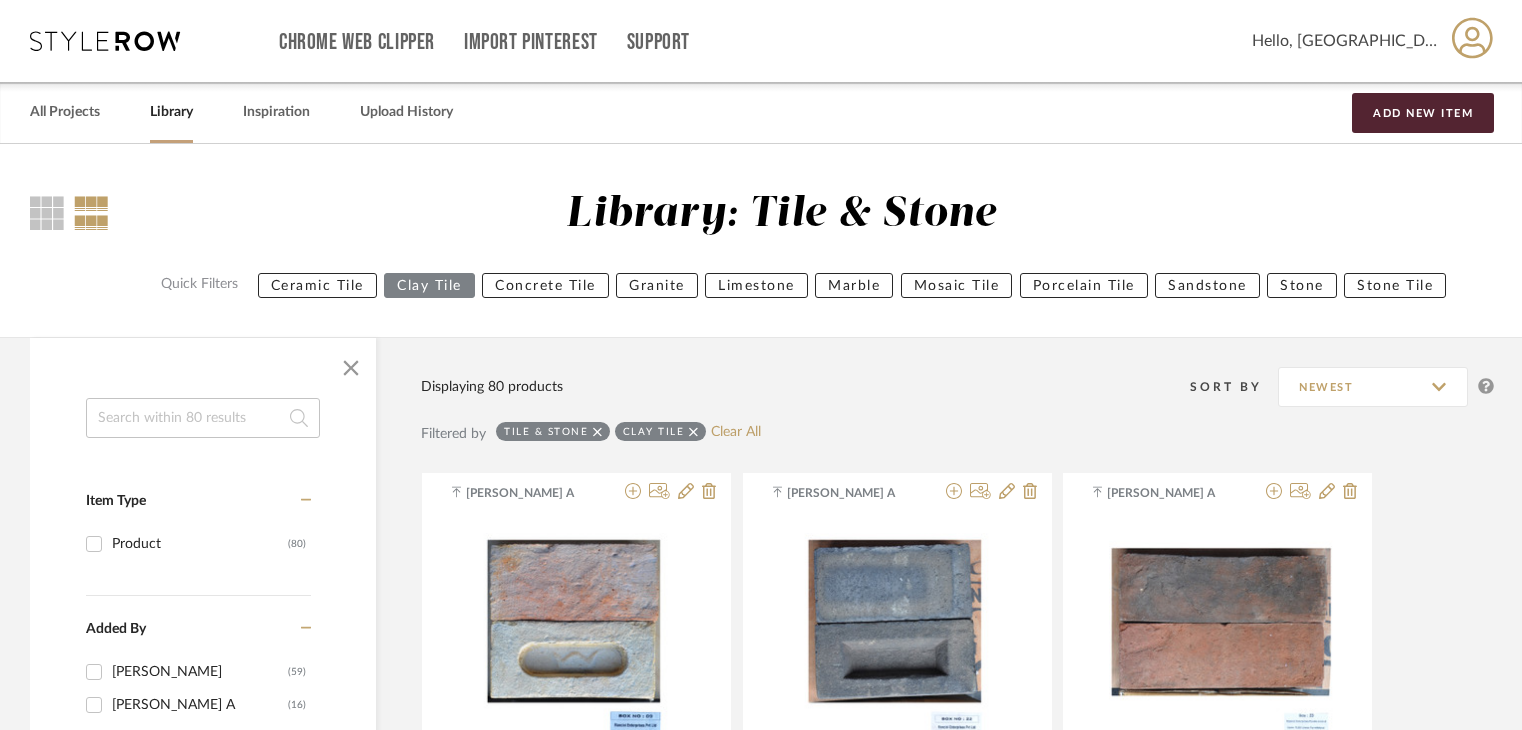 scroll, scrollTop: 0, scrollLeft: 0, axis: both 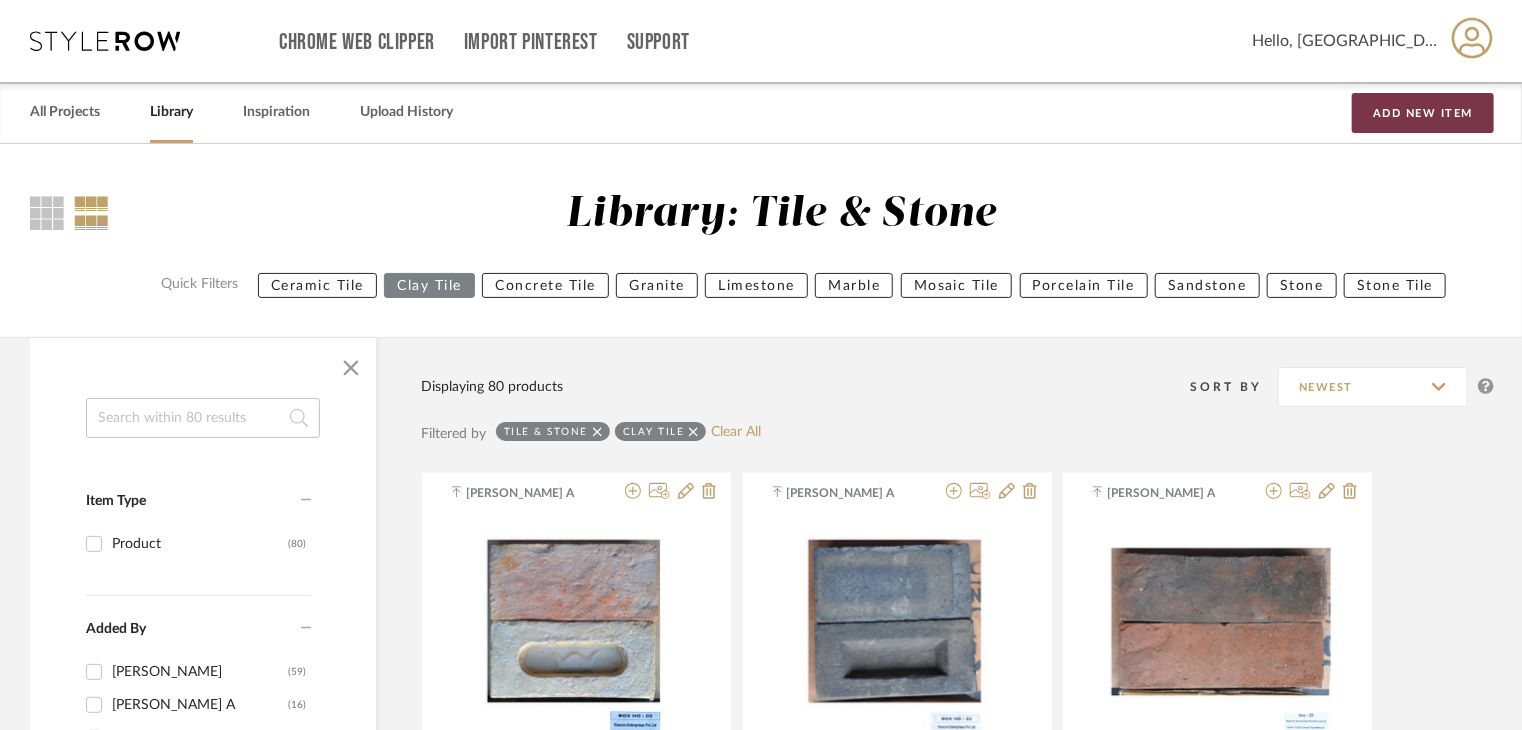 click on "Add New Item" at bounding box center (1423, 113) 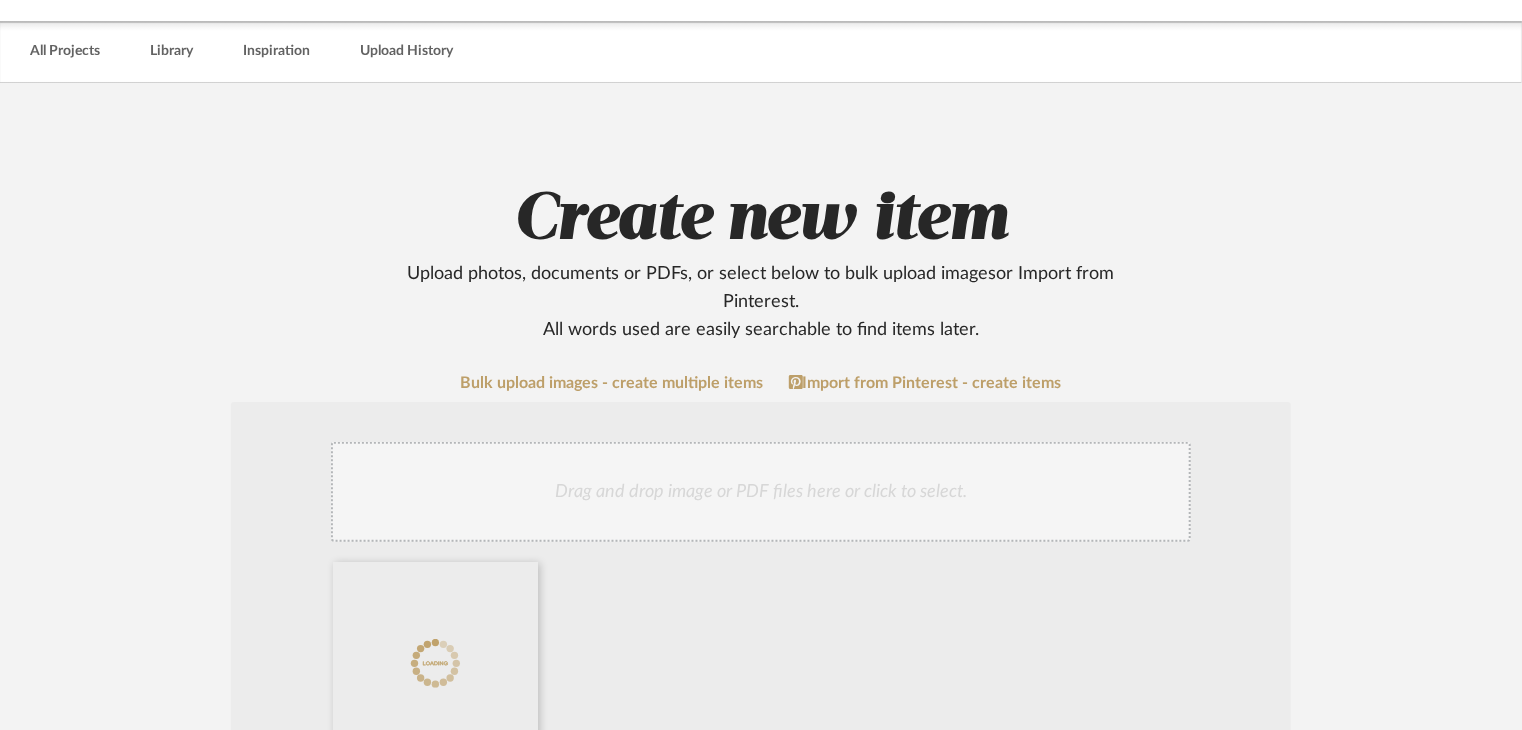 scroll, scrollTop: 600, scrollLeft: 0, axis: vertical 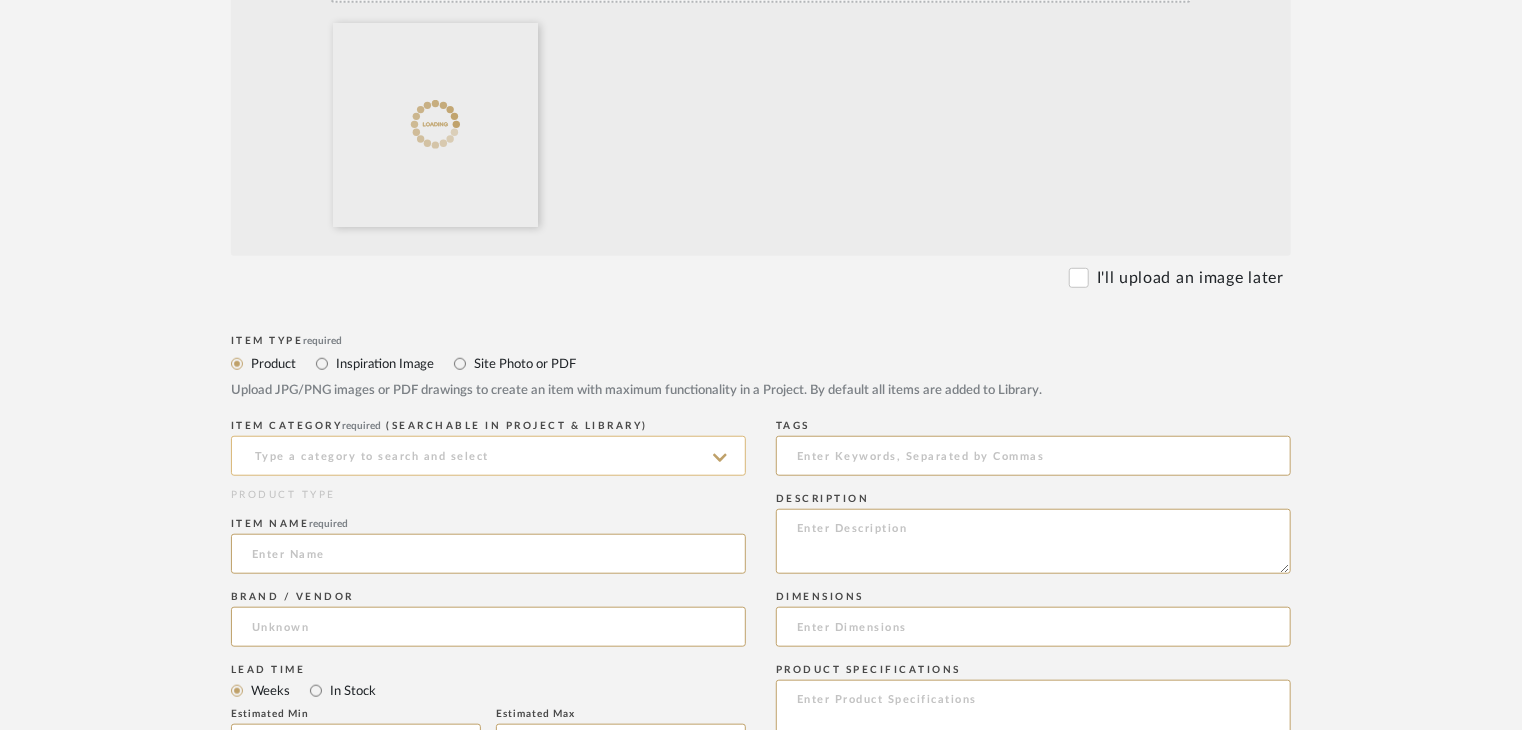 click 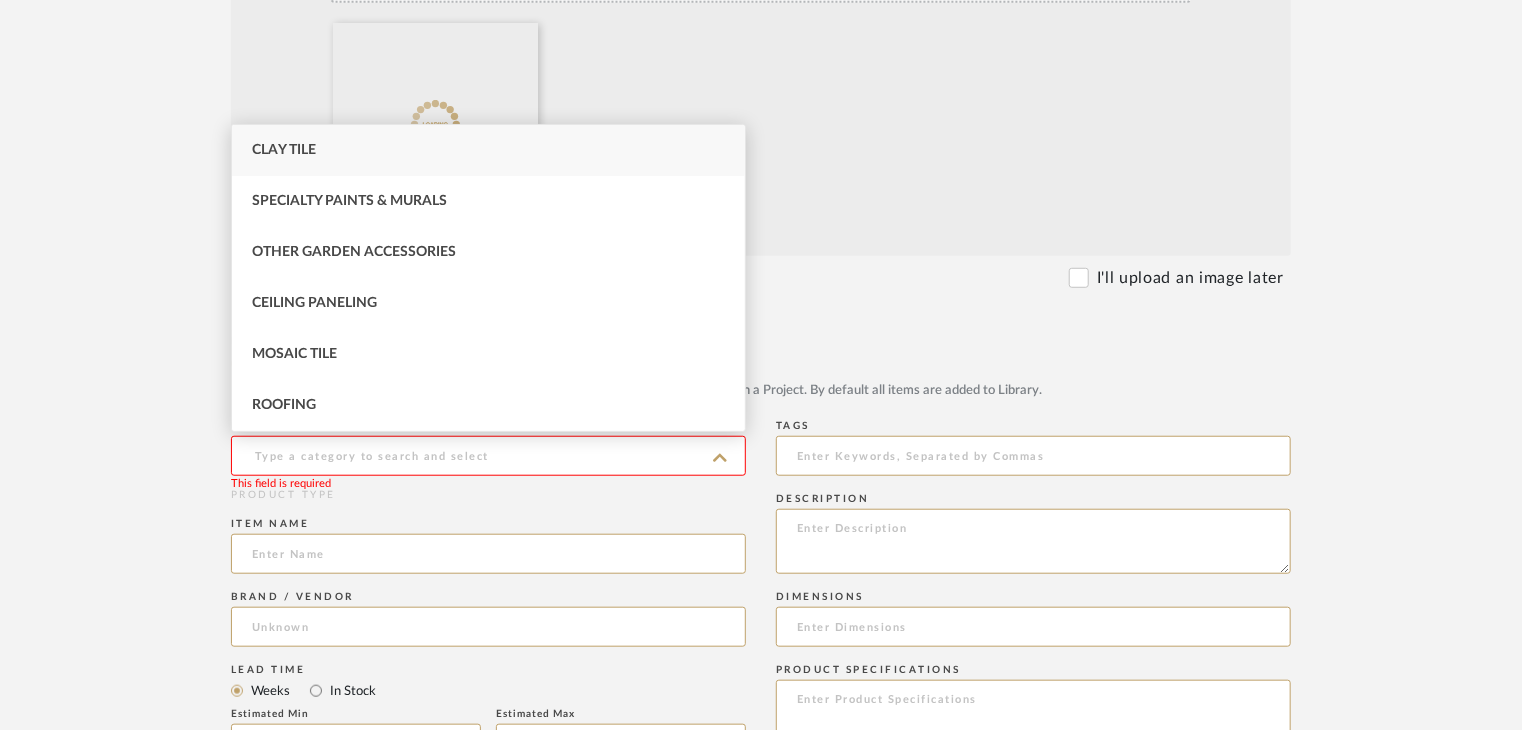 click on "Clay Tile" at bounding box center [488, 150] 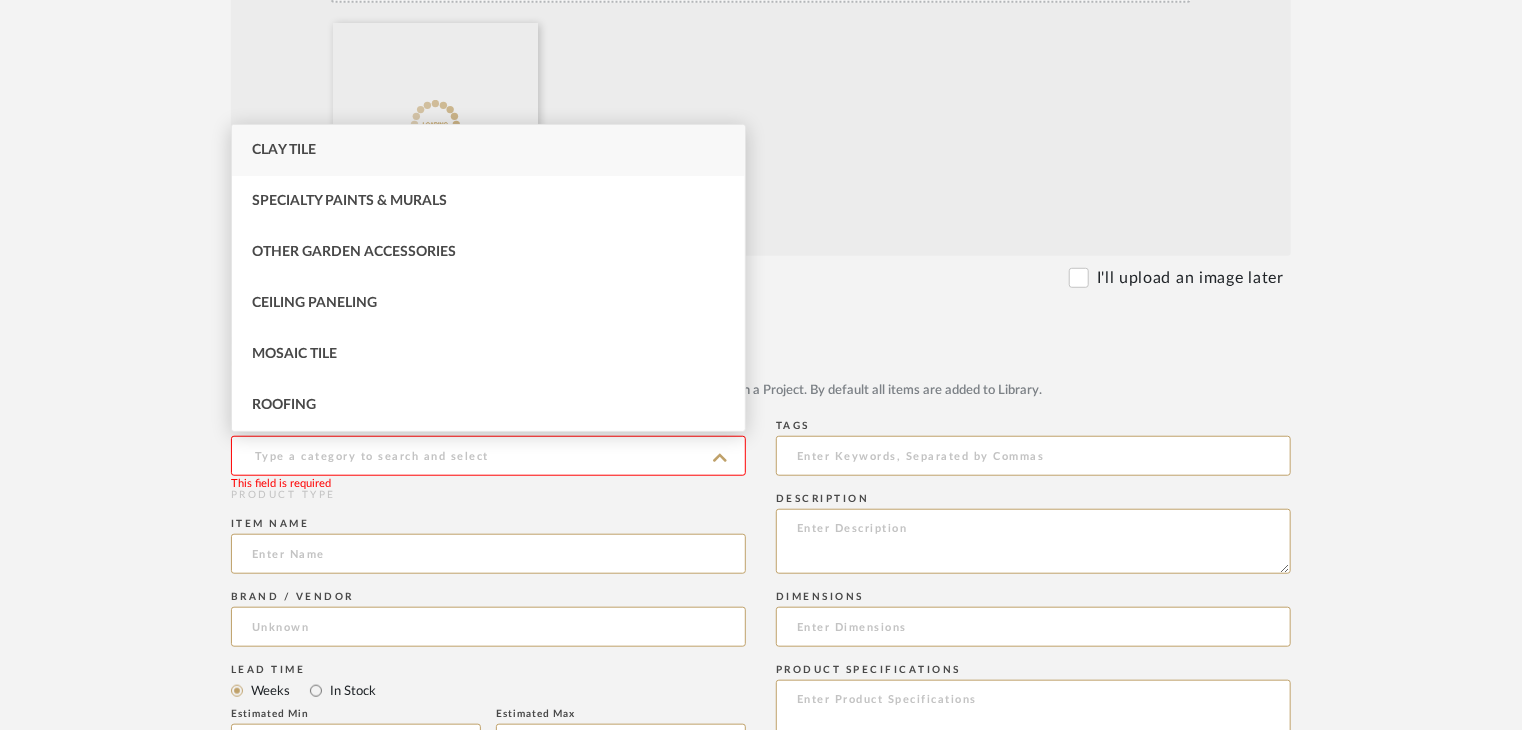 type on "Clay Tile" 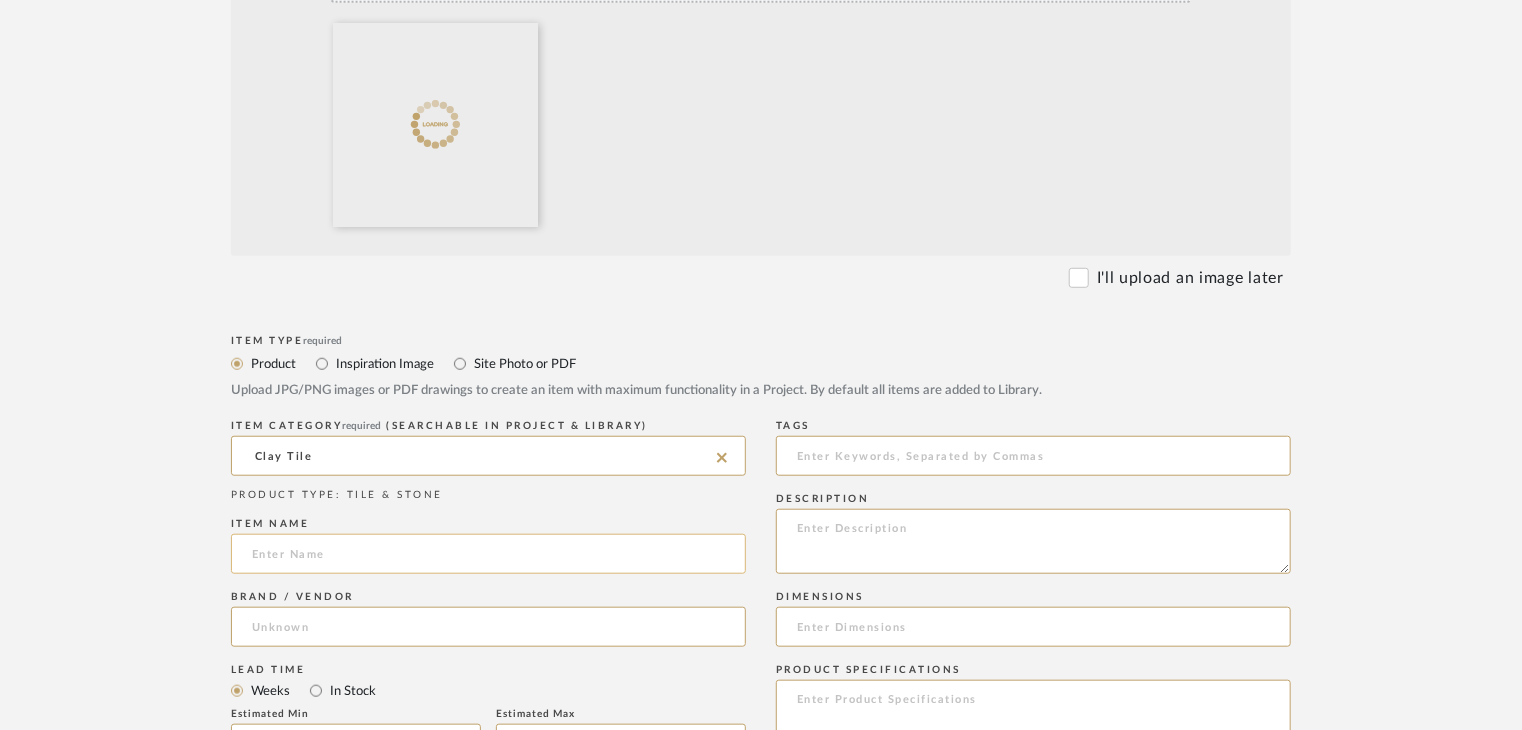click 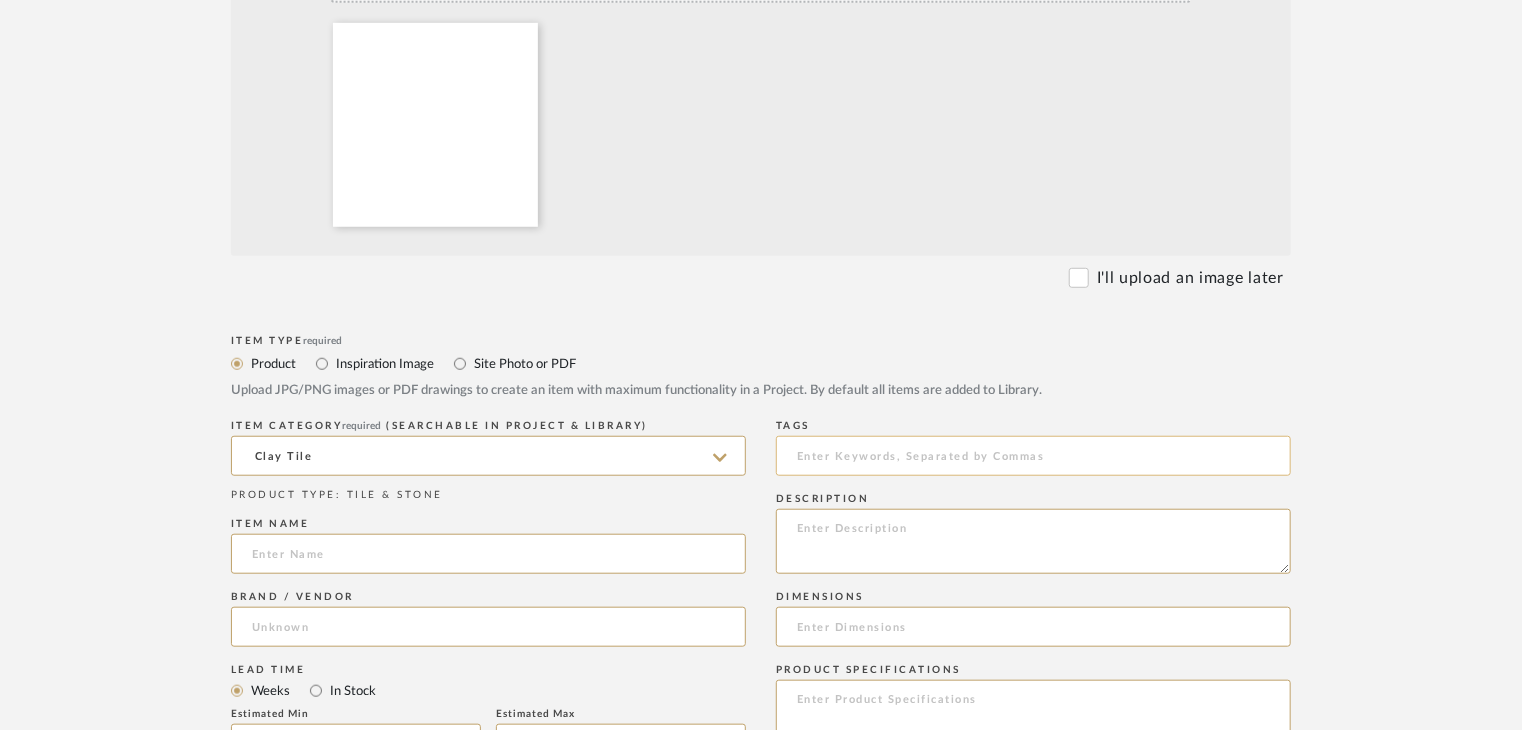 paste on "Castle Black" 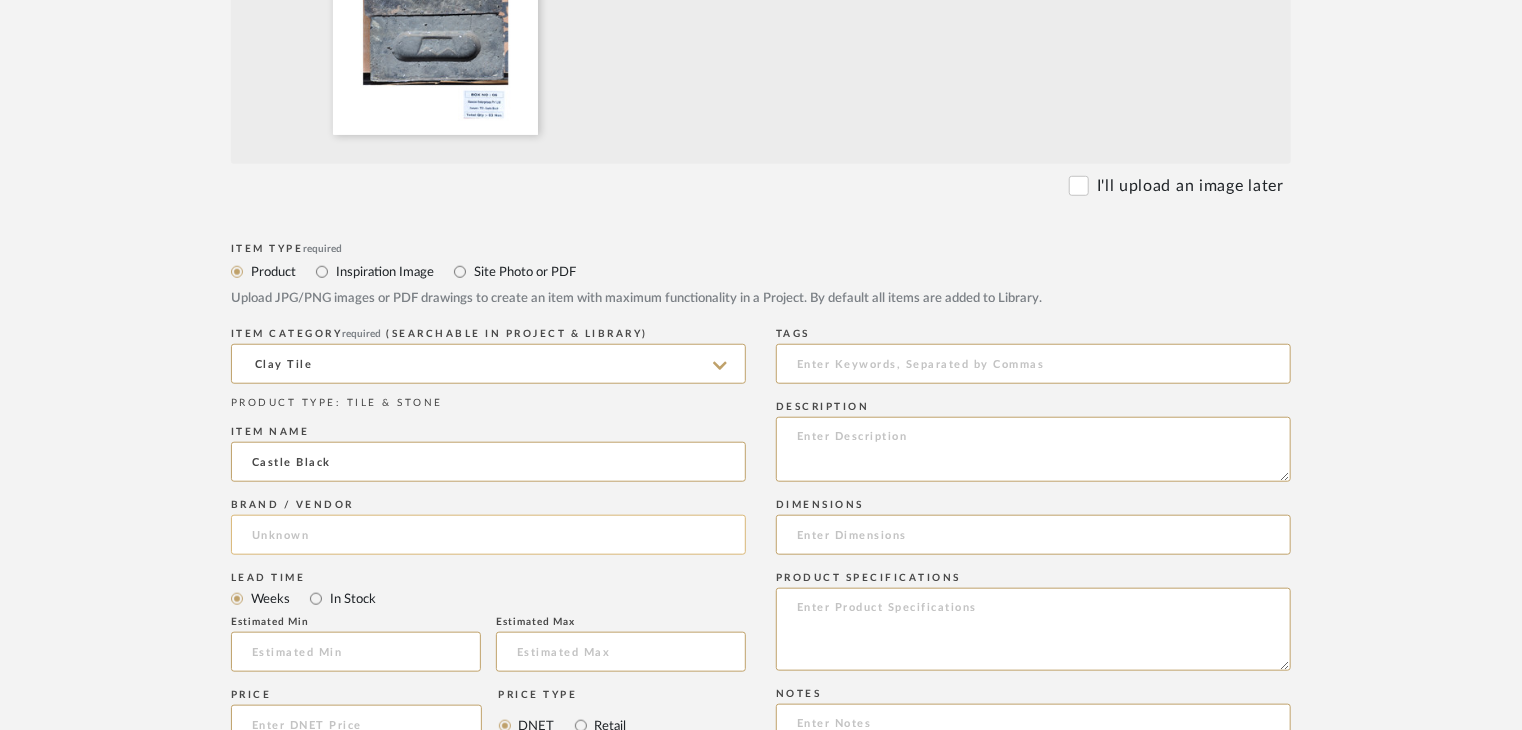 scroll, scrollTop: 700, scrollLeft: 0, axis: vertical 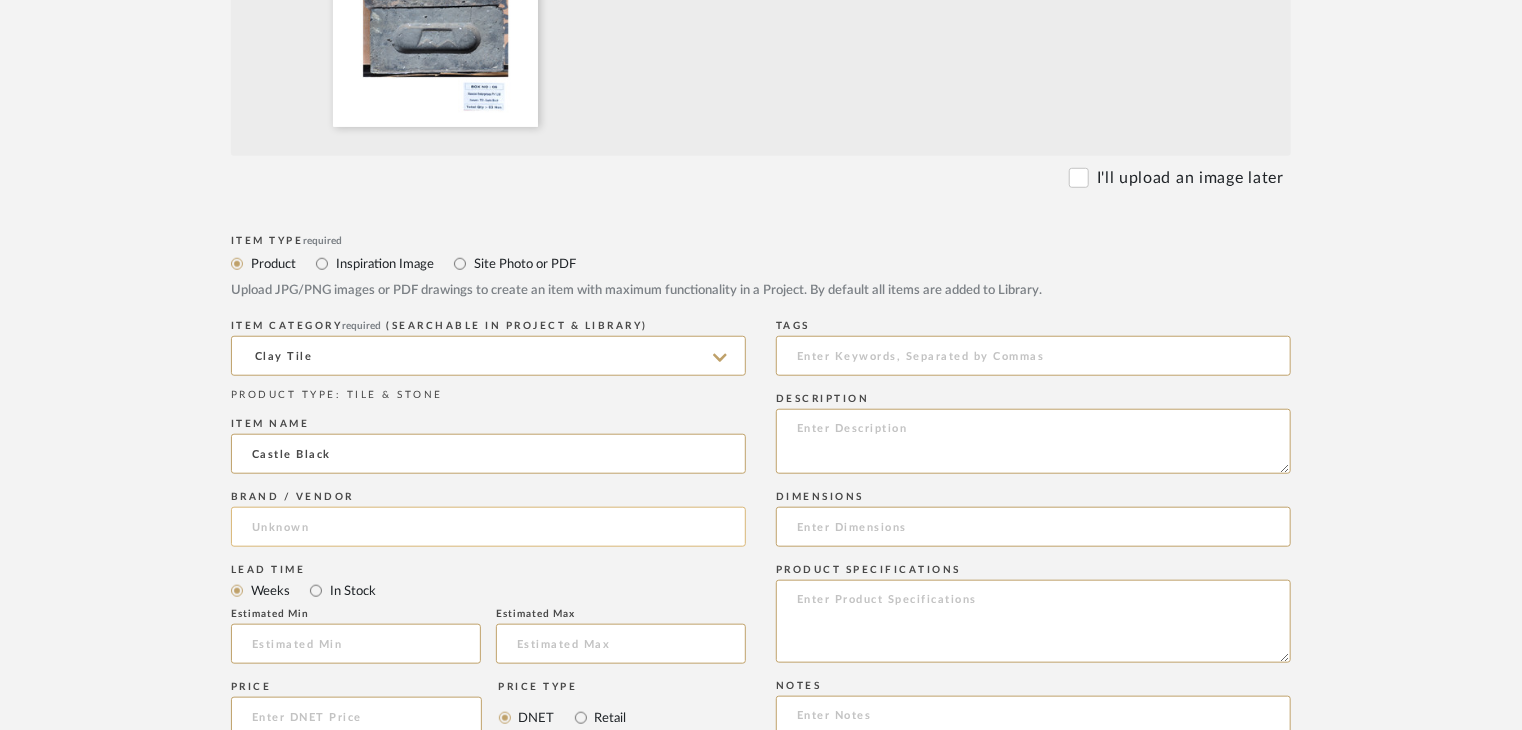type on "Castle Black" 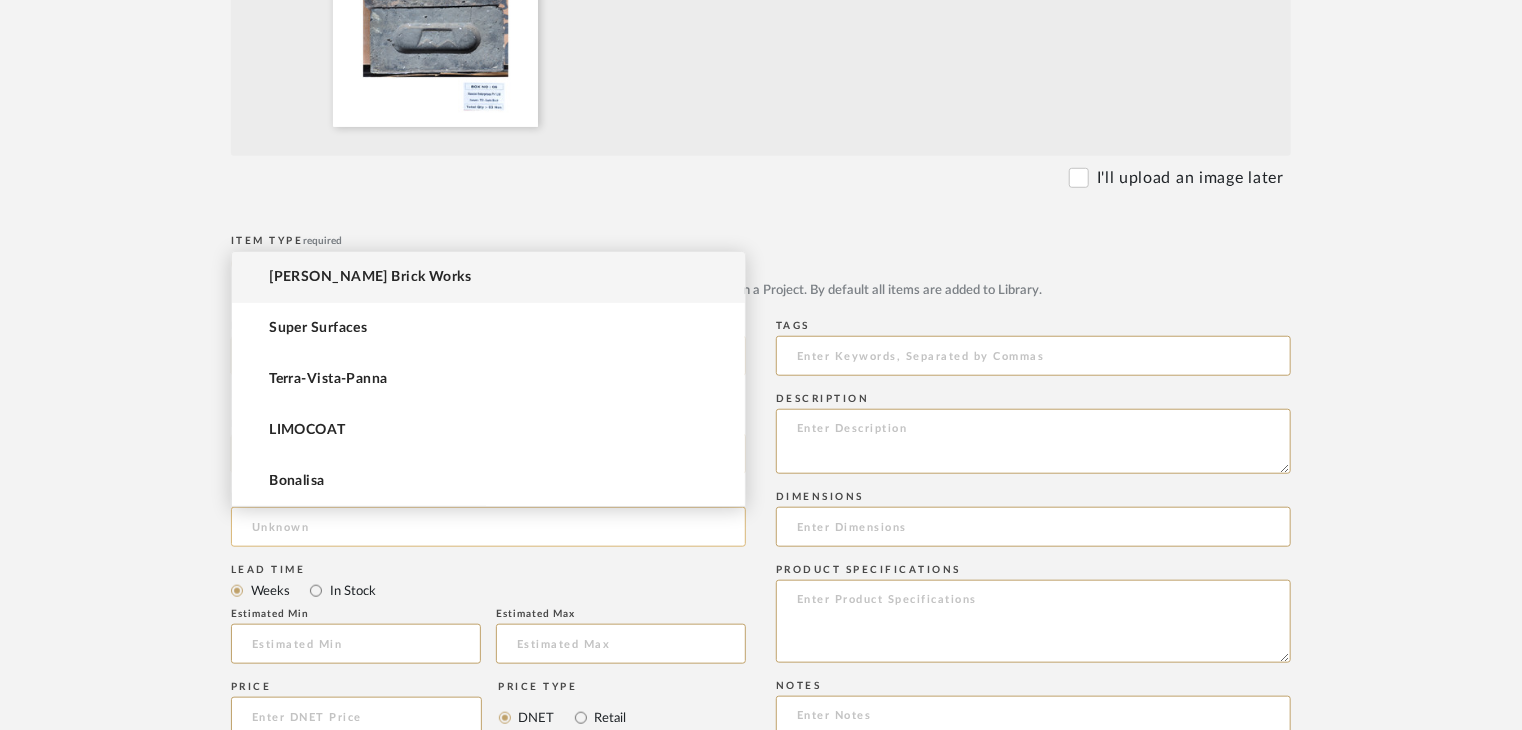click 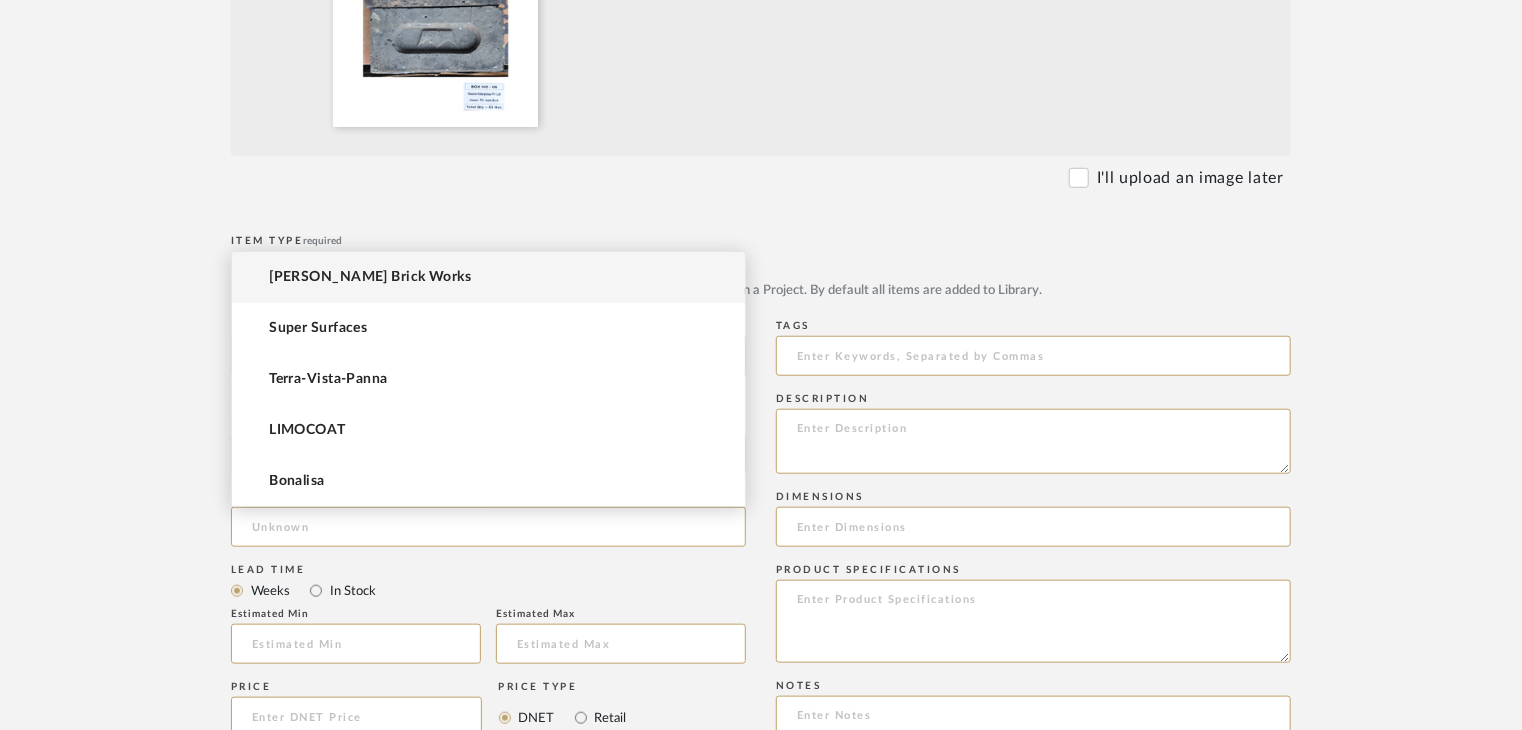 click on "[PERSON_NAME] Brick Works" at bounding box center [488, 277] 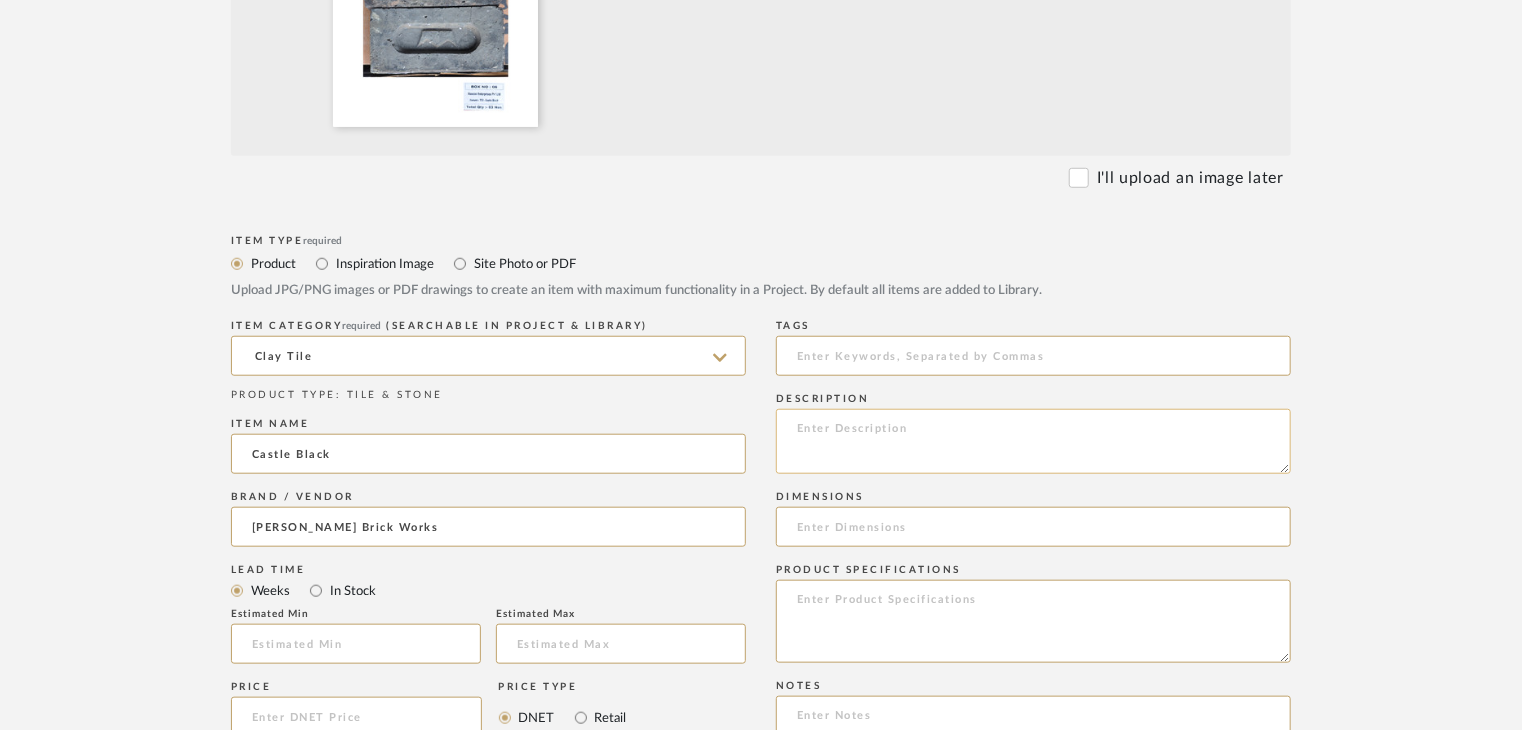 click 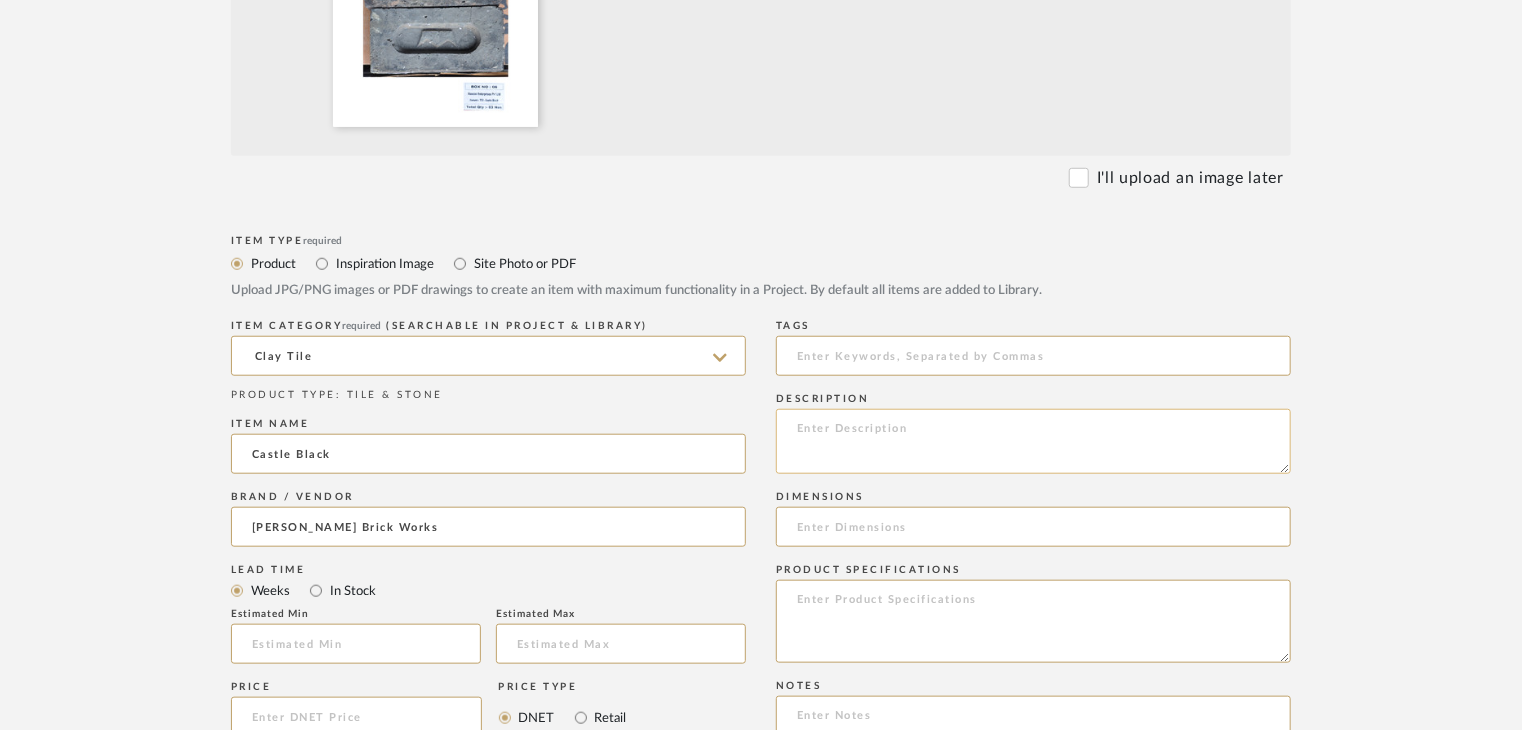 paste on "Type: clay tile
Dimension(s): (as mentioned)
Material/Finishes: (as mentioned)
Installation requirements, if any: (as applicable)
Price: (as mentioned)
Lead time: (as mentioned)
Sample available: supplier stock
Sample Internal reference number:
as per the internal sample warehouse) Point of
contact:
Contact number:
Email address:
Address:
Additional contact information:" 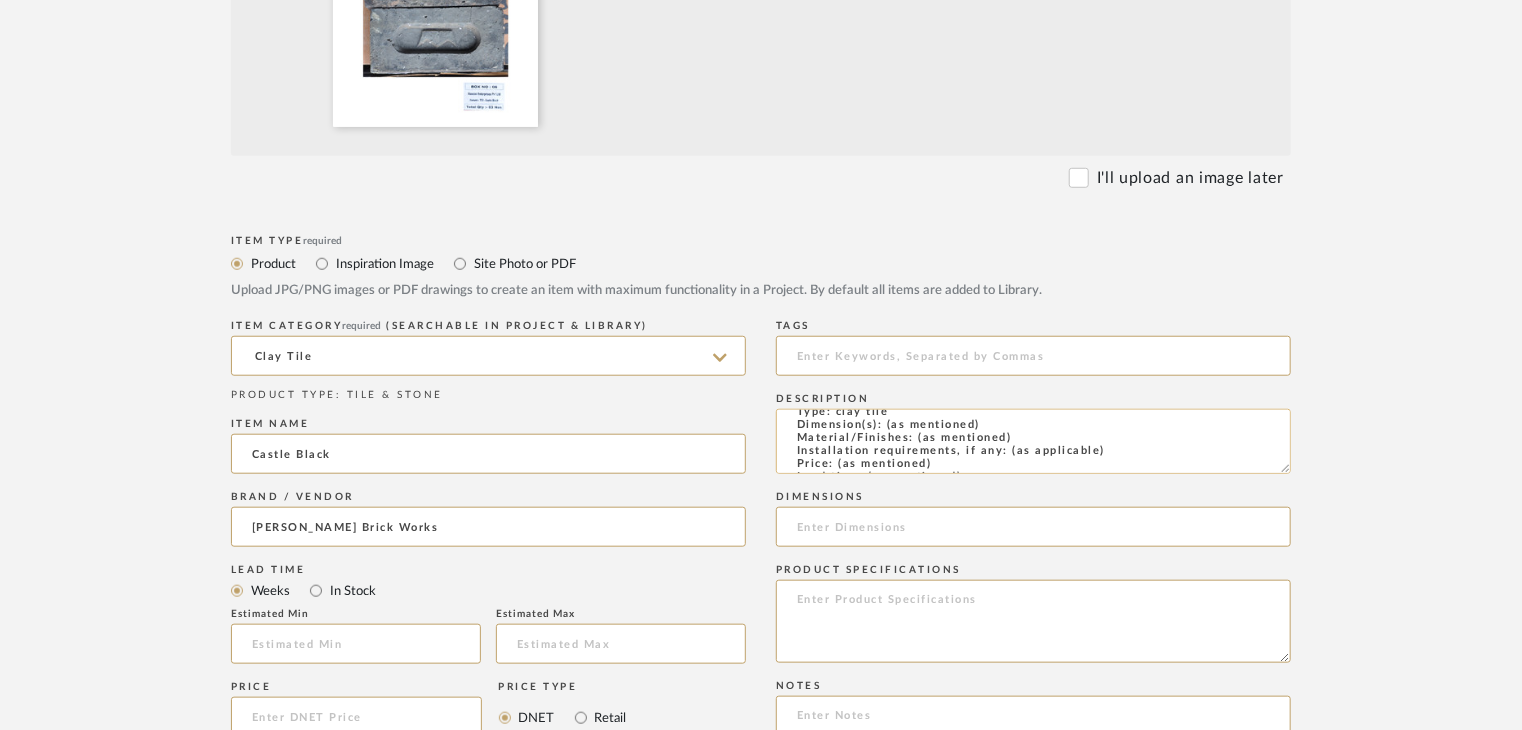 scroll, scrollTop: 0, scrollLeft: 0, axis: both 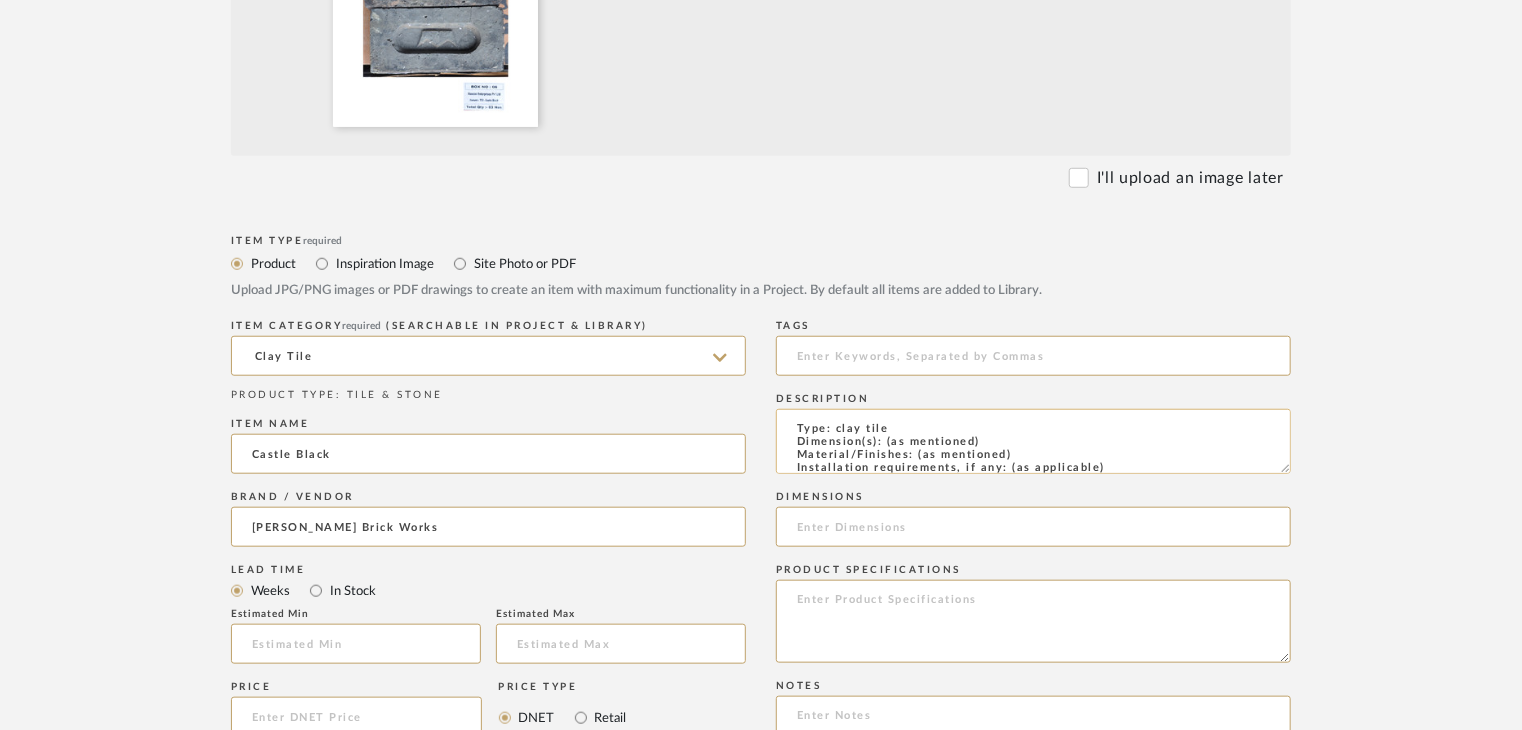 drag, startPoint x: 1018, startPoint y: 451, endPoint x: 916, endPoint y: 455, distance: 102.0784 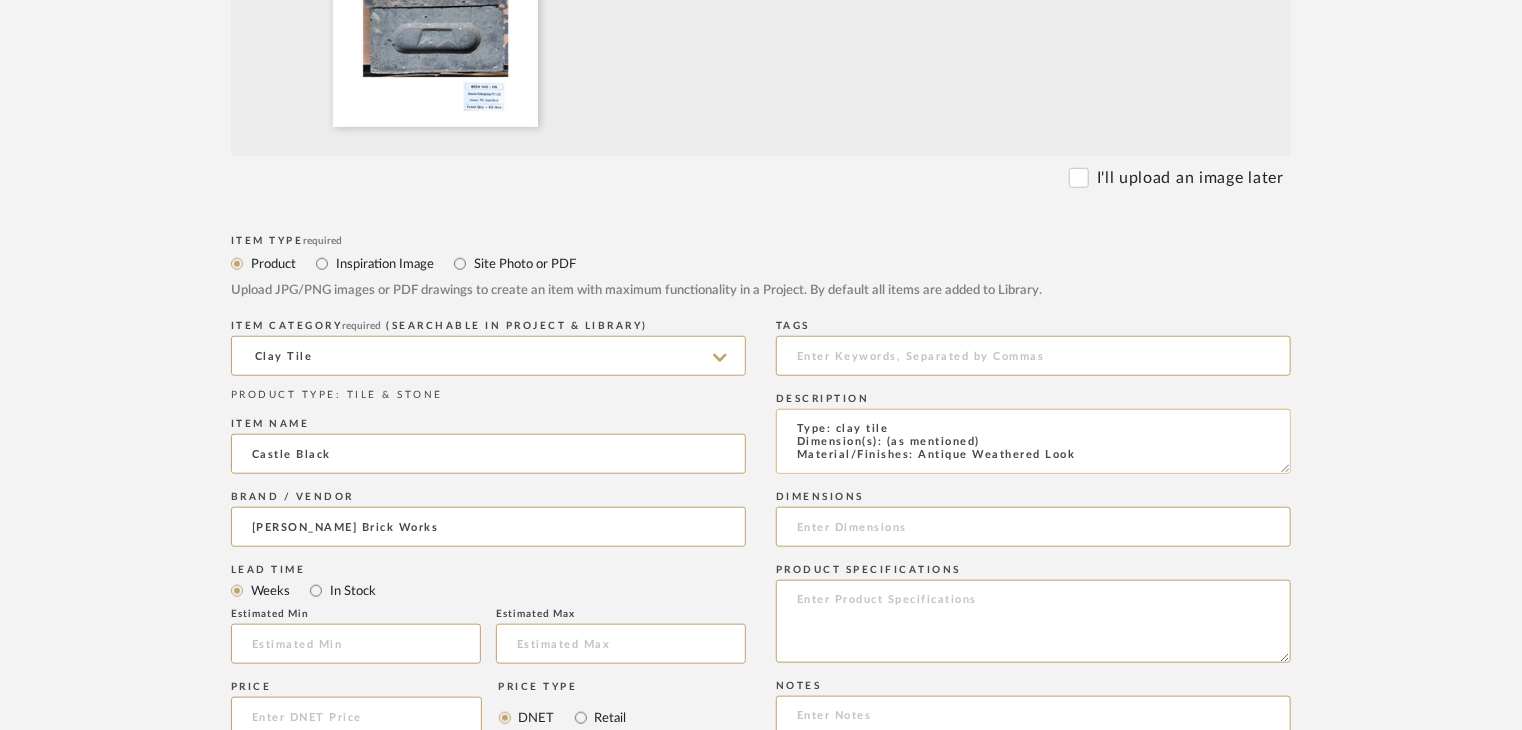 scroll, scrollTop: 1, scrollLeft: 0, axis: vertical 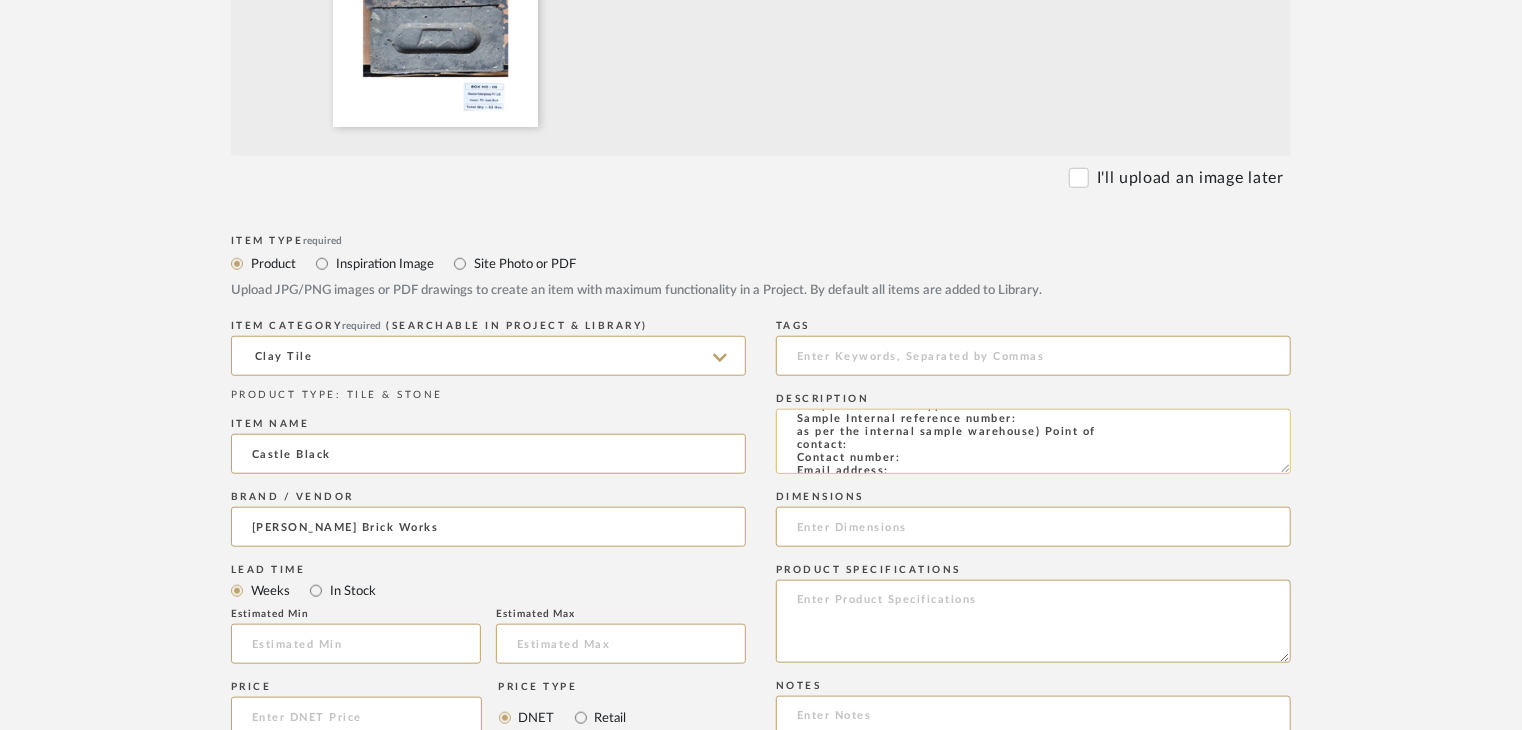 click on "Type: clay tile
Dimension(s): (as mentioned)
Material/Finishes: Antique Weathered Look
Installation requirements, if any: (as applicable)
Price: (as mentioned)
Lead time: (as mentioned)
Sample available: supplier stock
Sample Internal reference number:
as per the internal sample warehouse) Point of
contact:
Contact number:
Email address:
Address:
Additional contact information:" 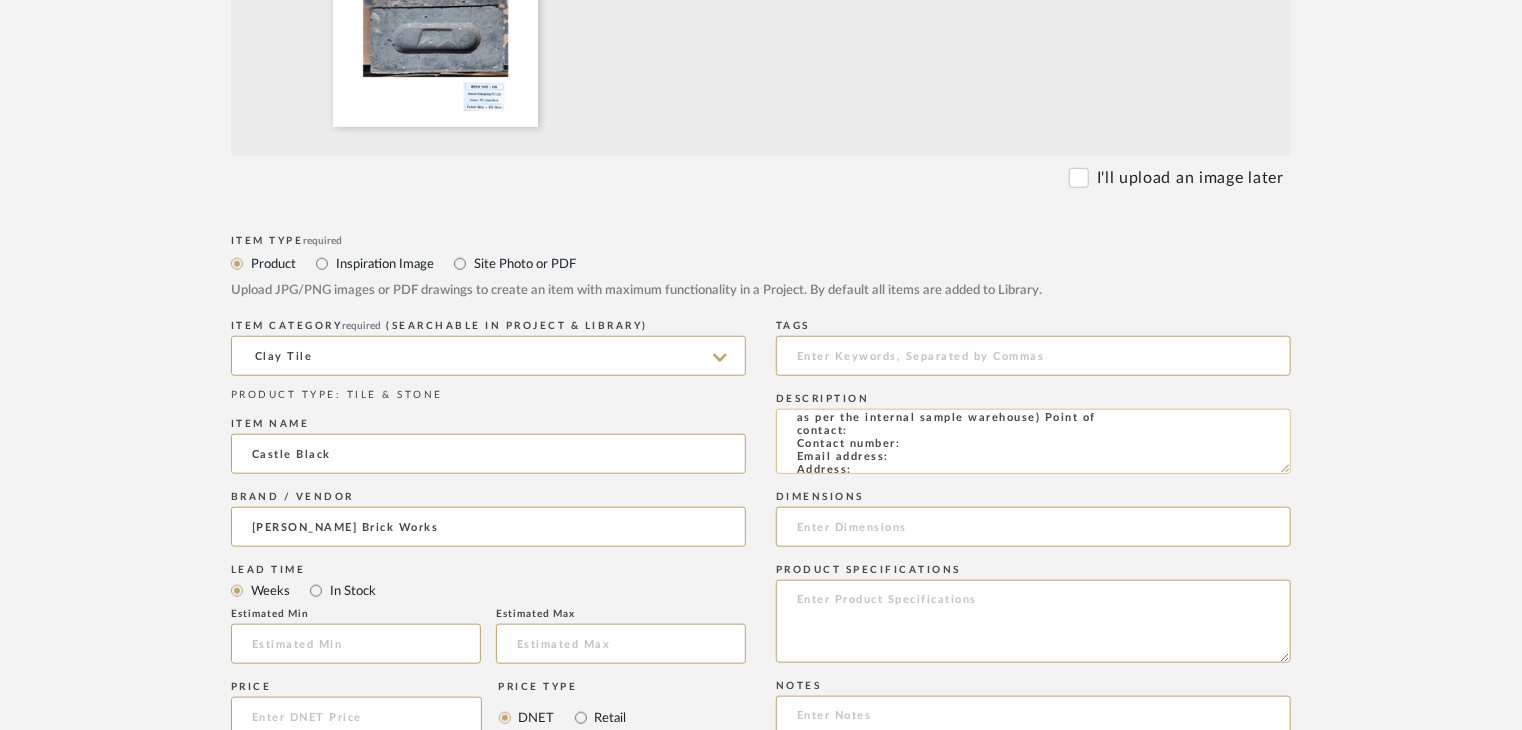 scroll, scrollTop: 144, scrollLeft: 0, axis: vertical 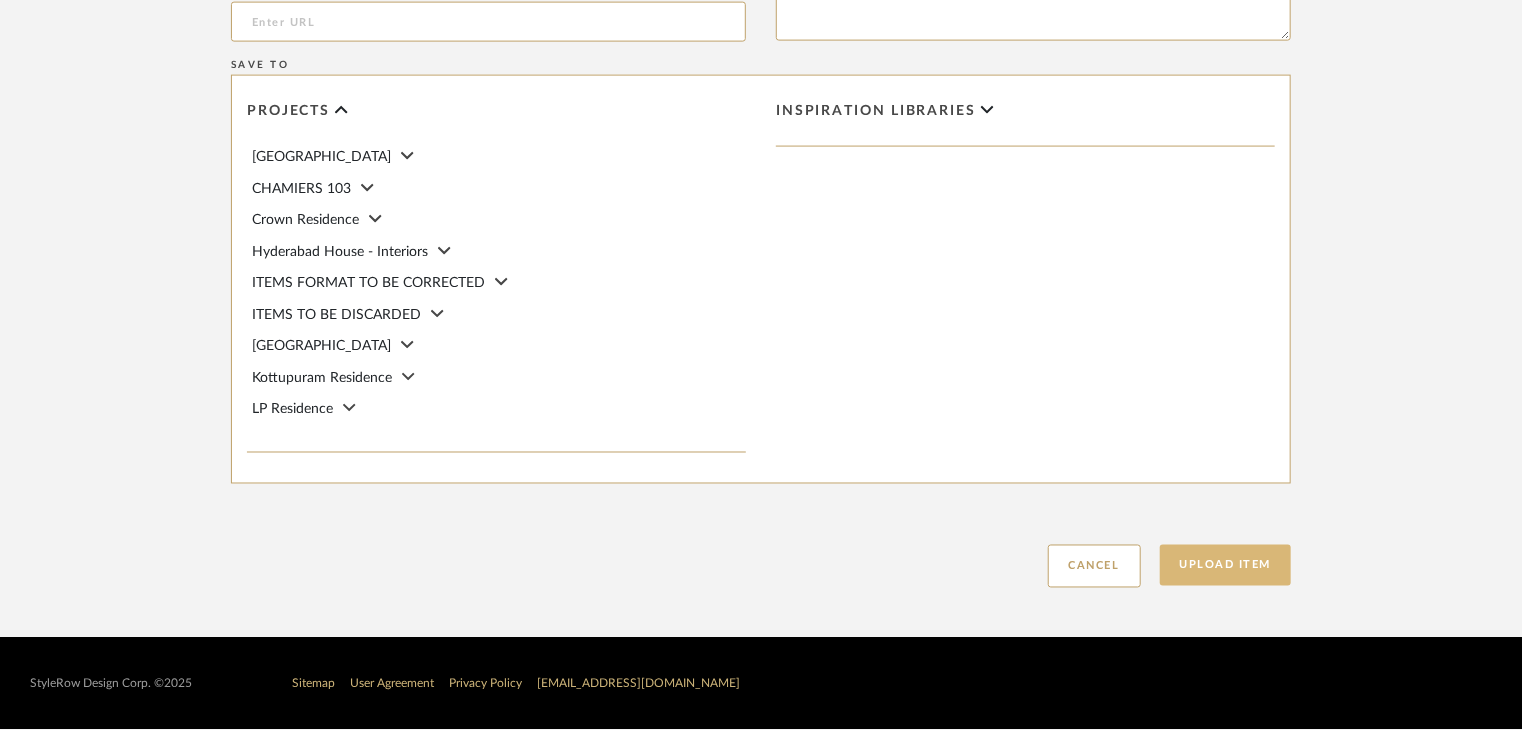 type on "Type: clay tile
Dimension(s): (as mentioned)
Material/Finishes: Antique Weathered Look
Installation requirements, if any: (as applicable)
Price: (as mentioned)
Lead time: (as mentioned)
Sample available: supplier stock
Sample Internal reference number: TS-CLT-T33
as per the internal sample warehouse) Point of
contact:
Contact number:
Email address:
Address:
Additional contact information:" 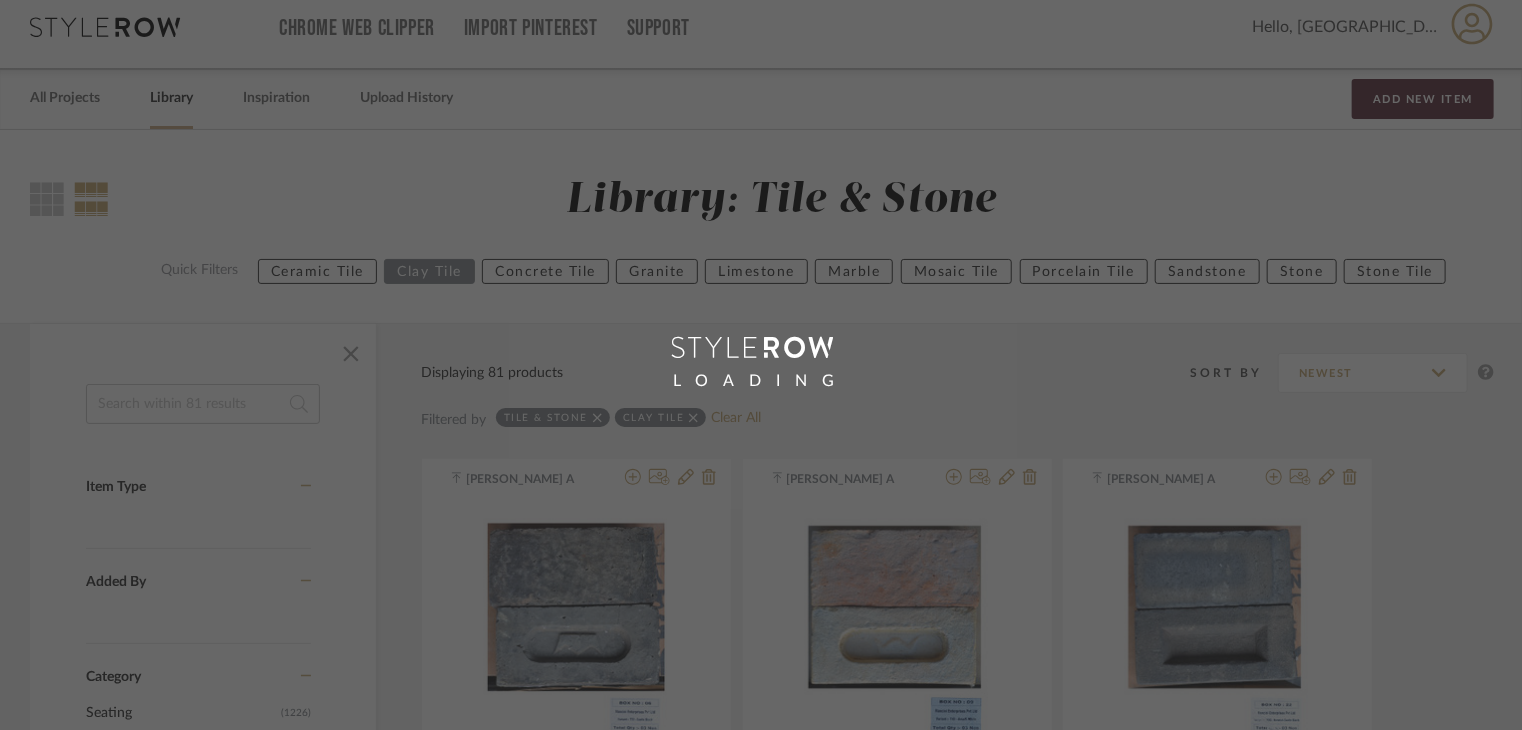 scroll, scrollTop: 0, scrollLeft: 0, axis: both 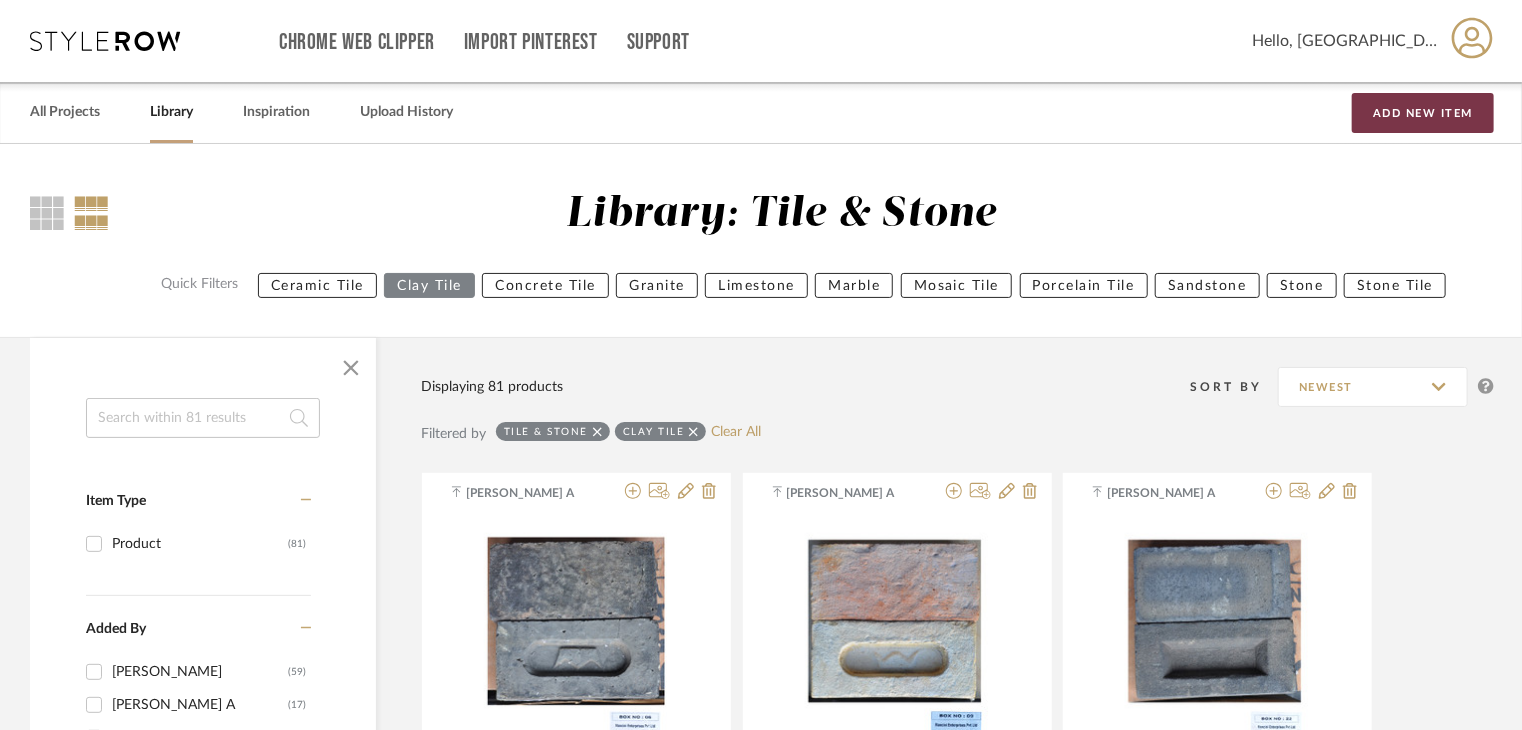 click on "Add New Item" at bounding box center (1423, 113) 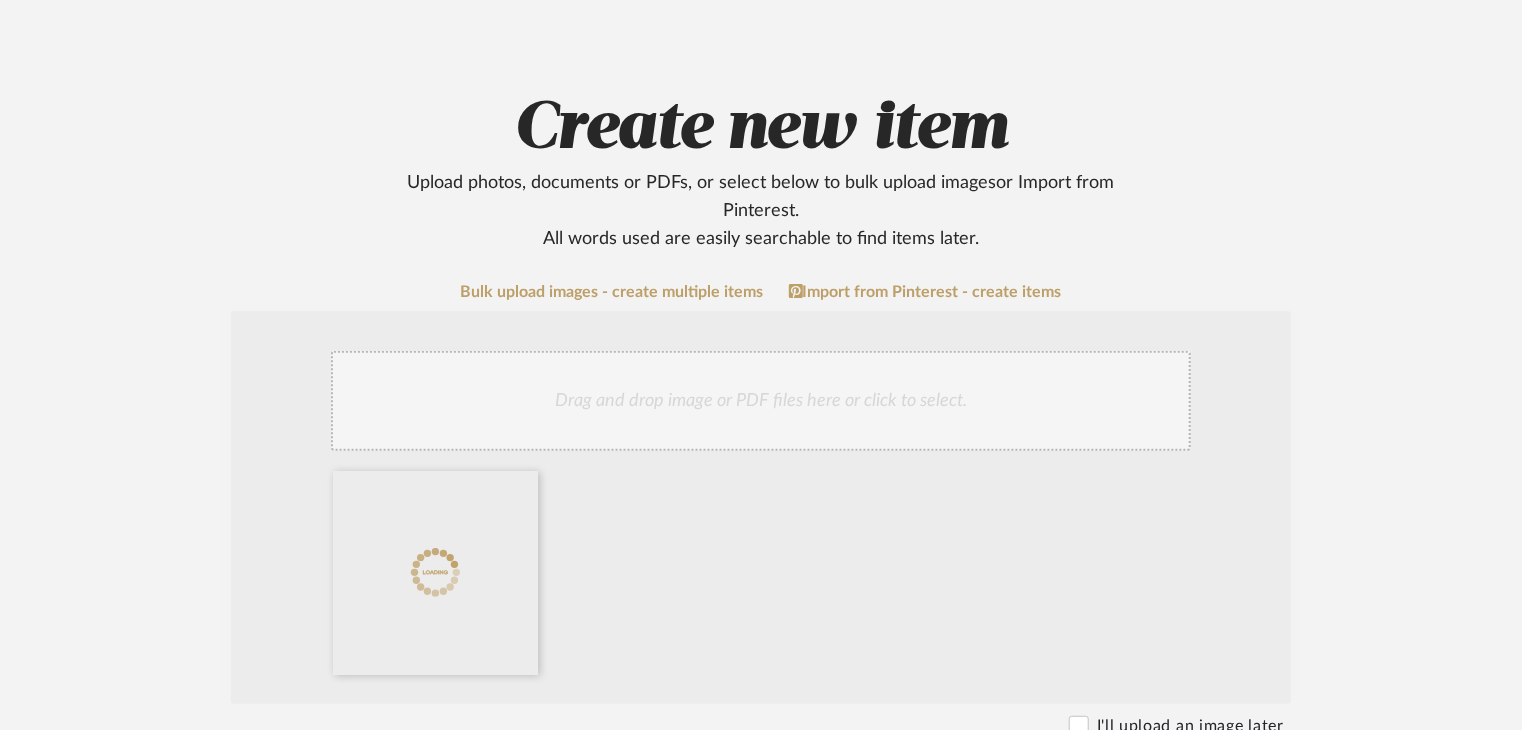 scroll, scrollTop: 500, scrollLeft: 0, axis: vertical 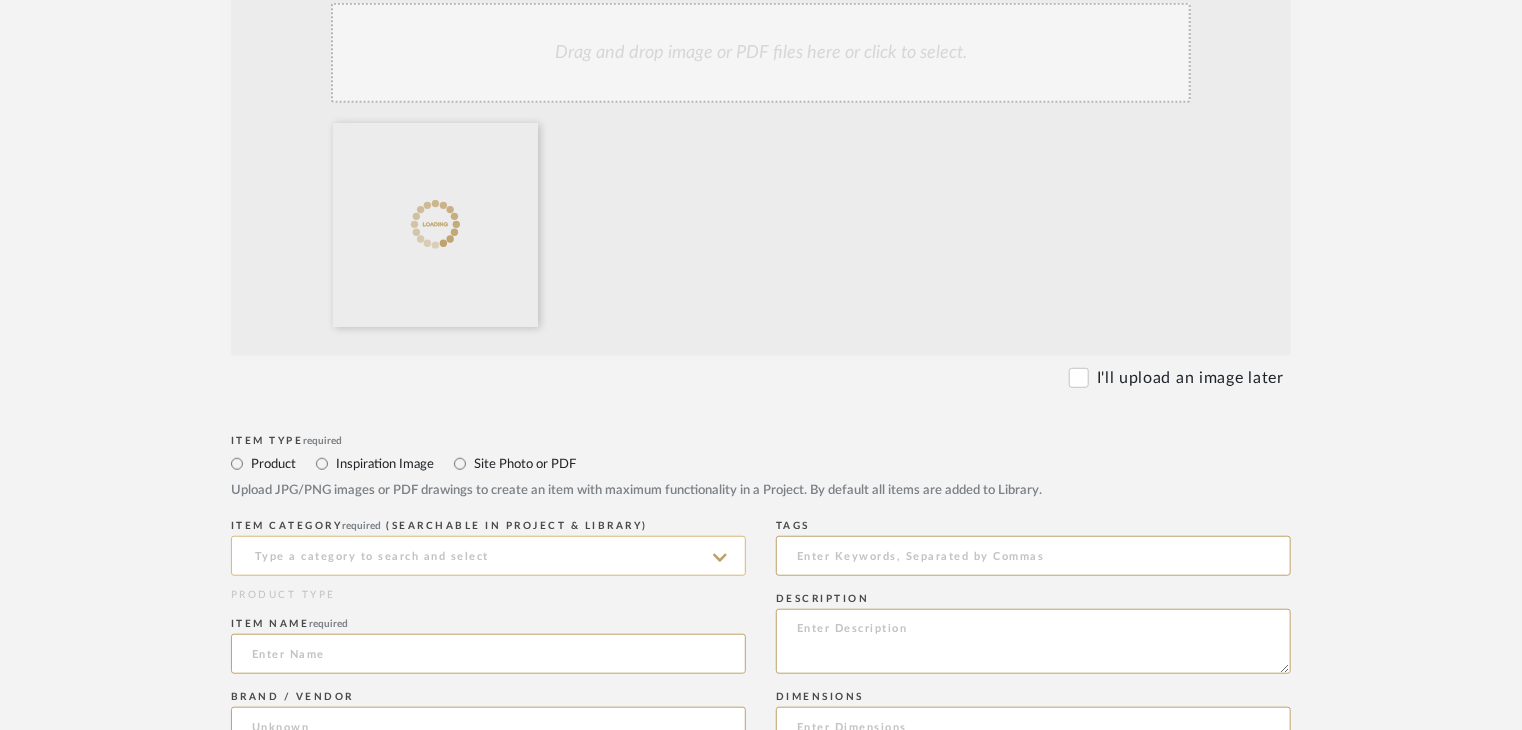 click 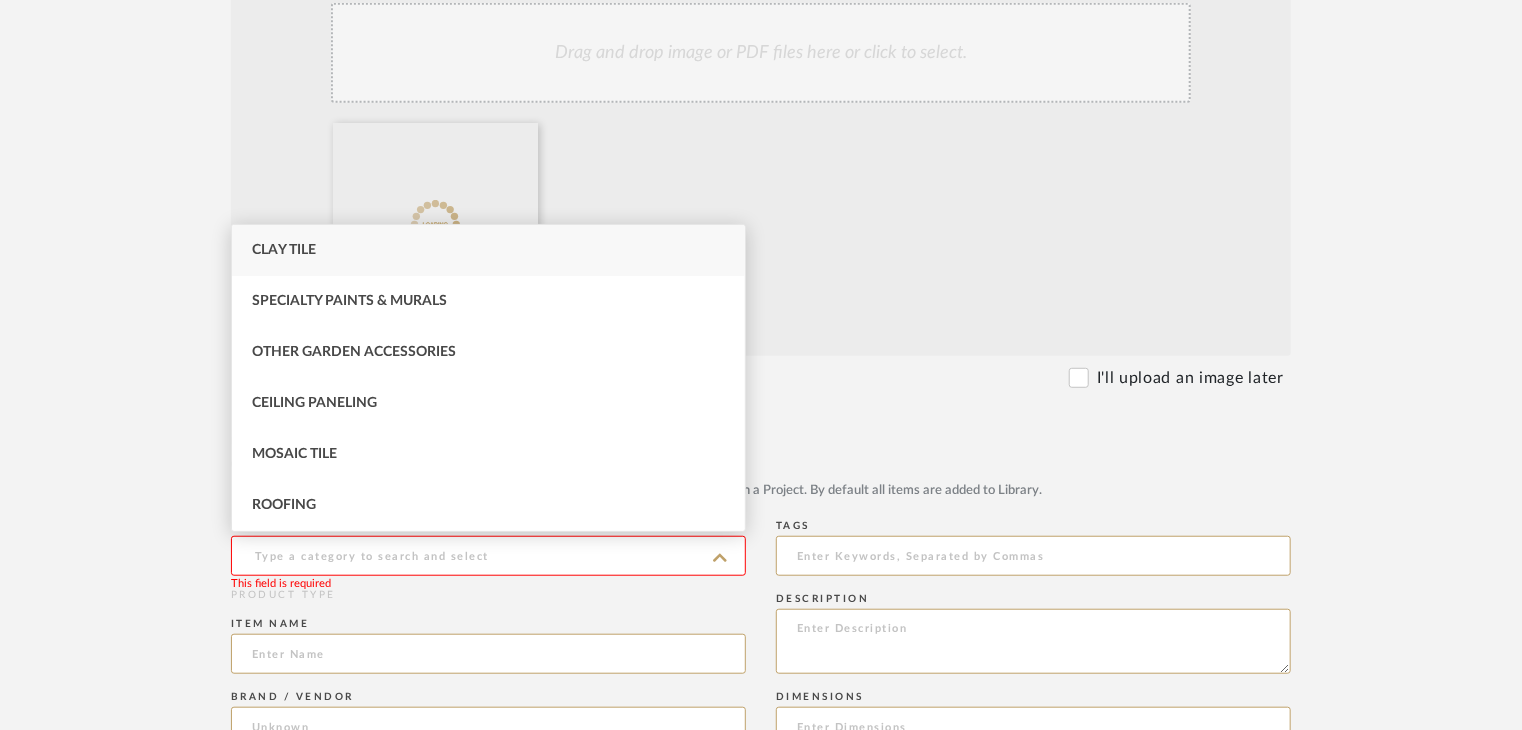 click on "Clay Tile" at bounding box center (488, 250) 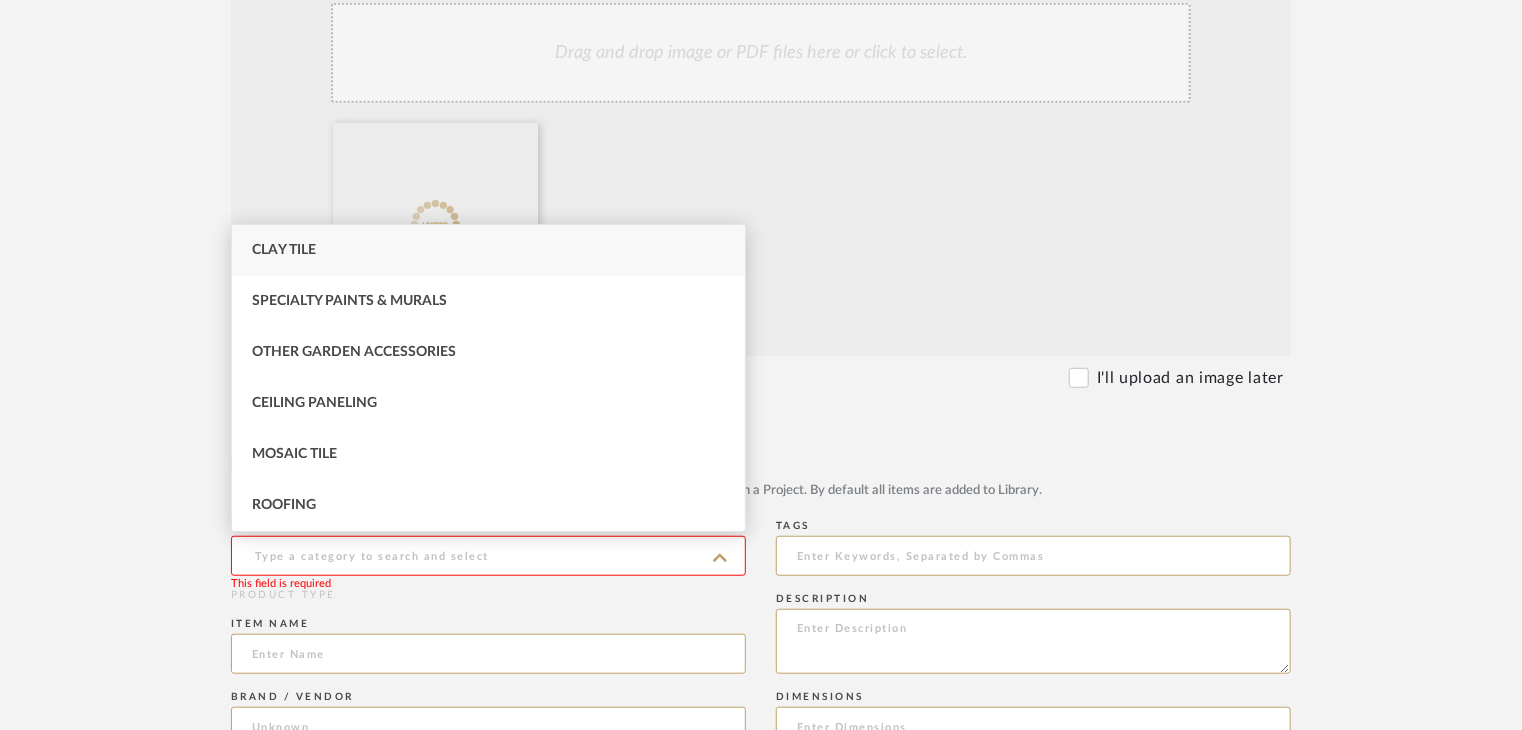 type on "Clay Tile" 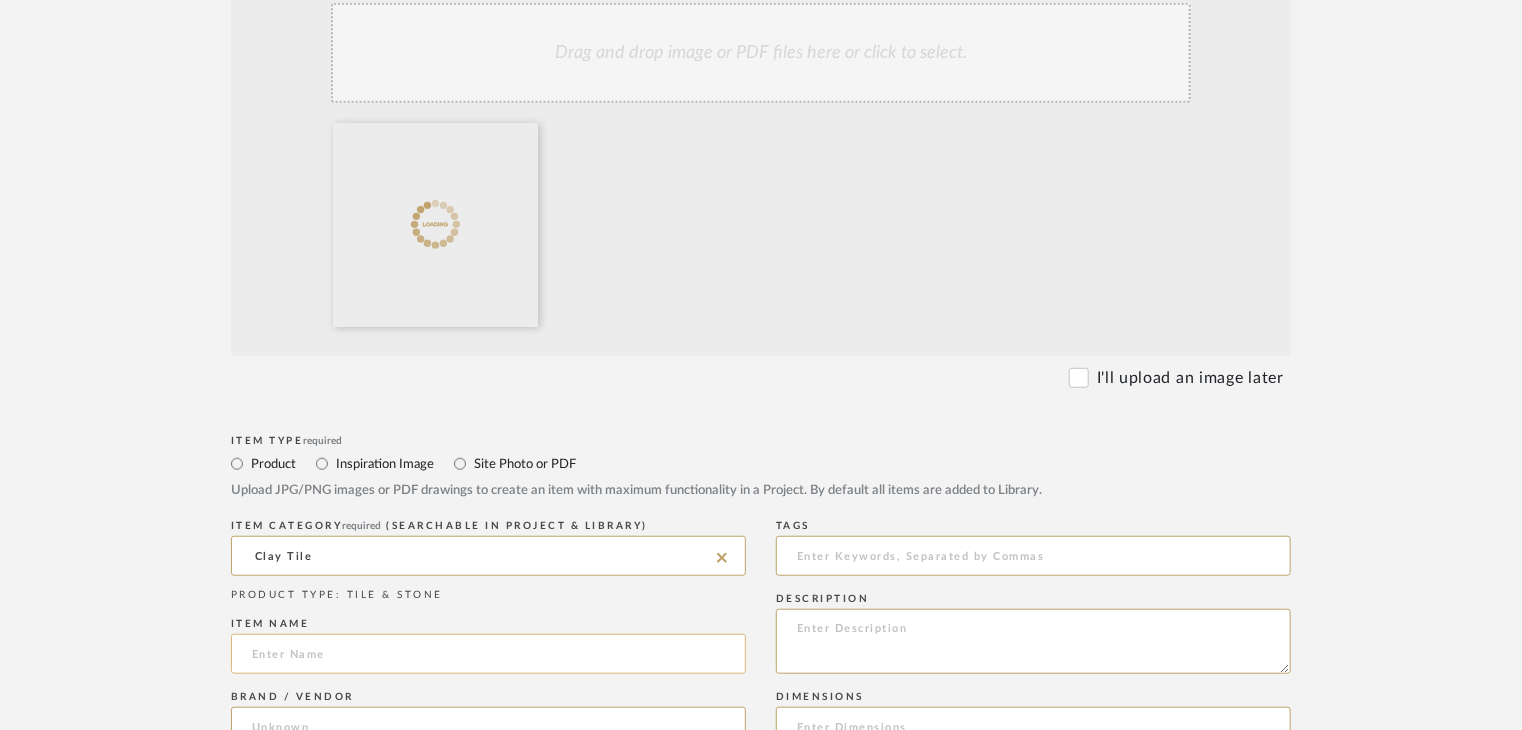 click 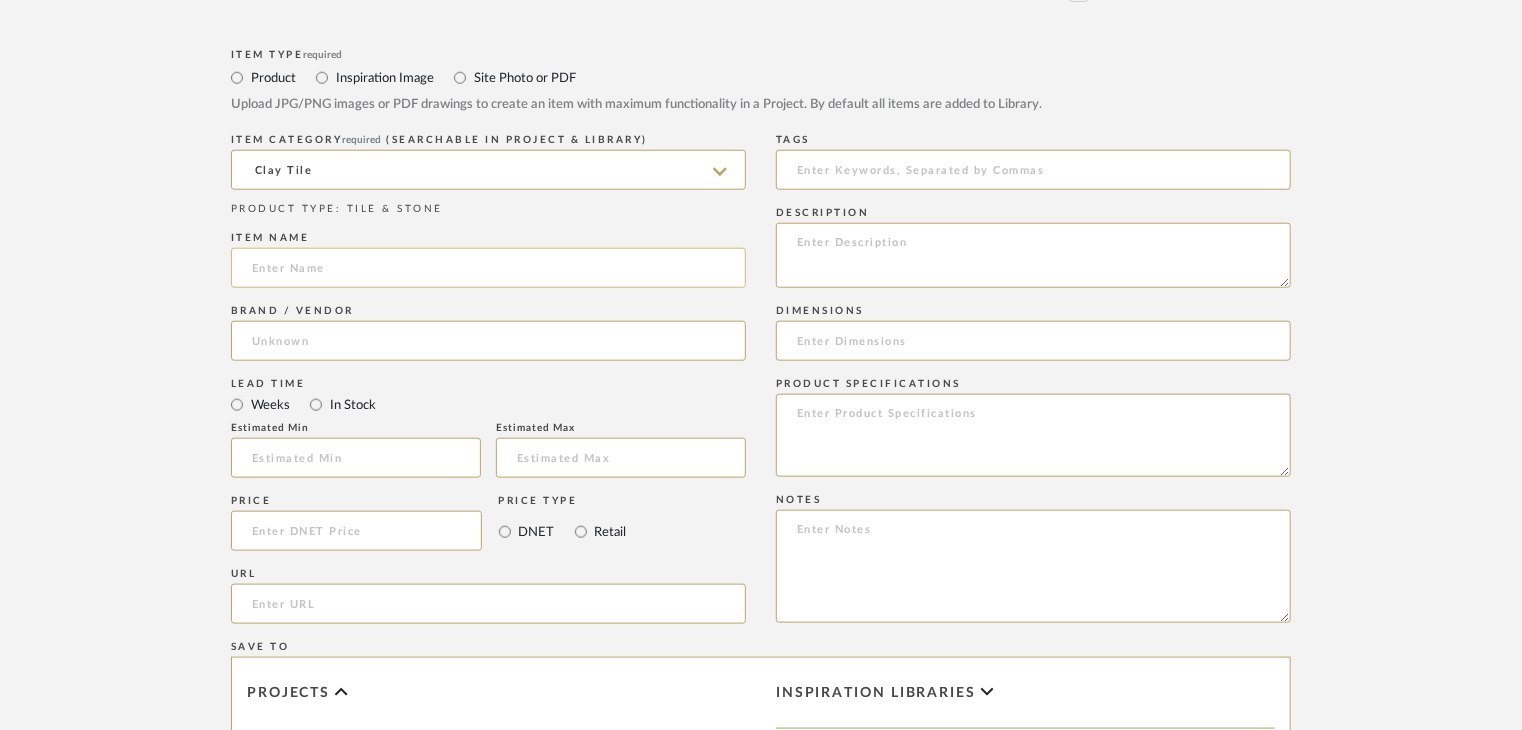 scroll, scrollTop: 900, scrollLeft: 0, axis: vertical 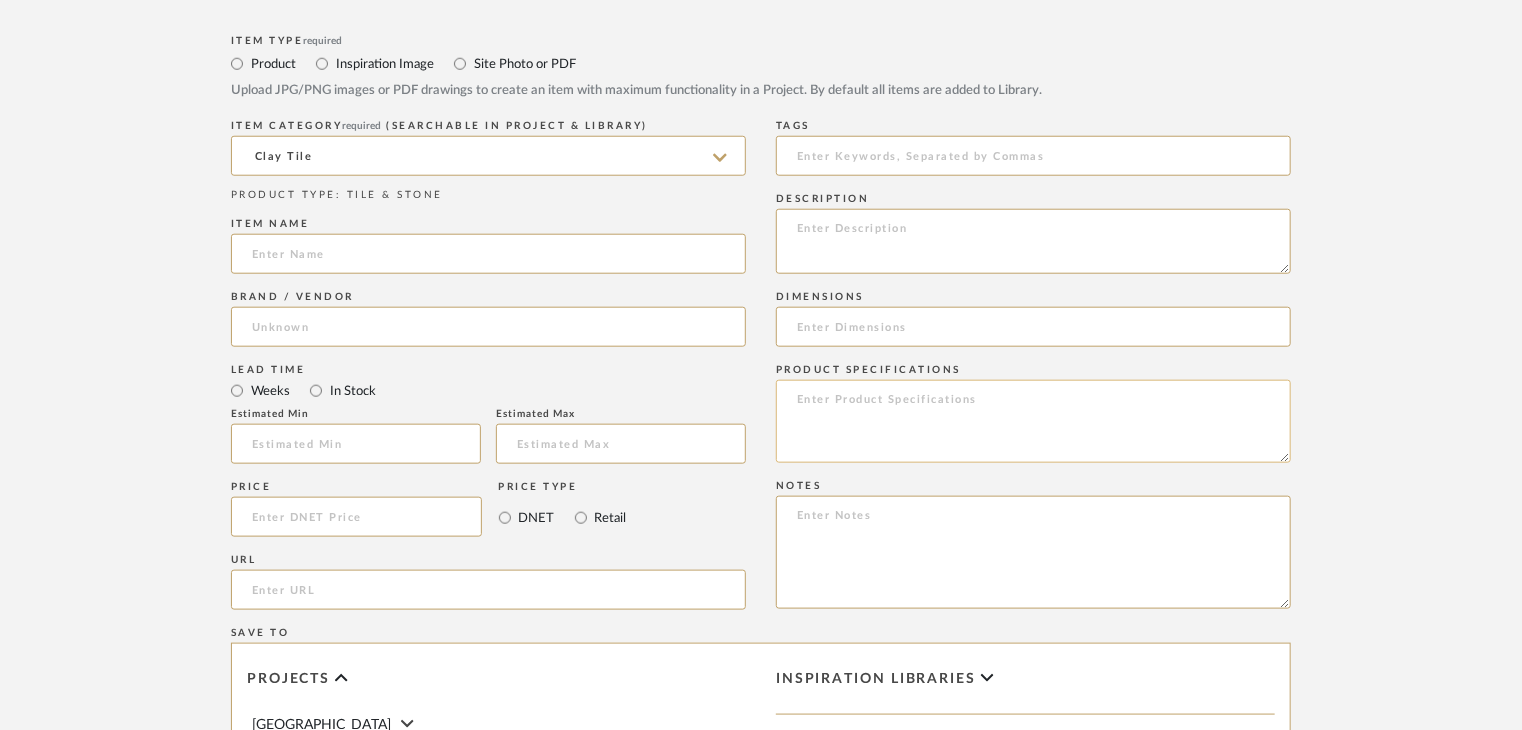 paste on "Brampton Brown Multi" 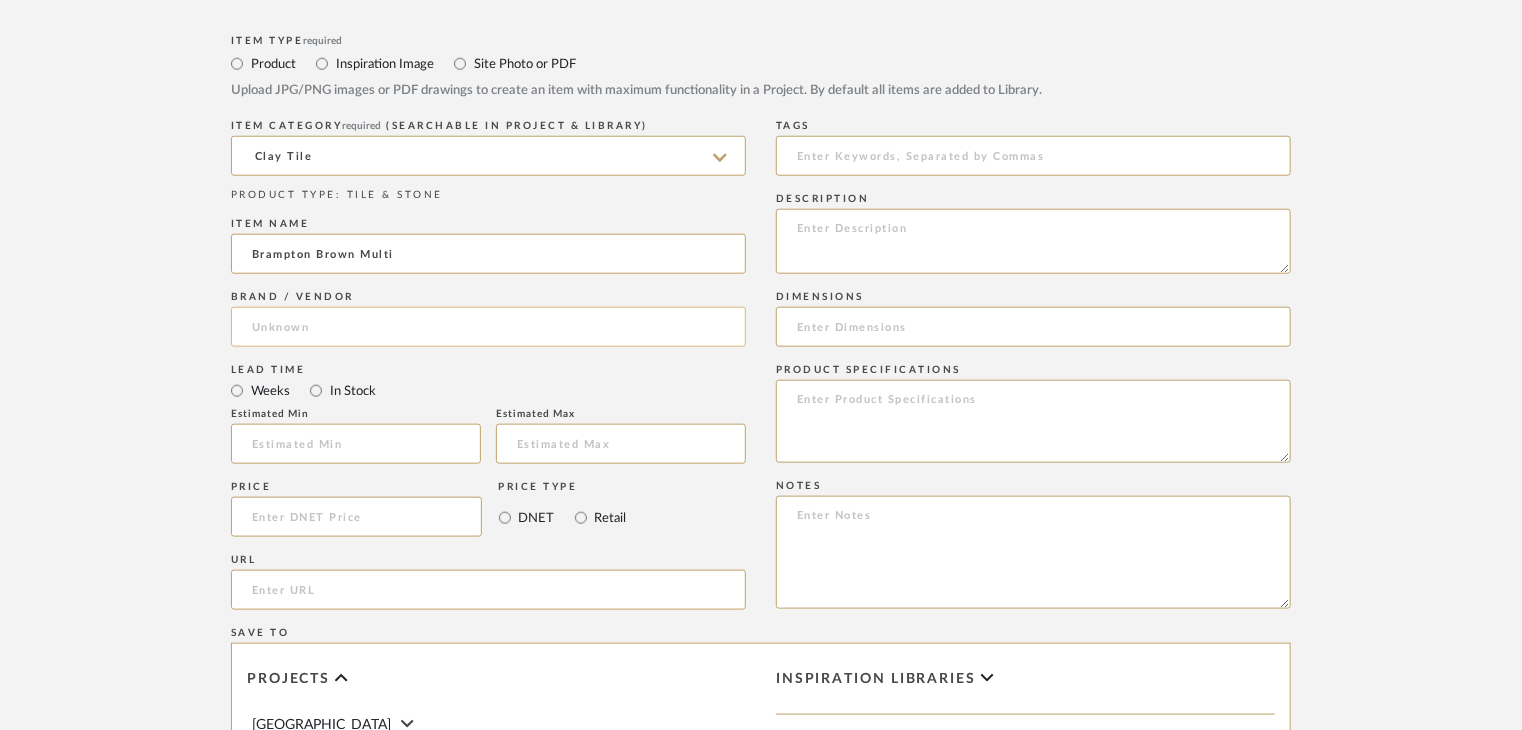 type on "Brampton Brown Multi" 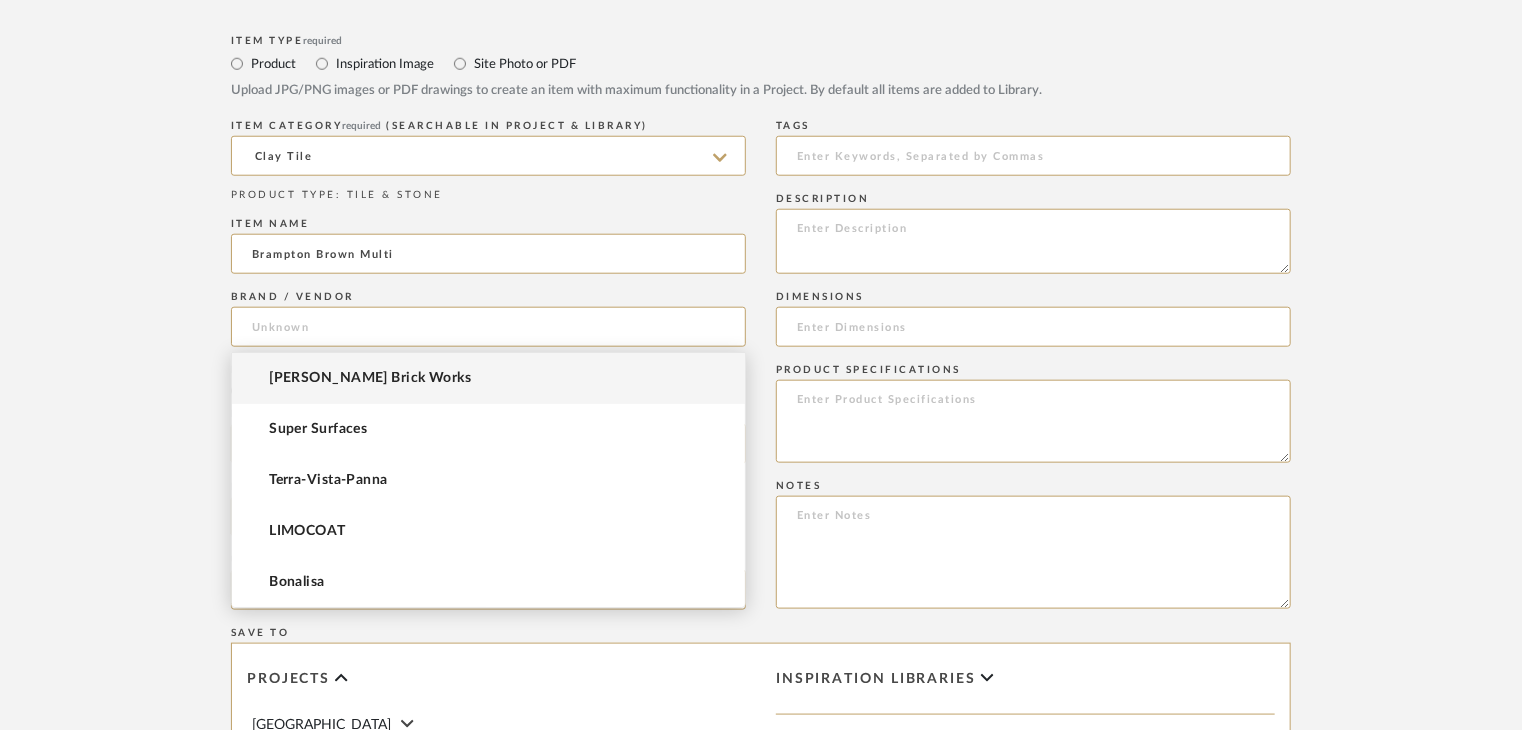 click on "[PERSON_NAME] Brick Works" at bounding box center (488, 378) 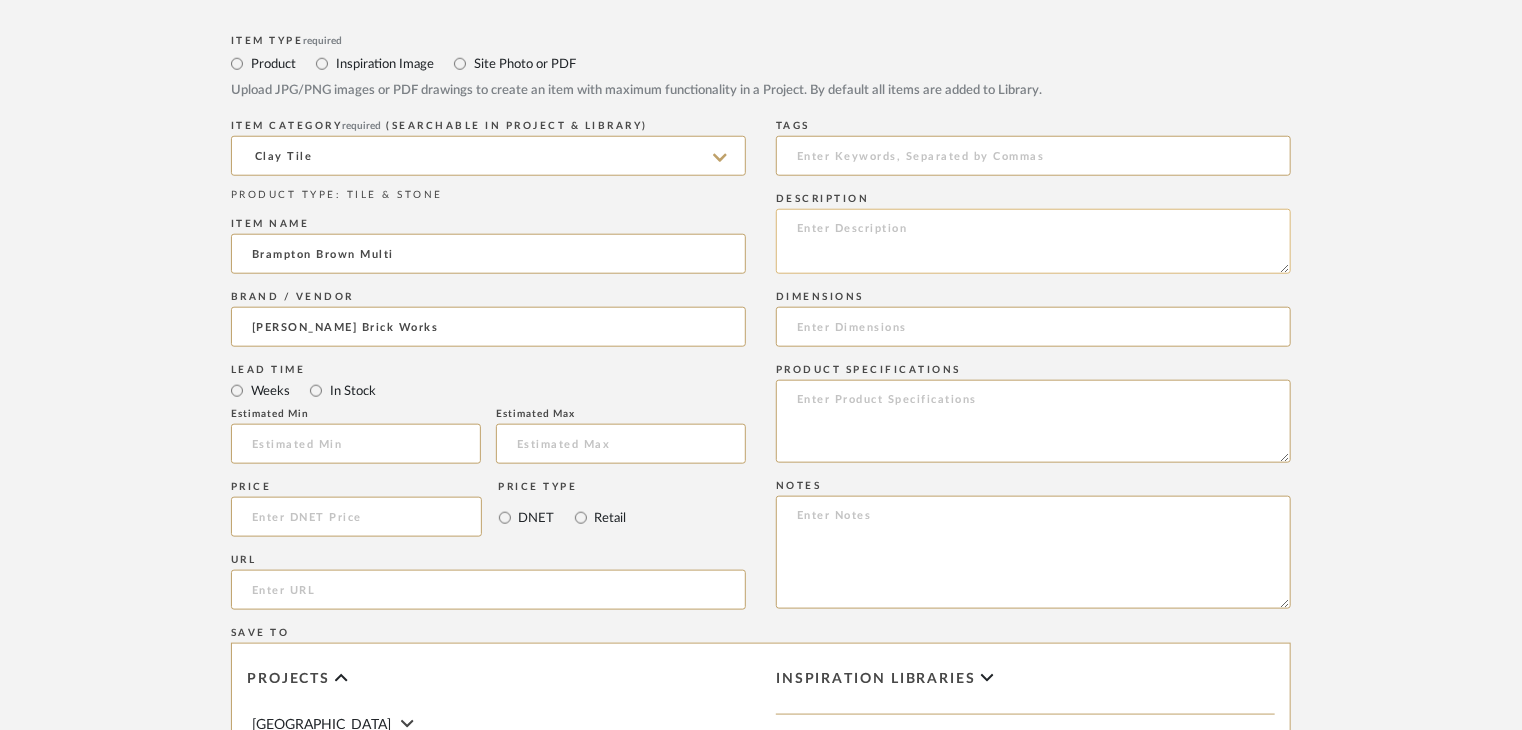 click 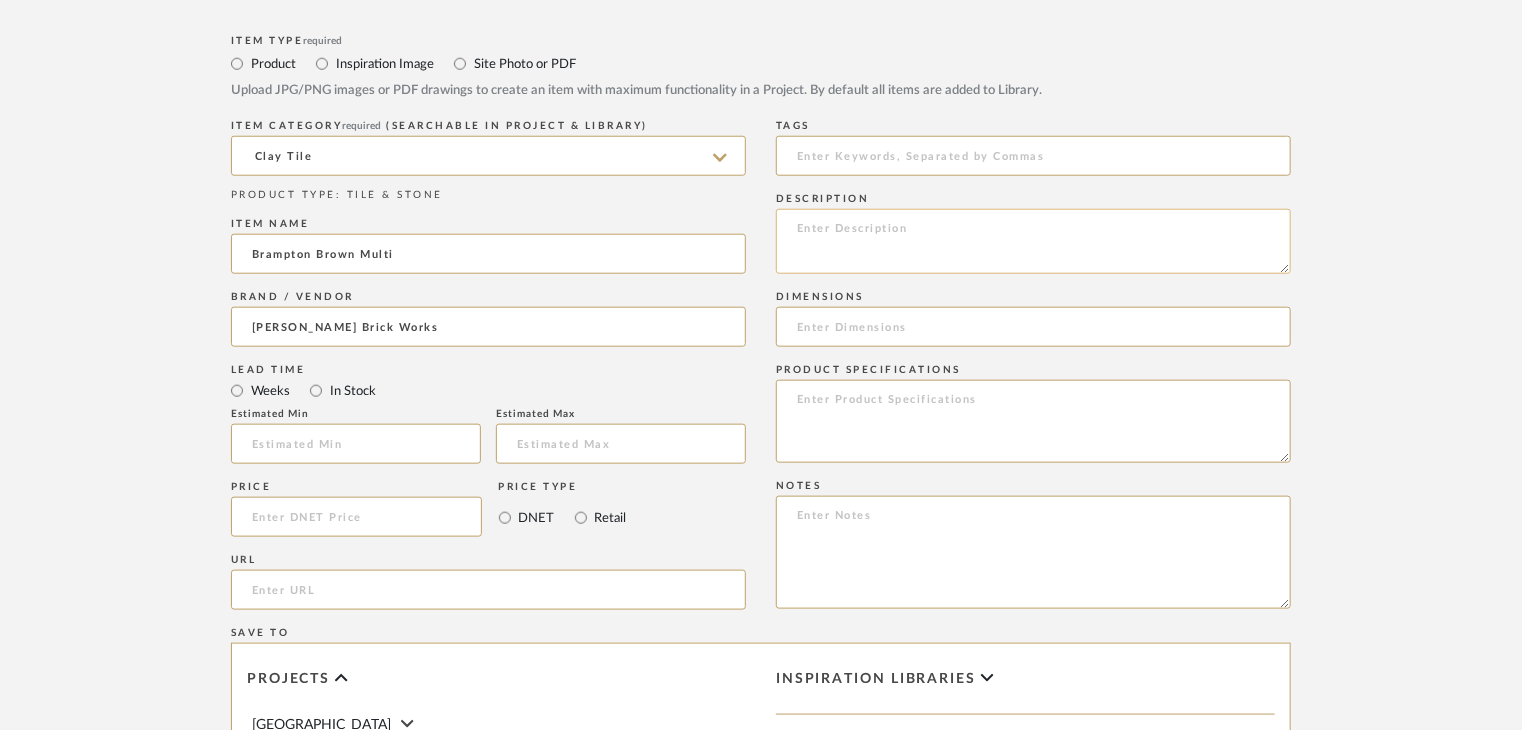 drag, startPoint x: 868, startPoint y: 248, endPoint x: 882, endPoint y: 248, distance: 14 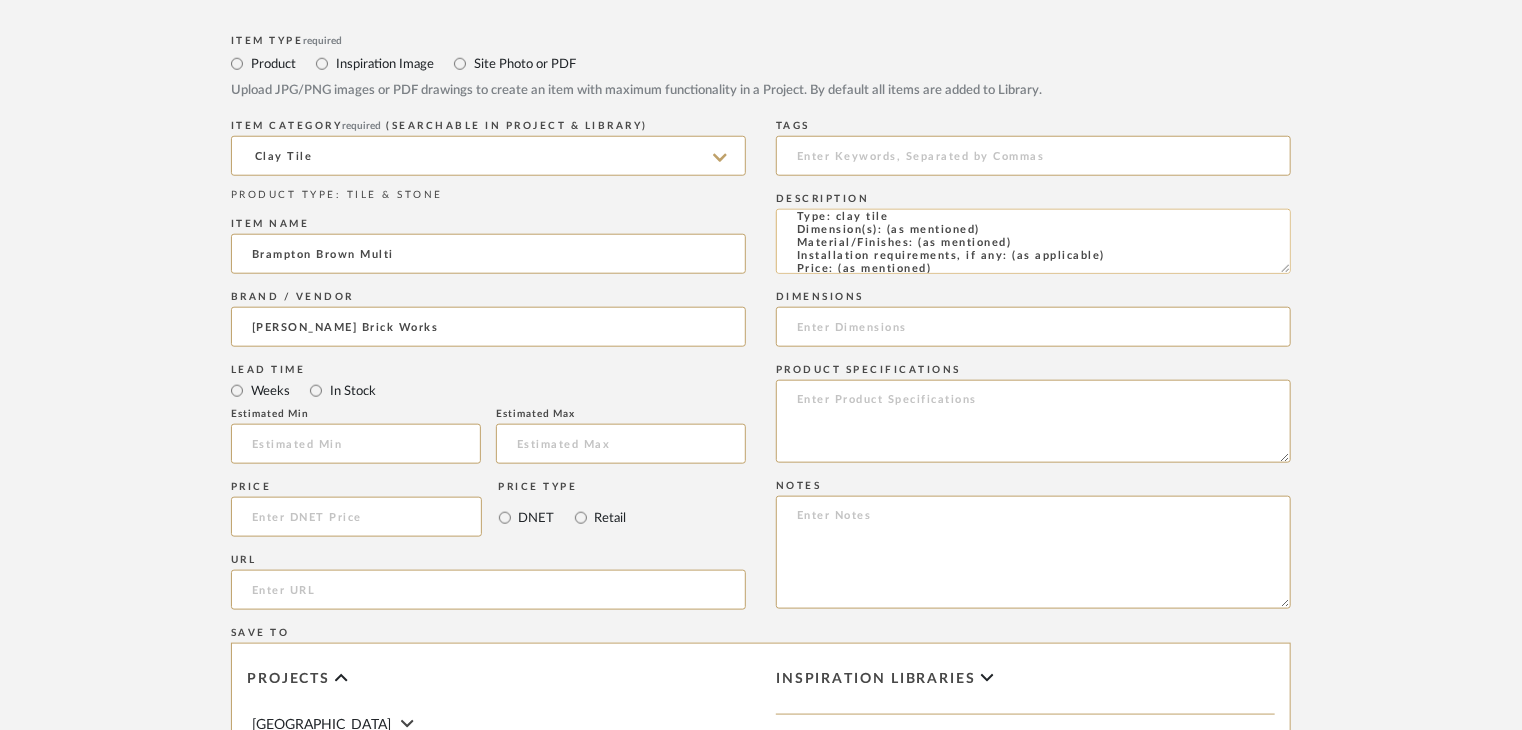 scroll, scrollTop: 0, scrollLeft: 0, axis: both 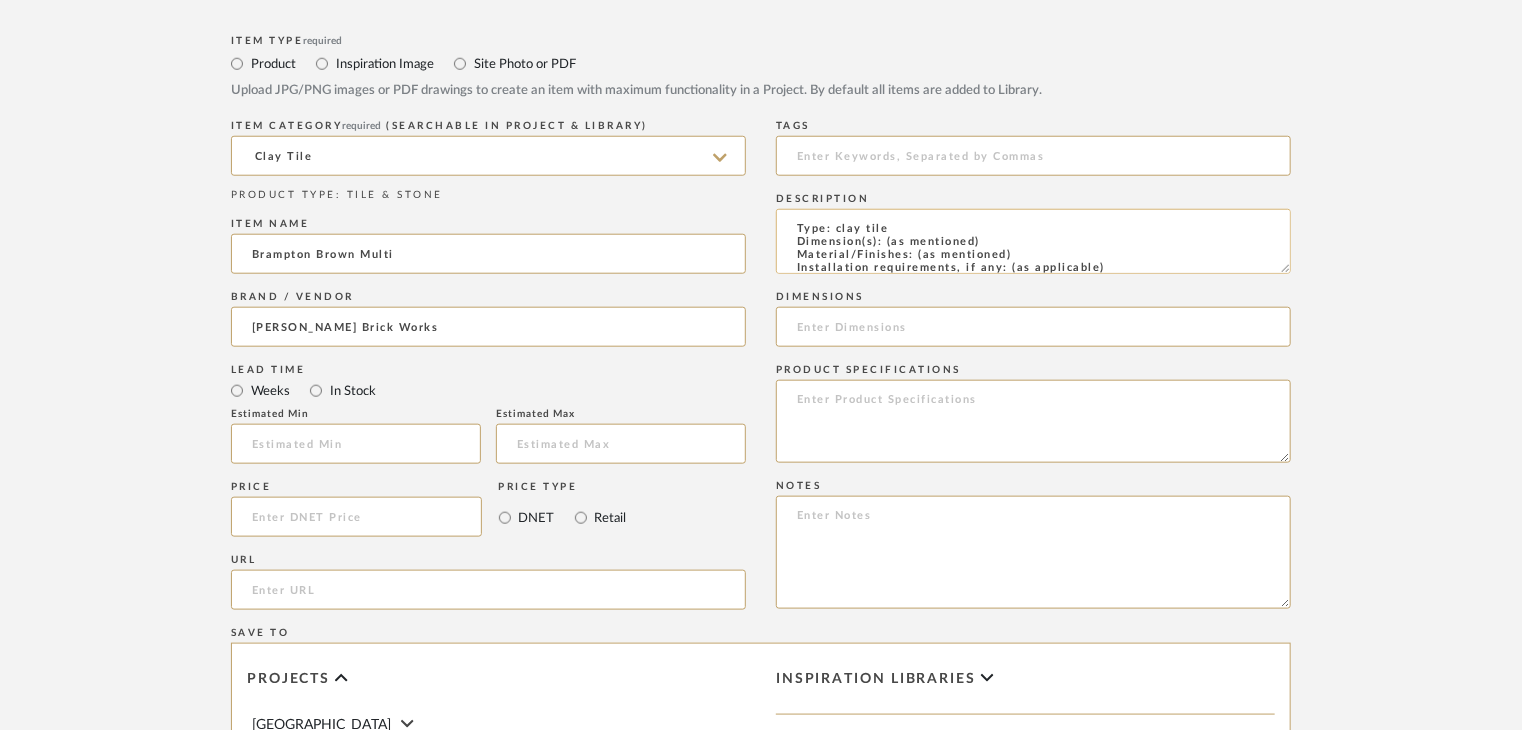 drag, startPoint x: 1013, startPoint y: 252, endPoint x: 916, endPoint y: 253, distance: 97.00516 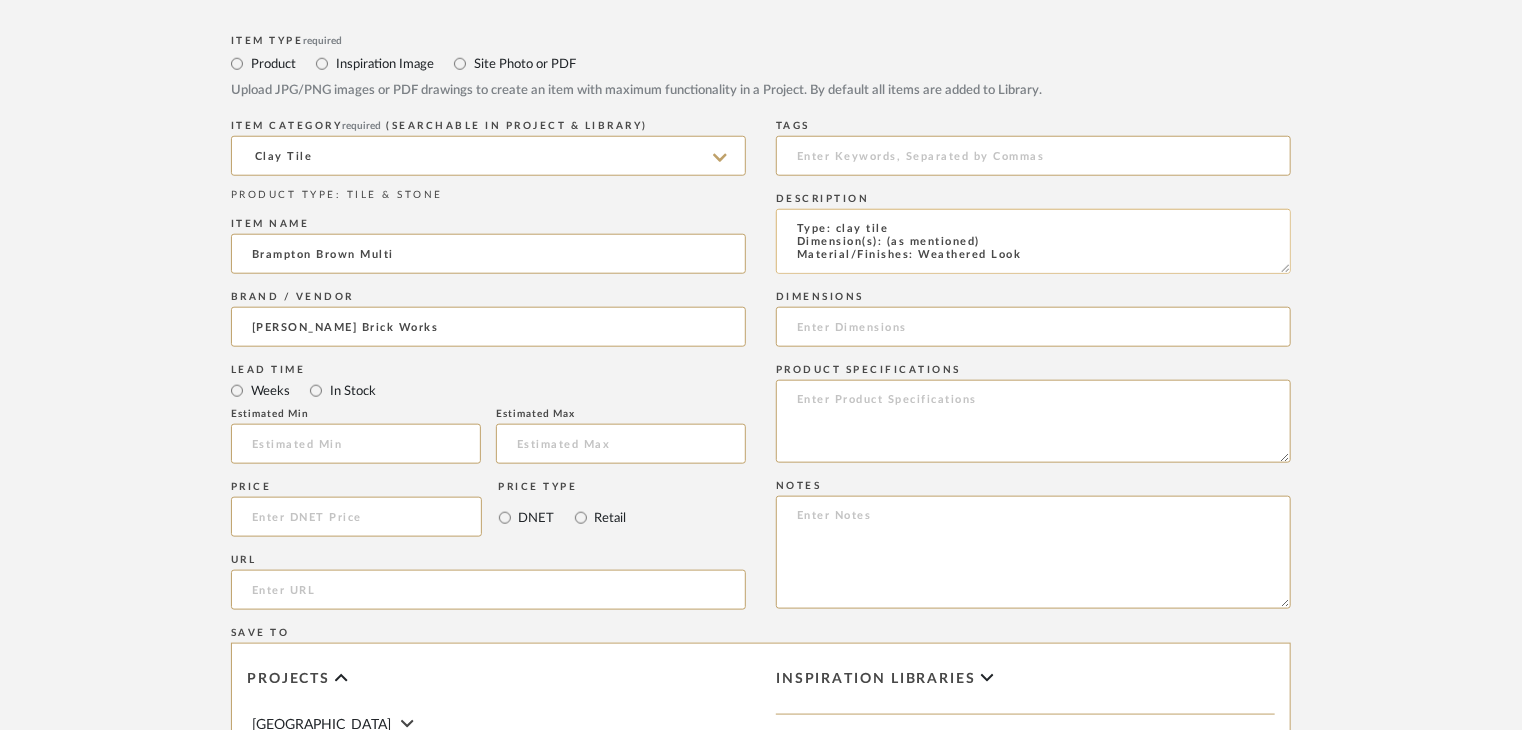 scroll, scrollTop: 1, scrollLeft: 0, axis: vertical 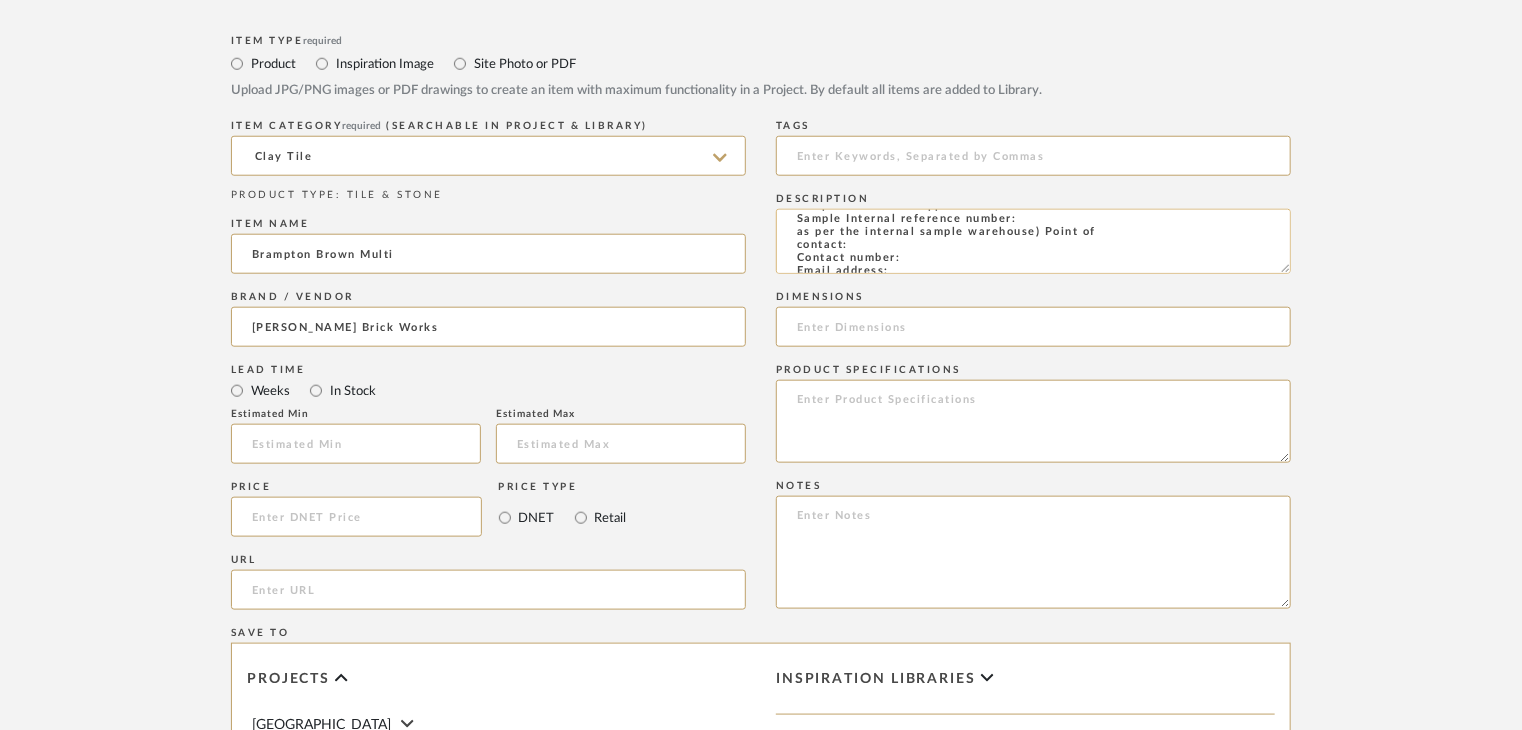 click on "Type: clay tile
Dimension(s): (as mentioned)
Material/Finishes: Weathered Look
Installation requirements, if any: (as applicable)
Price: (as mentioned)
Lead time: (as mentioned)
Sample available: supplier stock
Sample Internal reference number:
as per the internal sample warehouse) Point of
contact:
Contact number:
Email address:
Address:
Additional contact information:" 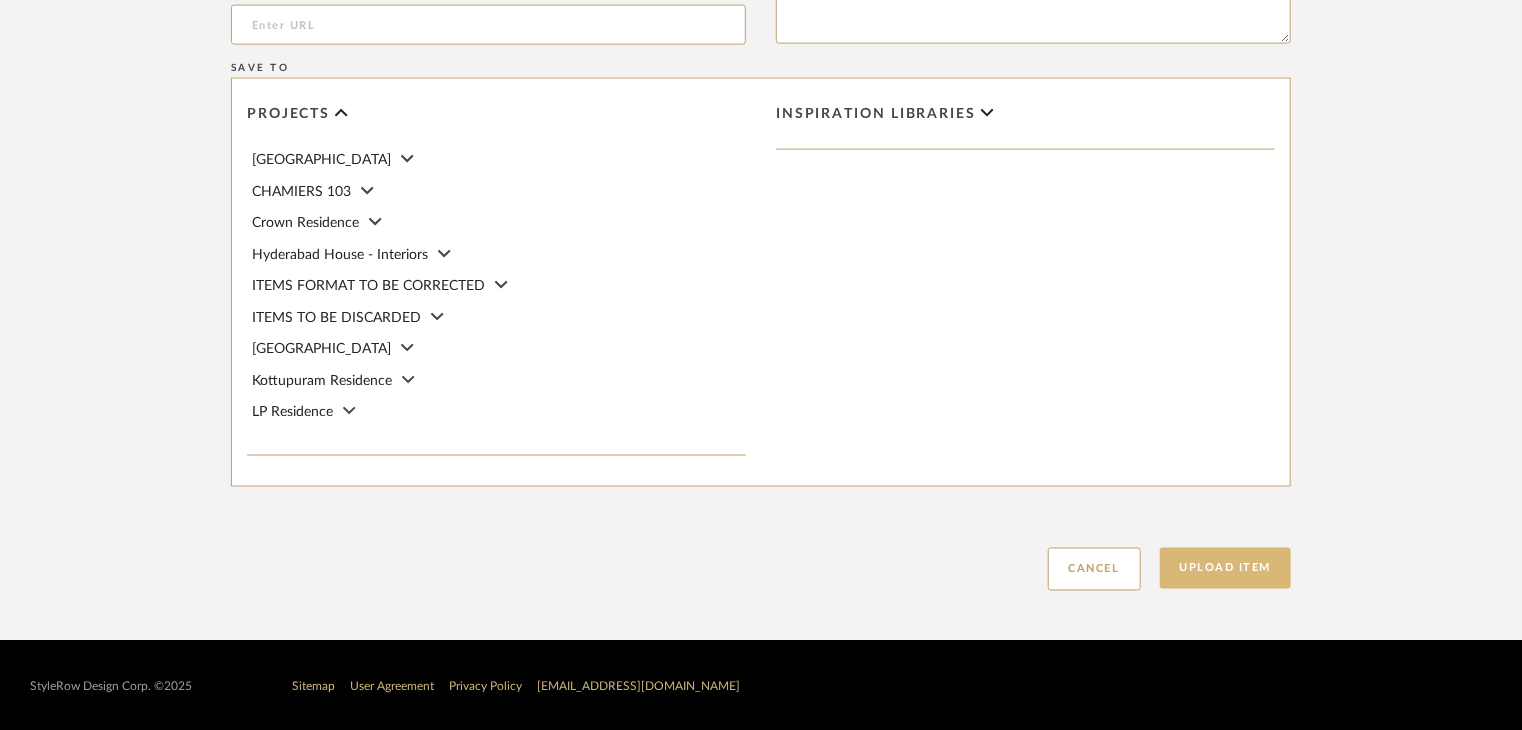 scroll, scrollTop: 1468, scrollLeft: 0, axis: vertical 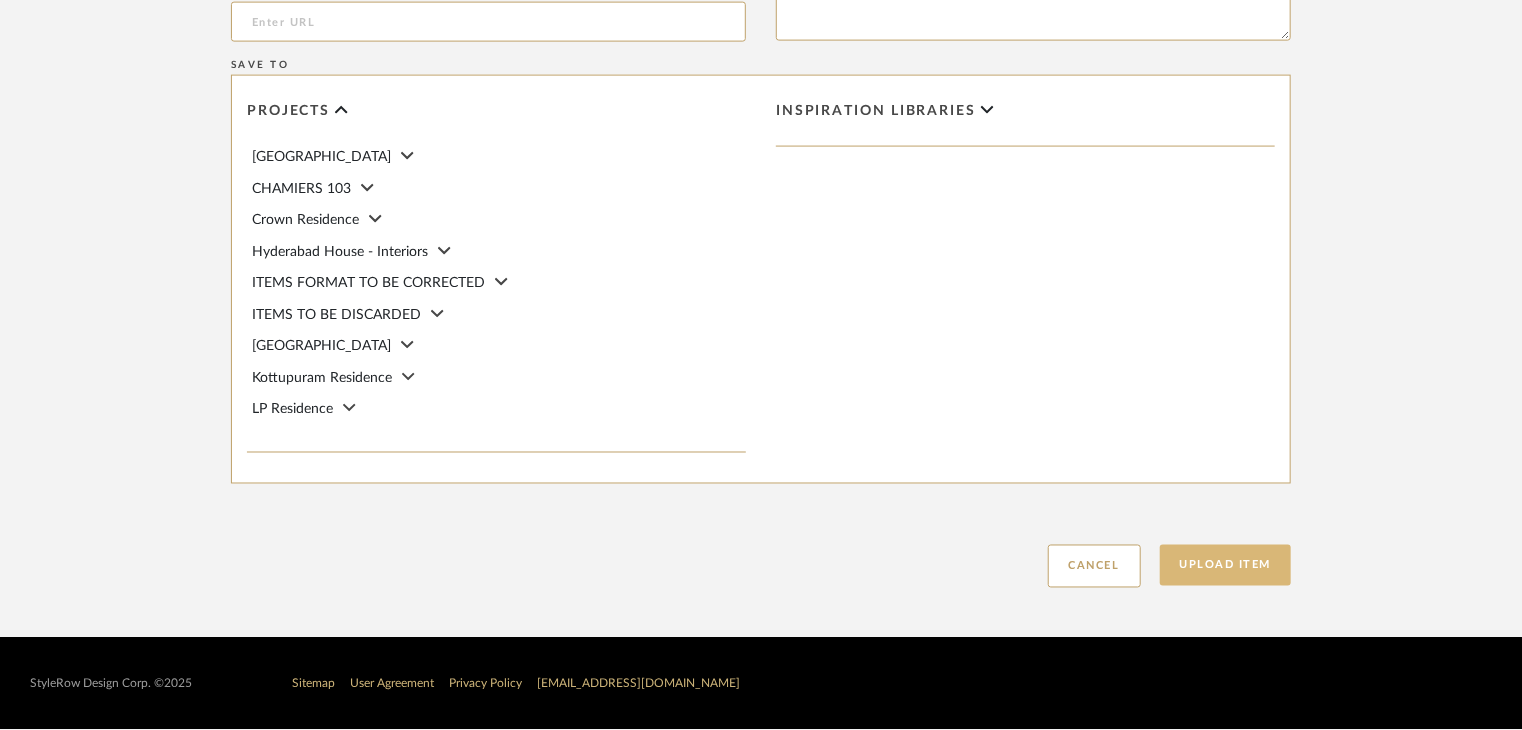 type on "Type: clay tile
Dimension(s): (as mentioned)
Material/Finishes: Weathered Look
Installation requirements, if any: (as applicable)
Price: (as mentioned)
Lead time: (as mentioned)
Sample available: supplier stock
Sample Internal reference number: TS-CLT-[MEDICAL_DATA]
as per the internal sample warehouse) Point of
contact:
Contact number:
Email address:
Address:
Additional contact information:" 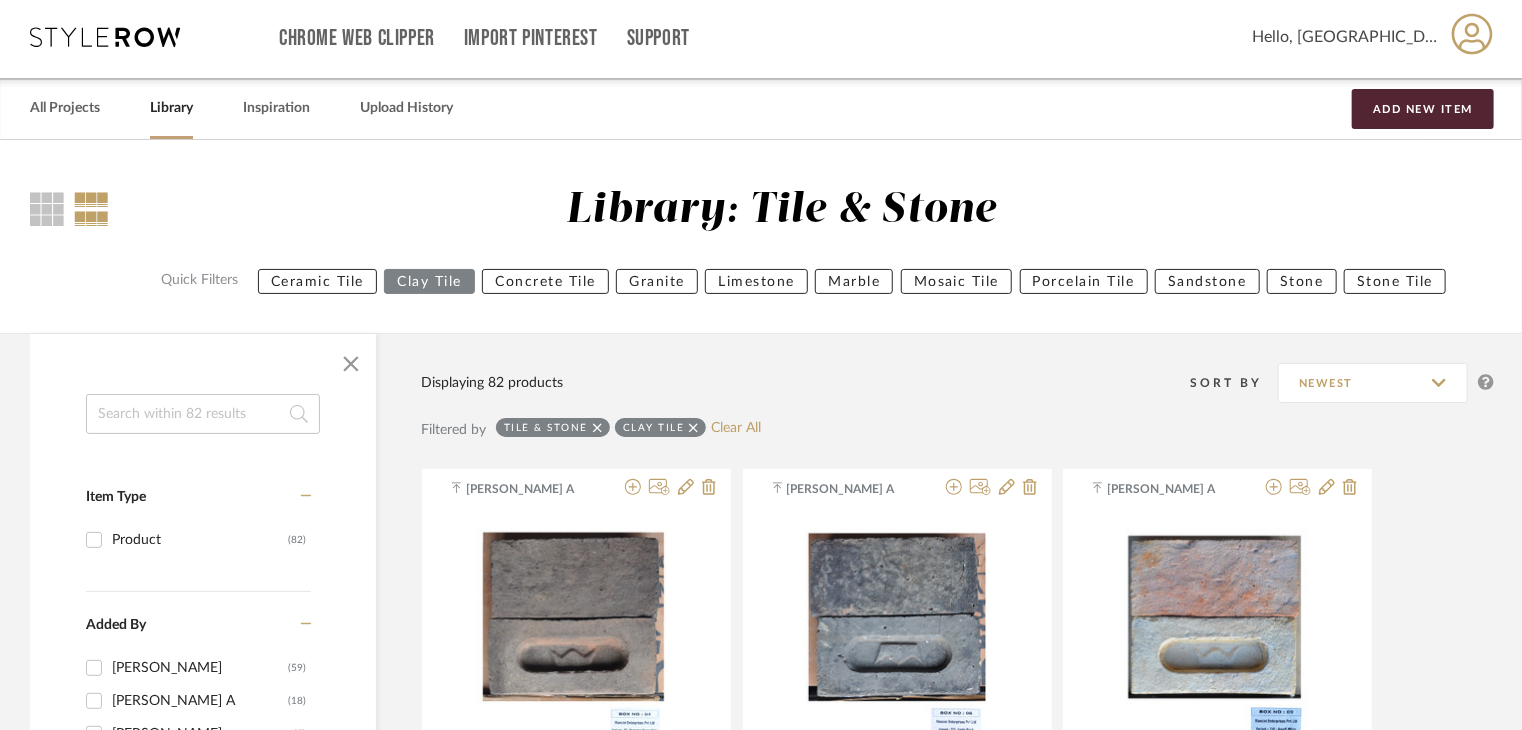 scroll, scrollTop: 0, scrollLeft: 0, axis: both 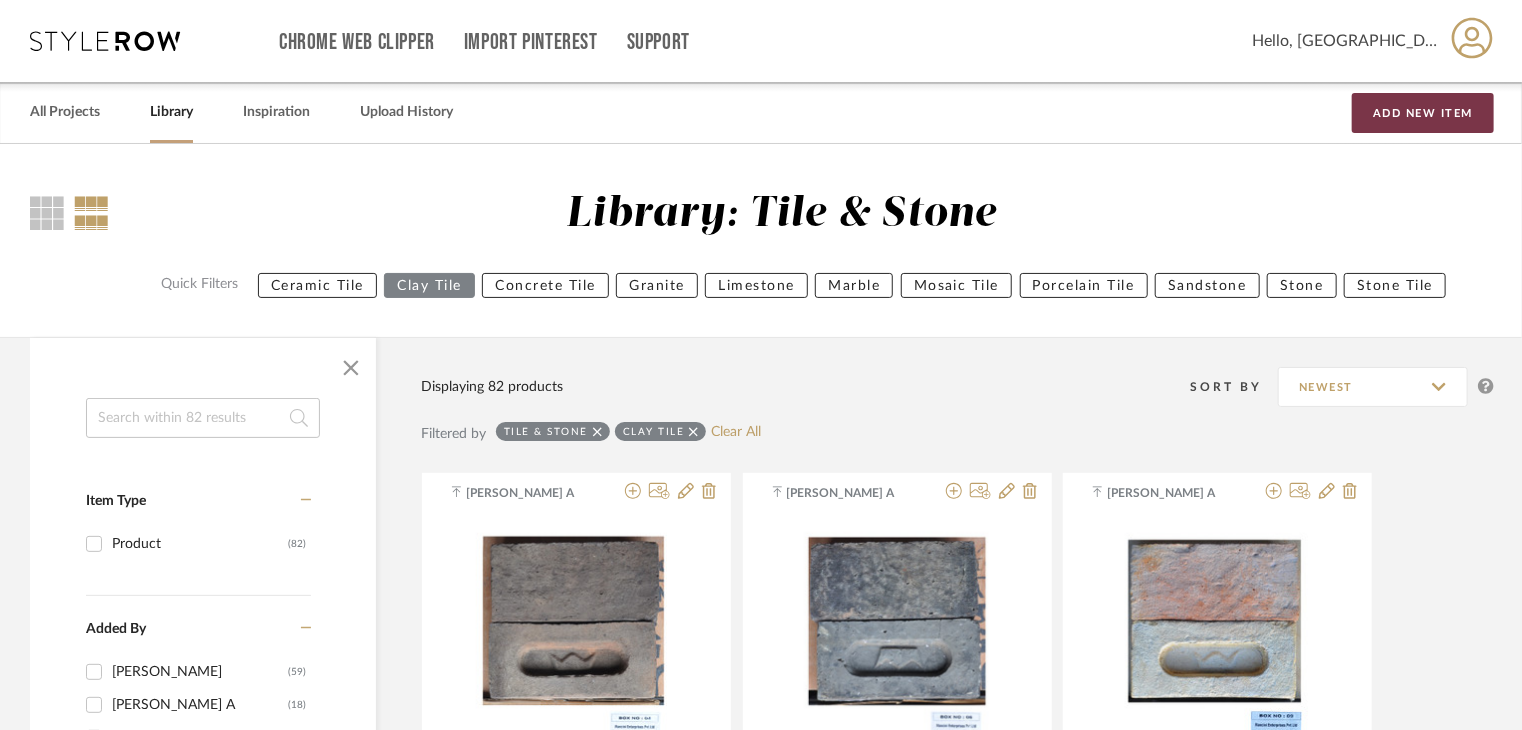 click on "Add New Item" at bounding box center (1423, 113) 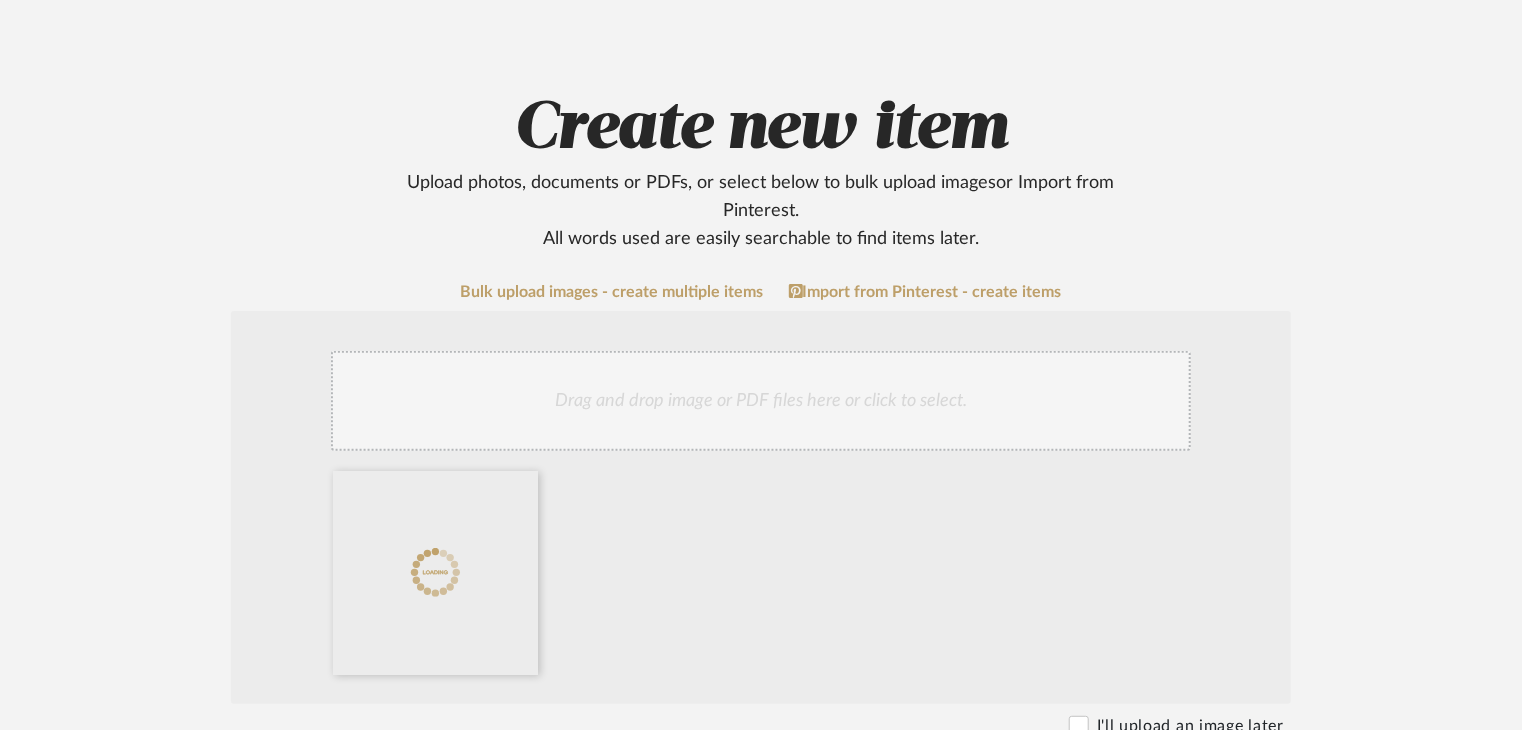 scroll, scrollTop: 600, scrollLeft: 0, axis: vertical 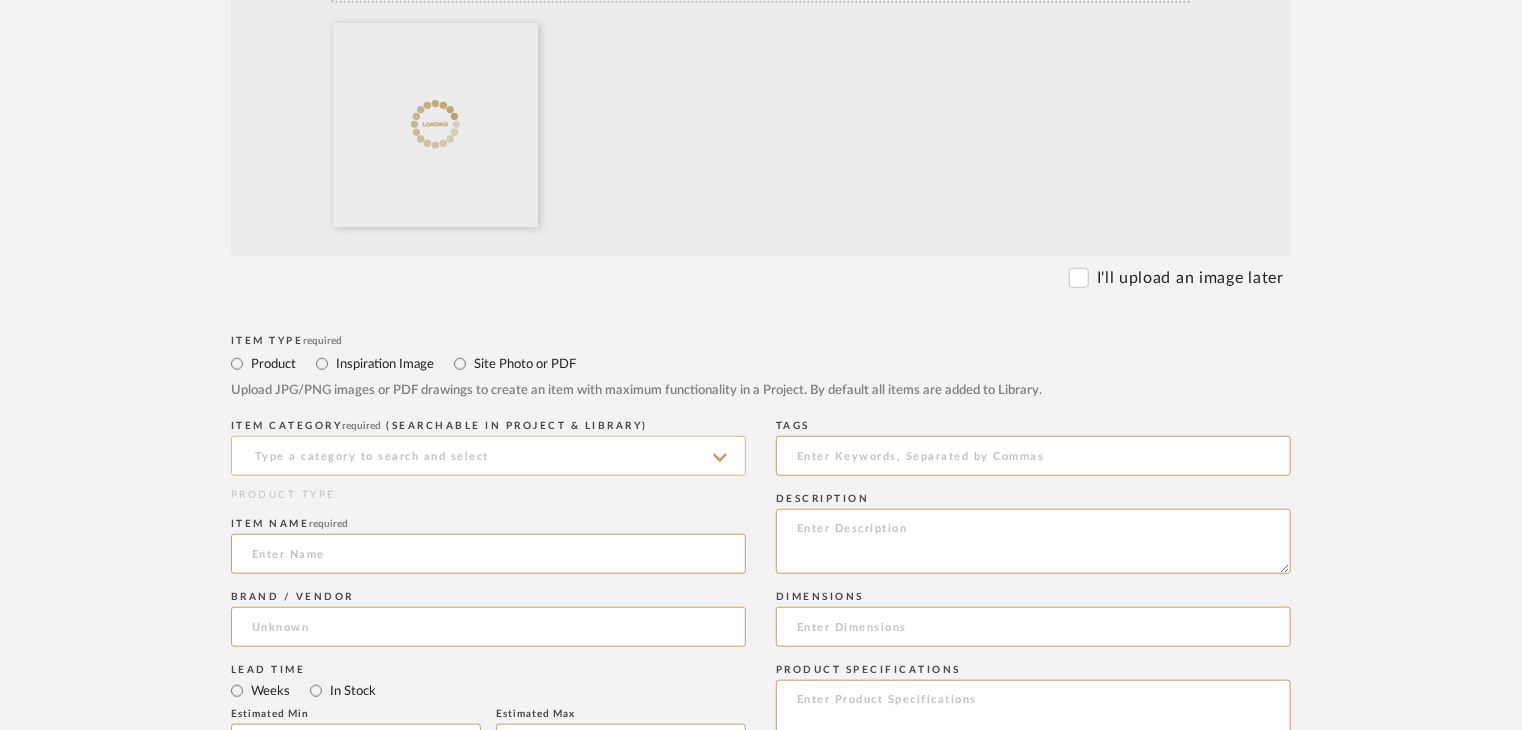 click 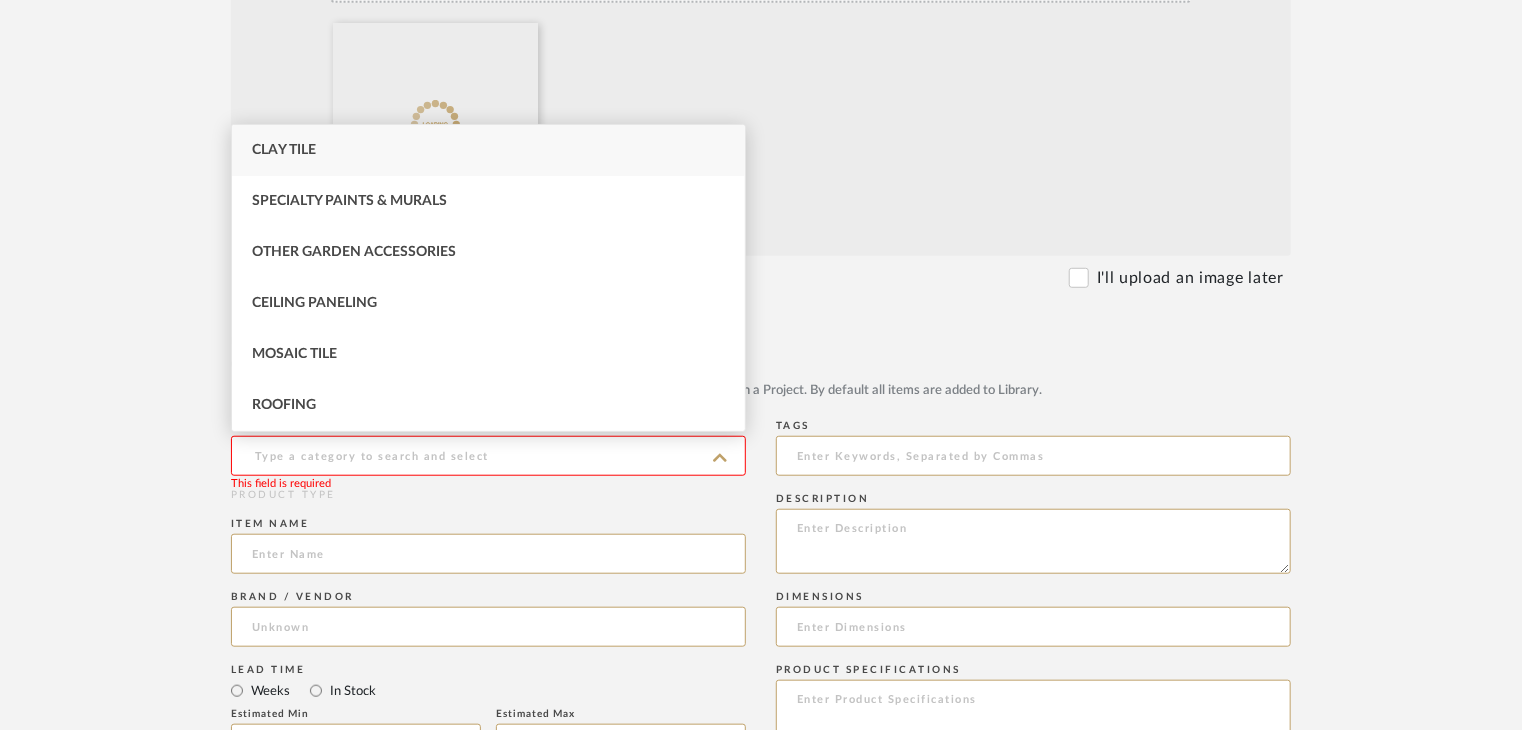 click on "Clay Tile" at bounding box center (488, 150) 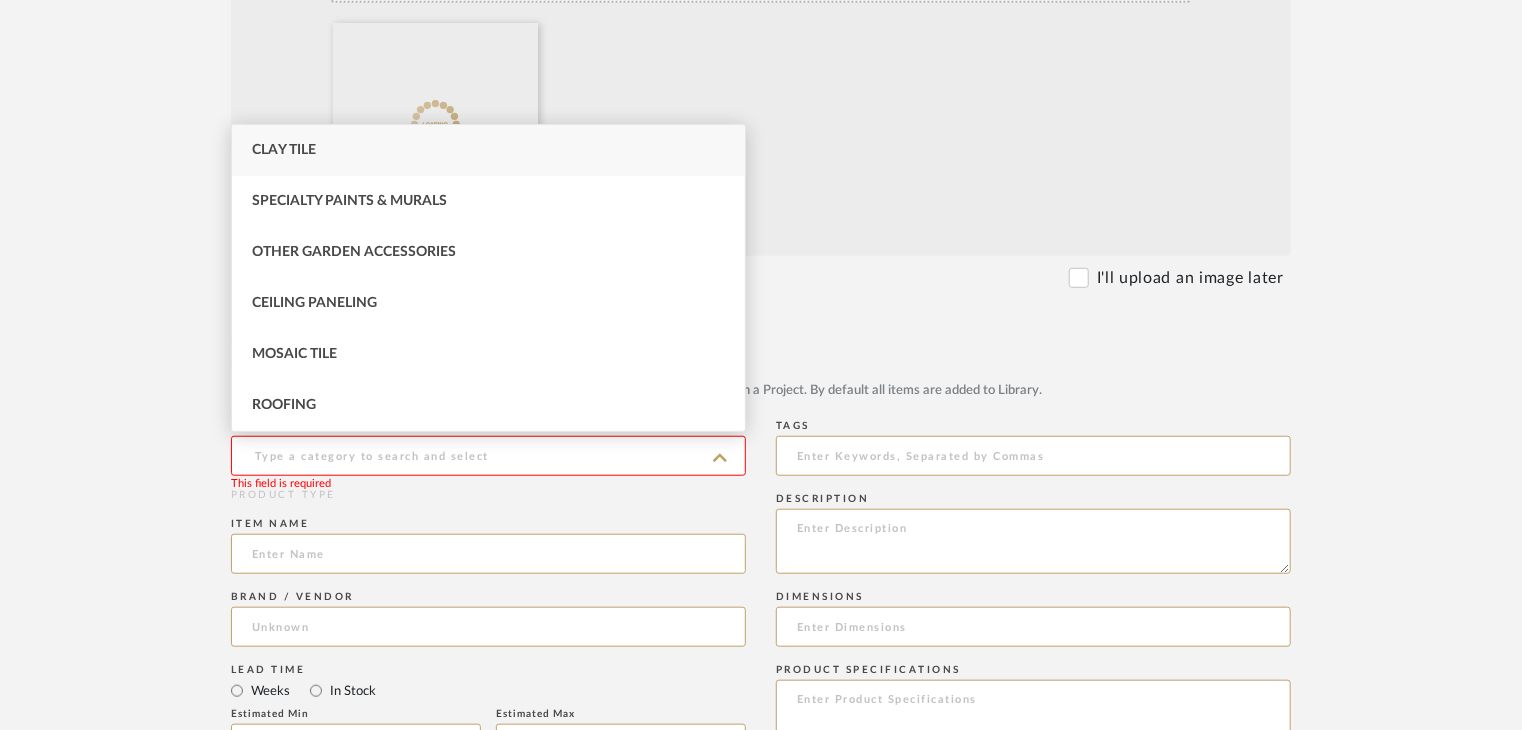 type on "Clay Tile" 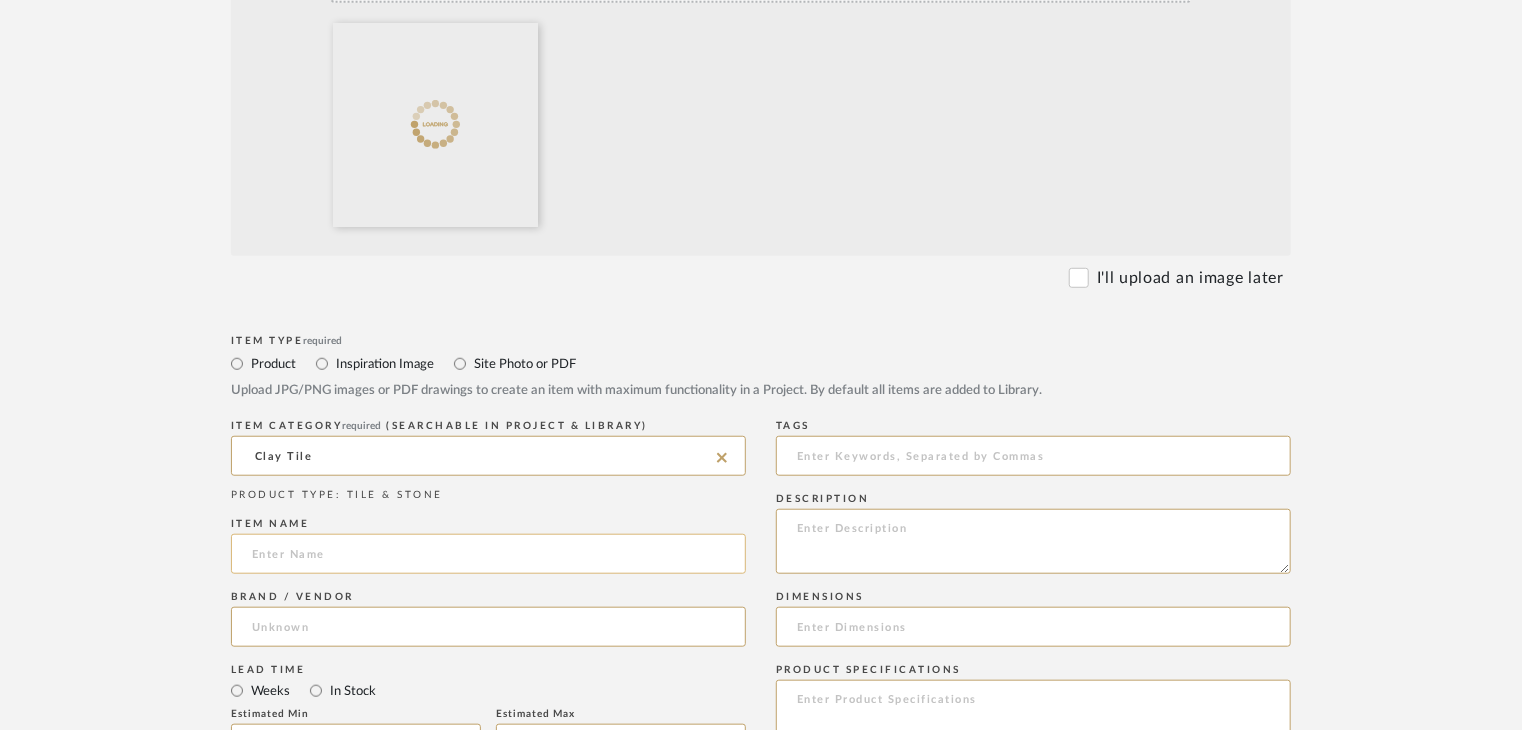 click 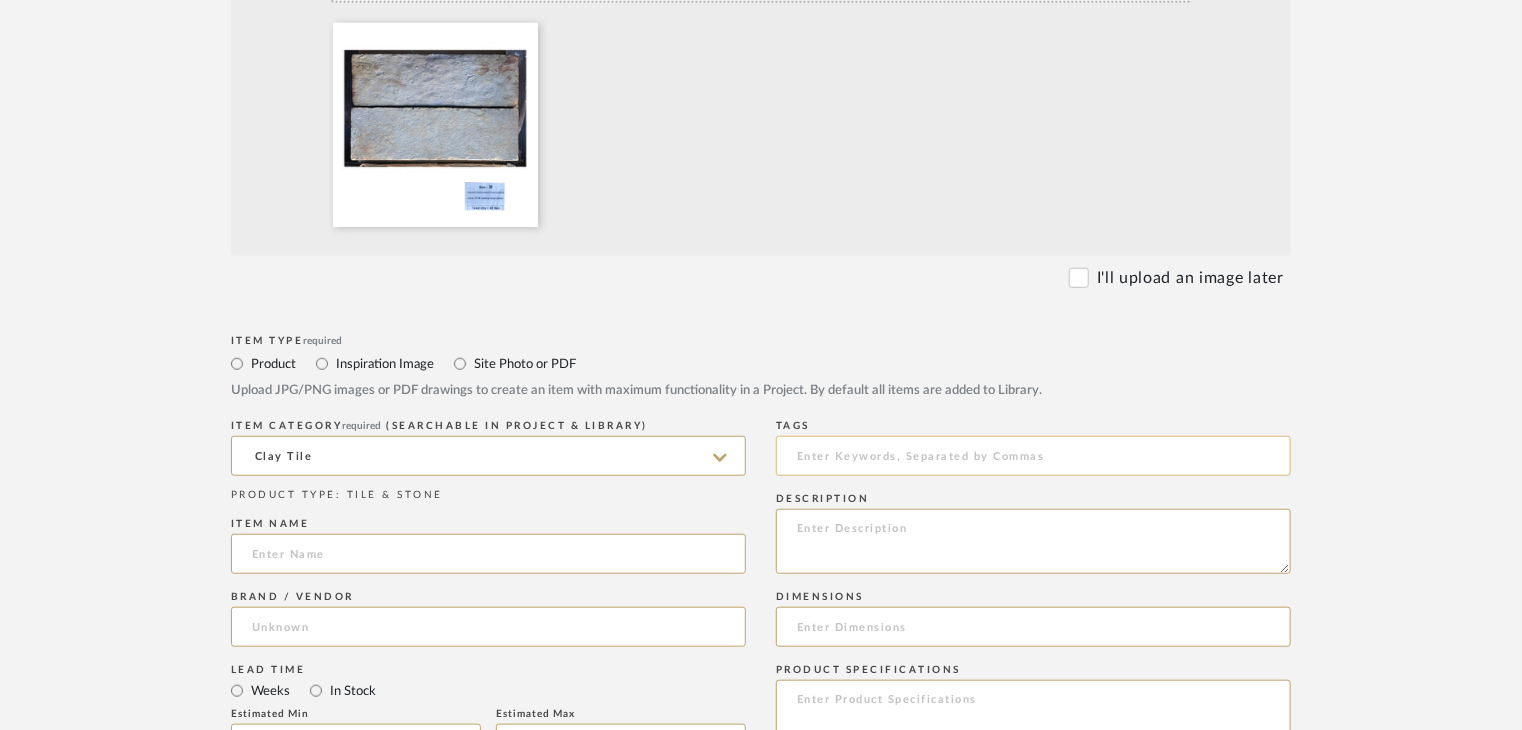 paste on "Sydney Grey Linear" 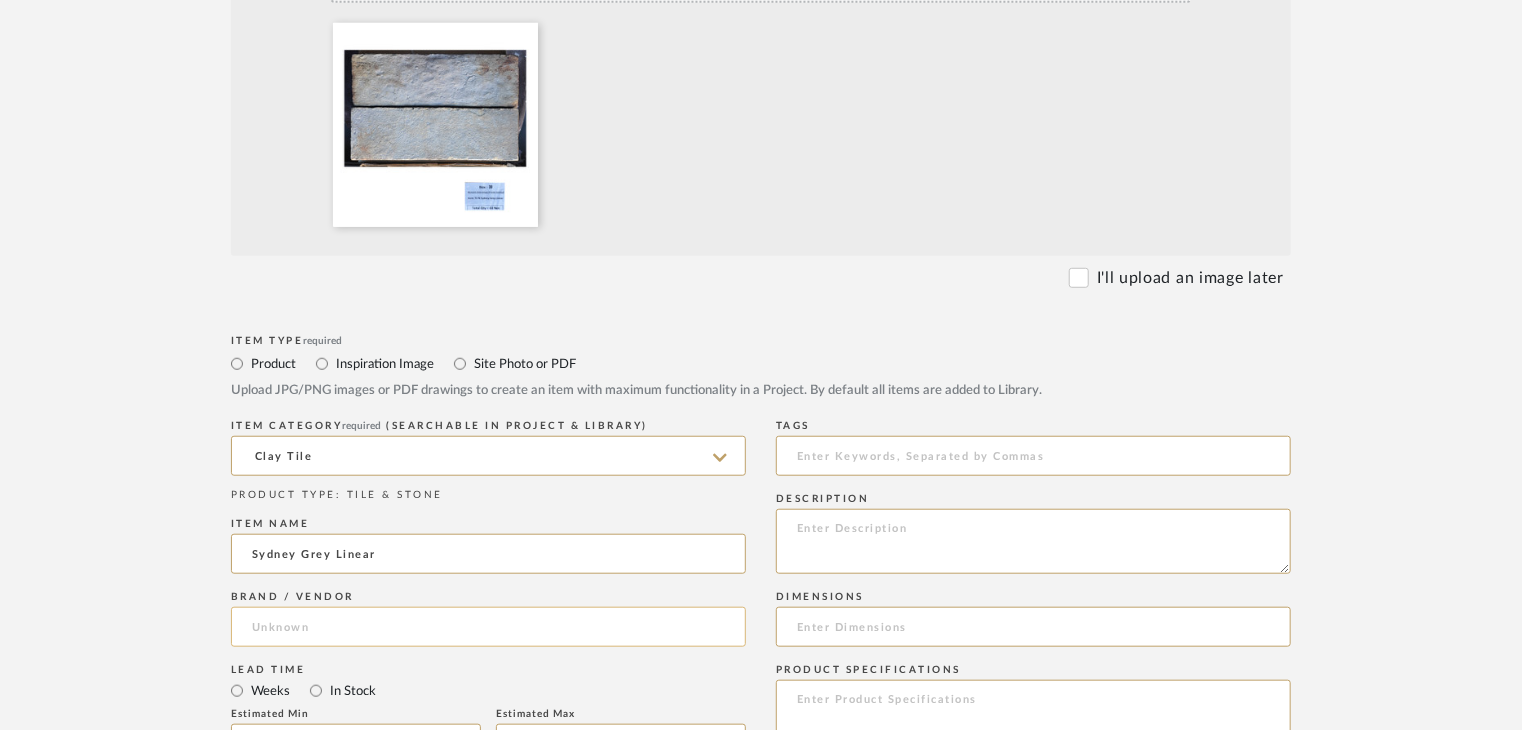type on "Sydney Grey Linear" 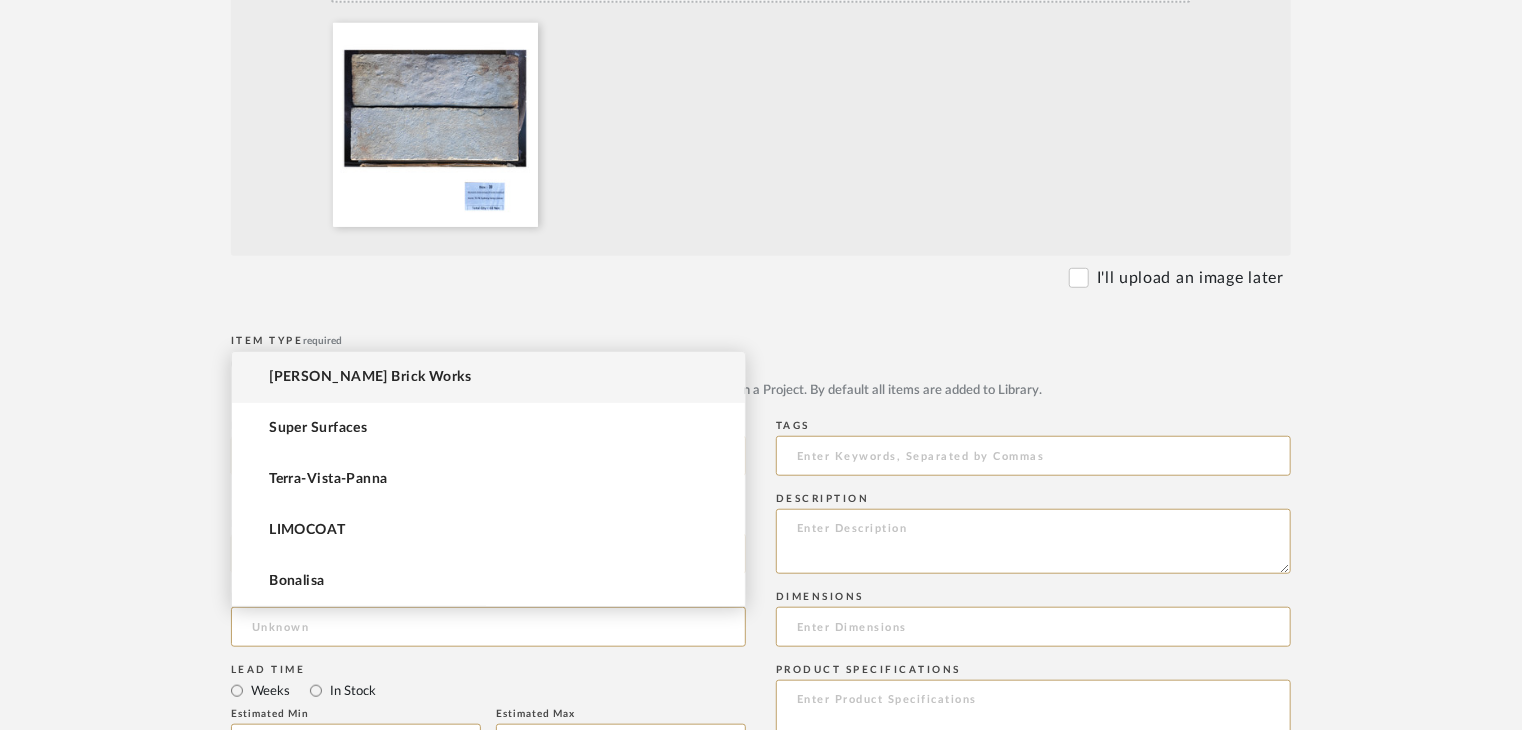 click on "[PERSON_NAME] Brick Works" at bounding box center [488, 377] 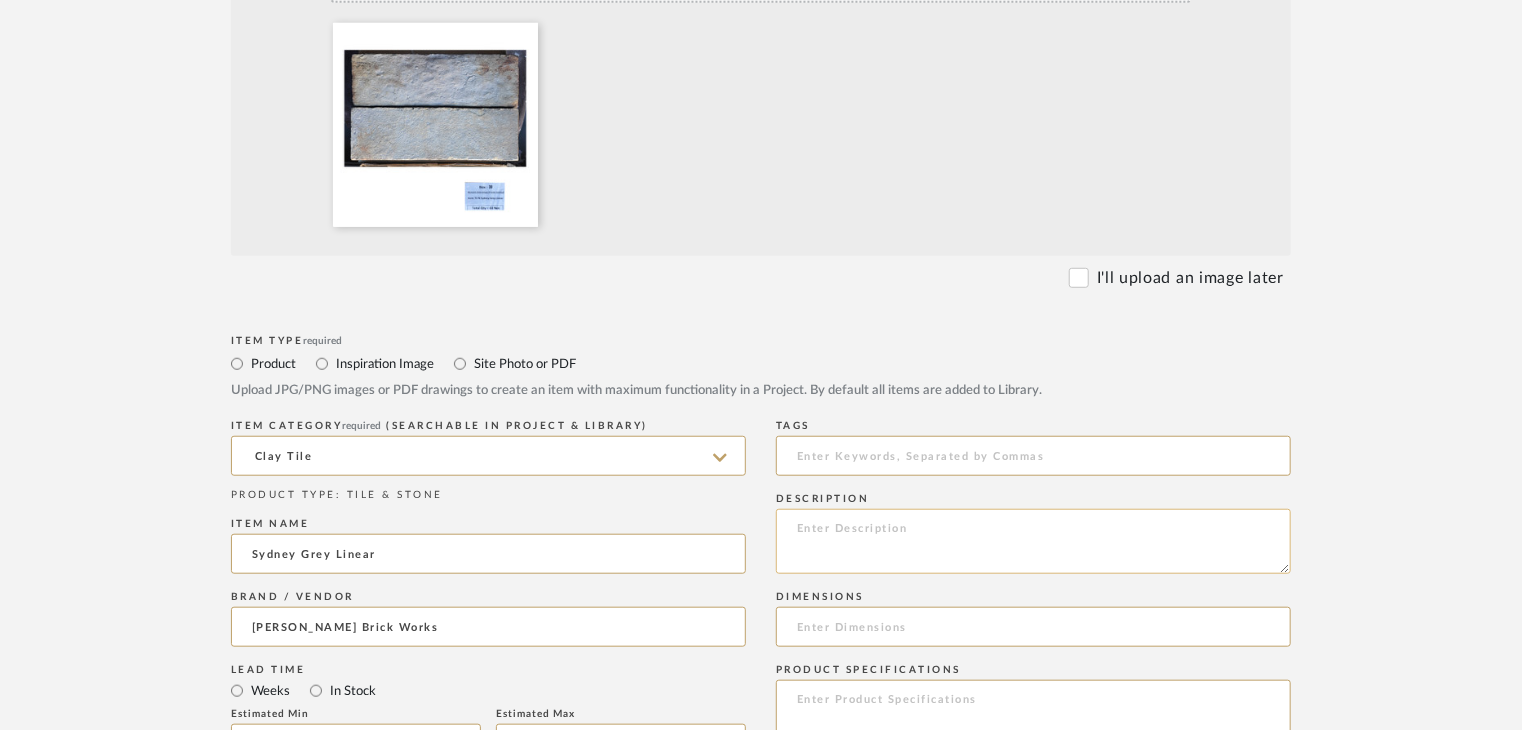 click 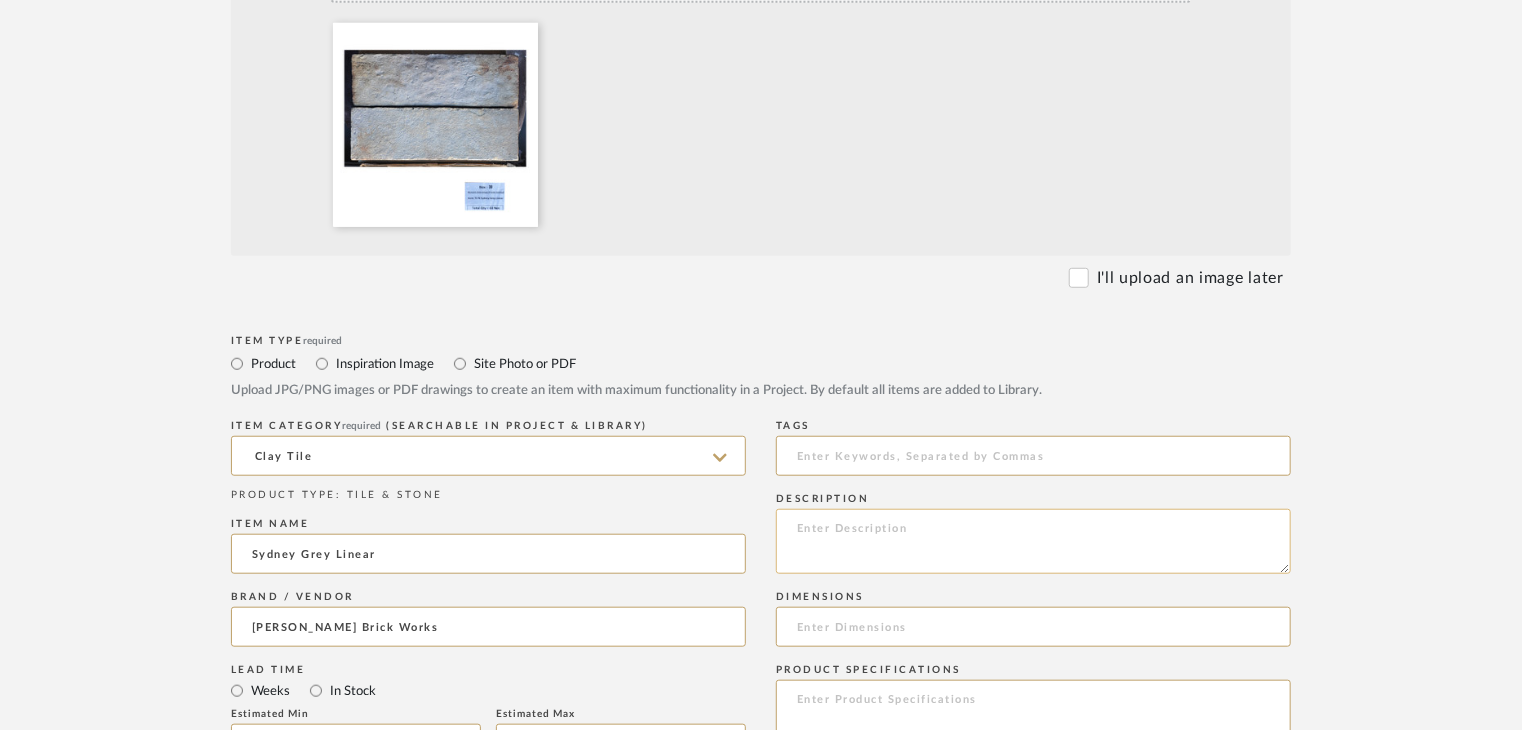 paste on "Type: clay tile
Dimension(s): (as mentioned)
Material/Finishes: (as mentioned)
Installation requirements, if any: (as applicable)
Price: (as mentioned)
Lead time: (as mentioned)
Sample available: supplier stock
Sample Internal reference number:
as per the internal sample warehouse) Point of
contact:
Contact number:
Email address:
Address:
Additional contact information:" 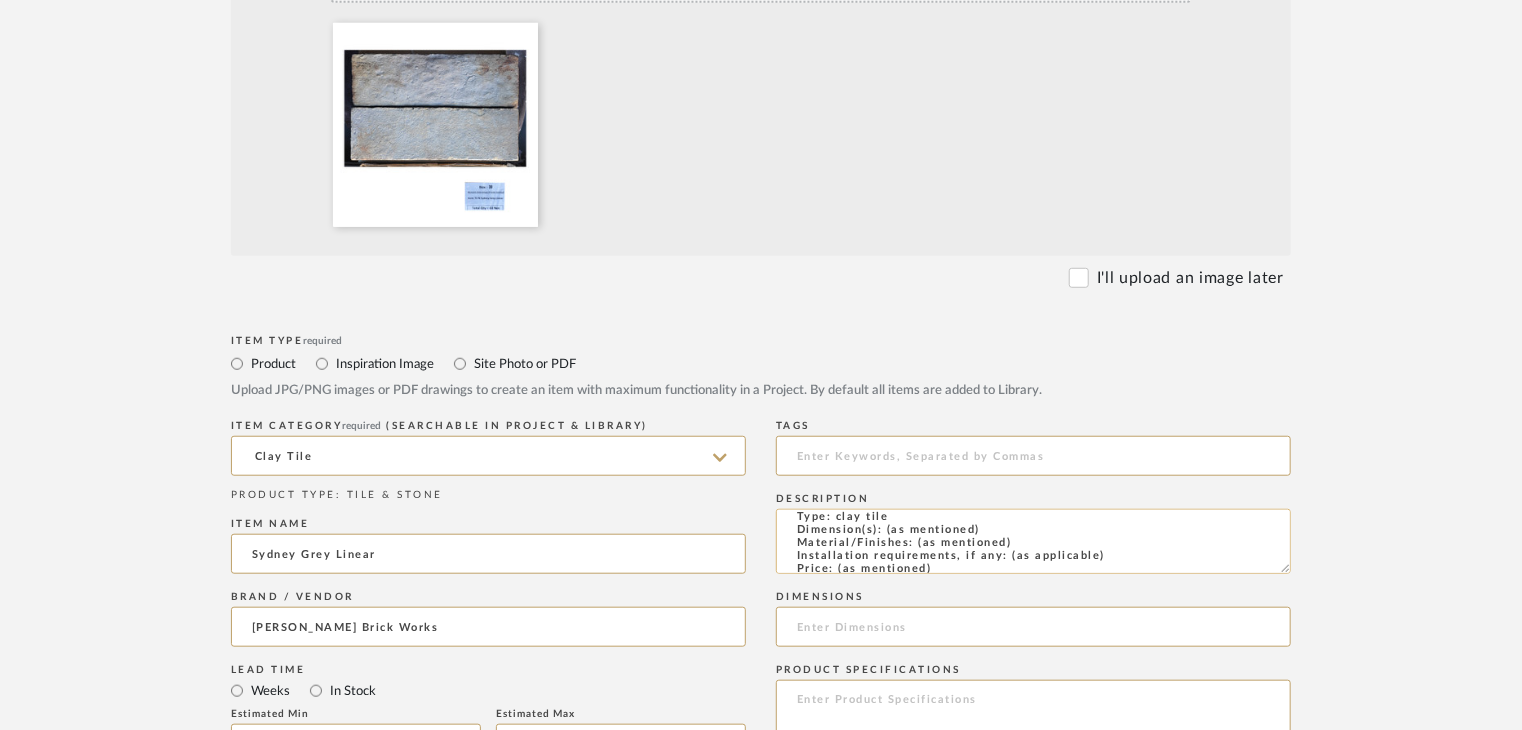 scroll, scrollTop: 0, scrollLeft: 0, axis: both 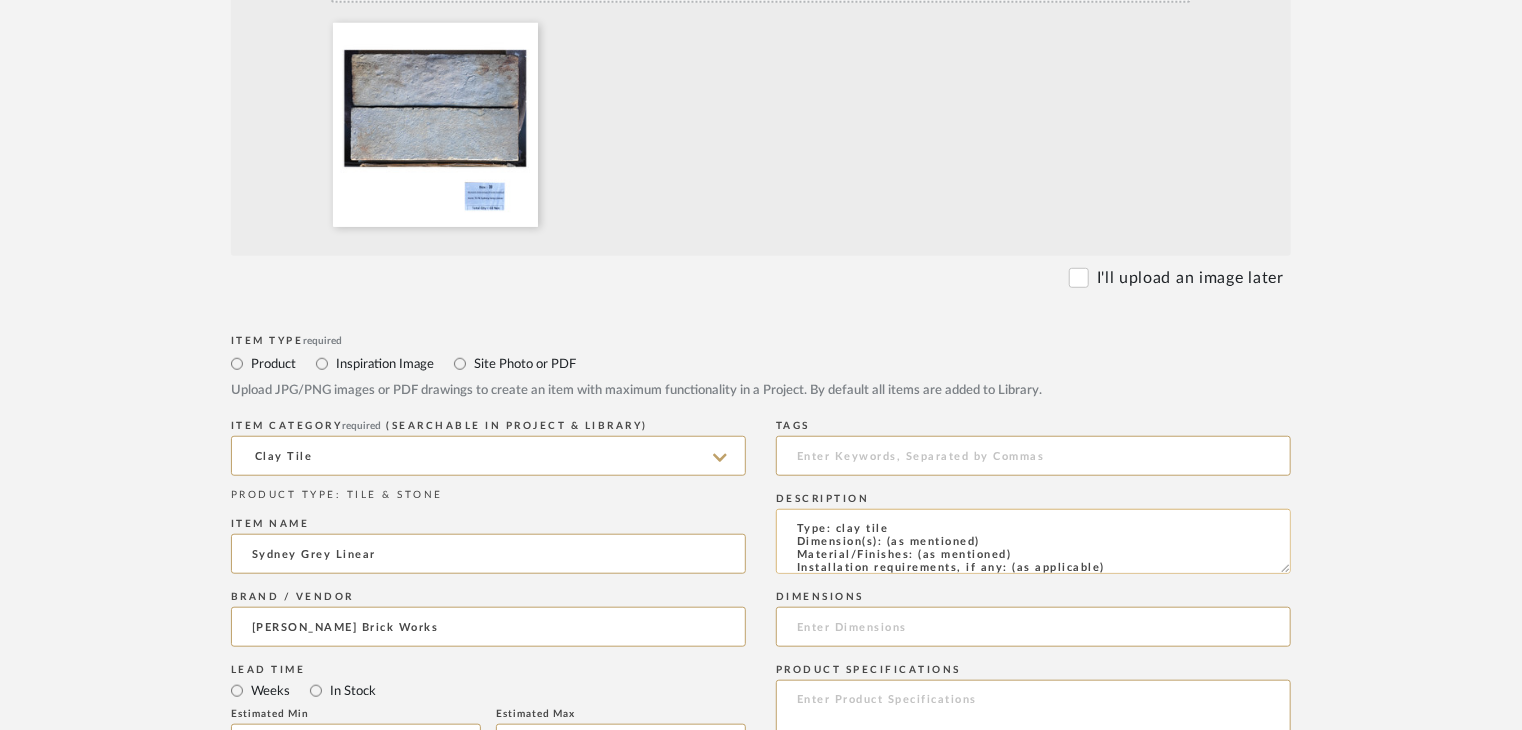 drag, startPoint x: 1002, startPoint y: 552, endPoint x: 916, endPoint y: 557, distance: 86.145226 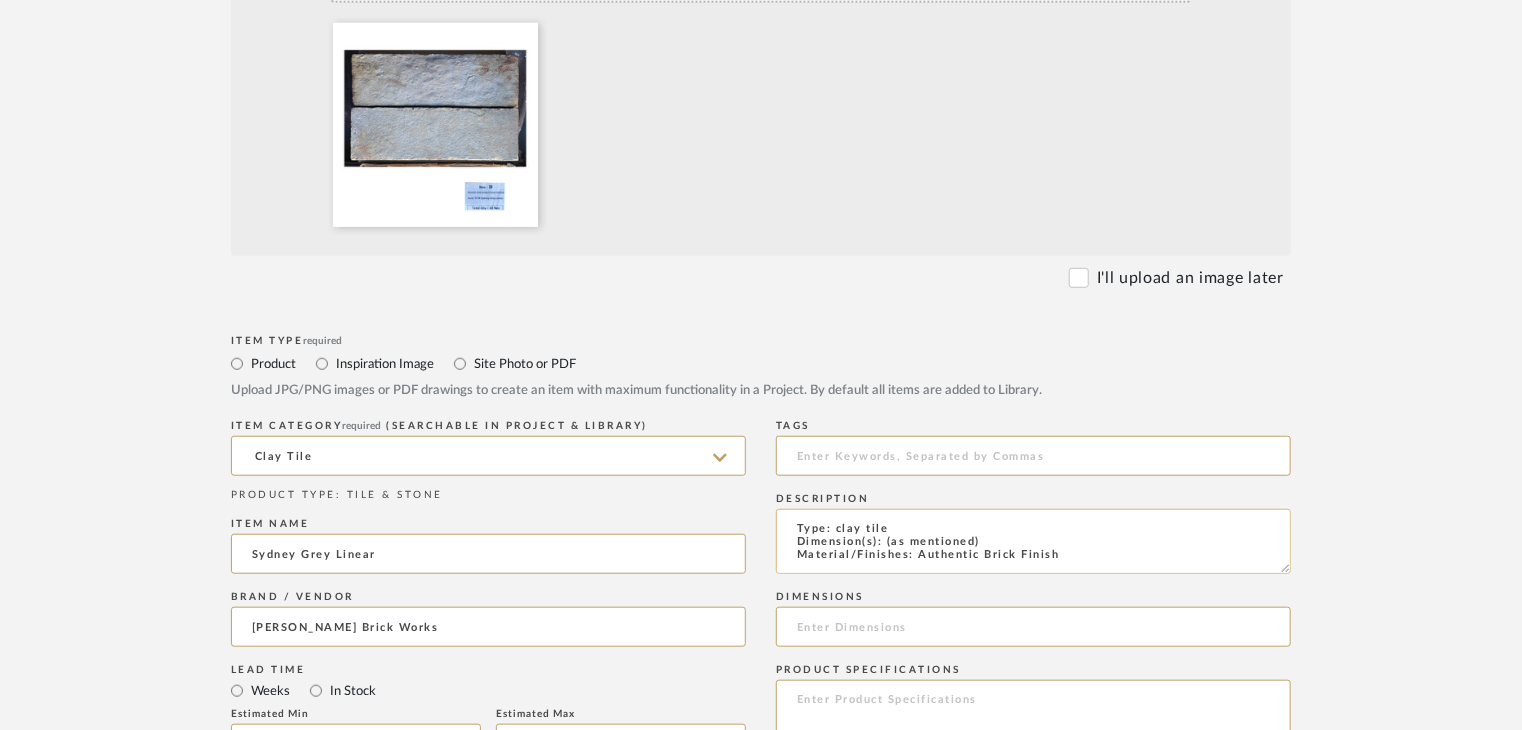 scroll, scrollTop: 1, scrollLeft: 0, axis: vertical 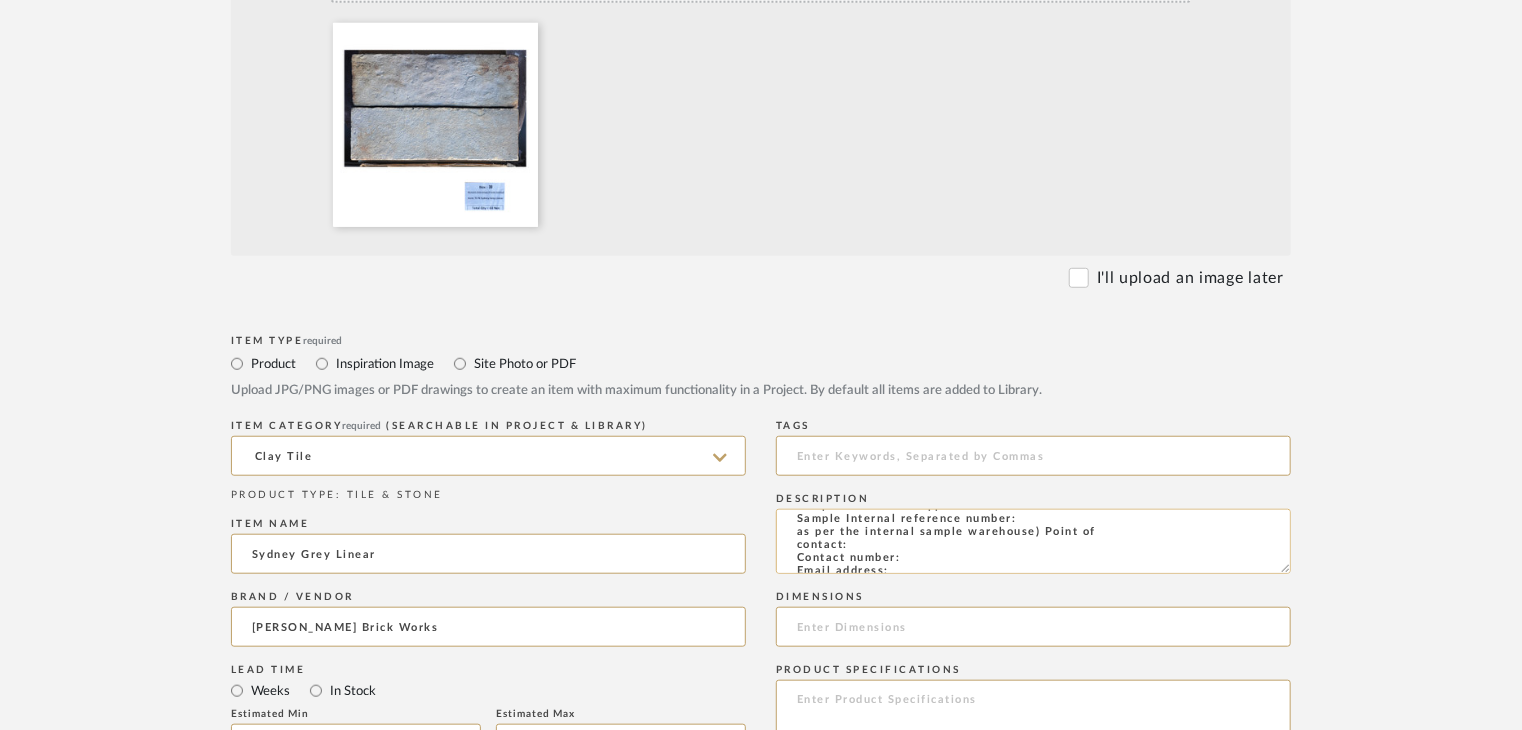 click on "Type: clay tile
Dimension(s): (as mentioned)
Material/Finishes: Authentic Brick Finish
Installation requirements, if any: (as applicable)
Price: (as mentioned)
Lead time: (as mentioned)
Sample available: supplier stock
Sample Internal reference number:
as per the internal sample warehouse) Point of
contact:
Contact number:
Email address:
Address:
Additional contact information:" 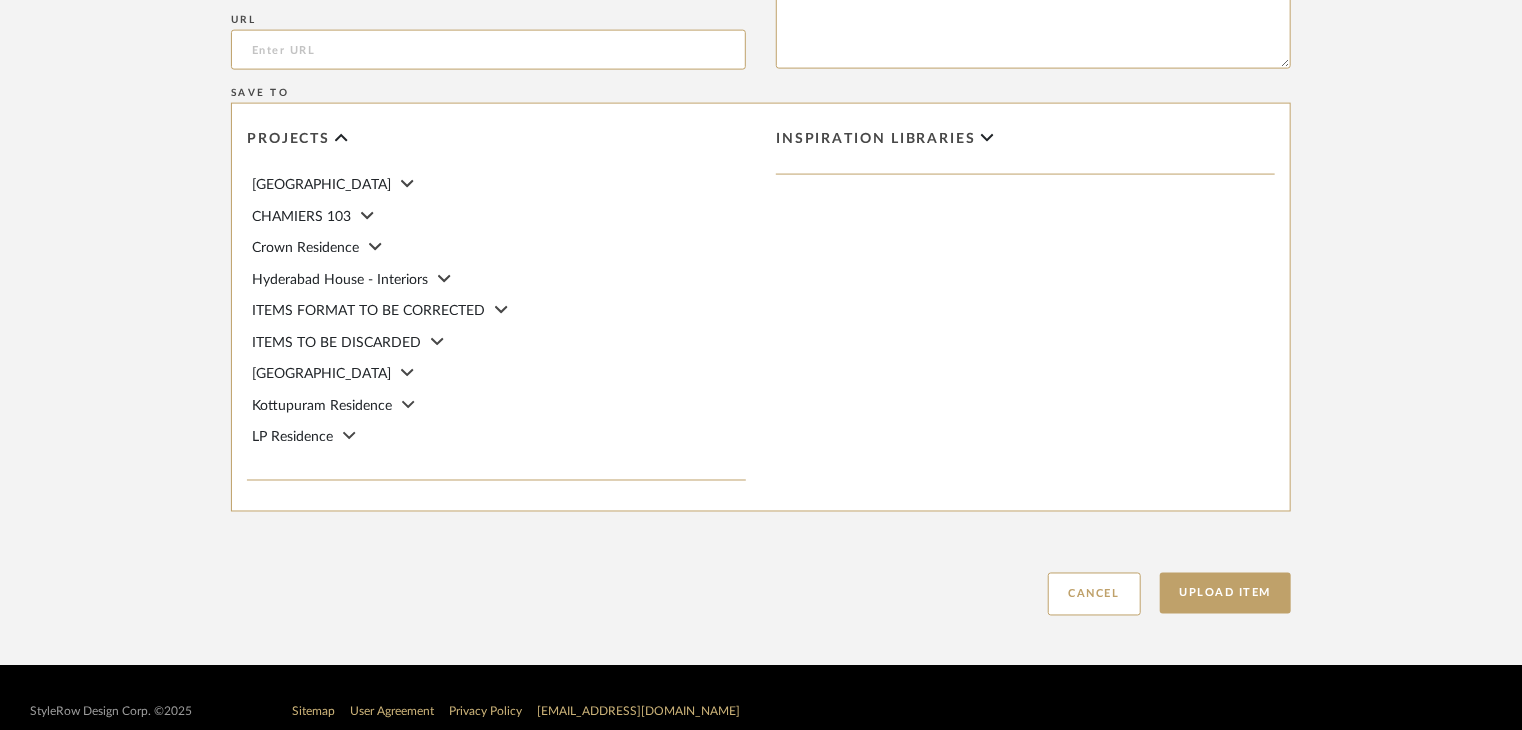 scroll, scrollTop: 1468, scrollLeft: 0, axis: vertical 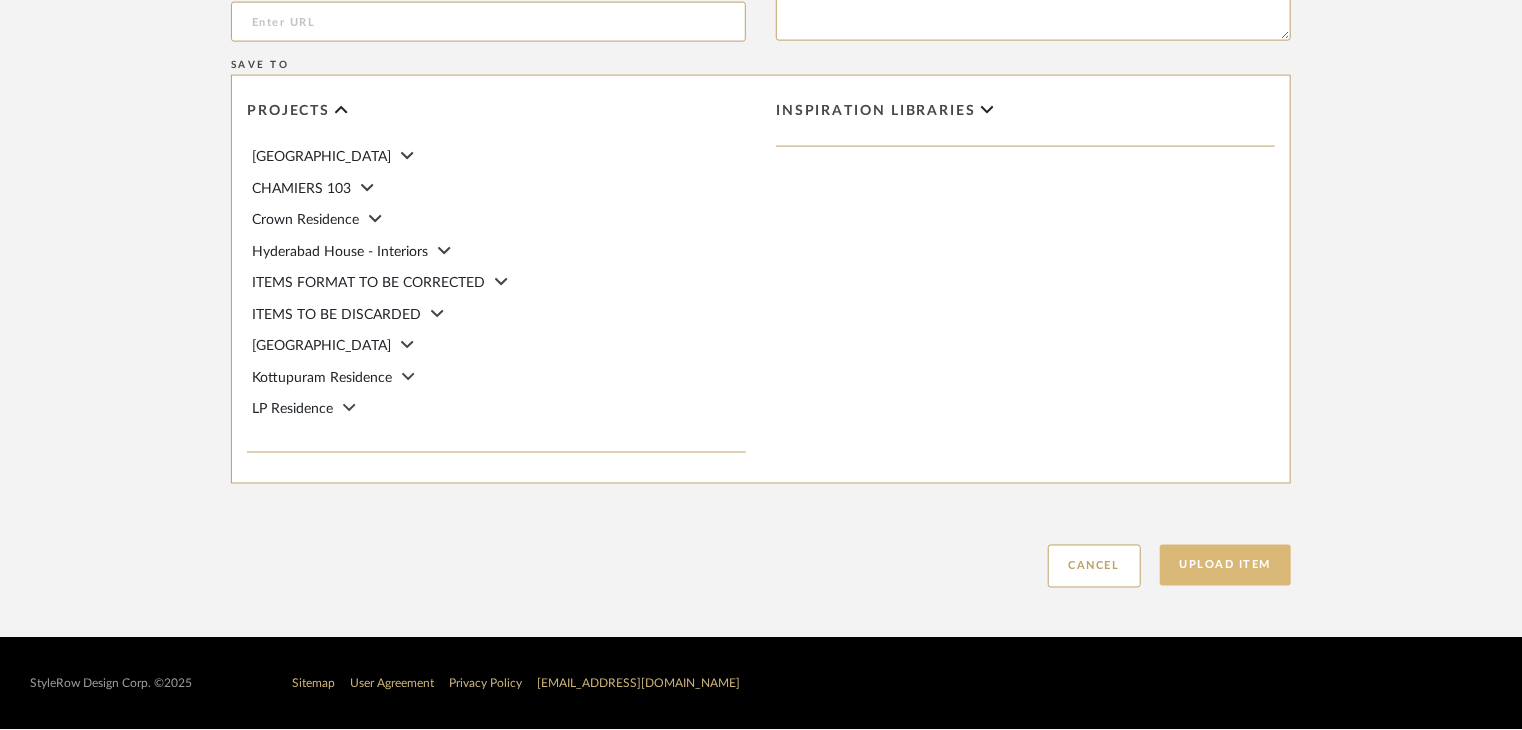 type on "Type: clay tile
Dimension(s): (as mentioned)
Material/Finishes: Authentic Brick Finish
Installation requirements, if any: (as applicable)
Price: (as mentioned)
Lead time: (as mentioned)
Sample available: supplier stock
Sample Internal reference number: TS-CLT-TL78
as per the internal sample warehouse) Point of
contact:
Contact number:
Email address:
Address:
Additional contact information:" 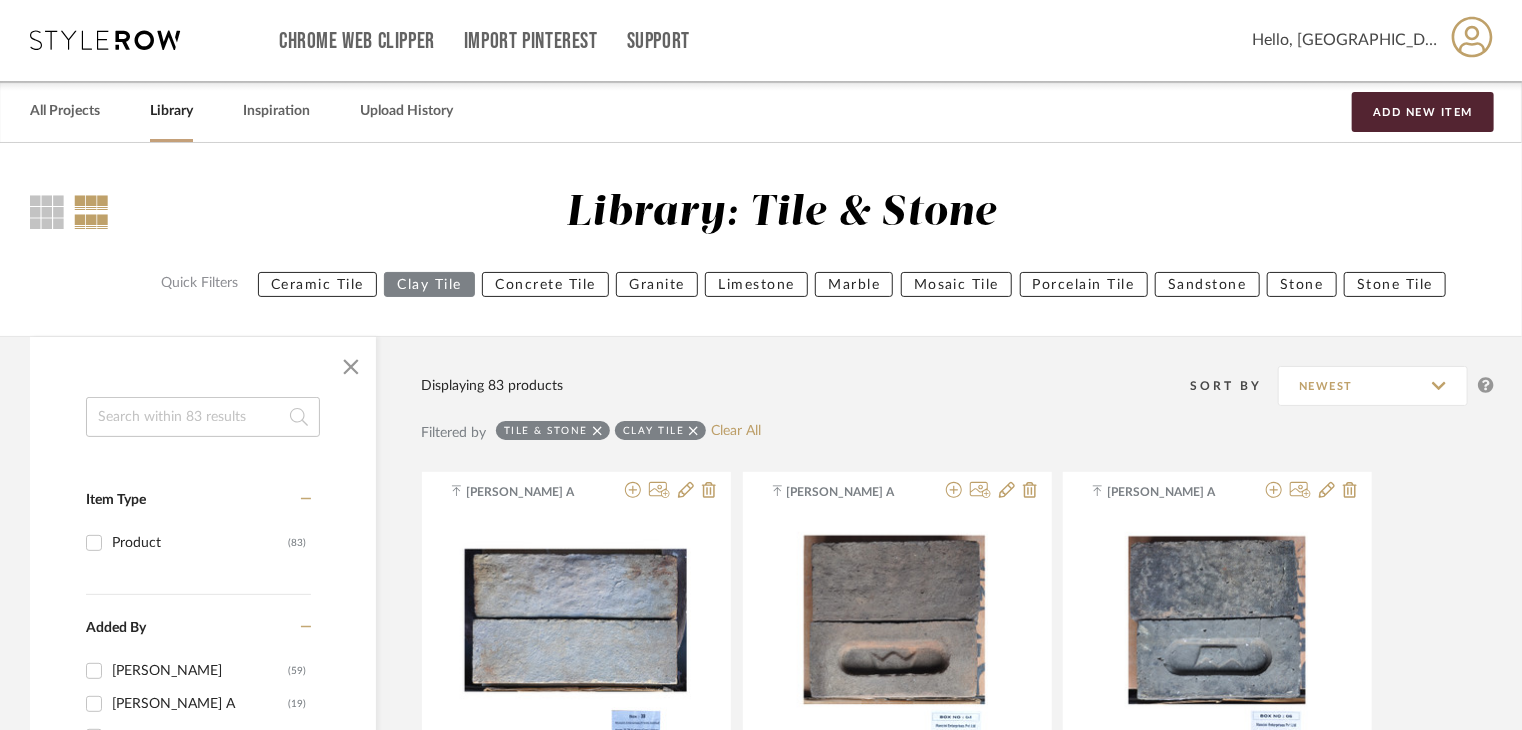 scroll, scrollTop: 0, scrollLeft: 0, axis: both 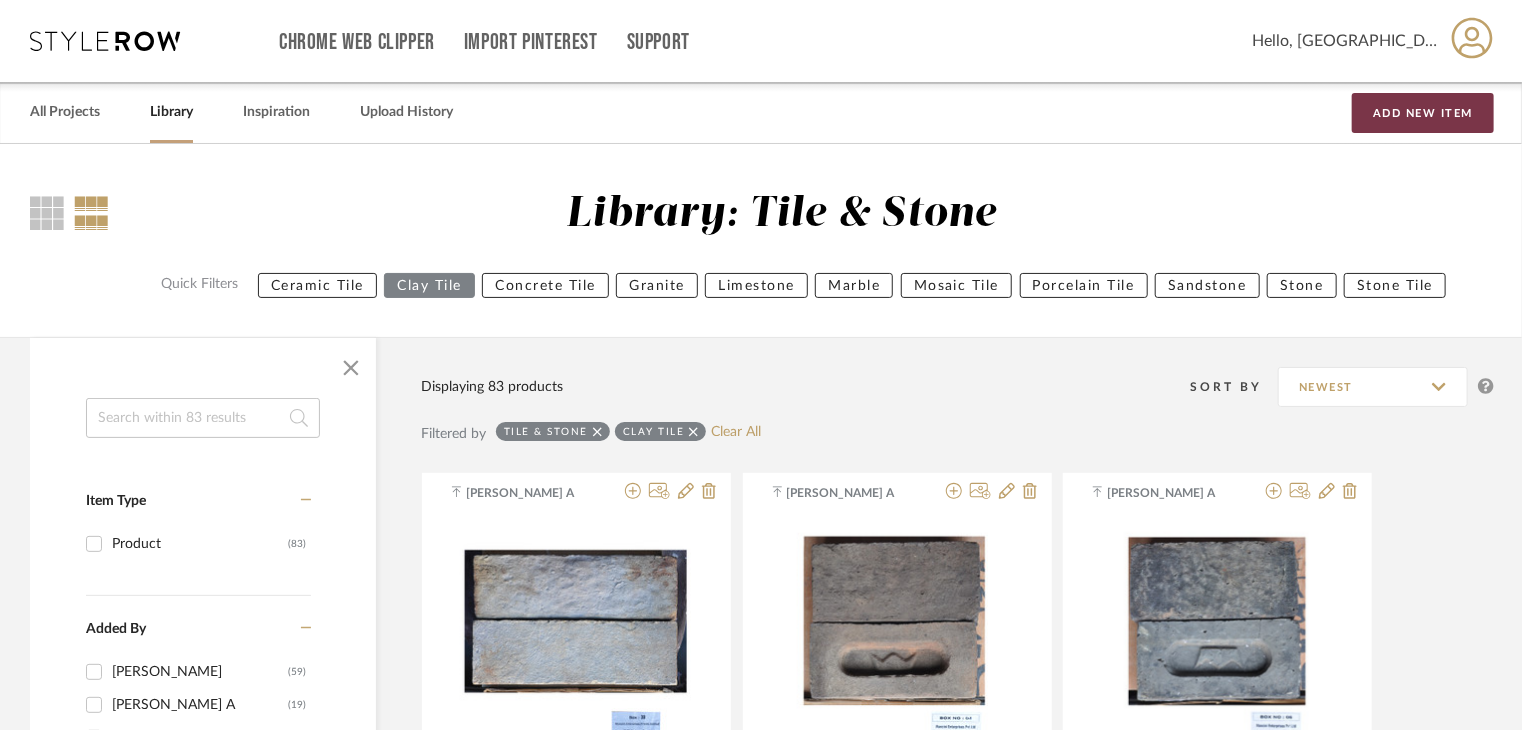 click on "Add New Item" at bounding box center (1423, 113) 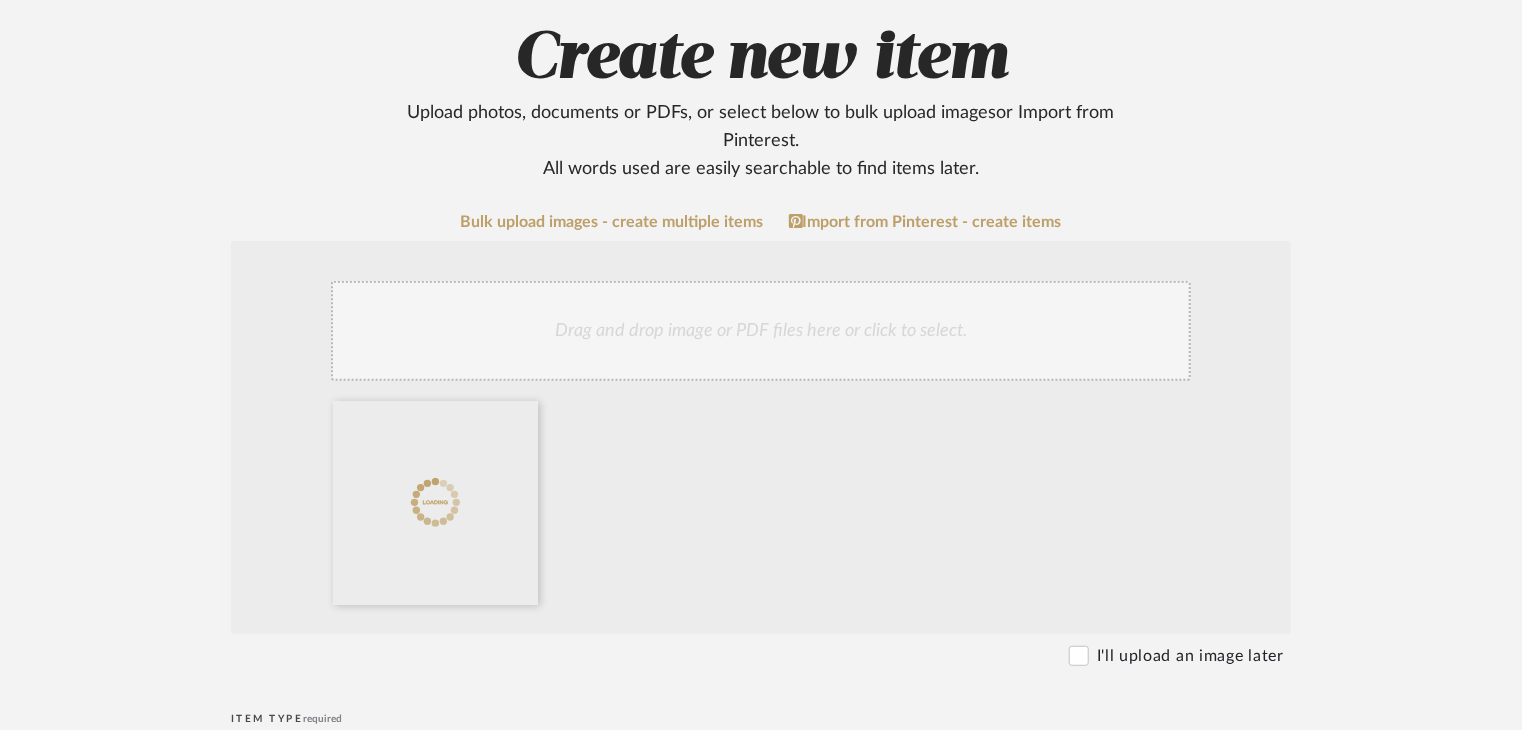 scroll, scrollTop: 600, scrollLeft: 0, axis: vertical 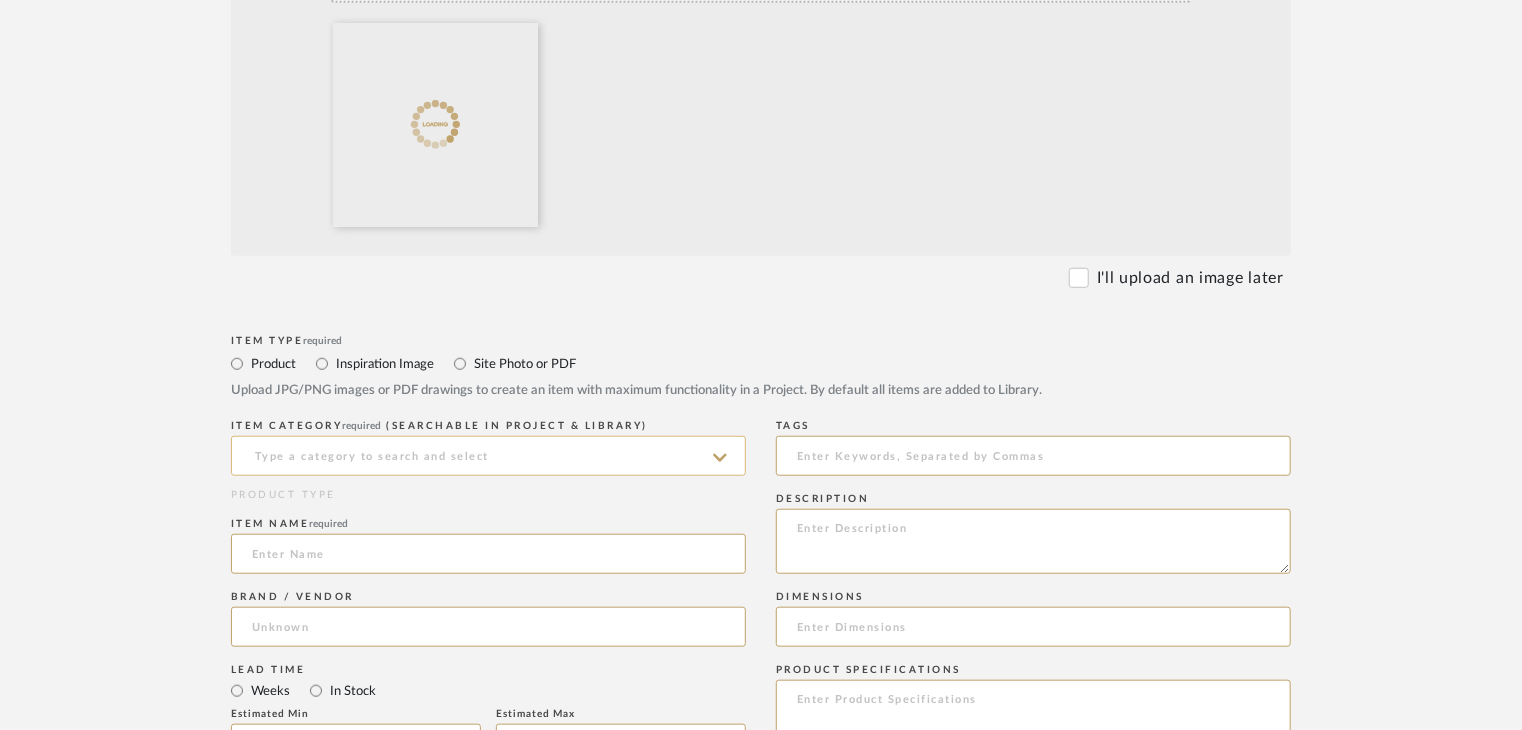 click 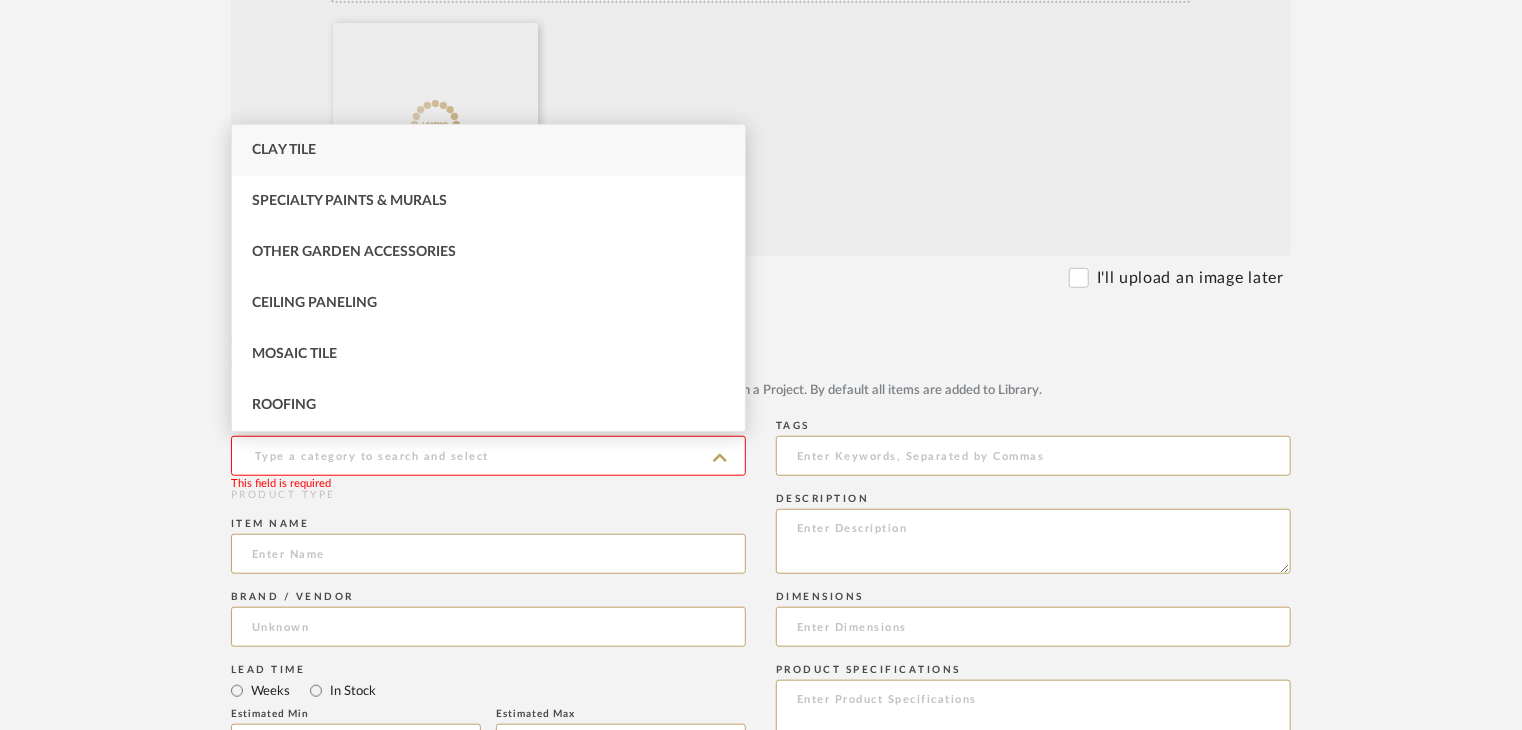 click on "Clay Tile" at bounding box center [488, 150] 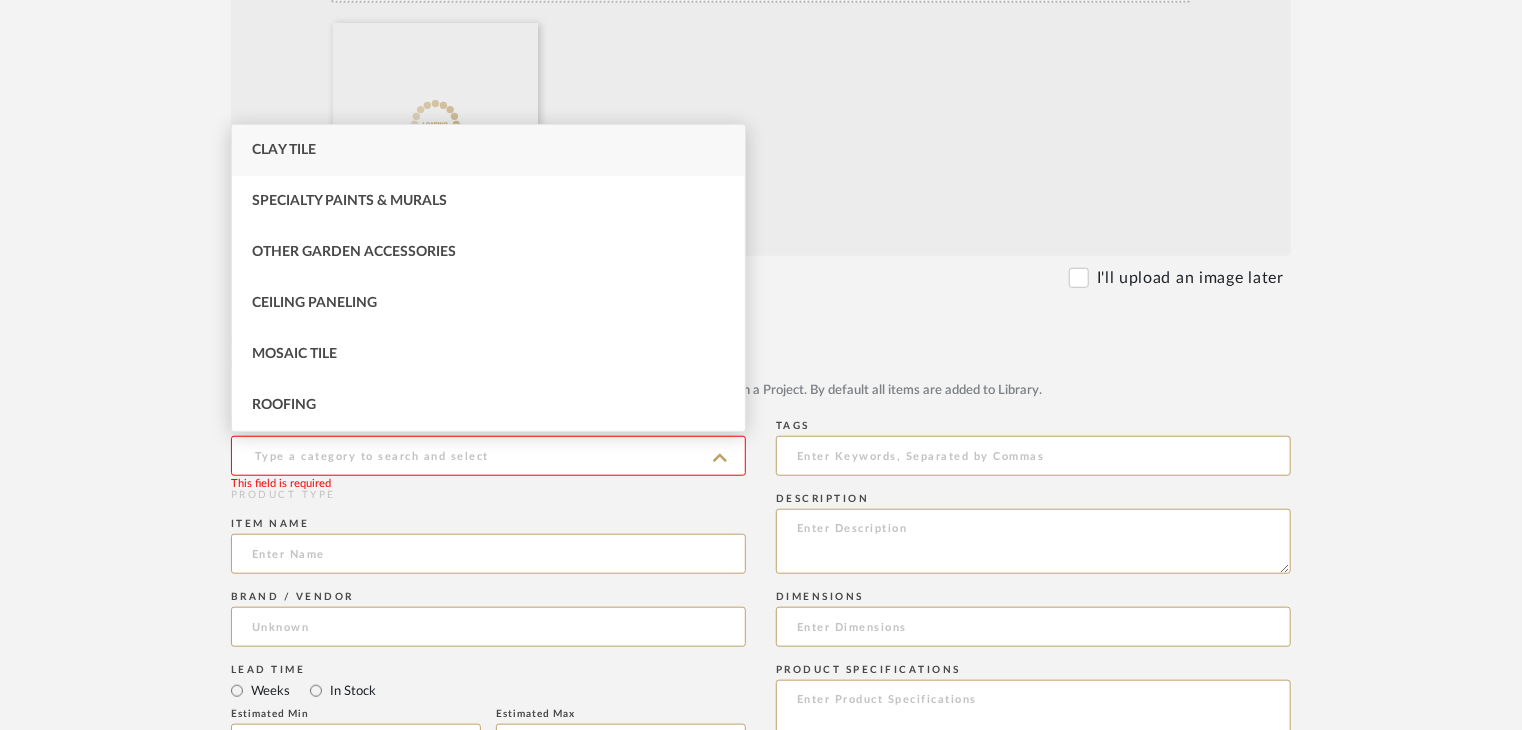 type on "Clay Tile" 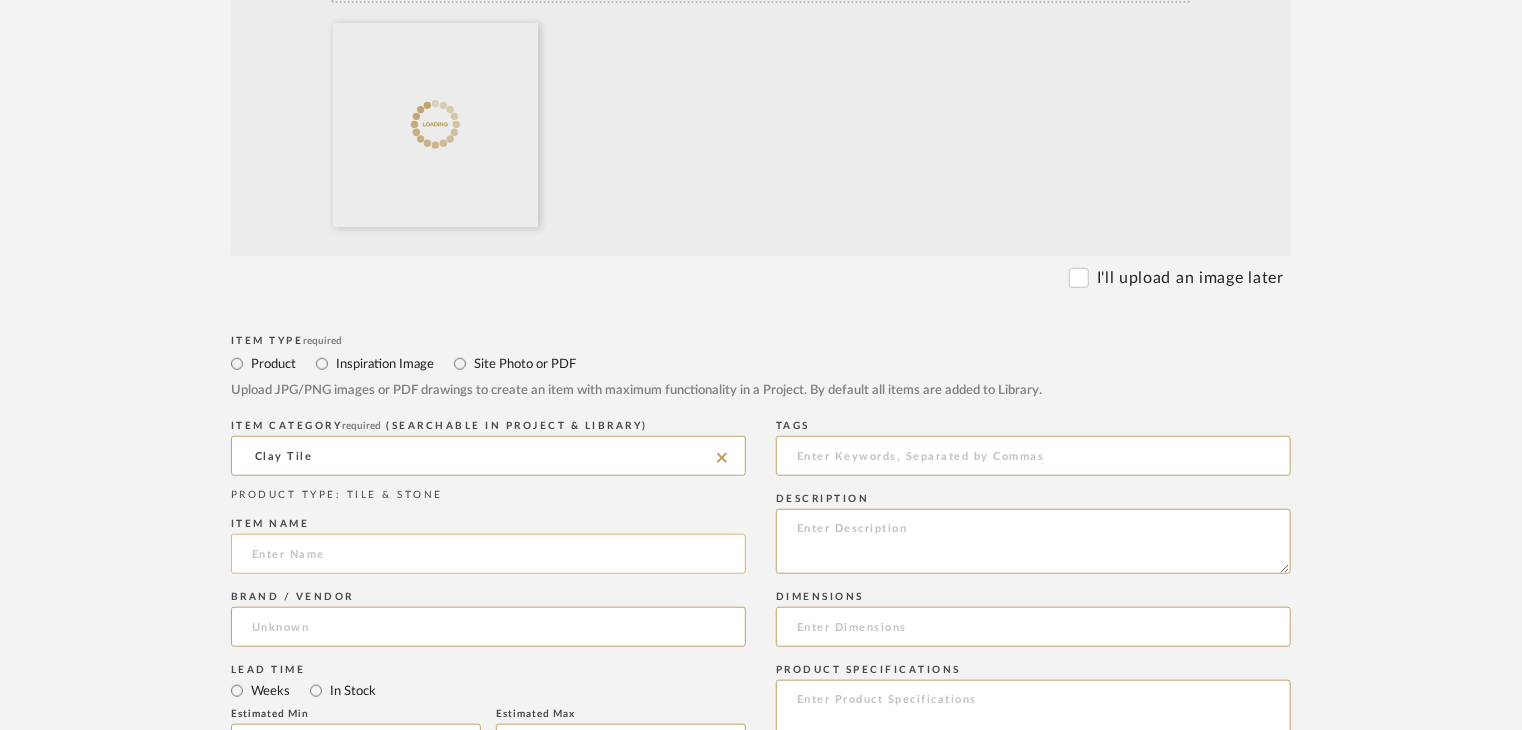 click 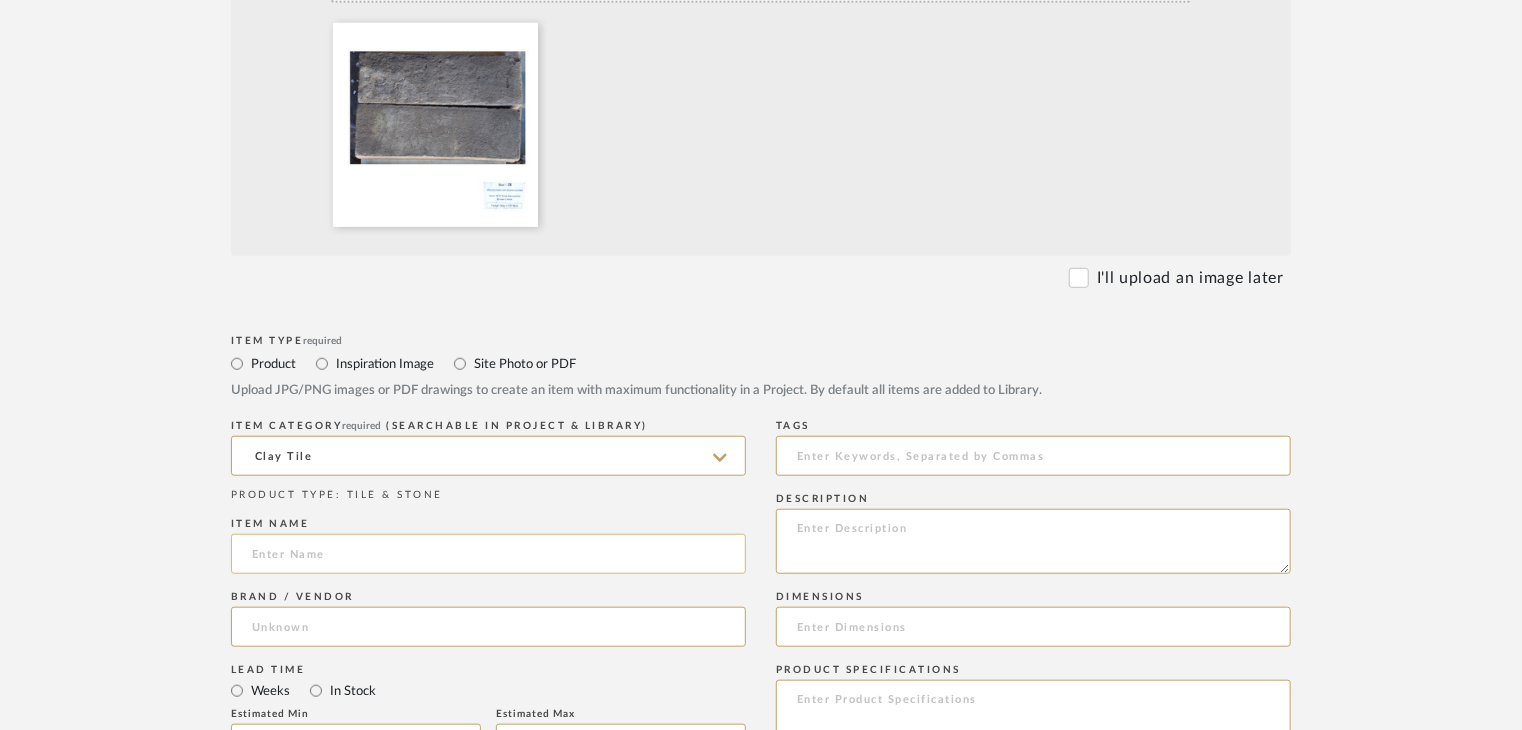 paste on "[US_STATE] Brown Linear" 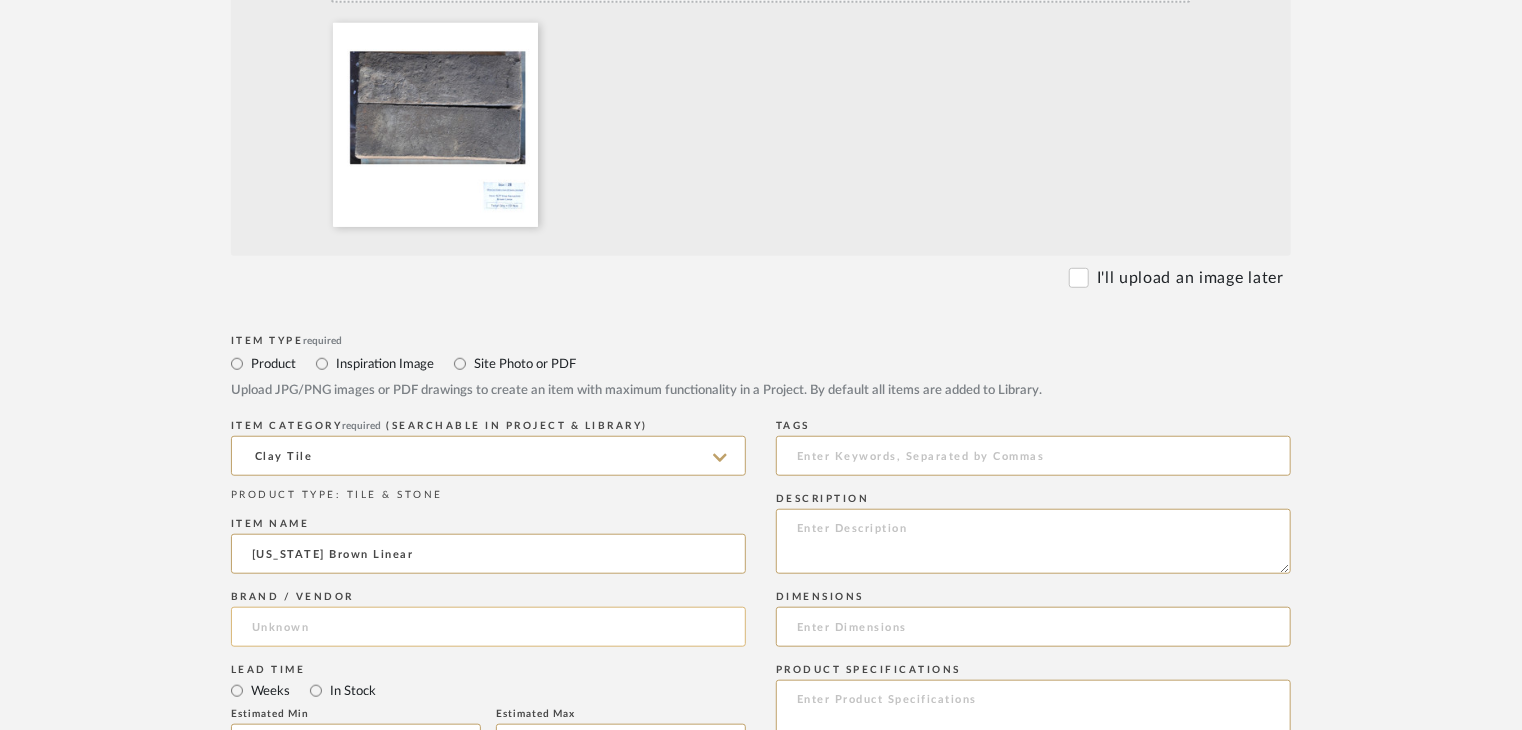 type on "[US_STATE] Brown Linear" 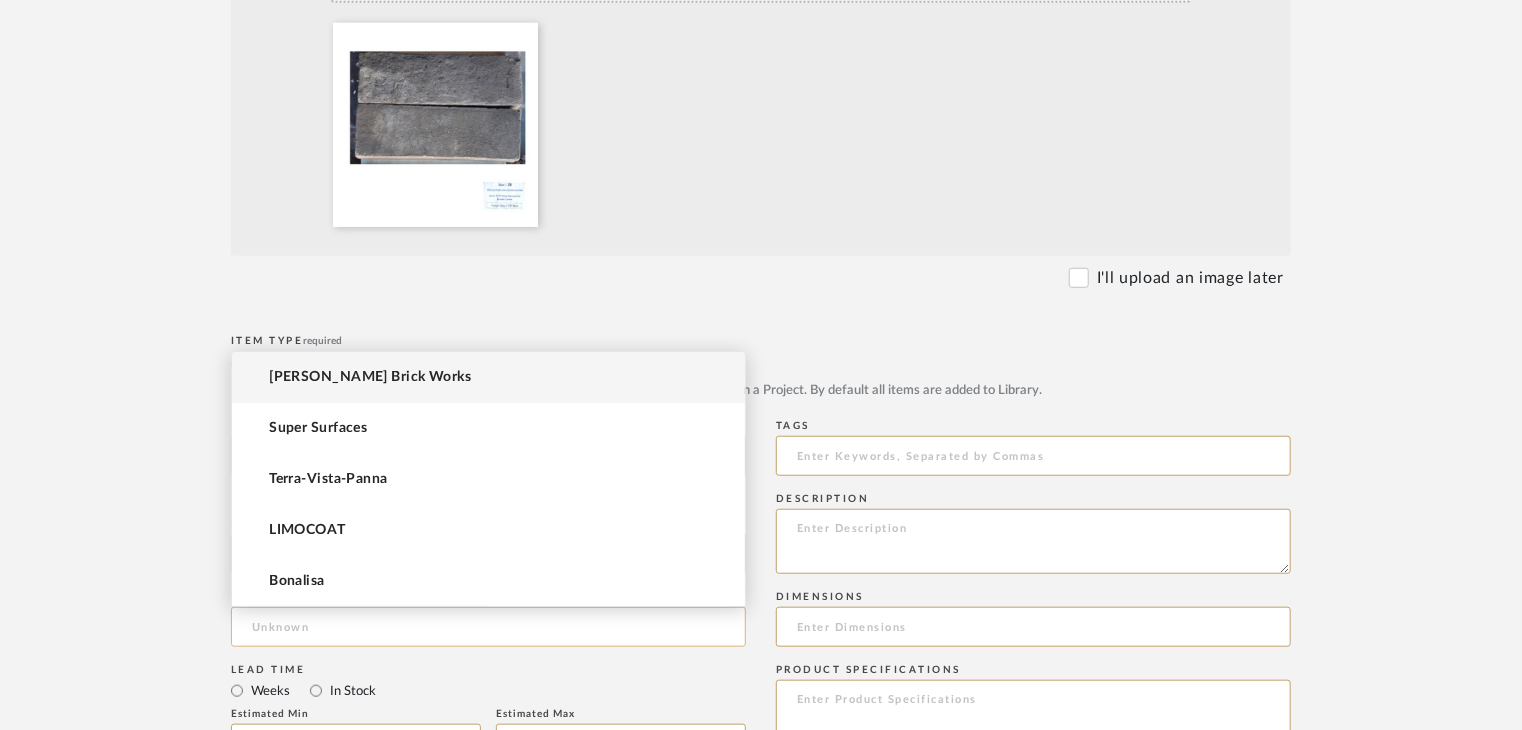 click 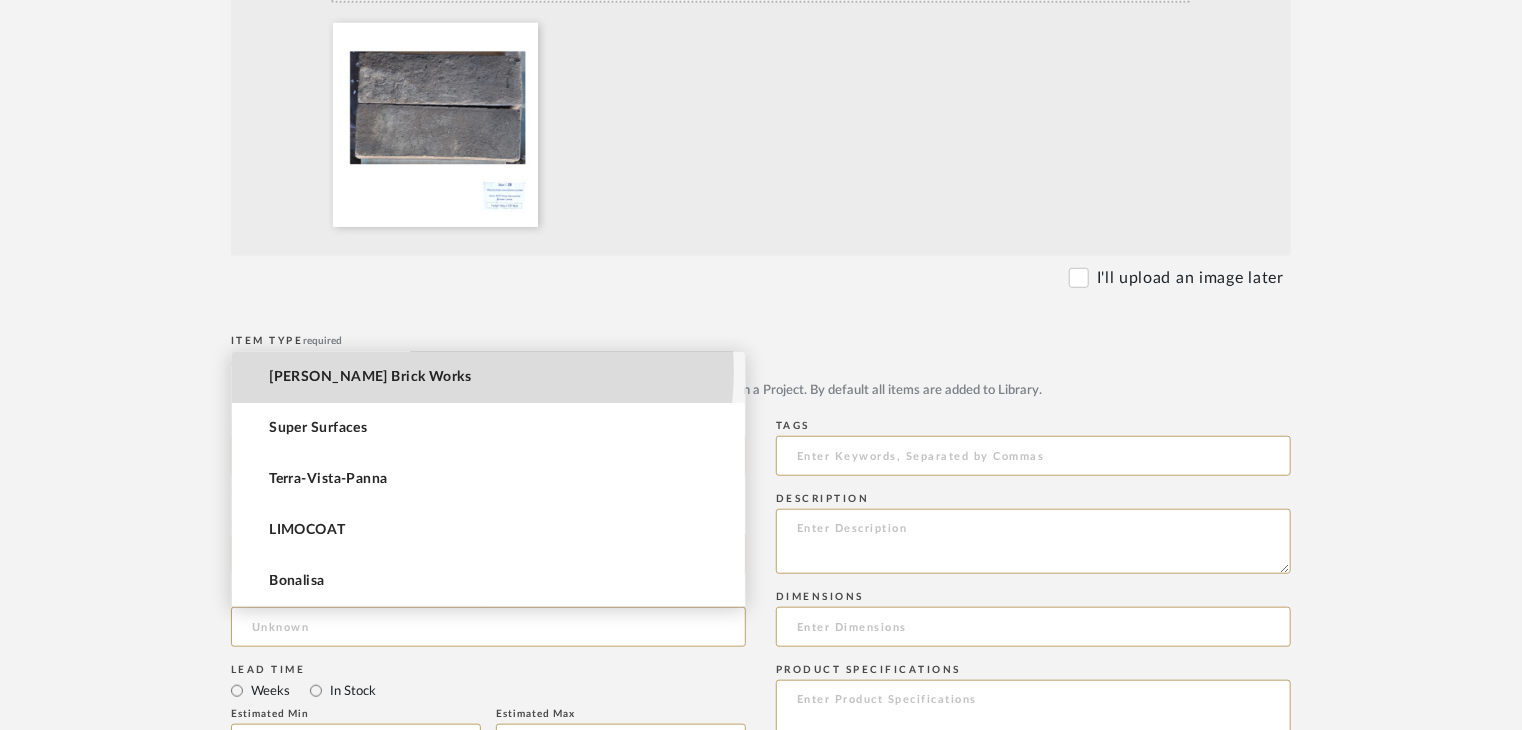 click on "[PERSON_NAME] Brick Works" at bounding box center (488, 377) 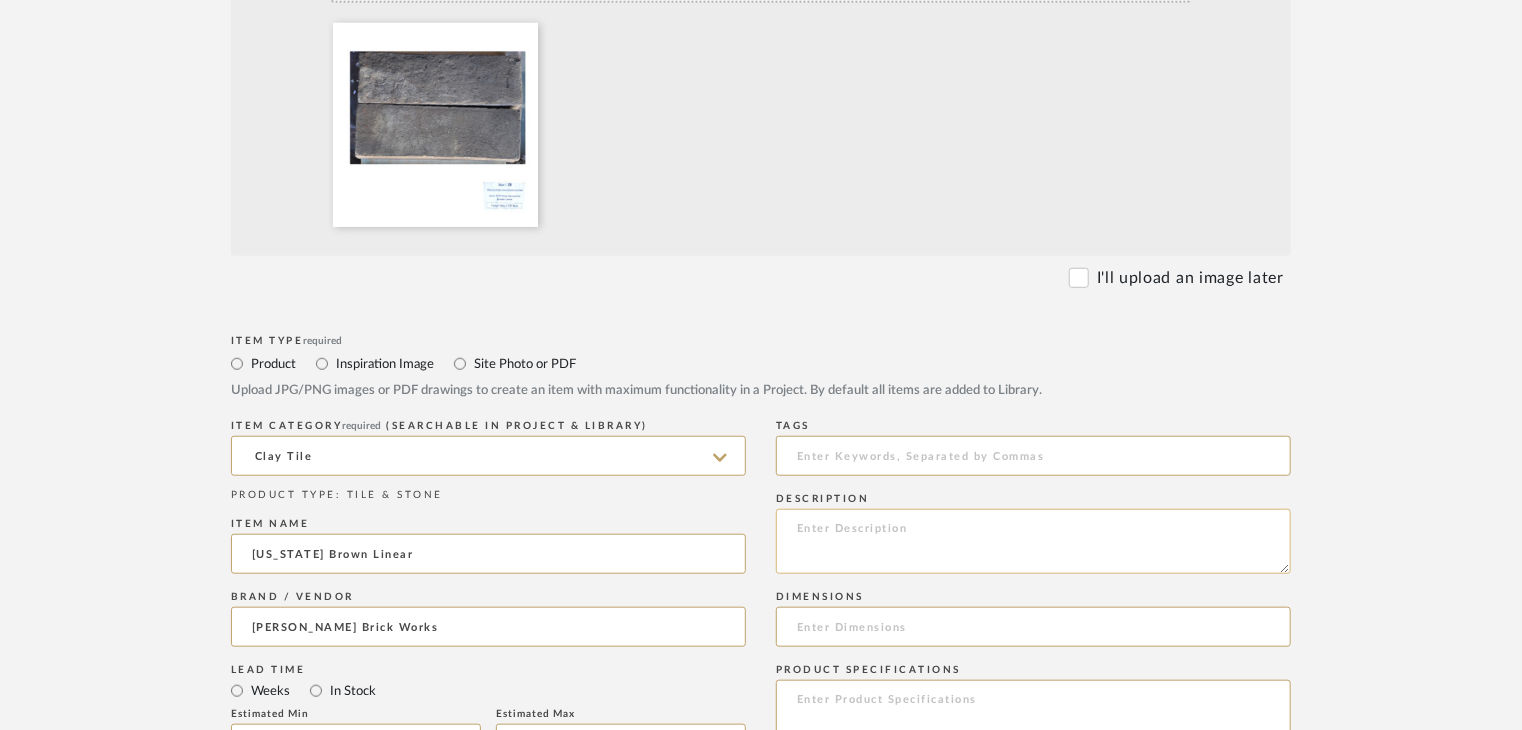 click 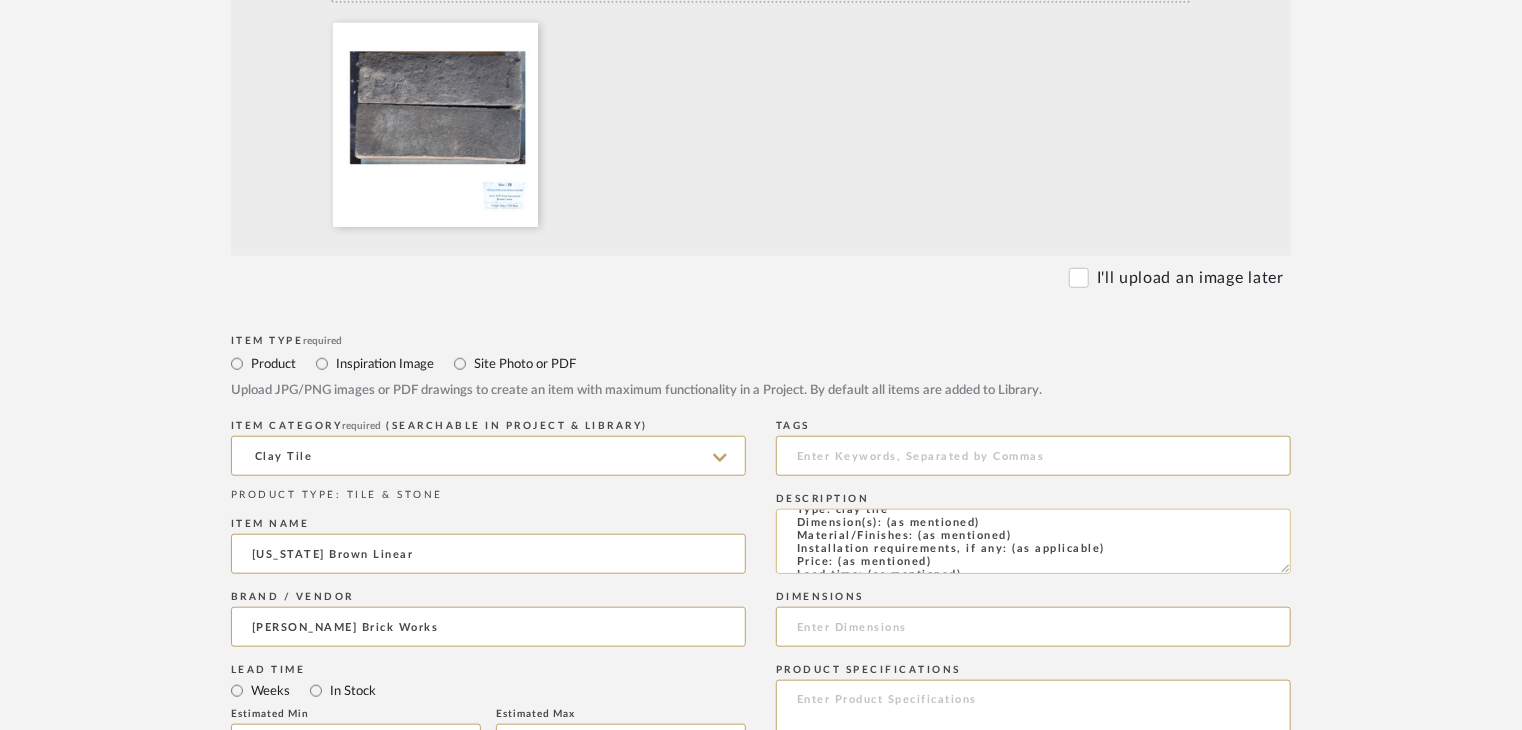 scroll, scrollTop: 0, scrollLeft: 0, axis: both 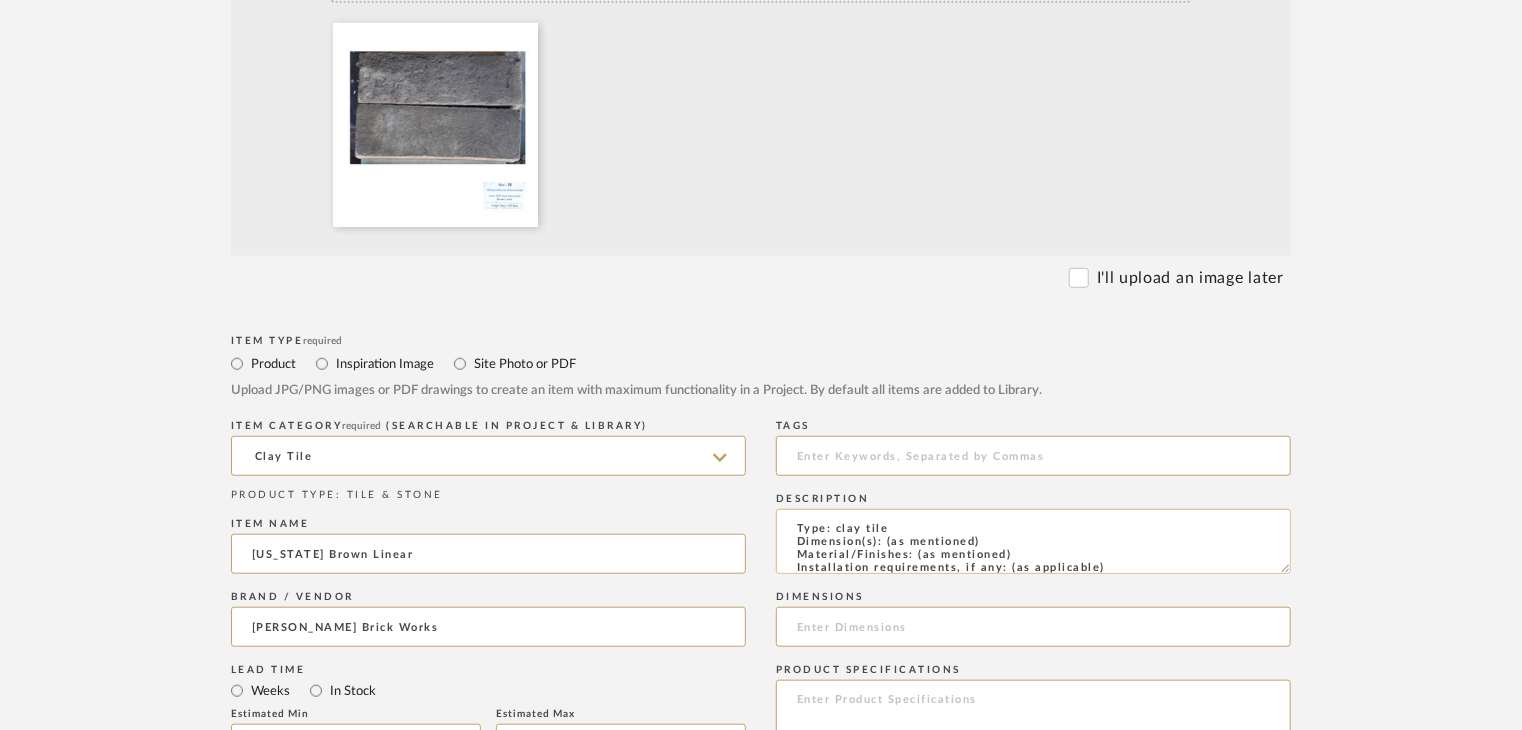 drag, startPoint x: 1021, startPoint y: 550, endPoint x: 915, endPoint y: 557, distance: 106.23088 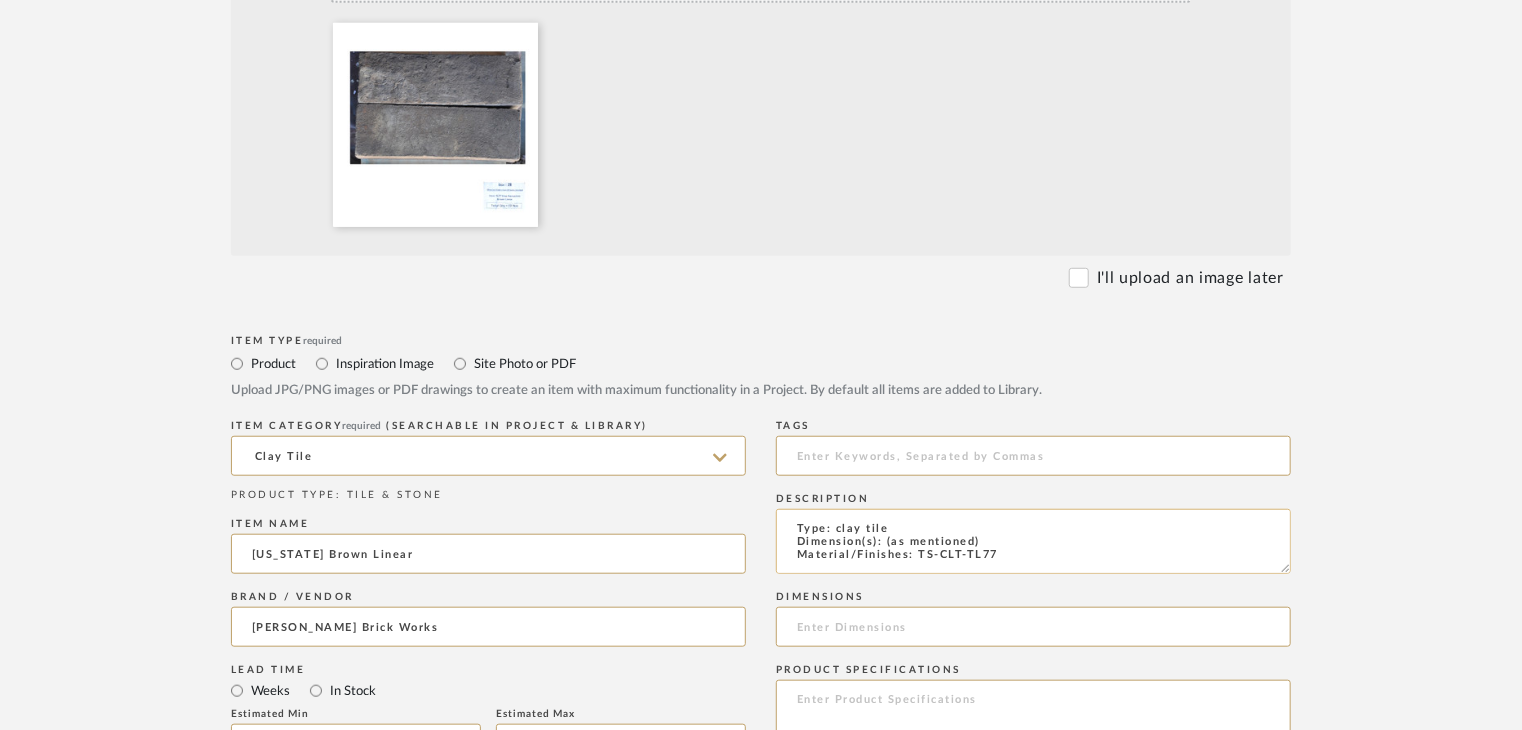 scroll, scrollTop: 1, scrollLeft: 0, axis: vertical 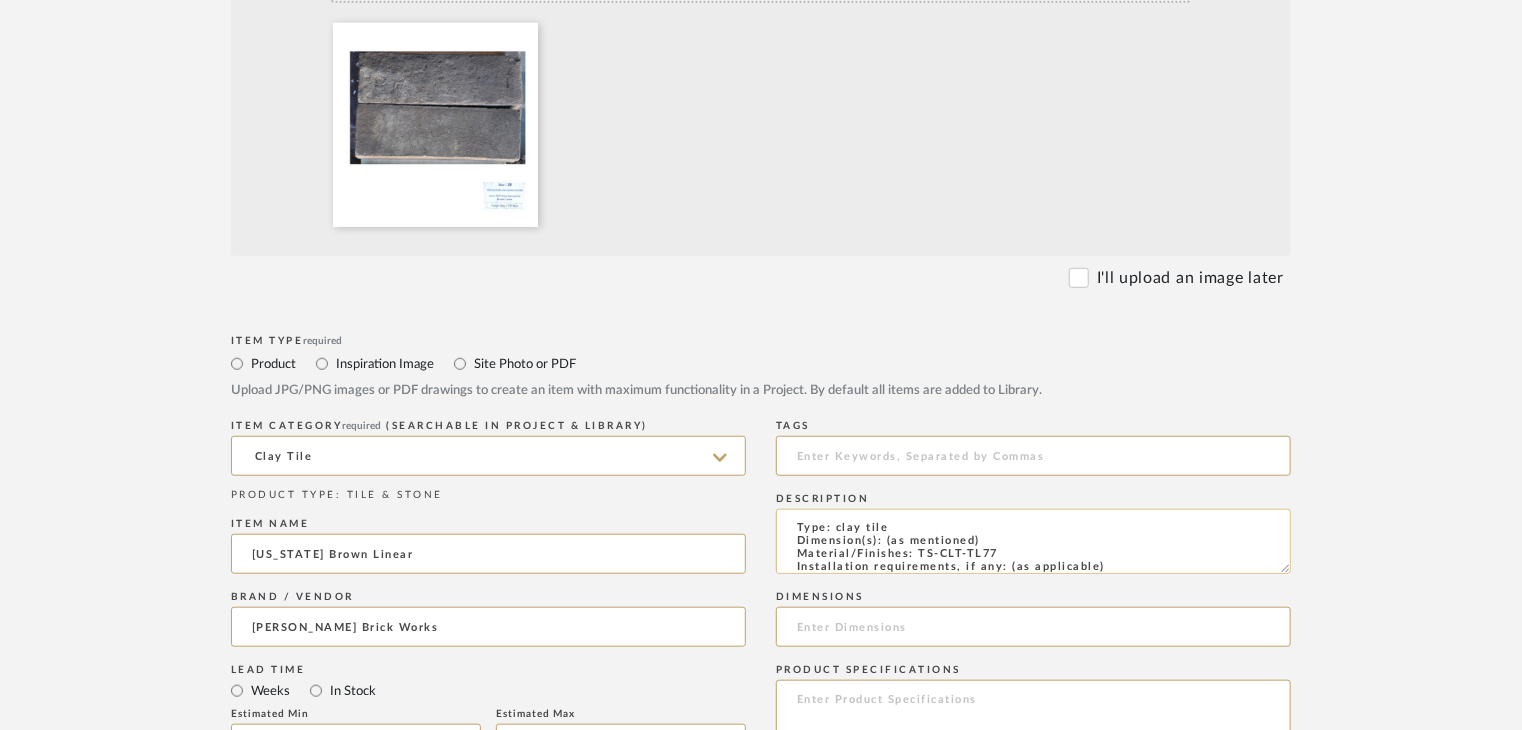 drag, startPoint x: 1012, startPoint y: 549, endPoint x: 918, endPoint y: 553, distance: 94.08507 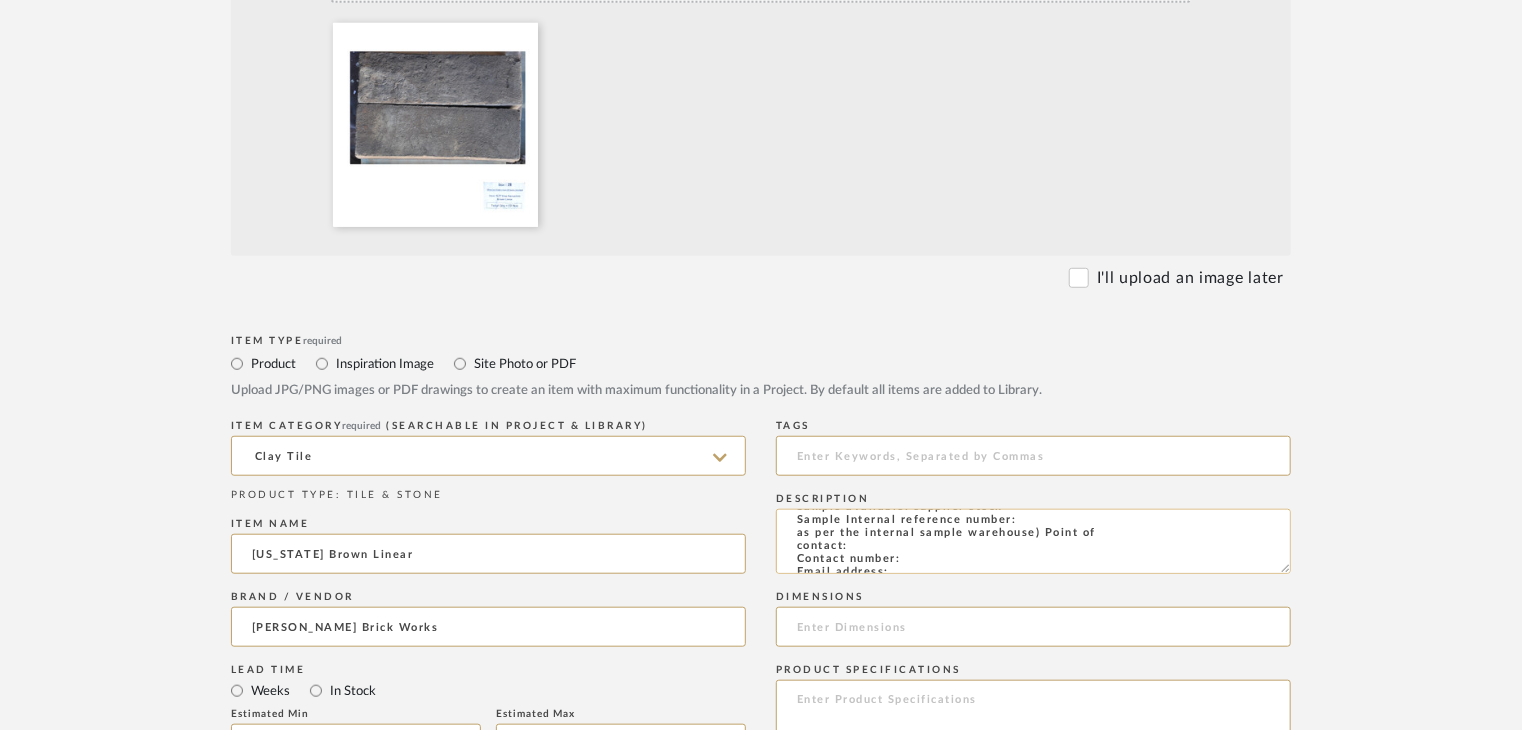 scroll, scrollTop: 101, scrollLeft: 0, axis: vertical 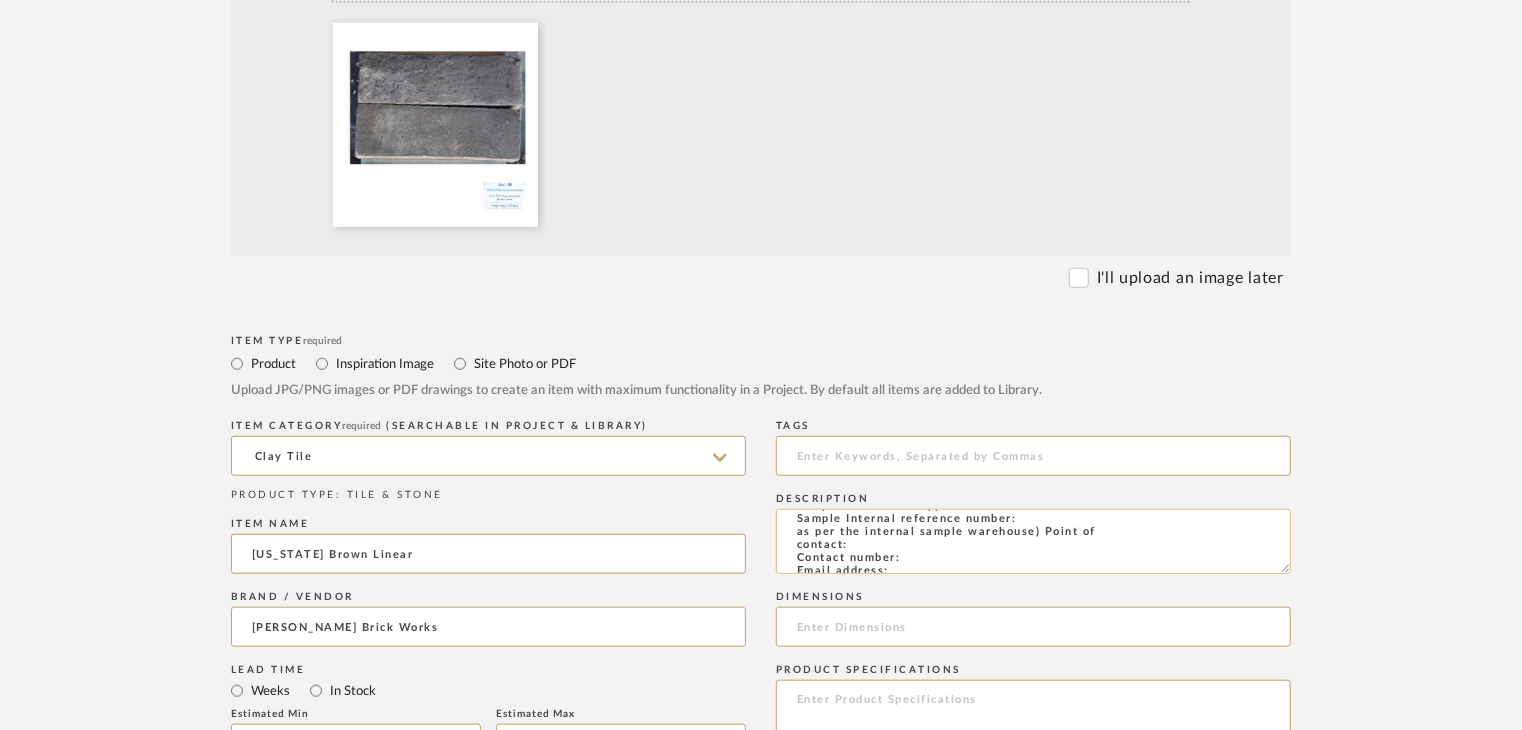 click on "Type: clay tile
Dimension(s): (as mentioned)
Material/Finishes: Authentic Brick Finish
Installation requirements, if any: (as applicable)
Price: (as mentioned)
Lead time: (as mentioned)
Sample available: supplier stock
Sample Internal reference number:
as per the internal sample warehouse) Point of
contact:
Contact number:
Email address:
Address:
Additional contact information:" 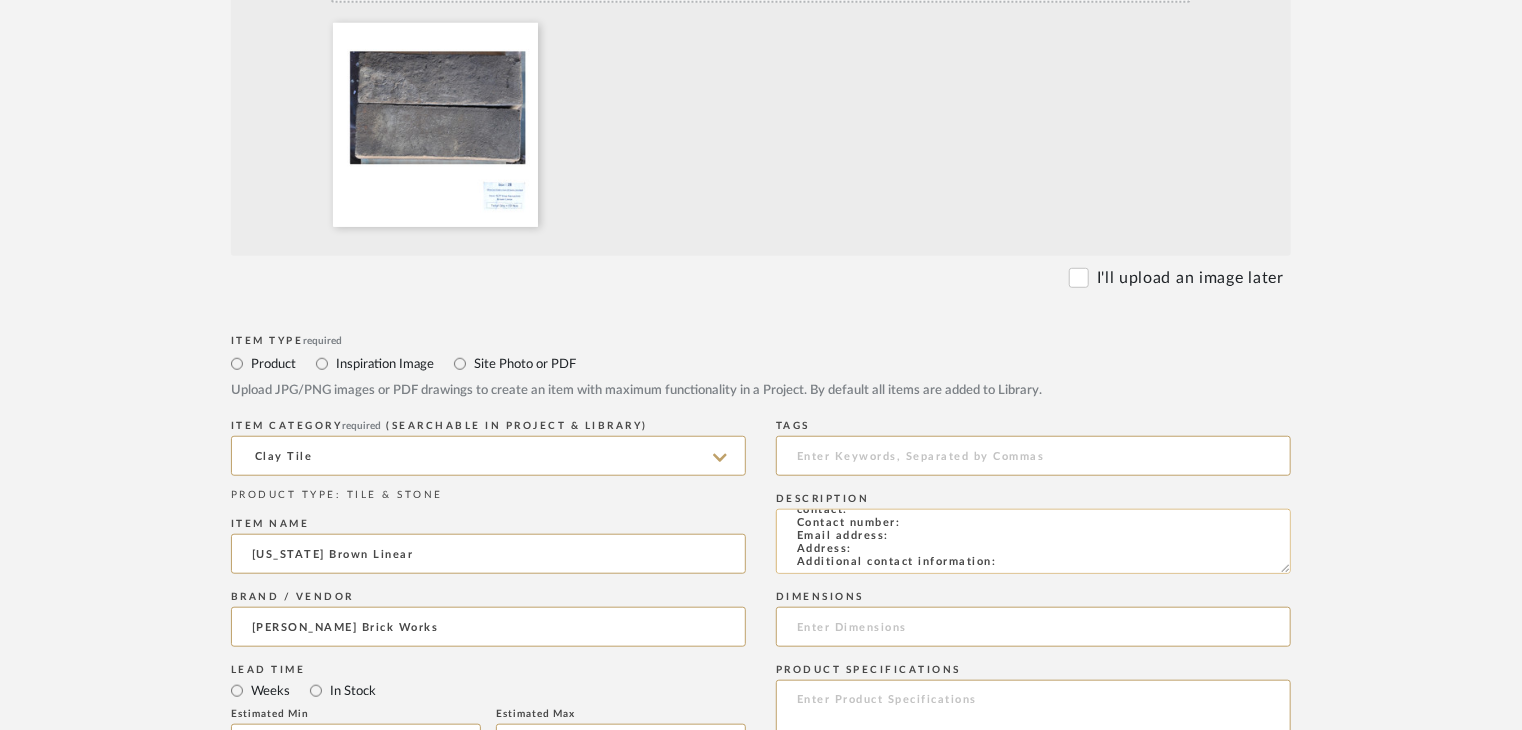 scroll, scrollTop: 144, scrollLeft: 0, axis: vertical 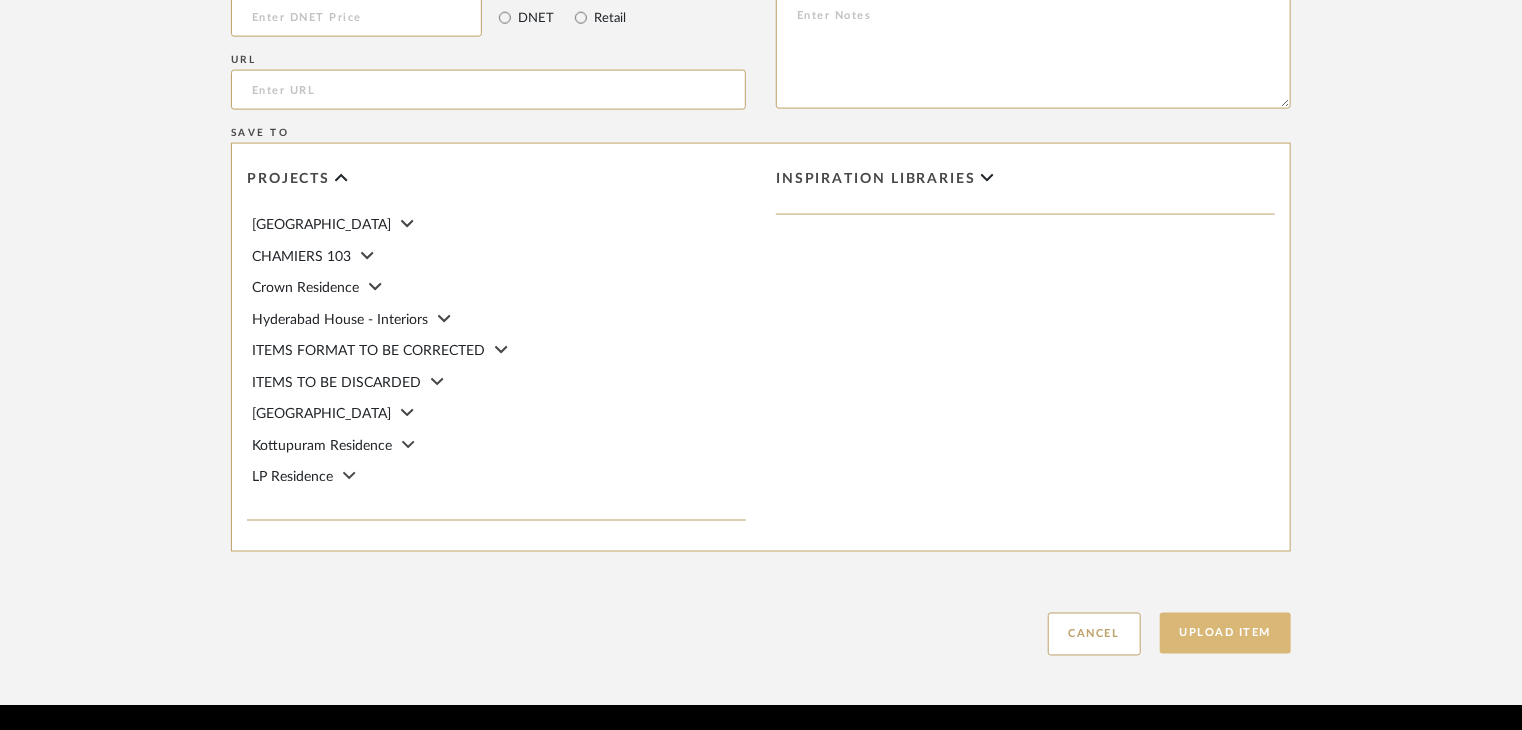 type on "Type: clay tile
Dimension(s): (as mentioned)
Material/Finishes: Authentic Brick Finish
Installation requirements, if any: (as applicable)
Price: (as mentioned)
Lead time: (as mentioned)
Sample available: supplier stock
Sample Internal reference number: TS-CLT-TL77
as per the internal sample warehouse) Point of
contact:
Contact number:
Email address:
Address:
Additional contact information:" 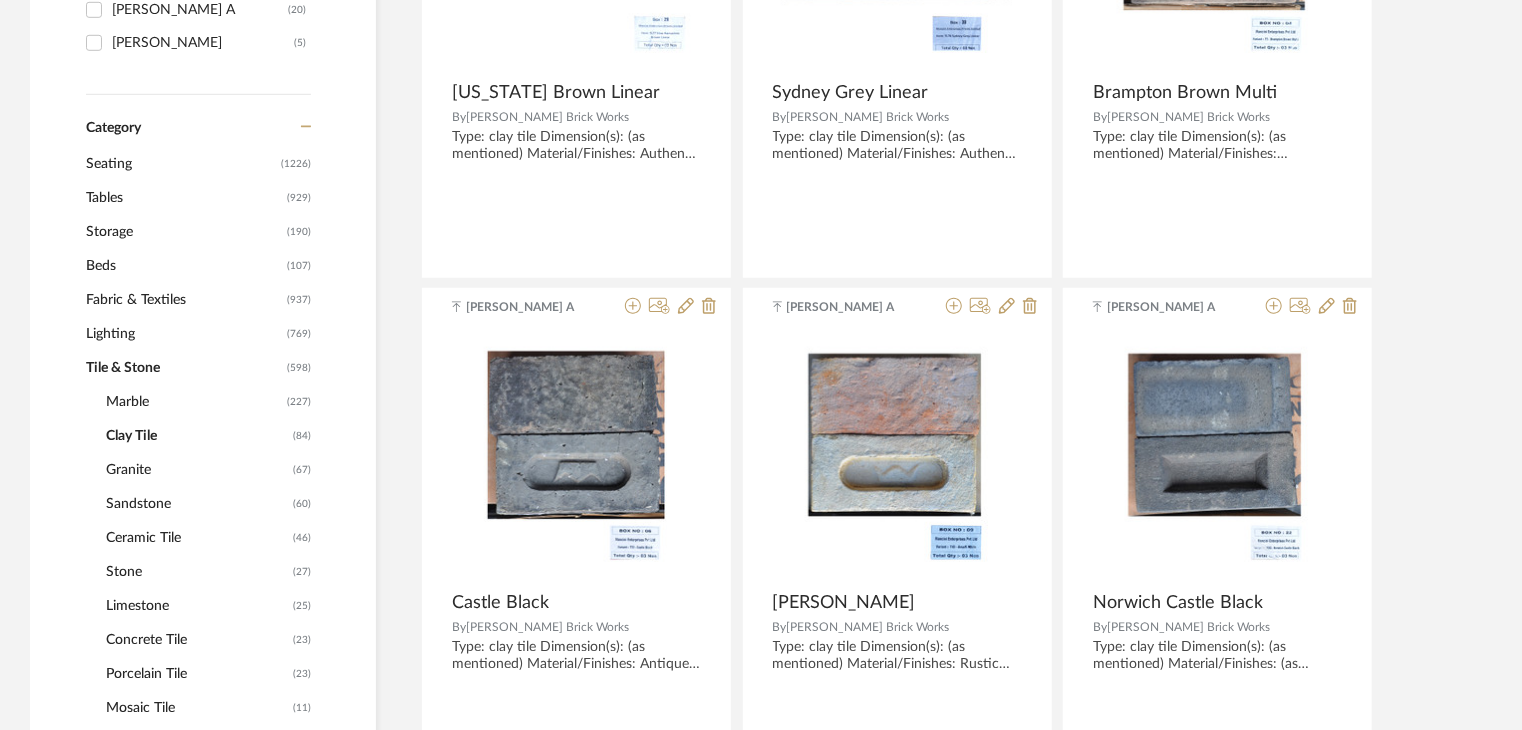 scroll, scrollTop: 0, scrollLeft: 0, axis: both 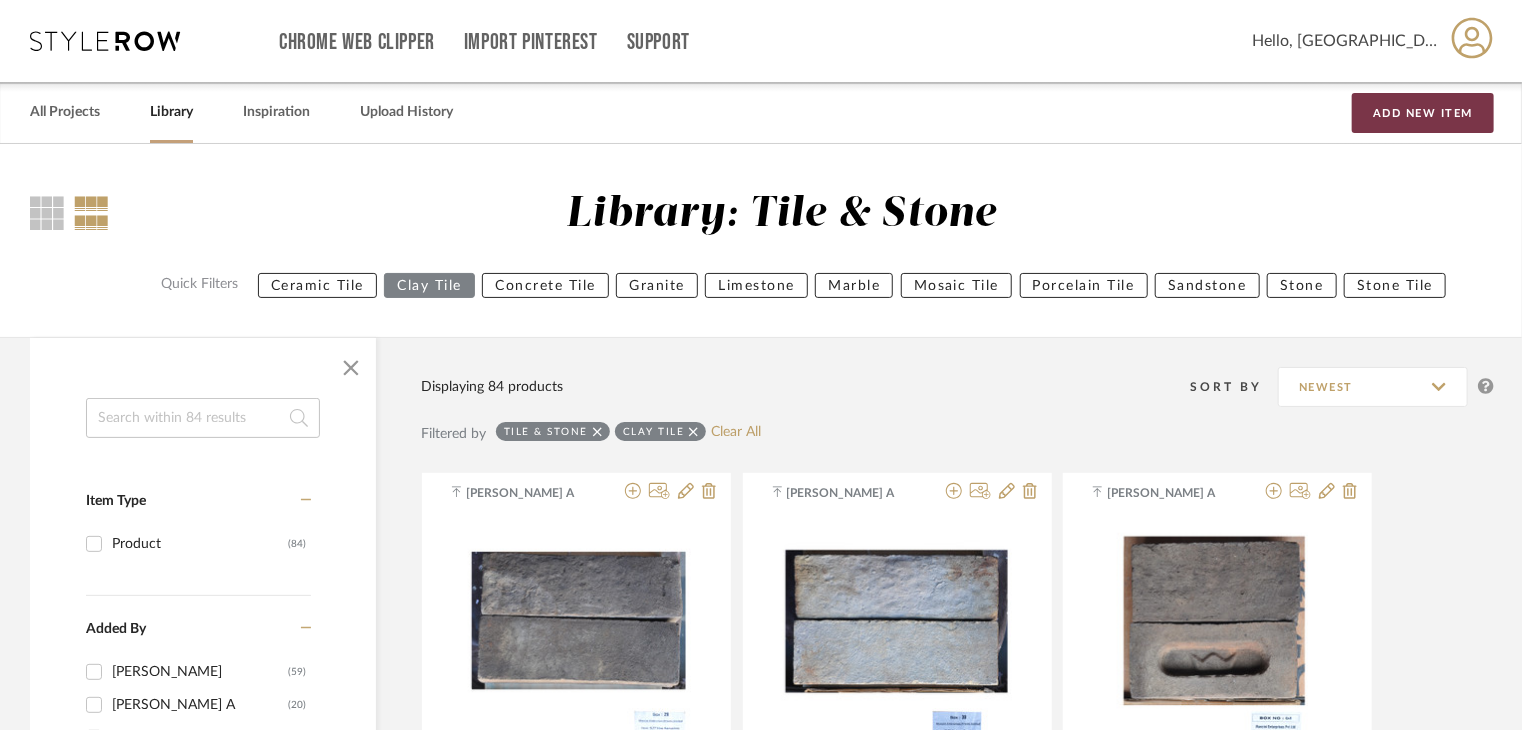 click on "Add New Item" at bounding box center (1423, 113) 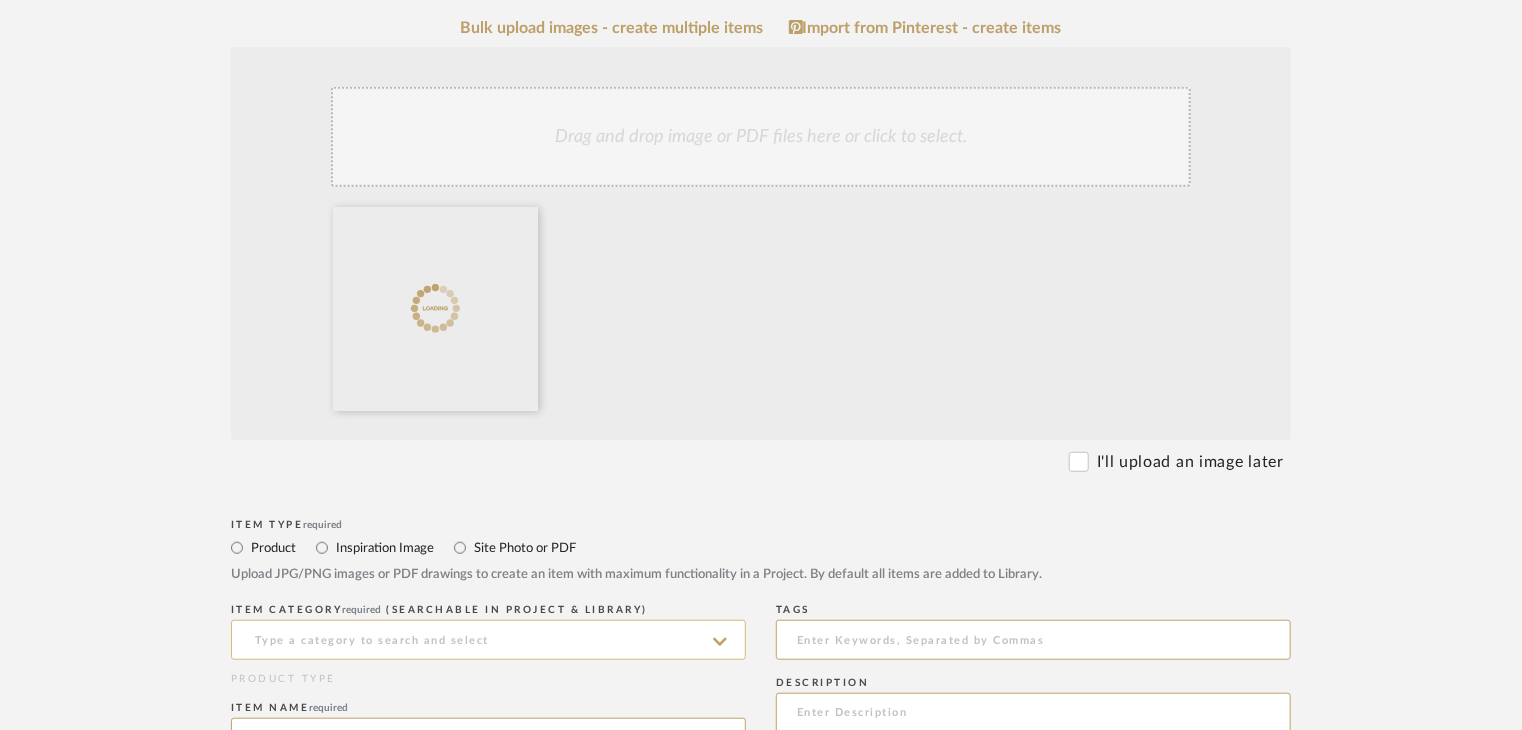 scroll, scrollTop: 500, scrollLeft: 0, axis: vertical 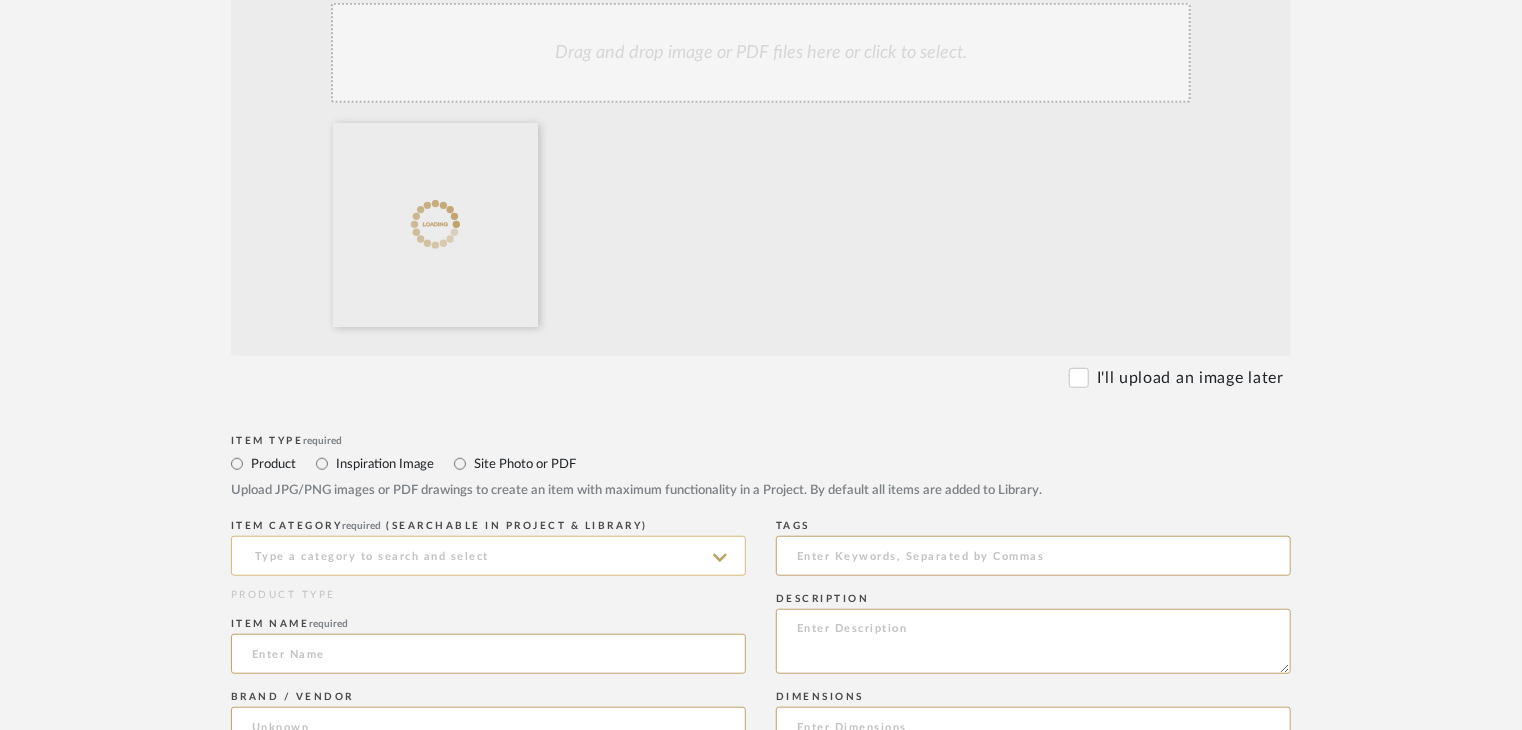 click 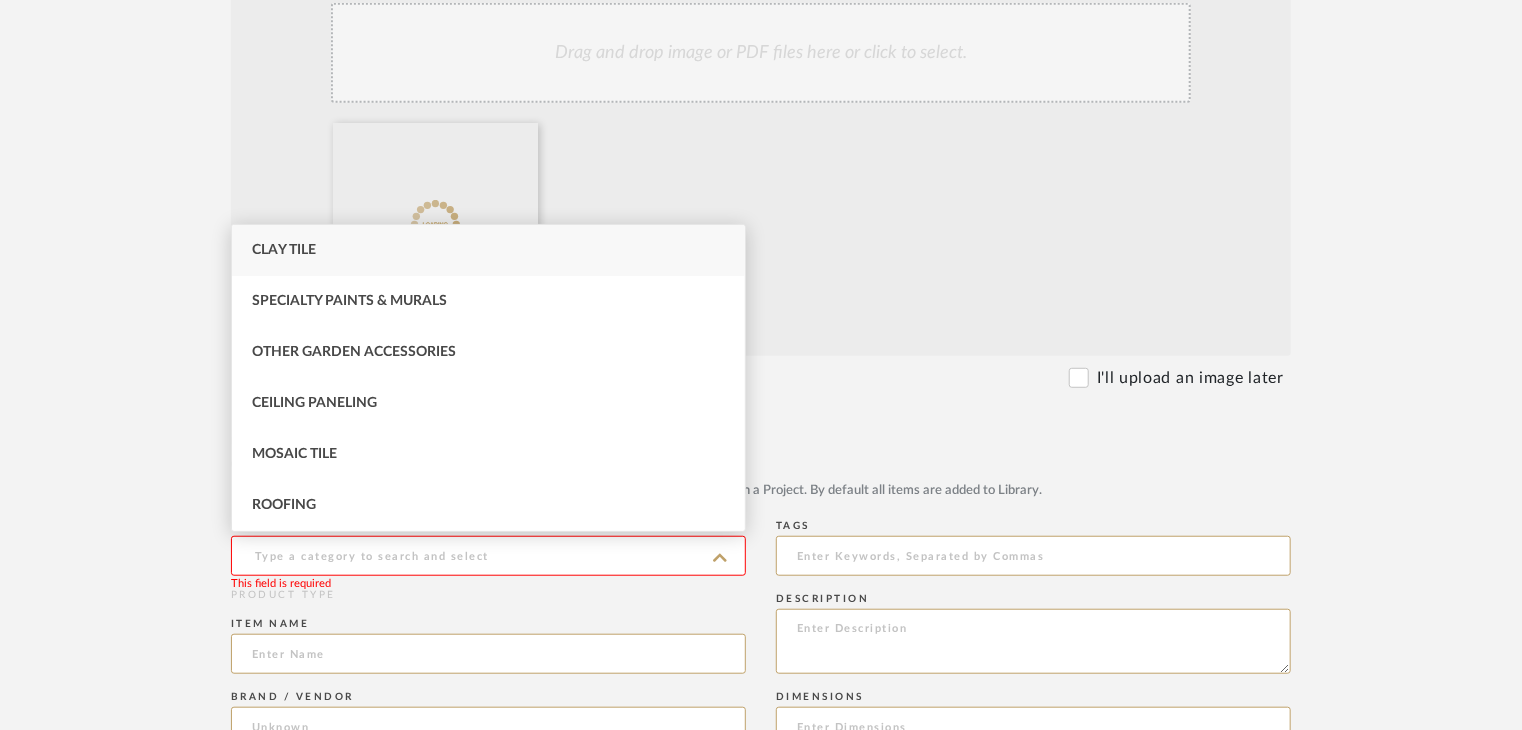 click on "Clay Tile" at bounding box center [488, 250] 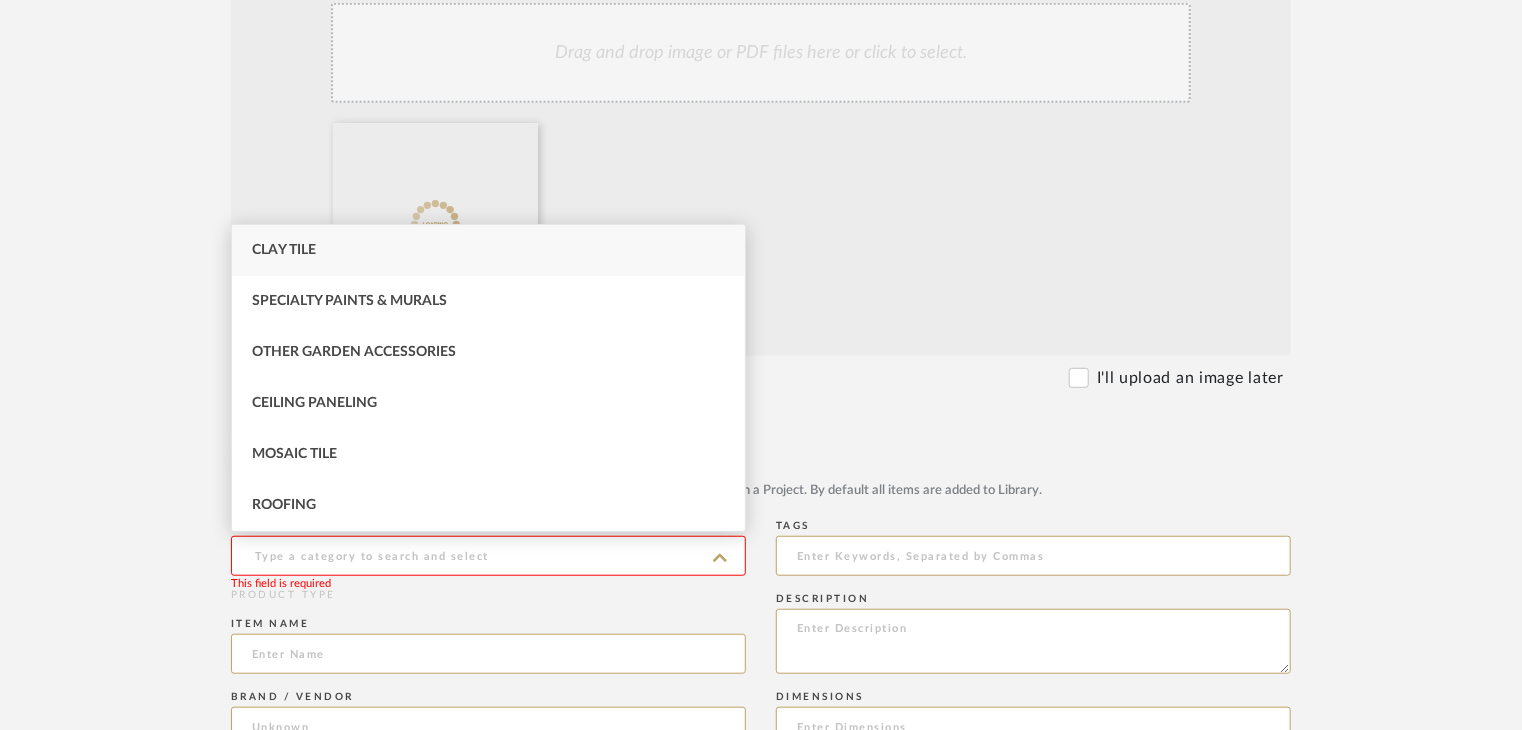 type on "Clay Tile" 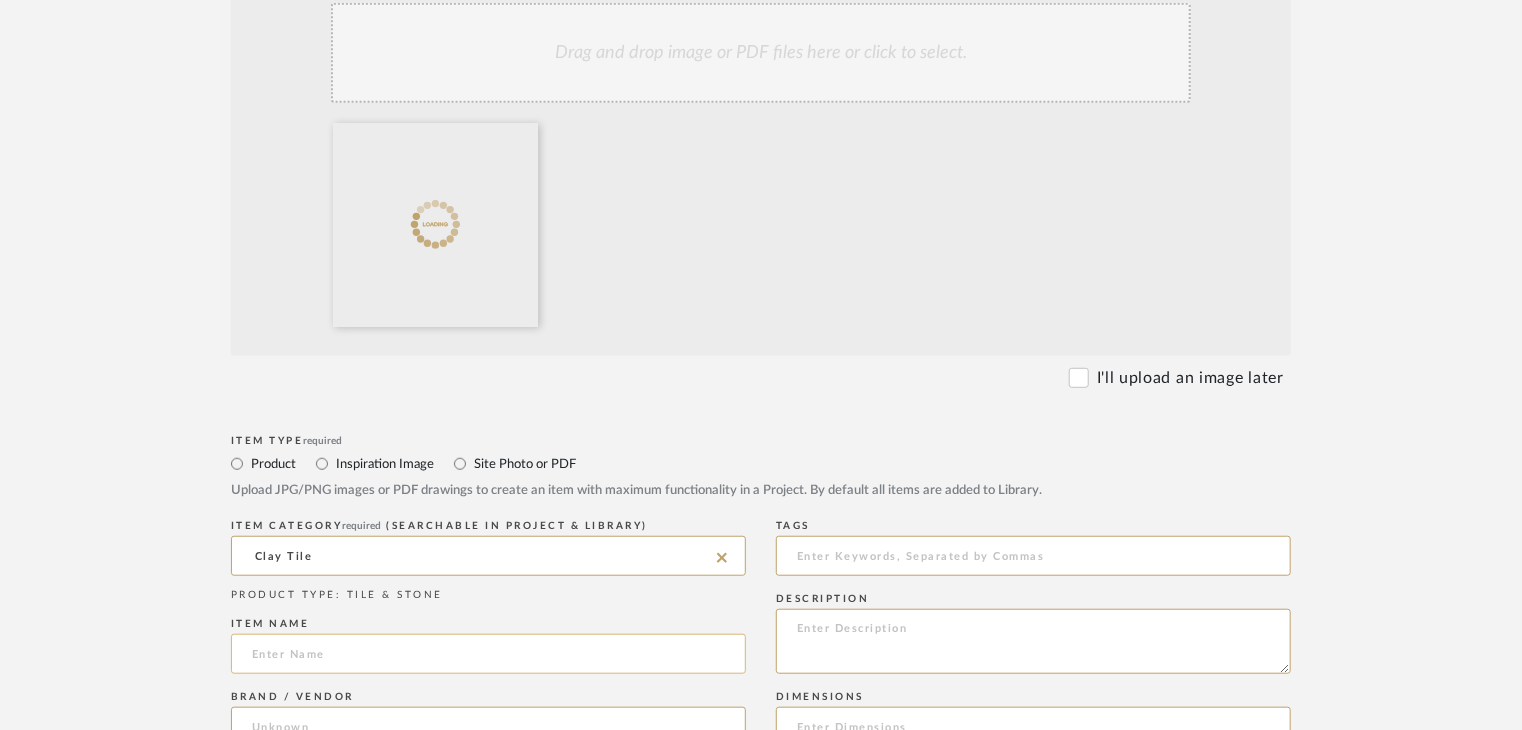 click 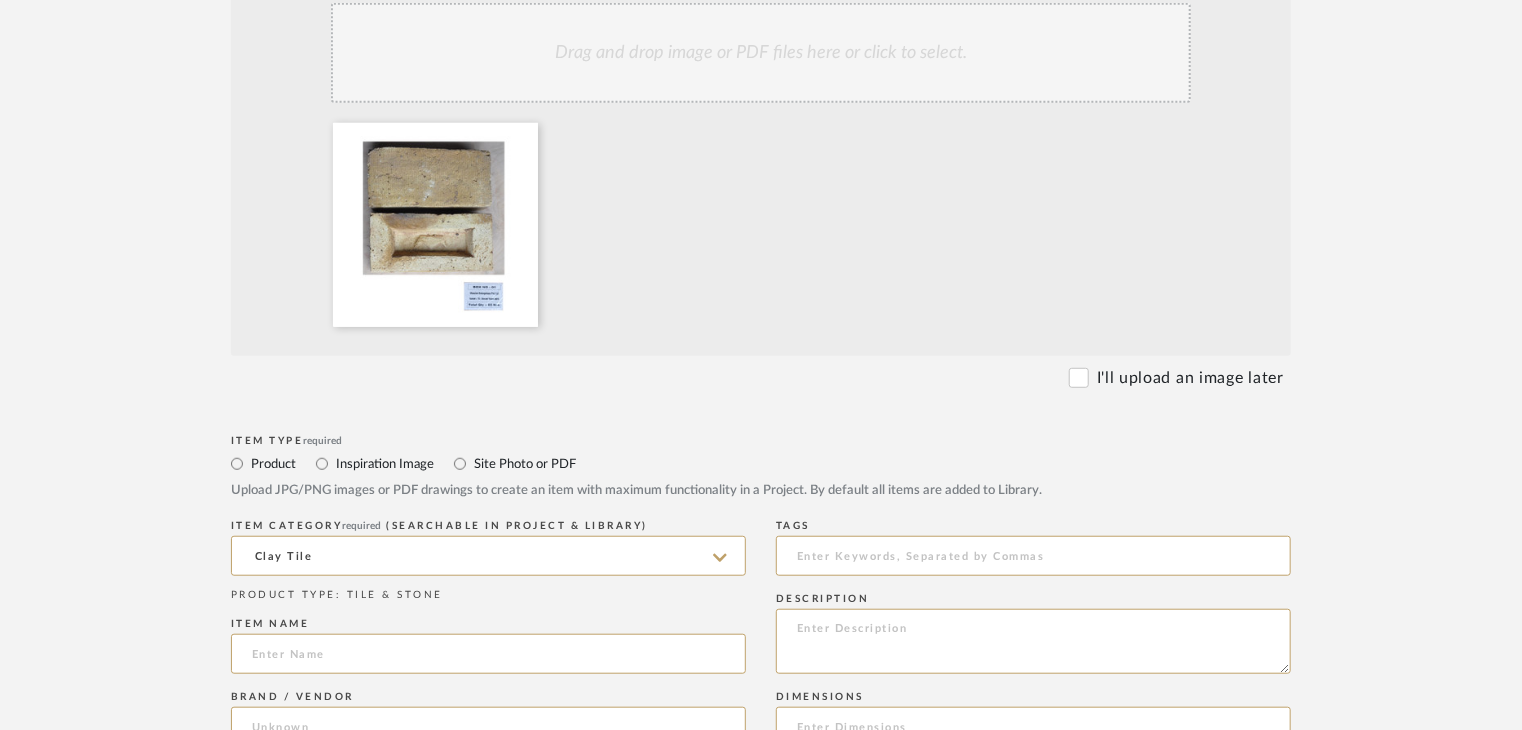 paste on "[PERSON_NAME] Yellow Multi" 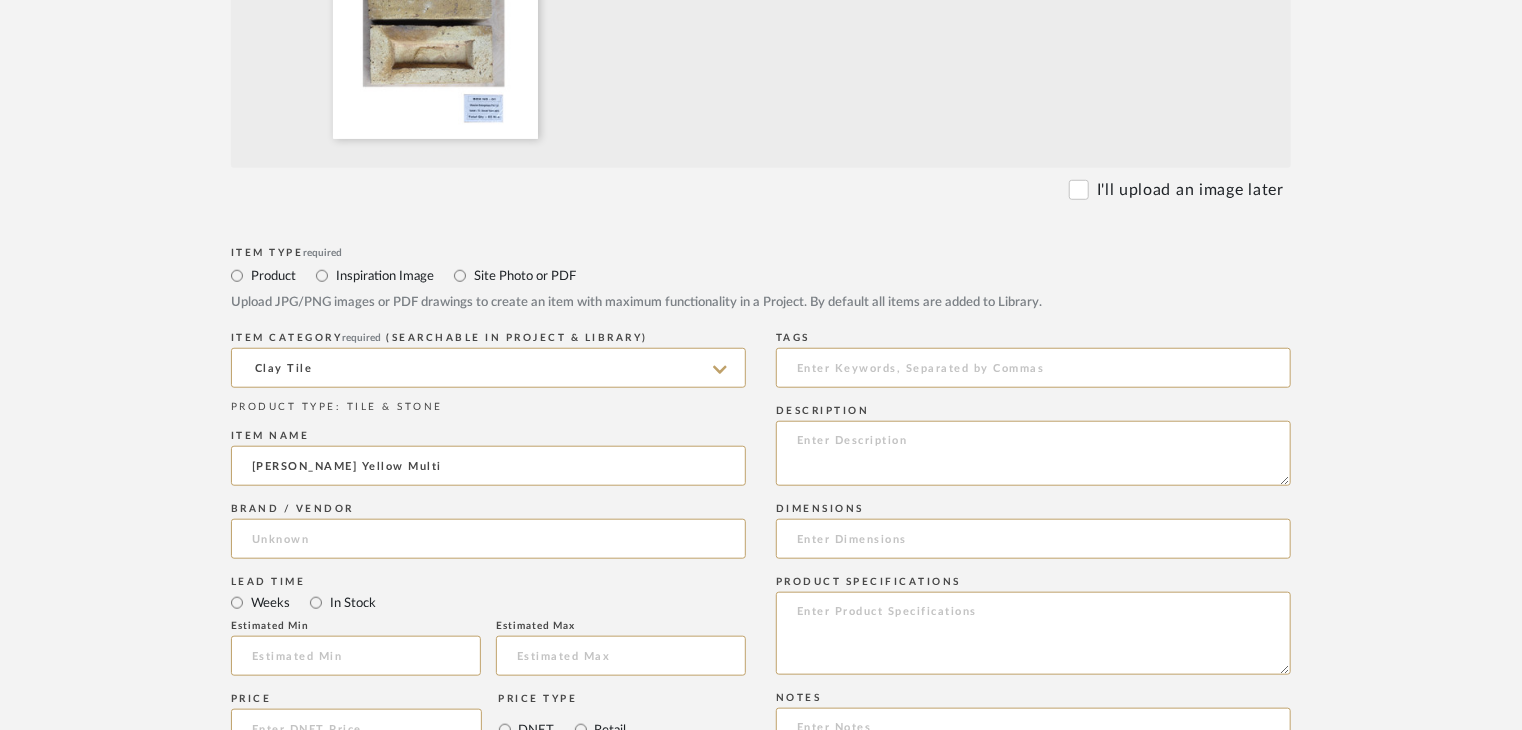 scroll, scrollTop: 700, scrollLeft: 0, axis: vertical 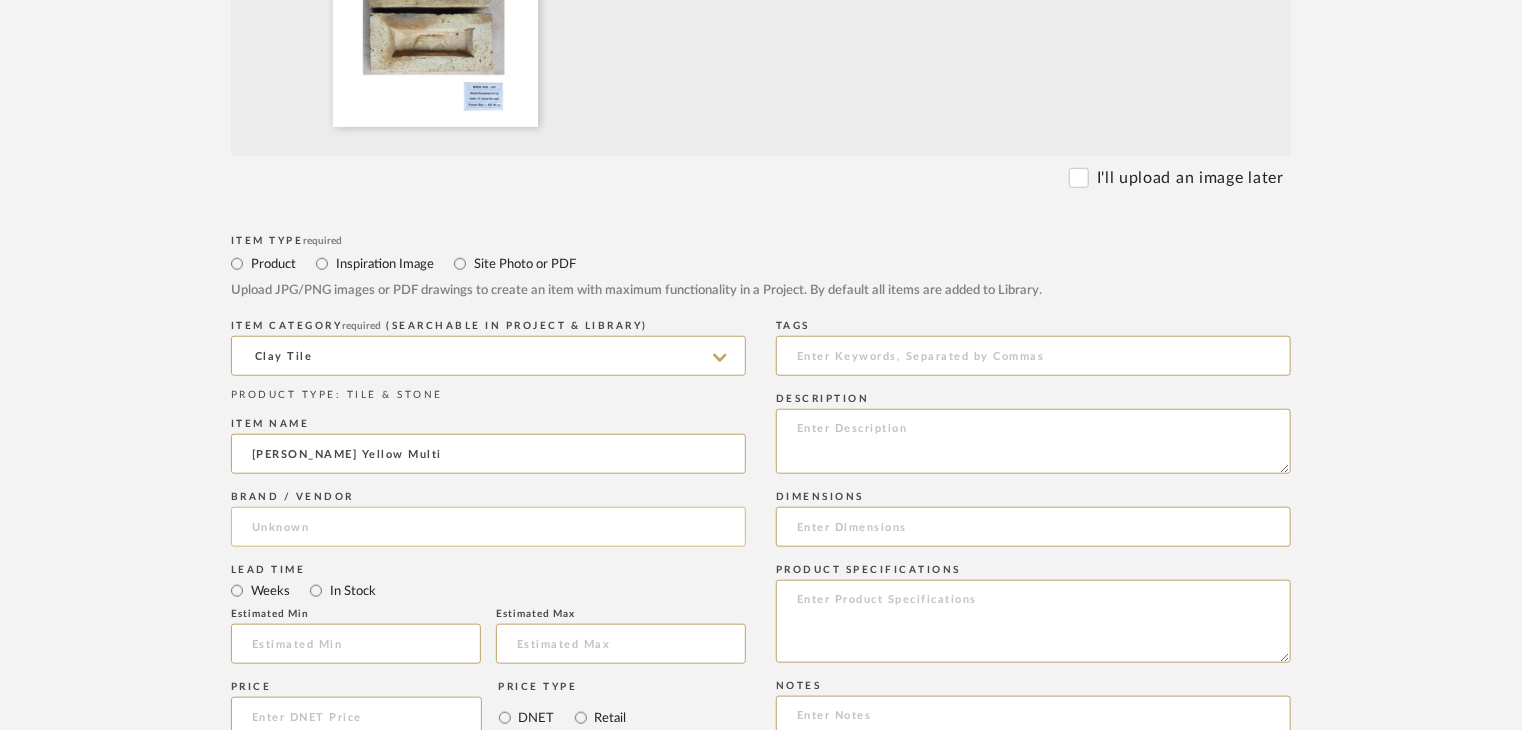 type on "[PERSON_NAME] Yellow Multi" 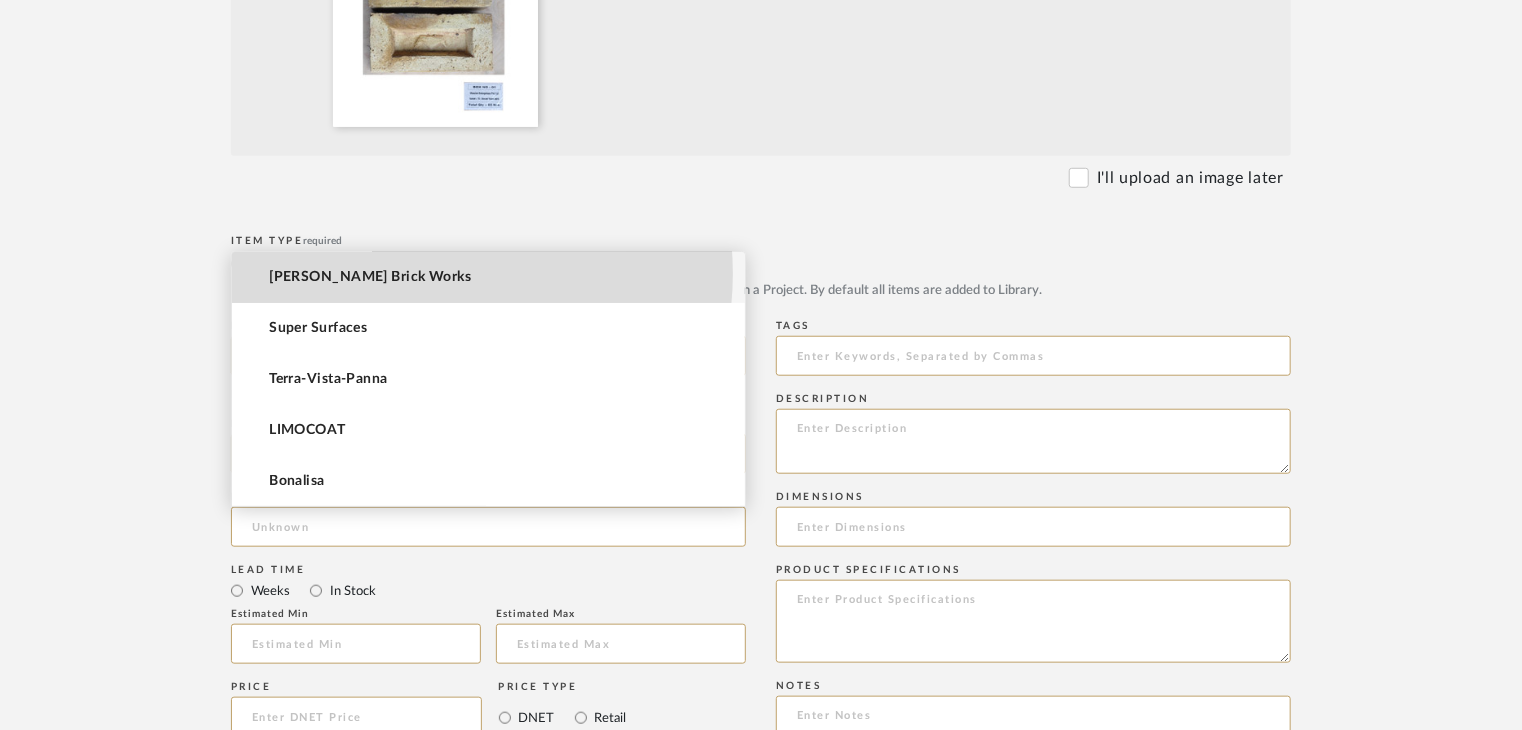 click on "[PERSON_NAME] Brick Works" at bounding box center [370, 277] 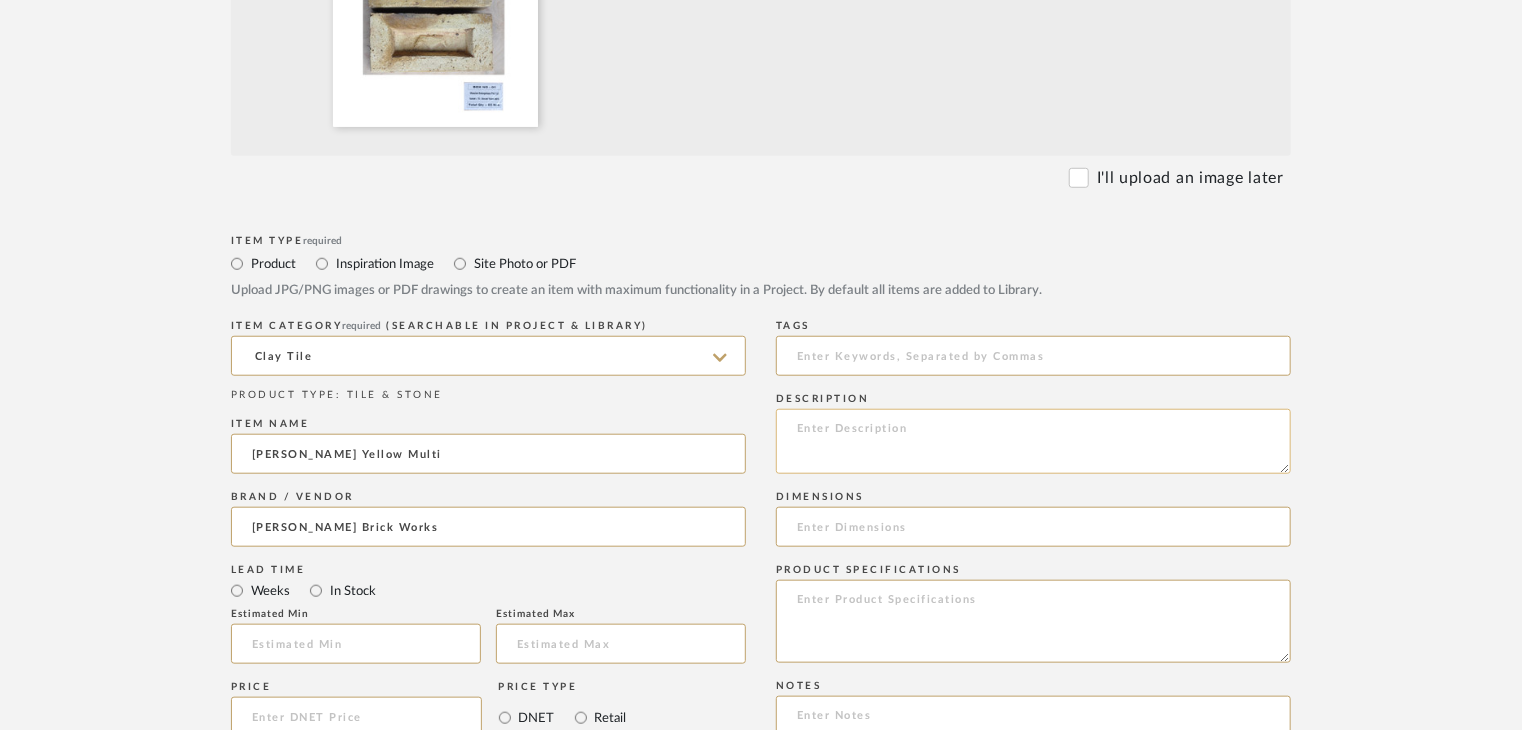 click 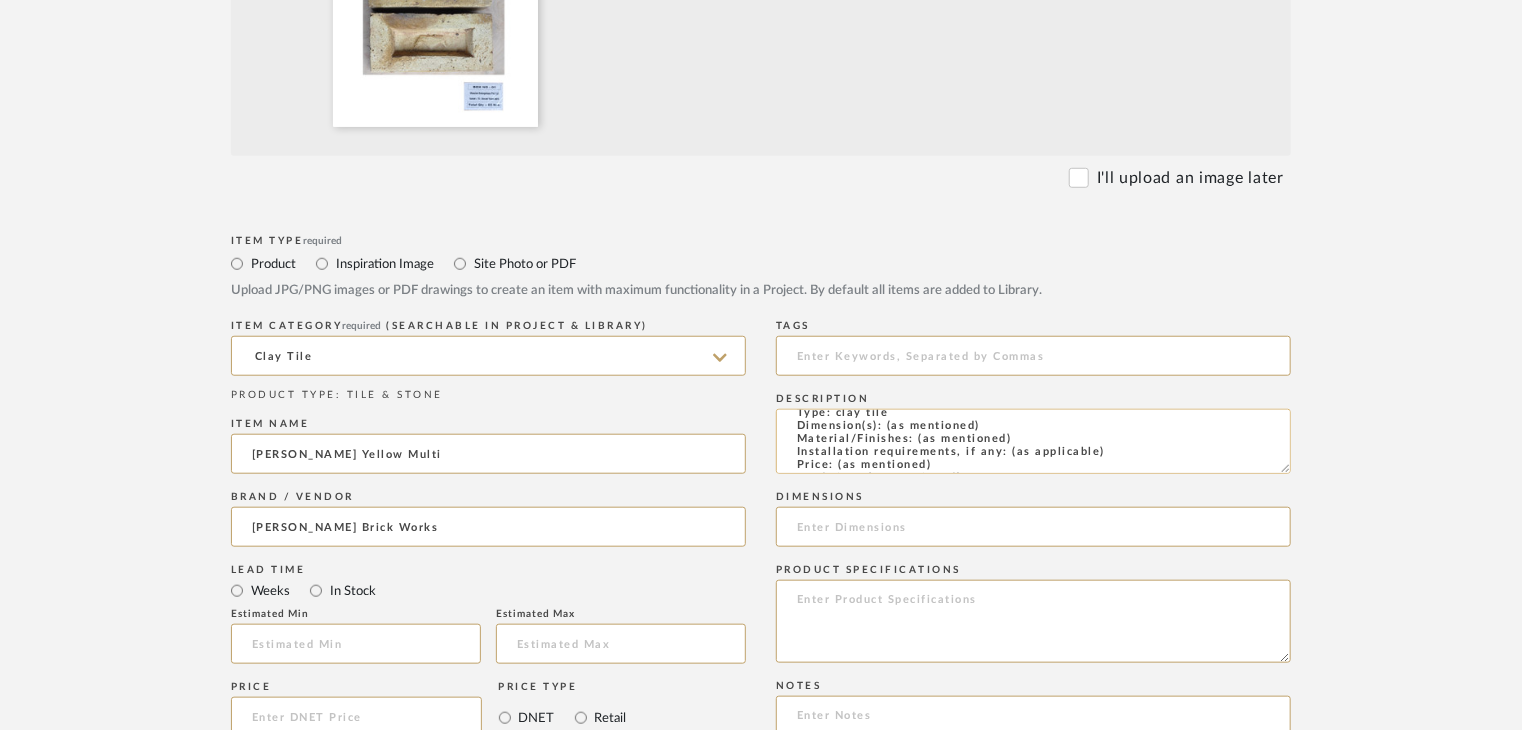 scroll, scrollTop: 0, scrollLeft: 0, axis: both 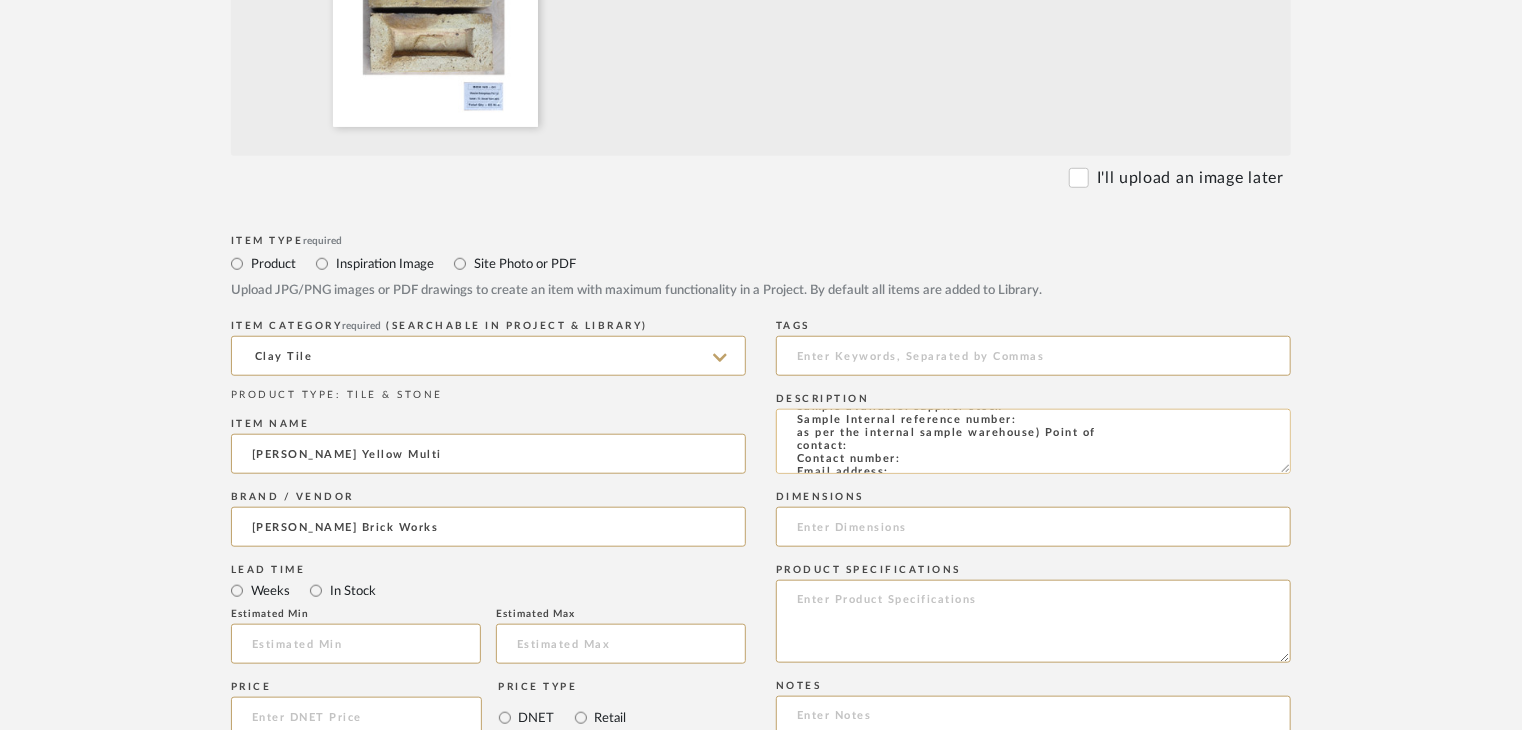 click on "Type: clay tile
Dimension(s): (as mentioned)
Material/Finishes: (as mentioned)
Installation requirements, if any: (as applicable)
Price: (as mentioned)
Lead time: (as mentioned)
Sample available: supplier stock
Sample Internal reference number:
as per the internal sample warehouse) Point of
contact:
Contact number:
Email address:
Address:
Additional contact information:" 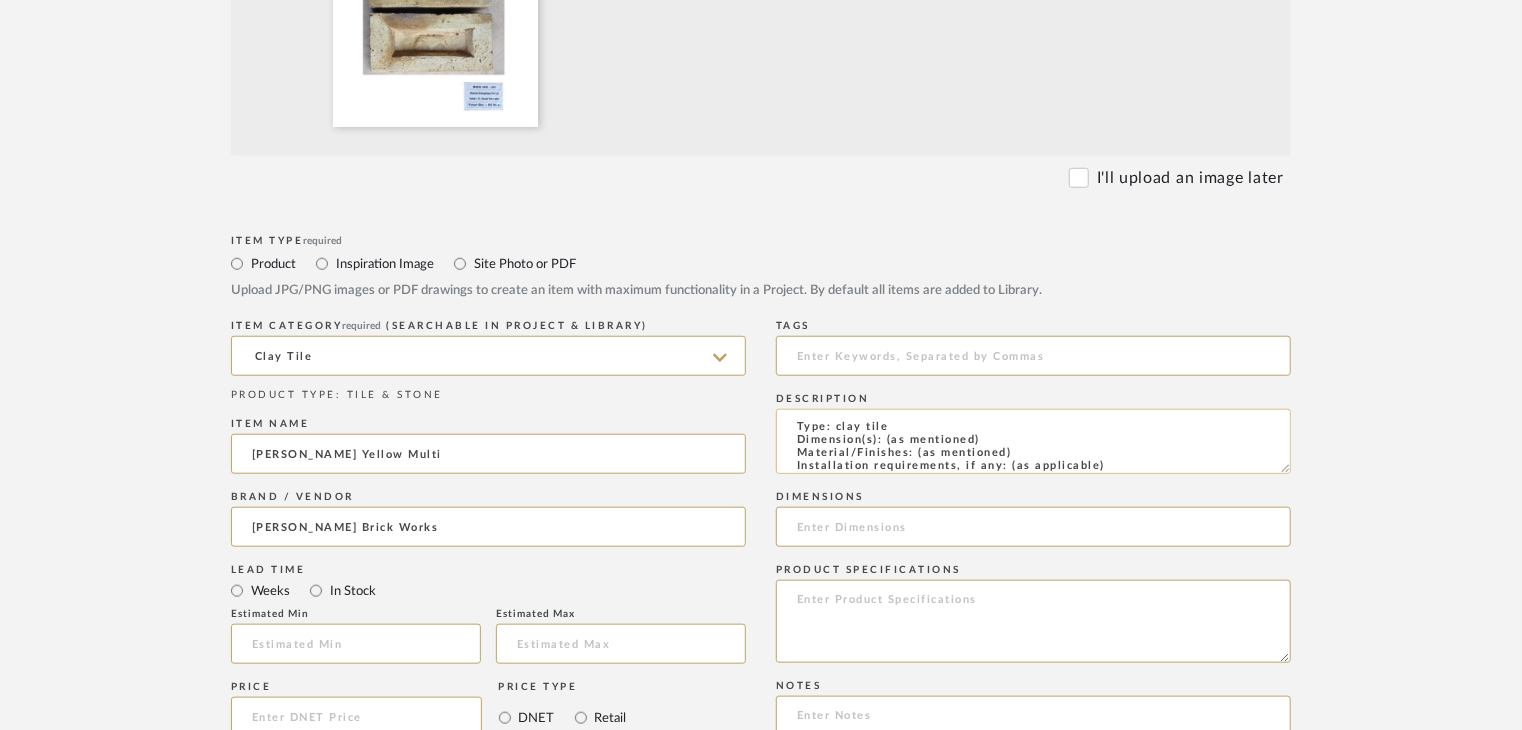 scroll, scrollTop: 0, scrollLeft: 0, axis: both 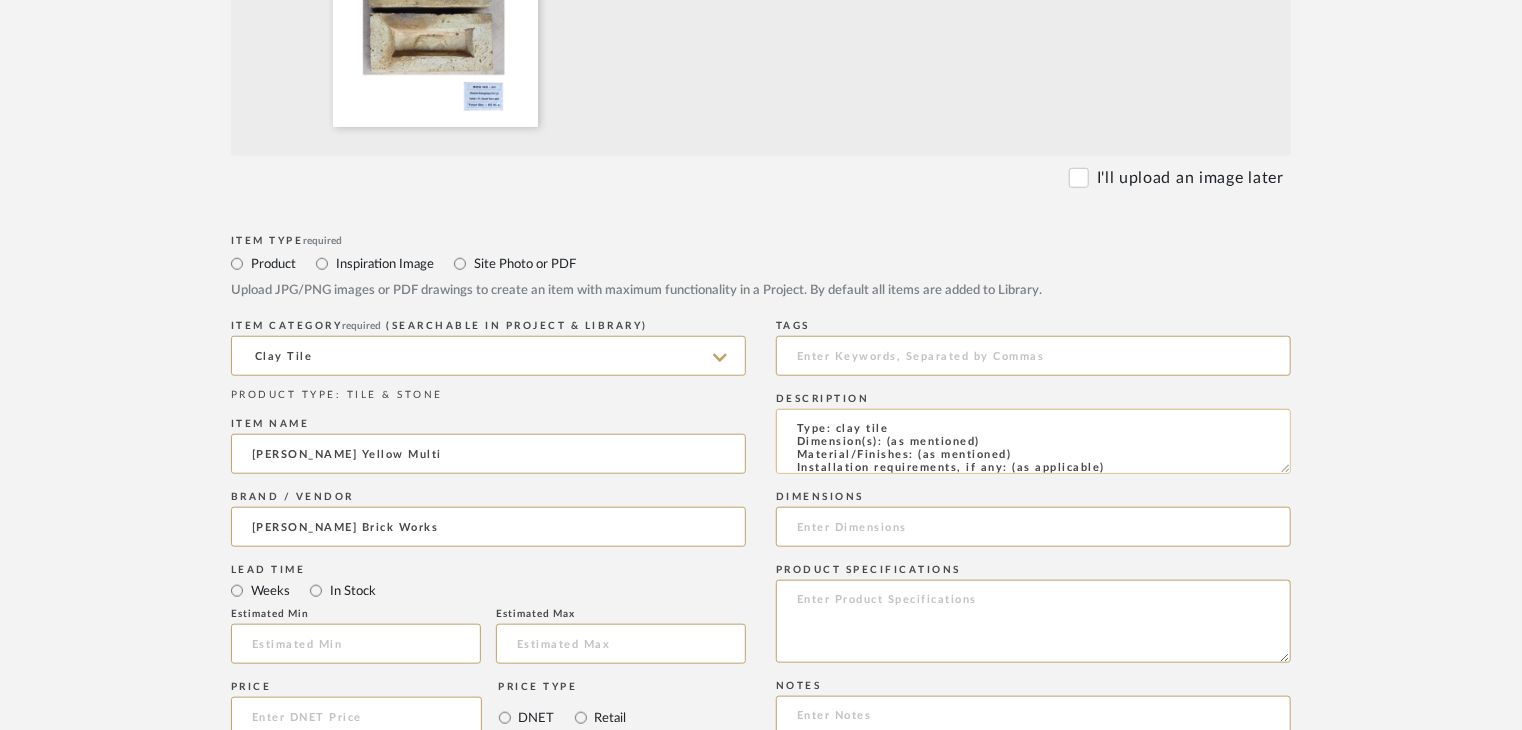 drag, startPoint x: 1019, startPoint y: 453, endPoint x: 915, endPoint y: 451, distance: 104.019226 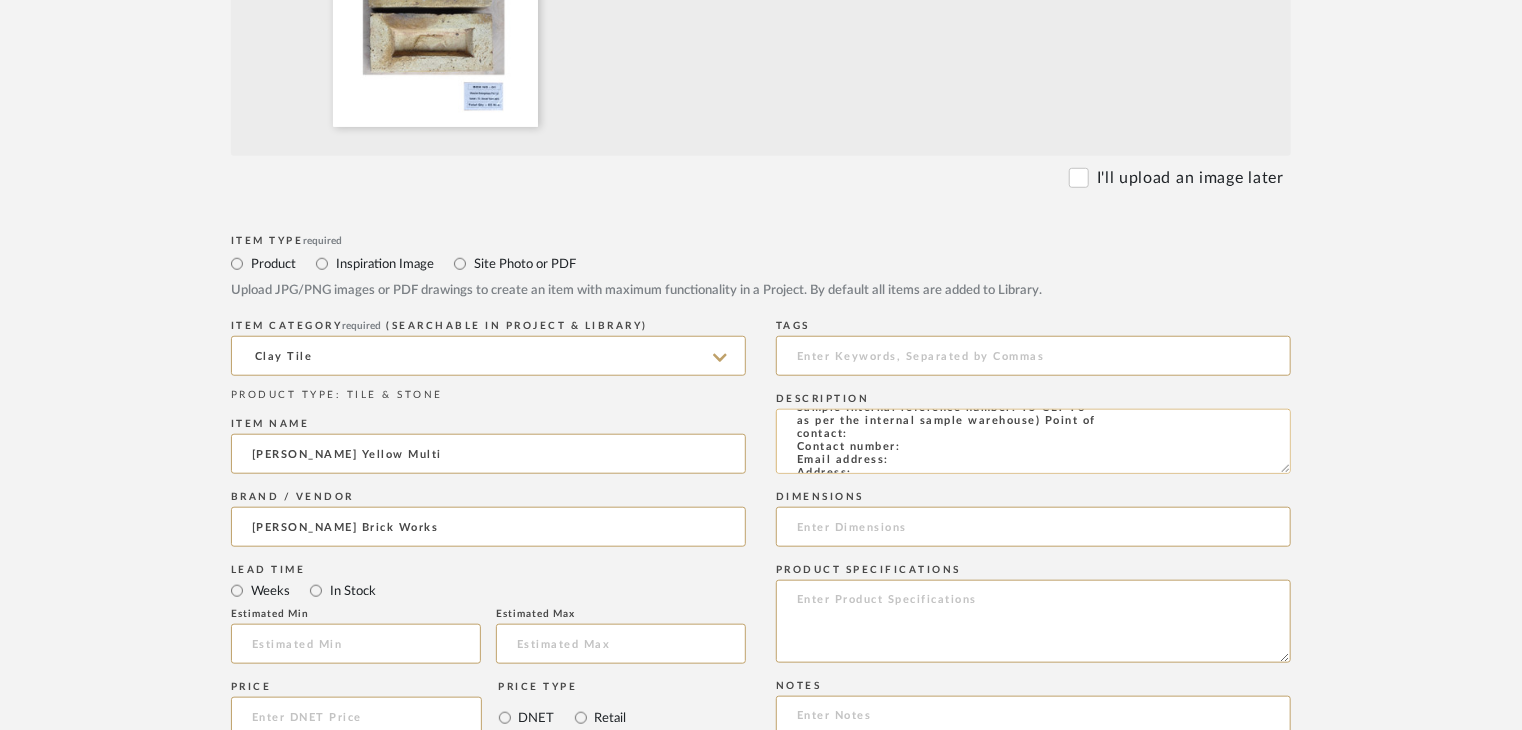 scroll, scrollTop: 144, scrollLeft: 0, axis: vertical 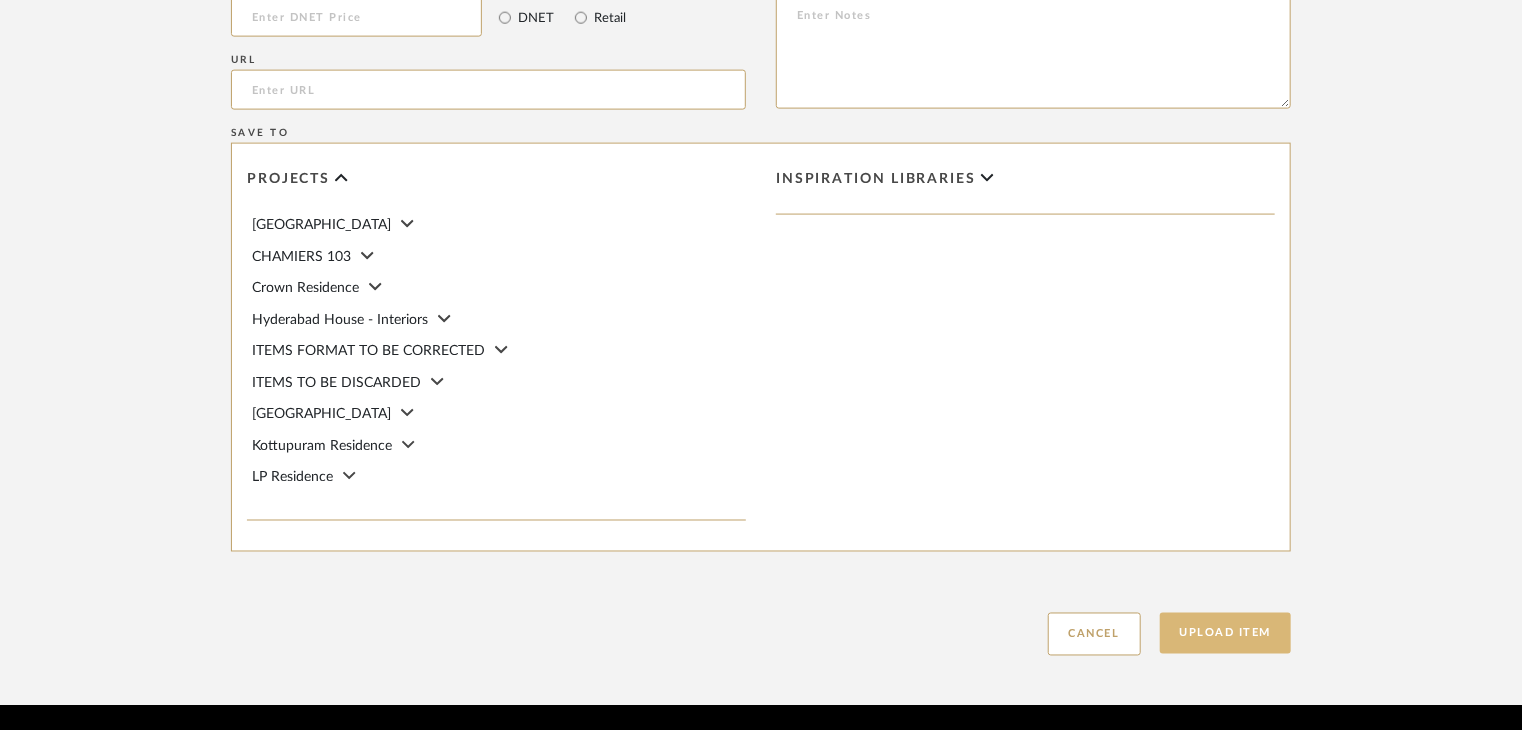 type on "Type: clay tile
Dimension(s): (as mentioned)
Material/Finishes: Weathered Look
Installation requirements, if any: (as applicable)
Price: (as mentioned)
Lead time: (as mentioned)
Sample available: supplier stock
Sample Internal reference number: TS-CLT-T6
as per the internal sample warehouse) Point of
contact:
Contact number:
Email address:
Address:
Additional contact information:" 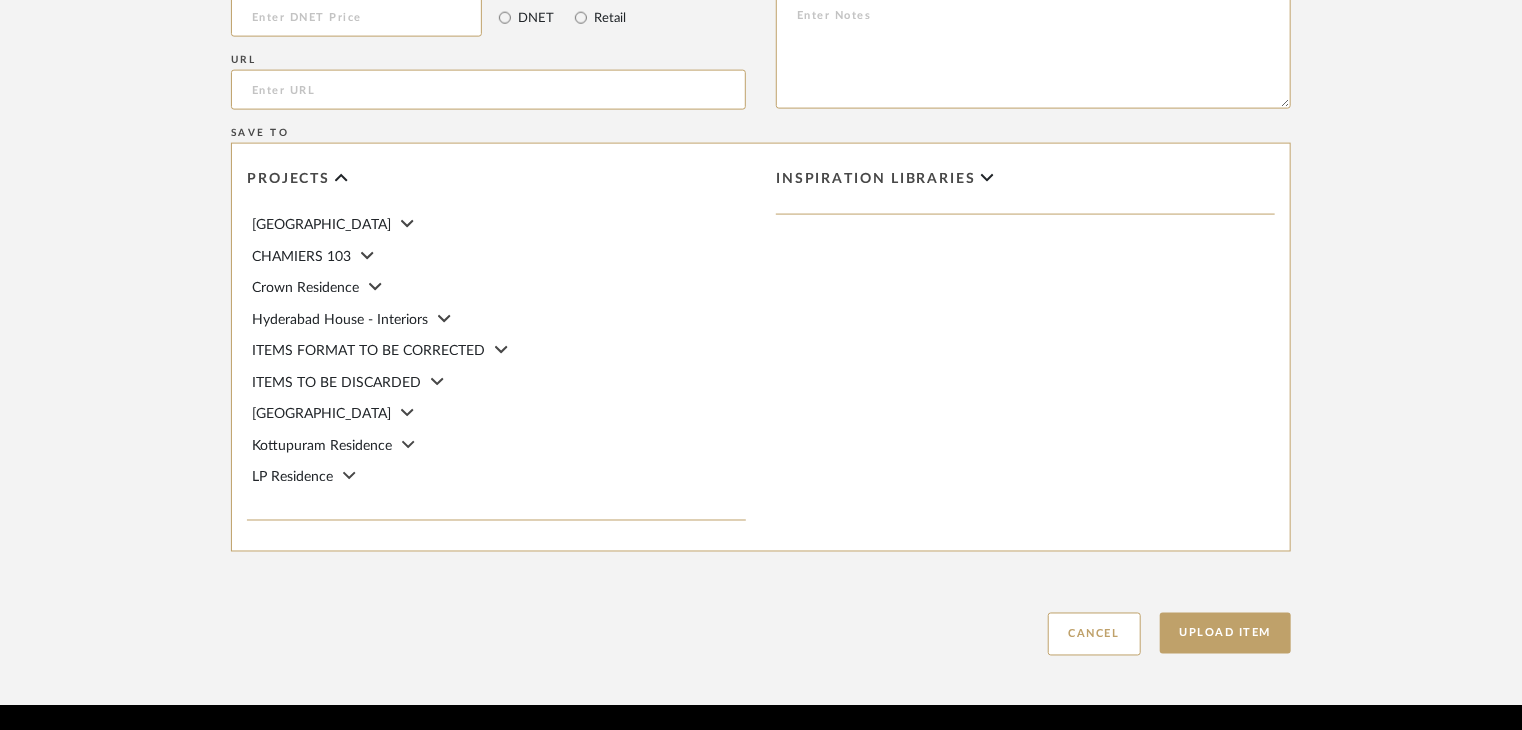 type 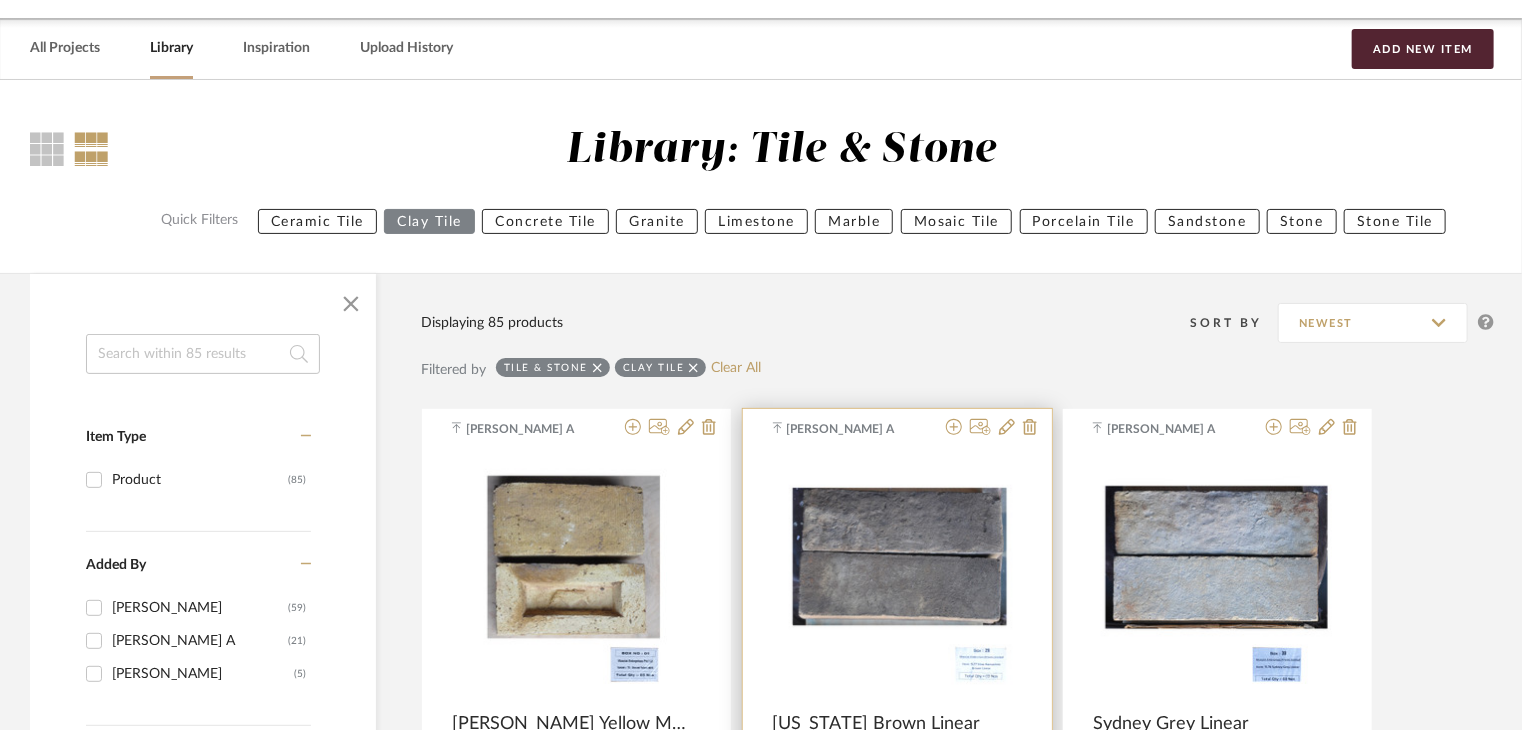 scroll, scrollTop: 0, scrollLeft: 0, axis: both 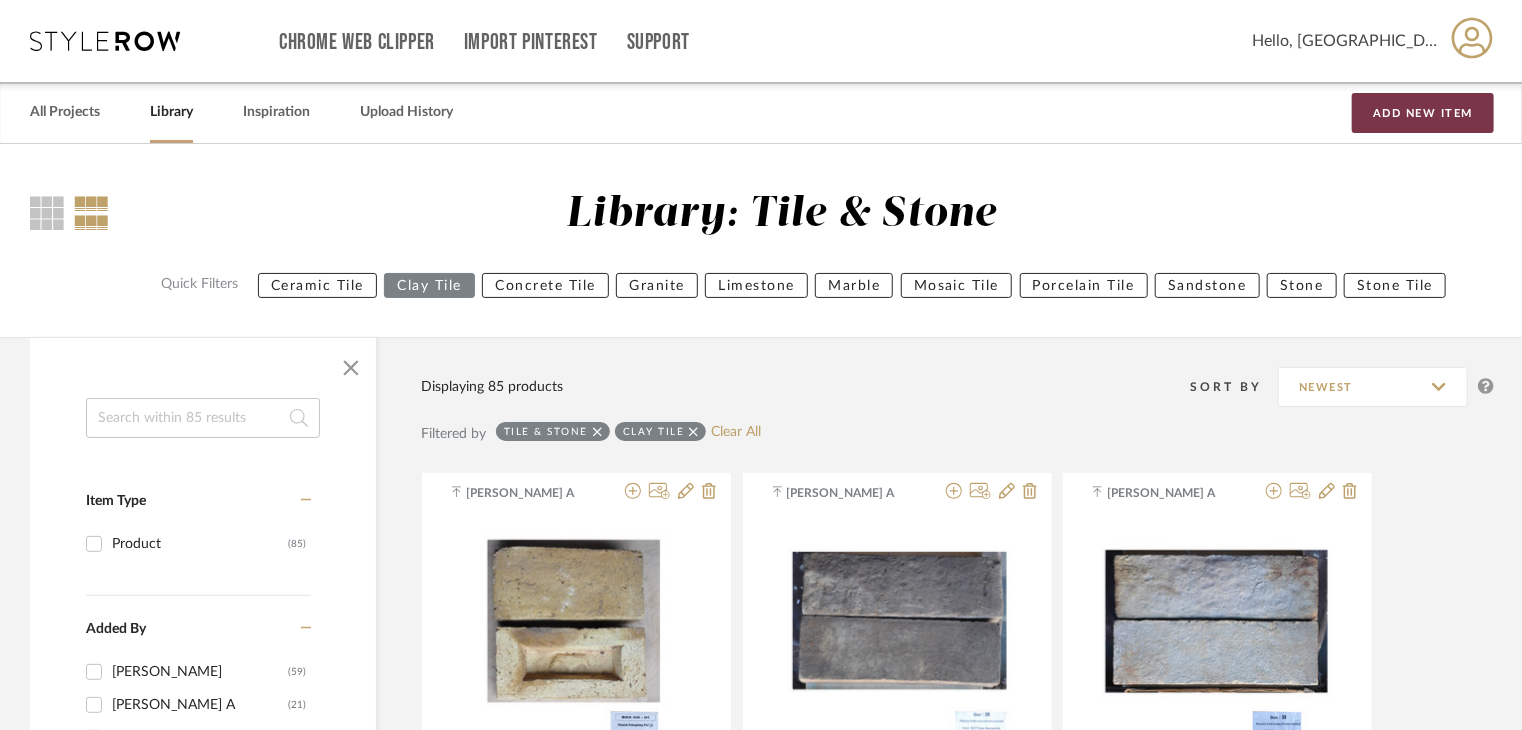 click on "Add New Item" at bounding box center [1423, 113] 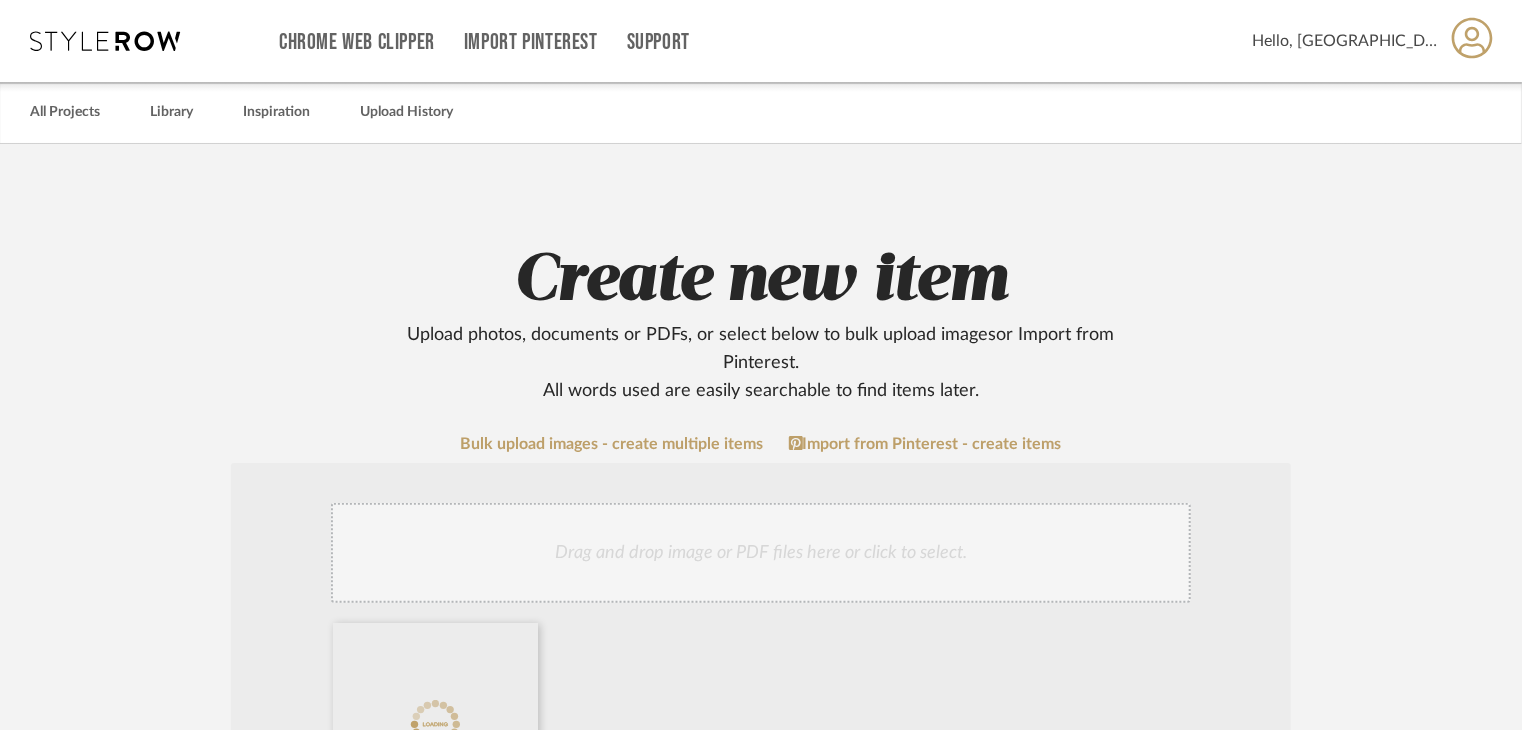 scroll, scrollTop: 400, scrollLeft: 0, axis: vertical 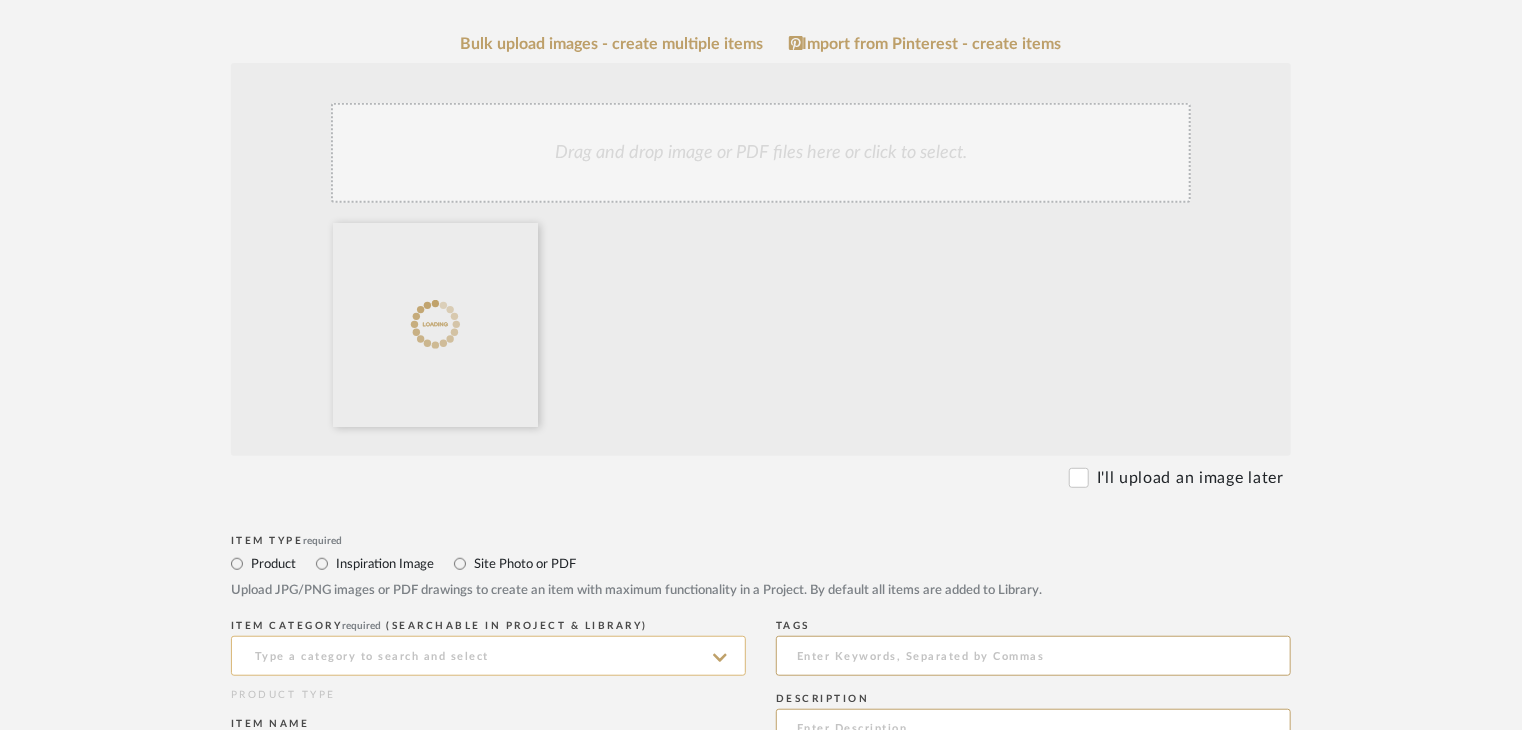 click 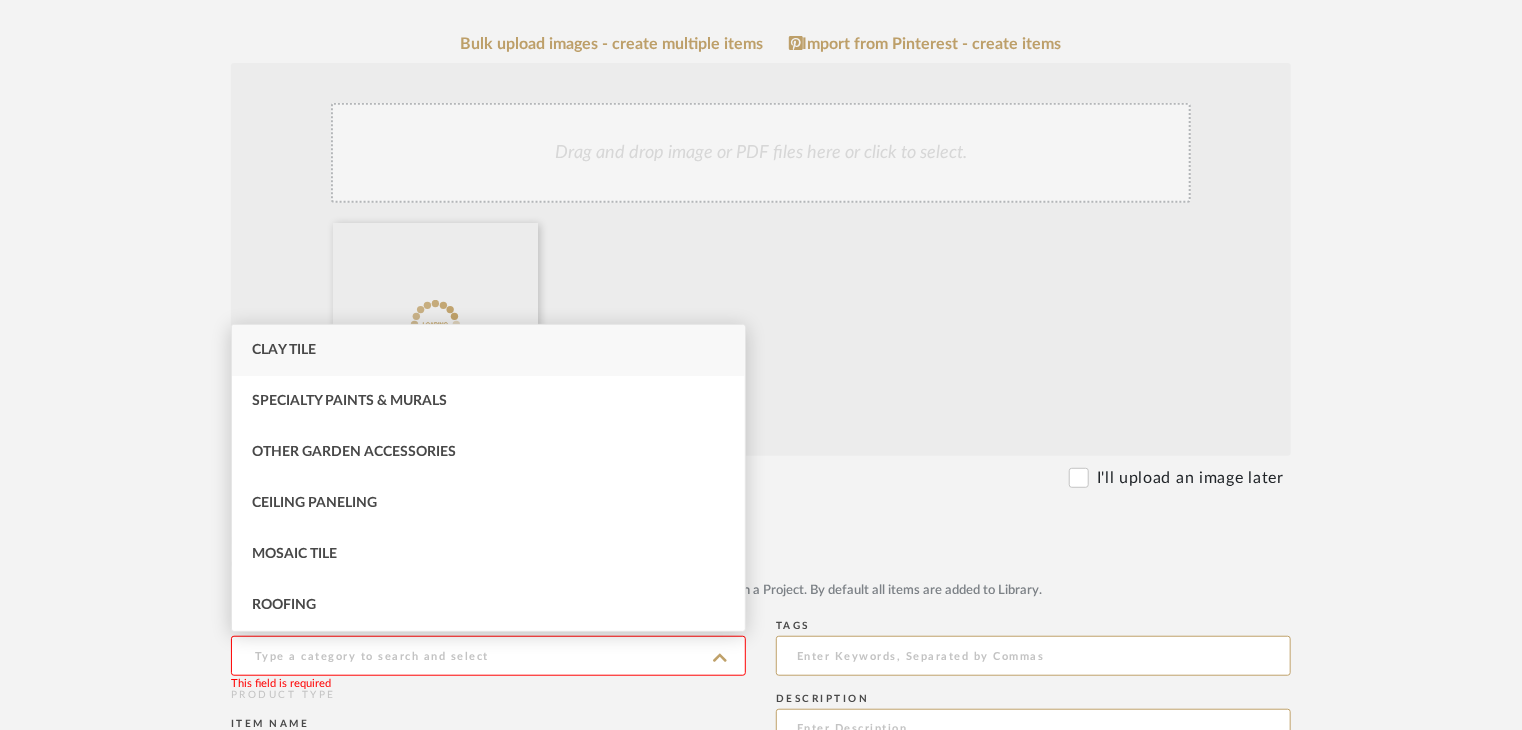 click on "Clay Tile" at bounding box center [284, 350] 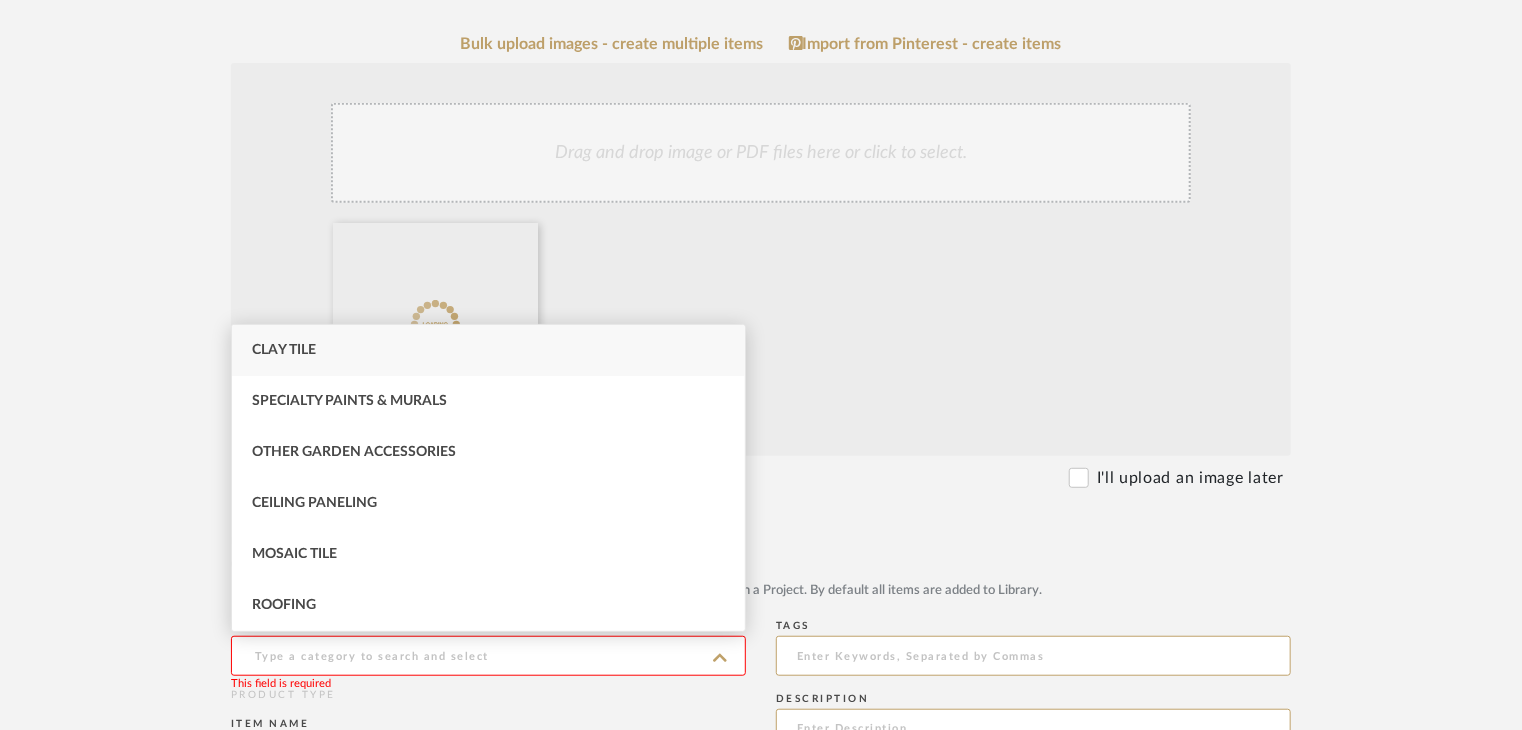 type on "Clay Tile" 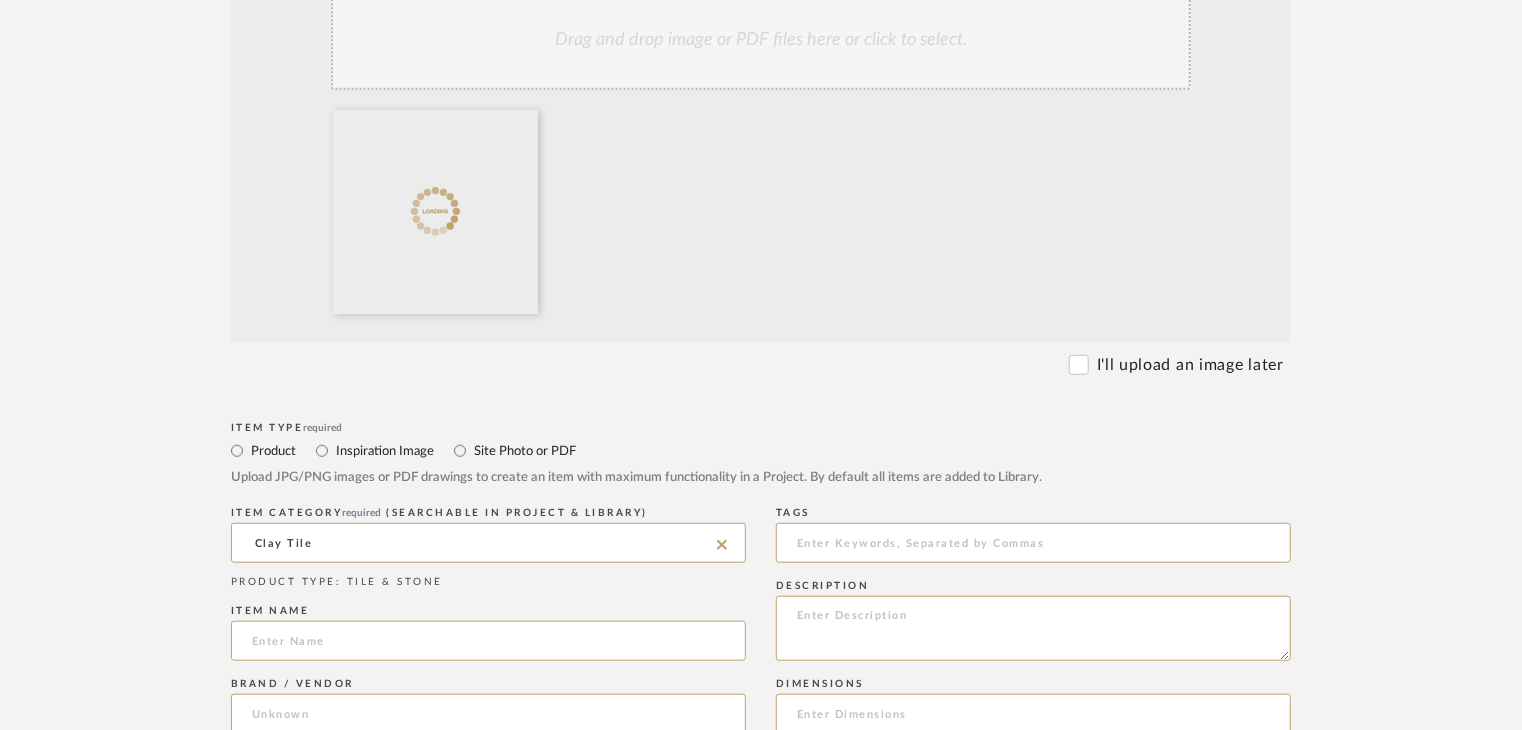 scroll, scrollTop: 800, scrollLeft: 0, axis: vertical 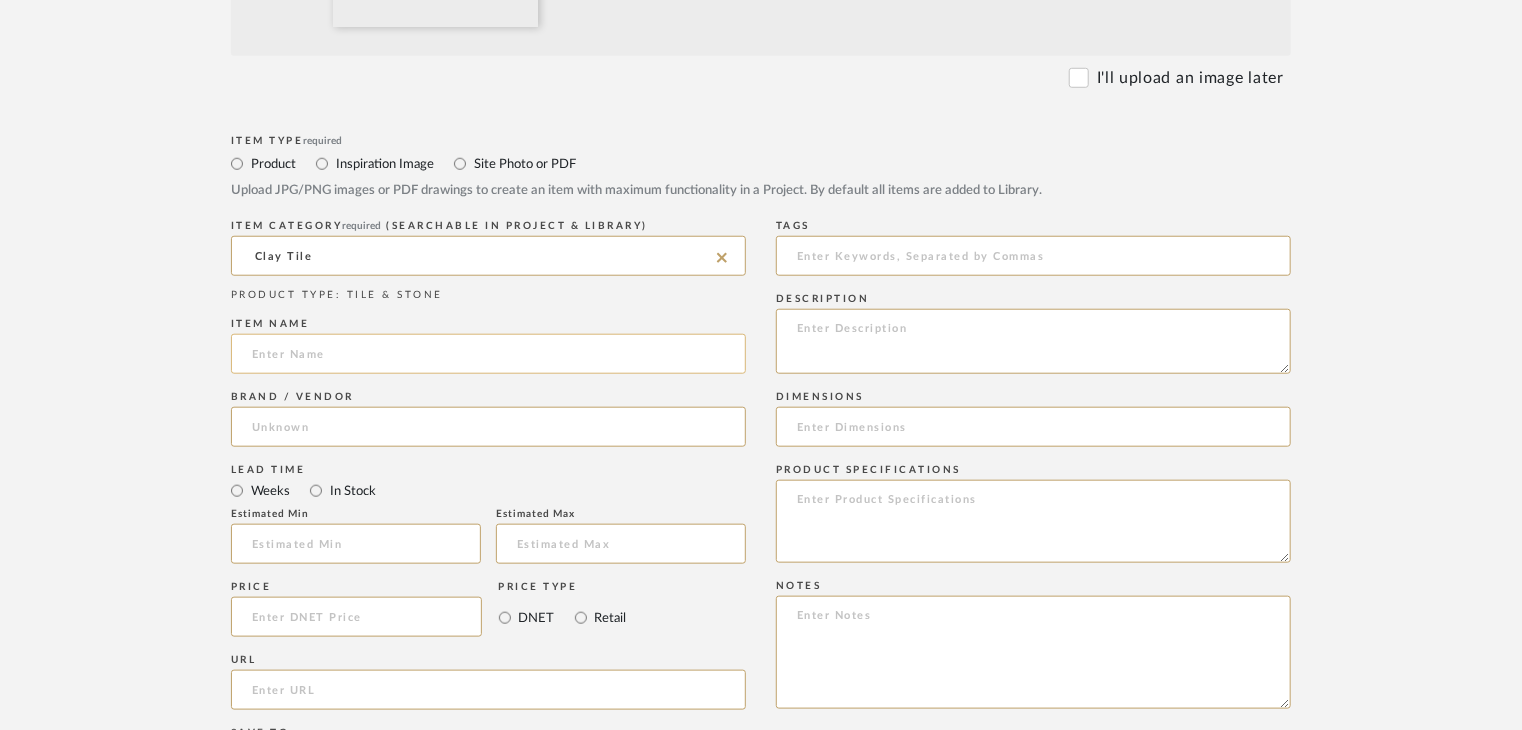 click 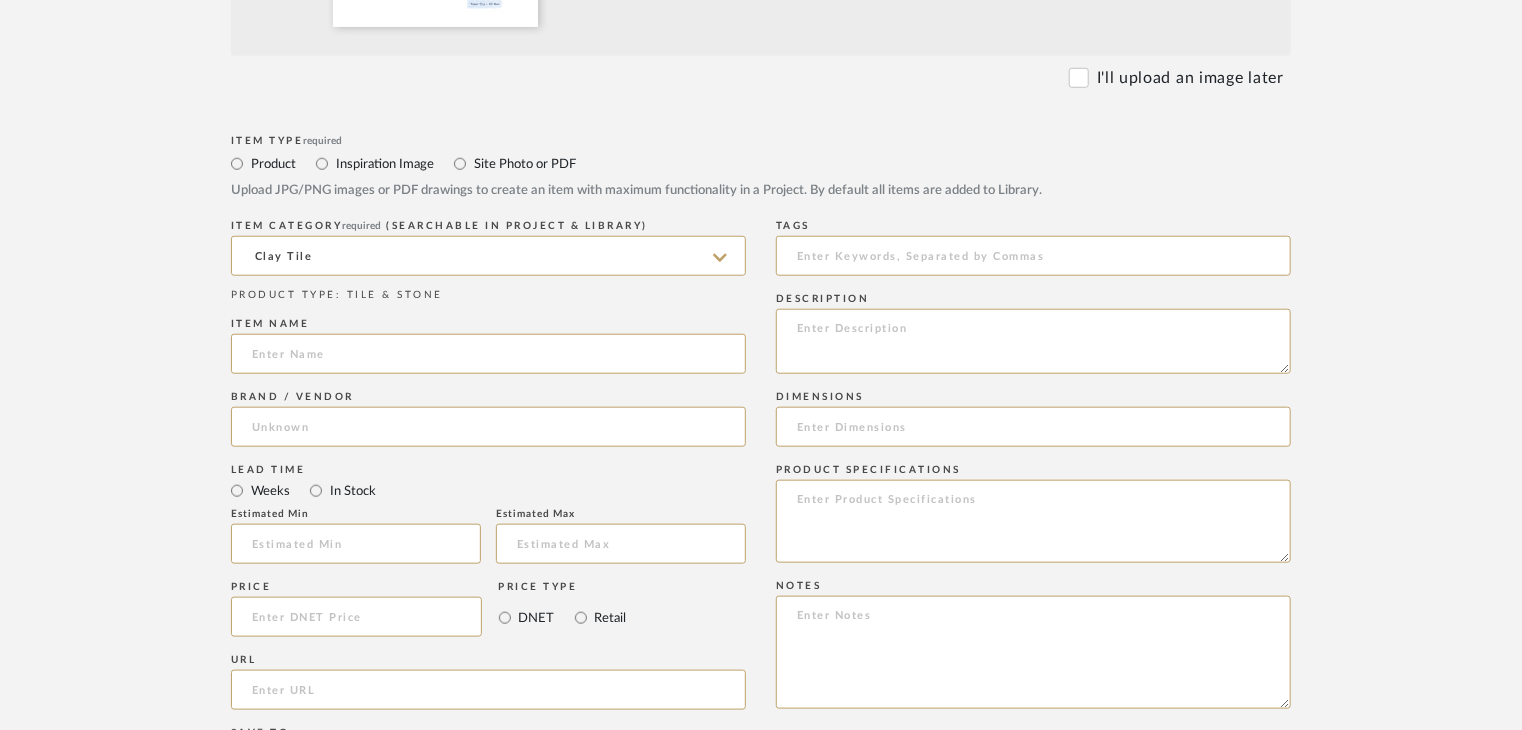 paste on "Ochre Red" 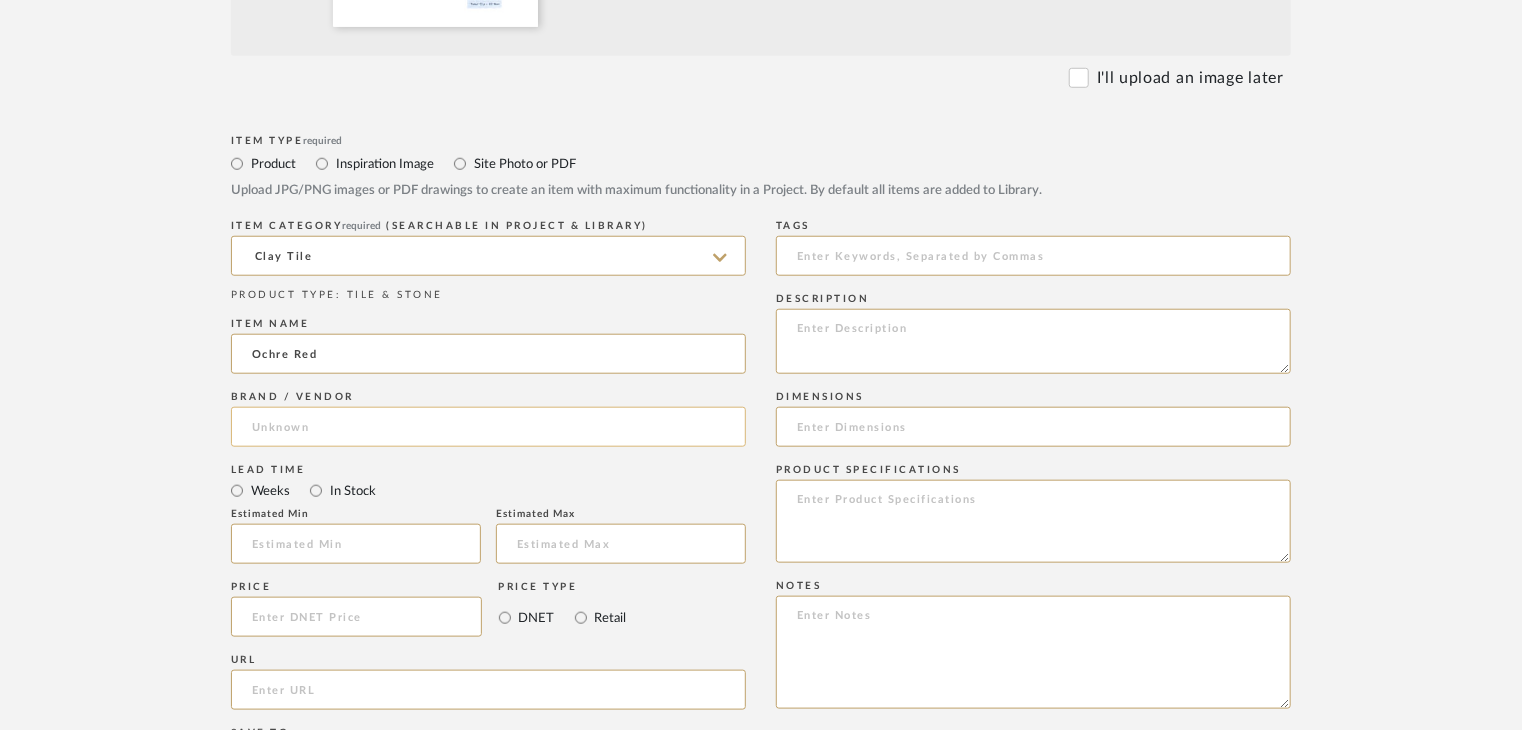 type on "Ochre Red" 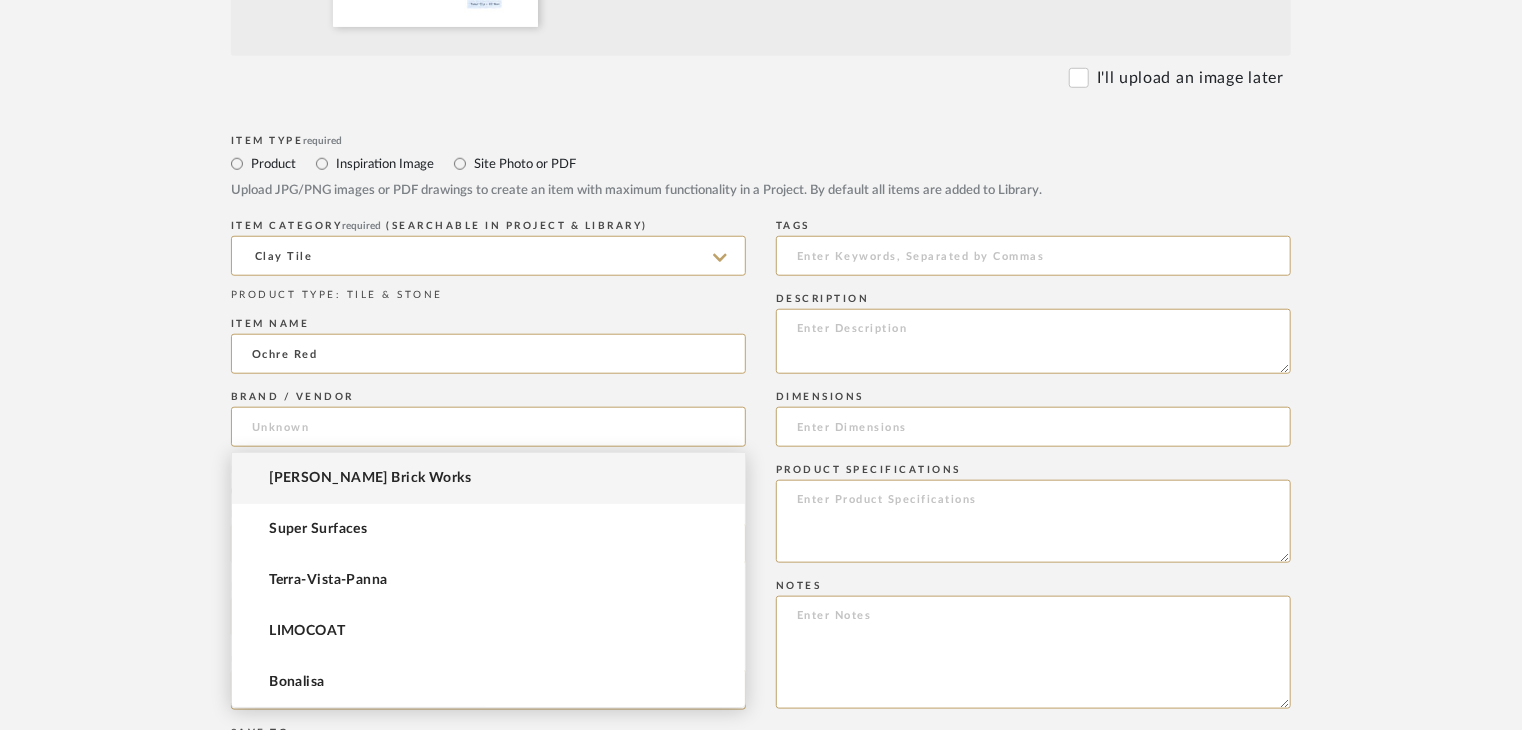 click on "[PERSON_NAME] Brick Works" at bounding box center (370, 478) 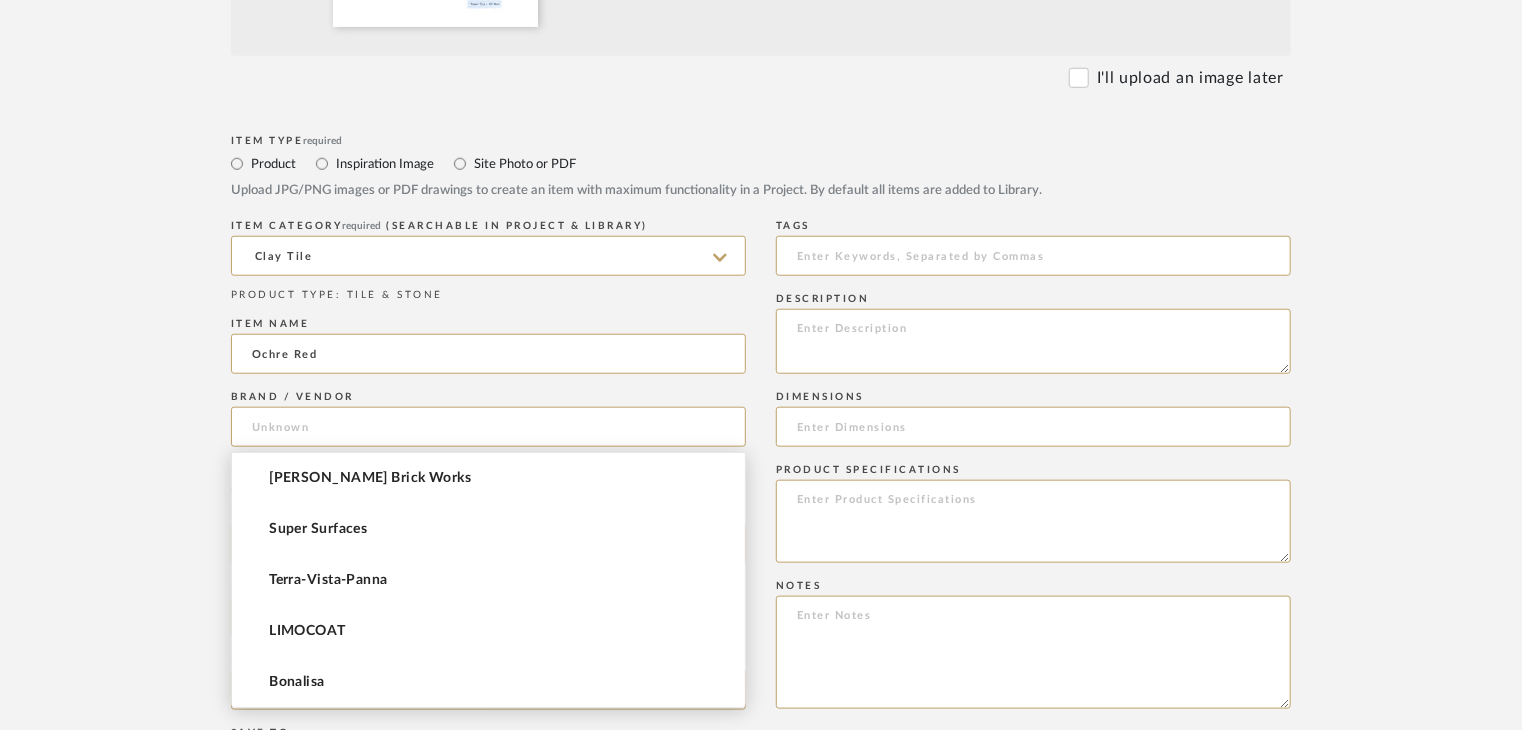 type on "[PERSON_NAME] Brick Works" 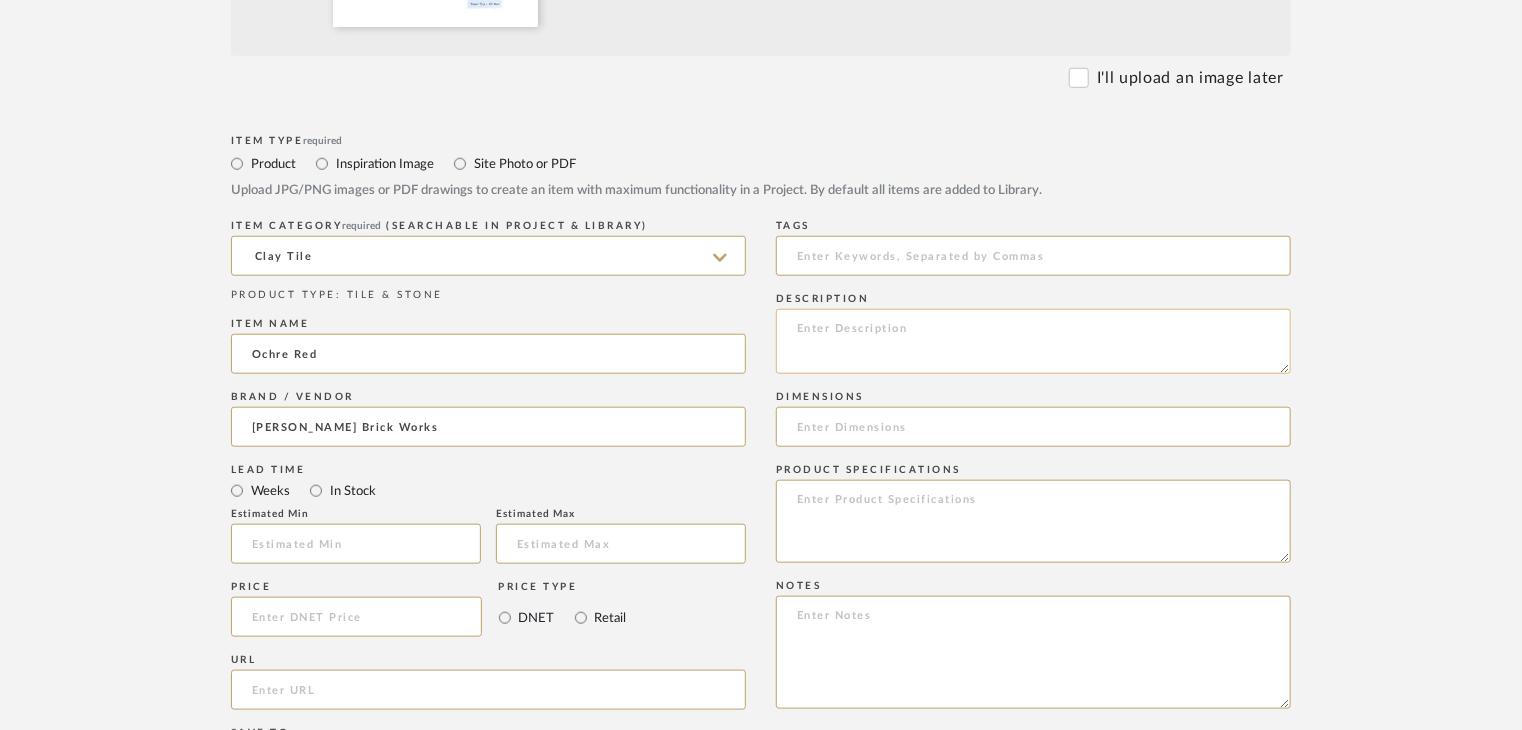 click 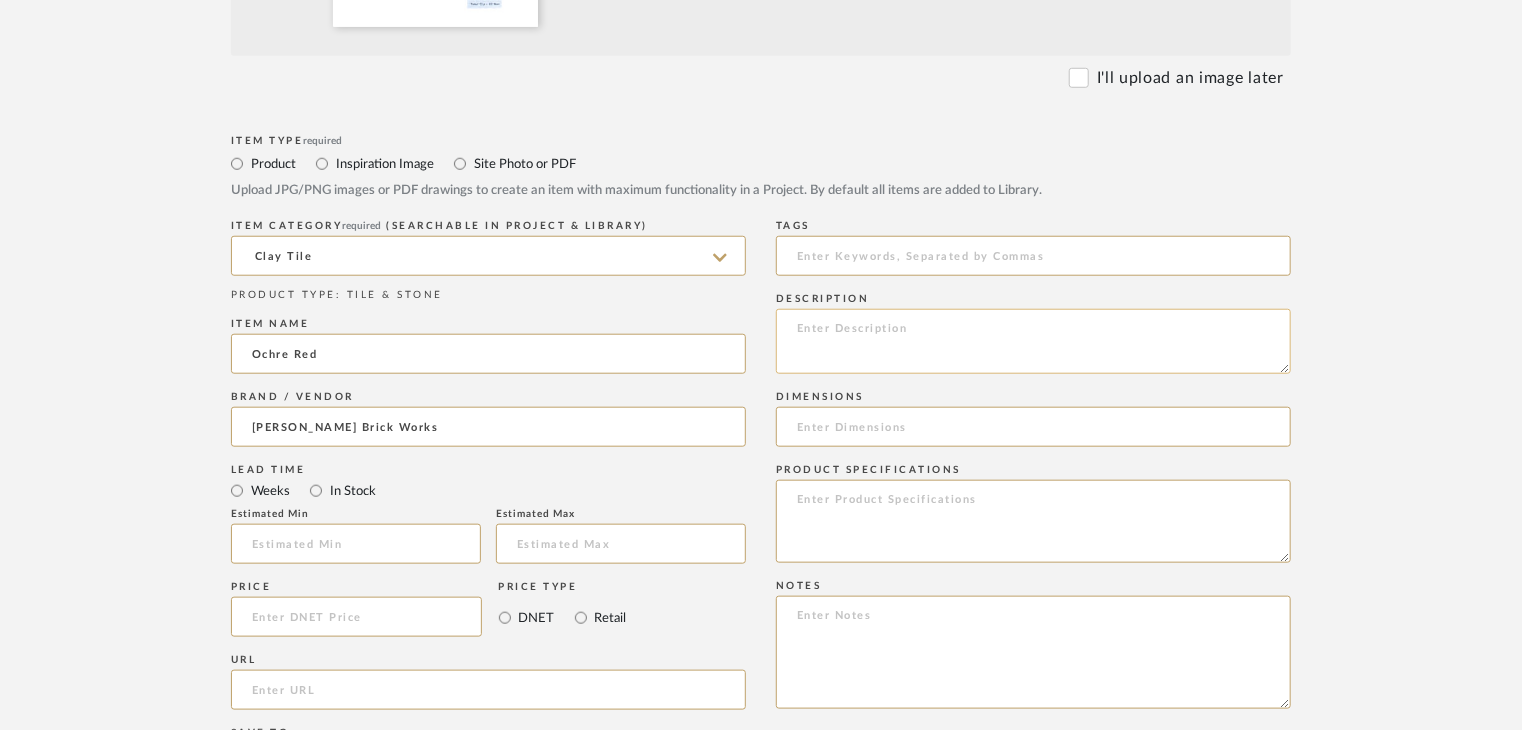 paste on "Type: clay tile
Dimension(s): (as mentioned)
Material/Finishes: (as mentioned)
Installation requirements, if any: (as applicable)
Price: (as mentioned)
Lead time: (as mentioned)
Sample available: supplier stock
Sample Internal reference number:
as per the internal sample warehouse) Point of
contact:
Contact number:
Email address:
Address:
Additional contact information:" 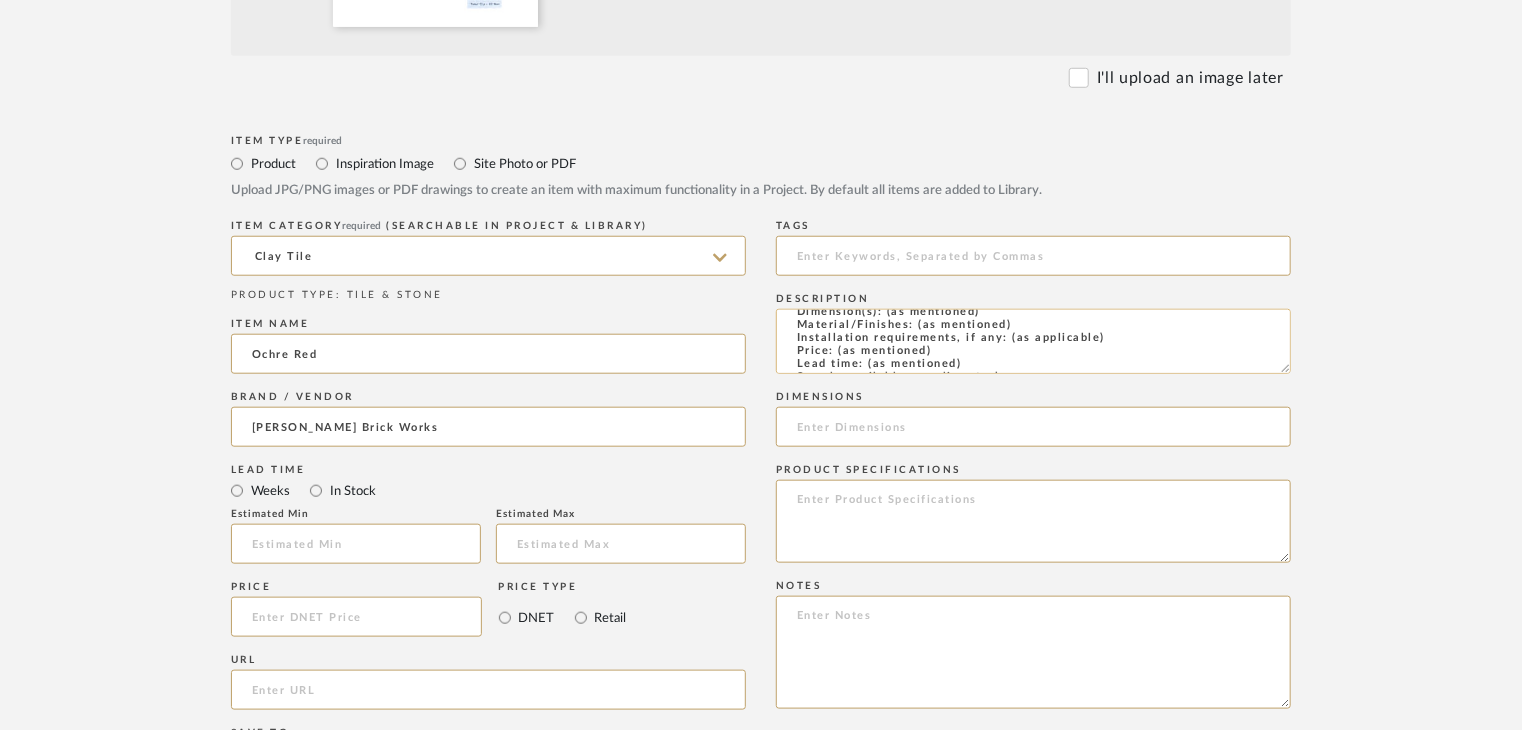 scroll, scrollTop: 0, scrollLeft: 0, axis: both 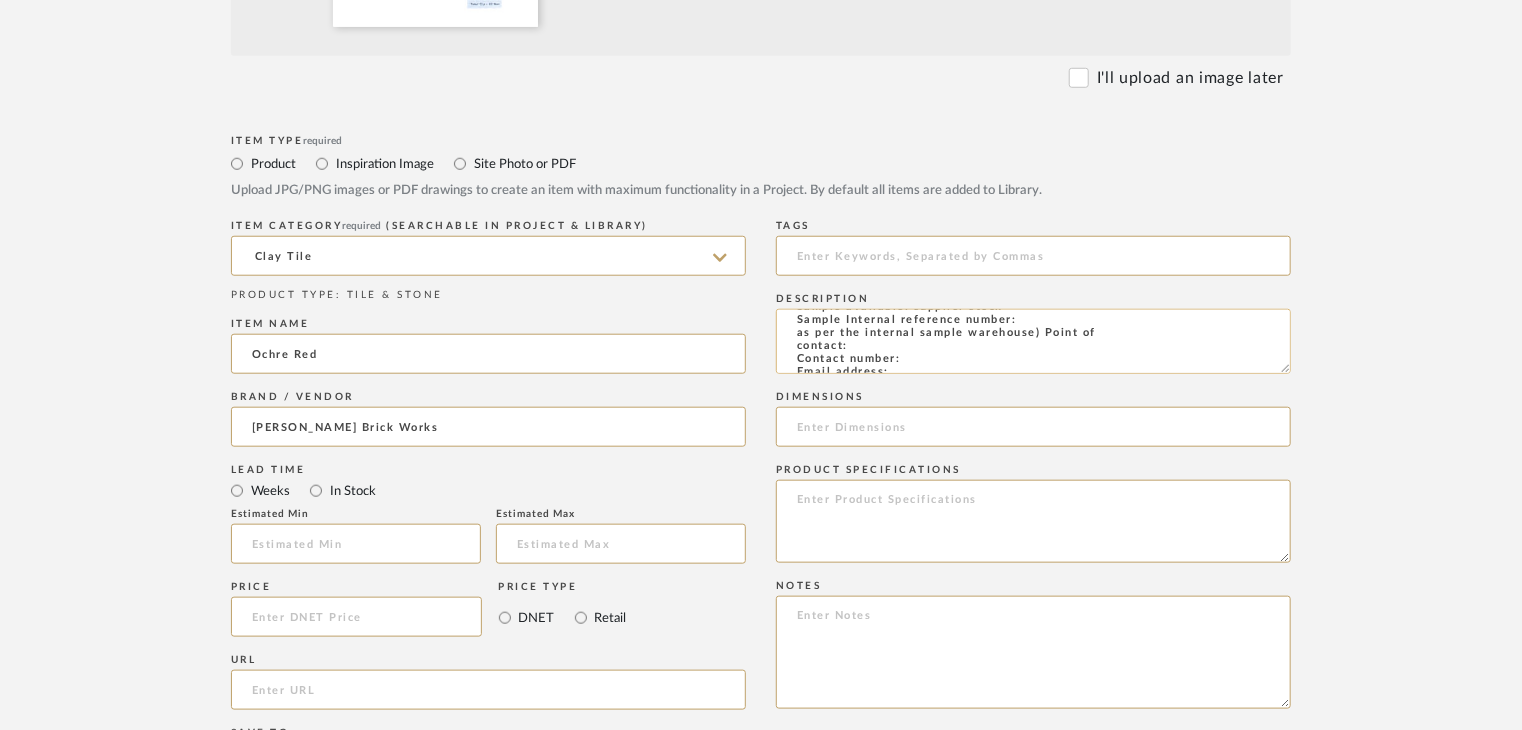 click on "Type: clay tile
Dimension(s): (as mentioned)
Material/Finishes: (as mentioned)
Installation requirements, if any: (as applicable)
Price: (as mentioned)
Lead time: (as mentioned)
Sample available: supplier stock
Sample Internal reference number:
as per the internal sample warehouse) Point of
contact:
Contact number:
Email address:
Address:
Additional contact information:" 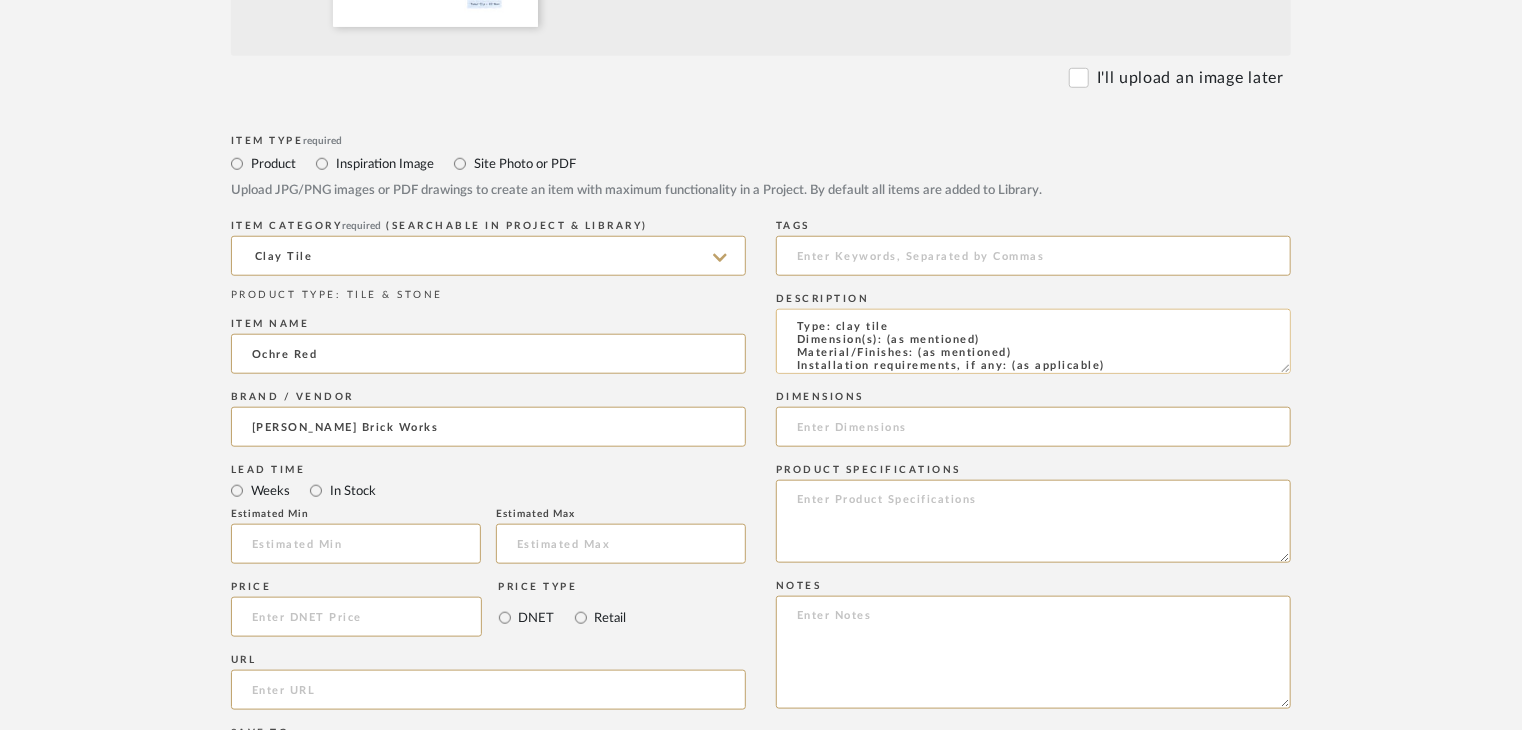 scroll, scrollTop: 0, scrollLeft: 0, axis: both 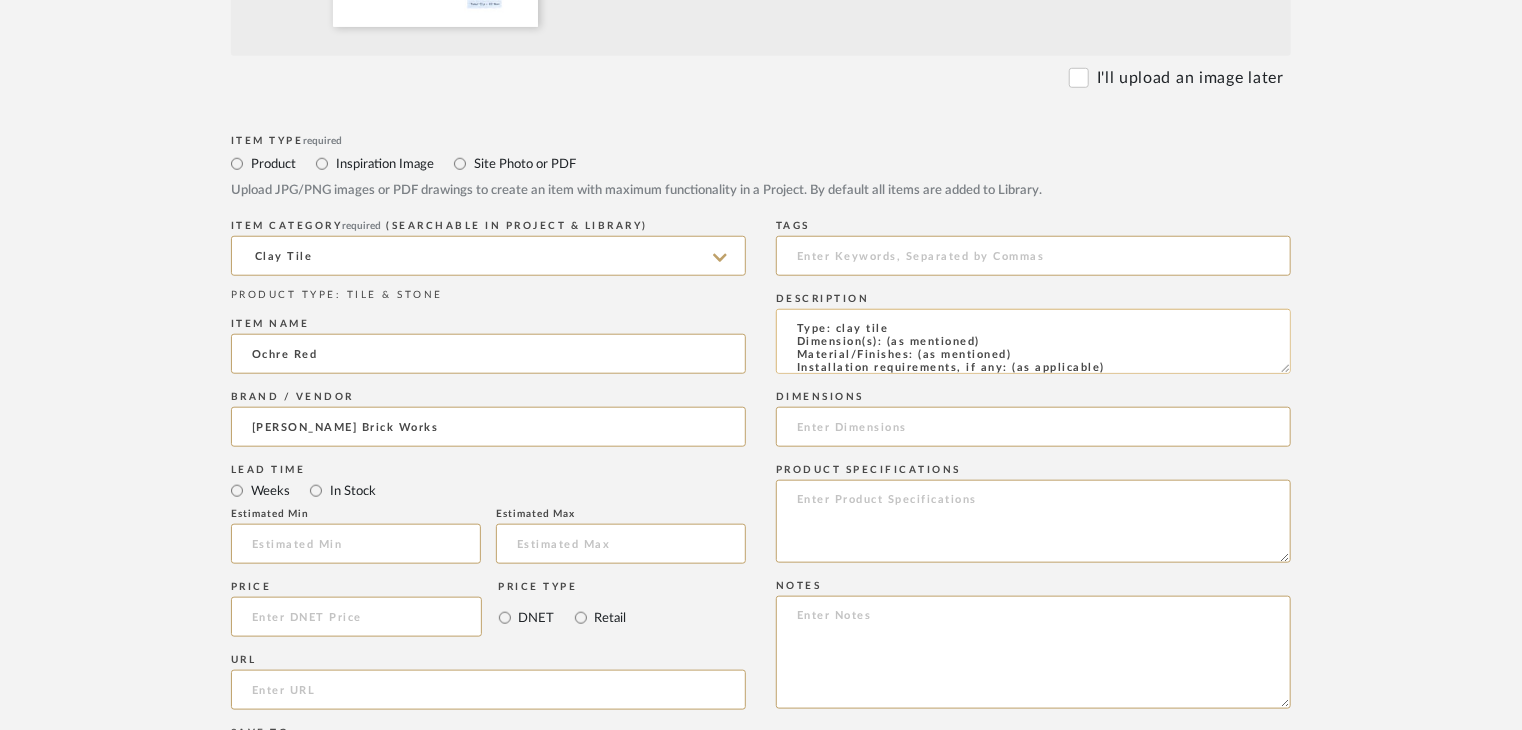 drag, startPoint x: 1020, startPoint y: 353, endPoint x: 918, endPoint y: 357, distance: 102.0784 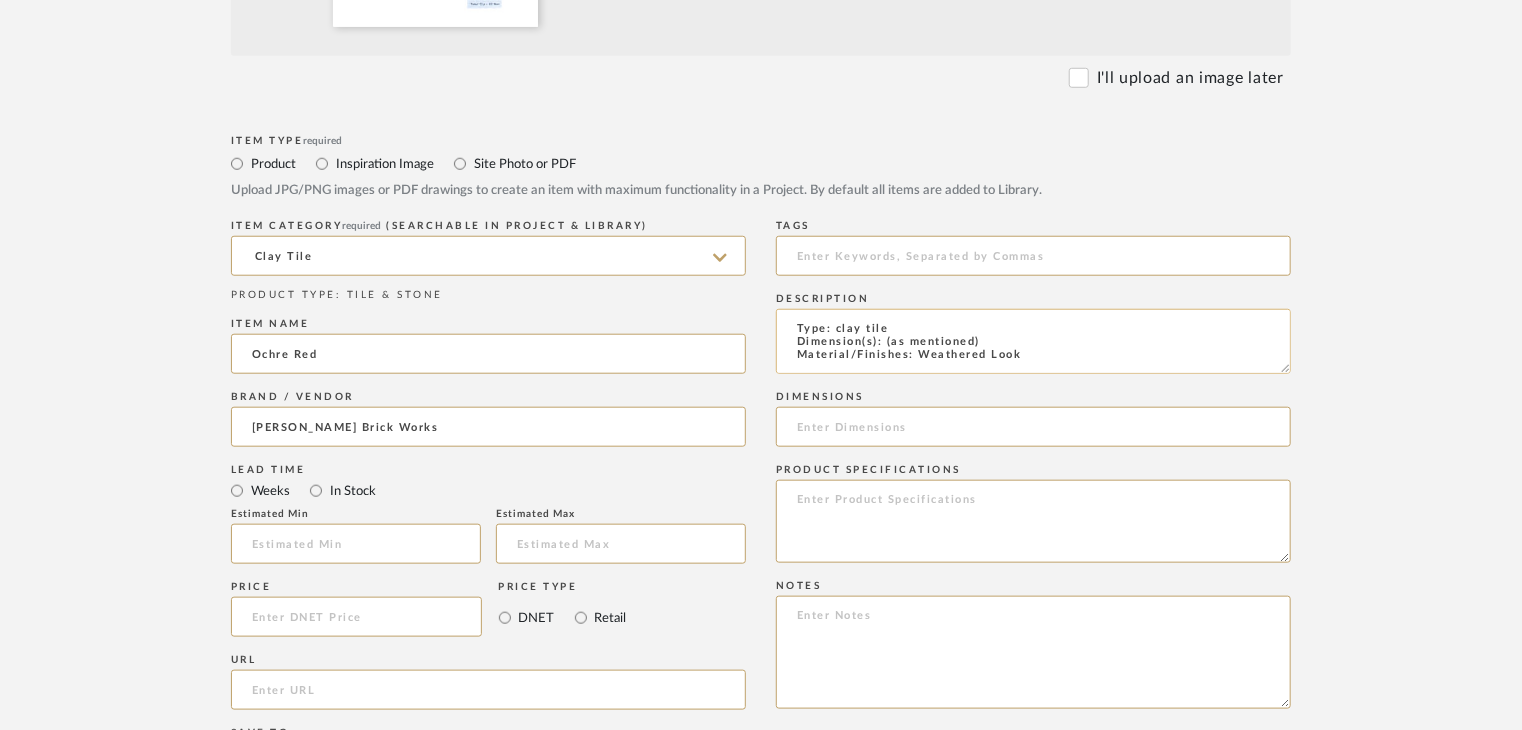 scroll, scrollTop: 1, scrollLeft: 0, axis: vertical 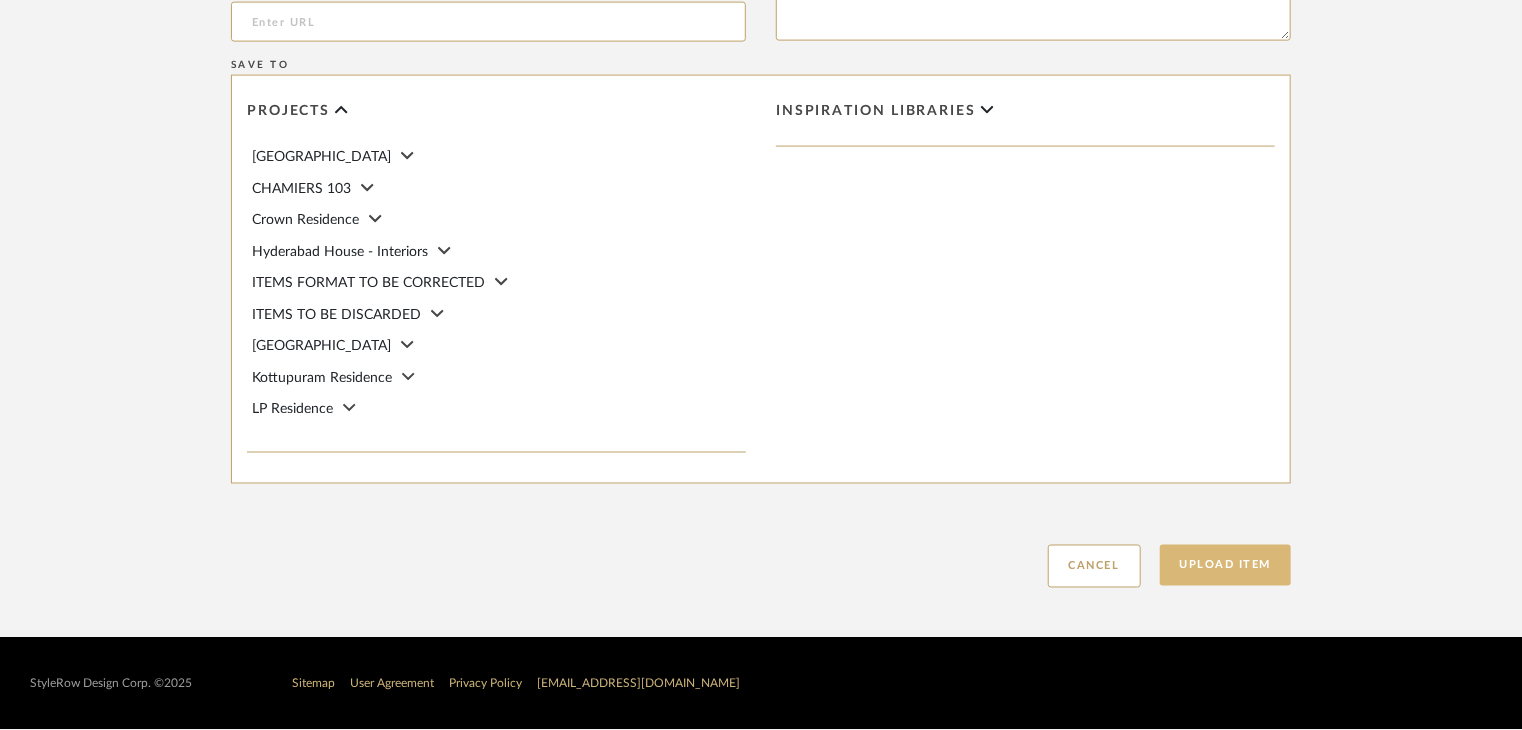 type on "Type: clay tile
Dimension(s): (as mentioned)
Material/Finishes: Weathered Look
Installation requirements, if any: (as applicable)
Price: (as mentioned)
Lead time: (as mentioned)
Sample available: supplier stock
Sample Internal reference number: TS-CLT-T22
as per the internal sample warehouse) Point of
contact:
Contact number:
Email address:
Address:
Additional contact information:" 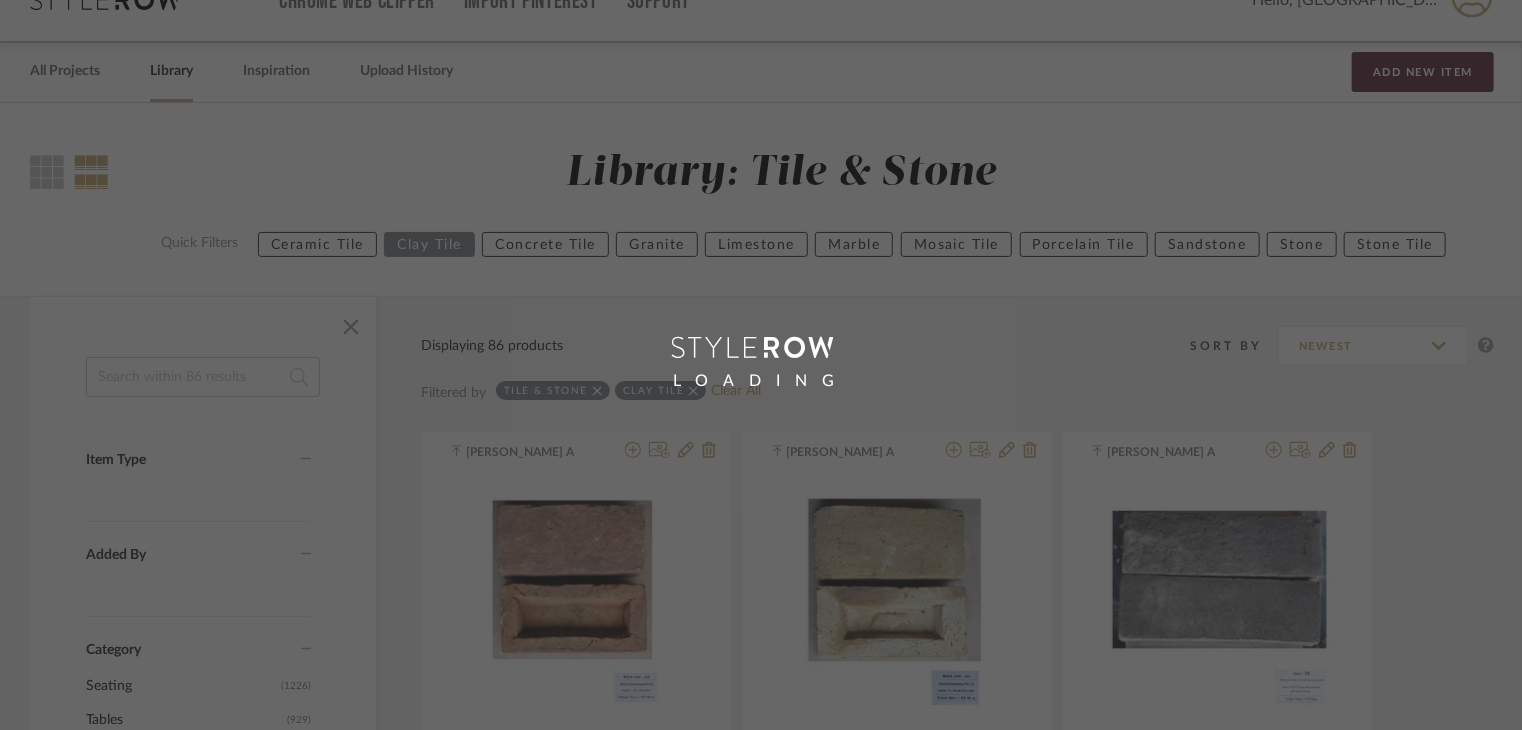 scroll, scrollTop: 0, scrollLeft: 0, axis: both 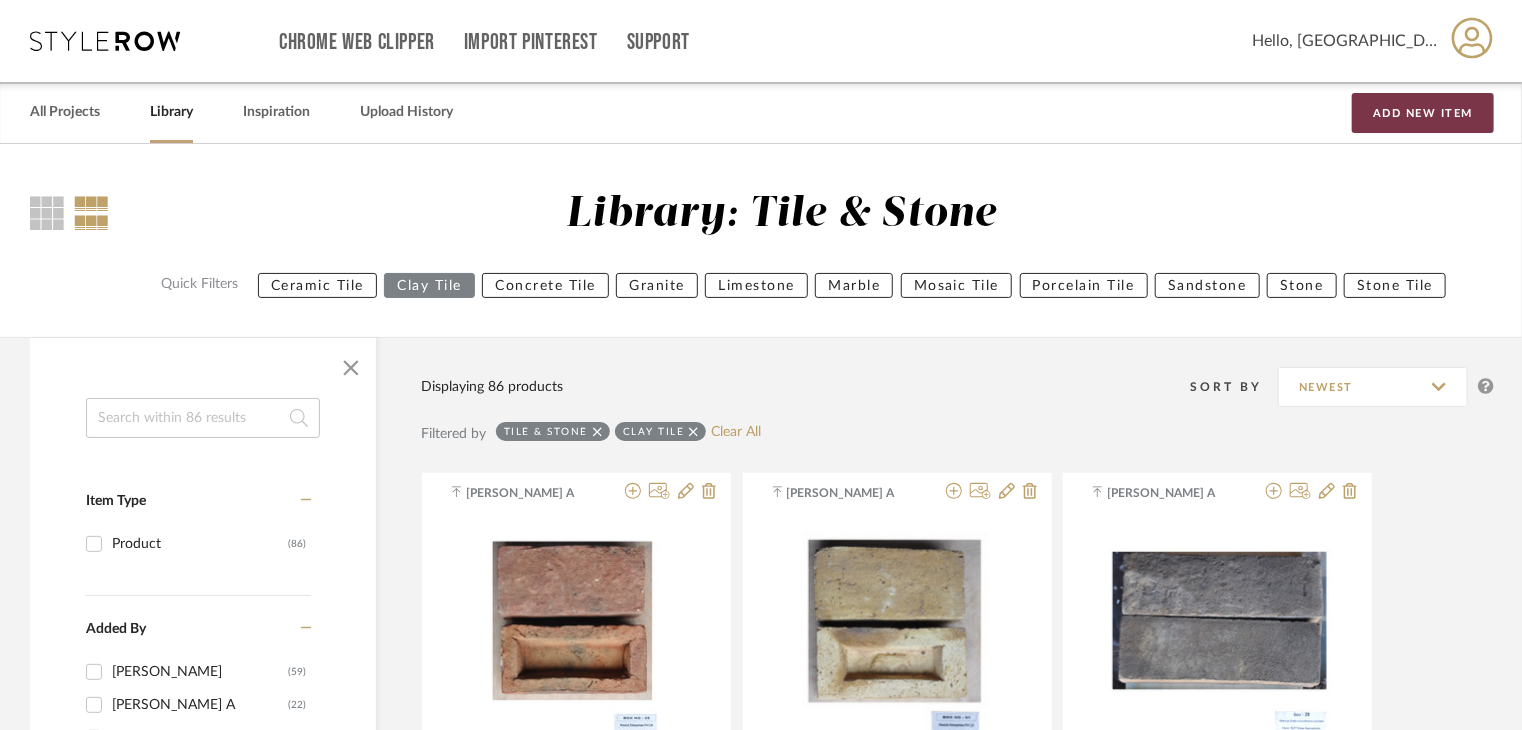 click on "Add New Item" at bounding box center (1423, 113) 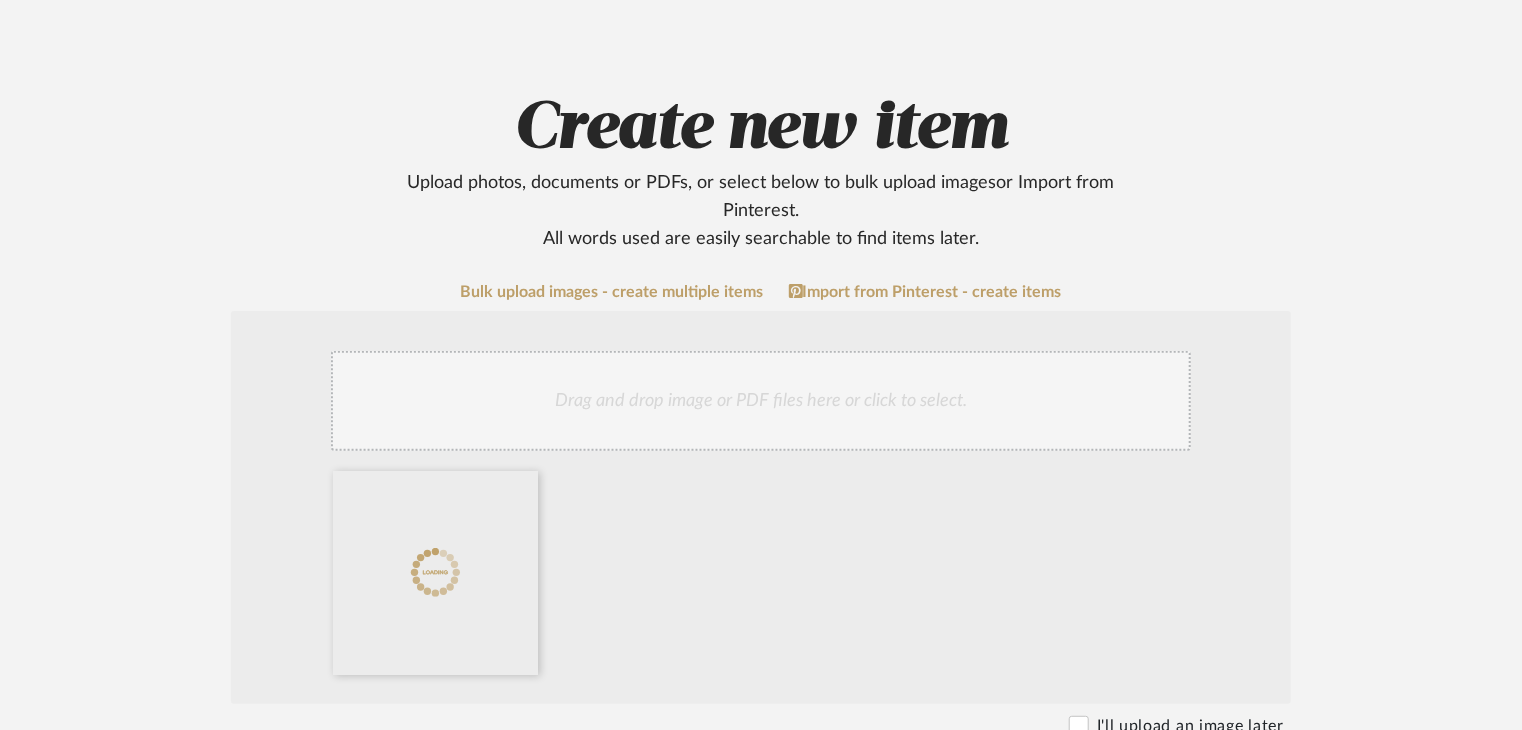 scroll, scrollTop: 500, scrollLeft: 0, axis: vertical 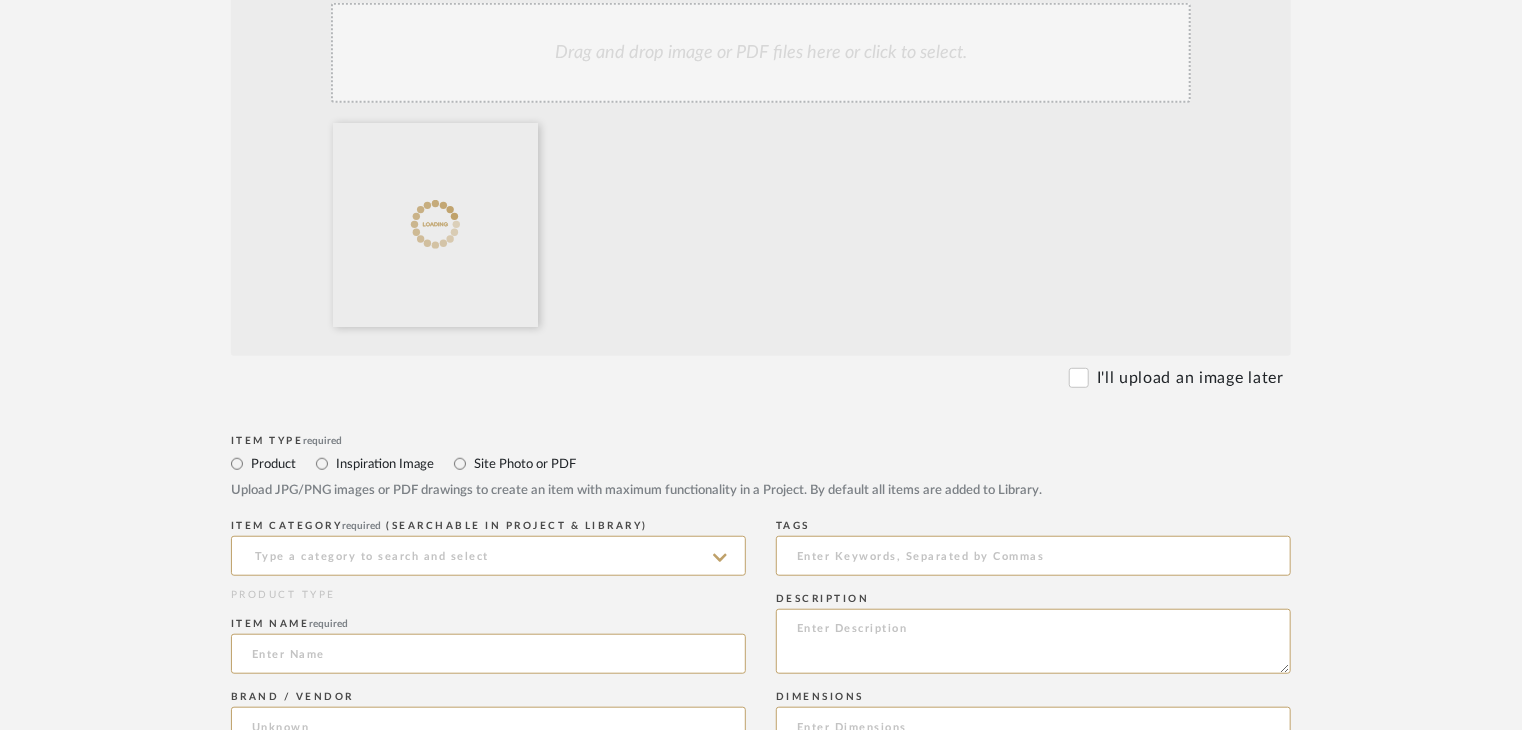 click on "ITEM CATEGORY  required (Searchable in Project & Library)" 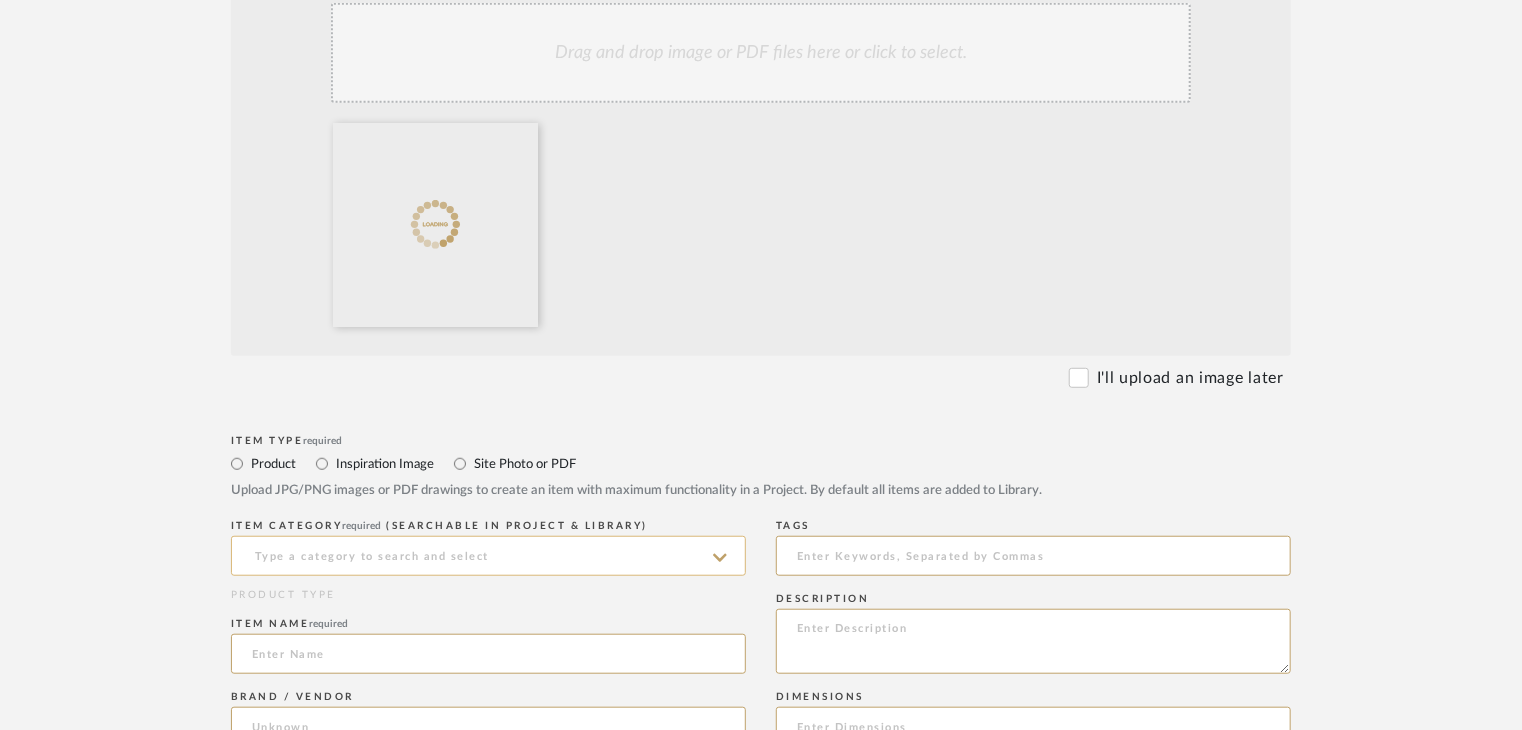 click 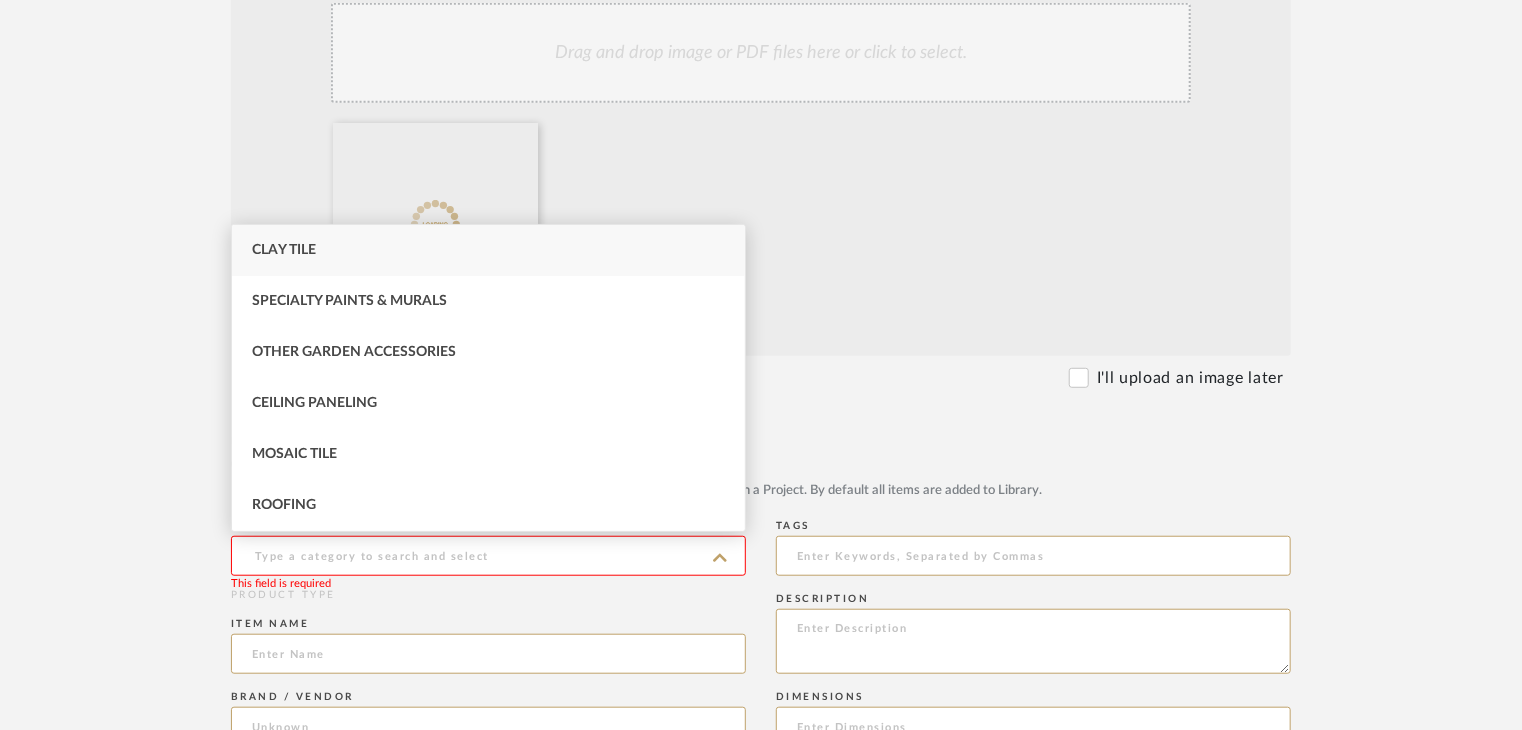 click on "Clay Tile" at bounding box center (488, 250) 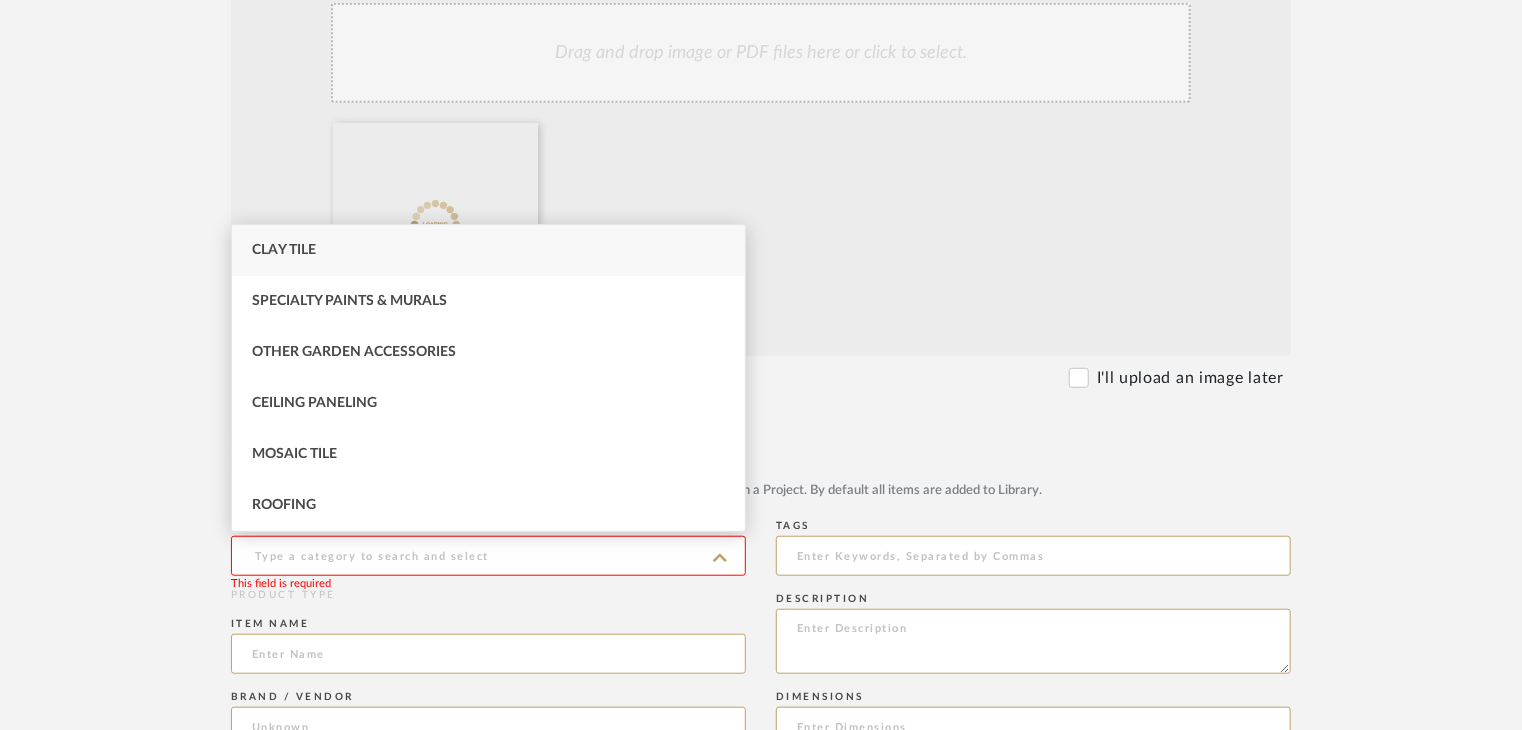 type on "Clay Tile" 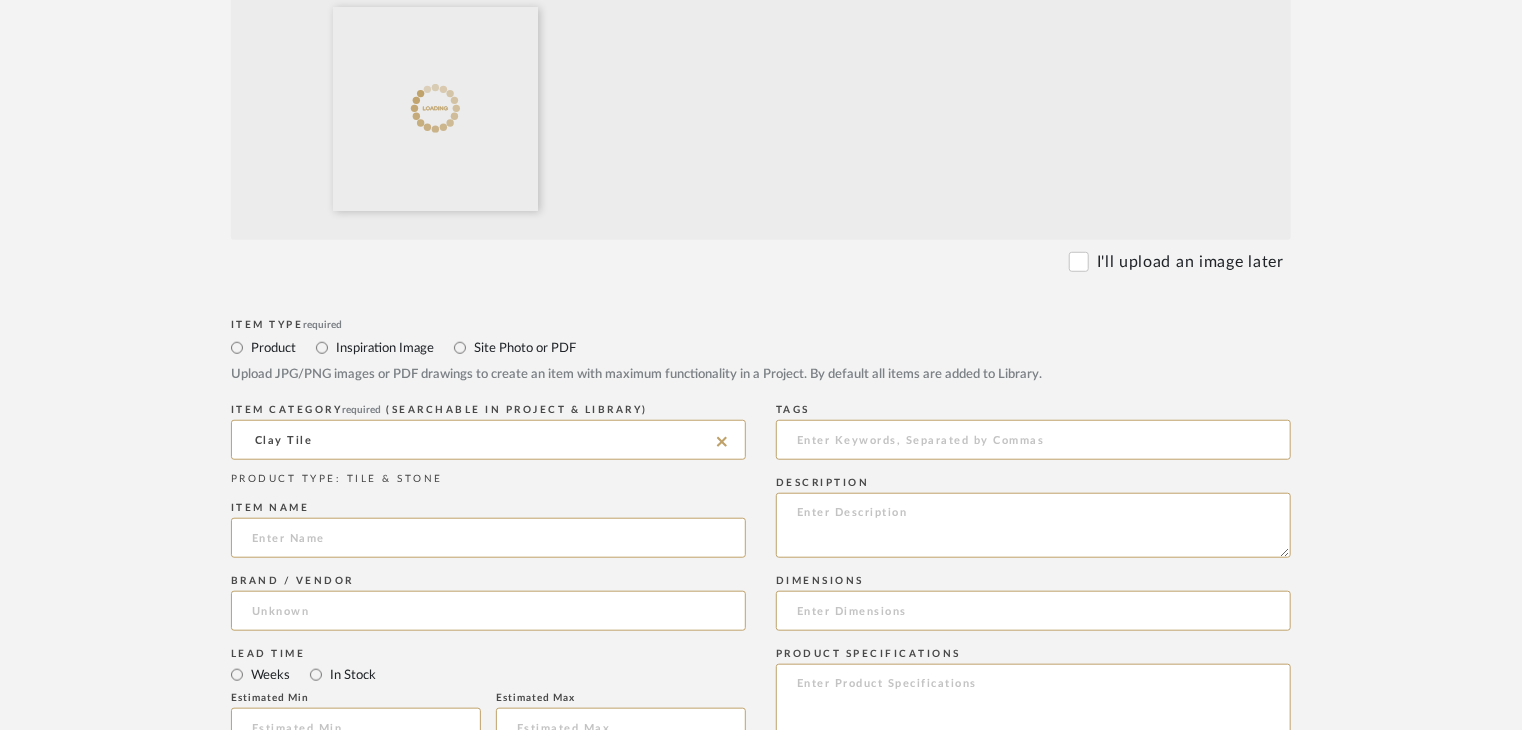scroll, scrollTop: 800, scrollLeft: 0, axis: vertical 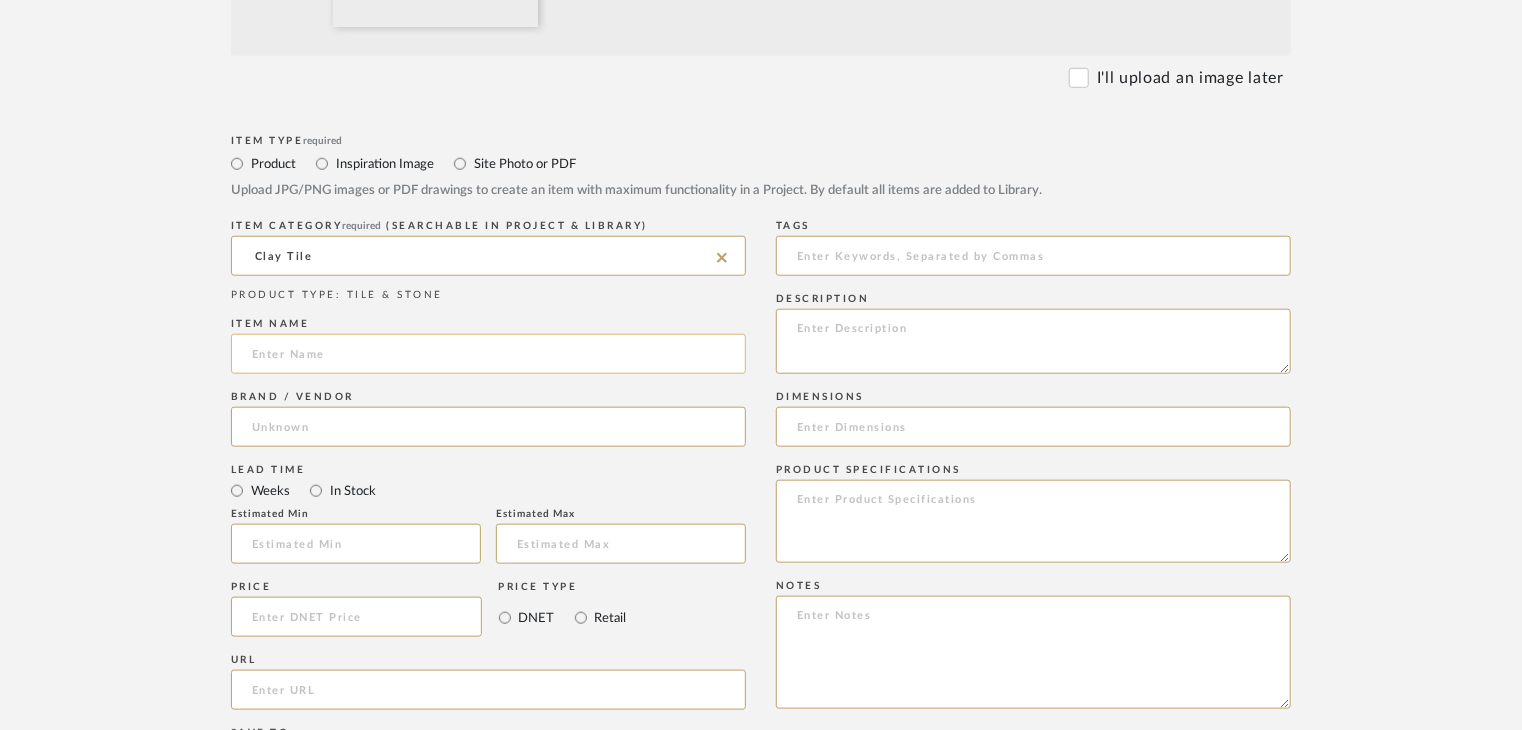 click 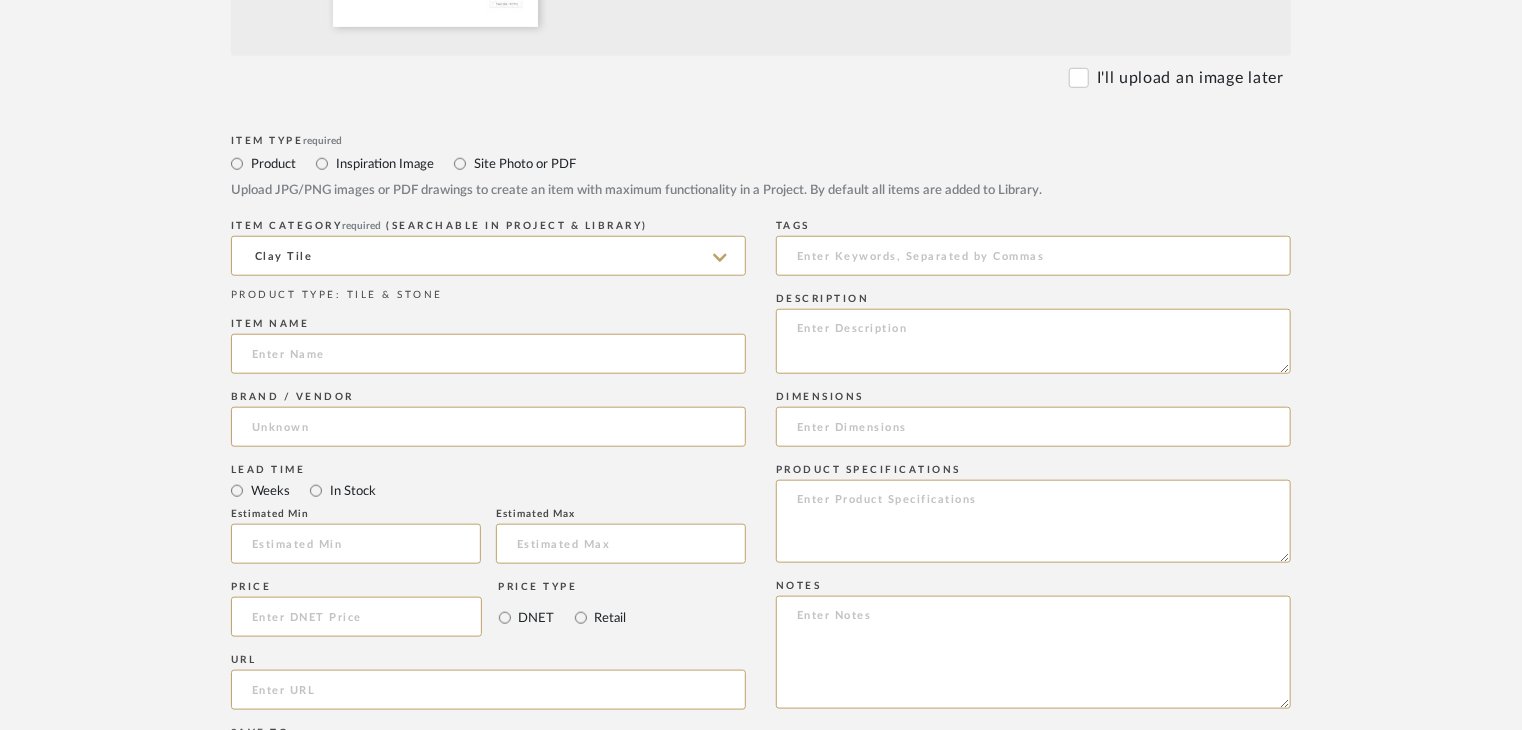 paste on "[PERSON_NAME] Magnum" 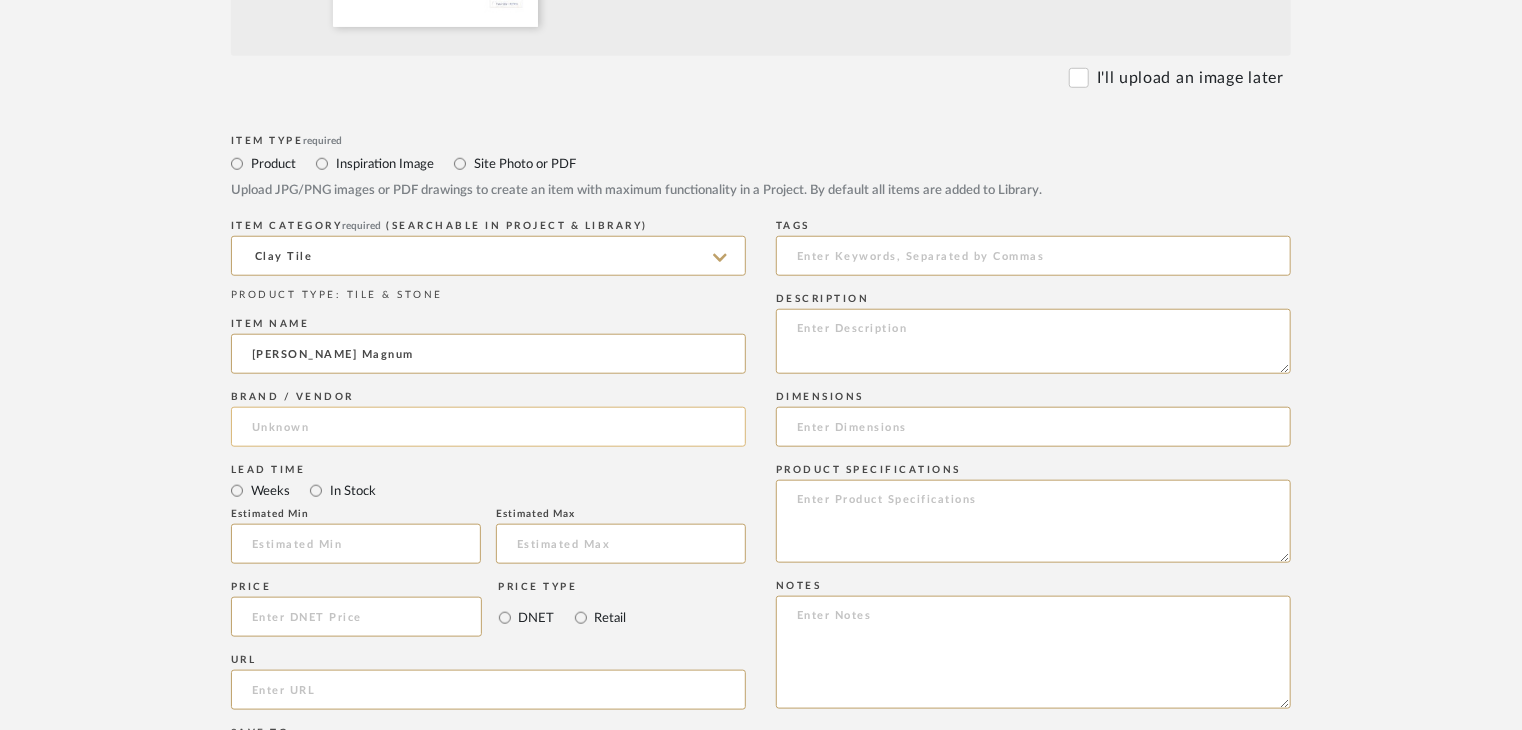 type on "[PERSON_NAME] Magnum" 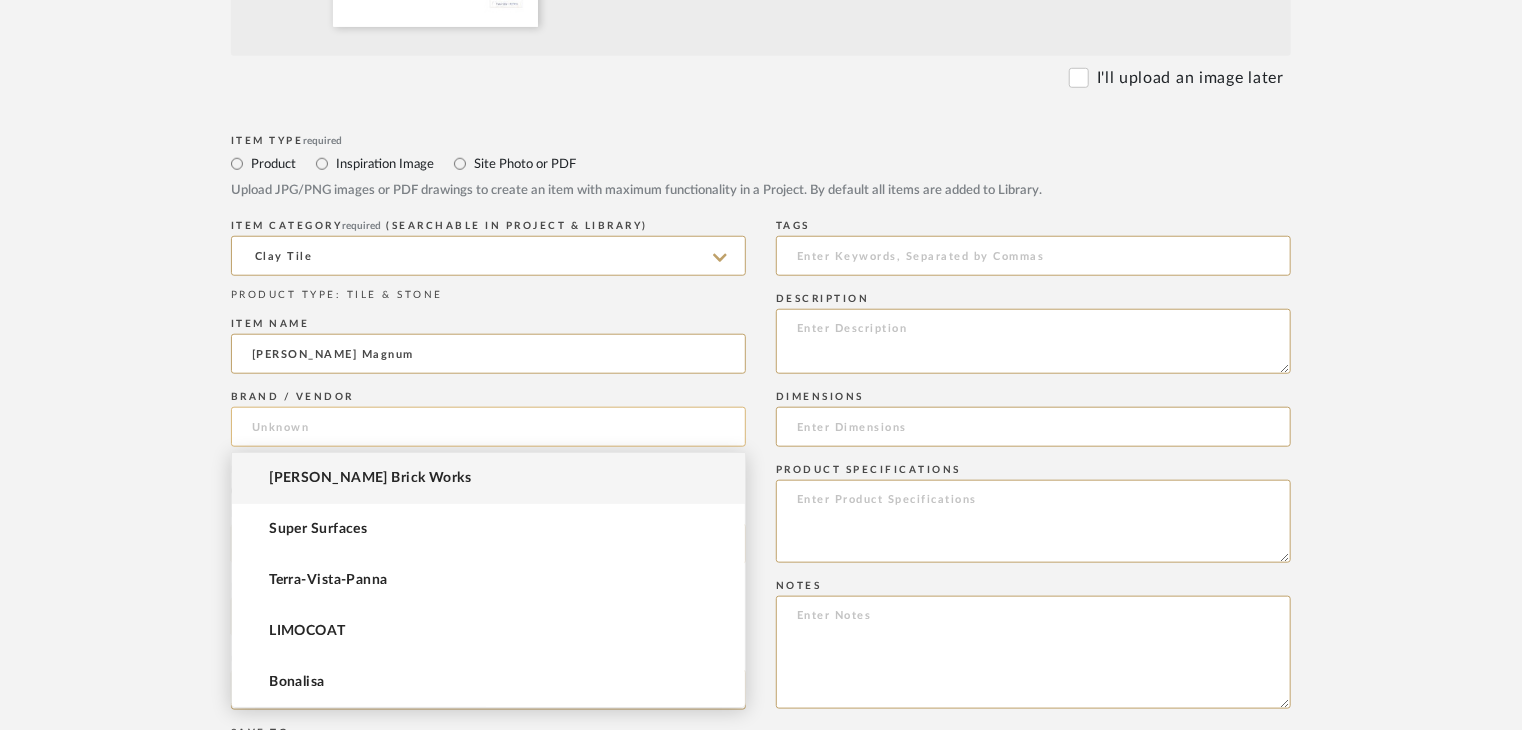 click 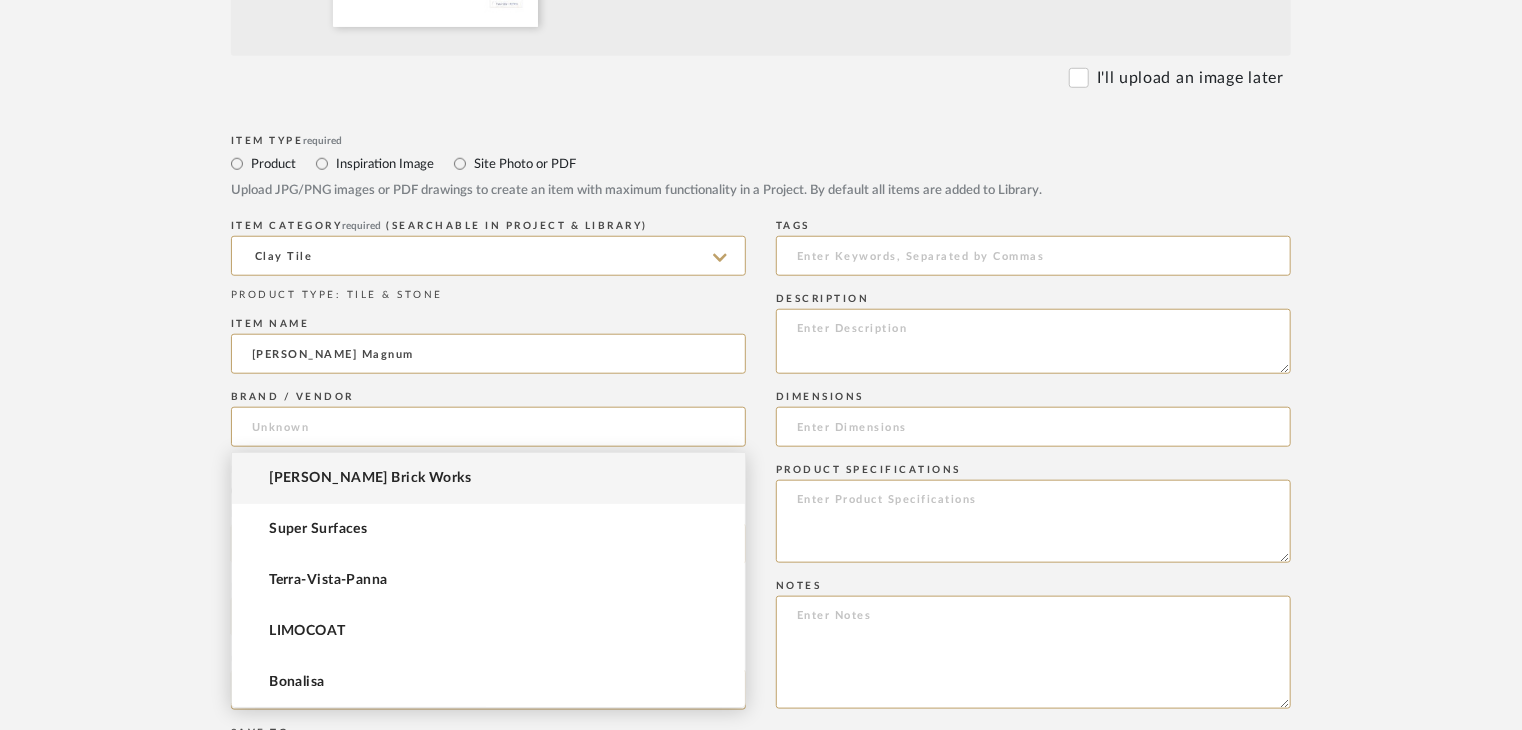 click on "[PERSON_NAME] Brick Works" at bounding box center [488, 478] 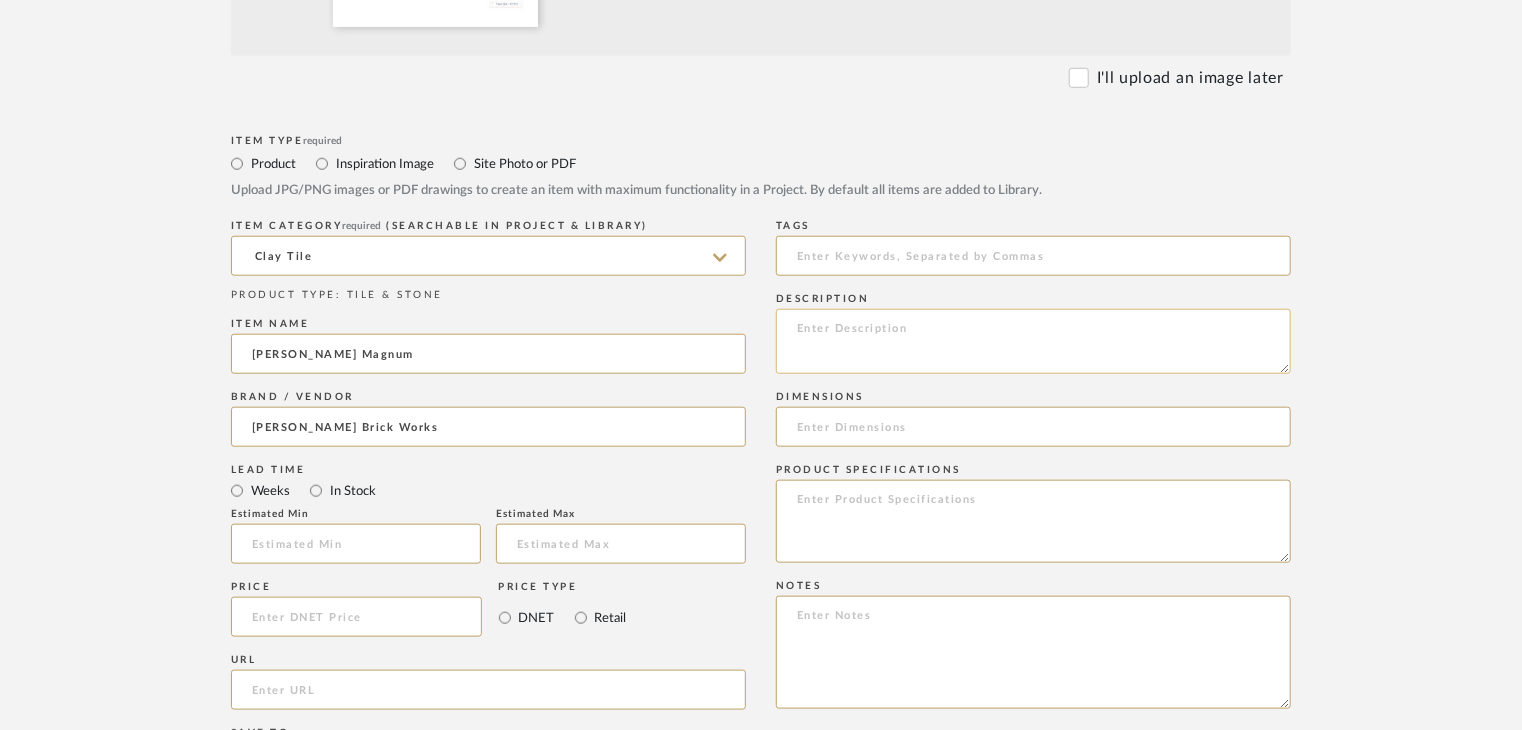 click 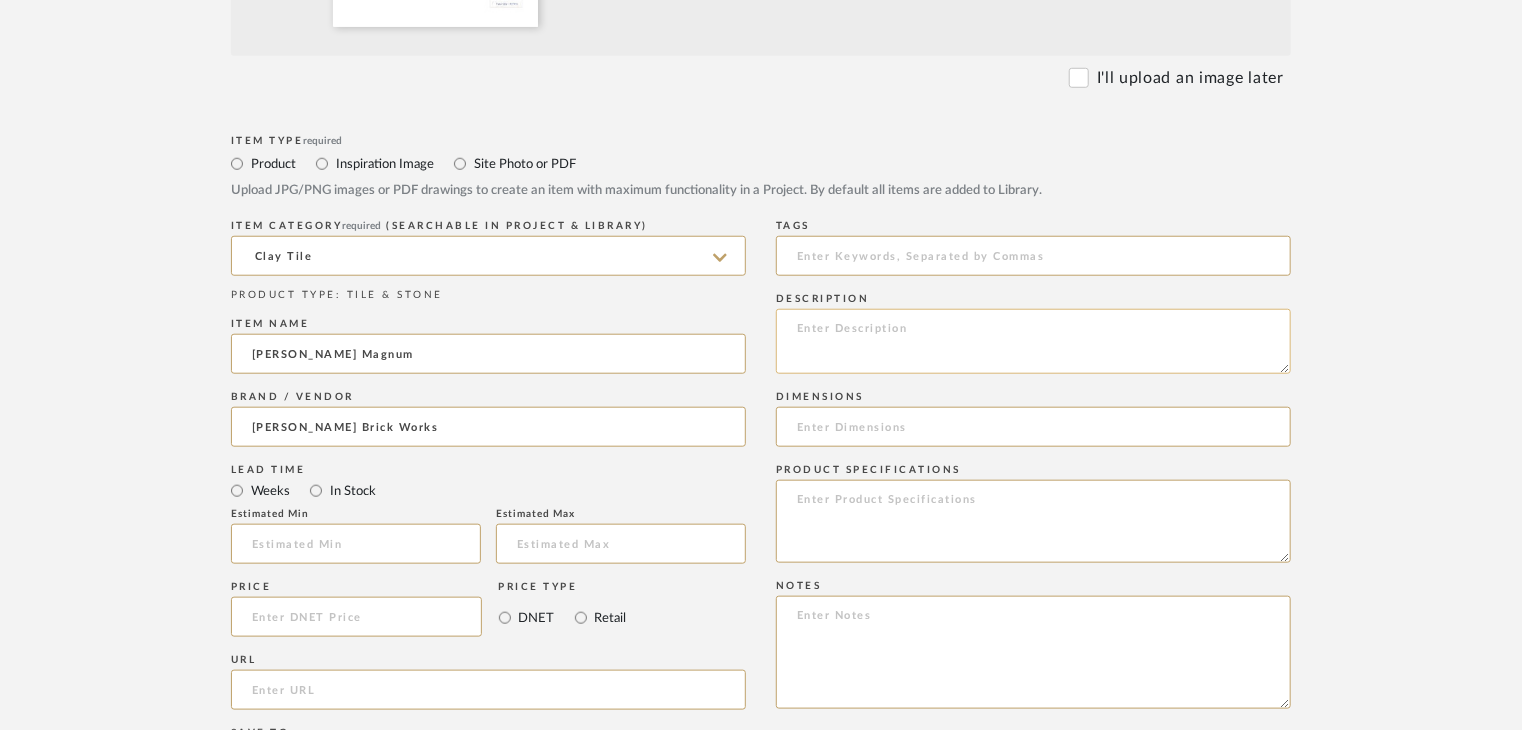 paste on "Type: clay tile
Dimension(s): (as mentioned)
Material/Finishes: (as mentioned)
Installation requirements, if any: (as applicable)
Price: (as mentioned)
Lead time: (as mentioned)
Sample available: supplier stock
Sample Internal reference number:
as per the internal sample warehouse) Point of
contact:
Contact number:
Email address:
Address:
Additional contact information:" 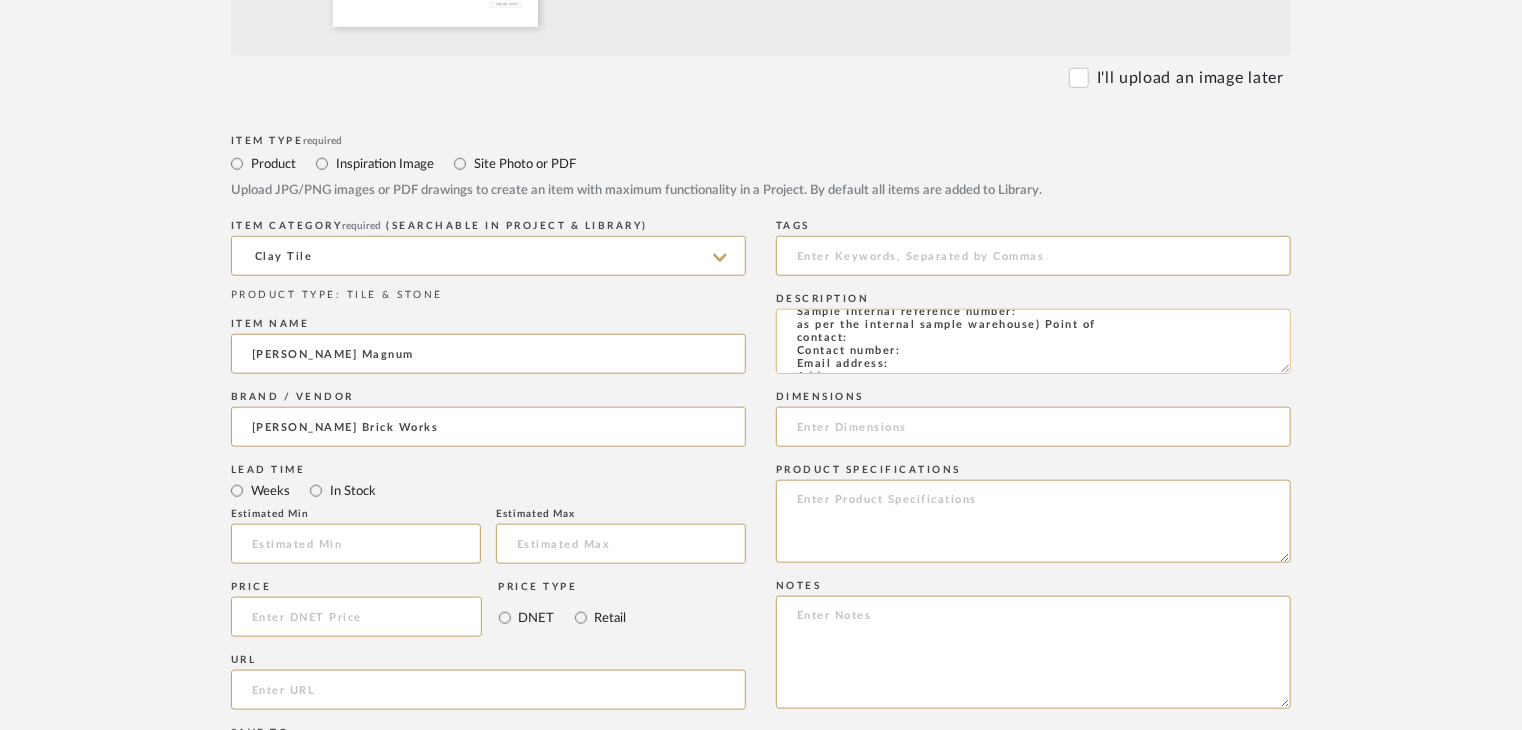scroll, scrollTop: 0, scrollLeft: 0, axis: both 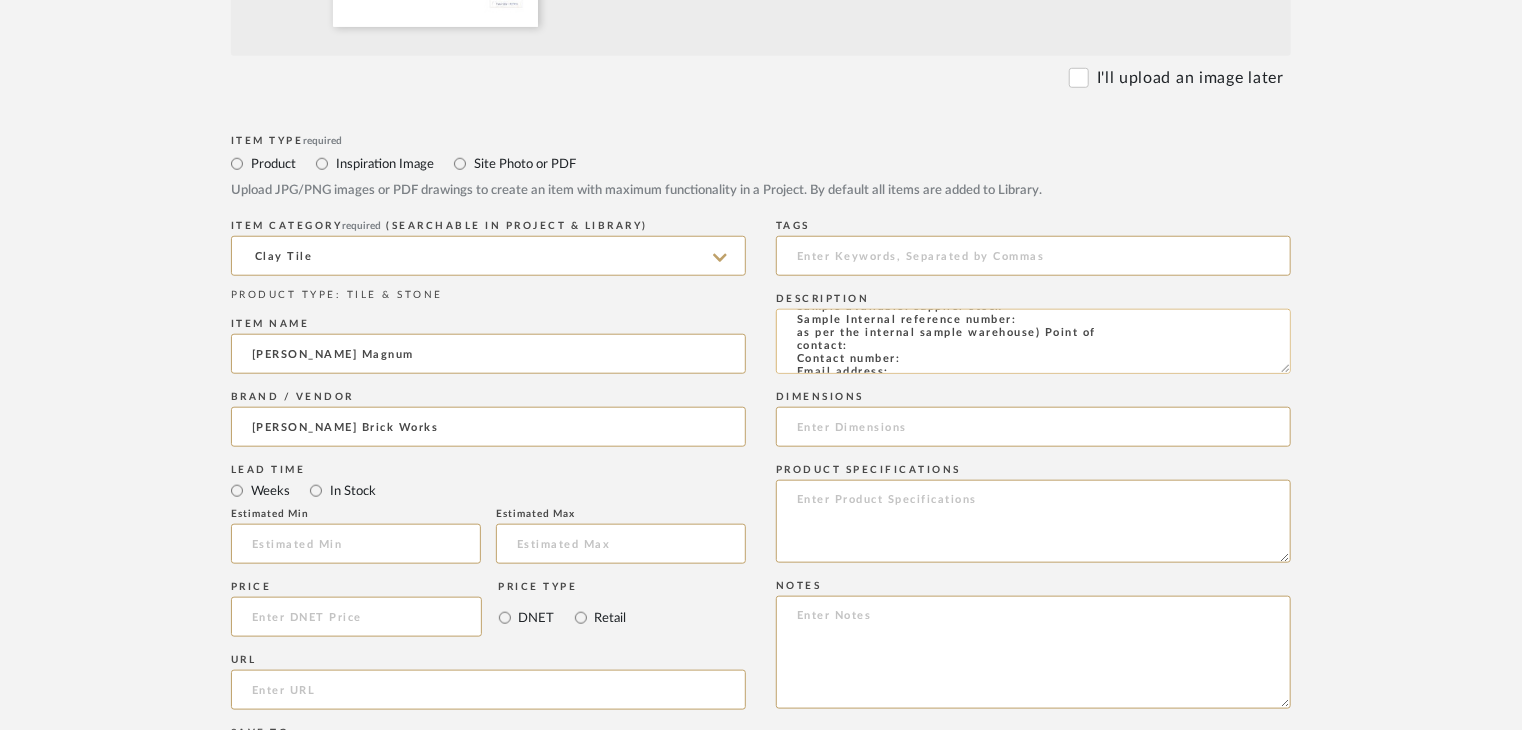 paste on "TS-CLT-TL504" 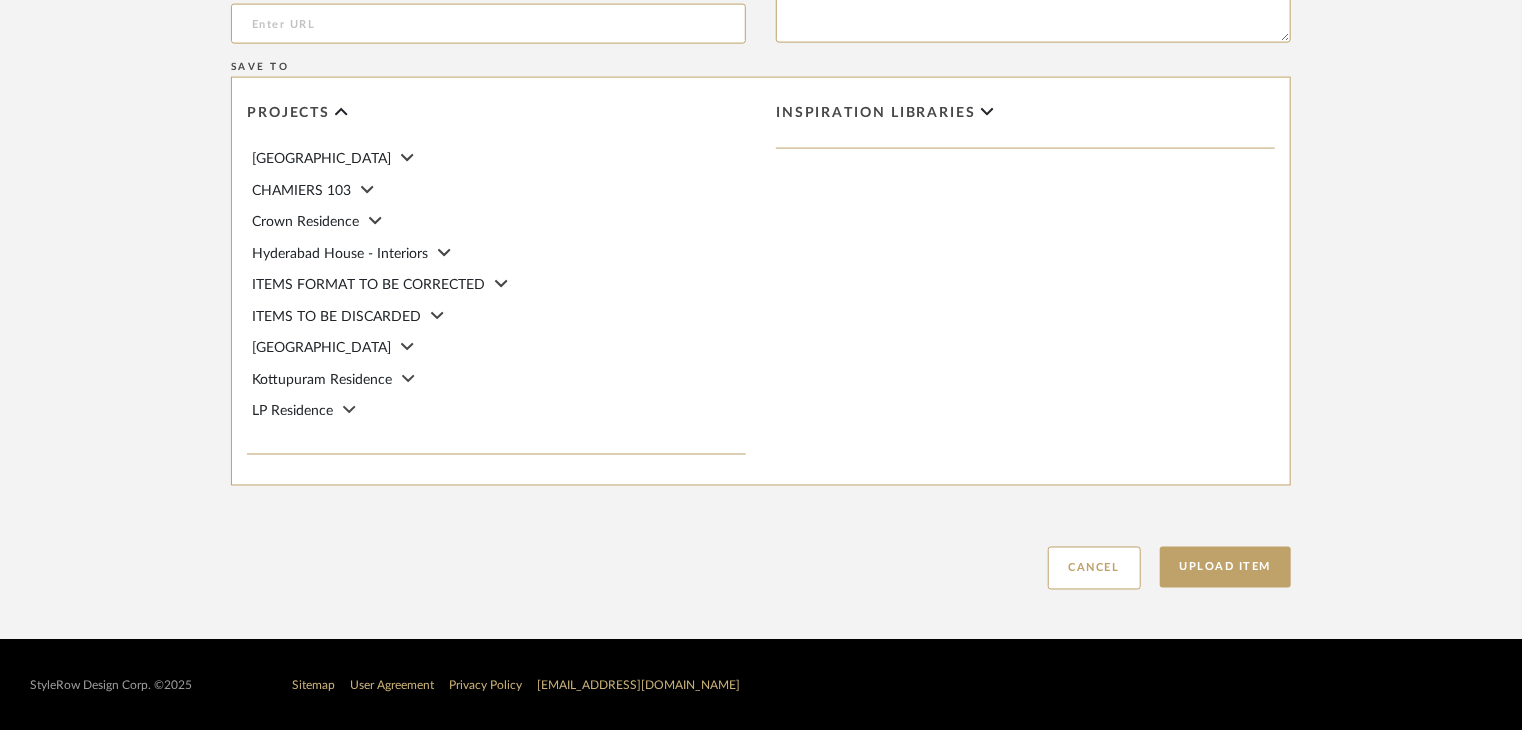 scroll, scrollTop: 1468, scrollLeft: 0, axis: vertical 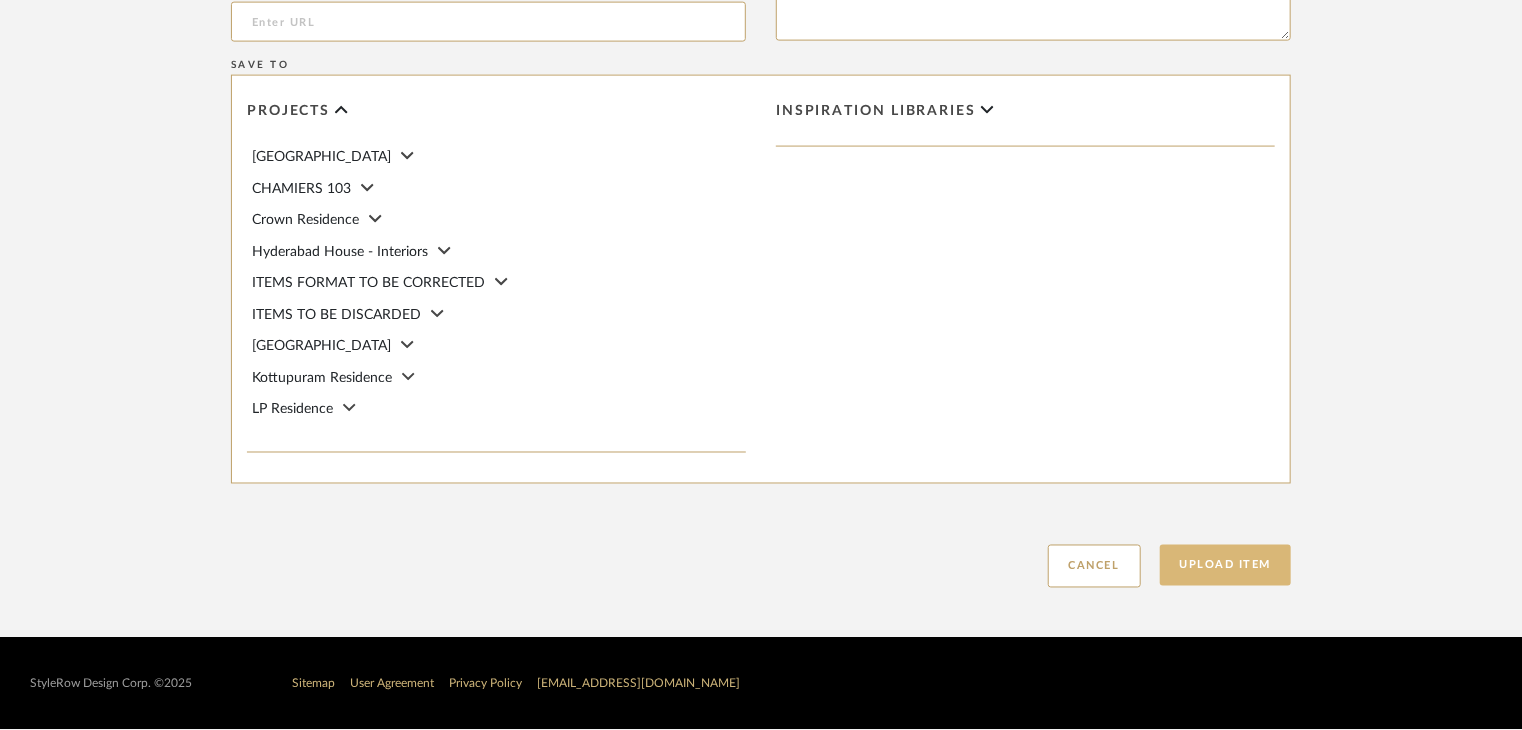 type on "Type: clay tile
Dimension(s): (as mentioned)
Material/Finishes: (as mentioned)
Installation requirements, if any: (as applicable)
Price: (as mentioned)
Lead time: (as mentioned)
Sample available: supplier stock
Sample Internal reference number: TS-CLT-TL504
as per the internal sample warehouse) Point of
contact:
Contact number:
Email address:
Address:
Additional contact information:" 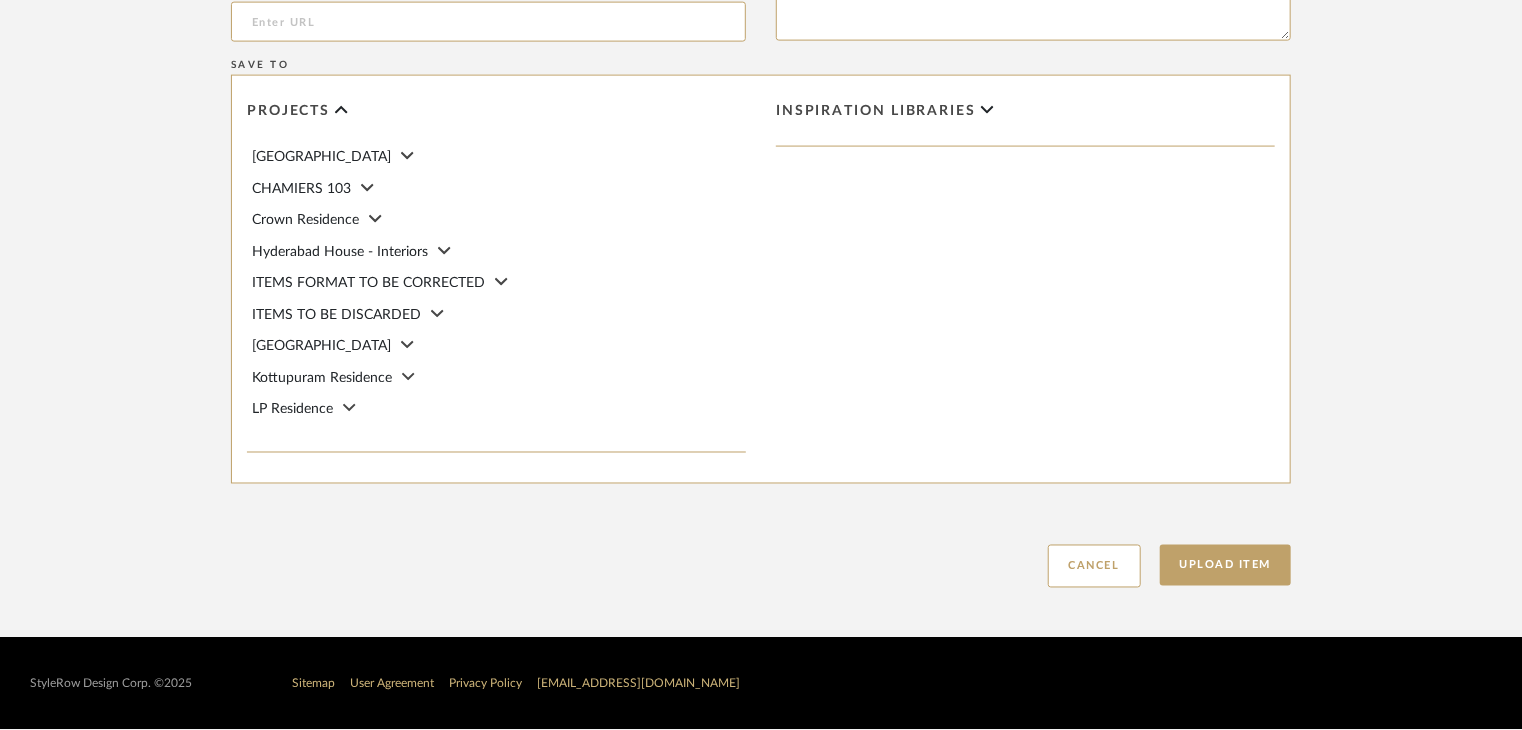 type 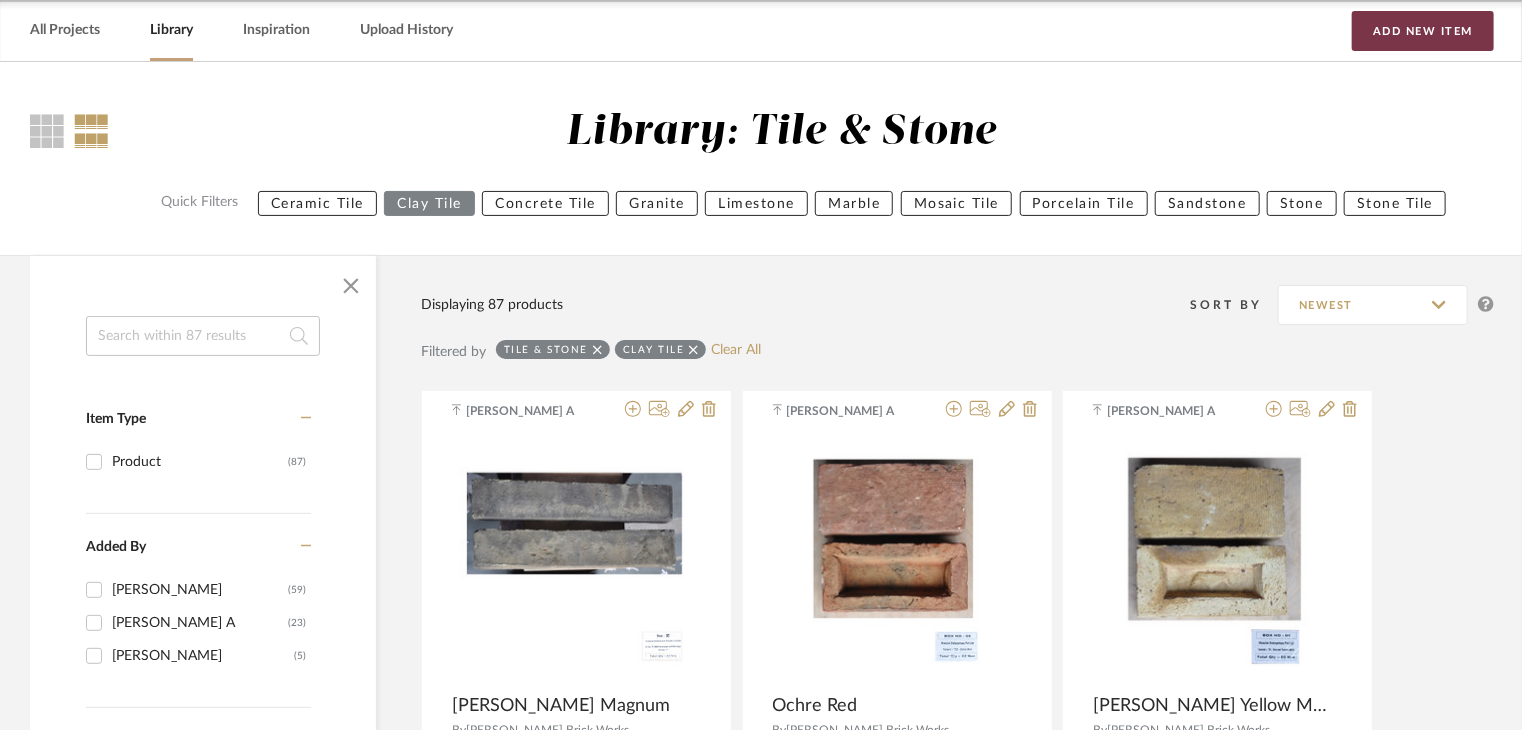 scroll, scrollTop: 0, scrollLeft: 0, axis: both 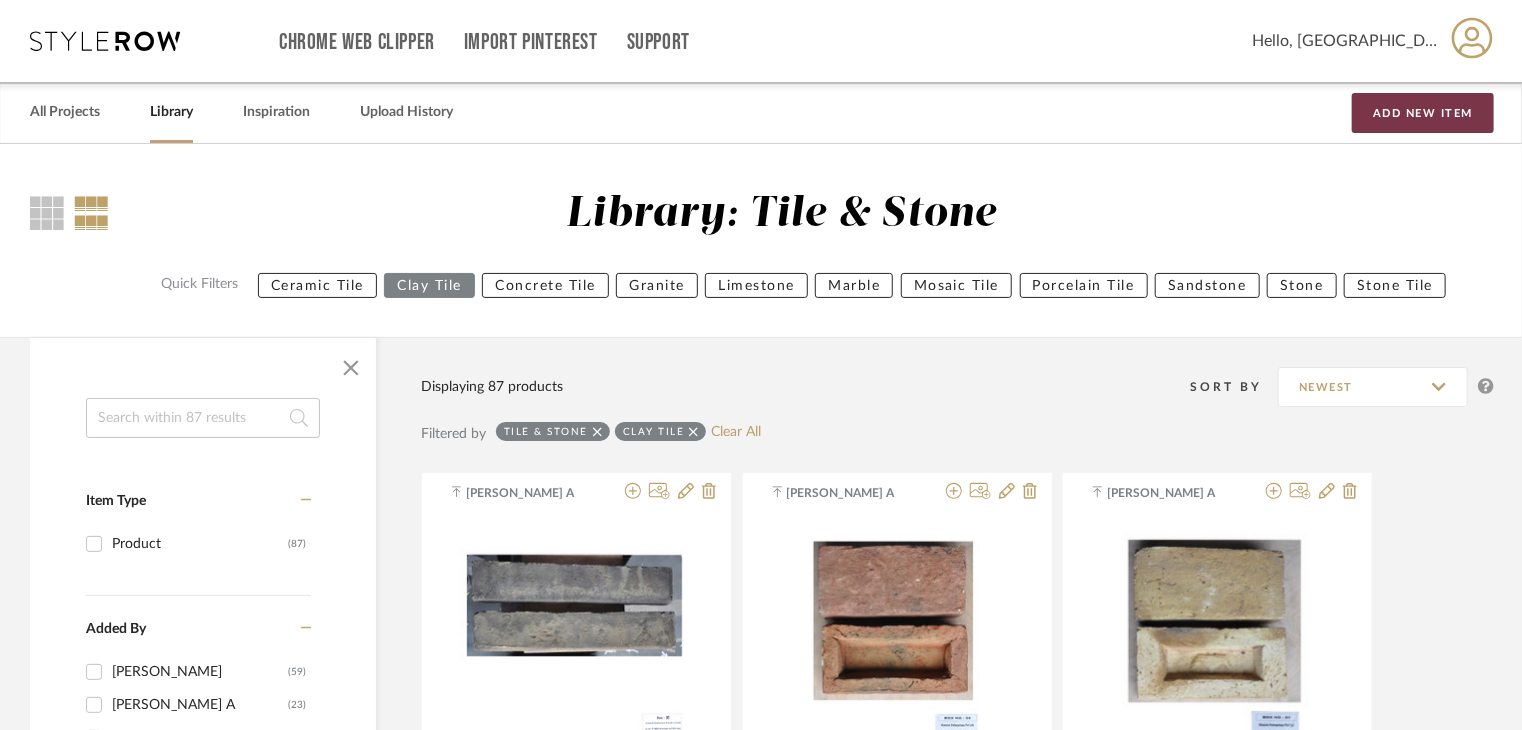 click on "Add New Item" at bounding box center (1423, 113) 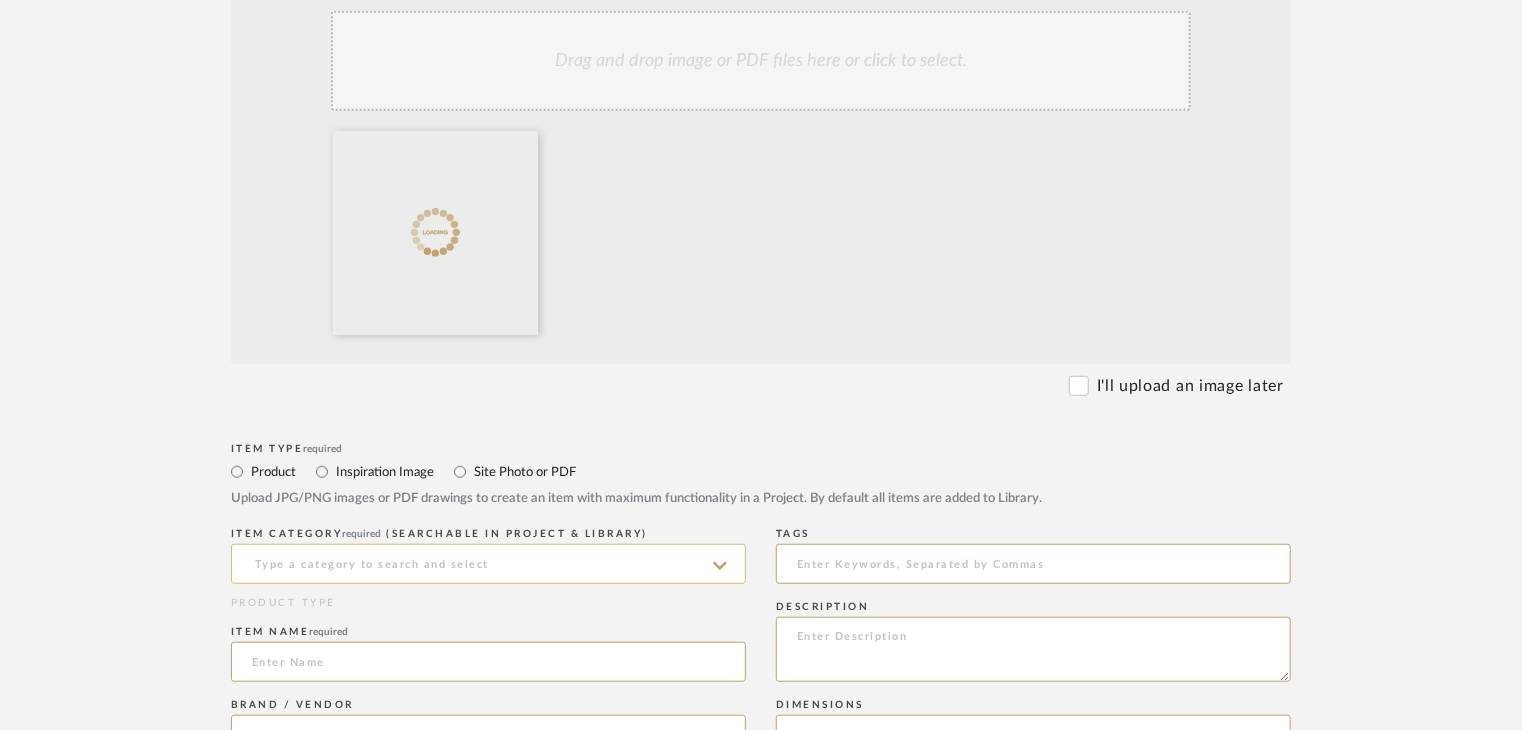 scroll, scrollTop: 500, scrollLeft: 0, axis: vertical 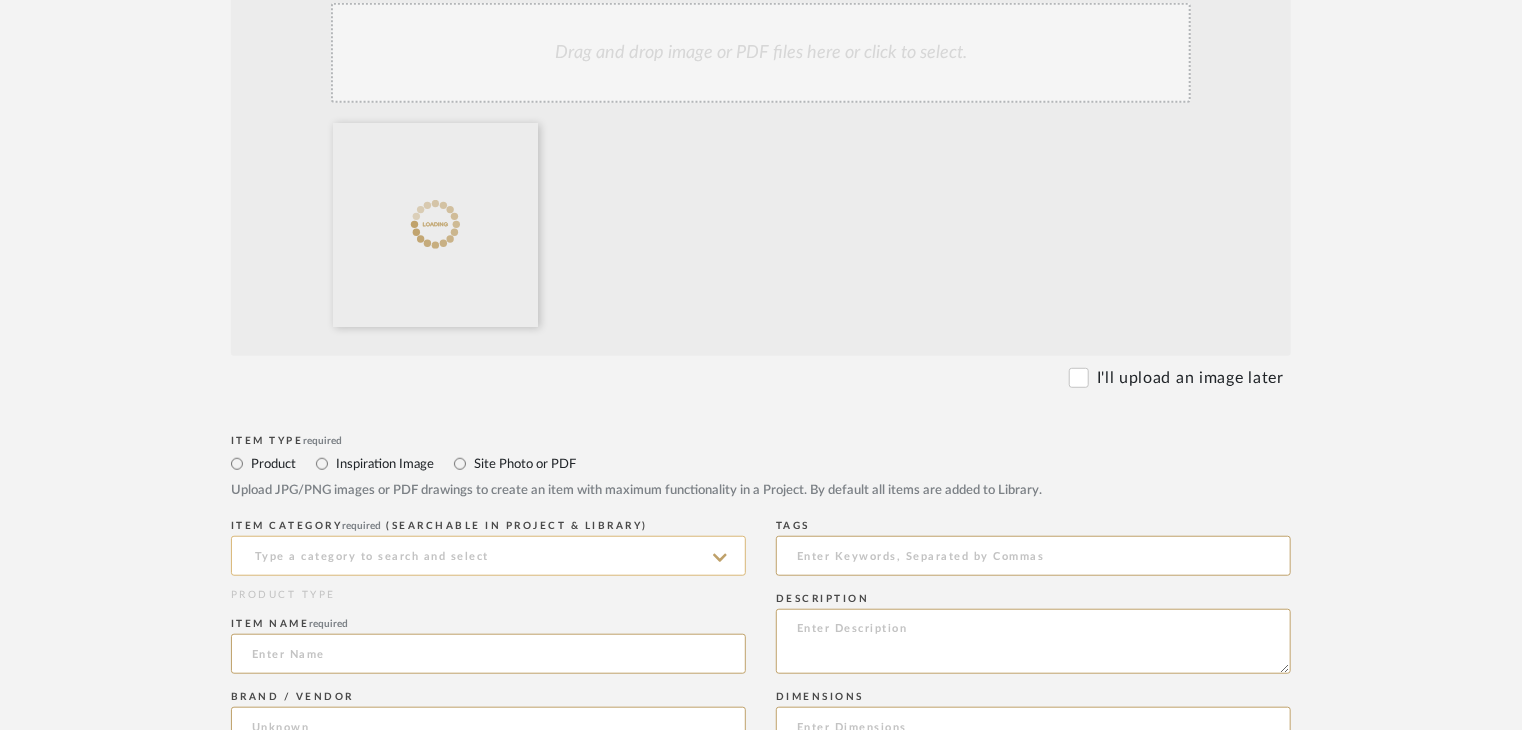 click on "ITEM CATEGORY  required (Searchable in Project & Library)" 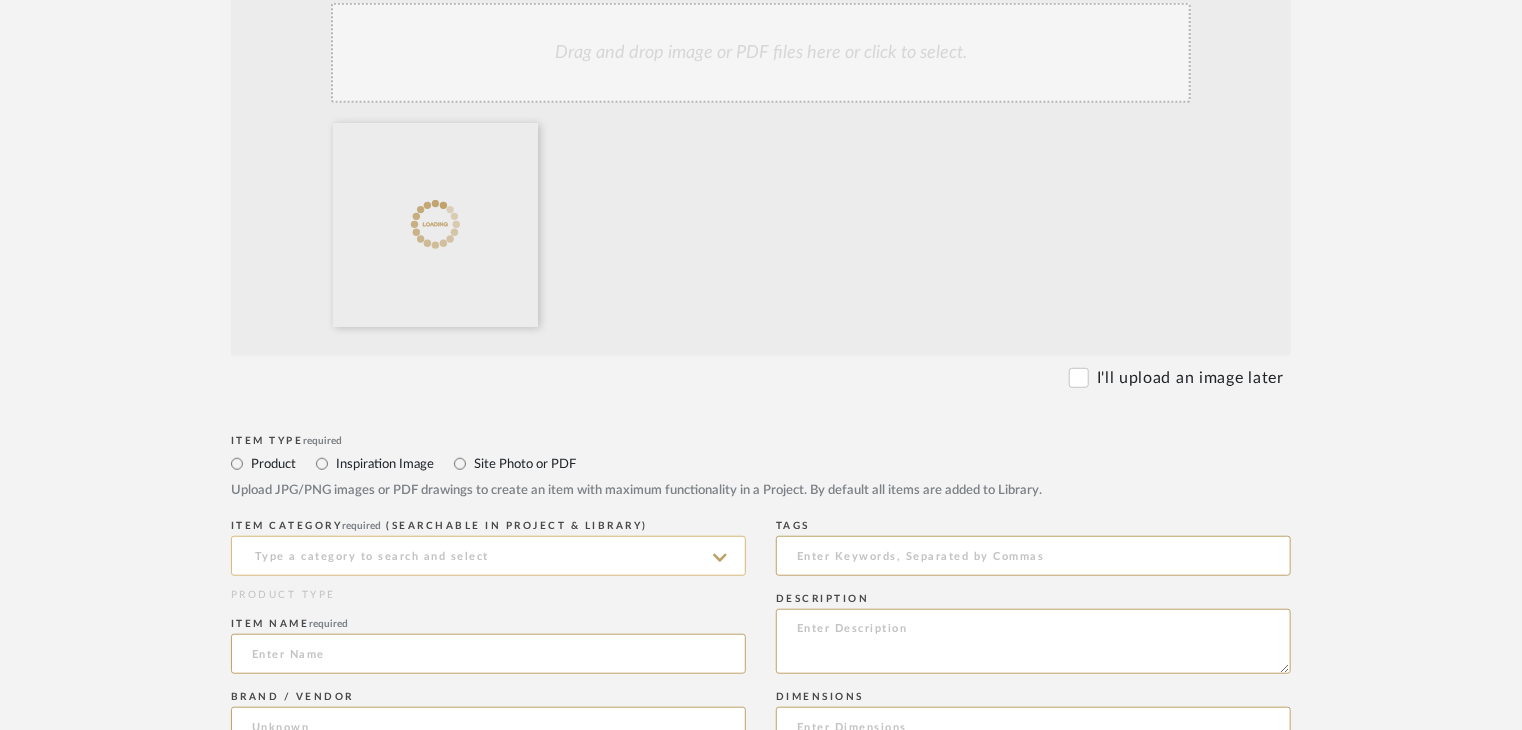 click 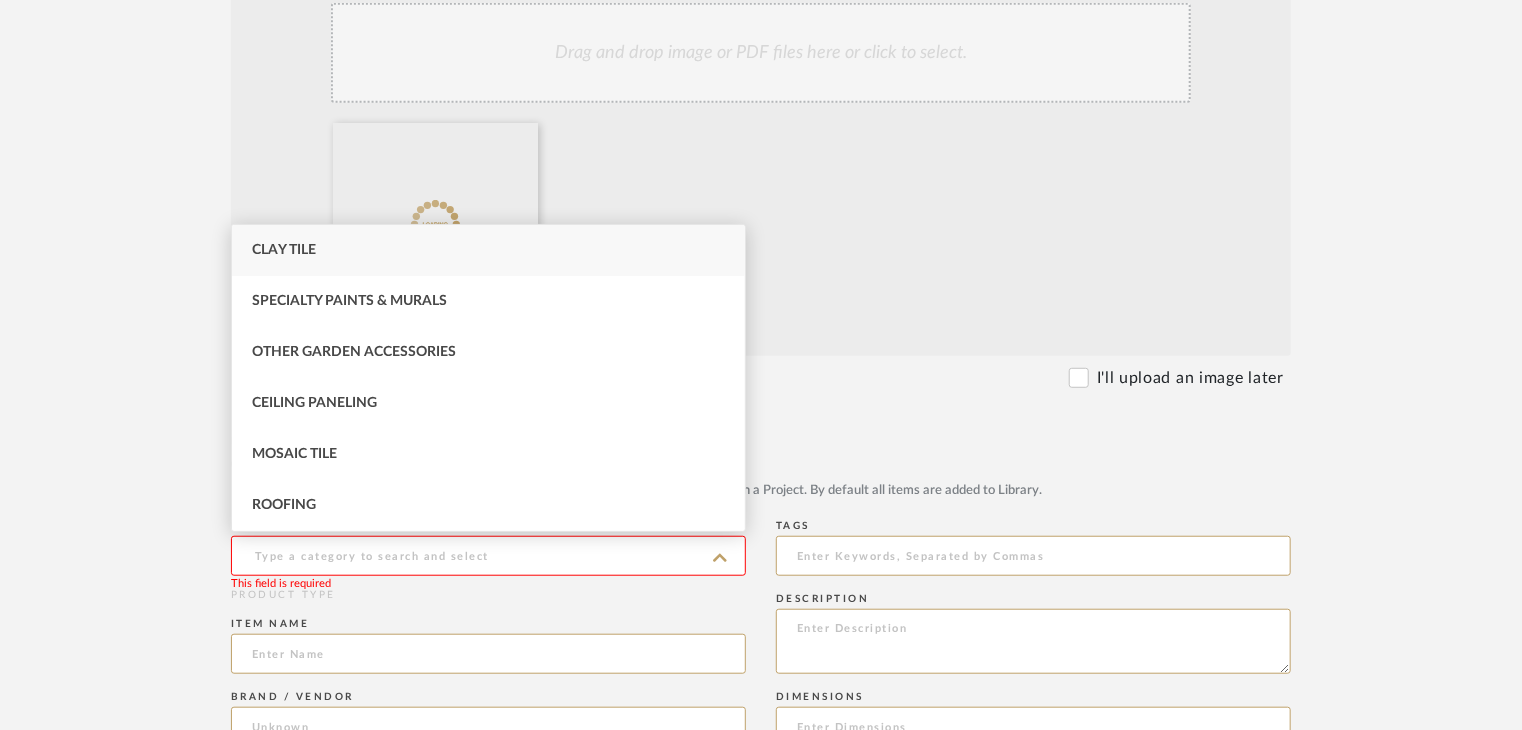 click on "Clay Tile" at bounding box center (488, 250) 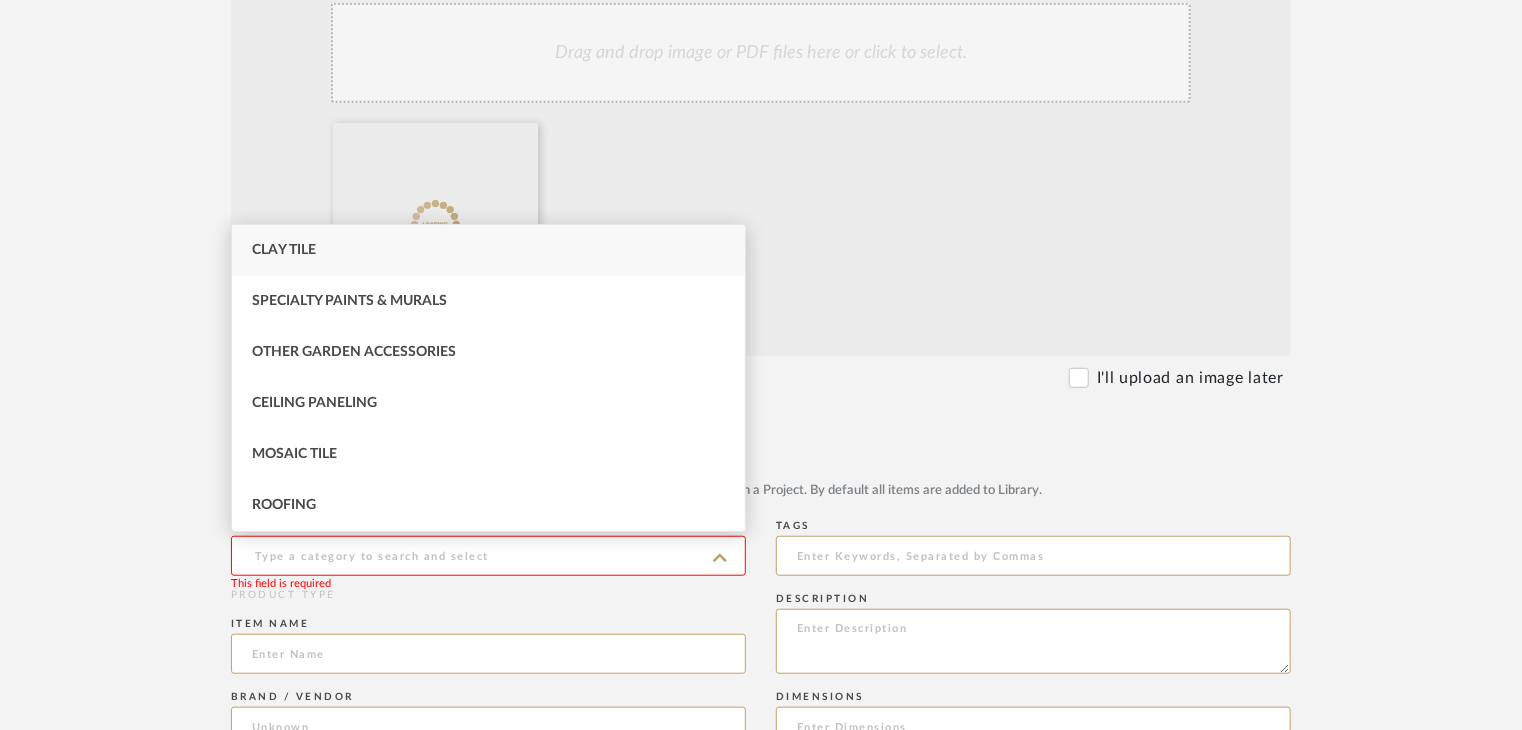 type on "Clay Tile" 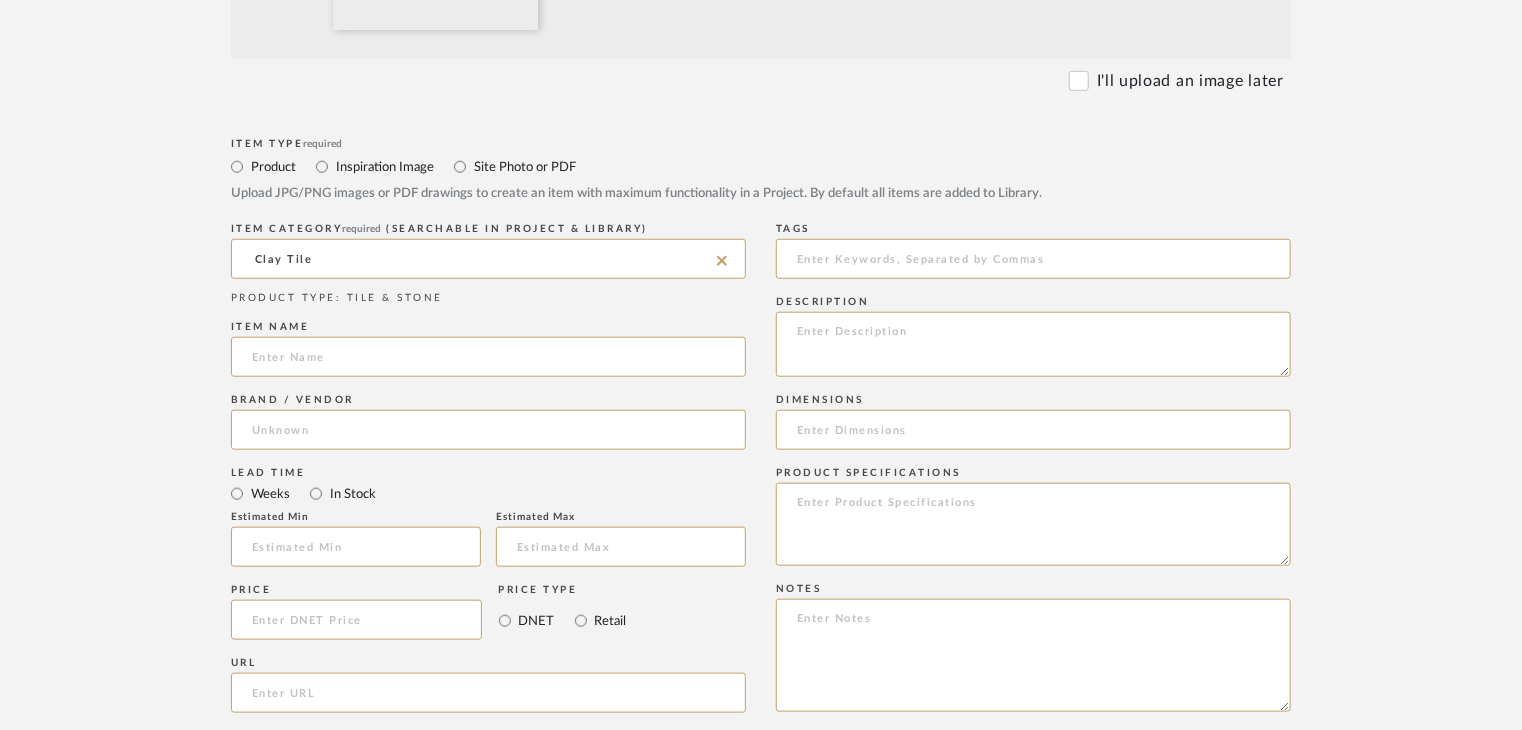 scroll, scrollTop: 800, scrollLeft: 0, axis: vertical 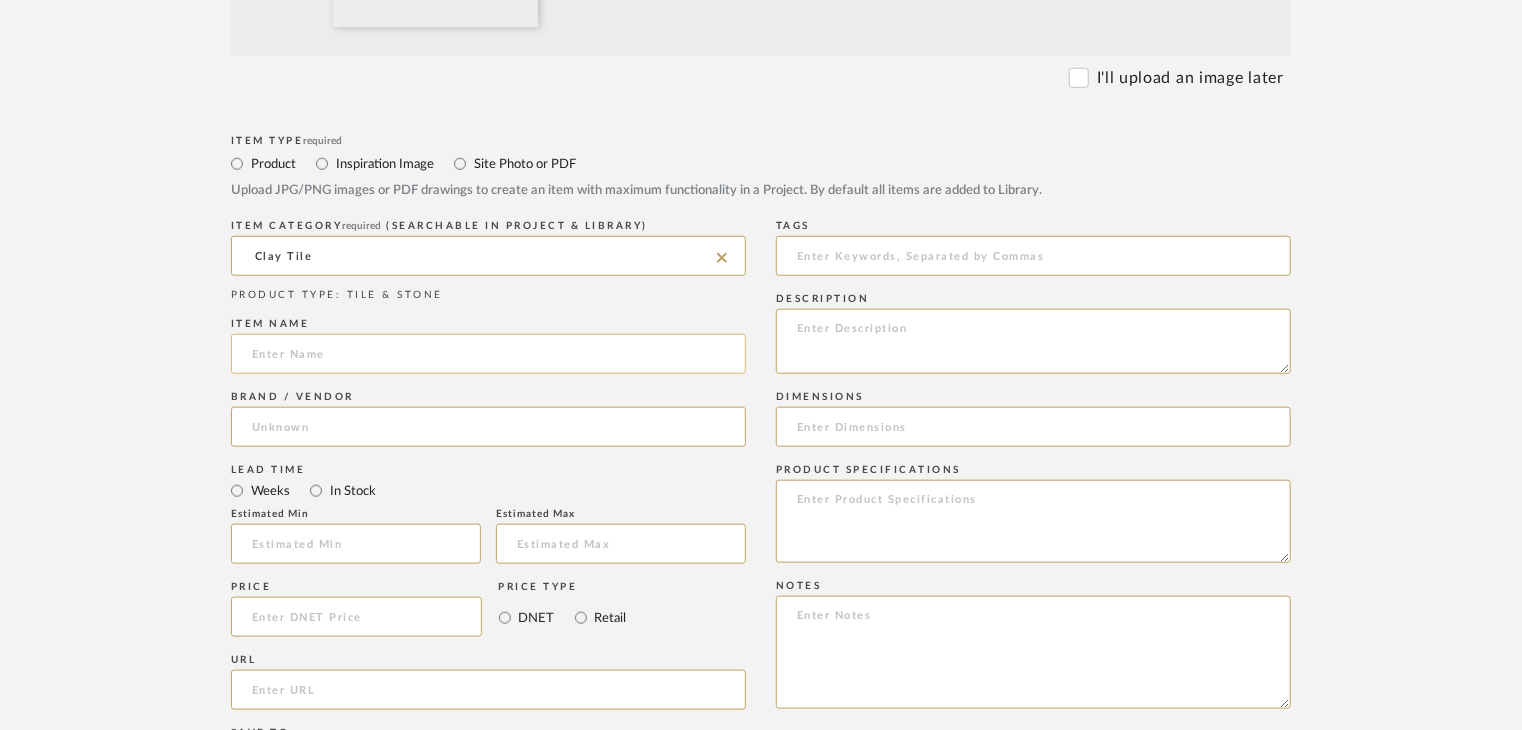click 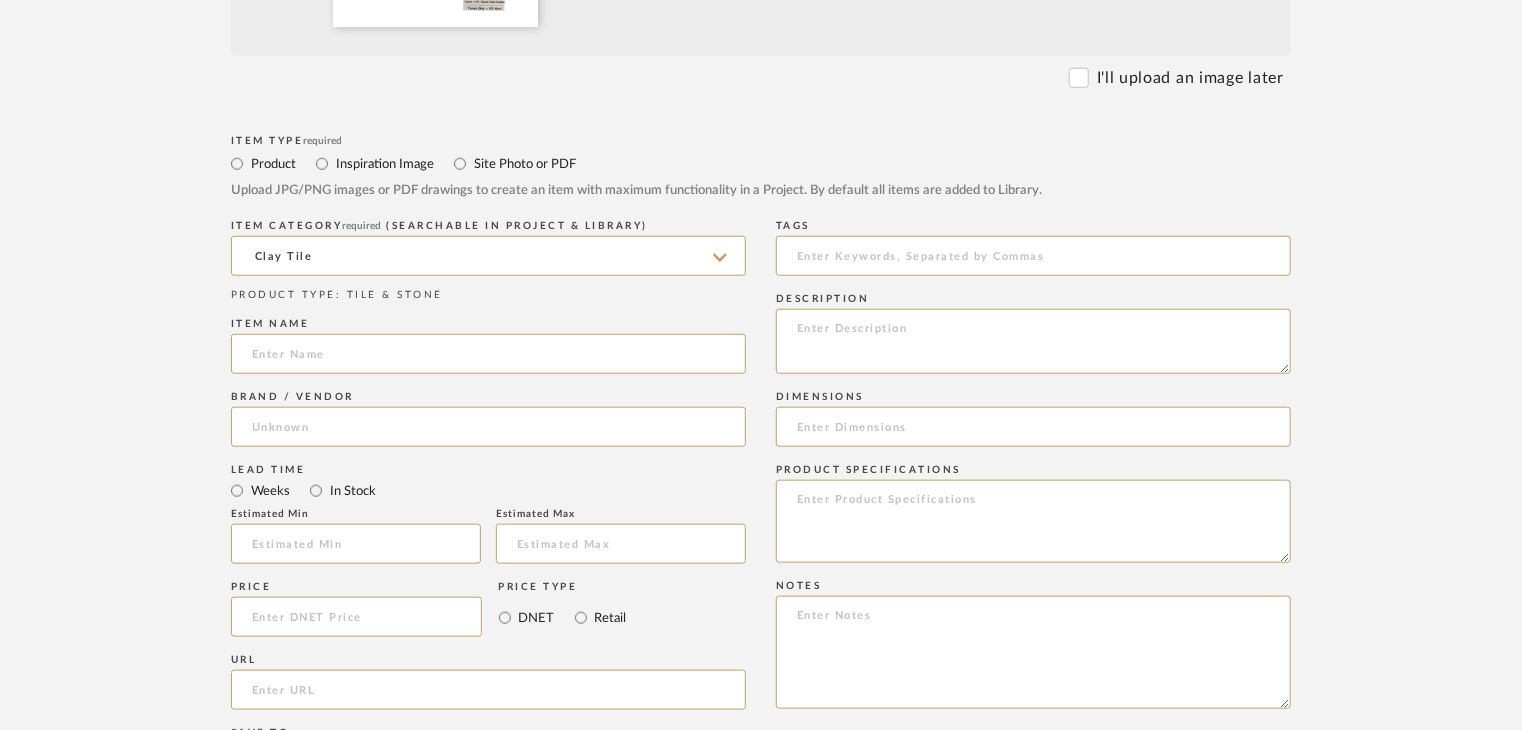 paste on "[PERSON_NAME] Yellow Olde Tumbled" 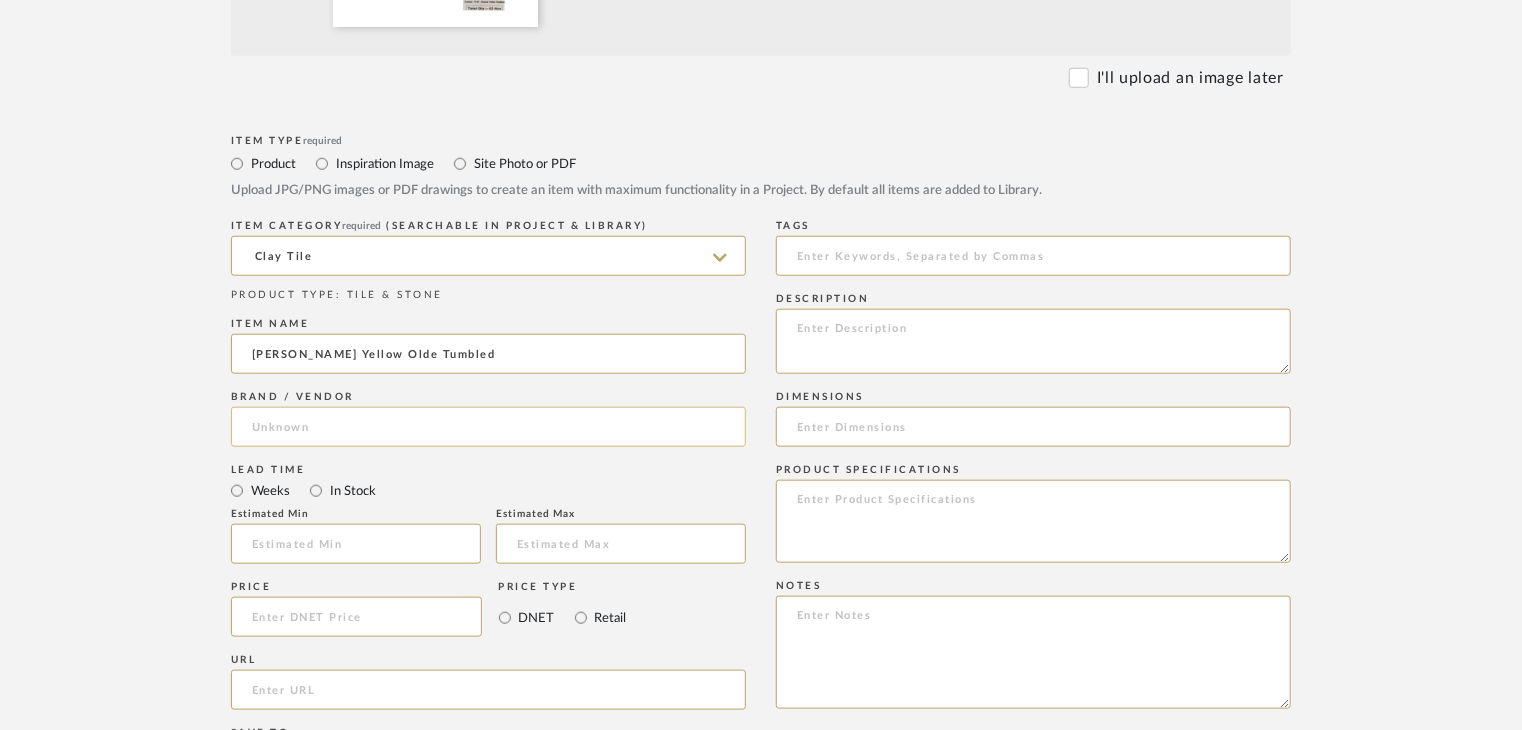 type on "[PERSON_NAME] Yellow Olde Tumbled" 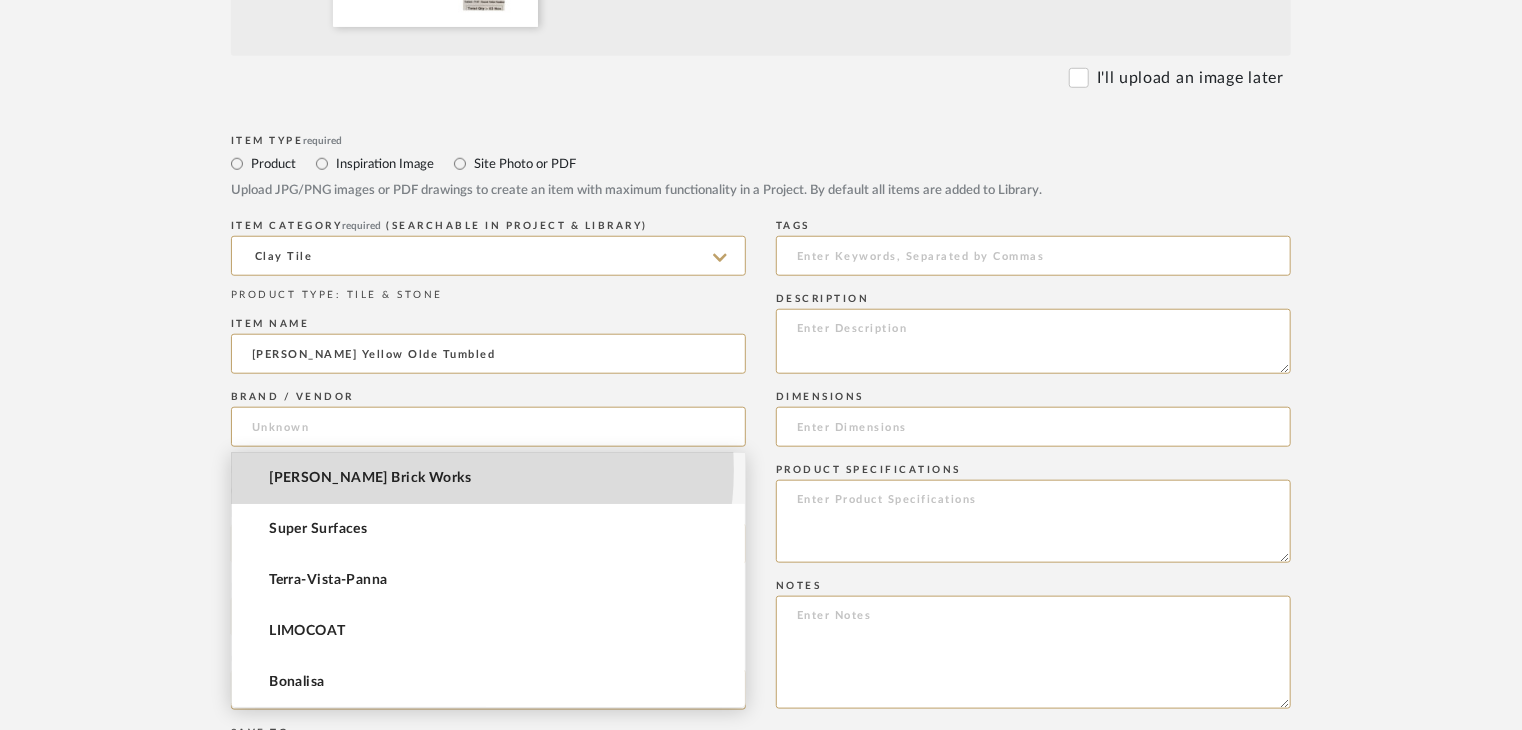 click on "[PERSON_NAME] Brick Works" at bounding box center [488, 478] 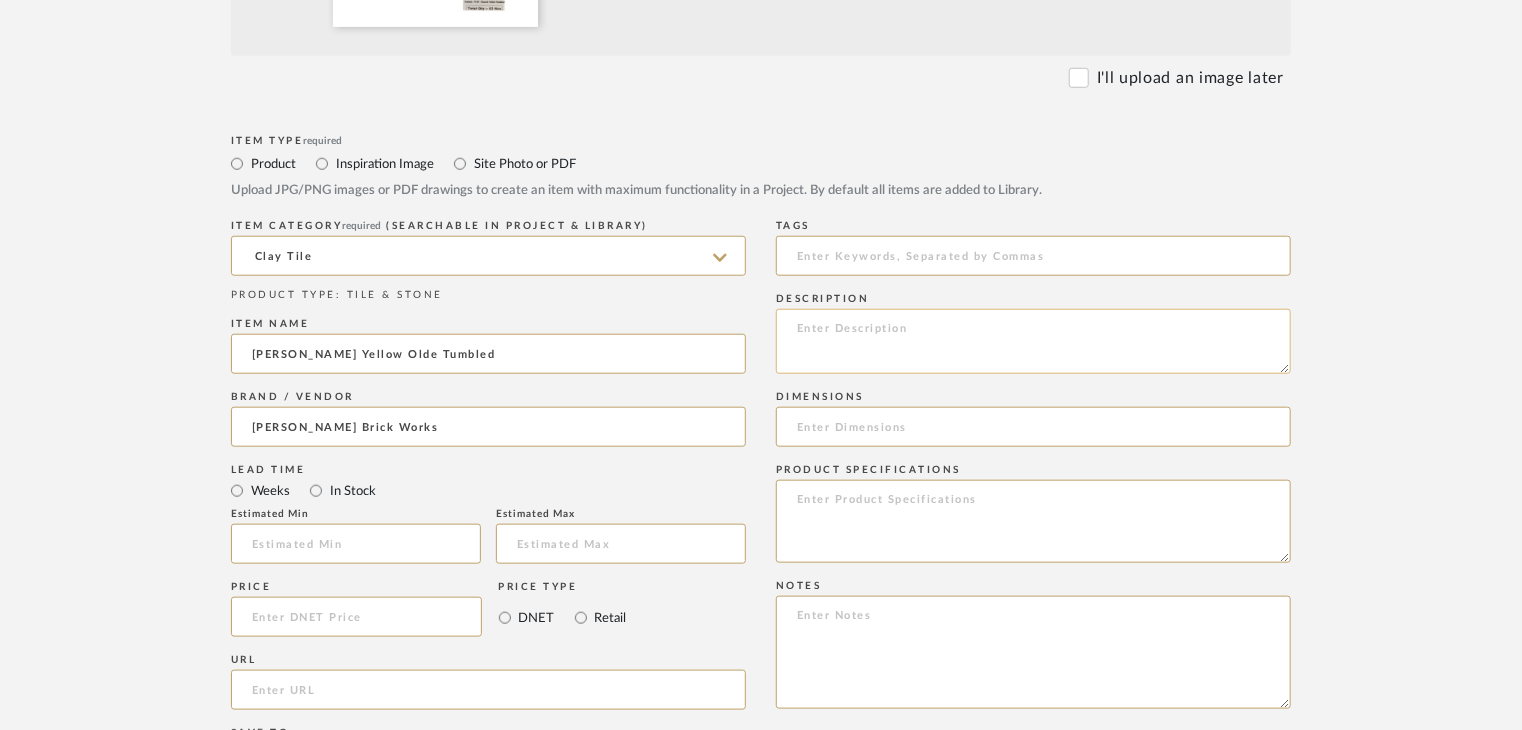 click 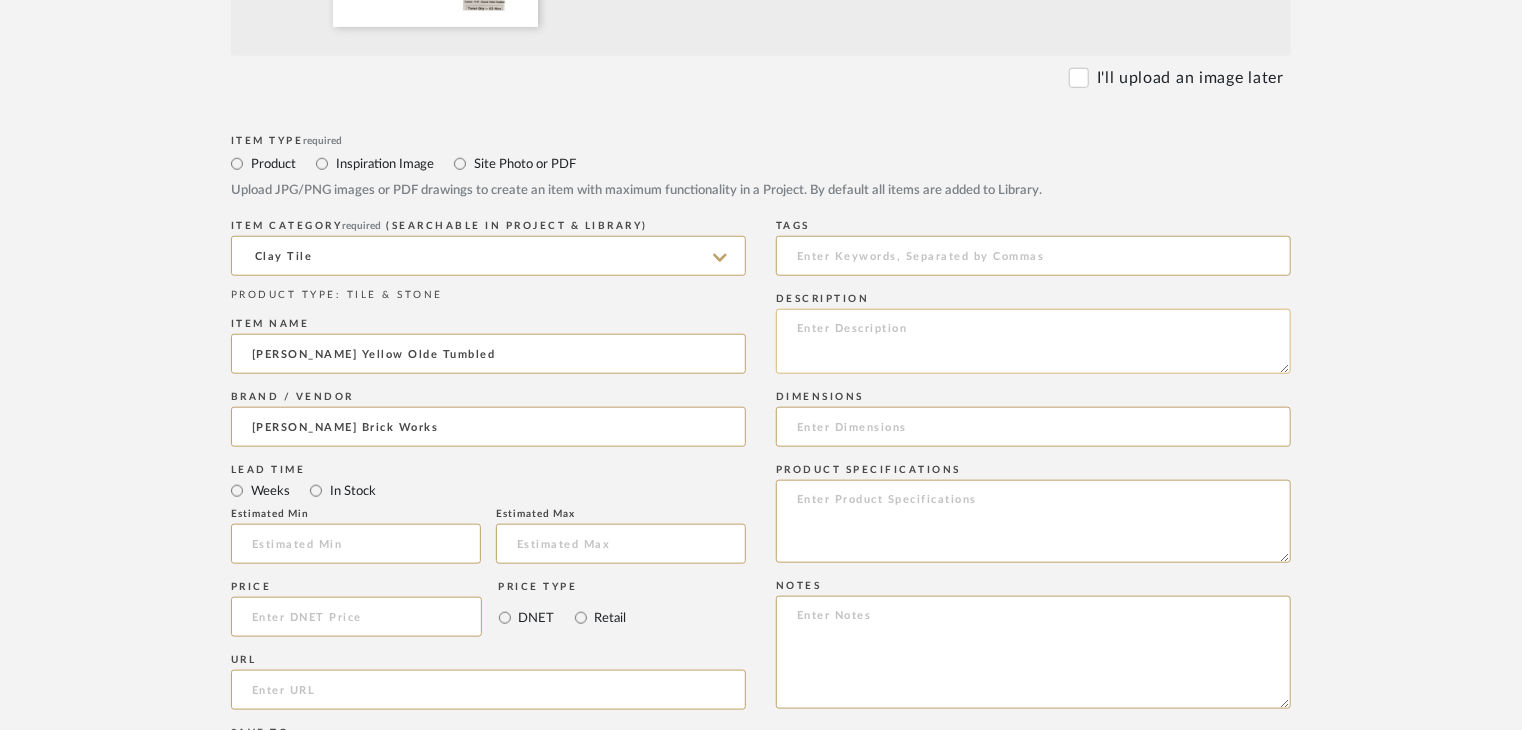 paste on "Type: clay tile
Dimension(s): (as mentioned)
Material/Finishes: (as mentioned)
Installation requirements, if any: (as applicable)
Price: (as mentioned)
Lead time: (as mentioned)
Sample available: supplier stock
Sample Internal reference number:
as per the internal sample warehouse) Point of
contact:
Contact number:
Email address:
Address:
Additional contact information:" 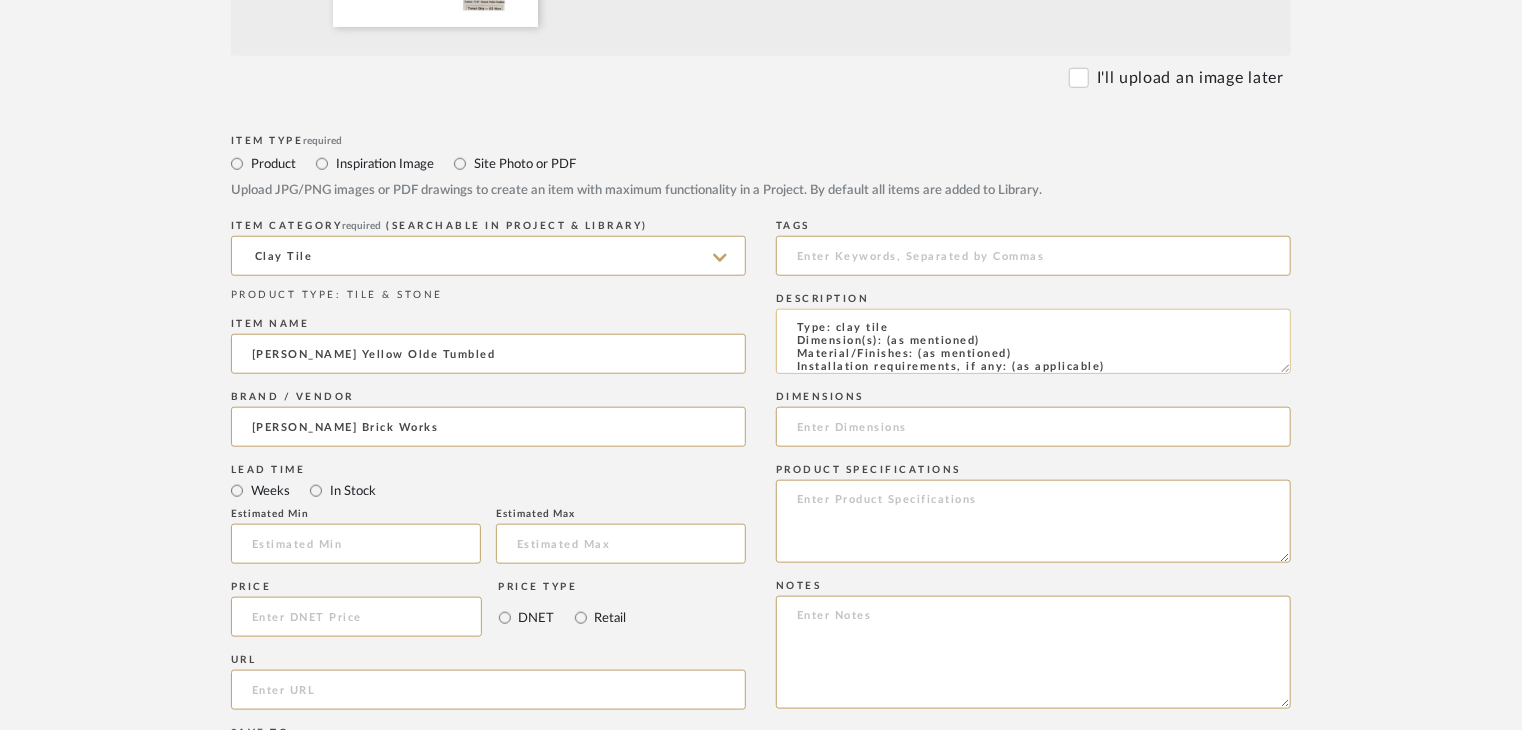 scroll, scrollTop: 0, scrollLeft: 0, axis: both 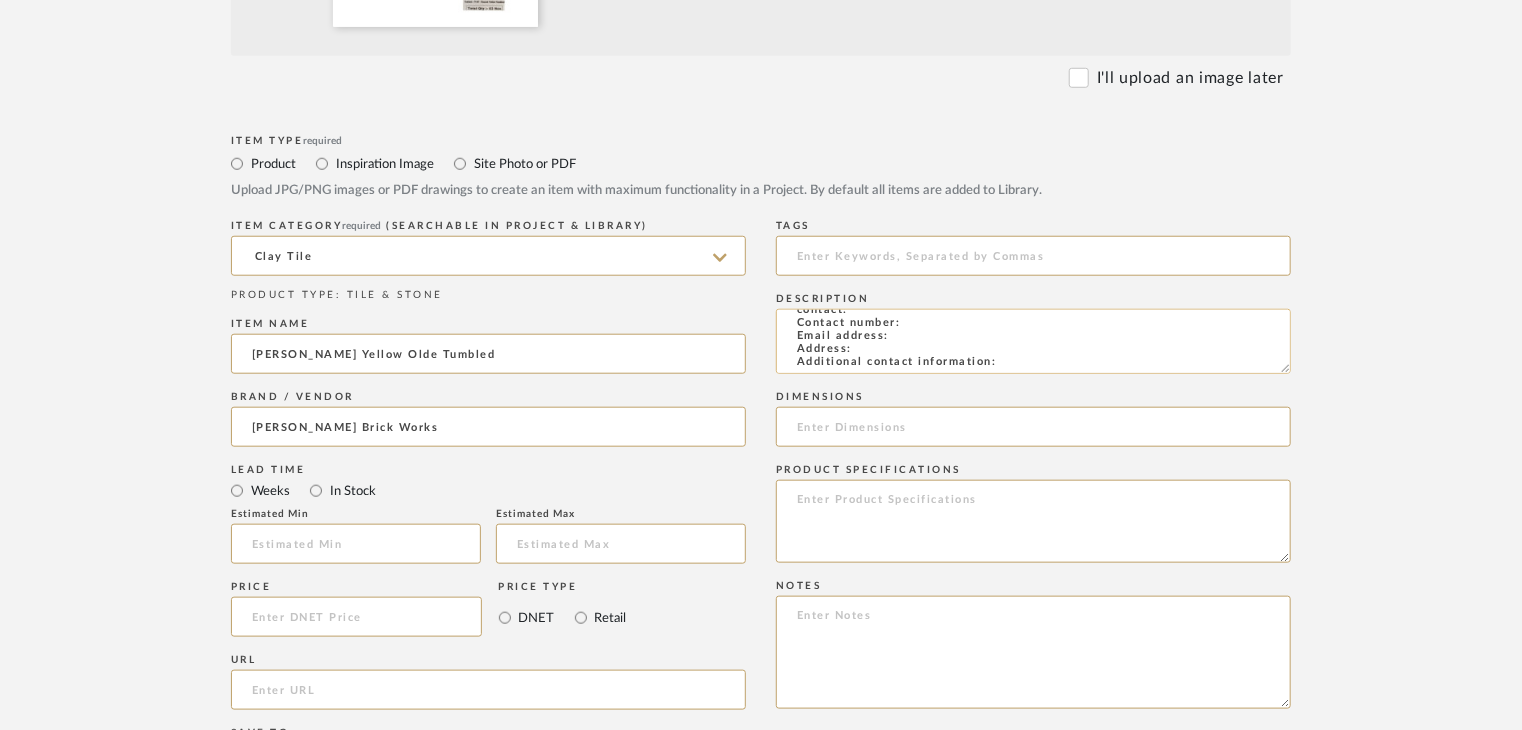 drag, startPoint x: 1021, startPoint y: 356, endPoint x: 939, endPoint y: 330, distance: 86.023254 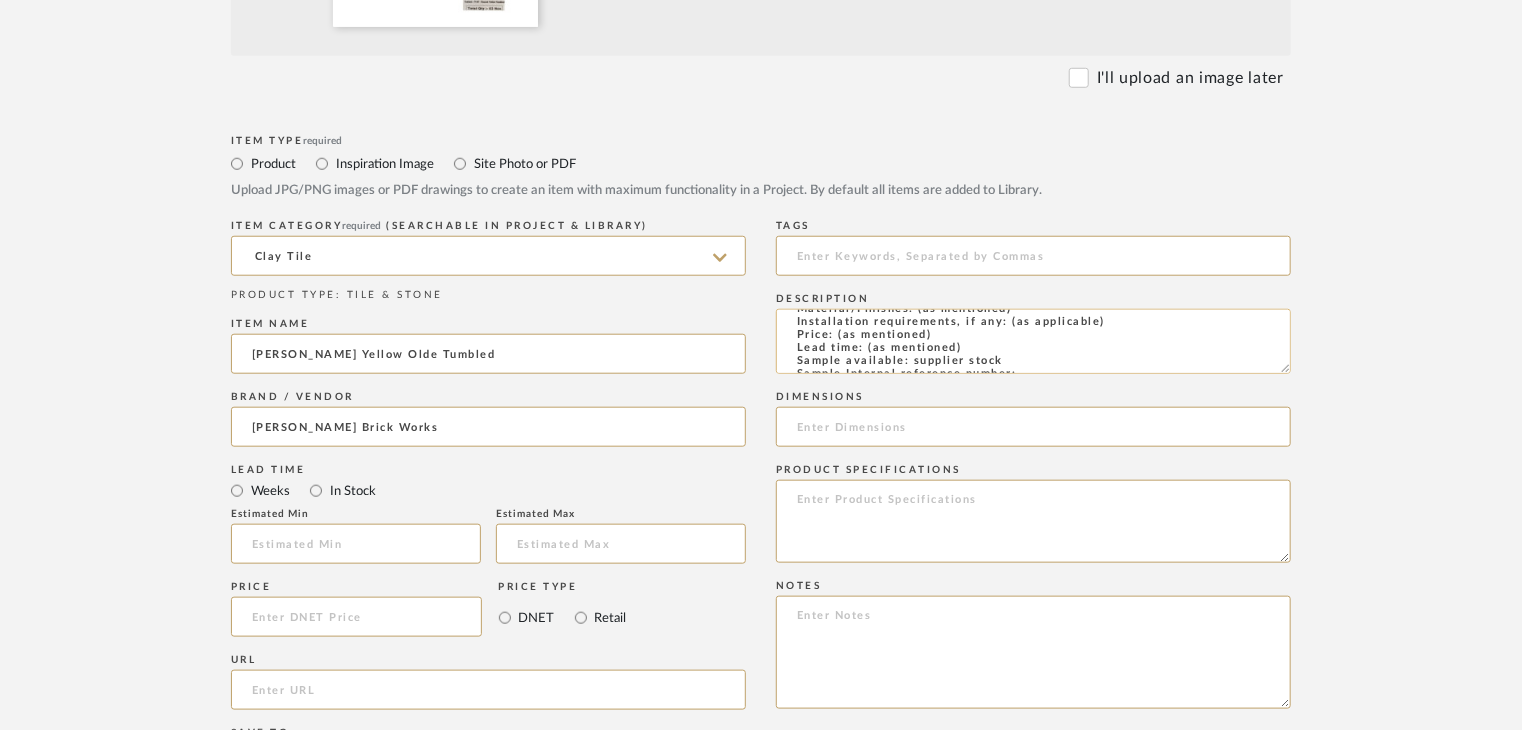 scroll, scrollTop: 44, scrollLeft: 0, axis: vertical 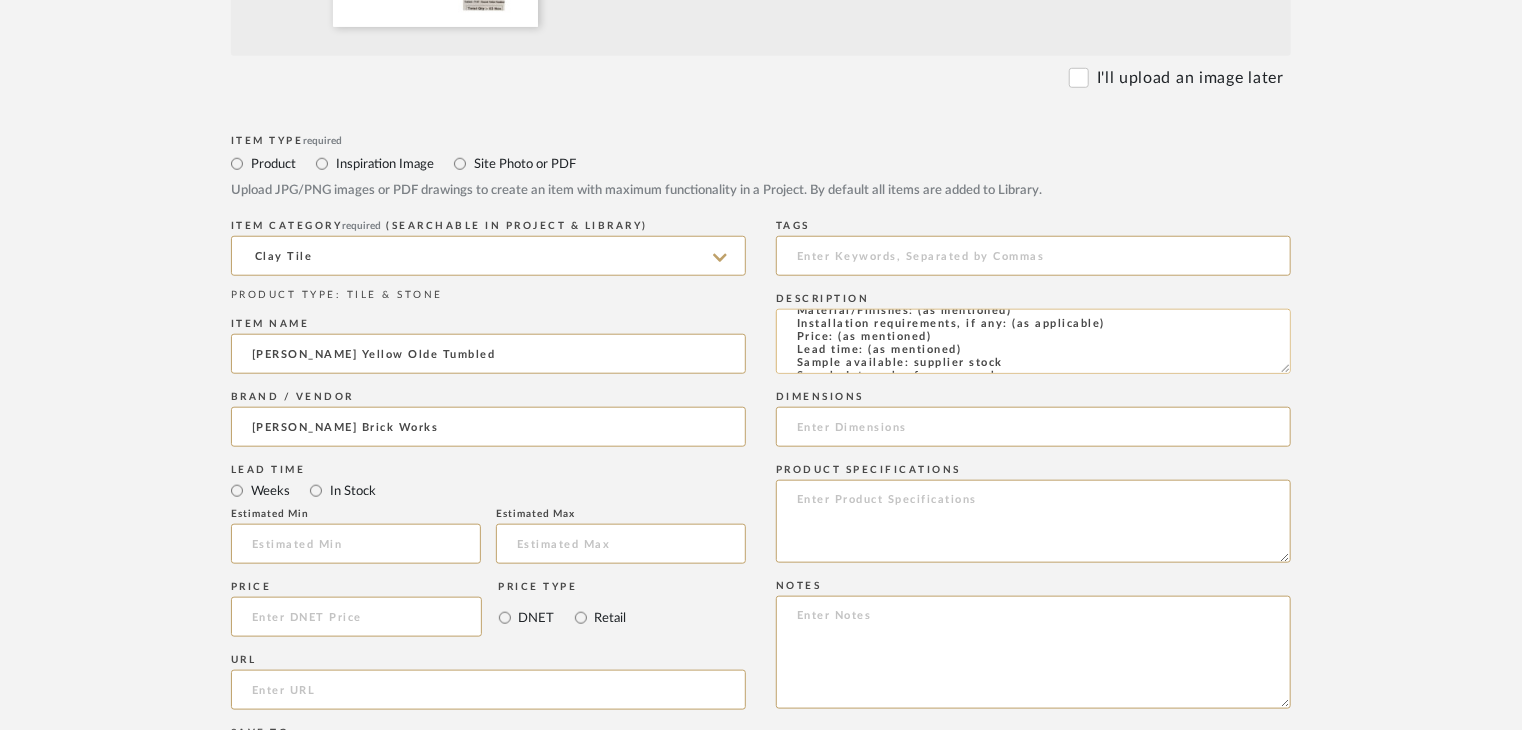 click on "Type: clay tile
Dimension(s): (as mentioned)
Material/Finishes: (as mentioned)
Installation requirements, if any: (as applicable)
Price: (as mentioned)
Lead time: (as mentioned)
Sample available: supplier stock
Sample Internal reference number:
as per the internal sample warehouse) Point of
contact:
Contact number:
Email address:
Address:
Additional contact information:" 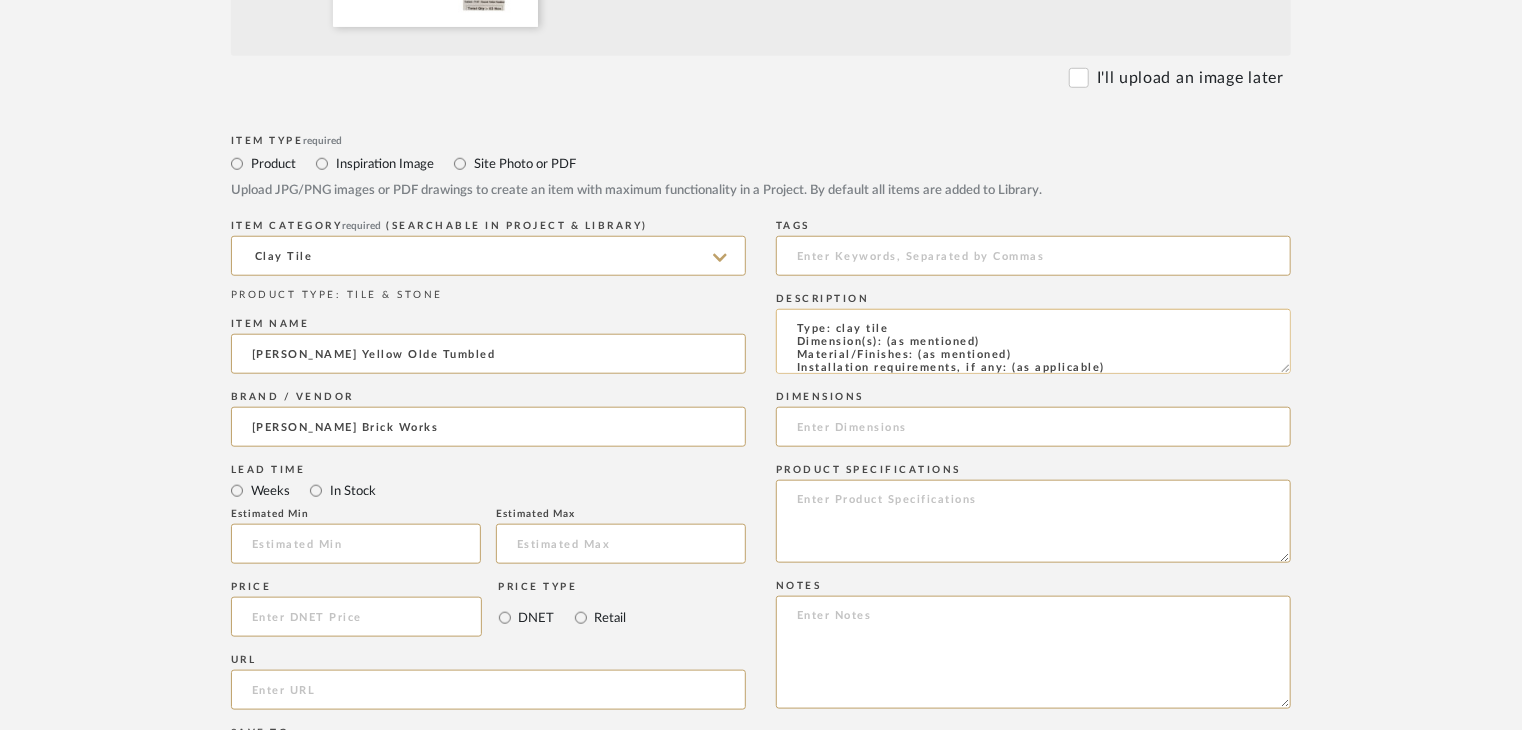 scroll, scrollTop: 0, scrollLeft: 0, axis: both 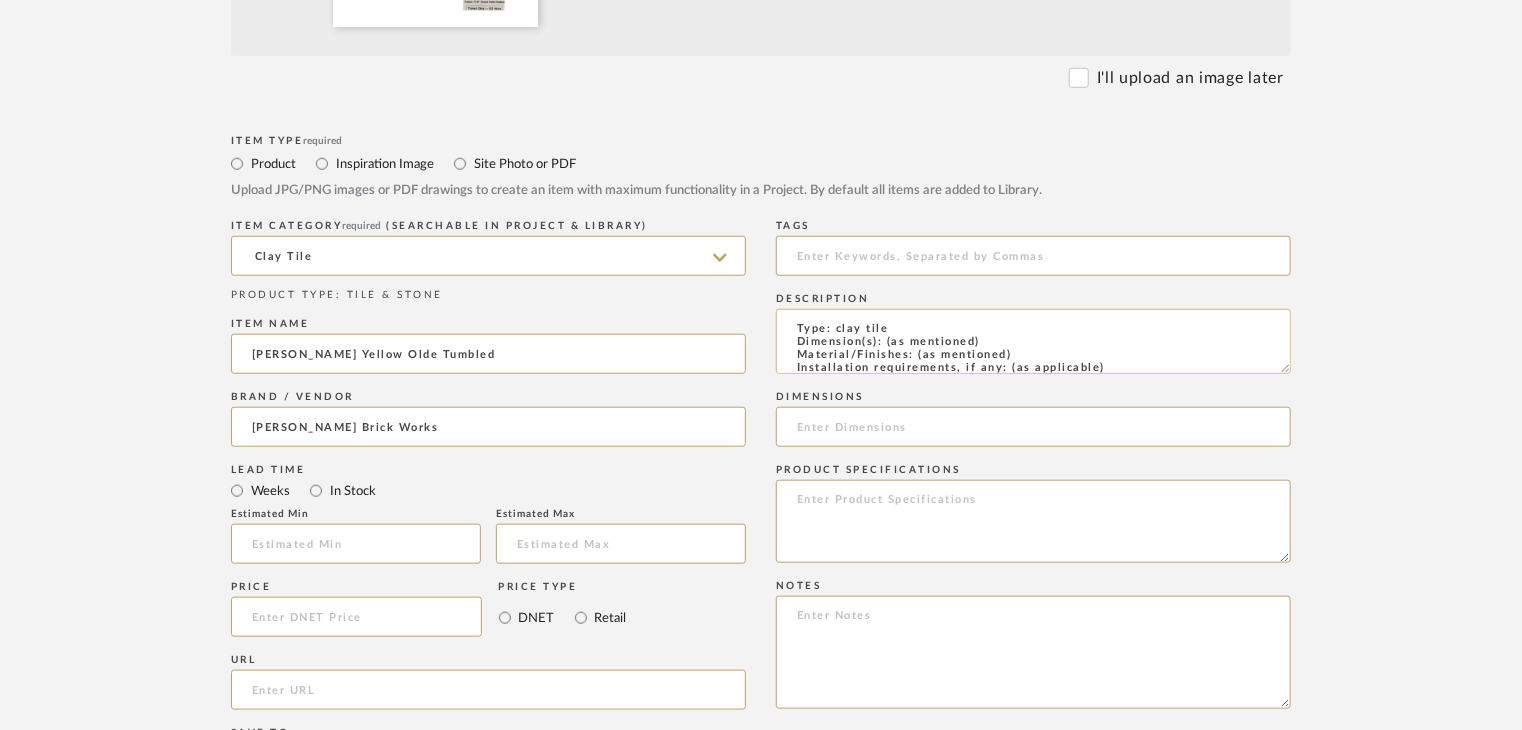 drag, startPoint x: 1024, startPoint y: 352, endPoint x: 916, endPoint y: 350, distance: 108.01852 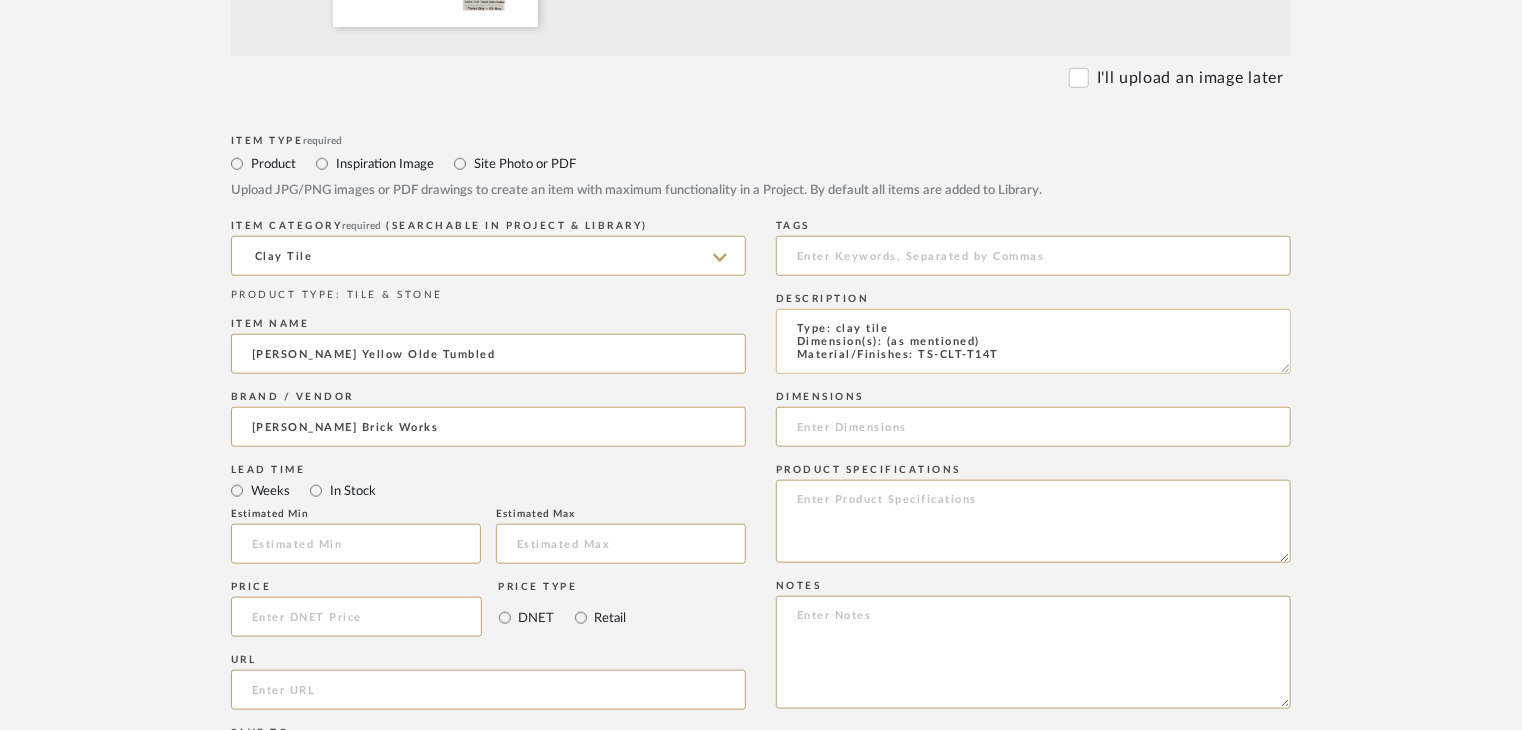 scroll, scrollTop: 1, scrollLeft: 0, axis: vertical 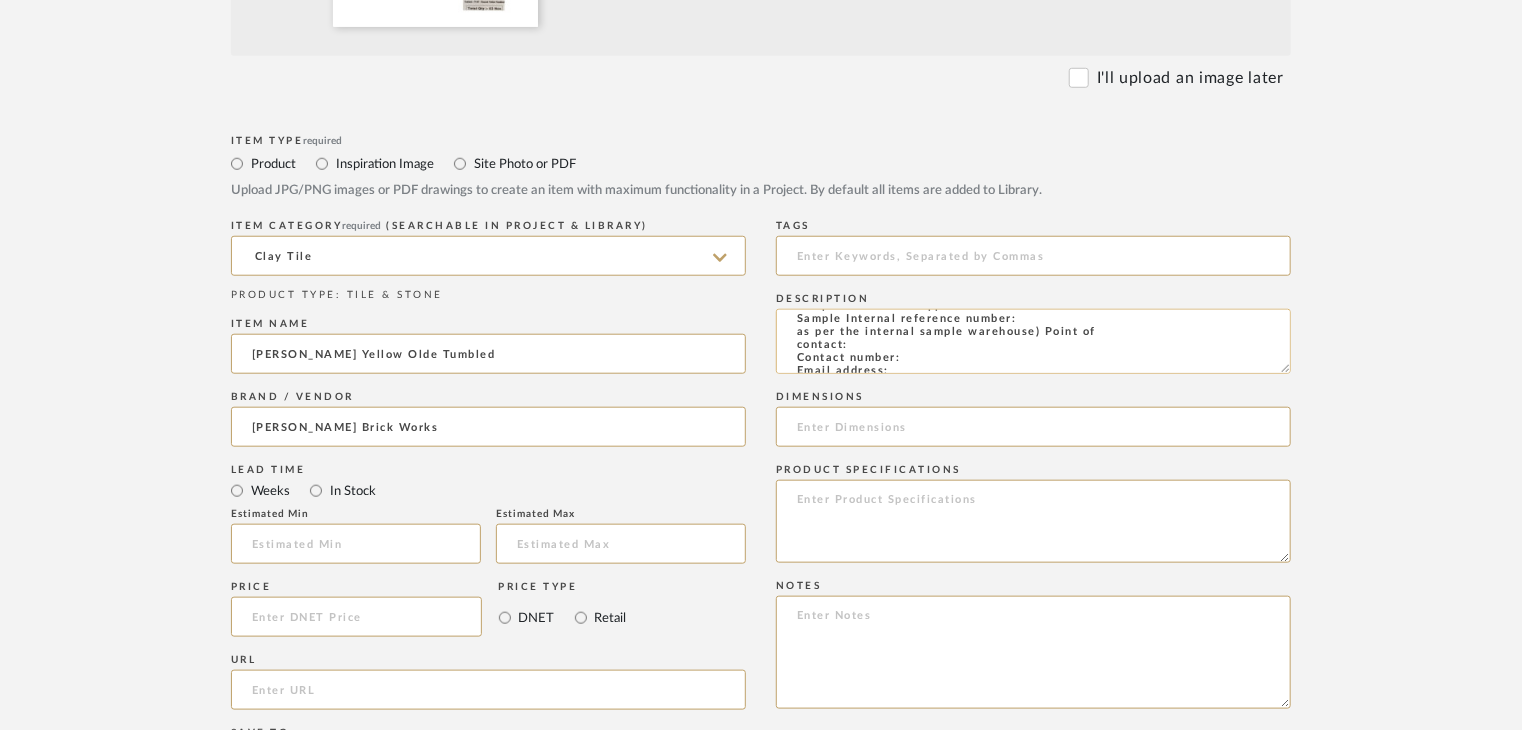 click on "Type: clay tile
Dimension(s): (as mentioned)
Material/Finishes: (as mentioned)
Installation requirements, if any: (as applicable)
Price: (as mentioned)
Lead time: (as mentioned)
Sample available: supplier stock
Sample Internal reference number:
as per the internal sample warehouse) Point of
contact:
Contact number:
Email address:
Address:
Additional contact information:" 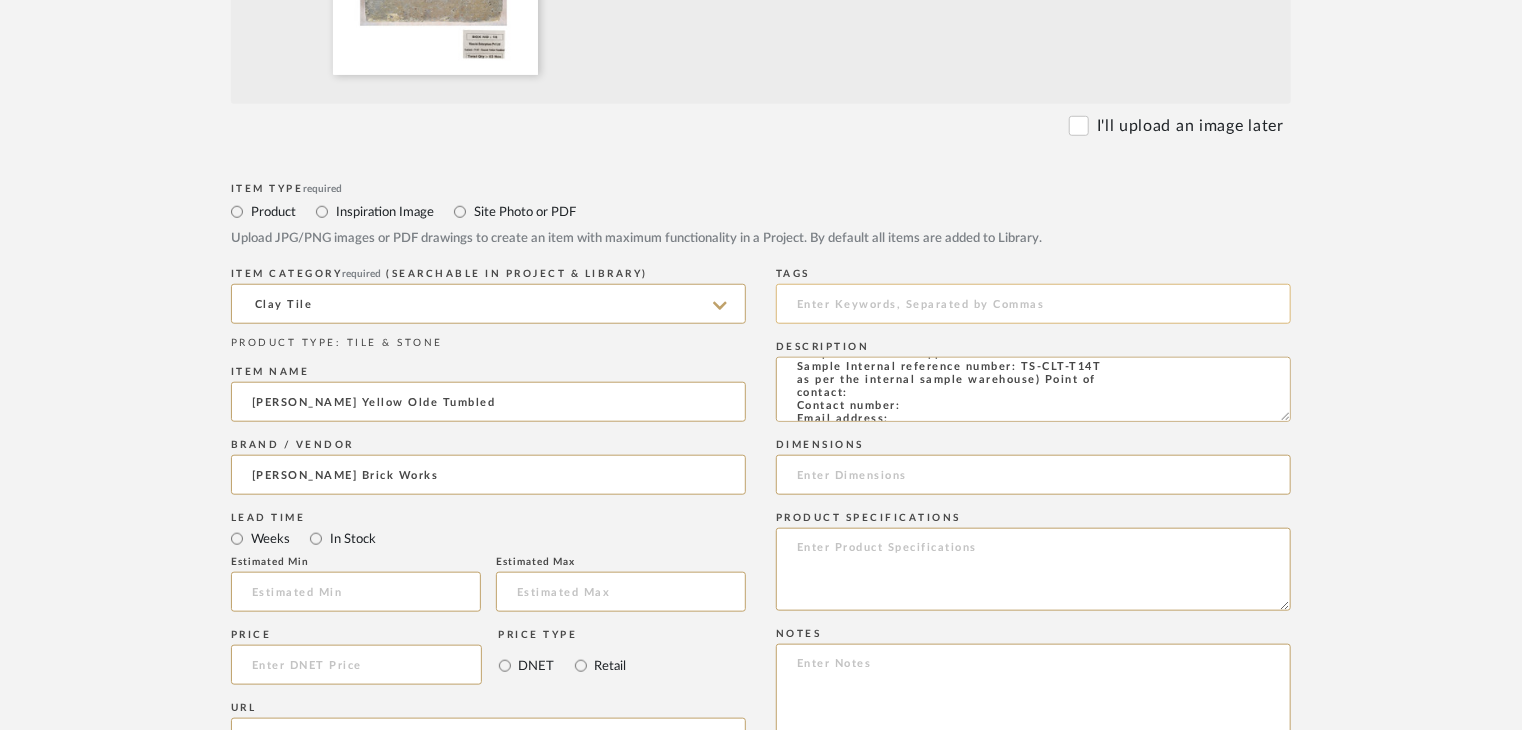 scroll, scrollTop: 700, scrollLeft: 0, axis: vertical 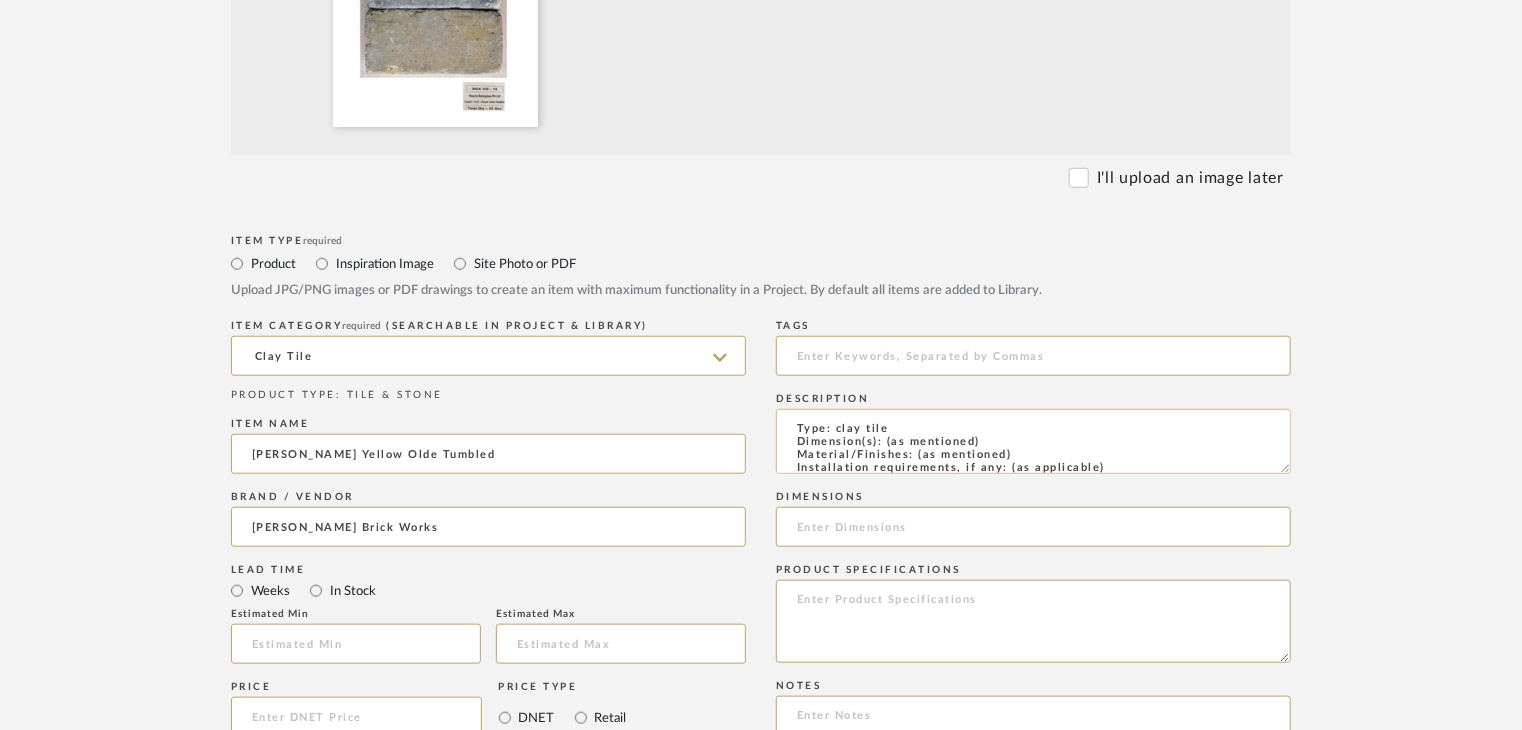 drag, startPoint x: 1021, startPoint y: 452, endPoint x: 914, endPoint y: 453, distance: 107.00467 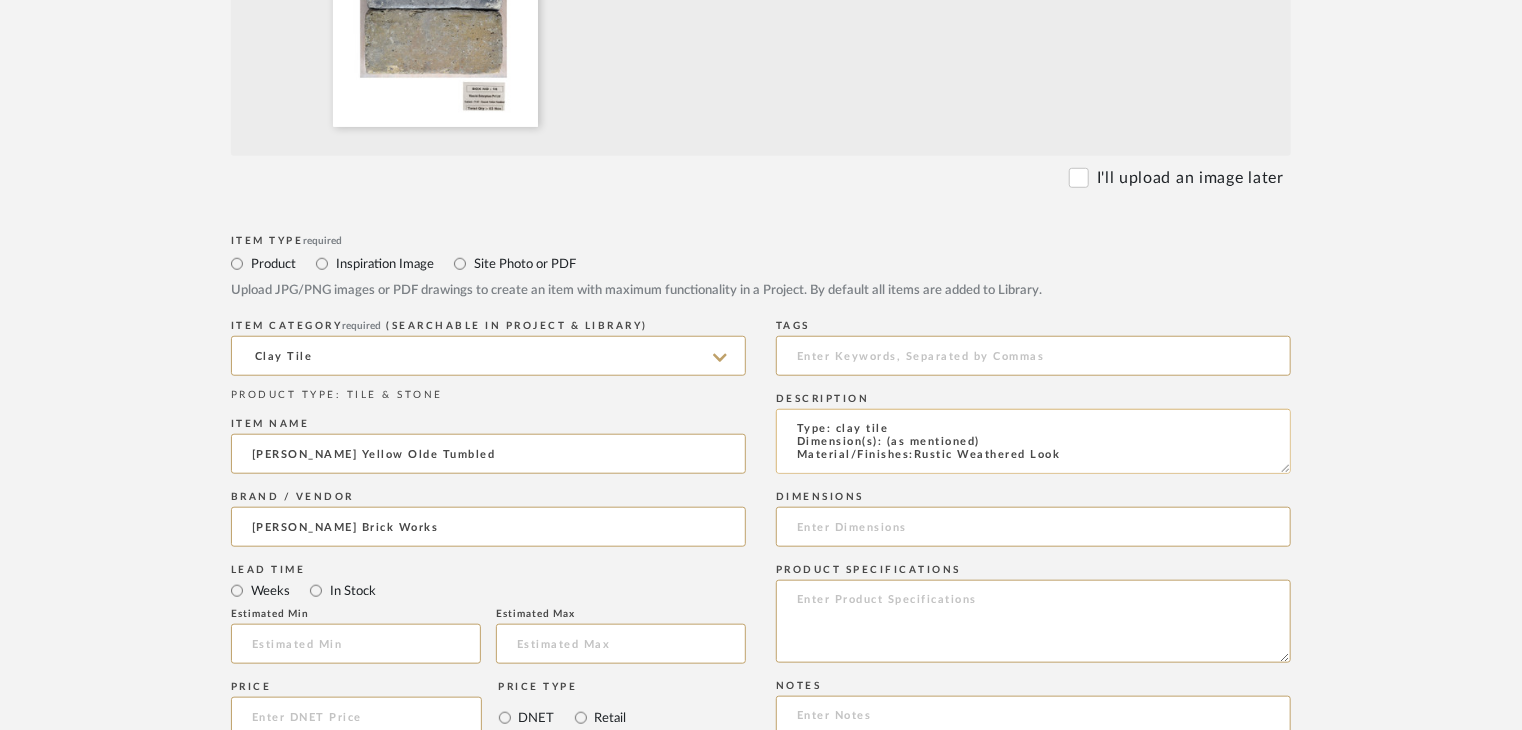 scroll, scrollTop: 1, scrollLeft: 0, axis: vertical 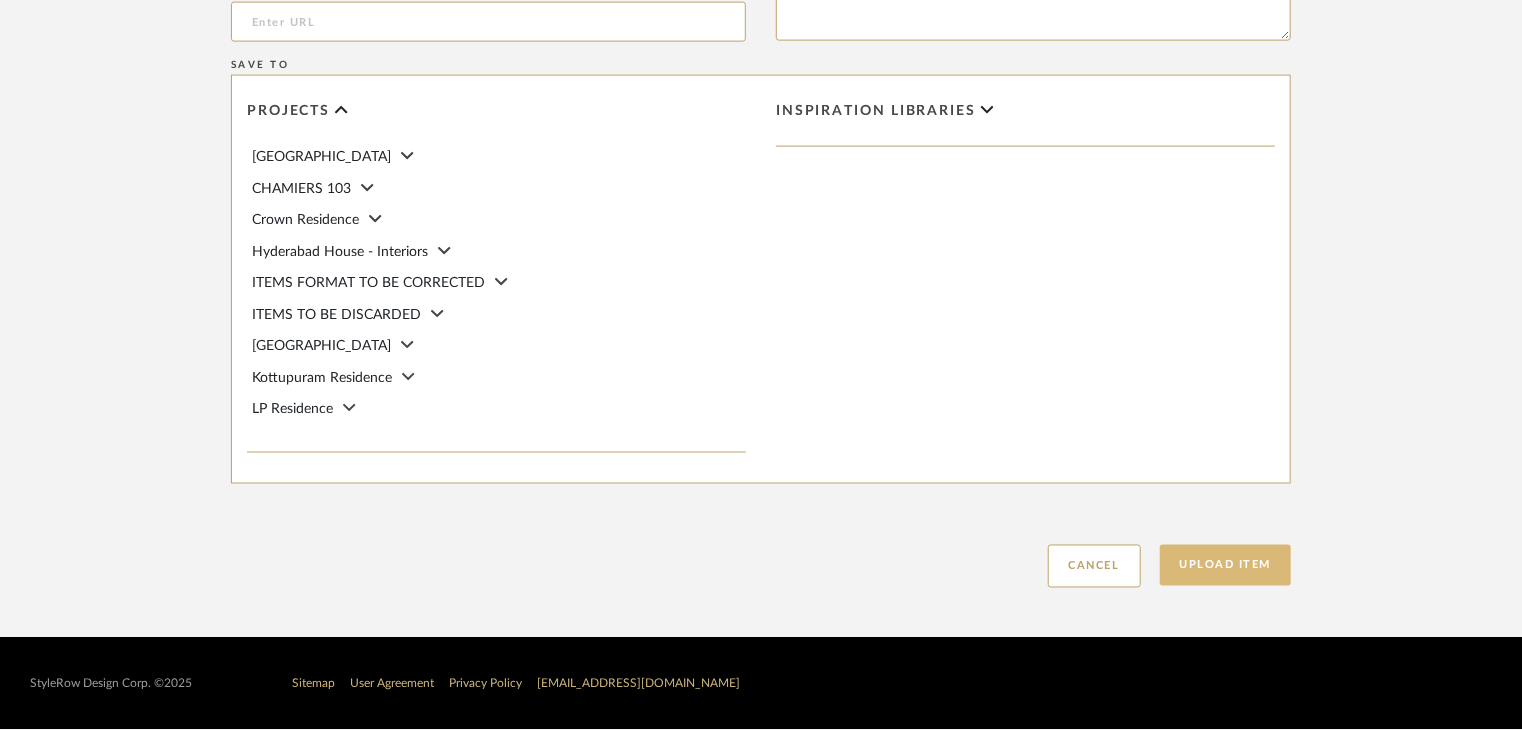 type on "Type: clay tile
Dimension(s): (as mentioned)
Material/Finishes:Rustic Weathered Look
Installation requirements, if any: (as applicable)
Price: (as mentioned)
Lead time: (as mentioned)
Sample available: supplier stock
Sample Internal reference number: TS-CLT-T14T
as per the internal sample warehouse) Point of
contact:
Contact number:
Email address:
Address:
Additional contact information:" 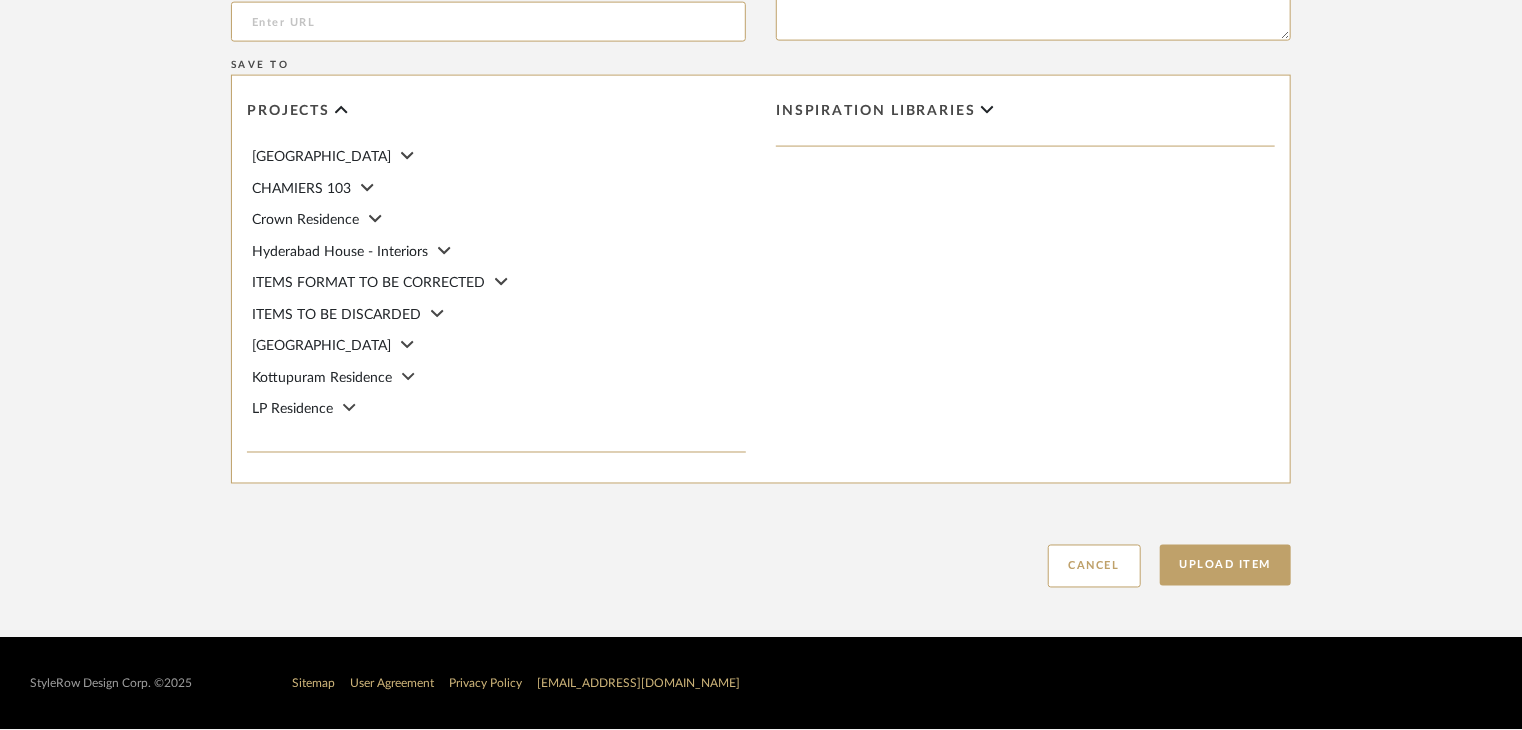 type 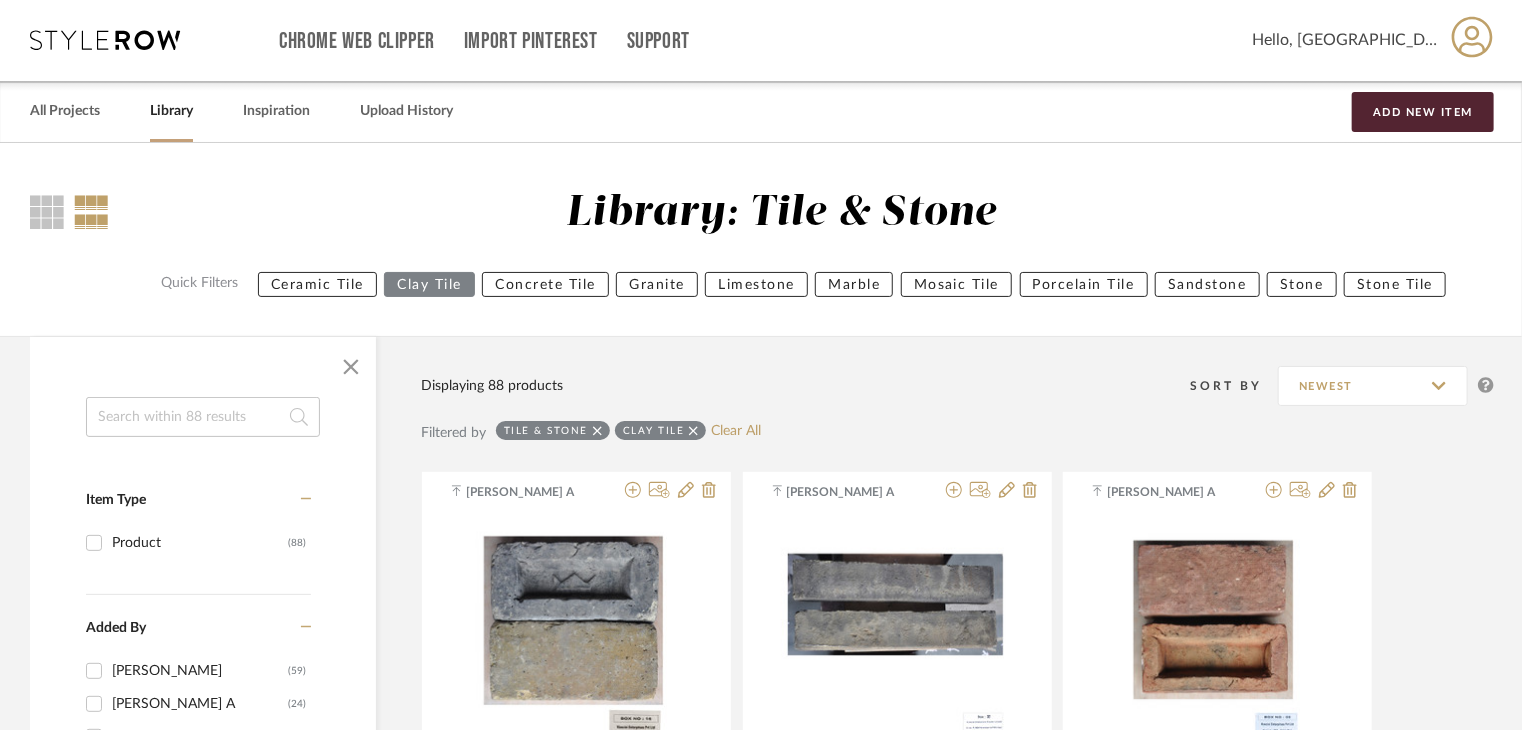 scroll, scrollTop: 0, scrollLeft: 0, axis: both 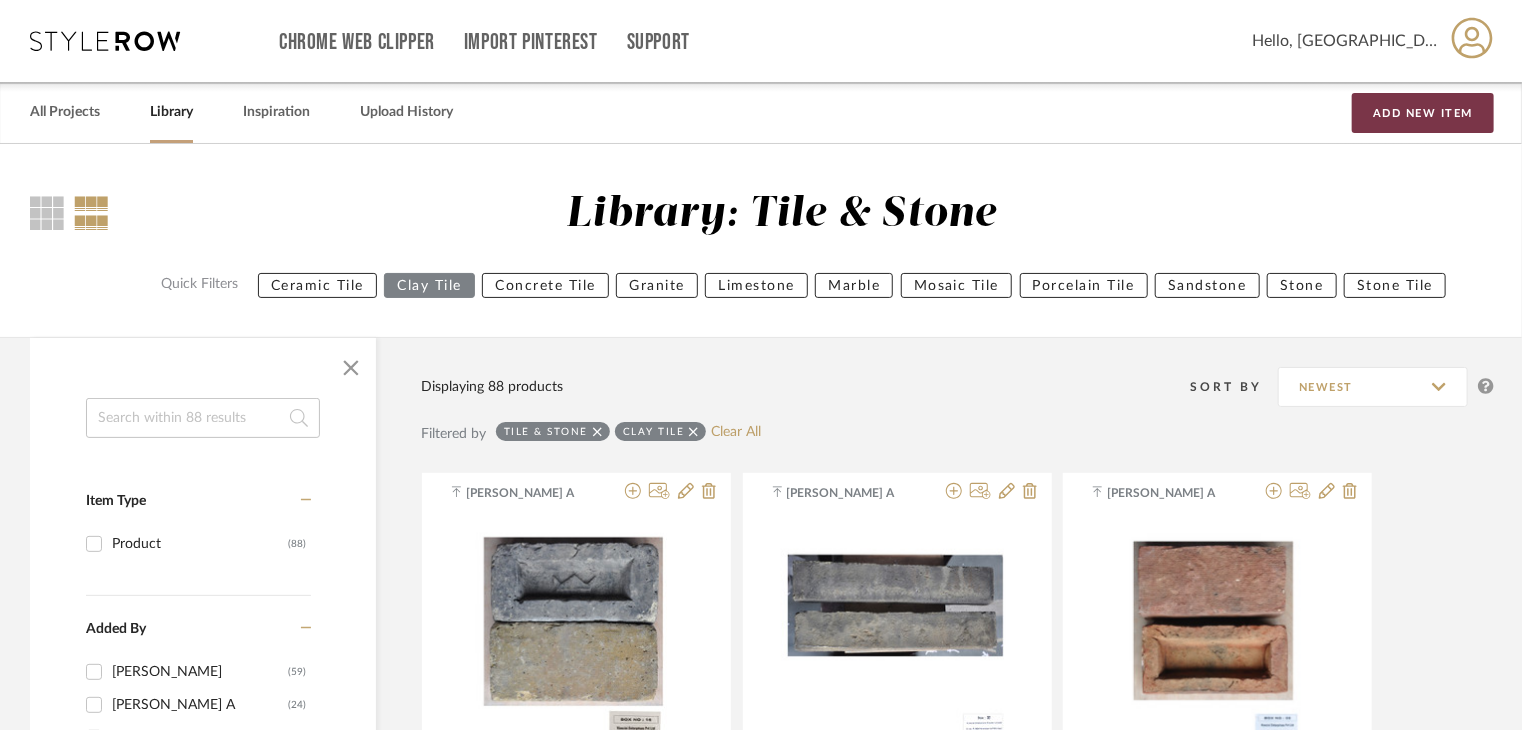 click on "Add New Item" at bounding box center [1423, 113] 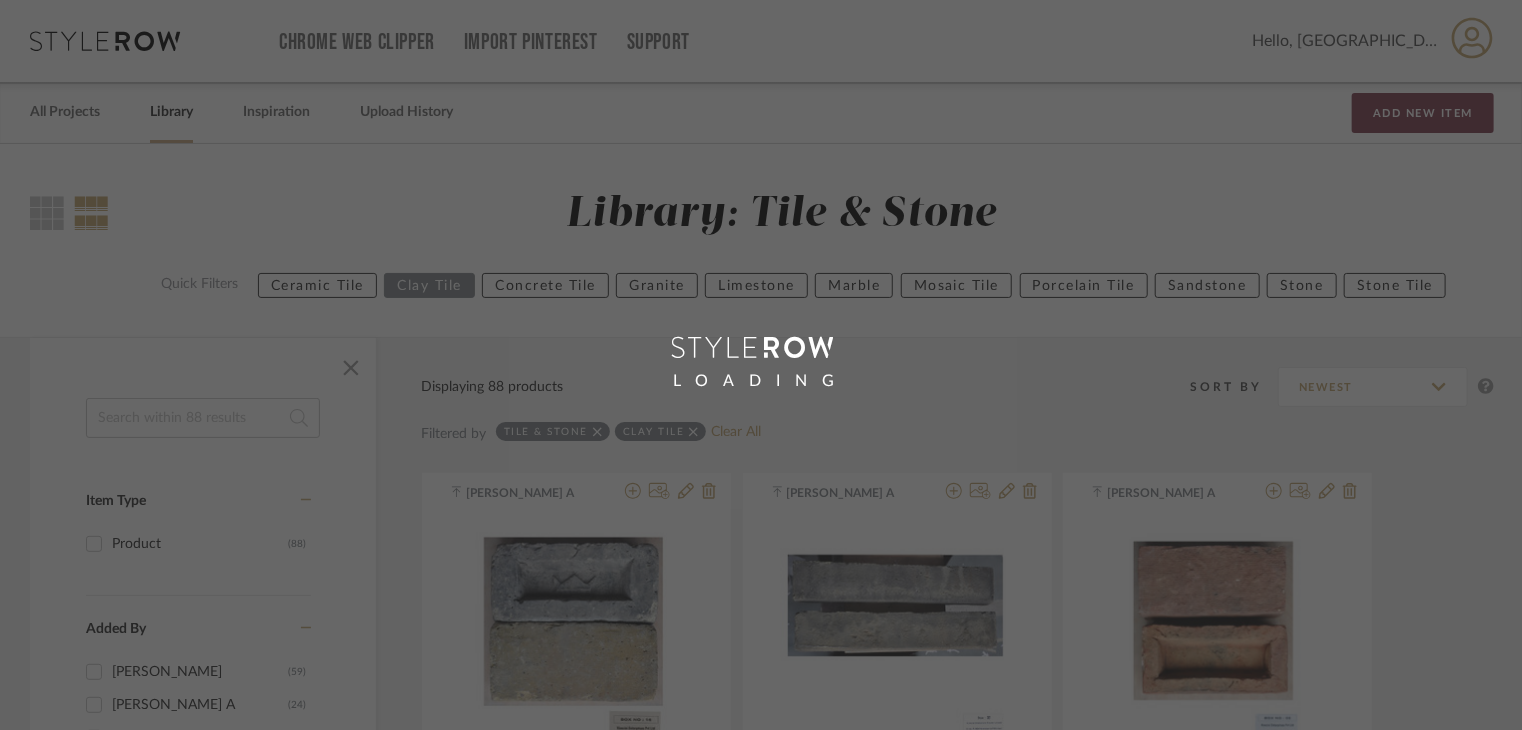 type 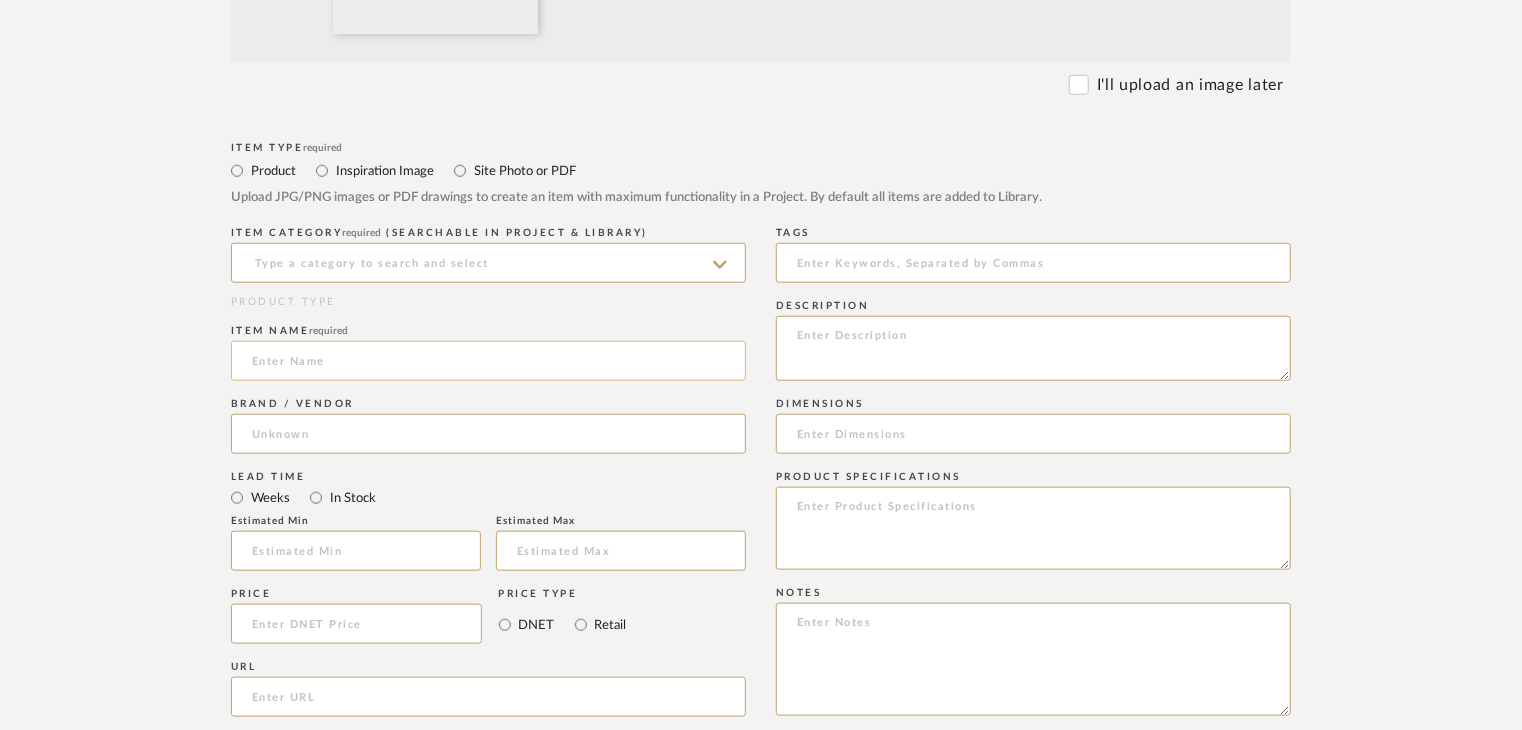 scroll, scrollTop: 800, scrollLeft: 0, axis: vertical 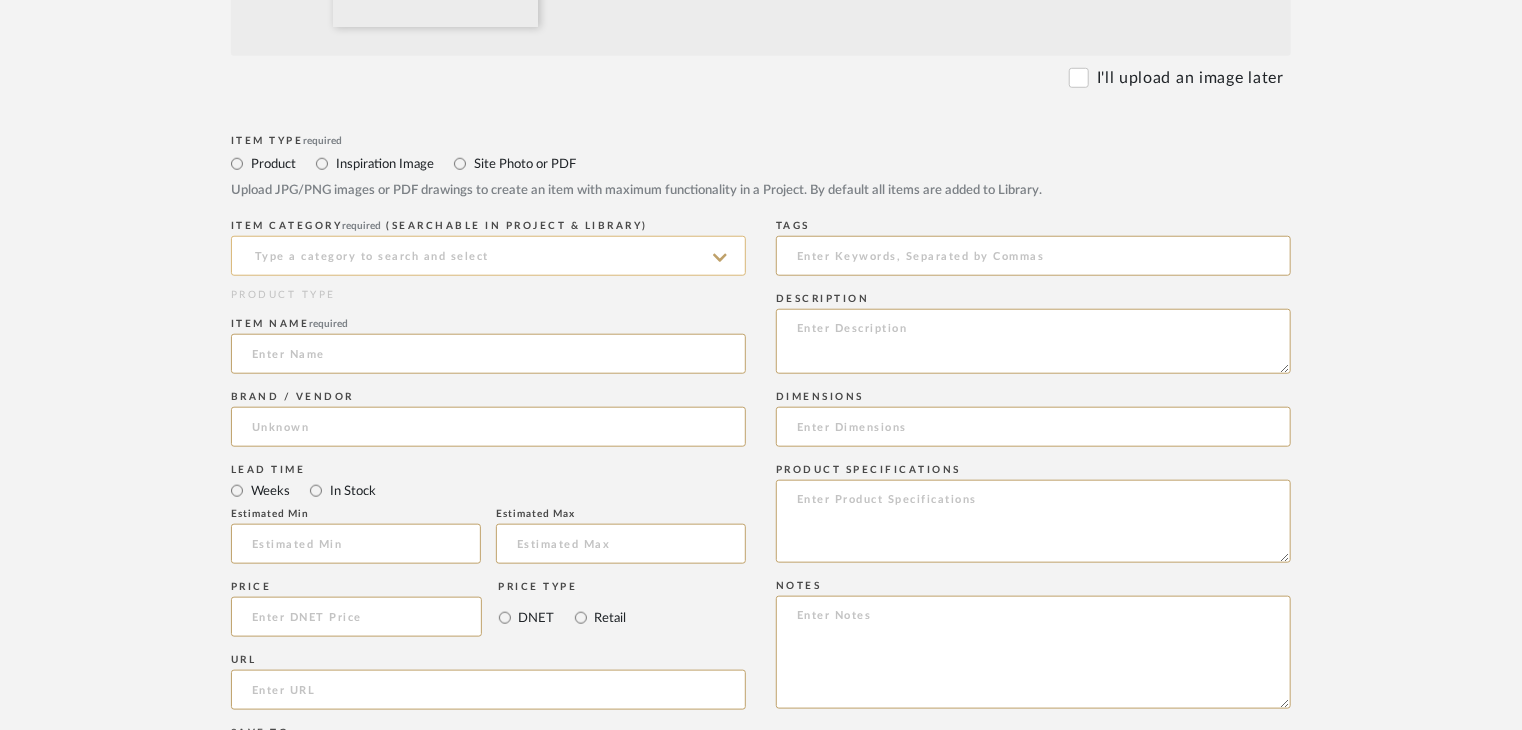 click 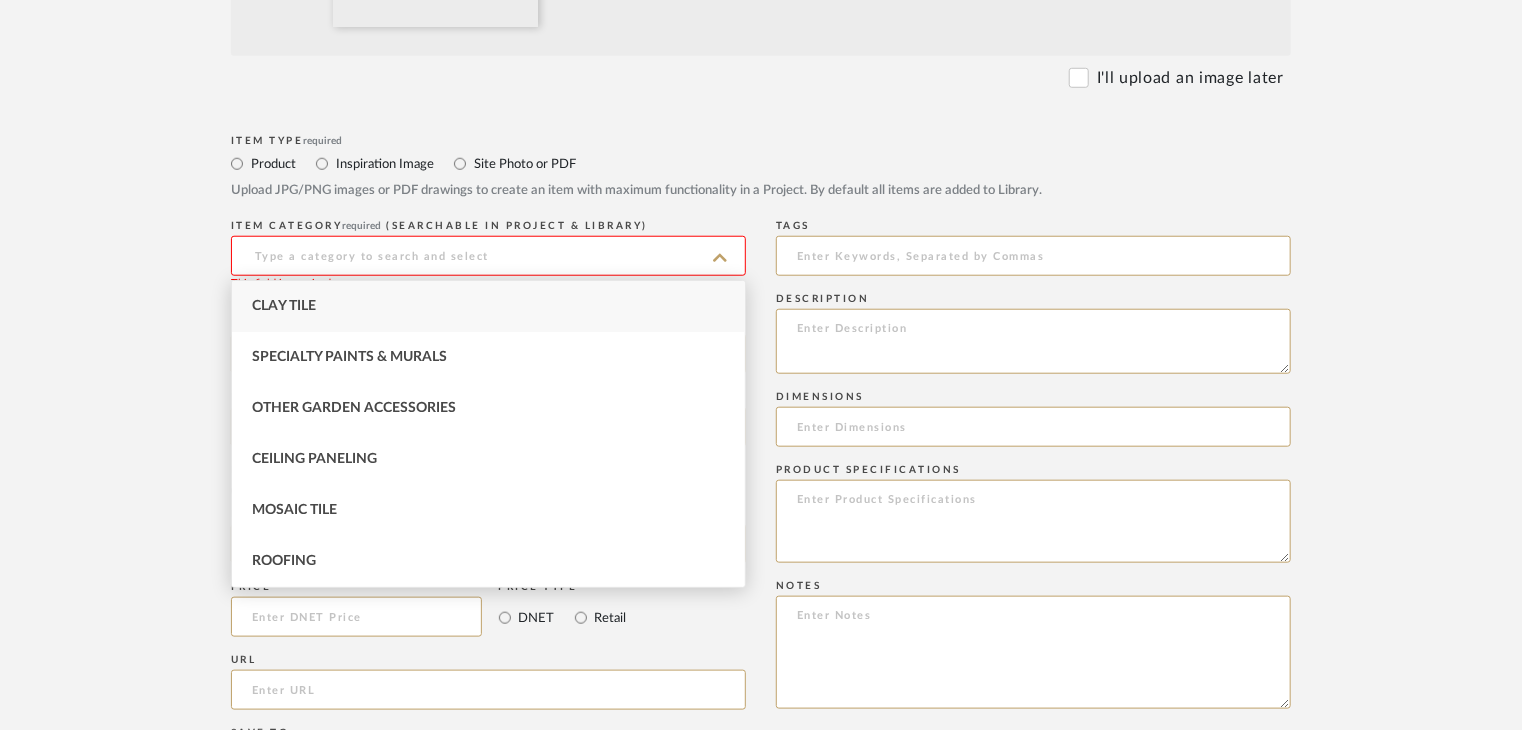 click on "Clay Tile" at bounding box center [488, 306] 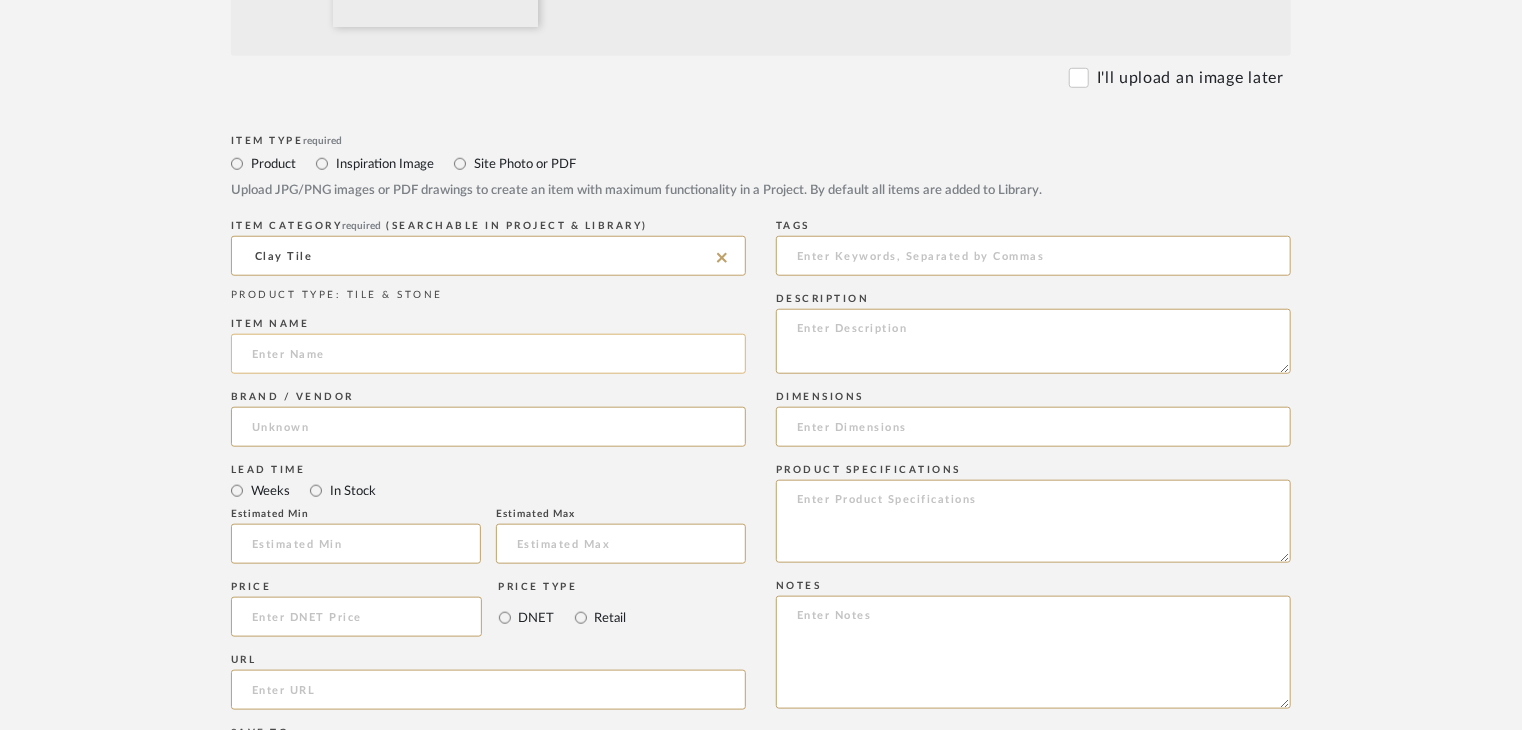click 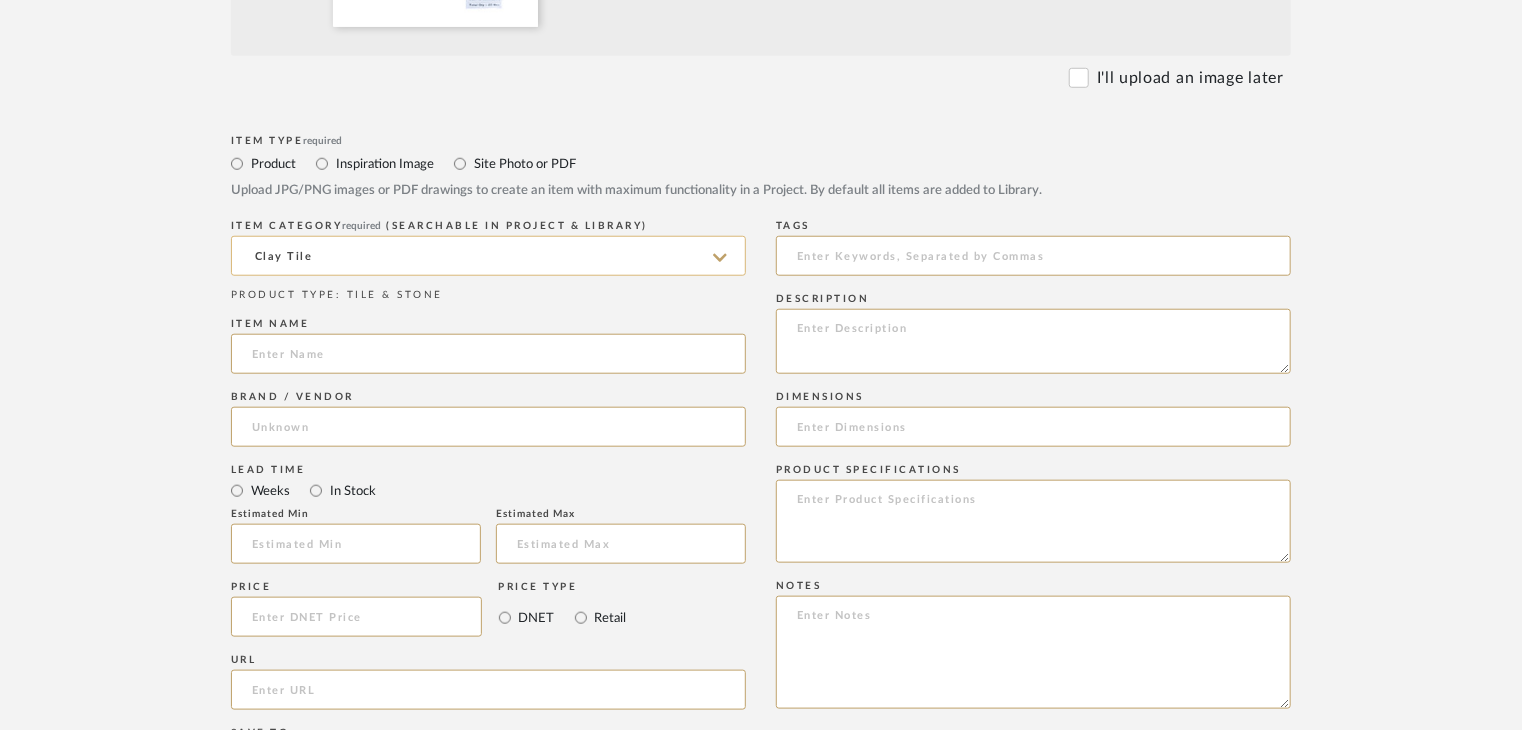 paste on "[PERSON_NAME] Blue Grey" 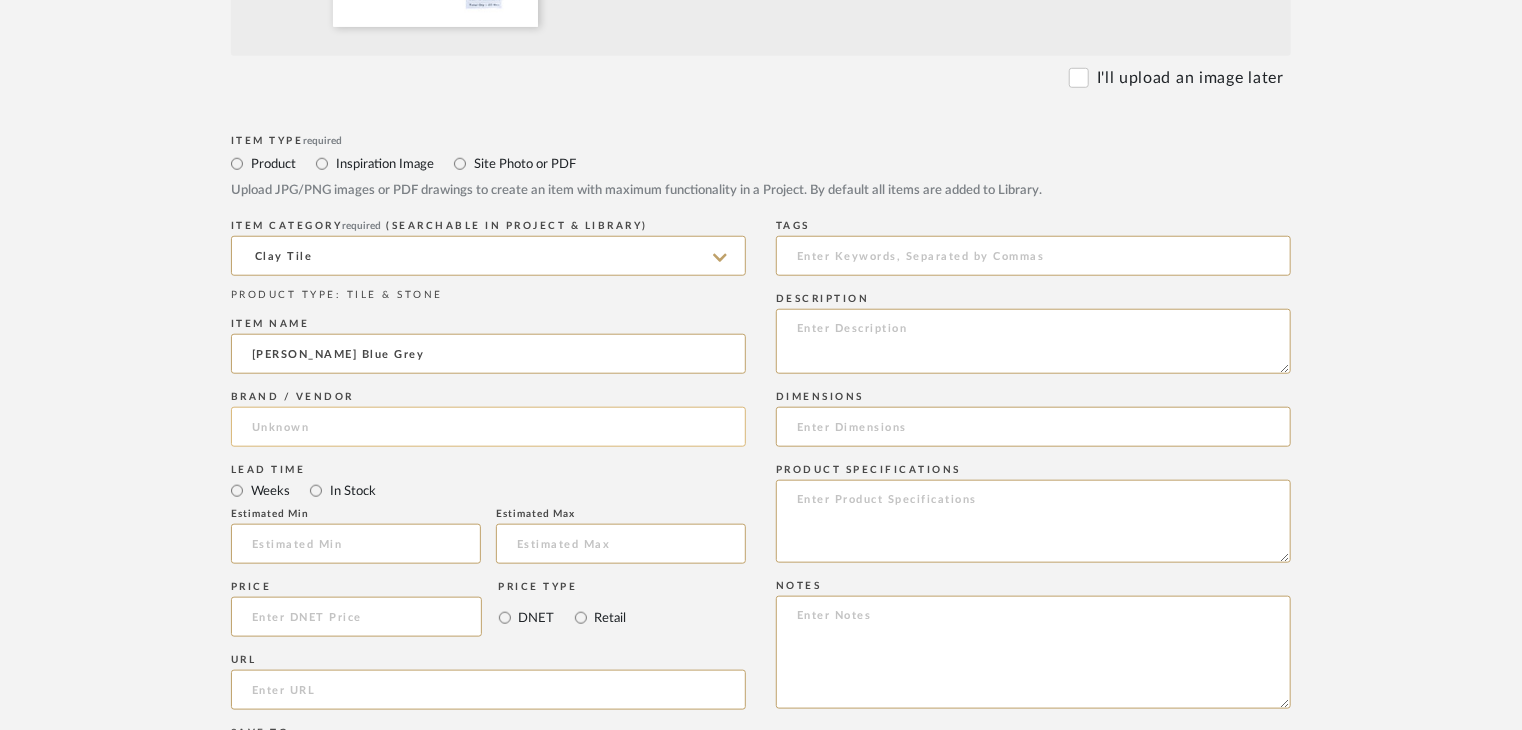 type on "[PERSON_NAME] Blue Grey" 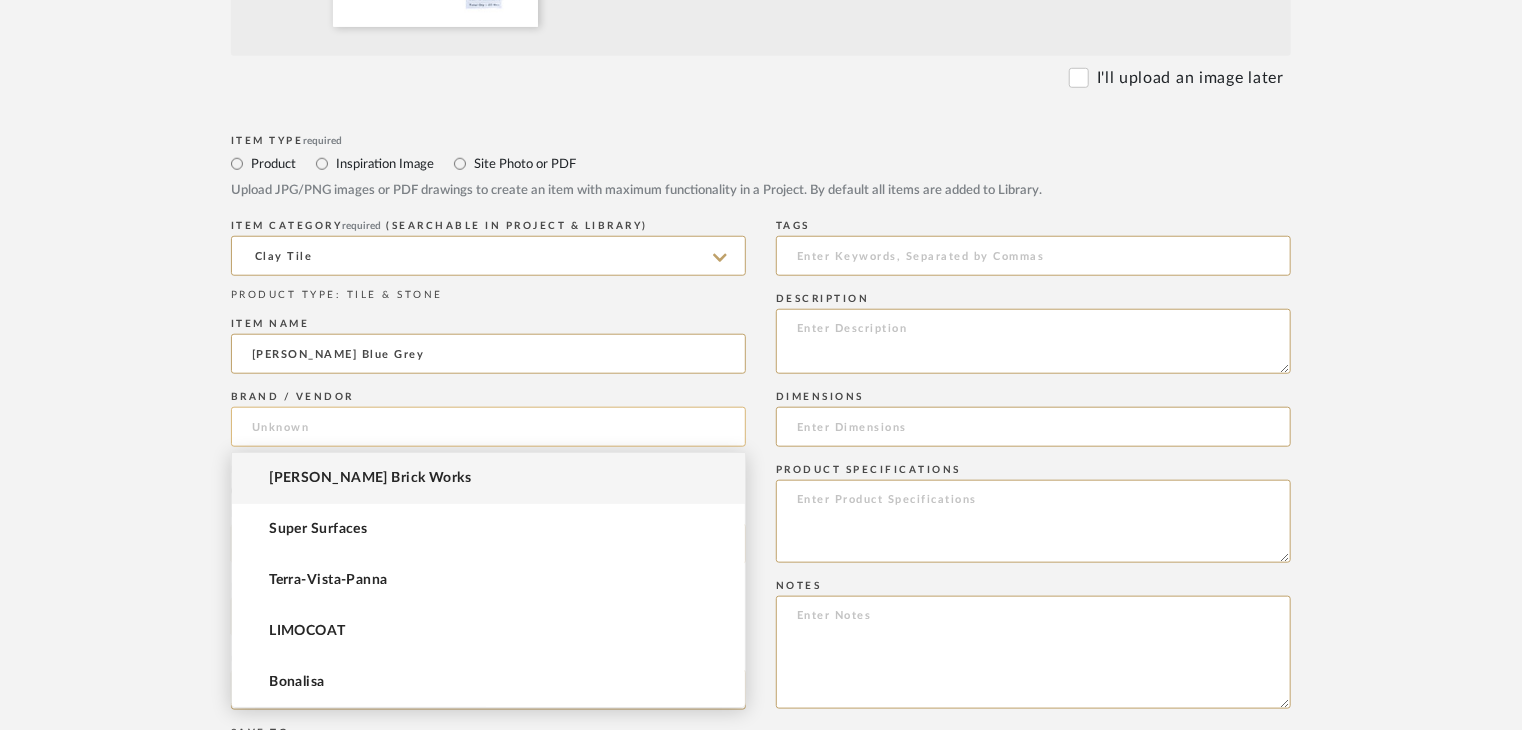 click 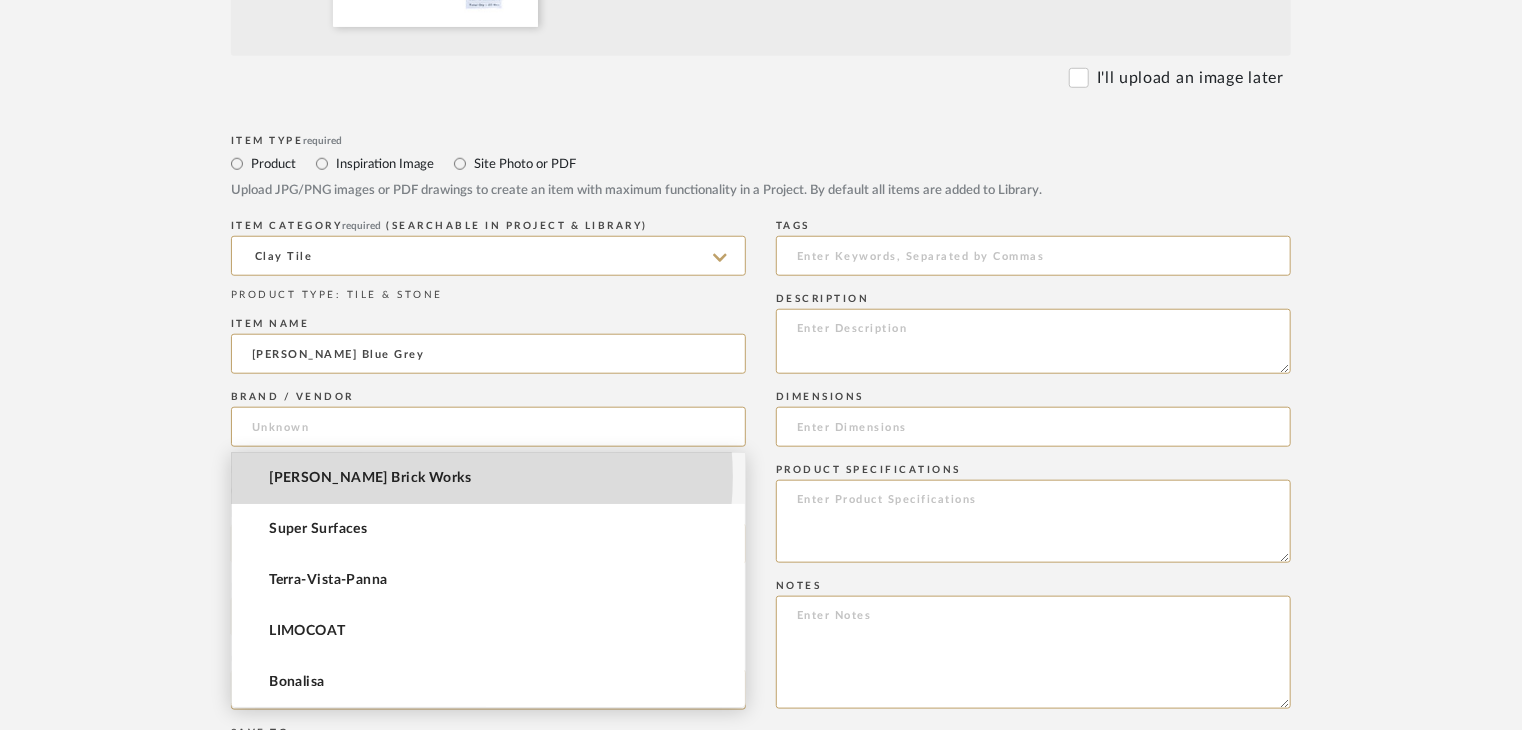click on "[PERSON_NAME] Brick Works" at bounding box center (370, 478) 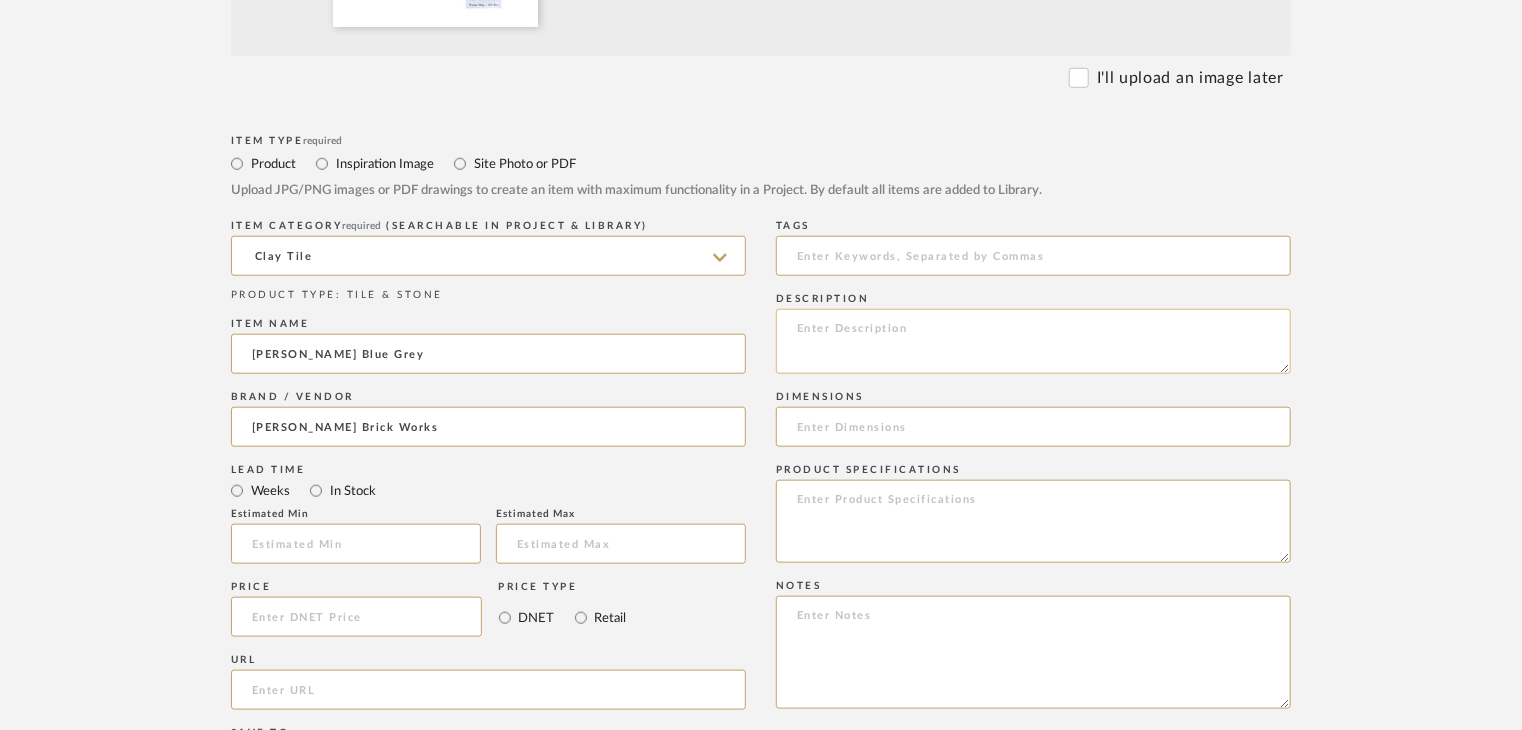 click 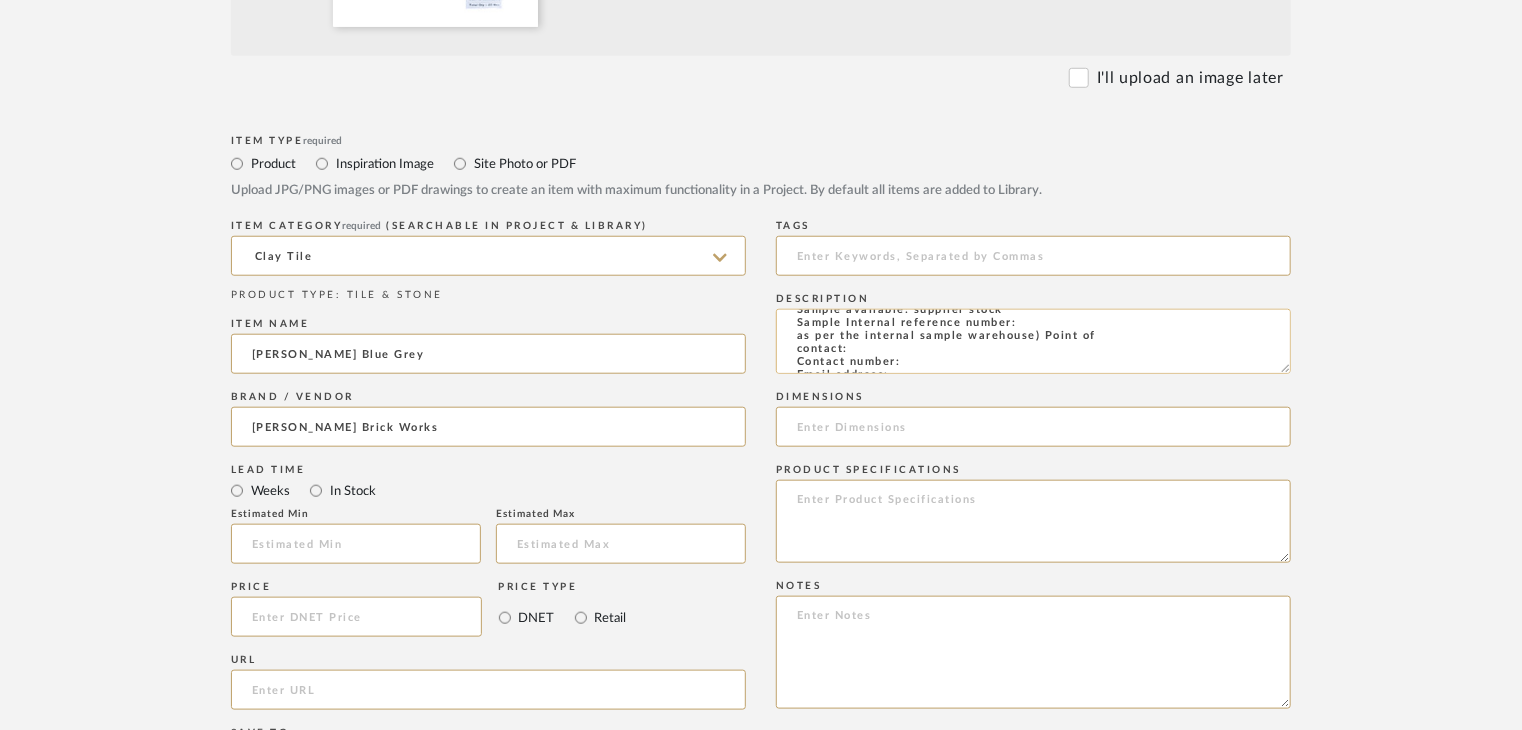scroll, scrollTop: 100, scrollLeft: 0, axis: vertical 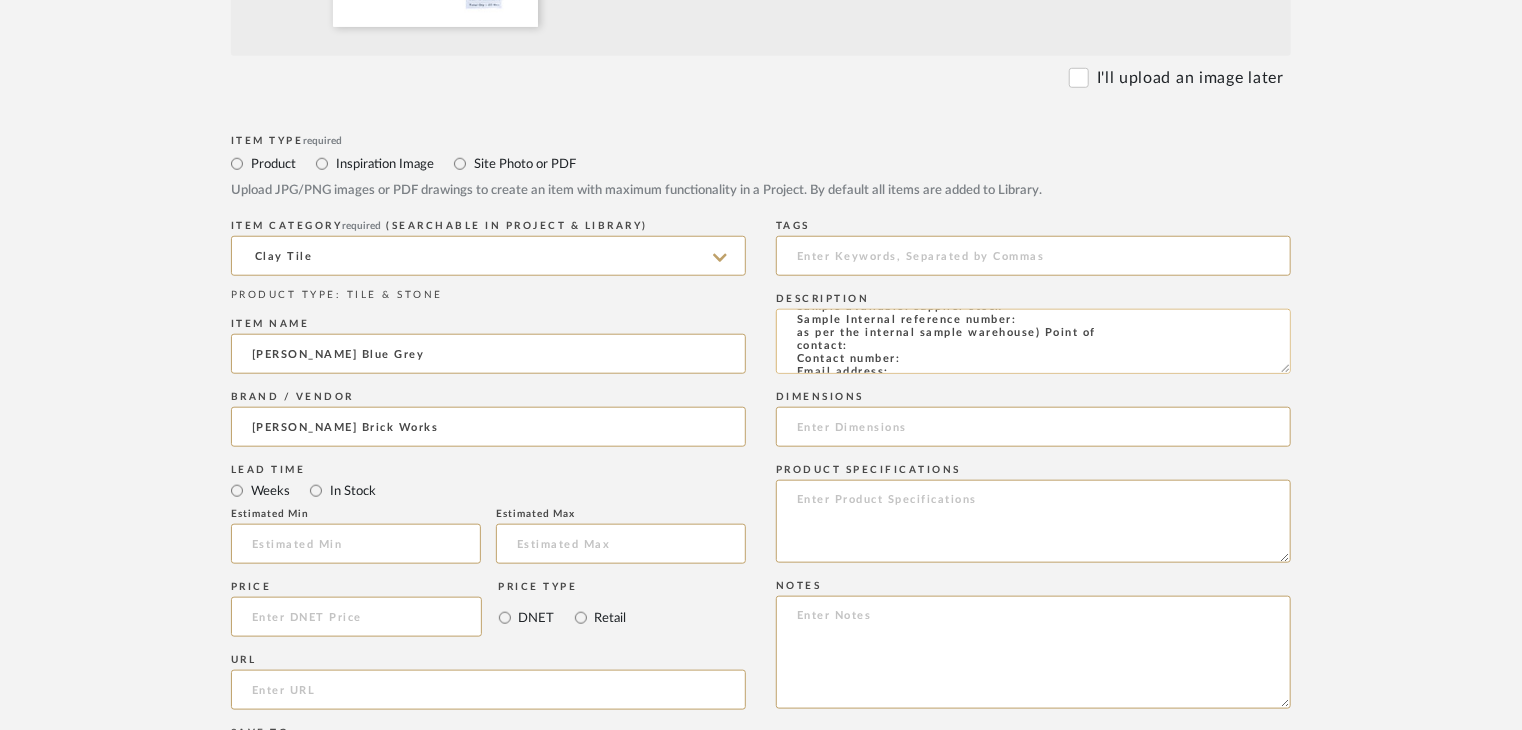 click on "Type: clay tile
Dimension(s): (as mentioned)
Material/Finishes: (as mentioned)
Installation requirements, if any: (as applicable)
Price: (as mentioned)
Lead time: (as mentioned)
Sample available: supplier stock
Sample Internal reference number:
as per the internal sample warehouse) Point of
contact:
Contact number:
Email address:
Address:
Additional contact information:" 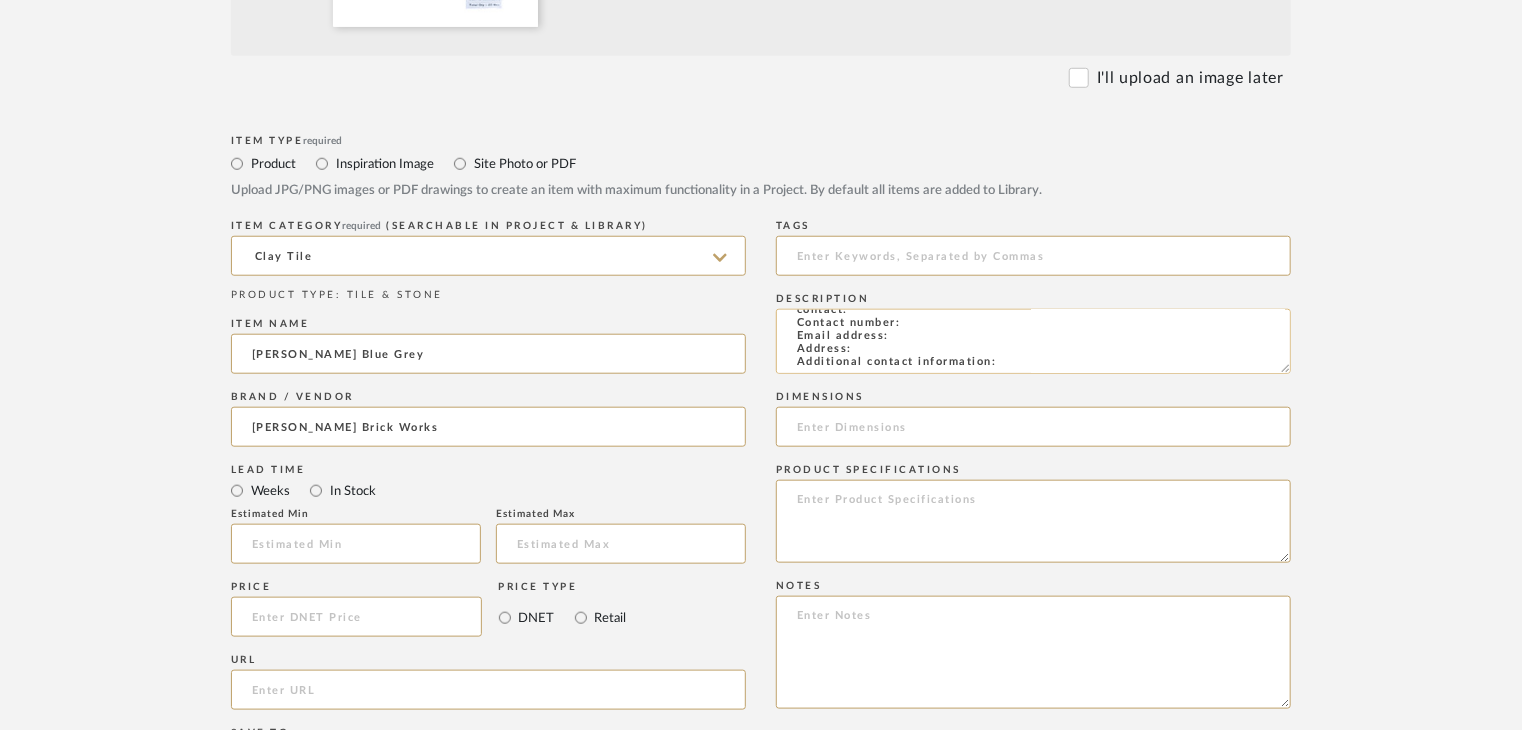 scroll, scrollTop: 334, scrollLeft: 0, axis: vertical 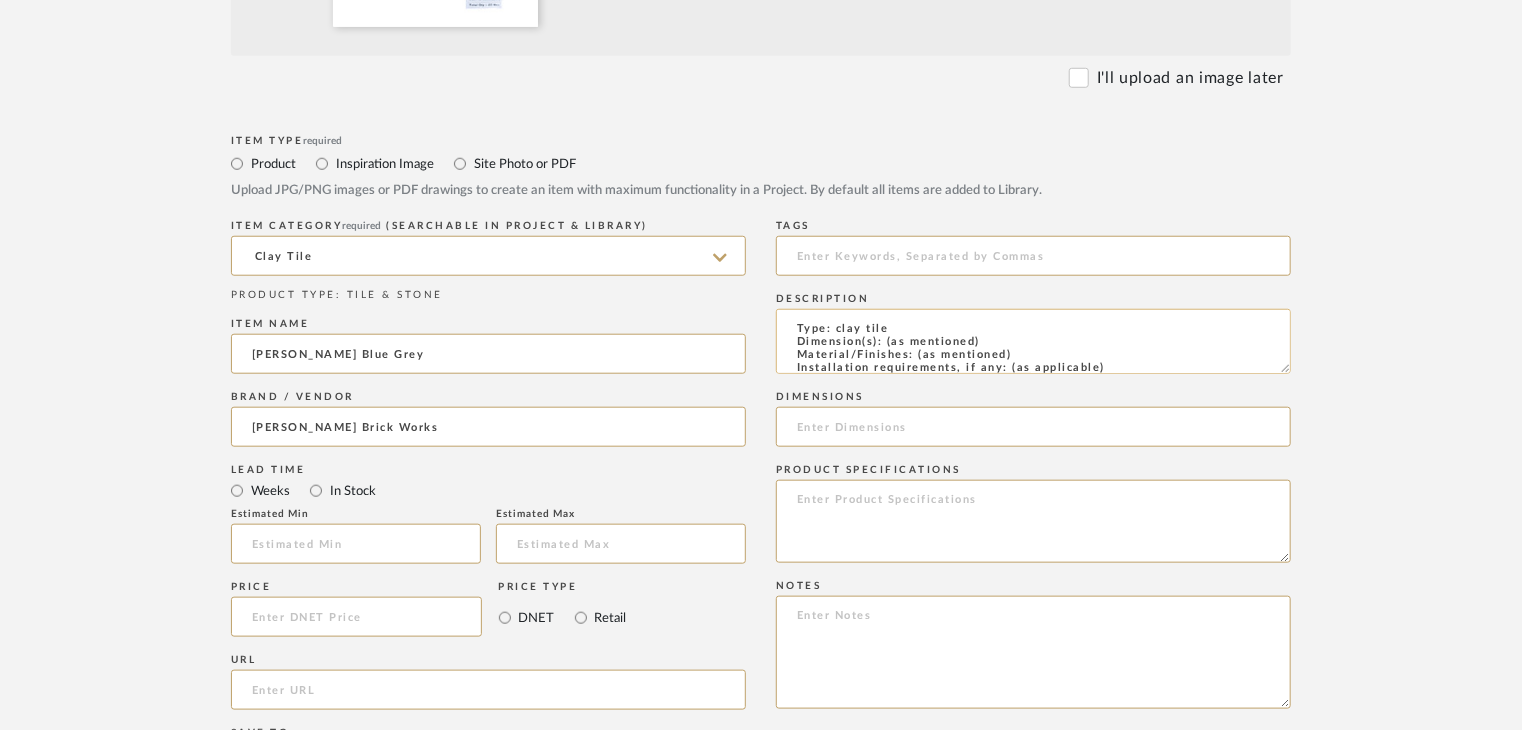 drag, startPoint x: 1033, startPoint y: 356, endPoint x: 786, endPoint y: 313, distance: 250.71498 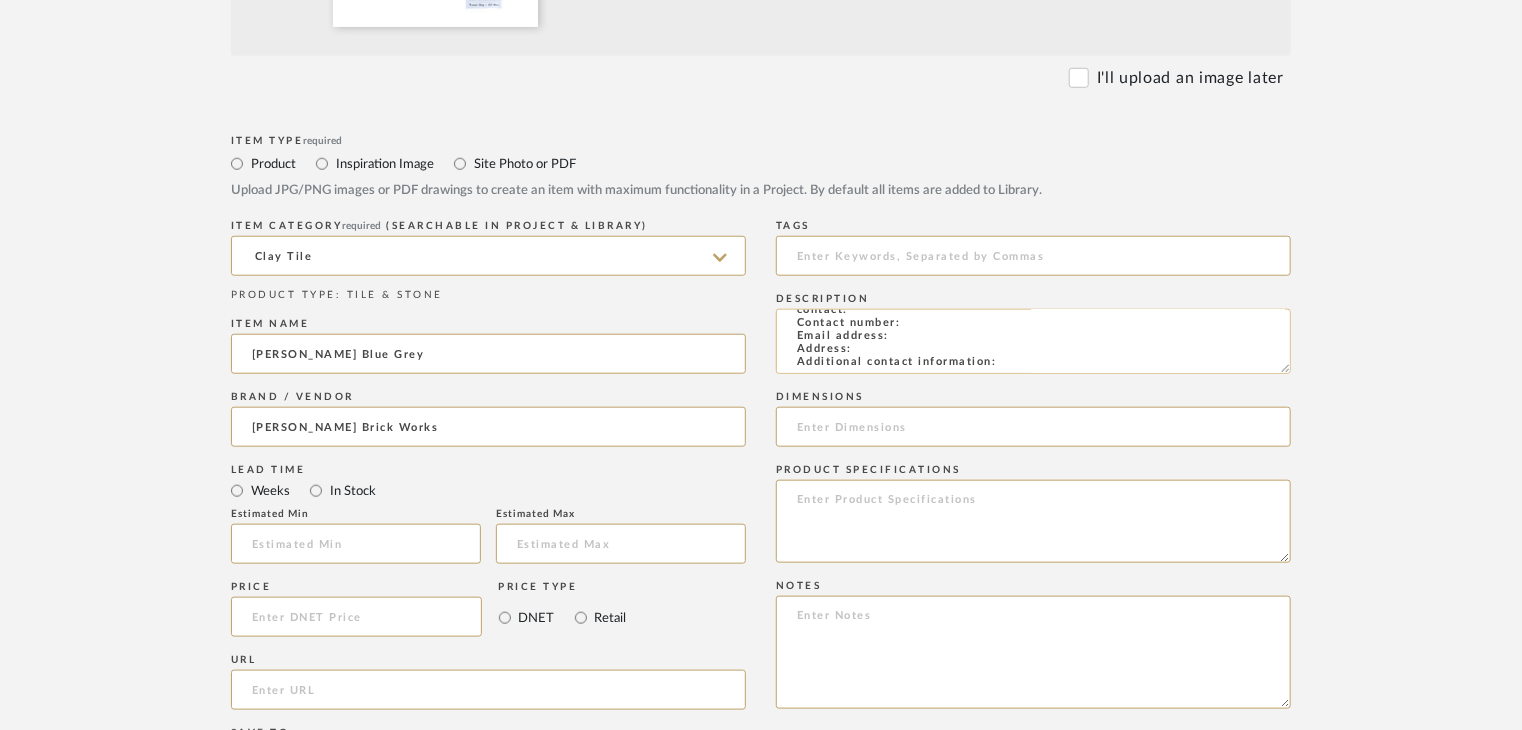 scroll, scrollTop: 334, scrollLeft: 0, axis: vertical 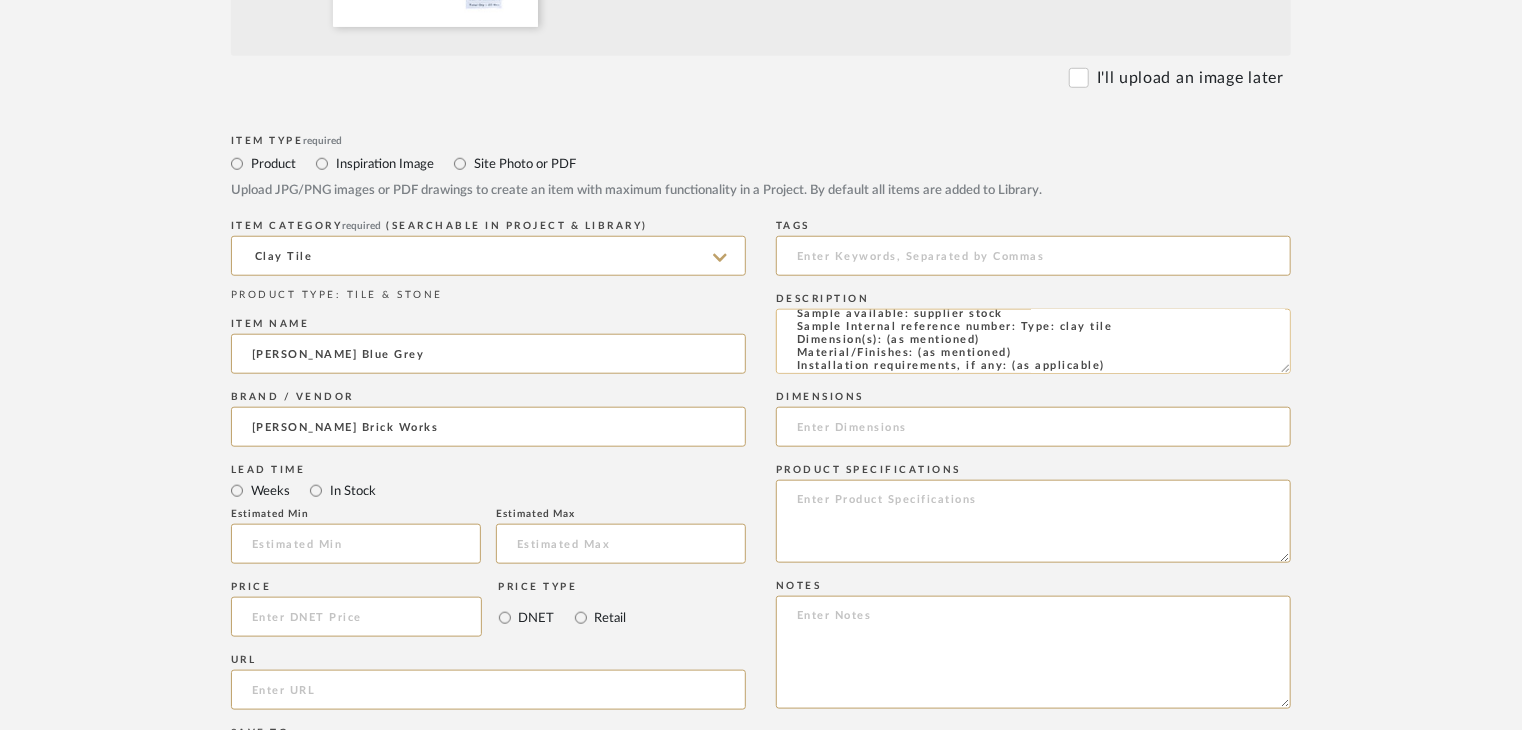 type on "Type: clay tile
Dimension(s): (as mentioned)
Material/Finishes: (as mentioned)
Installation requirements, if any: (as applicable)
Price: (as mentioned)
Lead time: (as mentioned)
Sample available: supplier stock
Sample Internal reference number: Type: clay tile
Dimension(s): (as mentioned)
Material/Finishes: (as mentioned)
Installation requirements, if any: (as applicable)
Price: (as mentioned)
Lead time: (as mentioned)
Sample available: supplier stock
Sample Internal reference number:
as per the internal sample warehouse) Point of
contact:
Contact number:
Email address:
Address:
Additional contact information:
as per the internal sample warehouse) Point of
contact:
Contact number:" 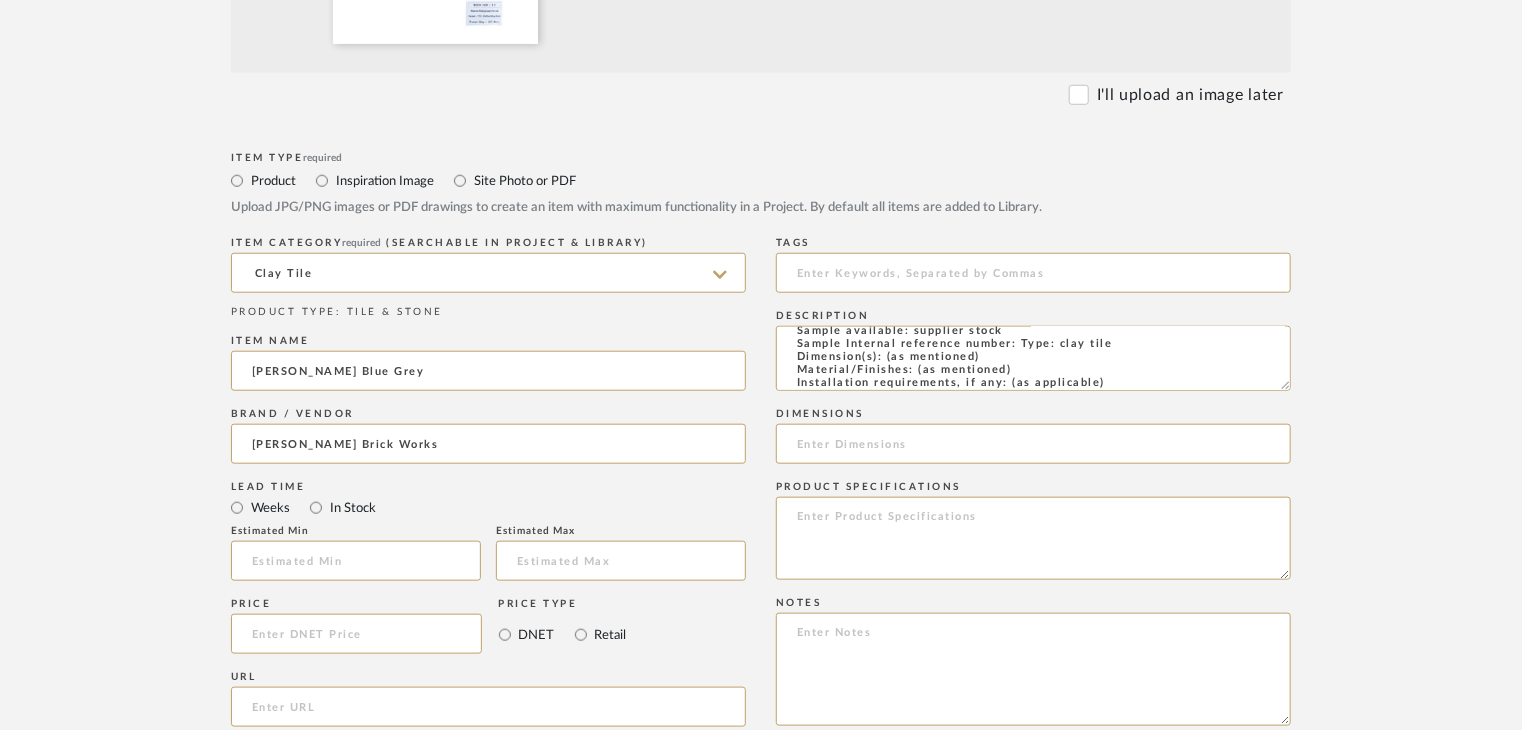 scroll, scrollTop: 800, scrollLeft: 0, axis: vertical 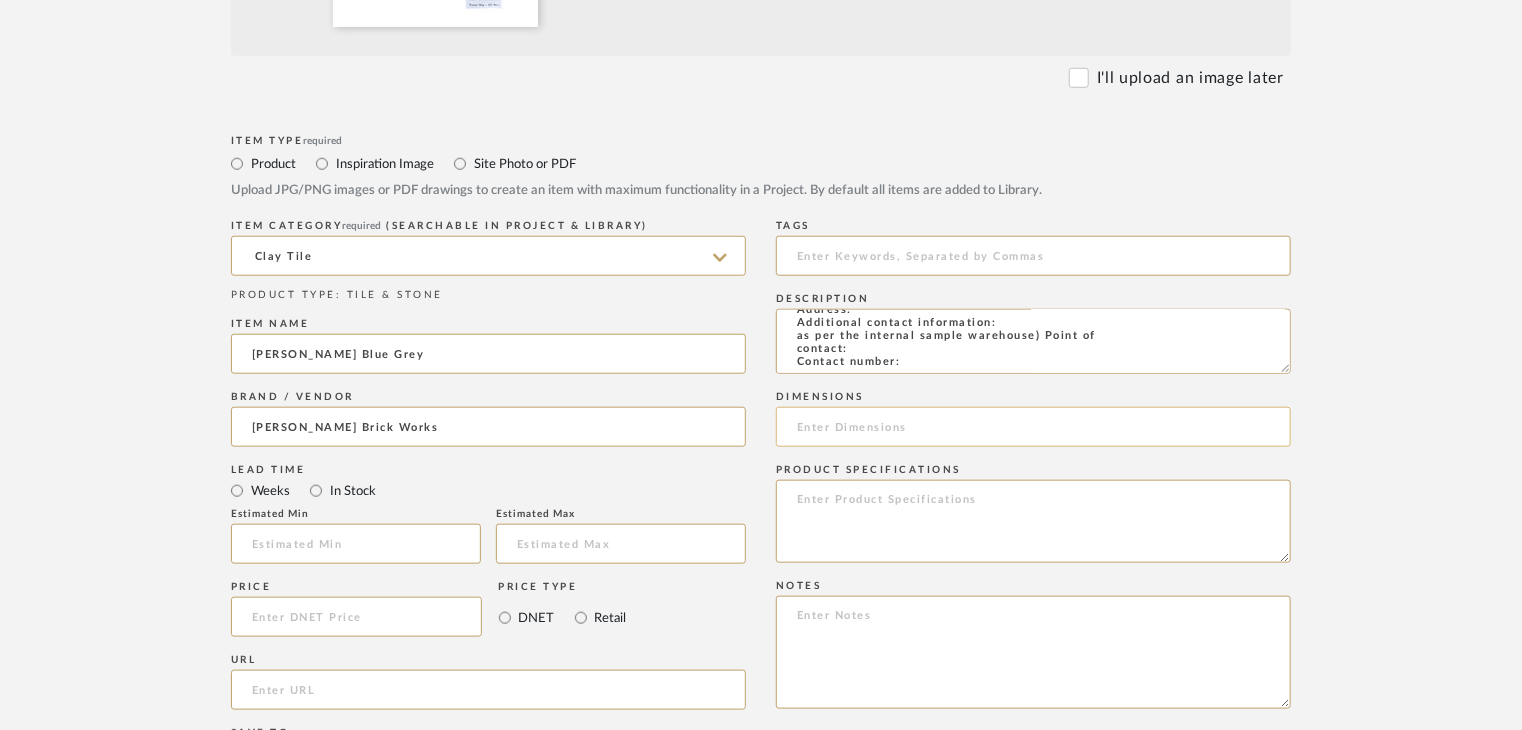 drag, startPoint x: 787, startPoint y: 328, endPoint x: 982, endPoint y: 443, distance: 226.38463 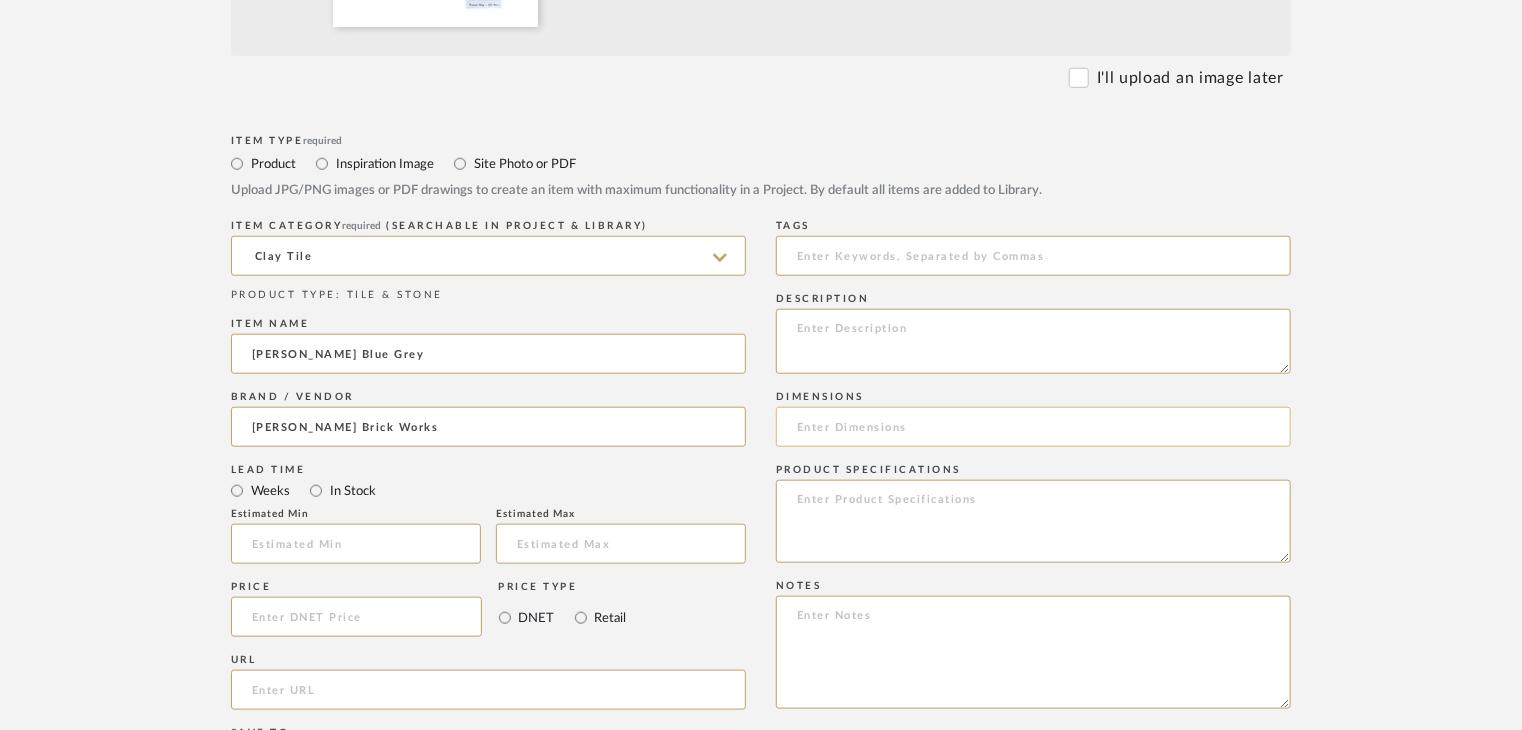 scroll, scrollTop: 0, scrollLeft: 0, axis: both 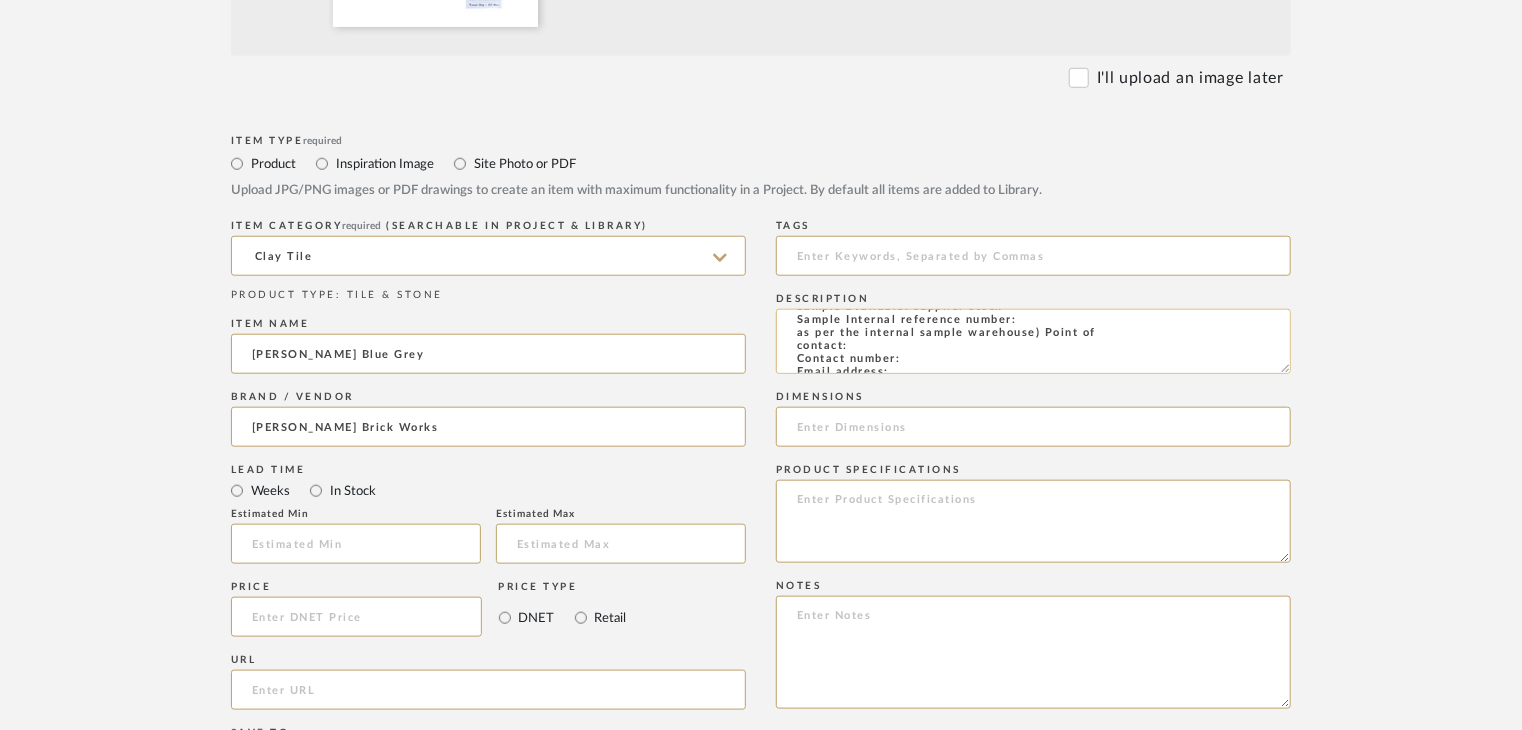 click on "Type: clay tile
Dimension(s): (as mentioned)
Material/Finishes: (as mentioned)
Installation requirements, if any: (as applicable)
Price: (as mentioned)
Lead time: (as mentioned)
Sample available: supplier stock
Sample Internal reference number:
as per the internal sample warehouse) Point of
contact:
Contact number:
Email address:
Address:
Additional contact information:" 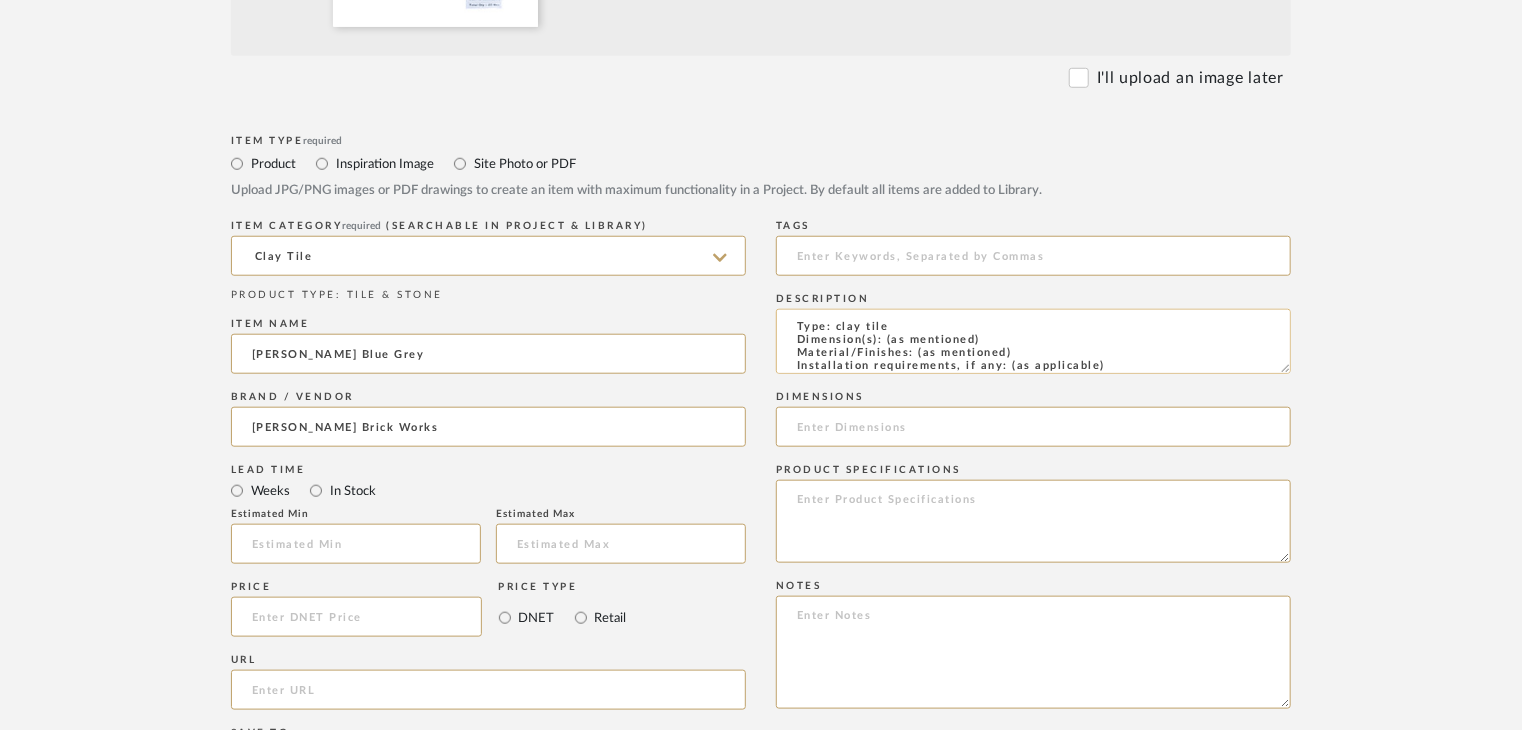 scroll, scrollTop: 0, scrollLeft: 0, axis: both 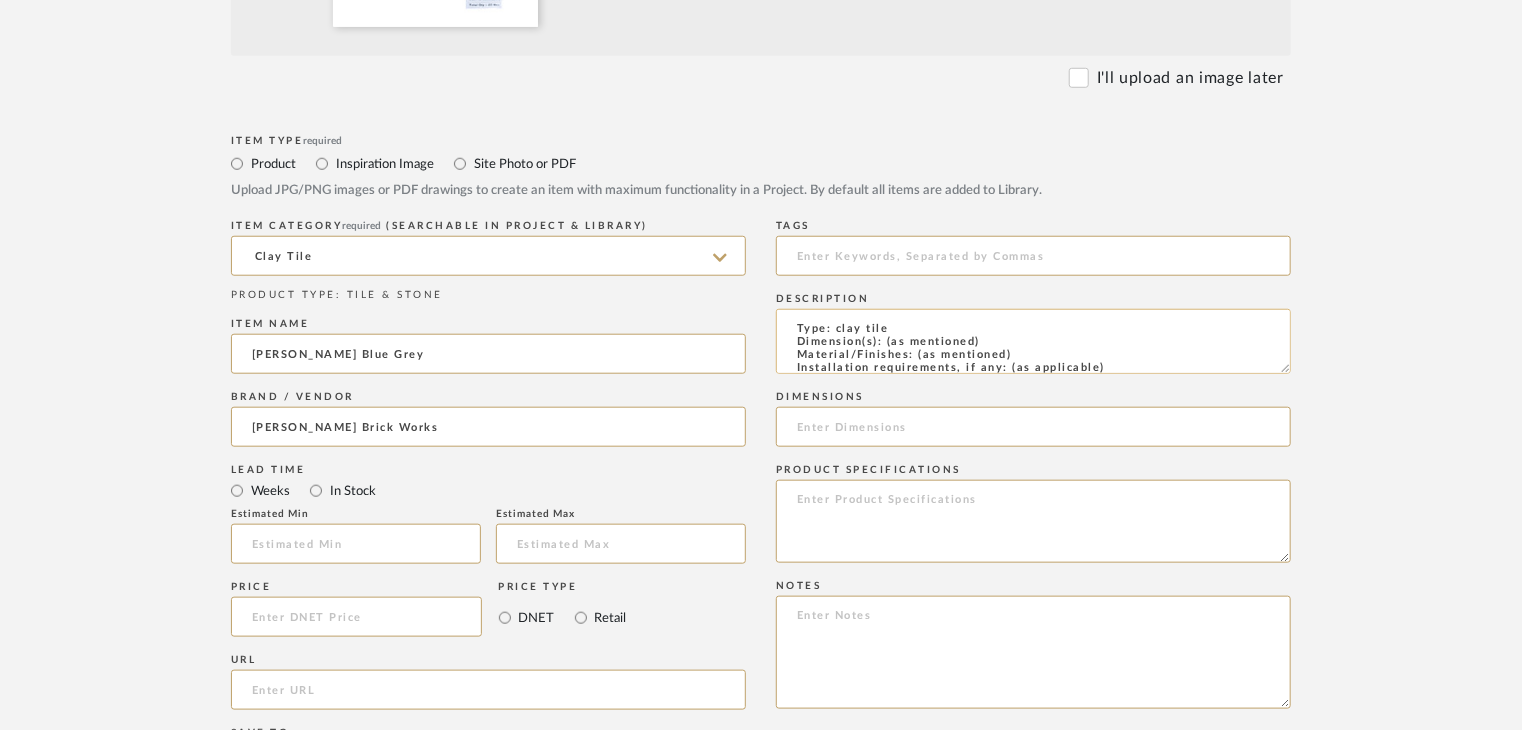 drag, startPoint x: 1027, startPoint y: 347, endPoint x: 953, endPoint y: 350, distance: 74.06078 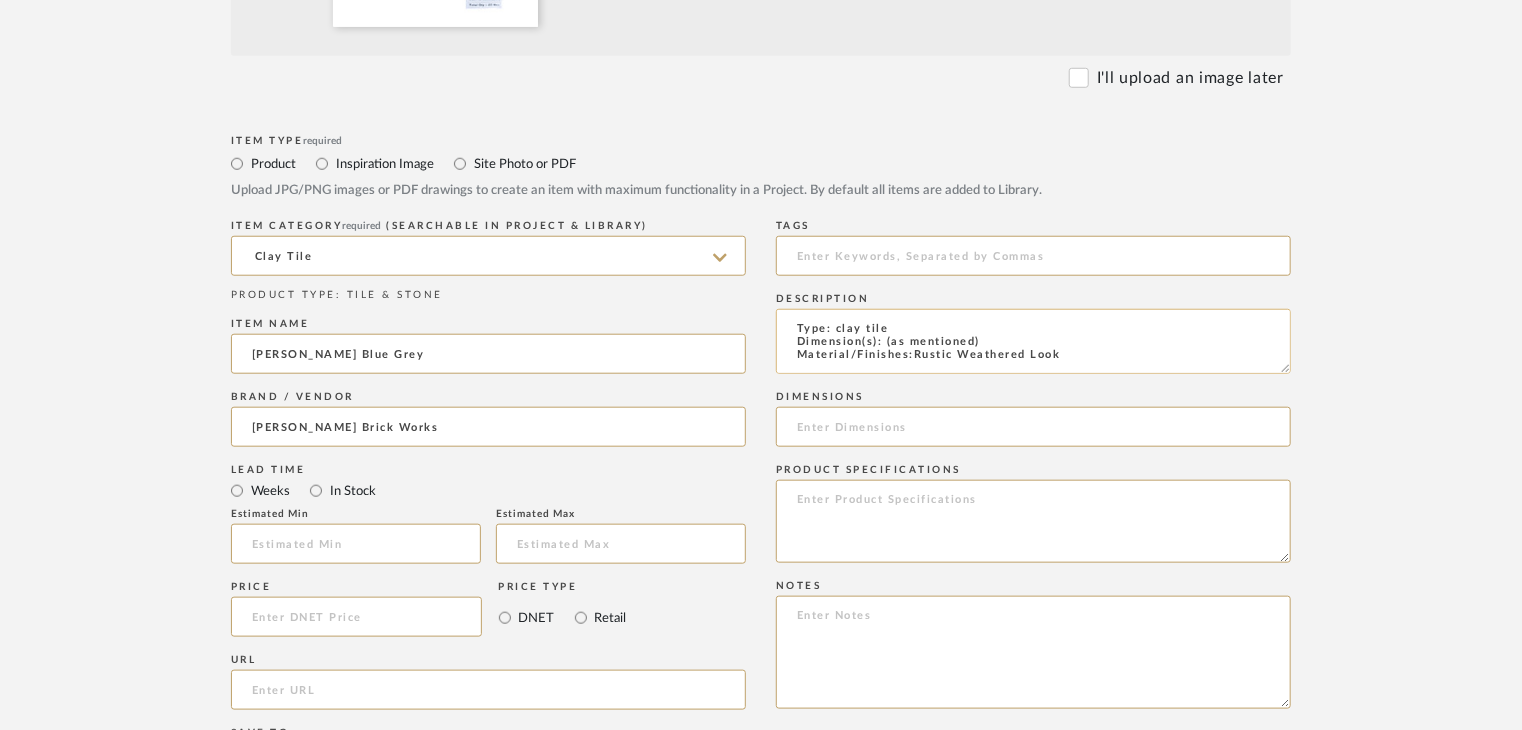 scroll, scrollTop: 1, scrollLeft: 0, axis: vertical 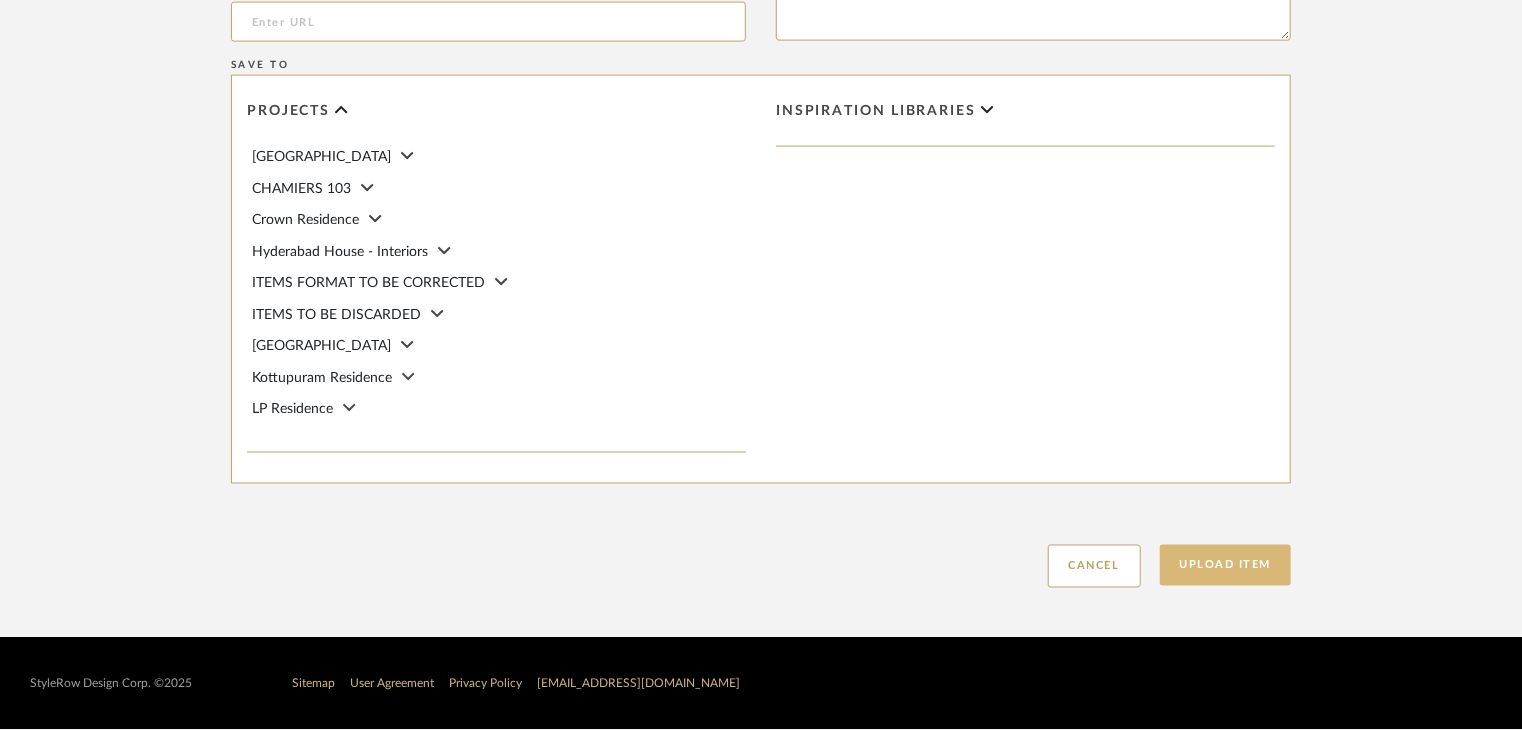 type on "Type: clay tile
Dimension(s): (as mentioned)
Material/Finishes:Rustic Weathered Look
Installation requirements, if any: (as applicable)
Price: (as mentioned)
Lead time: (as mentioned)
Sample available: supplier stock
Sample Internal reference number: TS-CLT-T32
as per the internal sample warehouse) Point of
contact:
Contact number:
Email address:
Address:
Additional contact information:" 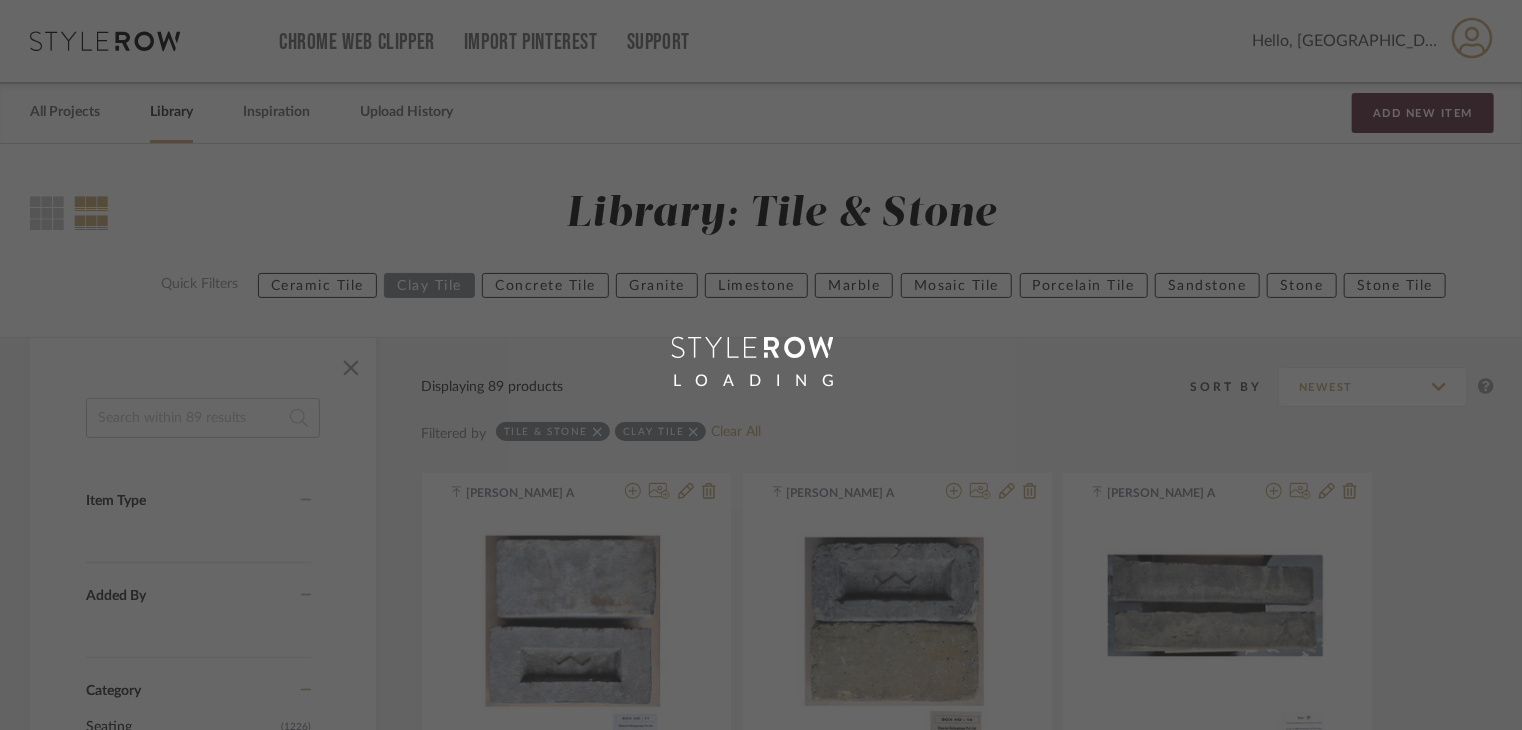 scroll, scrollTop: 0, scrollLeft: 0, axis: both 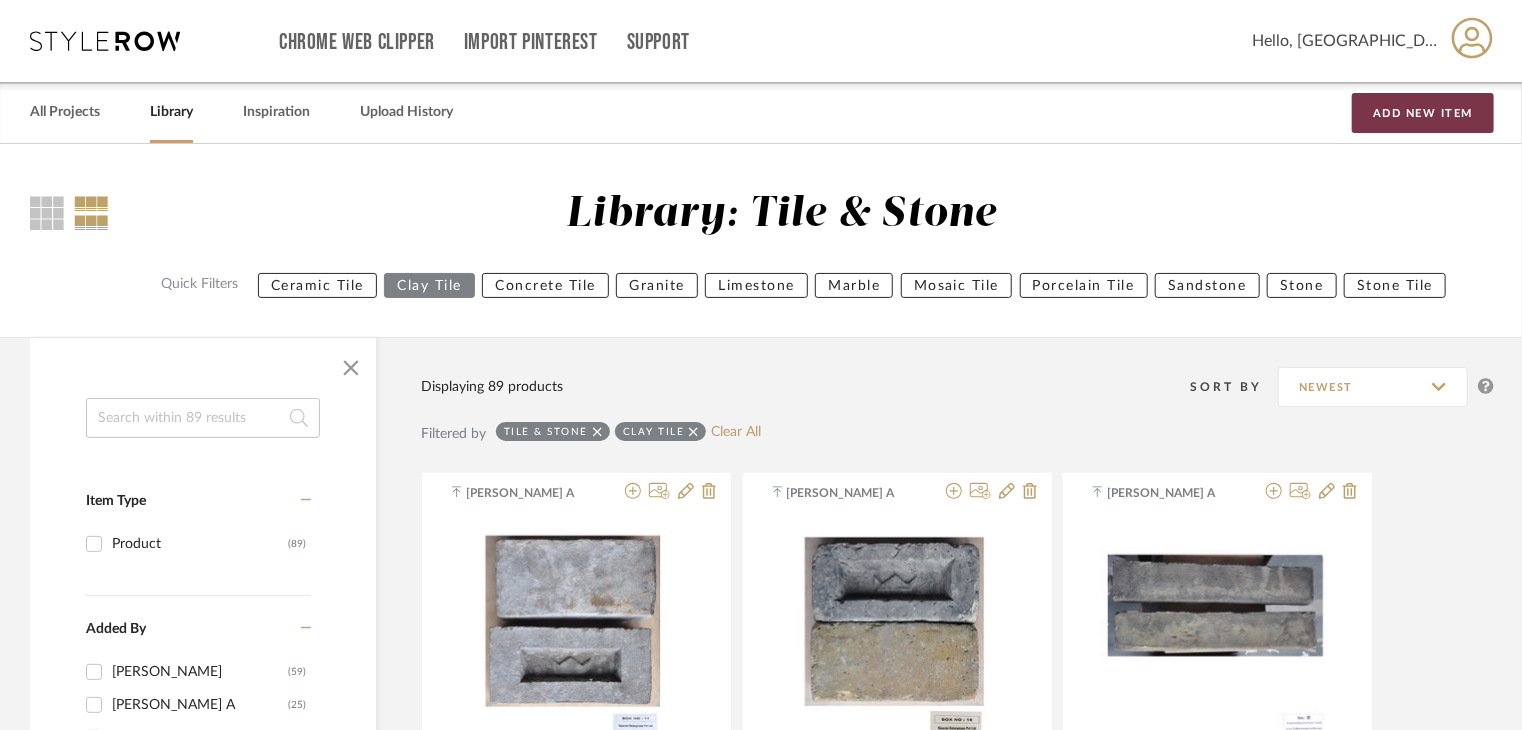 drag, startPoint x: 1425, startPoint y: 113, endPoint x: 1416, endPoint y: 120, distance: 11.401754 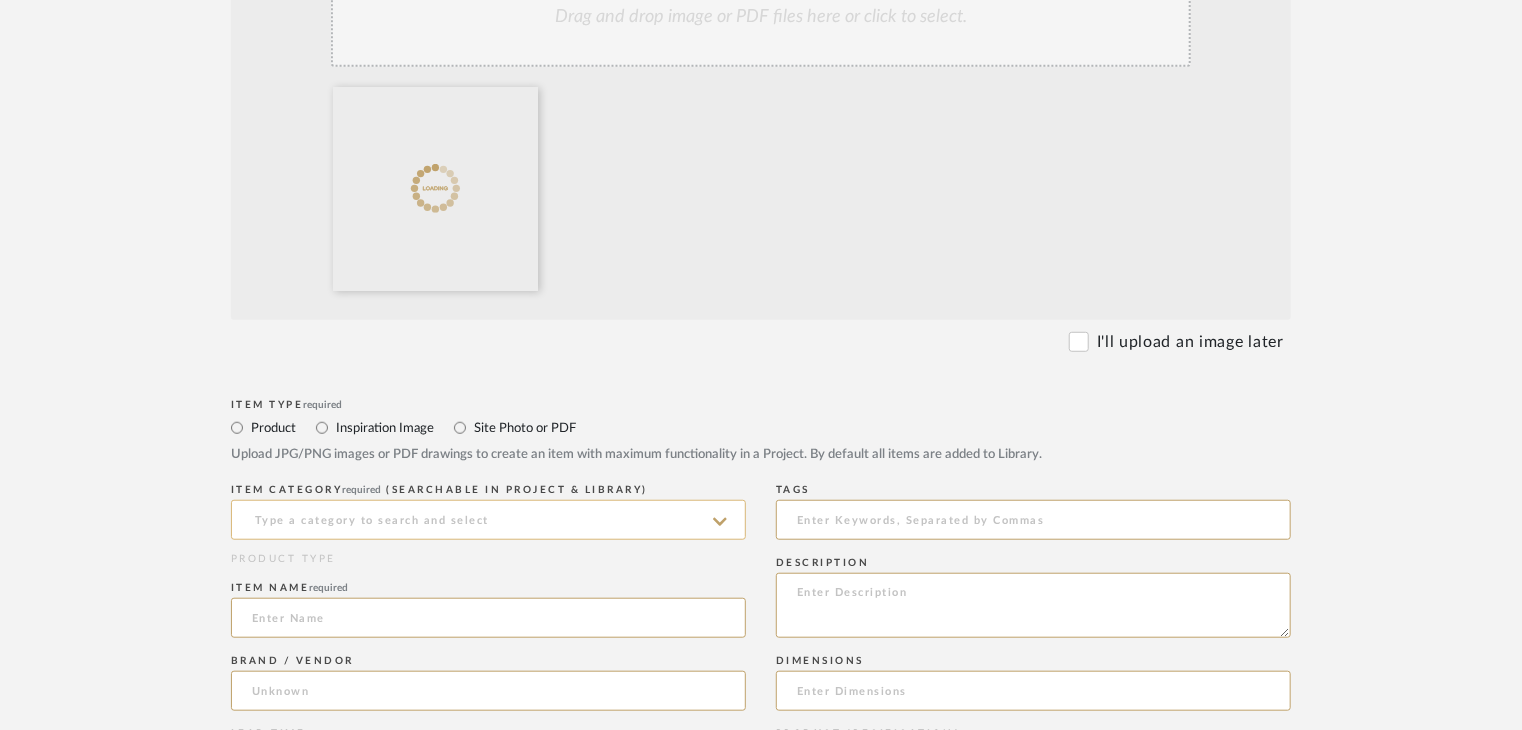 scroll, scrollTop: 600, scrollLeft: 0, axis: vertical 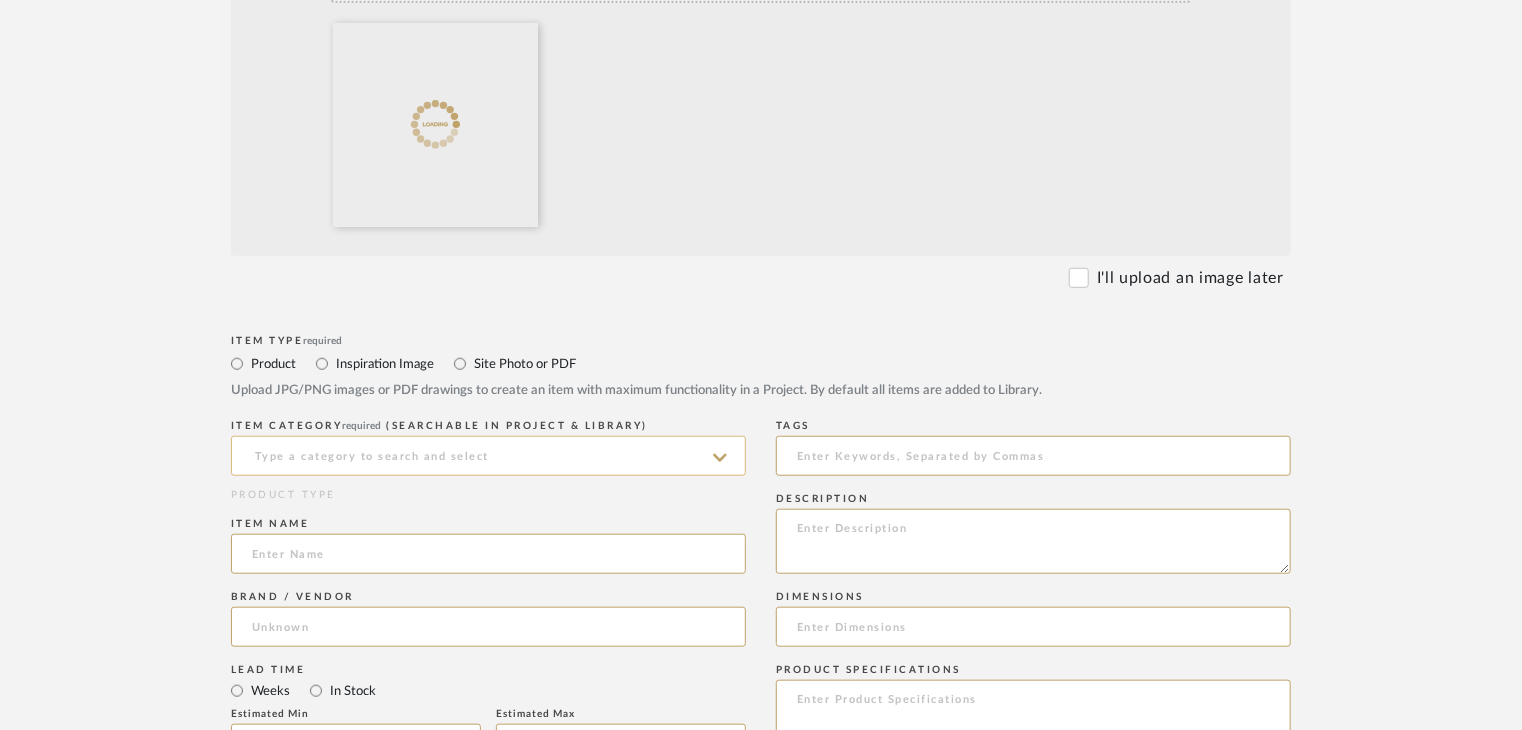 click 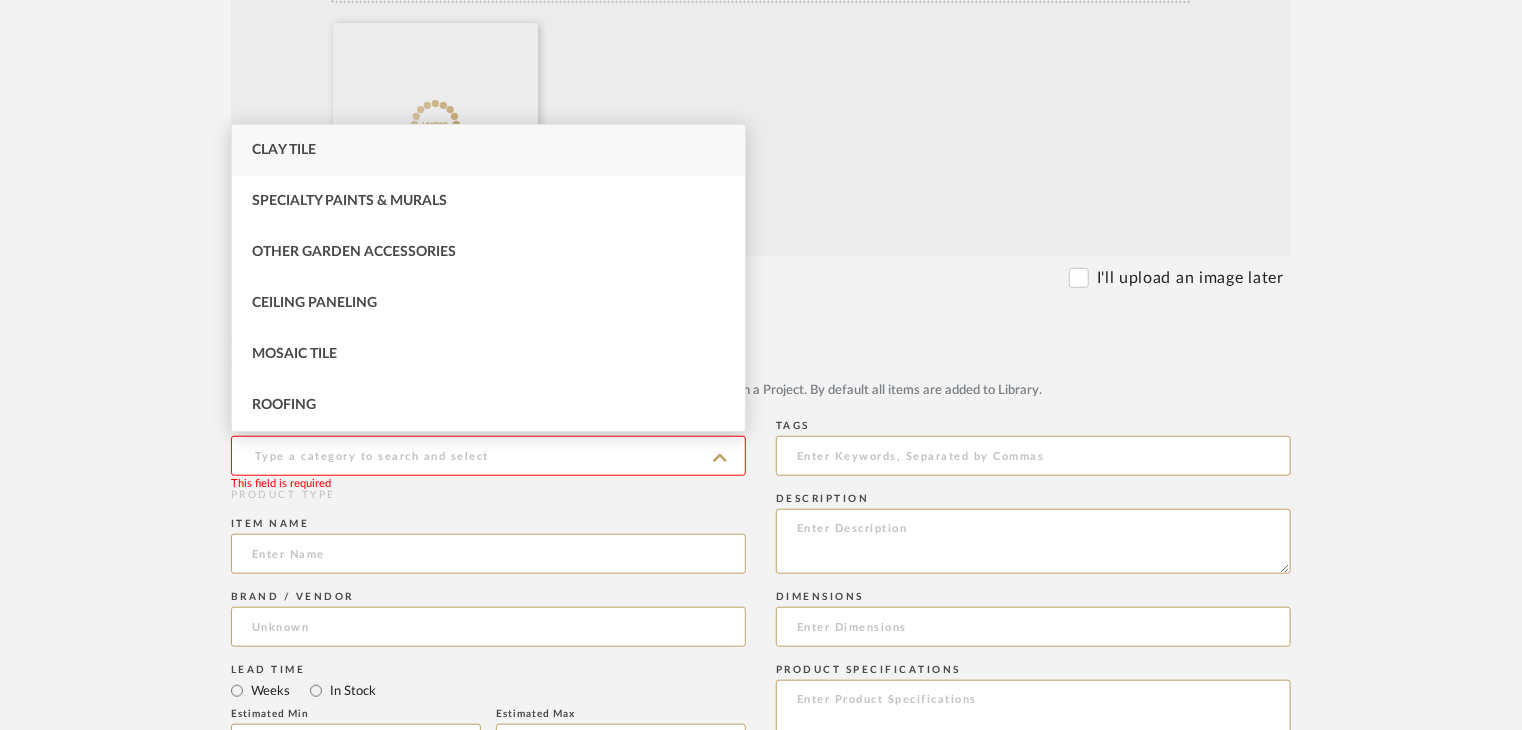 click on "Clay Tile" at bounding box center [488, 150] 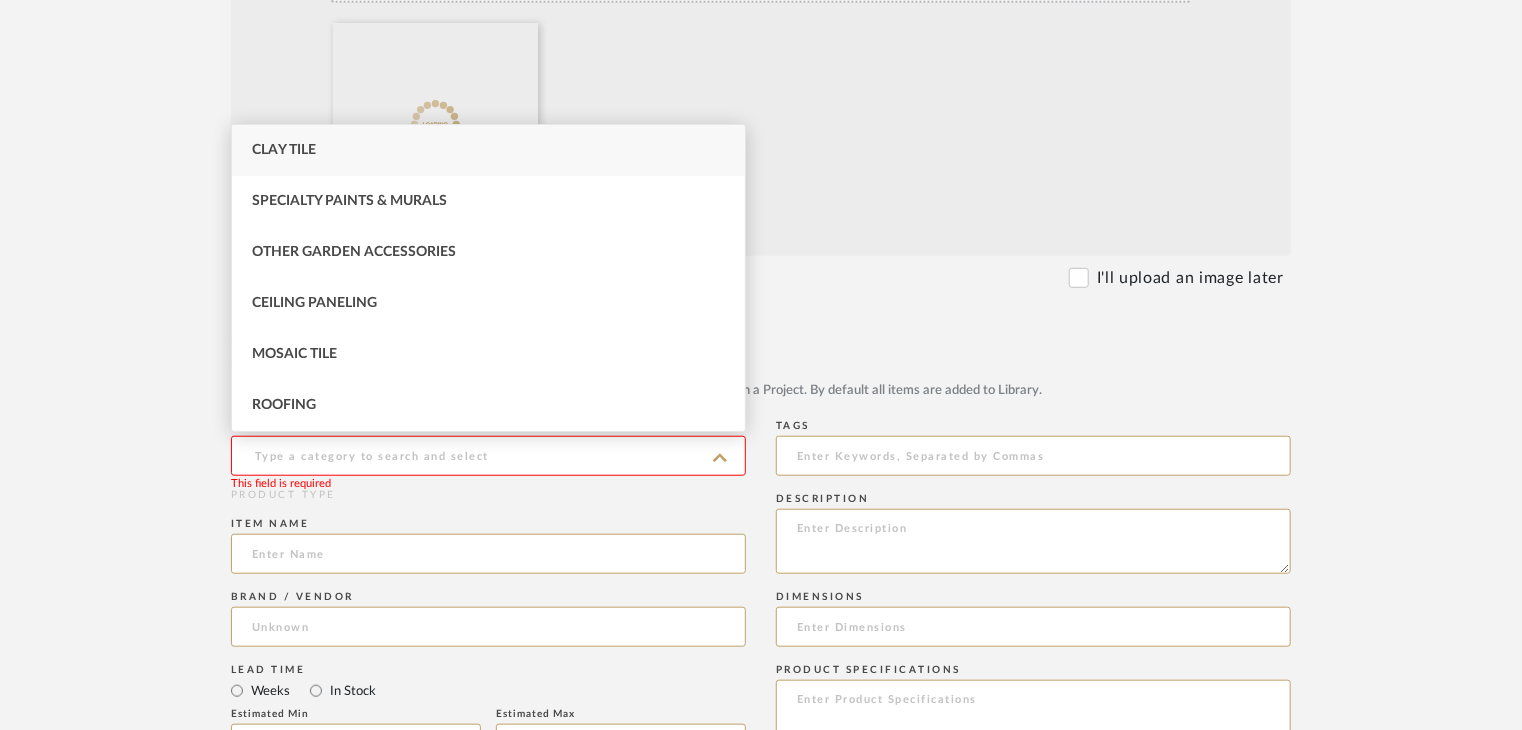 type on "Clay Tile" 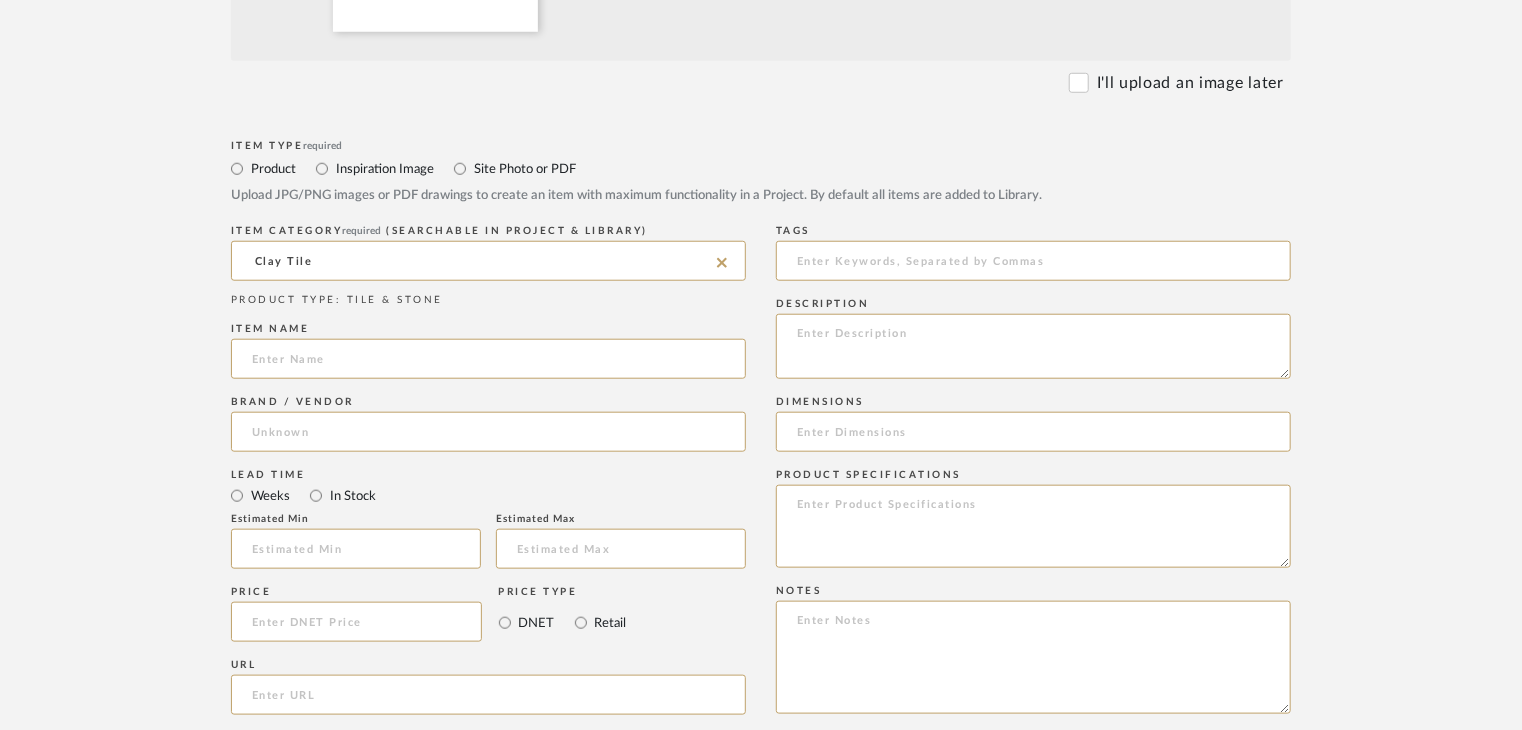 scroll, scrollTop: 800, scrollLeft: 0, axis: vertical 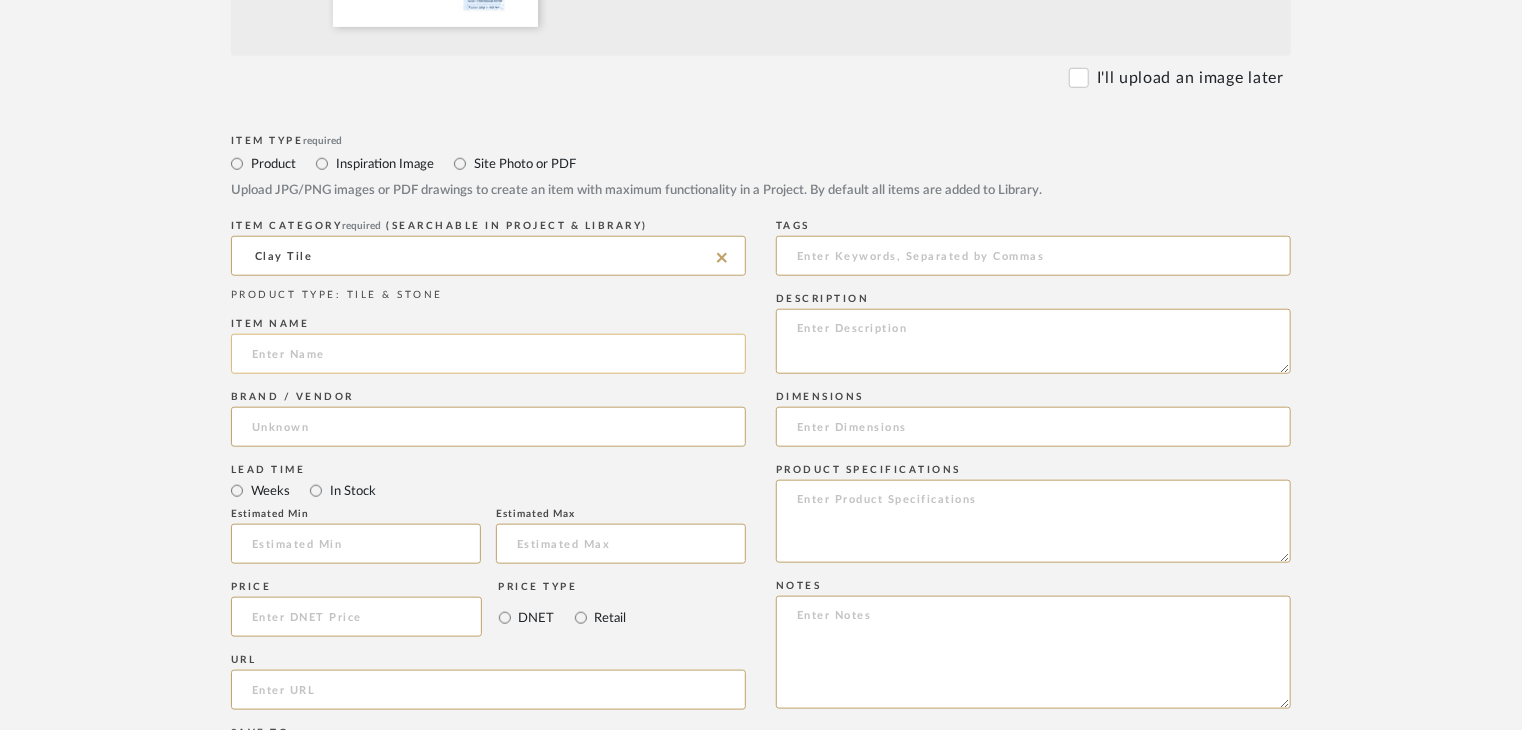 click 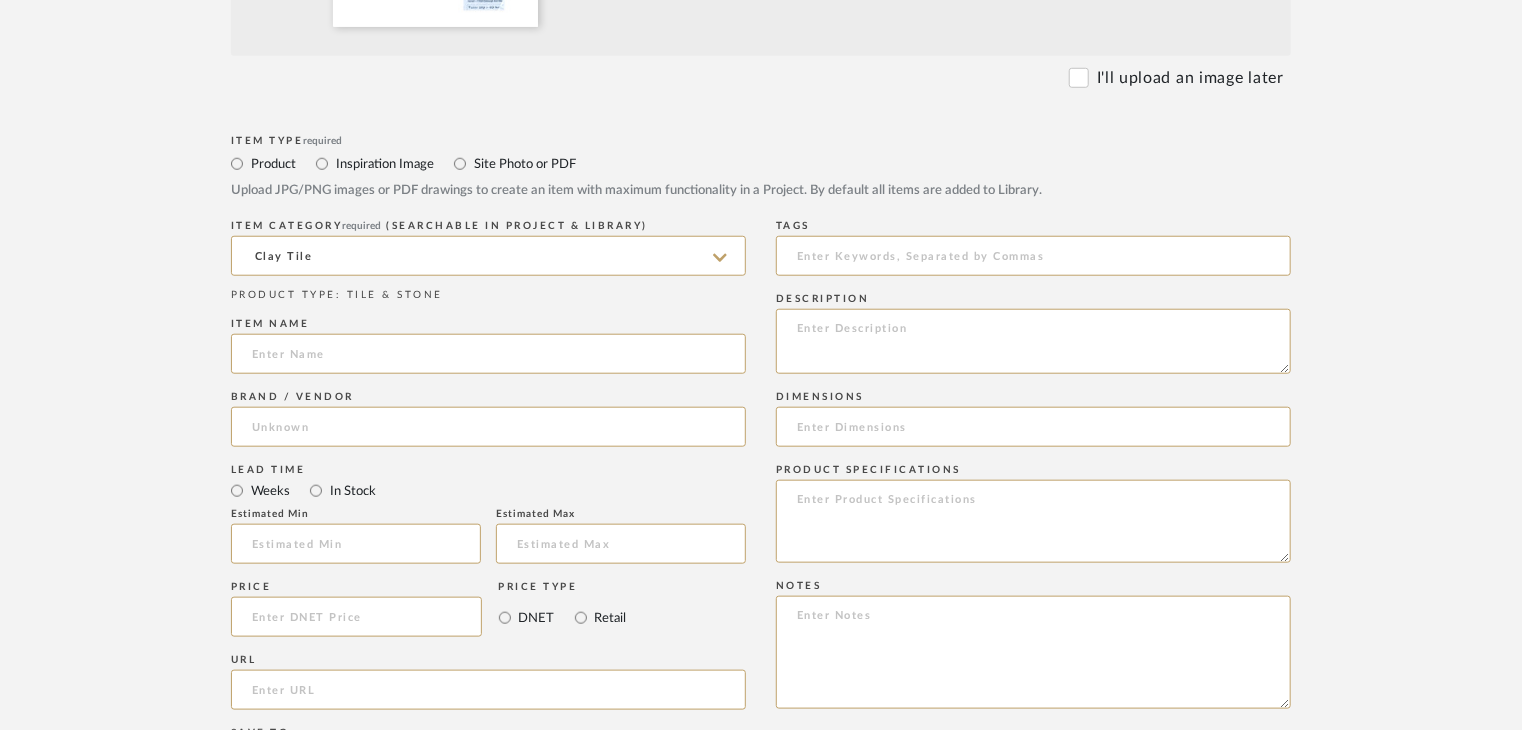 paste on "Edinburgh Red Olde" 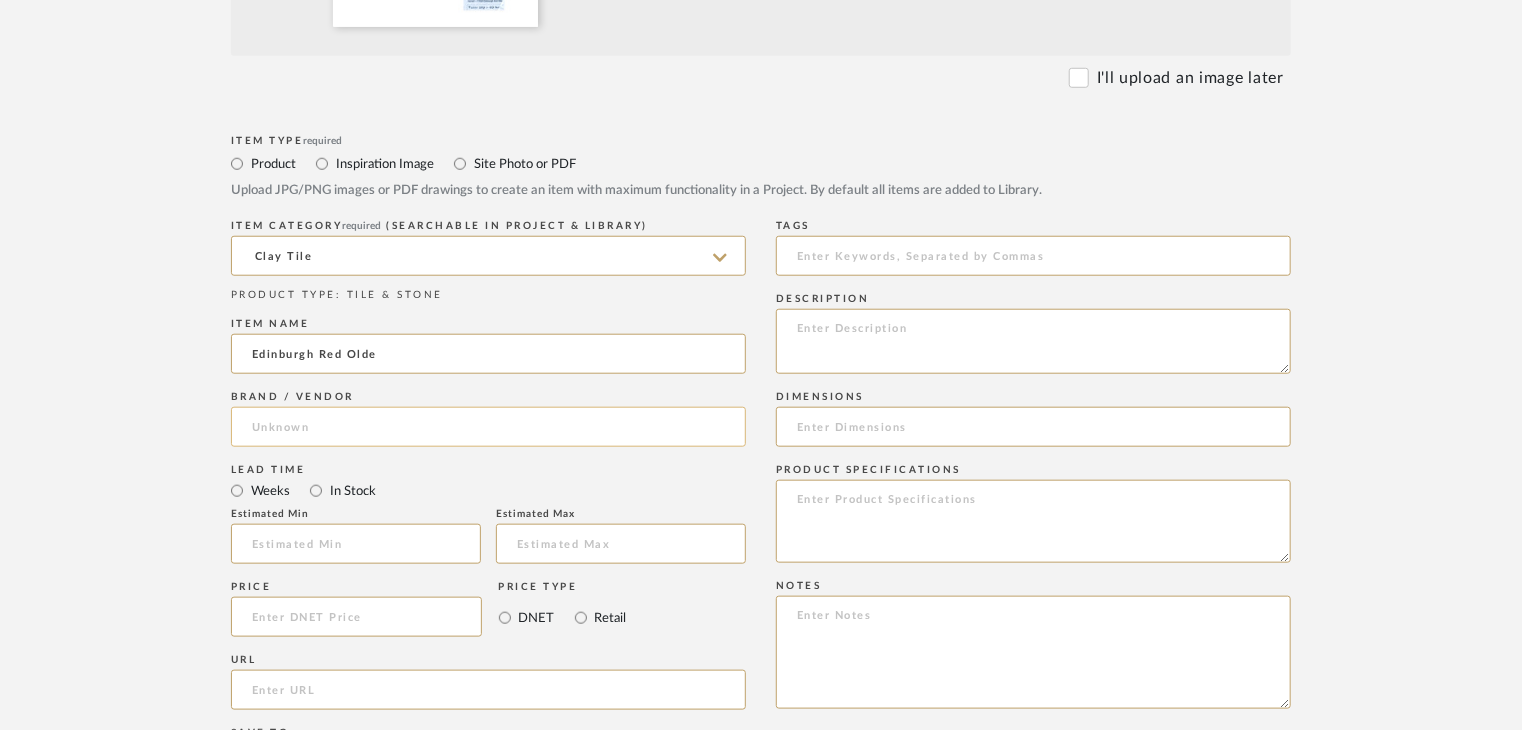 type on "Edinburgh Red Olde" 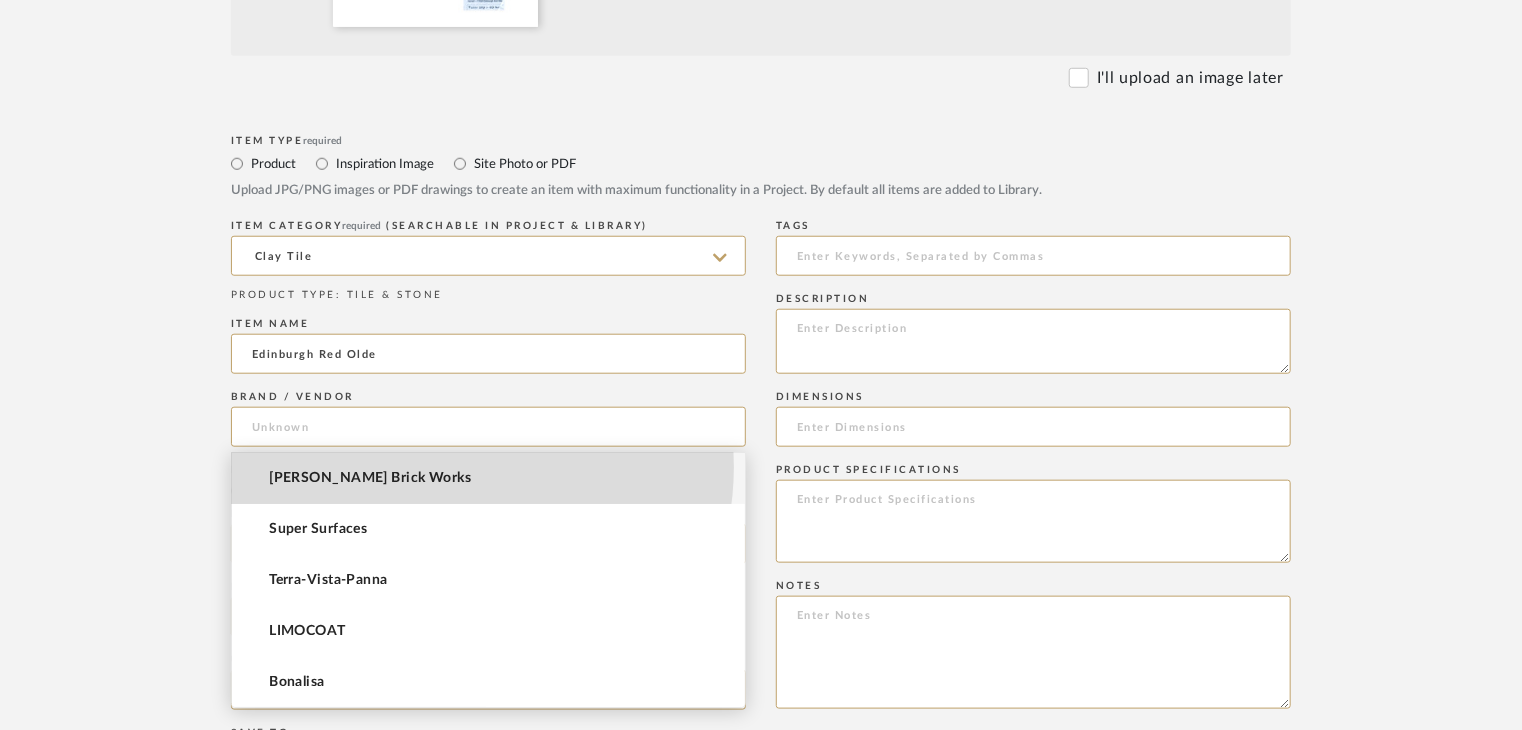 click on "[PERSON_NAME] Brick Works" at bounding box center (488, 478) 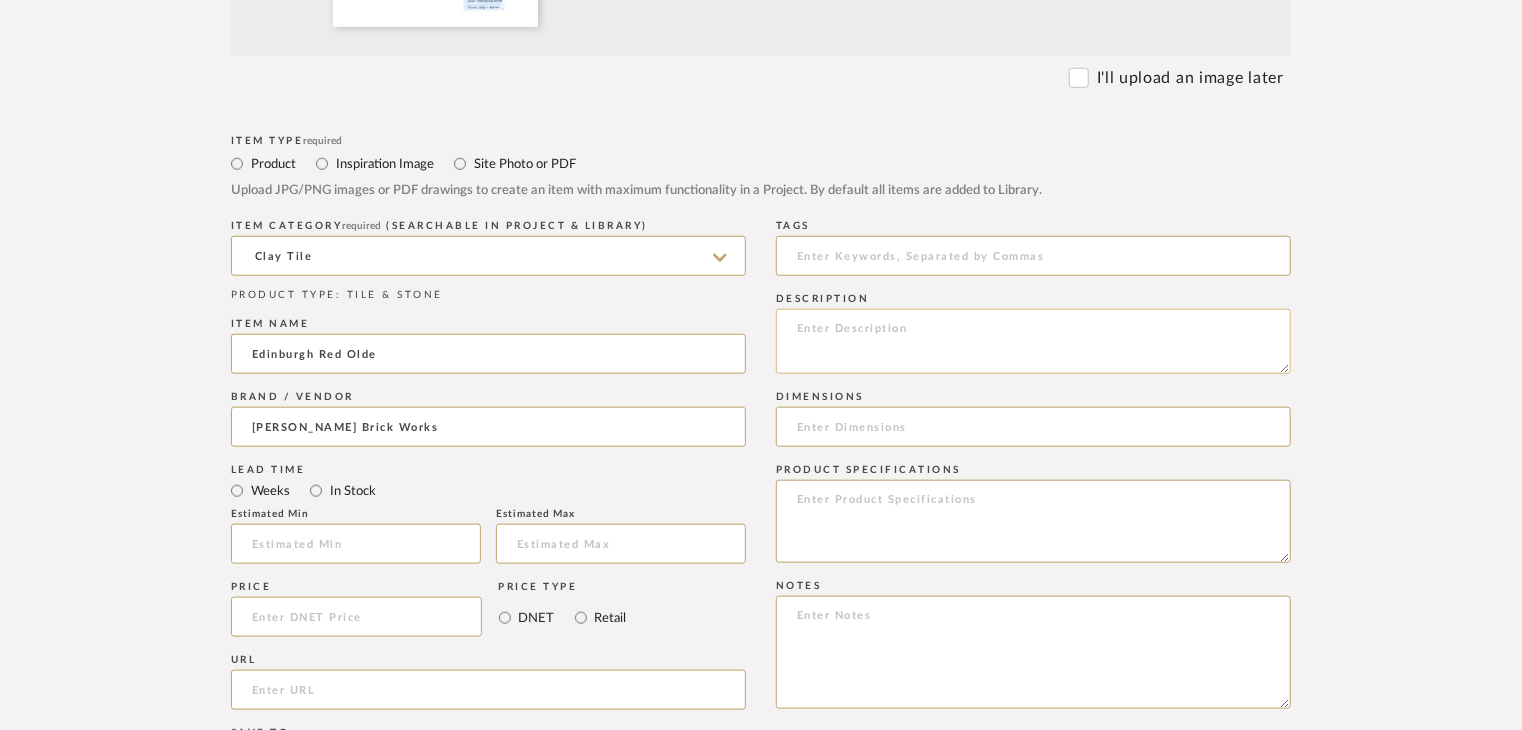 click 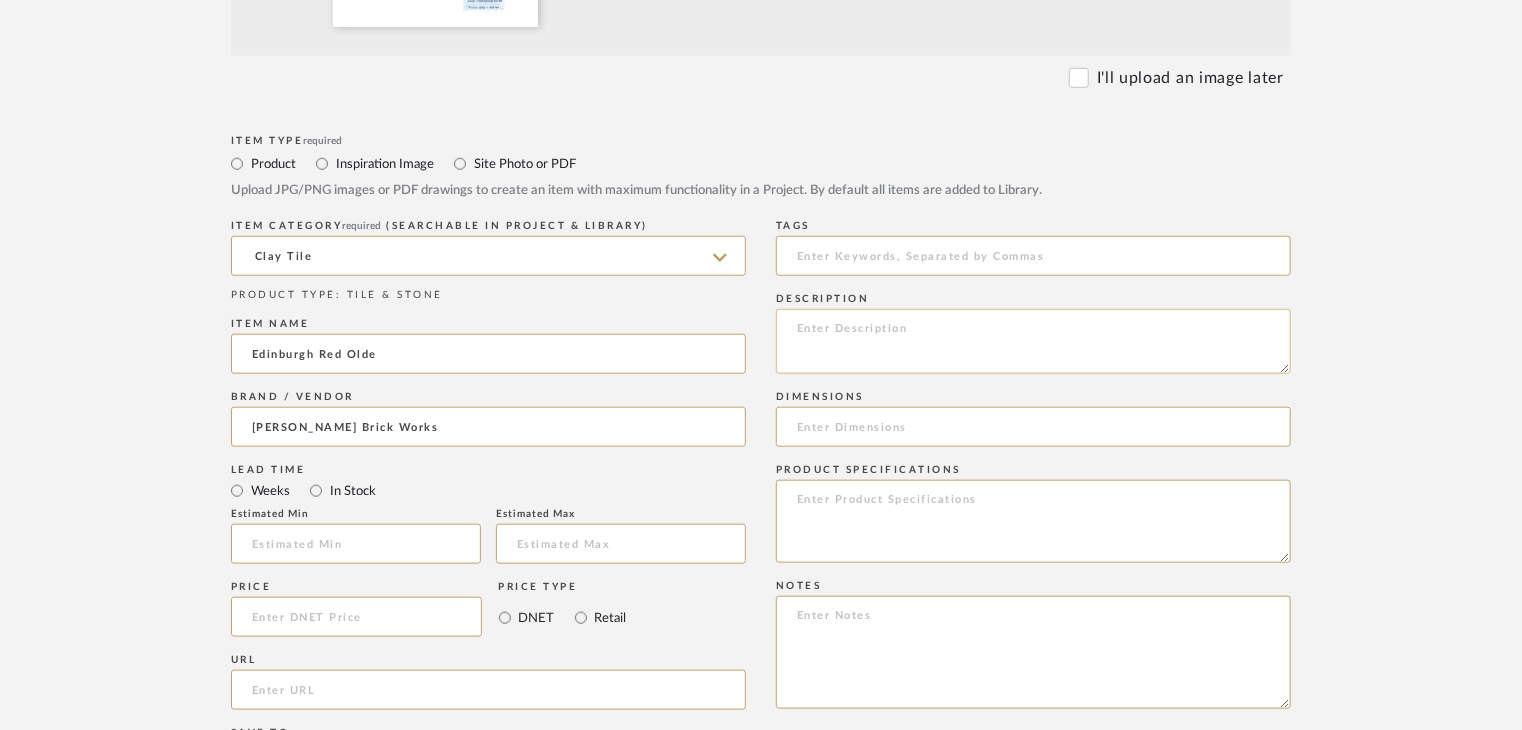 paste on "Type: clay tile
Dimension(s): (as mentioned)
Material/Finishes: (as mentioned)
Installation requirements, if any: (as applicable)
Price: (as mentioned)
Lead time: (as mentioned)
Sample available: supplier stock
Sample Internal reference number:
as per the internal sample warehouse) Point of
contact:
Contact number:
Email address:
Address:
Additional contact information:" 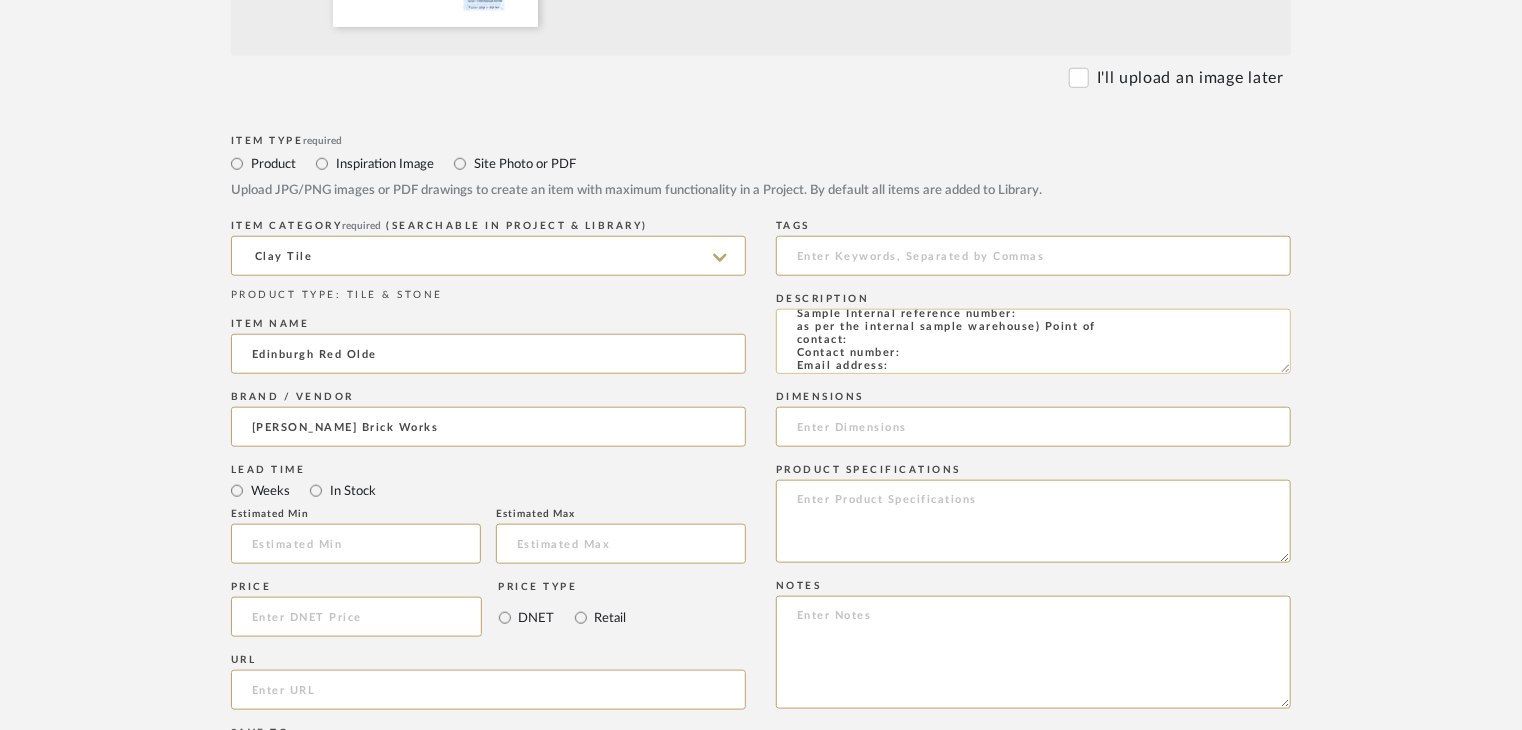 scroll, scrollTop: 0, scrollLeft: 0, axis: both 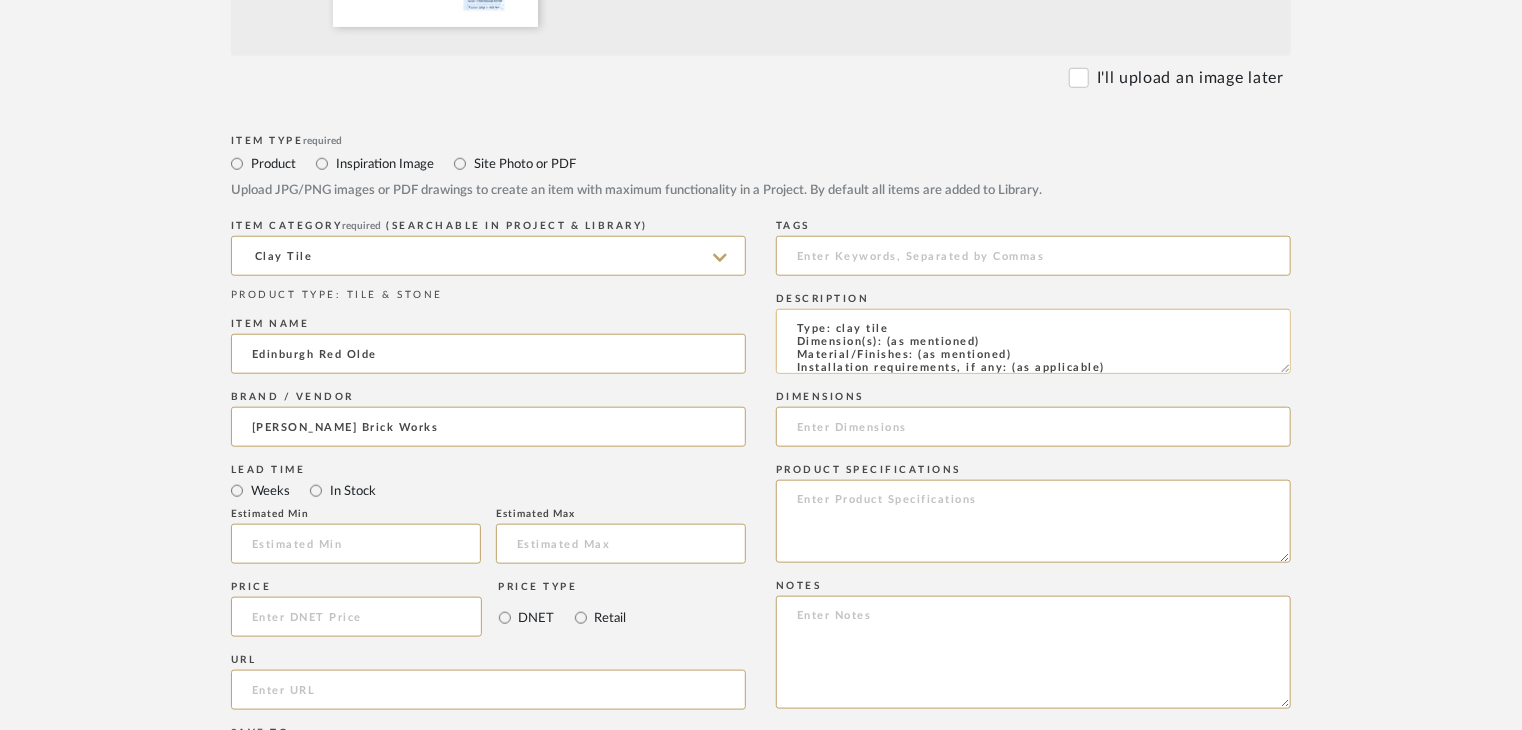 drag, startPoint x: 1021, startPoint y: 352, endPoint x: 1001, endPoint y: 370, distance: 26.907248 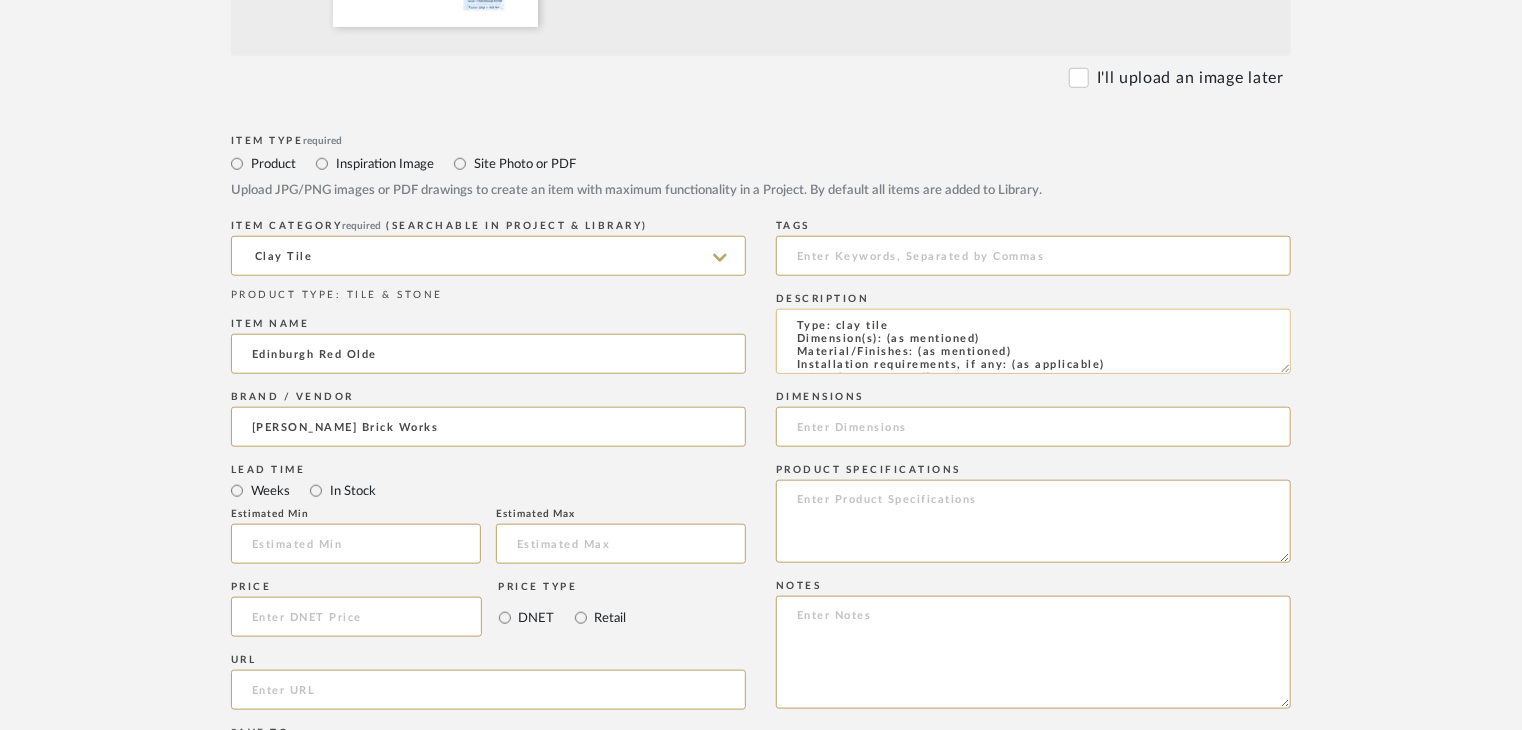 click on "Type: clay tile
Dimension(s): (as mentioned)
Material/Finishes: (as mentioned)
Installation requirements, if any: (as applicable)
Price: (as mentioned)
Lead time: (as mentioned)
Sample available: supplier stock
Sample Internal reference number:
as per the internal sample warehouse) Point of
contact:
Contact number:
Email address:
Address:
Additional contact information:" 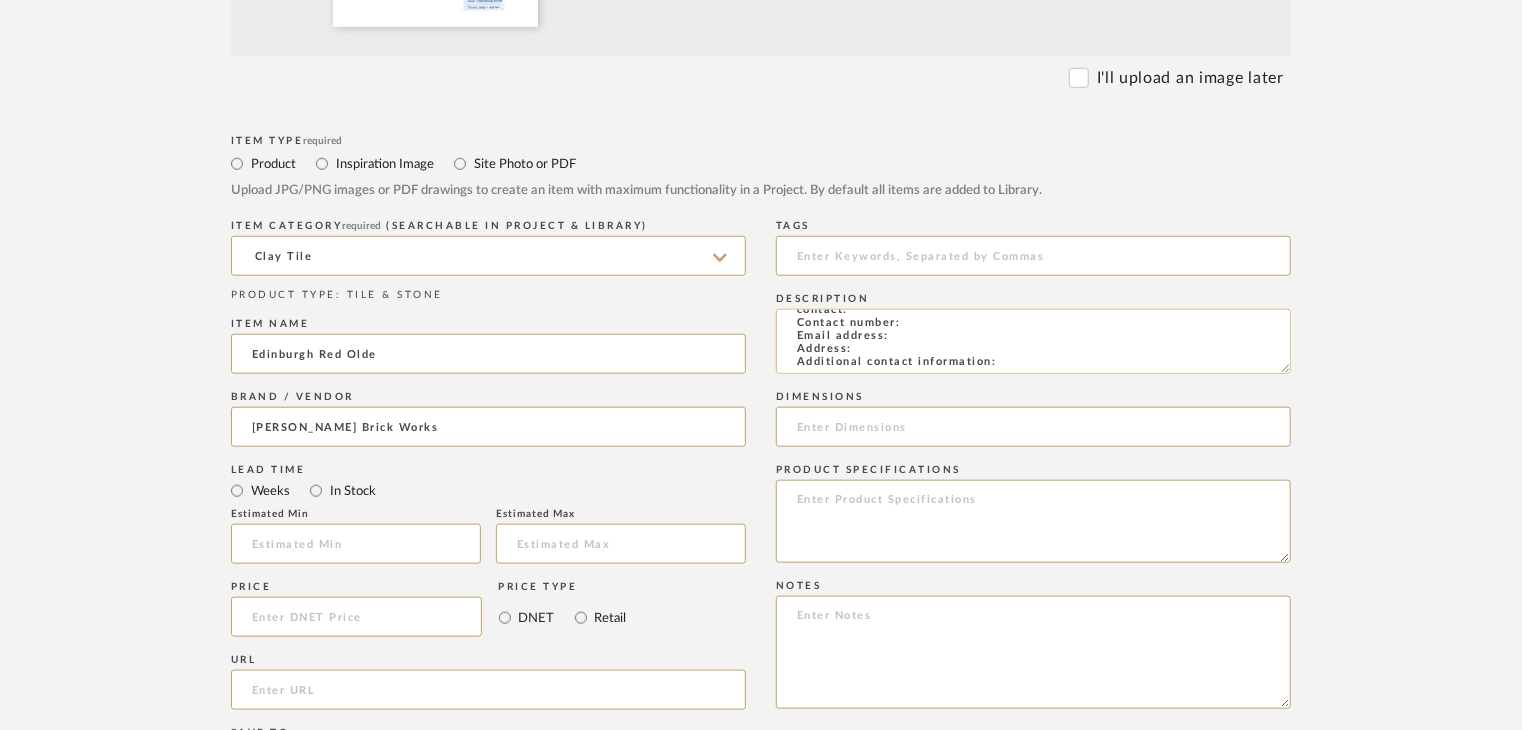 drag, startPoint x: 1009, startPoint y: 351, endPoint x: 944, endPoint y: 356, distance: 65.192024 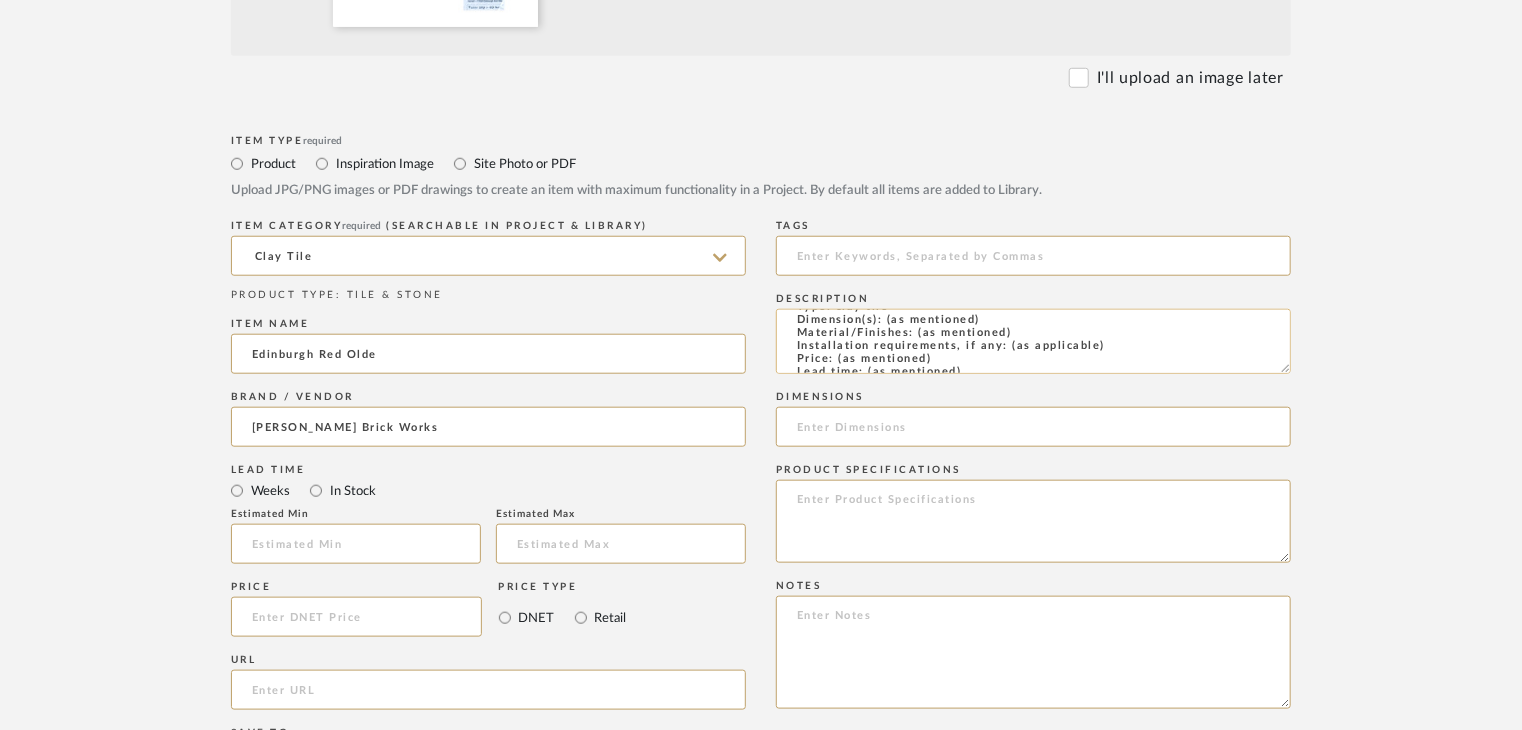 scroll, scrollTop: 0, scrollLeft: 0, axis: both 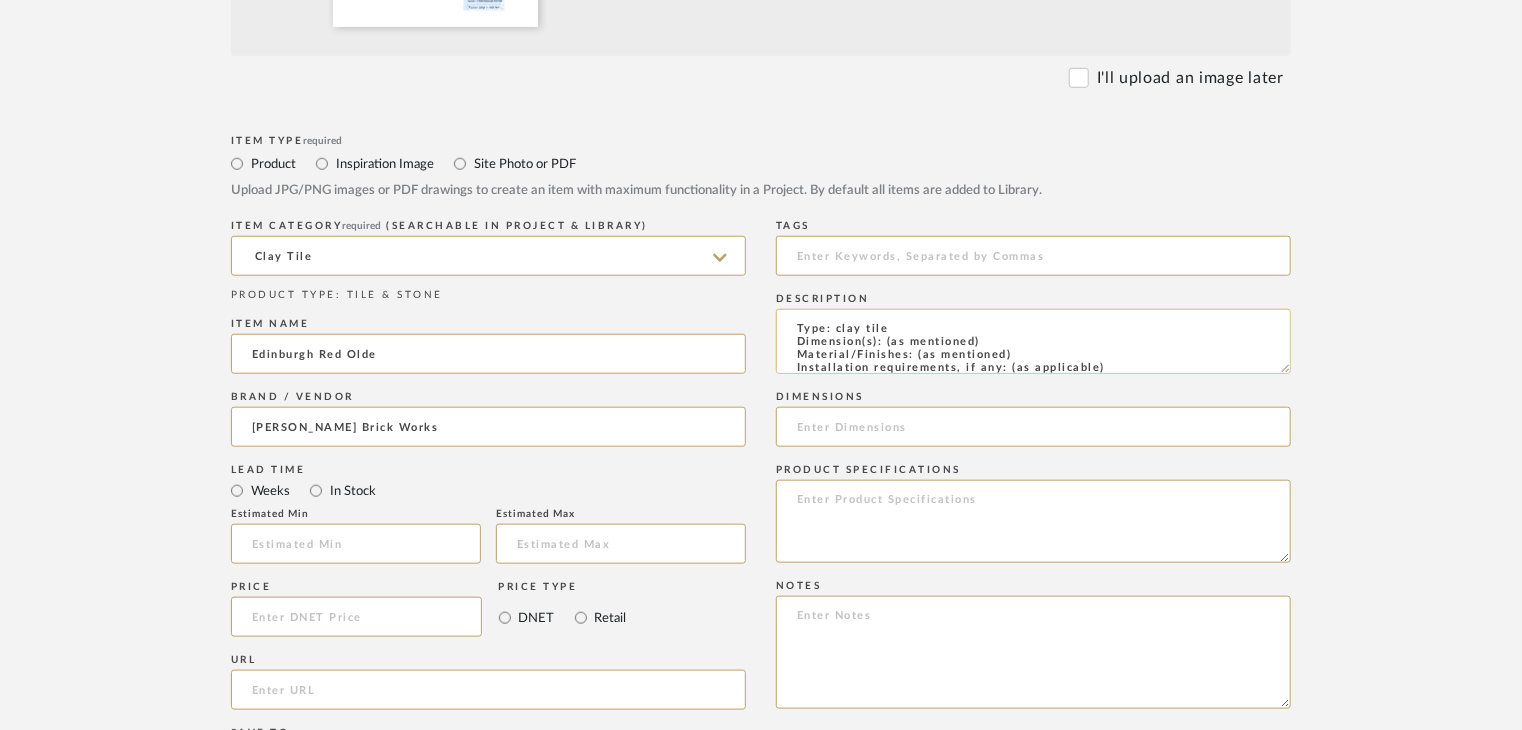 click on "Type: clay tile
Dimension(s): (as mentioned)
Material/Finishes: (as mentioned)
Installation requirements, if any: (as applicable)
Price: (as mentioned)
Lead time: (as mentioned)
Sample available: supplier stock
Sample Internal reference number:
as per the internal sample warehouse) Point of
contact:
Contact number:
Email address:
Address:
Additional contact information:" 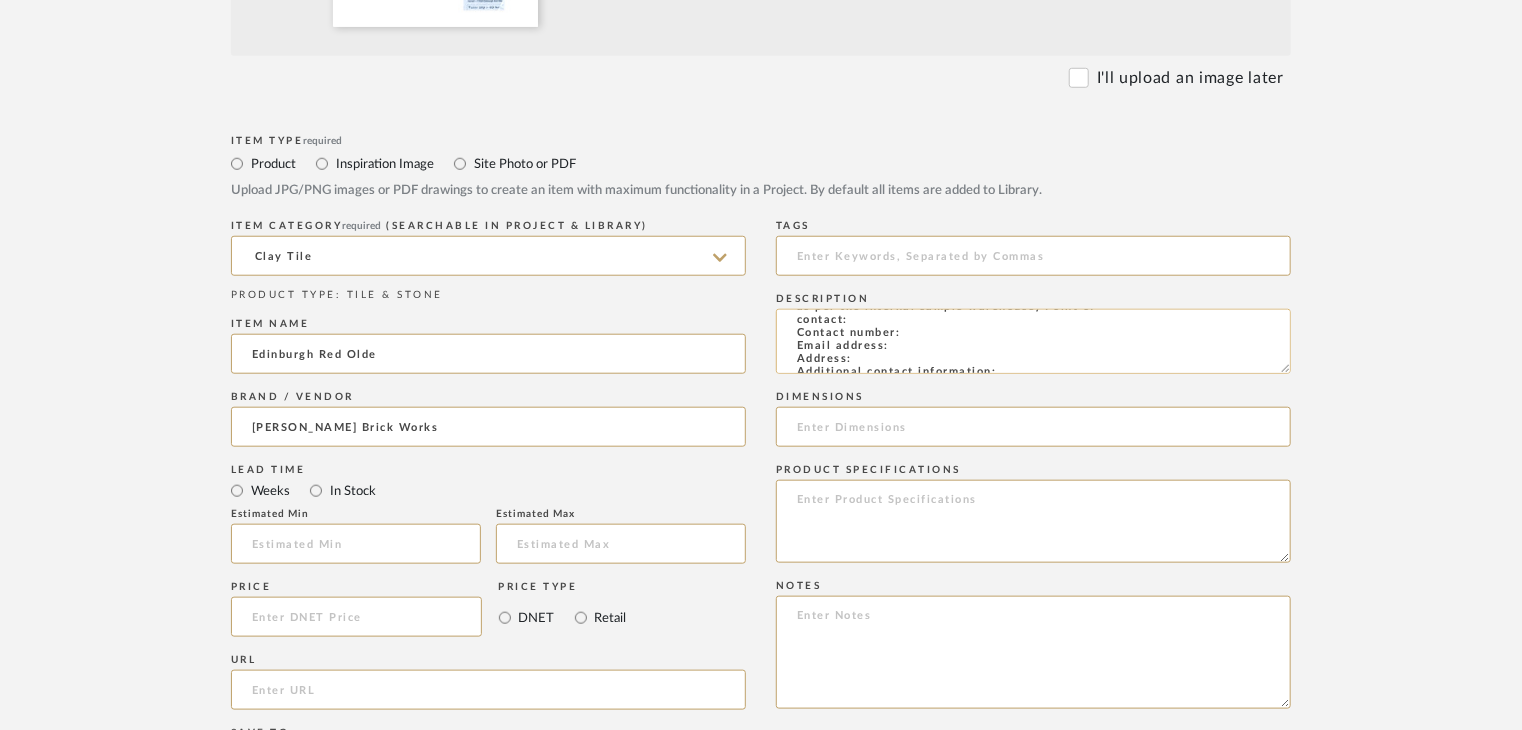 drag, startPoint x: 1017, startPoint y: 354, endPoint x: 942, endPoint y: 354, distance: 75 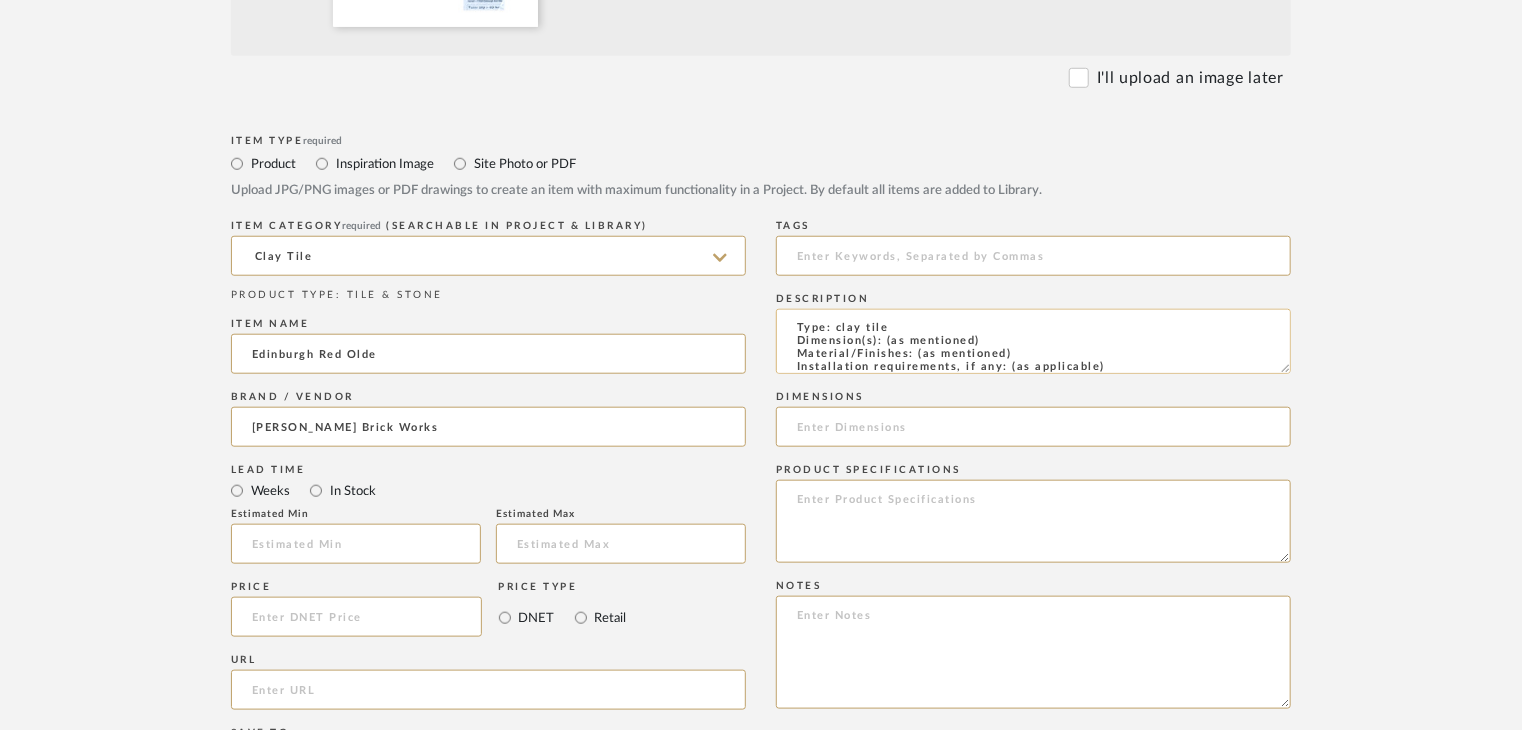 scroll, scrollTop: 0, scrollLeft: 0, axis: both 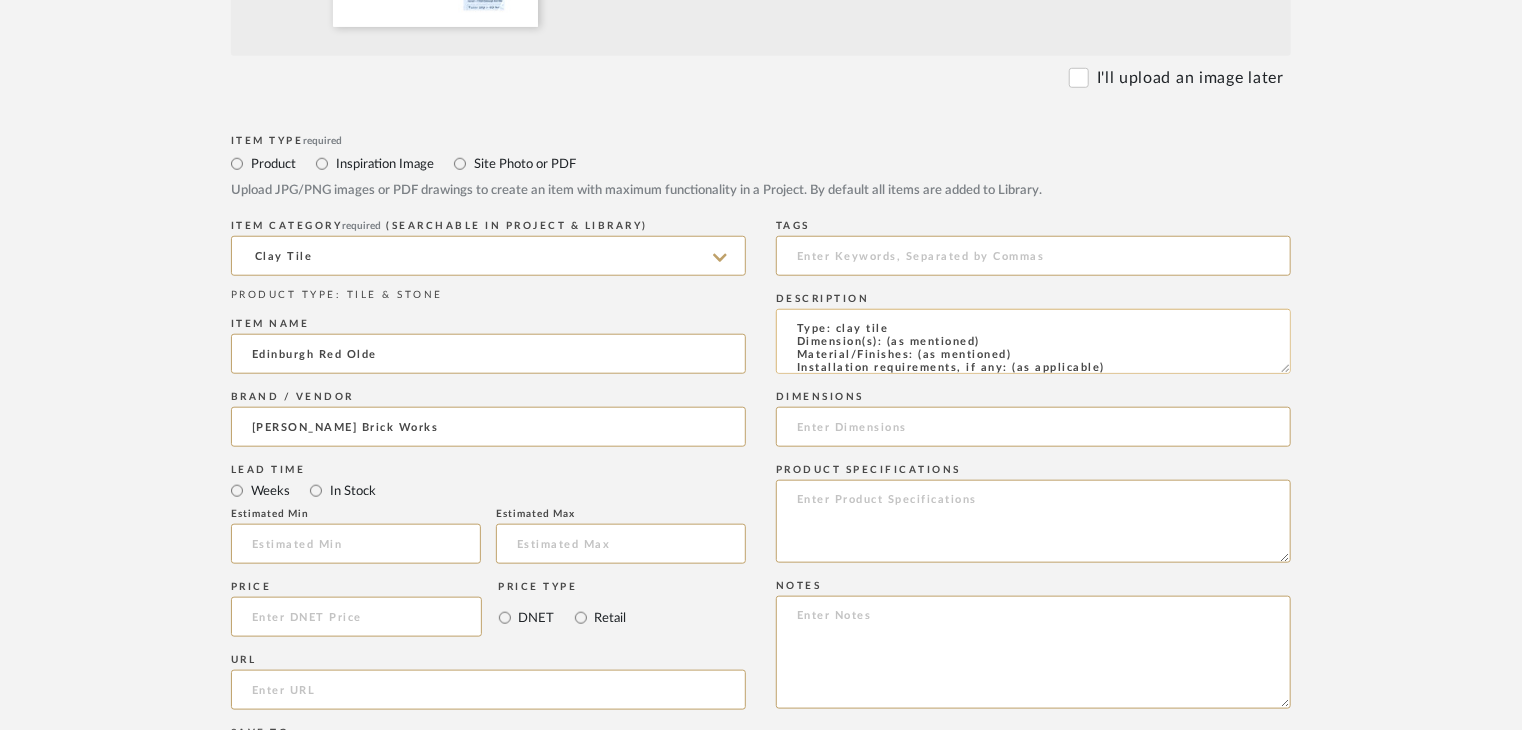 click on "Type: clay tile
Dimension(s): (as mentioned)
Material/Finishes: (as mentioned)
Installation requirements, if any: (as applicable)
Price: (as mentioned)
Lead time: (as mentioned)
Sample available: supplier stock
Sample Internal reference number:
as per the internal sample warehouse) Point of
contact:
Contact number:
Email address:
Address:
Additional contact information:" 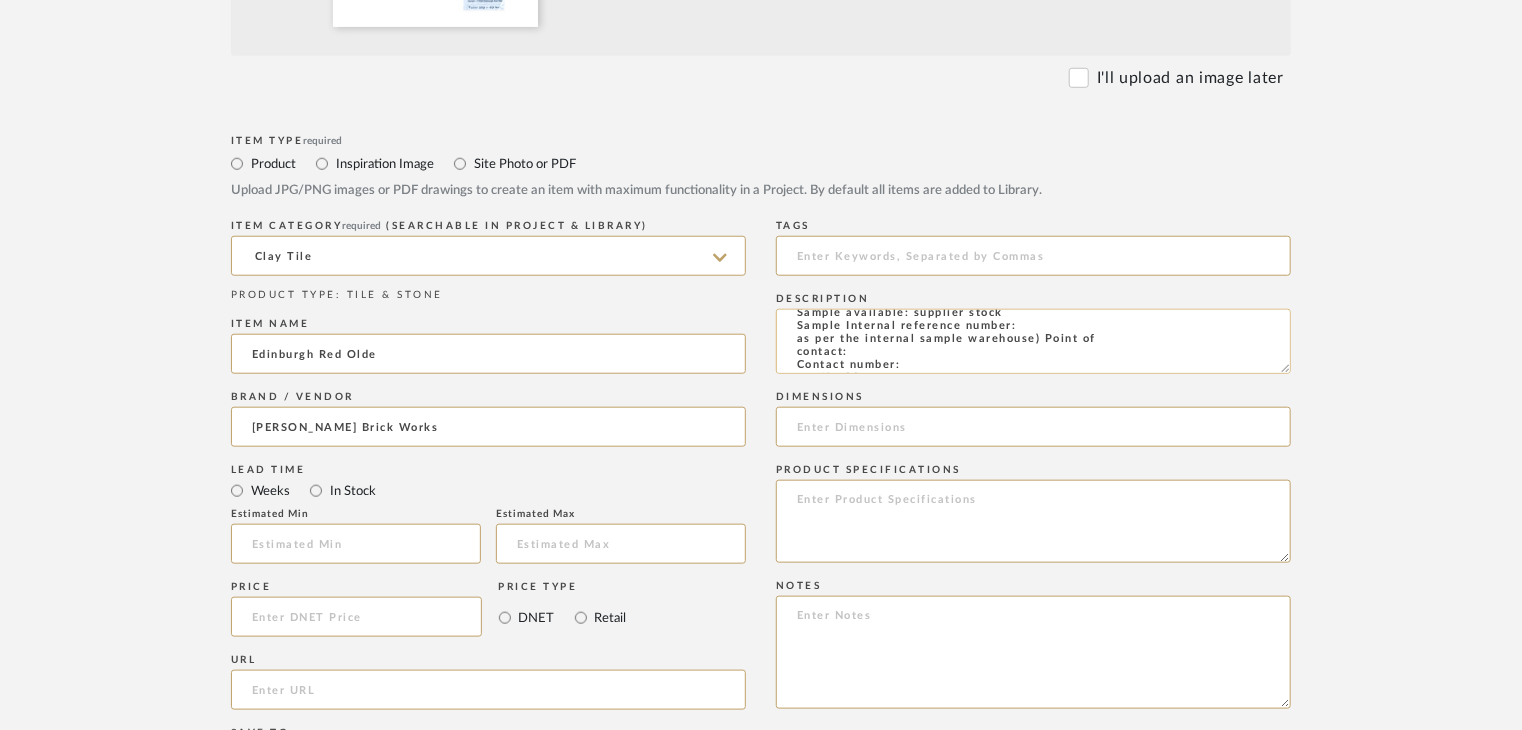 scroll, scrollTop: 144, scrollLeft: 0, axis: vertical 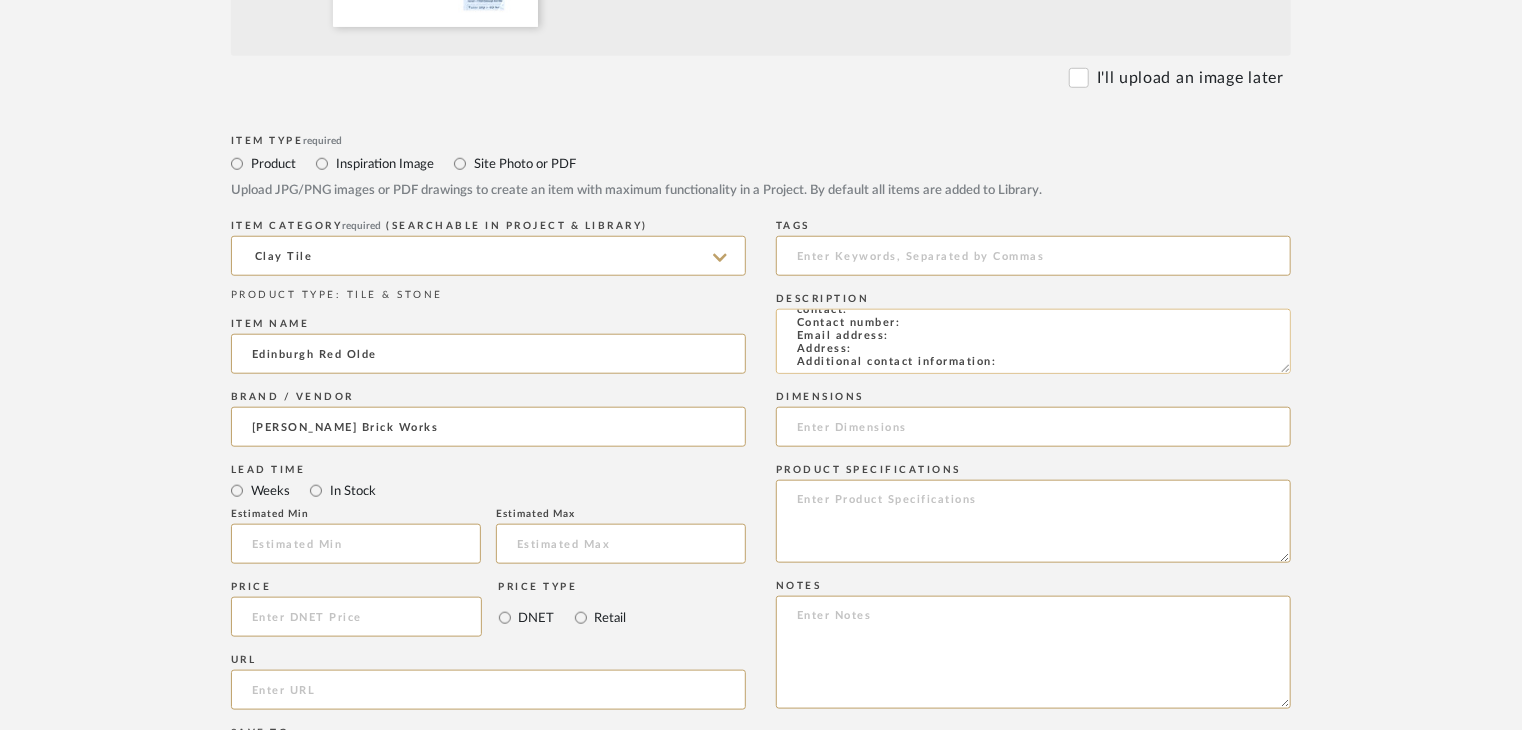 drag, startPoint x: 1023, startPoint y: 351, endPoint x: 932, endPoint y: 360, distance: 91.44397 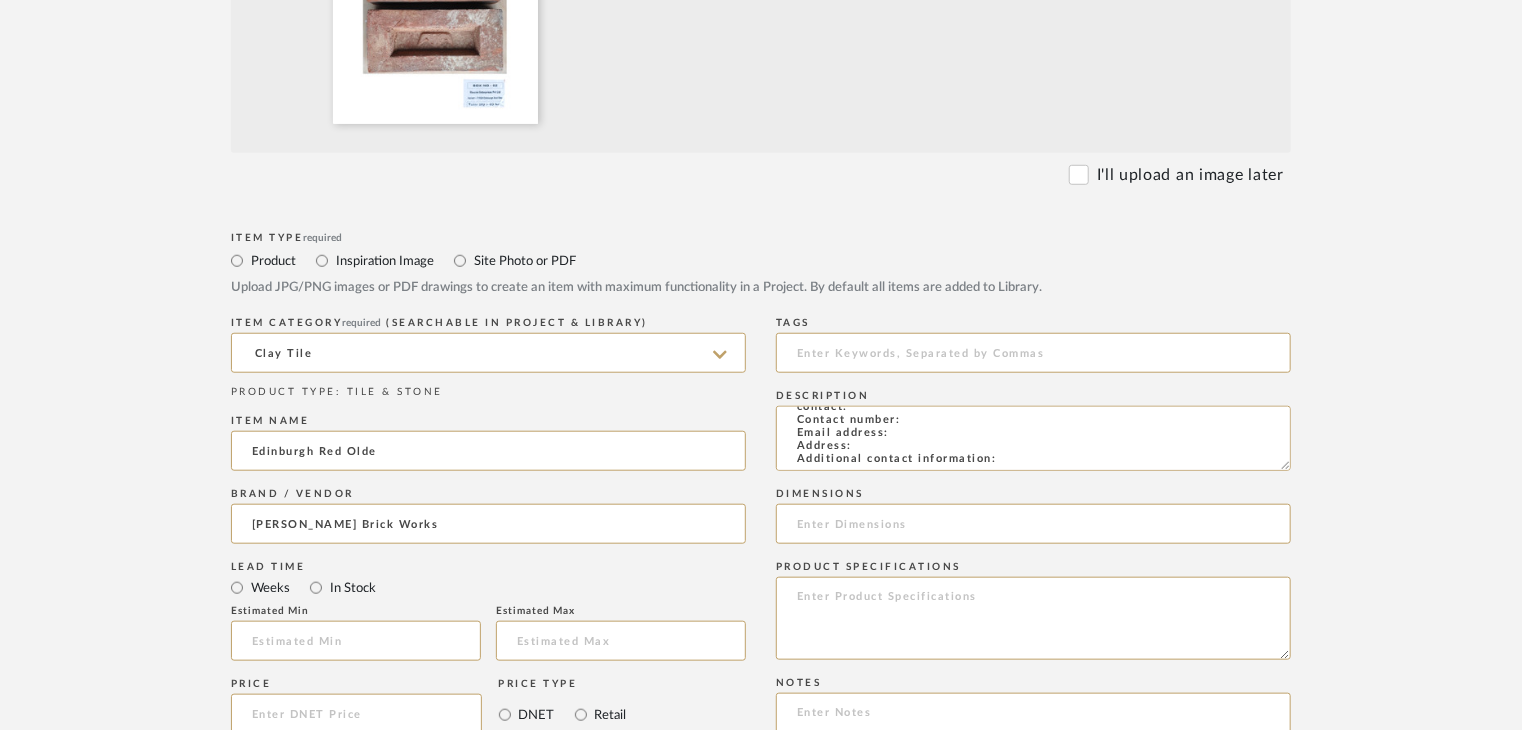scroll, scrollTop: 700, scrollLeft: 0, axis: vertical 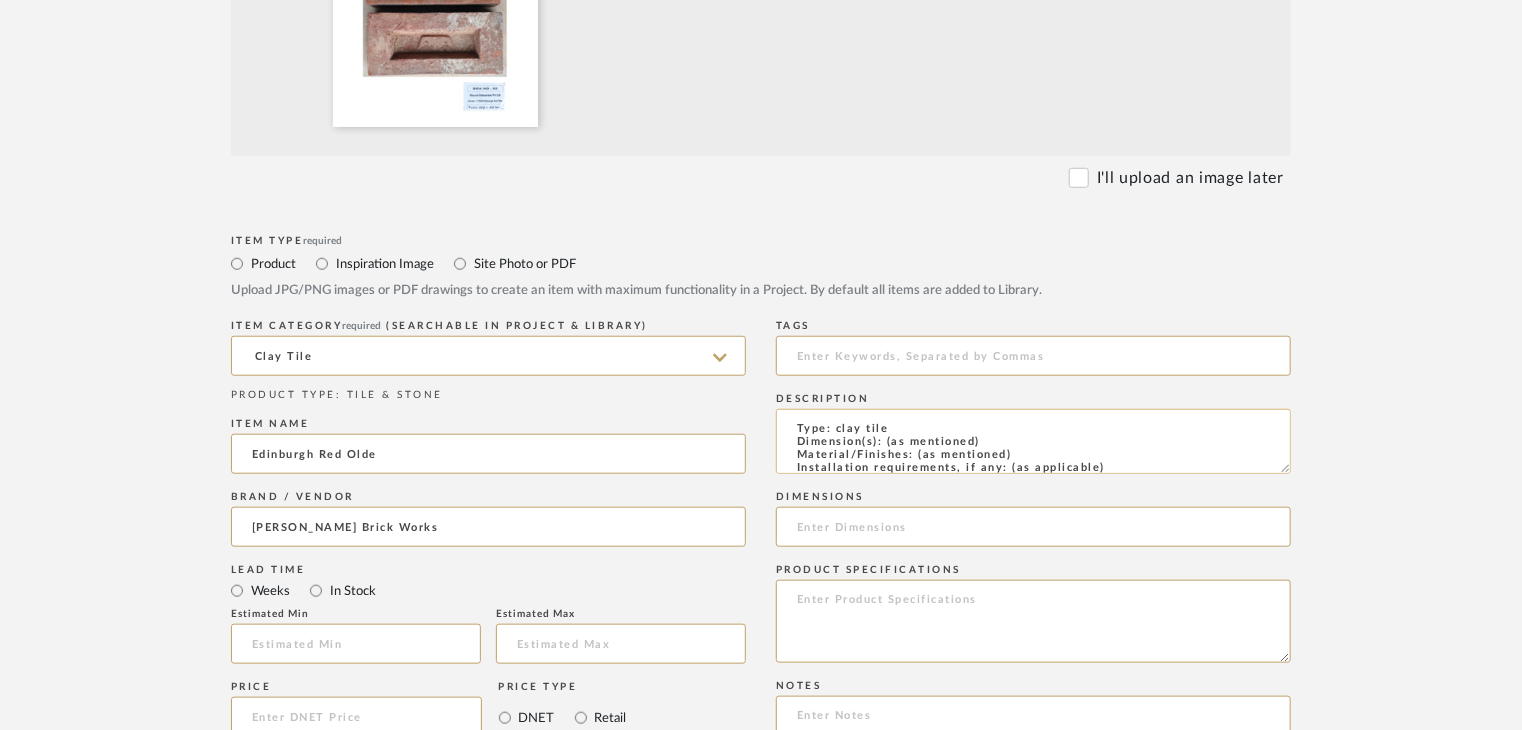 click on "Type: clay tile
Dimension(s): (as mentioned)
Material/Finishes: (as mentioned)
Installation requirements, if any: (as applicable)
Price: (as mentioned)
Lead time: (as mentioned)
Sample available: supplier stock
Sample Internal reference number:
as per the internal sample warehouse) Point of
contact:
Contact number:
Email address:
Address:
Additional contact information:" 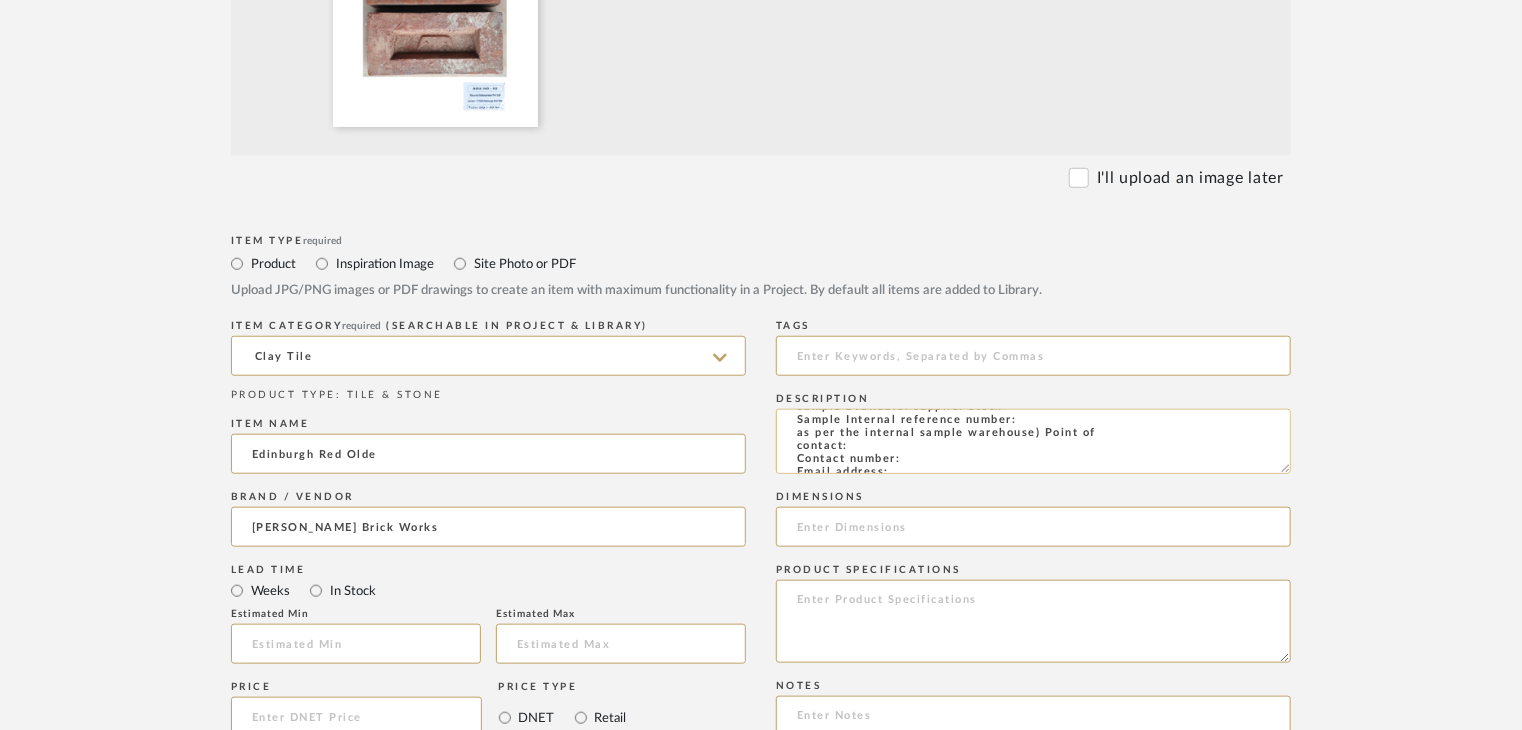 scroll, scrollTop: 101, scrollLeft: 0, axis: vertical 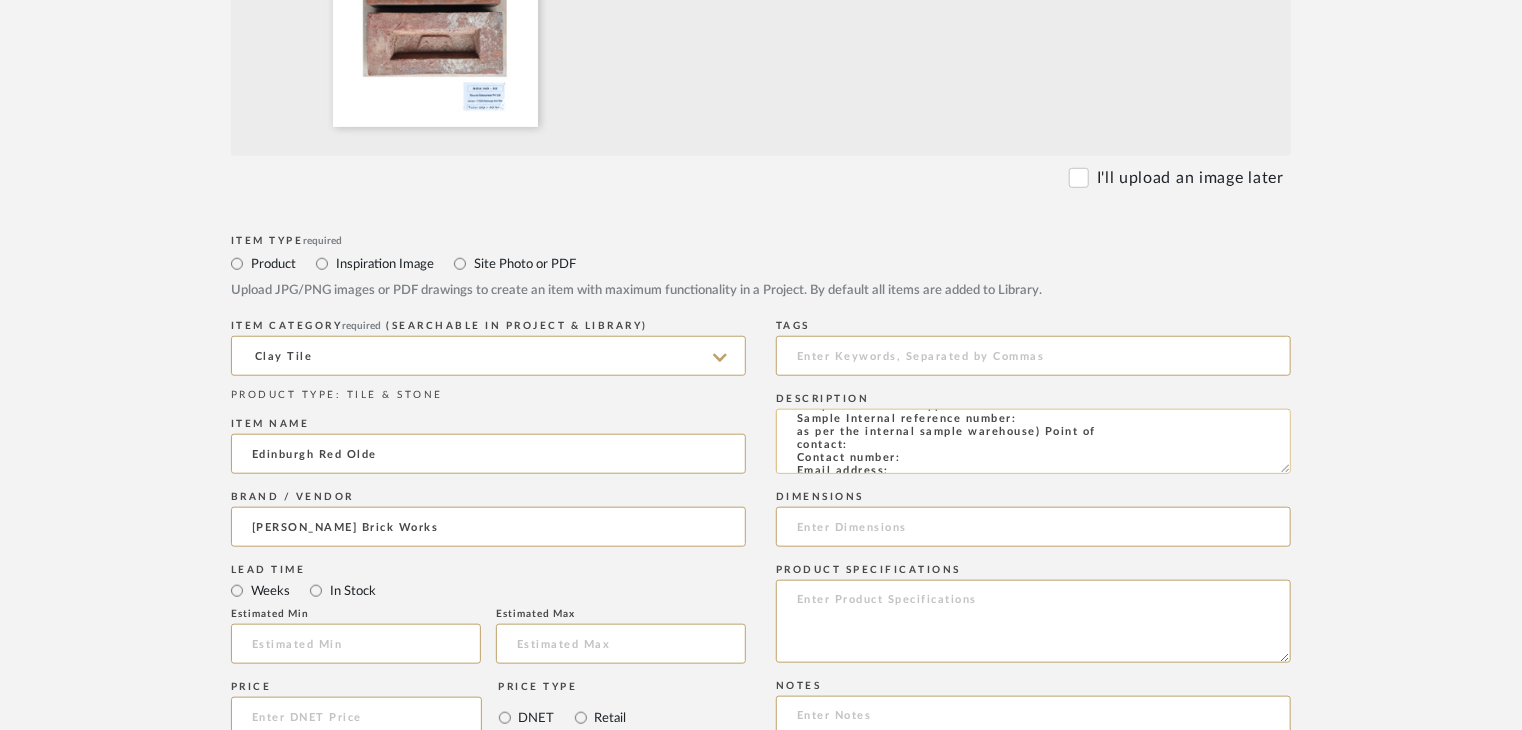 click on "Type: clay tile
Dimension(s): (as mentioned)
Material/Finishes: Rustic Weathered Look
Installation requirements, if any: (as applicable)
Price: (as mentioned)
Lead time: (as mentioned)
Sample available: supplier stock
Sample Internal reference number:
as per the internal sample warehouse) Point of
contact:
Contact number:
Email address:
Address:
Additional contact information:" 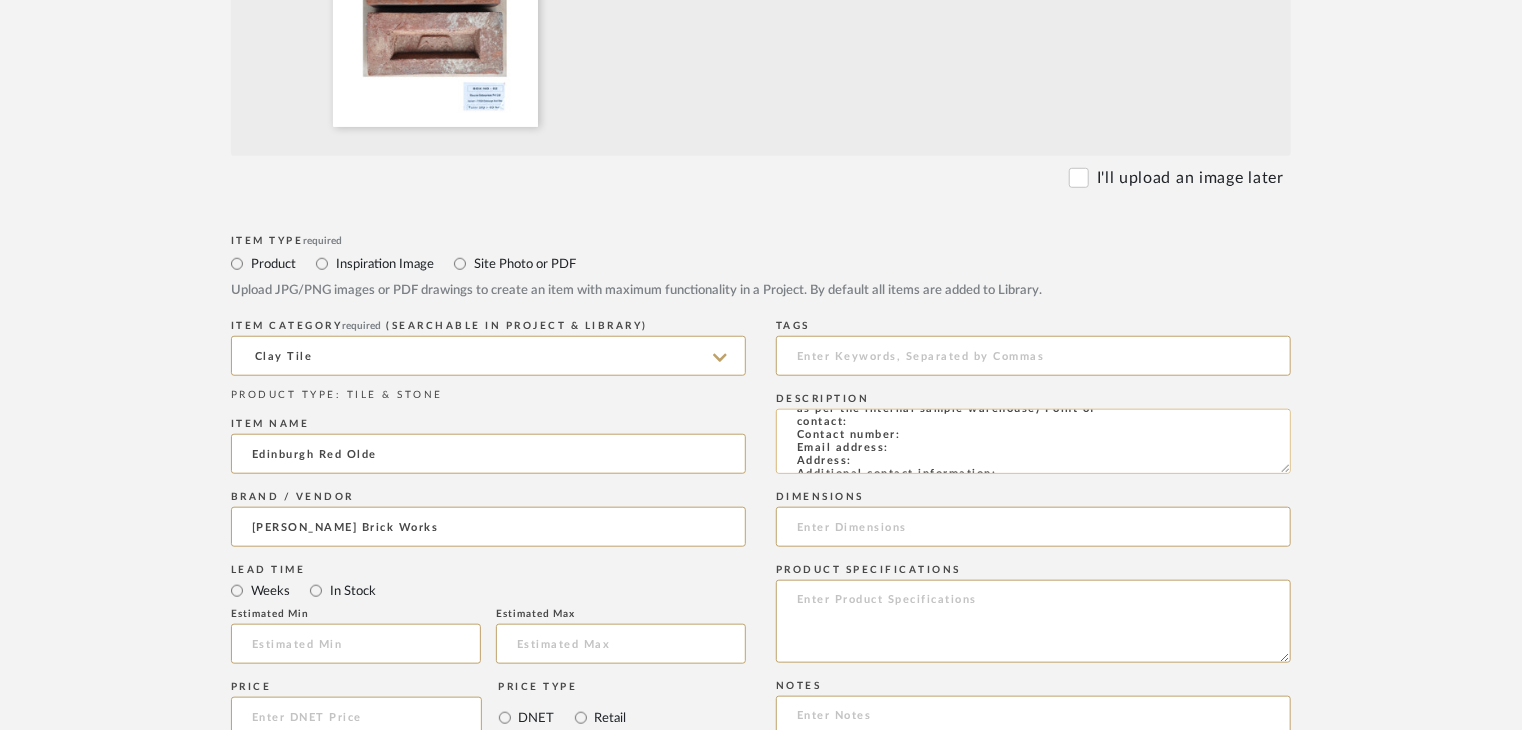 scroll, scrollTop: 144, scrollLeft: 0, axis: vertical 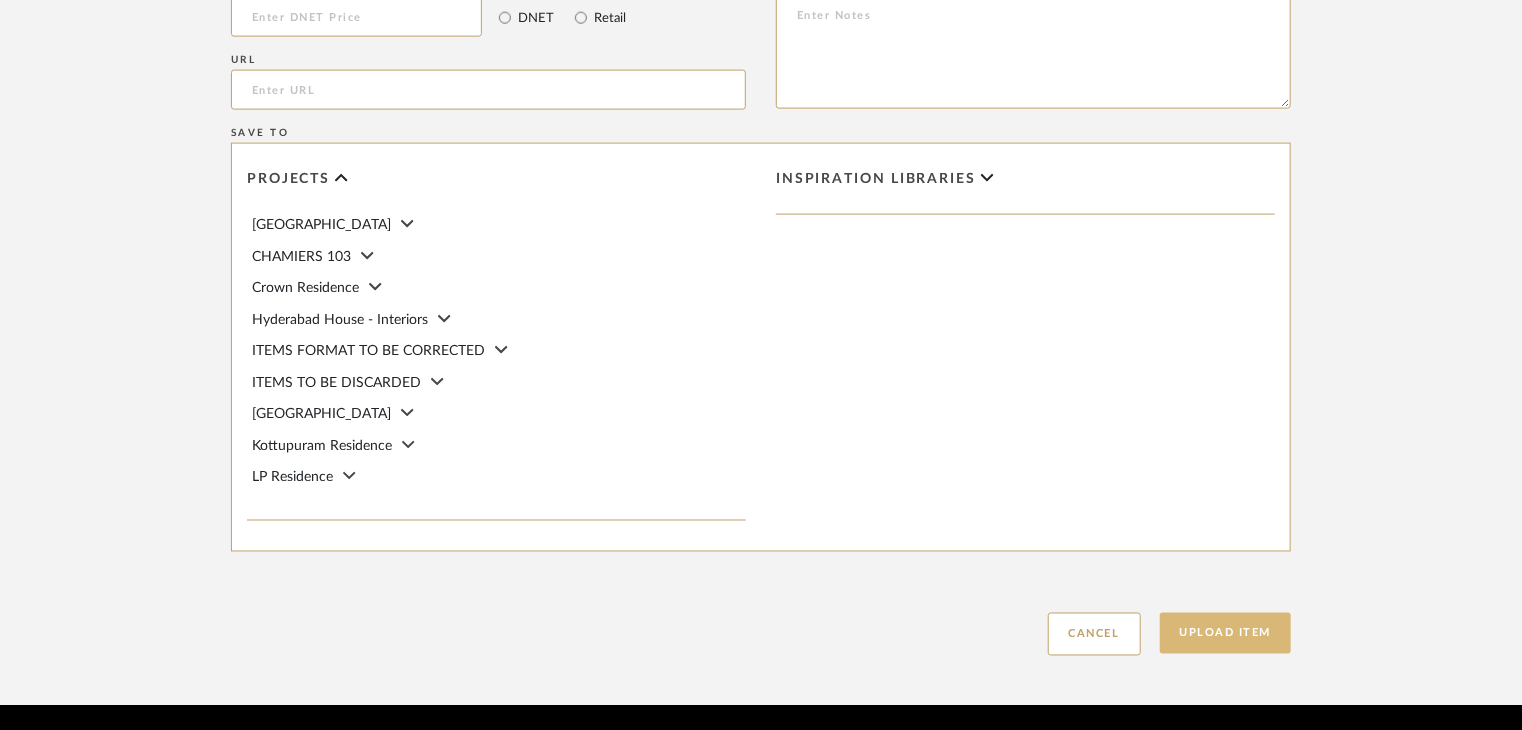 type on "Type: clay tile
Dimension(s): (as mentioned)
Material/Finishes: Rustic Weathered Look
Installation requirements, if any: (as applicable)
Price: (as mentioned)
Lead time: (as mentioned)
Sample available: supplier stock
Sample Internal reference number: TS-CLT-T1928
as per the internal sample warehouse) Point of
contact:
Contact number:
Email address:
Address:
Additional contact information:" 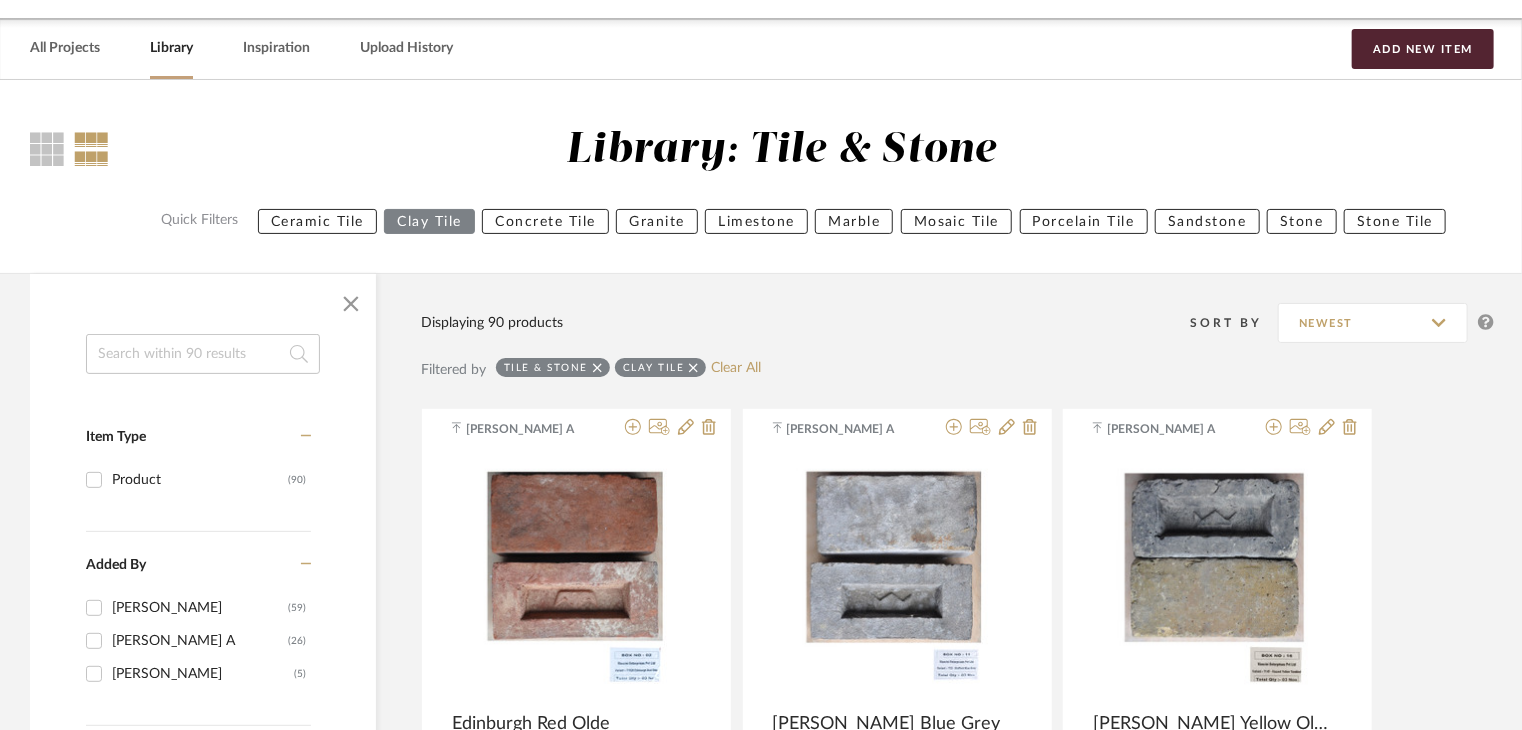 scroll, scrollTop: 0, scrollLeft: 0, axis: both 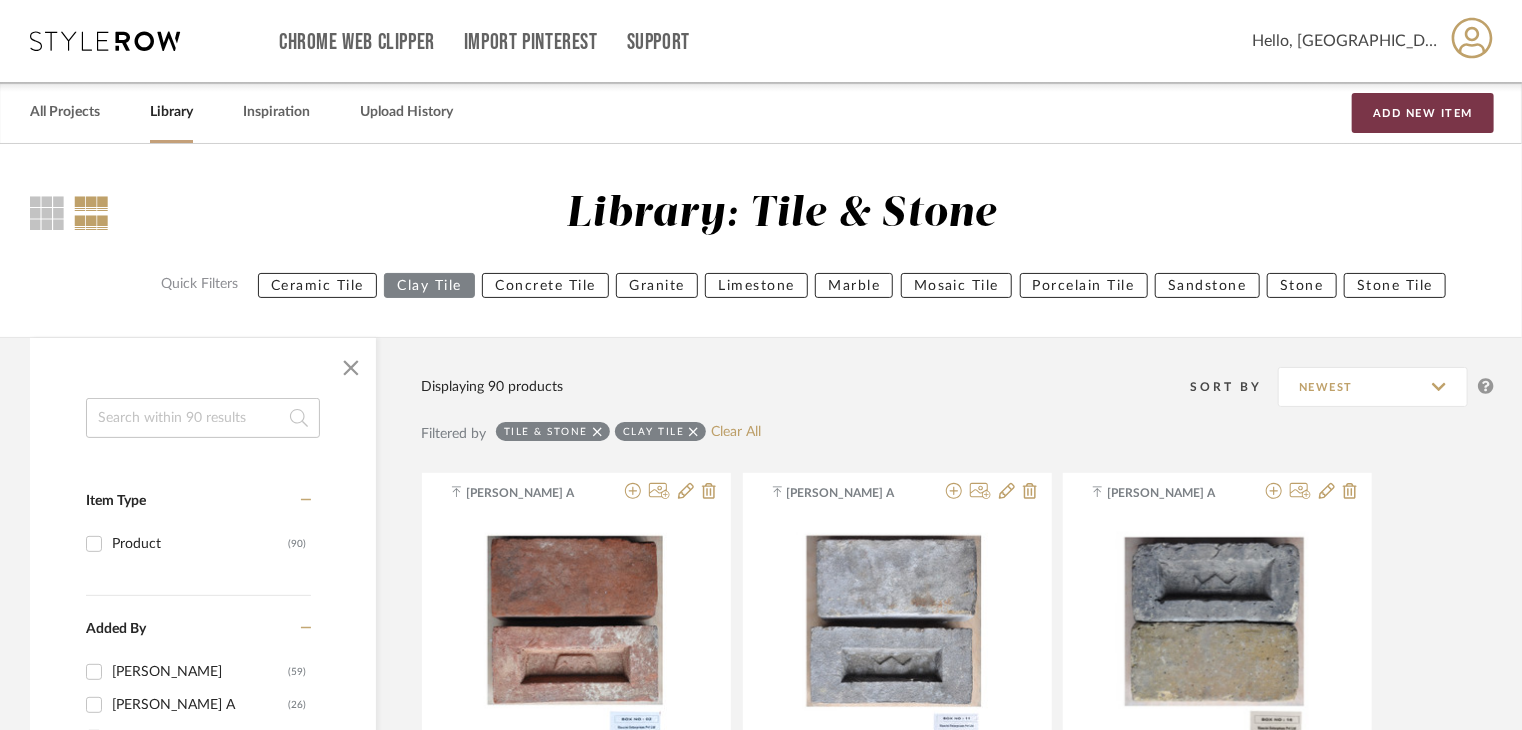 click on "Add New Item" at bounding box center [1423, 113] 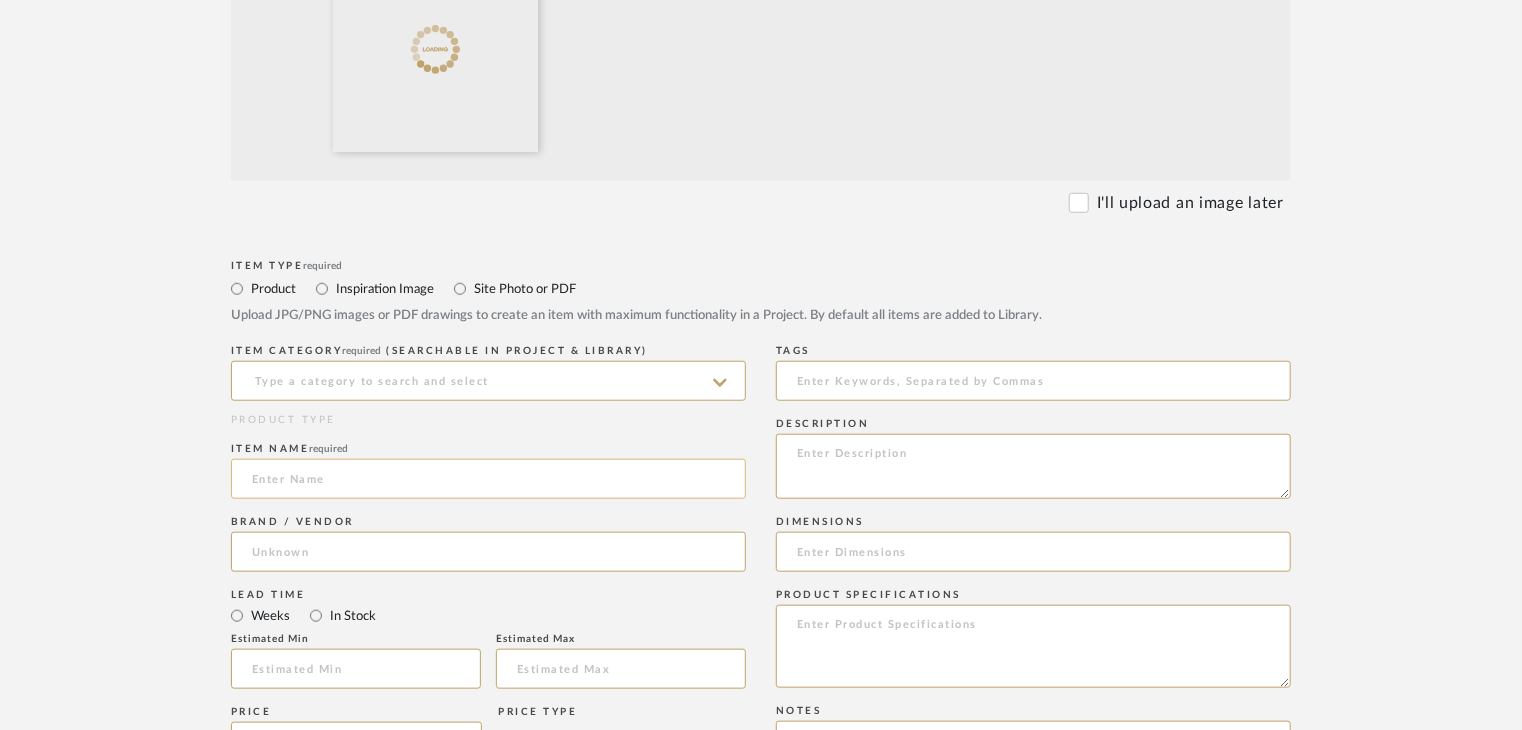 scroll, scrollTop: 700, scrollLeft: 0, axis: vertical 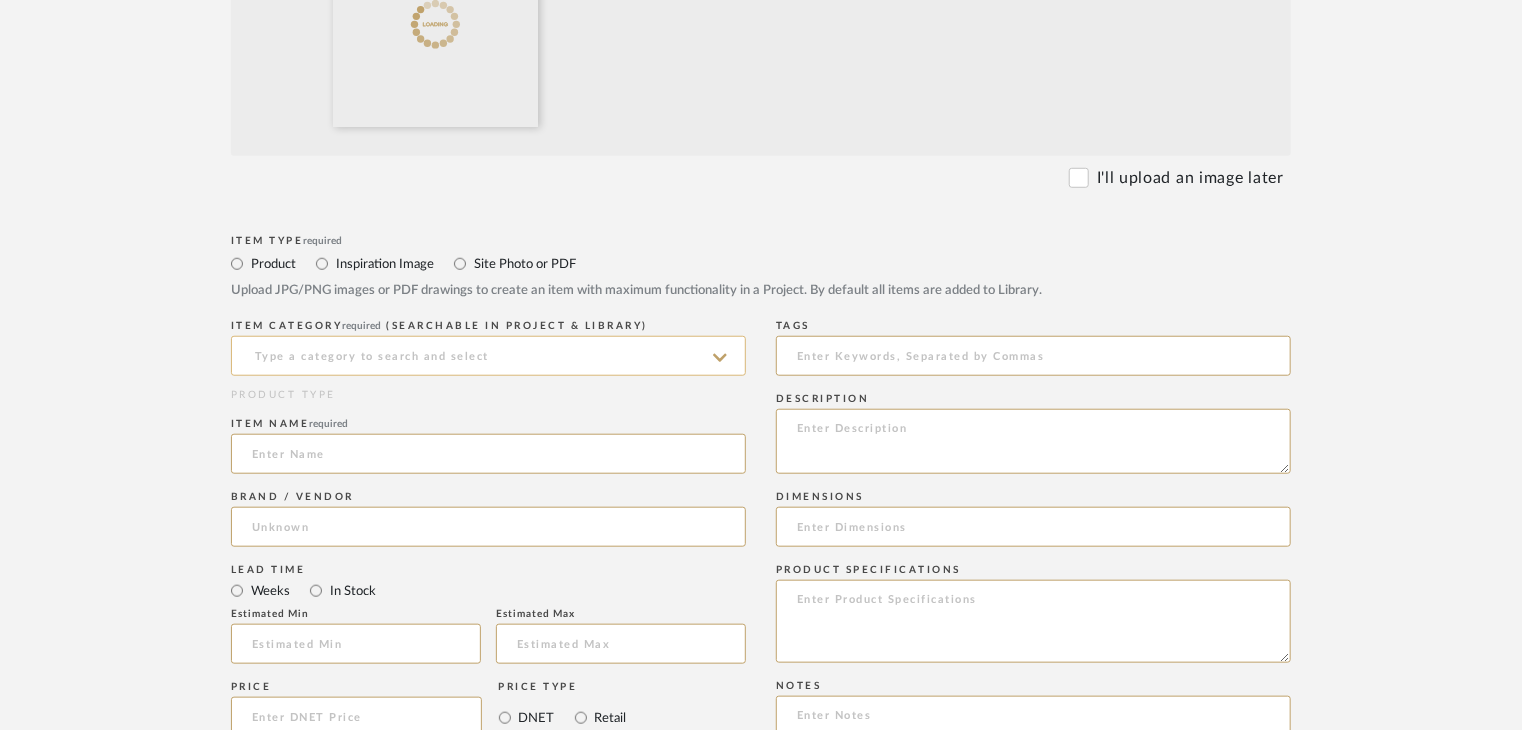 click 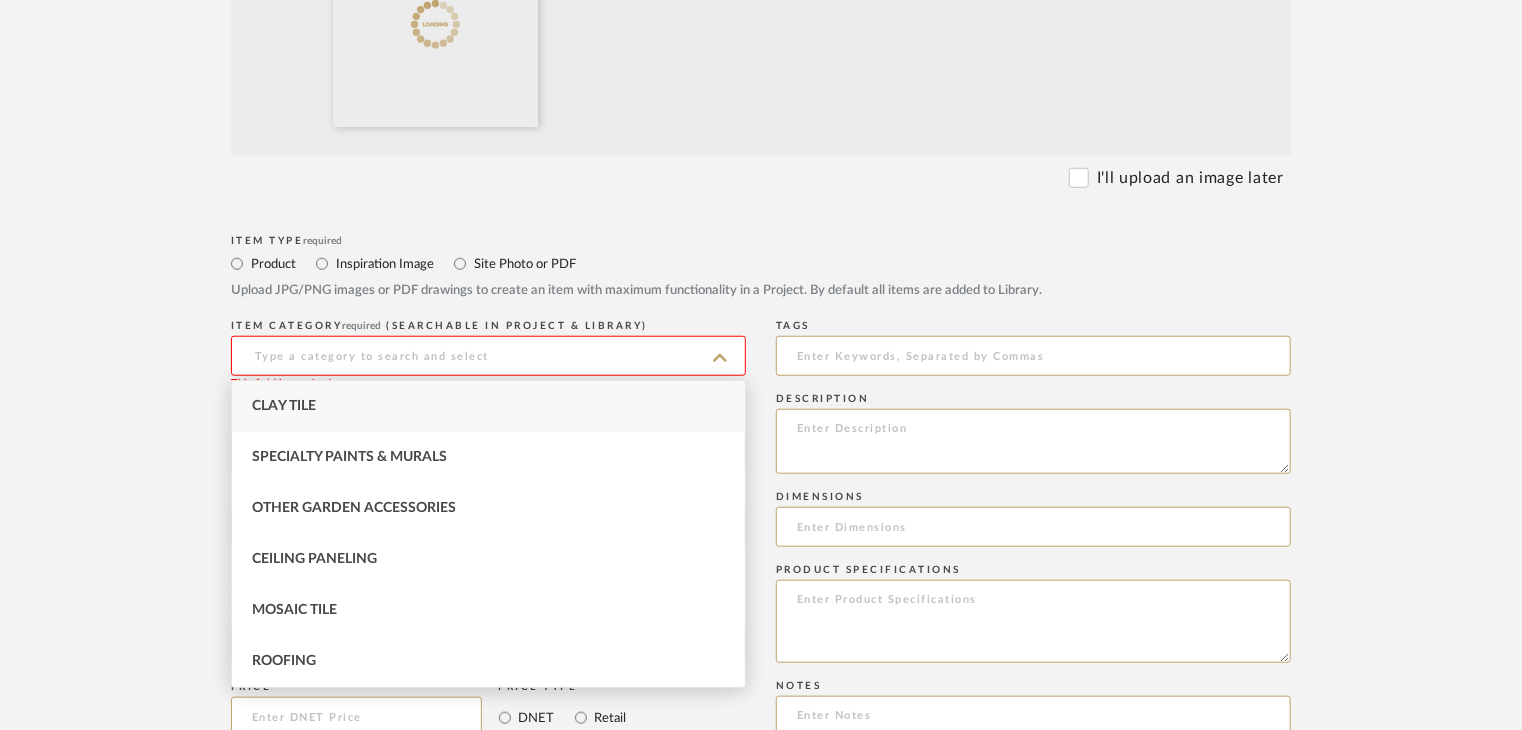 drag, startPoint x: 349, startPoint y: 401, endPoint x: 360, endPoint y: 409, distance: 13.601471 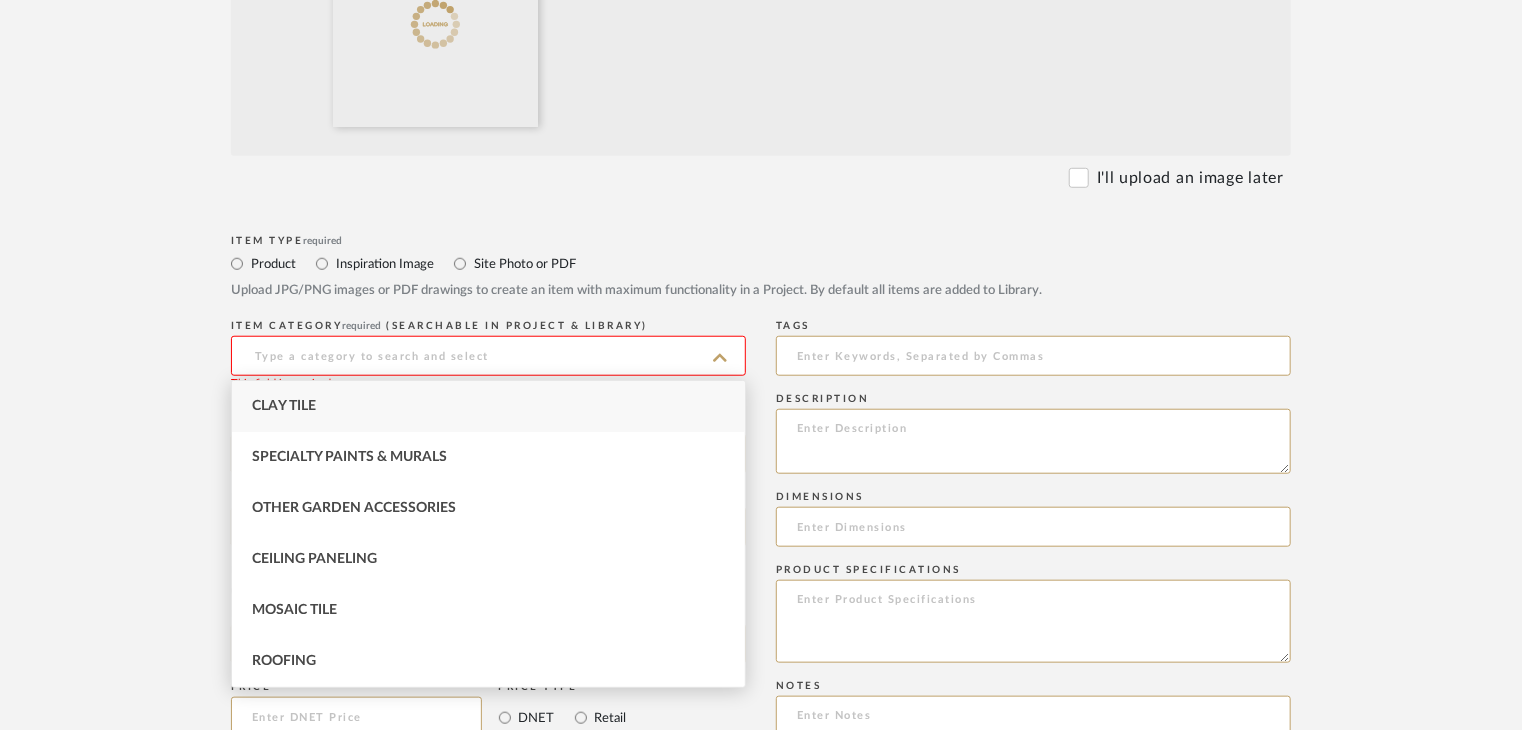 click on "Clay Tile" at bounding box center (488, 406) 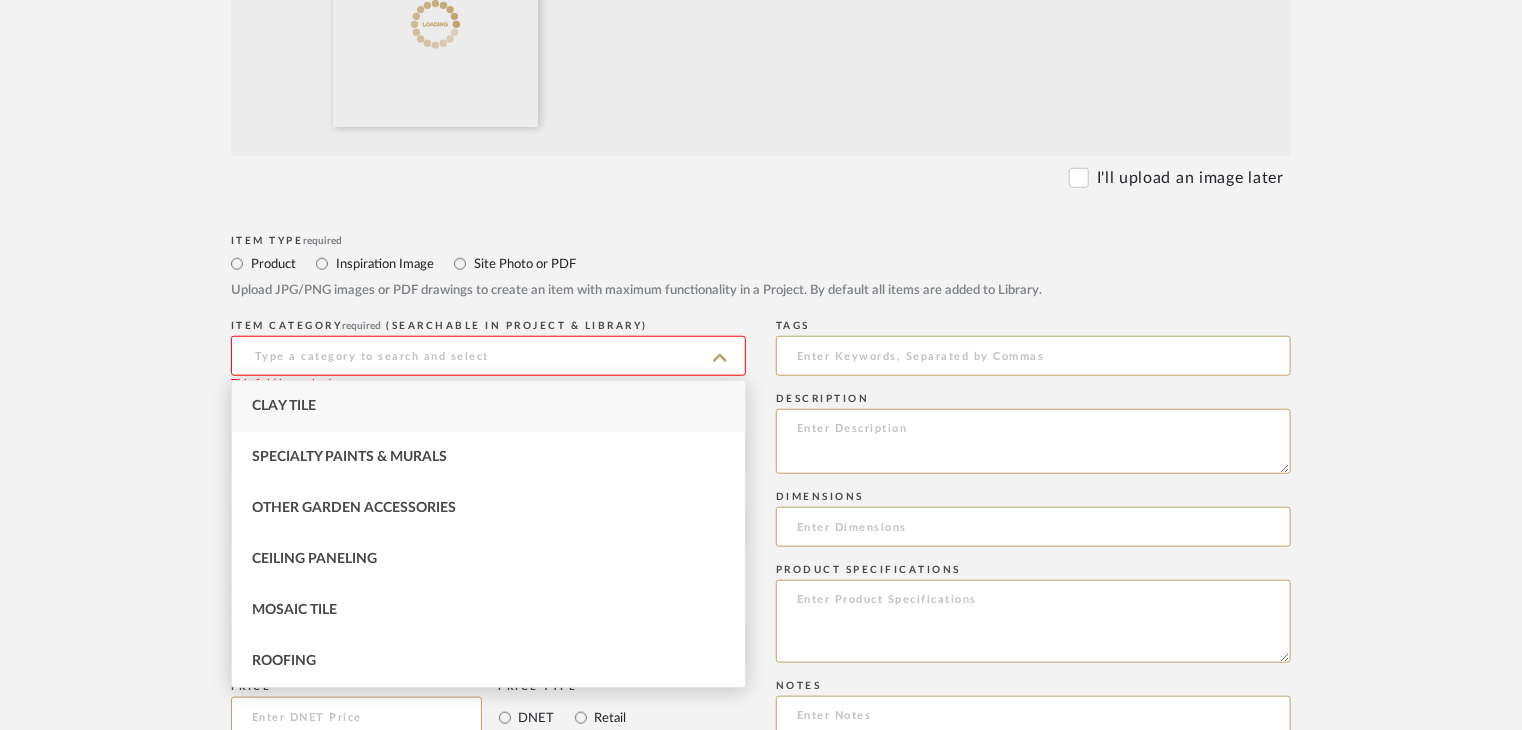 type on "Clay Tile" 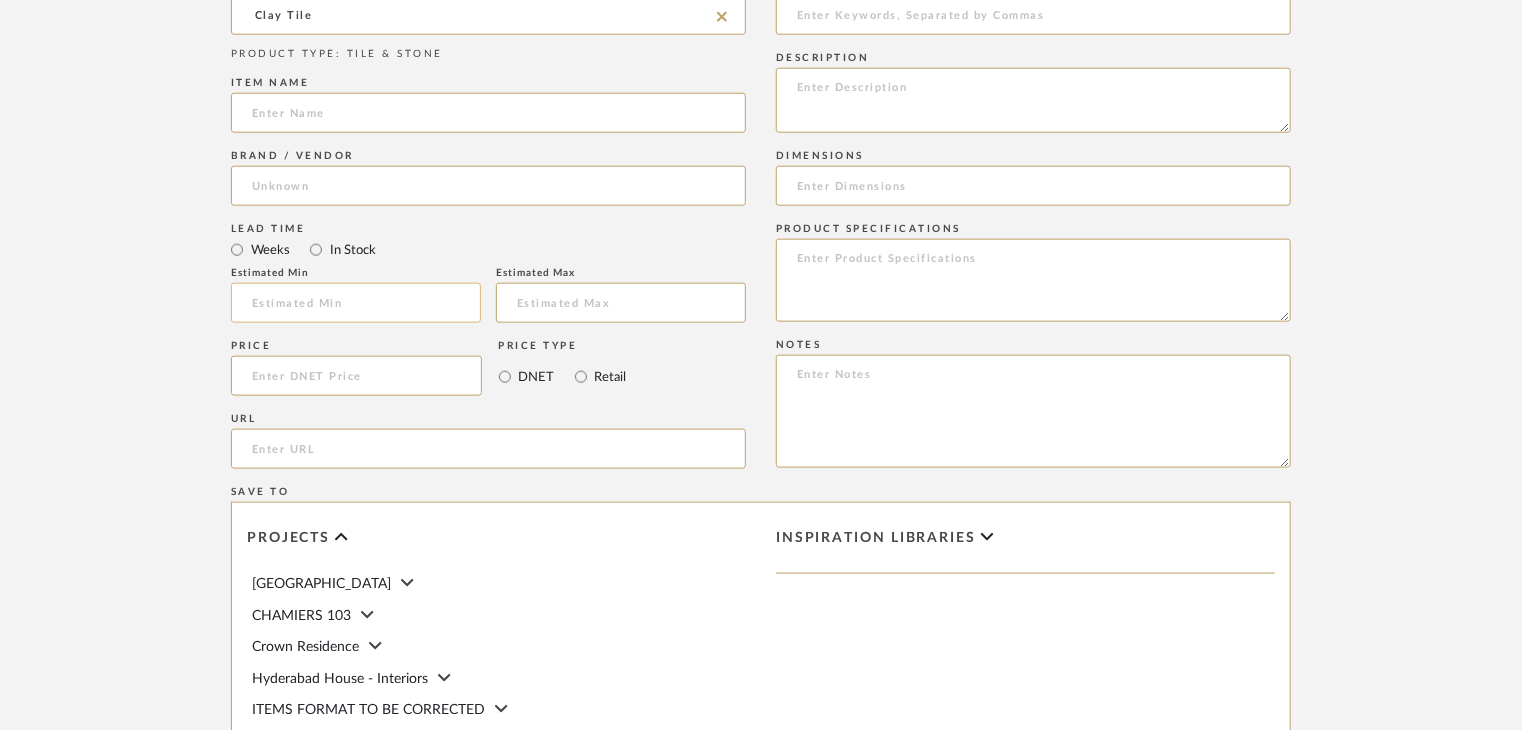 scroll, scrollTop: 1100, scrollLeft: 0, axis: vertical 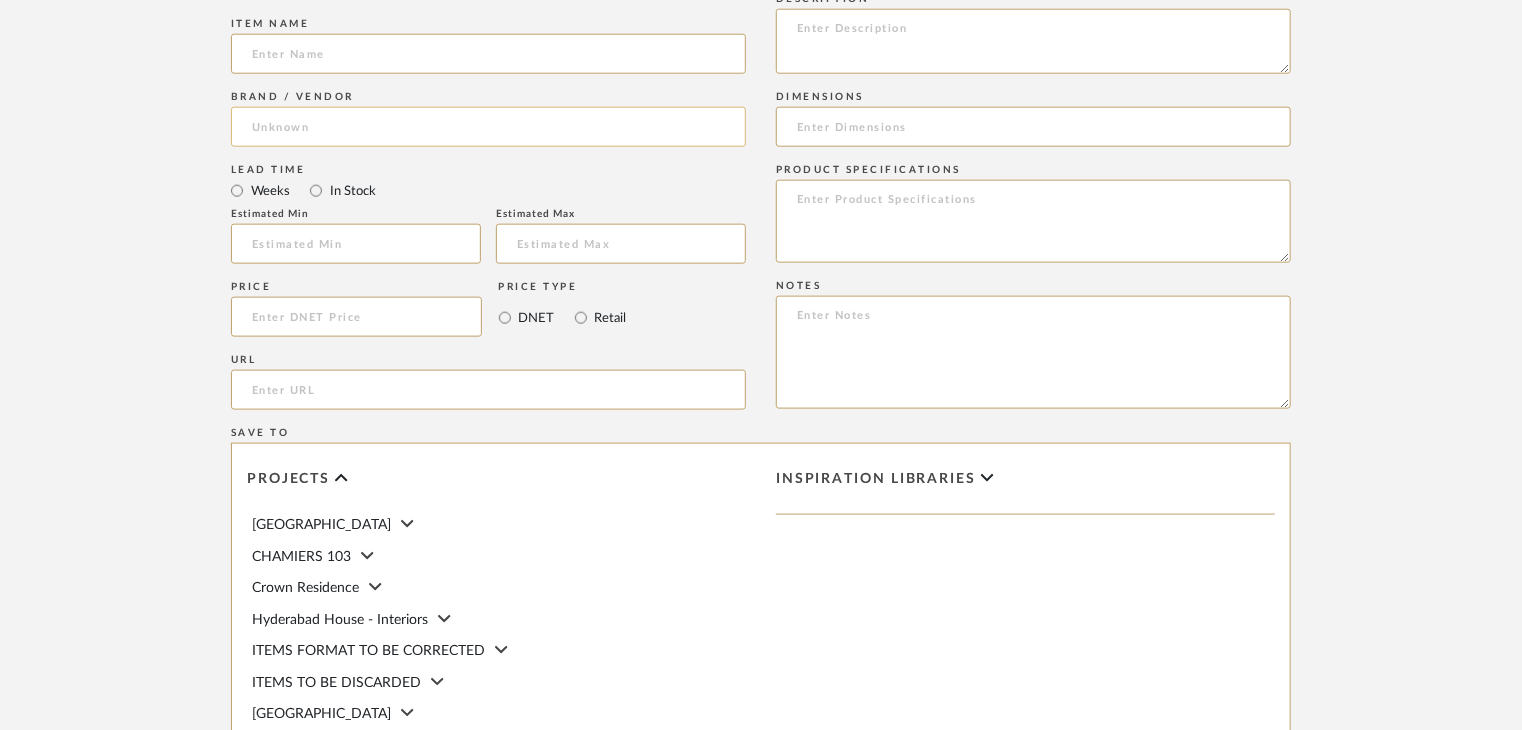 click 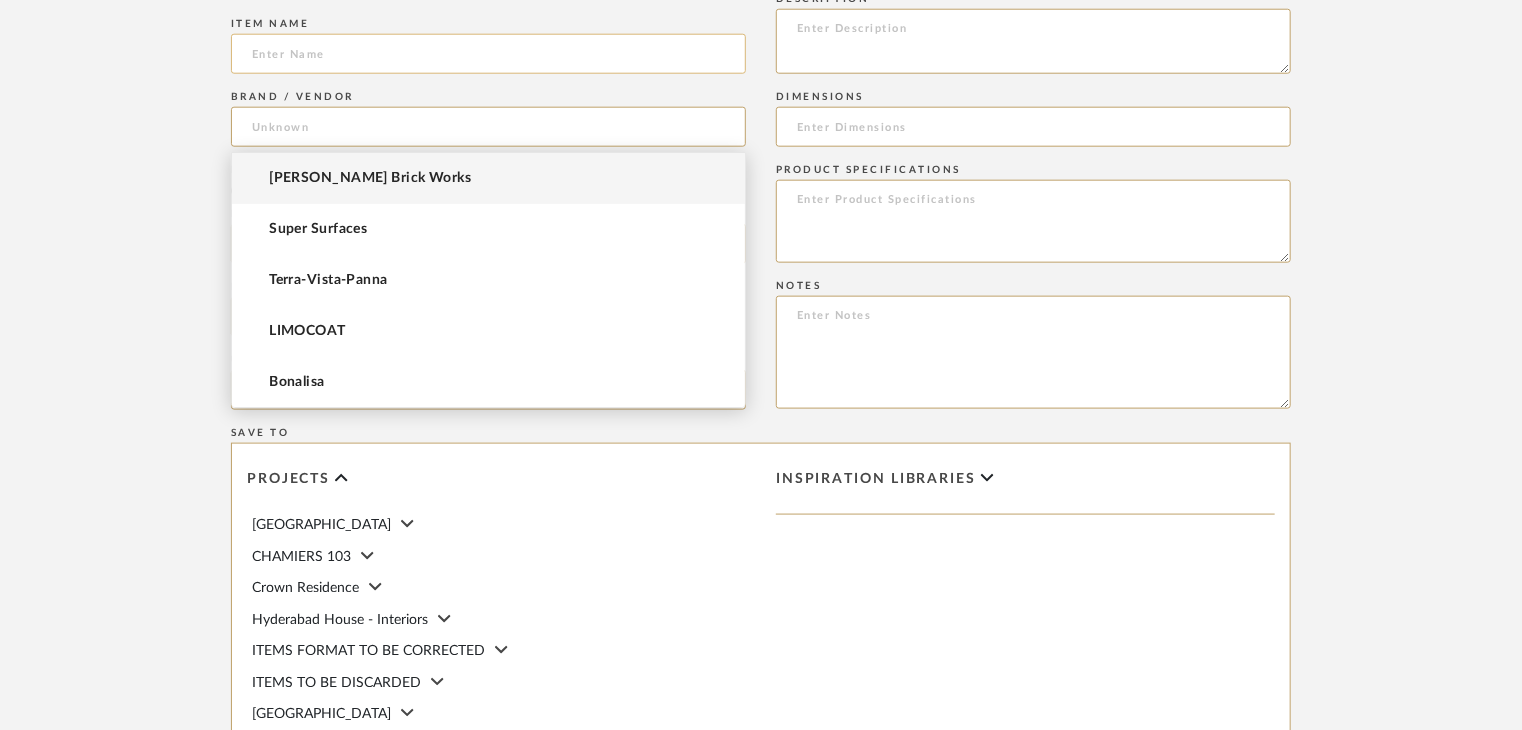 click on "Item name" 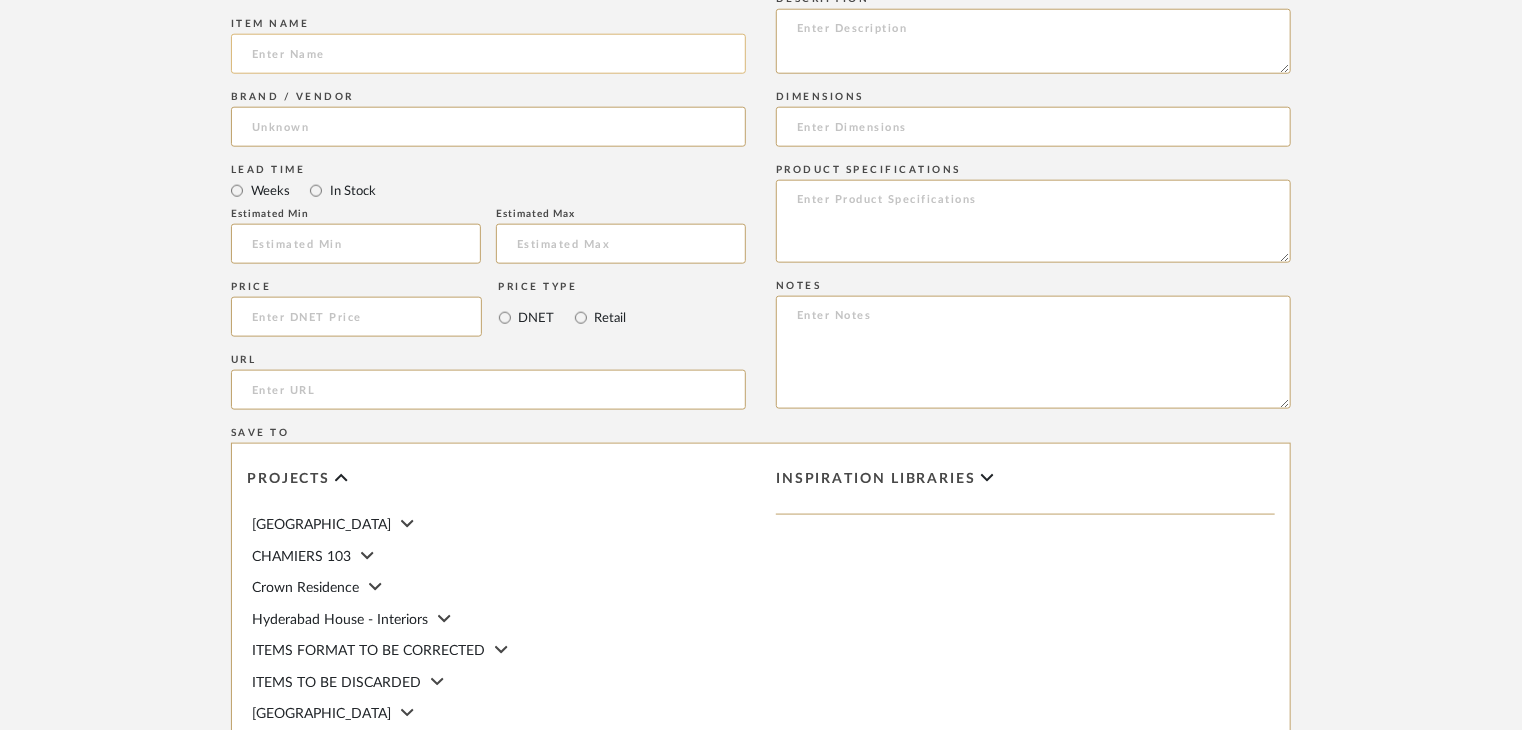 click 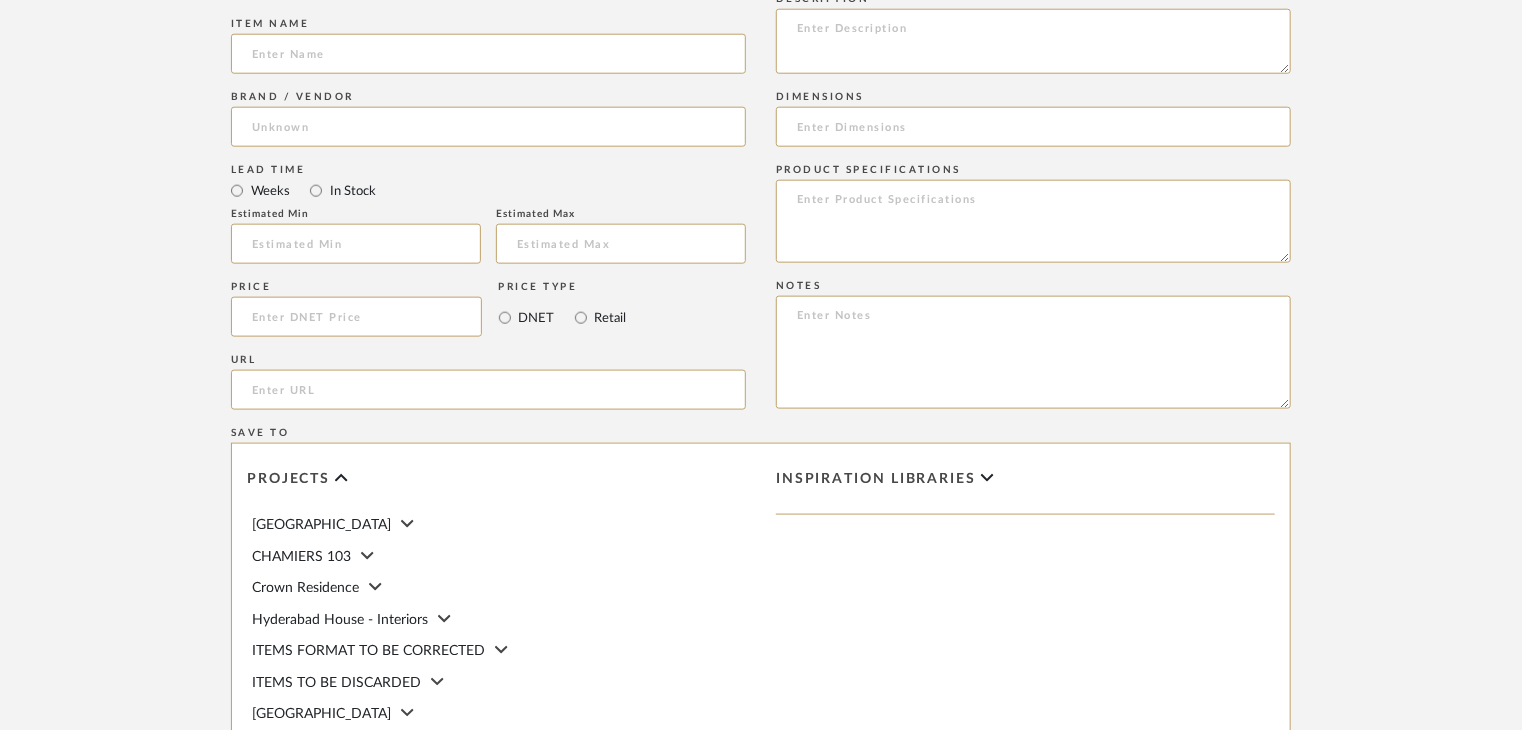paste on "Charleston Chestnut" 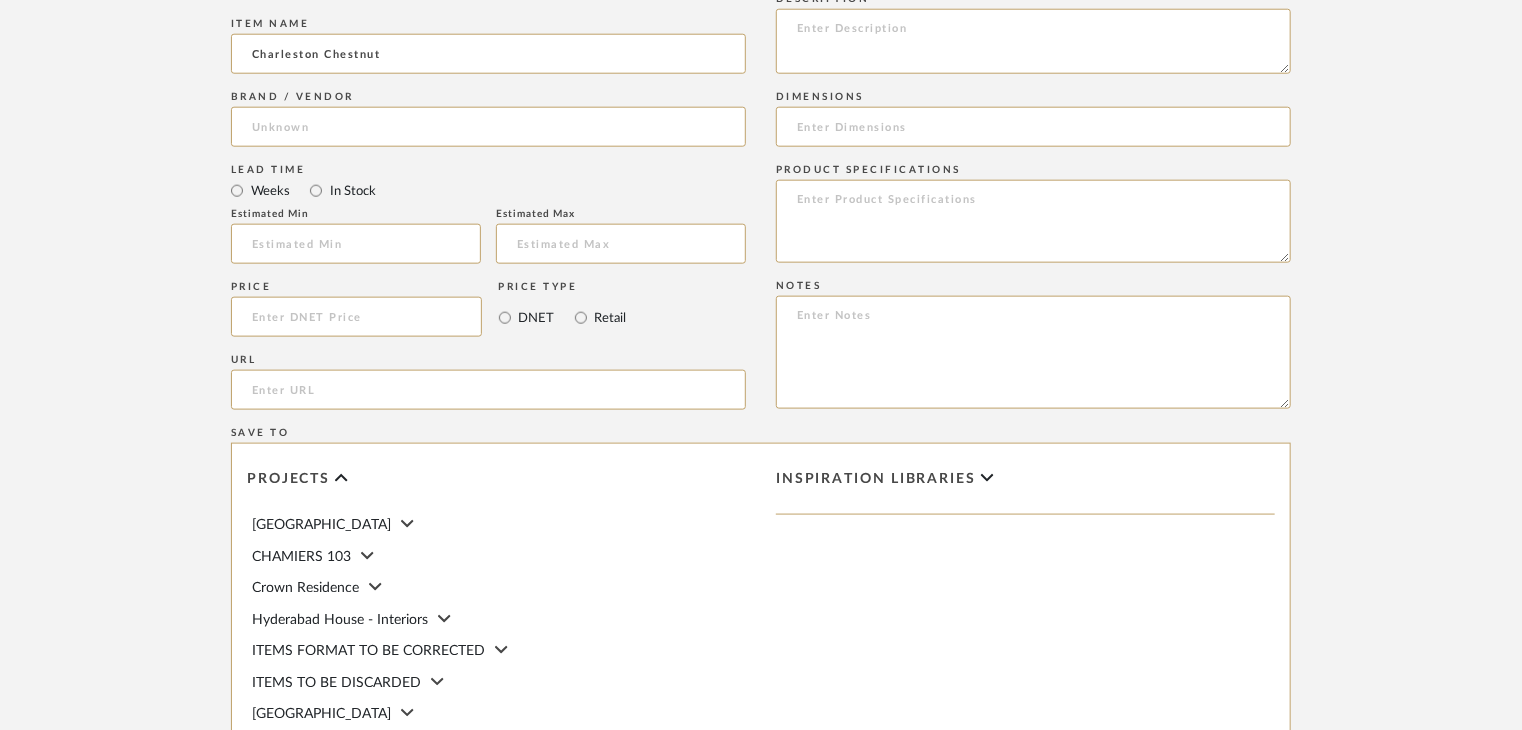 paste on "[PERSON_NAME] Brick Works" 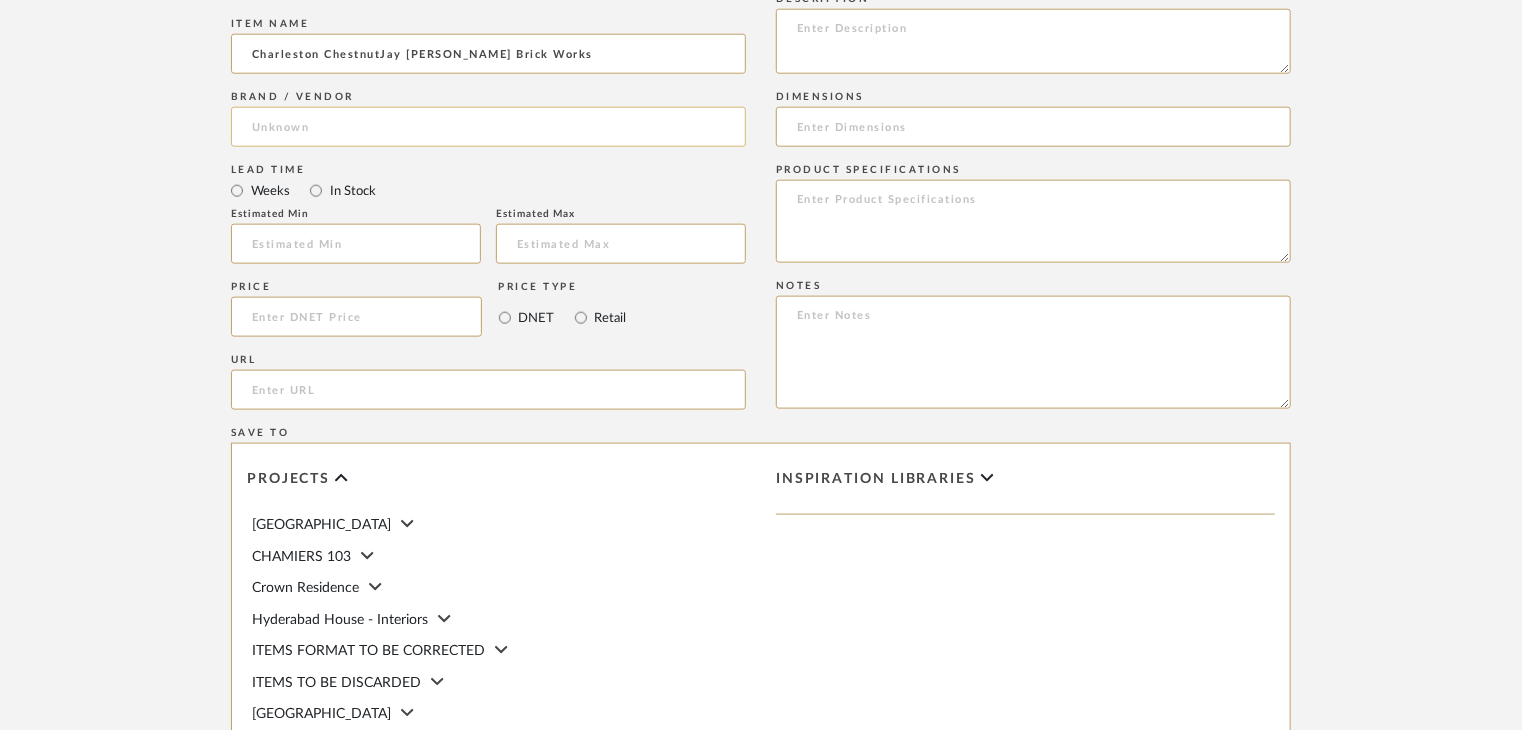 type on "Charleston Chestnut" 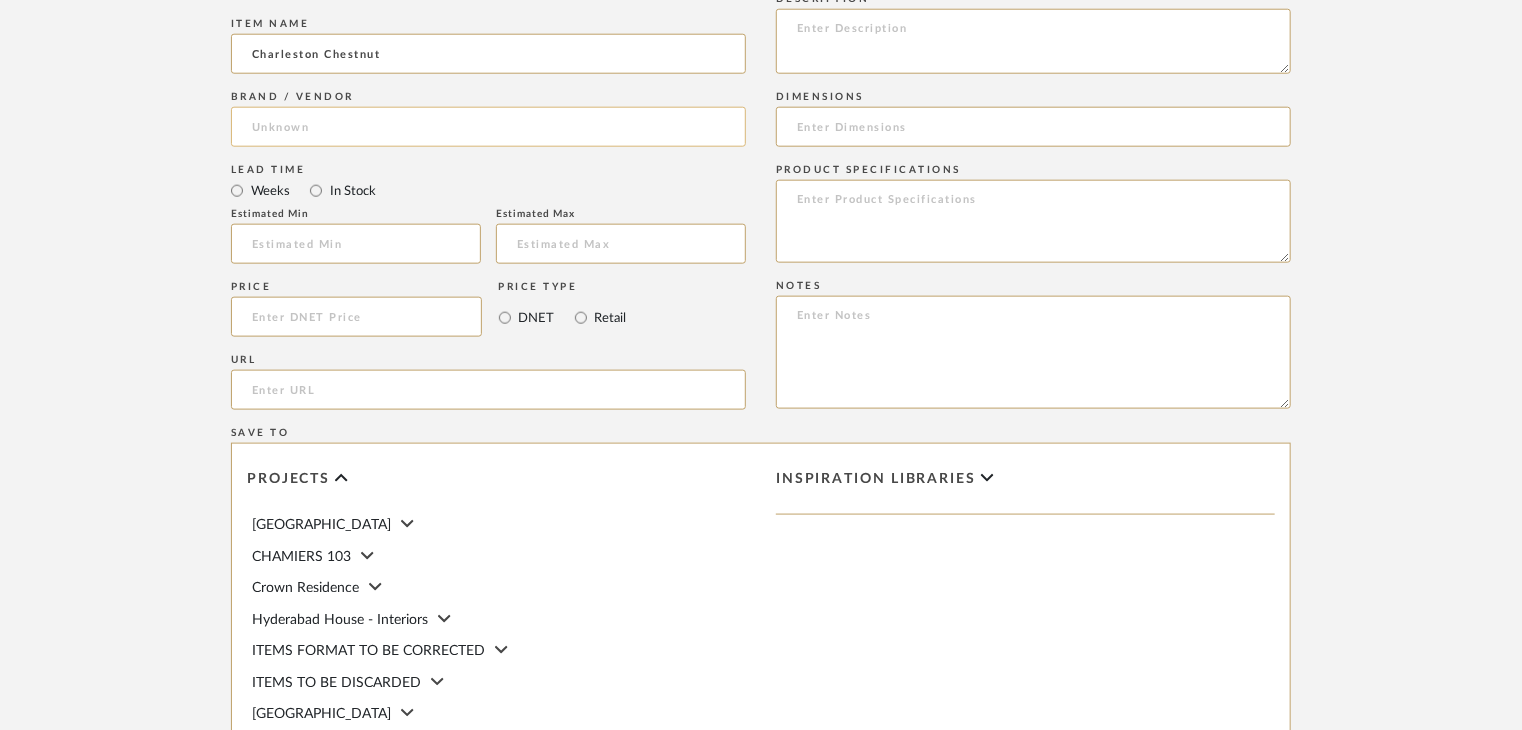 click 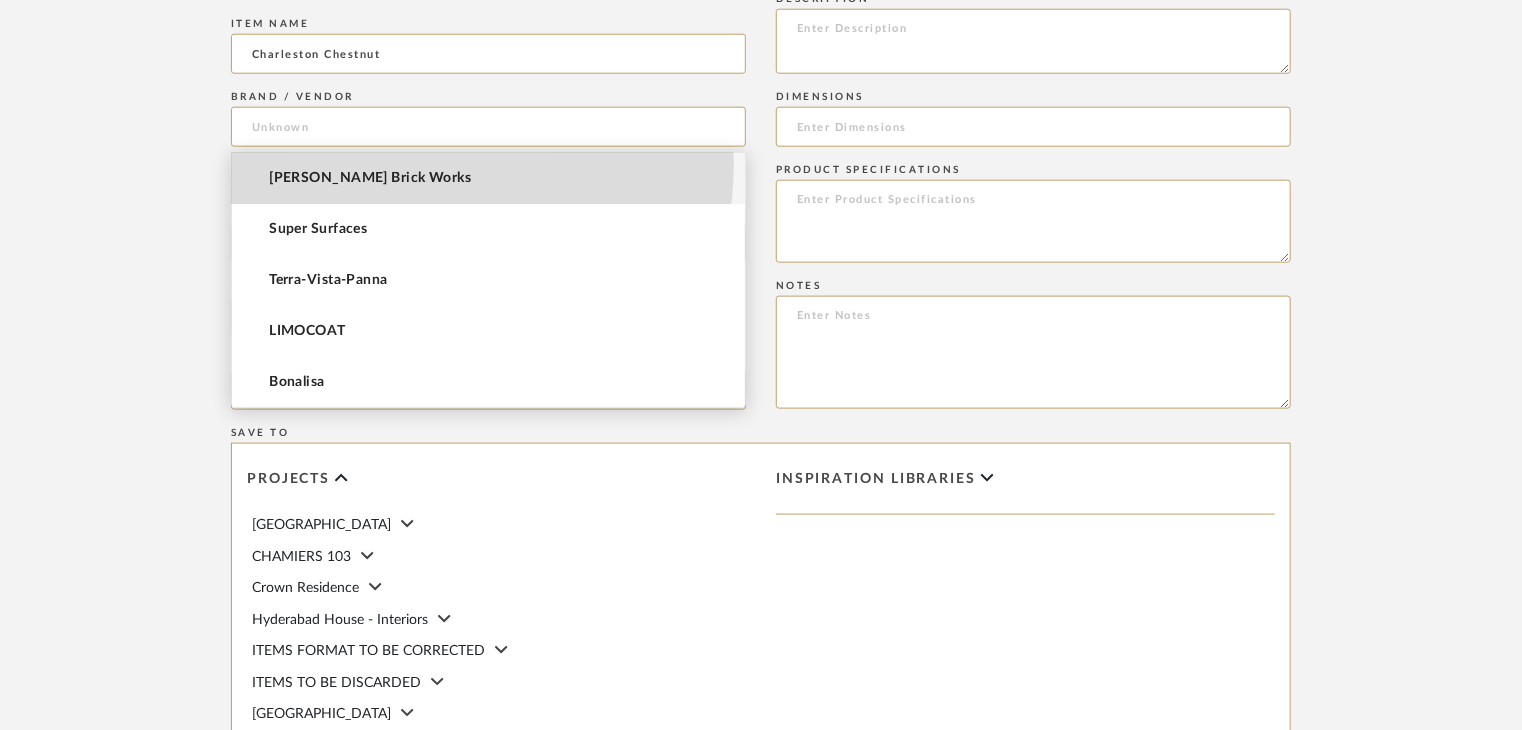 click on "[PERSON_NAME] Brick Works" at bounding box center (488, 178) 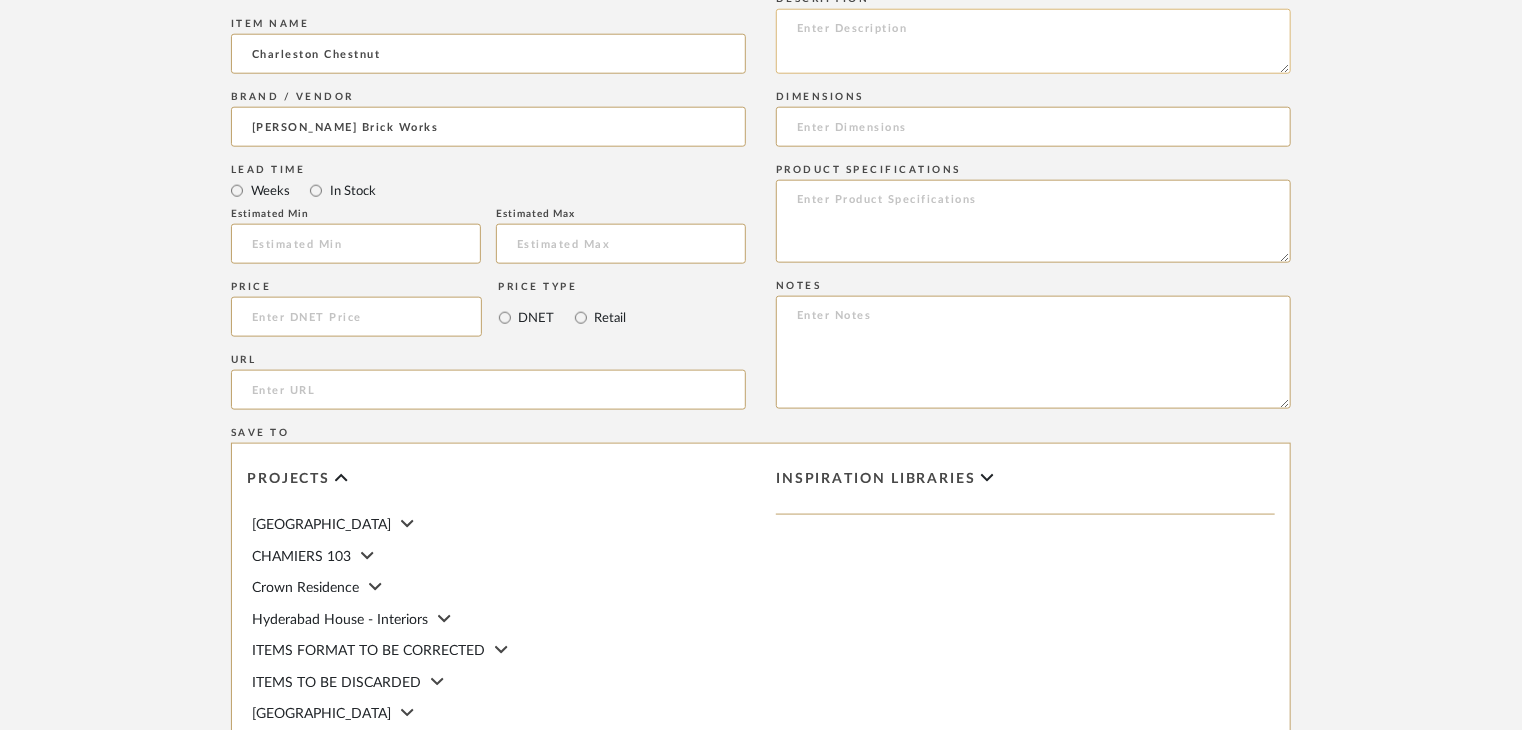 click 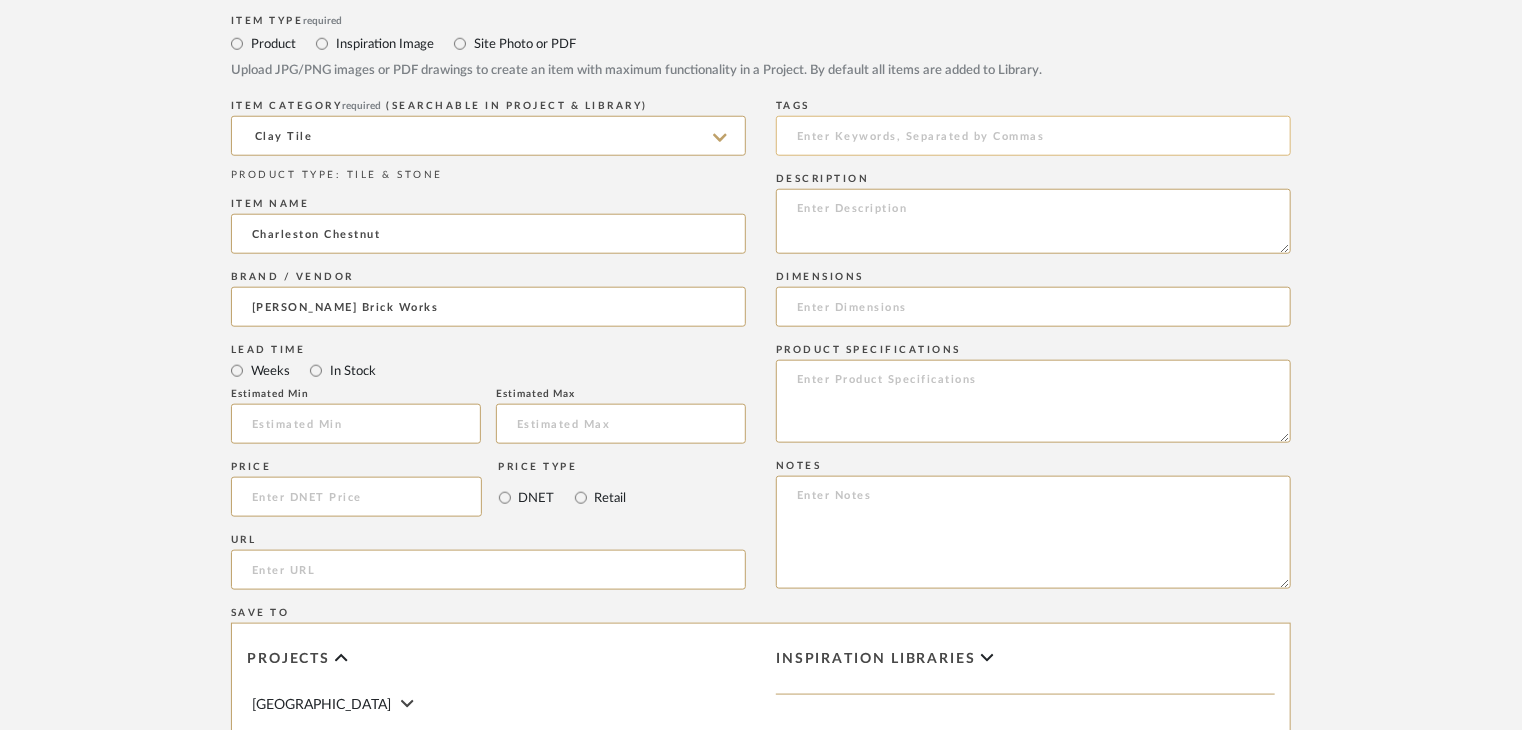 scroll, scrollTop: 900, scrollLeft: 0, axis: vertical 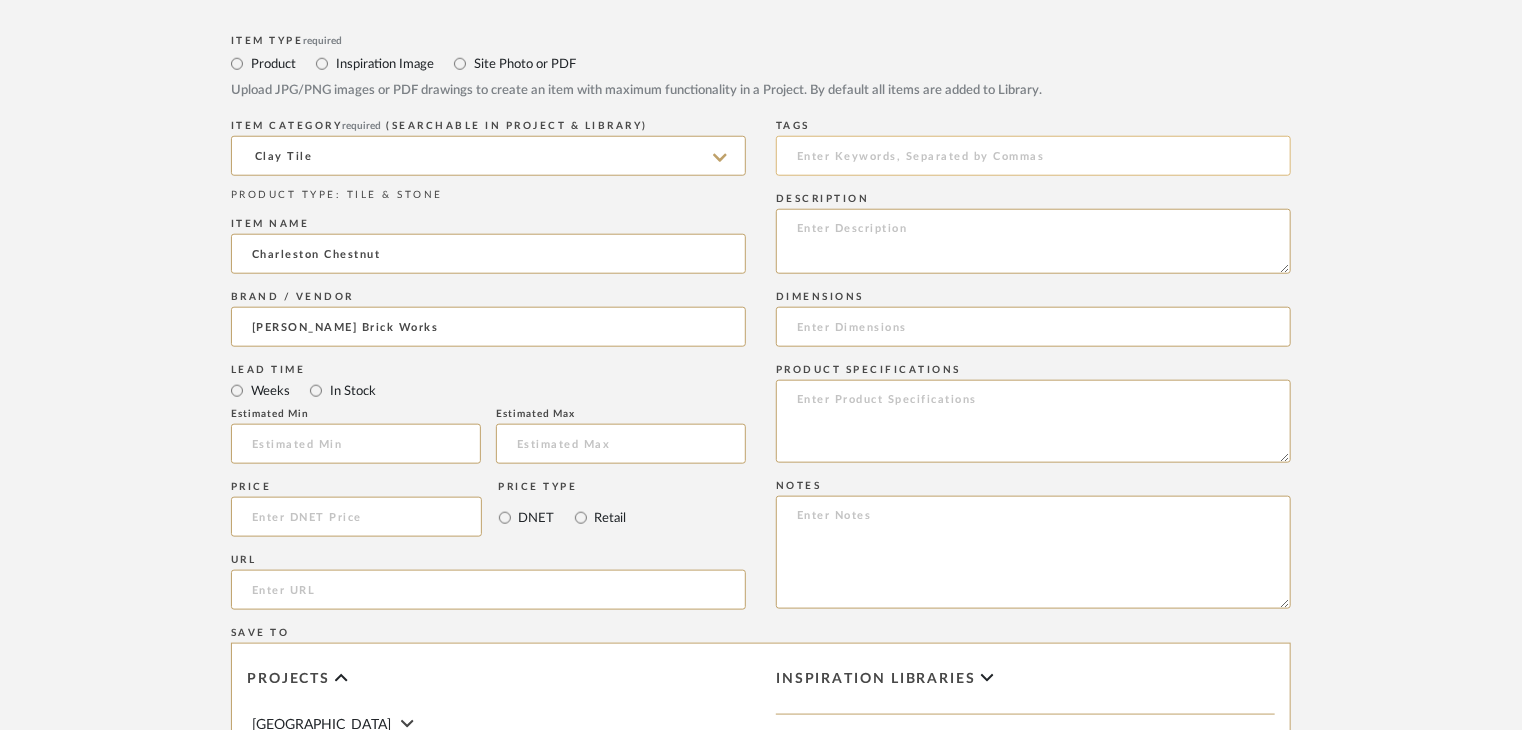 paste on "Type: clay tile
Dimension(s): (as mentioned)
Material/Finishes: (as mentioned)
Installation requirements, if any: (as applicable)
Price: (as mentioned)
Lead time: (as mentioned)
Sample available: supplier stock
Sample Internal reference number:
as per the internal sample warehouse) Point of
contact:
Contact number:
Email address:
Address:
Additional contact information:" 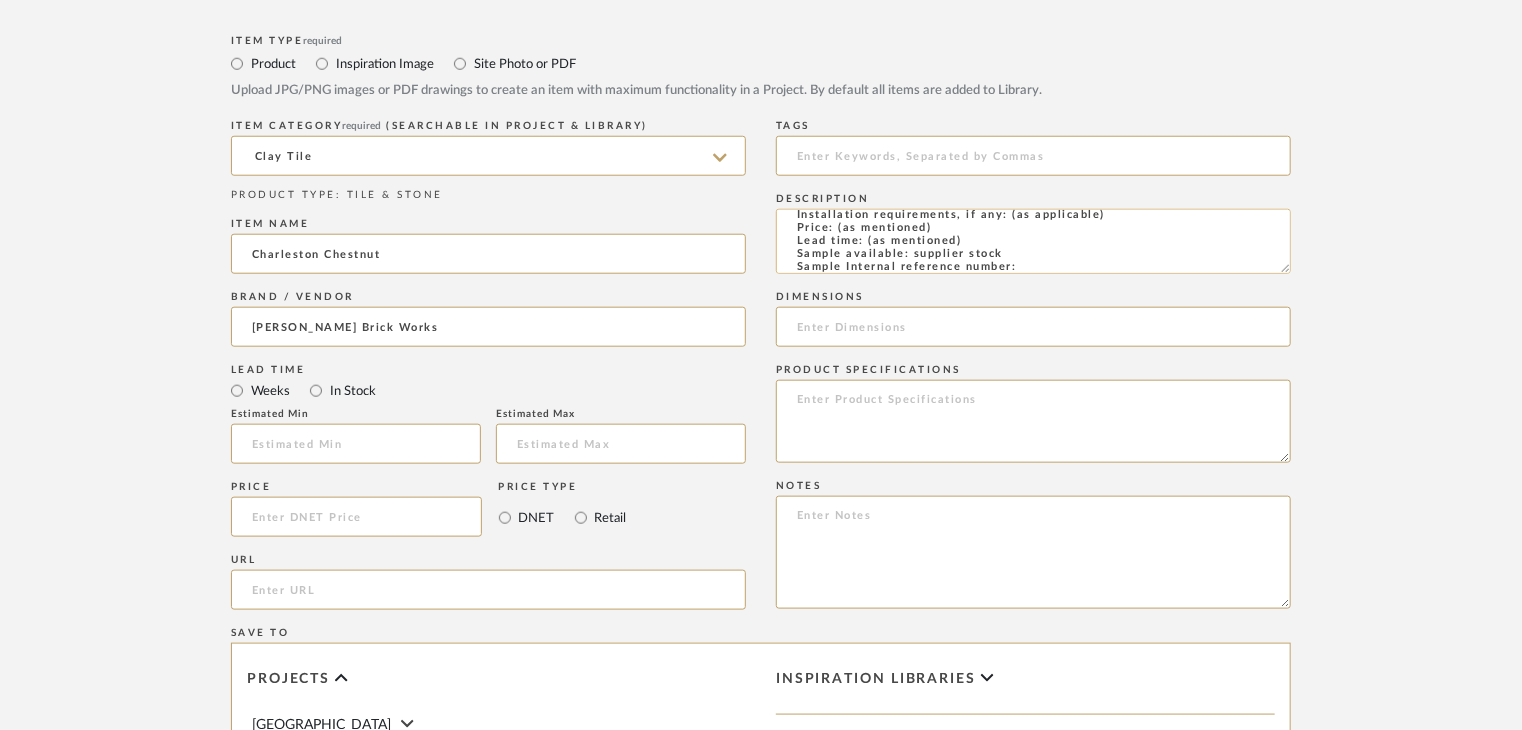 scroll, scrollTop: 51, scrollLeft: 0, axis: vertical 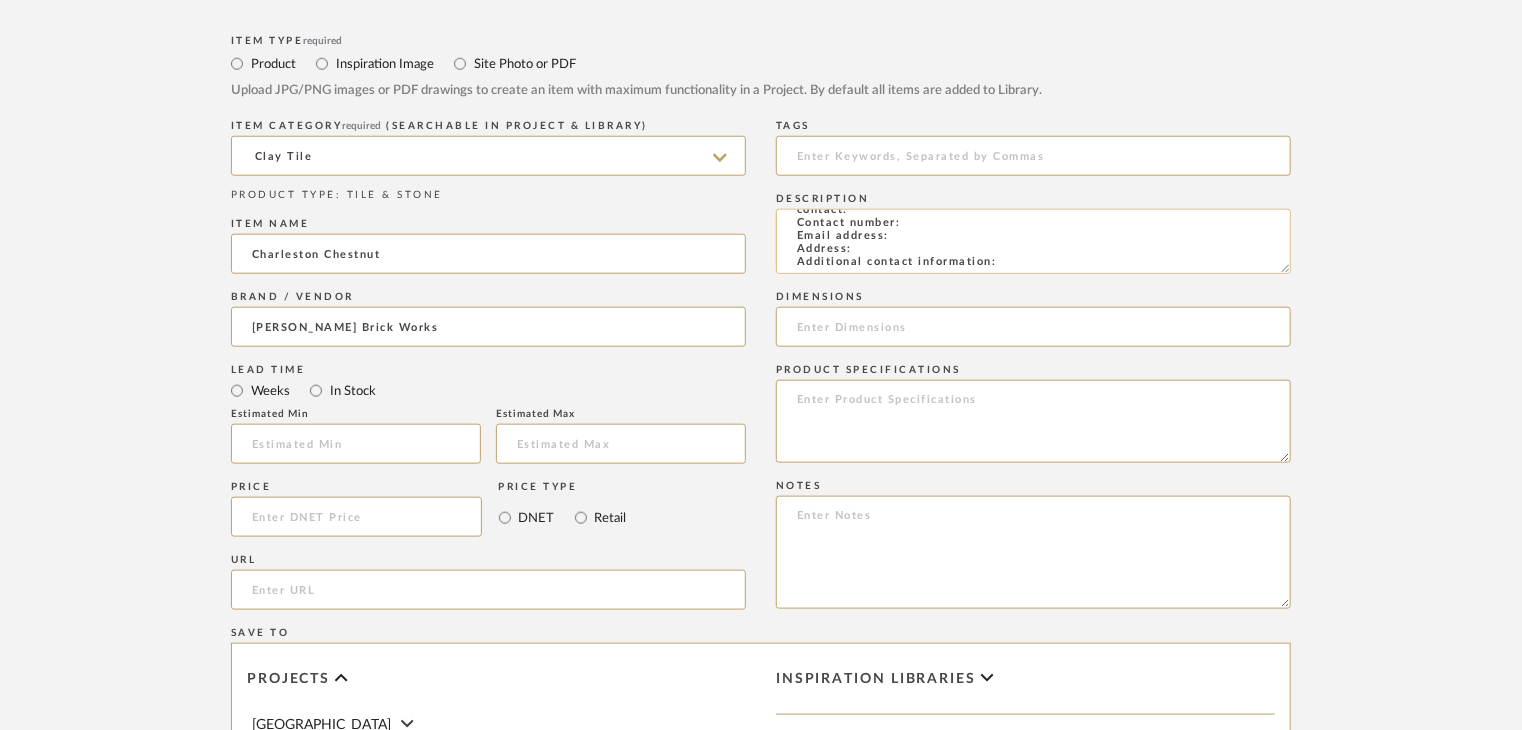 click on "Type: clay tile
Dimension(s): (as mentioned)
Material/Finishes: (as mentioned)
Installation requirements, if any: (as applicable)
Price: (as mentioned)
Lead time: (as mentioned)
Sample available: supplier stock
Sample Internal reference number:
as per the internal sample warehouse) Point of
contact:
Contact number:
Email address:
Address:
Additional contact information:" 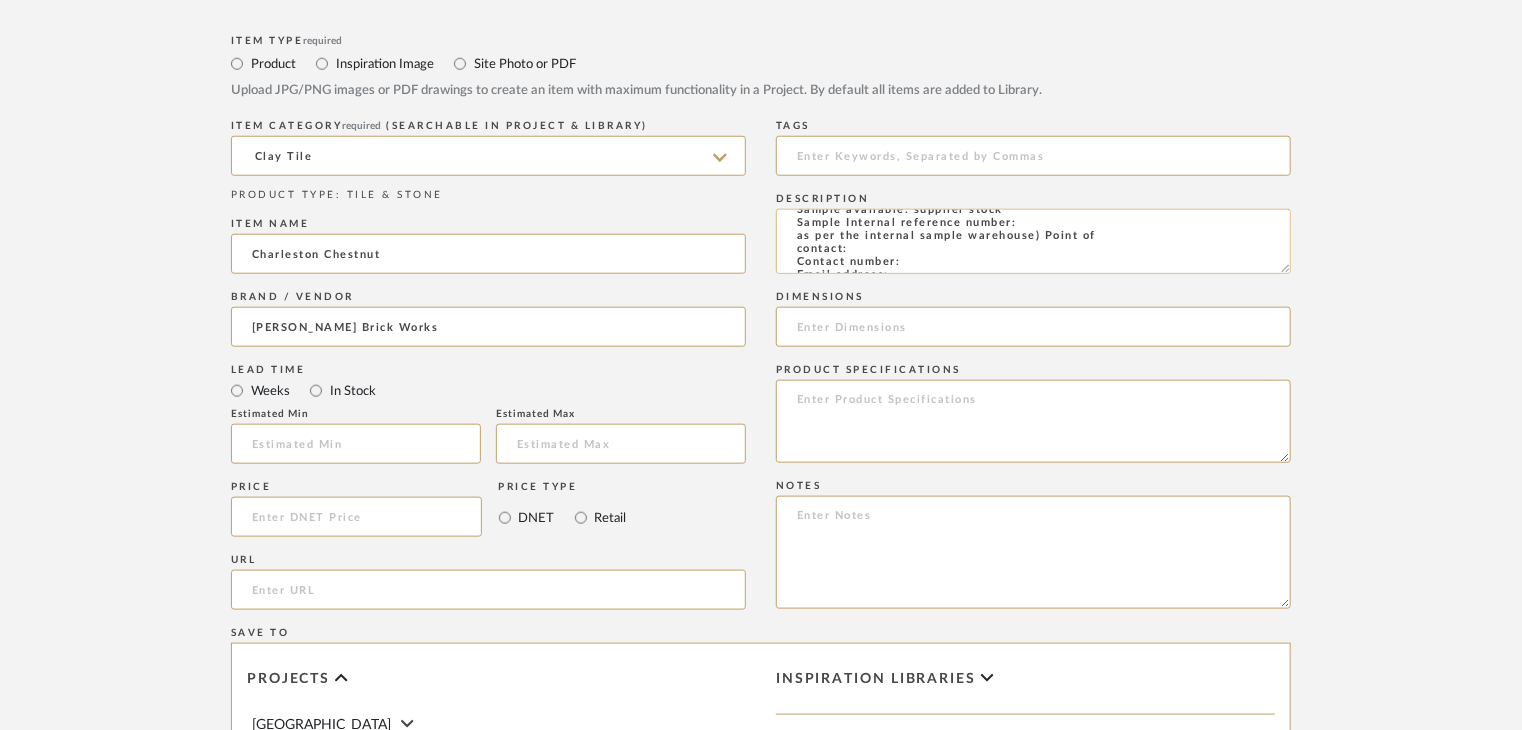scroll, scrollTop: 100, scrollLeft: 0, axis: vertical 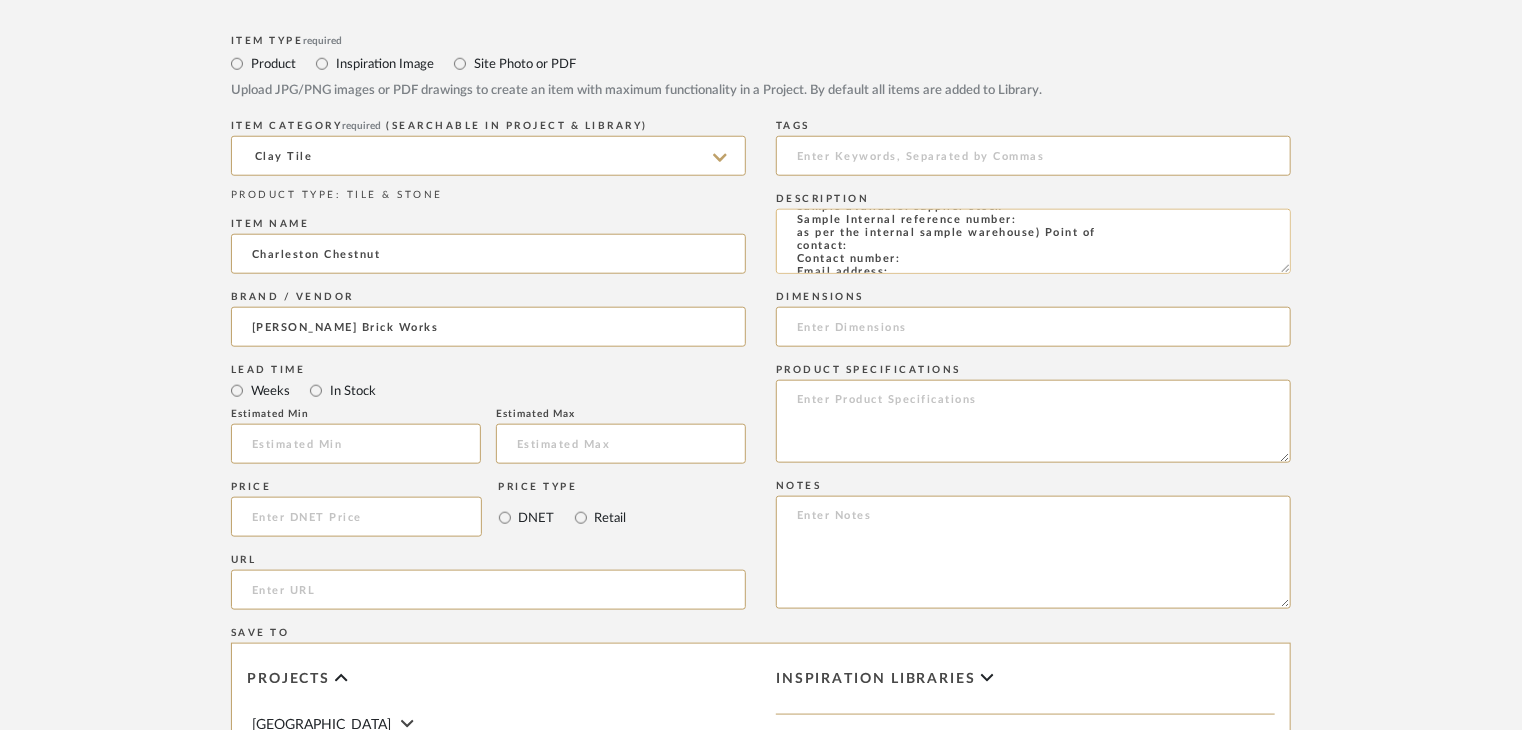click on "Type: clay tile
Dimension(s): (as mentioned)
Material/Finishes: (as mentioned)
Installation requirements, if any: (as applicable)
Price: (as mentioned)
Lead time: (as mentioned)
Sample available: supplier stock
Sample Internal reference number:
as per the internal sample warehouse) Point of
contact:
Contact number:
Email address:
Address:
Additional contact information:" 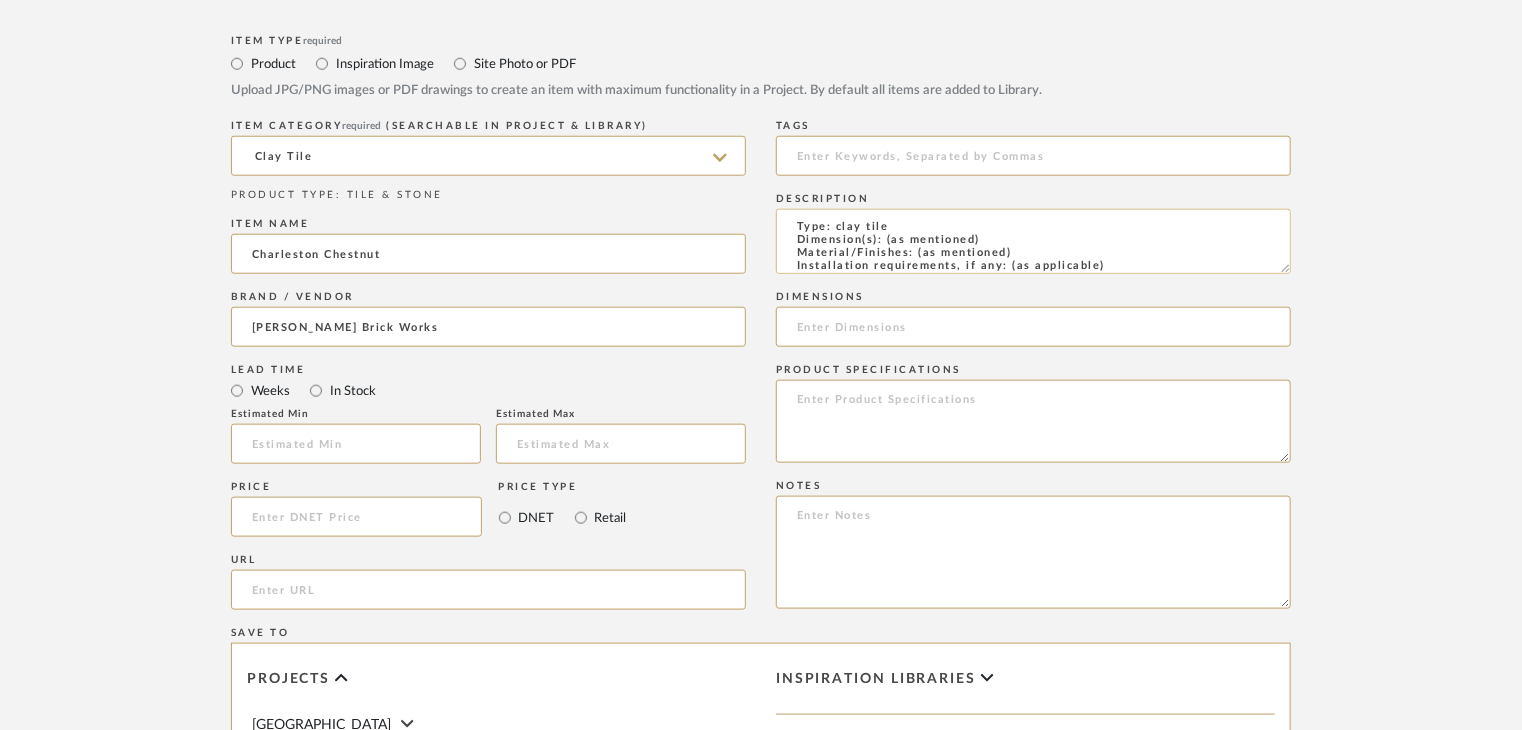 scroll, scrollTop: 0, scrollLeft: 0, axis: both 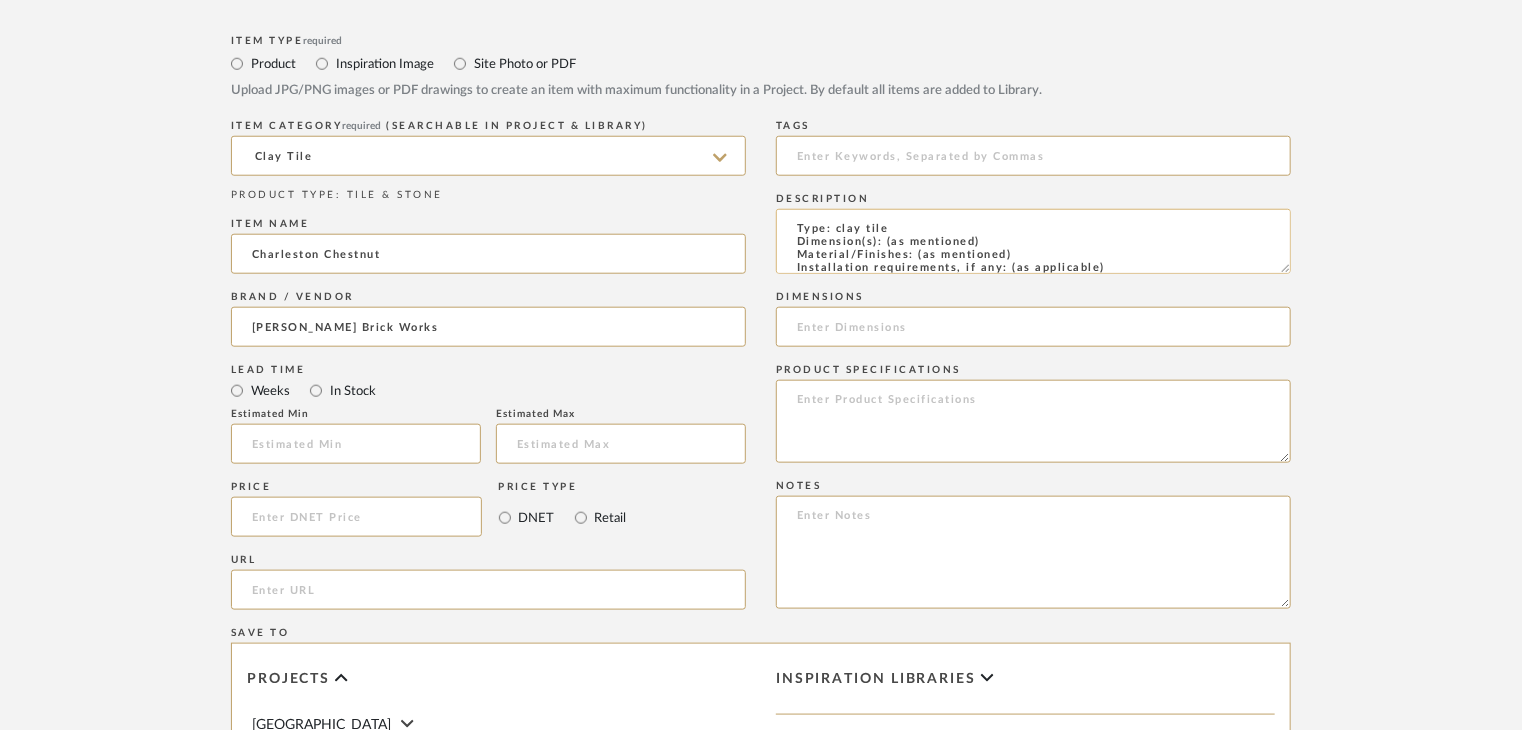 drag, startPoint x: 1025, startPoint y: 251, endPoint x: 912, endPoint y: 250, distance: 113.004425 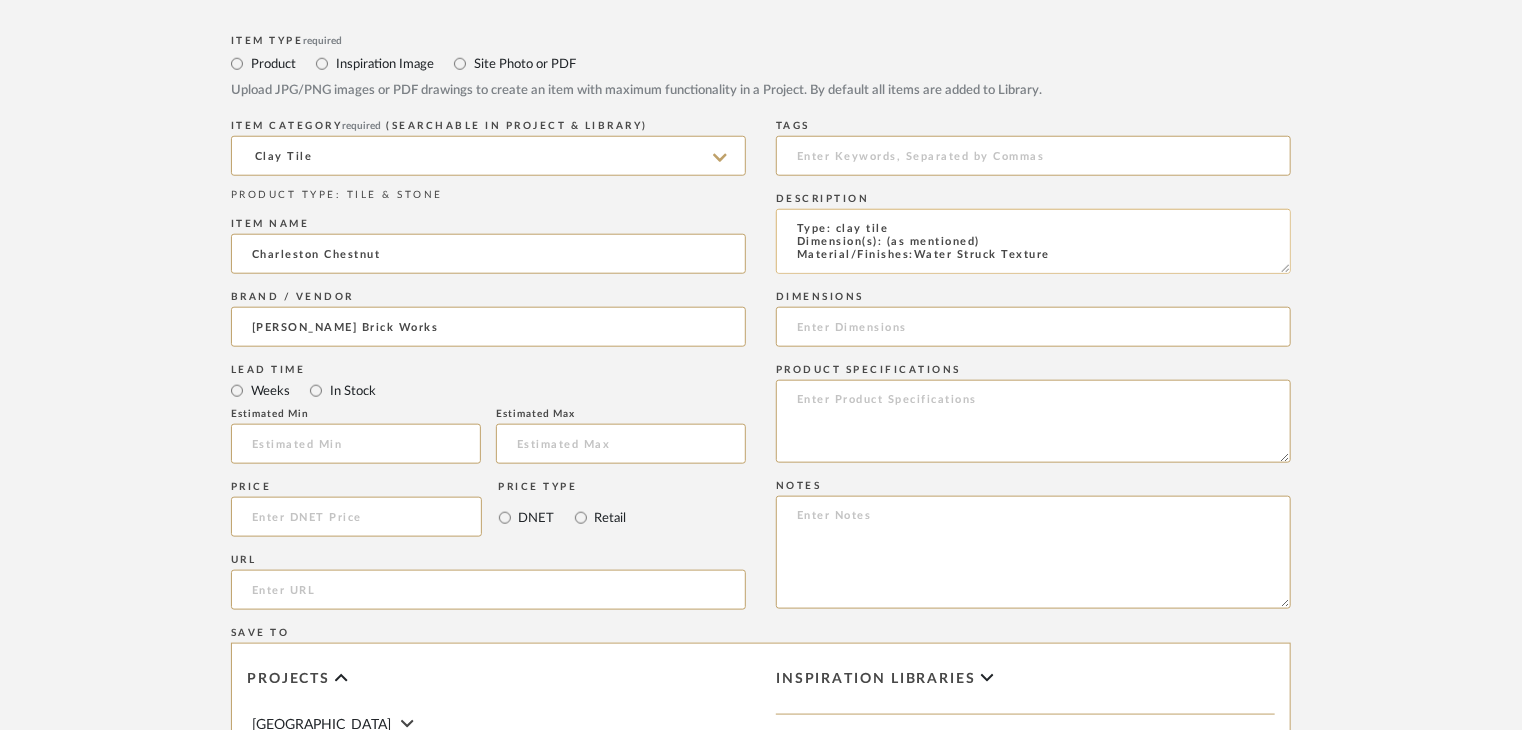scroll, scrollTop: 1, scrollLeft: 0, axis: vertical 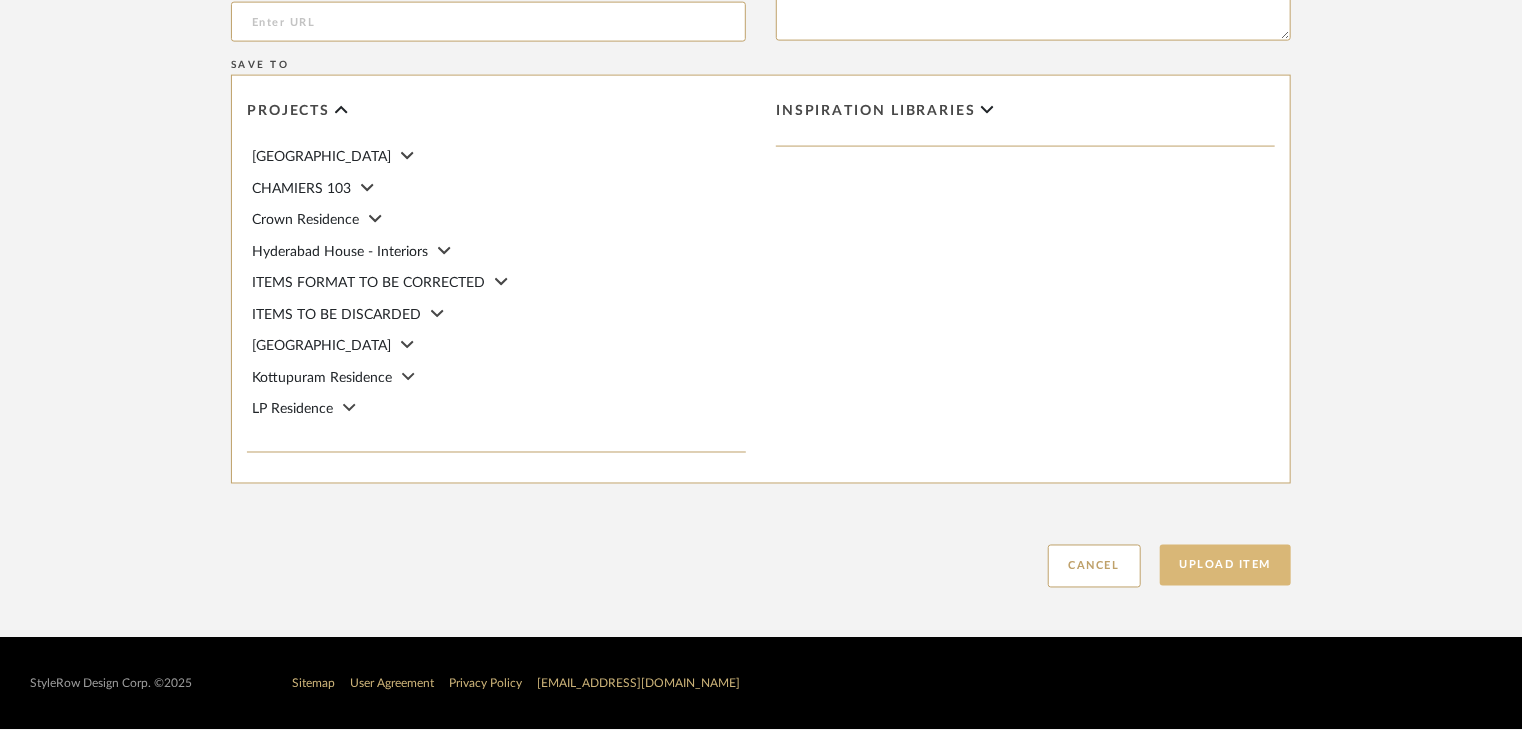 type on "Type: clay tile
Dimension(s): (as mentioned)
Material/Finishes:Water Struck Texture
Installation requirements, if any: (as applicable)
Price: (as mentioned)
Lead time: (as mentioned)
Sample available: supplier stock
Sample Internal reference number: TS-CLT-T57
as per the internal sample warehouse) Point of
contact:
Contact number:
Email address:
Address:
Additional contact information:" 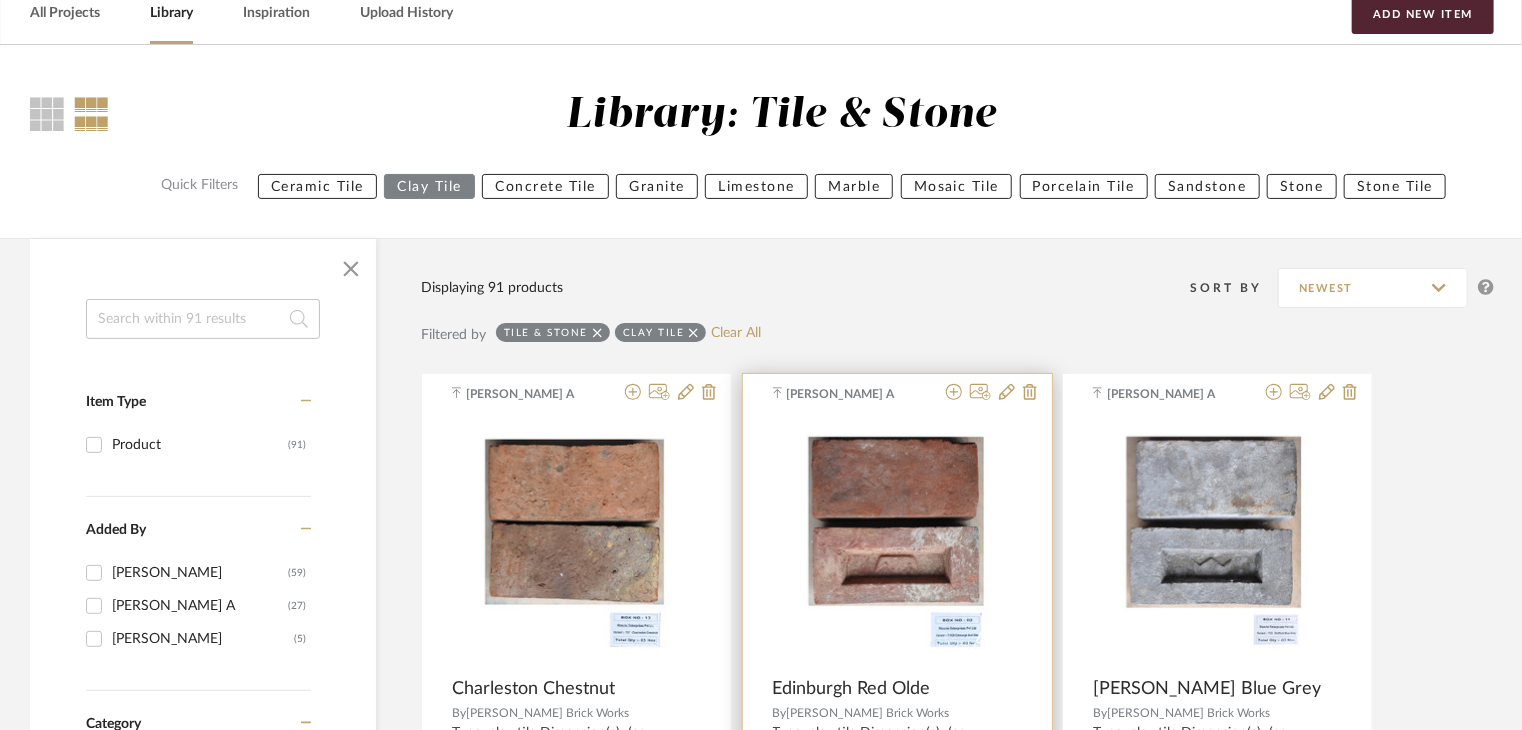 scroll, scrollTop: 100, scrollLeft: 0, axis: vertical 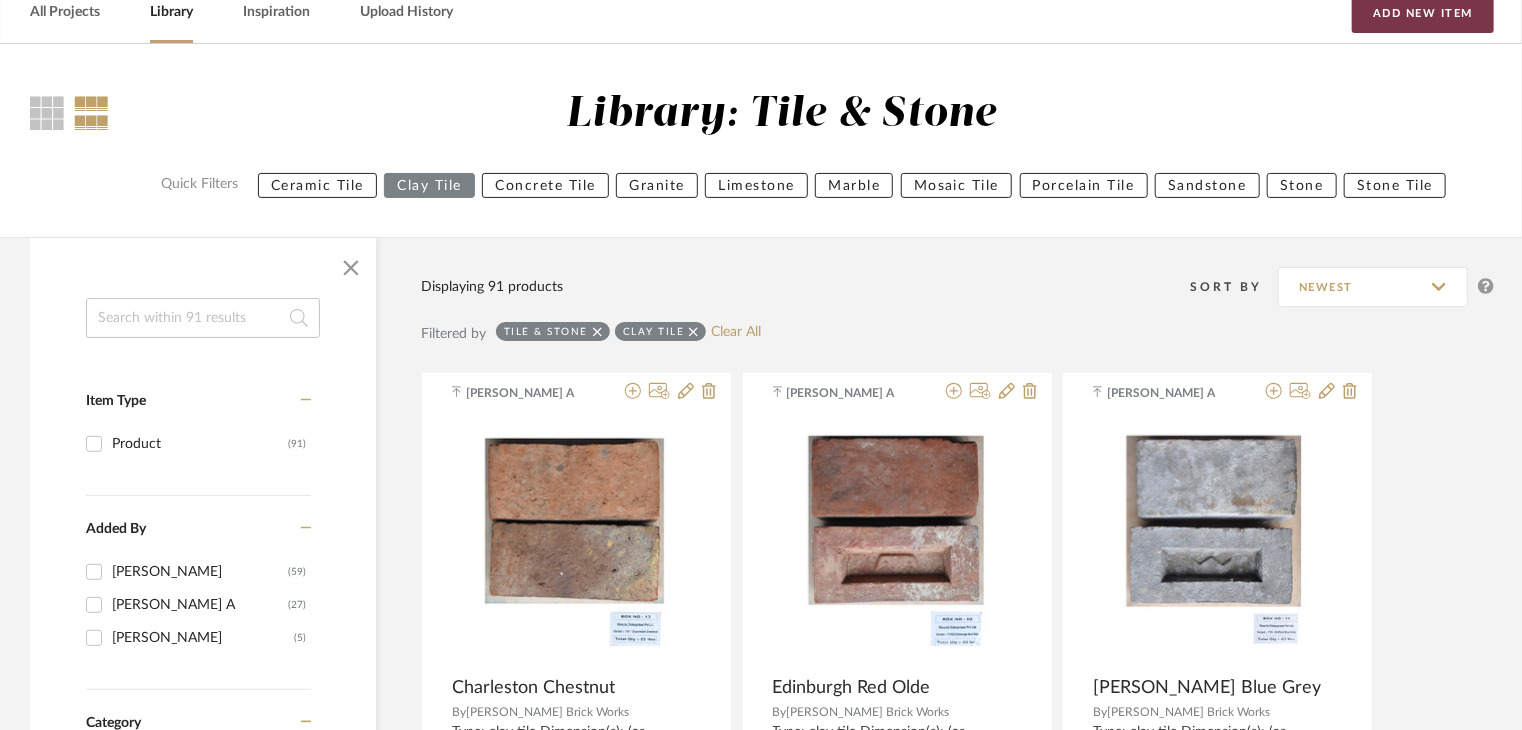 click on "Add New Item" at bounding box center [1423, 13] 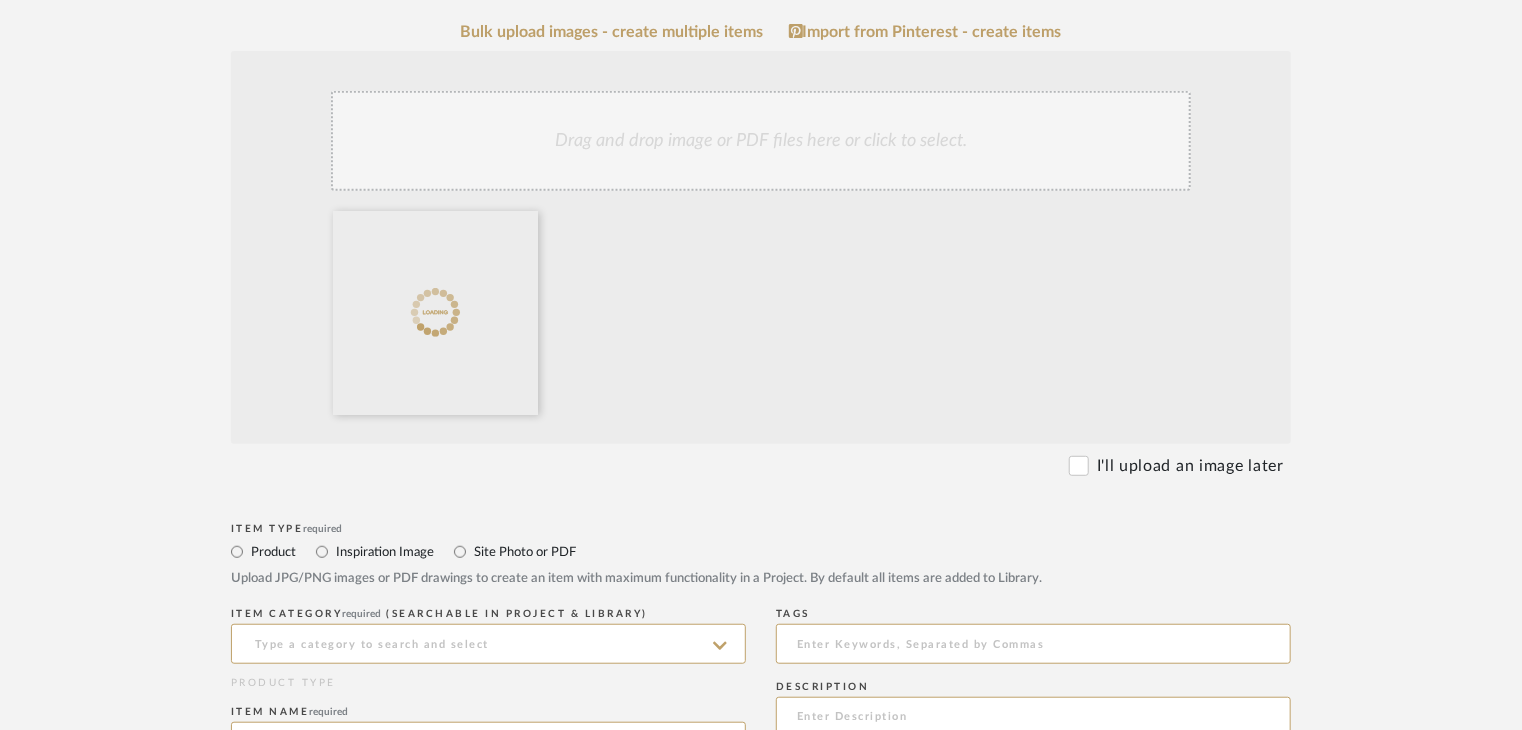 scroll, scrollTop: 500, scrollLeft: 0, axis: vertical 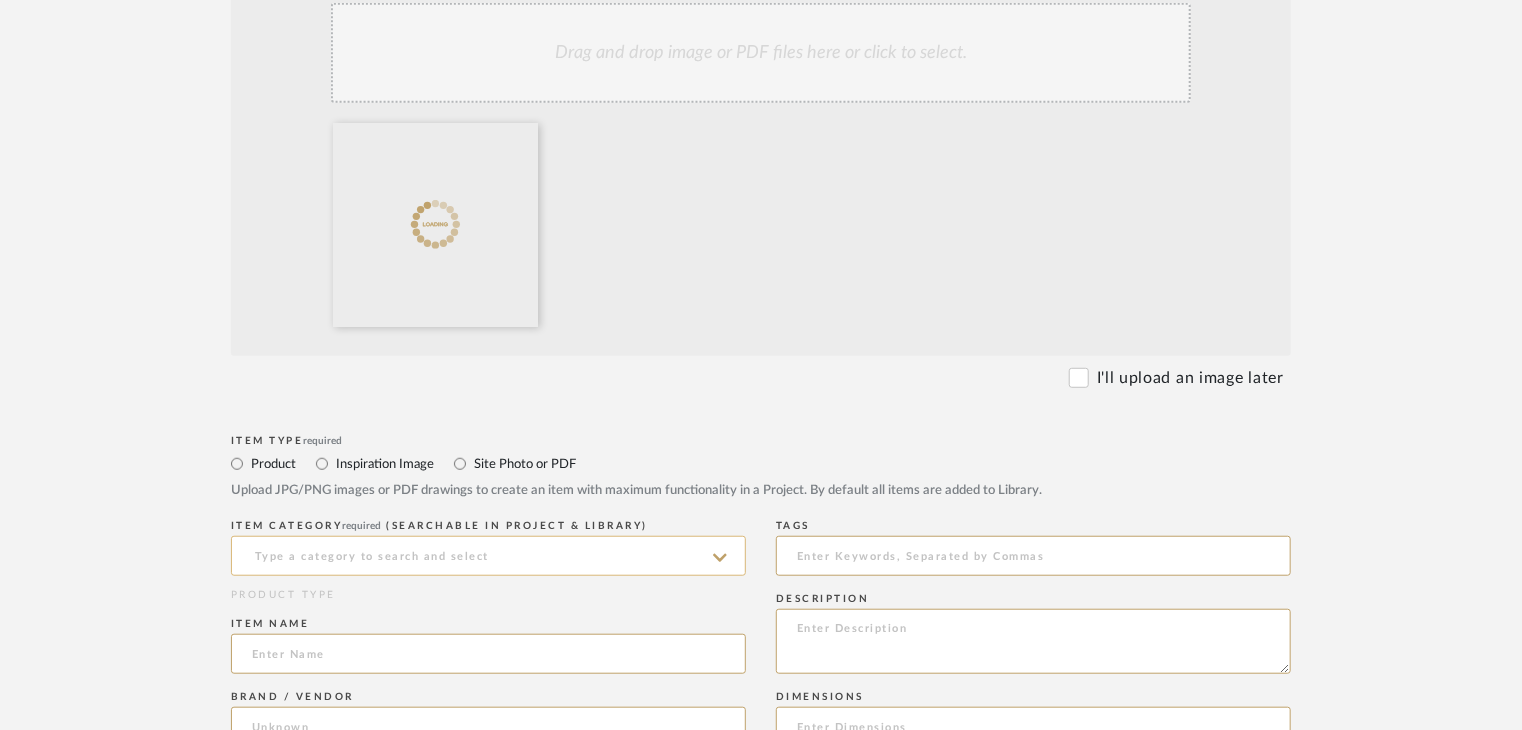 click 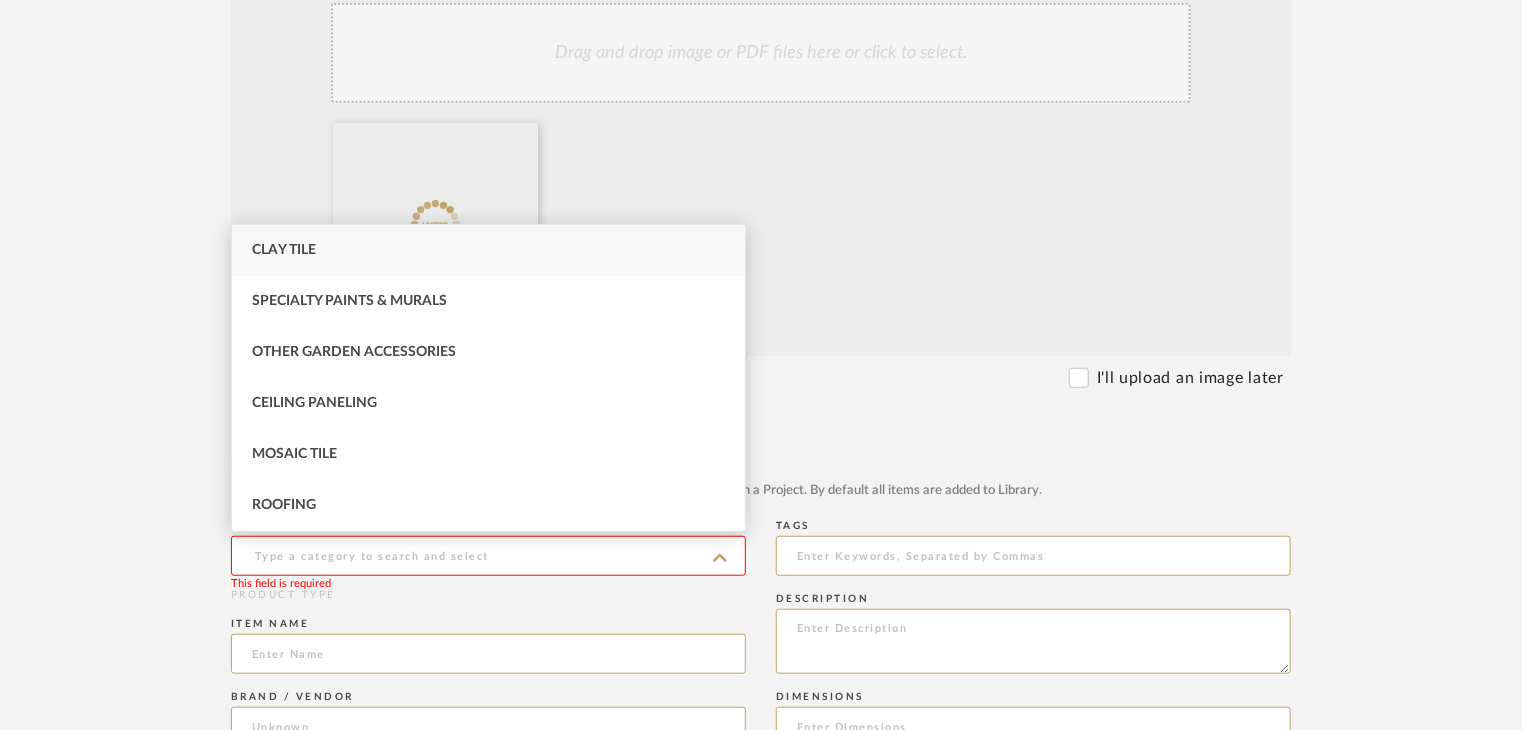 click on "Clay Tile" at bounding box center [488, 250] 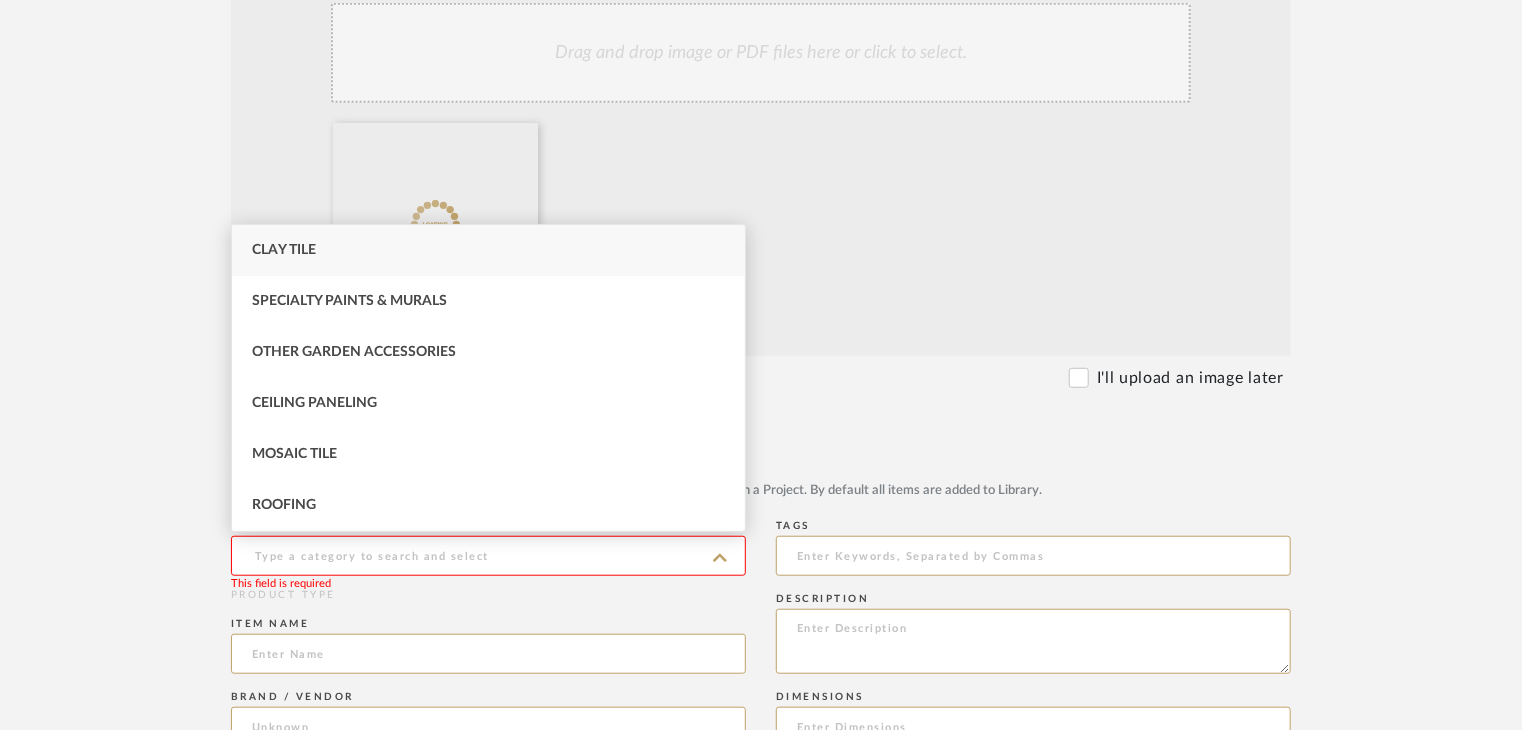 type on "Clay Tile" 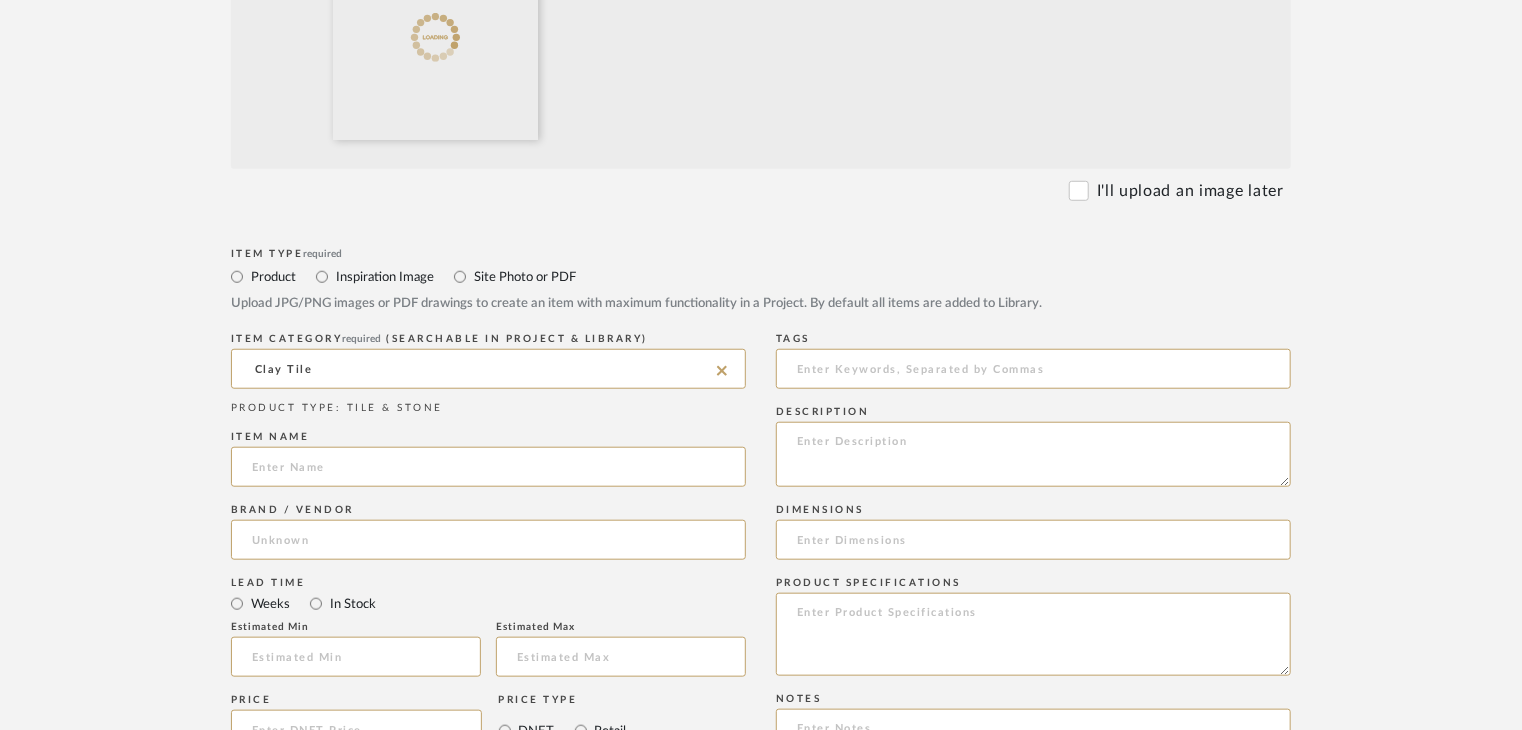 scroll, scrollTop: 700, scrollLeft: 0, axis: vertical 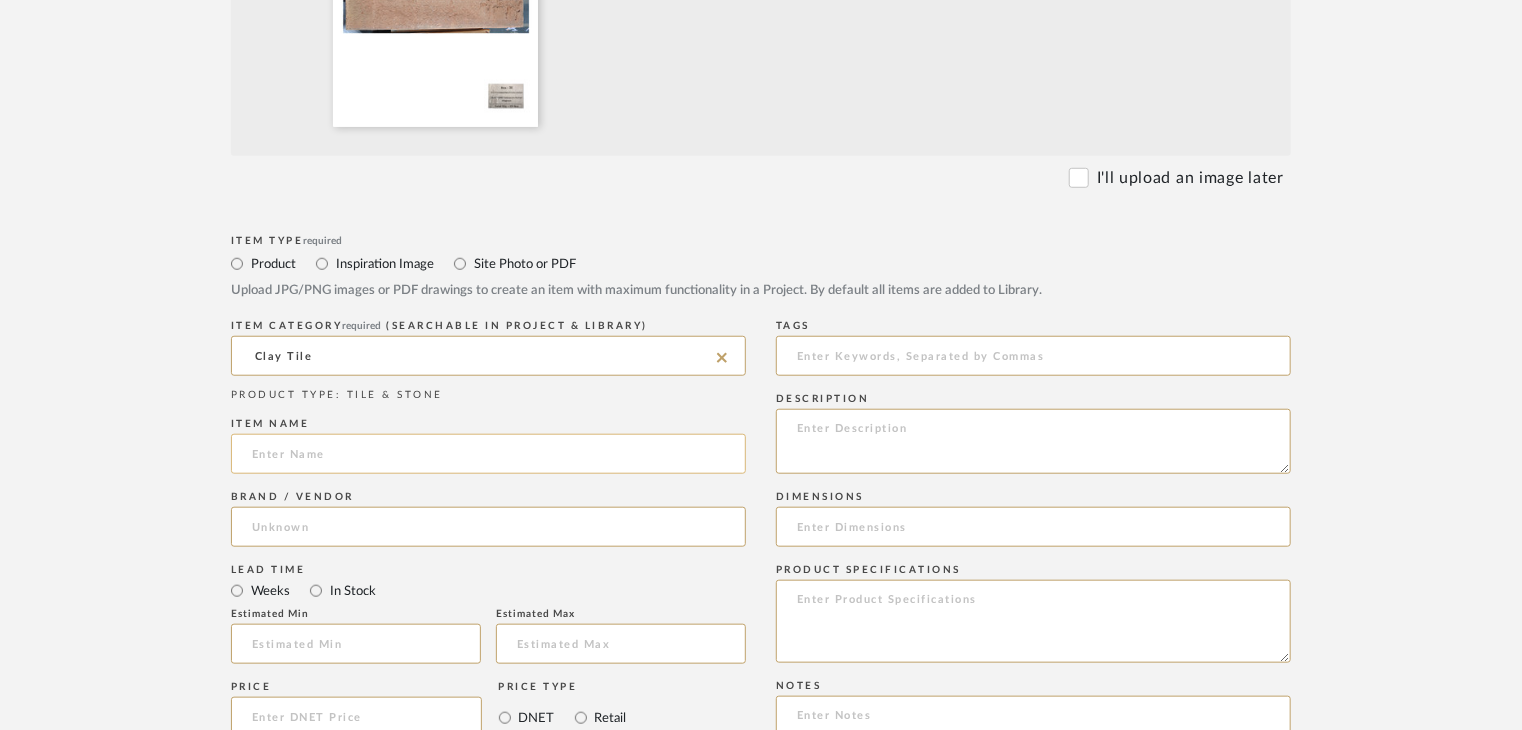 click 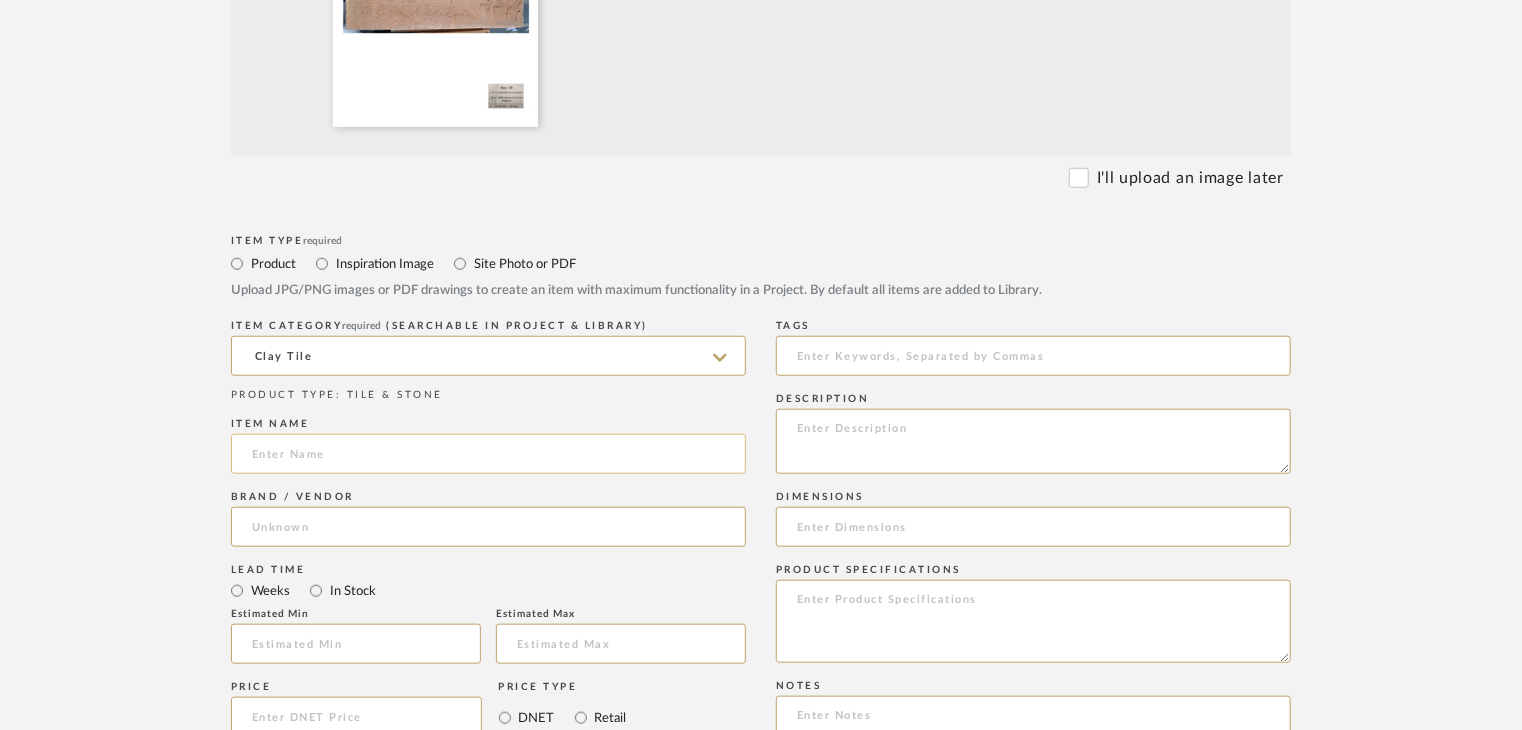 paste on "Colosseum Roman Magnum" 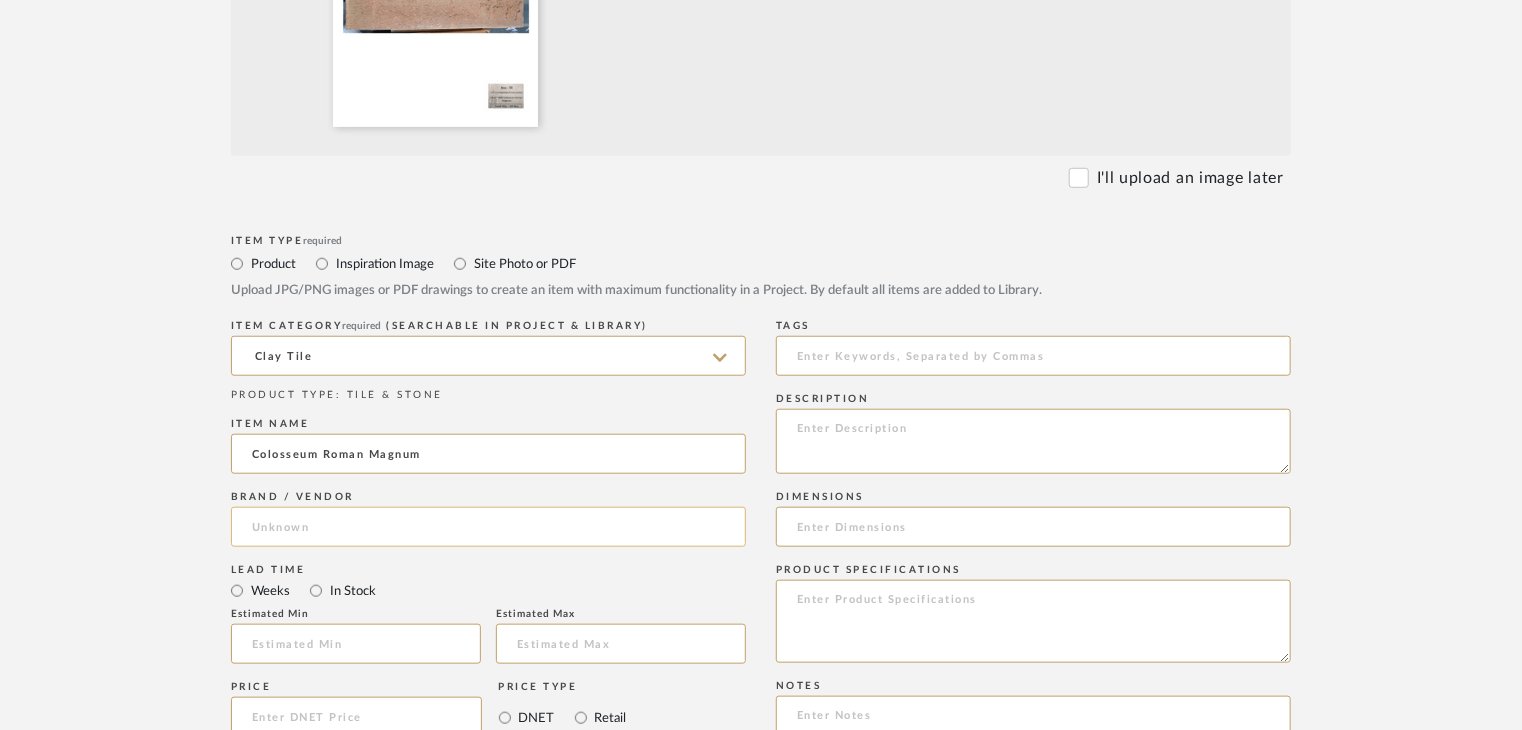 type on "Colosseum Roman Magnum" 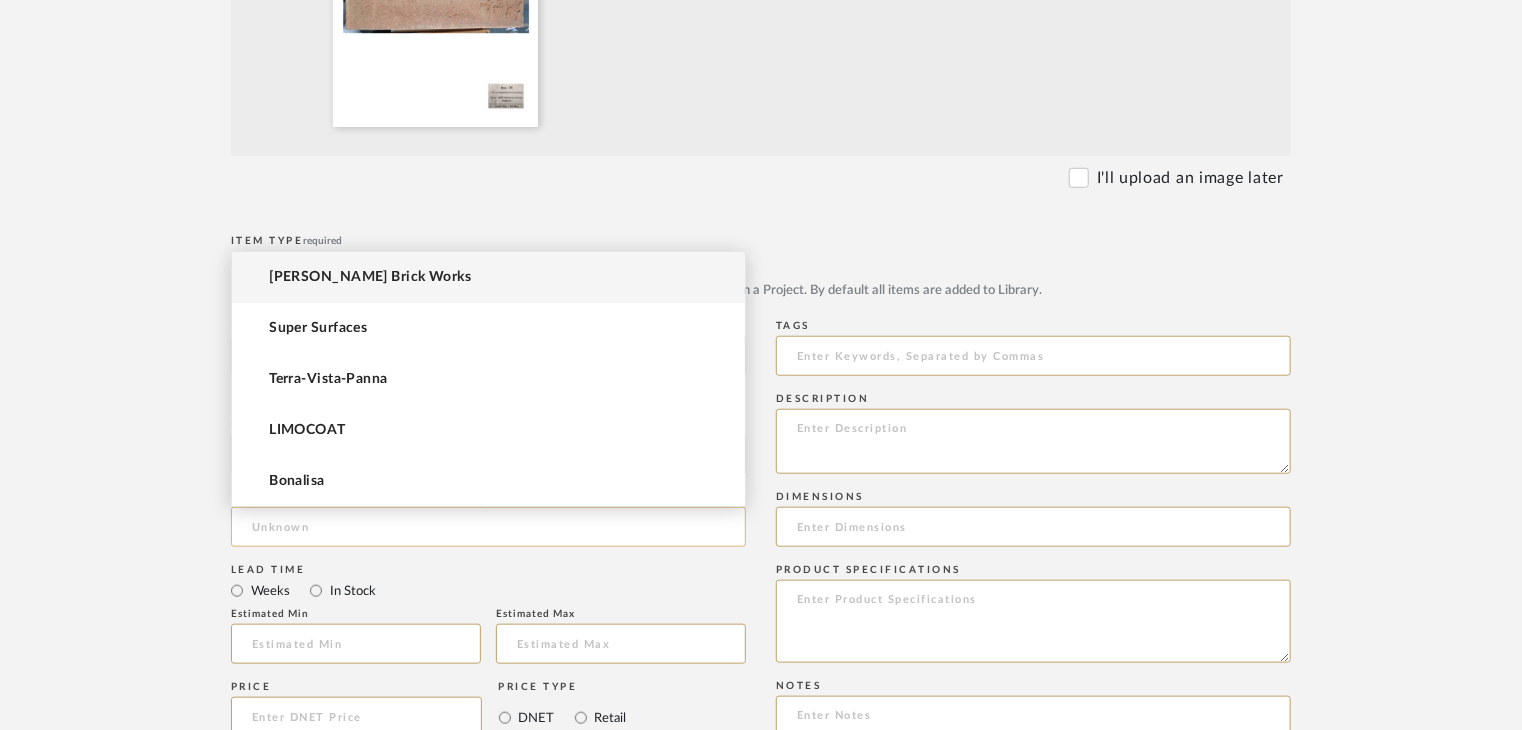 click 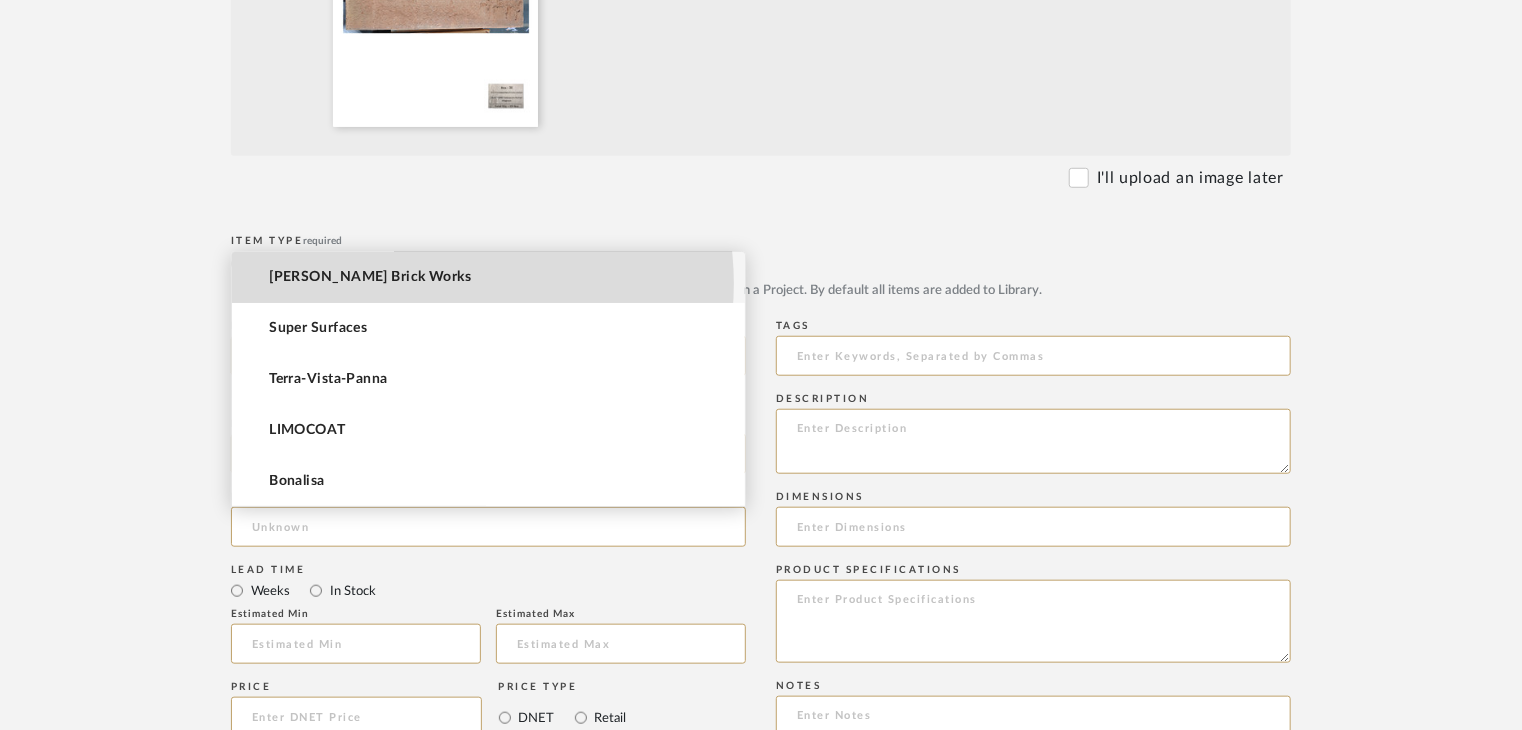 click on "[PERSON_NAME] Brick Works" at bounding box center (488, 277) 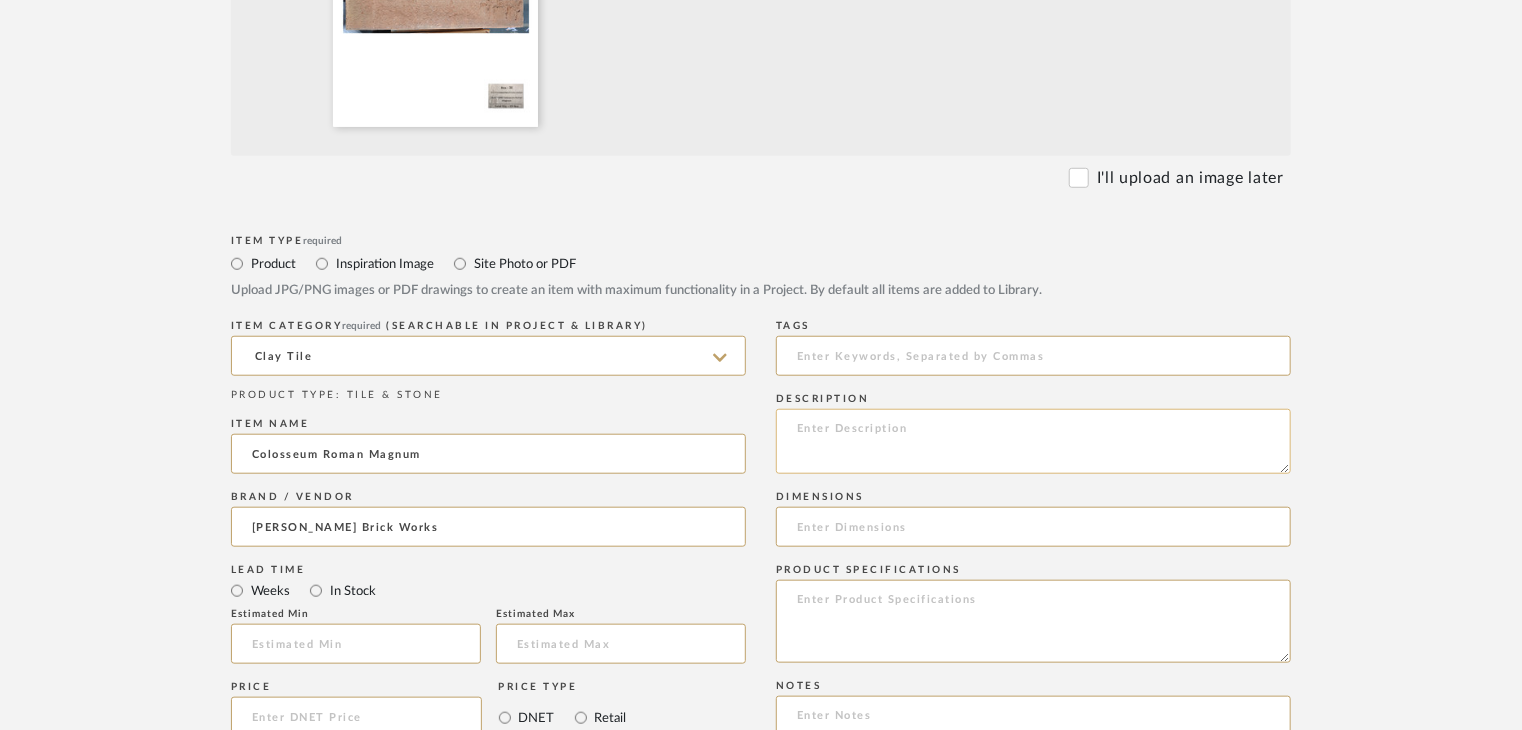 click 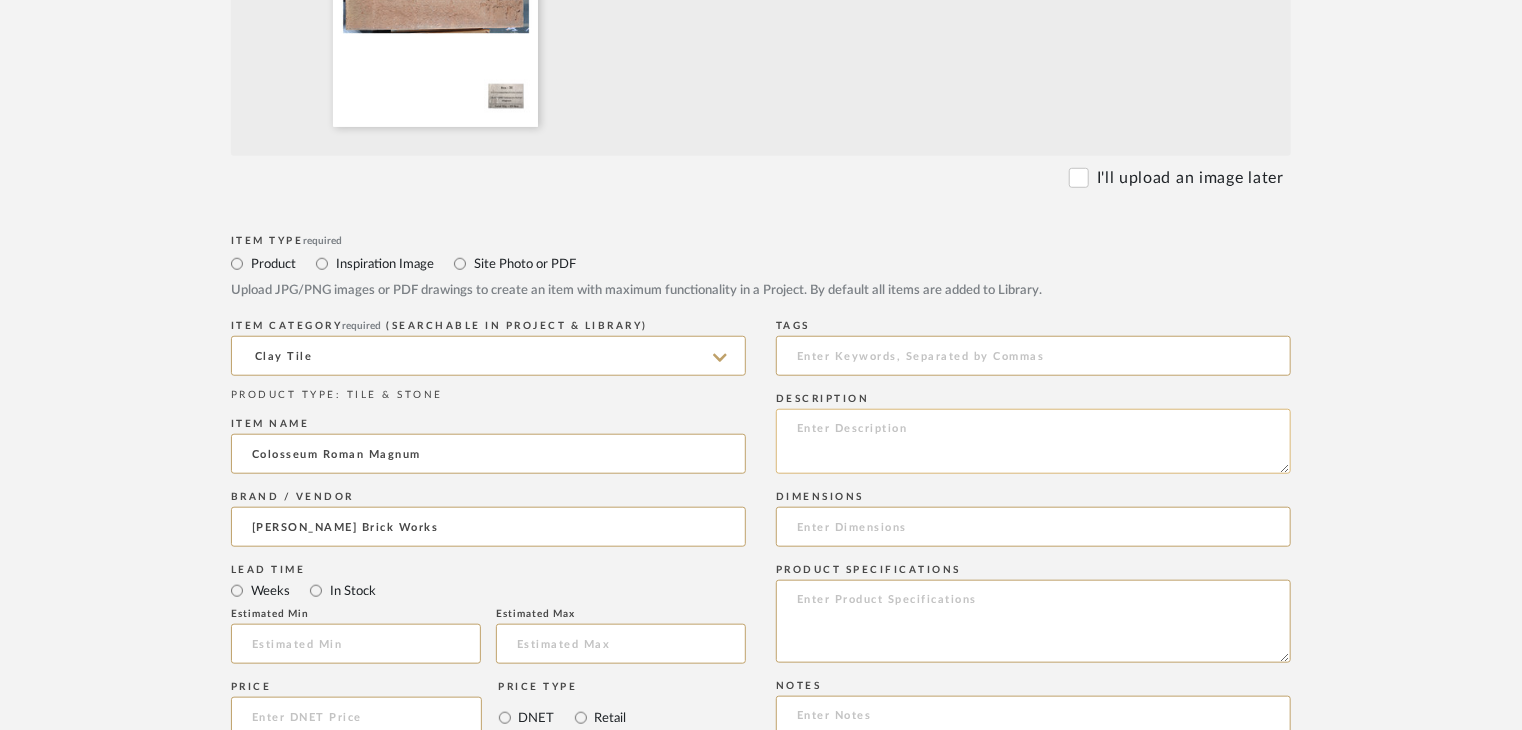 paste on "Type: clay tile
Dimension(s): (as mentioned)
Material/Finishes: (as mentioned)
Installation requirements, if any: (as applicable)
Price: (as mentioned)
Lead time: (as mentioned)
Sample available: supplier stock
Sample Internal reference number:
as per the internal sample warehouse) Point of
contact:
Contact number:
Email address:
Address:
Additional contact information:" 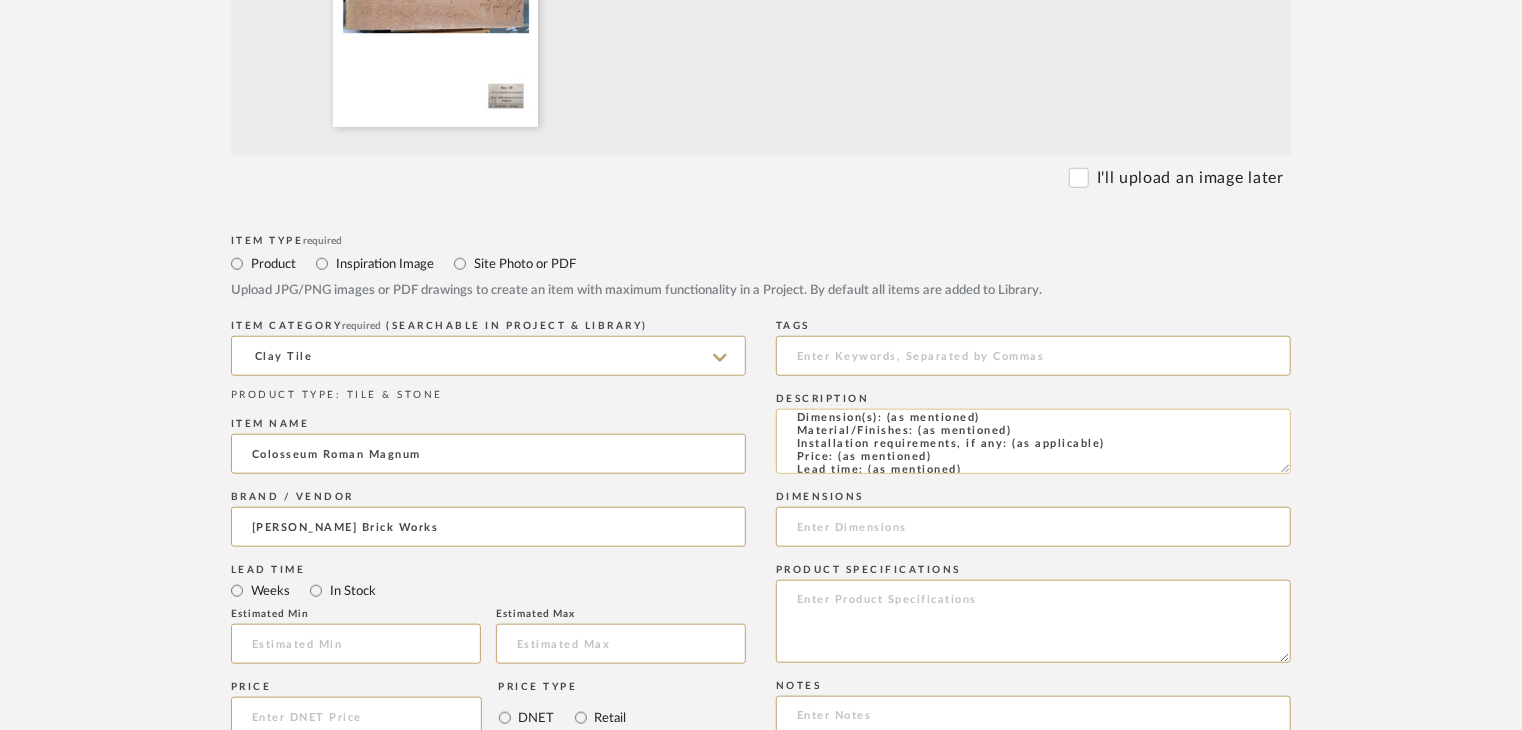 scroll, scrollTop: 0, scrollLeft: 0, axis: both 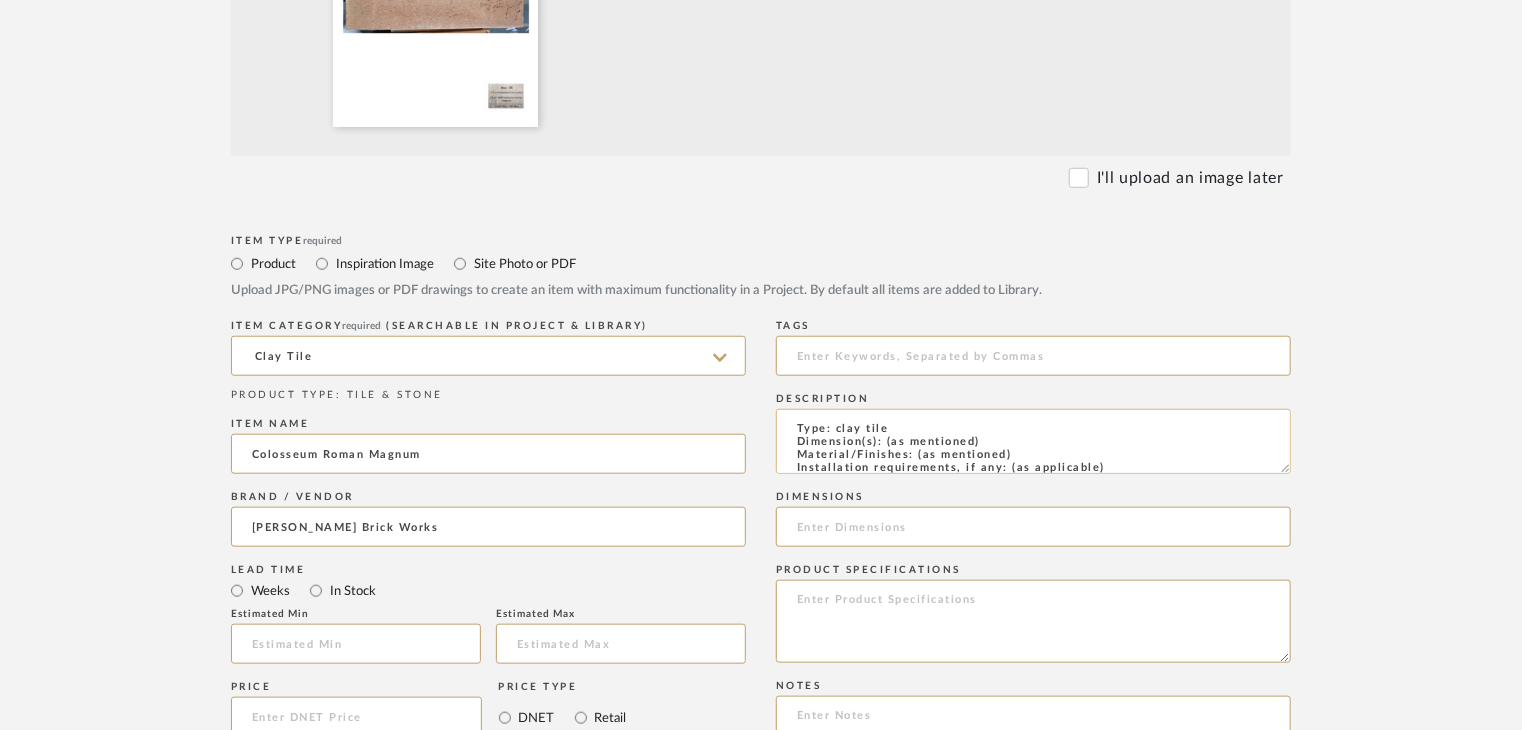 drag, startPoint x: 1021, startPoint y: 457, endPoint x: 916, endPoint y: 453, distance: 105.076164 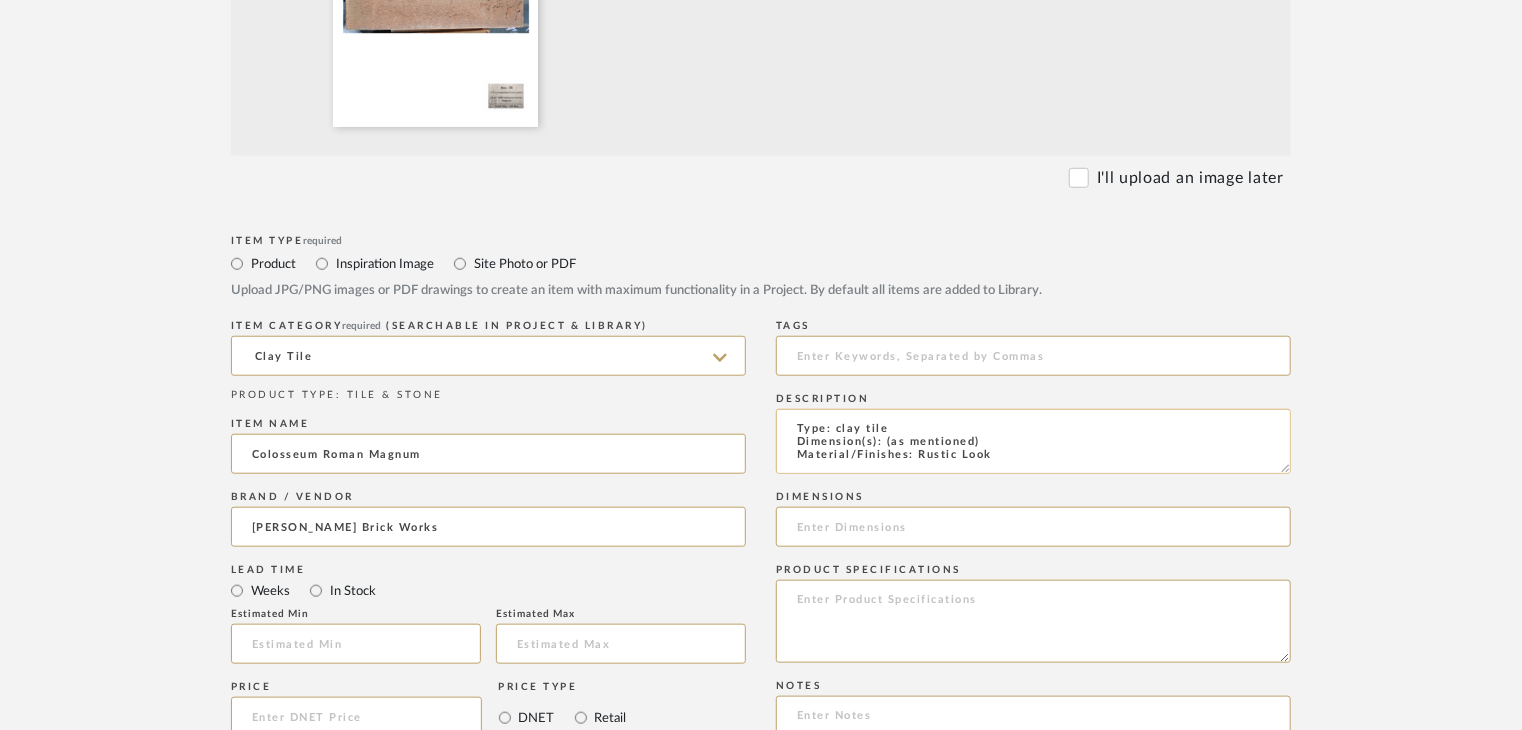 scroll, scrollTop: 1, scrollLeft: 0, axis: vertical 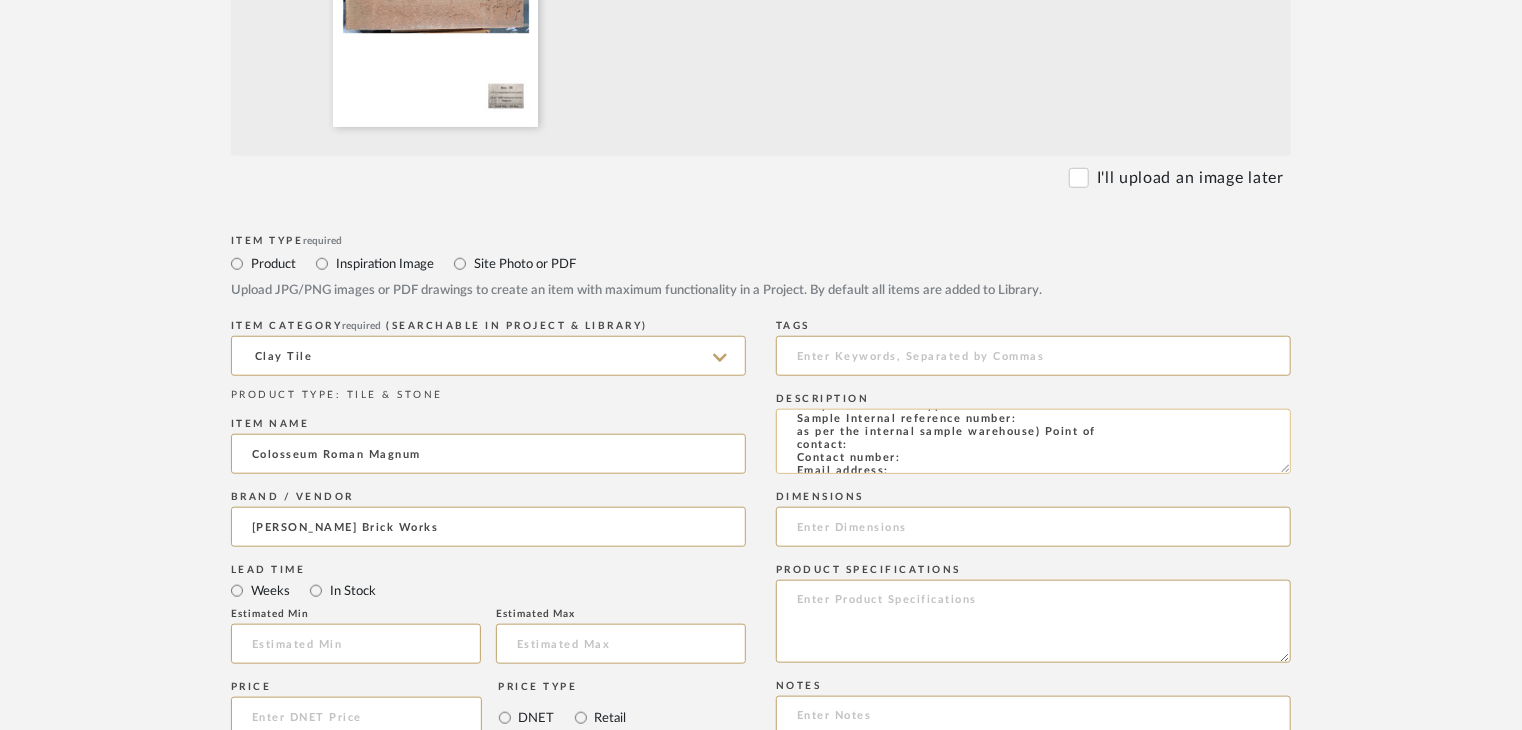 click on "Type: clay tile
Dimension(s): (as mentioned)
Material/Finishes: Rustic Look
Installation requirements, if any: (as applicable)
Price: (as mentioned)
Lead time: (as mentioned)
Sample available: supplier stock
Sample Internal reference number:
as per the internal sample warehouse) Point of
contact:
Contact number:
Email address:
Address:
Additional contact information:" 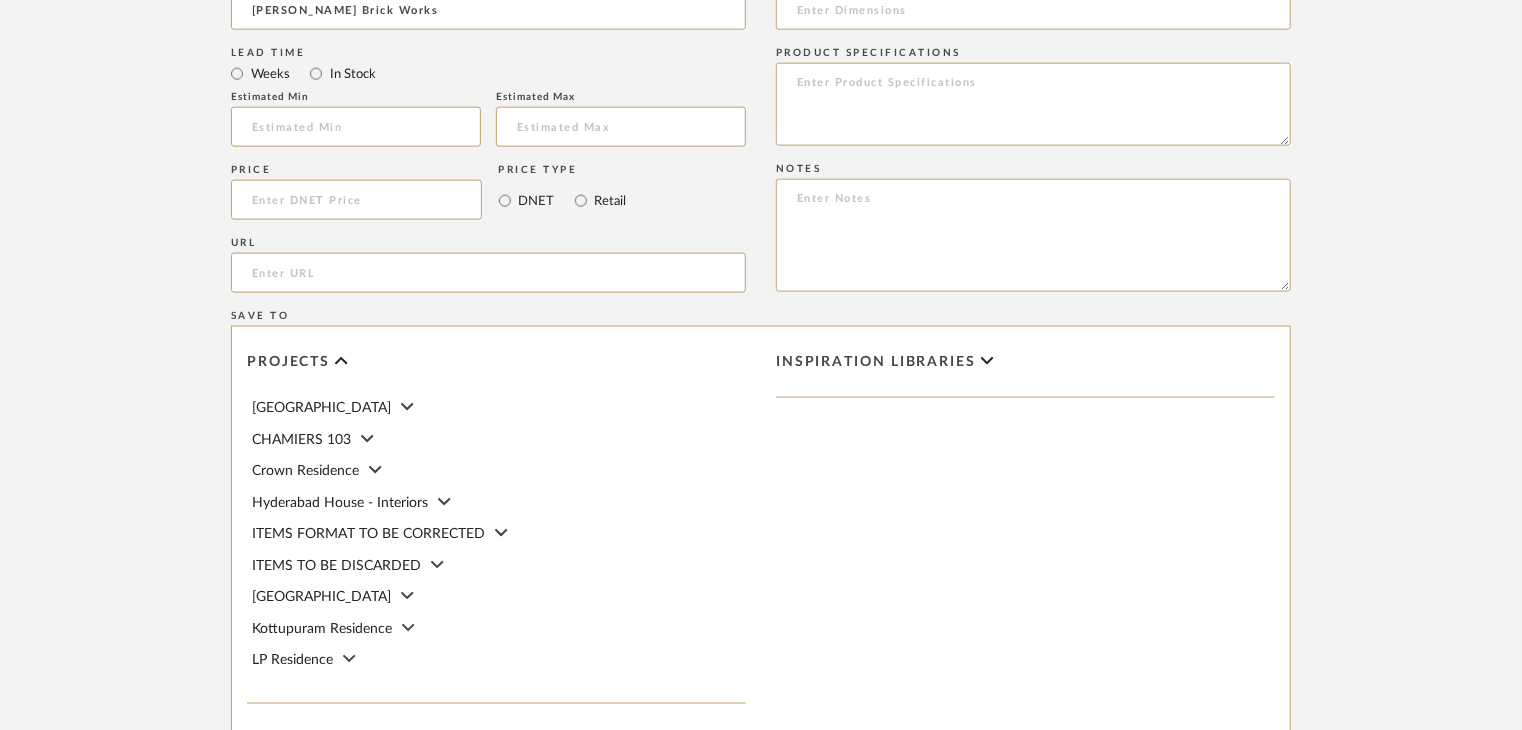 scroll, scrollTop: 1400, scrollLeft: 0, axis: vertical 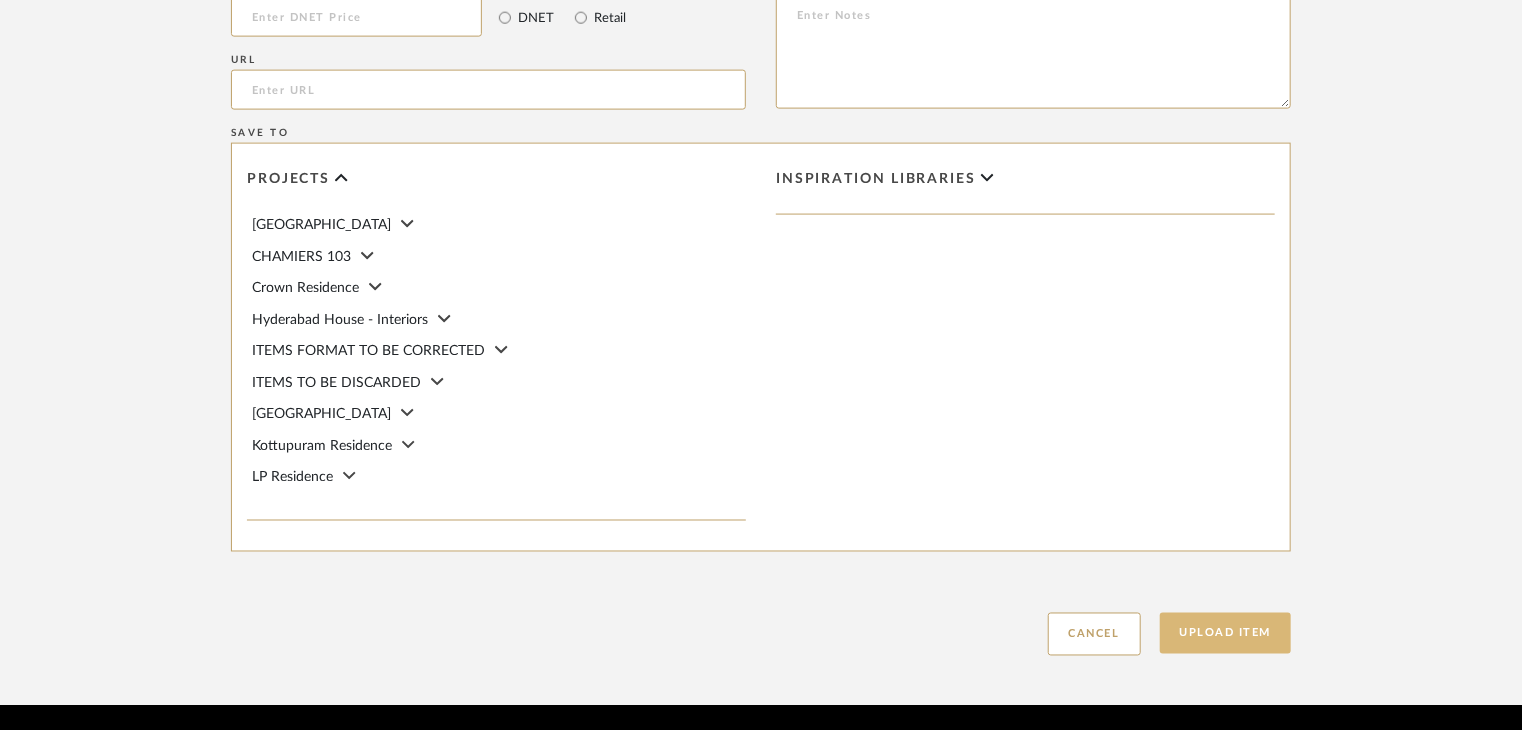 type on "Type: clay tile
Dimension(s): (as mentioned)
Material/Finishes: Rustic Look
Installation requirements, if any: (as applicable)
Price: (as mentioned)
Lead time: (as mentioned)
Sample available: supplier stock
Sample Internal reference number: TS-CLT-TL502
as per the internal sample warehouse) Point of
contact:
Contact number:
Email address:
Address:
Additional contact information:" 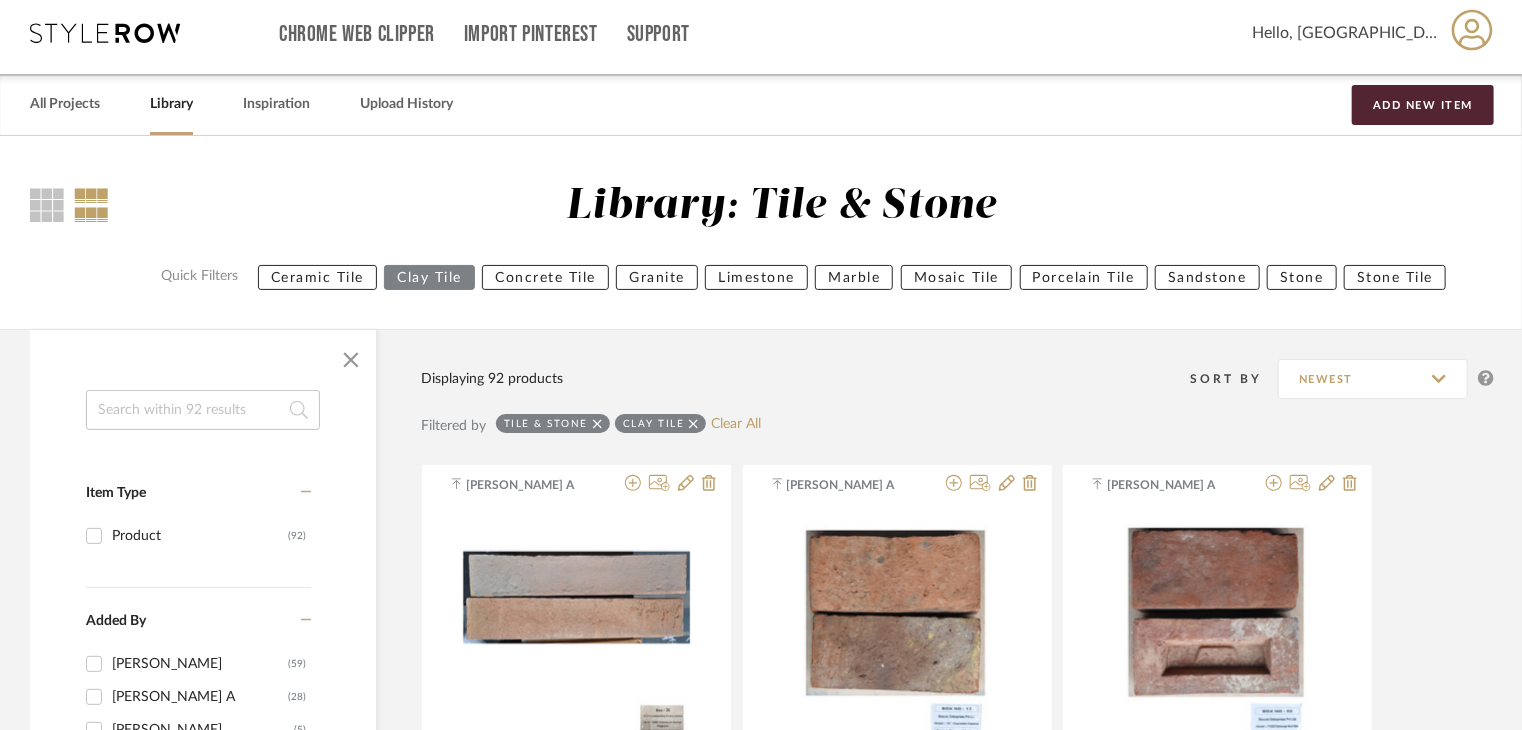 scroll, scrollTop: 0, scrollLeft: 0, axis: both 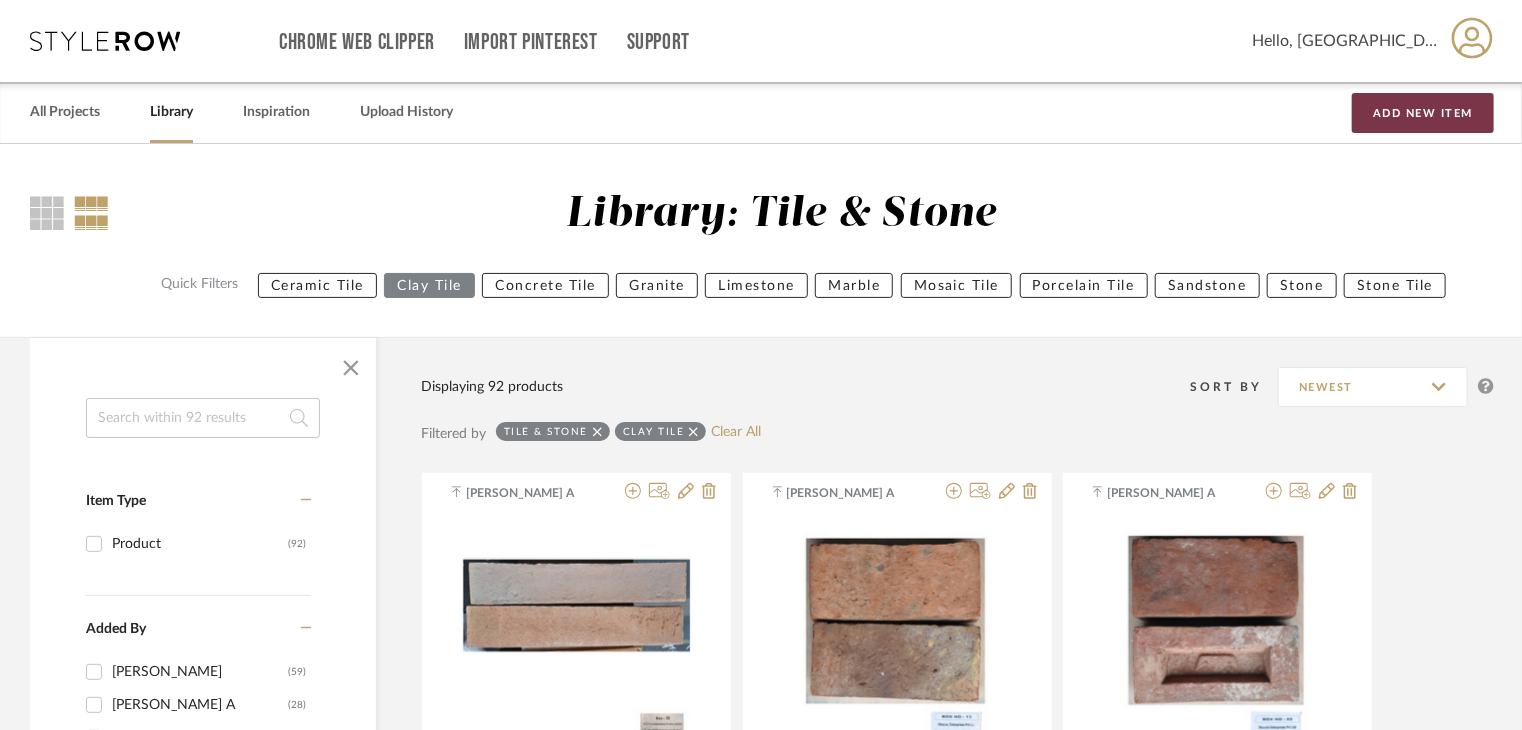 click on "Add New Item" at bounding box center [1423, 113] 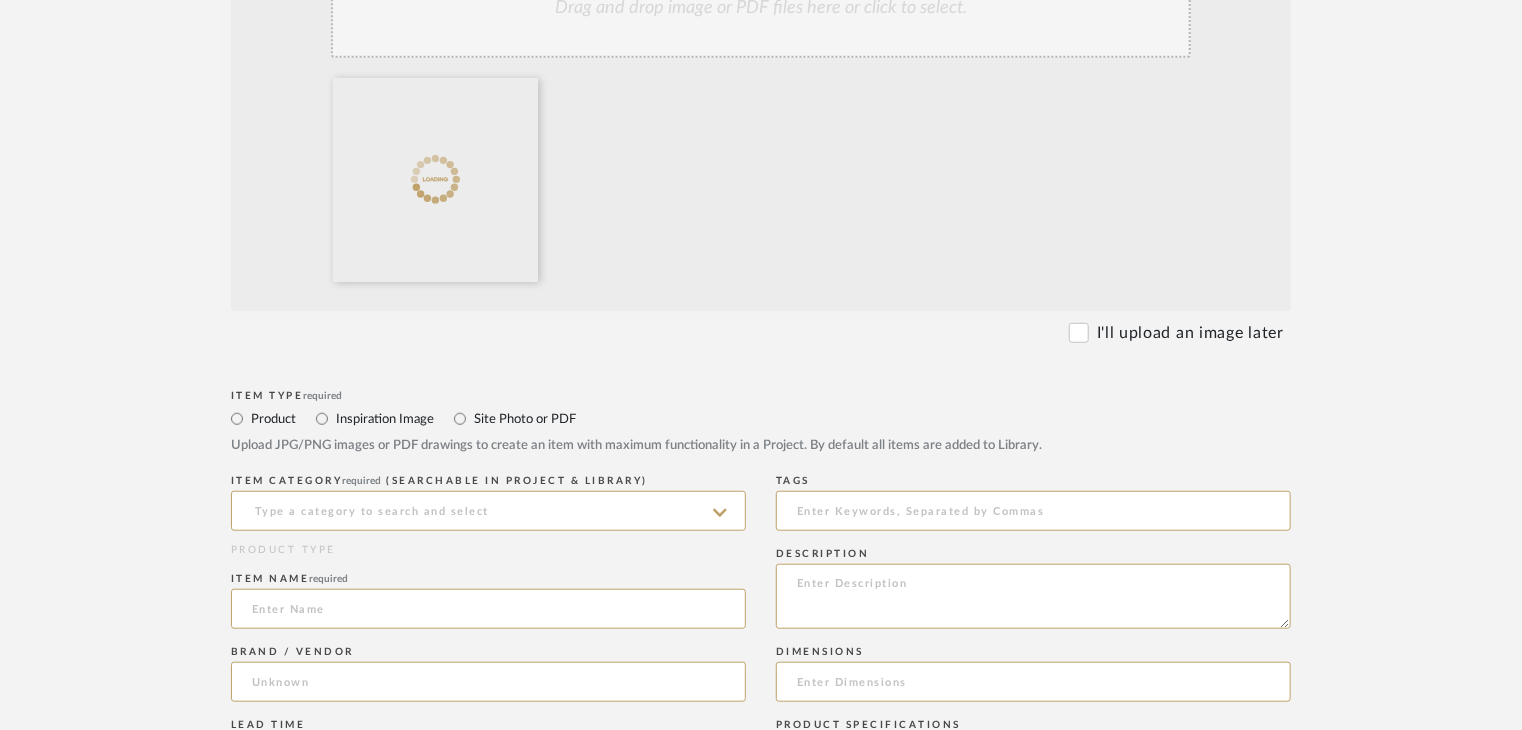 scroll, scrollTop: 600, scrollLeft: 0, axis: vertical 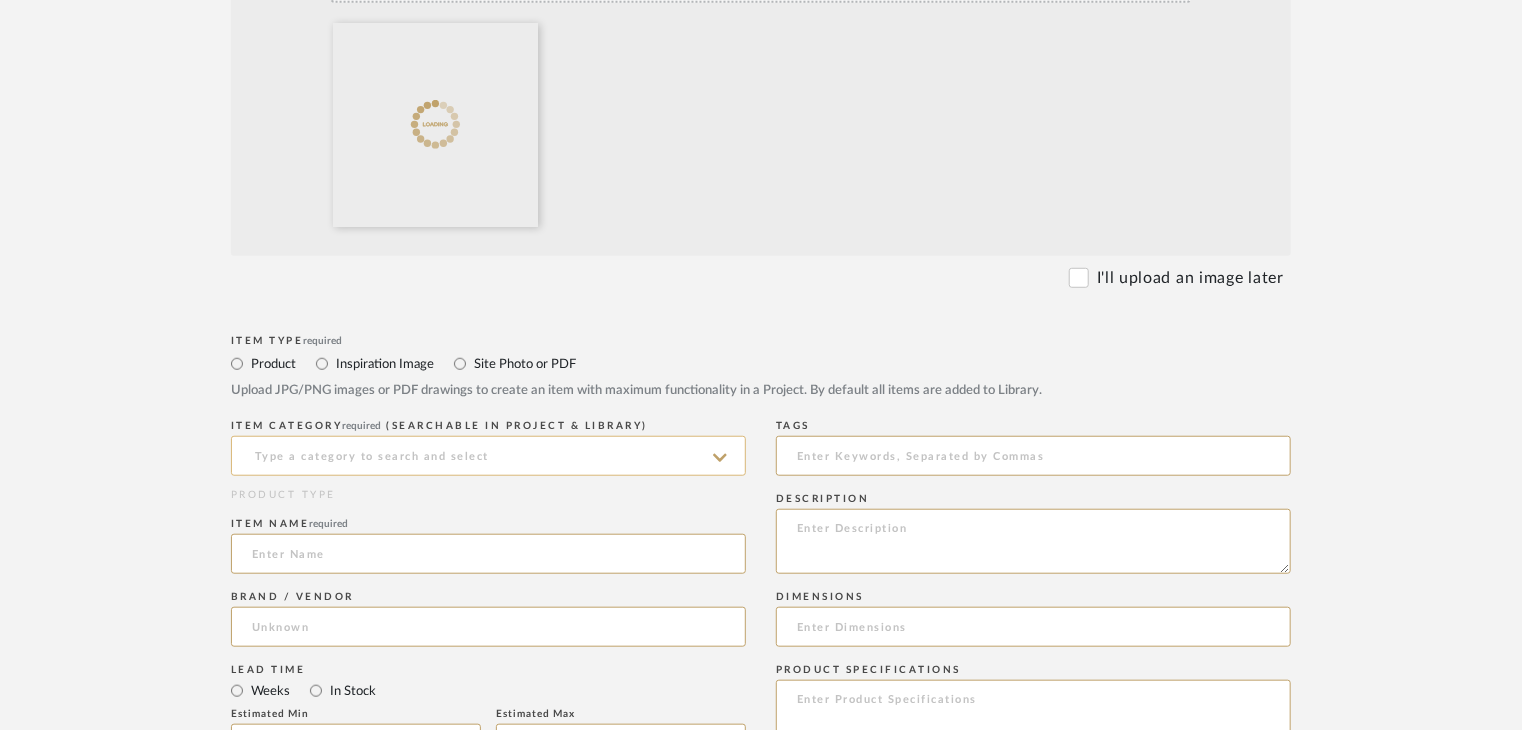 click 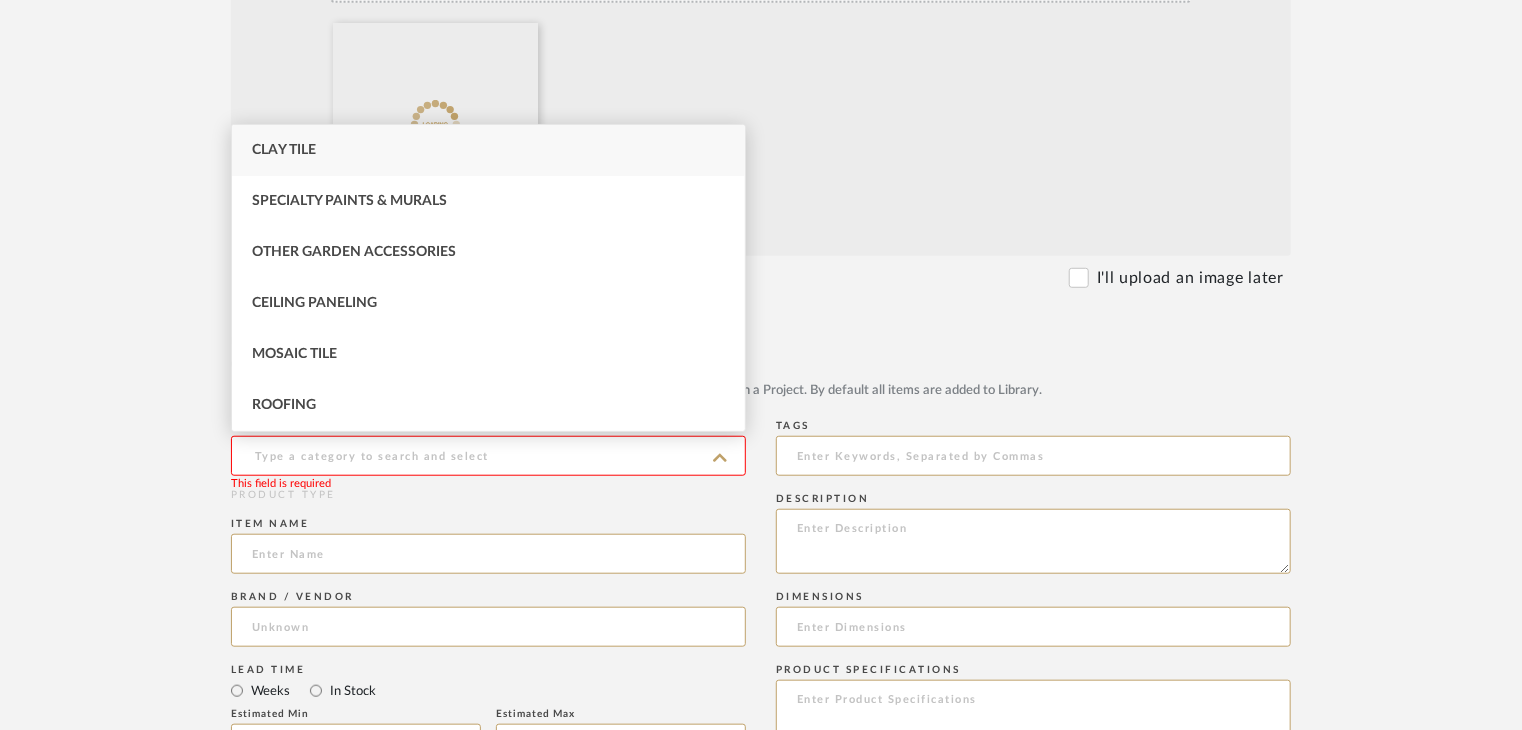 drag, startPoint x: 433, startPoint y: 182, endPoint x: 674, endPoint y: 308, distance: 271.95035 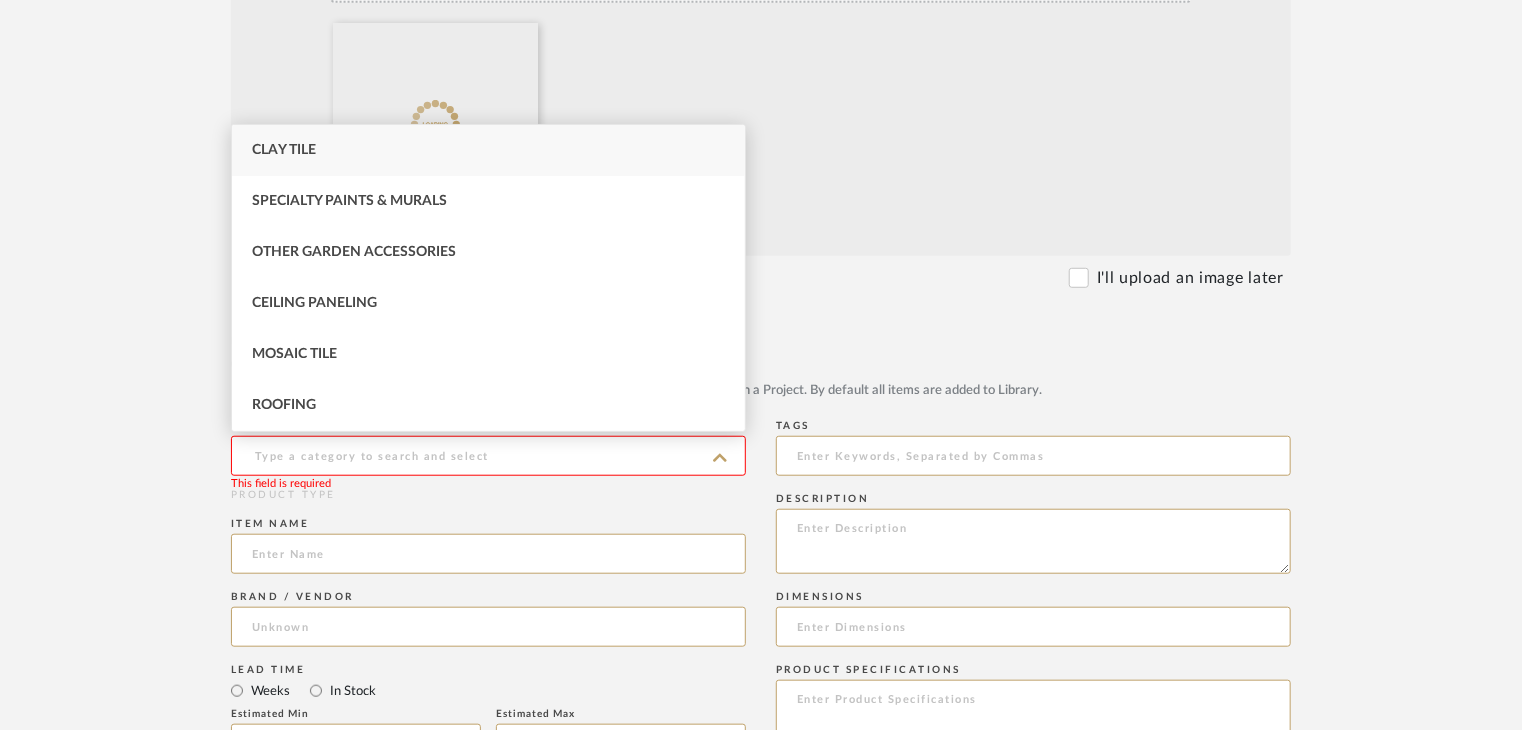 click on "Specialty Paints & Murals" at bounding box center [488, 201] 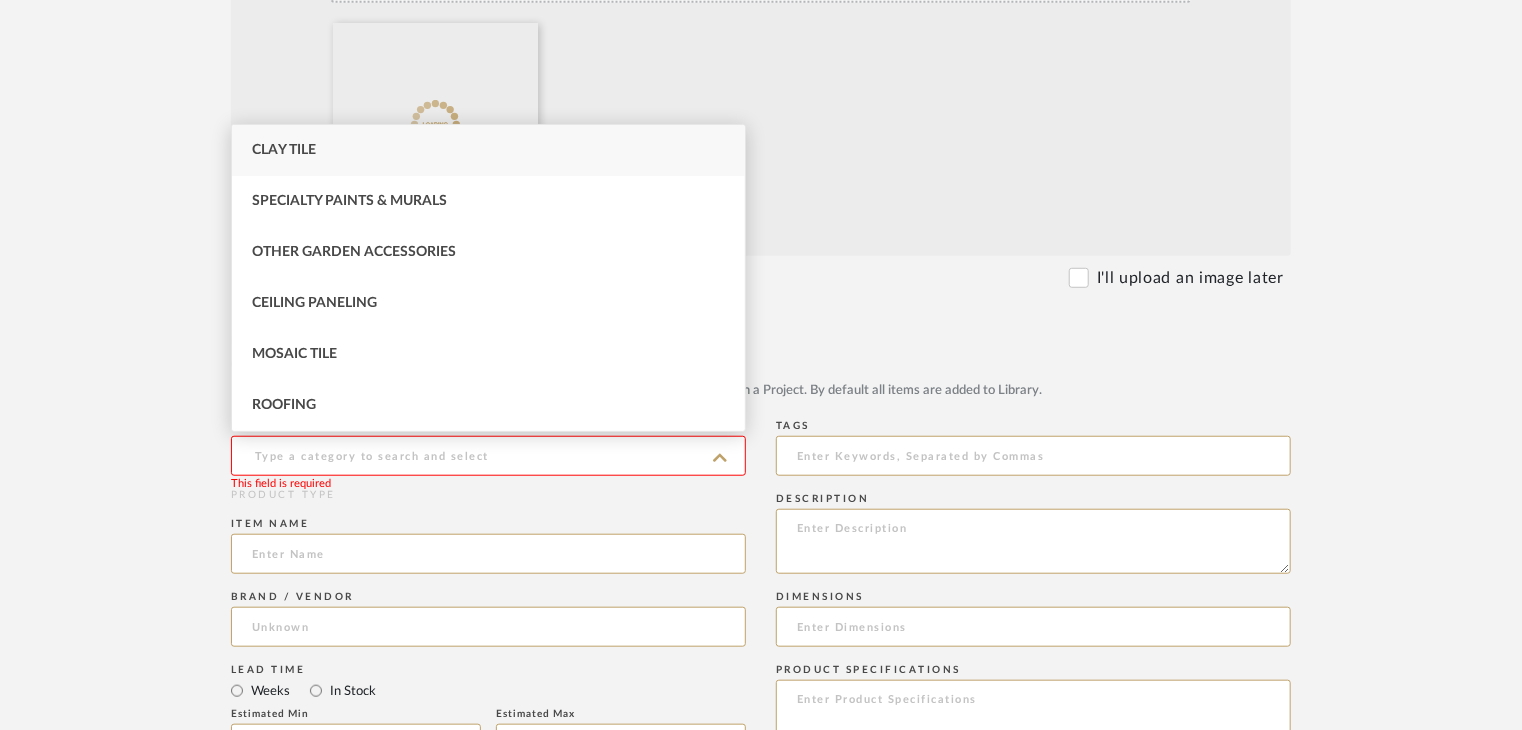type on "Specialty Paints & Murals" 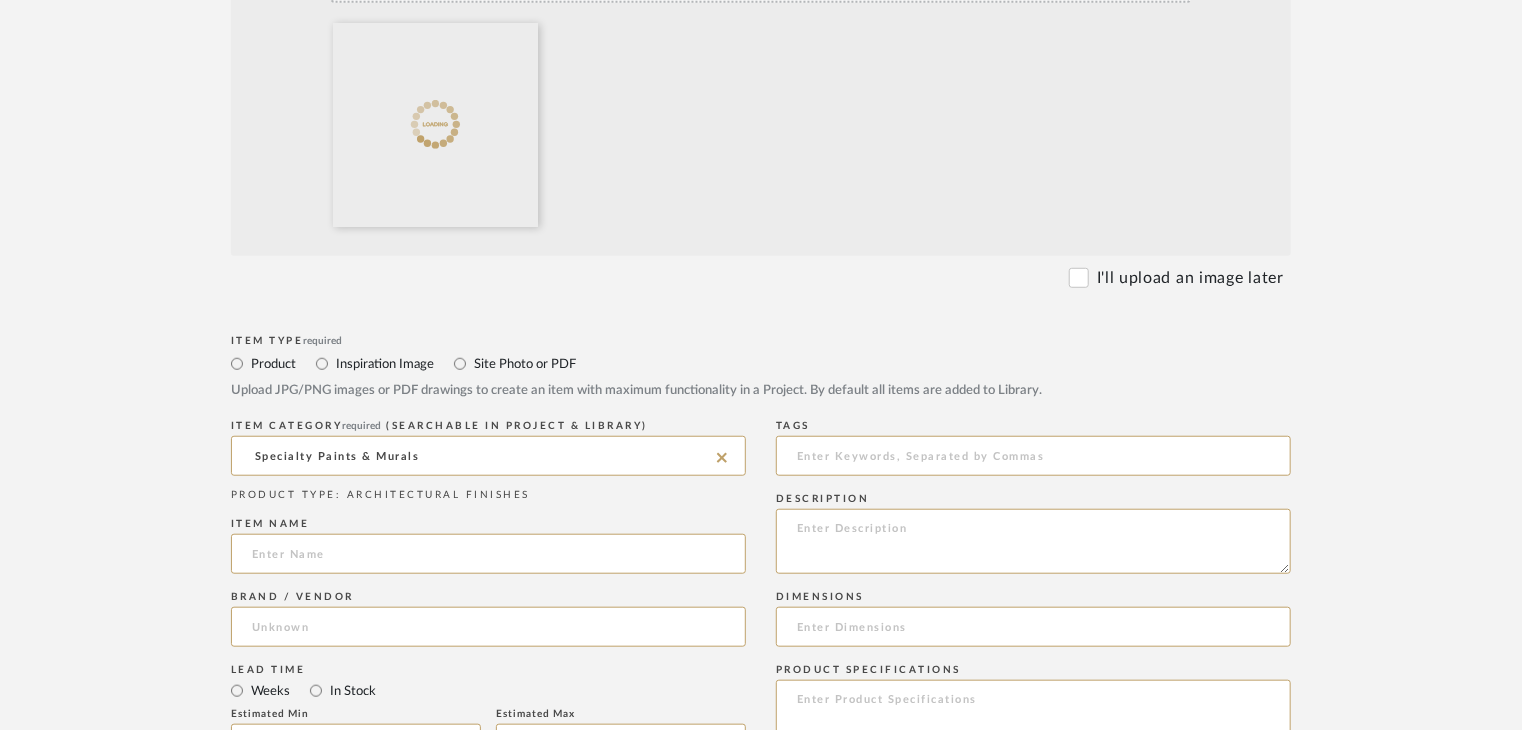 click 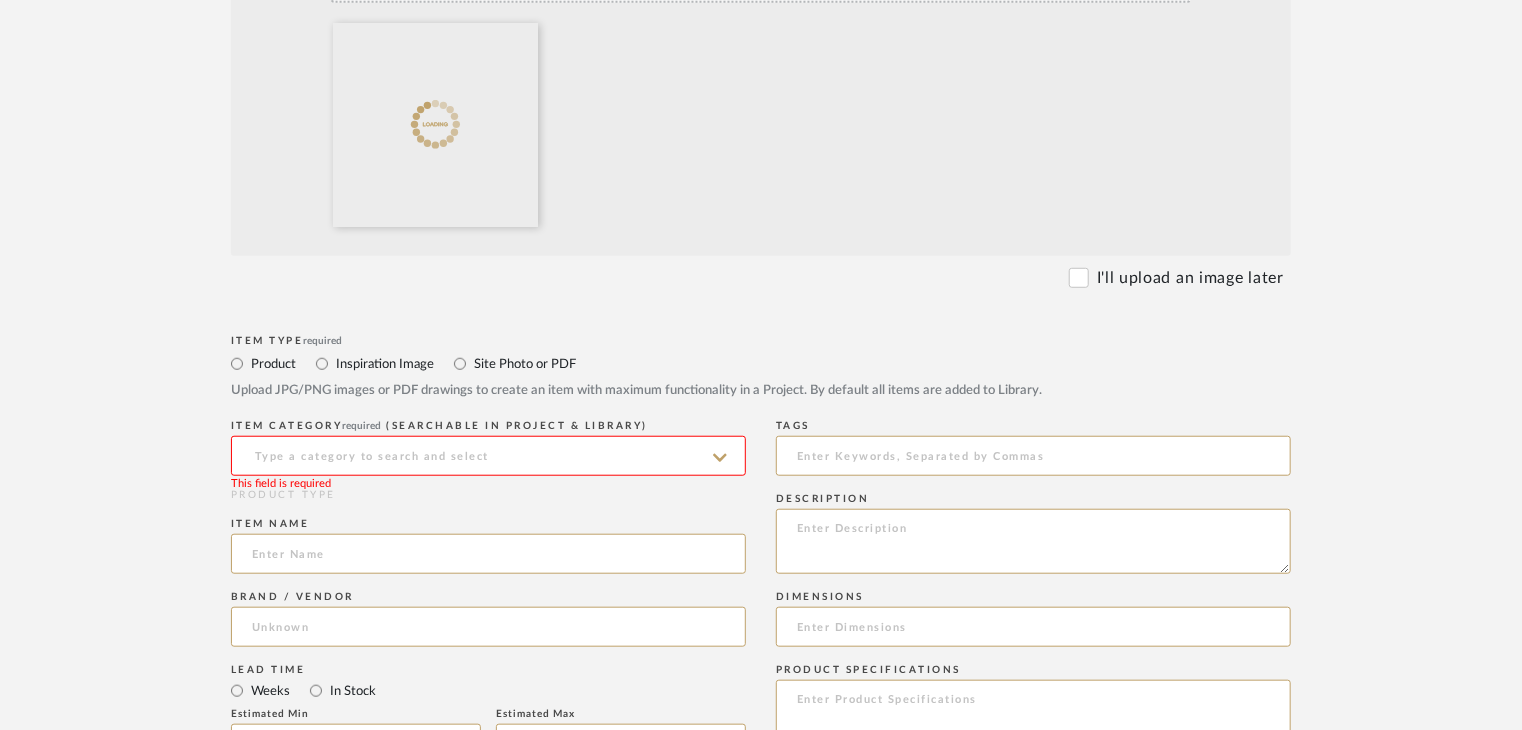 click 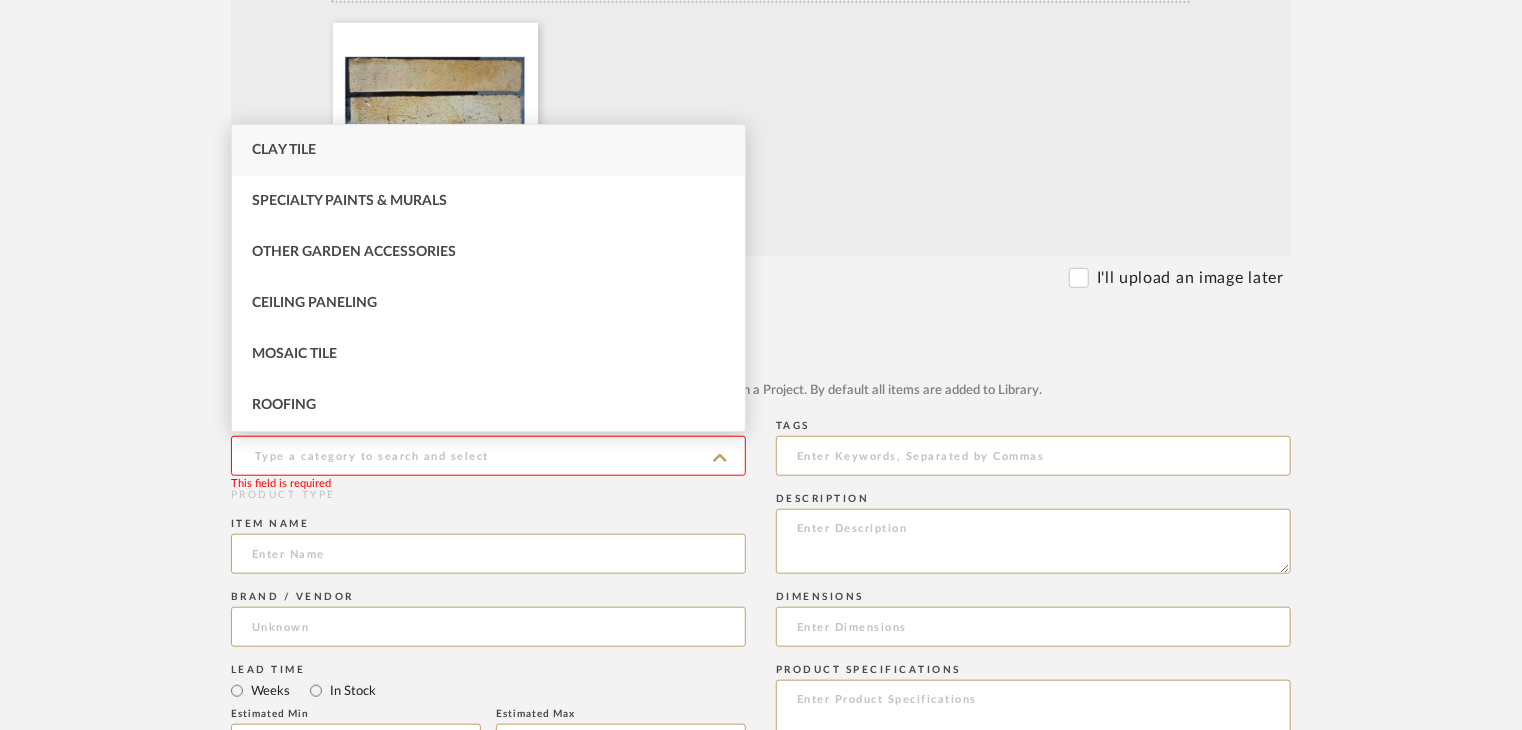 click on "Clay Tile" at bounding box center (488, 150) 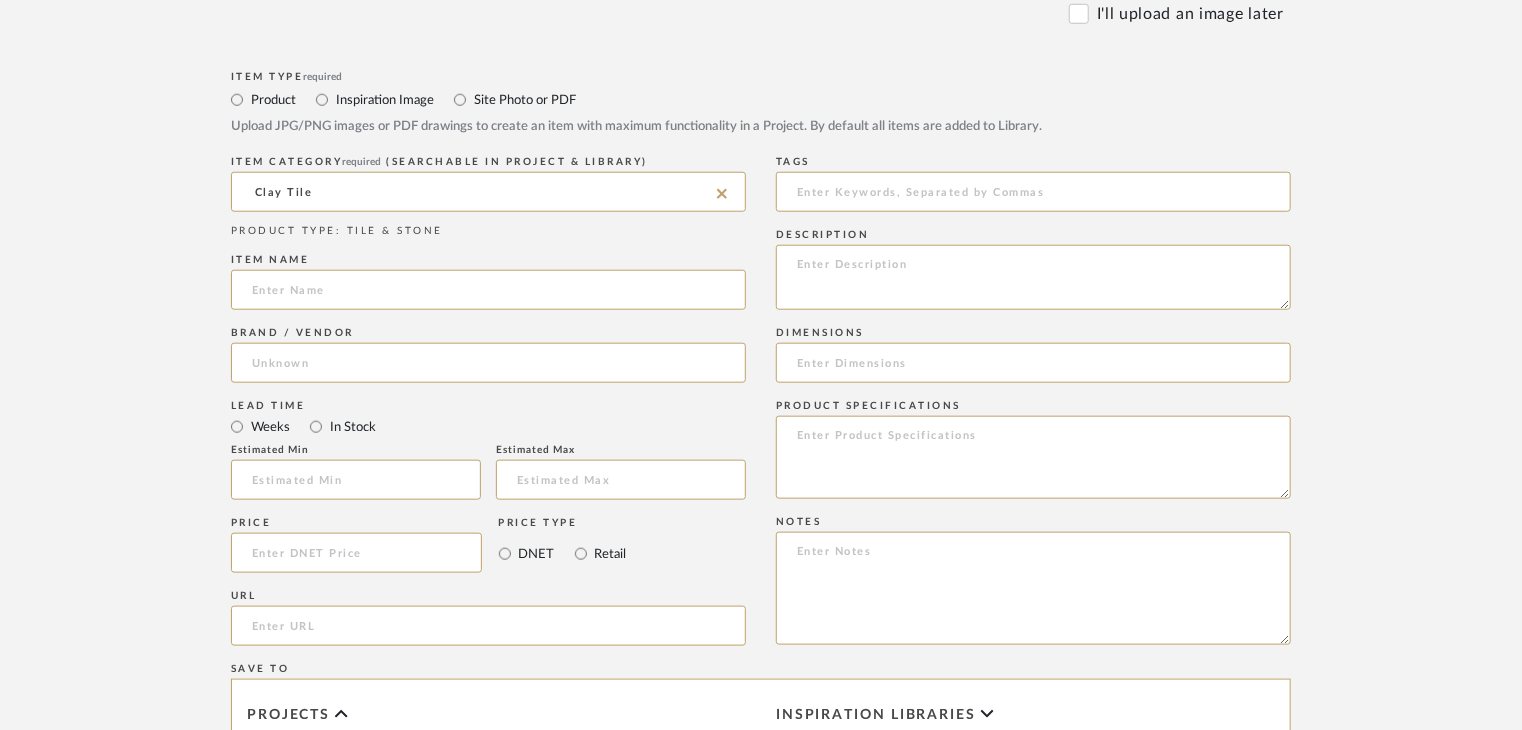scroll, scrollTop: 900, scrollLeft: 0, axis: vertical 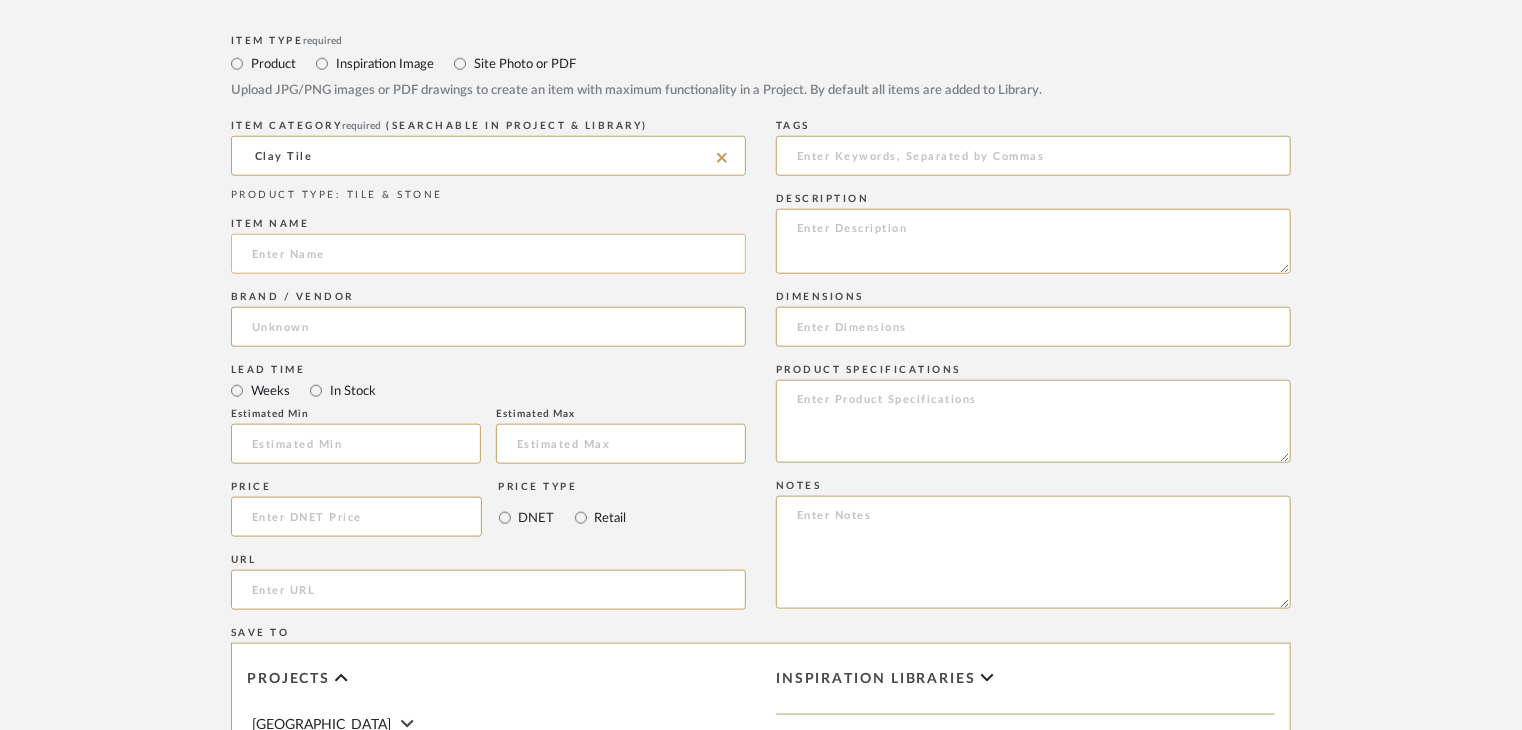 click 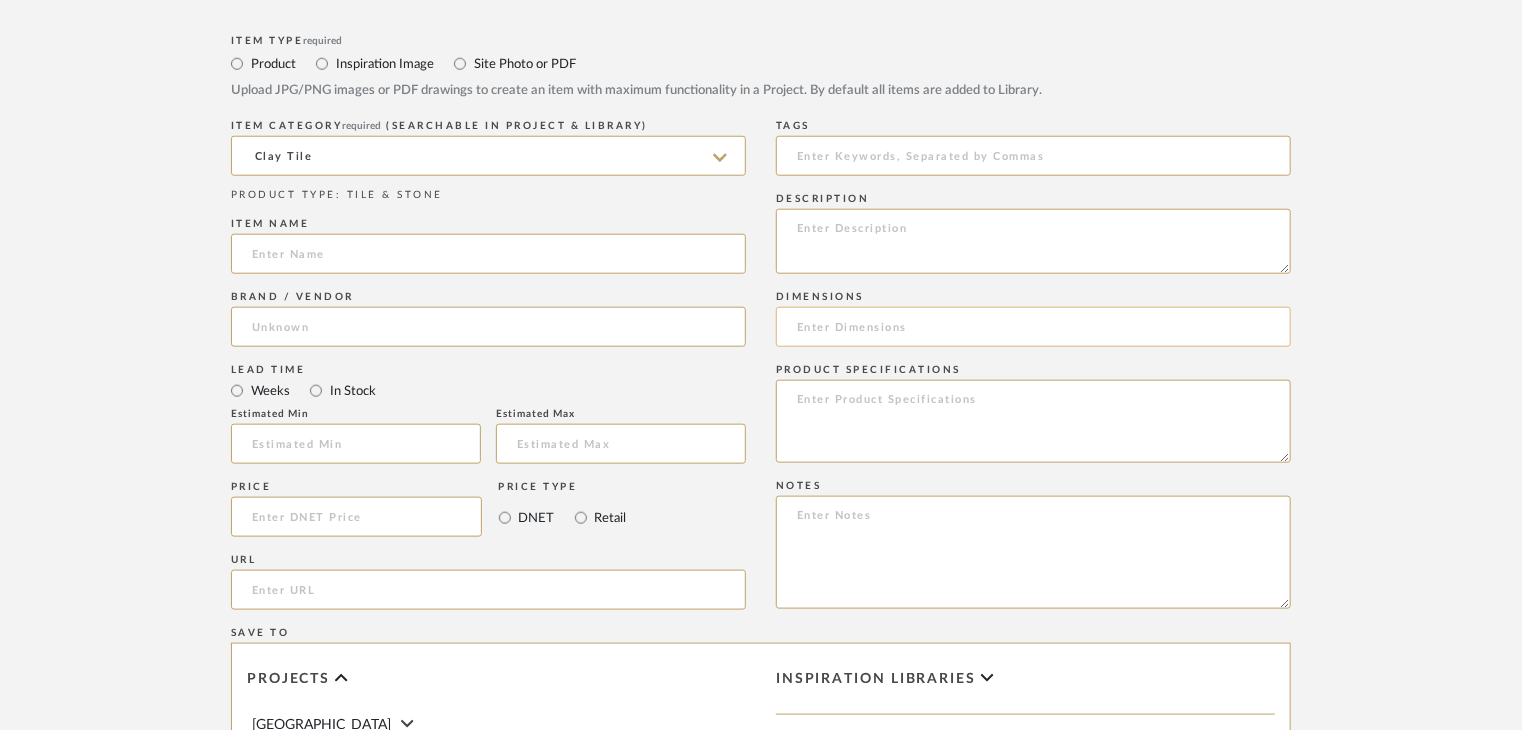 paste on "Venice Roman Magnum" 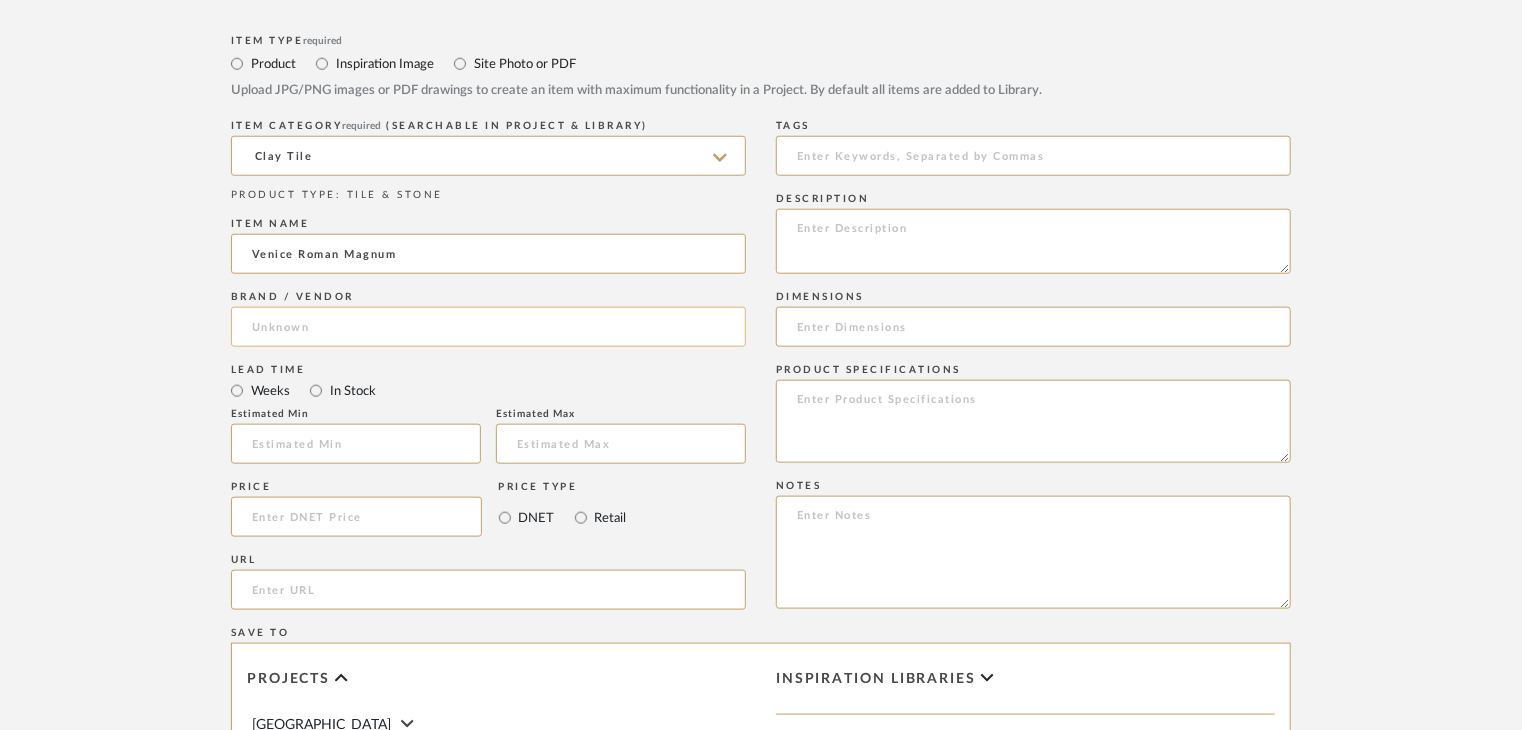 type on "Venice Roman Magnum" 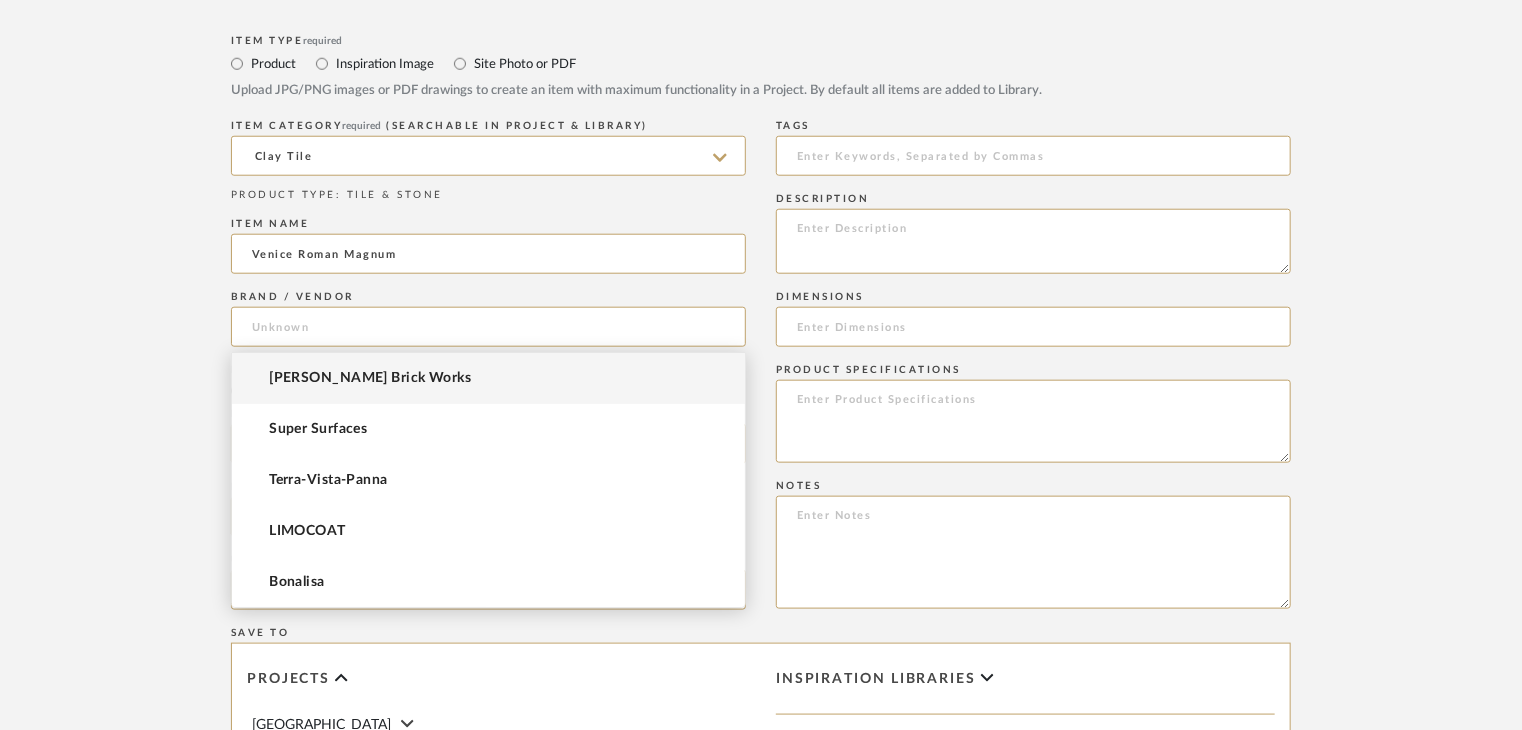 click on "[PERSON_NAME] Brick Works" at bounding box center [488, 378] 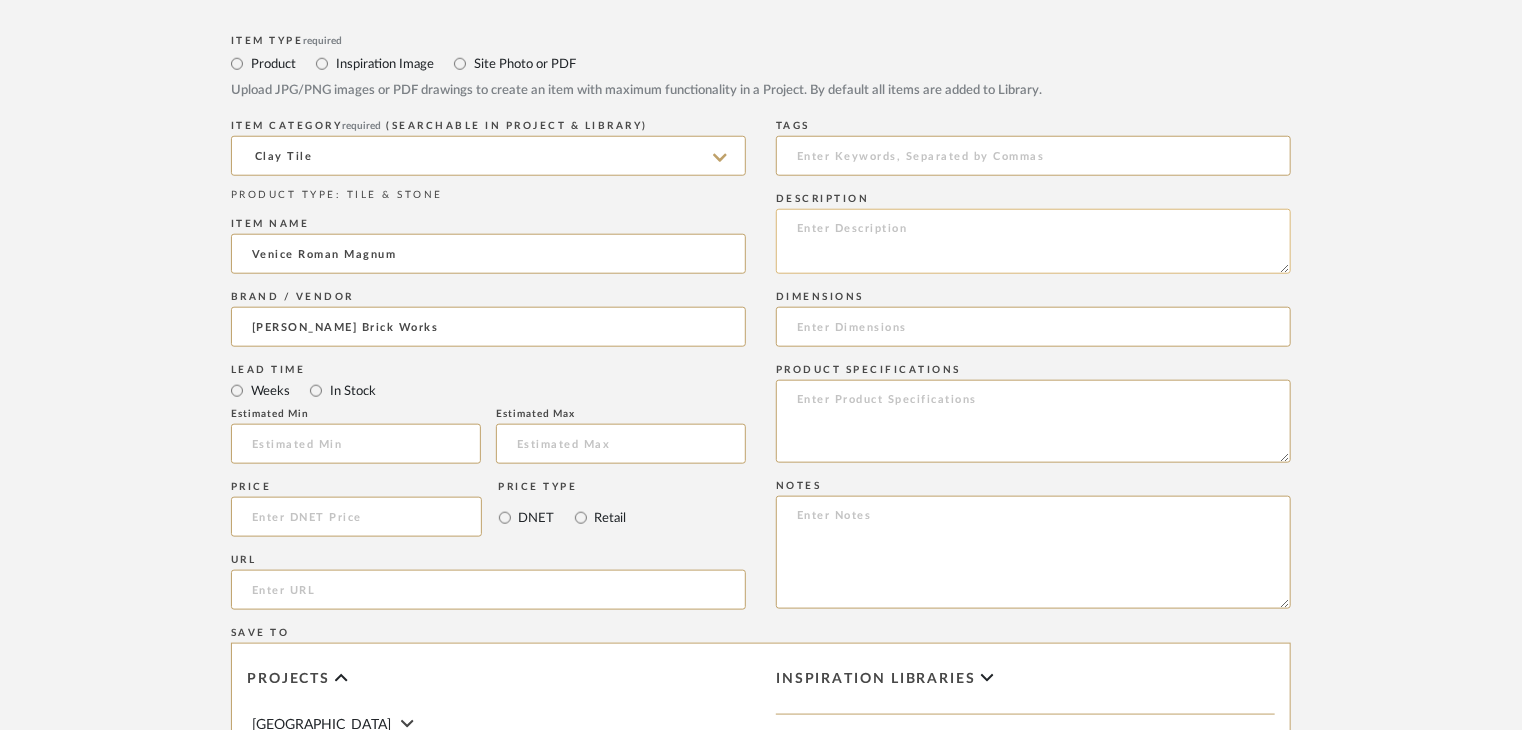 click 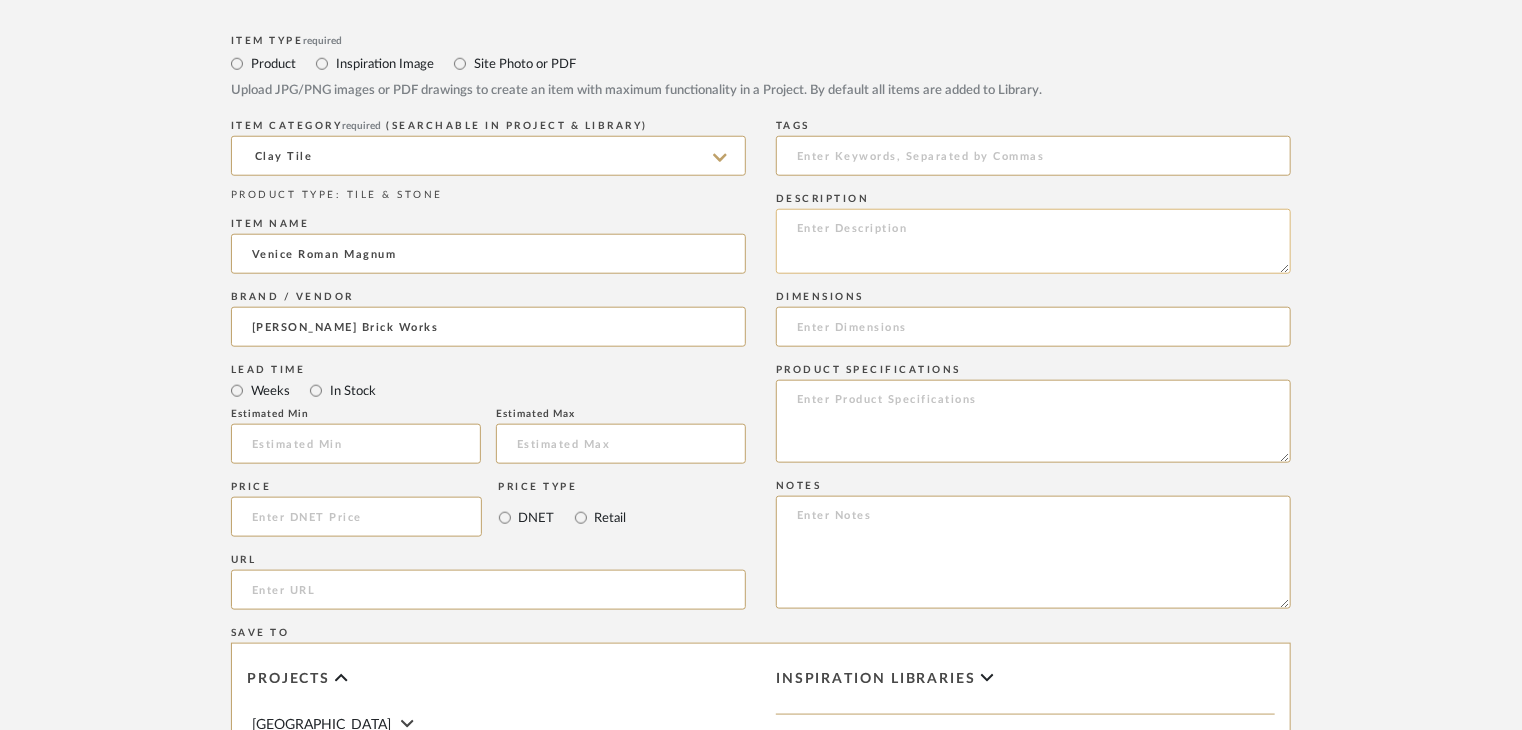 paste on "Type: clay tile
Dimension(s): (as mentioned)
Material/Finishes: (as mentioned)
Installation requirements, if any: (as applicable)
Price: (as mentioned)
Lead time: (as mentioned)
Sample available: supplier stock
Sample Internal reference number:
as per the internal sample warehouse) Point of
contact:
Contact number:
Email address:
Address:
Additional contact information:" 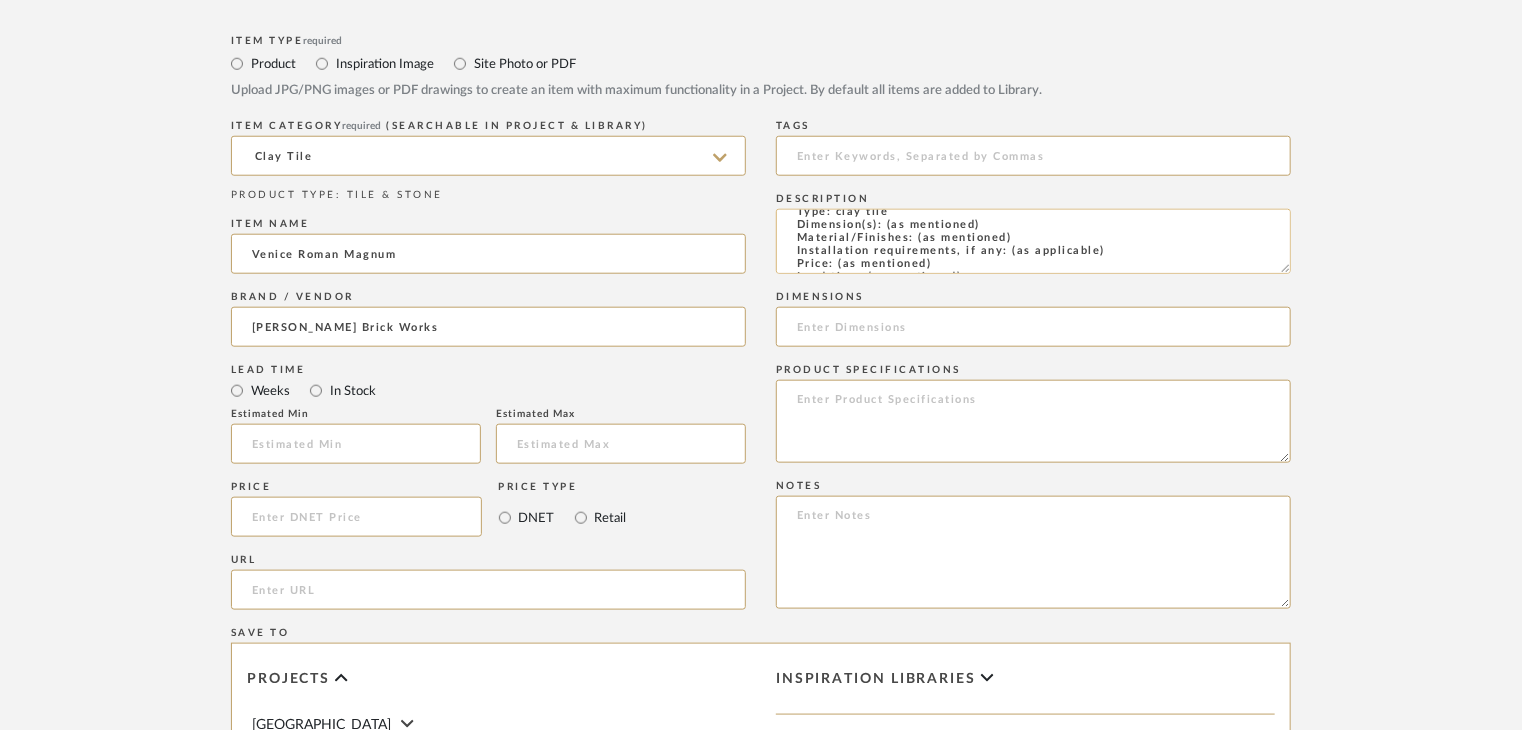 scroll, scrollTop: 0, scrollLeft: 0, axis: both 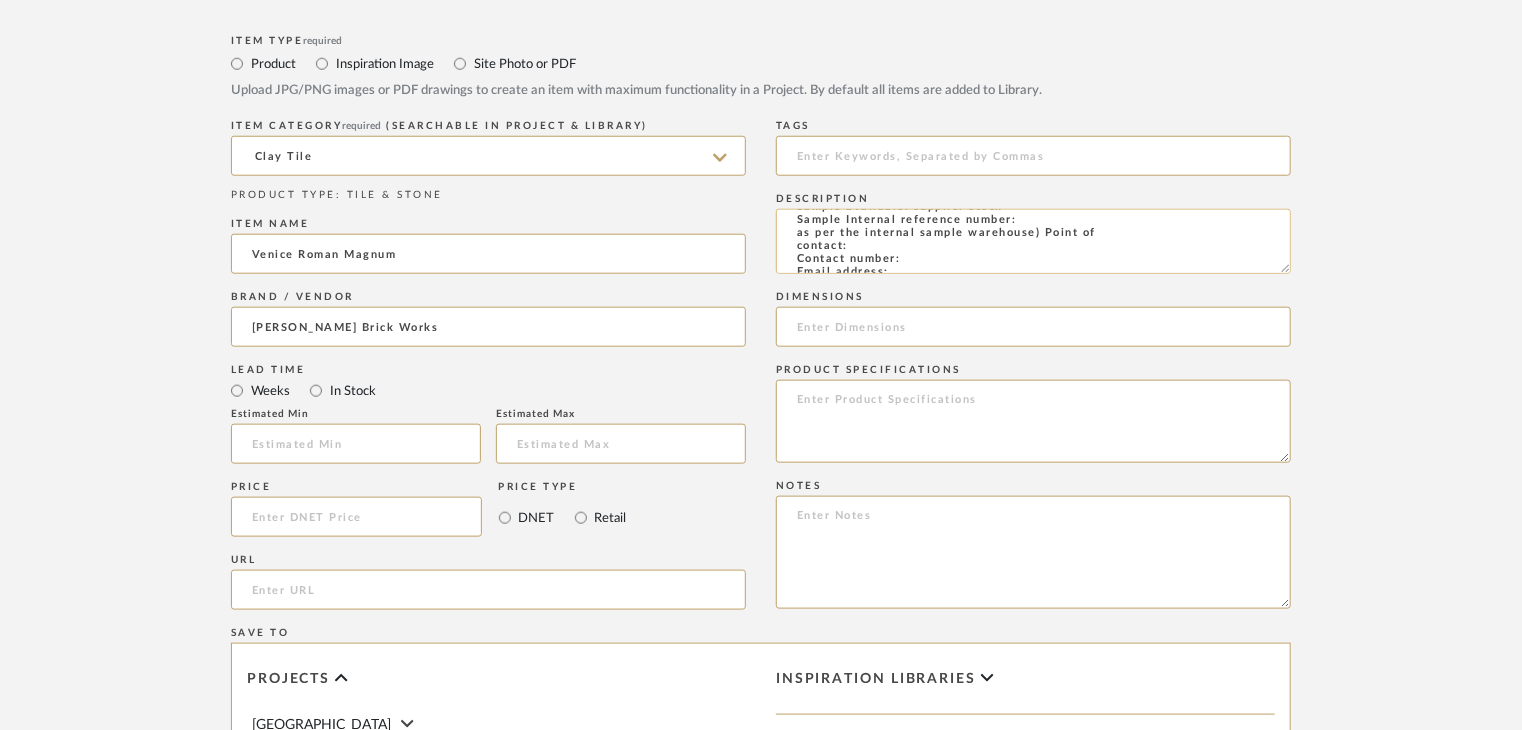 click on "Type: clay tile
Dimension(s): (as mentioned)
Material/Finishes: (as mentioned)
Installation requirements, if any: (as applicable)
Price: (as mentioned)
Lead time: (as mentioned)
Sample available: supplier stock
Sample Internal reference number:
as per the internal sample warehouse) Point of
contact:
Contact number:
Email address:
Address:
Additional contact information:" 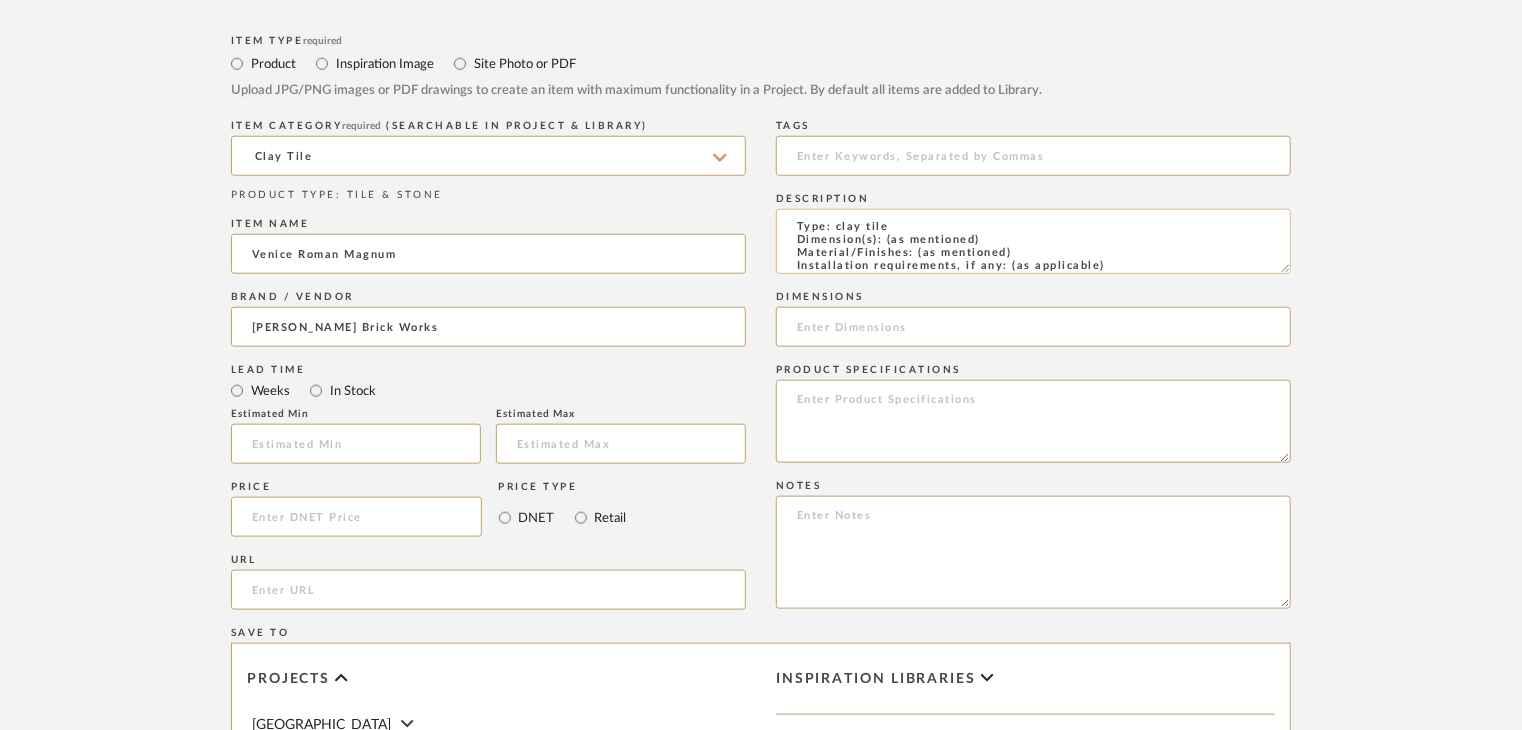scroll, scrollTop: 0, scrollLeft: 0, axis: both 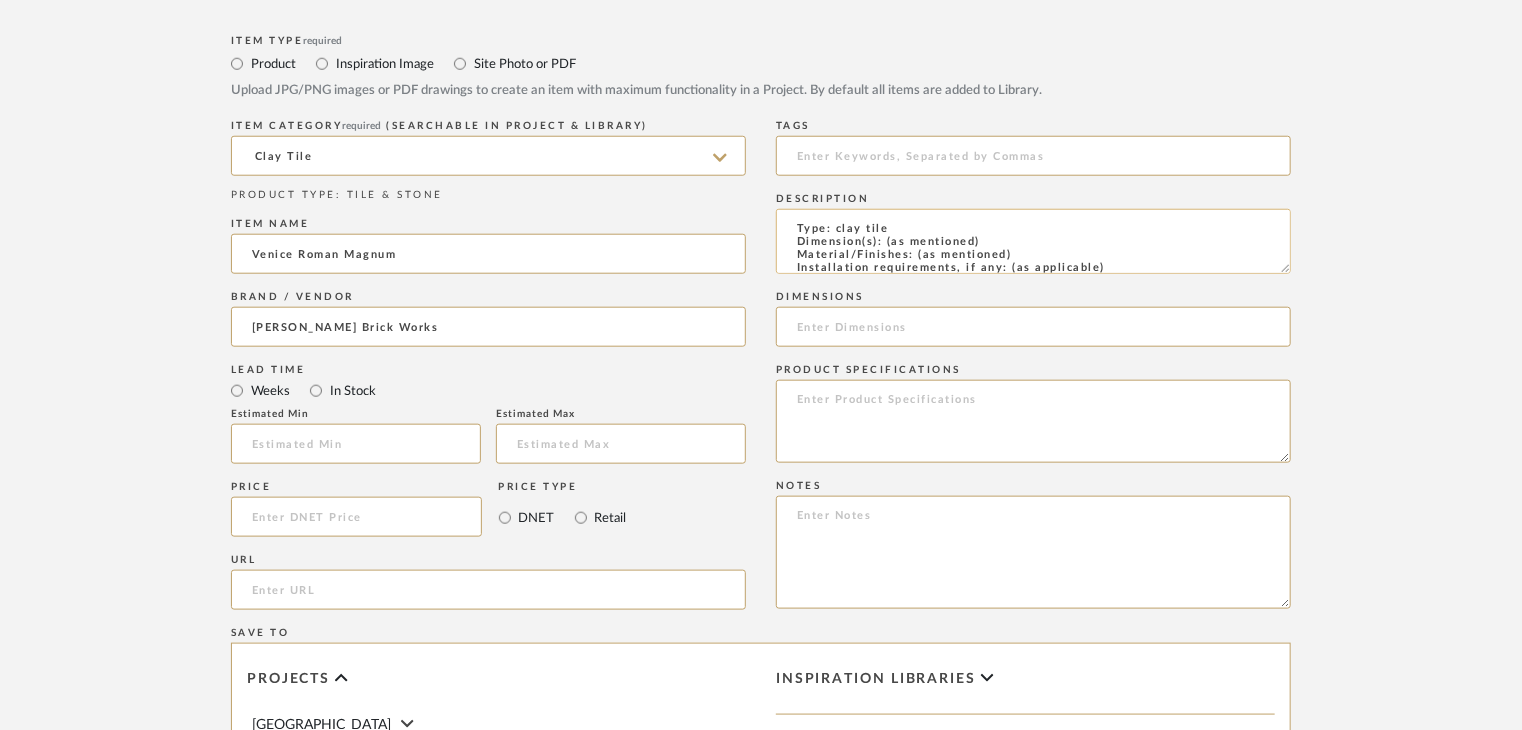 drag, startPoint x: 1017, startPoint y: 251, endPoint x: 916, endPoint y: 254, distance: 101.04455 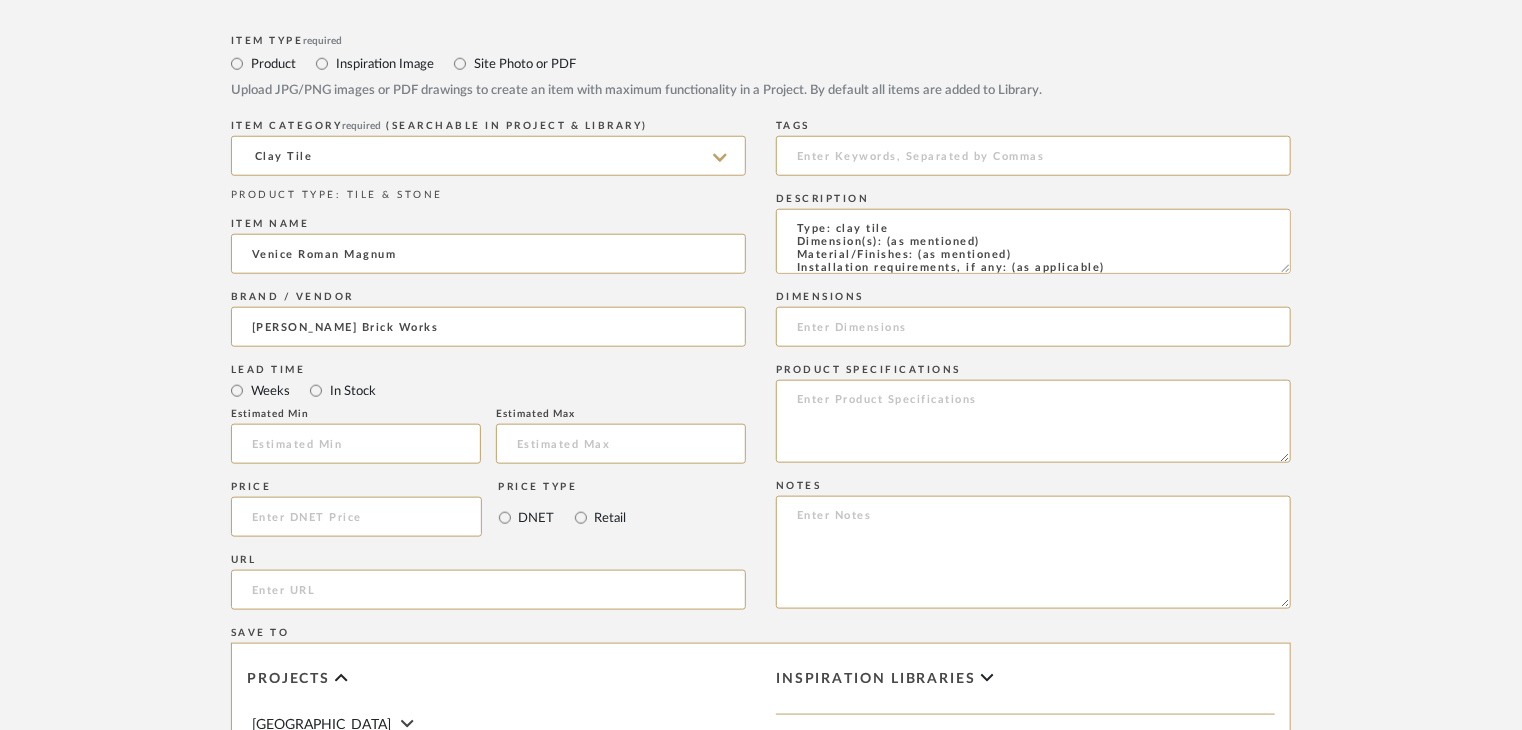 paste on "Rustic Look" 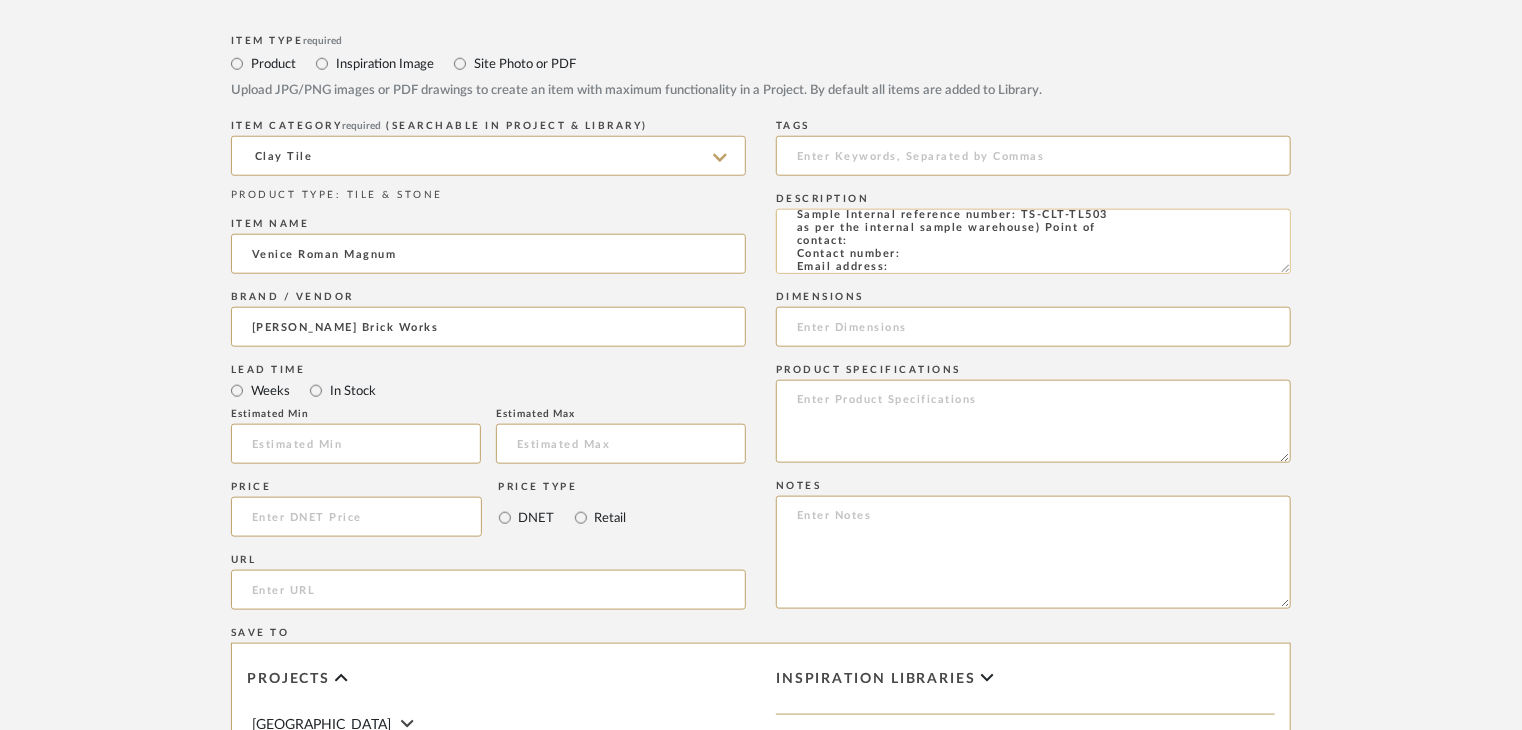 scroll, scrollTop: 144, scrollLeft: 0, axis: vertical 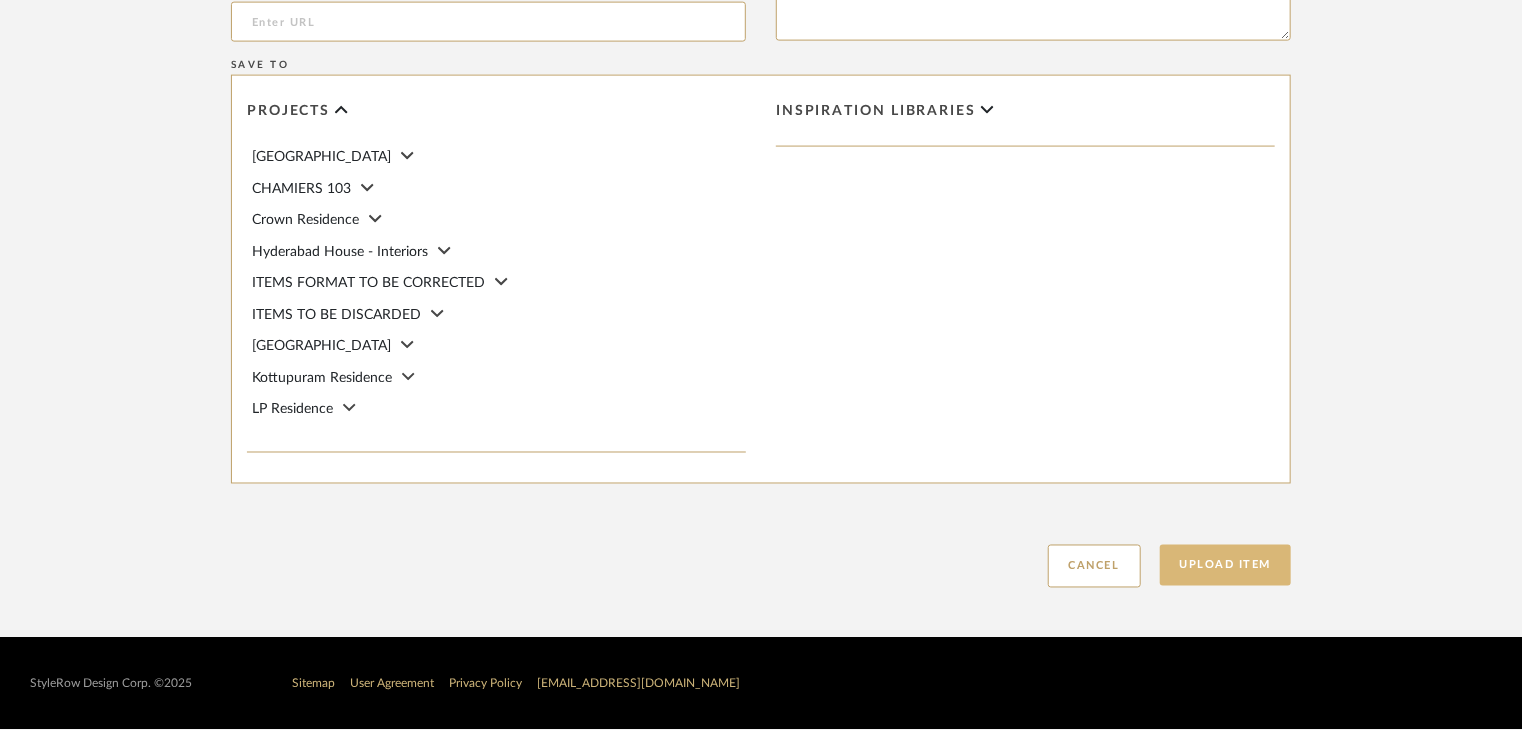 type on "Type: clay tile
Dimension(s): (as mentioned)
Material/Finishes: Rustic Look
Installation requirements, if any: (as applicable)
Price: (as mentioned)
Lead time: (as mentioned)
Sample available: supplier stock
Sample Internal reference number: TS-CLT-TL503
as per the internal sample warehouse) Point of
contact:
Contact number:
Email address:
Address:
Additional contact information:" 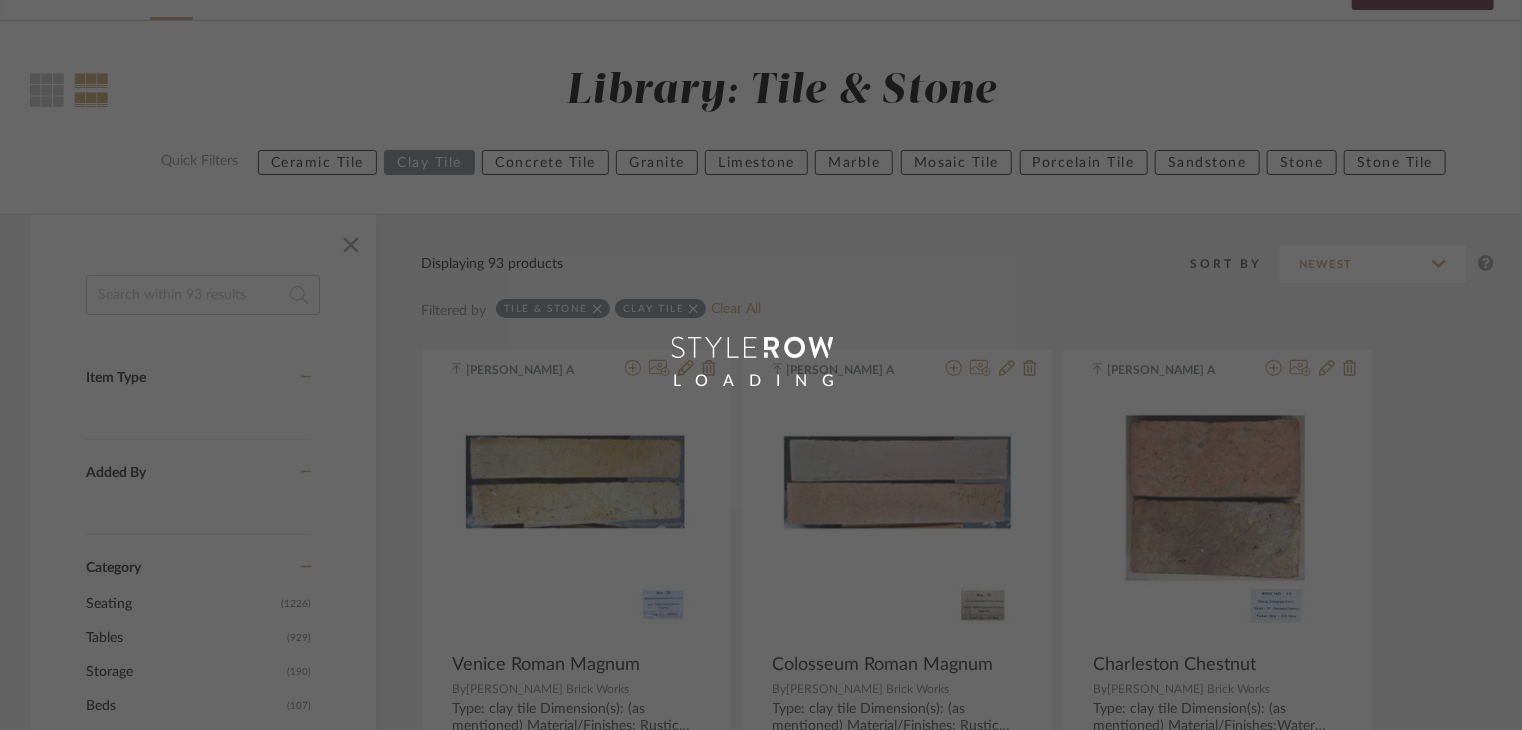scroll, scrollTop: 0, scrollLeft: 0, axis: both 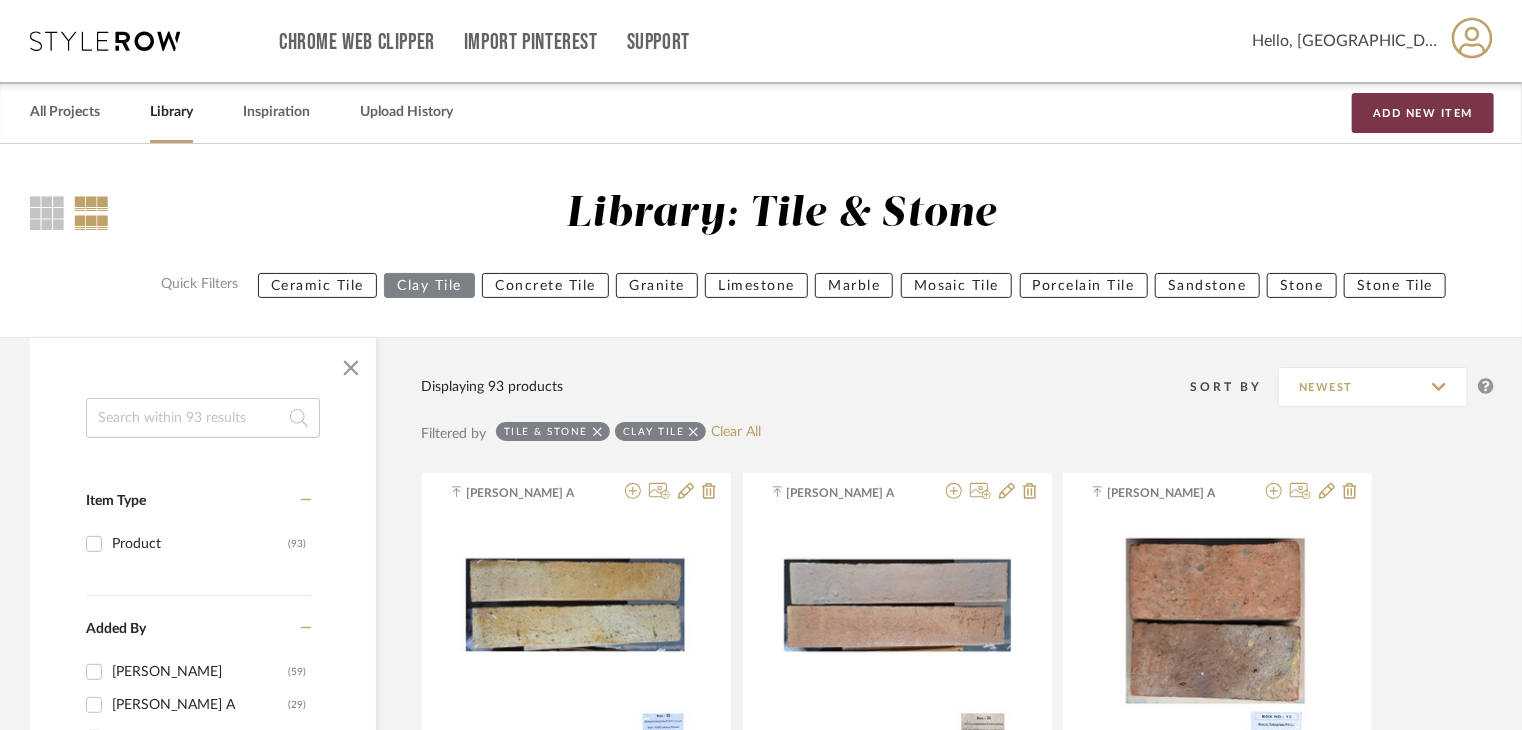 click on "Add New Item" at bounding box center (1423, 113) 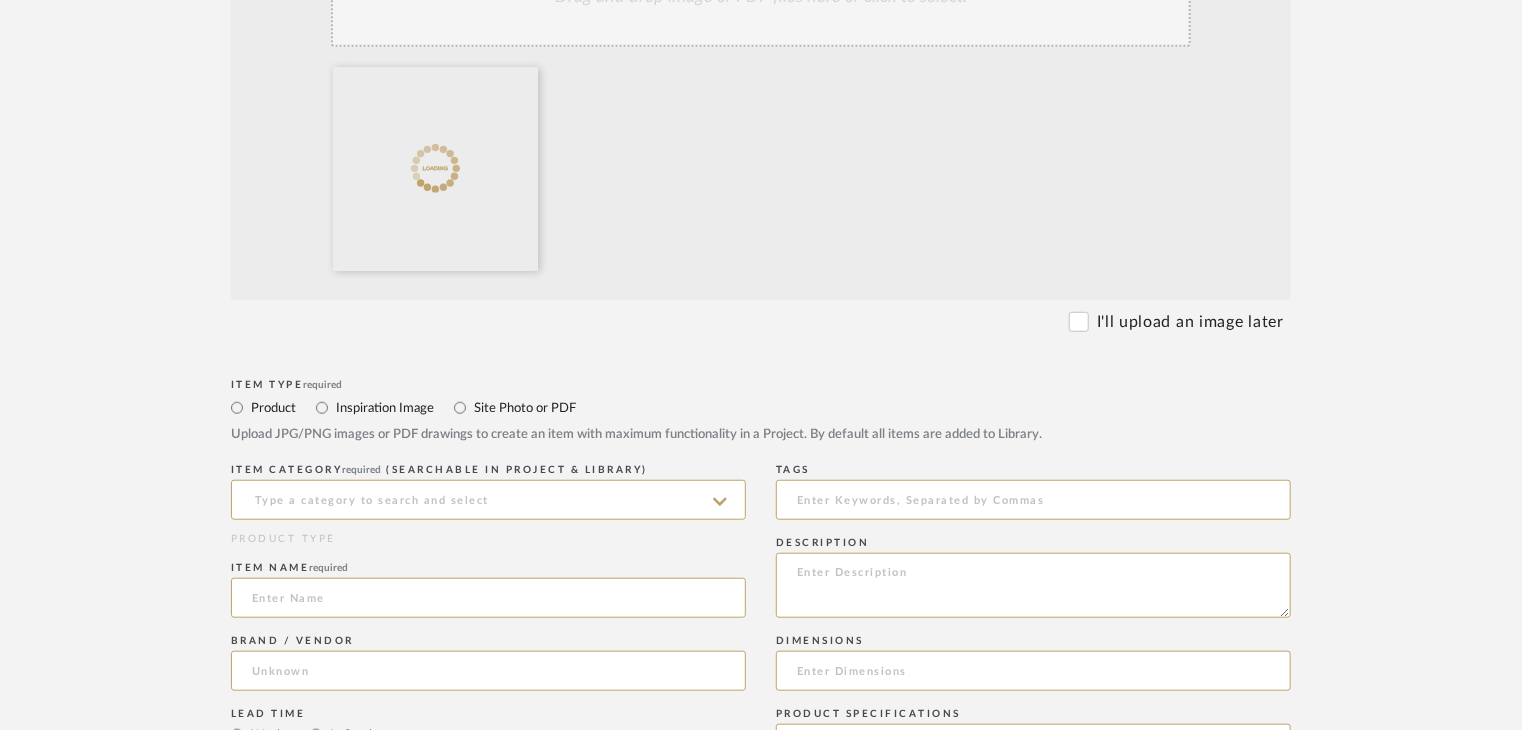 scroll, scrollTop: 600, scrollLeft: 0, axis: vertical 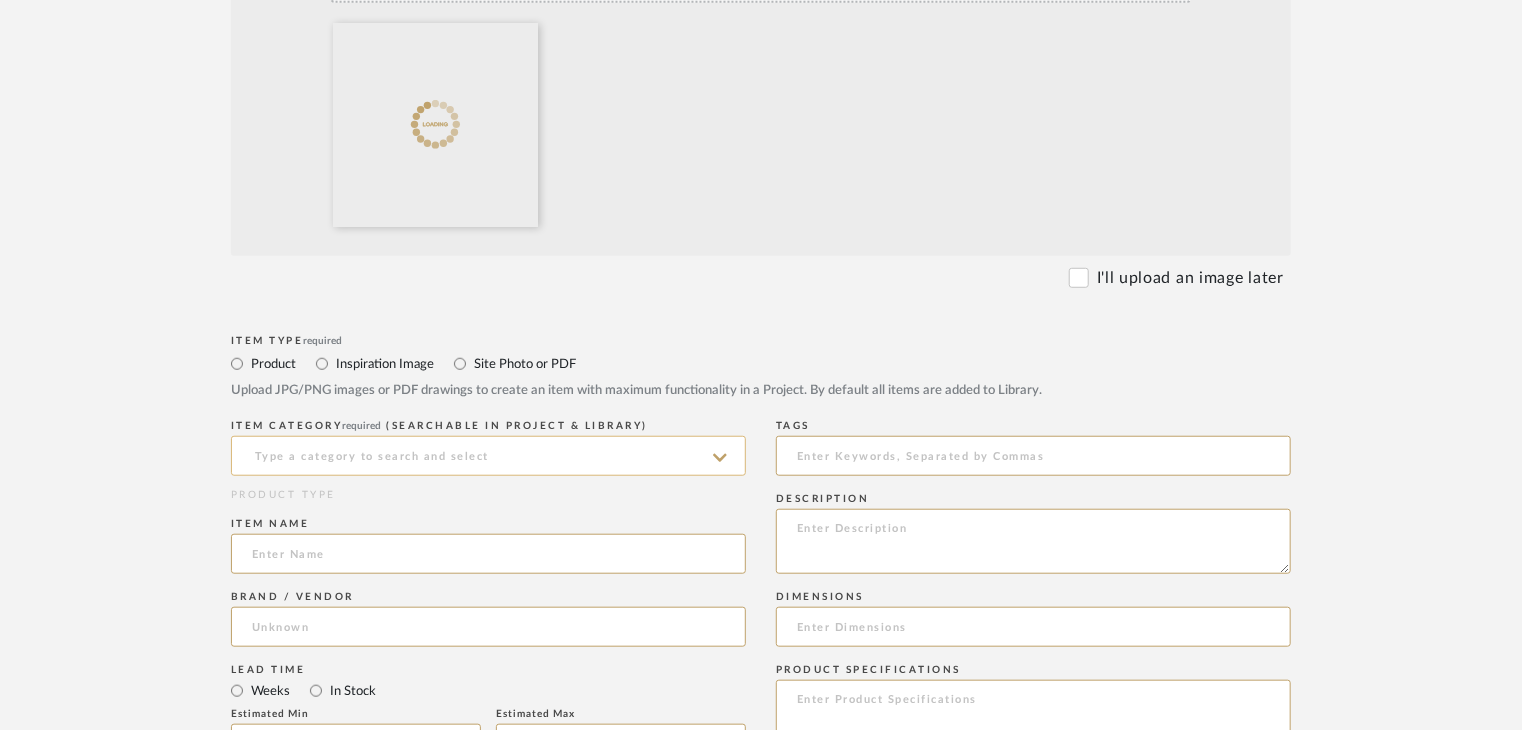 click 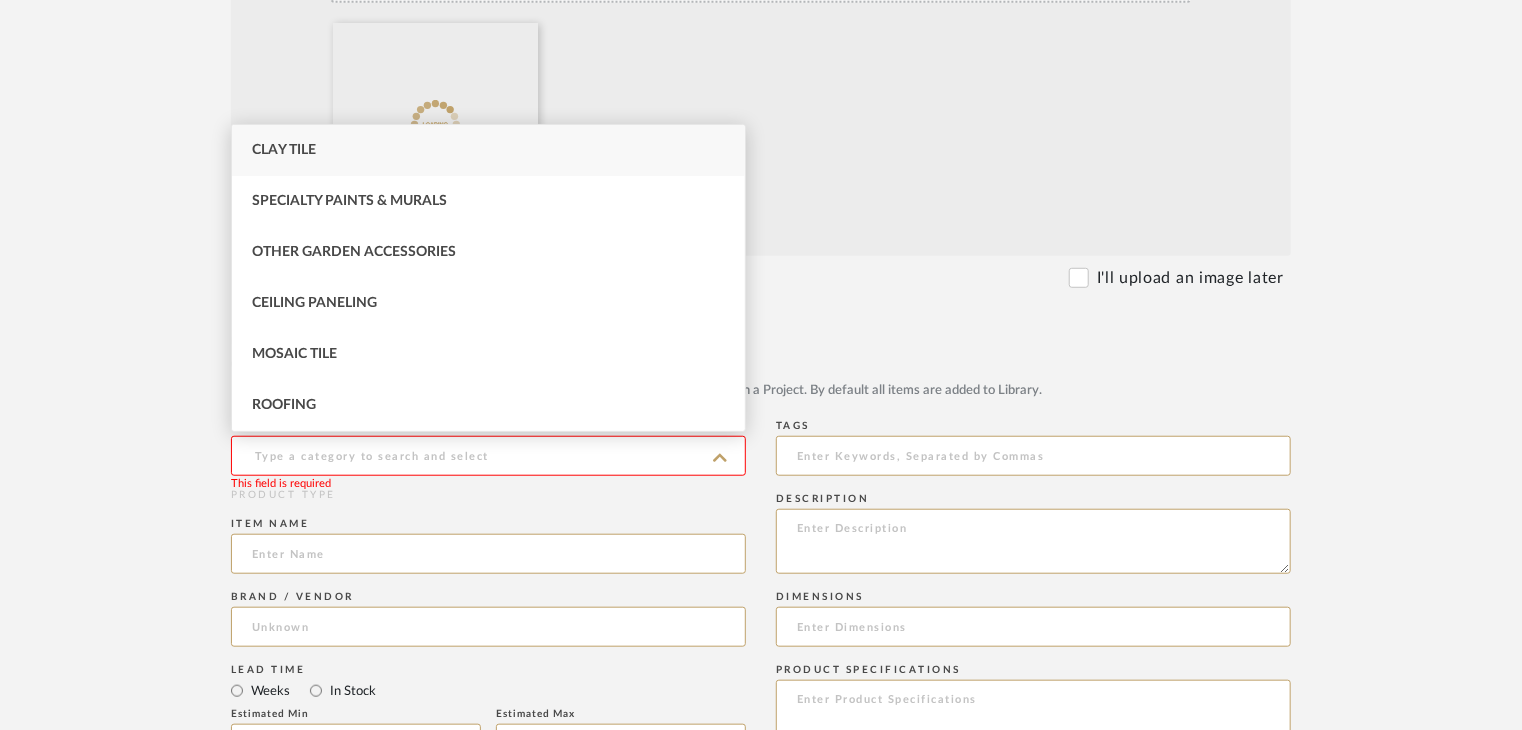 click on "Clay Tile" at bounding box center (488, 150) 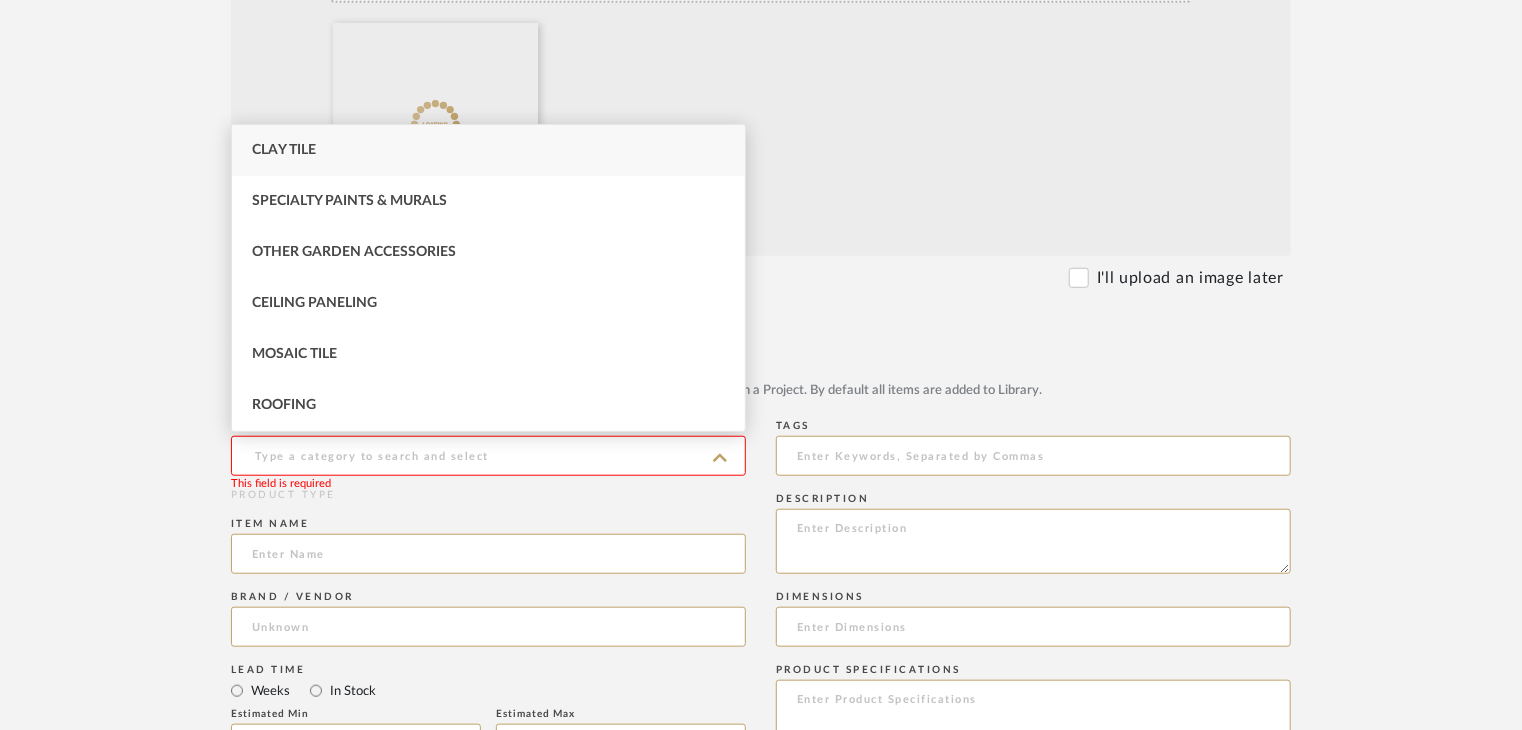 type on "Clay Tile" 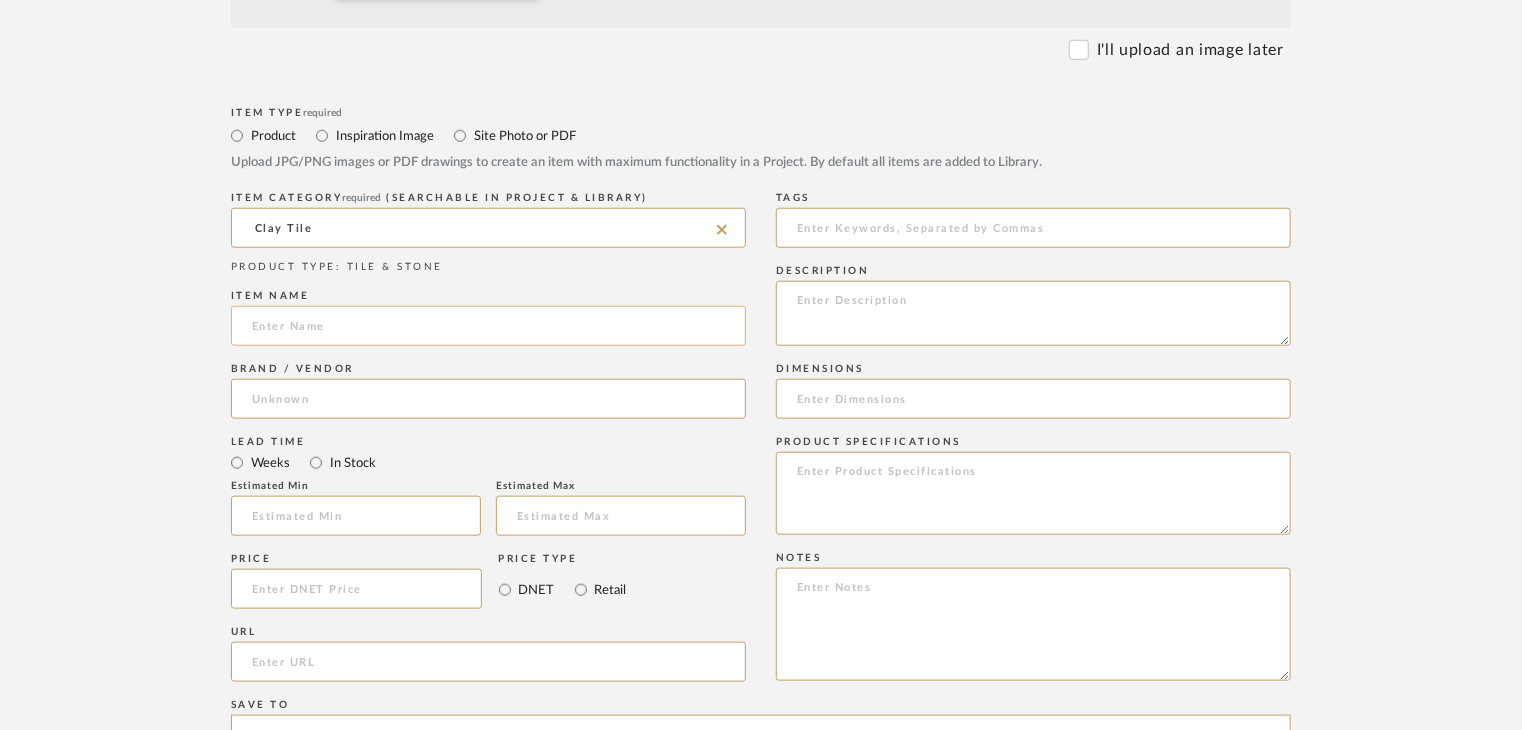 scroll, scrollTop: 900, scrollLeft: 0, axis: vertical 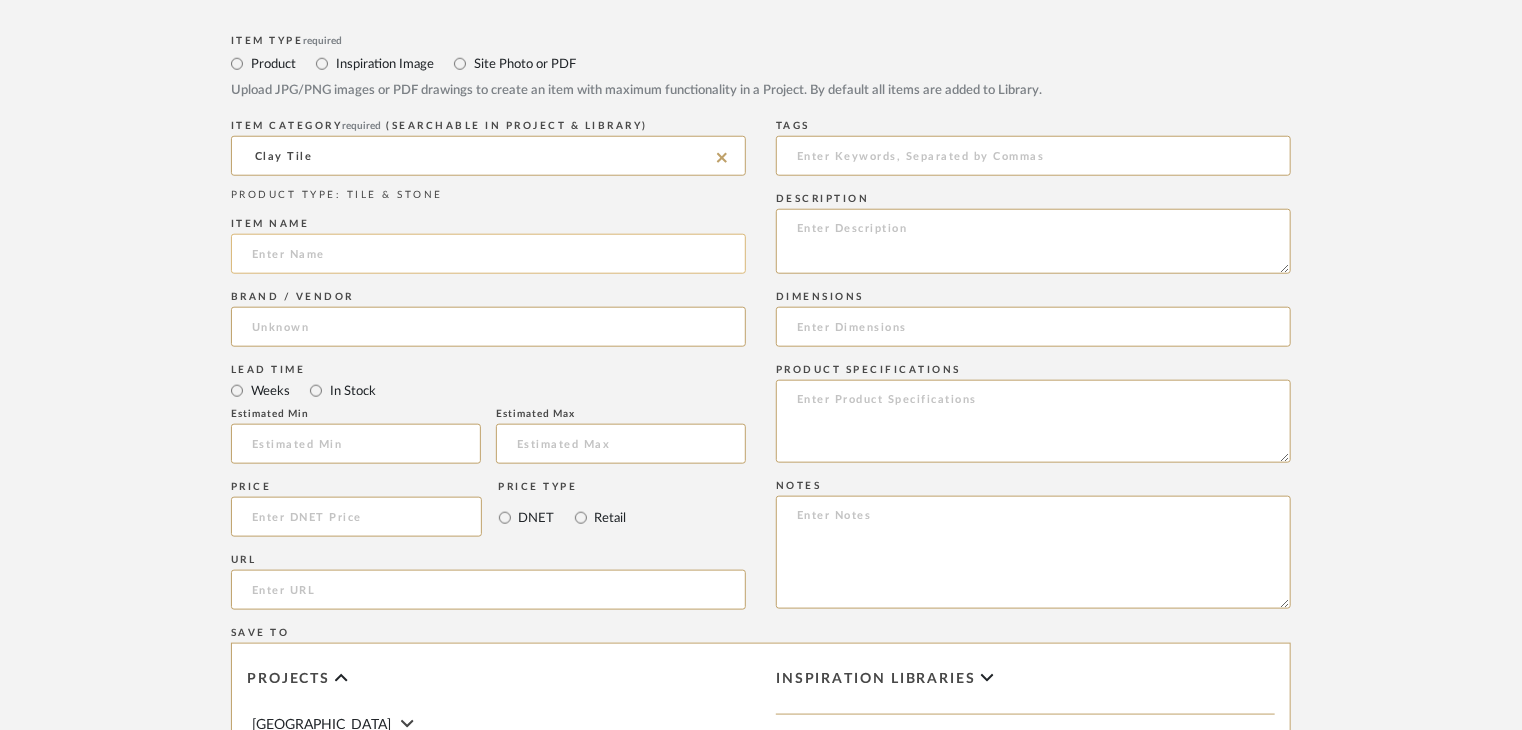 click 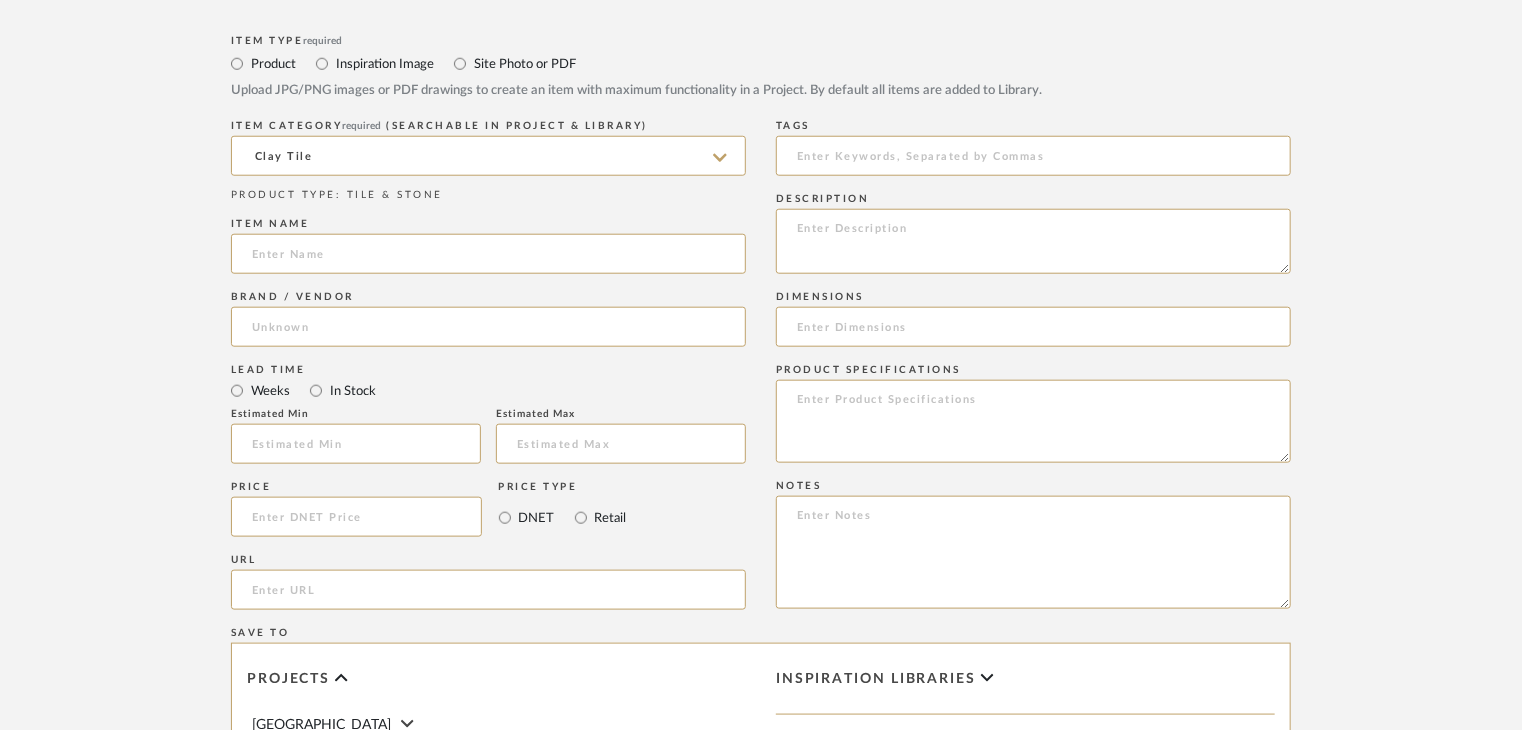 paste on "Royal Grey Roman Magnum" 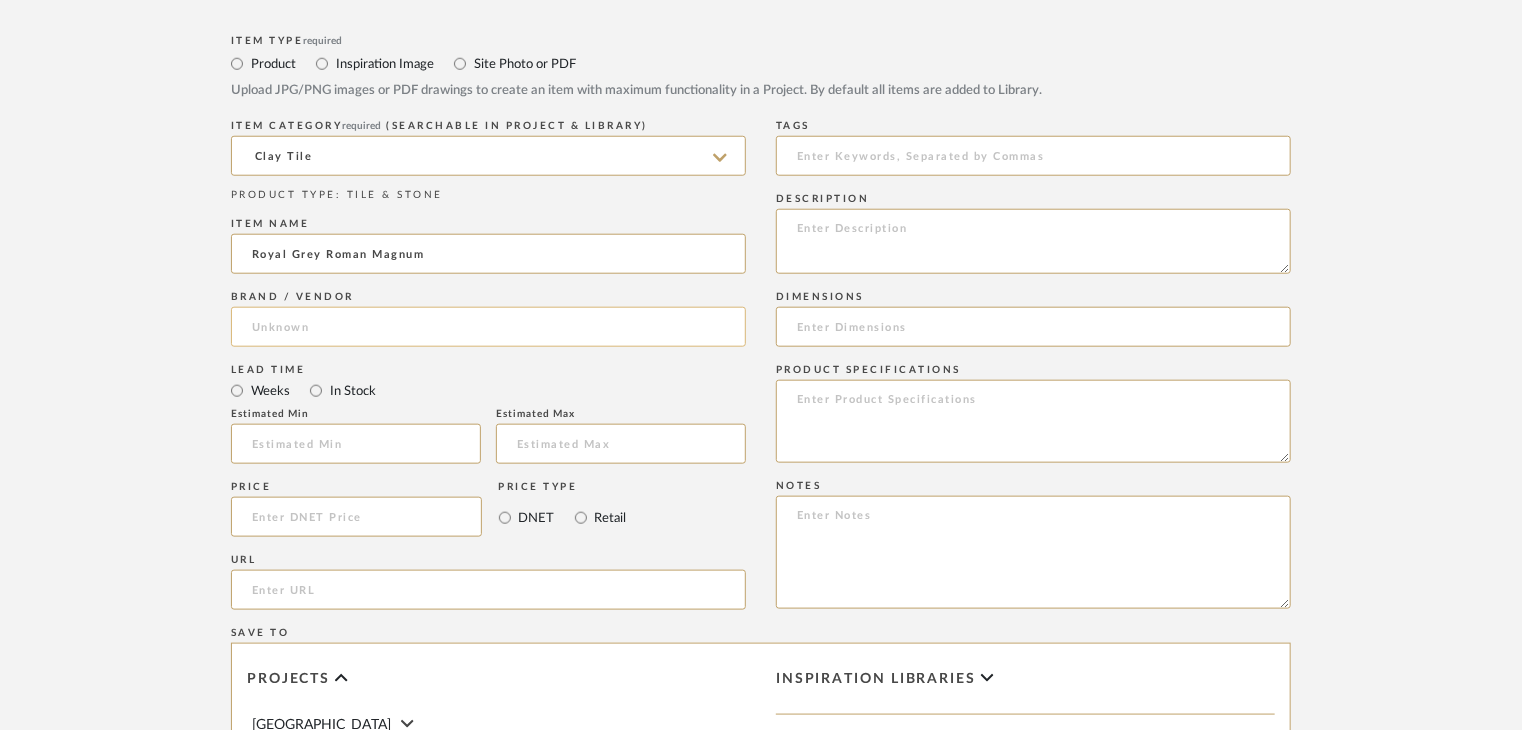 type on "Royal Grey Roman Magnum" 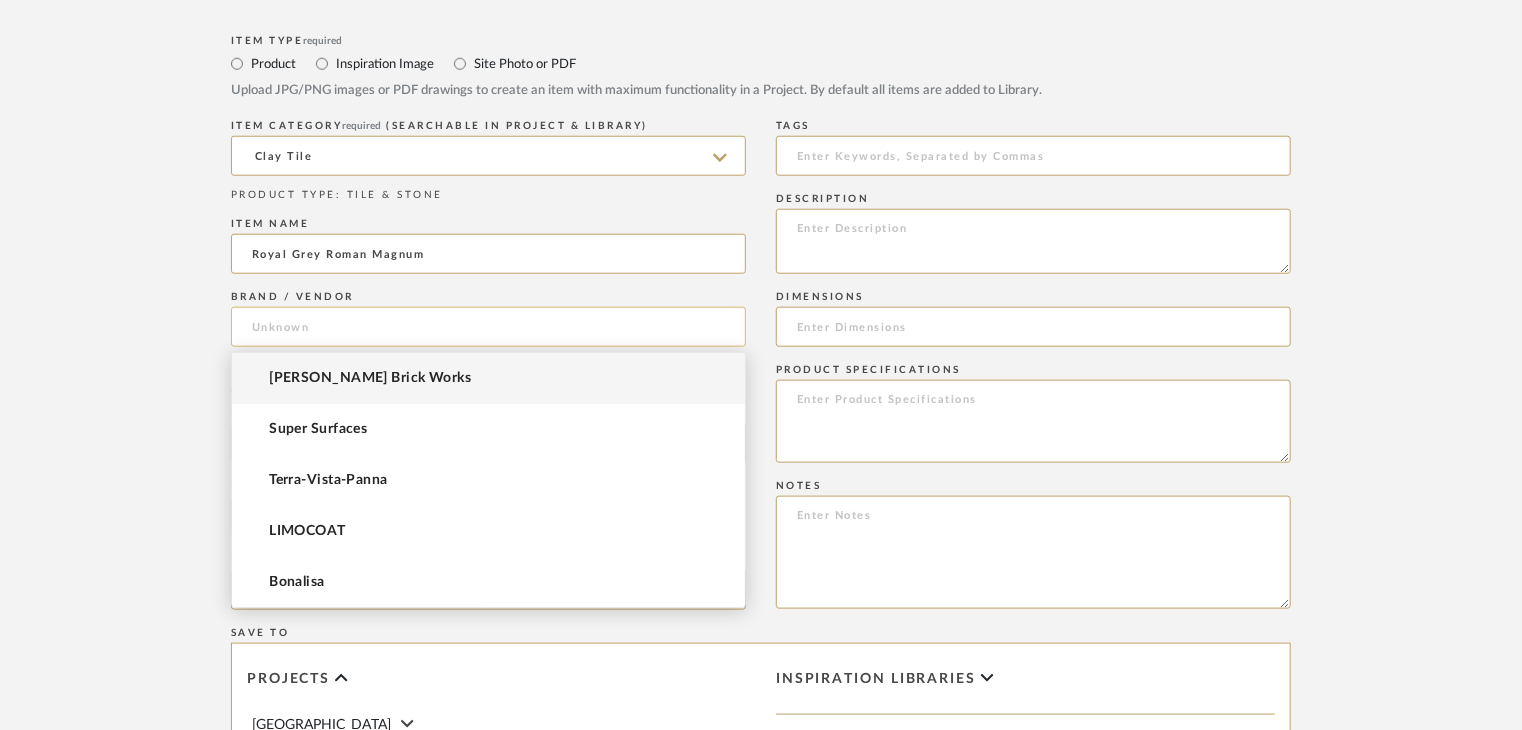 click 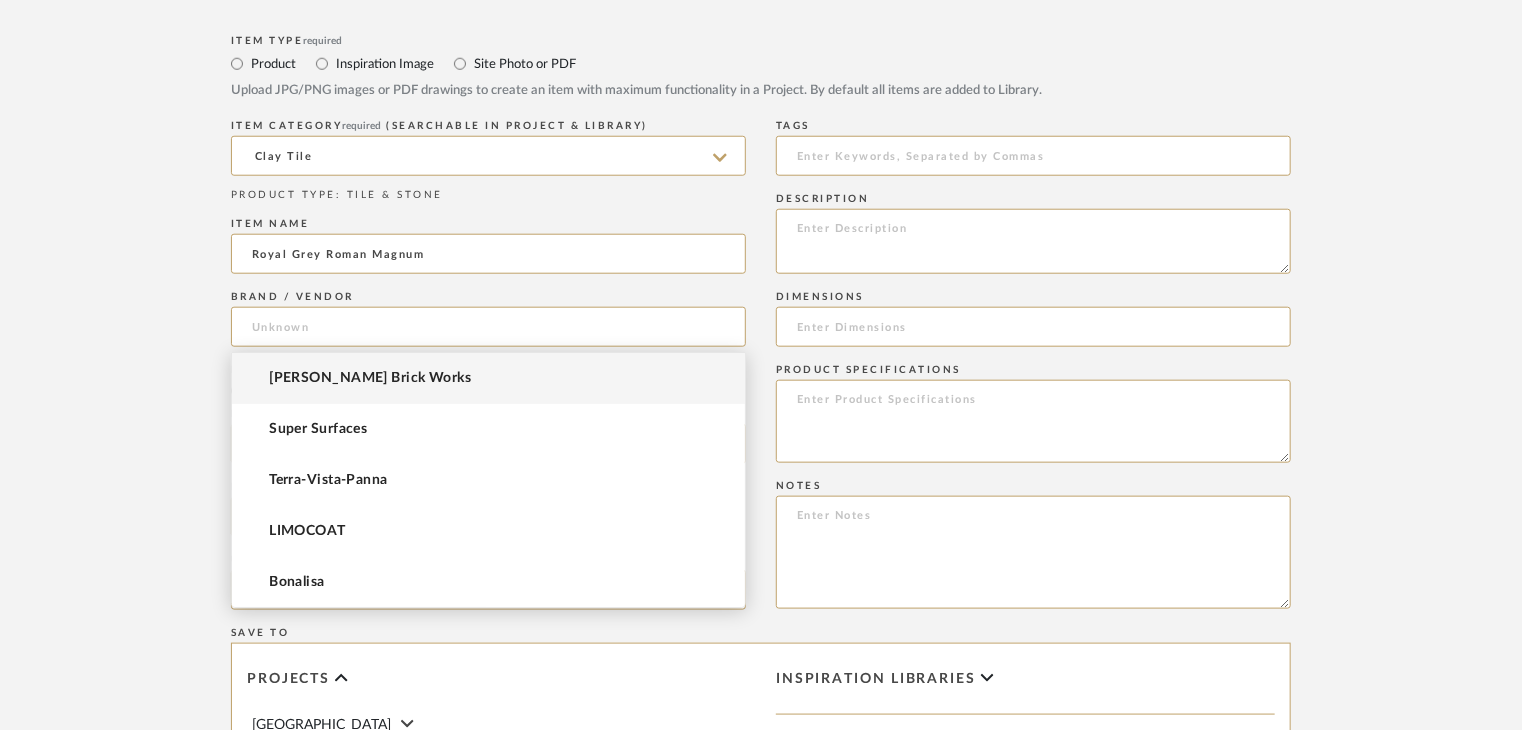 click on "[PERSON_NAME] Brick Works" at bounding box center [488, 378] 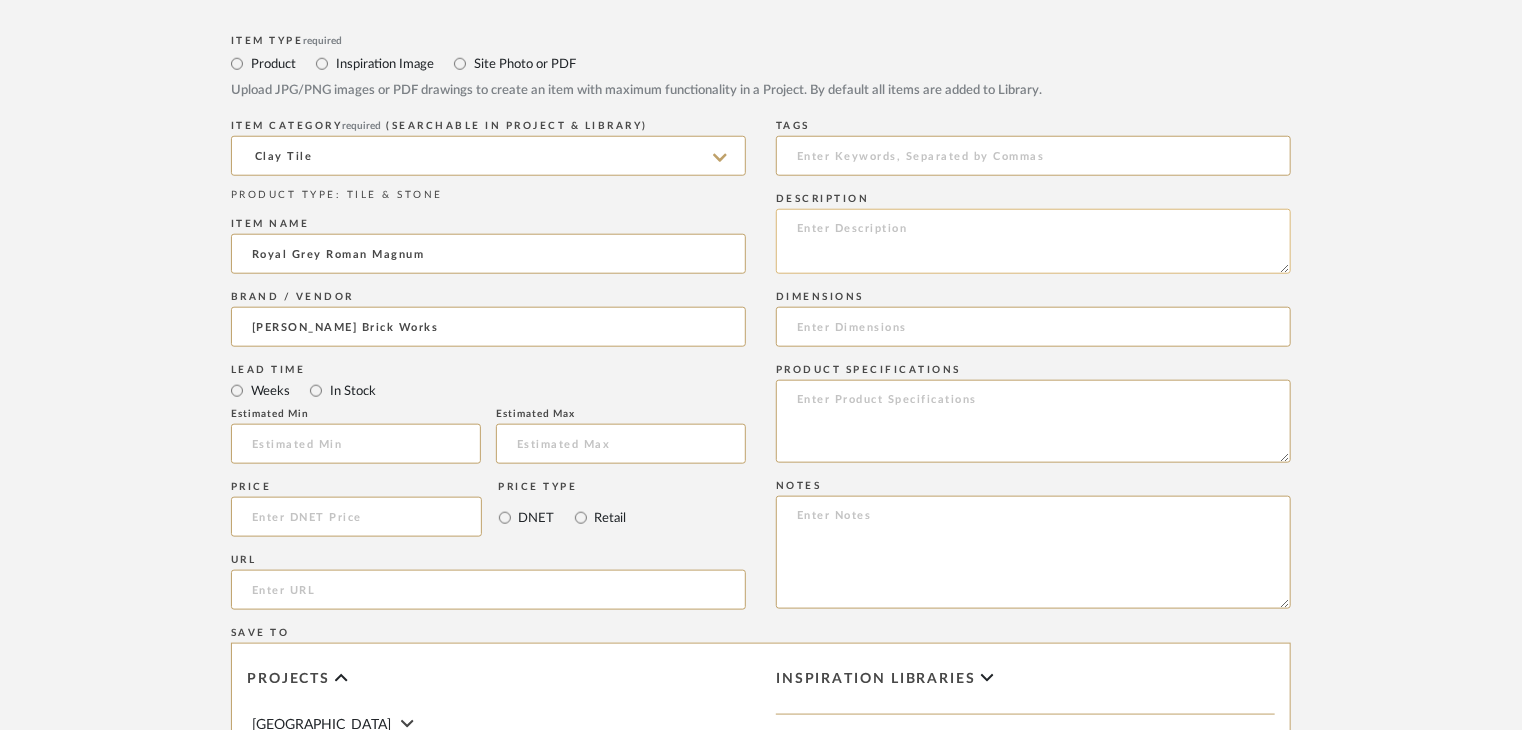 click 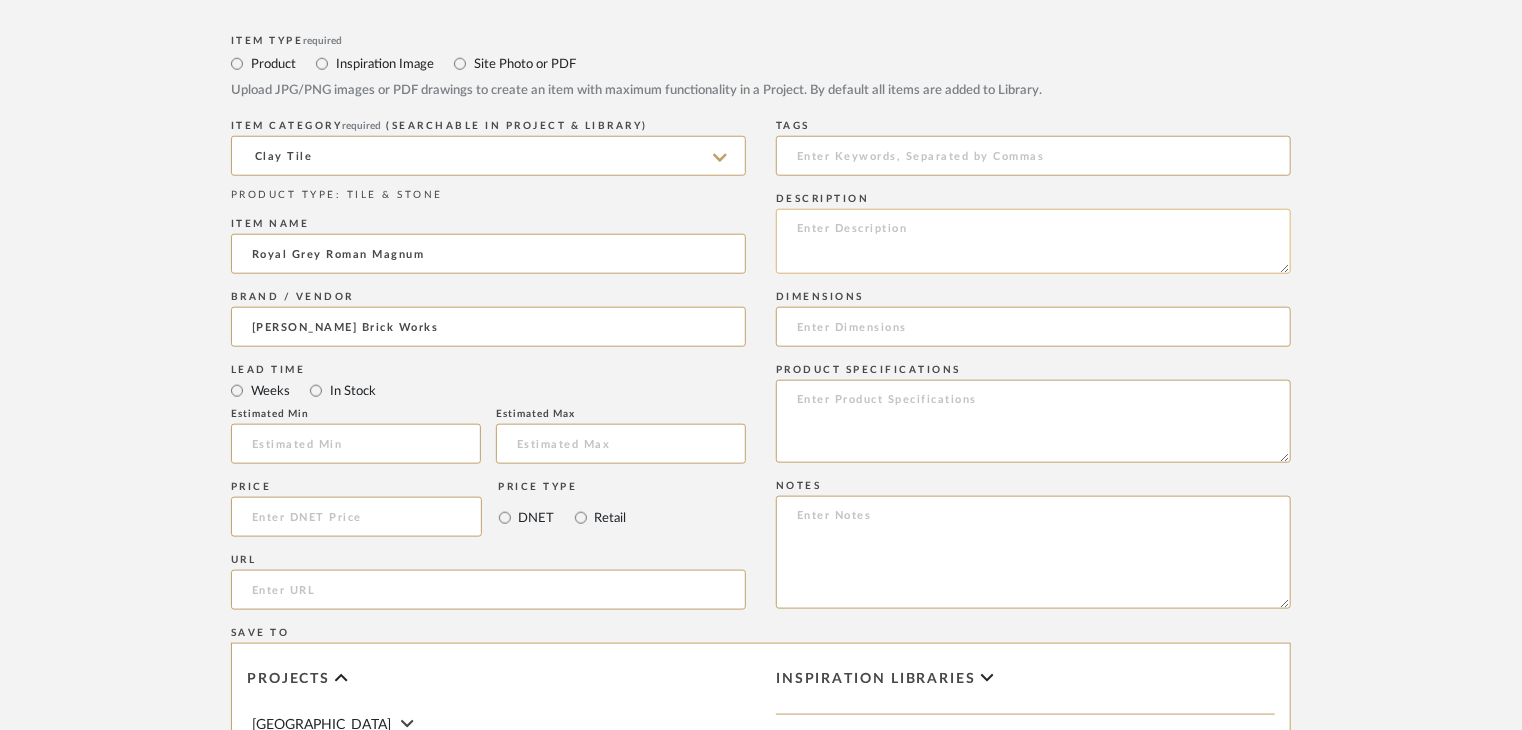 paste on "Type: clay tile
Dimension(s): (as mentioned)
Material/Finishes: (as mentioned)
Installation requirements, if any: (as applicable)
Price: (as mentioned)
Lead time: (as mentioned)
Sample available: supplier stock
Sample Internal reference number:
as per the internal sample warehouse) Point of
contact:
Contact number:
Email address:
Address:
Additional contact information:" 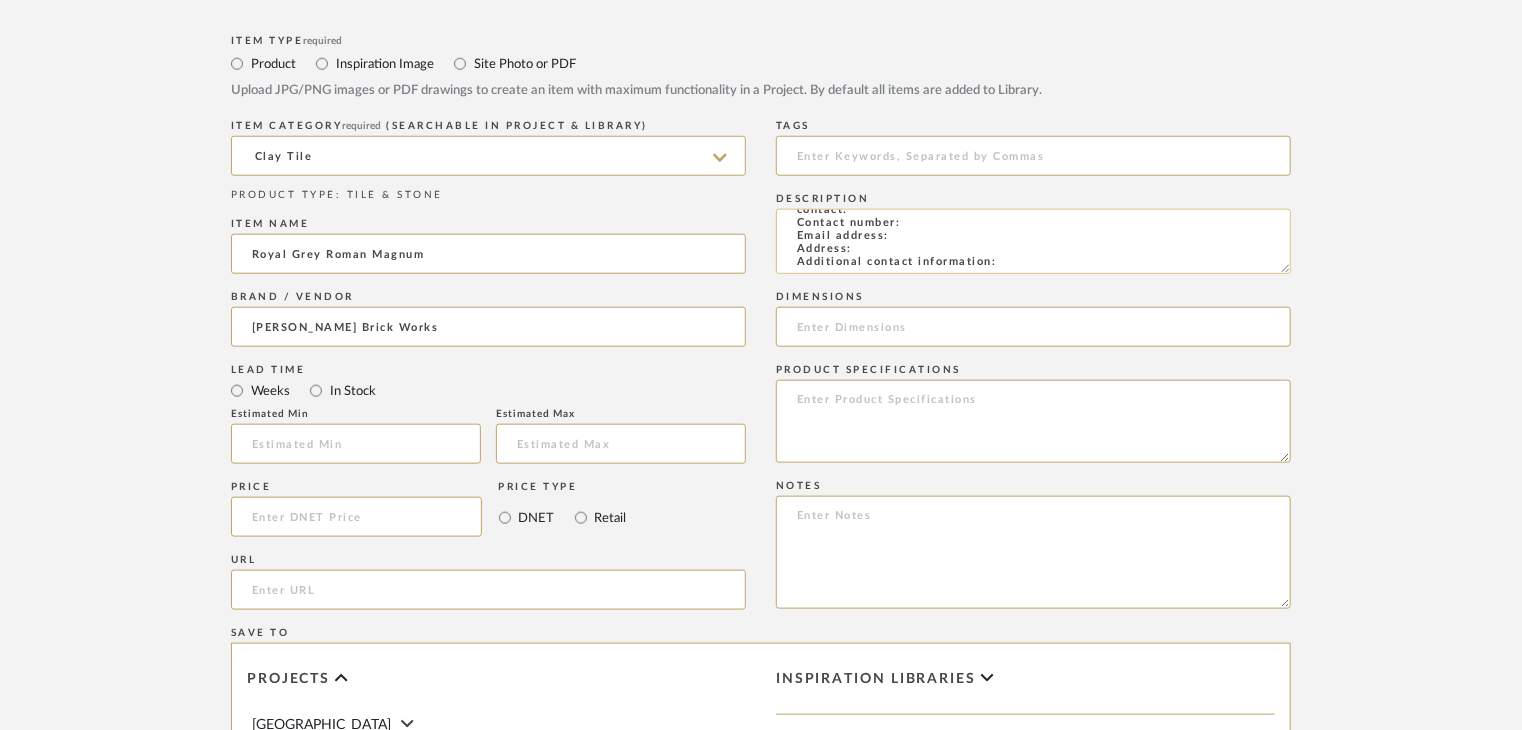 scroll, scrollTop: 144, scrollLeft: 0, axis: vertical 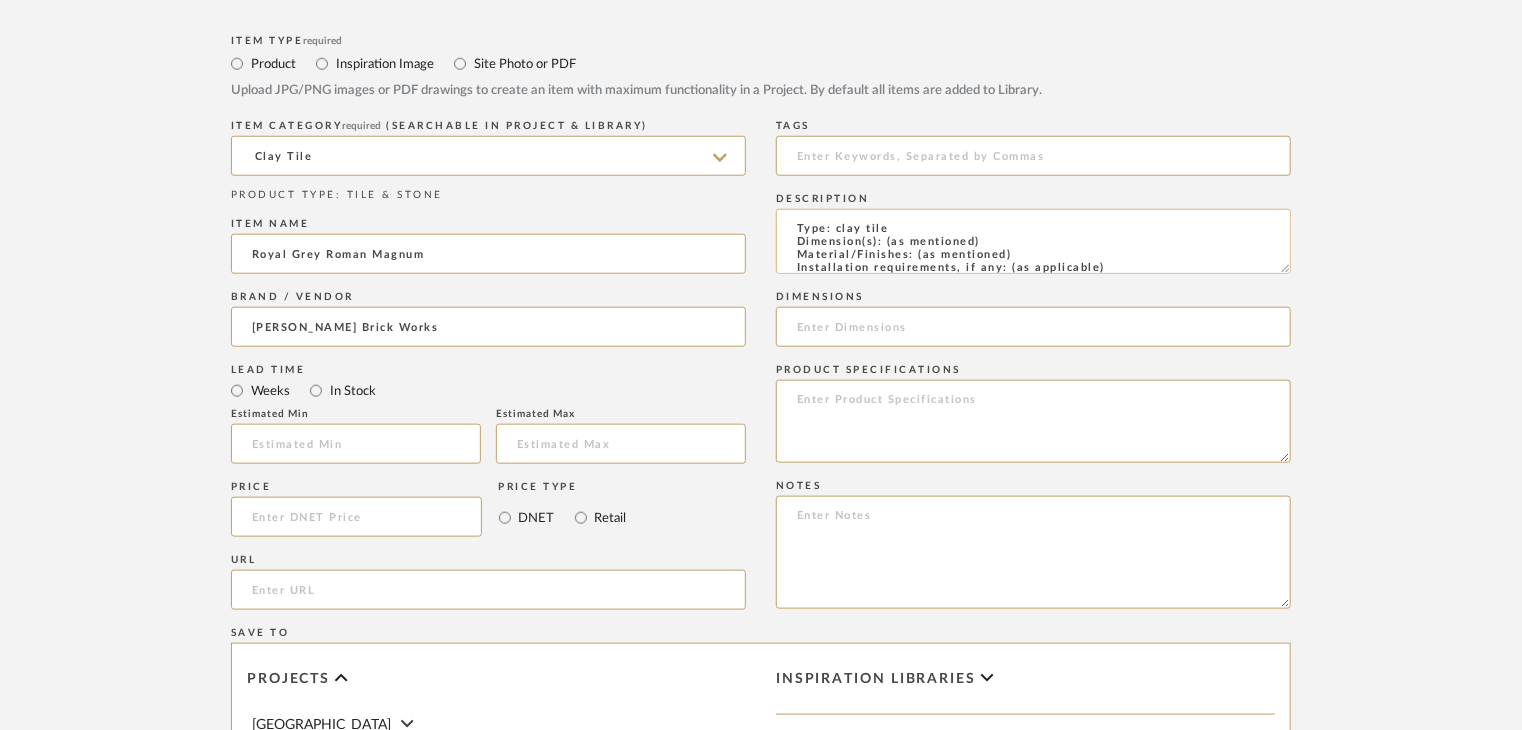 drag, startPoint x: 1024, startPoint y: 253, endPoint x: 918, endPoint y: 255, distance: 106.01887 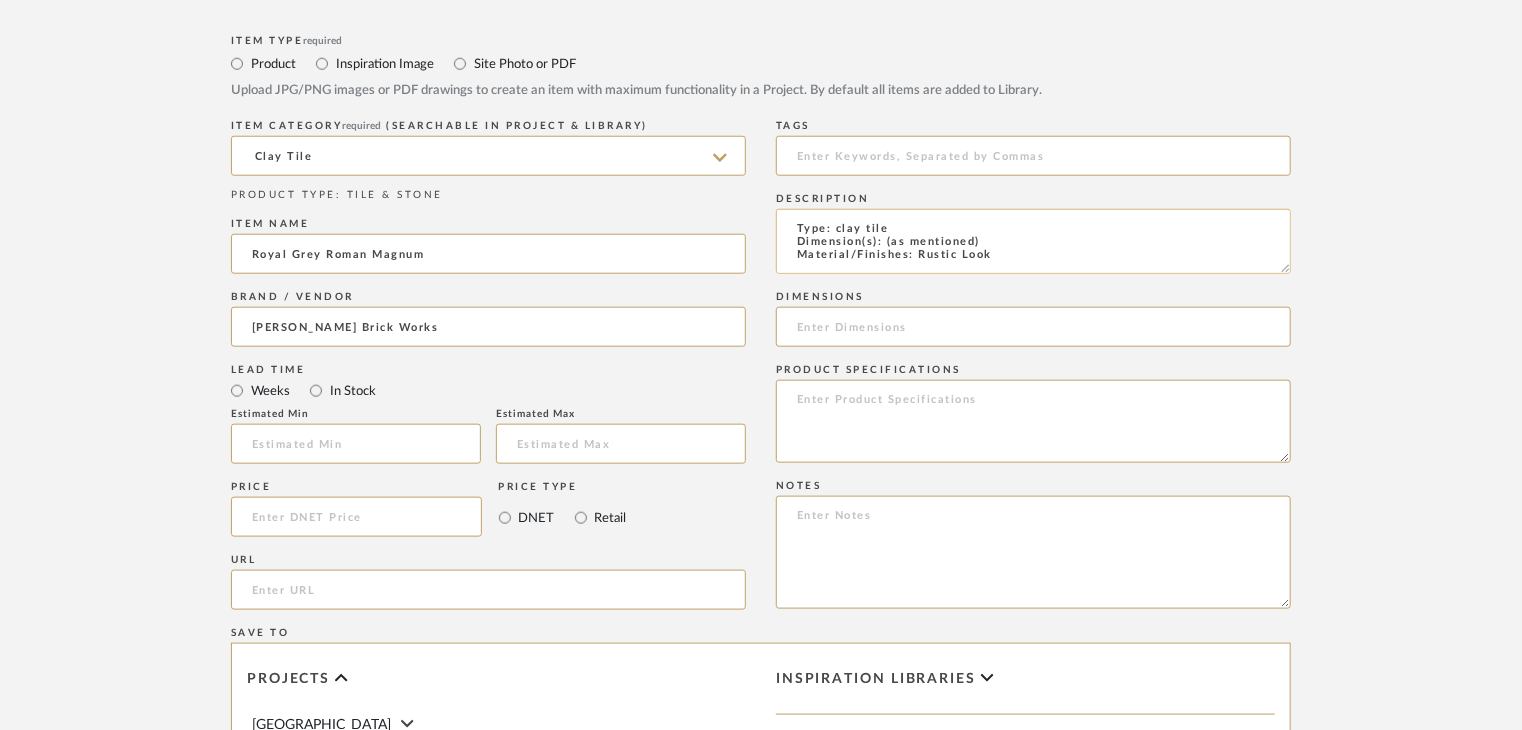 scroll, scrollTop: 1, scrollLeft: 0, axis: vertical 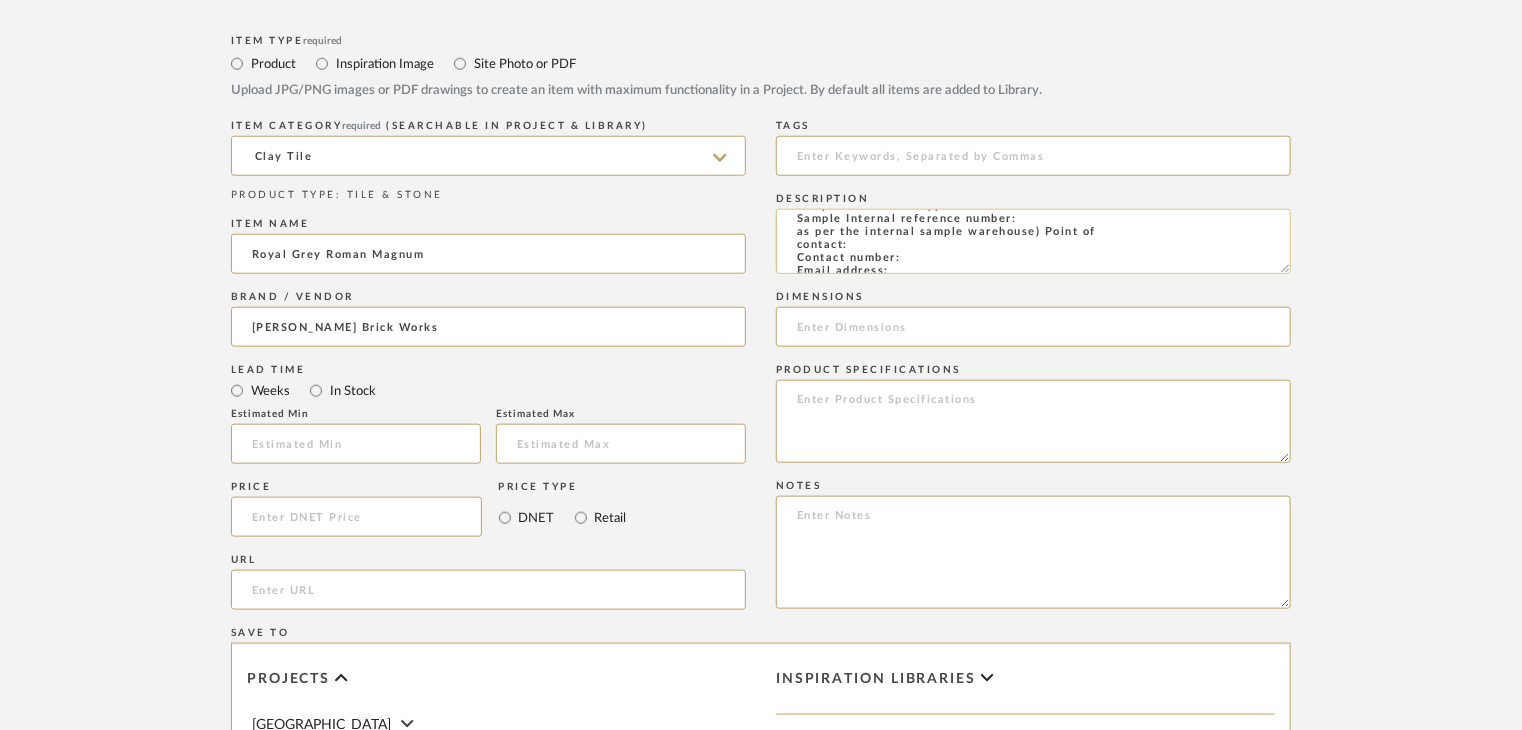 click on "Type: clay tile
Dimension(s): (as mentioned)
Material/Finishes: Rustic Look
Installation requirements, if any: (as applicable)
Price: (as mentioned)
Lead time: (as mentioned)
Sample available: supplier stock
Sample Internal reference number:
as per the internal sample warehouse) Point of
contact:
Contact number:
Email address:
Address:
Additional contact information:" 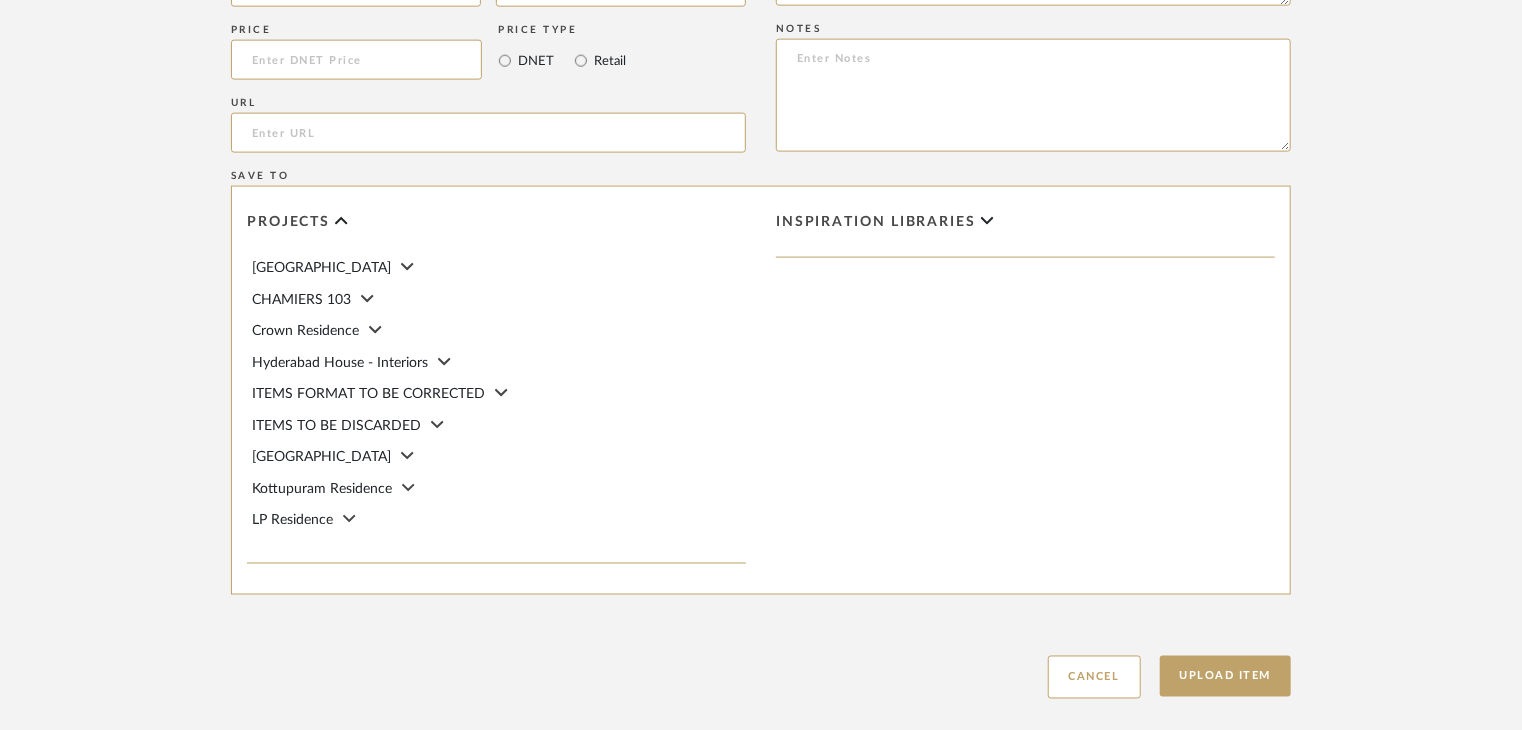 scroll, scrollTop: 1468, scrollLeft: 0, axis: vertical 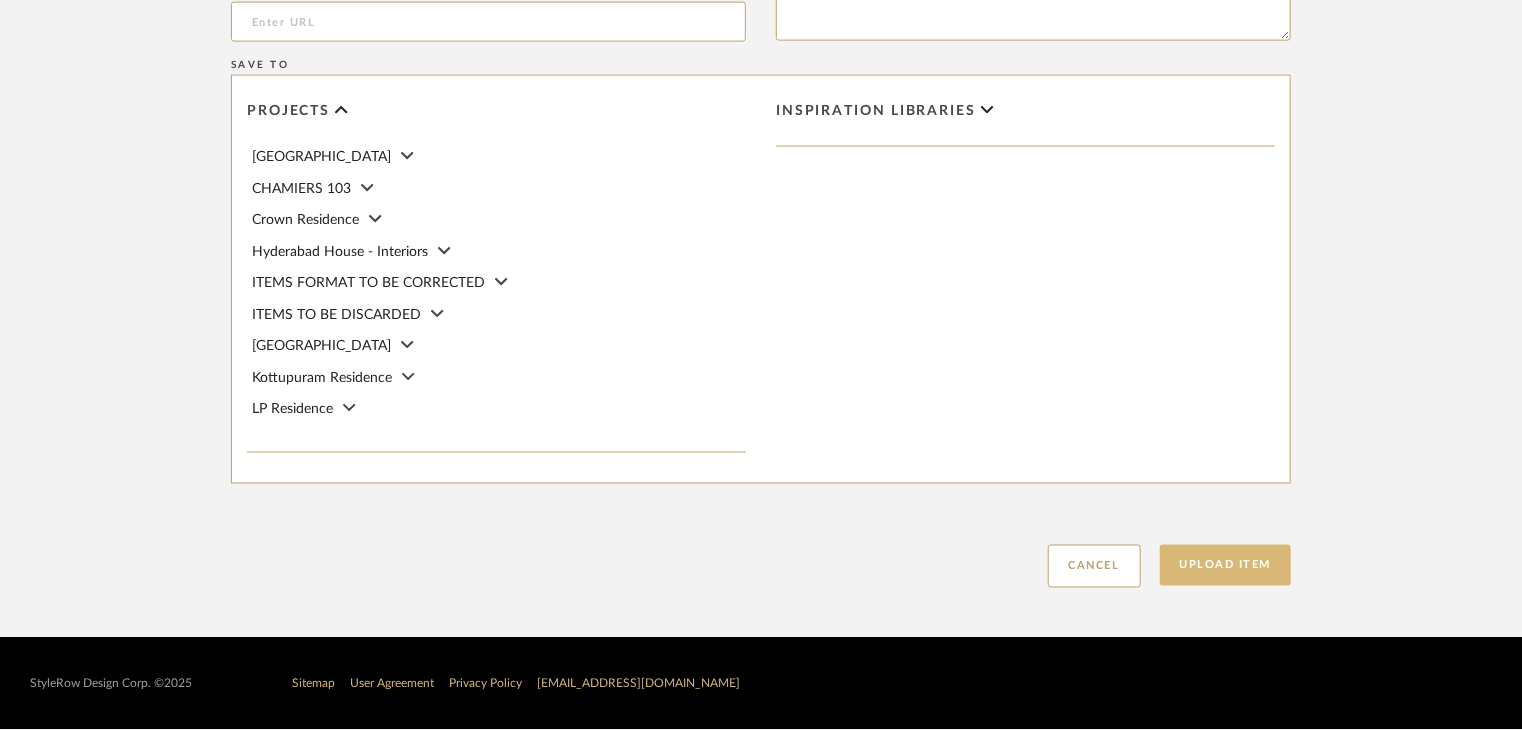 type on "Type: clay tile
Dimension(s): (as mentioned)
Material/Finishes: Rustic Look
Installation requirements, if any: (as applicable)
Price: (as mentioned)
Lead time: (as mentioned)
Sample available: supplier stock
Sample Internal reference number: TS-CLT-TL501G
as per the internal sample warehouse) Point of
contact:
Contact number:
Email address:
Address:
Additional contact information:" 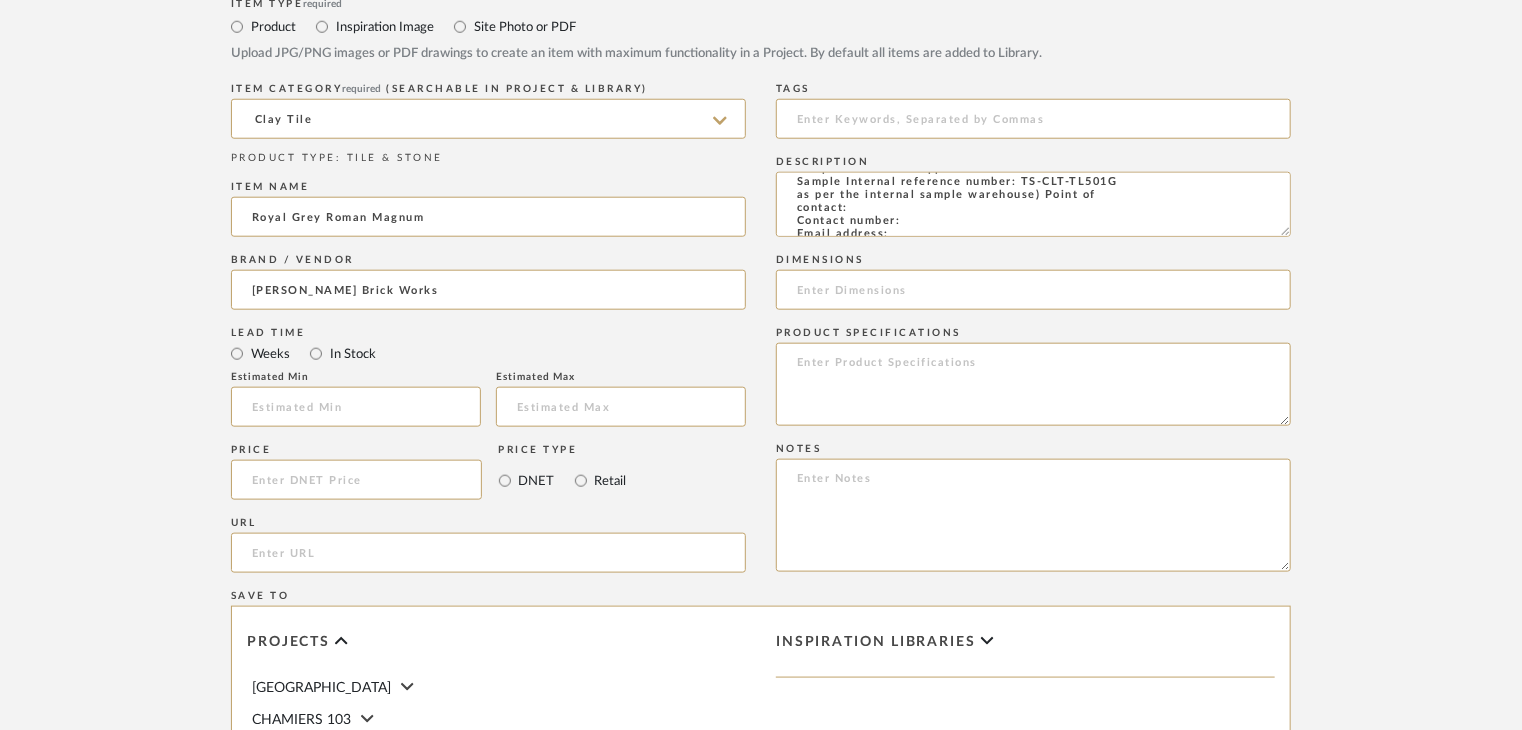 scroll, scrollTop: 868, scrollLeft: 0, axis: vertical 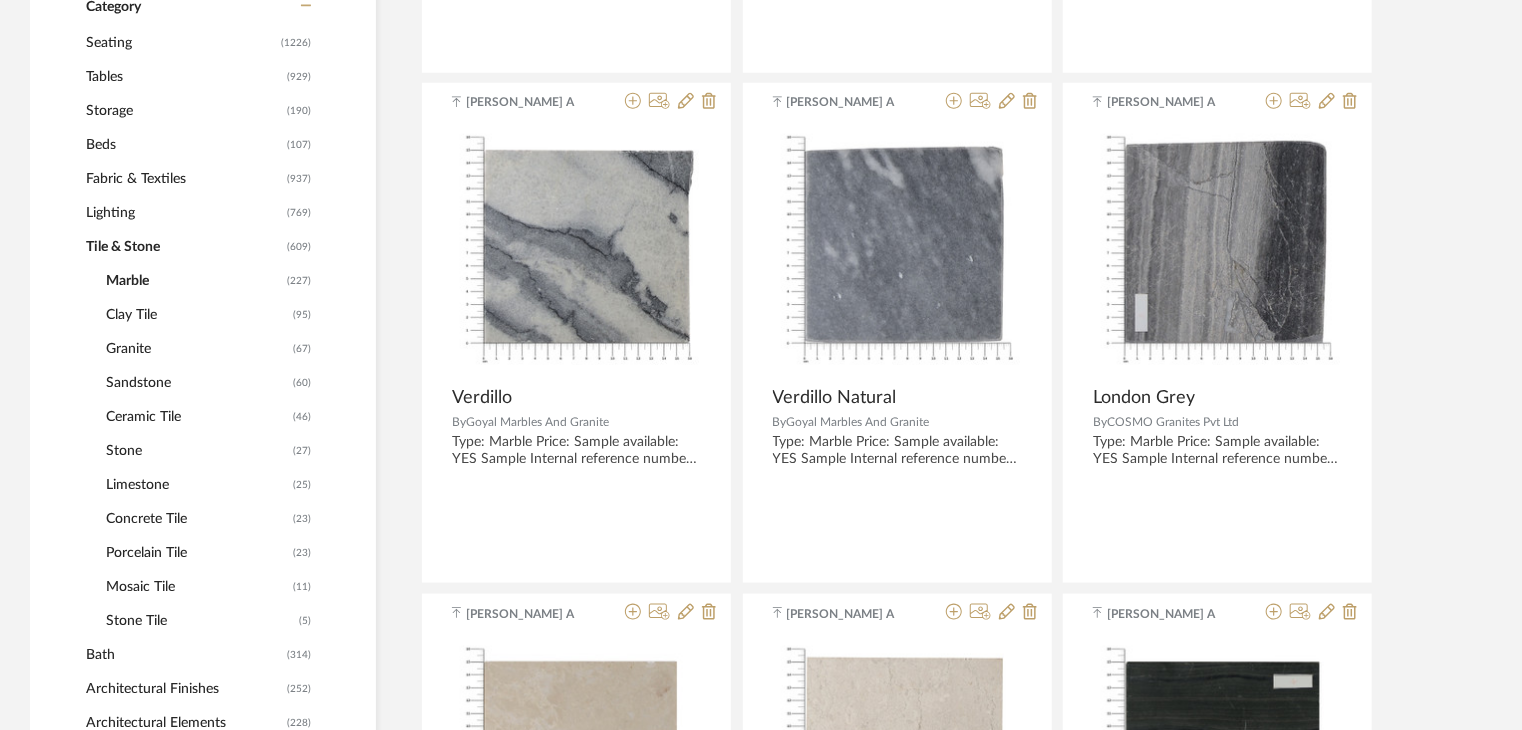 click on "Clay Tile" 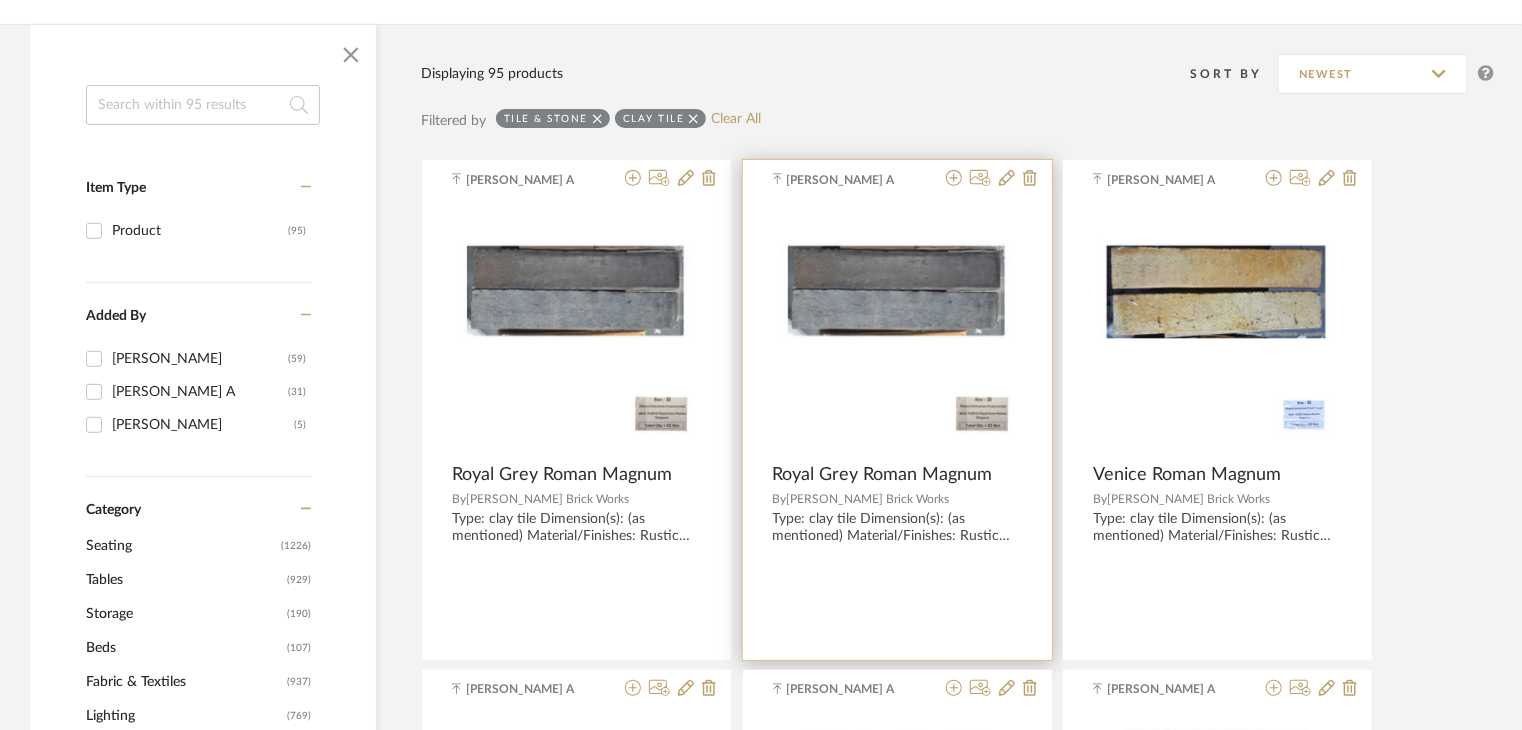 scroll, scrollTop: 316, scrollLeft: 0, axis: vertical 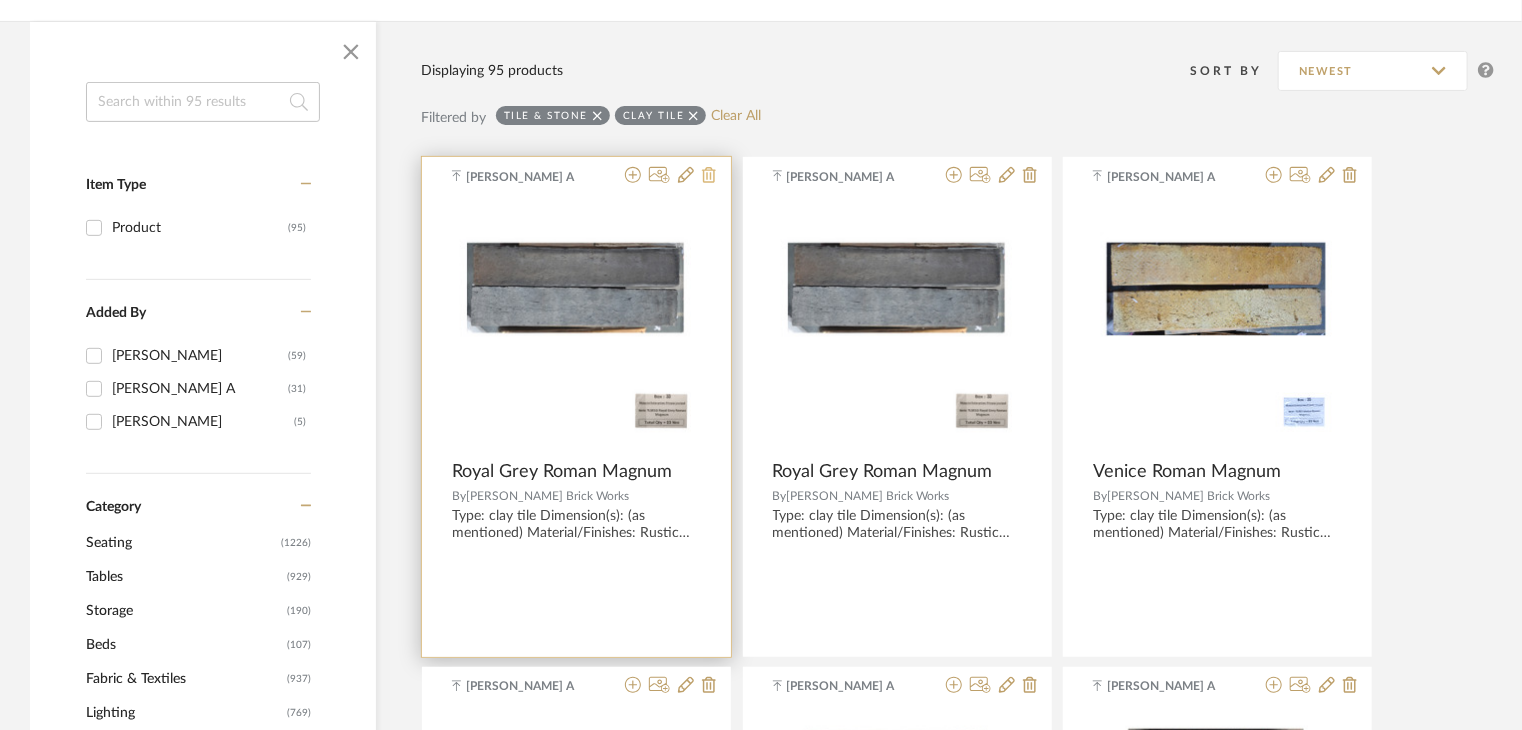 click 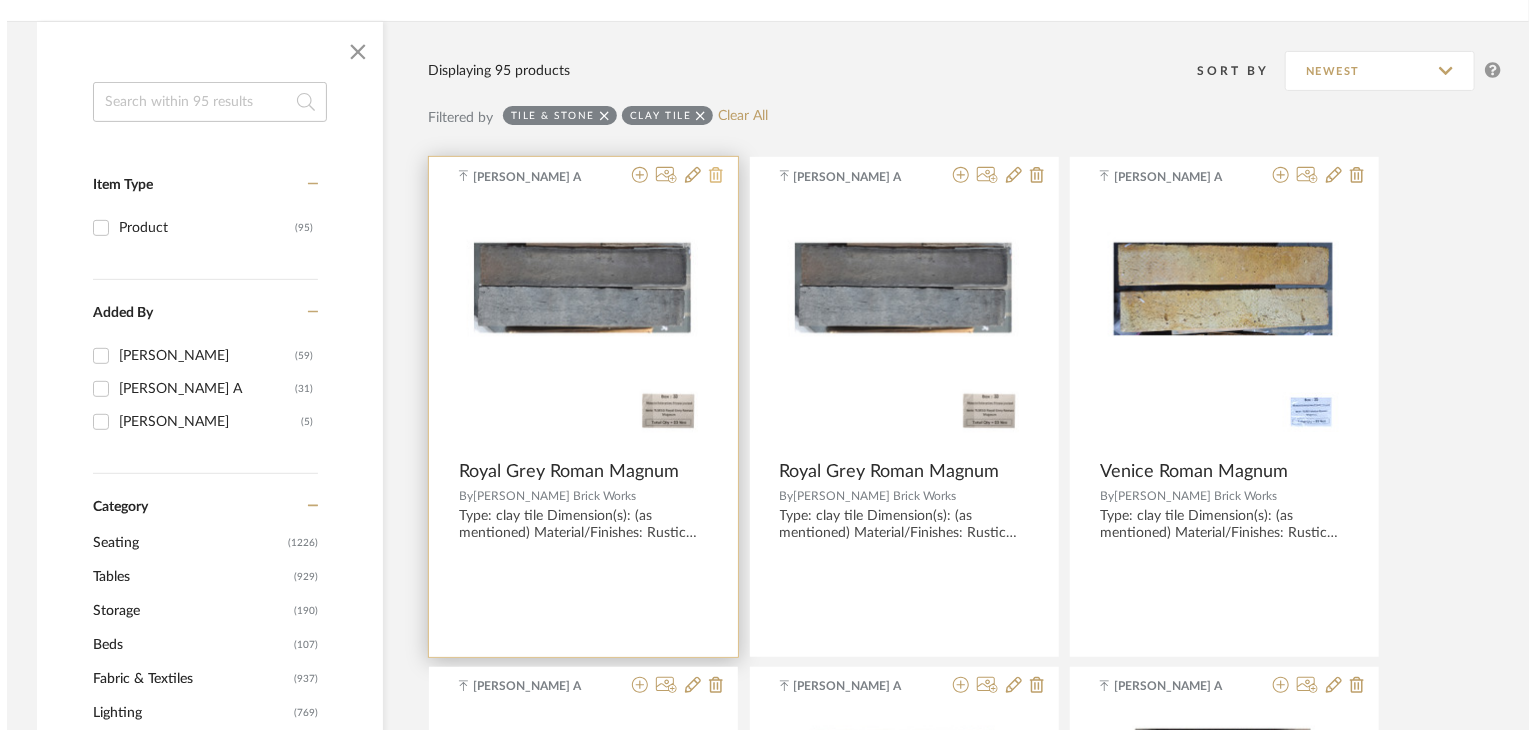 scroll, scrollTop: 0, scrollLeft: 0, axis: both 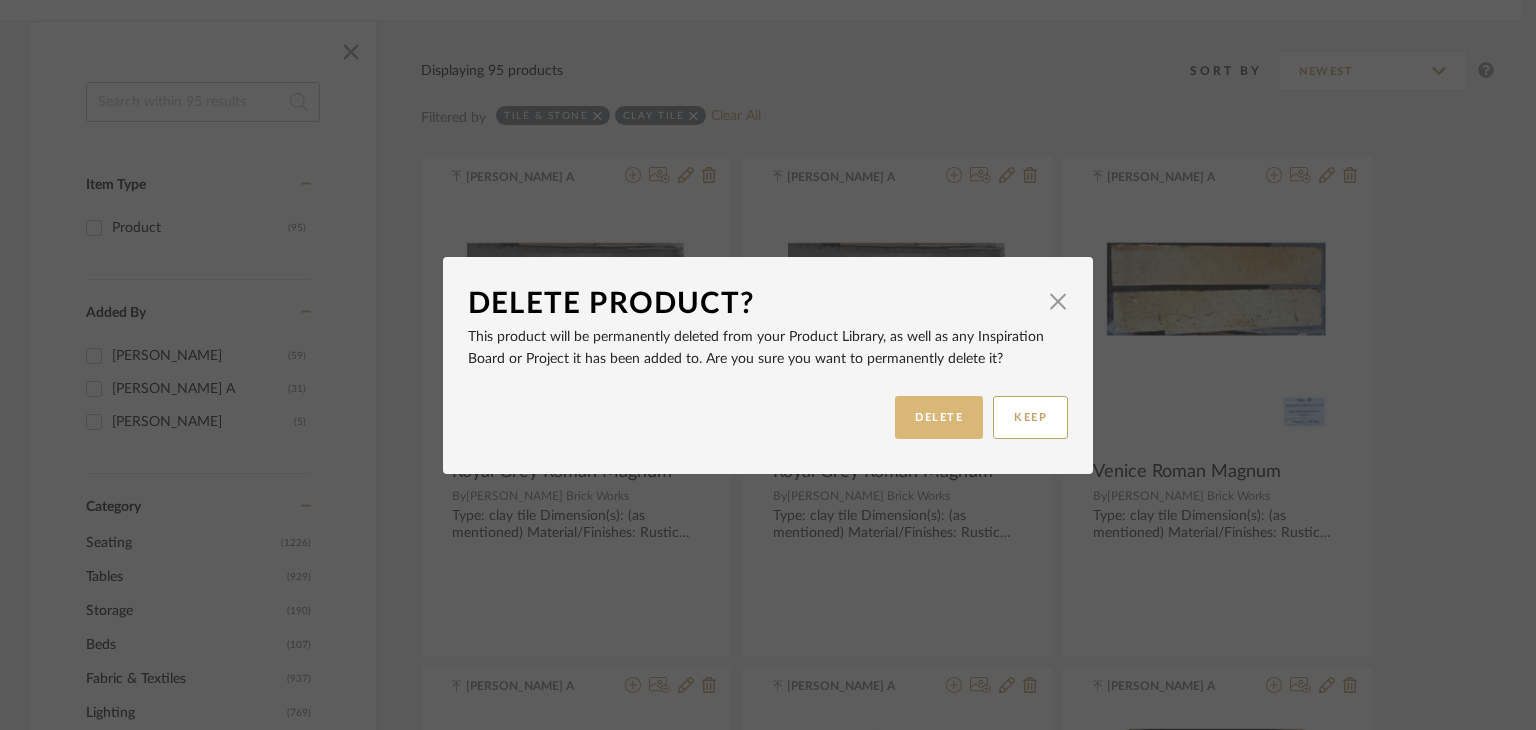 click on "DELETE" at bounding box center [939, 417] 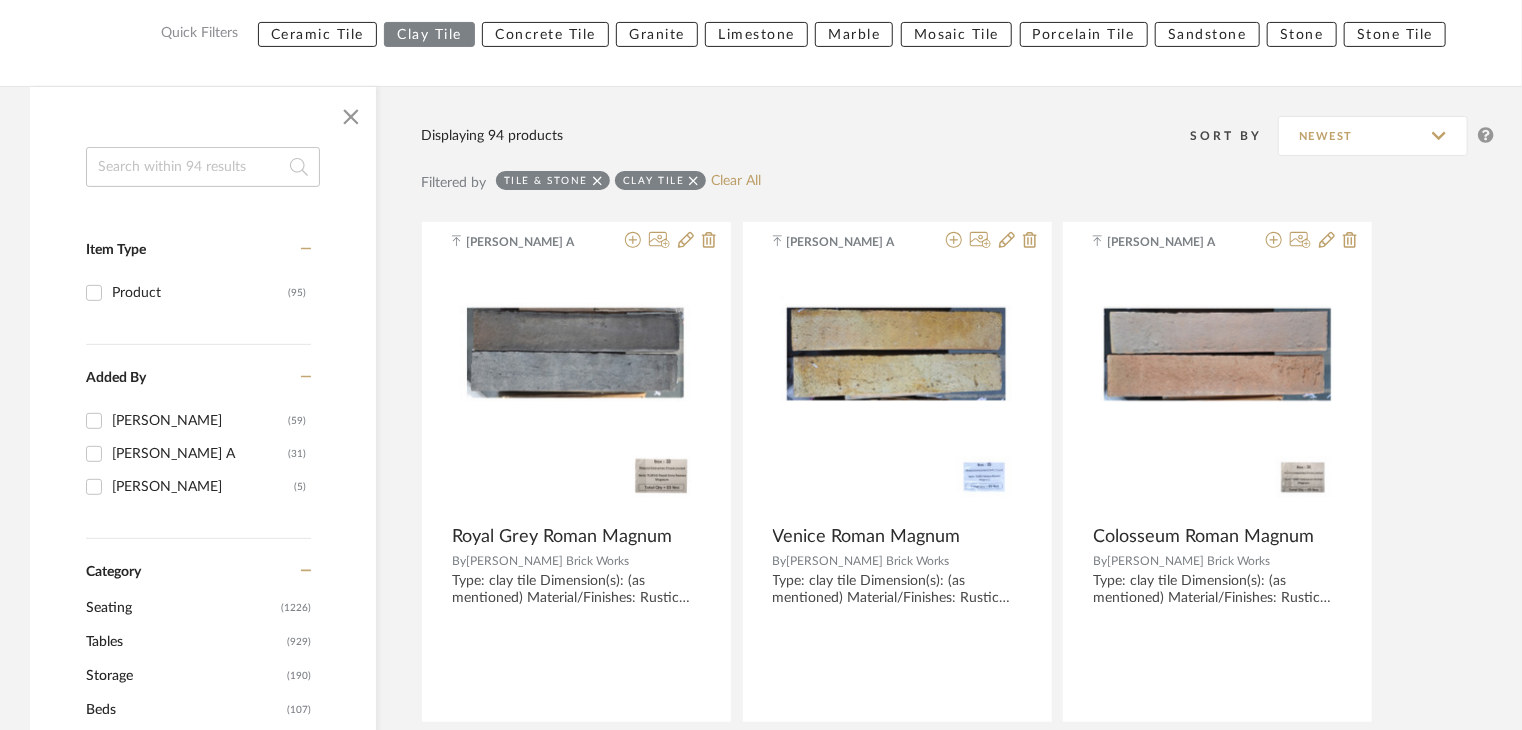 scroll, scrollTop: 0, scrollLeft: 0, axis: both 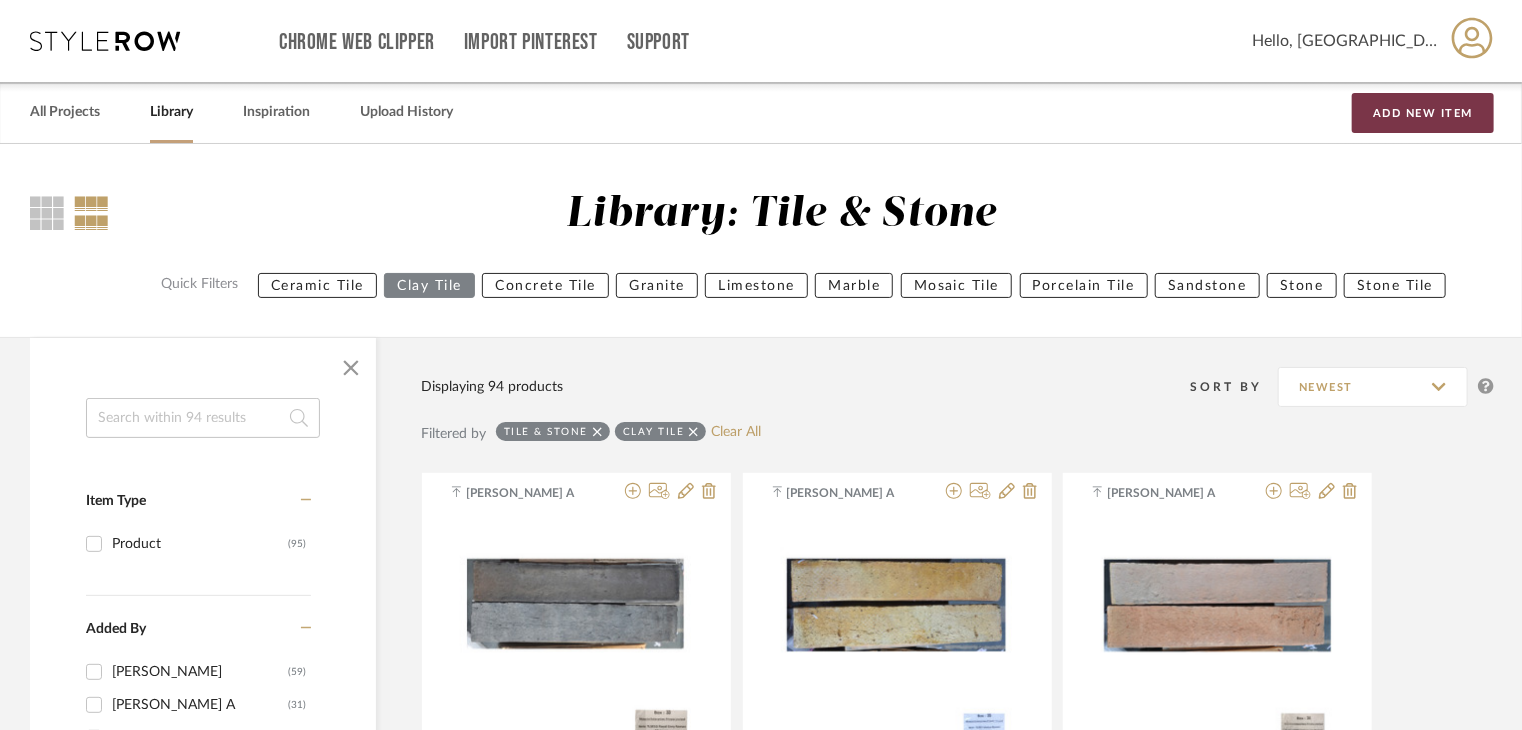 click on "Add New Item" at bounding box center (1423, 113) 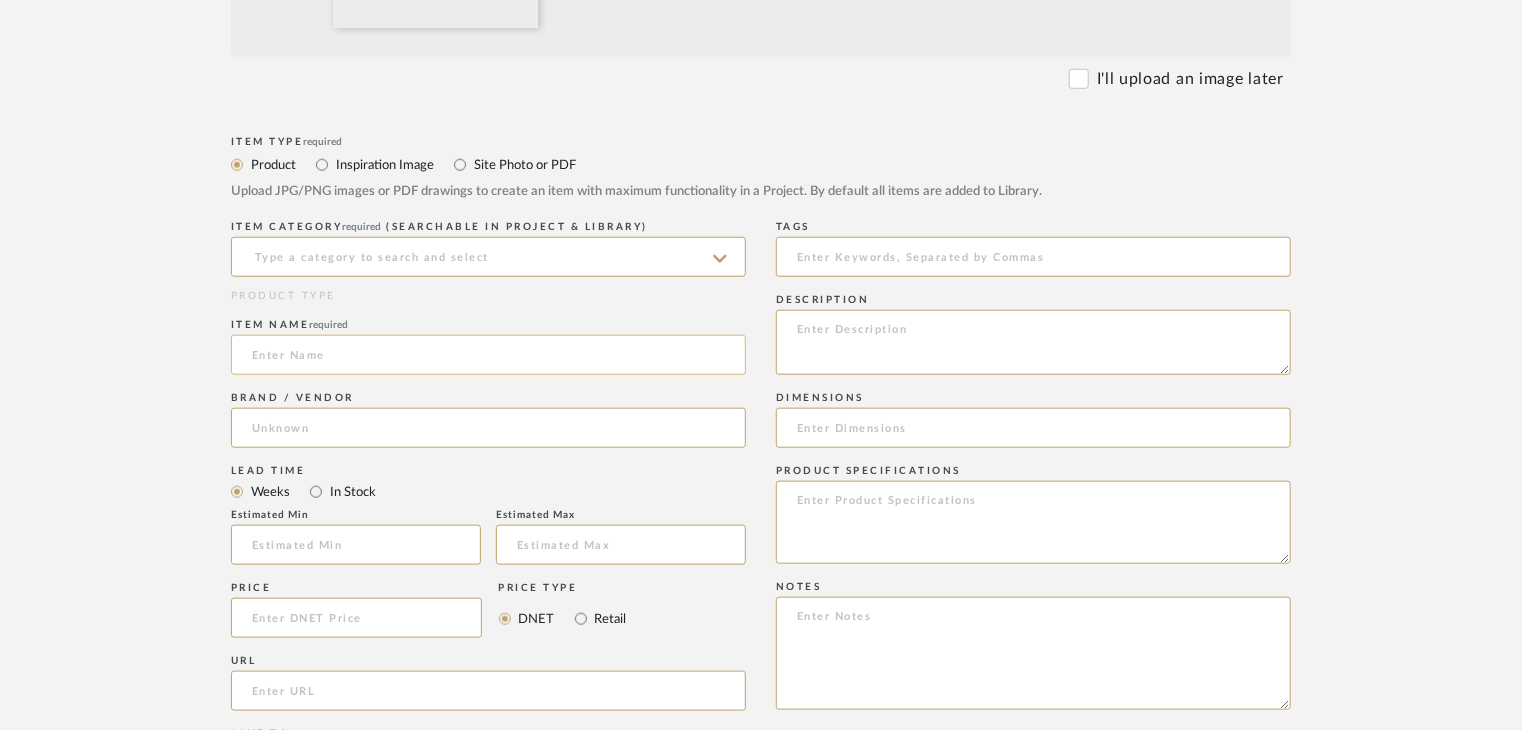 scroll, scrollTop: 800, scrollLeft: 0, axis: vertical 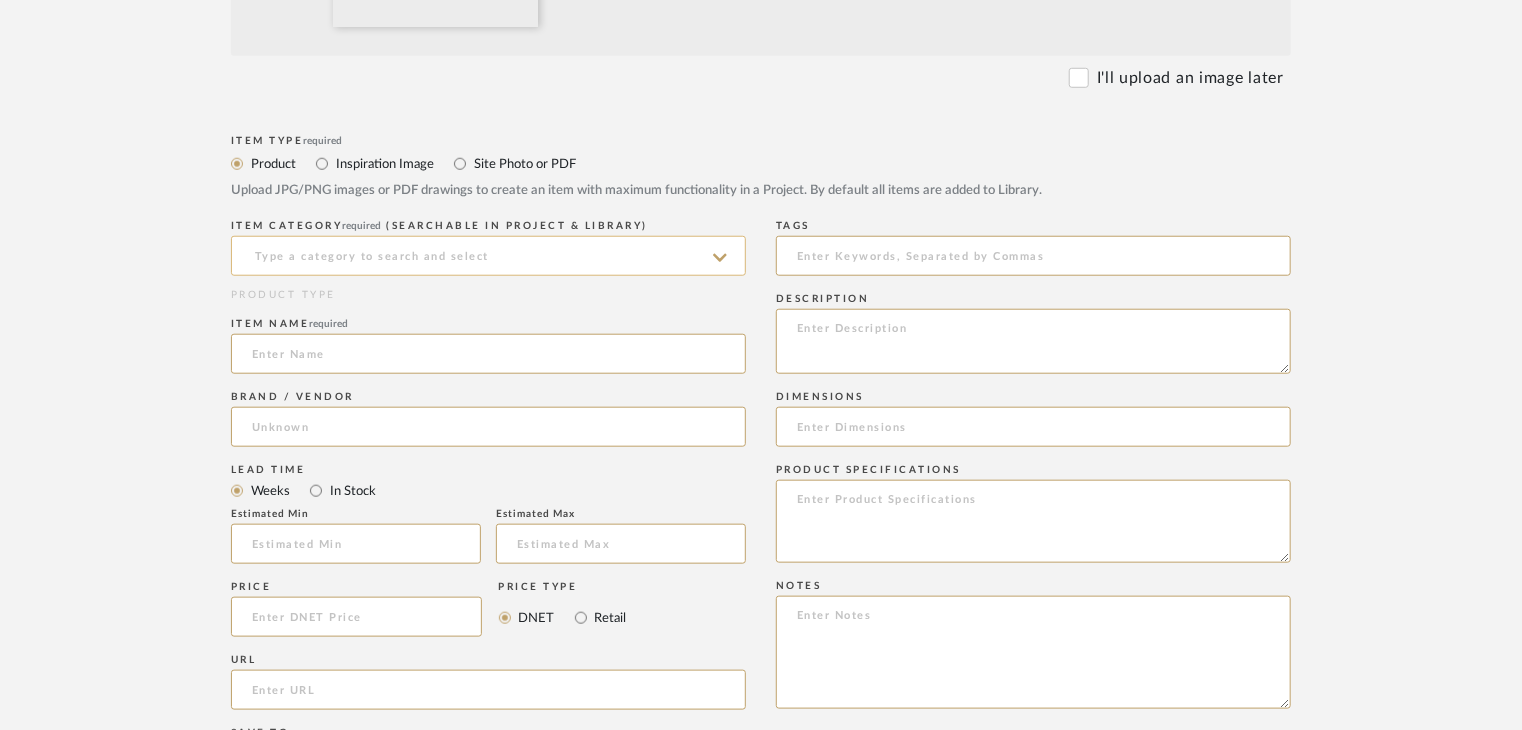 click 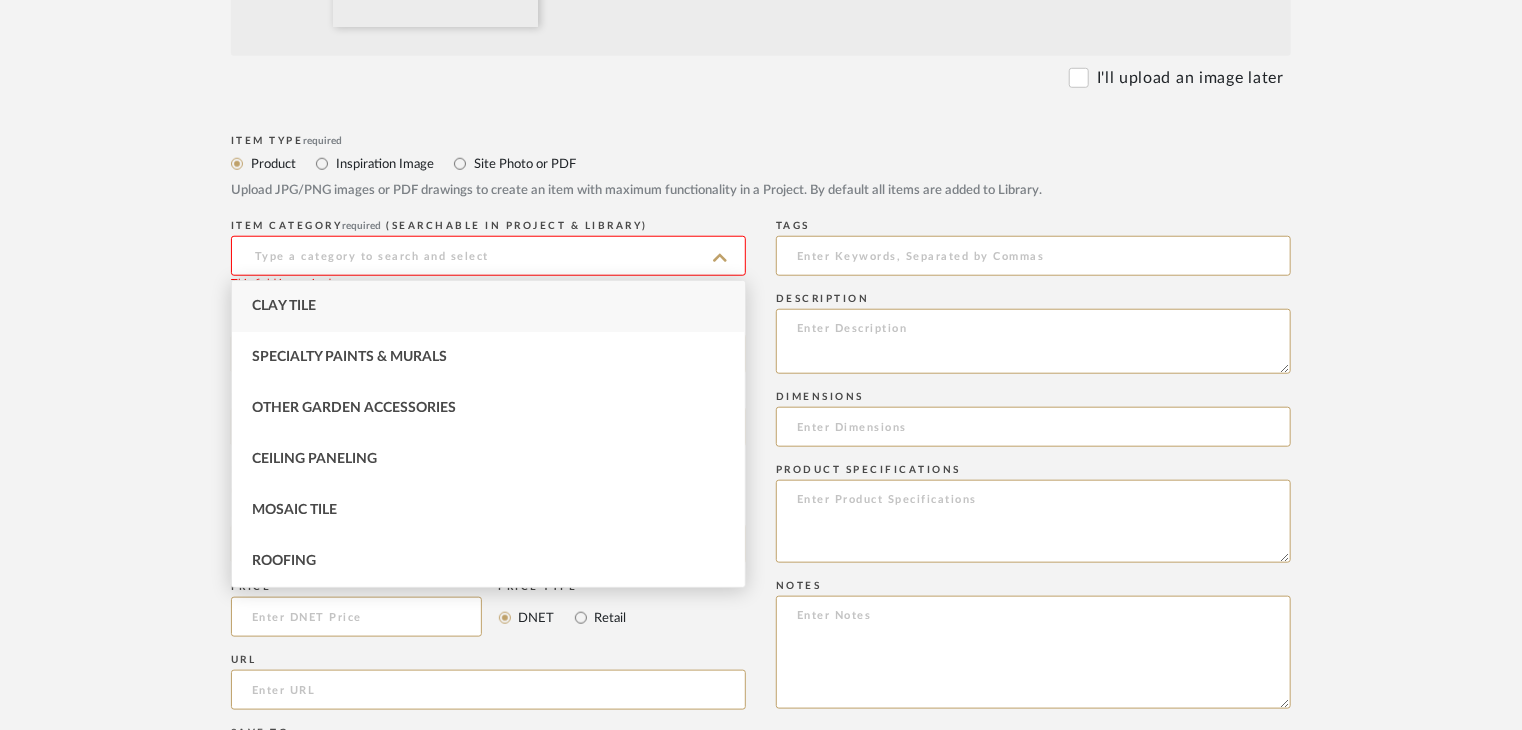 click on "Clay Tile" at bounding box center [488, 306] 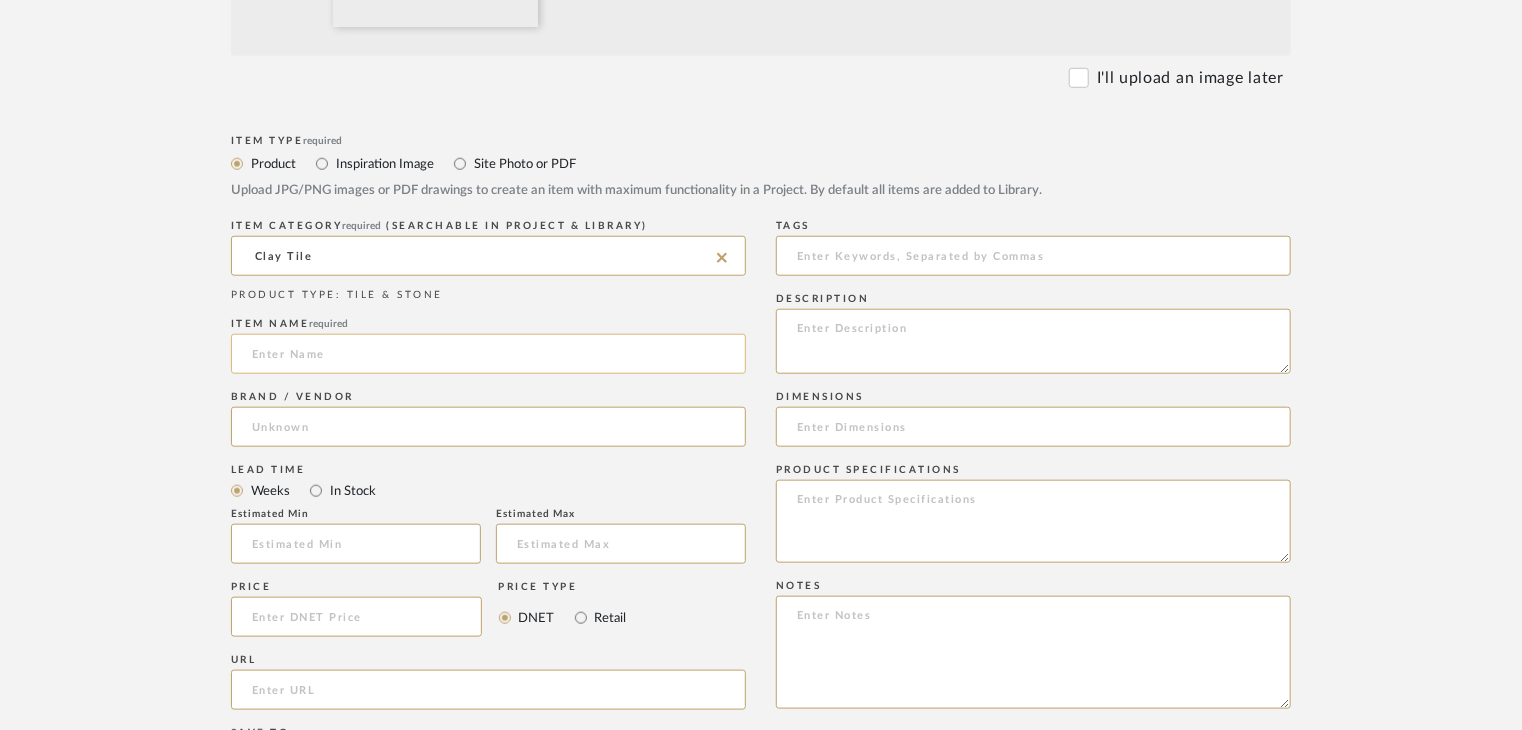 click 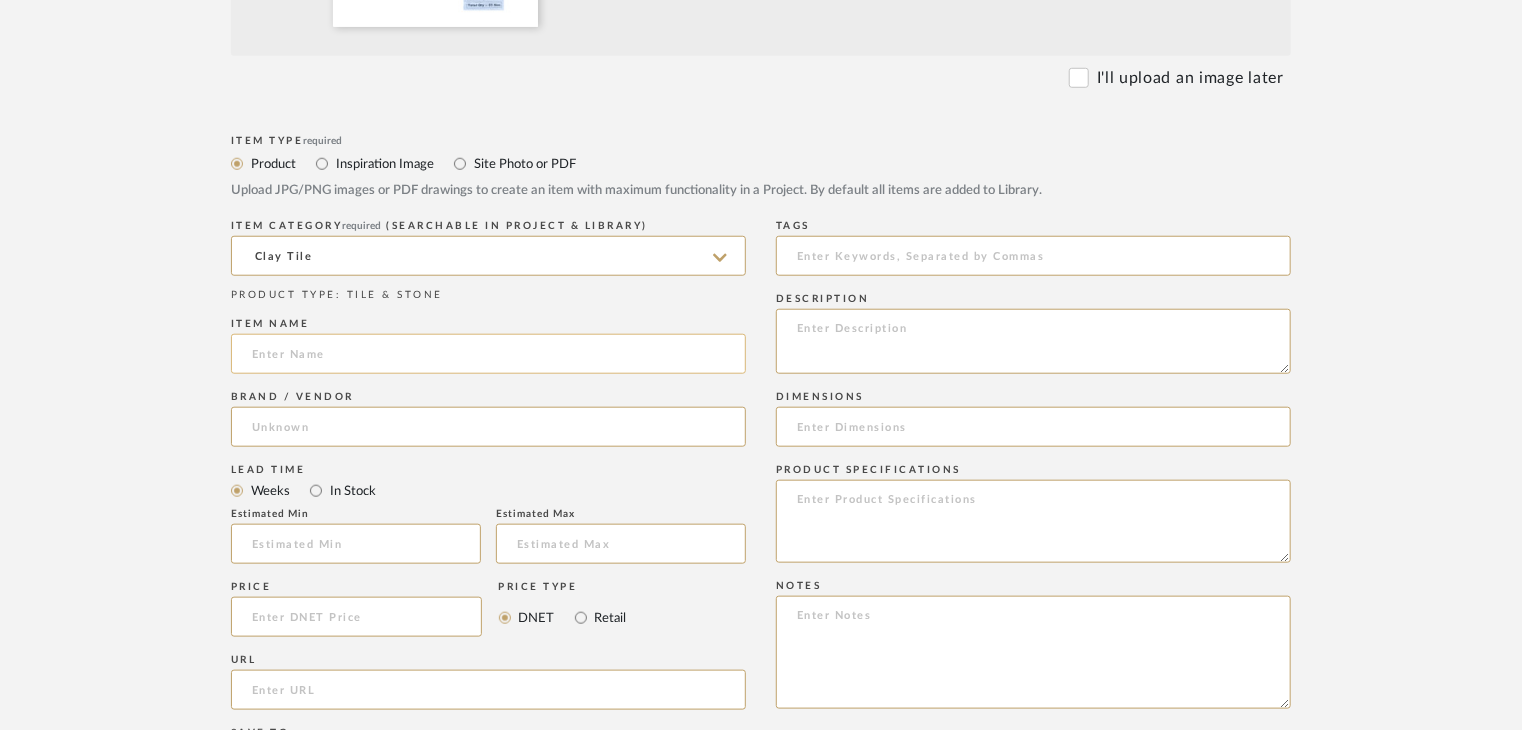paste on "[PERSON_NAME][GEOGRAPHIC_DATA]" 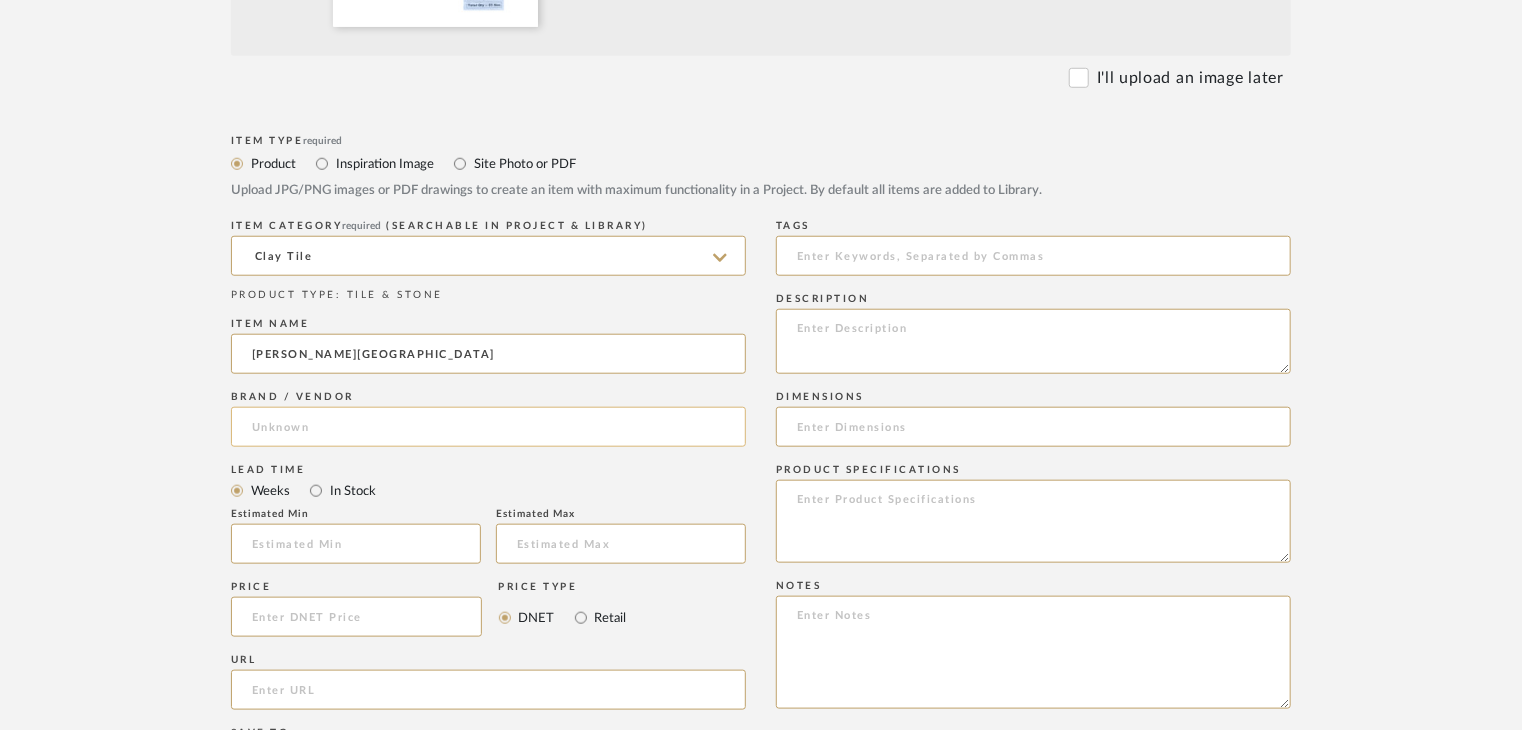 type on "[PERSON_NAME][GEOGRAPHIC_DATA]" 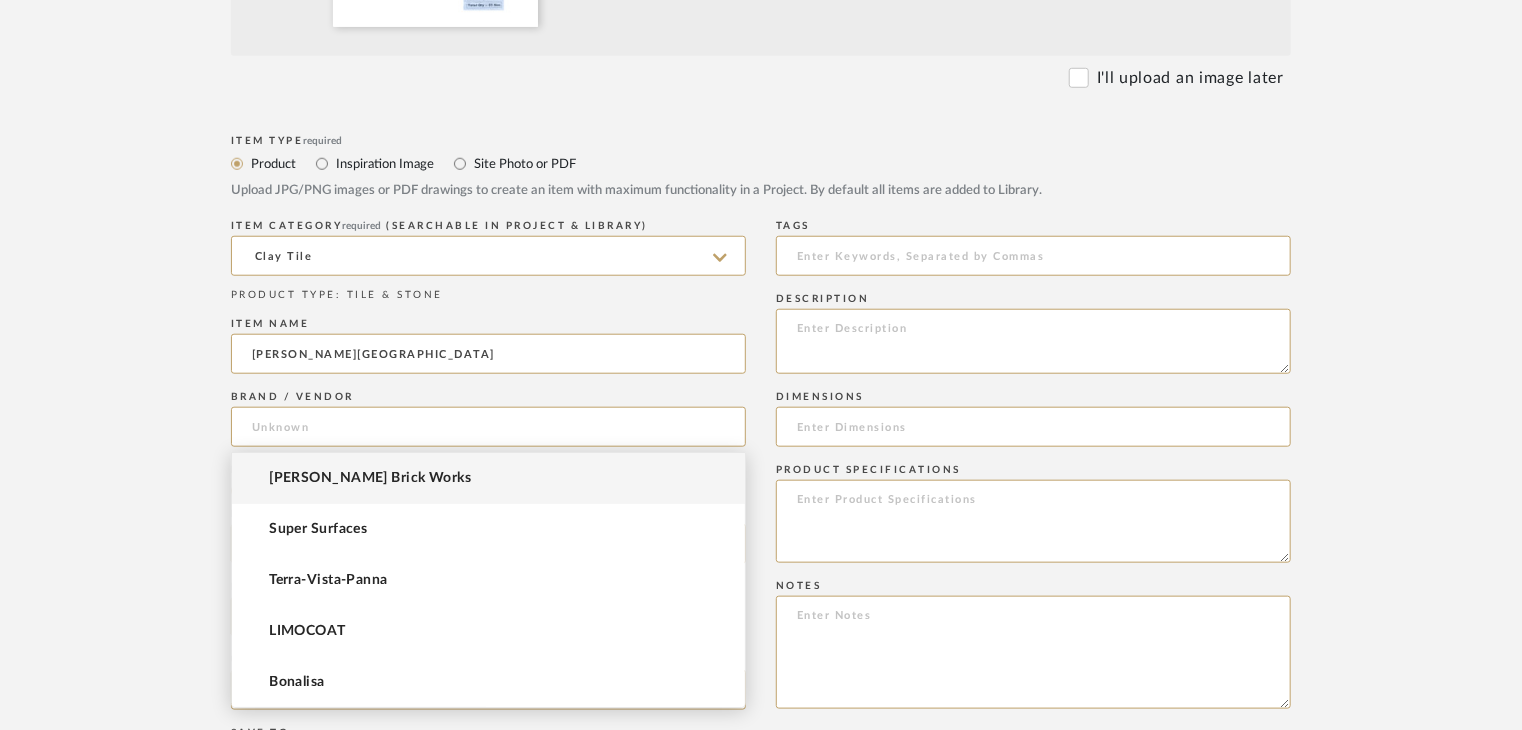click on "[PERSON_NAME] Brick Works" at bounding box center [370, 478] 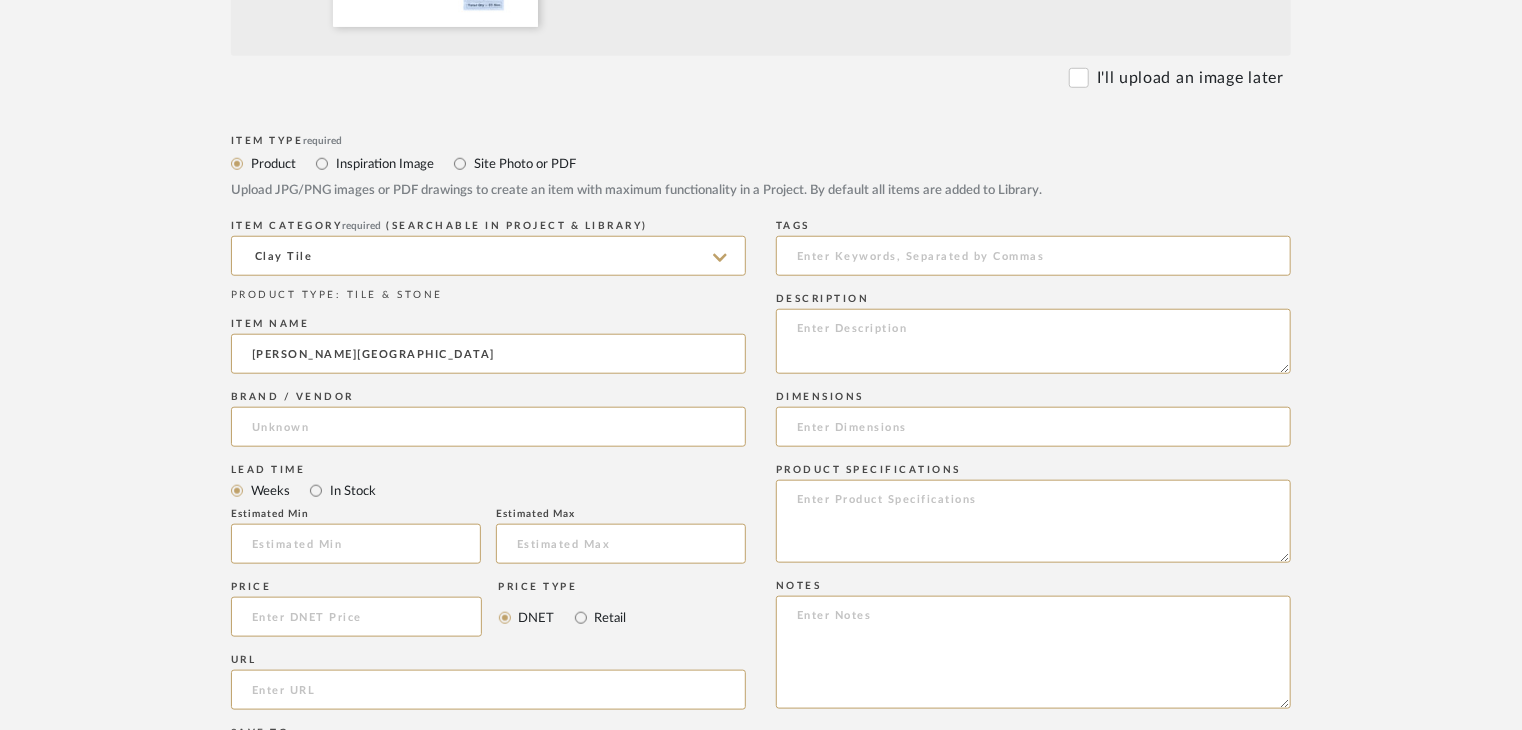 type on "[PERSON_NAME] Brick Works" 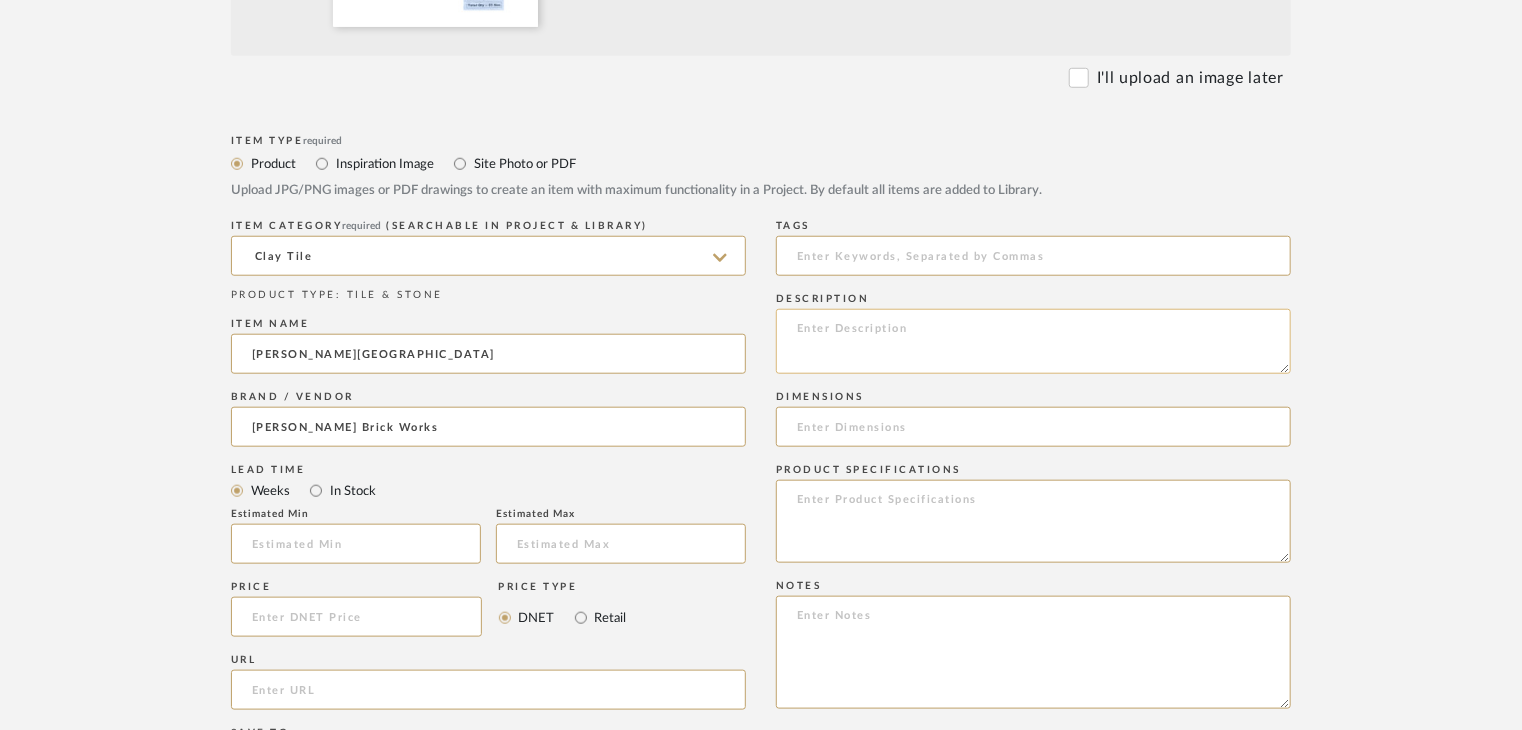 click 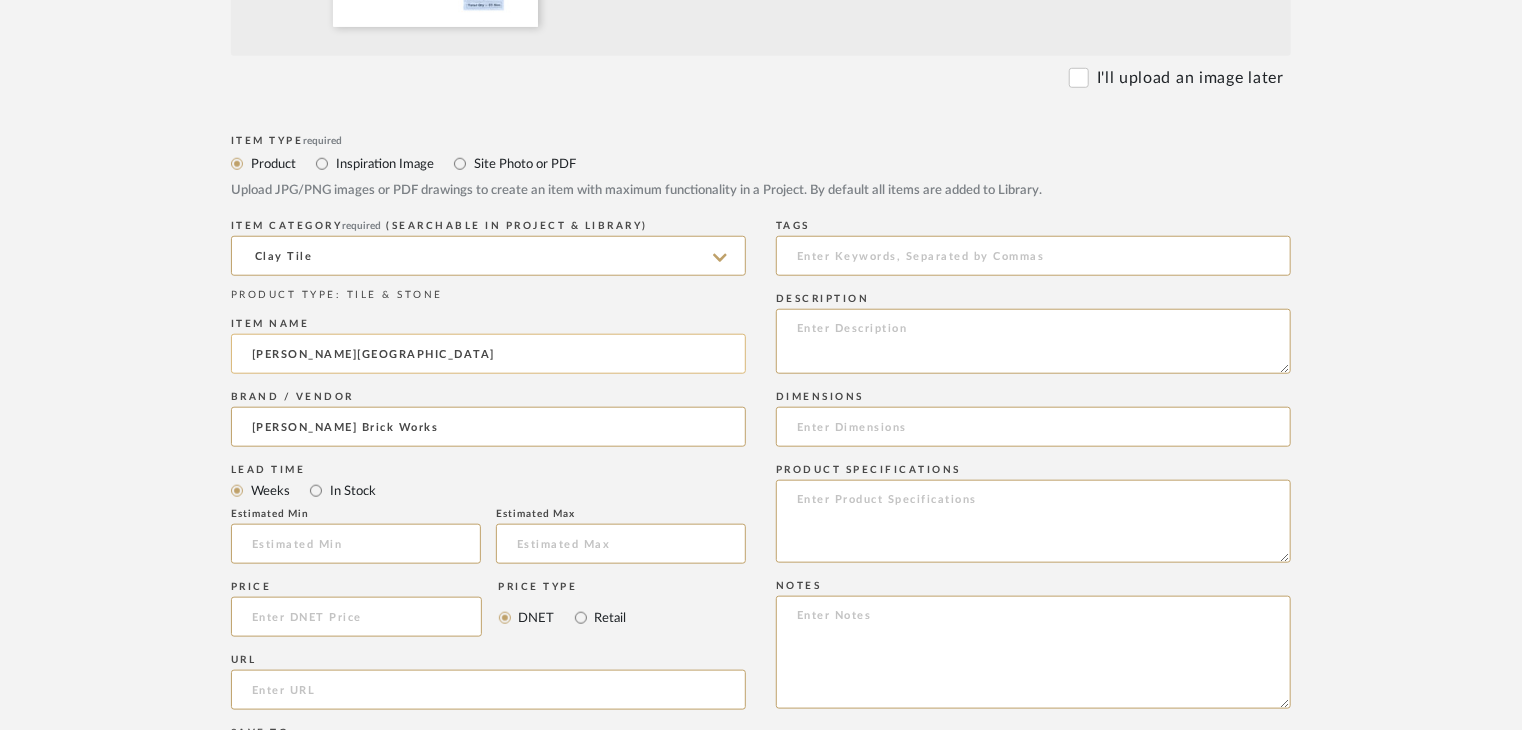 paste on "Type: clay tile
Dimension(s): (as mentioned)
Material/Finishes: (as mentioned)
Installation requirements, if any: (as applicable)
Price: (as mentioned)
Lead time: (as mentioned)
Sample available: supplier stock
Sample Internal reference number:
as per the internal sample warehouse) Point of
contact:
Contact number:
Email address:
Address:
Additional contact information:" 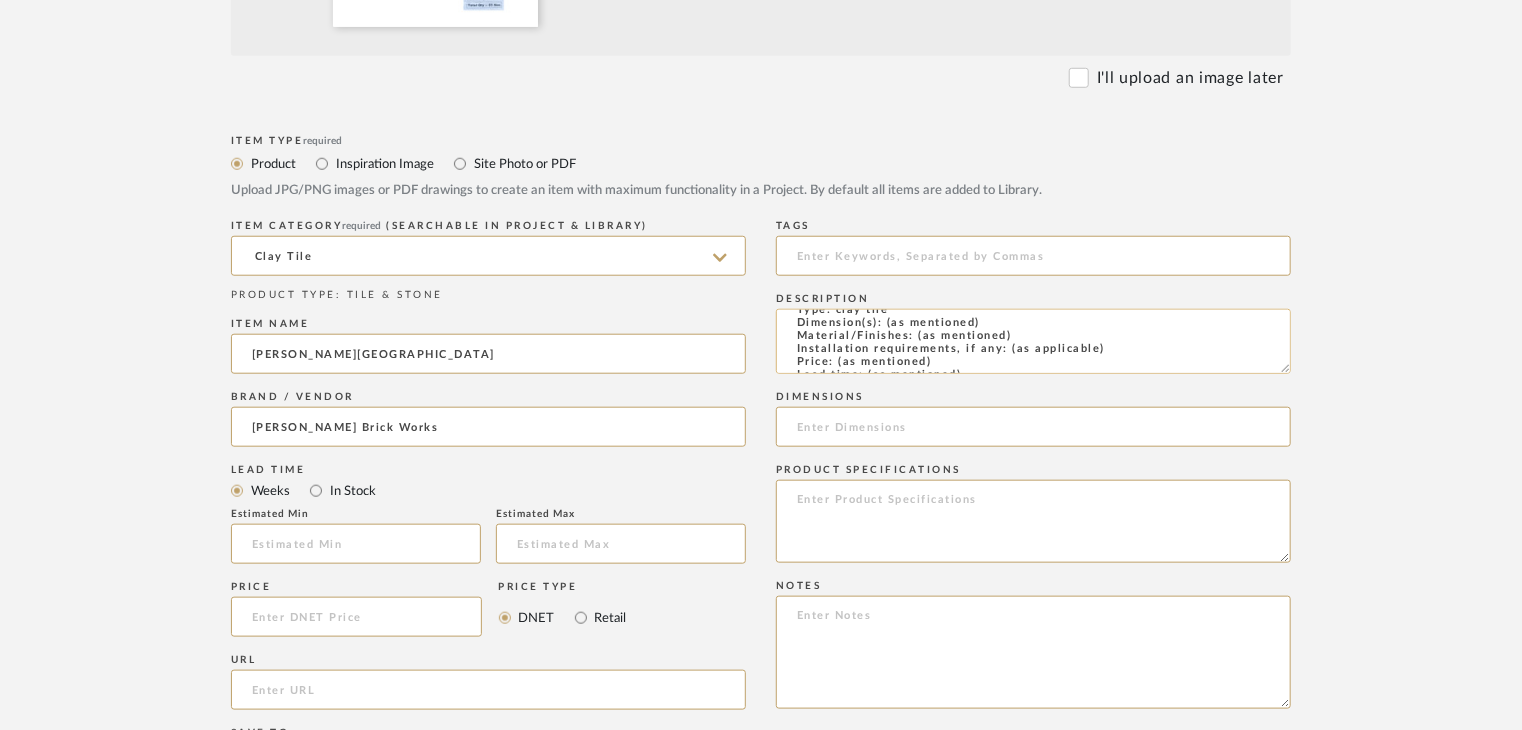 scroll, scrollTop: 0, scrollLeft: 0, axis: both 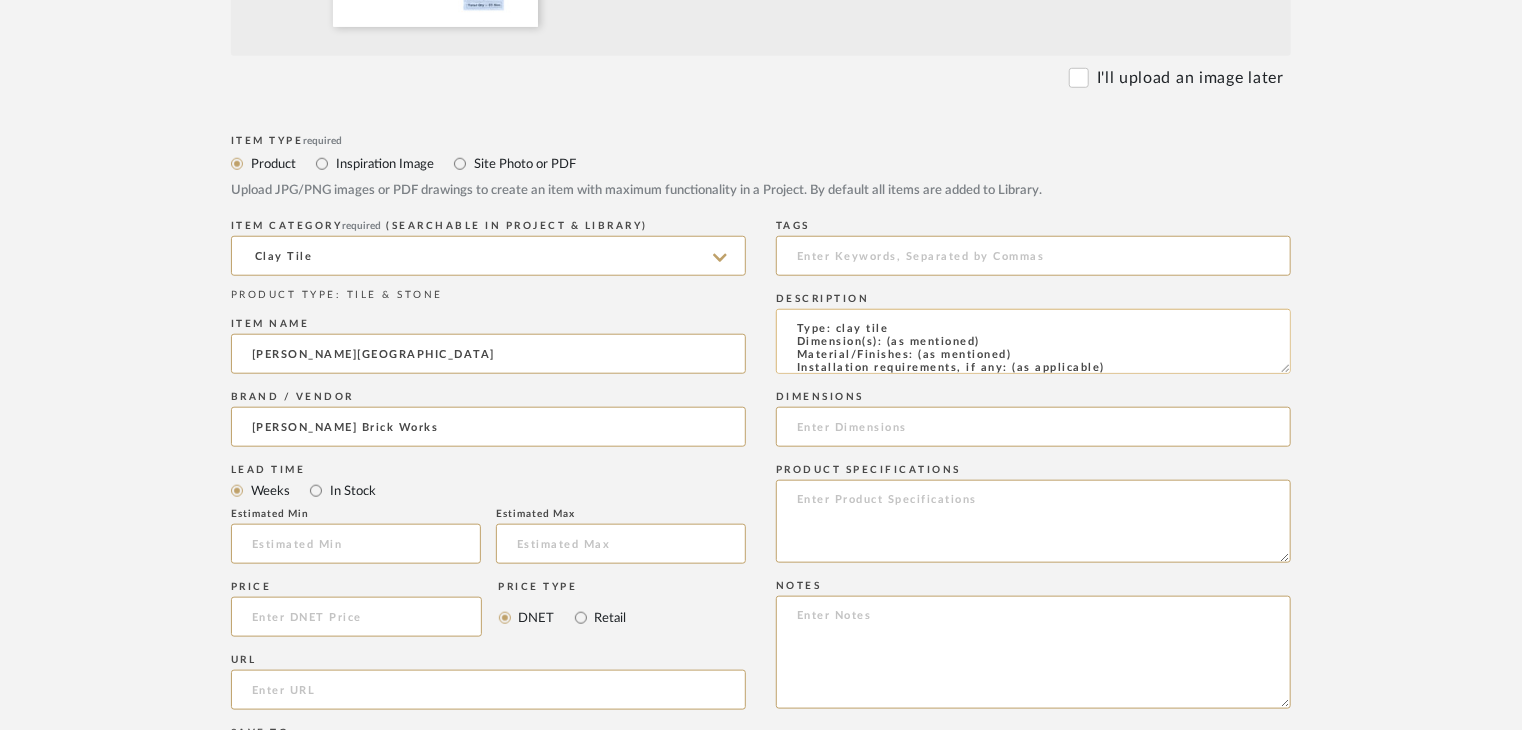 drag, startPoint x: 1014, startPoint y: 352, endPoint x: 916, endPoint y: 355, distance: 98.045906 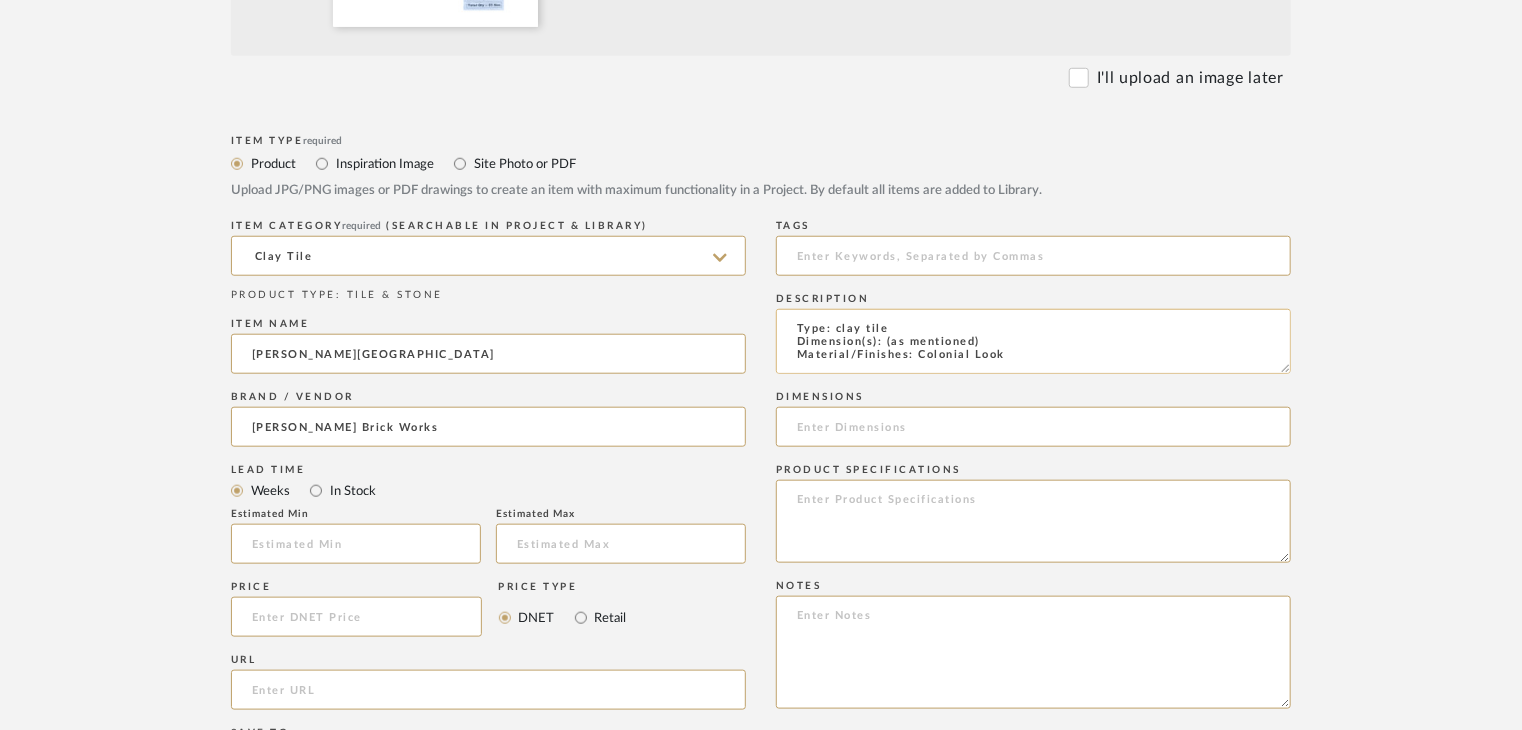 scroll, scrollTop: 1, scrollLeft: 0, axis: vertical 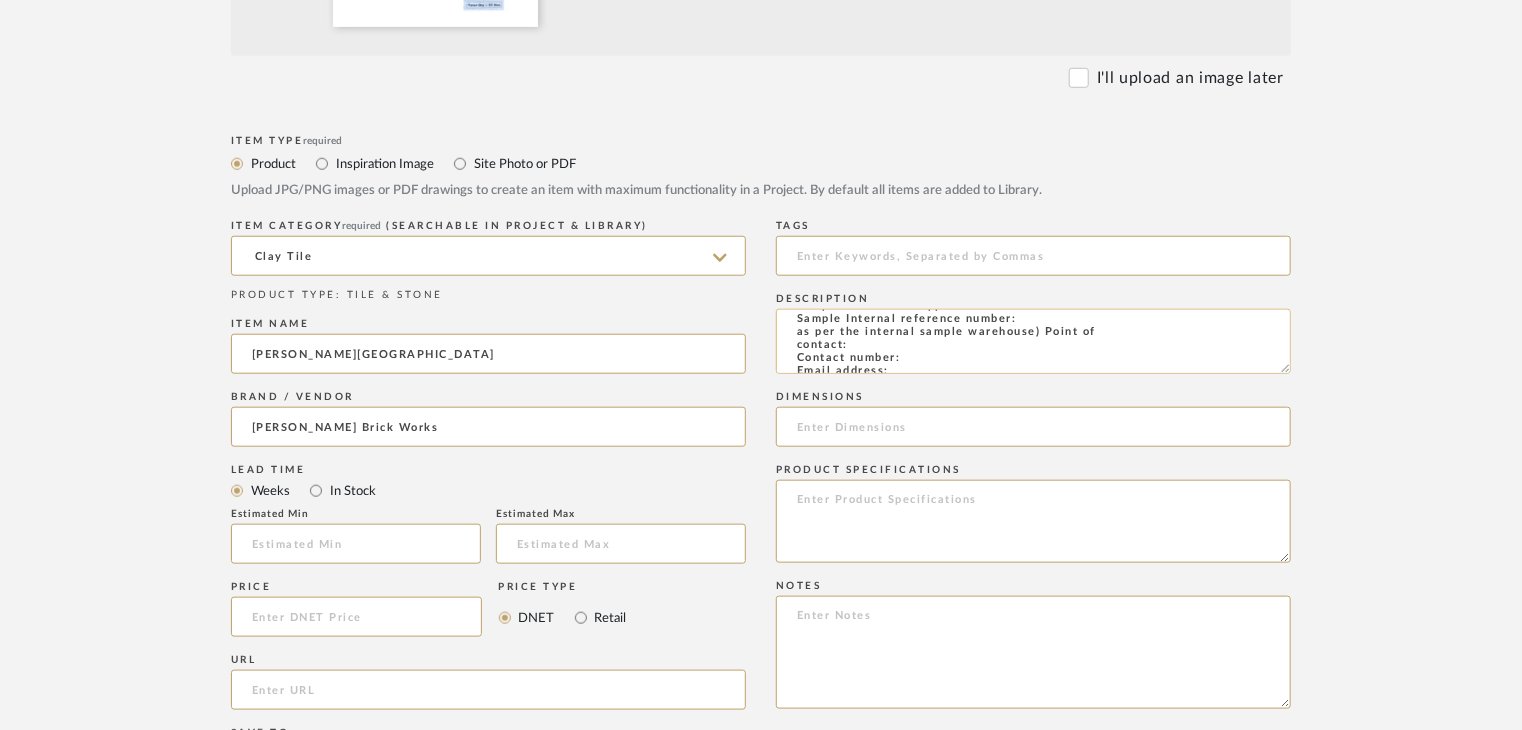 click on "Type: clay tile
Dimension(s): (as mentioned)
Material/Finishes: Colonial Look
Installation requirements, if any: (as applicable)
Price: (as mentioned)
Lead time: (as mentioned)
Sample available: supplier stock
Sample Internal reference number:
as per the internal sample warehouse) Point of
contact:
Contact number:
Email address:
Address:
Additional contact information:" 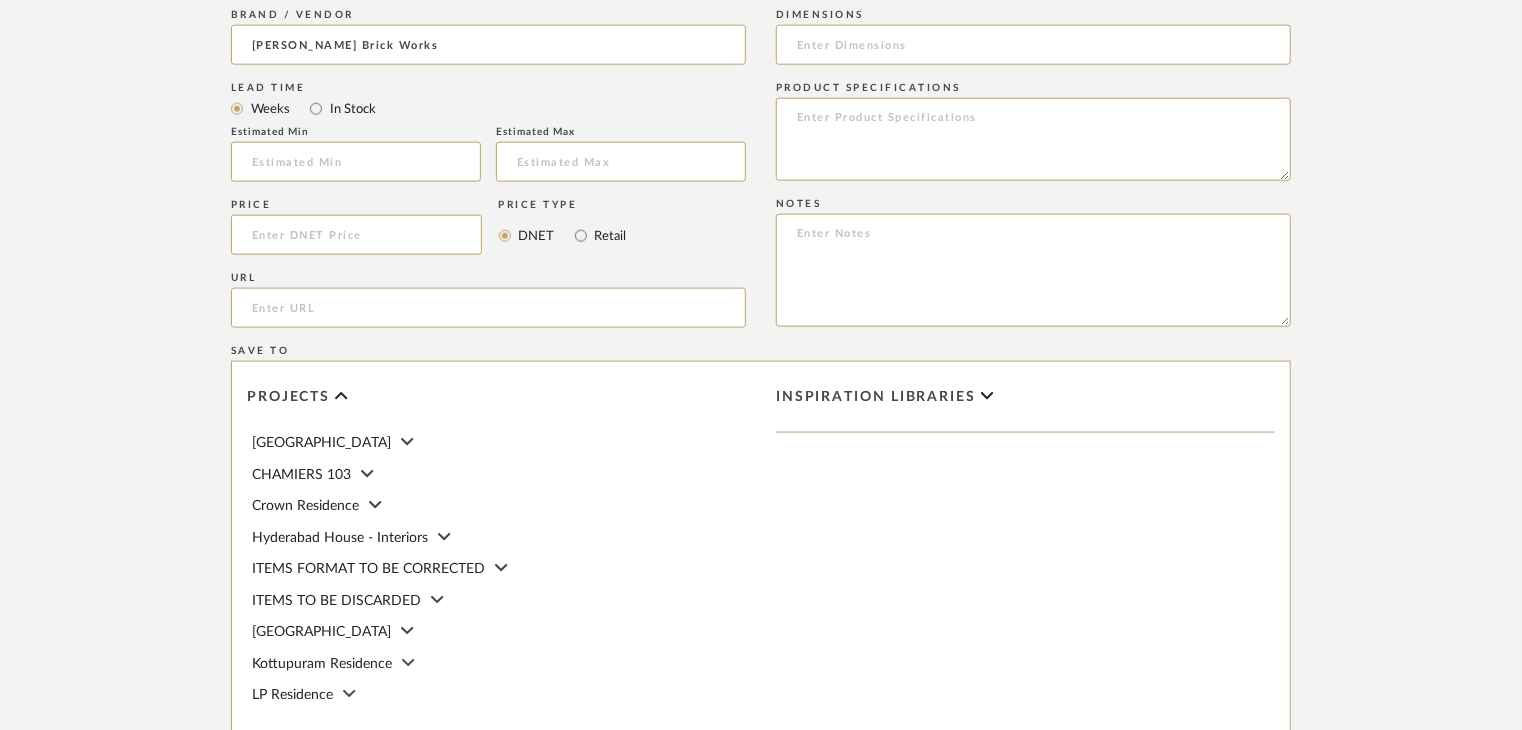 scroll, scrollTop: 1468, scrollLeft: 0, axis: vertical 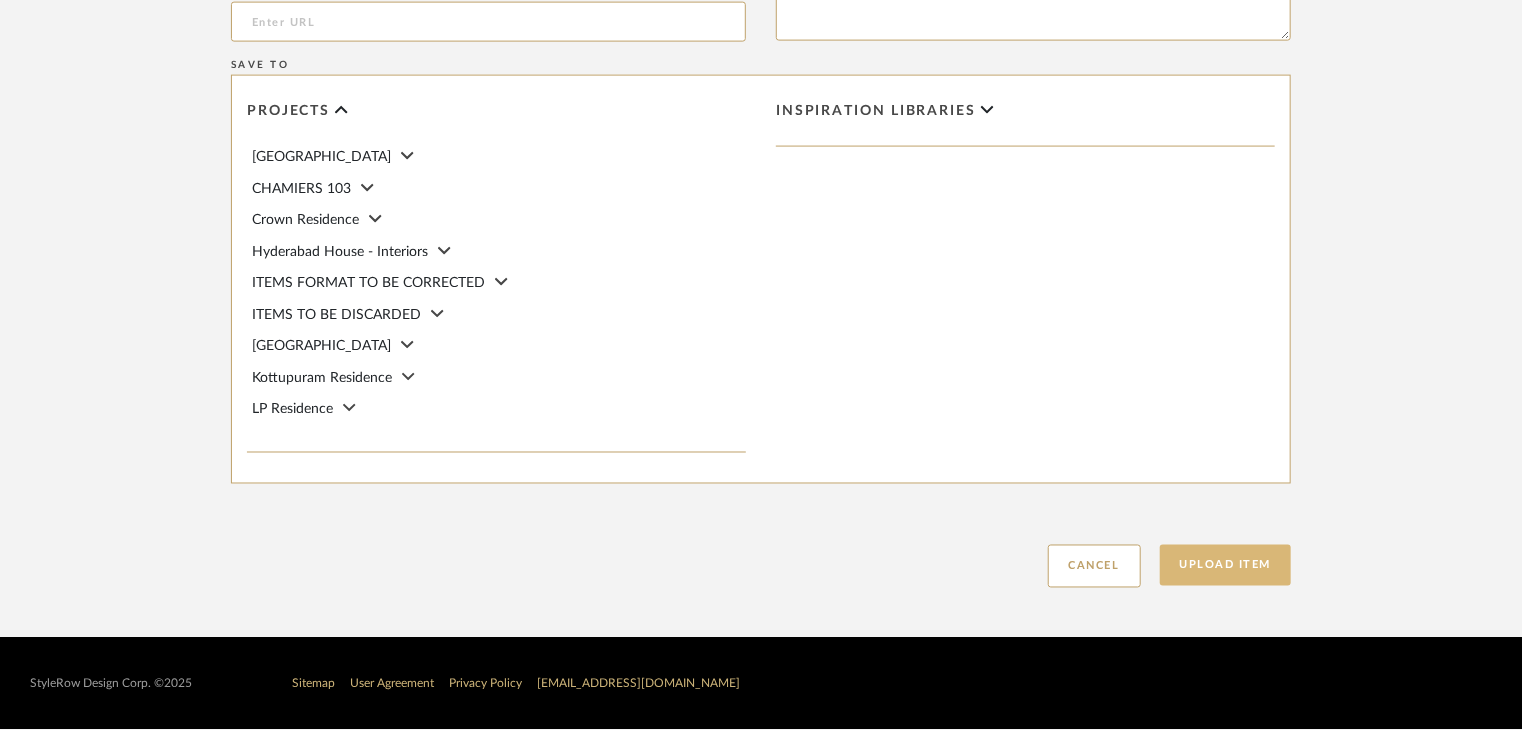 type on "Type: clay tile
Dimension(s): (as mentioned)
Material/Finishes: Colonial Look
Installation requirements, if any: (as applicable)
Price: (as mentioned)
Lead time: (as mentioned)
Sample available: supplier stock
Sample Internal reference number: TS-CLT-T18T
as per the internal sample warehouse) Point of
contact:
Contact number:
Email address:
Address:
Additional contact information:" 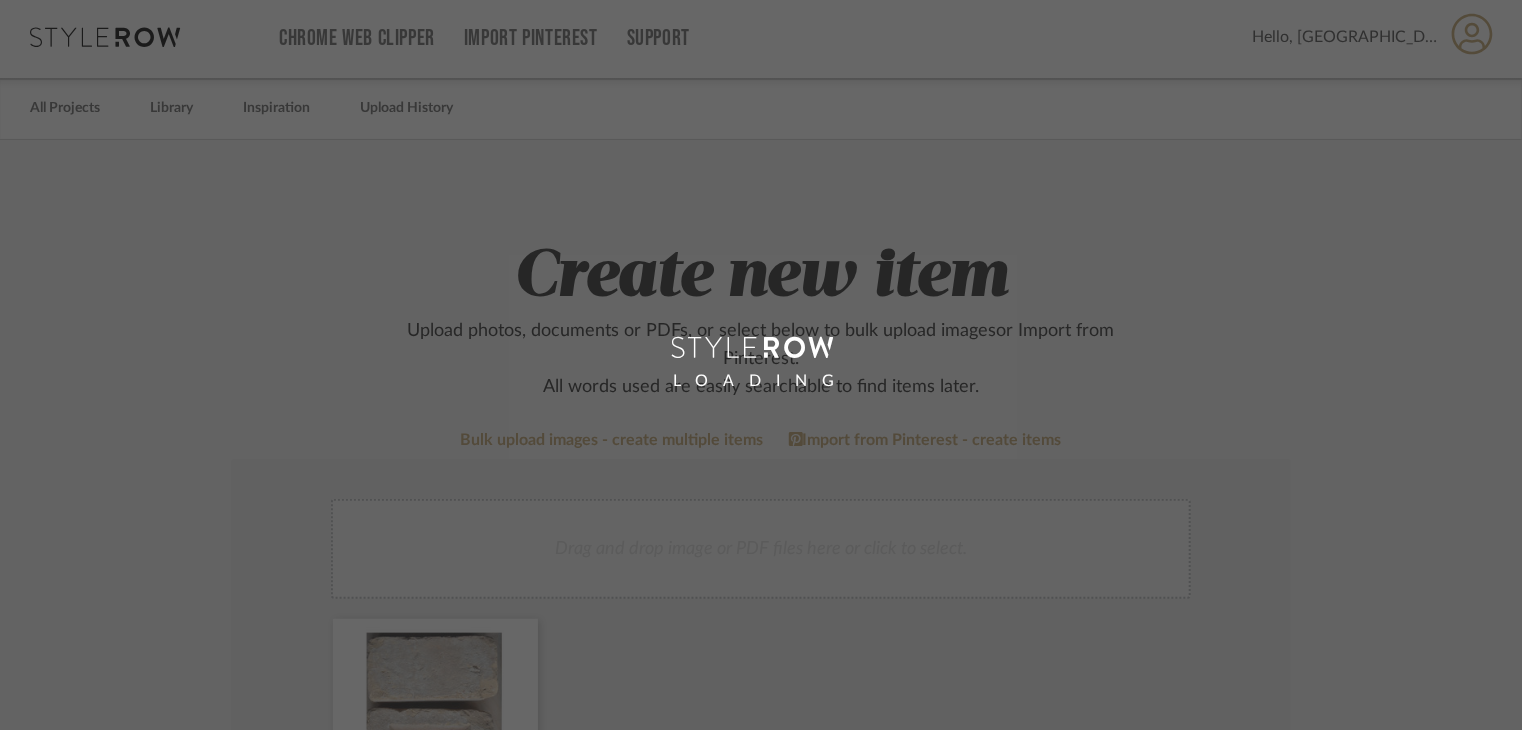 scroll, scrollTop: 0, scrollLeft: 0, axis: both 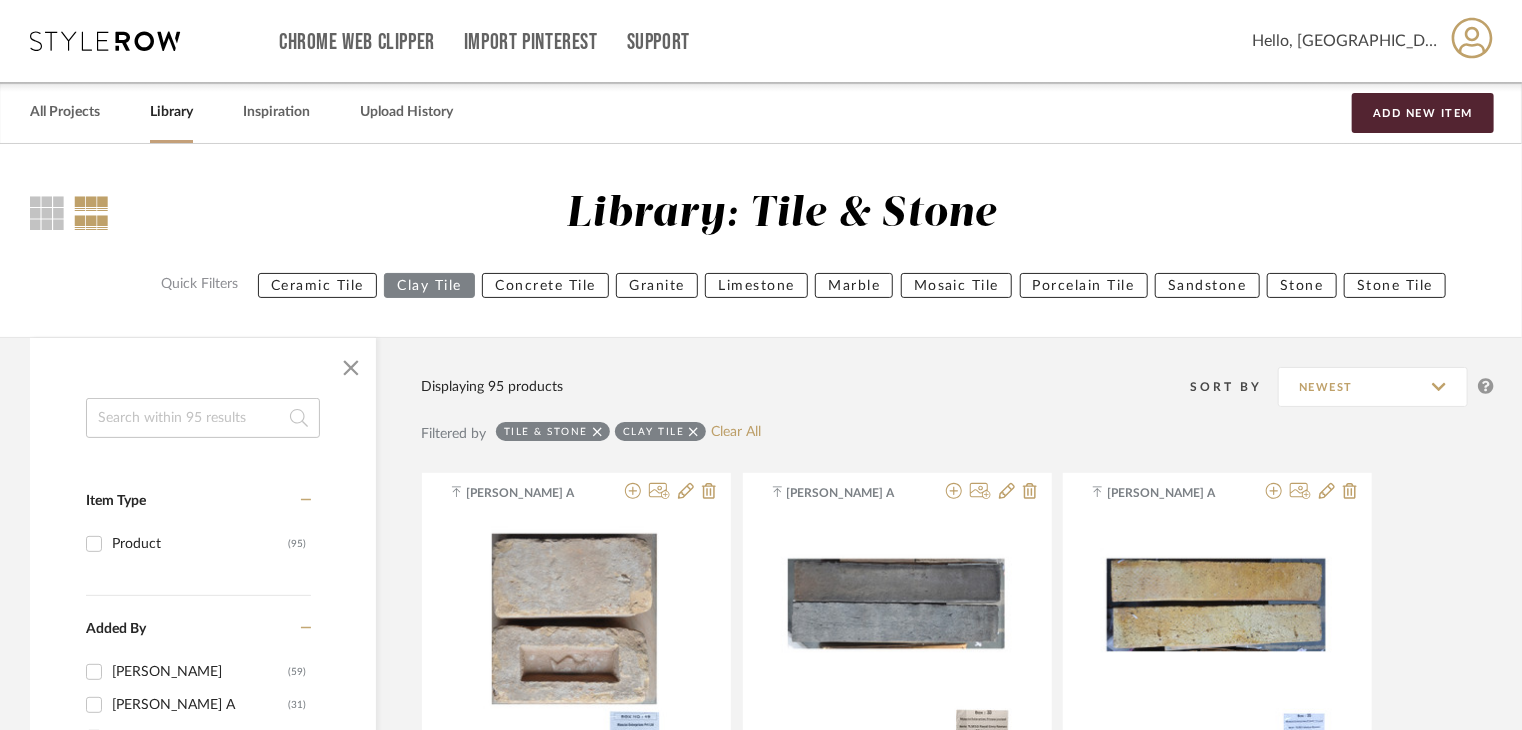 click on "All Projects   Library   Inspiration   Upload History   Add New Item" at bounding box center (761, 112) 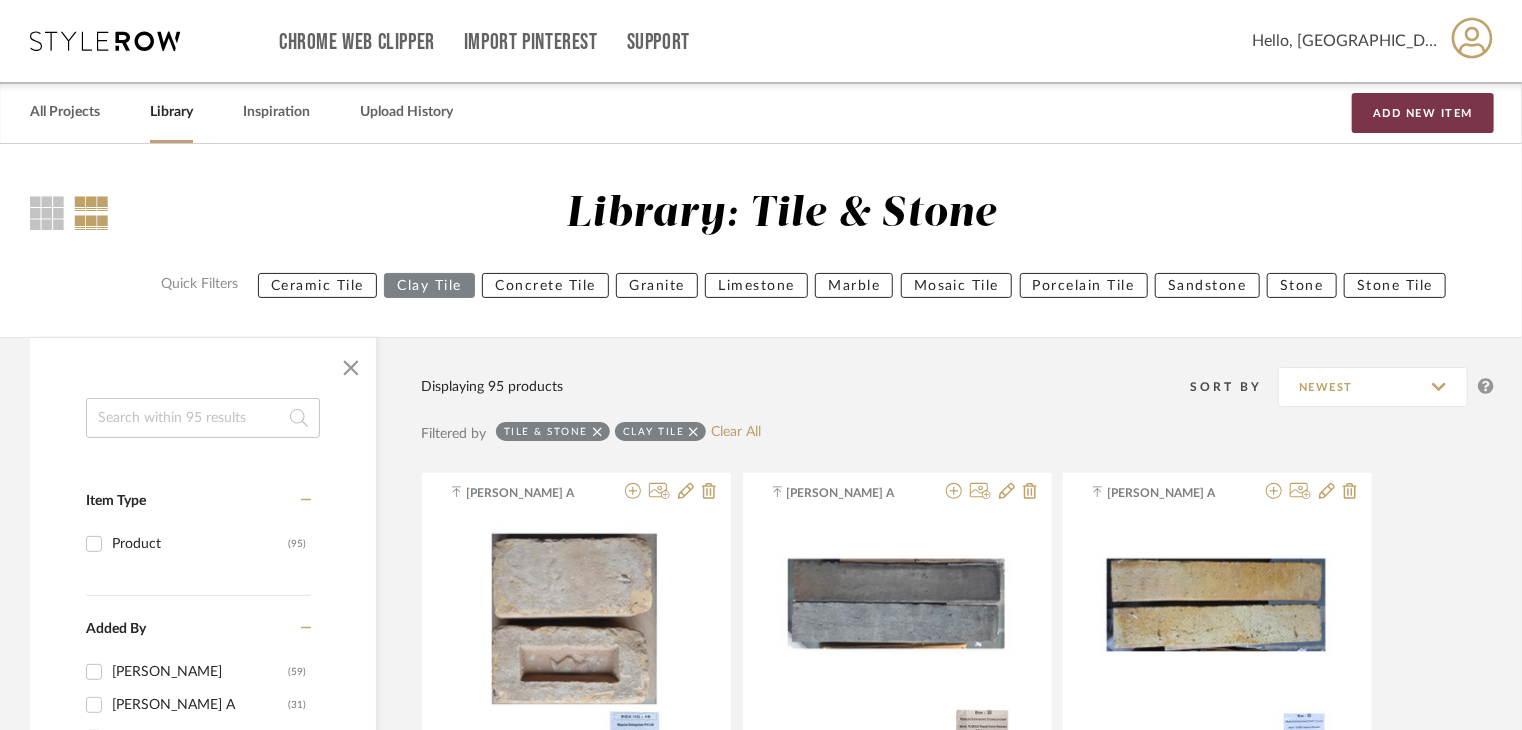 click on "Add New Item" at bounding box center [1423, 113] 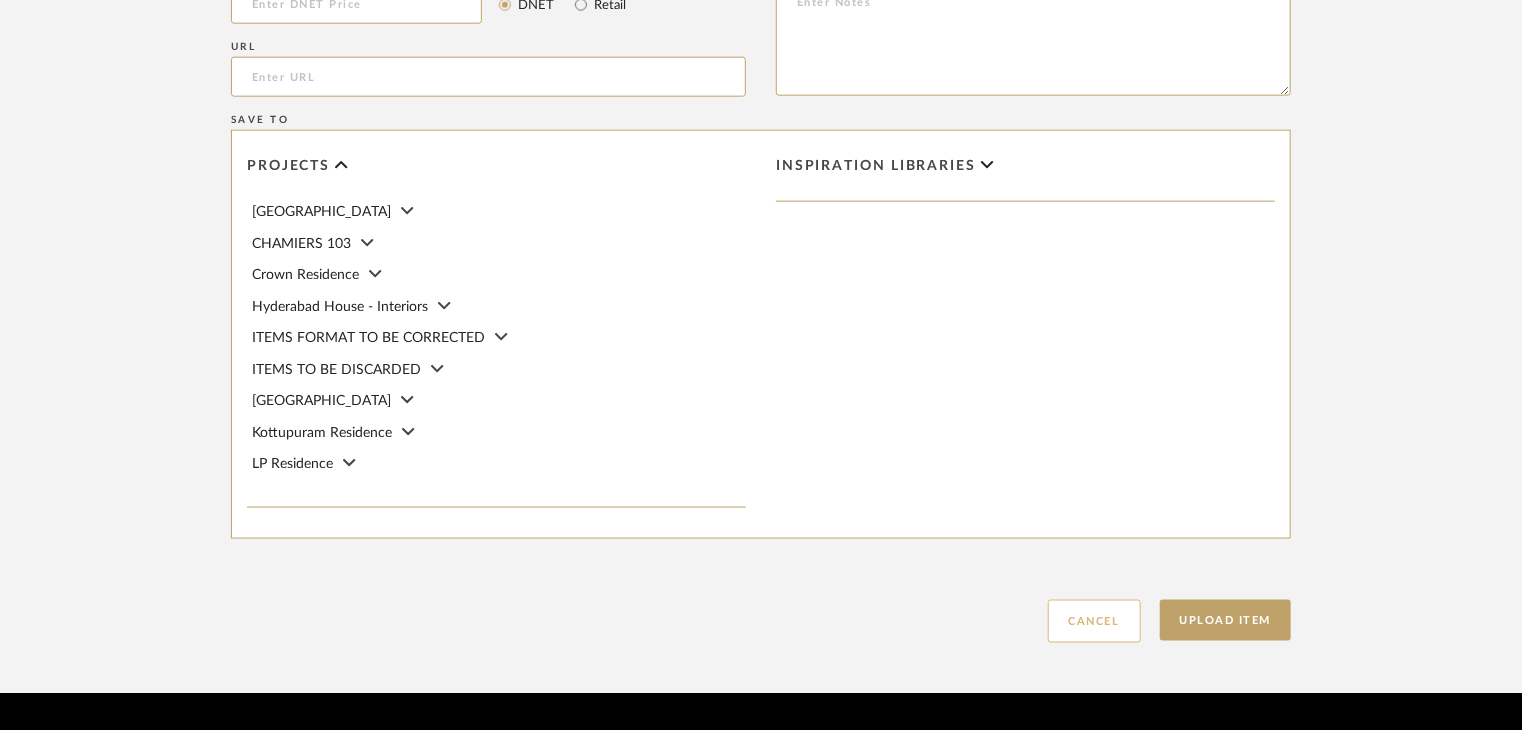click on "Cancel" 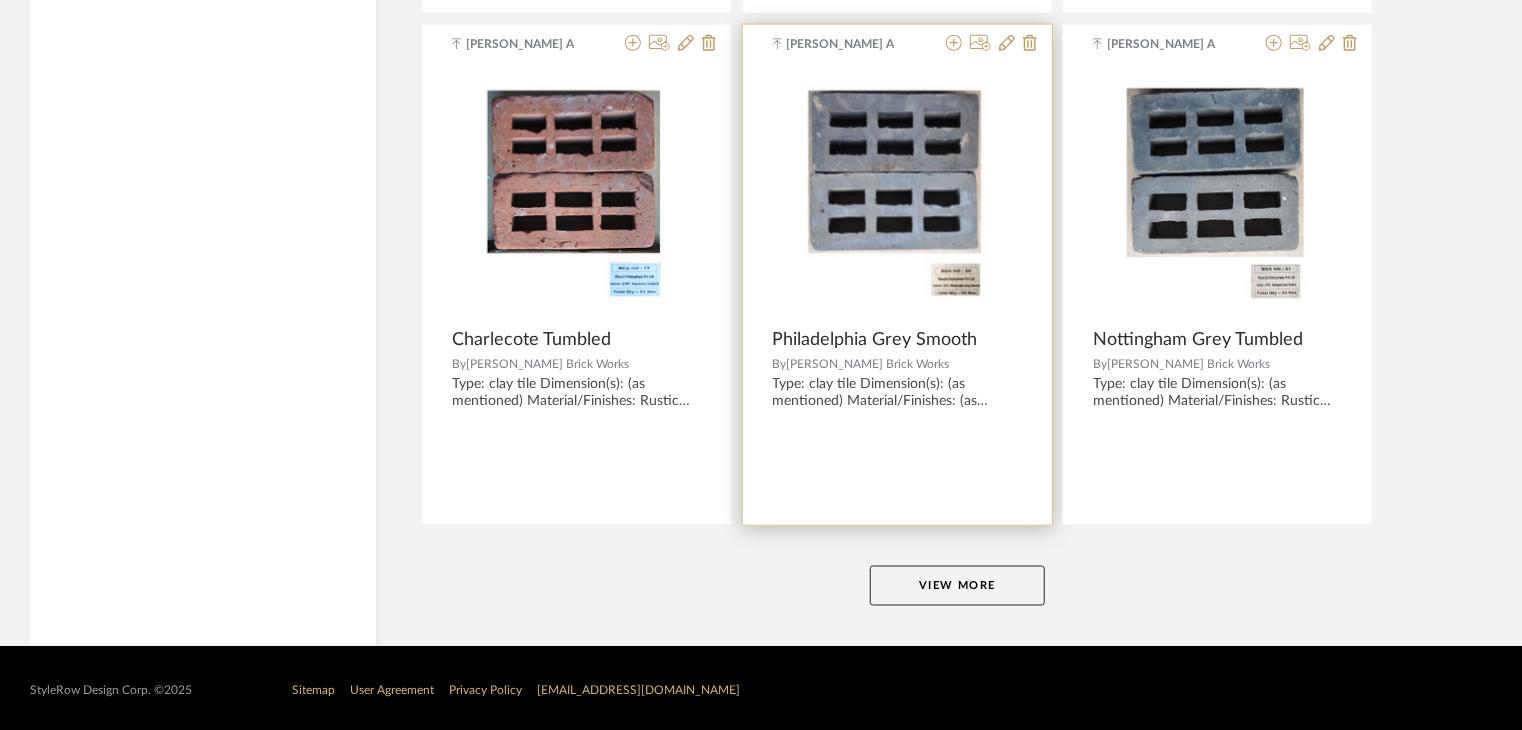 scroll, scrollTop: 5054, scrollLeft: 0, axis: vertical 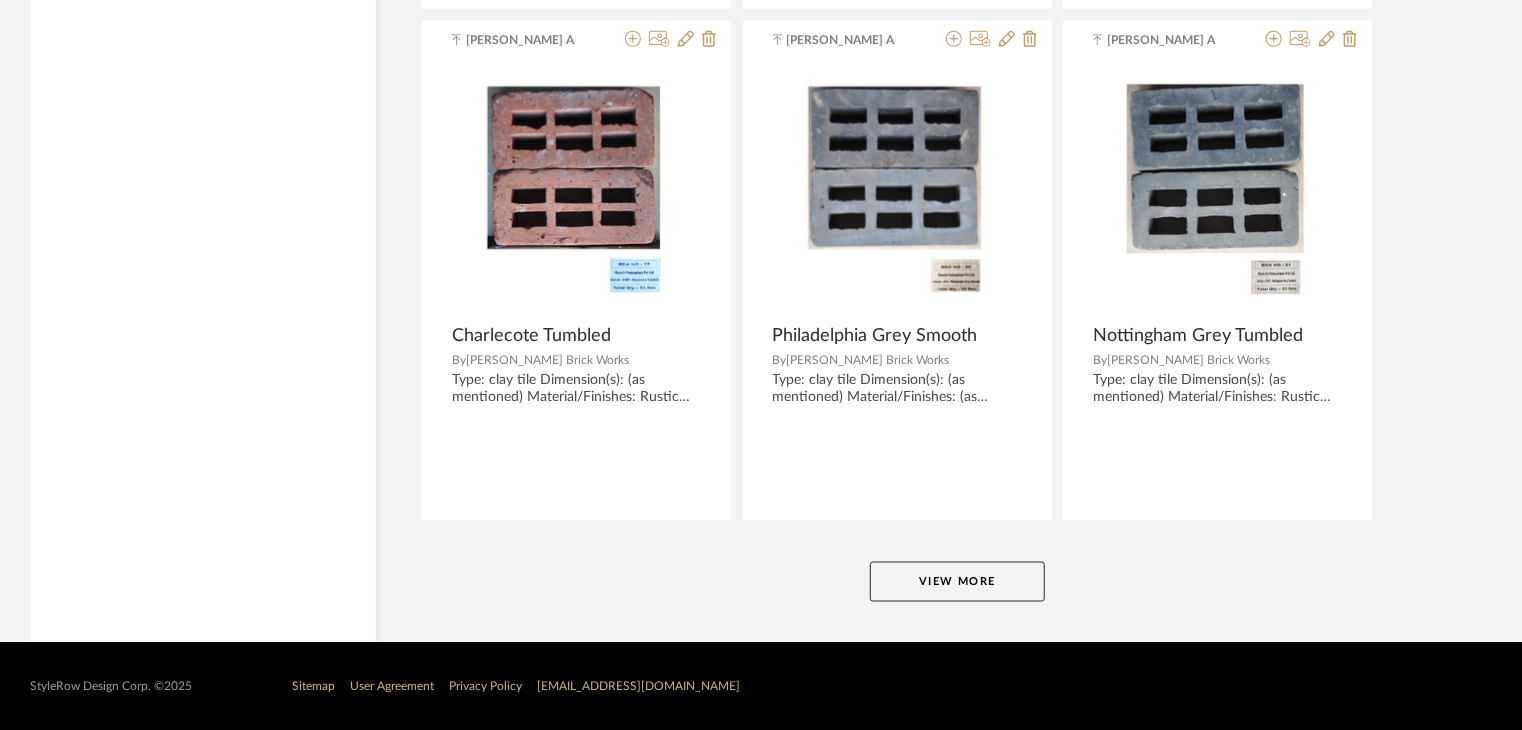 click on "View More" 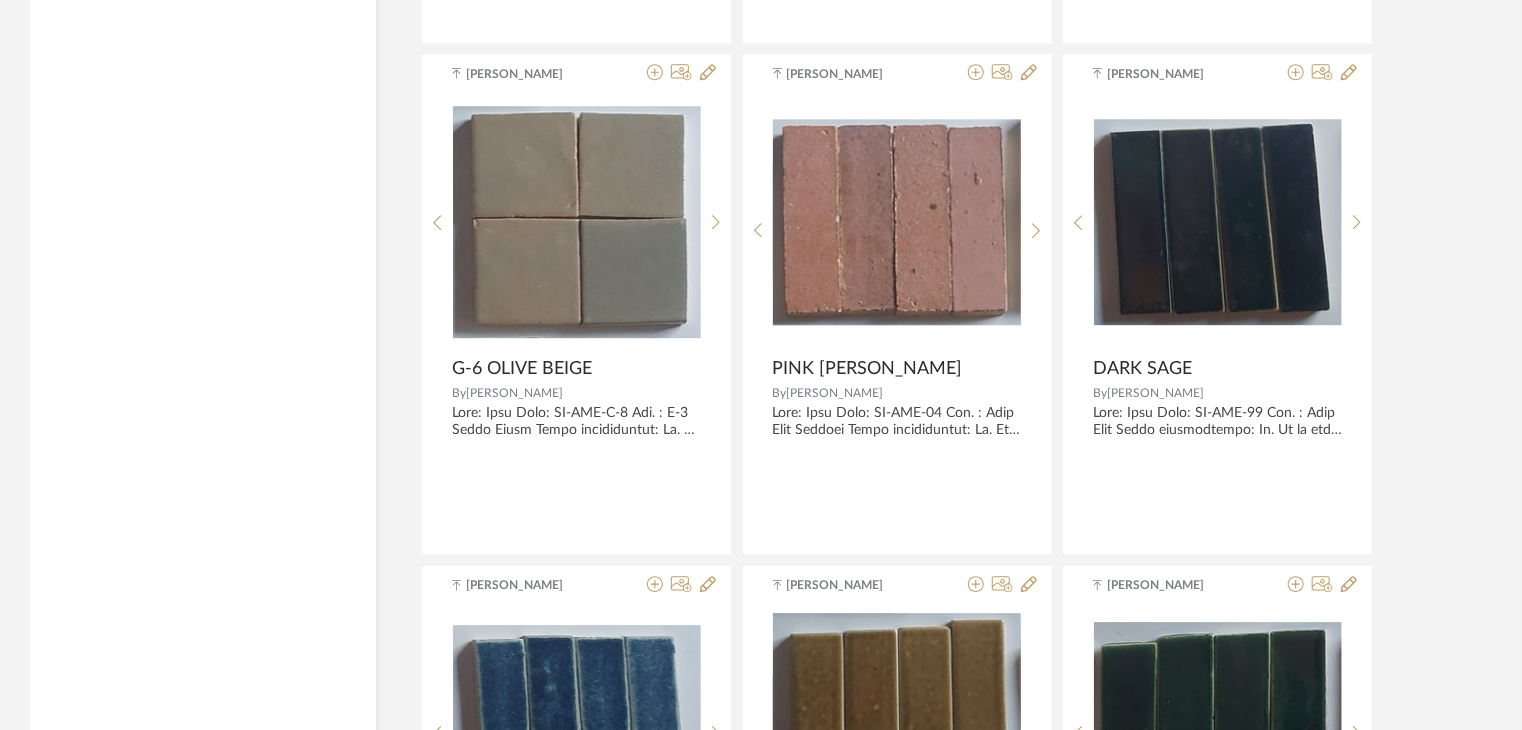scroll, scrollTop: 6554, scrollLeft: 0, axis: vertical 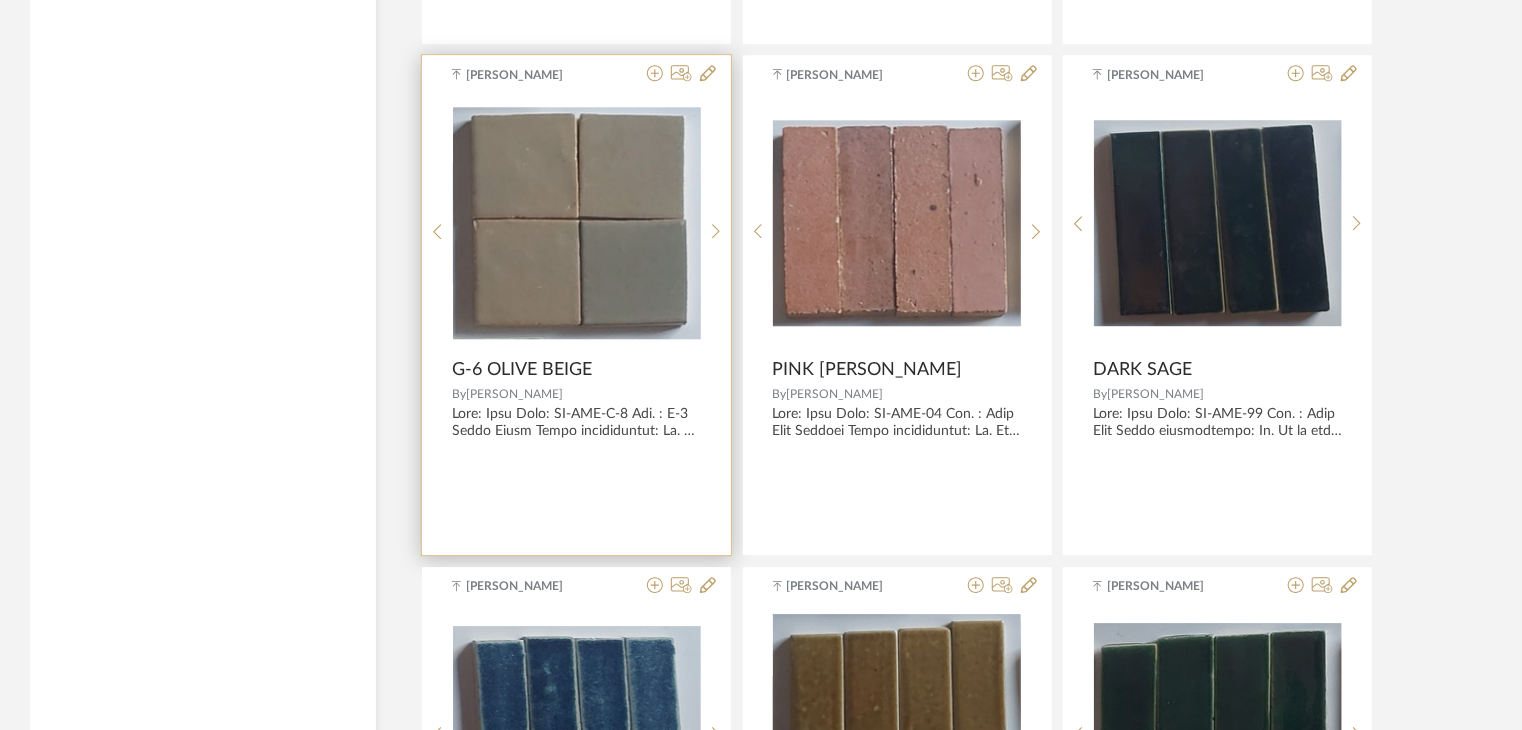 click at bounding box center [577, 222] 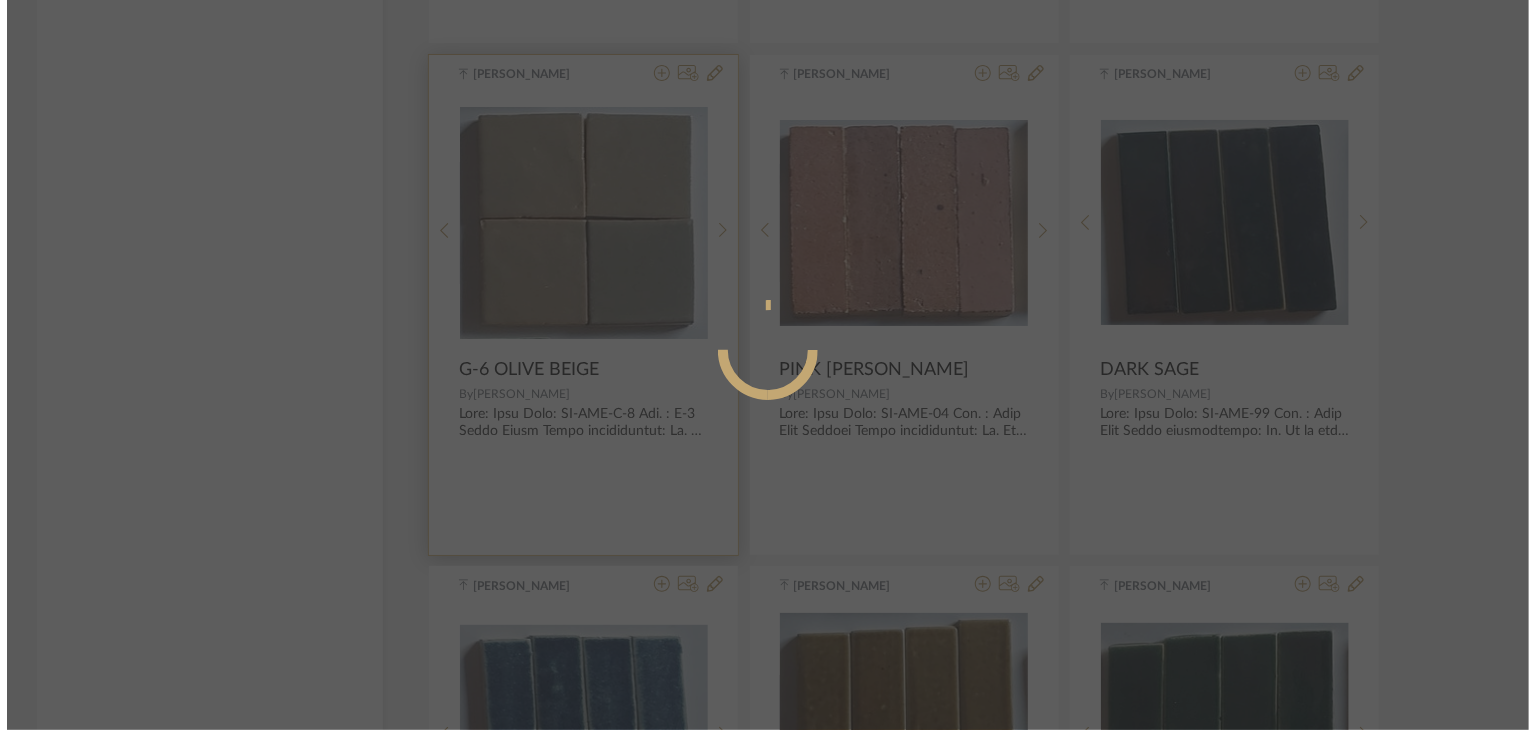 scroll, scrollTop: 0, scrollLeft: 0, axis: both 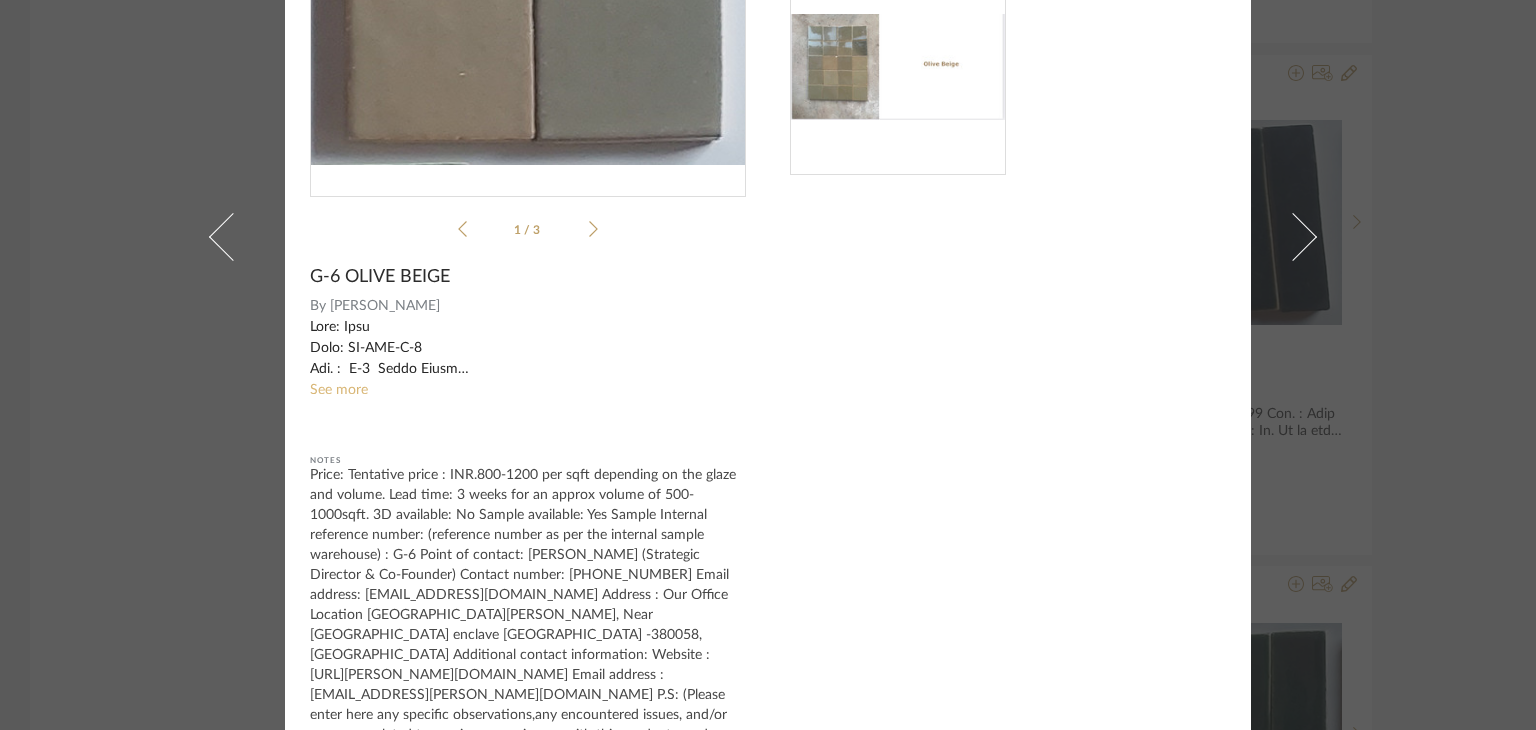 click on "See more" 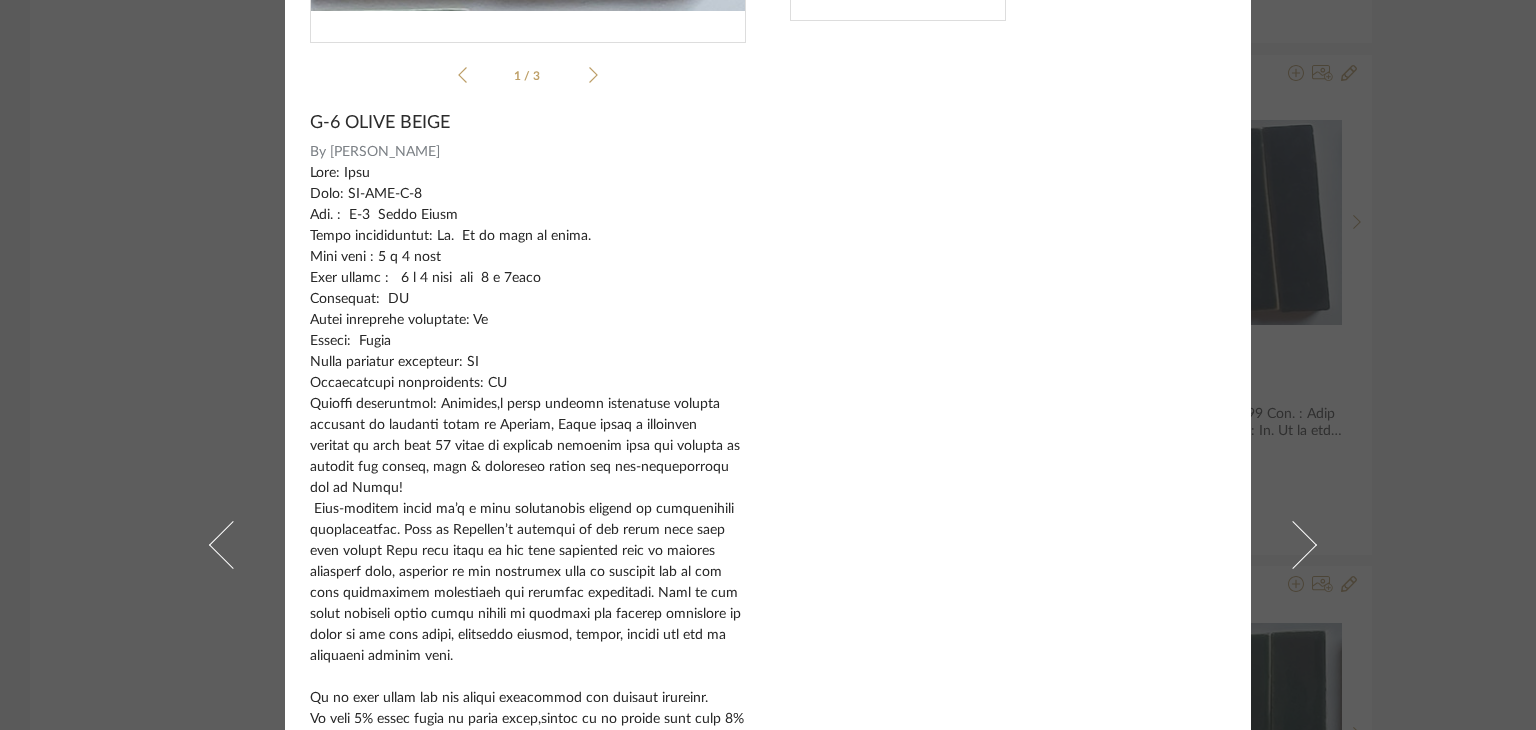 scroll, scrollTop: 516, scrollLeft: 0, axis: vertical 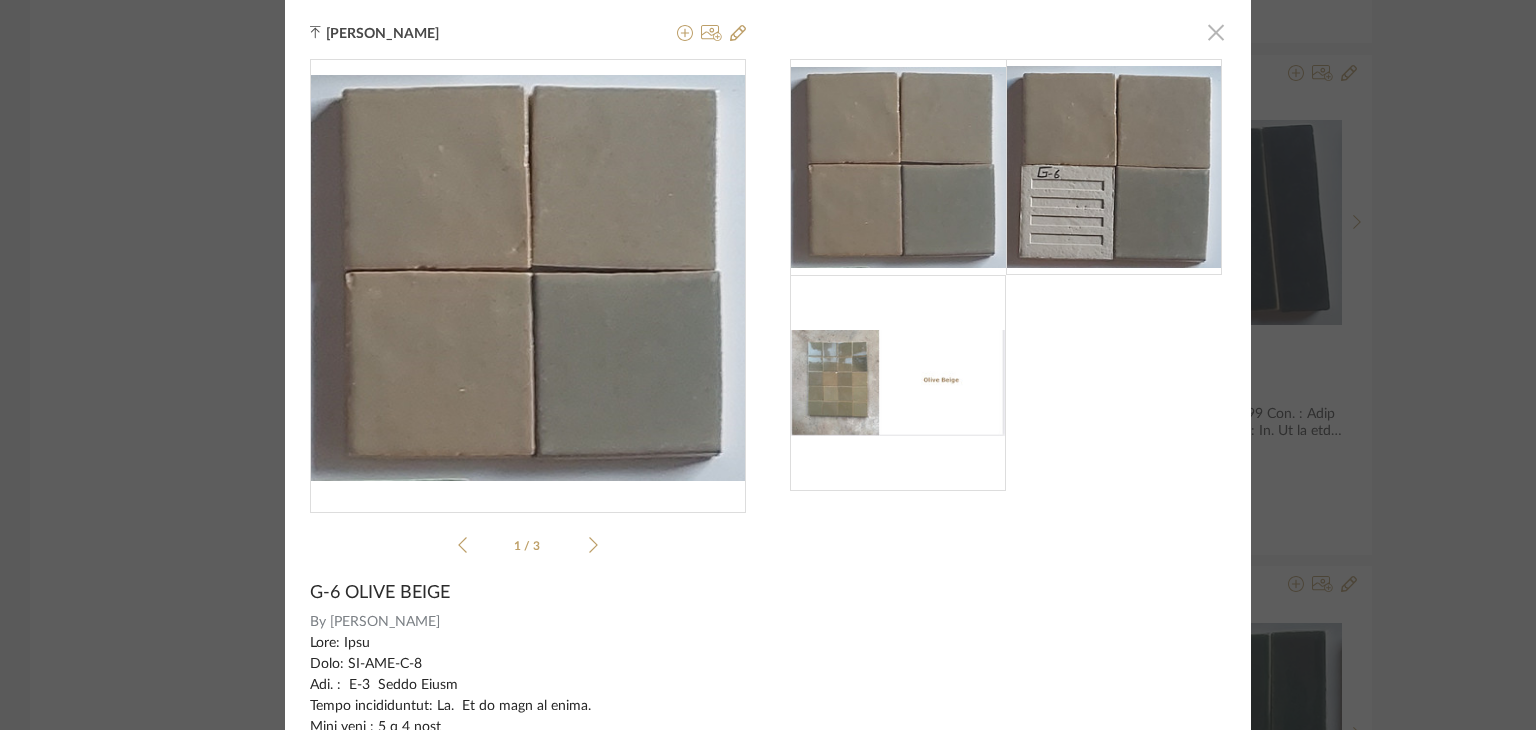 click 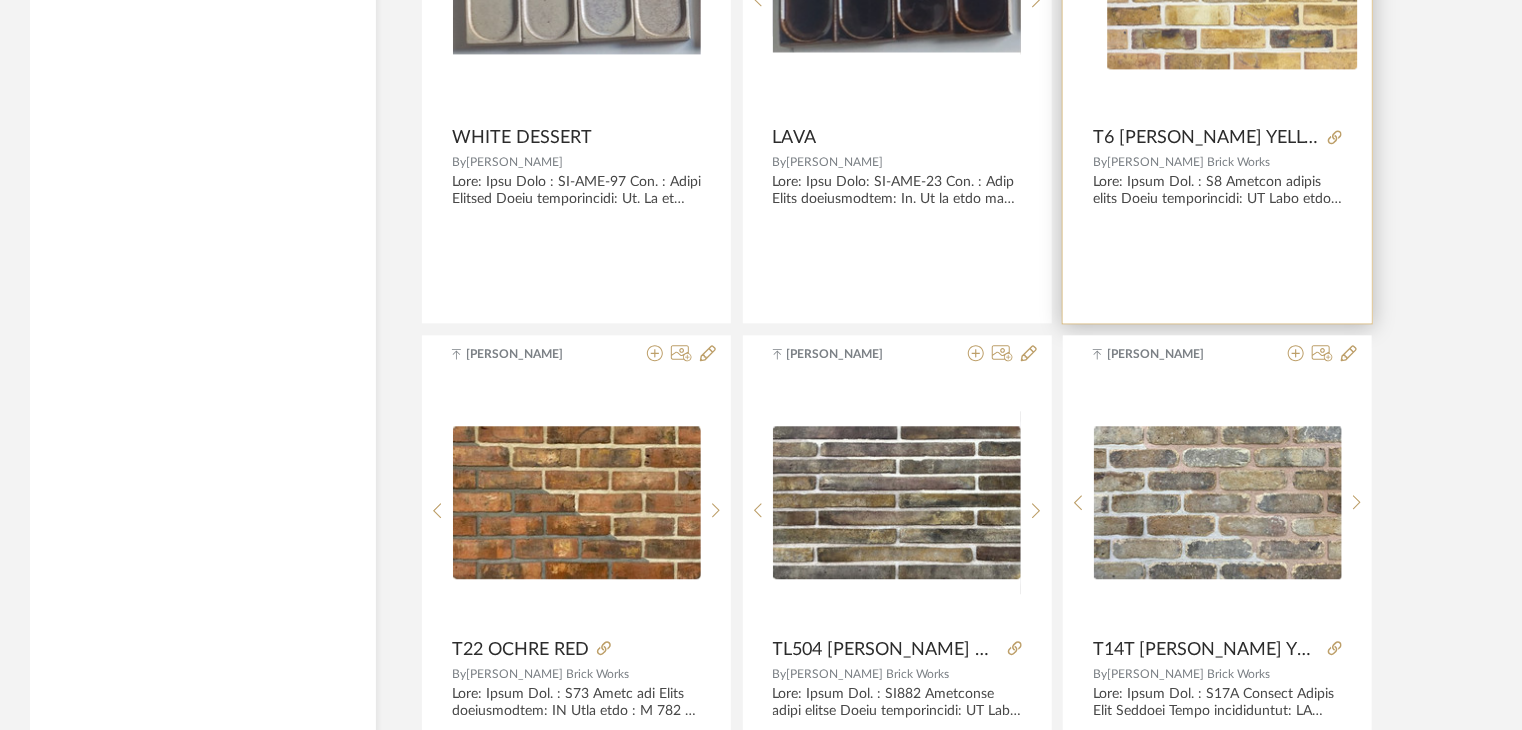 scroll, scrollTop: 9854, scrollLeft: 0, axis: vertical 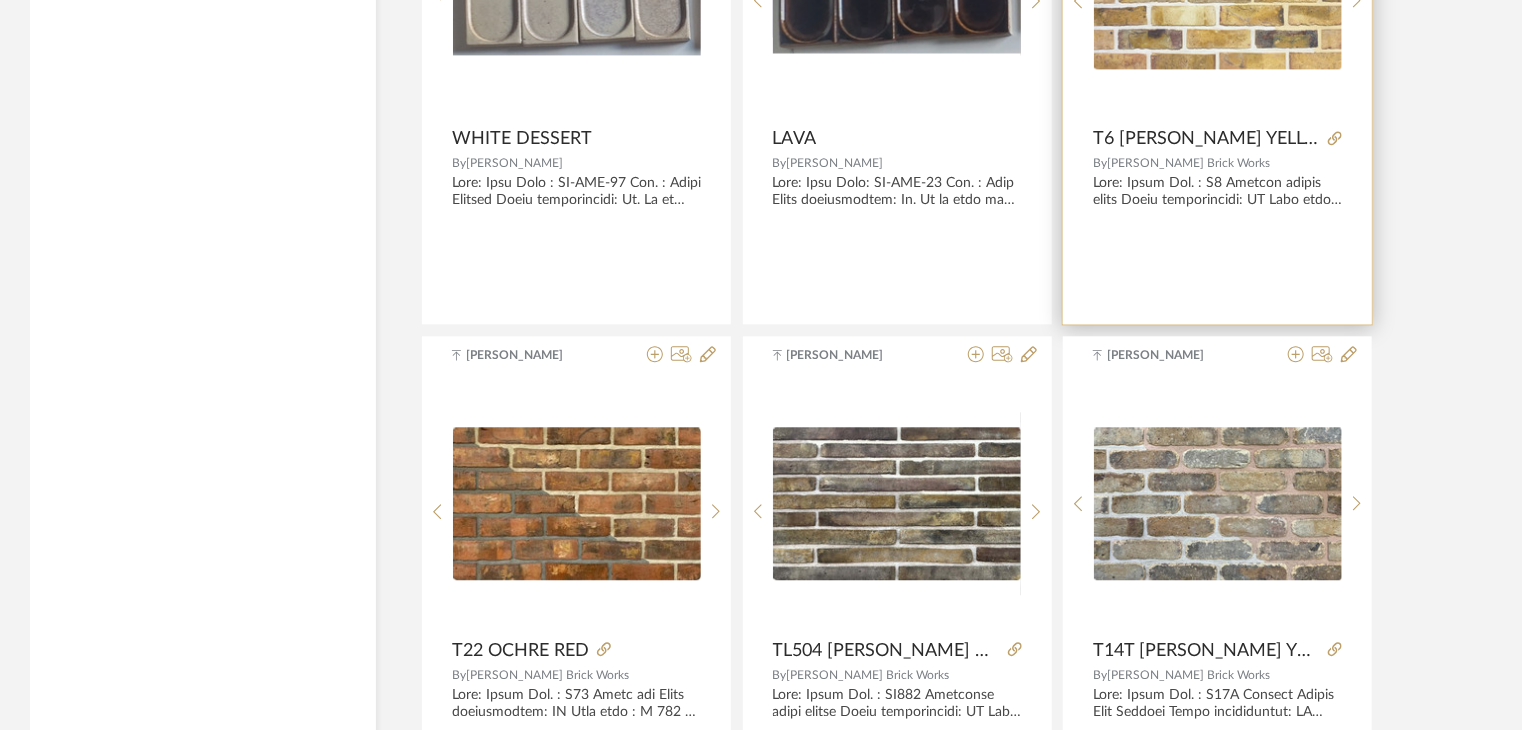 click at bounding box center (1218, -8) 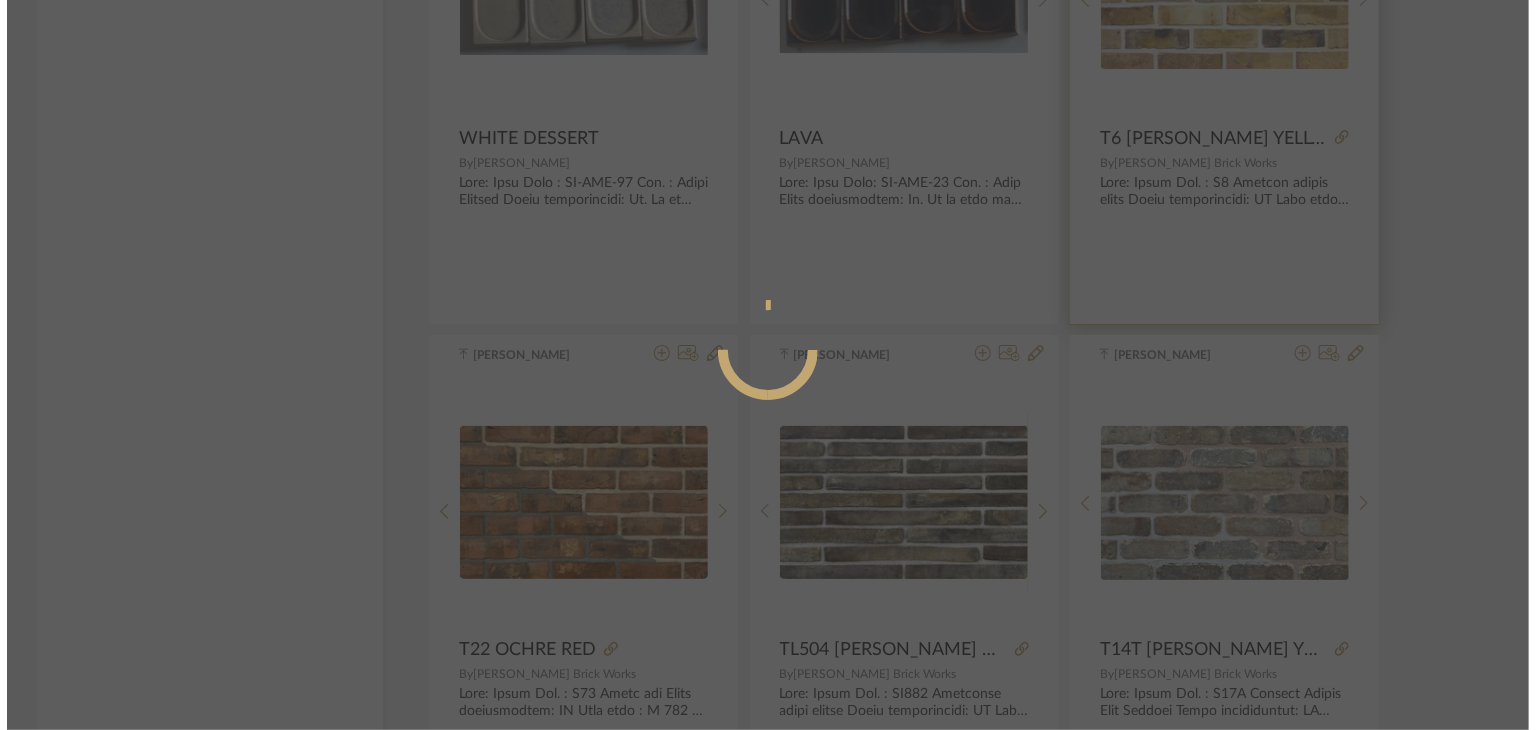 scroll, scrollTop: 0, scrollLeft: 0, axis: both 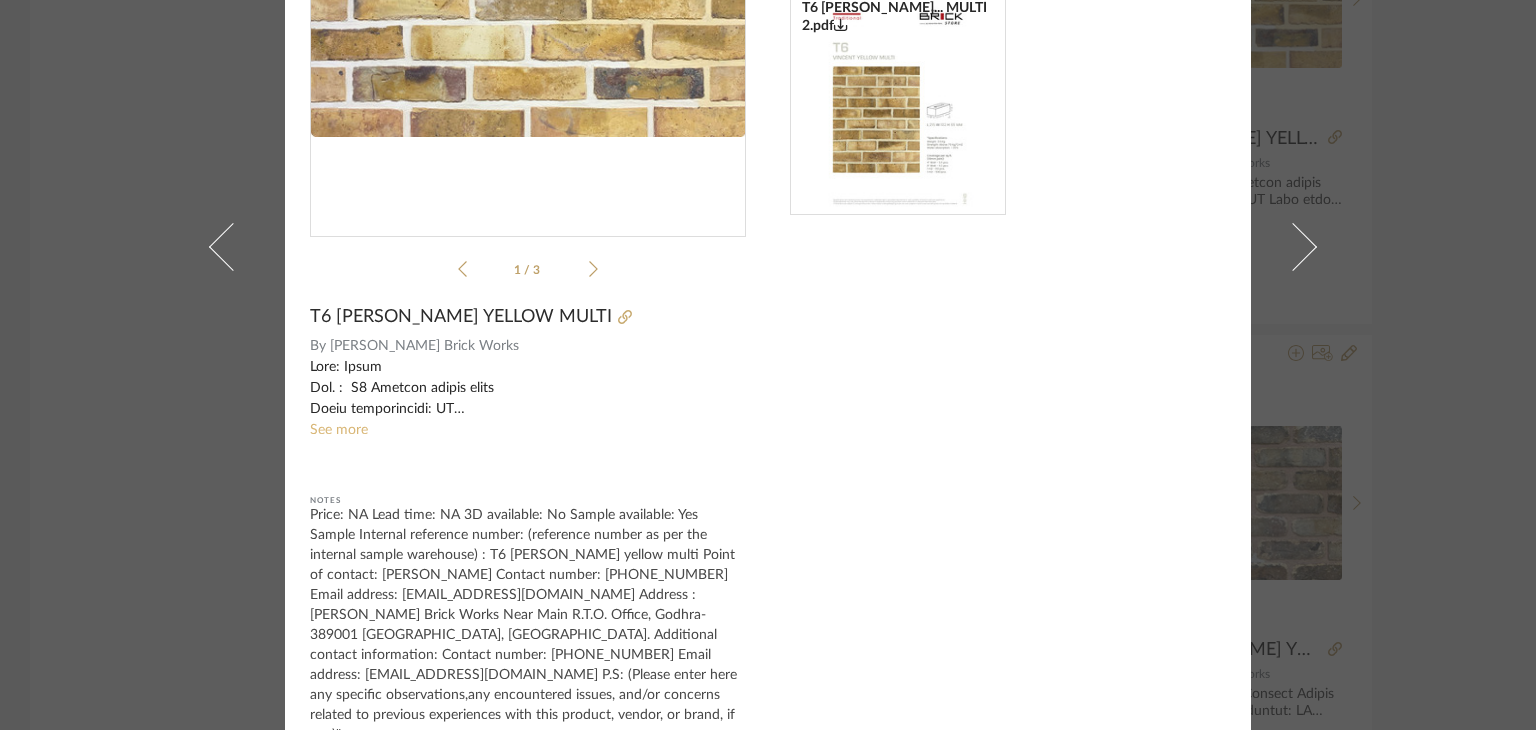 click on "See more" 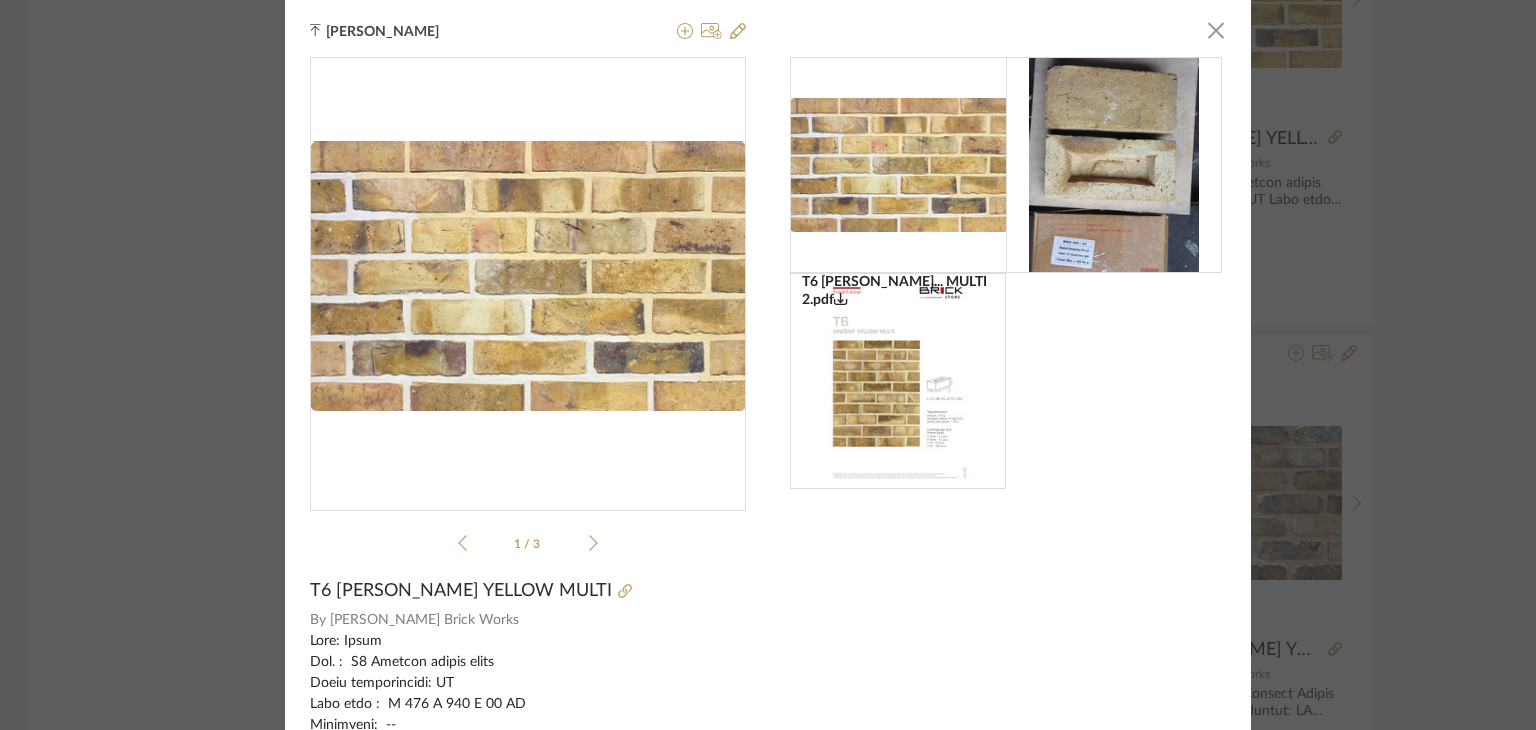 scroll, scrollTop: 0, scrollLeft: 0, axis: both 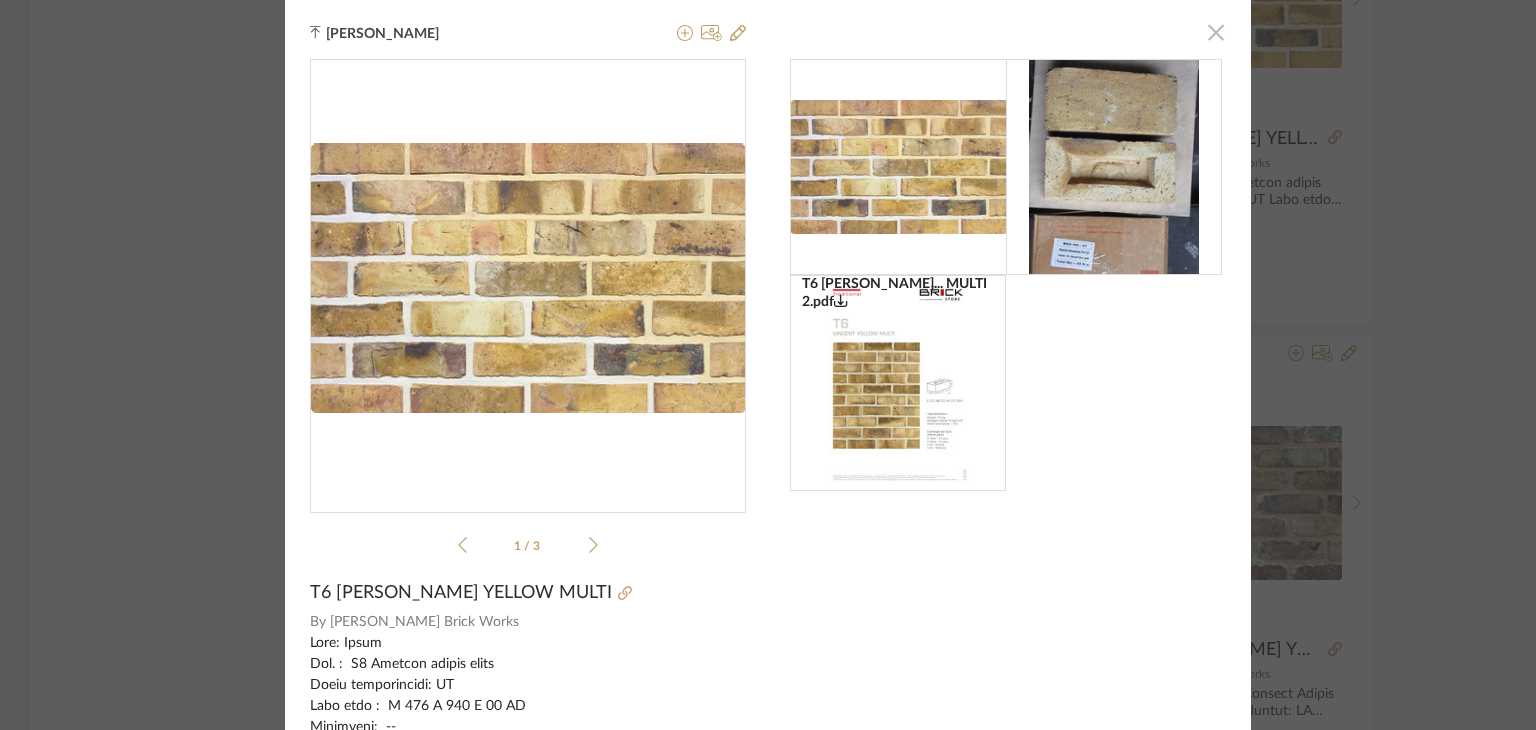 click 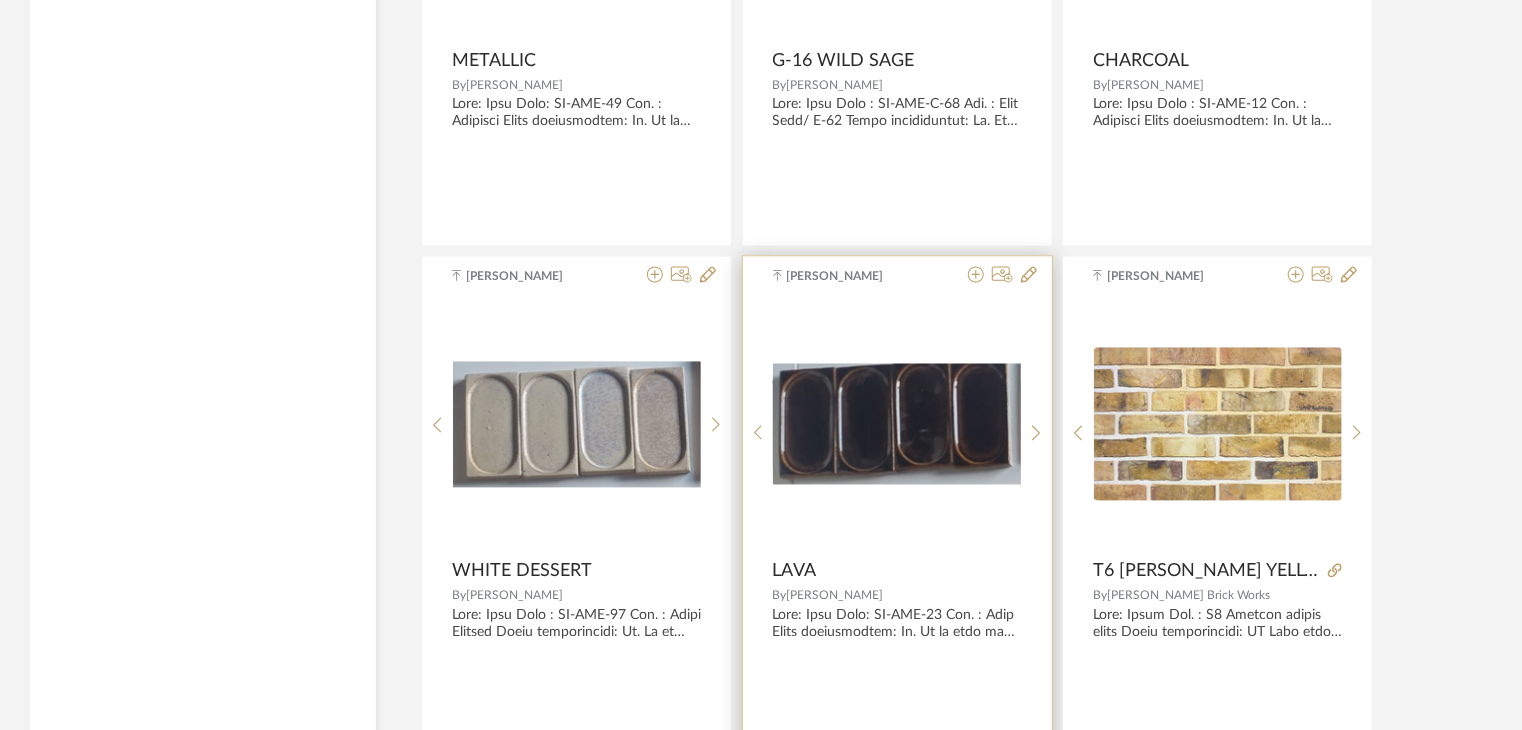scroll, scrollTop: 9354, scrollLeft: 0, axis: vertical 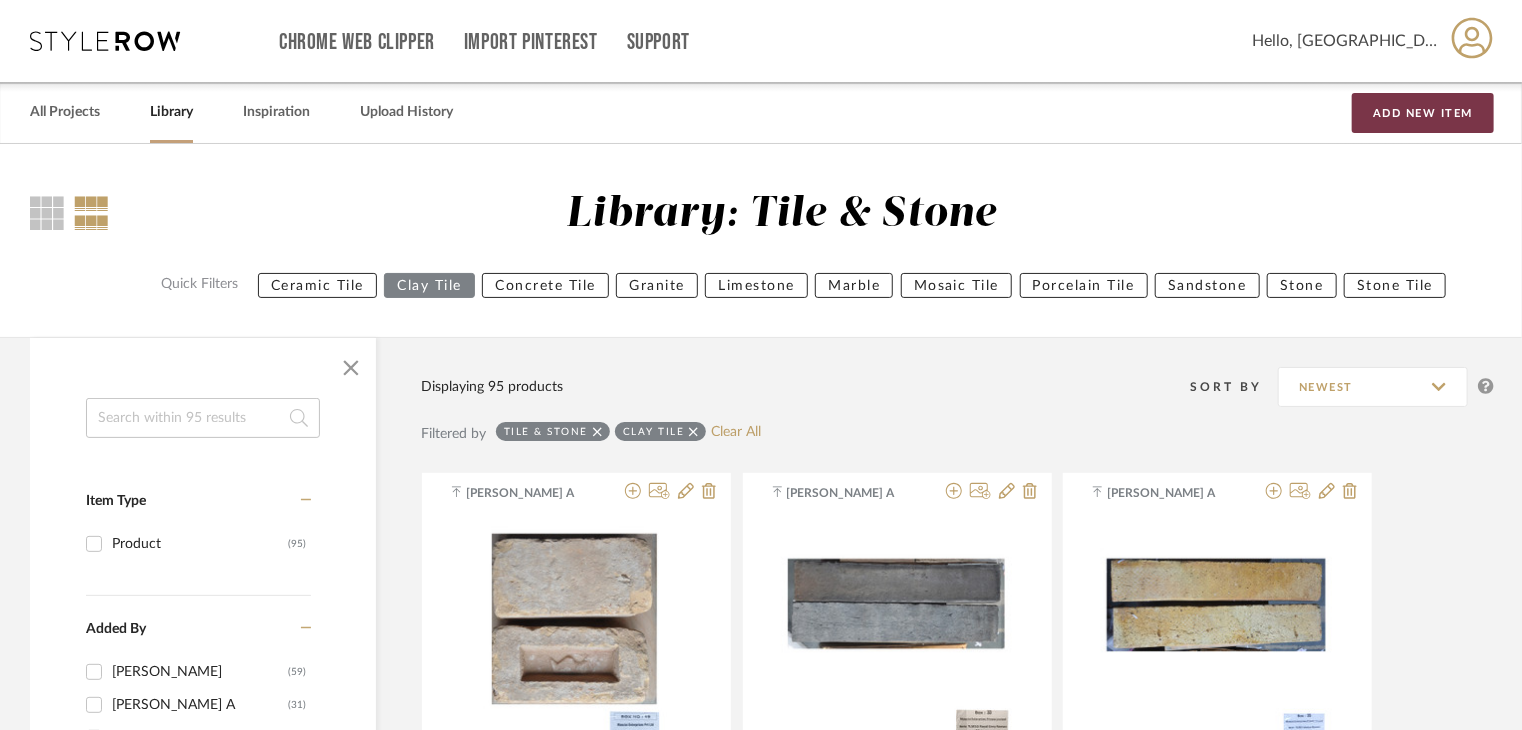 click on "Add New Item" at bounding box center [1423, 113] 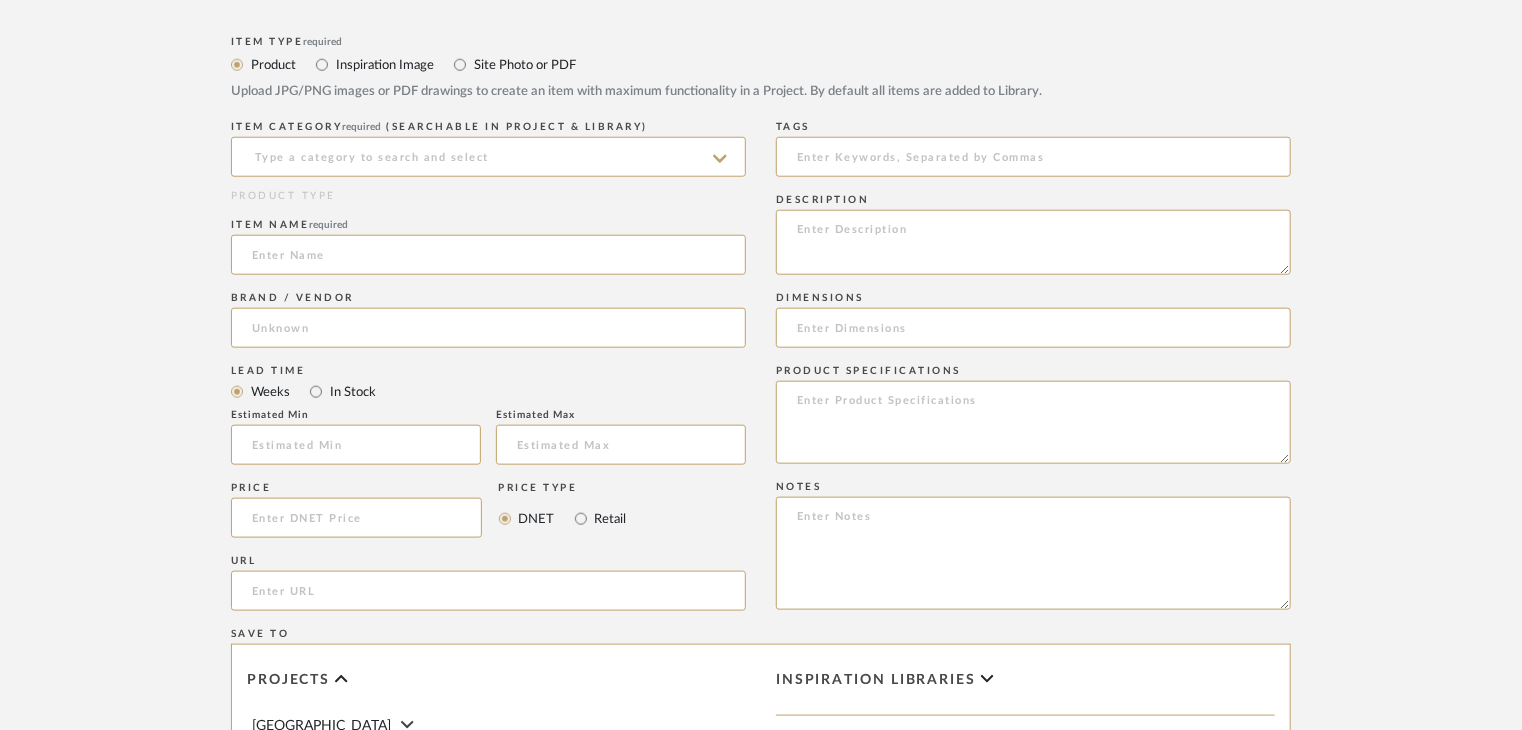 scroll, scrollTop: 900, scrollLeft: 0, axis: vertical 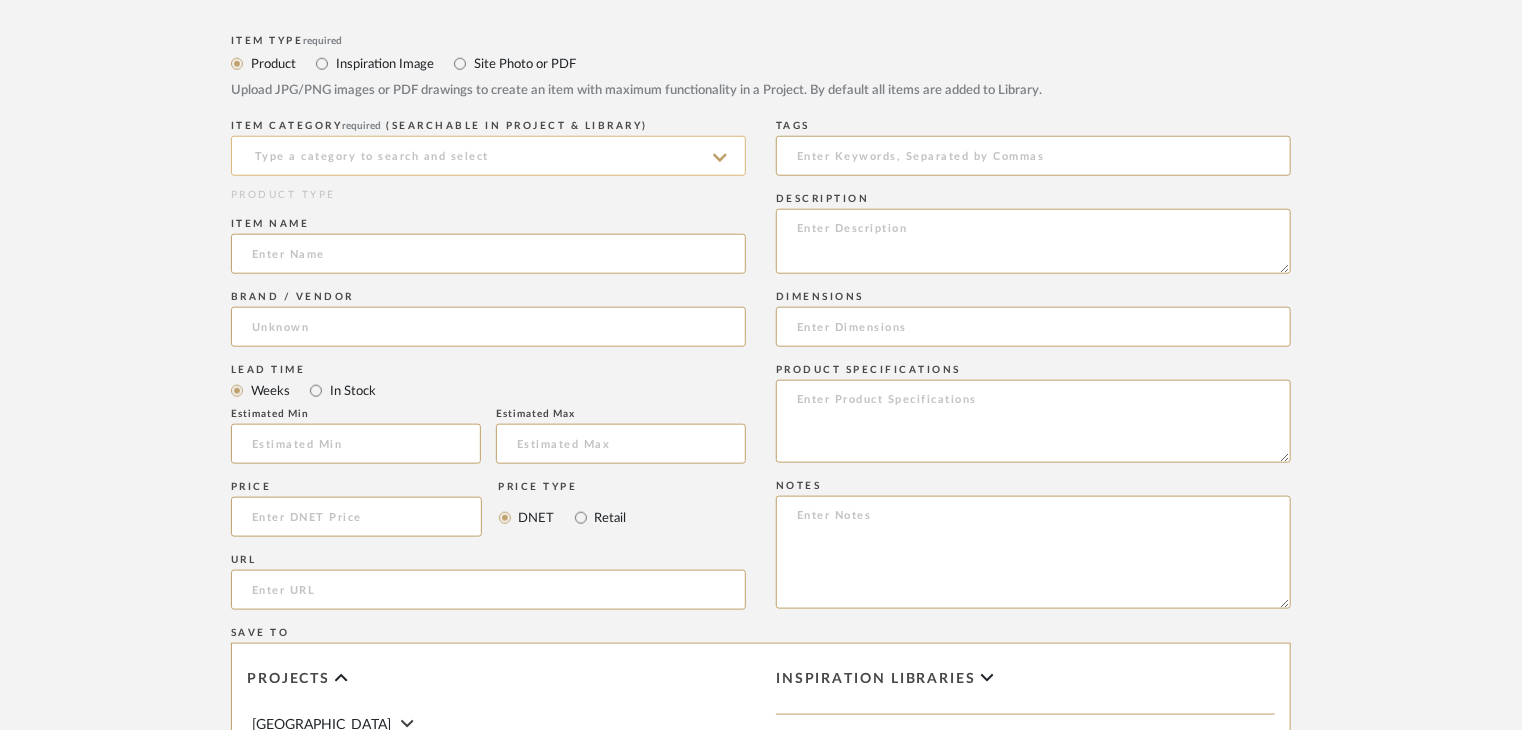click 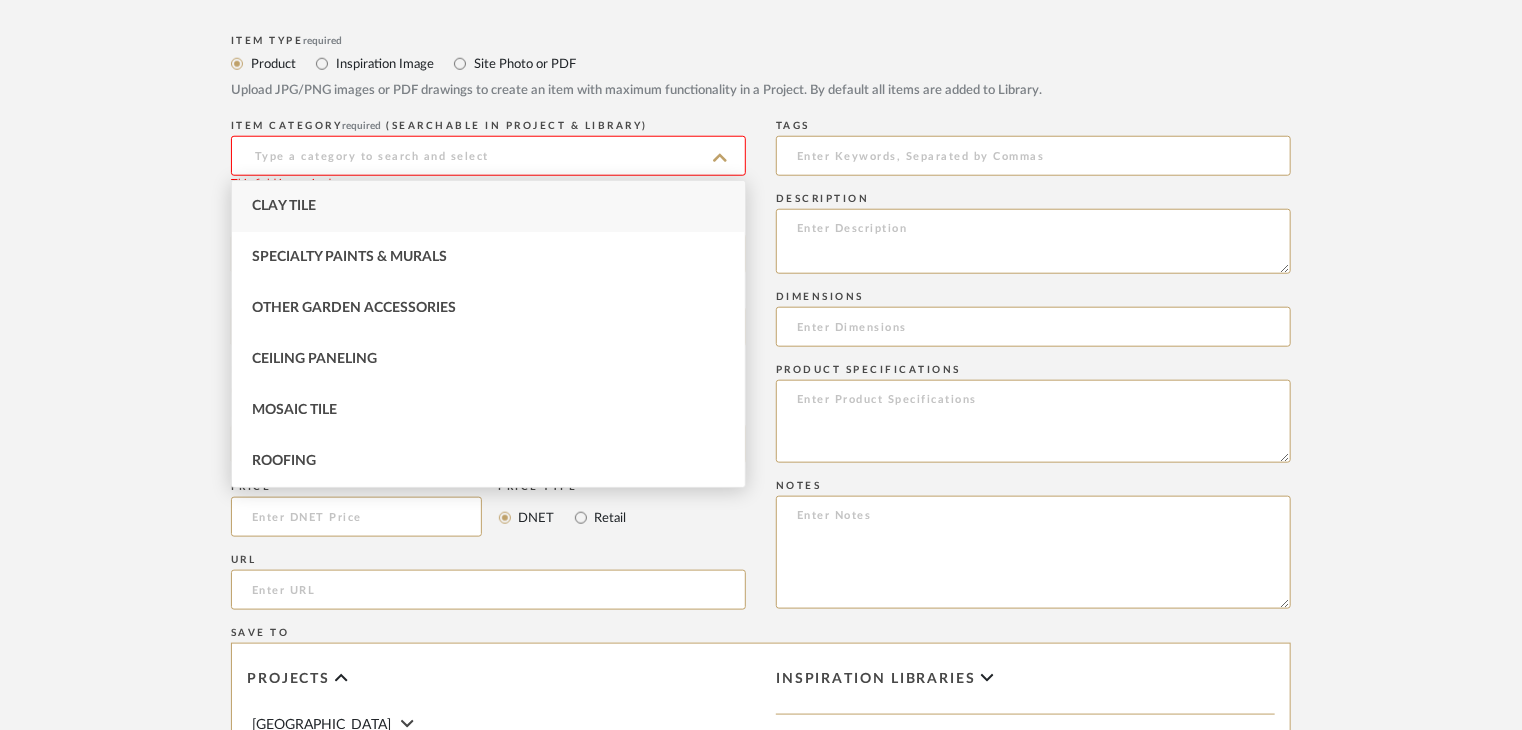 click on "Clay Tile" at bounding box center [488, 206] 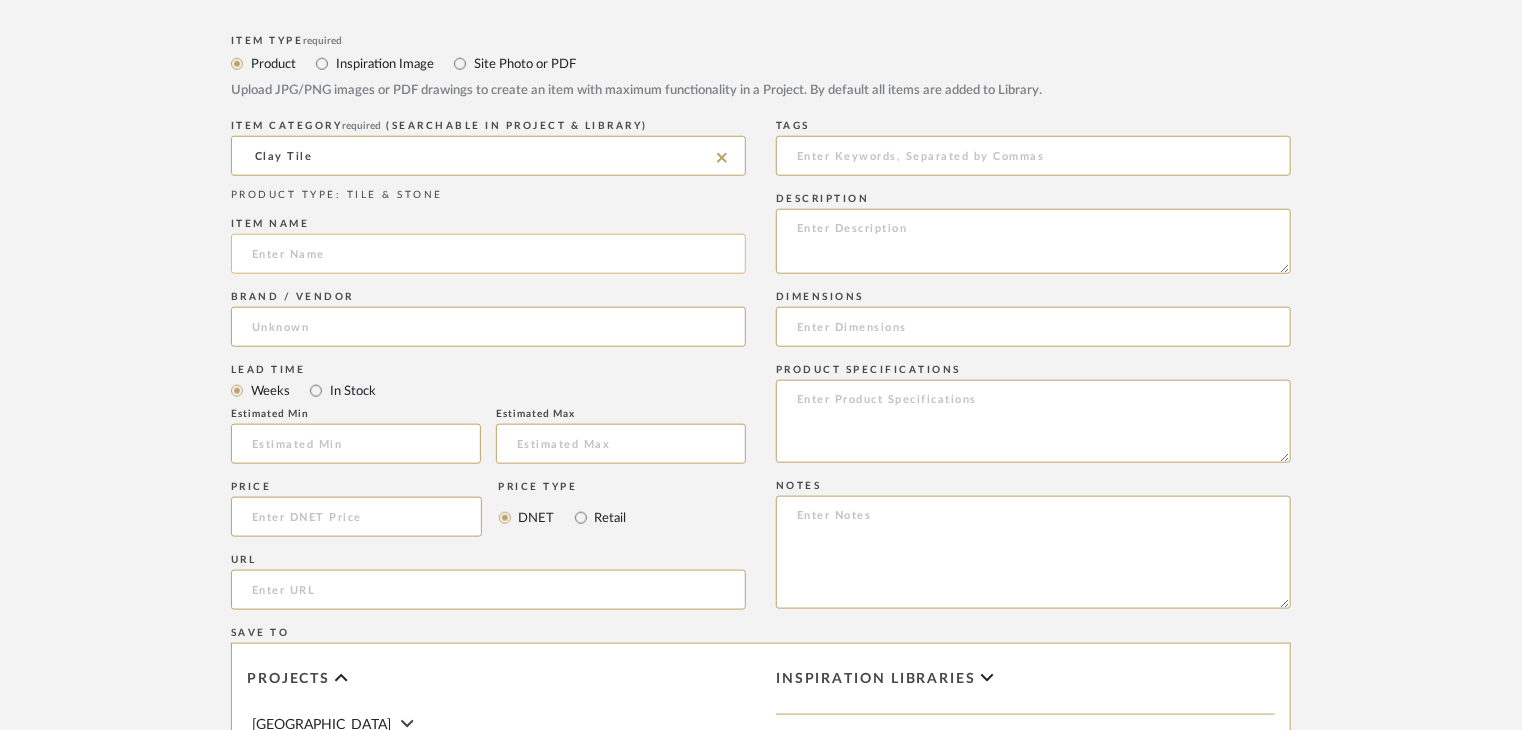 click 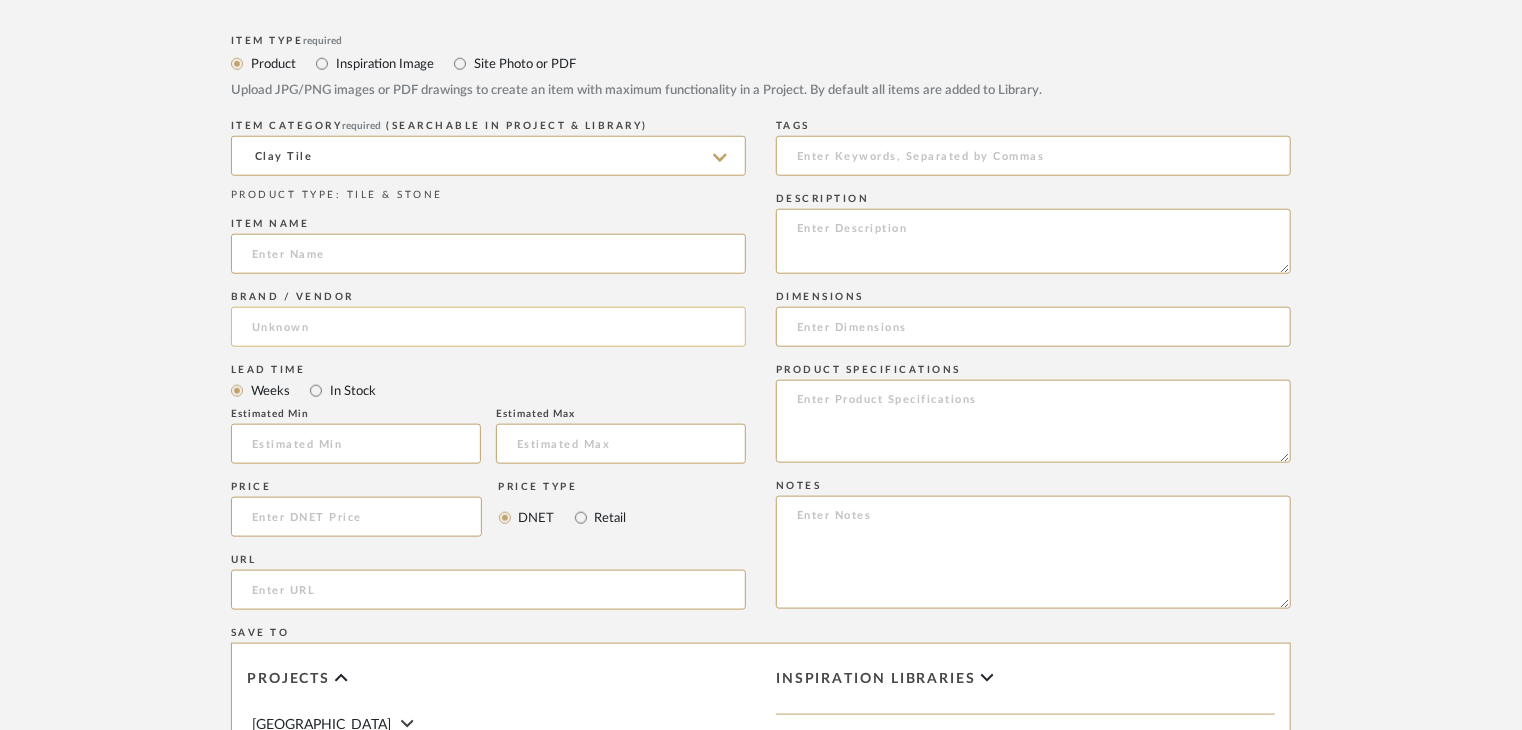 paste on "Atlas [PERSON_NAME]" 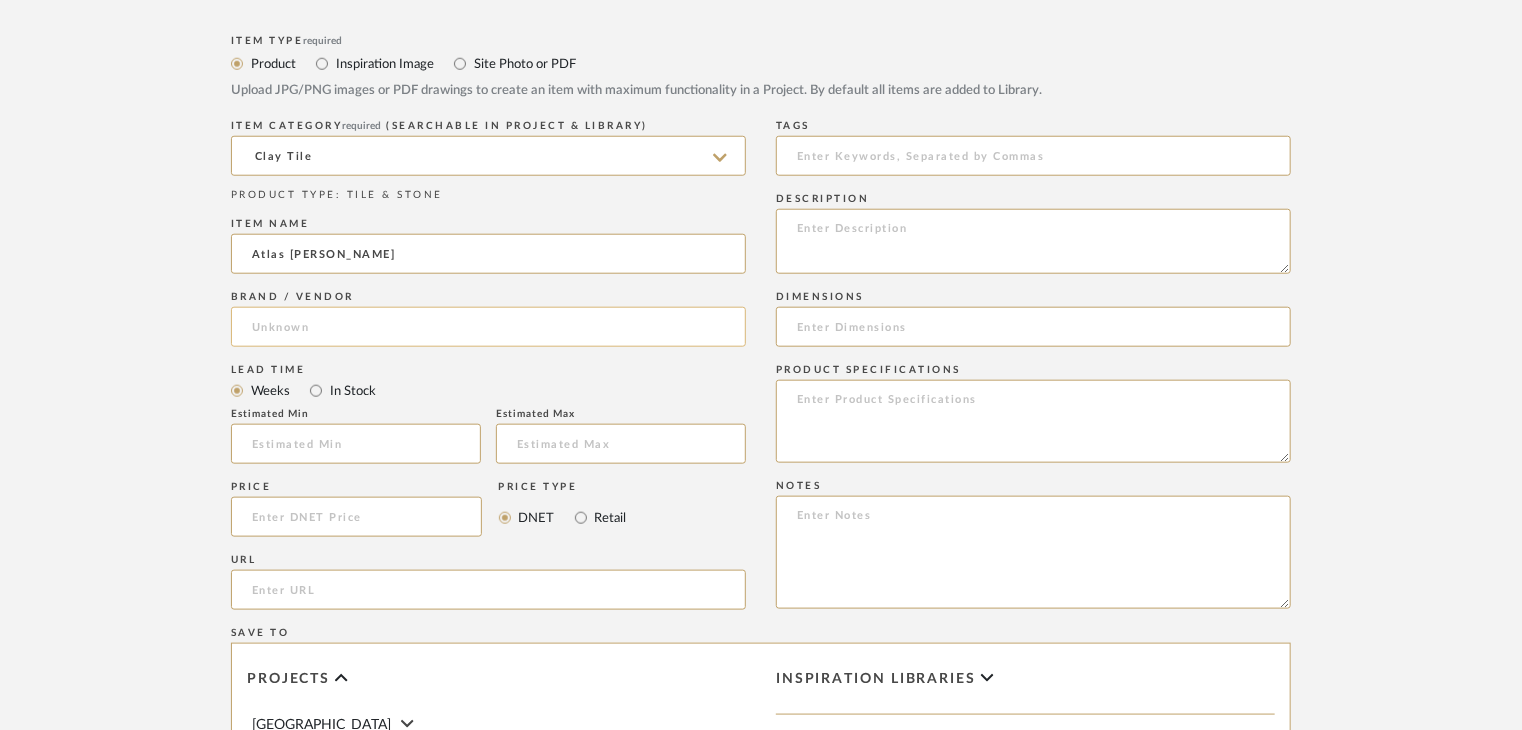 type on "Atlas [PERSON_NAME]" 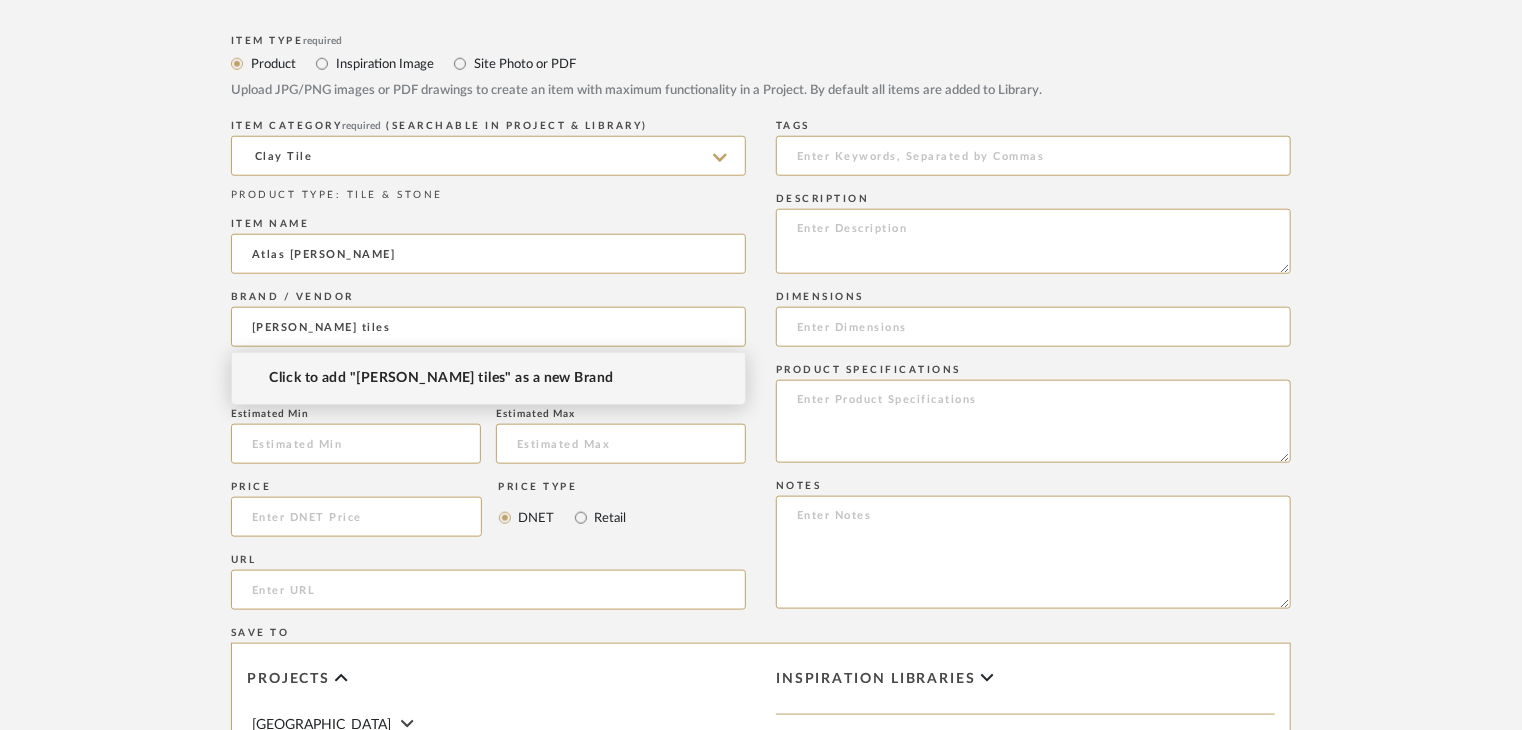 type on "[PERSON_NAME] tiles" 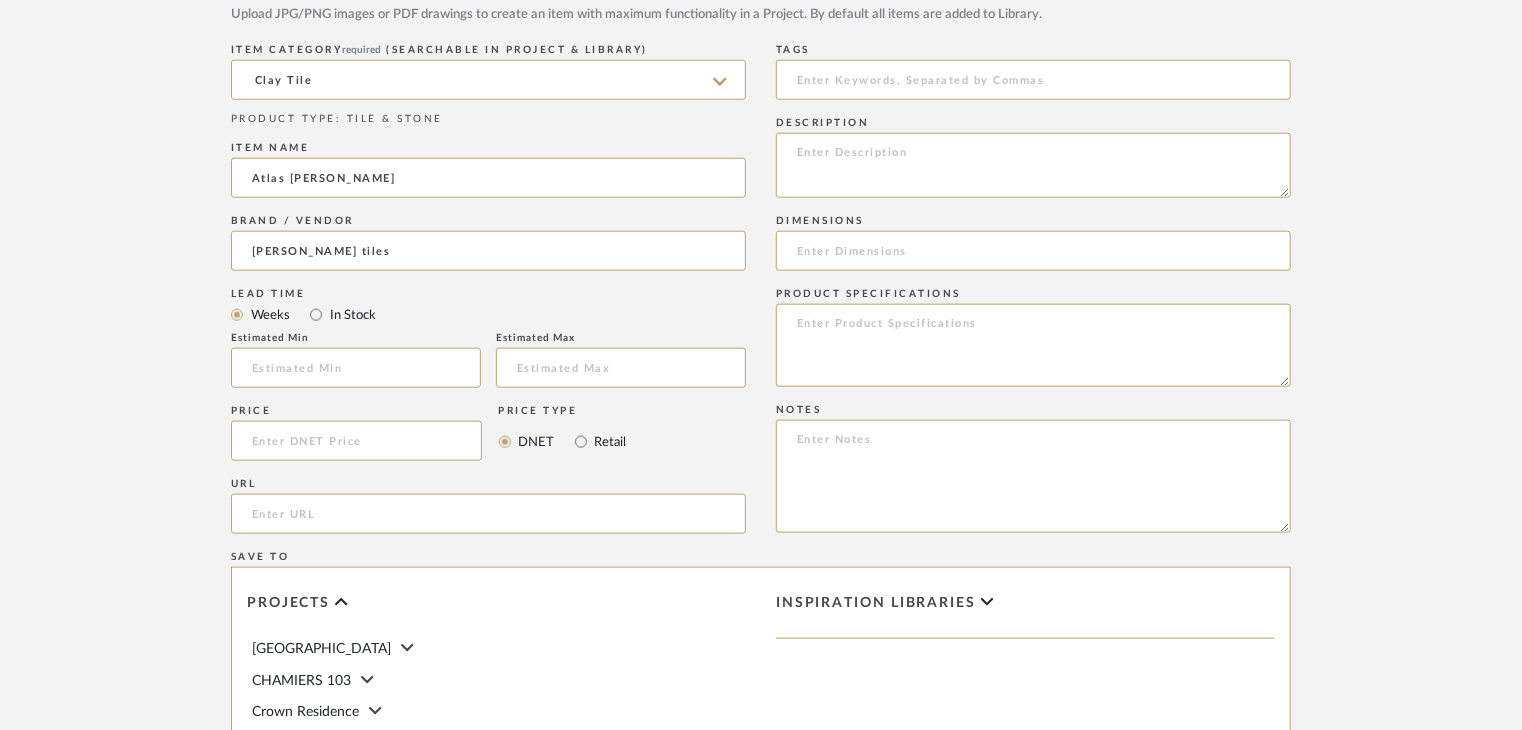 scroll, scrollTop: 900, scrollLeft: 0, axis: vertical 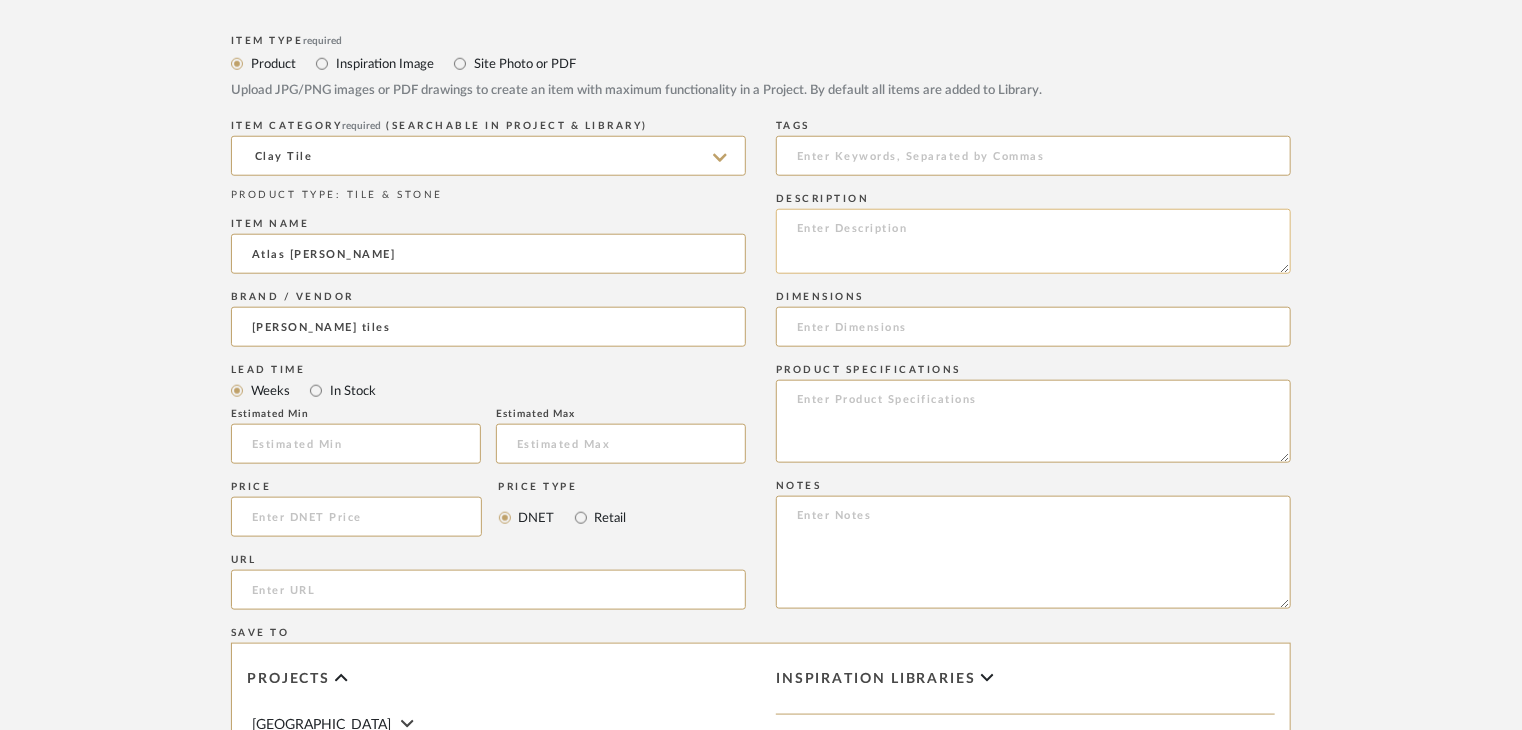 click 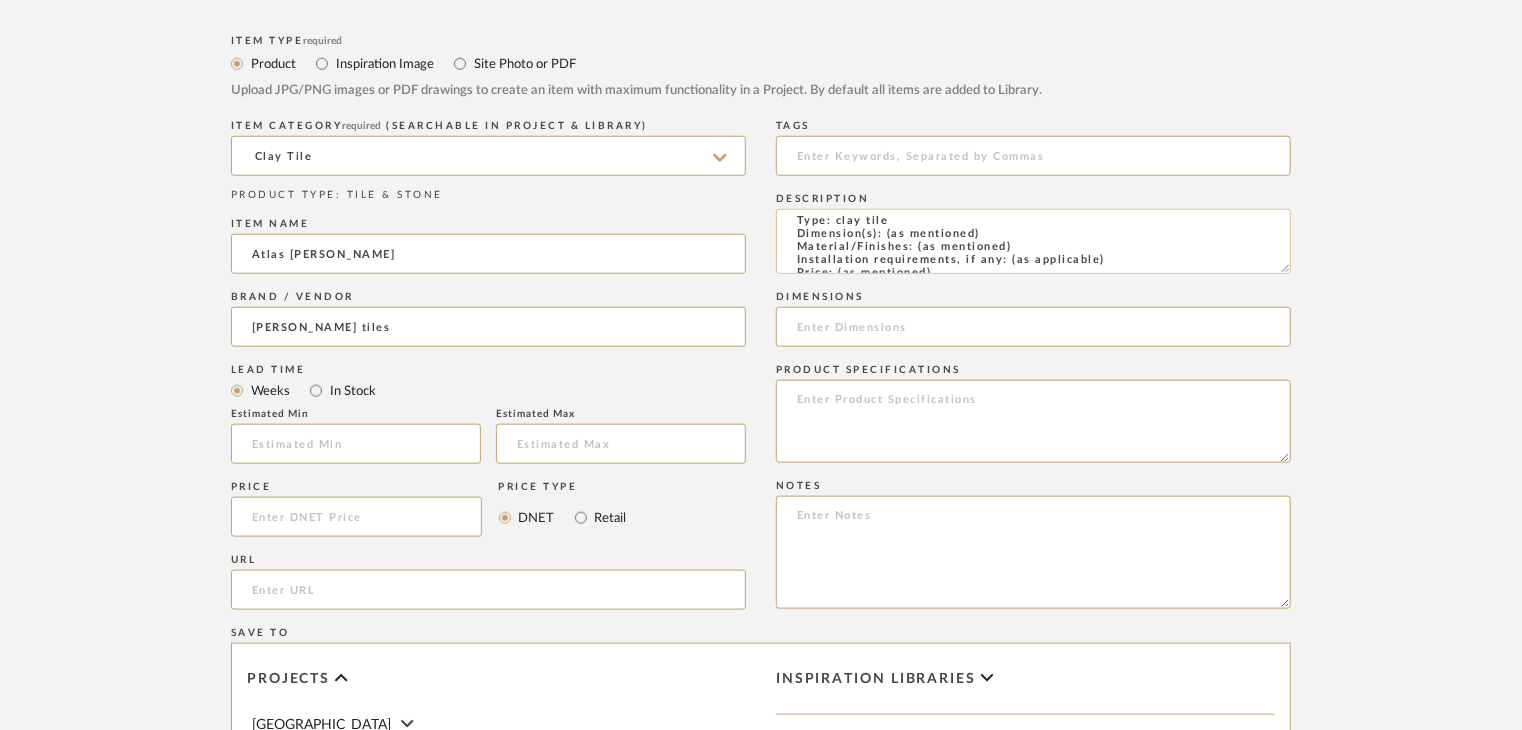scroll, scrollTop: 0, scrollLeft: 0, axis: both 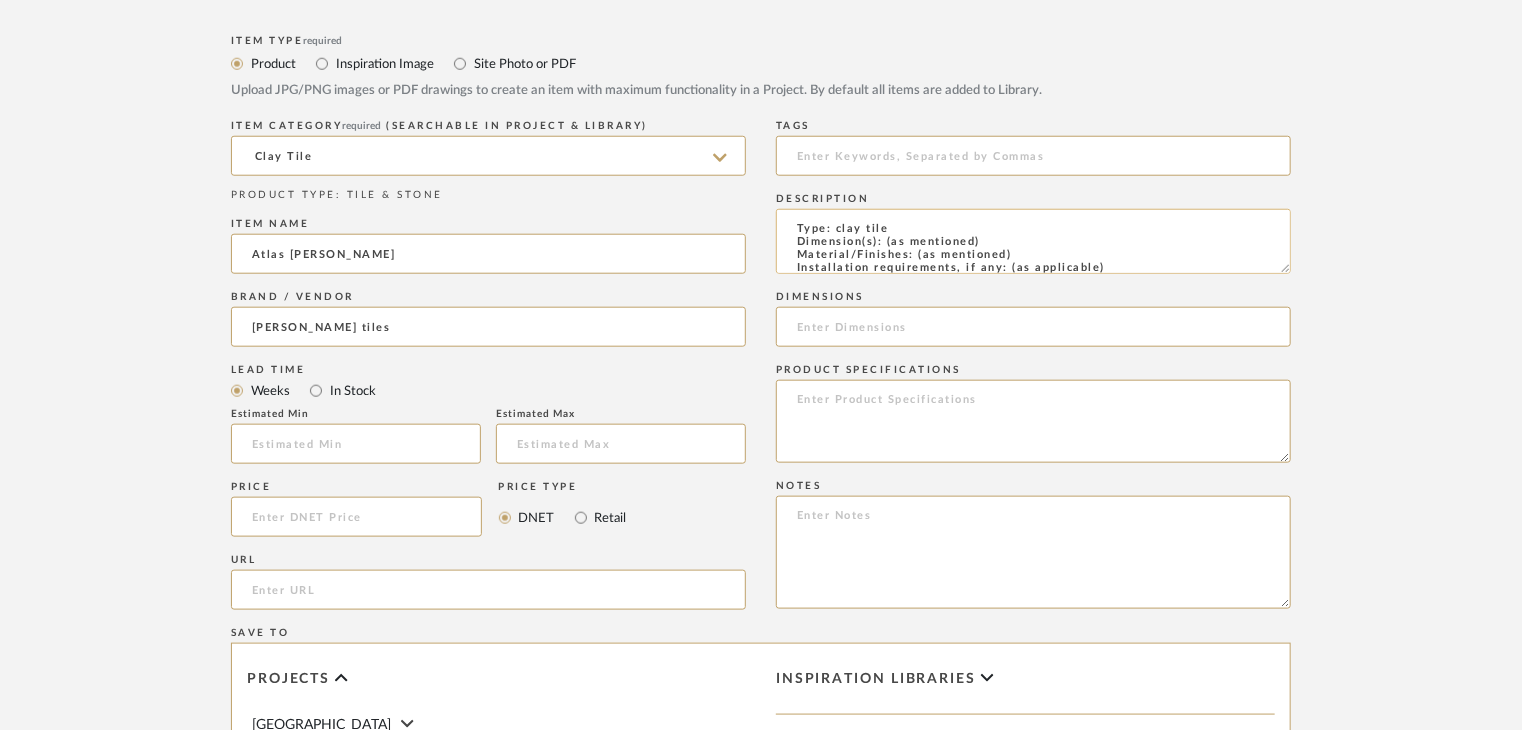 drag, startPoint x: 1016, startPoint y: 253, endPoint x: 916, endPoint y: 256, distance: 100.04499 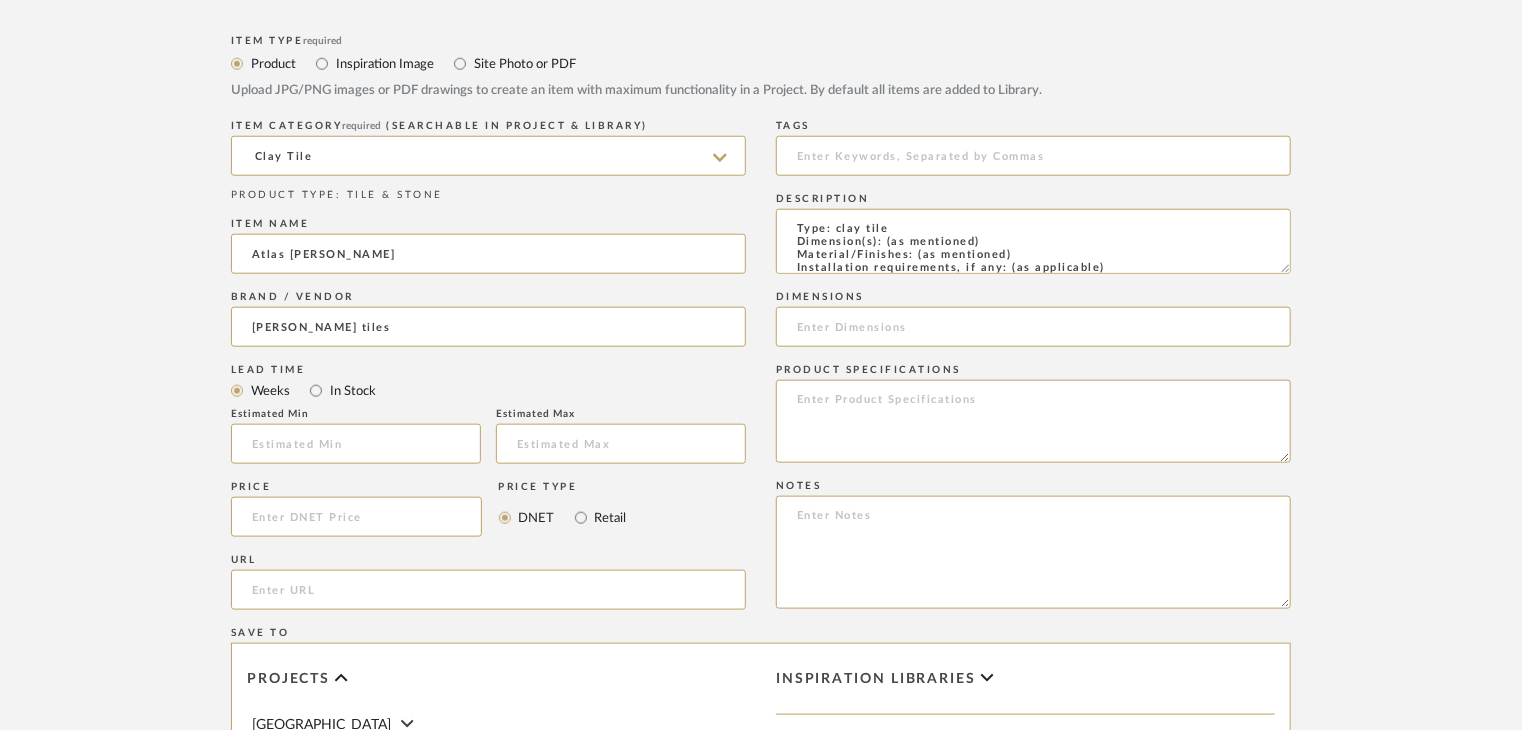 paste on "TS-CLT-22" 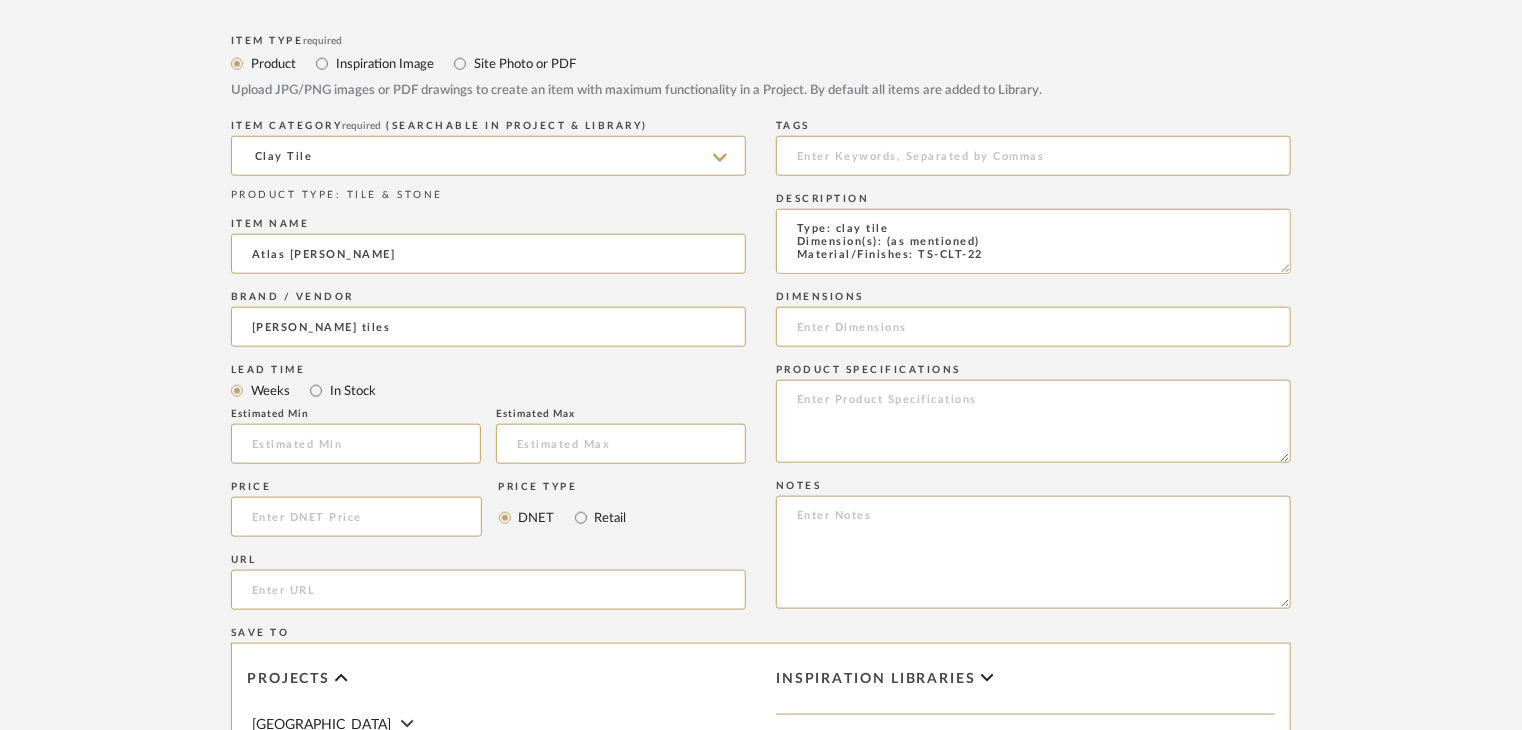 scroll, scrollTop: 1, scrollLeft: 0, axis: vertical 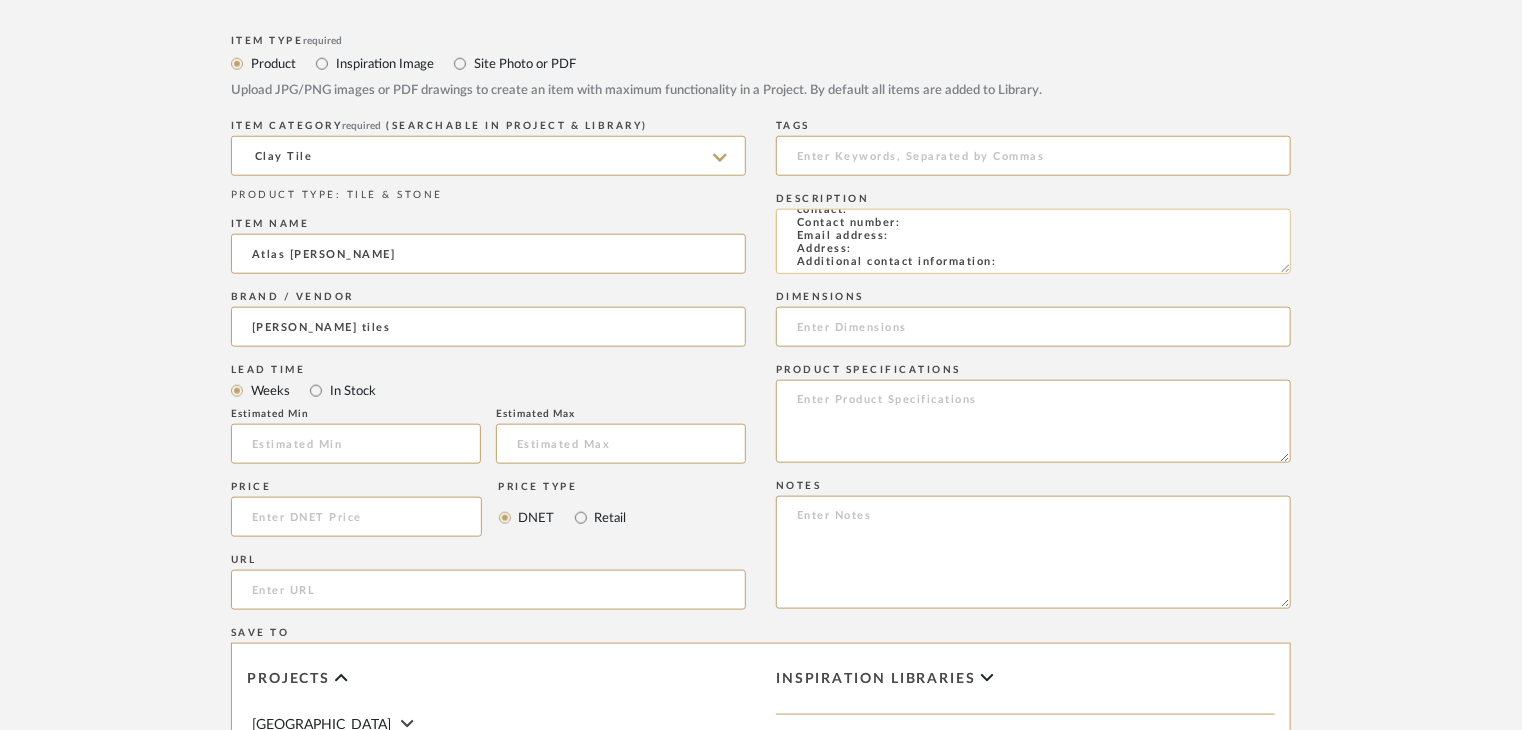 drag, startPoint x: 996, startPoint y: 253, endPoint x: 941, endPoint y: 256, distance: 55.081757 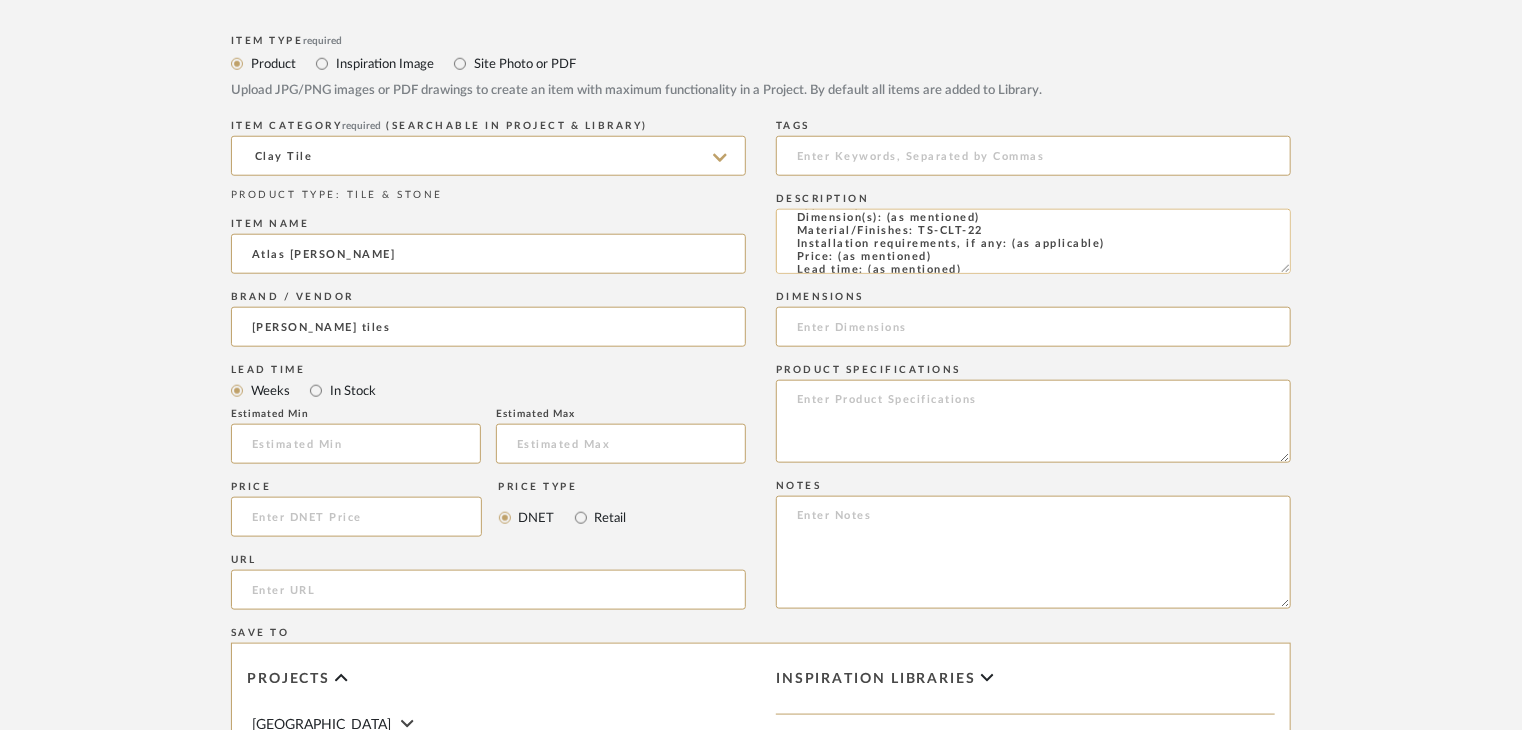 scroll, scrollTop: 0, scrollLeft: 0, axis: both 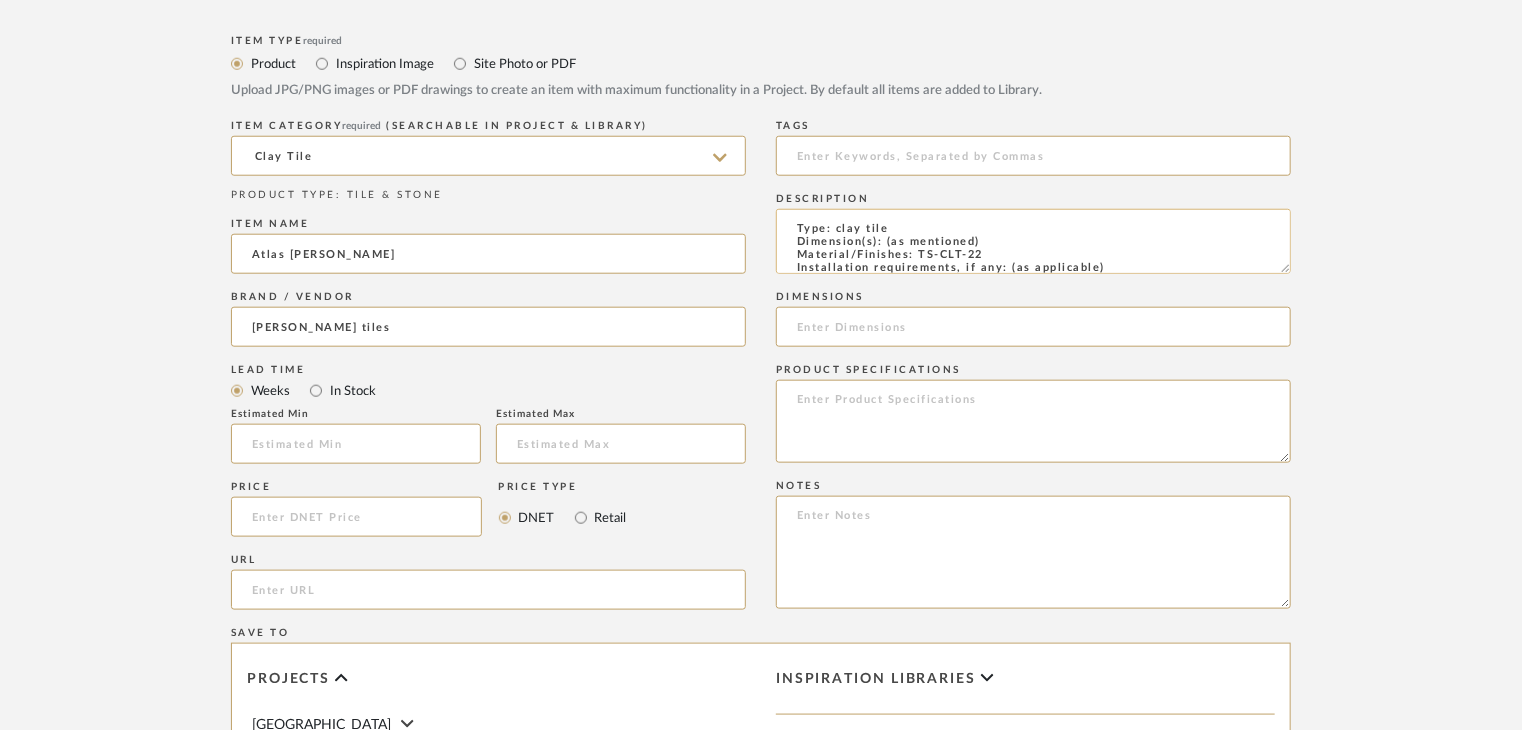 click on "Type: clay tile
Dimension(s): (as mentioned)
Material/Finishes: TS-CLT-22
Installation requirements, if any: (as applicable)
Price: (as mentioned)
Lead time: (as mentioned)
Sample available: supplier stock
Sample Internal reference number:
as per the internal sample warehouse) Point of
contact:
Contact number:
Email address:
Address:
Additional contact information:" 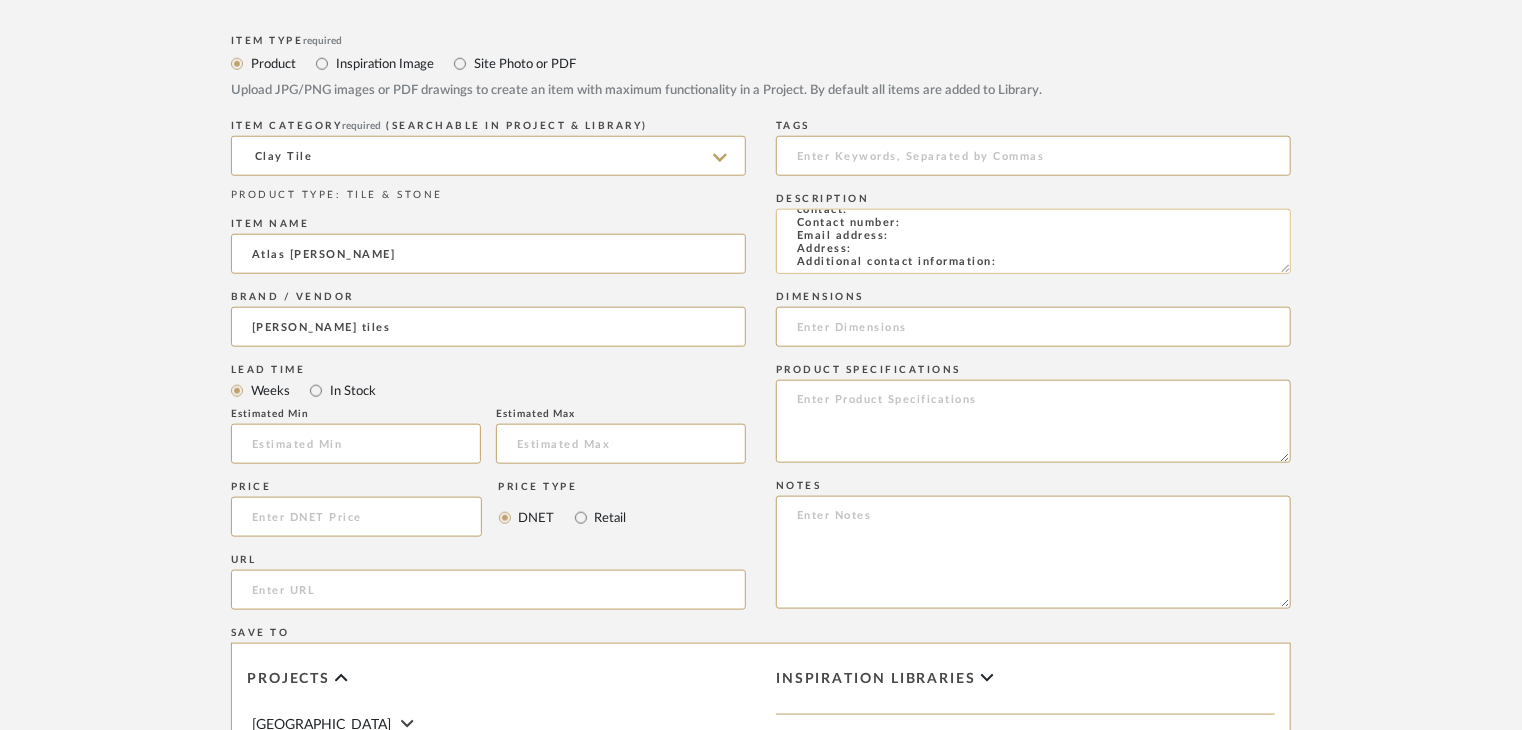 drag, startPoint x: 985, startPoint y: 257, endPoint x: 932, endPoint y: 249, distance: 53.600372 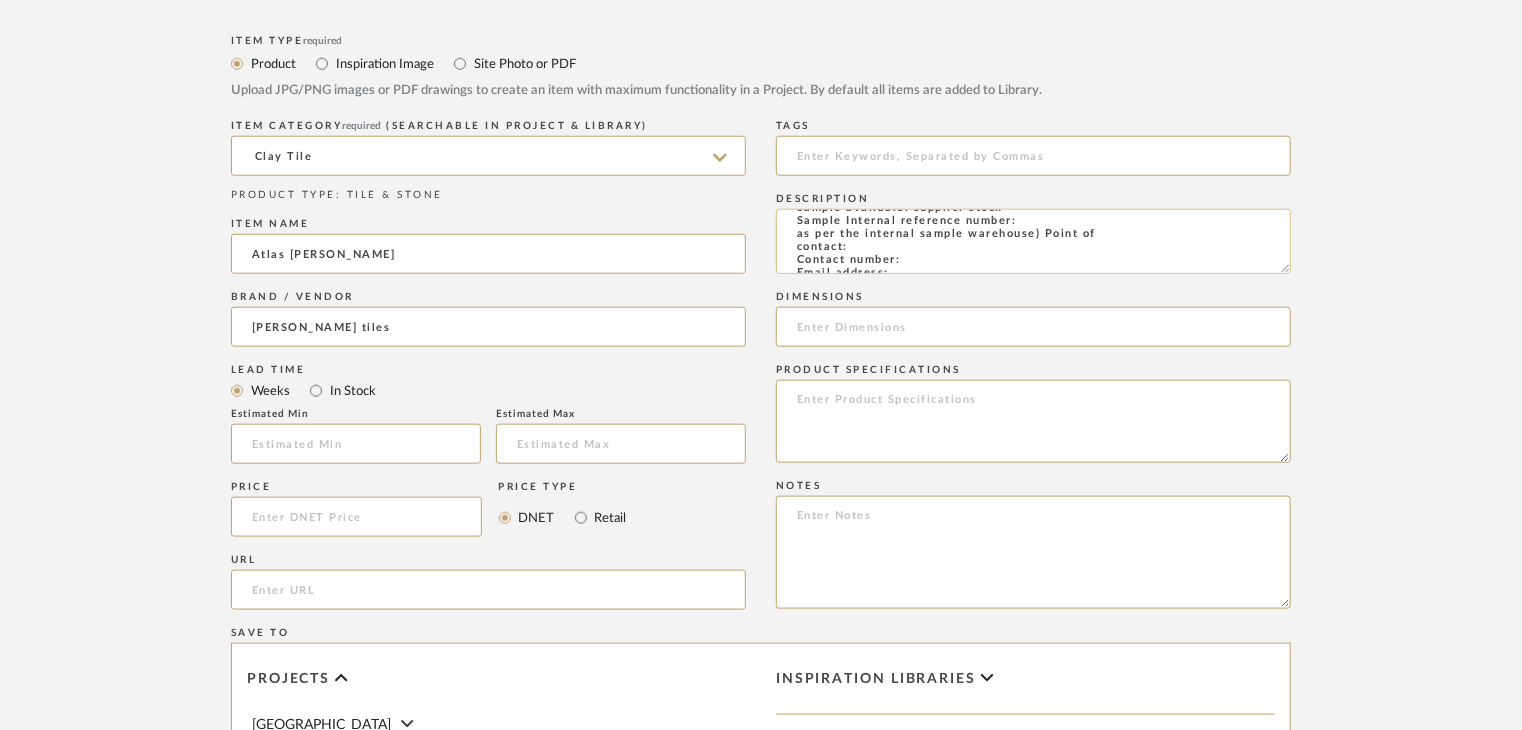 scroll, scrollTop: 100, scrollLeft: 0, axis: vertical 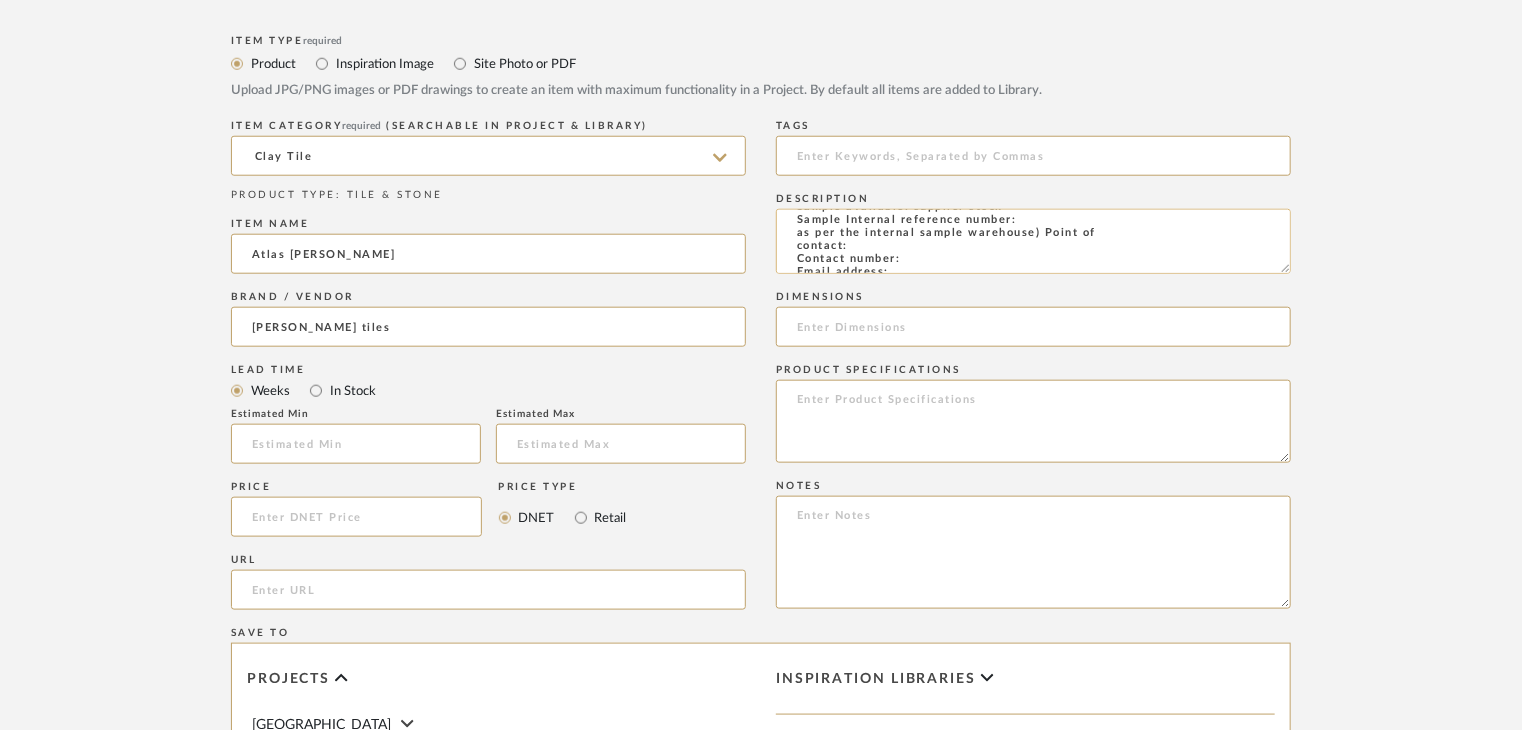 click on "Type: clay tile
Dimension(s): (as mentioned)
Material/Finishes: (as mentioned)
Installation requirements, if any: (as applicable)
Price: (as mentioned)
Lead time: (as mentioned)
Sample available: supplier stock
Sample Internal reference number:
as per the internal sample warehouse) Point of
contact:
Contact number:
Email address:
Address:
Additional contact information:" 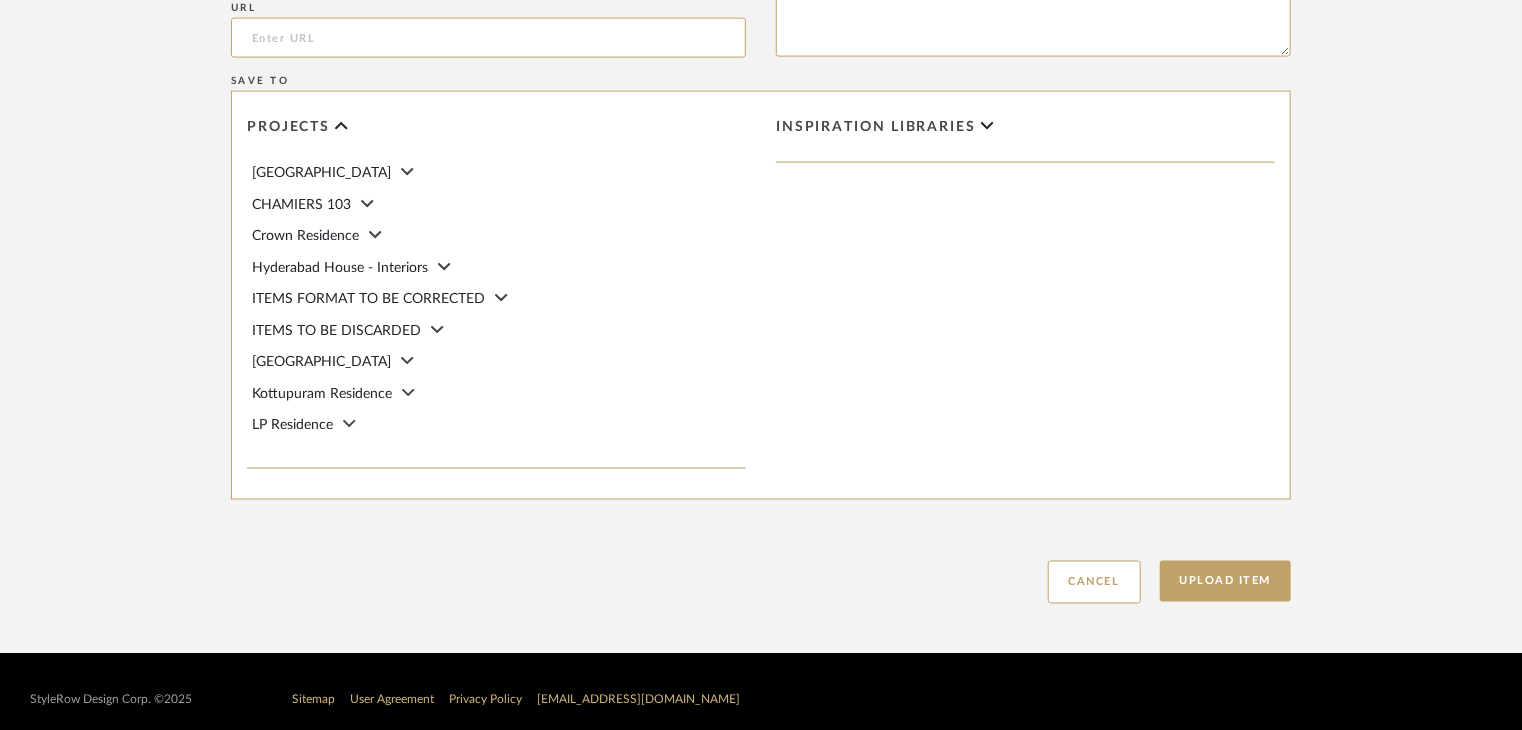 scroll, scrollTop: 1468, scrollLeft: 0, axis: vertical 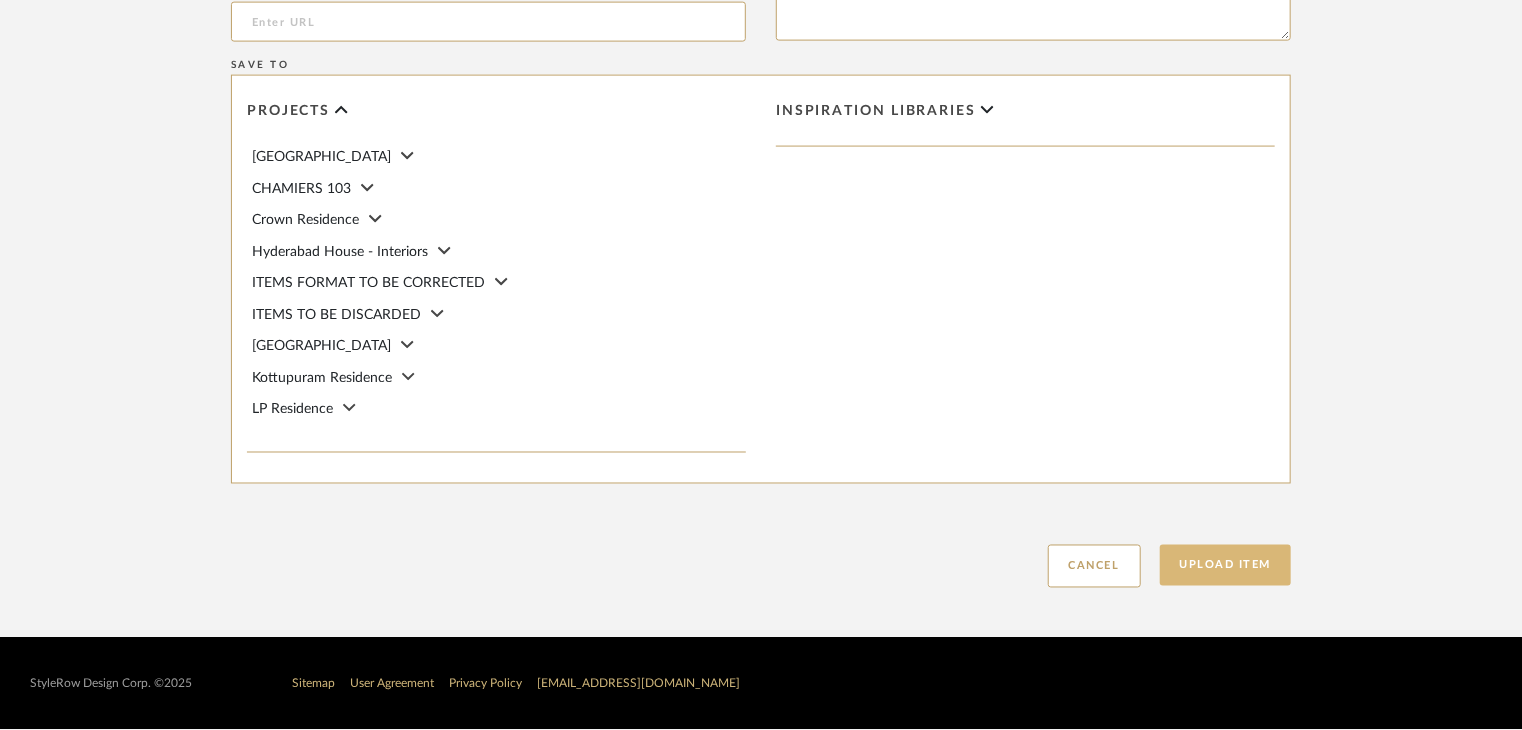 type on "Type: clay tile
Dimension(s): (as mentioned)
Material/Finishes: (as mentioned)
Installation requirements, if any: (as applicable)
Price: (as mentioned)
Lead time: (as mentioned)
Sample available: supplier stock
Sample Internal reference number: TS-CLT-22
as per the internal sample warehouse) Point of
contact:
Contact number:
Email address:
Address:
Additional contact information:" 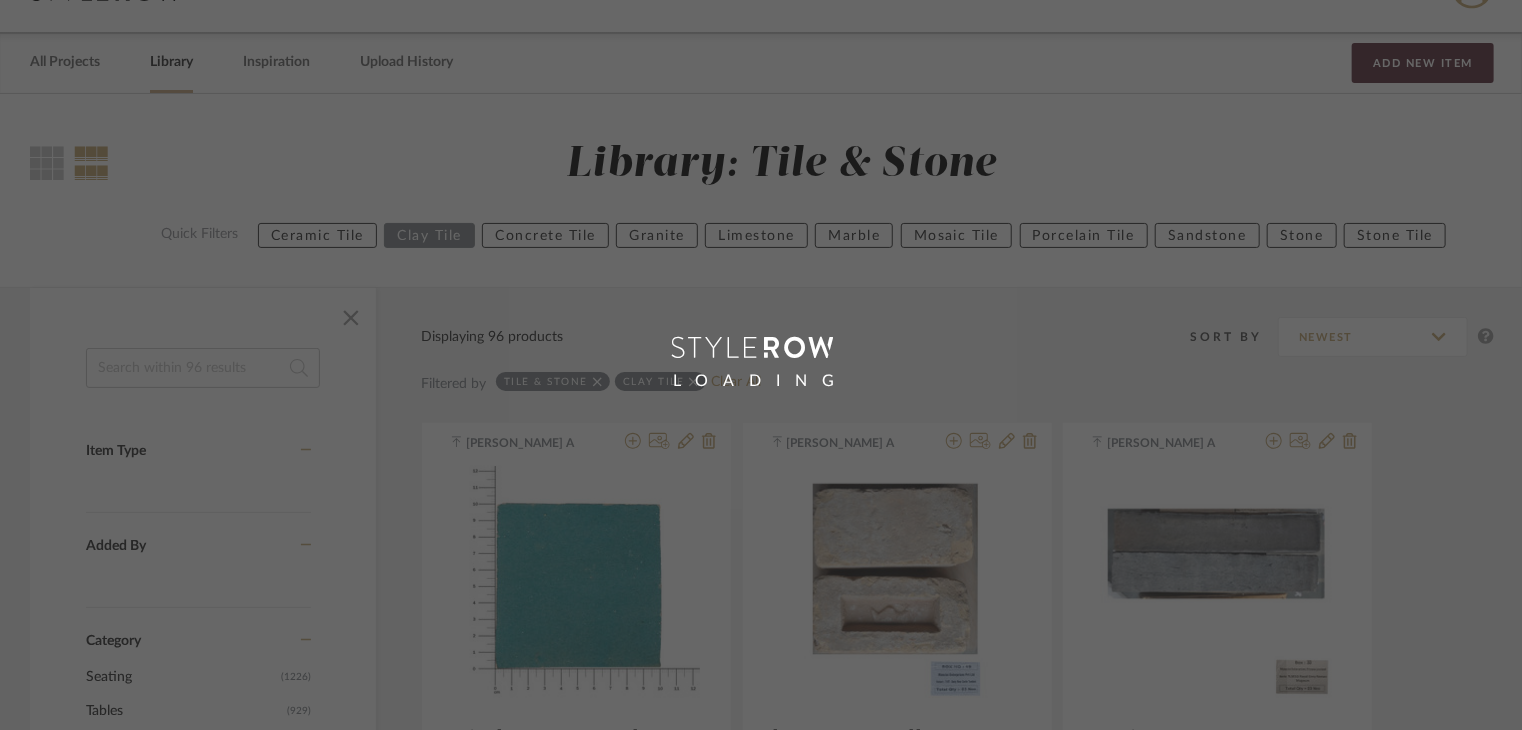 scroll, scrollTop: 0, scrollLeft: 0, axis: both 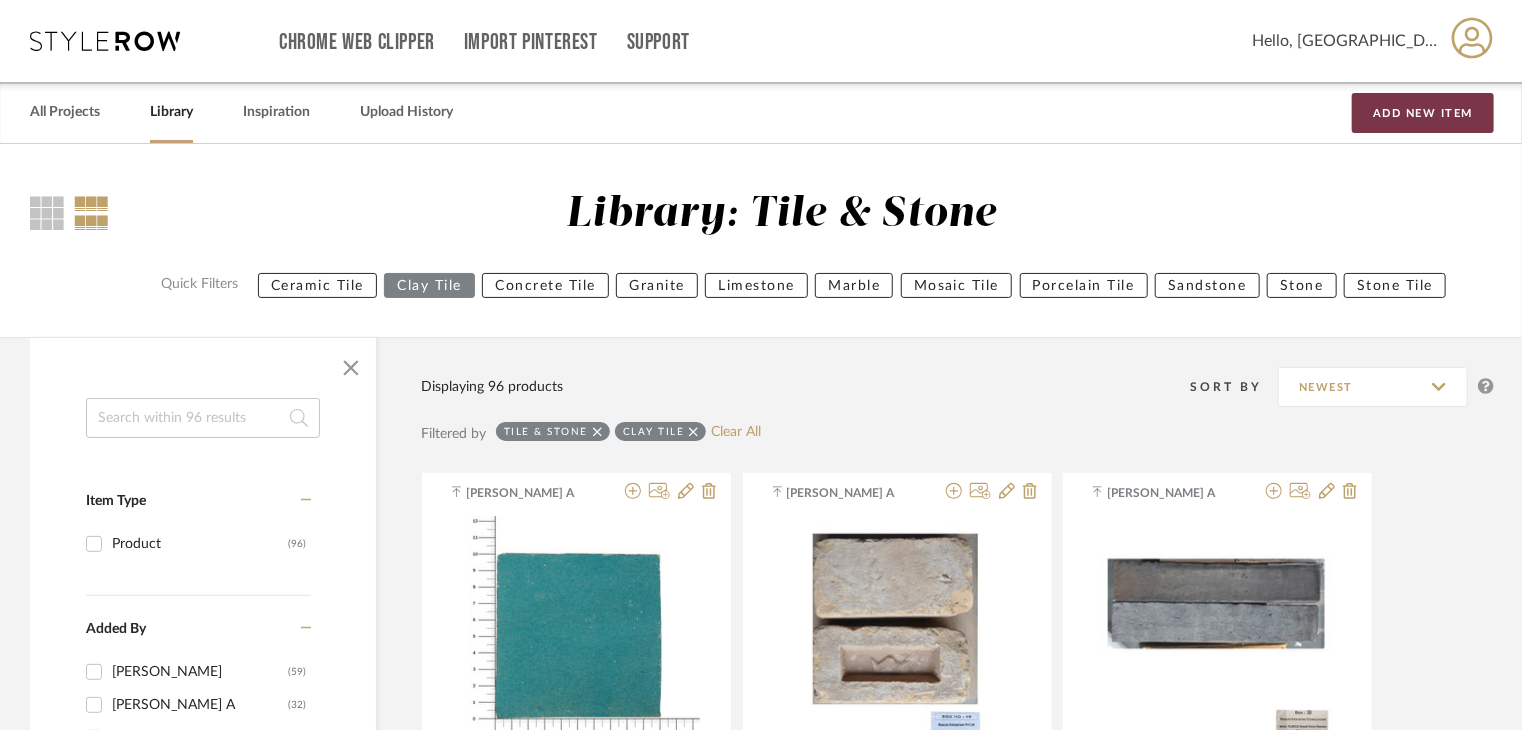 click on "Add New Item" at bounding box center (1423, 113) 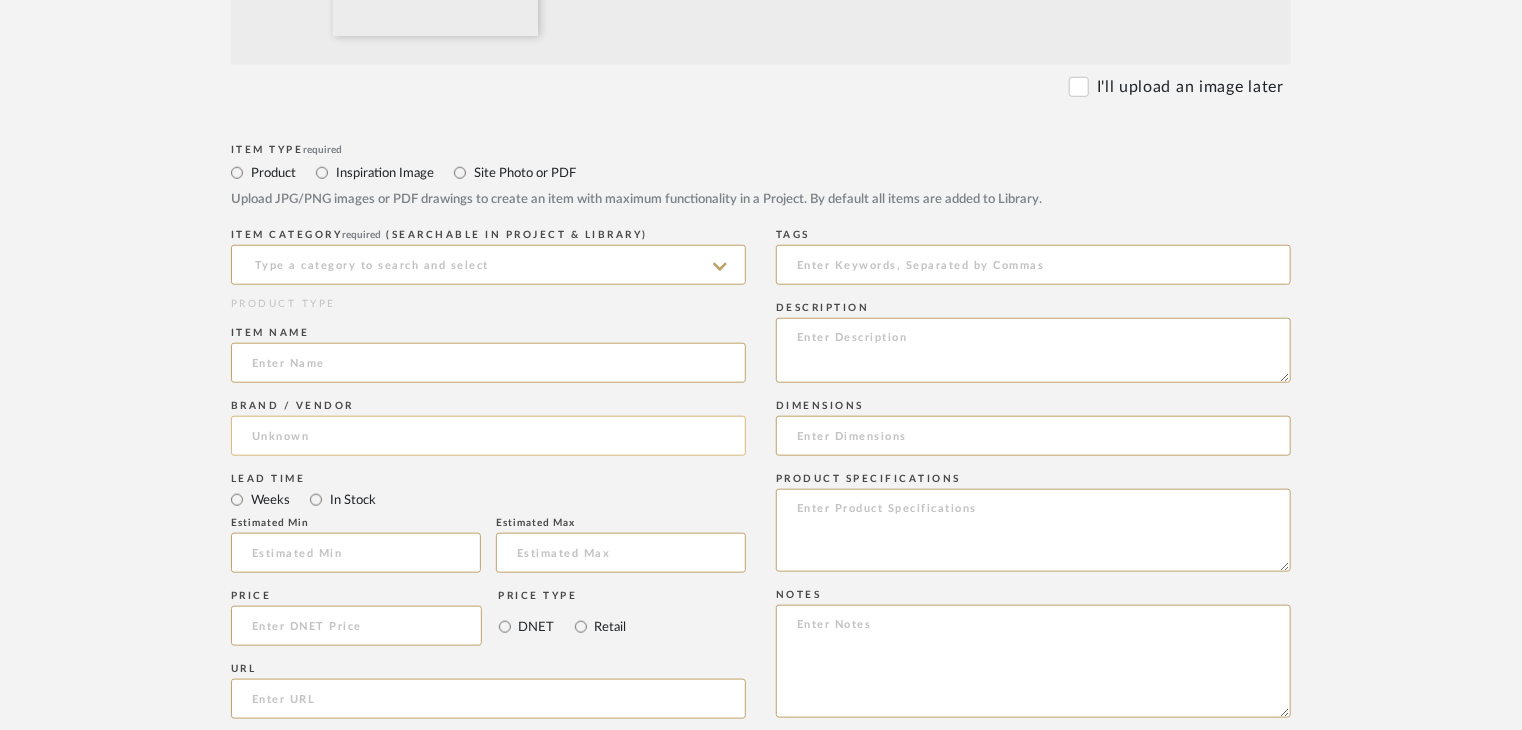 scroll, scrollTop: 800, scrollLeft: 0, axis: vertical 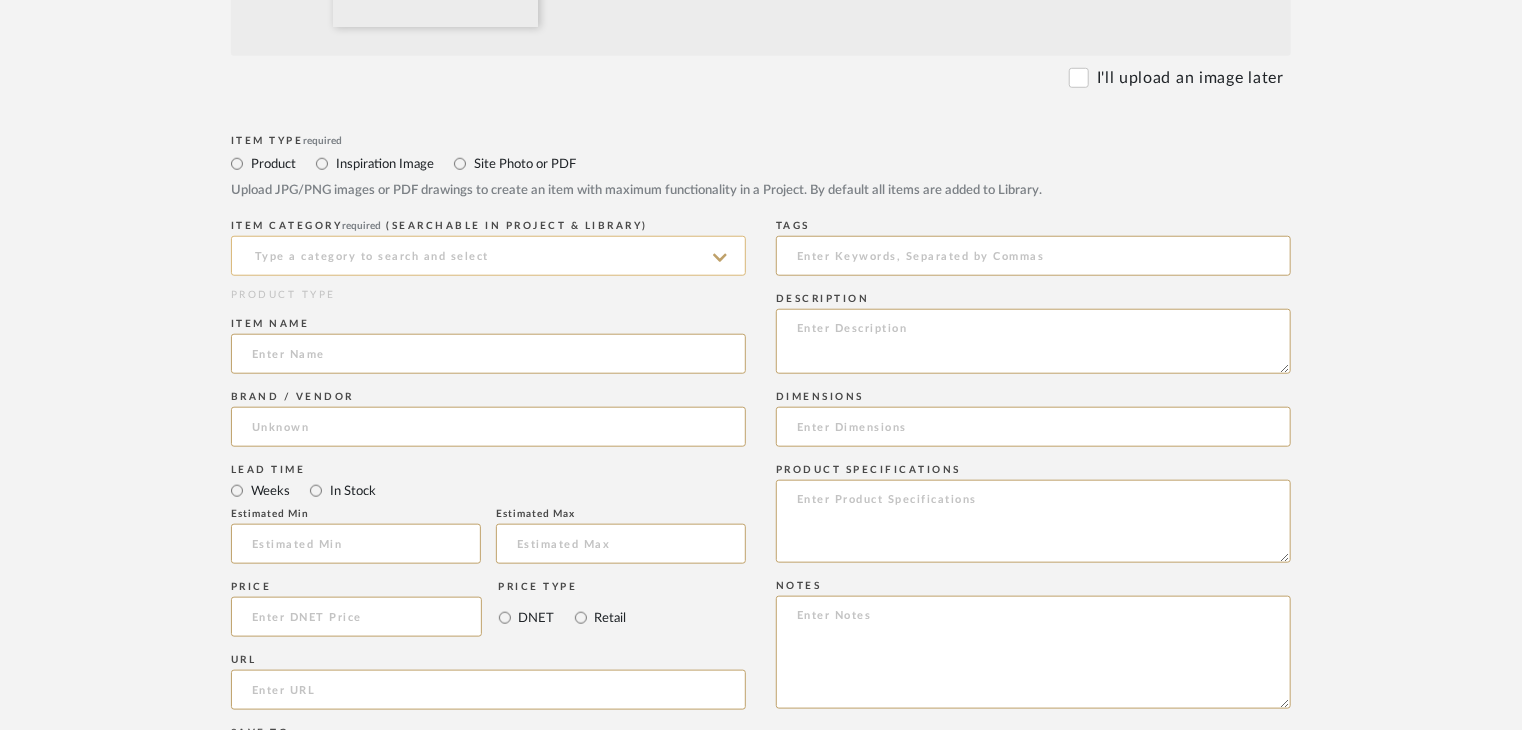 click 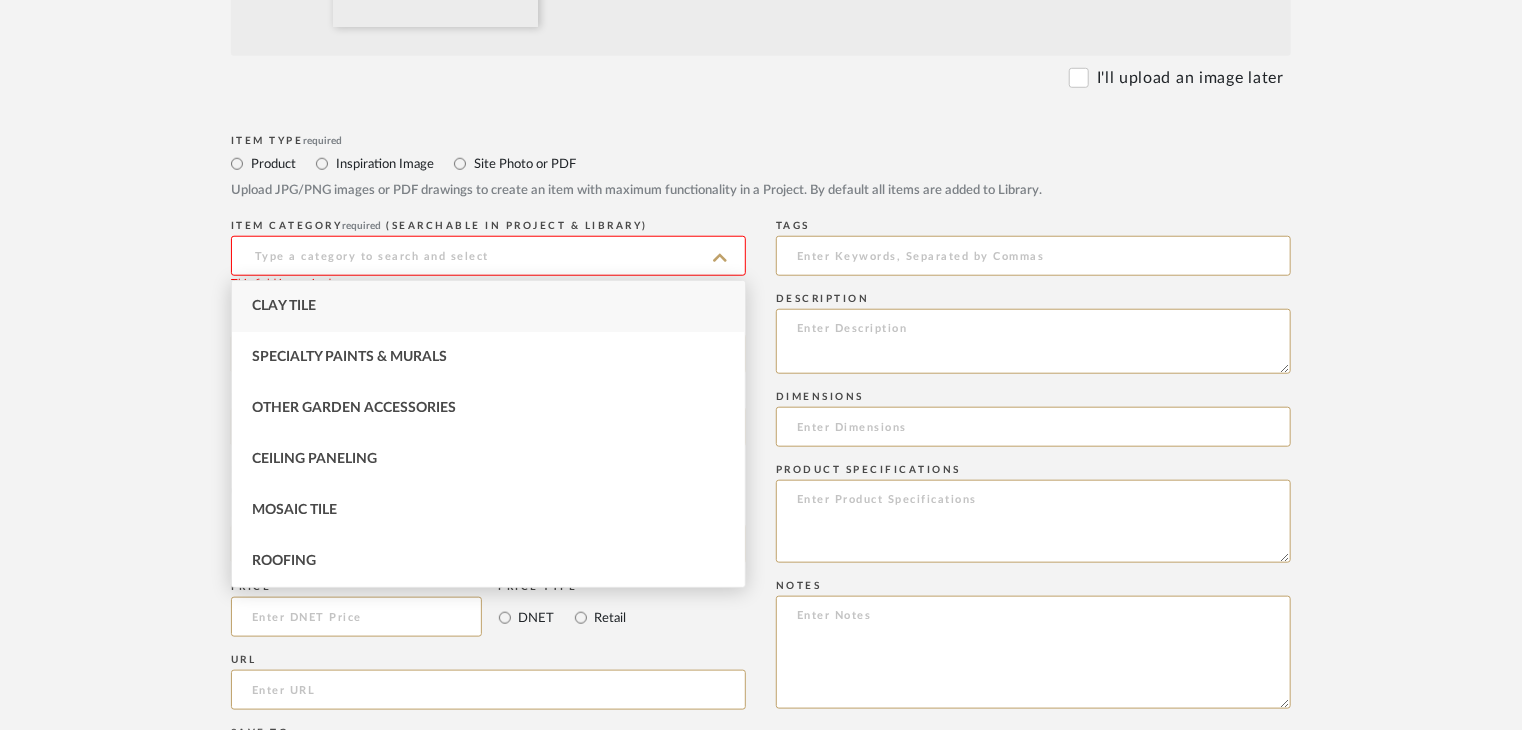 click on "Clay Tile" at bounding box center [488, 306] 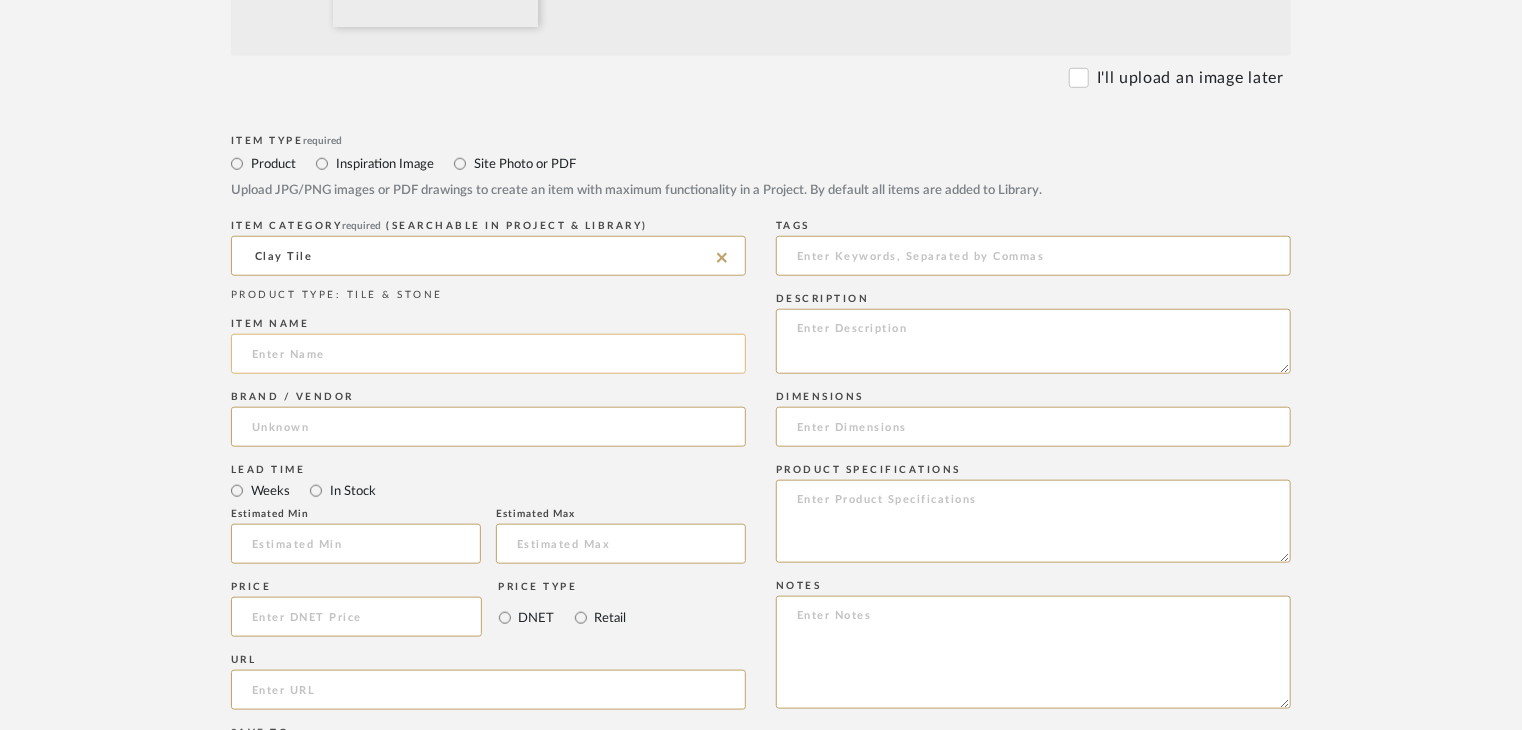 click 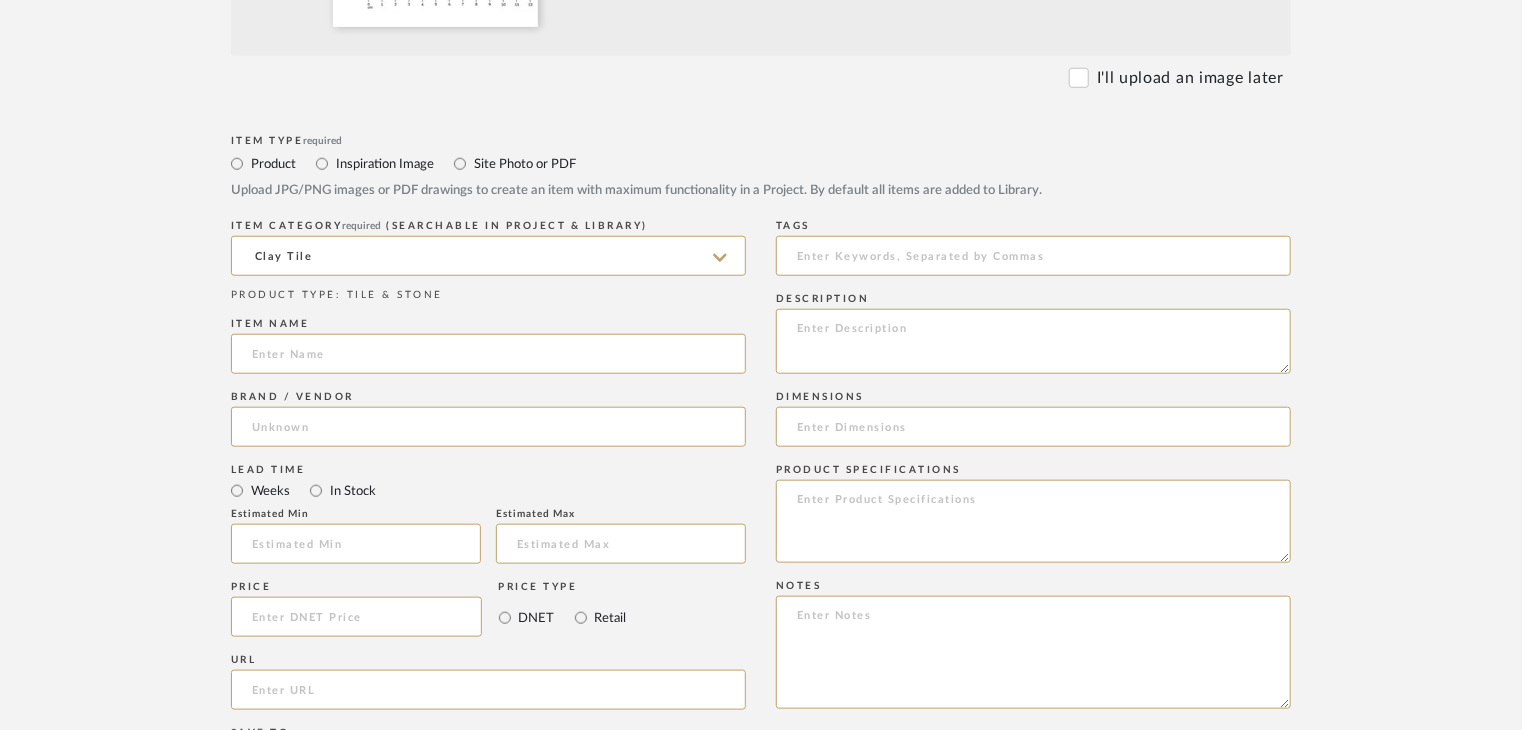 paste on "Blue Marine Zellige" 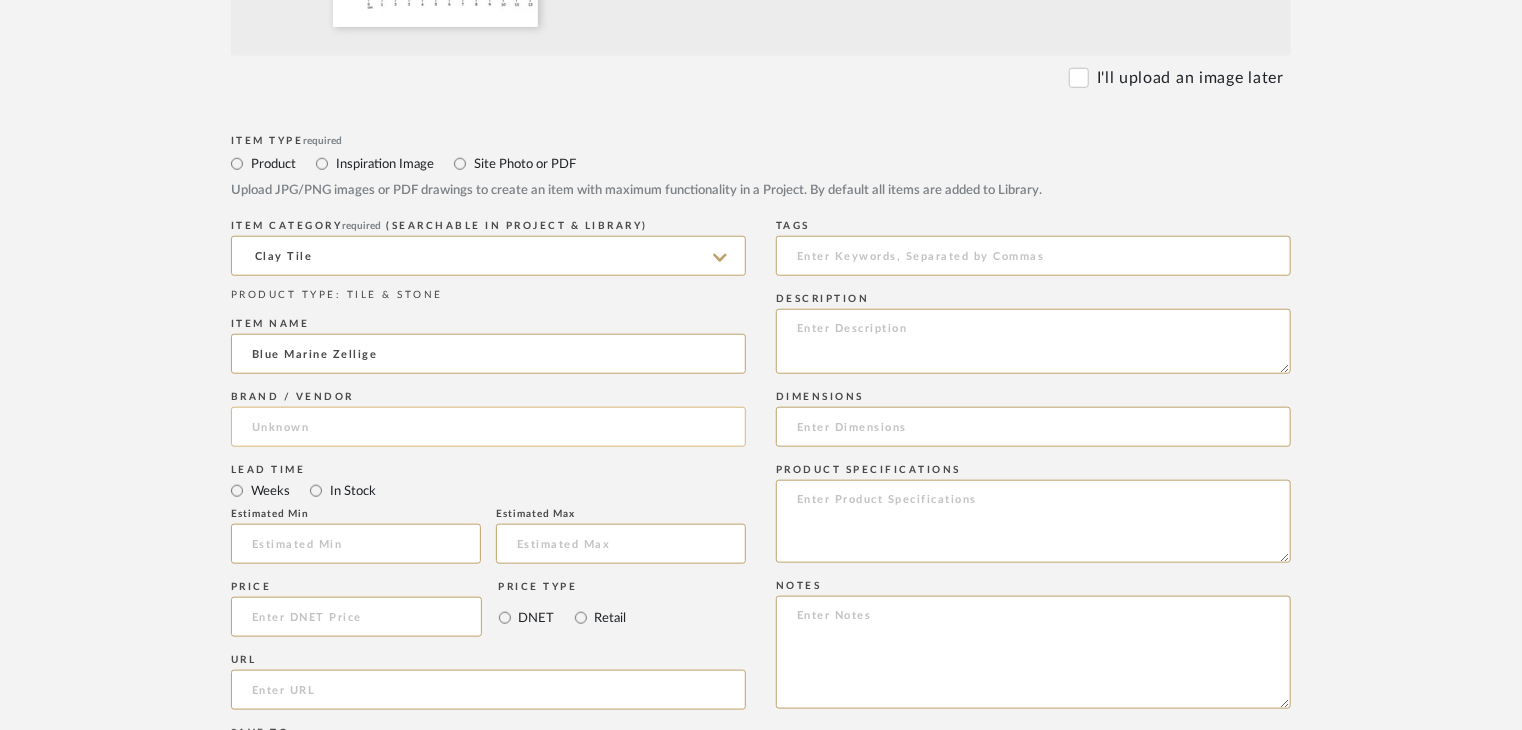 type on "Blue Marine Zellige" 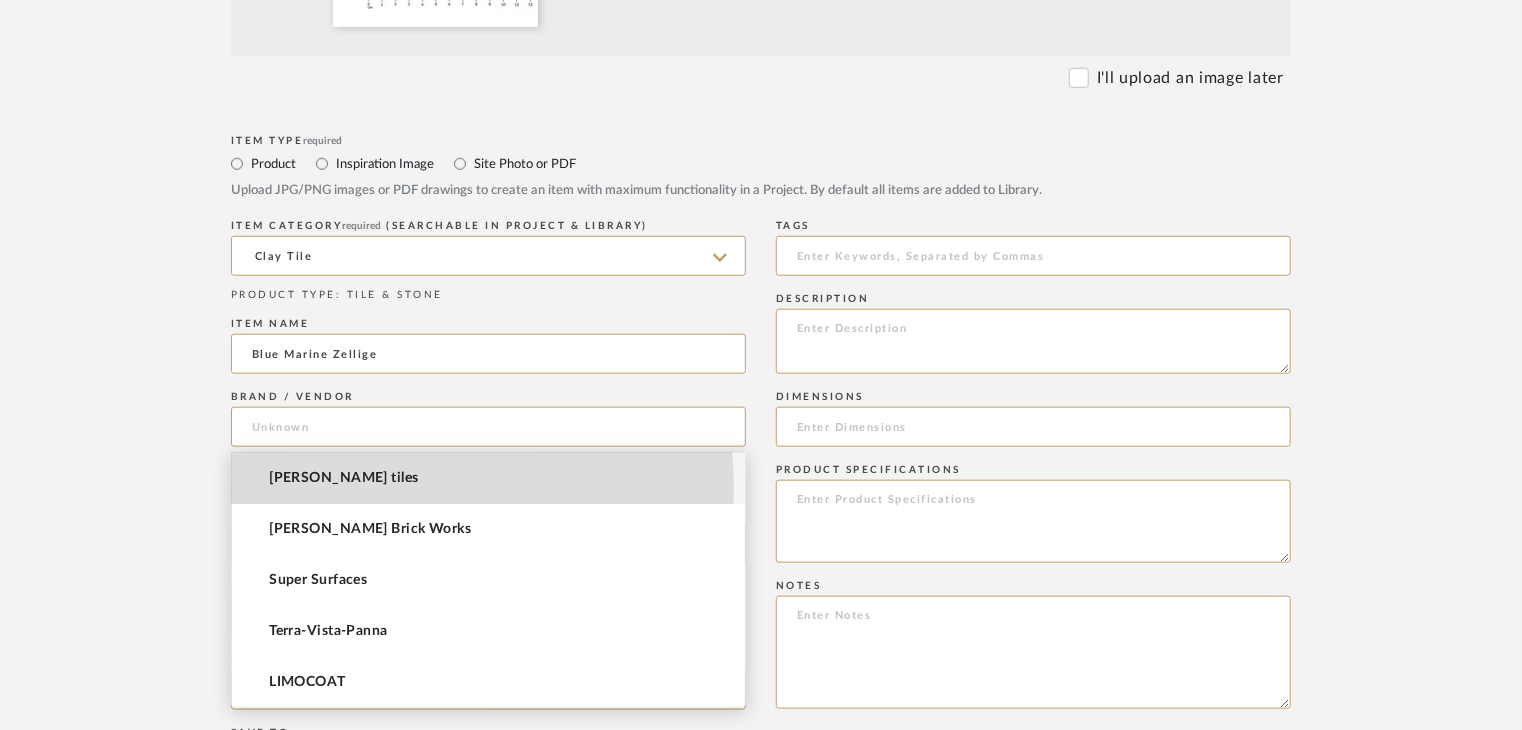click on "[PERSON_NAME] tiles" at bounding box center [488, 478] 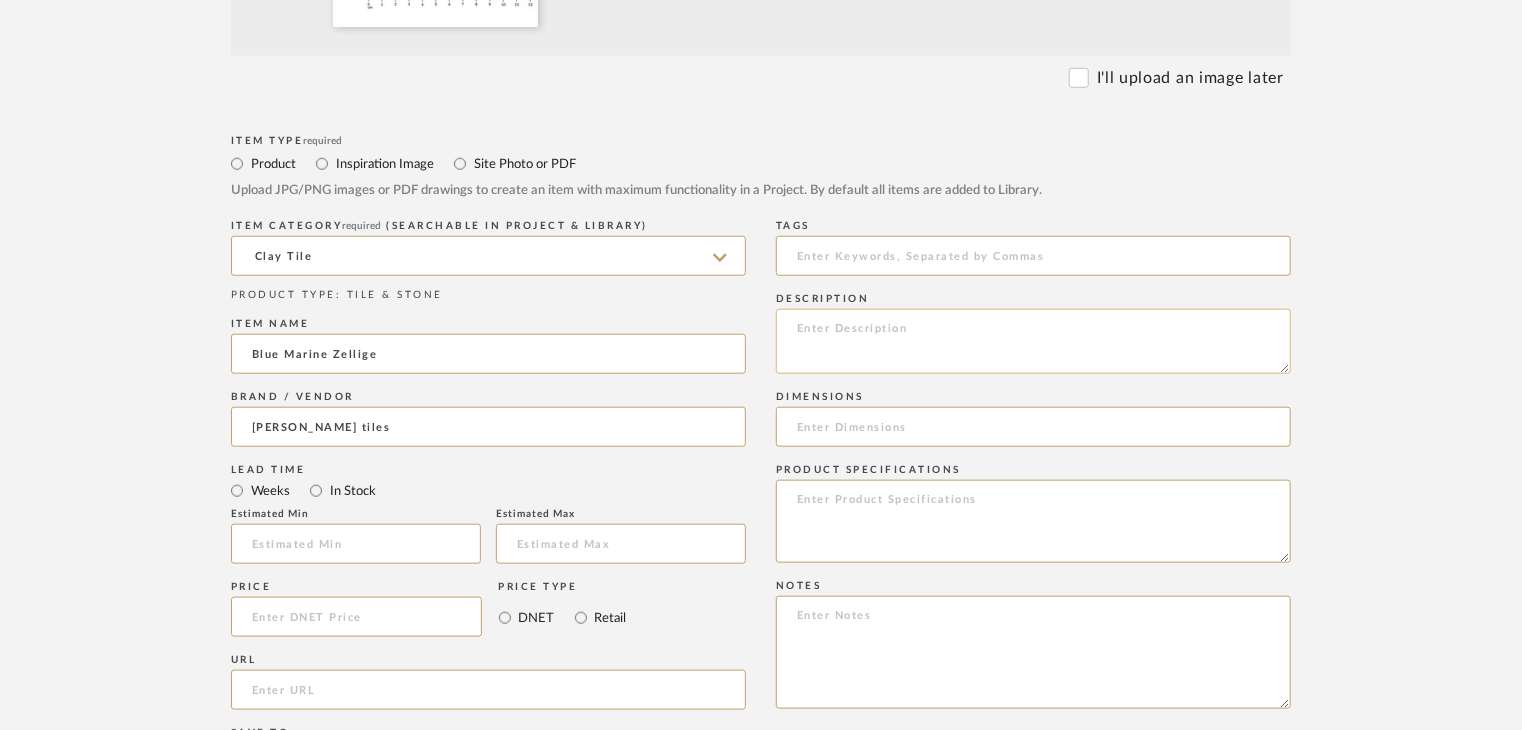 click 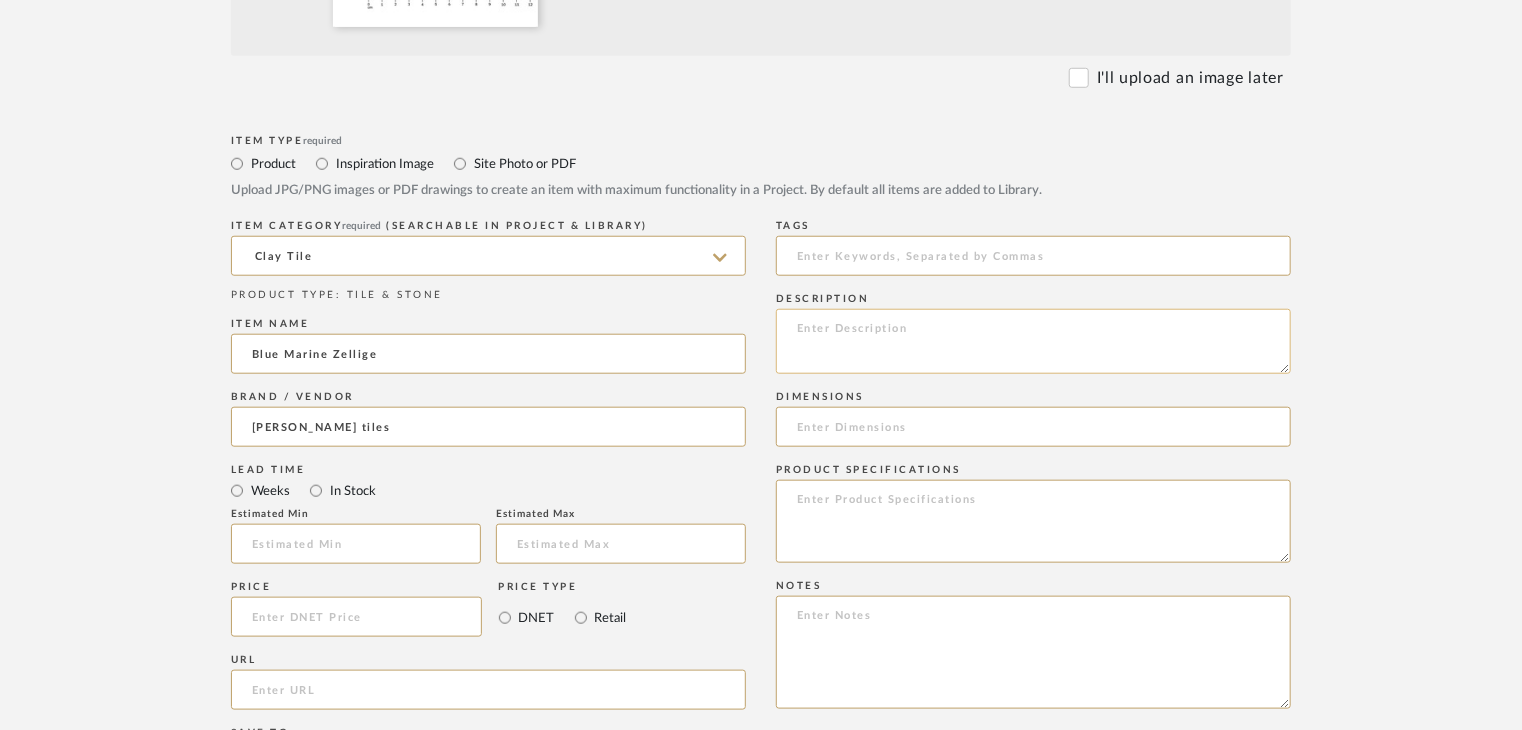 paste on "Type: clay tile
Dimension(s): (as mentioned)
Material/Finishes: (as mentioned)
Installation requirements, if any: (as applicable)
Price: (as mentioned)
Lead time: (as mentioned)
Sample available: supplier stock
Sample Internal reference number:
as per the internal sample warehouse) Point of
contact:
Contact number:
Email address:
Address:
Additional contact information:" 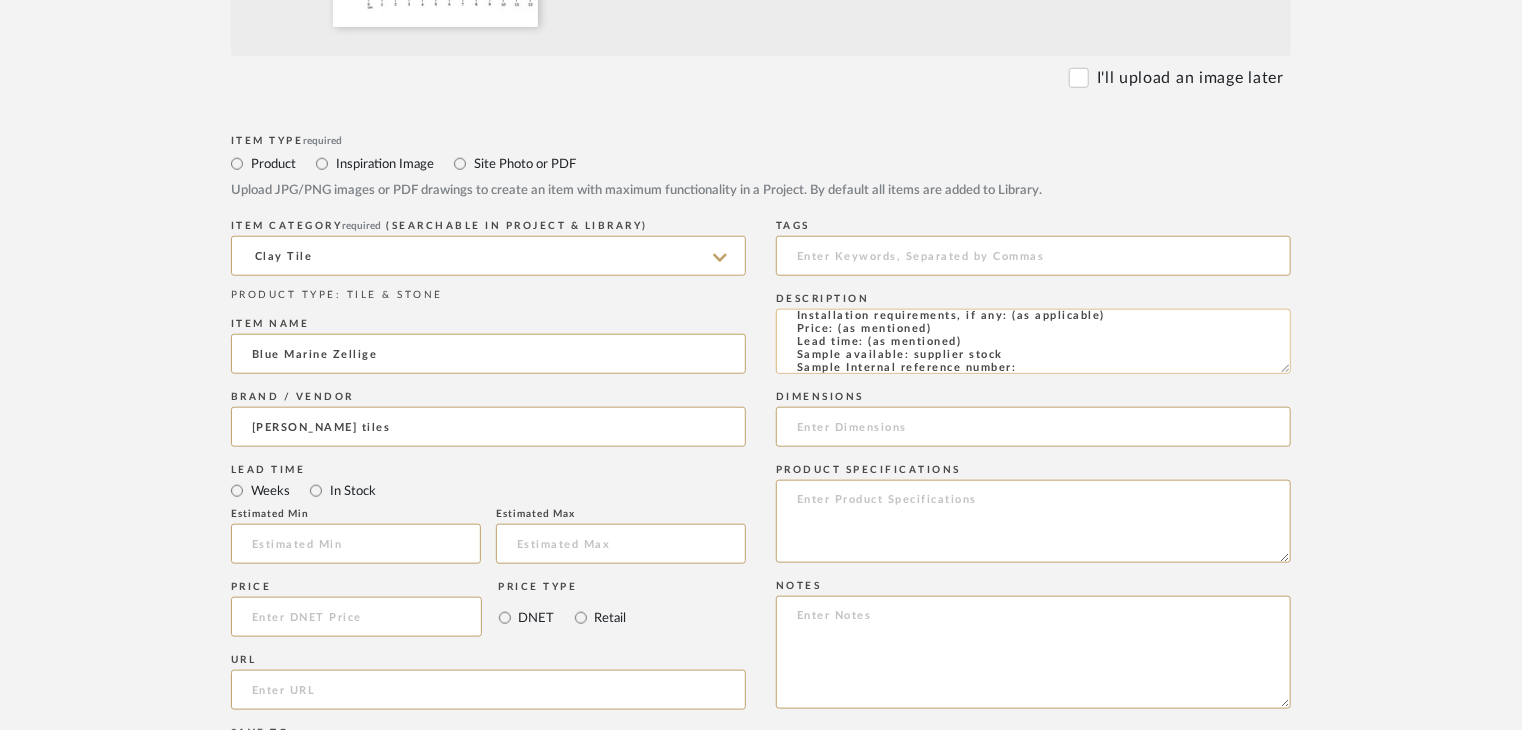 scroll, scrollTop: 51, scrollLeft: 0, axis: vertical 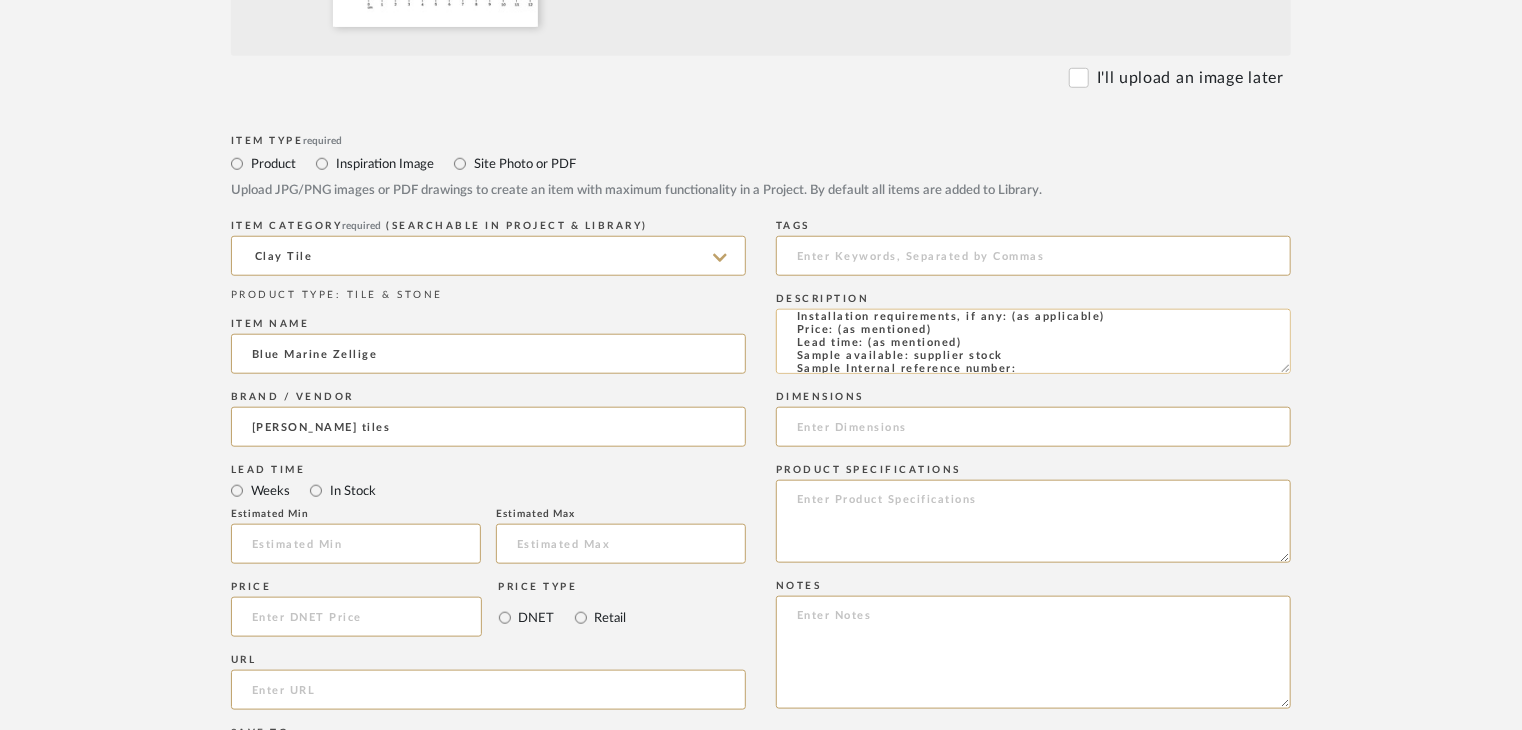click on "Type: clay tile
Dimension(s): (as mentioned)
Material/Finishes: (as mentioned)
Installation requirements, if any: (as applicable)
Price: (as mentioned)
Lead time: (as mentioned)
Sample available: supplier stock
Sample Internal reference number:
as per the internal sample warehouse) Point of
contact:
Contact number:
Email address:
Address:
Additional contact information:" 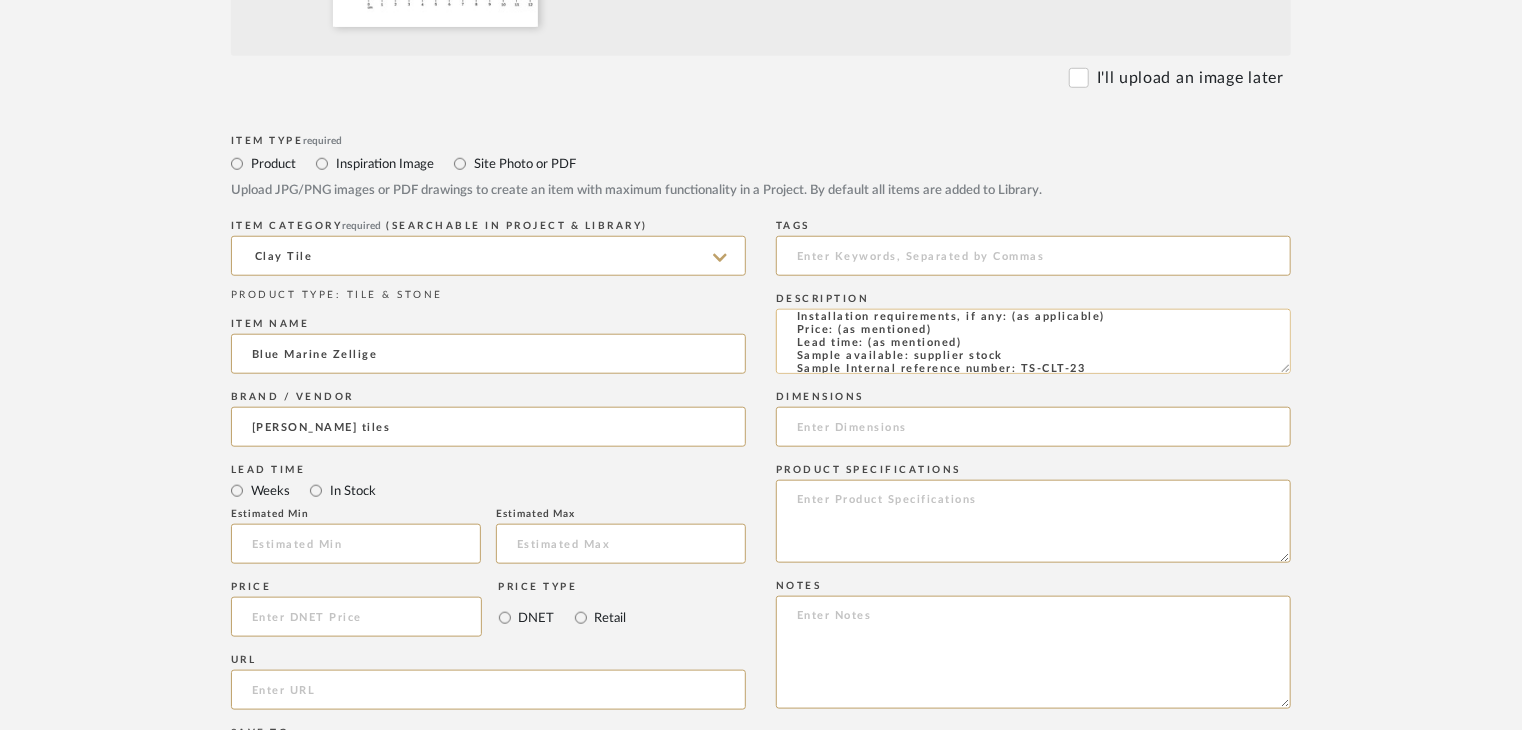 scroll, scrollTop: 69, scrollLeft: 0, axis: vertical 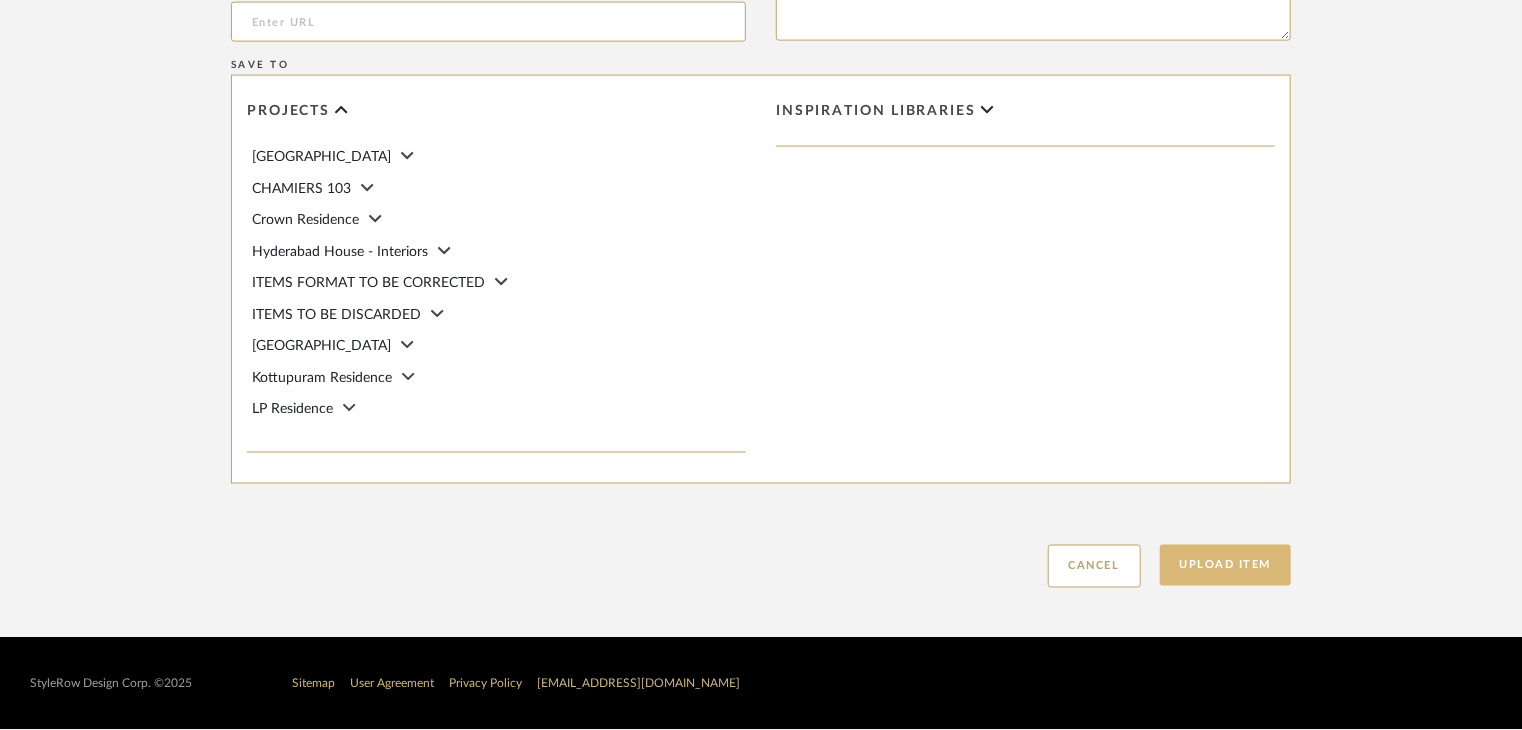 type on "Type: clay tile
Dimension(s): (as mentioned)
Material/Finishes: (as mentioned)
Installation requirements, if any: (as applicable)
Price: (as mentioned)
Lead time: (as mentioned)
Sample available: supplier stock
Sample Internal reference number: TS-CLT-23
as per the internal sample warehouse) Point of
contact:
Contact number:
Email address:
Address:
Additional contact information:" 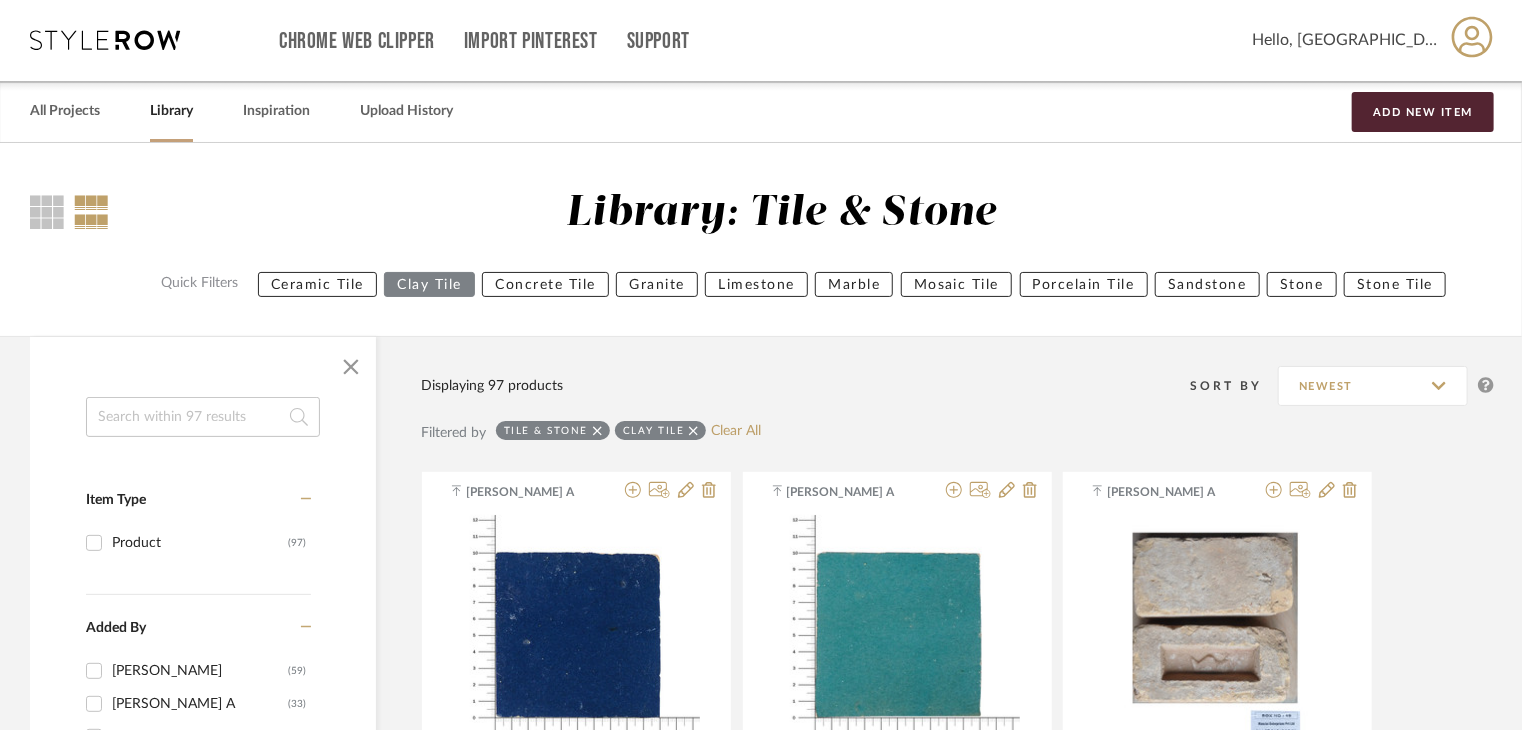 scroll, scrollTop: 0, scrollLeft: 0, axis: both 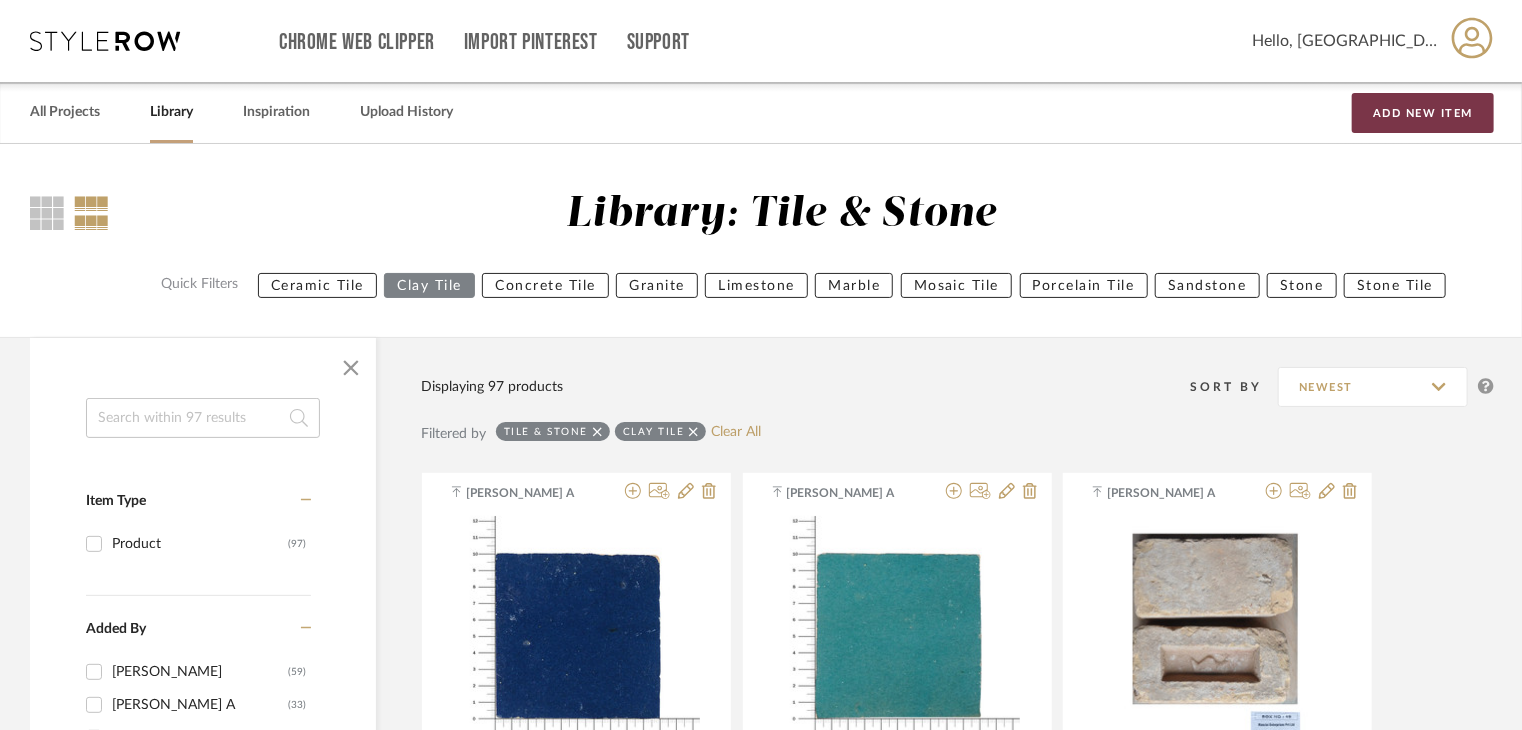 click on "Add New Item" at bounding box center (1423, 113) 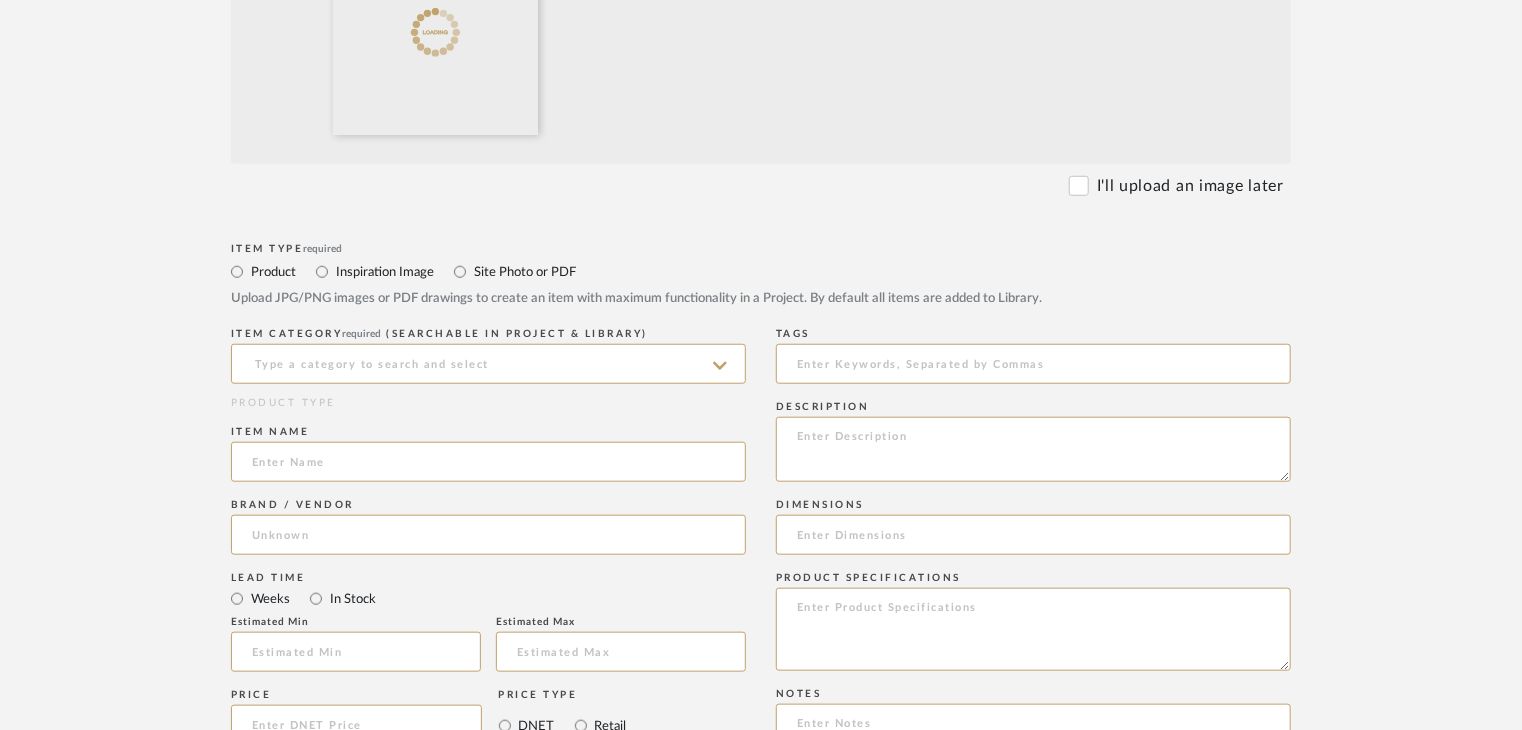 scroll, scrollTop: 700, scrollLeft: 0, axis: vertical 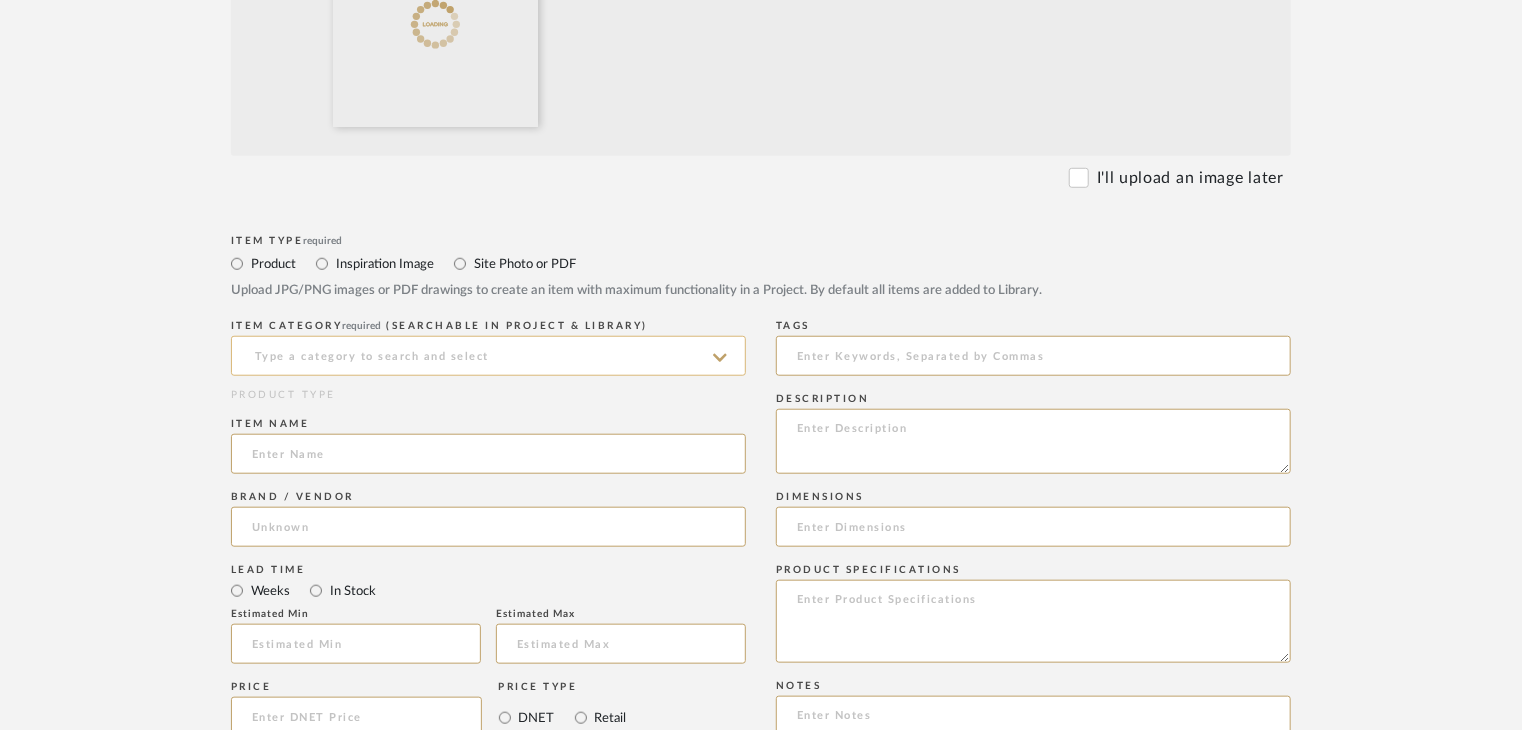 drag, startPoint x: 424, startPoint y: 350, endPoint x: 419, endPoint y: 362, distance: 13 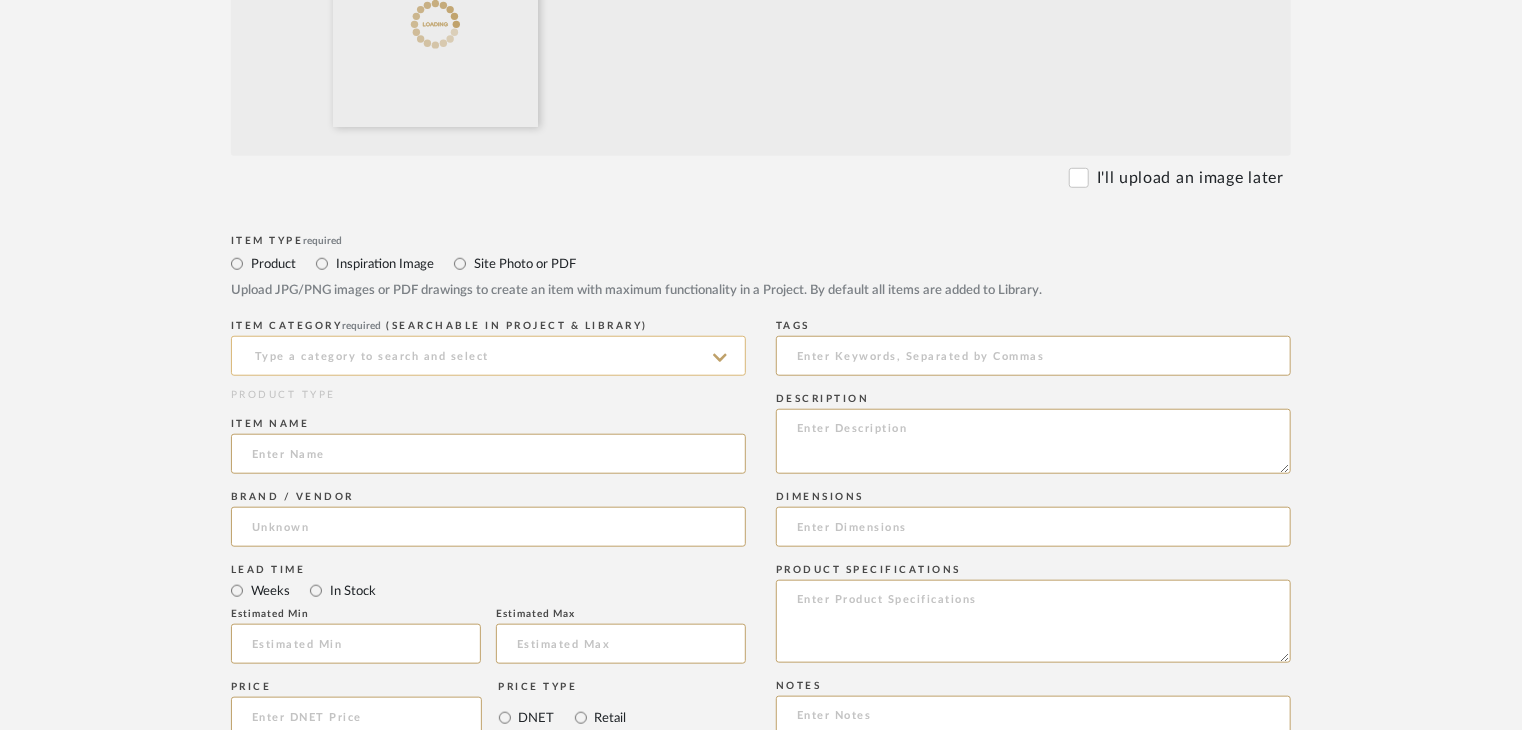 click 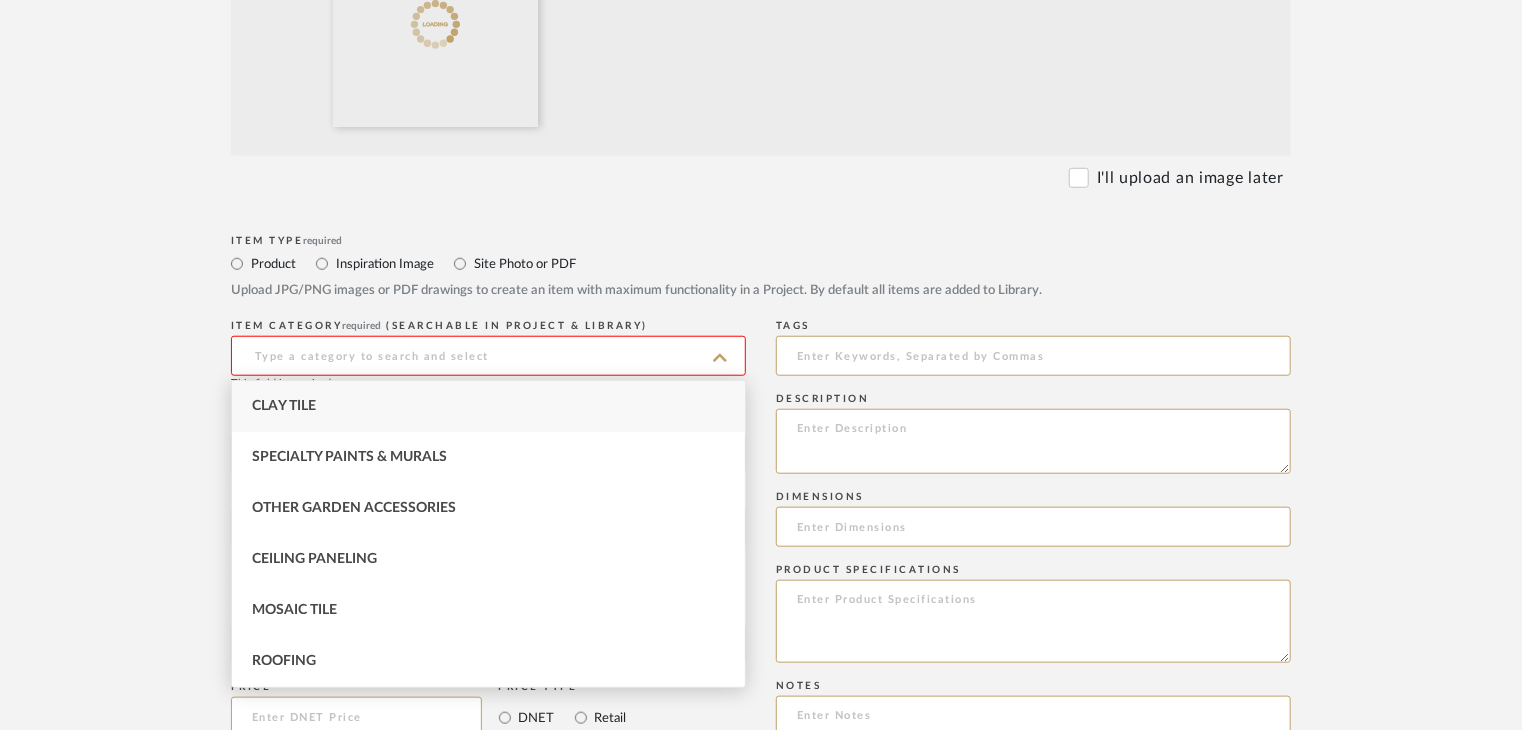 click on "Clay Tile" at bounding box center (488, 406) 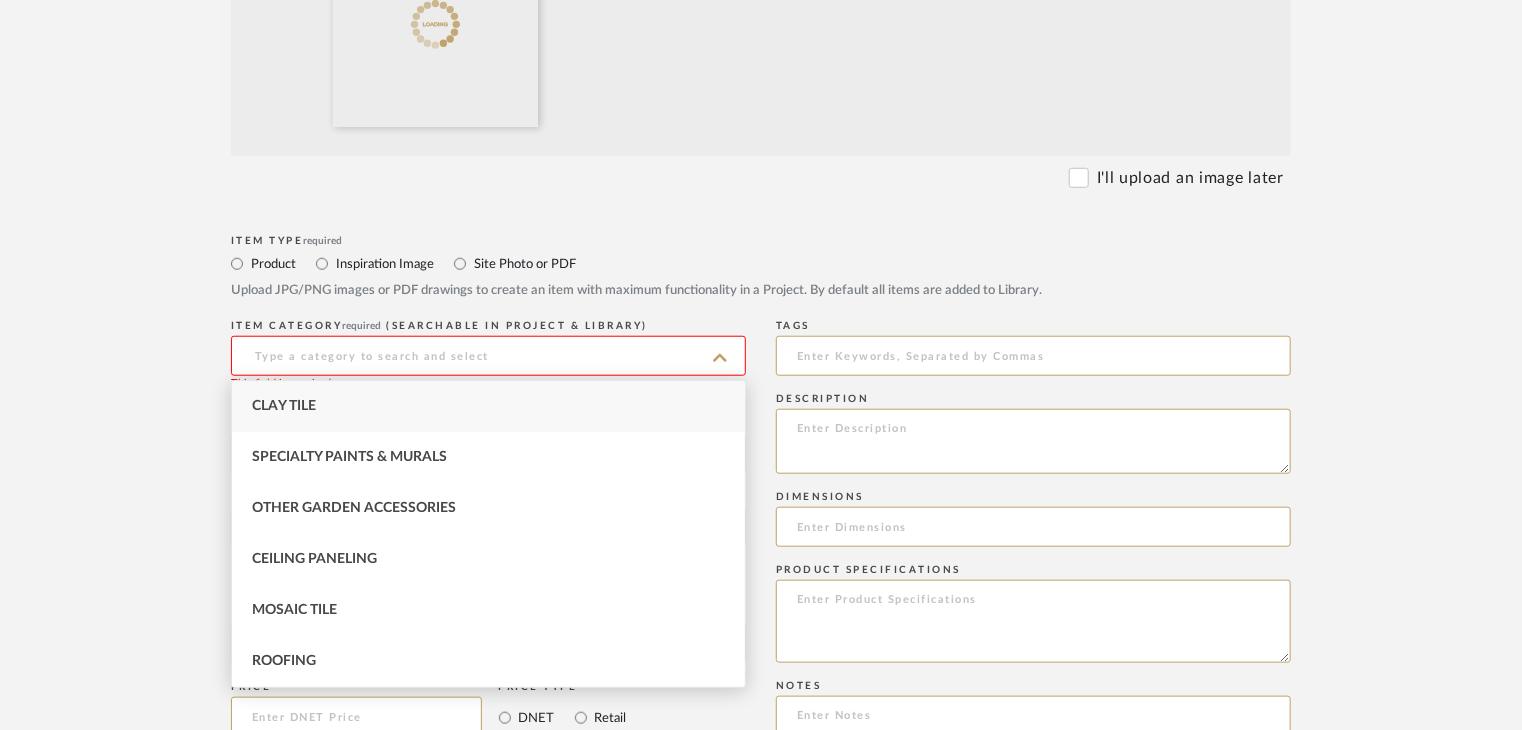 type on "Clay Tile" 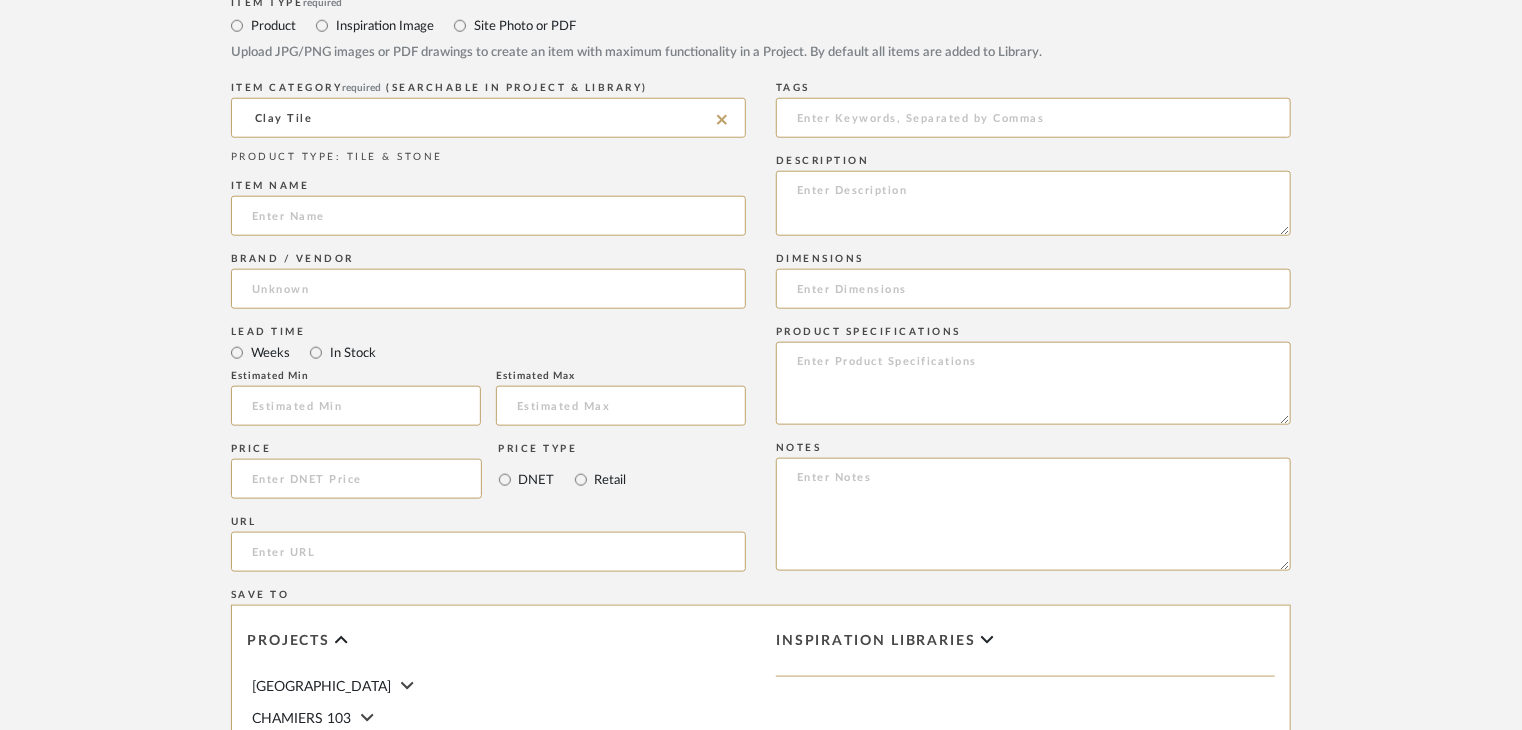 scroll, scrollTop: 1000, scrollLeft: 0, axis: vertical 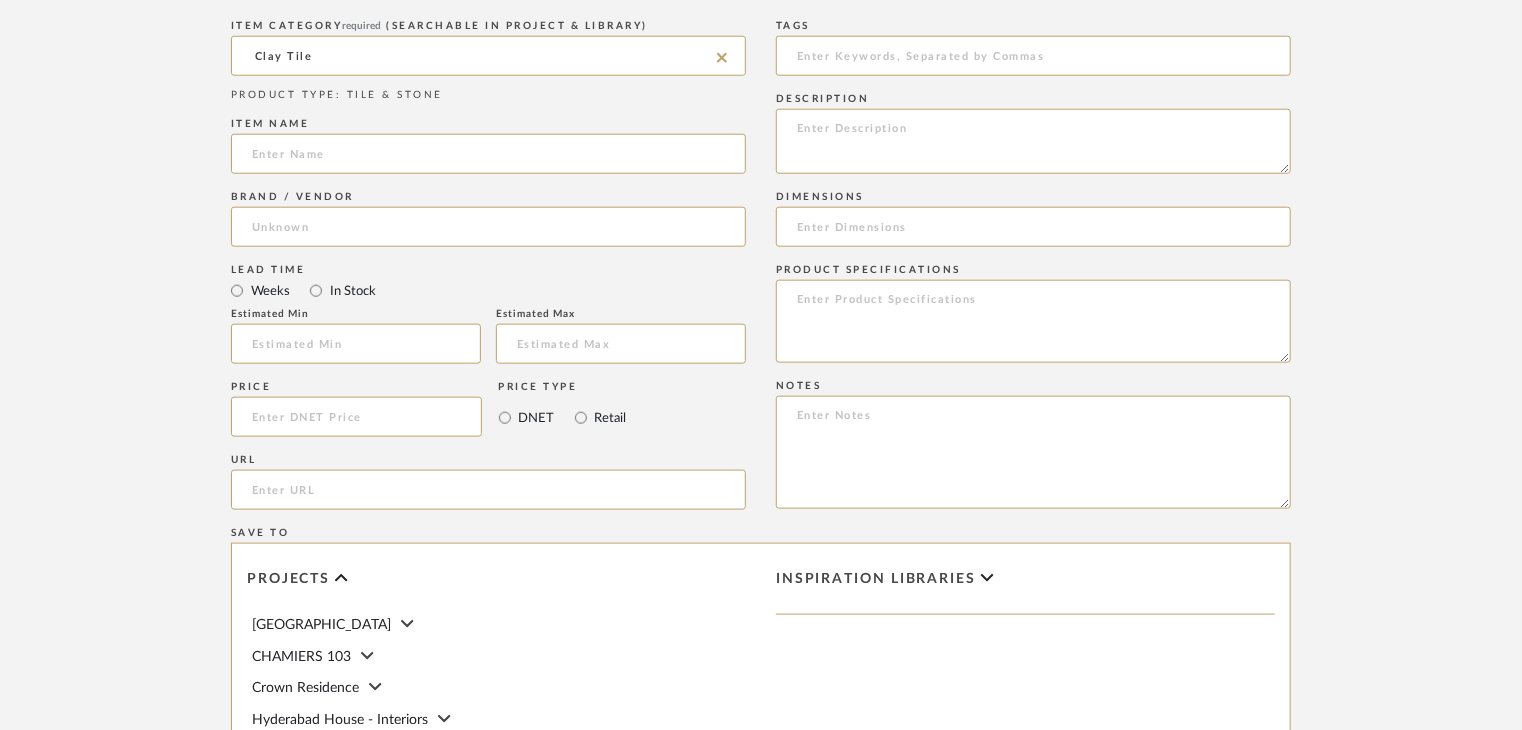drag, startPoint x: 384, startPoint y: 148, endPoint x: 482, endPoint y: 195, distance: 108.68762 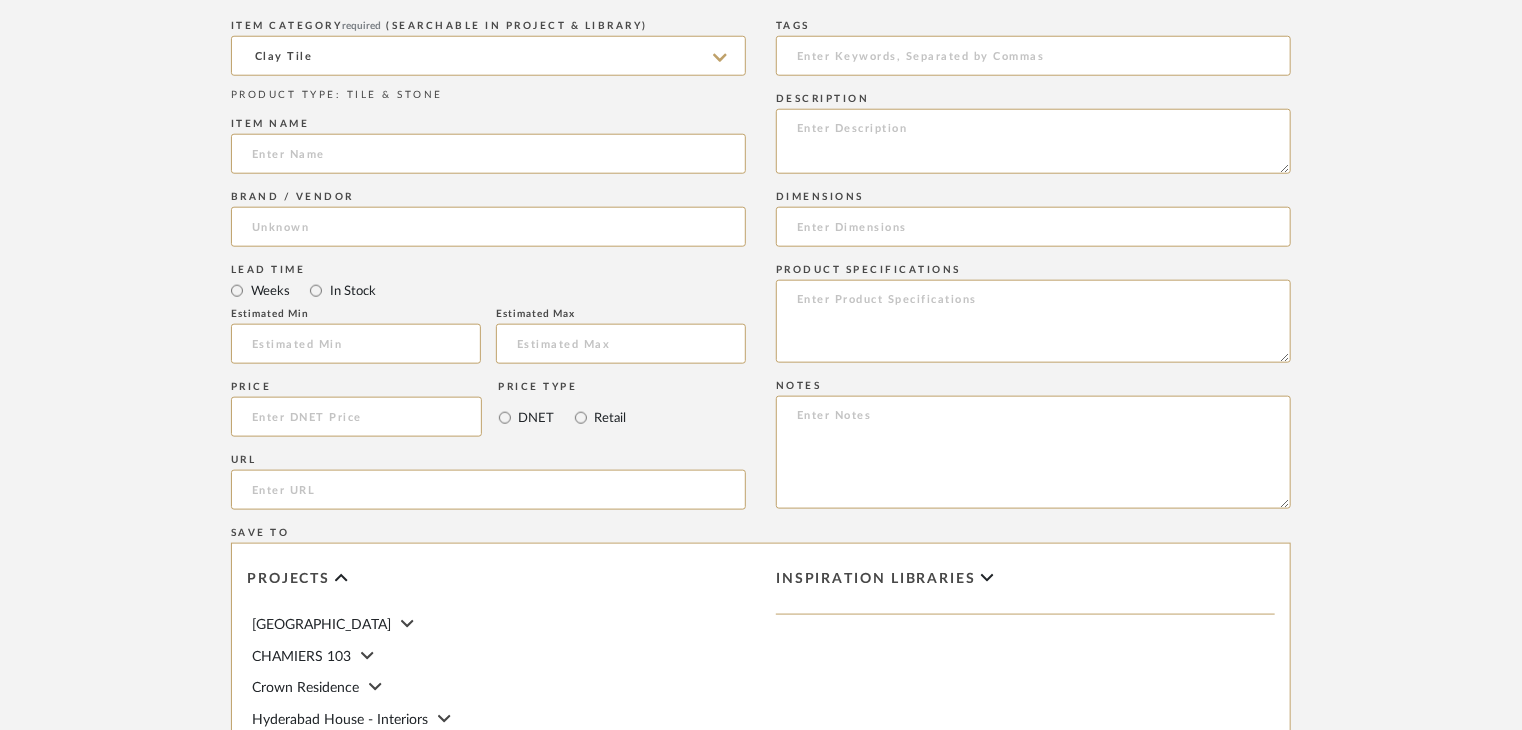 paste on "Charcoal Zellige" 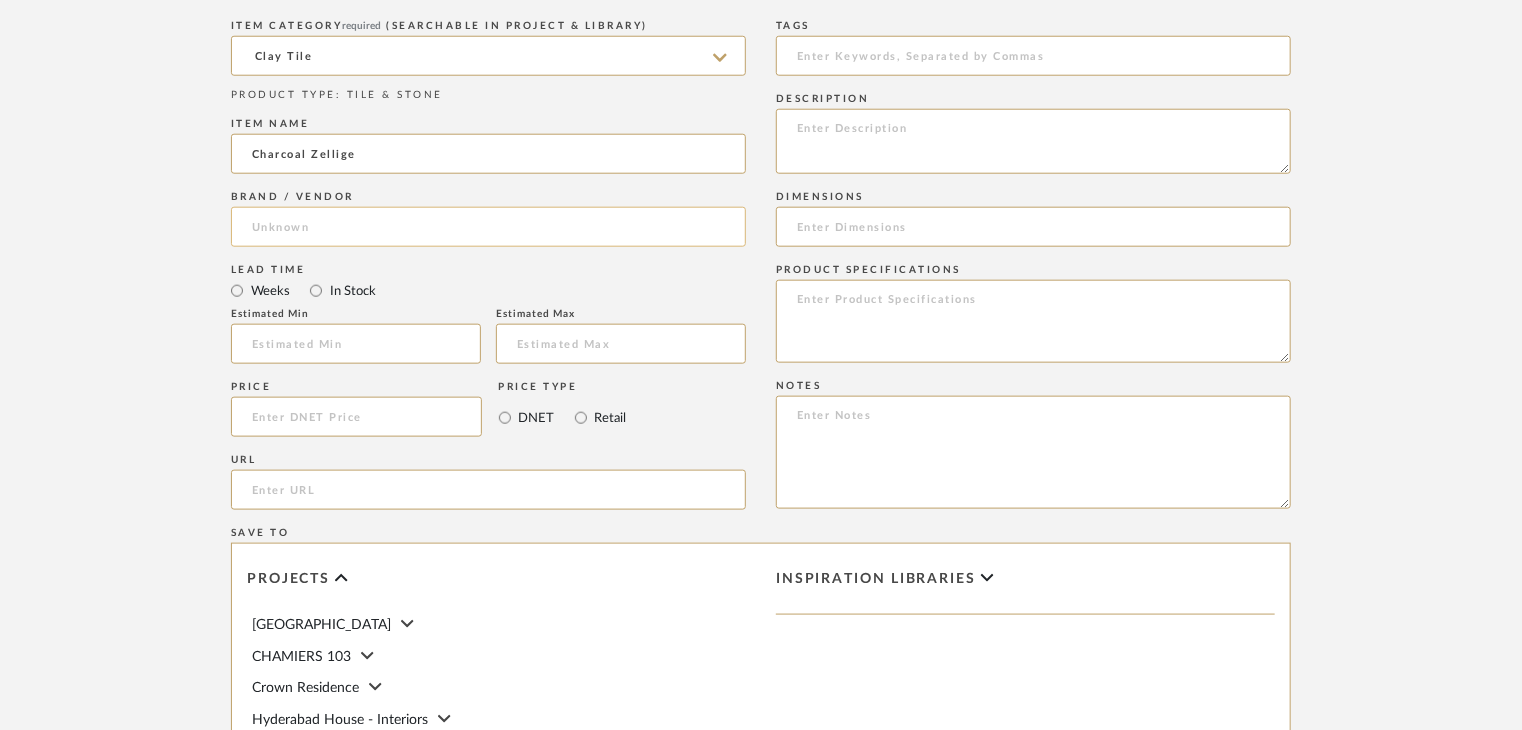type on "Charcoal Zellige" 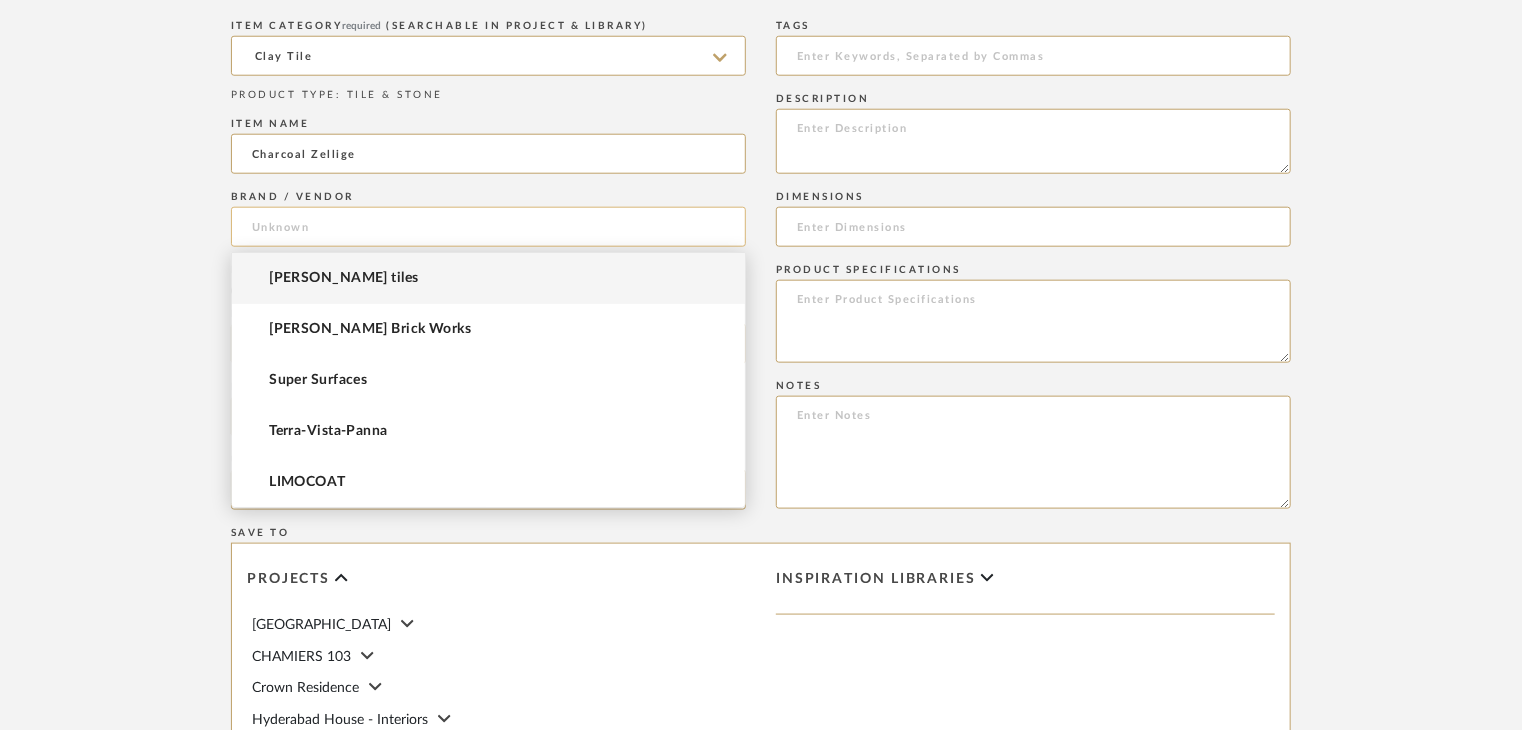 click 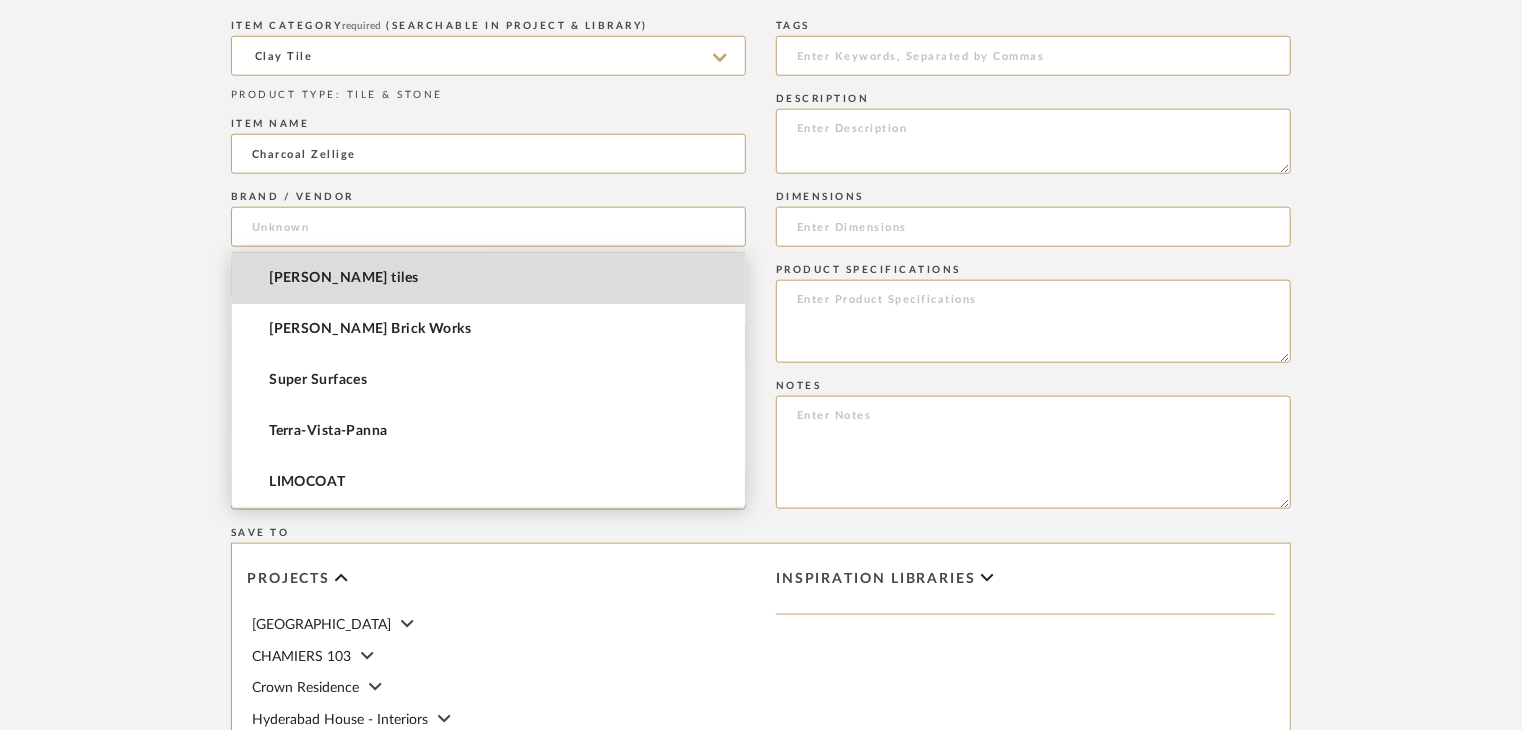 click on "[PERSON_NAME] tiles" at bounding box center [488, 278] 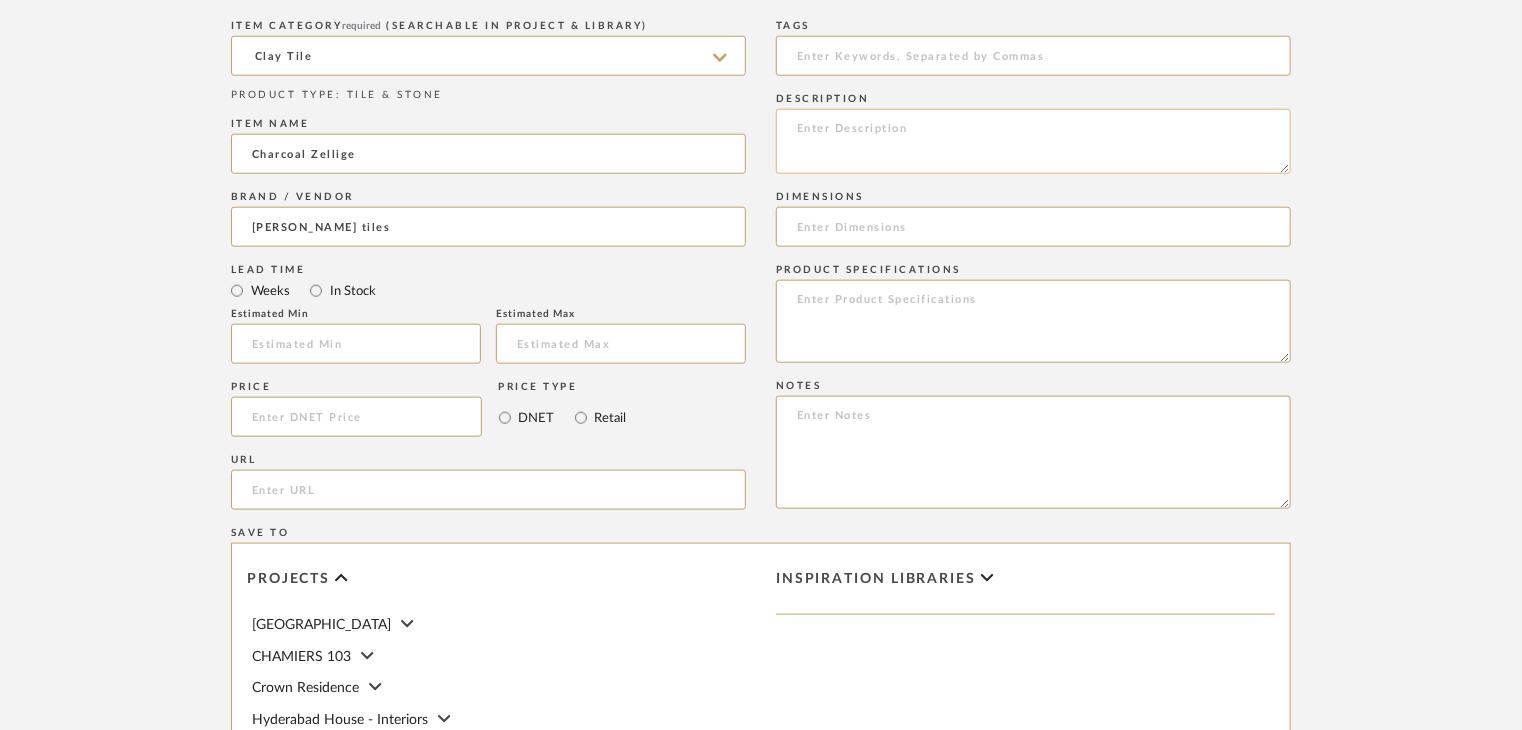 click 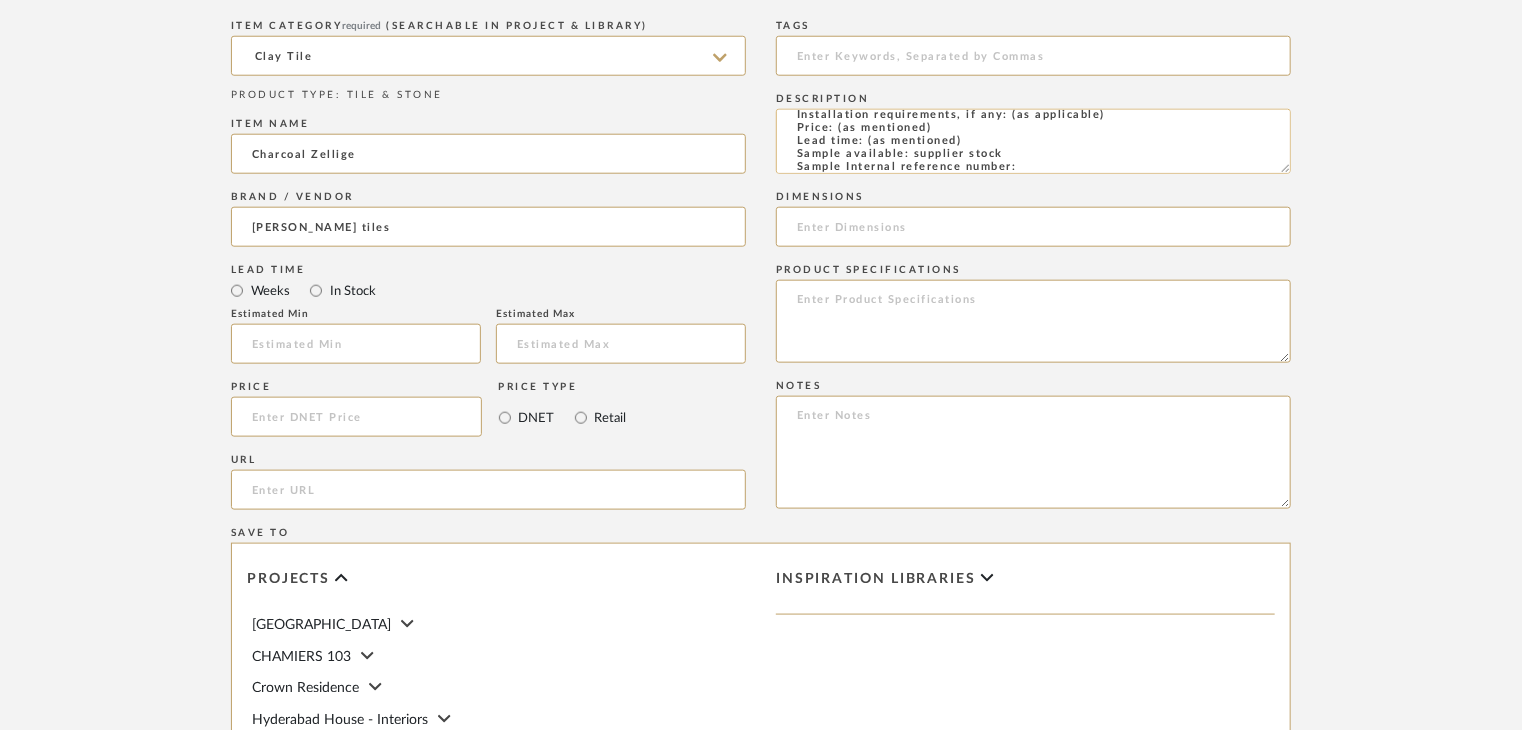 scroll, scrollTop: 51, scrollLeft: 0, axis: vertical 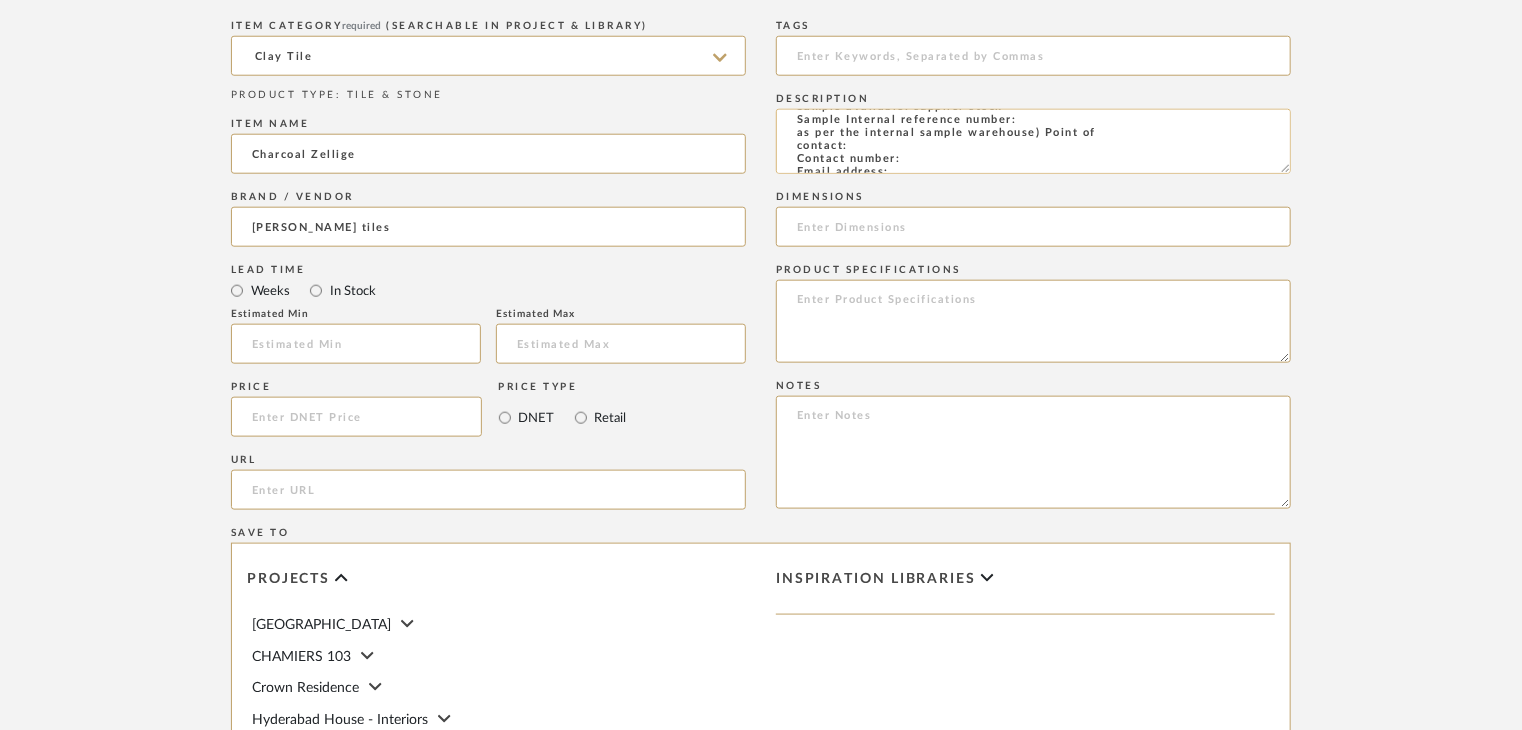 click on "Type: clay tile
Dimension(s): (as mentioned)
Material/Finishes: (as mentioned)
Installation requirements, if any: (as applicable)
Price: (as mentioned)
Lead time: (as mentioned)
Sample available: supplier stock
Sample Internal reference number:
as per the internal sample warehouse) Point of
contact:
Contact number:
Email address:
Address:
Additional contact information:" 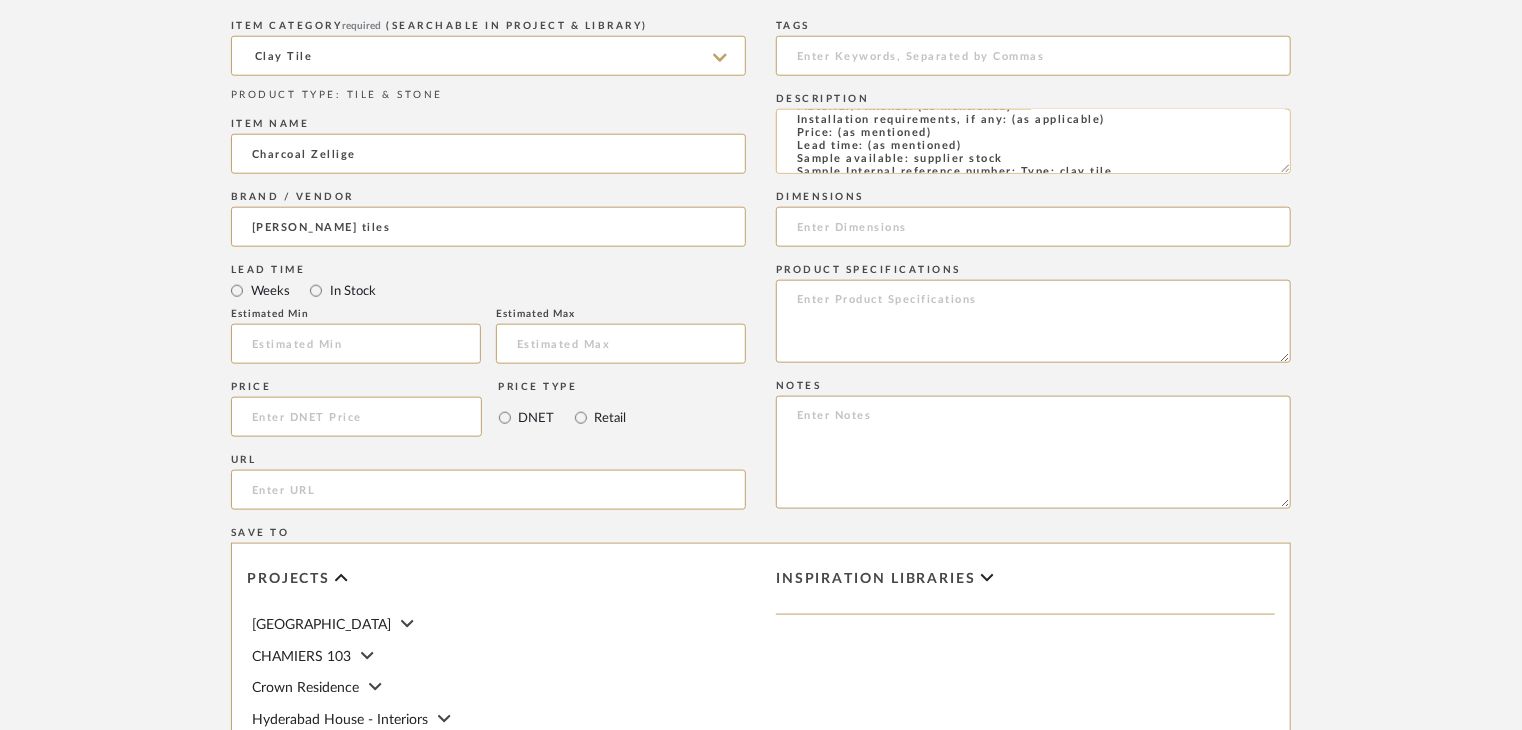 scroll, scrollTop: 46, scrollLeft: 0, axis: vertical 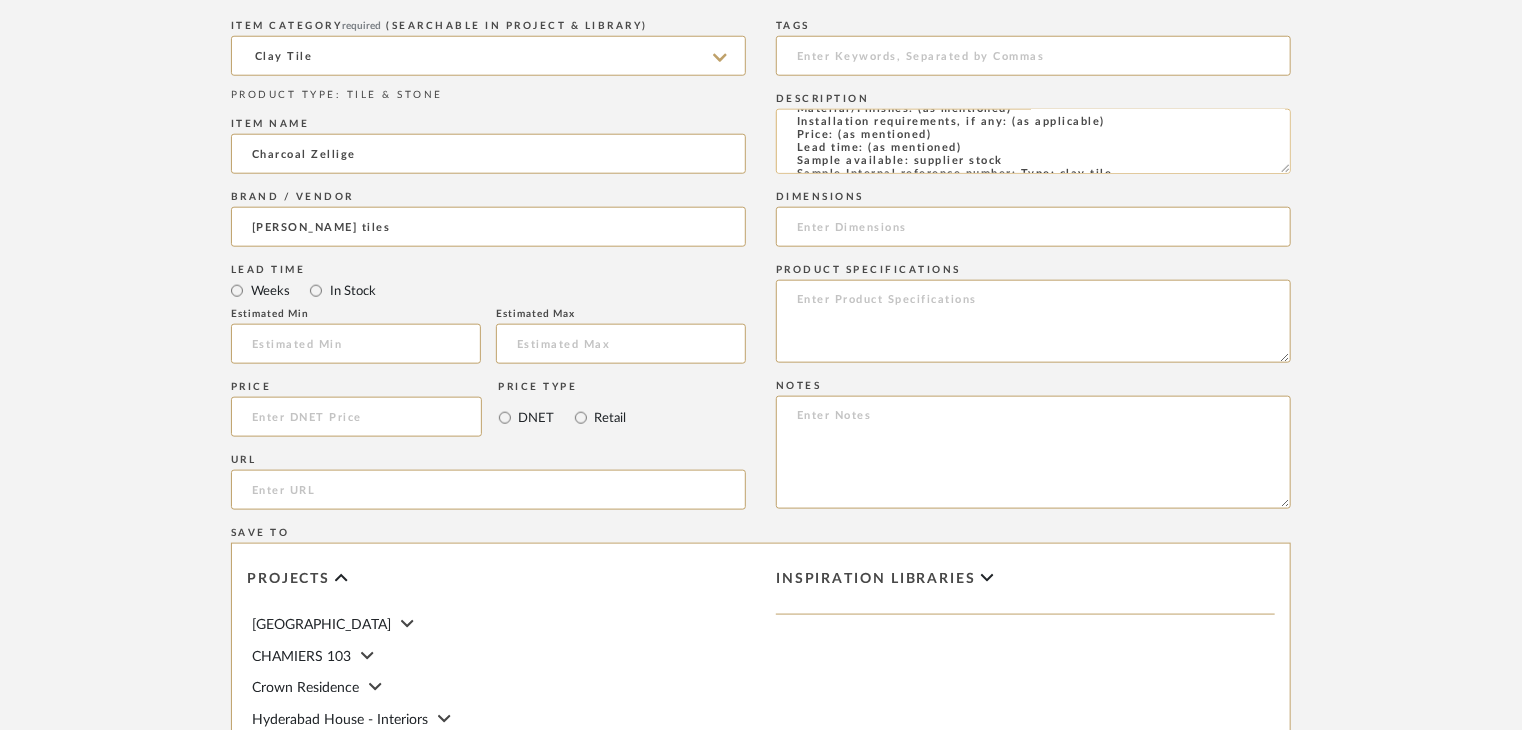 type on "Type: clay tile
Dimension(s): (as mentioned)
Material/Finishes: (as mentioned)
Installation requirements, if any: (as applicable)
Price: (as mentioned)
Lead time: (as mentioned)
Sample available: supplier stock
Sample Internal reference number: Type: clay tile
Dimension(s): (as mentioned)
Material/Finishes: (as mentioned)
Installation requirements, if any: (as applicable)
Price: (as mentioned)
Lead time: (as mentioned)
Sample available: supplier stock
Sample Internal reference number:
as per the internal sample warehouse) Point of
contact:
Contact number:
Email address:
Address:
Additional contact information:
as per the internal sample warehouse) Point of
contact:
Contact number:
Email address:
Address:
Additional contact information:" 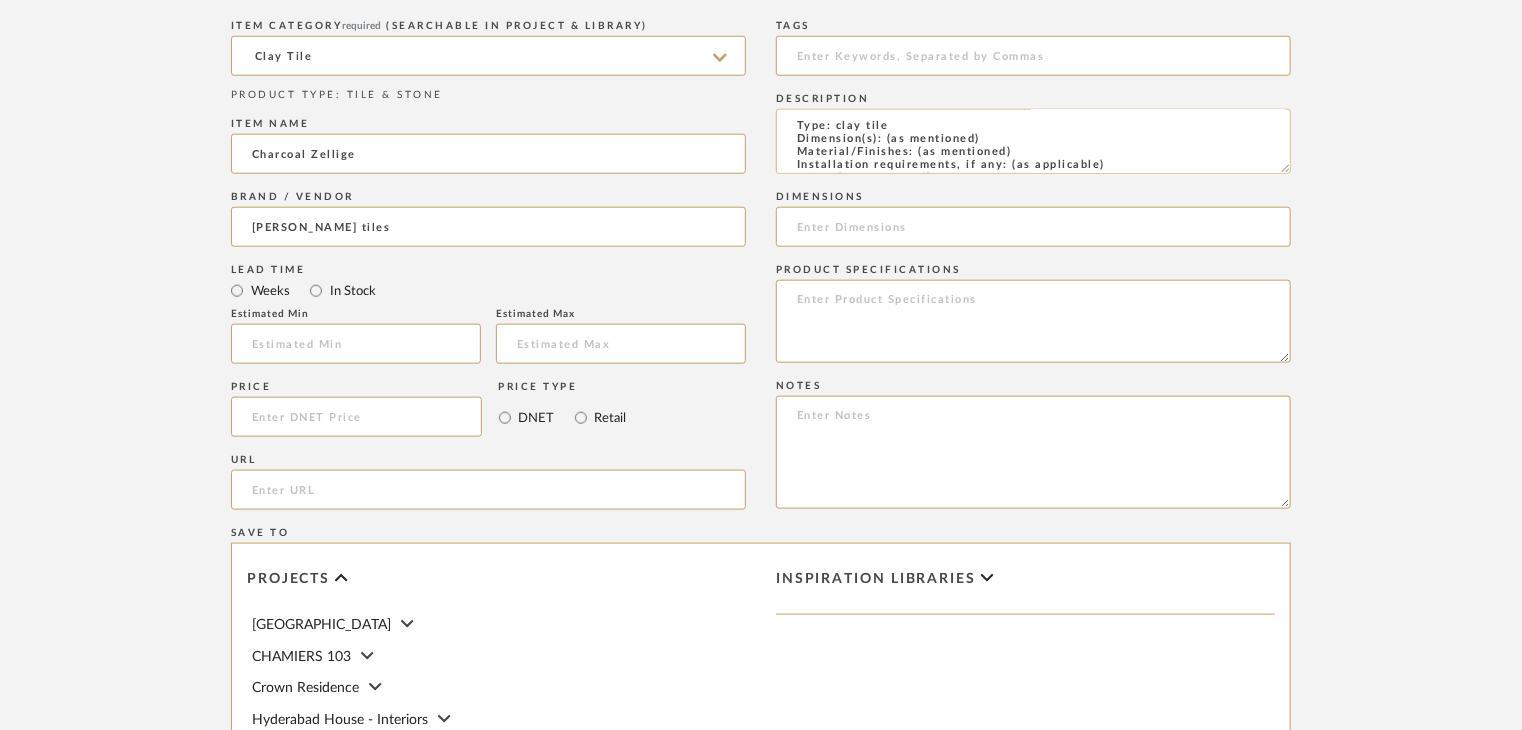 scroll, scrollTop: 0, scrollLeft: 0, axis: both 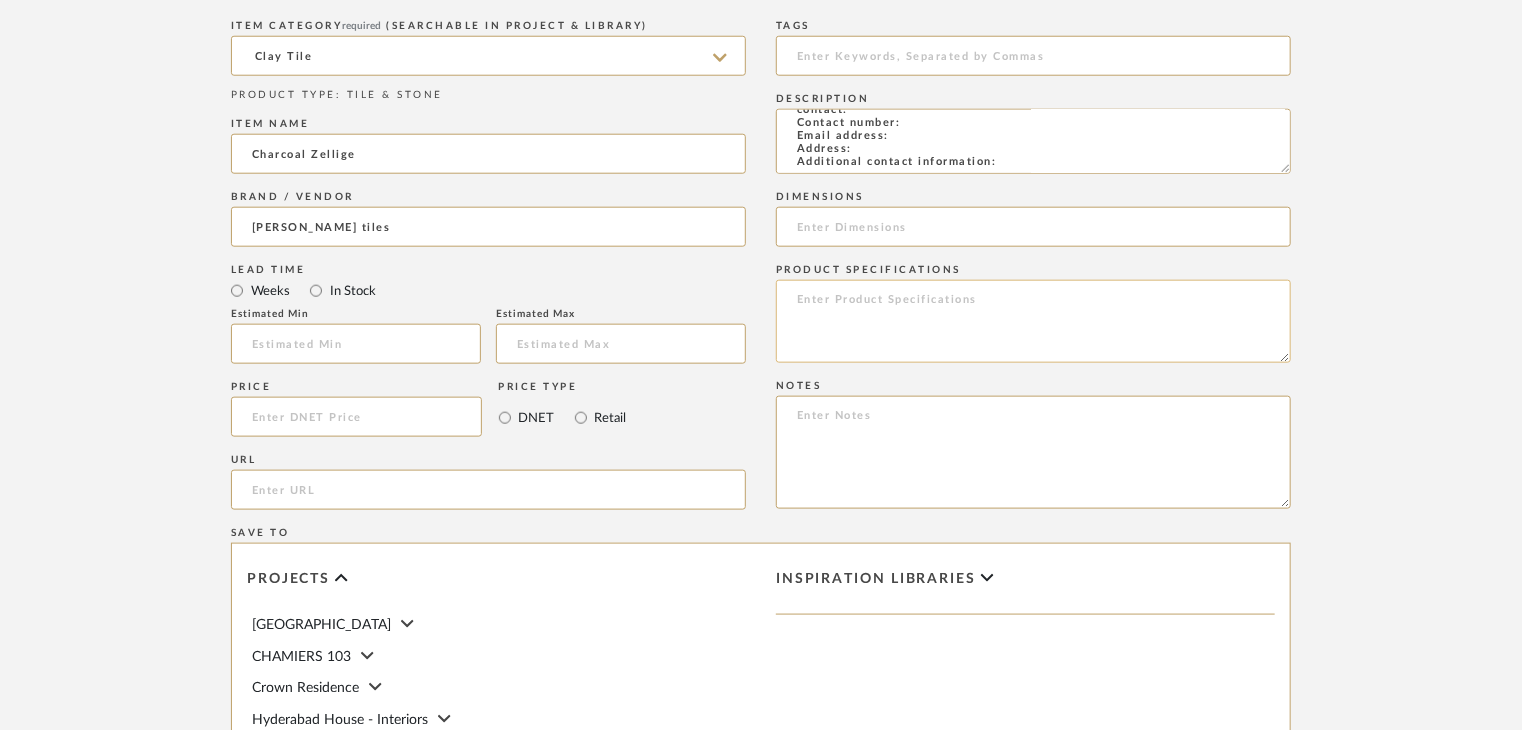 drag, startPoint x: 784, startPoint y: 117, endPoint x: 1064, endPoint y: 352, distance: 365.54755 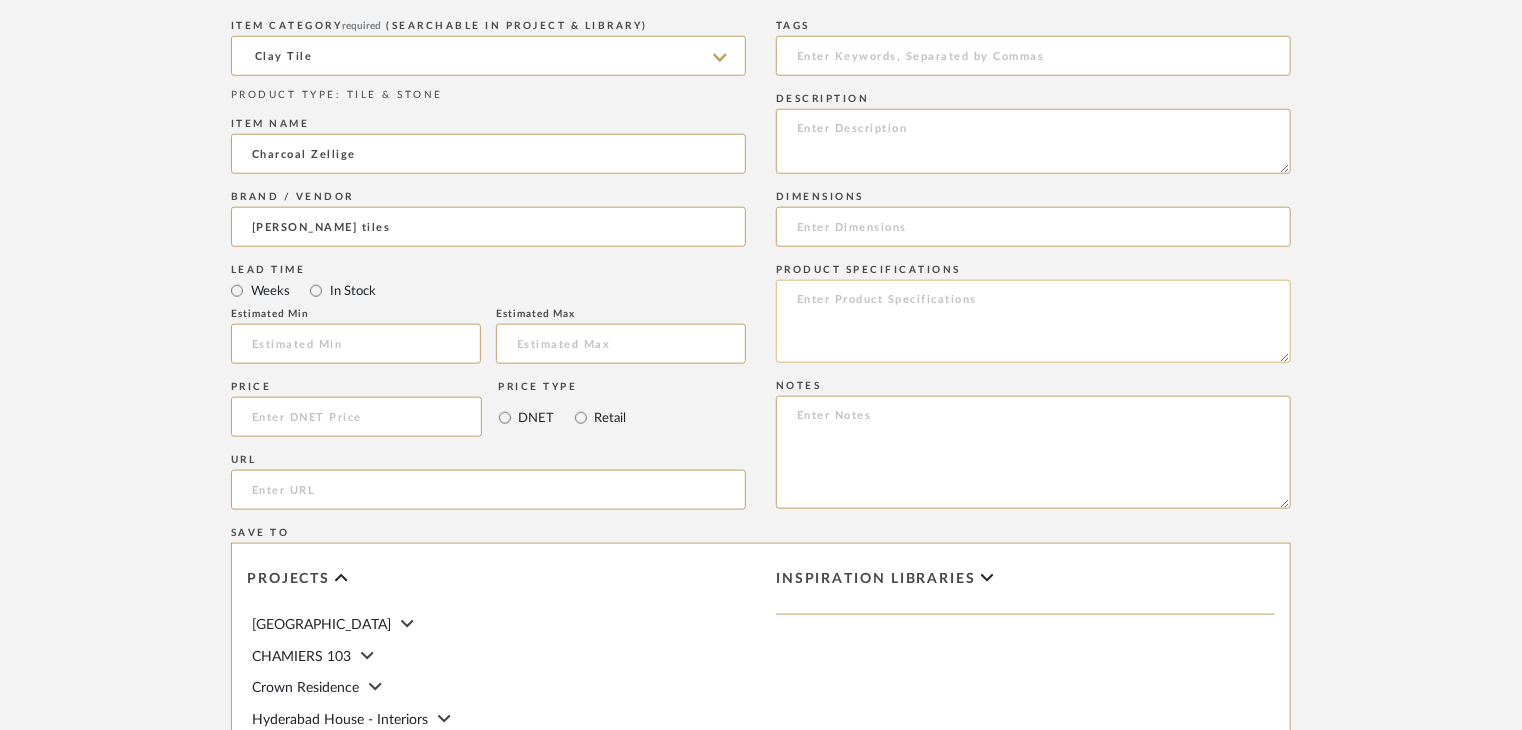 scroll, scrollTop: 0, scrollLeft: 0, axis: both 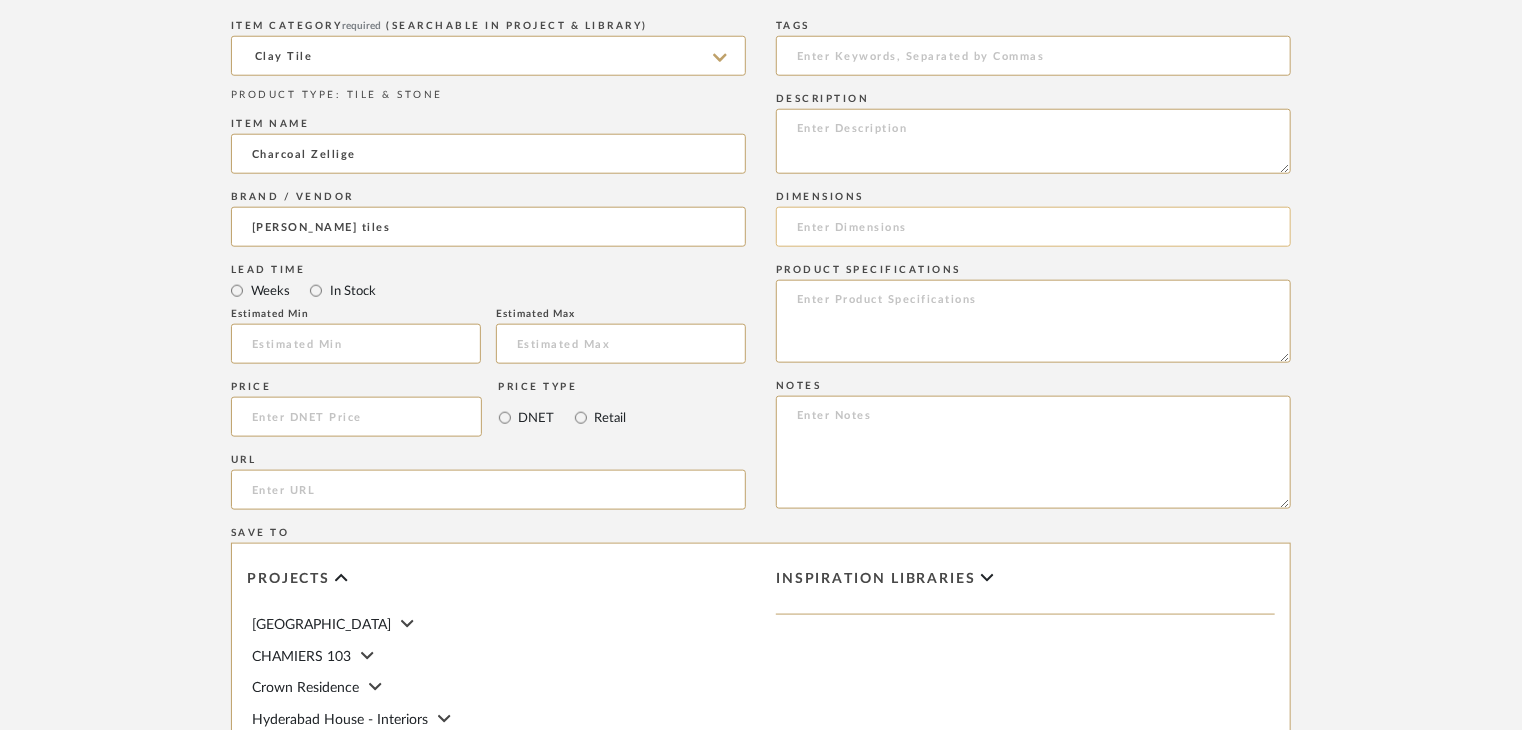 paste on "Type: clay tile
Dimension(s): (as mentioned)
Material/Finishes: (as mentioned)
Installation requirements, if any: (as applicable)
Price: (as mentioned)
Lead time: (as mentioned)
Sample available: supplier stock
Sample Internal reference number:
as per the internal sample warehouse) Point of
contact:
Contact number:
Email address:
Address:
Additional contact information:" 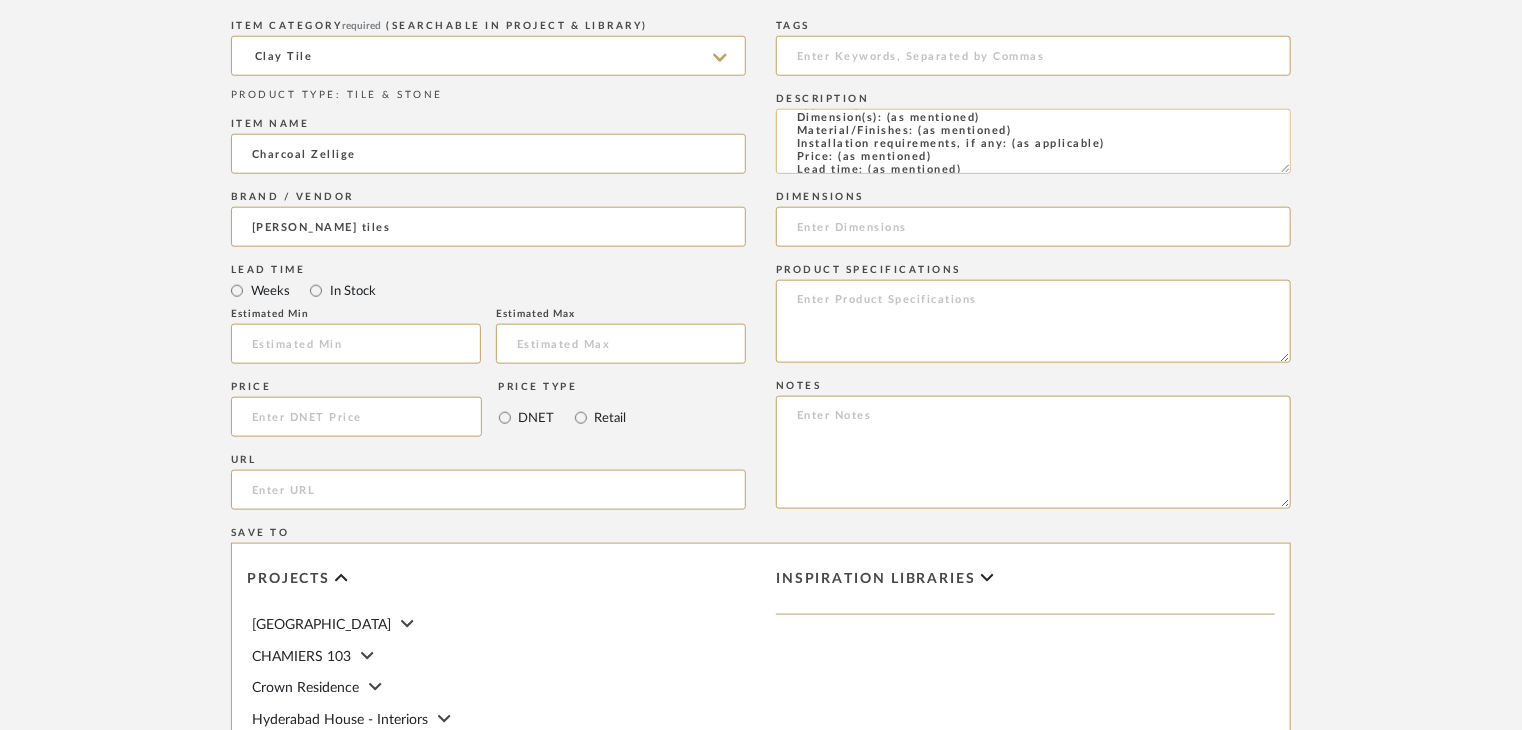 scroll, scrollTop: 0, scrollLeft: 0, axis: both 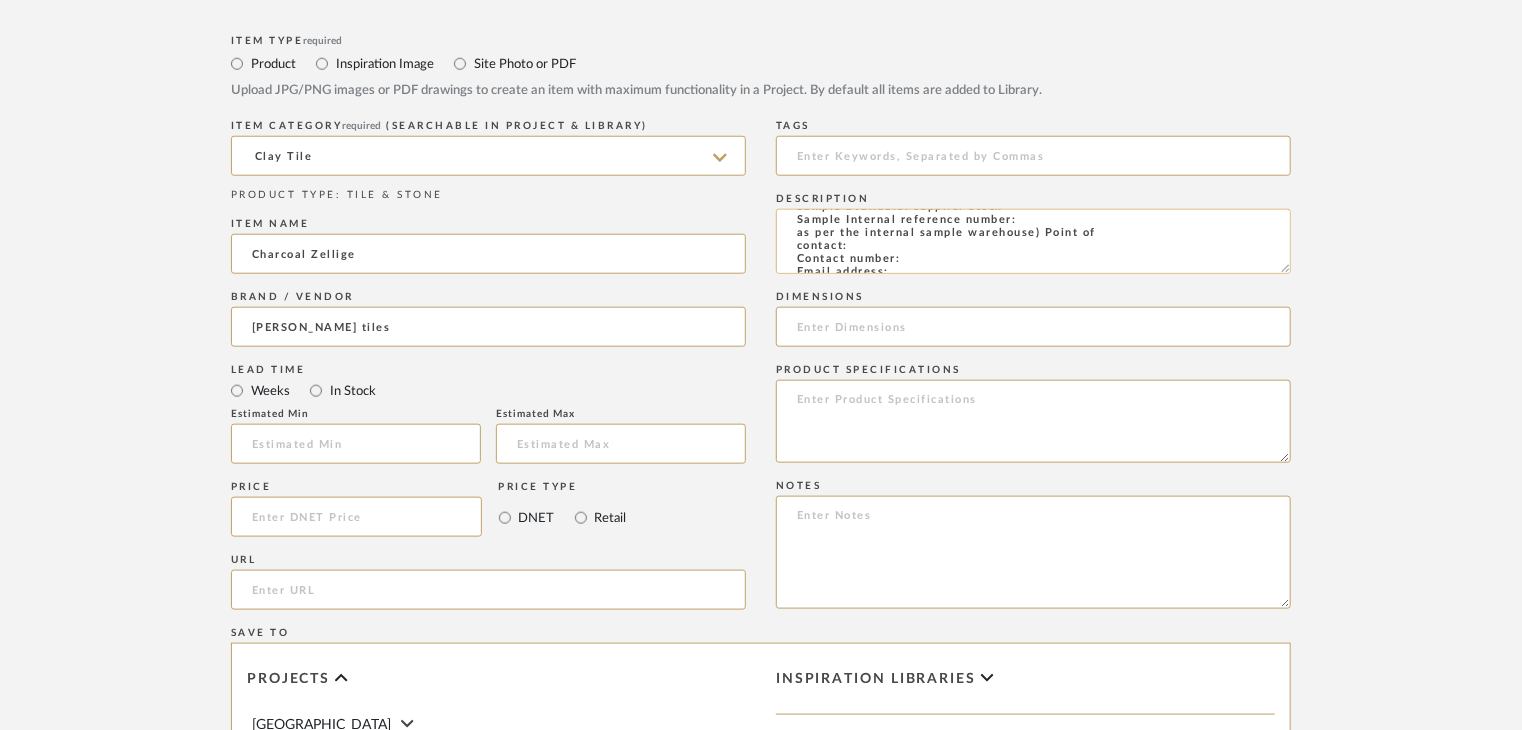 click on "Type: clay tile
Dimension(s): (as mentioned)
Material/Finishes: (as mentioned)
Installation requirements, if any: (as applicable)
Price: (as mentioned)
Lead time: (as mentioned)
Sample available: supplier stock
Sample Internal reference number:
as per the internal sample warehouse) Point of
contact:
Contact number:
Email address:
Address:
Additional contact information:" 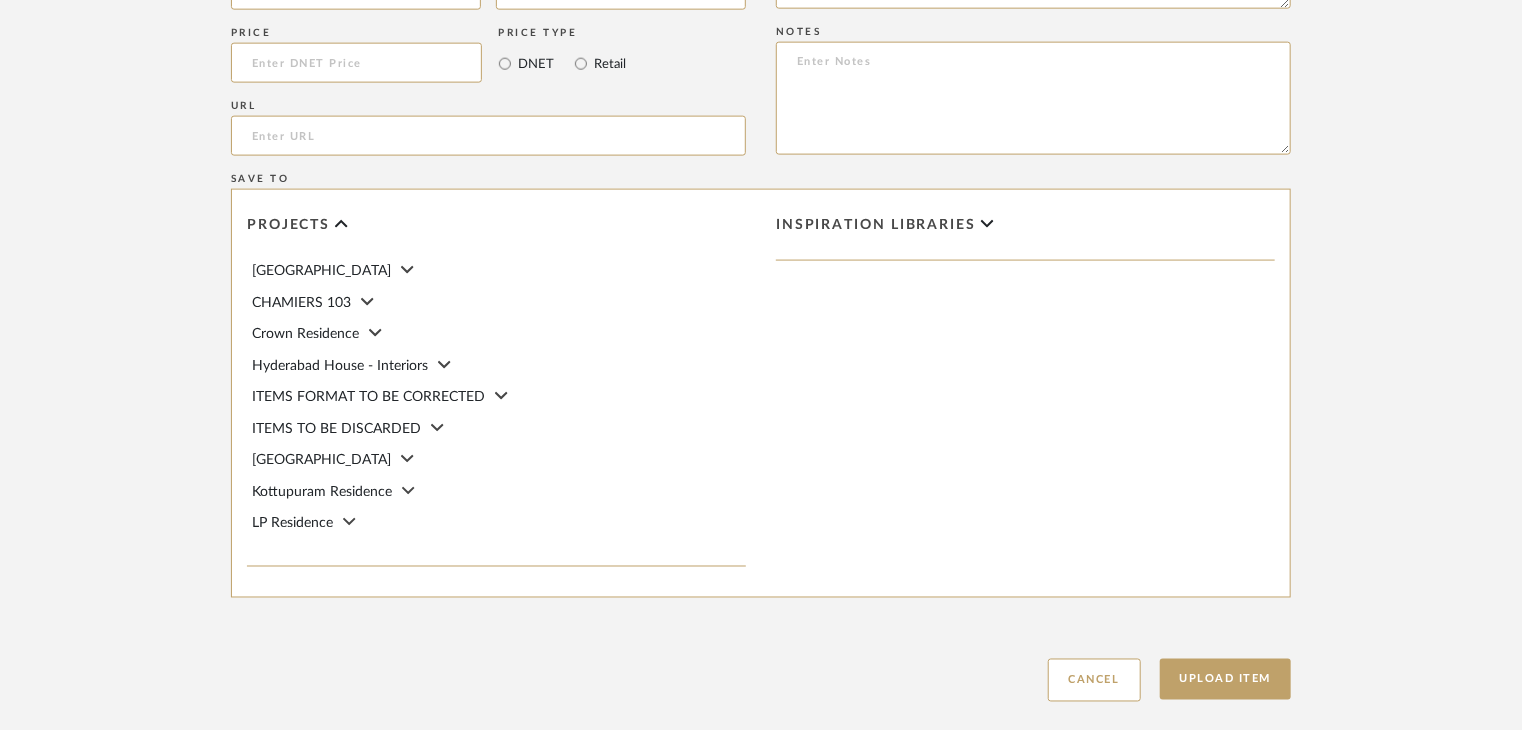 scroll, scrollTop: 1468, scrollLeft: 0, axis: vertical 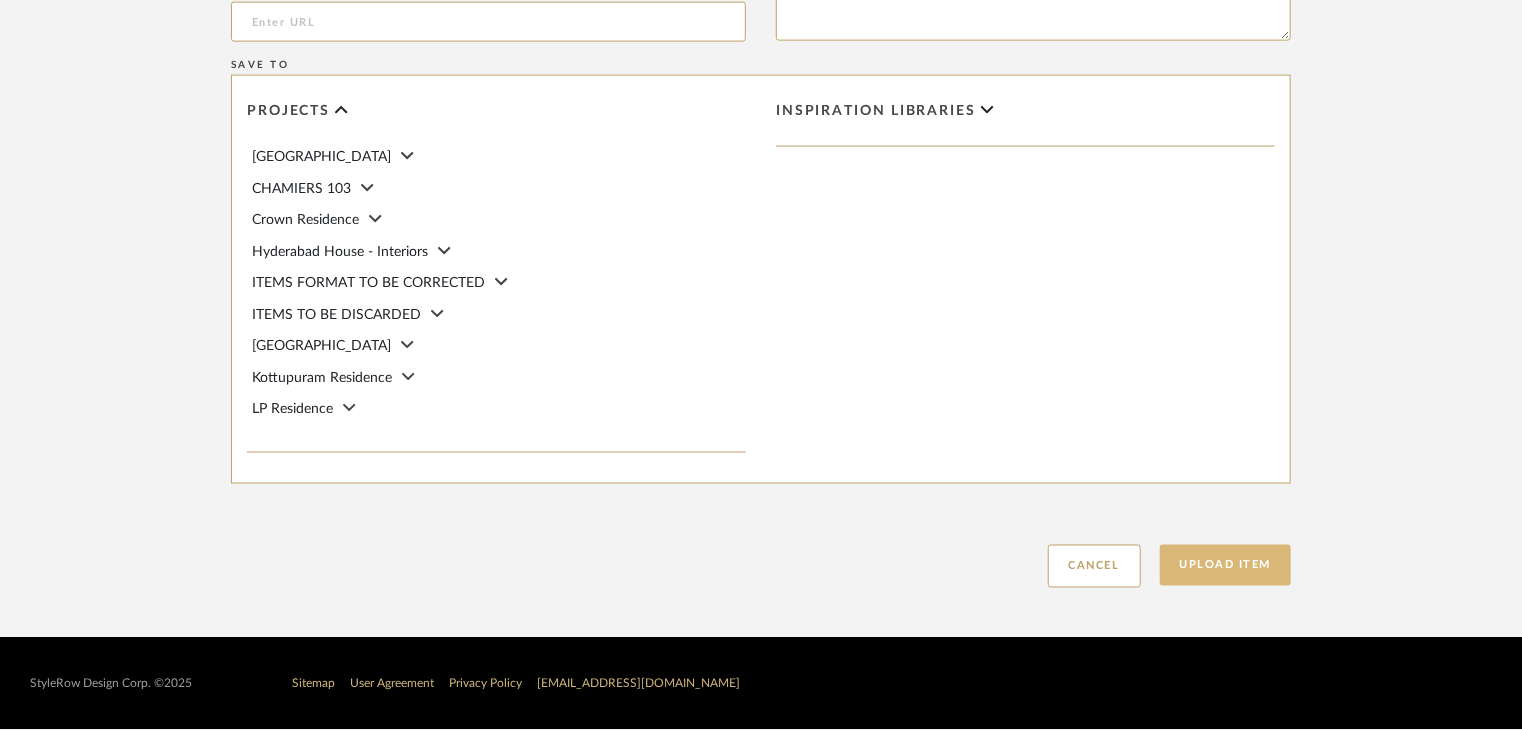 type on "Type: clay tile
Dimension(s): (as mentioned)
Material/Finishes: (as mentioned)
Installation requirements, if any: (as applicable)
Price: (as mentioned)
Lead time: (as mentioned)
Sample available: supplier stock
Sample Internal reference number: TS-CLT-24
as per the internal sample warehouse) Point of
contact:
Contact number:
Email address:
Address:
Additional contact information:" 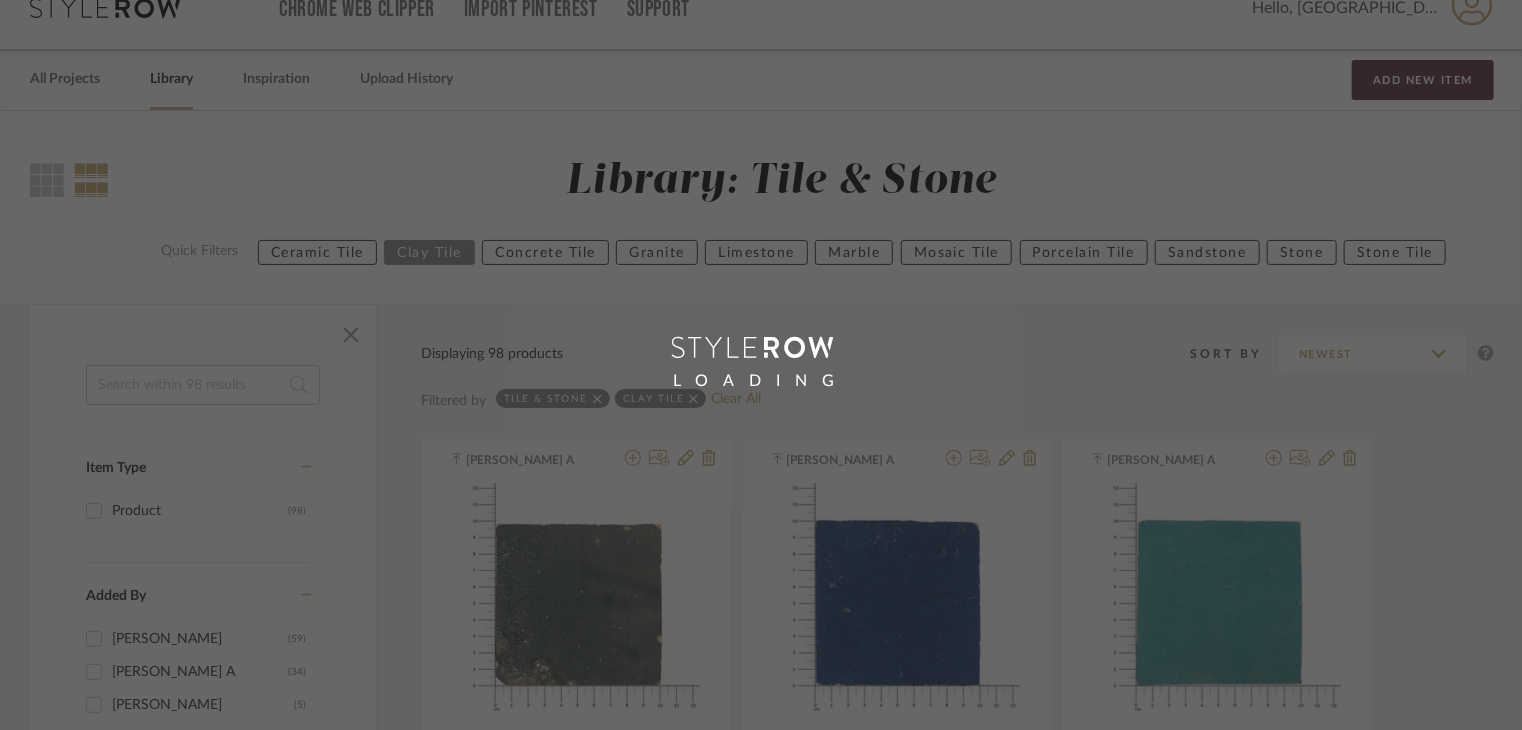 scroll, scrollTop: 0, scrollLeft: 0, axis: both 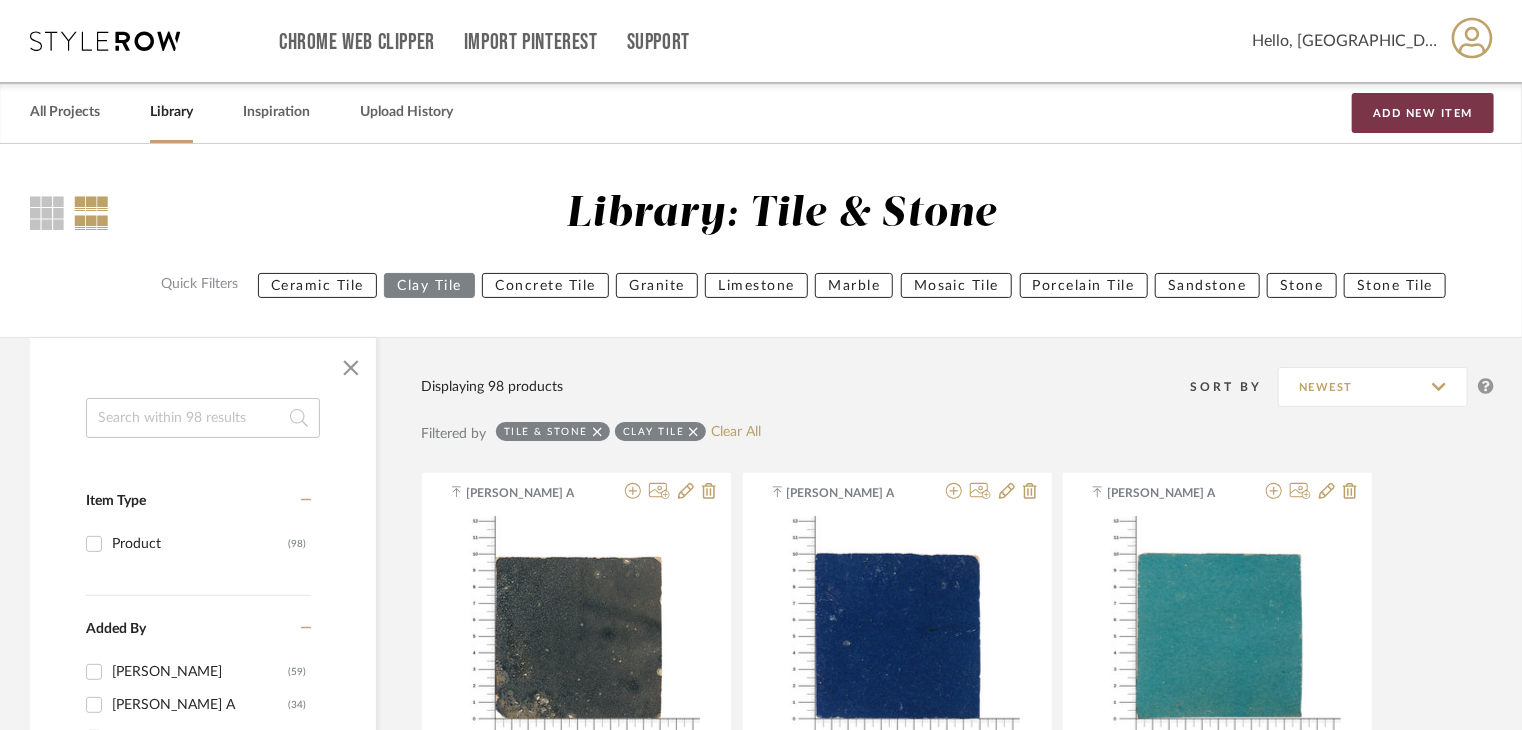 click on "Add New Item" at bounding box center (1423, 113) 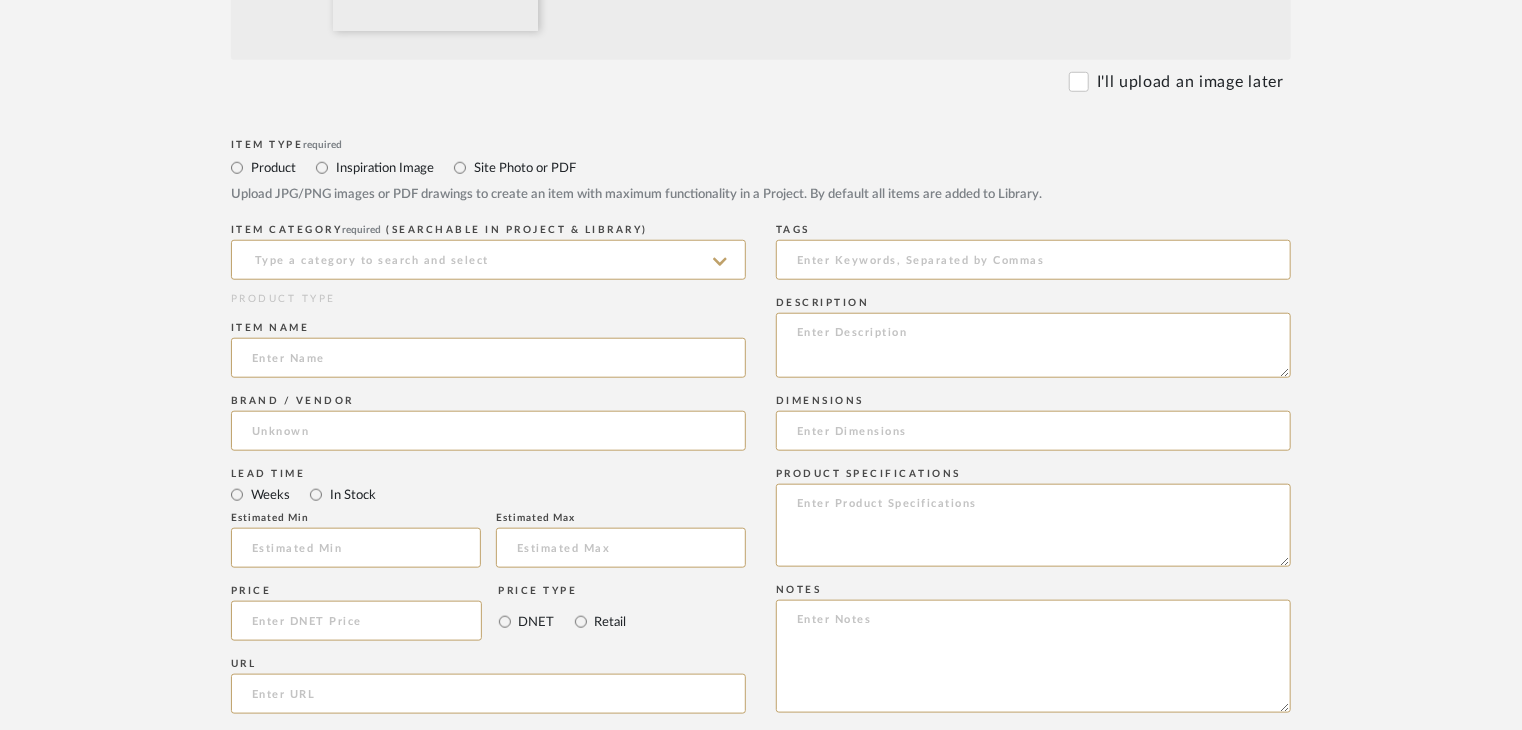scroll, scrollTop: 800, scrollLeft: 0, axis: vertical 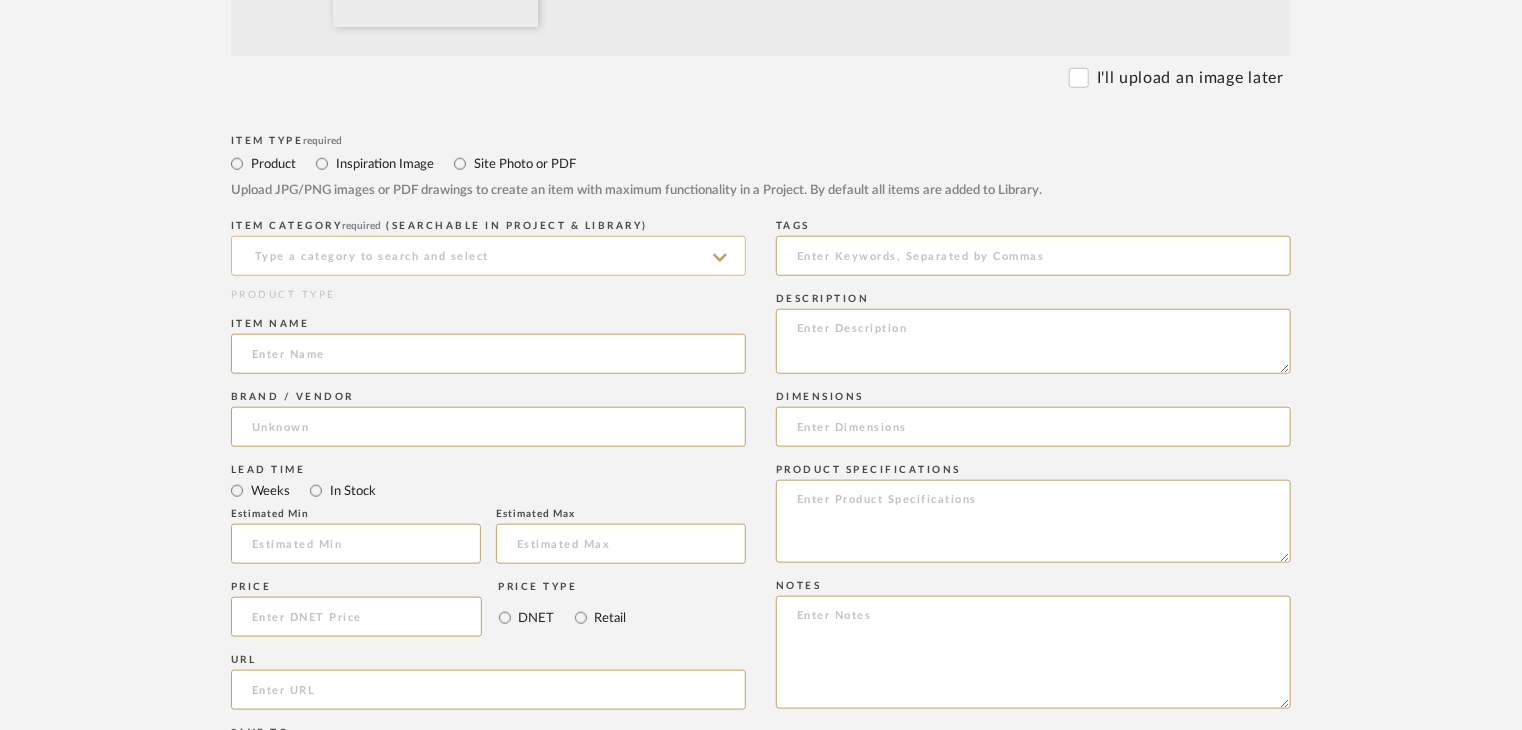 click 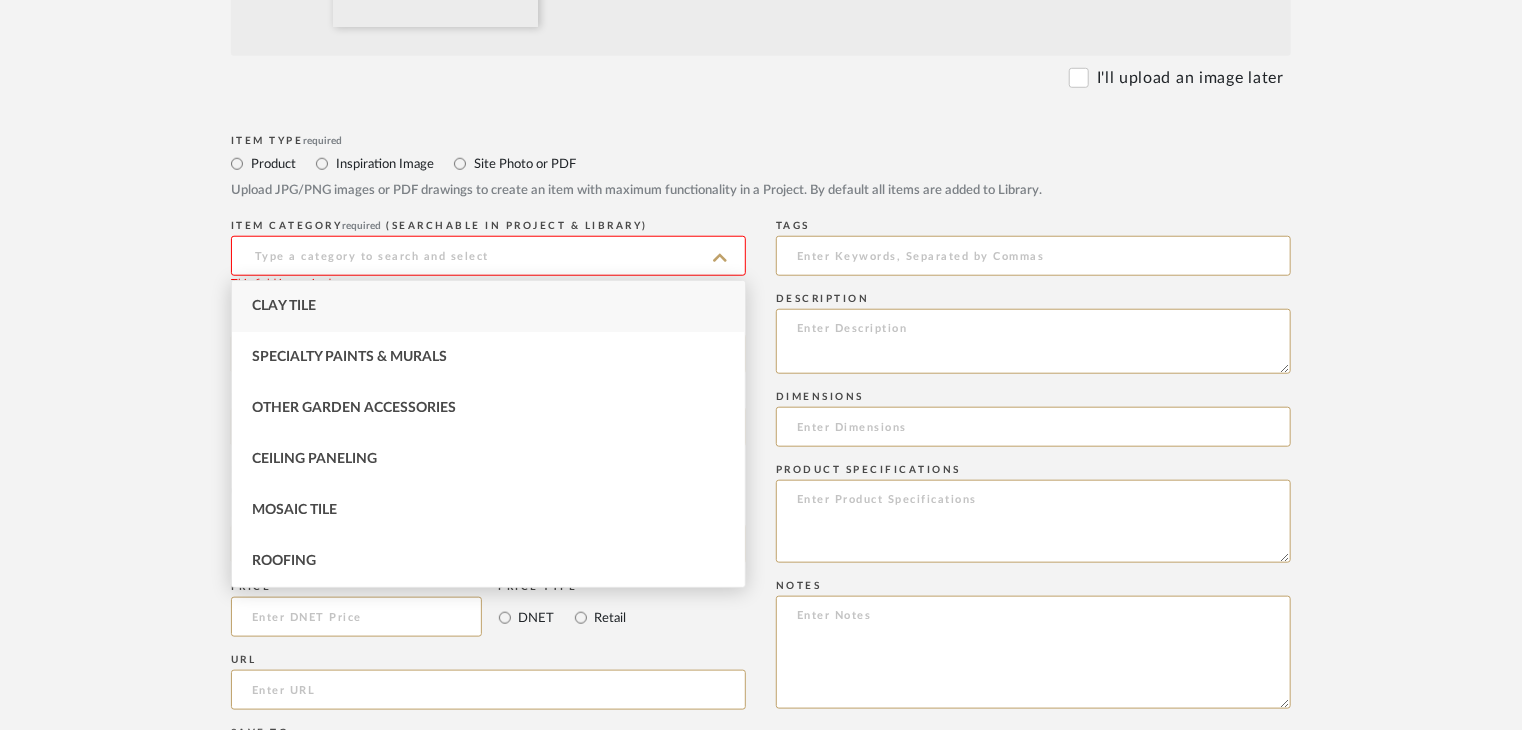 click on "Clay Tile" at bounding box center [488, 306] 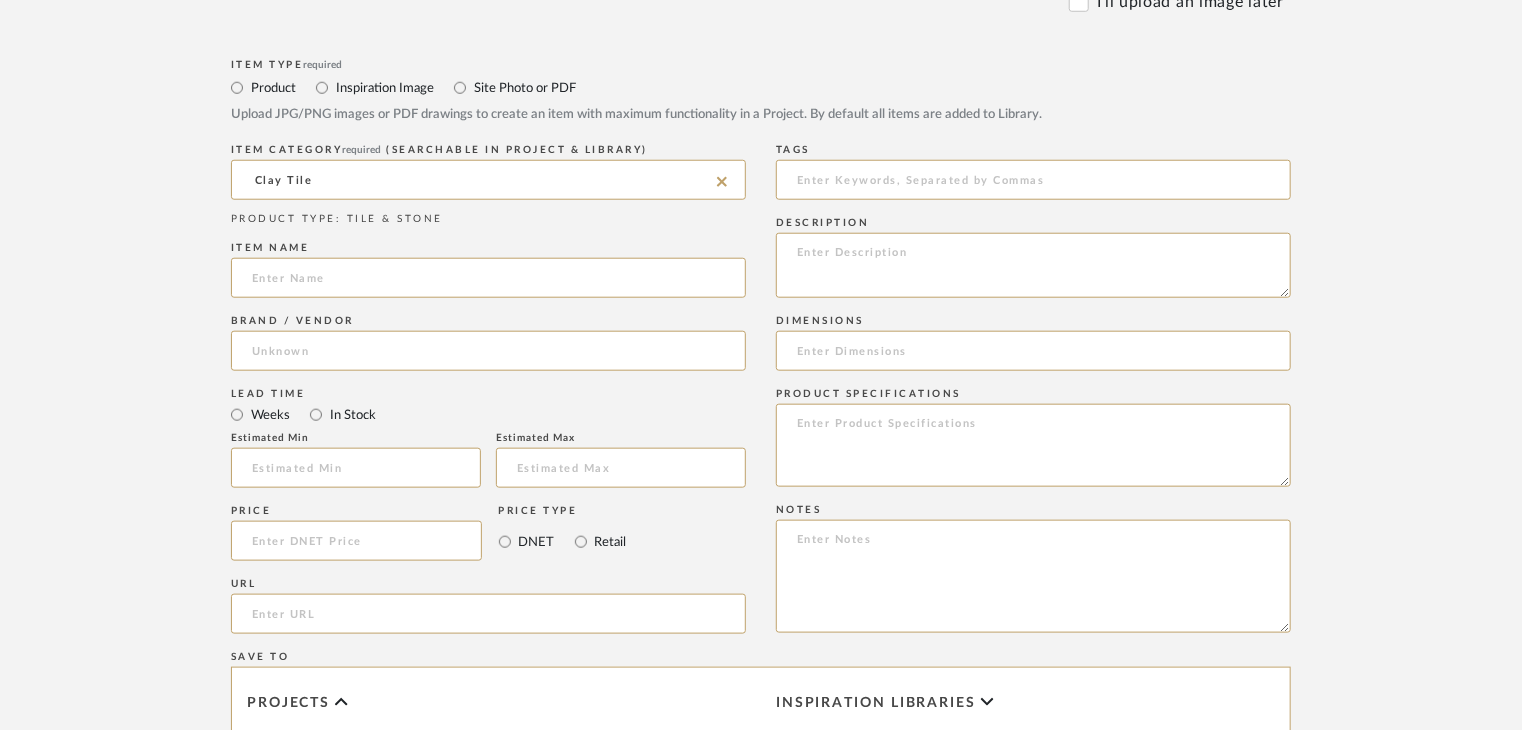 scroll, scrollTop: 1100, scrollLeft: 0, axis: vertical 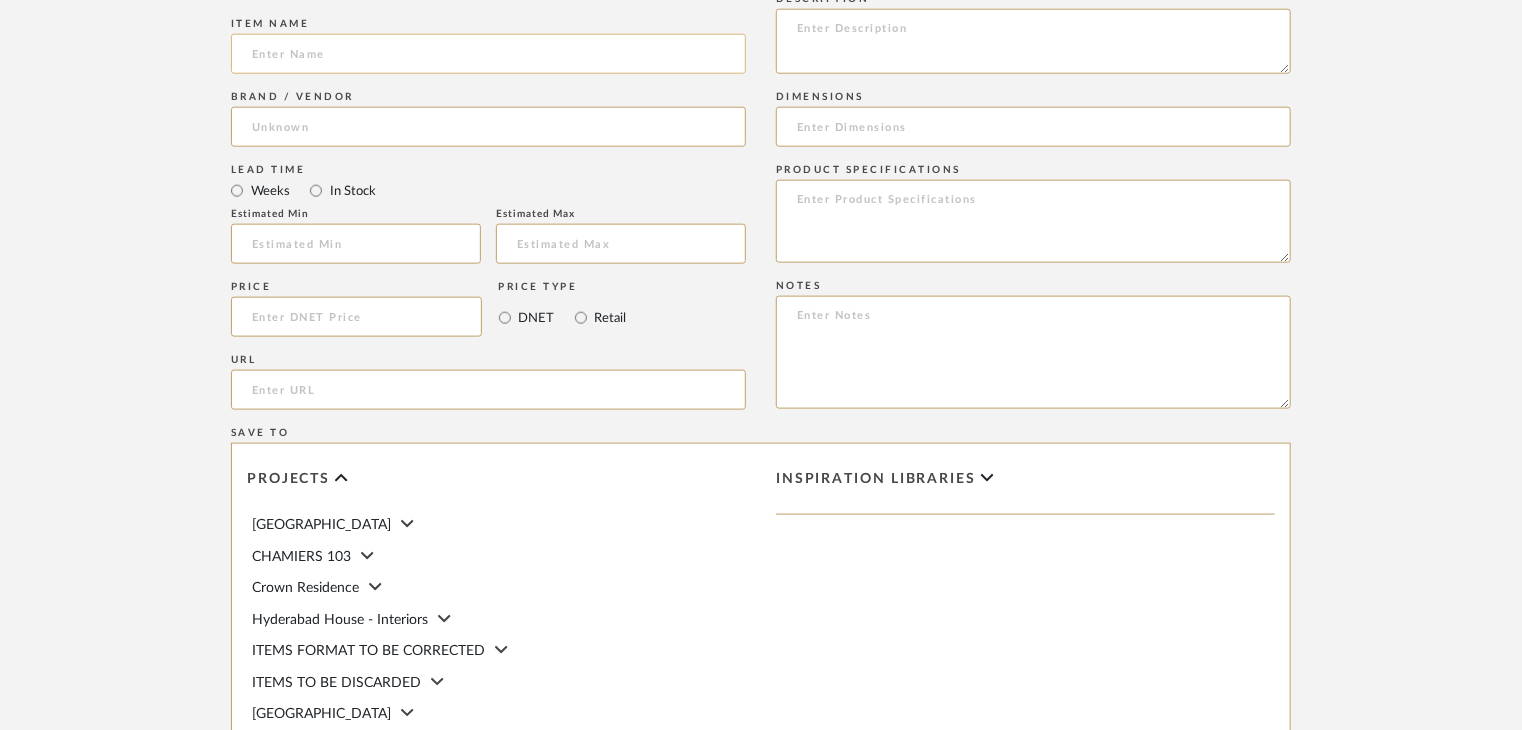 click 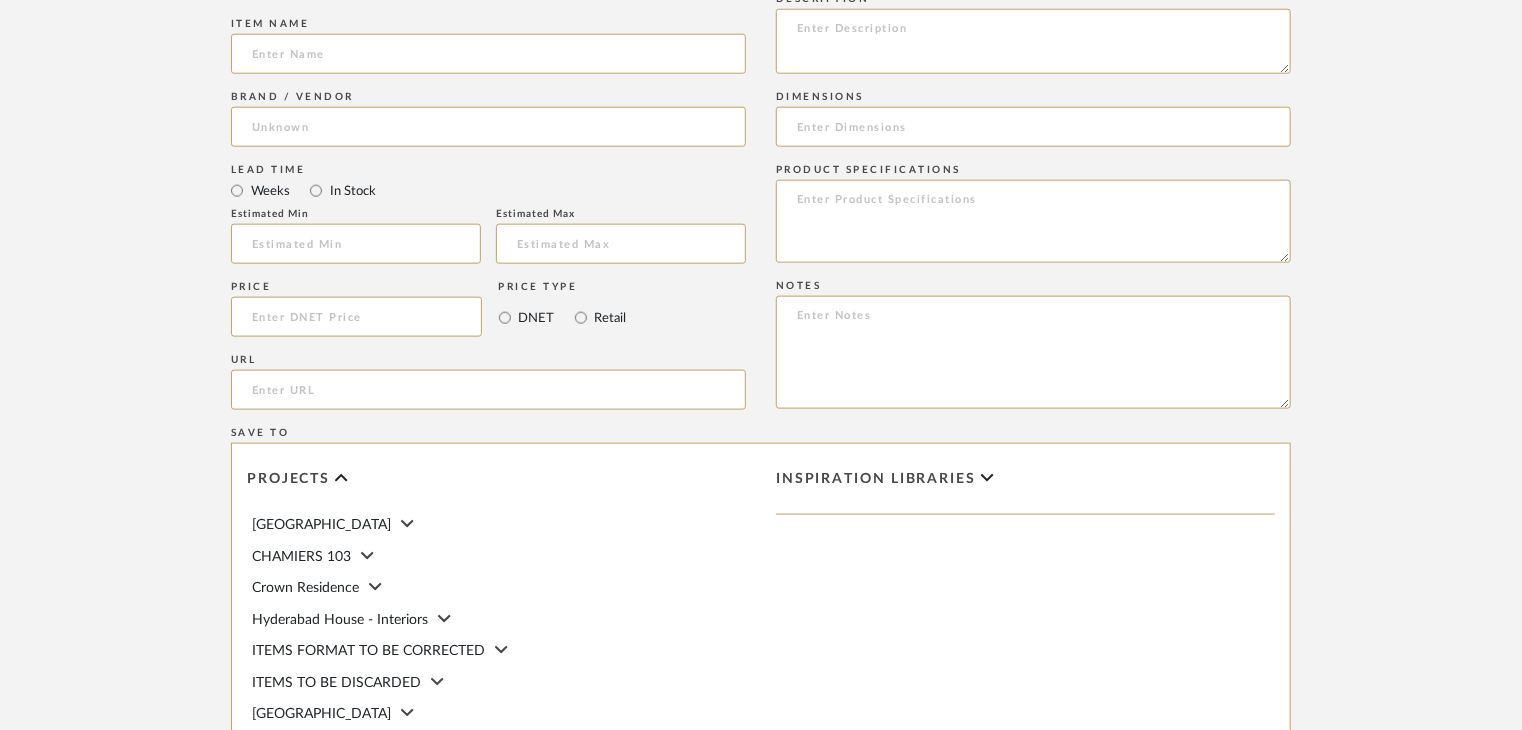 paste on "Crimson Red Zellige" 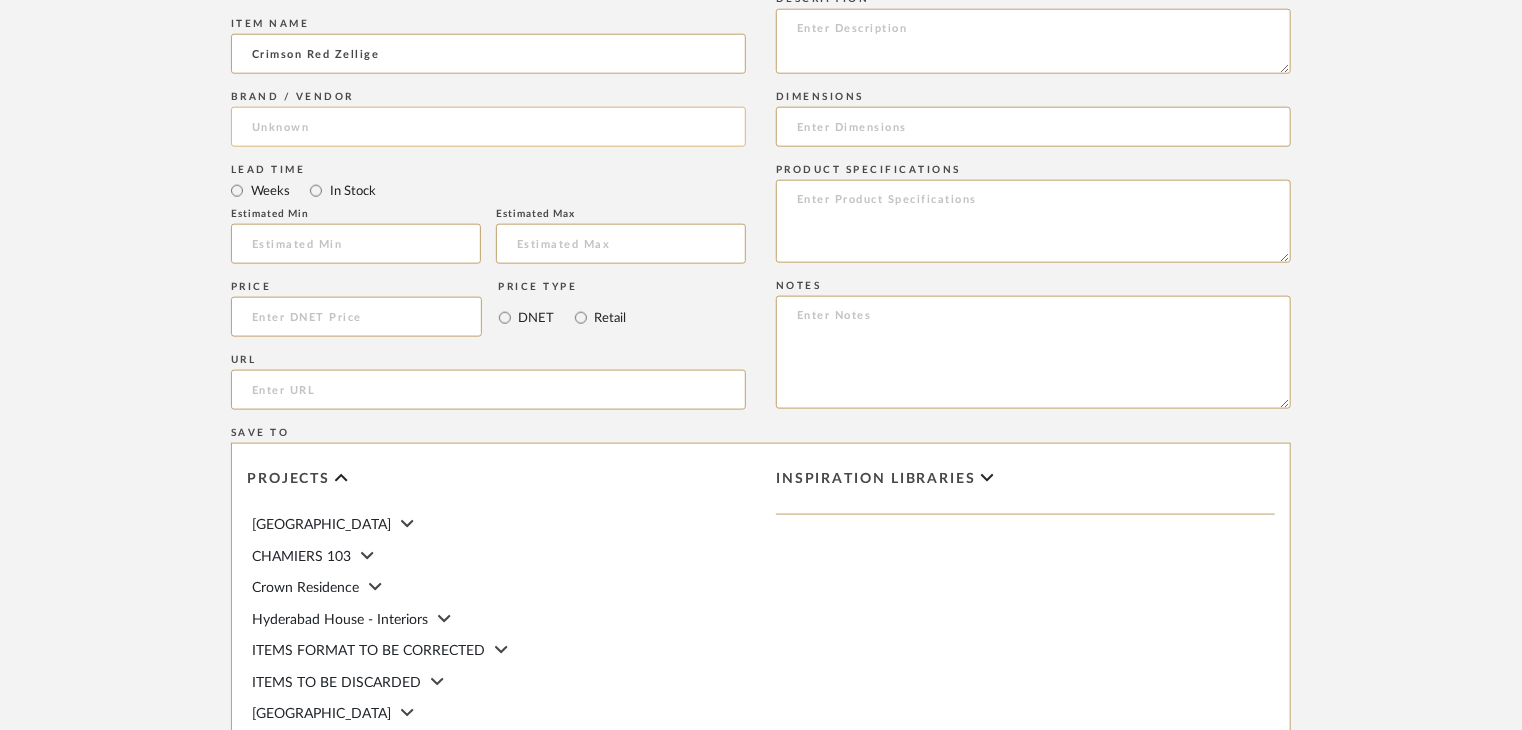 type on "Crimson Red Zellige" 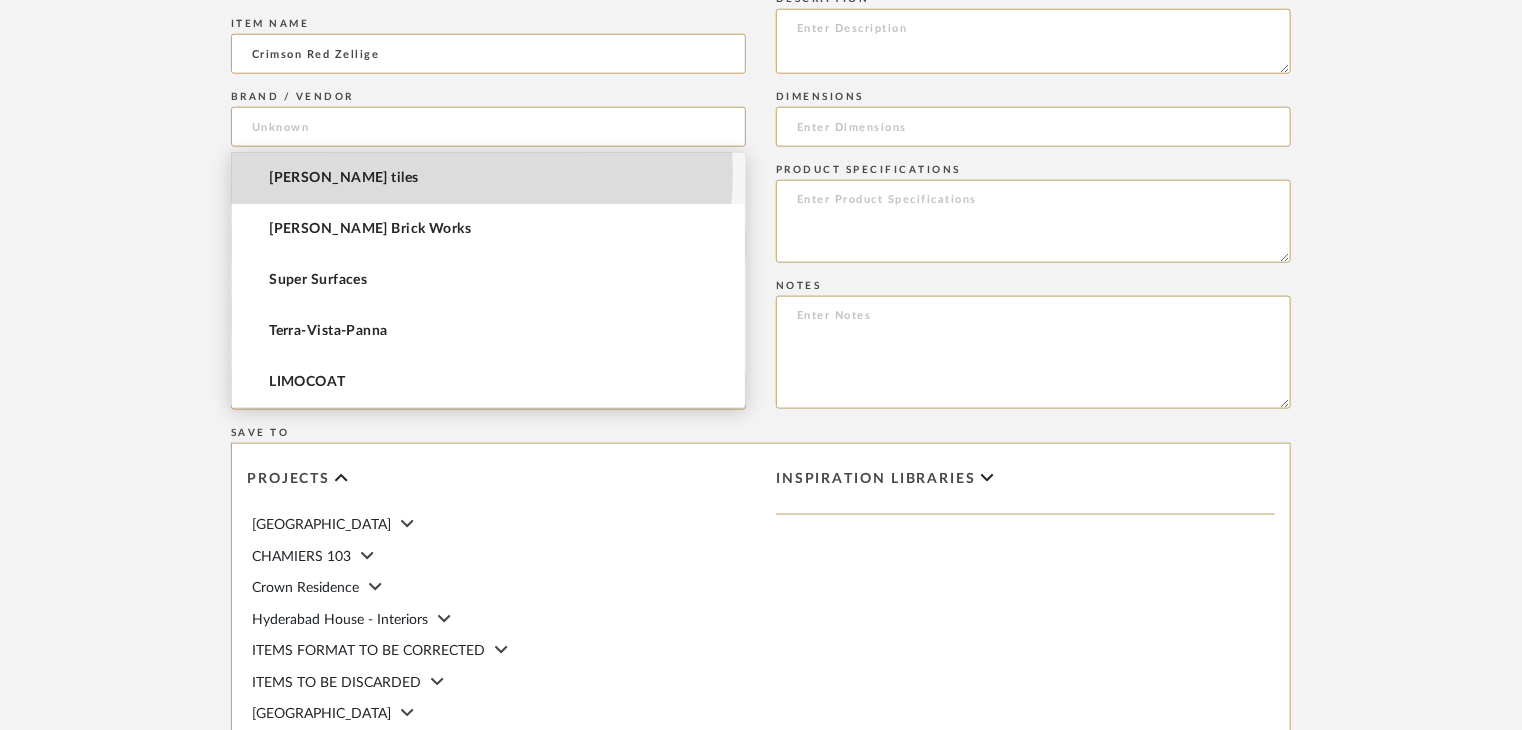 click on "[PERSON_NAME] tiles" at bounding box center [488, 178] 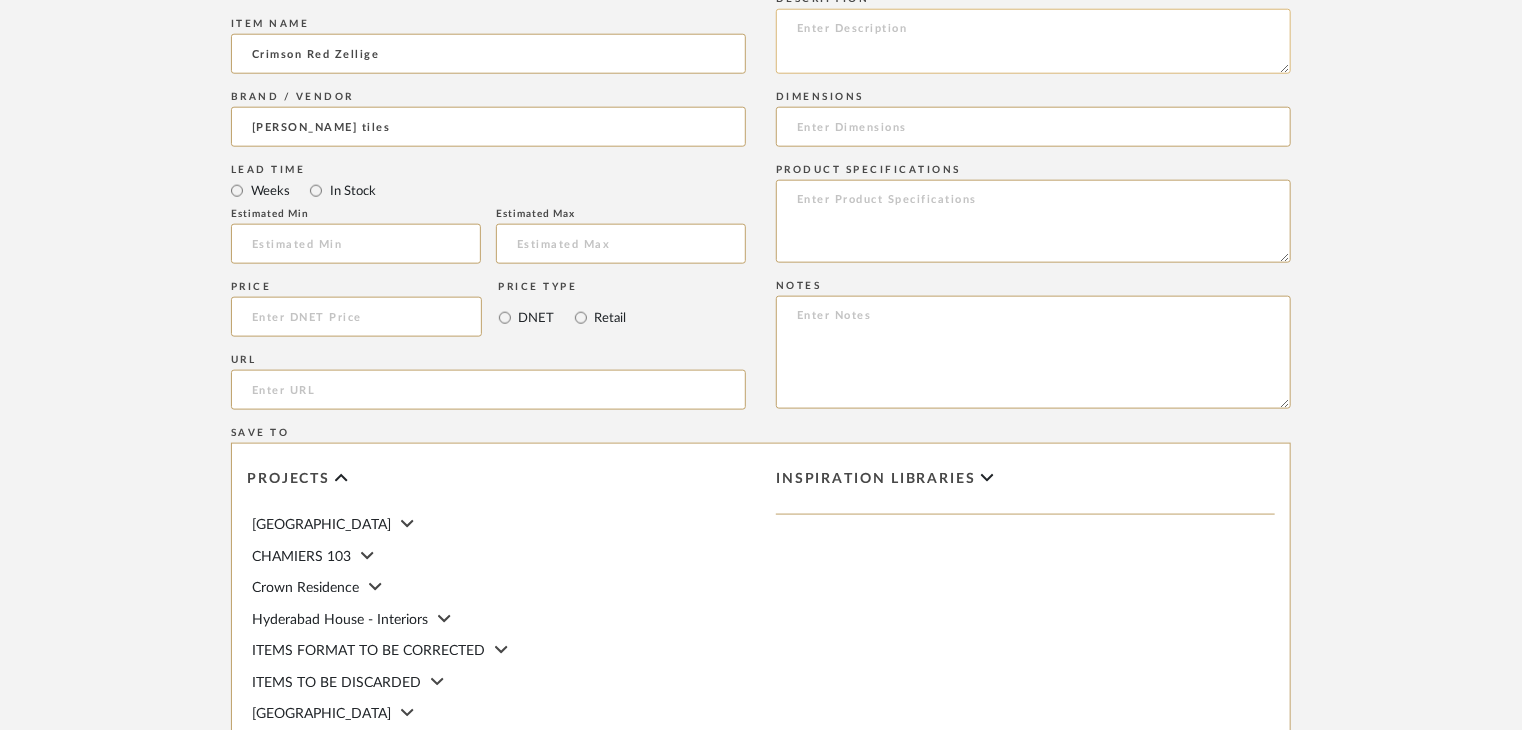 click 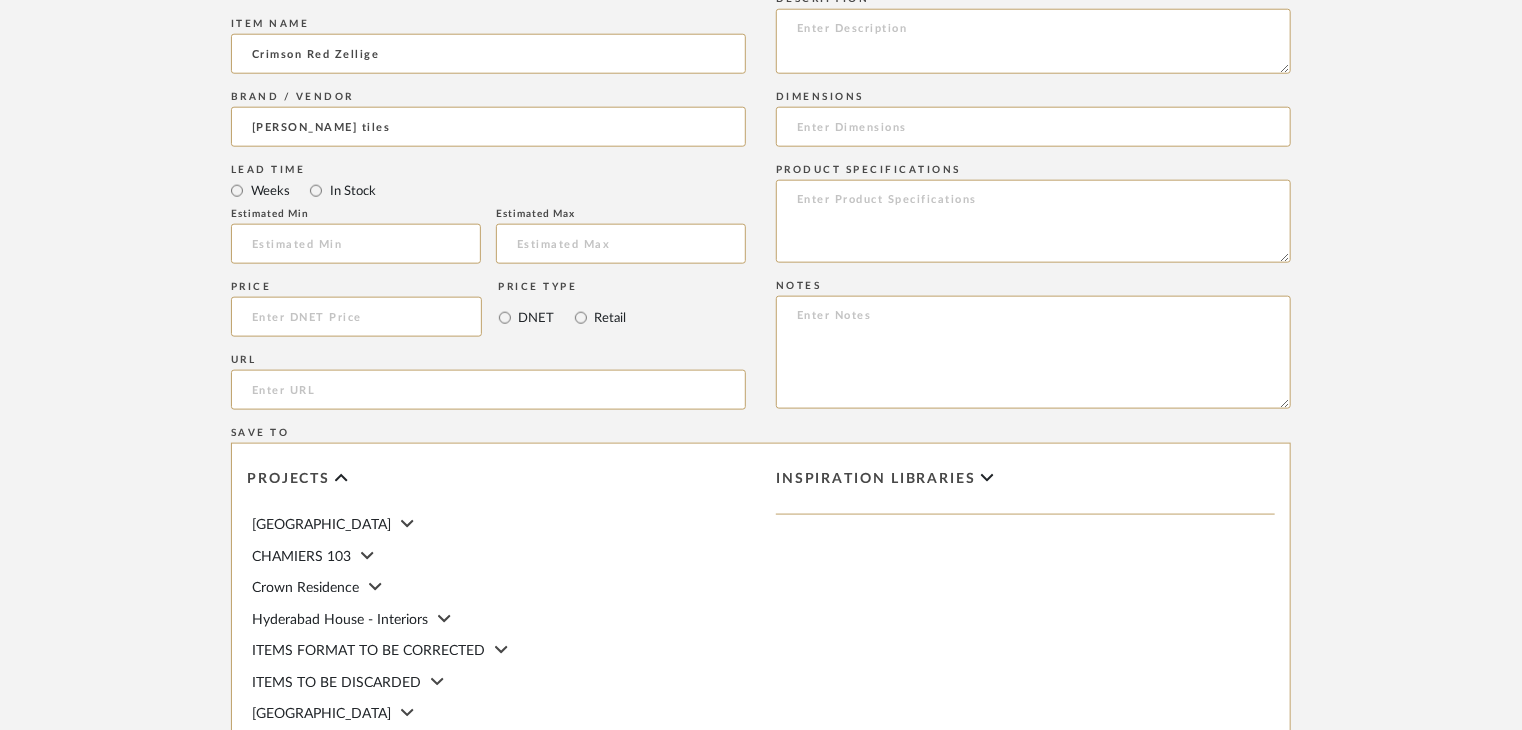 paste on "Type: clay tile
Dimension(s): (as mentioned)
Material/Finishes: (as mentioned)
Installation requirements, if any: (as applicable)
Price: (as mentioned)
Lead time: (as mentioned)
Sample available: supplier stock
Sample Internal reference number:
as per the internal sample warehouse) Point of
contact:
Contact number:
Email address:
Address:
Additional contact information:" 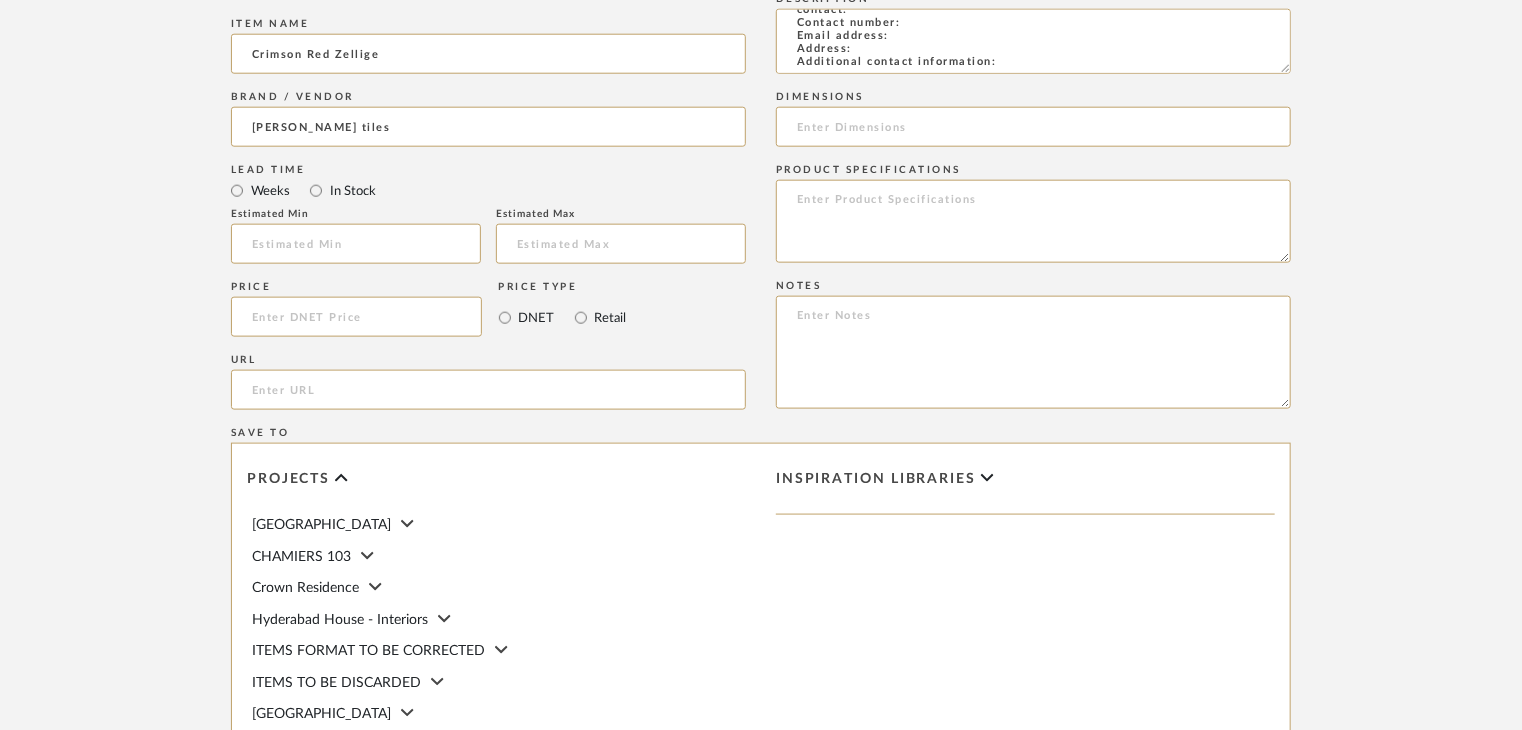 scroll, scrollTop: 144, scrollLeft: 0, axis: vertical 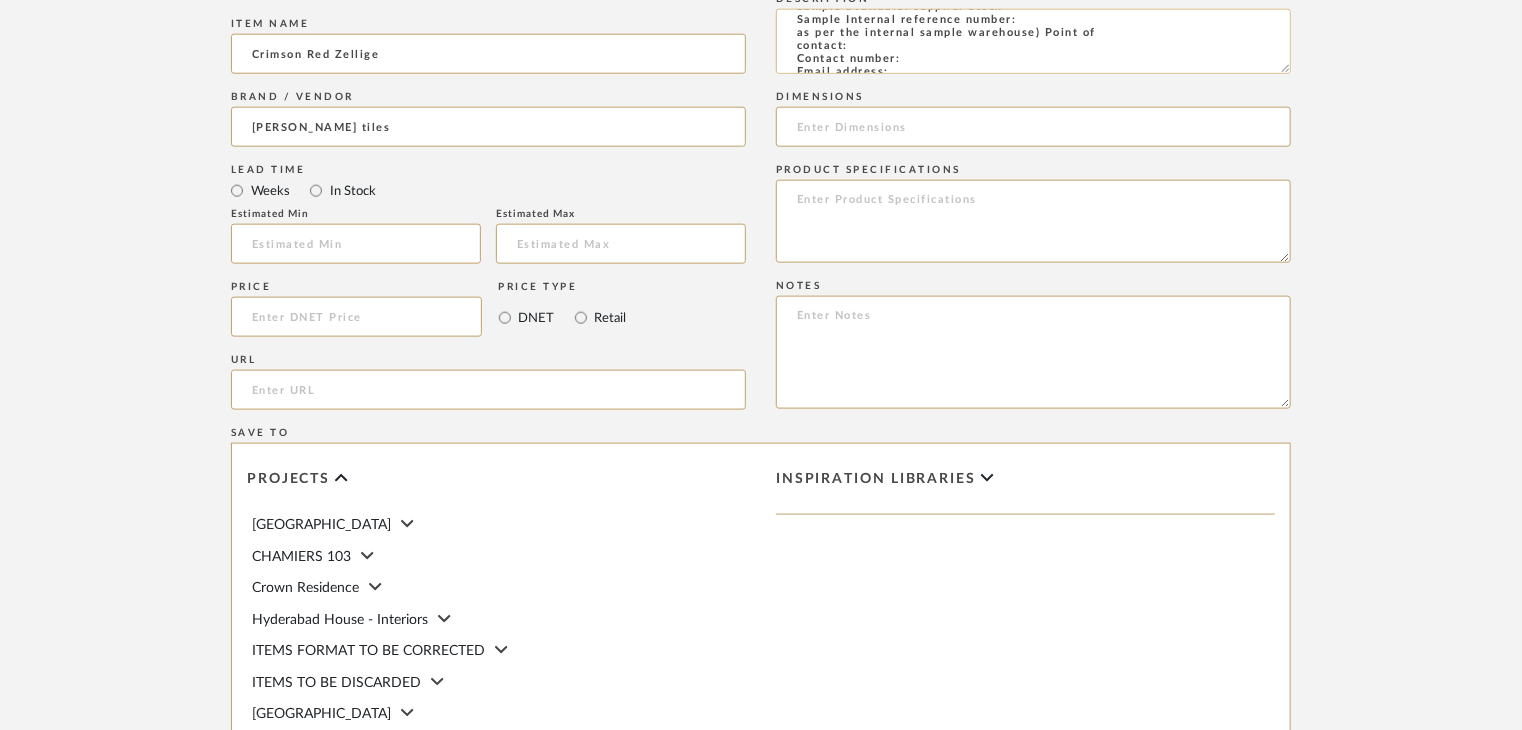 click on "Type: clay tile
Dimension(s): (as mentioned)
Material/Finishes: (as mentioned)
Installation requirements, if any: (as applicable)
Price: (as mentioned)
Lead time: (as mentioned)
Sample available: supplier stock
Sample Internal reference number:
as per the internal sample warehouse) Point of
contact:
Contact number:
Email address:
Address:
Additional contact information:" 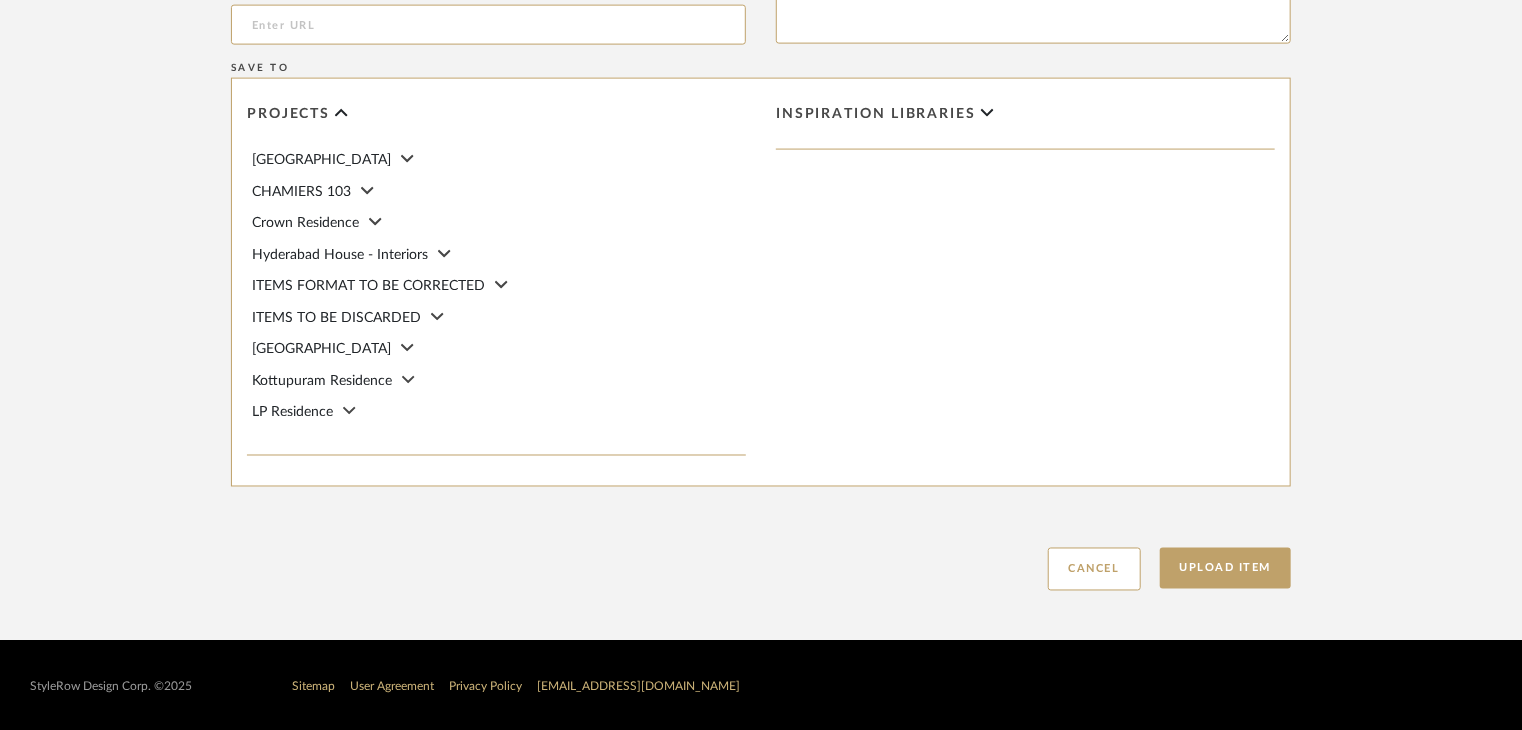 scroll, scrollTop: 1468, scrollLeft: 0, axis: vertical 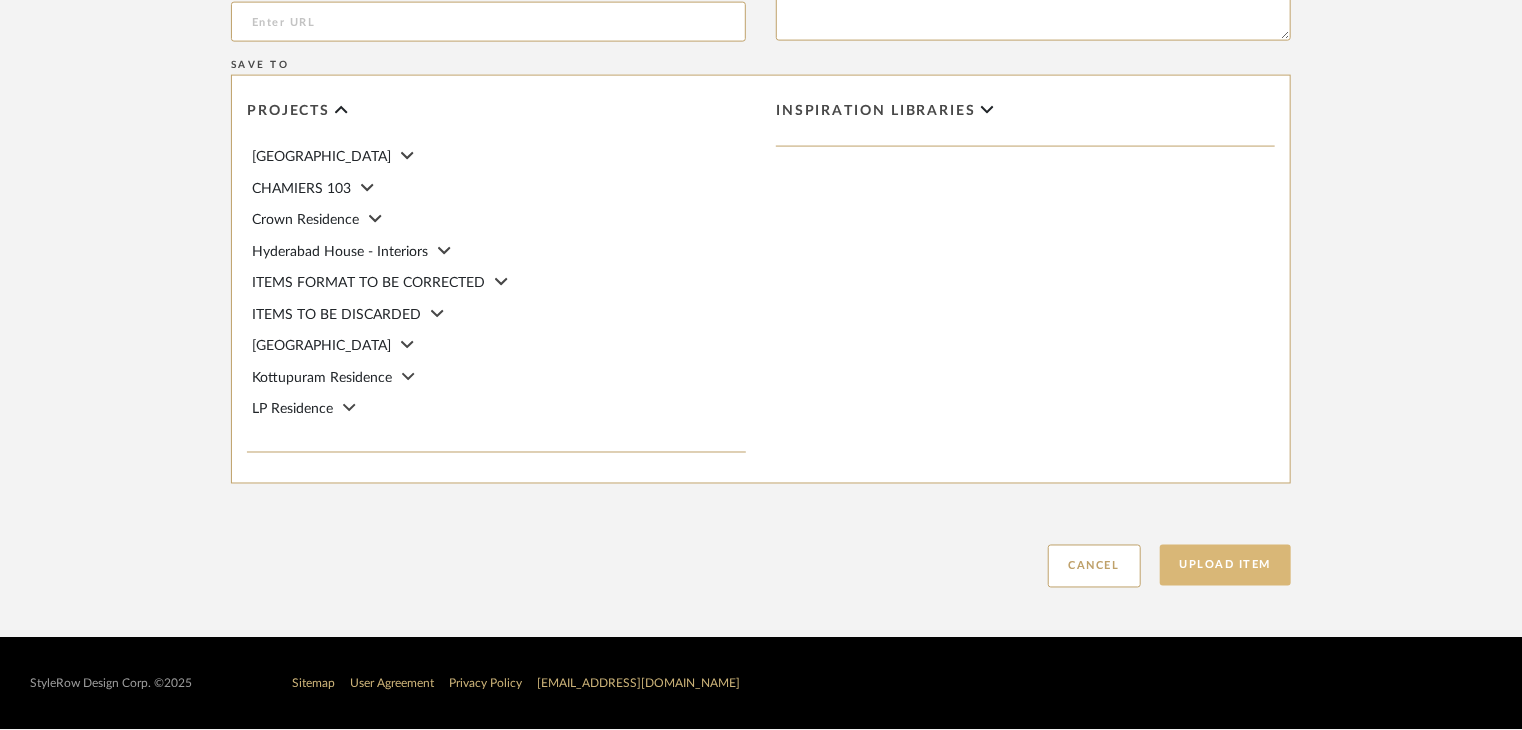 type on "Type: clay tile
Dimension(s): (as mentioned)
Material/Finishes: (as mentioned)
Installation requirements, if any: (as applicable)
Price: (as mentioned)
Lead time: (as mentioned)
Sample available: supplier stock
Sample Internal reference number: TS-CLT-25
as per the internal sample warehouse) Point of
contact:
Contact number:
Email address:
Address:
Additional contact information:" 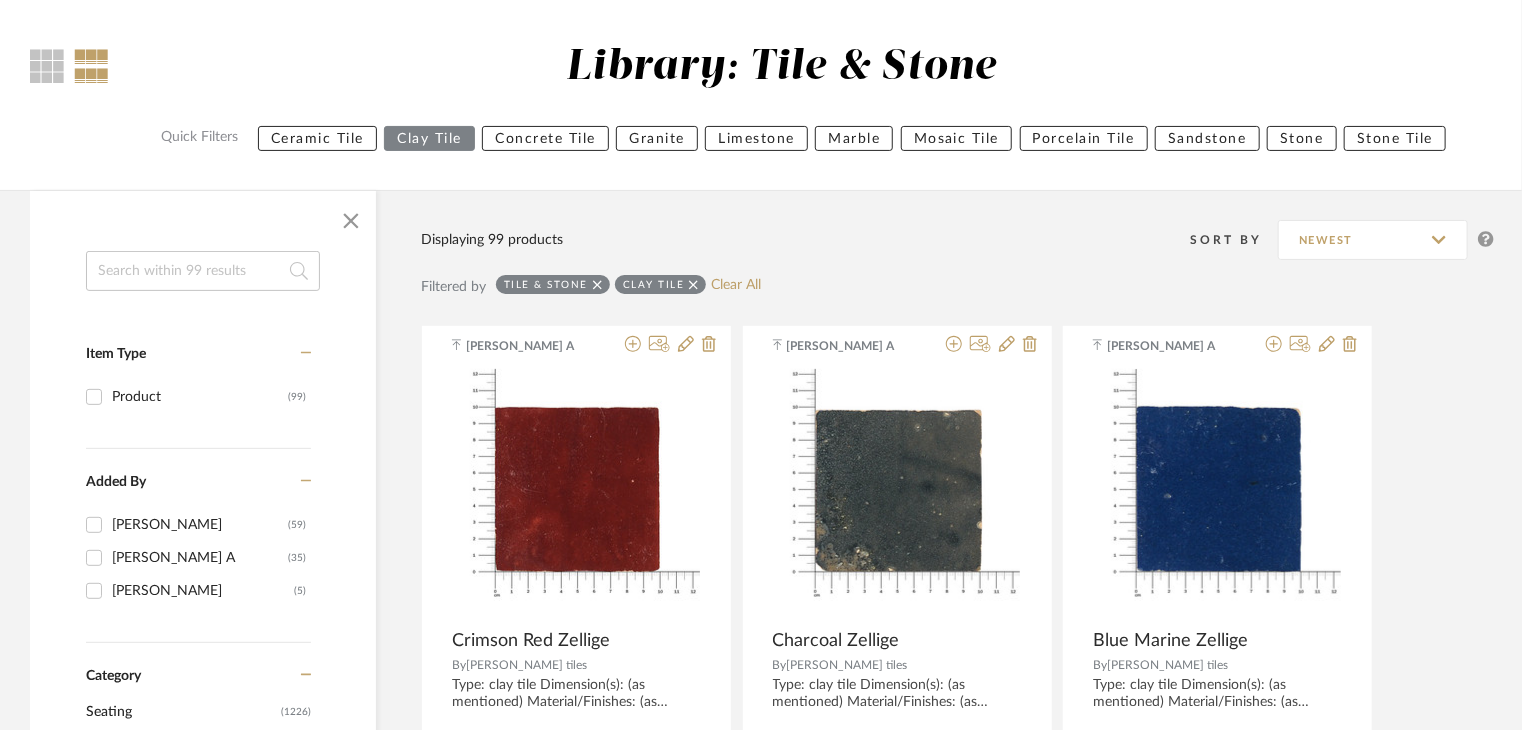 scroll, scrollTop: 0, scrollLeft: 0, axis: both 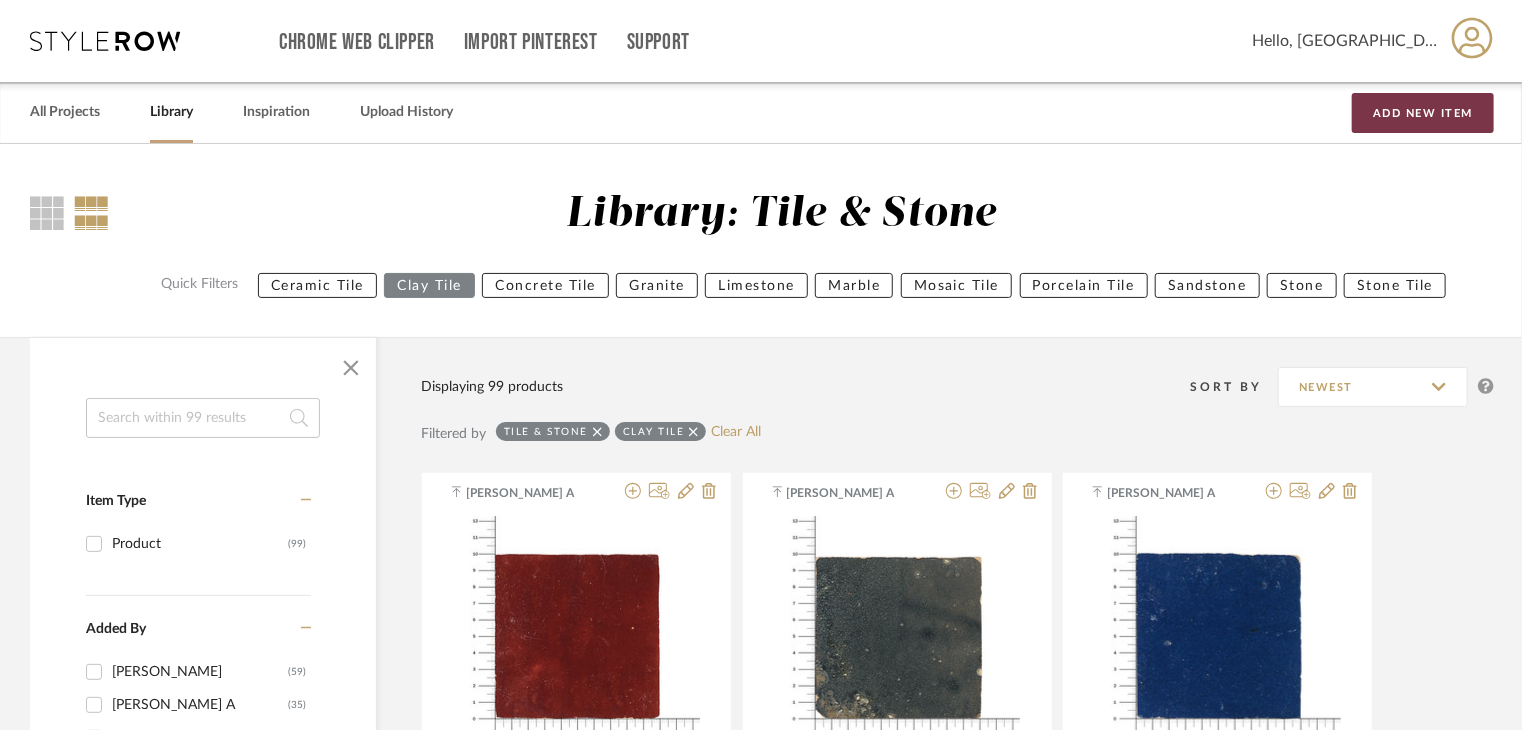 click on "Add New Item" at bounding box center [1423, 113] 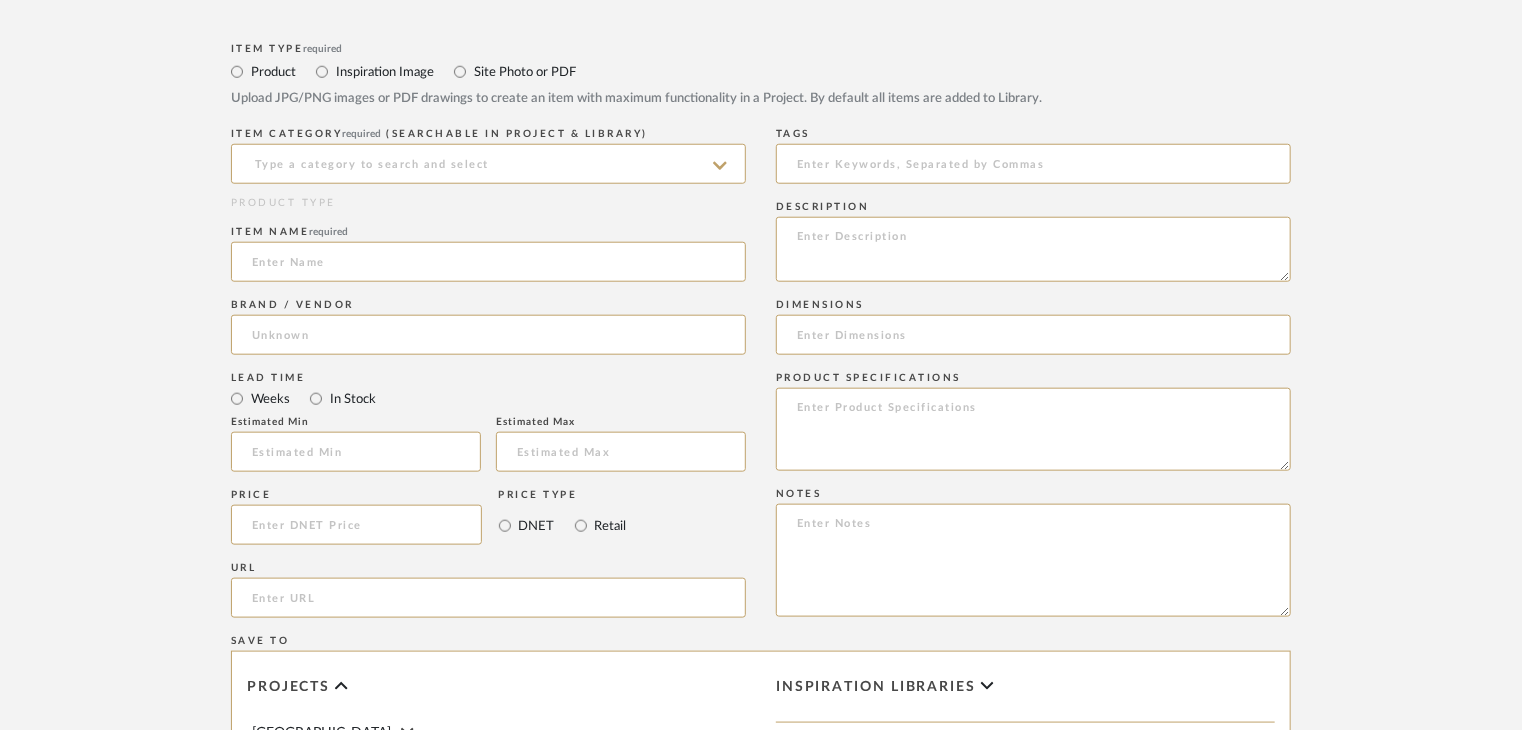 scroll, scrollTop: 900, scrollLeft: 0, axis: vertical 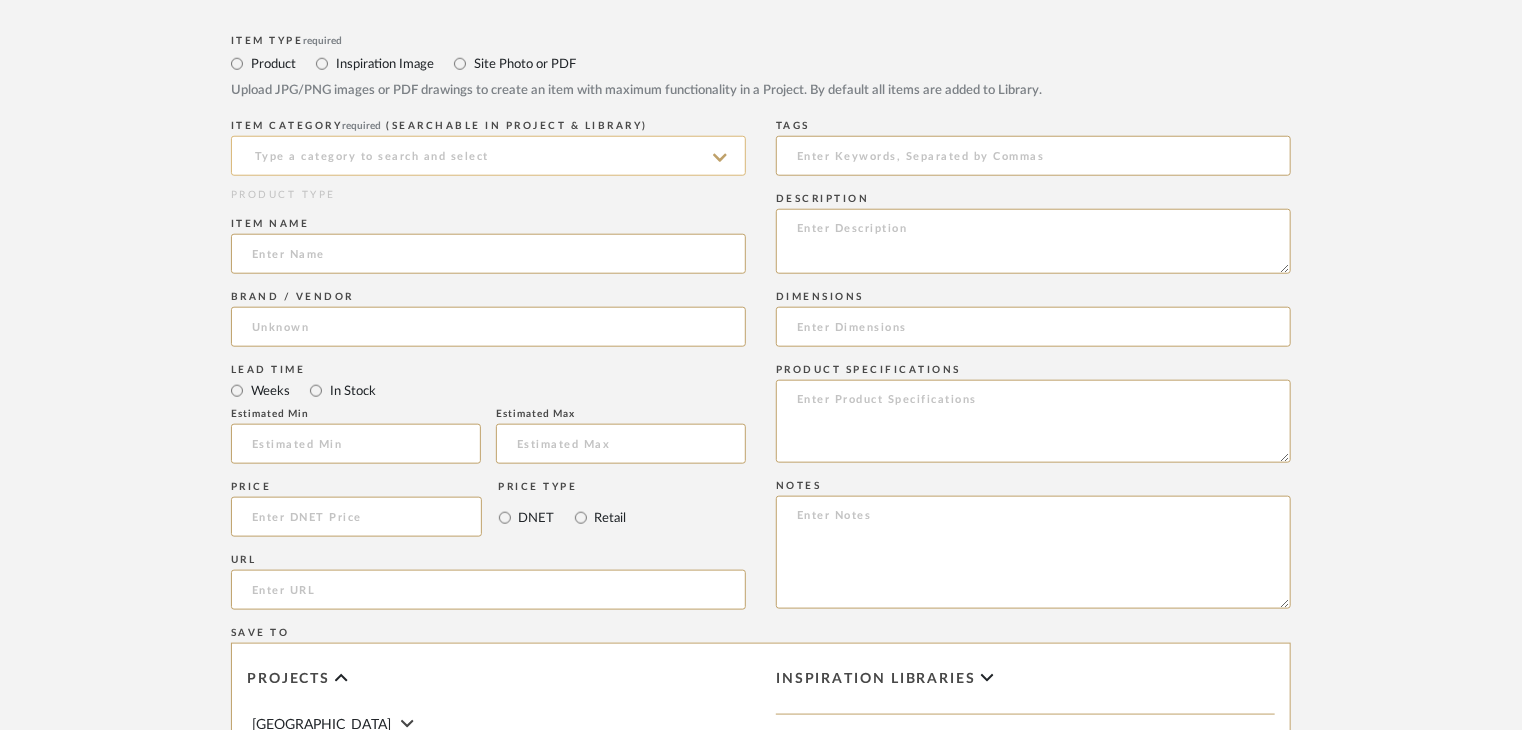 click 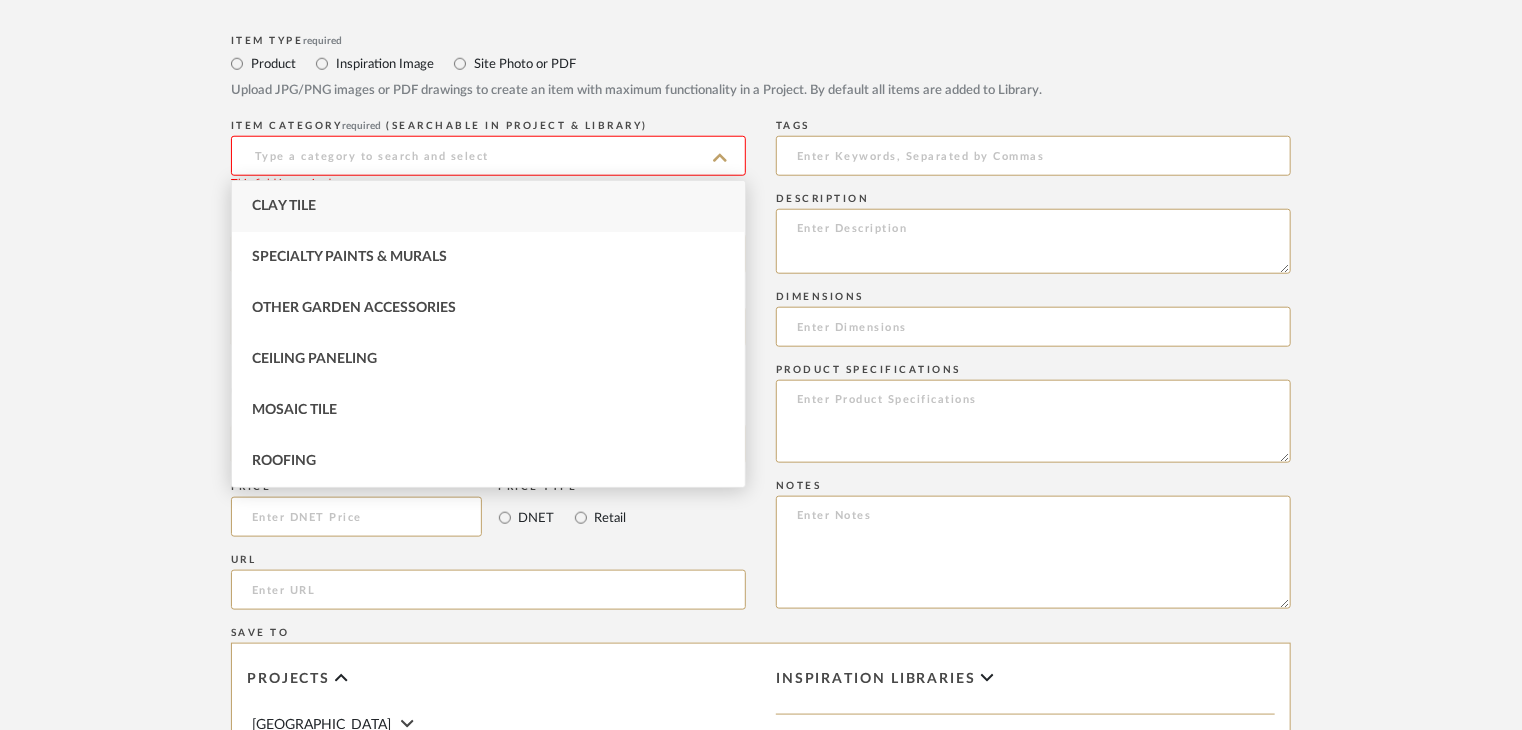 click on "Clay Tile" at bounding box center [488, 206] 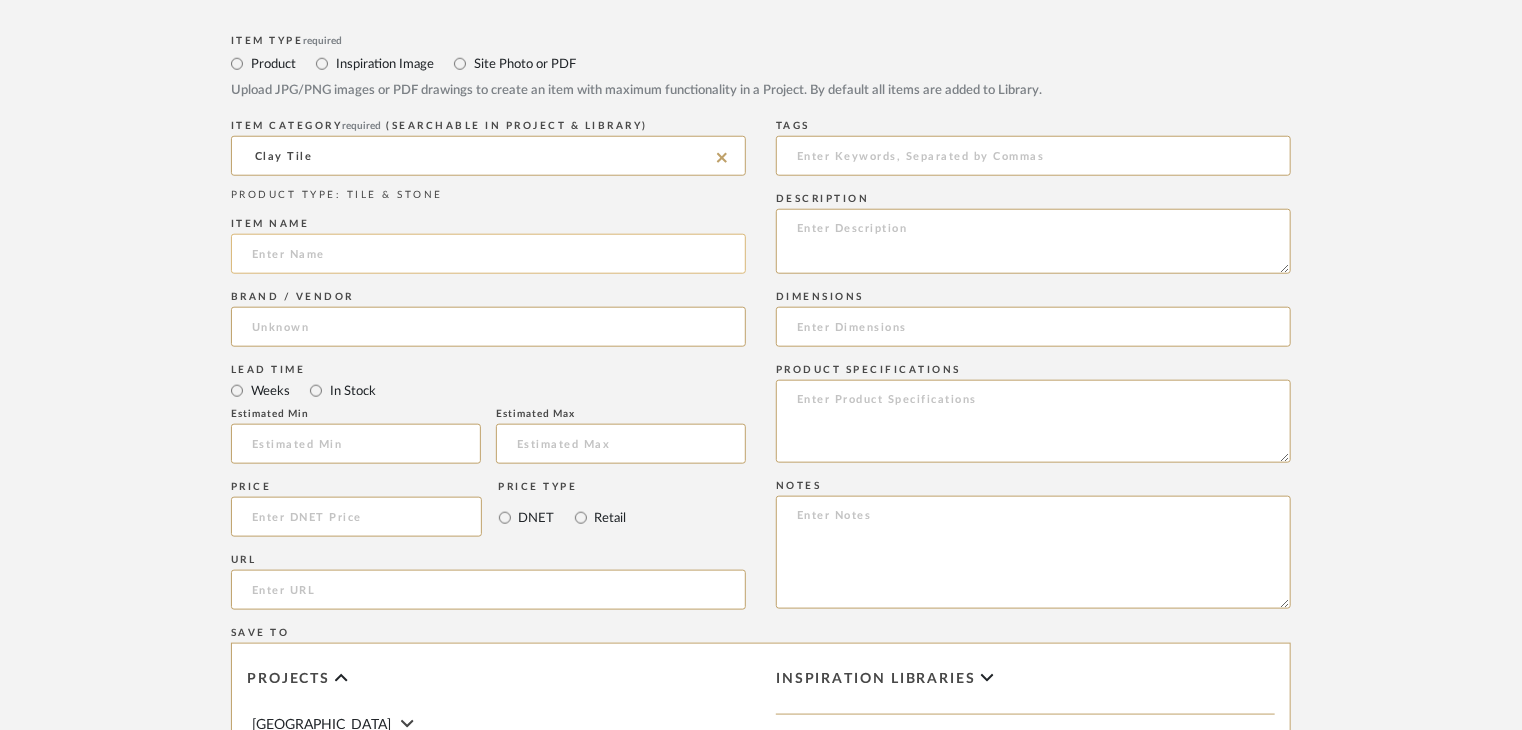 click 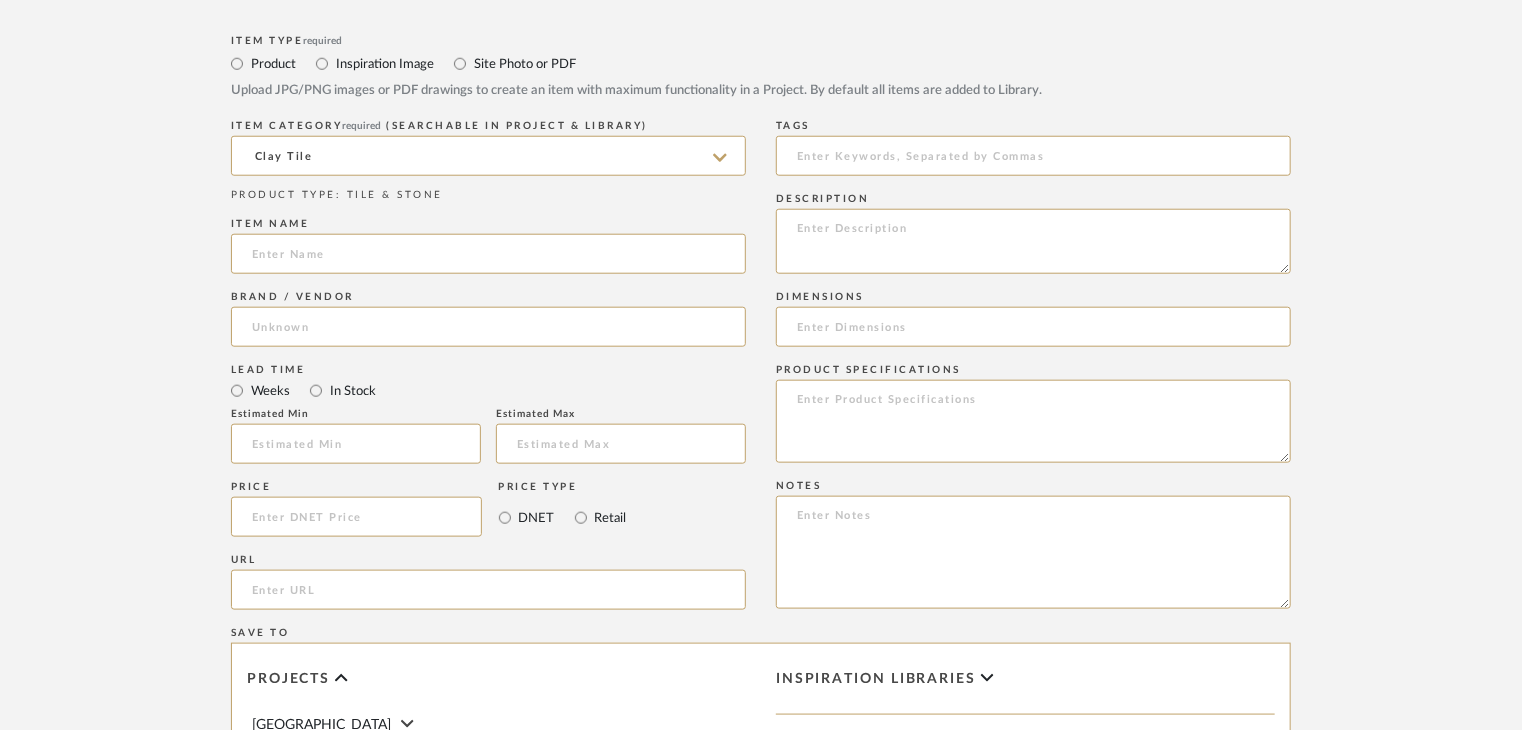 paste on "Dark Green Zellige" 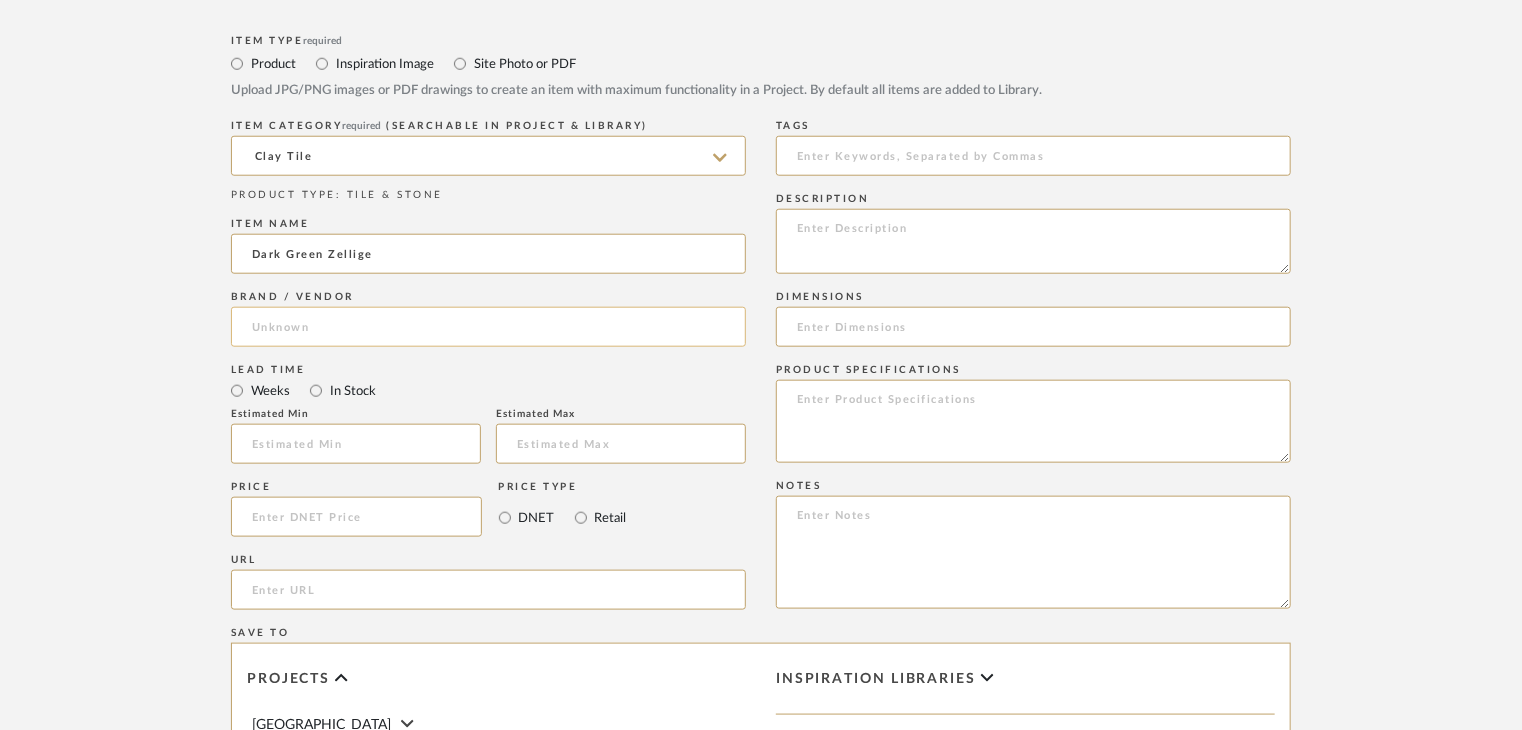 type on "Dark Green Zellige" 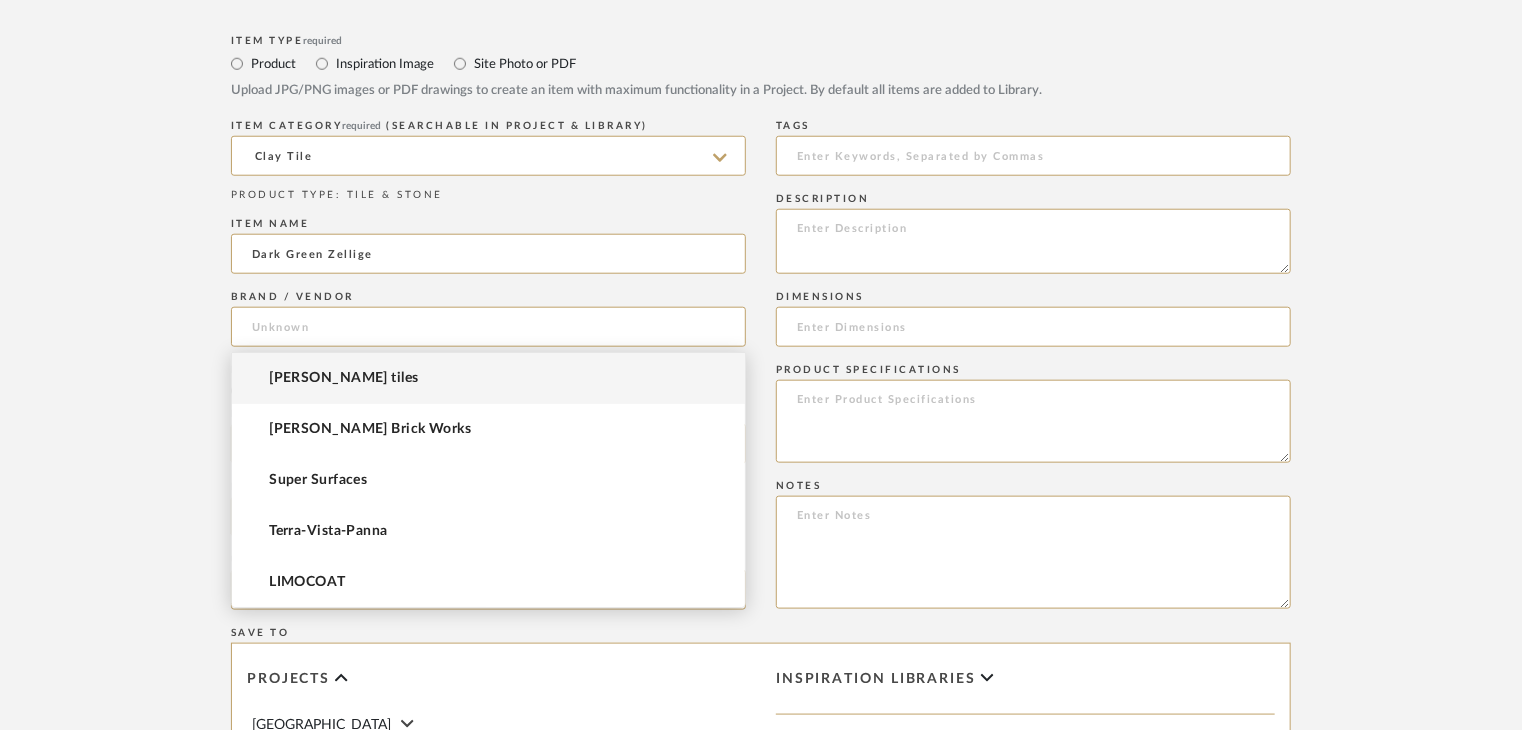 click on "[PERSON_NAME] tiles" at bounding box center (488, 378) 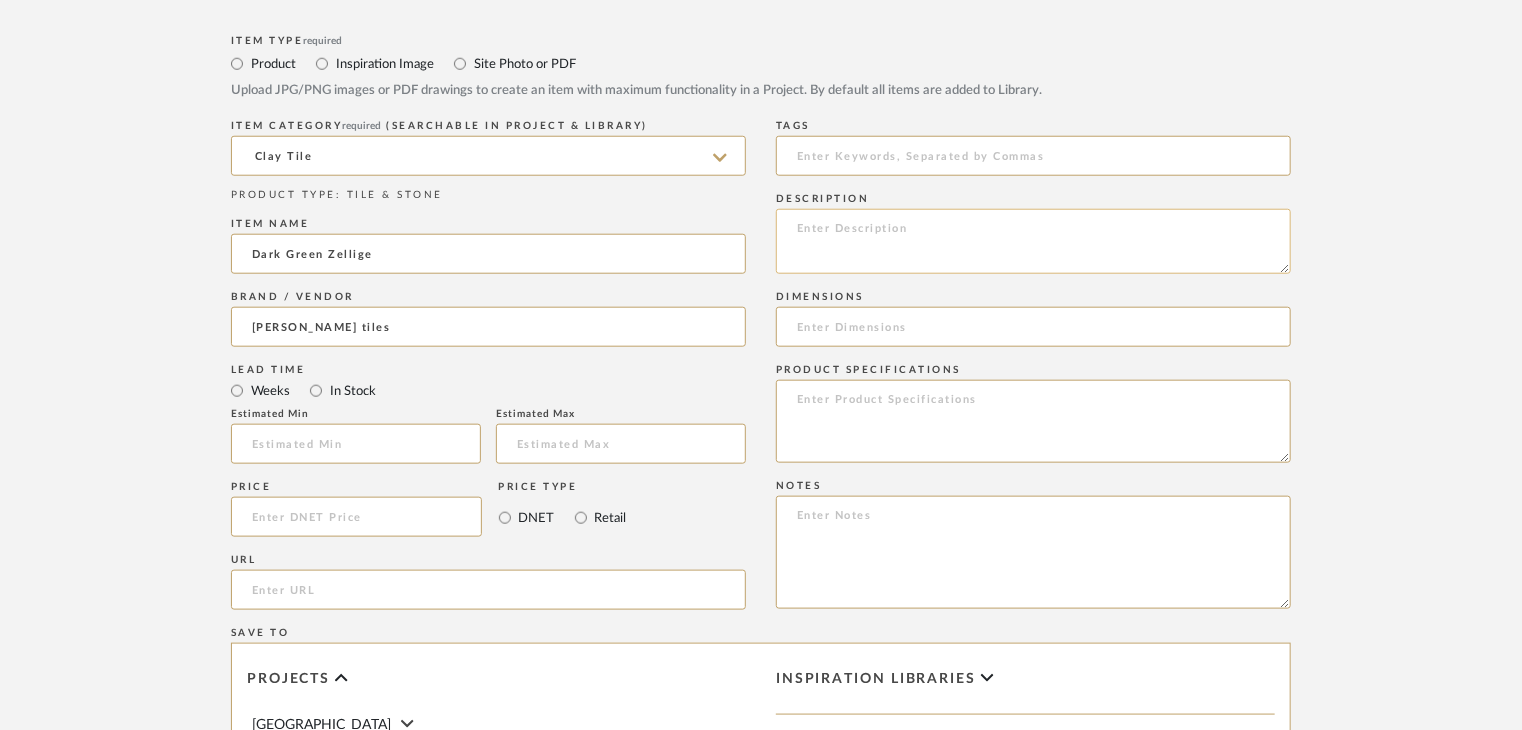 click 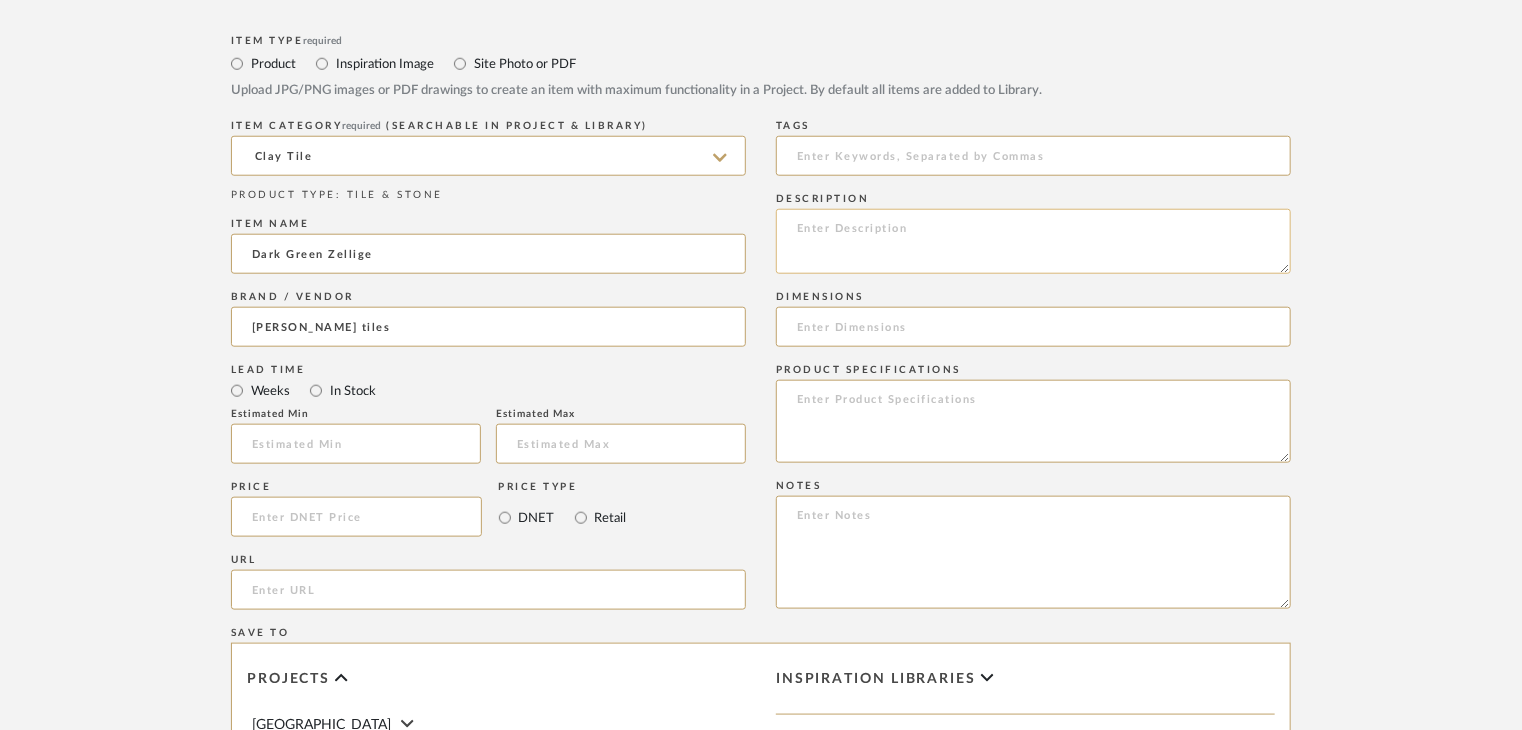 paste on "Type: clay tile
Dimension(s): (as mentioned)
Material/Finishes: (as mentioned)
Installation requirements, if any: (as applicable)
Price: (as mentioned)
Lead time: (as mentioned)
Sample available: supplier stock
Sample Internal reference number:
as per the internal sample warehouse) Point of
contact:
Contact number:
Email address:
Address:
Additional contact information:" 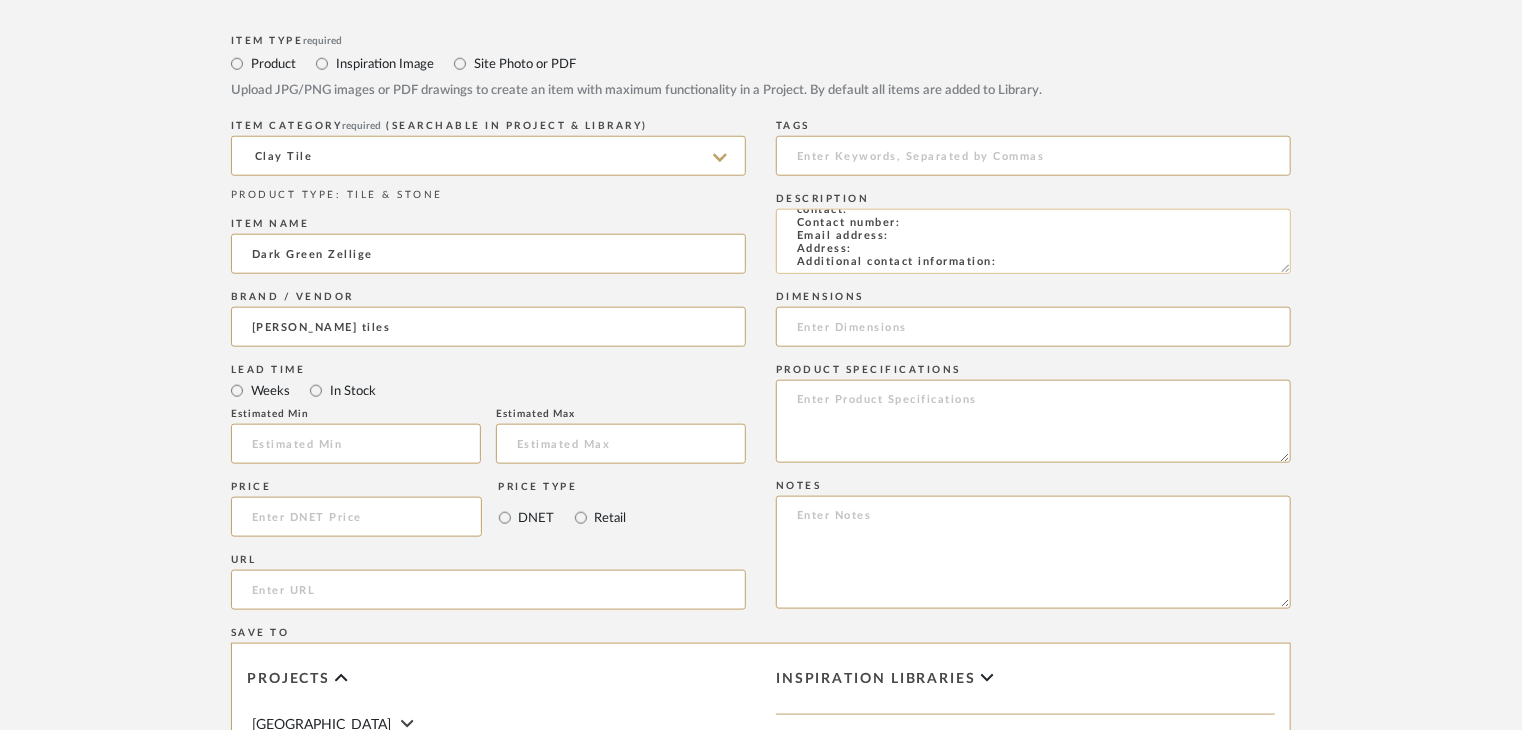 drag, startPoint x: 830, startPoint y: 229, endPoint x: 862, endPoint y: 233, distance: 32.24903 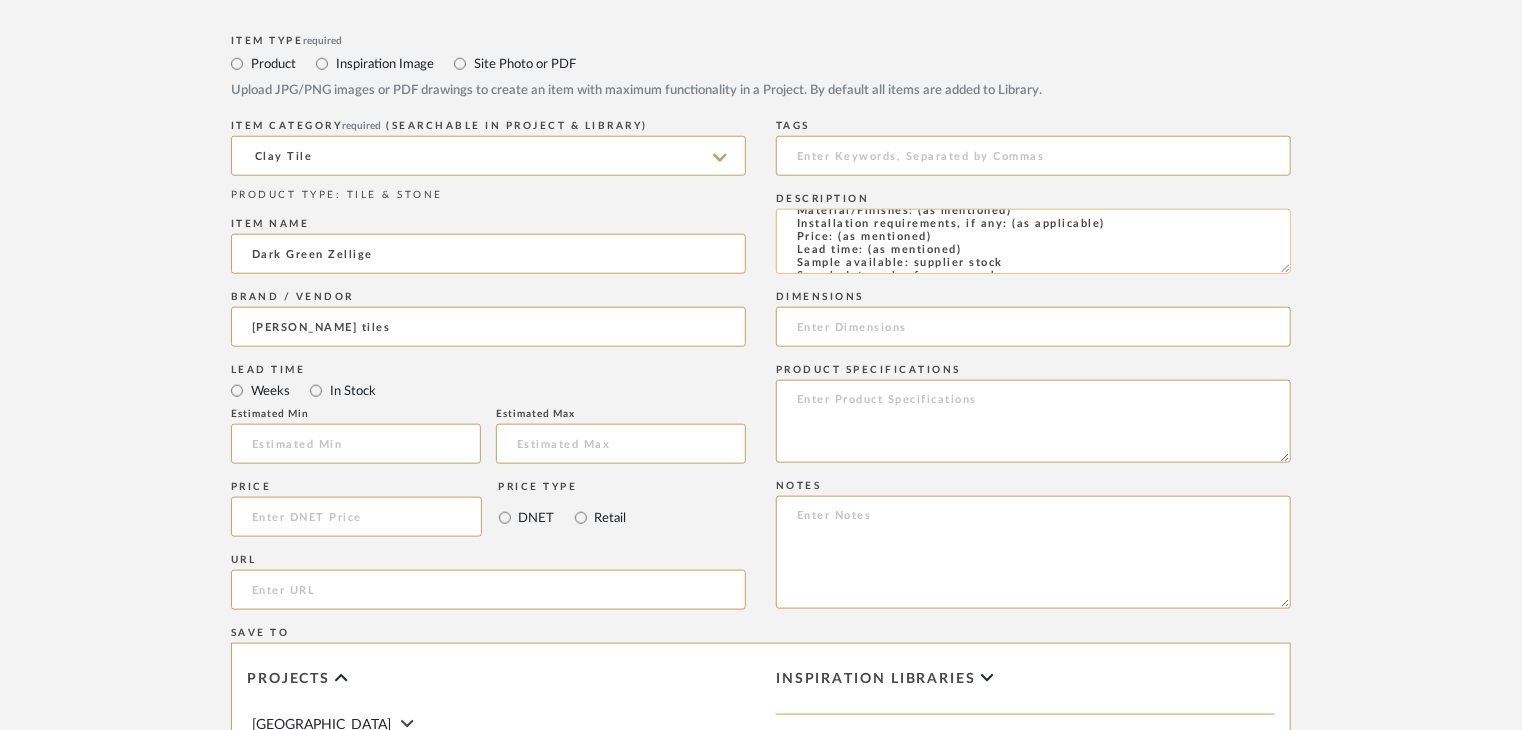 scroll, scrollTop: 44, scrollLeft: 0, axis: vertical 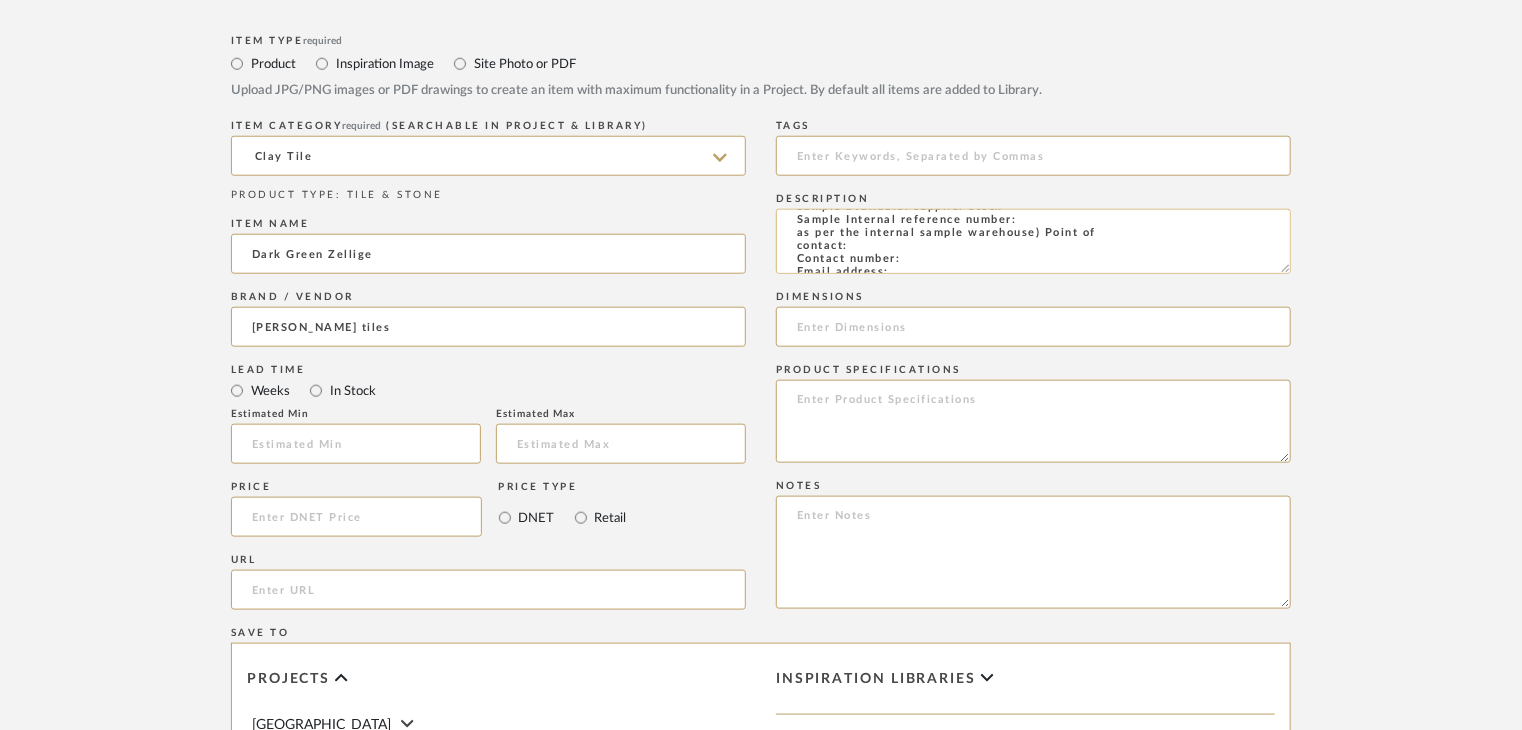 click on "Type: clay tile
Dimension(s): (as mentioned)
Material/Finishes: (as mentioned)
Installation requirements, if any: (as applicable)
Price: (as mentioned)
Lead time: (as mentioned)
Sample available: supplier stock
Sample Internal reference number:
as per the internal sample warehouse) Point of
contact:
Contact number:
Email address:
Address:
Additional contact information:" 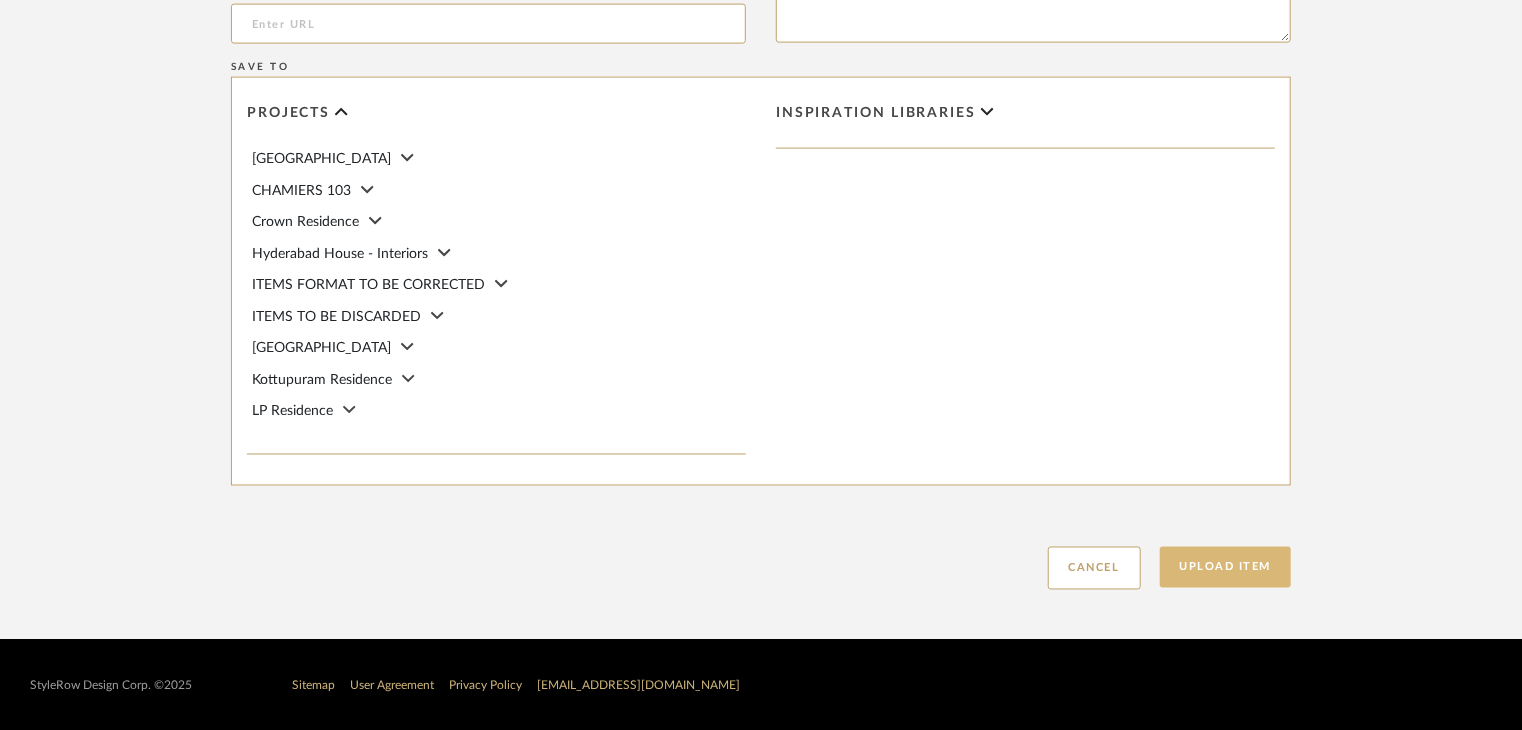 scroll, scrollTop: 1468, scrollLeft: 0, axis: vertical 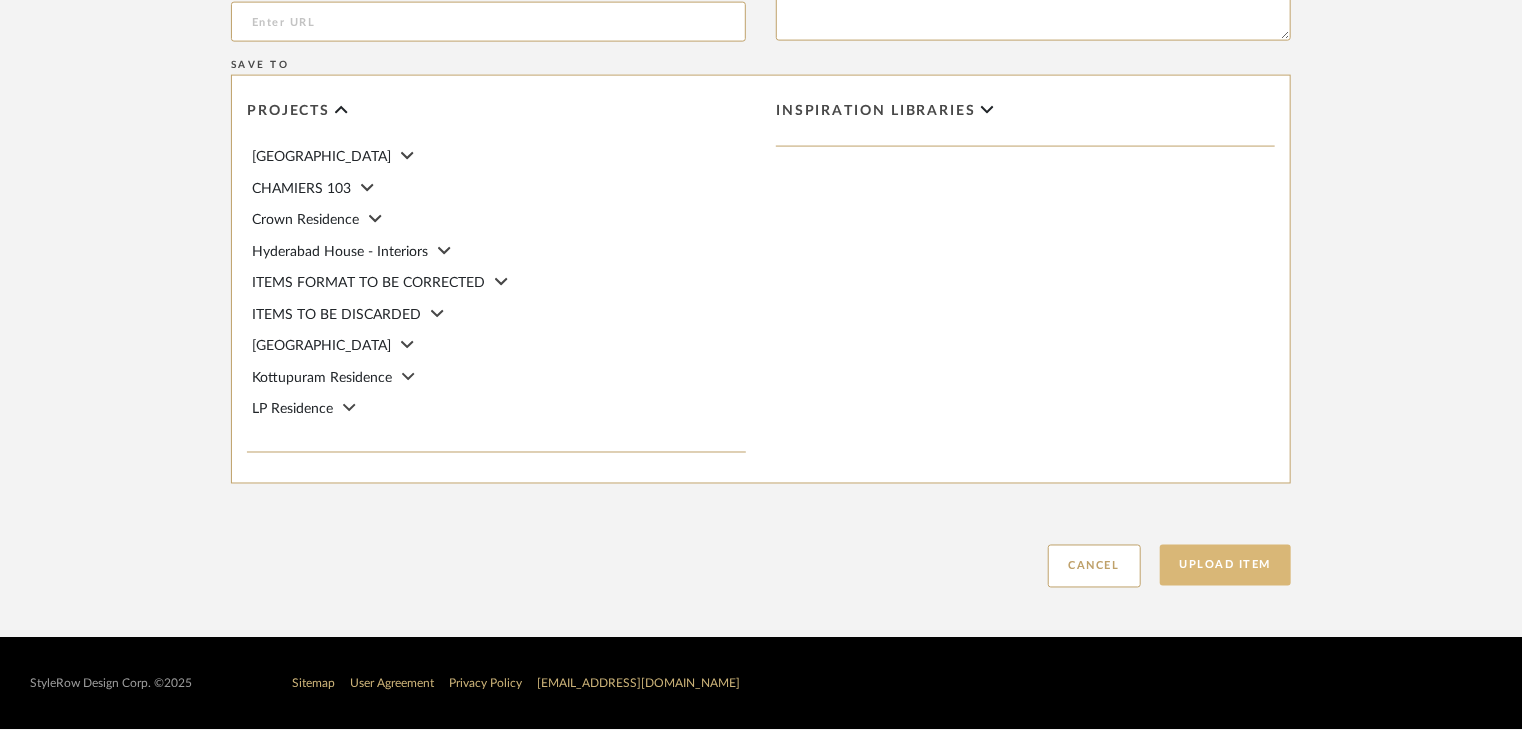 type on "Type: clay tile
Dimension(s): (as mentioned)
Material/Finishes: (as mentioned)
Installation requirements, if any: (as applicable)
Price: (as mentioned)
Lead time: (as mentioned)
Sample available: supplier stock
Sample Internal reference number: TS-CLT-26
as per the internal sample warehouse) Point of
contact:
Contact number:
Email address:
Address:
Additional contact information:" 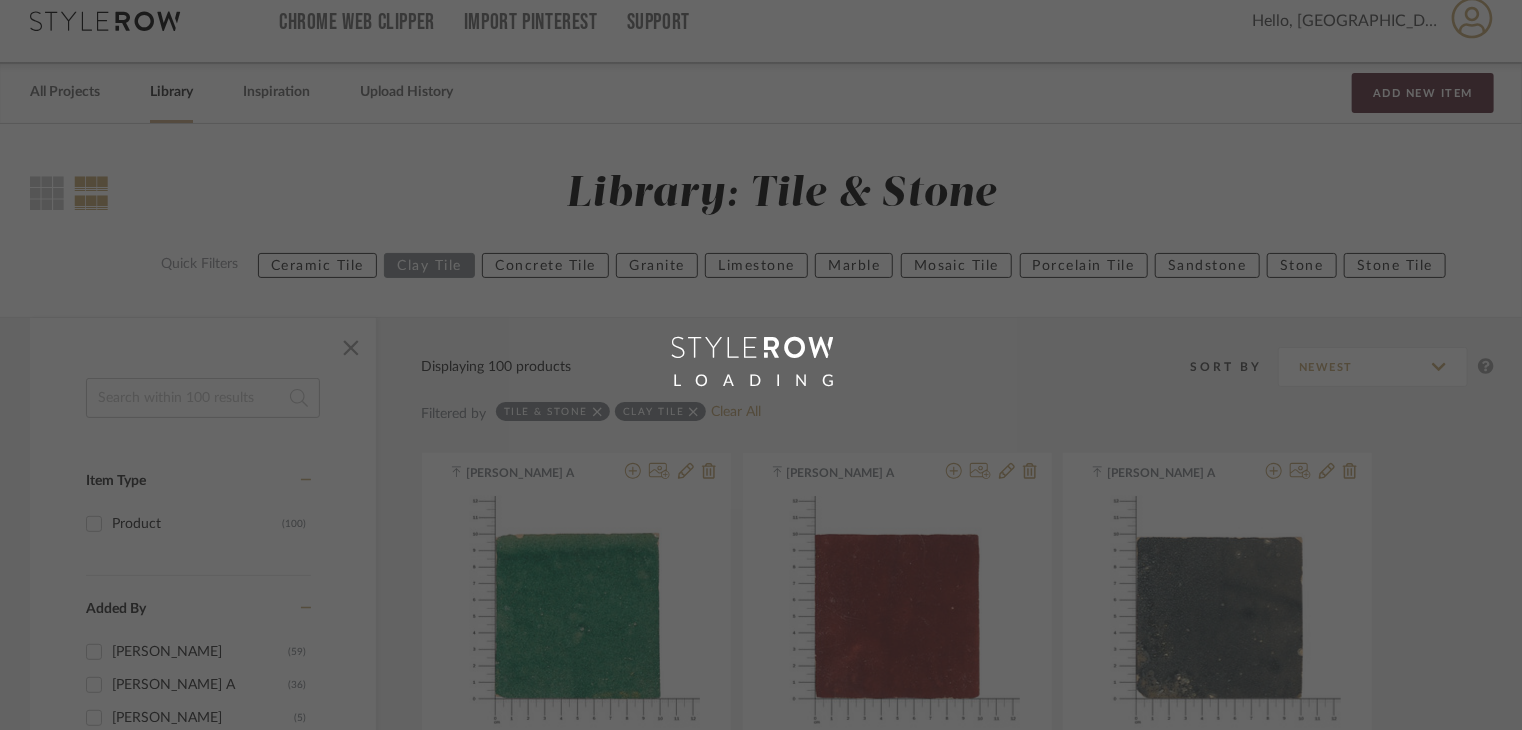 scroll, scrollTop: 0, scrollLeft: 0, axis: both 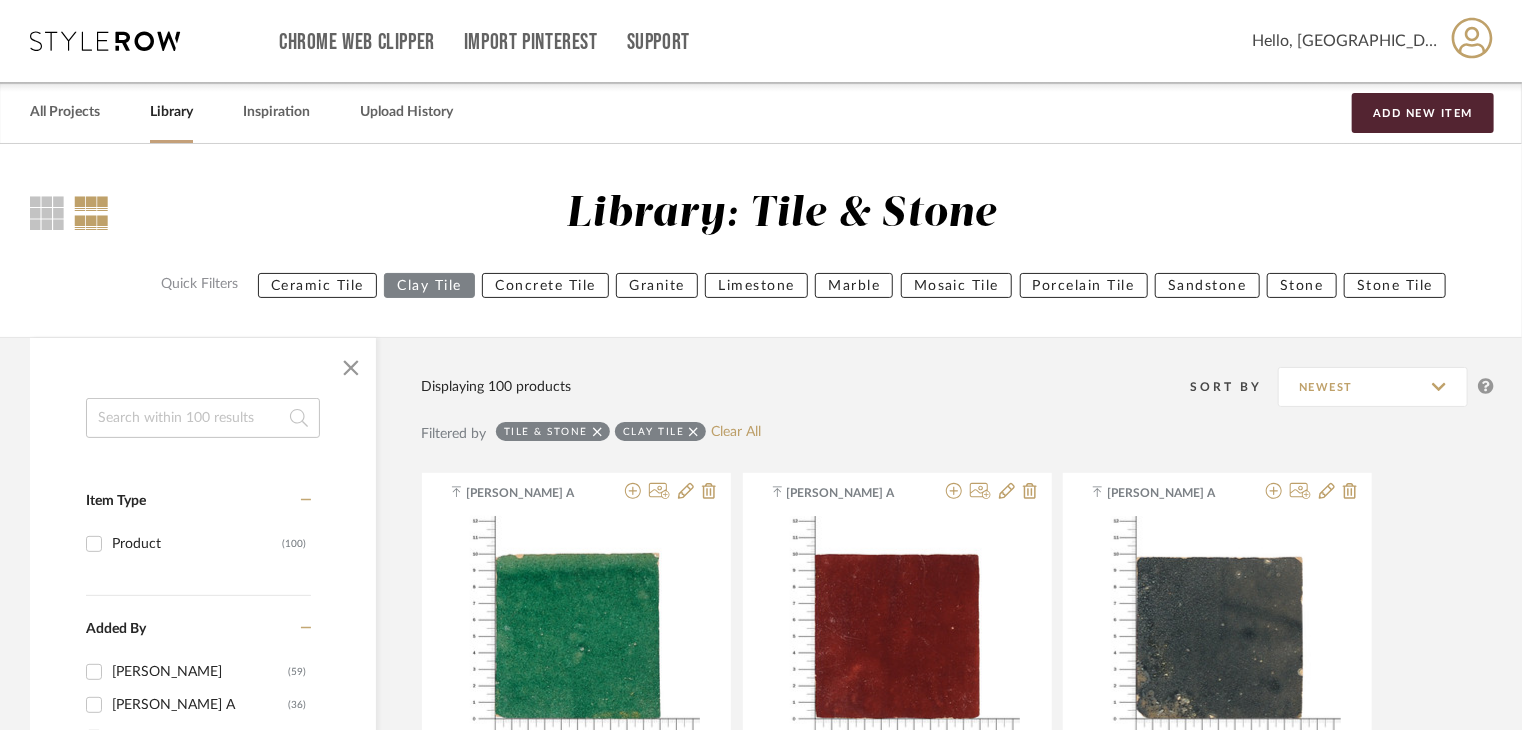 click on "All Projects   Library   Inspiration   Upload History   Add New Item" at bounding box center (761, 112) 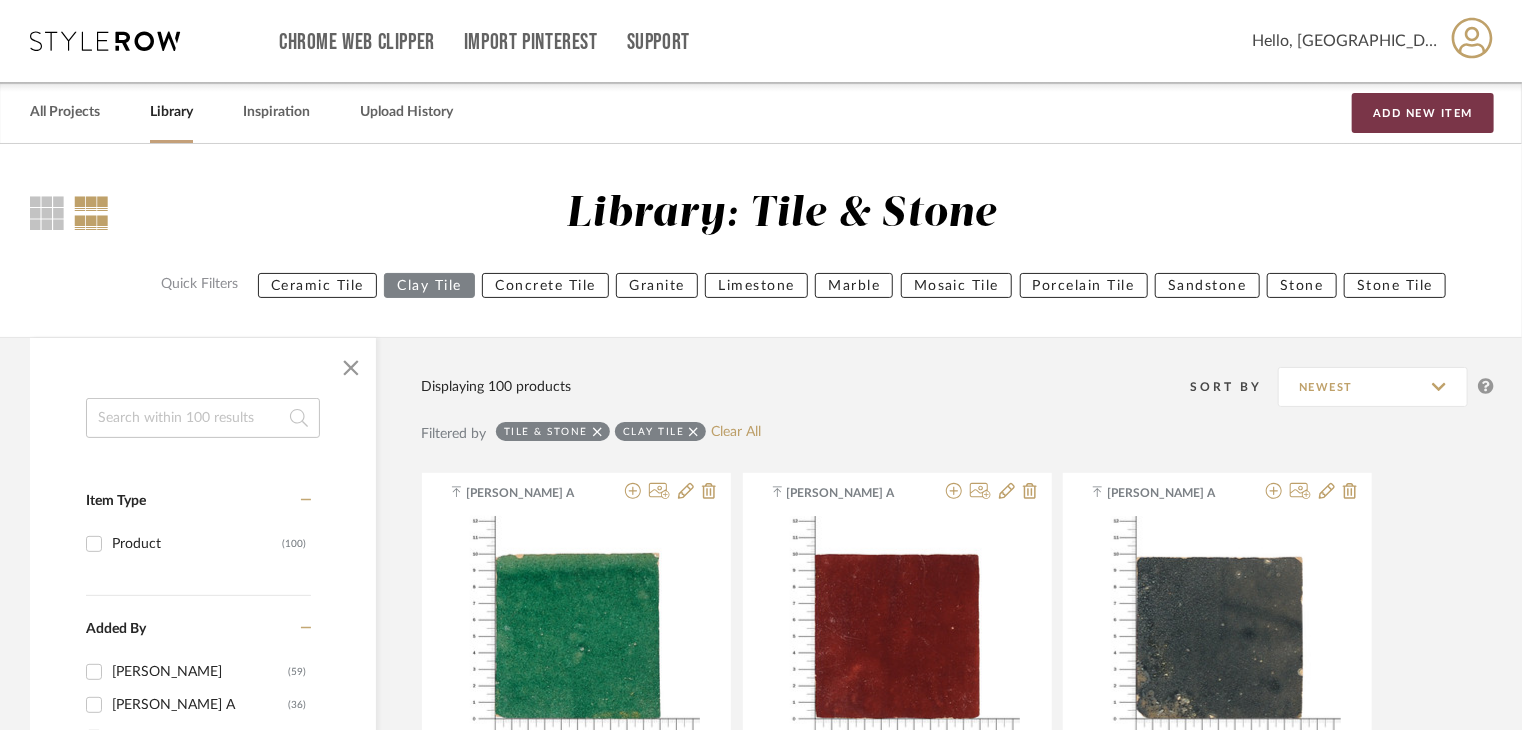 click on "Add New Item" at bounding box center (1423, 113) 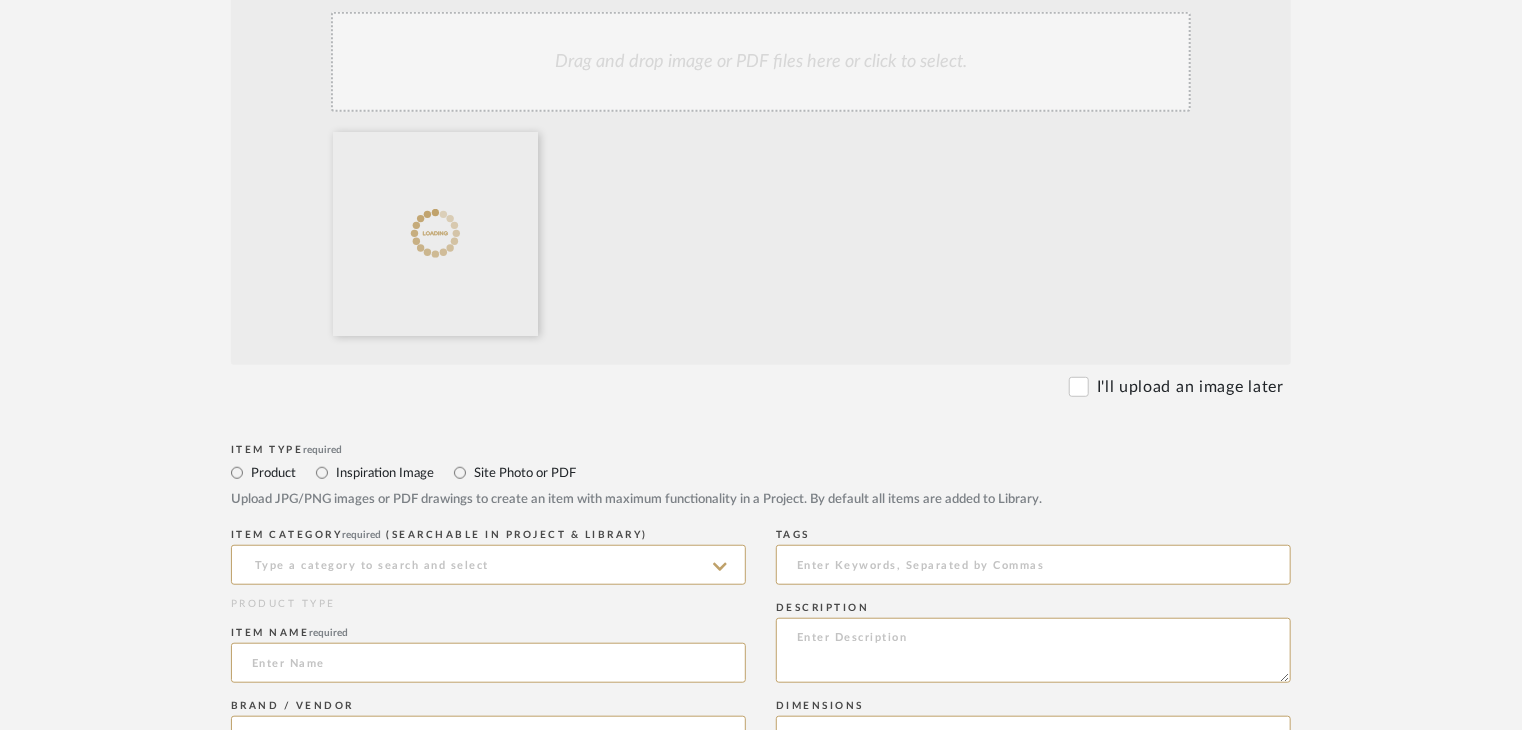 scroll, scrollTop: 800, scrollLeft: 0, axis: vertical 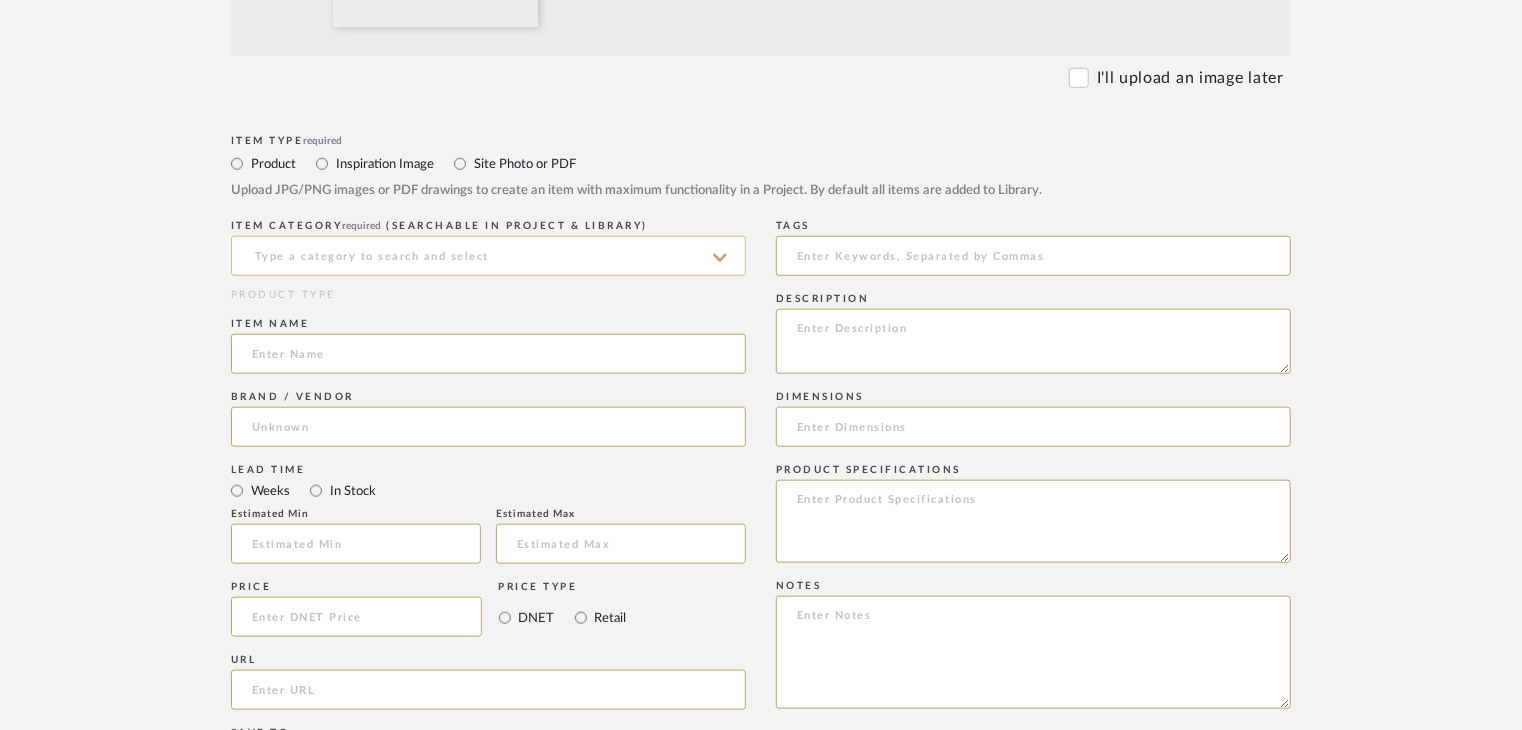 click 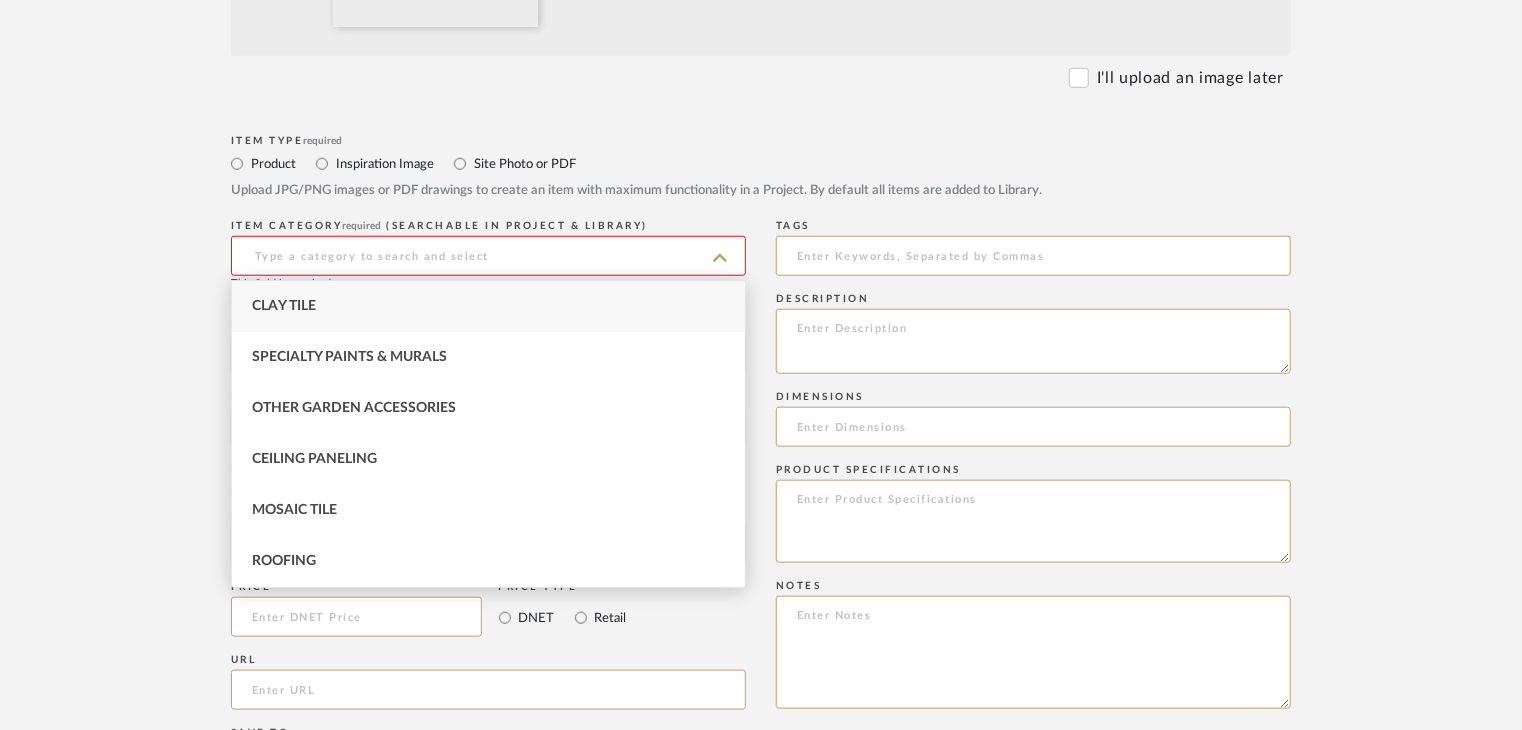 click on "Clay Tile" at bounding box center [488, 306] 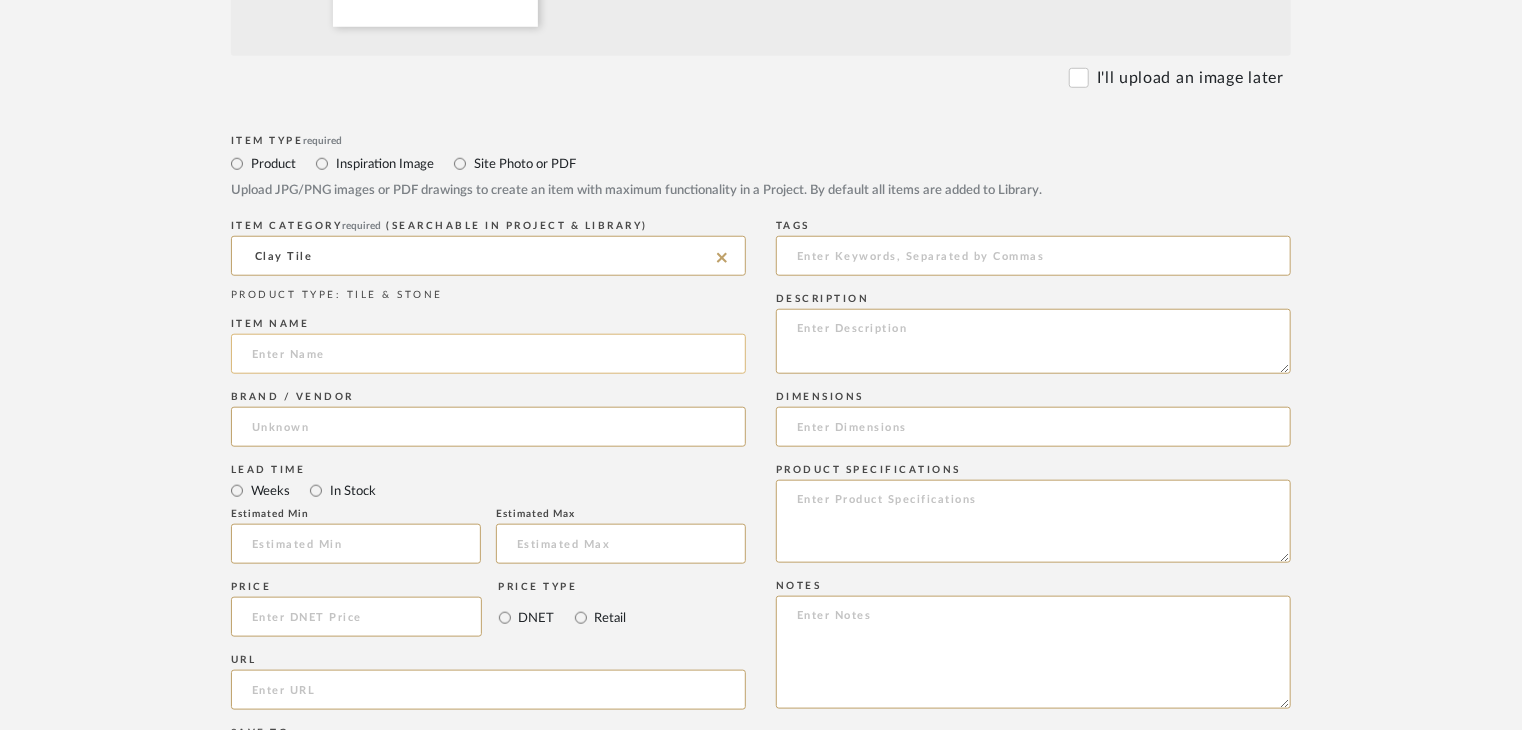 click 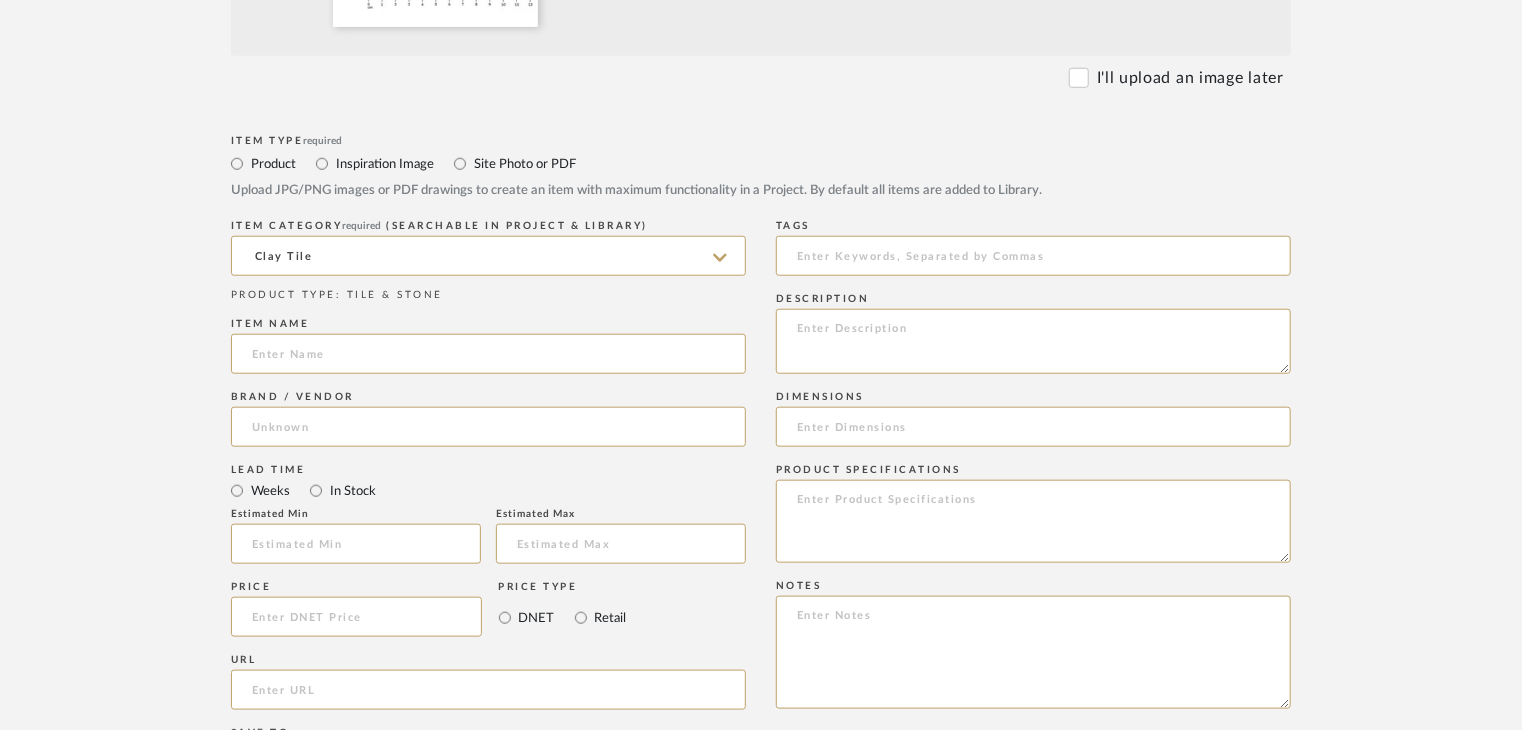 paste on "Desert Green Zellige" 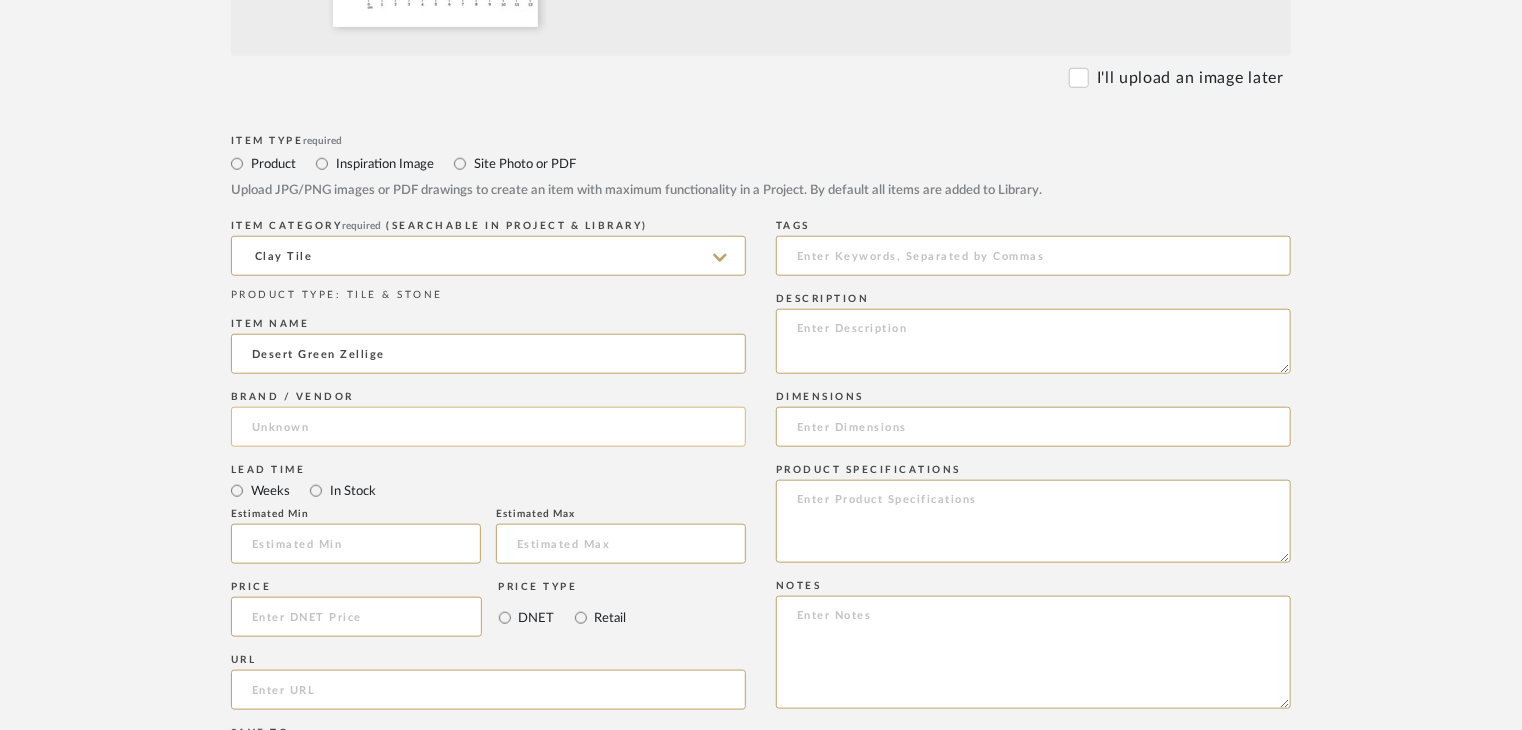 type on "Desert Green Zellige" 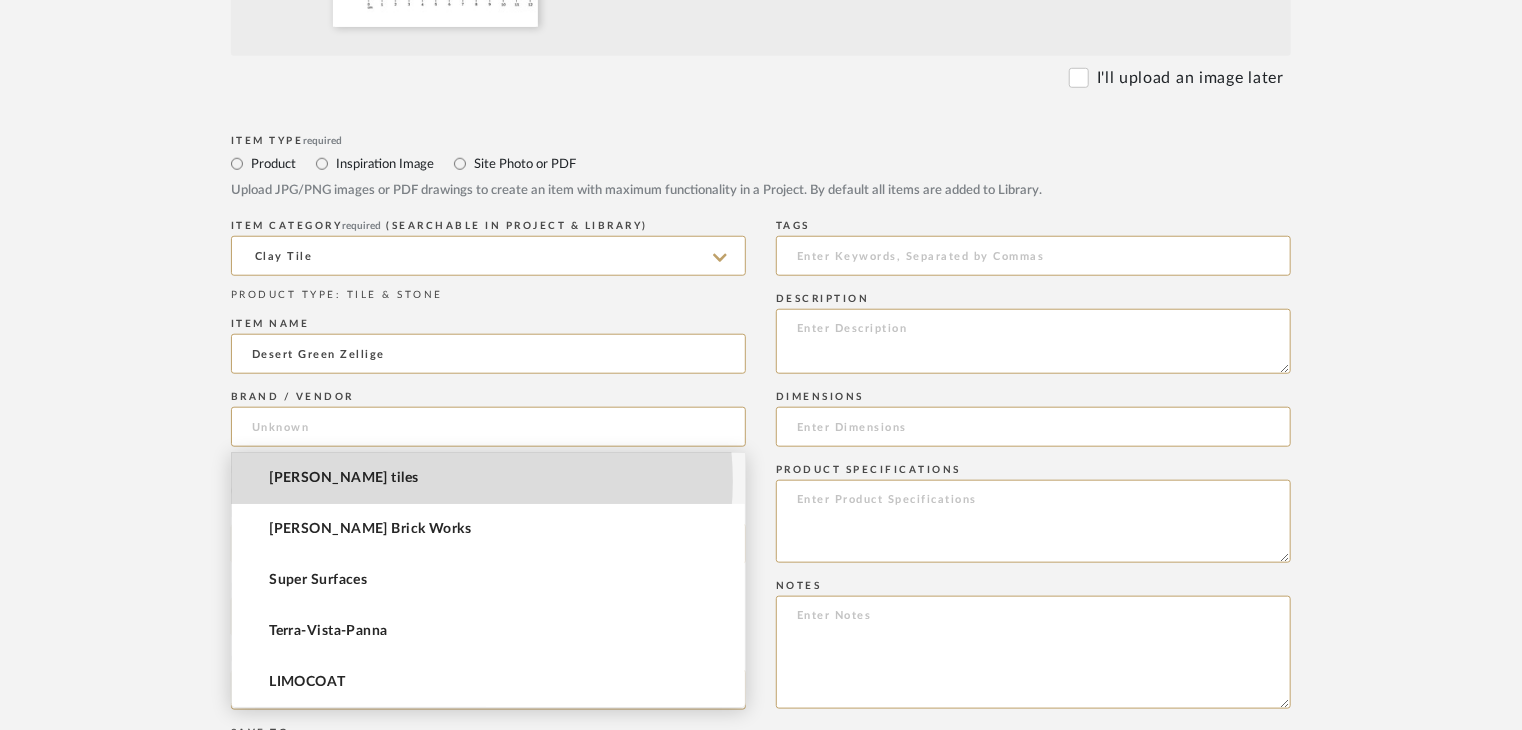 click on "[PERSON_NAME] tiles" at bounding box center (488, 478) 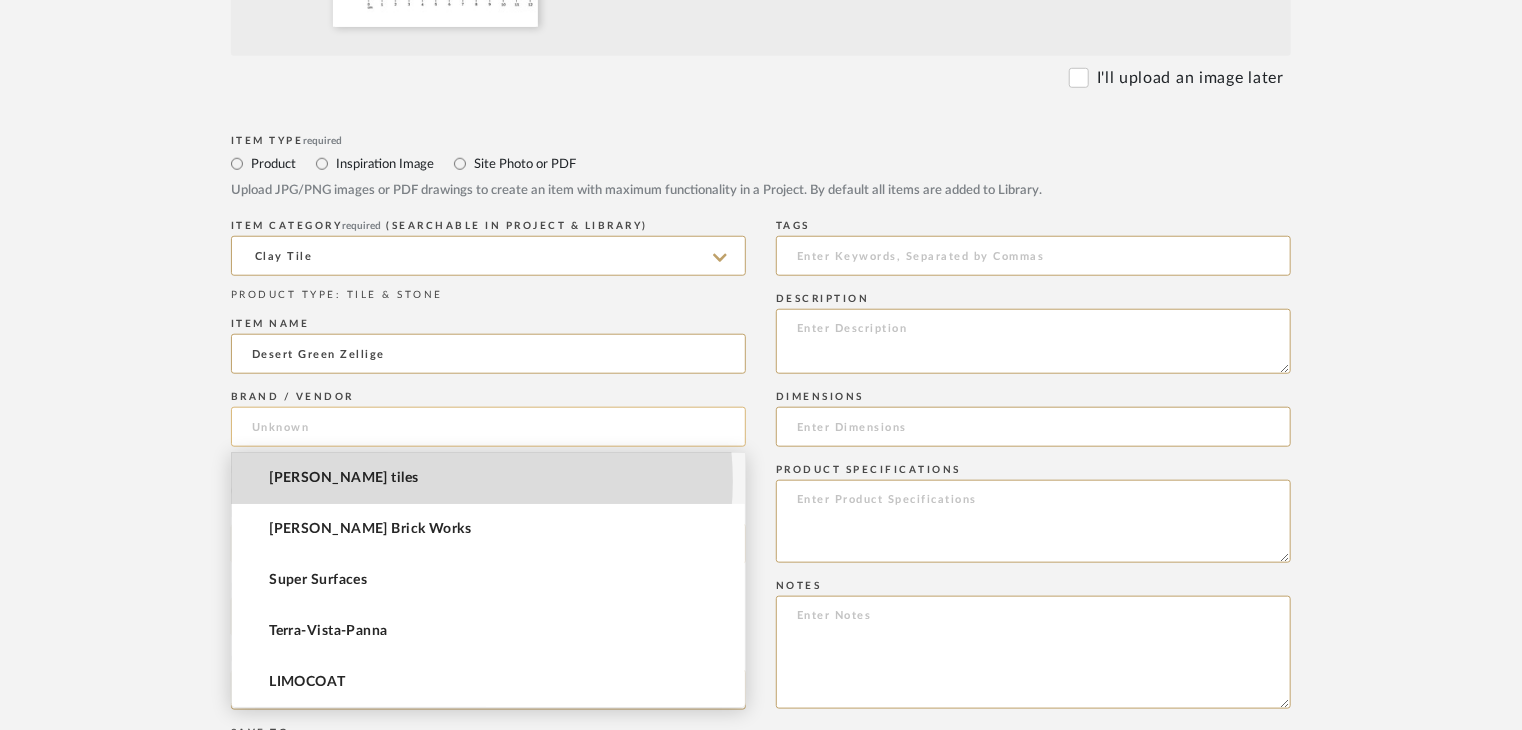 type on "[PERSON_NAME] tiles" 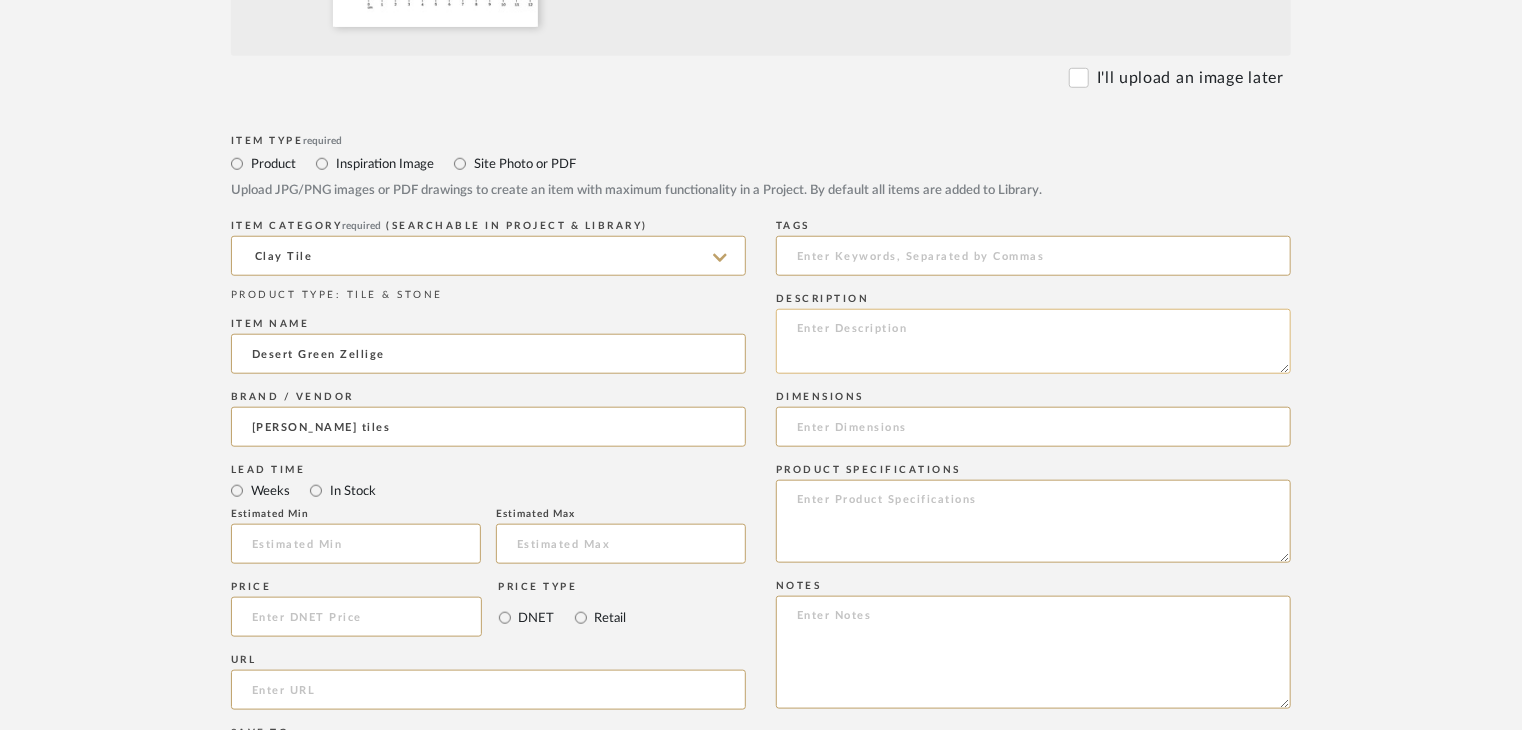 click 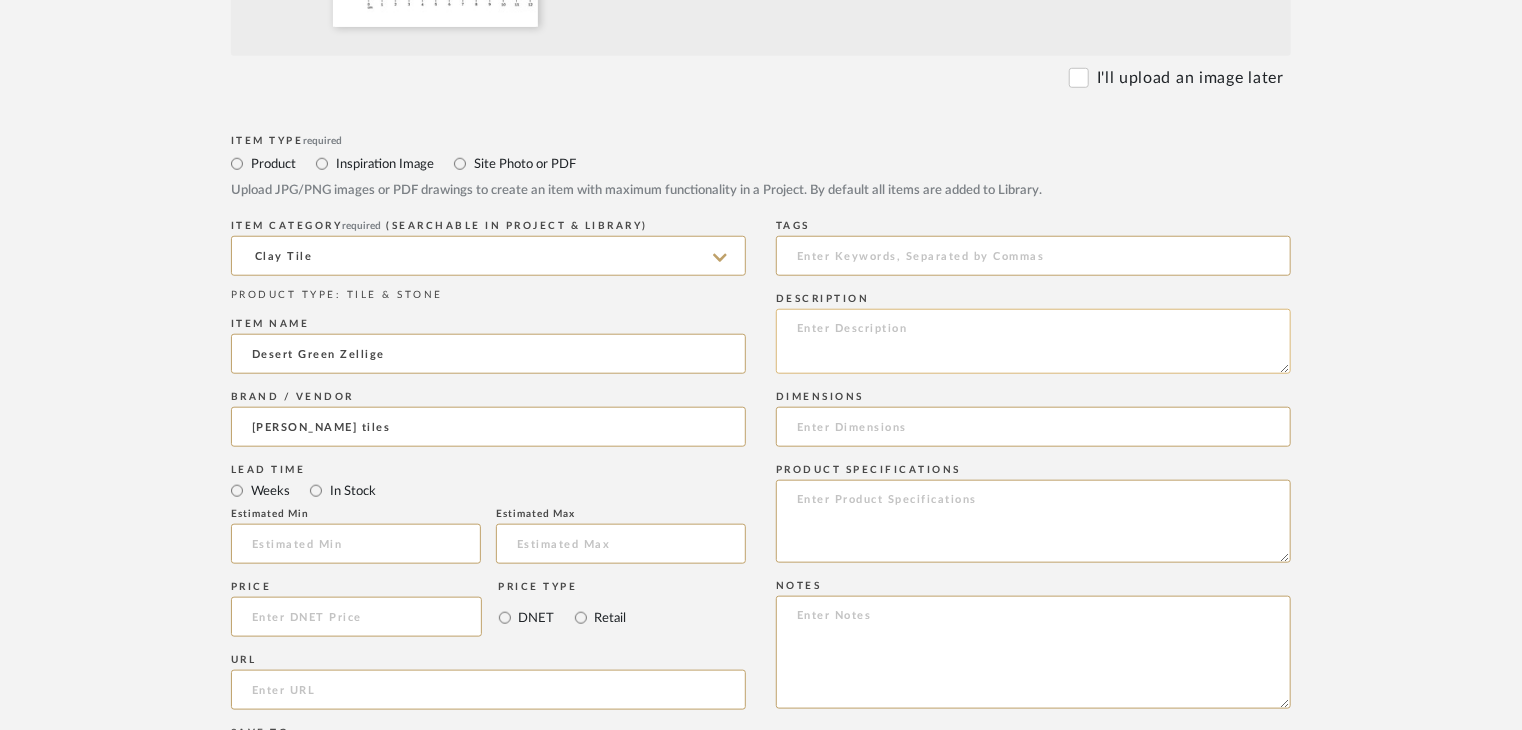 paste on "Type: clay tile
Dimension(s): (as mentioned)
Material/Finishes: (as mentioned)
Installation requirements, if any: (as applicable)
Price: (as mentioned)
Lead time: (as mentioned)
Sample available: supplier stock
Sample Internal reference number:
as per the internal sample warehouse) Point of
contact:
Contact number:
Email address:
Address:
Additional contact information:" 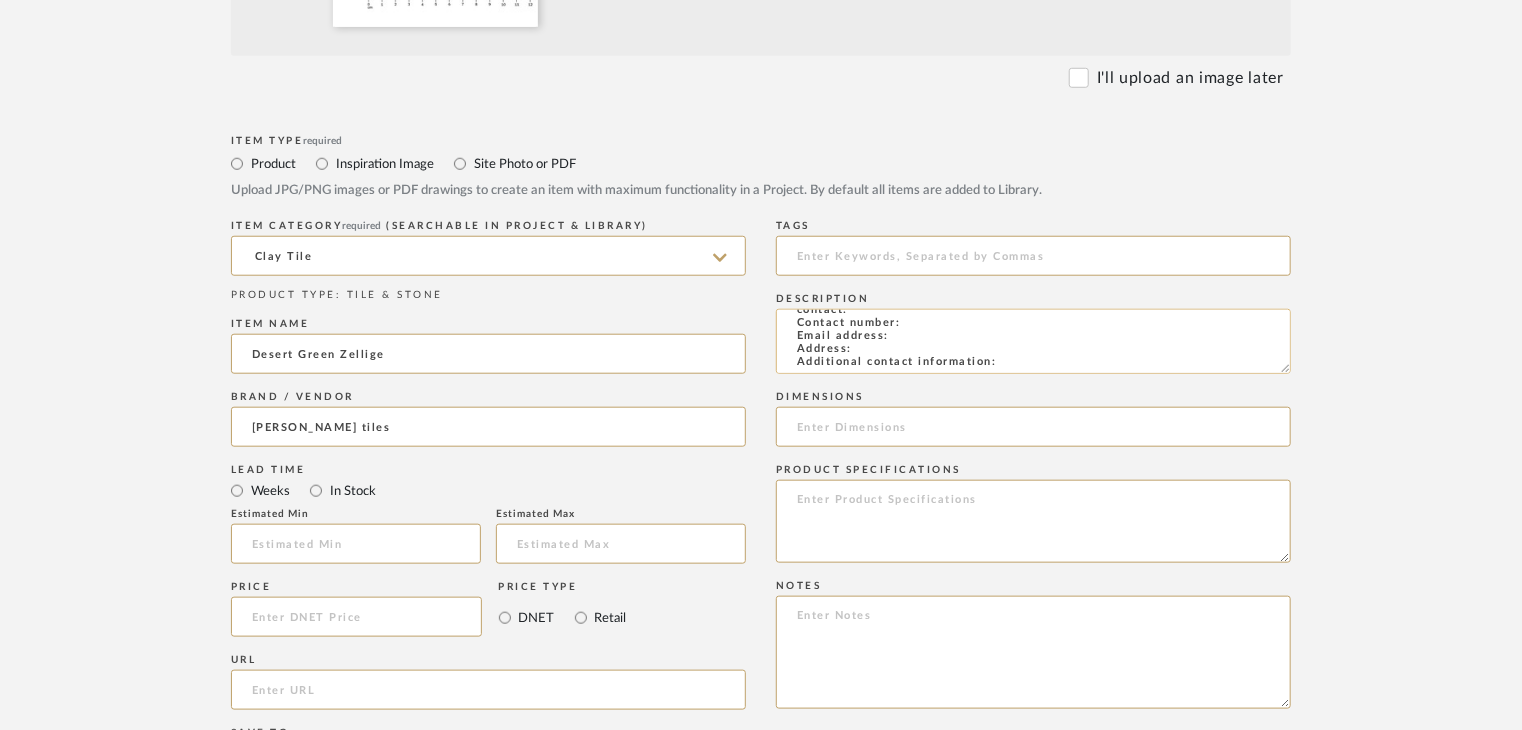 scroll, scrollTop: 144, scrollLeft: 0, axis: vertical 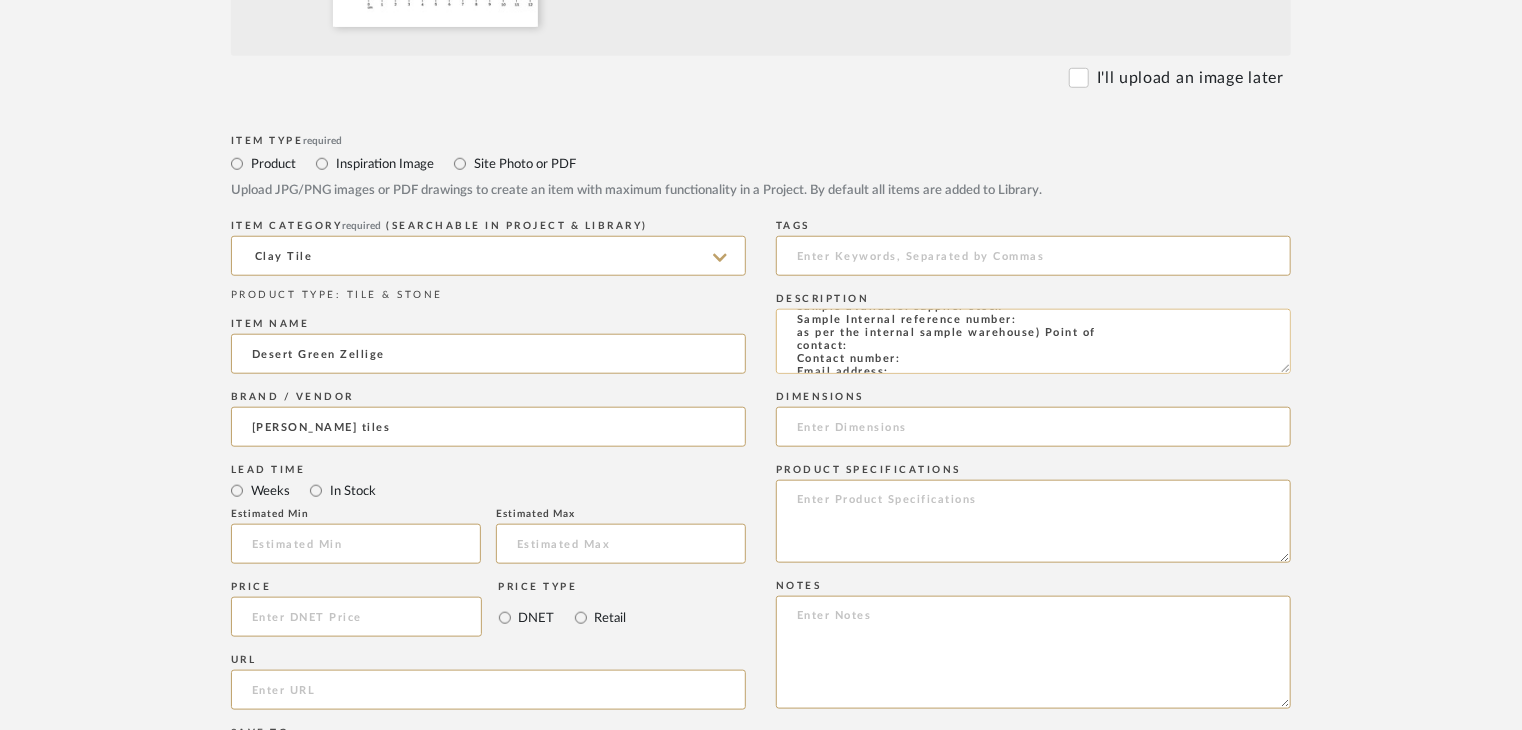 click on "Type: clay tile
Dimension(s): (as mentioned)
Material/Finishes: (as mentioned)
Installation requirements, if any: (as applicable)
Price: (as mentioned)
Lead time: (as mentioned)
Sample available: supplier stock
Sample Internal reference number:
as per the internal sample warehouse) Point of
contact:
Contact number:
Email address:
Address:
Additional contact information:" 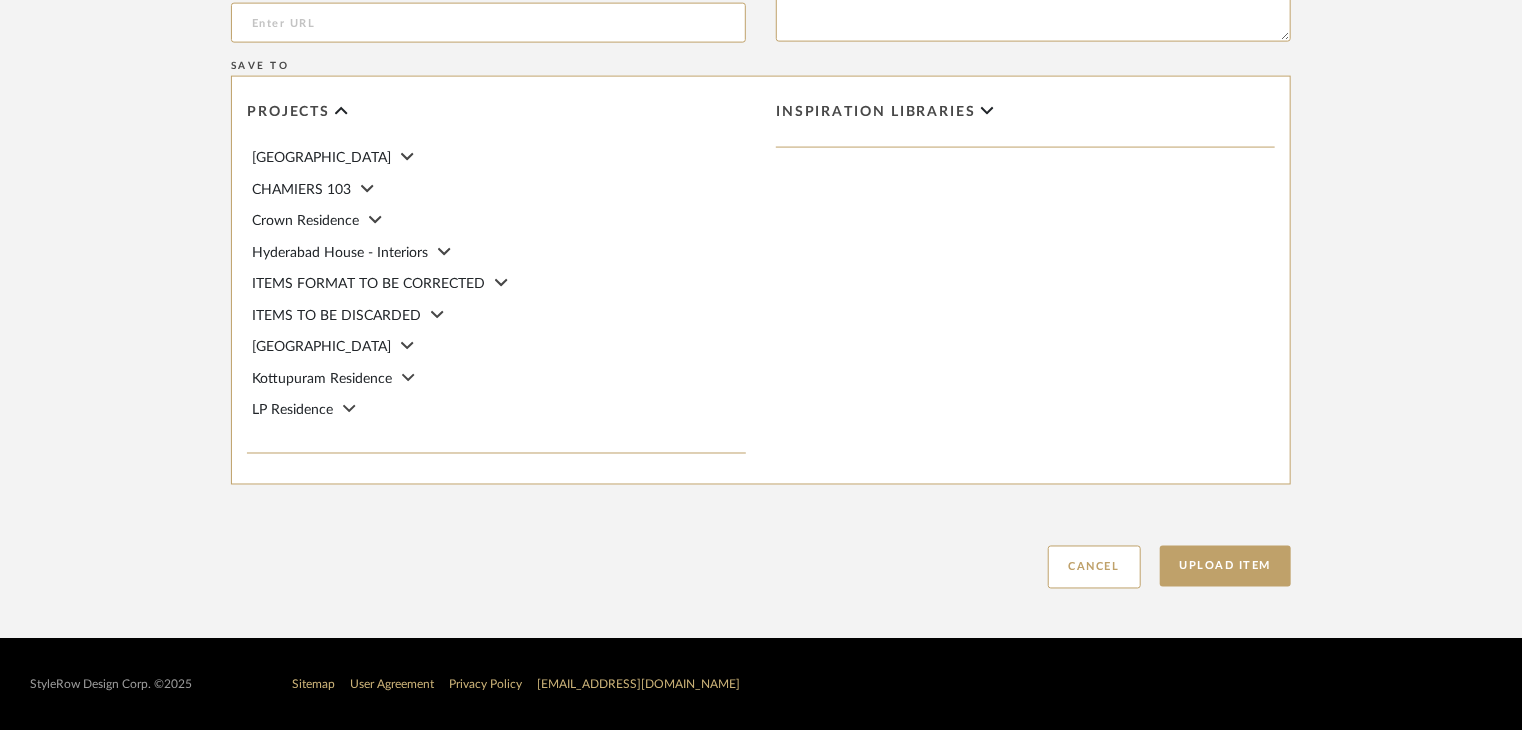 scroll, scrollTop: 1468, scrollLeft: 0, axis: vertical 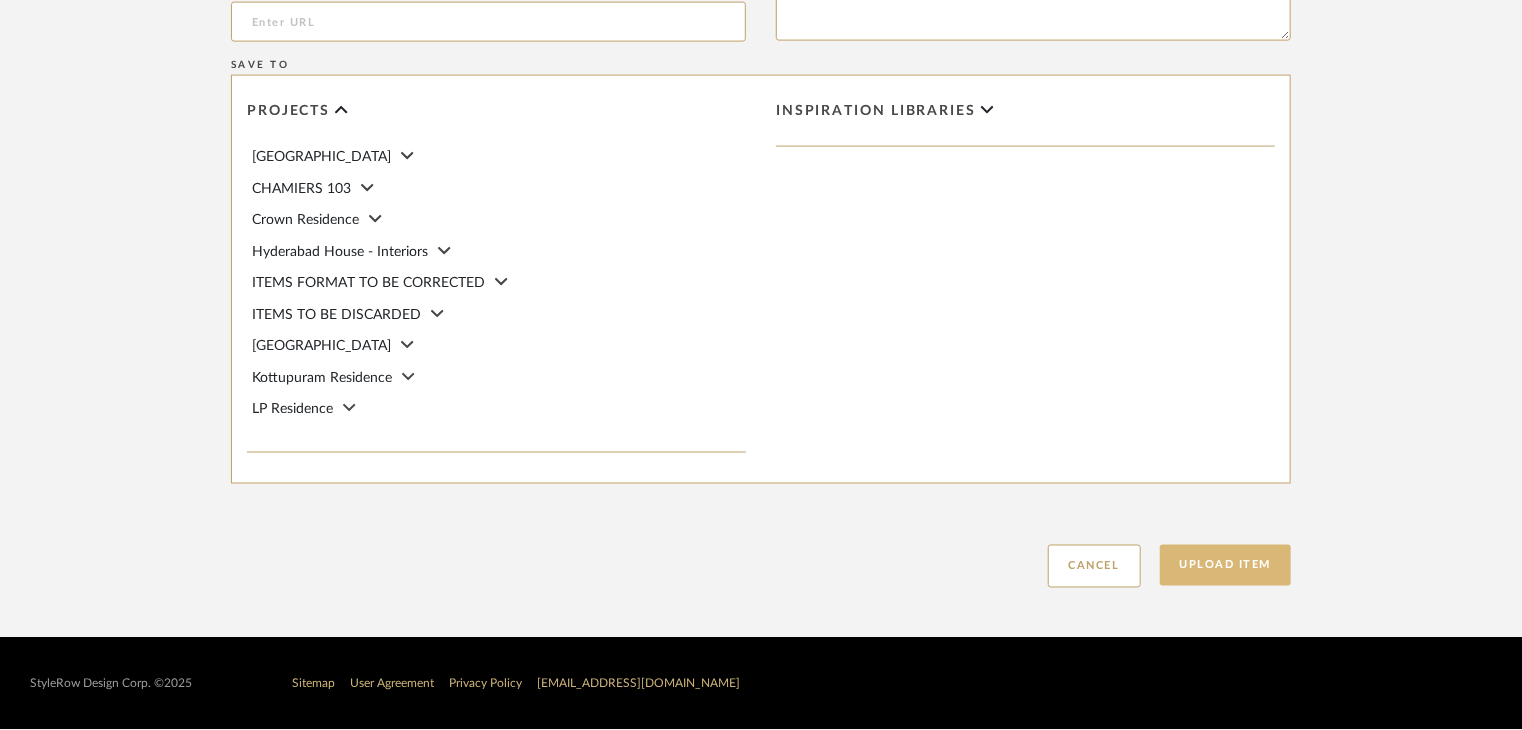 type on "Type: clay tile
Dimension(s): (as mentioned)
Material/Finishes: (as mentioned)
Installation requirements, if any: (as applicable)
Price: (as mentioned)
Lead time: (as mentioned)
Sample available: supplier stock
Sample Internal reference number: TS-CLT-27
as per the internal sample warehouse) Point of
contact:
Contact number:
Email address:
Address:
Additional contact information:" 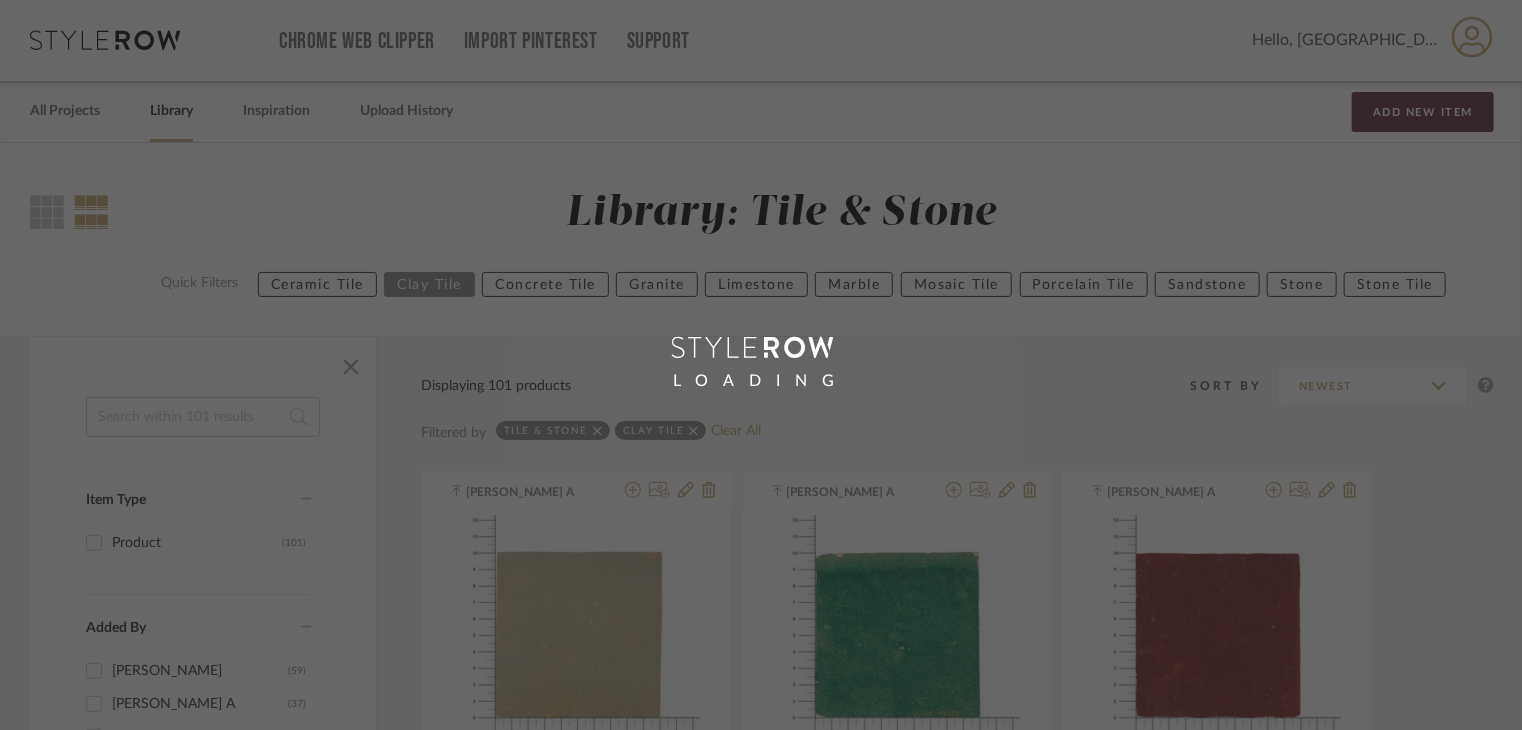 scroll, scrollTop: 0, scrollLeft: 0, axis: both 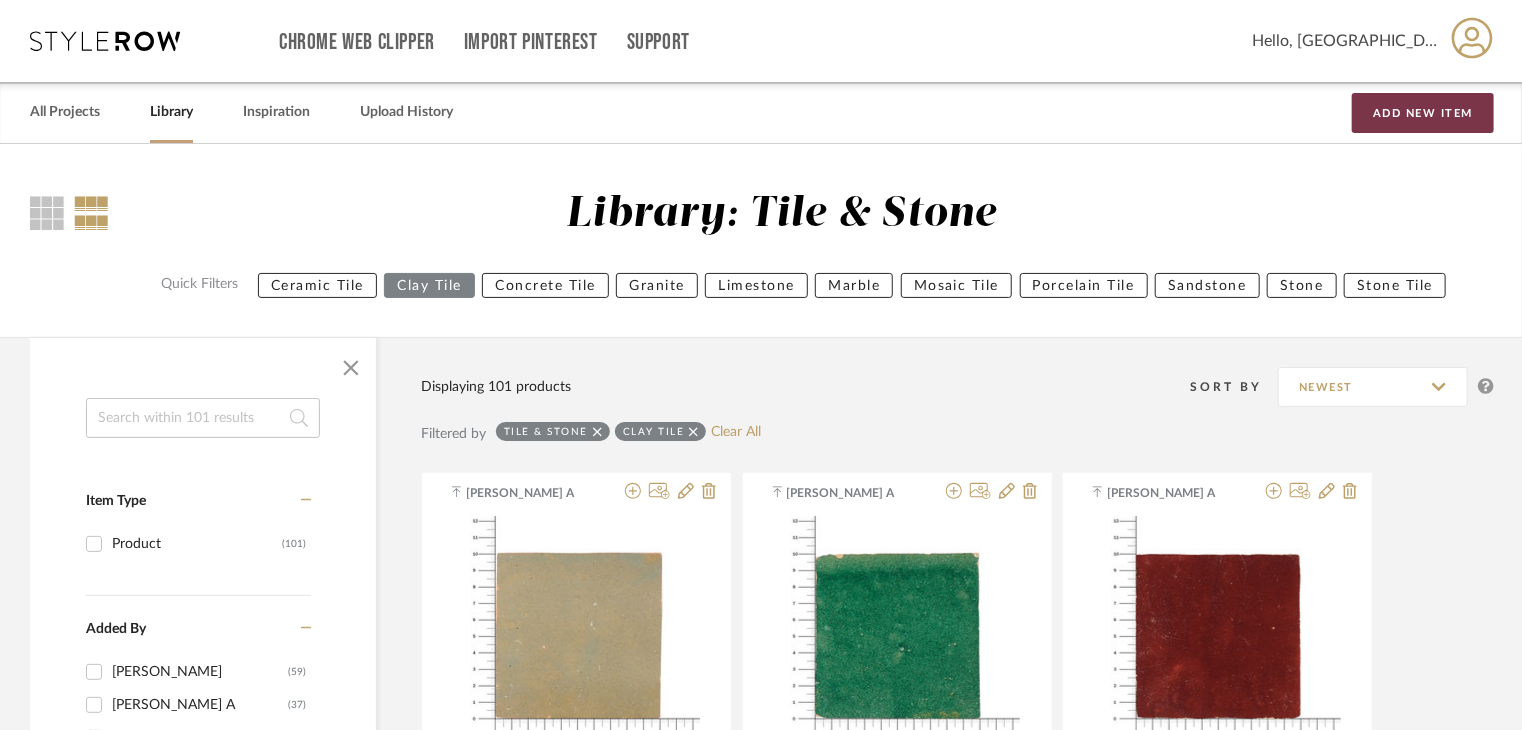 click on "Add New Item" at bounding box center (1423, 113) 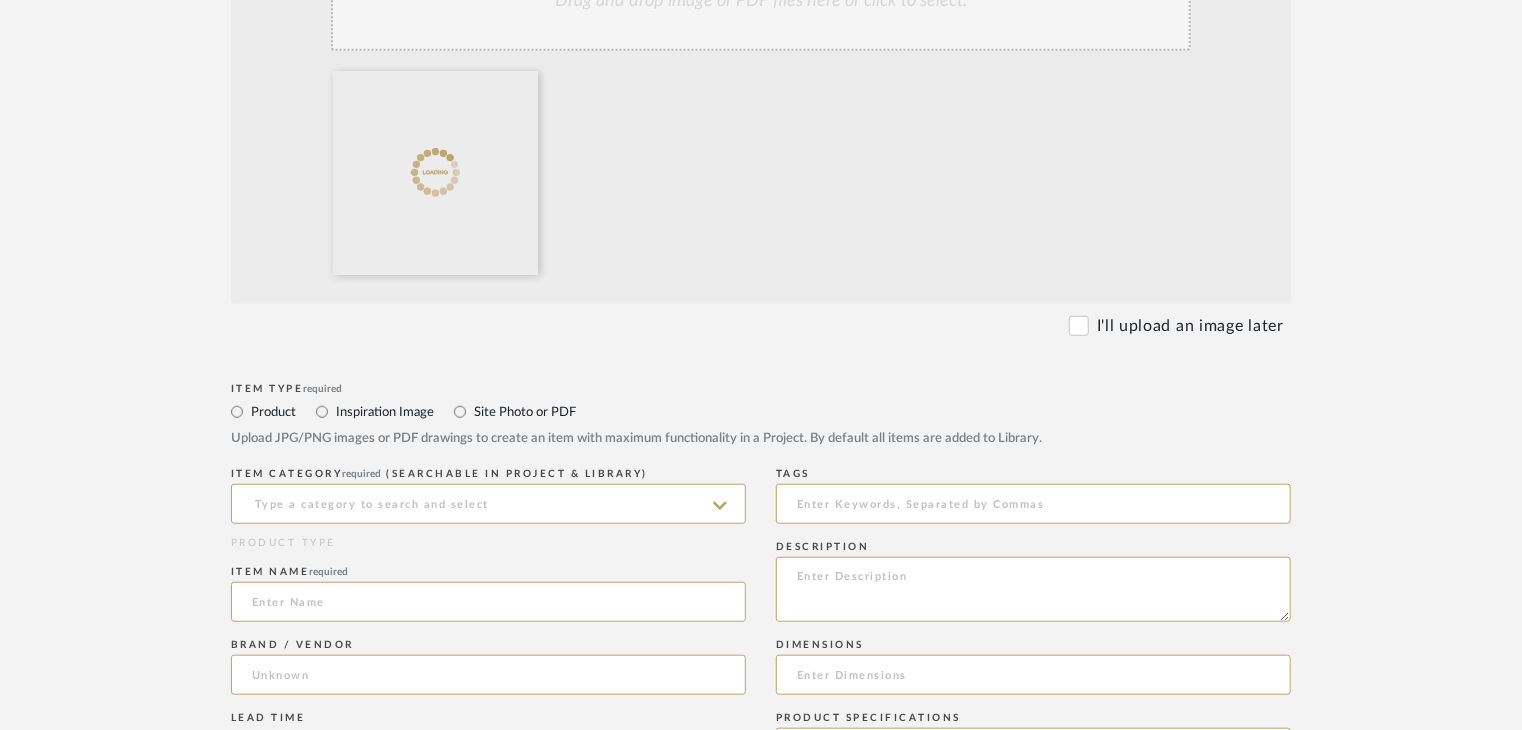 scroll, scrollTop: 700, scrollLeft: 0, axis: vertical 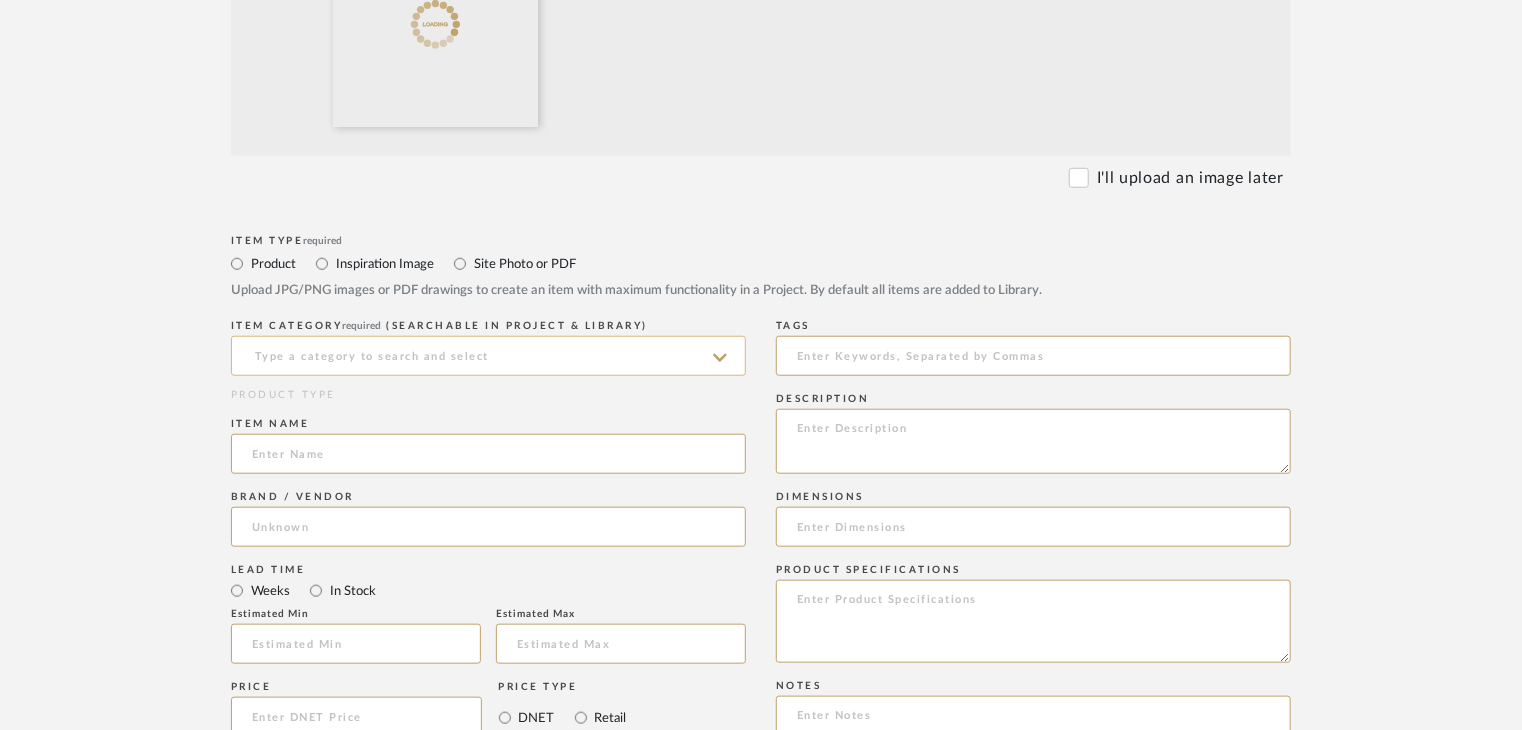 click 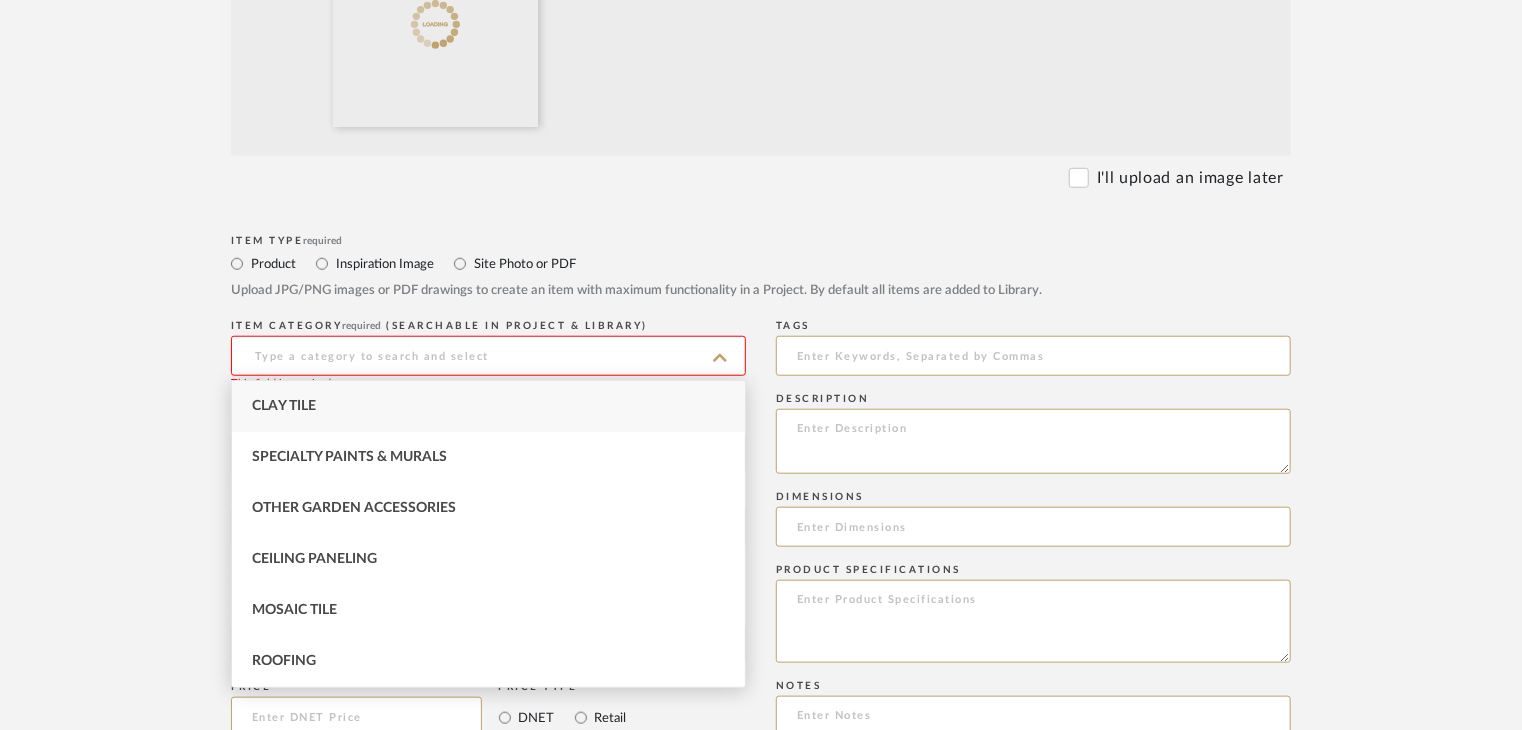 click on "Clay Tile" at bounding box center (488, 406) 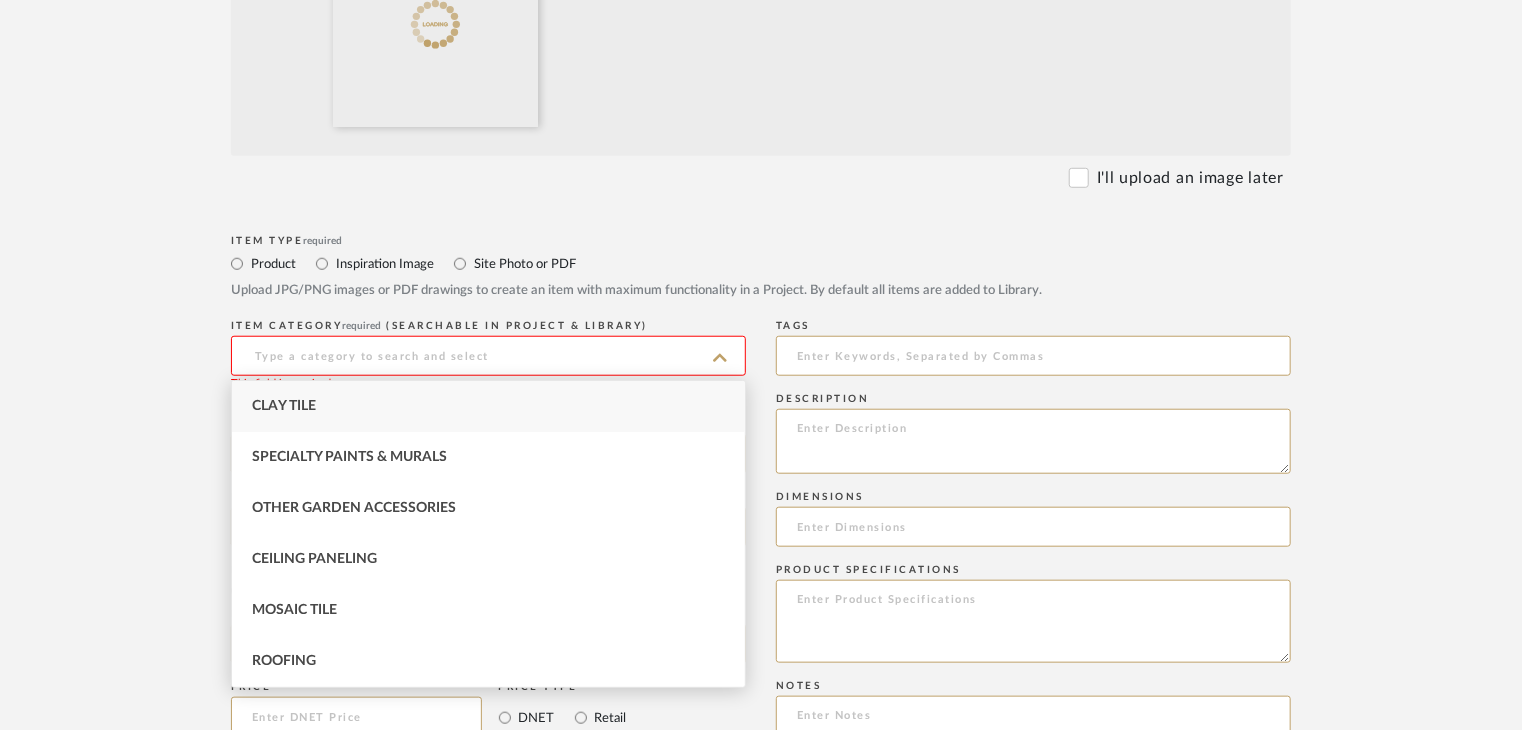 type on "Clay Tile" 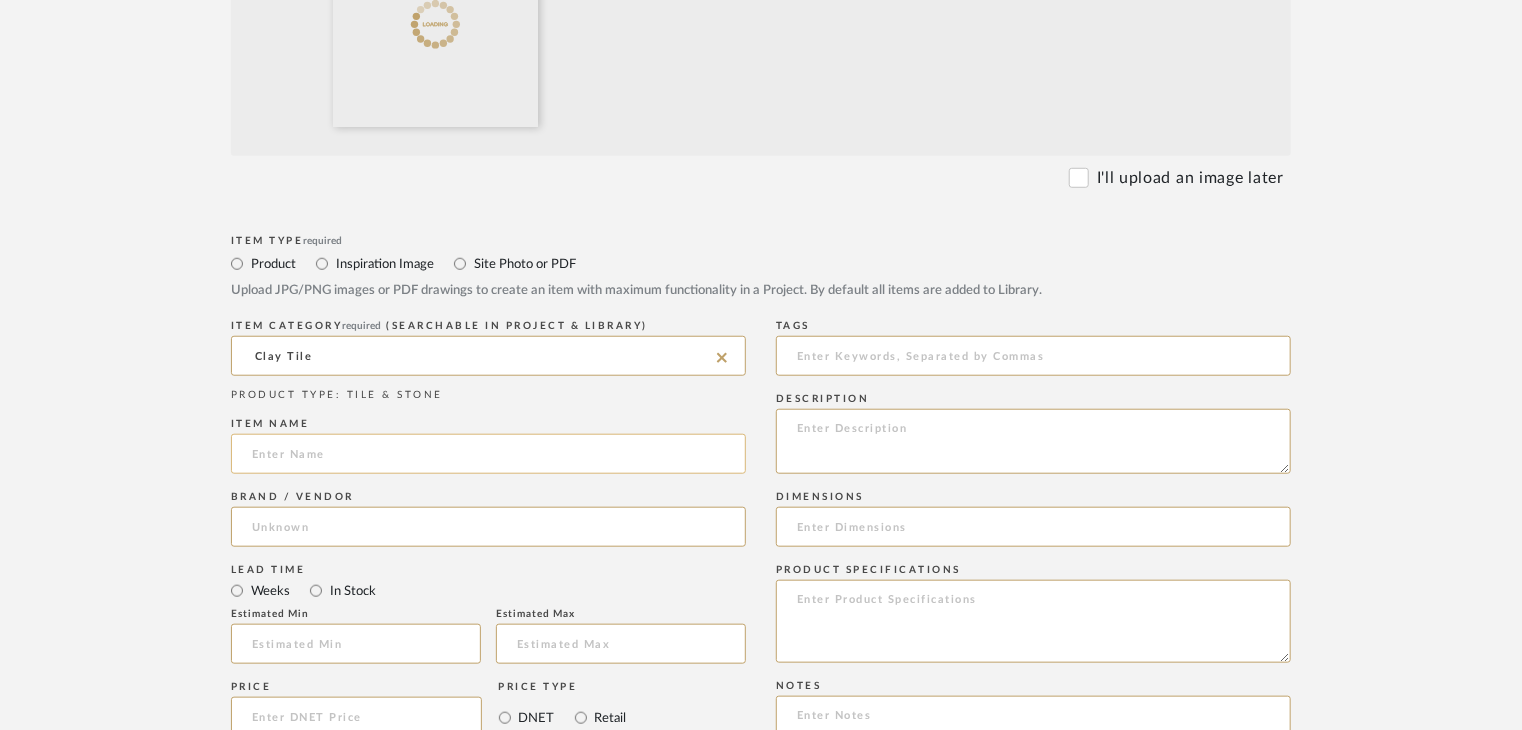 click 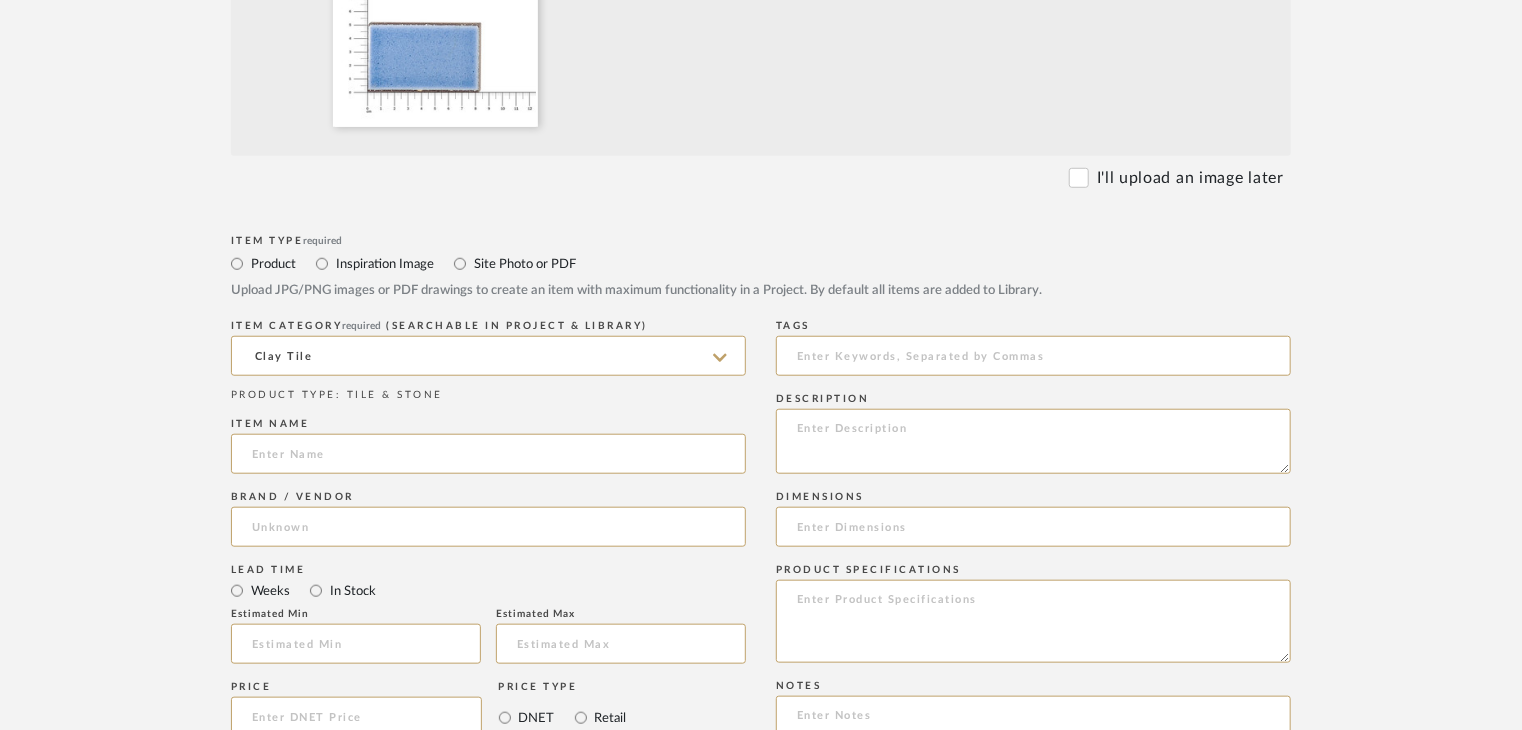 paste on "Azur (Blue)" 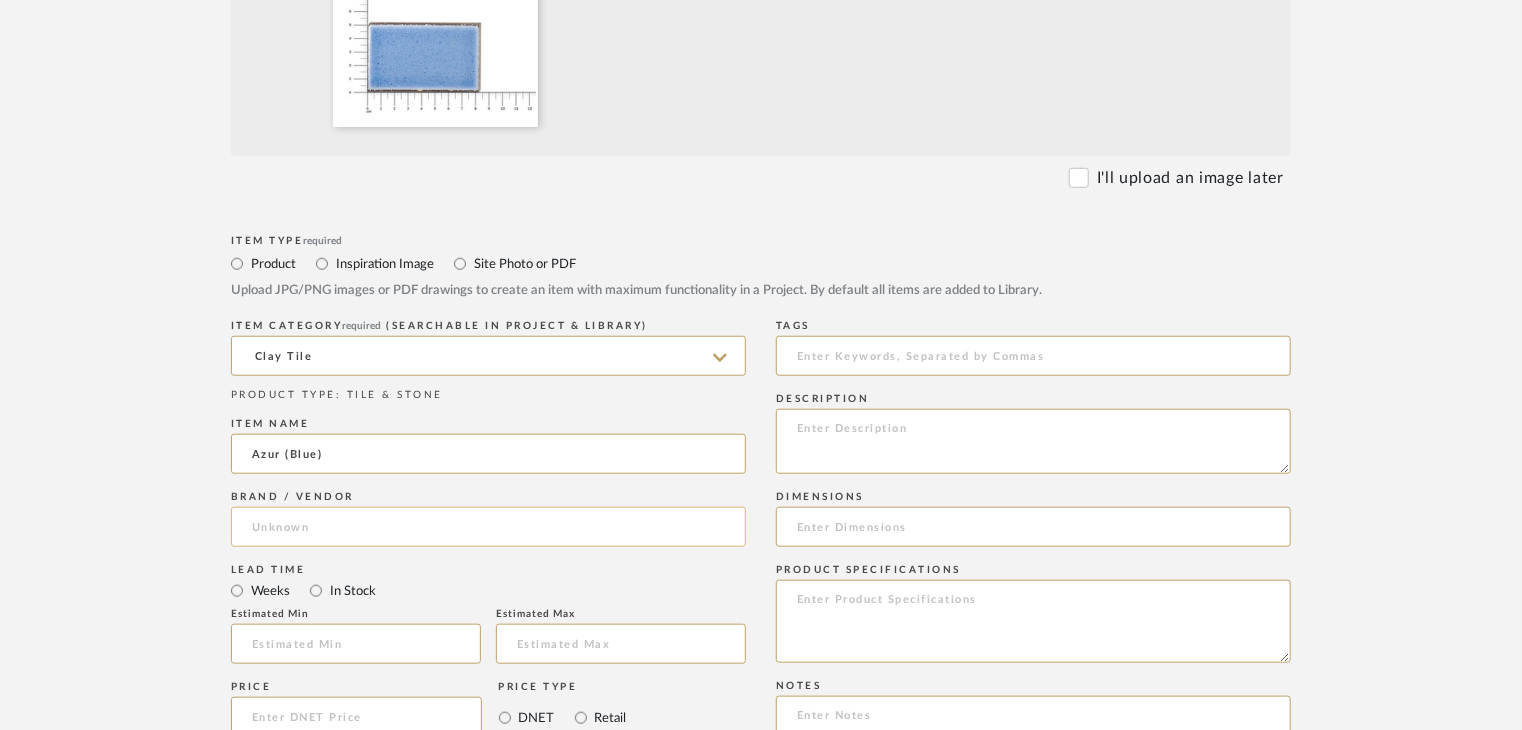 type on "Azur (Blue)" 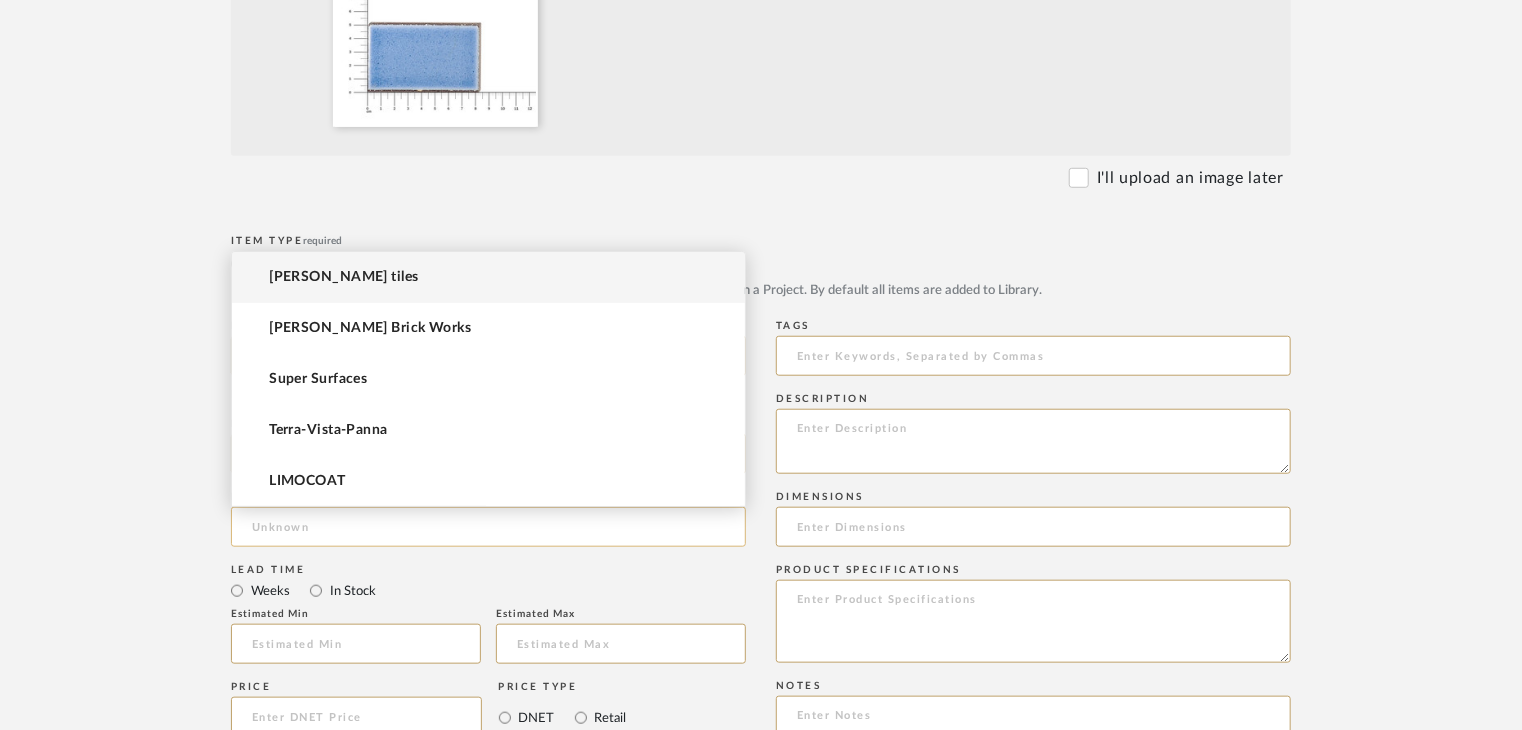 paste on "Pyrolave" 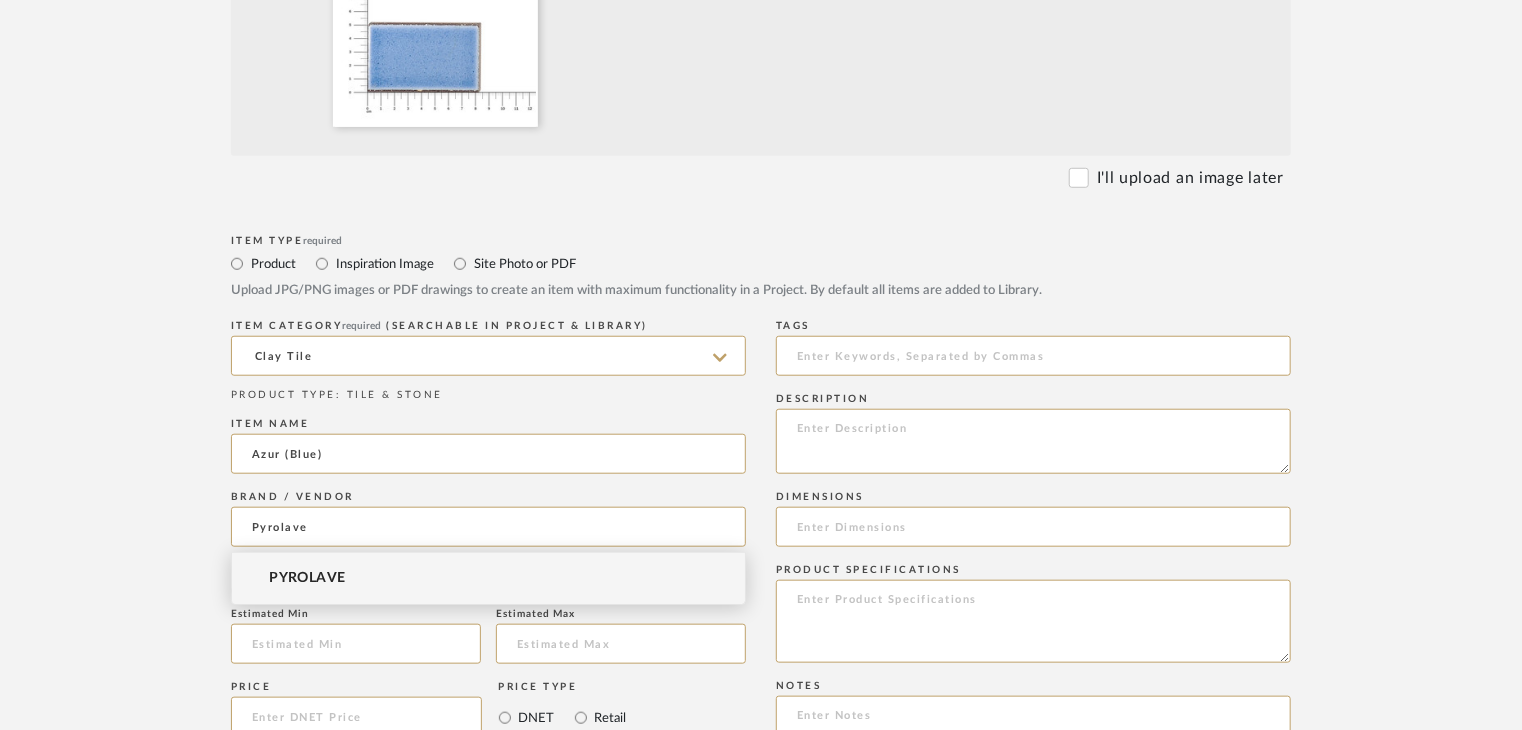 click on "PYROLAVE" at bounding box center (307, 578) 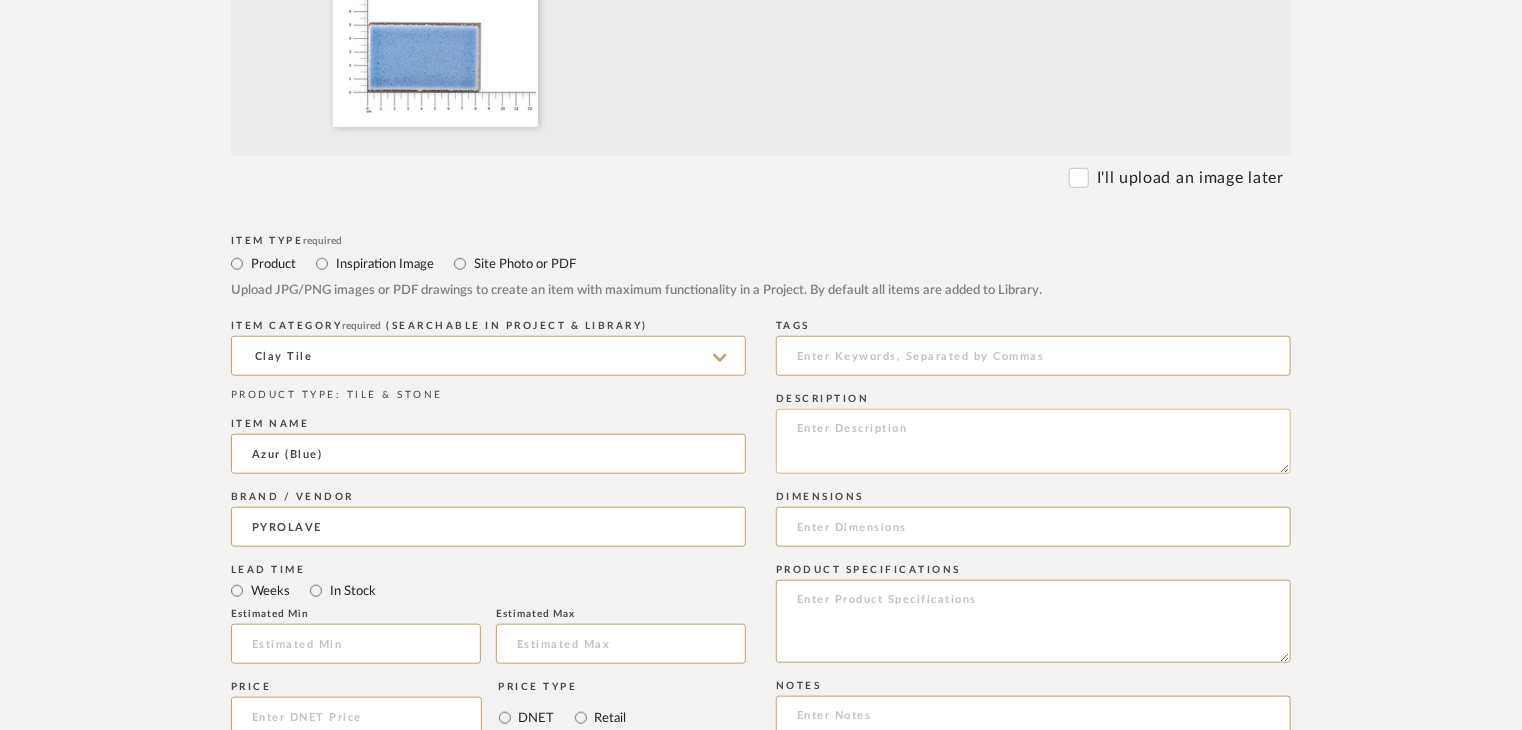 click 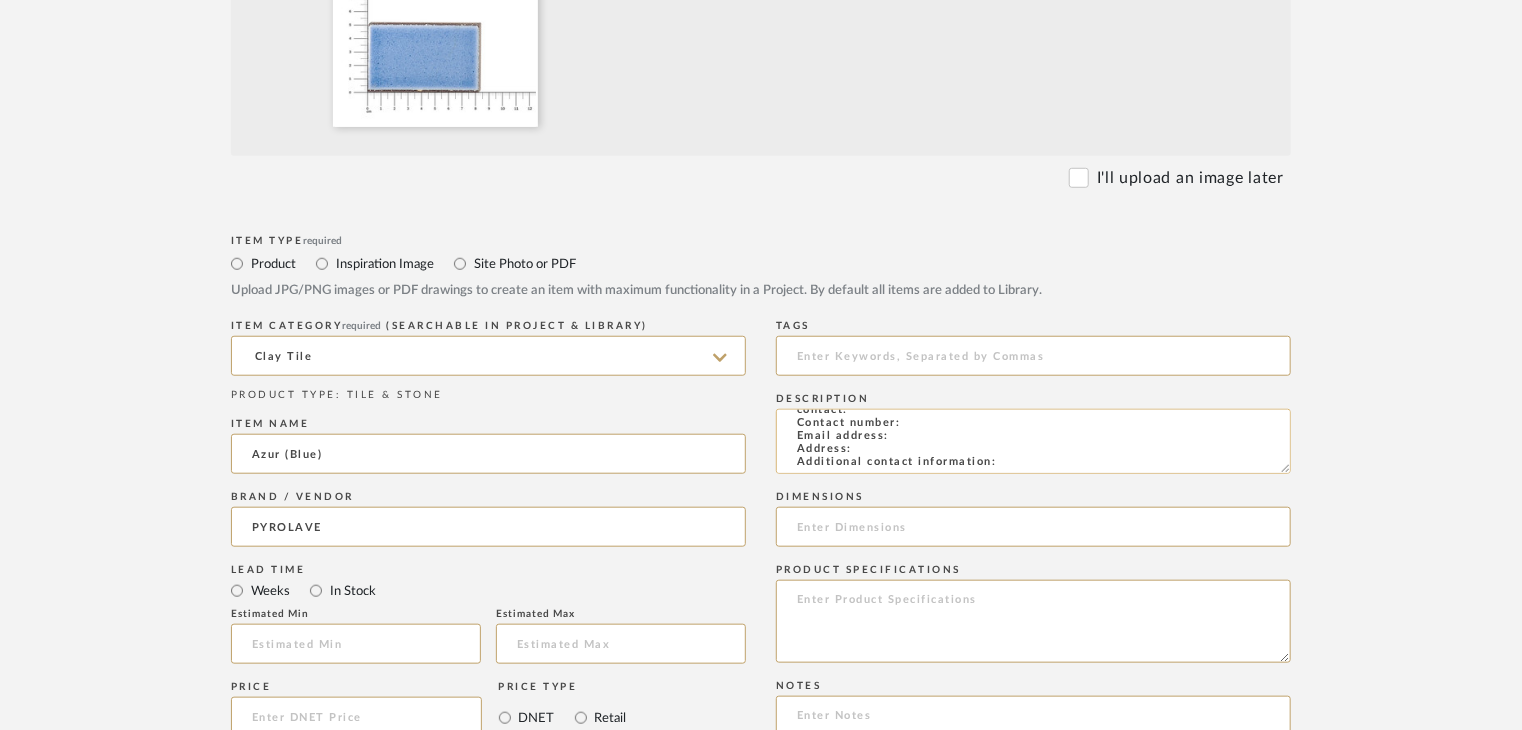 scroll, scrollTop: 0, scrollLeft: 0, axis: both 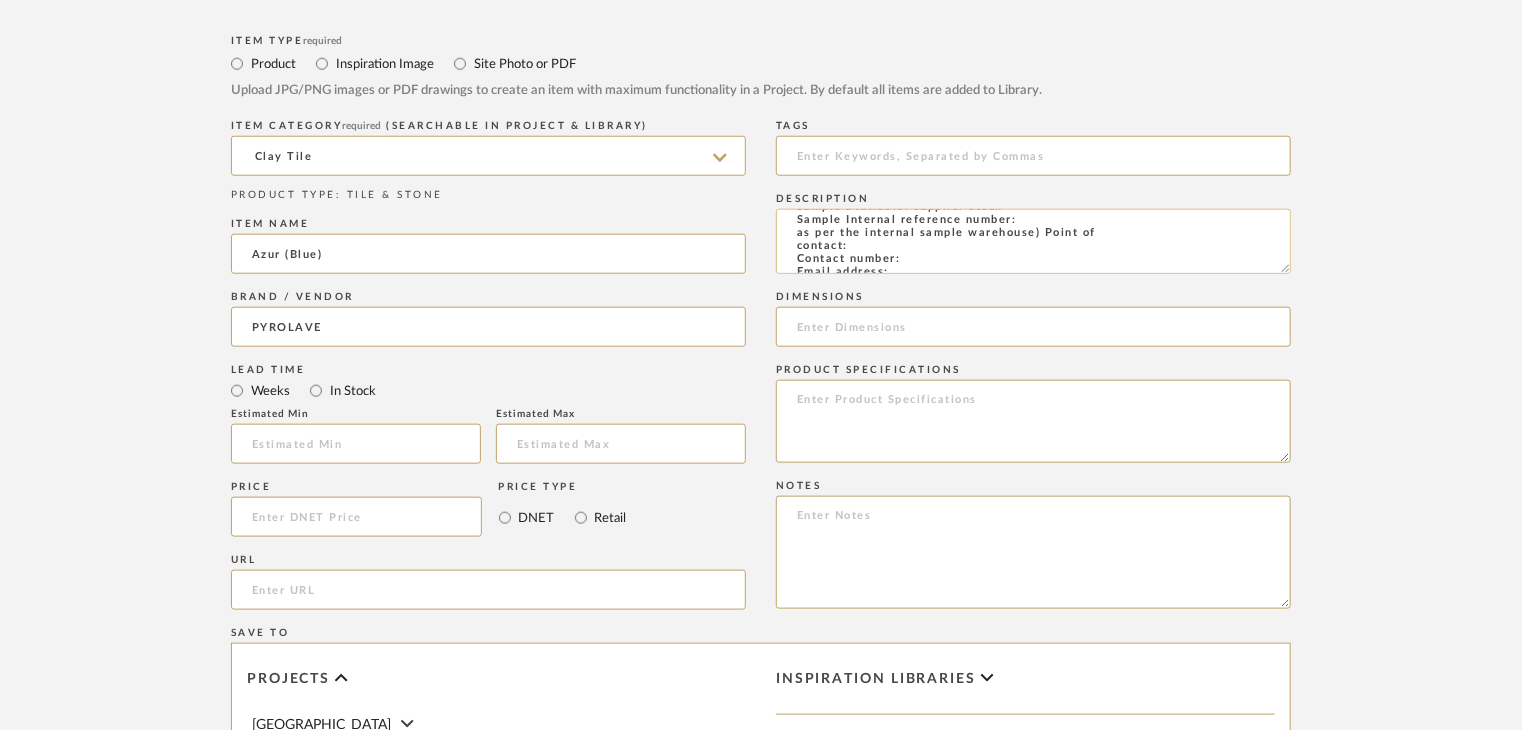 click on "Type: clay tile
Dimension(s): (as mentioned)
Material/Finishes: (as mentioned)
Installation requirements, if any: (as applicable)
Price: (as mentioned)
Lead time: (as mentioned)
Sample available: supplier stock
Sample Internal reference number:
as per the internal sample warehouse) Point of
contact:
Contact number:
Email address:
Address:
Additional contact information:" 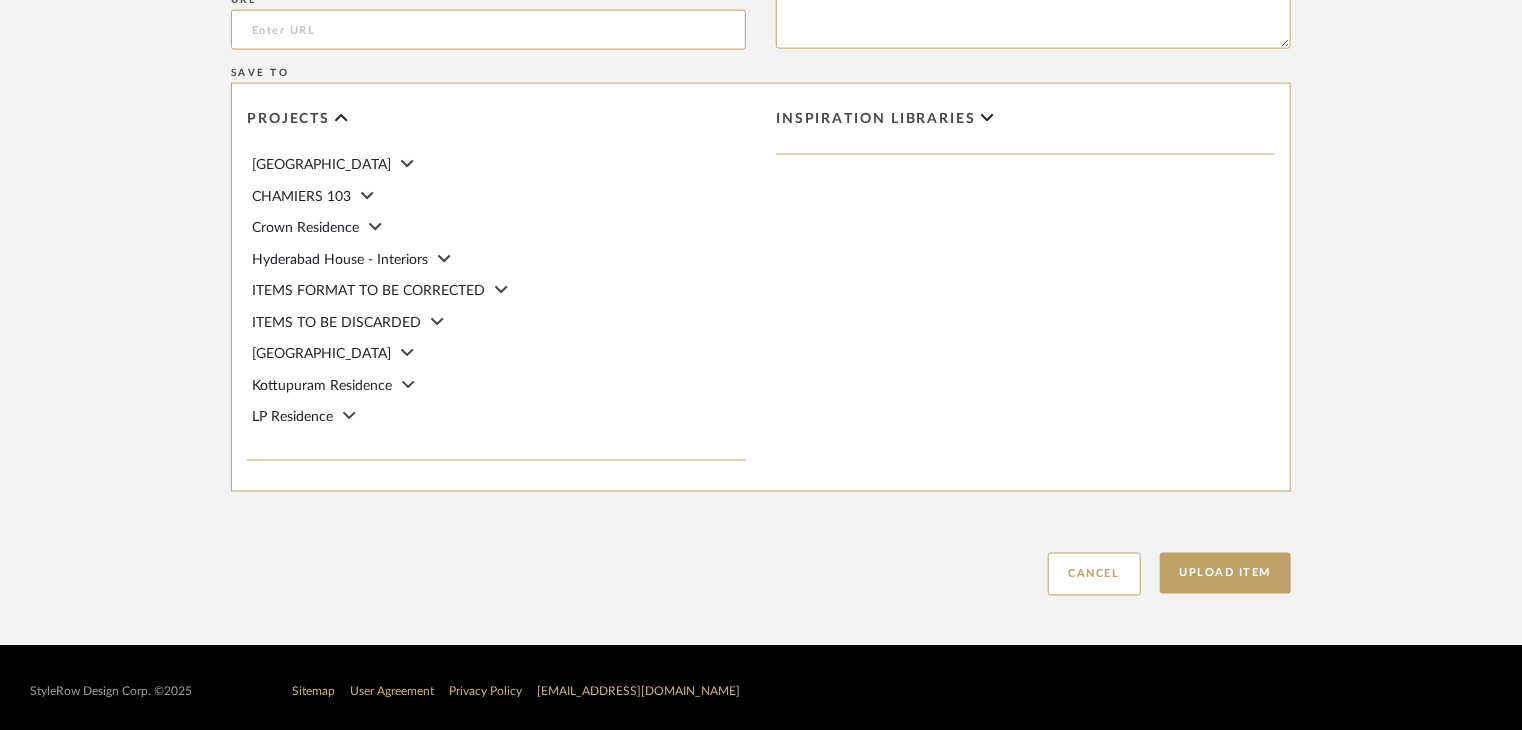 scroll, scrollTop: 1468, scrollLeft: 0, axis: vertical 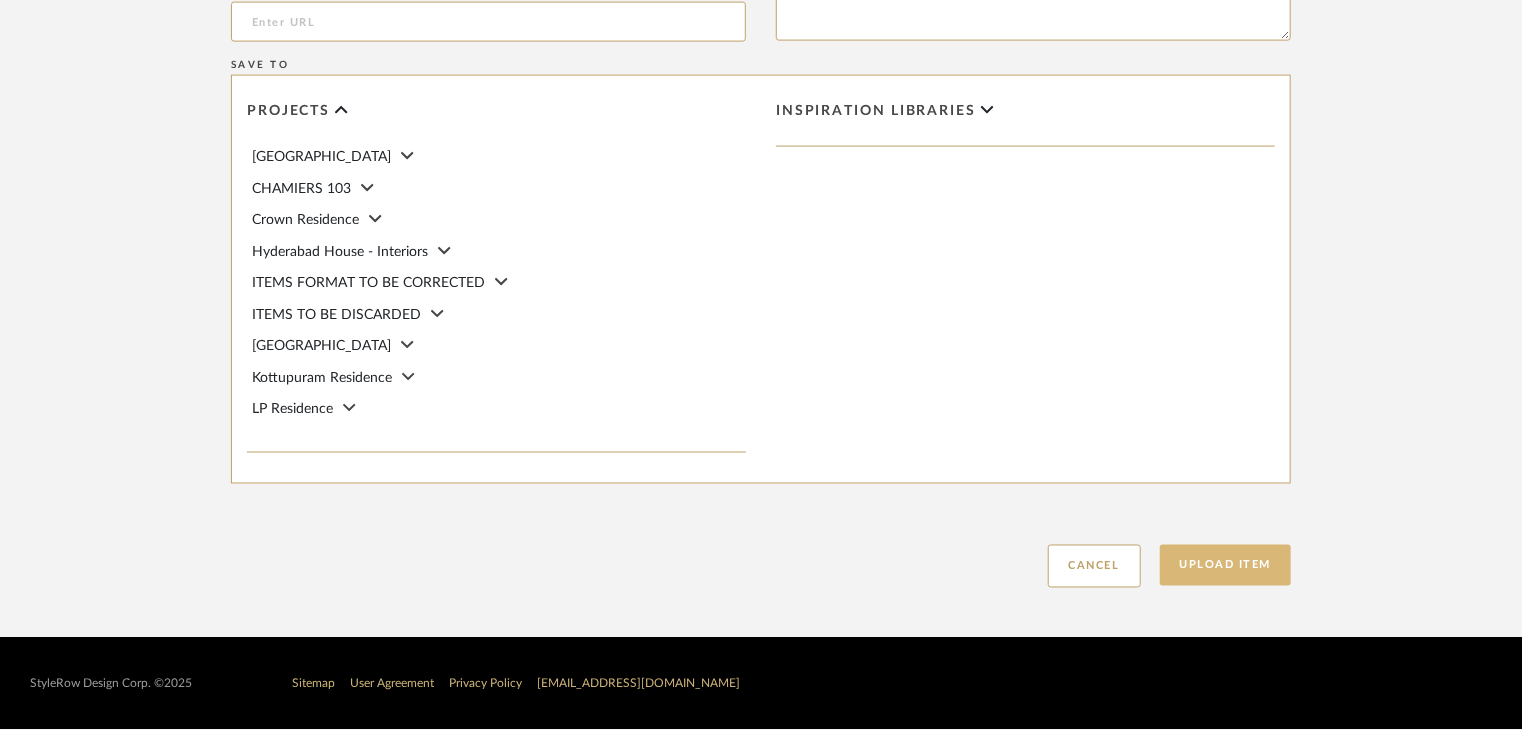 type on "Type: clay tile
Dimension(s): (as mentioned)
Material/Finishes: (as mentioned)
Installation requirements, if any: (as applicable)
Price: (as mentioned)
Lead time: (as mentioned)
Sample available: supplier stock
Sample Internal reference number: TS-CLT-28
as per the internal sample warehouse) Point of
contact:
Contact number:
Email address:
Address:
Additional contact information:" 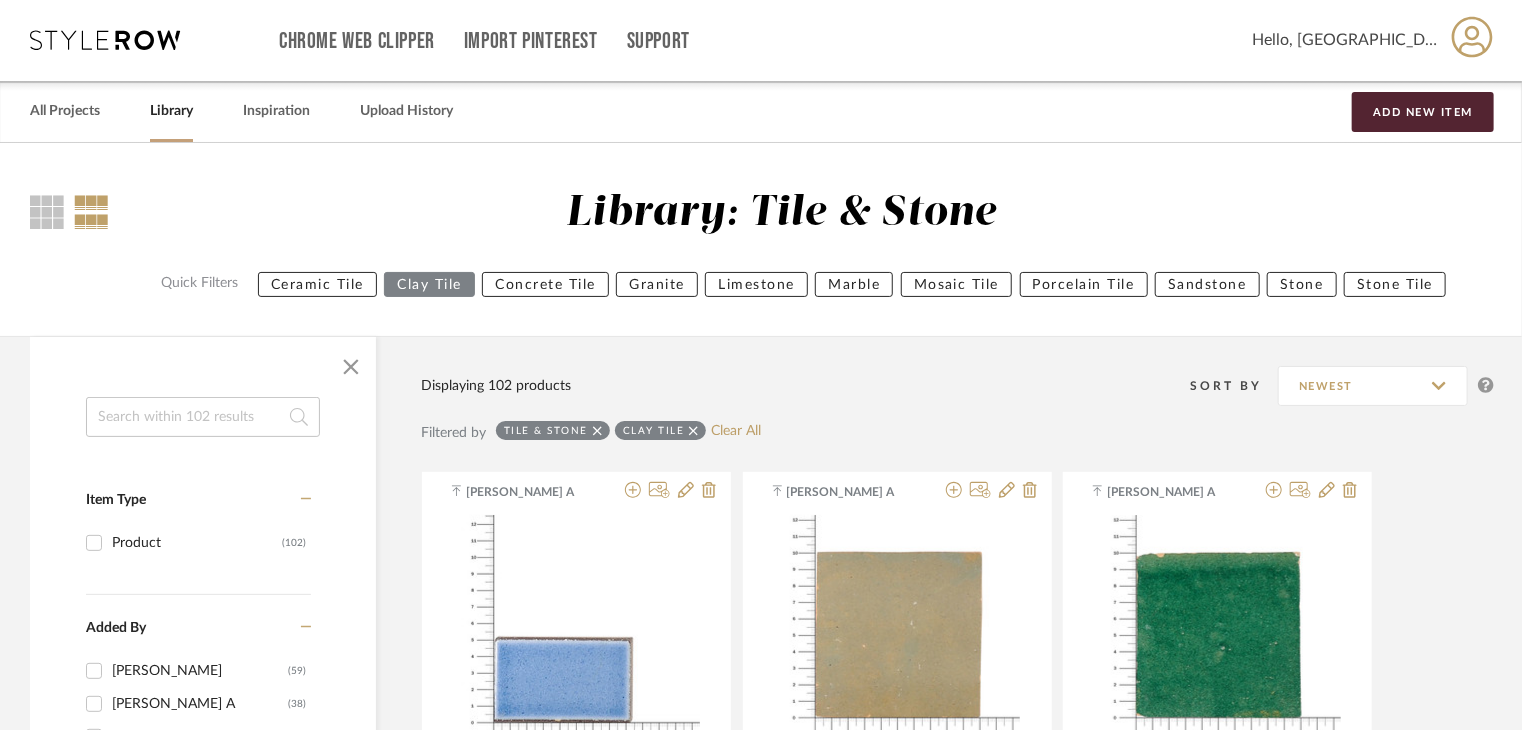 scroll, scrollTop: 0, scrollLeft: 0, axis: both 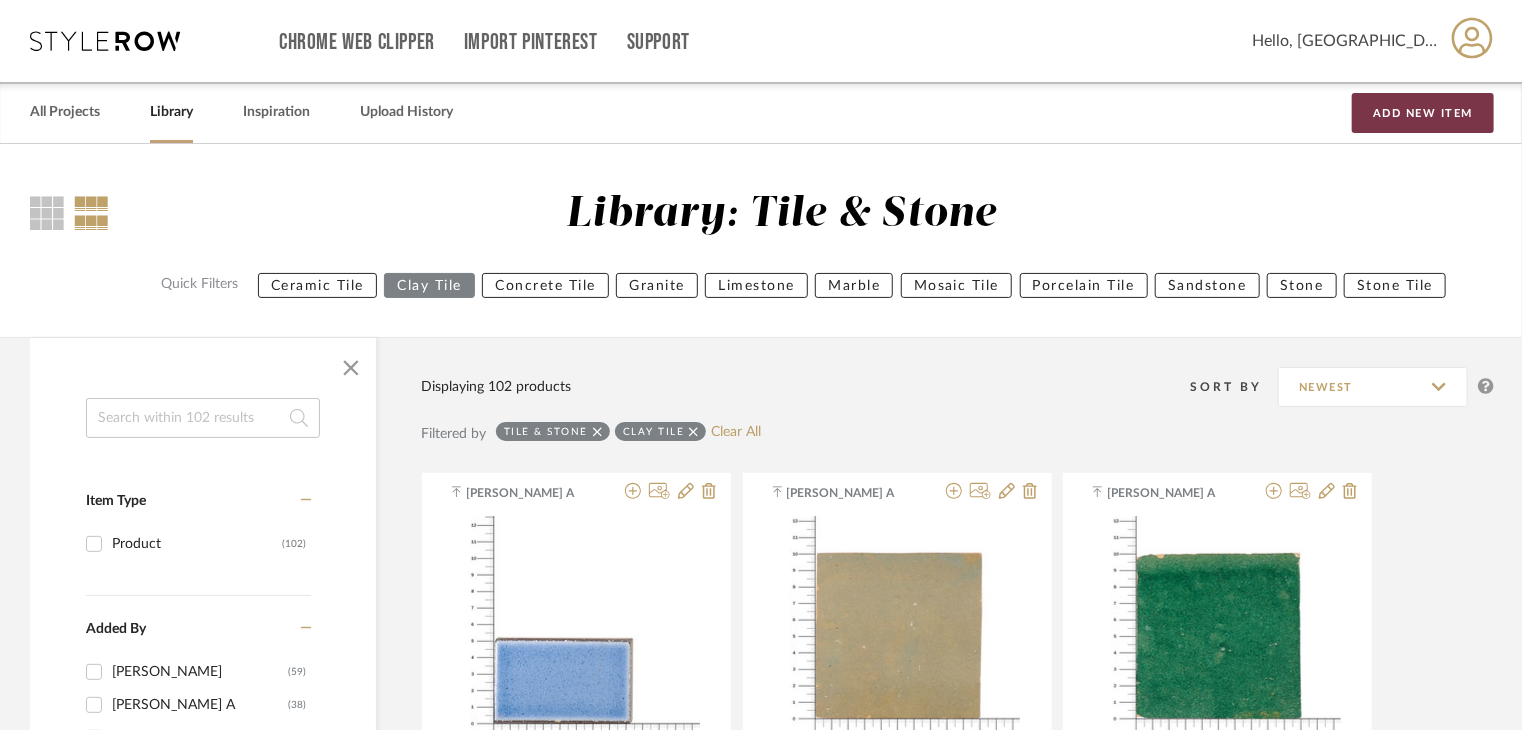 click on "Add New Item" at bounding box center (1423, 113) 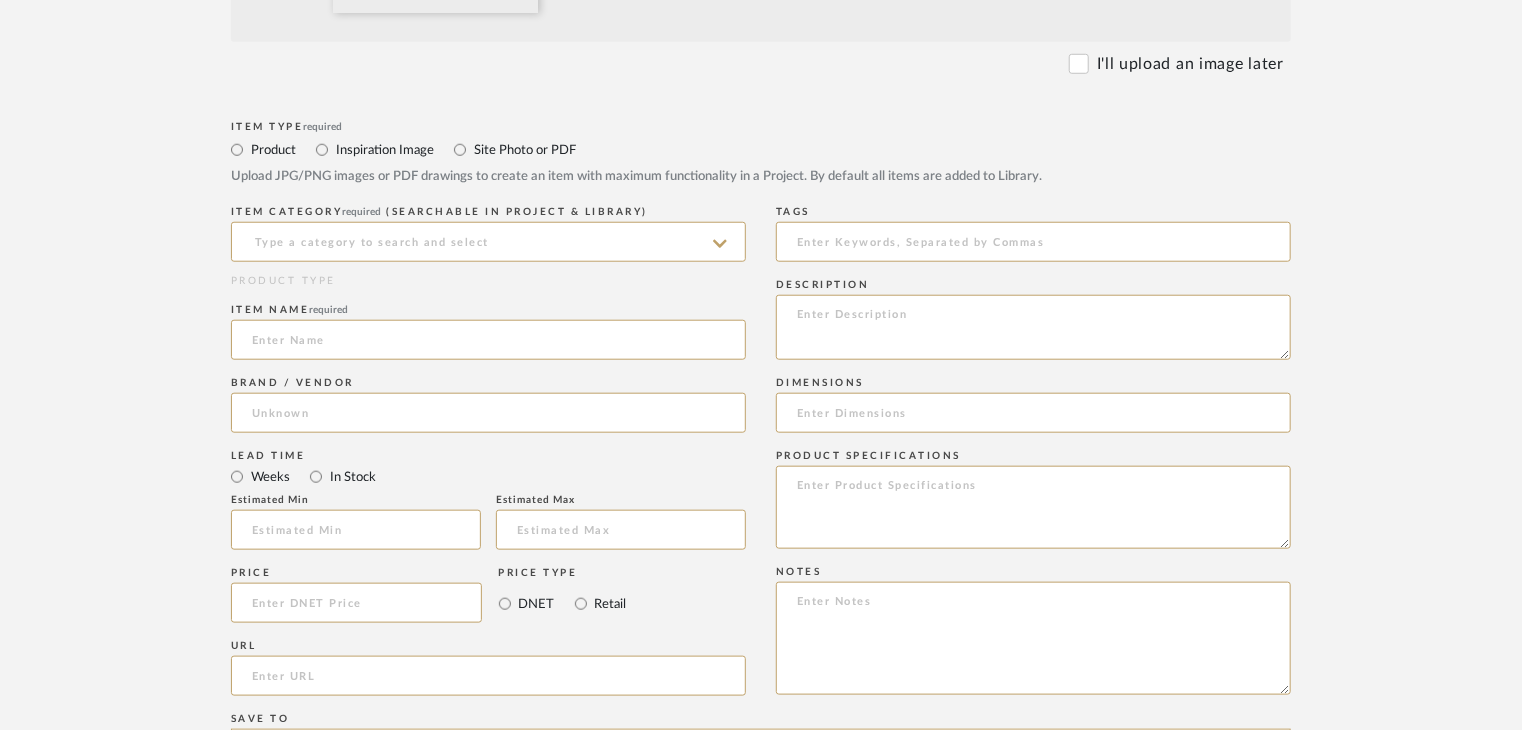 scroll, scrollTop: 900, scrollLeft: 0, axis: vertical 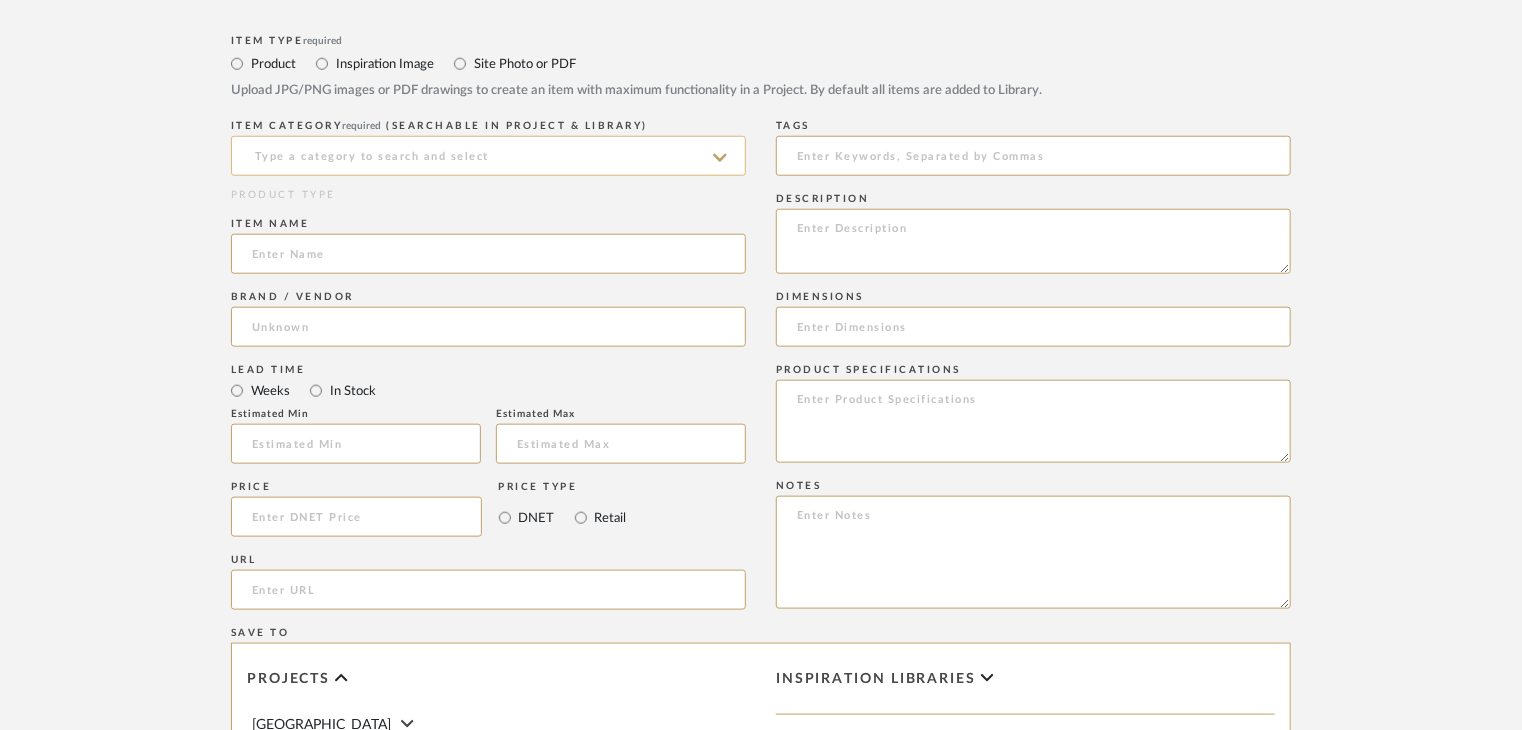 click 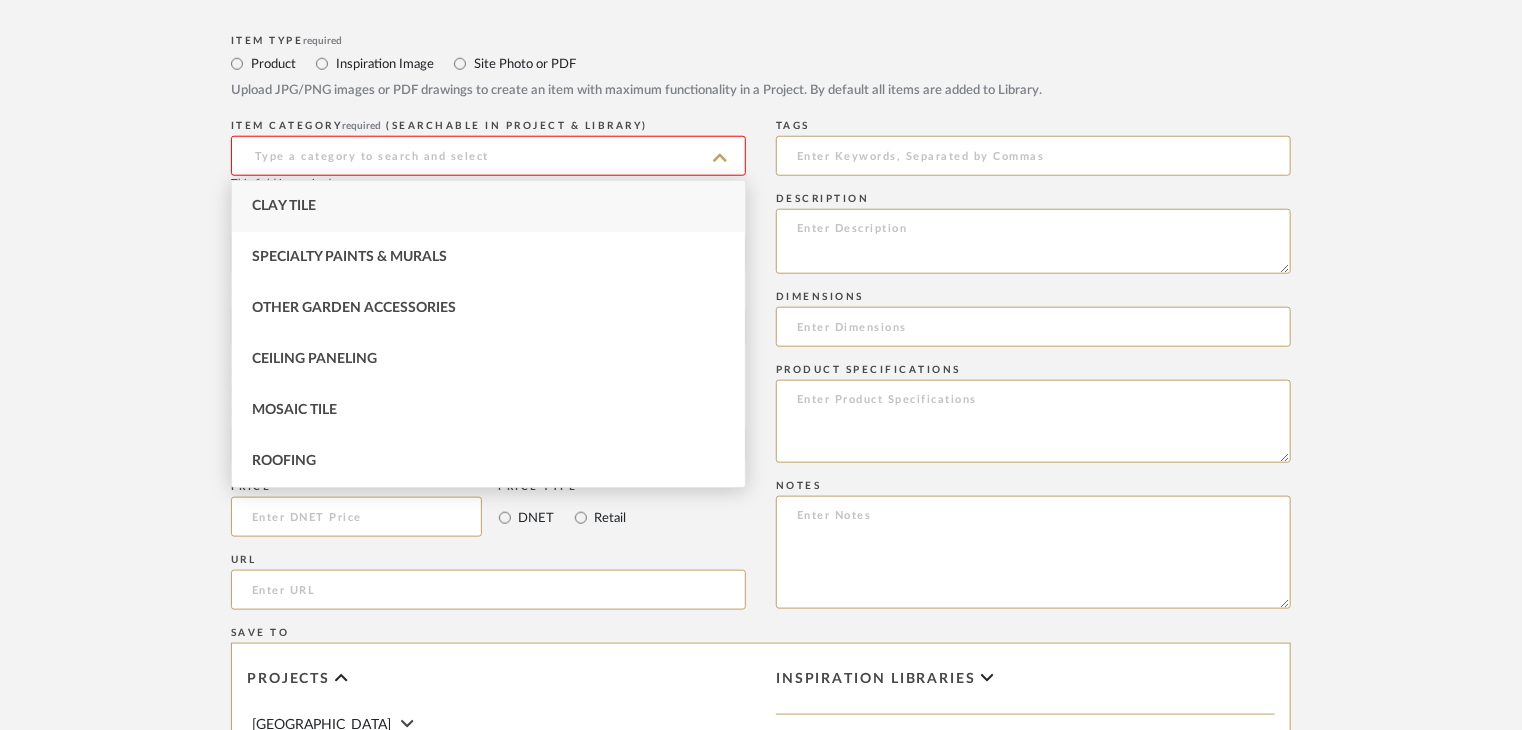 click on "Clay Tile" at bounding box center (488, 206) 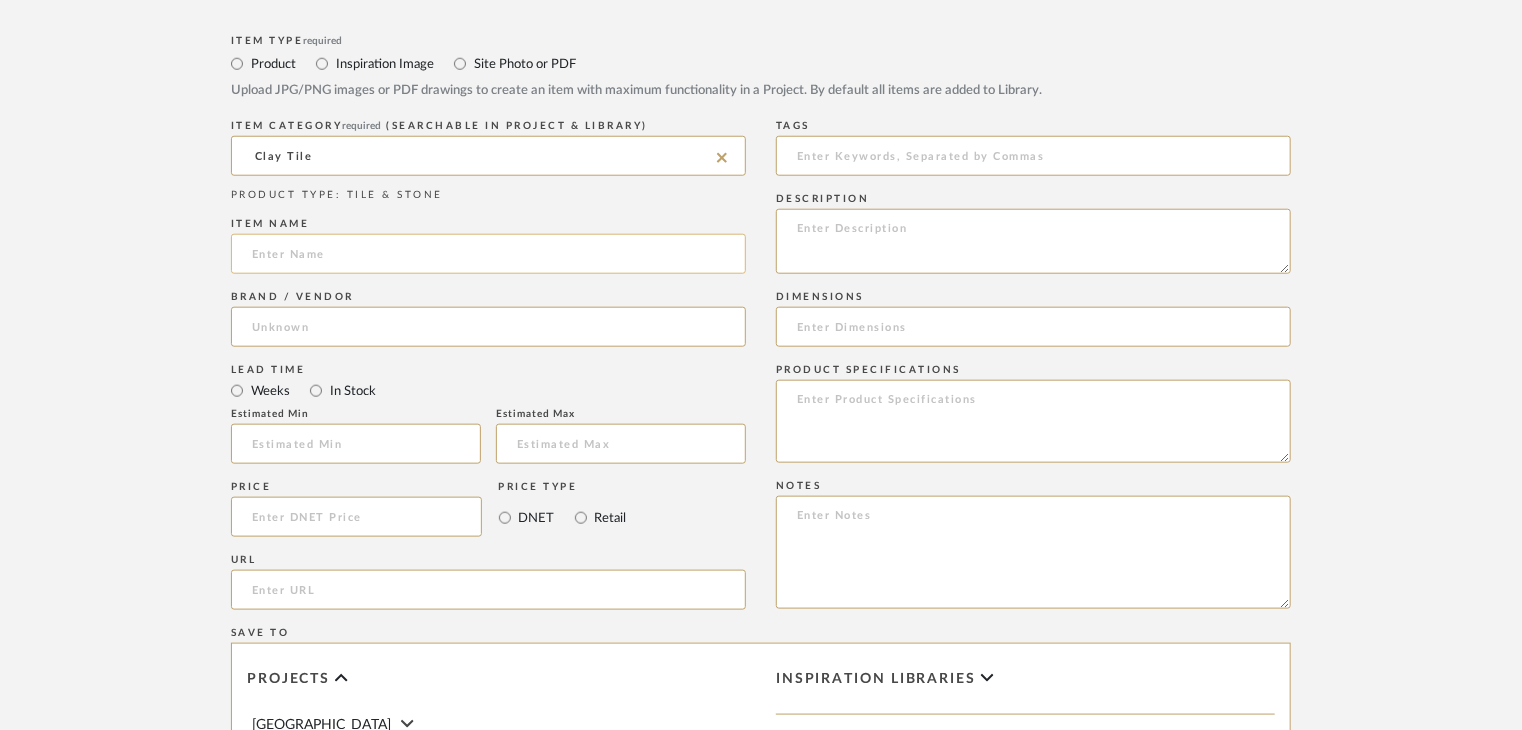 click 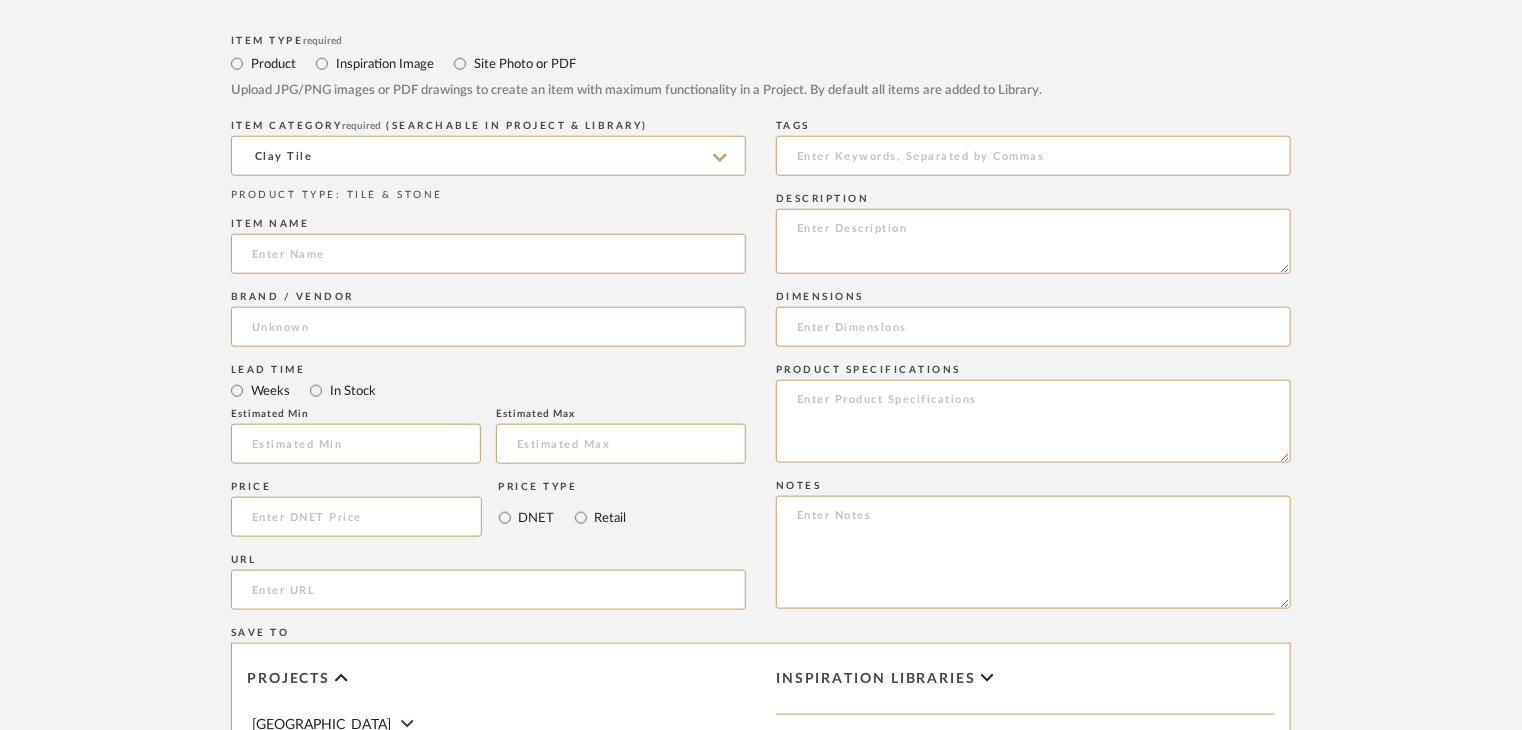 paste on "Tilleul (Green)" 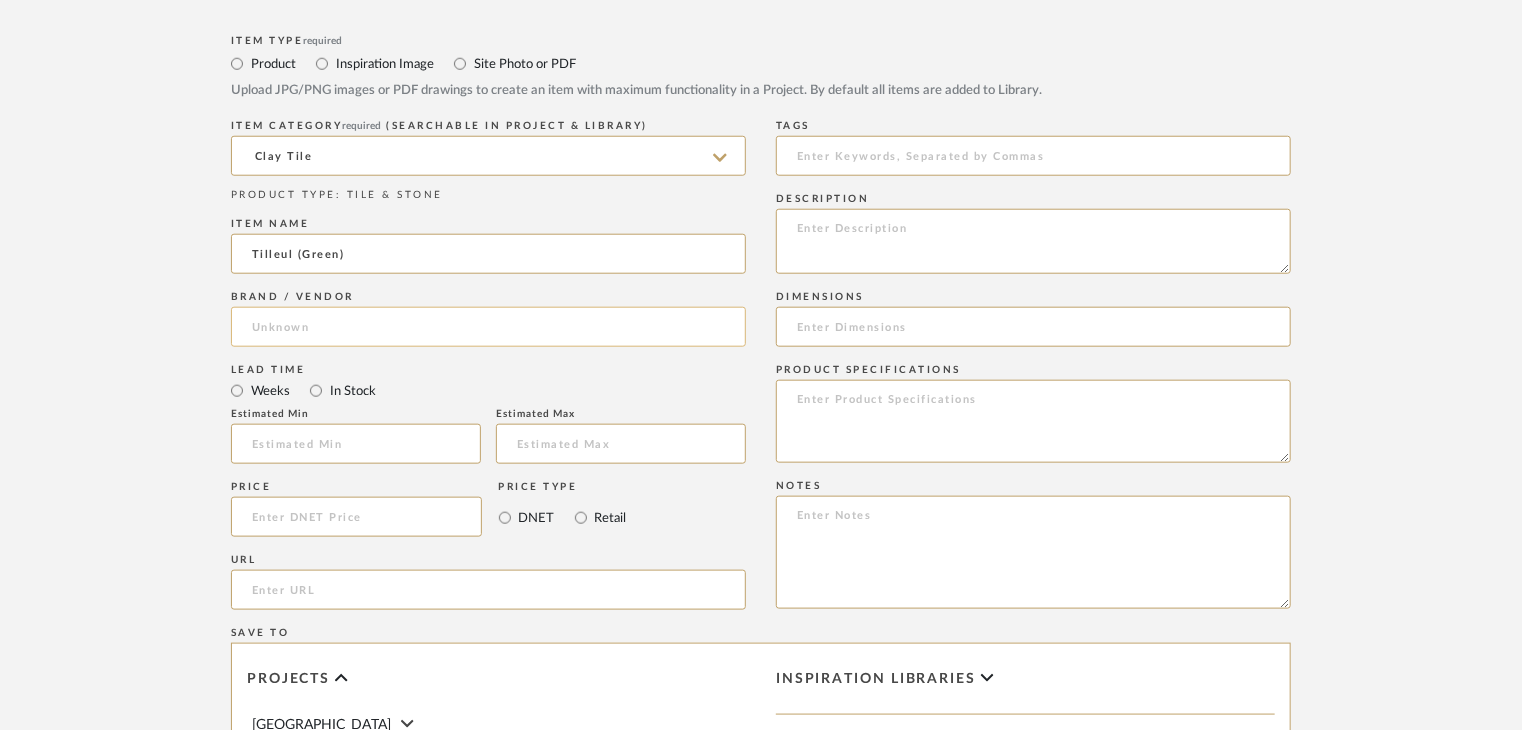 type on "Tilleul (Green)" 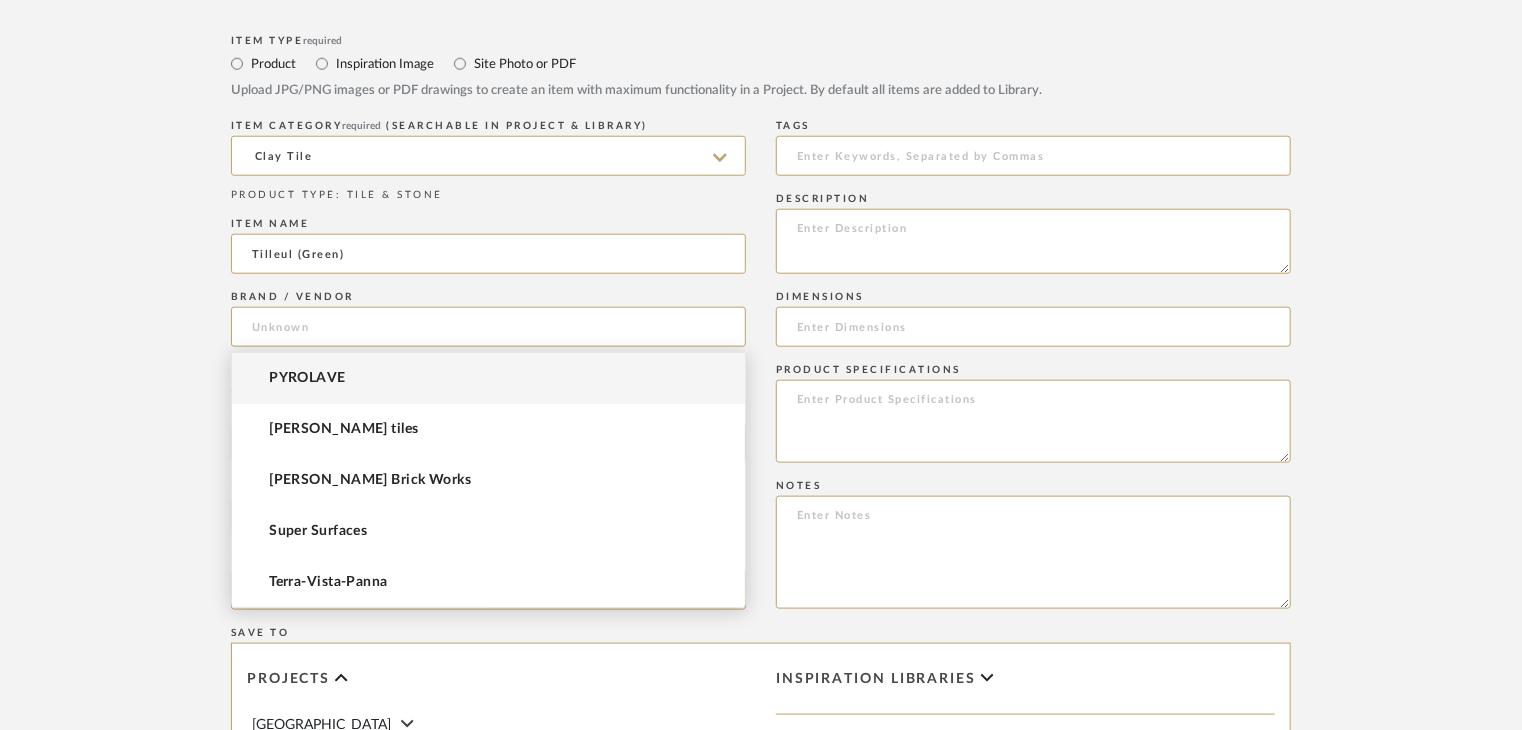 click on "PYROLAVE" at bounding box center (488, 378) 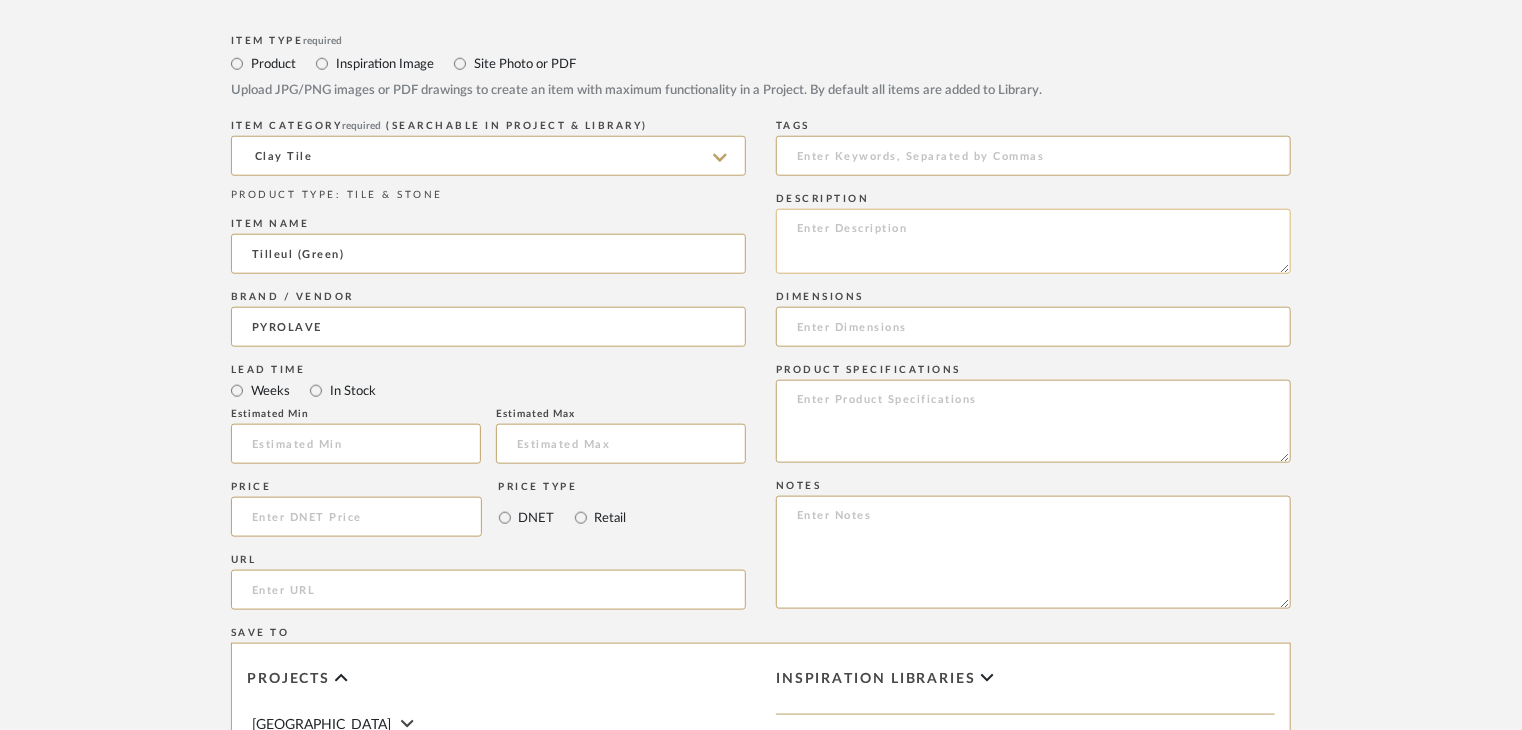 click 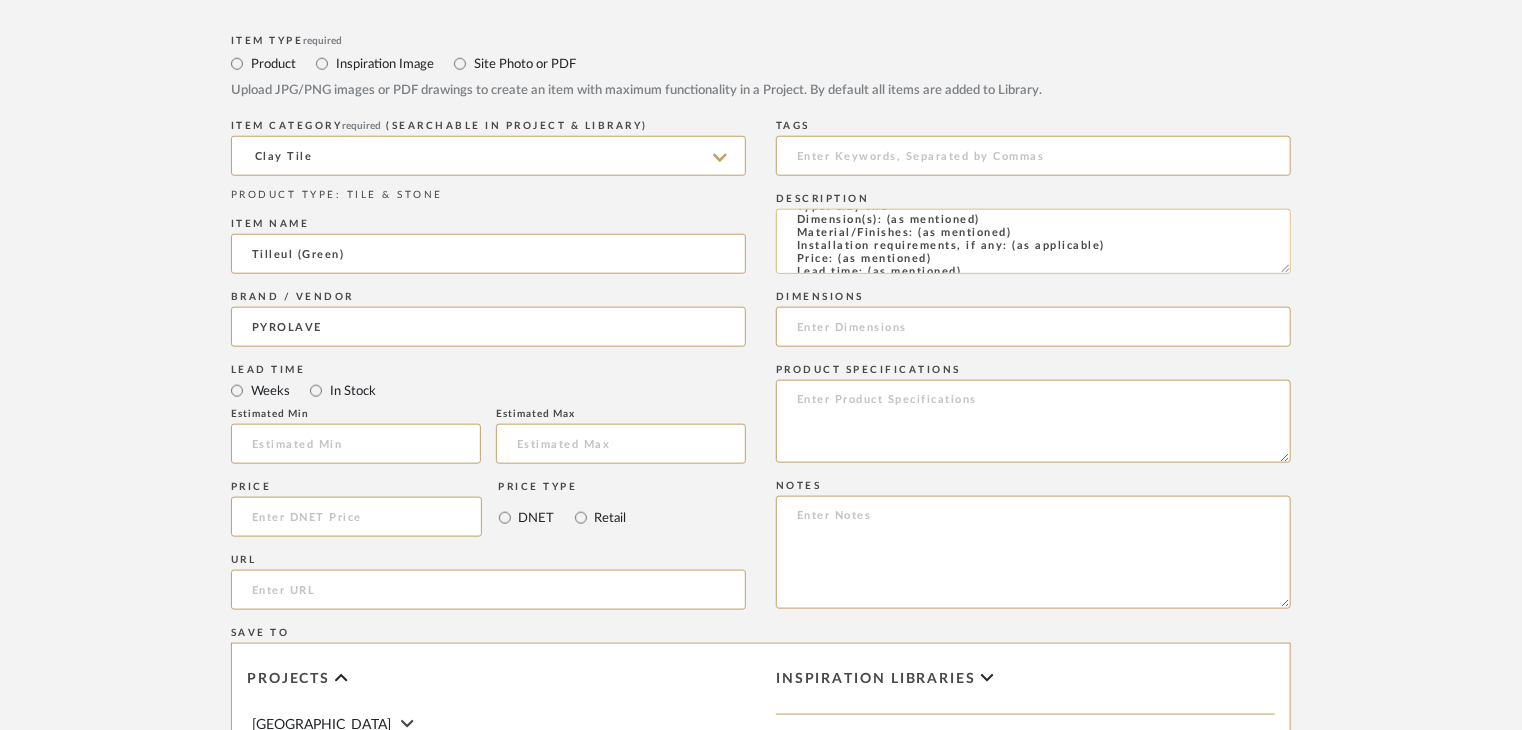 scroll, scrollTop: 0, scrollLeft: 0, axis: both 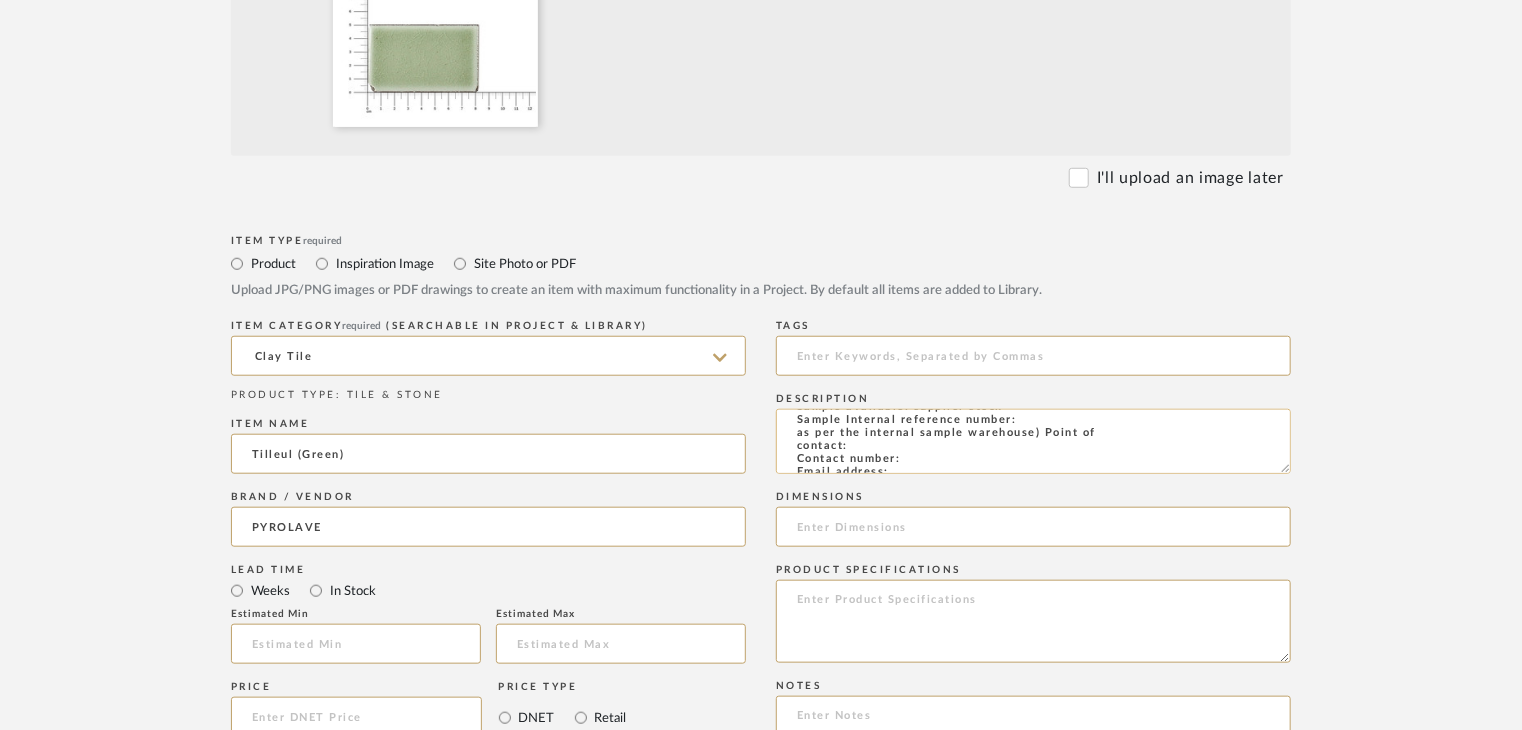 click on "Type: clay tile
Dimension(s): (as mentioned)
Material/Finishes: (as mentioned)
Installation requirements, if any: (as applicable)
Price: (as mentioned)
Lead time: (as mentioned)
Sample available: supplier stock
Sample Internal reference number:
as per the internal sample warehouse) Point of
contact:
Contact number:
Email address:
Address:
Additional contact information:" 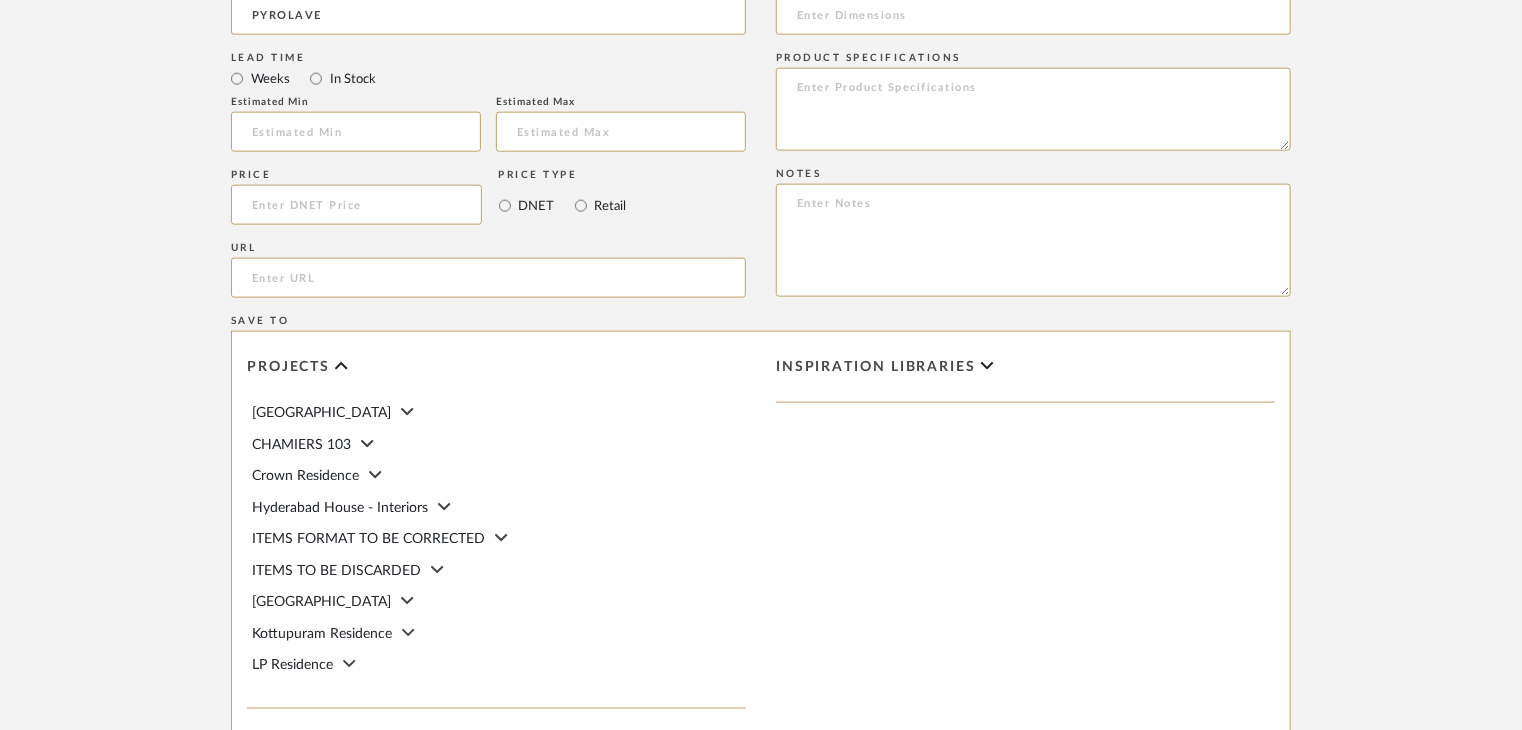 scroll, scrollTop: 1468, scrollLeft: 0, axis: vertical 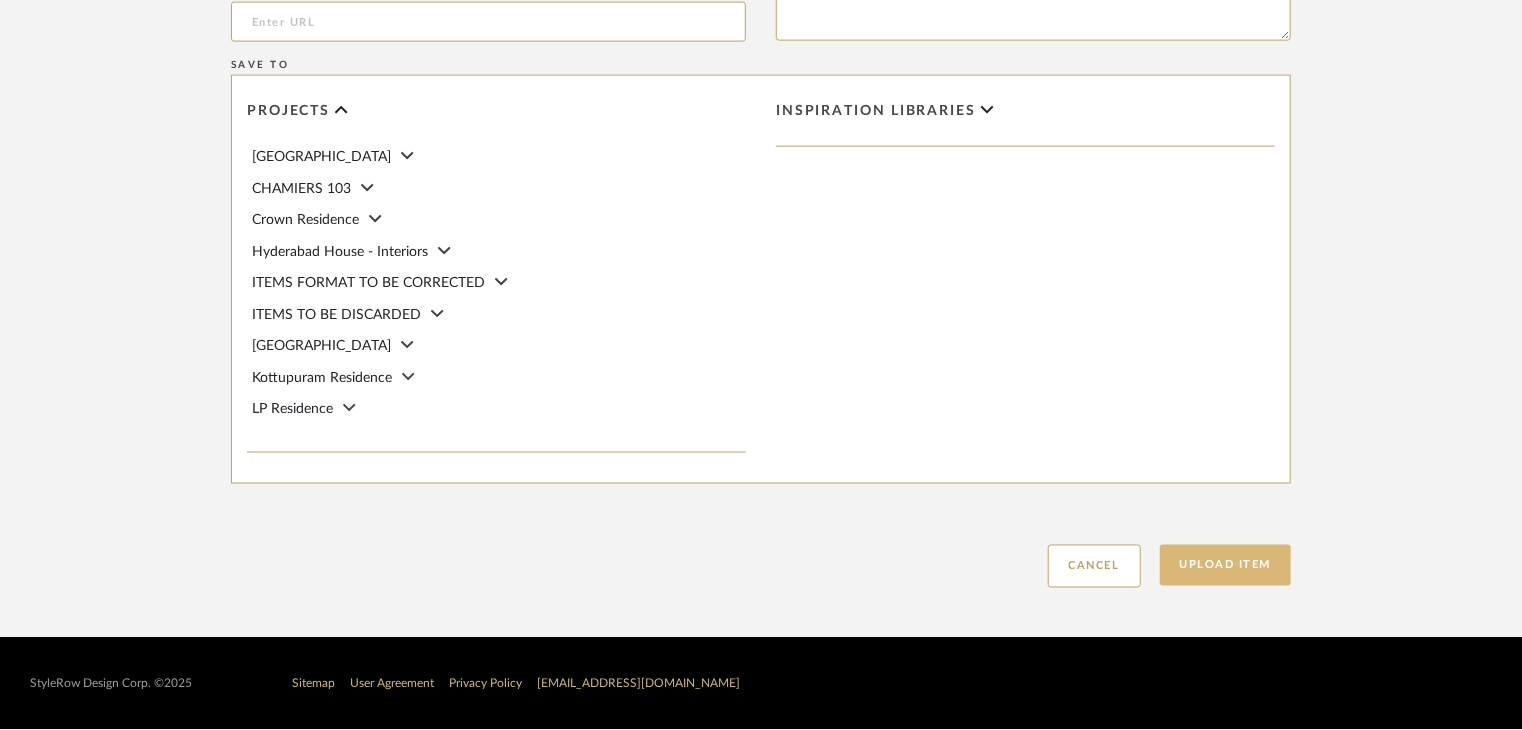 type on "Type: clay tile
Dimension(s): (as mentioned)
Material/Finishes: (as mentioned)
Installation requirements, if any: (as applicable)
Price: (as mentioned)
Lead time: (as mentioned)
Sample available: supplier stock
Sample Internal reference number: TS-CLT-29
as per the internal sample warehouse) Point of
contact:
Contact number:
Email address:
Address:
Additional contact information:" 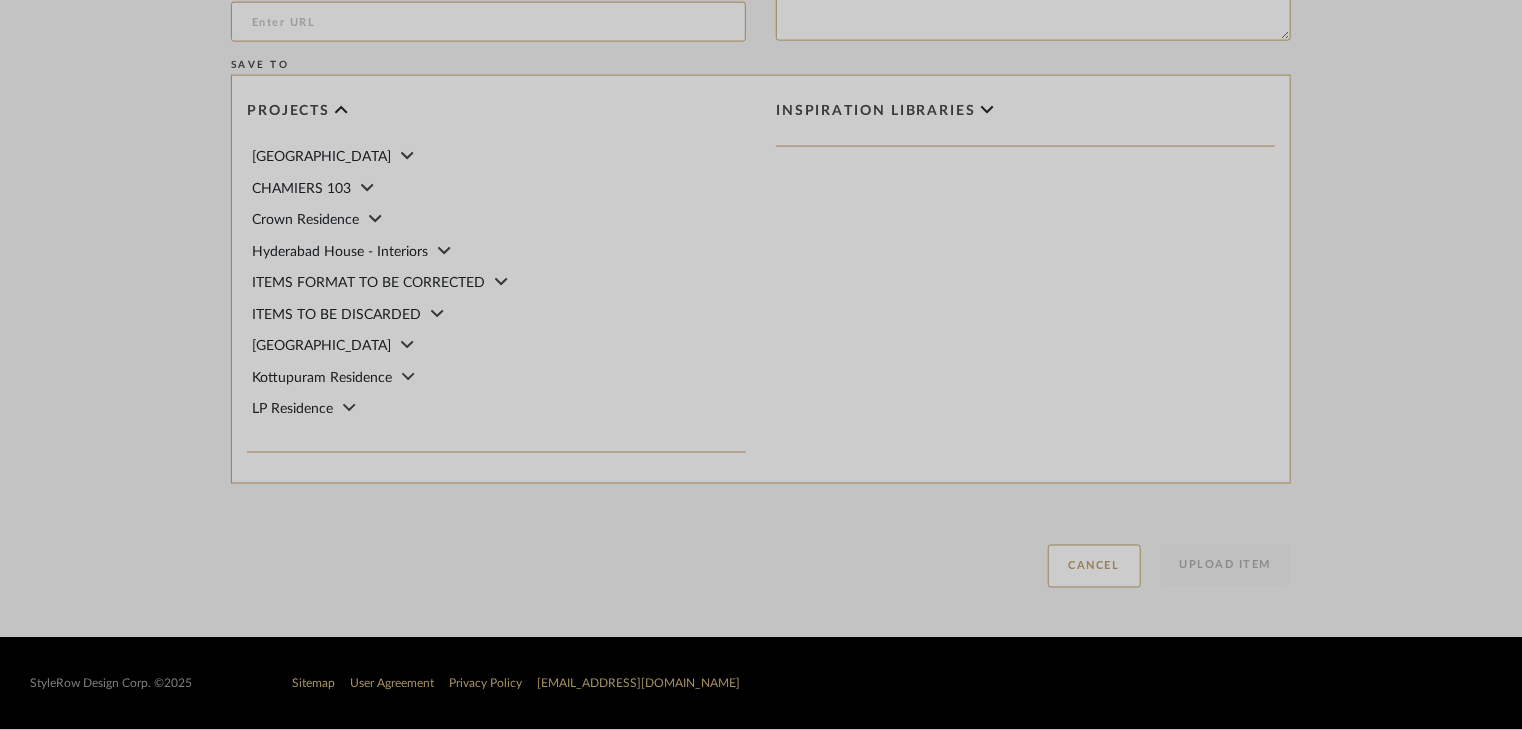 click 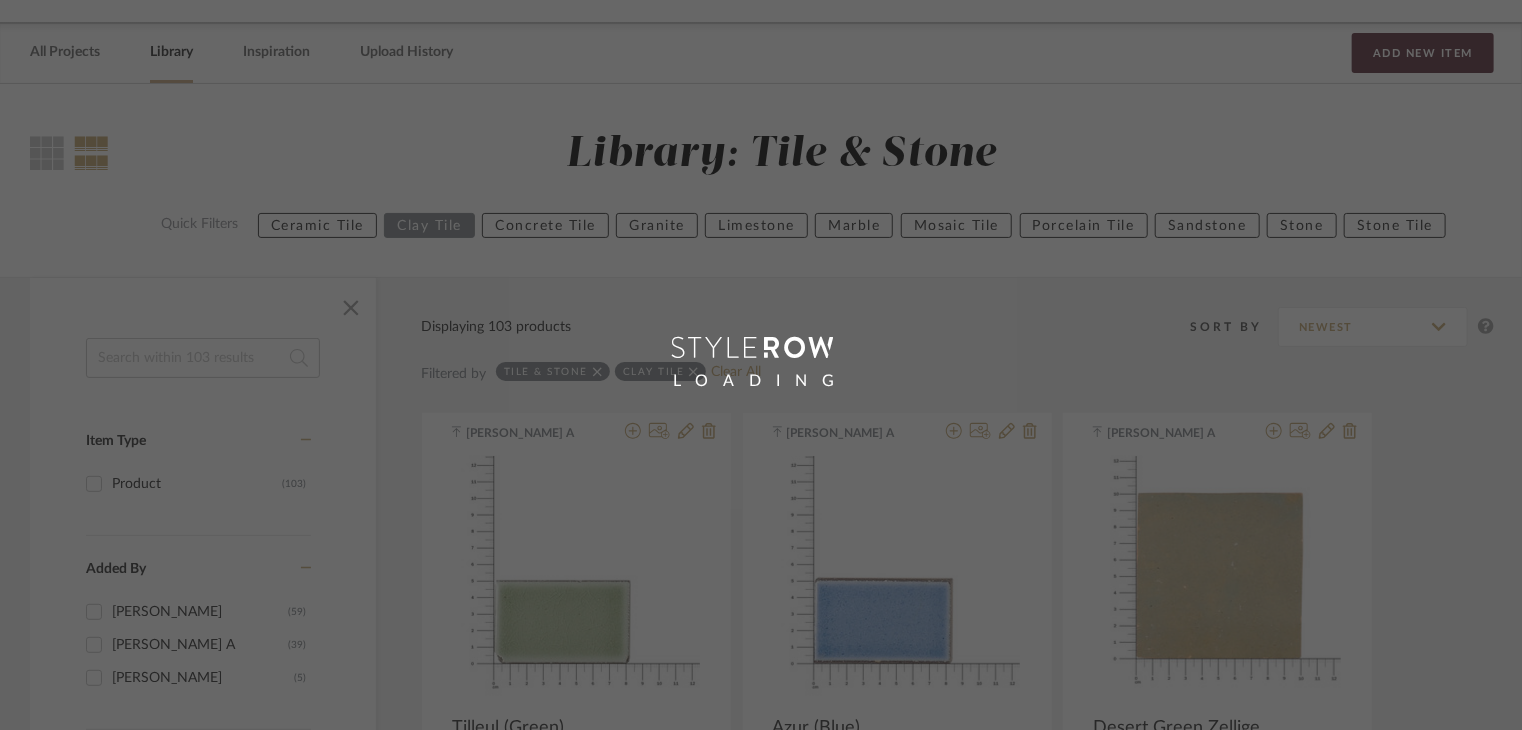 scroll, scrollTop: 0, scrollLeft: 0, axis: both 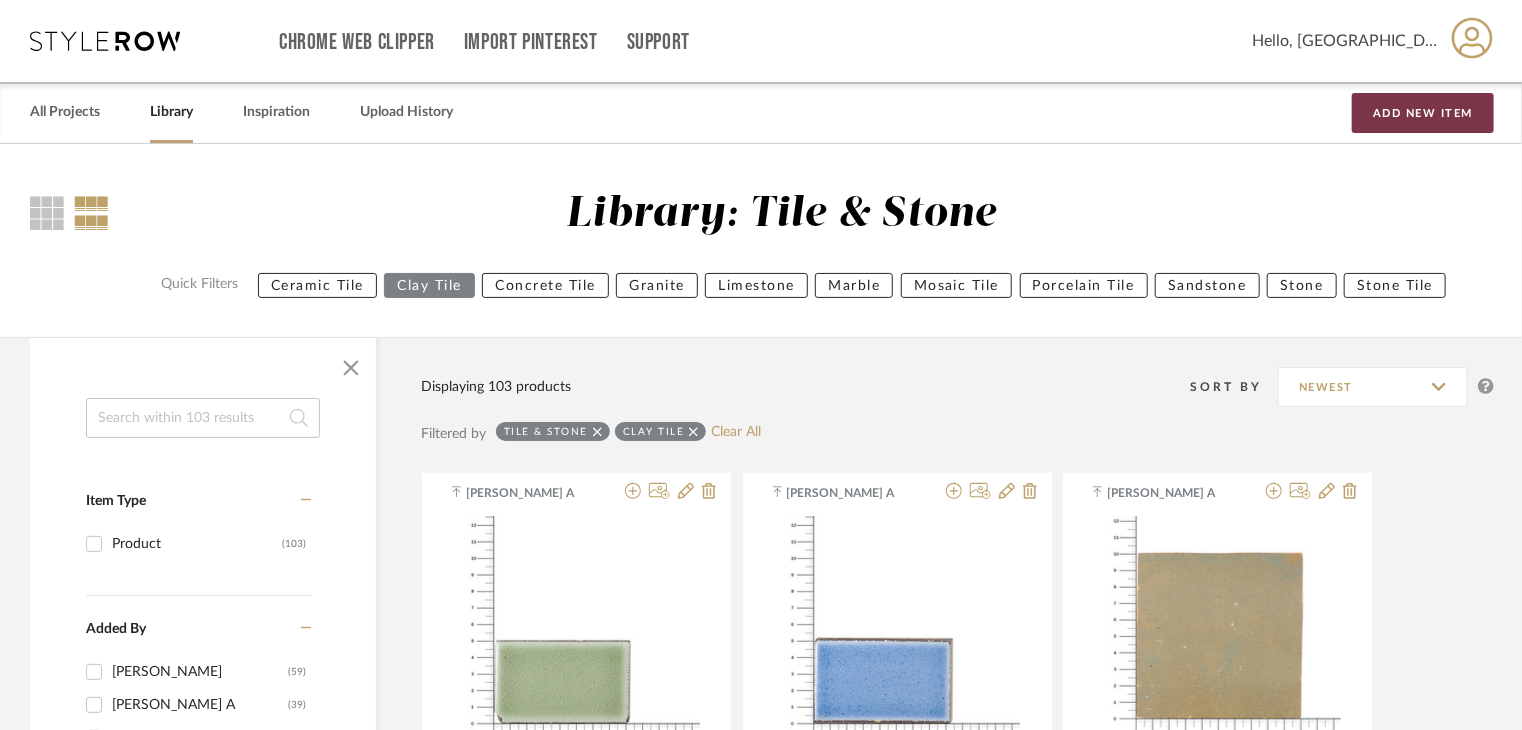 click on "Add New Item" at bounding box center (1423, 113) 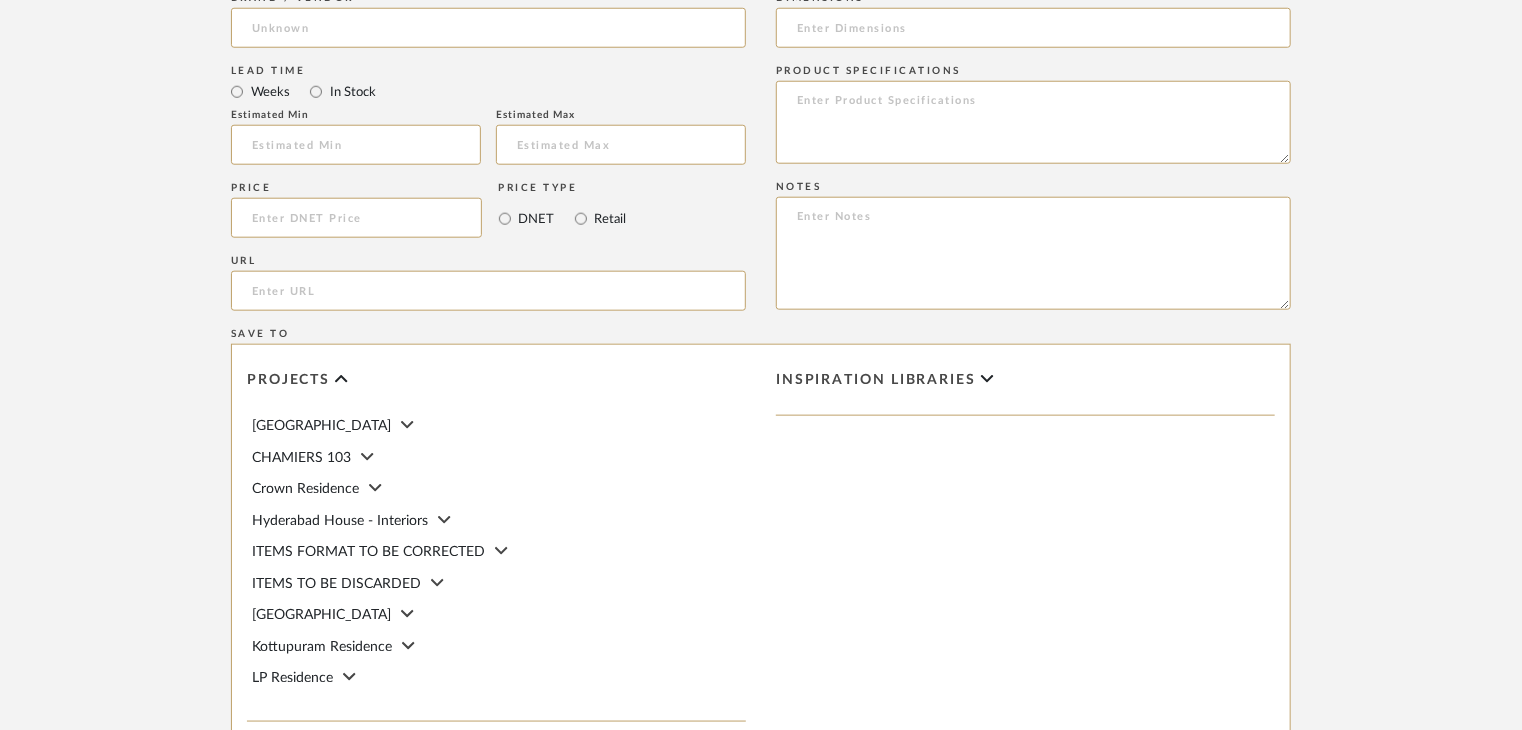 scroll, scrollTop: 1200, scrollLeft: 0, axis: vertical 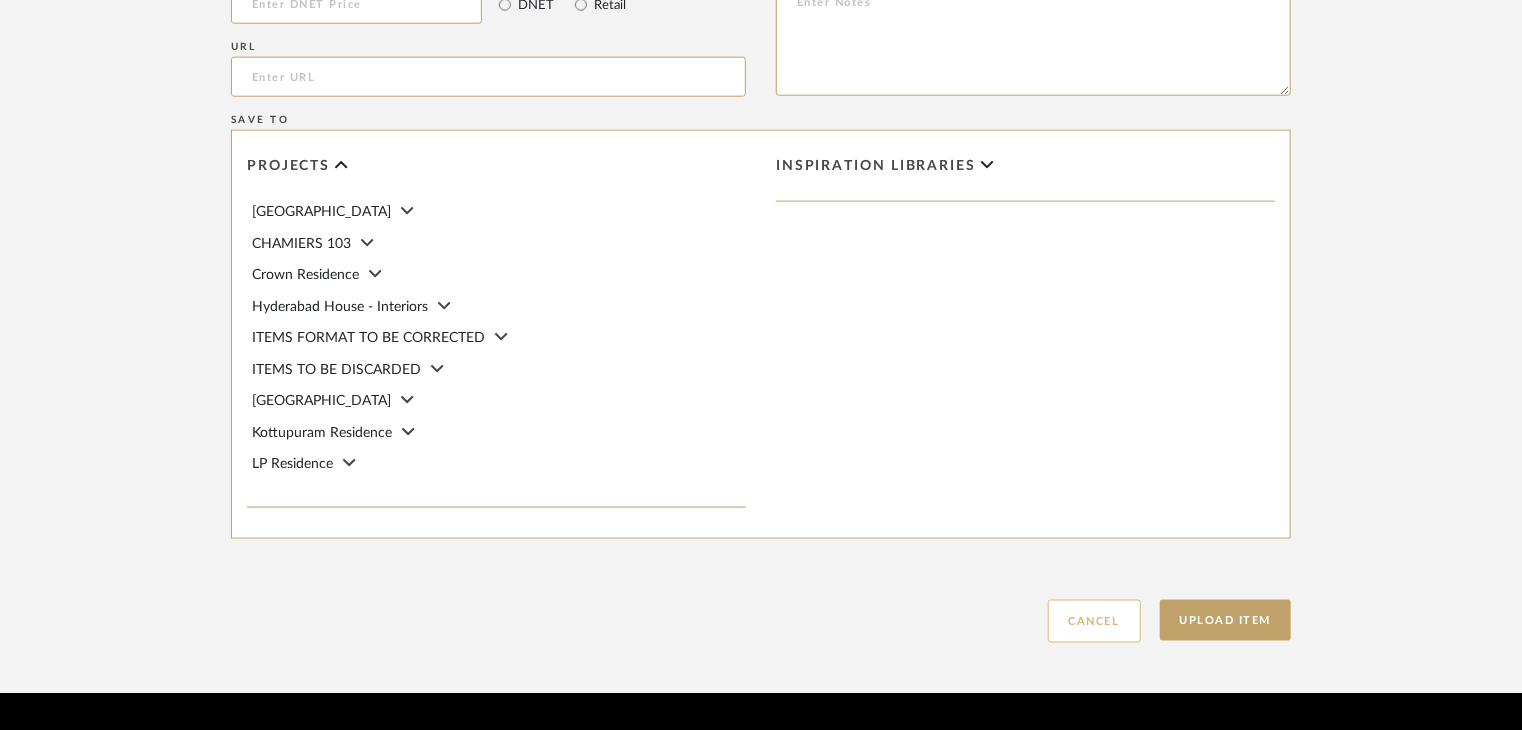 click on "Cancel" 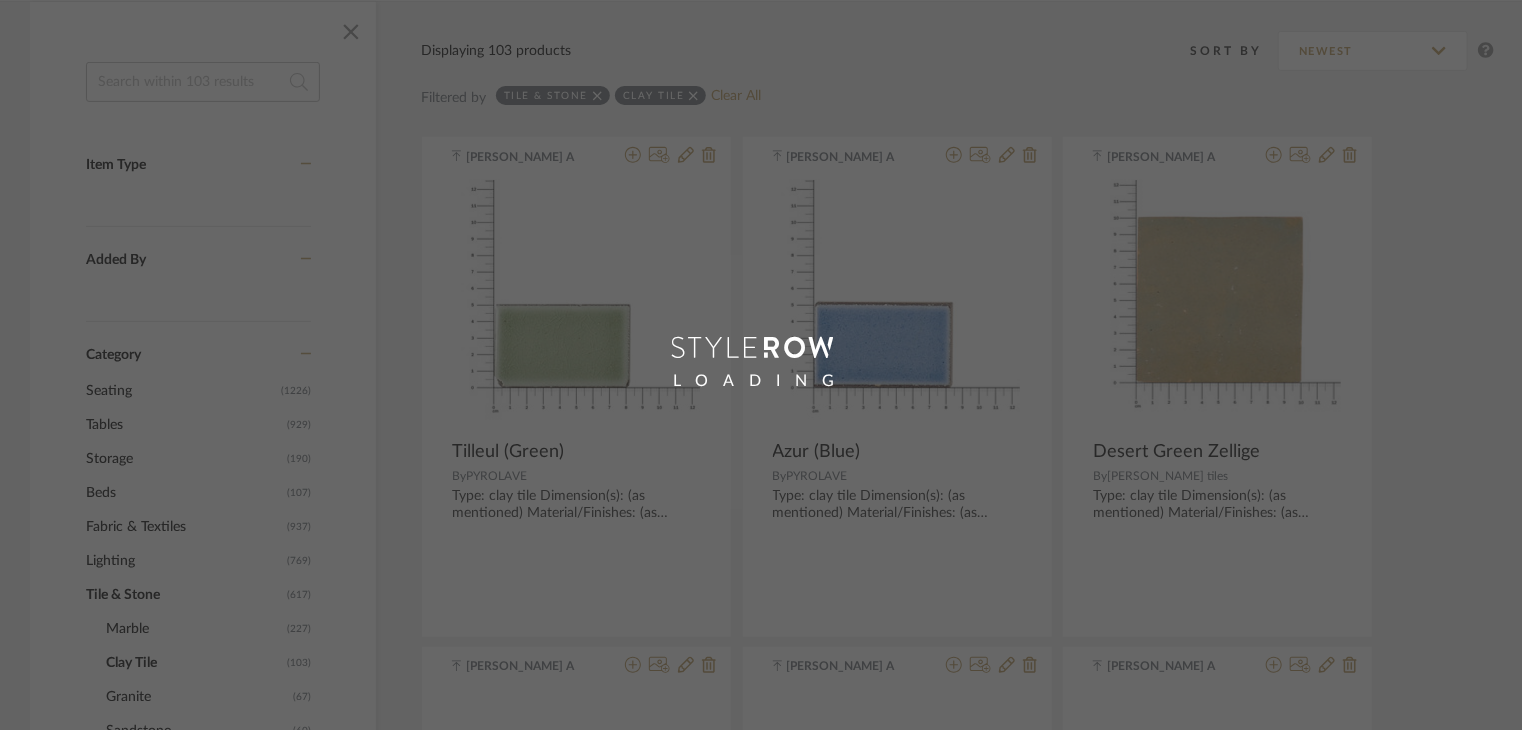 scroll, scrollTop: 0, scrollLeft: 0, axis: both 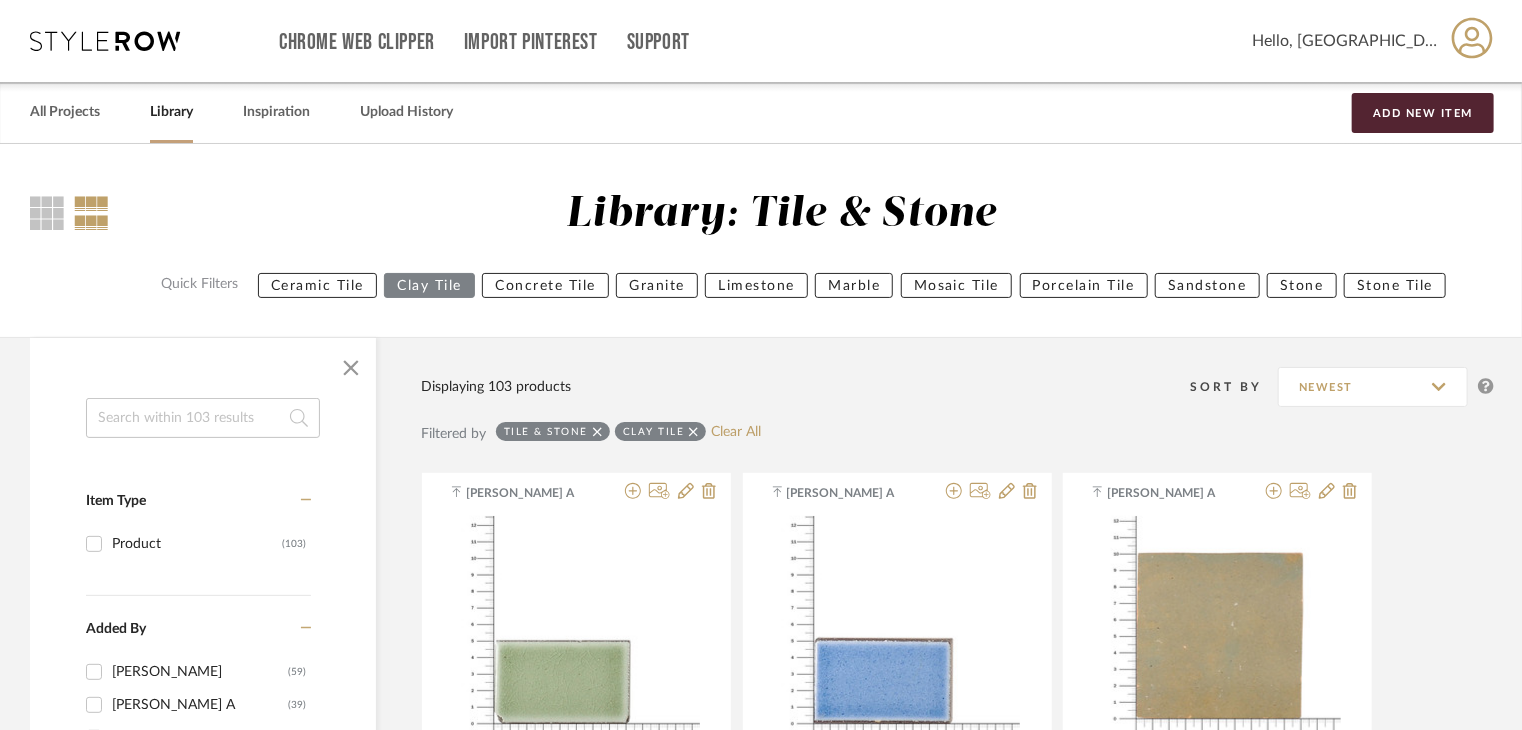 click on "Ceramic Tile" 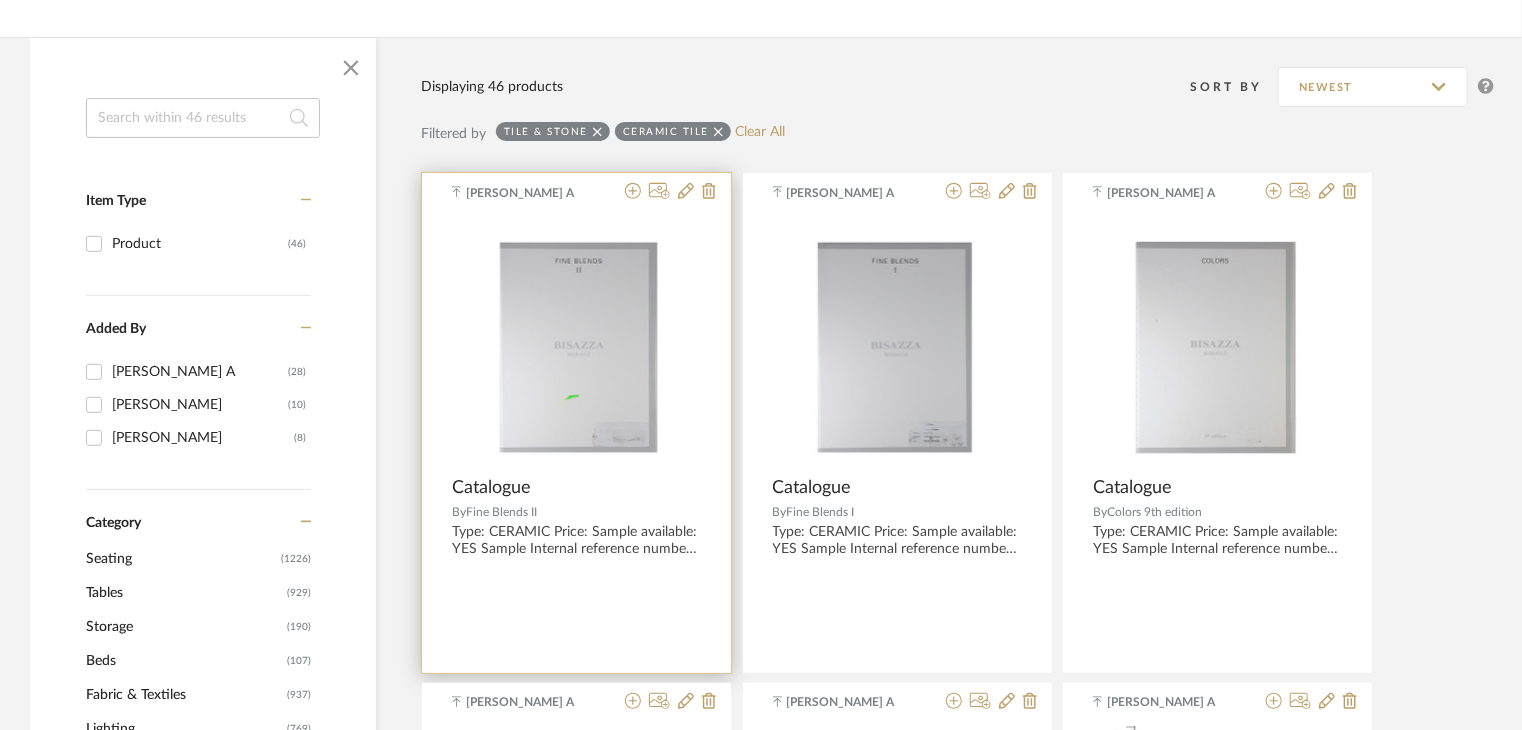 scroll, scrollTop: 0, scrollLeft: 0, axis: both 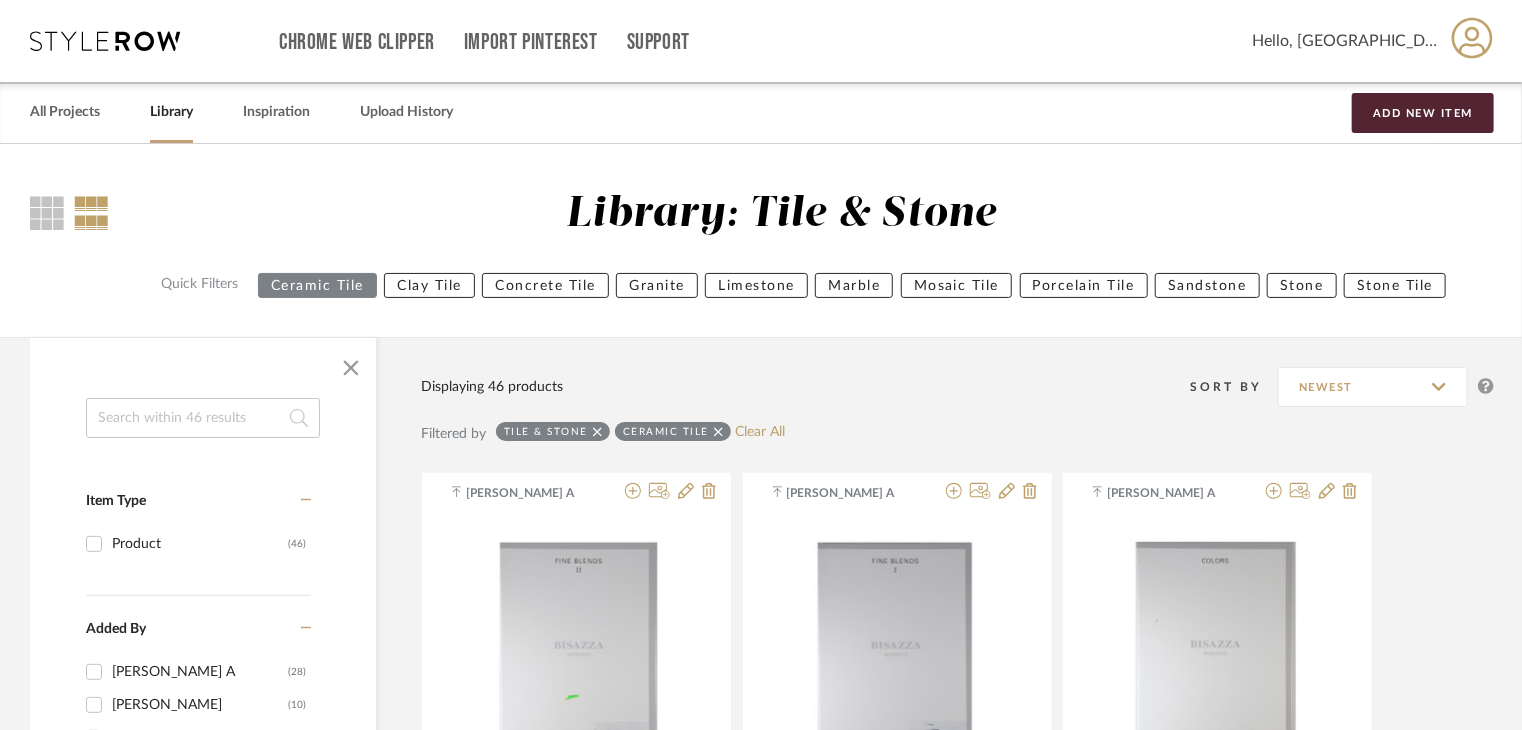 click on "Clay Tile" 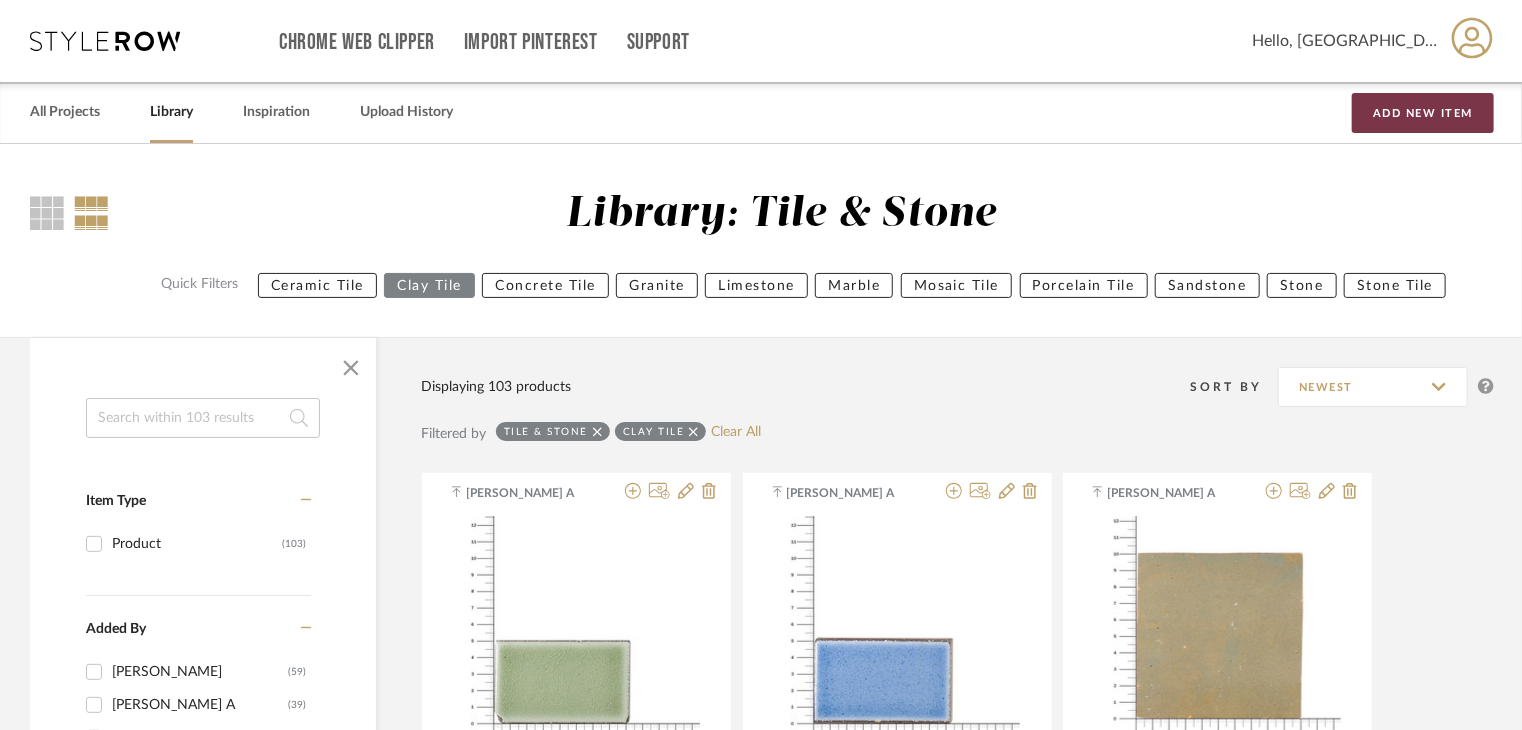 click on "Add New Item" at bounding box center (1423, 113) 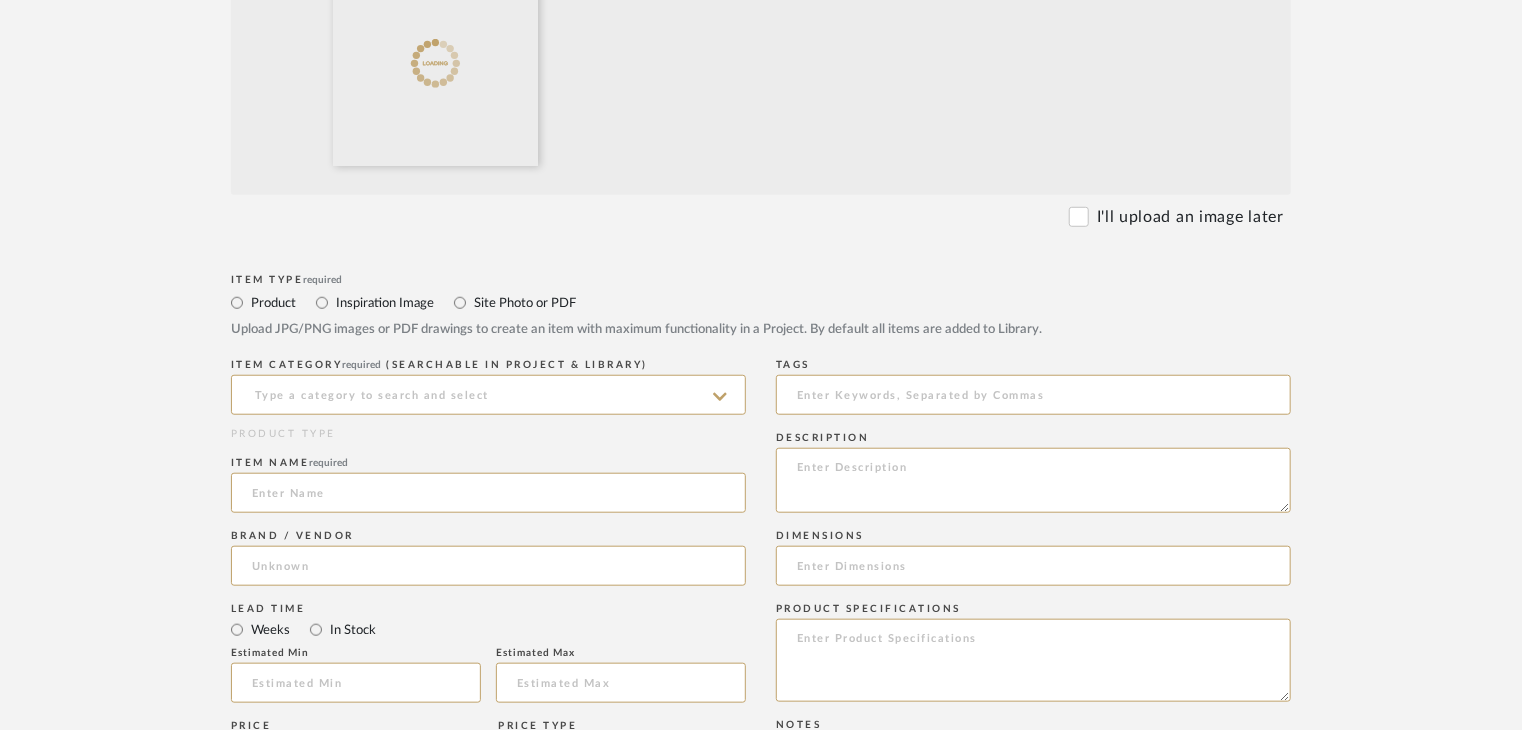 scroll, scrollTop: 1000, scrollLeft: 0, axis: vertical 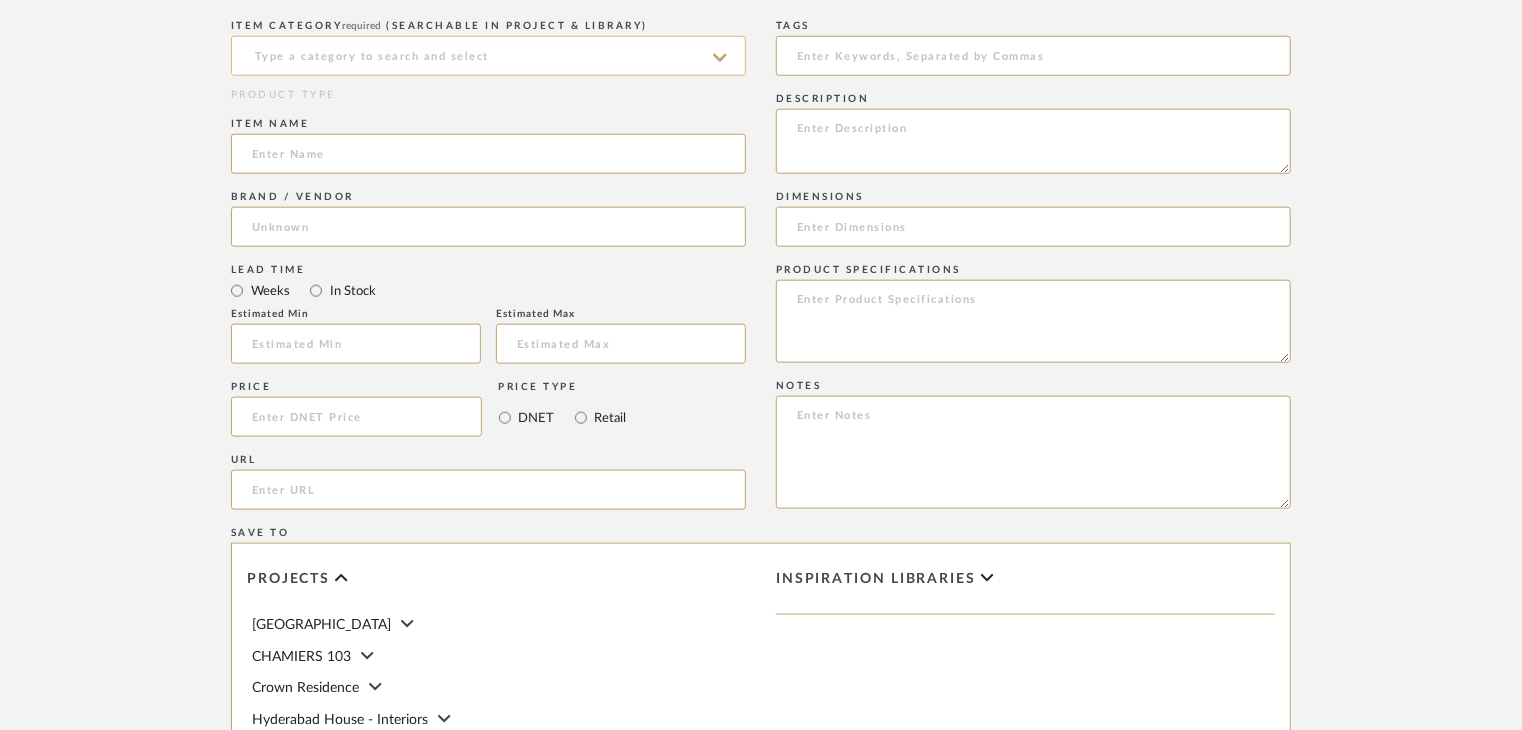 click 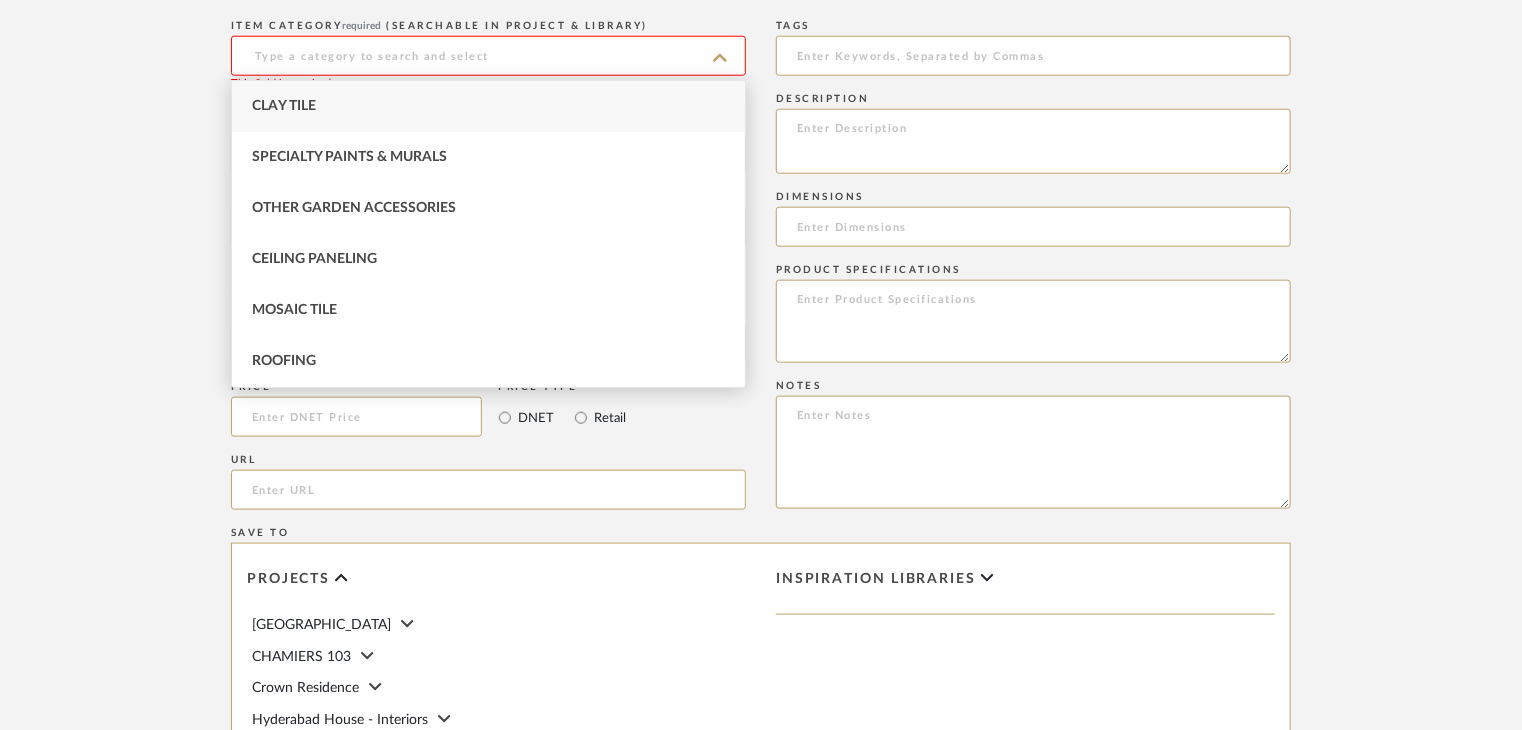 click on "Clay Tile" at bounding box center [488, 106] 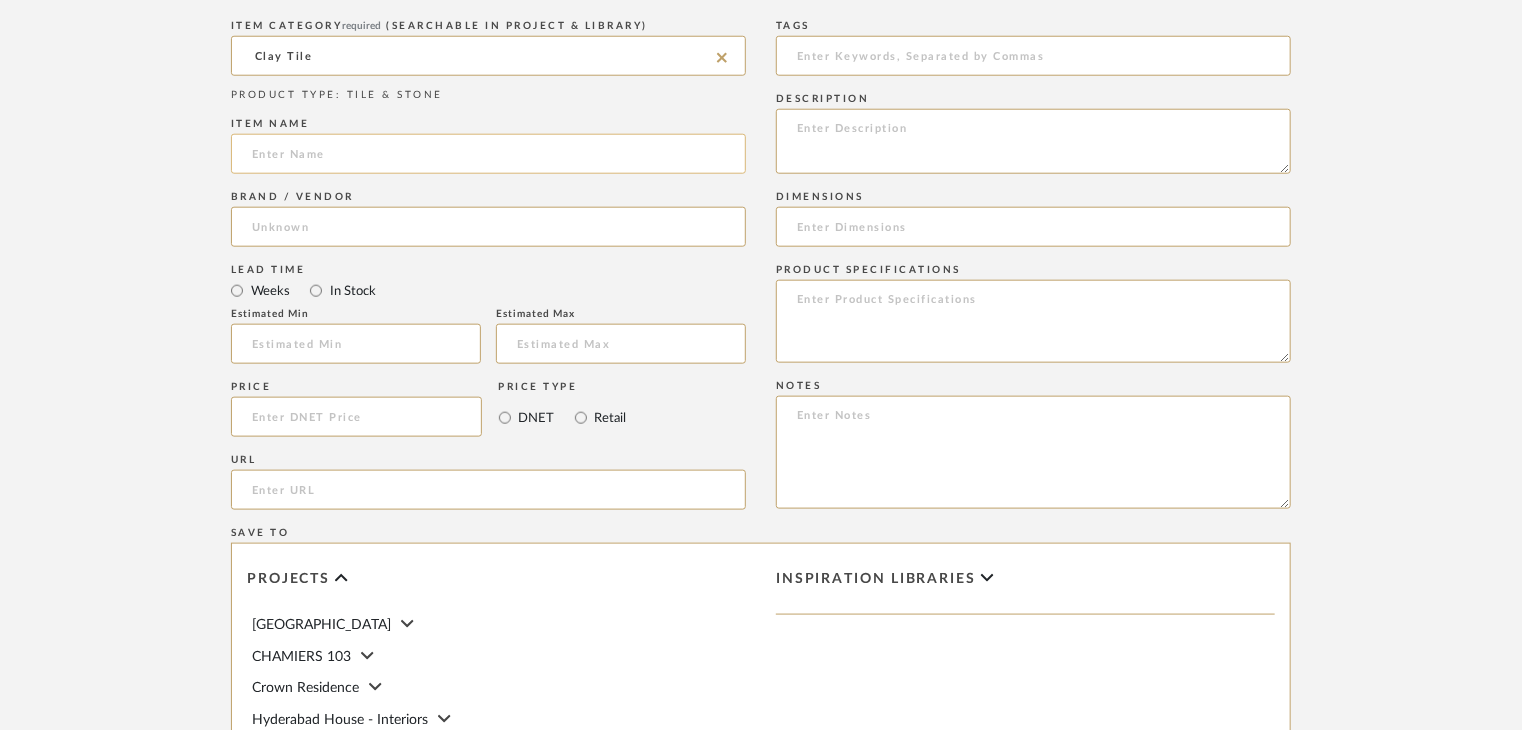 click 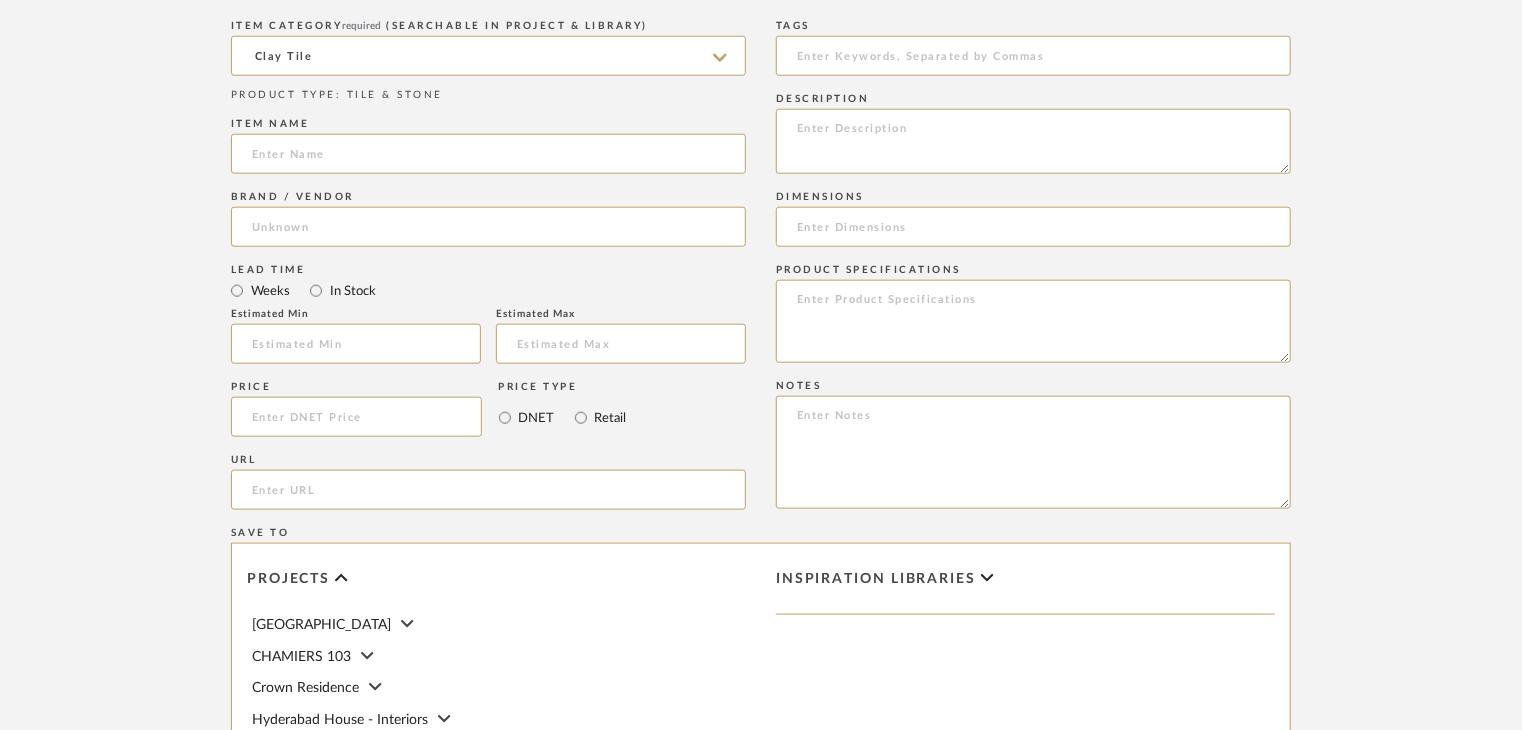 paste on "Variable Majenta" 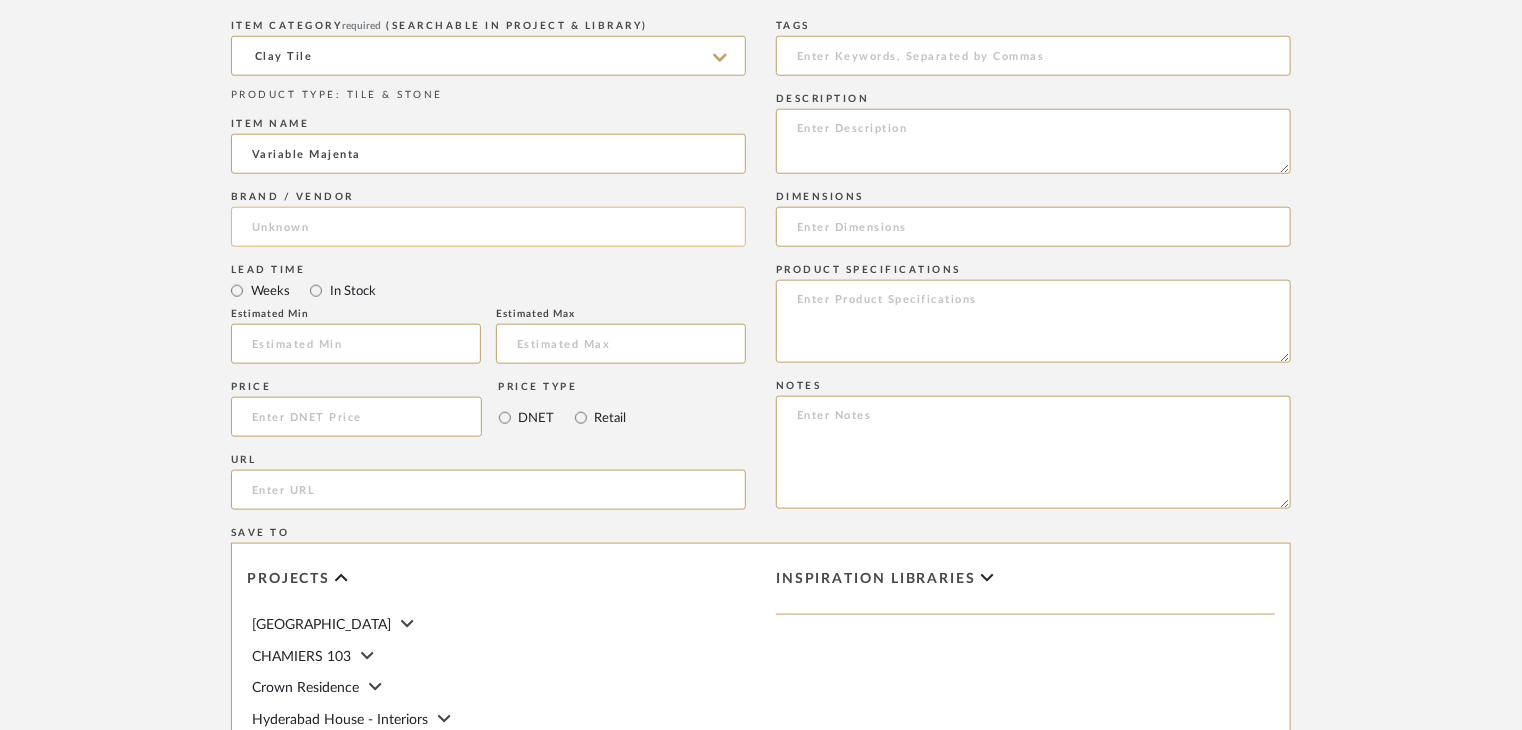 type on "Variable Majenta" 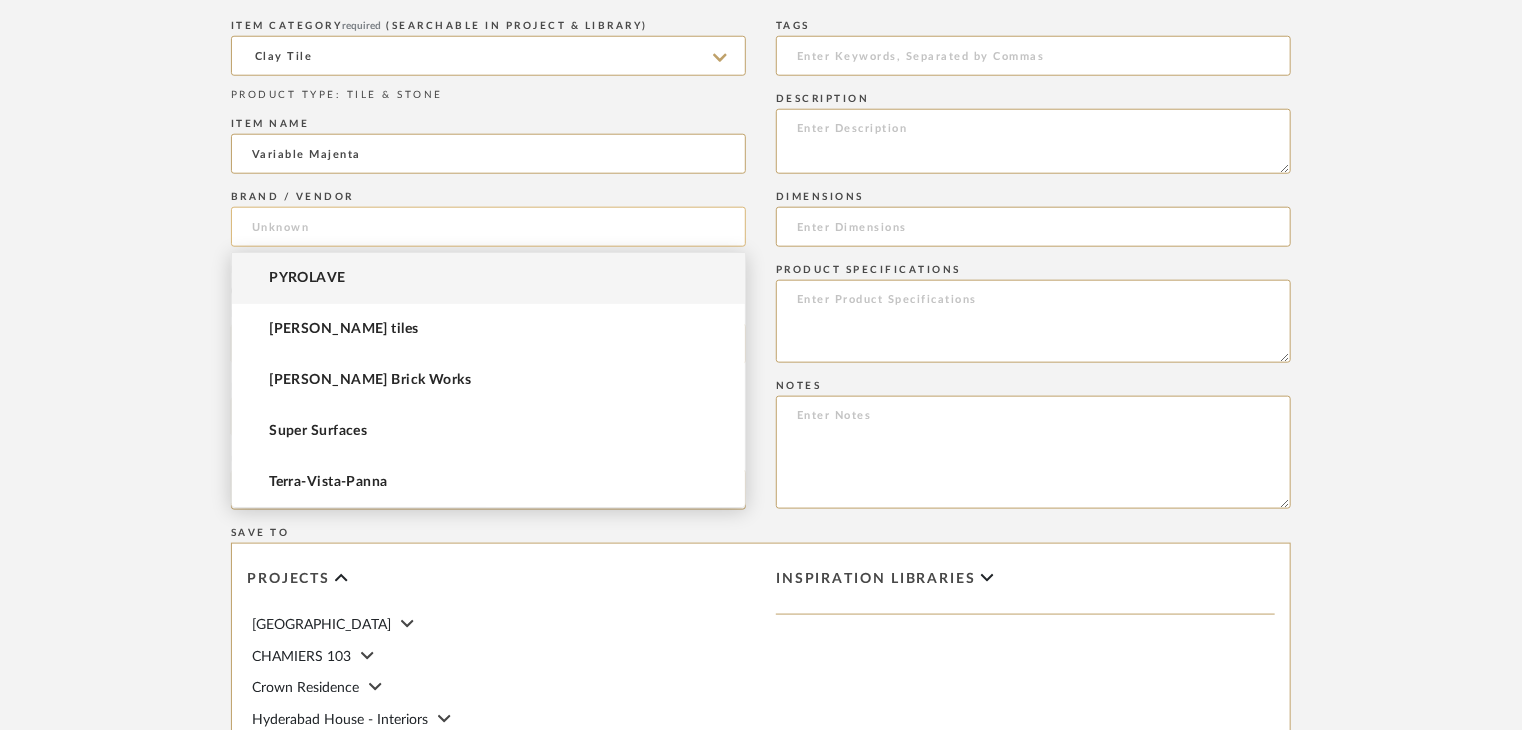 paste on "Ceramics And beyond" 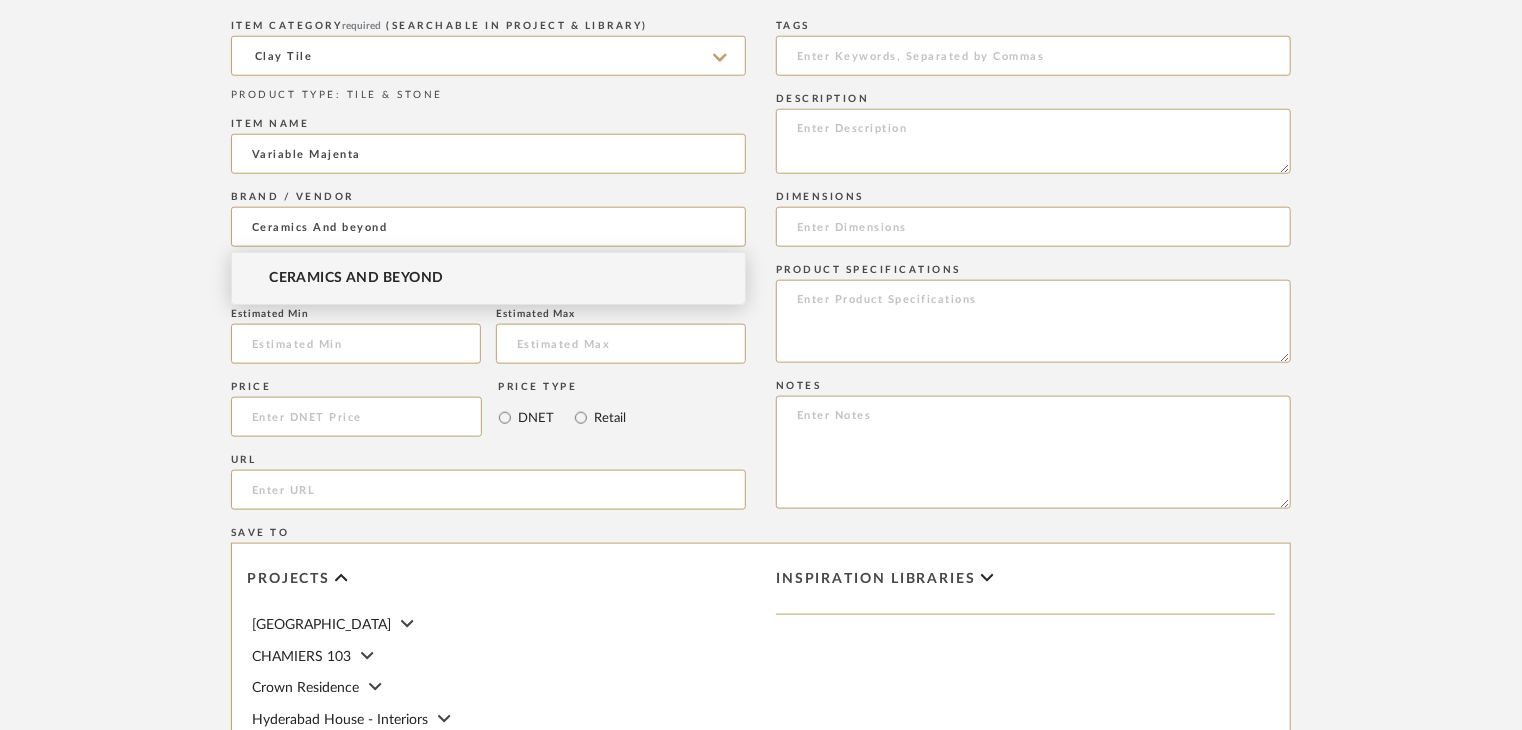 click on "CERAMICS AND BEYOND" at bounding box center (356, 278) 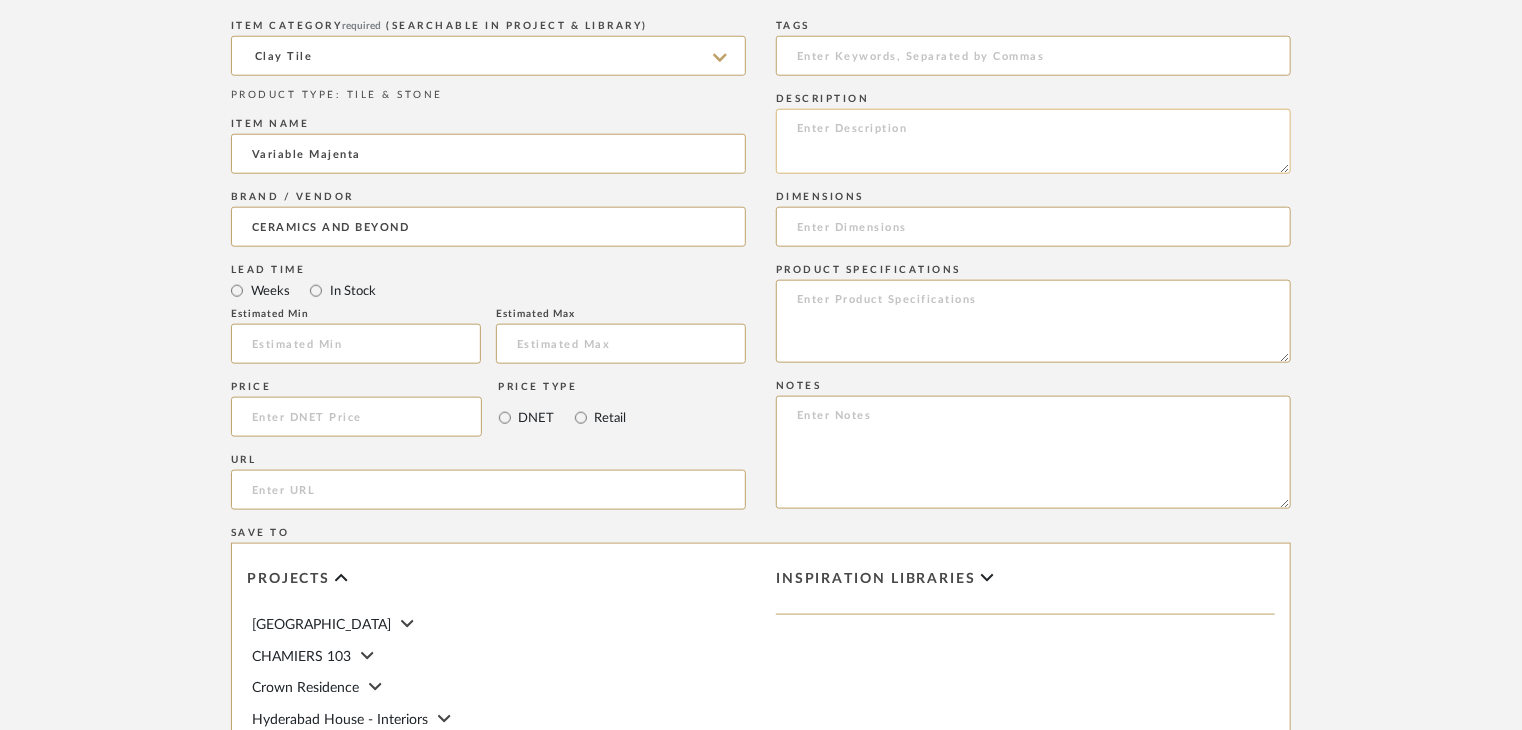 click 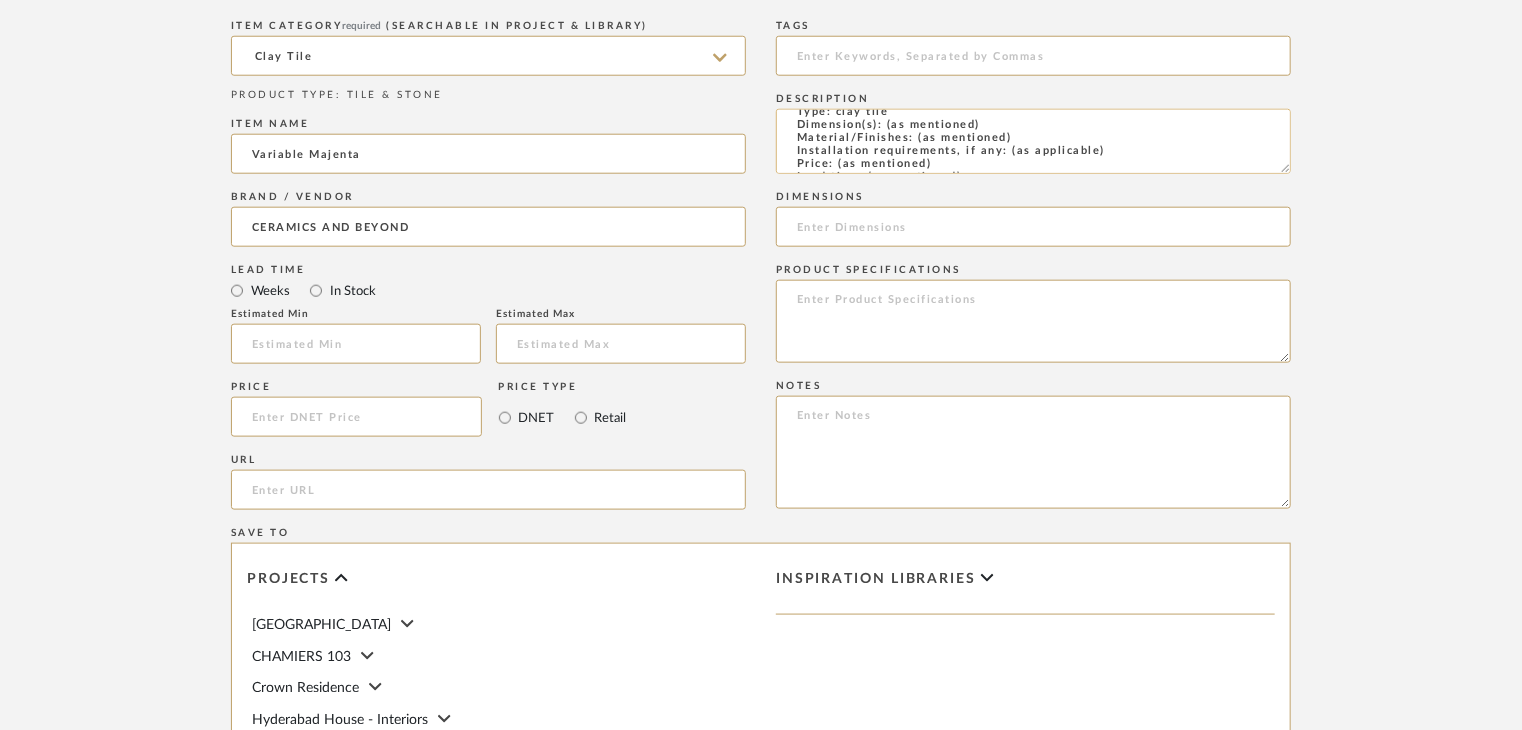 scroll, scrollTop: 0, scrollLeft: 0, axis: both 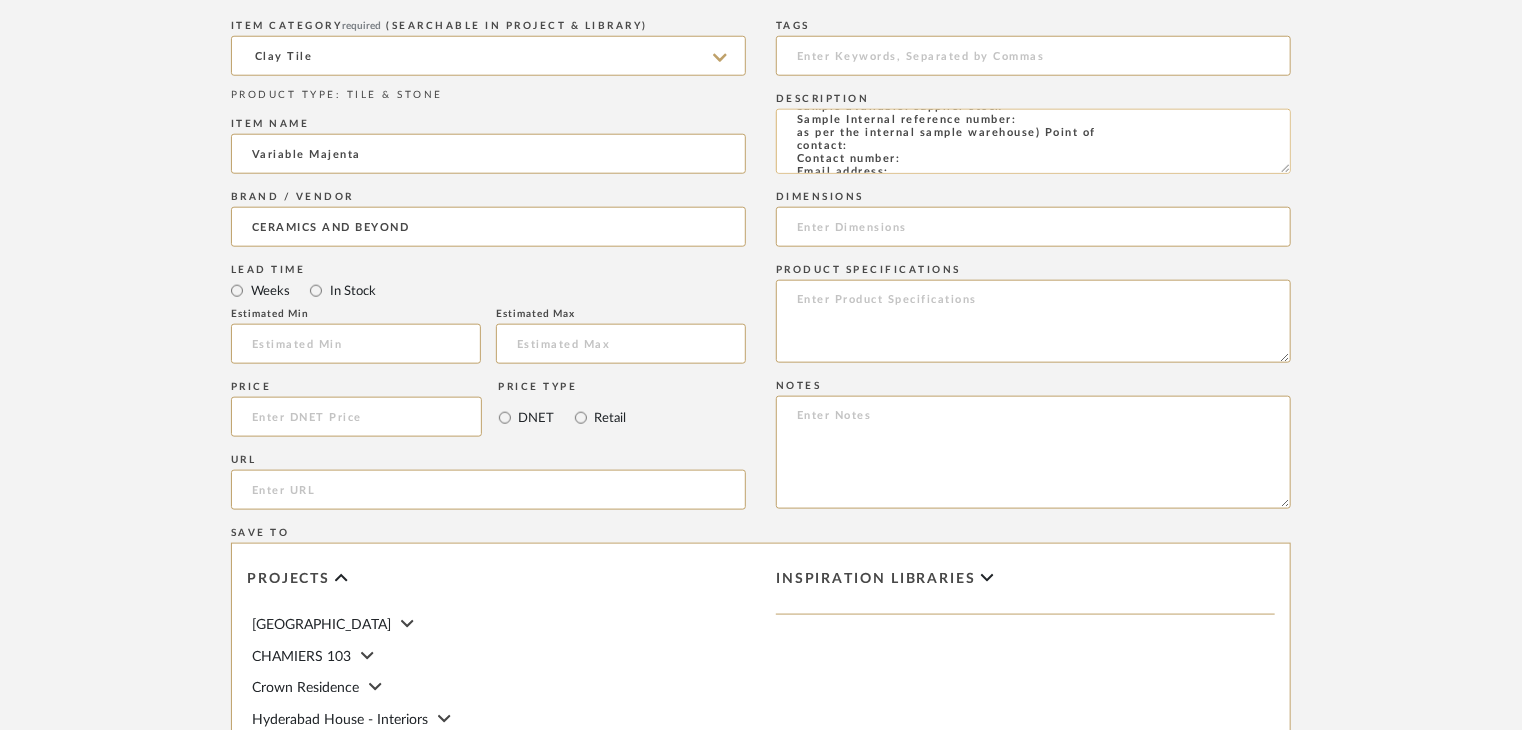 click on "Type: clay tile
Dimension(s): (as mentioned)
Material/Finishes: (as mentioned)
Installation requirements, if any: (as applicable)
Price: (as mentioned)
Lead time: (as mentioned)
Sample available: supplier stock
Sample Internal reference number:
as per the internal sample warehouse) Point of
contact:
Contact number:
Email address:
Address:
Additional contact information:" 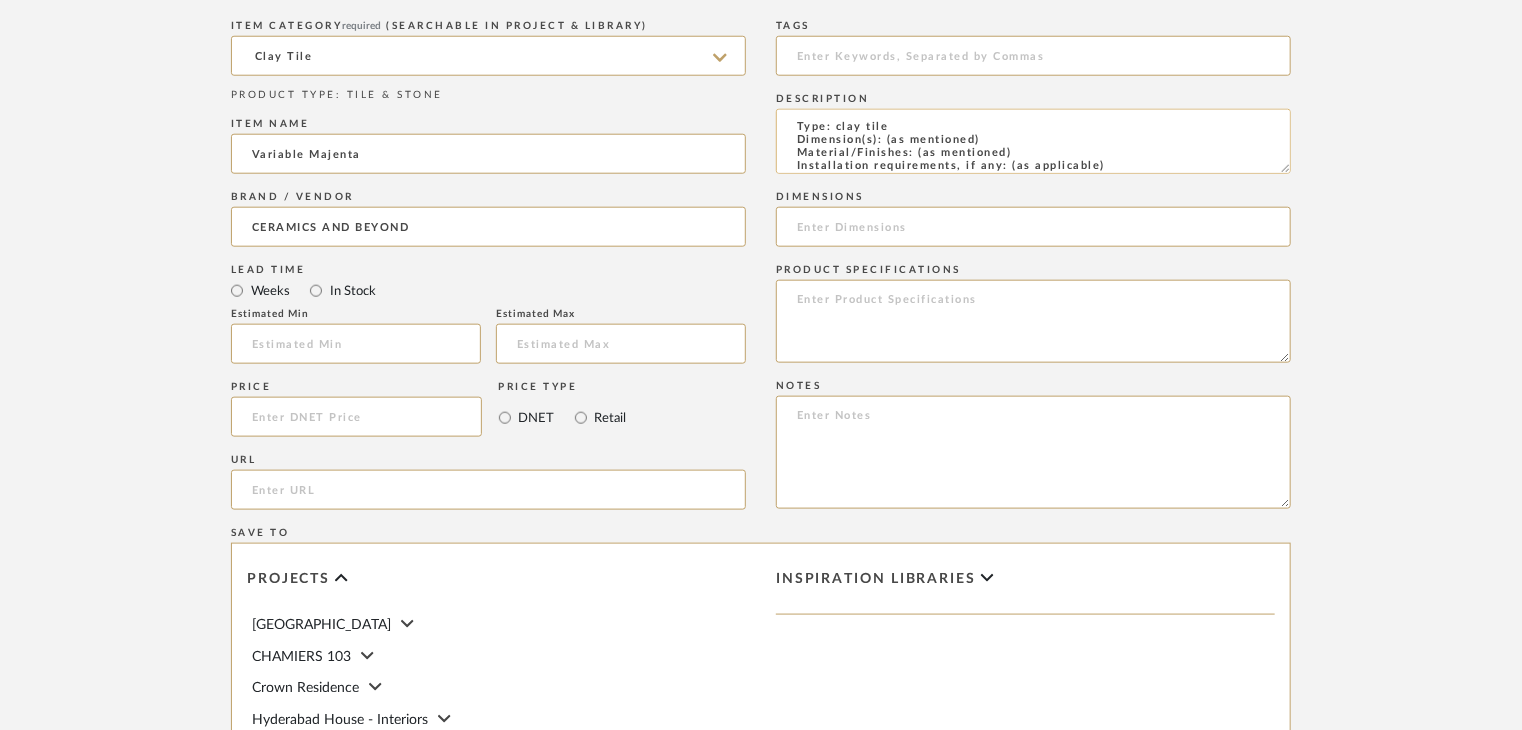 scroll, scrollTop: 0, scrollLeft: 0, axis: both 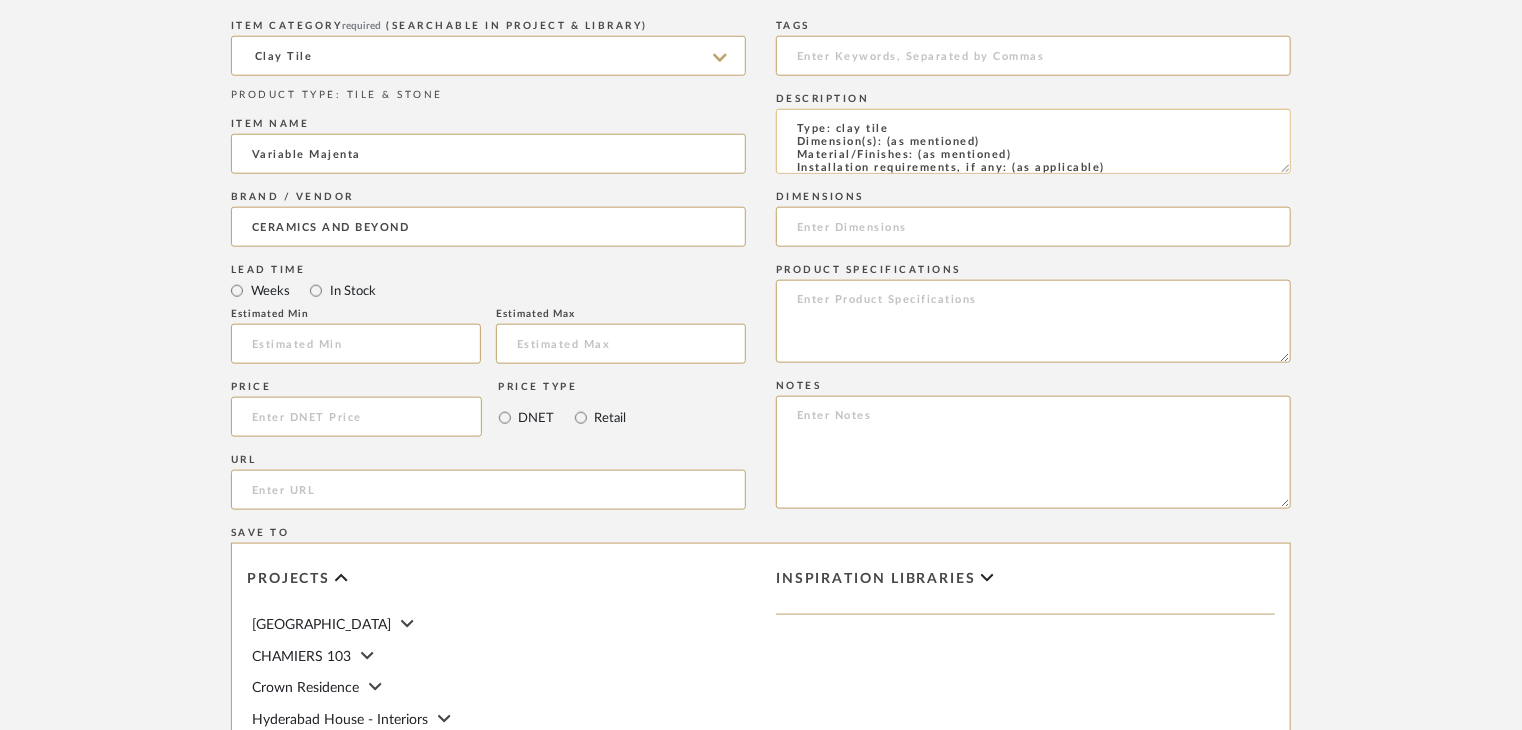 drag, startPoint x: 1012, startPoint y: 157, endPoint x: 918, endPoint y: 152, distance: 94.13288 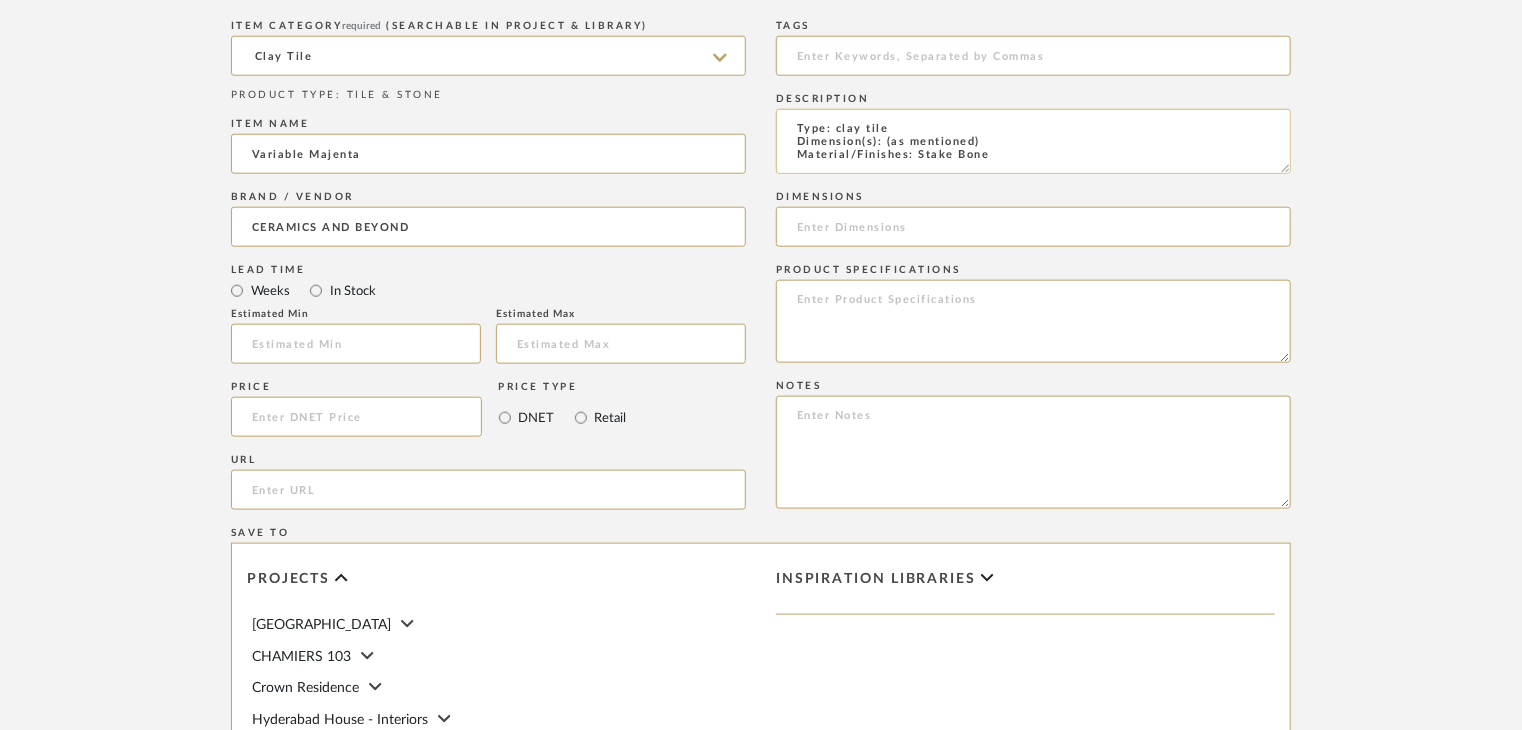 scroll, scrollTop: 1, scrollLeft: 0, axis: vertical 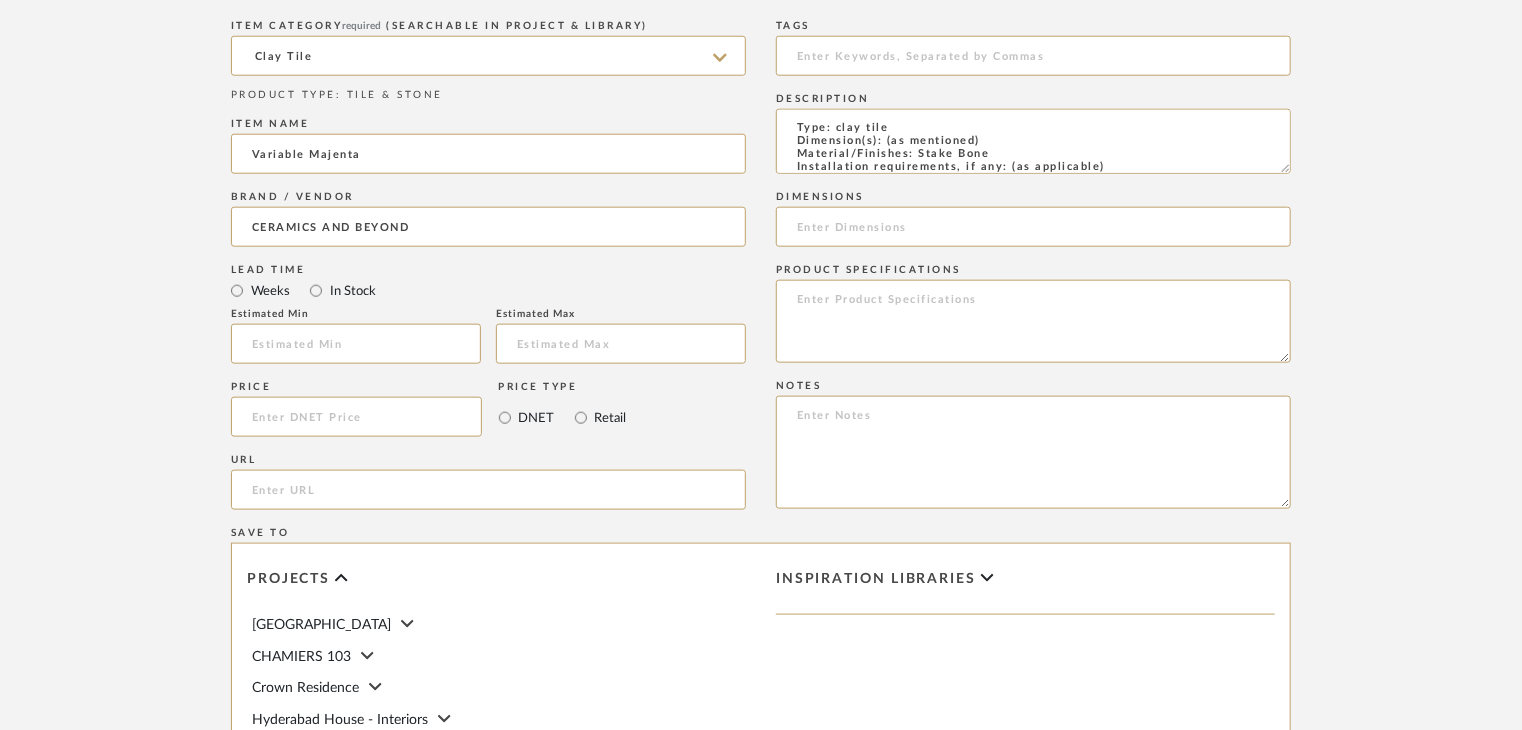 type on "Type: clay tile
Dimension(s): (as mentioned)
Material/Finishes: Stake Bone
Installation requirements, if any: (as applicable)
Price: (as mentioned)
Lead time: (as mentioned)
Sample available: supplier stock
Sample Internal reference number: TS-CLT-01-FT
as per the internal sample warehouse) Point of
contact:
Contact number:
Email address:
Address:
Additional contact information:" 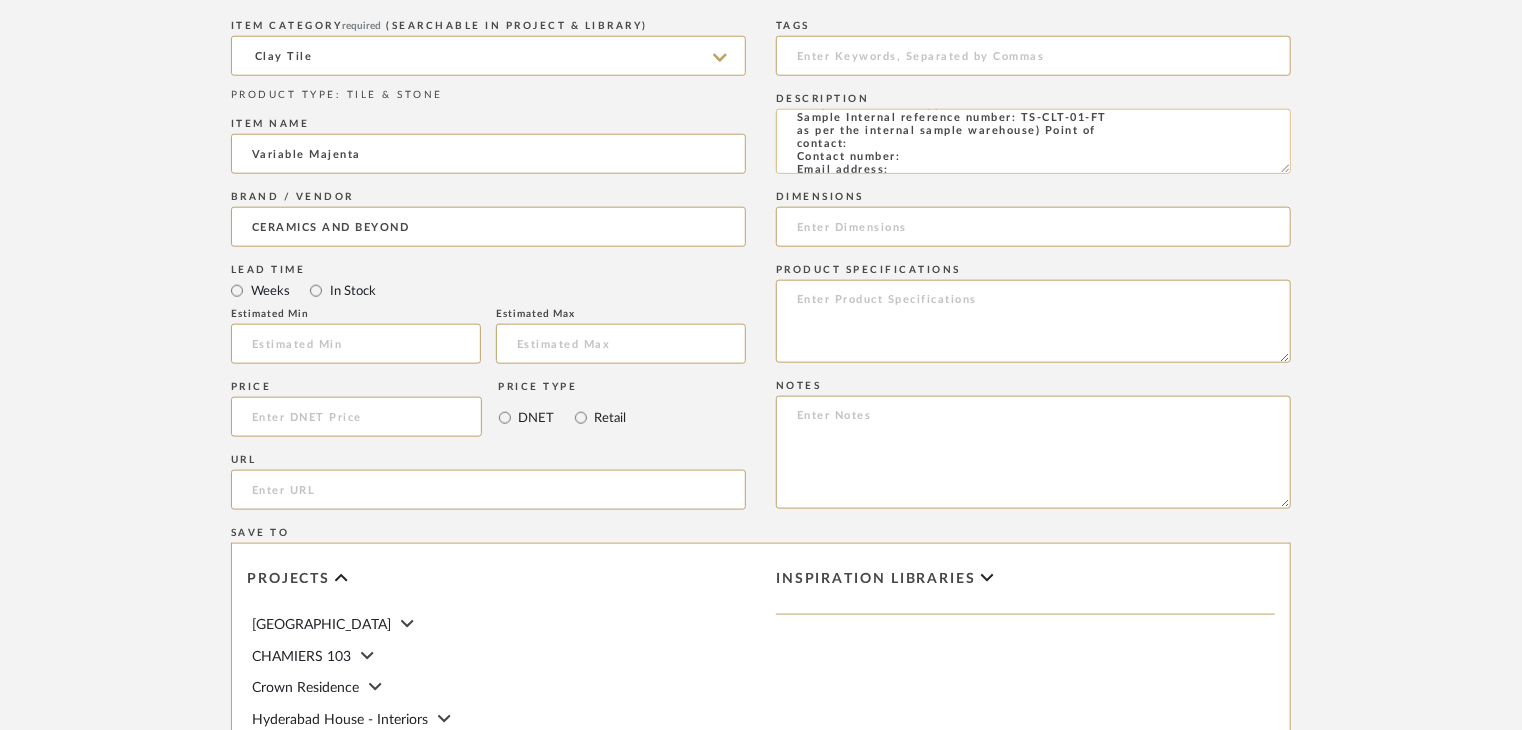 scroll, scrollTop: 144, scrollLeft: 0, axis: vertical 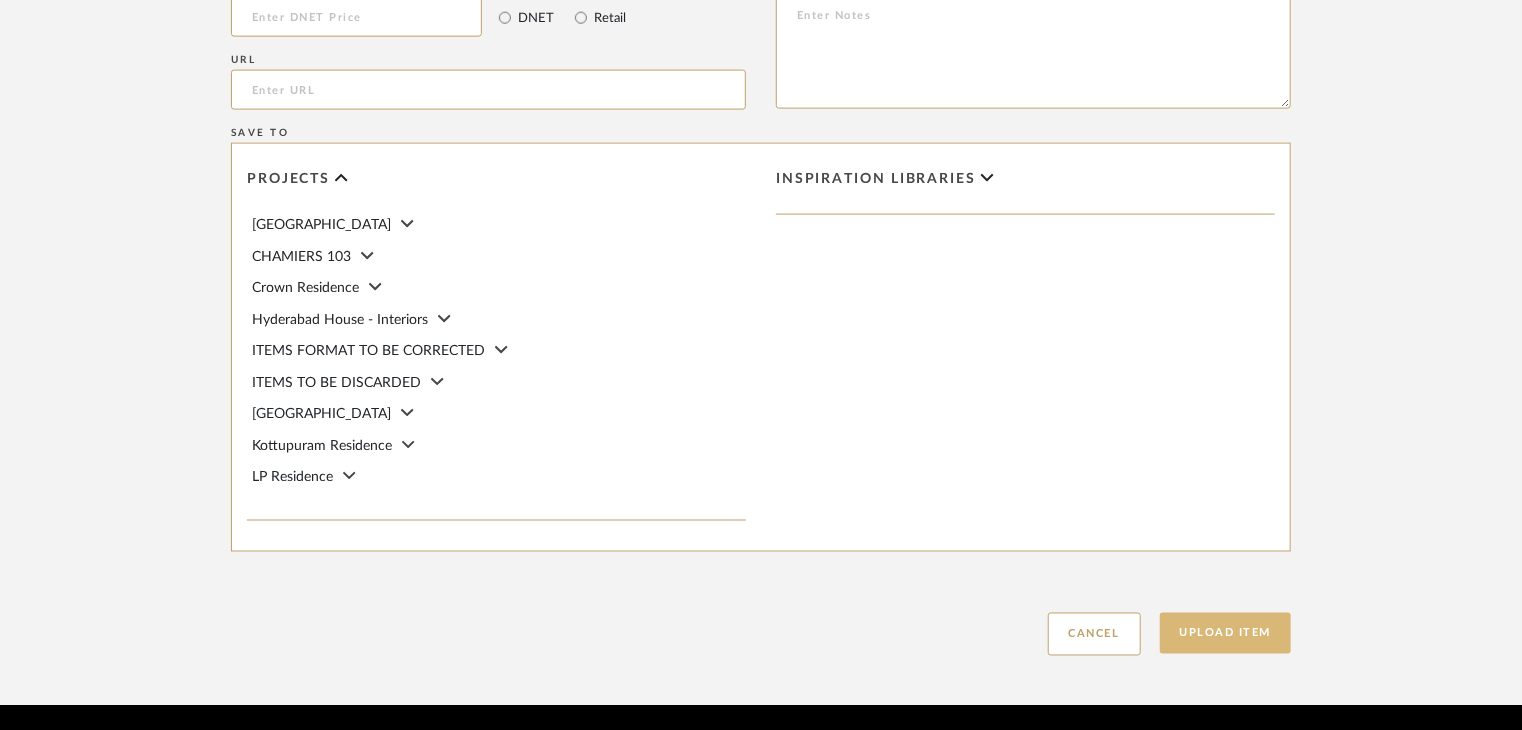 click on "Upload Item" 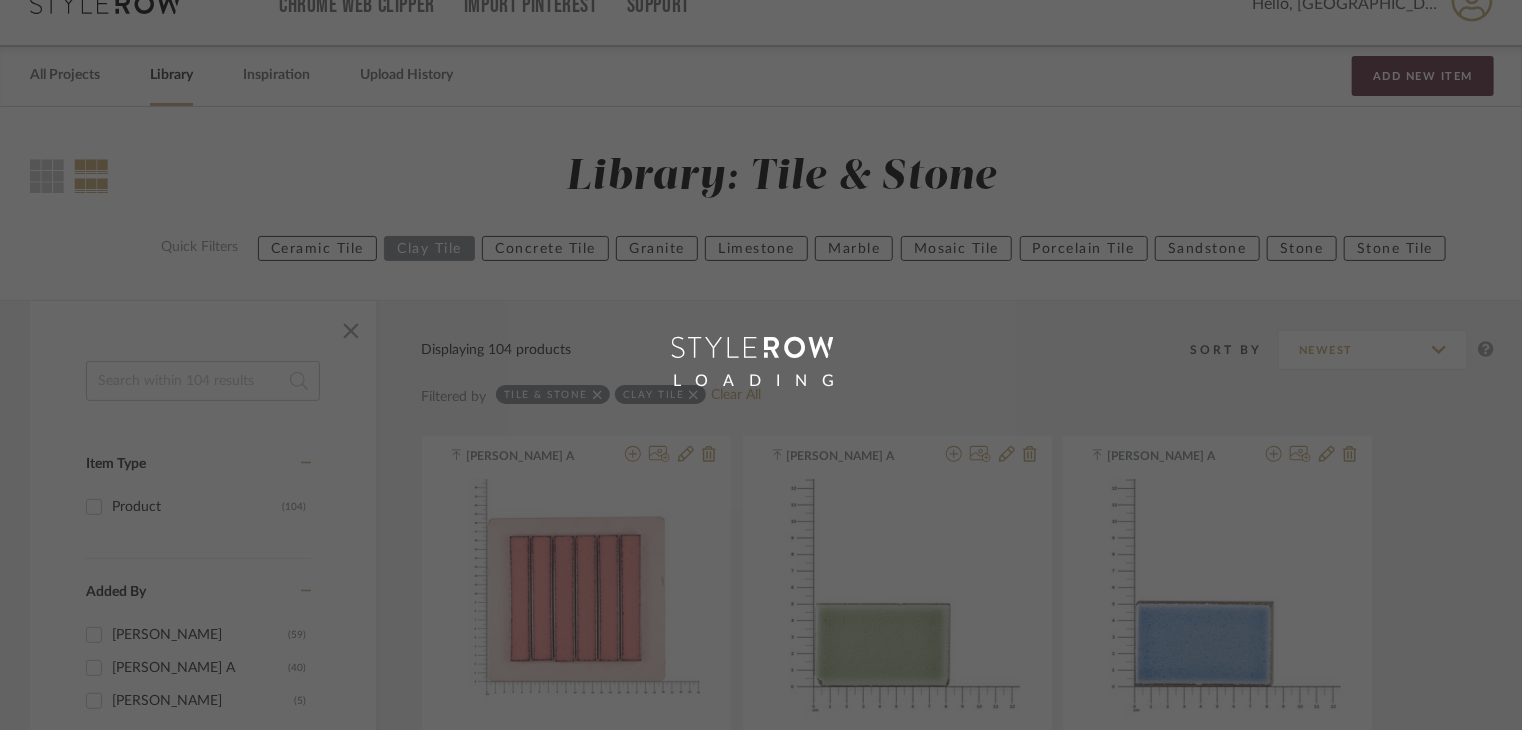 scroll, scrollTop: 0, scrollLeft: 0, axis: both 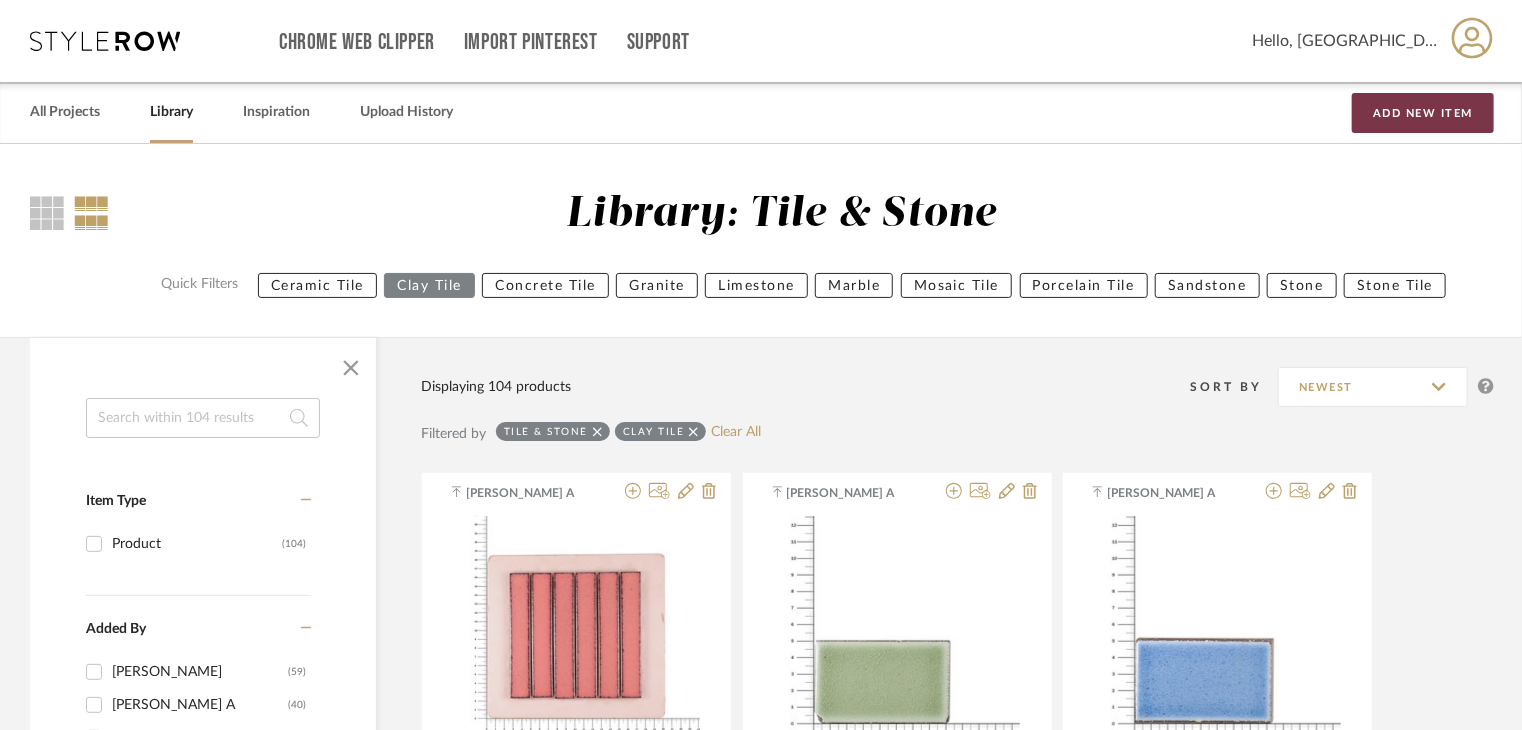 click on "Add New Item" at bounding box center (1423, 113) 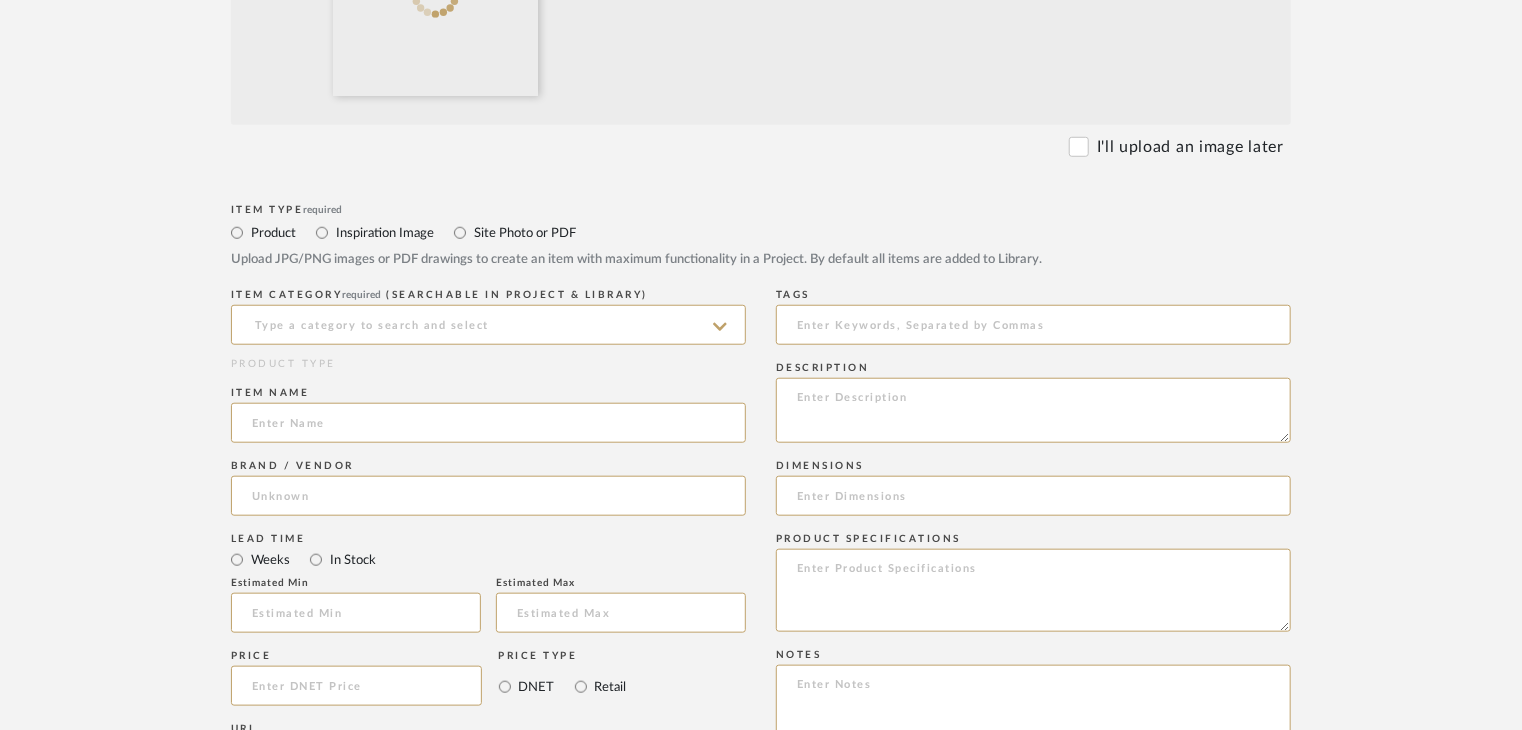 scroll, scrollTop: 900, scrollLeft: 0, axis: vertical 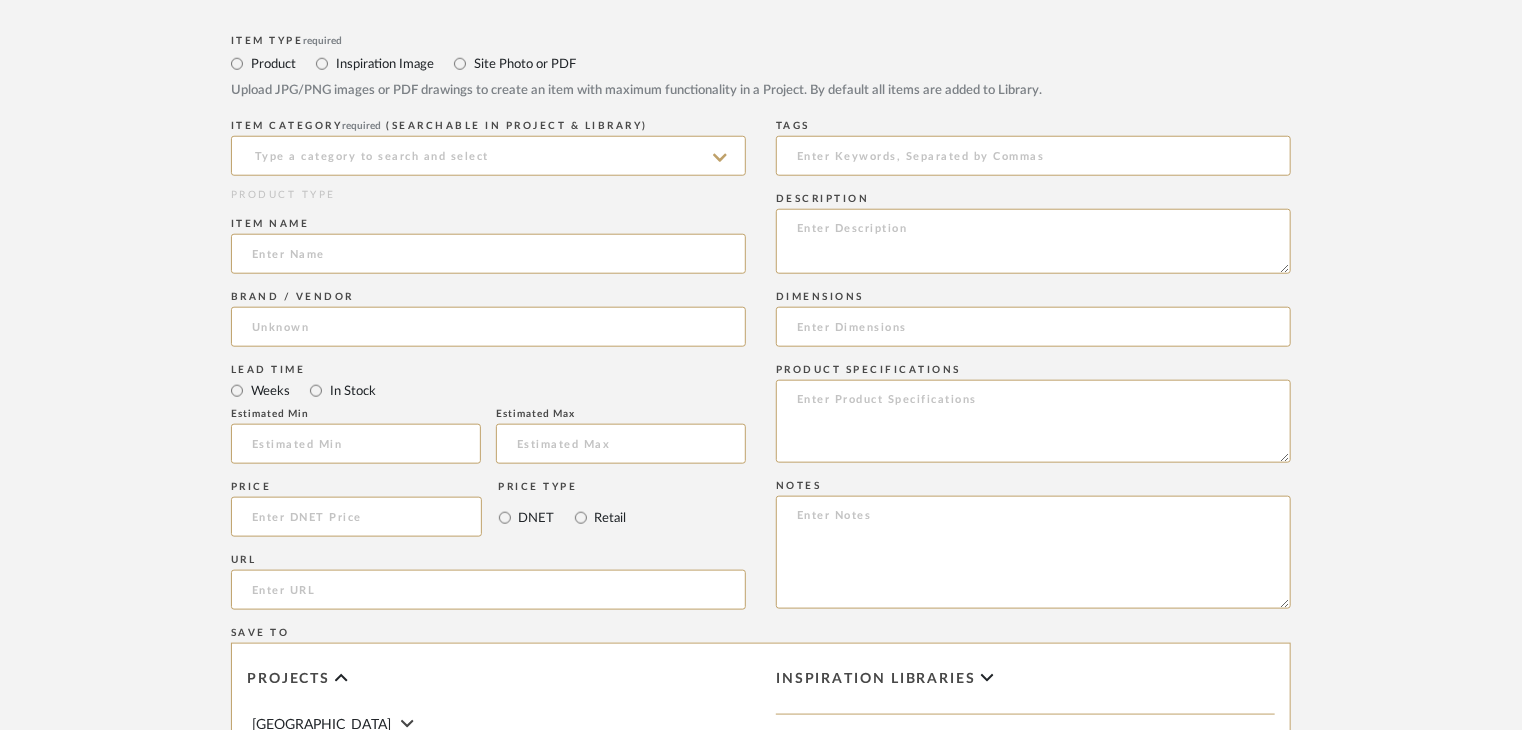 click on "Create new item   Upload photos, documents or PDFs, or select below to bulk upload images  or Import from Pinterest .  All words used are easily searchable to find items later.  Bulk upload images - create multiple items  Import from Pinterest - create items Drag and drop image or PDF files here or click to select. I'll upload an image later  Item Type  required Product Inspiration Image  Site Photo or PDF   Upload JPG/PNG images or PDF drawings to create an item with maximum functionality in a Project. By default all items are added to Library.   ITEM CATEGORY  required (Searchable in Project & Library)  PRODUCT TYPE  Item name   Brand / Vendor   Lead Time  Weeks In Stock  Estimated Min   Estimated Max   Price   Price Type  DNET Retail  URL   Tags   Description   Dimensions   Product Specifications   Notes   Save To  Projects AK Beach House CHAMIERS 103 Crown Residence Hyderabad House - Interiors ITEMS FORMAT TO BE CORRECTED ITEMS TO BE DISCARDED Kottupuram house Kottupuram Residence LP Residence Cancel" 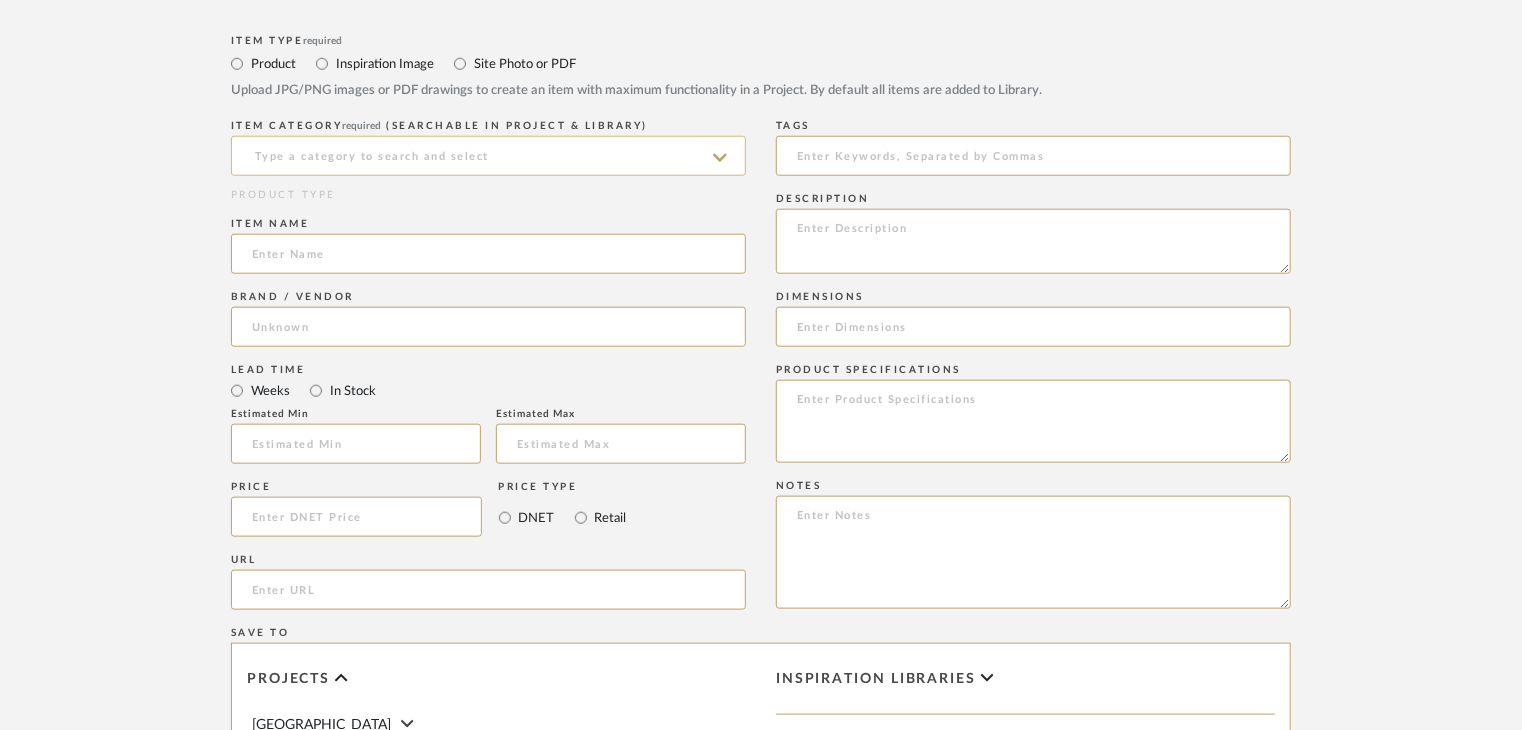 click 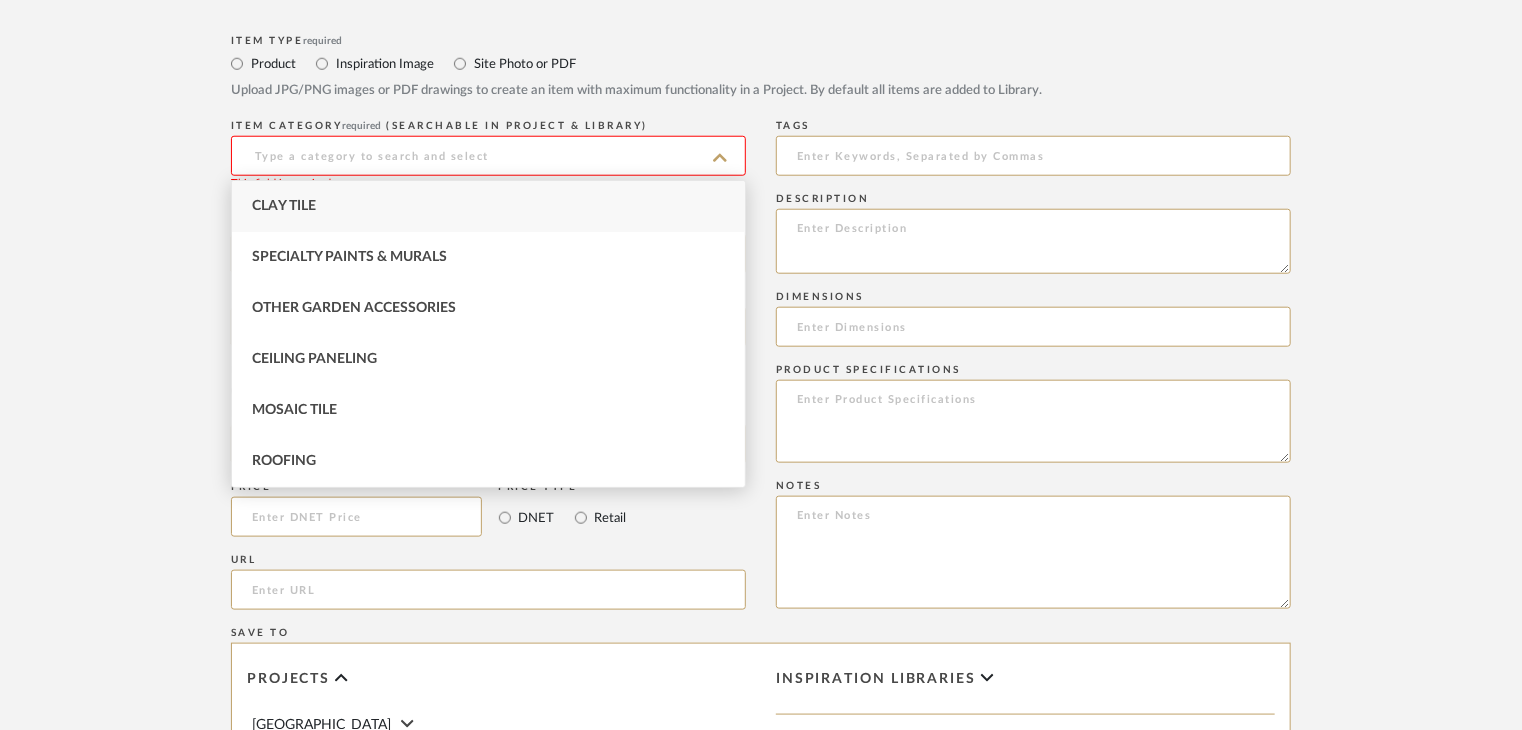 click on "Clay Tile" at bounding box center (488, 206) 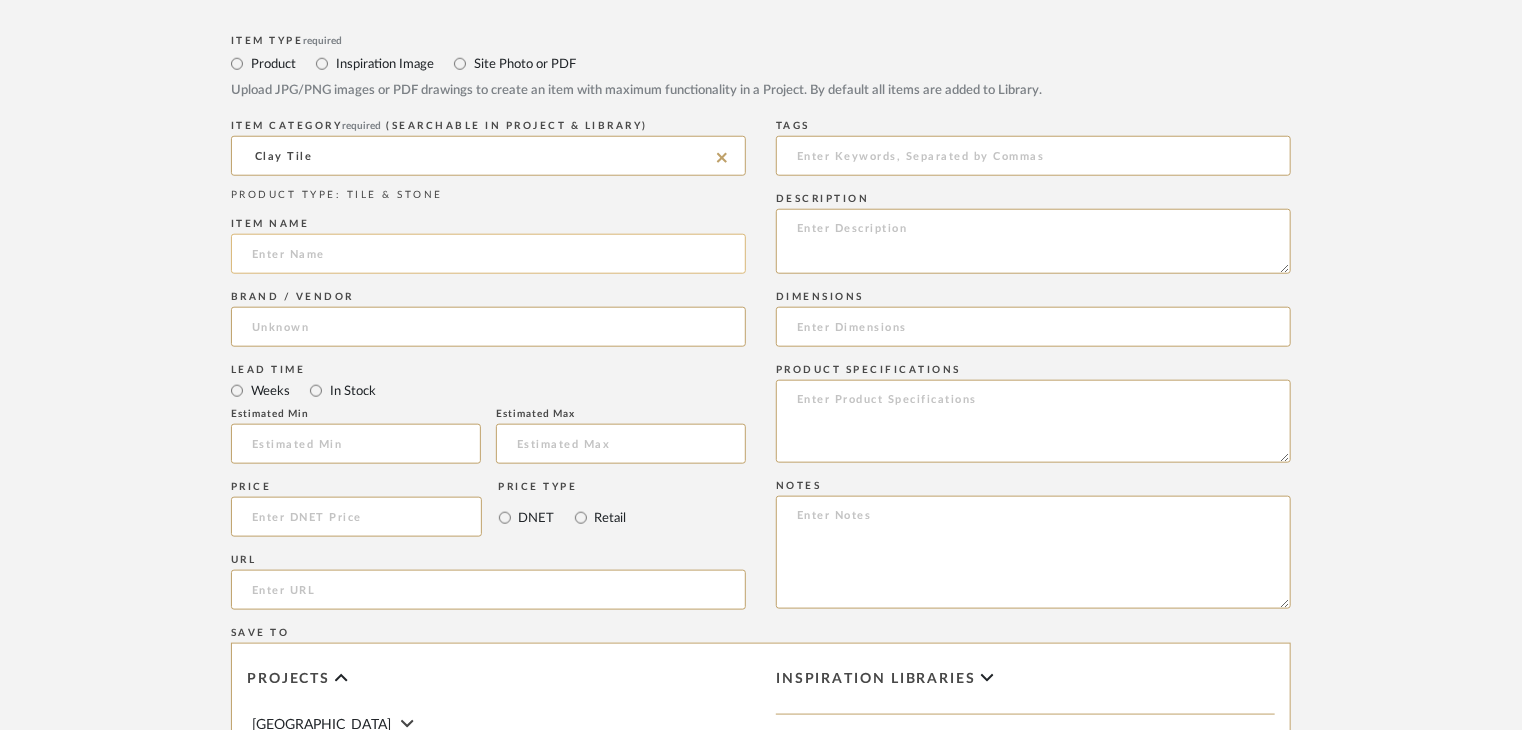 click 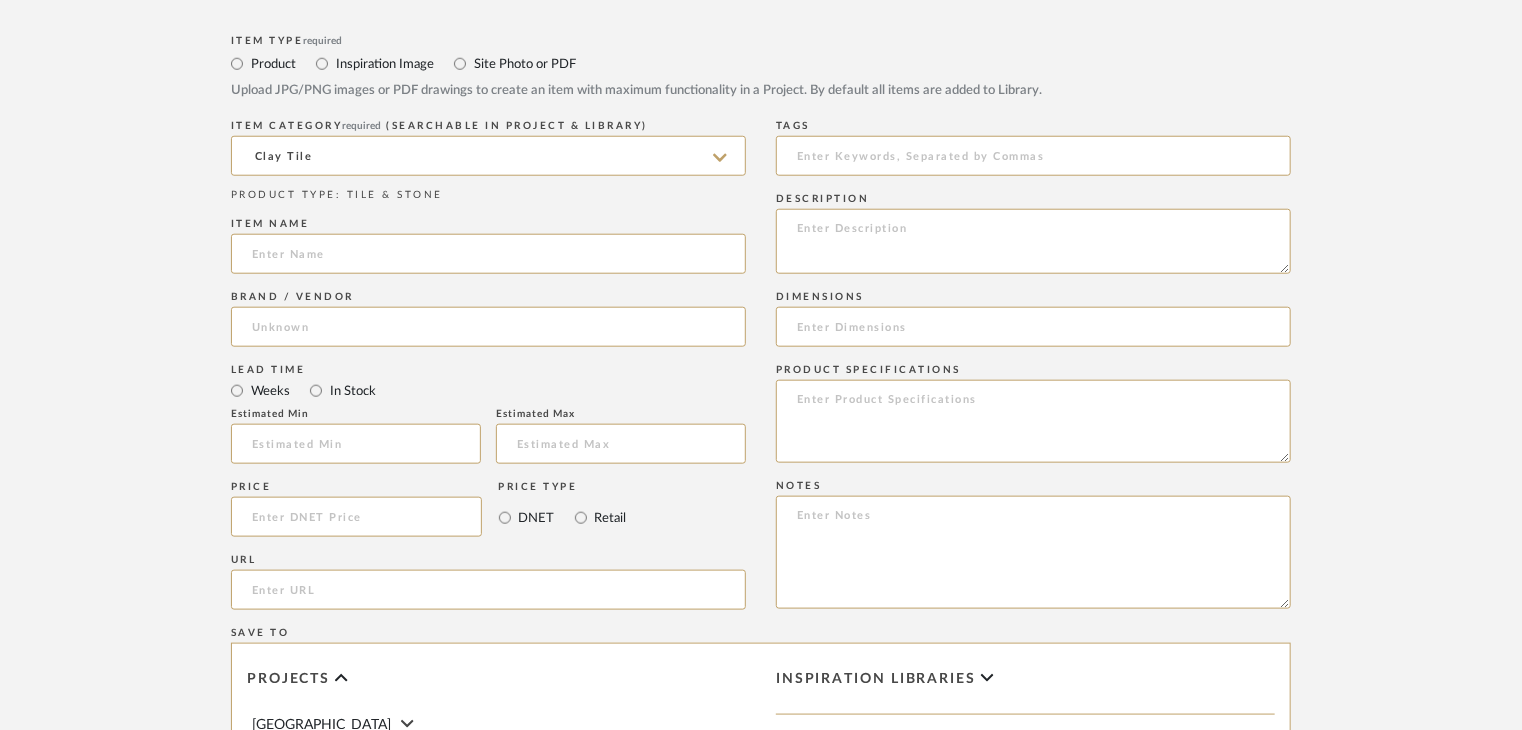 paste on "Crackle Dark Green" 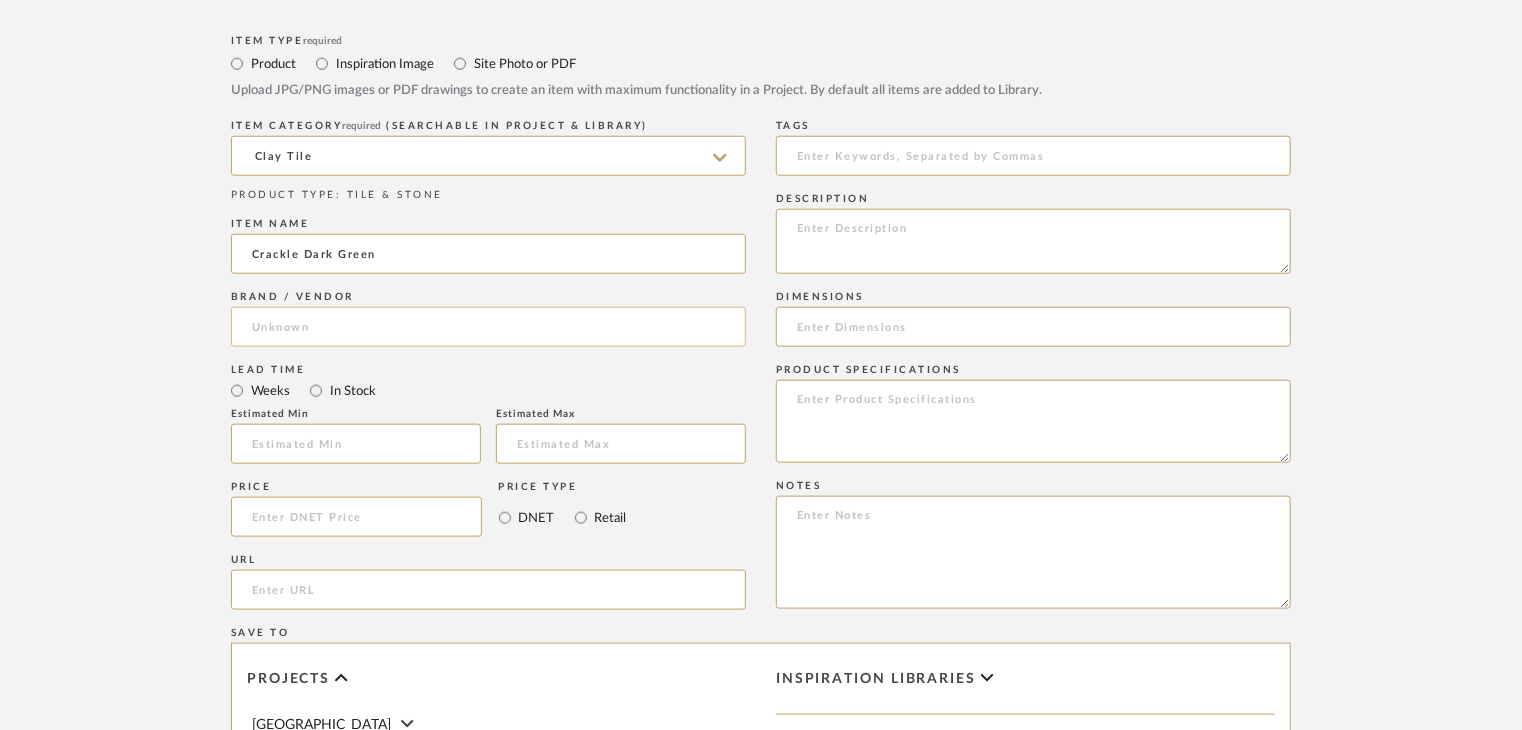 type on "Crackle Dark Green" 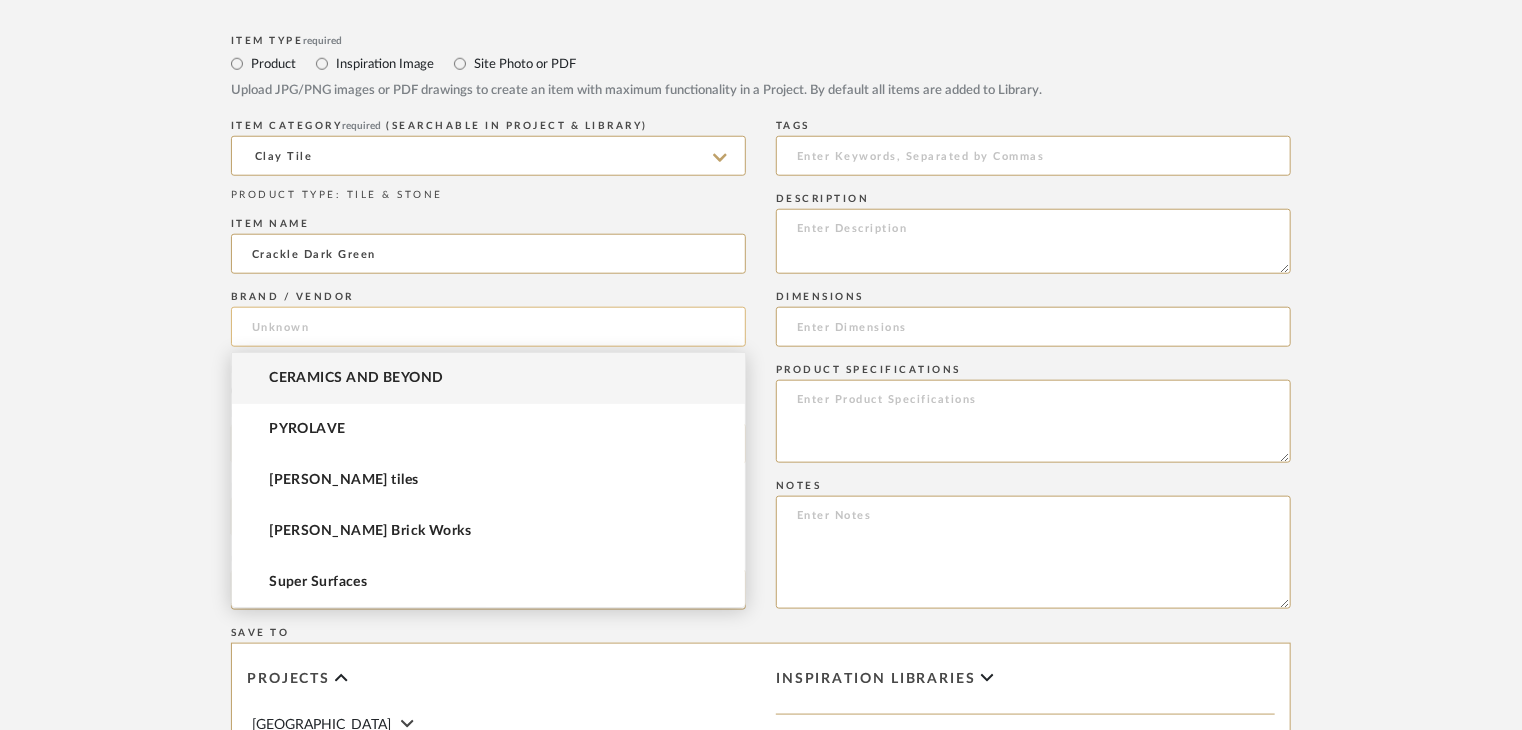 drag, startPoint x: 488, startPoint y: 331, endPoint x: 483, endPoint y: 346, distance: 15.811388 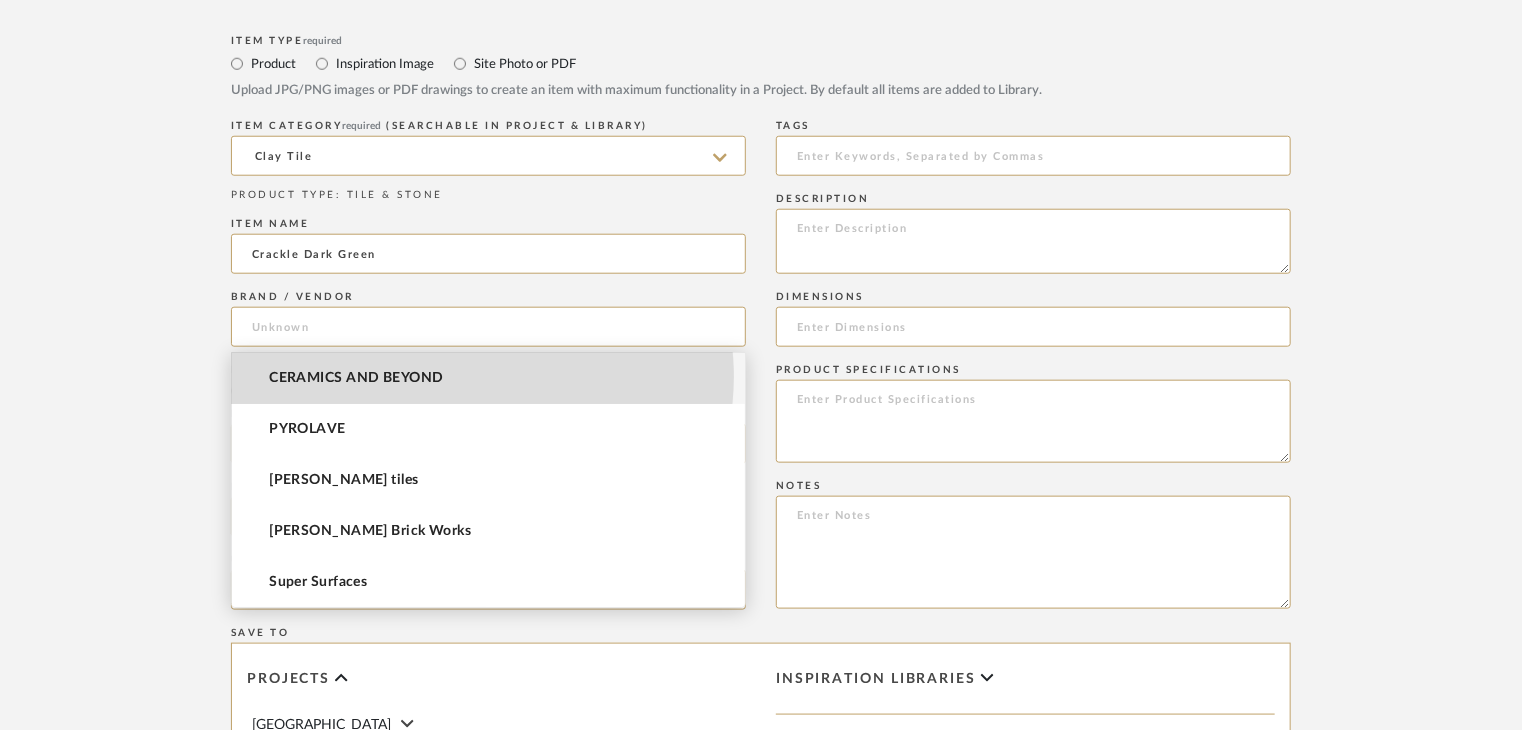 click on "CERAMICS AND BEYOND" at bounding box center [488, 378] 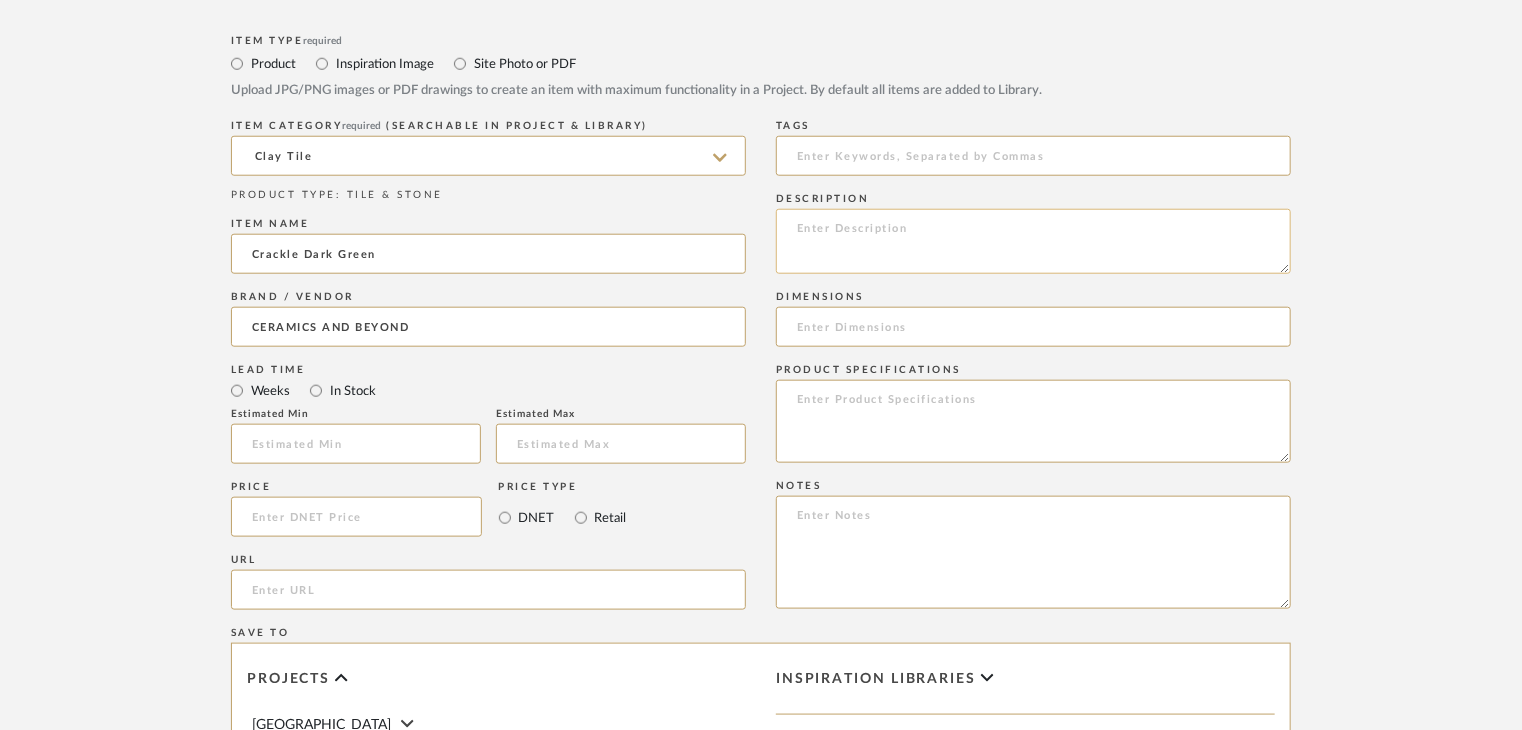 click 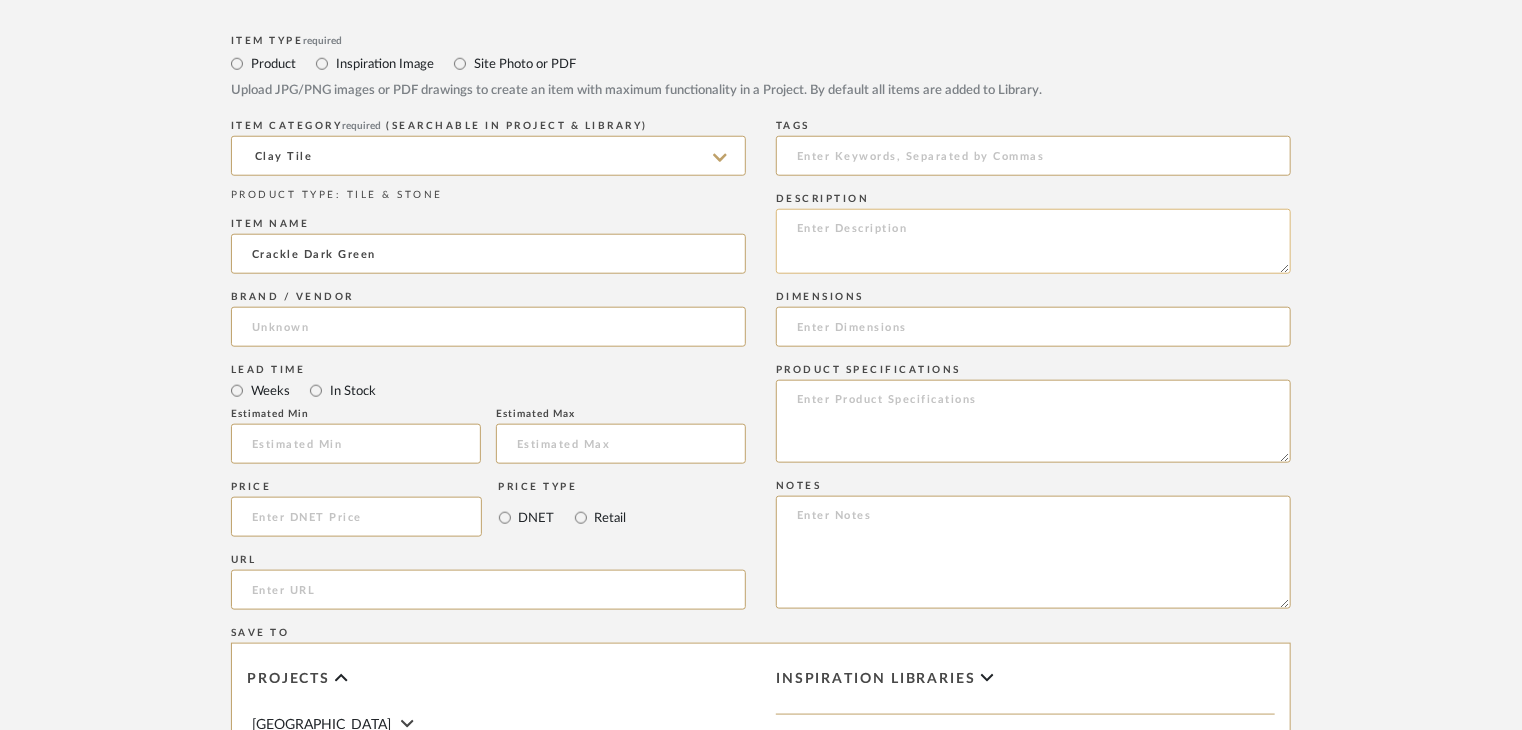 paste on "Type: clay tile
Dimension(s): (as mentioned)
Material/Finishes: (as mentioned)
Installation requirements, if any: (as applicable)
Price: (as mentioned)
Lead time: (as mentioned)
Sample available: supplier stock
Sample Internal reference number:
as per the internal sample warehouse) Point of
contact:
Contact number:
Email address:
Address:
Additional contact information:" 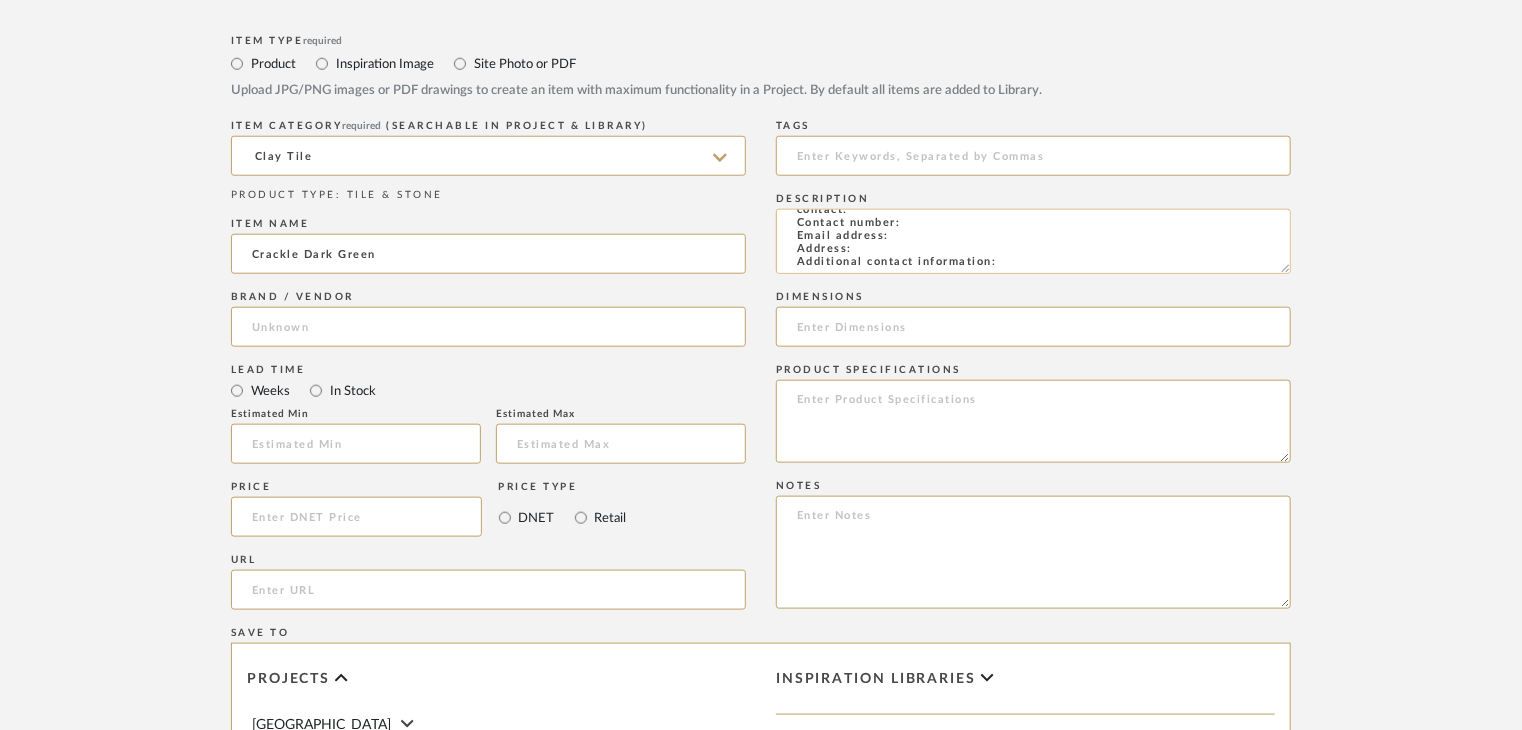 scroll, scrollTop: 144, scrollLeft: 0, axis: vertical 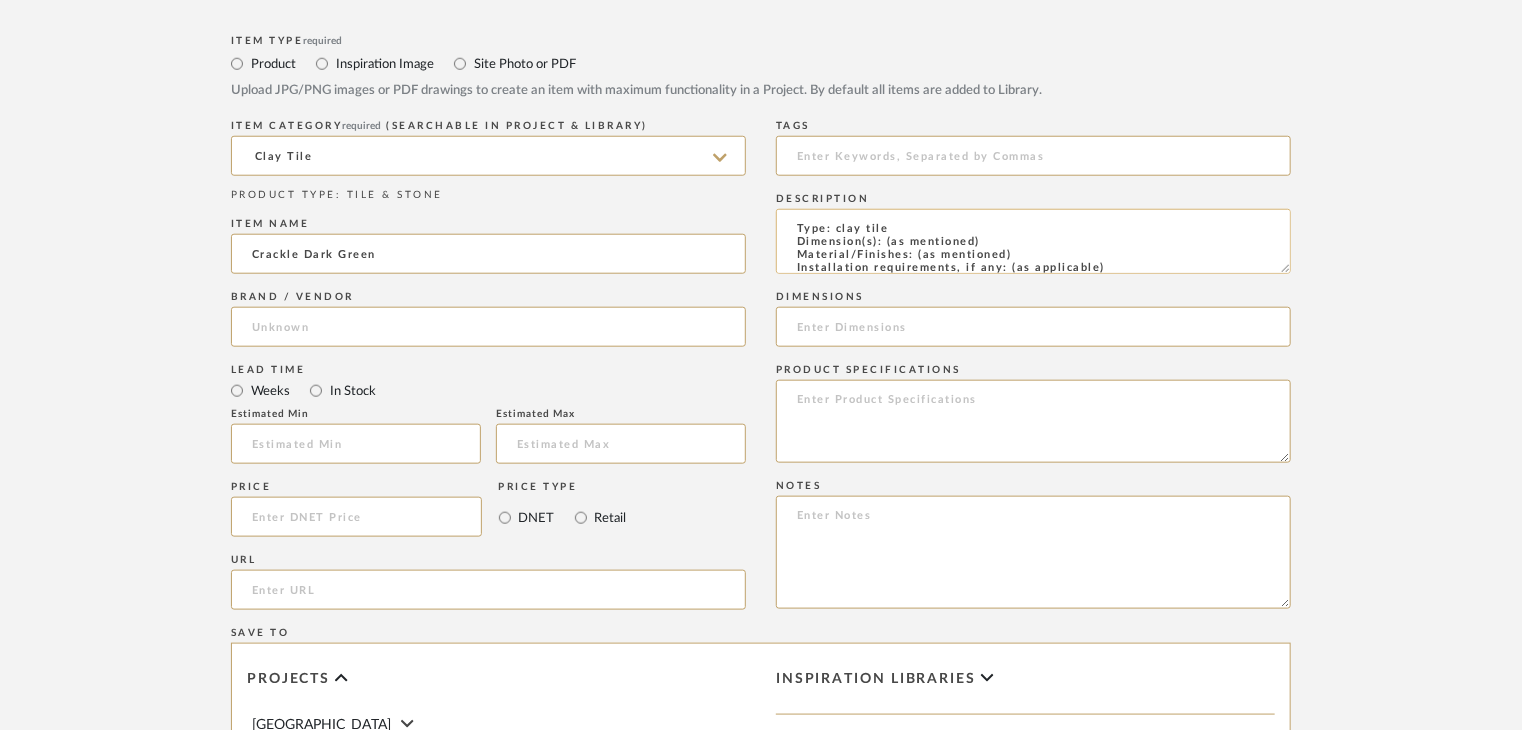 drag, startPoint x: 1012, startPoint y: 253, endPoint x: 916, endPoint y: 255, distance: 96.02083 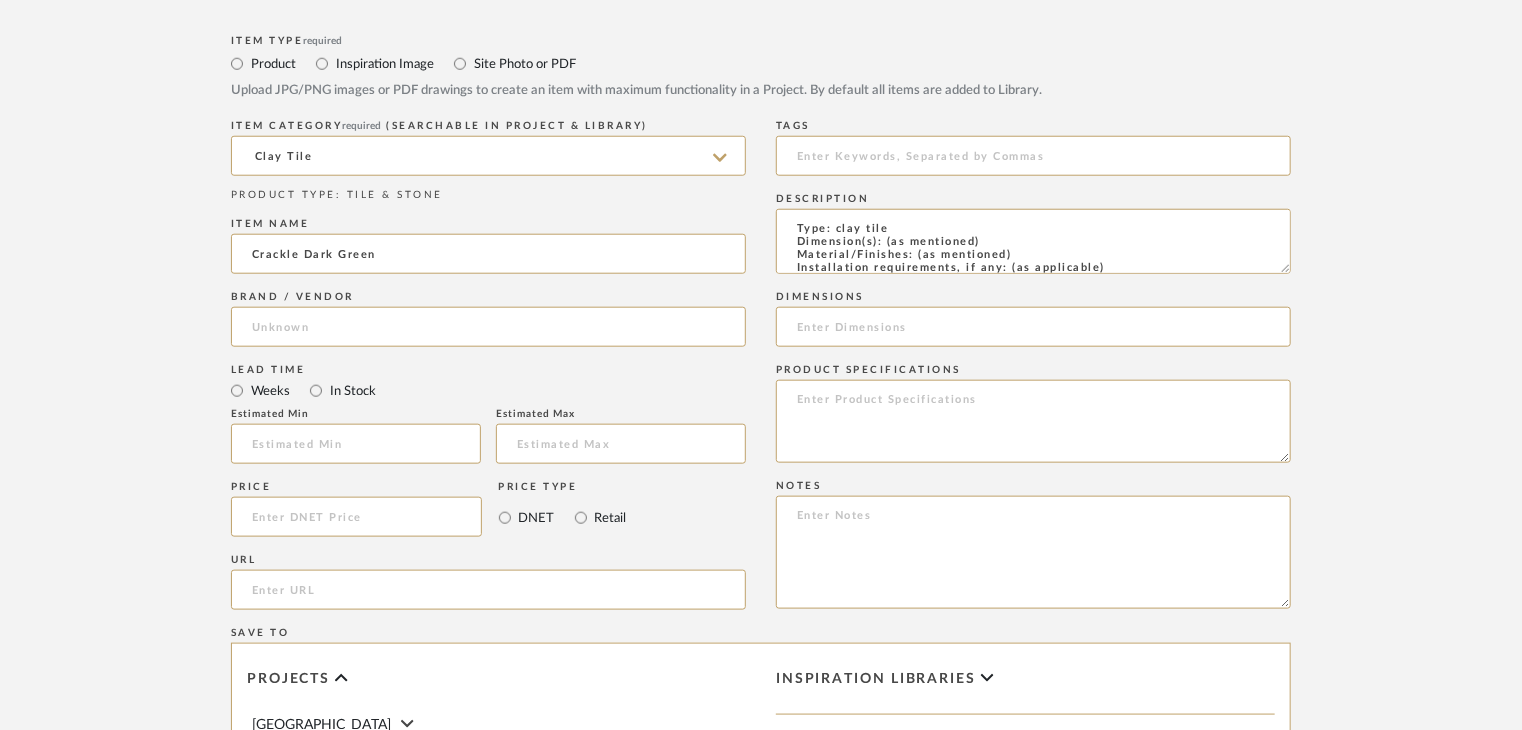 paste on "Stake Bone" 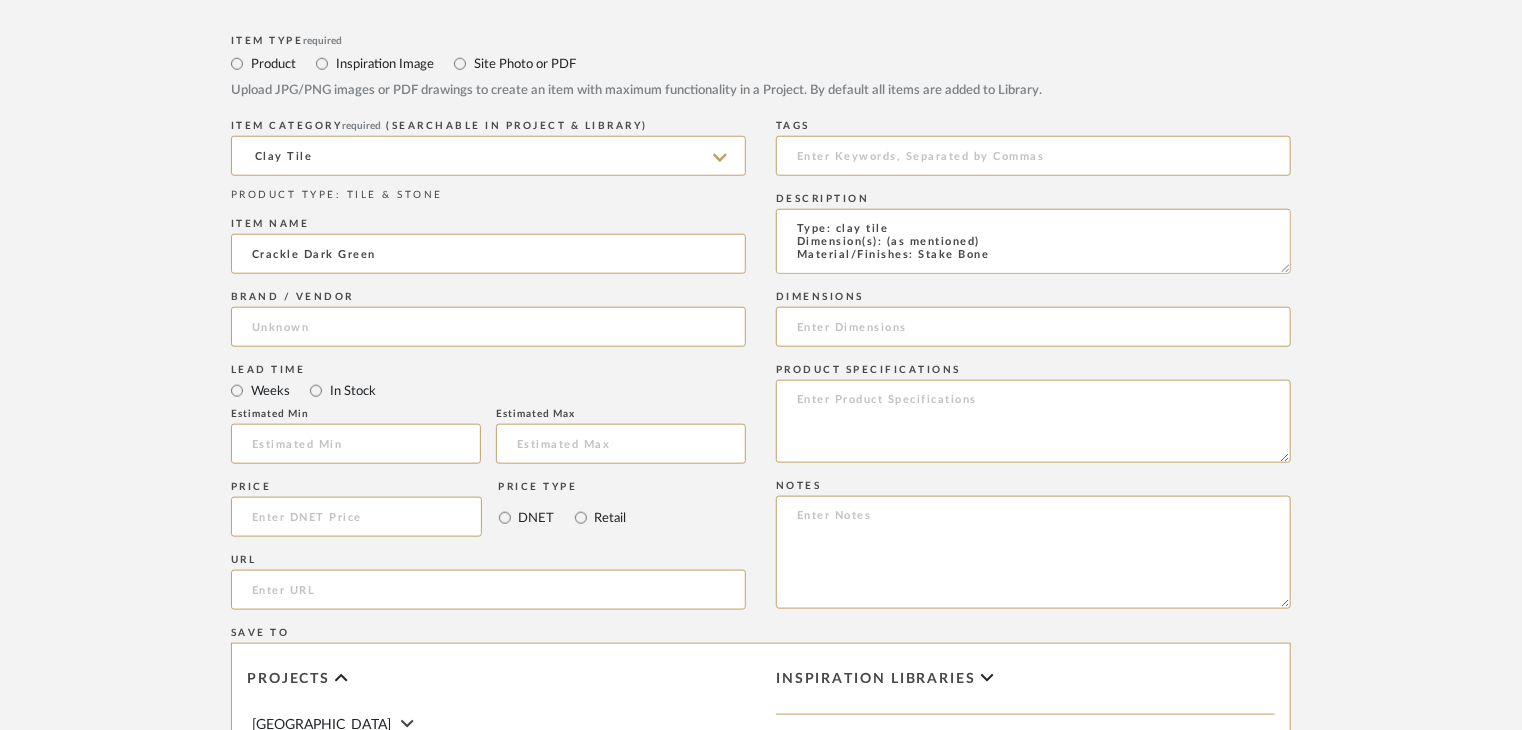 scroll, scrollTop: 1, scrollLeft: 0, axis: vertical 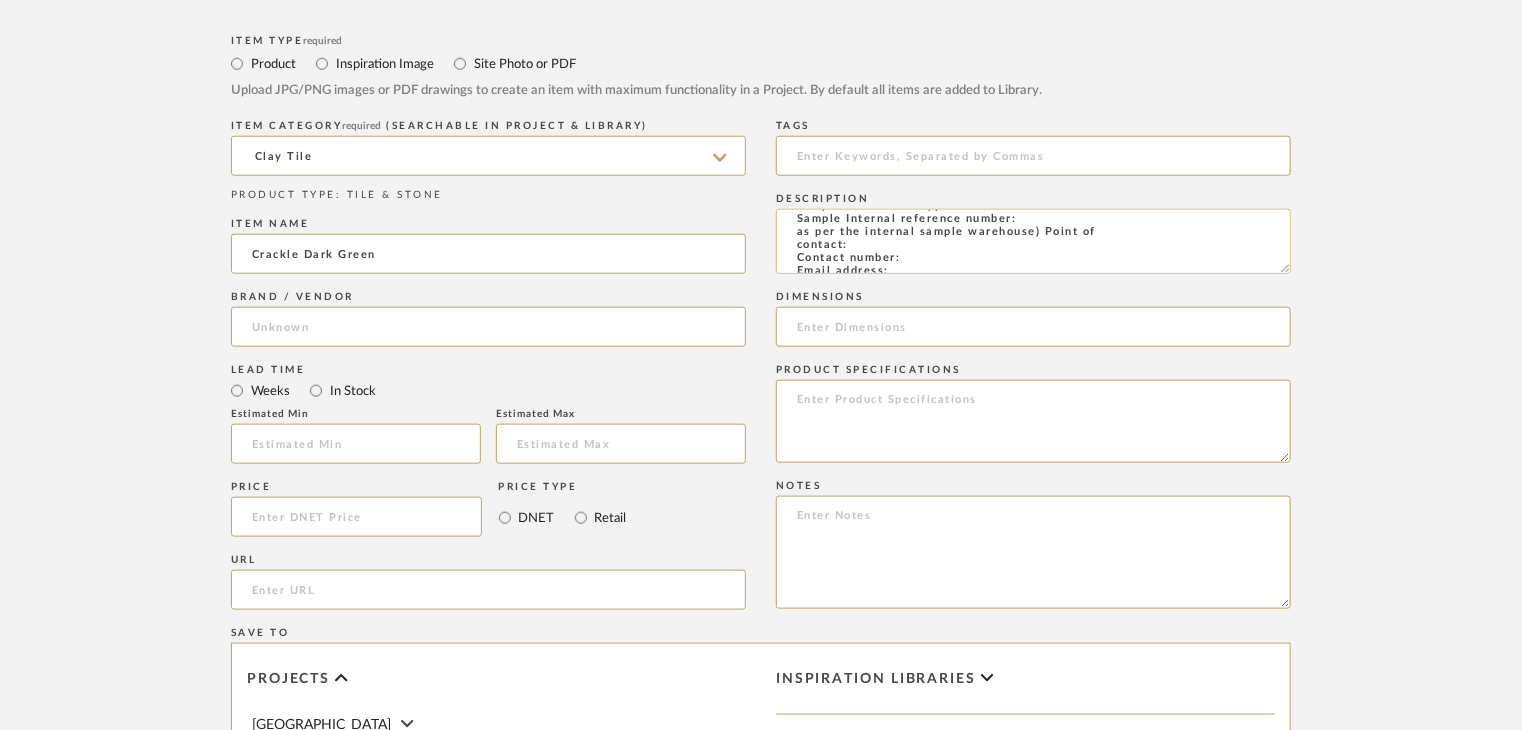click on "Type: clay tile
Dimension(s): (as mentioned)
Material/Finishes: Stake Bone
Installation requirements, if any: (as applicable)
Price: (as mentioned)
Lead time: (as mentioned)
Sample available: supplier stock
Sample Internal reference number:
as per the internal sample warehouse) Point of
contact:
Contact number:
Email address:
Address:
Additional contact information:" 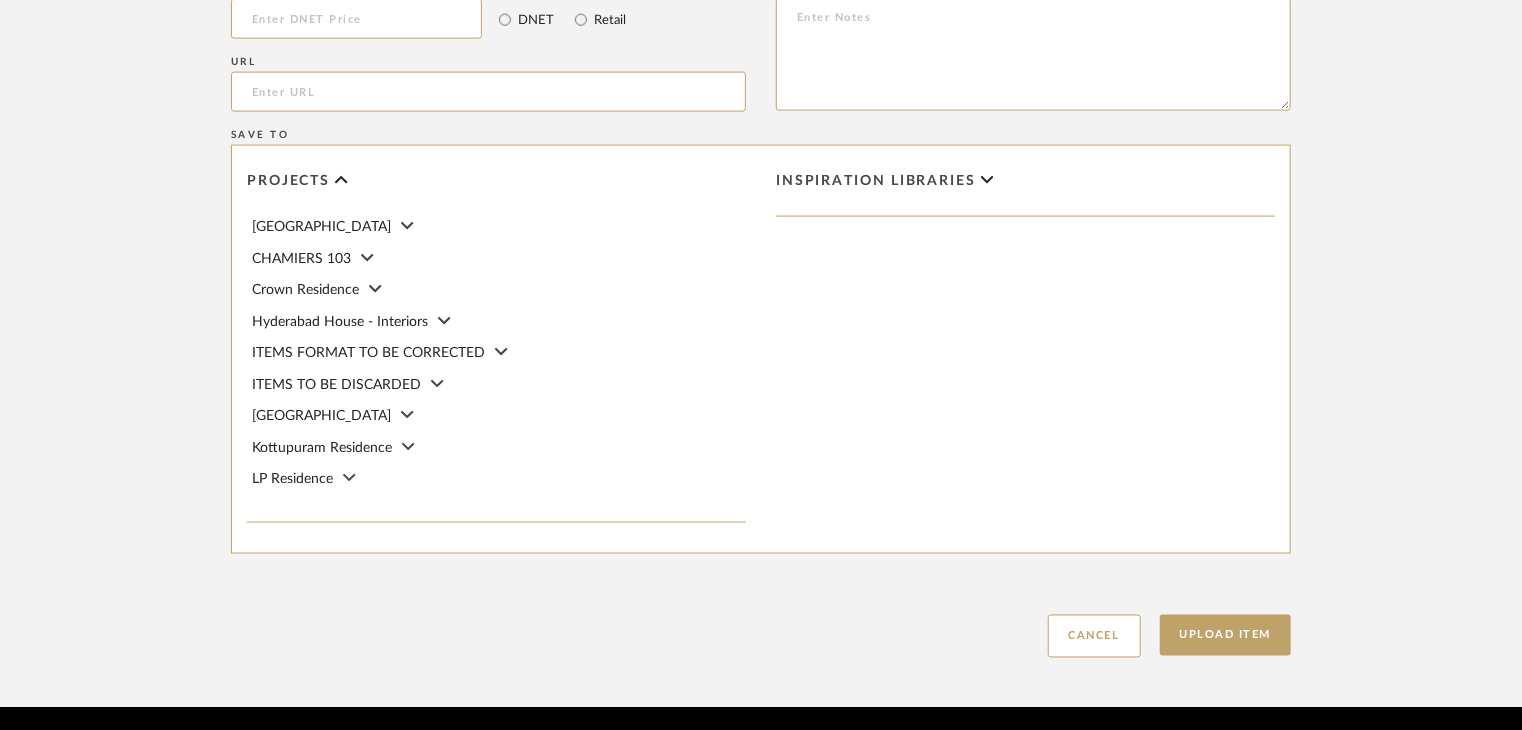 scroll, scrollTop: 1468, scrollLeft: 0, axis: vertical 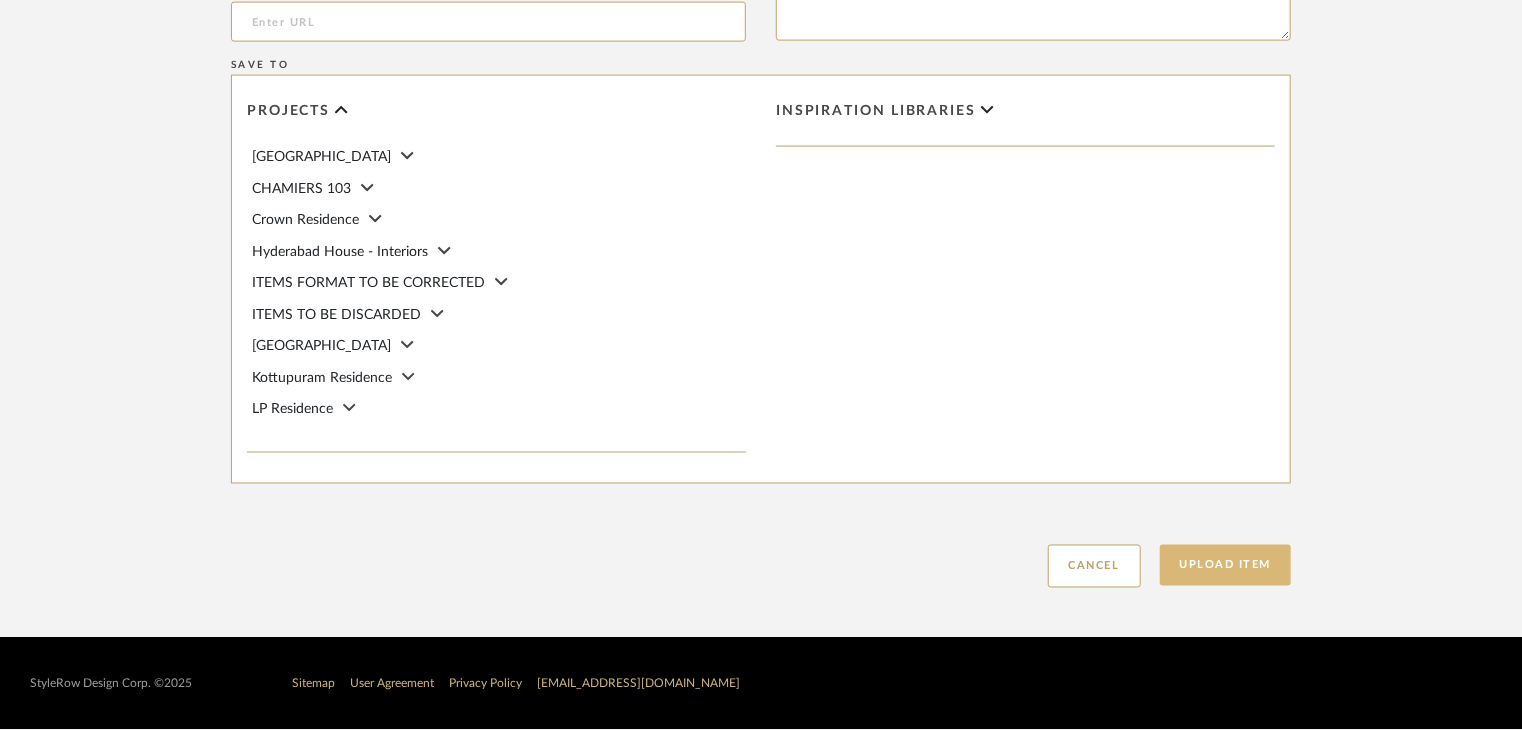 type on "Type: clay tile
Dimension(s): (as mentioned)
Material/Finishes: Stake Bone
Installation requirements, if any: (as applicable)
Price: (as mentioned)
Lead time: (as mentioned)
Sample available: supplier stock
Sample Internal reference number: TS-CLT-02-FT
as per the internal sample warehouse) Point of
contact:
Contact number:
Email address:
Address:
Additional contact information:" 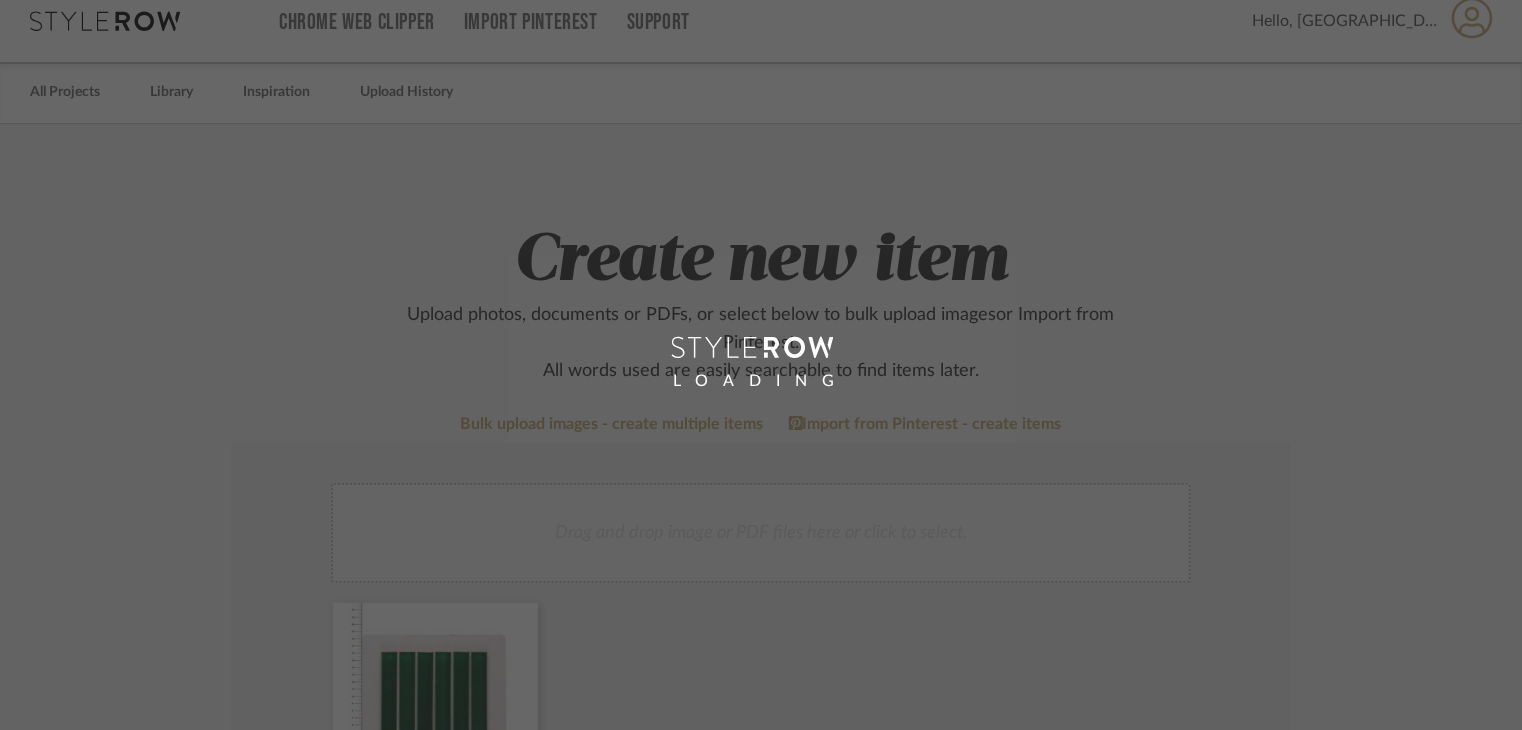 scroll, scrollTop: 0, scrollLeft: 0, axis: both 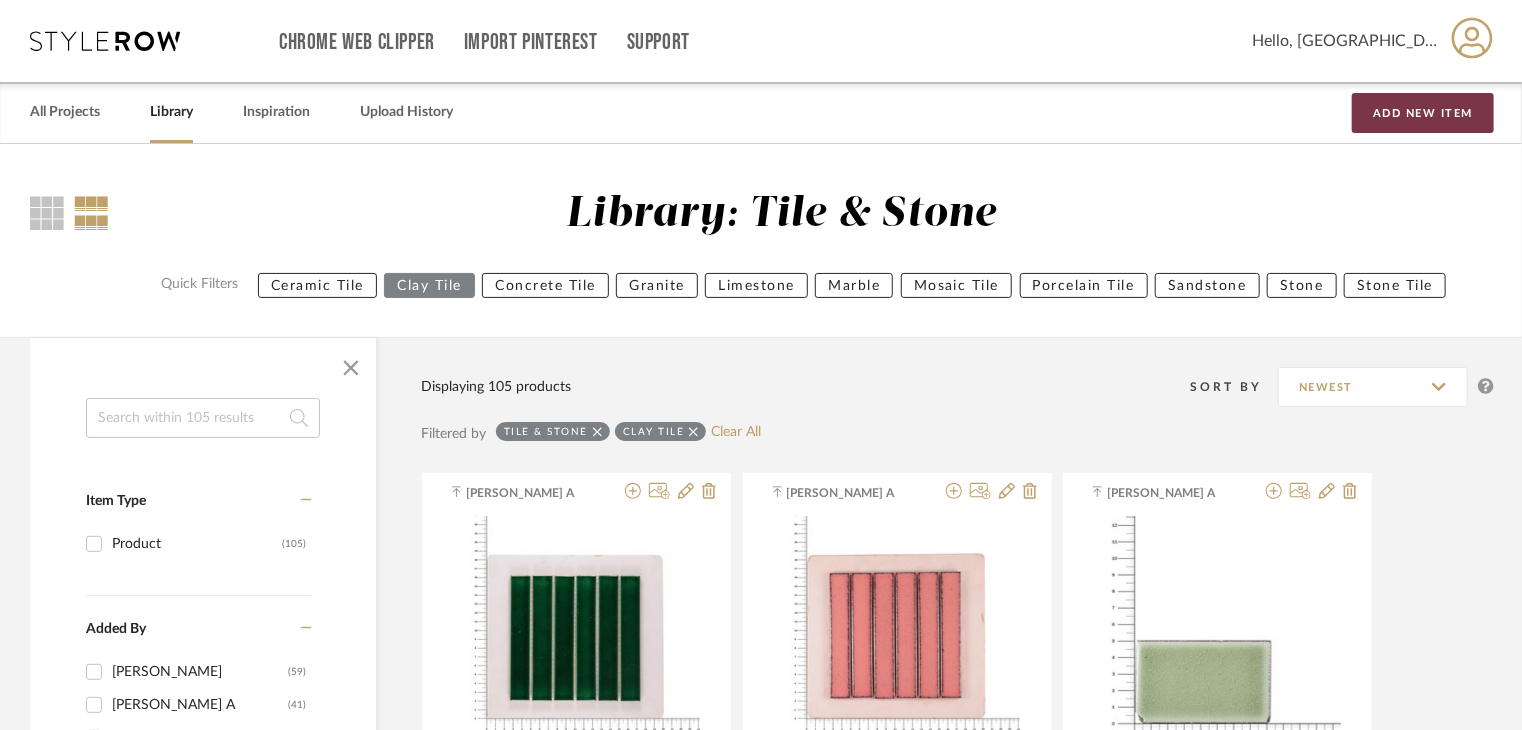 click on "Add New Item" at bounding box center [1423, 113] 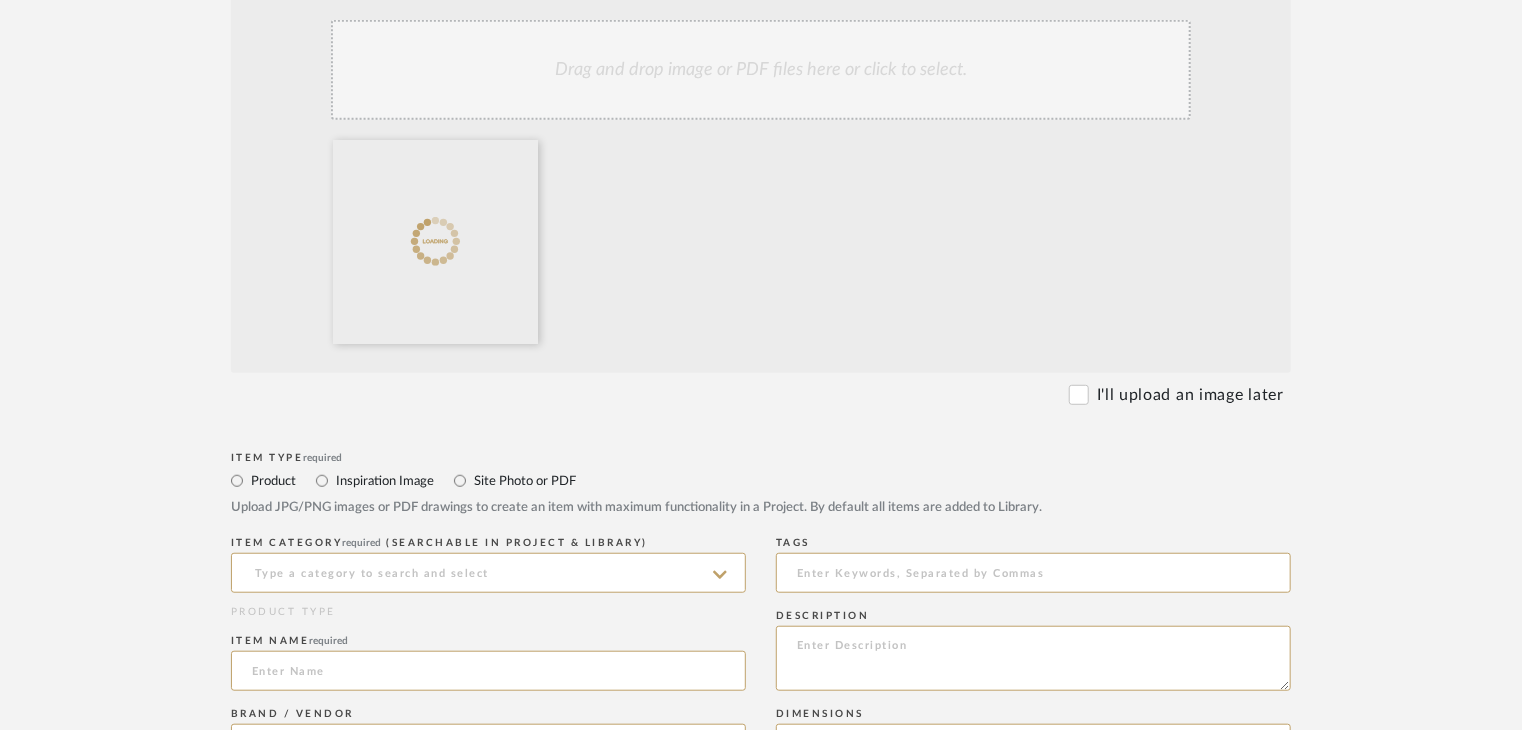 scroll, scrollTop: 700, scrollLeft: 0, axis: vertical 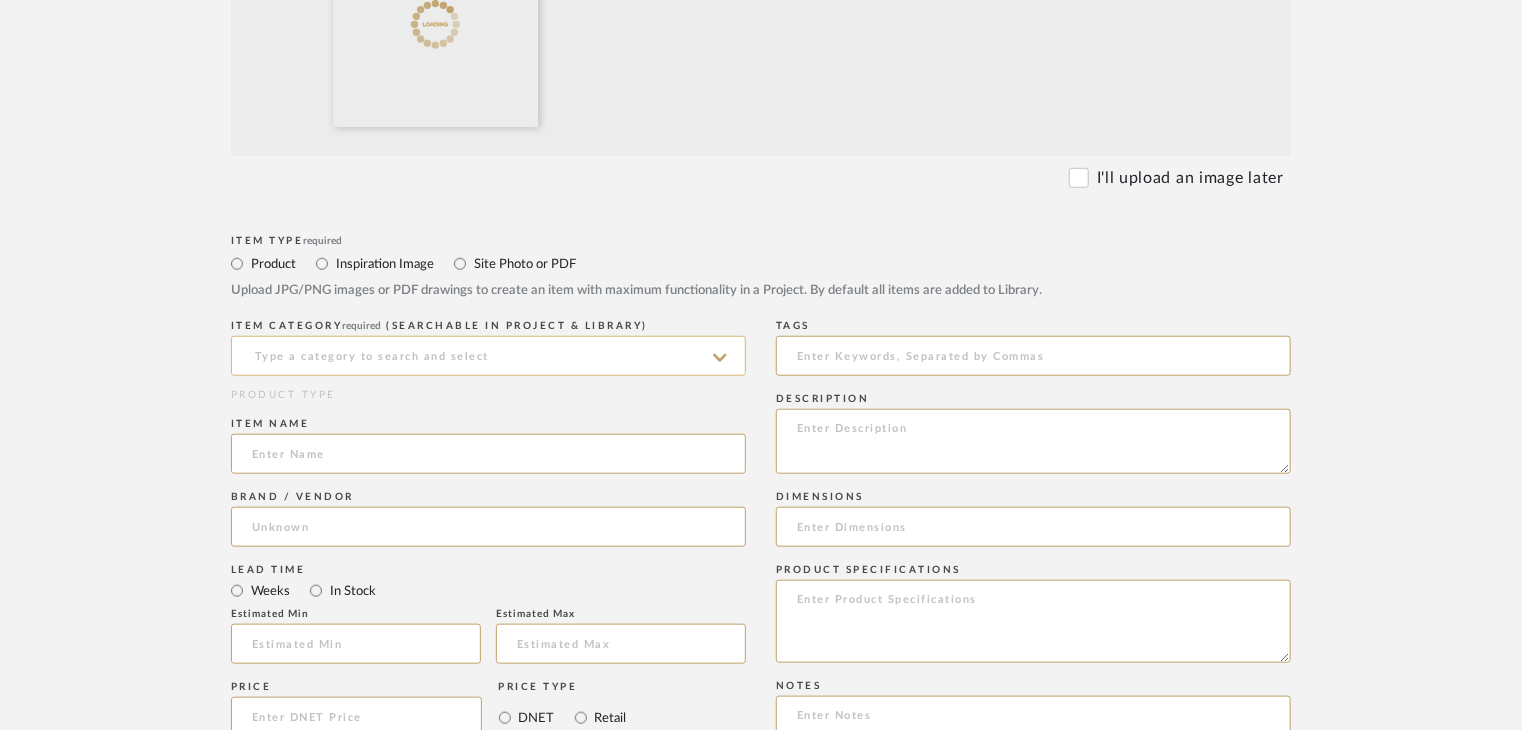 click 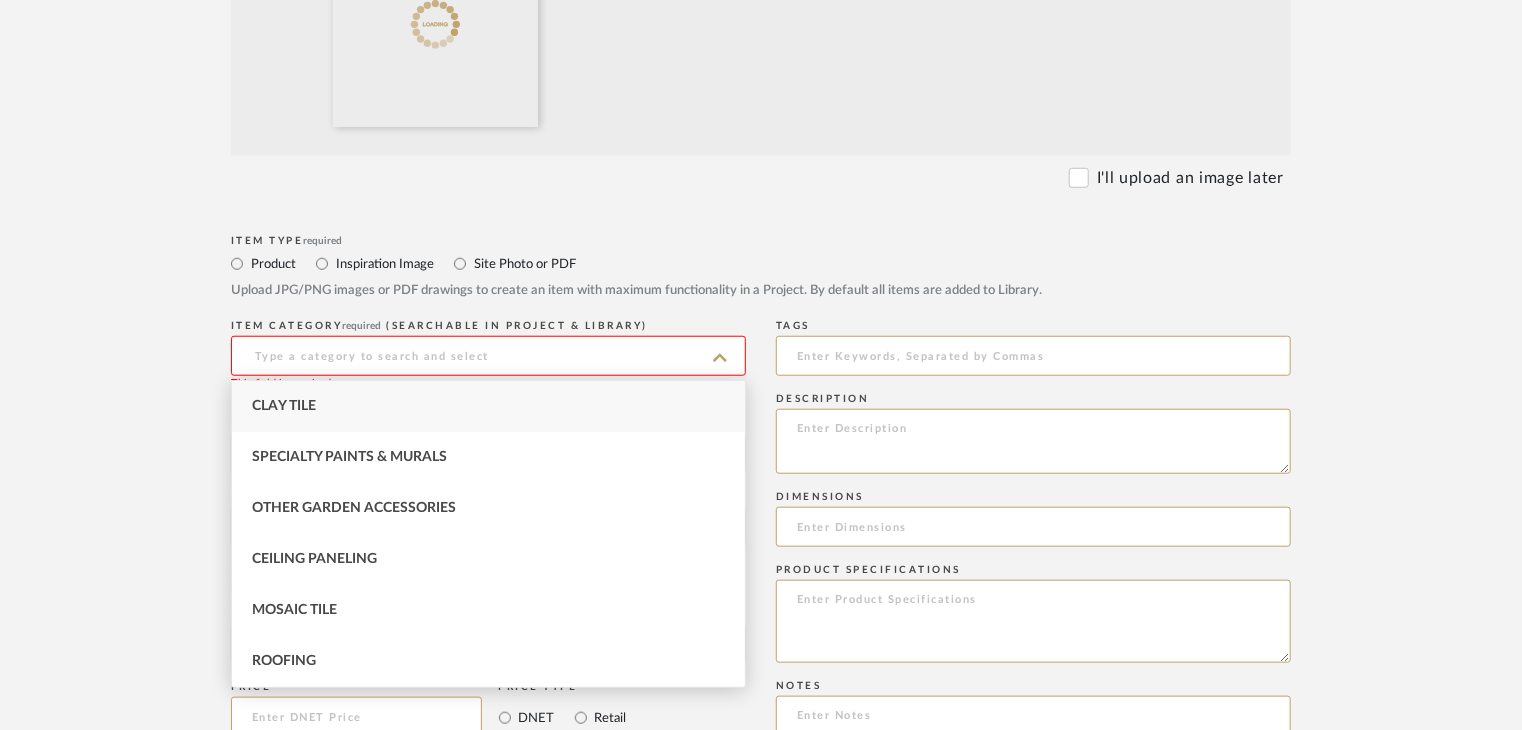click on "Clay Tile" at bounding box center (488, 406) 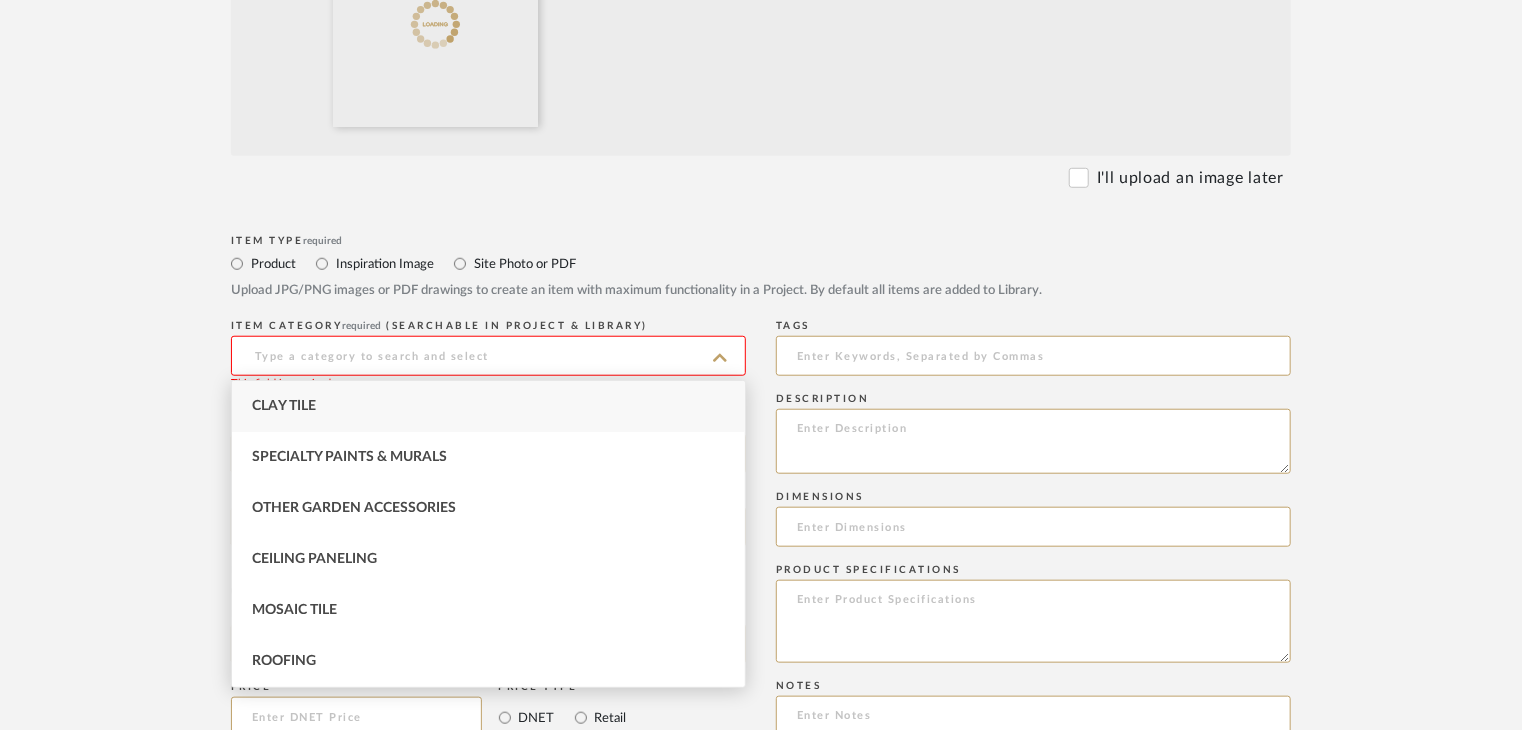 type on "Clay Tile" 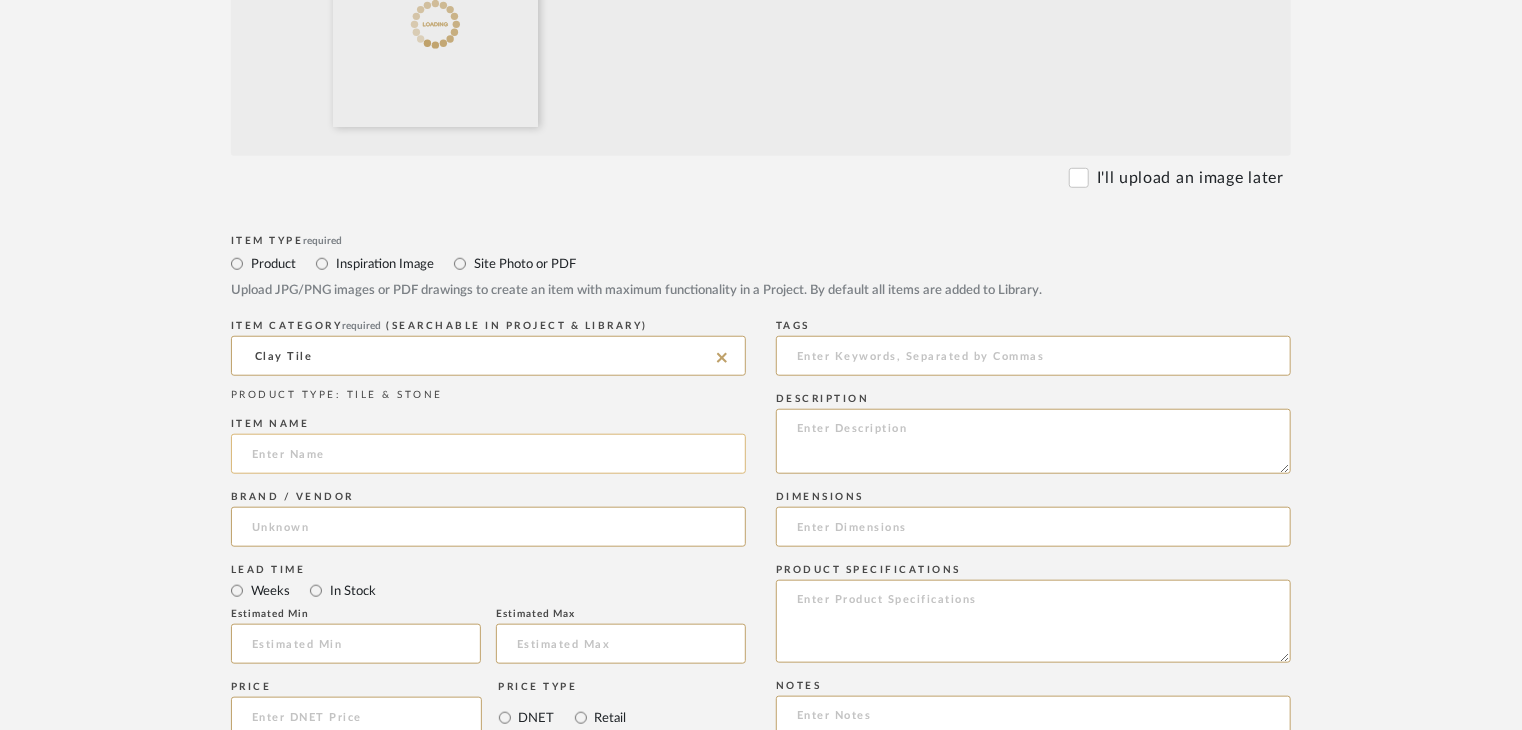 click 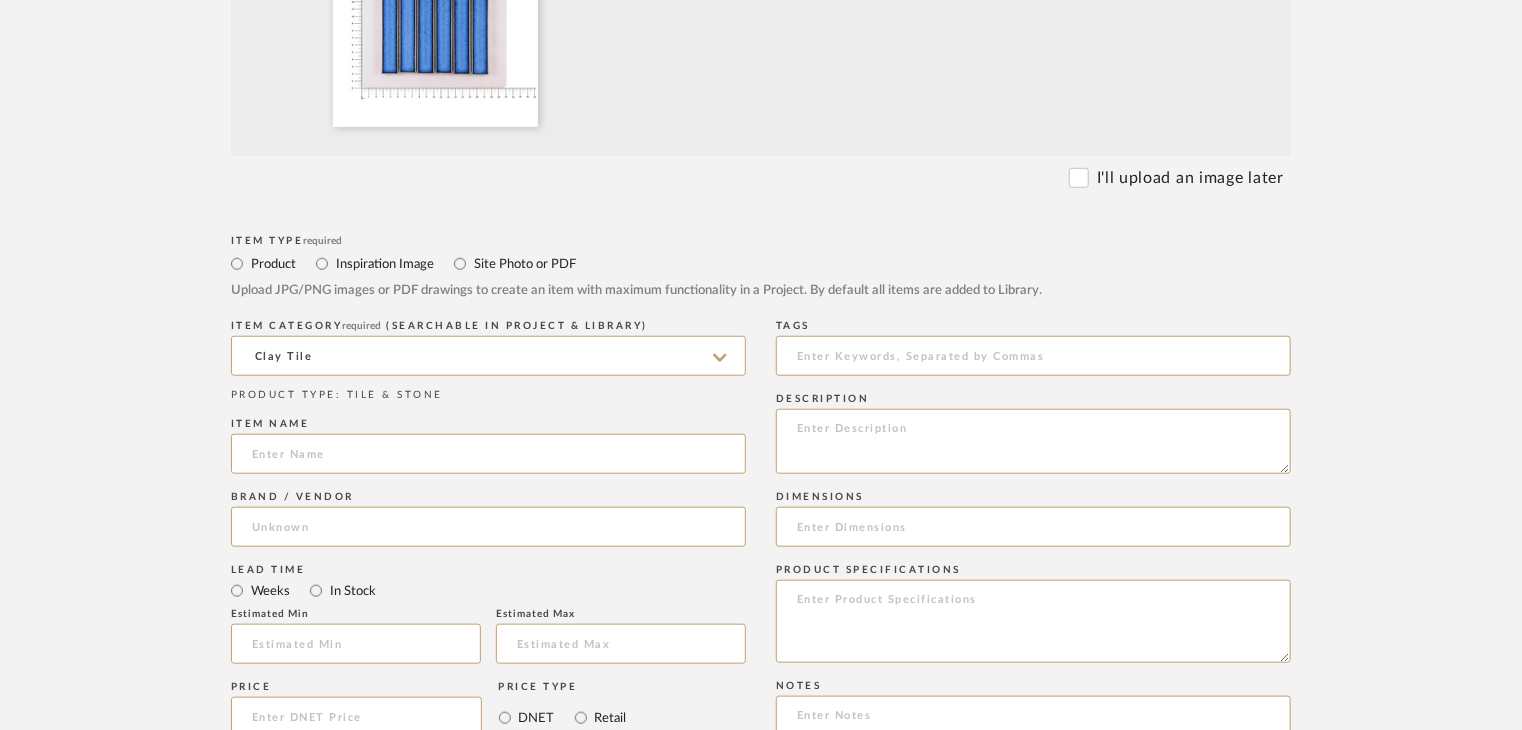 paste on "Variable Dark Blue" 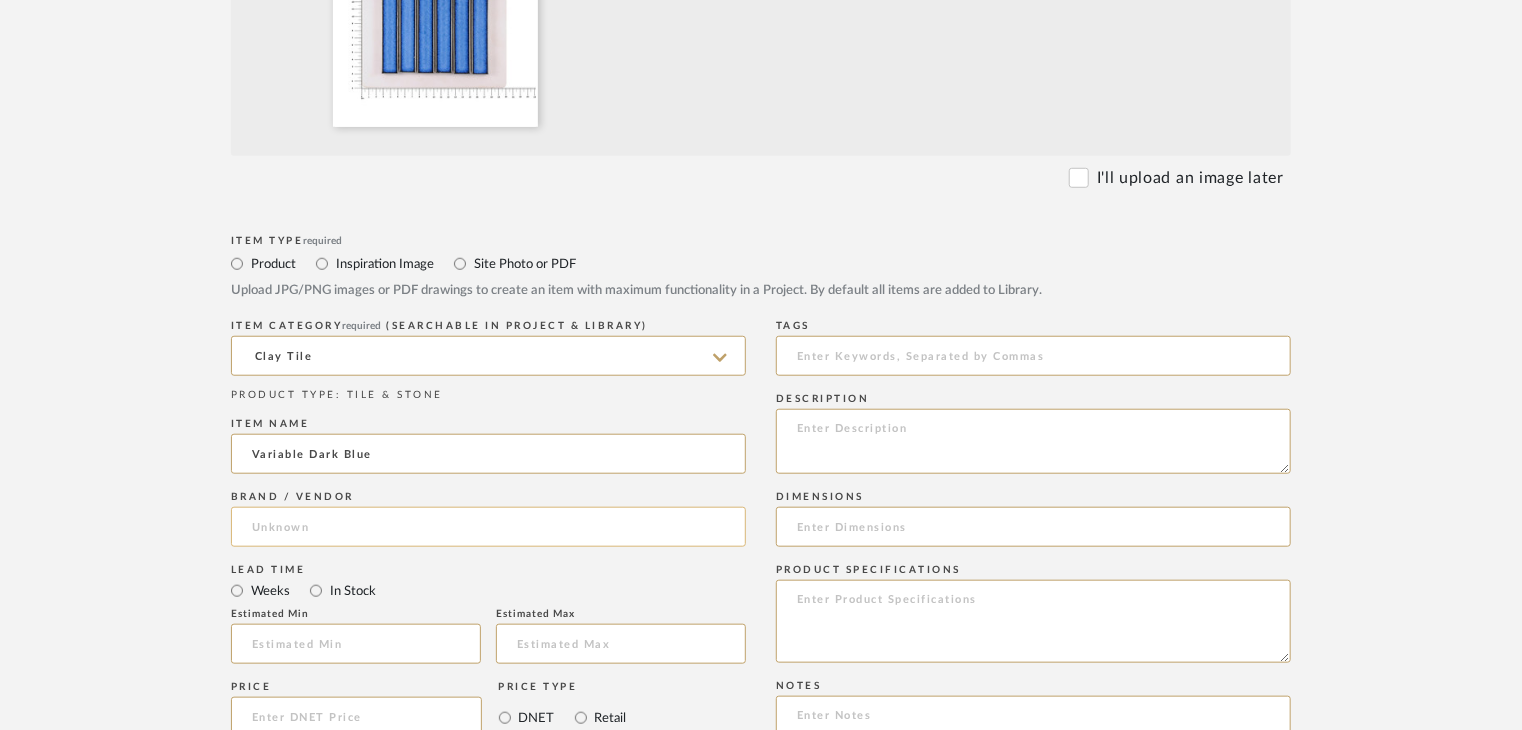 type on "Variable Dark Blue" 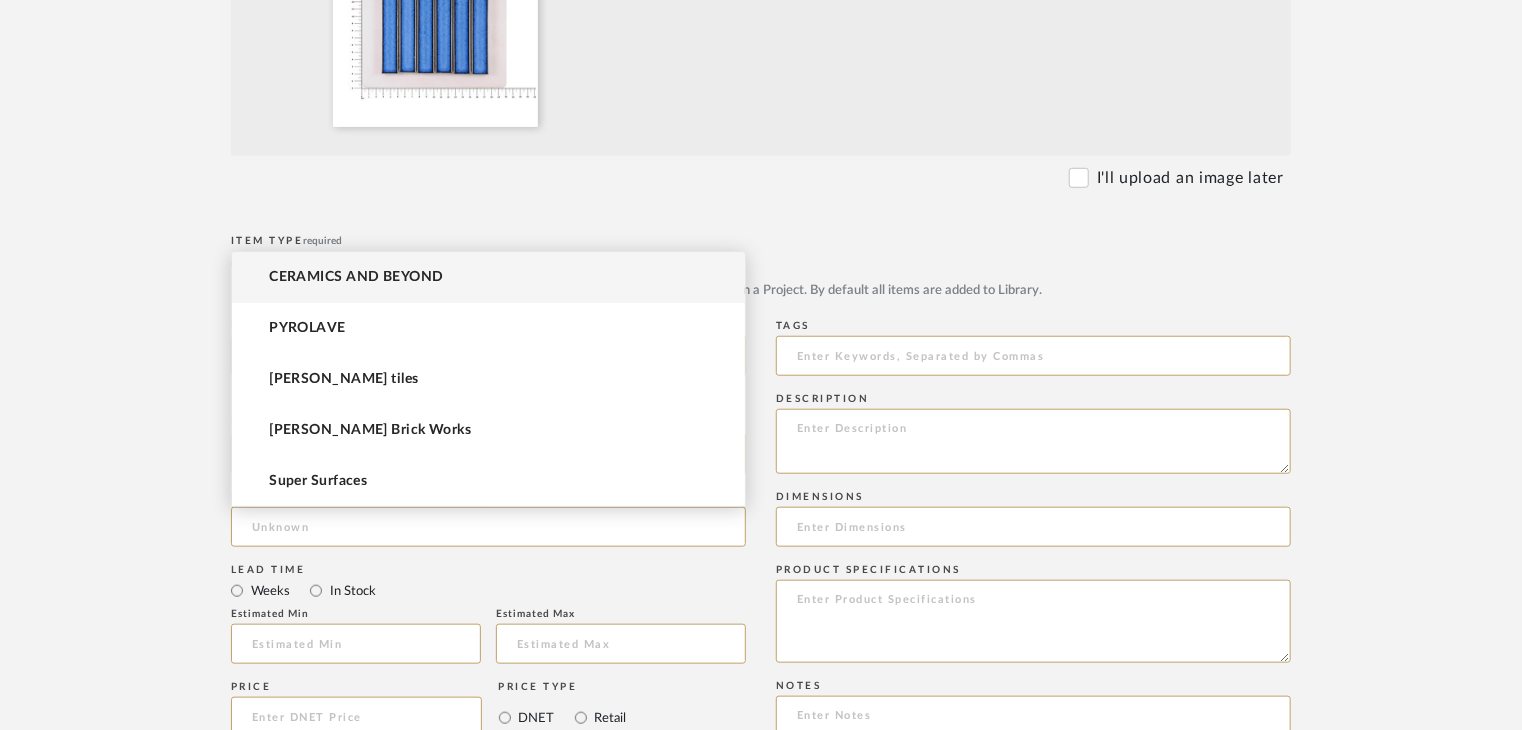 click on "CERAMICS AND BEYOND" at bounding box center (356, 277) 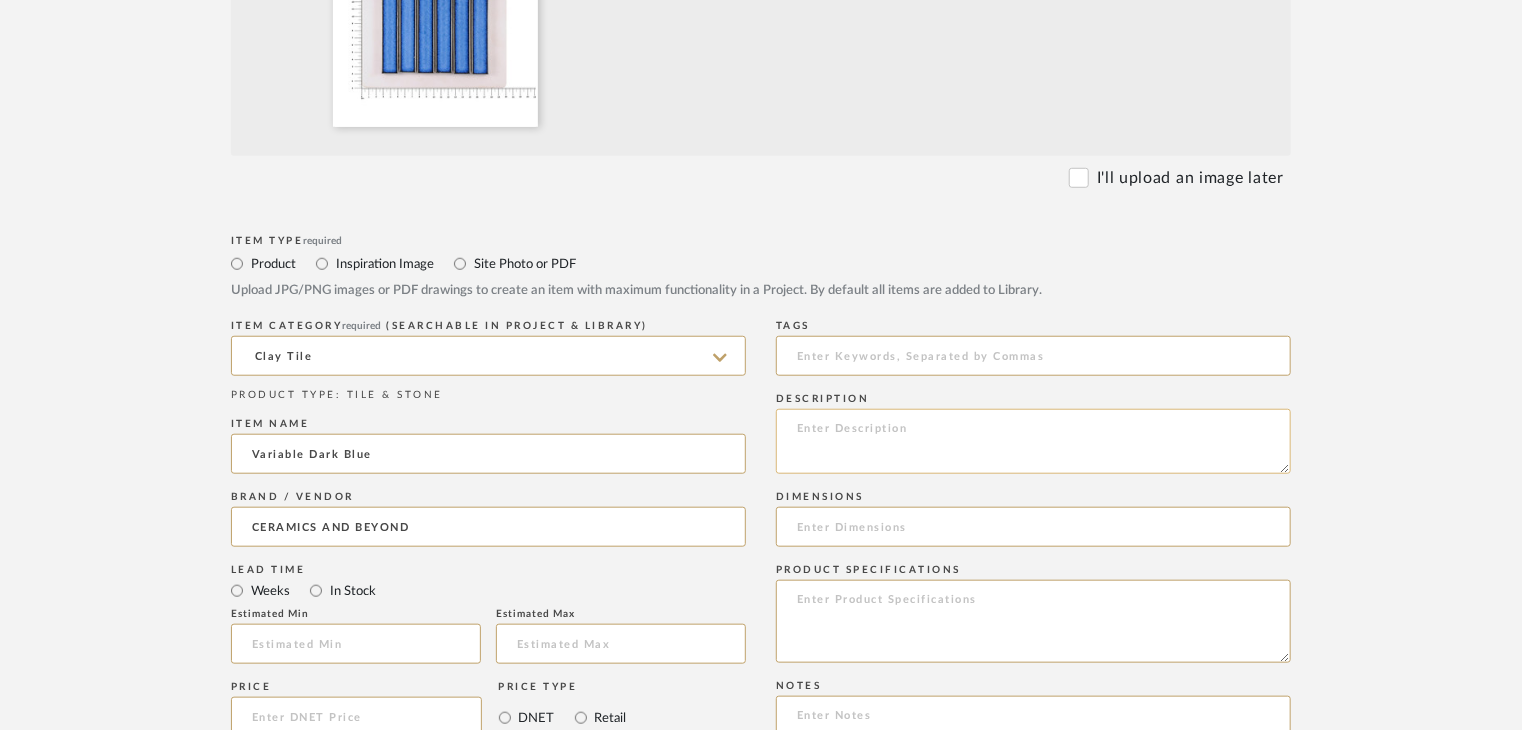 click 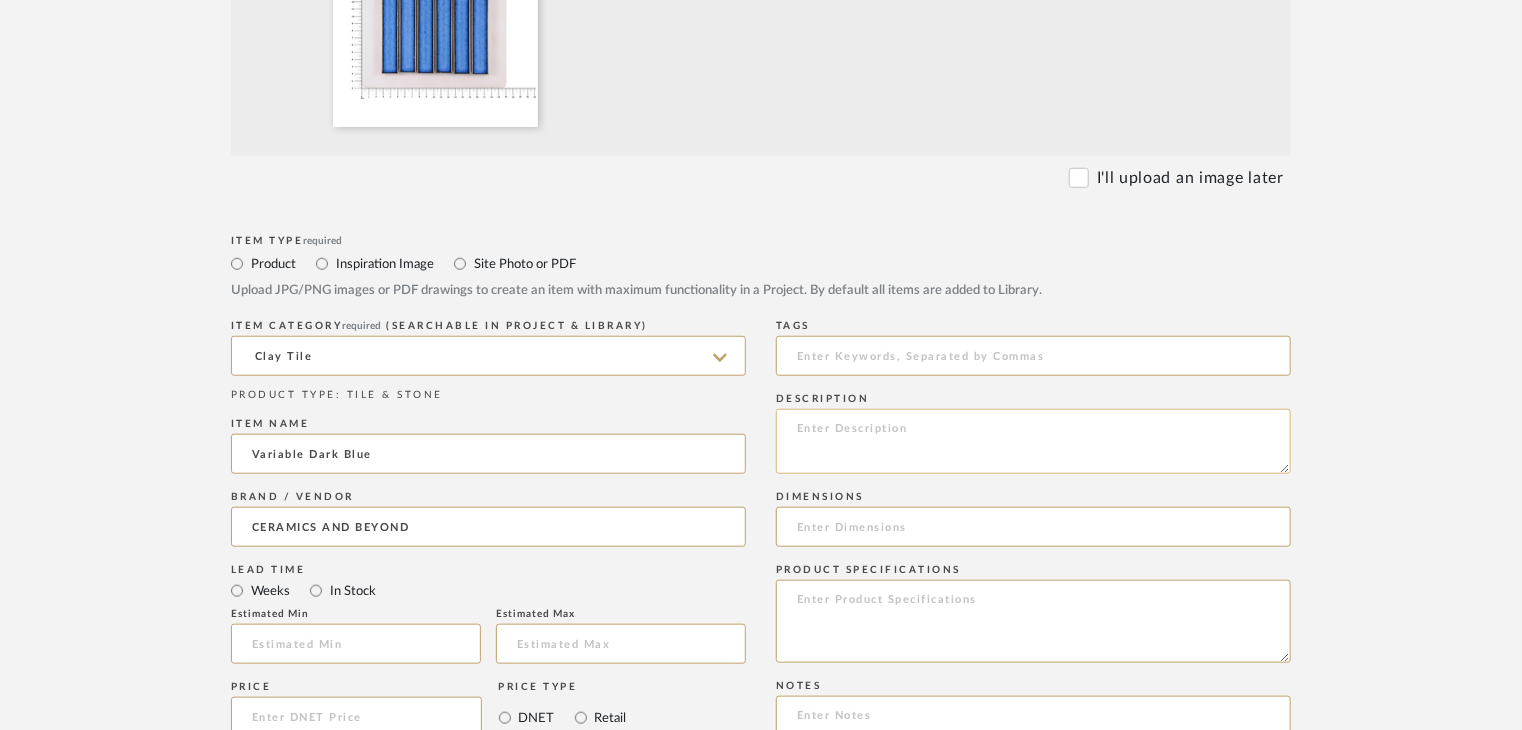paste on "Type: clay tile
Dimension(s): (as mentioned)
Material/Finishes: (as mentioned)
Installation requirements, if any: (as applicable)
Price: (as mentioned)
Lead time: (as mentioned)
Sample available: supplier stock
Sample Internal reference number:
as per the internal sample warehouse) Point of
contact:
Contact number:
Email address:
Address:
Additional contact information:" 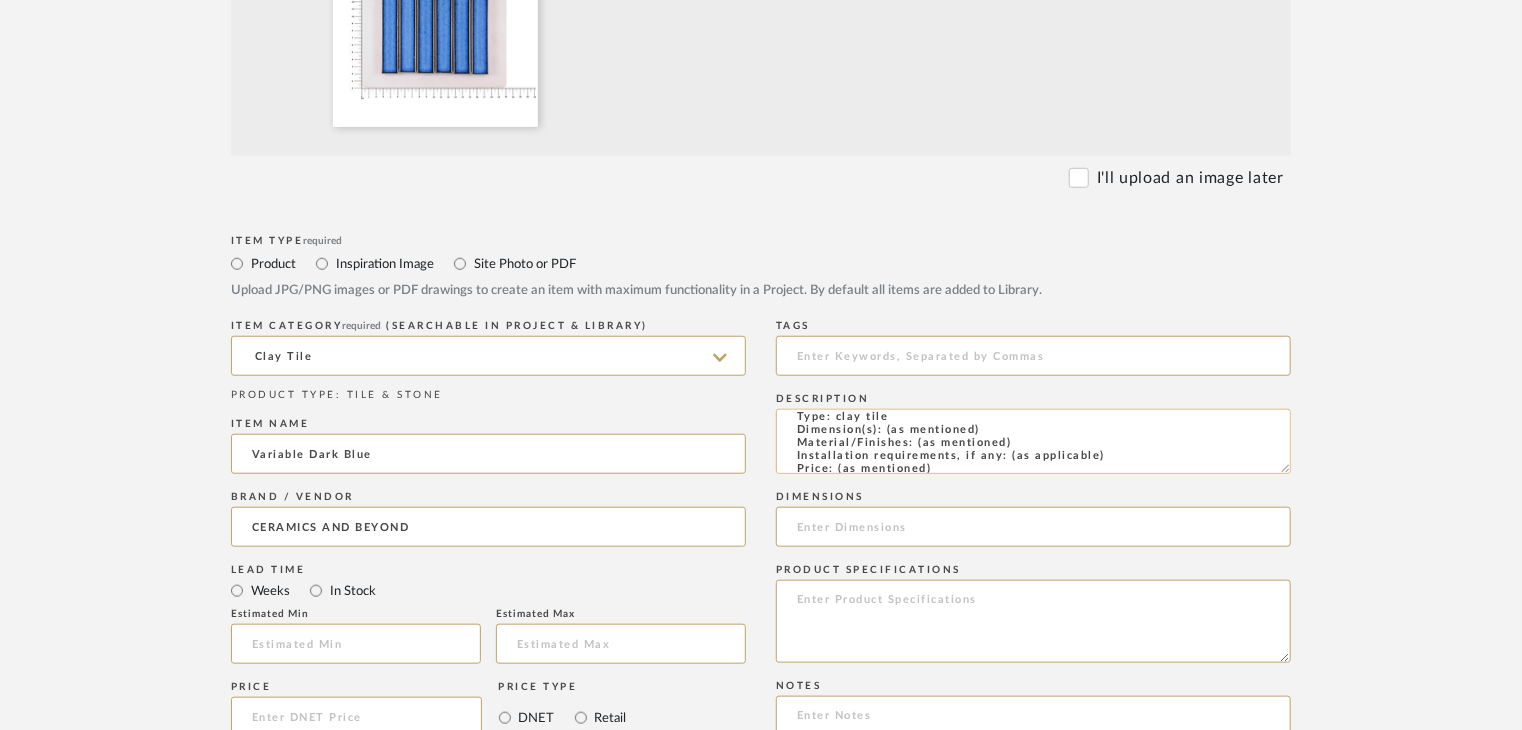 scroll, scrollTop: 0, scrollLeft: 0, axis: both 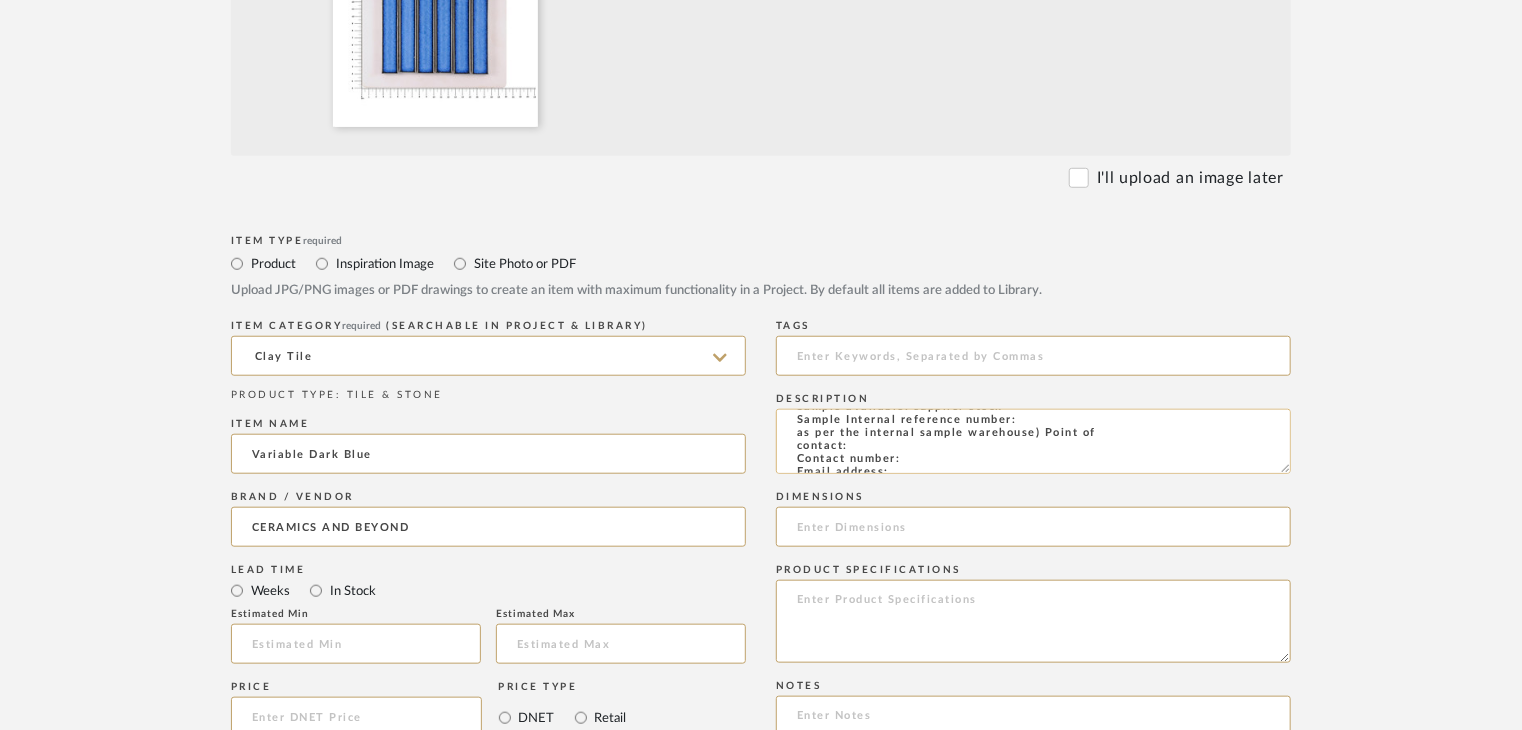click on "Type: clay tile
Dimension(s): (as mentioned)
Material/Finishes: (as mentioned)
Installation requirements, if any: (as applicable)
Price: (as mentioned)
Lead time: (as mentioned)
Sample available: supplier stock
Sample Internal reference number:
as per the internal sample warehouse) Point of
contact:
Contact number:
Email address:
Address:
Additional contact information:" 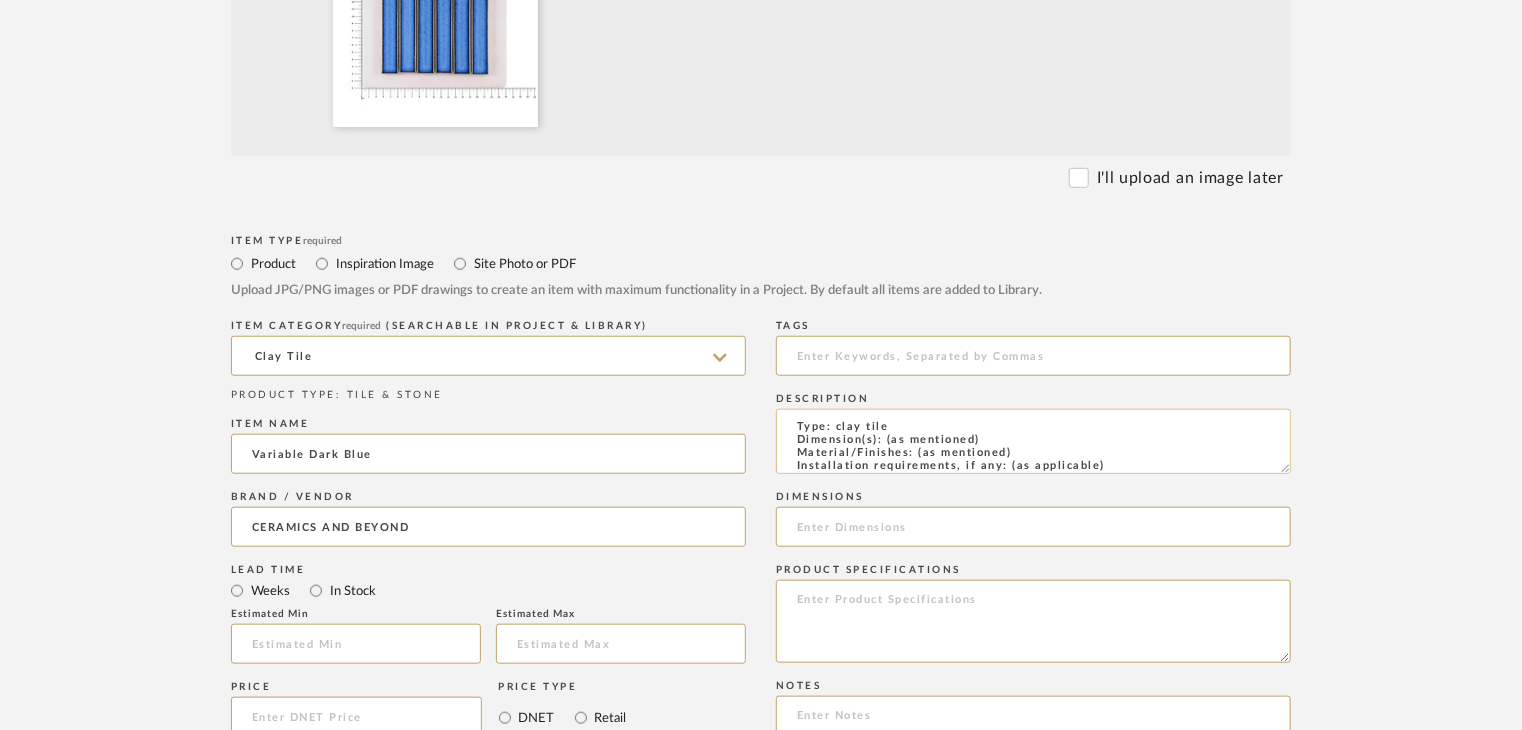 scroll, scrollTop: 0, scrollLeft: 0, axis: both 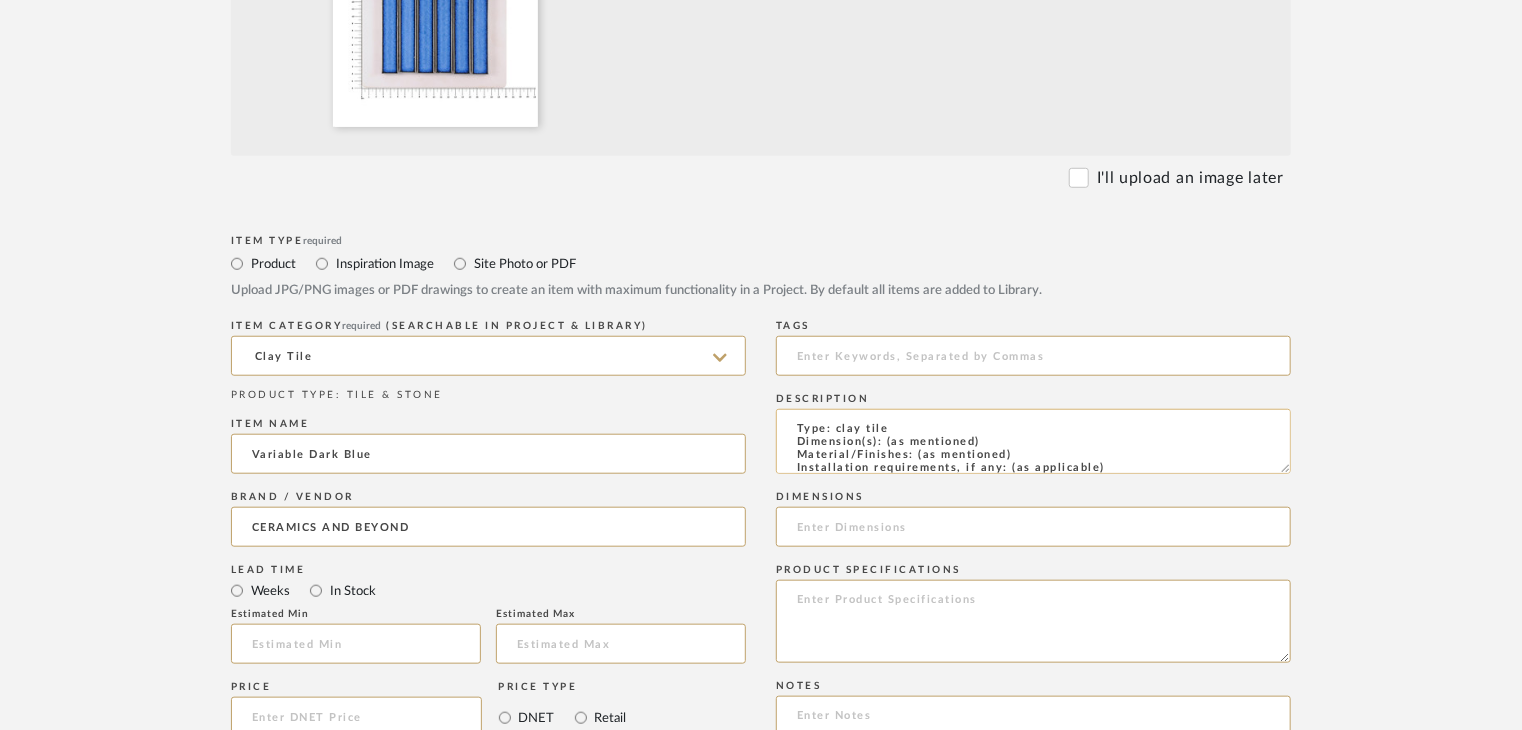 drag, startPoint x: 1008, startPoint y: 455, endPoint x: 916, endPoint y: 457, distance: 92.021736 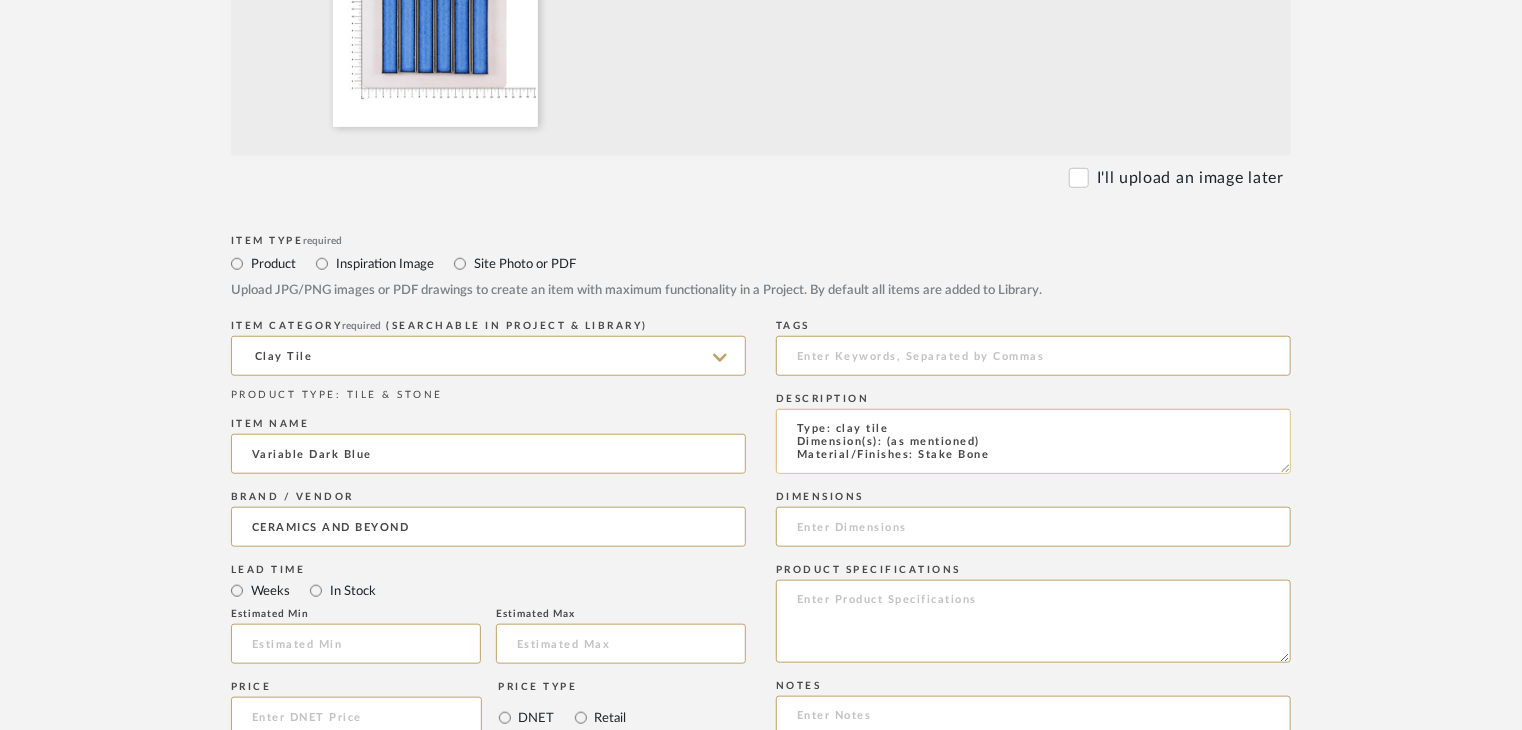 scroll, scrollTop: 1, scrollLeft: 0, axis: vertical 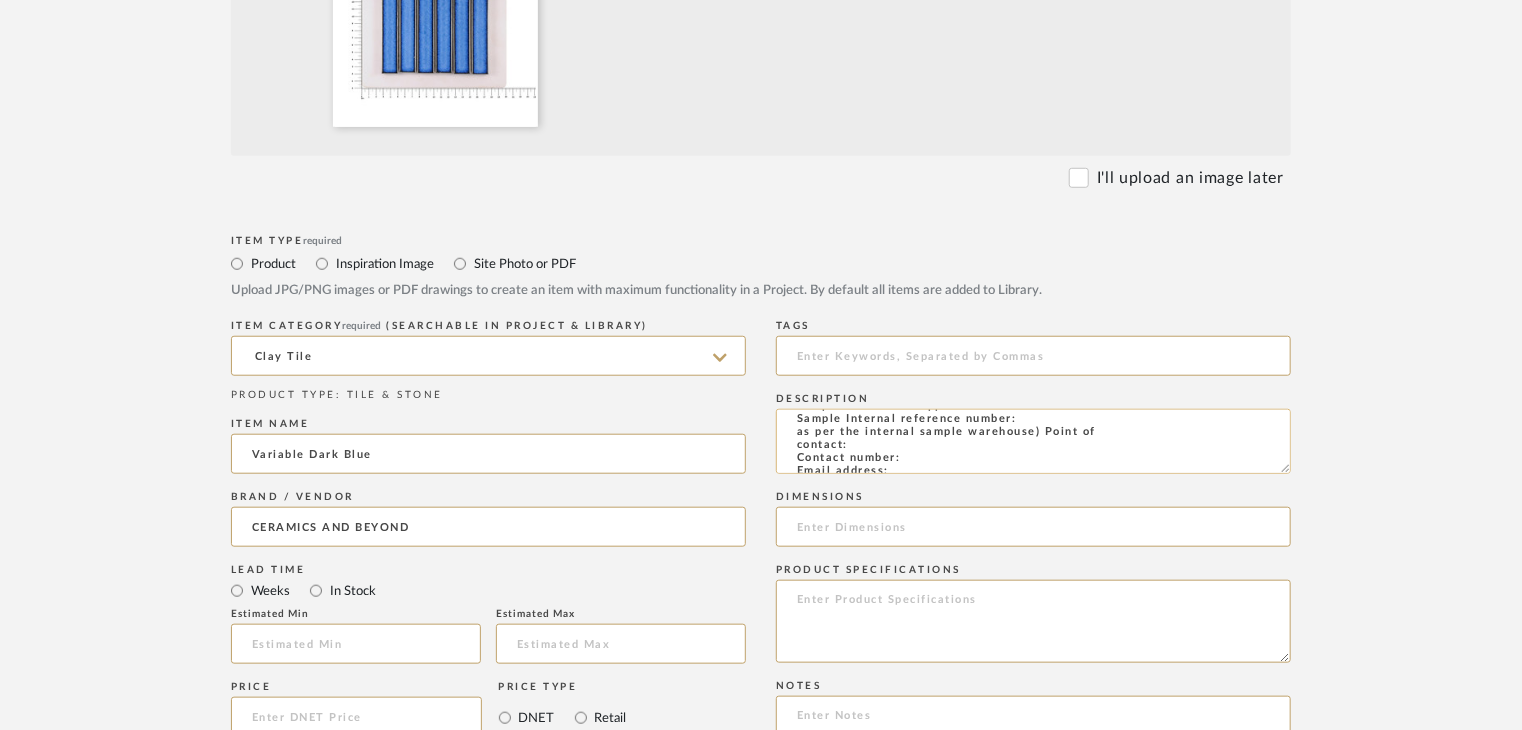 click on "Type: clay tile
Dimension(s): (as mentioned)
Material/Finishes: Stake Bone
Installation requirements, if any: (as applicable)
Price: (as mentioned)
Lead time: (as mentioned)
Sample available: supplier stock
Sample Internal reference number:
as per the internal sample warehouse) Point of
contact:
Contact number:
Email address:
Address:
Additional contact information:" 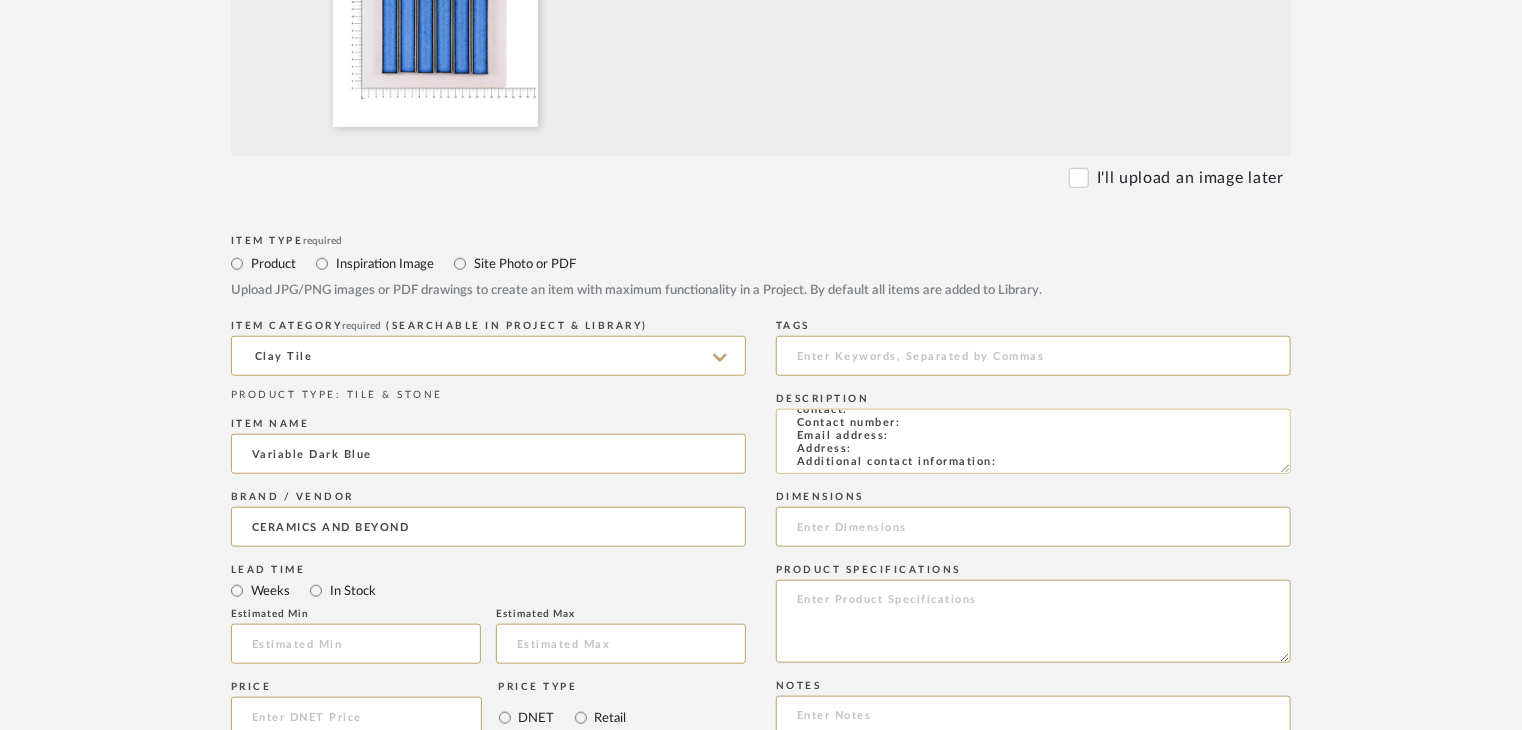 scroll, scrollTop: 144, scrollLeft: 0, axis: vertical 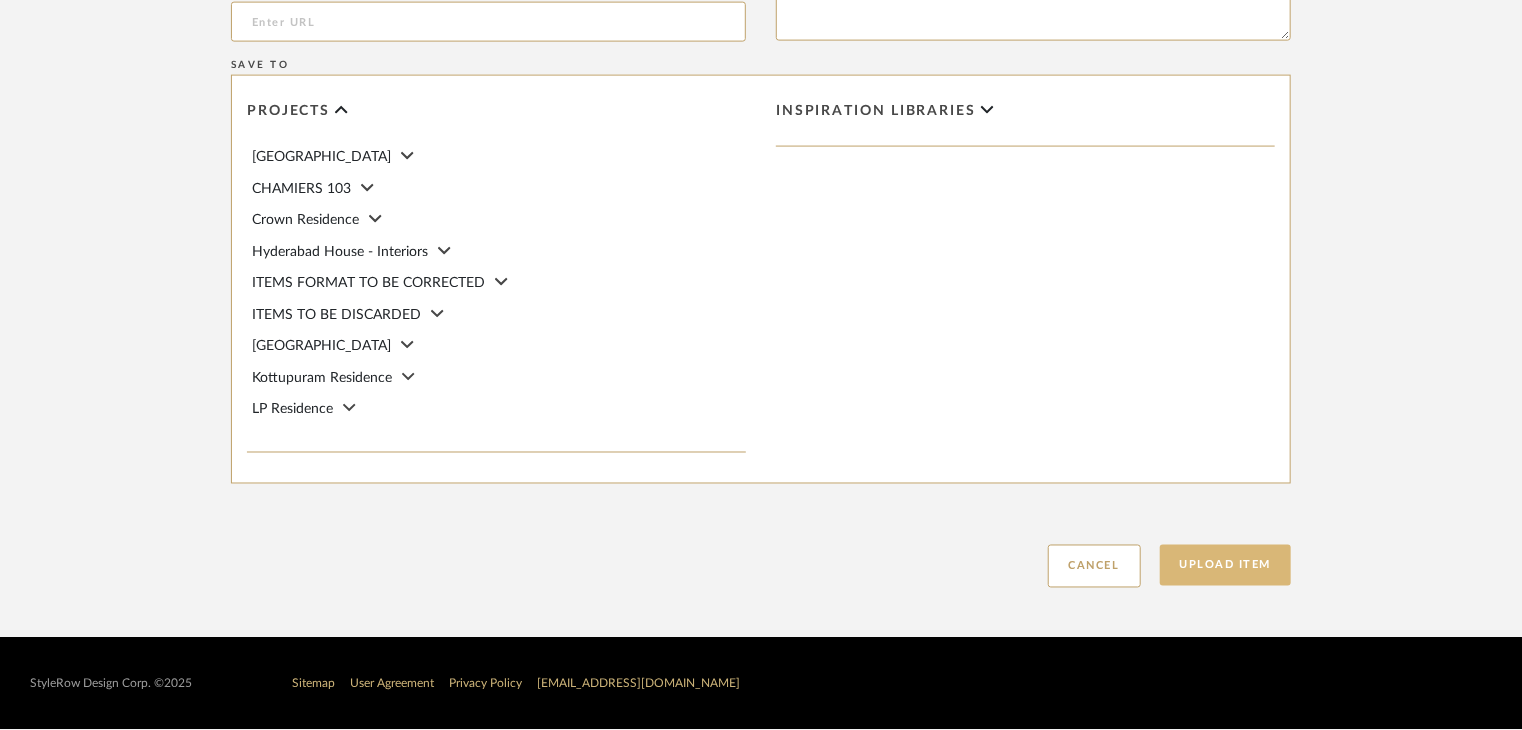 type on "Type: clay tile
Dimension(s): (as mentioned)
Material/Finishes: Stake Bone
Installation requirements, if any: (as applicable)
Price: (as mentioned)
Lead time: (as mentioned)
Sample available: supplier stock
Sample Internal reference number: TS-CLT-03-FT
as per the internal sample warehouse) Point of
contact:
Contact number:
Email address:
Address:
Additional contact information:" 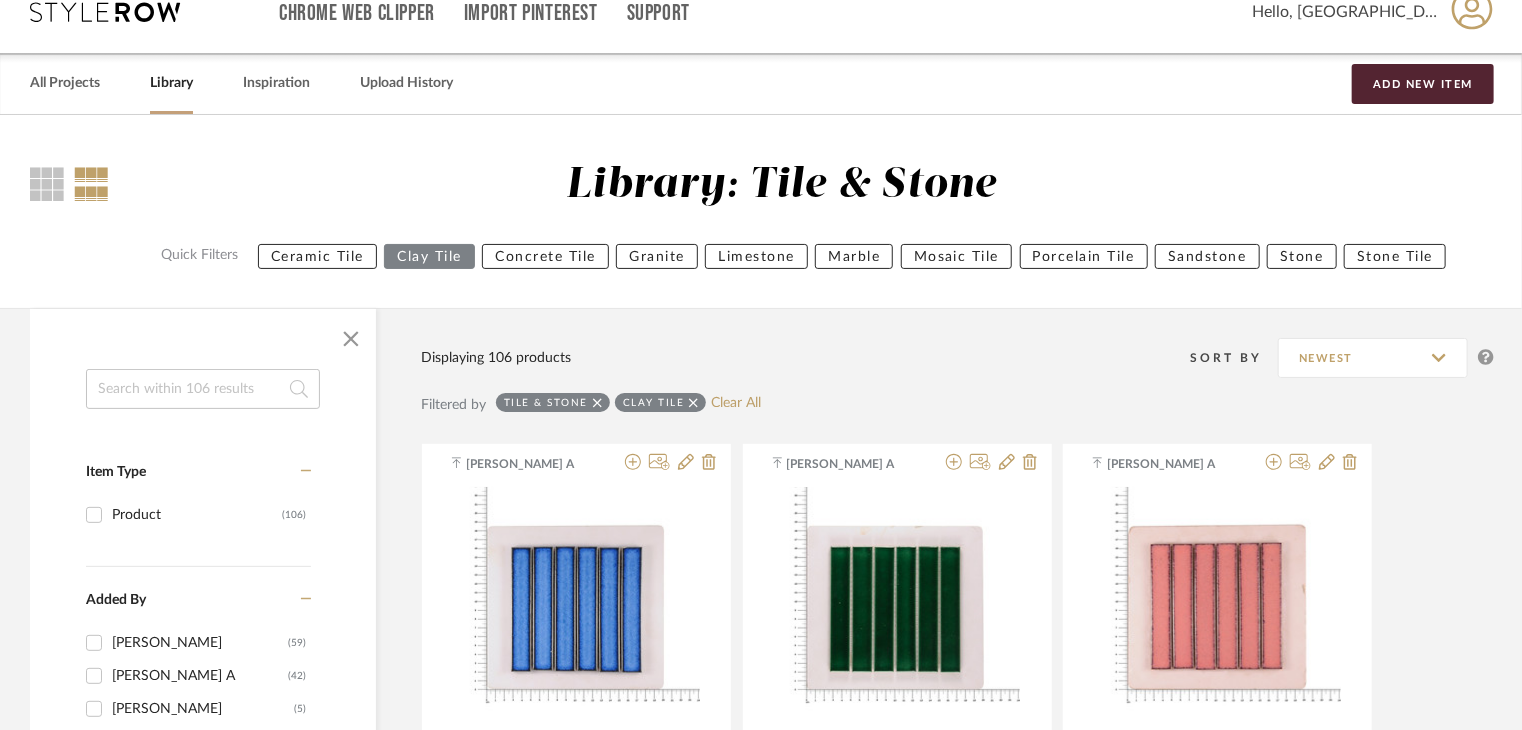 scroll, scrollTop: 0, scrollLeft: 0, axis: both 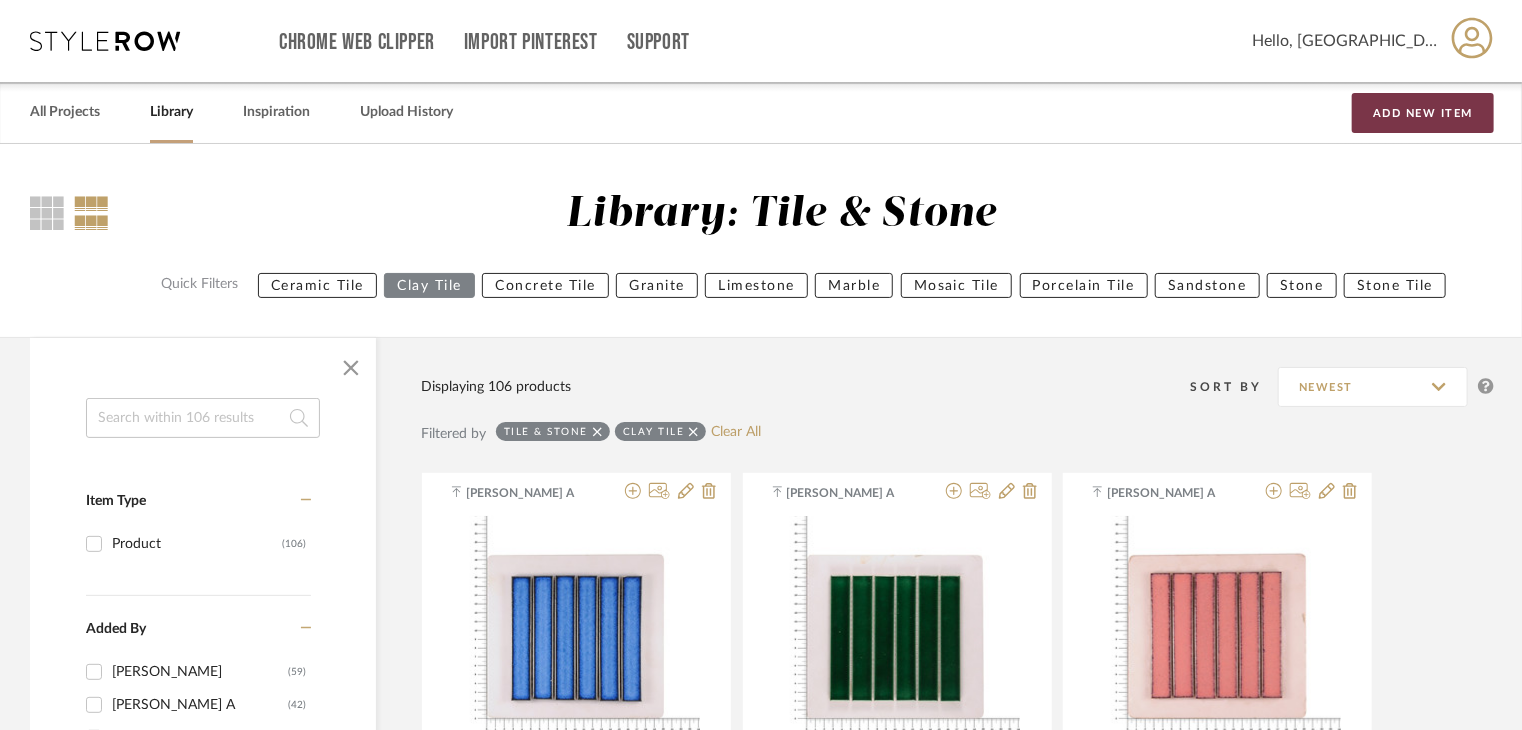 click on "Add New Item" at bounding box center (1423, 113) 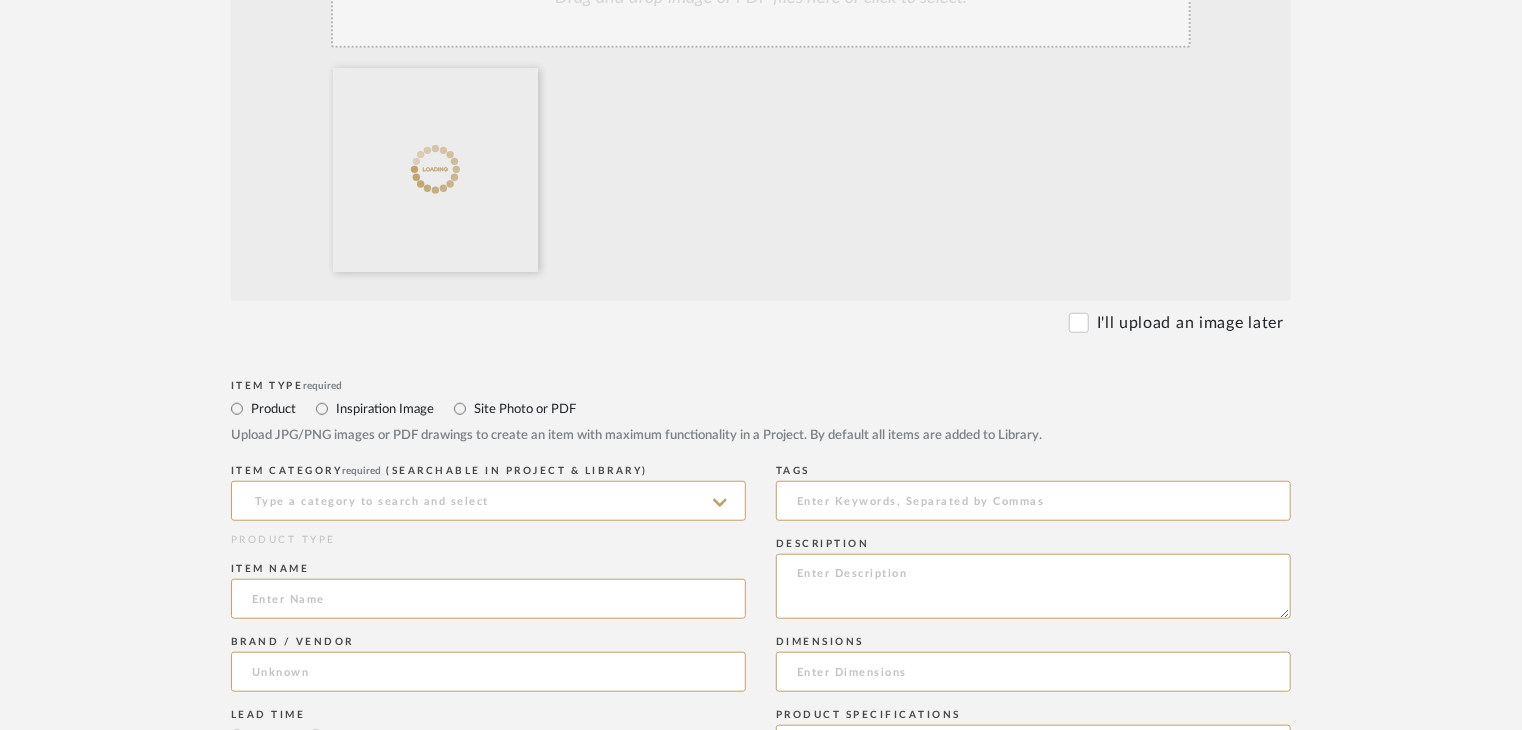 scroll, scrollTop: 800, scrollLeft: 0, axis: vertical 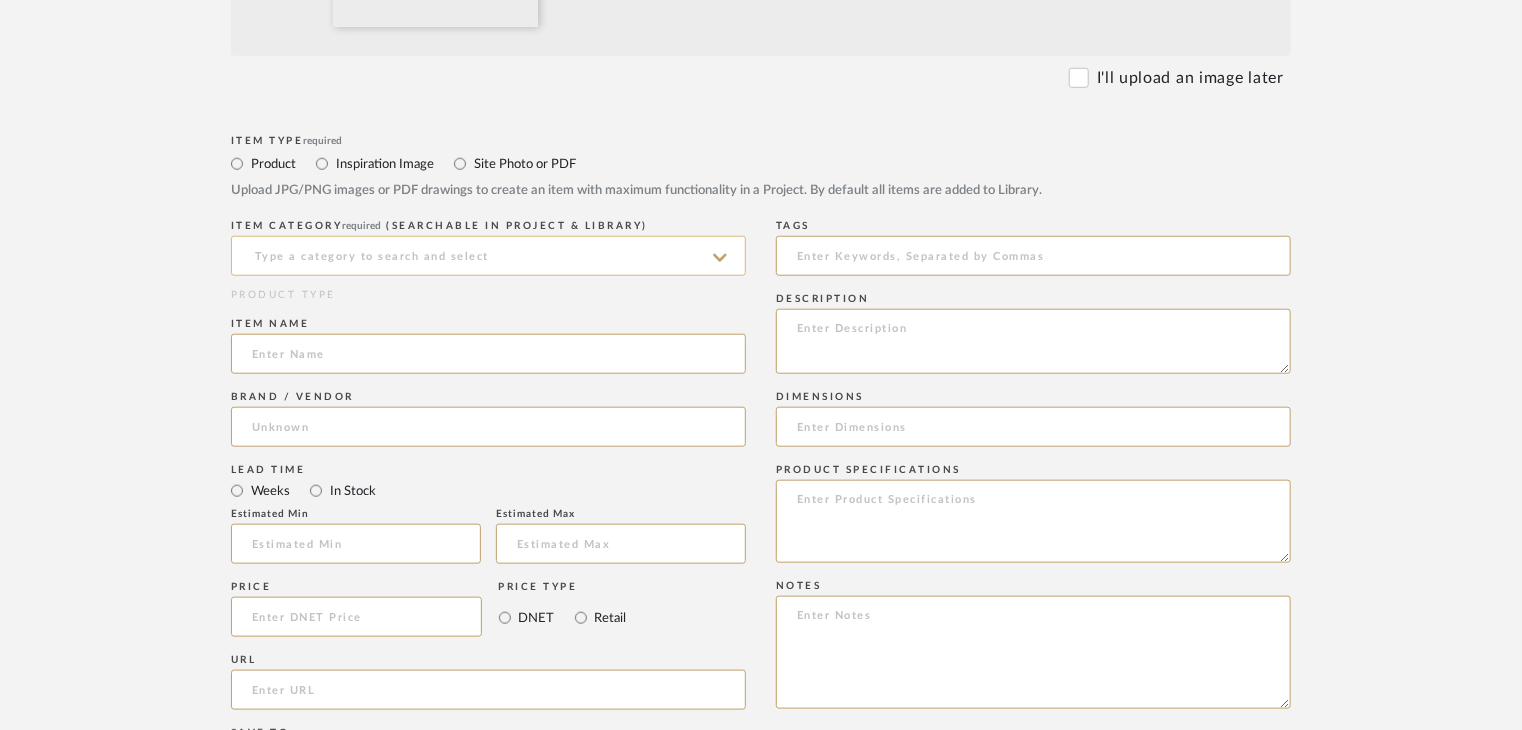 click 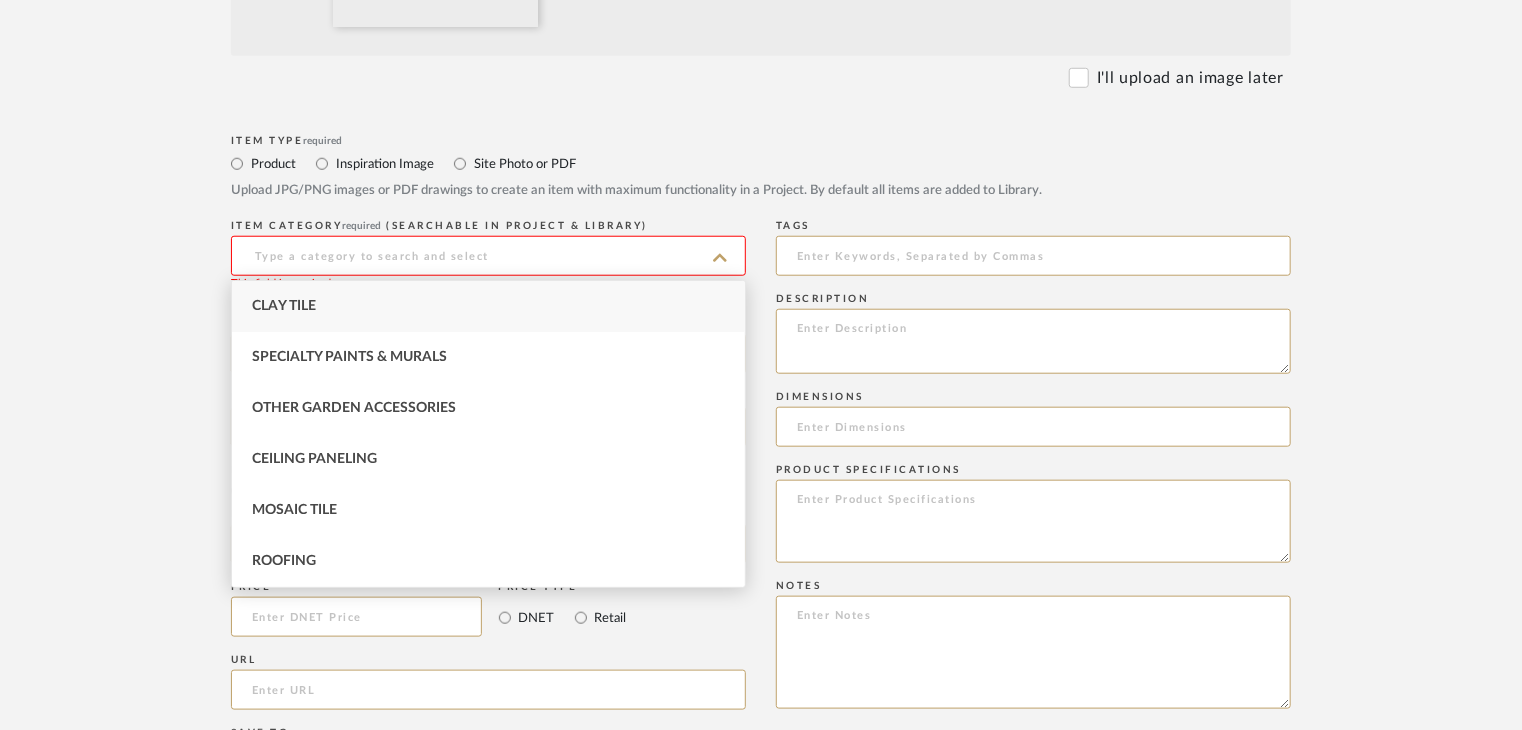 click on "Clay Tile" at bounding box center (488, 306) 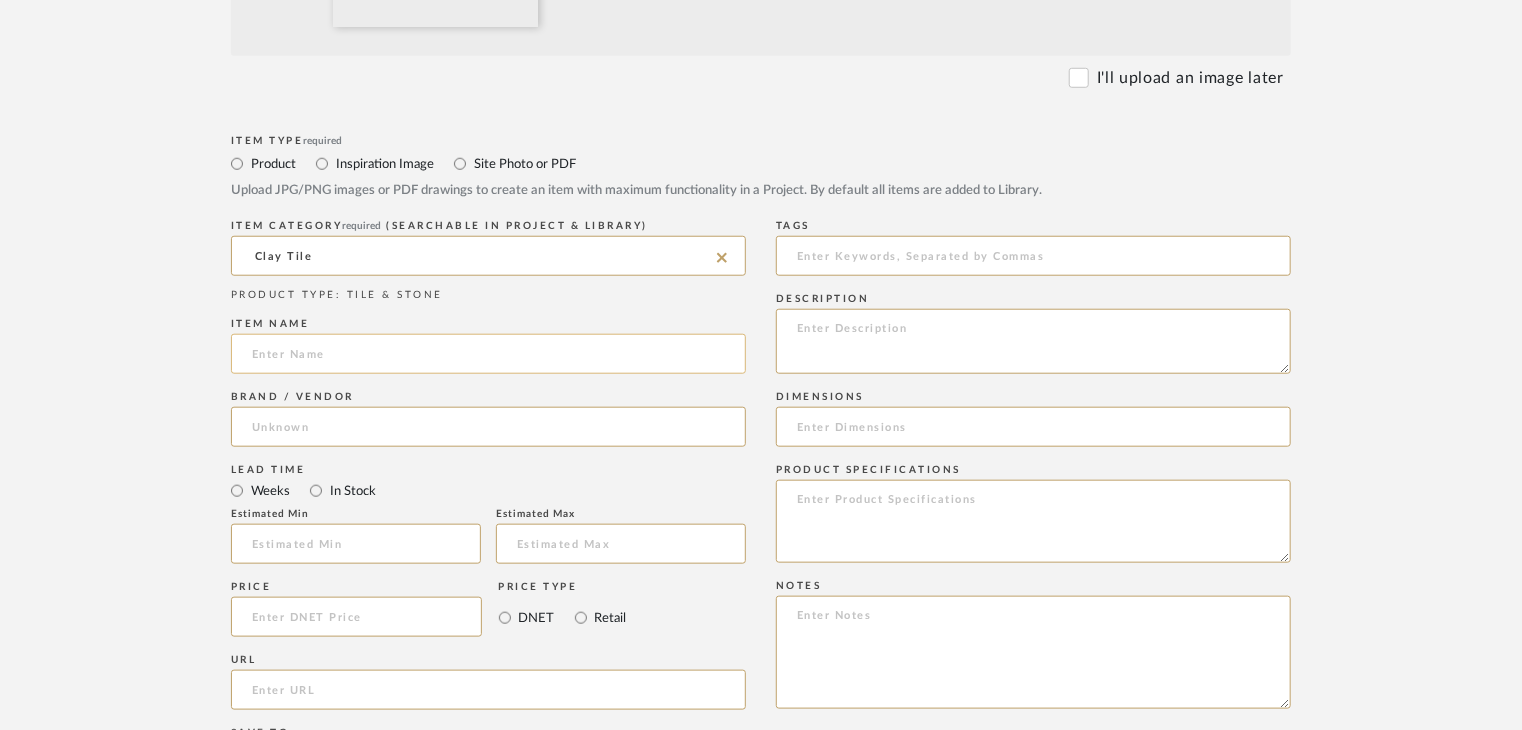 click 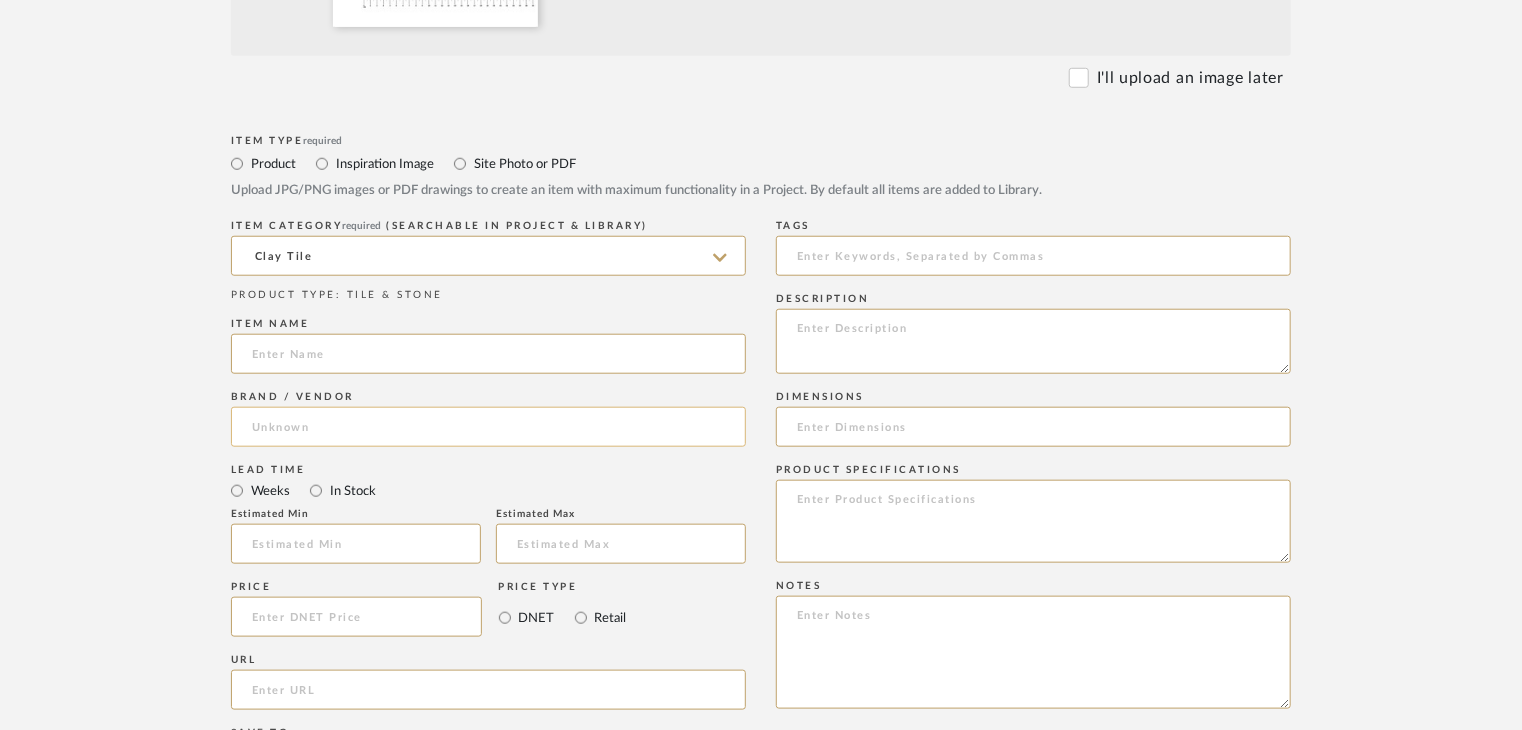 paste on "Variable Light Blue" 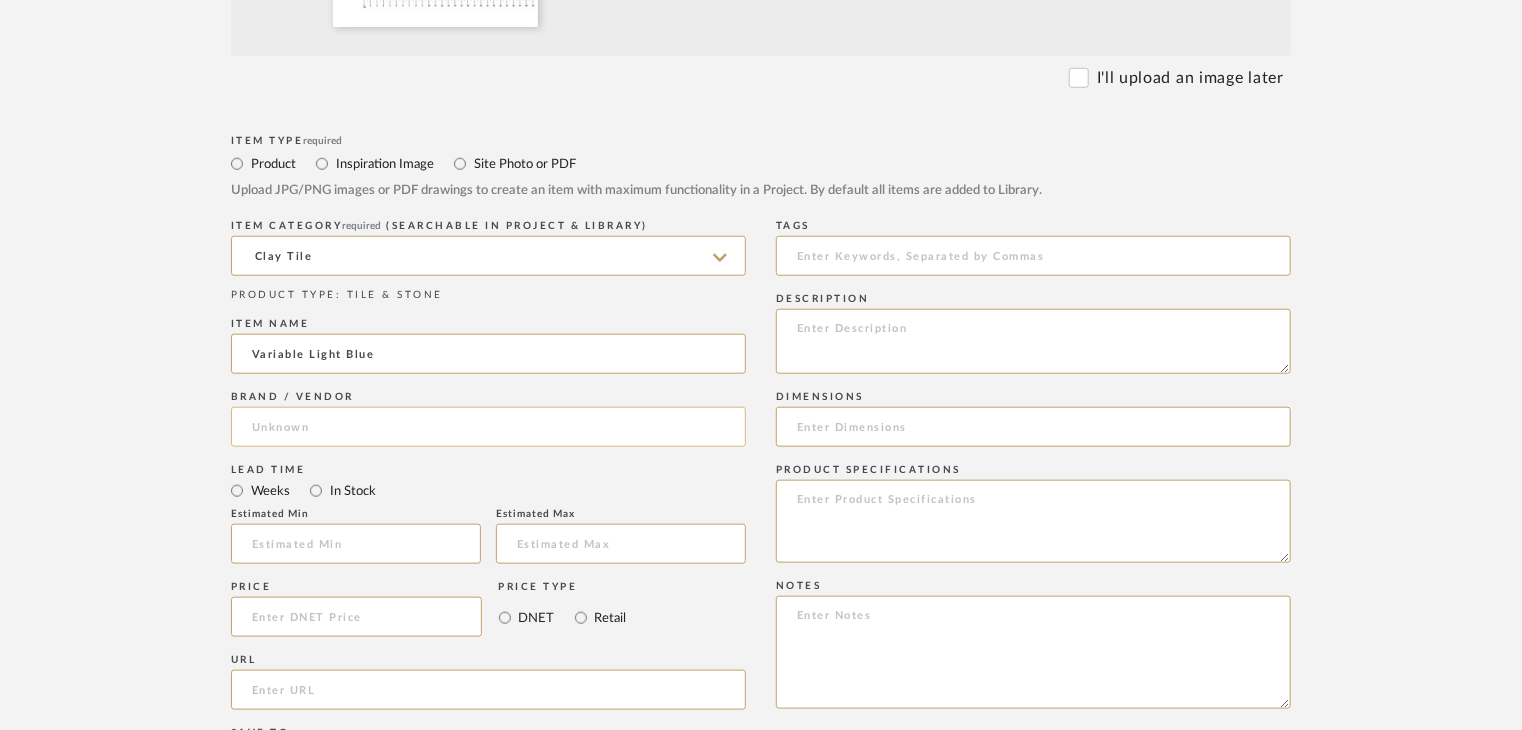 type on "Variable Light Blue" 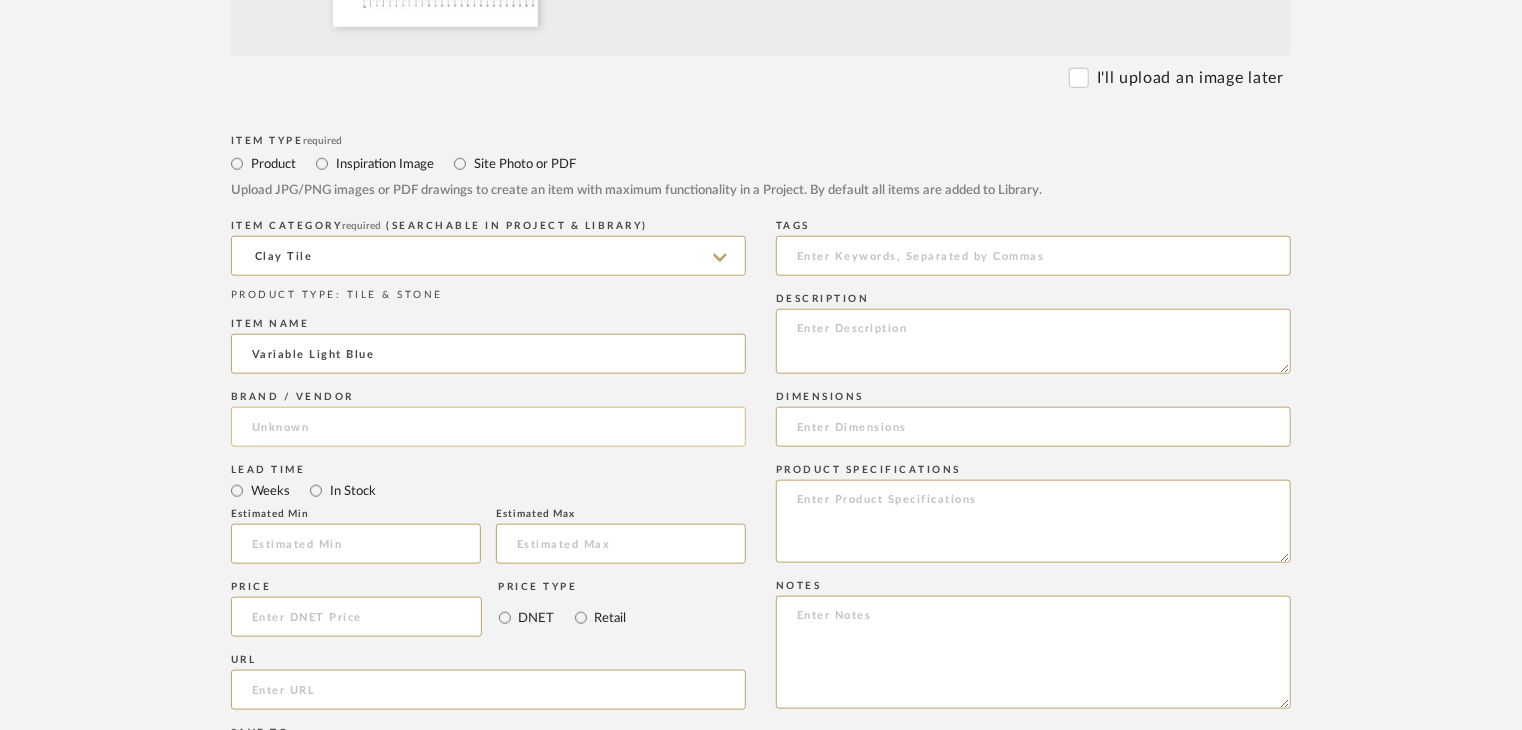 click 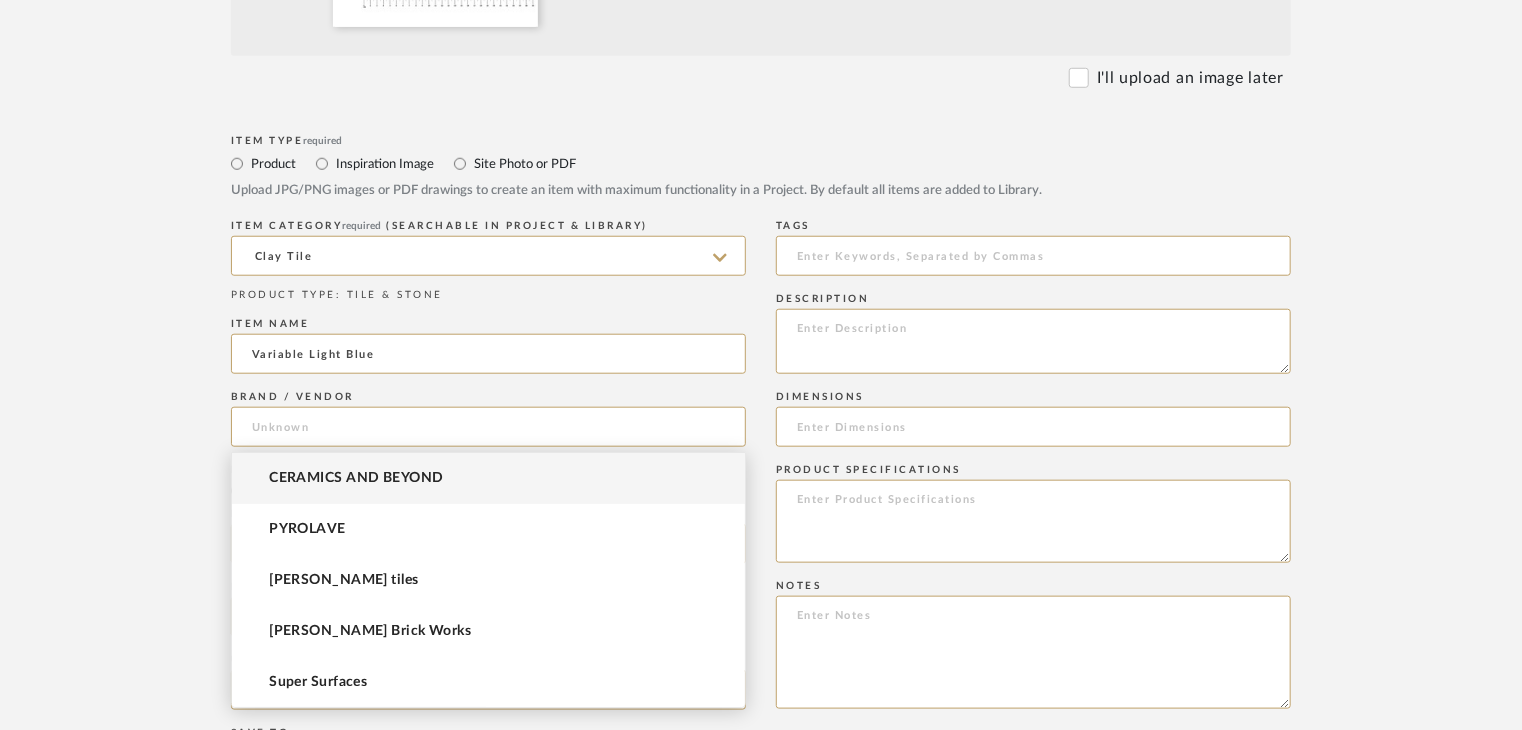 click on "CERAMICS AND BEYOND" at bounding box center (356, 478) 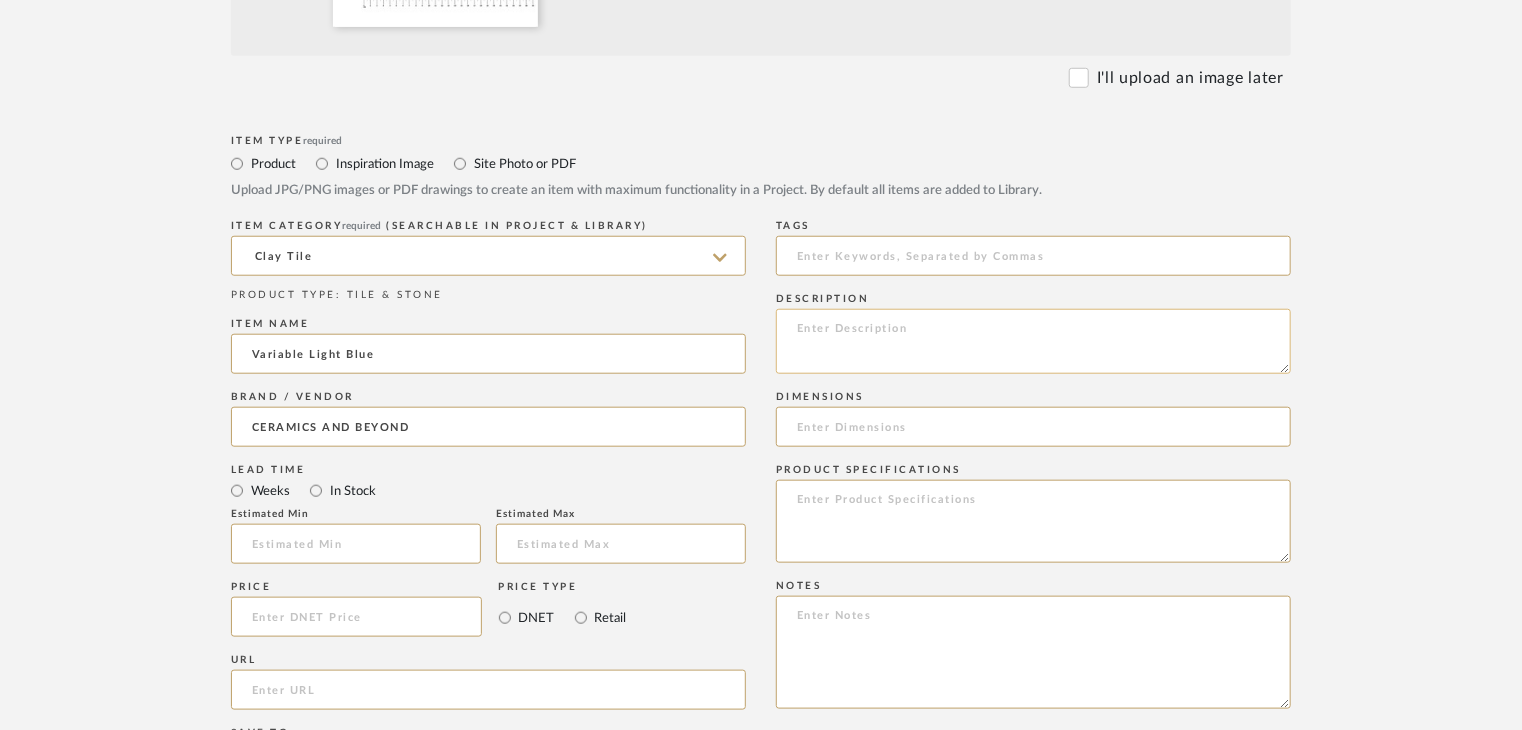 click 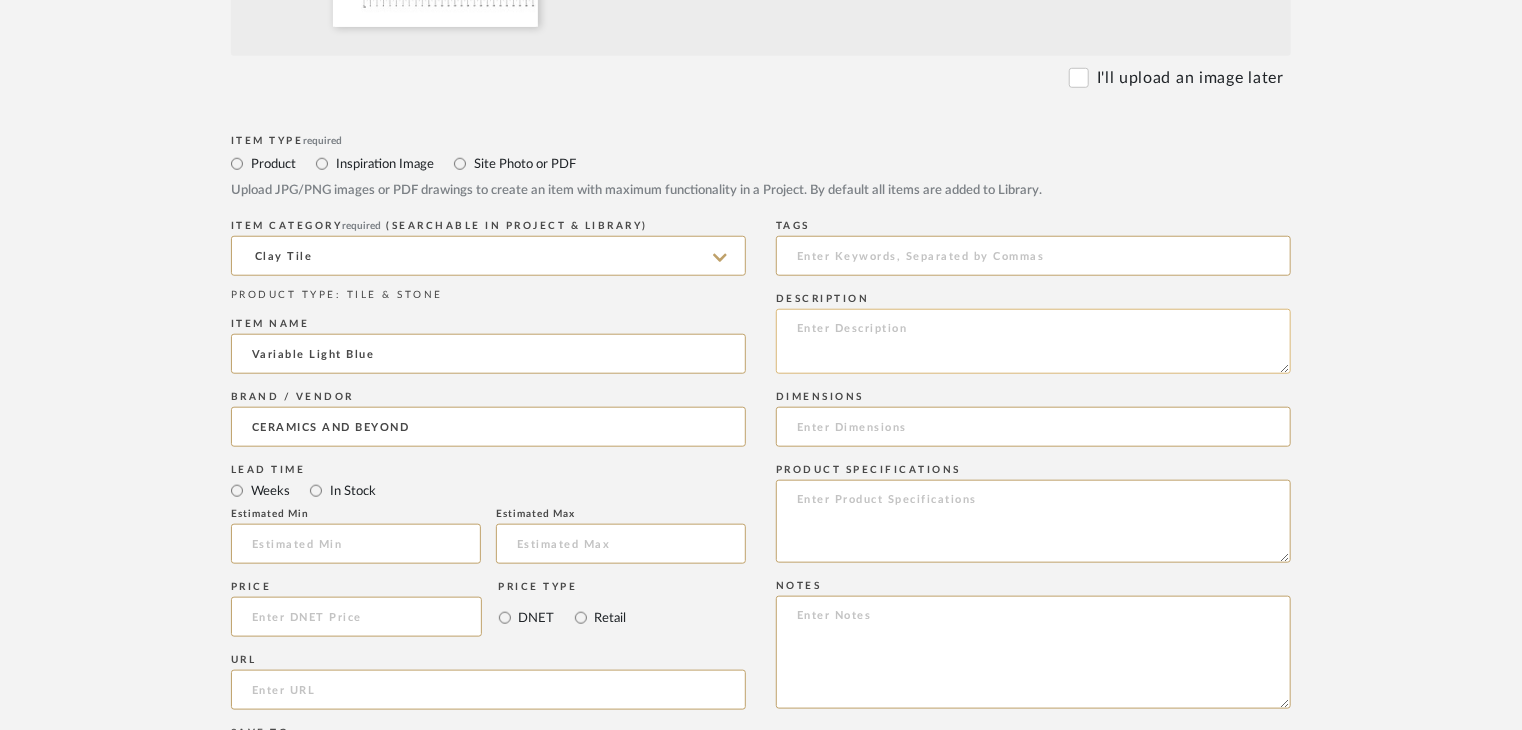 paste on "Type: clay tile
Dimension(s): (as mentioned)
Material/Finishes: (as mentioned)
Installation requirements, if any: (as applicable)
Price: (as mentioned)
Lead time: (as mentioned)
Sample available: supplier stock
Sample Internal reference number:
as per the internal sample warehouse) Point of
contact:
Contact number:
Email address:
Address:
Additional contact information:" 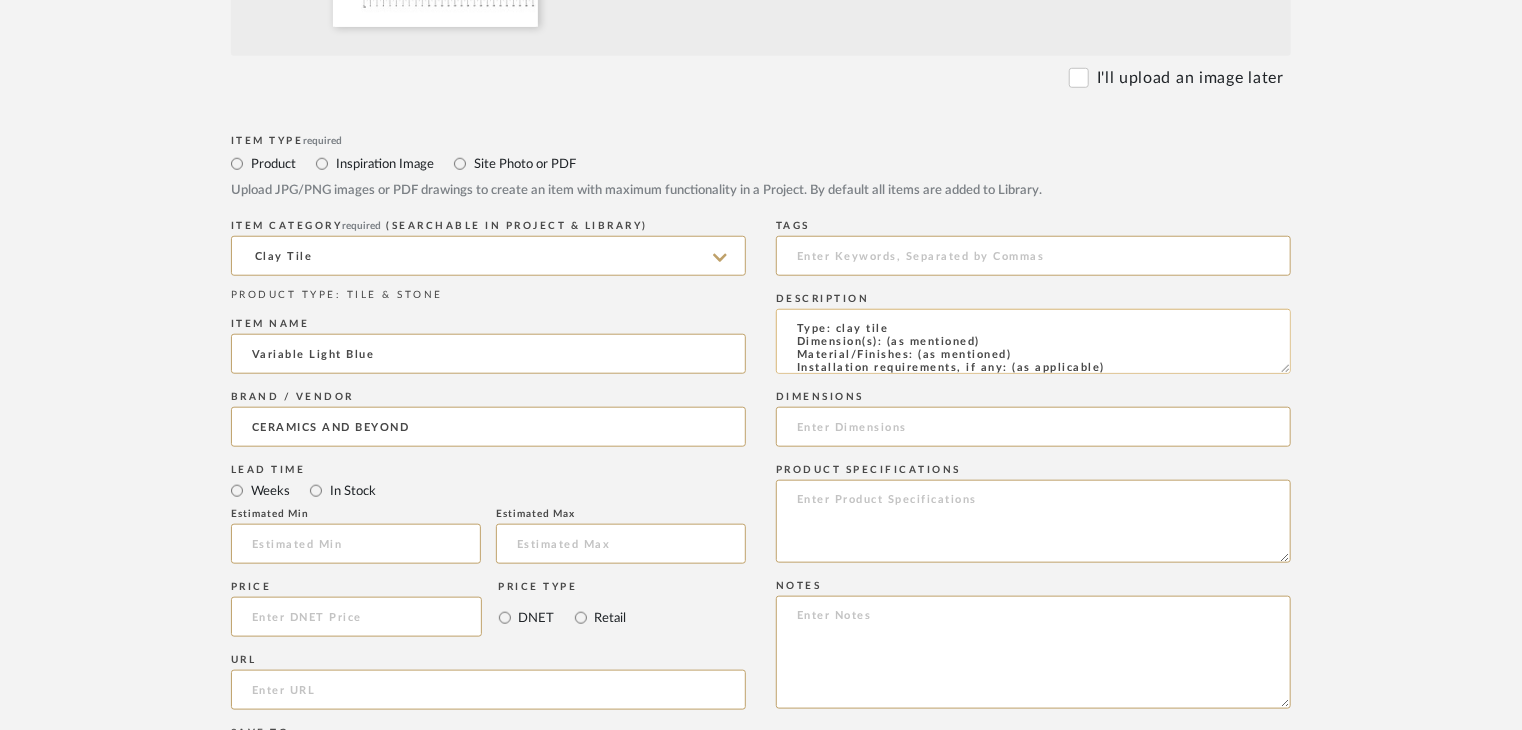 scroll, scrollTop: 0, scrollLeft: 0, axis: both 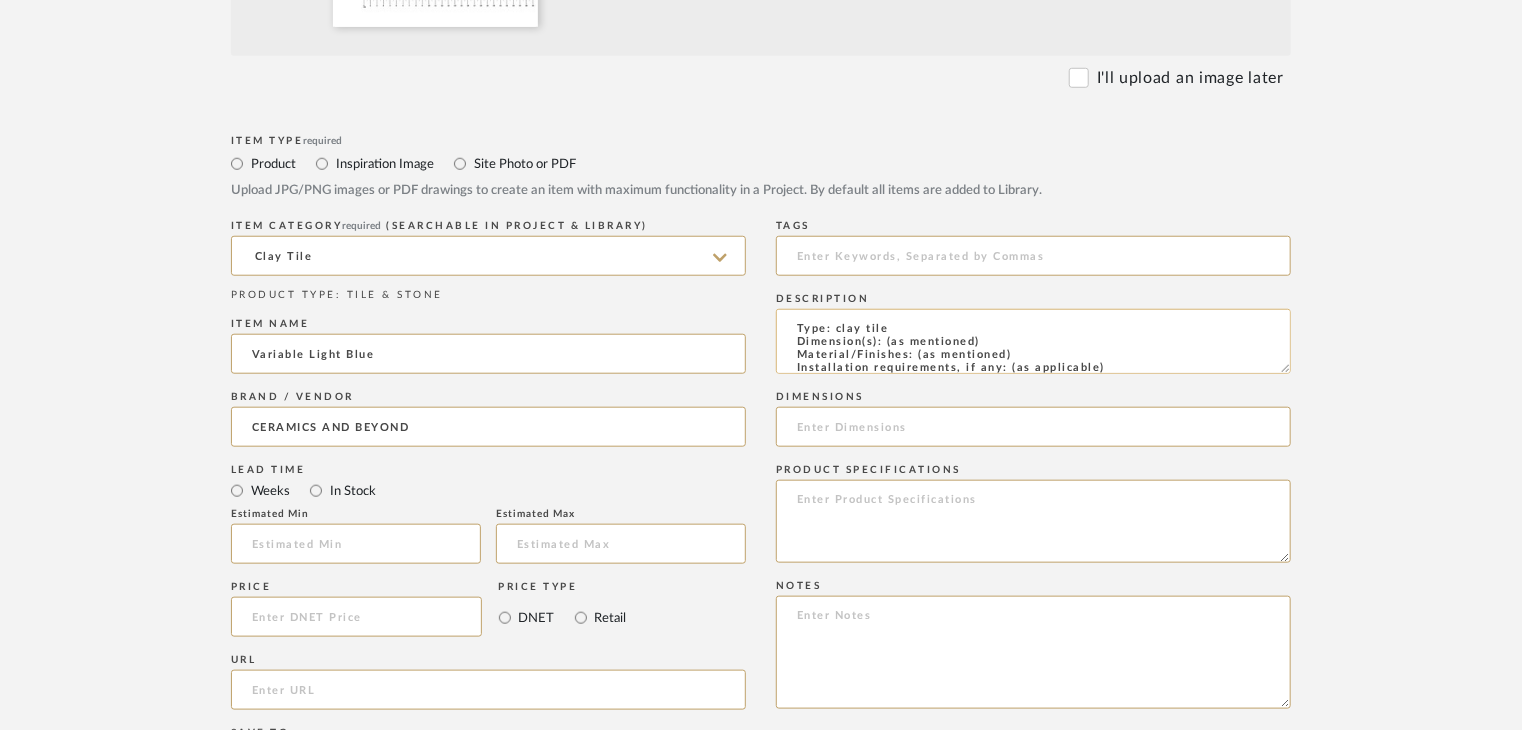 drag, startPoint x: 1010, startPoint y: 354, endPoint x: 916, endPoint y: 353, distance: 94.00532 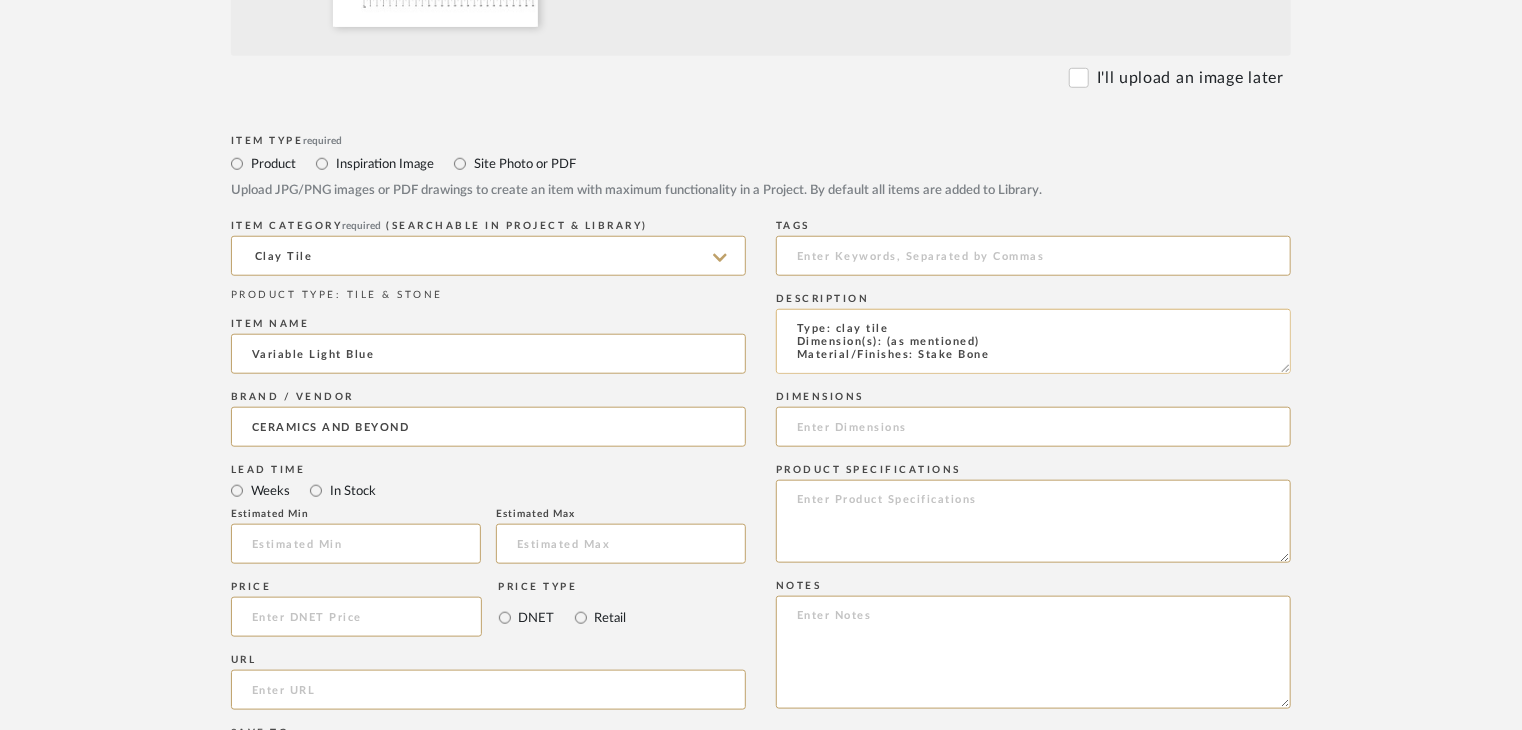 scroll, scrollTop: 1, scrollLeft: 0, axis: vertical 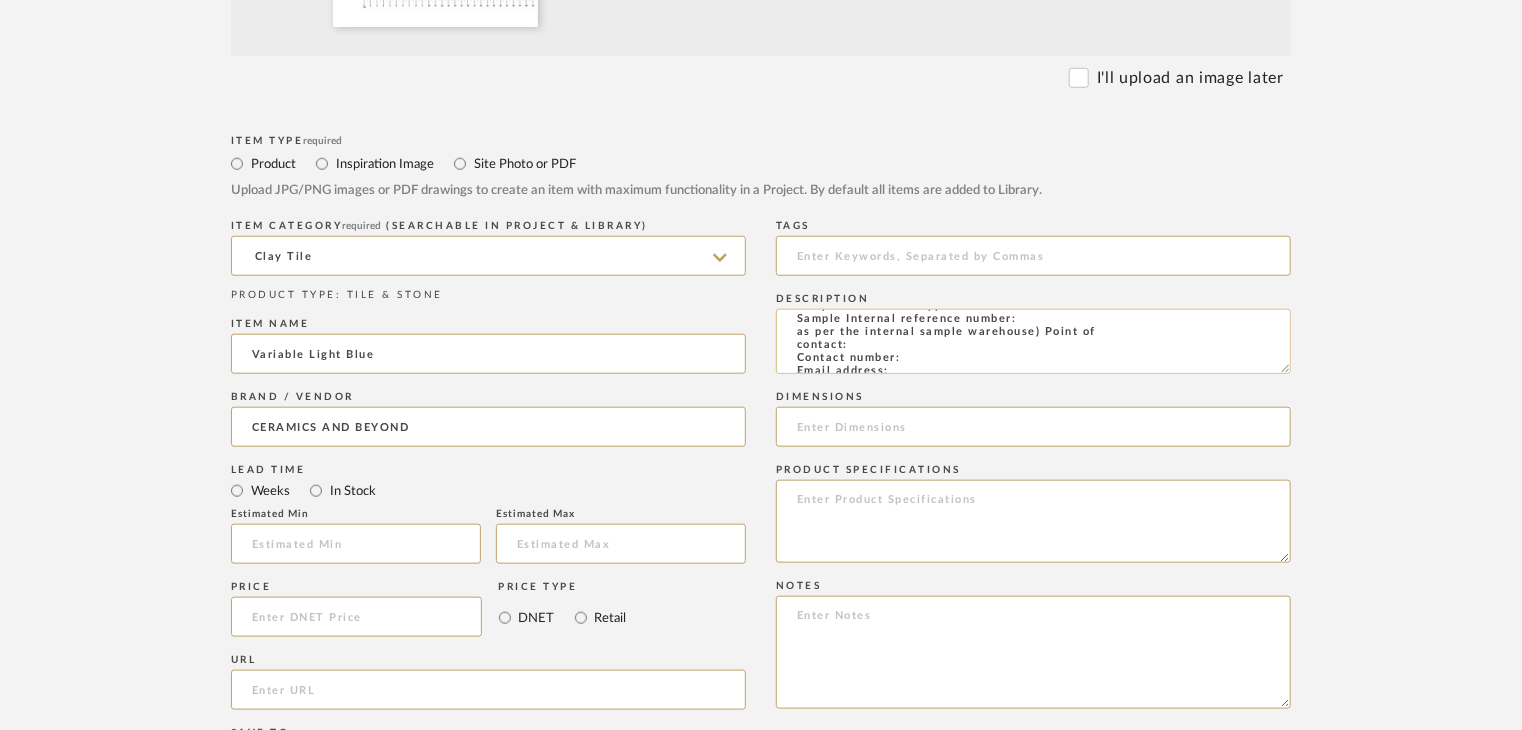 click on "Type: clay tile
Dimension(s): (as mentioned)
Material/Finishes: Stake Bone
Installation requirements, if any: (as applicable)
Price: (as mentioned)
Lead time: (as mentioned)
Sample available: supplier stock
Sample Internal reference number:
as per the internal sample warehouse) Point of
contact:
Contact number:
Email address:
Address:
Additional contact information:" 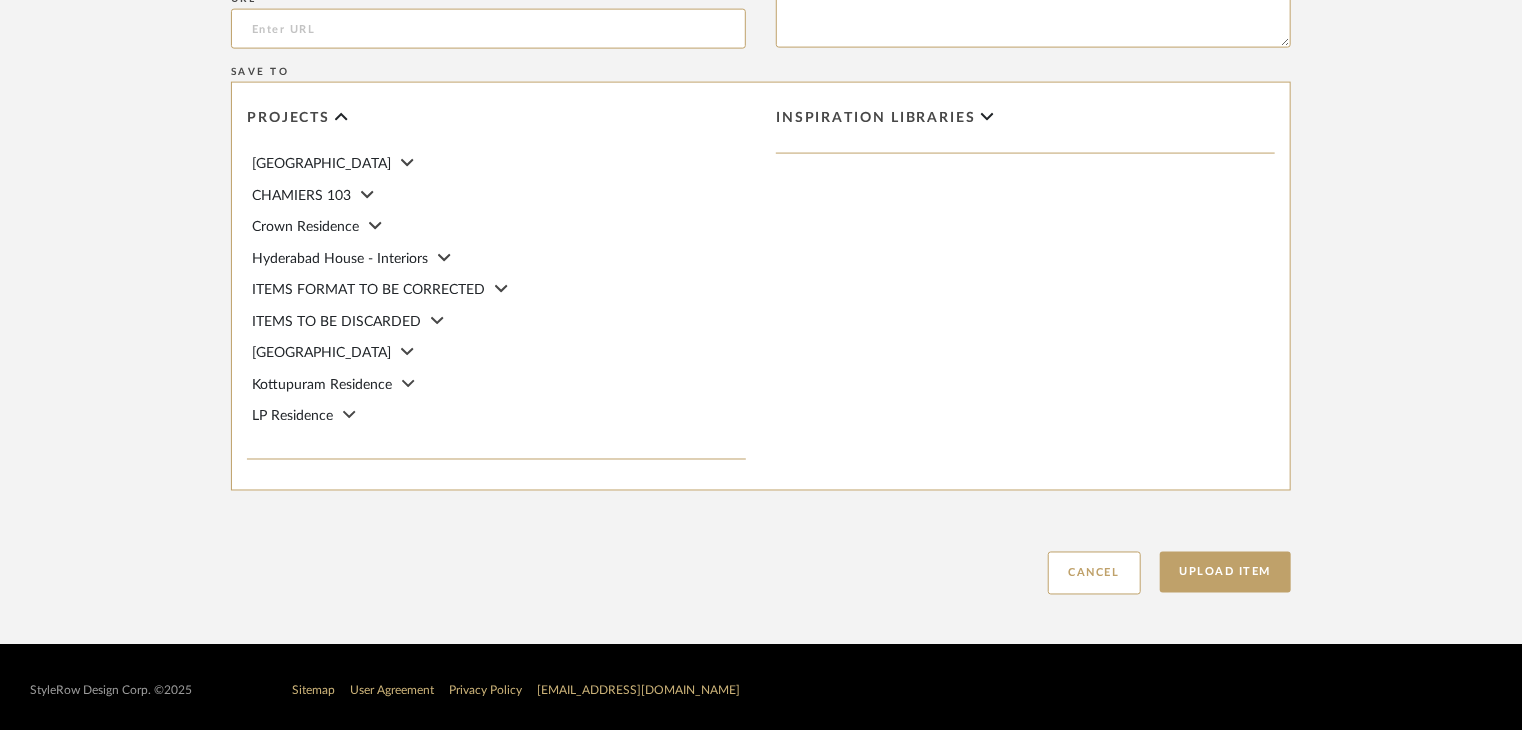 scroll, scrollTop: 1468, scrollLeft: 0, axis: vertical 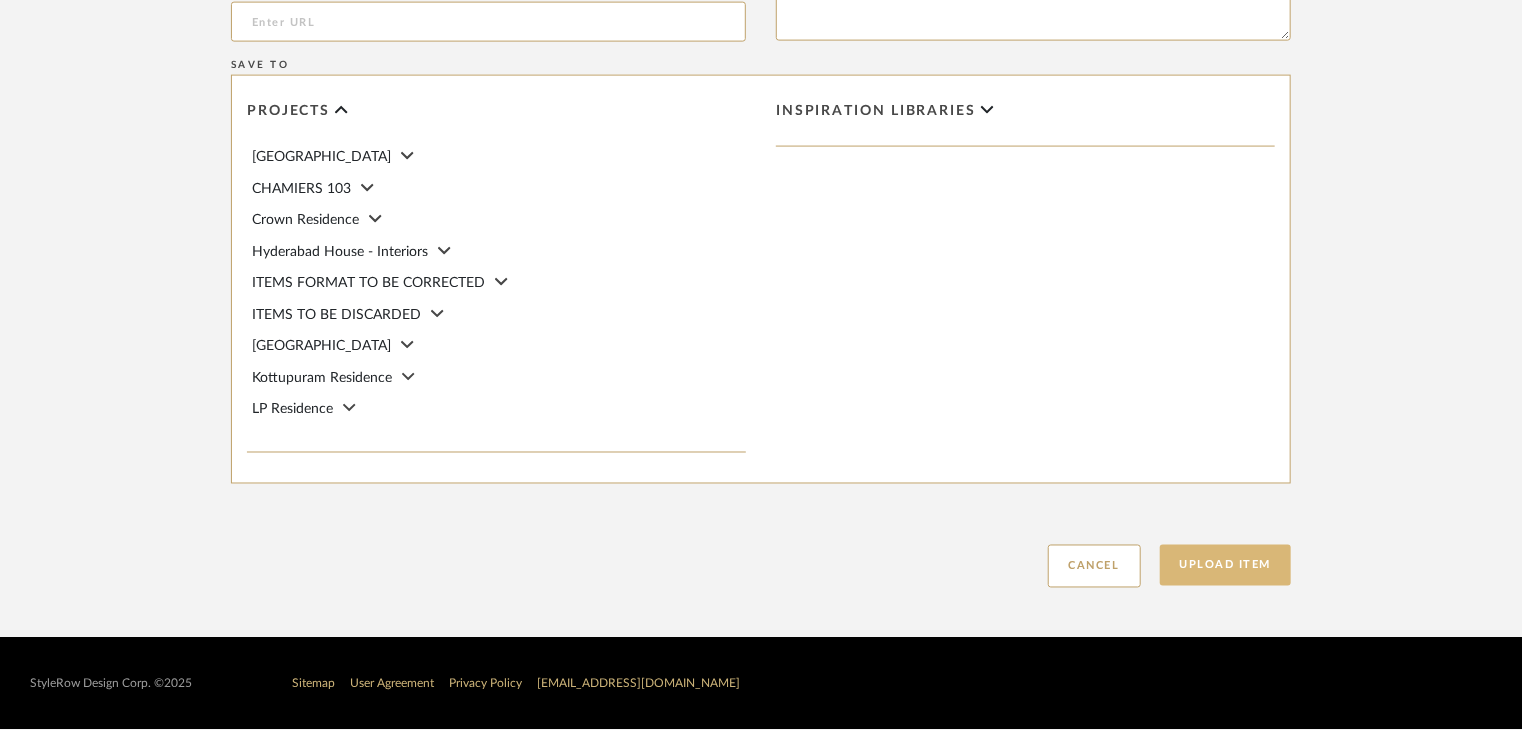 type on "Type: clay tile
Dimension(s): (as mentioned)
Material/Finishes: Stake Bone
Installation requirements, if any: (as applicable)
Price: (as mentioned)
Lead time: (as mentioned)
Sample available: supplier stock
Sample Internal reference number: TS-CLT-05-FT
as per the internal sample warehouse) Point of
contact:
Contact number:
Email address:
Address:
Additional contact information:" 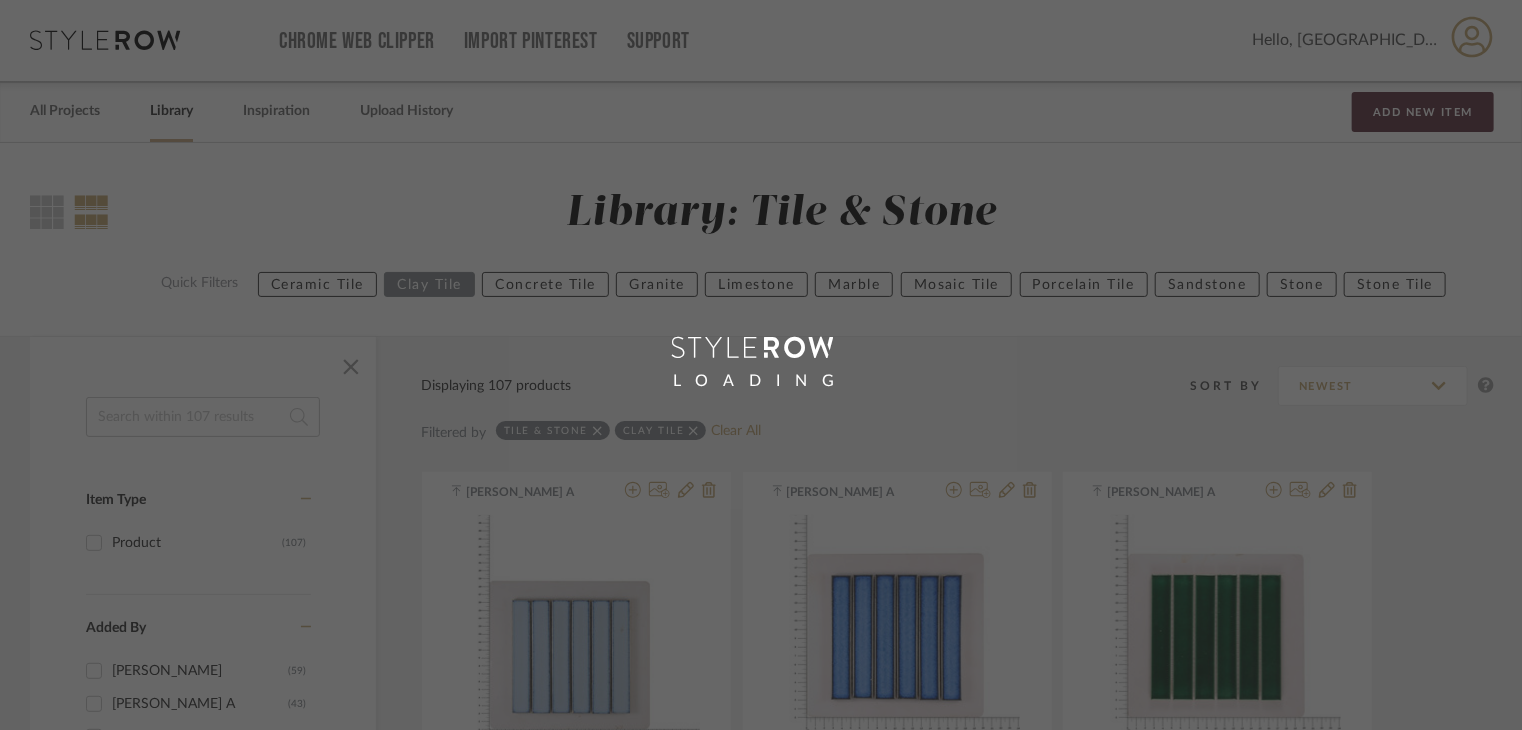scroll, scrollTop: 0, scrollLeft: 0, axis: both 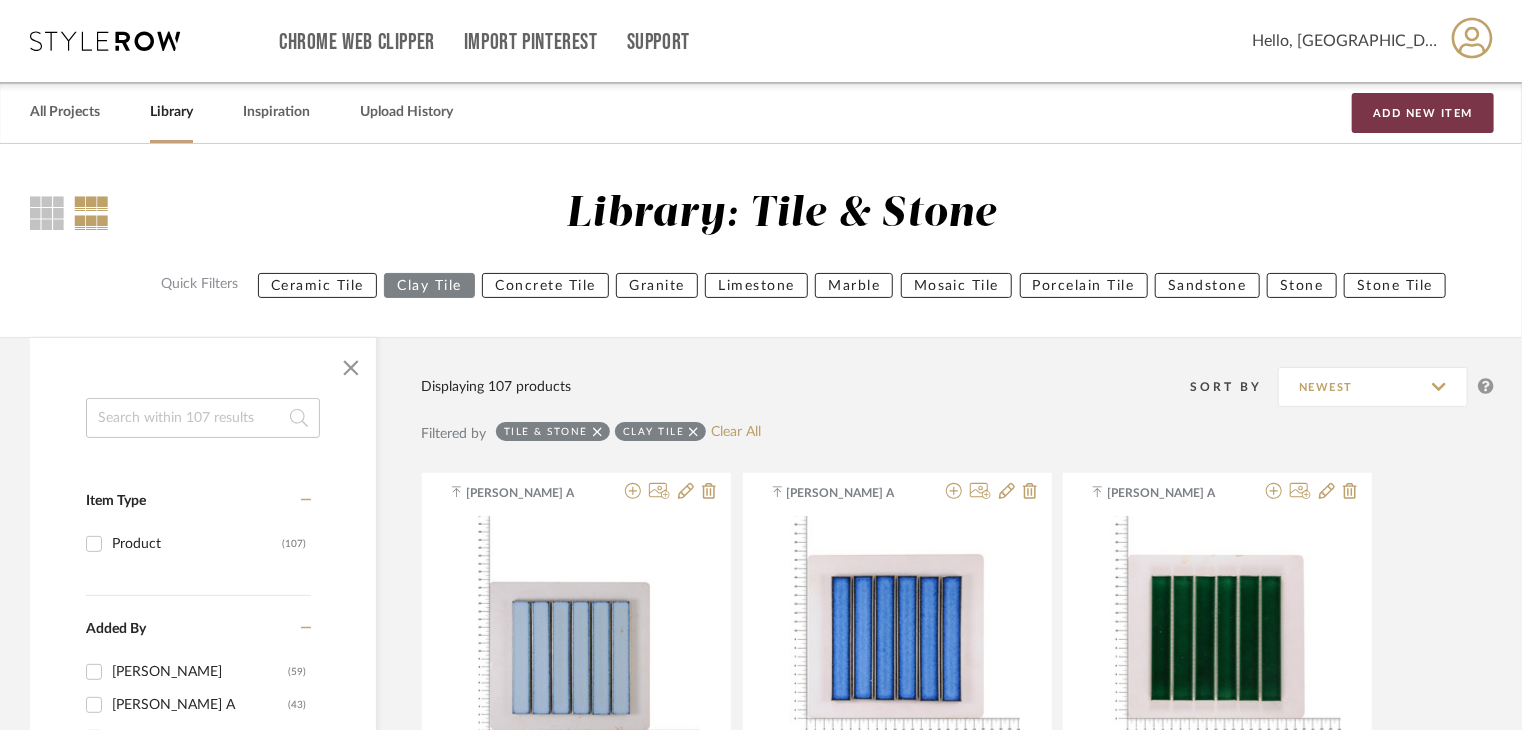 click on "Add New Item" at bounding box center [1423, 113] 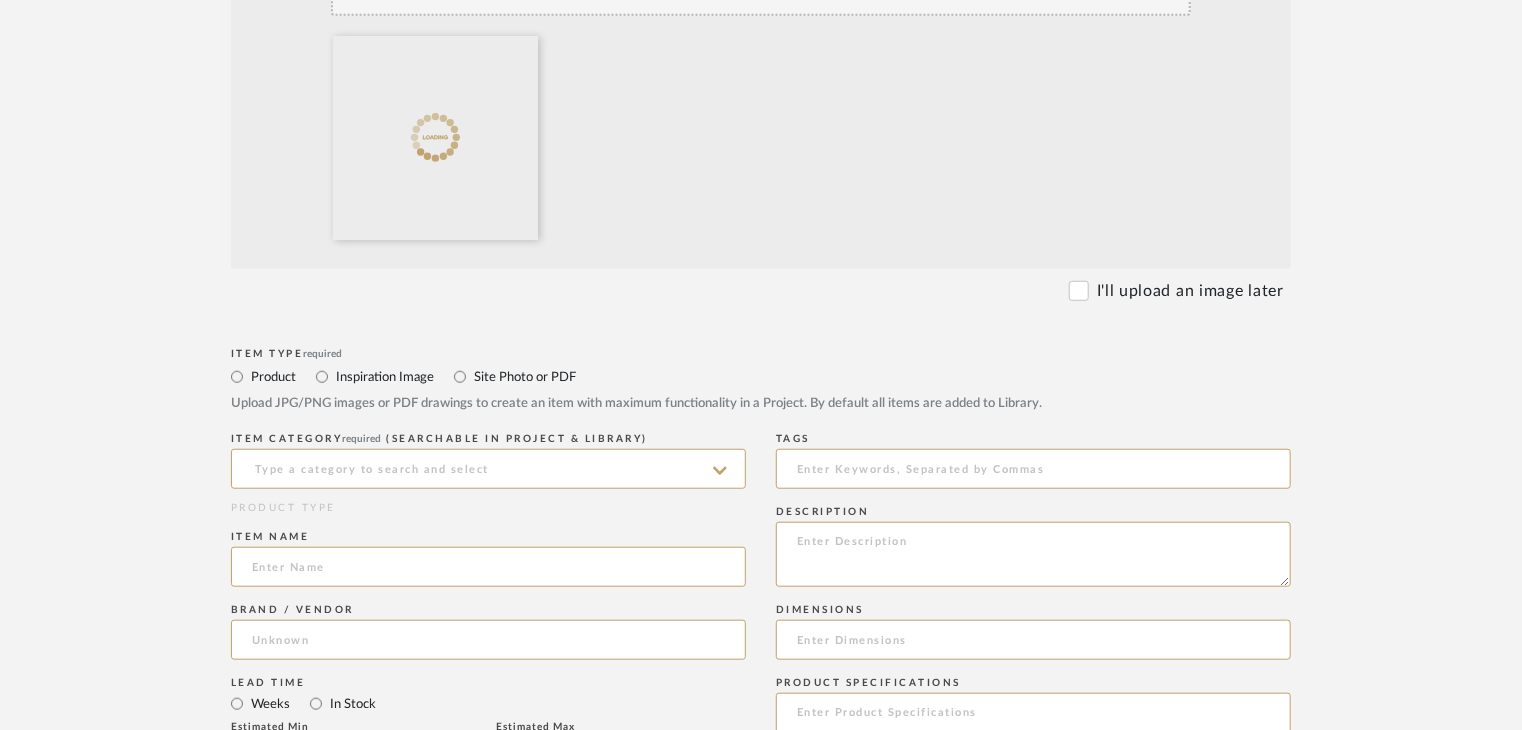 scroll, scrollTop: 600, scrollLeft: 0, axis: vertical 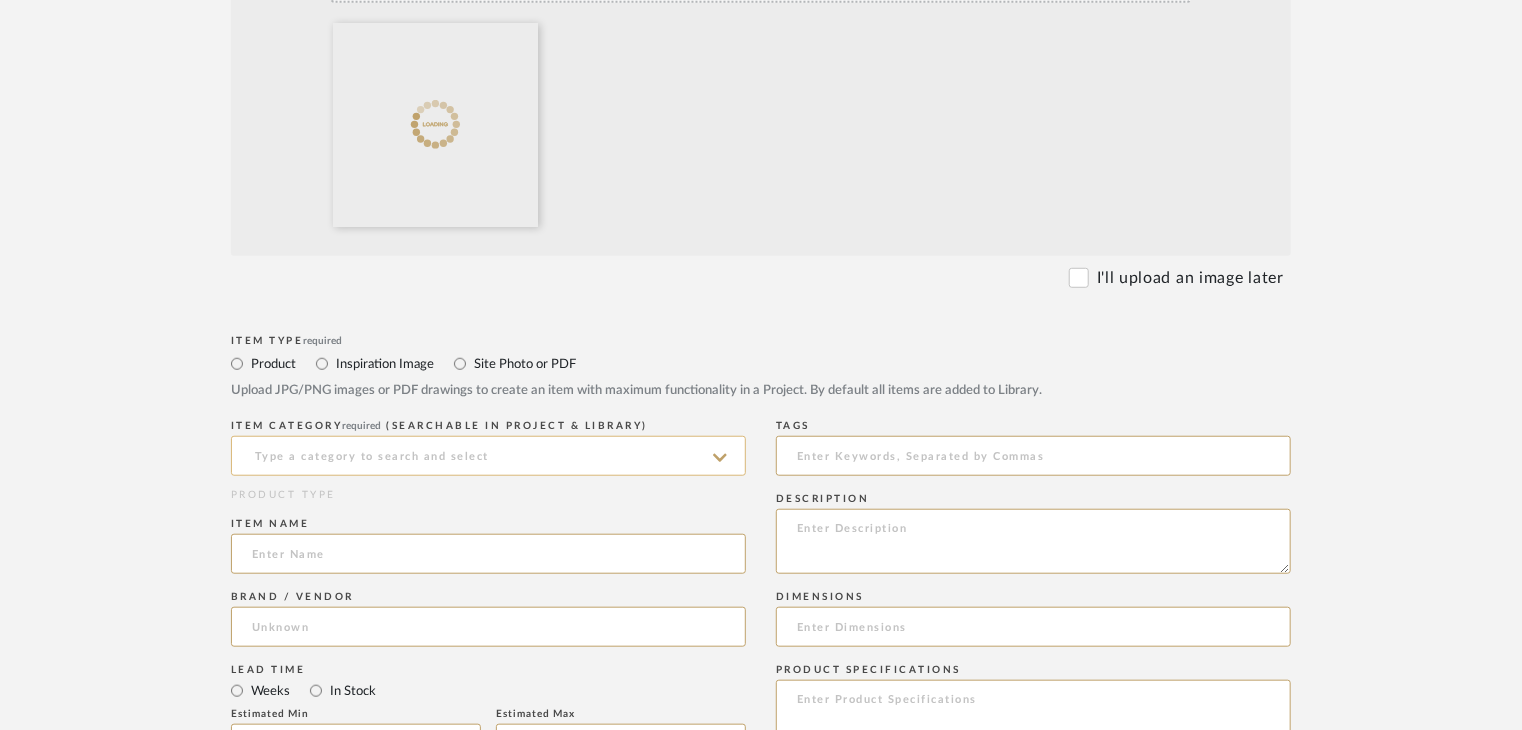 click 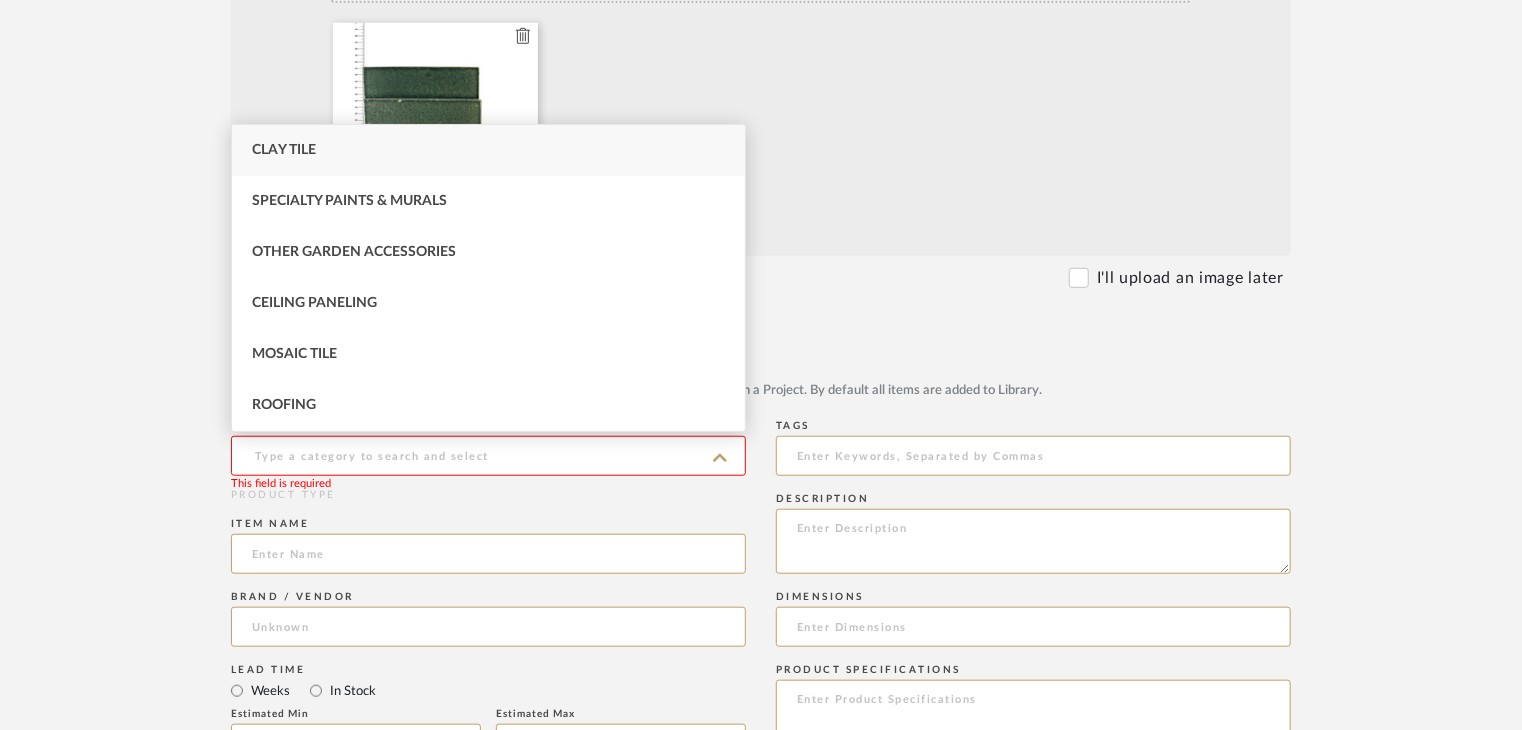 click on "Clay Tile" at bounding box center (488, 150) 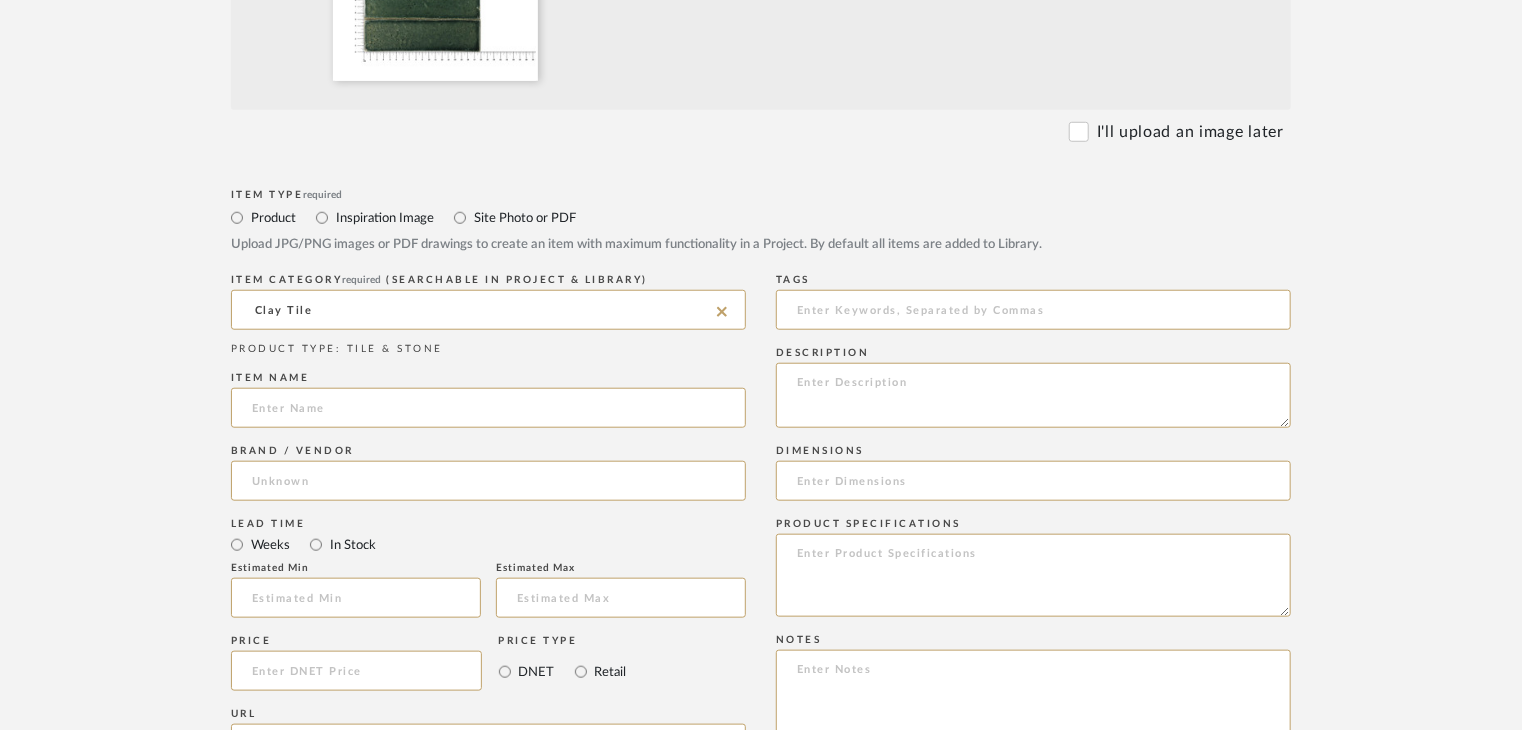 scroll, scrollTop: 800, scrollLeft: 0, axis: vertical 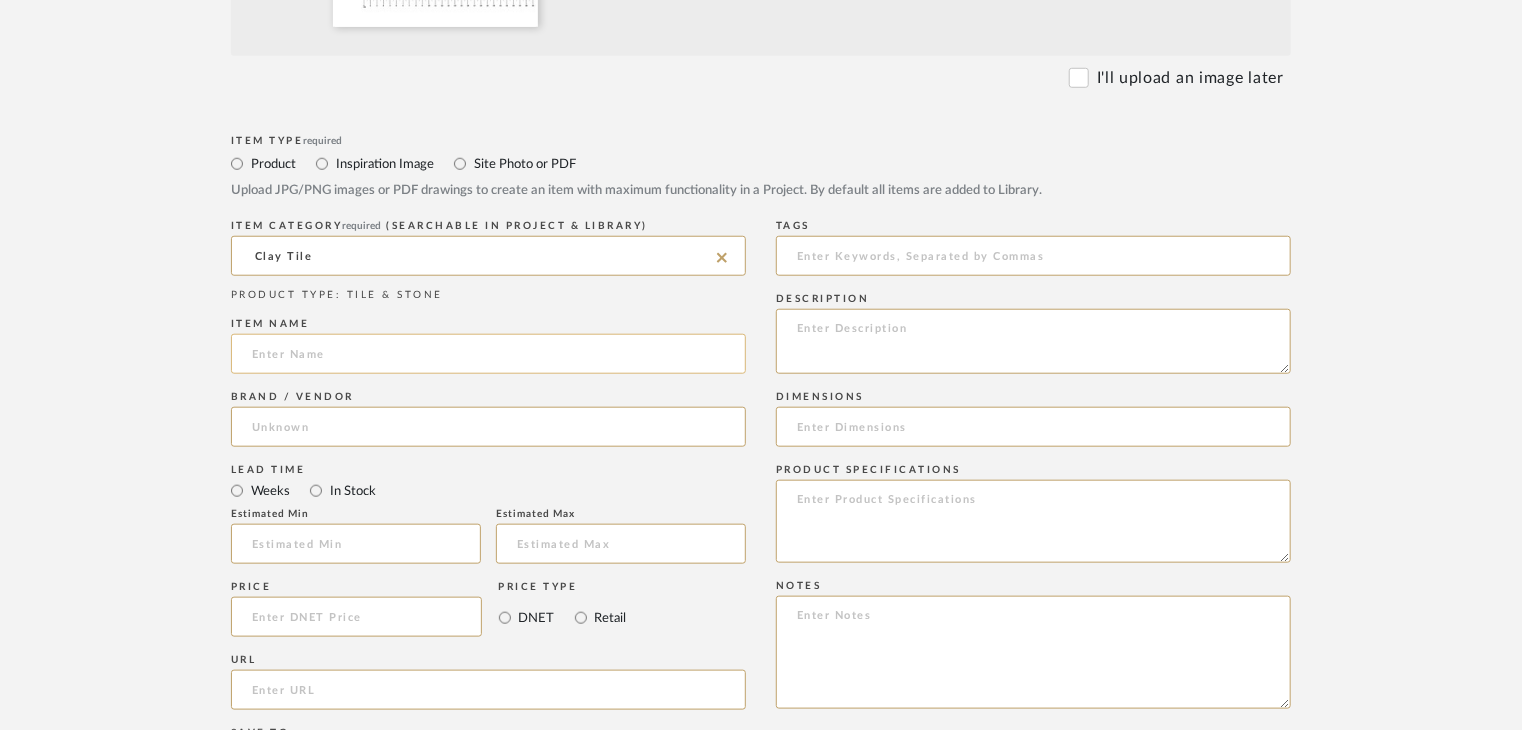 click 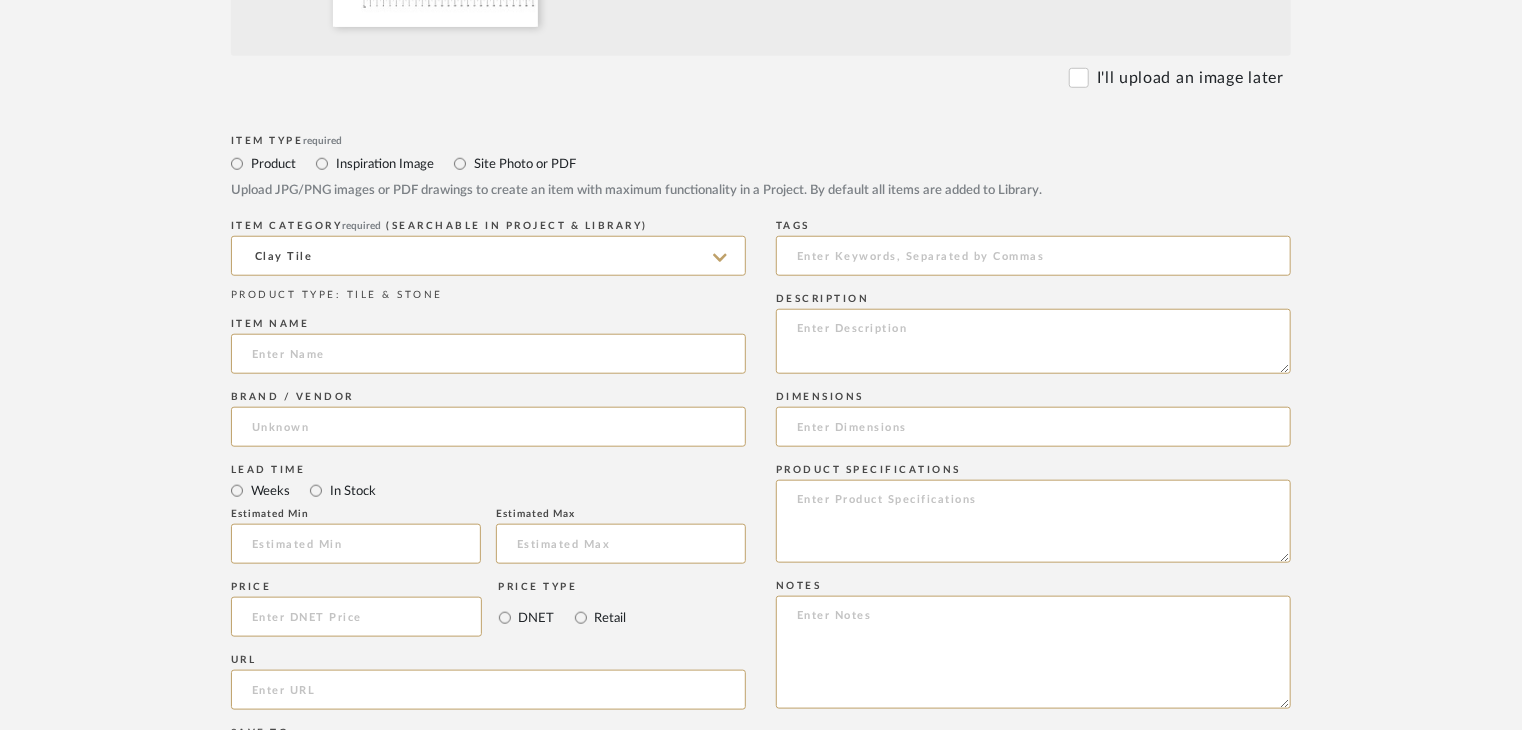 paste on "Sage" 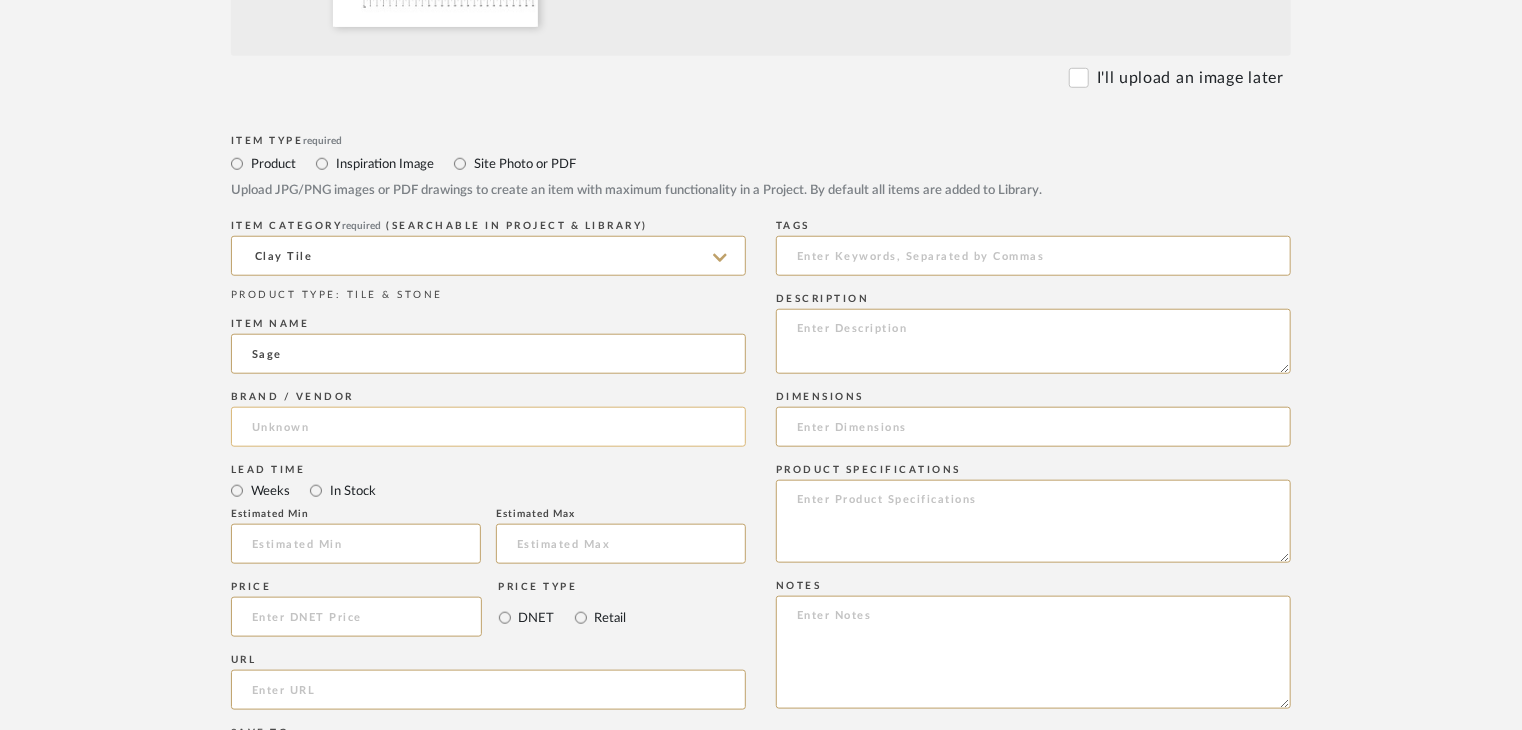 type on "Sage" 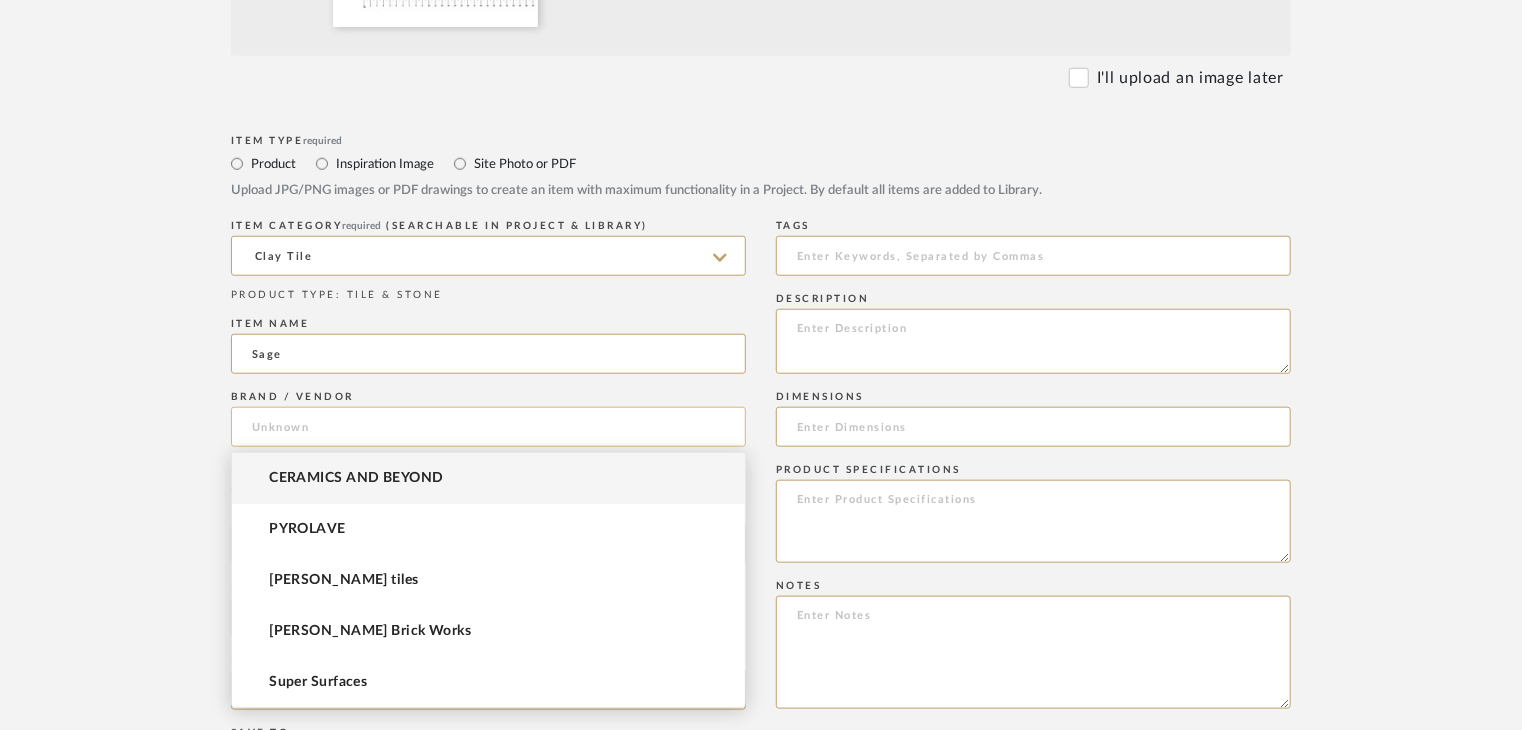 click 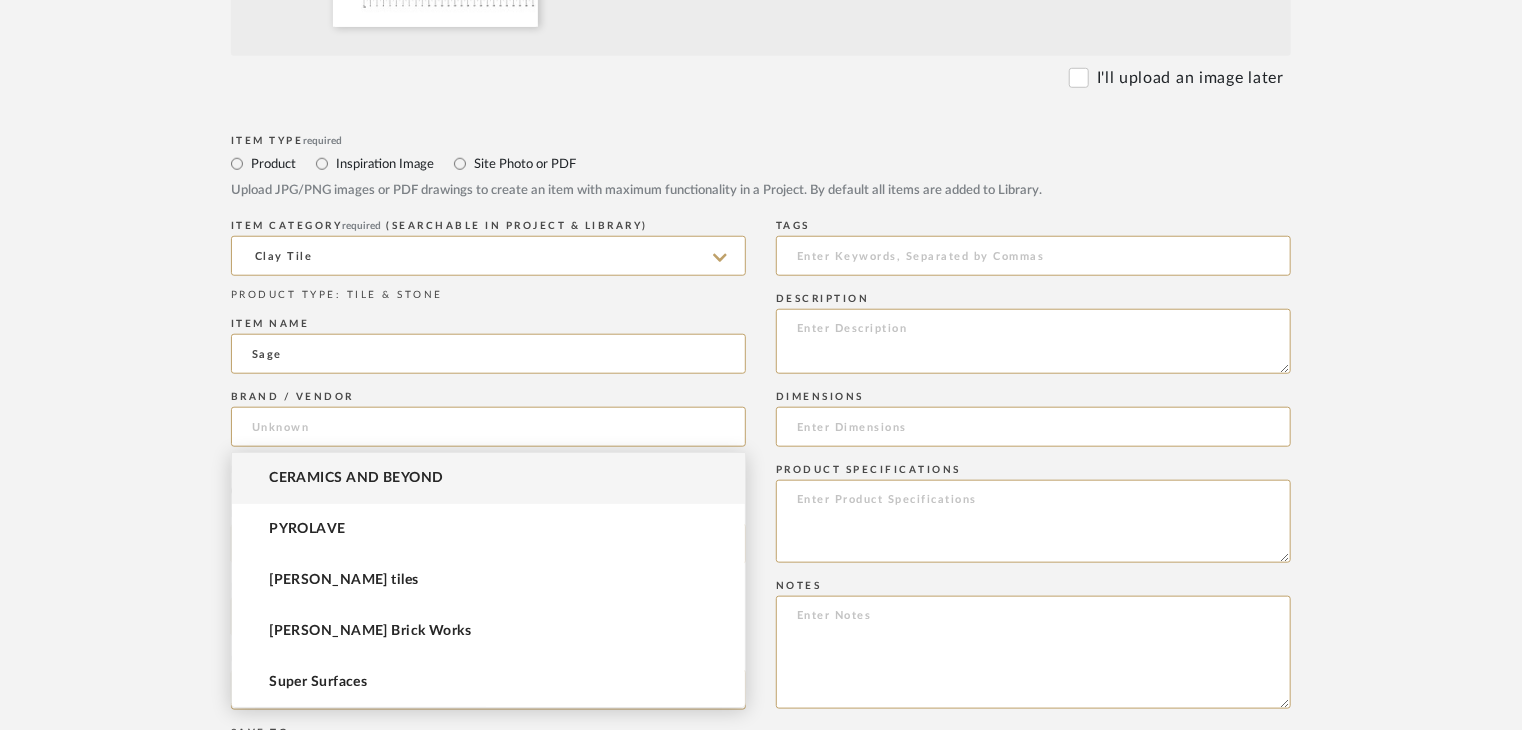 paste on "Narania" 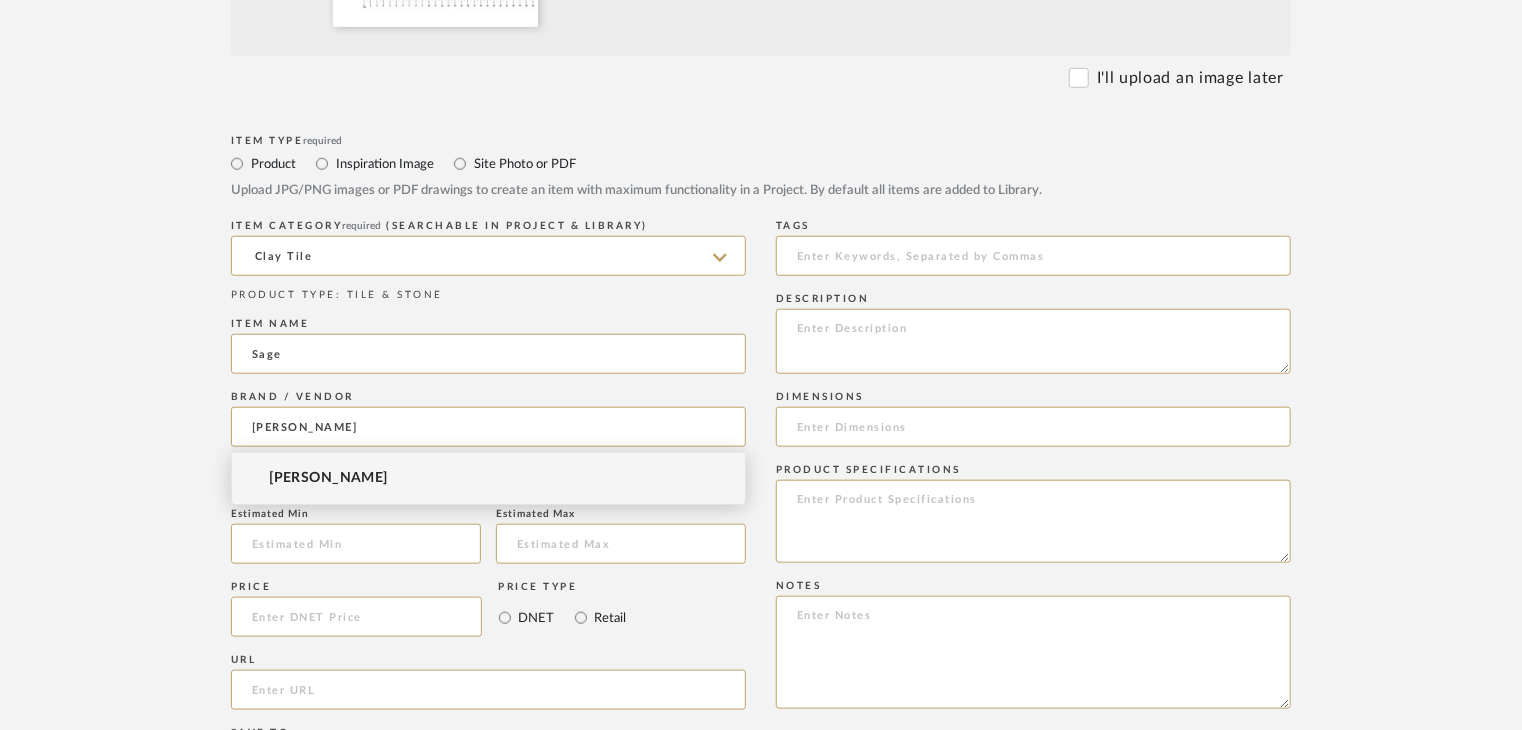 click on "[PERSON_NAME]" at bounding box center [488, 478] 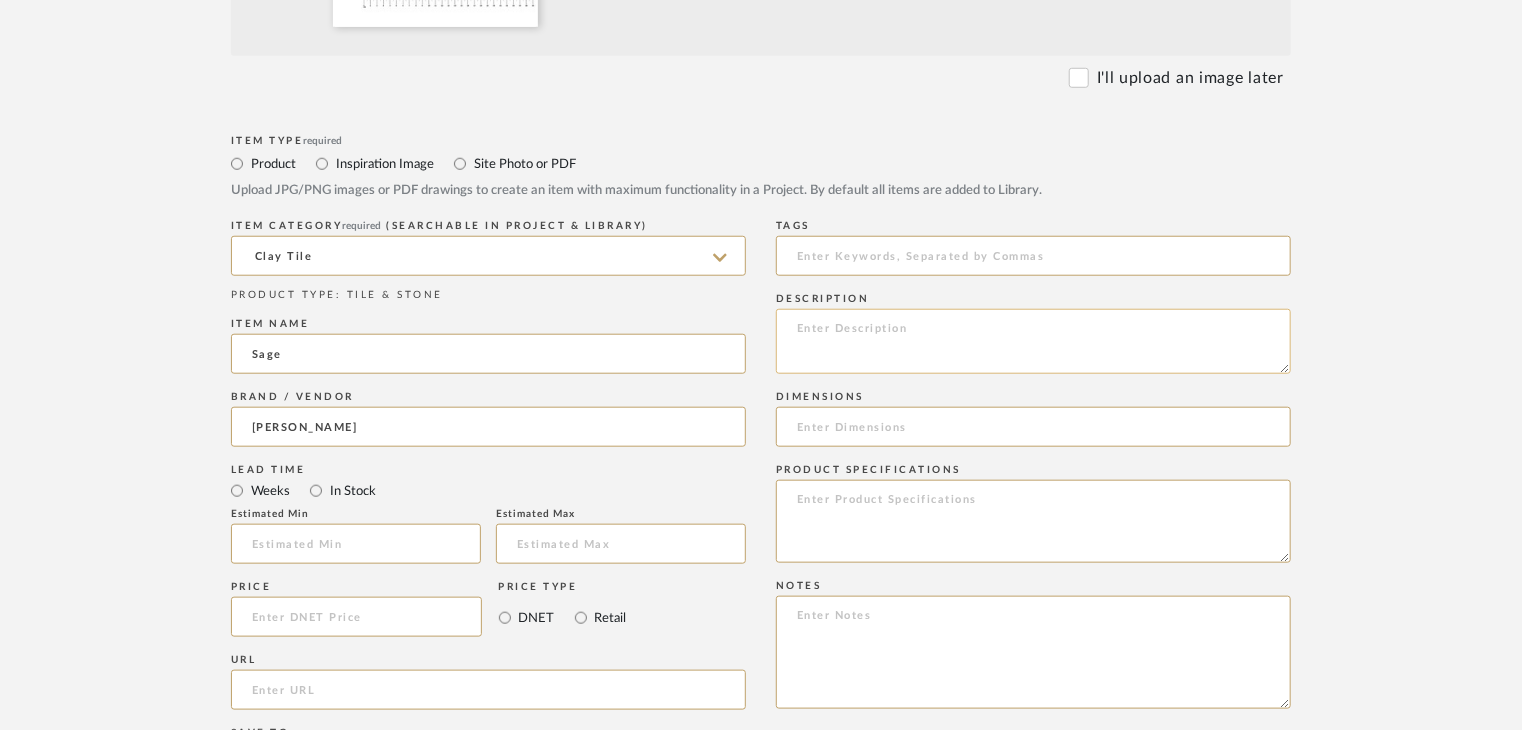 click 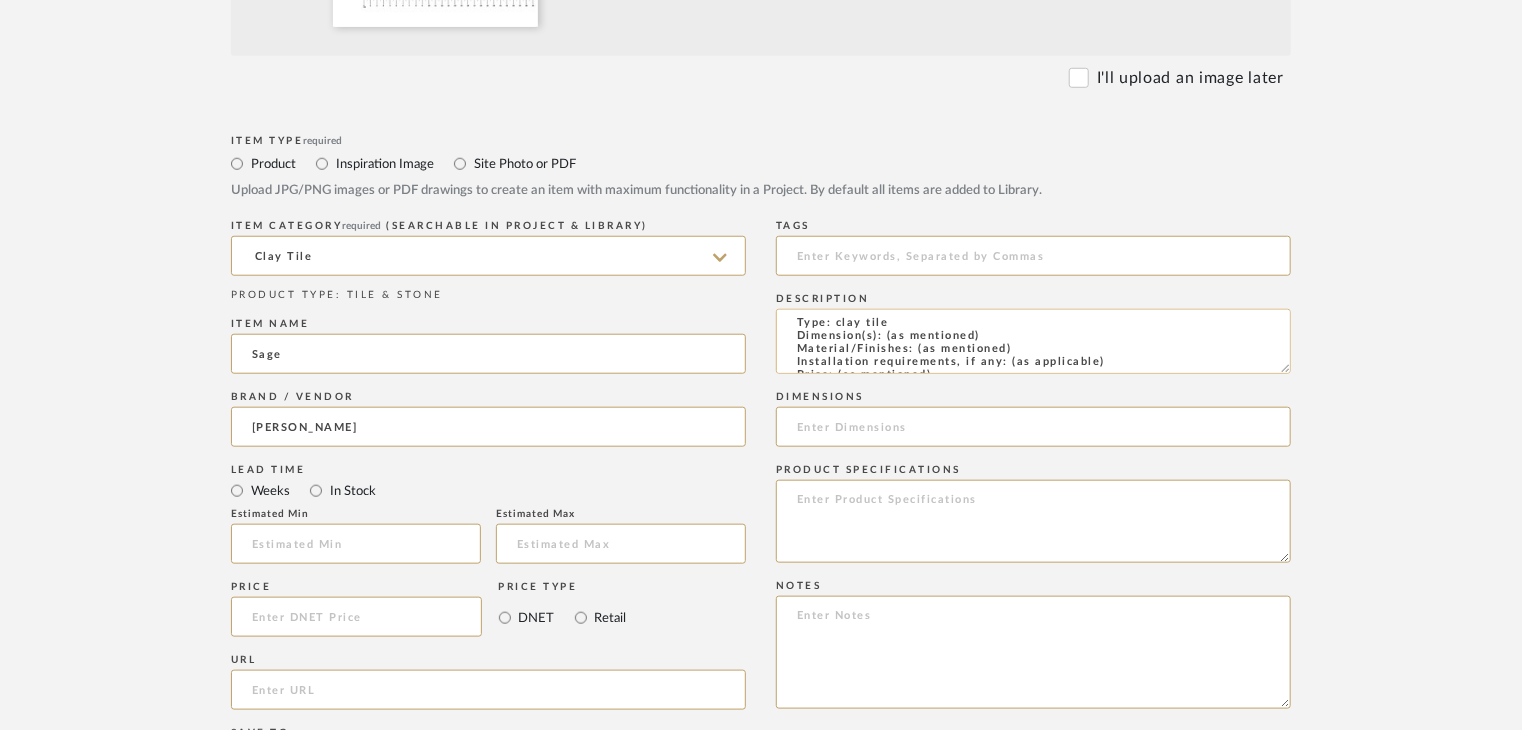 scroll, scrollTop: 0, scrollLeft: 0, axis: both 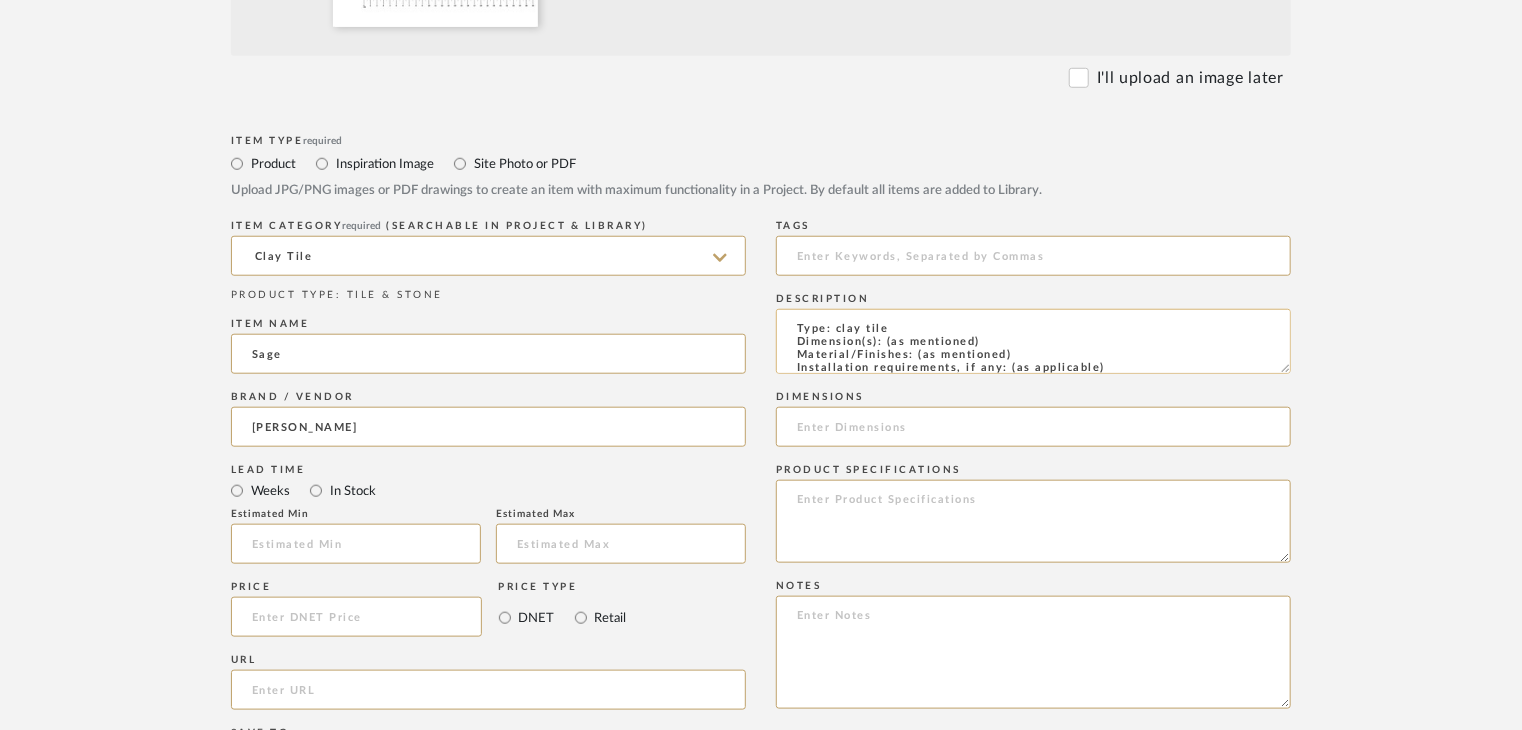 drag, startPoint x: 1019, startPoint y: 355, endPoint x: 915, endPoint y: 355, distance: 104 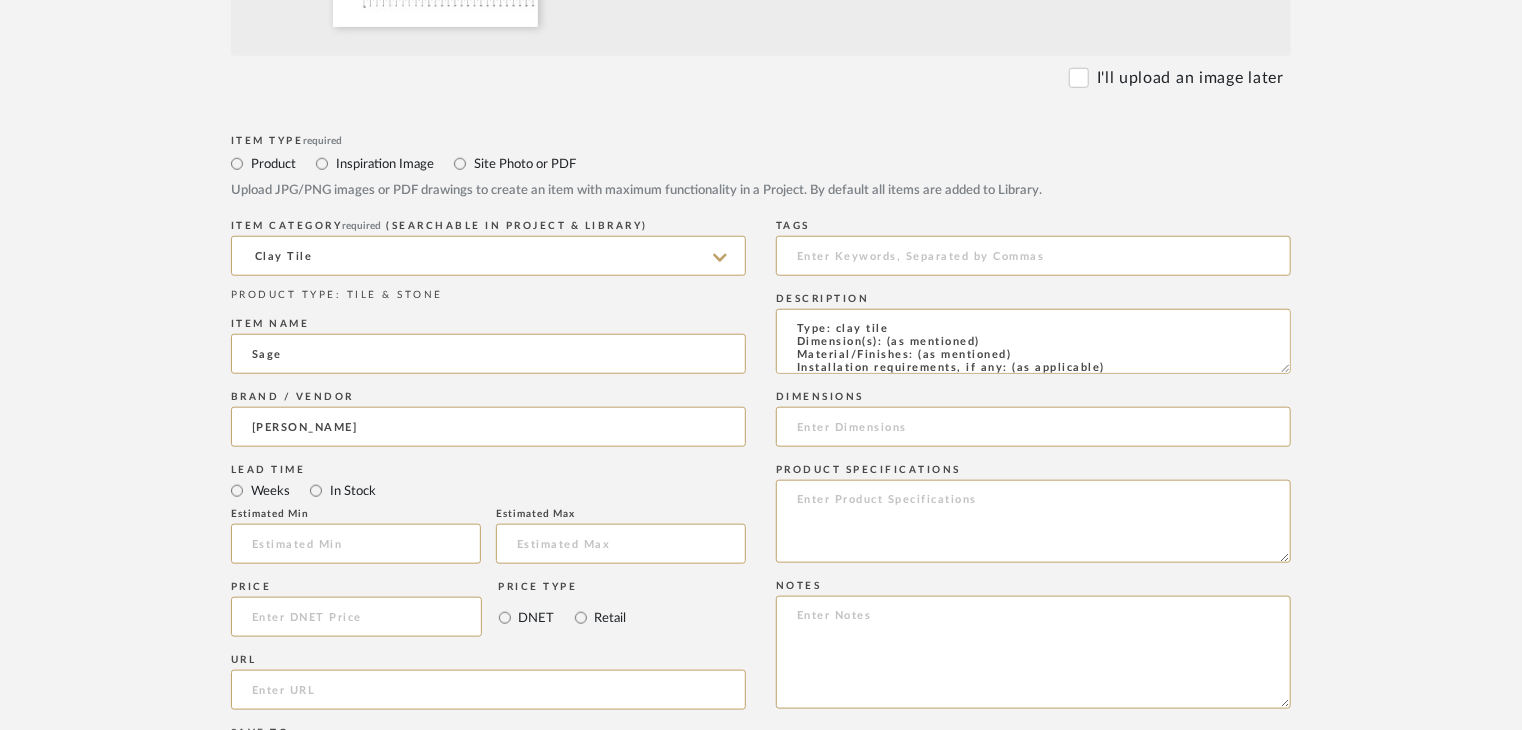 paste on "Glaze" 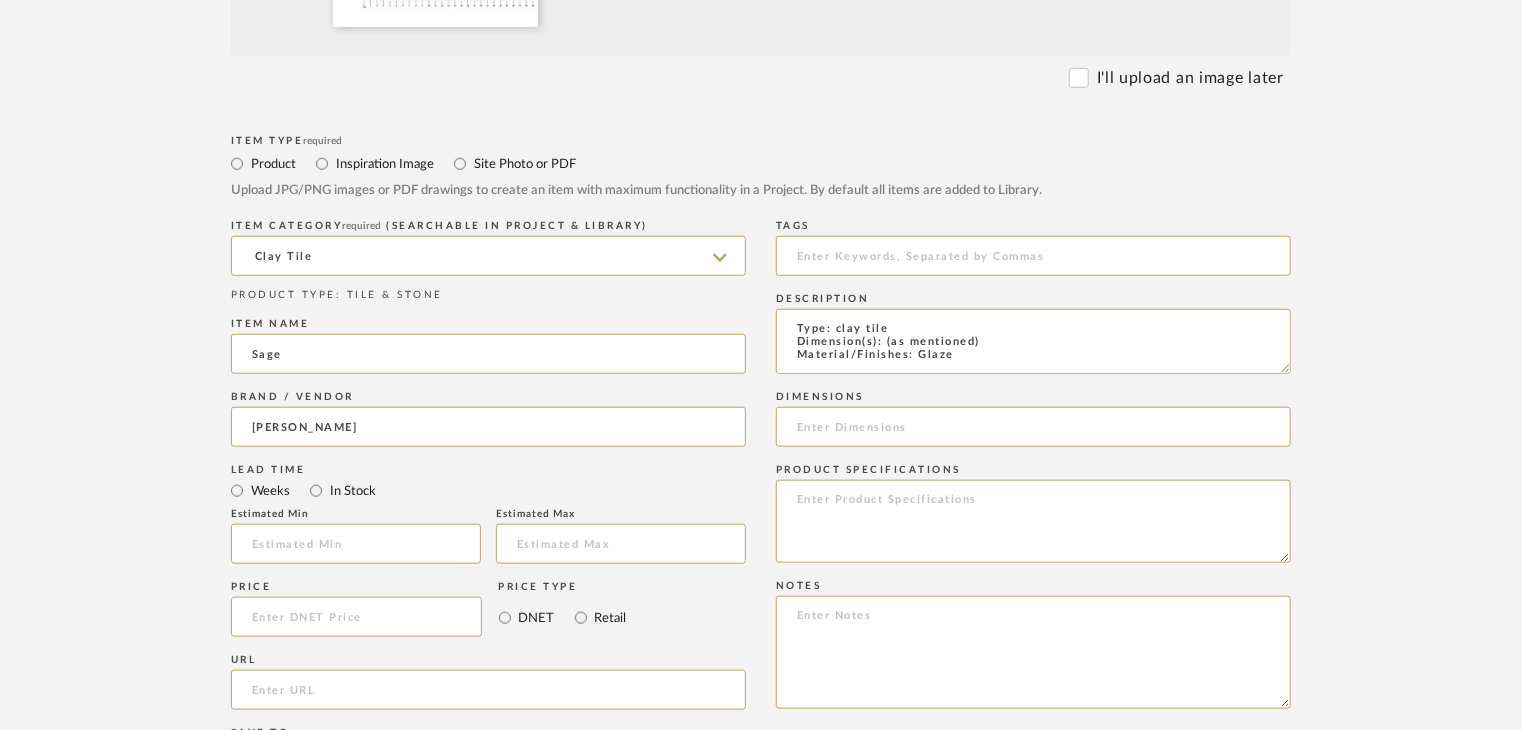 scroll, scrollTop: 1, scrollLeft: 0, axis: vertical 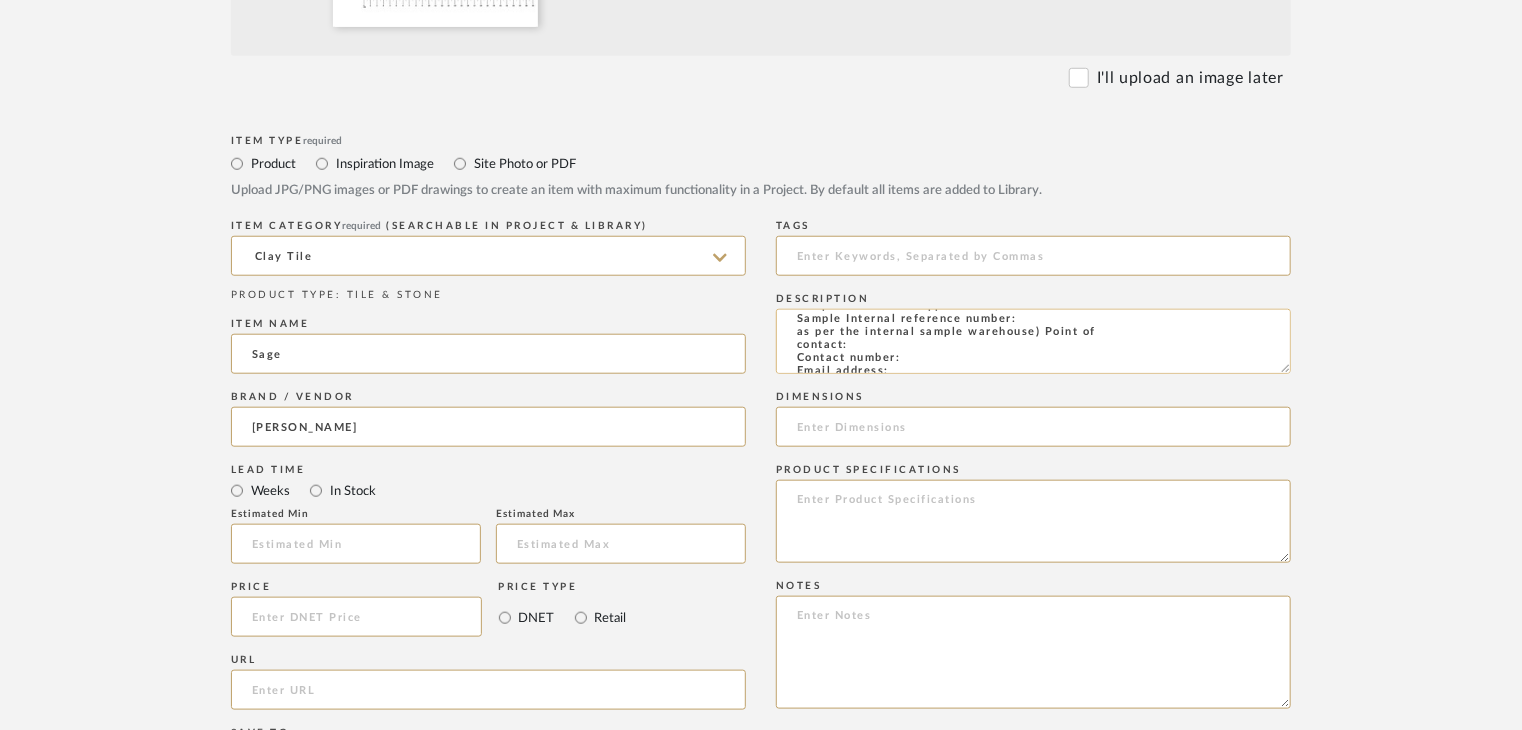 click on "Type: clay tile
Dimension(s): (as mentioned)
Material/Finishes: Glaze
Installation requirements, if any: (as applicable)
Price: (as mentioned)
Lead time: (as mentioned)
Sample available: supplier stock
Sample Internal reference number:
as per the internal sample warehouse) Point of
contact:
Contact number:
Email address:
Address:
Additional contact information:" 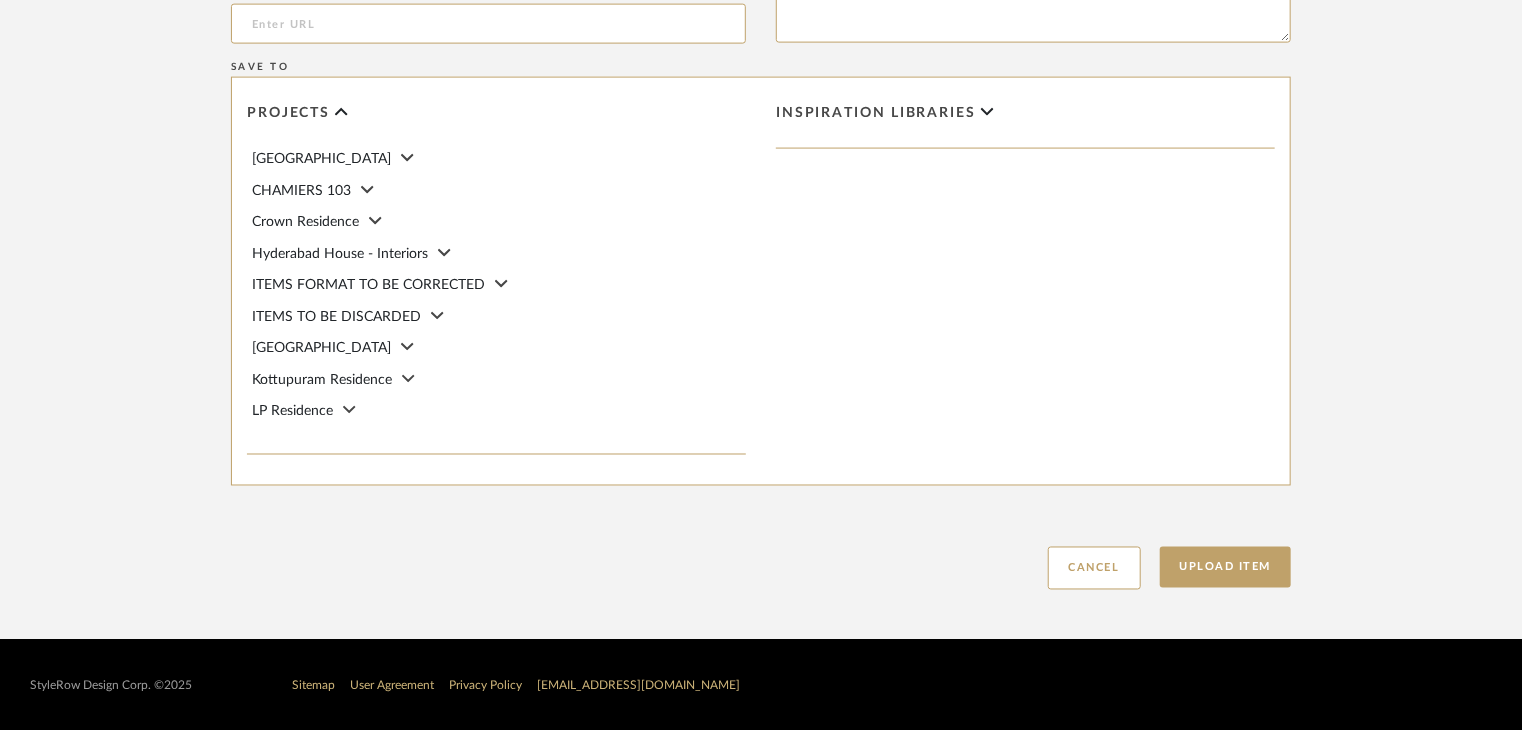 scroll, scrollTop: 1468, scrollLeft: 0, axis: vertical 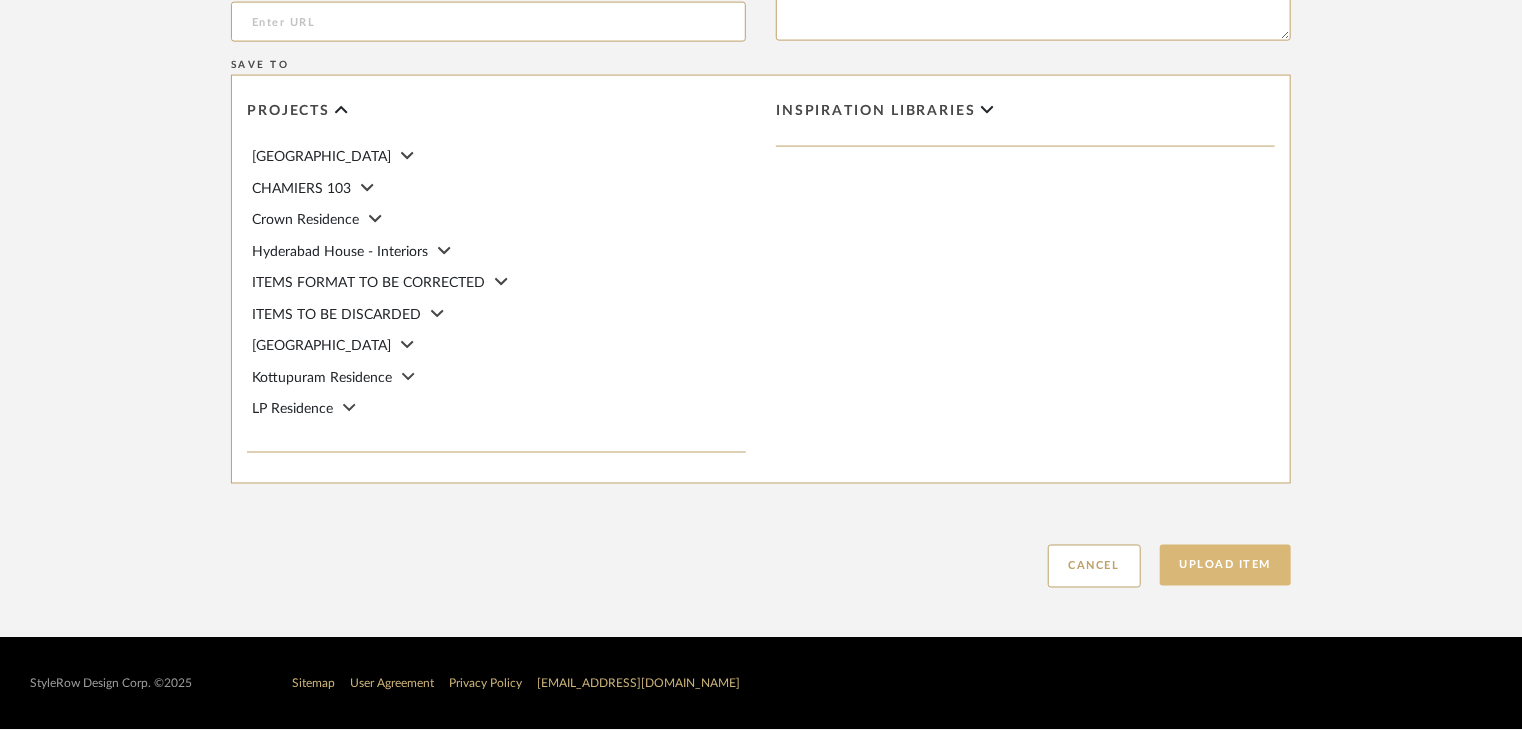 type on "Type: clay tile
Dimension(s): (as mentioned)
Material/Finishes: Glaze
Installation requirements, if any: (as applicable)
Price: (as mentioned)
Lead time: (as mentioned)
Sample available: supplier stock
Sample Internal reference number: TS-CLT-06
as per the internal sample warehouse) Point of
contact:
Contact number:
Email address:
Address:
Additional contact information:" 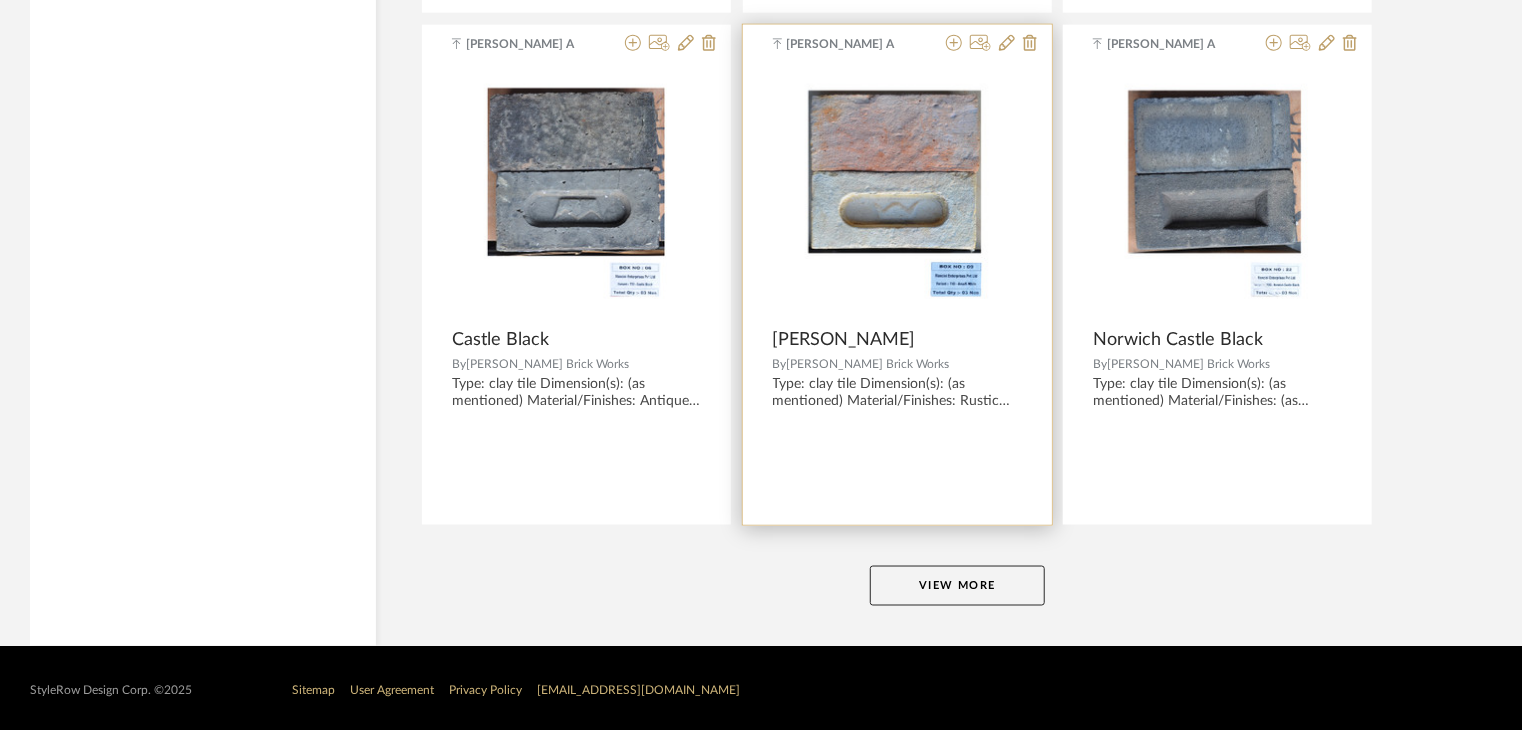 scroll, scrollTop: 5054, scrollLeft: 0, axis: vertical 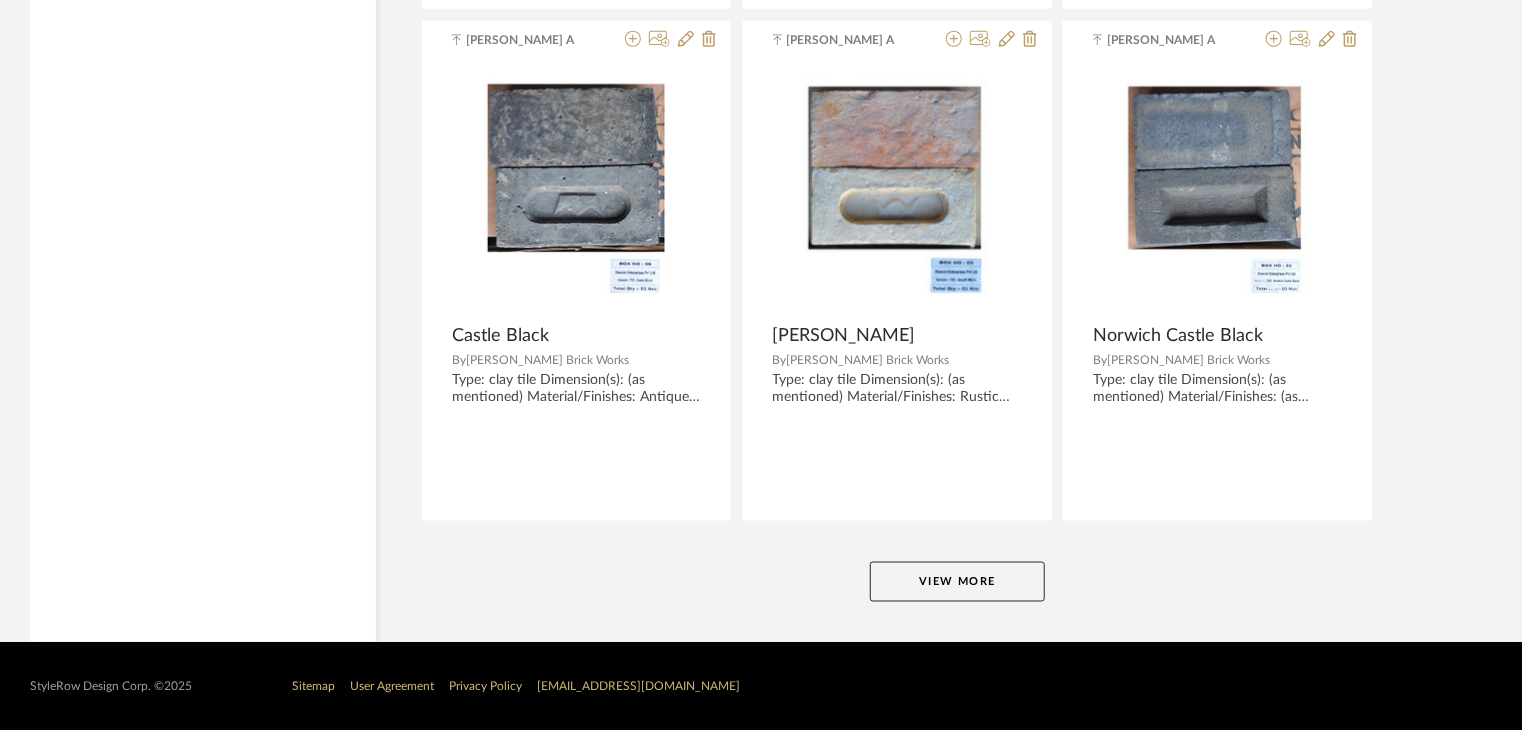 click on "View More" 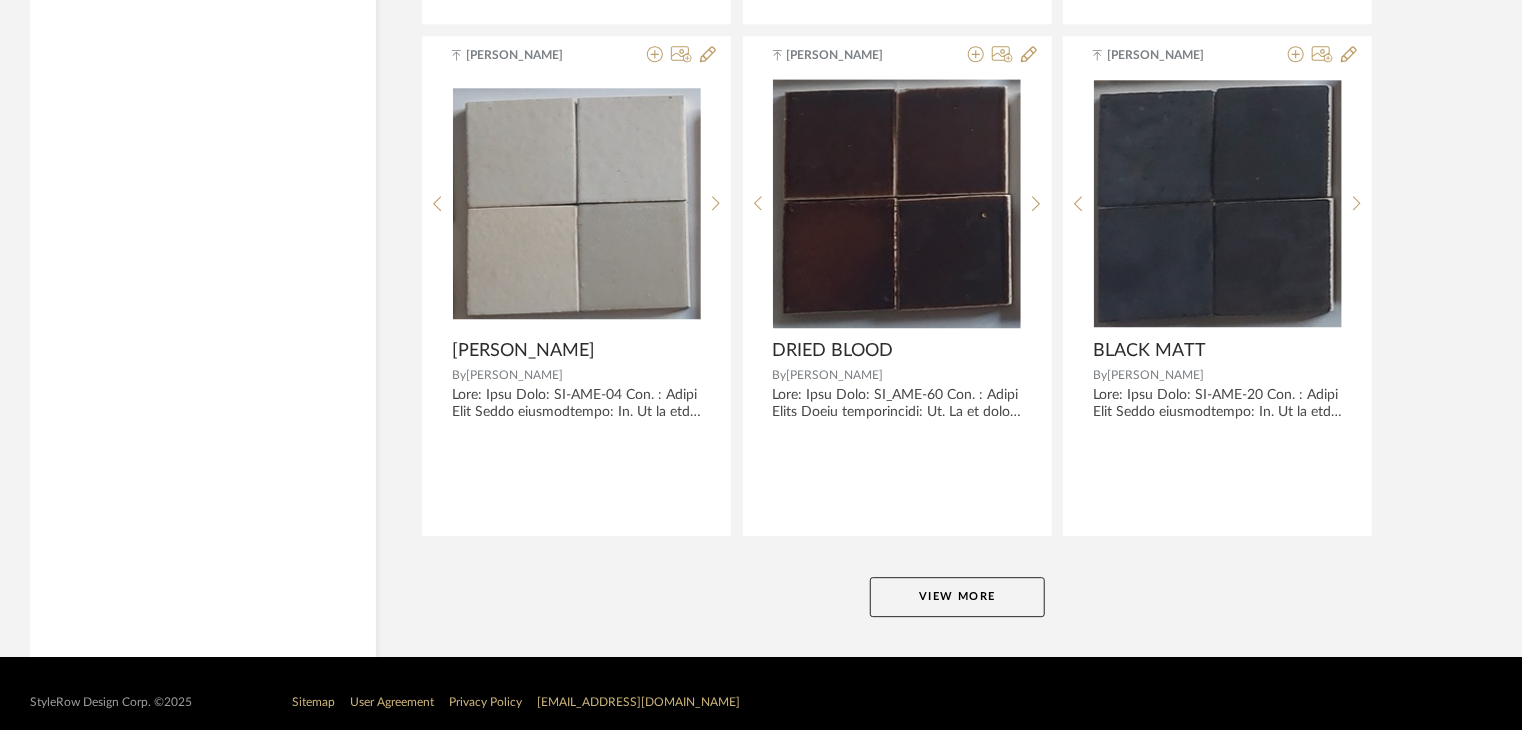scroll, scrollTop: 10165, scrollLeft: 0, axis: vertical 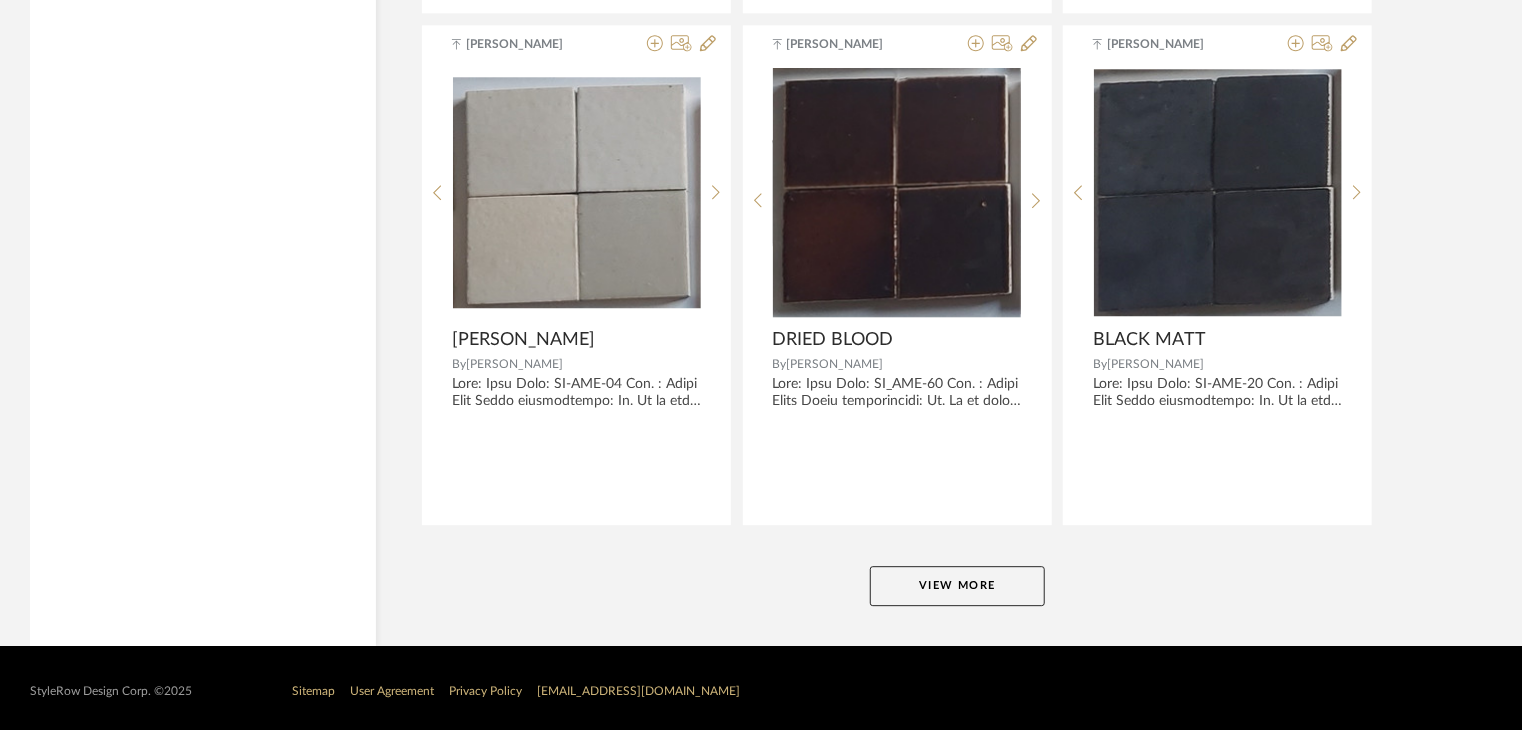 click on "View More" 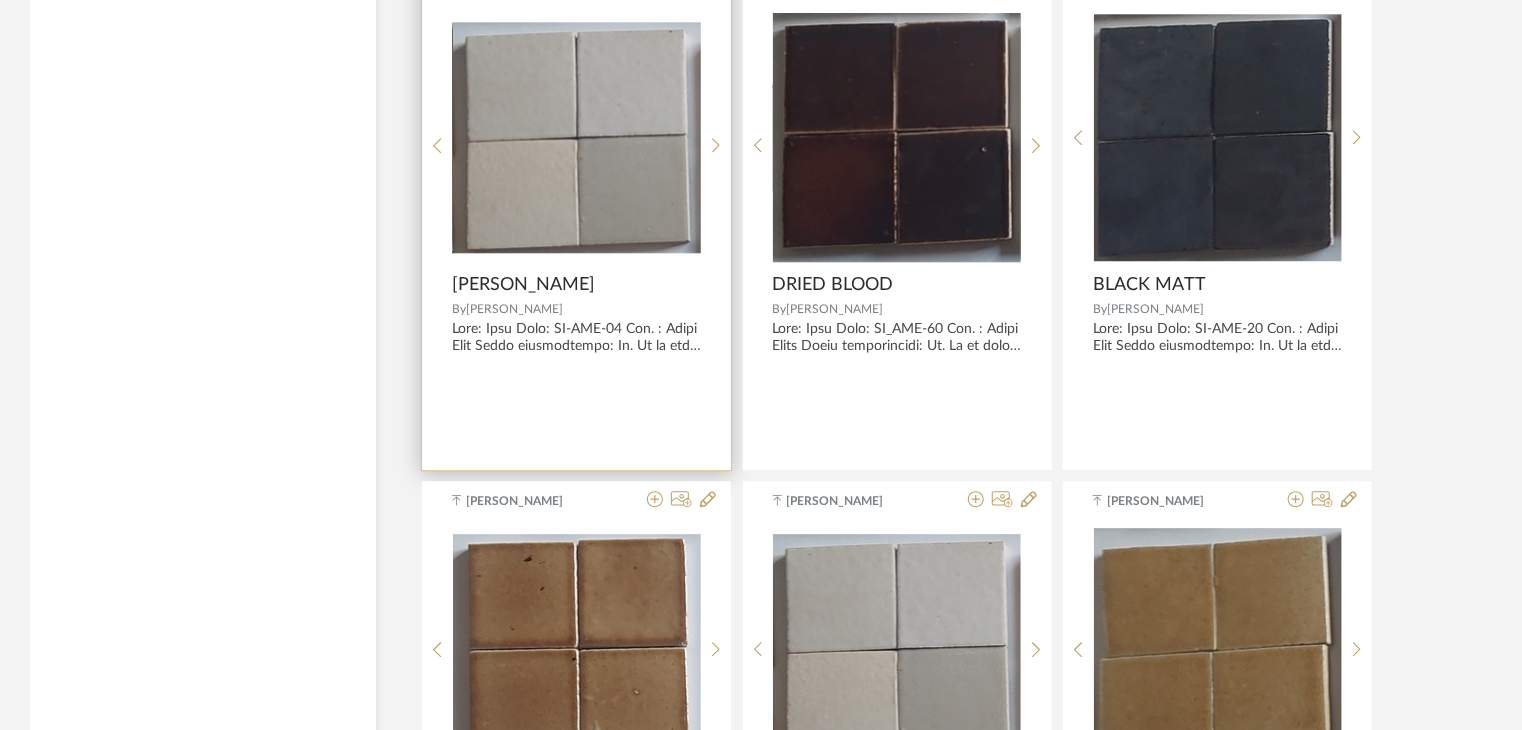 scroll, scrollTop: 10165, scrollLeft: 0, axis: vertical 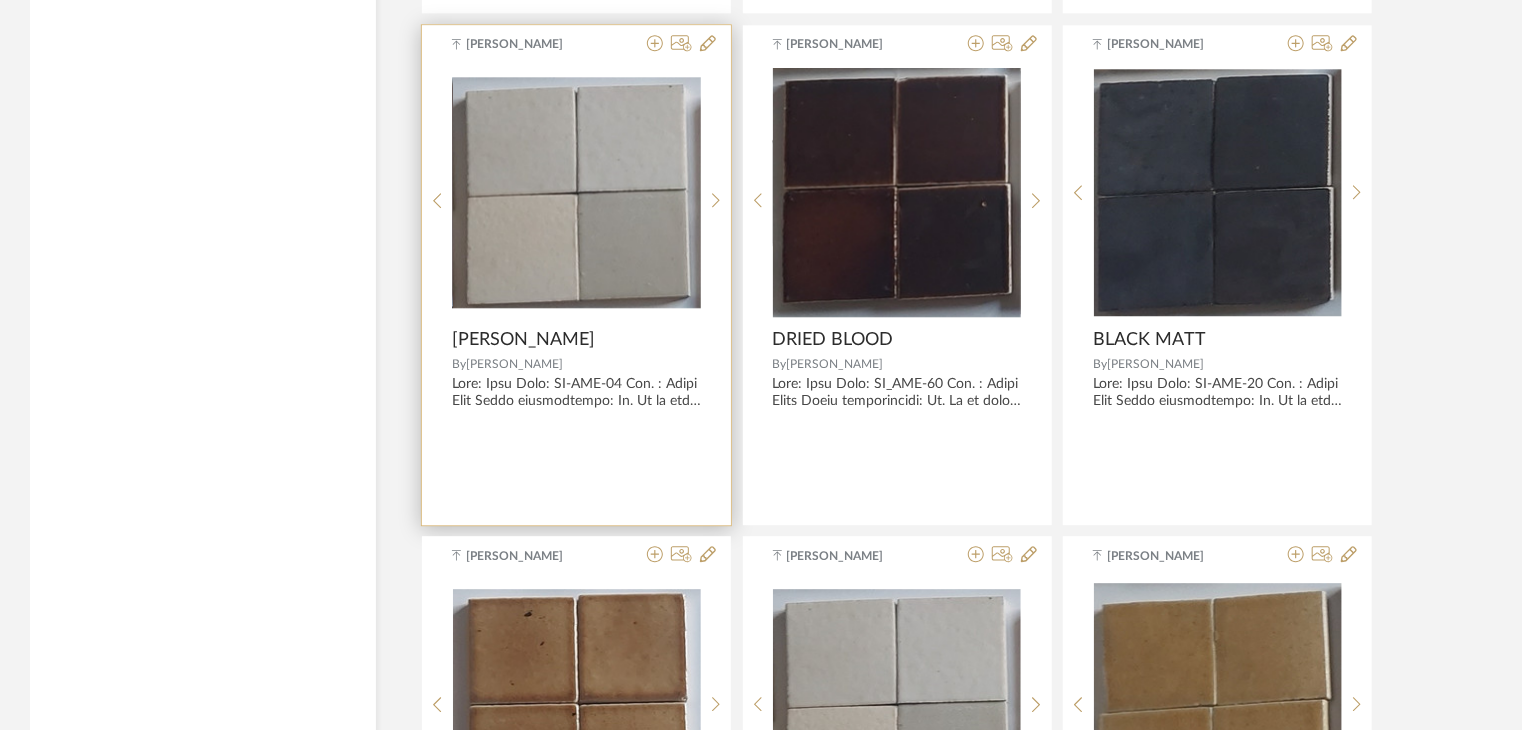 click at bounding box center [577, 192] 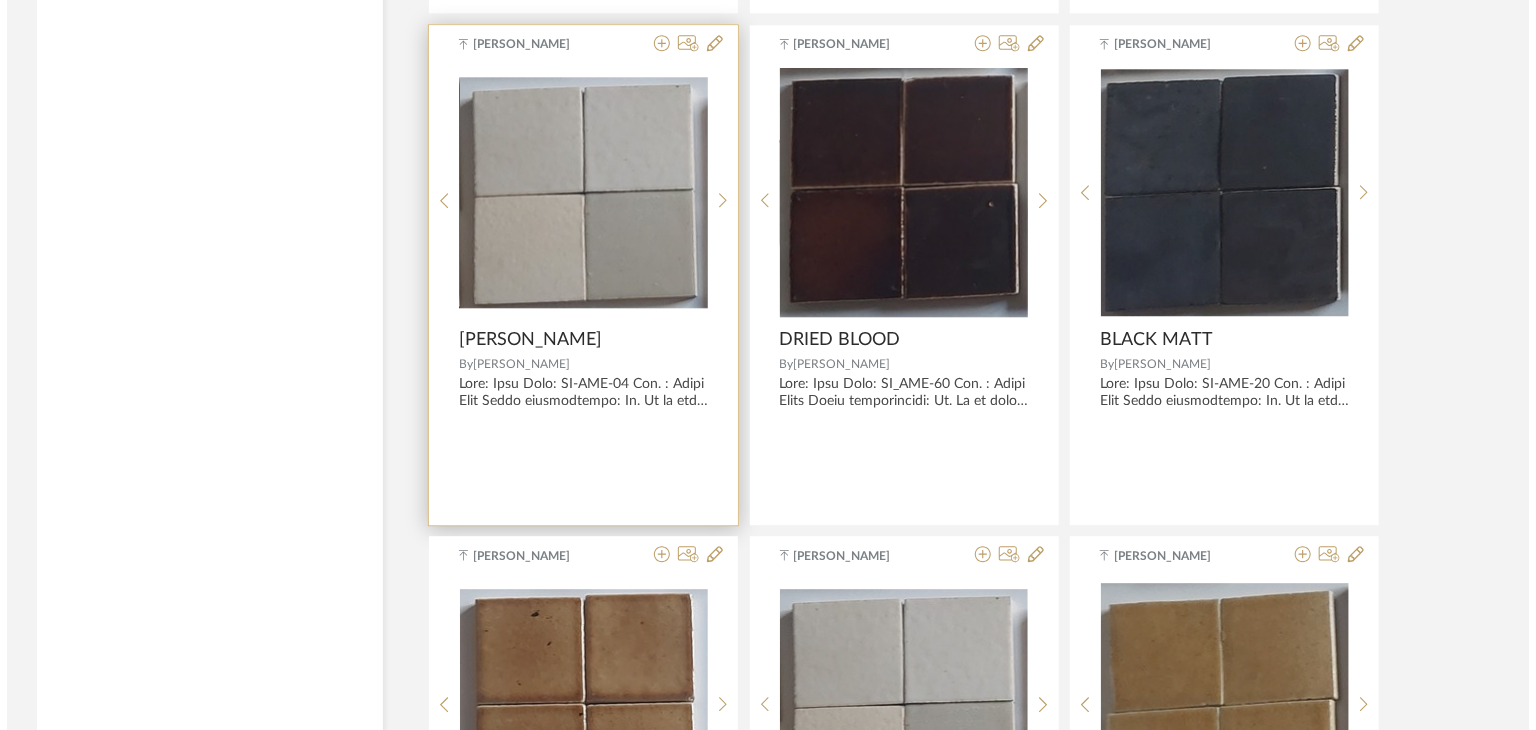 scroll, scrollTop: 0, scrollLeft: 0, axis: both 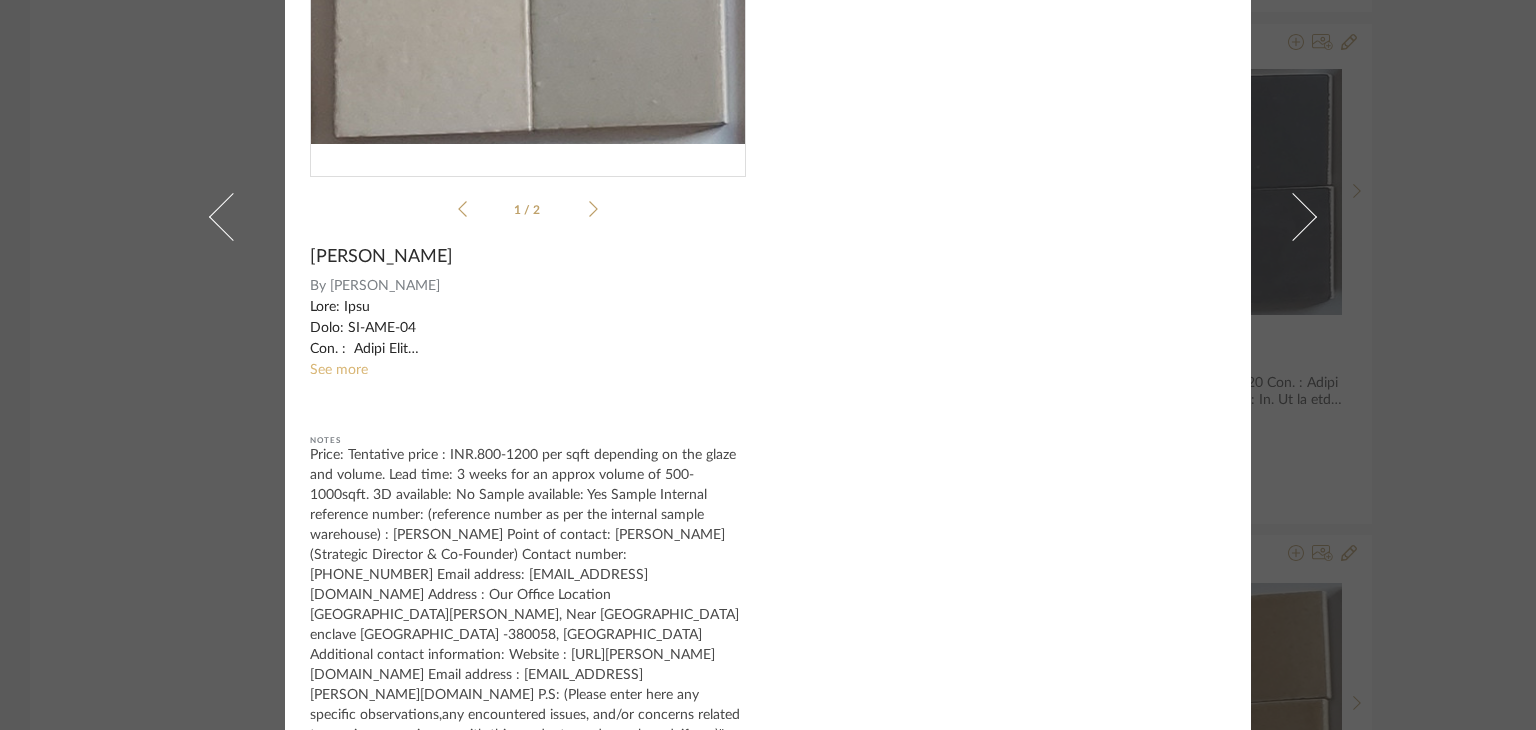 click on "See more" 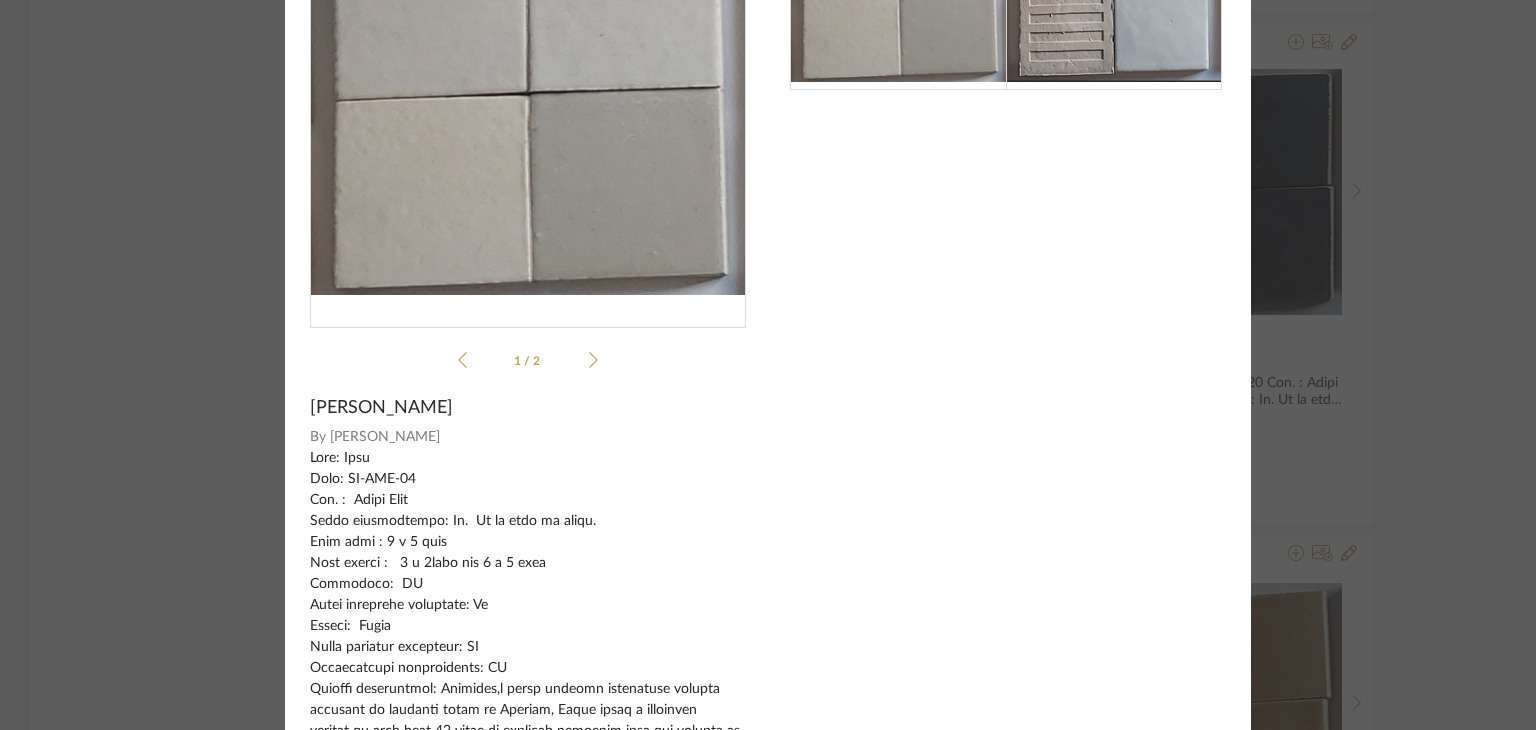 scroll, scrollTop: 0, scrollLeft: 0, axis: both 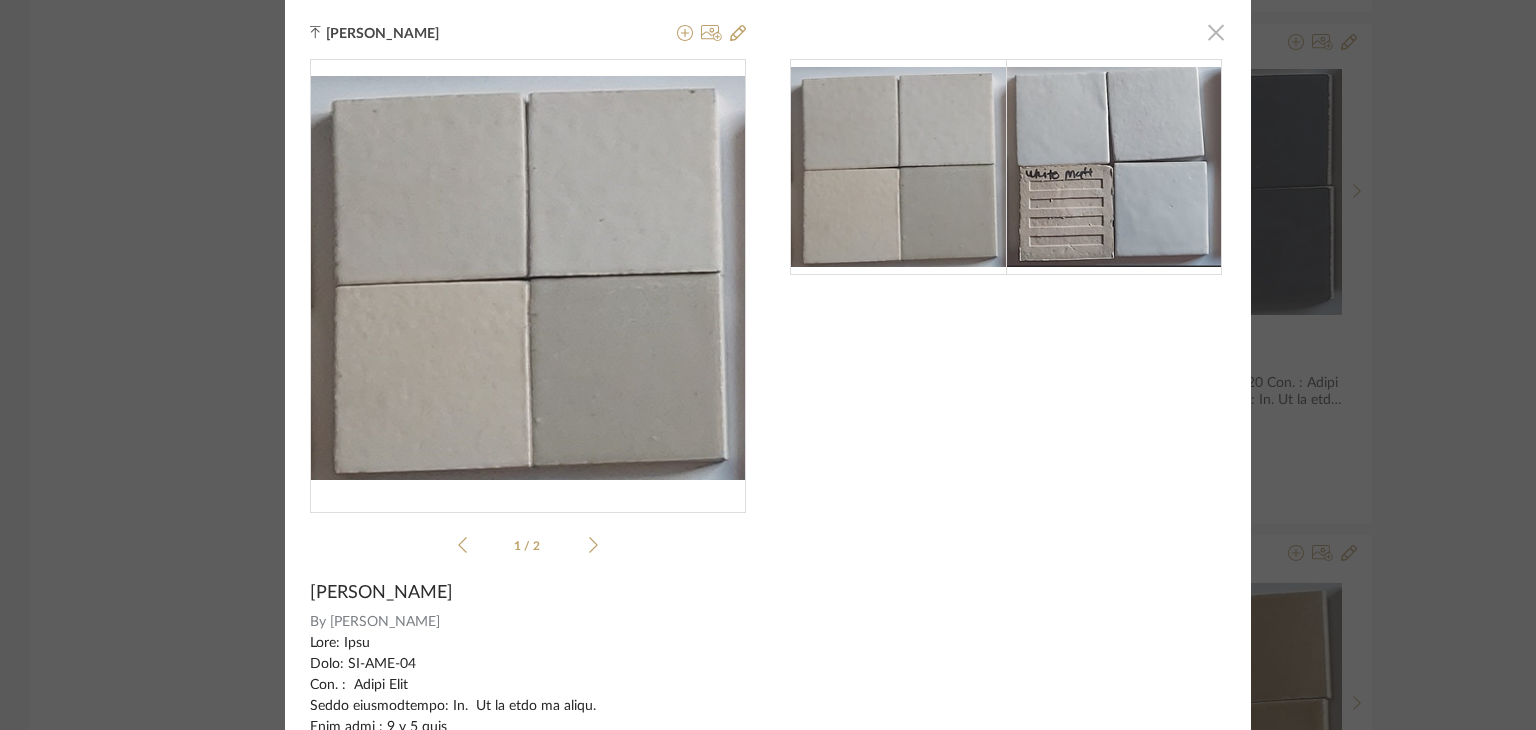 click 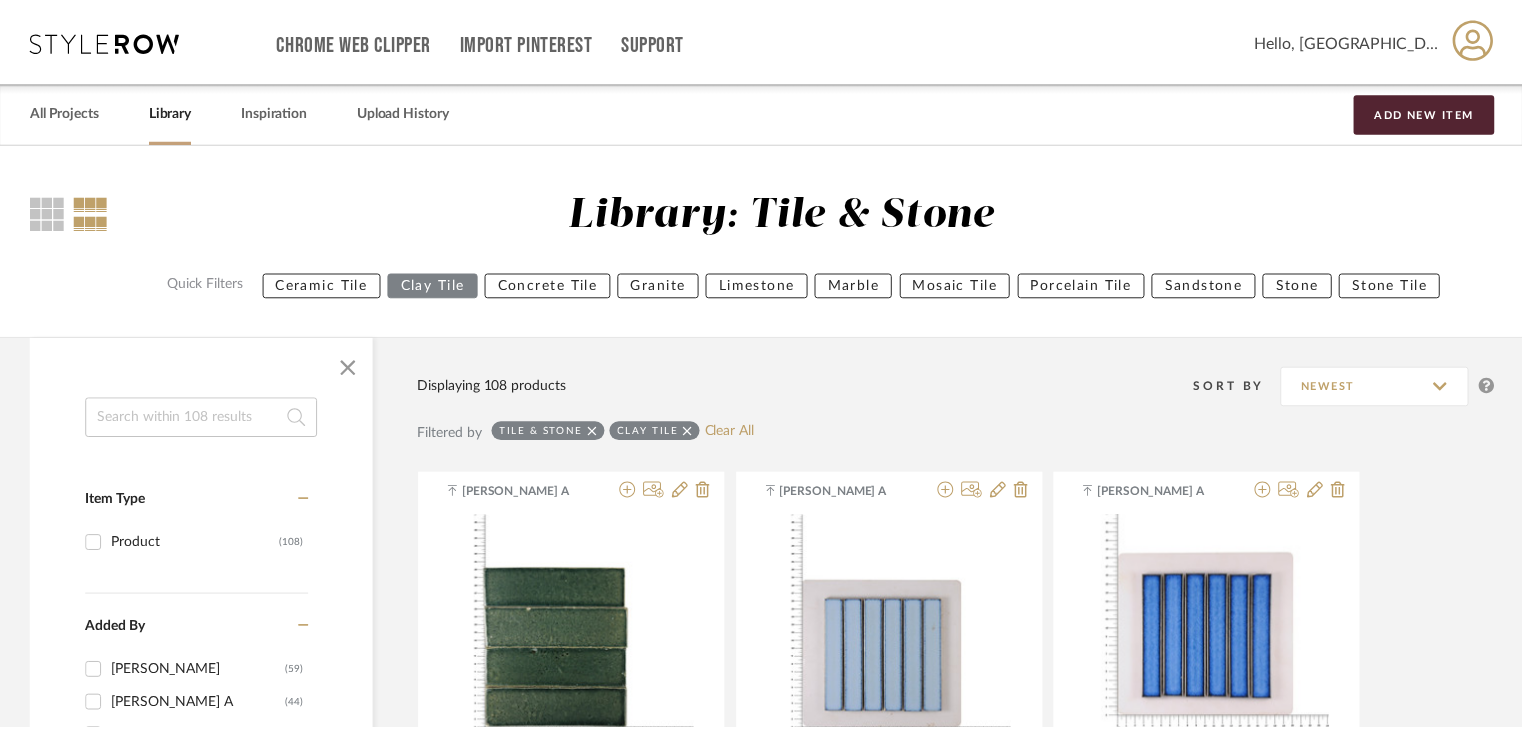 scroll, scrollTop: 10165, scrollLeft: 0, axis: vertical 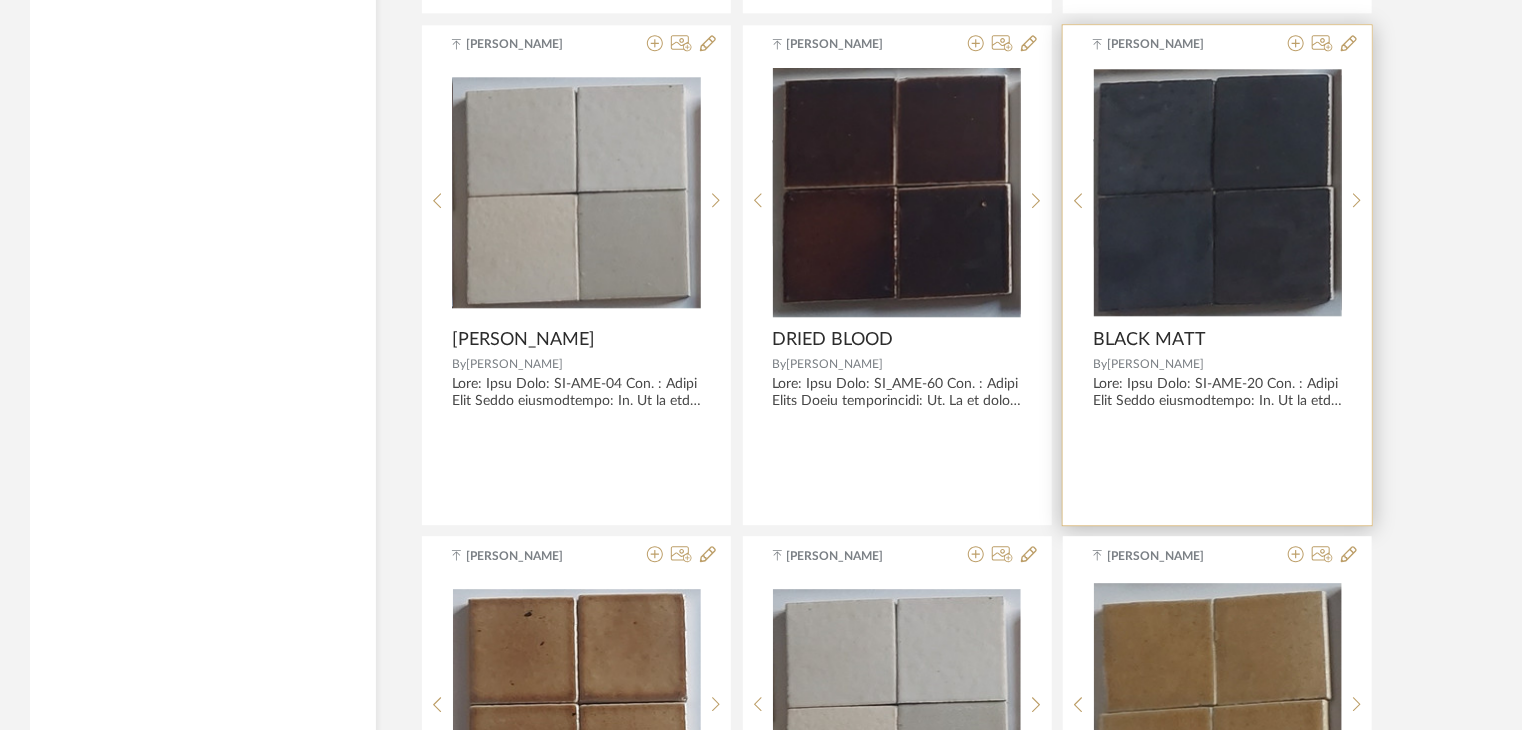 click at bounding box center [1218, 192] 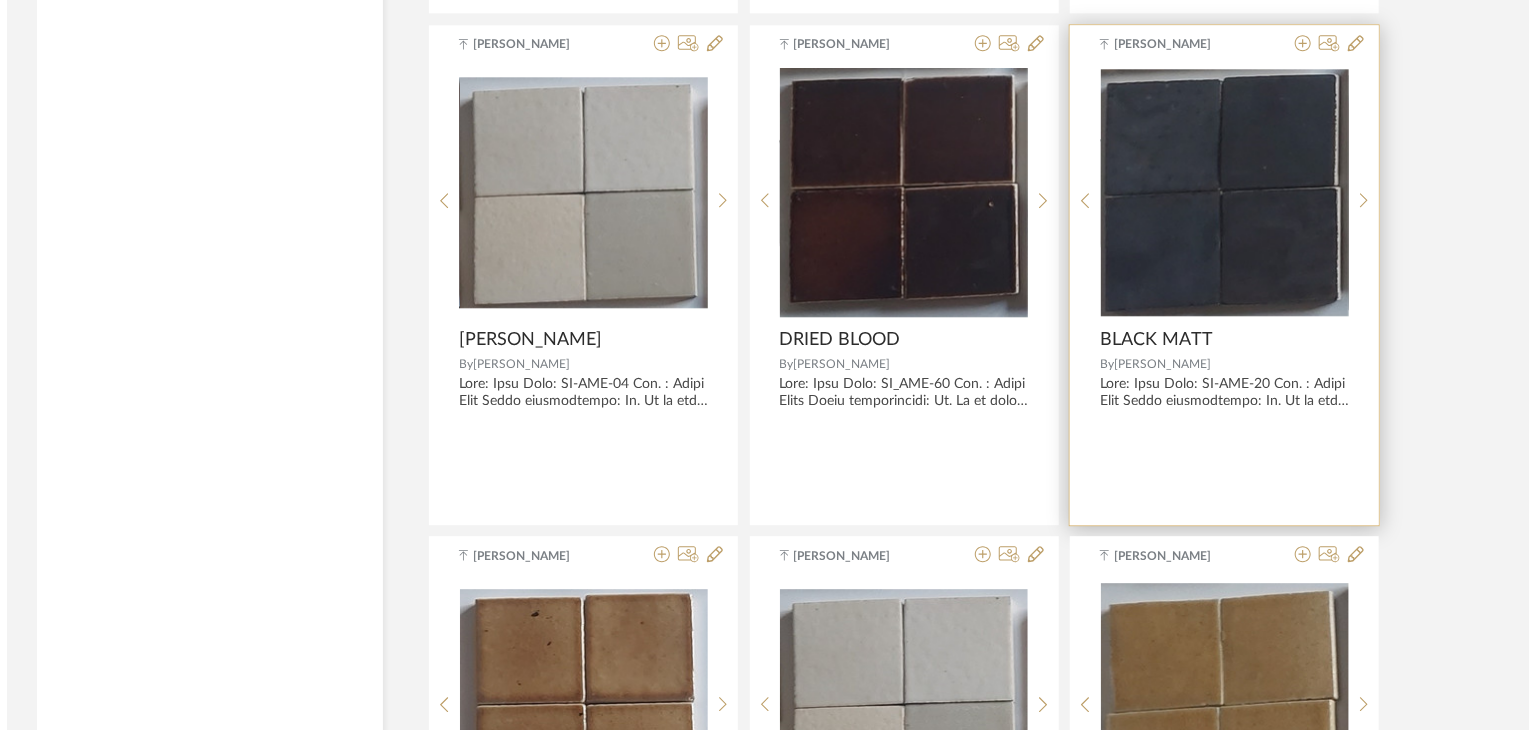 scroll, scrollTop: 0, scrollLeft: 0, axis: both 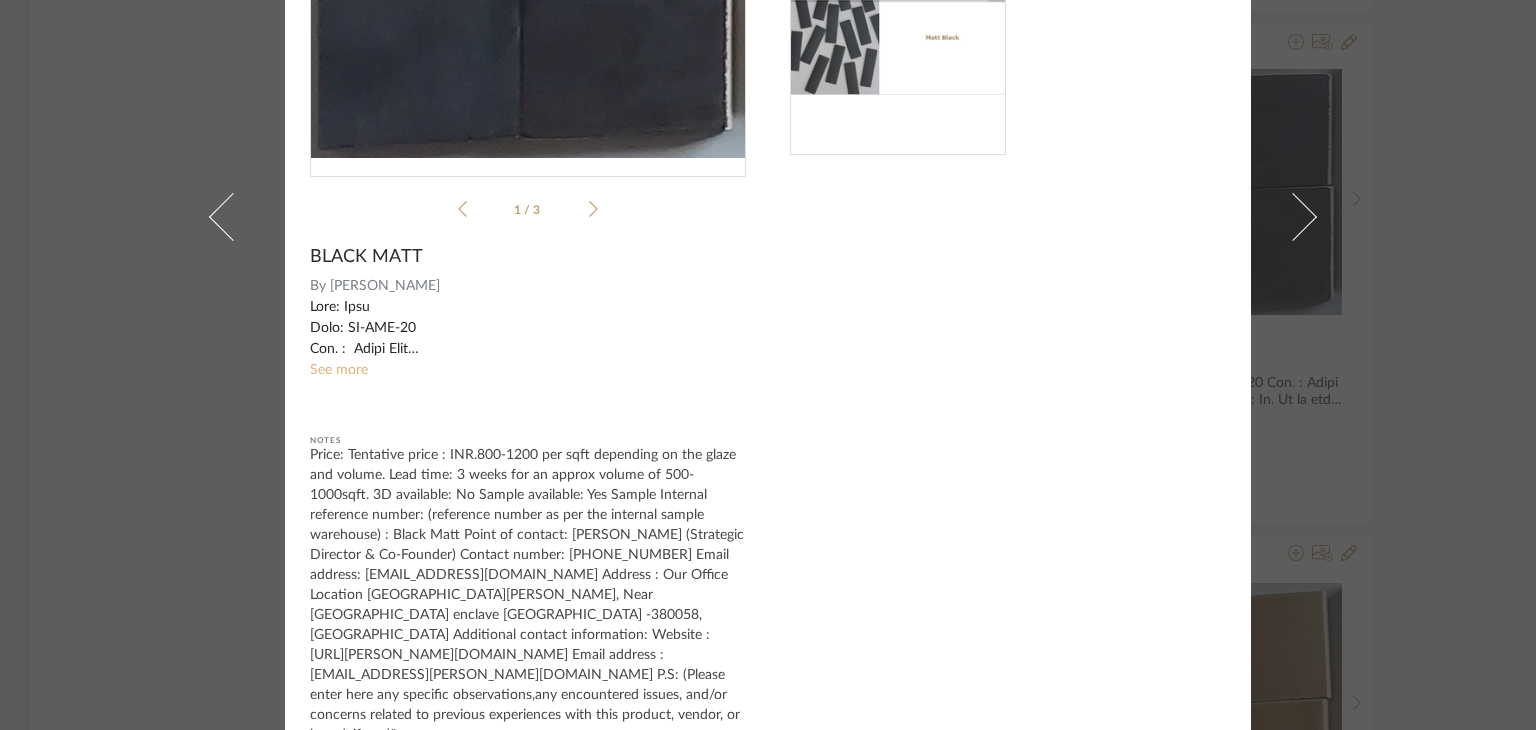 click on "See more" 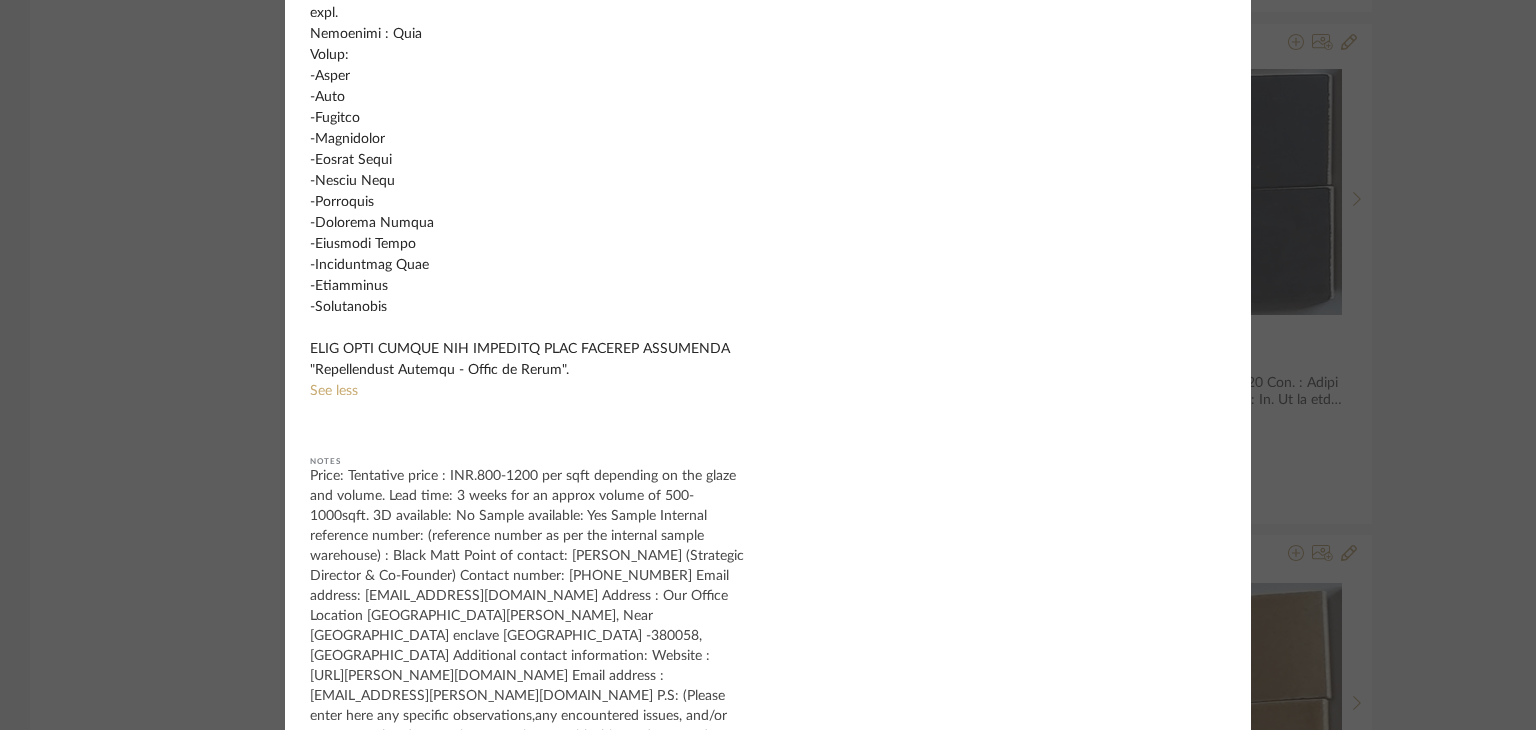 scroll, scrollTop: 1260, scrollLeft: 0, axis: vertical 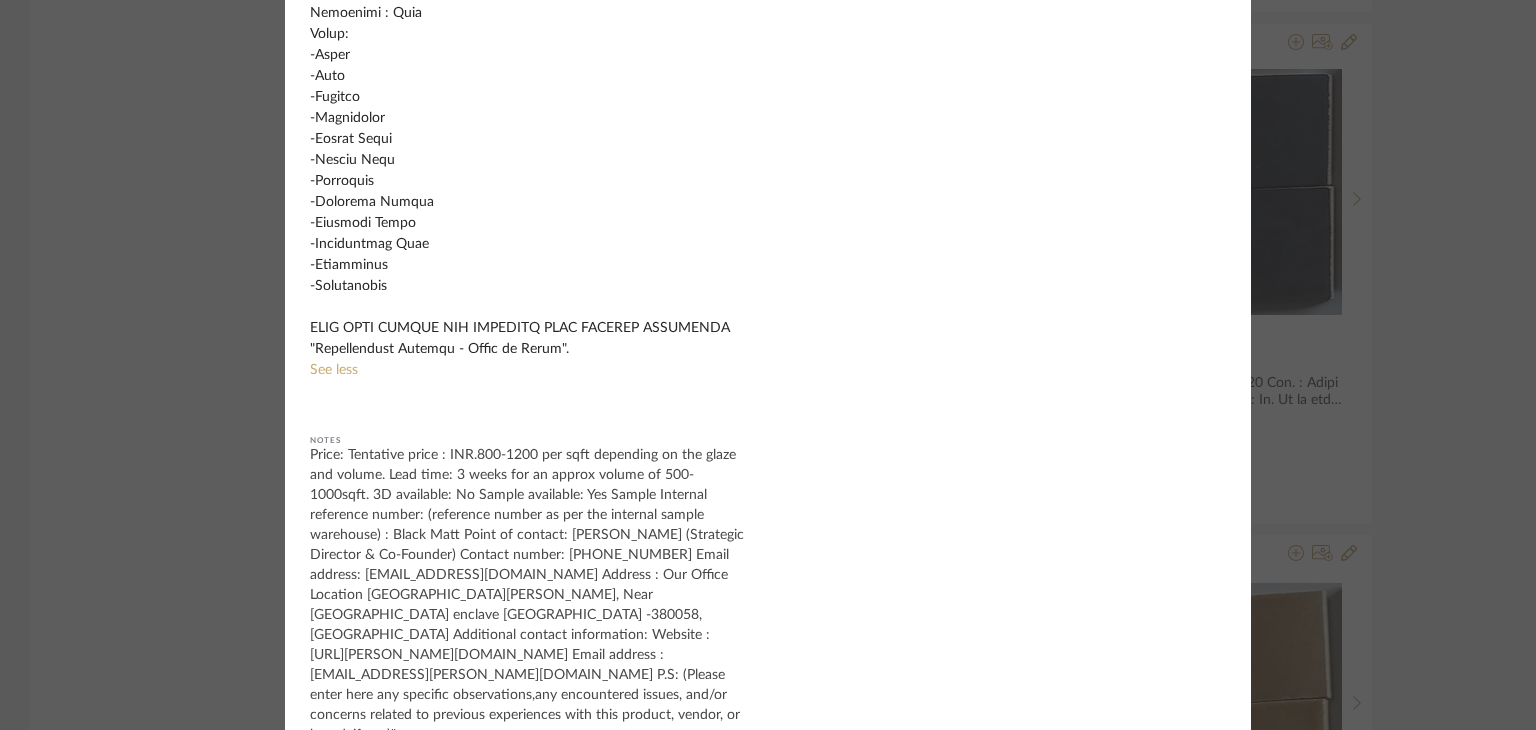 drag, startPoint x: 557, startPoint y: 531, endPoint x: 735, endPoint y: 698, distance: 244.0758 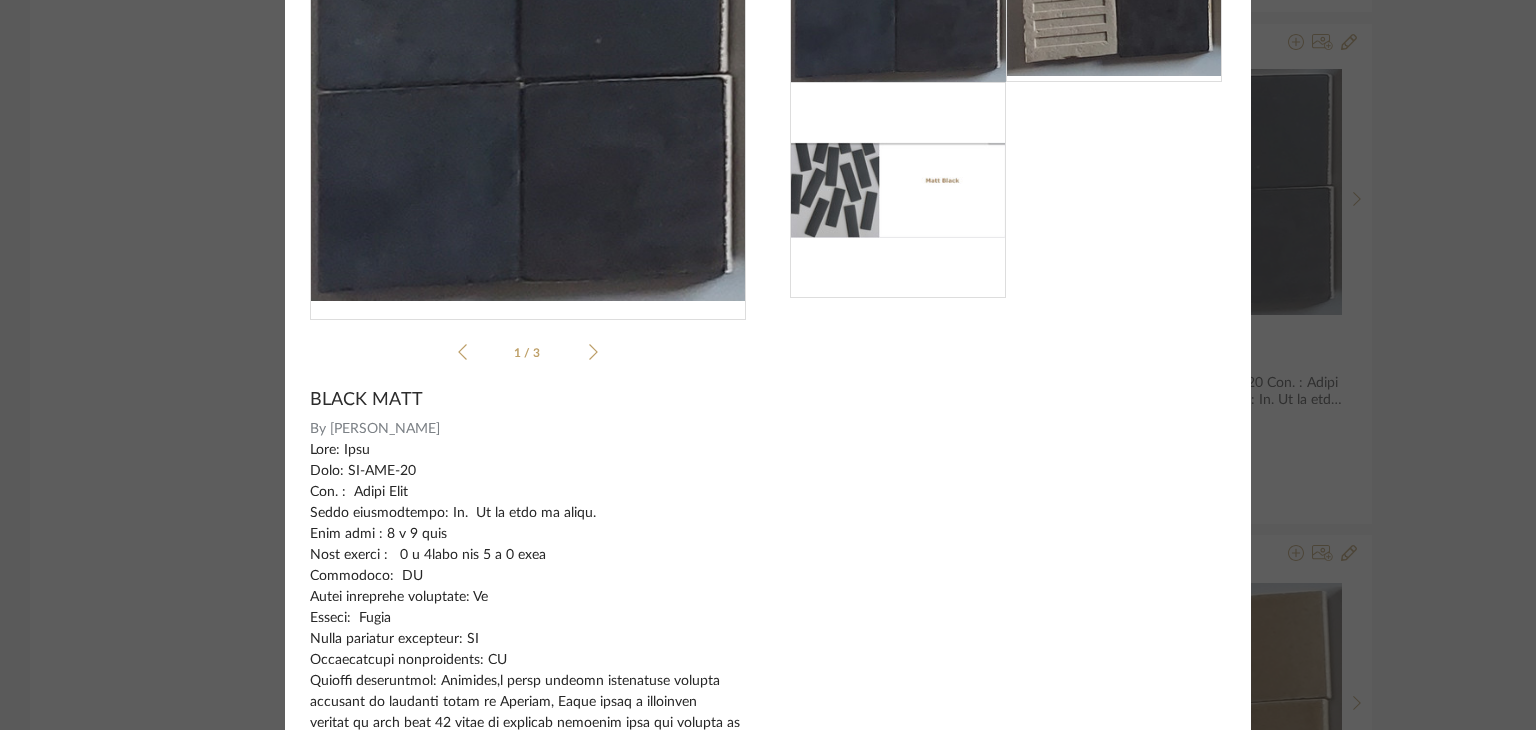scroll, scrollTop: 0, scrollLeft: 0, axis: both 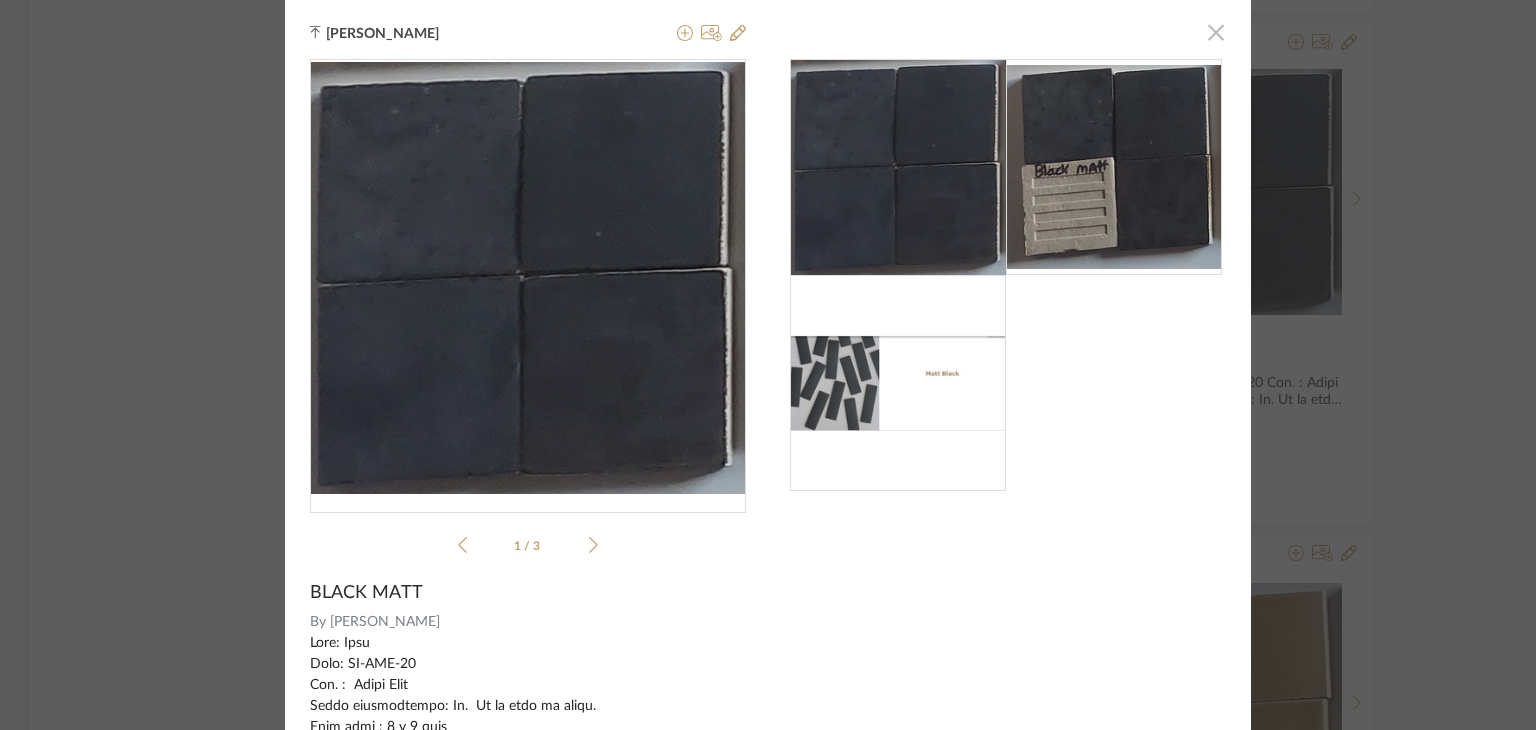 click 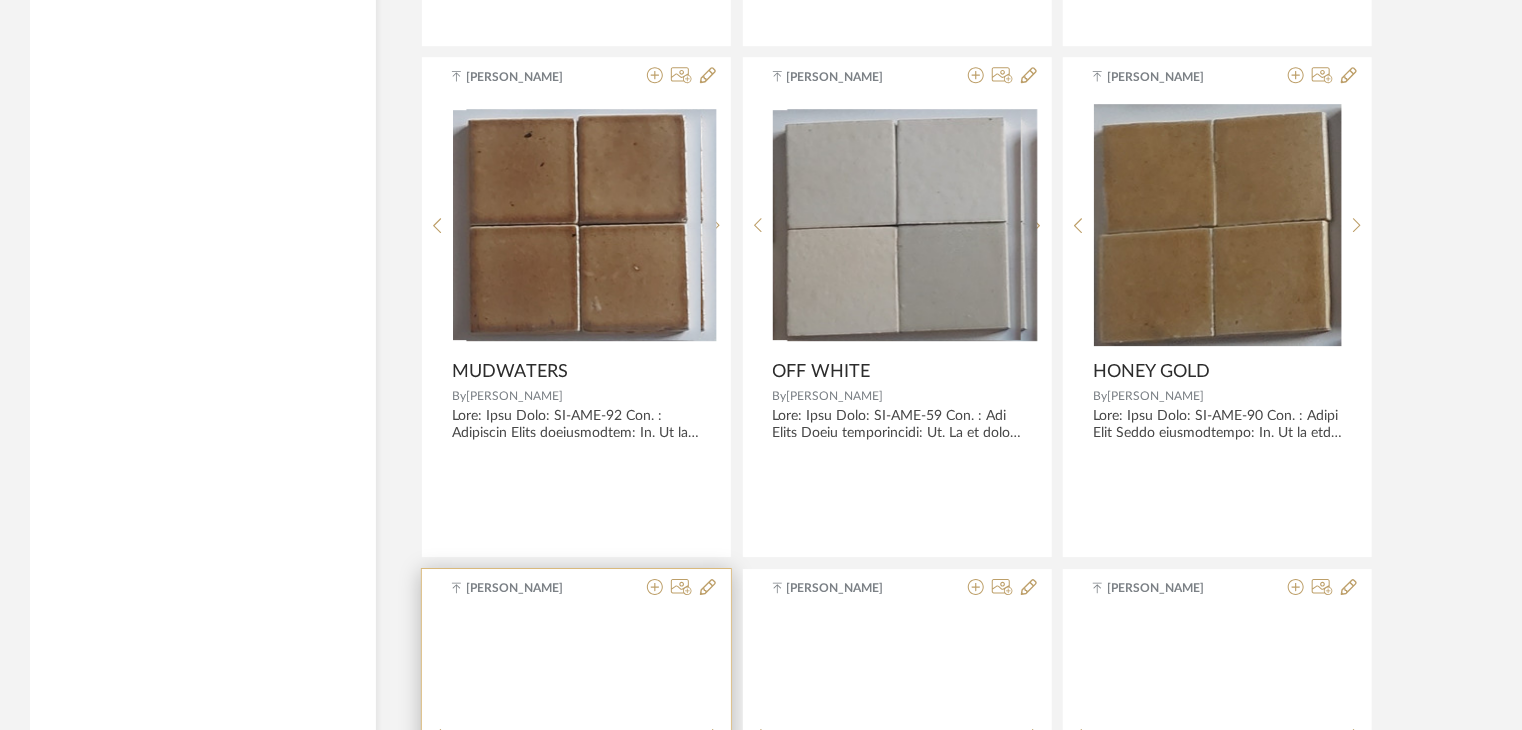 scroll, scrollTop: 10665, scrollLeft: 0, axis: vertical 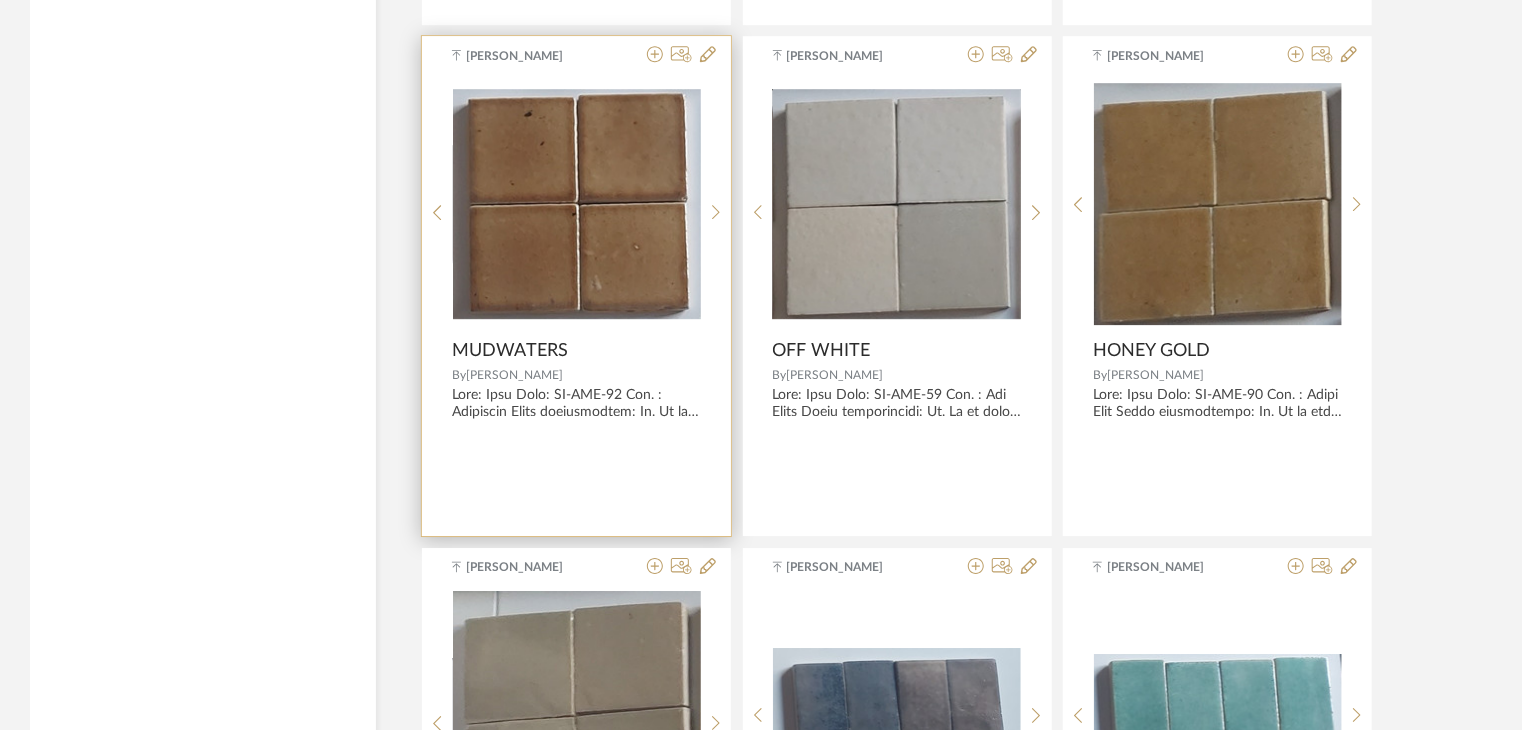 click at bounding box center (577, 204) 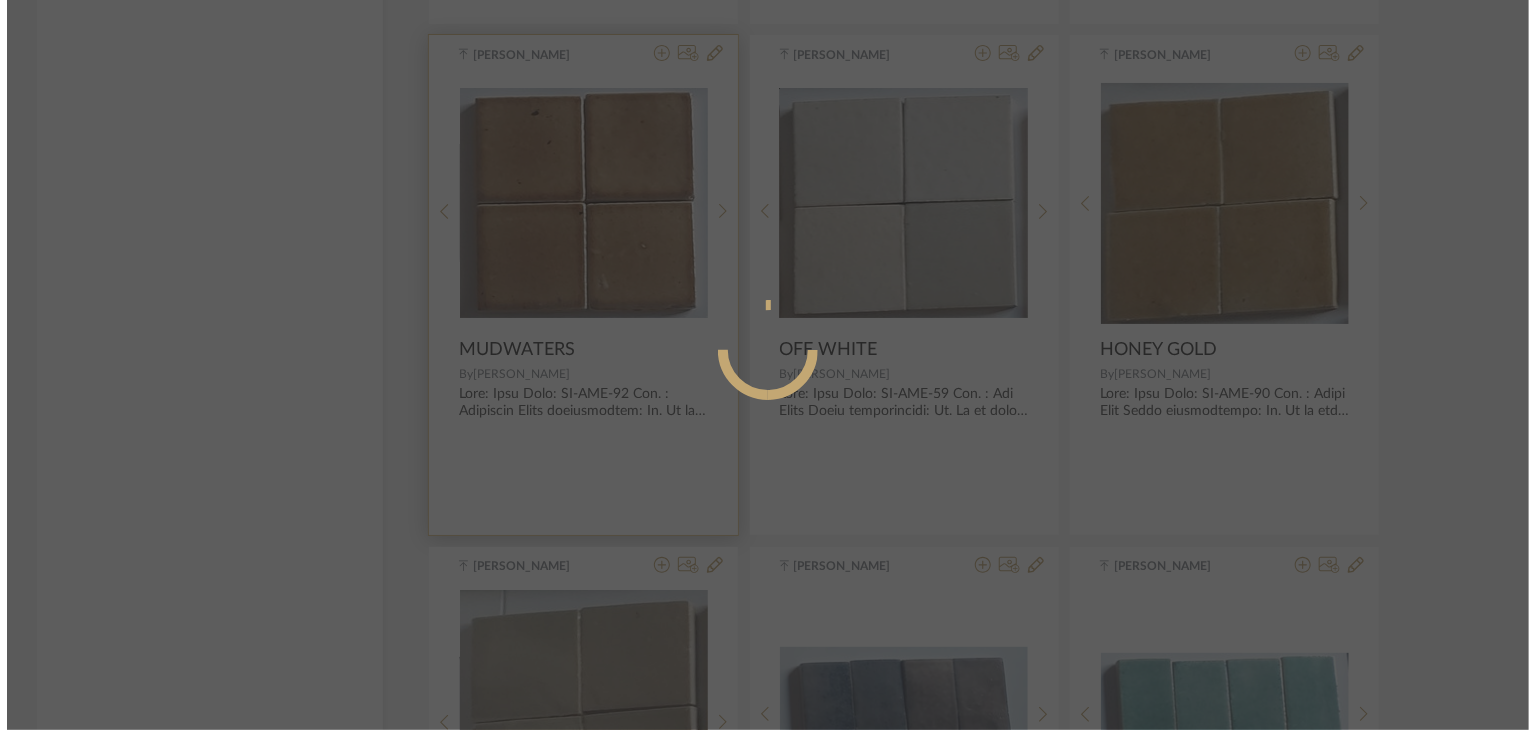 scroll, scrollTop: 0, scrollLeft: 0, axis: both 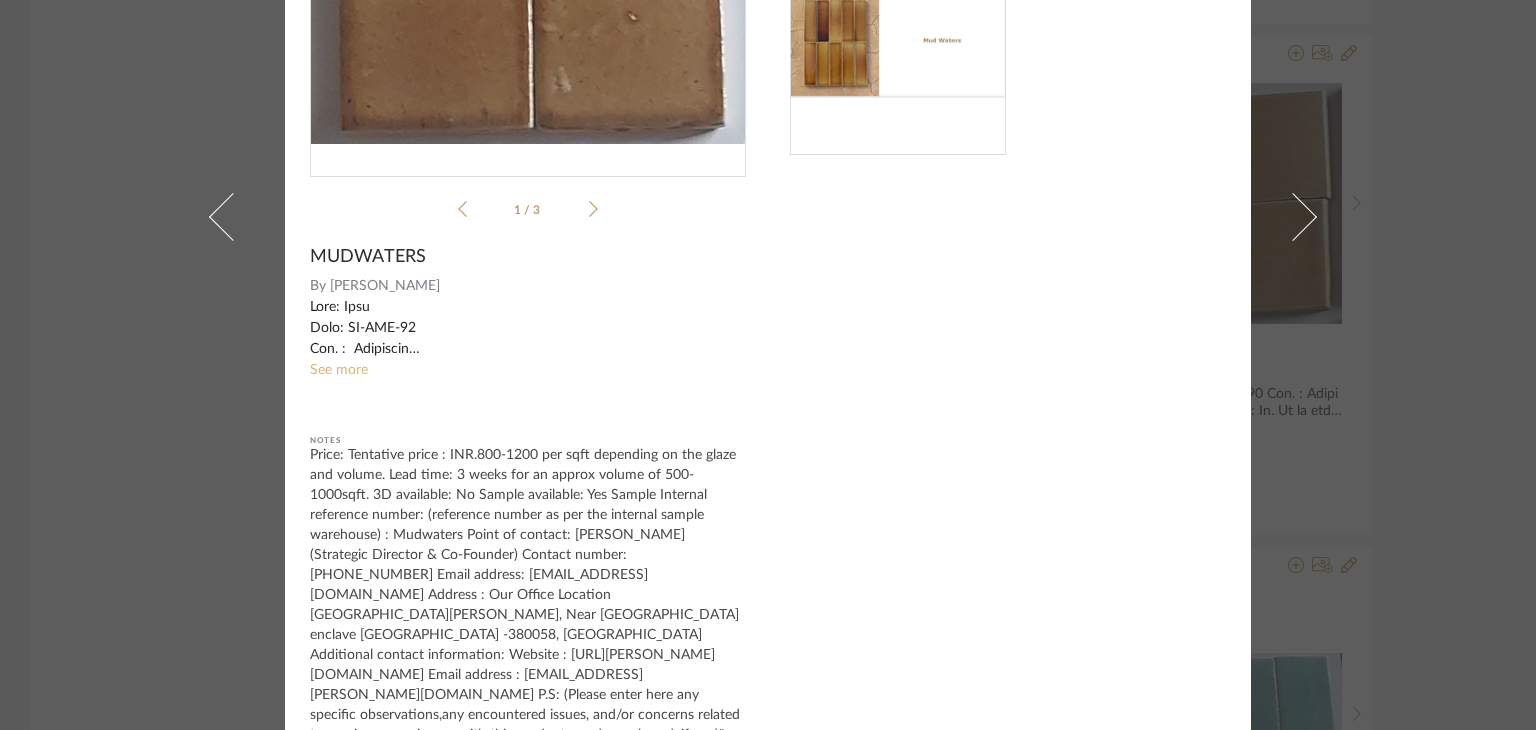 click on "See more" 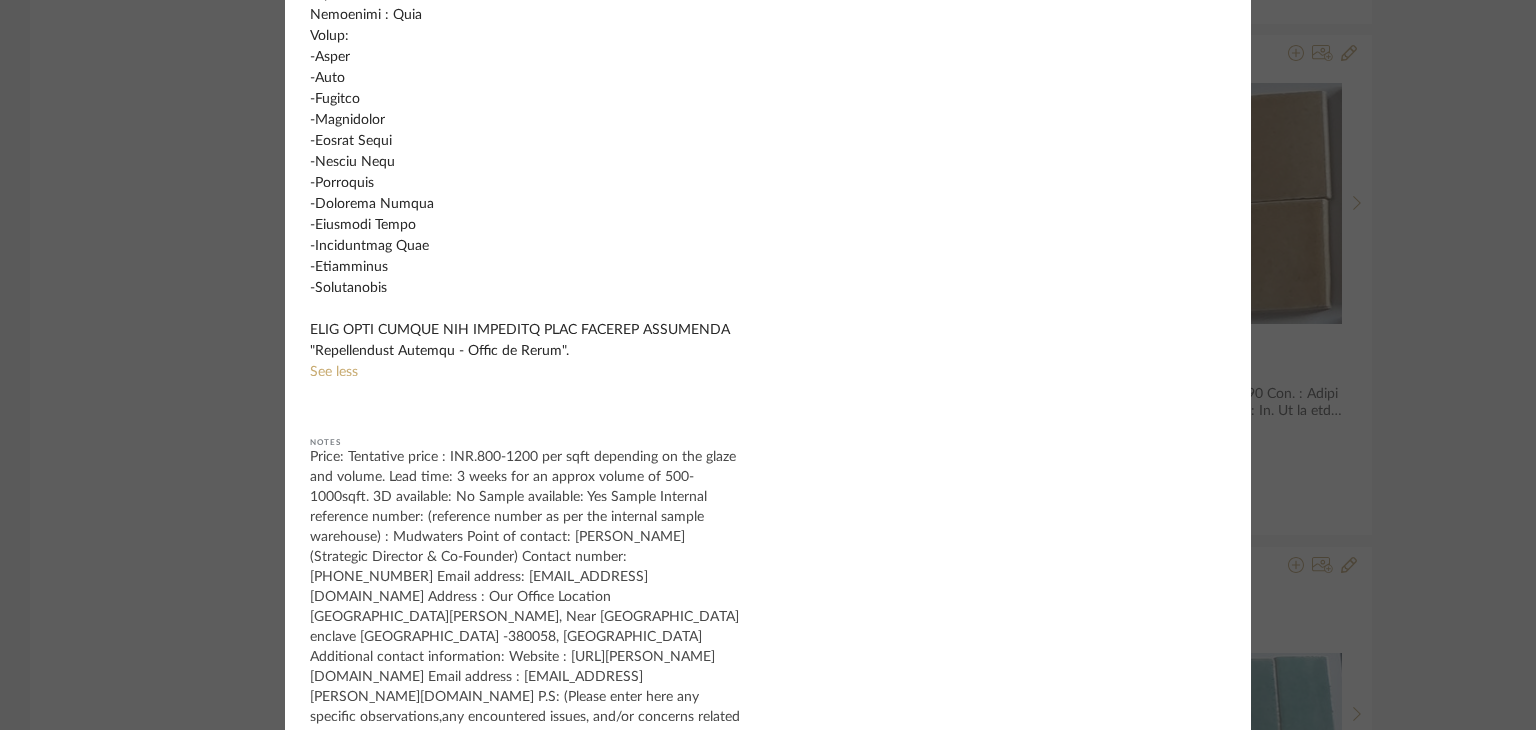 scroll, scrollTop: 1260, scrollLeft: 0, axis: vertical 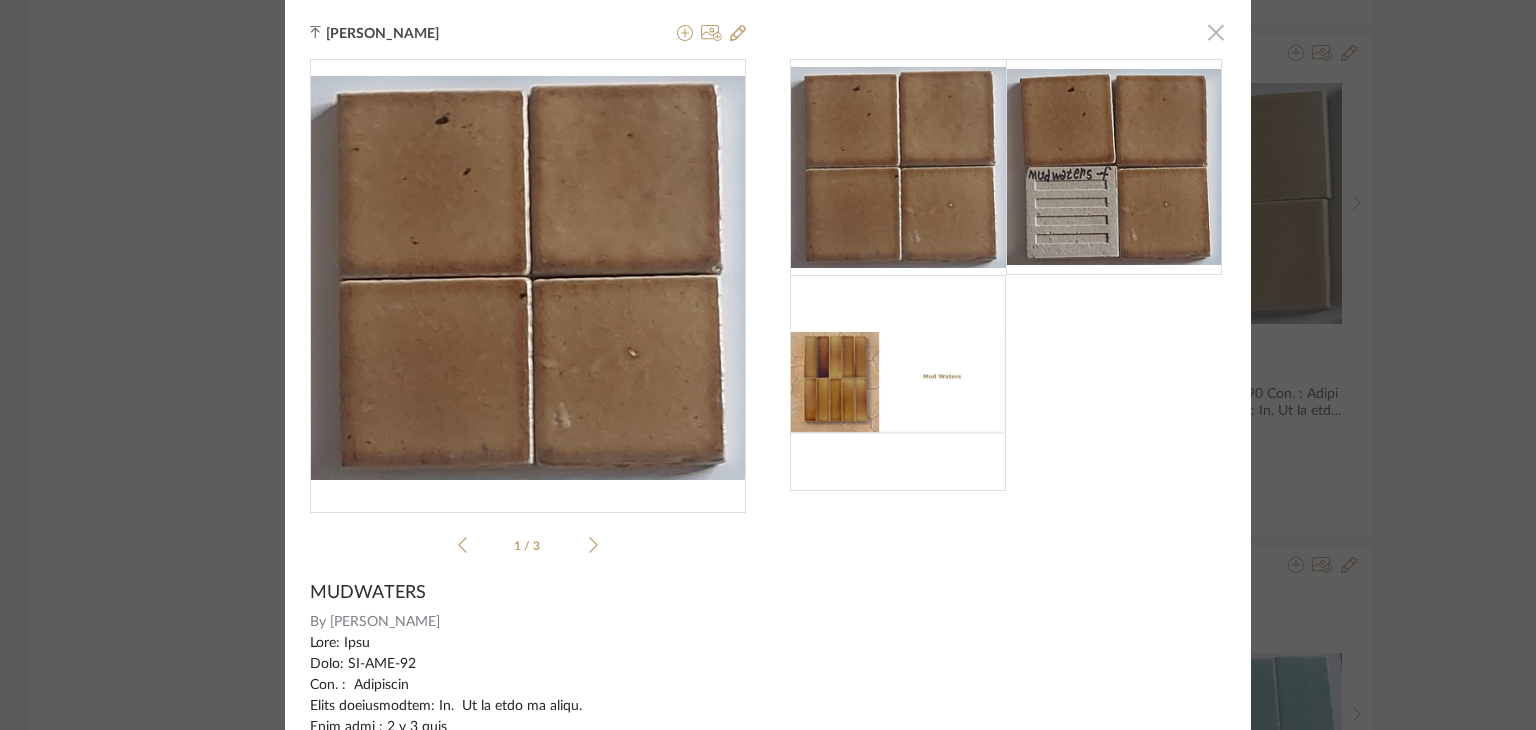 click 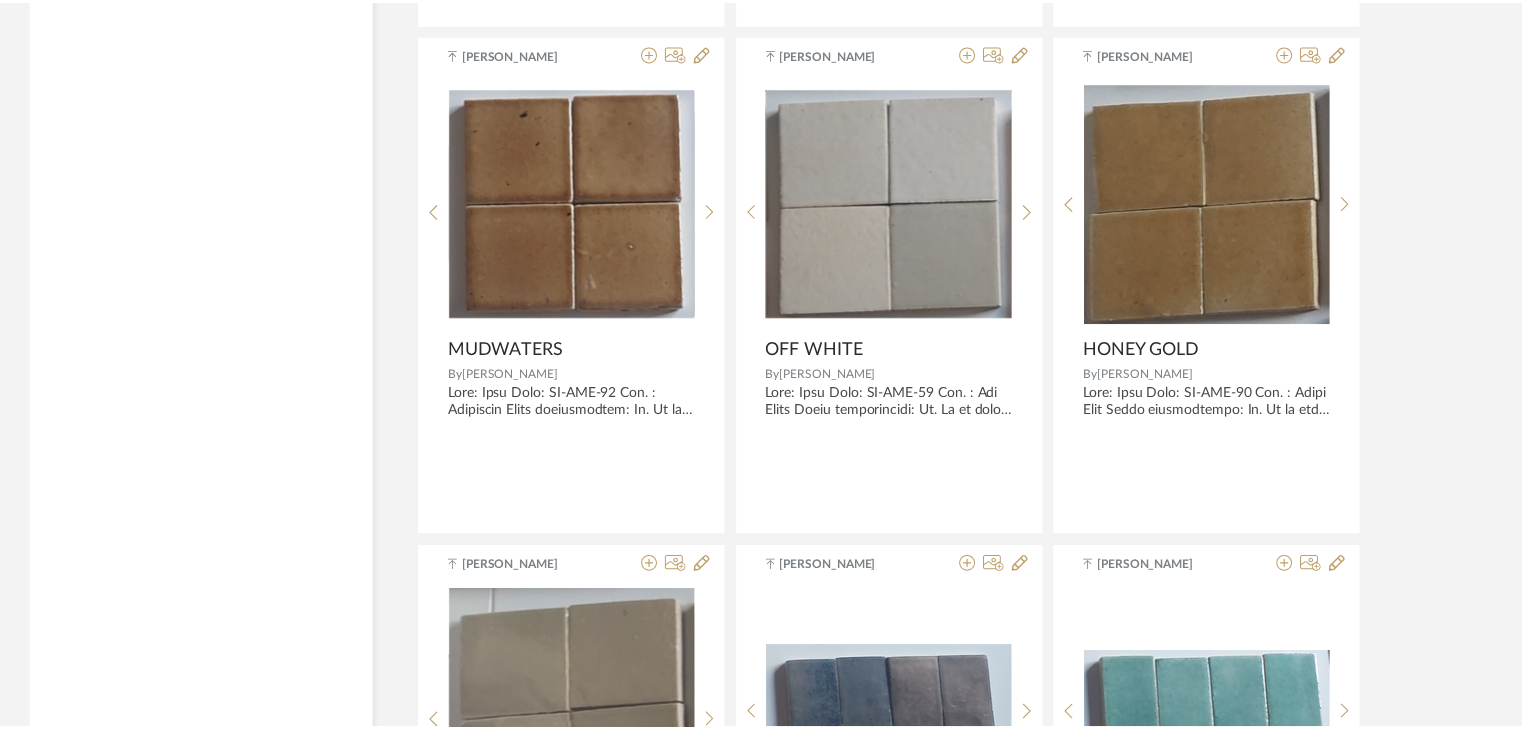 scroll, scrollTop: 10665, scrollLeft: 0, axis: vertical 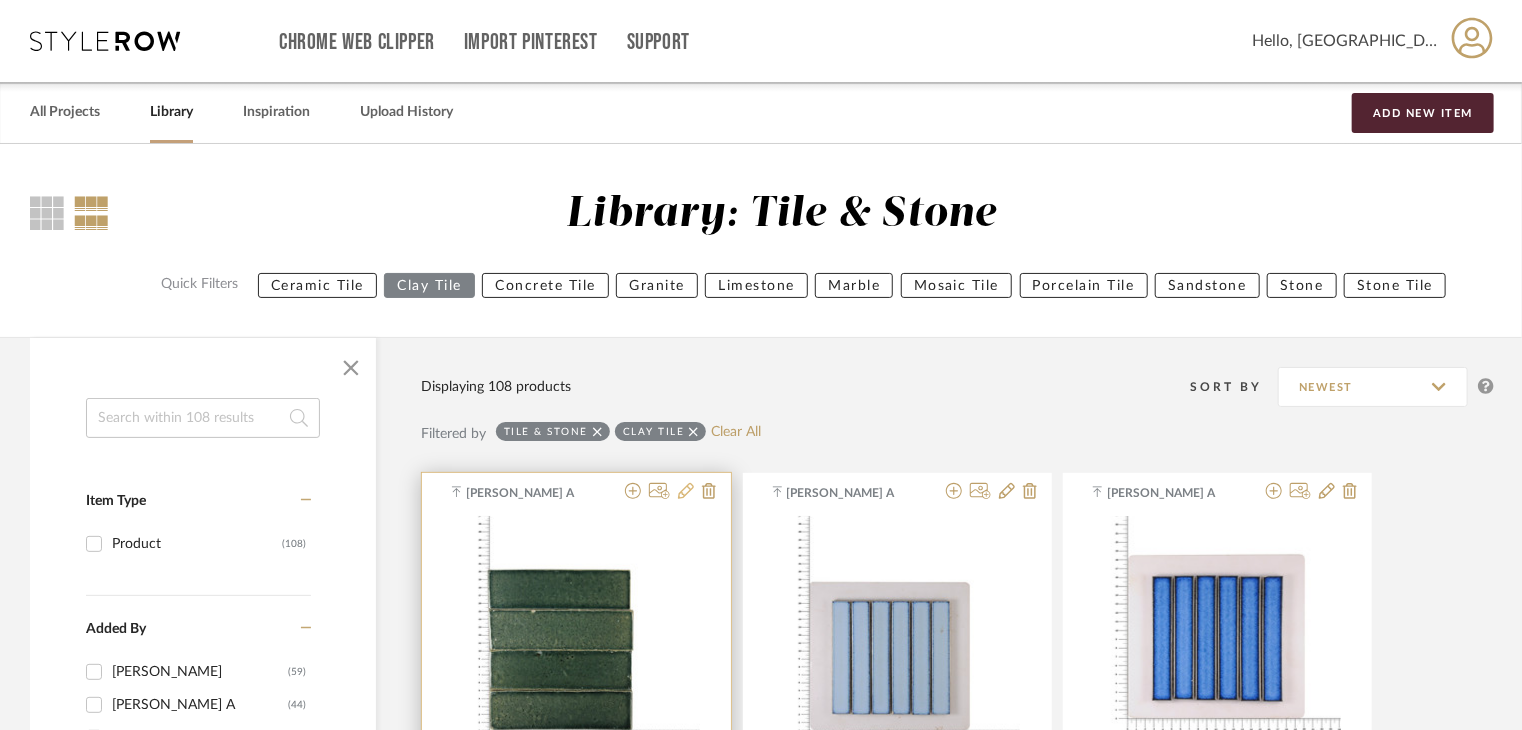 click 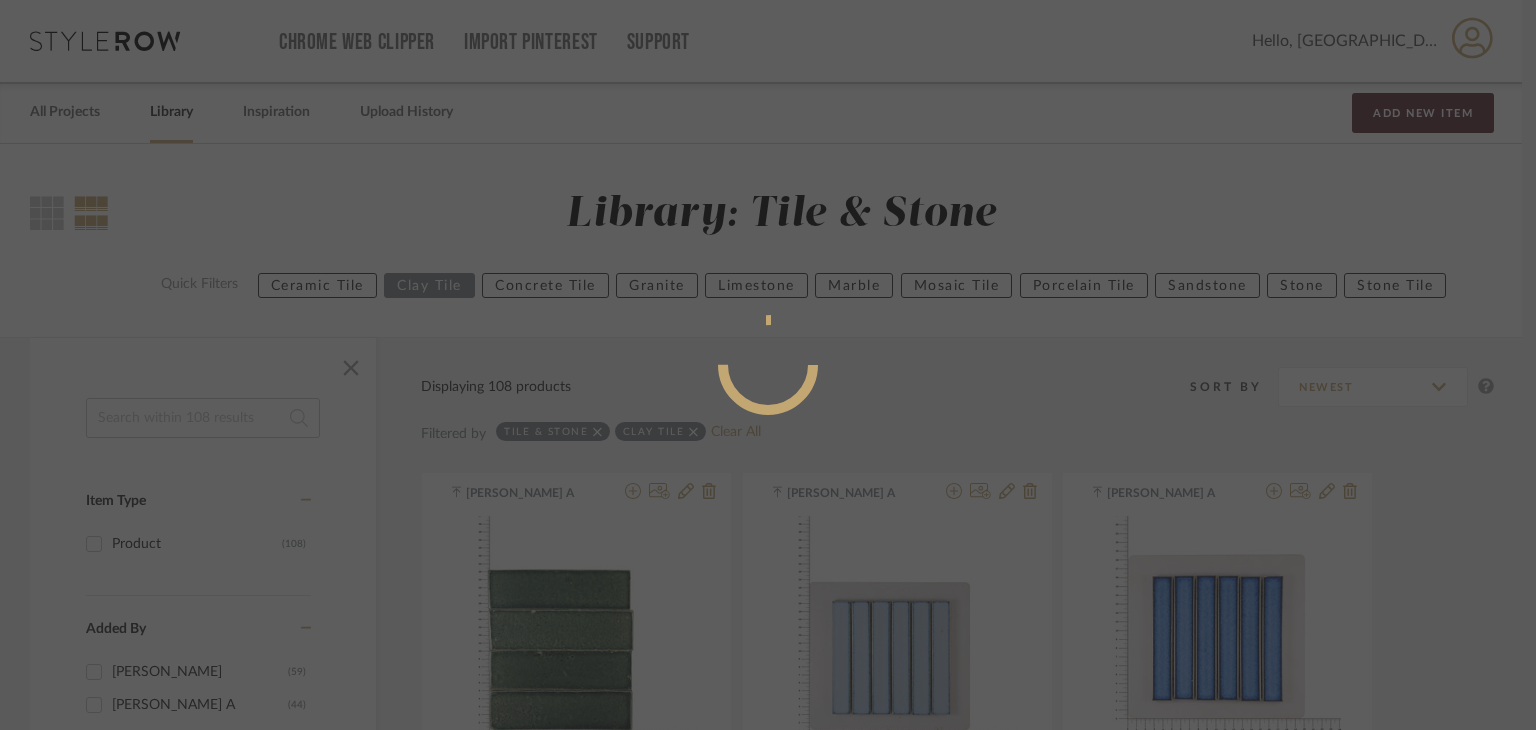 radio on "true" 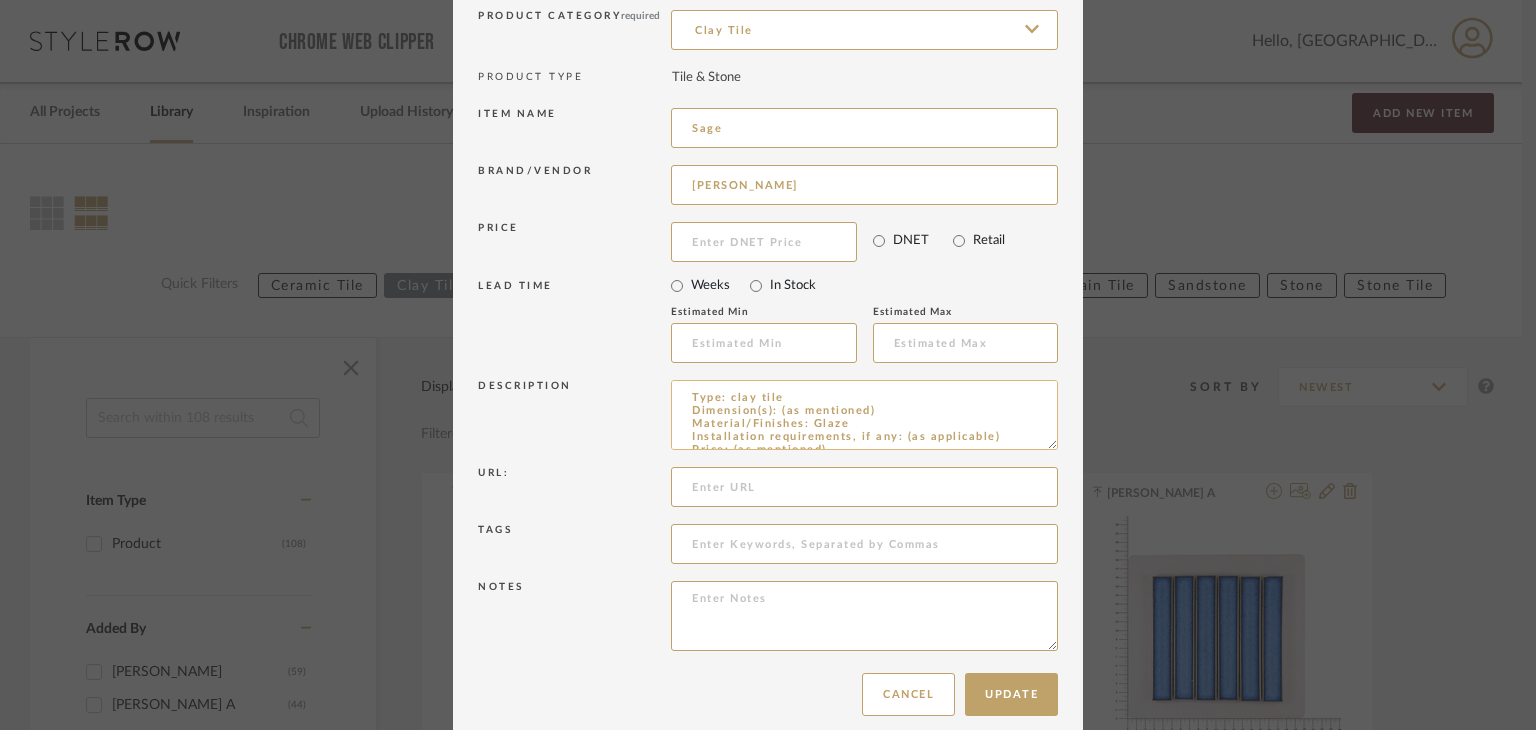 scroll, scrollTop: 180, scrollLeft: 0, axis: vertical 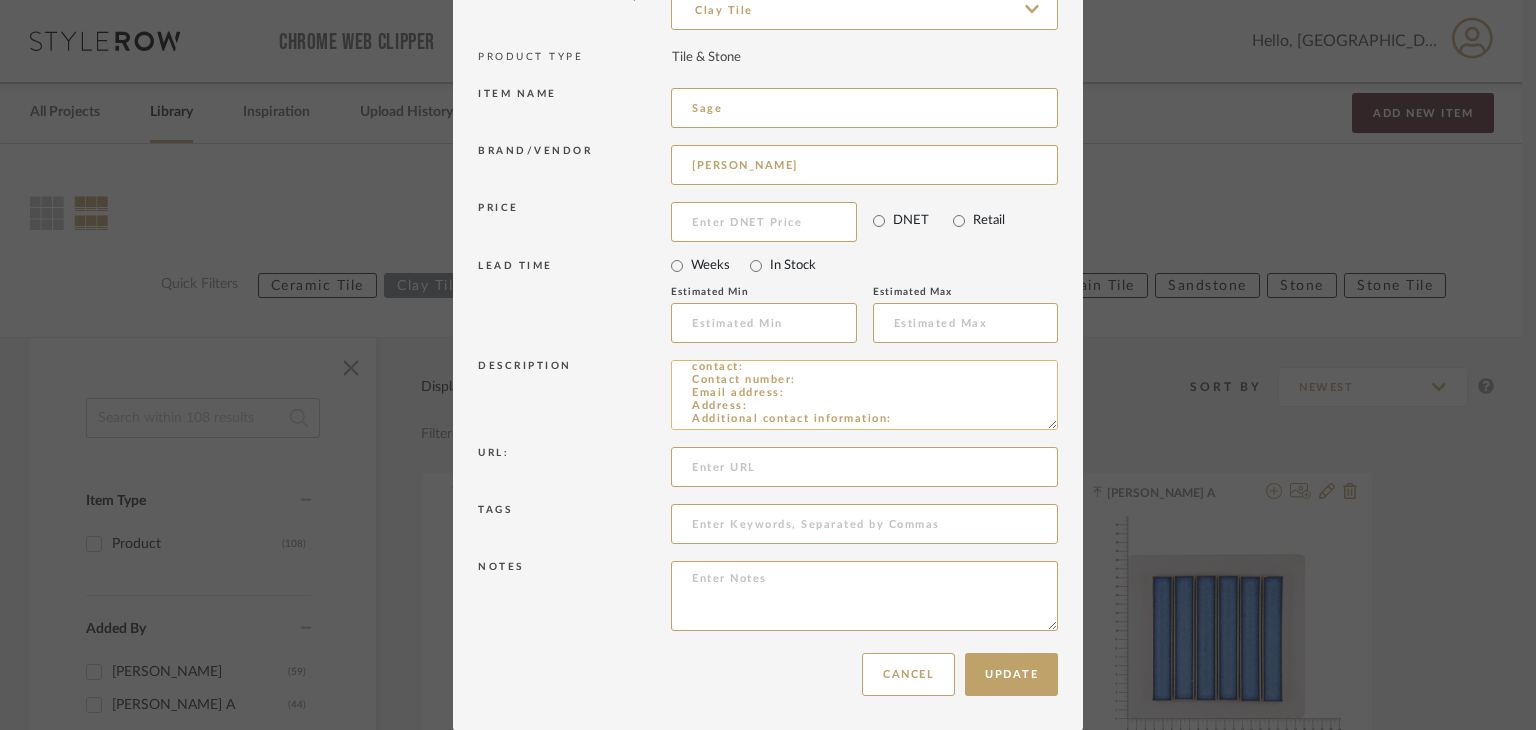 click on "Type: clay tile
Dimension(s): (as mentioned)
Material/Finishes: Glaze
Installation requirements, if any: (as applicable)
Price: (as mentioned)
Lead time: (as mentioned)
Sample available: supplier stock
Sample Internal reference number: TS-CLT-06
as per the internal sample warehouse) Point of
contact:
Contact number:
Email address:
Address:
Additional contact information:" at bounding box center [864, 395] 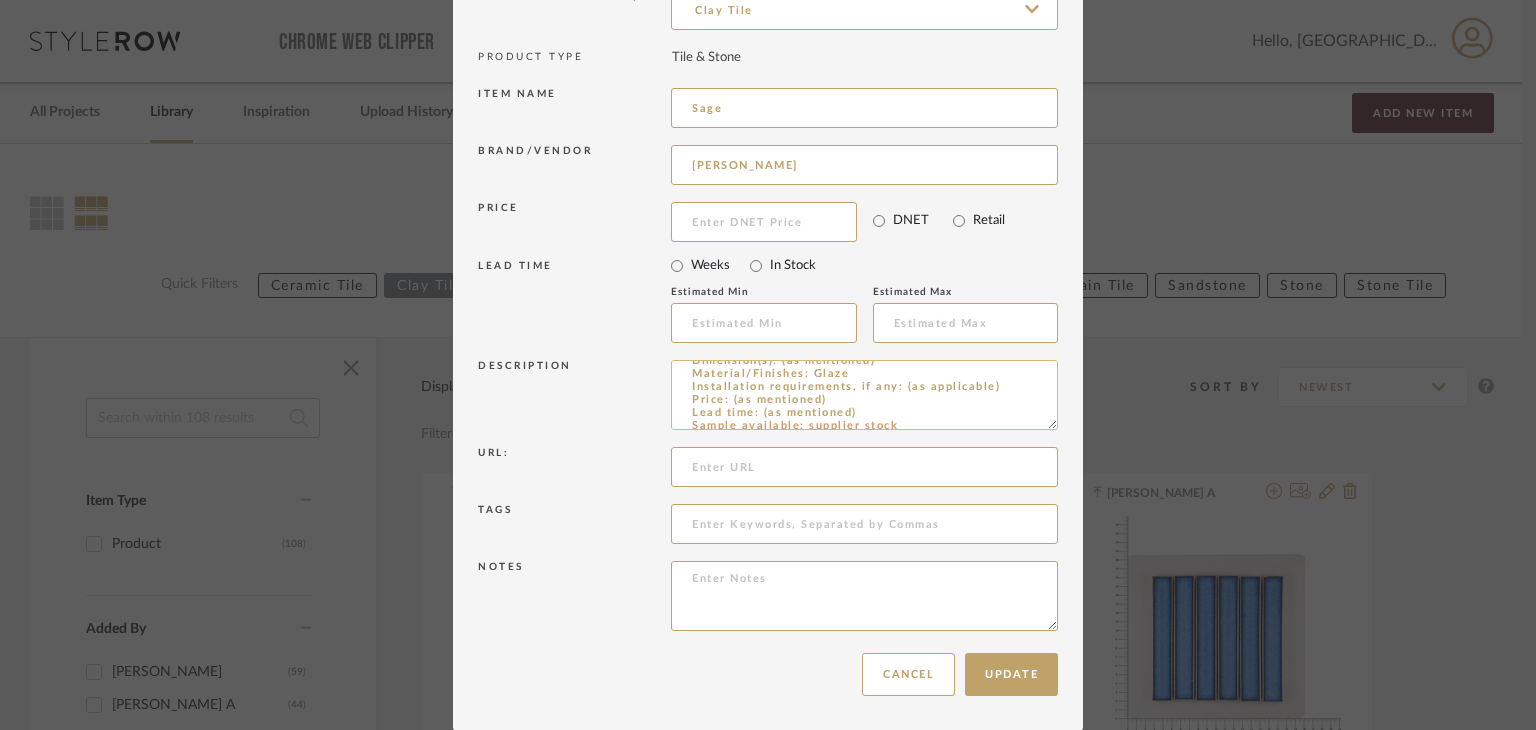scroll, scrollTop: 28, scrollLeft: 0, axis: vertical 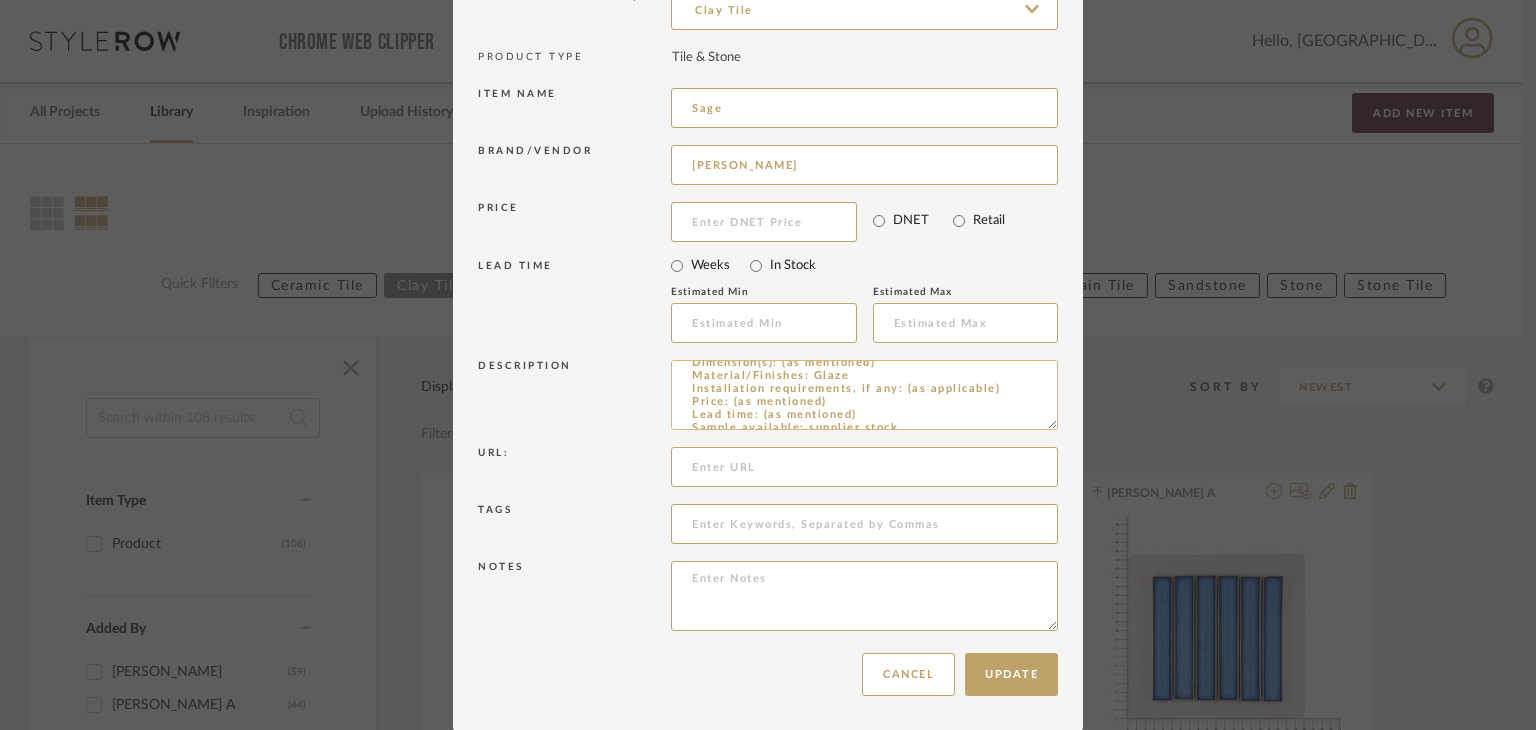 click on "Type: clay tile
Dimension(s): (as mentioned)
Material/Finishes: Glaze
Installation requirements, if any: (as applicable)
Price: (as mentioned)
Lead time: (as mentioned)
Sample available: supplier stock
Sample Internal reference number: TS-CLT-06
as per the internal sample warehouse) Point of
contact:
Contact number:
Email address:
Address:
Additional contact information:" at bounding box center (864, 395) 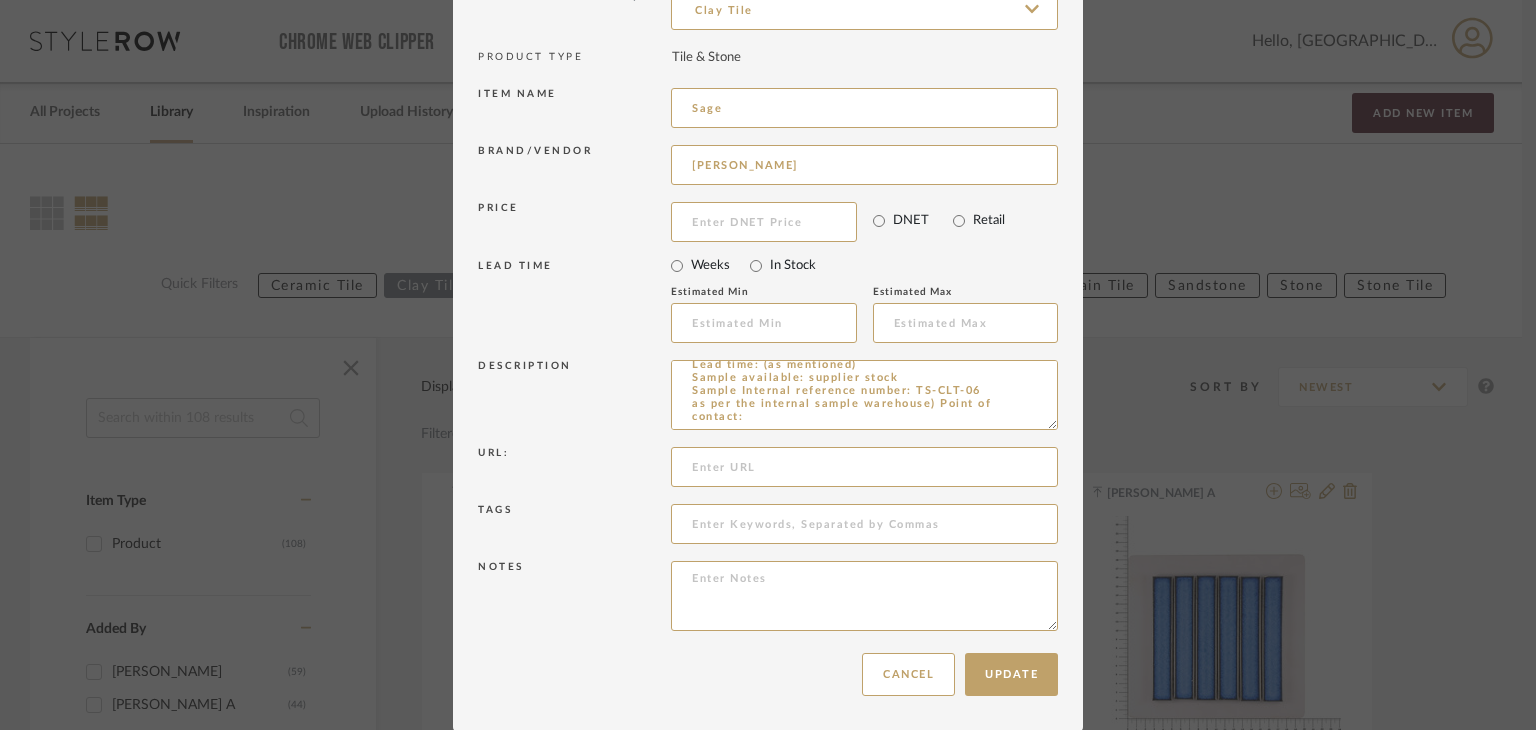 scroll, scrollTop: 76, scrollLeft: 0, axis: vertical 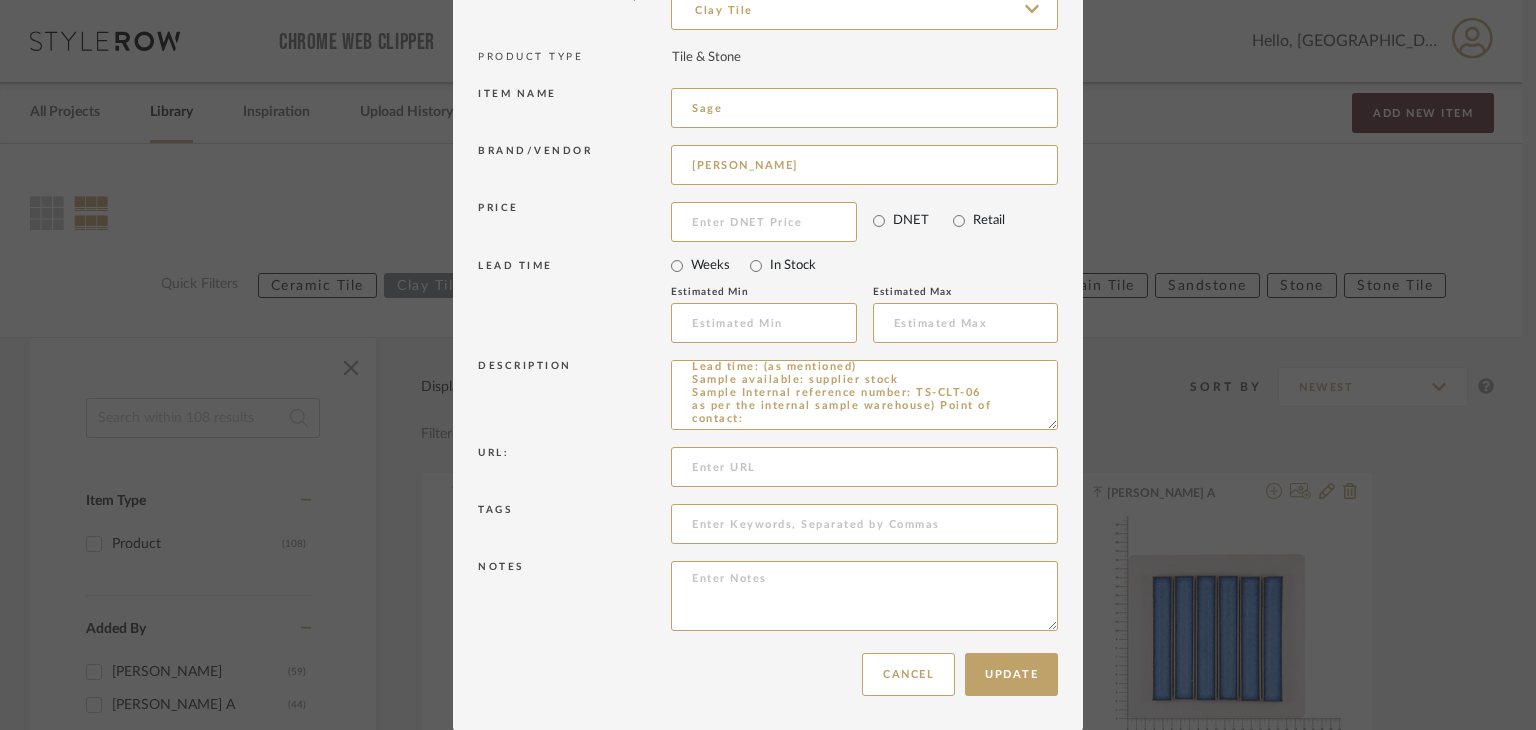 paste on "Parth Narania (Strategic Director & Co-Founder) Contact number: +91 76000 08627 Email address: naraniaparth@gmail.com Address : Our Office Location 365,Vibhusha bunglows, Near Kabir enclave Ghuma -380058, Ahmedabad Additional contact information: Website : https://narania.in/ Email address : info@narania.in P.S: (Please enter here any specific observations,any encountered issues, and/or concerns related to previous experiences with this product, vendor, or brand, if any)" --" 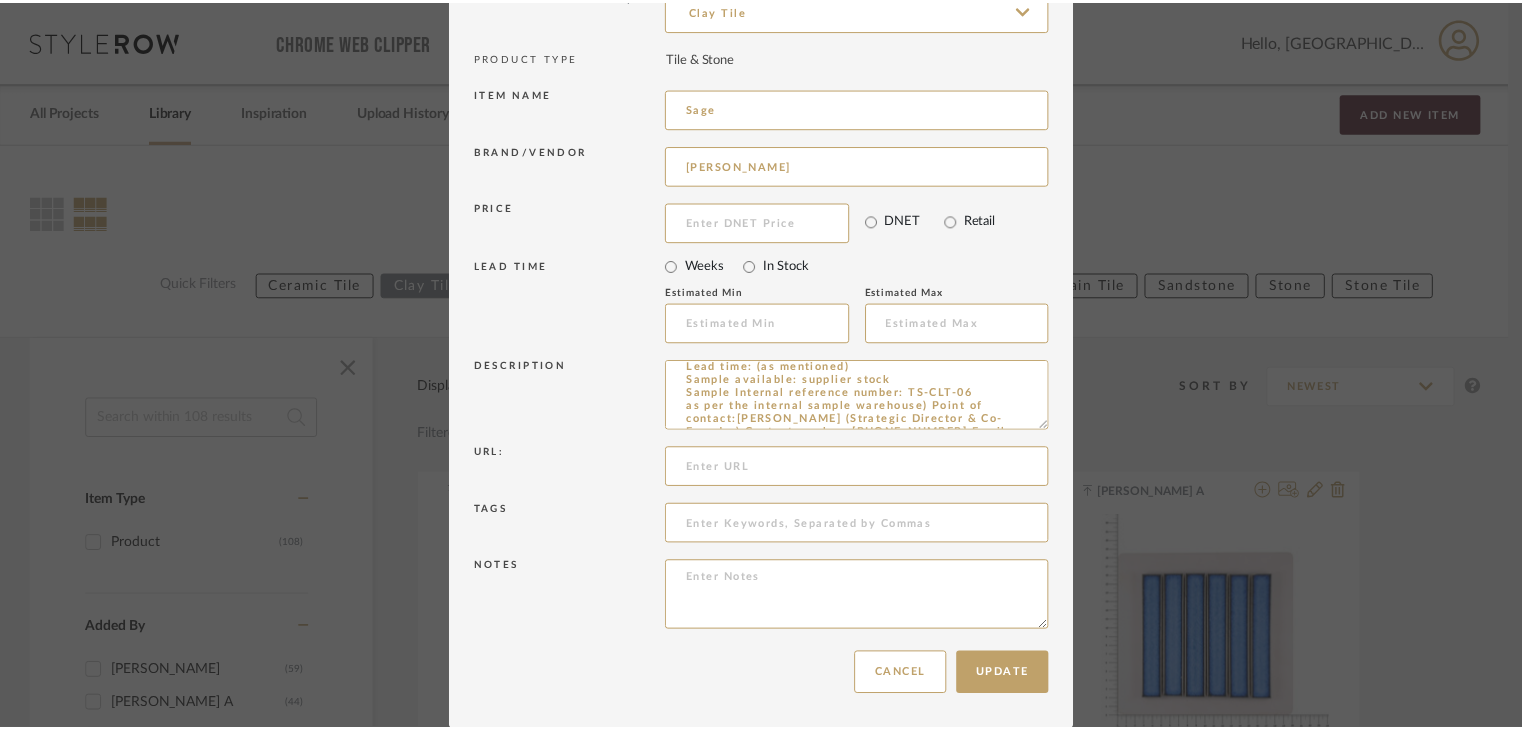 scroll, scrollTop: 201, scrollLeft: 0, axis: vertical 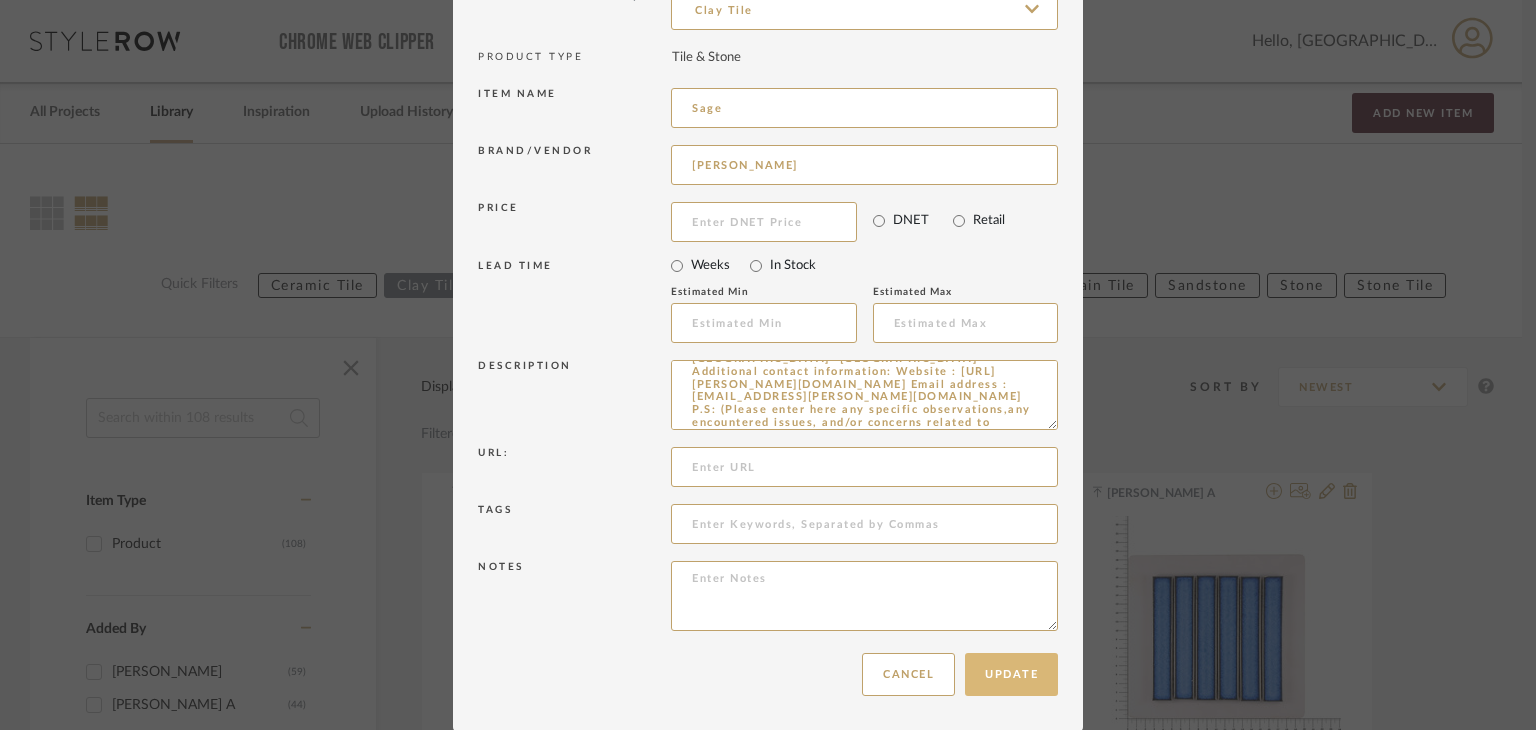 type on "Type: clay tile
Dimension(s): (as mentioned)
Material/Finishes: Glaze
Installation requirements, if any: (as applicable)
Price: (as mentioned)
Lead time: (as mentioned)
Sample available: supplier stock
Sample Internal reference number: TS-CLT-06
as per the internal sample warehouse) Point of
contact:[PERSON_NAME] (Strategic Director & Co-Founder) Contact number: [PHONE_NUMBER] Email address: [EMAIL_ADDRESS][DOMAIN_NAME] Address : Our Office Location [GEOGRAPHIC_DATA][PERSON_NAME], Near [GEOGRAPHIC_DATA] enclave [GEOGRAPHIC_DATA] -[GEOGRAPHIC_DATA] Additional contact information: Website : [URL][PERSON_NAME][DOMAIN_NAME] Email address : [EMAIL_ADDRESS][PERSON_NAME][DOMAIN_NAME] P.S: (Please enter here any specific observations,any encountered issues, and/or concerns related to previous experiences with this product, vendor, or brand, if any)" --" 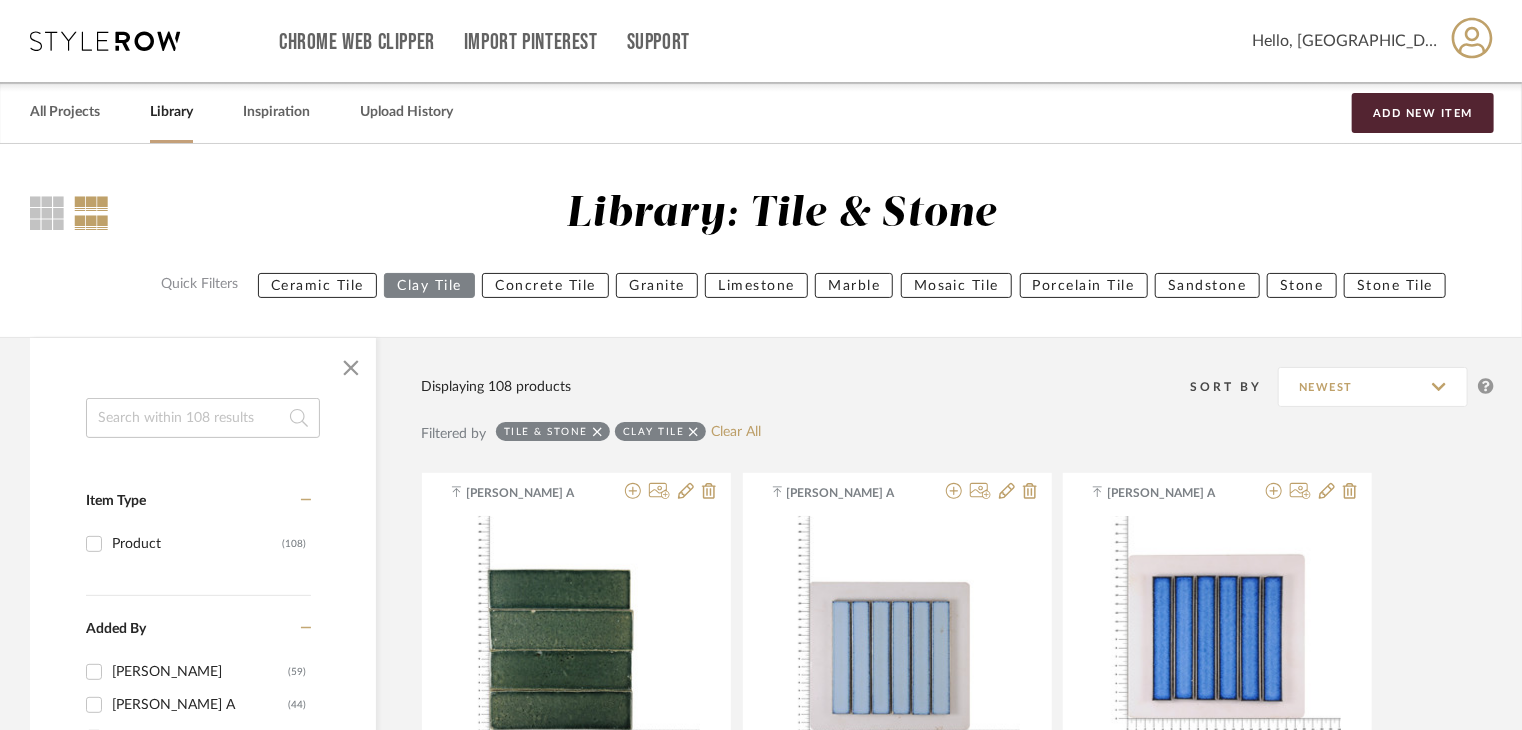 type 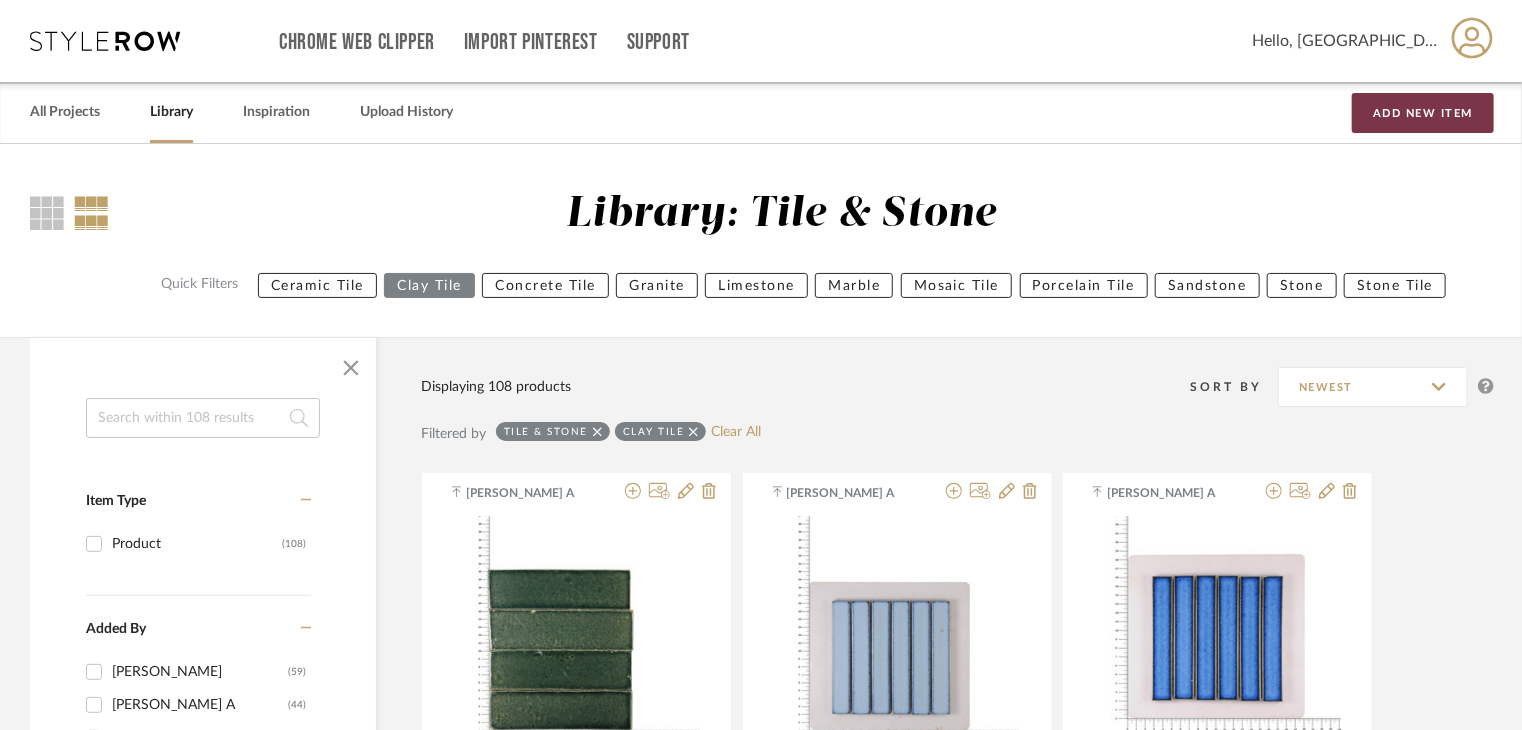 click on "Add New Item" at bounding box center [1423, 113] 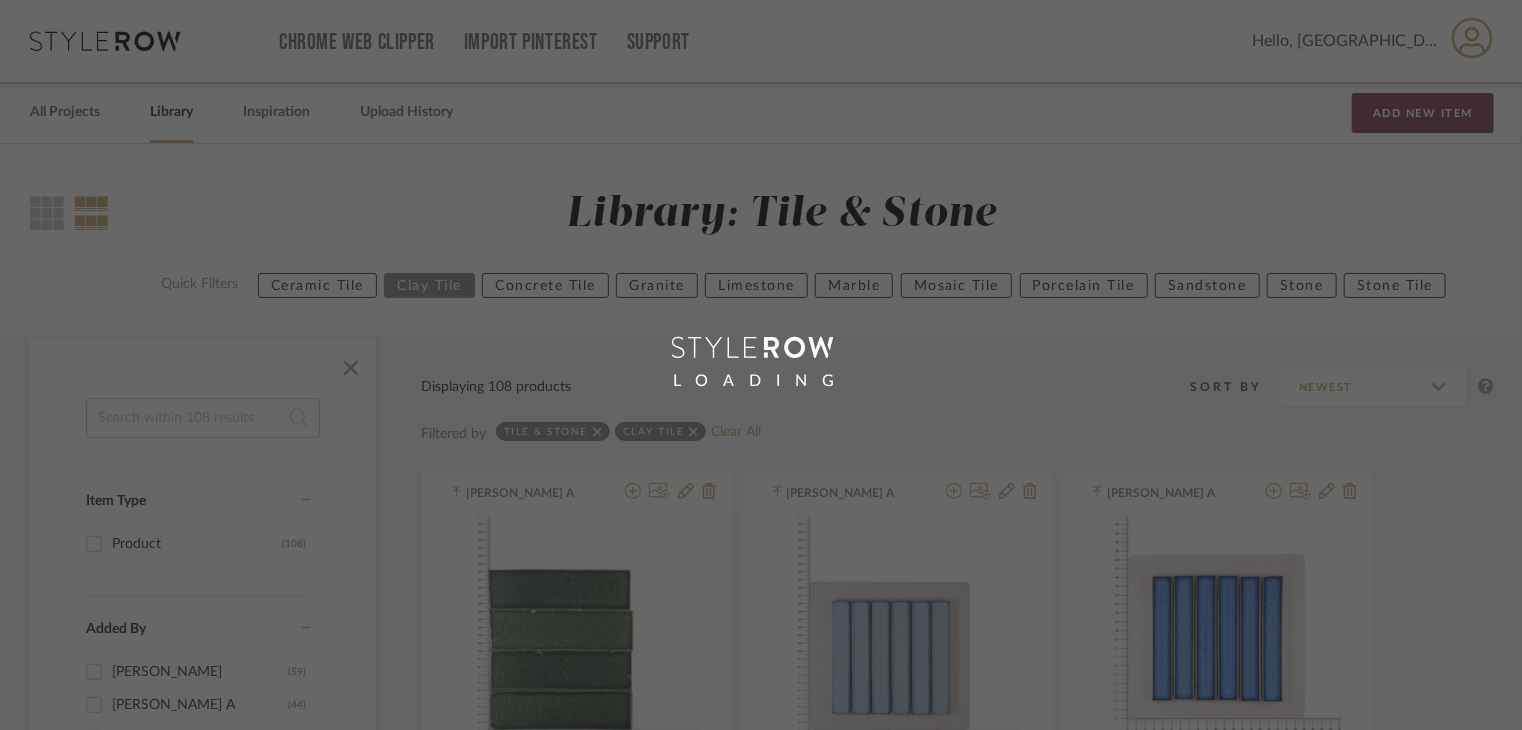 type 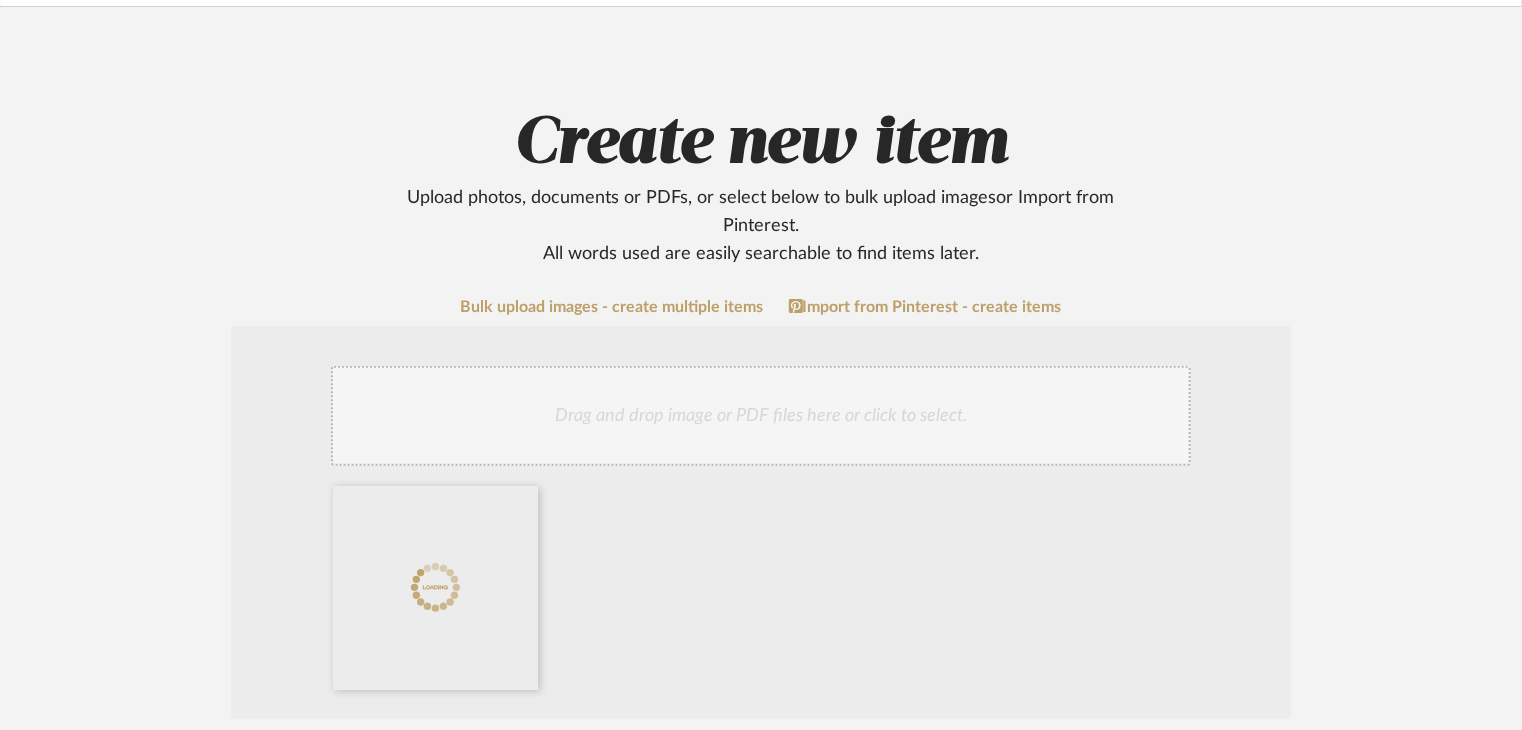 scroll, scrollTop: 600, scrollLeft: 0, axis: vertical 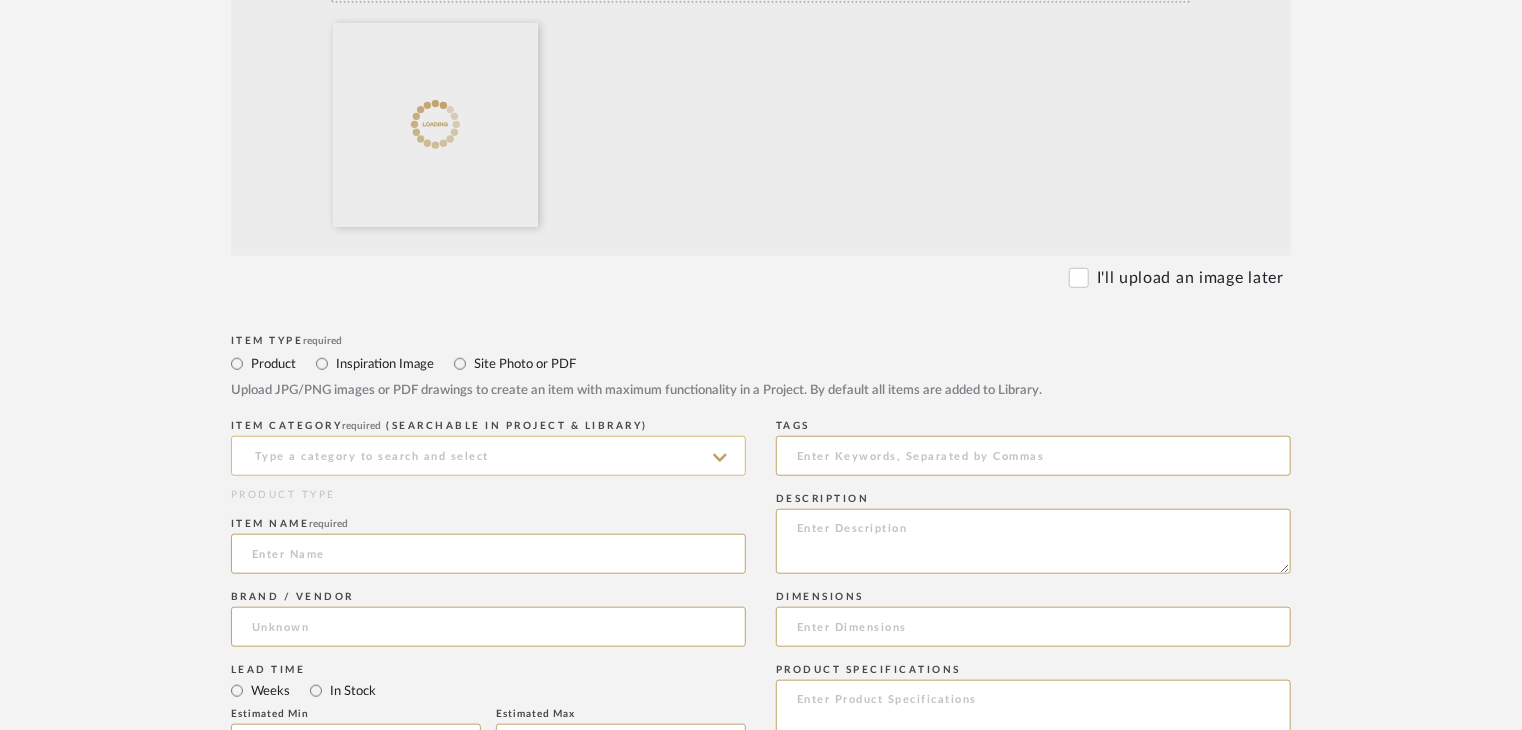 click 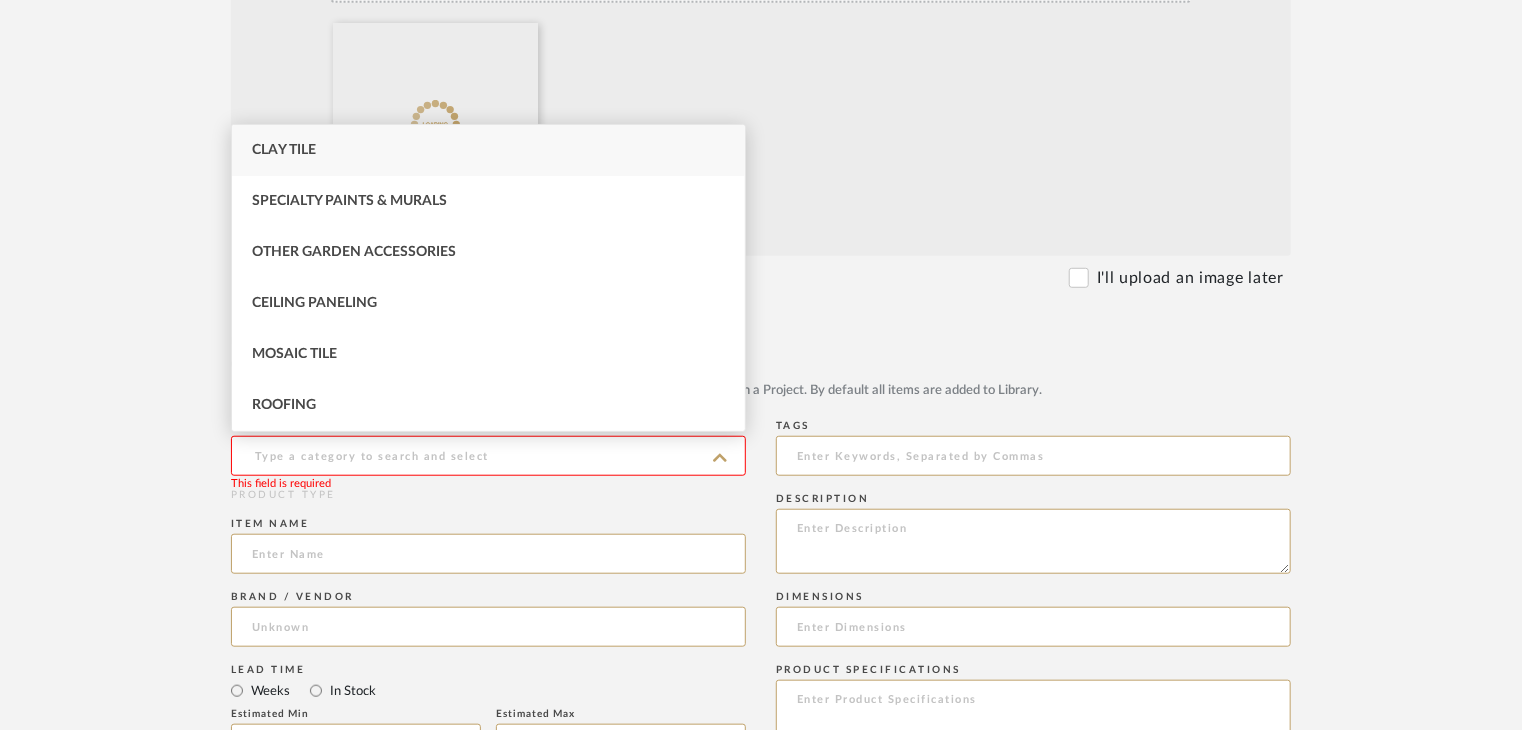 click on "Clay Tile" at bounding box center (488, 150) 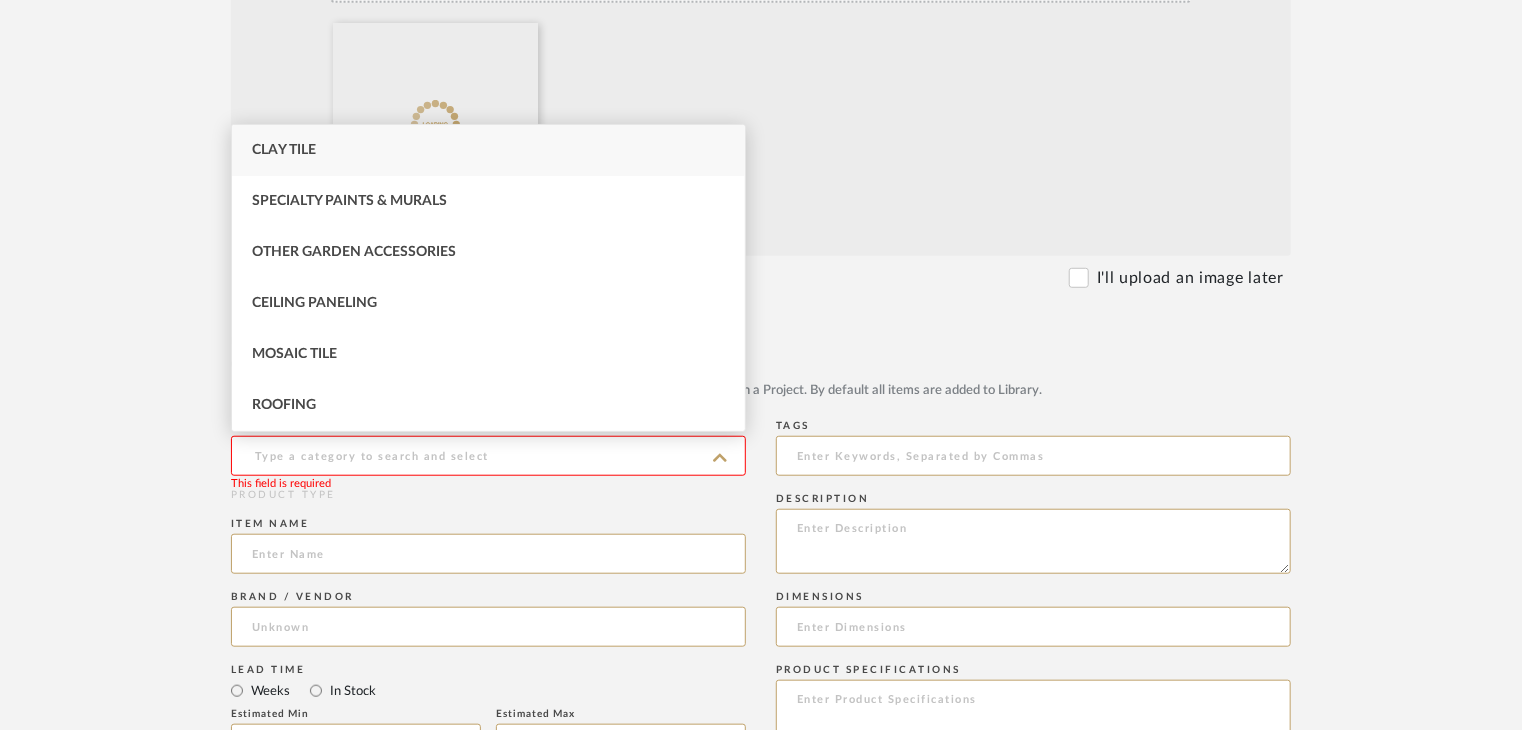 type on "Clay Tile" 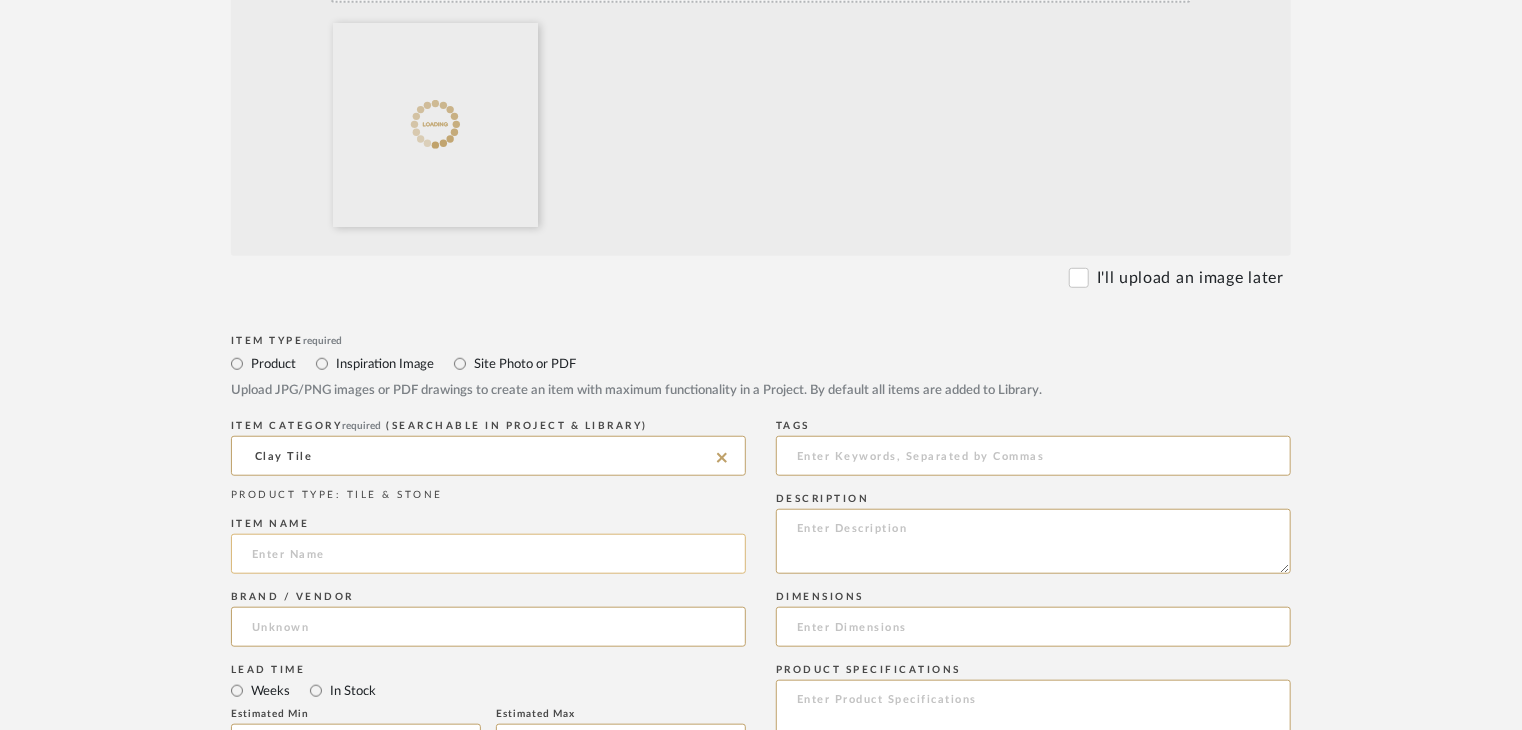 click 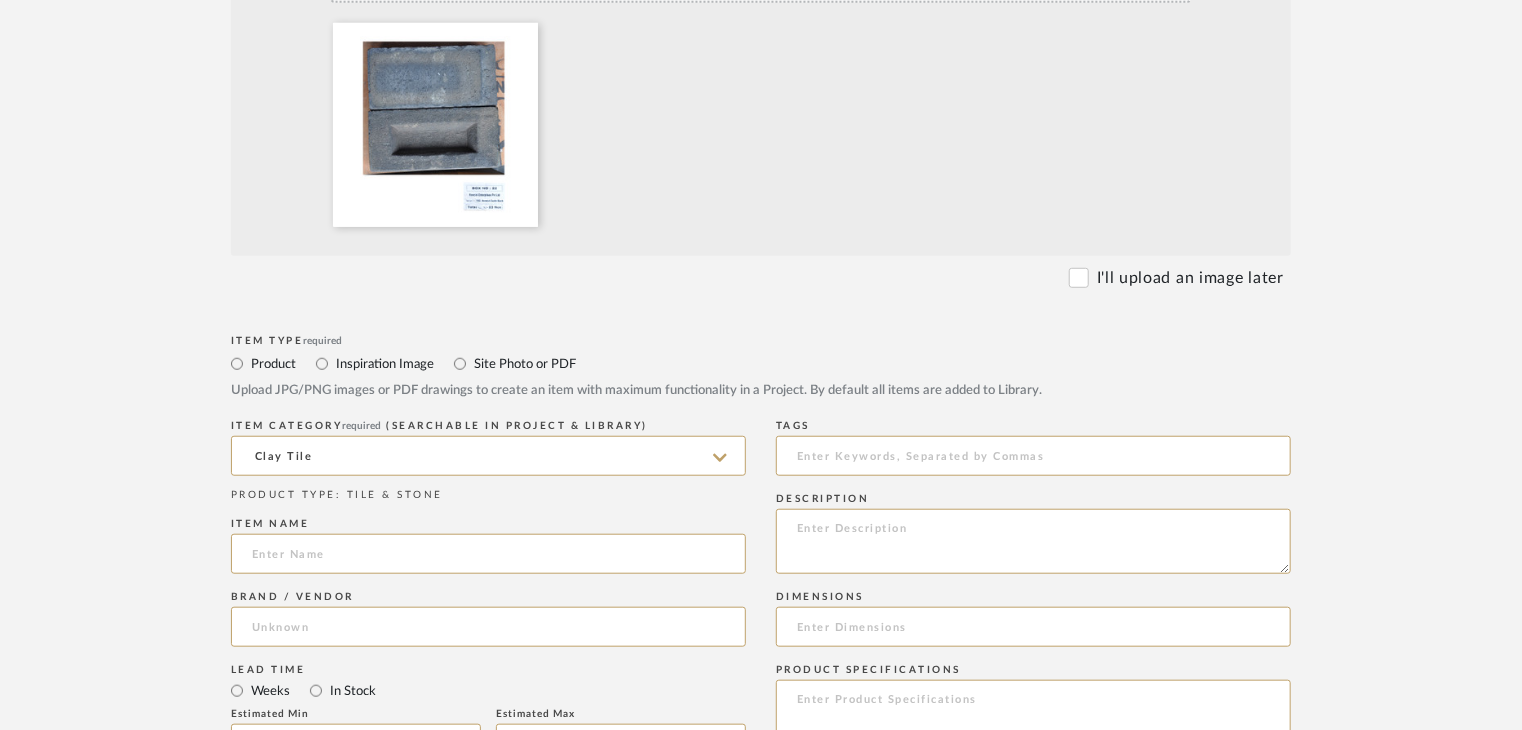 paste on "[PERSON_NAME] Linear" 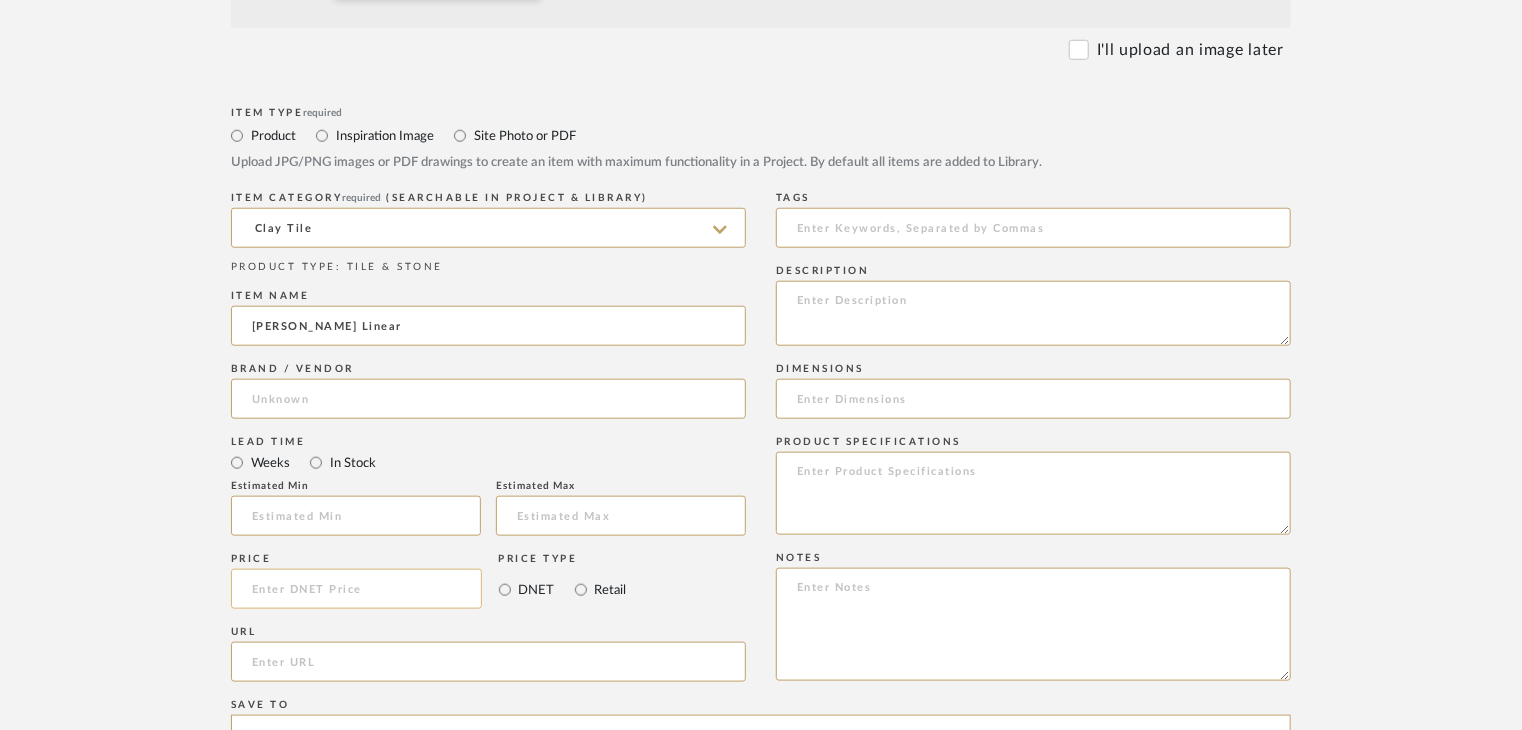 scroll, scrollTop: 900, scrollLeft: 0, axis: vertical 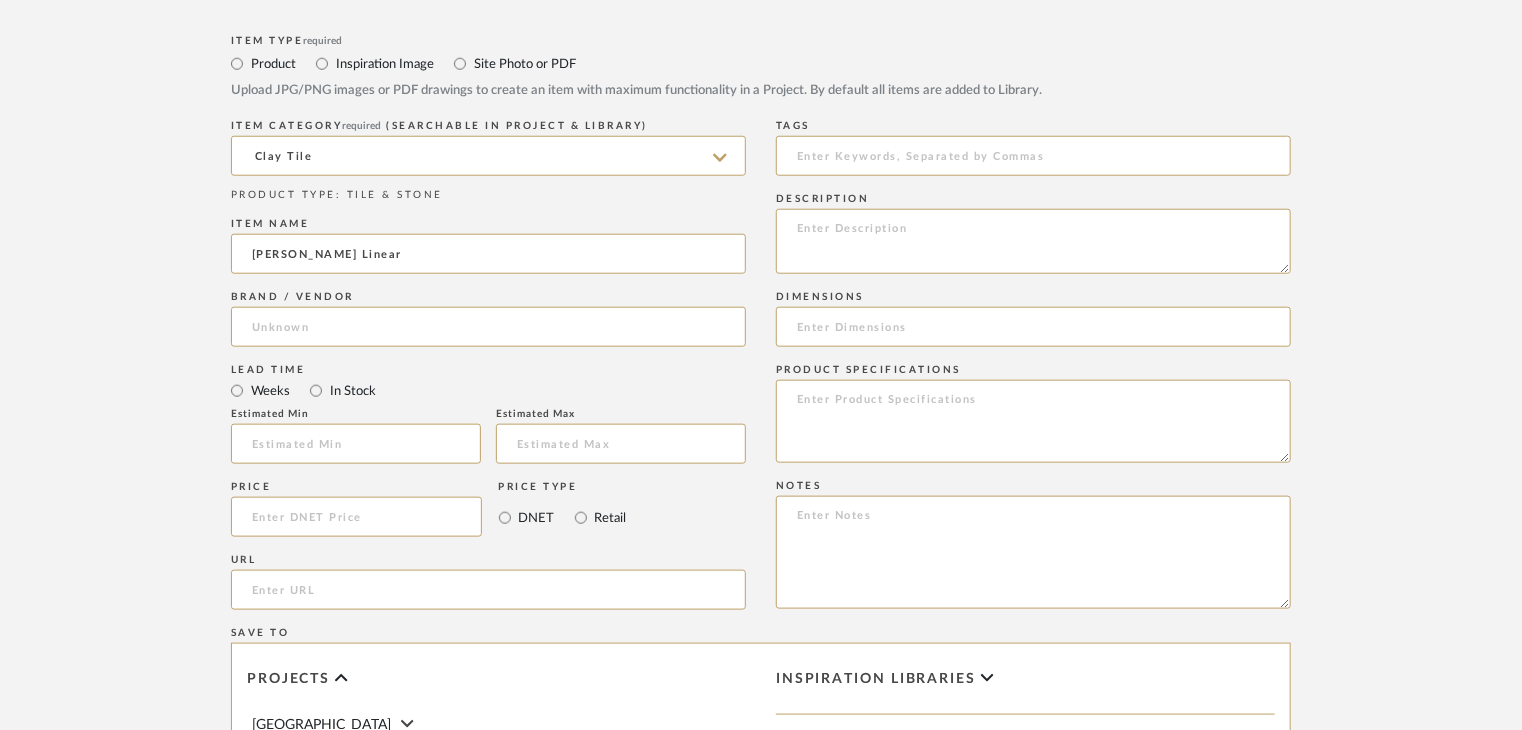 type on "[PERSON_NAME] Linear" 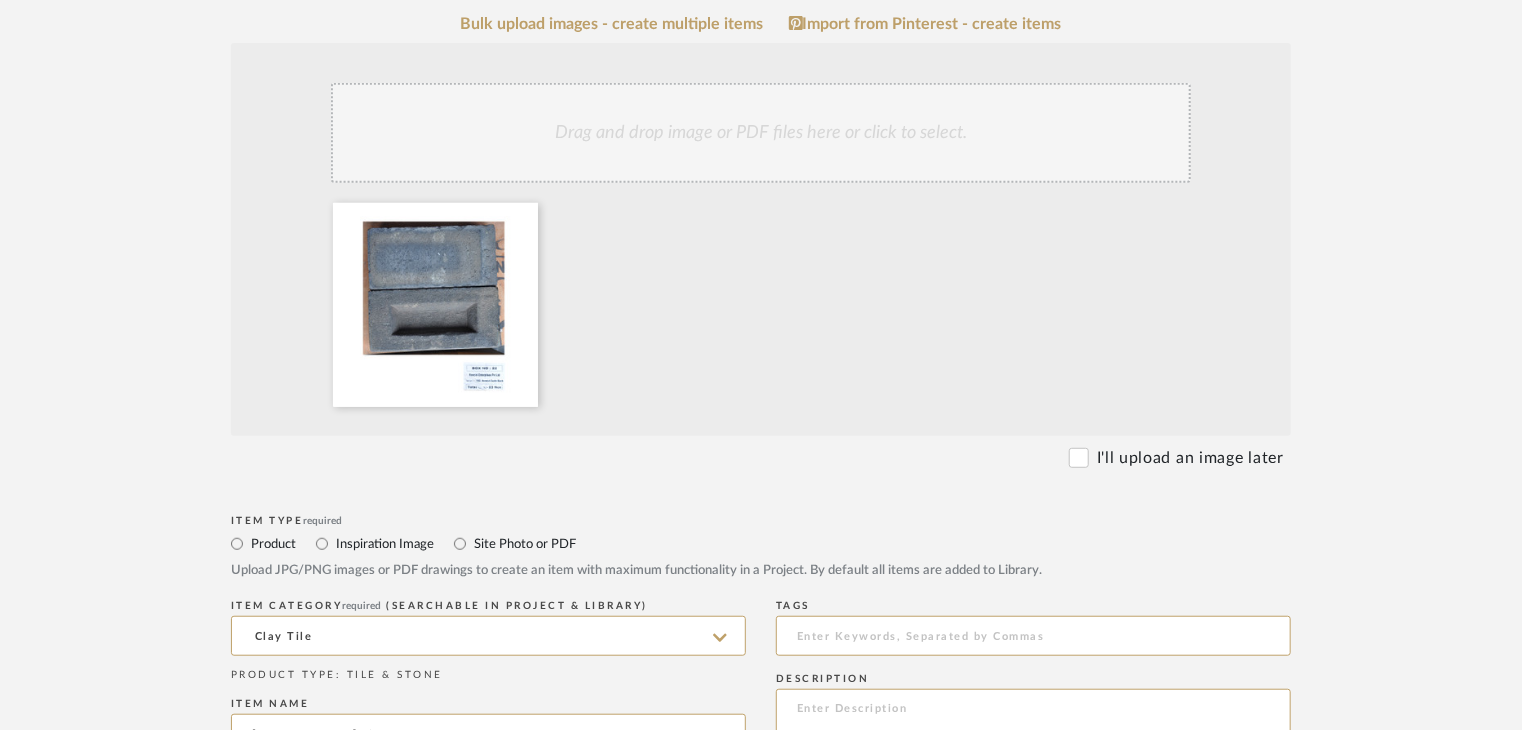 scroll, scrollTop: 300, scrollLeft: 0, axis: vertical 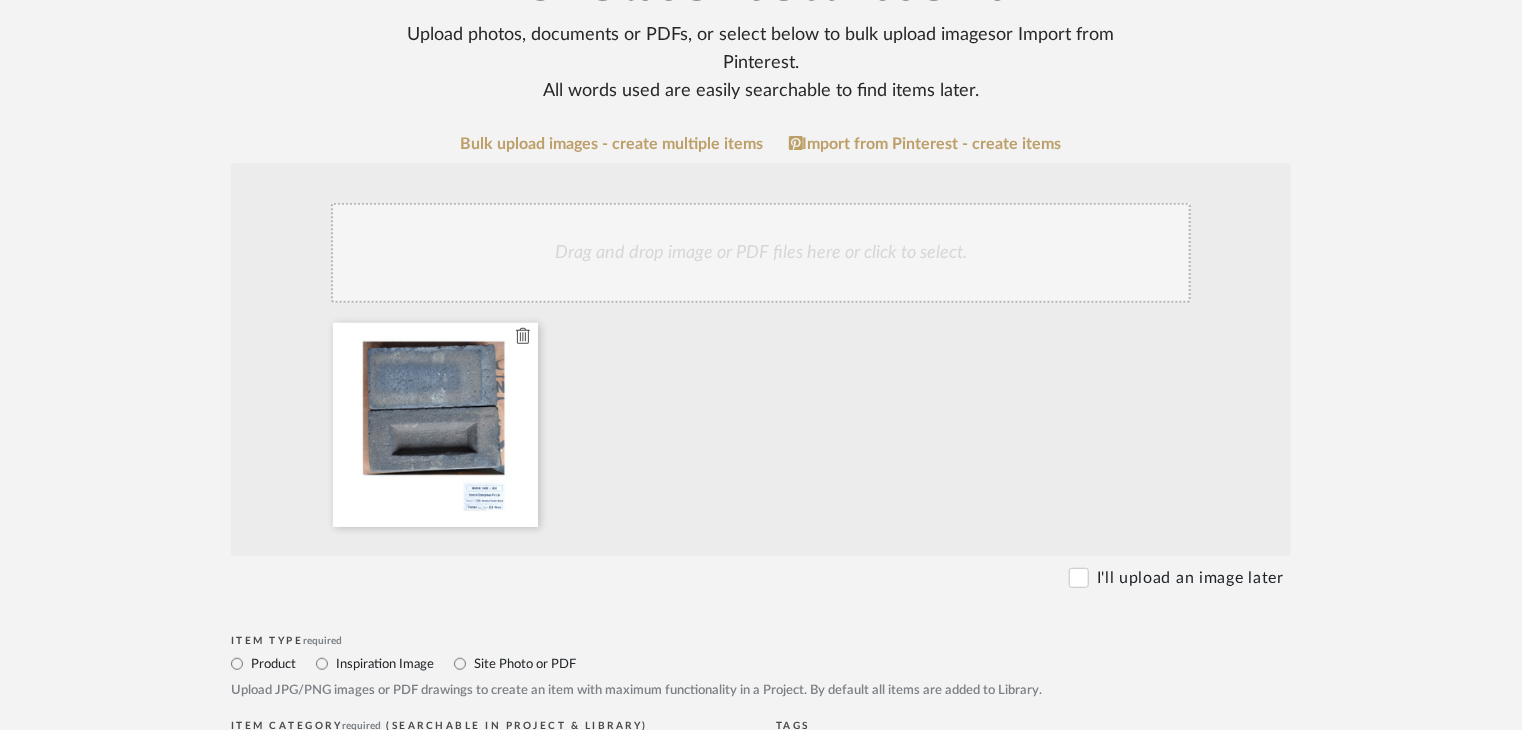 click 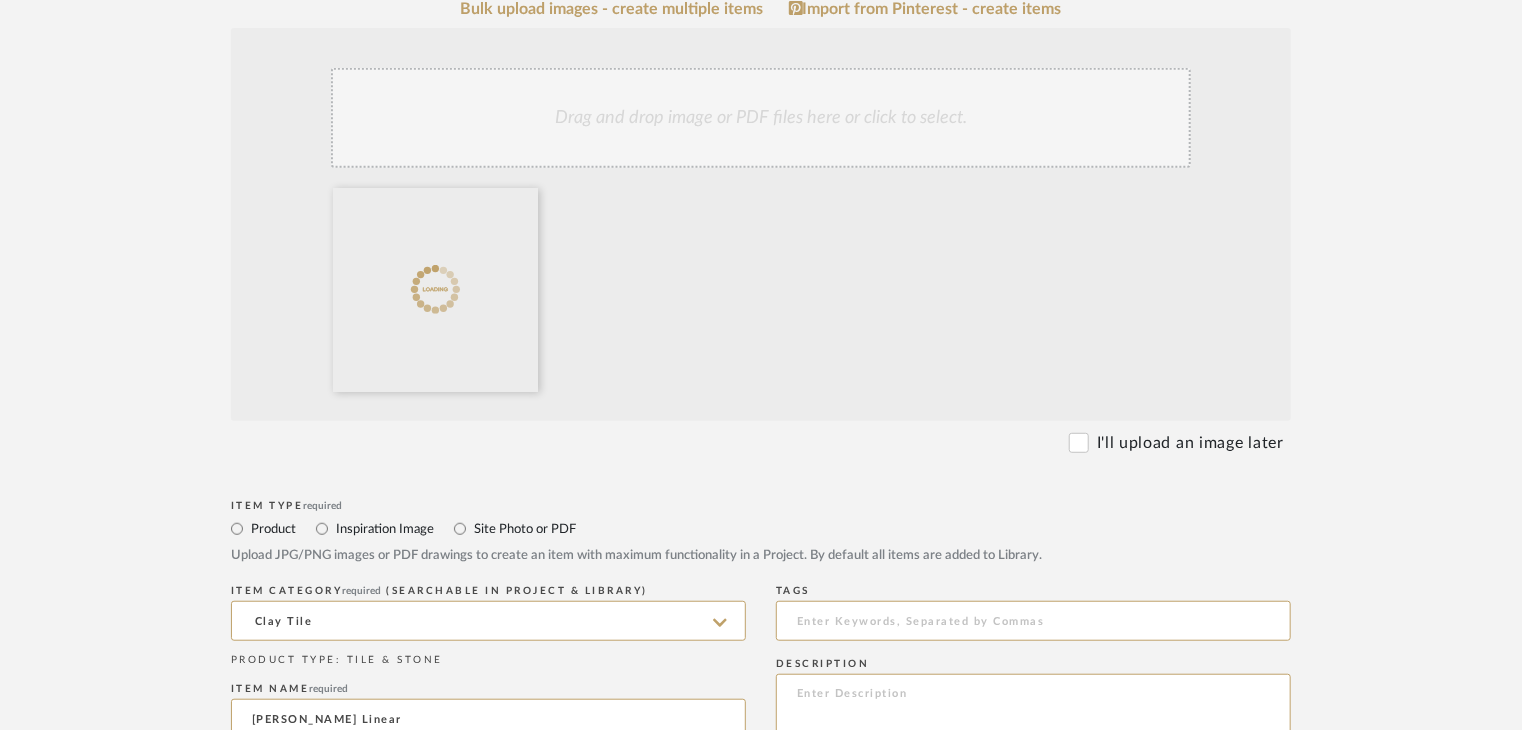 scroll, scrollTop: 900, scrollLeft: 0, axis: vertical 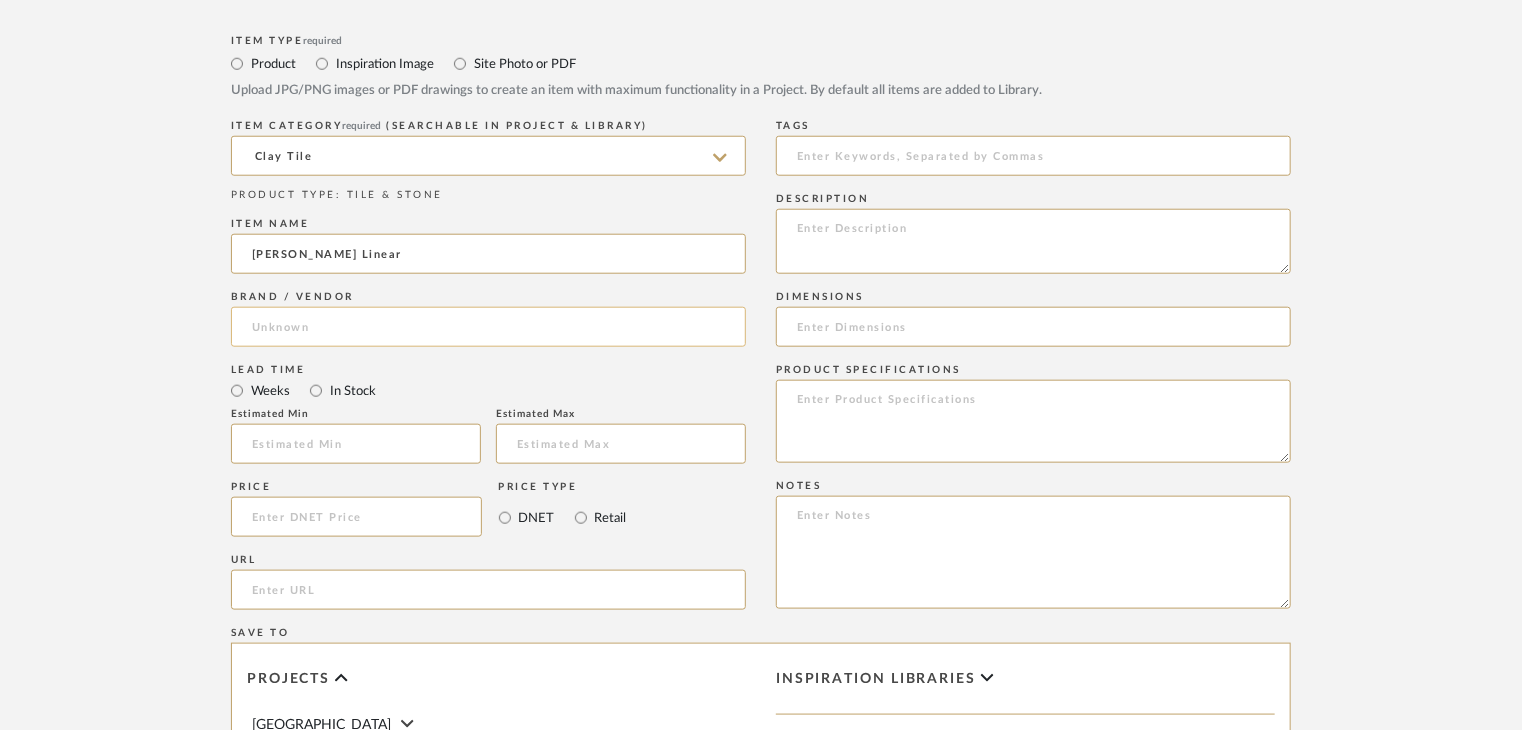 click 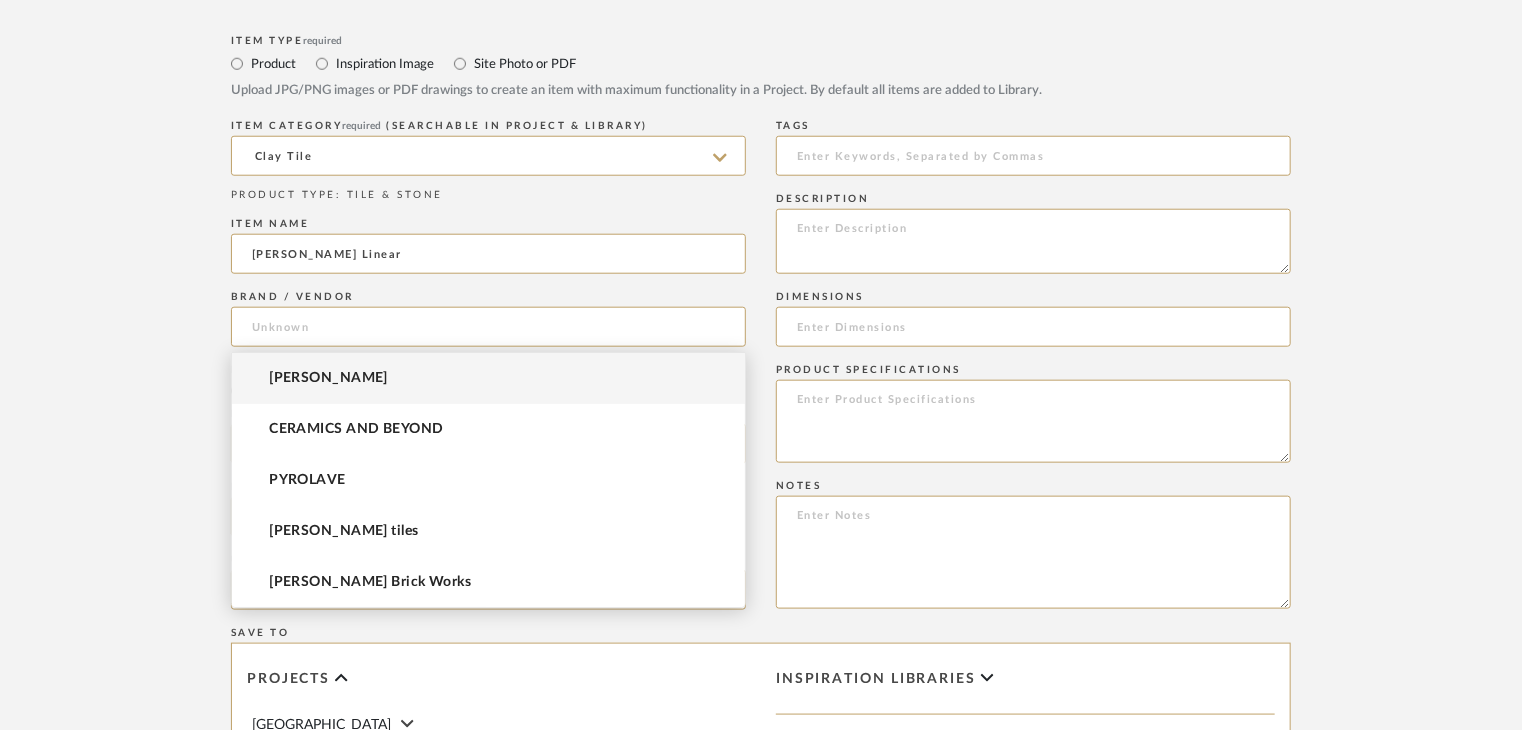 drag, startPoint x: 454, startPoint y: 579, endPoint x: 458, endPoint y: 553, distance: 26.305893 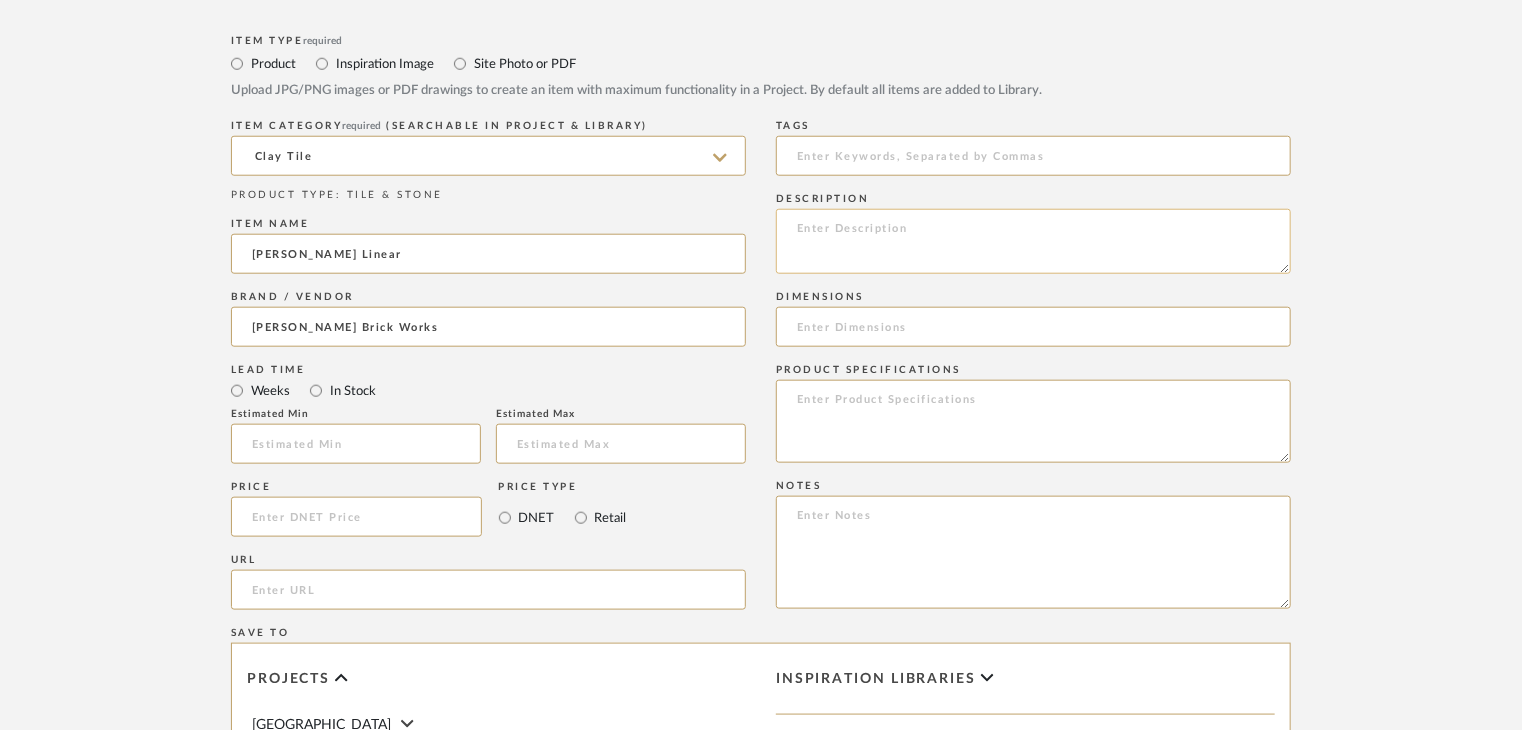 click 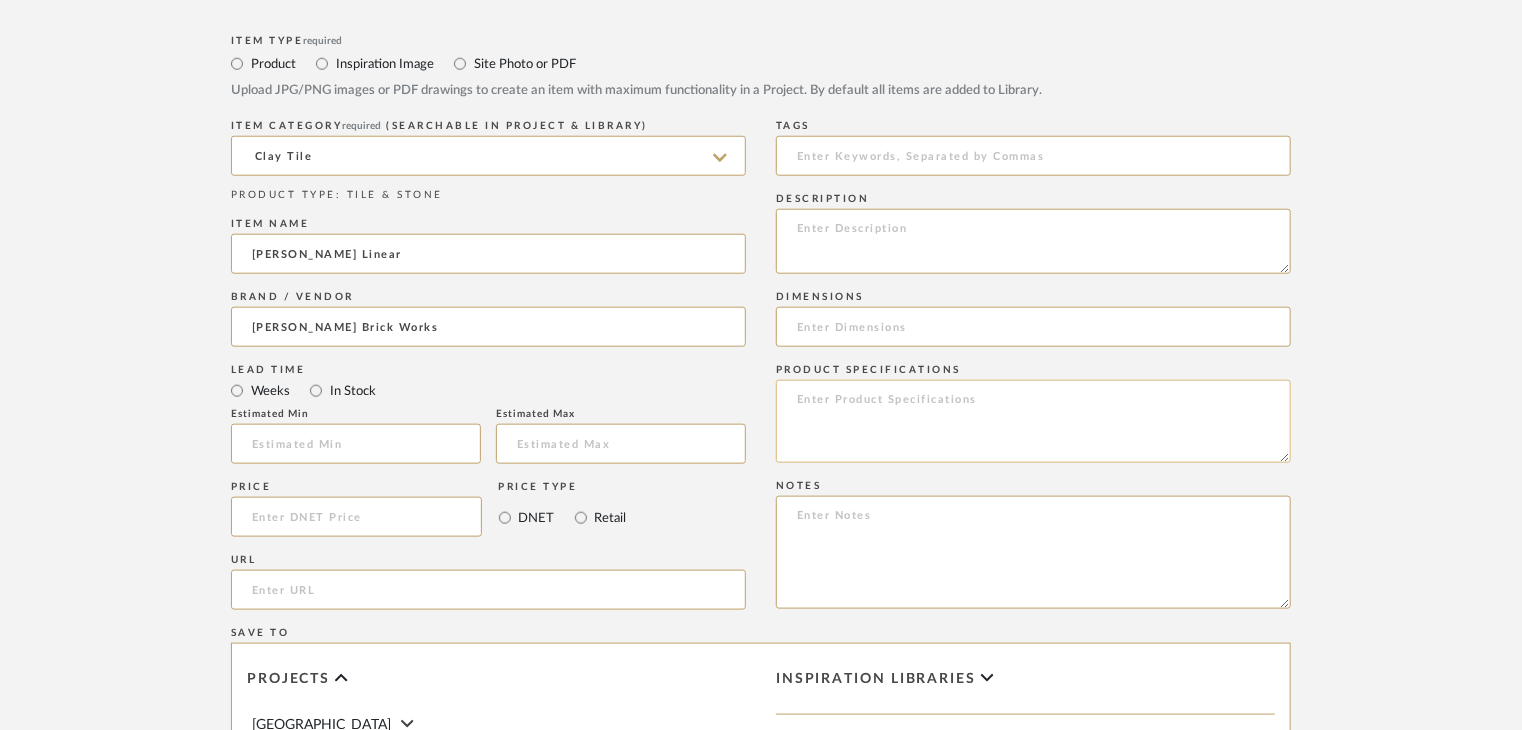 paste on "Type: clay tile
Dimension(s): (as mentioned)
Material/Finishes: (as mentioned)
Installation requirements, if any: (as applicable)
Price: (as mentioned)
Lead time: (as mentioned)
Sample available: supplier stock
Sample Internal reference number:
as per the internal sample warehouse) Point of
contact:
Contact number:
Email address:
Address:
Additional contact information:" 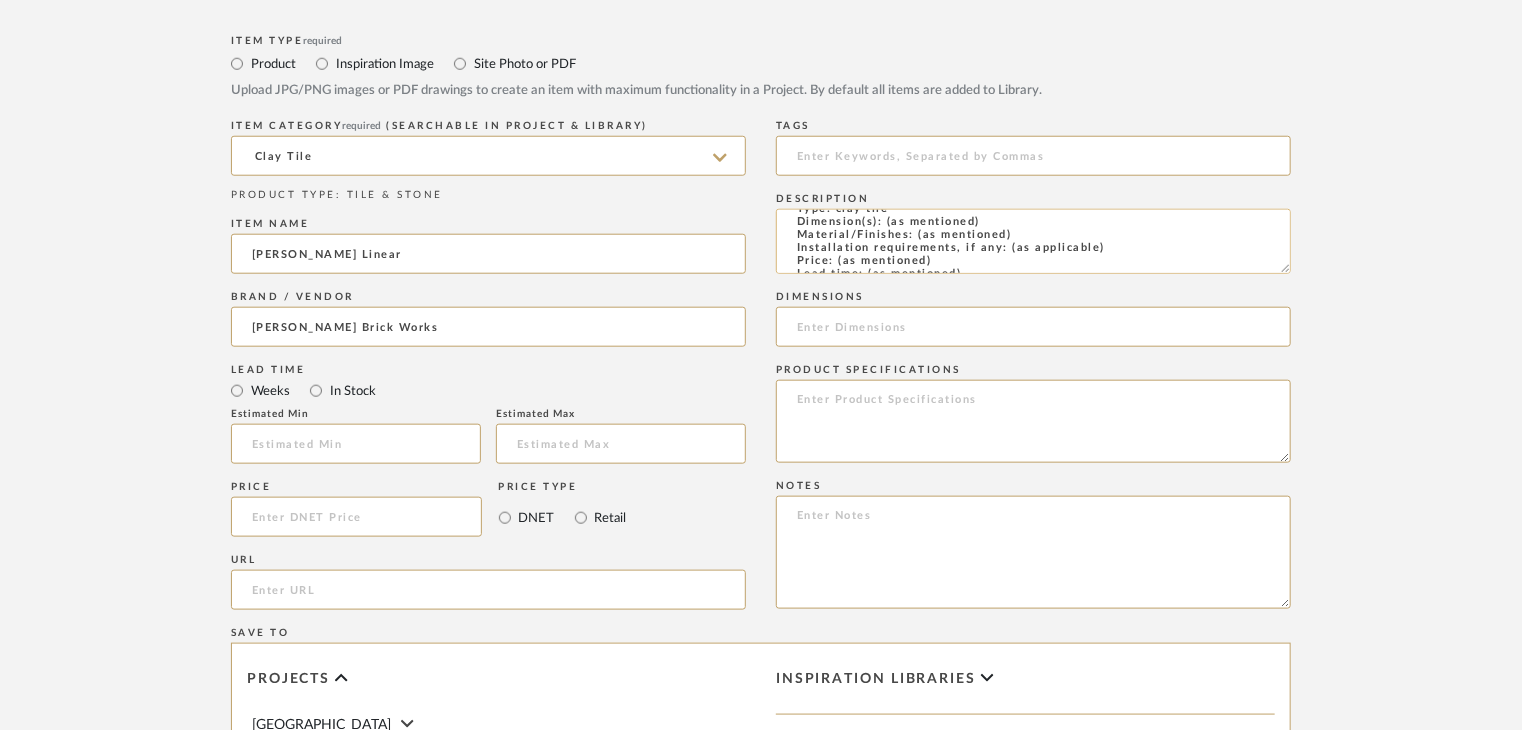 scroll, scrollTop: 0, scrollLeft: 0, axis: both 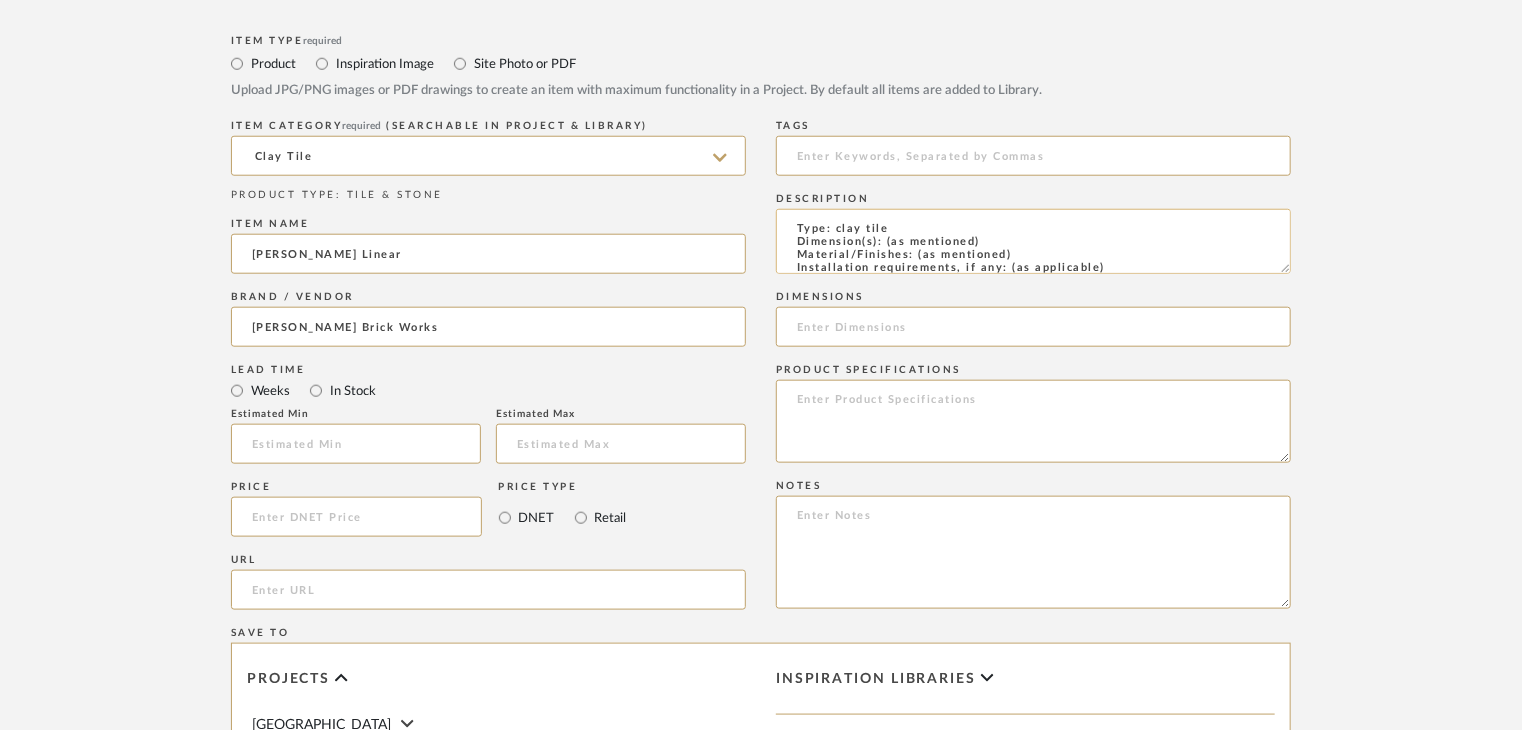 drag, startPoint x: 974, startPoint y: 258, endPoint x: 916, endPoint y: 258, distance: 58 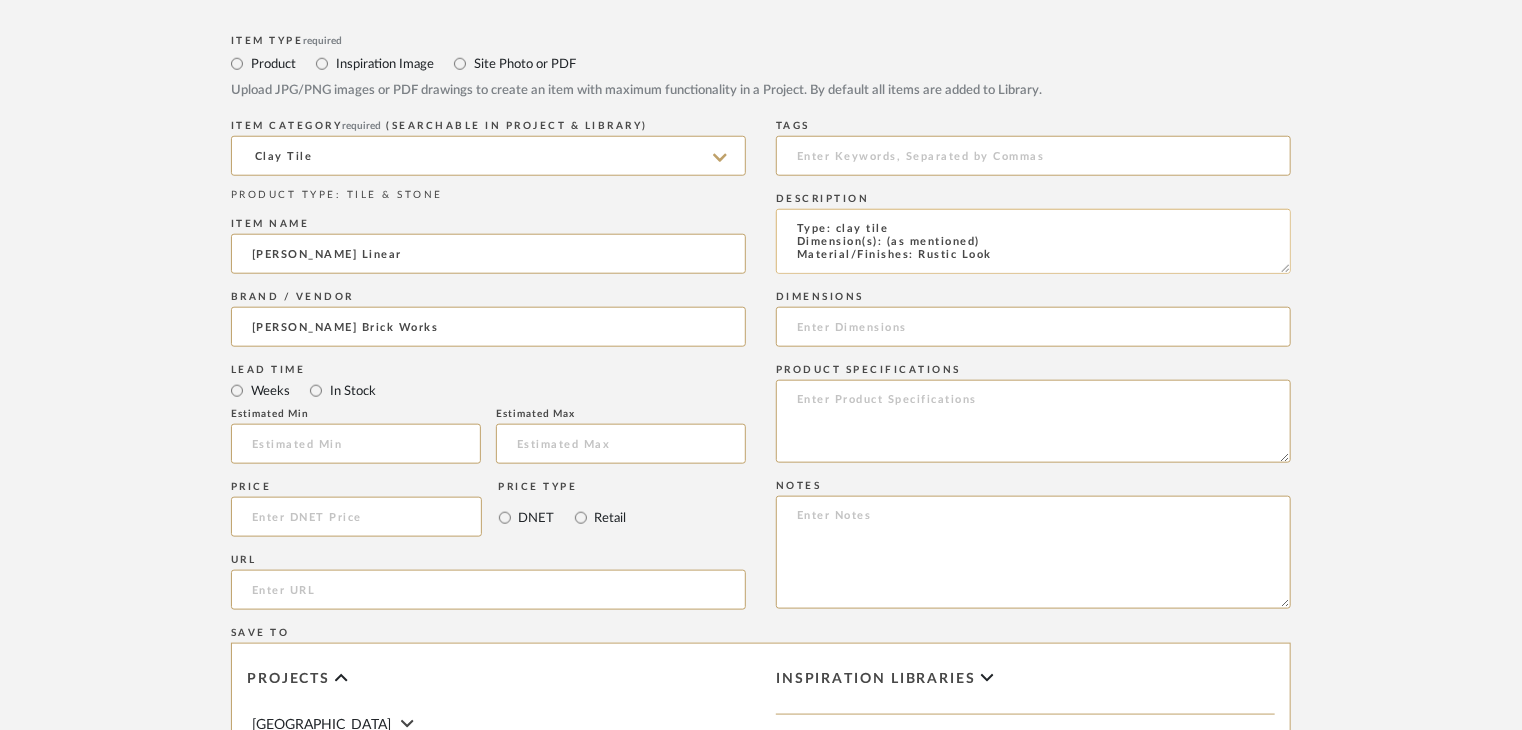 scroll, scrollTop: 1, scrollLeft: 0, axis: vertical 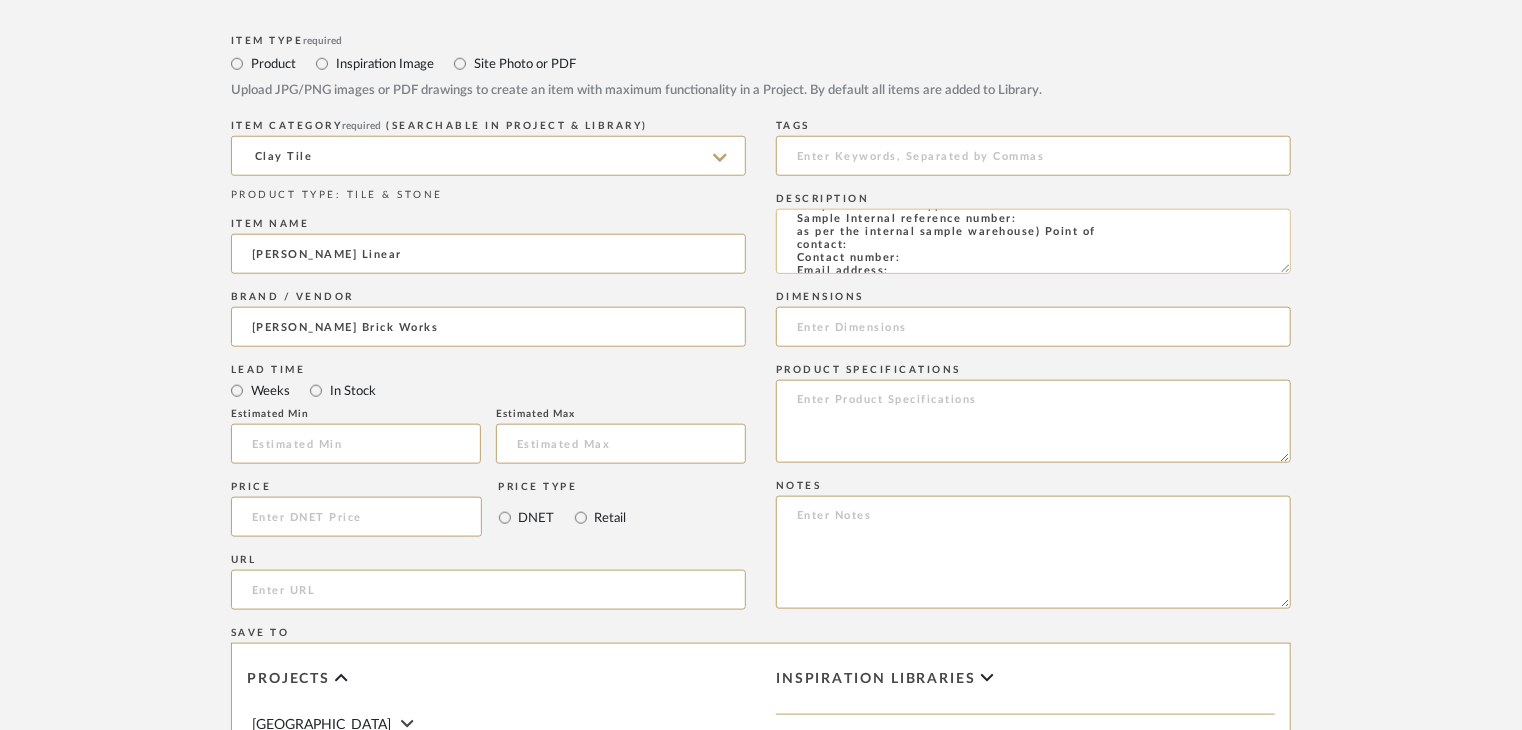 click on "Type: clay tile
Dimension(s): (as mentioned)
Material/Finishes: Rustic Look
Installation requirements, if any: (as applicable)
Price: (as mentioned)
Lead time: (as mentioned)
Sample available: supplier stock
Sample Internal reference number:
as per the internal sample warehouse) Point of
contact:
Contact number:
Email address:
Address:
Additional contact information:" 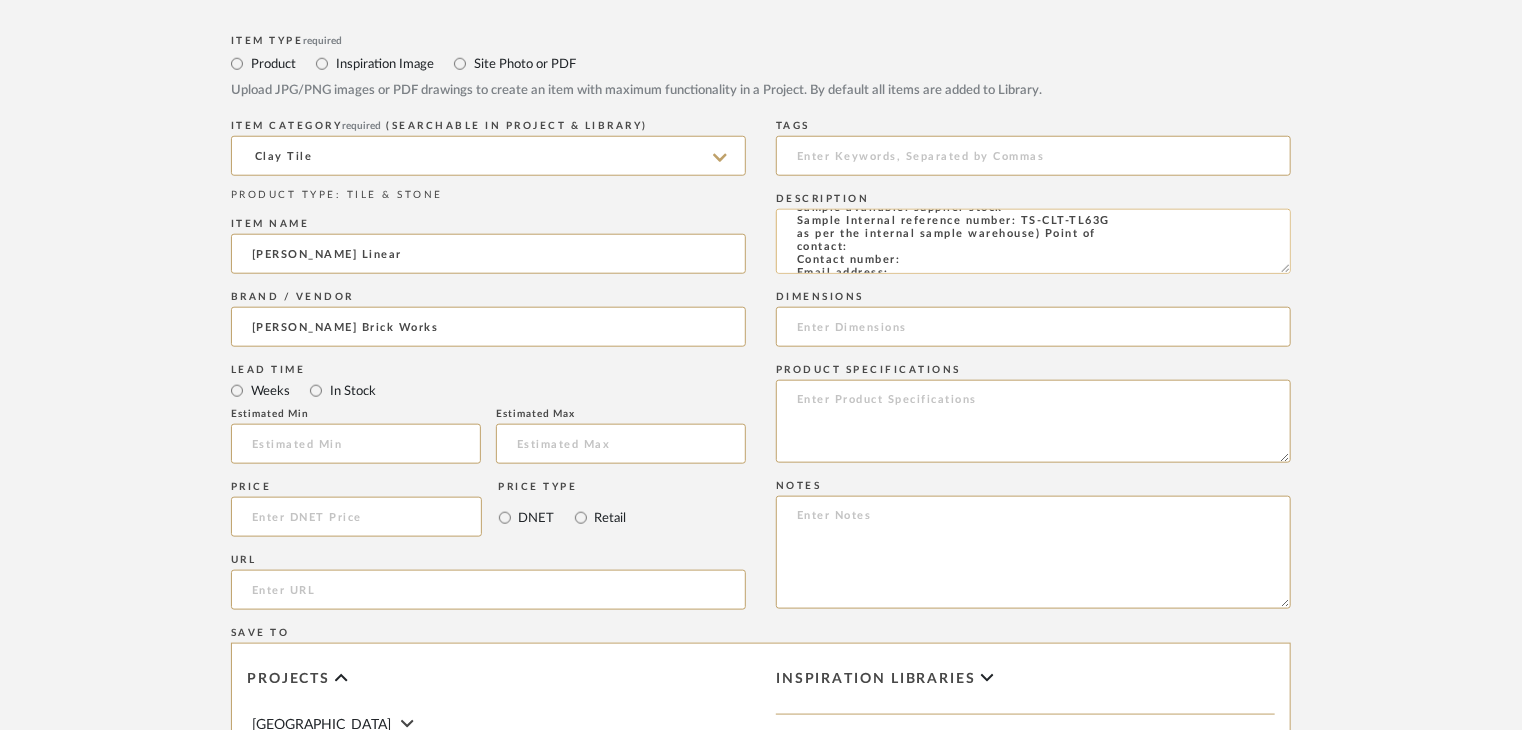 scroll, scrollTop: 101, scrollLeft: 0, axis: vertical 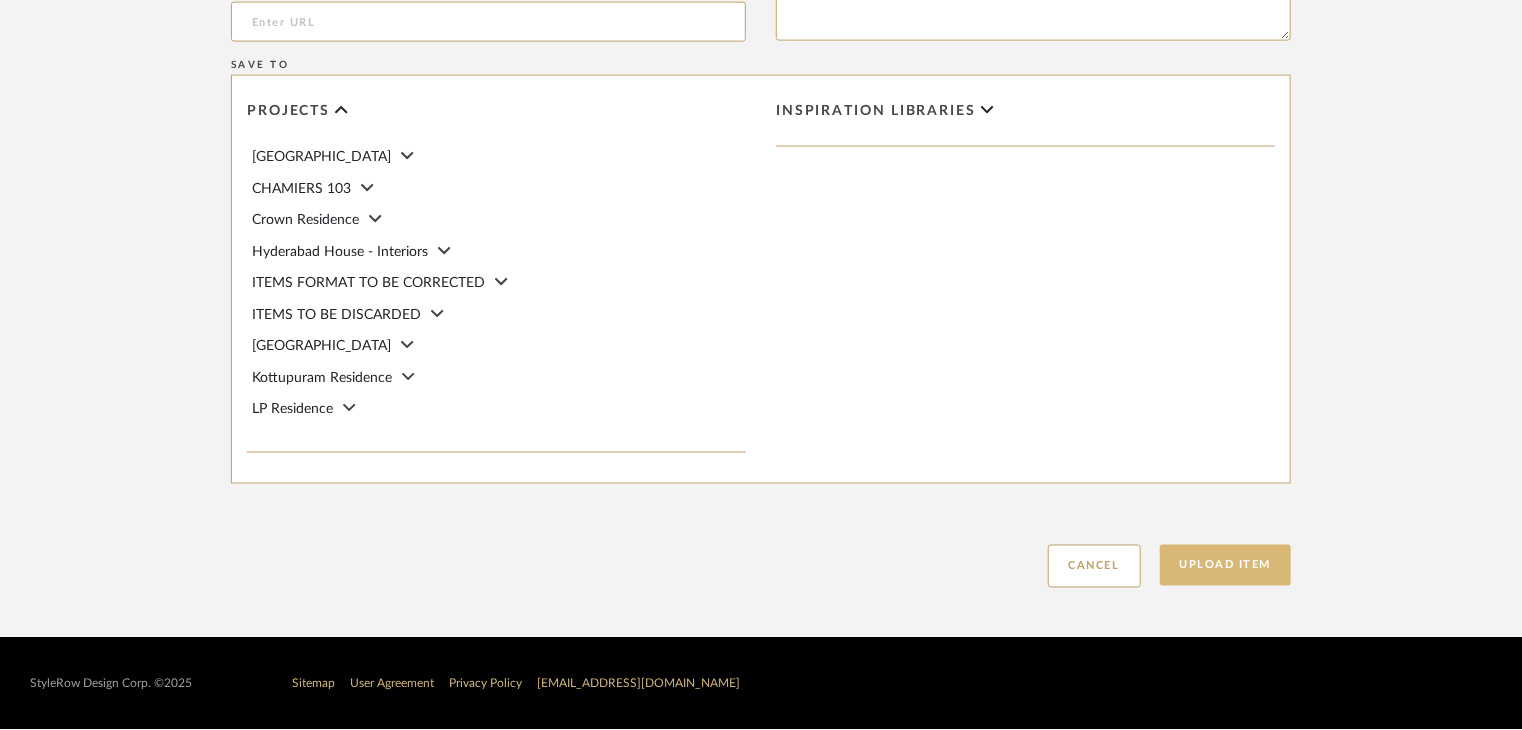 type on "Type: clay tile
Dimension(s): (as mentioned)
Material/Finishes: Rustic Look
Installation requirements, if any: (as applicable)
Price: (as mentioned)
Lead time: (as mentioned)
Sample available: supplier stock
Sample Internal reference number: TS-CLT-TL63G
as per the internal sample warehouse) Point of
contact:
Contact number:
Email address:
Address:
Additional contact information:" 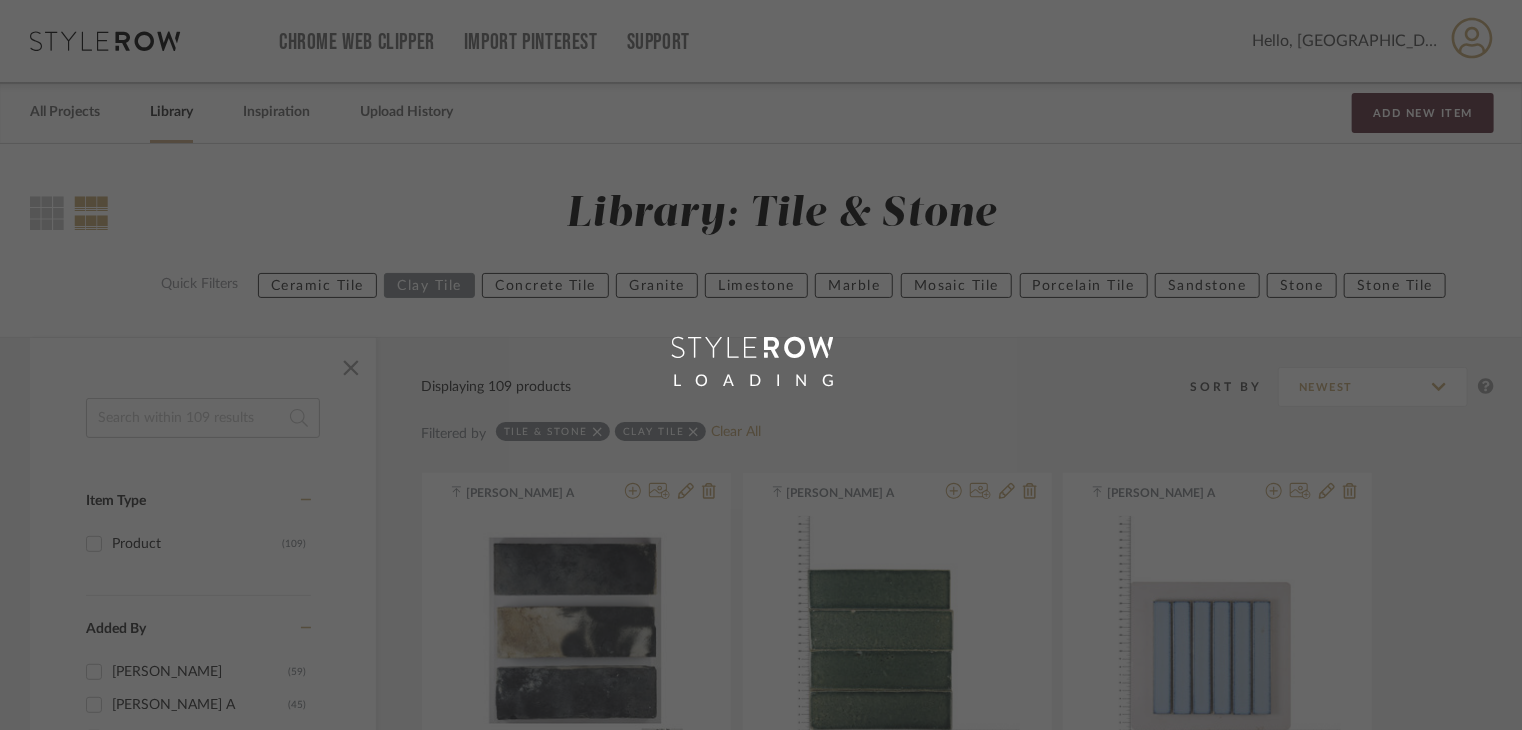 scroll, scrollTop: 0, scrollLeft: 0, axis: both 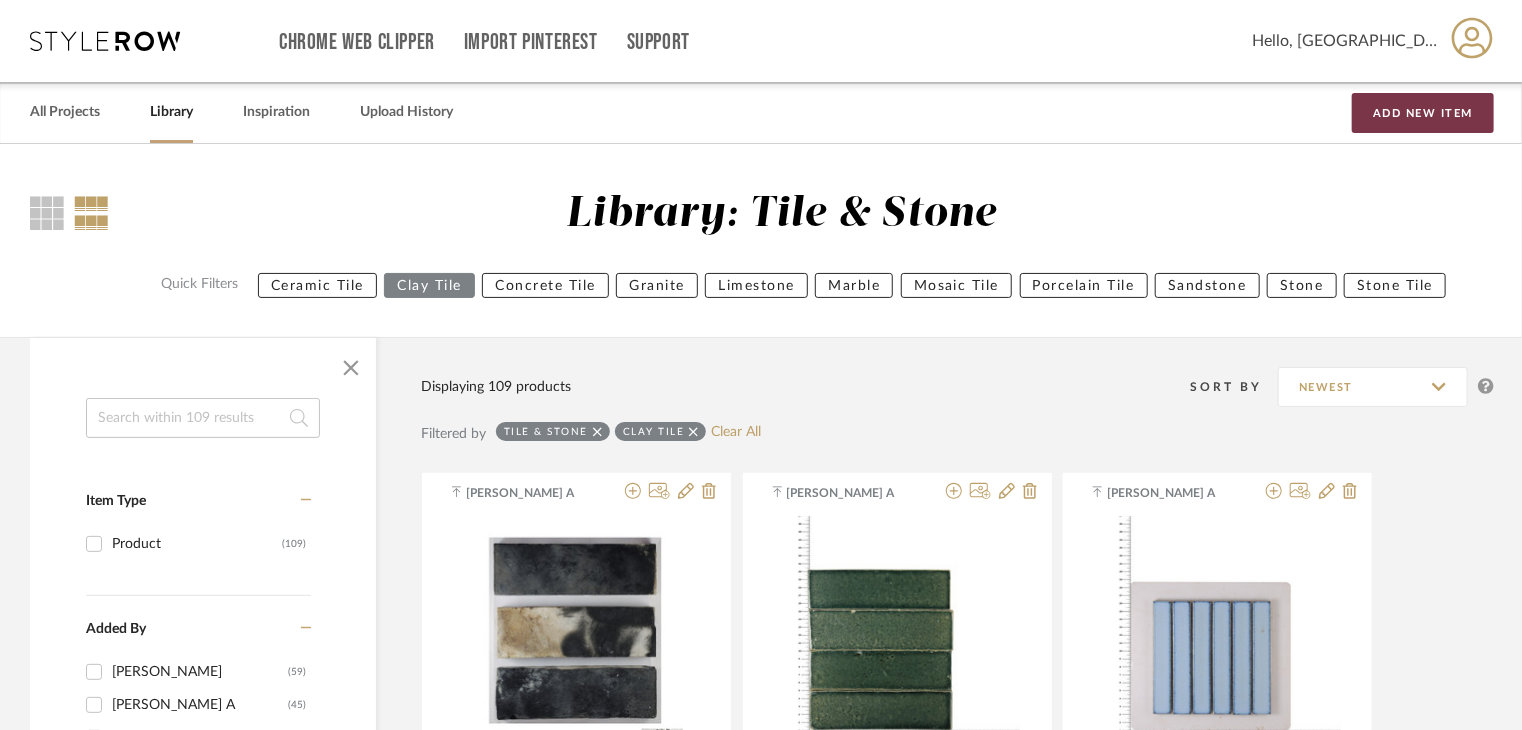 click on "Add New Item" at bounding box center [1423, 113] 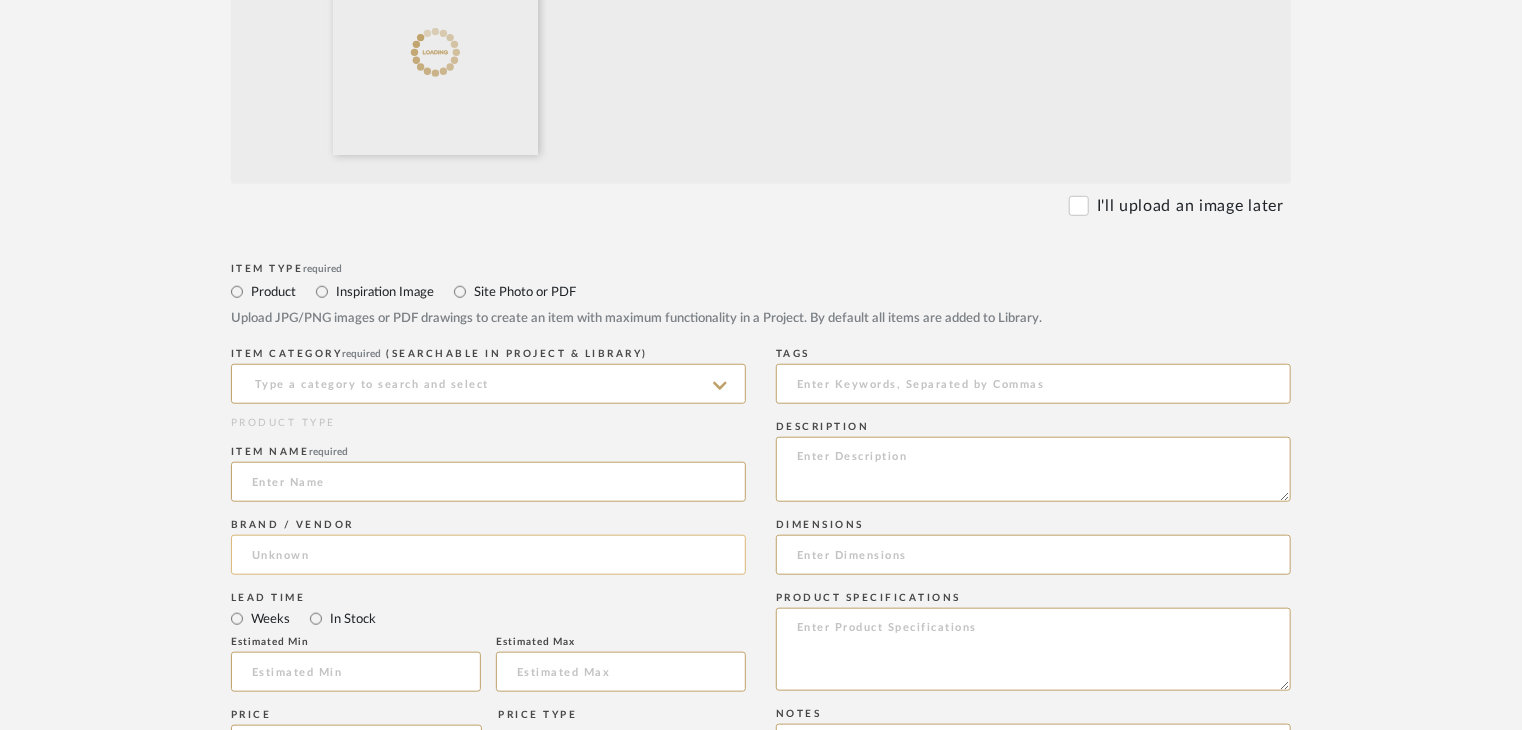 scroll, scrollTop: 900, scrollLeft: 0, axis: vertical 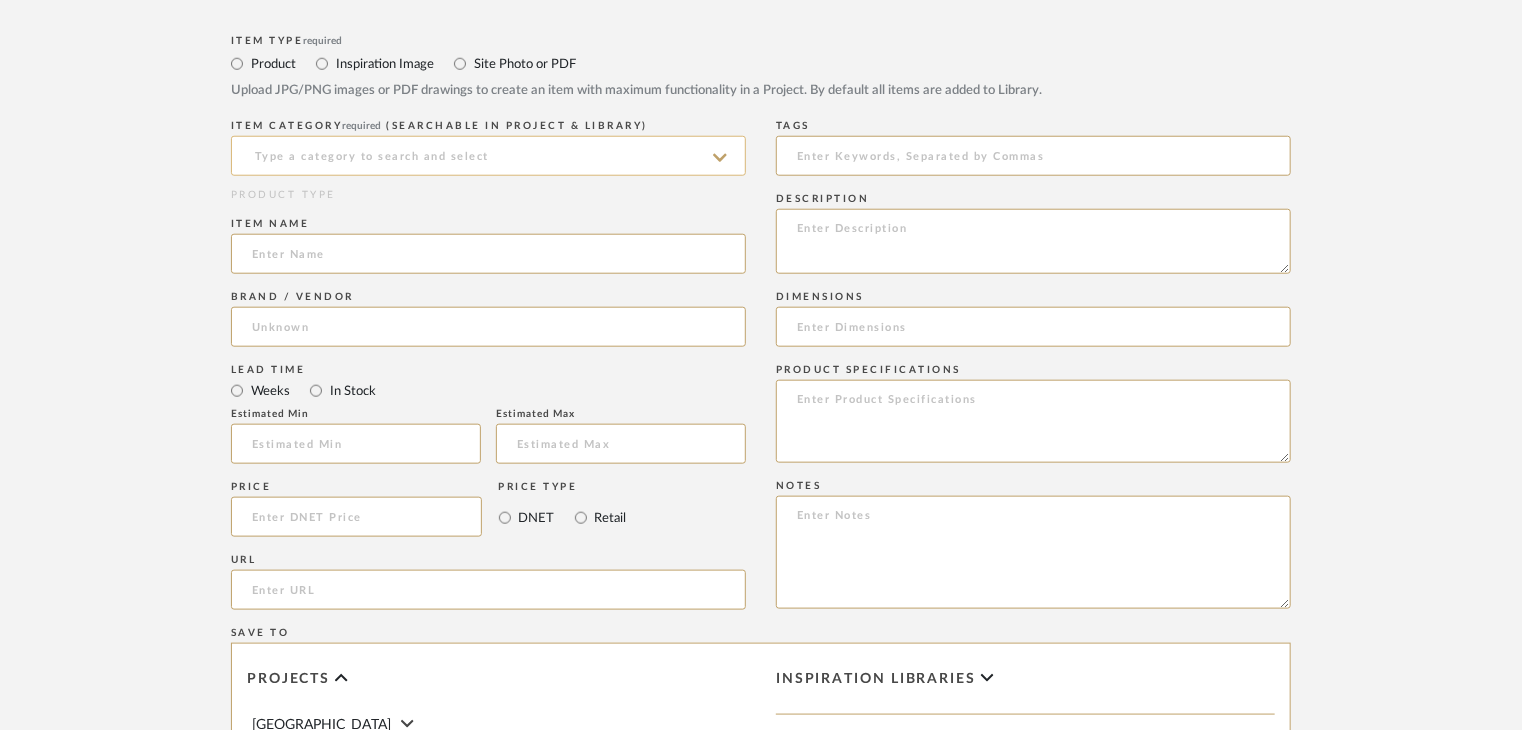 click 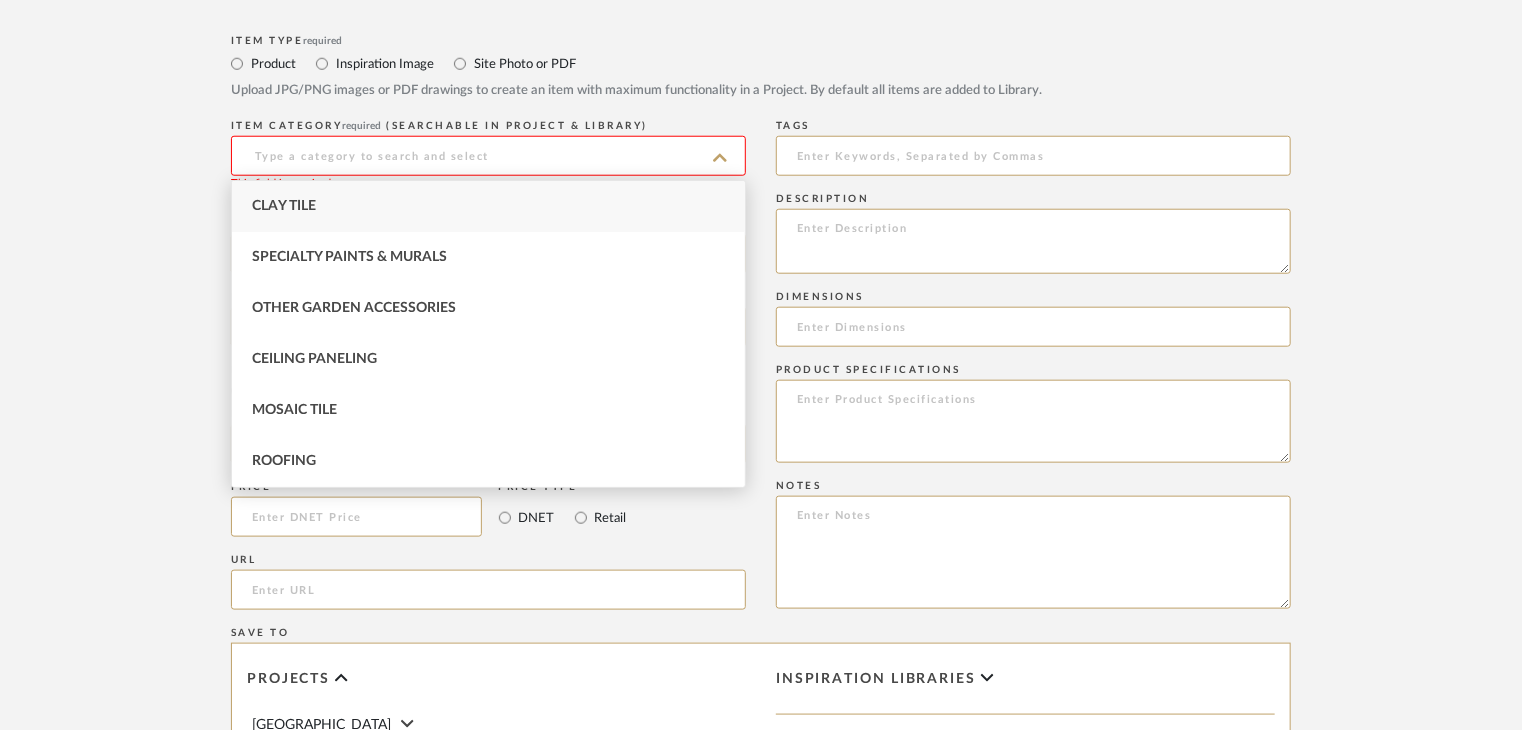 click on "Clay Tile" at bounding box center [488, 206] 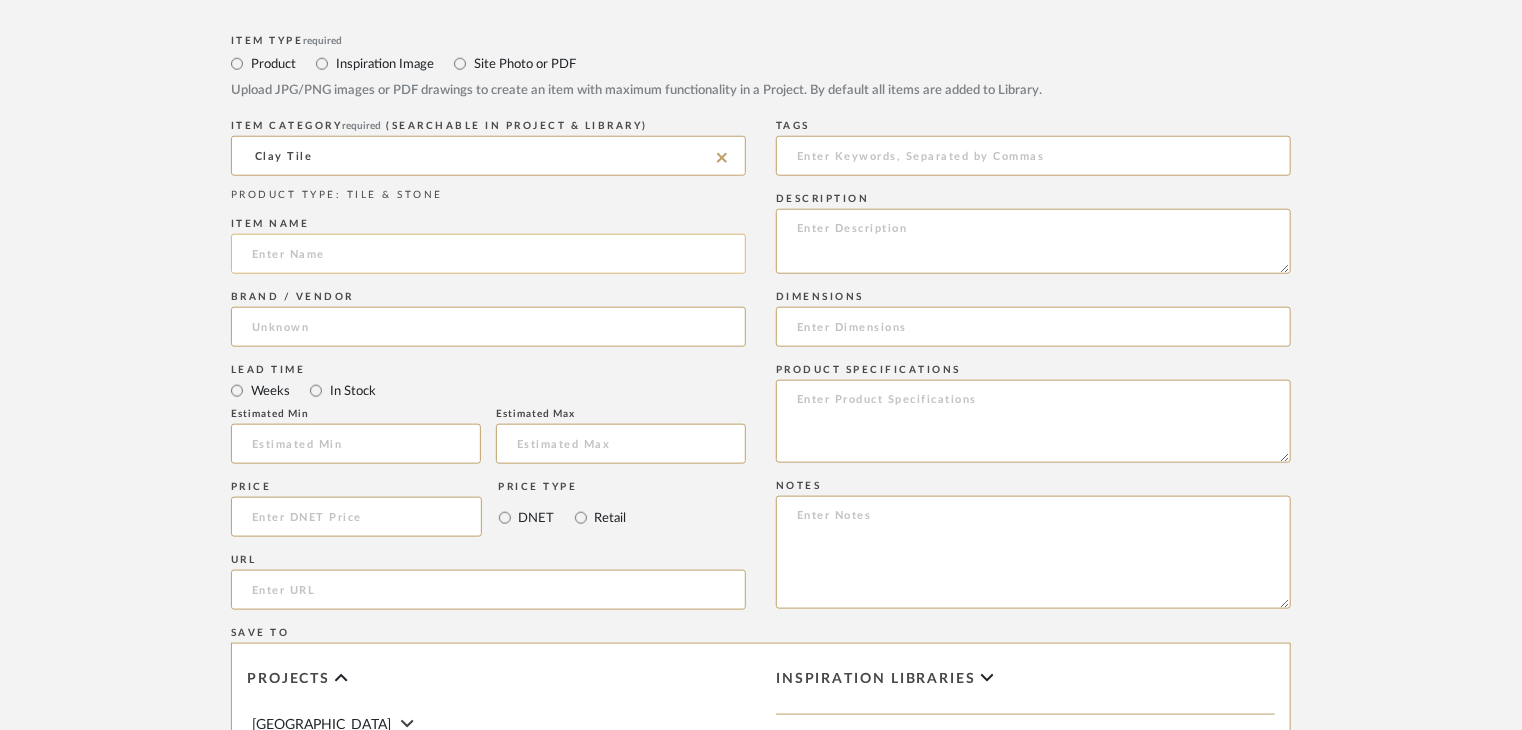 click 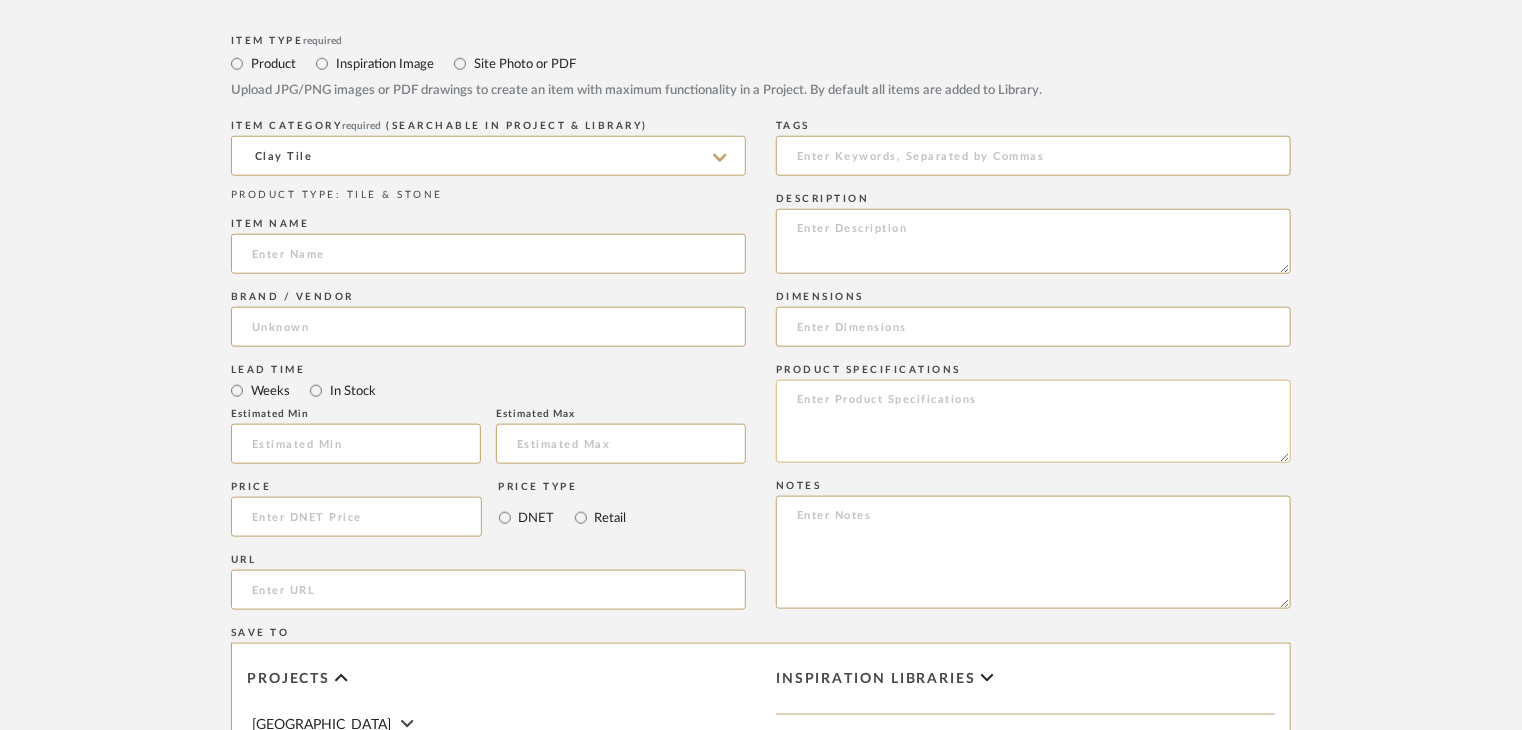 paste on "Linear Brampton Brown" 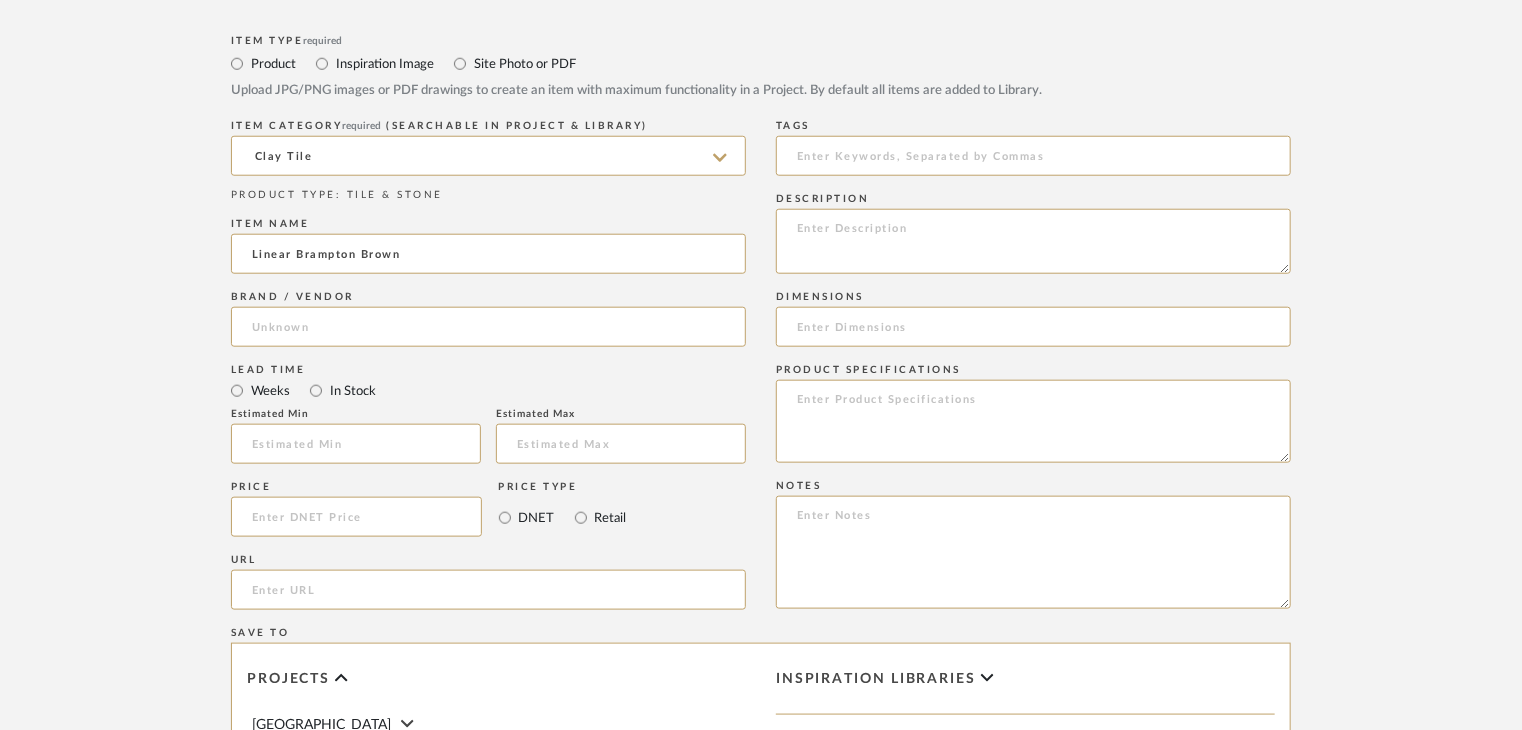 type on "Linear Brampton Brown" 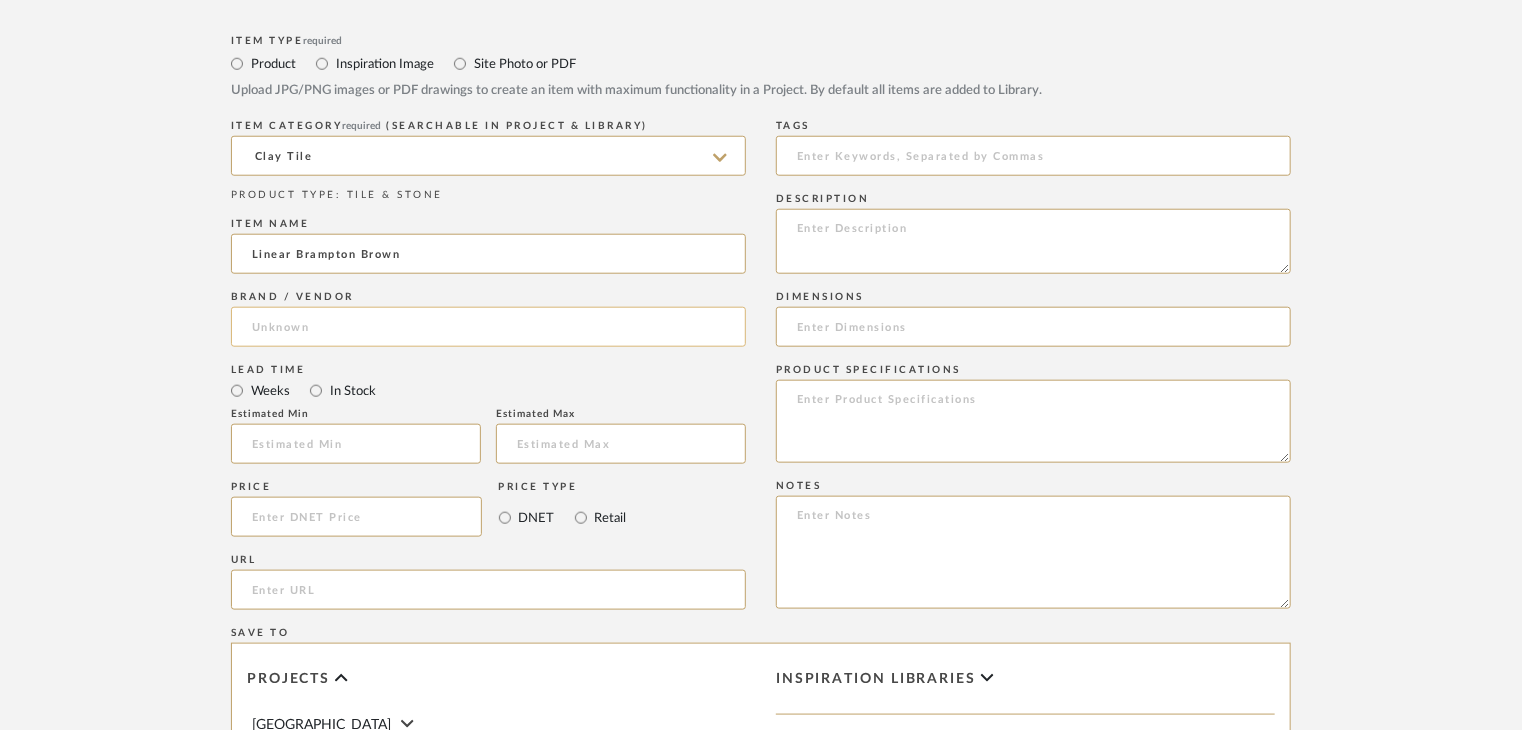 click 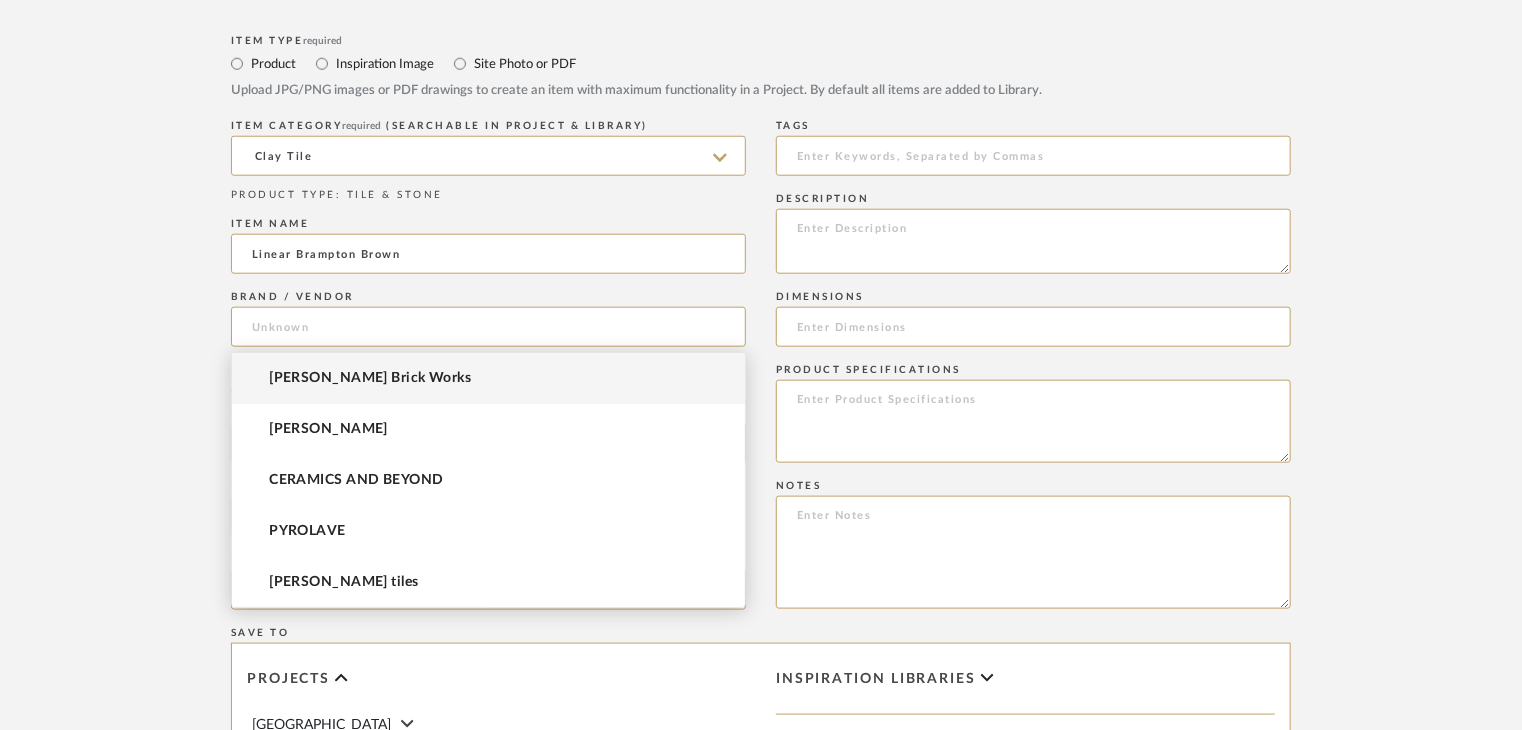 drag, startPoint x: 450, startPoint y: 385, endPoint x: 487, endPoint y: 375, distance: 38.327538 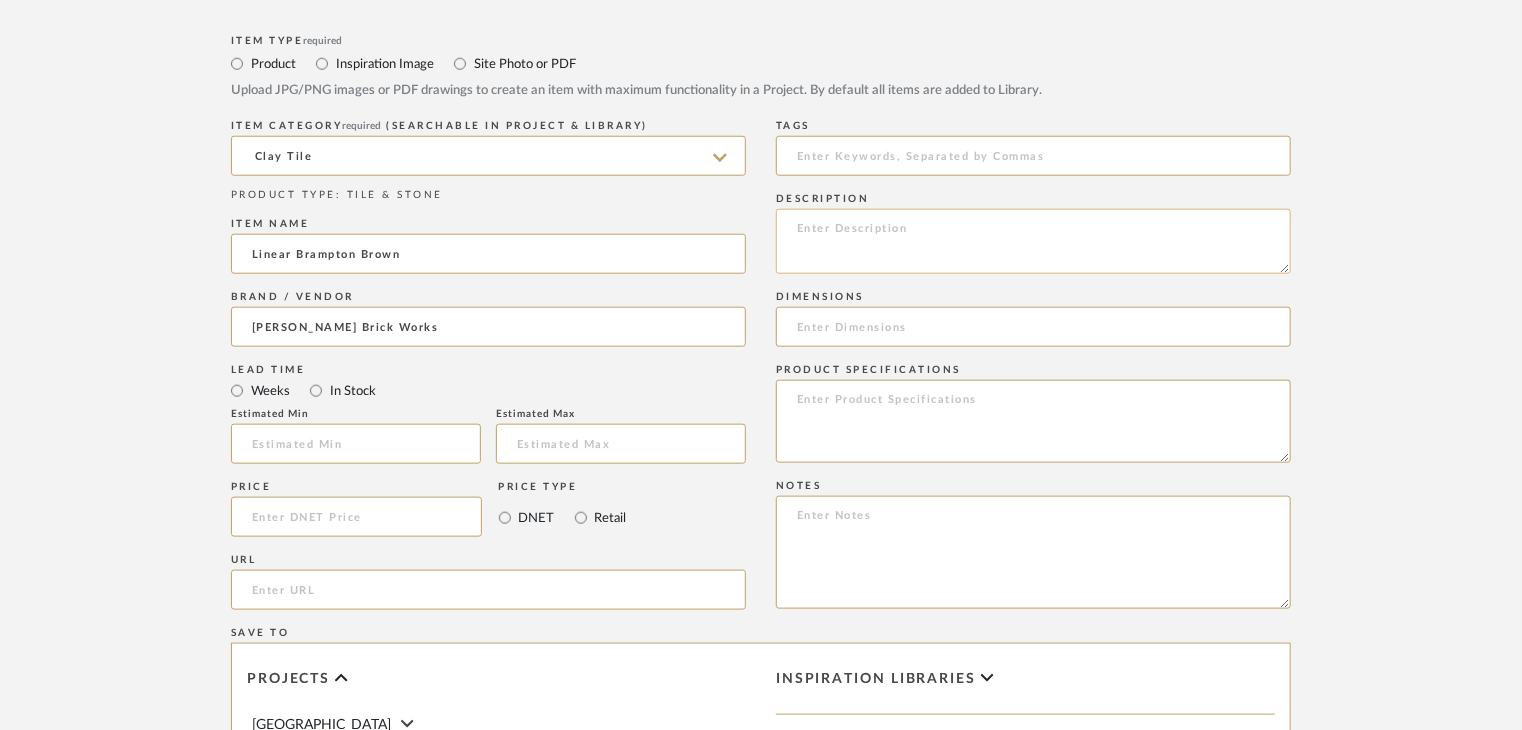 click 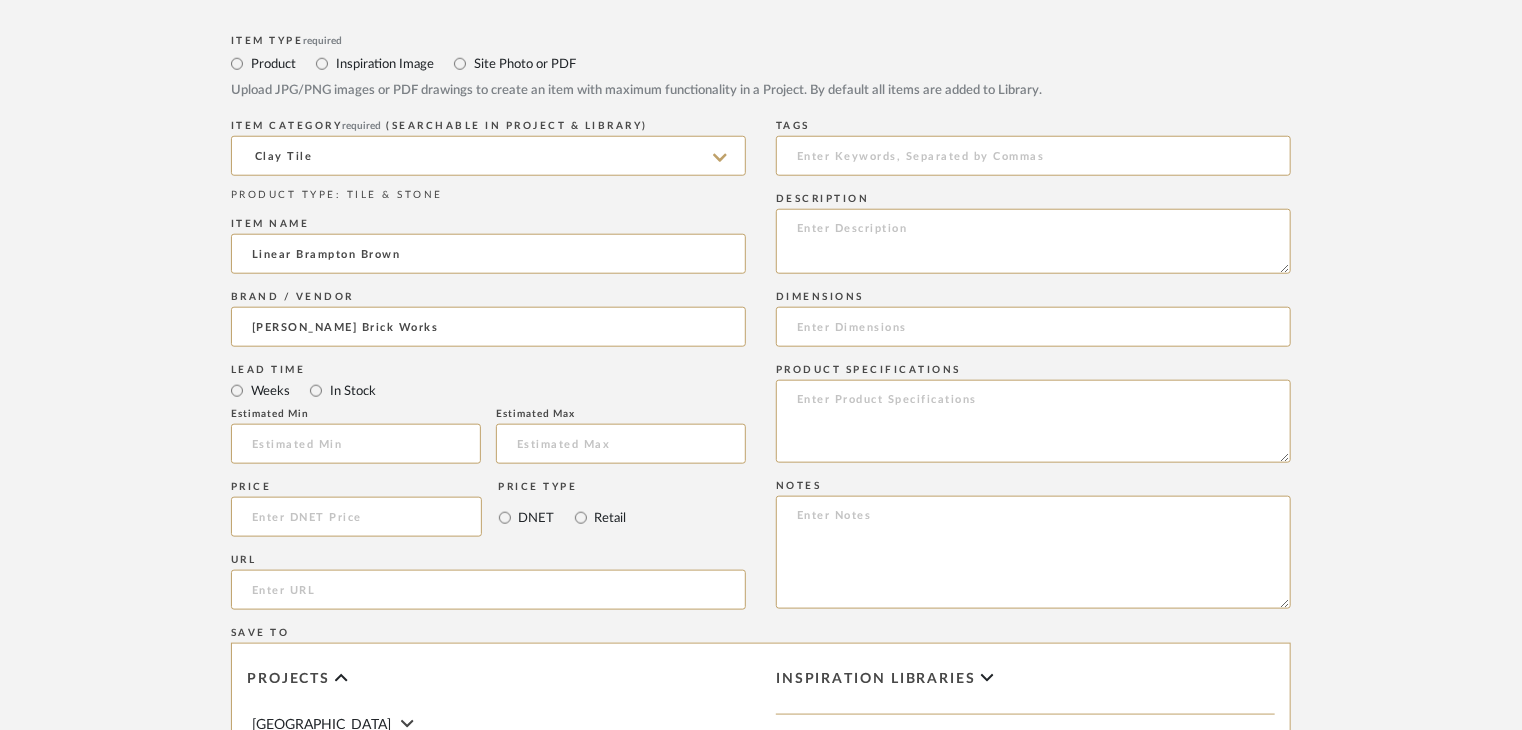 paste on "Type: clay tile
Dimension(s): (as mentioned)
Material/Finishes: (as mentioned)
Installation requirements, if any: (as applicable)
Price: (as mentioned)
Lead time: (as mentioned)
Sample available: supplier stock
Sample Internal reference number:
as per the internal sample warehouse) Point of
contact:
Contact number:
Email address:
Address:
Additional contact information:" 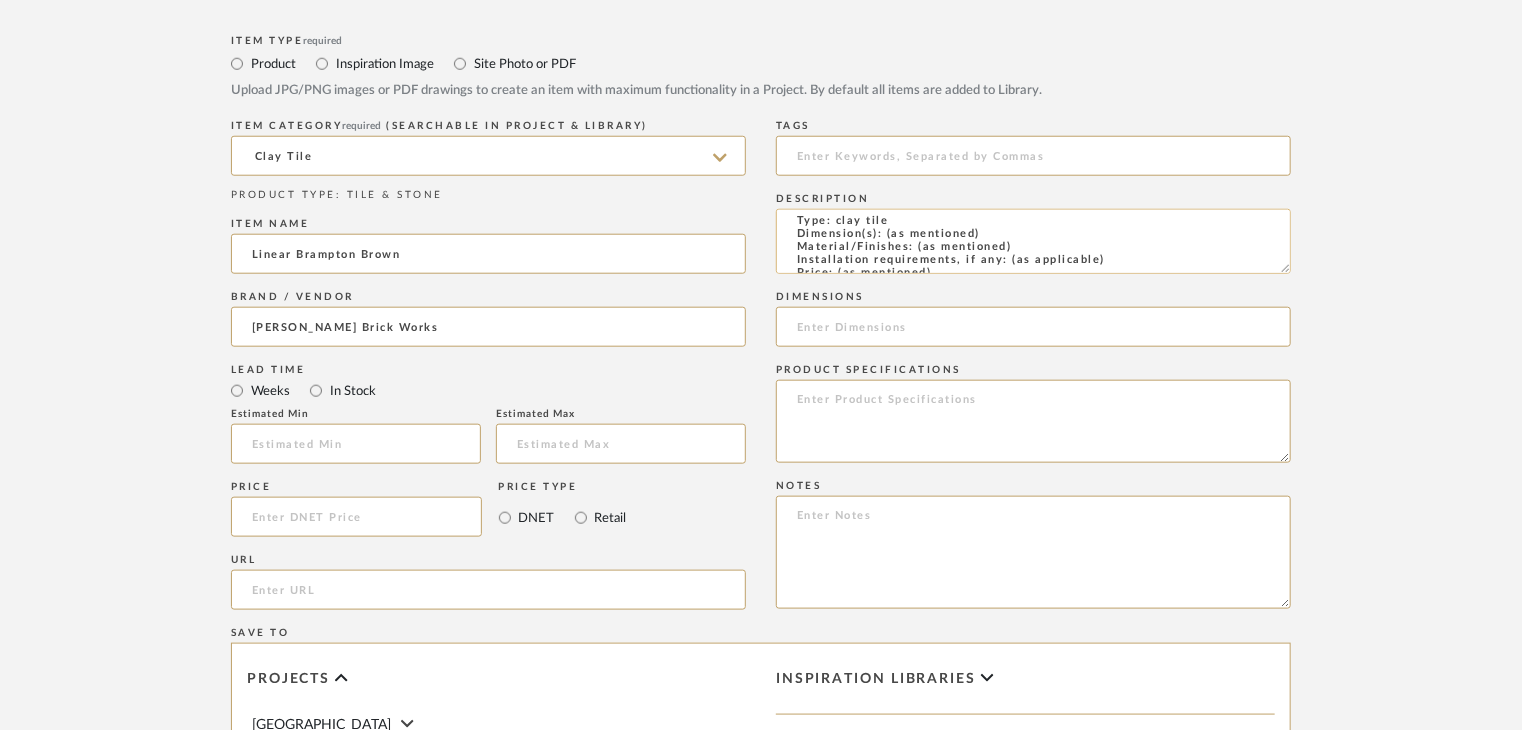scroll, scrollTop: 0, scrollLeft: 0, axis: both 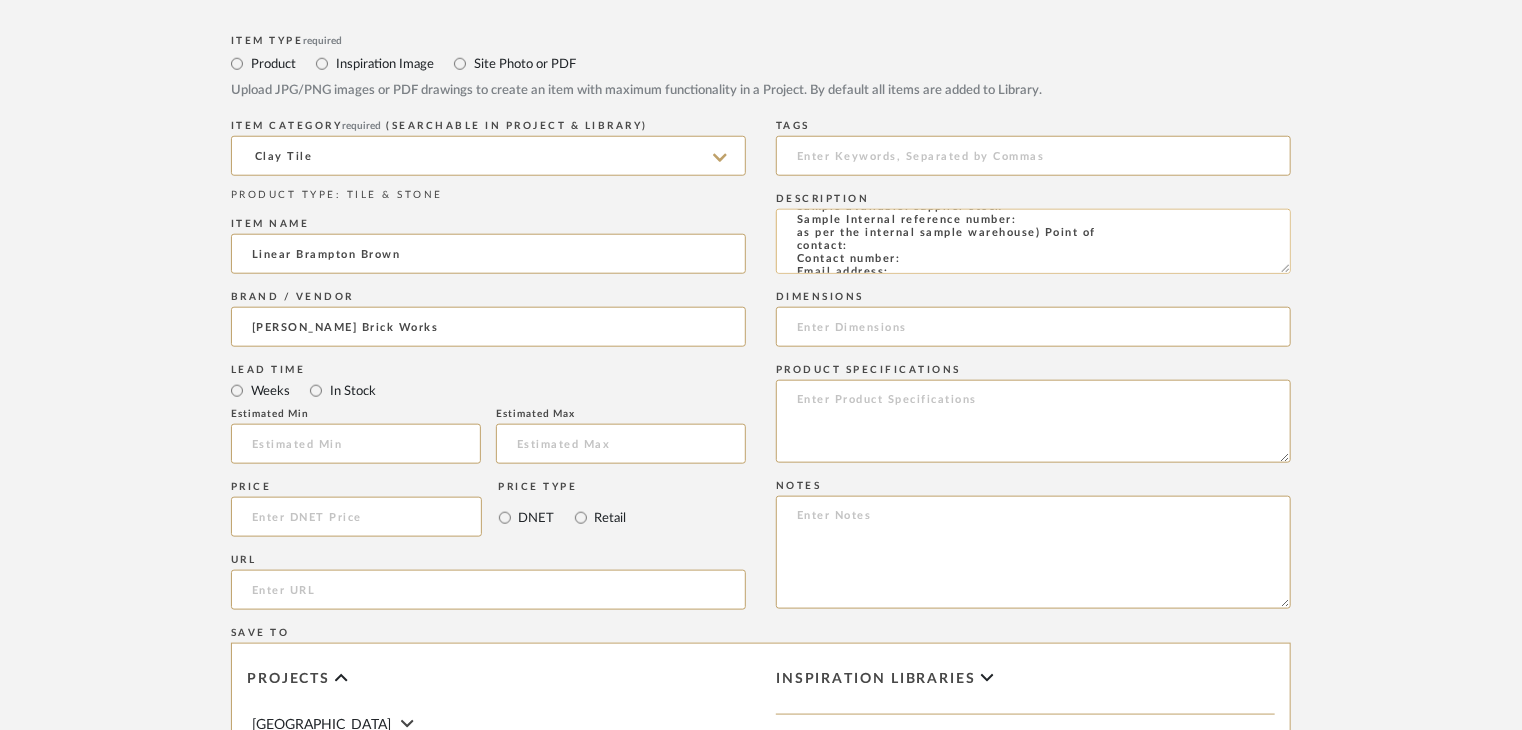 click on "Type: clay tile
Dimension(s): (as mentioned)
Material/Finishes: (as mentioned)
Installation requirements, if any: (as applicable)
Price: (as mentioned)
Lead time: (as mentioned)
Sample available: supplier stock
Sample Internal reference number:
as per the internal sample warehouse) Point of
contact:
Contact number:
Email address:
Address:
Additional contact information:" 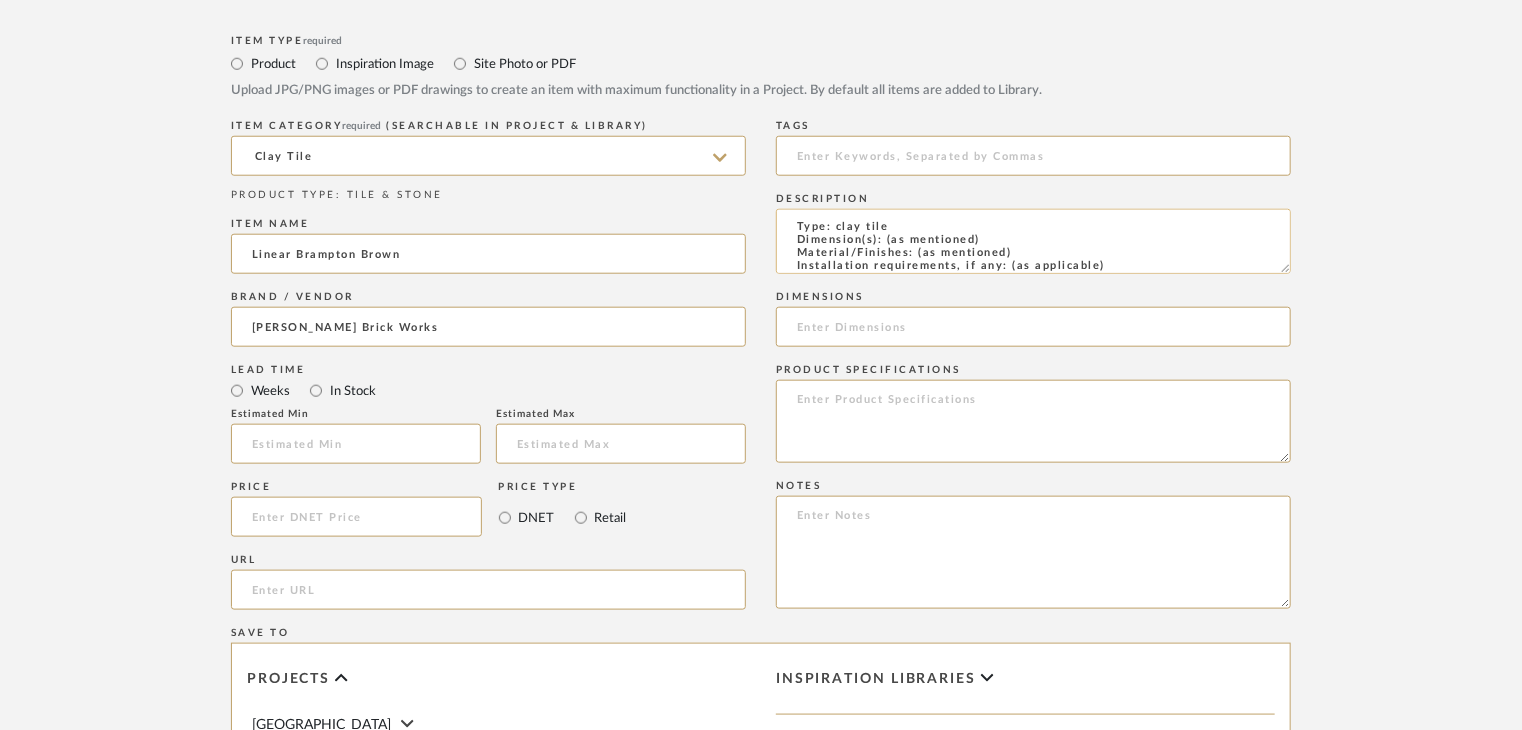 scroll, scrollTop: 0, scrollLeft: 0, axis: both 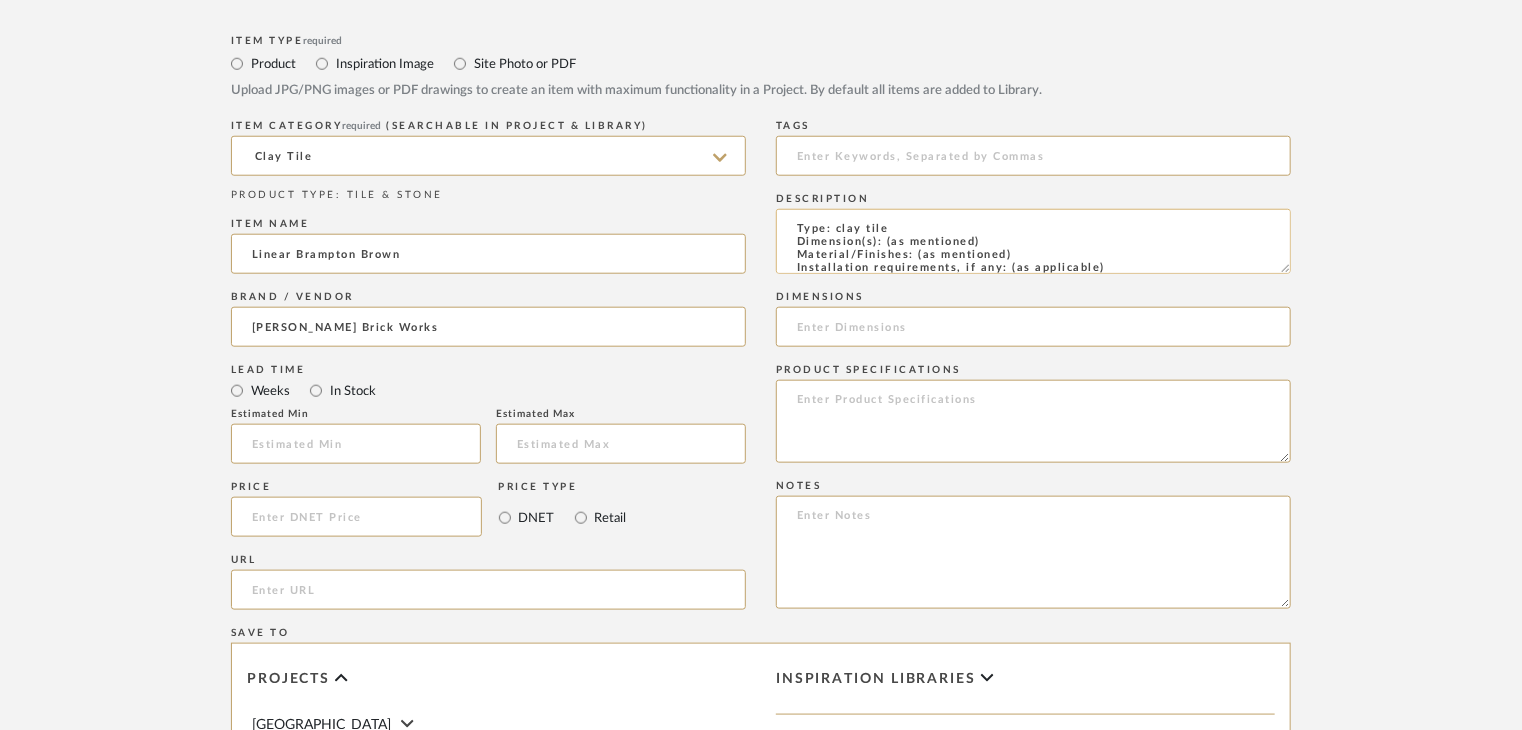 drag, startPoint x: 1023, startPoint y: 254, endPoint x: 917, endPoint y: 250, distance: 106.07545 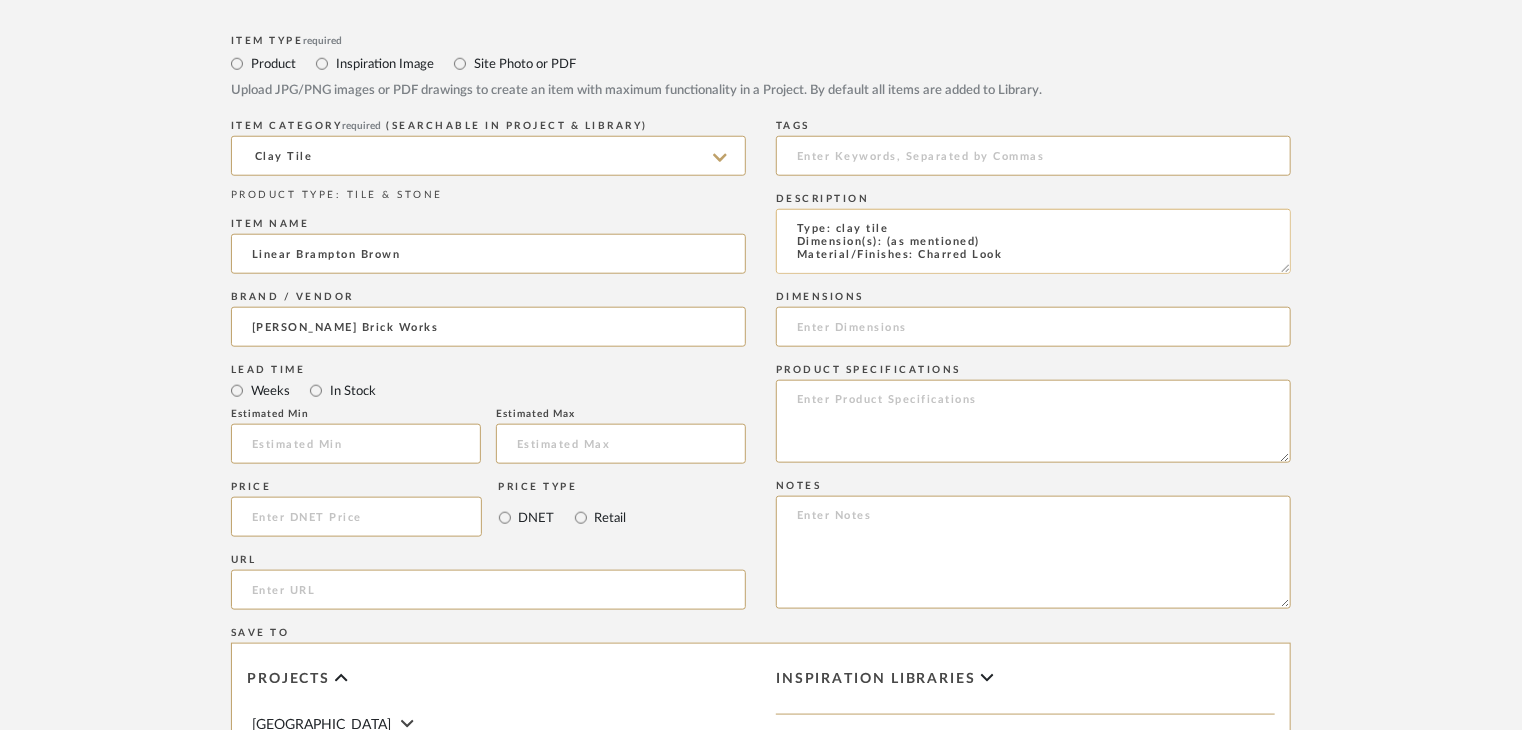 scroll, scrollTop: 1, scrollLeft: 0, axis: vertical 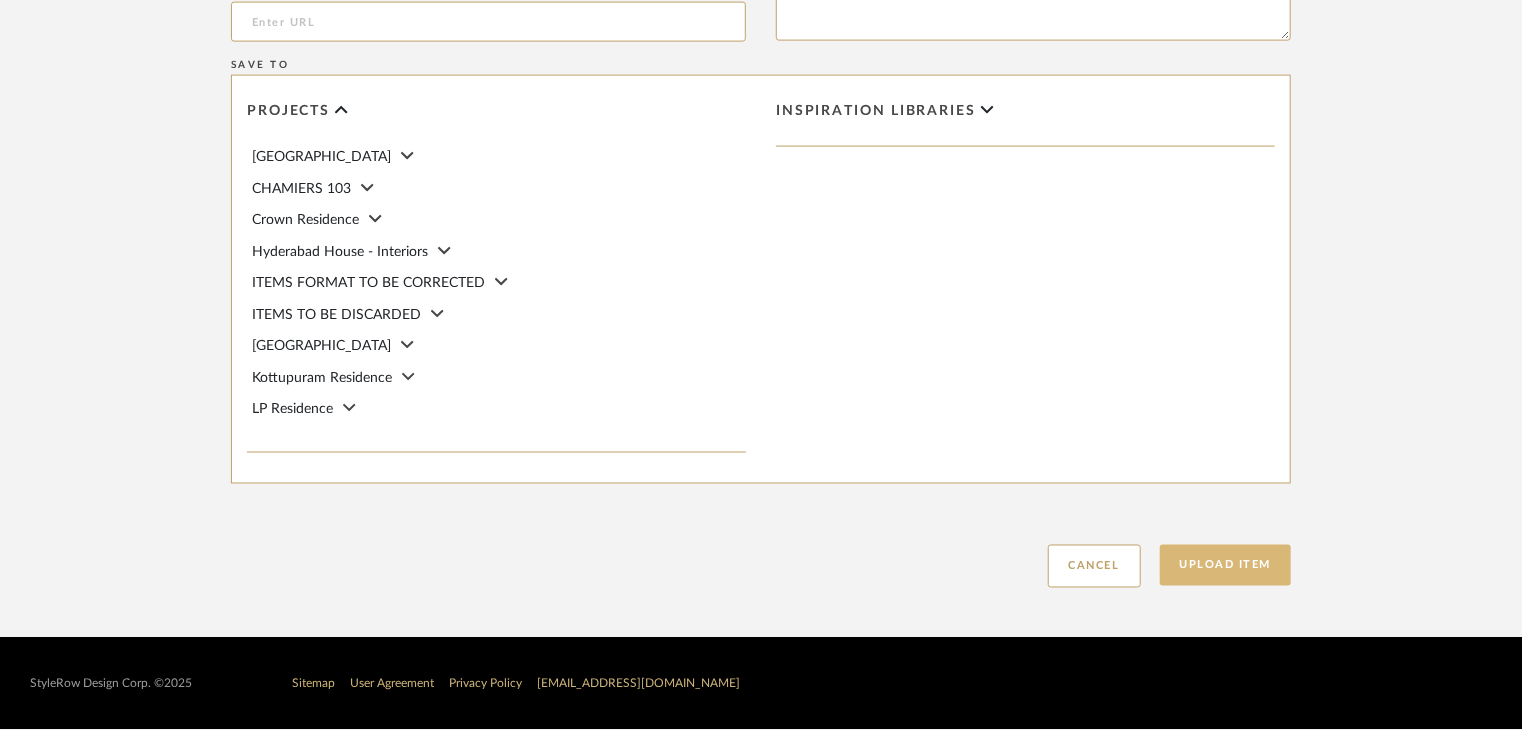 type on "Type: clay tile
Dimension(s): (as mentioned)
Material/Finishes: Charred Look
Installation requirements, if any: (as applicable)
Price: (as mentioned)
Lead time: (as mentioned)
Sample available: supplier stock
Sample Internal reference number: TS-CLT-TL68
as per the internal sample warehouse) Point of
contact:
Contact number:
Email address:
Address:
Additional contact information:" 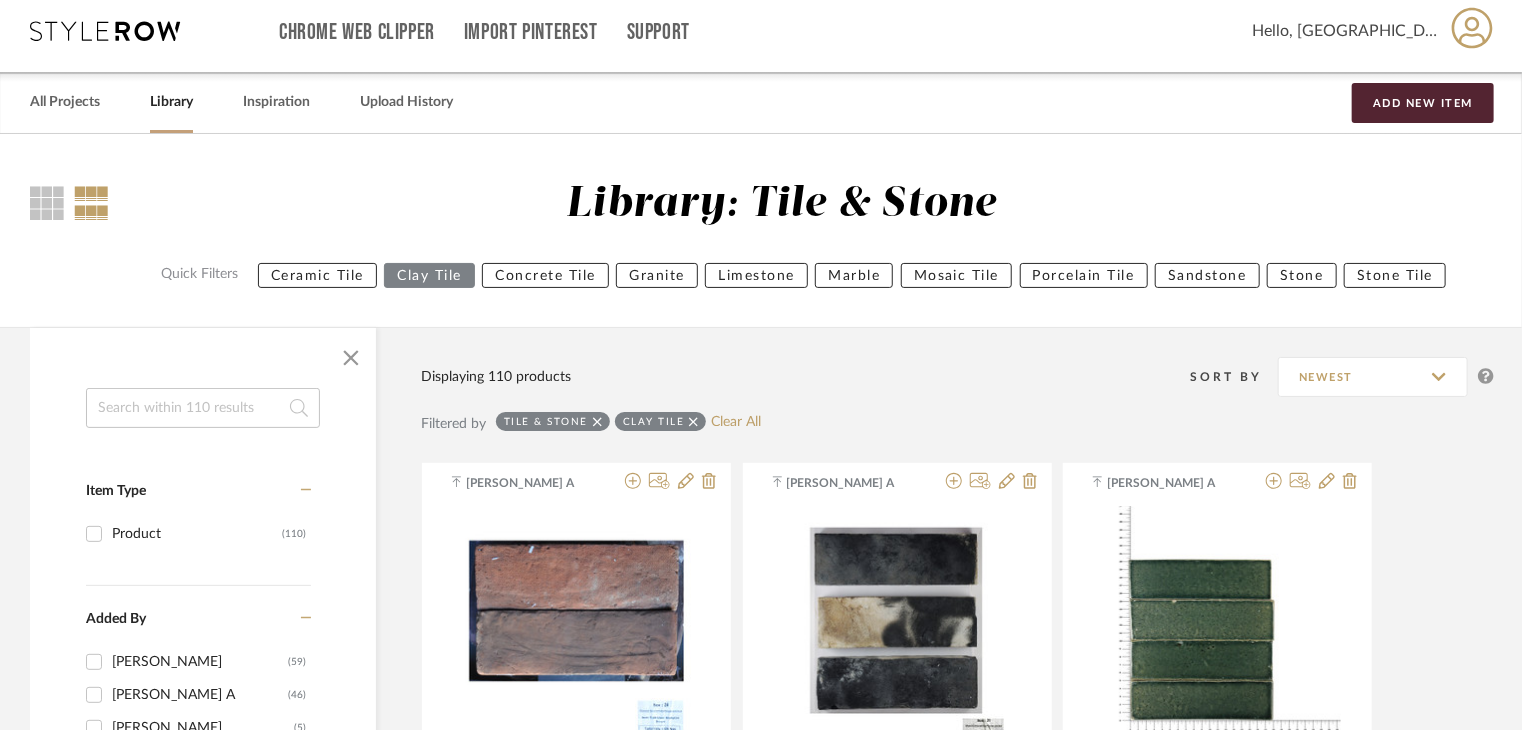 scroll, scrollTop: 0, scrollLeft: 0, axis: both 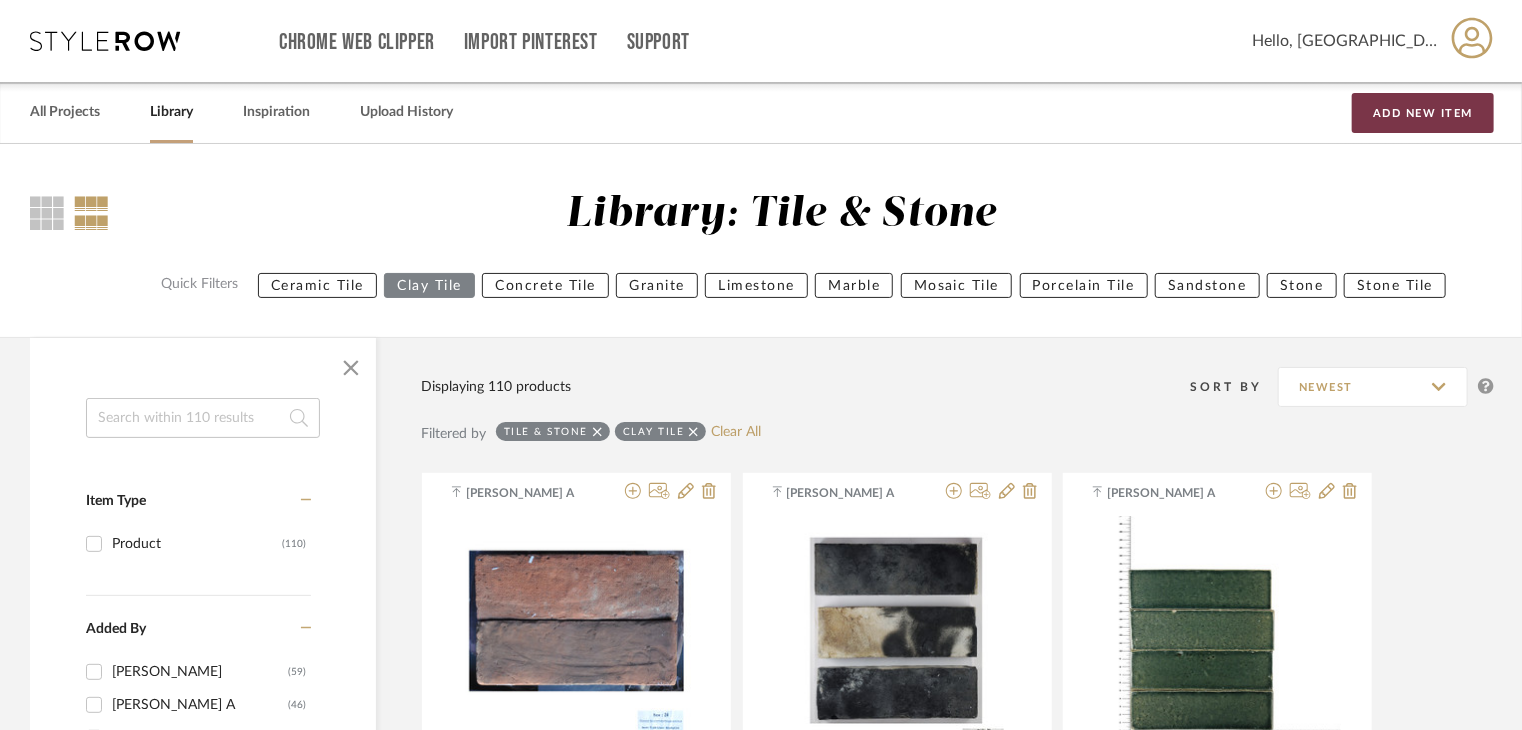 click on "Add New Item" at bounding box center [1423, 113] 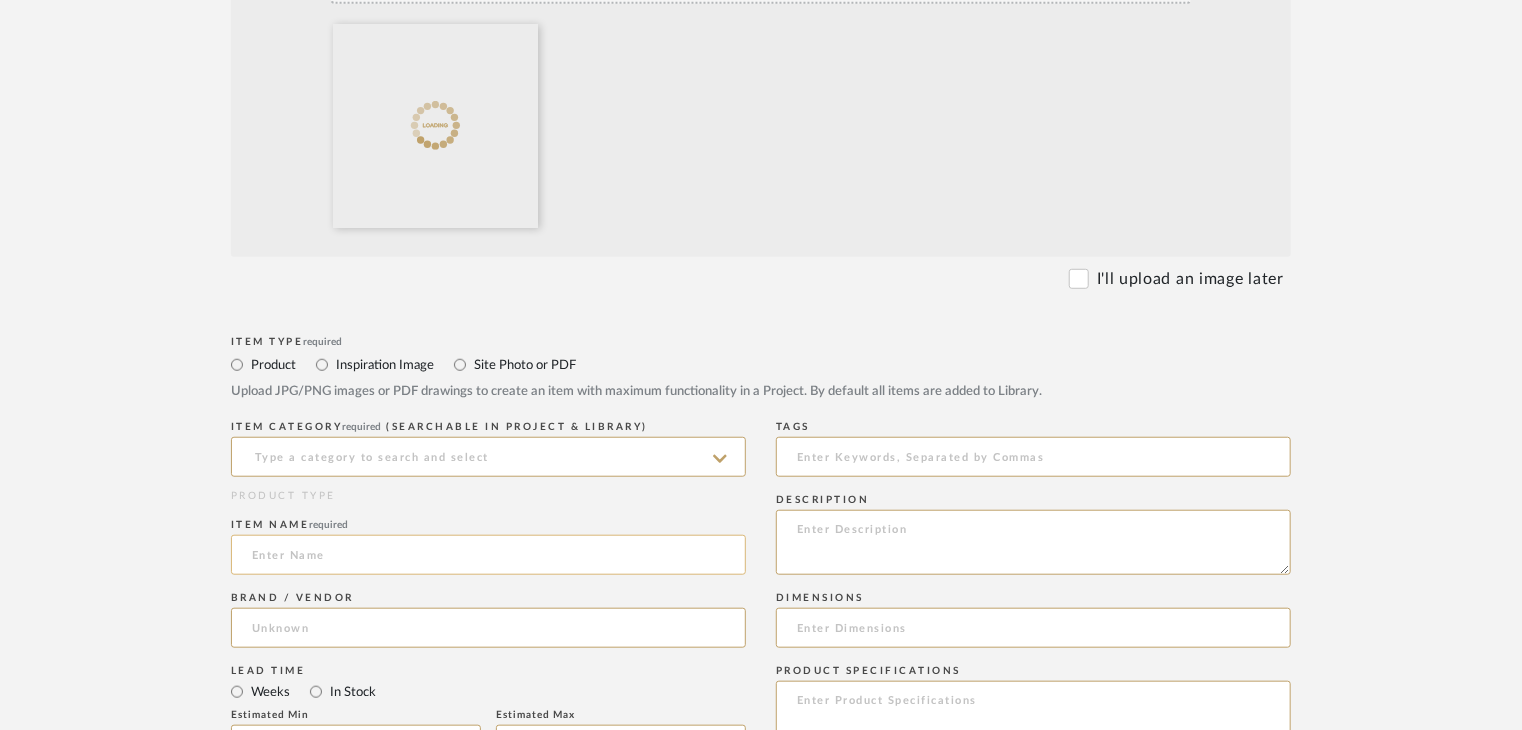 scroll, scrollTop: 600, scrollLeft: 0, axis: vertical 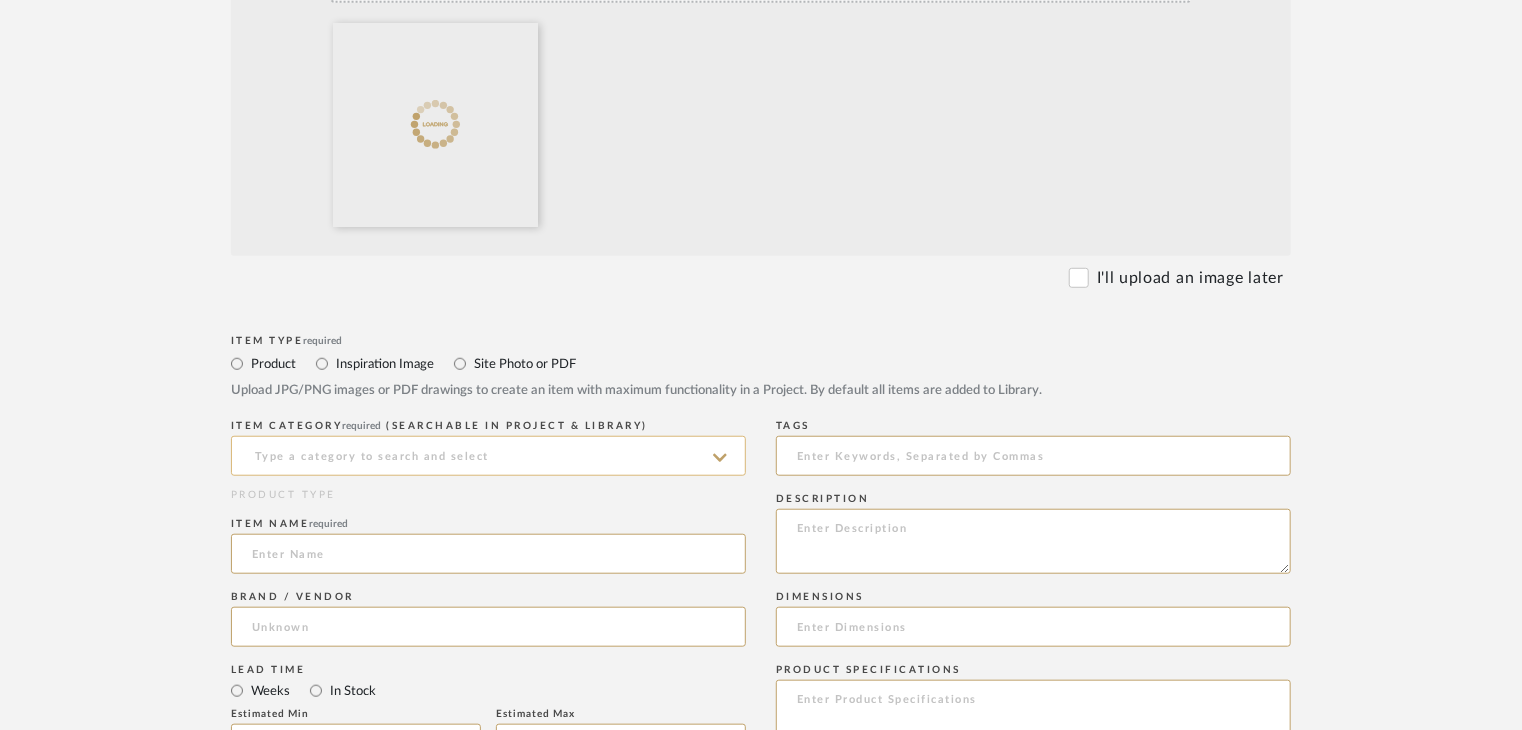 click 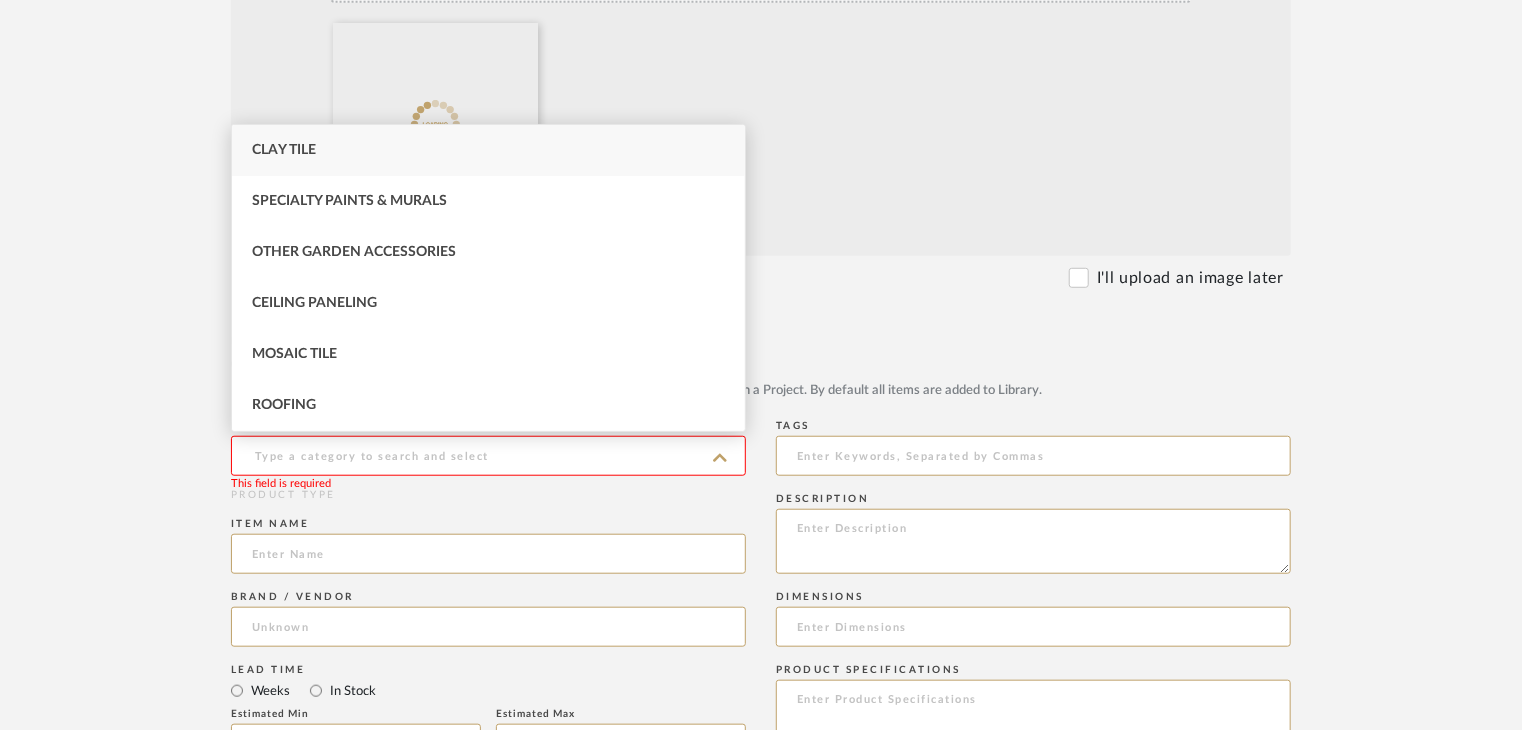 click on "Clay Tile" at bounding box center [488, 150] 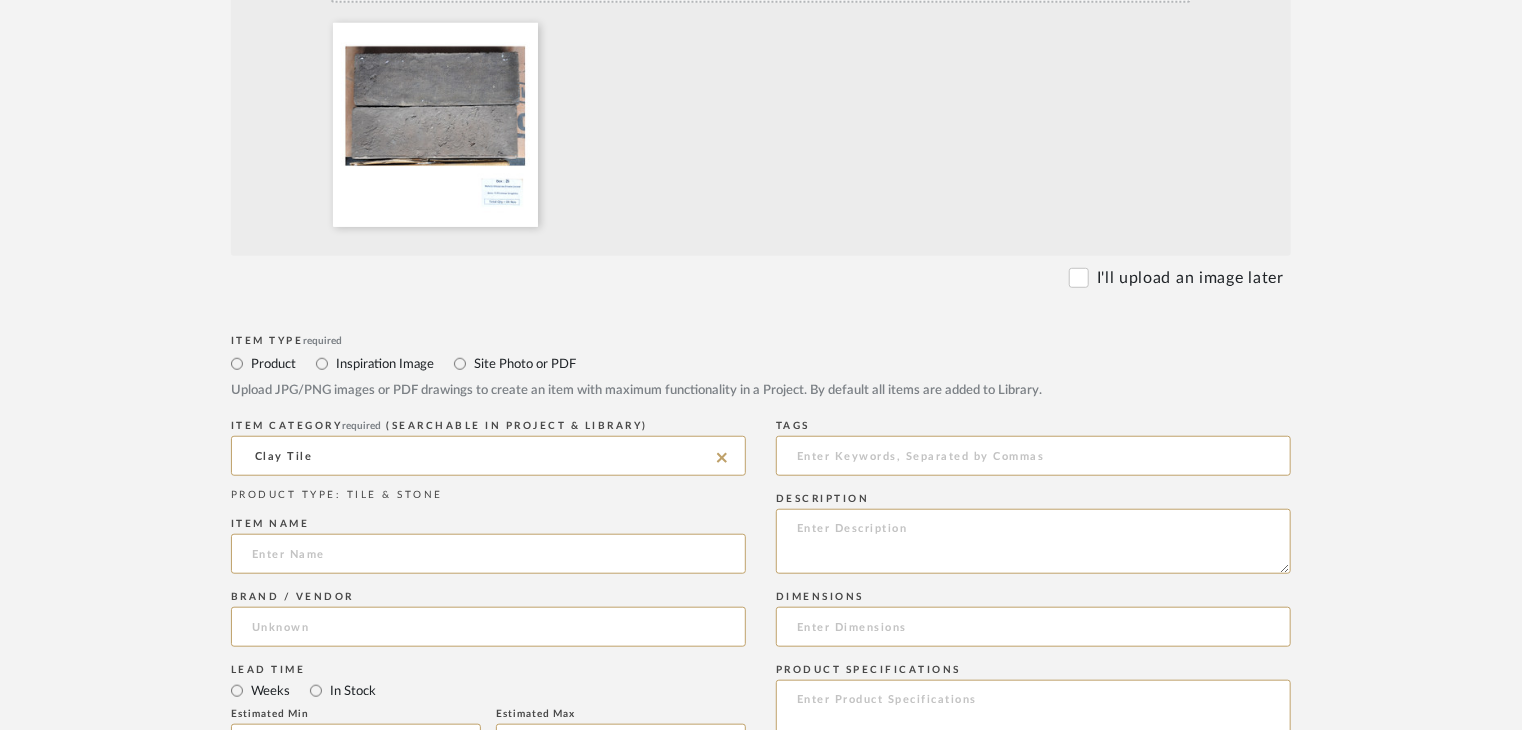 paste on "Linear Graphite" 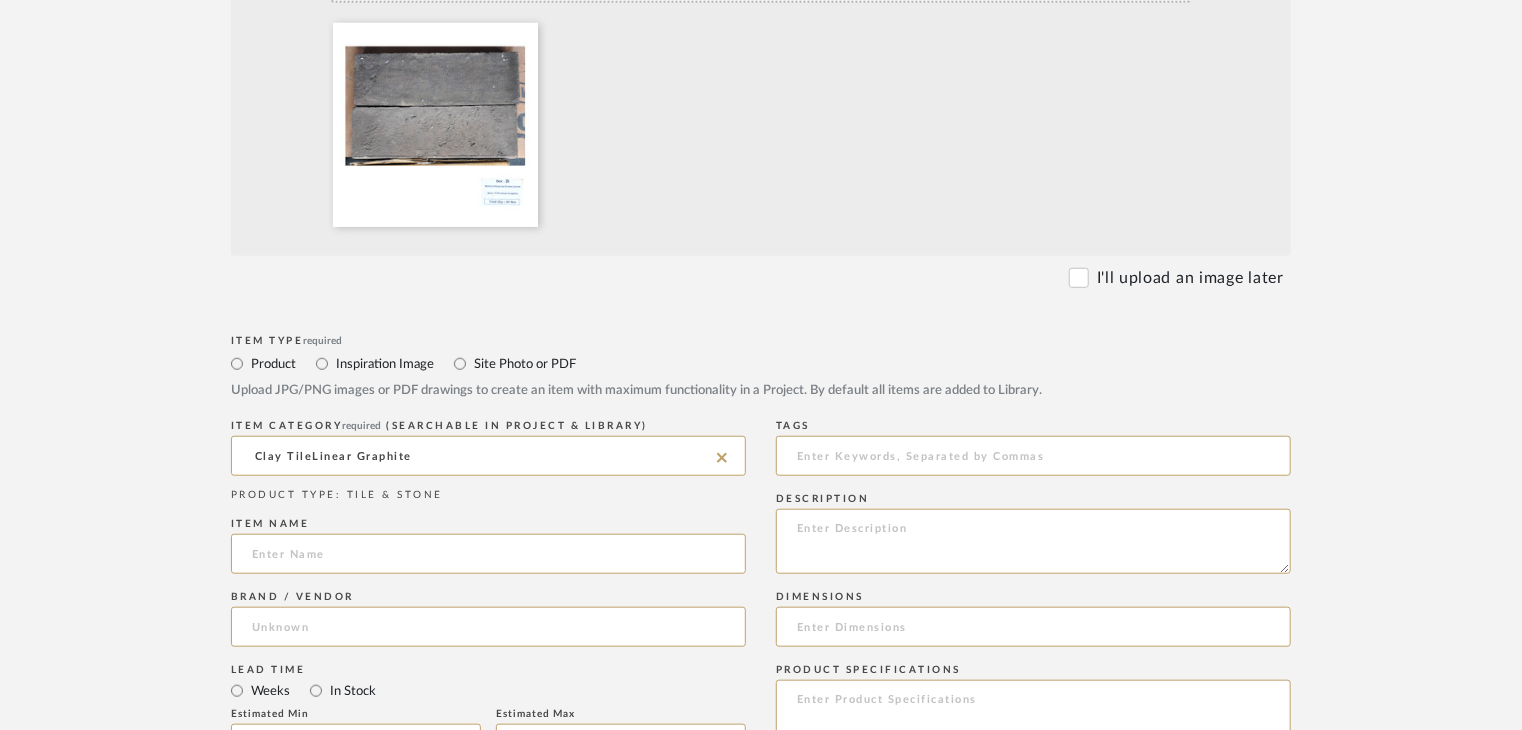 type on "Clay Tile" 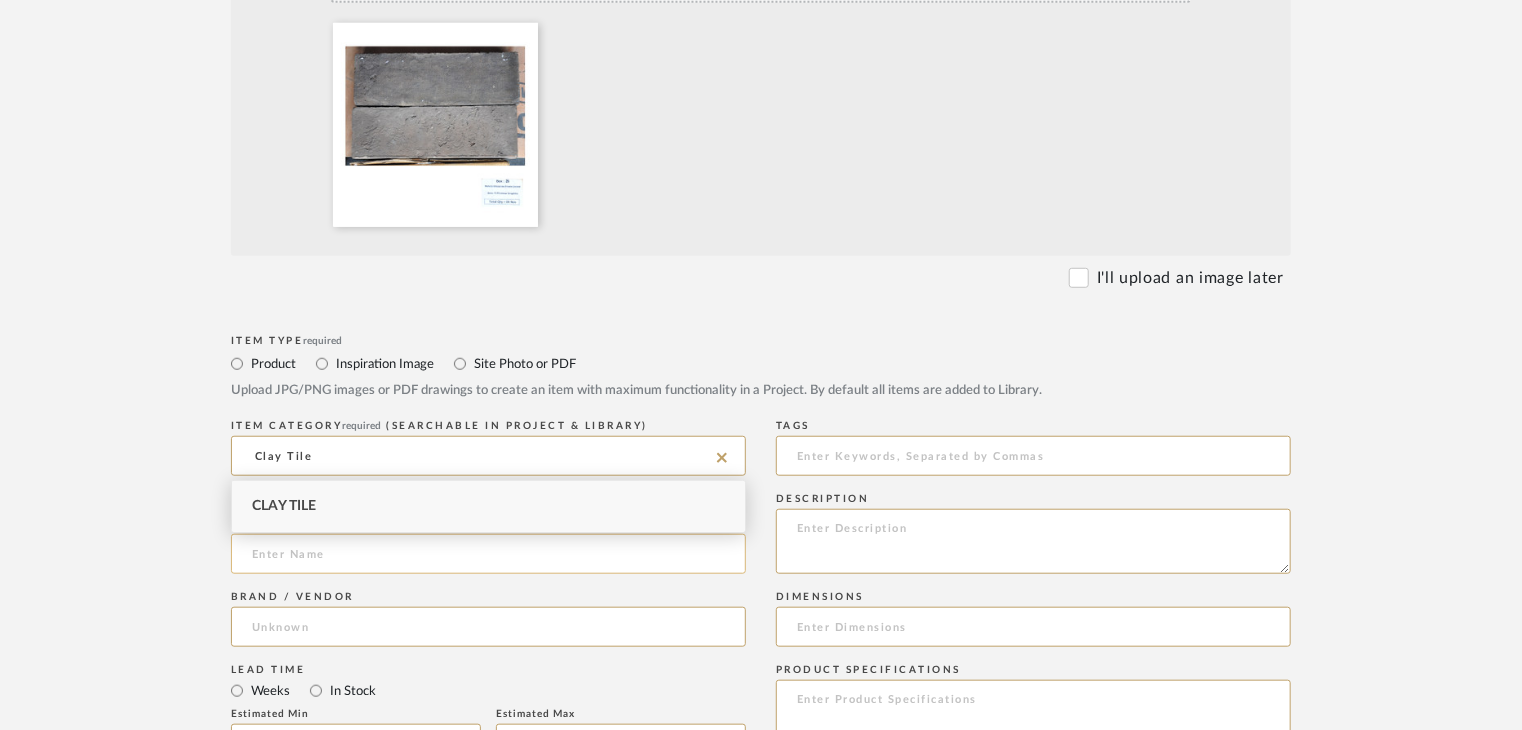 click 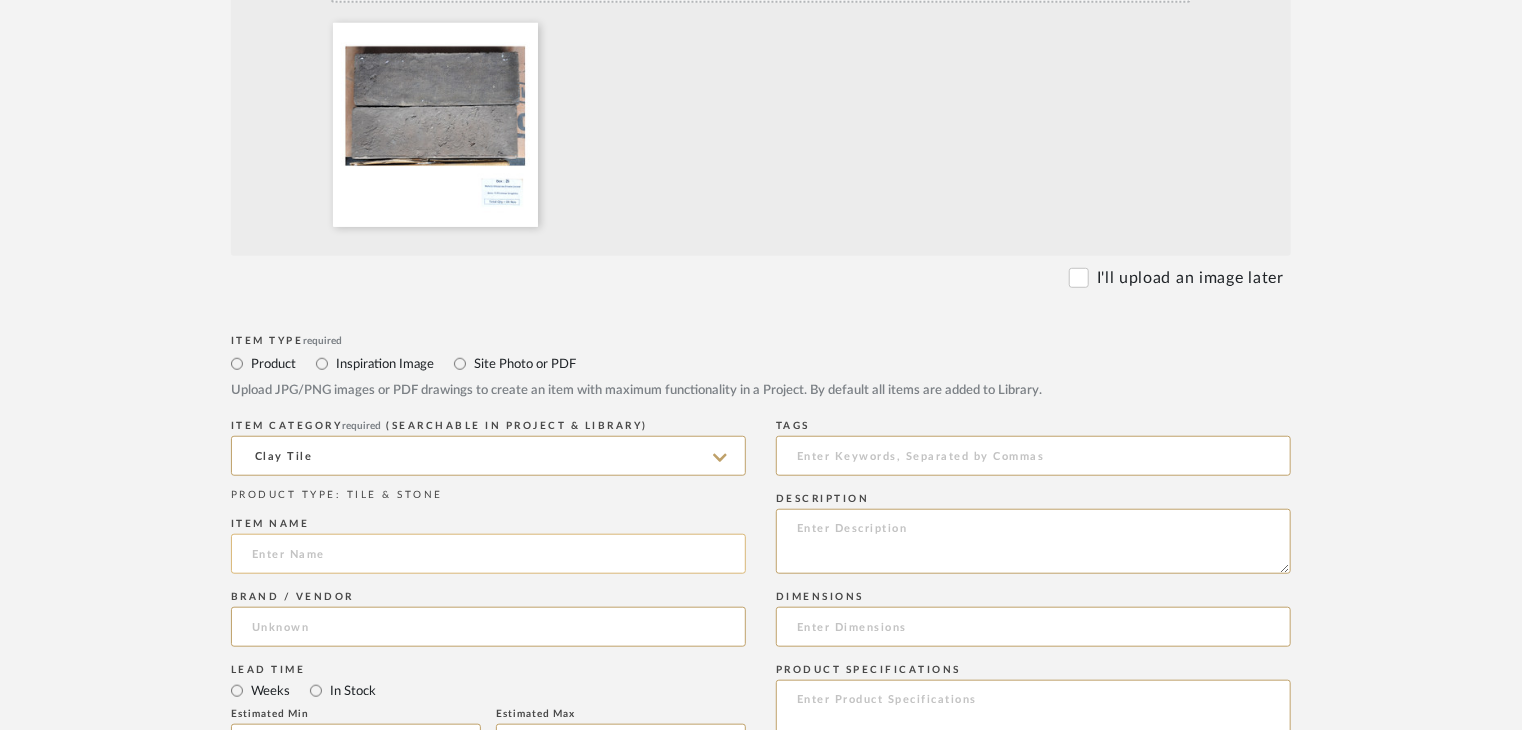 paste on "Linear Graphite" 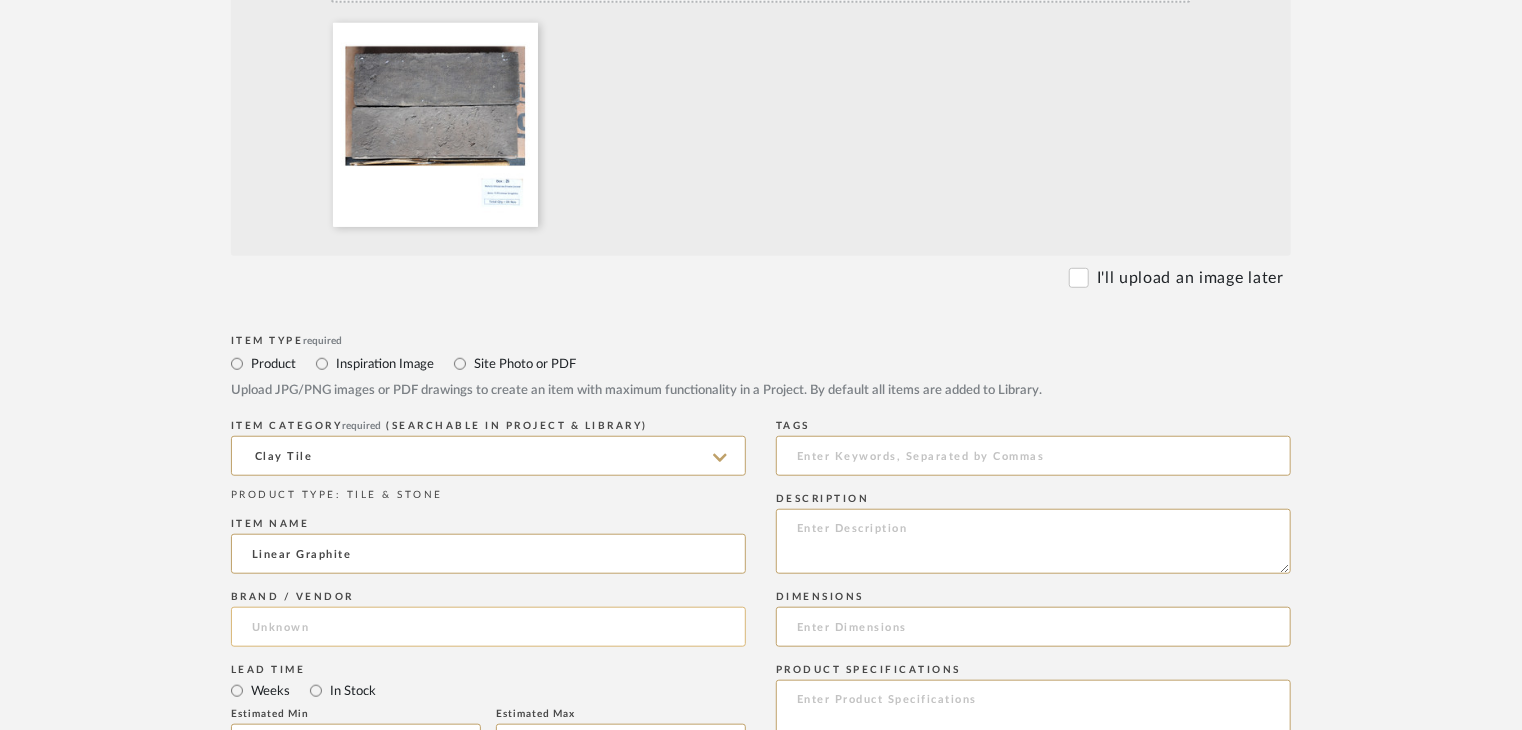 type on "Linear Graphite" 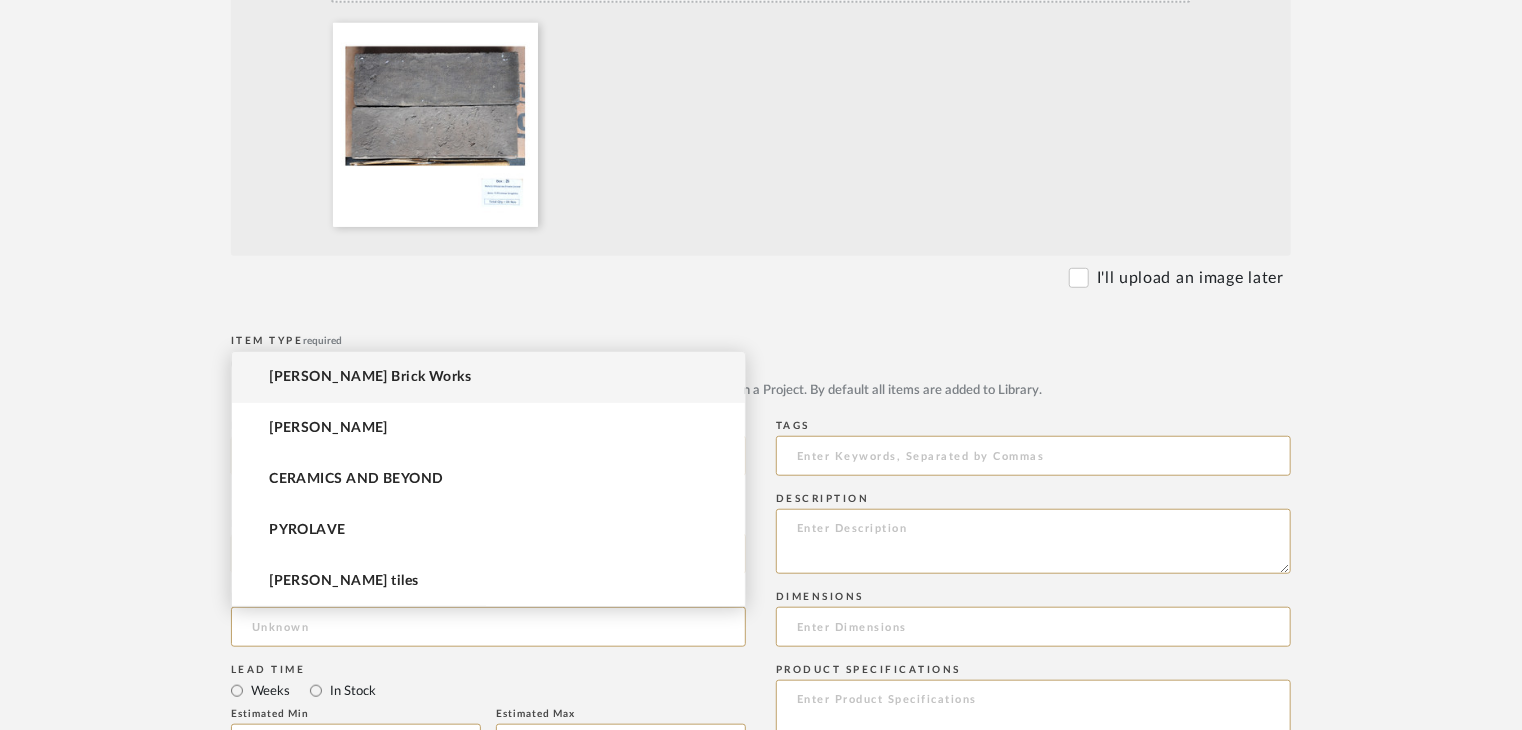 drag, startPoint x: 400, startPoint y: 381, endPoint x: 483, endPoint y: 421, distance: 92.13577 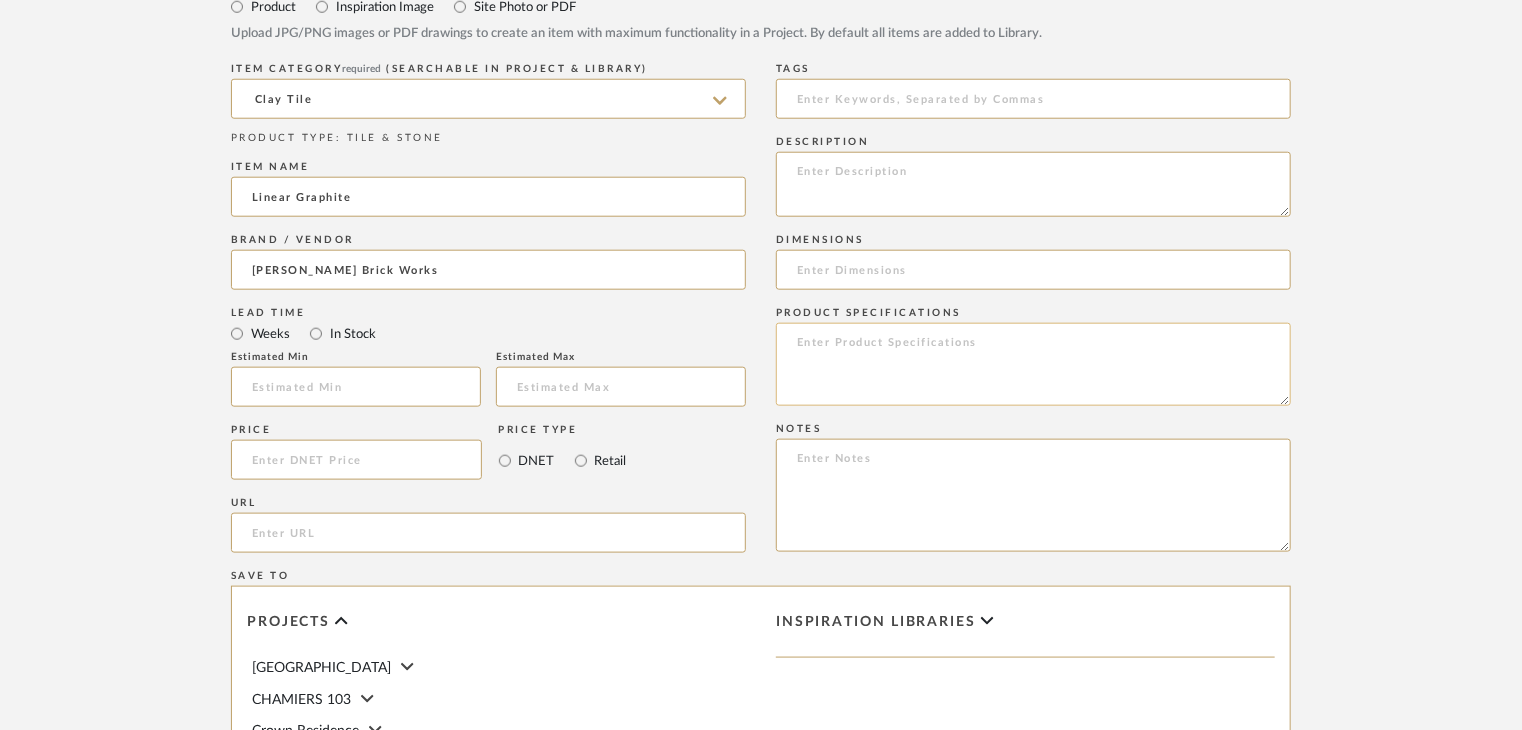 scroll, scrollTop: 1000, scrollLeft: 0, axis: vertical 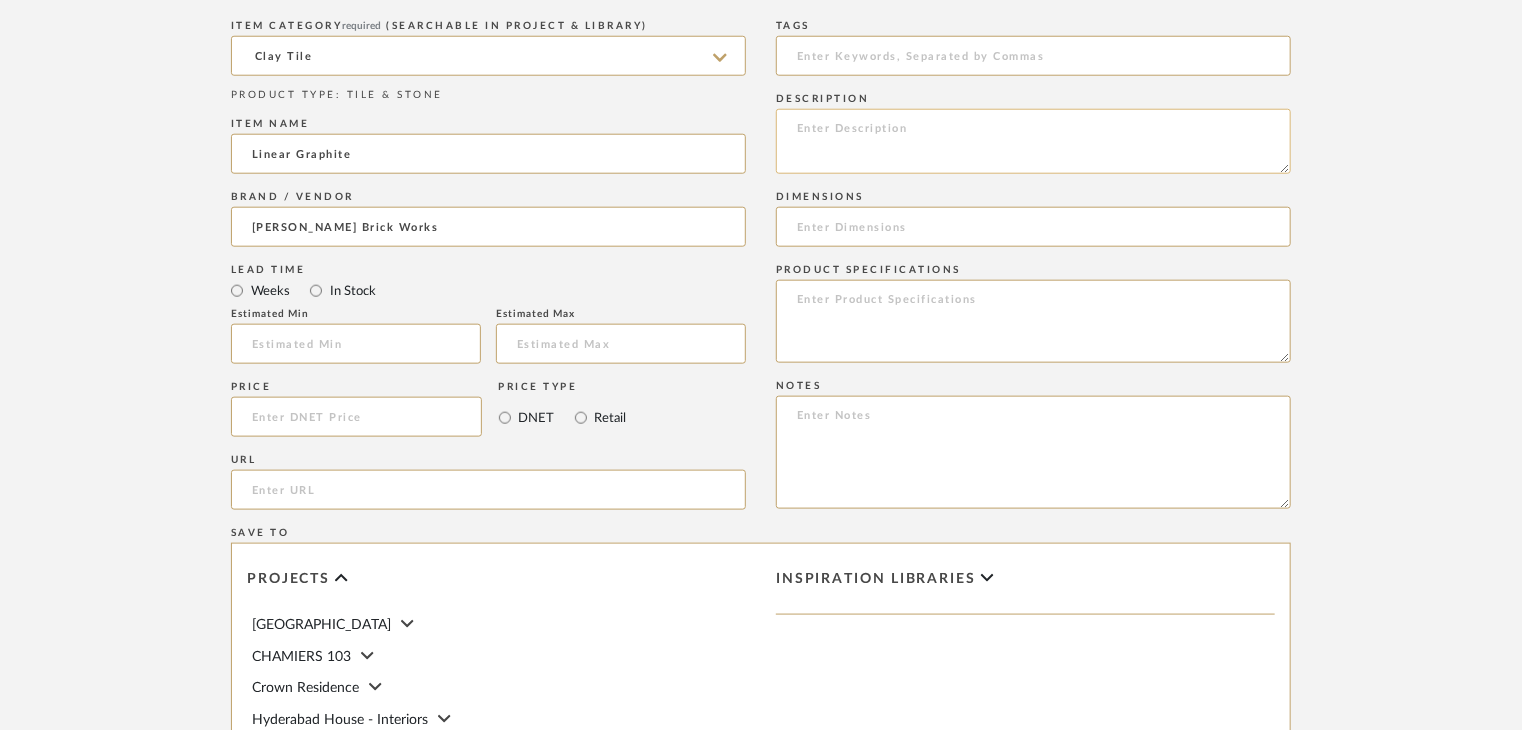 click 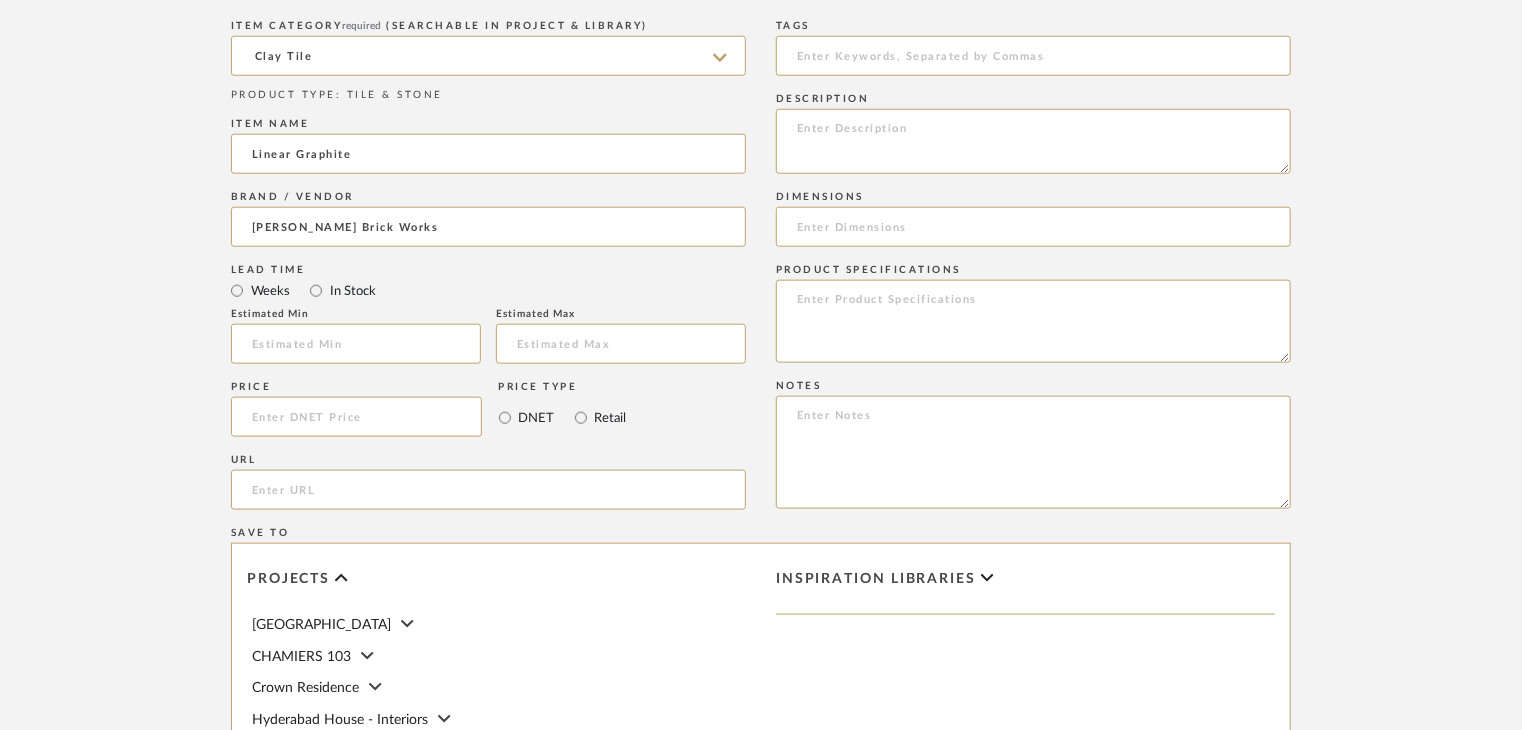 paste on "Type: clay tile
Dimension(s): (as mentioned)
Material/Finishes: (as mentioned)
Installation requirements, if any: (as applicable)
Price: (as mentioned)
Lead time: (as mentioned)
Sample available: supplier stock
Sample Internal reference number:
as per the internal sample warehouse) Point of
contact:
Contact number:
Email address:
Address:
Additional contact information:" 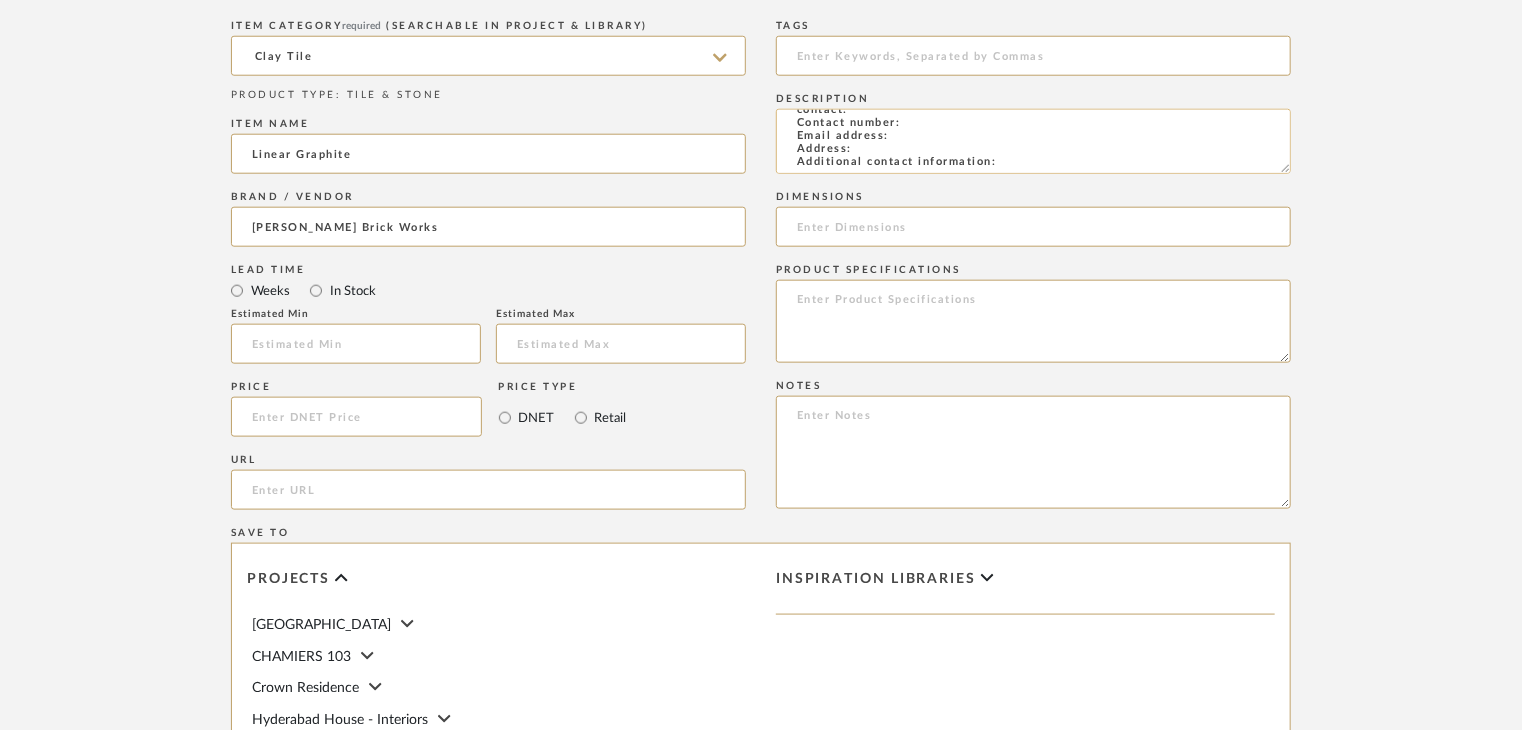 scroll, scrollTop: 144, scrollLeft: 0, axis: vertical 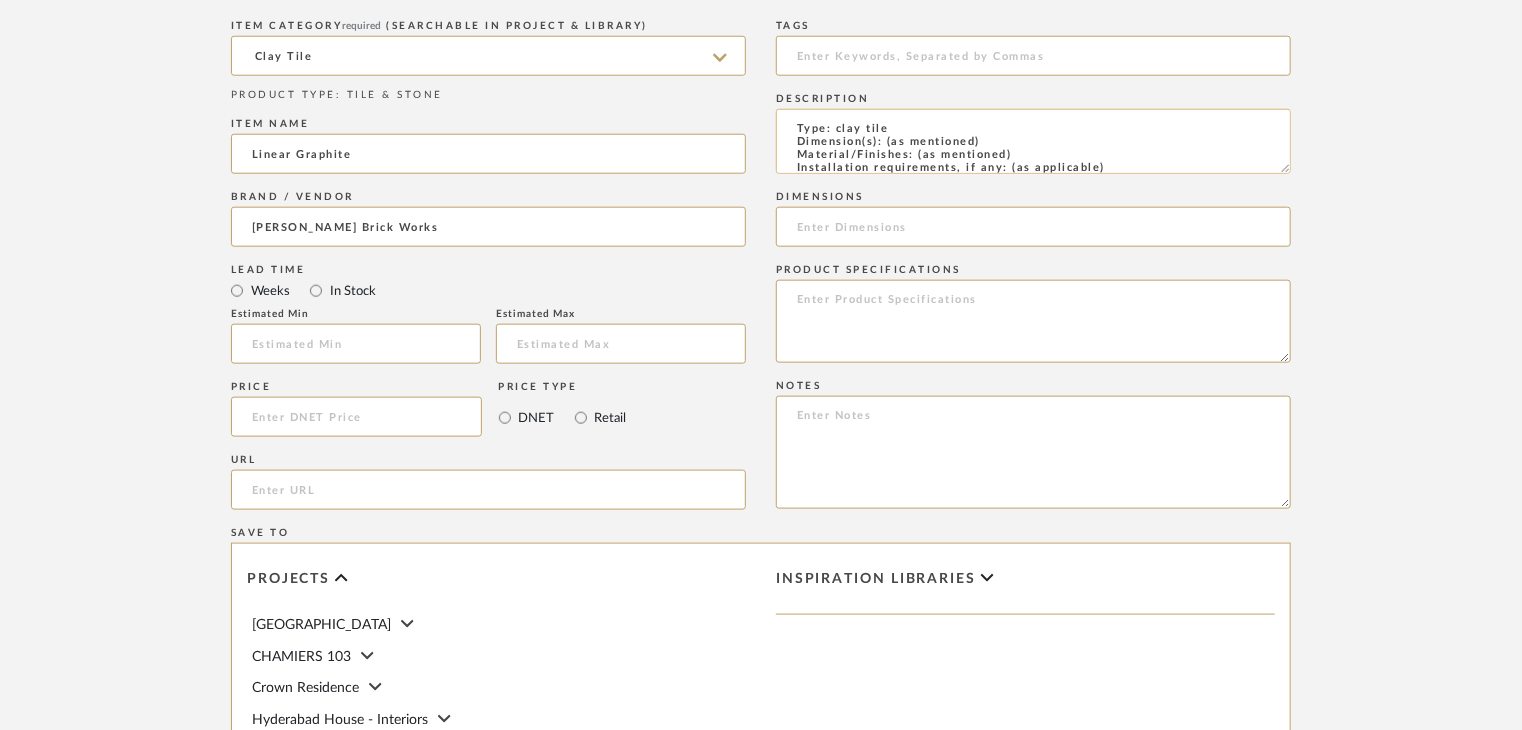 drag, startPoint x: 1017, startPoint y: 149, endPoint x: 915, endPoint y: 149, distance: 102 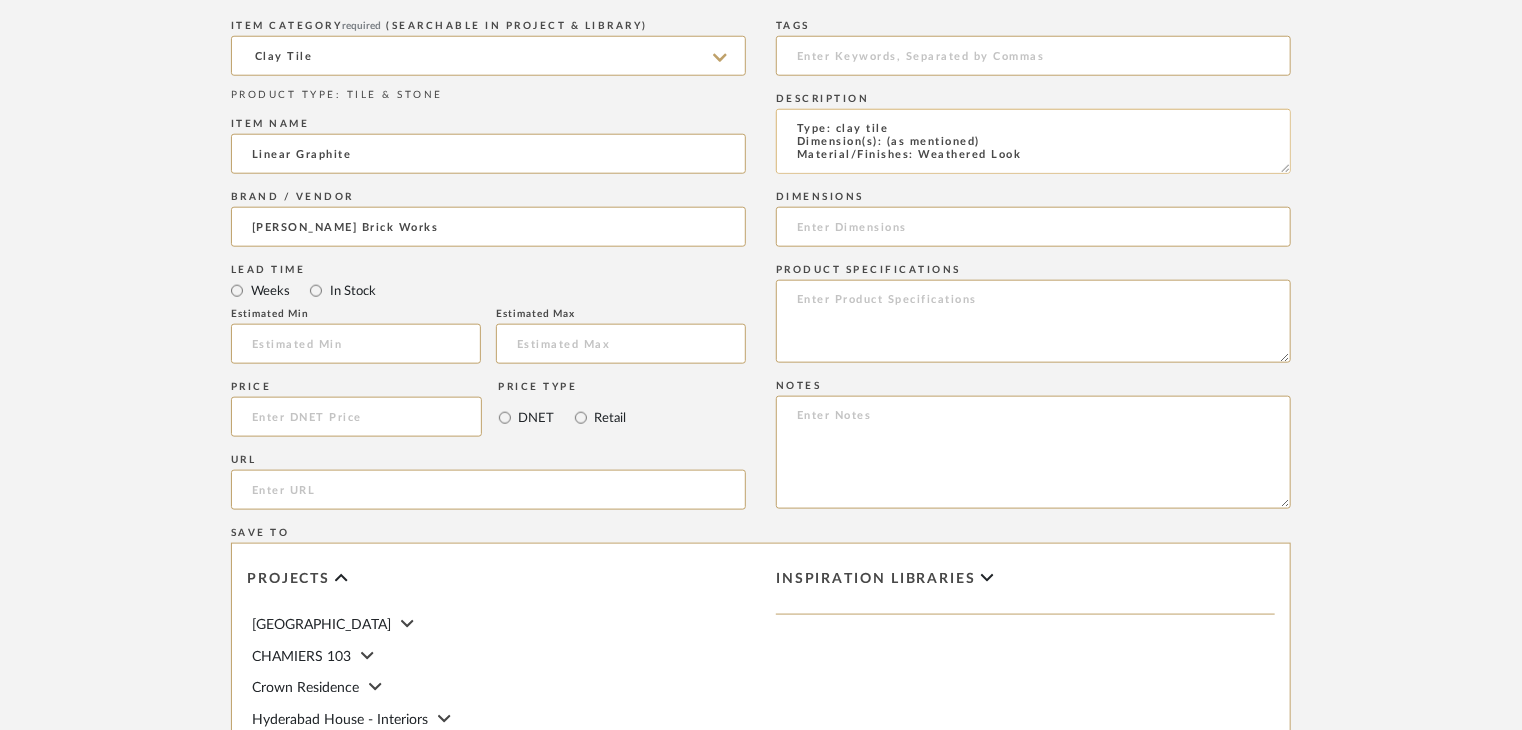 scroll, scrollTop: 1, scrollLeft: 0, axis: vertical 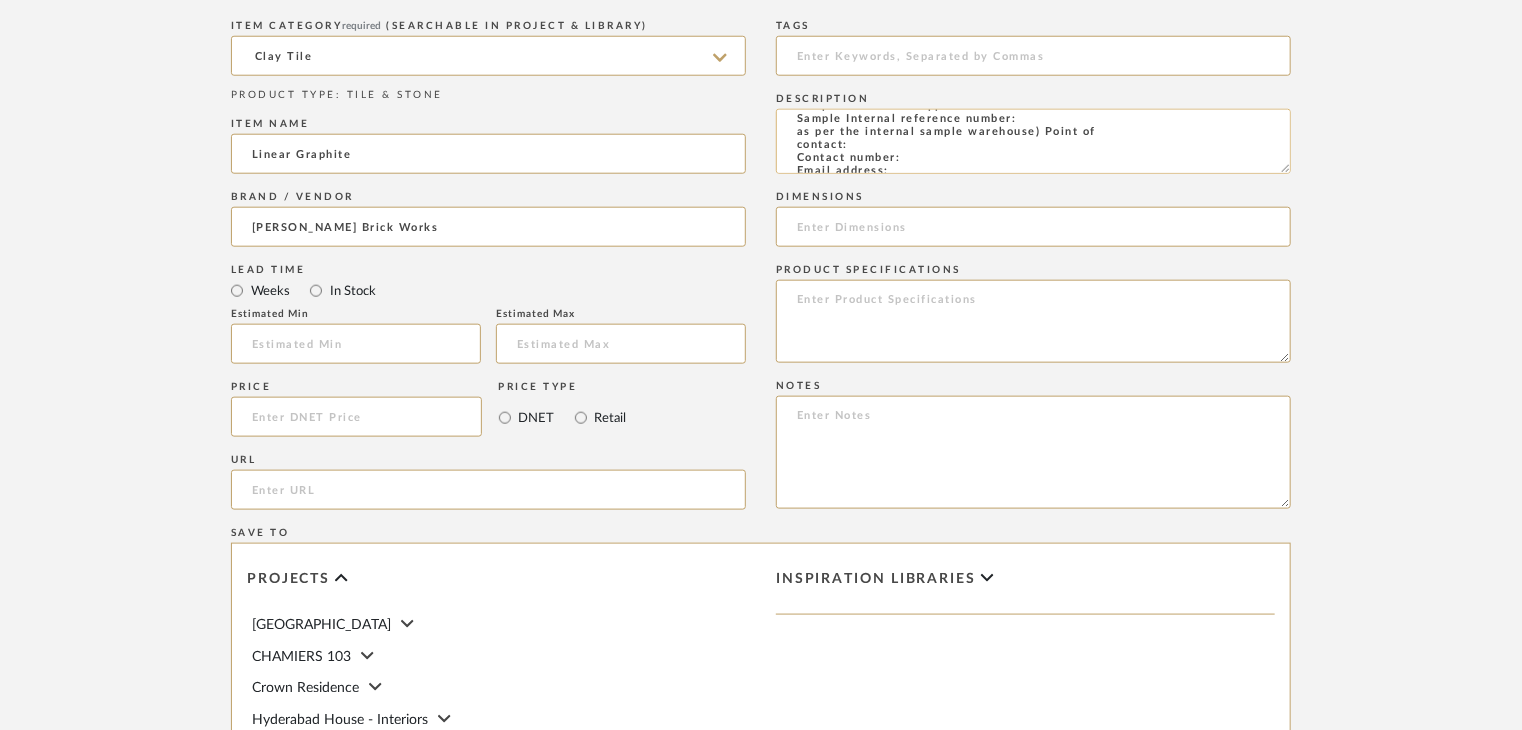 click on "Type: clay tile
Dimension(s): (as mentioned)
Material/Finishes: Weathered Look
Installation requirements, if any: (as applicable)
Price: (as mentioned)
Lead time: (as mentioned)
Sample available: supplier stock
Sample Internal reference number:
as per the internal sample warehouse) Point of
contact:
Contact number:
Email address:
Address:
Additional contact information:" 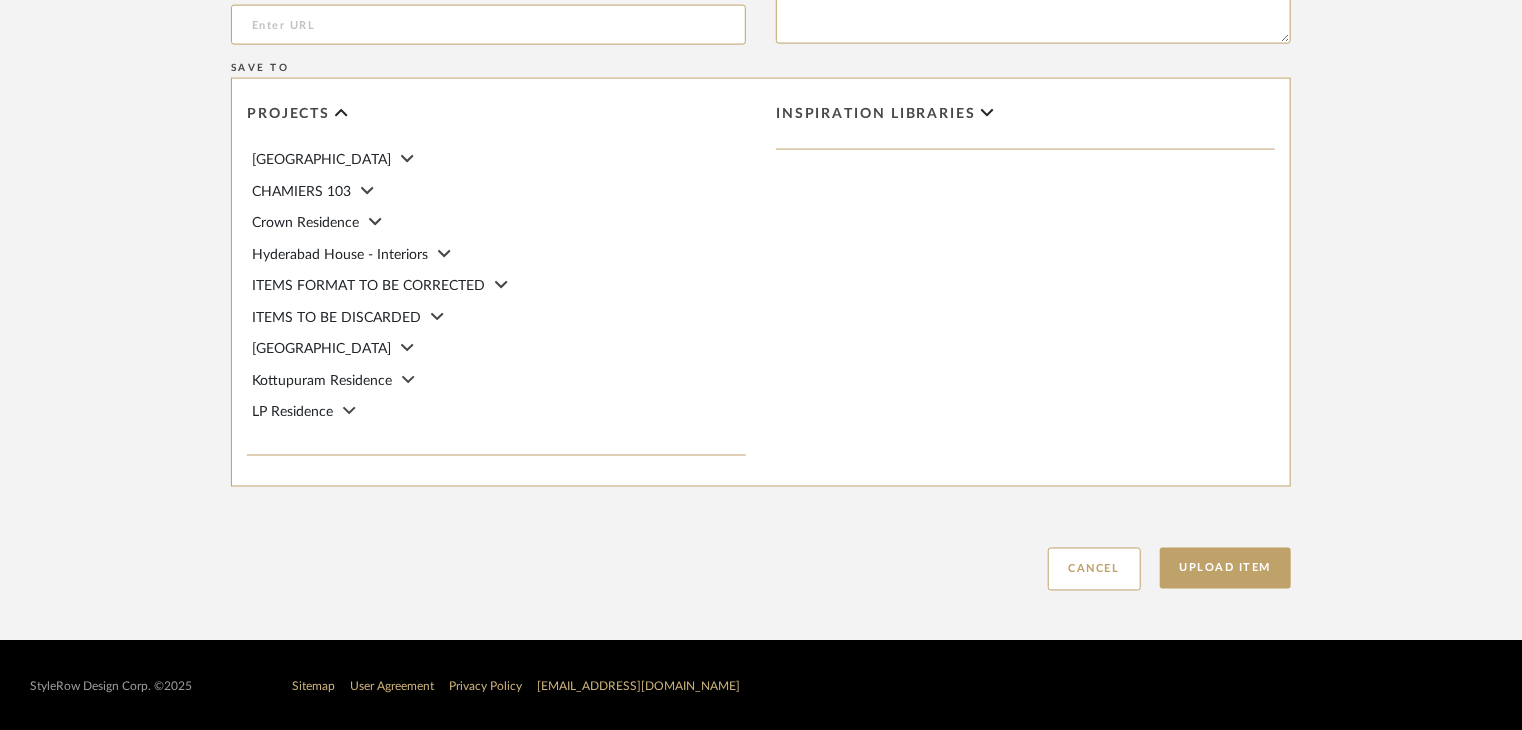 scroll, scrollTop: 1468, scrollLeft: 0, axis: vertical 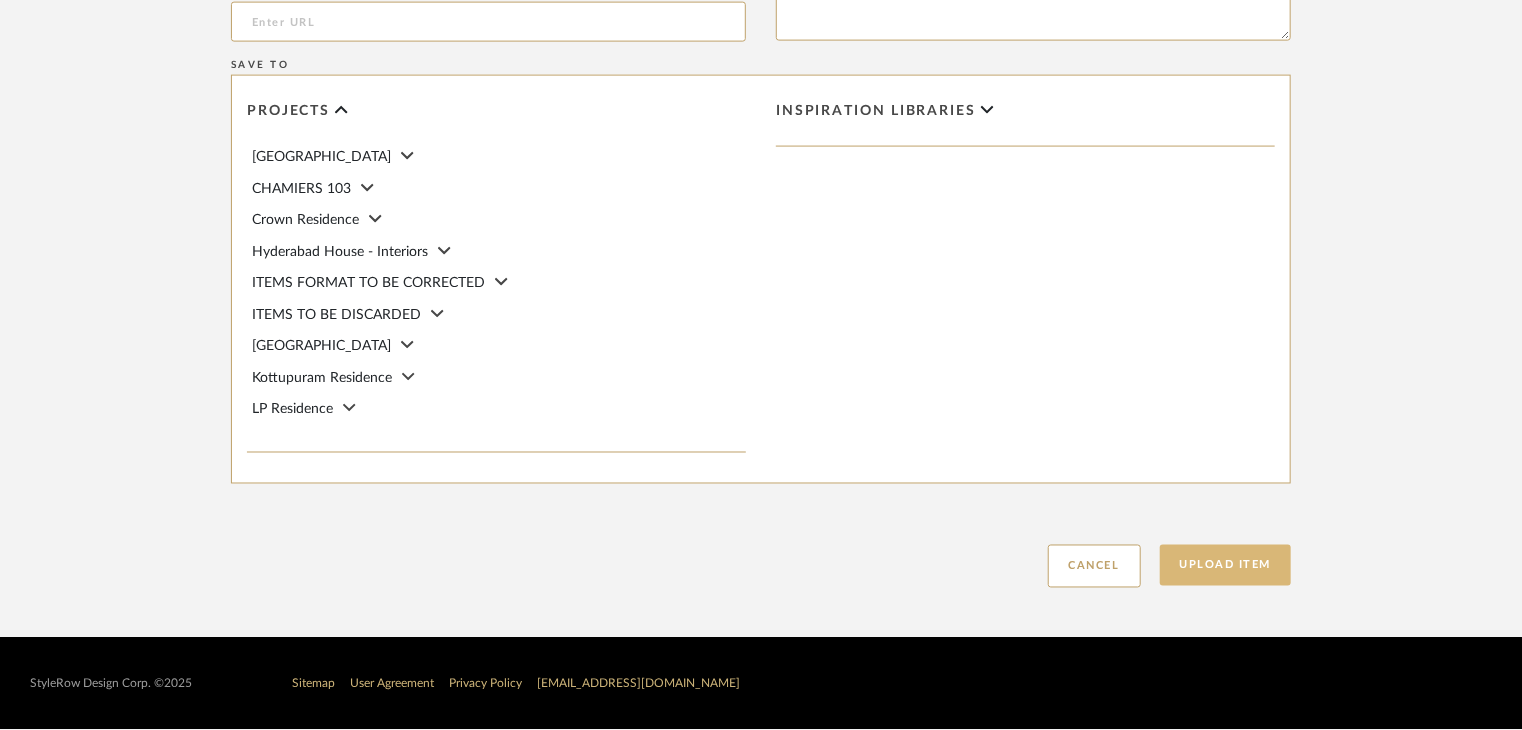 type on "Type: clay tile
Dimension(s): (as mentioned)
Material/Finishes: Weathered Look
Installation requirements, if any: (as applicable)
Price: (as mentioned)
Lead time: (as mentioned)
Sample available: supplier stock
Sample Internal reference number: TS-CLT-TL70
as per the internal sample warehouse) Point of
contact:
Contact number:
Email address:
Address:
Additional contact information:" 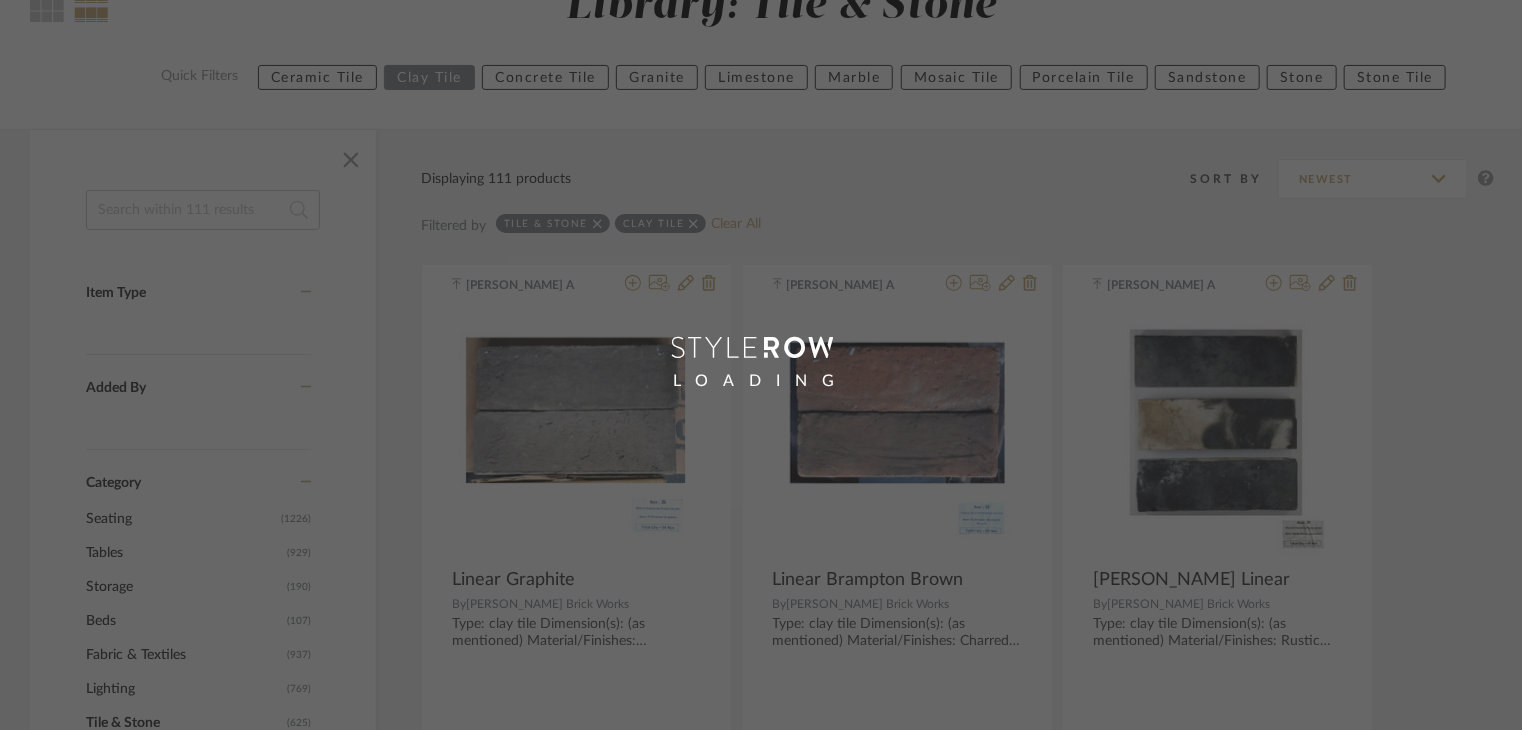 scroll, scrollTop: 0, scrollLeft: 0, axis: both 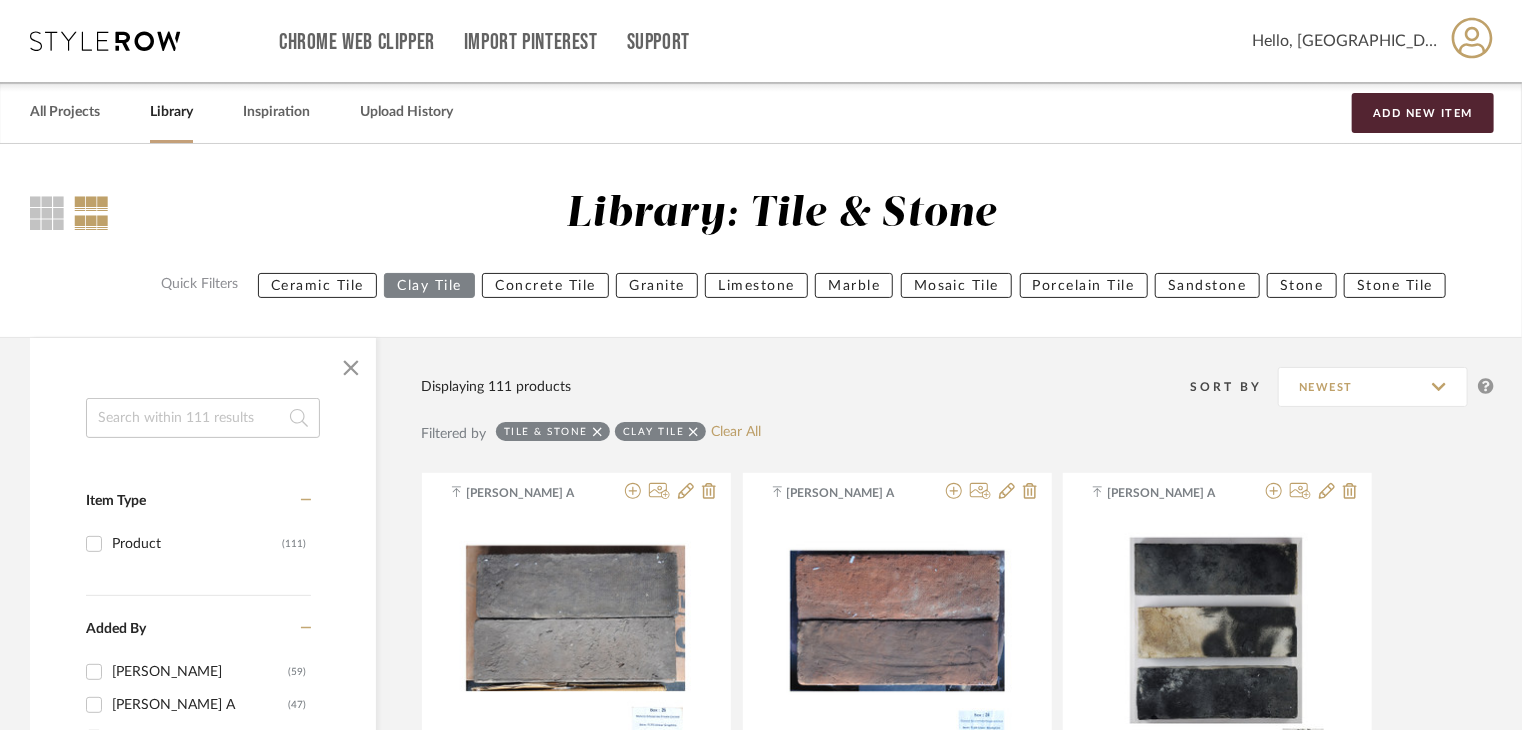 click on "Concrete Tile" 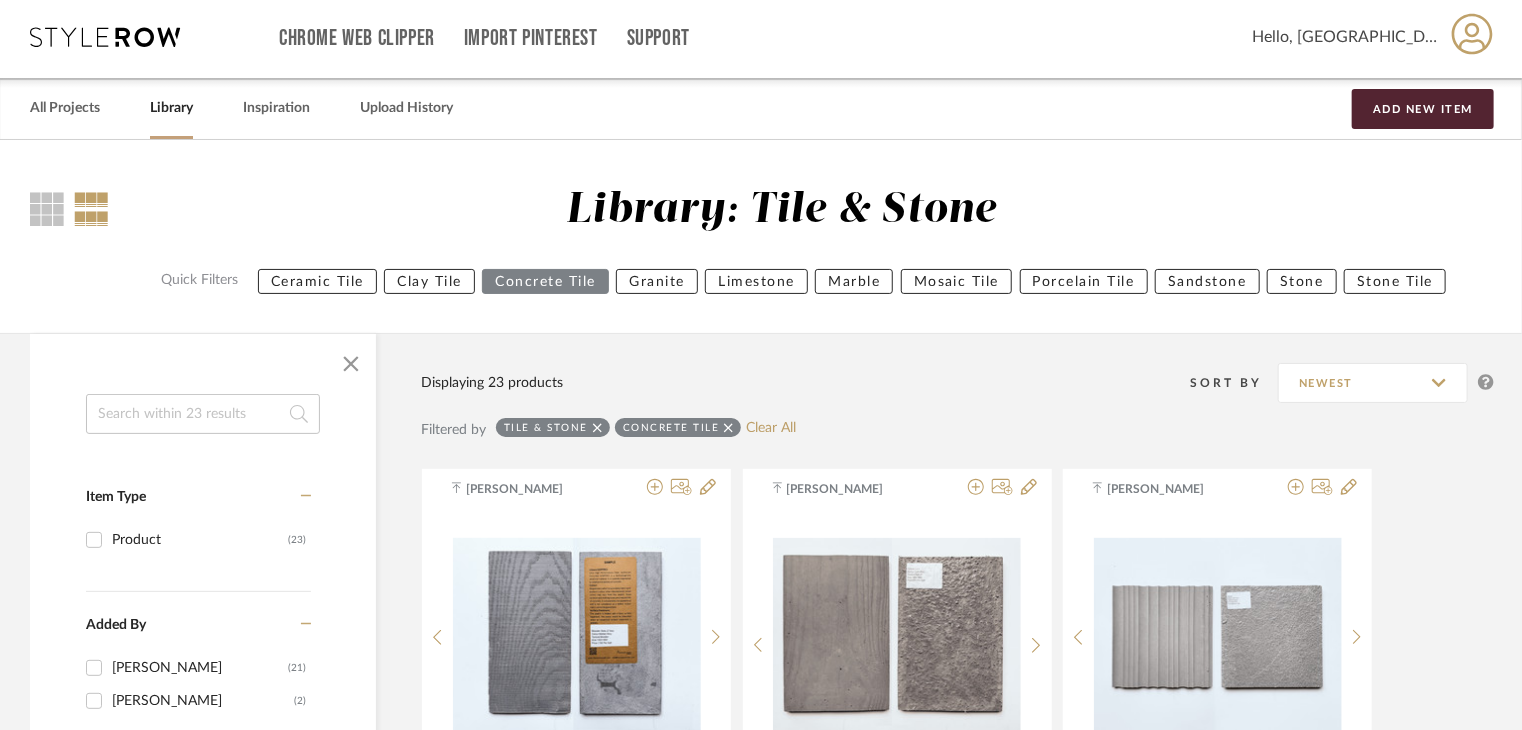 scroll, scrollTop: 0, scrollLeft: 0, axis: both 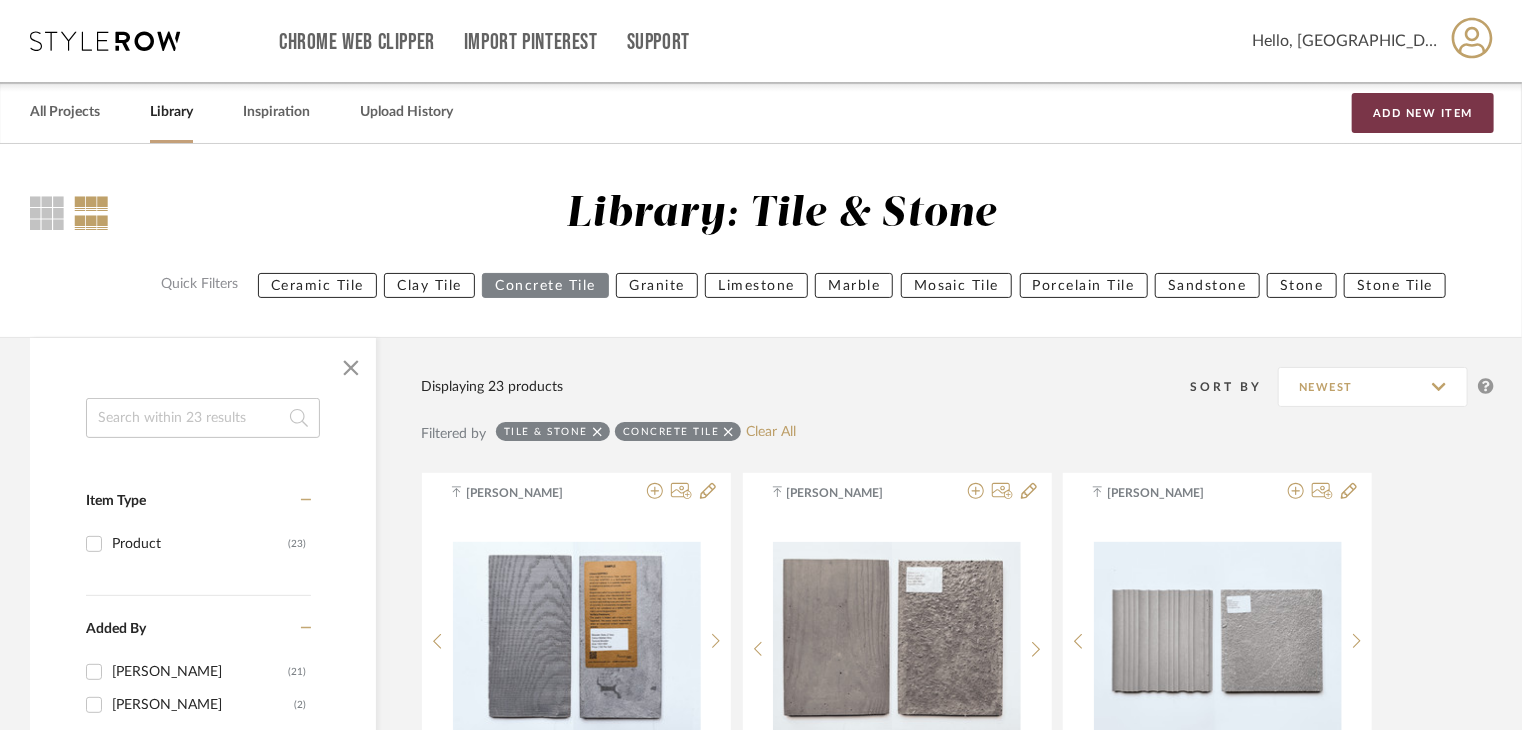 click on "Add New Item" at bounding box center [1423, 113] 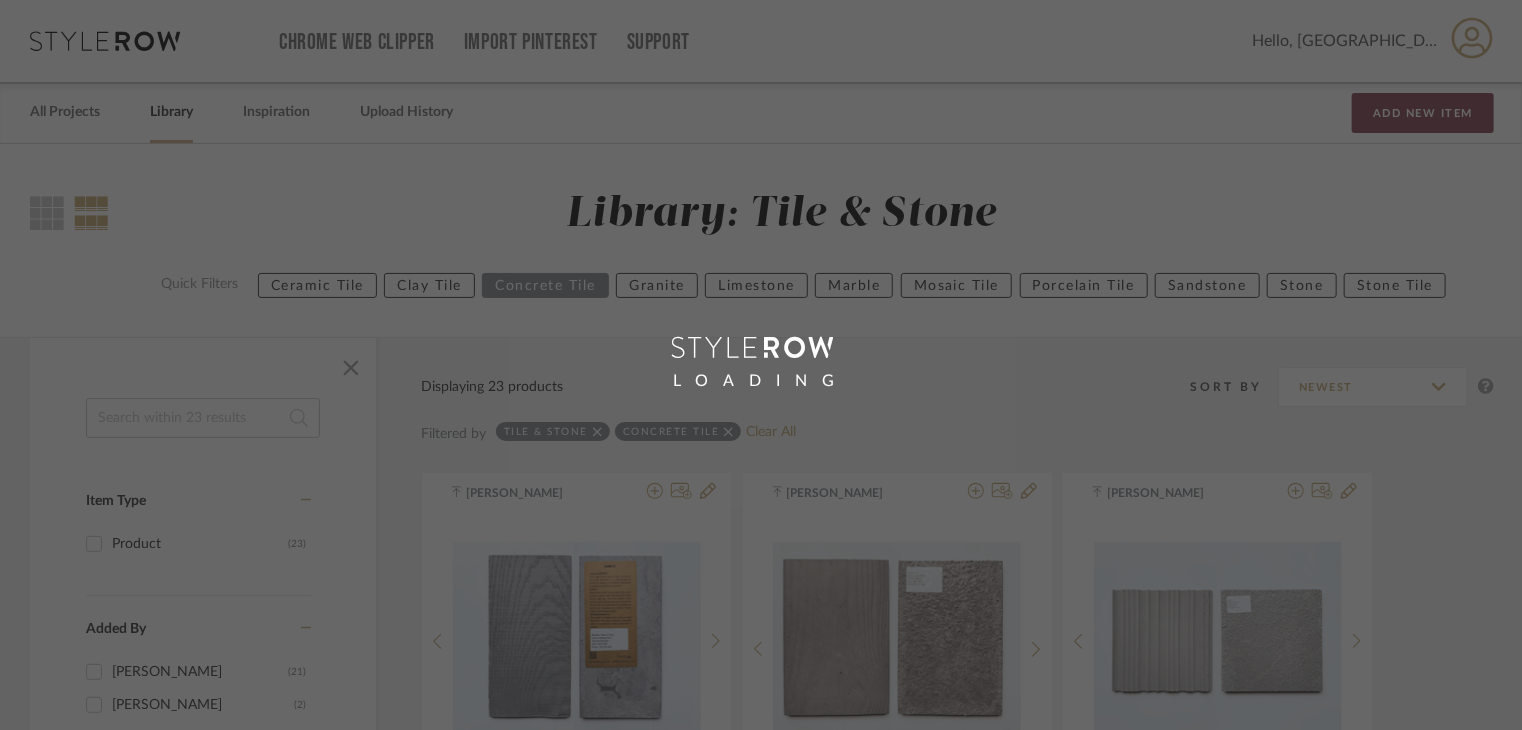 type 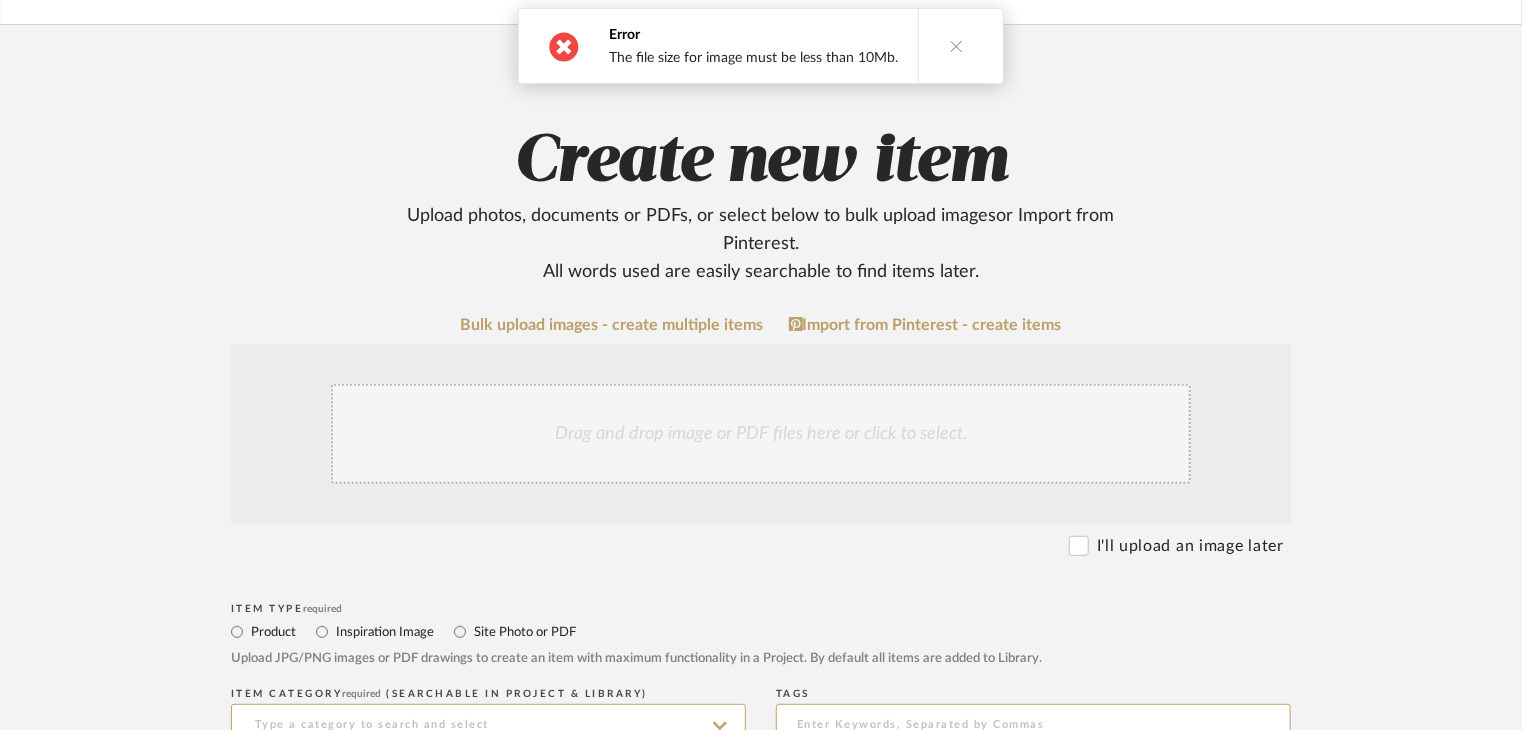 scroll, scrollTop: 400, scrollLeft: 0, axis: vertical 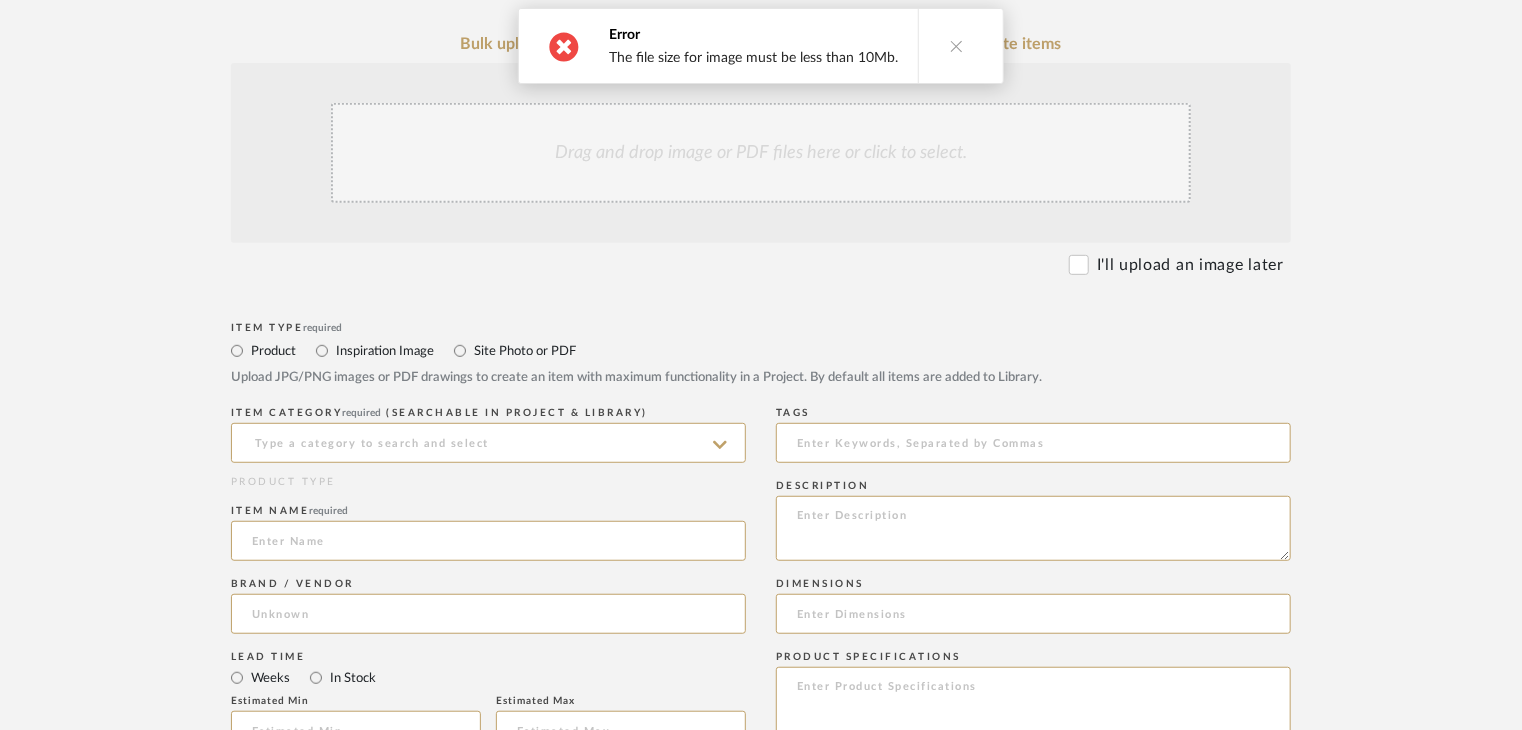 click at bounding box center (956, 46) 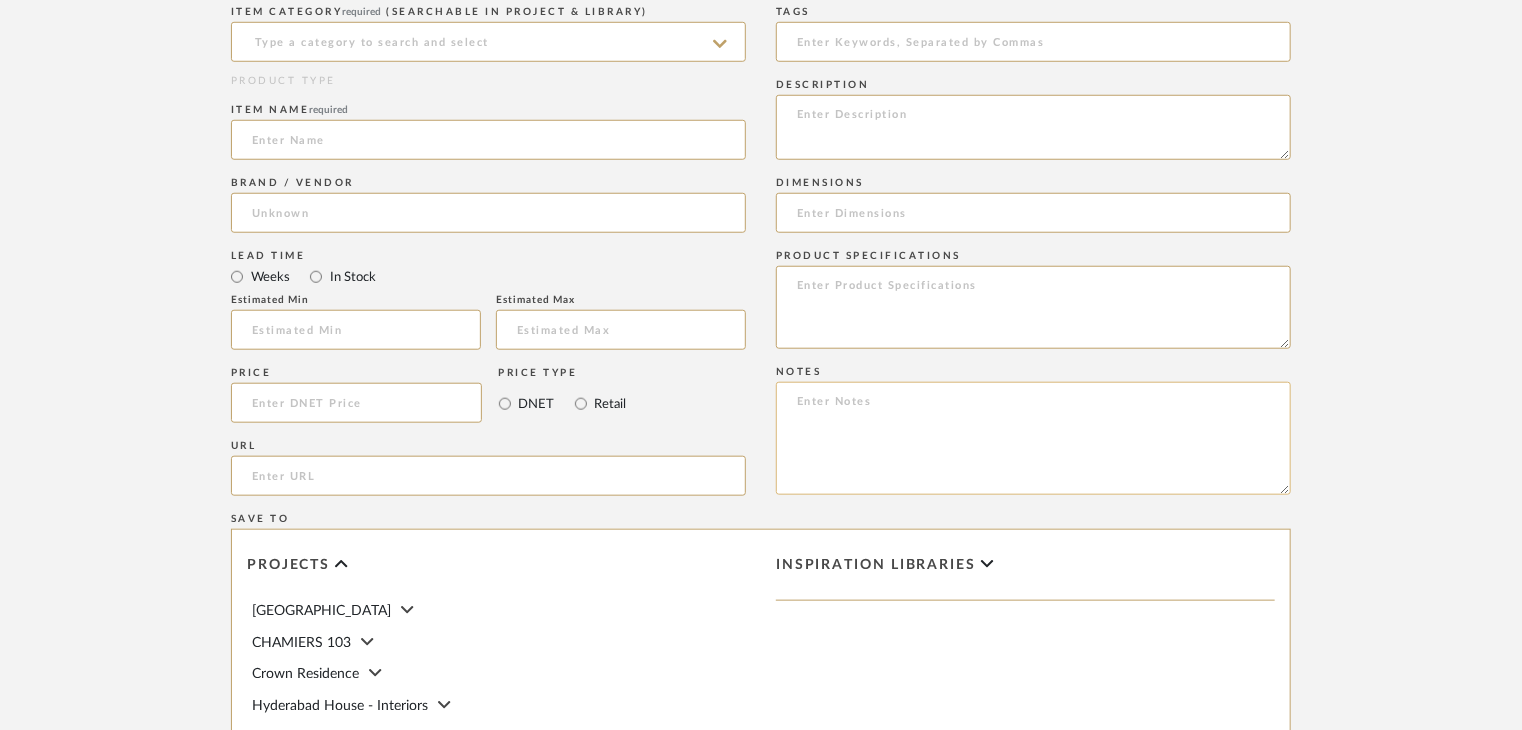 scroll, scrollTop: 1255, scrollLeft: 0, axis: vertical 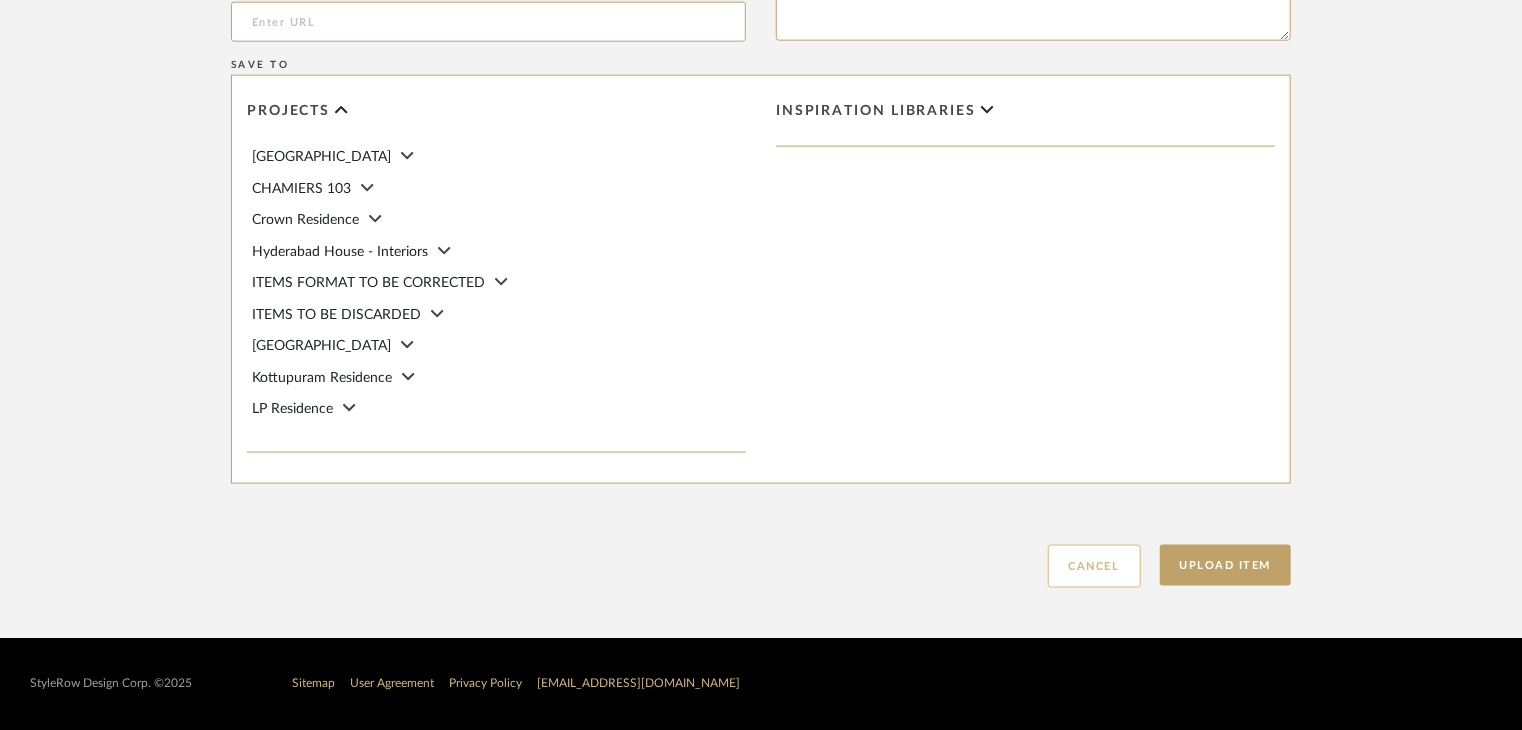 click on "Cancel" 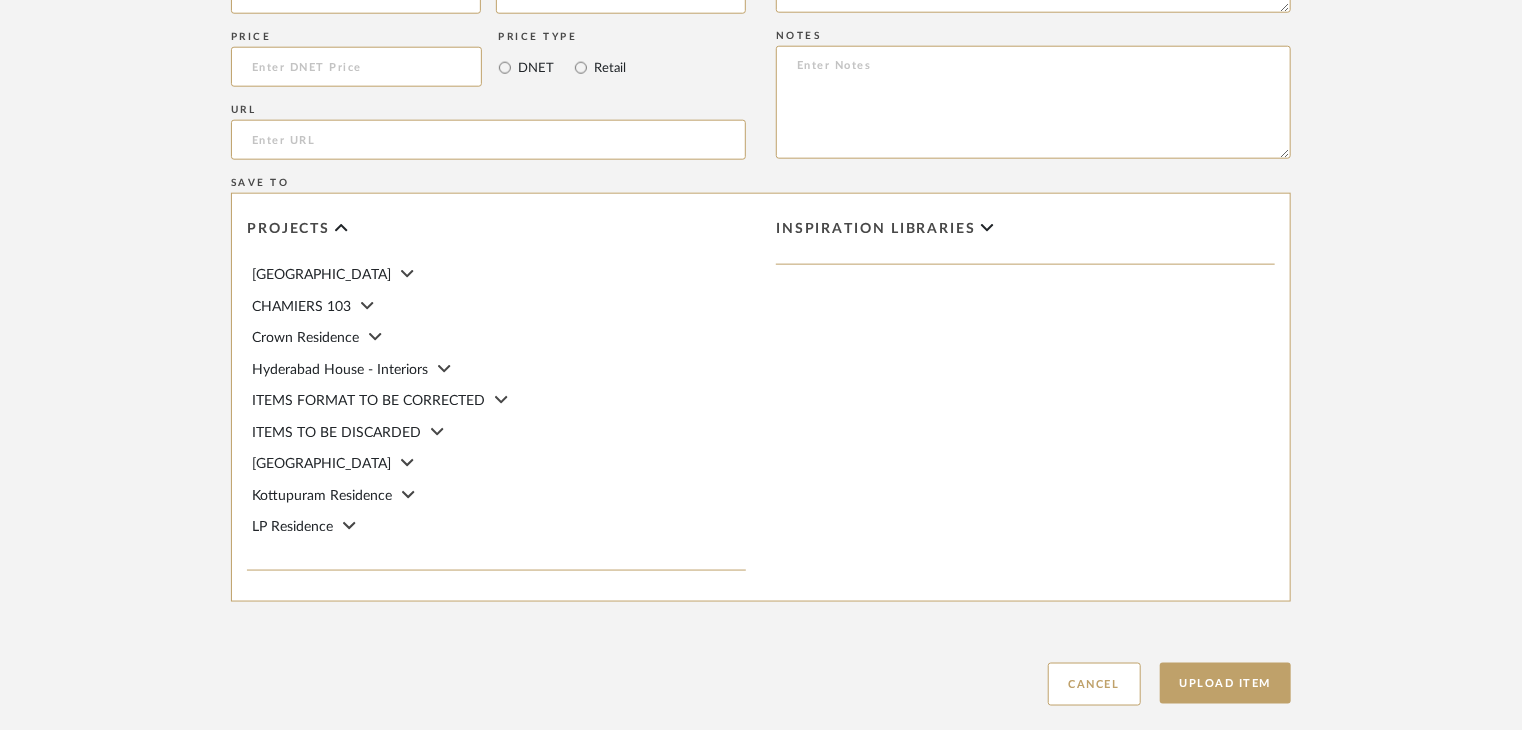 type 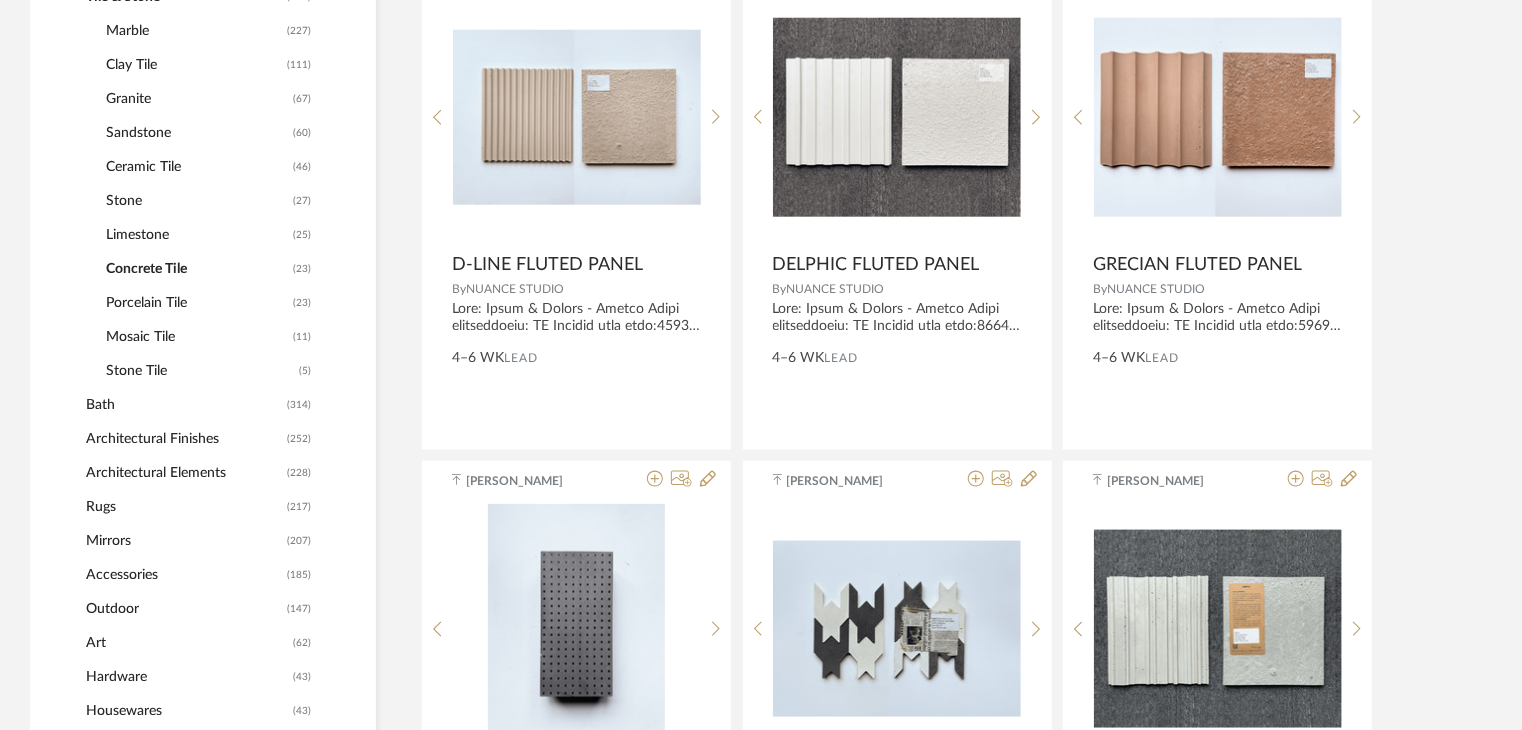 scroll, scrollTop: 1300, scrollLeft: 0, axis: vertical 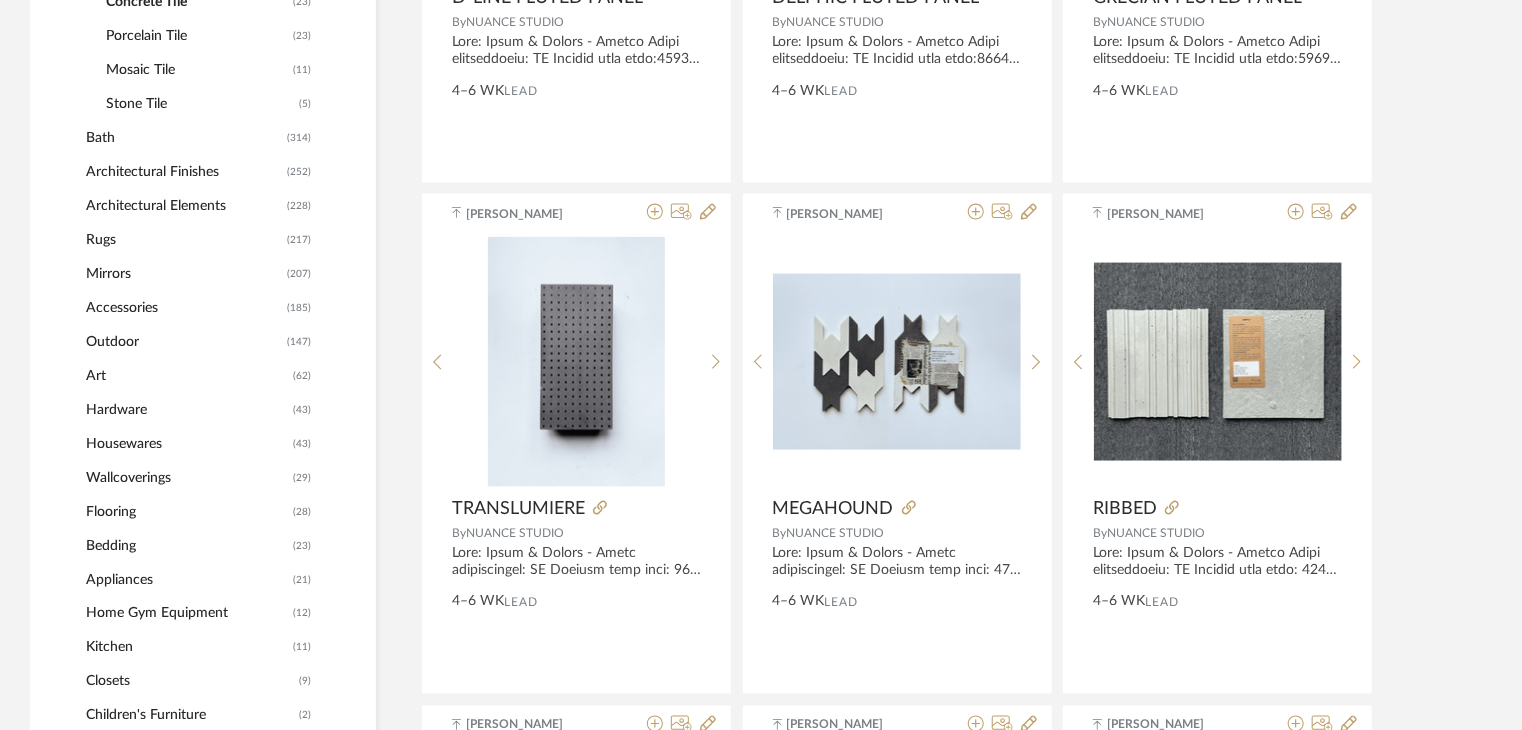 click on "Architectural Finishes" 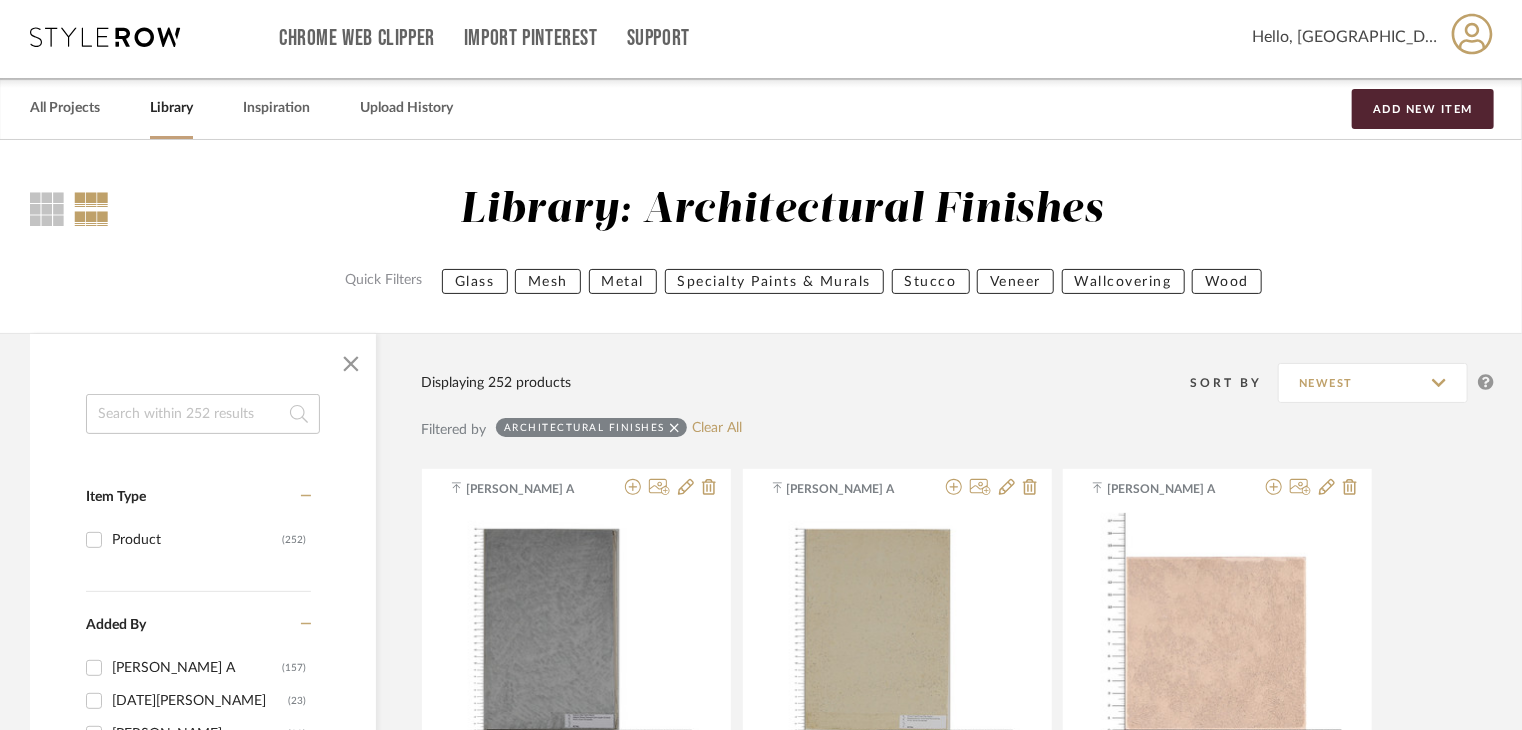 scroll, scrollTop: 0, scrollLeft: 0, axis: both 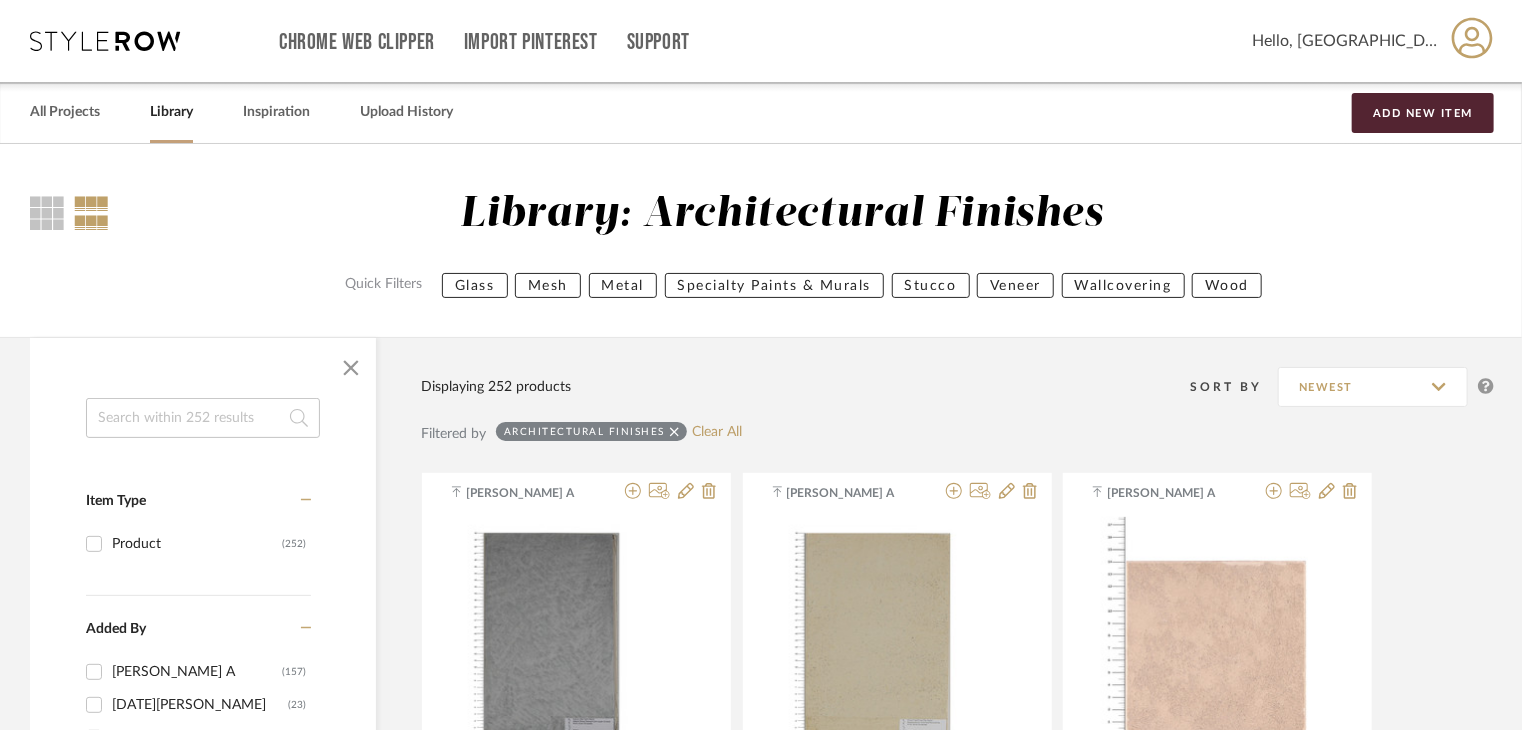 click on "Metal" 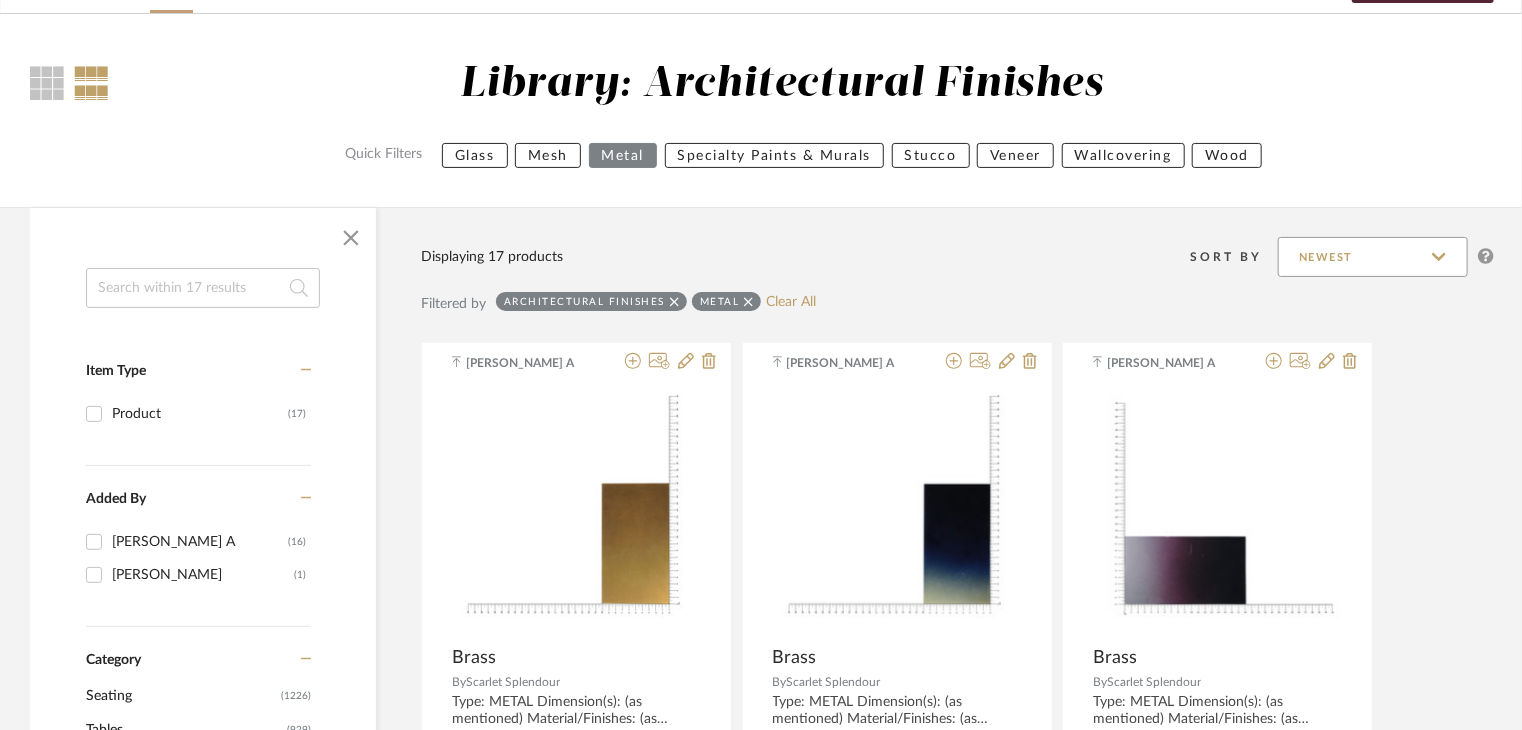 scroll, scrollTop: 100, scrollLeft: 0, axis: vertical 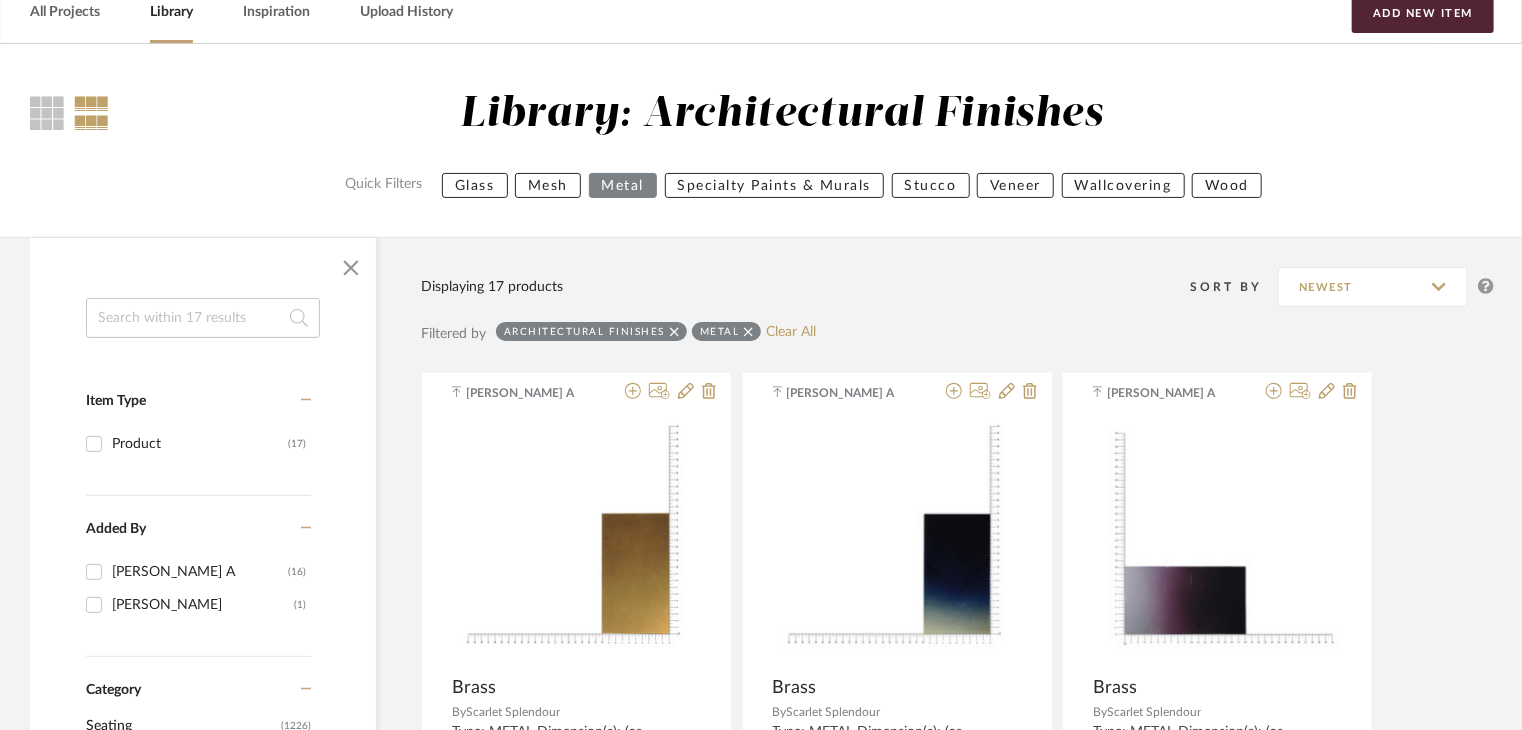 drag, startPoint x: 964, startPoint y: 289, endPoint x: 972, endPoint y: 277, distance: 14.422205 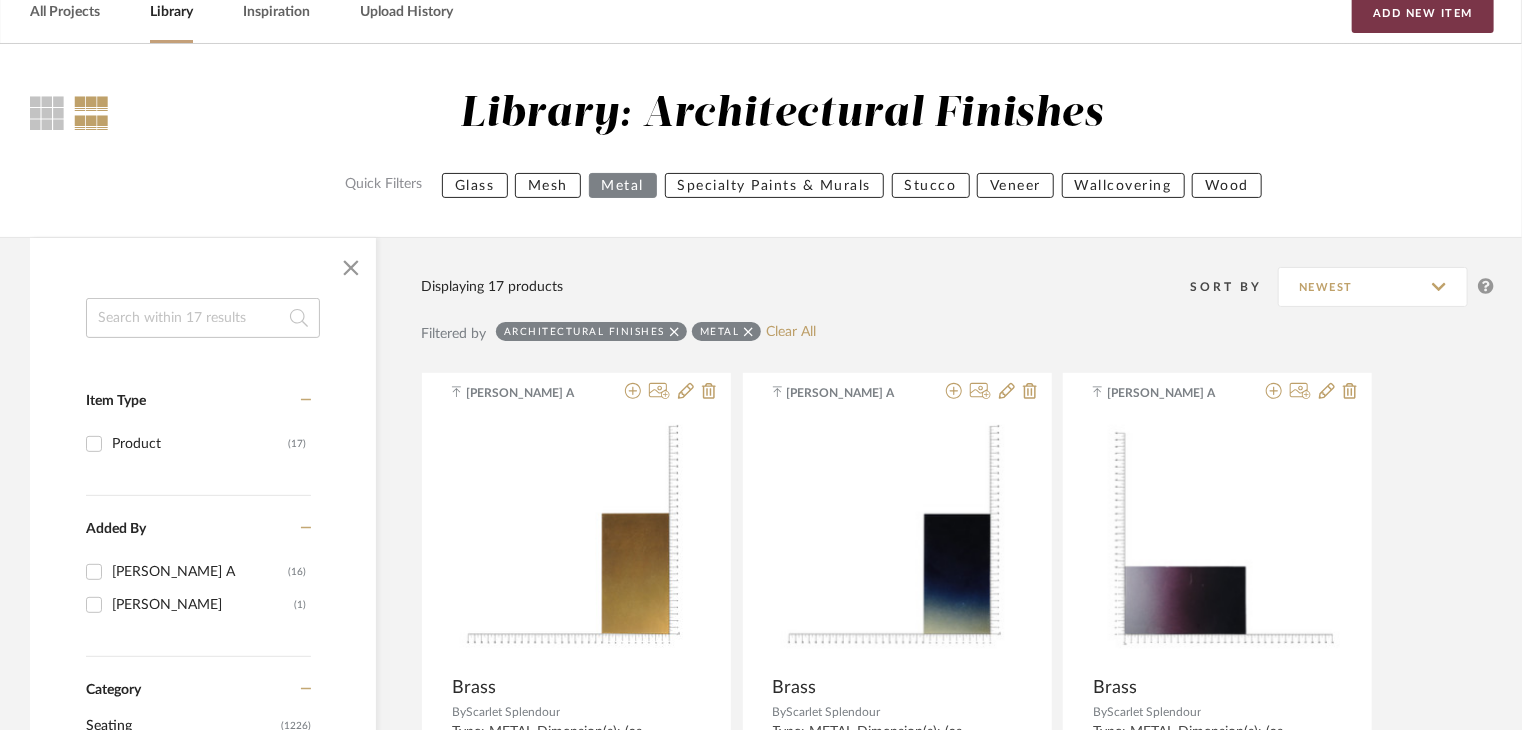click on "Add New Item" at bounding box center (1423, 13) 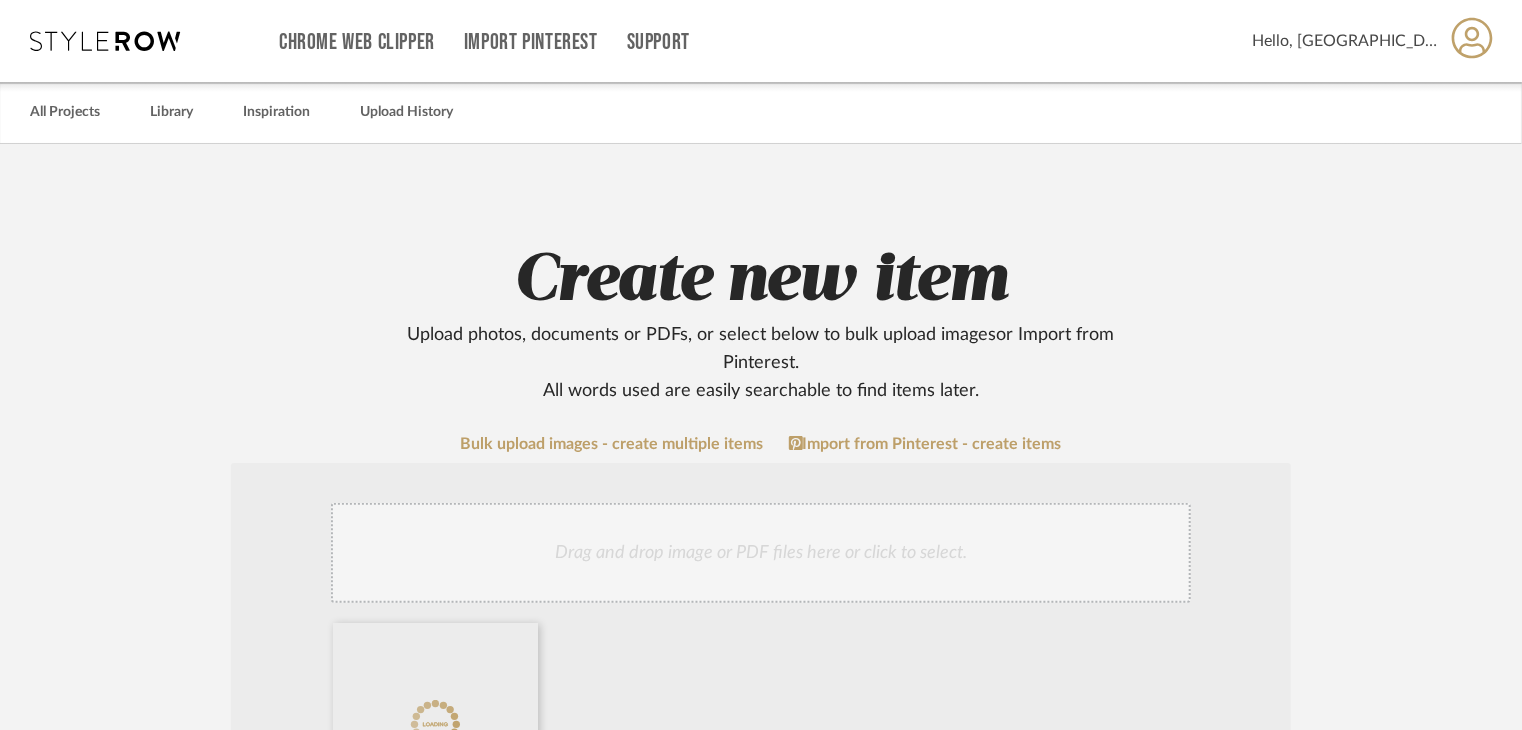 scroll, scrollTop: 500, scrollLeft: 0, axis: vertical 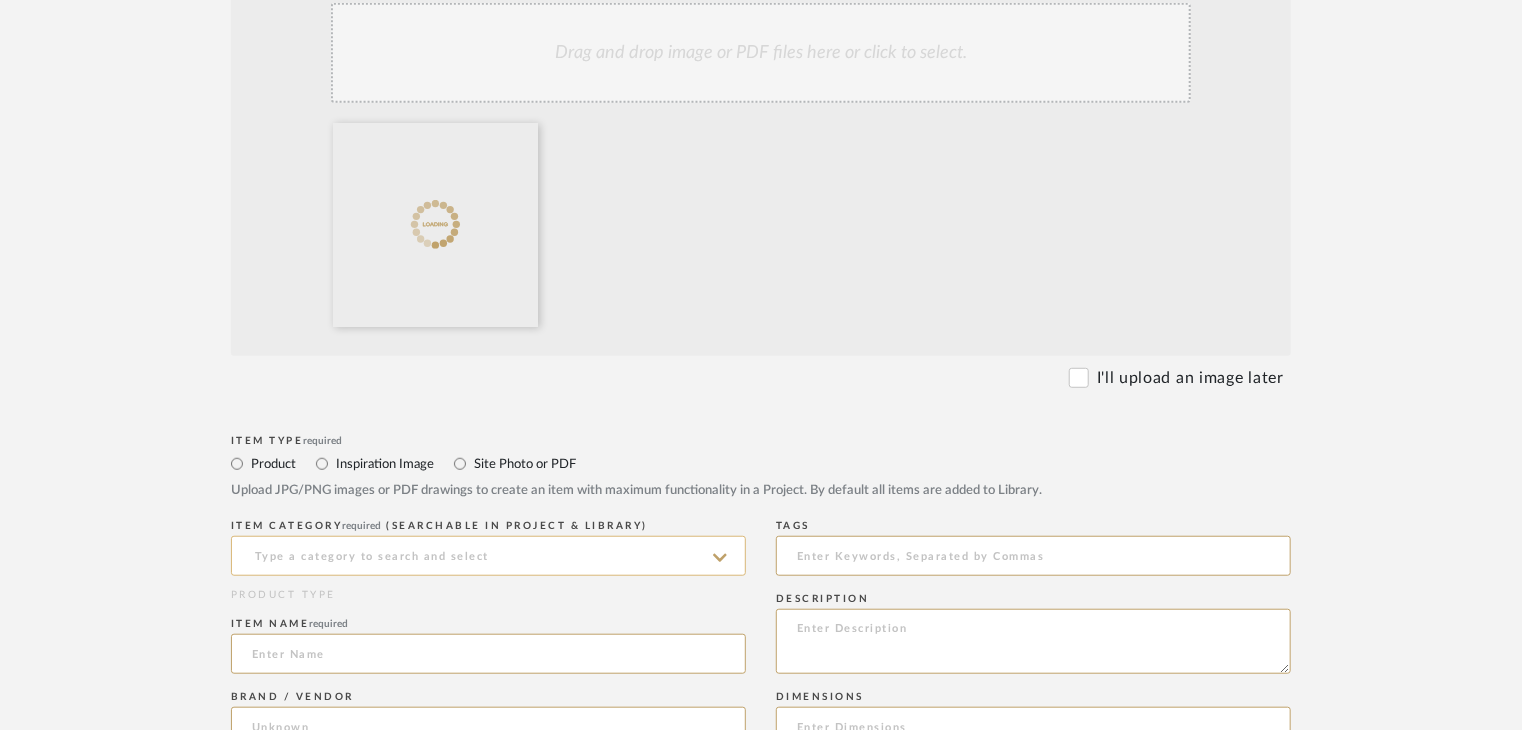 click 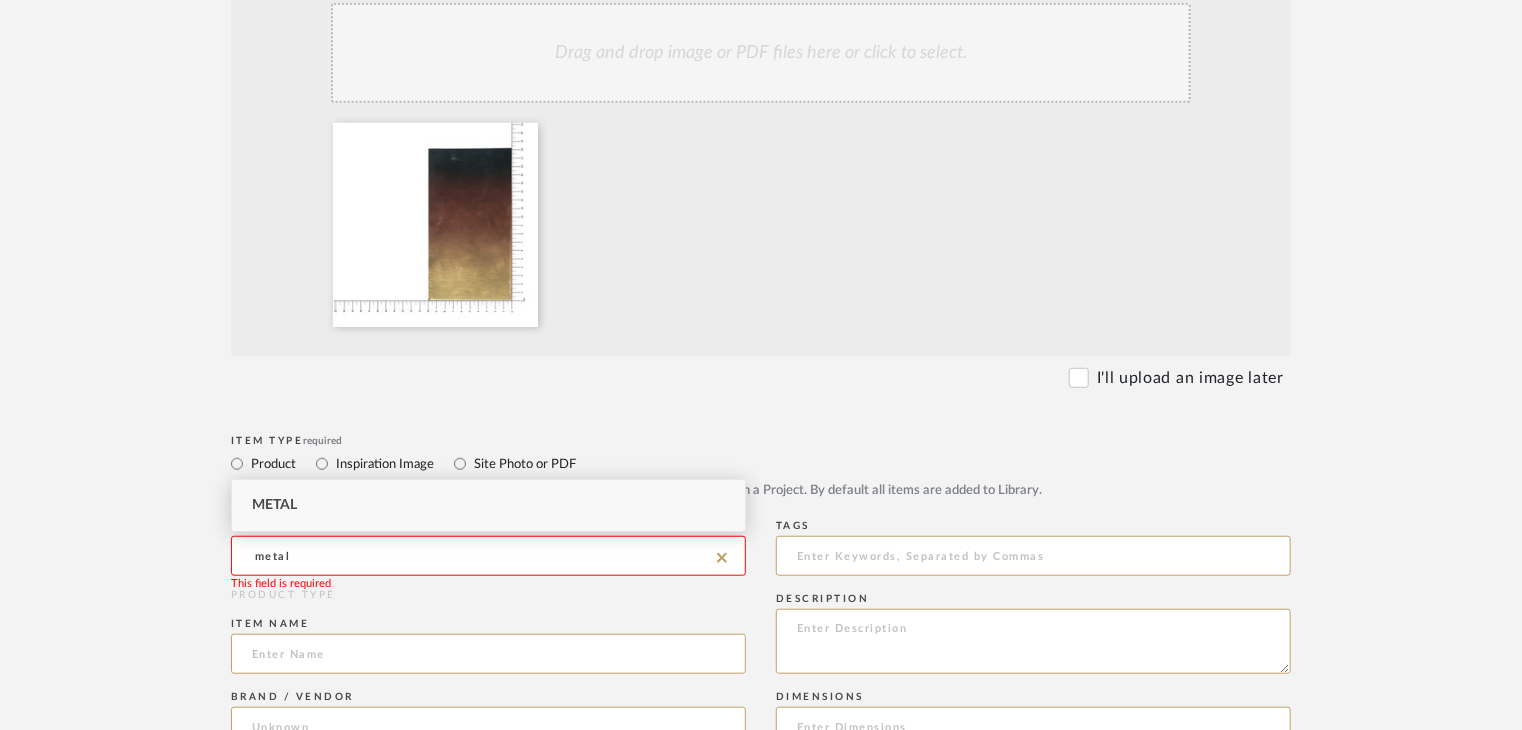 click on "Metal" at bounding box center (488, 505) 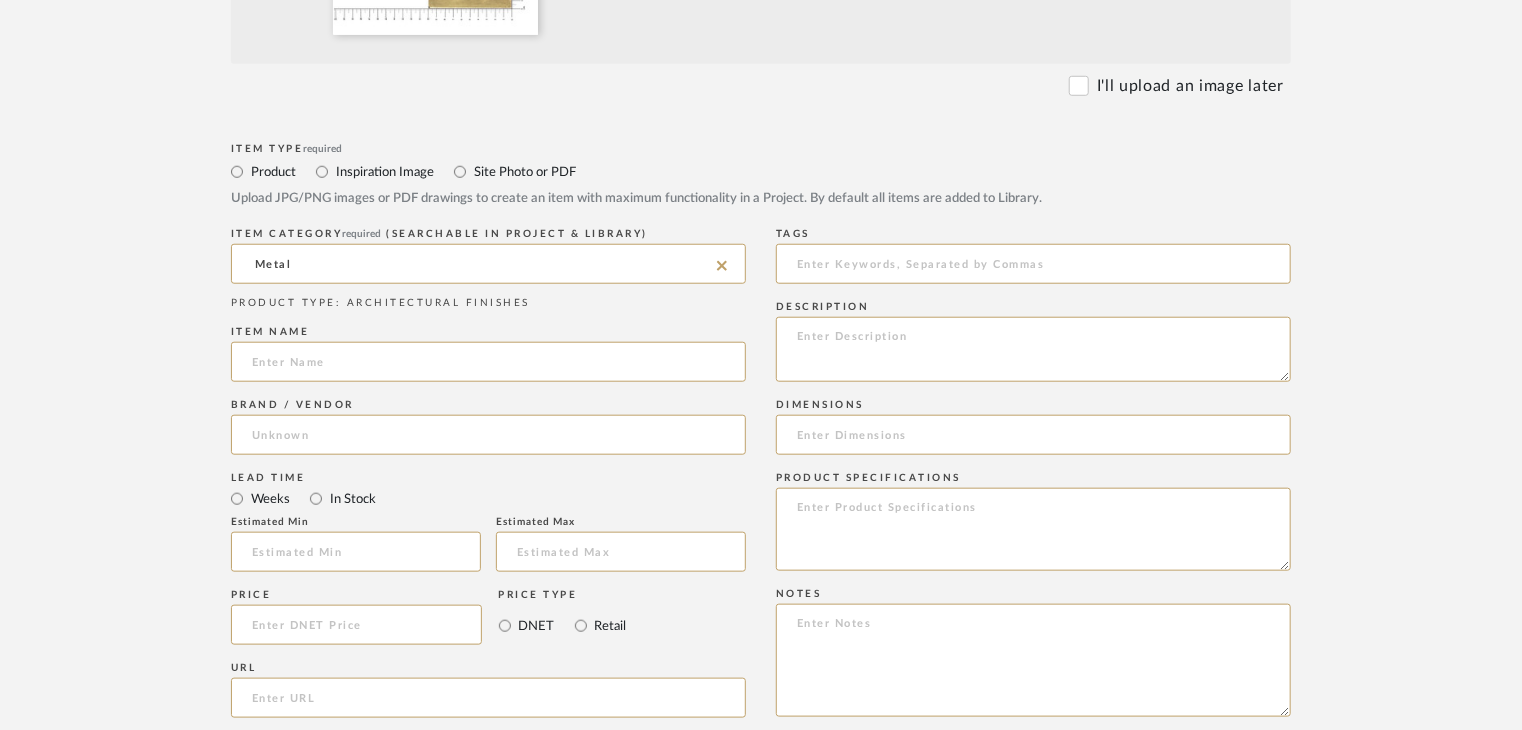 scroll, scrollTop: 800, scrollLeft: 0, axis: vertical 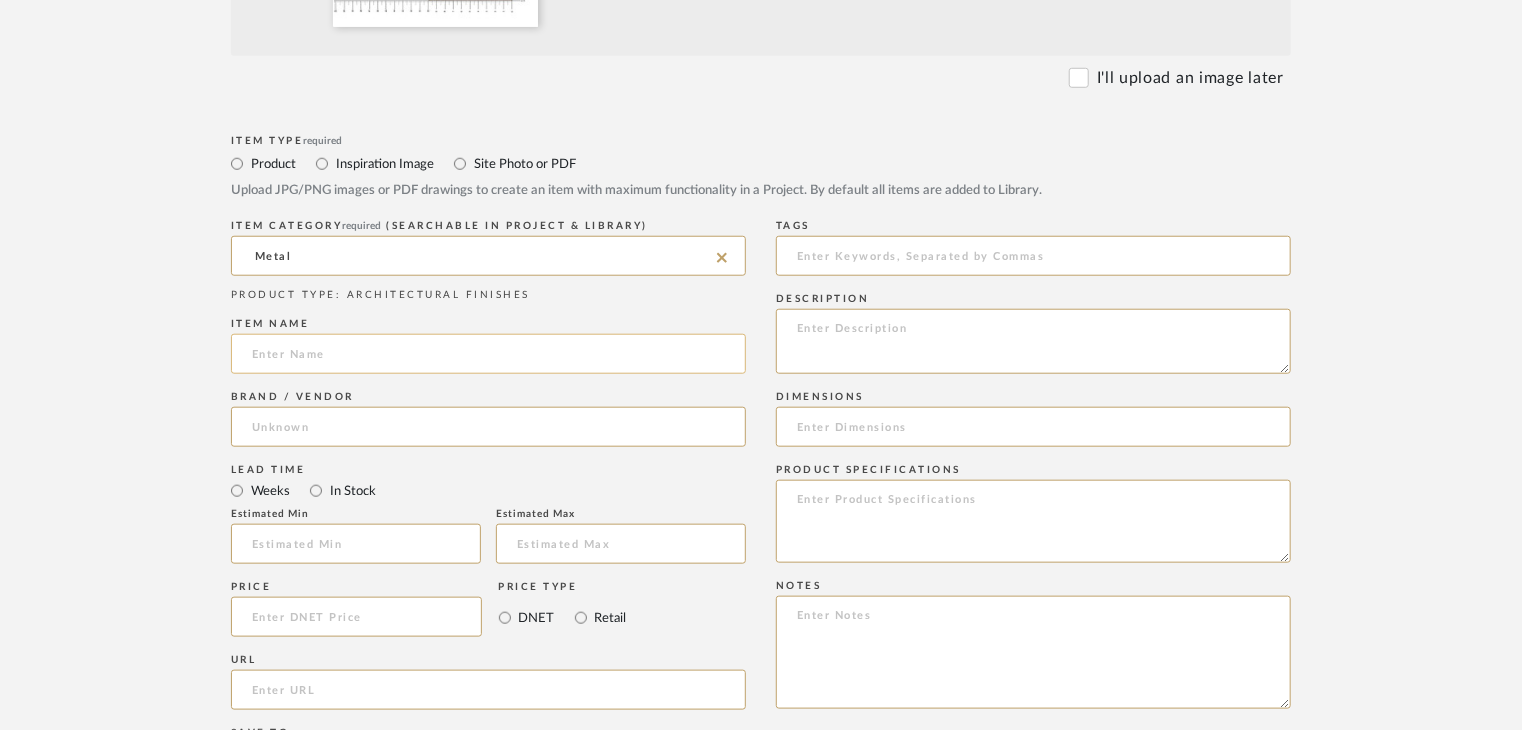 click 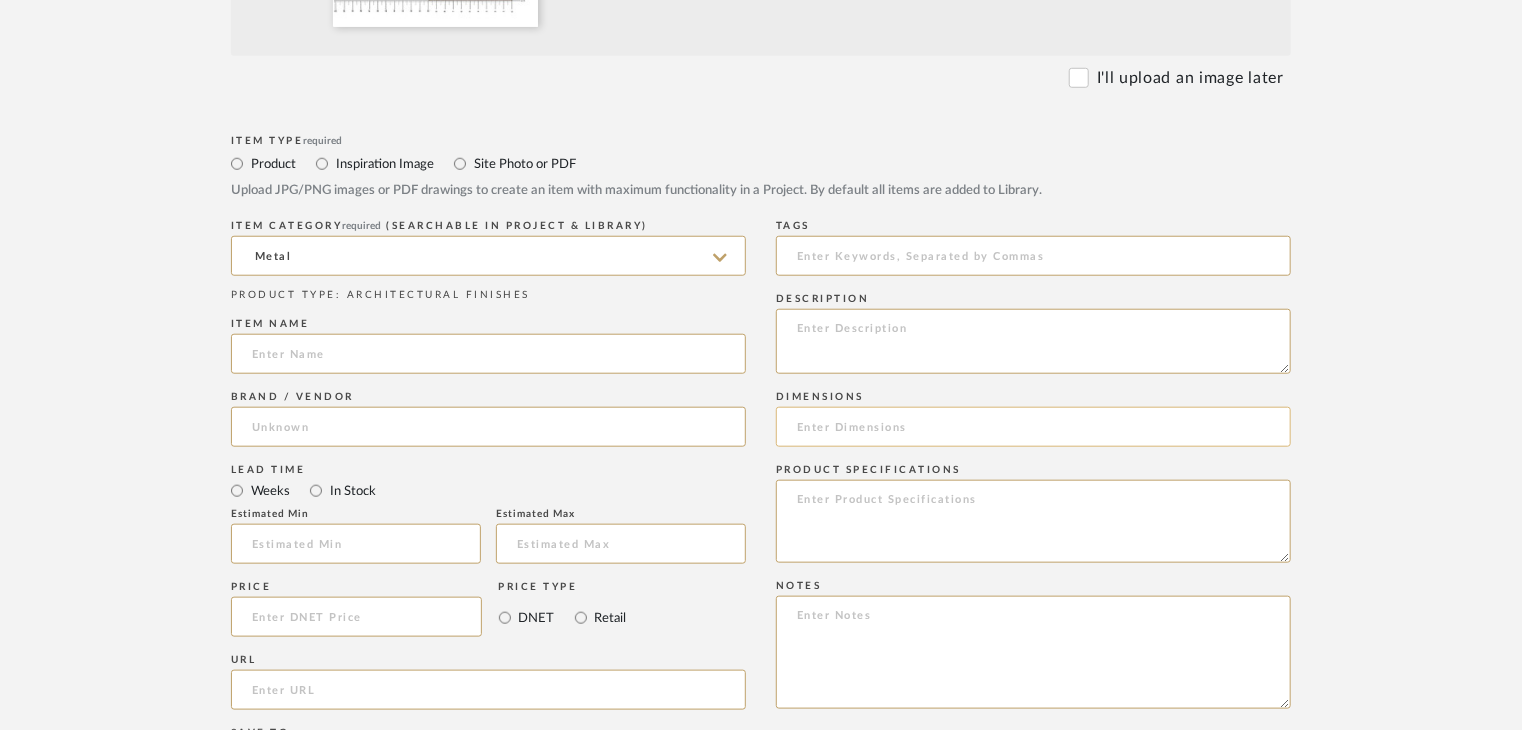 paste on "stainless steel" 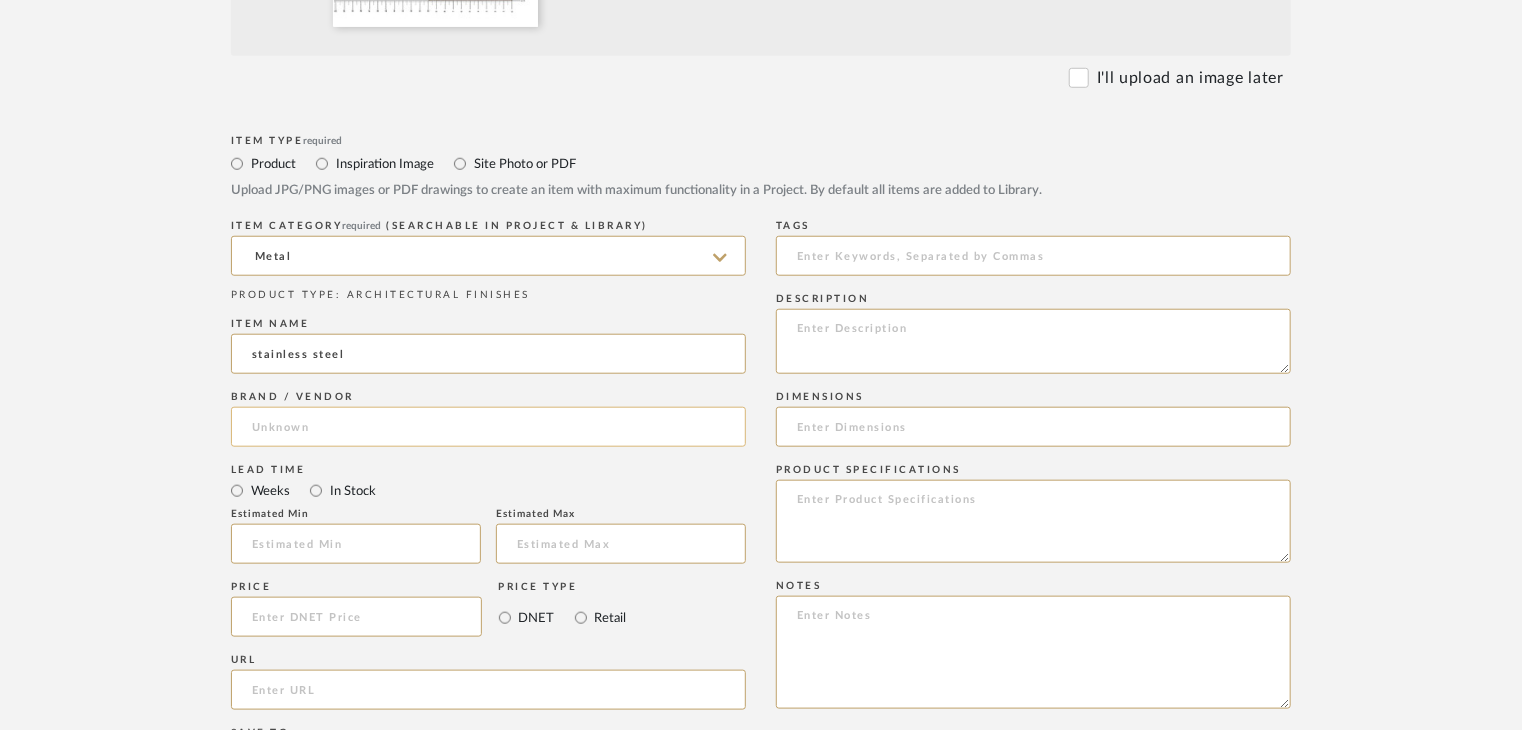 type on "stainless steel" 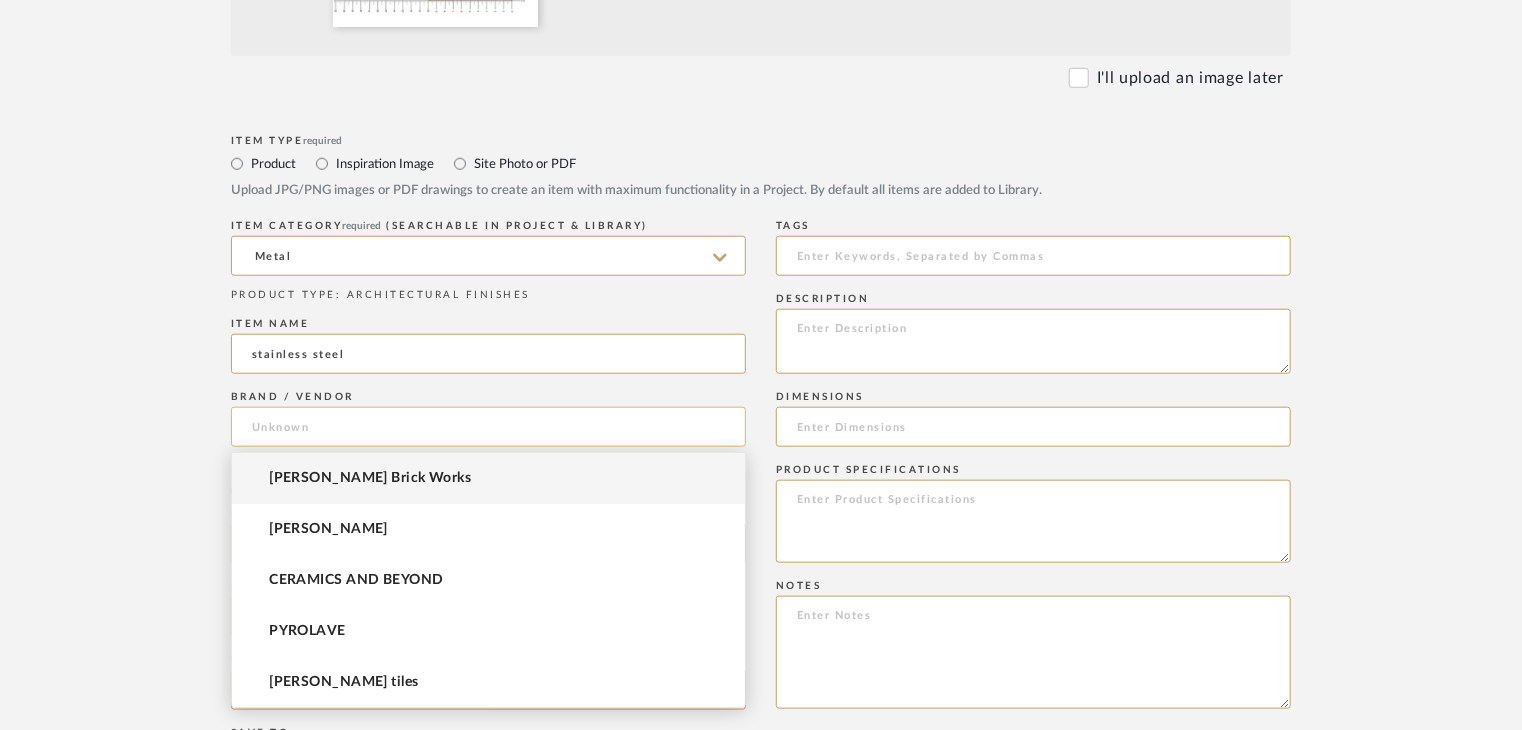 click 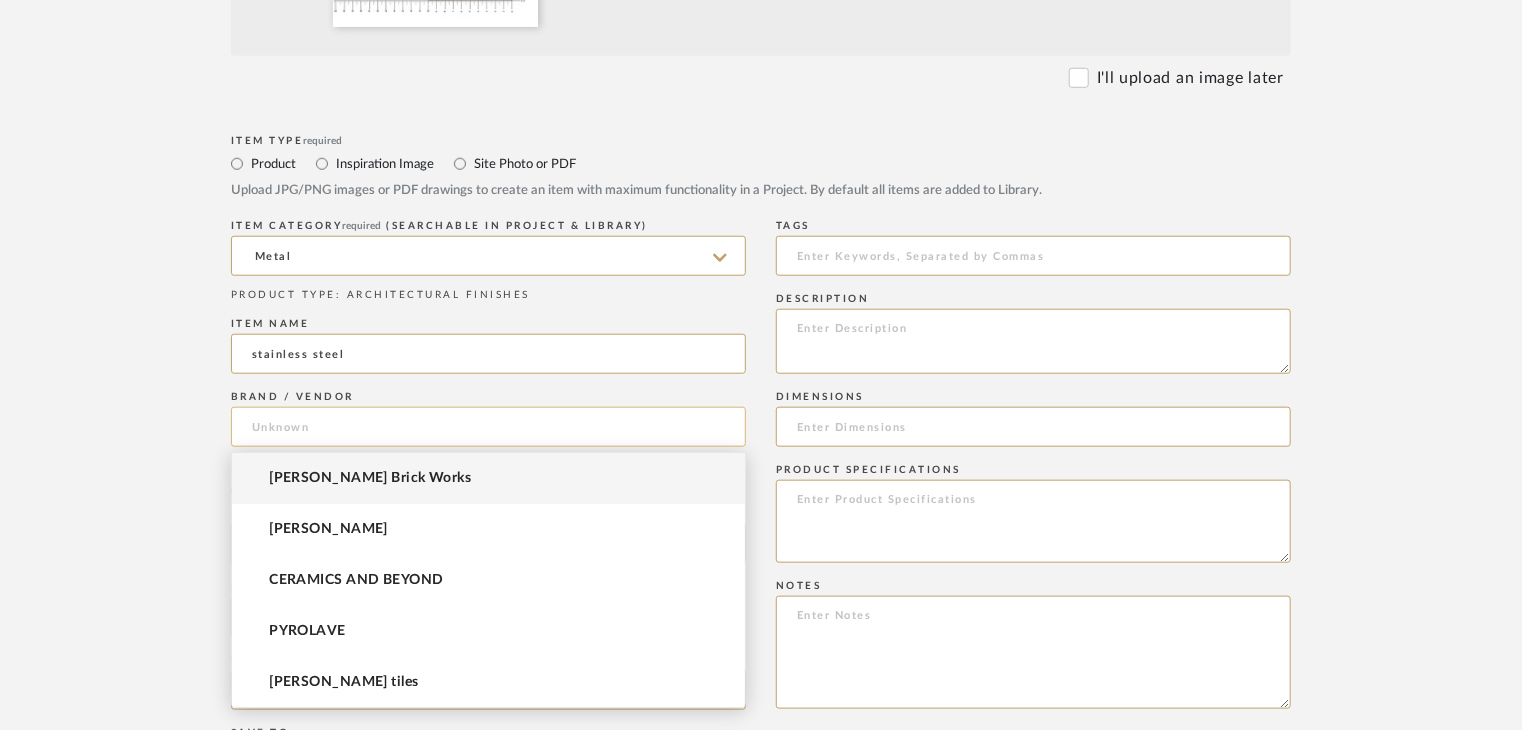paste on "Scarlet Splendour" 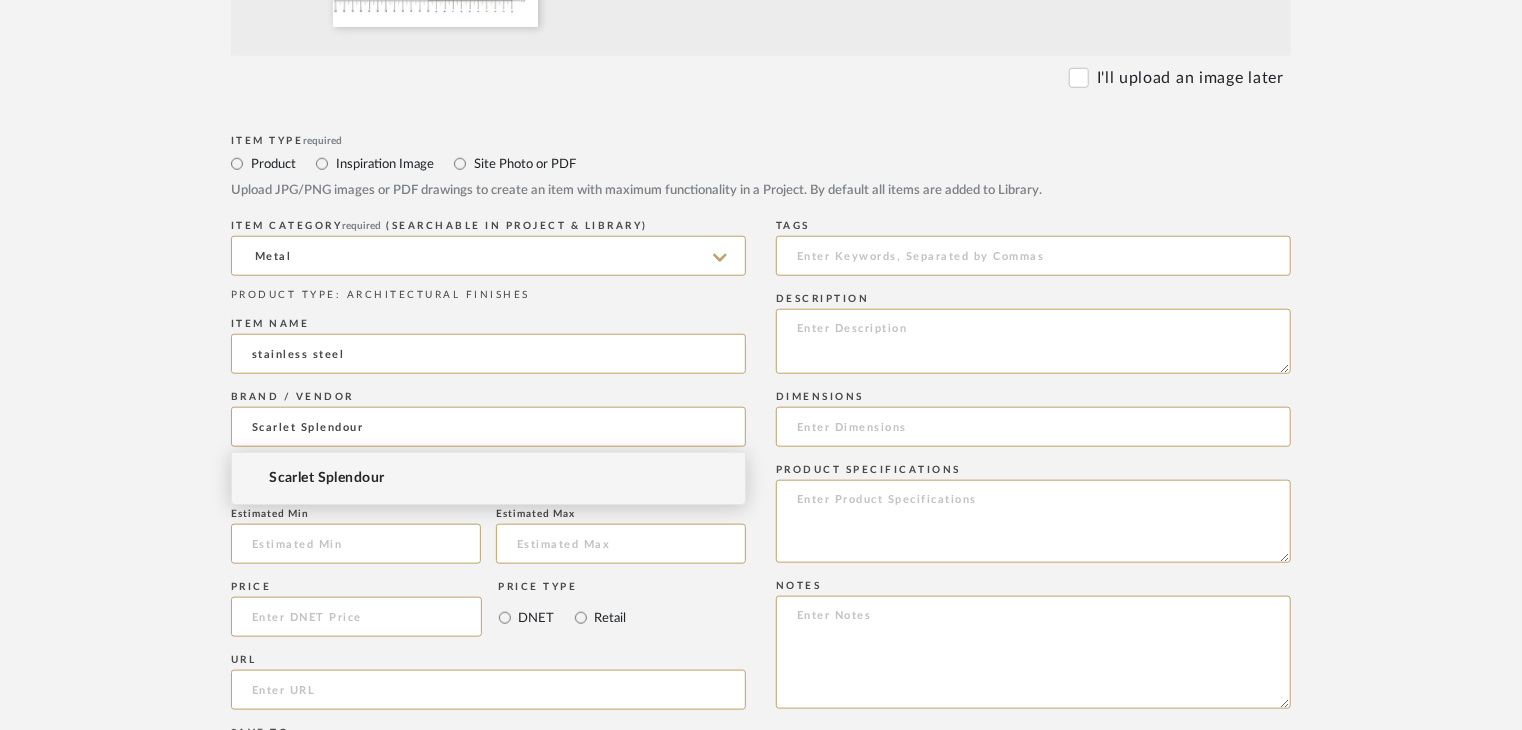type on "Scarlet Splendour" 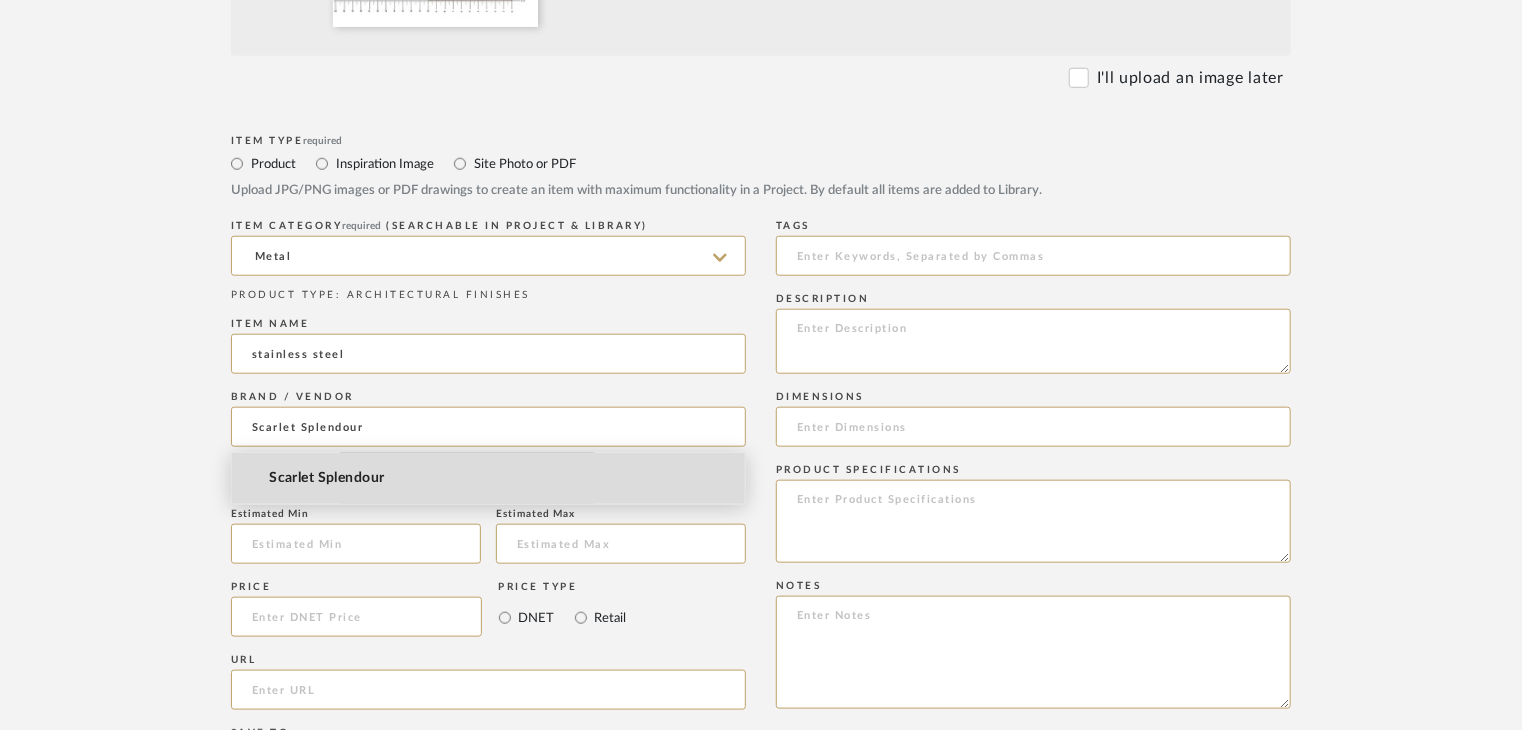 click on "Scarlet Splendour" at bounding box center (488, 478) 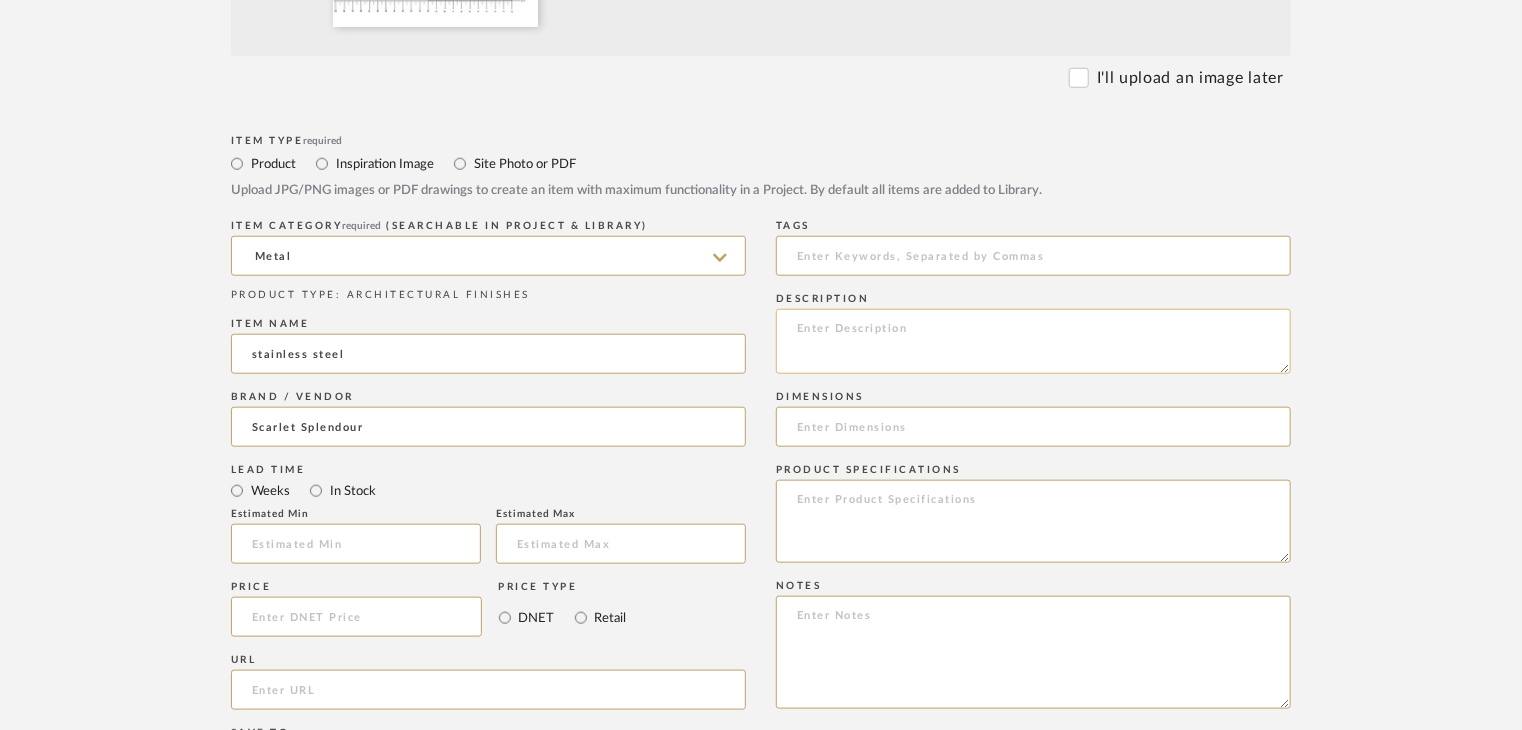 click 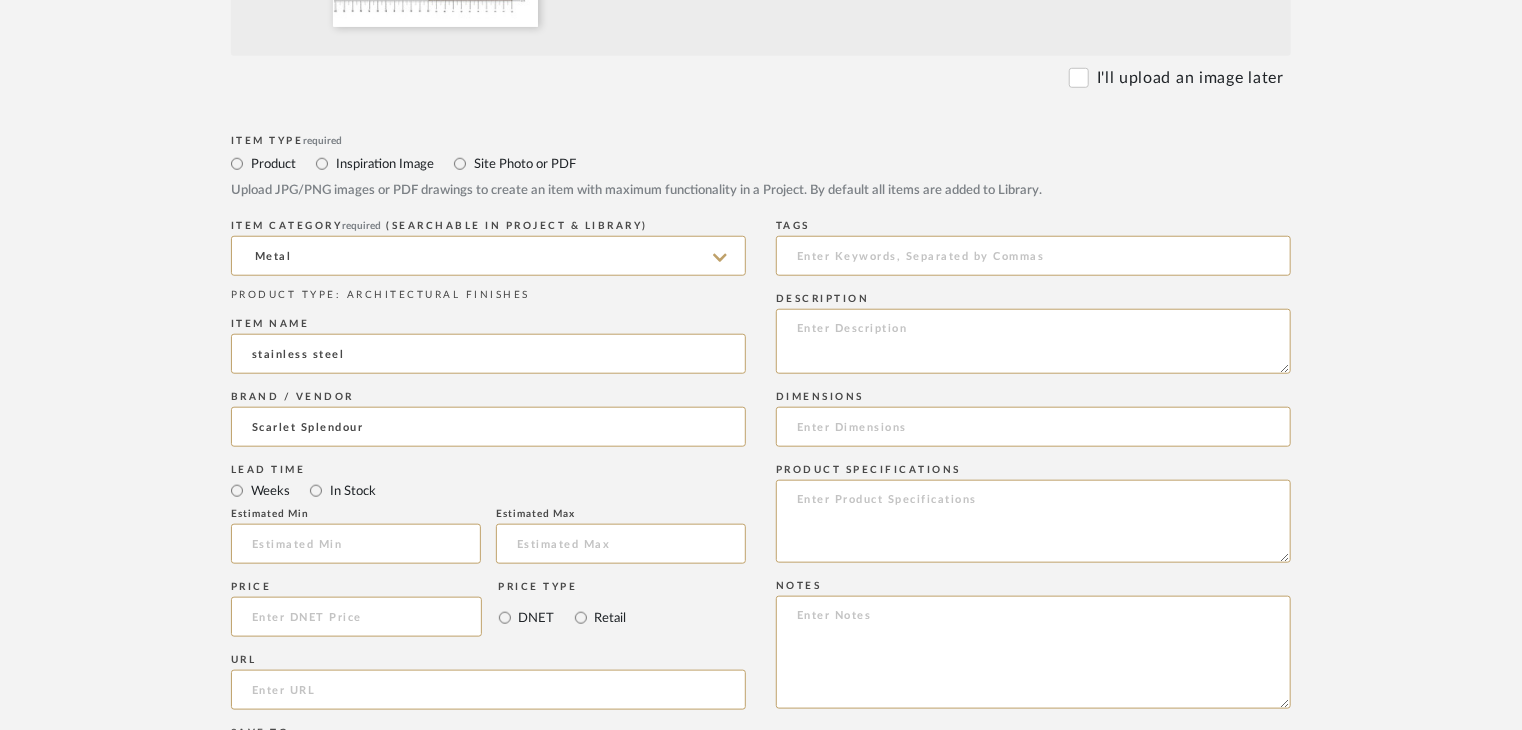 paste on "Type: clay tile
Dimension(s): (as mentioned)
Material/Finishes: (as mentioned)
Installation requirements, if any: (as applicable)
Price: (as mentioned)
Lead time: (as mentioned)
Sample available: supplier stock
Sample Internal reference number:
as per the internal sample warehouse) Point of
contact:
Contact number:
Email address:
Address:
Additional contact information:" 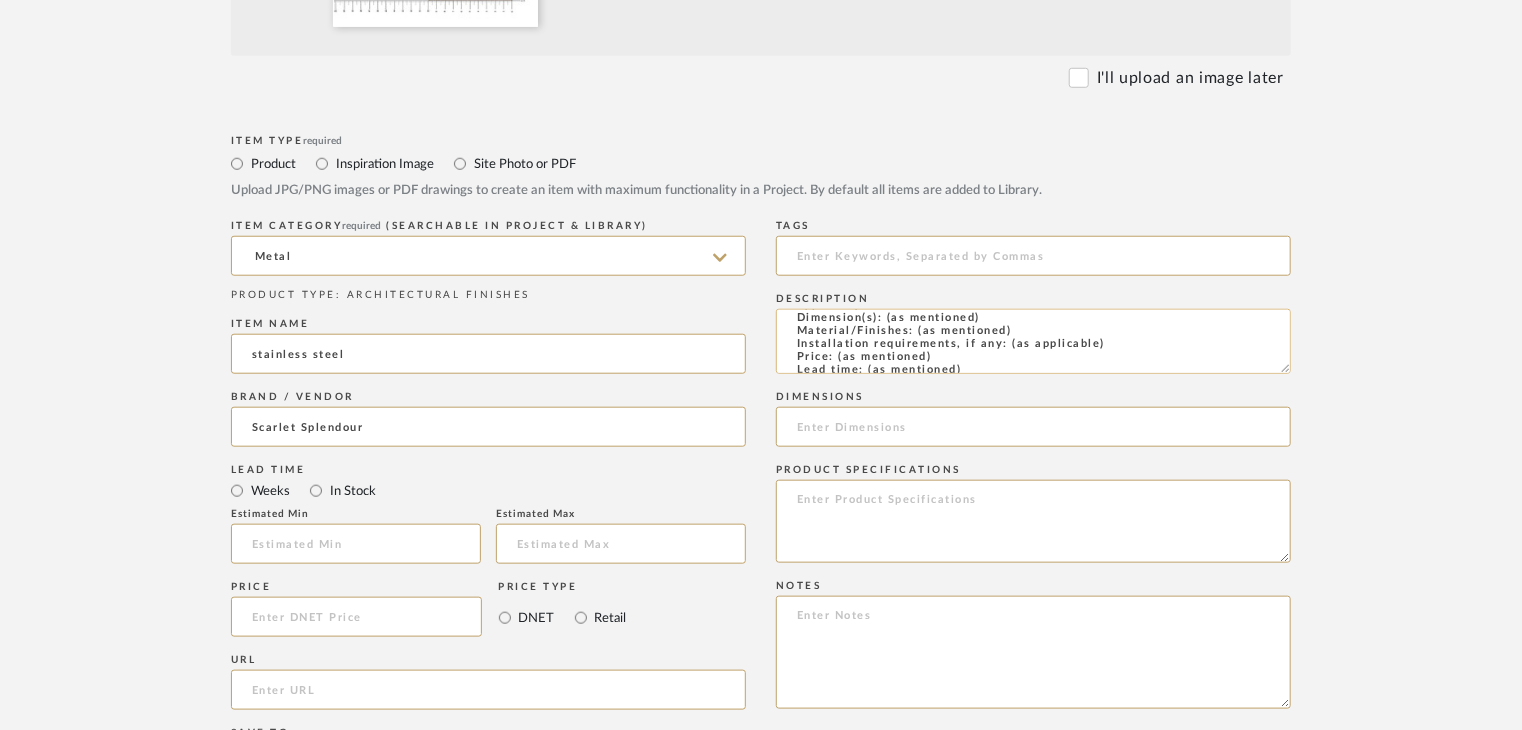 scroll, scrollTop: 0, scrollLeft: 0, axis: both 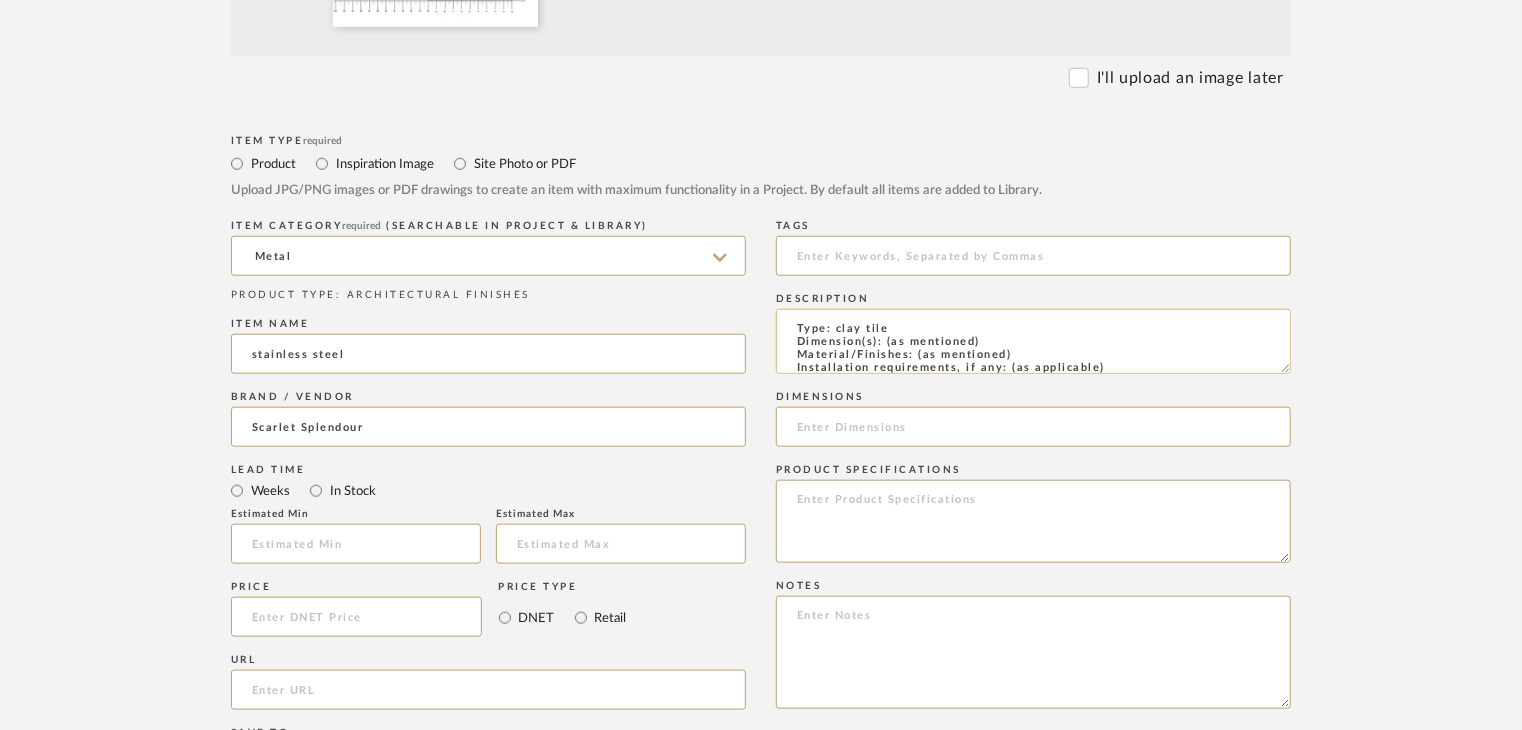 click on "Type: clay tile
Dimension(s): (as mentioned)
Material/Finishes: (as mentioned)
Installation requirements, if any: (as applicable)
Price: (as mentioned)
Lead time: (as mentioned)
Sample available: supplier stock
Sample Internal reference number:
as per the internal sample warehouse) Point of
contact:
Contact number:
Email address:
Address:
Additional contact information:" 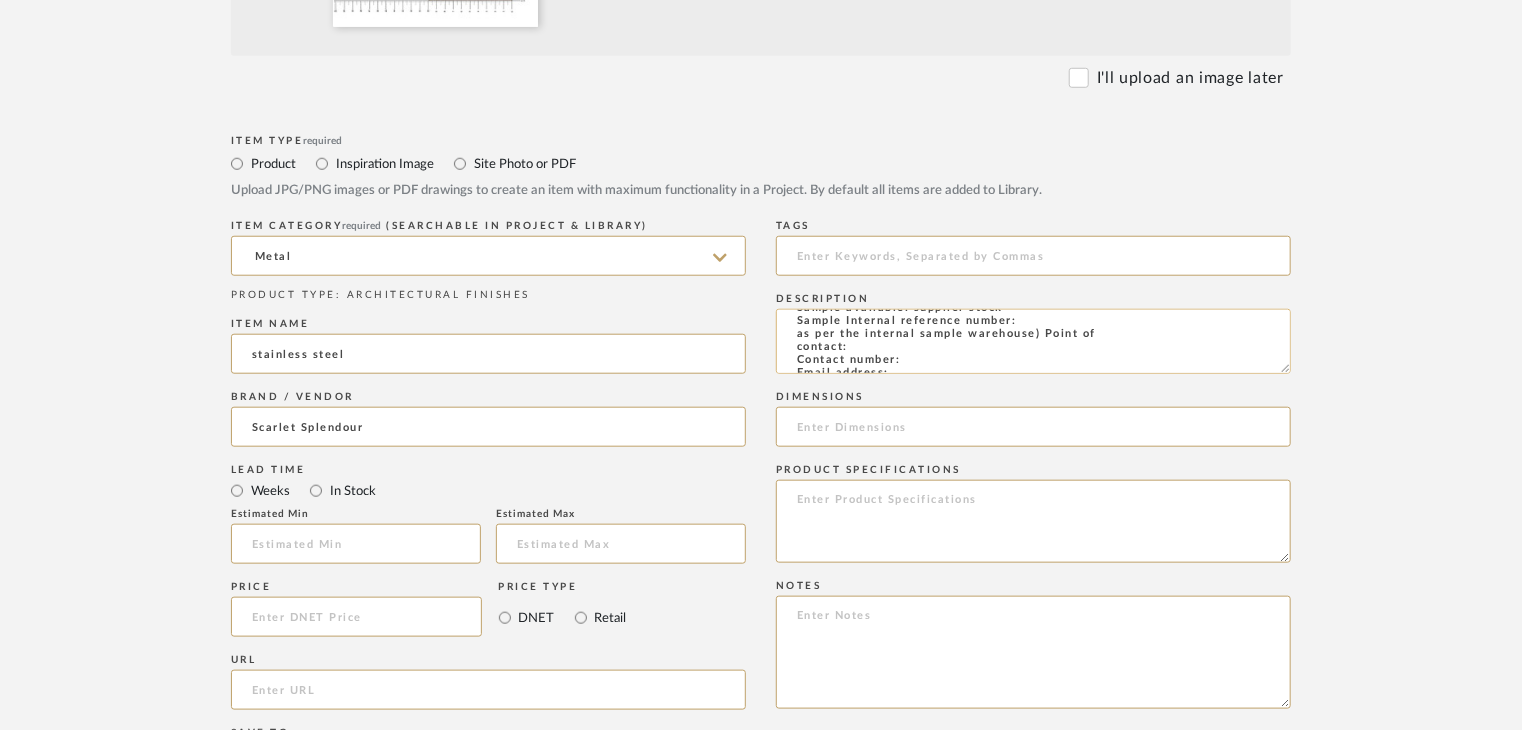 scroll, scrollTop: 100, scrollLeft: 0, axis: vertical 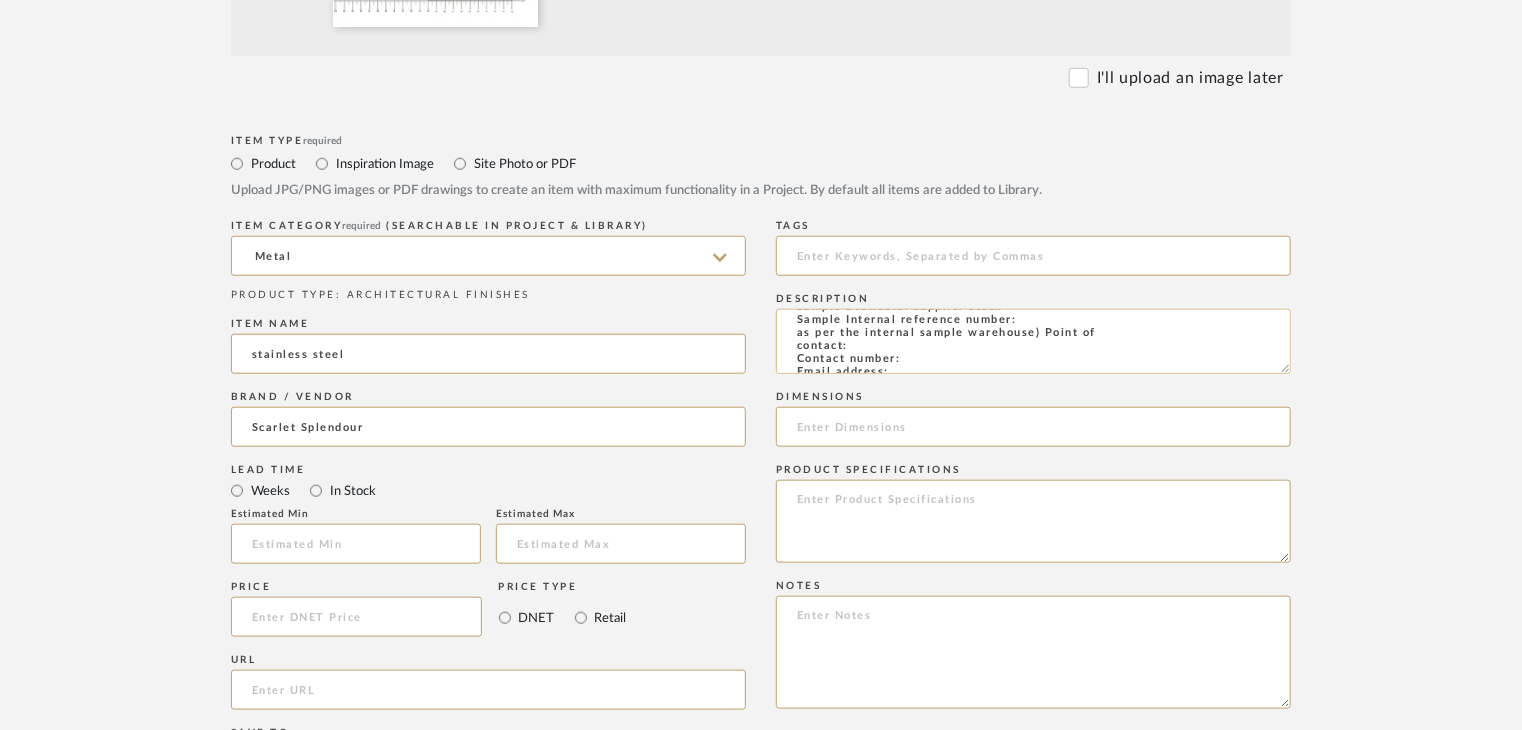 click on "Type: metal
Dimension(s): (as mentioned)
Material/Finishes: (as mentioned)
Installation requirements, if any: (as applicable)
Price: (as mentioned)
Lead time: (as mentioned)
Sample available: supplier stock
Sample Internal reference number:
as per the internal sample warehouse) Point of
contact:
Contact number:
Email address:
Address:
Additional contact information:" 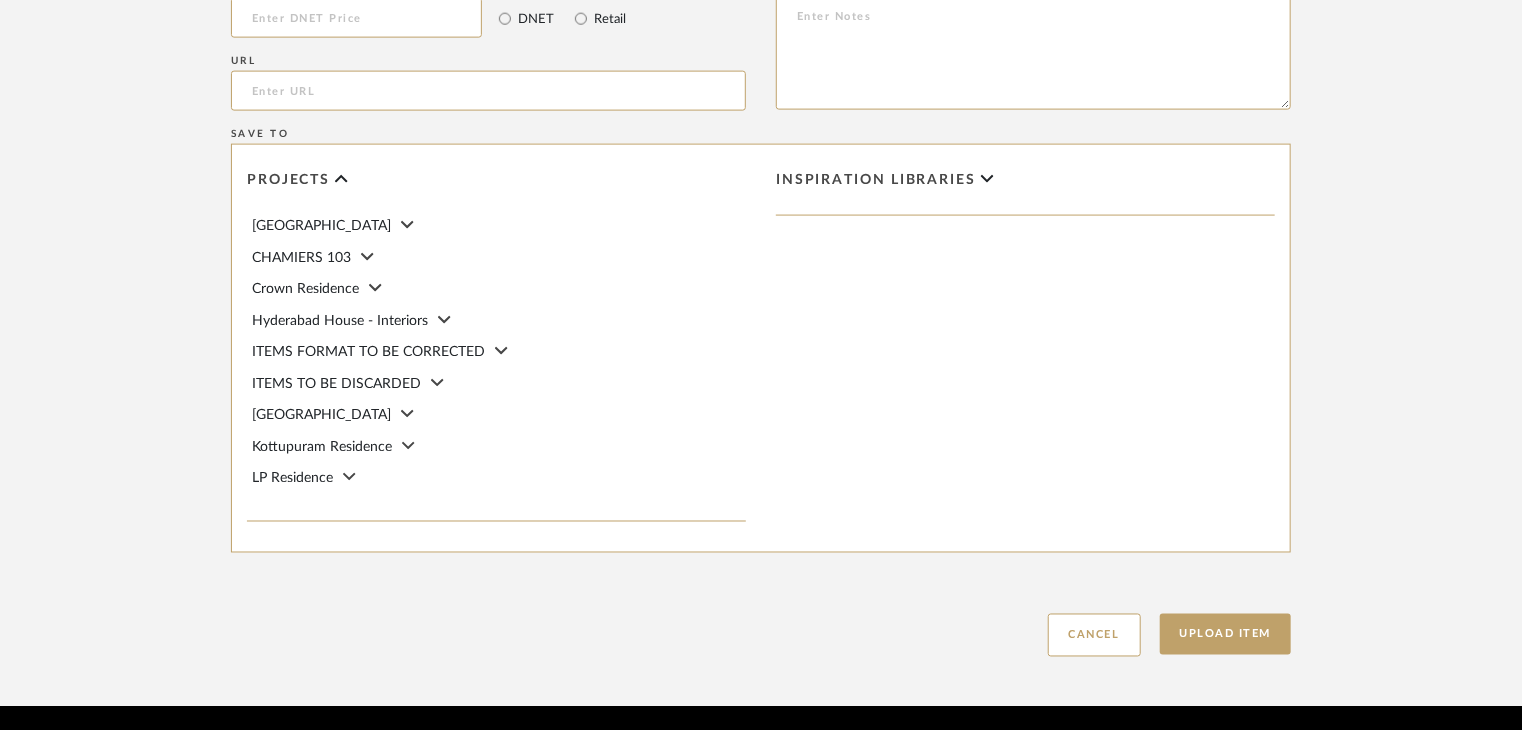 scroll, scrollTop: 1400, scrollLeft: 0, axis: vertical 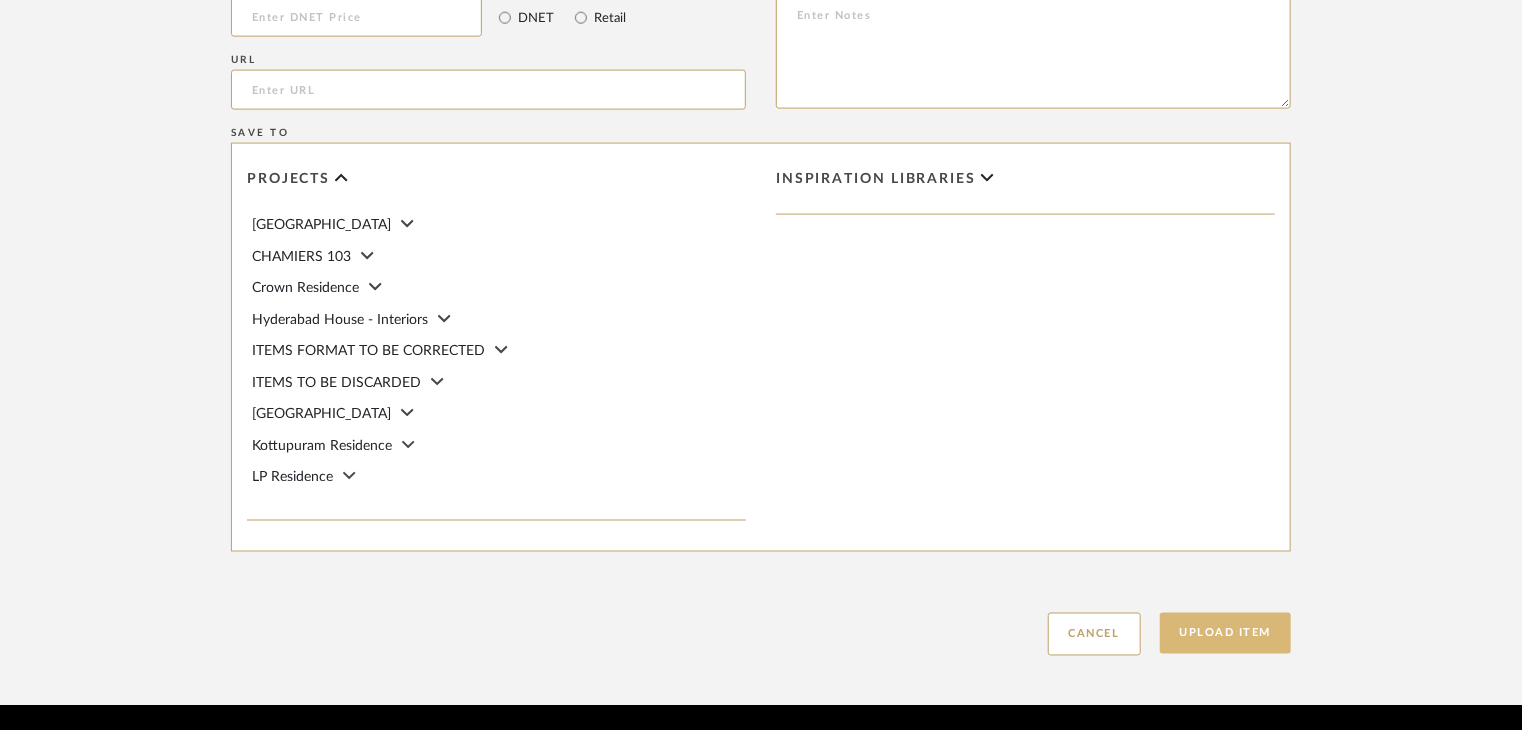type on "Type: metal
Dimension(s): (as mentioned)
Material/Finishes: (as mentioned)
Installation requirements, if any: (as applicable)
Price: (as mentioned)
Lead time: (as mentioned)
Sample available: supplier stock
Sample Internal reference number: AF-MT-B130MB
as per the internal sample warehouse) Point of
contact:
Contact number:
Email address:
Address:
Additional contact information:" 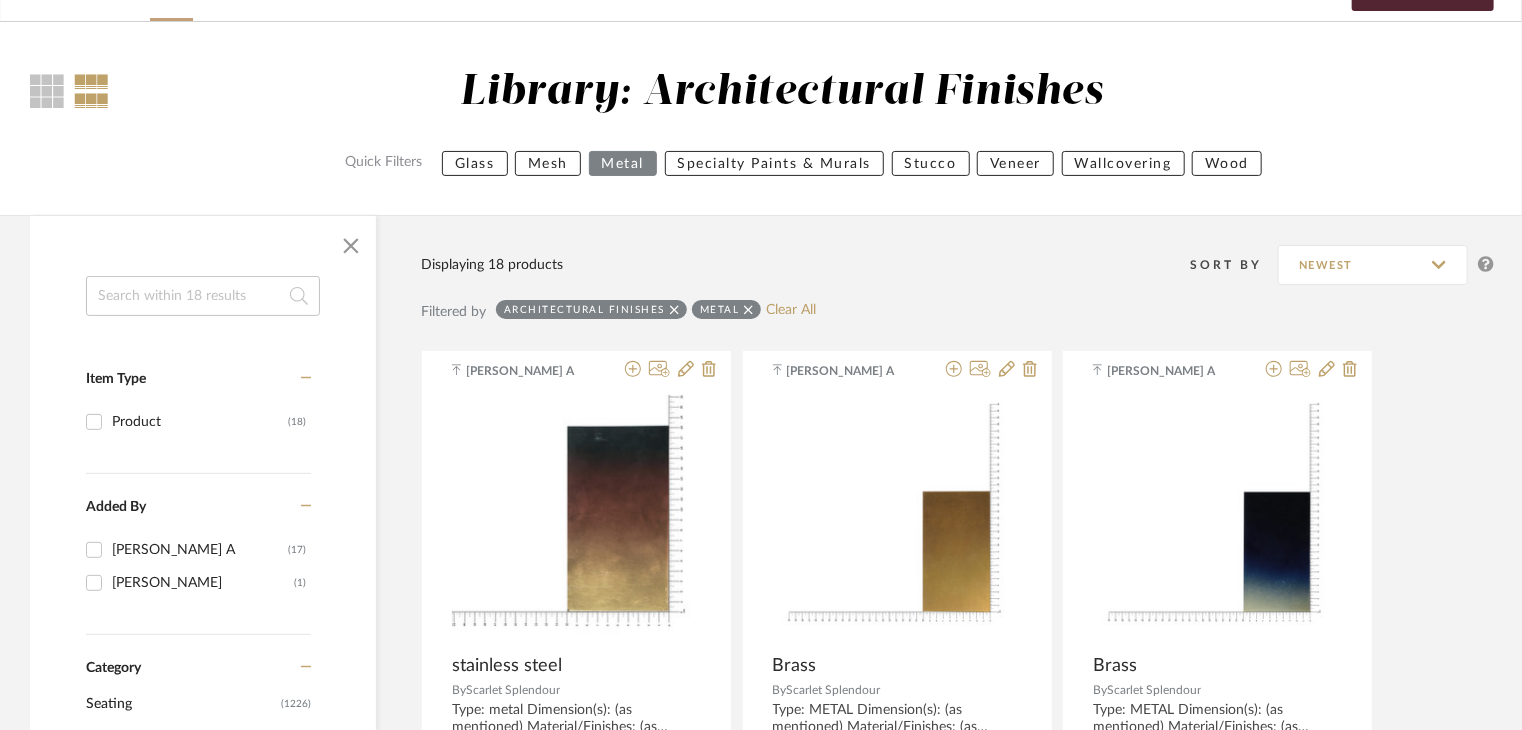 scroll, scrollTop: 100, scrollLeft: 0, axis: vertical 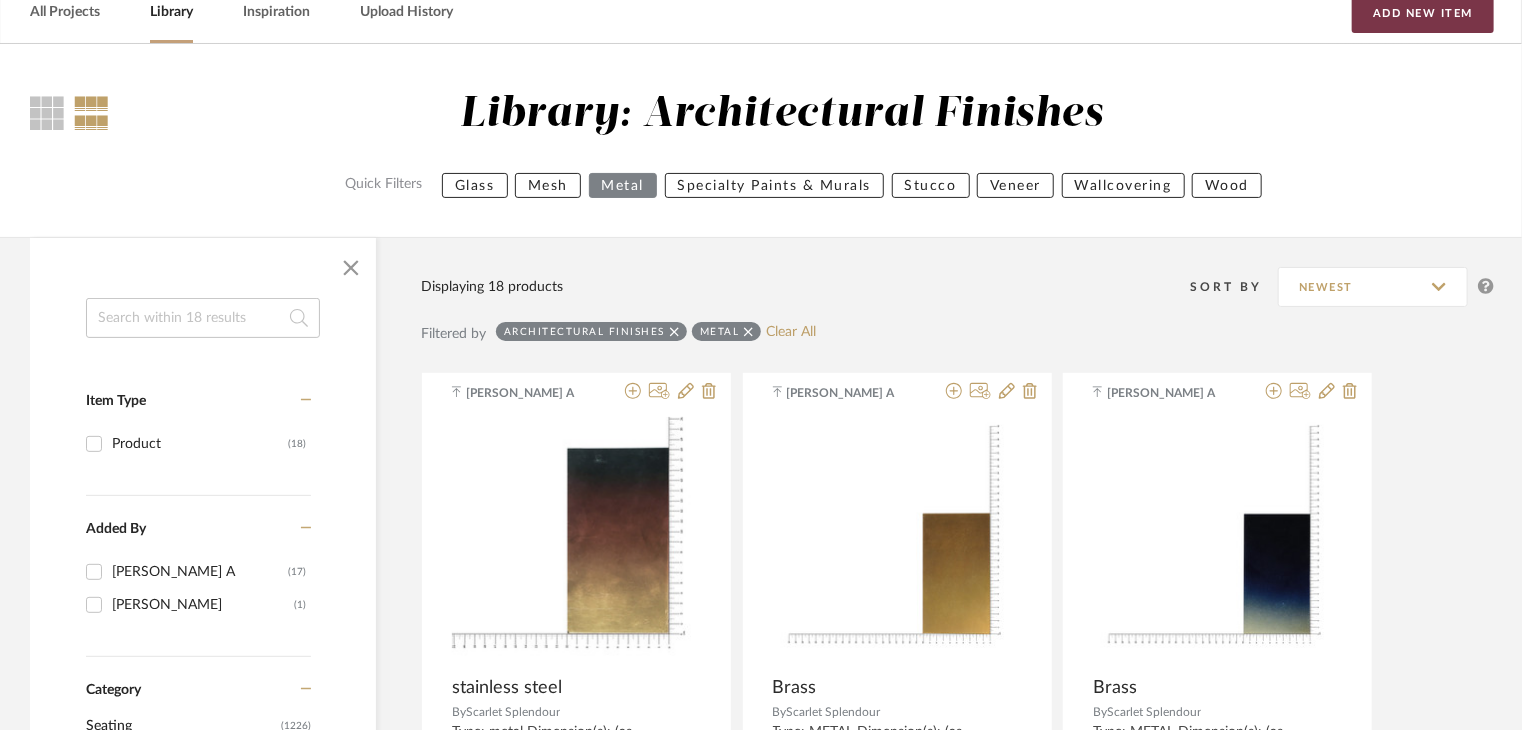 click on "Add New Item" at bounding box center [1423, 13] 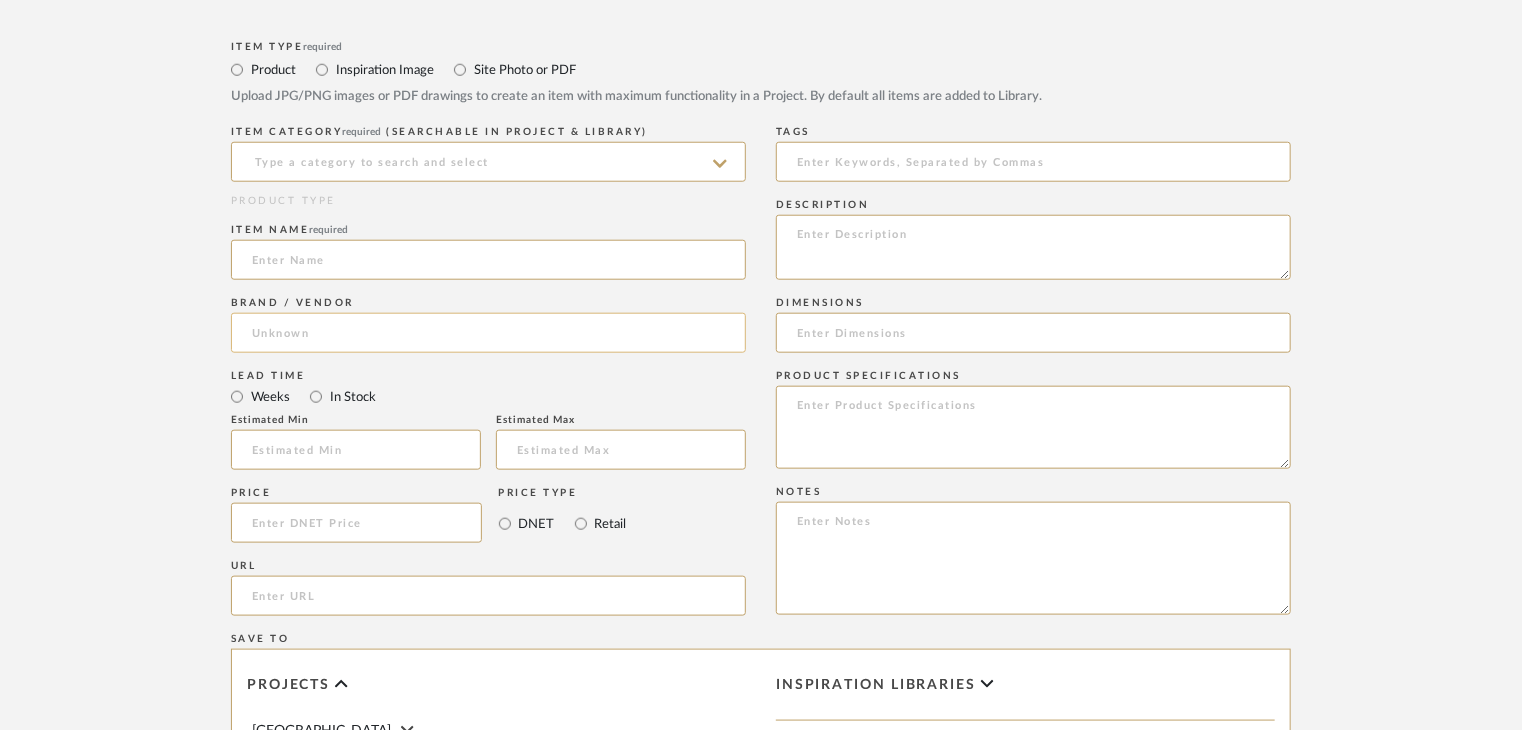 scroll, scrollTop: 900, scrollLeft: 0, axis: vertical 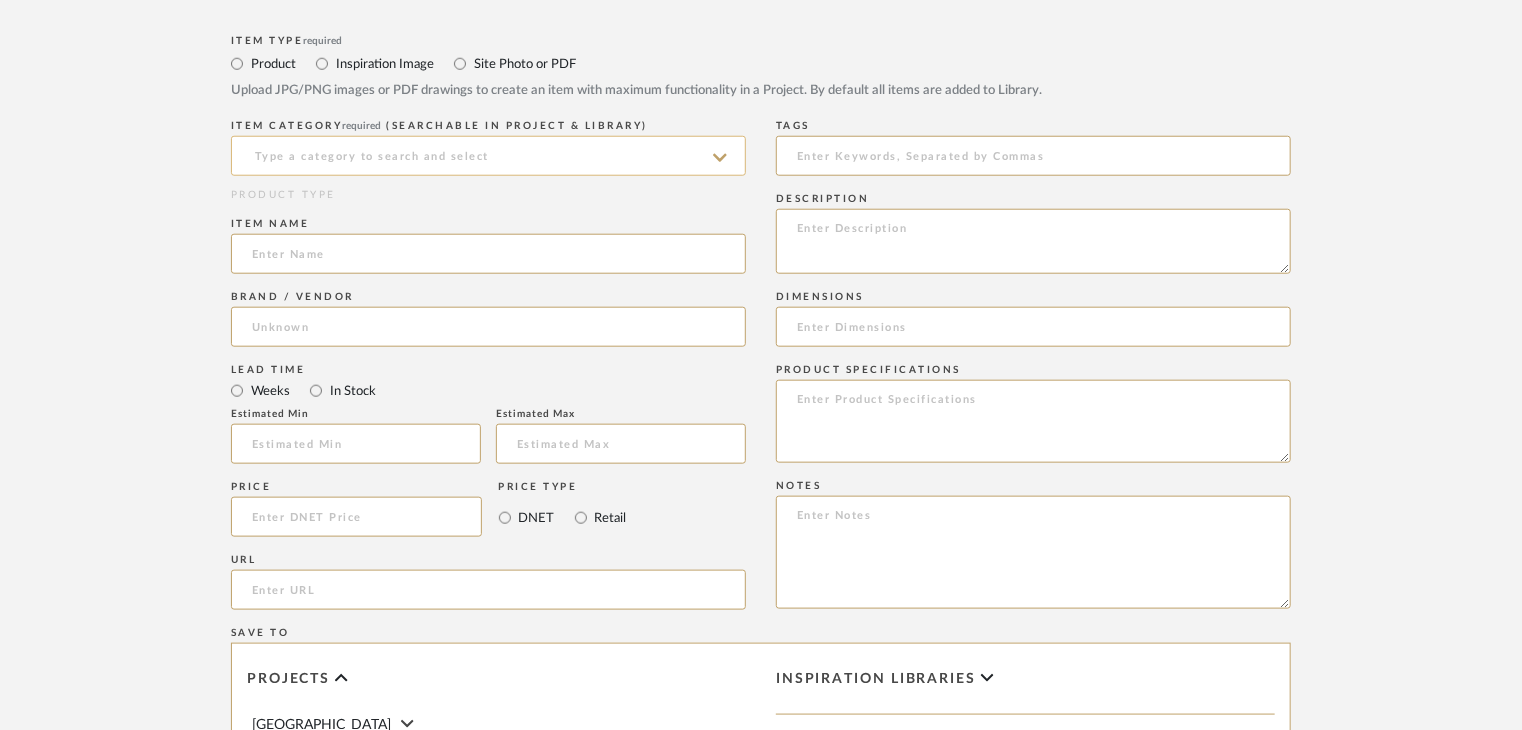 click 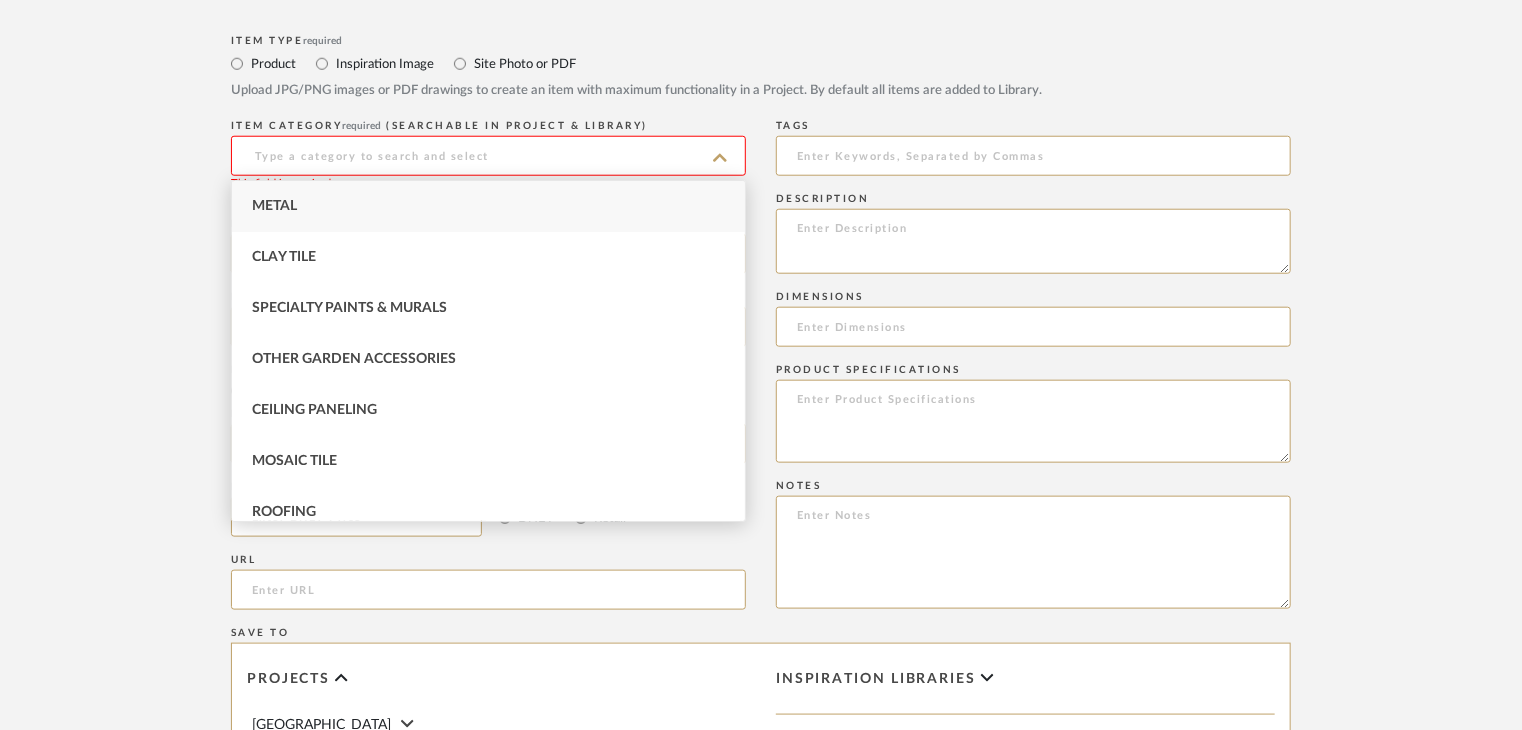 click on "Metal" at bounding box center [488, 206] 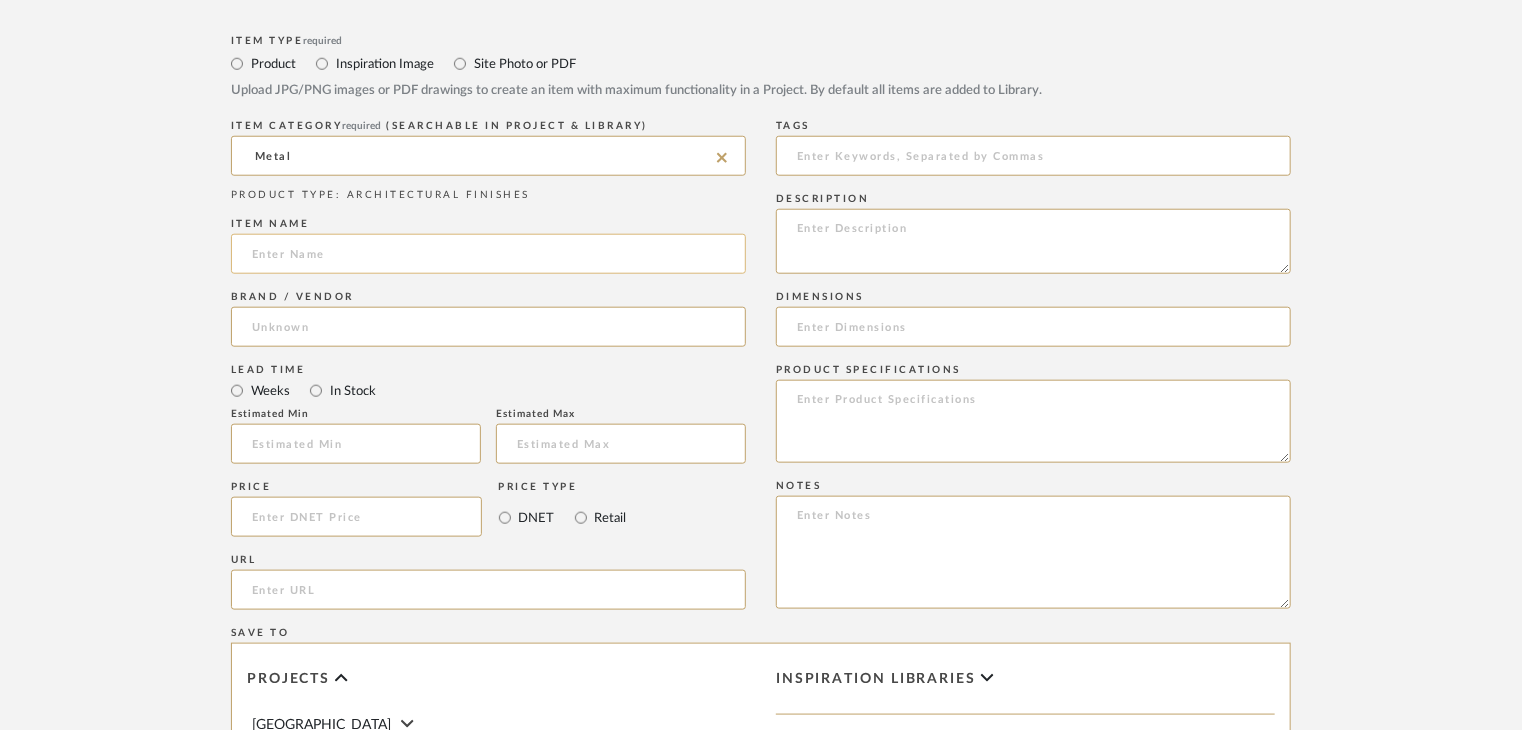click 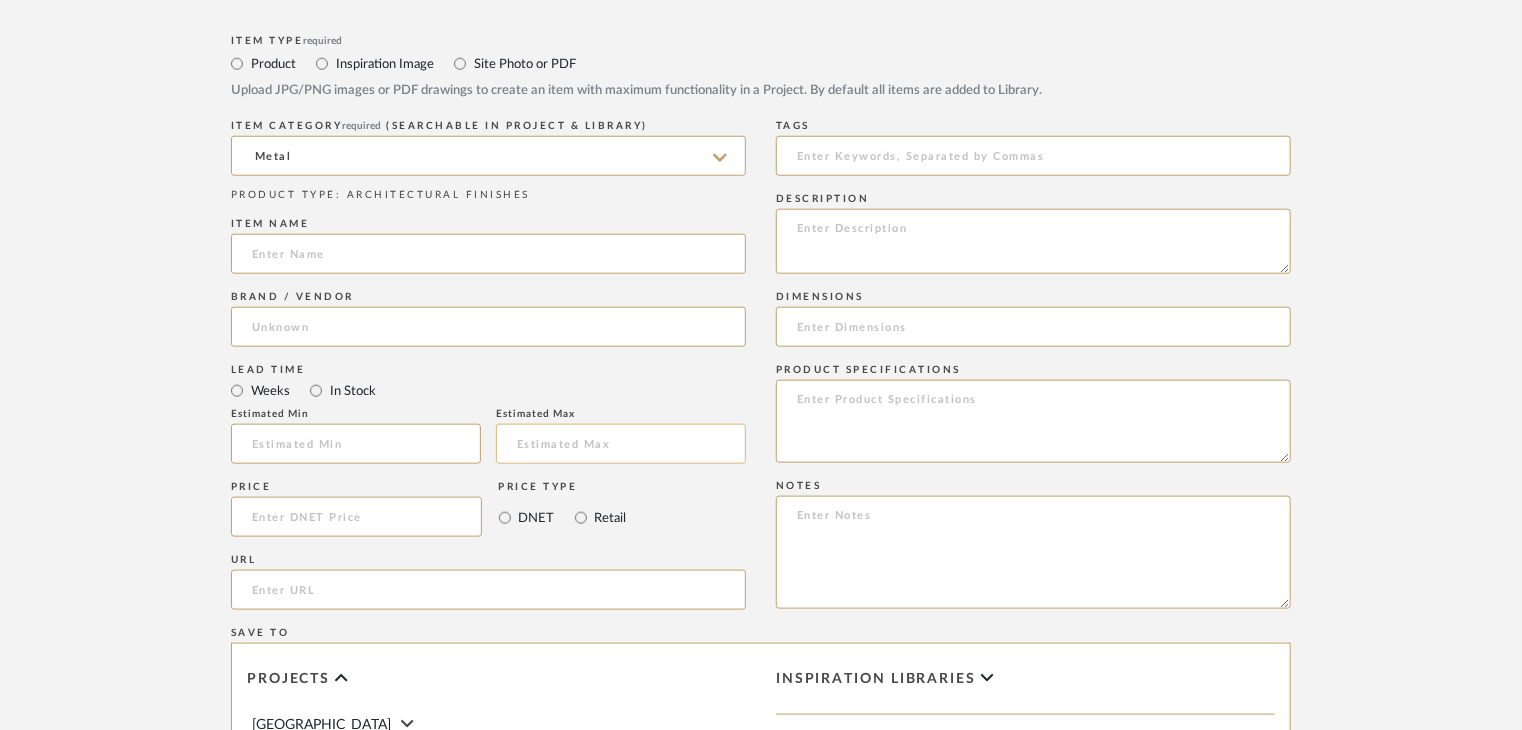 paste on "Copper" 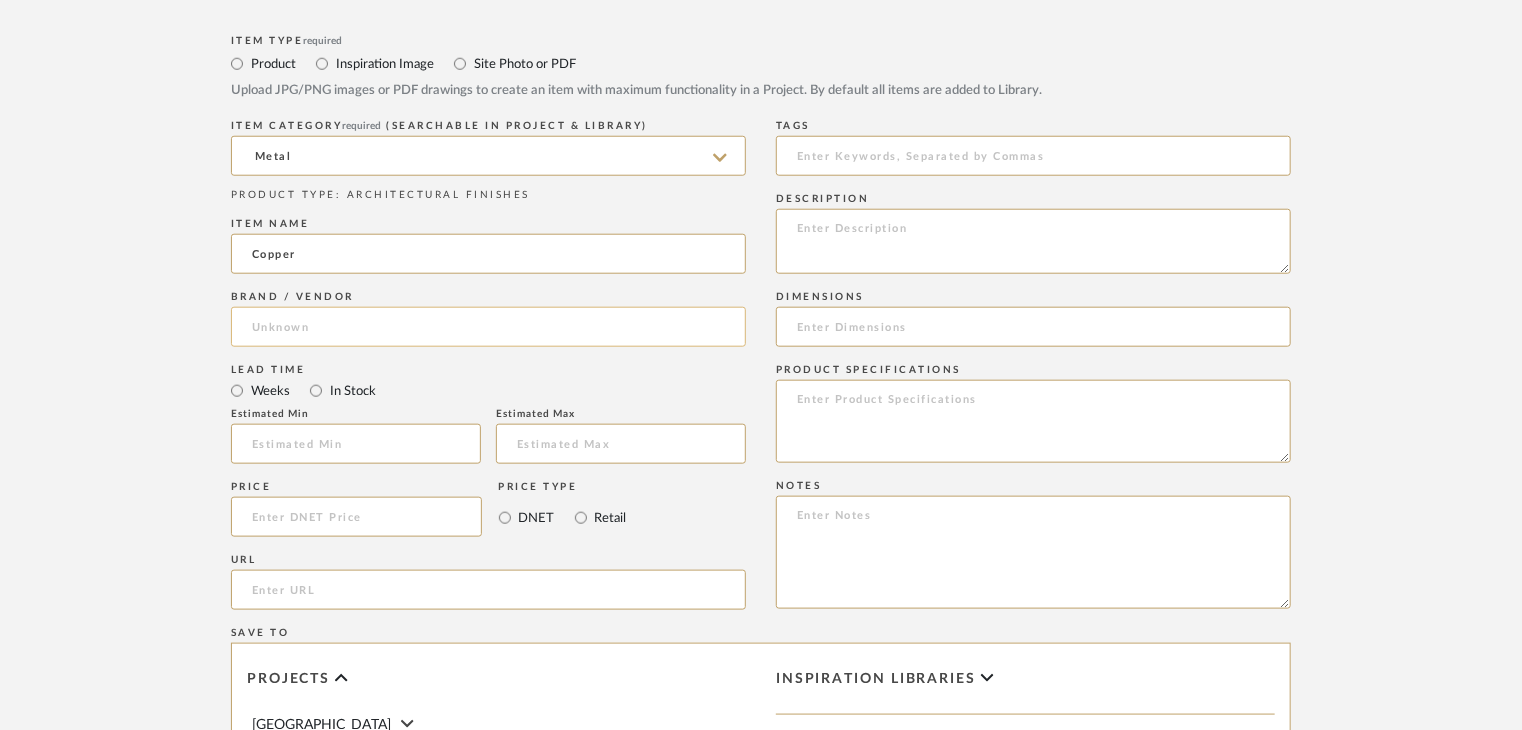 type on "Copper" 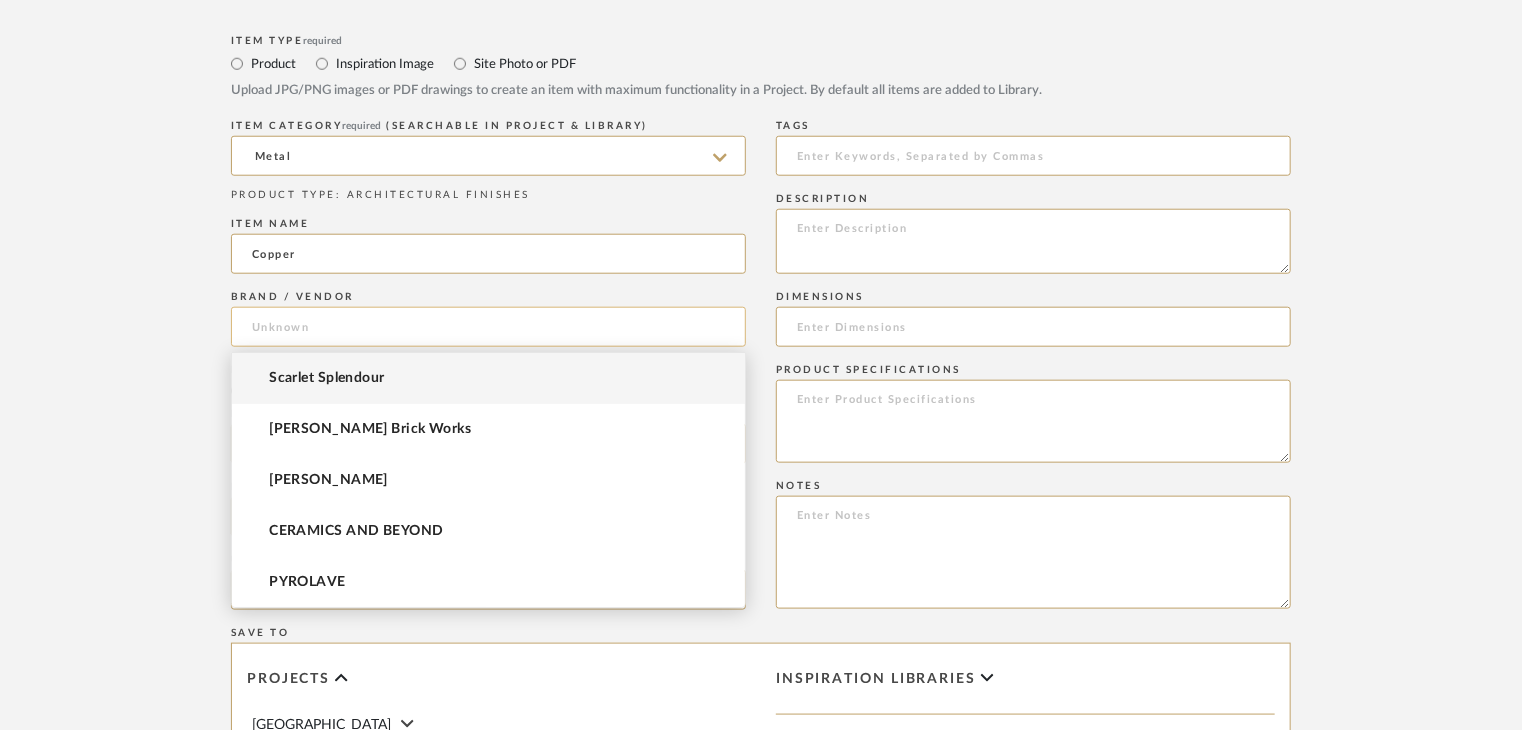 click 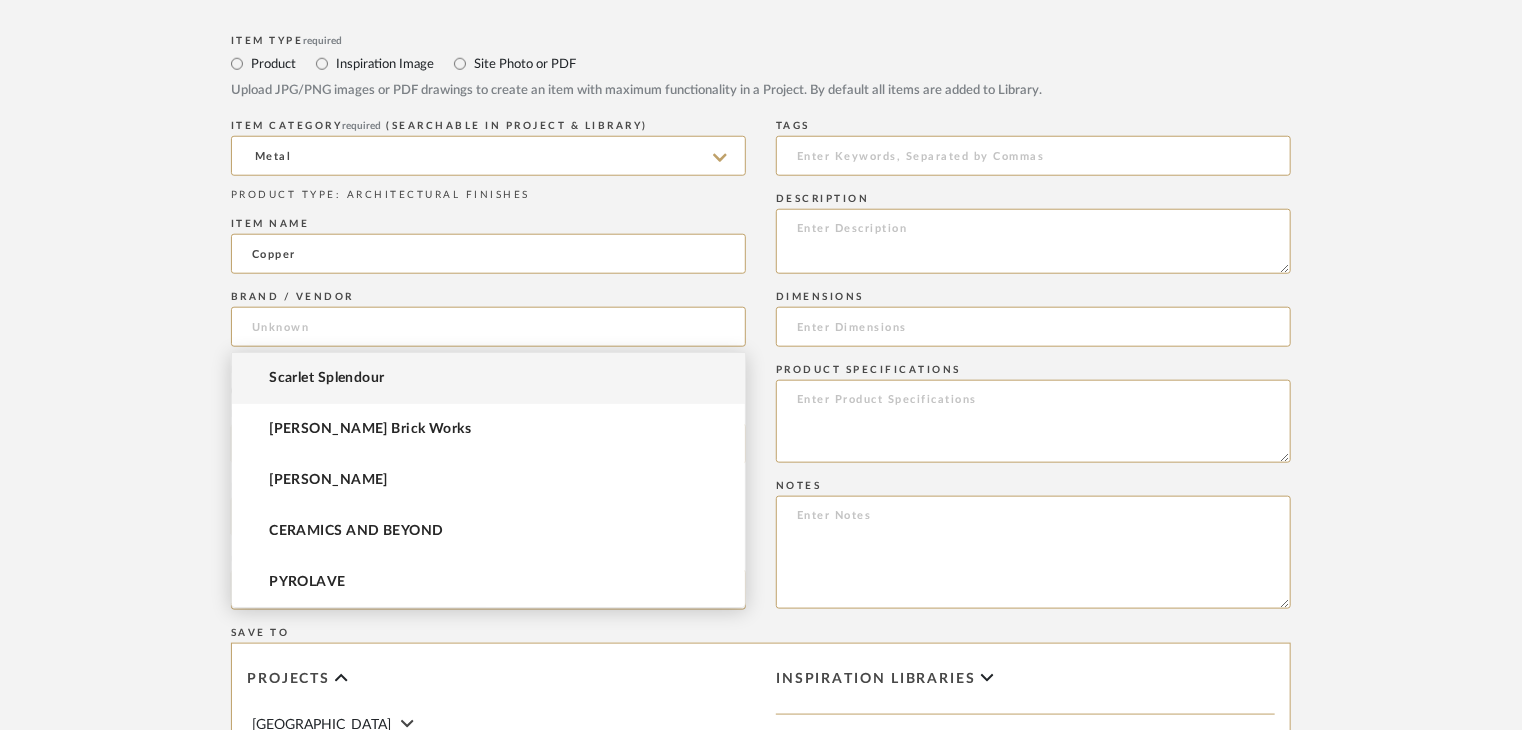 click on "Scarlet Splendour" at bounding box center (326, 378) 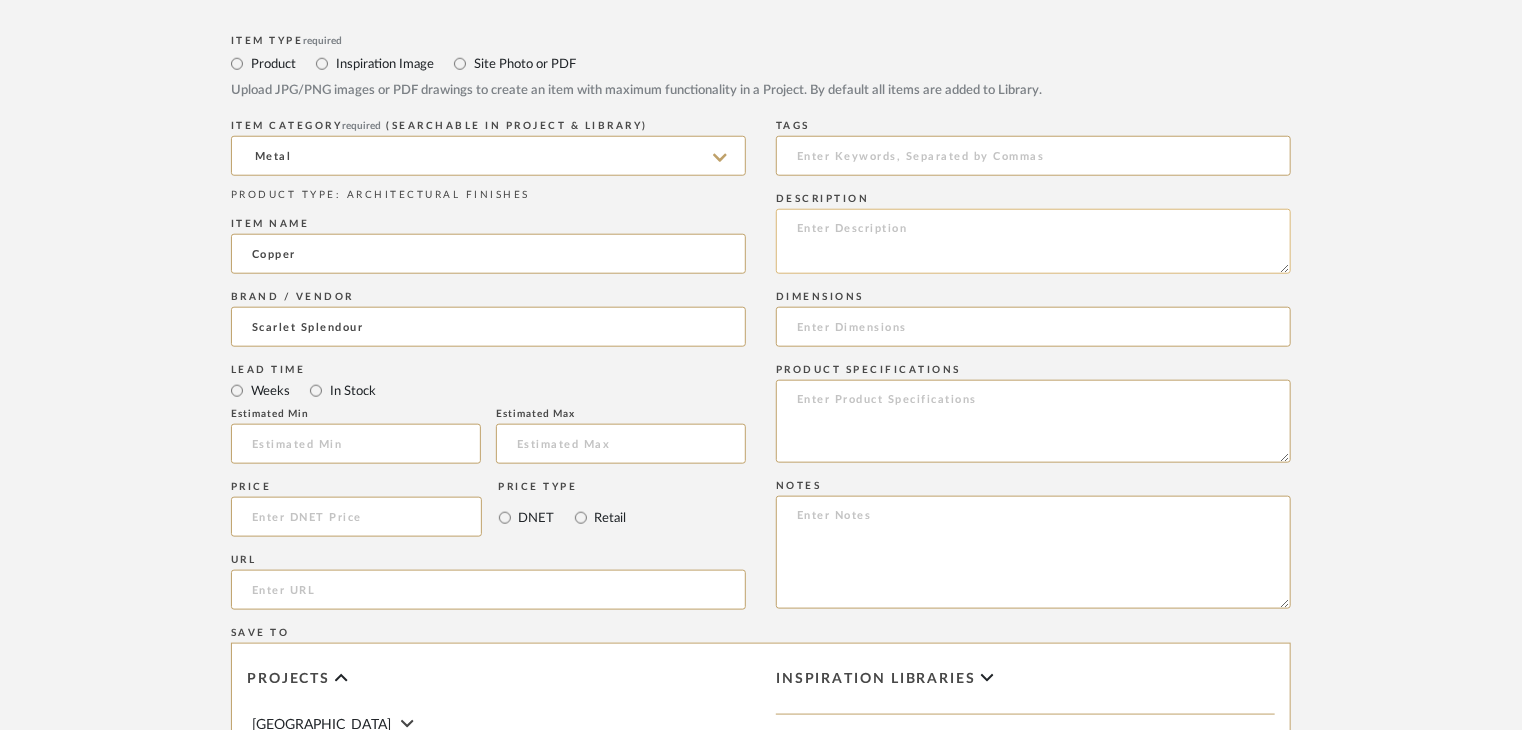 click 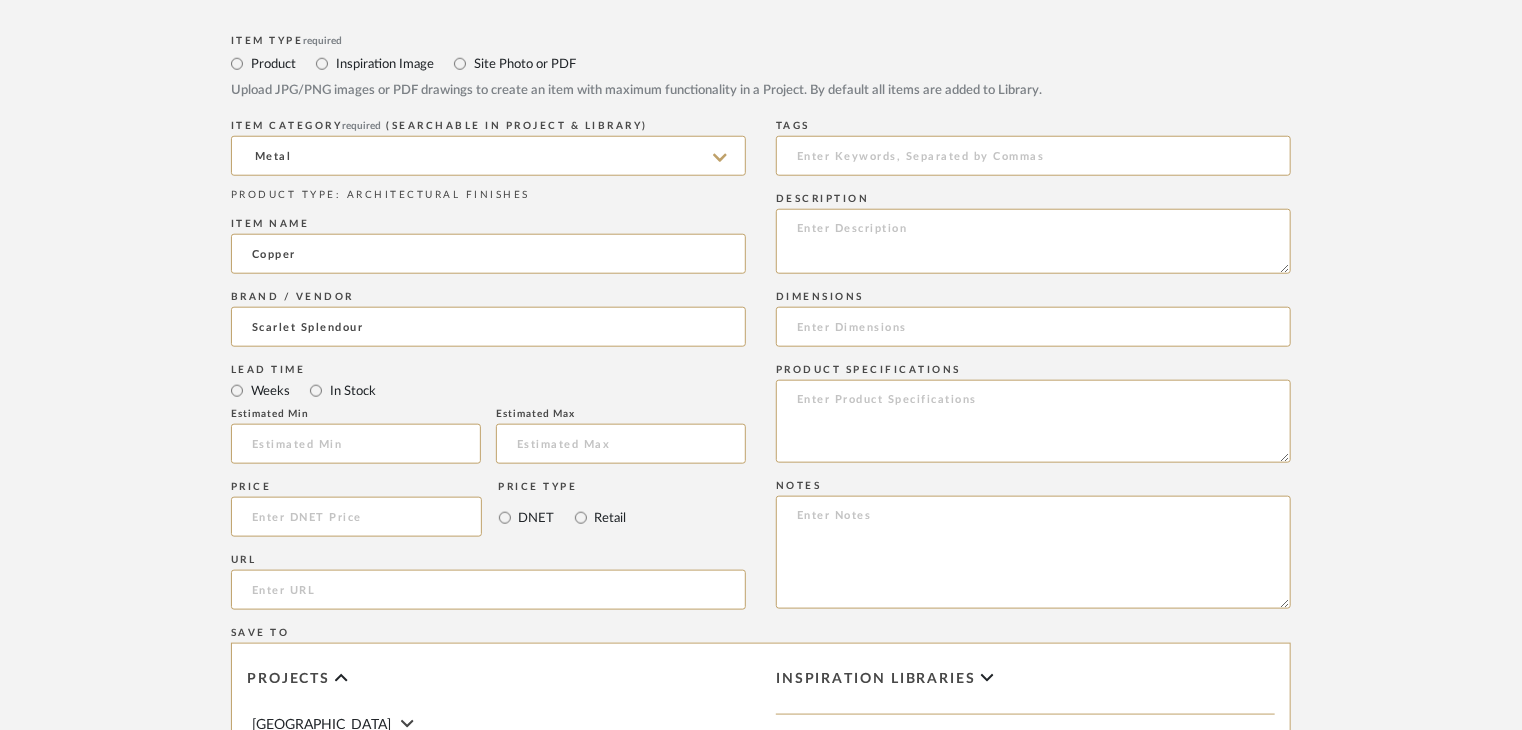 paste on "Type: clay tile
Dimension(s): (as mentioned)
Material/Finishes: (as mentioned)
Installation requirements, if any: (as applicable)
Price: (as mentioned)
Lead time: (as mentioned)
Sample available: supplier stock
Sample Internal reference number:
as per the internal sample warehouse) Point of
contact:
Contact number:
Email address:
Address:
Additional contact information:" 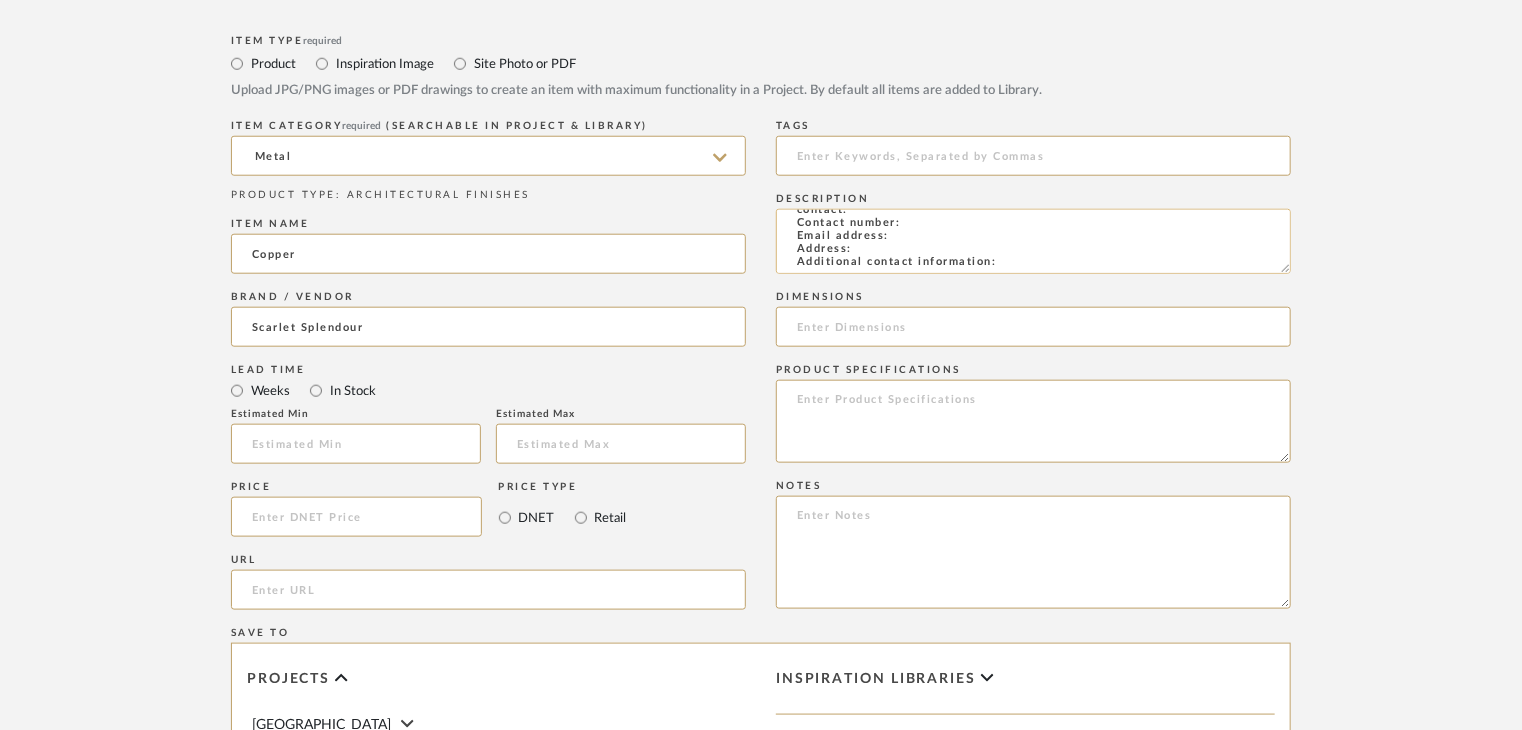 scroll, scrollTop: 144, scrollLeft: 0, axis: vertical 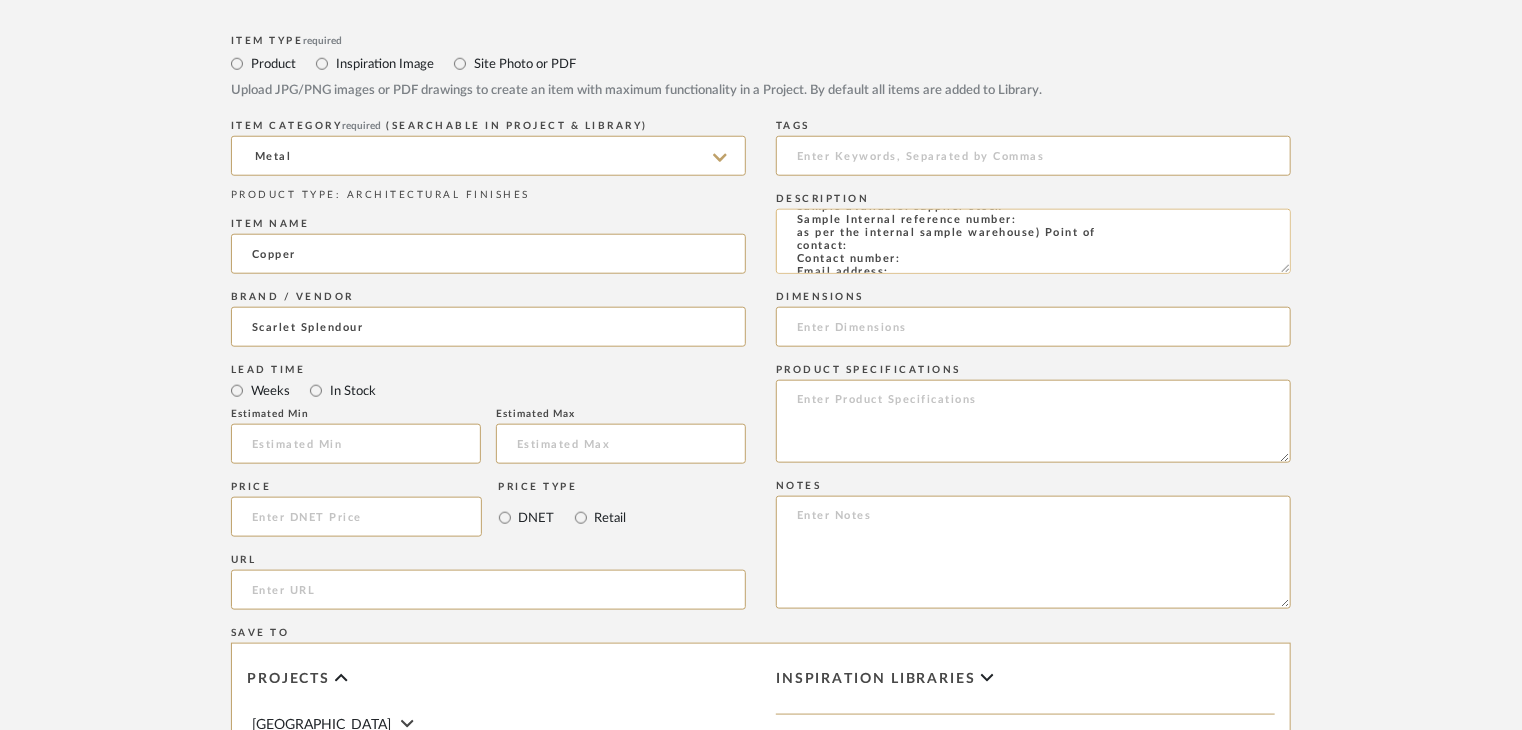 click on "Type: clay tile
Dimension(s): (as mentioned)
Material/Finishes: (as mentioned)
Installation requirements, if any: (as applicable)
Price: (as mentioned)
Lead time: (as mentioned)
Sample available: supplier stock
Sample Internal reference number:
as per the internal sample warehouse) Point of
contact:
Contact number:
Email address:
Address:
Additional contact information:" 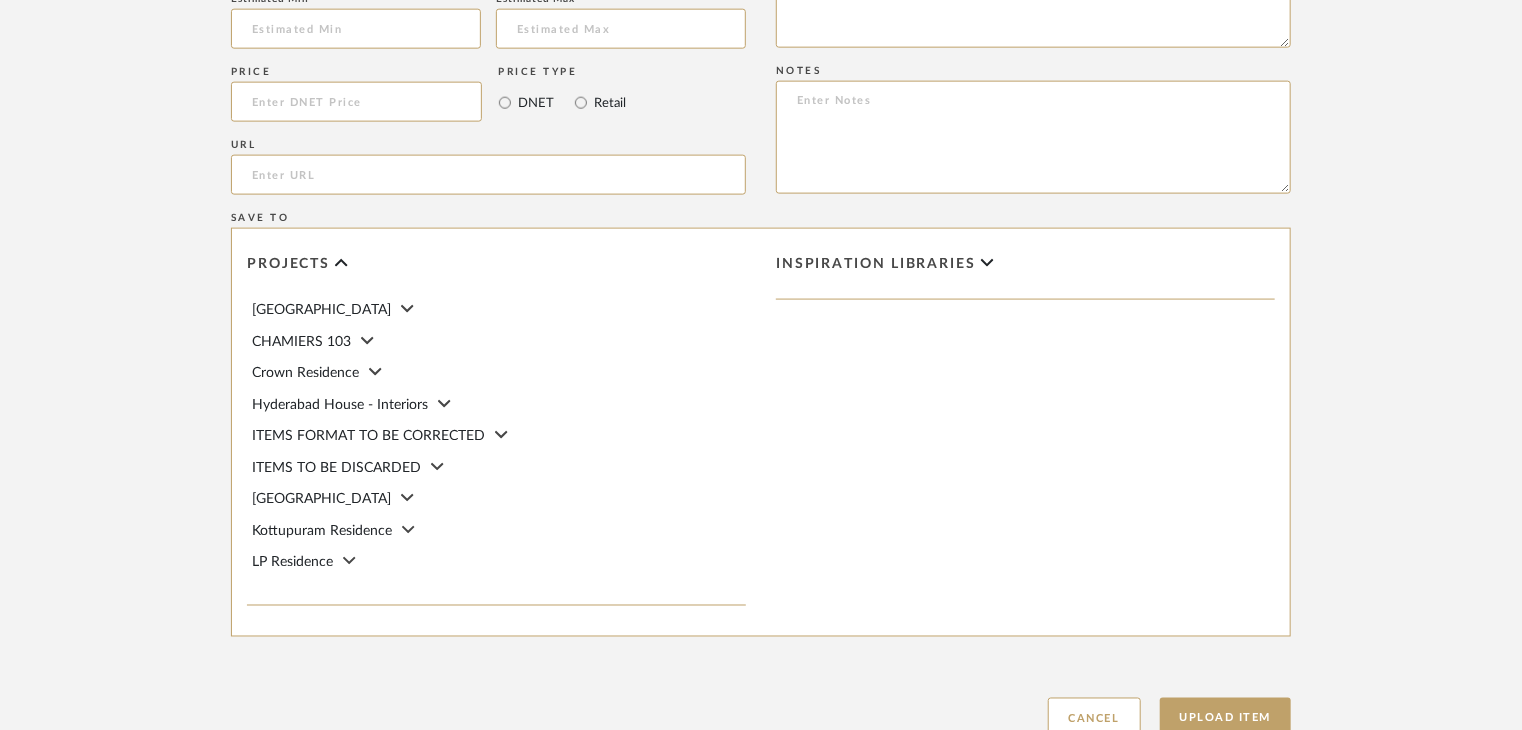 scroll, scrollTop: 1468, scrollLeft: 0, axis: vertical 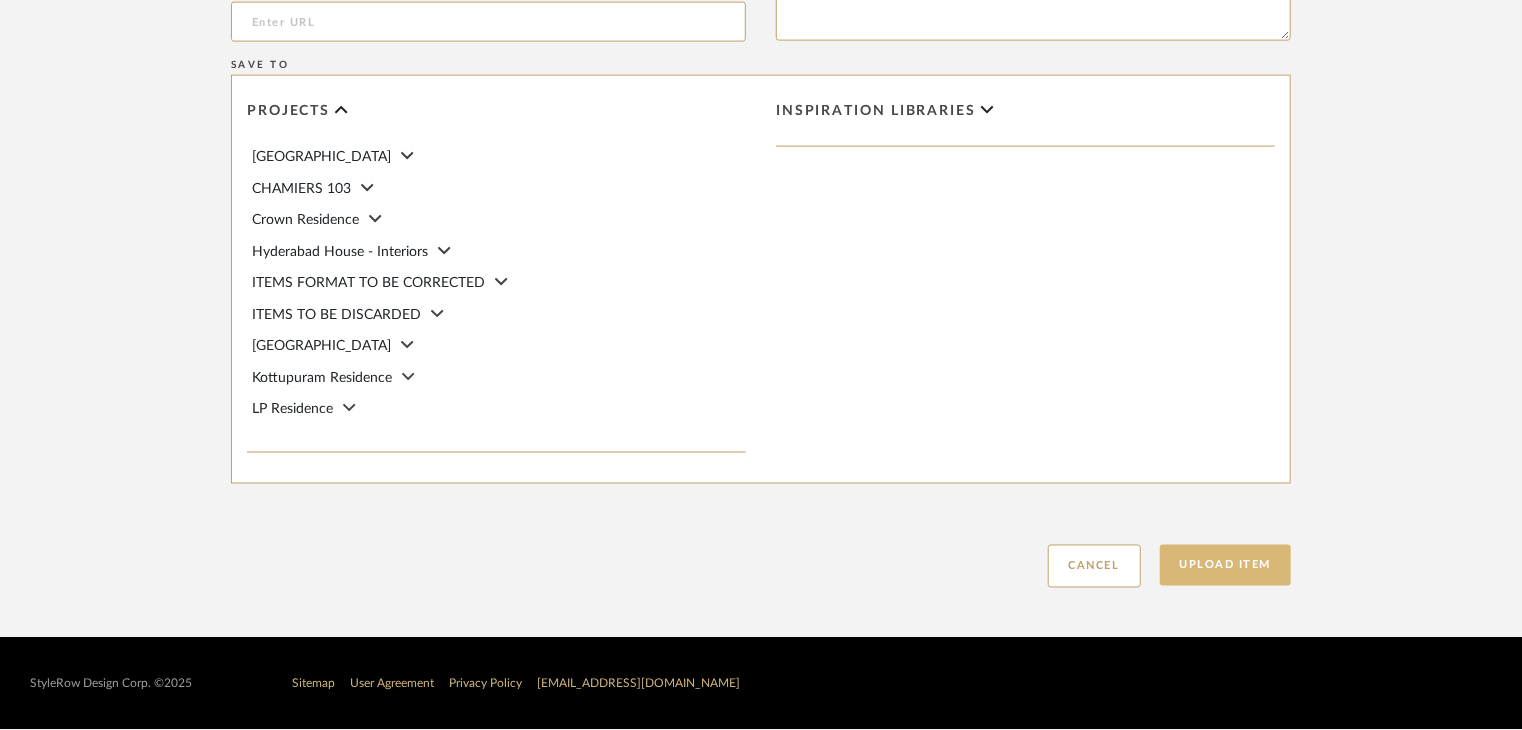 type on "Type: clay tile
Dimension(s): (as mentioned)
Material/Finishes: (as mentioned)
Installation requirements, if any: (as applicable)
Price: (as mentioned)
Lead time: (as mentioned)
Sample available: supplier stock
Sample Internal reference number: AF-MT-C9M
as per the internal sample warehouse) Point of
contact:
Contact number:
Email address:
Address:
Additional contact information:" 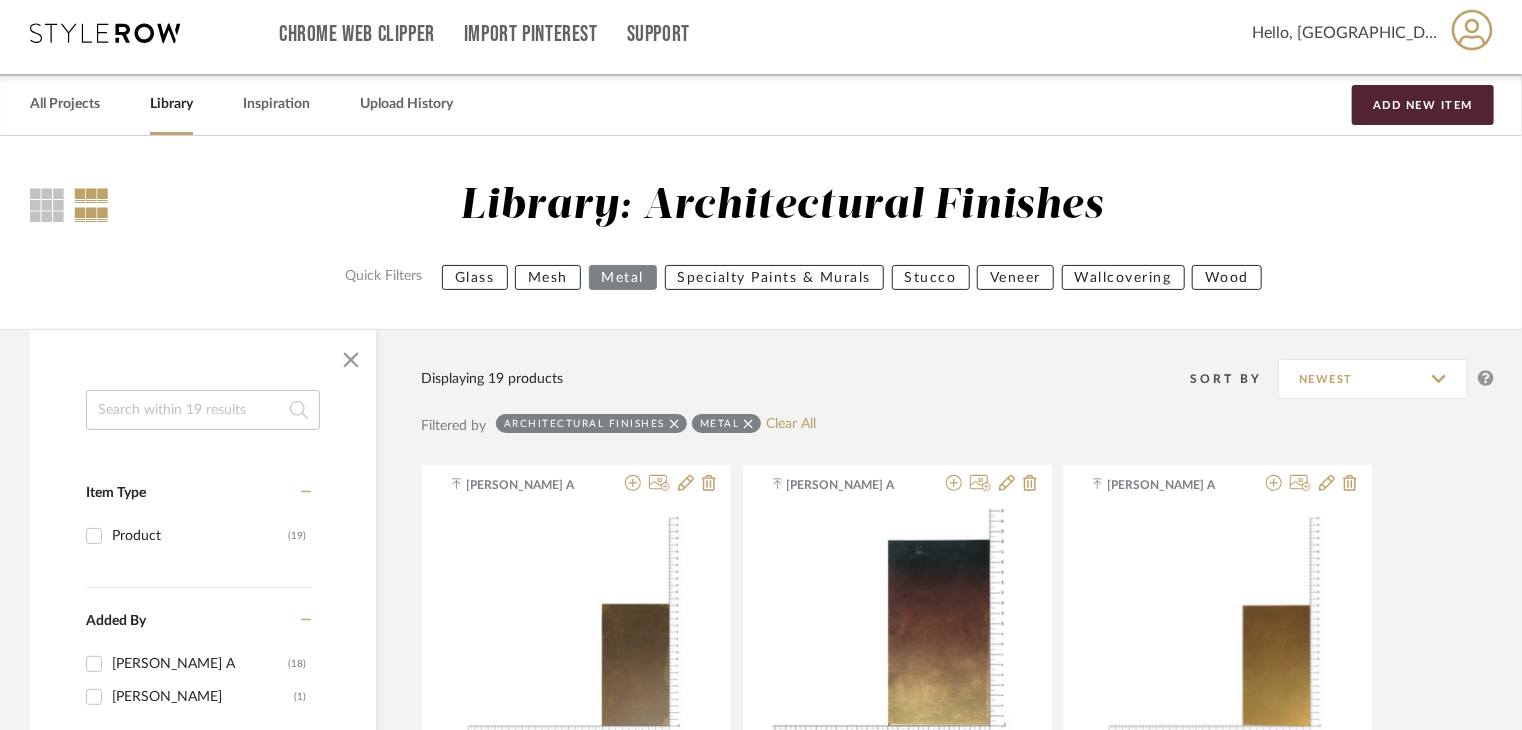 scroll, scrollTop: 0, scrollLeft: 0, axis: both 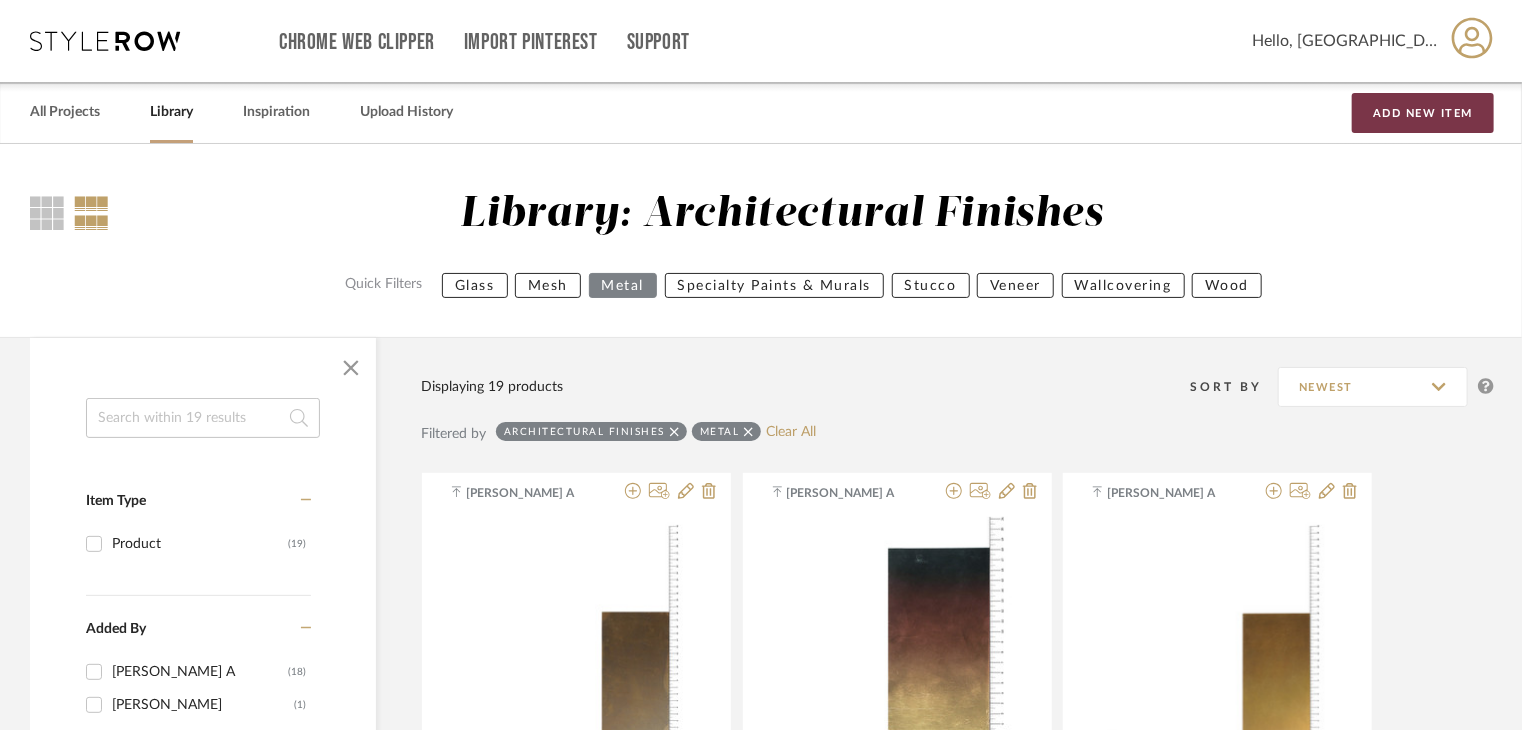 click on "Add New Item" at bounding box center [1423, 113] 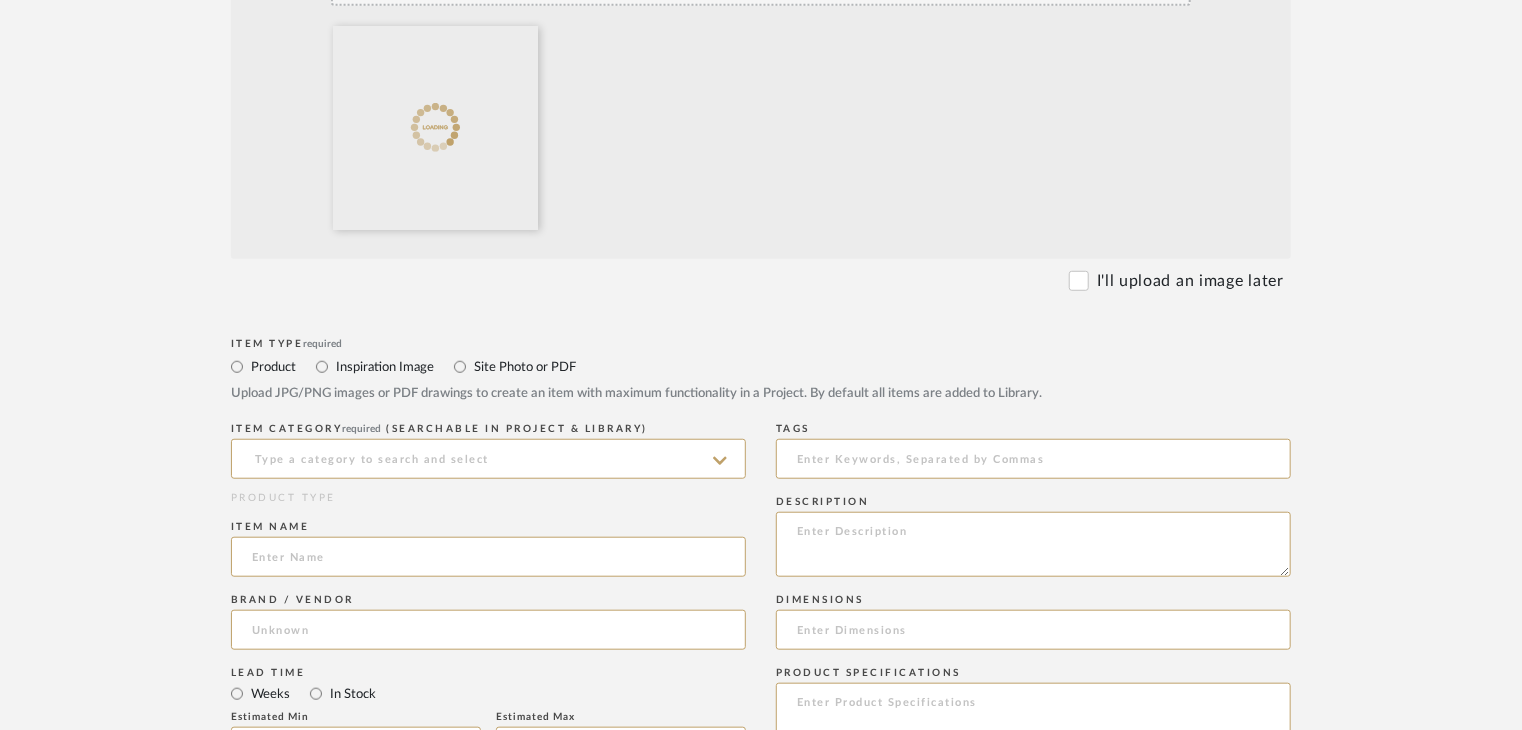 scroll, scrollTop: 600, scrollLeft: 0, axis: vertical 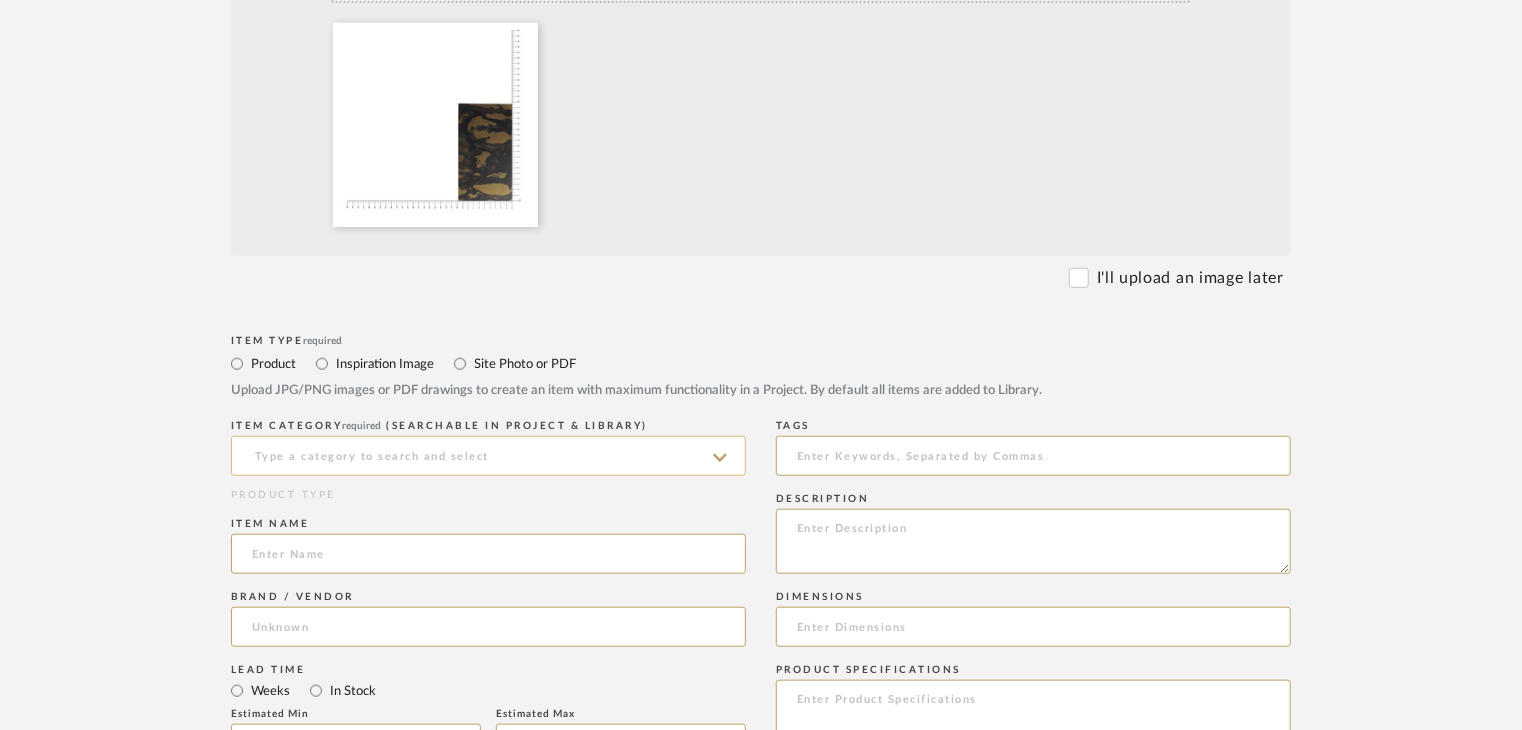 click 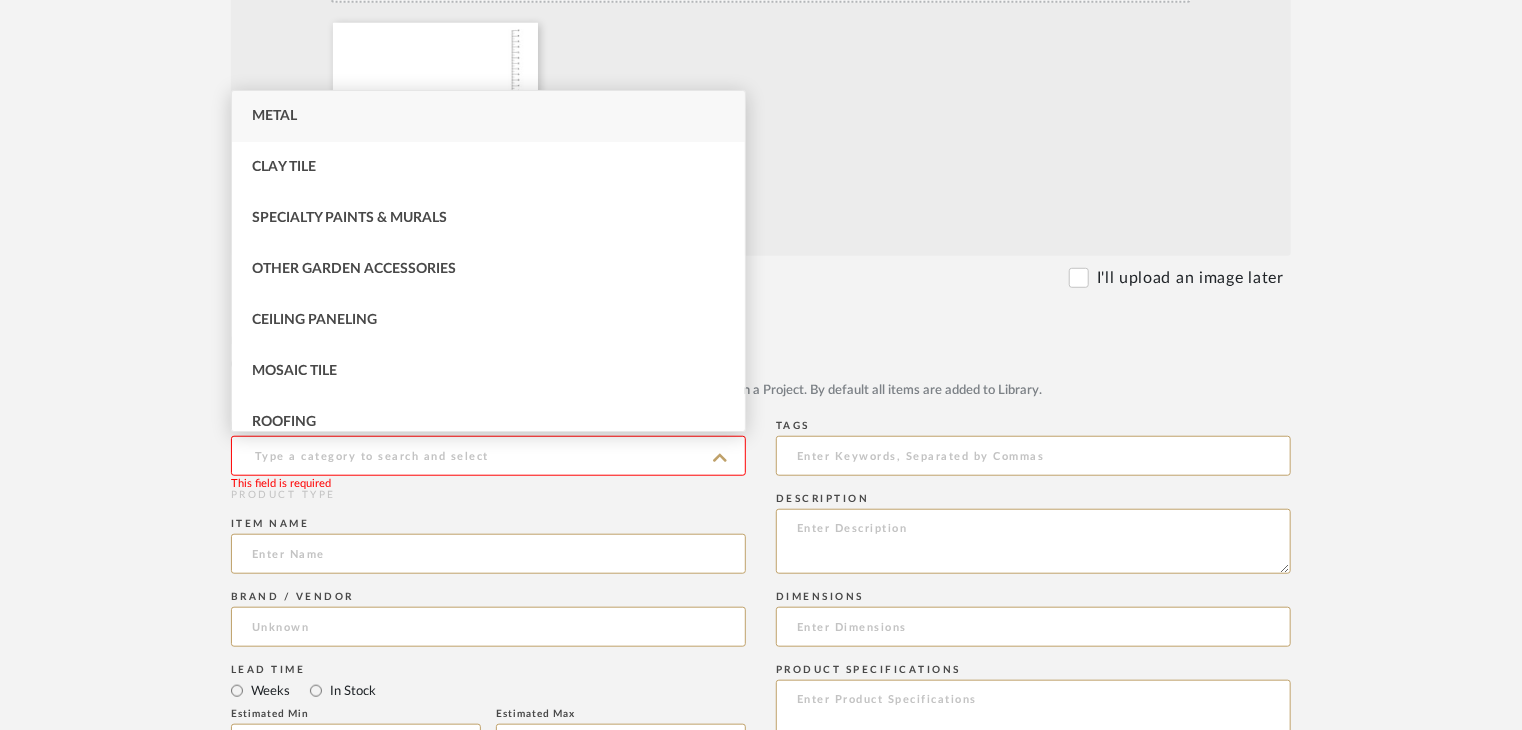 click on "Metal" at bounding box center [488, 116] 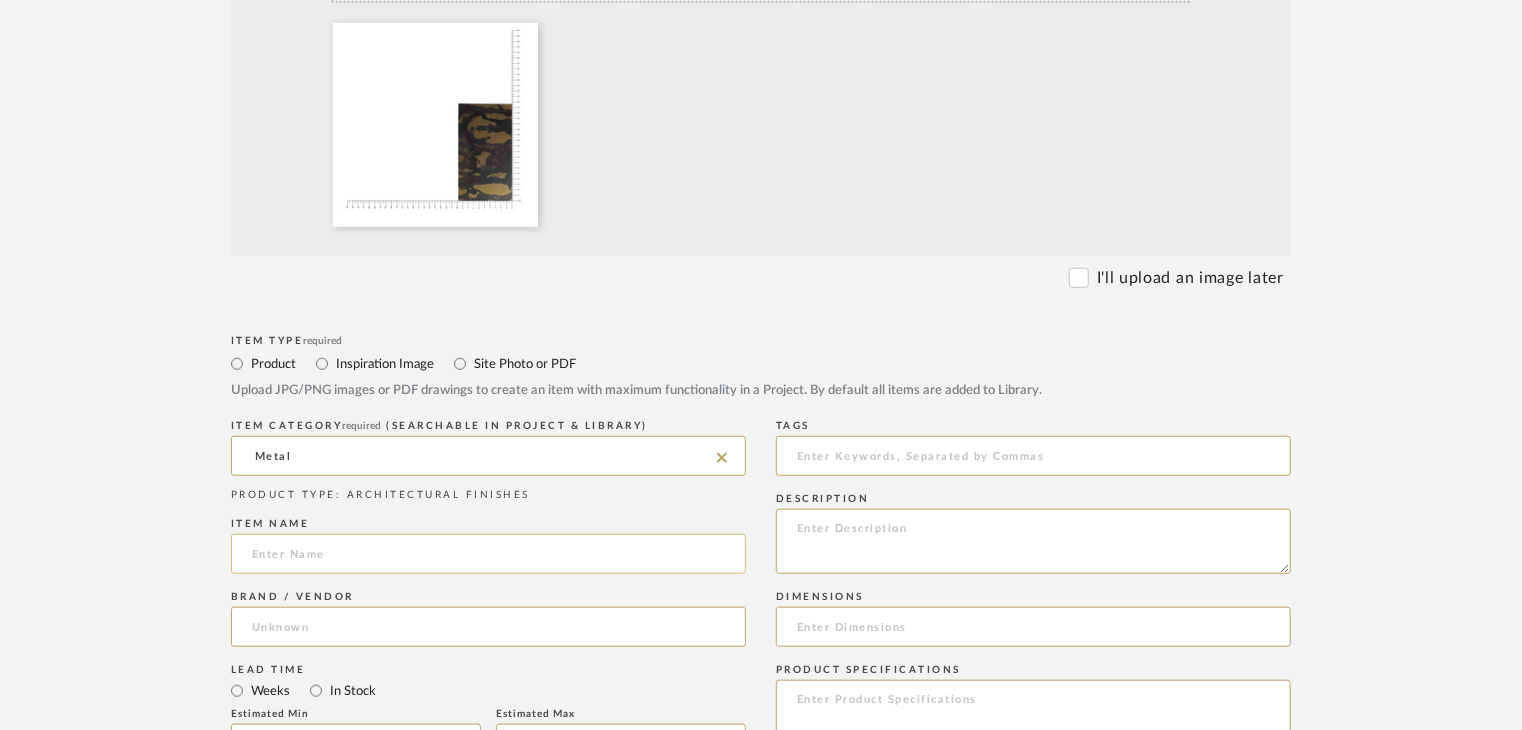 click 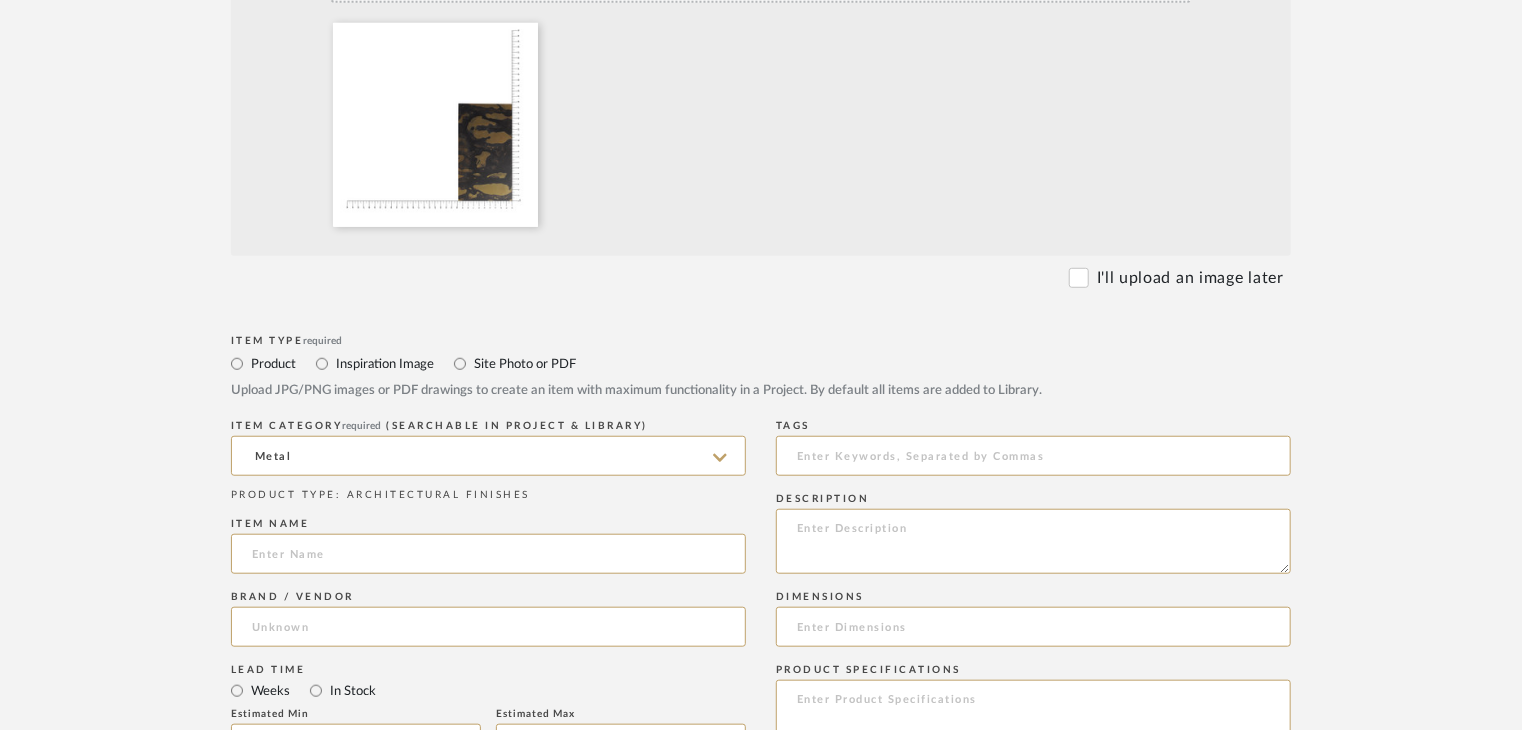 paste on "Brass" 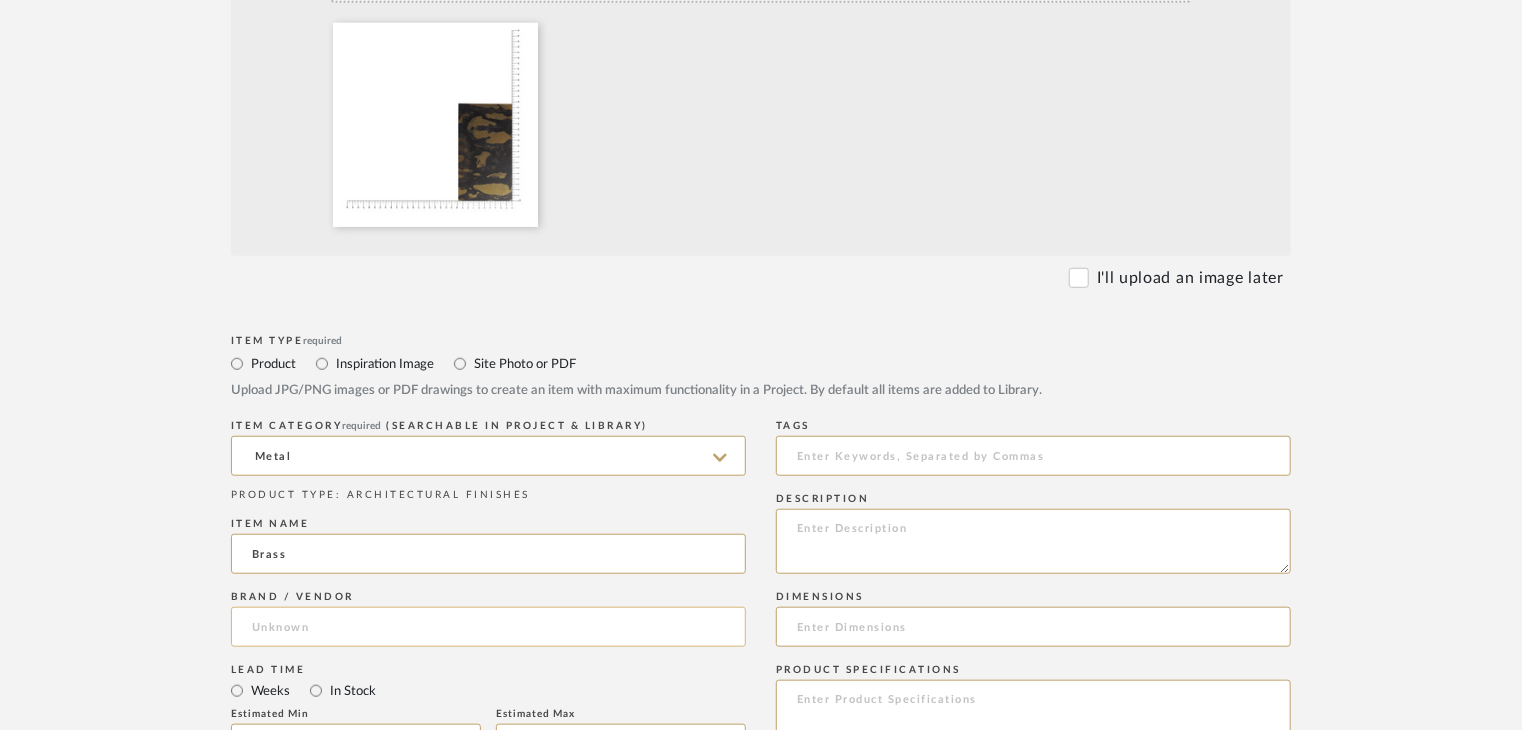 type on "Brass" 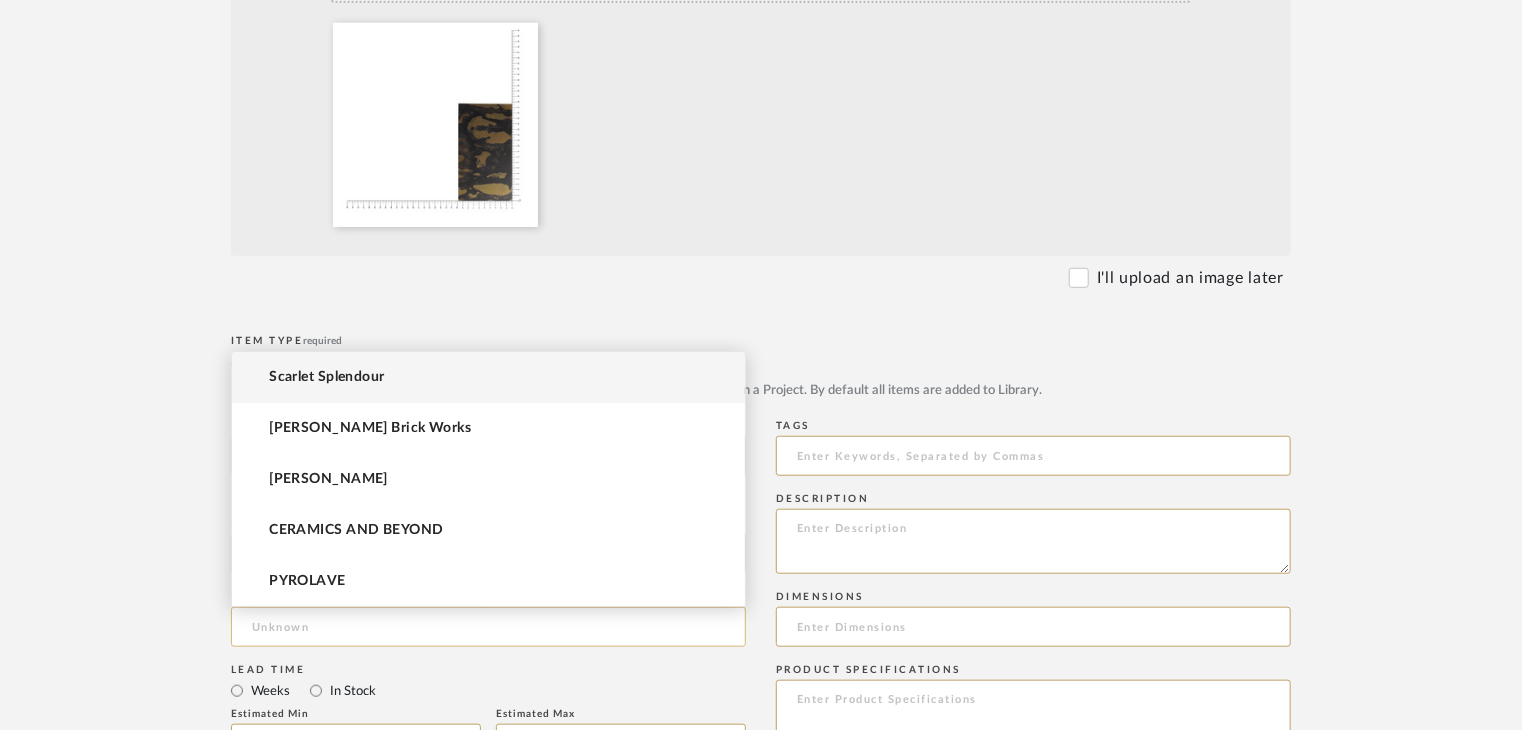 click 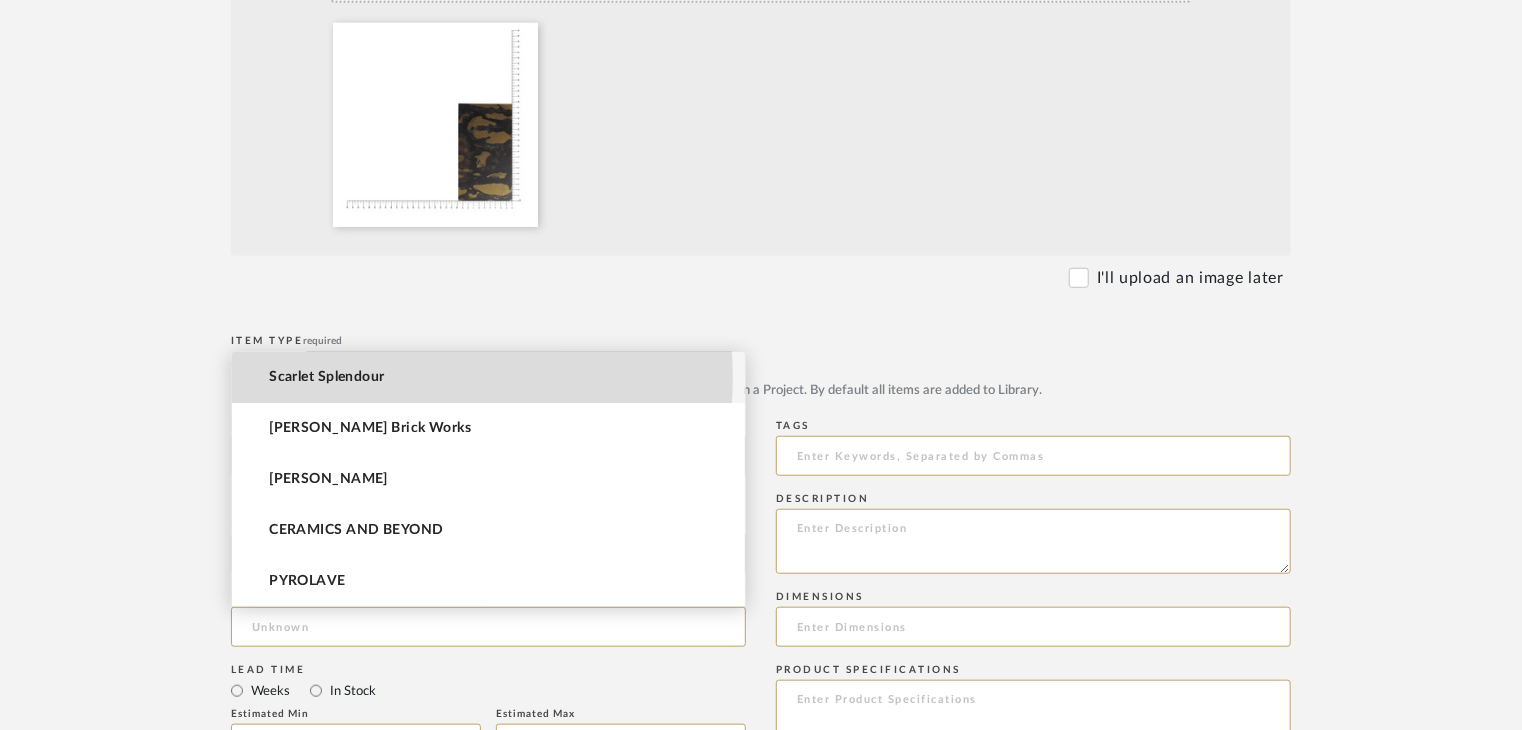 click on "Scarlet Splendour" at bounding box center (488, 377) 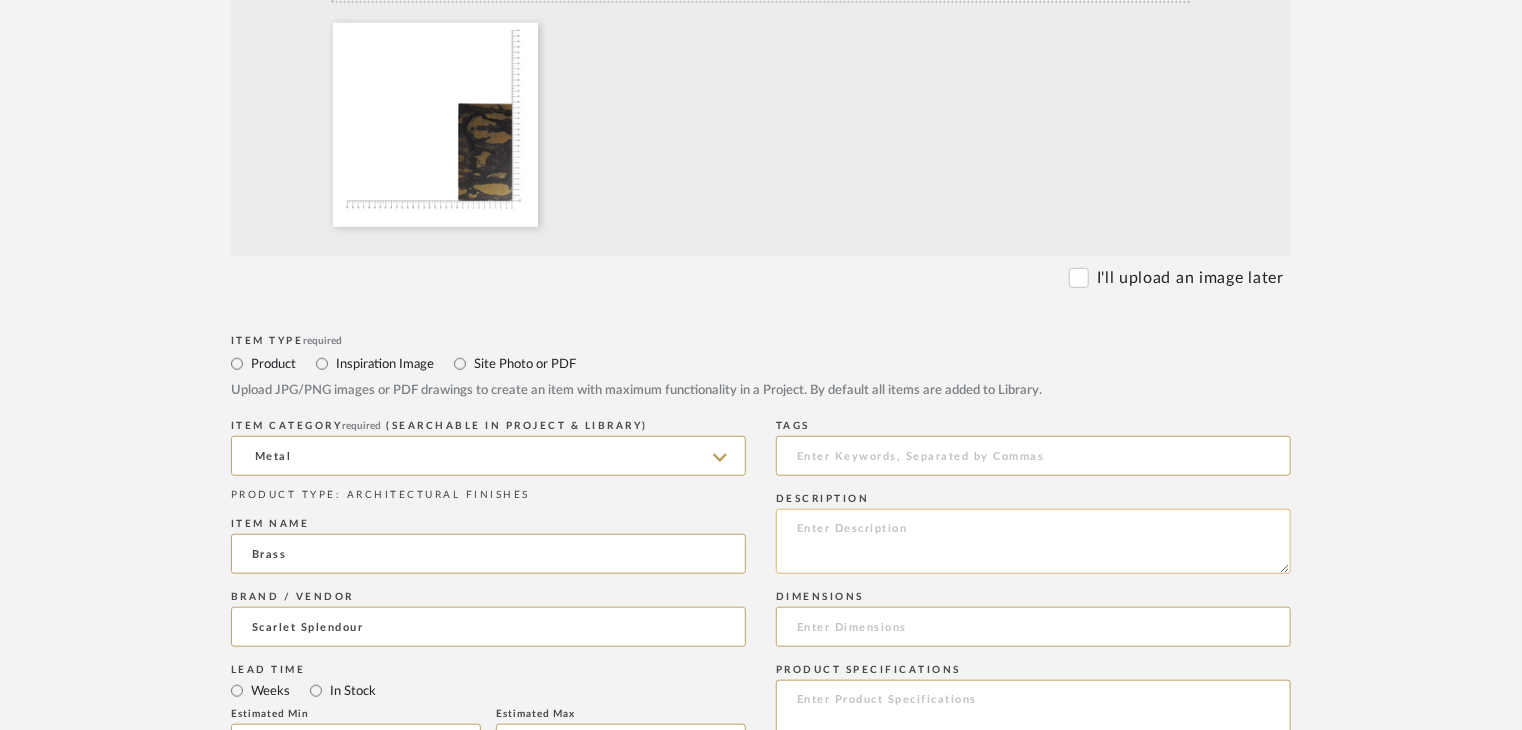 click 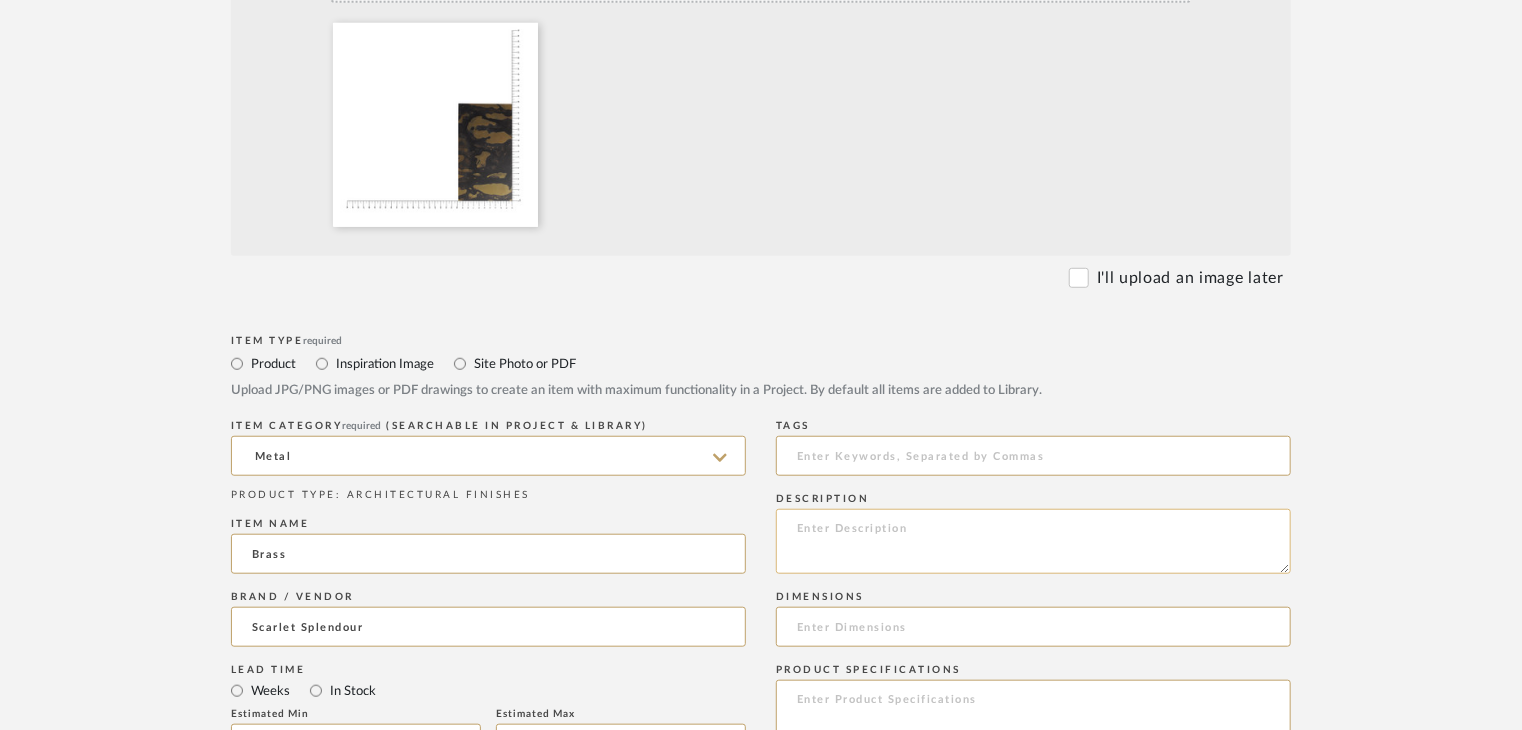 paste on "Type: clay tile
Dimension(s): (as mentioned)
Material/Finishes: (as mentioned)
Installation requirements, if any: (as applicable)
Price: (as mentioned)
Lead time: (as mentioned)
Sample available: supplier stock
Sample Internal reference number:
as per the internal sample warehouse) Point of
contact:
Contact number:
Email address:
Address:
Additional contact information:" 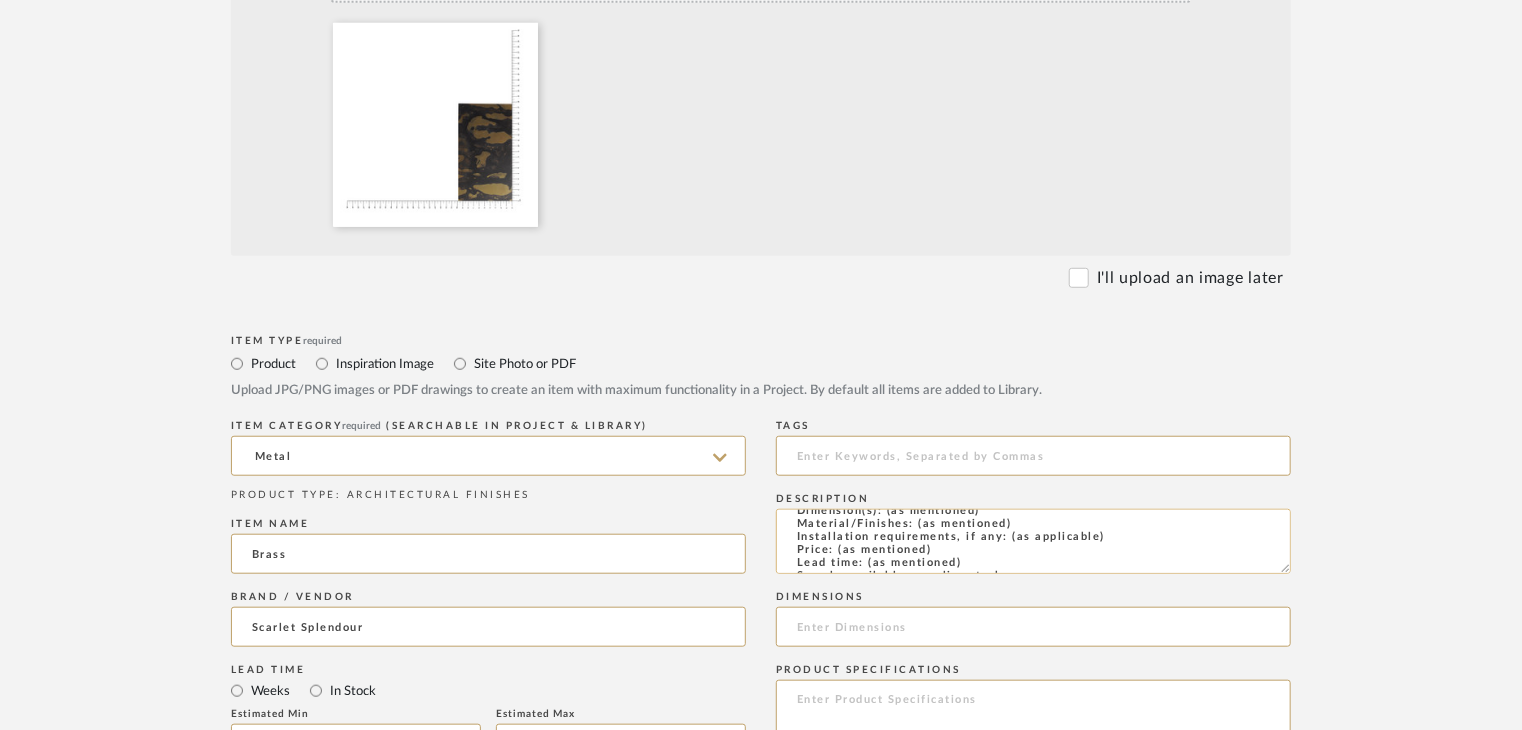 scroll, scrollTop: 0, scrollLeft: 0, axis: both 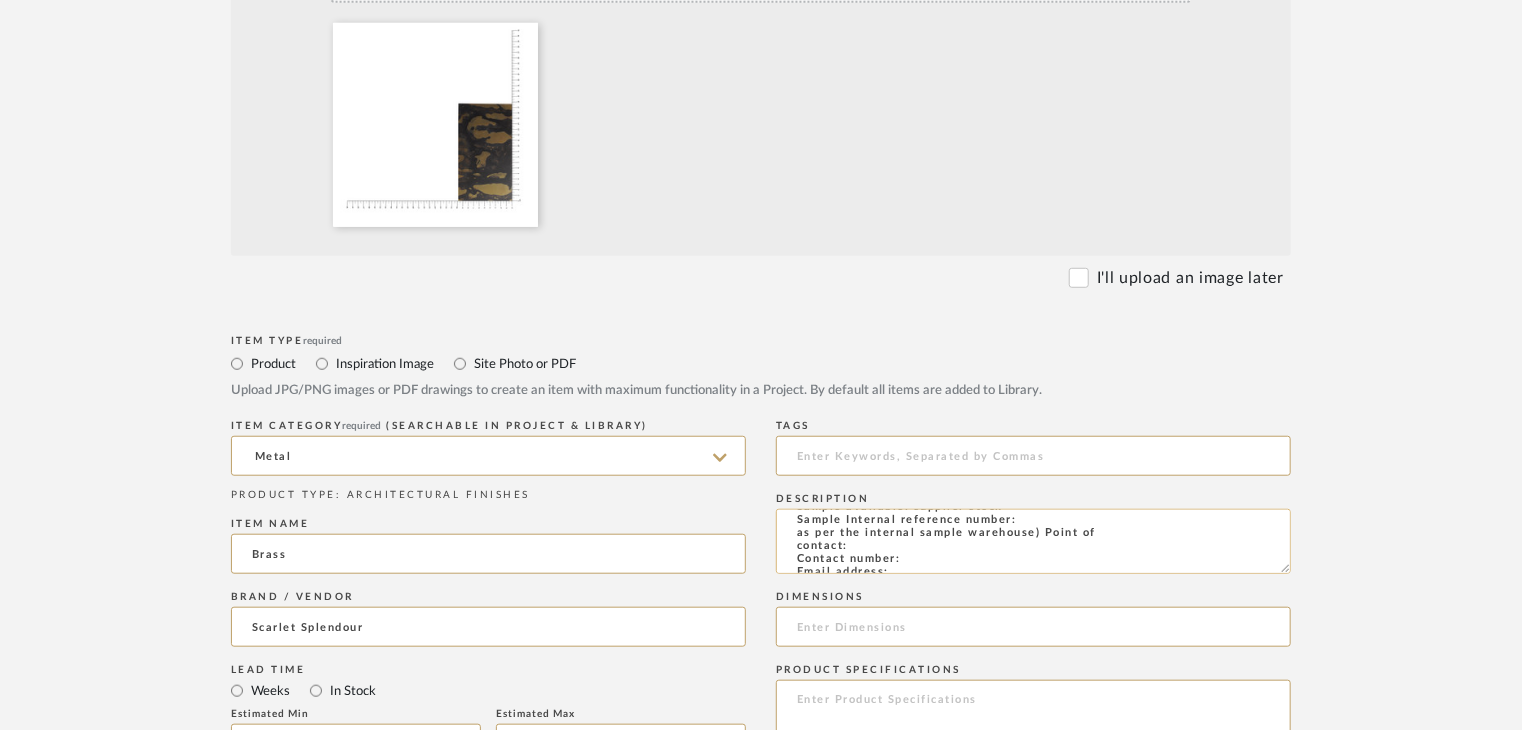 click on "Type: clay tile
Dimension(s): (as mentioned)
Material/Finishes: (as mentioned)
Installation requirements, if any: (as applicable)
Price: (as mentioned)
Lead time: (as mentioned)
Sample available: supplier stock
Sample Internal reference number:
as per the internal sample warehouse) Point of
contact:
Contact number:
Email address:
Address:
Additional contact information:" 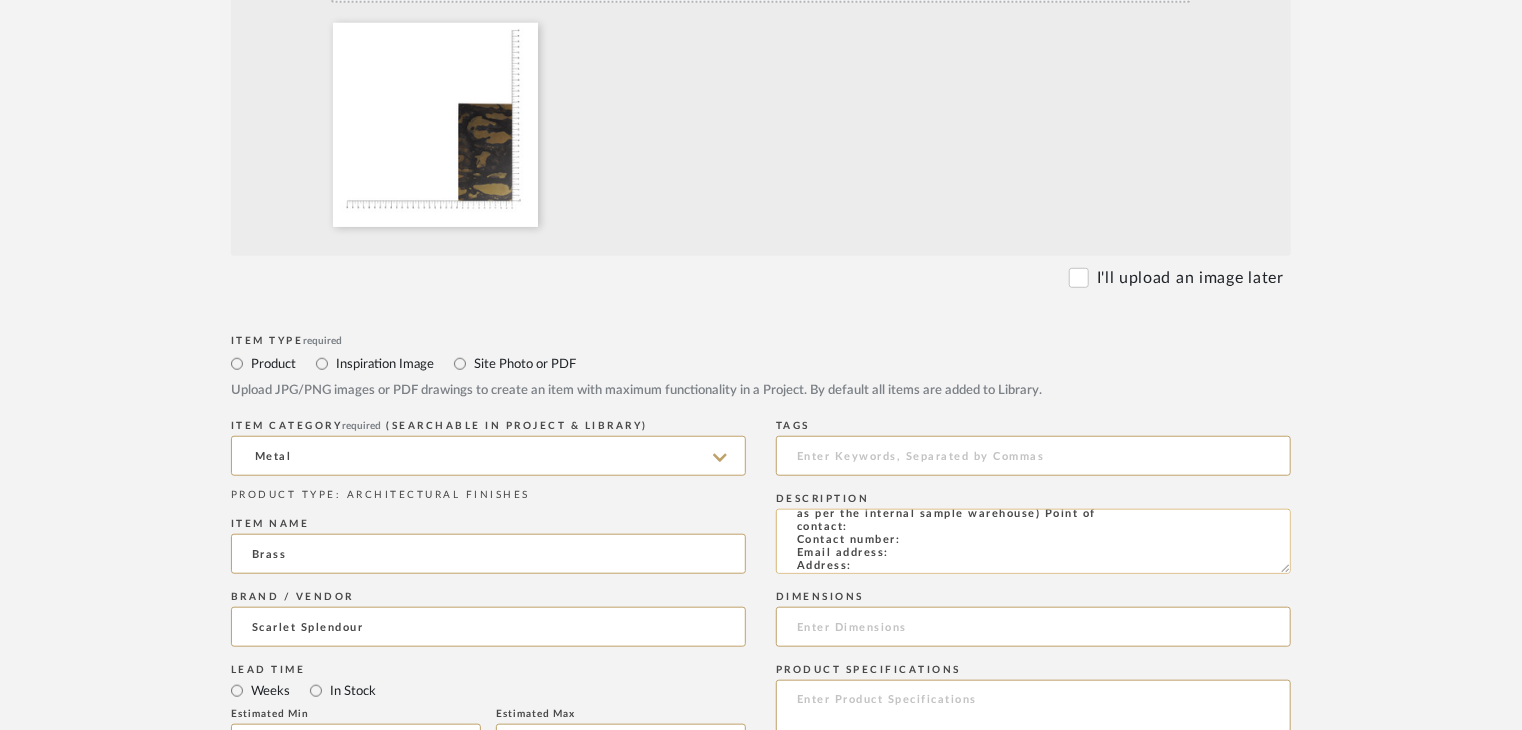 scroll, scrollTop: 144, scrollLeft: 0, axis: vertical 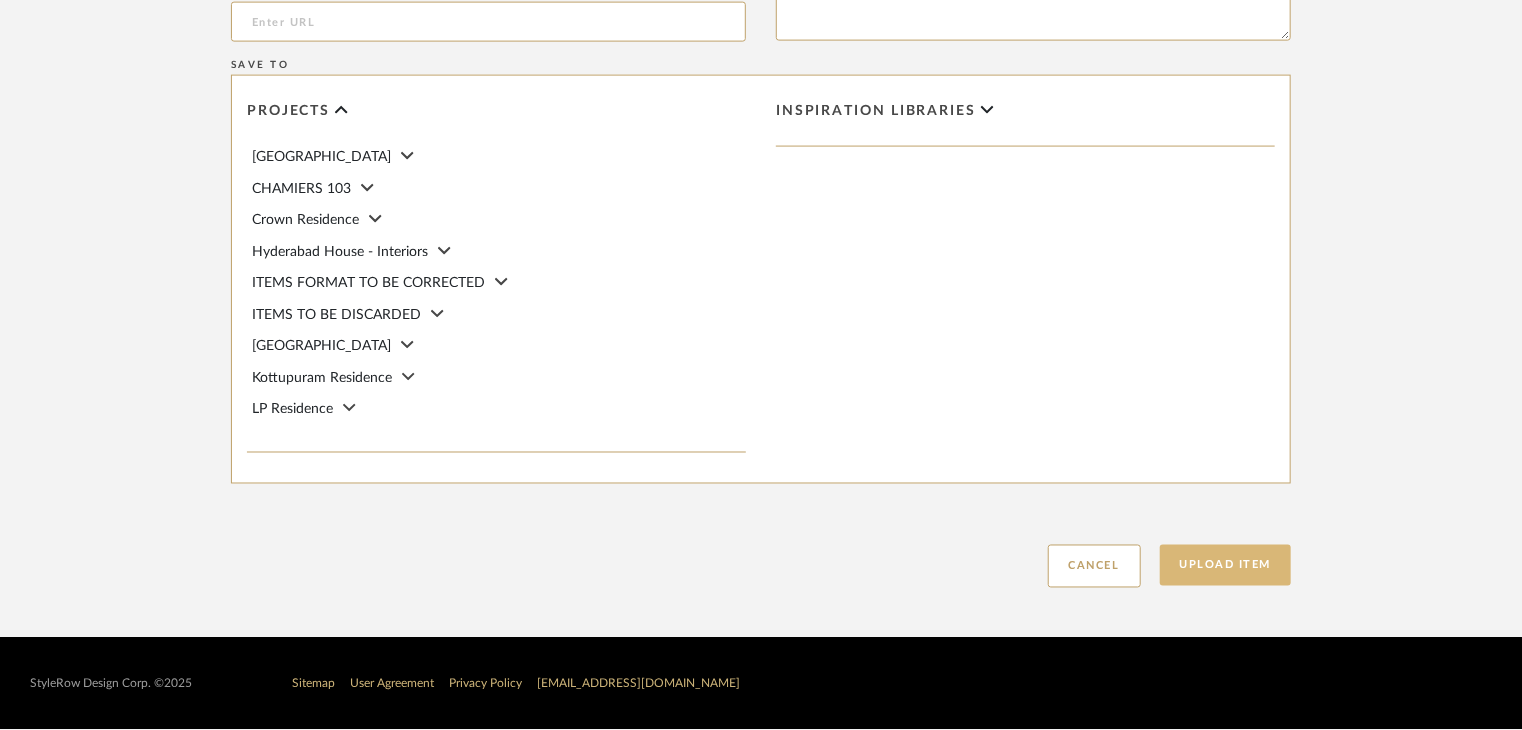 type on "Type: clay tile
Dimension(s): (as mentioned)
Material/Finishes: (as mentioned)
Installation requirements, if any: (as applicable)
Price: (as mentioned)
Lead time: (as mentioned)
Sample available: supplier stock
Sample Internal reference number: AF-MT-B10M
as per the internal sample warehouse) Point of
contact:
Contact number:
Email address:
Address:
Additional contact information:" 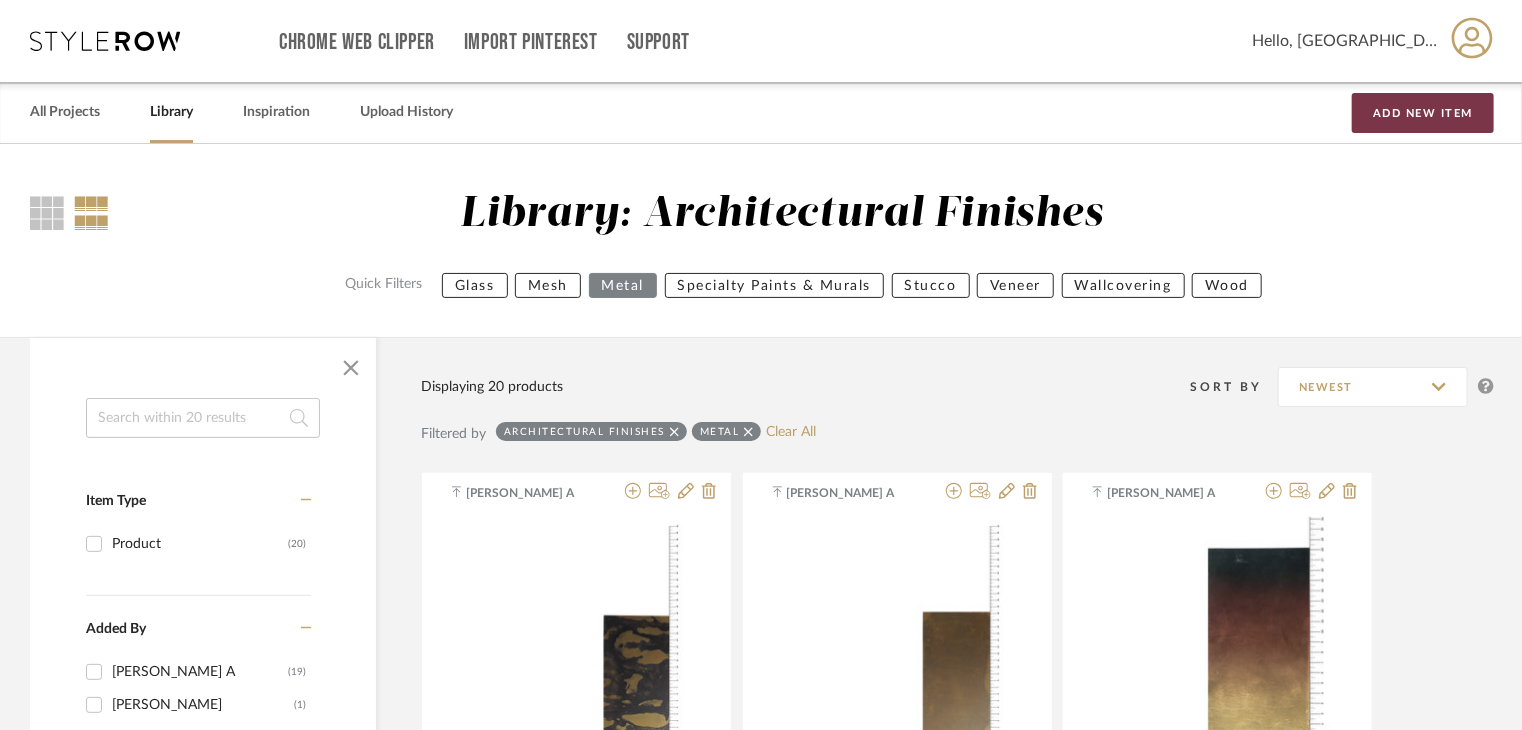 scroll, scrollTop: 0, scrollLeft: 0, axis: both 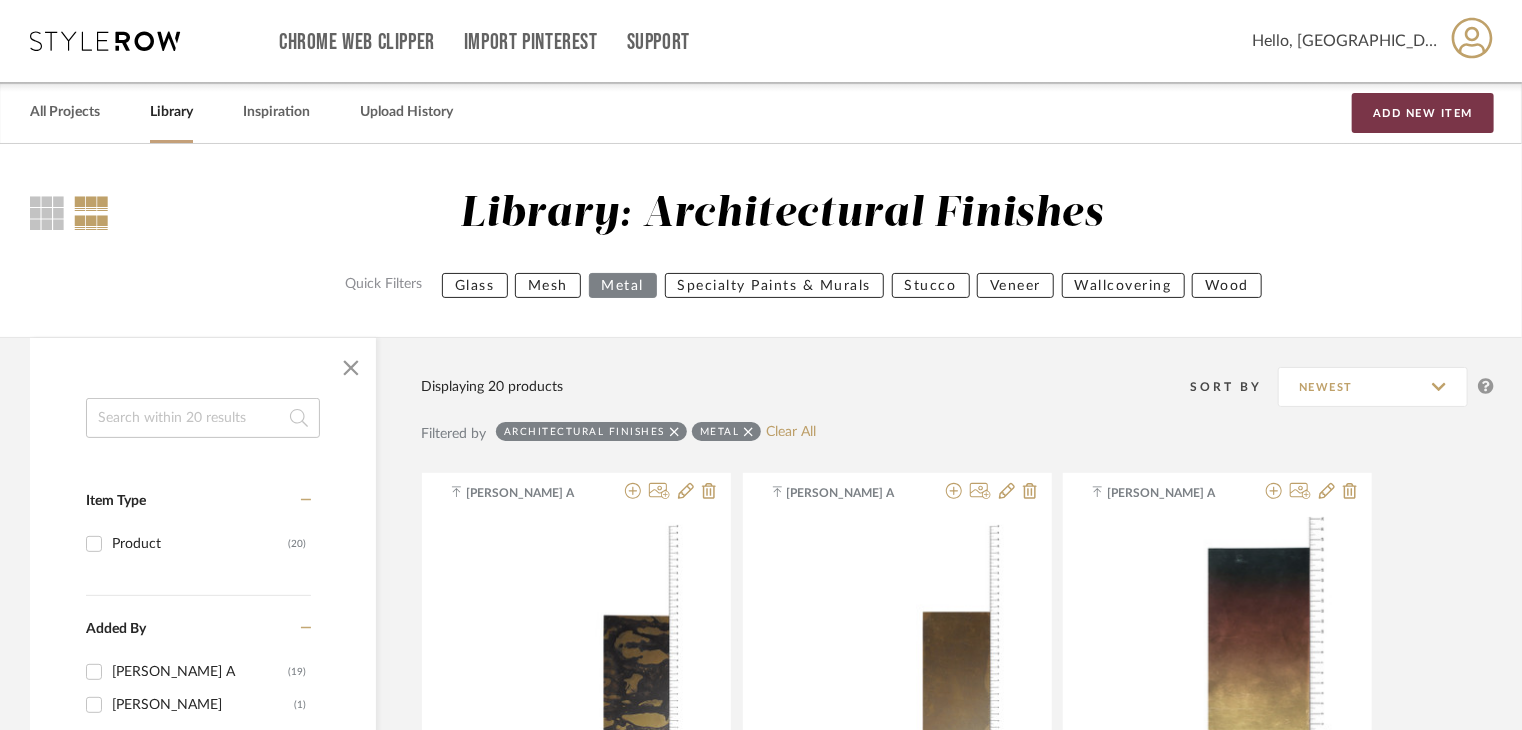 click on "Add New Item" at bounding box center [1423, 113] 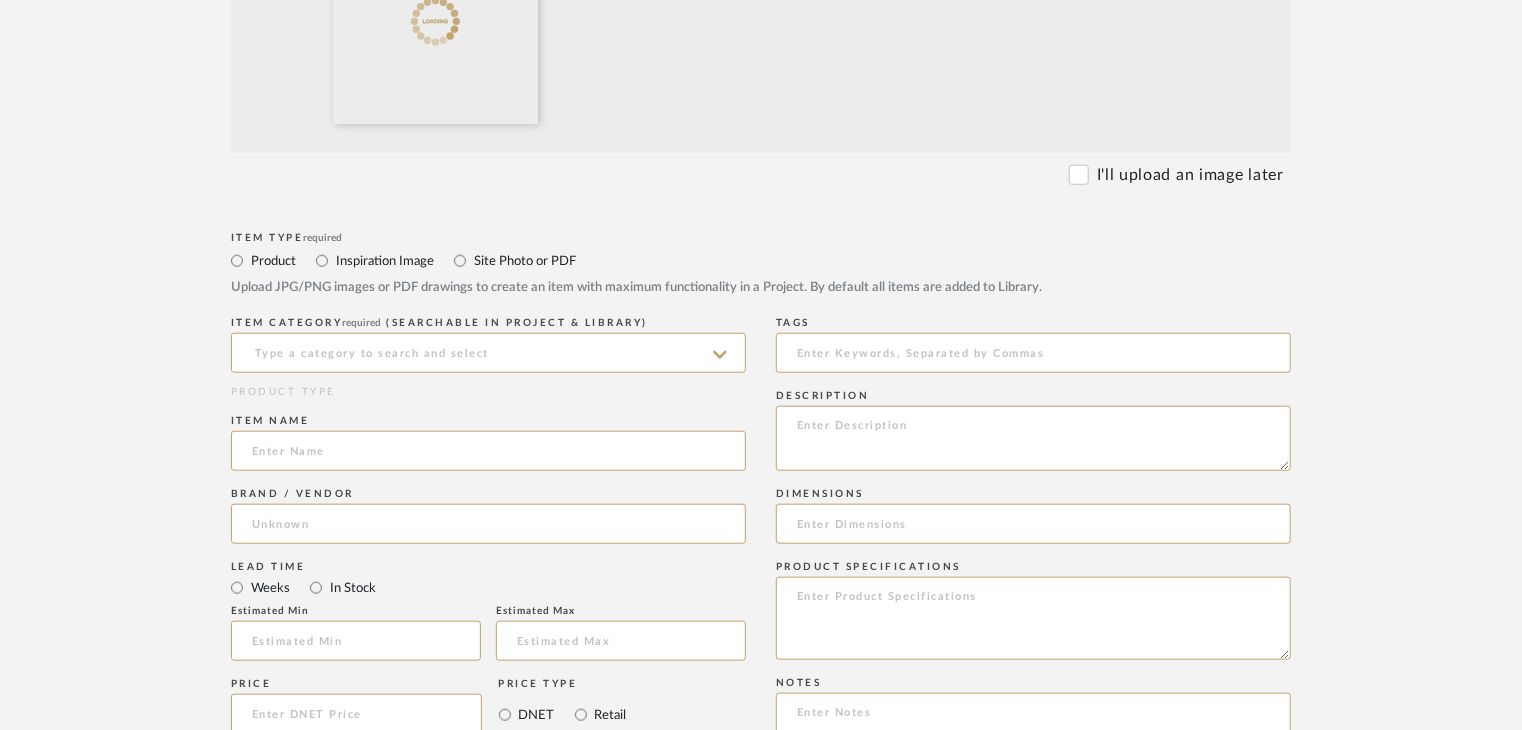 scroll, scrollTop: 700, scrollLeft: 0, axis: vertical 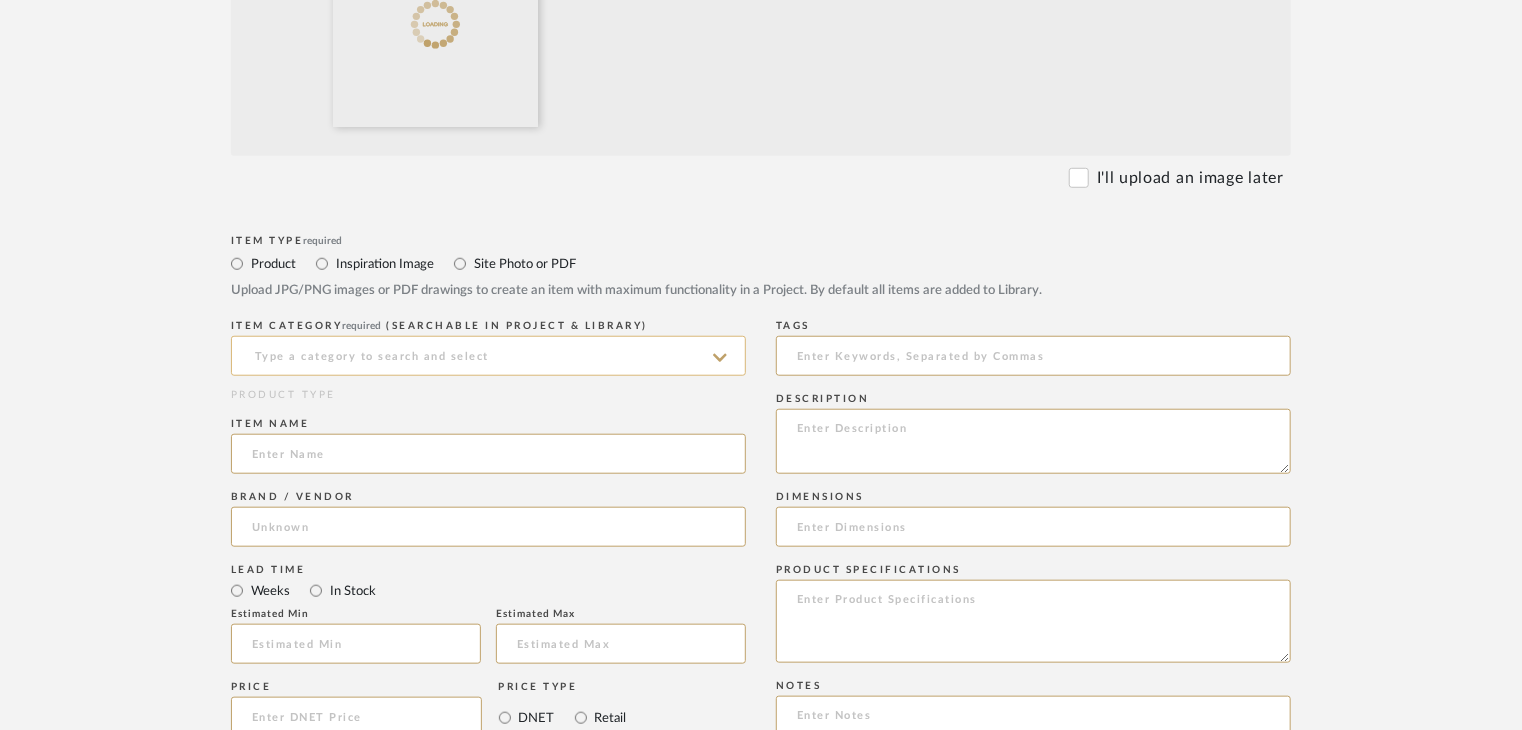click 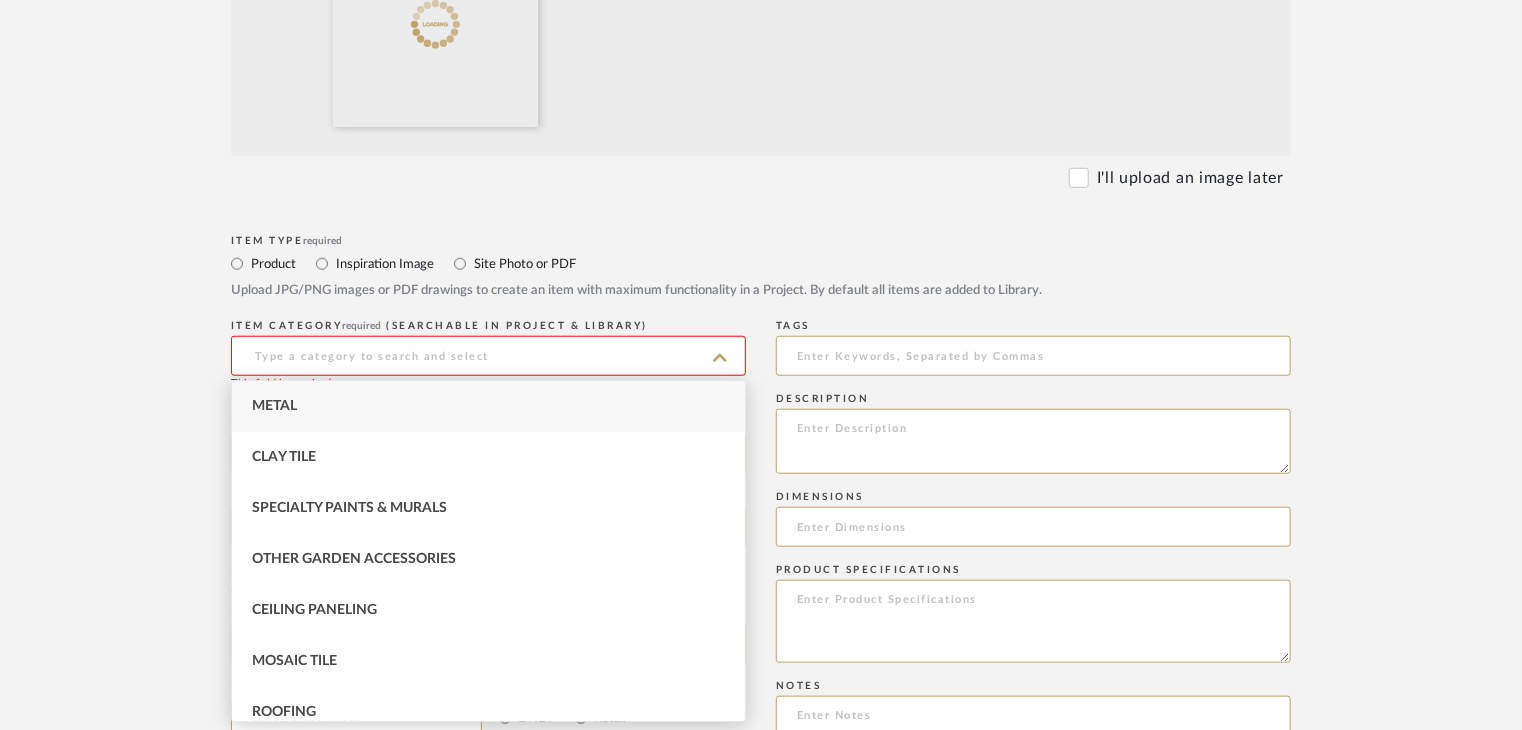 click on "Metal" at bounding box center (488, 406) 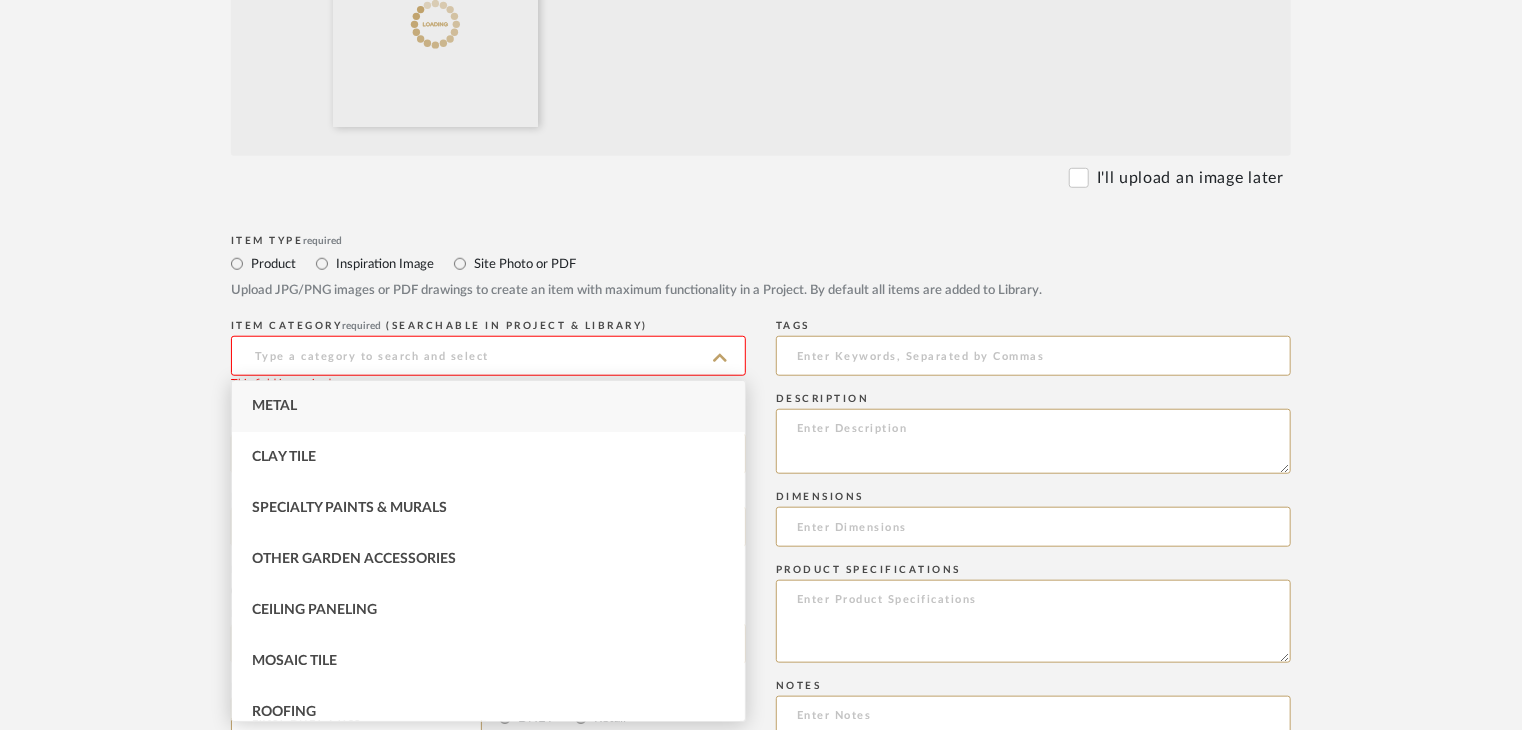 type on "Metal" 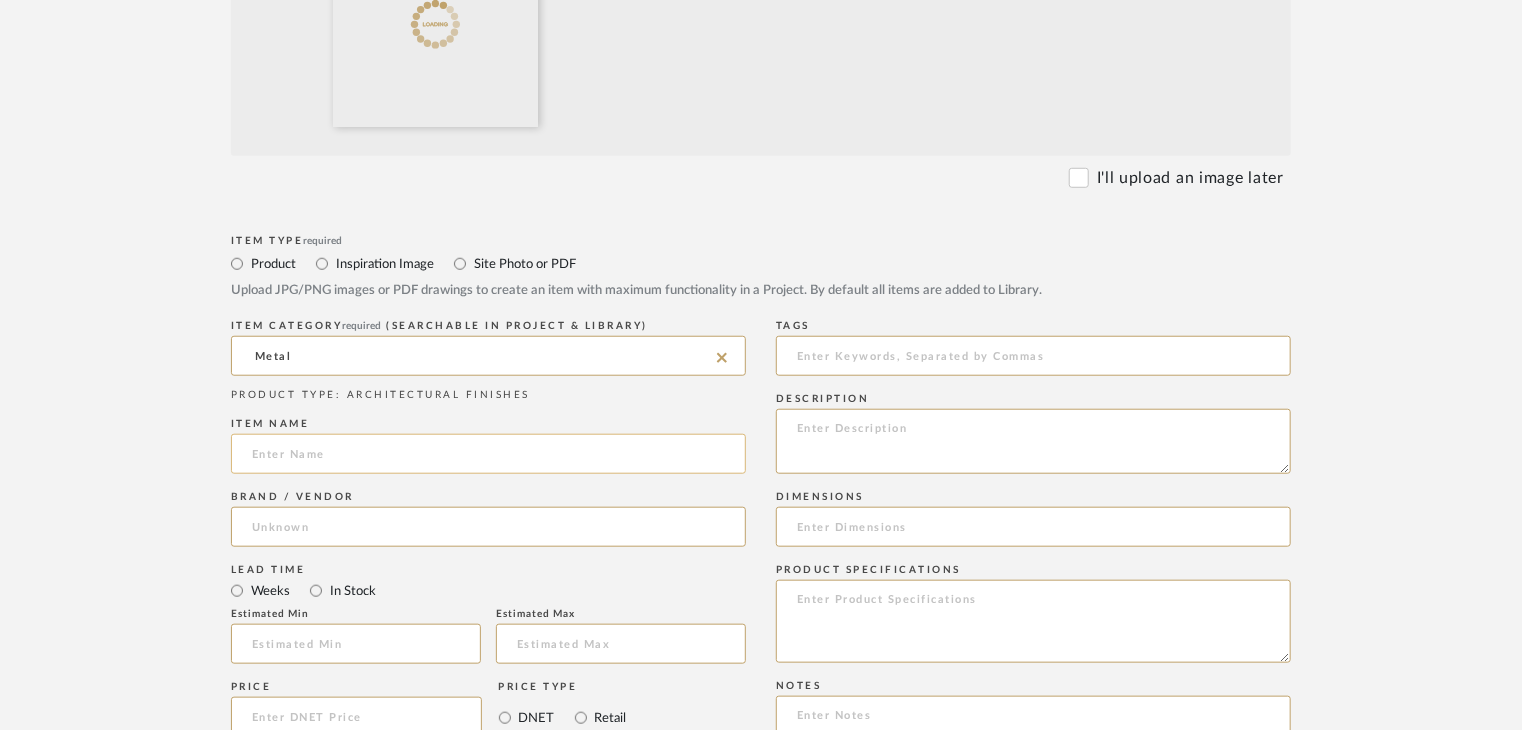 click 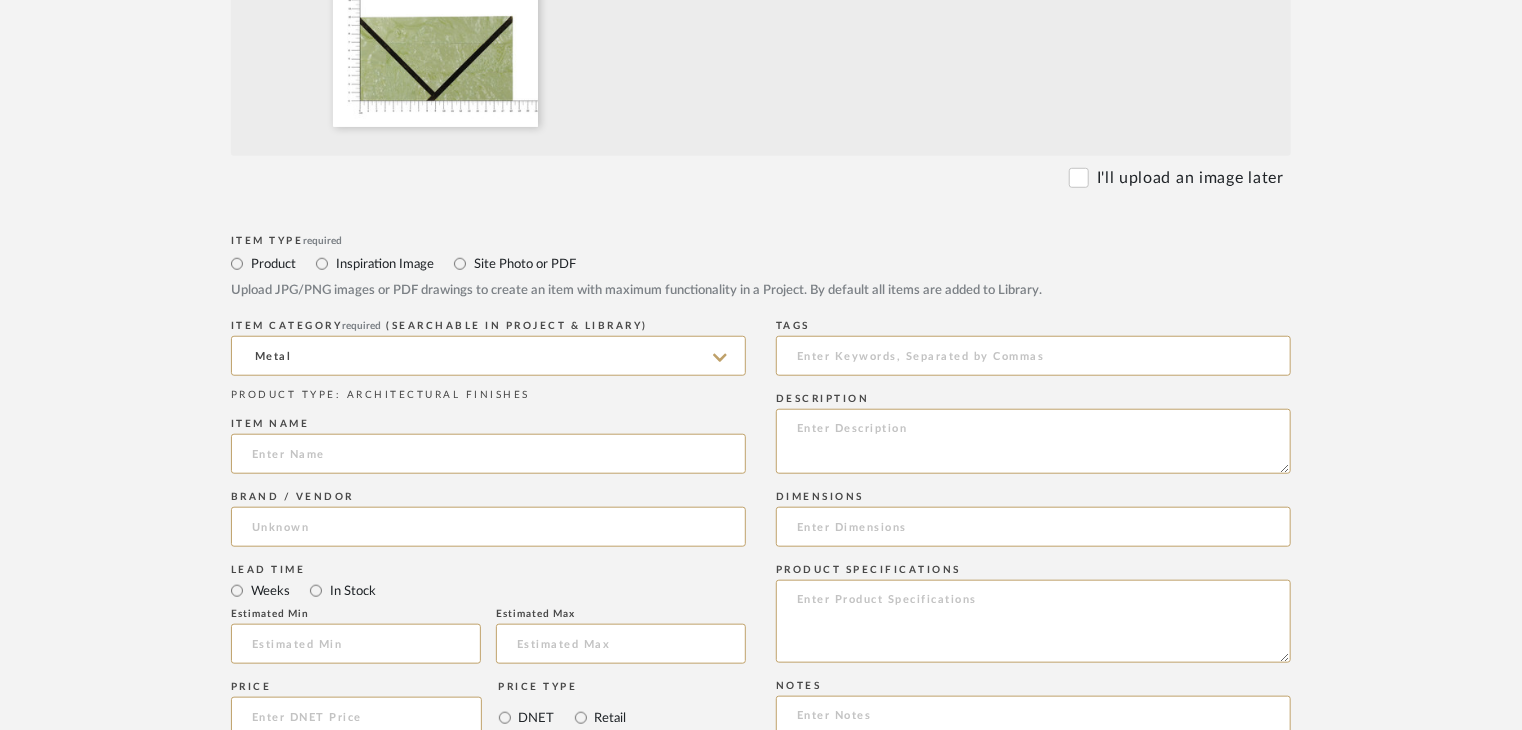 paste on "Brass" 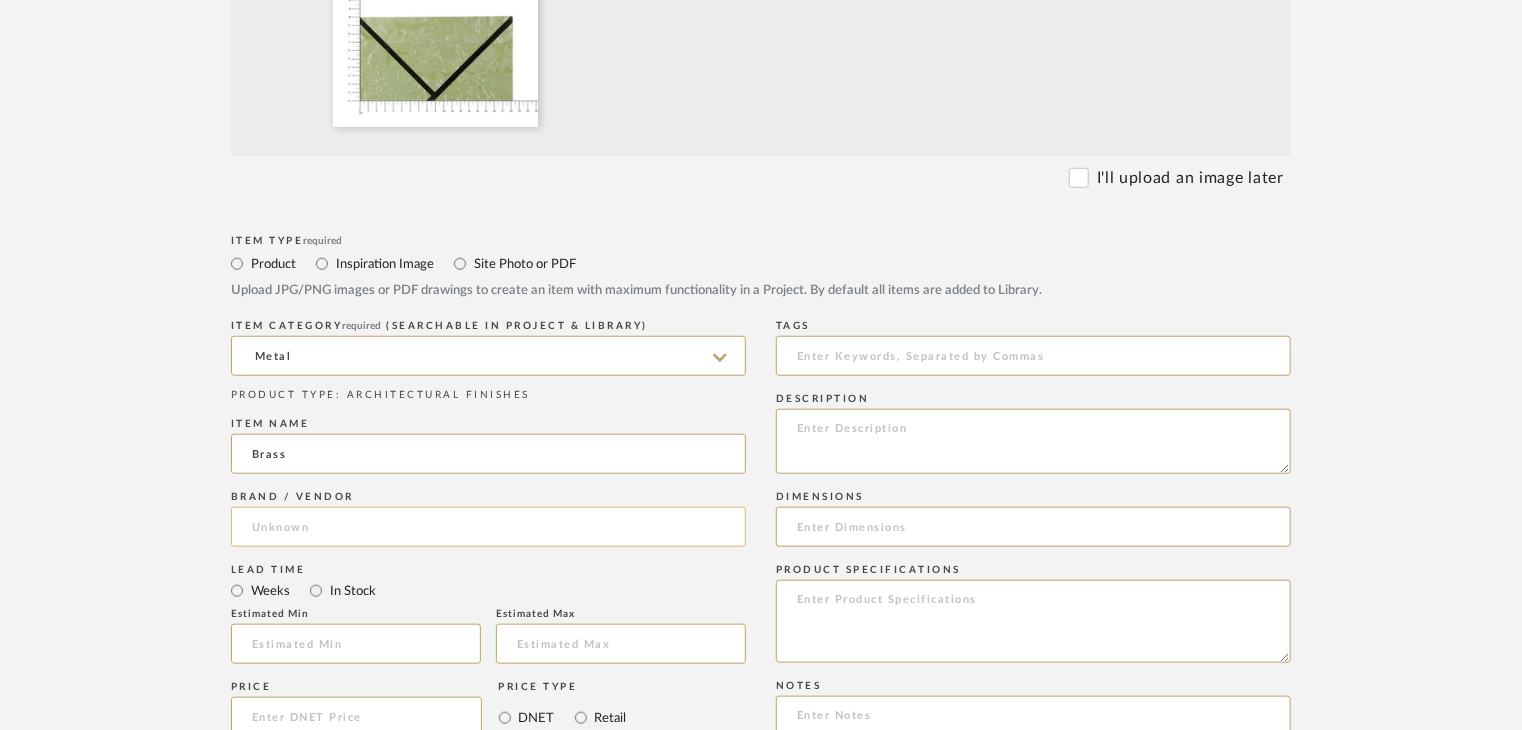 type on "Brass" 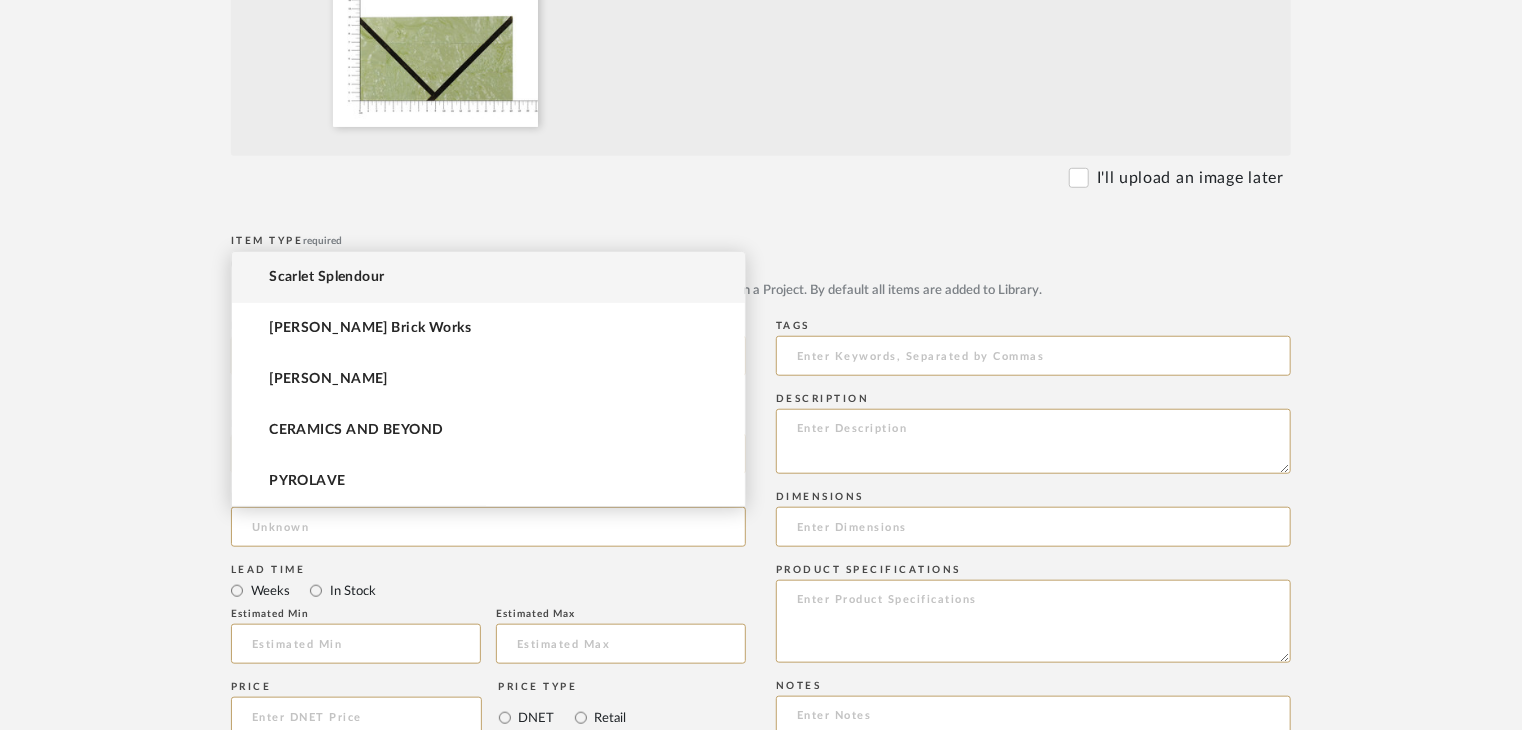 click on "Scarlet Splendour" at bounding box center [488, 277] 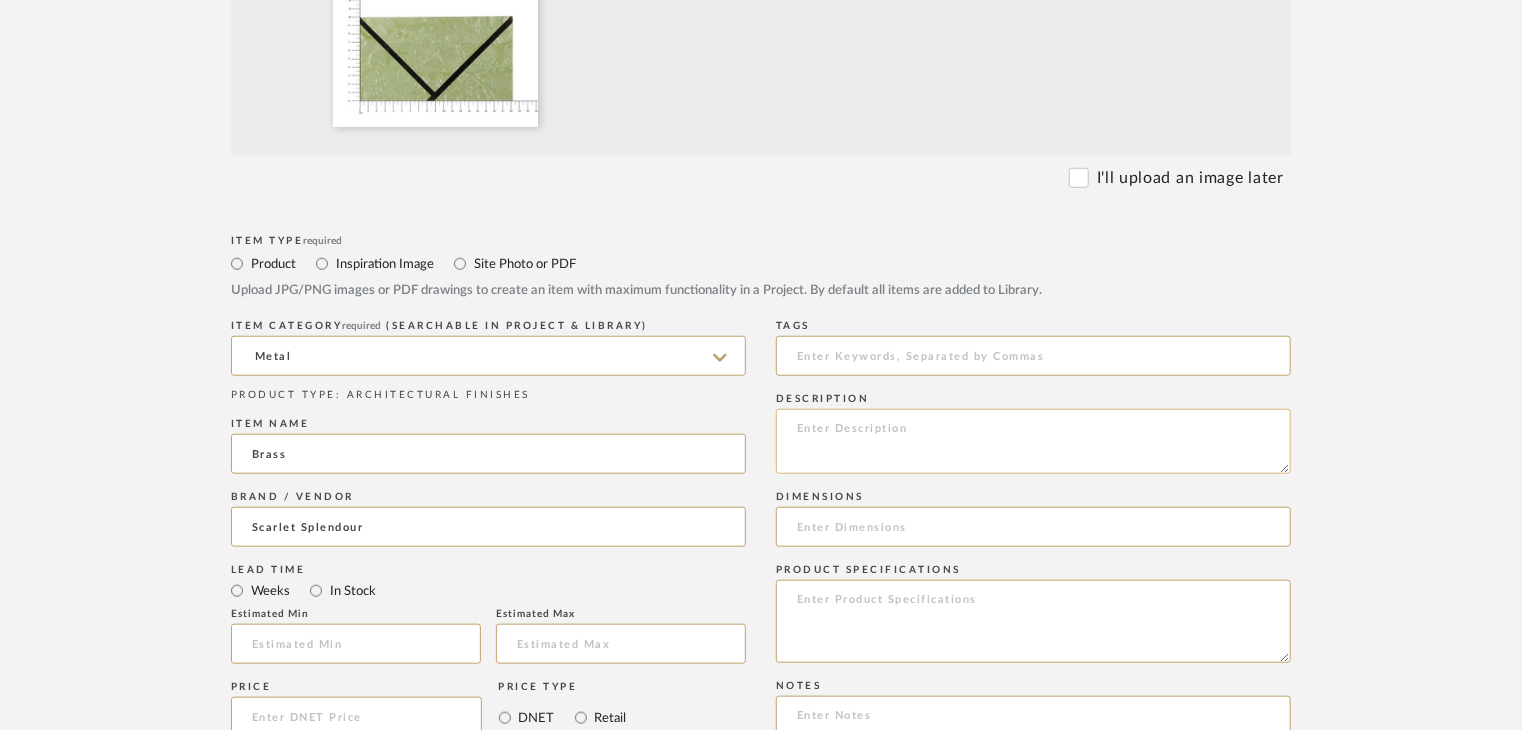 click 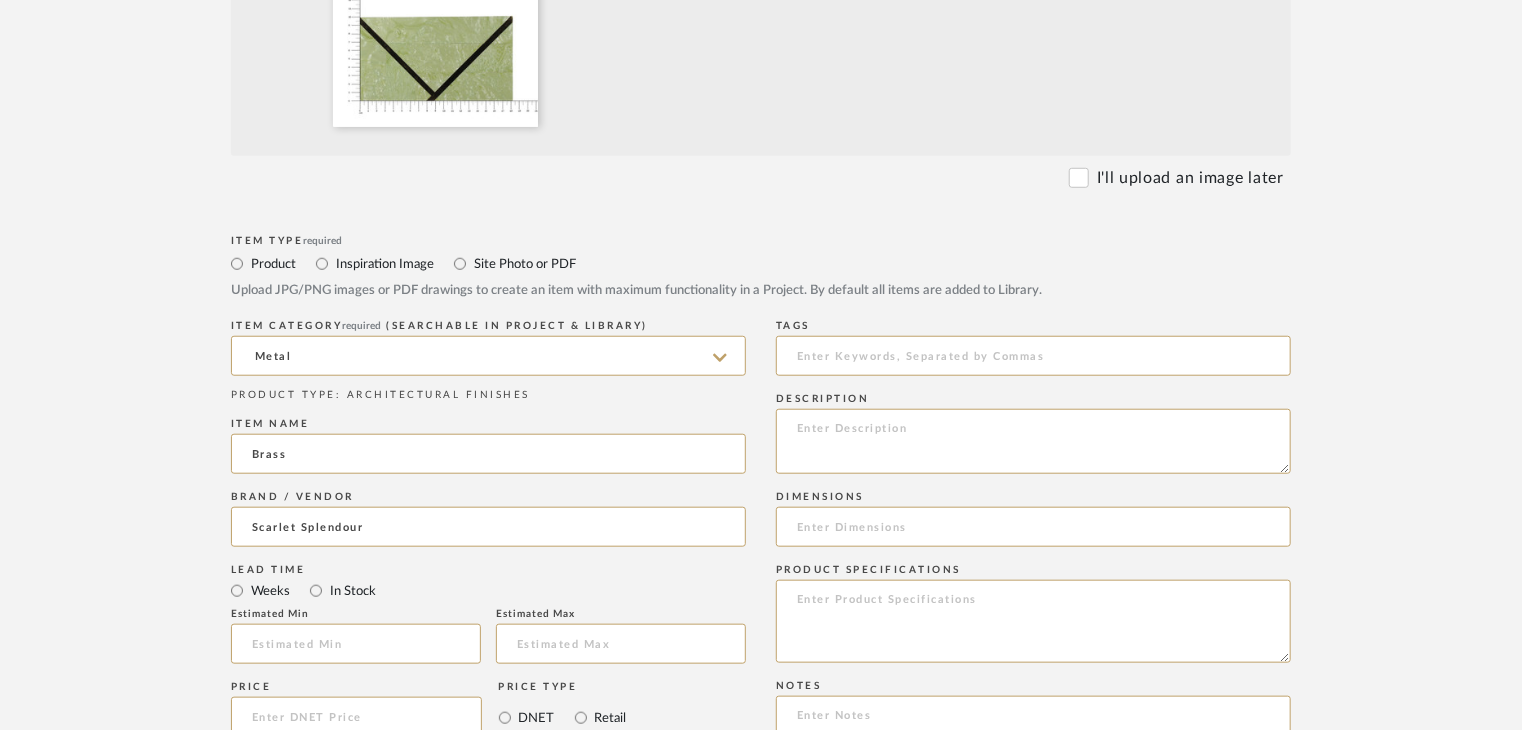 paste on "Type: clay tile
Dimension(s): (as mentioned)
Material/Finishes: (as mentioned)
Installation requirements, if any: (as applicable)
Price: (as mentioned)
Lead time: (as mentioned)
Sample available: supplier stock
Sample Internal reference number:
as per the internal sample warehouse) Point of
contact:
Contact number:
Email address:
Address:
Additional contact information:" 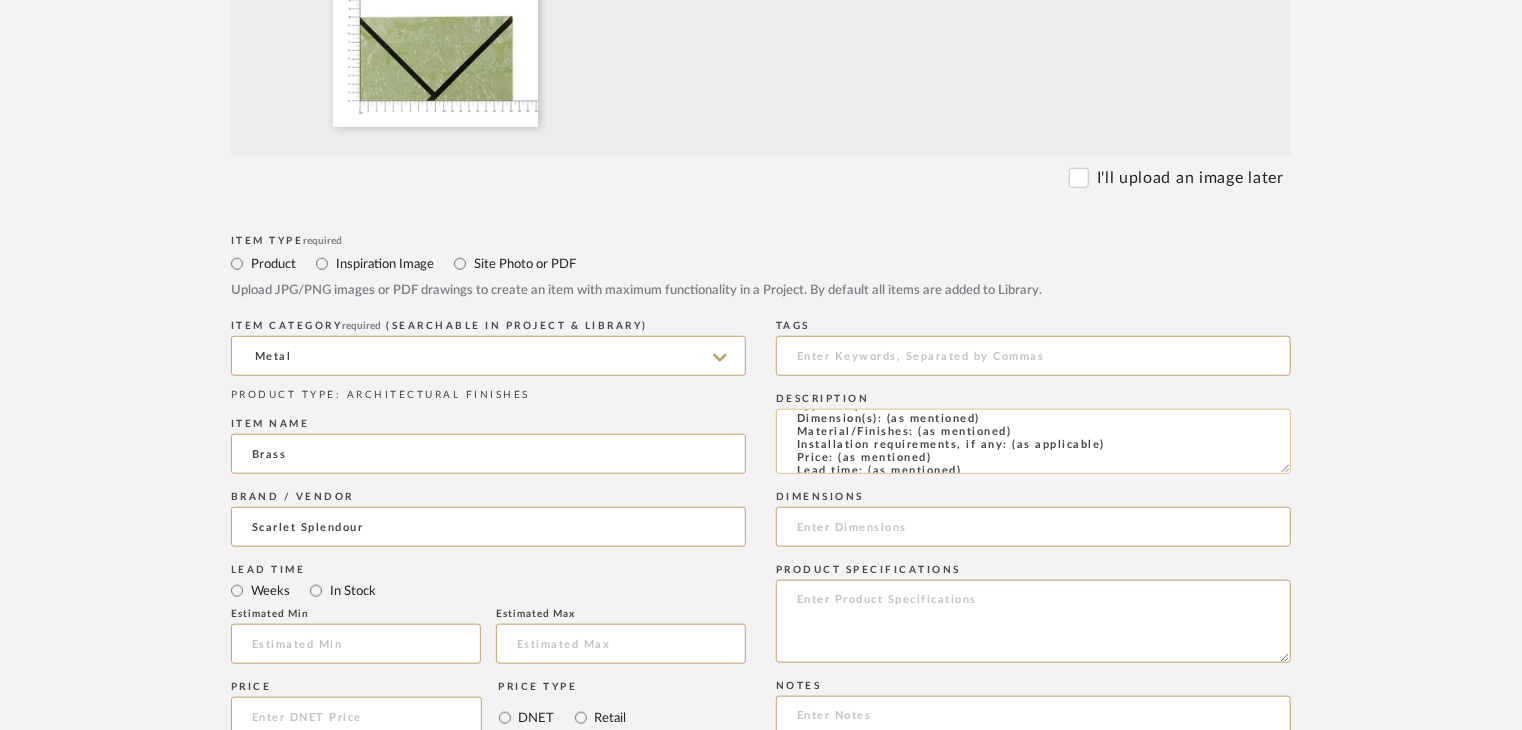 scroll, scrollTop: 0, scrollLeft: 0, axis: both 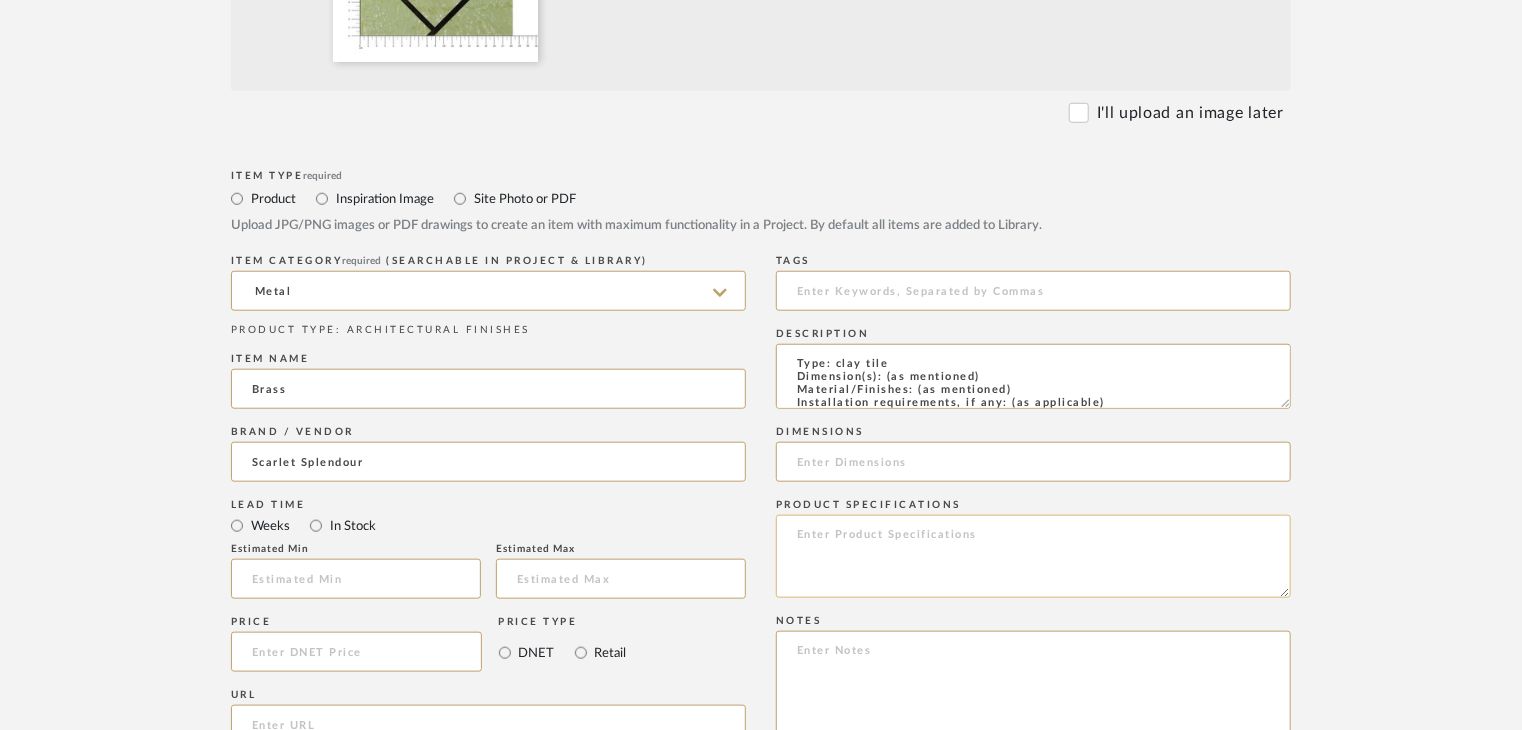 click on "Item Type  required Product Inspiration Image  Site Photo or PDF   Upload JPG/PNG images or PDF drawings to create an item with maximum functionality in a Project. By default all items are added to Library.   ITEM CATEGORY  required (Searchable in Project & Library) Metal  PRODUCT TYPE : ARCHITECTURAL FINISHES  Item name  Brass  Brand / Vendor  Scarlet Splendour  Lead Time  Weeks In Stock  Estimated Min   Estimated Max   Price   Price Type  DNET Retail  URL   Tags   Description  Type: clay tile
Dimension(s): (as mentioned)
Material/Finishes: (as mentioned)
Installation requirements, if any: (as applicable)
Price: (as mentioned)
Lead time: (as mentioned)
Sample available: supplier stock
Sample Internal reference number:
as per the internal sample warehouse) Point of
contact:
Contact number:
Email address:
Address:
Additional contact information:  Dimensions   Product Specifications   Notes   Save To  Projects AK Beach House CHAMIERS 103 Crown Residence Kottupuram house" 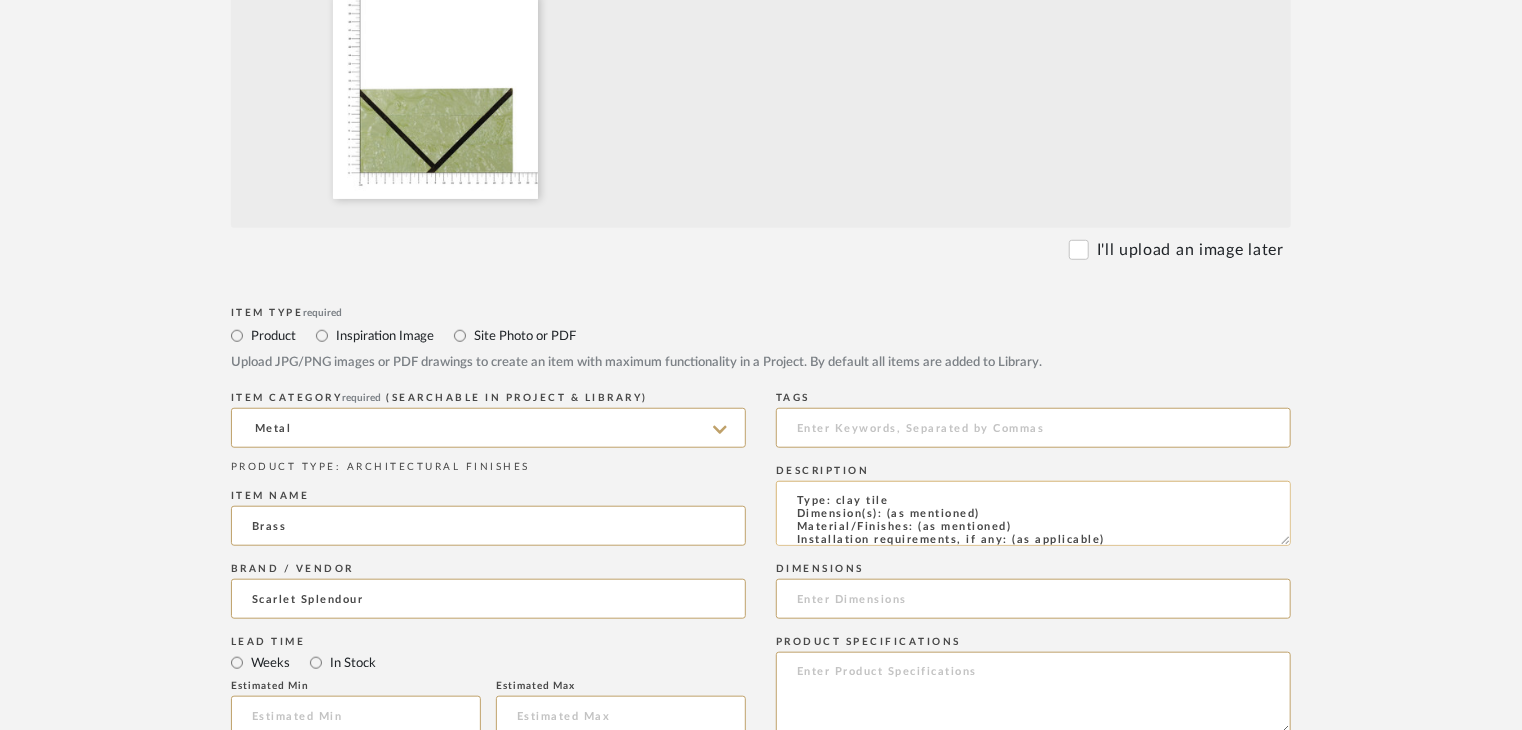 scroll, scrollTop: 600, scrollLeft: 0, axis: vertical 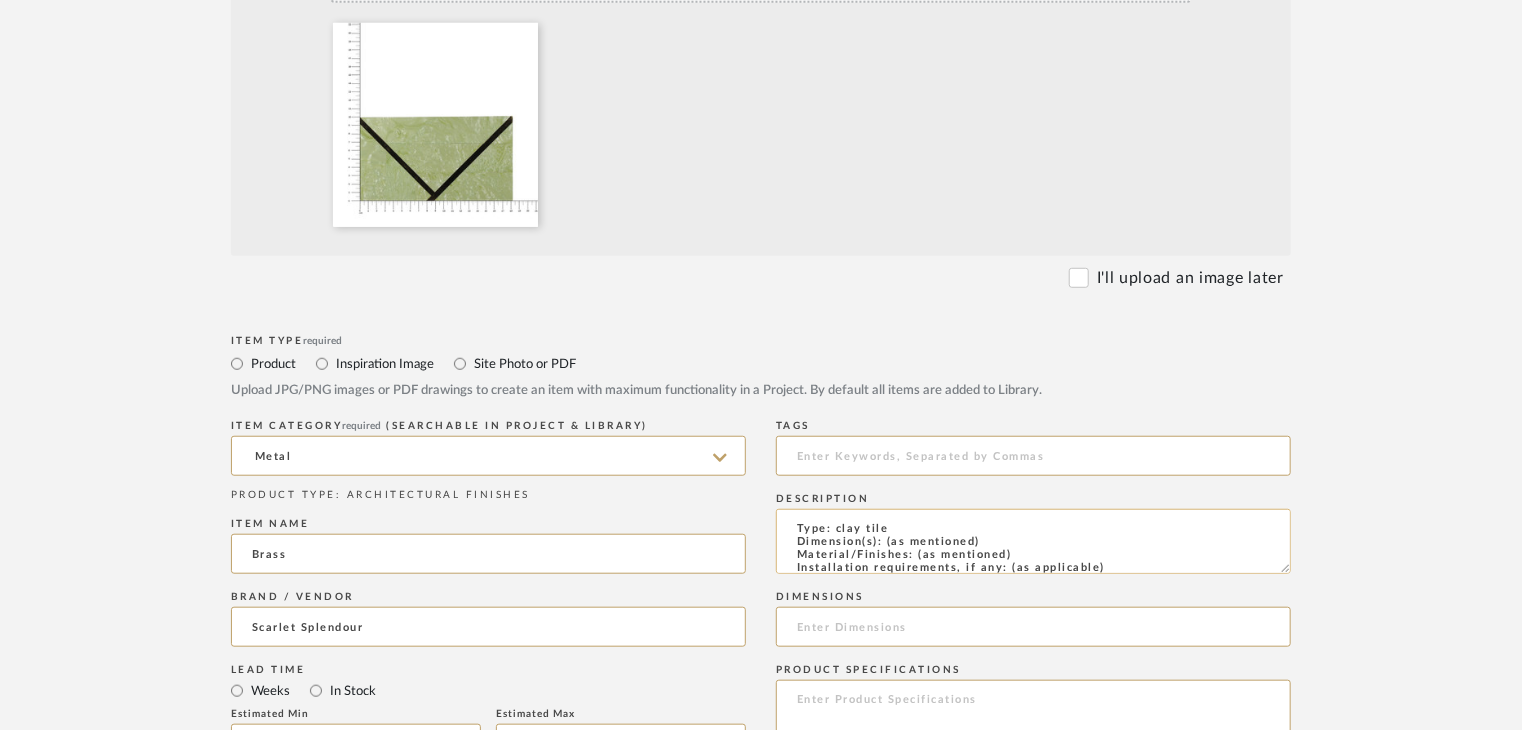 click on "Type: clay tile
Dimension(s): (as mentioned)
Material/Finishes: (as mentioned)
Installation requirements, if any: (as applicable)
Price: (as mentioned)
Lead time: (as mentioned)
Sample available: supplier stock
Sample Internal reference number:
as per the internal sample warehouse) Point of
contact:
Contact number:
Email address:
Address:
Additional contact information:" 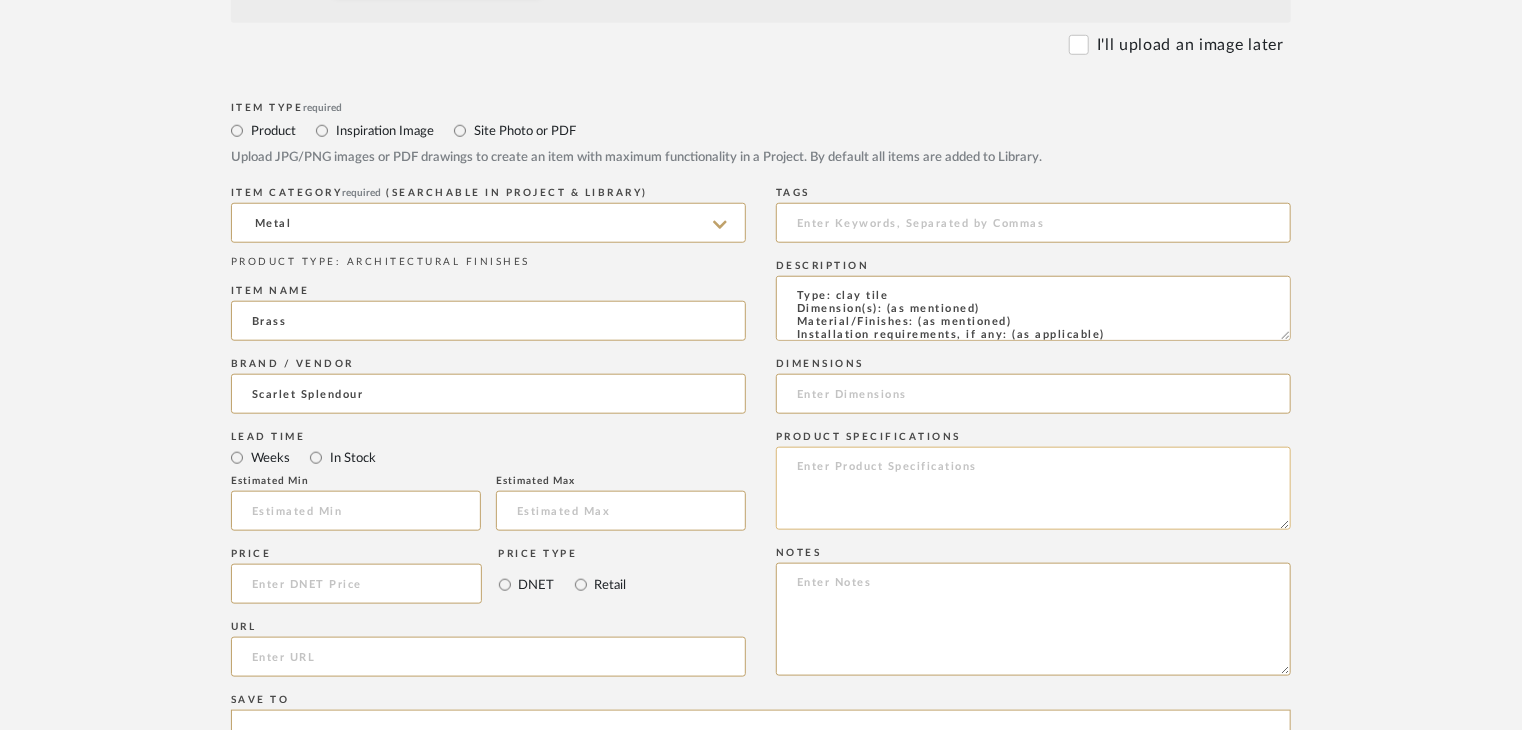 scroll, scrollTop: 900, scrollLeft: 0, axis: vertical 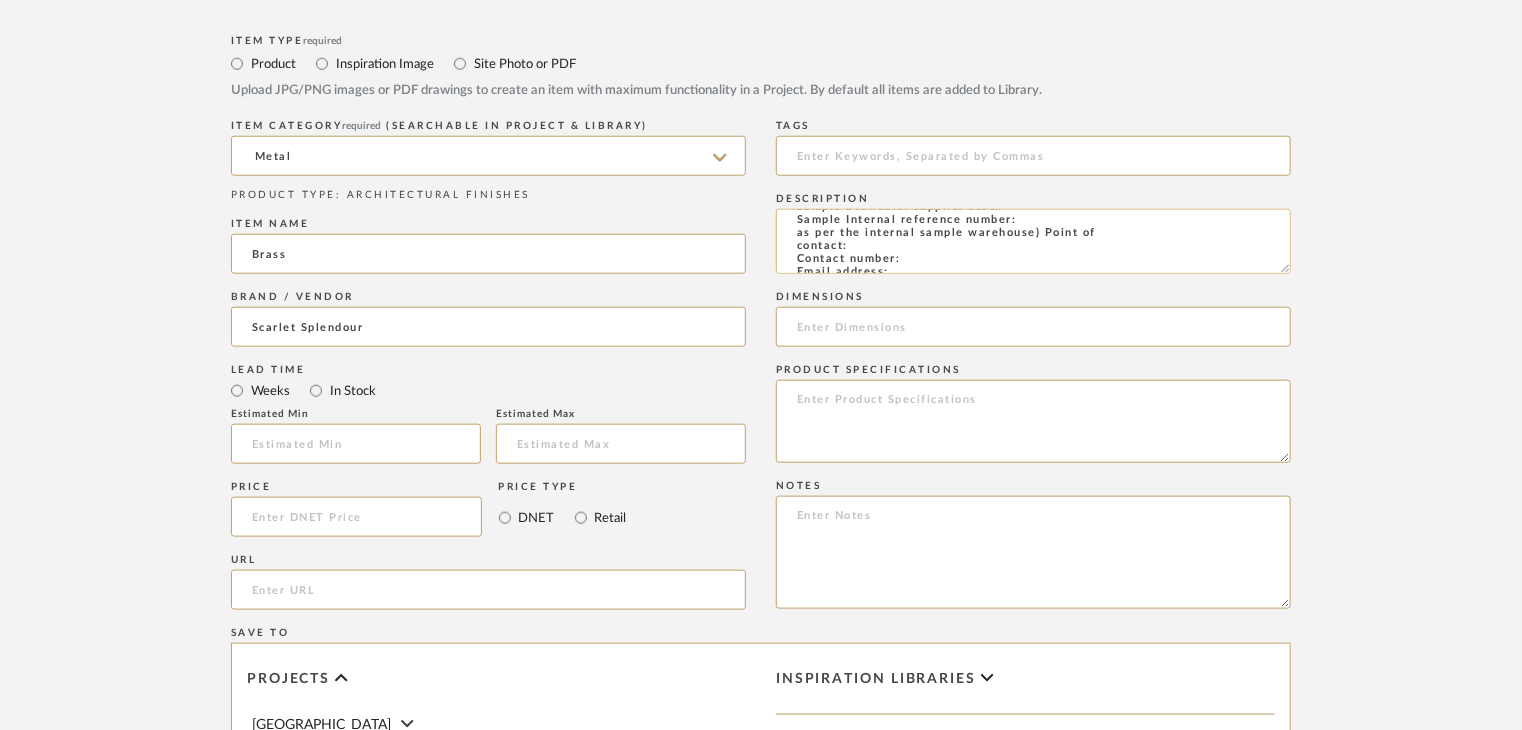 click on "Type: clay tile
Dimension(s): (as mentioned)
Material/Finishes: (as mentioned)
Installation requirements, if any: (as applicable)
Price: (as mentioned)
Lead time: (as mentioned)
Sample available: supplier stock
Sample Internal reference number:
as per the internal sample warehouse) Point of
contact:
Contact number:
Email address:
Address:
Additional contact information:" 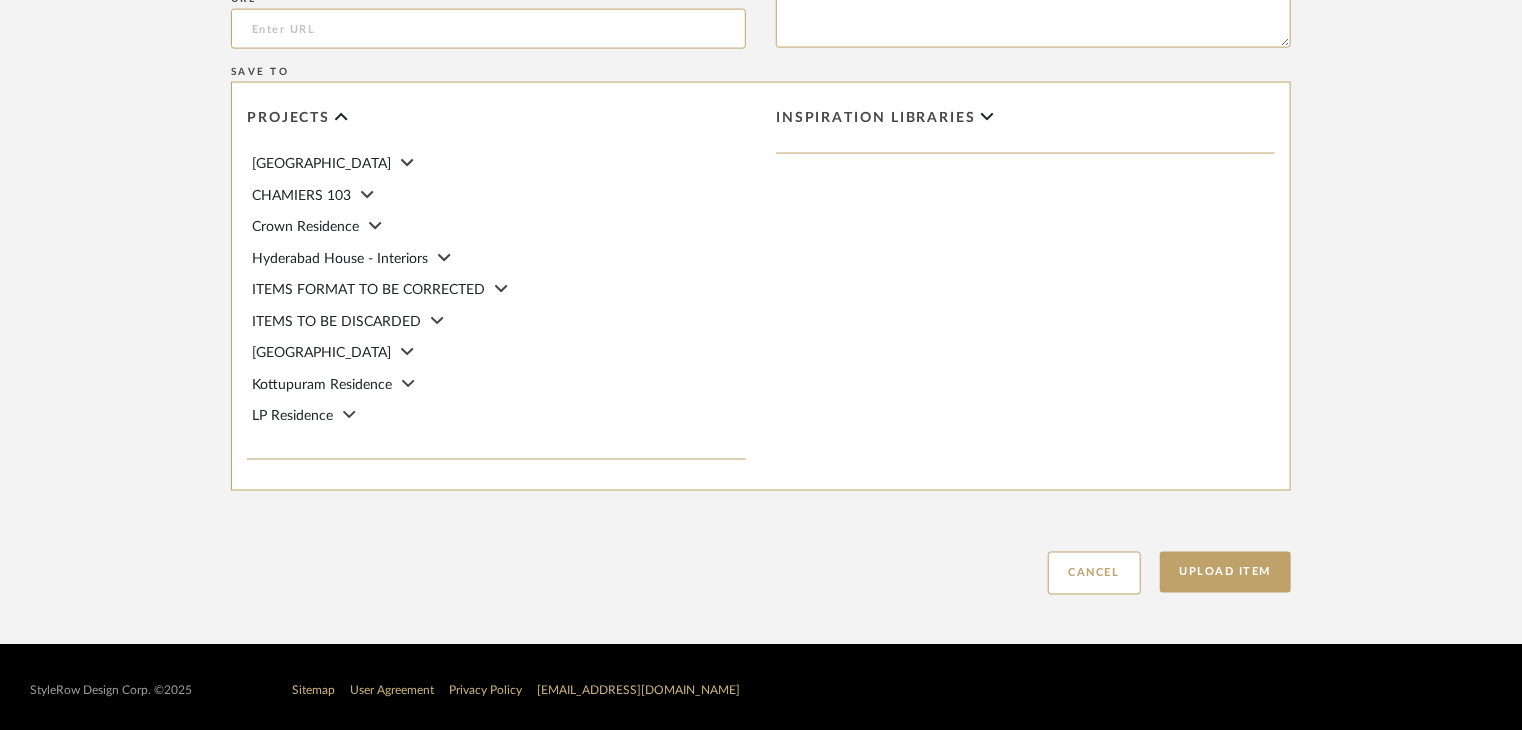 scroll, scrollTop: 1468, scrollLeft: 0, axis: vertical 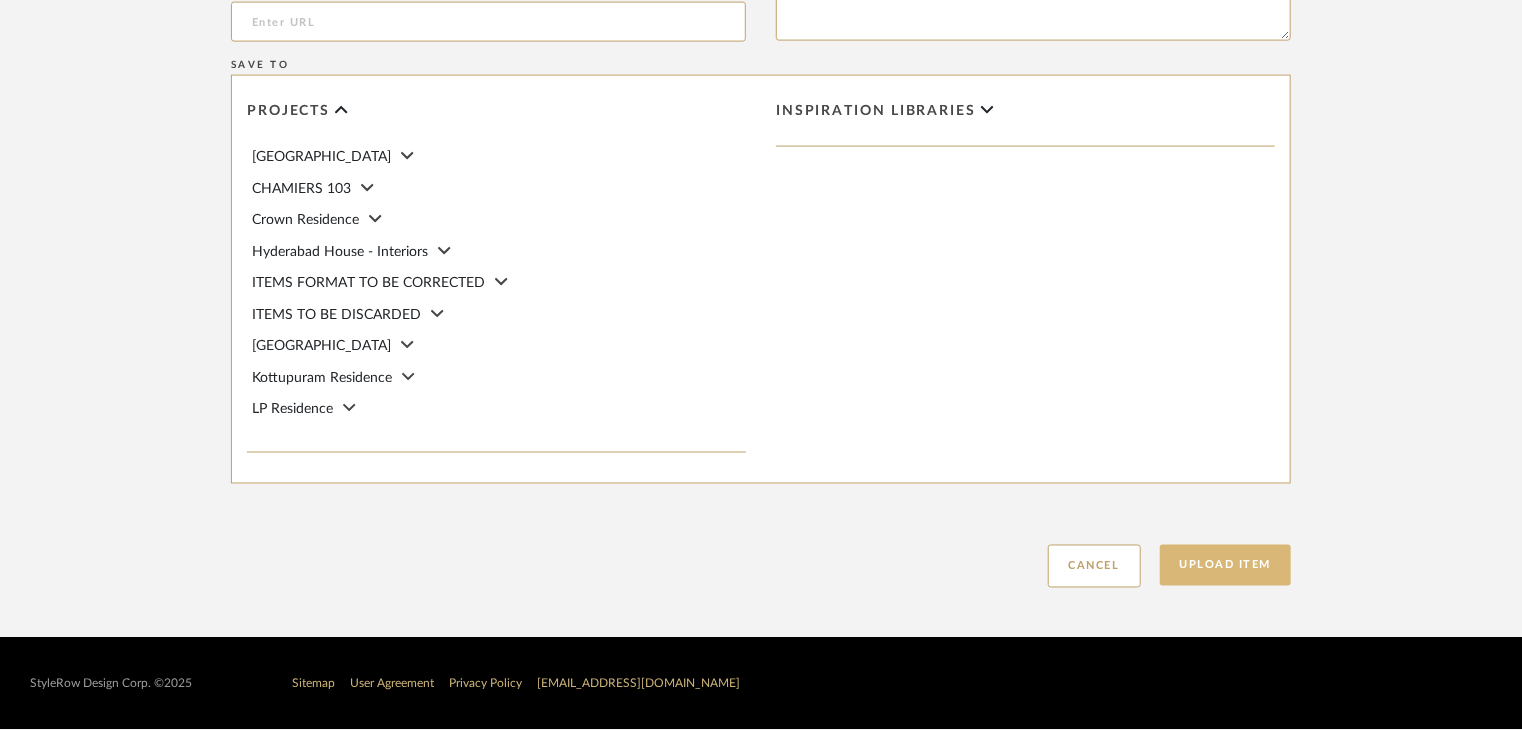type on "Type: clay tile
Dimension(s): (as mentioned)
Material/Finishes: (as mentioned)
Installation requirements, if any: (as applicable)
Price: (as mentioned)
Lead time: (as mentioned)
Sample available: supplier stock
Sample Internal reference number: AF-MT-N3G
as per the internal sample warehouse) Point of
contact:
Contact number:
Email address:
Address:
Additional contact information:" 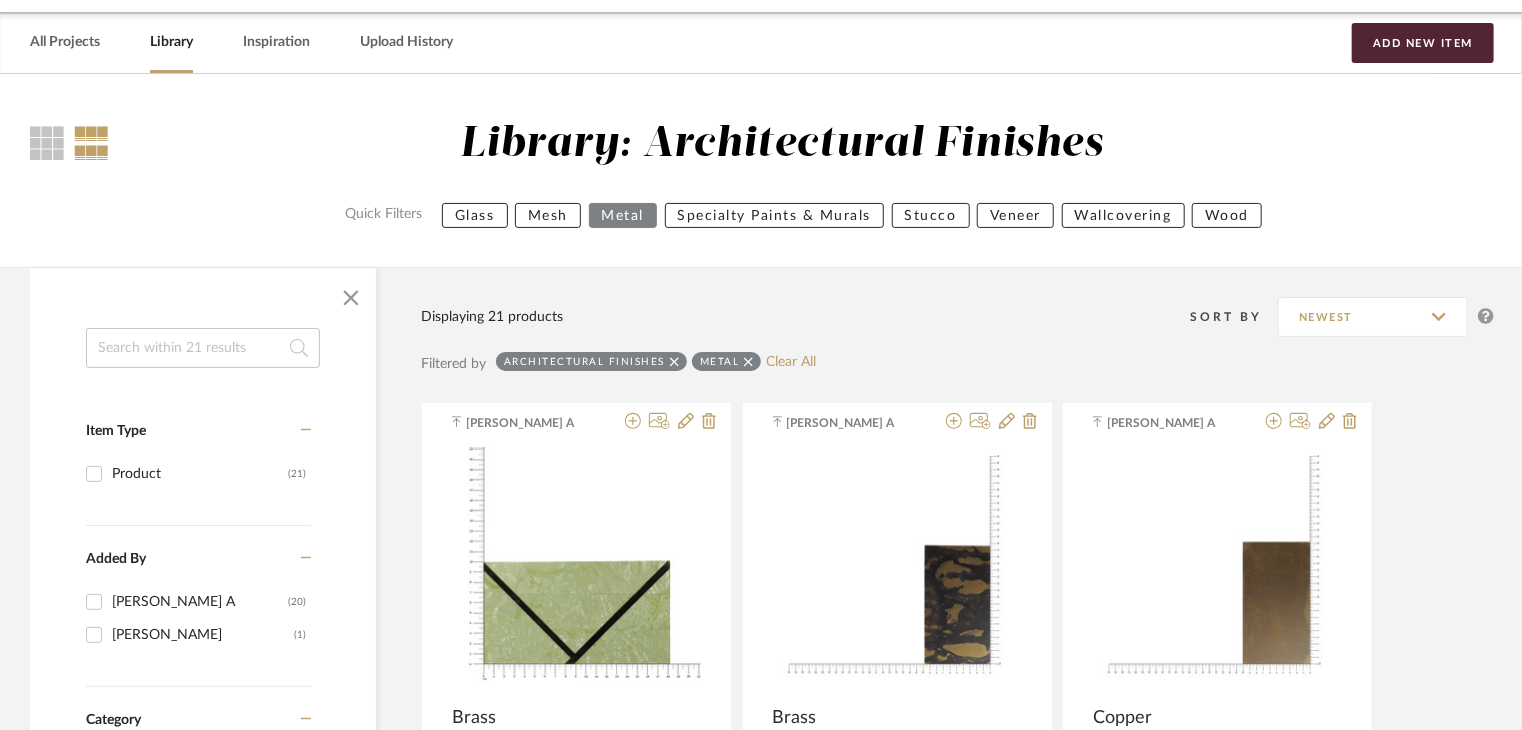 scroll, scrollTop: 0, scrollLeft: 0, axis: both 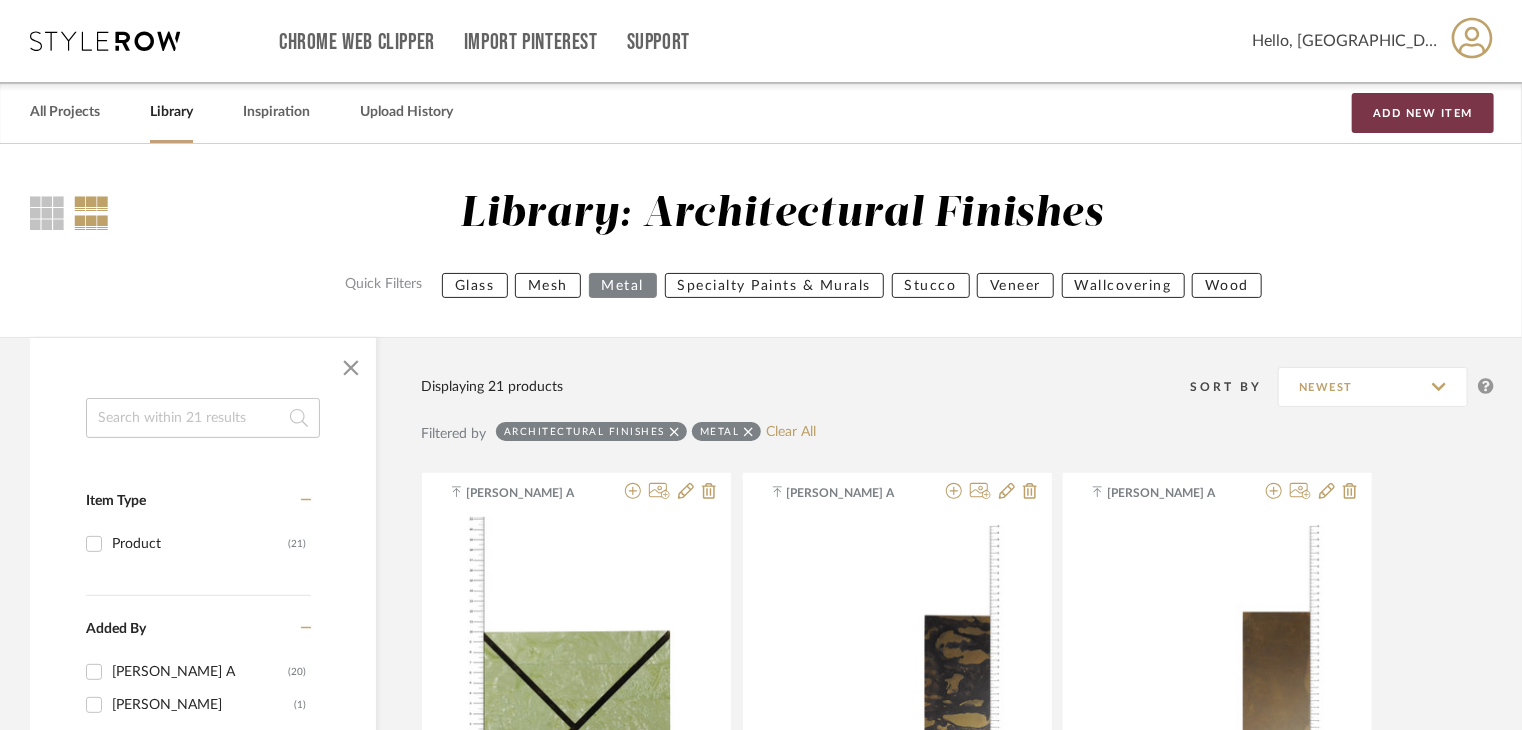 click on "Add New Item" at bounding box center [1423, 113] 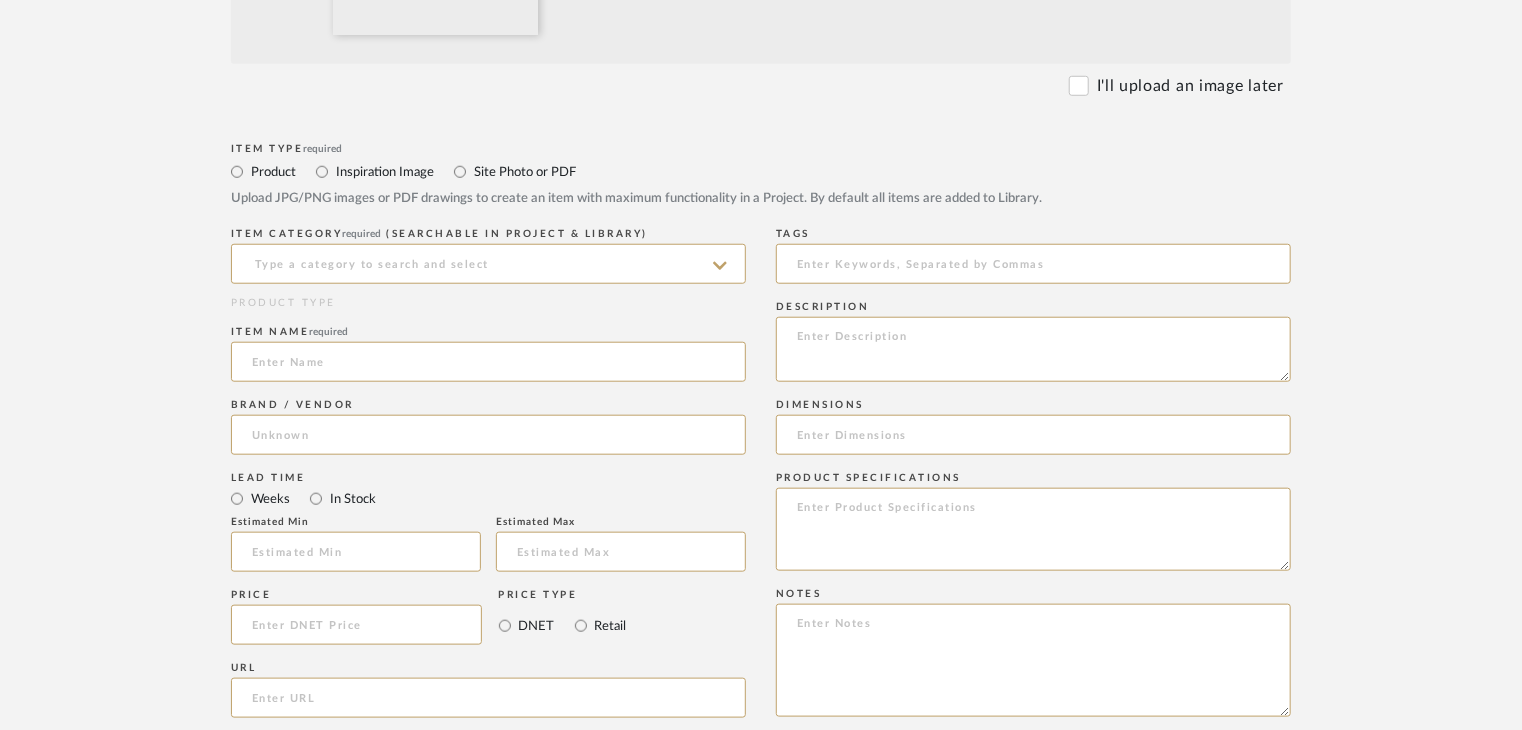 scroll, scrollTop: 800, scrollLeft: 0, axis: vertical 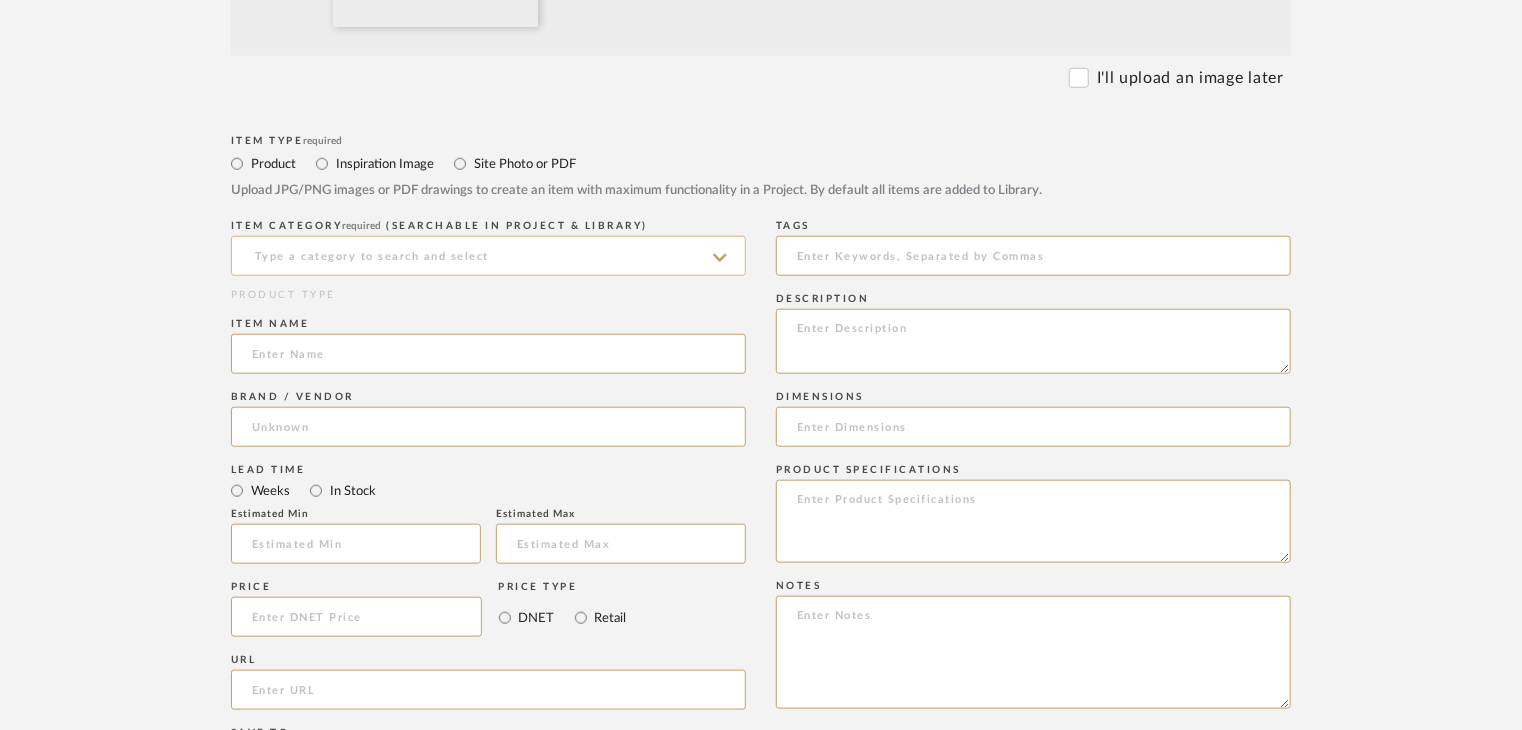 click 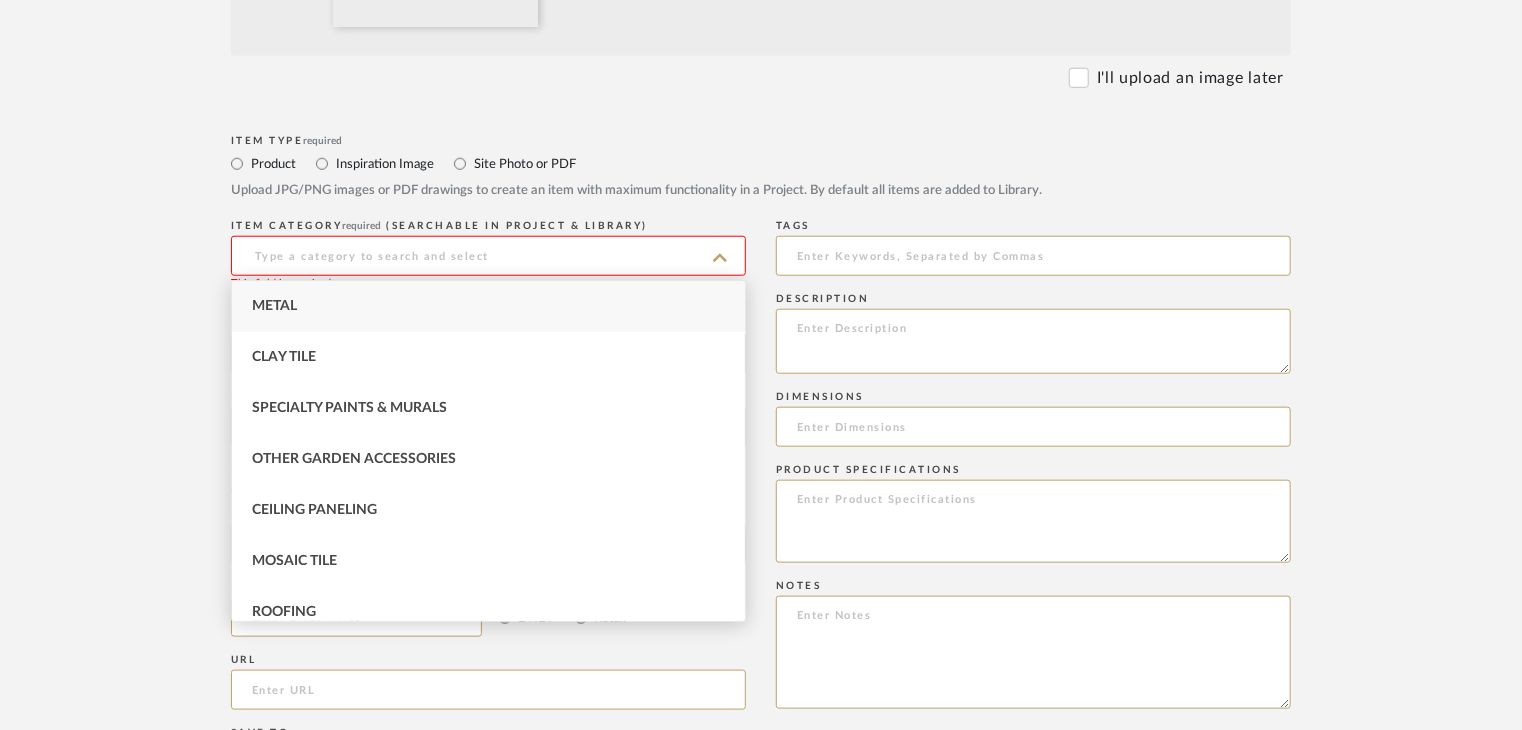 click on "Metal" at bounding box center (488, 306) 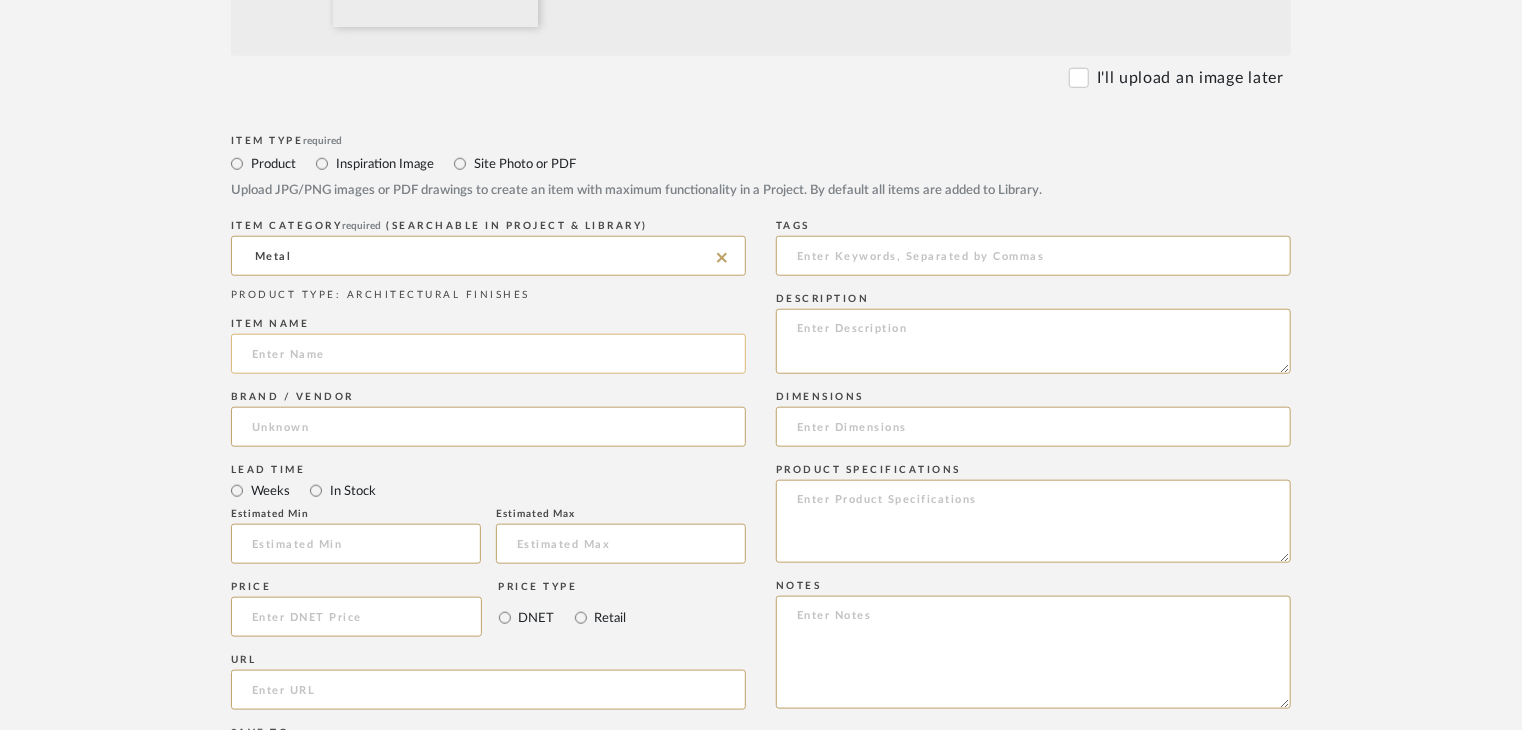 click 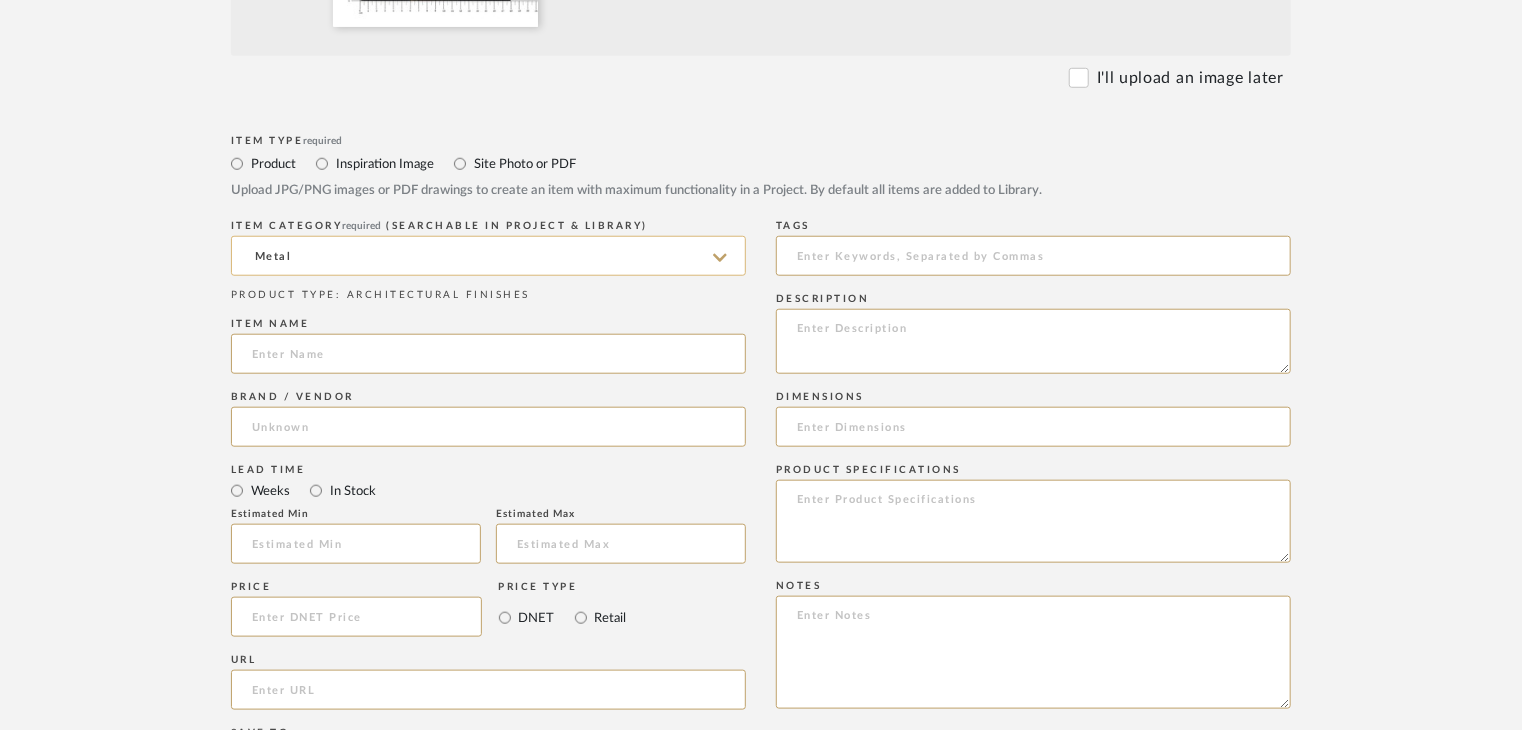 paste on "Brass" 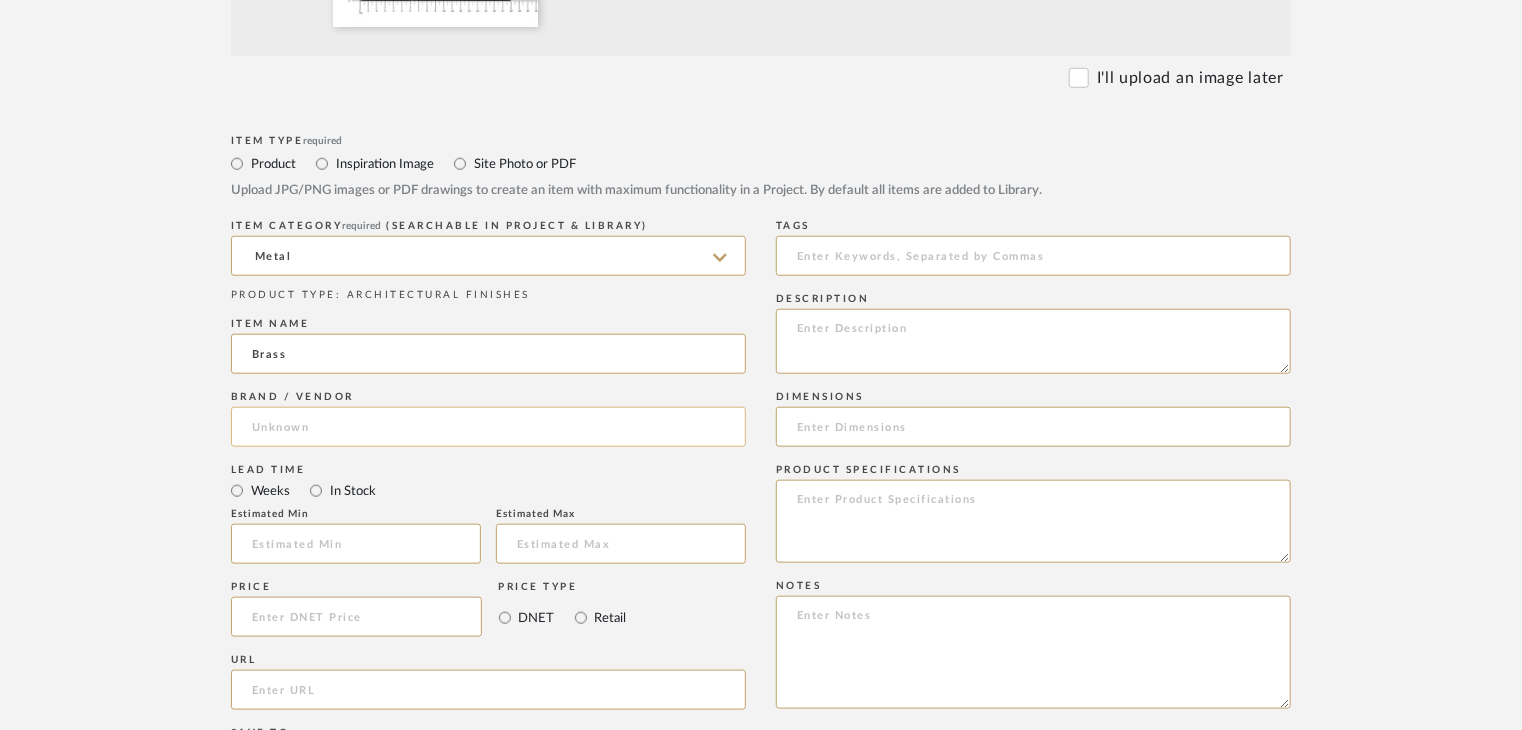 type on "Brass" 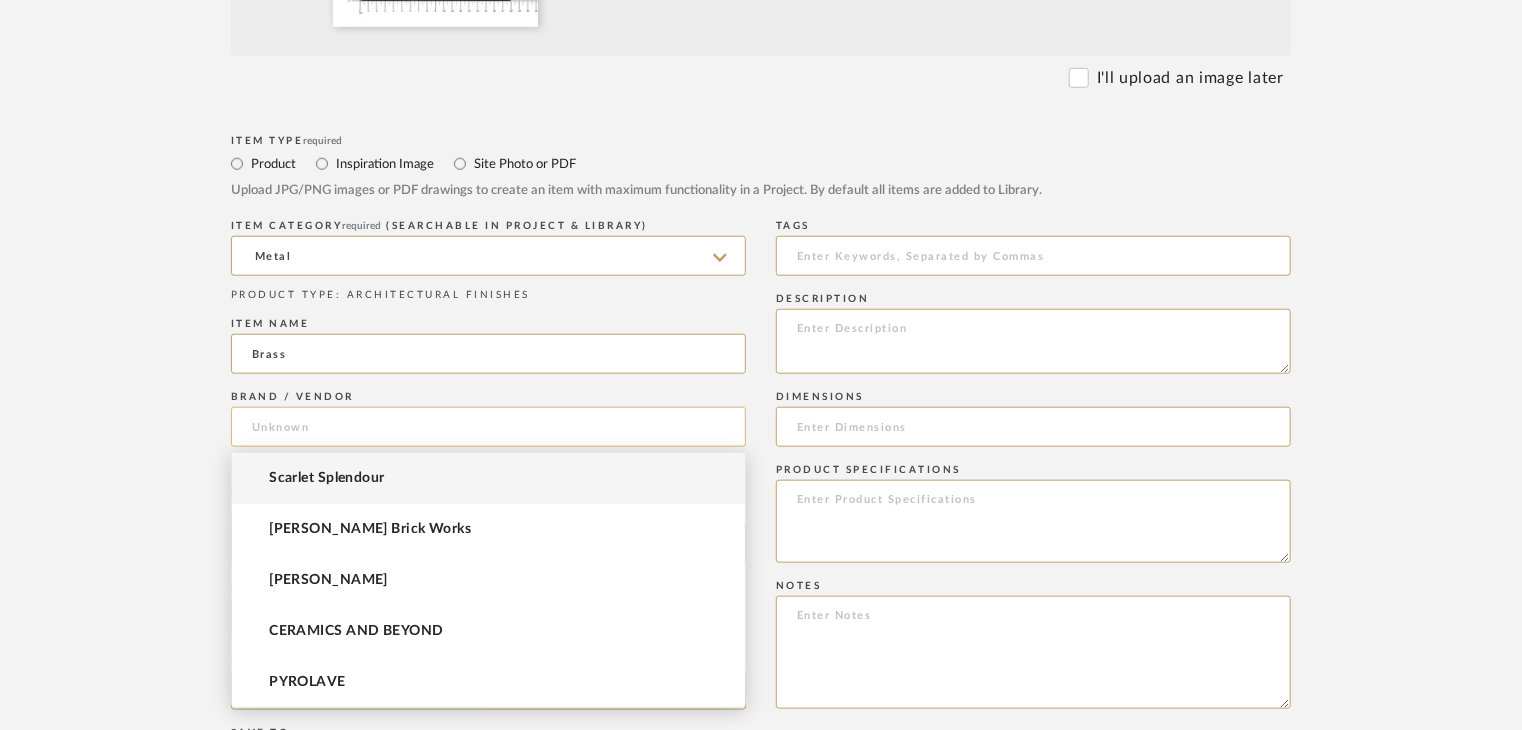 click 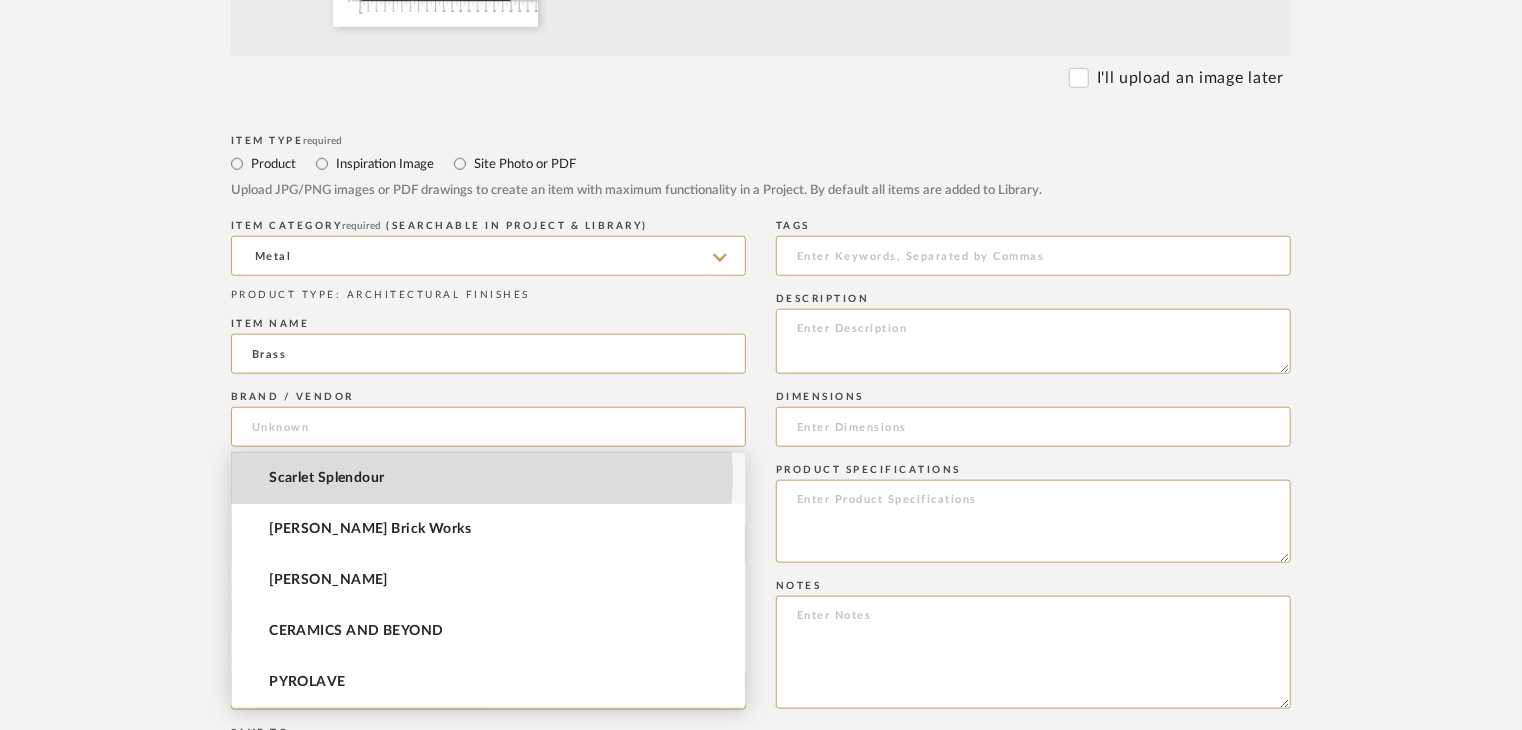 click on "Scarlet Splendour" at bounding box center [488, 478] 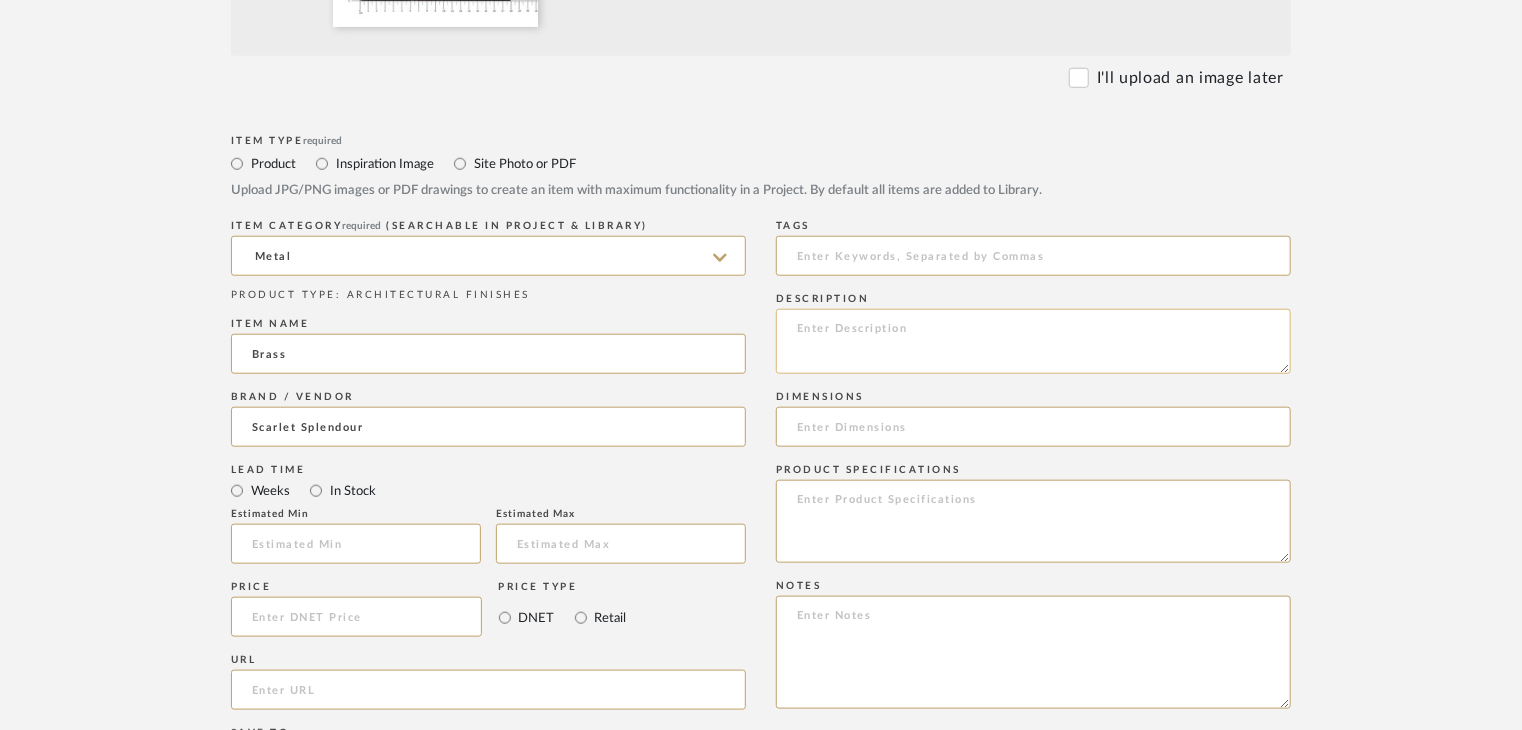 click 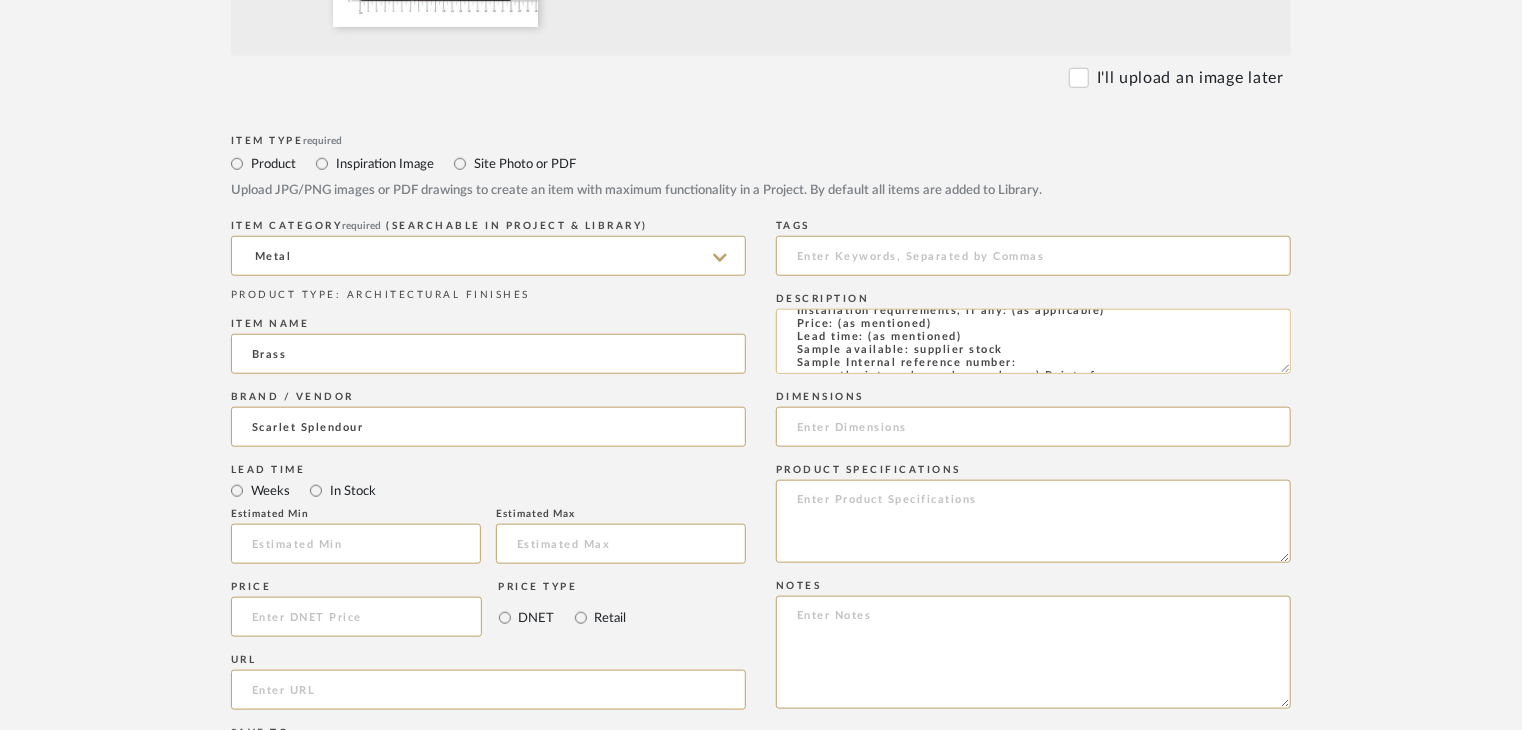 scroll, scrollTop: 51, scrollLeft: 0, axis: vertical 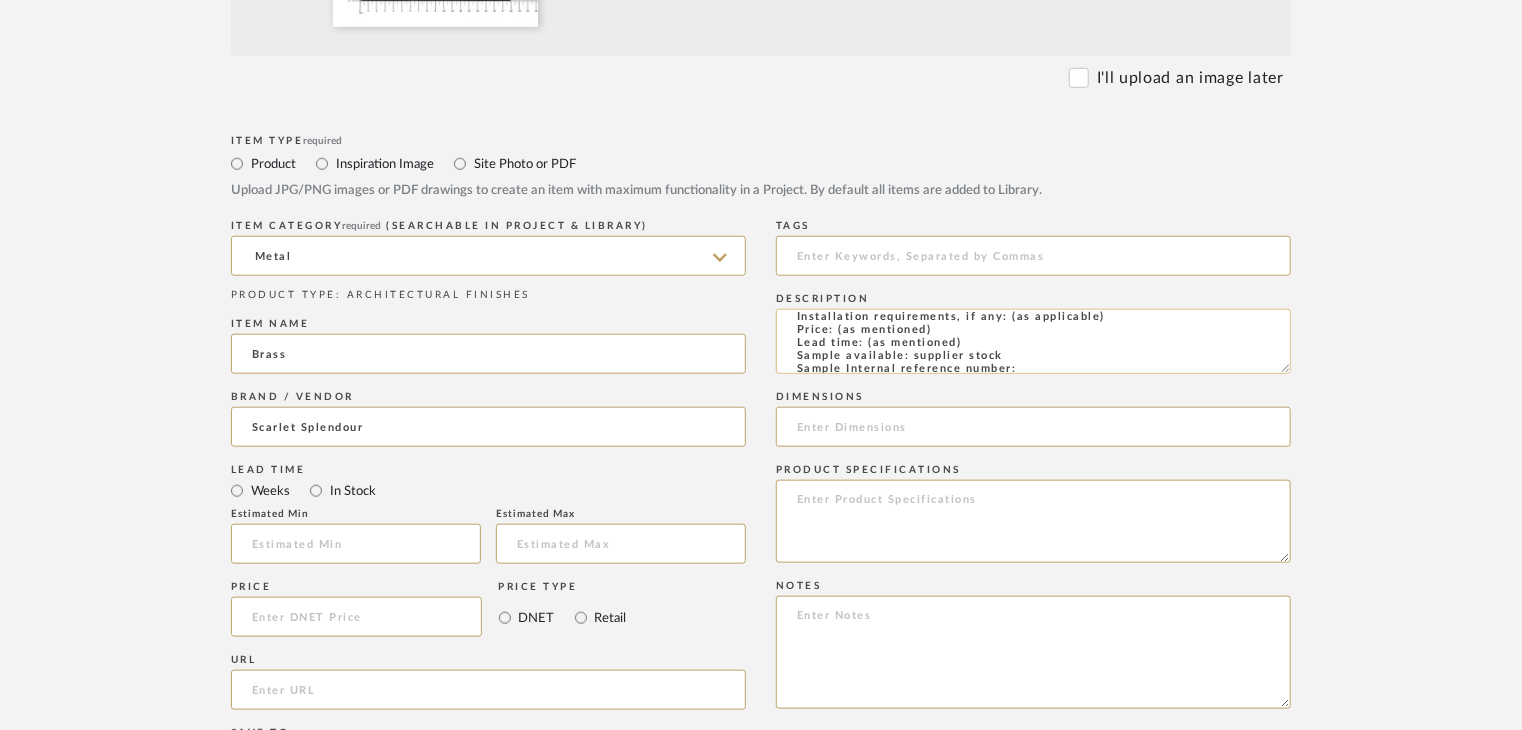 click on "Type: clay tile
Dimension(s): (as mentioned)
Material/Finishes: (as mentioned)
Installation requirements, if any: (as applicable)
Price: (as mentioned)
Lead time: (as mentioned)
Sample available: supplier stock
Sample Internal reference number:
as per the internal sample warehouse) Point of
contact:
Contact number:
Email address:
Address:
Additional contact information:" 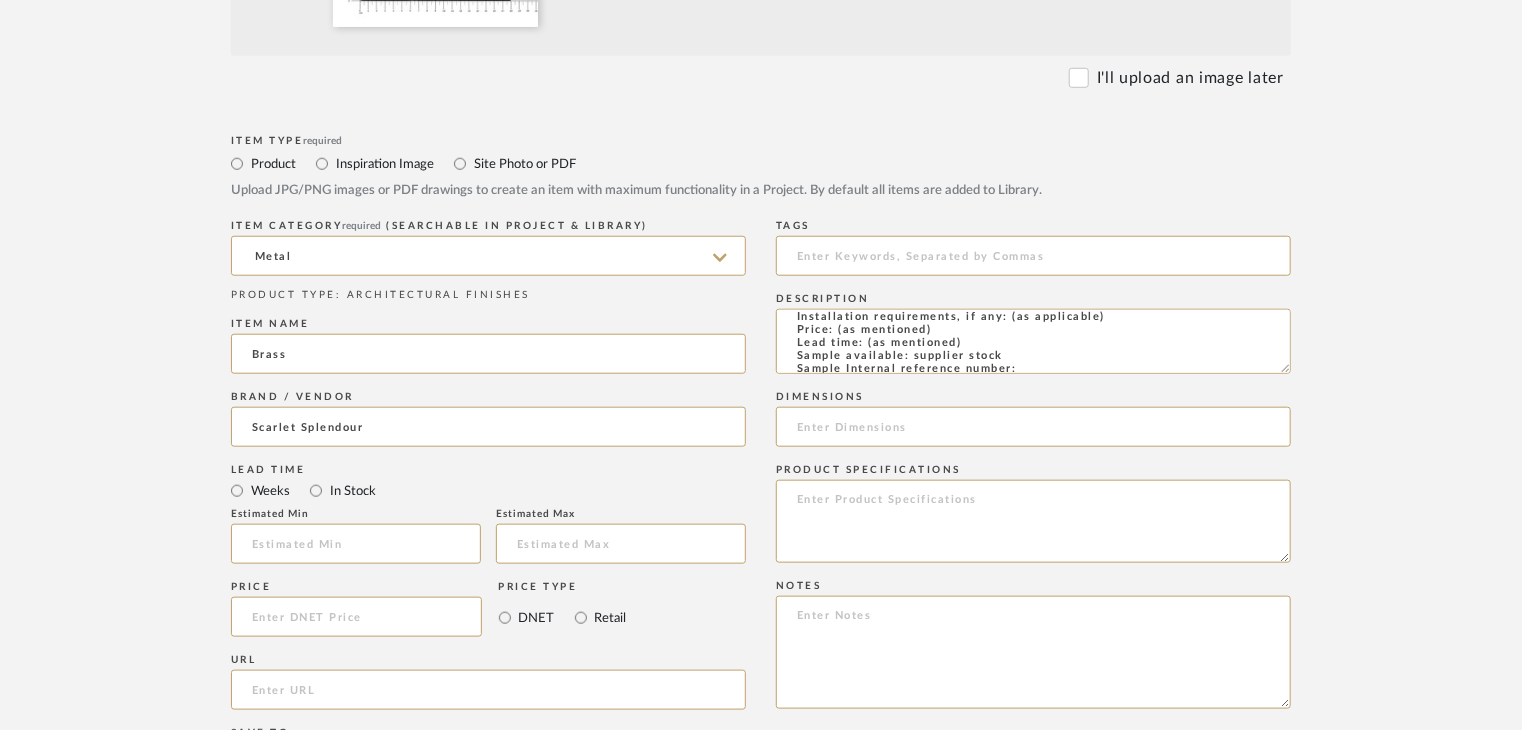 paste on "AF-MT-GR7G" 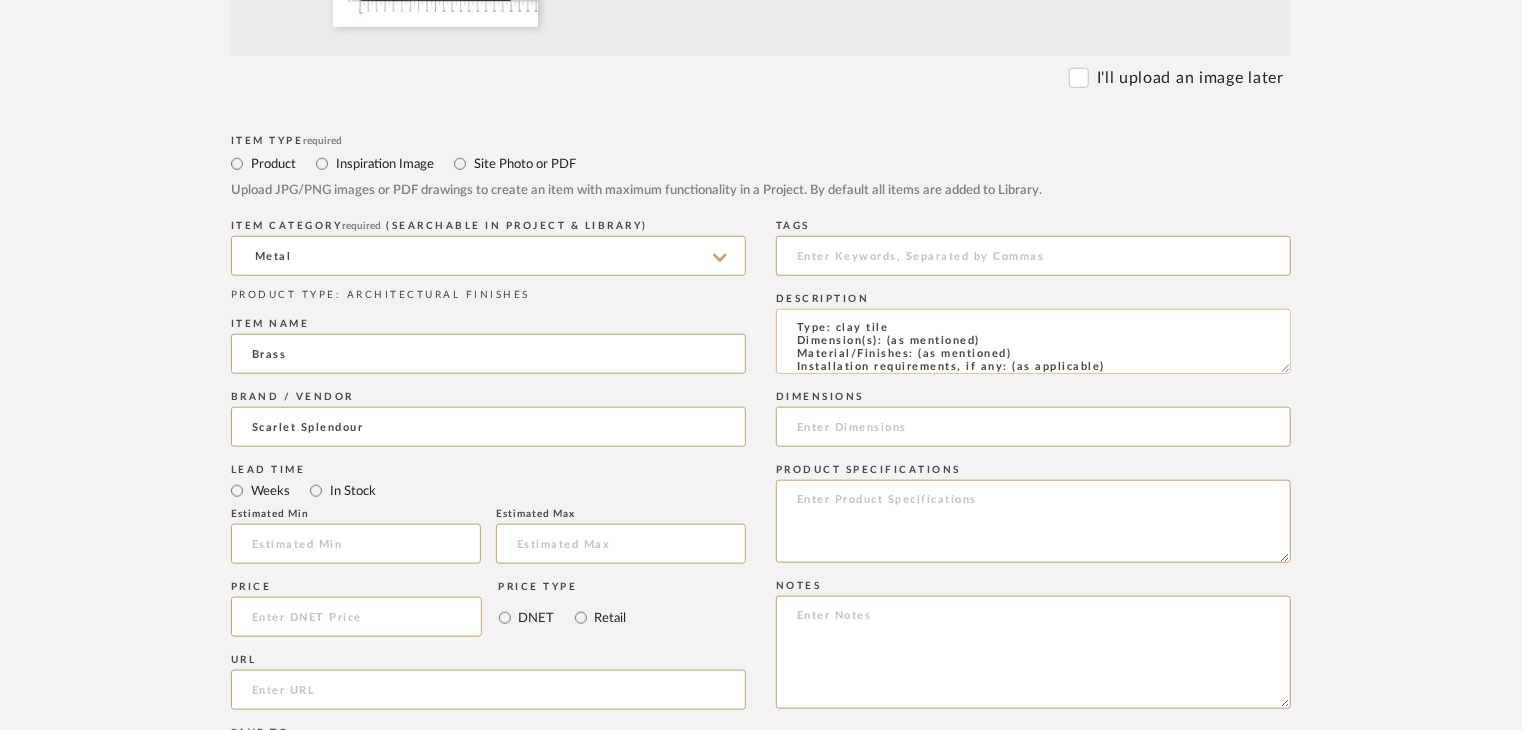 scroll, scrollTop: 0, scrollLeft: 0, axis: both 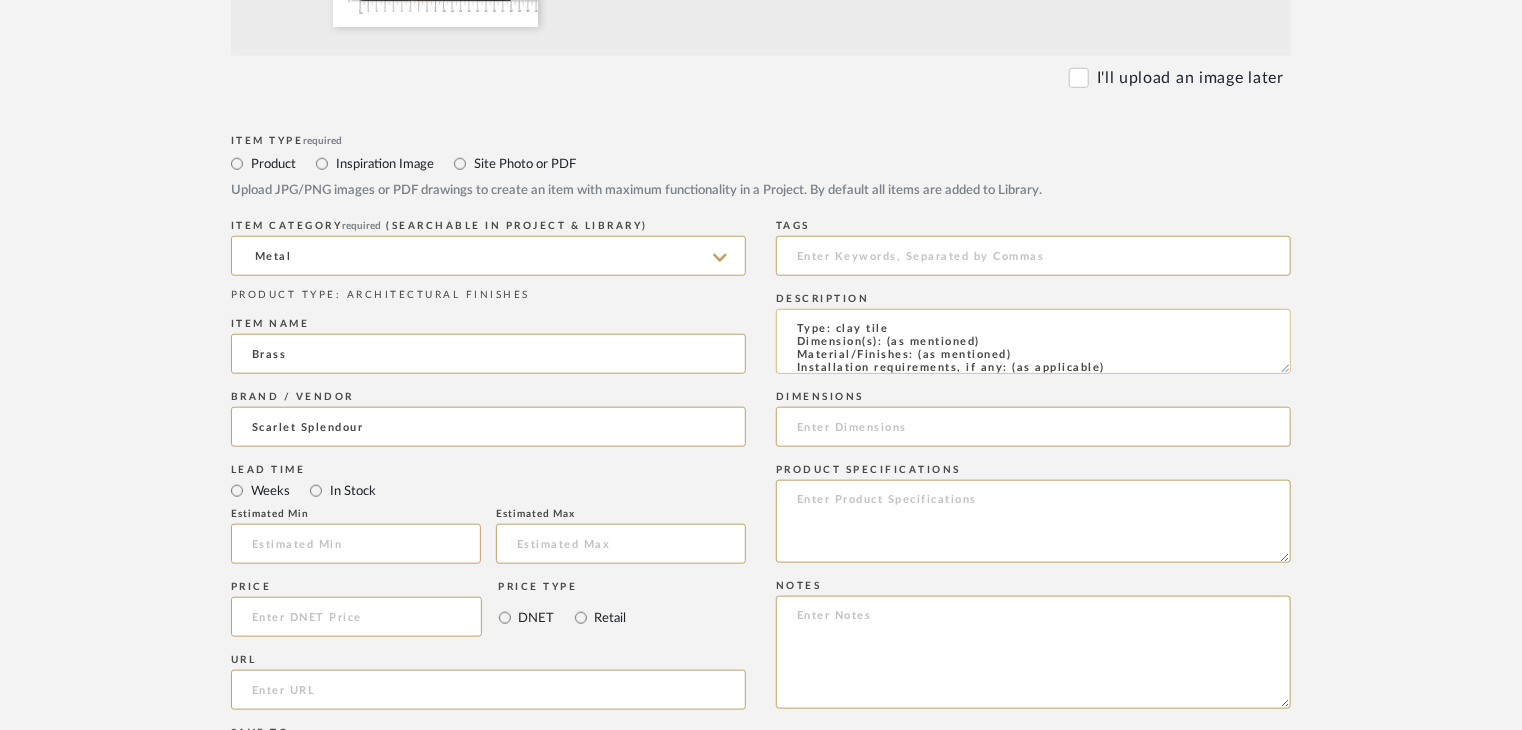 drag, startPoint x: 904, startPoint y: 325, endPoint x: 837, endPoint y: 318, distance: 67.36468 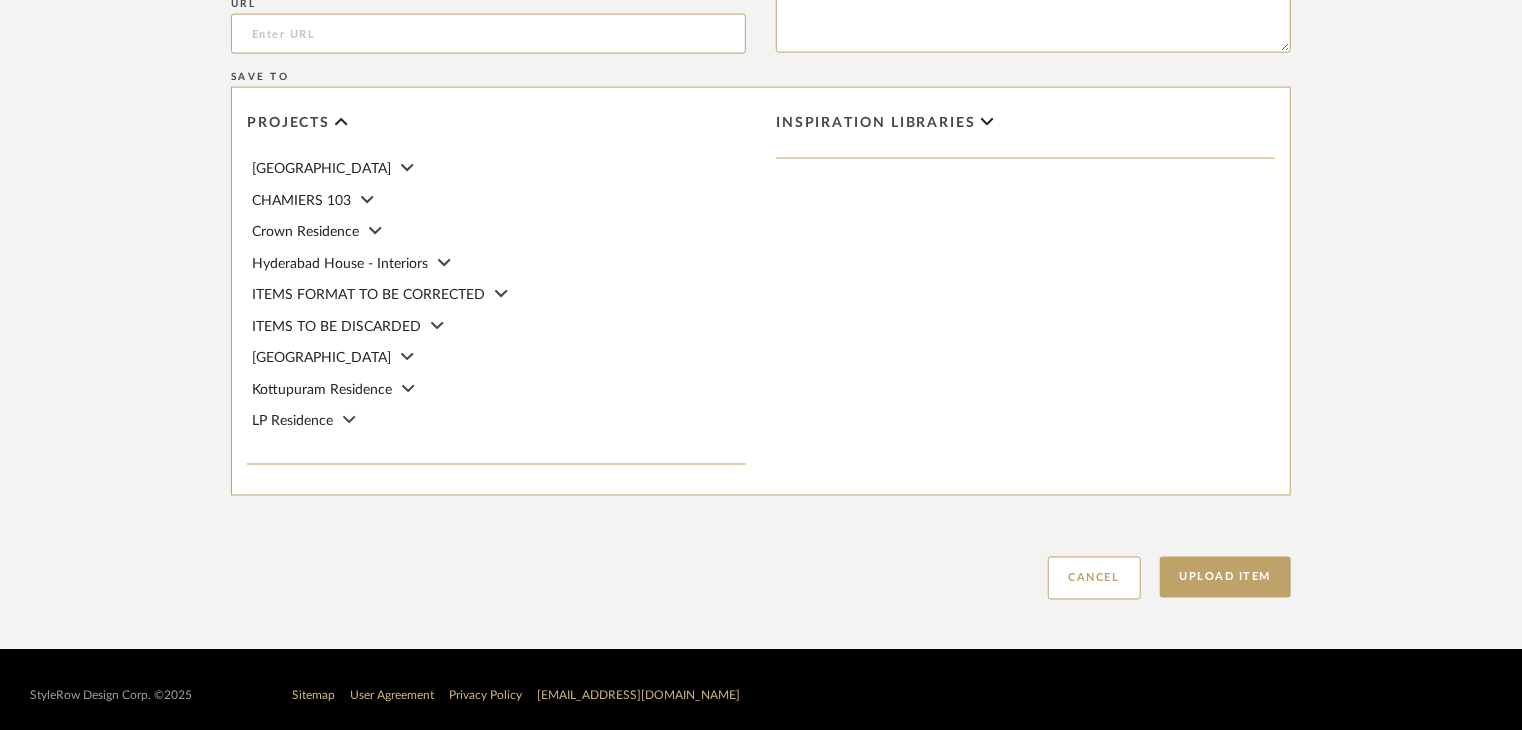 scroll, scrollTop: 1468, scrollLeft: 0, axis: vertical 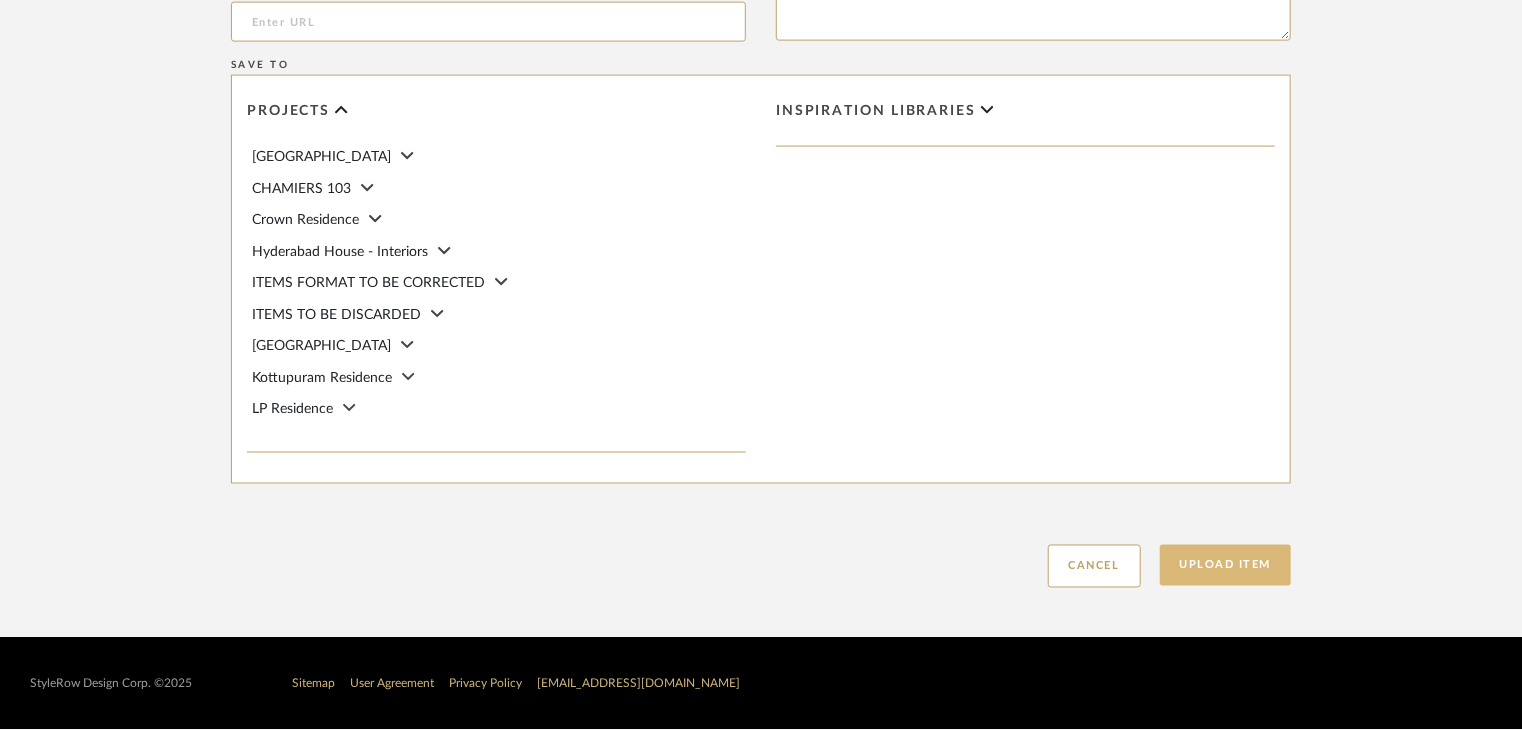 type on "Type: metal
Dimension(s): (as mentioned)
Material/Finishes: (as mentioned)
Installation requirements, if any: (as applicable)
Price: (as mentioned)
Lead time: (as mentioned)
Sample available: supplier stock
Sample Internal reference number: AF-MT-GR7G
as per the internal sample warehouse) Point of
contact:
Contact number:
Email address:
Address:
Additional contact information:" 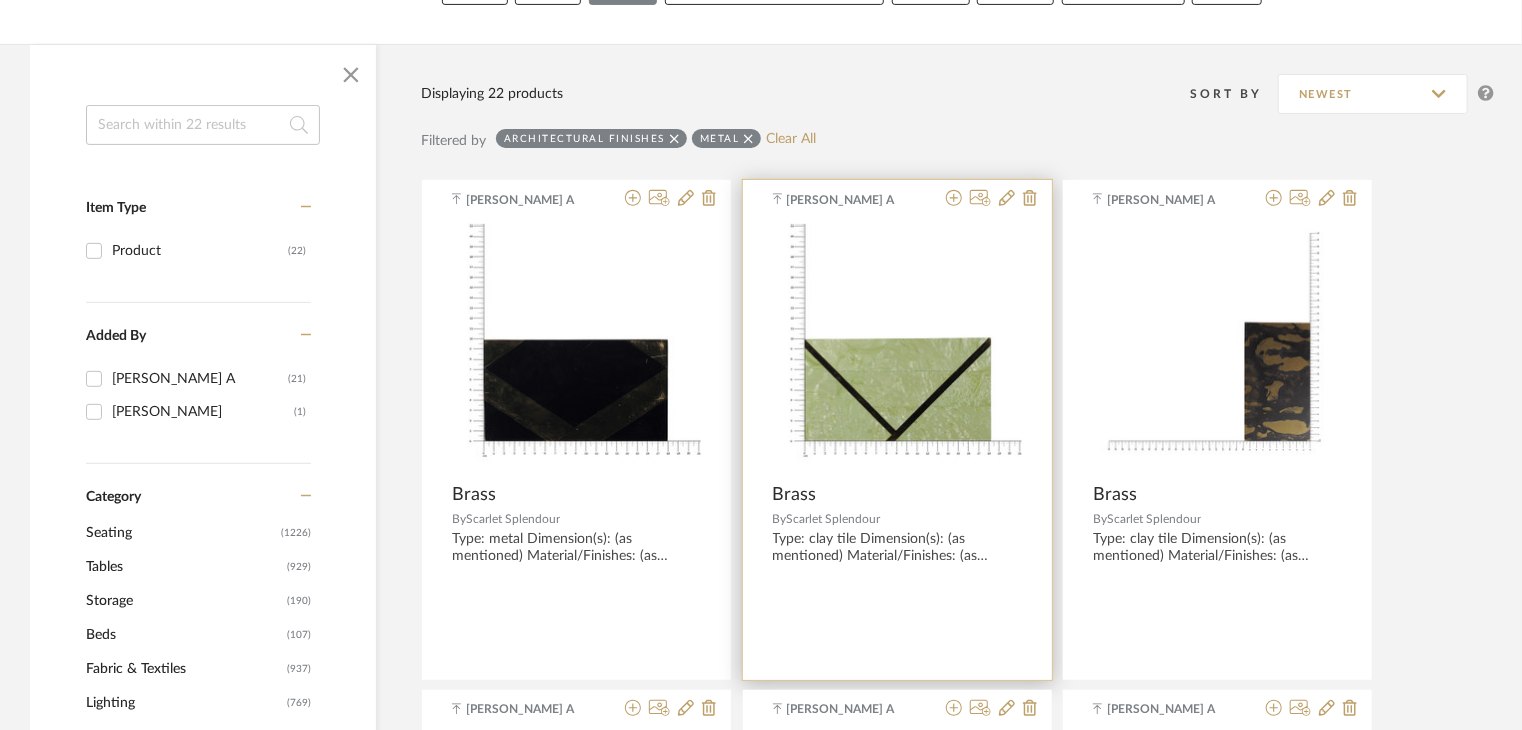 scroll, scrollTop: 300, scrollLeft: 0, axis: vertical 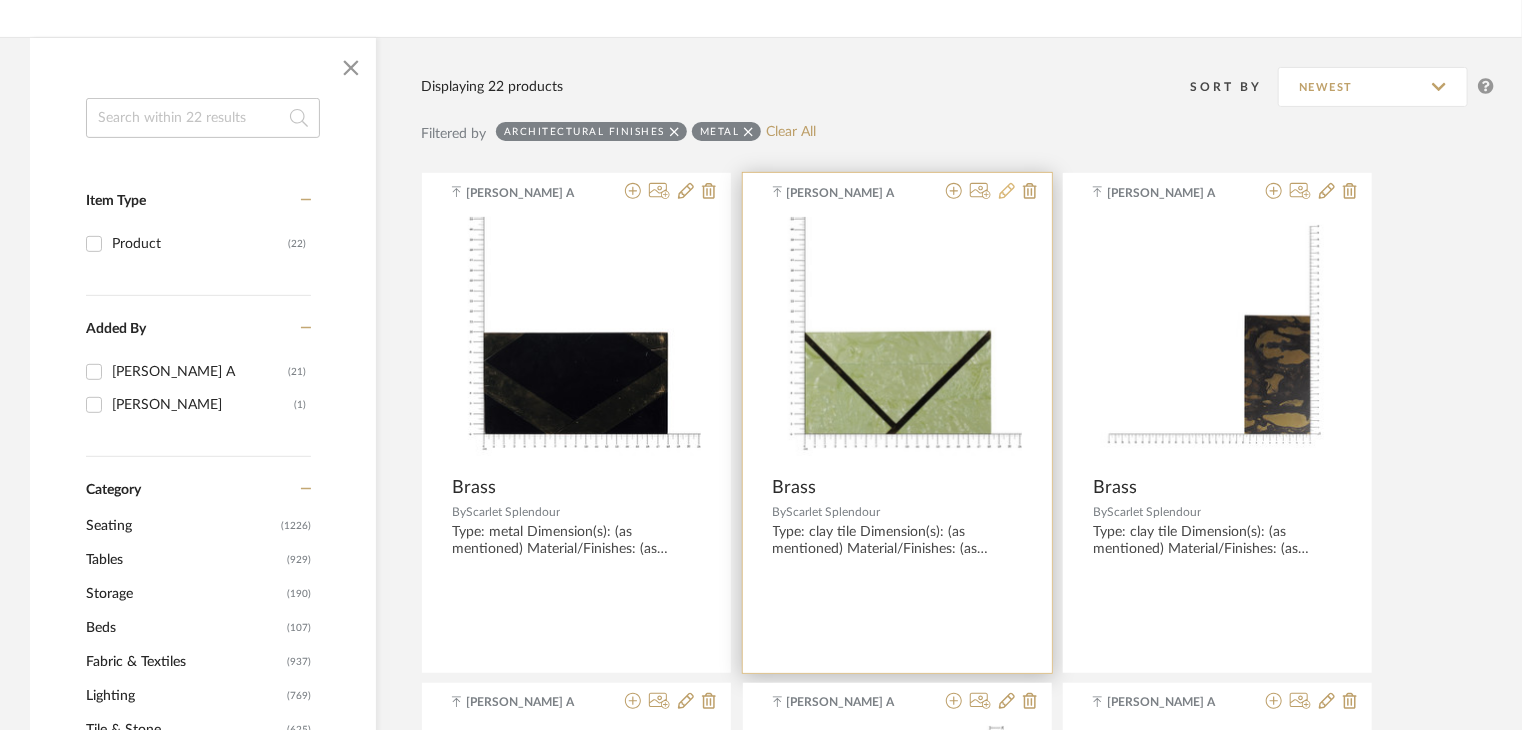 click 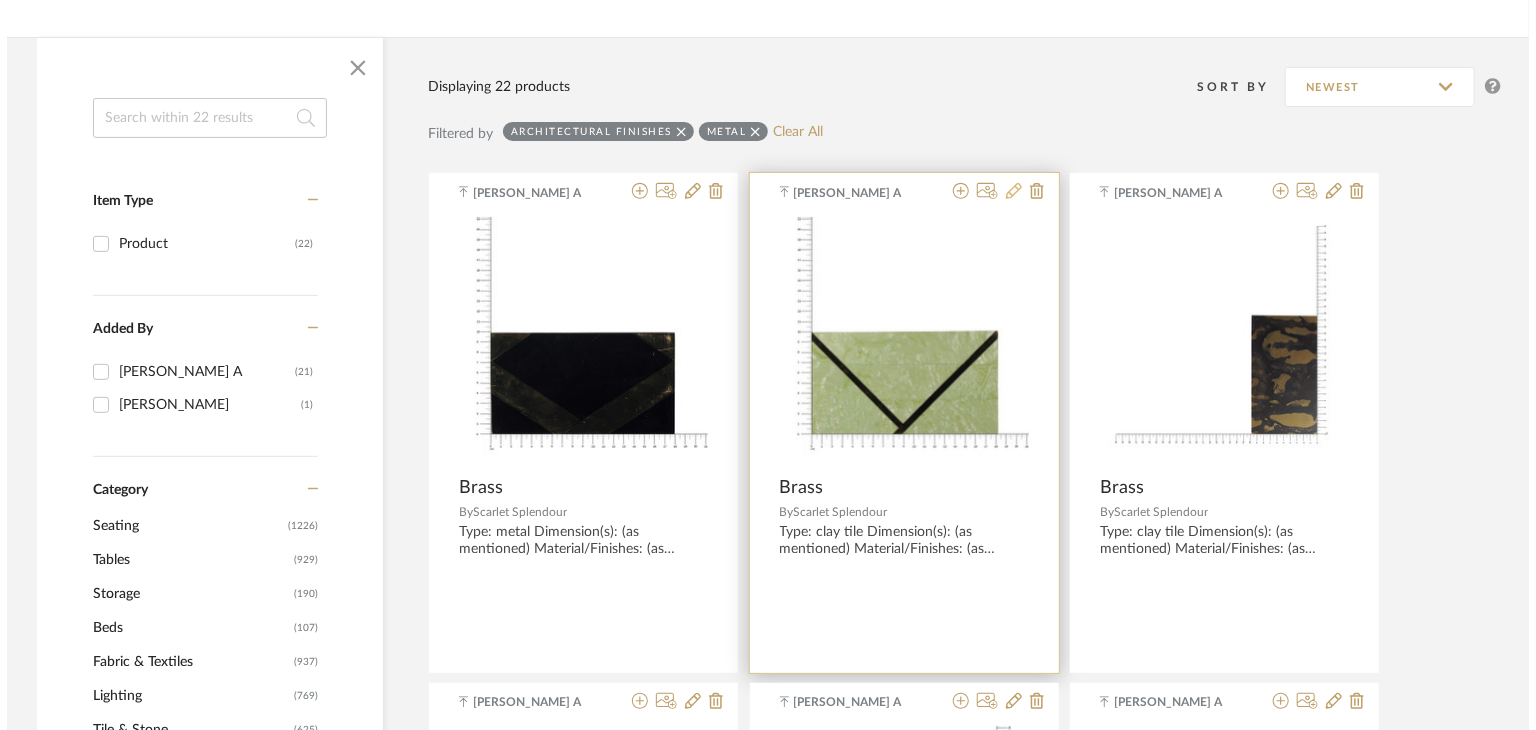 scroll, scrollTop: 0, scrollLeft: 0, axis: both 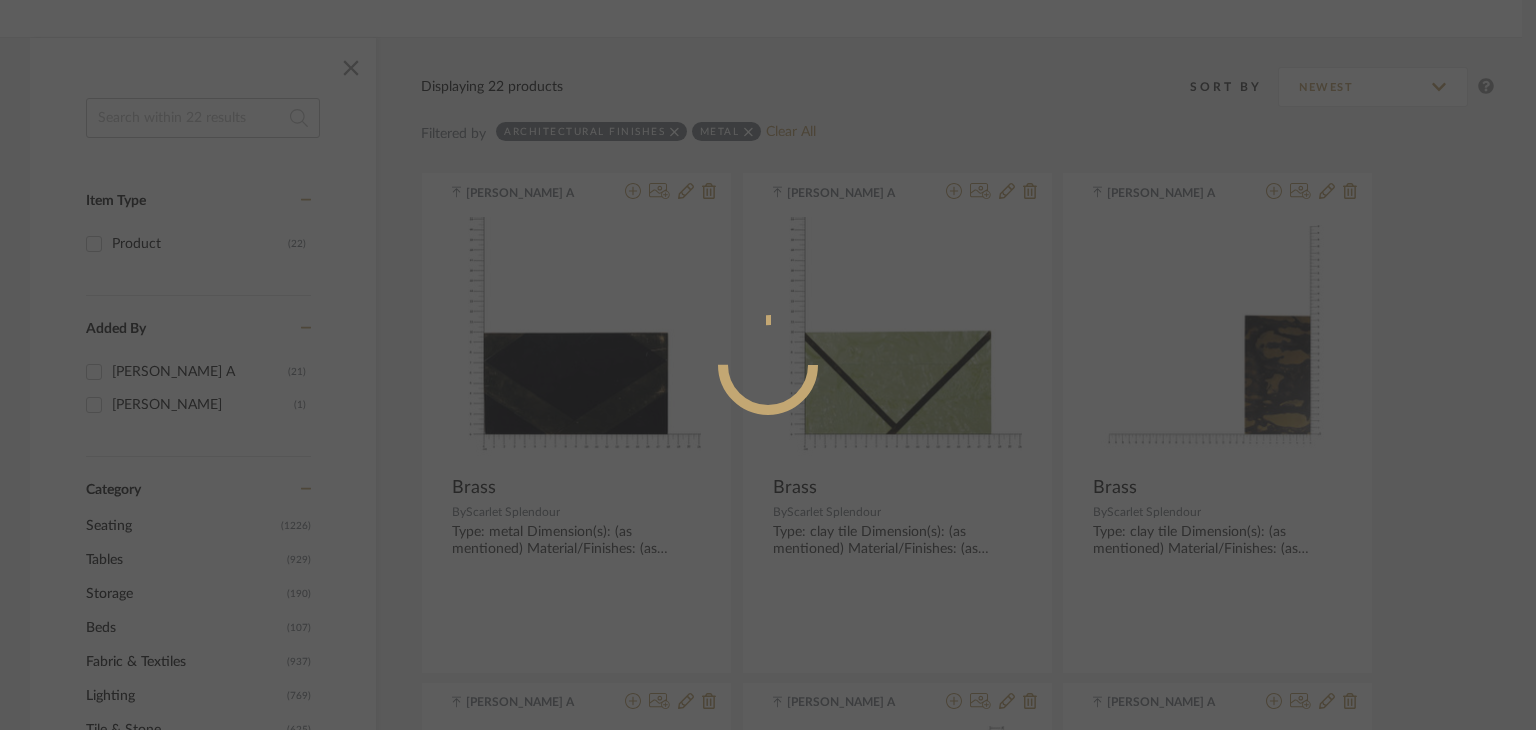radio on "true" 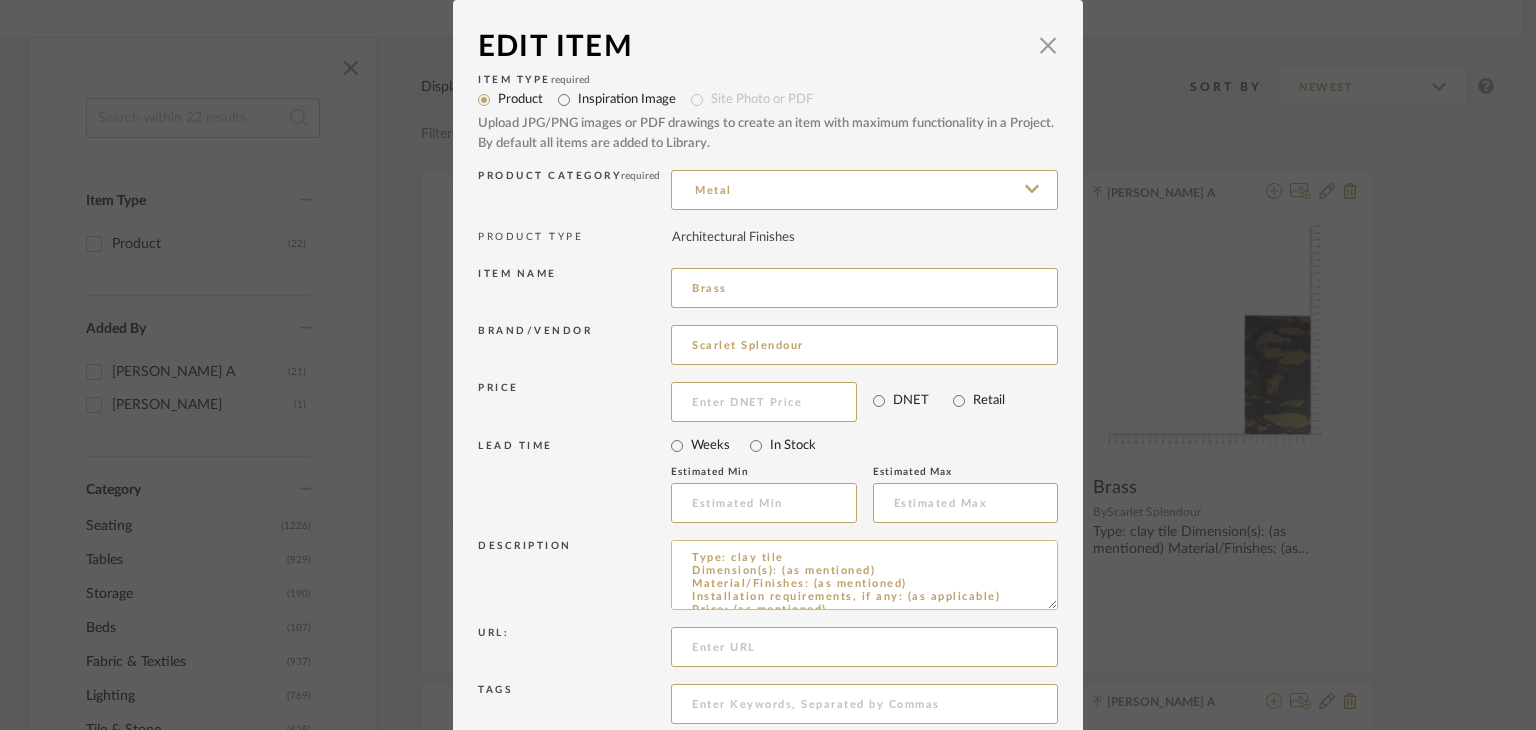 drag, startPoint x: 787, startPoint y: 553, endPoint x: 723, endPoint y: 554, distance: 64.00781 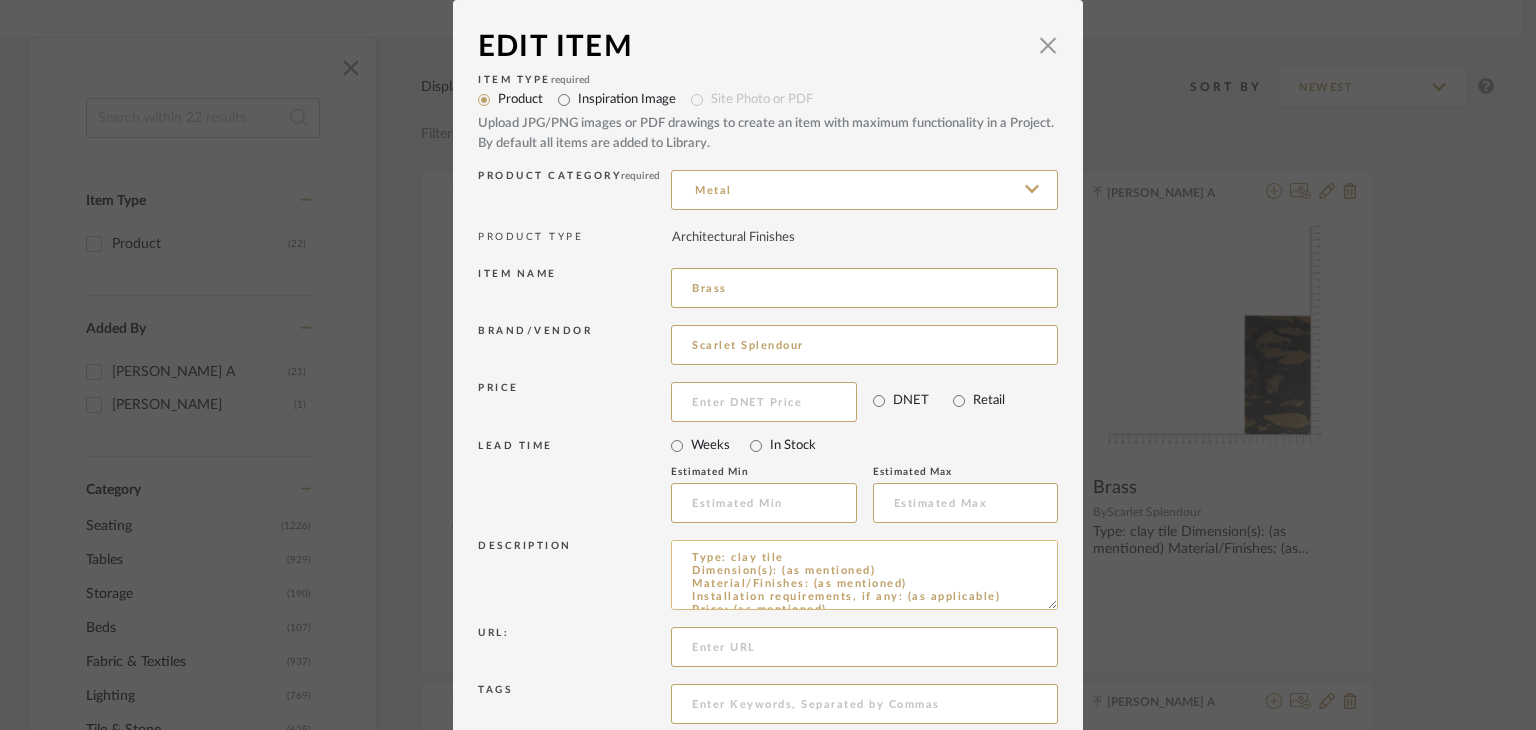 click on "Type: clay tile
Dimension(s): (as mentioned)
Material/Finishes: (as mentioned)
Installation requirements, if any: (as applicable)
Price: (as mentioned)
Lead time: (as mentioned)
Sample available: supplier stock
Sample Internal reference number: AF-MT-N3G
as per the internal sample warehouse) Point of
contact:
Contact number:
Email address:
Address:
Additional contact information:" at bounding box center (864, 575) 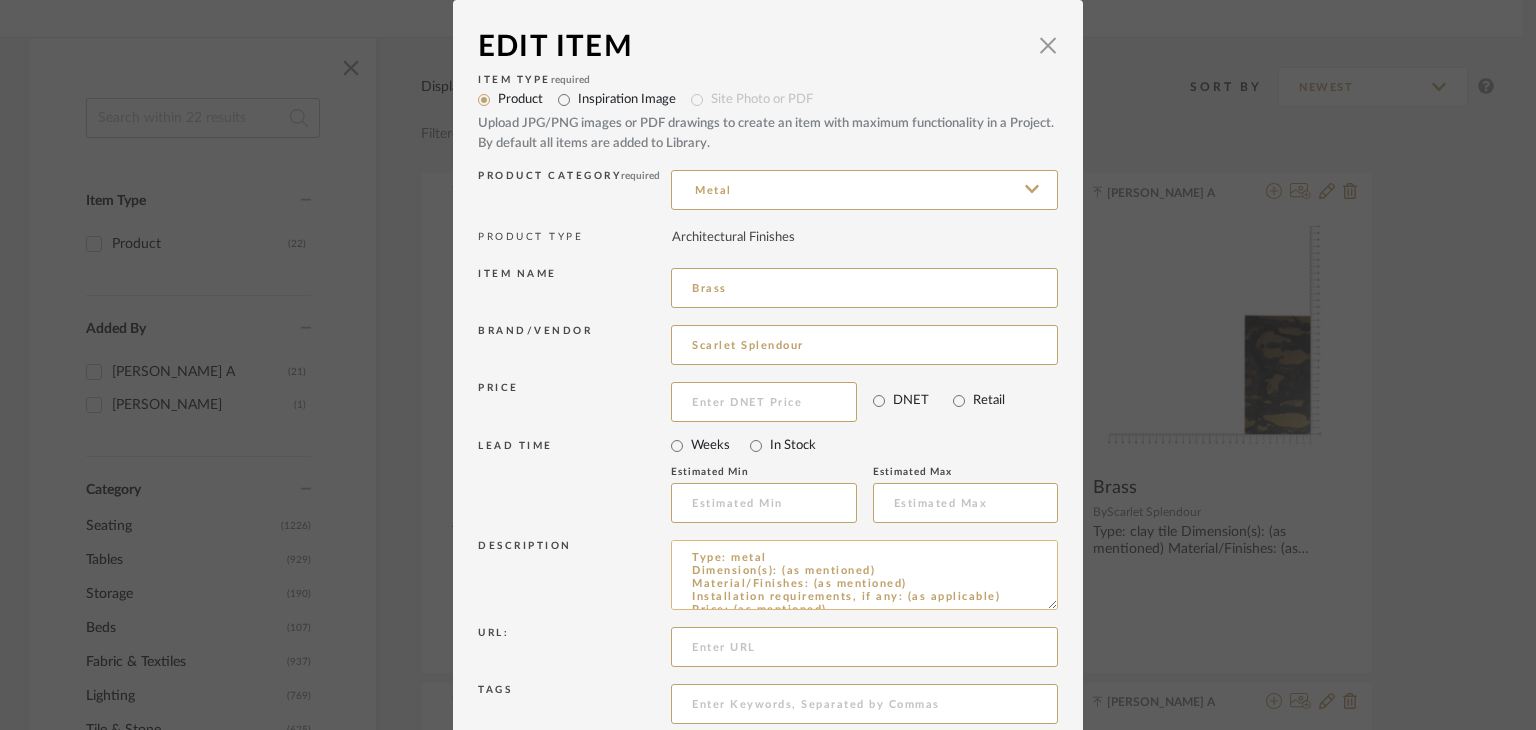 drag, startPoint x: 764, startPoint y: 555, endPoint x: 723, endPoint y: 554, distance: 41.01219 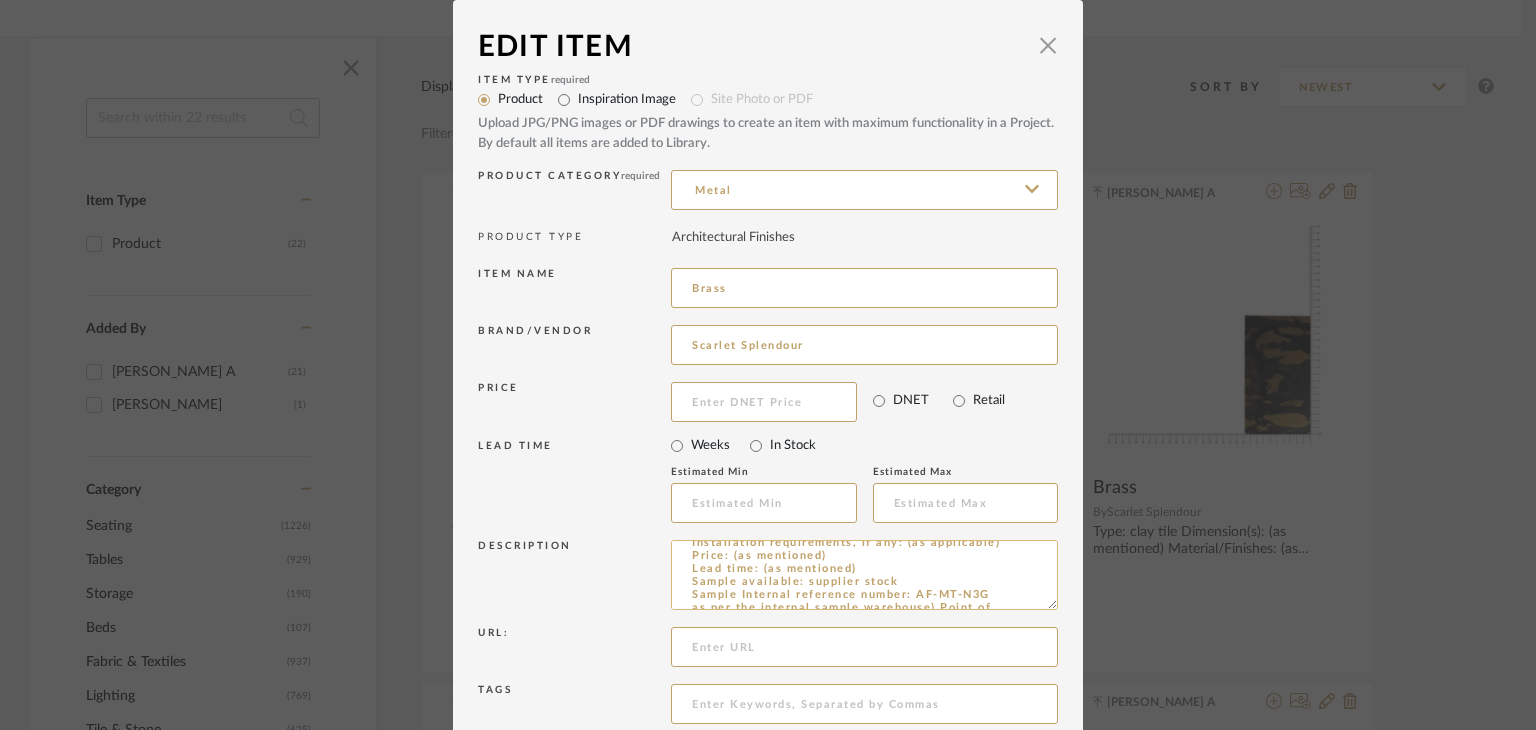scroll, scrollTop: 128, scrollLeft: 0, axis: vertical 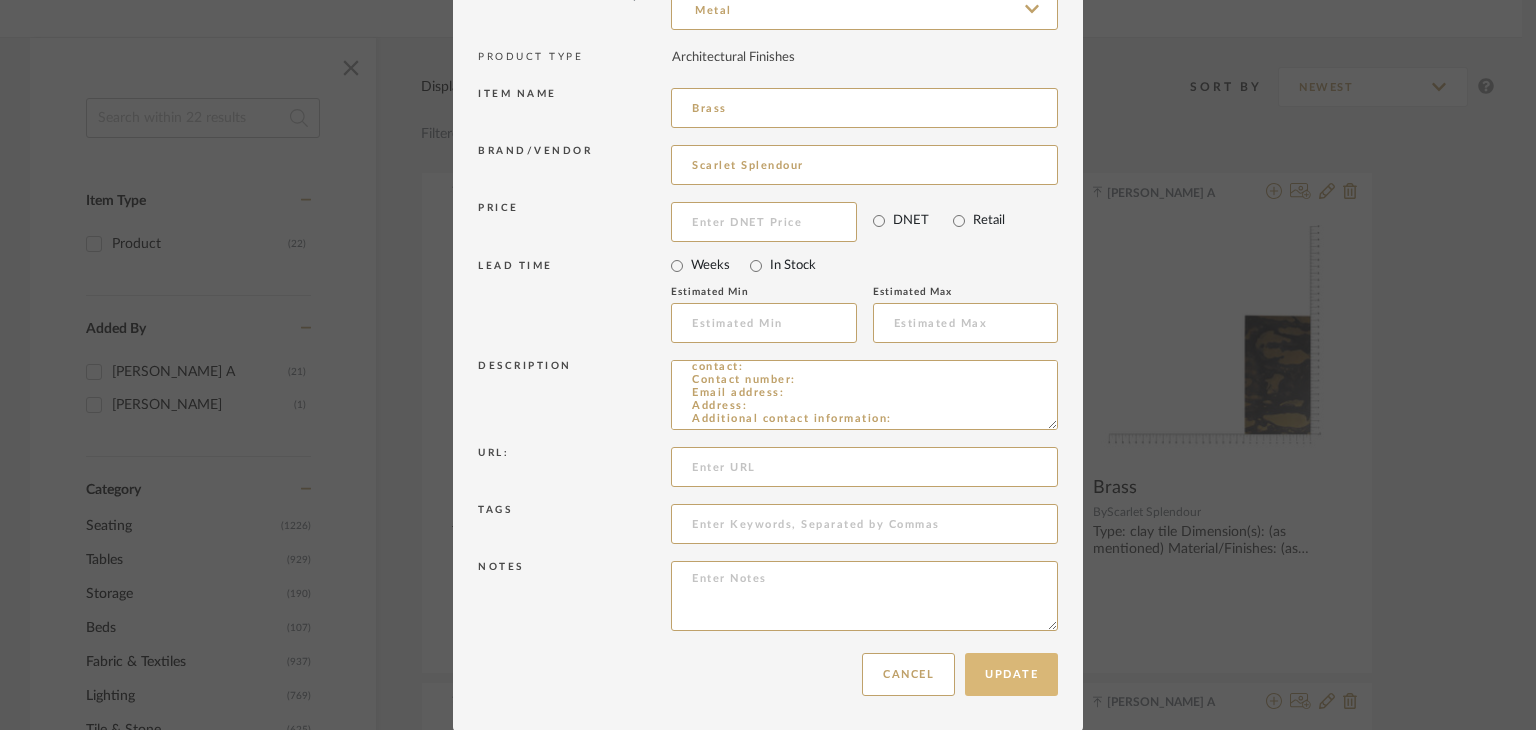type on "Type: metal
Dimension(s): (as mentioned)
Material/Finishes: (as mentioned)
Installation requirements, if any: (as applicable)
Price: (as mentioned)
Lead time: (as mentioned)
Sample available: supplier stock
Sample Internal reference number: AF-MT-N3G
as per the internal sample warehouse) Point of
contact:
Contact number:
Email address:
Address:
Additional contact information:" 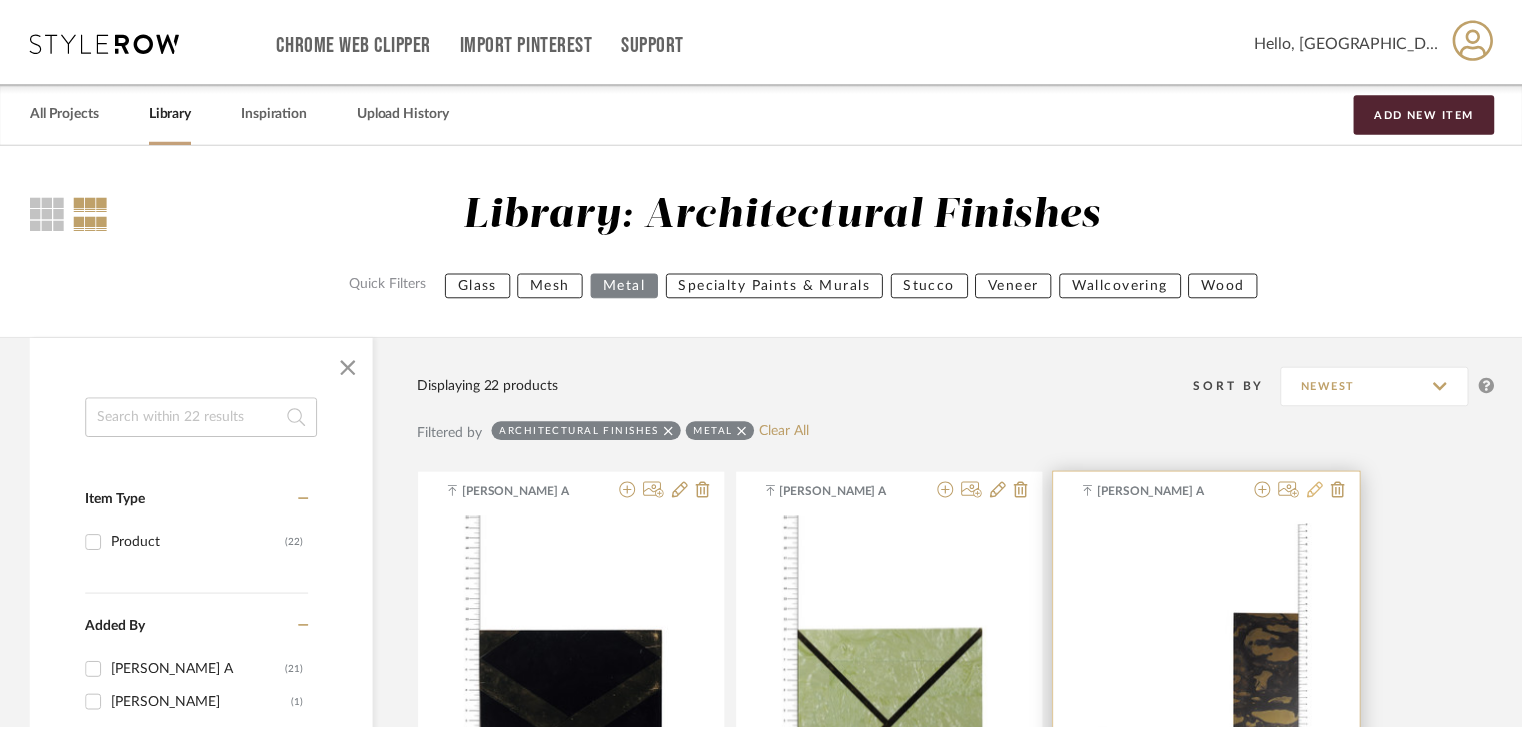 scroll, scrollTop: 300, scrollLeft: 0, axis: vertical 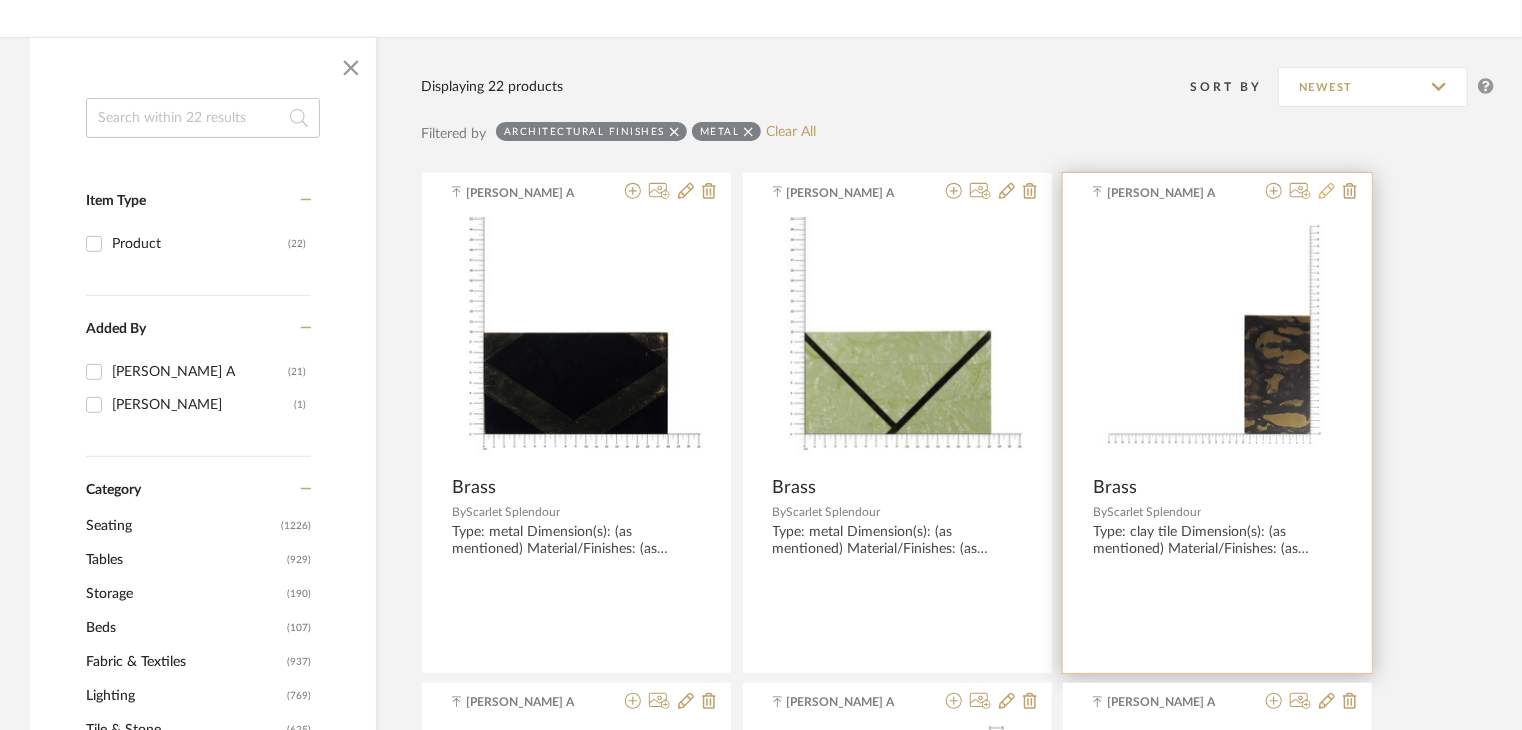 click 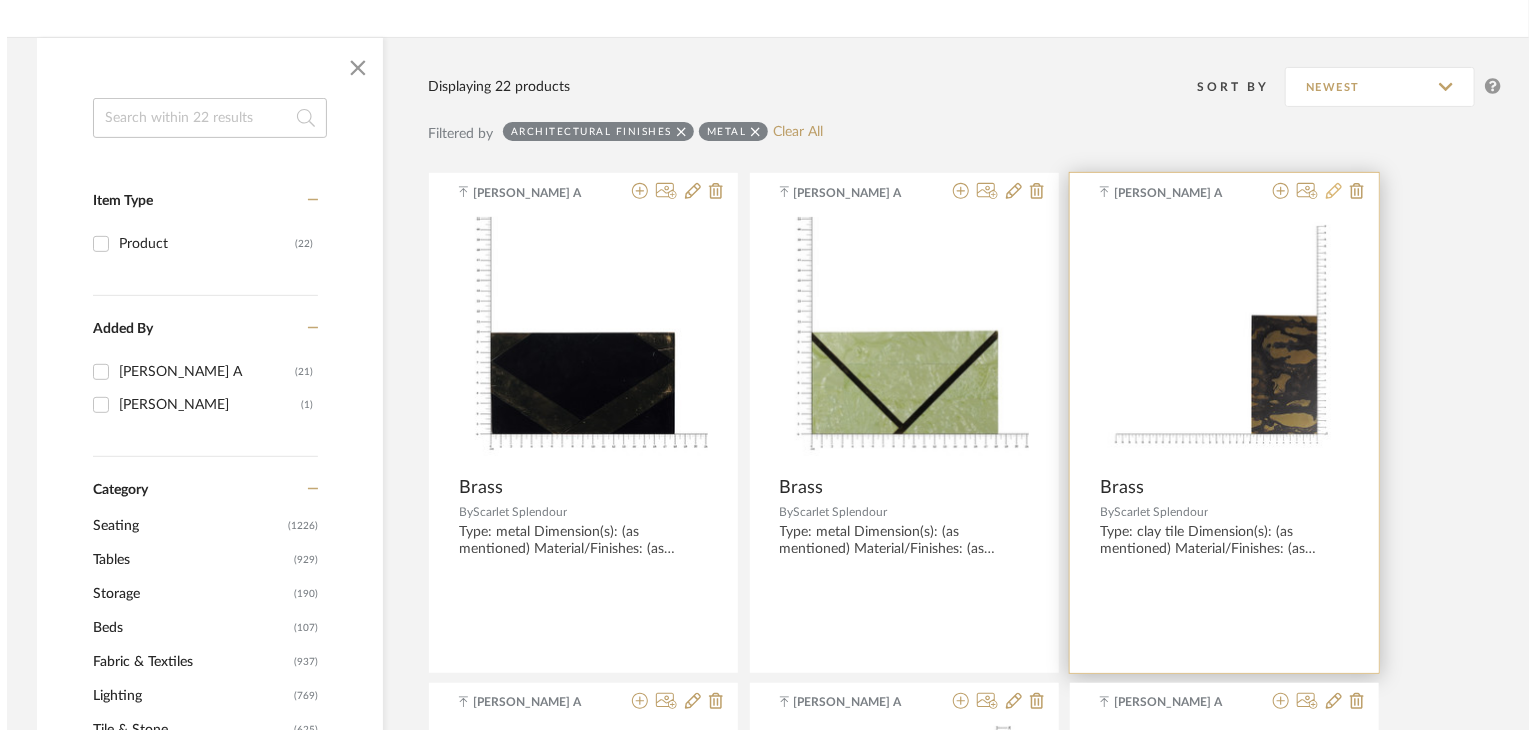 scroll, scrollTop: 0, scrollLeft: 0, axis: both 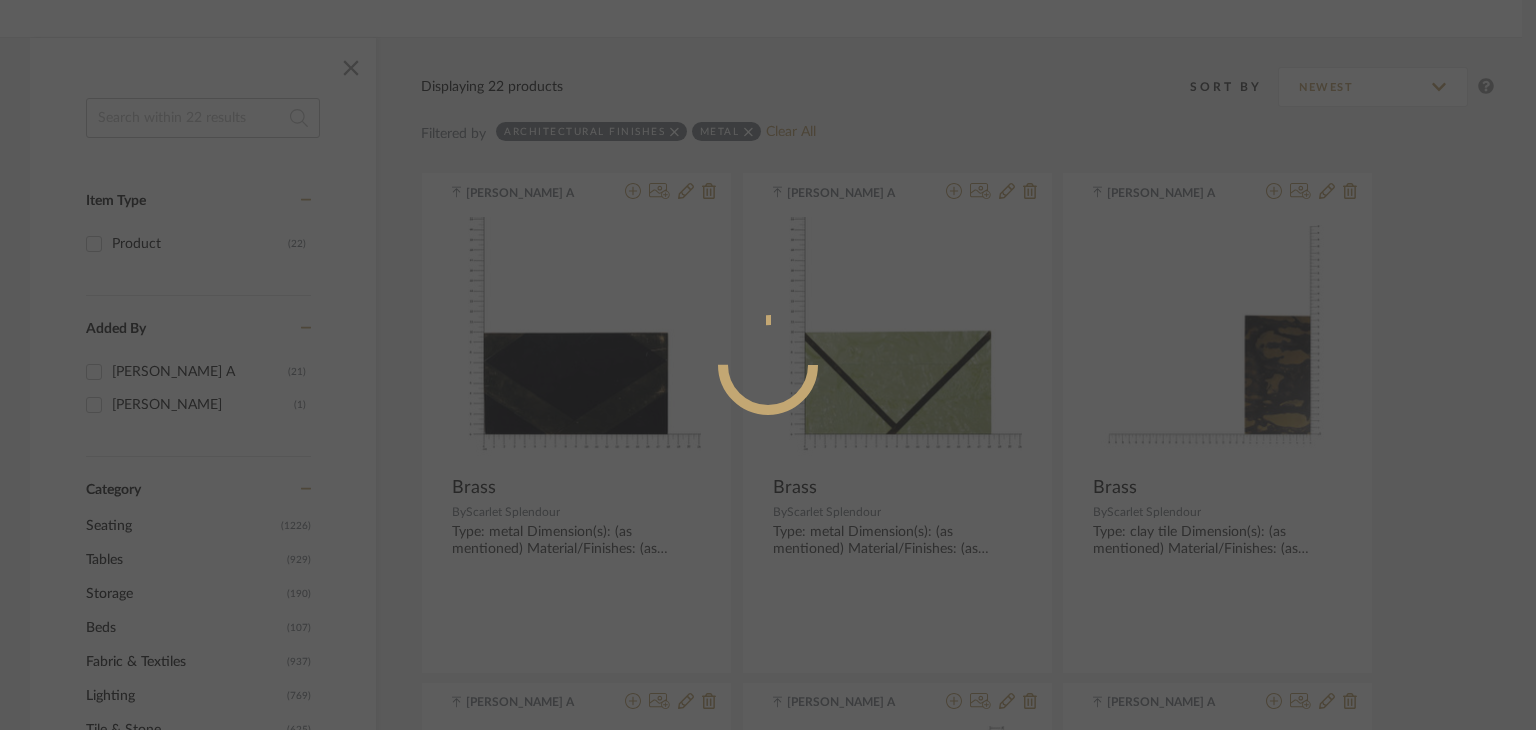 radio on "true" 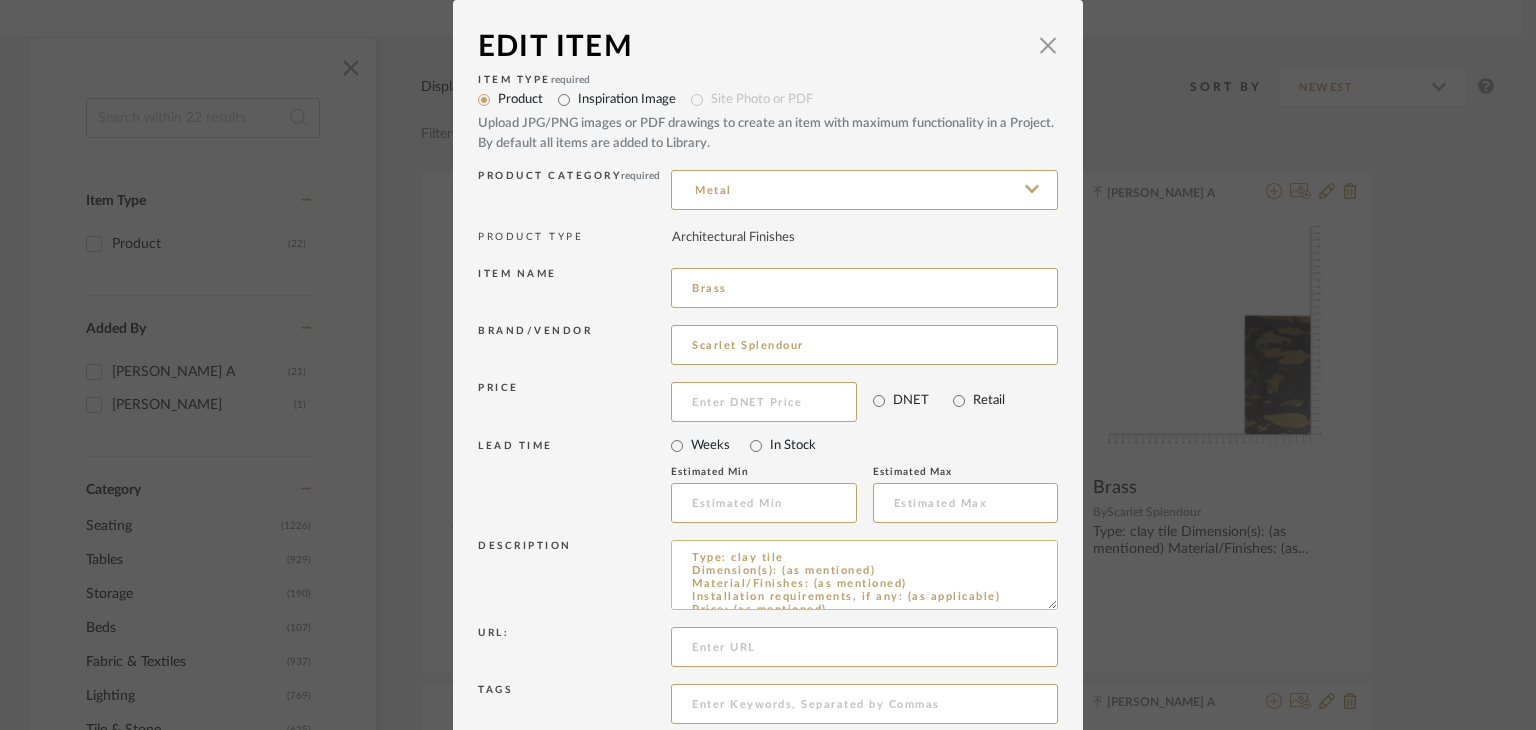 drag, startPoint x: 784, startPoint y: 557, endPoint x: 722, endPoint y: 557, distance: 62 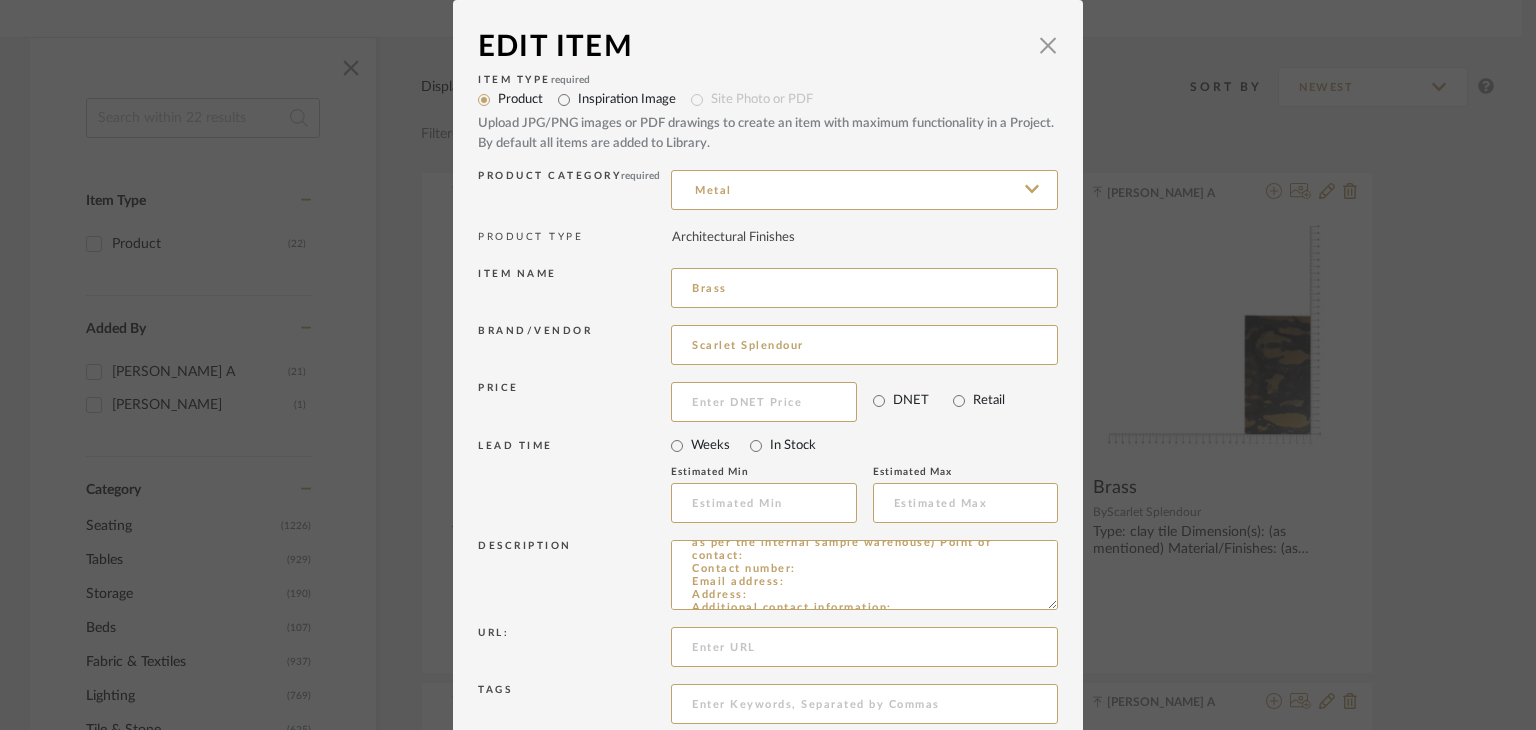scroll, scrollTop: 128, scrollLeft: 0, axis: vertical 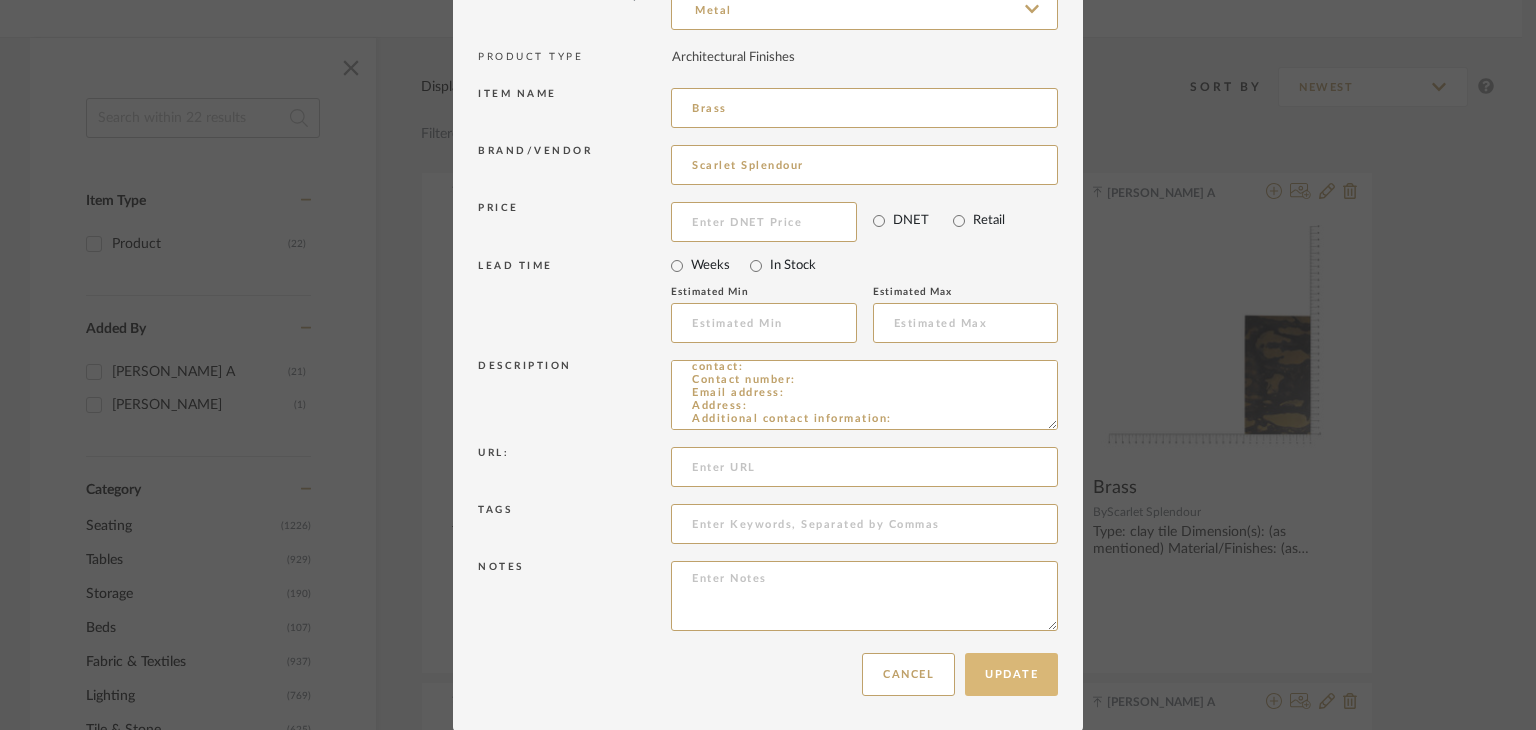 type on "Type: metal
Dimension(s): (as mentioned)
Material/Finishes: (as mentioned)
Installation requirements, if any: (as applicable)
Price: (as mentioned)
Lead time: (as mentioned)
Sample available: supplier stock
Sample Internal reference number: AF-MT-B10M
as per the internal sample warehouse) Point of
contact:
Contact number:
Email address:
Address:
Additional contact information:" 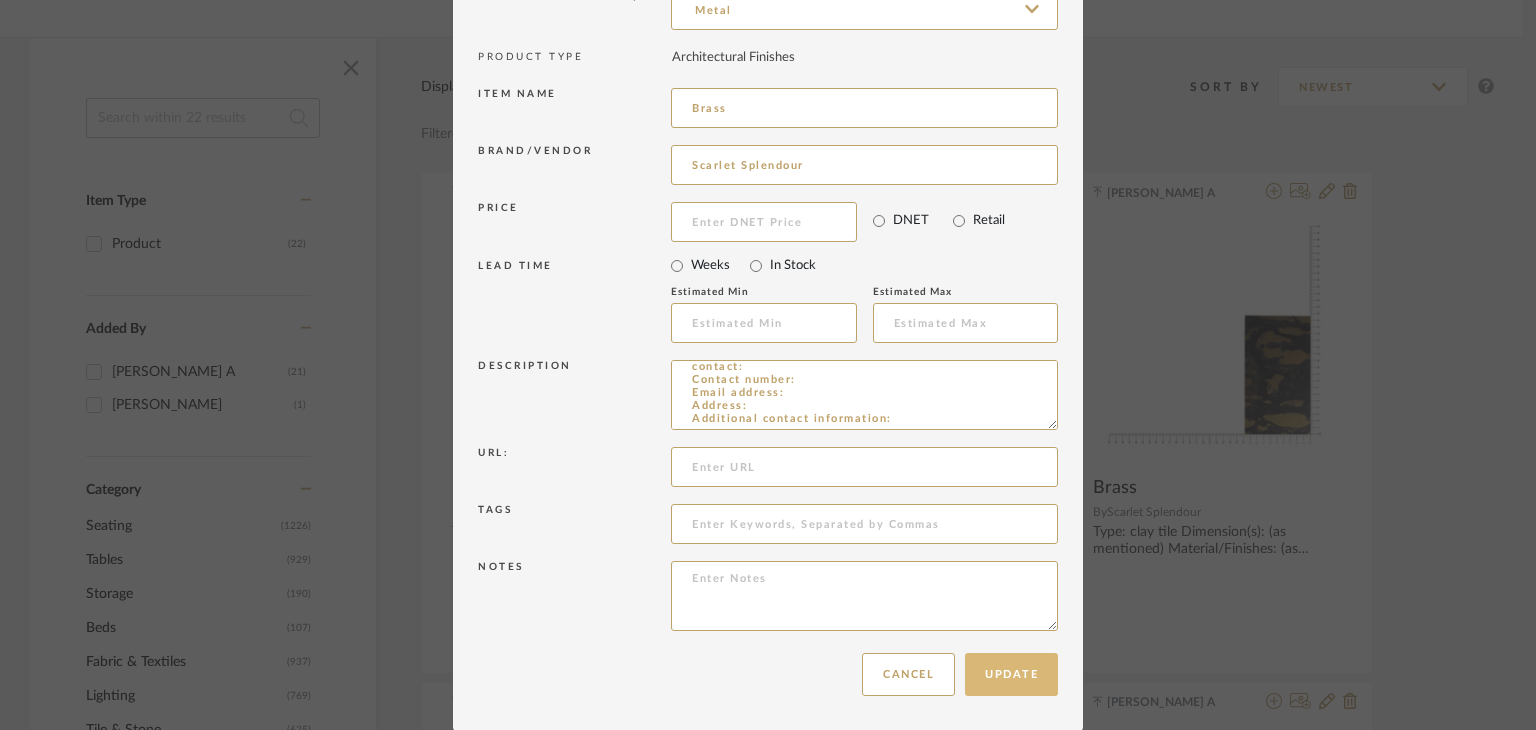 click on "Update" at bounding box center (1011, 674) 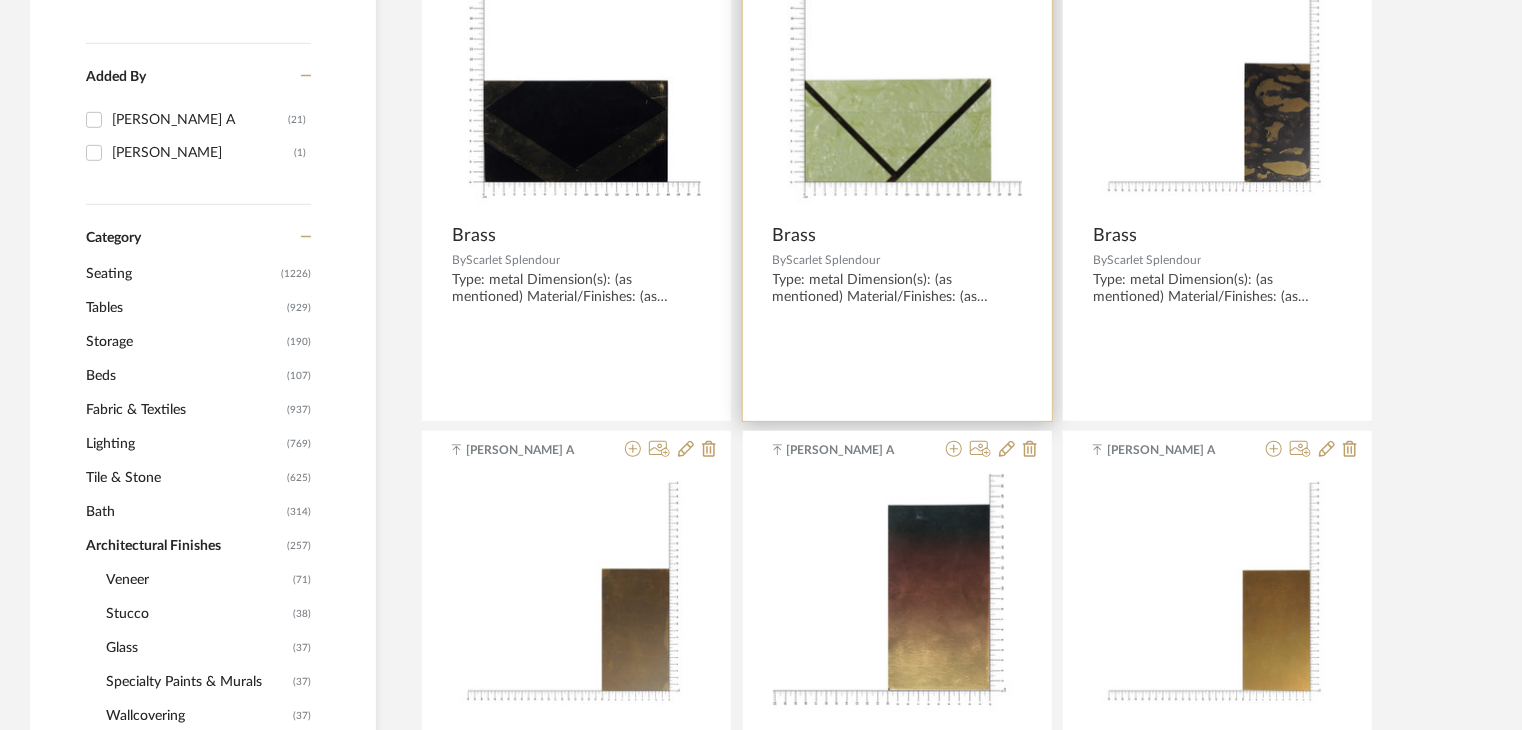 scroll, scrollTop: 700, scrollLeft: 0, axis: vertical 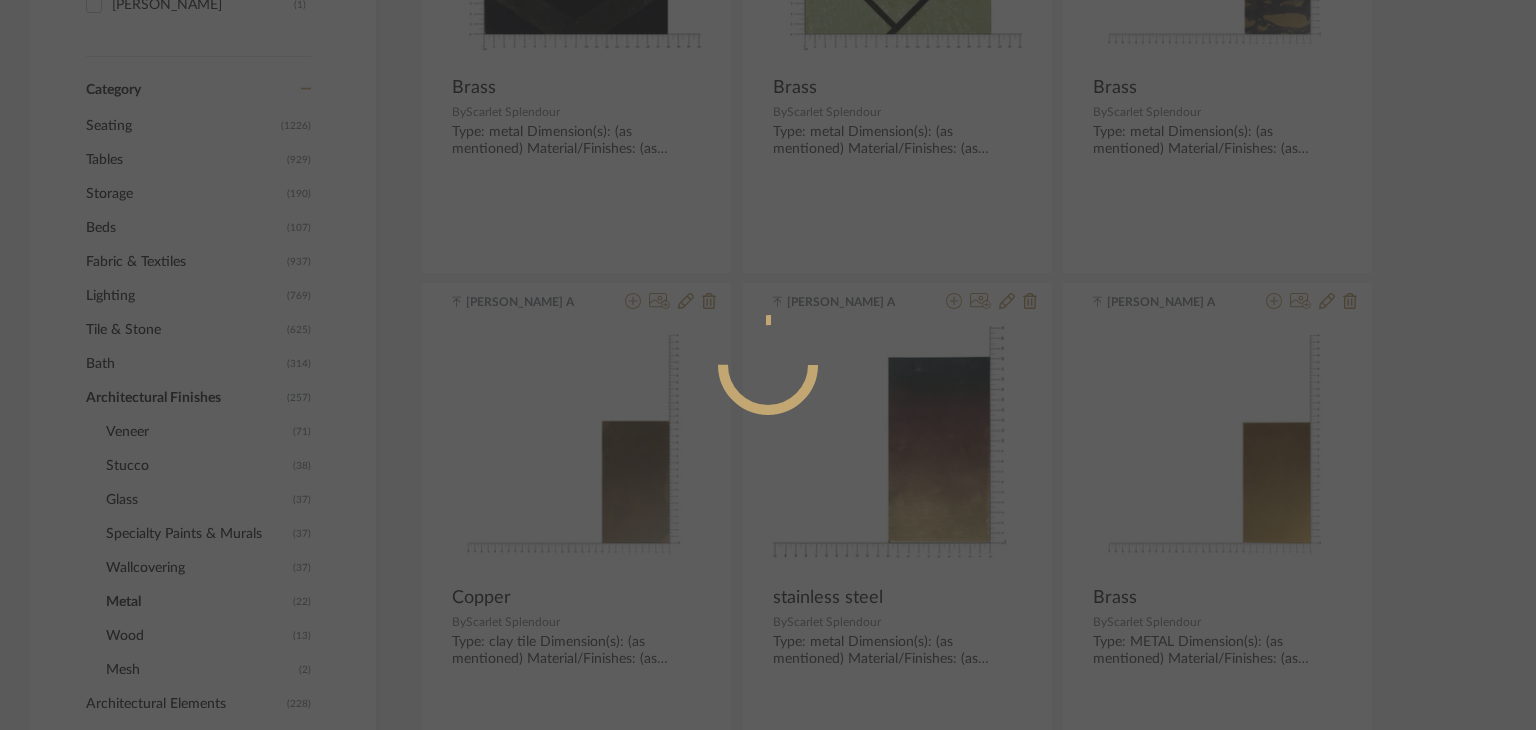 radio on "true" 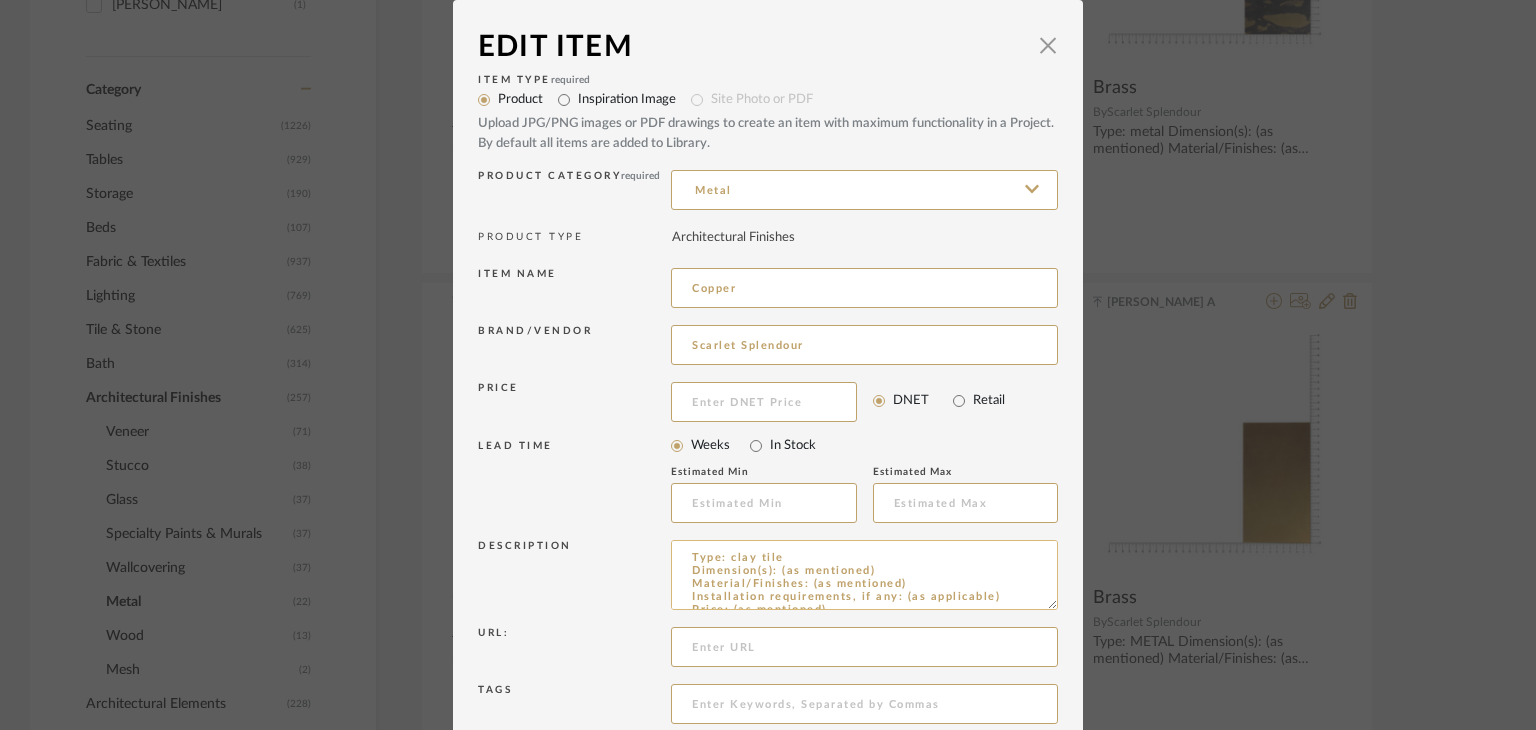 drag, startPoint x: 795, startPoint y: 555, endPoint x: 723, endPoint y: 555, distance: 72 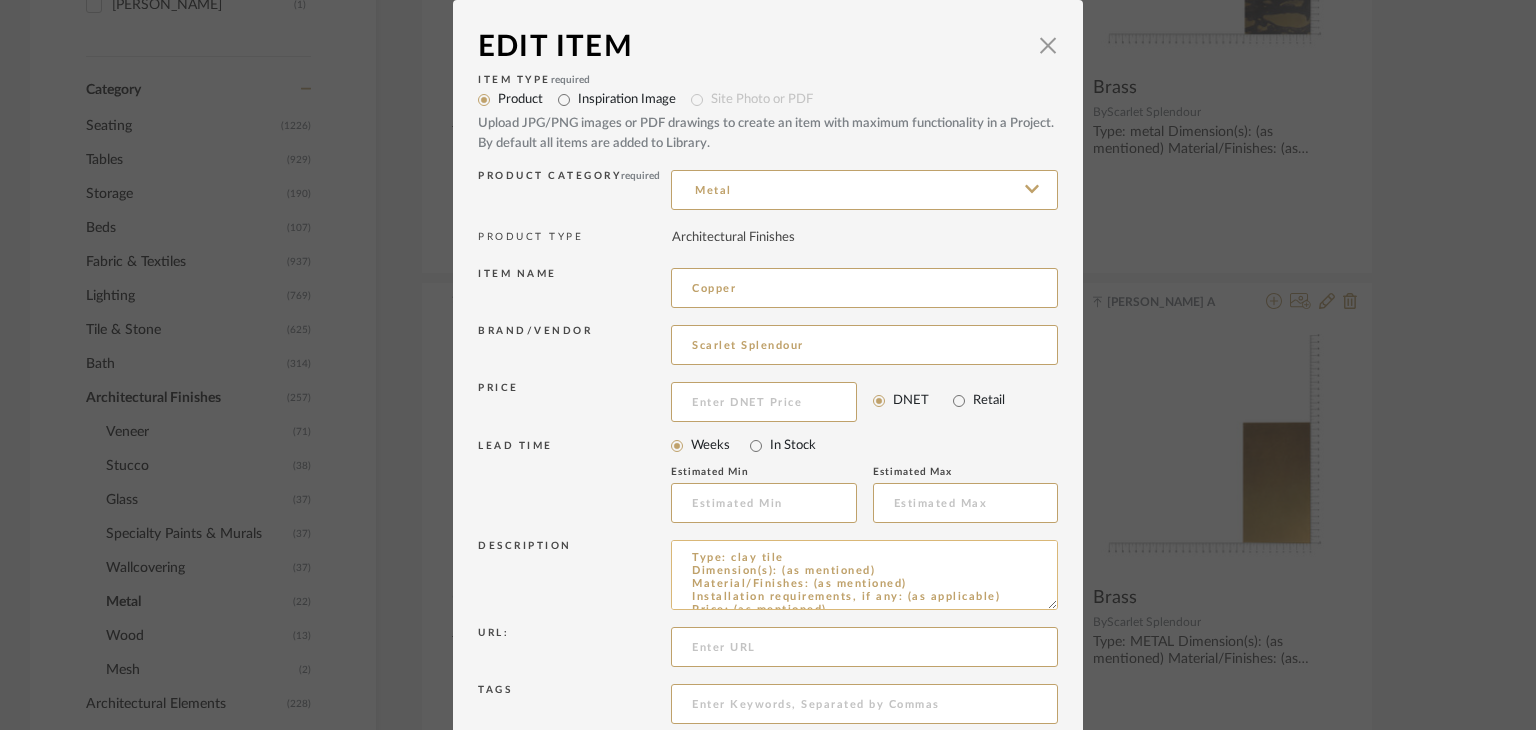 click on "Type: clay tile
Dimension(s): (as mentioned)
Material/Finishes: (as mentioned)
Installation requirements, if any: (as applicable)
Price: (as mentioned)
Lead time: (as mentioned)
Sample available: supplier stock
Sample Internal reference number: AF-MT-C9M
as per the internal sample warehouse) Point of
contact:
Contact number:
Email address:
Address:
Additional contact information:" at bounding box center (864, 575) 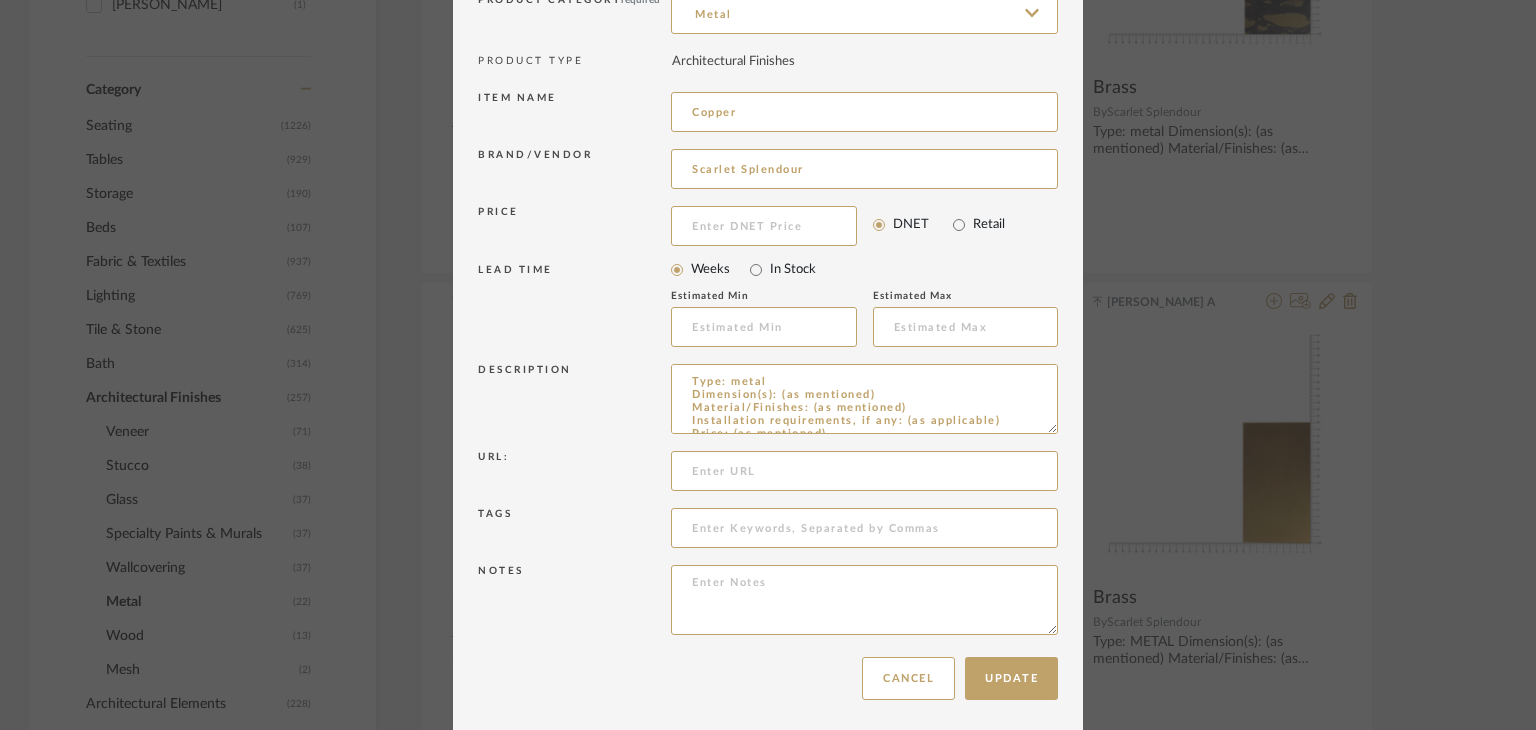 scroll, scrollTop: 180, scrollLeft: 0, axis: vertical 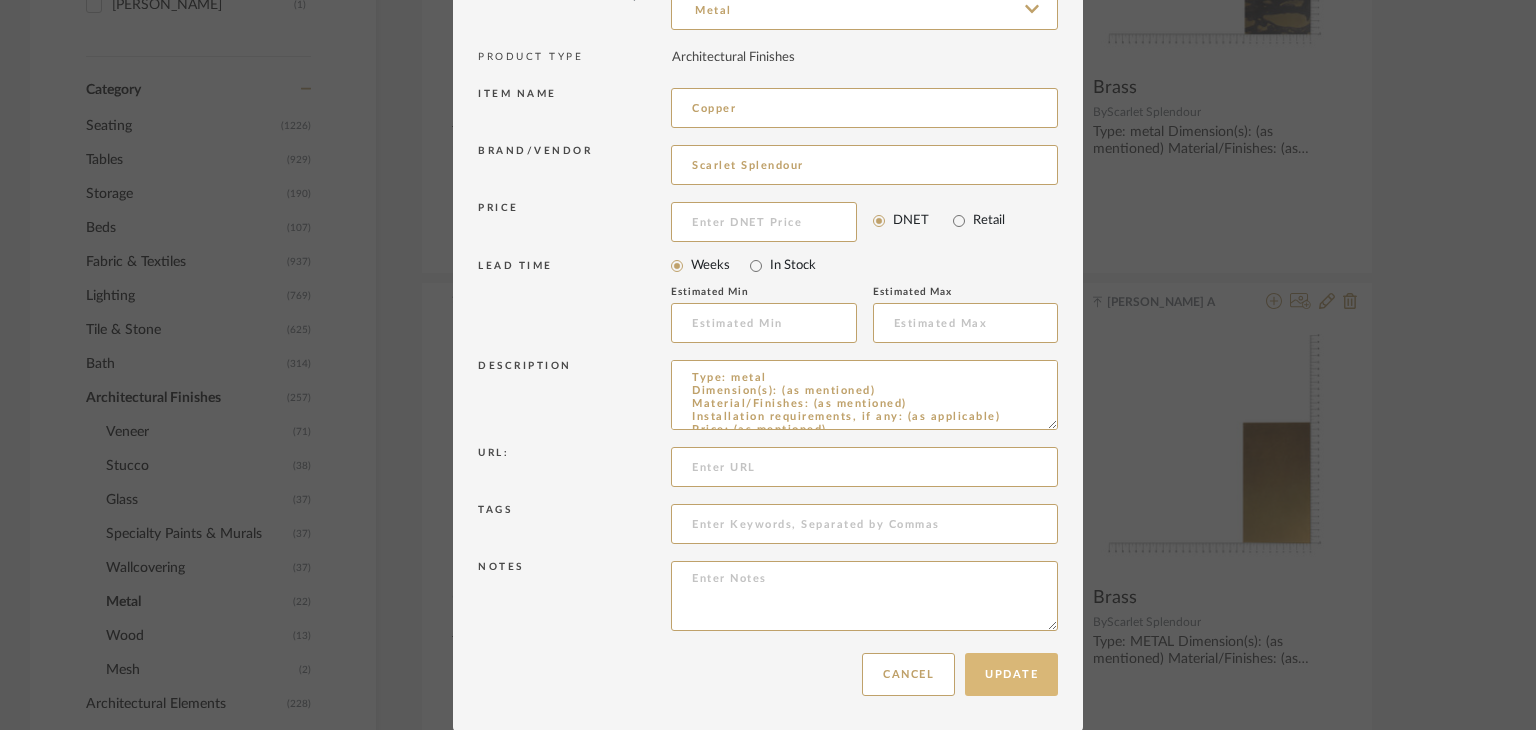 type on "Type: metal
Dimension(s): (as mentioned)
Material/Finishes: (as mentioned)
Installation requirements, if any: (as applicable)
Price: (as mentioned)
Lead time: (as mentioned)
Sample available: supplier stock
Sample Internal reference number: AF-MT-C9M
as per the internal sample warehouse) Point of
contact:
Contact number:
Email address:
Address:
Additional contact information:" 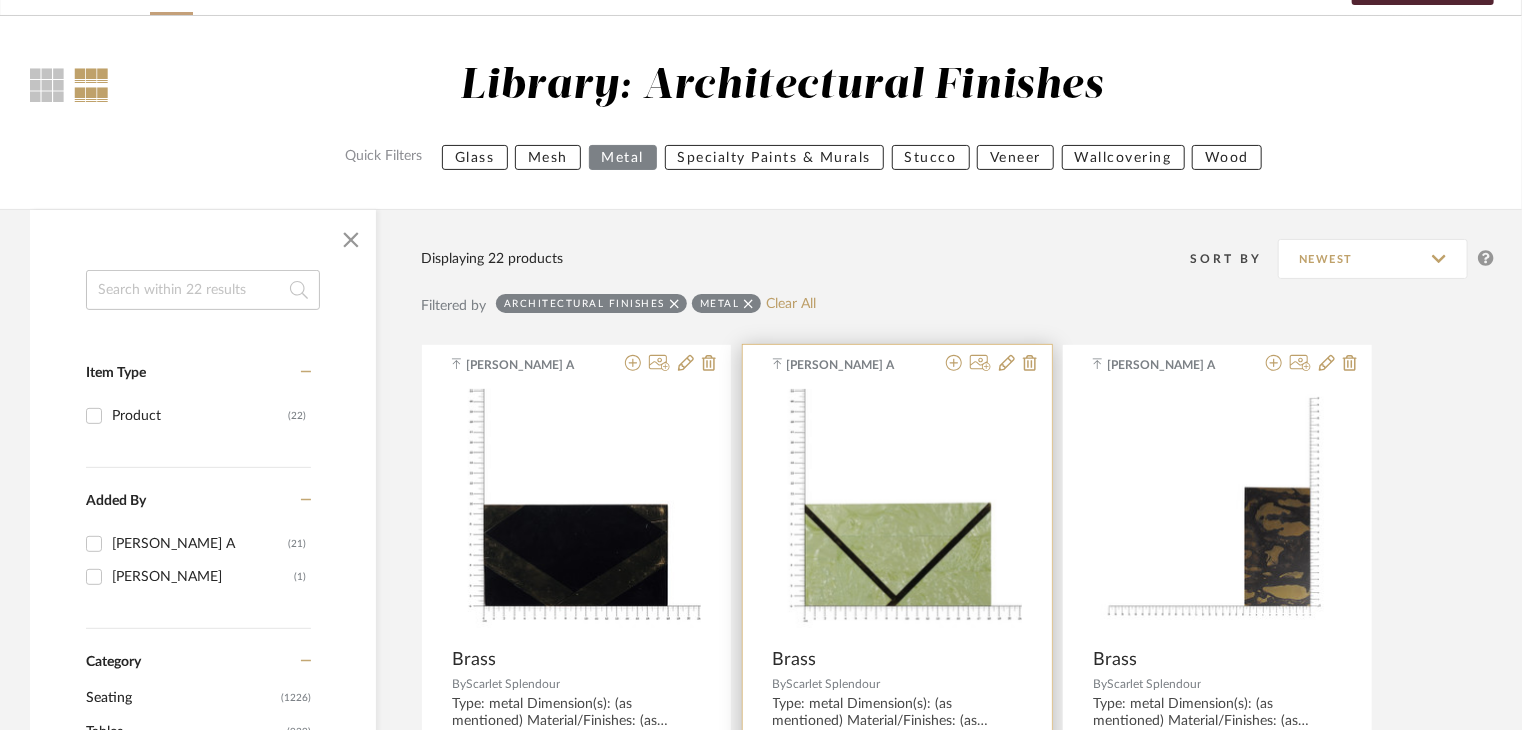 scroll, scrollTop: 100, scrollLeft: 0, axis: vertical 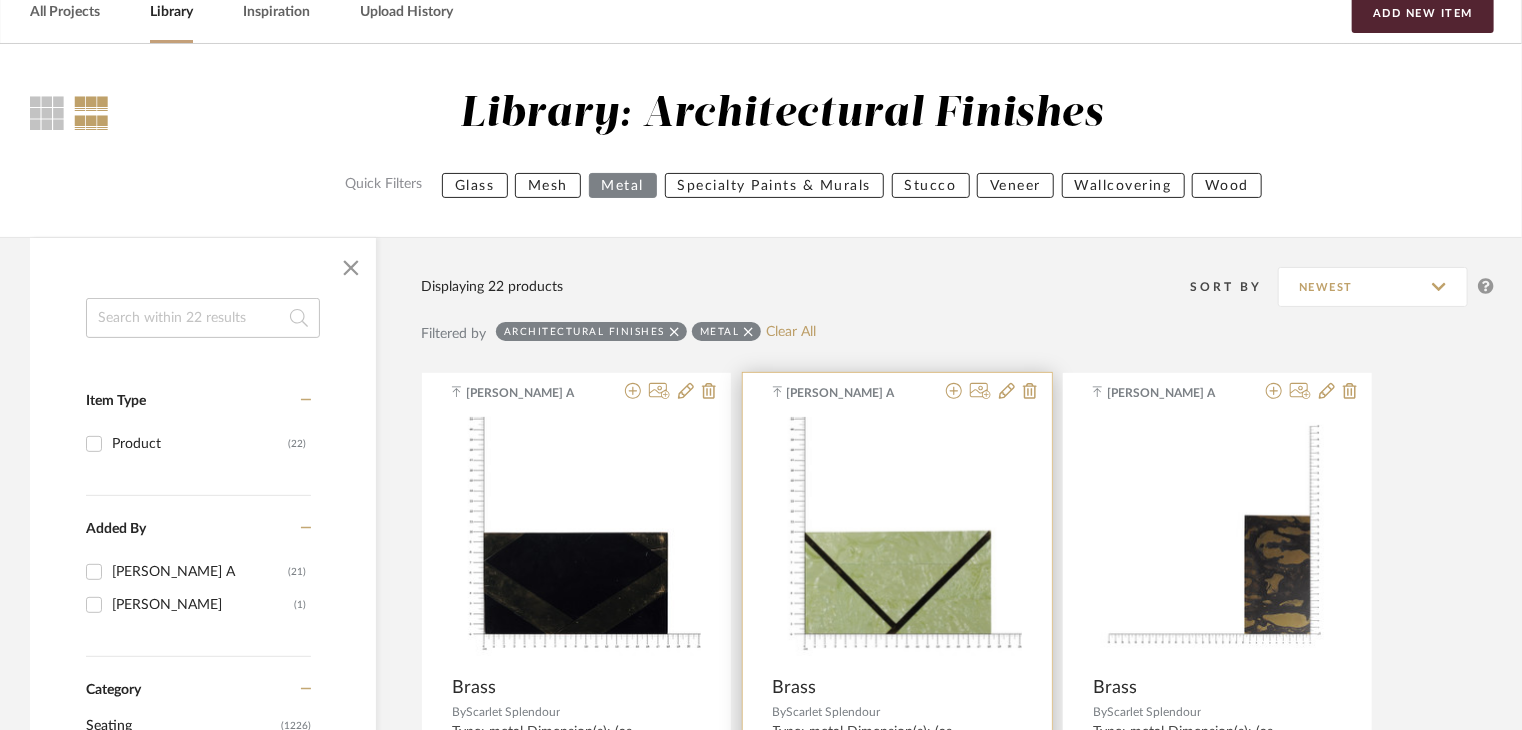 type 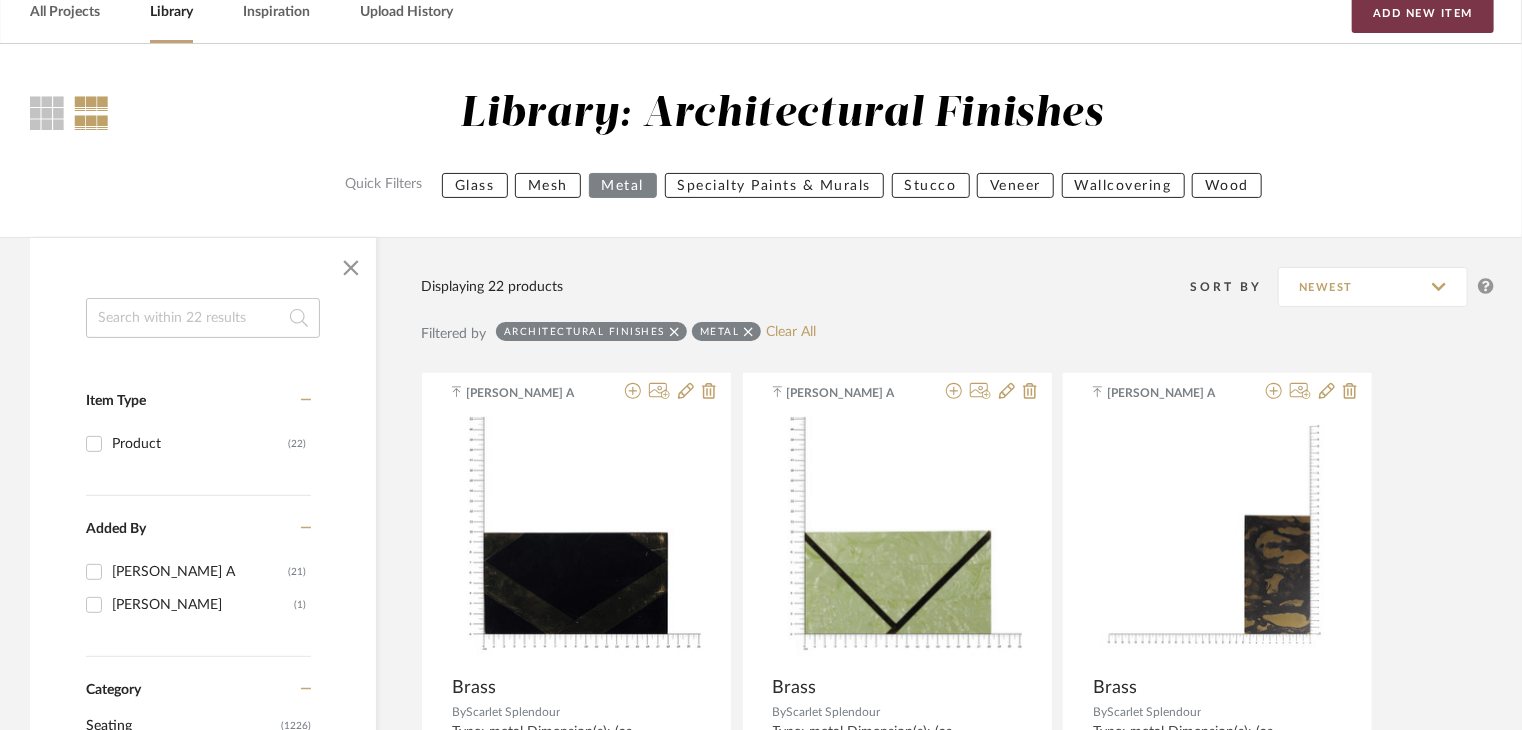 click on "Add New Item" at bounding box center (1423, 13) 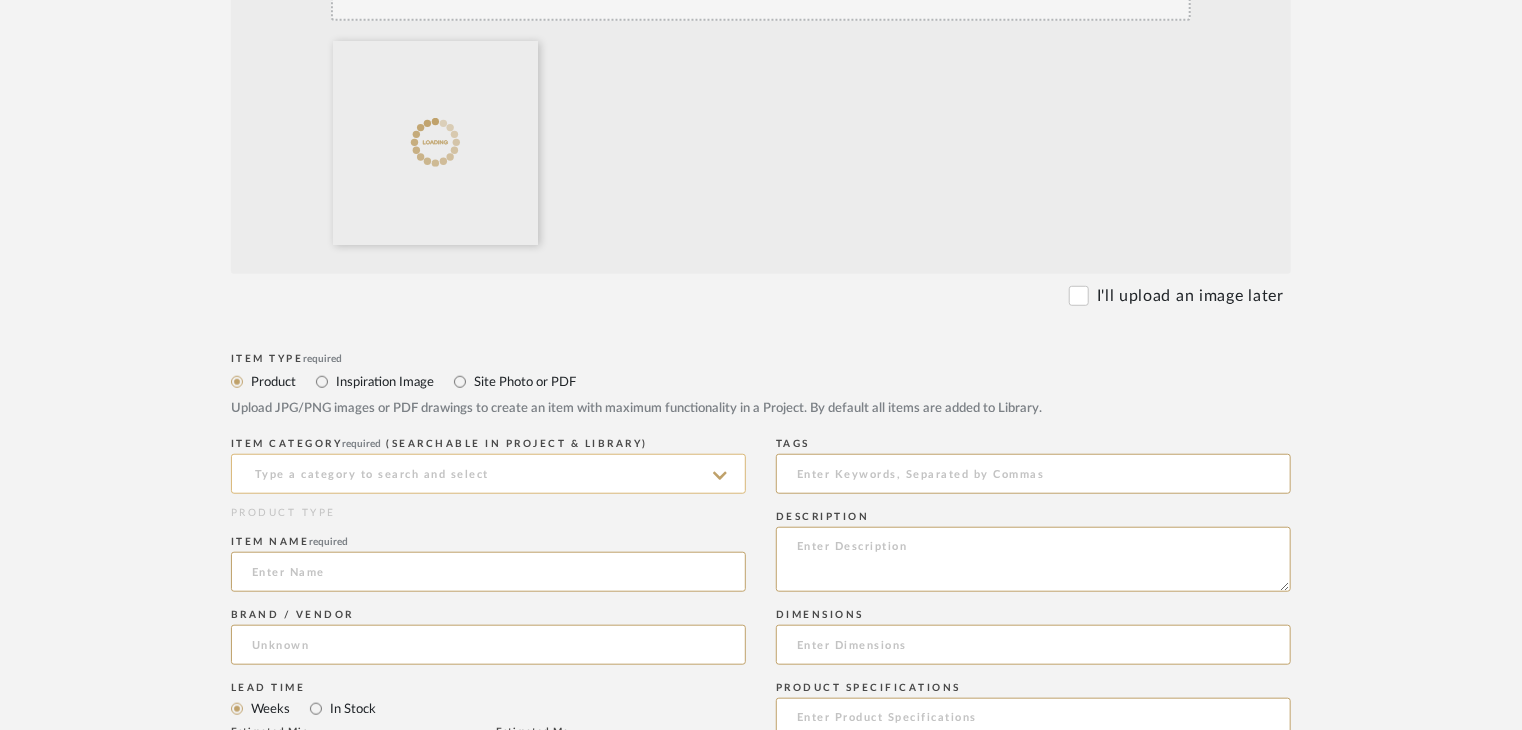 scroll, scrollTop: 800, scrollLeft: 0, axis: vertical 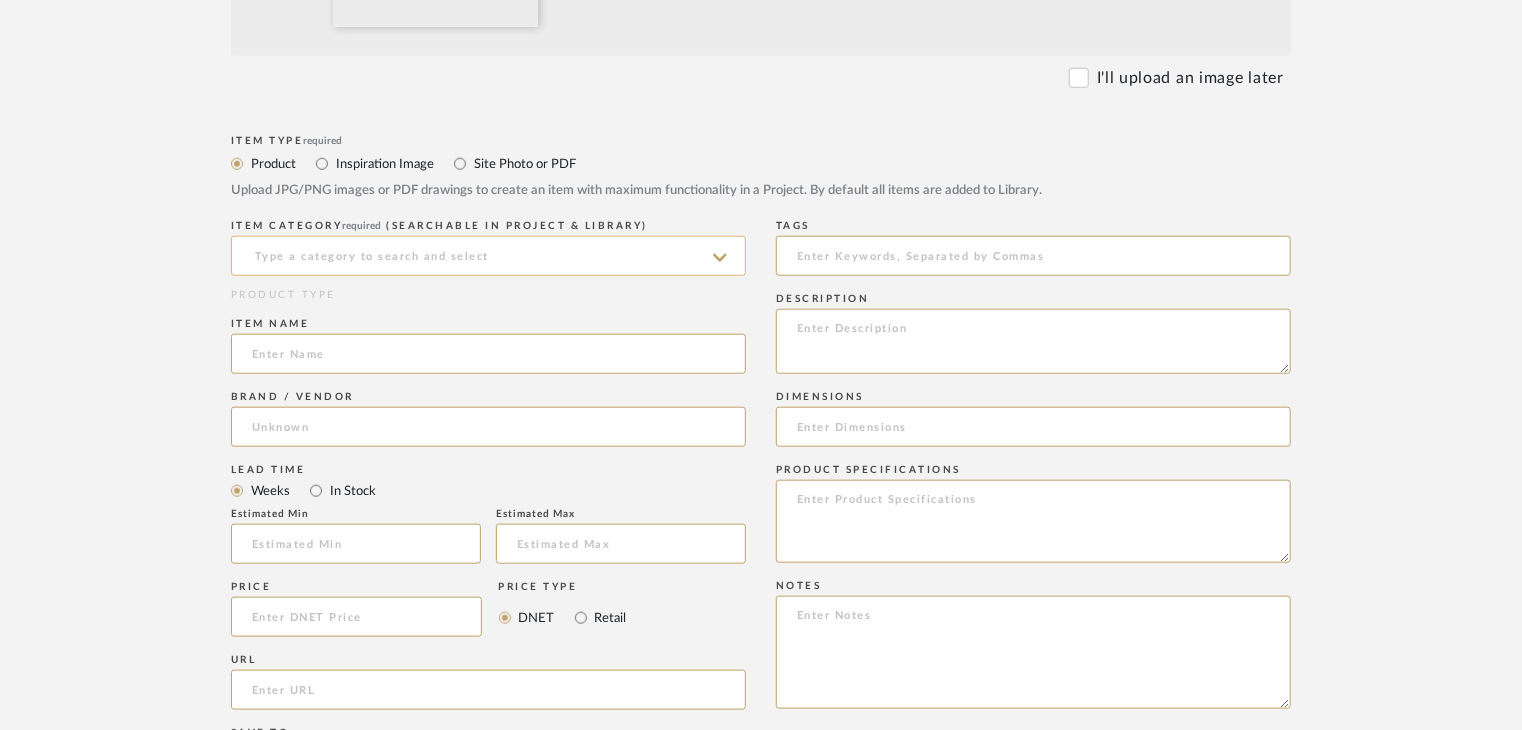 click 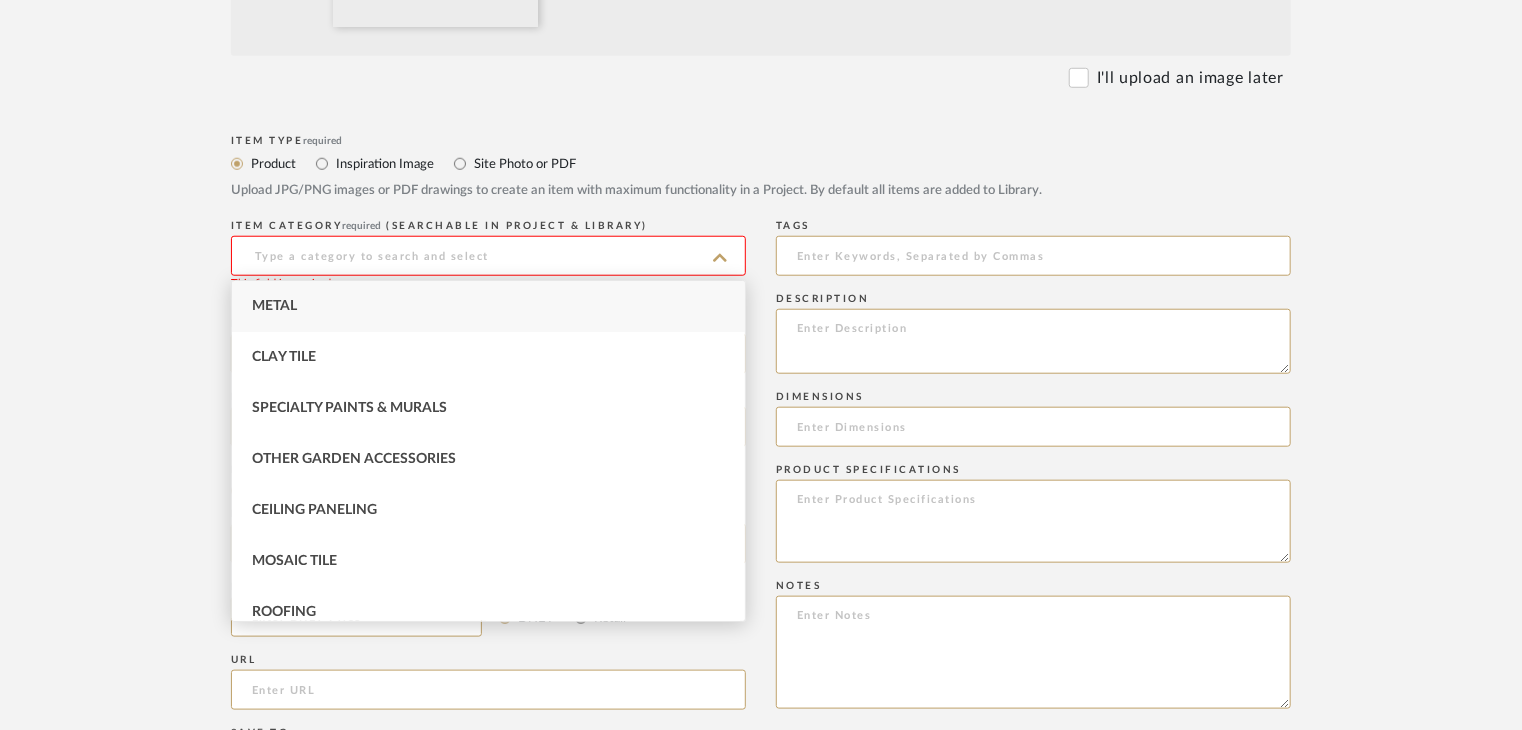 click on "Metal" at bounding box center [488, 306] 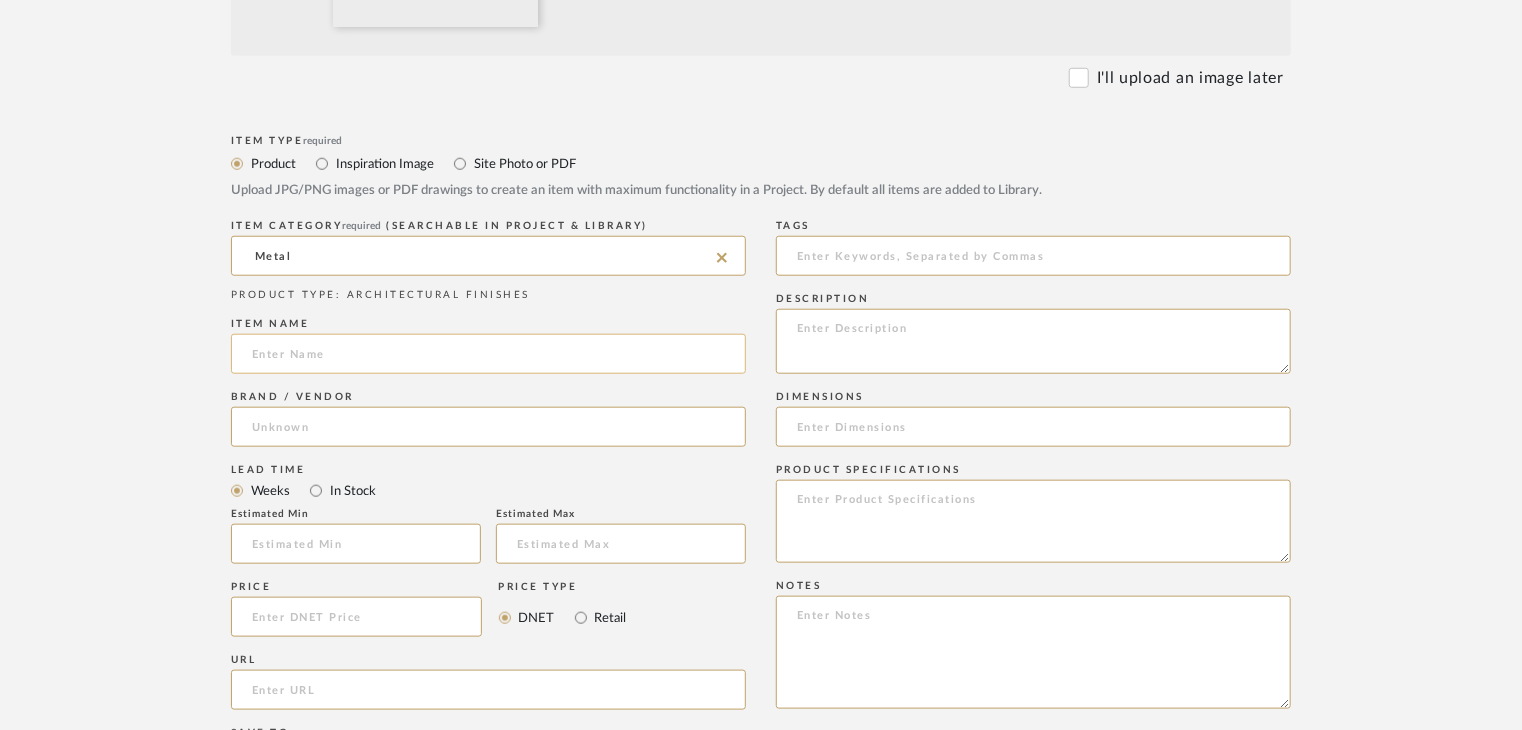 drag, startPoint x: 401, startPoint y: 328, endPoint x: 392, endPoint y: 340, distance: 15 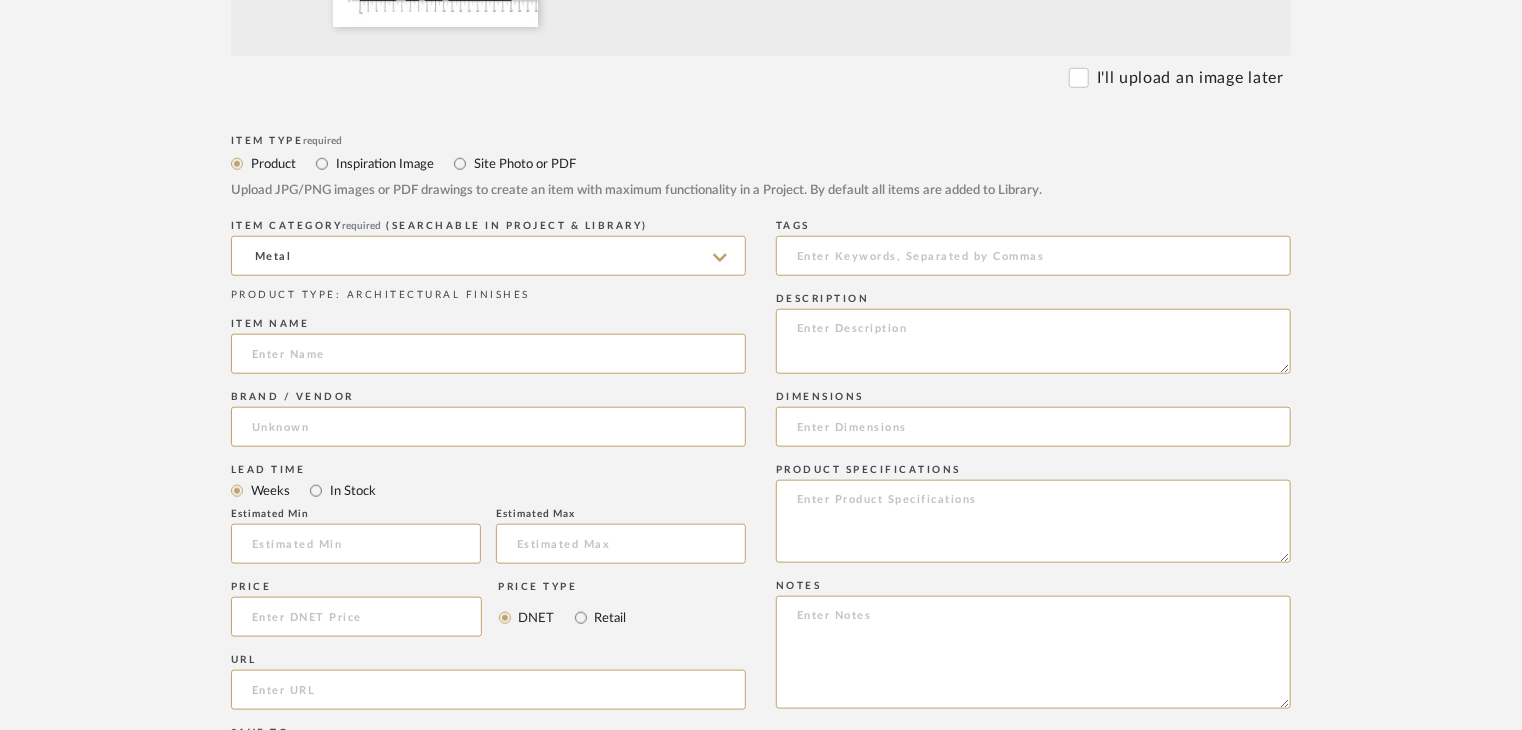 paste on "Brass" 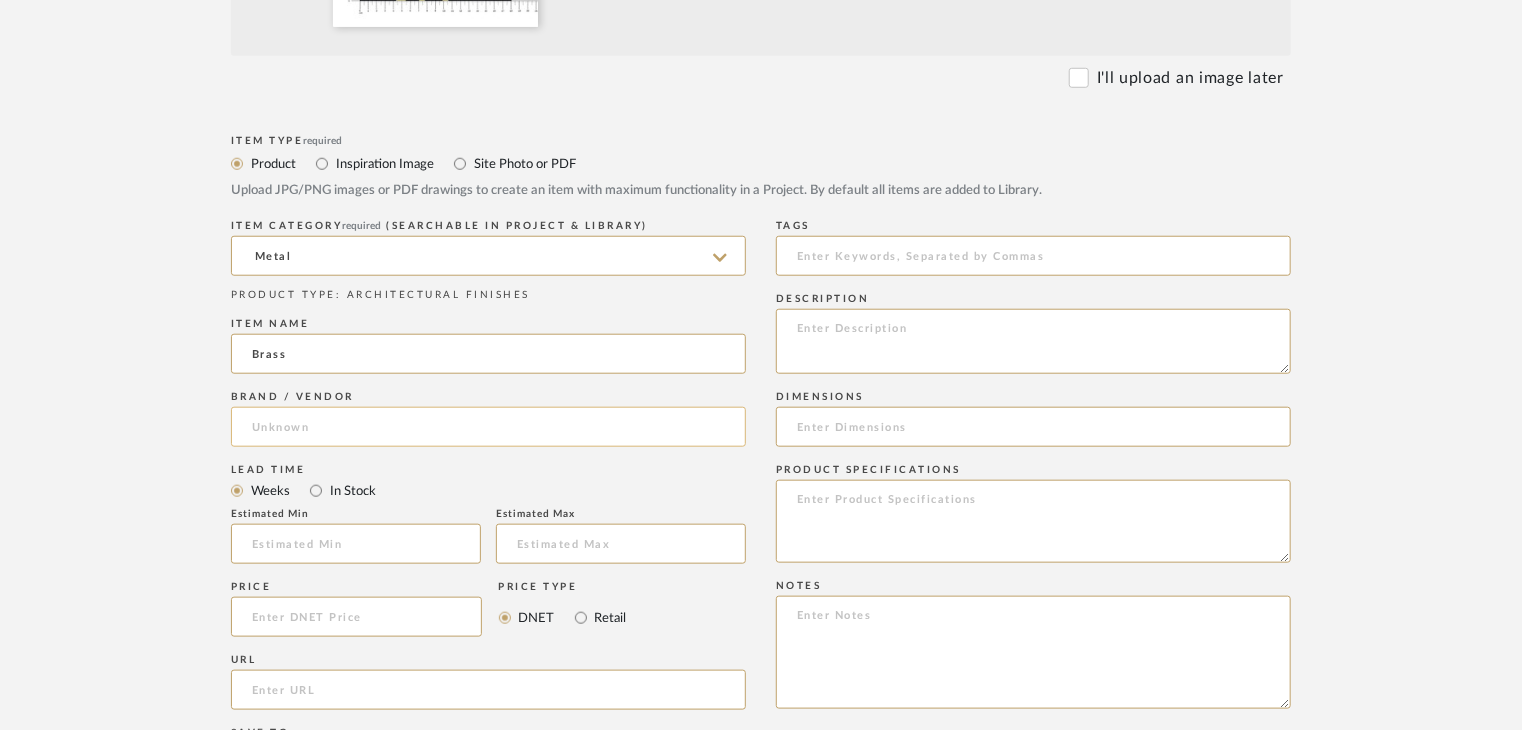 type on "Brass" 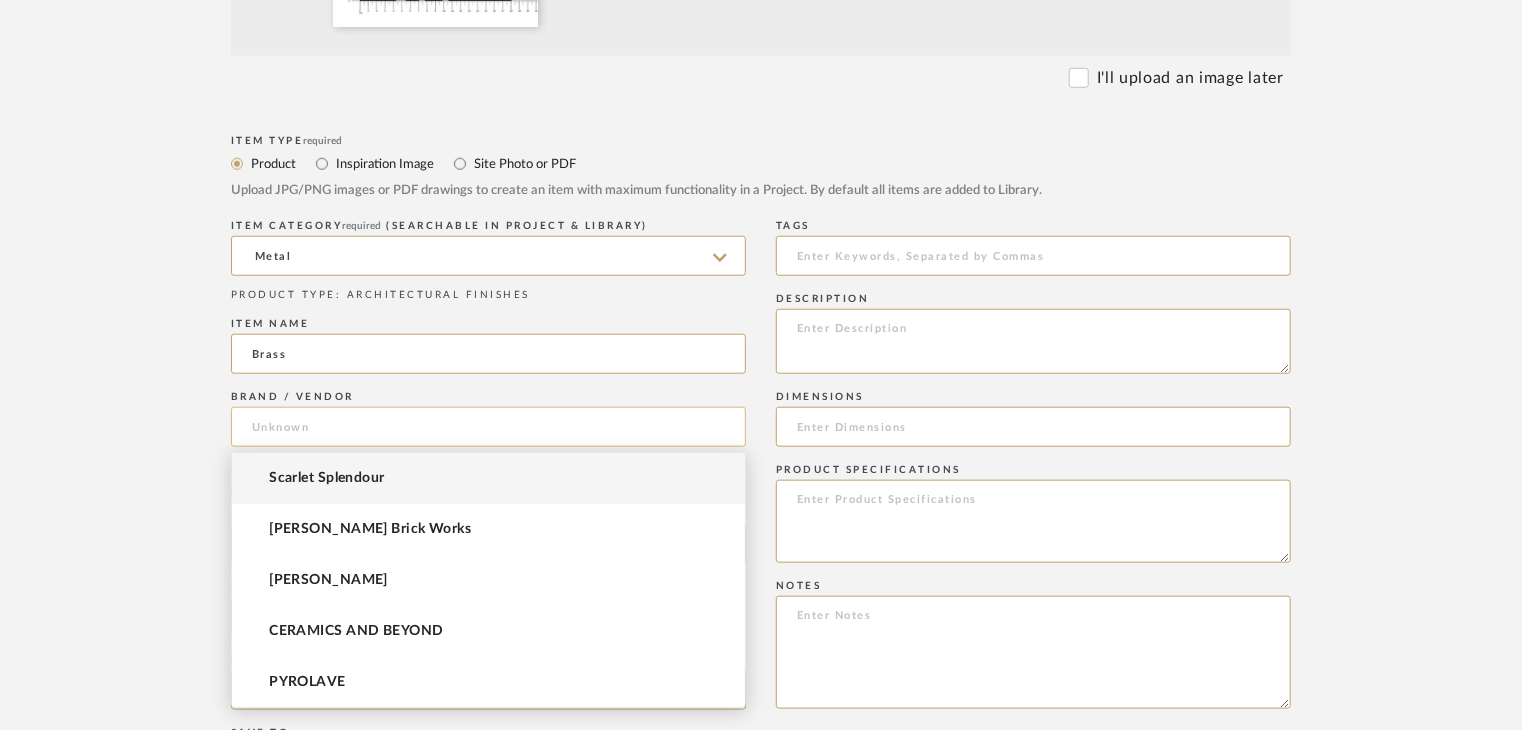 click 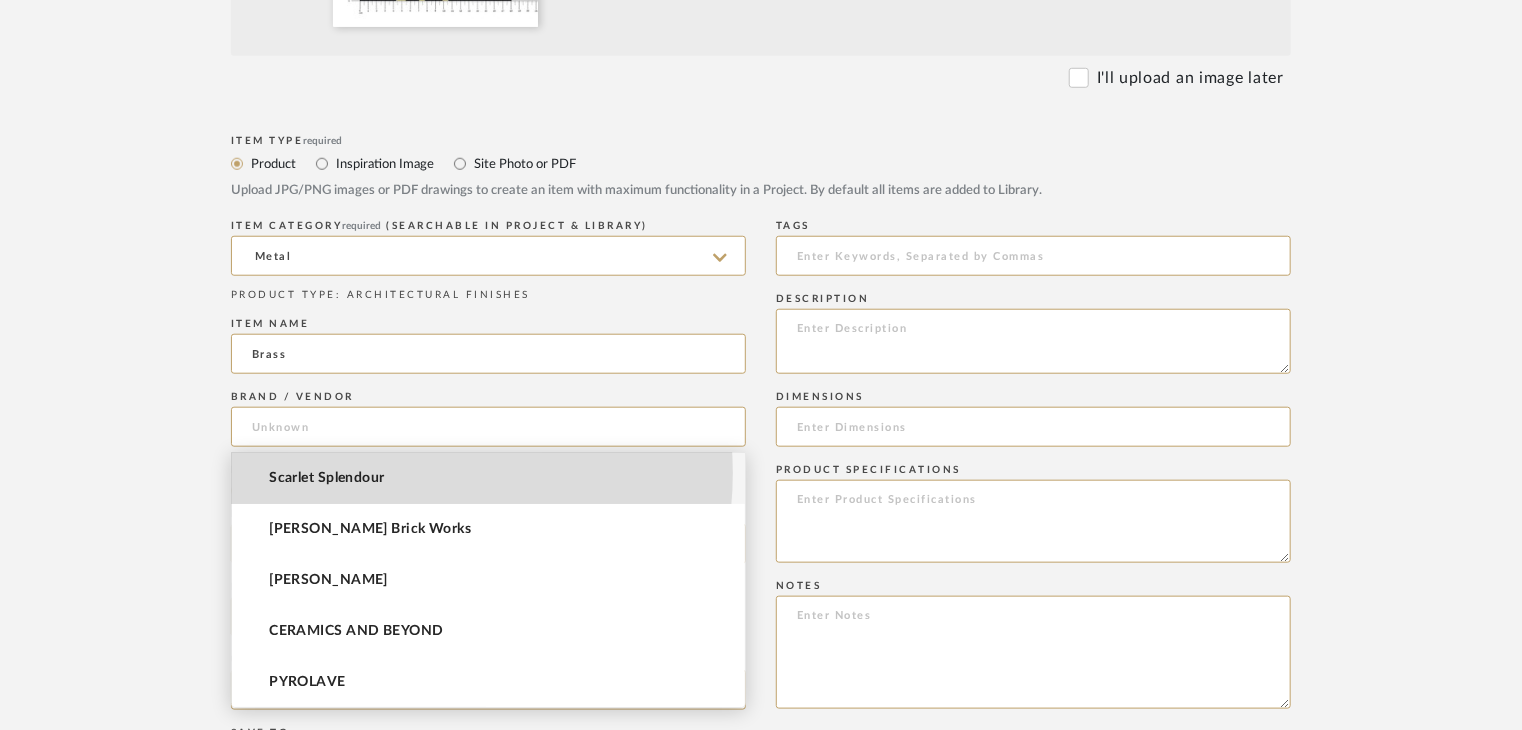 click on "Scarlet Splendour" at bounding box center [326, 478] 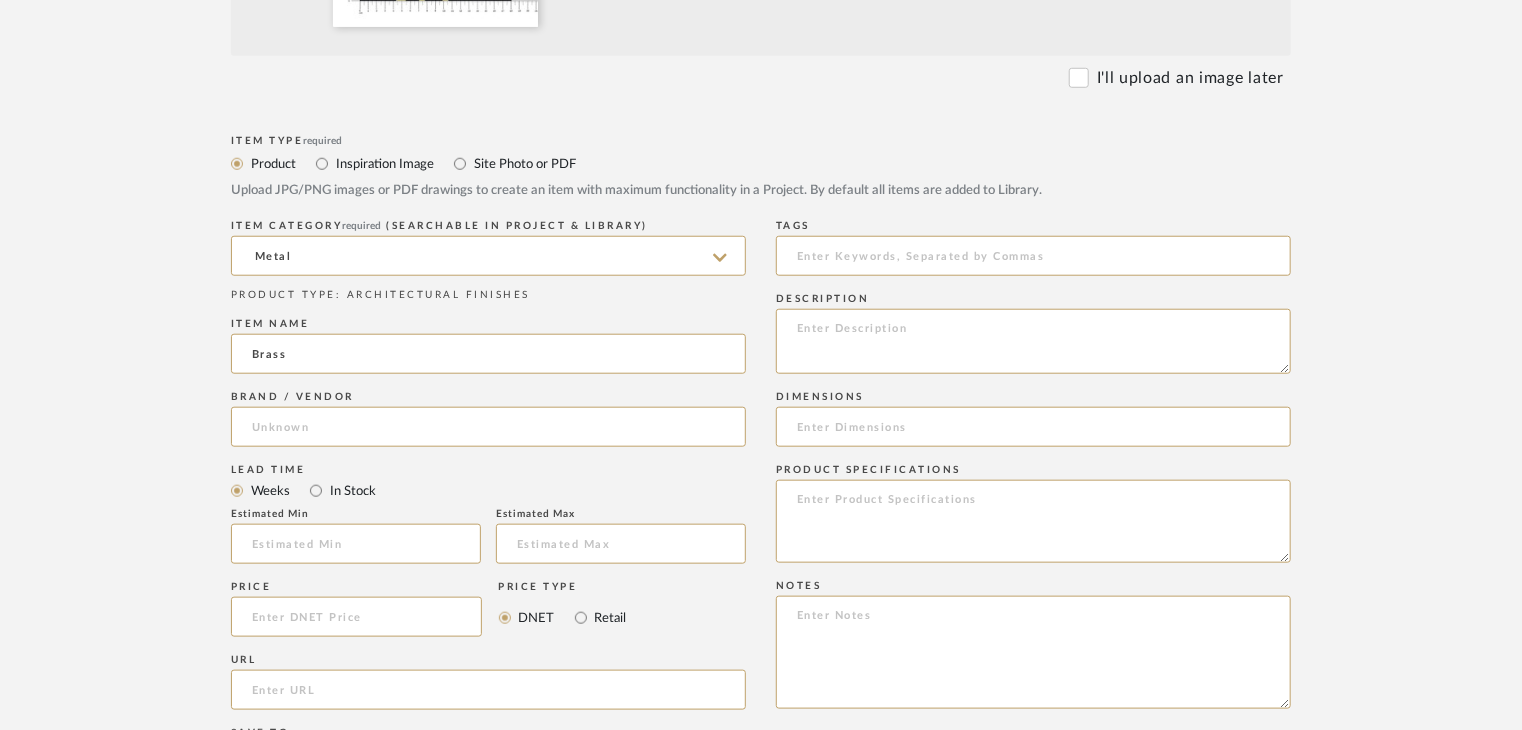 type on "Scarlet Splendour" 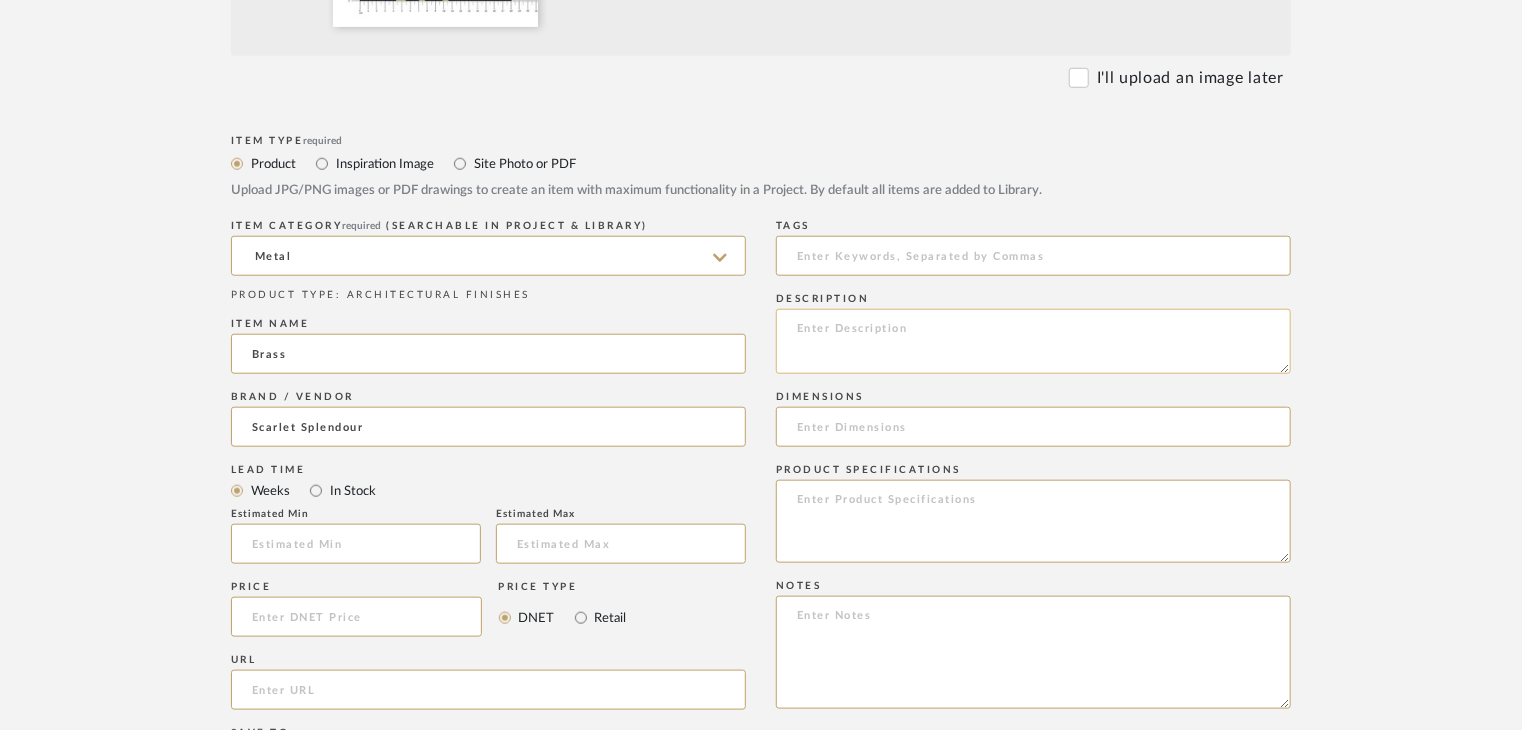 click 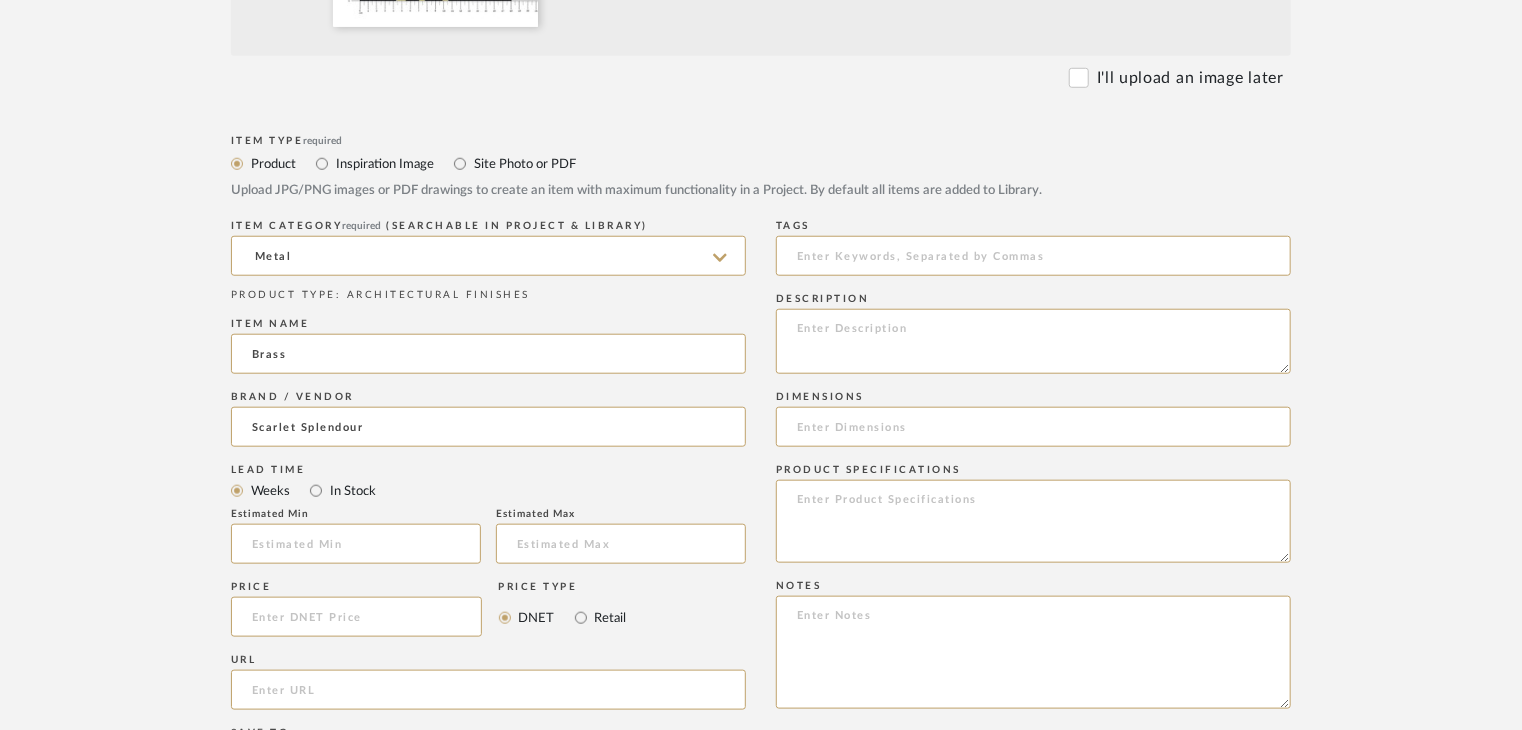 paste on "Type: metal
Dimension(s): (as mentioned)
Material/Finishes: (as mentioned)
Installation requirements, if any: (as applicable)
Price: (as mentioned)
Lead time: (as mentioned)
Sample available: supplier stock
Sample Internal reference number:
as per the internal sample warehouse) Point of
contact:
Contact number:
Email address:
Address:
Additional contact information:" 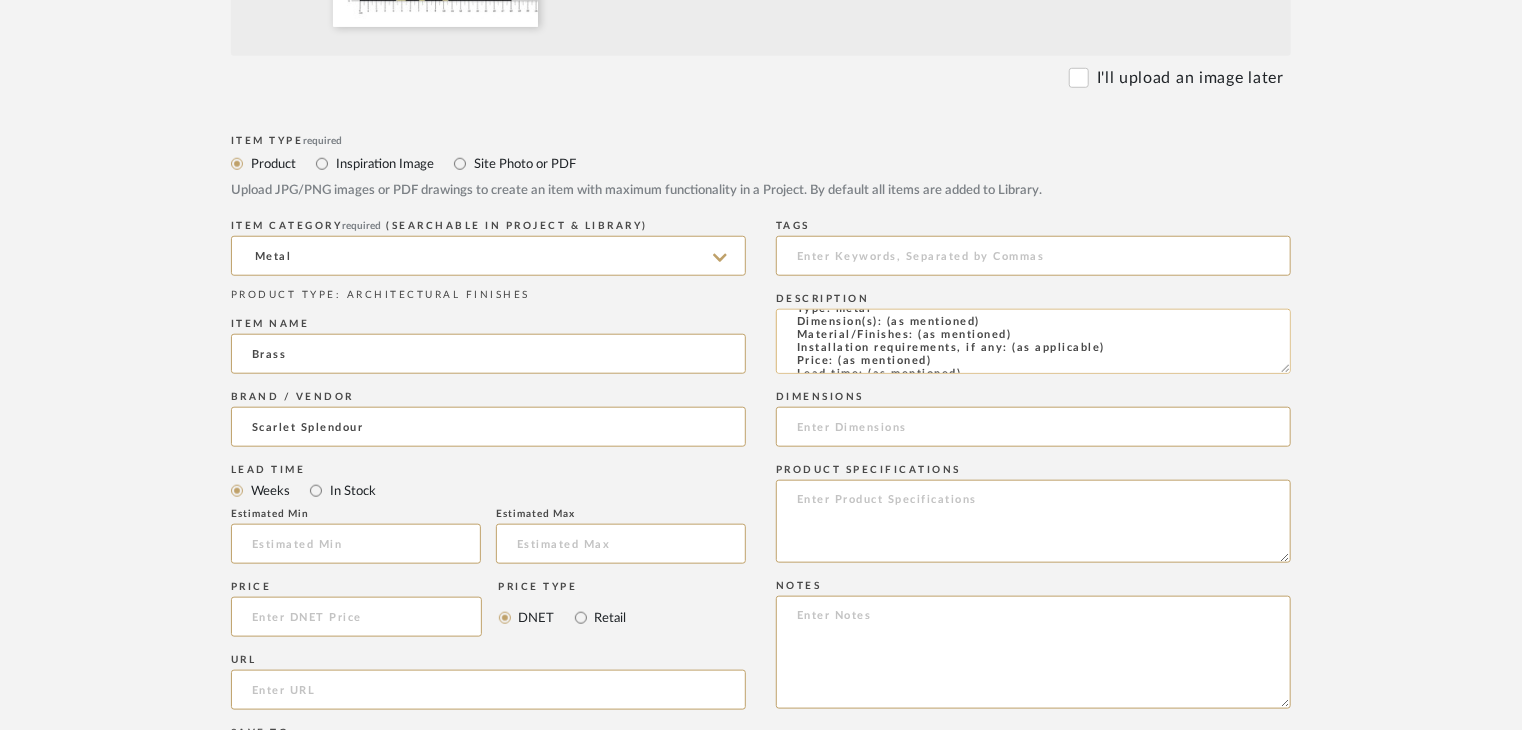 scroll, scrollTop: 0, scrollLeft: 0, axis: both 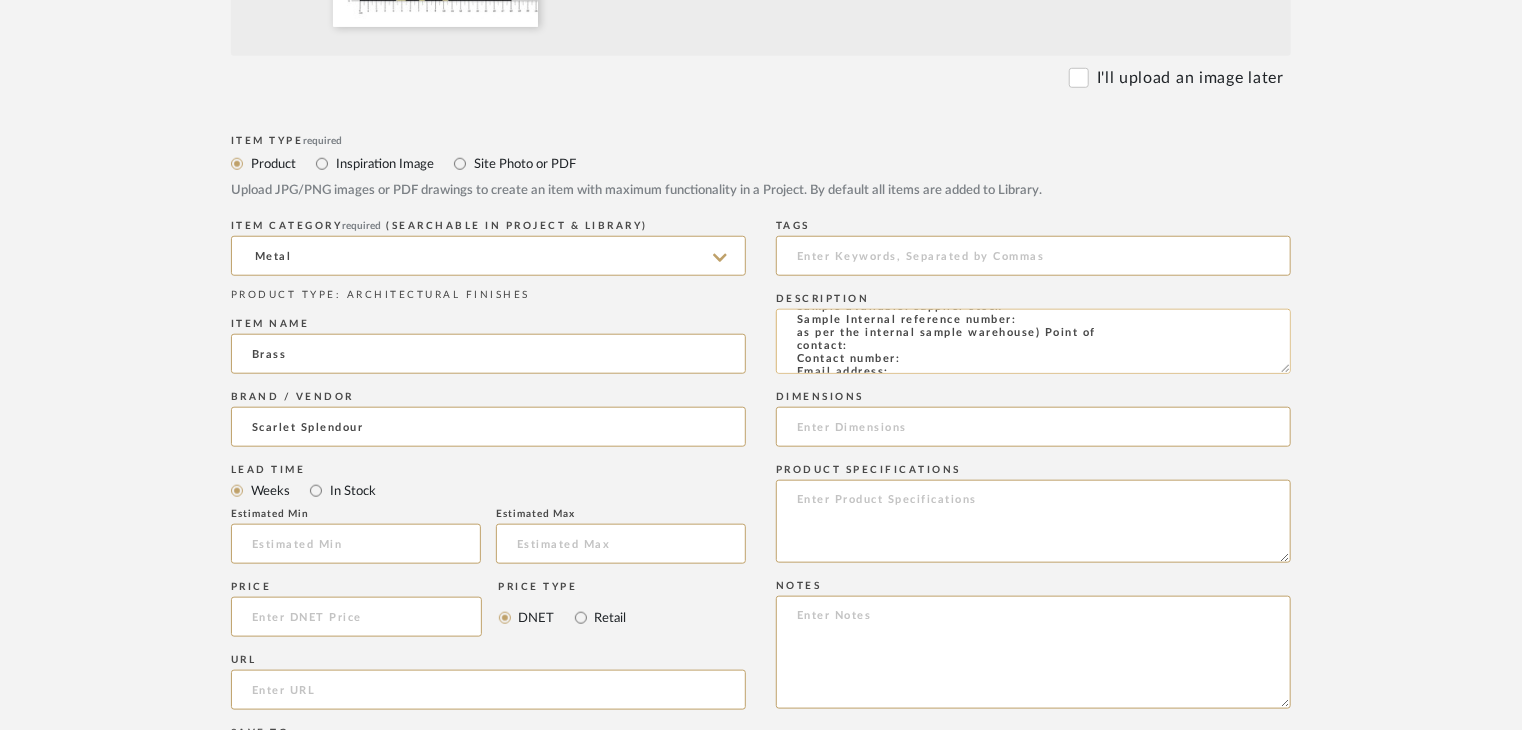 click on "Type: metal
Dimension(s): (as mentioned)
Material/Finishes: (as mentioned)
Installation requirements, if any: (as applicable)
Price: (as mentioned)
Lead time: (as mentioned)
Sample available: supplier stock
Sample Internal reference number:
as per the internal sample warehouse) Point of
contact:
Contact number:
Email address:
Address:
Additional contact information:" 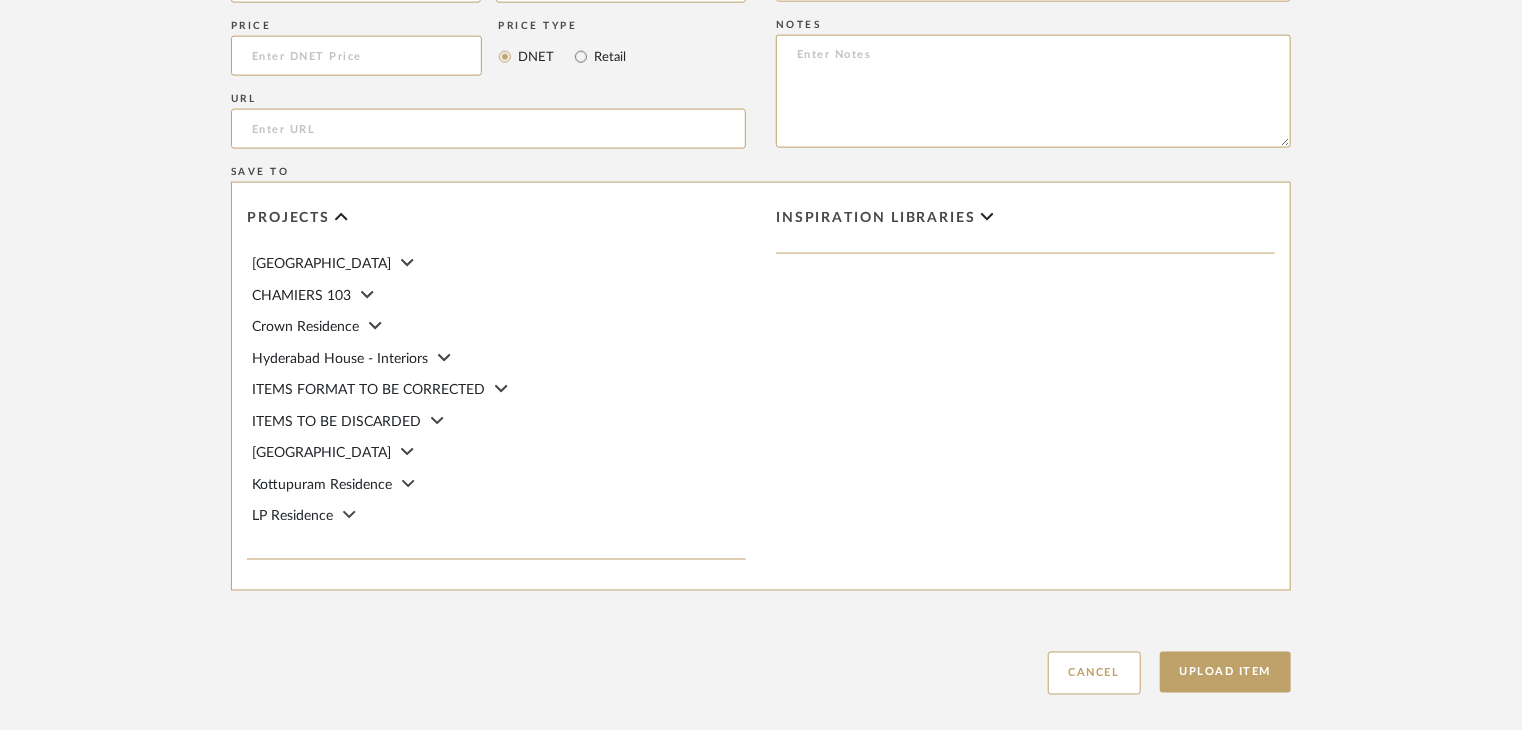 scroll, scrollTop: 1468, scrollLeft: 0, axis: vertical 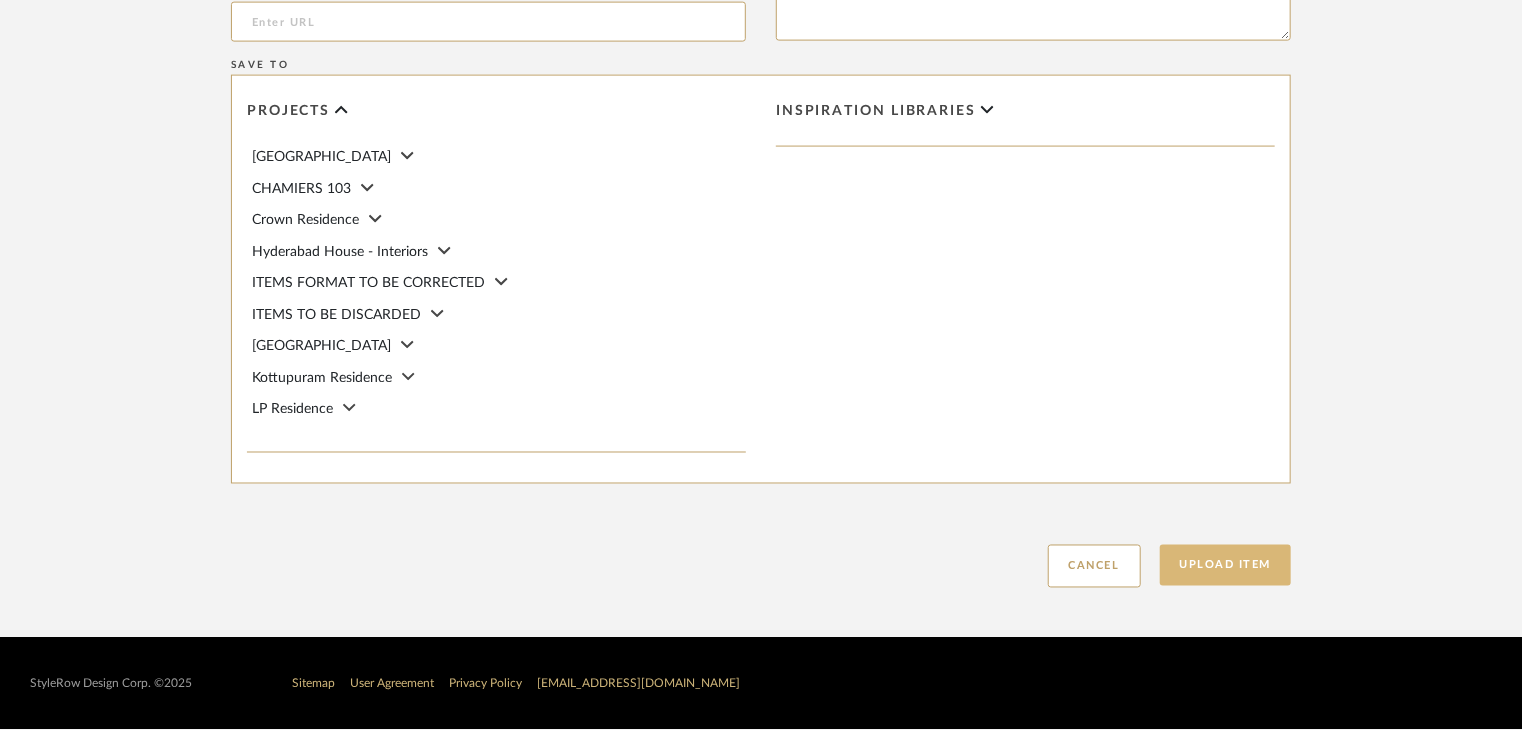 type on "Type: metal
Dimension(s): (as mentioned)
Material/Finishes: (as mentioned)
Installation requirements, if any: (as applicable)
Price: (as mentioned)
Lead time: (as mentioned)
Sample available: supplier stock
Sample Internal reference number: AF-MT-VN1G
as per the internal sample warehouse) Point of
contact:
Contact number:
Email address:
Address:
Additional contact information:" 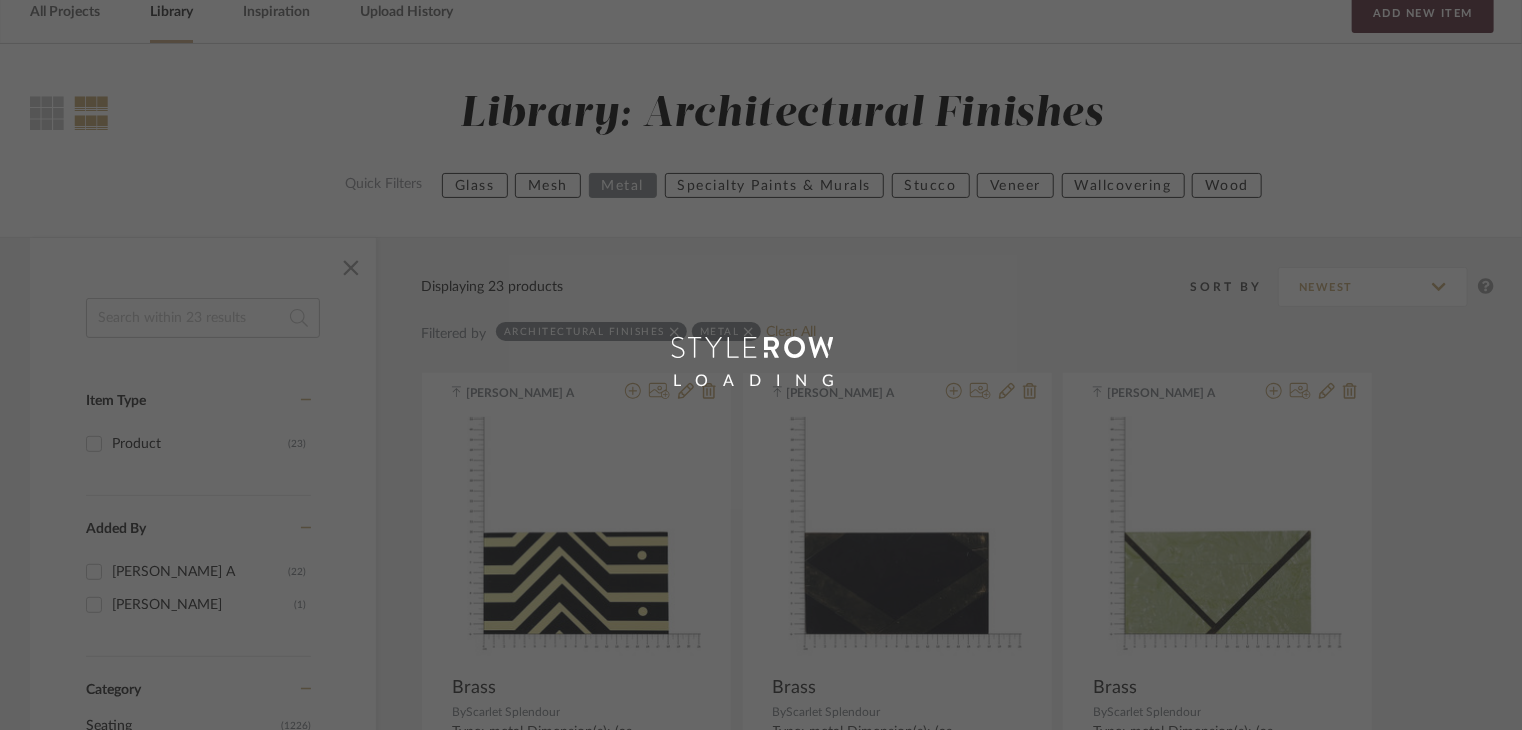 scroll, scrollTop: 100, scrollLeft: 0, axis: vertical 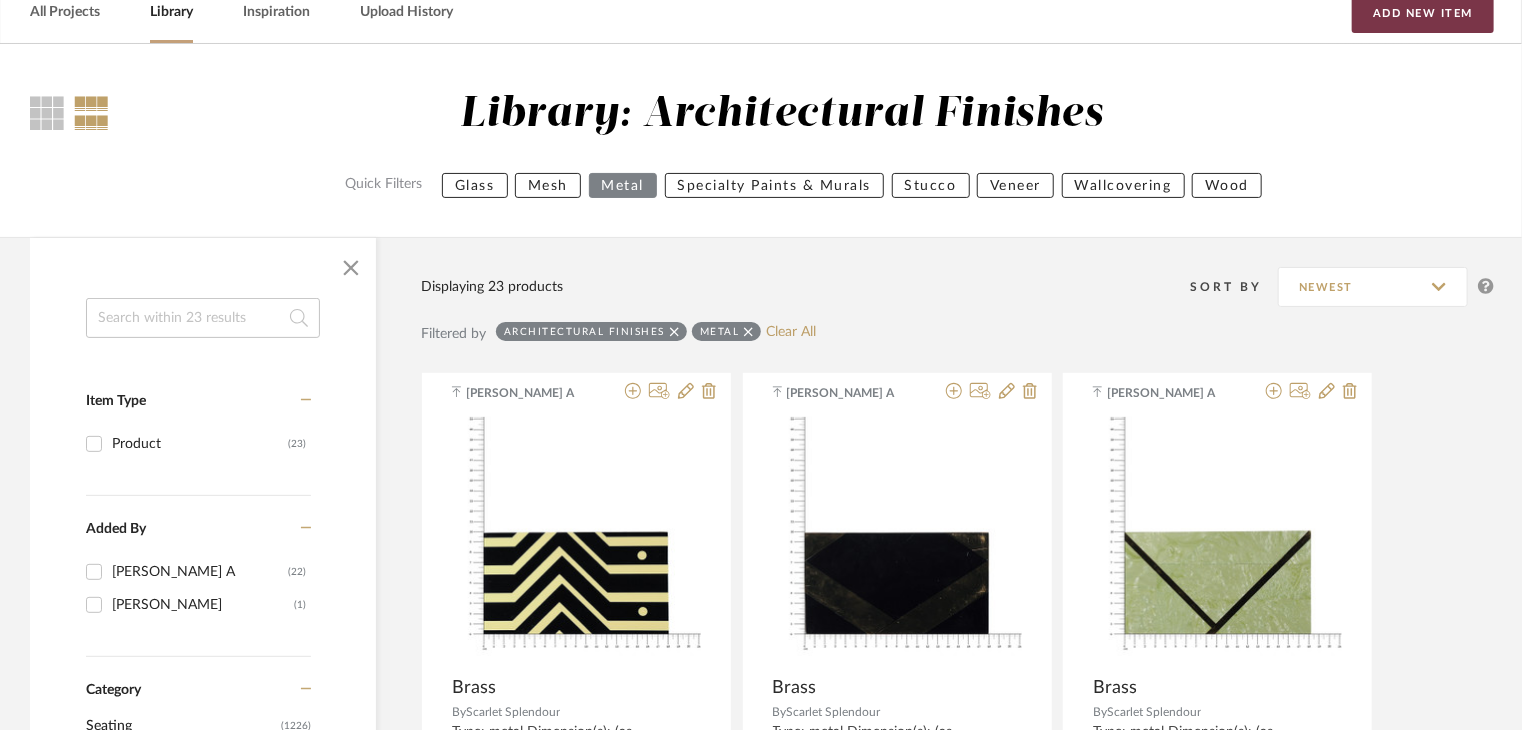 click on "Add New Item" at bounding box center (1423, 13) 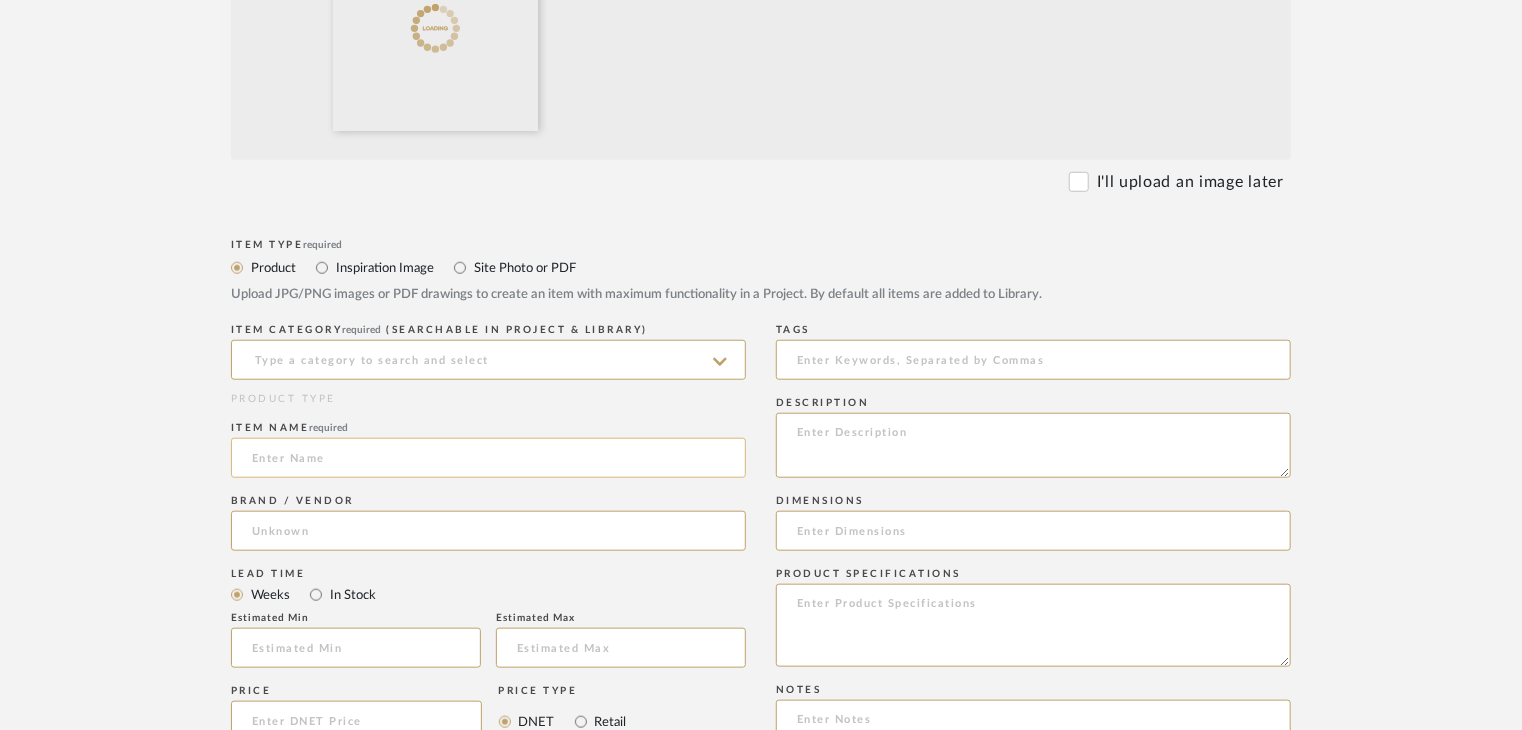 scroll, scrollTop: 700, scrollLeft: 0, axis: vertical 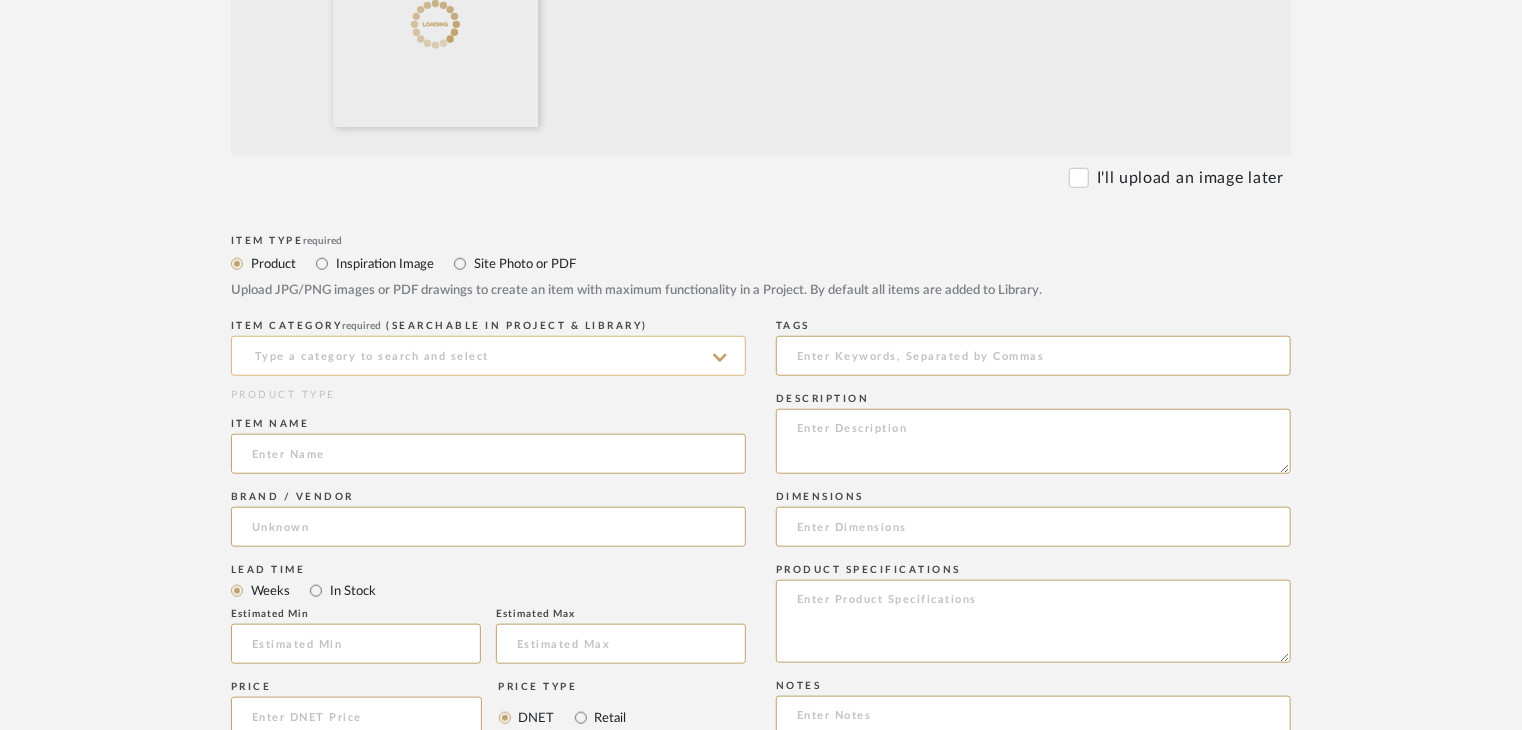 click 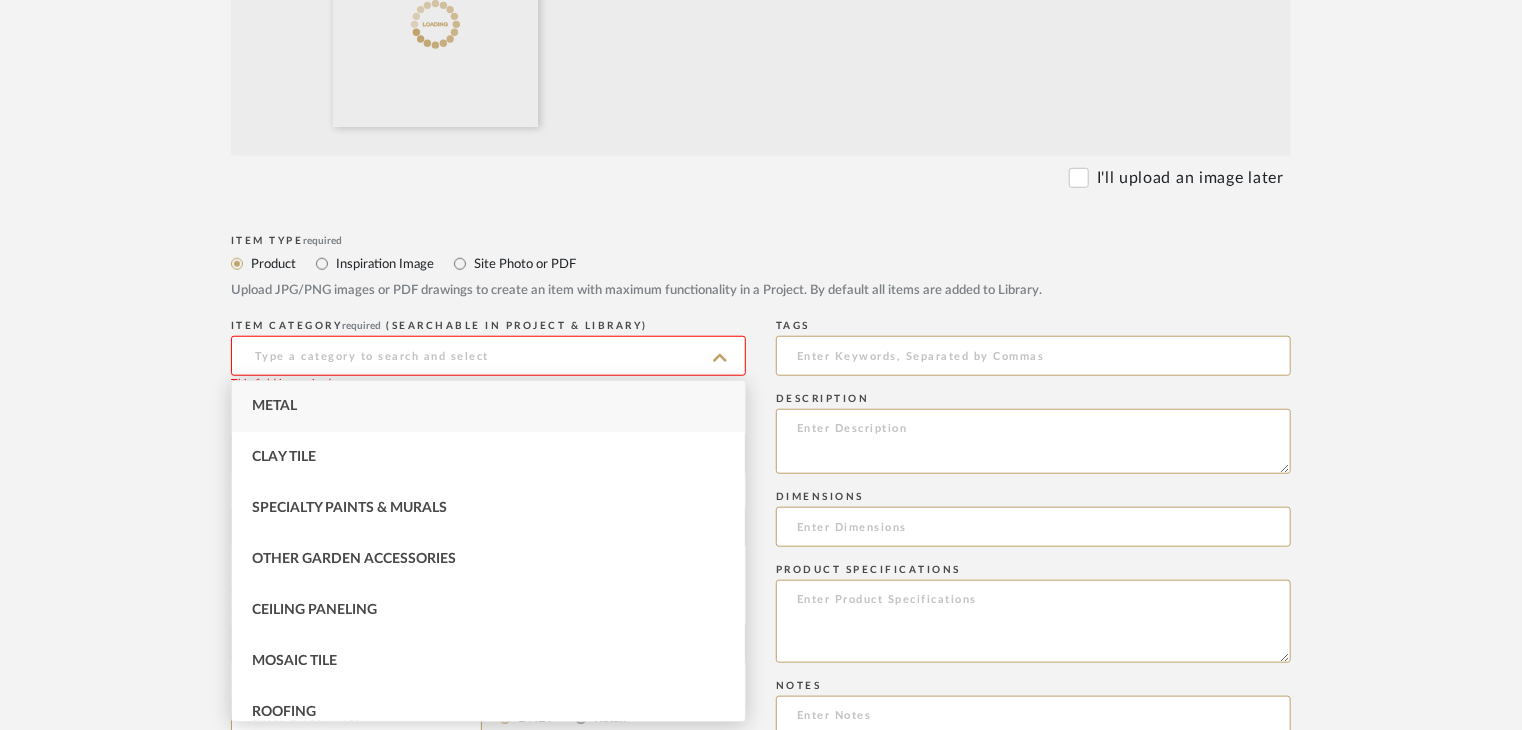 click on "Metal" at bounding box center (488, 406) 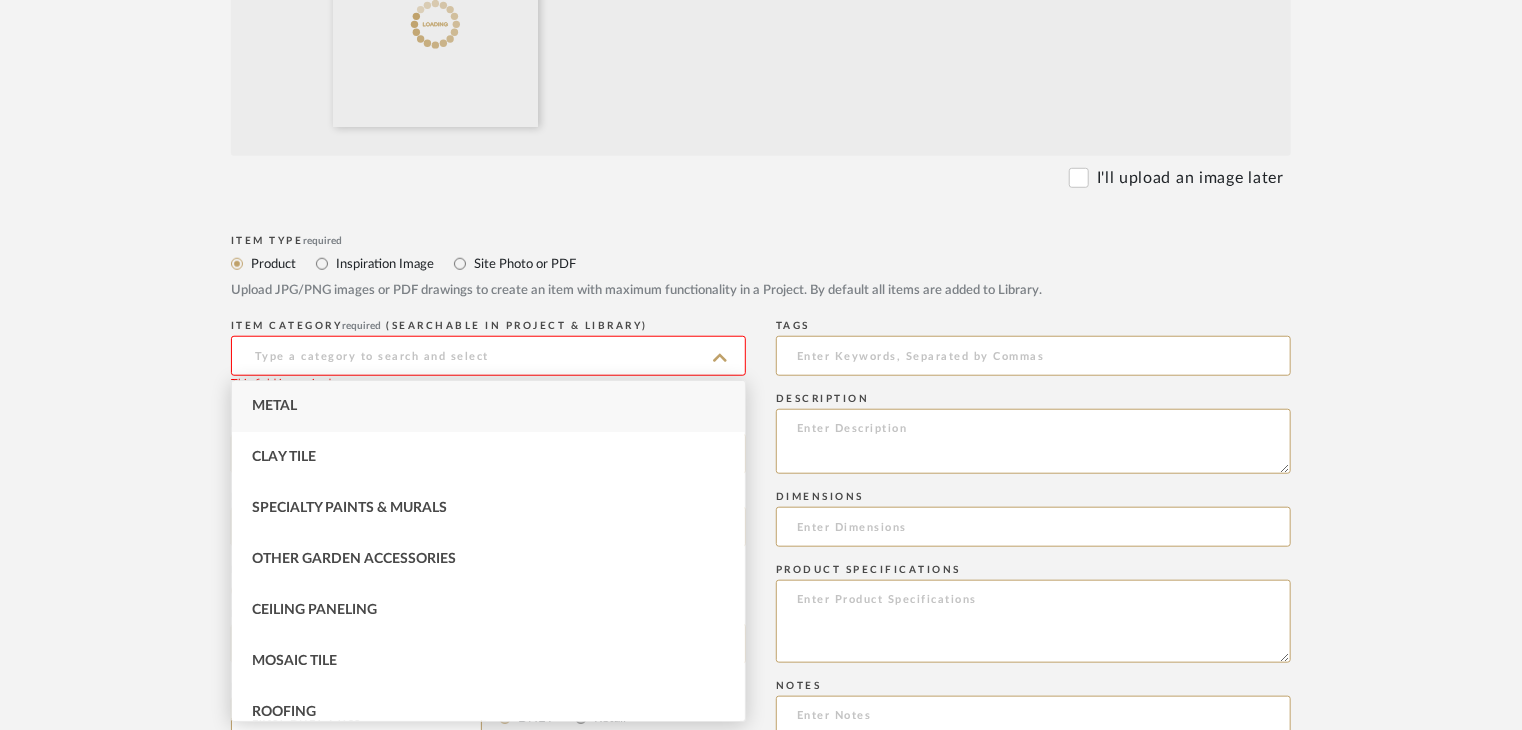 type on "Metal" 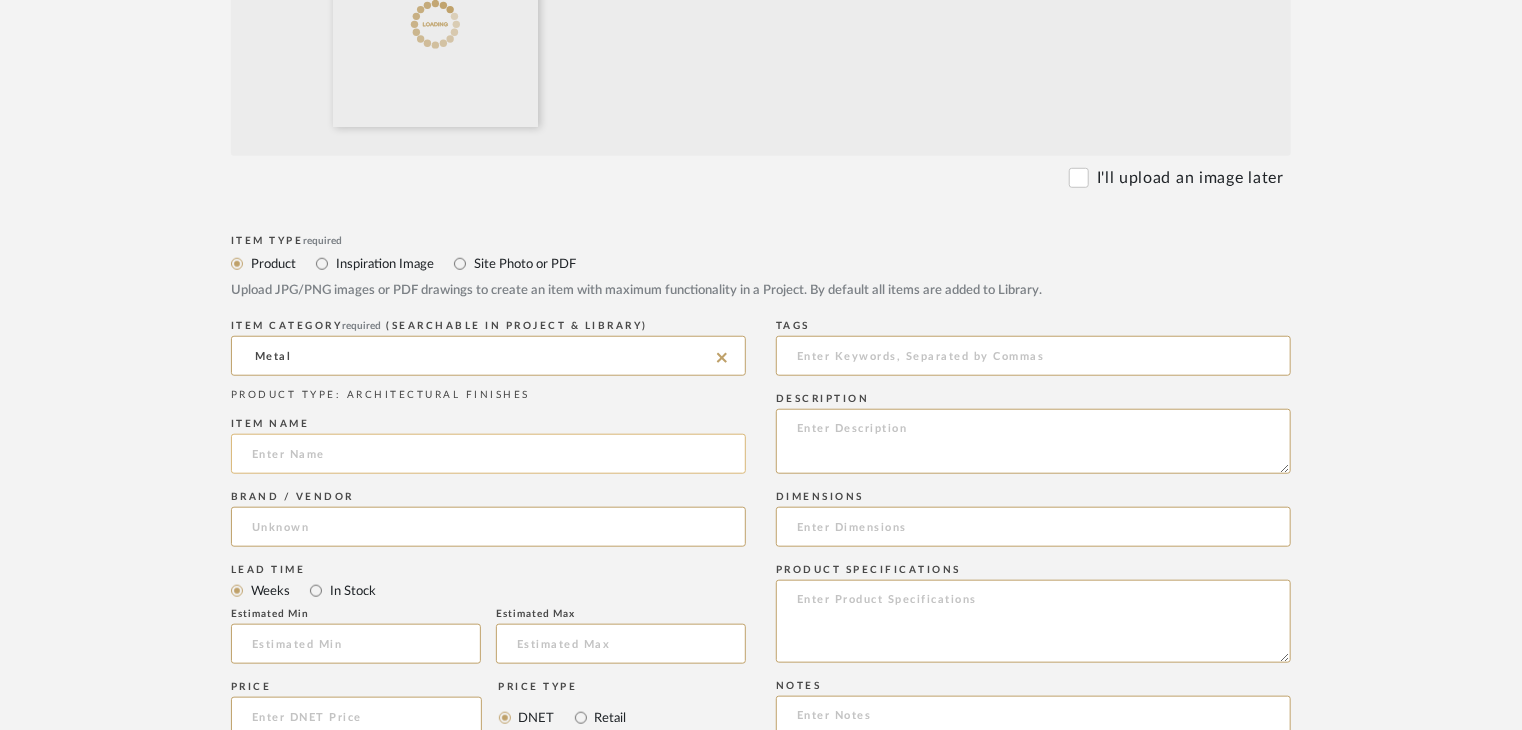 click 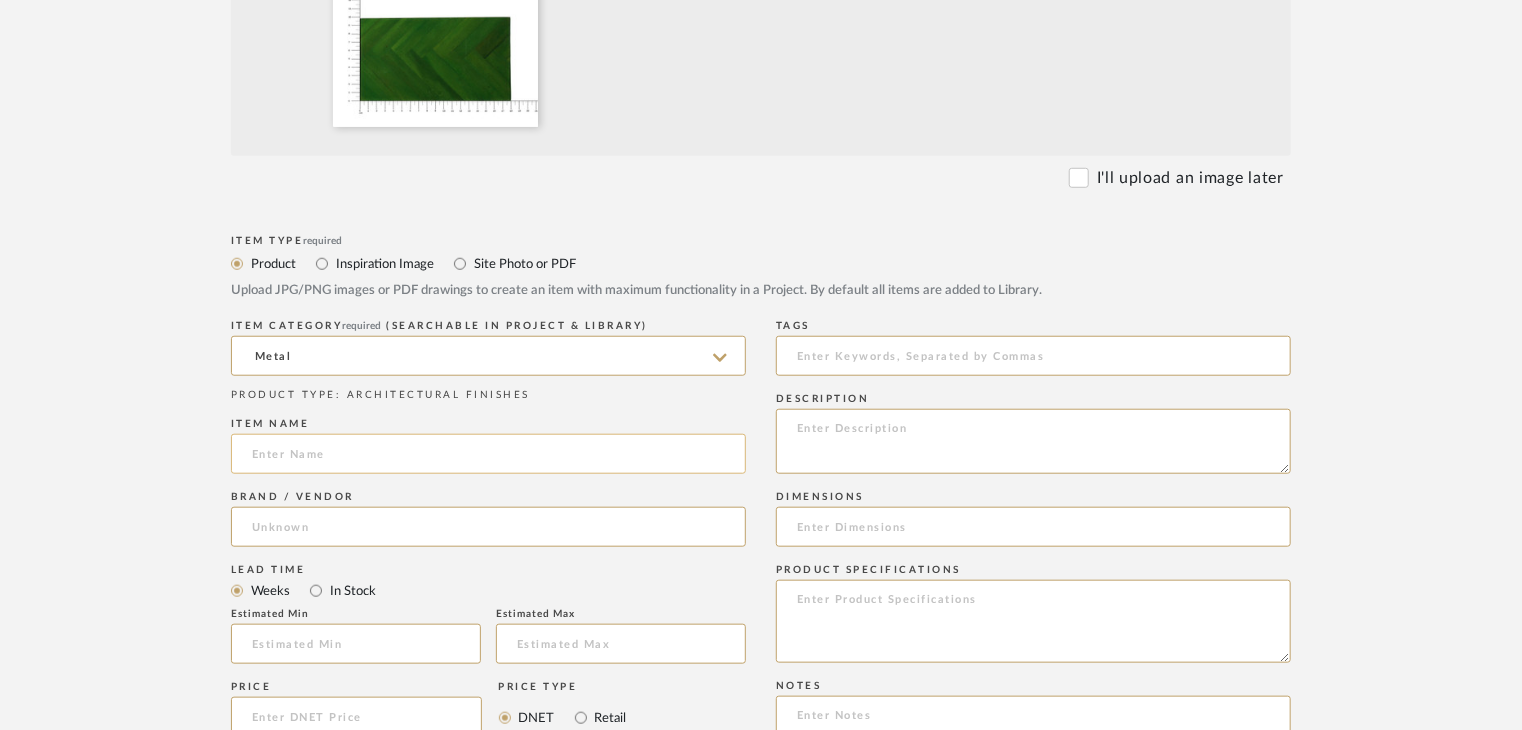paste on "Straw" 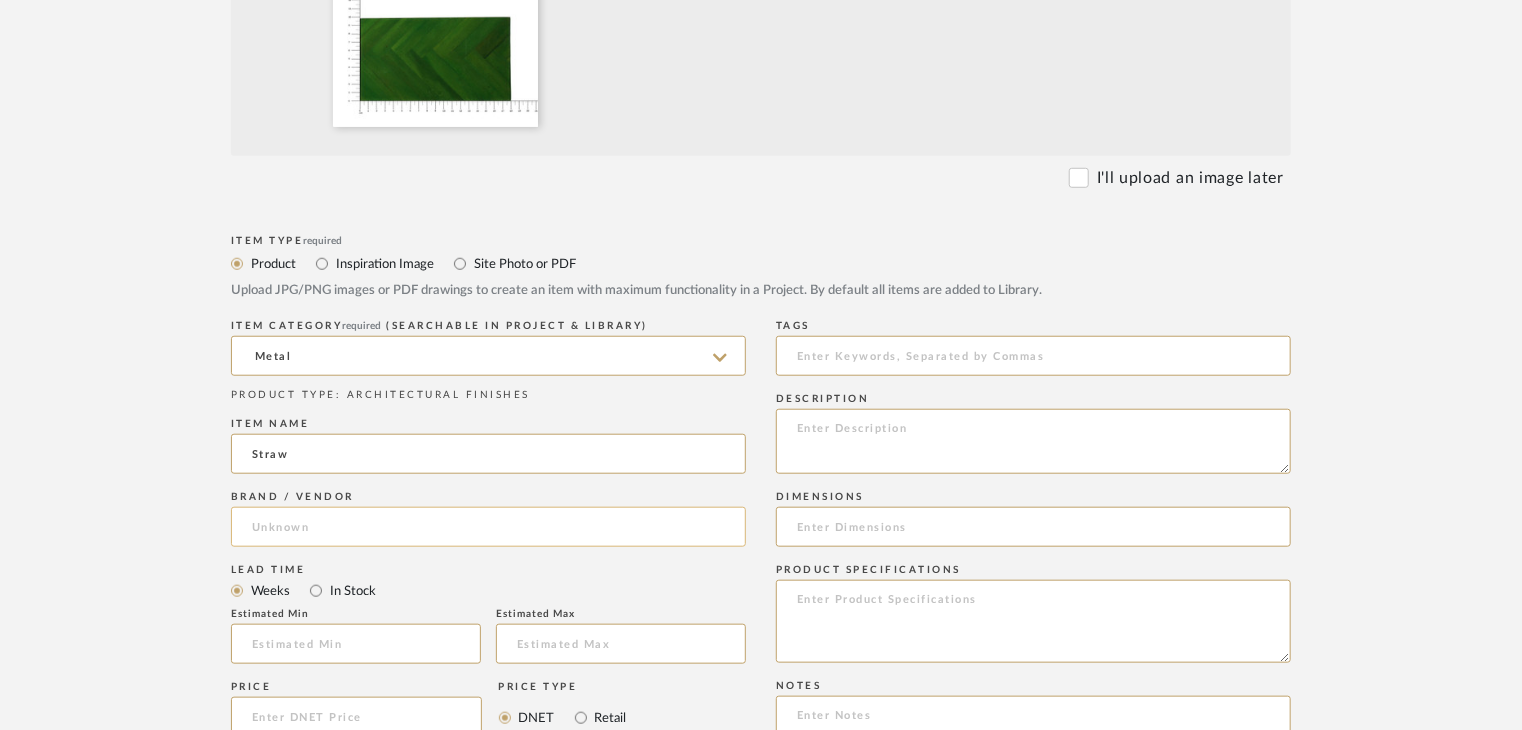 type on "Straw" 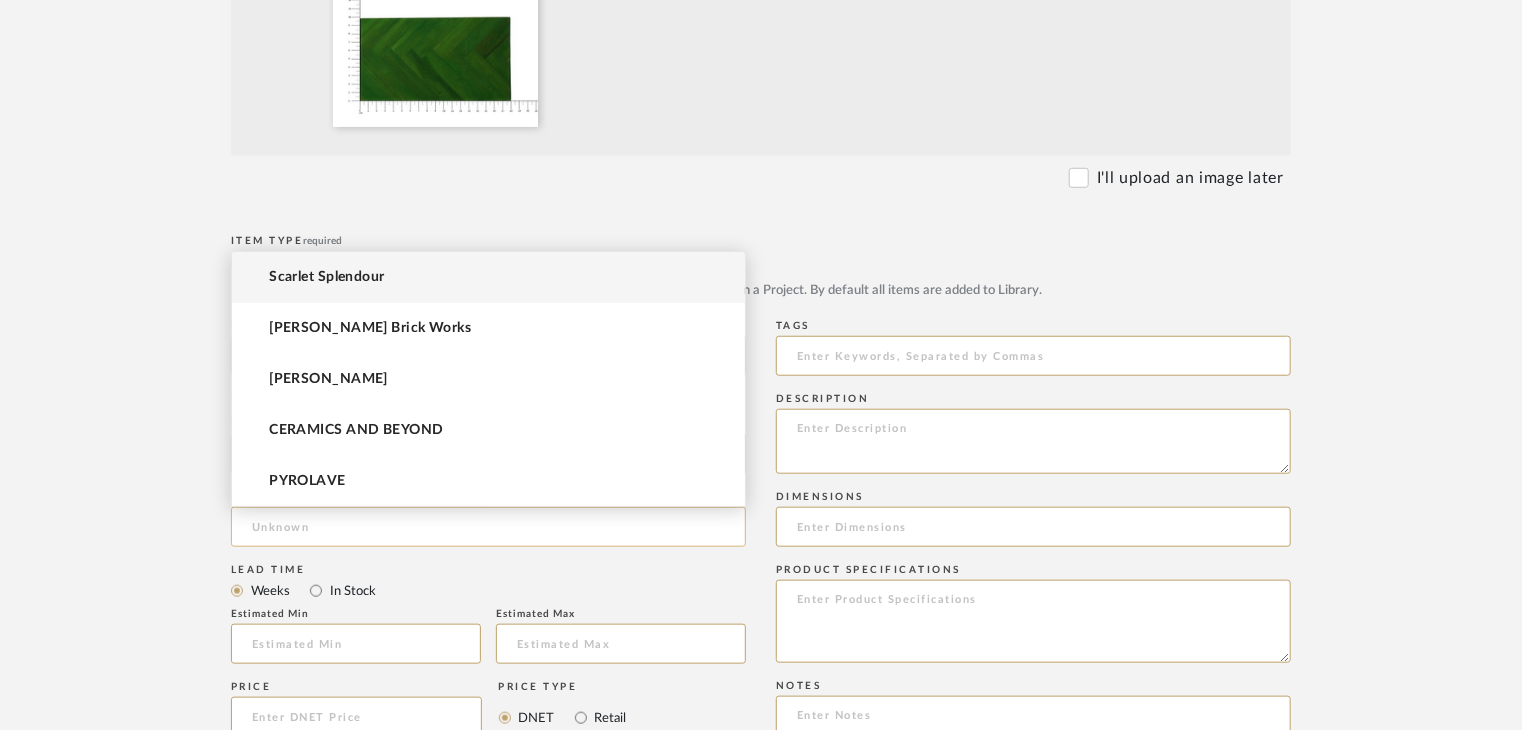 click 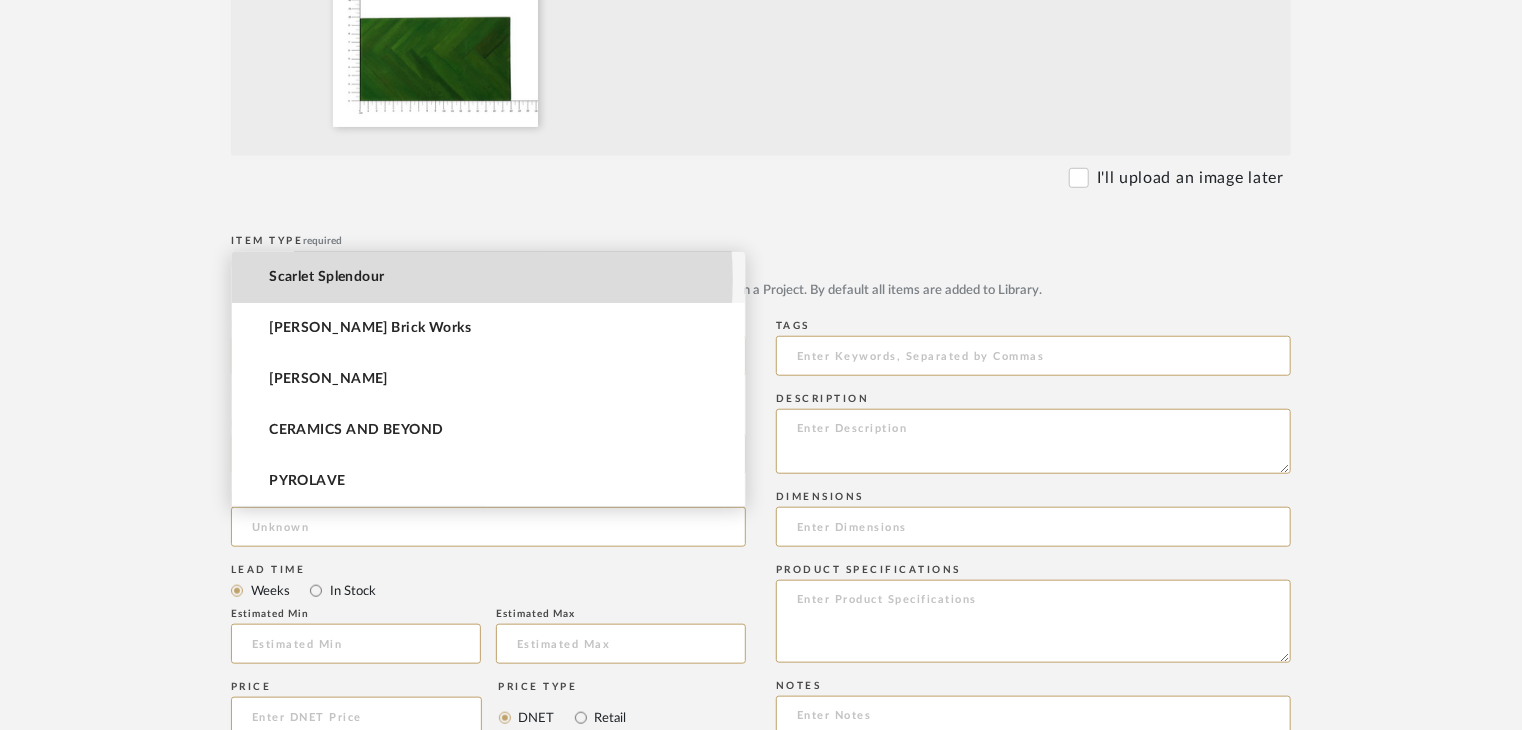 click on "Scarlet Splendour" at bounding box center (488, 277) 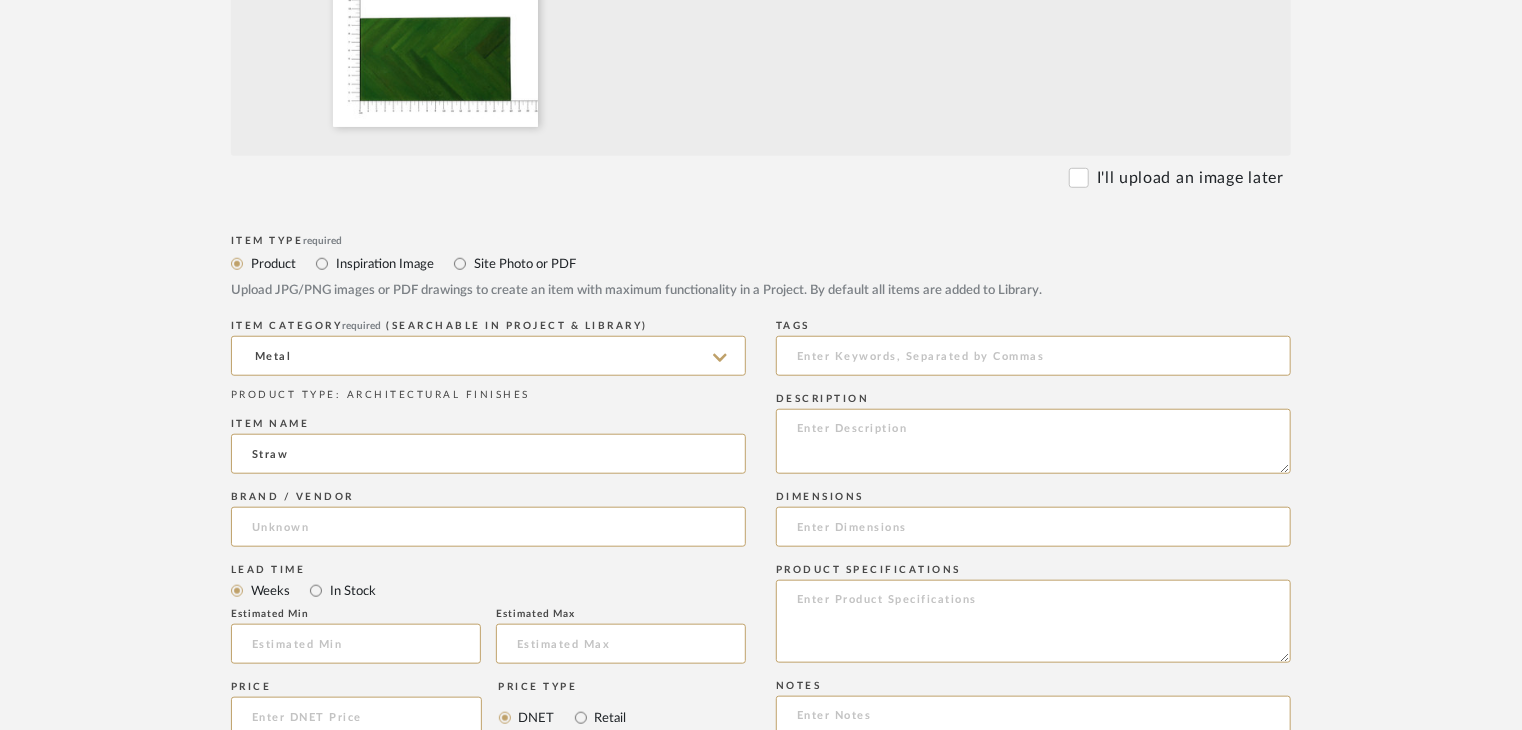 type on "Scarlet Splendour" 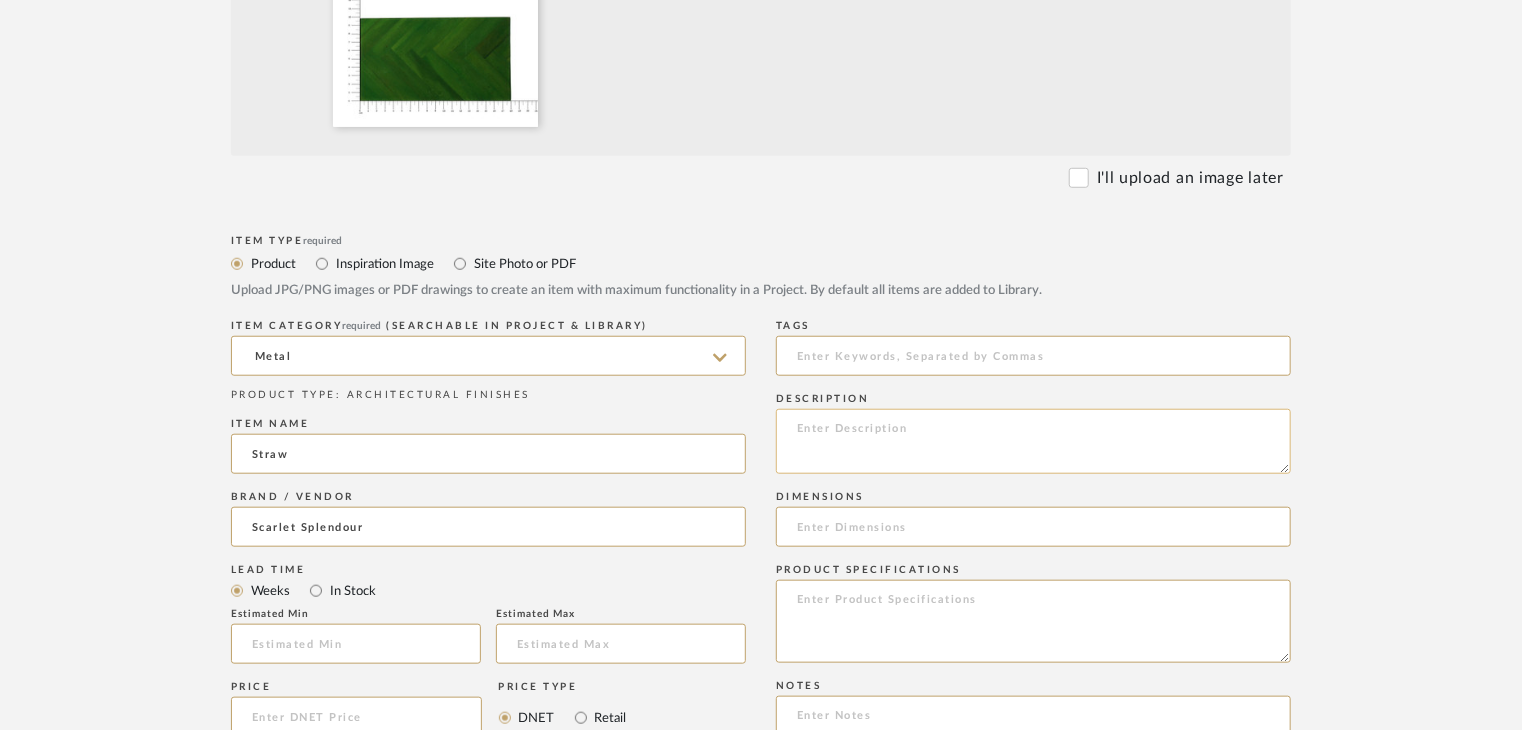 click 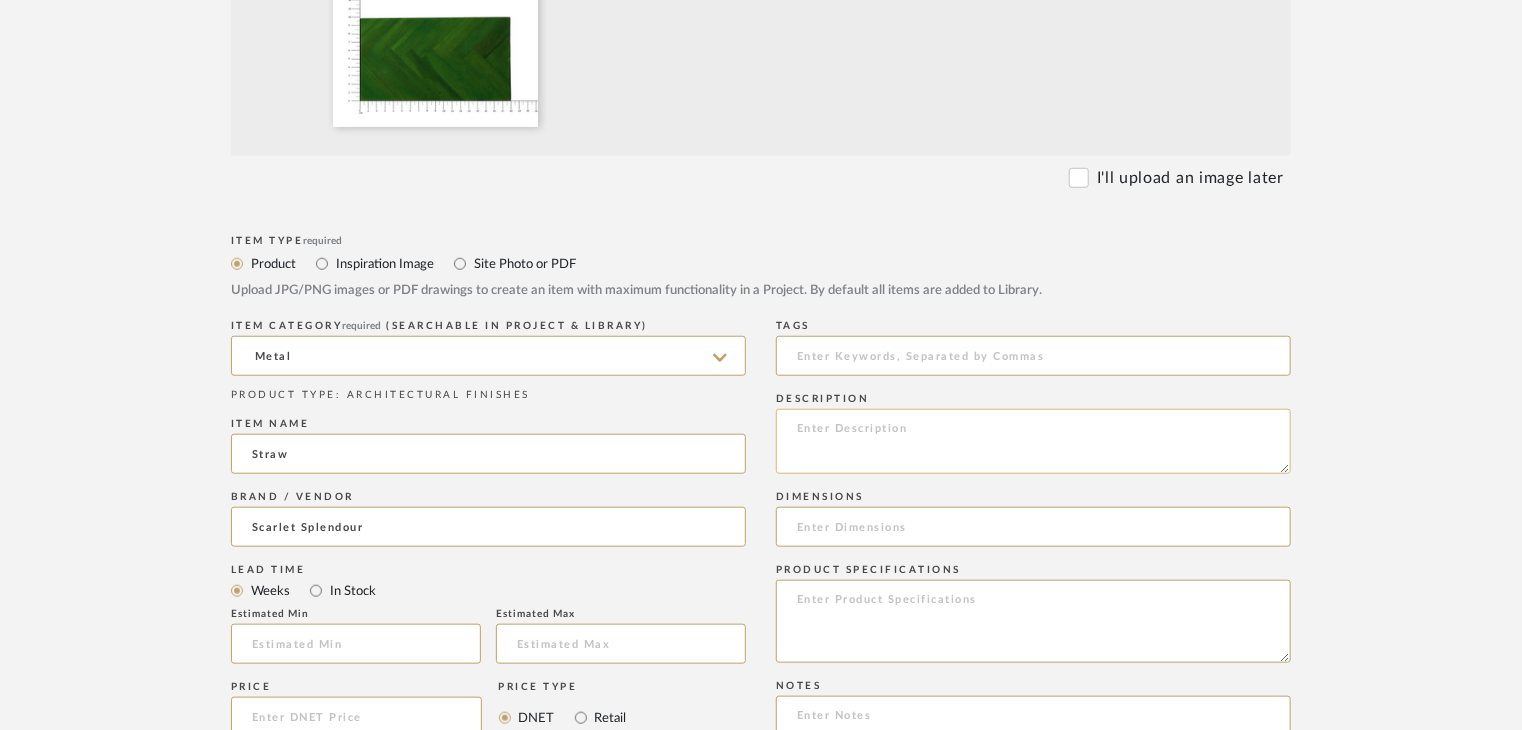 paste on "Type: metal
Dimension(s): (as mentioned)
Material/Finishes: (as mentioned)
Installation requirements, if any: (as applicable)
Price: (as mentioned)
Lead time: (as mentioned)
Sample available: supplier stock
Sample Internal reference number:
as per the internal sample warehouse) Point of
contact:
Contact number:
Email address:
Address:
Additional contact information:" 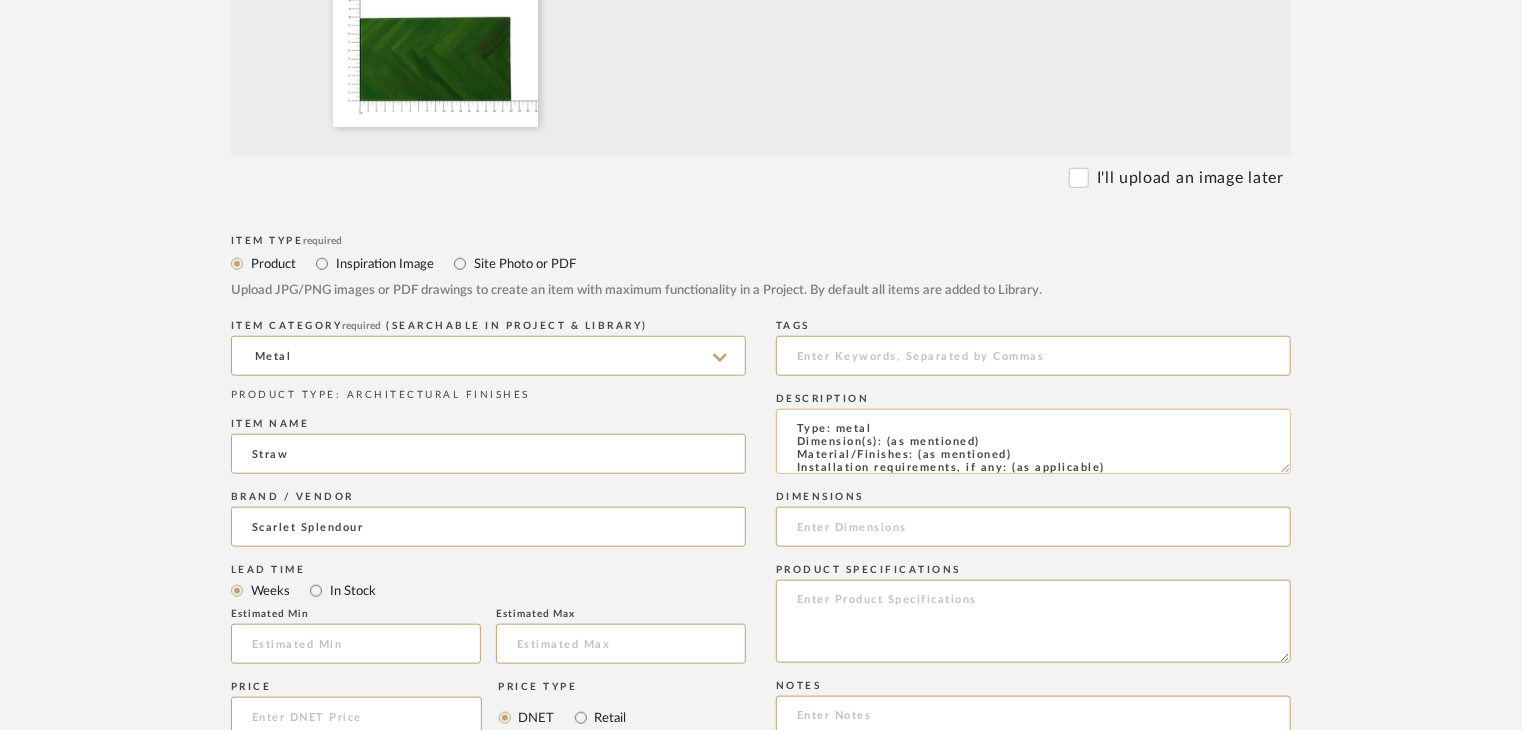 scroll, scrollTop: 137, scrollLeft: 0, axis: vertical 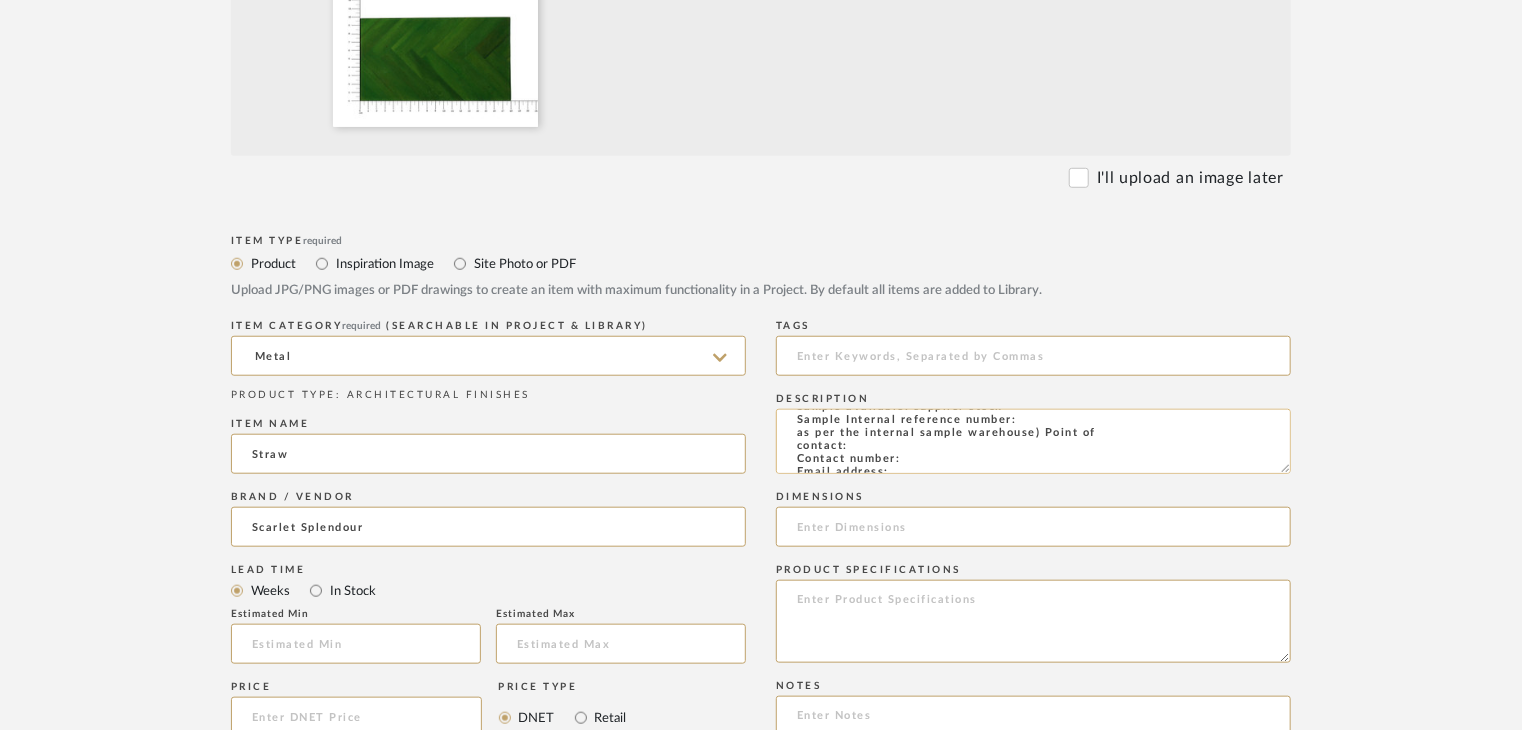 click on "Type: metal
Dimension(s): (as mentioned)
Material/Finishes: (as mentioned)
Installation requirements, if any: (as applicable)
Price: (as mentioned)
Lead time: (as mentioned)
Sample available: supplier stock
Sample Internal reference number:
as per the internal sample warehouse) Point of
contact:
Contact number:
Email address:
Address:
Additional contact information:" 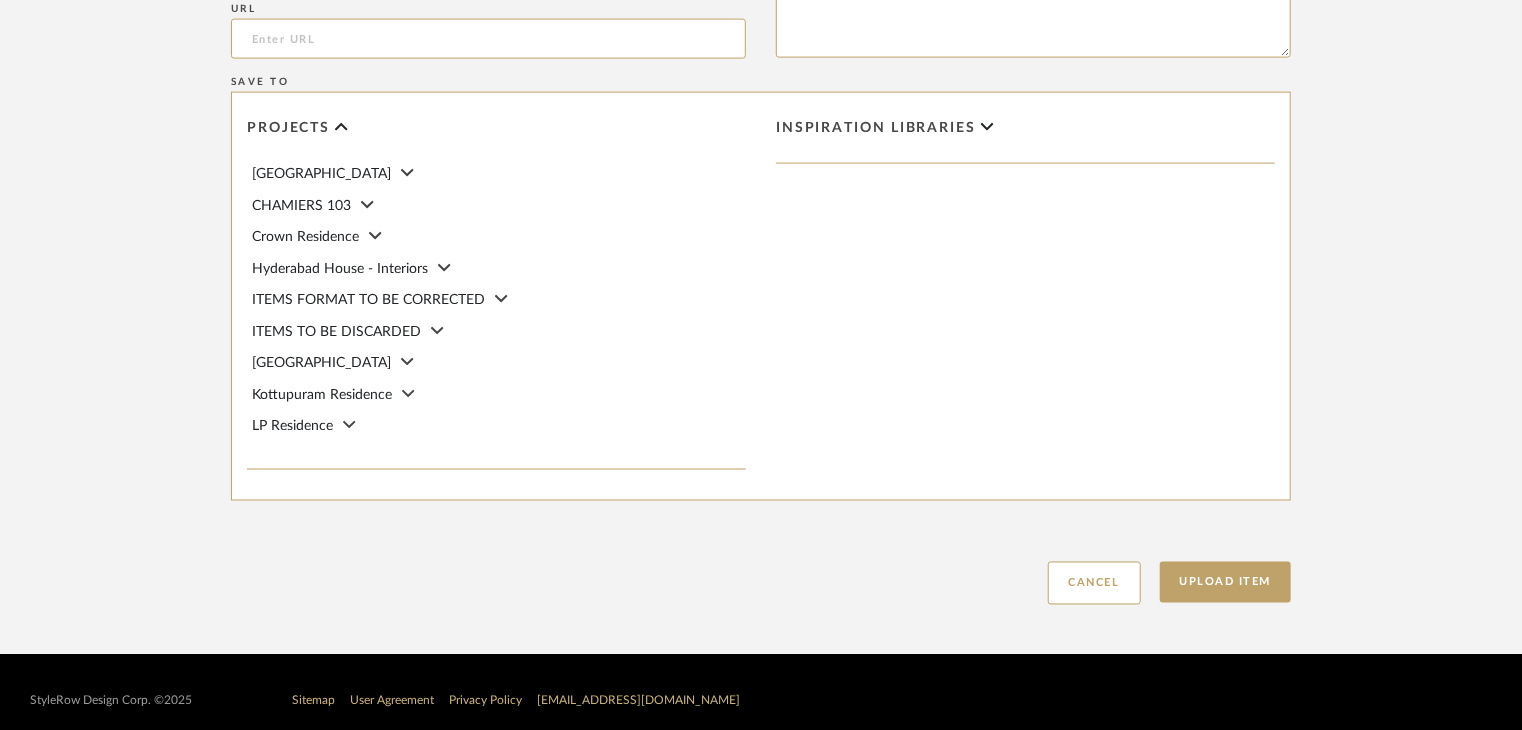 scroll, scrollTop: 1468, scrollLeft: 0, axis: vertical 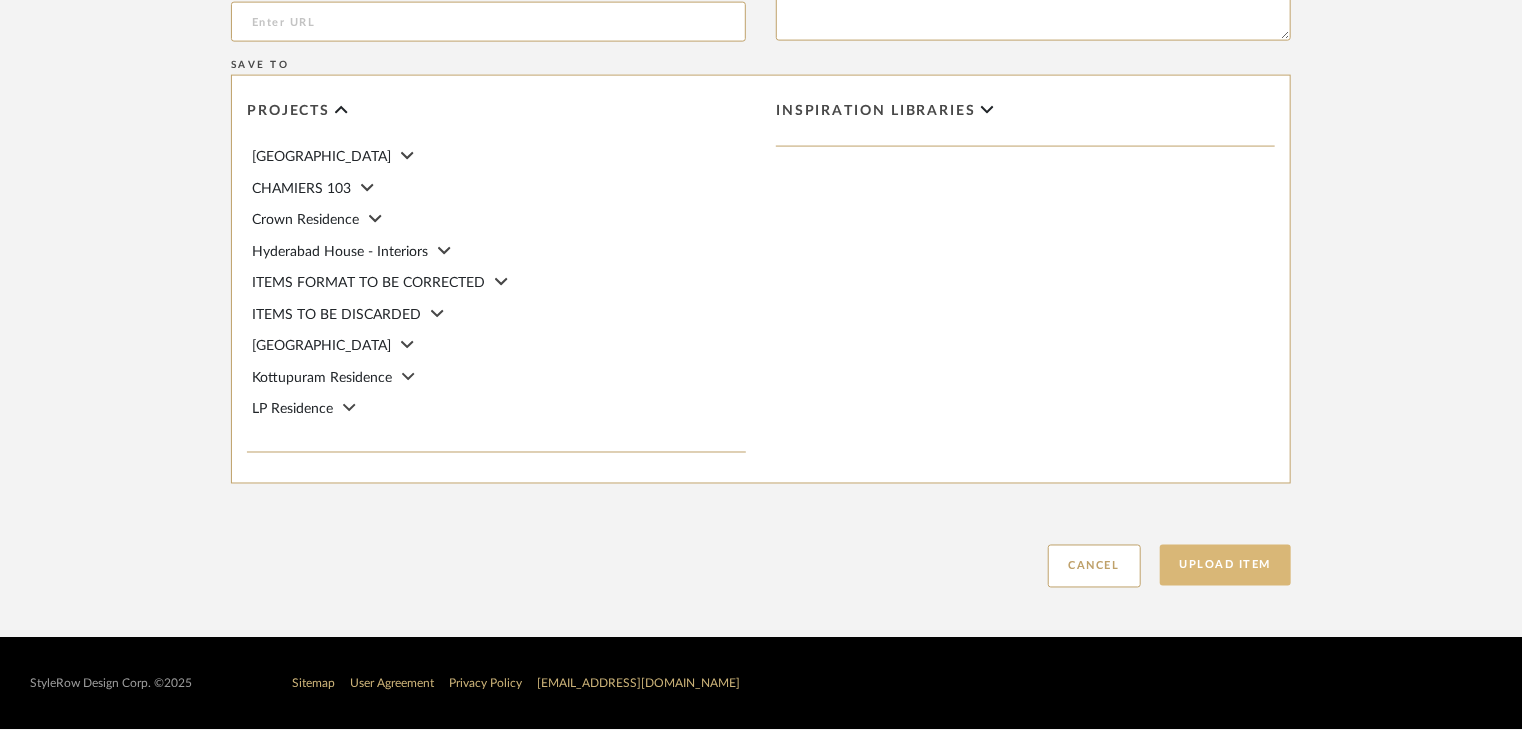 type on "Type: metal
Dimension(s): (as mentioned)
Material/Finishes: (as mentioned)
Installation requirements, if any: (as applicable)
Price: (as mentioned)
Lead time: (as mentioned)
Sample available: supplier stock
Sample Internal reference number: AF-MT-SW1G
as per the internal sample warehouse) Point of
contact:
Contact number:
Email address:
Address:
Additional contact information:" 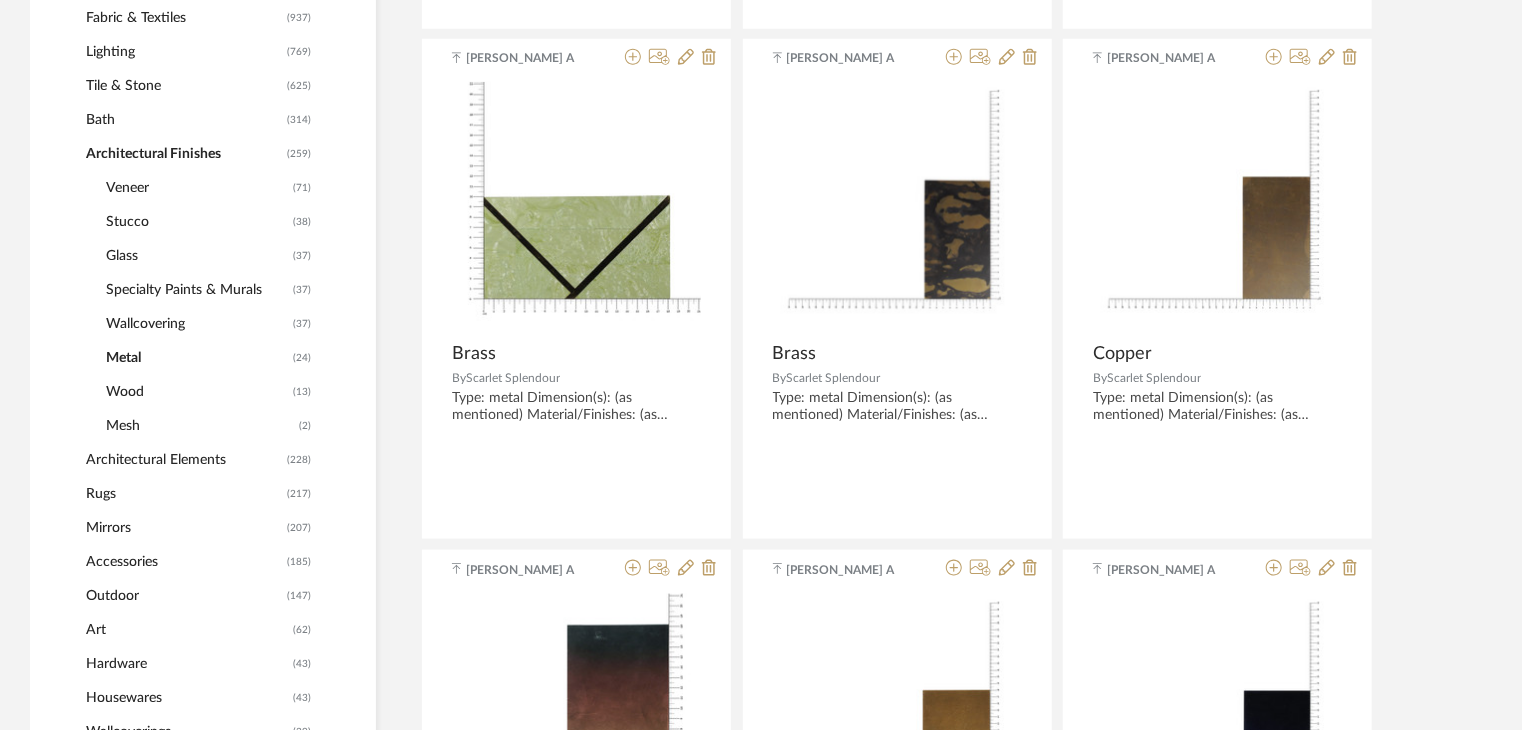 scroll, scrollTop: 900, scrollLeft: 0, axis: vertical 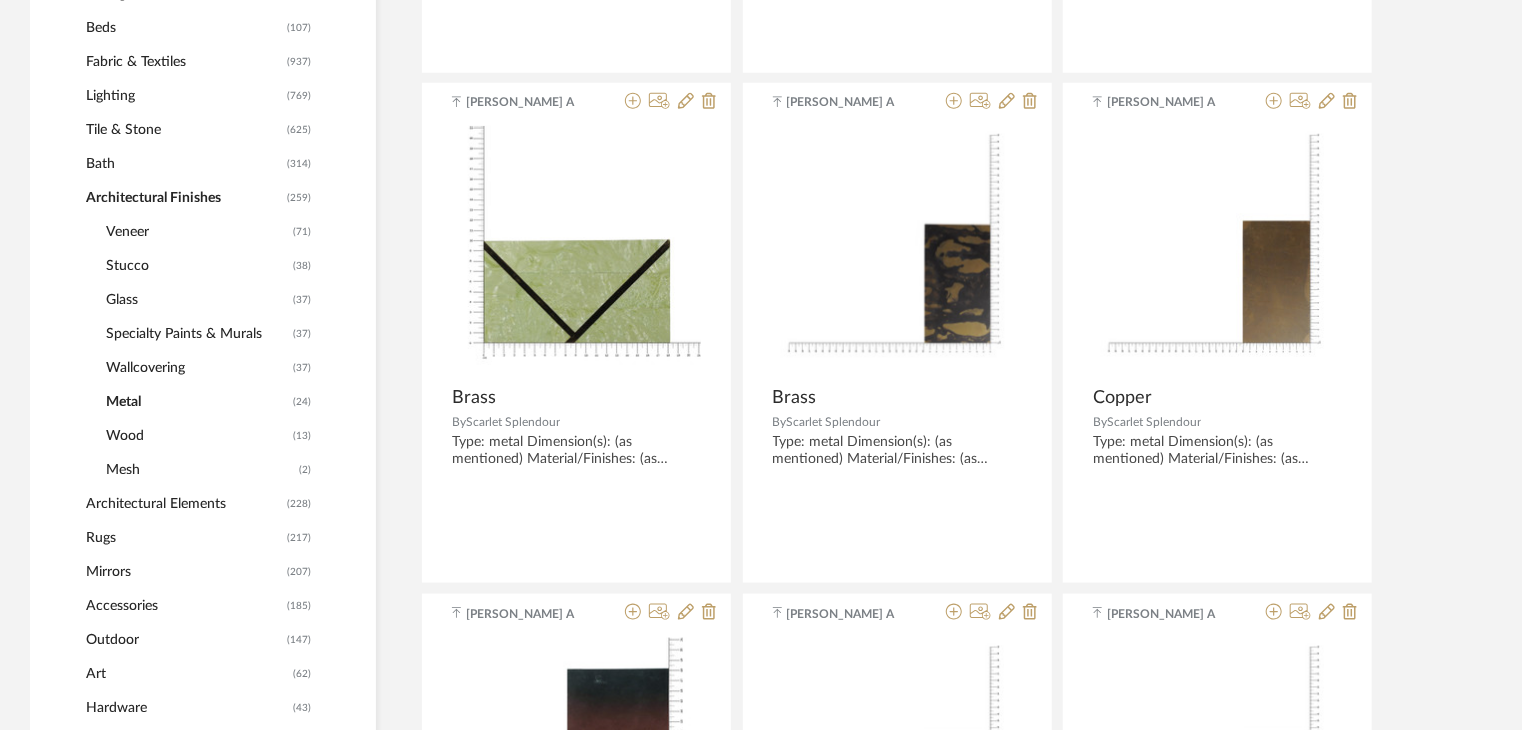 click on "Tile & Stone" 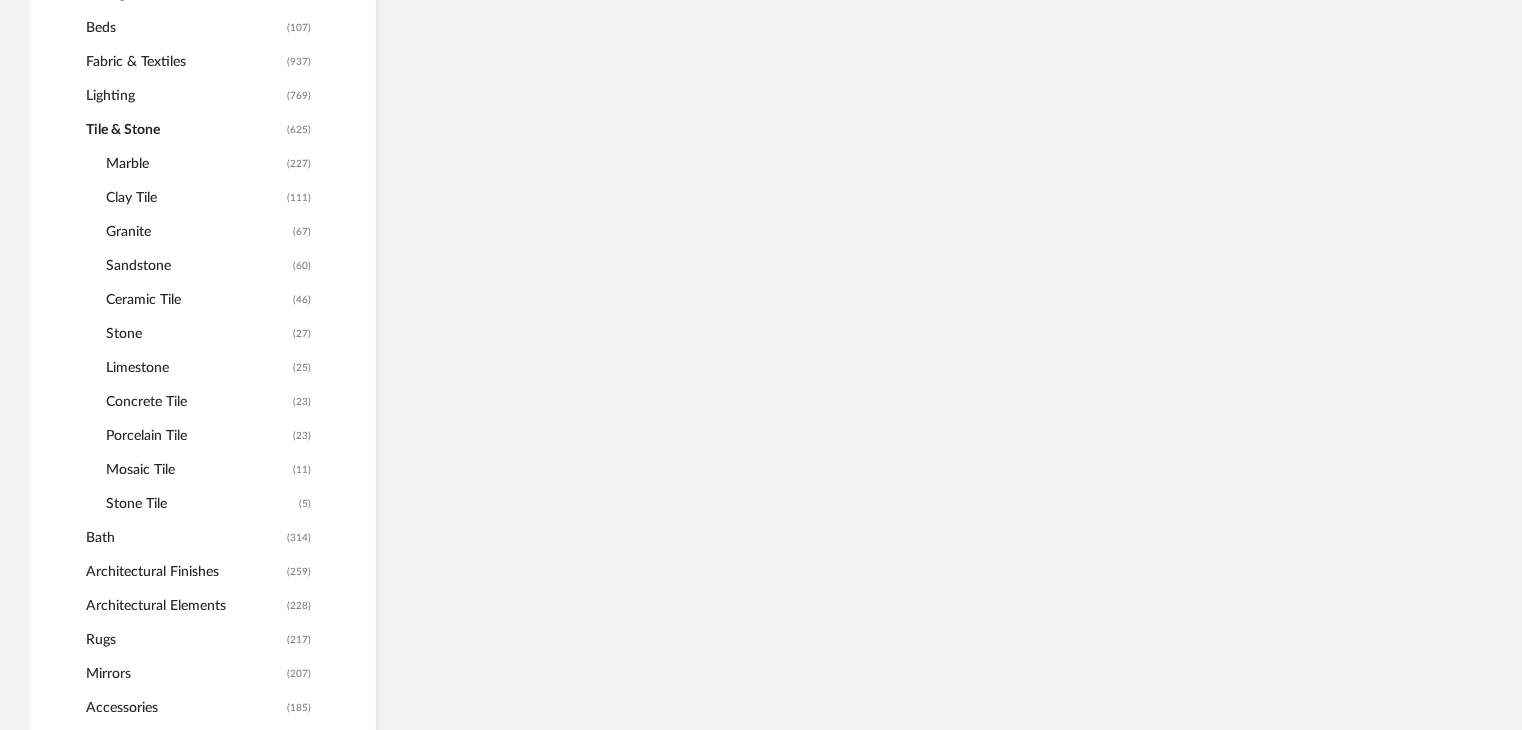 scroll, scrollTop: 1016, scrollLeft: 0, axis: vertical 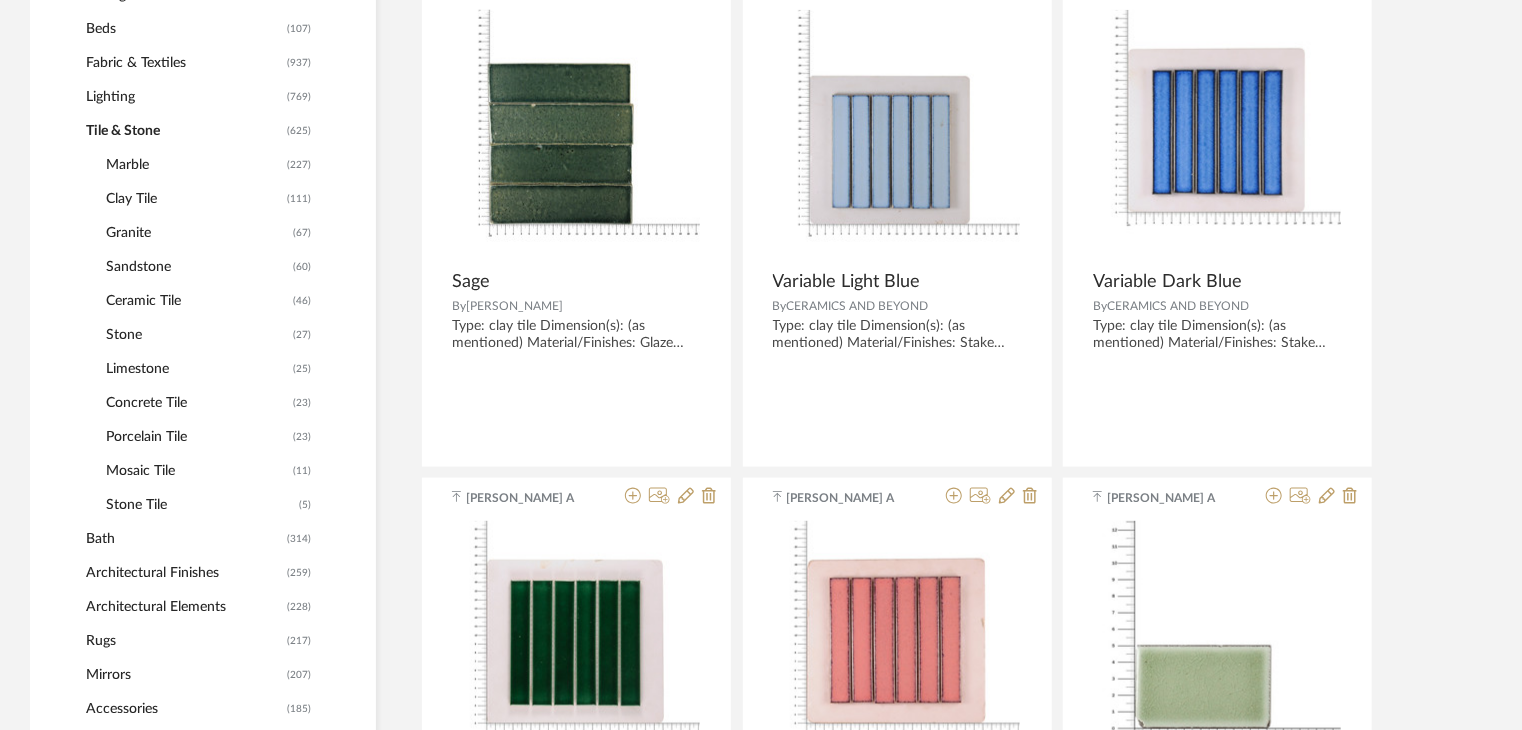 click on "Architectural Finishes" 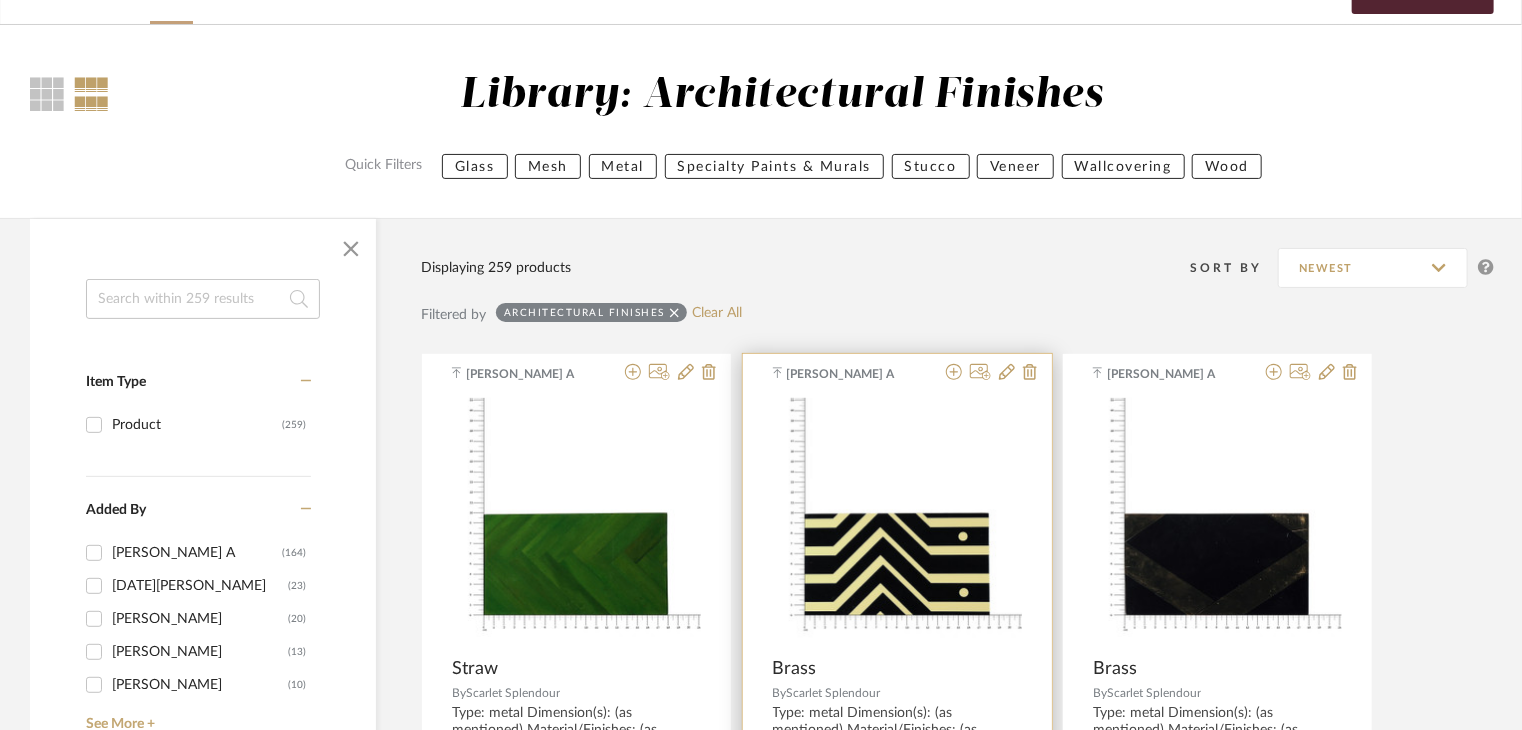 scroll, scrollTop: 16, scrollLeft: 0, axis: vertical 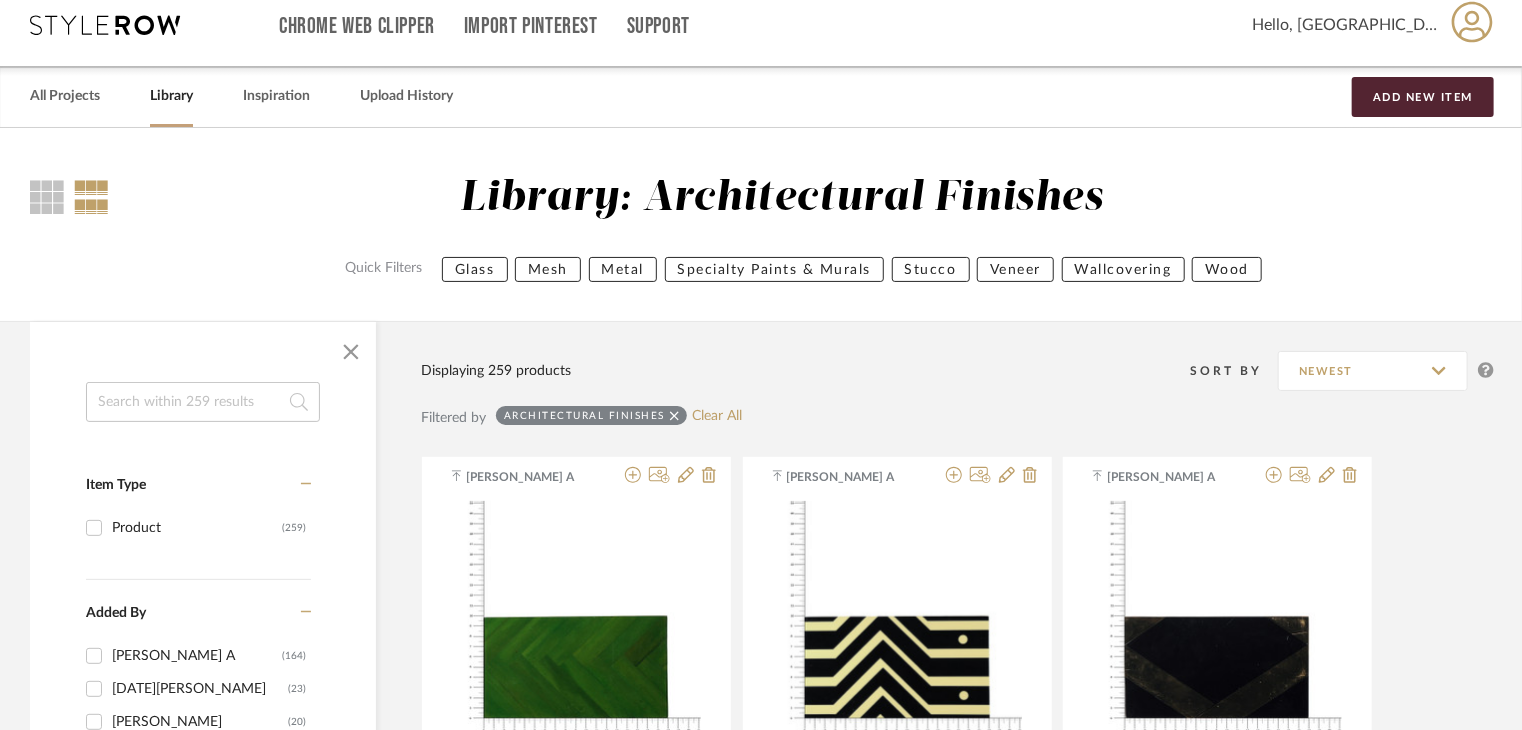 click on "Metal" 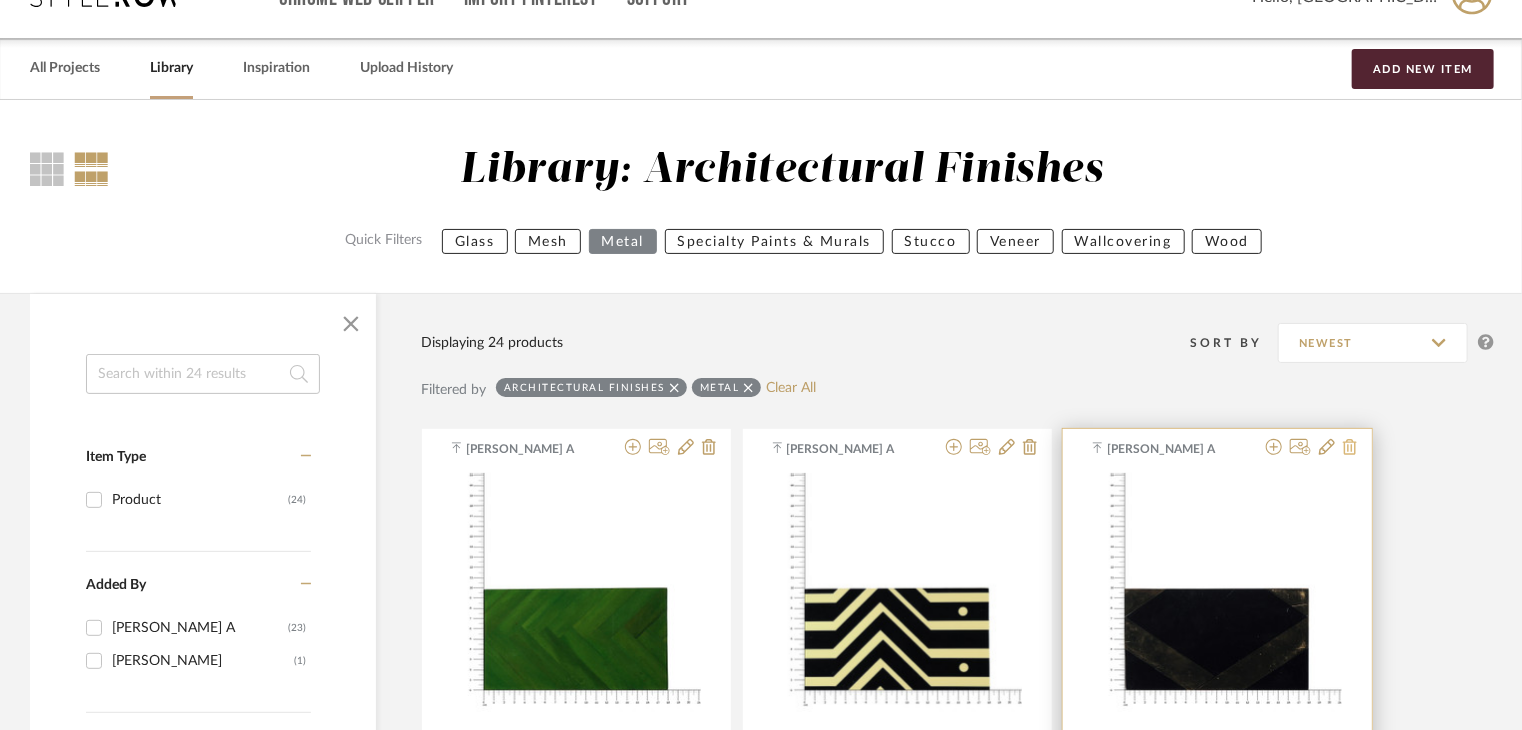 scroll, scrollTop: 0, scrollLeft: 0, axis: both 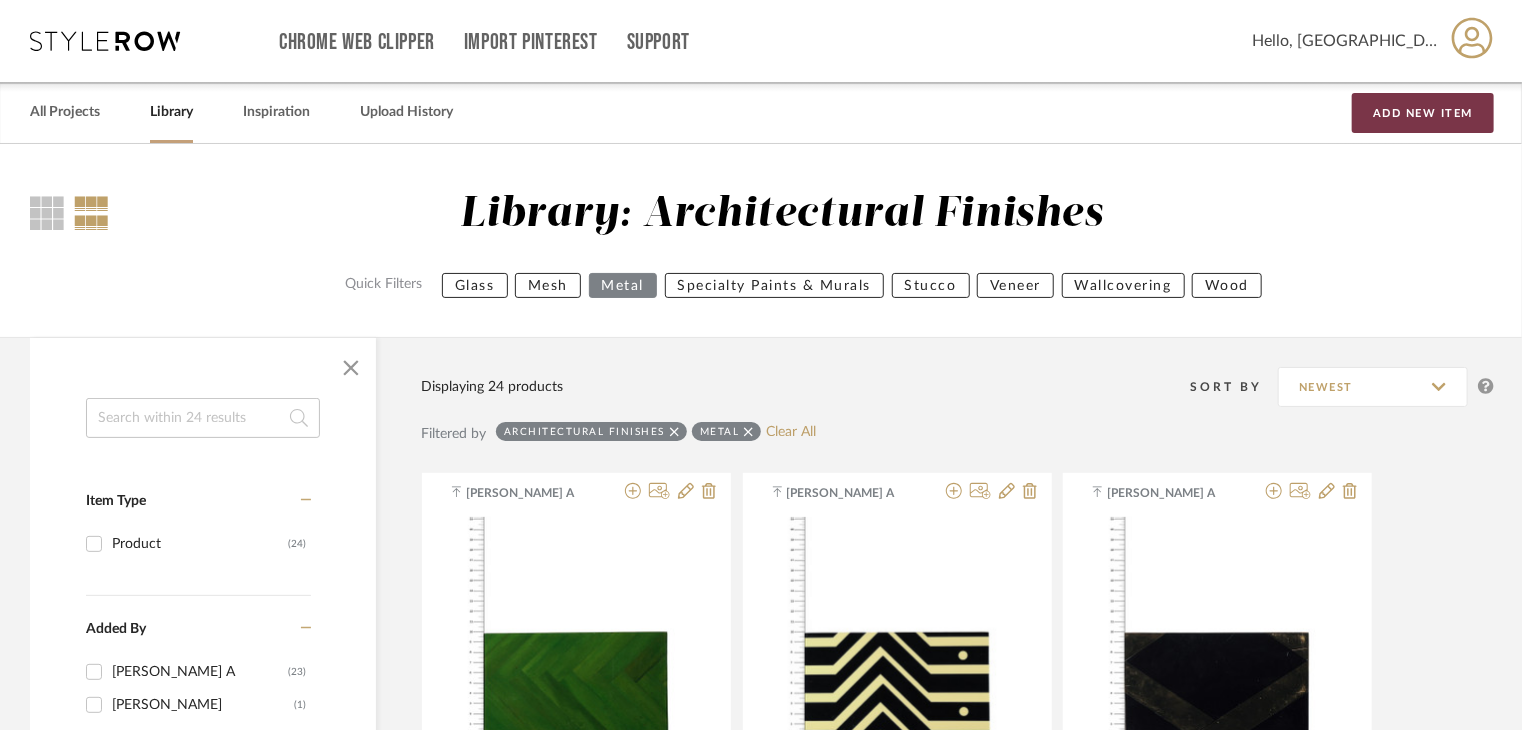 click on "Add New Item" at bounding box center (1423, 113) 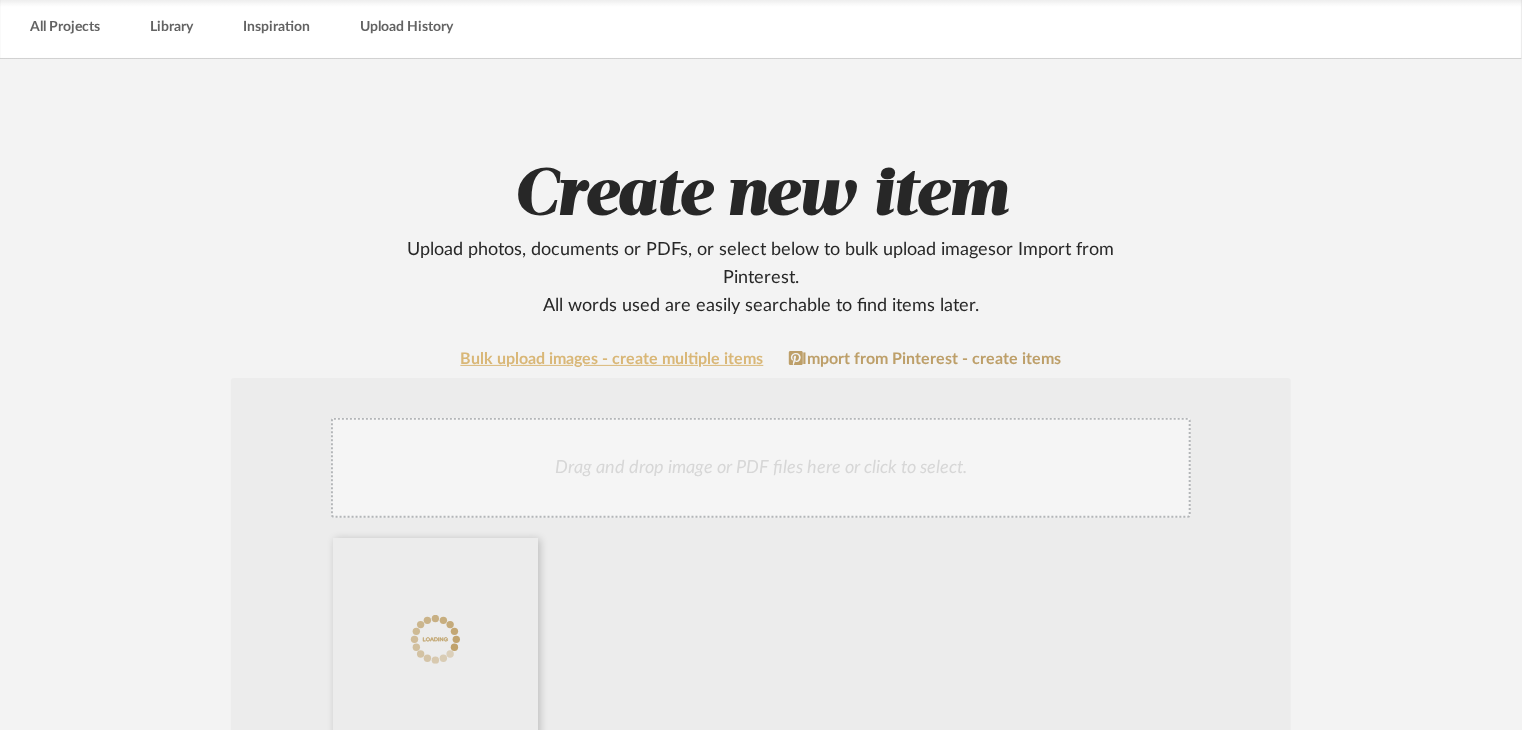 scroll, scrollTop: 500, scrollLeft: 0, axis: vertical 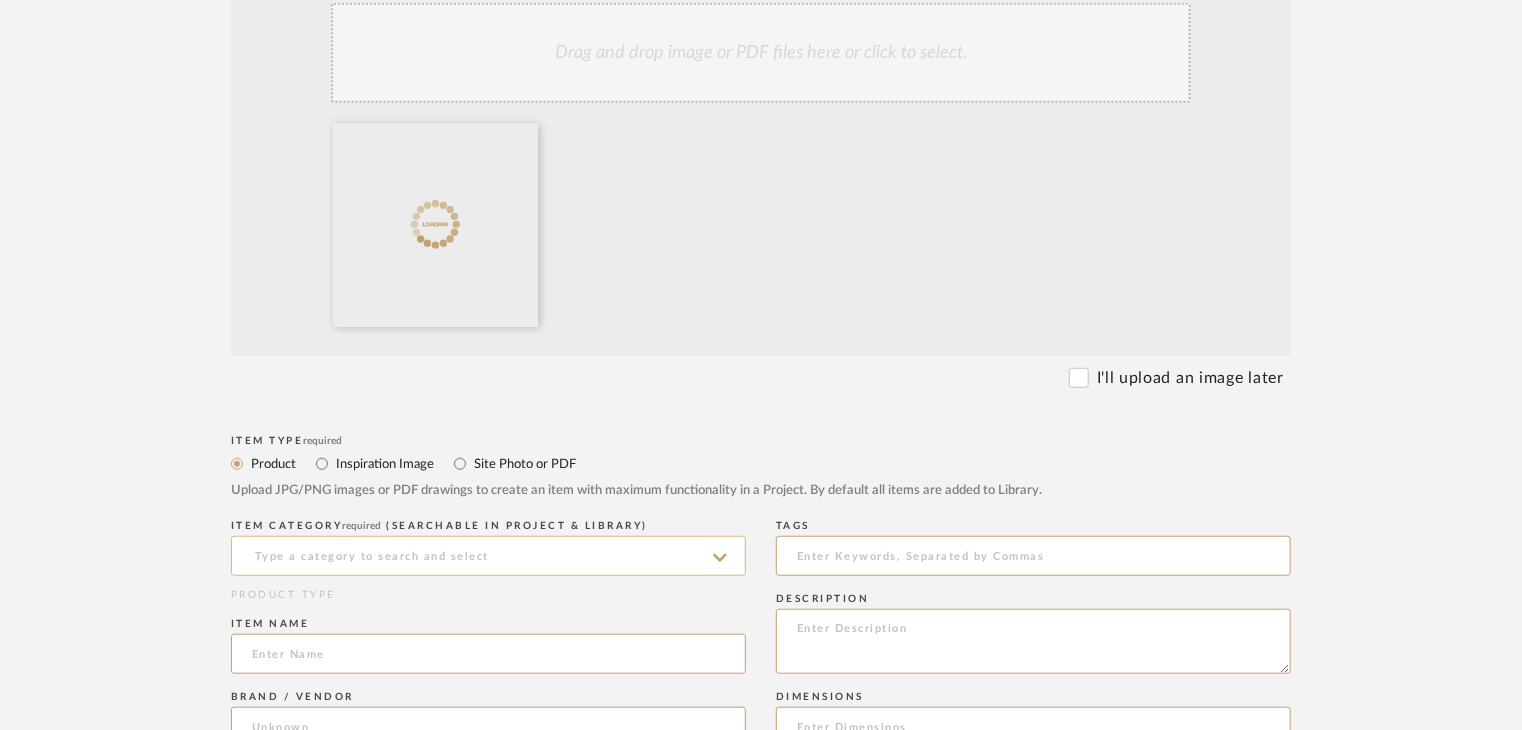 click 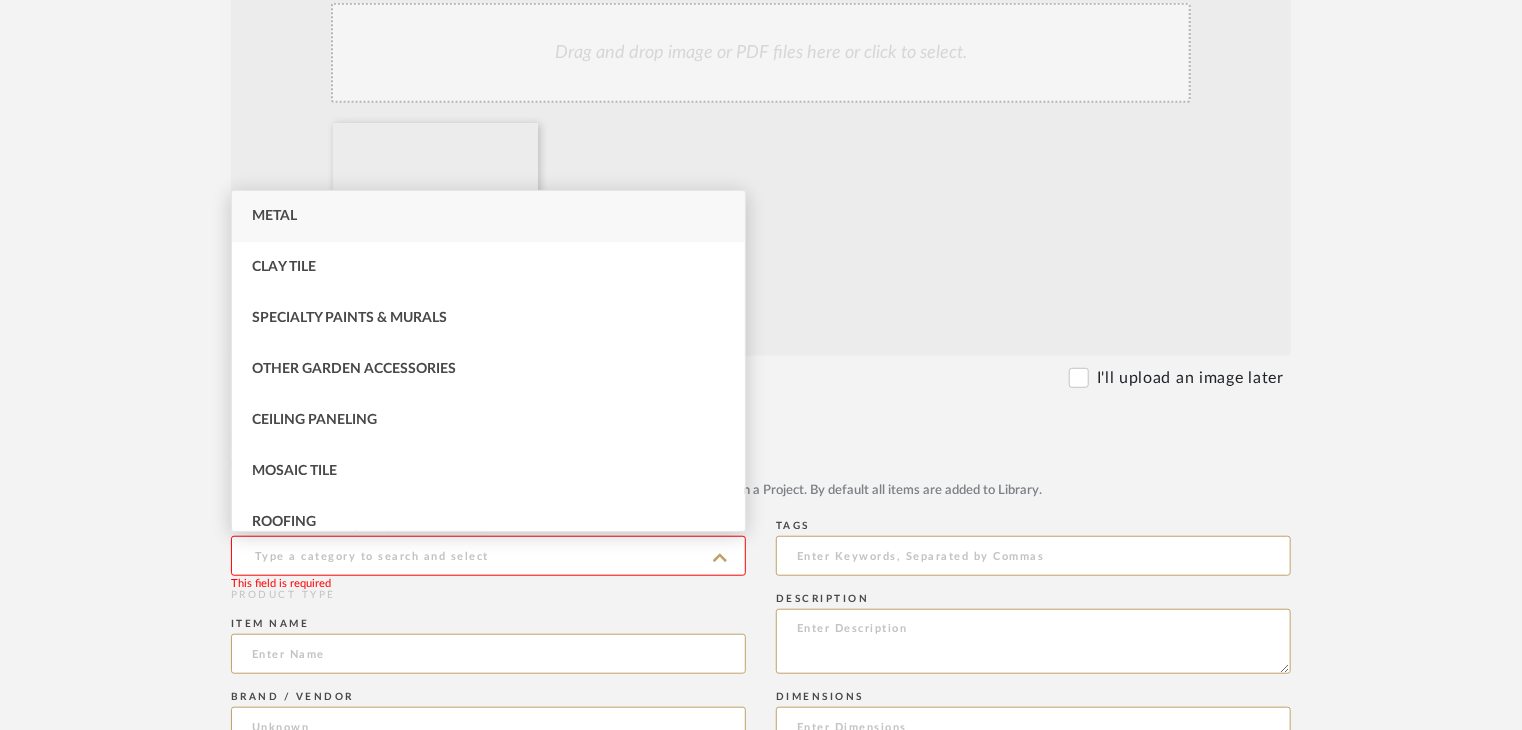 click on "Metal" at bounding box center [274, 216] 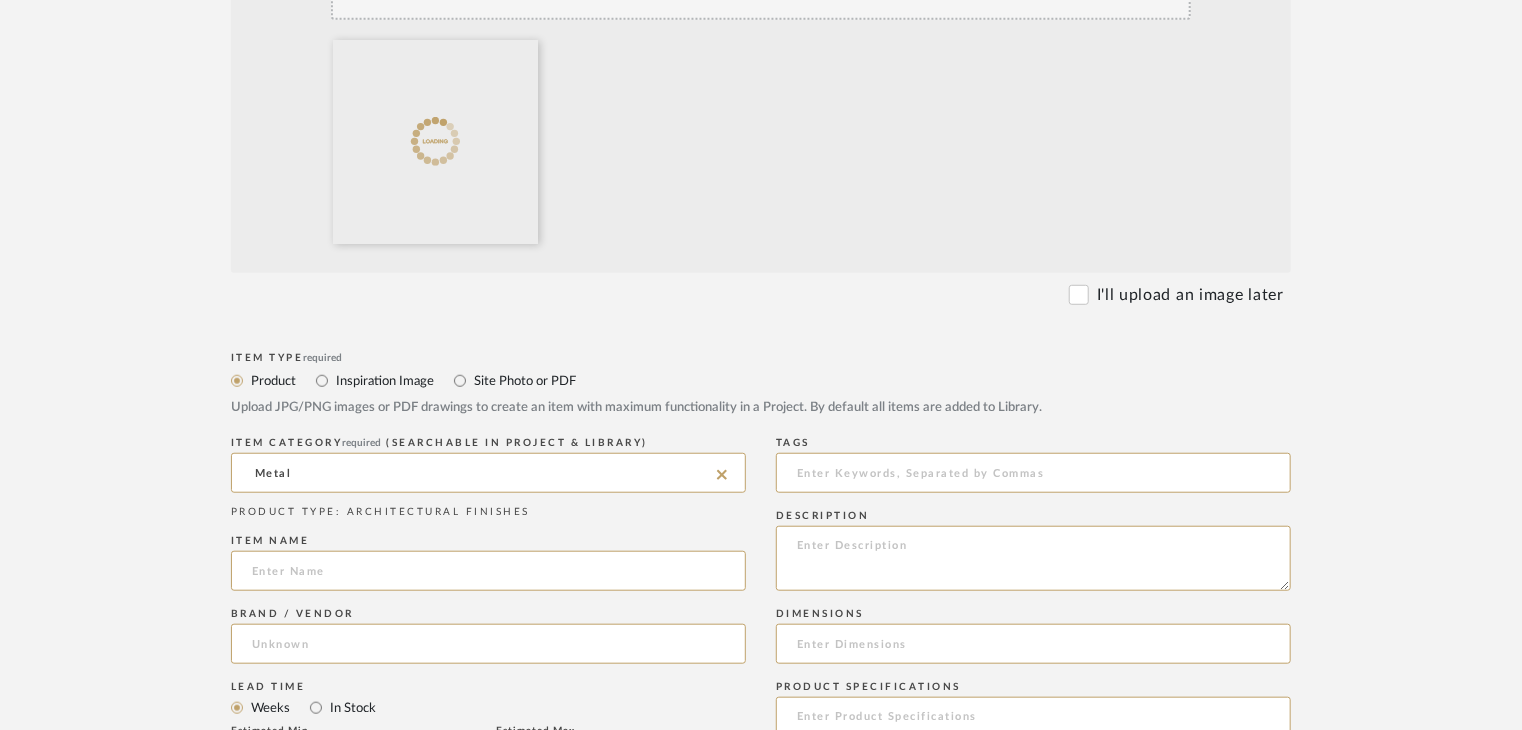 scroll, scrollTop: 900, scrollLeft: 0, axis: vertical 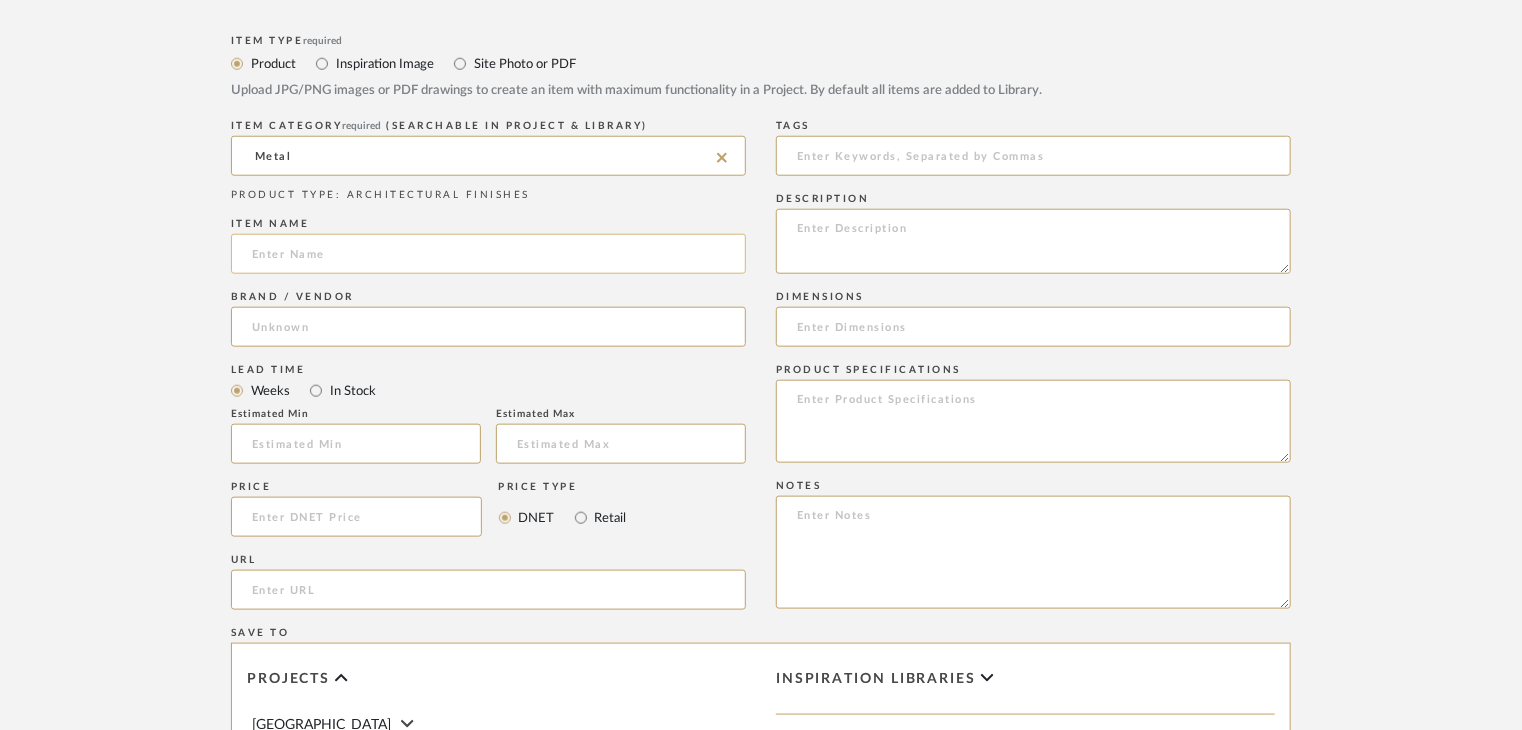 click 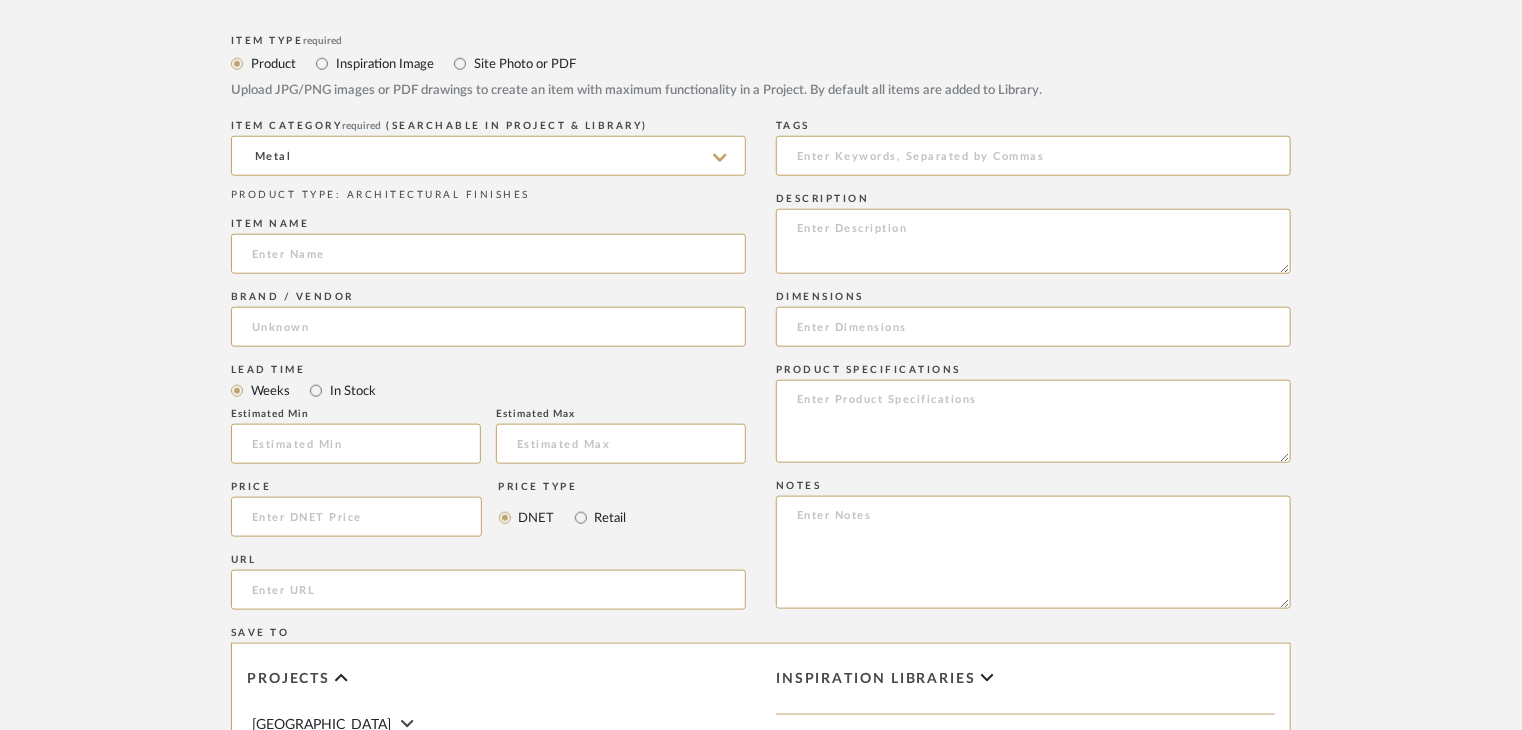 paste on "stainless steel" 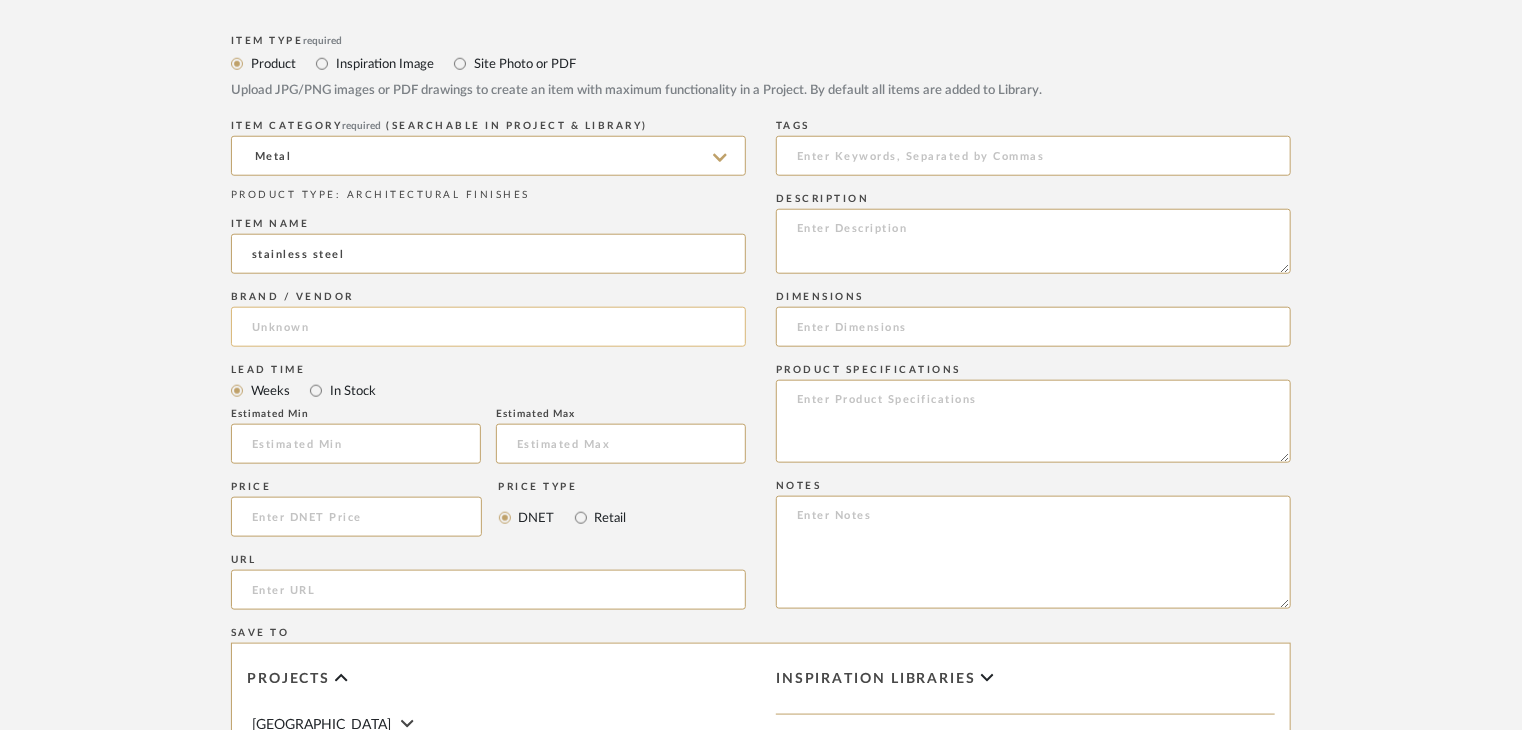 type on "stainless steel" 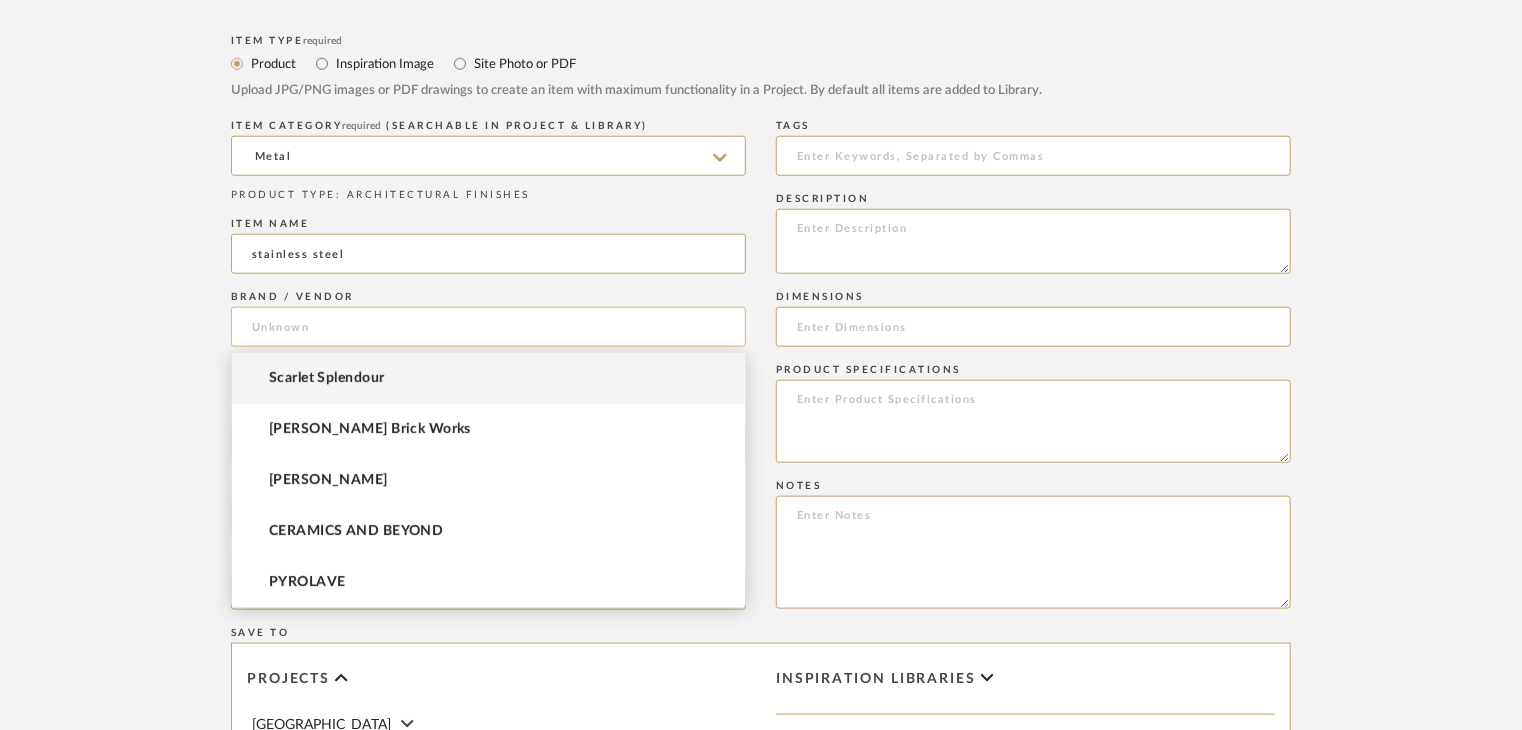 click 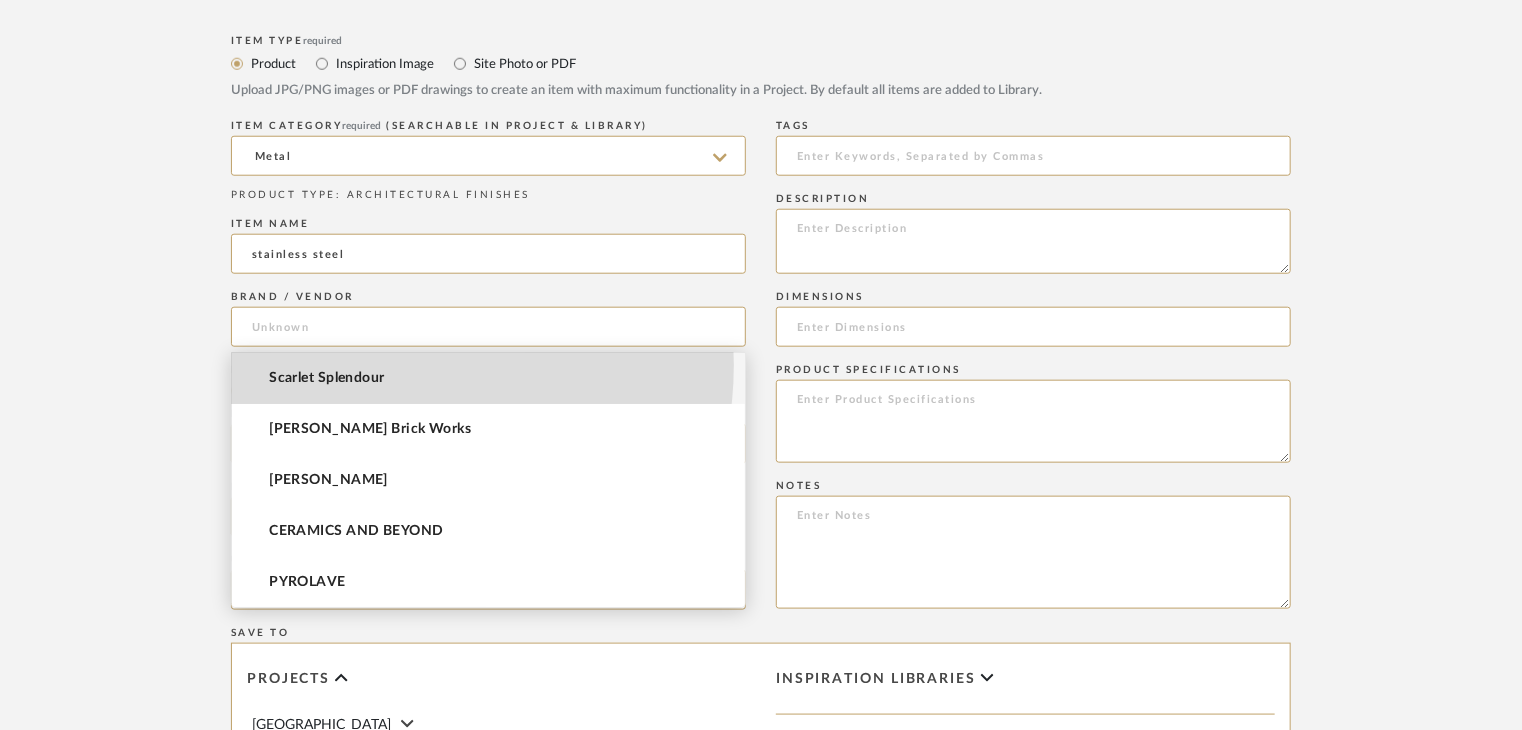 click on "Scarlet Splendour" at bounding box center (488, 378) 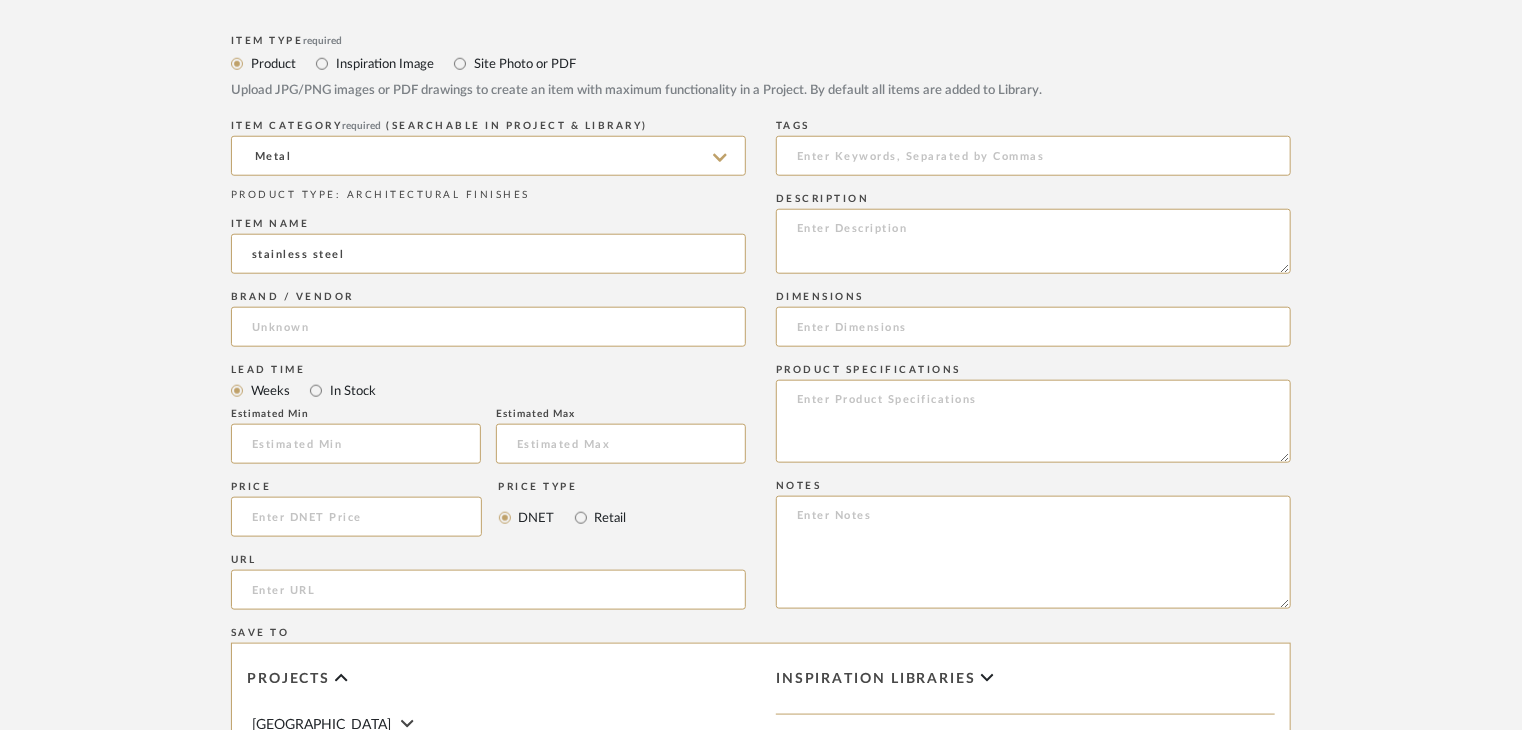 type on "Scarlet Splendour" 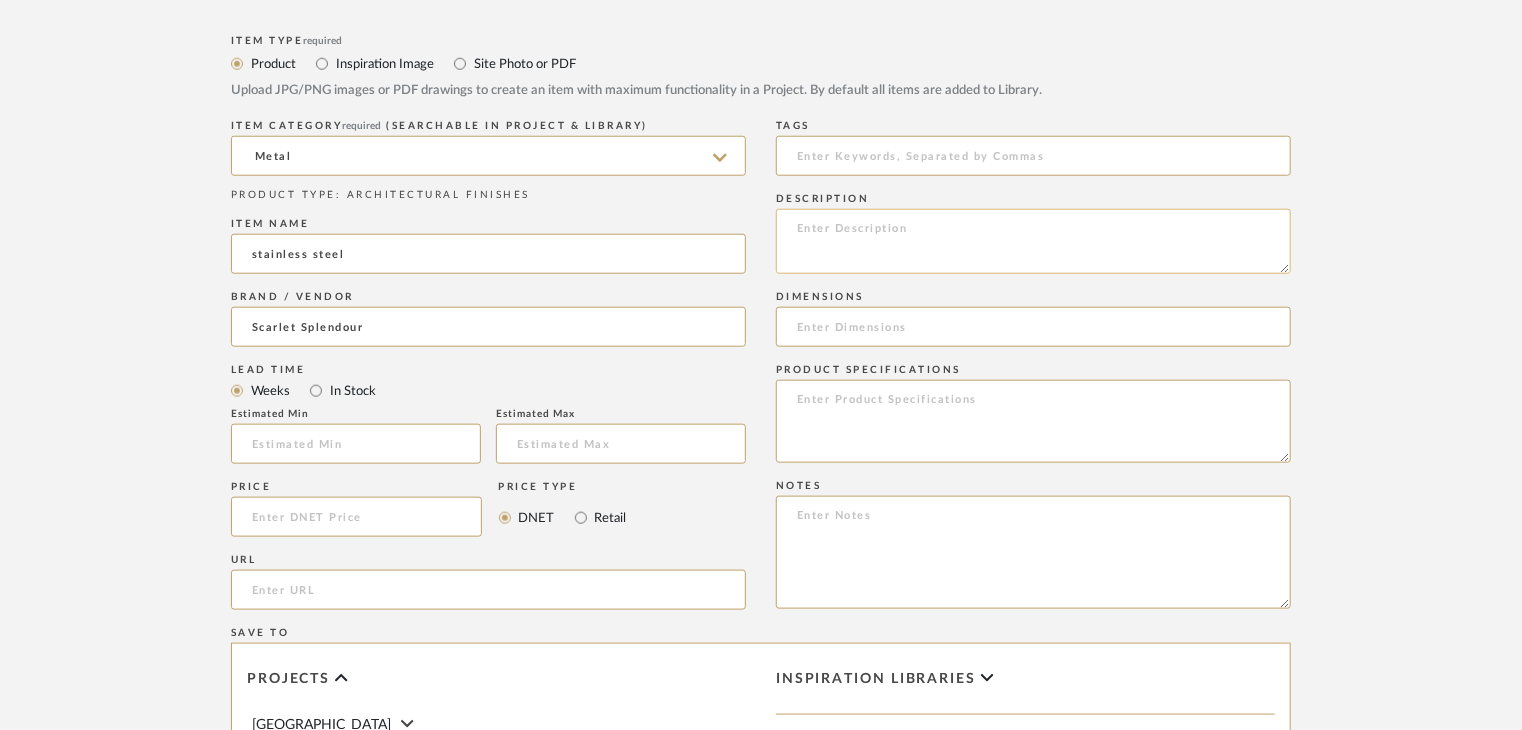 click 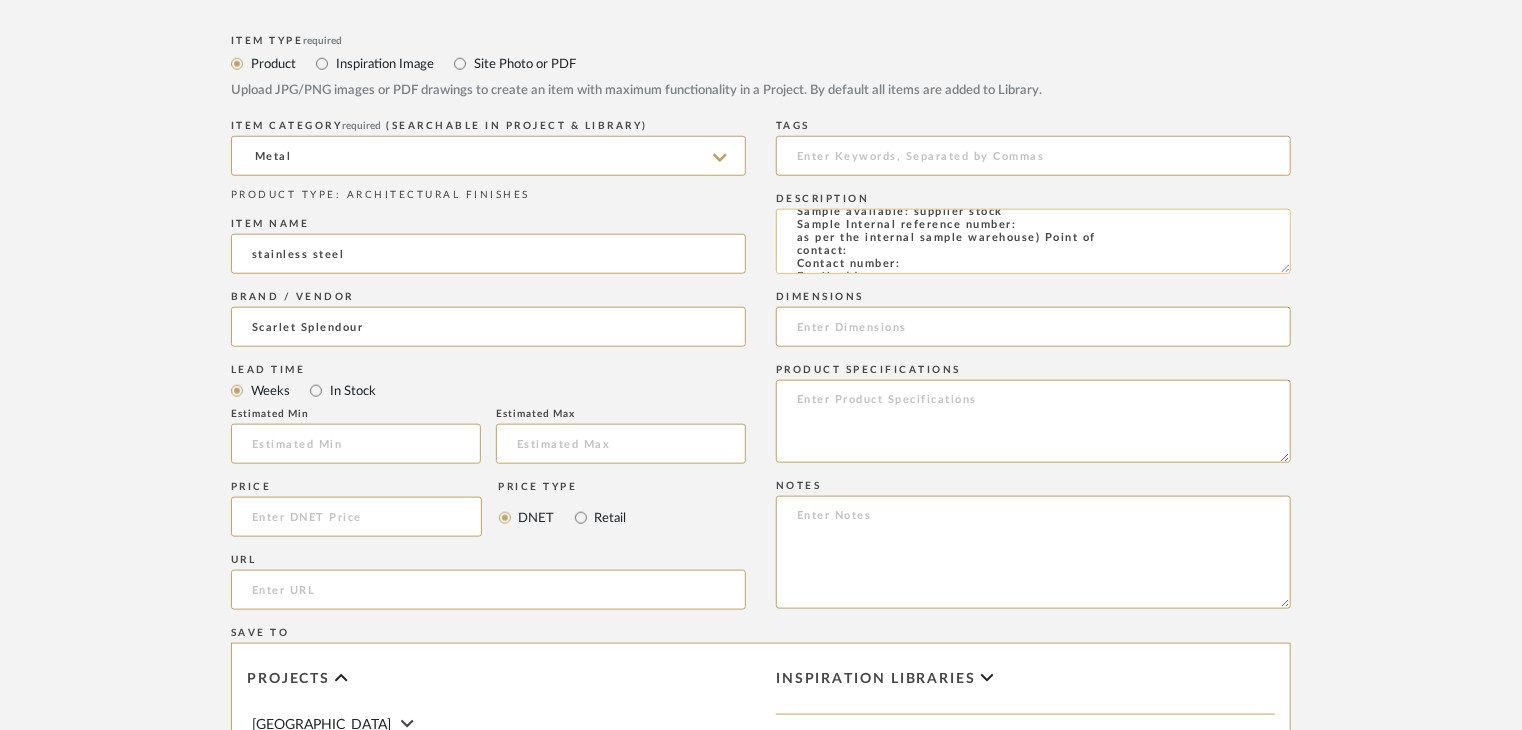 scroll, scrollTop: 0, scrollLeft: 0, axis: both 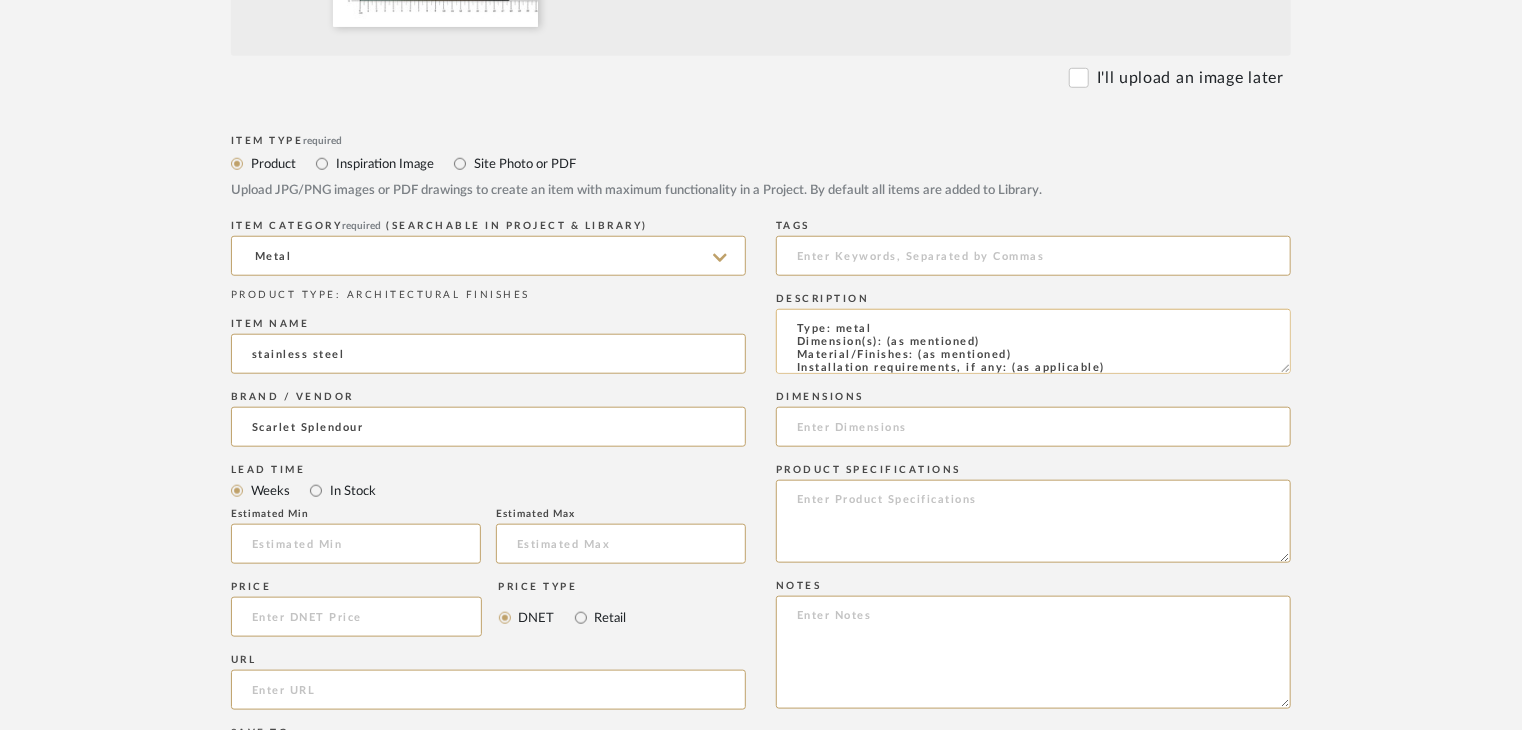 drag, startPoint x: 1025, startPoint y: 349, endPoint x: 984, endPoint y: 352, distance: 41.109608 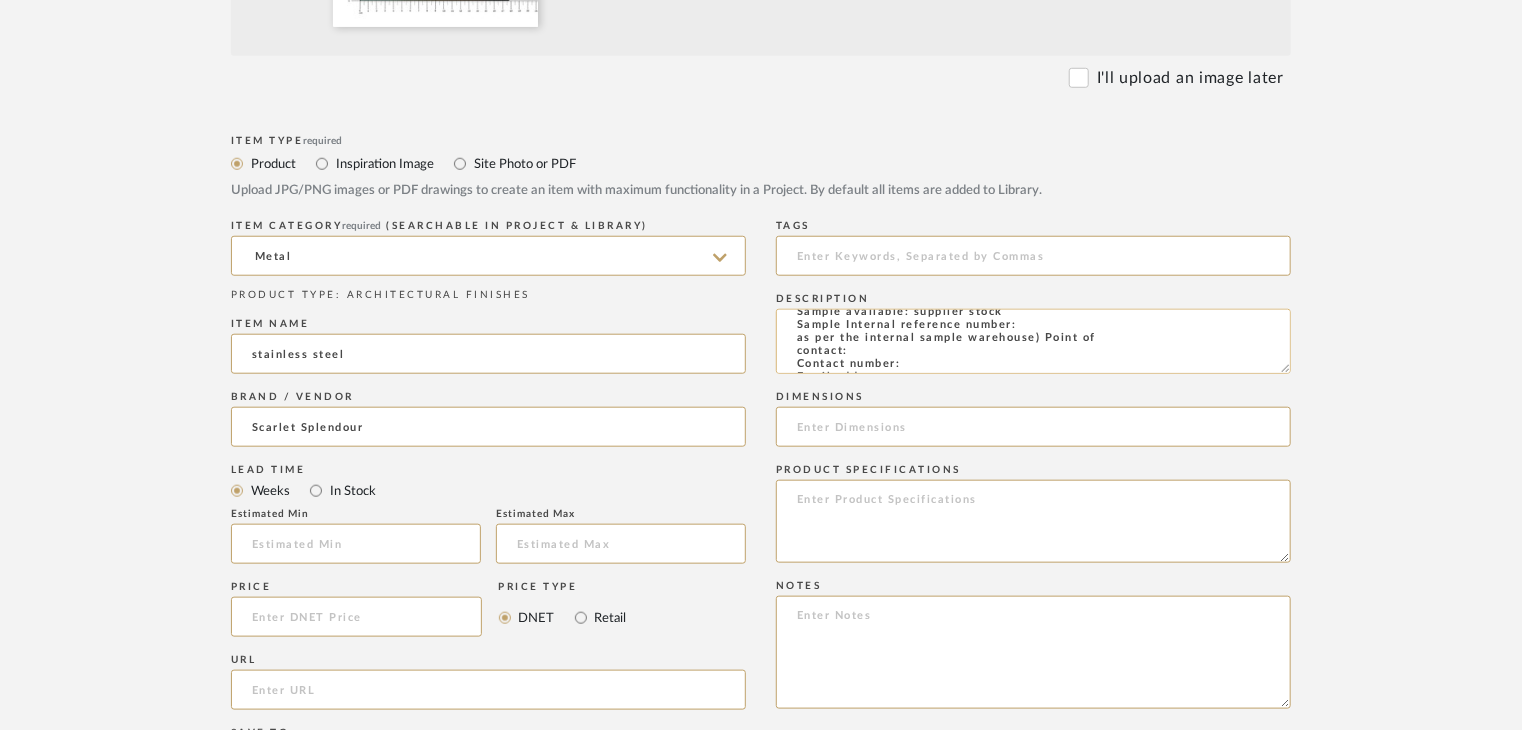 scroll, scrollTop: 100, scrollLeft: 0, axis: vertical 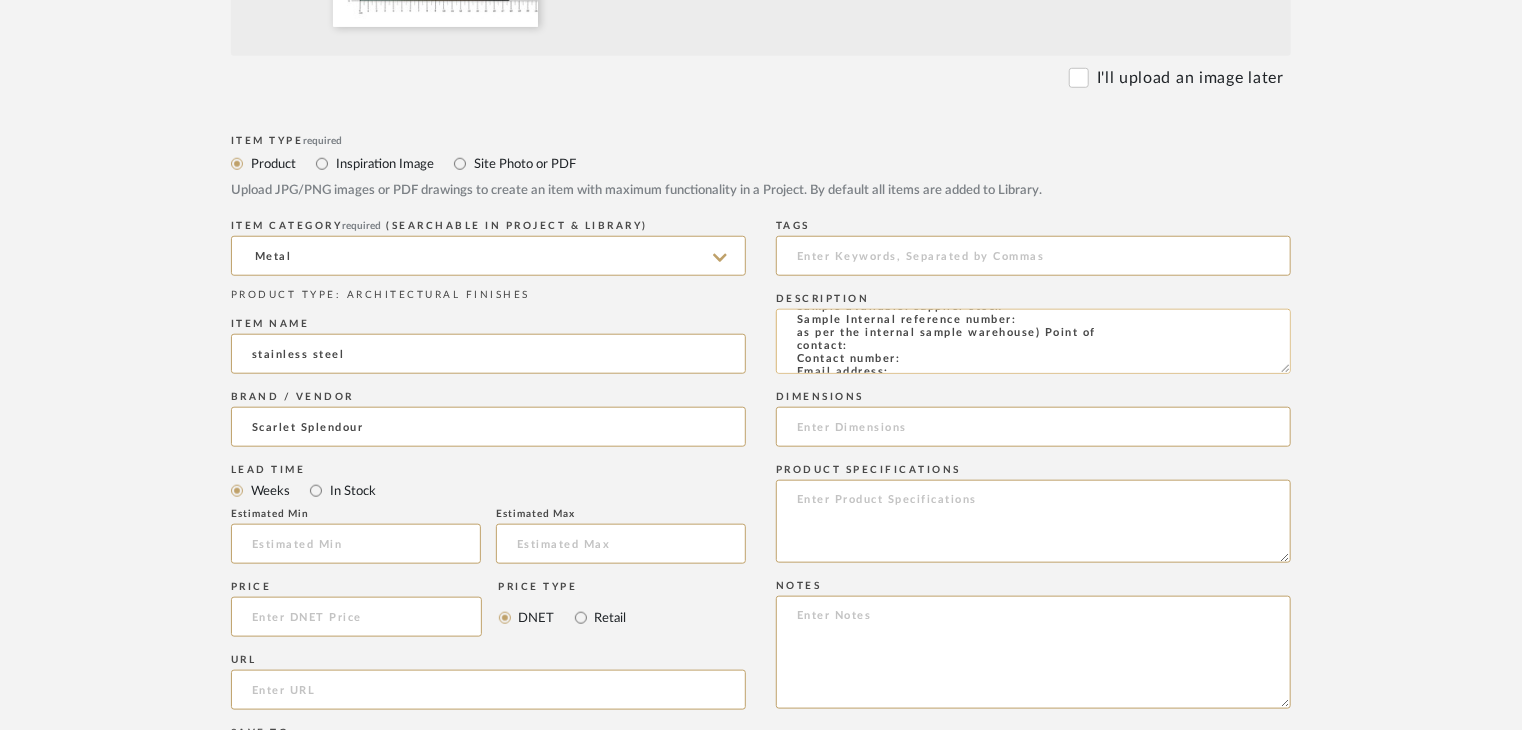 click on "Type: metal
Dimension(s): (as mentioned)
Material/Finishes: (as mentioned)
Installation requirements, if any: (as applicable)
Price: (as mentioned)
Lead time: (as mentioned)
Sample available: supplier stock
Sample Internal reference number:
as per the internal sample warehouse) Point of
contact:
Contact number:
Email address:
Address:
Additional contact information:" 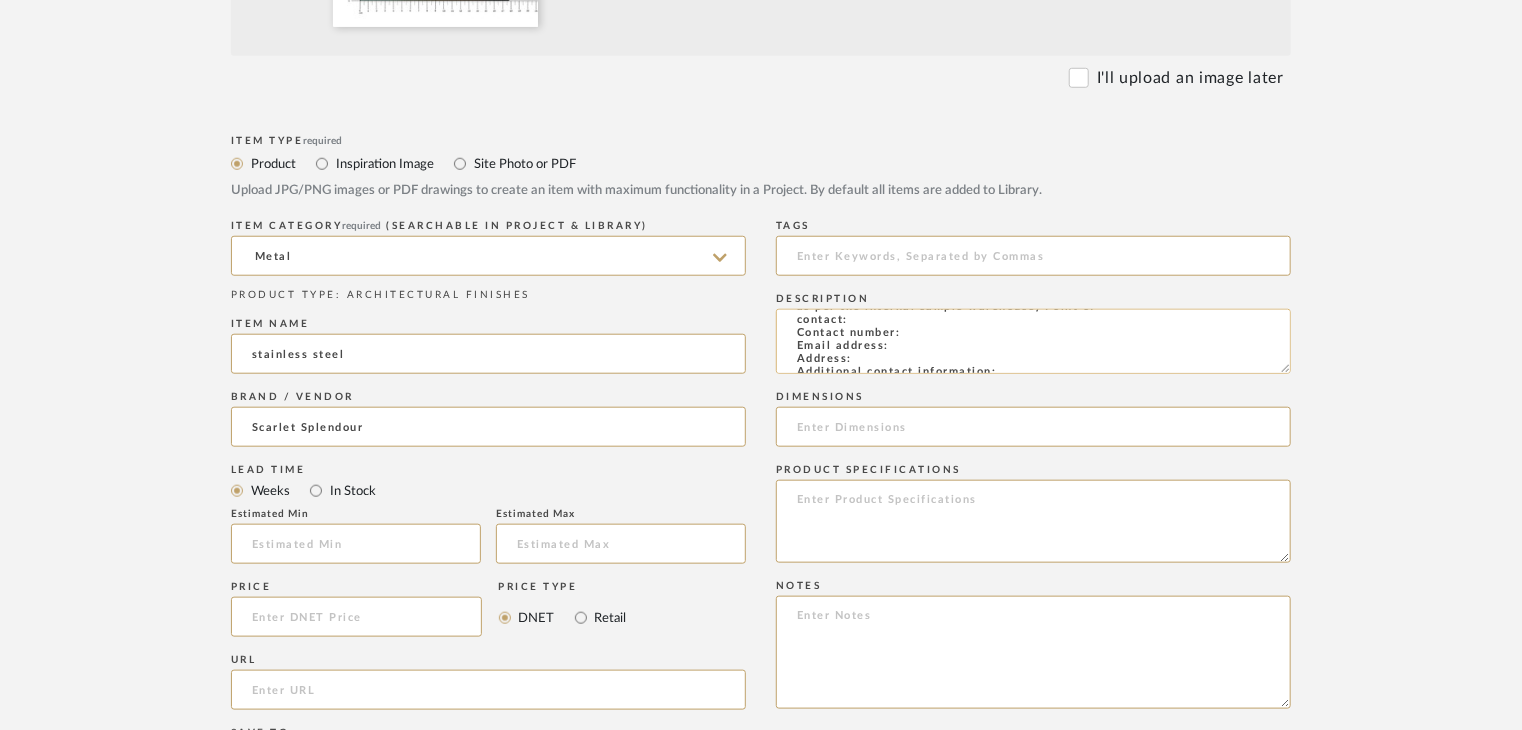 scroll, scrollTop: 144, scrollLeft: 0, axis: vertical 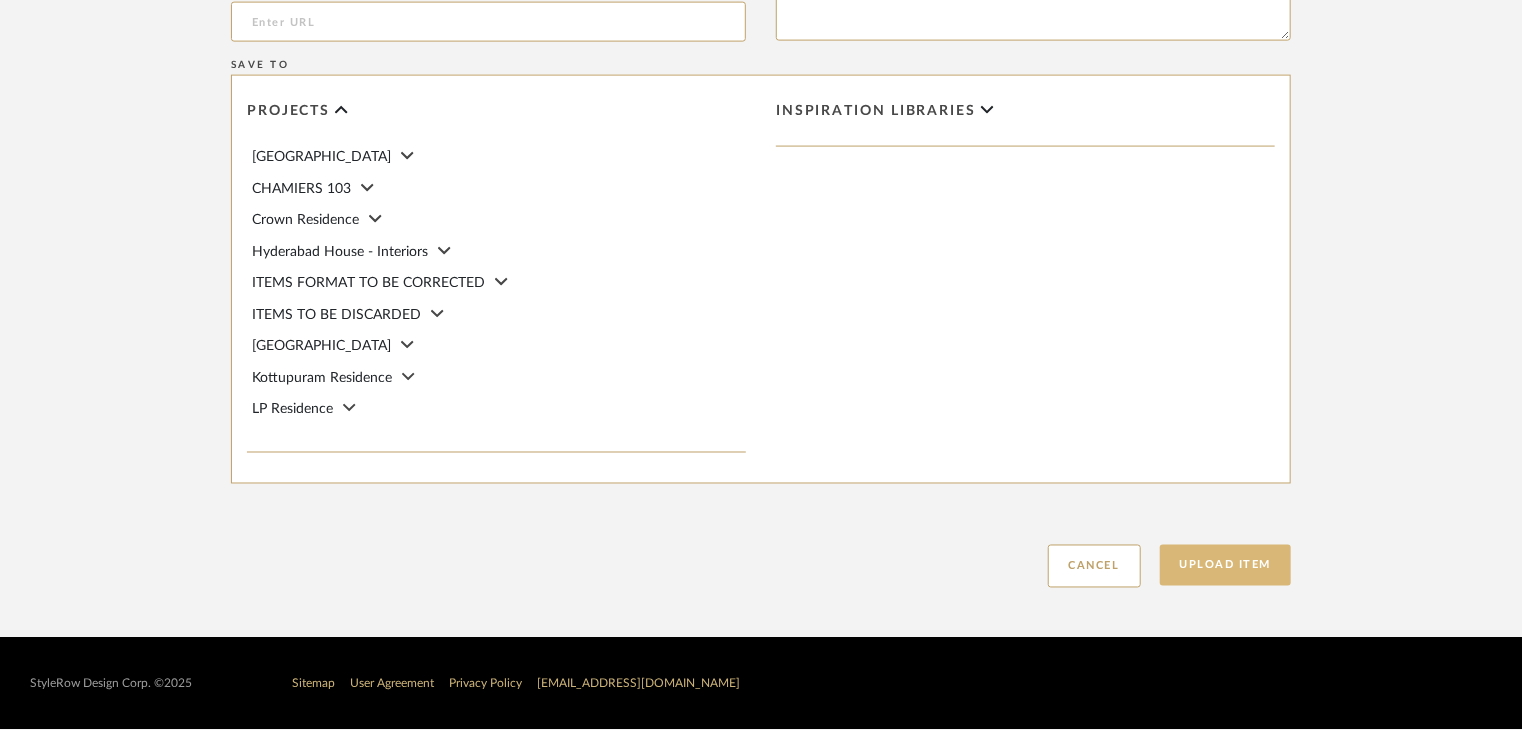 type on "Type: metal
Dimension(s): (as mentioned)
Material/Finishes: (as mentioned)
Installation requirements, if any: (as applicable)
Price: (as mentioned)
Lead time: (as mentioned)
Sample available: supplier stock
Sample Internal reference number: AF-MT-SS11
as per the internal sample warehouse) Point of
contact:
Contact number:
Email address:
Address:
Additional contact information:" 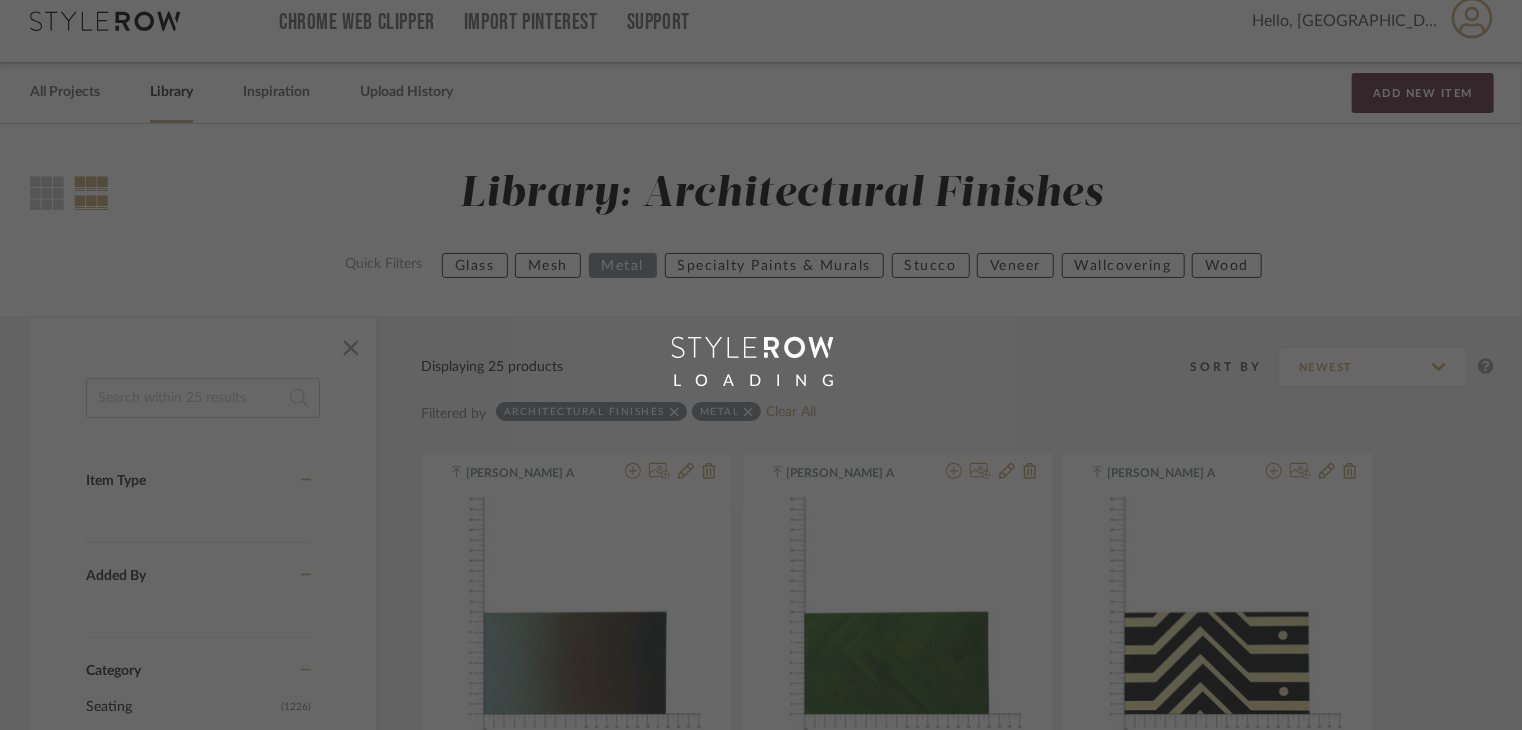 scroll, scrollTop: 0, scrollLeft: 0, axis: both 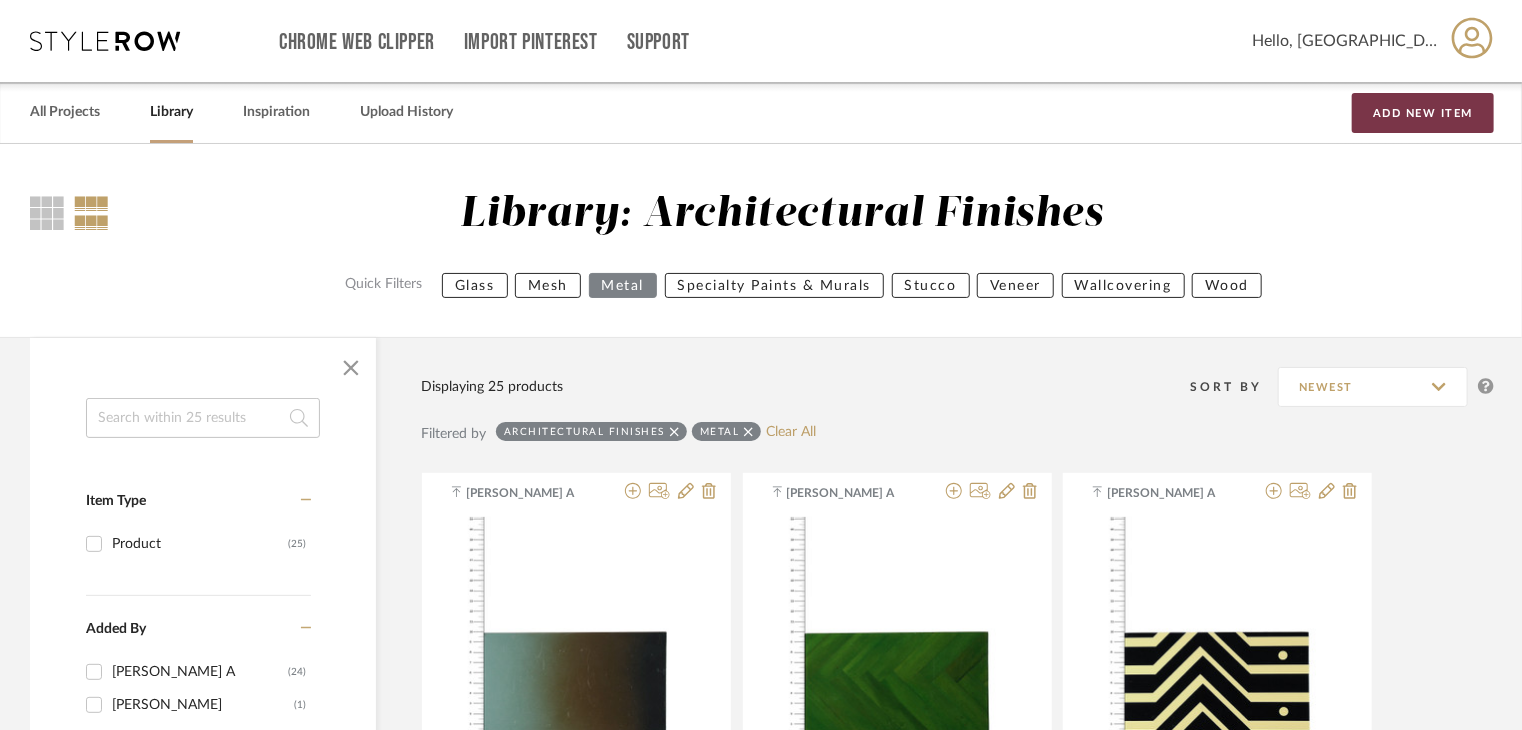 click on "Add New Item" at bounding box center [1423, 113] 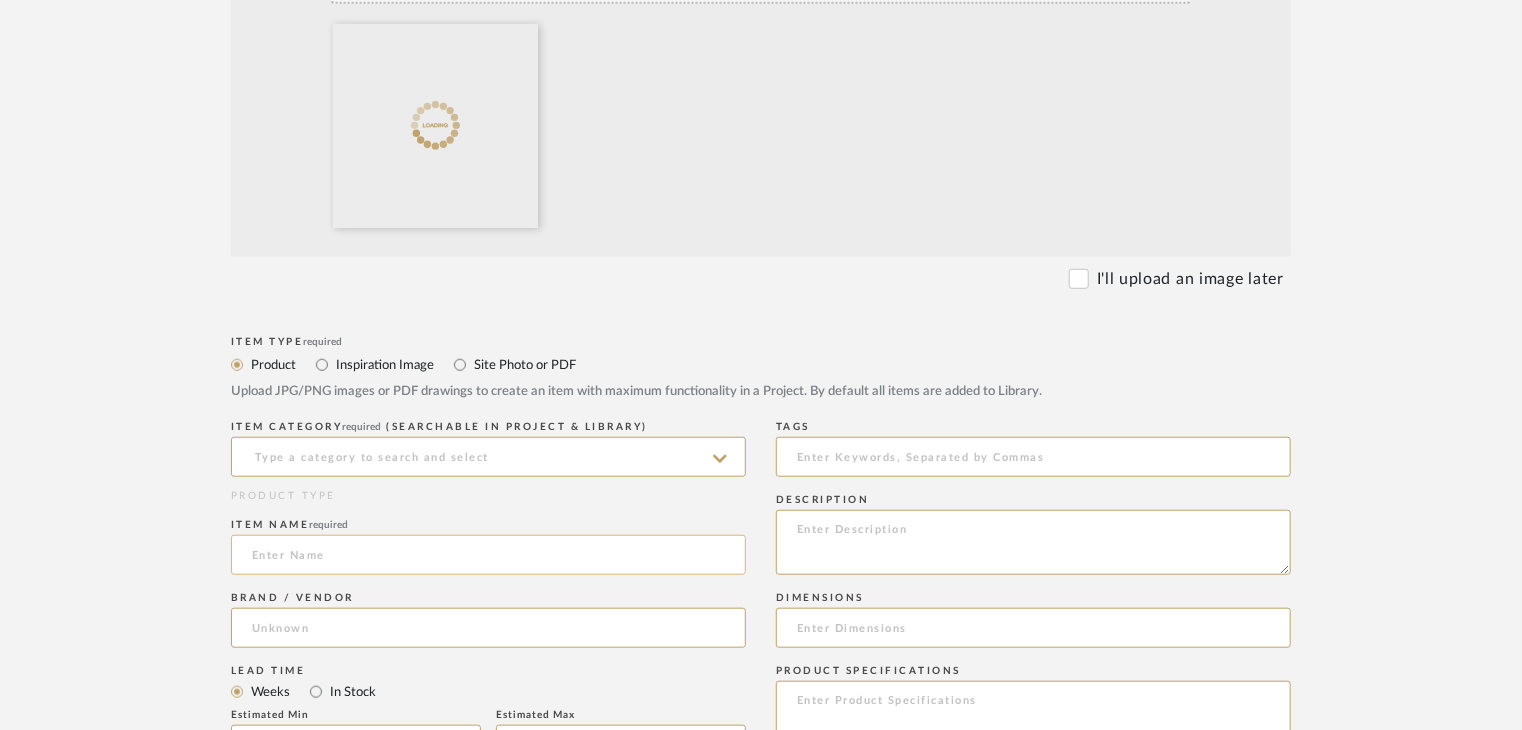 scroll, scrollTop: 600, scrollLeft: 0, axis: vertical 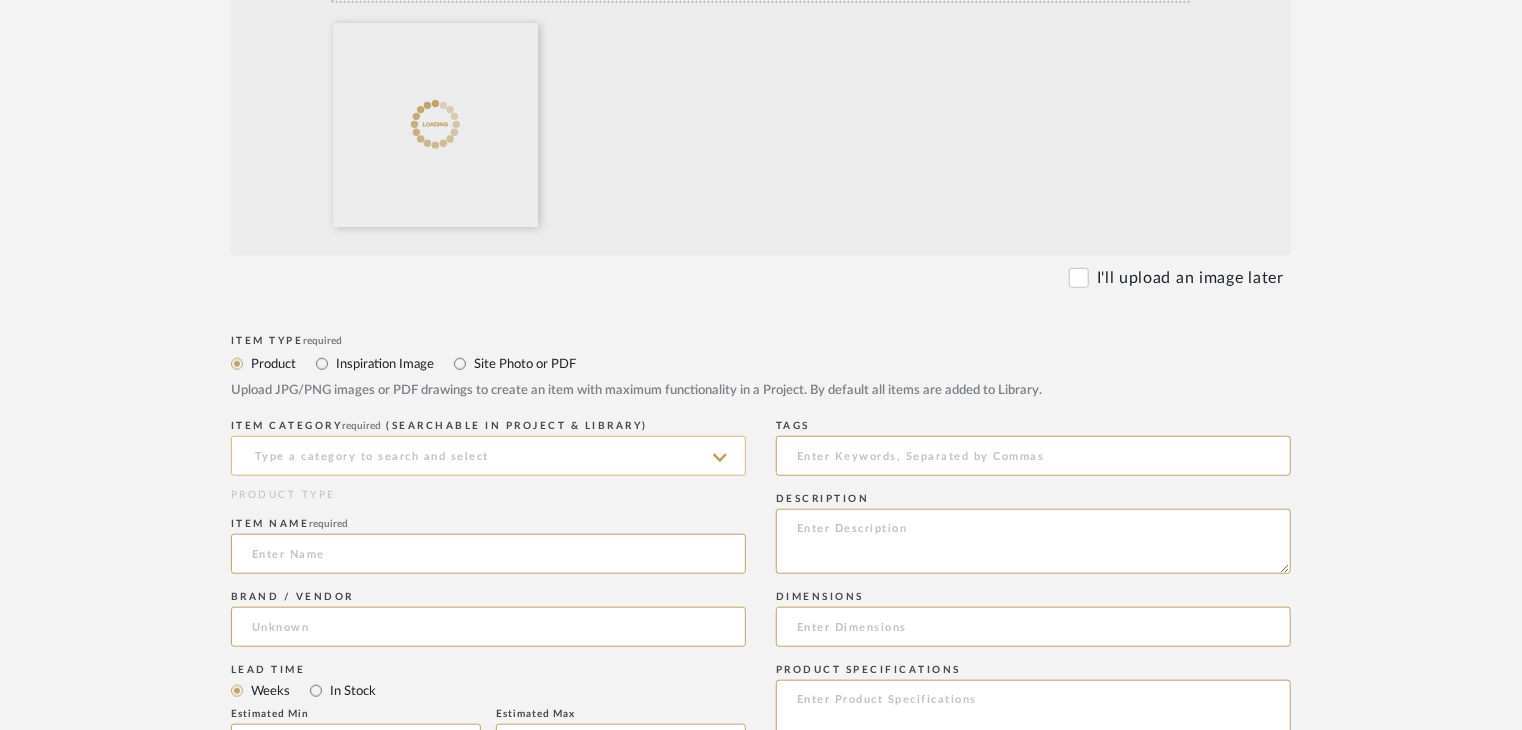 click 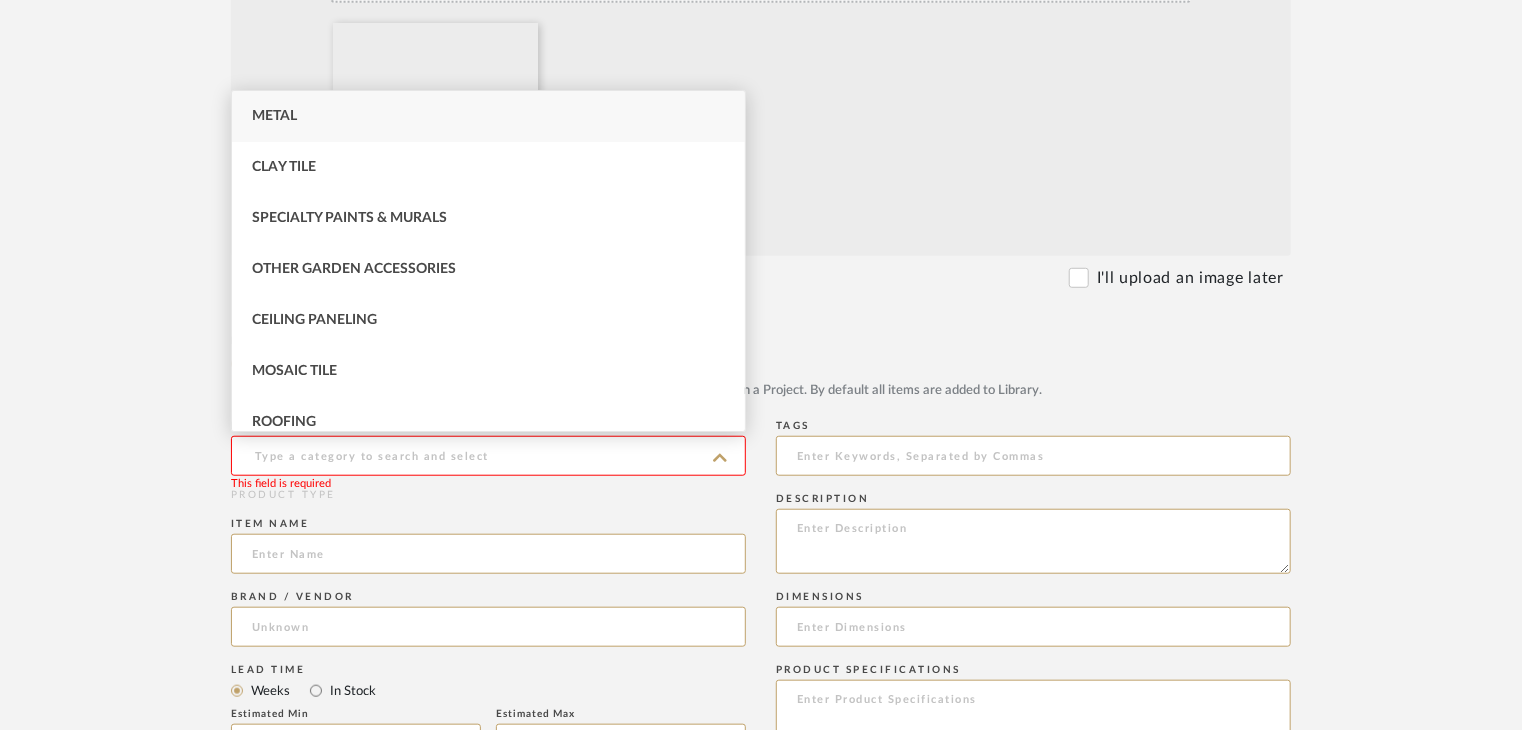 click on "Metal" at bounding box center (488, 116) 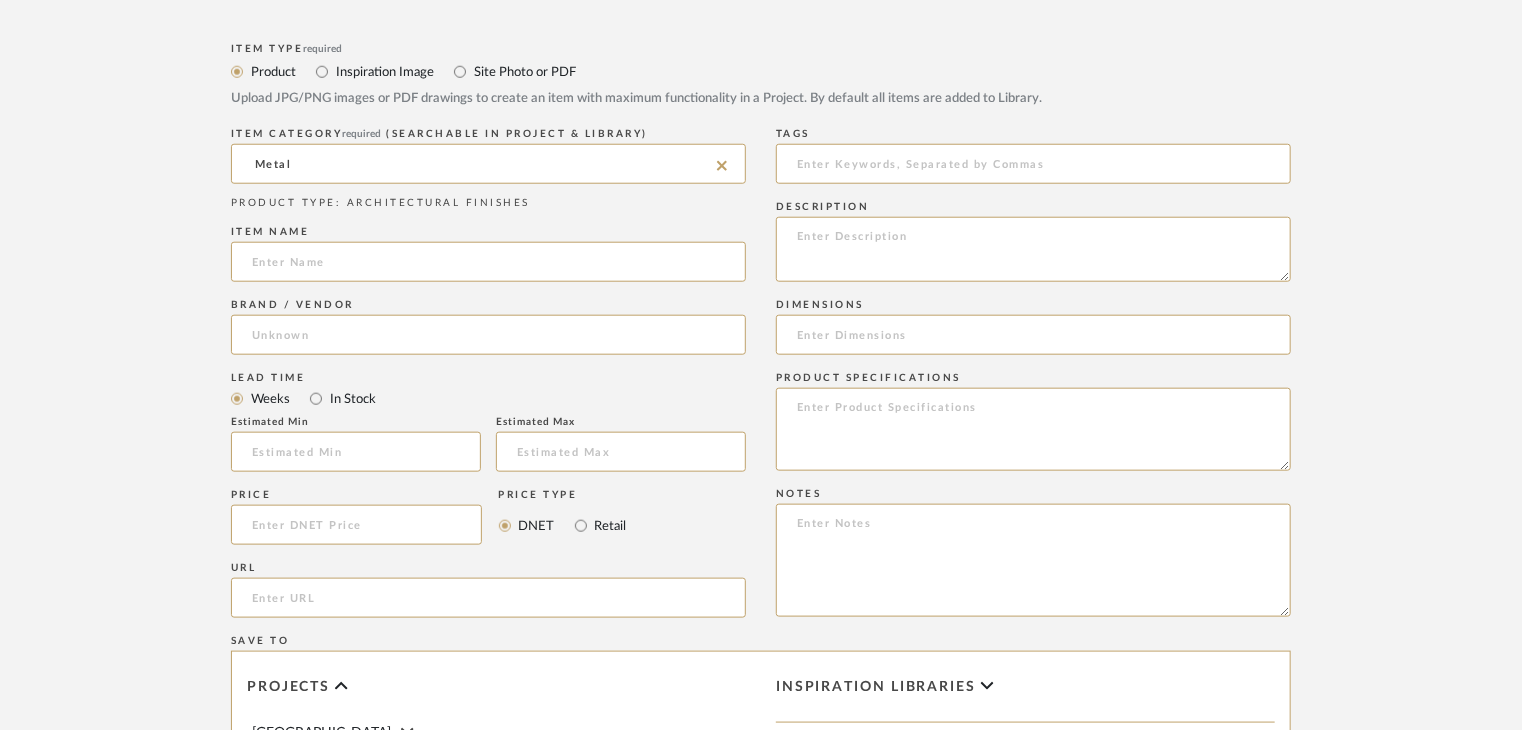 scroll, scrollTop: 900, scrollLeft: 0, axis: vertical 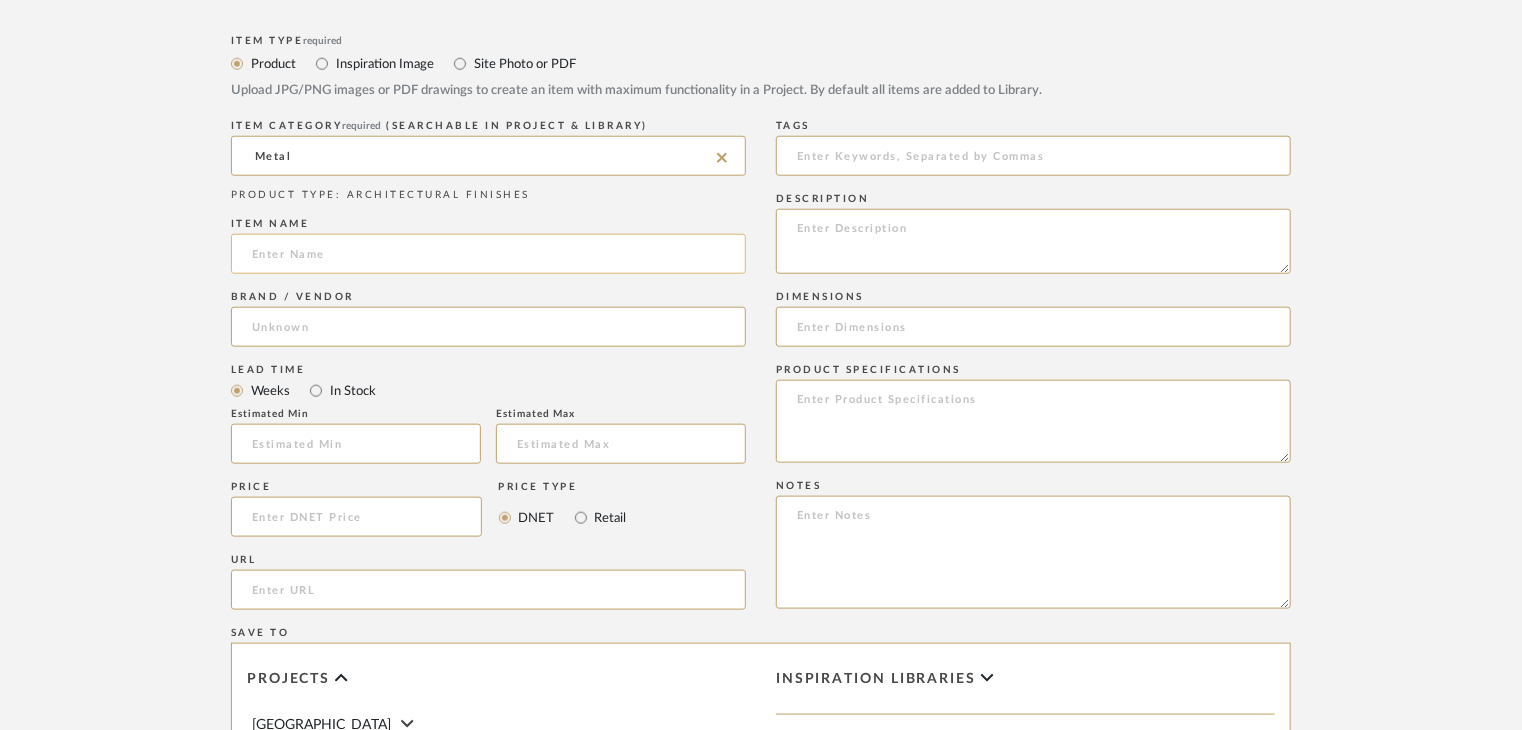 click 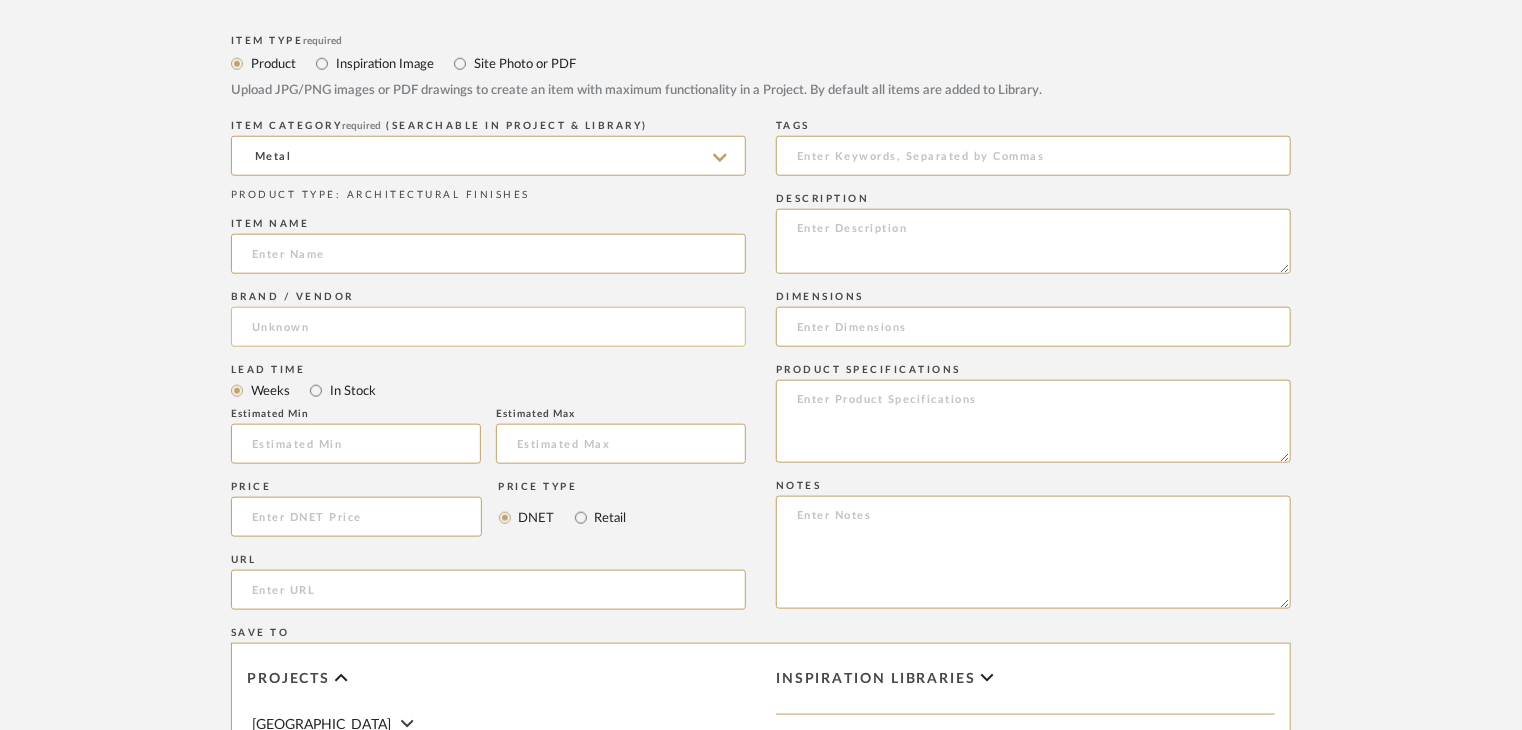 paste on "Copper" 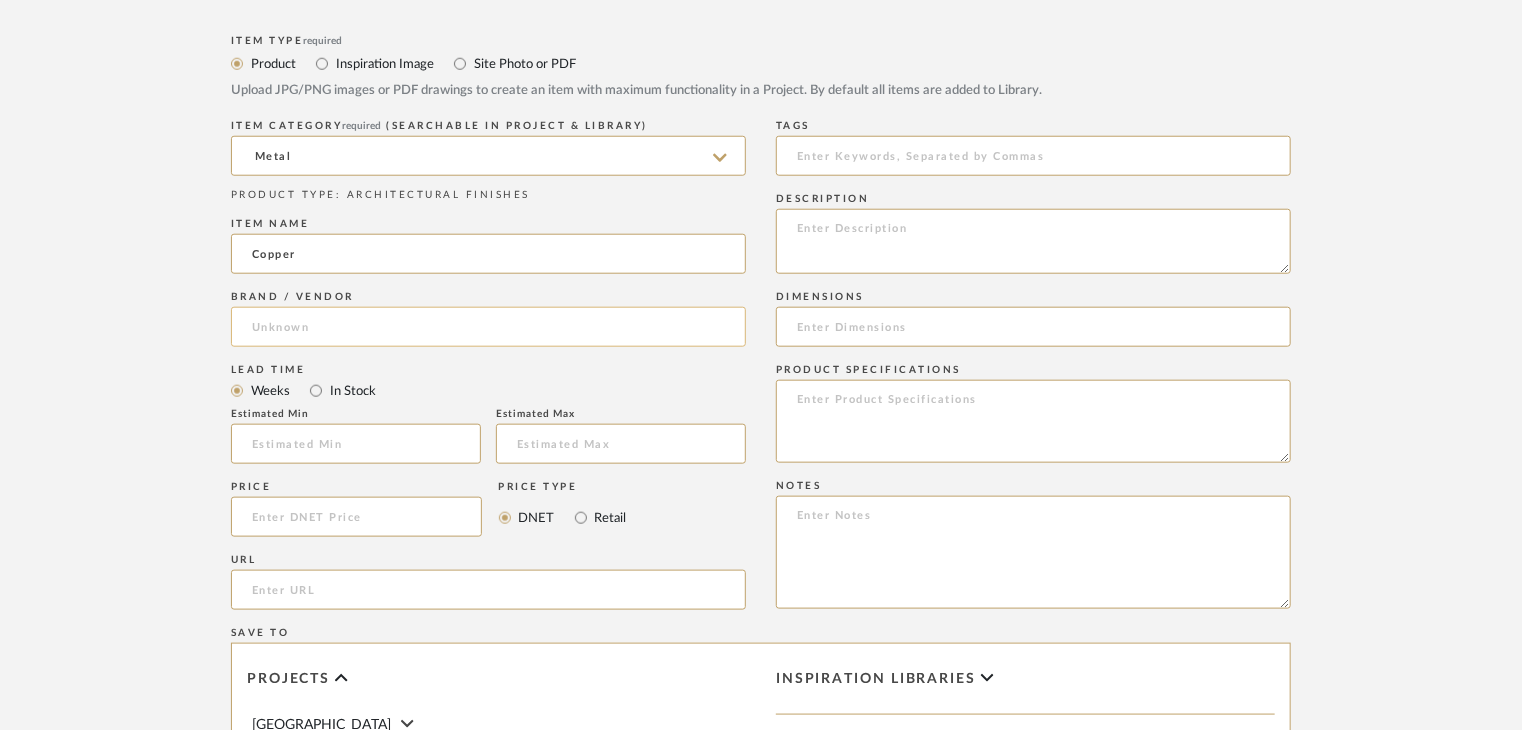 type on "Copper" 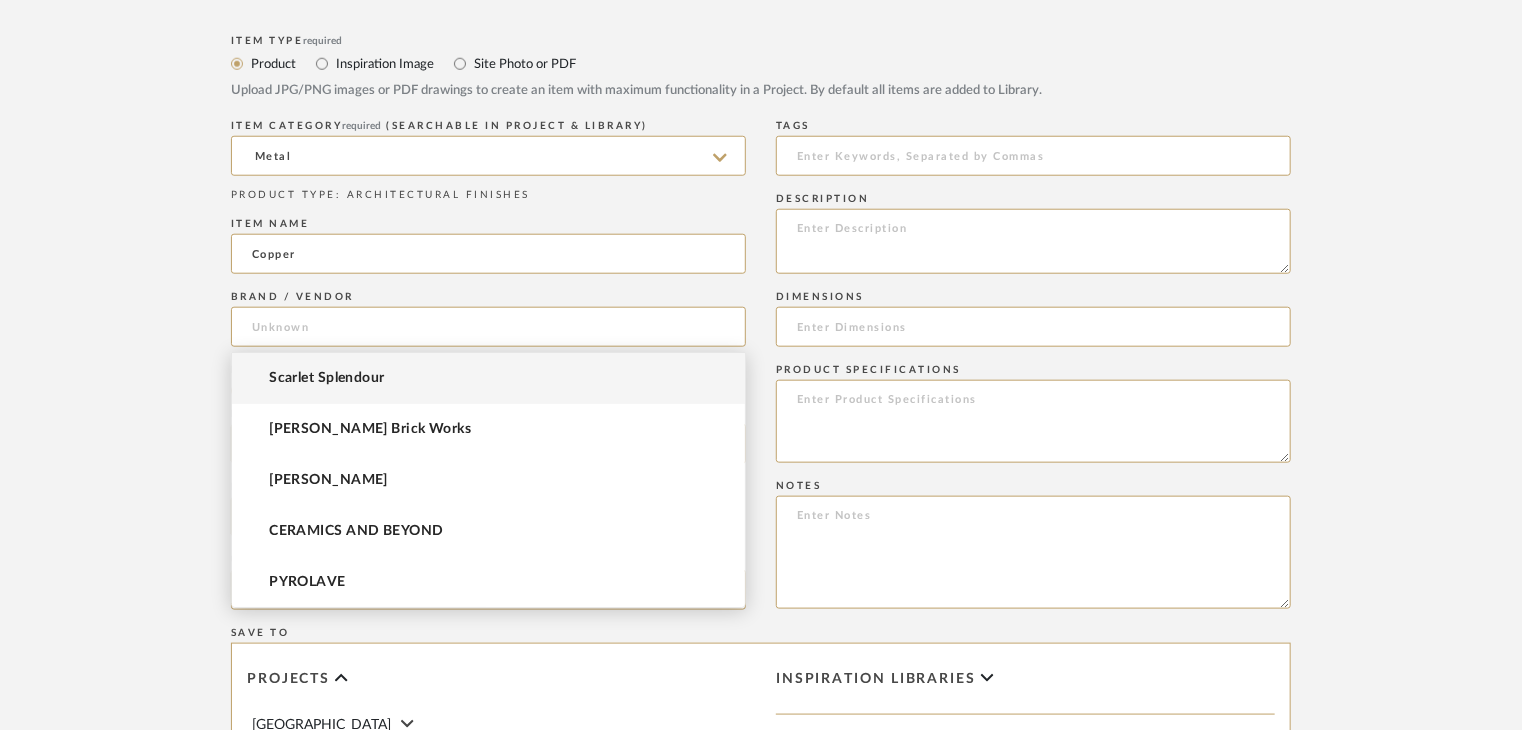 click on "Scarlet Splendour" at bounding box center (488, 378) 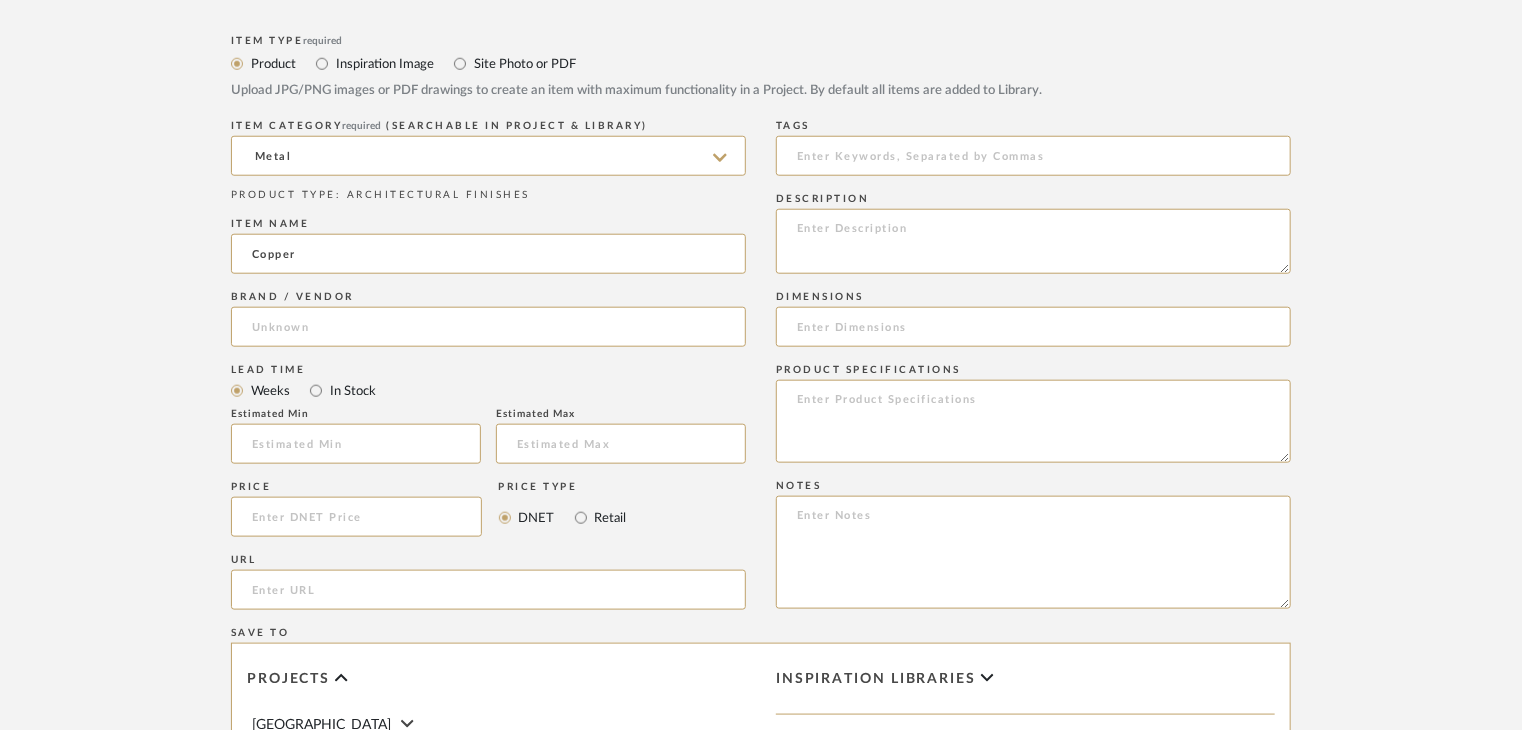 type on "Scarlet Splendour" 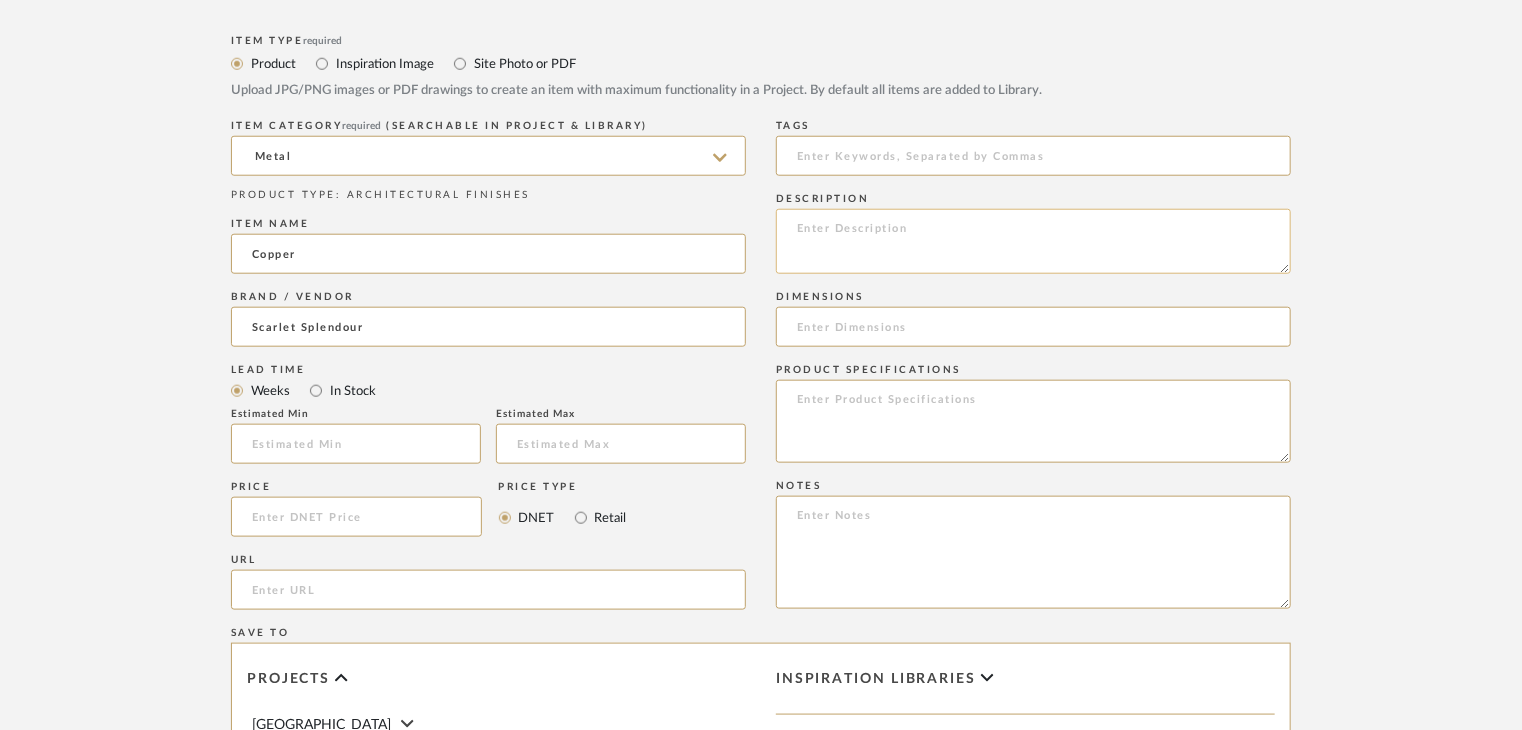 click 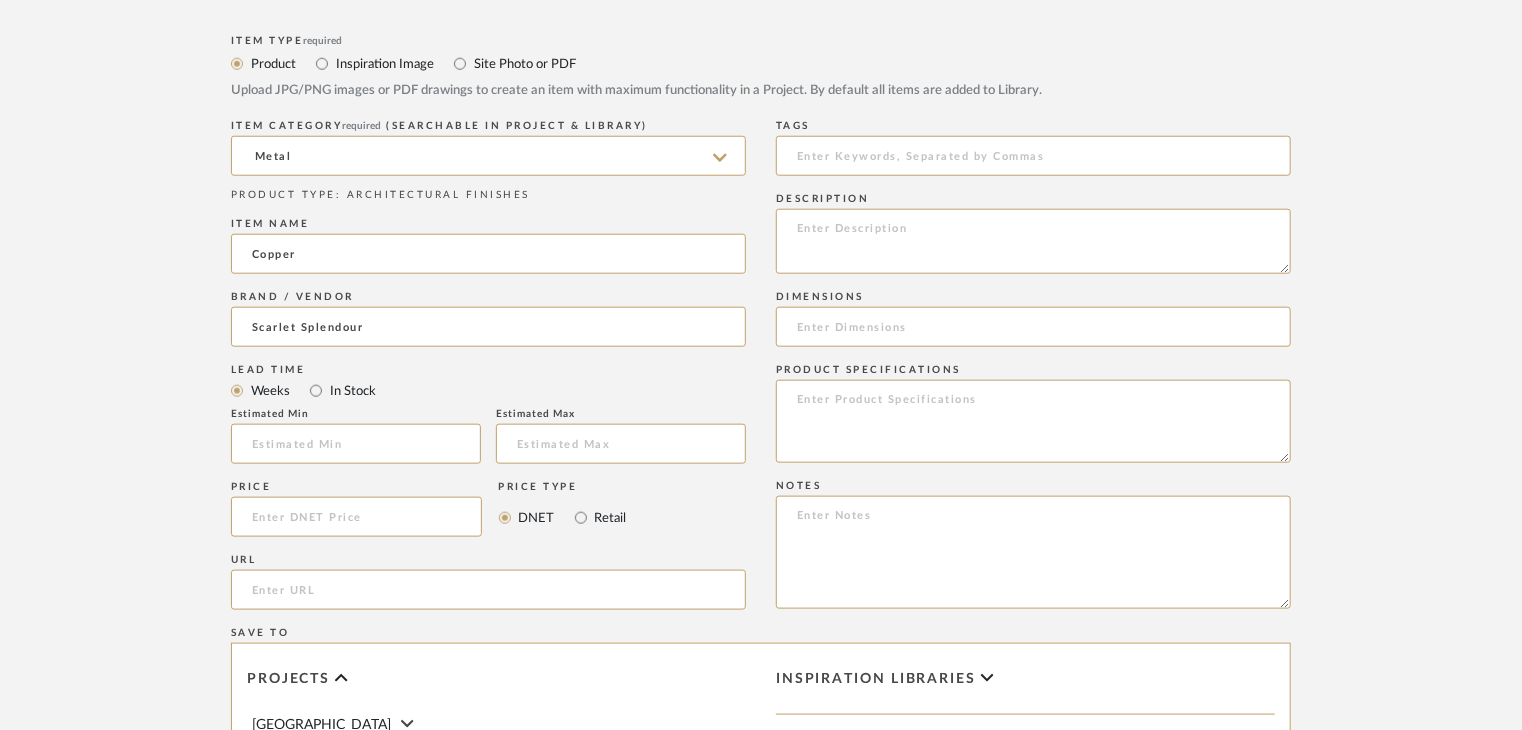 paste on "Type: metal
Dimension(s): (as mentioned)
Material/Finishes: (as mentioned)
Installation requirements, if any: (as applicable)
Price: (as mentioned)
Lead time: (as mentioned)
Sample available: supplier stock
Sample Internal reference number:
as per the internal sample warehouse) Point of
contact:
Contact number:
Email address:
Address:
Additional contact information:" 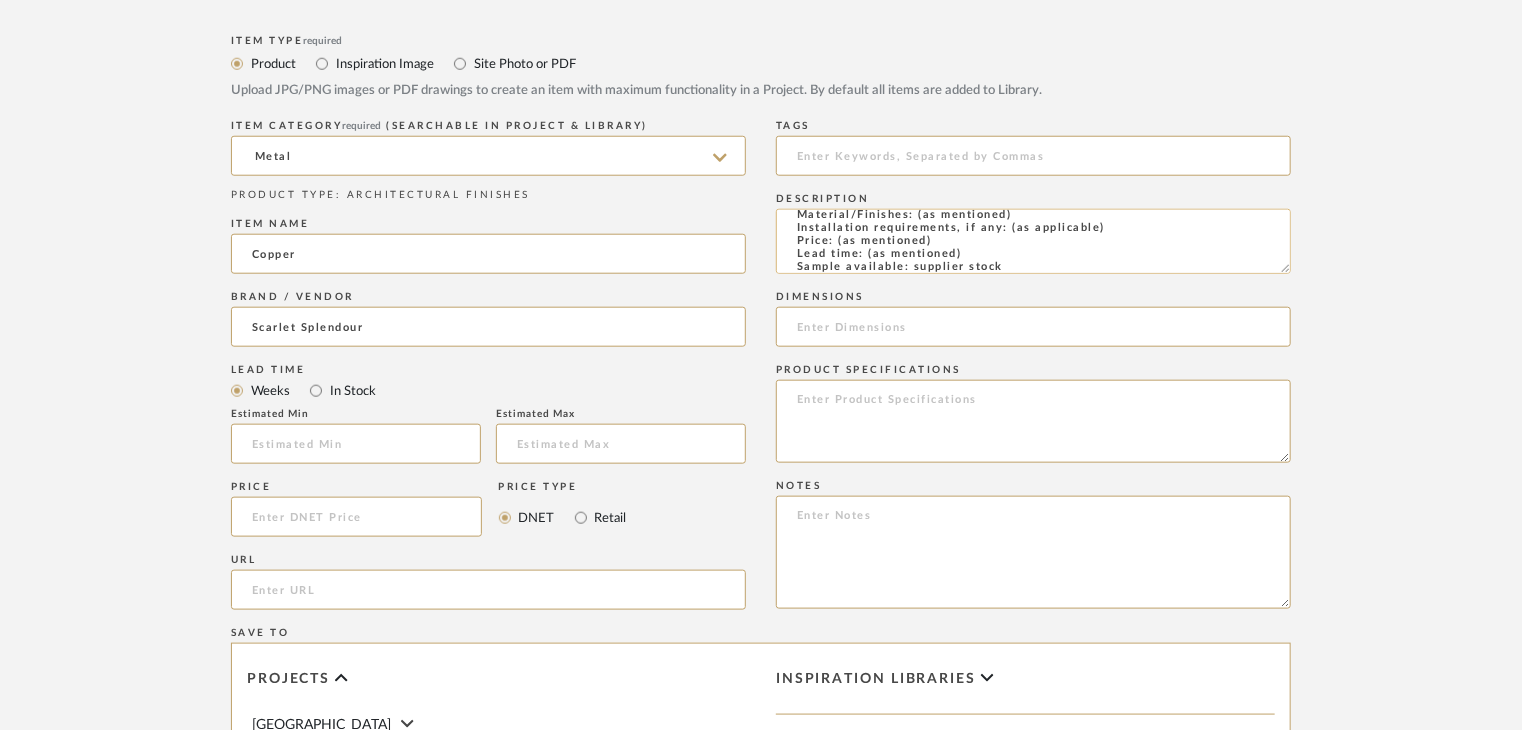 scroll, scrollTop: 37, scrollLeft: 0, axis: vertical 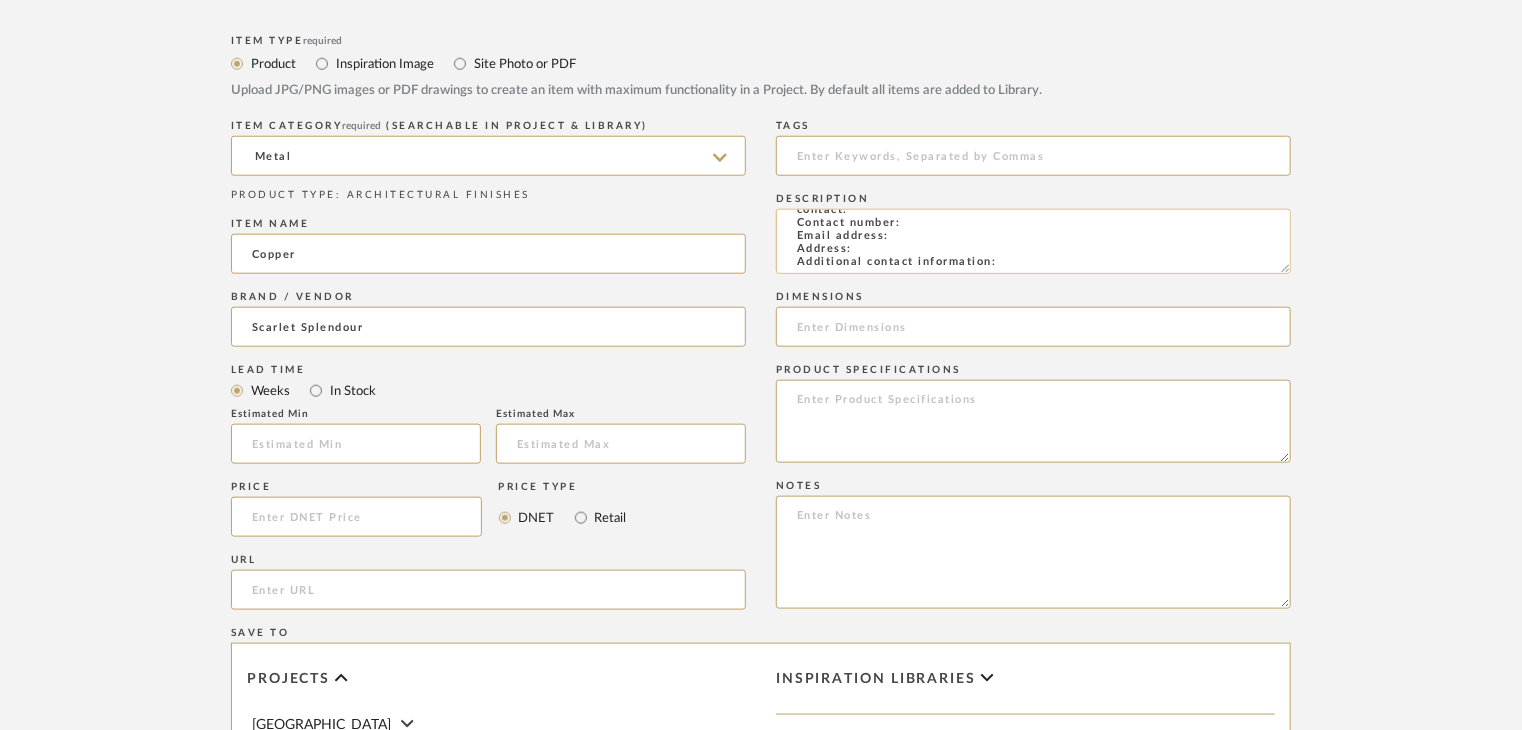 click on "Type: metal
Dimension(s): (as mentioned)
Material/Finishes: (as mentioned)
Installation requirements, if any: (as applicable)
Price: (as mentioned)
Lead time: (as mentioned)
Sample available: supplier stock
Sample Internal reference number:
as per the internal sample warehouse) Point of
contact:
Contact number:
Email address:
Address:
Additional contact information:" 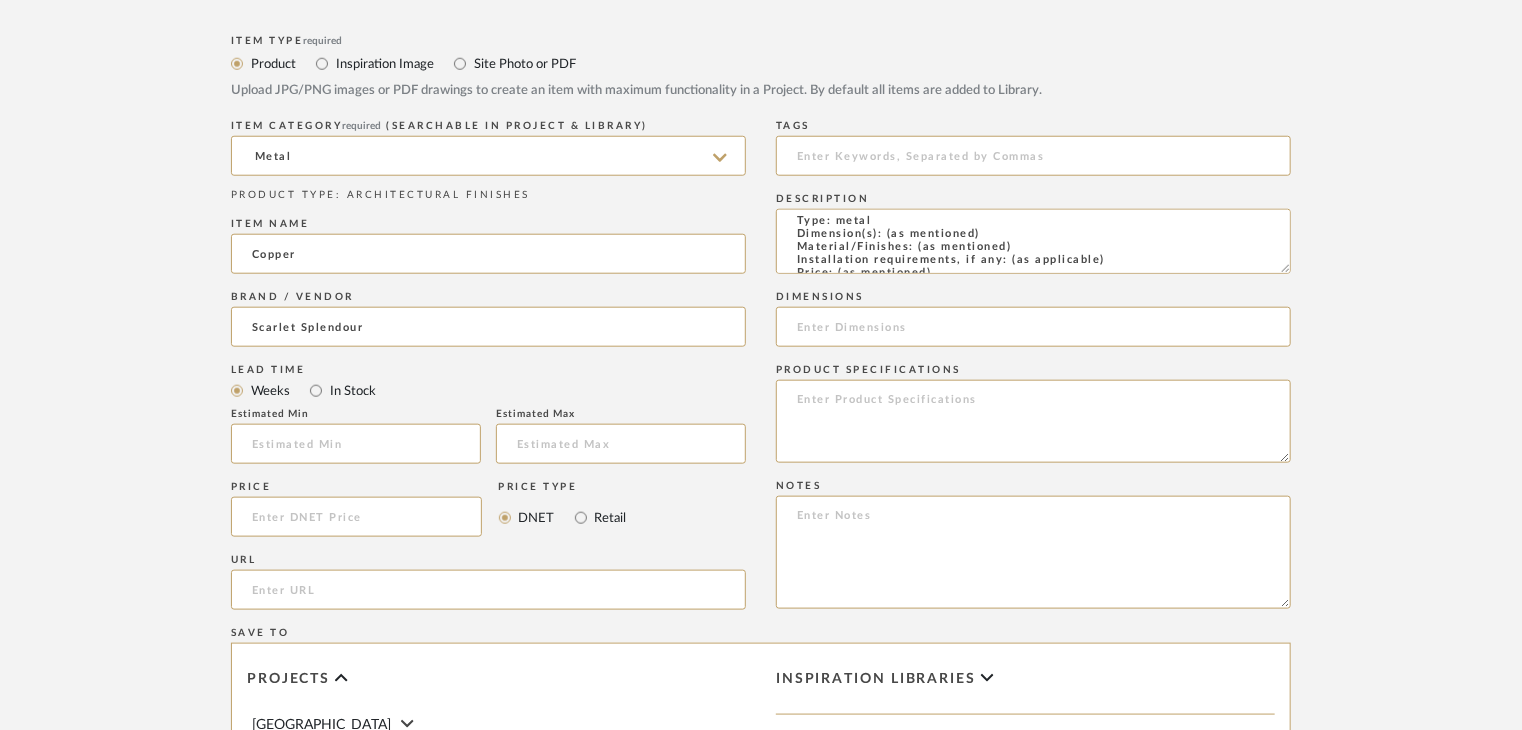 scroll, scrollTop: 0, scrollLeft: 0, axis: both 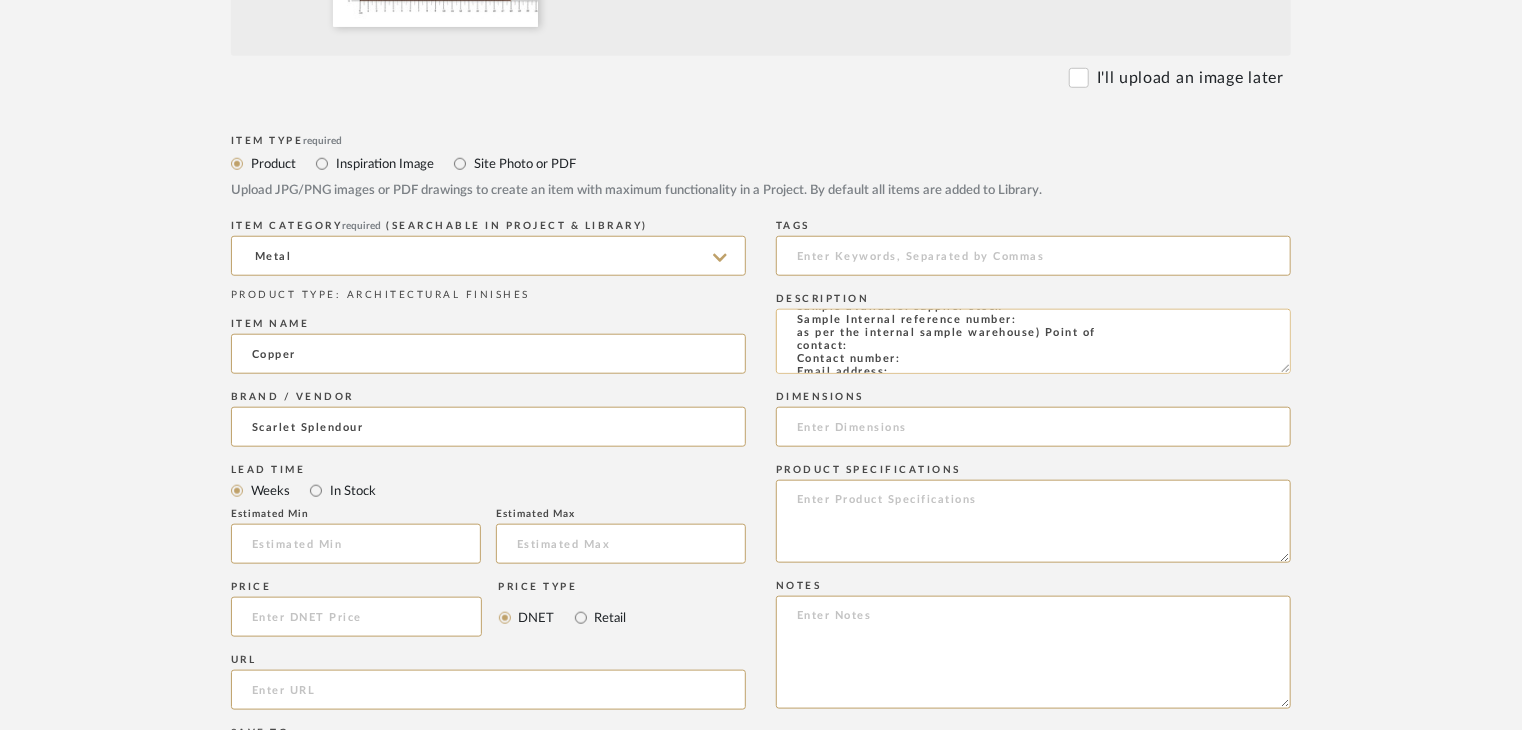 click on "Type: metal
Dimension(s): (as mentioned)
Material/Finishes: (as mentioned)
Installation requirements, if any: (as applicable)
Price: (as mentioned)
Lead time: (as mentioned)
Sample available: supplier stock
Sample Internal reference number:
as per the internal sample warehouse) Point of
contact:
Contact number:
Email address:
Address:
Additional contact information:" 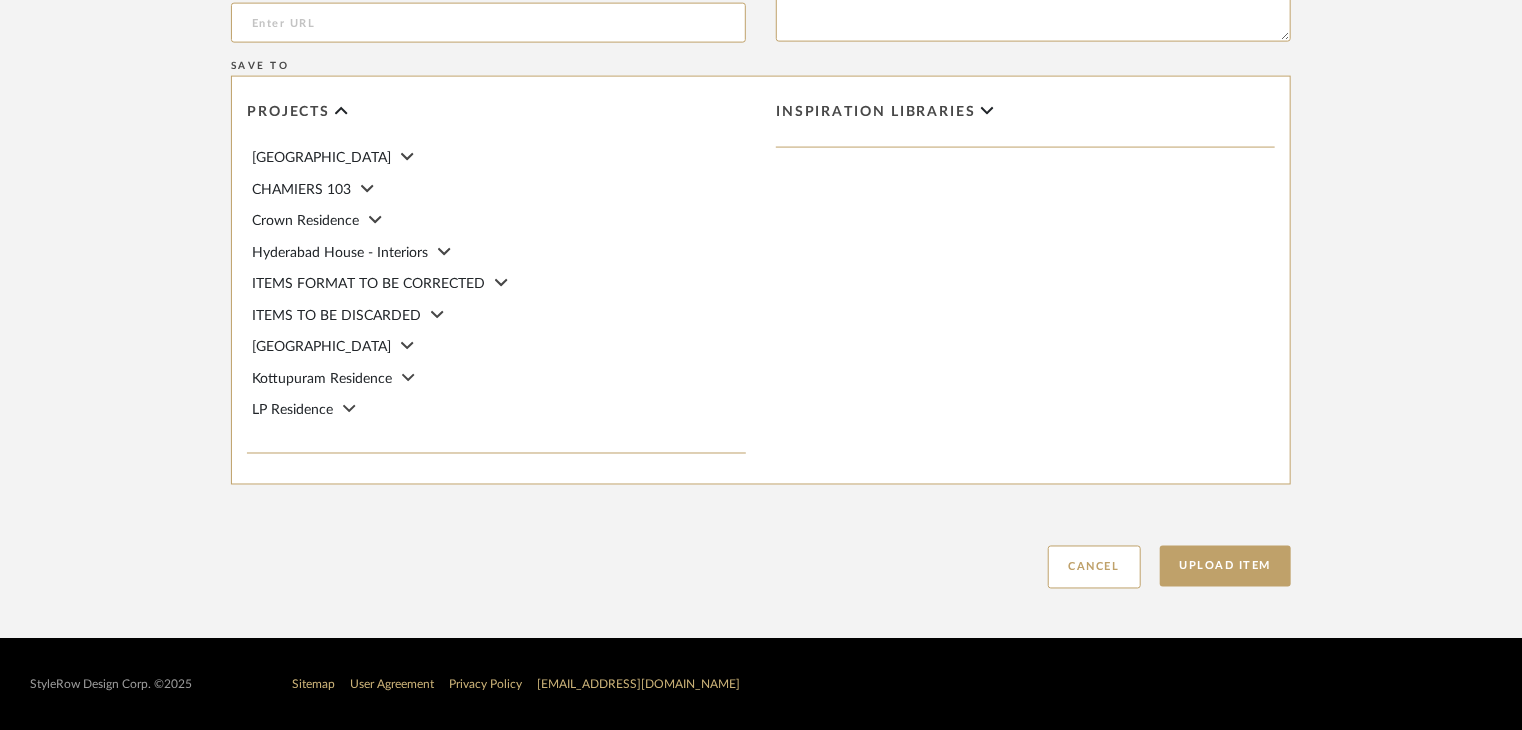 scroll, scrollTop: 1468, scrollLeft: 0, axis: vertical 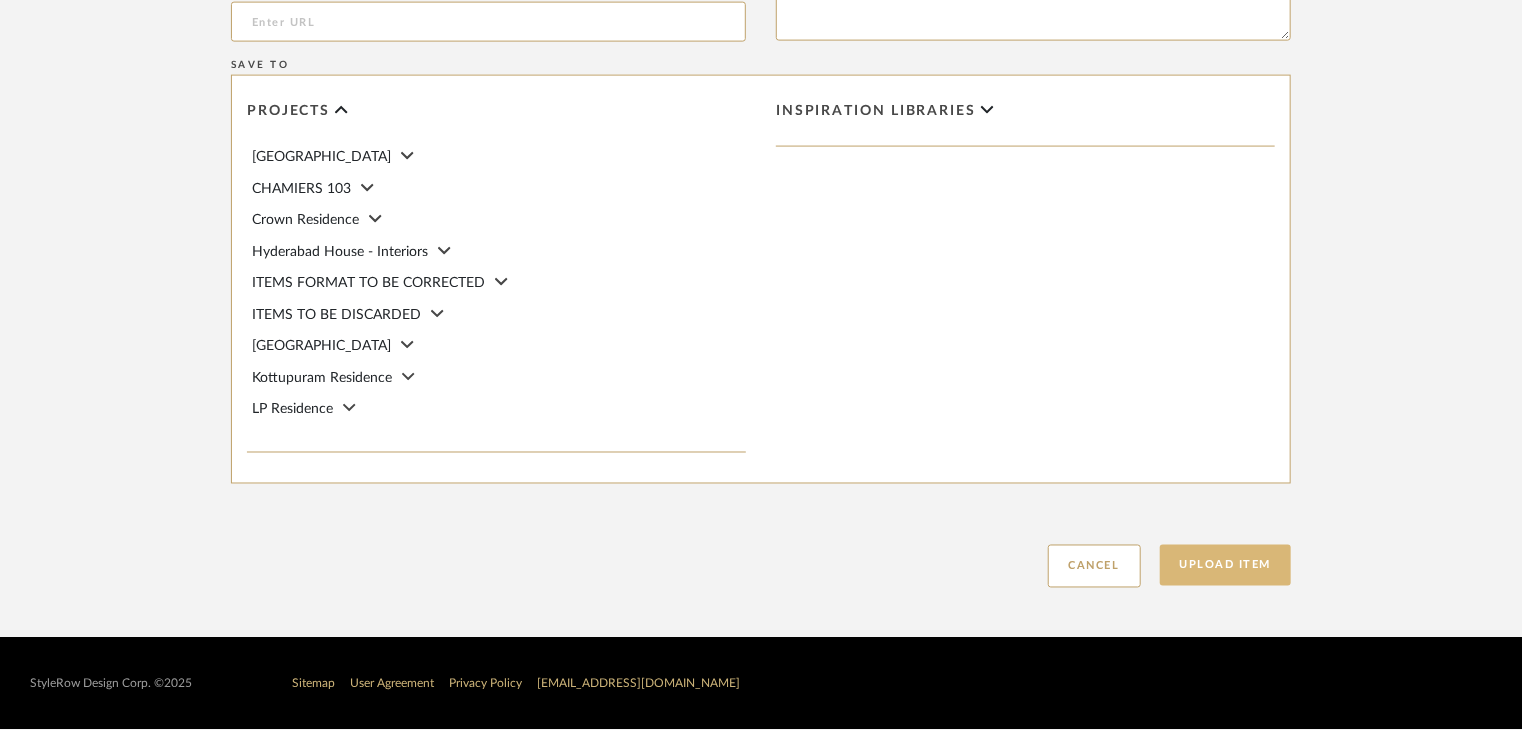 type on "Type: metal
Dimension(s): (as mentioned)
Material/Finishes: (as mentioned)
Installation requirements, if any: (as applicable)
Price: (as mentioned)
Lead time: (as mentioned)
Sample available: supplier stock
Sample Internal reference number: AF-MT-C9M
as per the internal sample warehouse) Point of
contact:
Contact number:
Email address:
Address:
Additional contact information:" 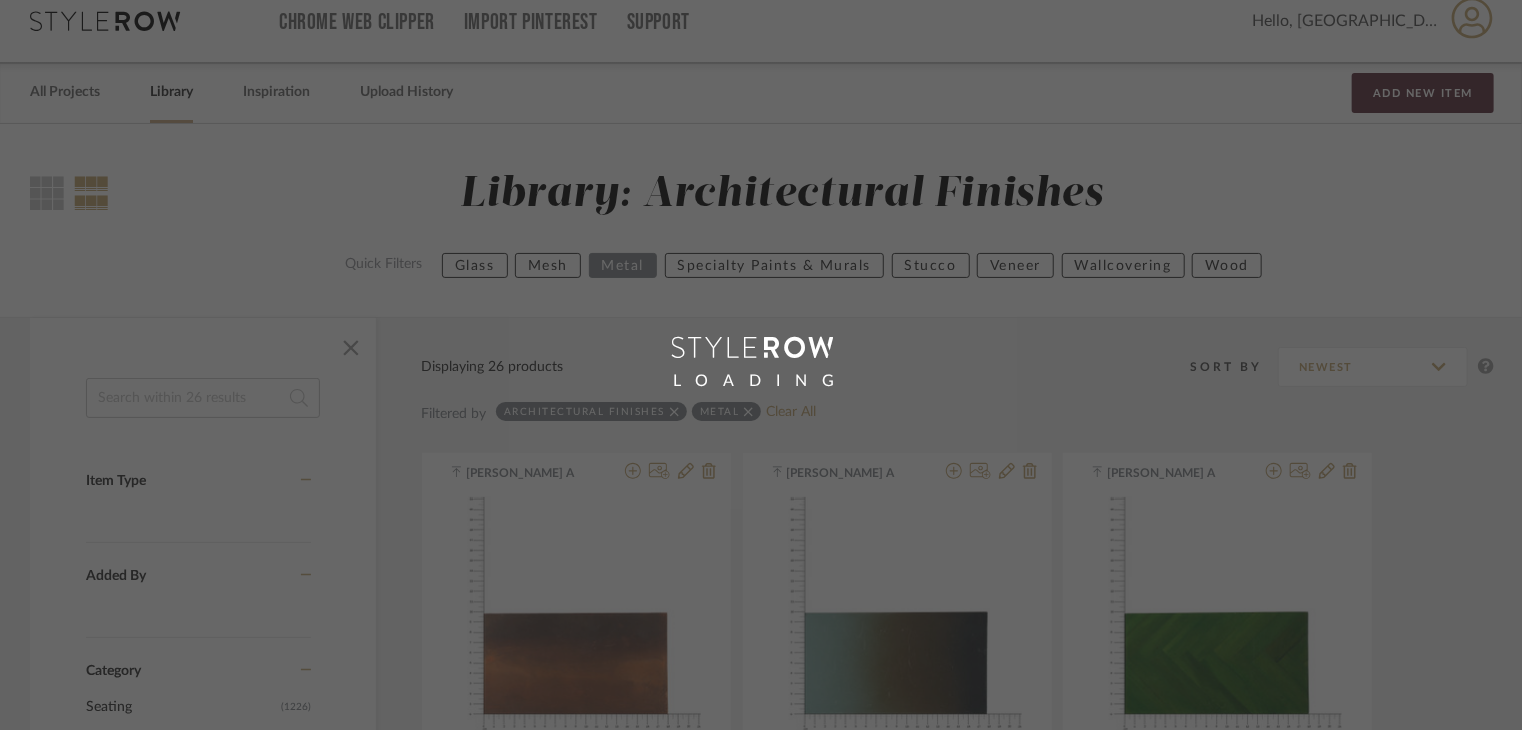 scroll, scrollTop: 0, scrollLeft: 0, axis: both 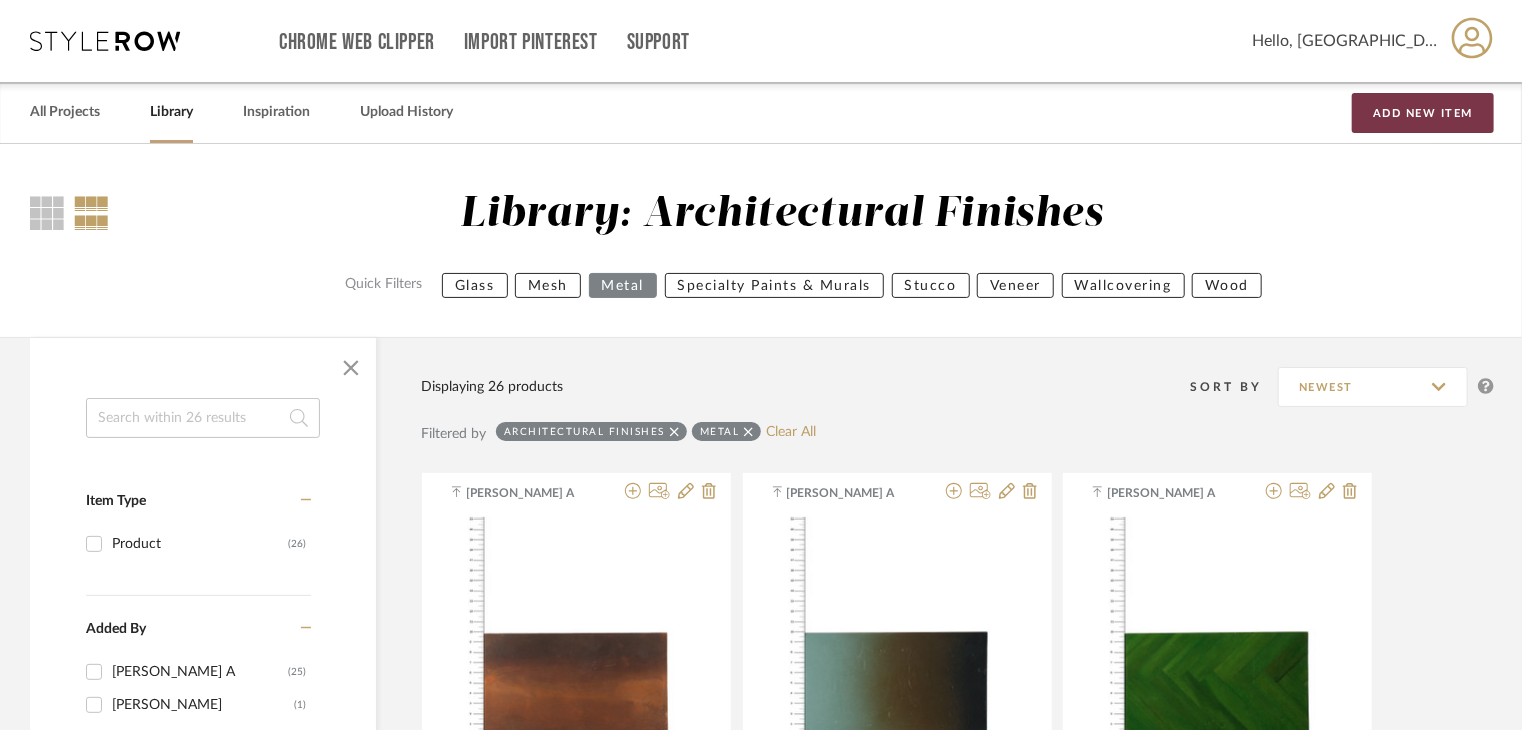 click on "Add New Item" at bounding box center (1423, 113) 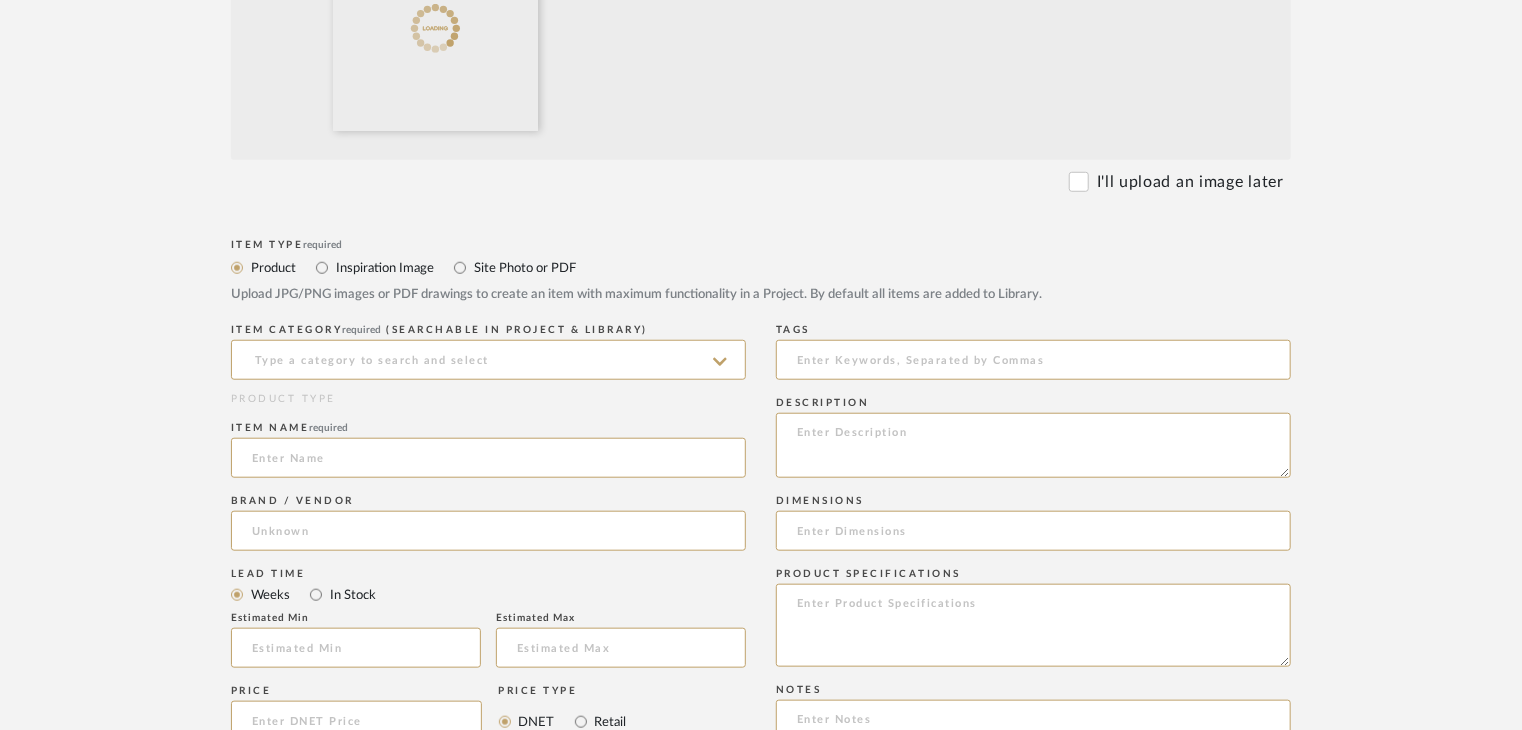 scroll, scrollTop: 700, scrollLeft: 0, axis: vertical 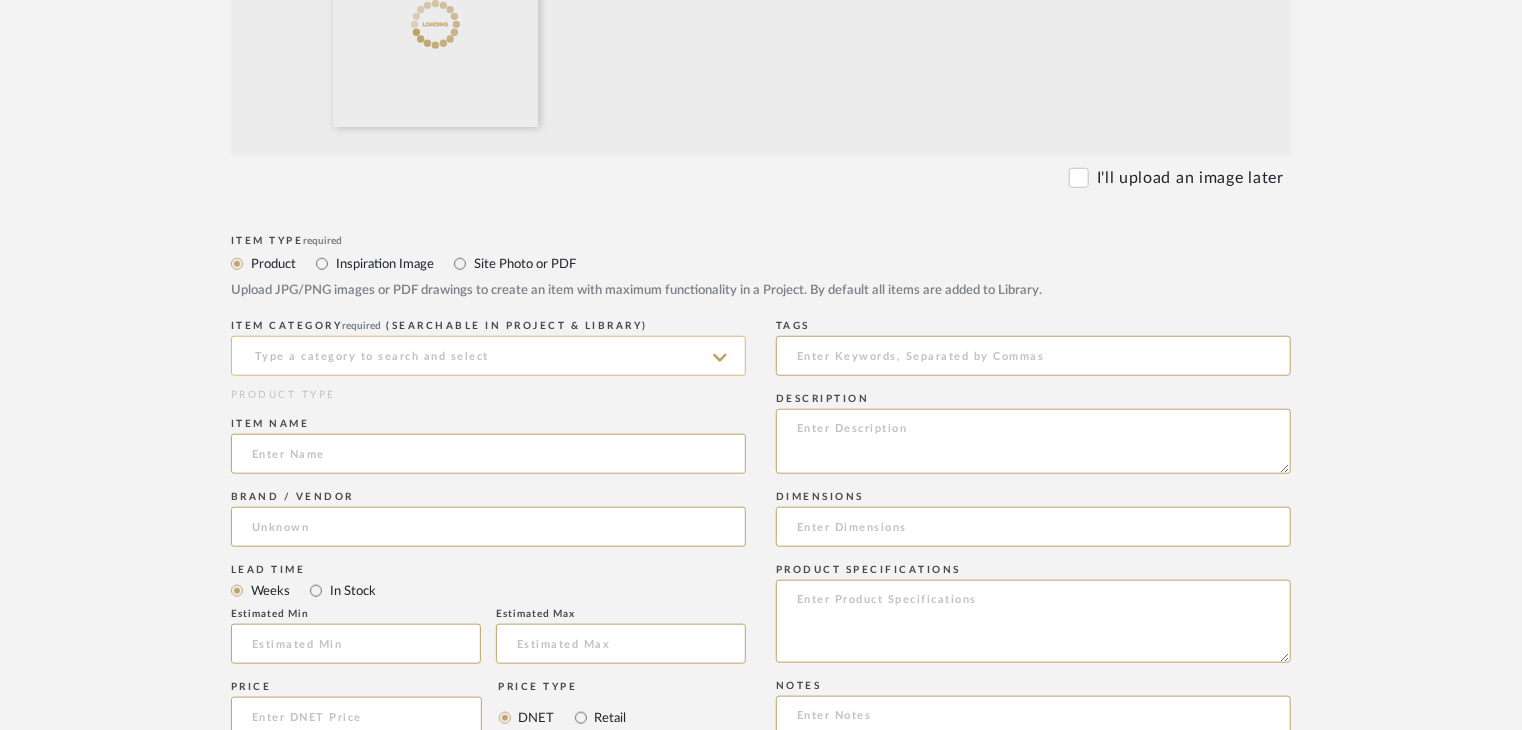 click 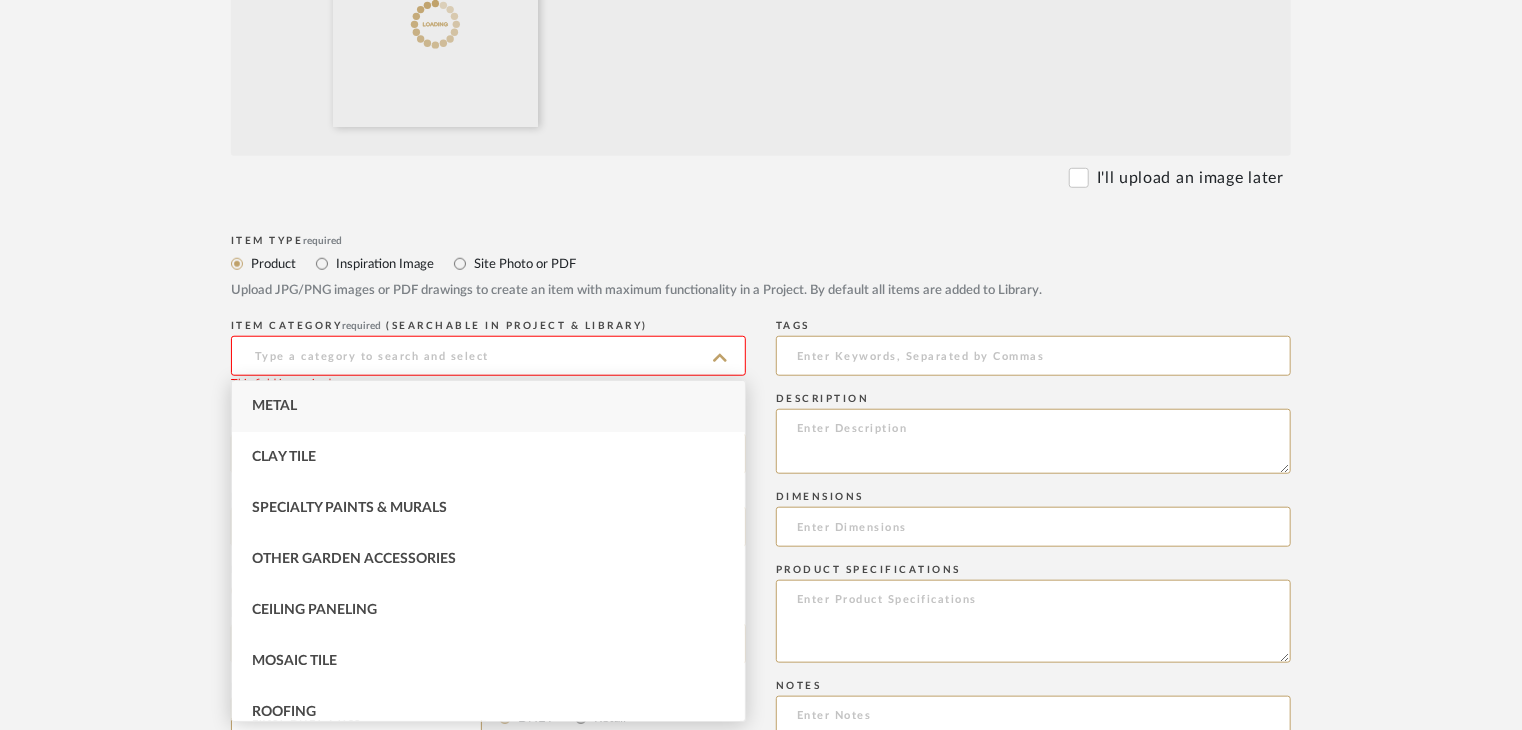 click on "Metal" at bounding box center (488, 406) 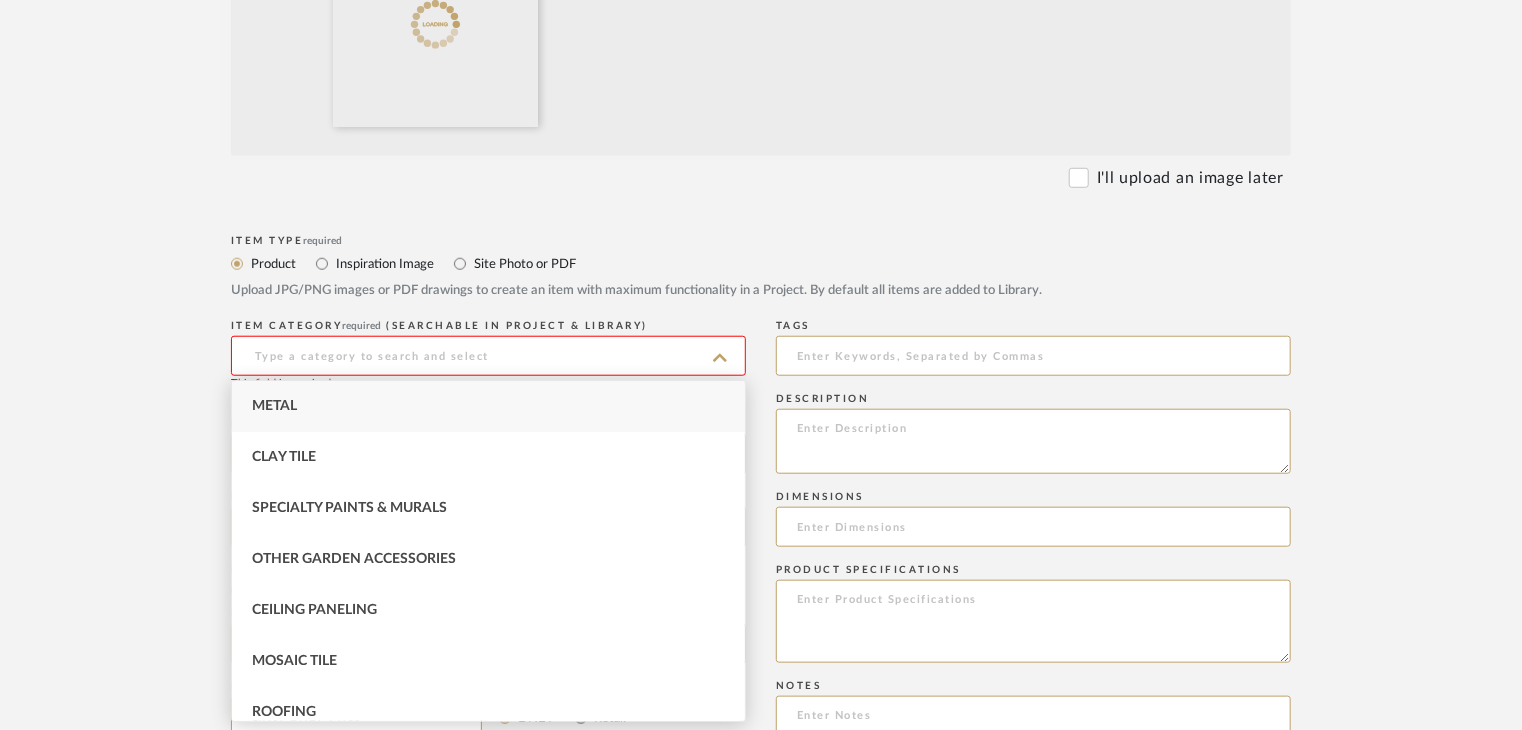 type on "Metal" 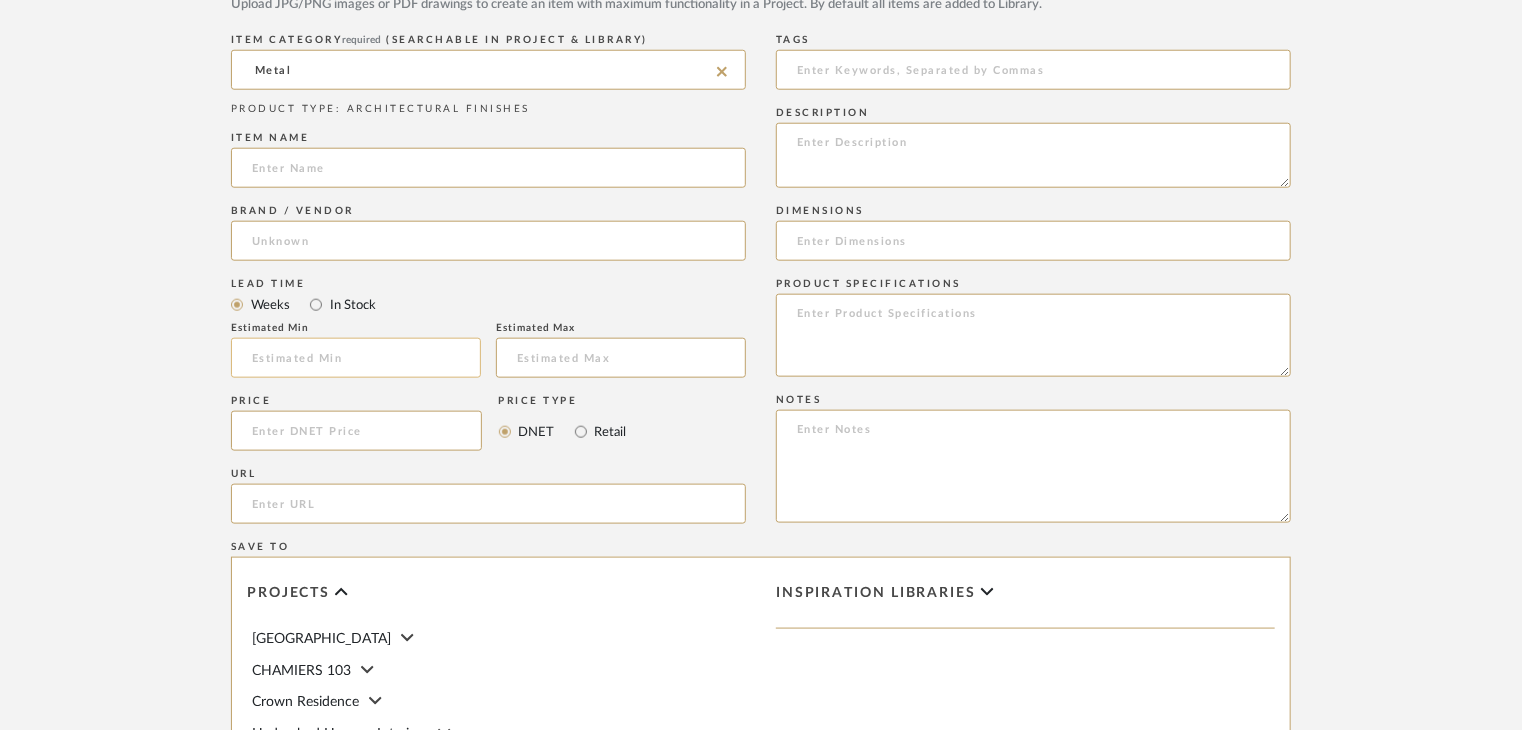 scroll, scrollTop: 1000, scrollLeft: 0, axis: vertical 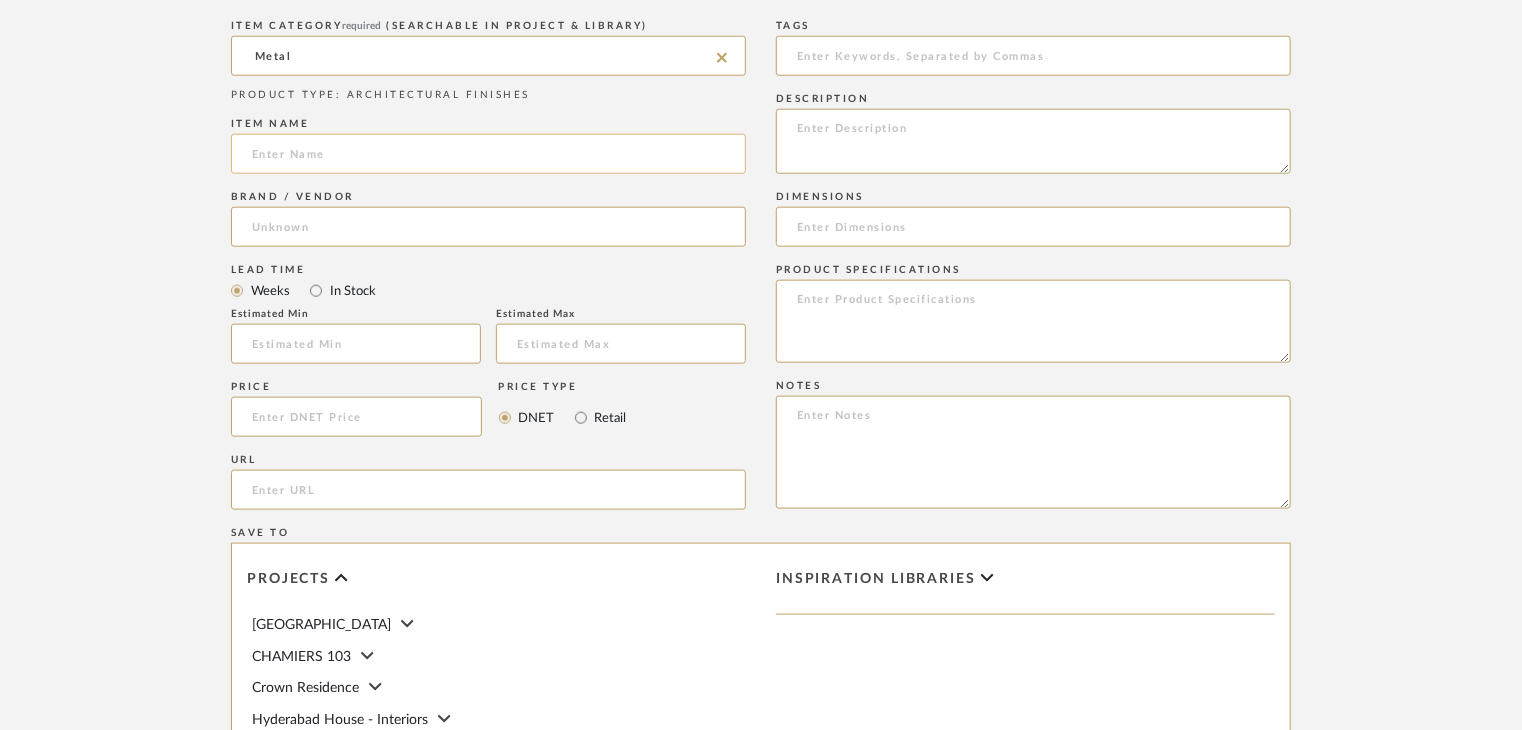 click 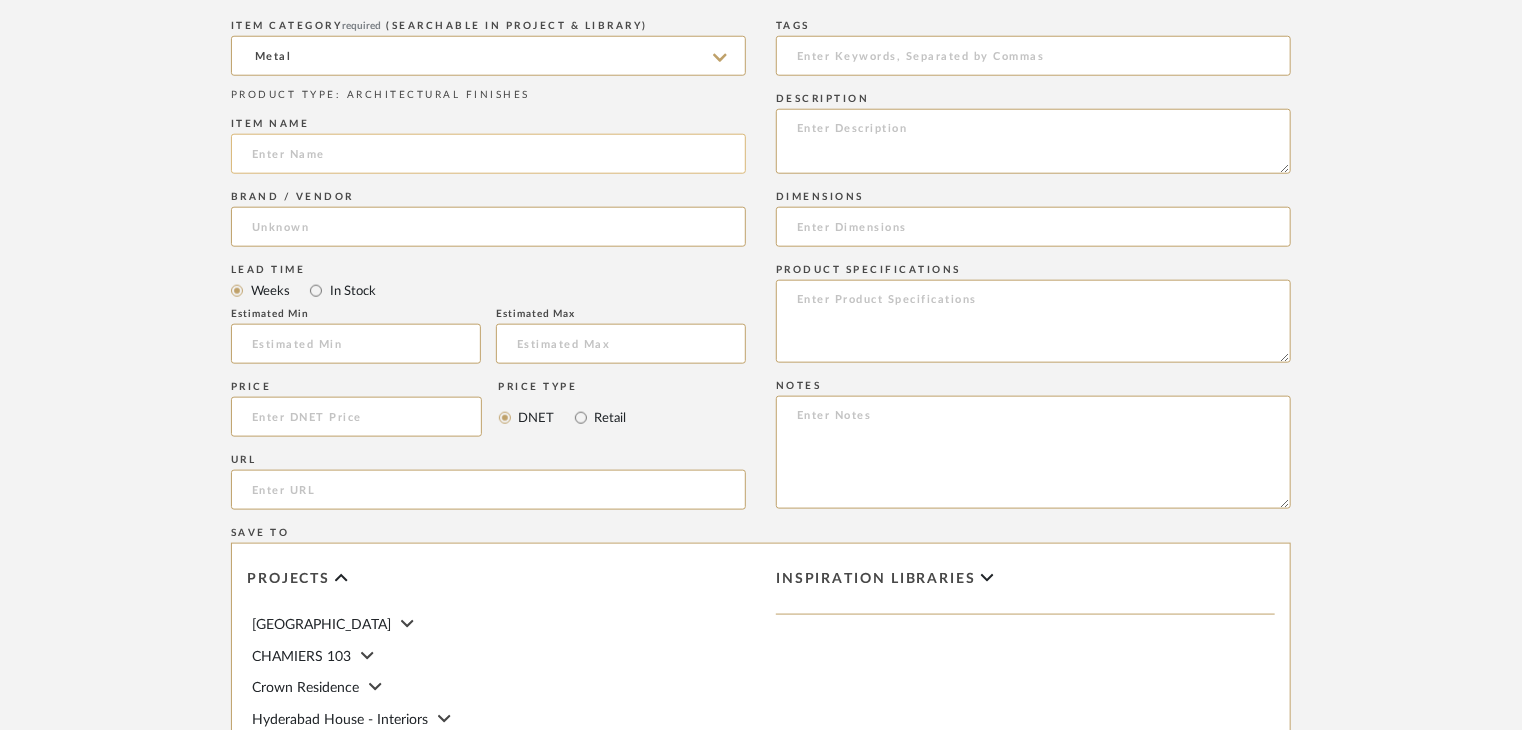 click 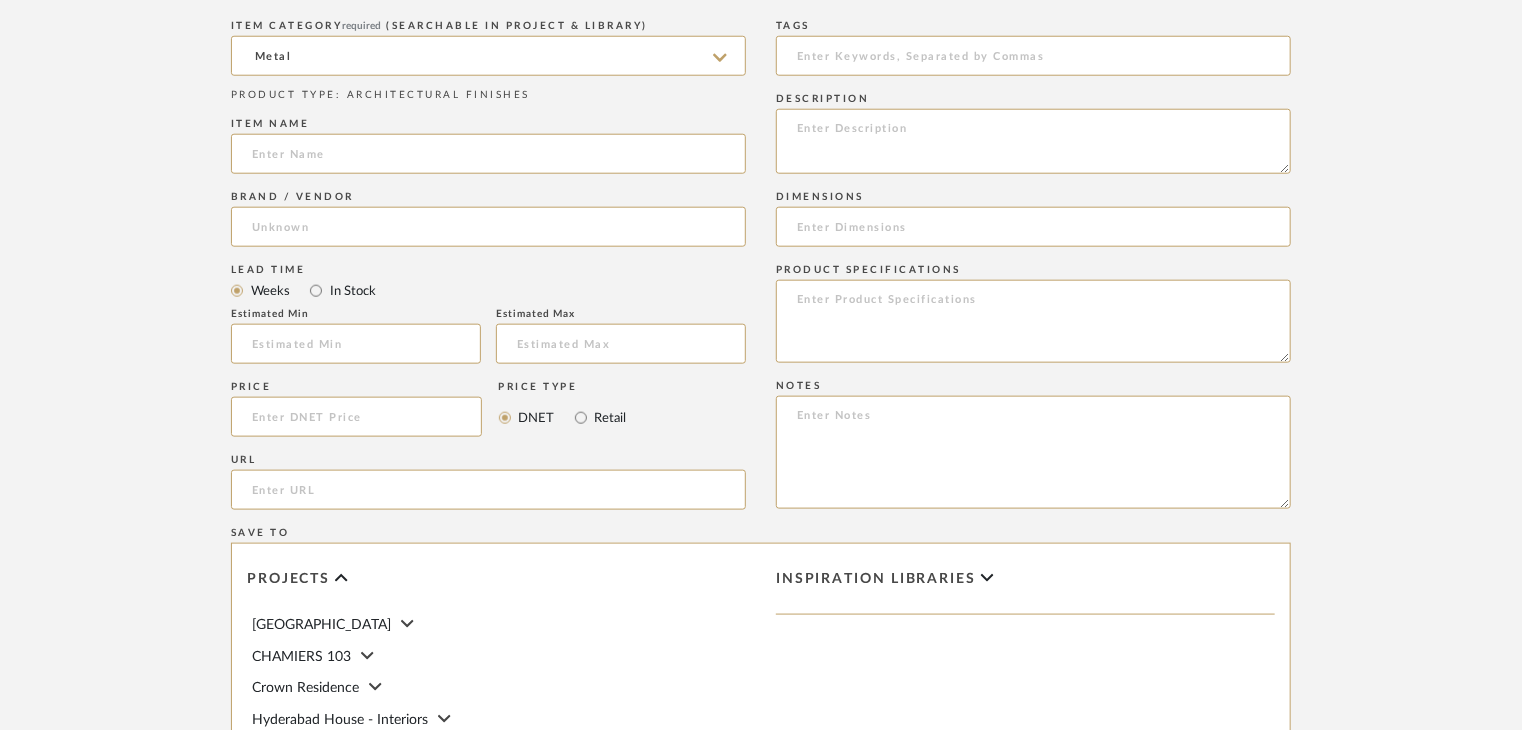 paste on "Aluminium" 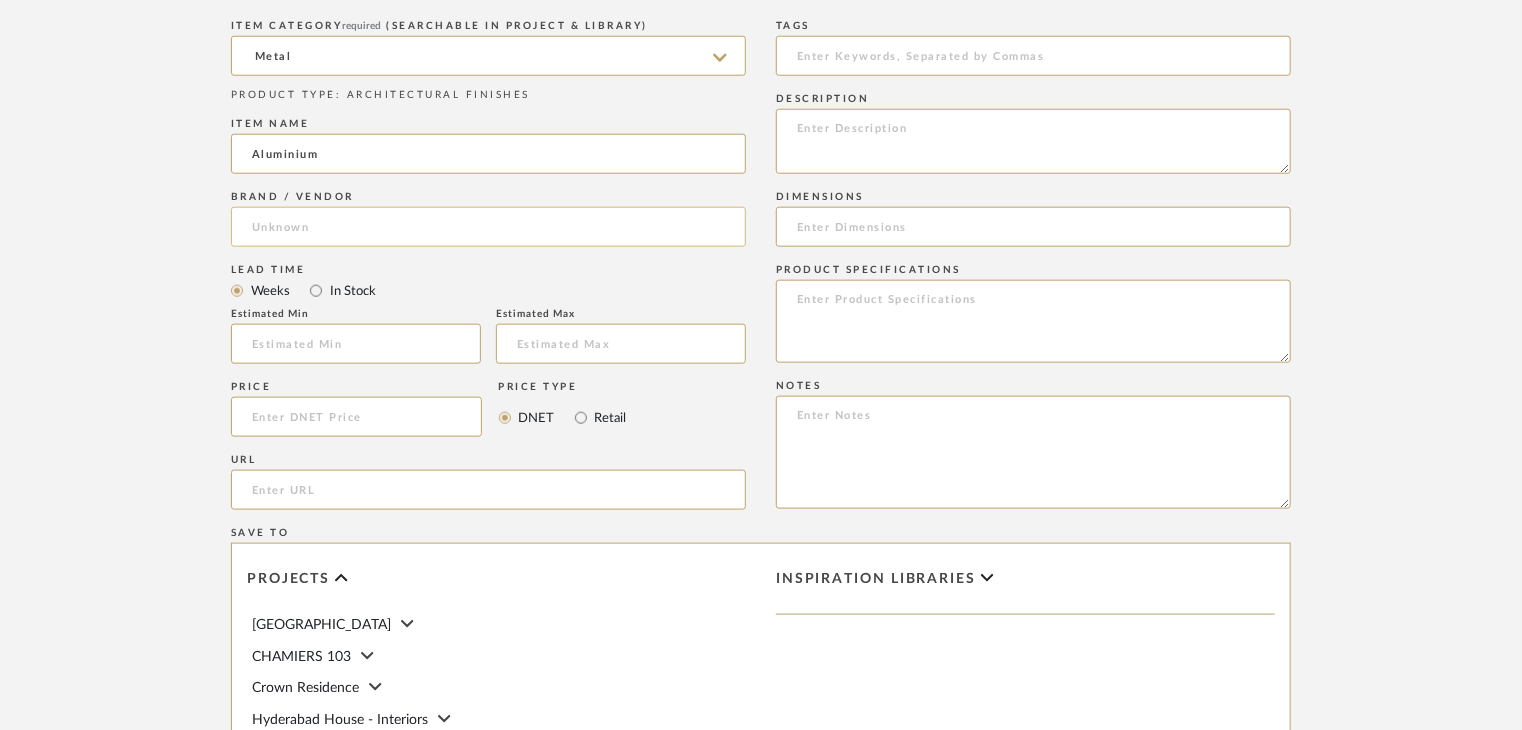 type on "Aluminium" 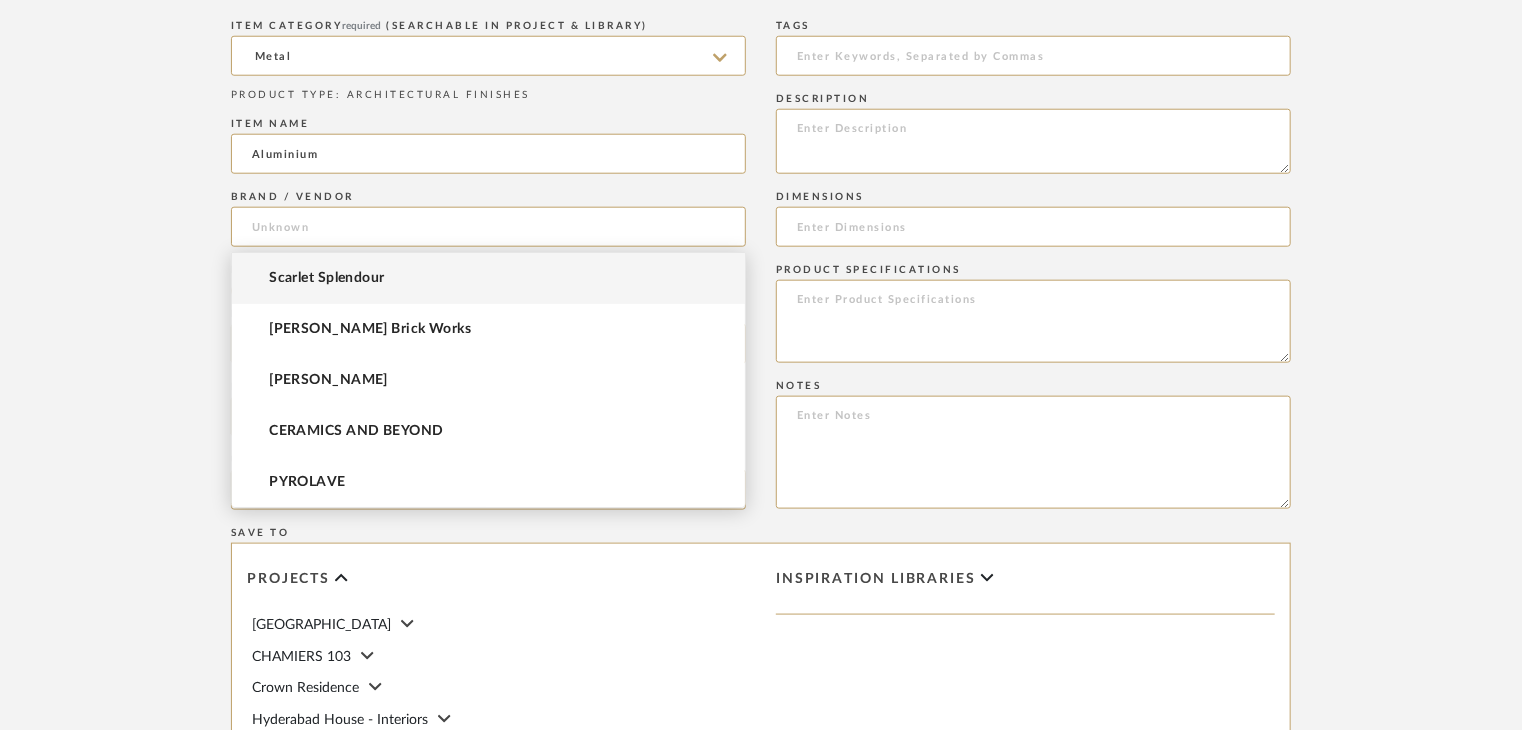 click on "Scarlet Splendour" at bounding box center [488, 278] 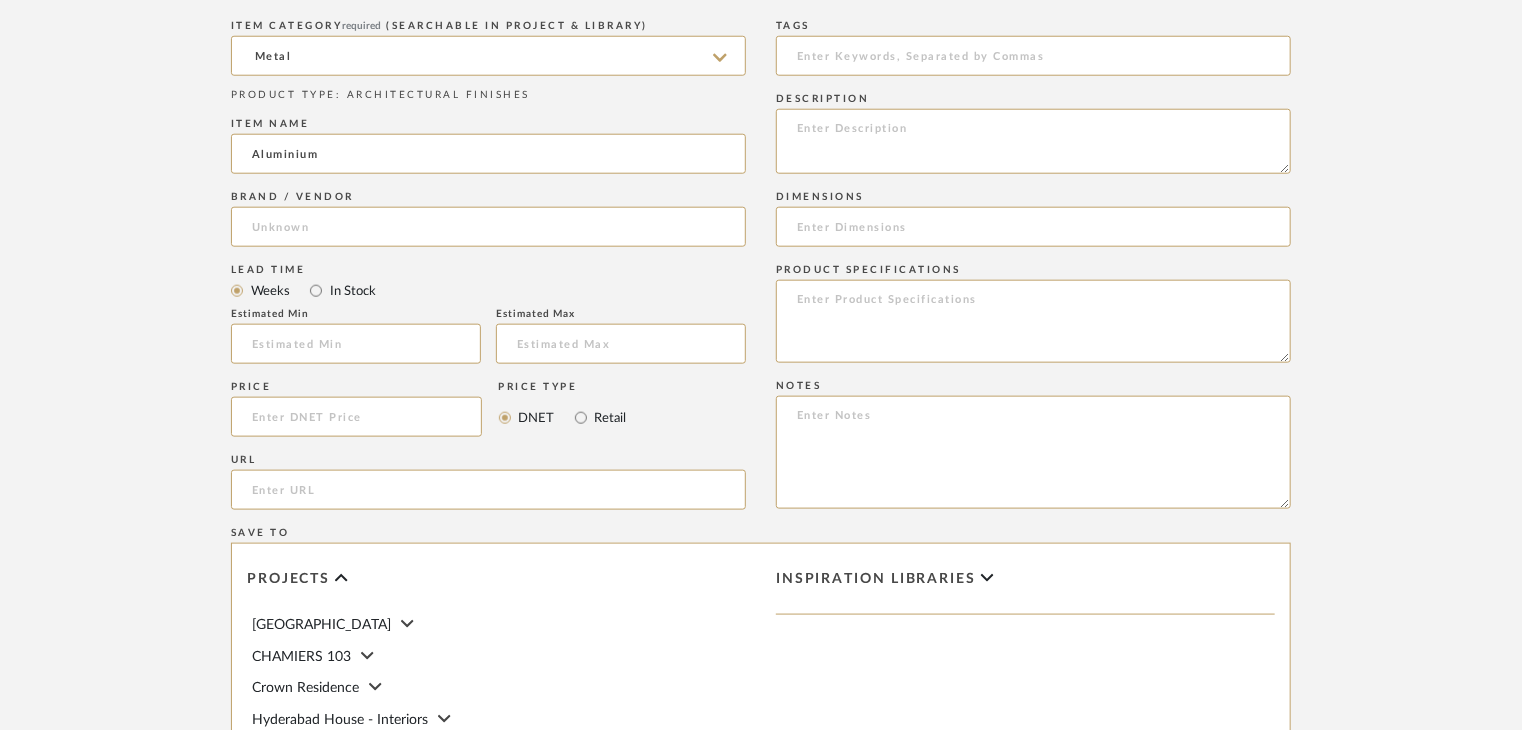 type on "Scarlet Splendour" 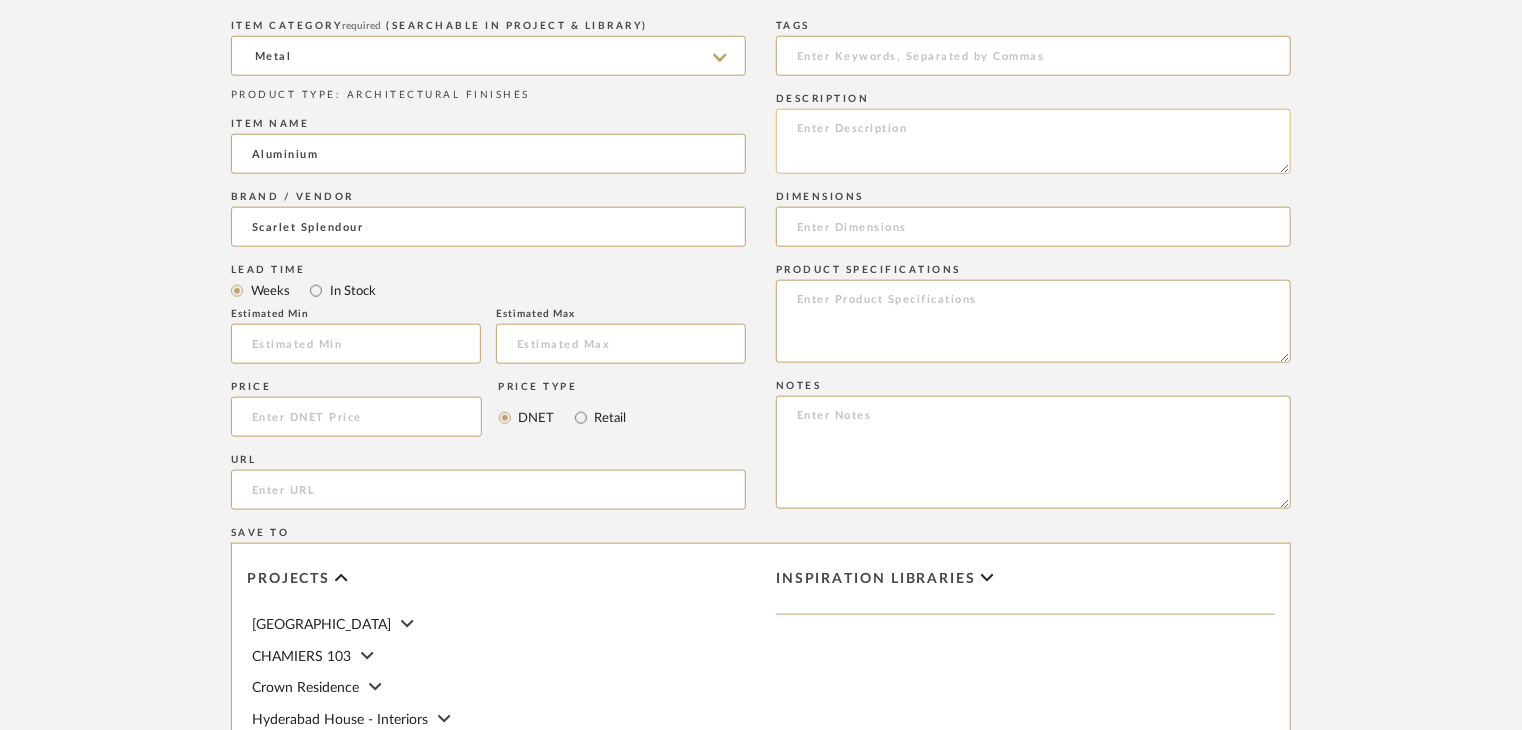 click 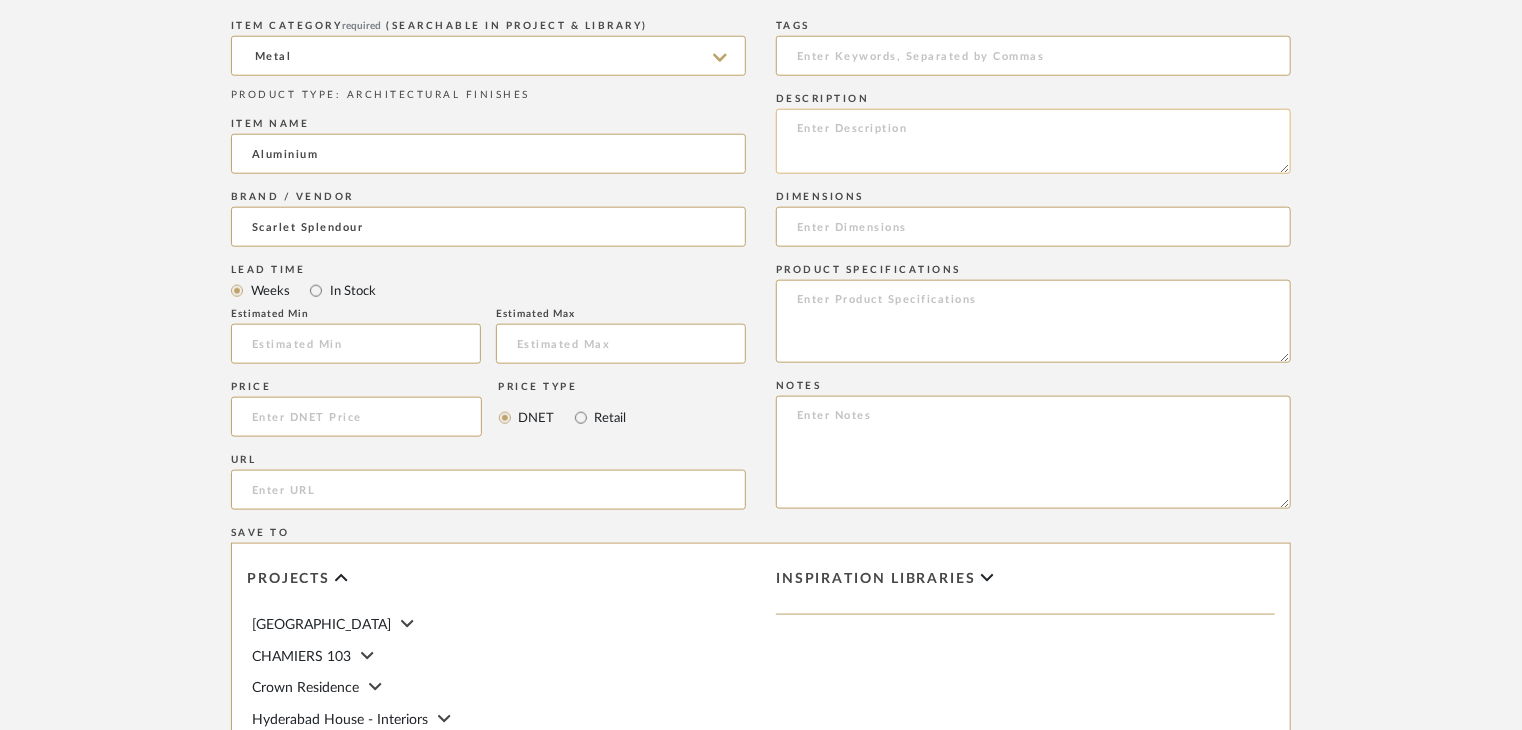 paste on "Type: metal
Dimension(s): (as mentioned)
Material/Finishes: (as mentioned)
Installation requirements, if any: (as applicable)
Price: (as mentioned)
Lead time: (as mentioned)
Sample available: supplier stock
Sample Internal reference number:
as per the internal sample warehouse) Point of
contact:
Contact number:
Email address:
Address:
Additional contact information:" 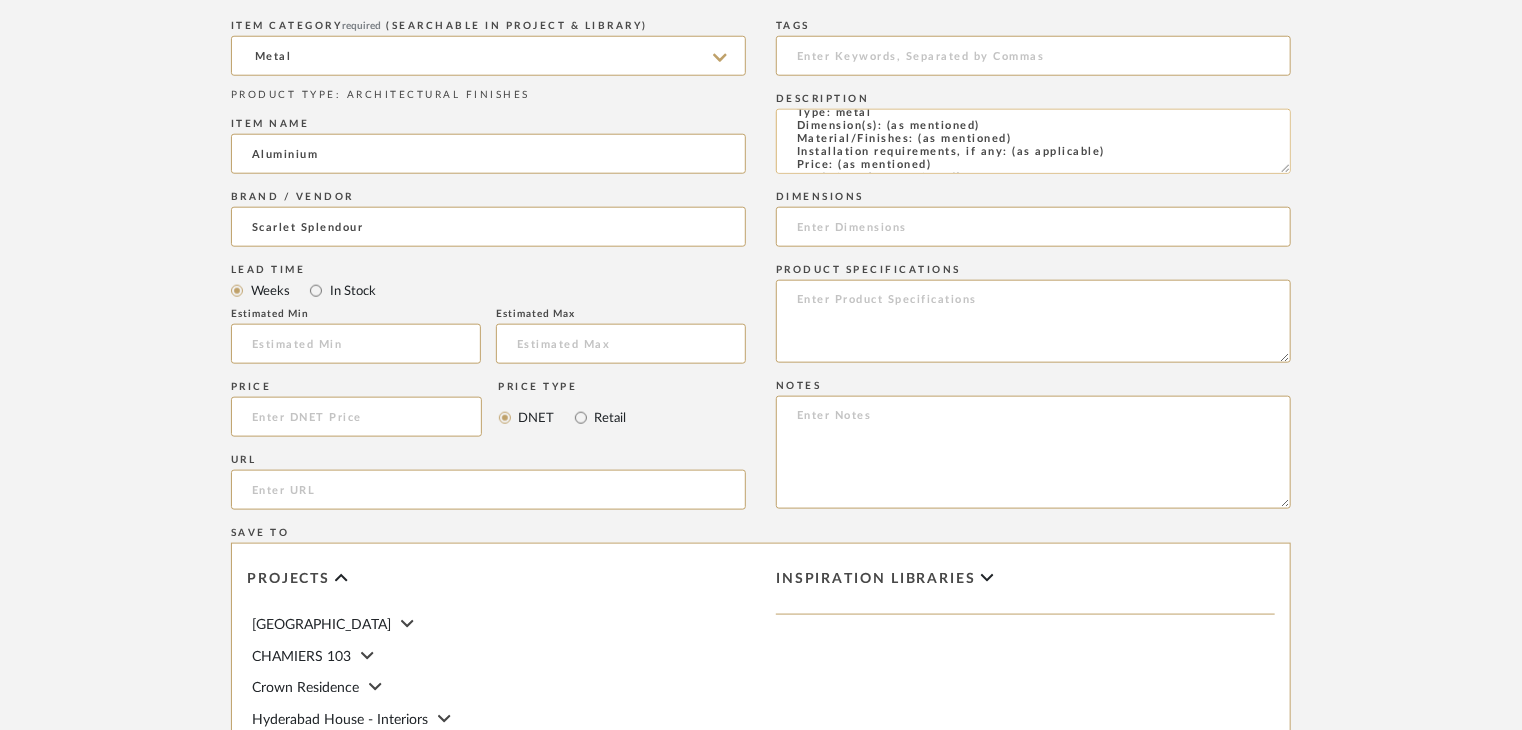 scroll, scrollTop: 0, scrollLeft: 0, axis: both 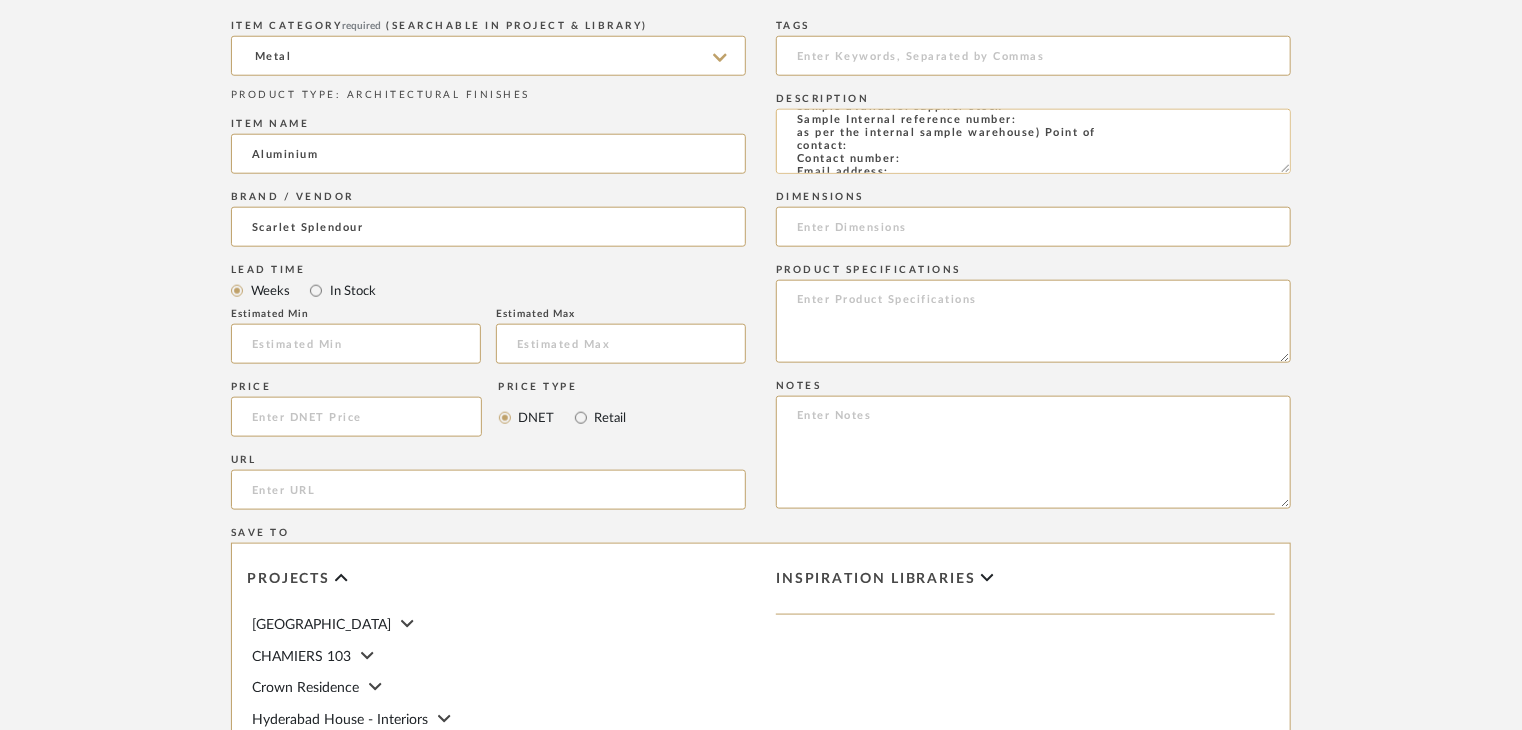click on "Type: metal
Dimension(s): (as mentioned)
Material/Finishes: (as mentioned)
Installation requirements, if any: (as applicable)
Price: (as mentioned)
Lead time: (as mentioned)
Sample available: supplier stock
Sample Internal reference number:
as per the internal sample warehouse) Point of
contact:
Contact number:
Email address:
Address:
Additional contact information:" 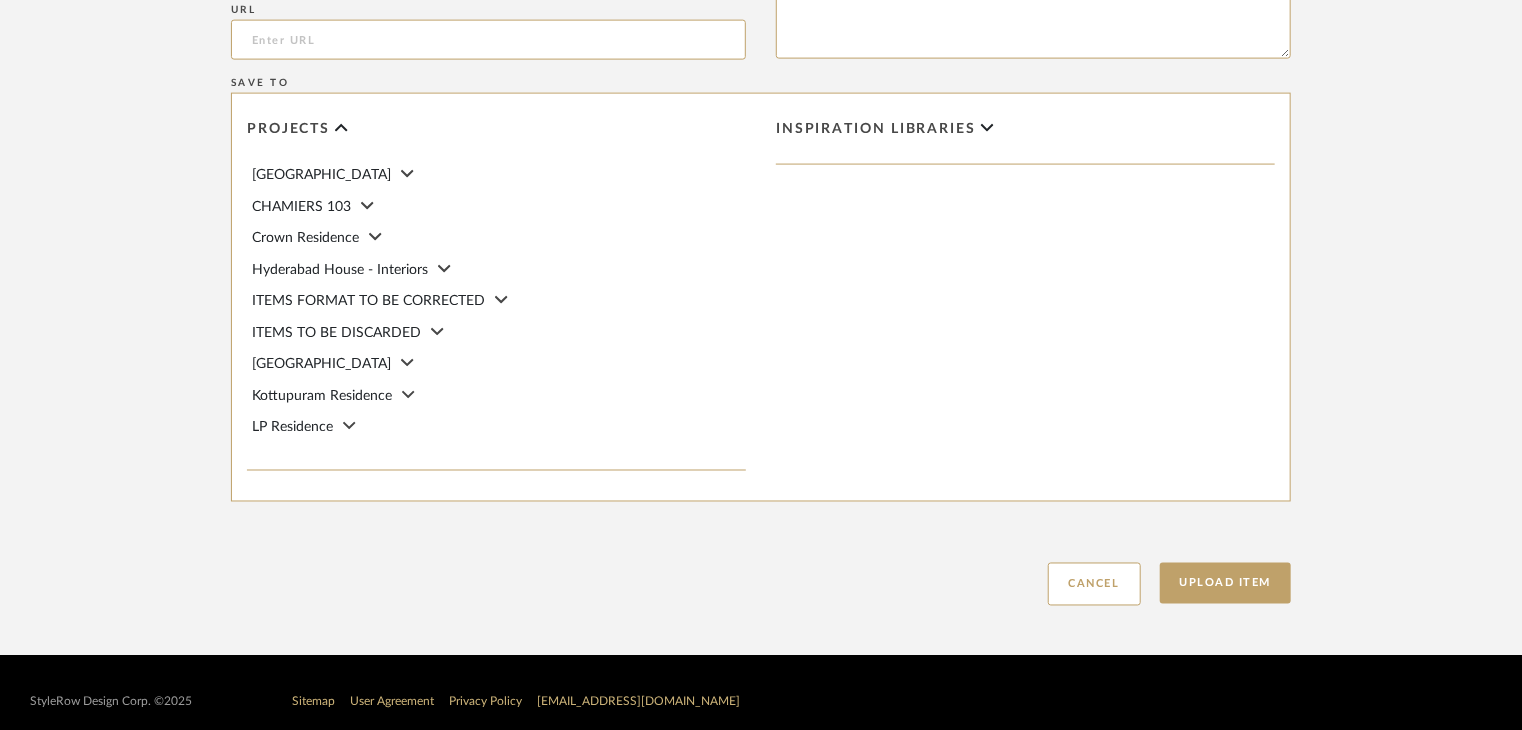 scroll, scrollTop: 1468, scrollLeft: 0, axis: vertical 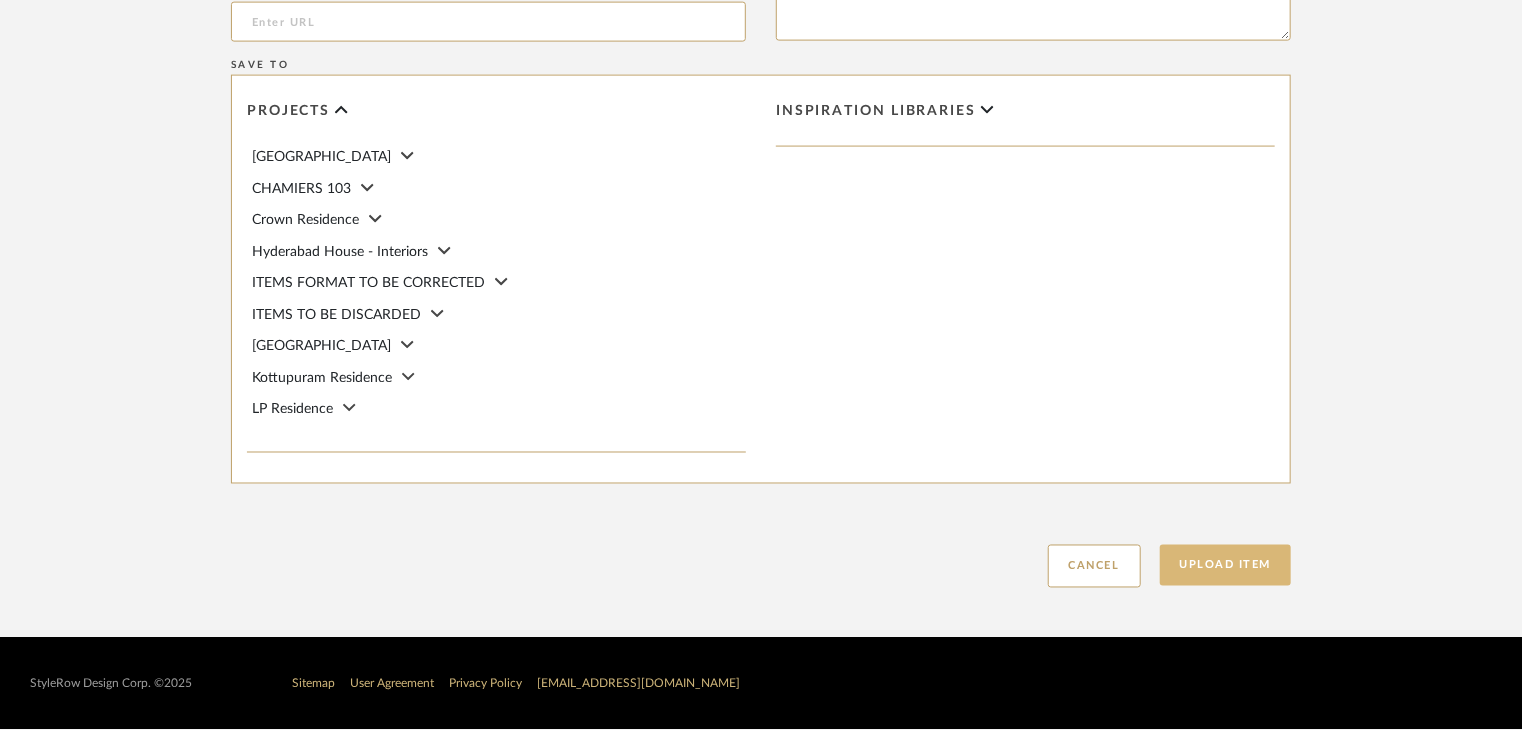 type on "Type: metal
Dimension(s): (as mentioned)
Material/Finishes: (as mentioned)
Installation requirements, if any: (as applicable)
Price: (as mentioned)
Lead time: (as mentioned)
Sample available: supplier stock
Sample Internal reference number: AF-MT-AL3M
as per the internal sample warehouse) Point of
contact:
Contact number:
Email address:
Address:
Additional contact information:" 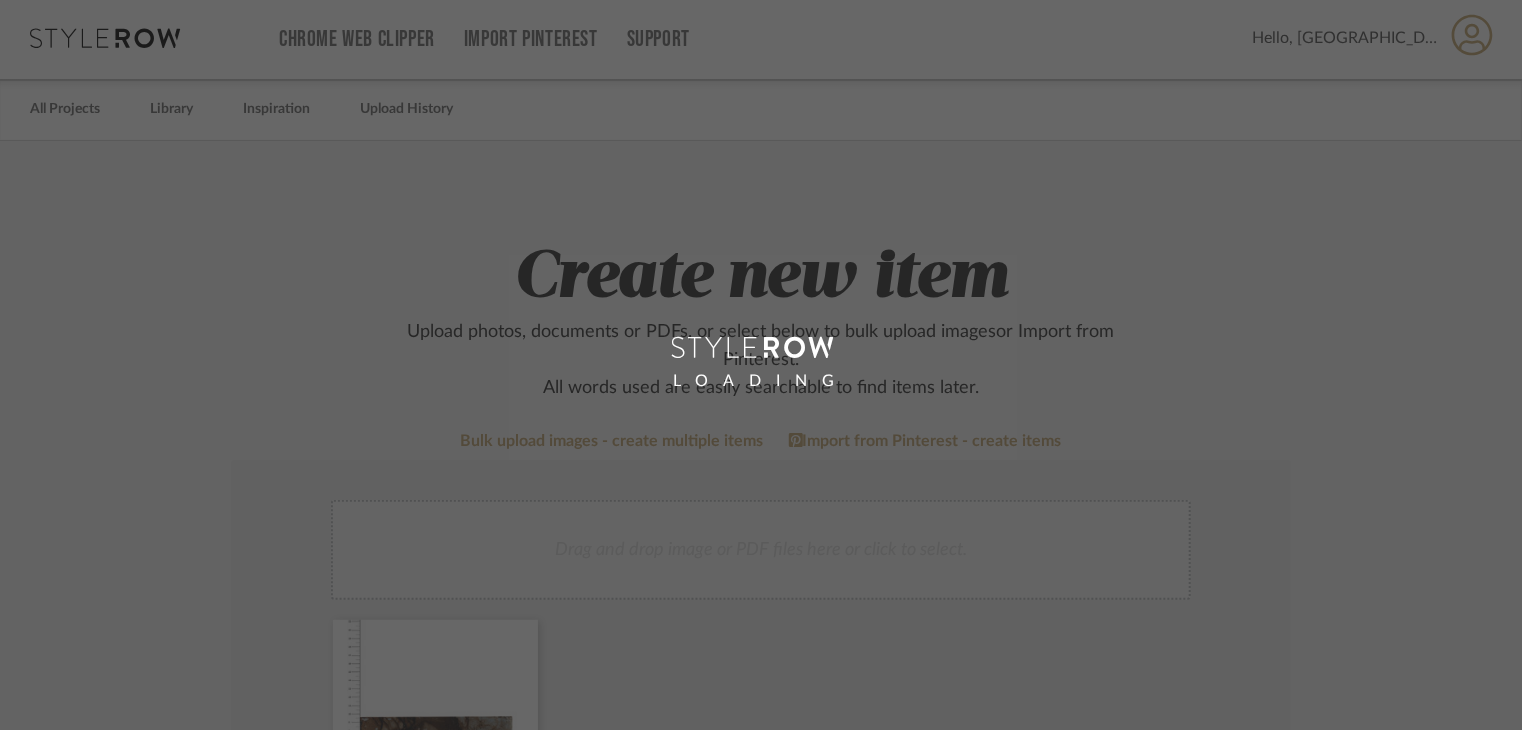scroll, scrollTop: 0, scrollLeft: 0, axis: both 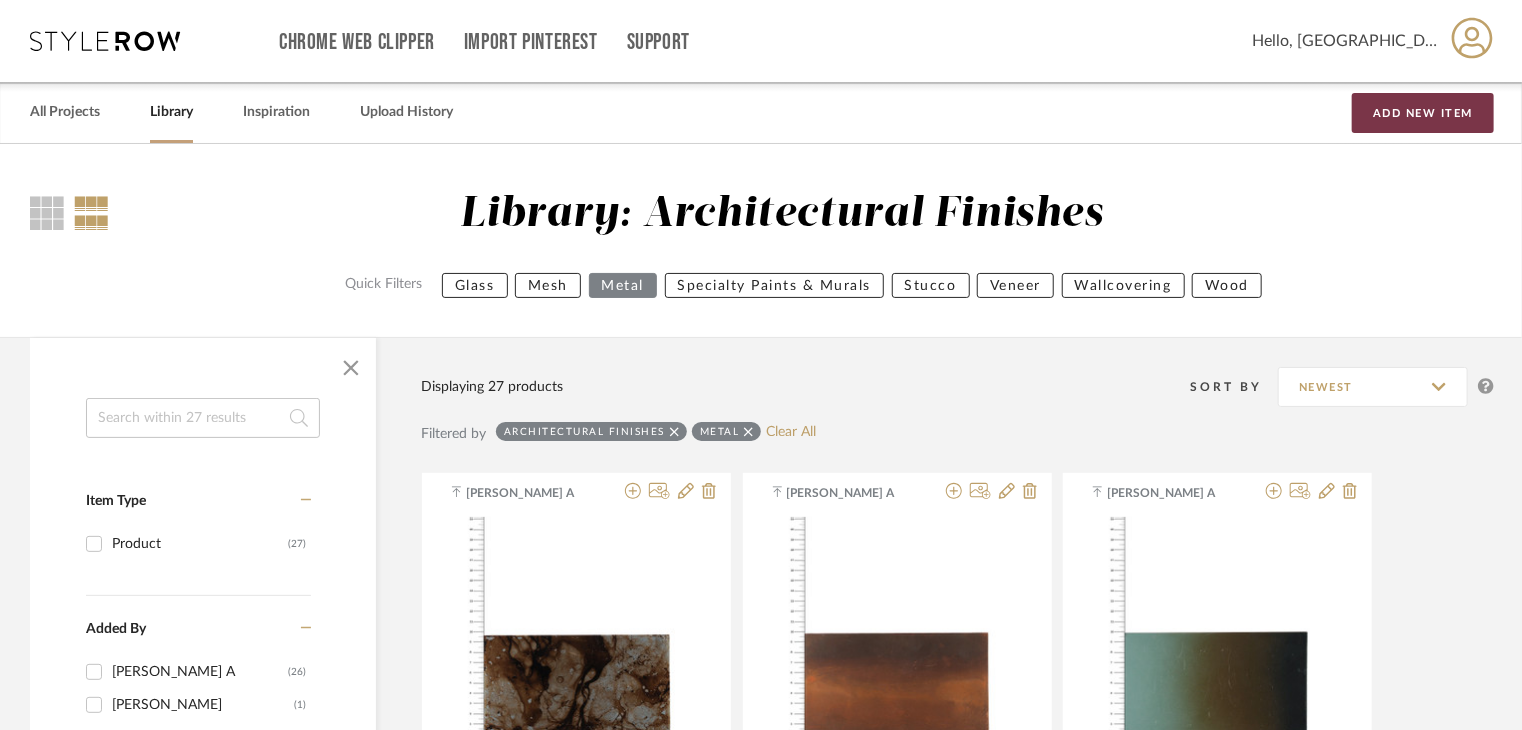click on "Add New Item" at bounding box center (1423, 113) 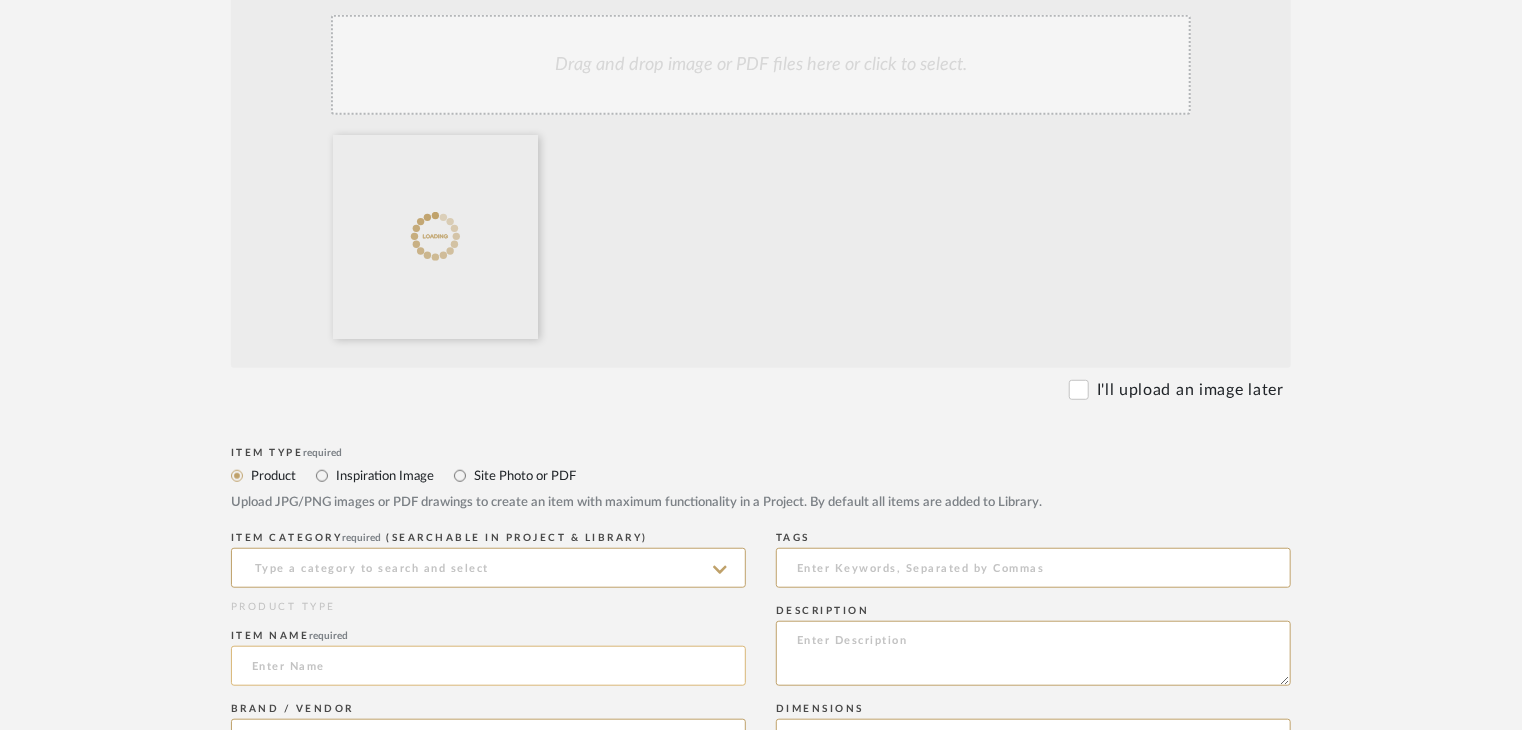 scroll, scrollTop: 700, scrollLeft: 0, axis: vertical 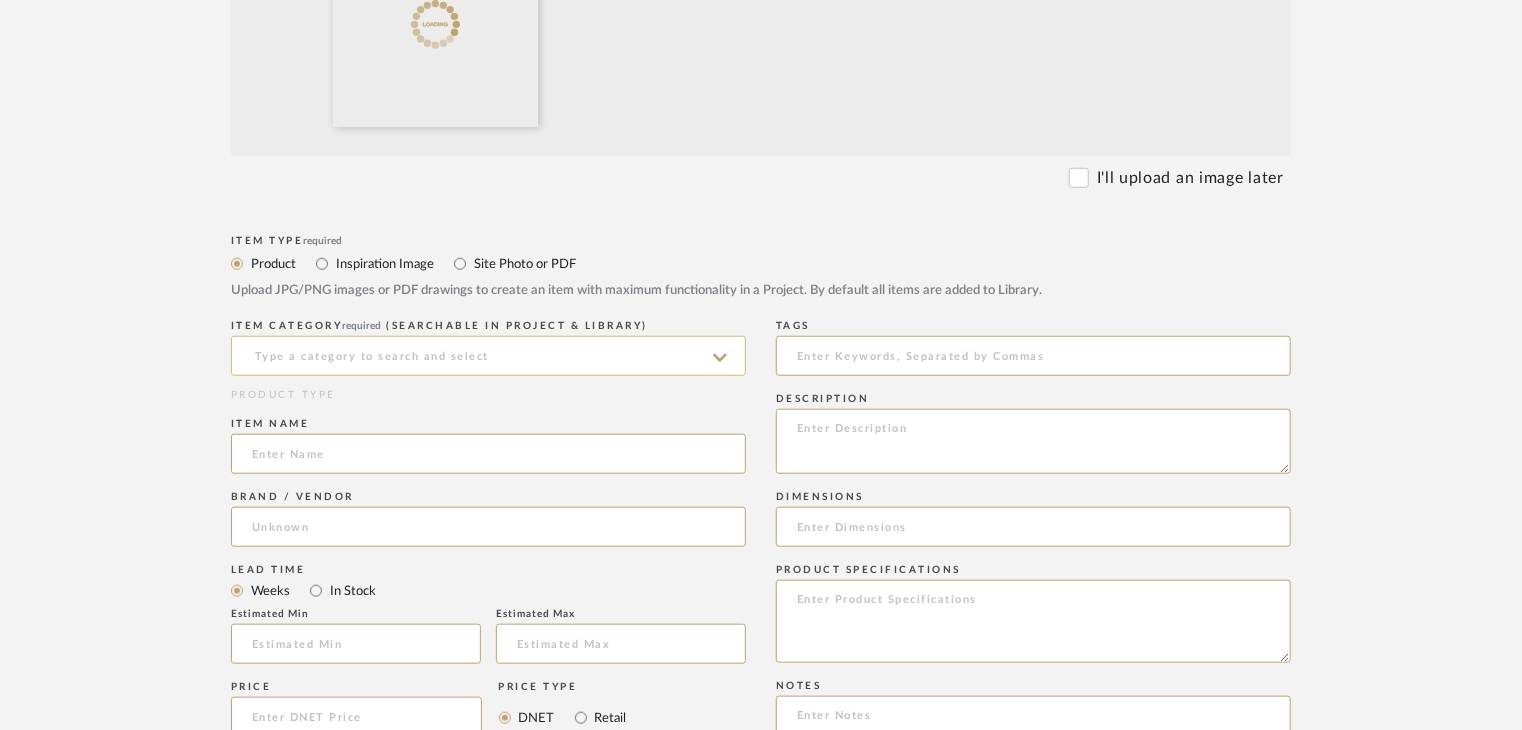 click 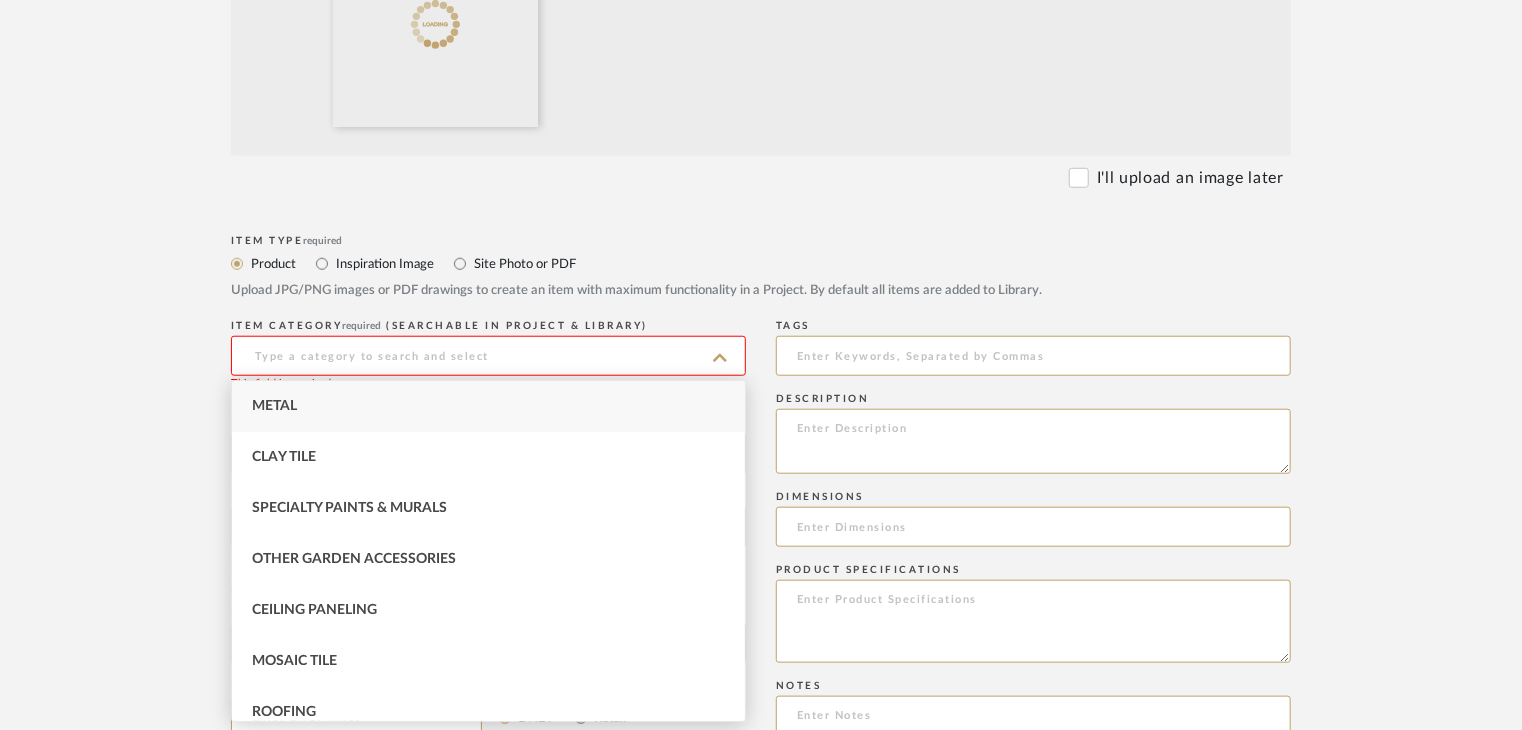 click on "Metal" at bounding box center (488, 406) 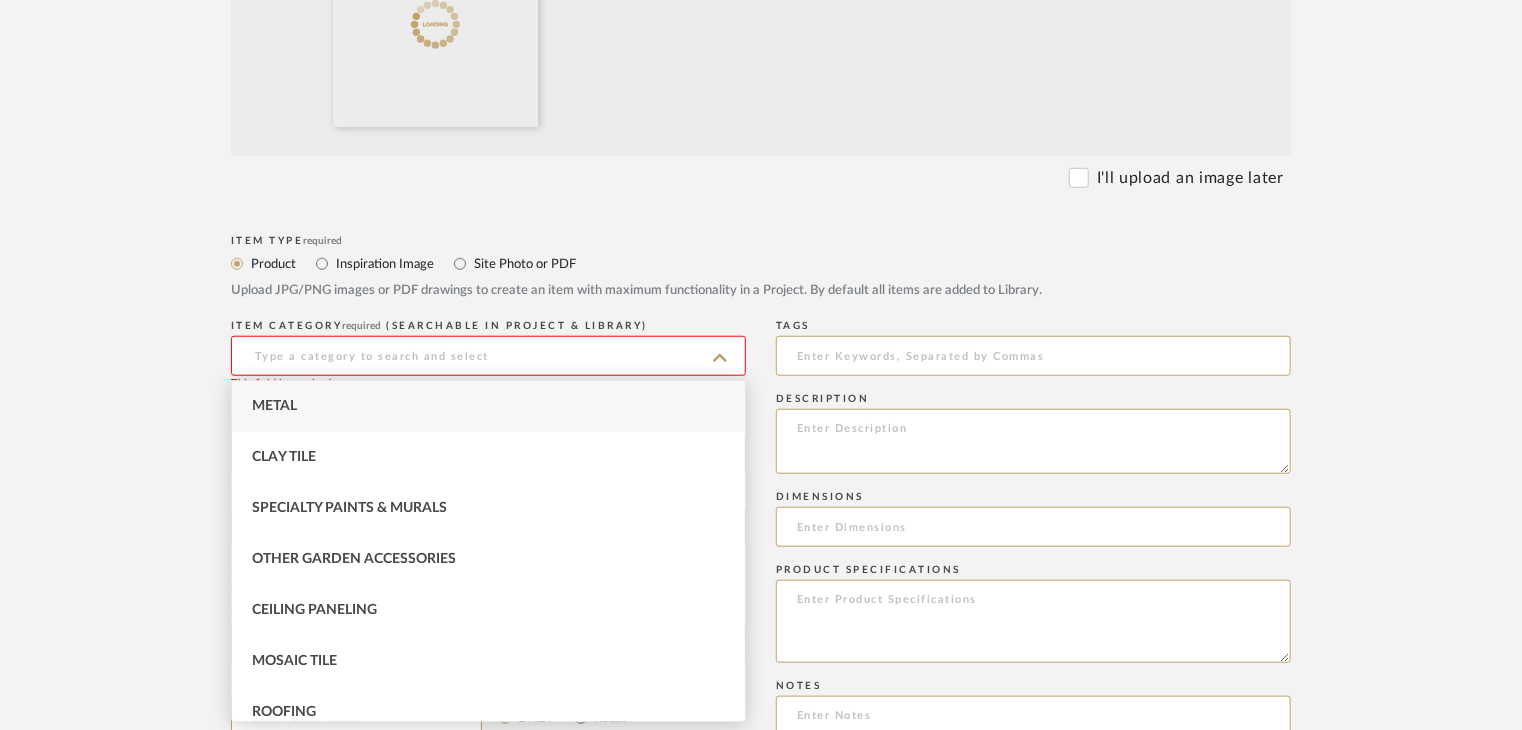 type on "Metal" 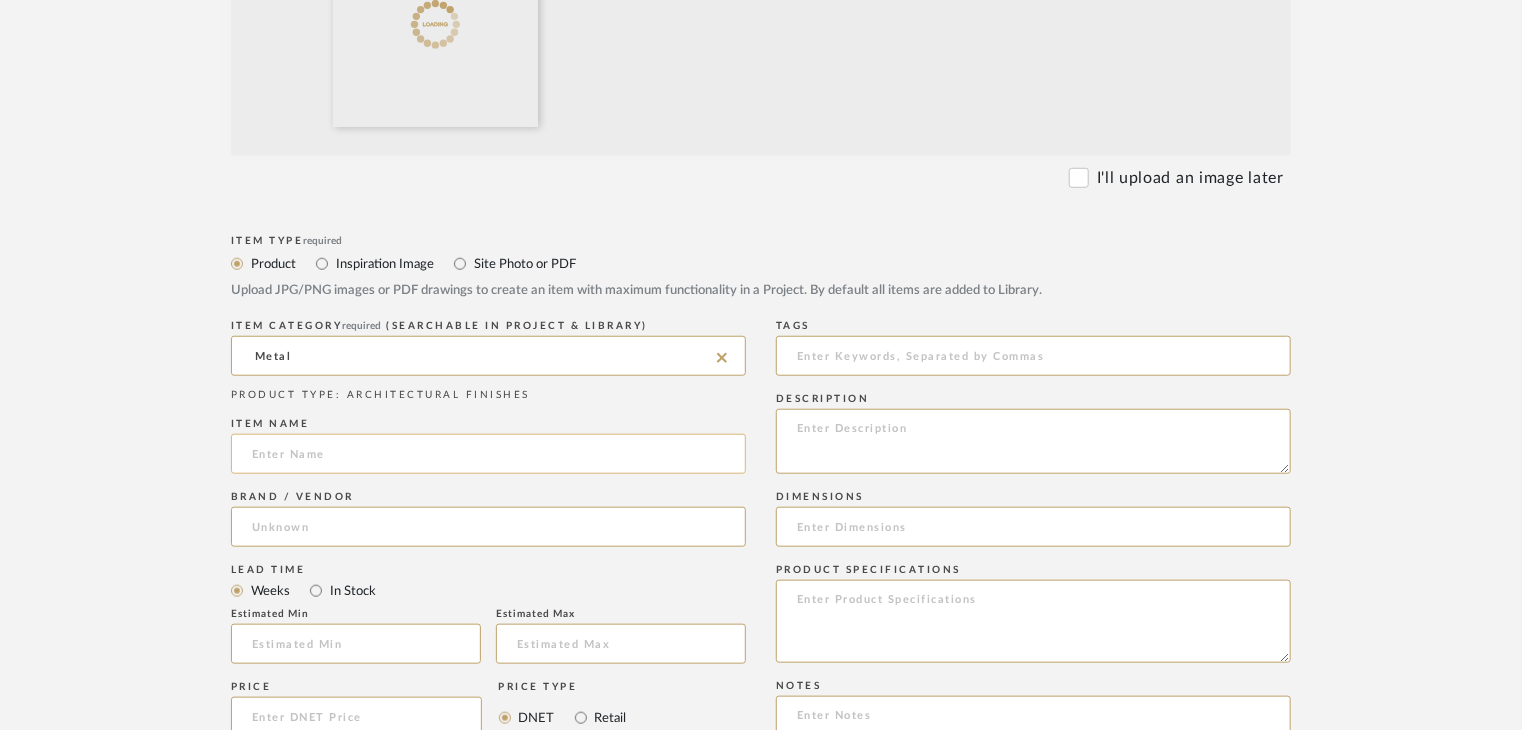 click 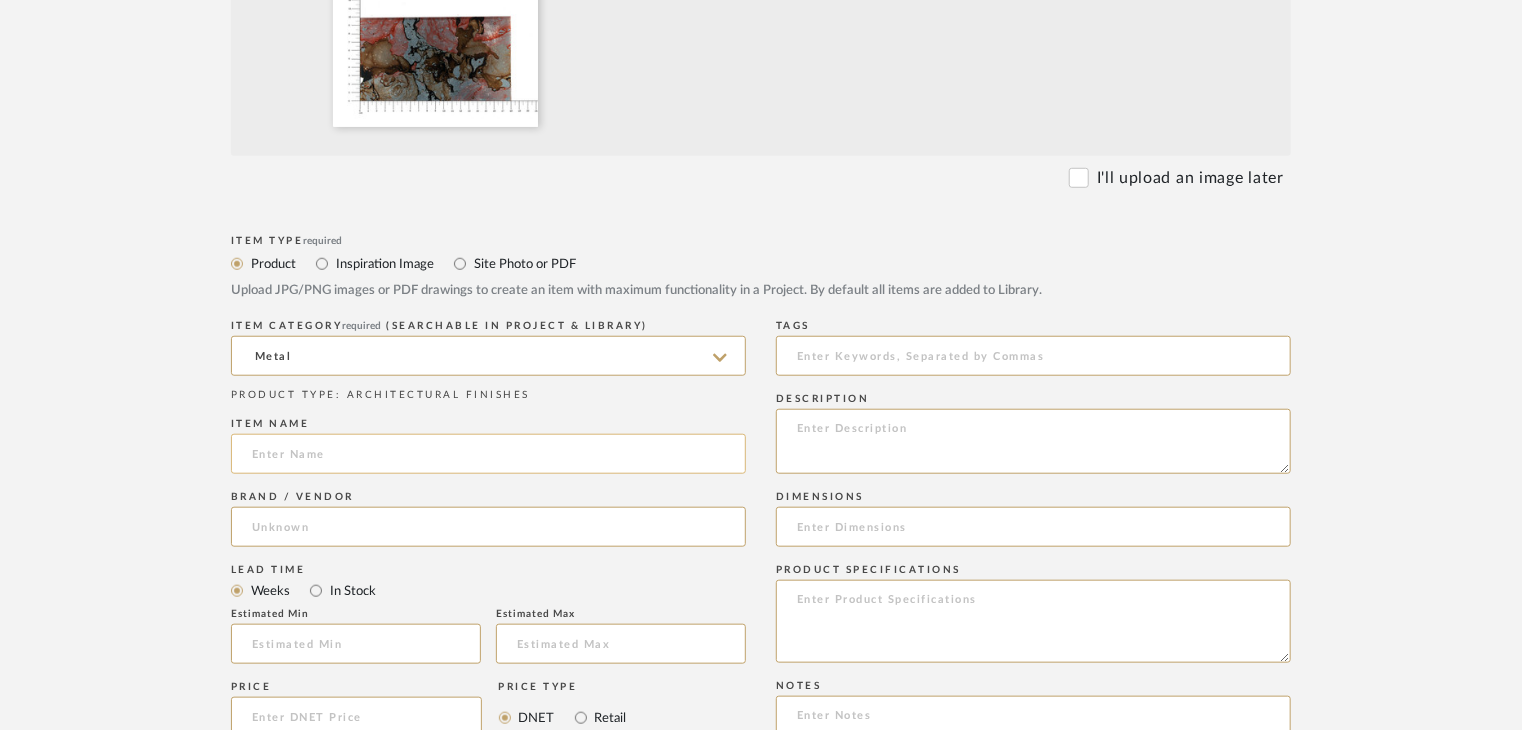 click 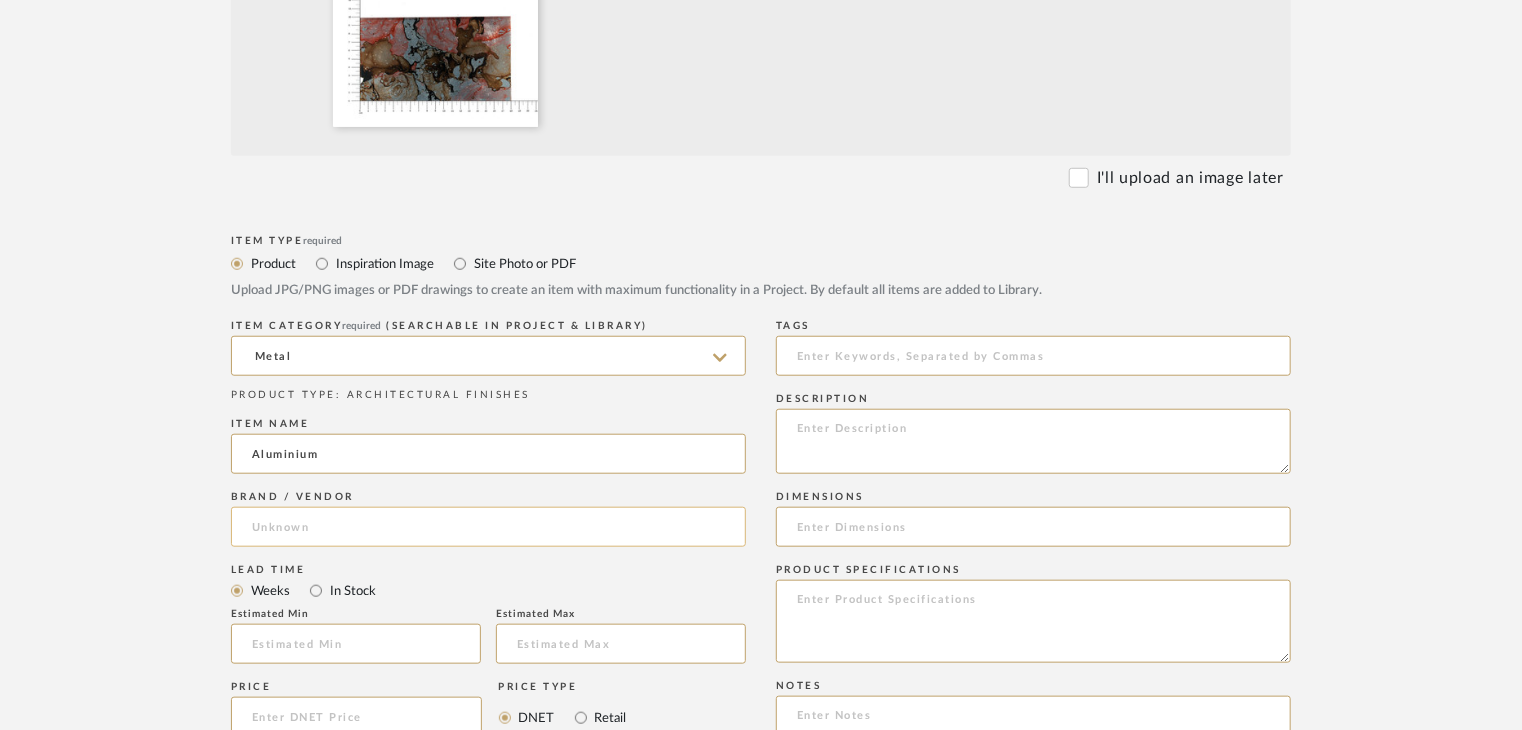 type on "Aluminium" 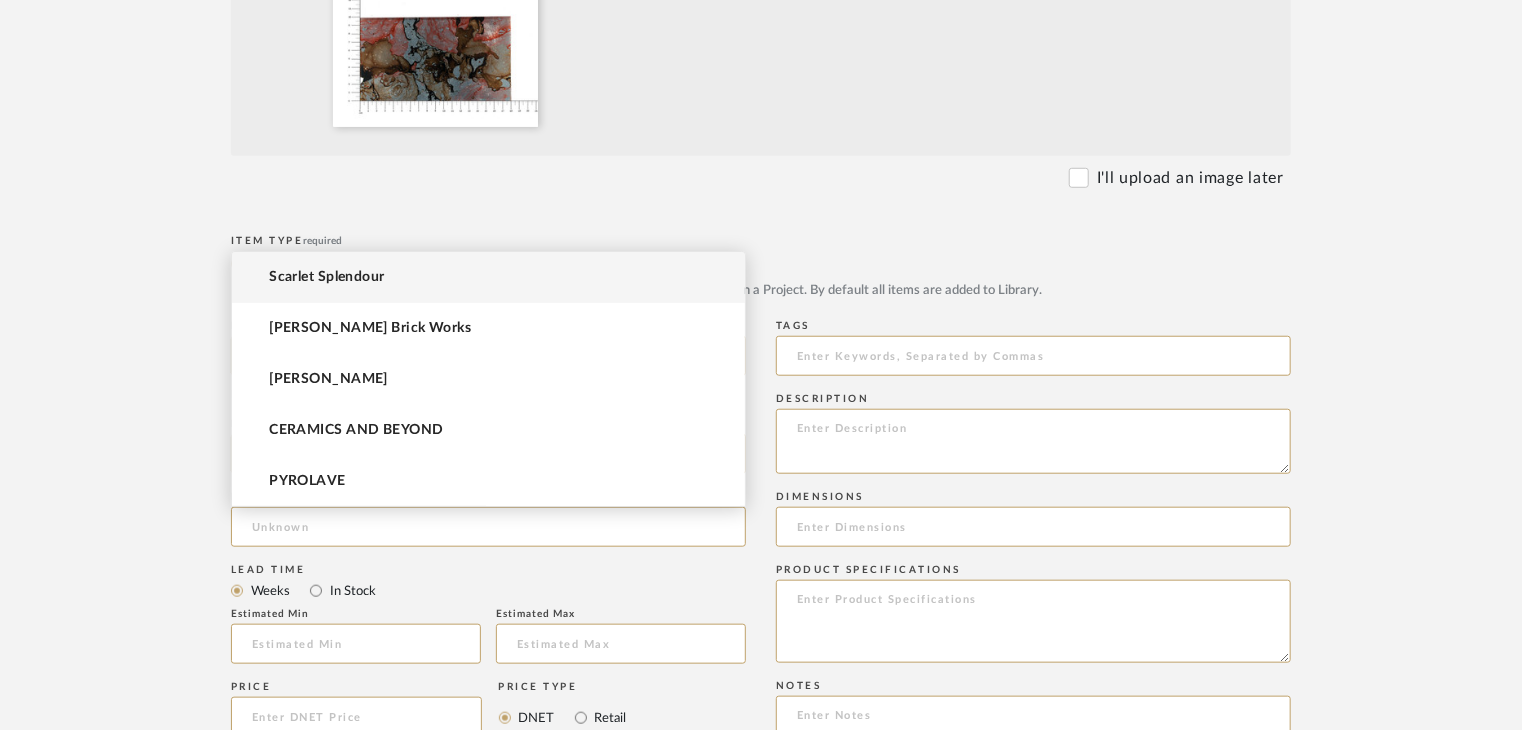 click on "Scarlet Splendour" at bounding box center (488, 277) 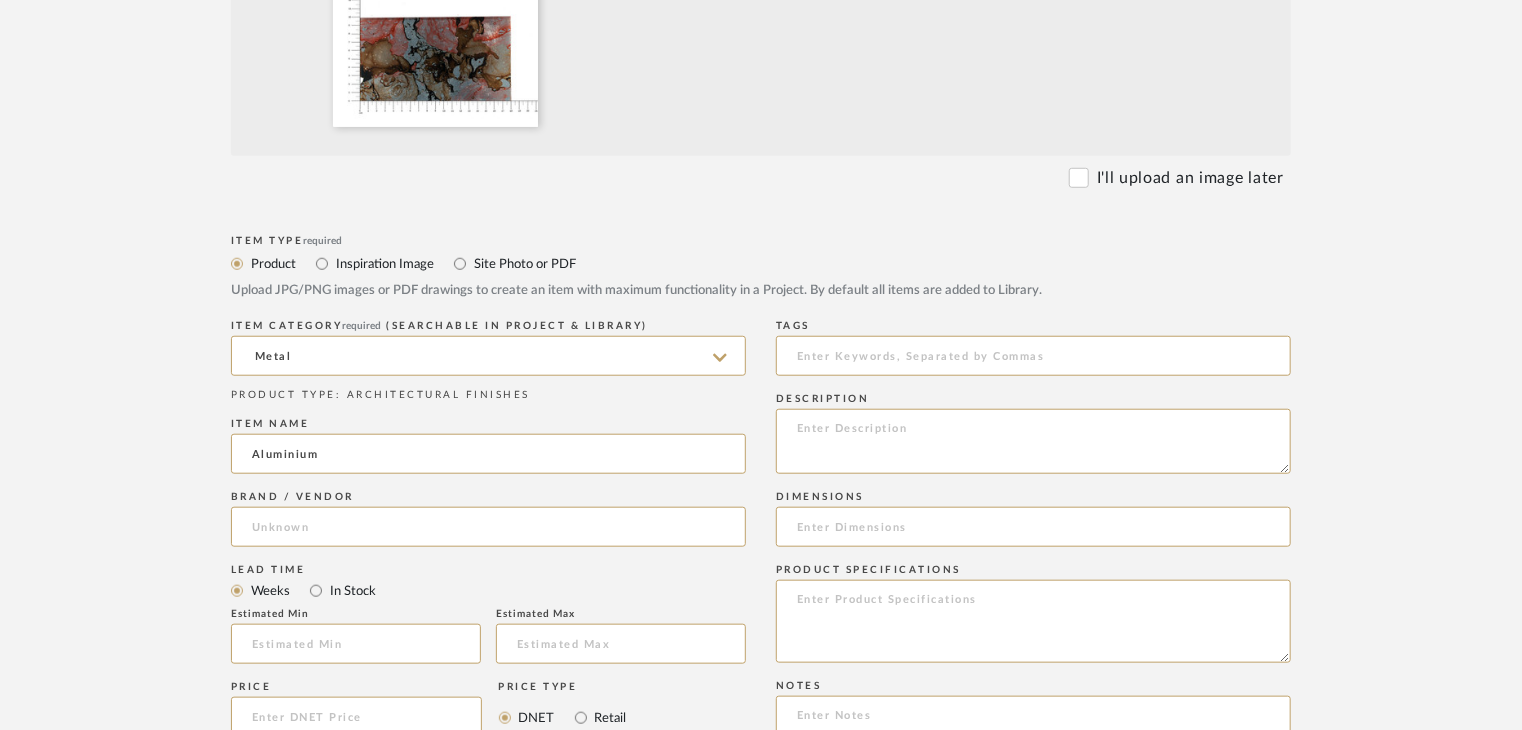 type on "Scarlet Splendour" 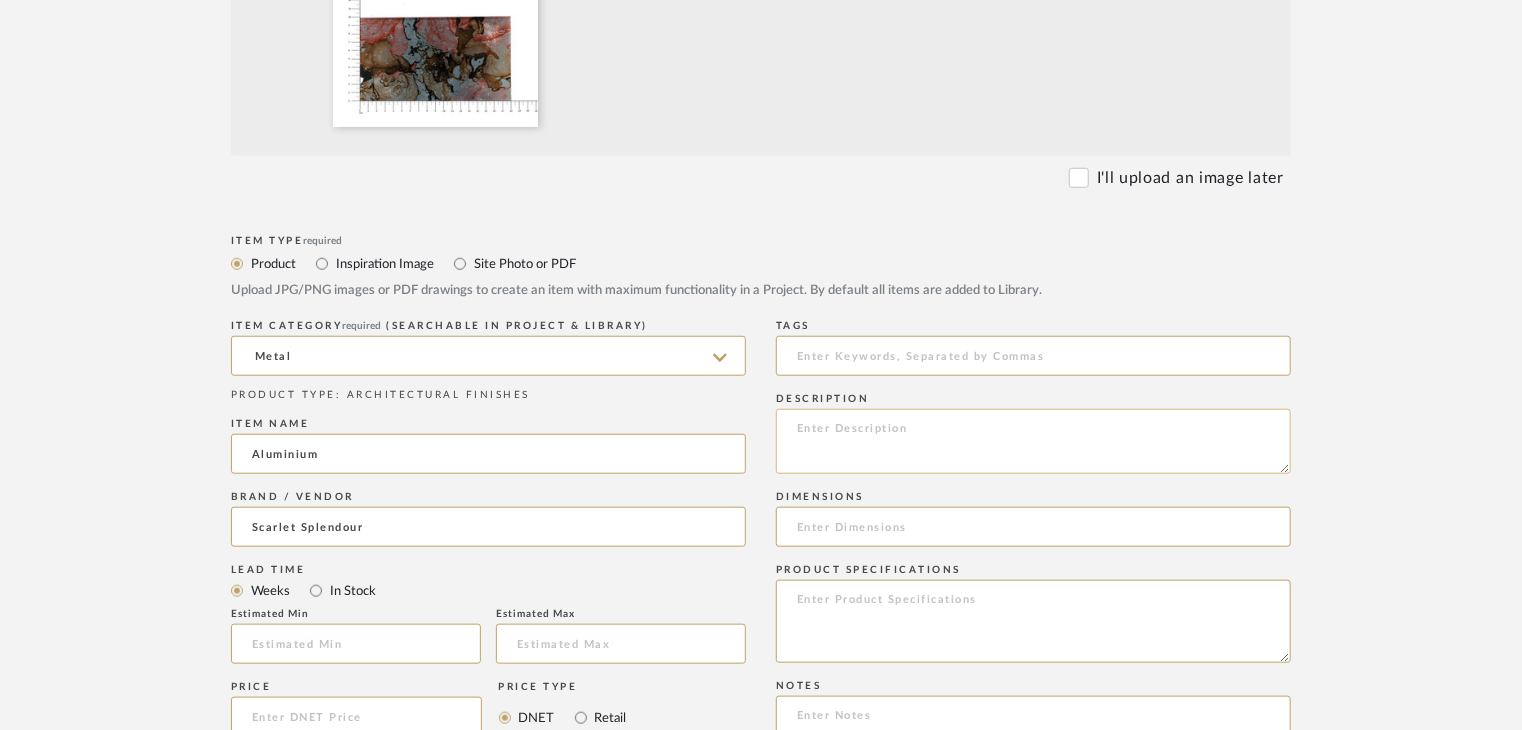 click 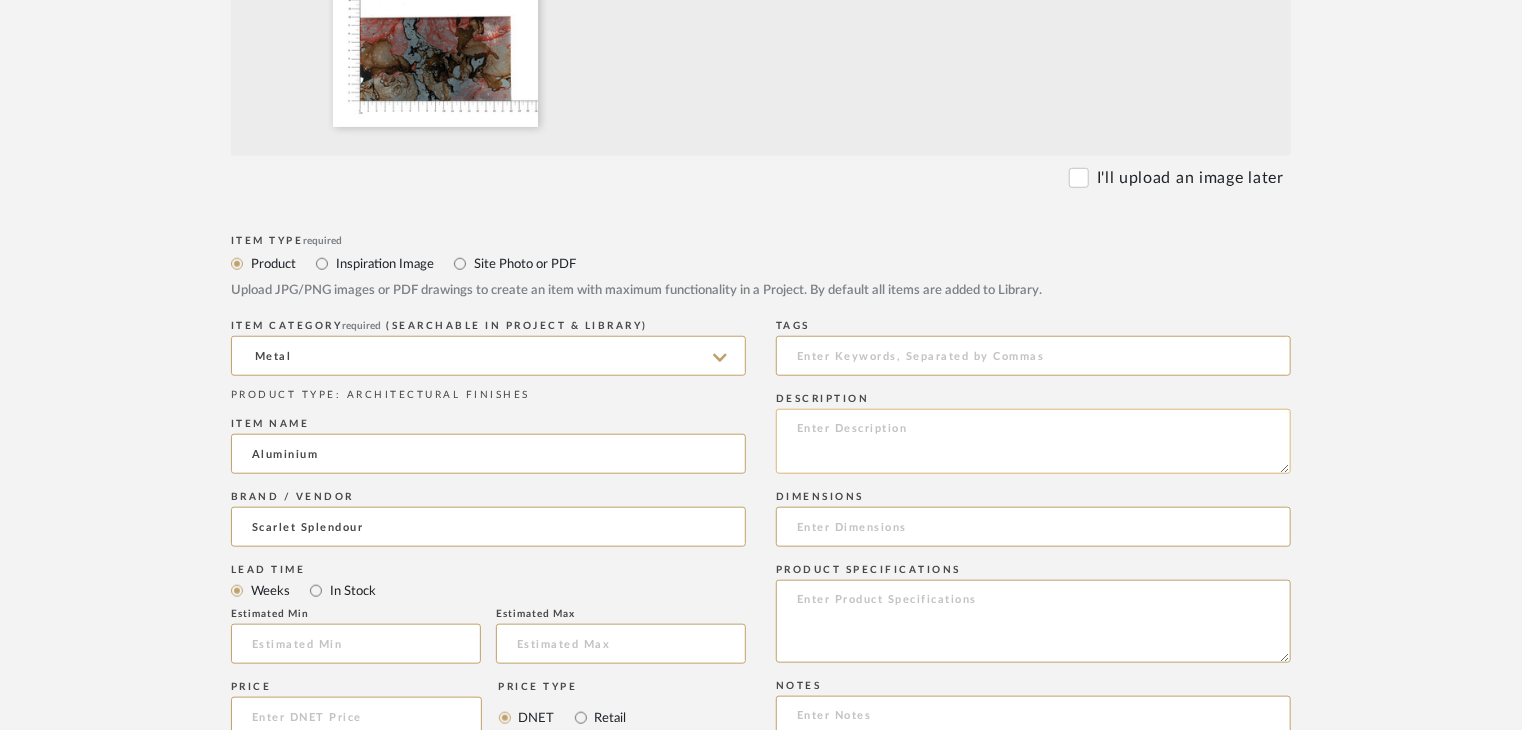 paste on "Type: metal
Dimension(s): (as mentioned)
Material/Finishes: (as mentioned)
Installation requirements, if any: (as applicable)
Price: (as mentioned)
Lead time: (as mentioned)
Sample available: supplier stock
Sample Internal reference number:
as per the internal sample warehouse) Point of
contact:
Contact number:
Email address:
Address:
Additional contact information:" 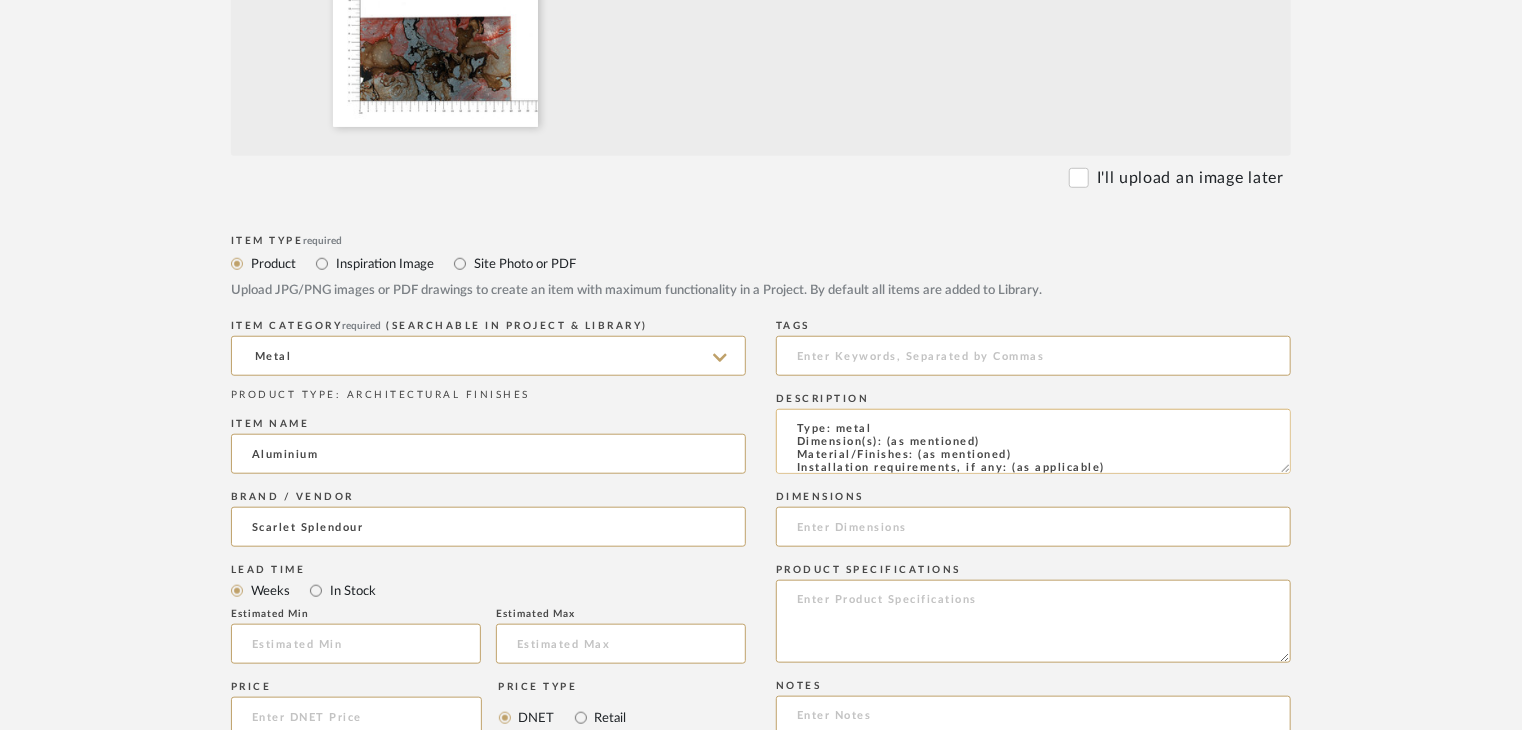 scroll, scrollTop: 137, scrollLeft: 0, axis: vertical 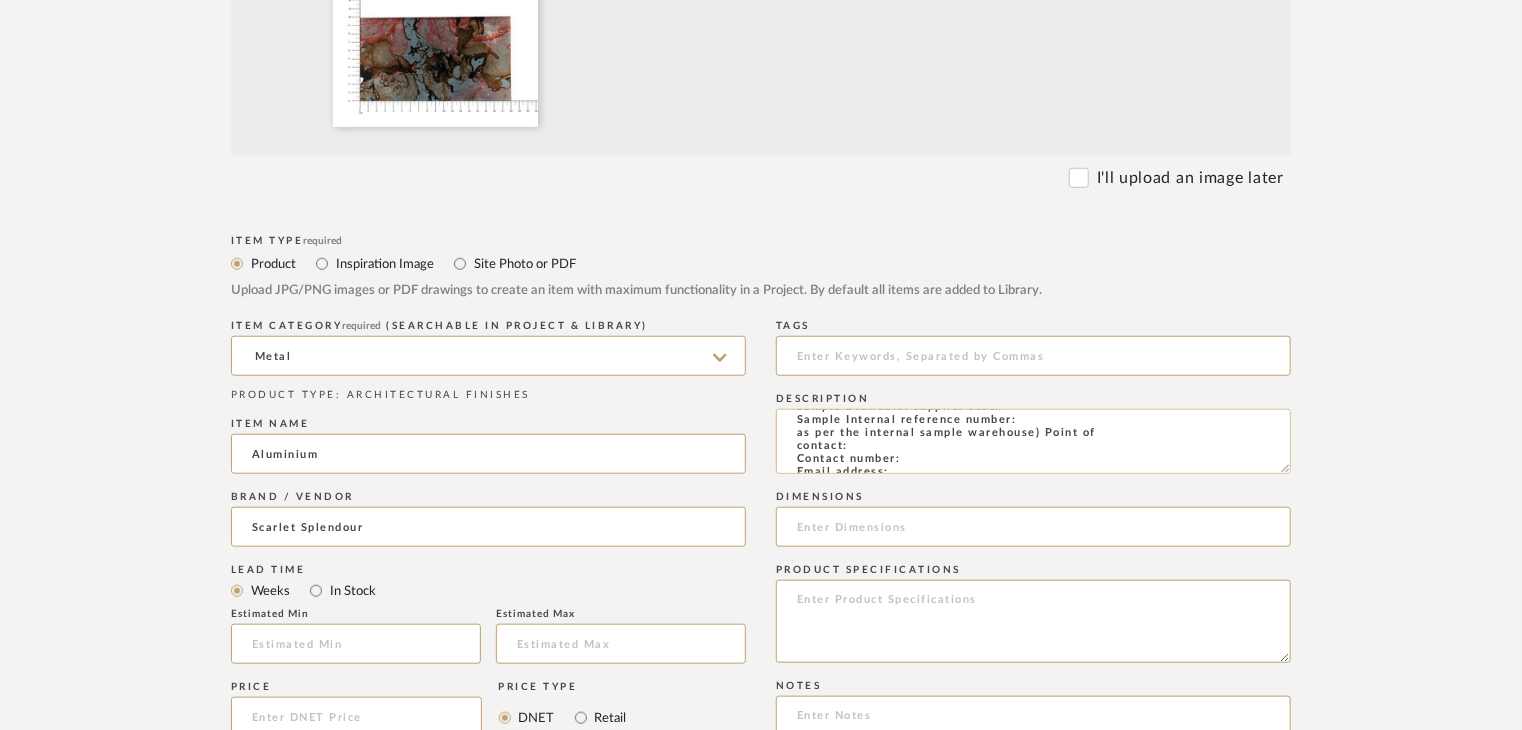 click on "Type: metal
Dimension(s): (as mentioned)
Material/Finishes: (as mentioned)
Installation requirements, if any: (as applicable)
Price: (as mentioned)
Lead time: (as mentioned)
Sample available: supplier stock
Sample Internal reference number:
as per the internal sample warehouse) Point of
contact:
Contact number:
Email address:
Address:
Additional contact information:" 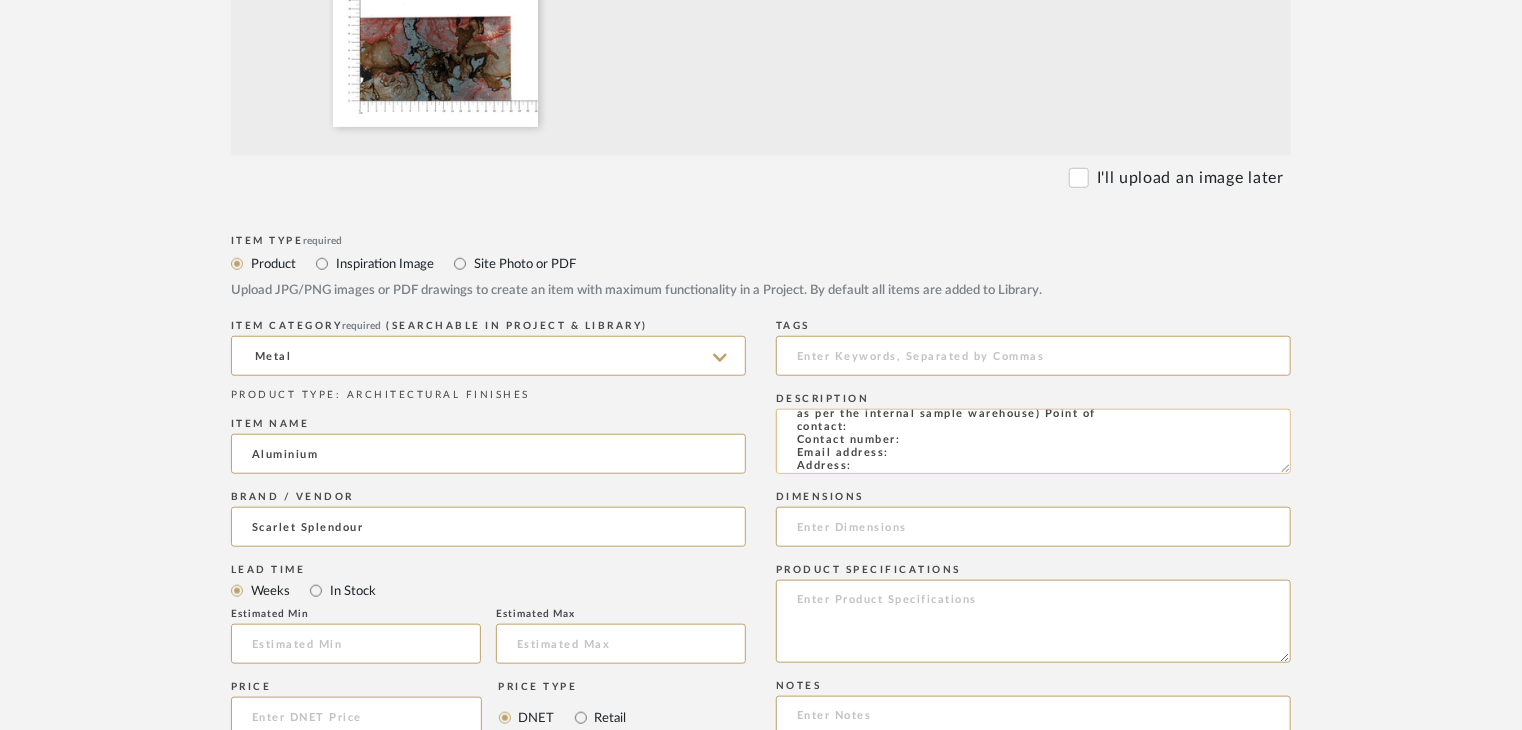 scroll, scrollTop: 144, scrollLeft: 0, axis: vertical 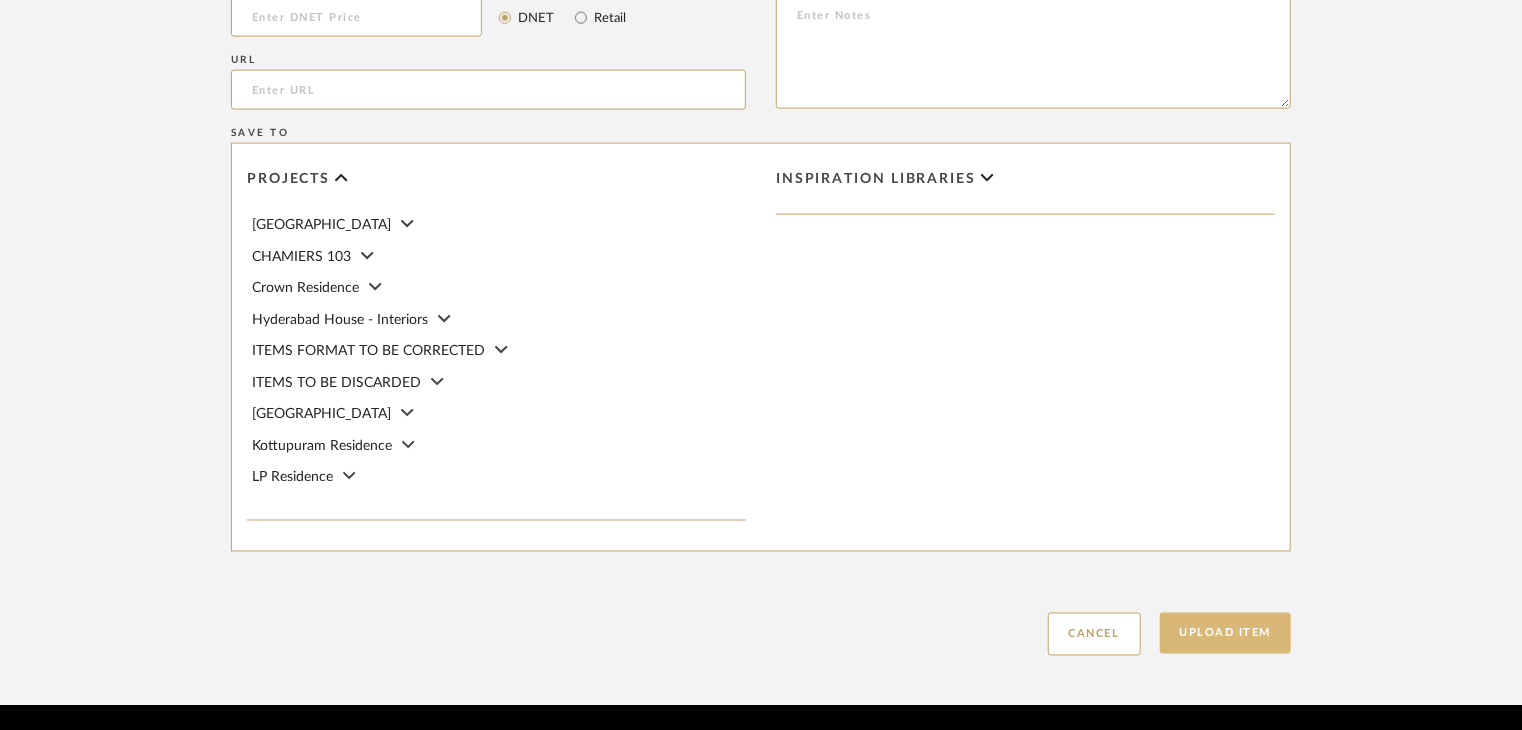 type on "Type: metal
Dimension(s): (as mentioned)
Material/Finishes: (as mentioned)
Installation requirements, if any: (as applicable)
Price: (as mentioned)
Lead time: (as mentioned)
Sample available: supplier stock
Sample Internal reference number: AF-MT-AL2M
as per the internal sample warehouse) Point of
contact:
Contact number:
Email address:
Address:
Additional contact information:" 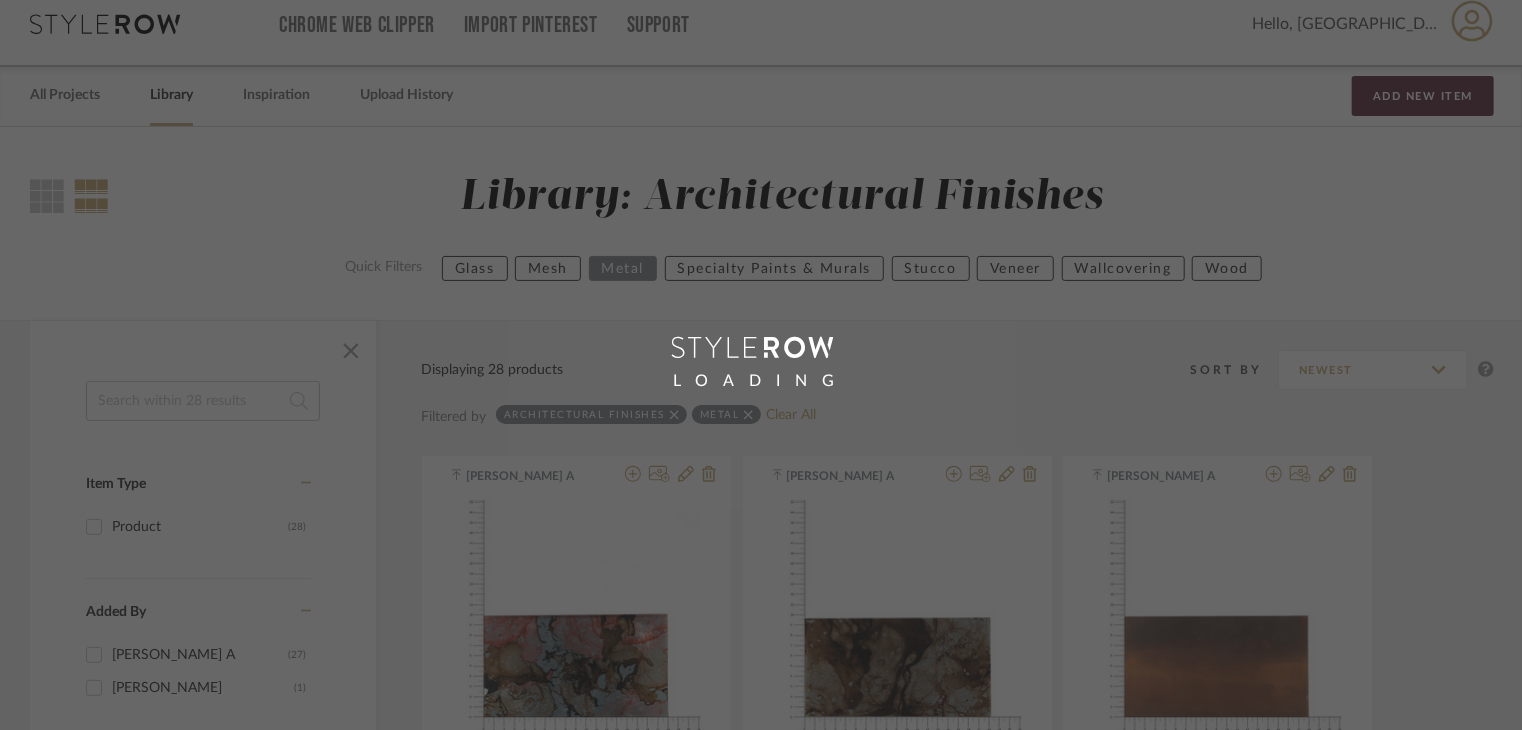 scroll, scrollTop: 0, scrollLeft: 0, axis: both 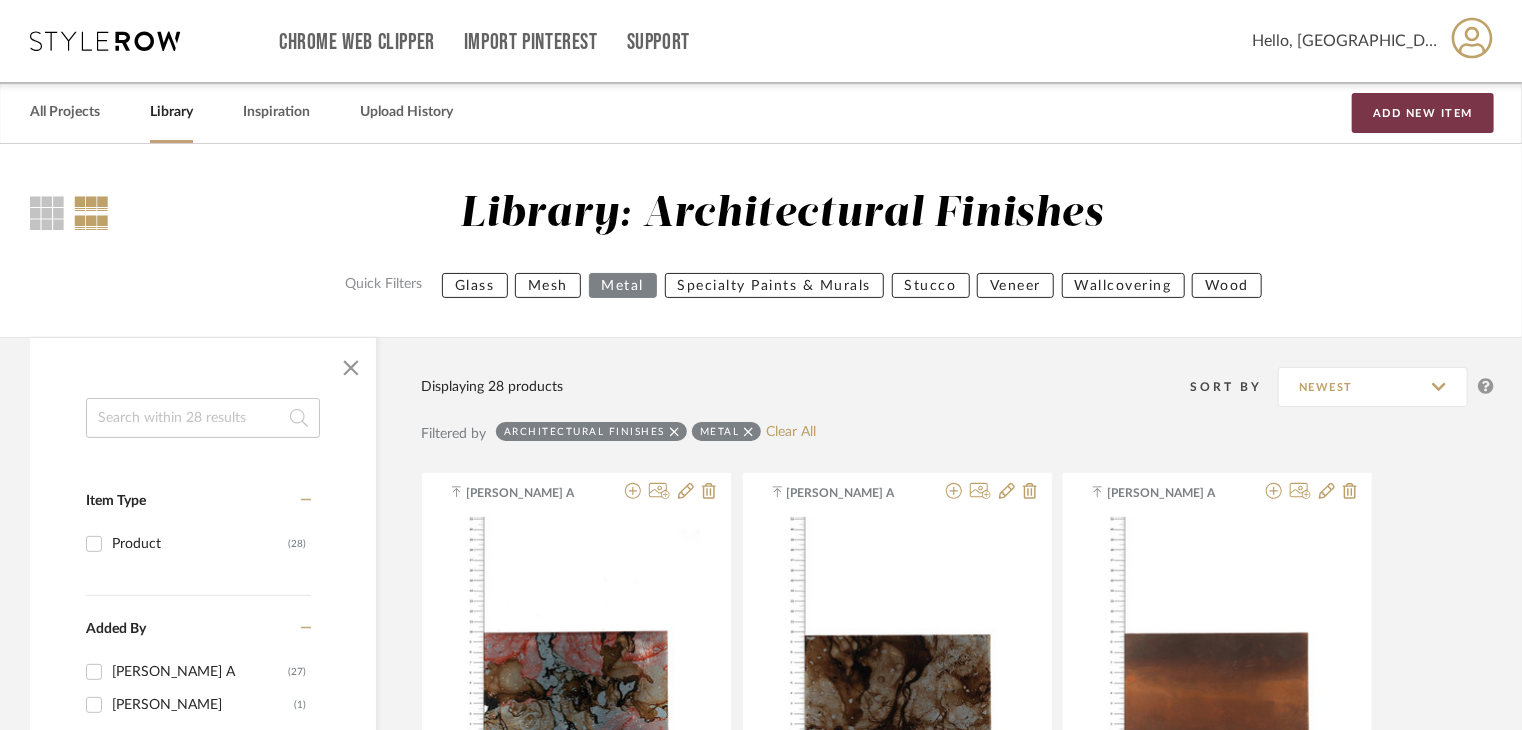 click on "Add New Item" at bounding box center (1423, 113) 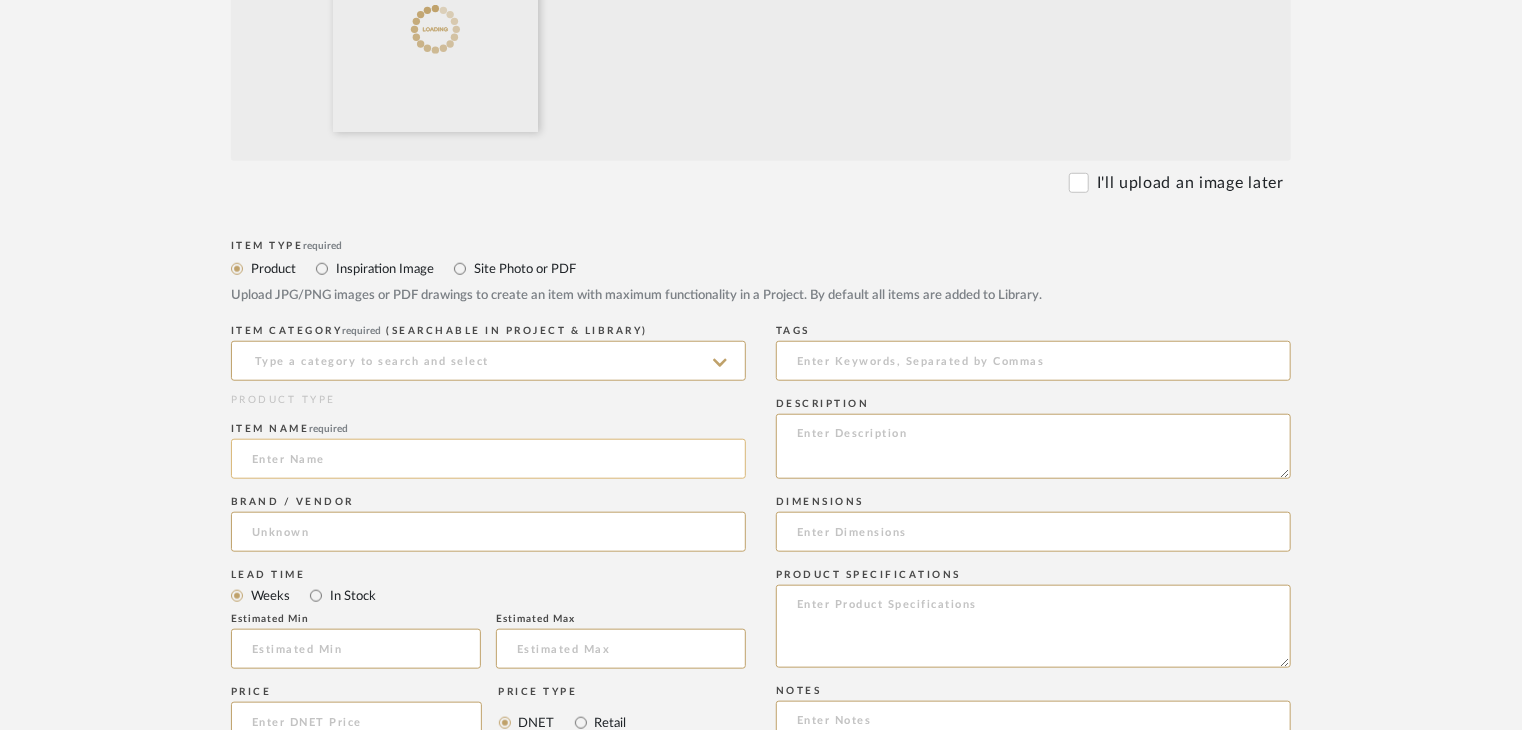 scroll, scrollTop: 900, scrollLeft: 0, axis: vertical 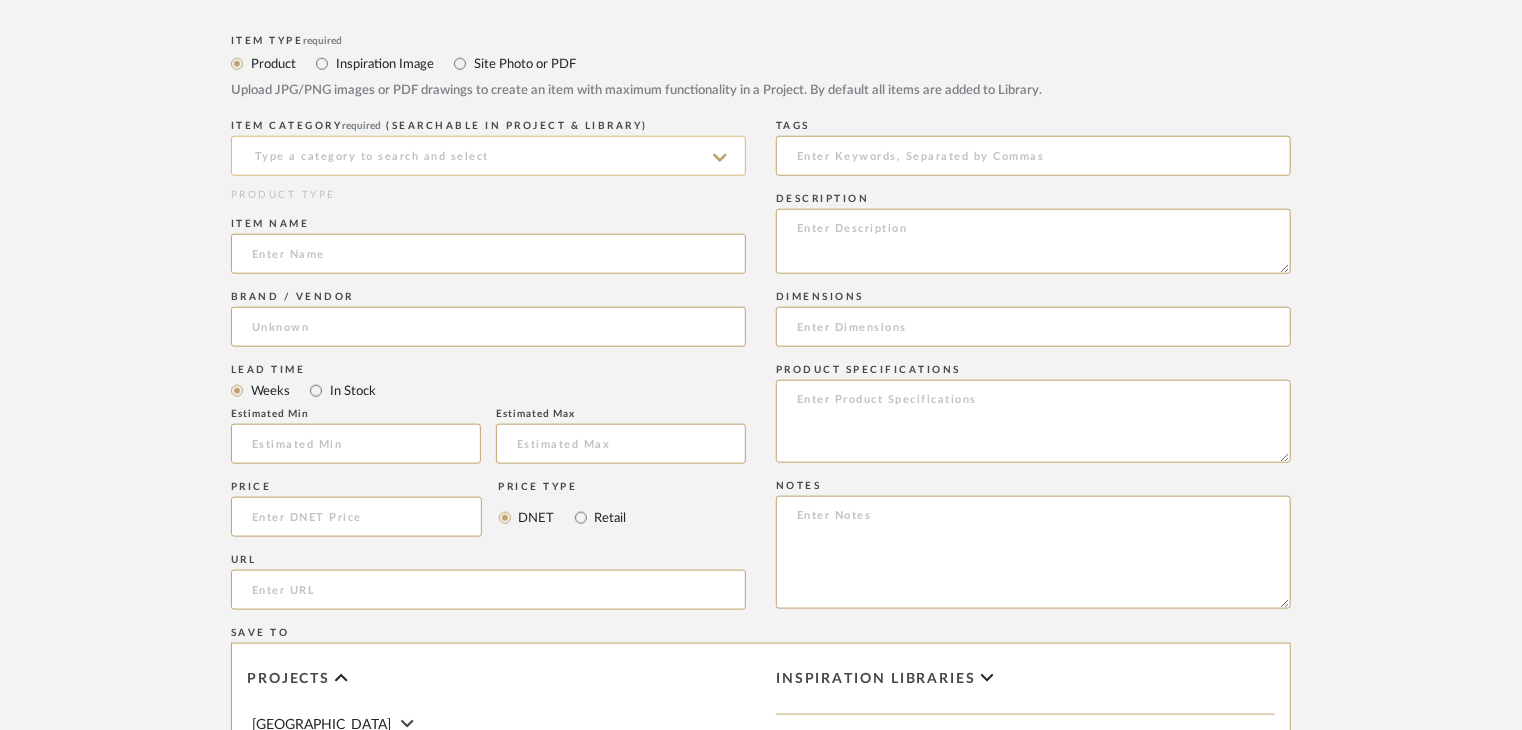 click 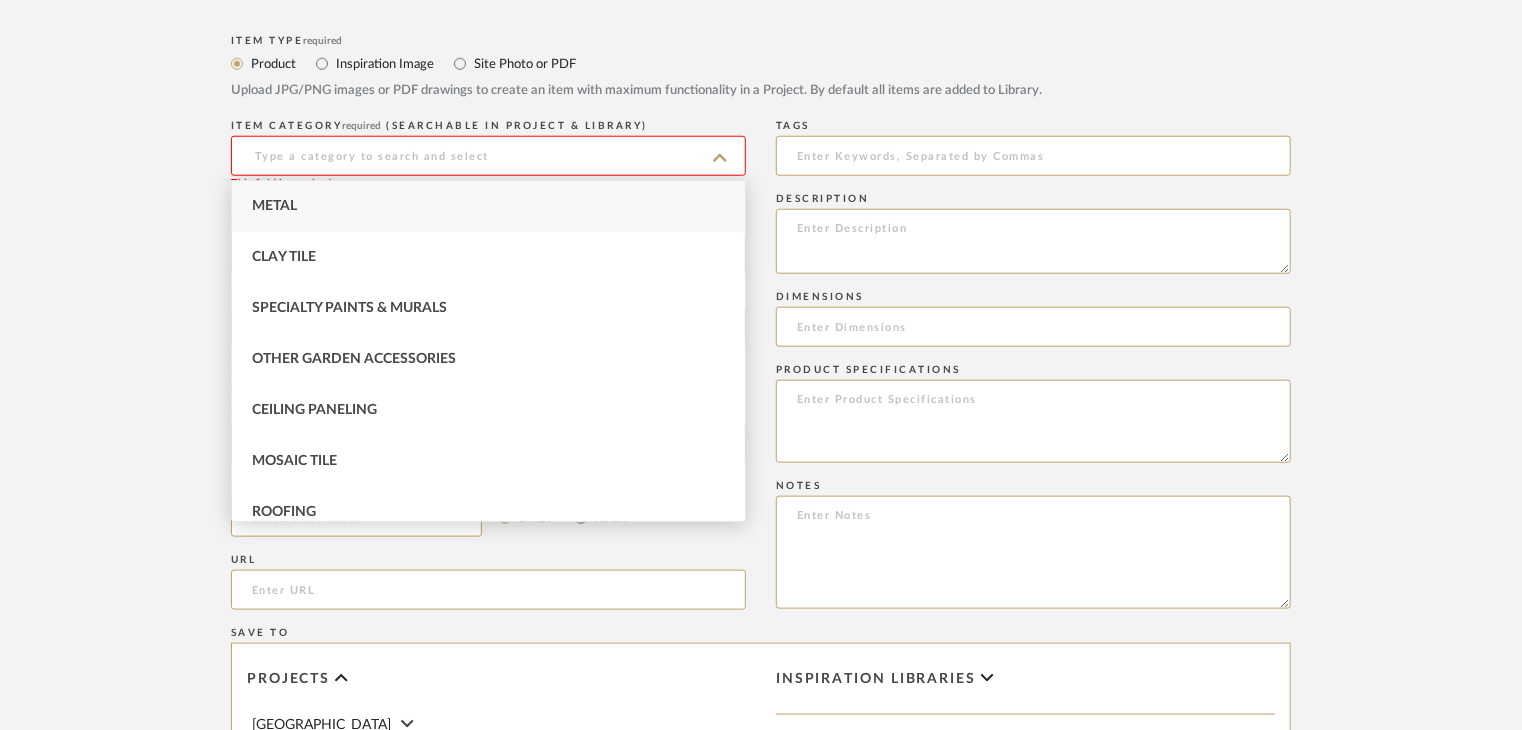 click on "Metal" at bounding box center [488, 206] 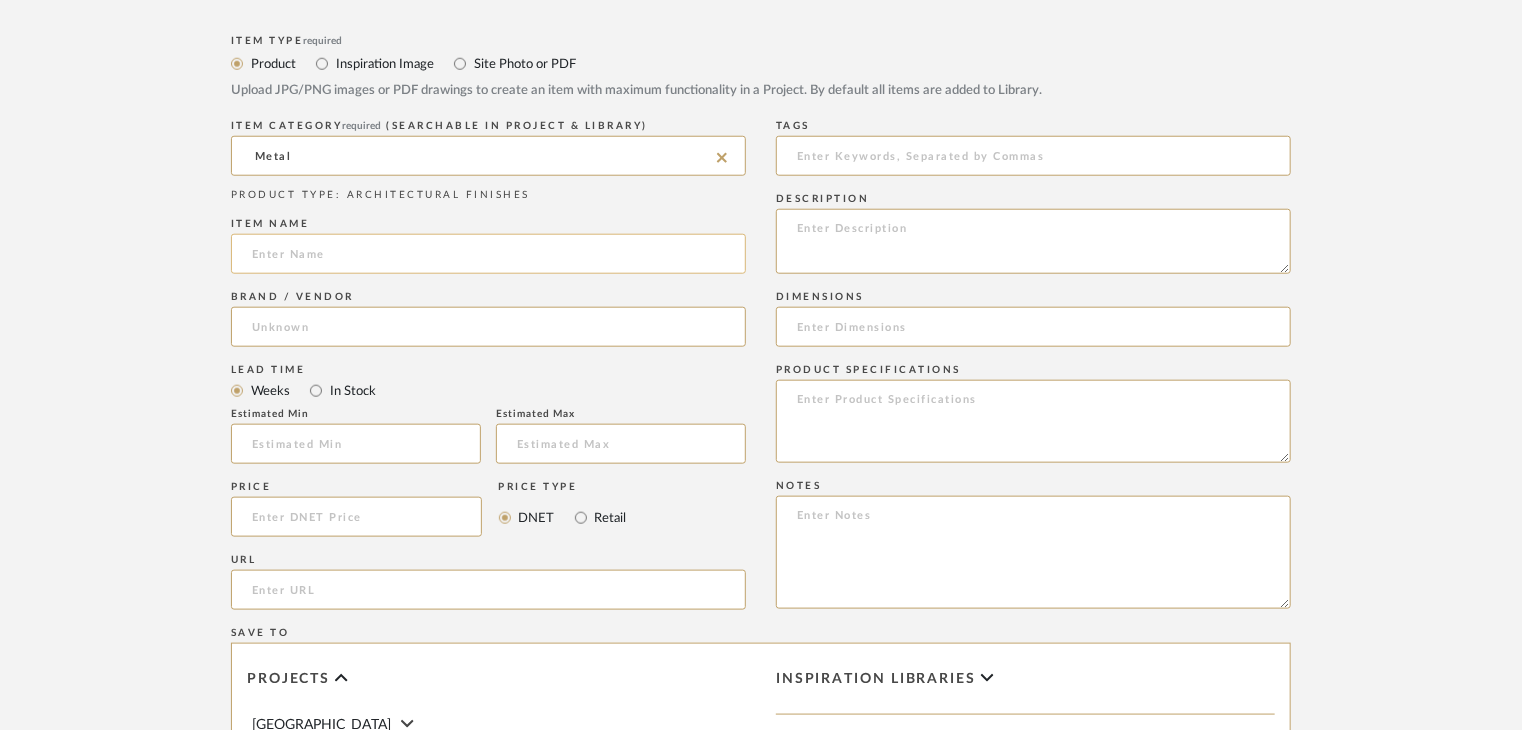 click 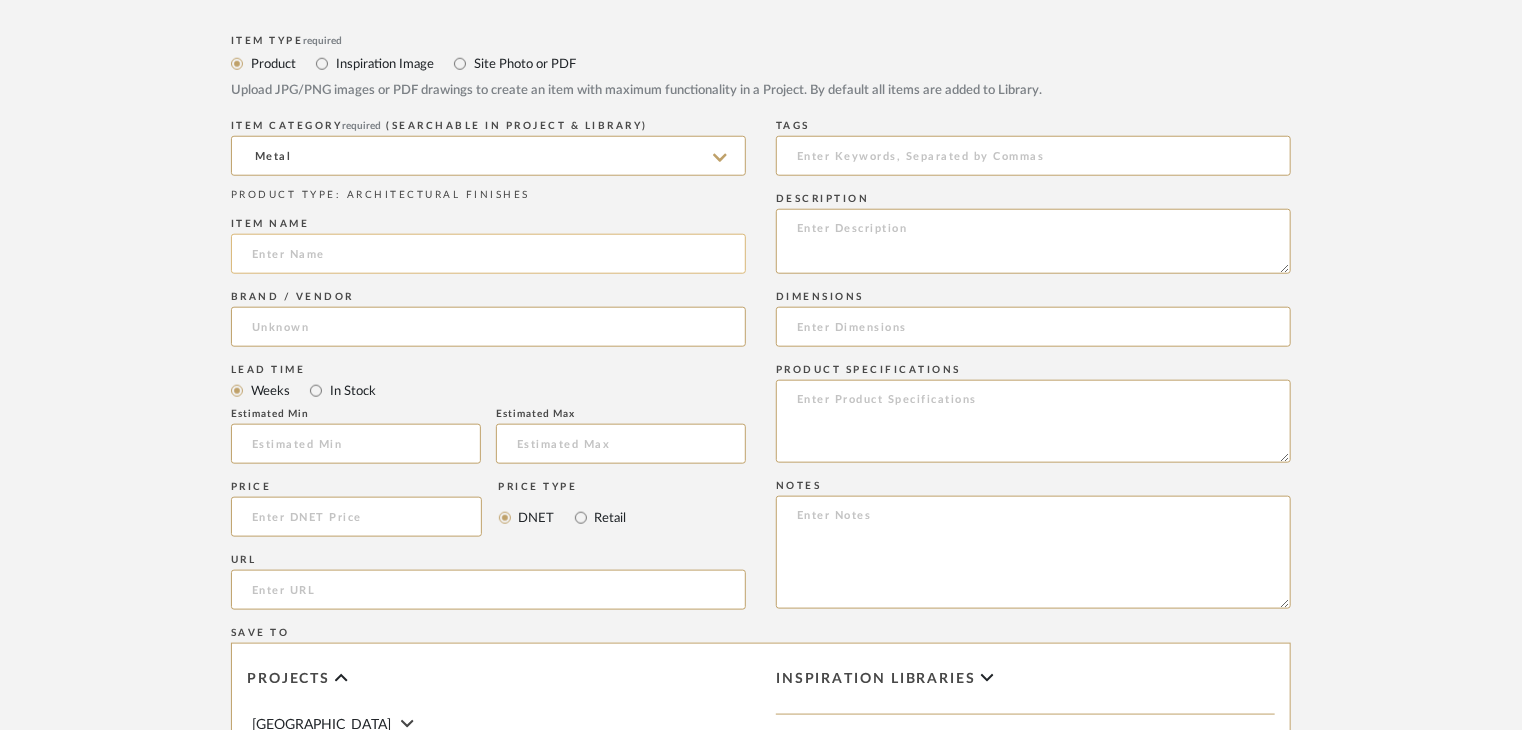 paste on "Aluminium" 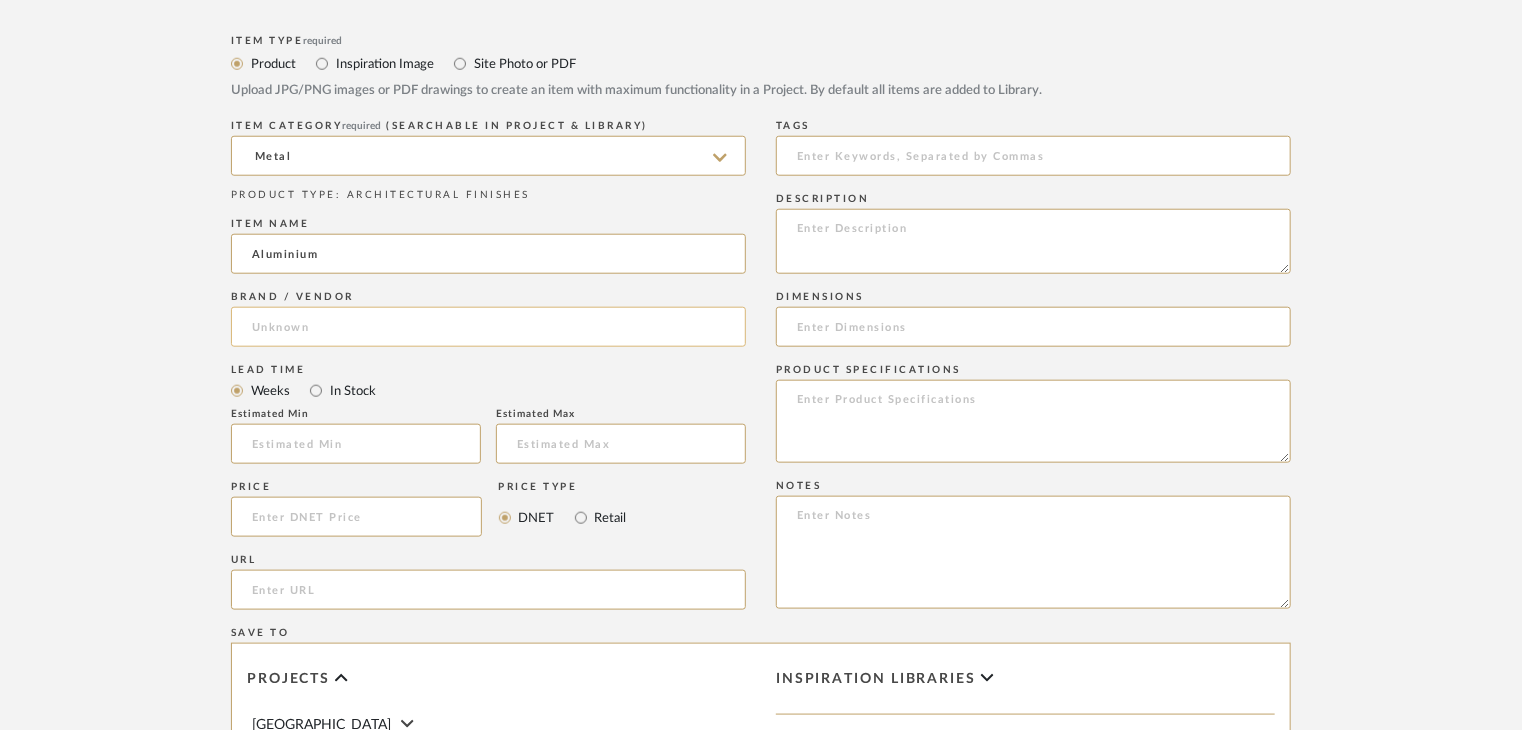 type on "Aluminium" 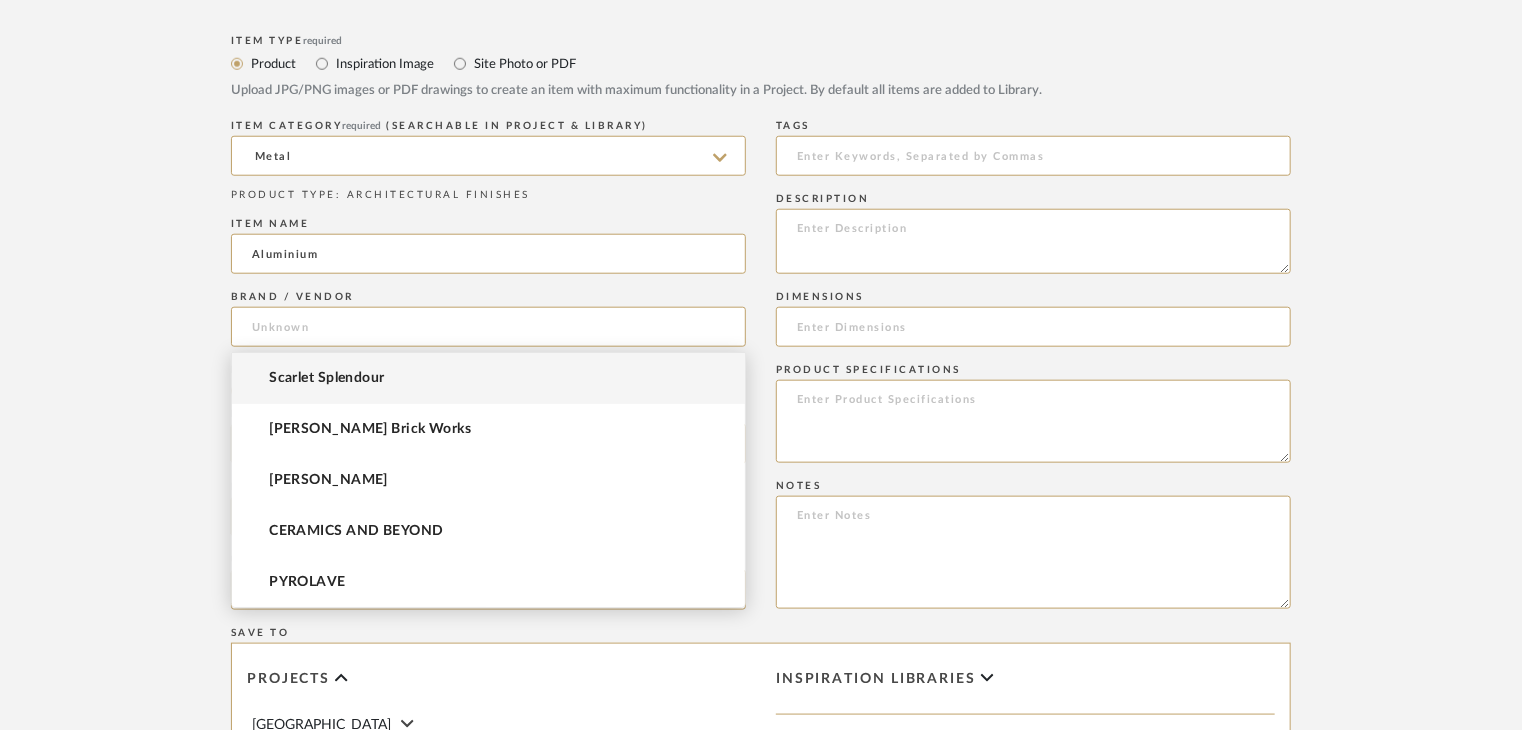 click on "Scarlet Splendour" at bounding box center (488, 378) 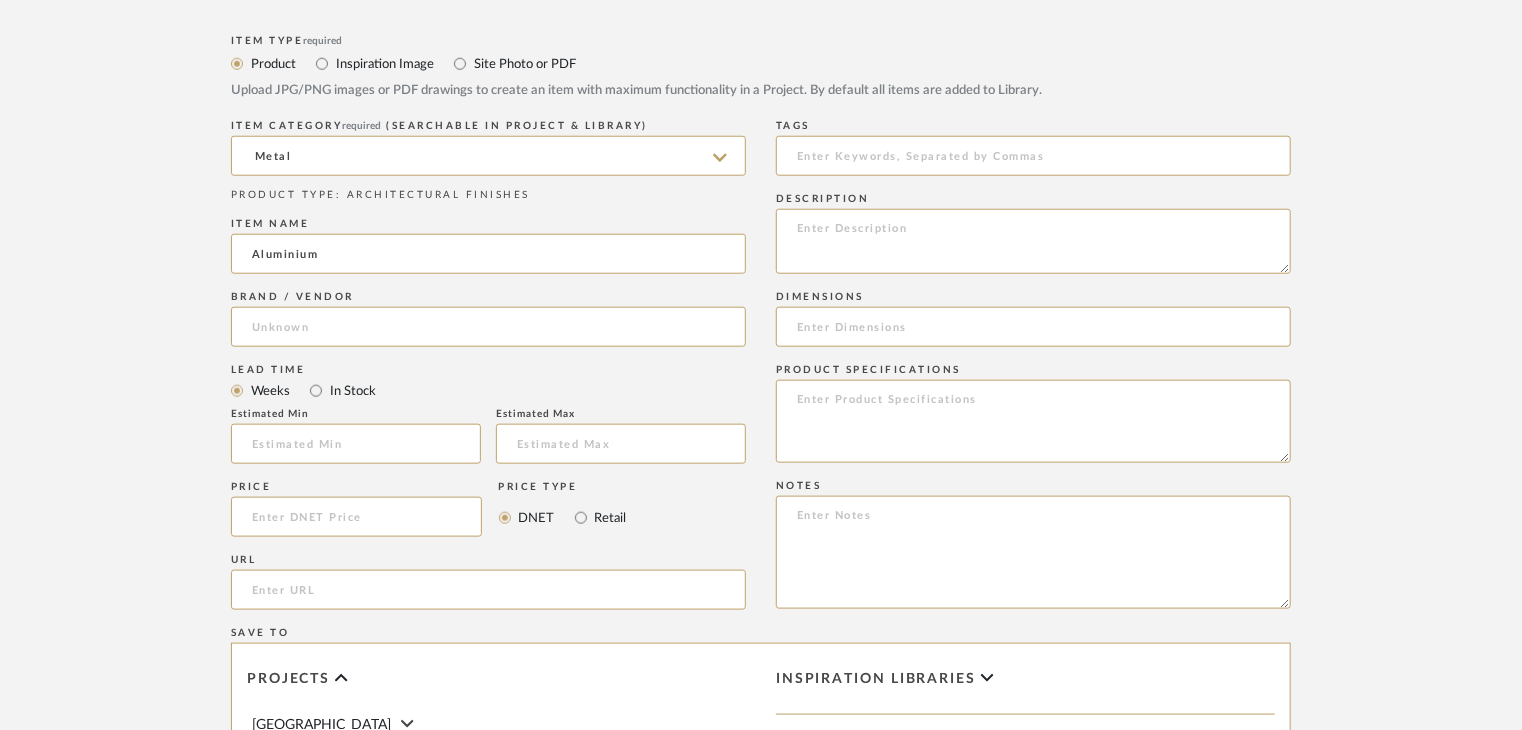 type on "Scarlet Splendour" 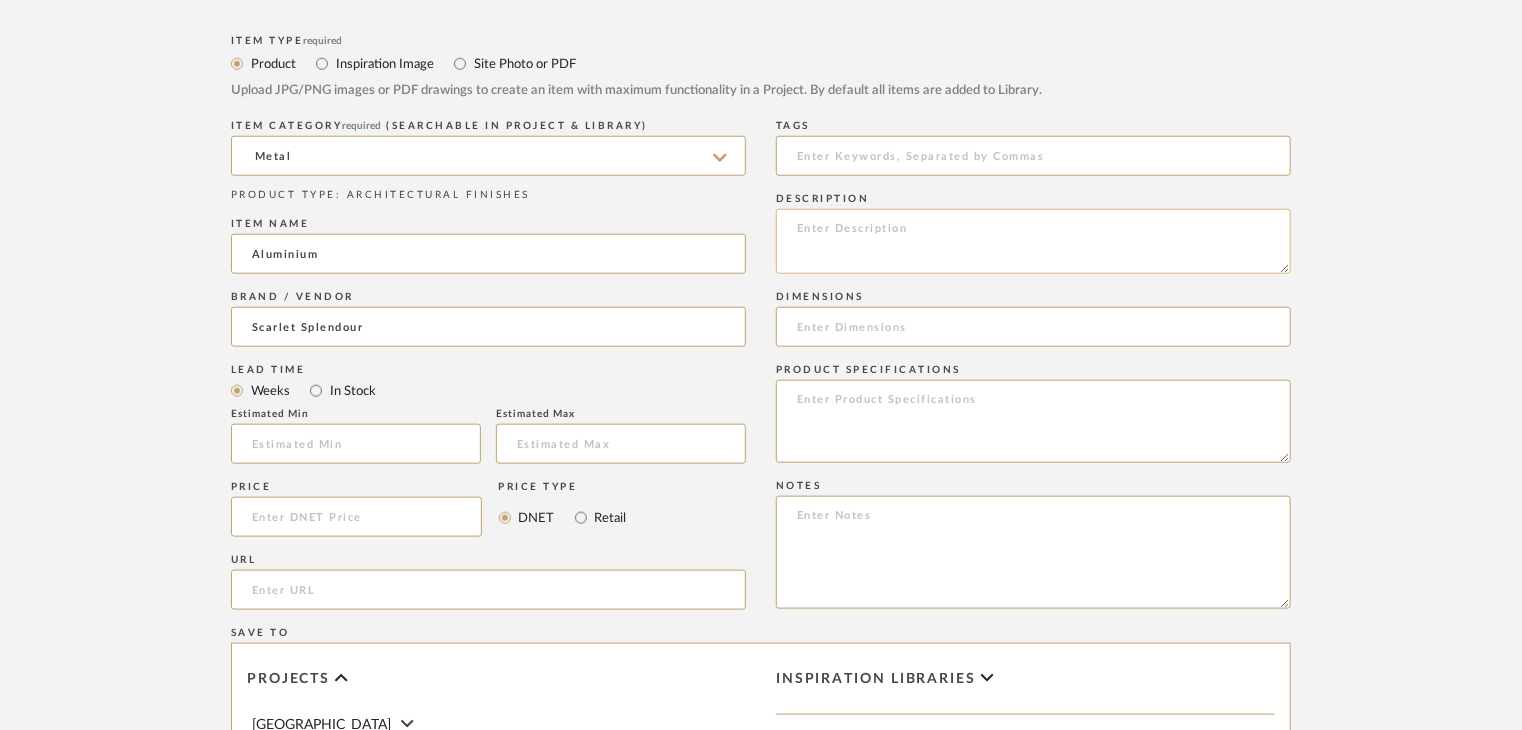 click 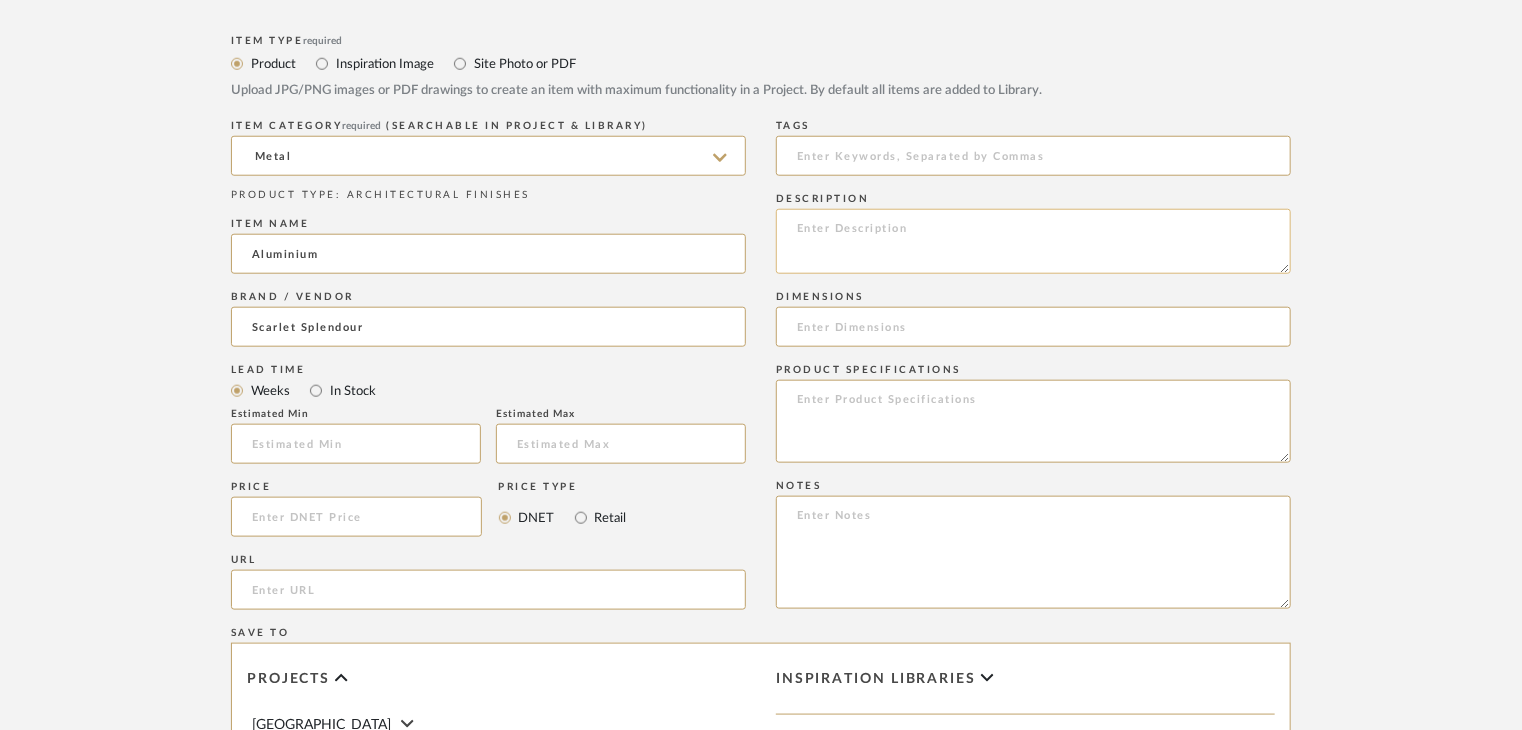 paste on "Type: metal
Dimension(s): (as mentioned)
Material/Finishes: (as mentioned)
Installation requirements, if any: (as applicable)
Price: (as mentioned)
Lead time: (as mentioned)
Sample available: supplier stock
Sample Internal reference number:
as per the internal sample warehouse) Point of
contact:
Contact number:
Email address:
Address:
Additional contact information:" 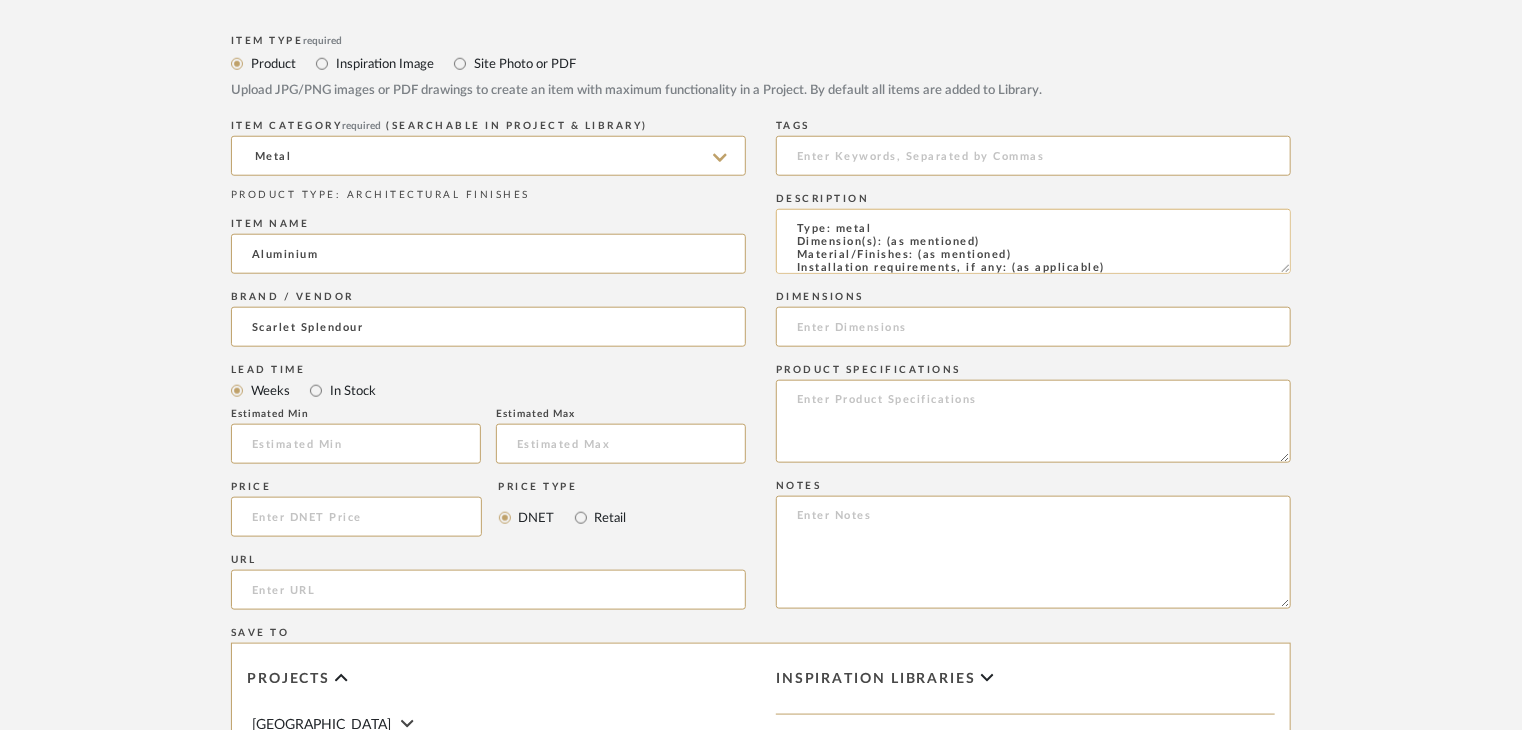 scroll, scrollTop: 137, scrollLeft: 0, axis: vertical 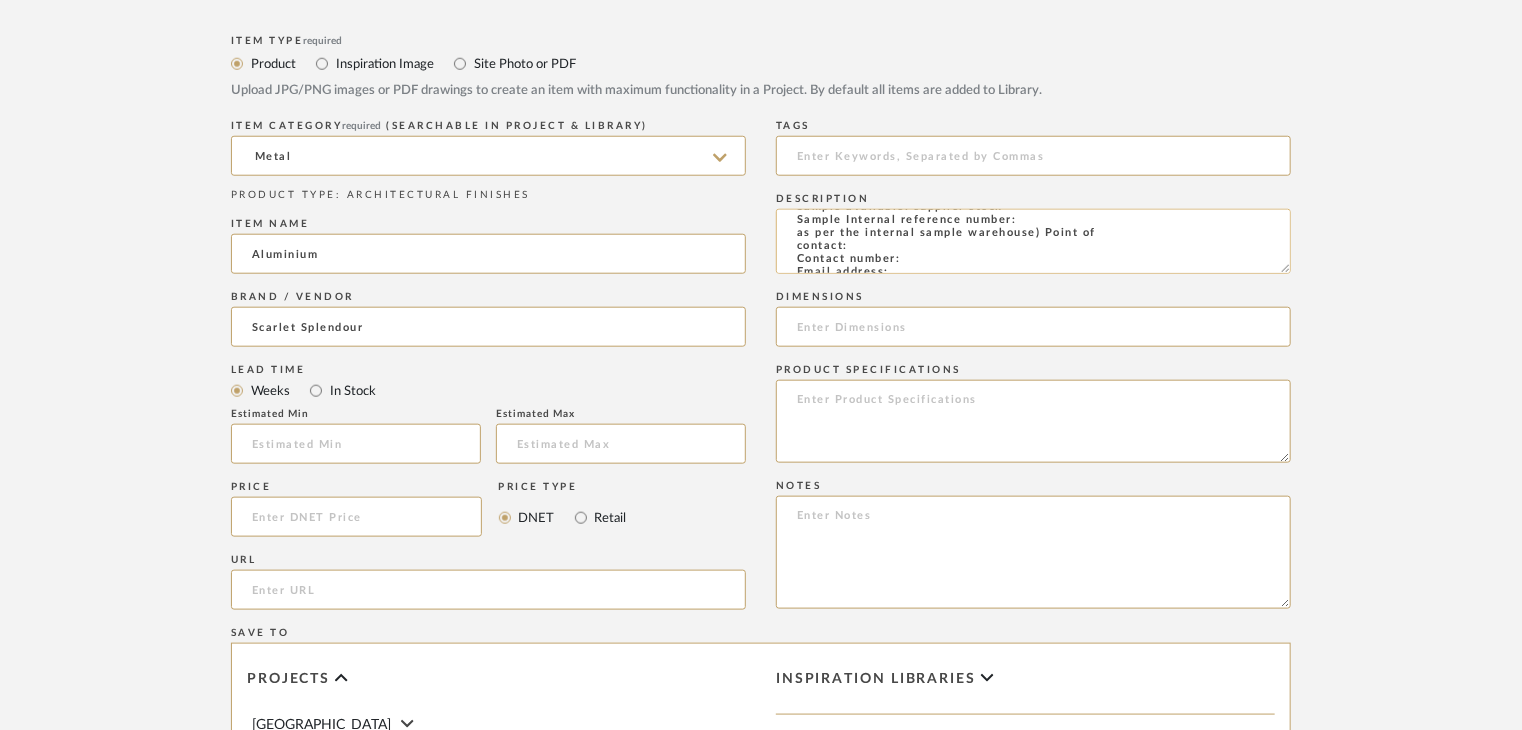 click on "Type: metal
Dimension(s): (as mentioned)
Material/Finishes: (as mentioned)
Installation requirements, if any: (as applicable)
Price: (as mentioned)
Lead time: (as mentioned)
Sample available: supplier stock
Sample Internal reference number:
as per the internal sample warehouse) Point of
contact:
Contact number:
Email address:
Address:
Additional contact information:" 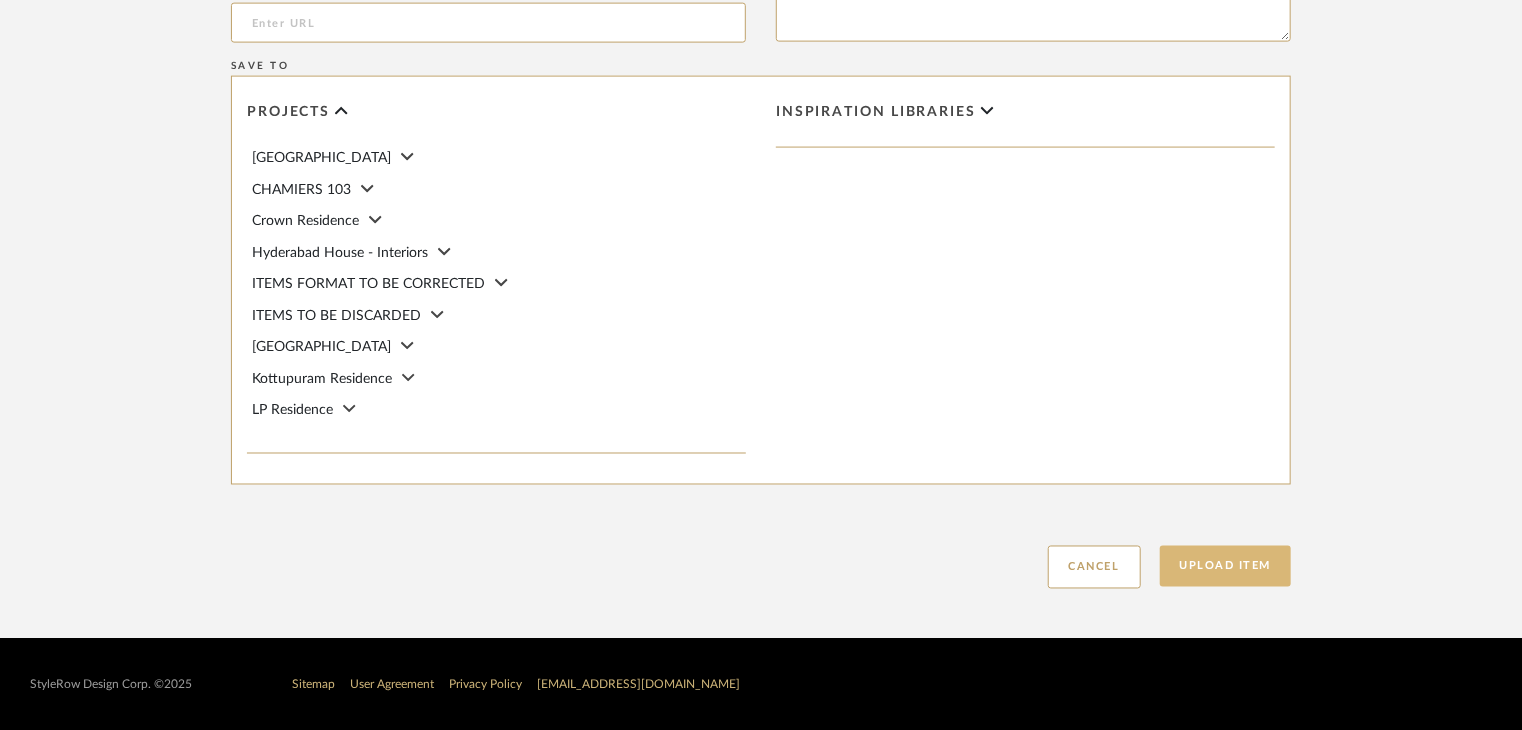 scroll, scrollTop: 1468, scrollLeft: 0, axis: vertical 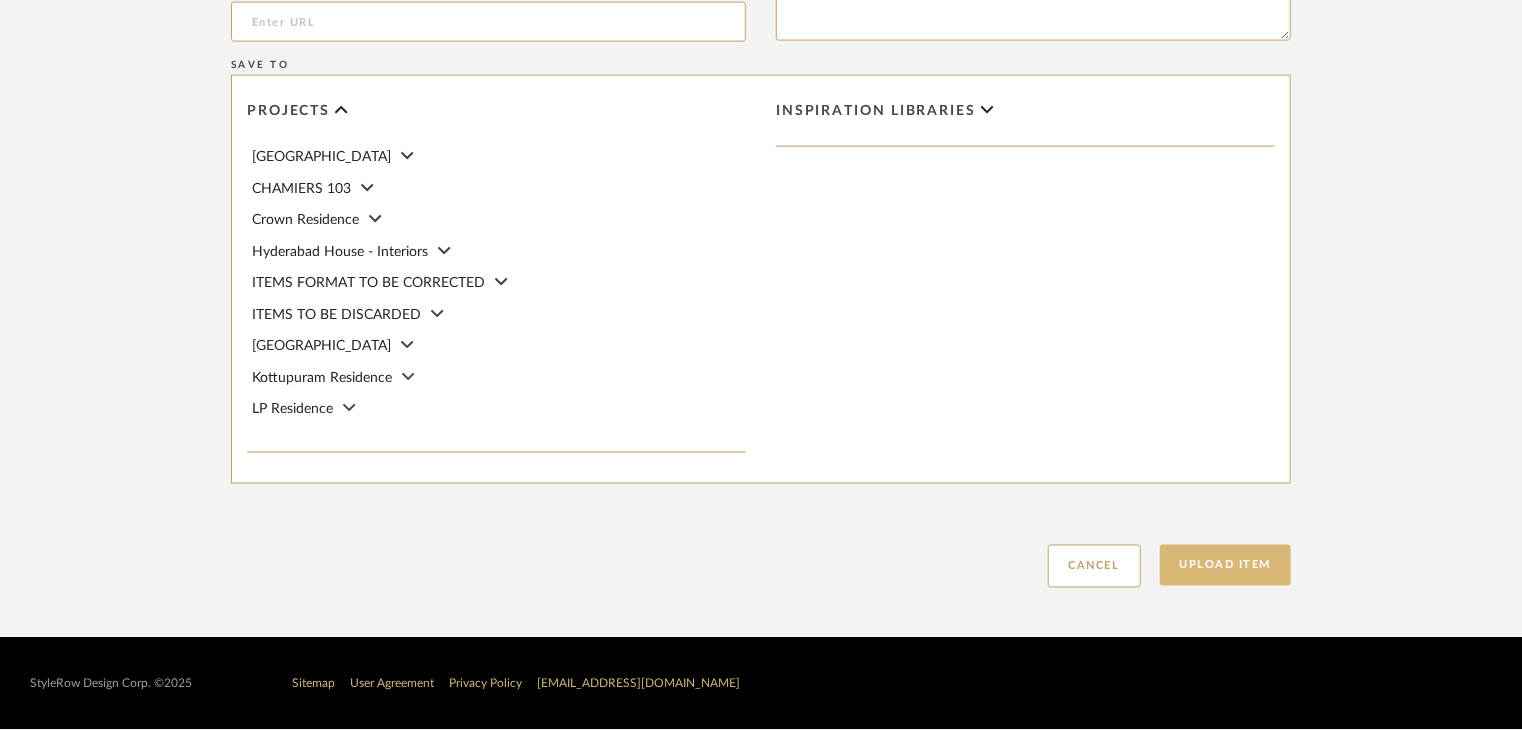 type on "Type: metal
Dimension(s): (as mentioned)
Material/Finishes: (as mentioned)
Installation requirements, if any: (as applicable)
Price: (as mentioned)
Lead time: (as mentioned)
Sample available: supplier stock
Sample Internal reference number: AF-MT-AL1M
as per the internal sample warehouse) Point of
contact:
Contact number:
Email address:
Address:
Additional contact information:" 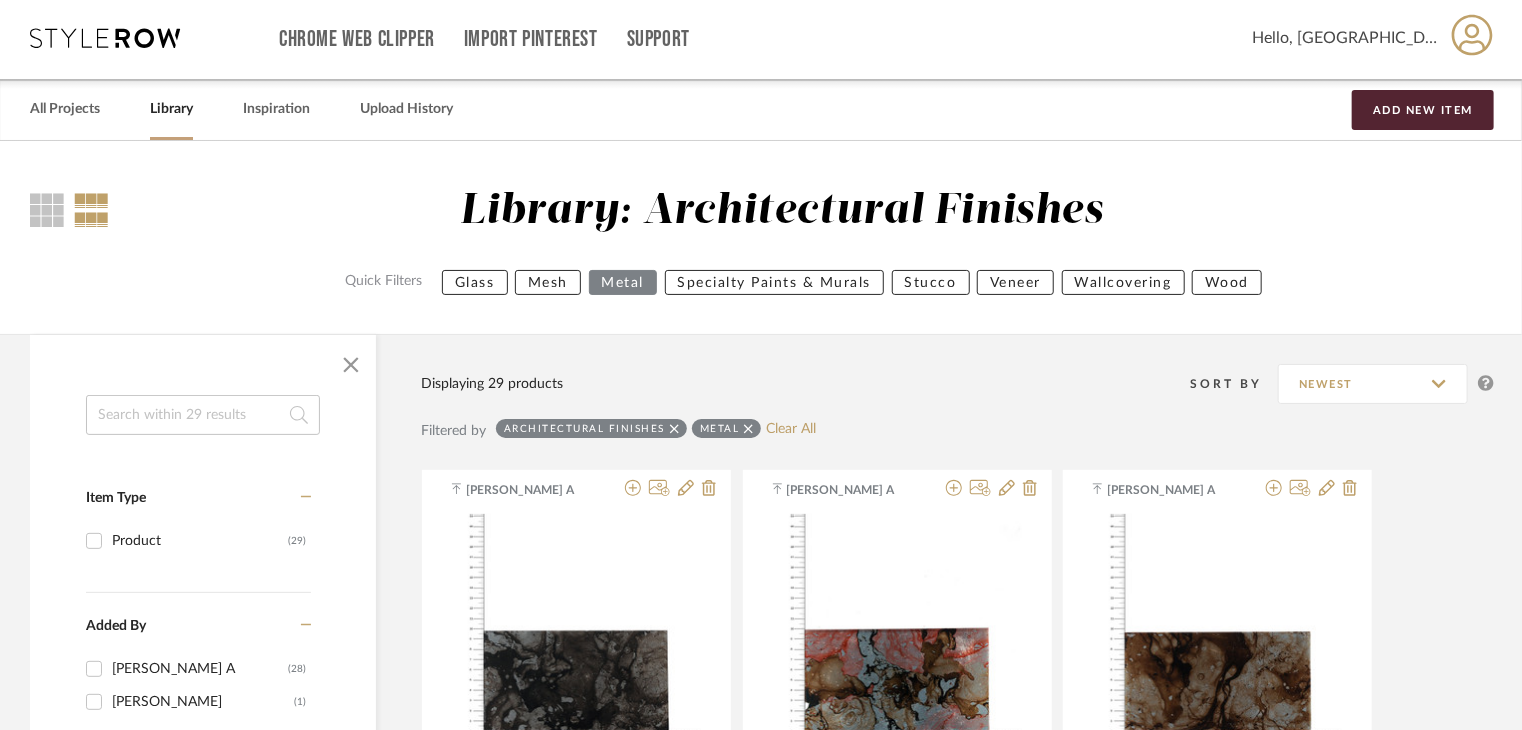 scroll, scrollTop: 0, scrollLeft: 0, axis: both 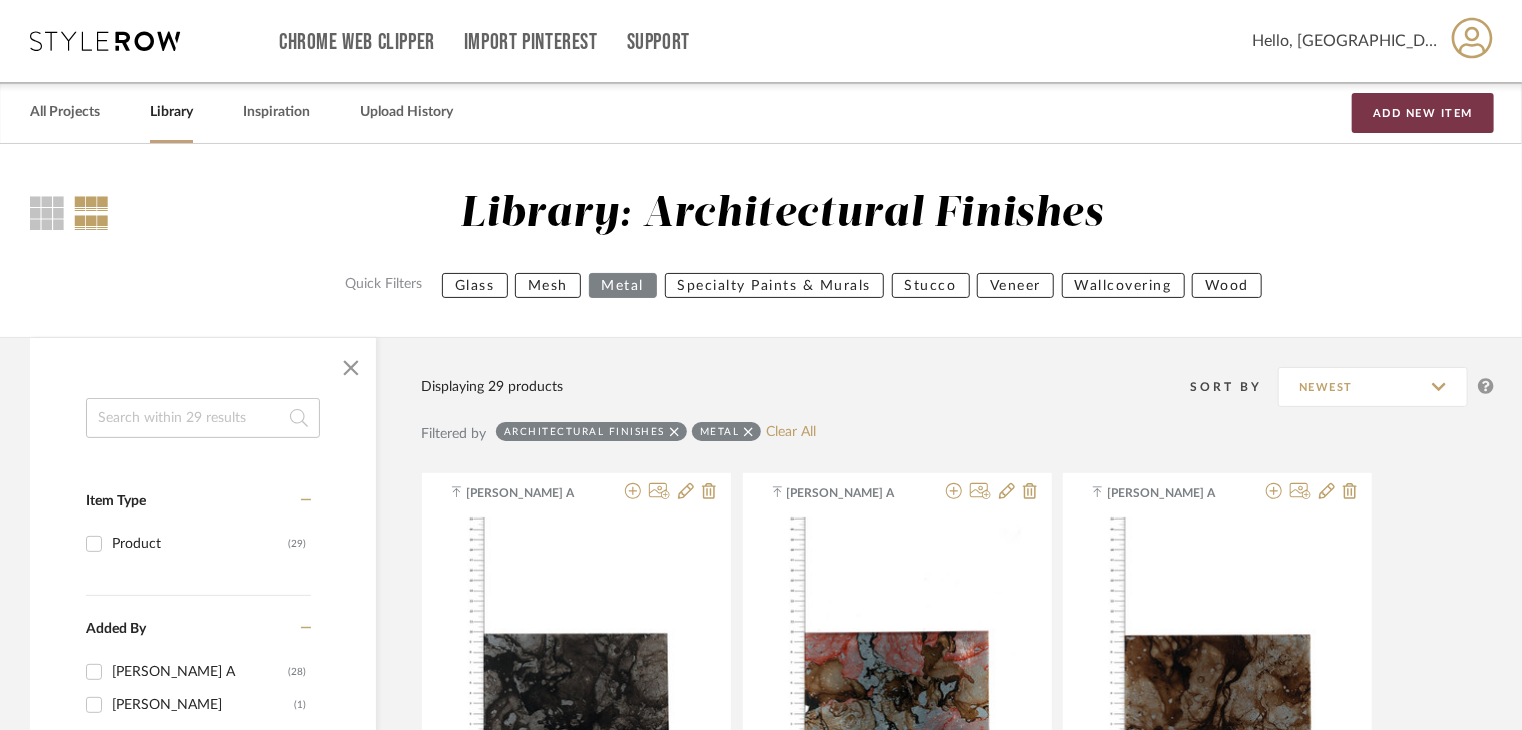 drag, startPoint x: 1422, startPoint y: 103, endPoint x: 1365, endPoint y: 140, distance: 67.95587 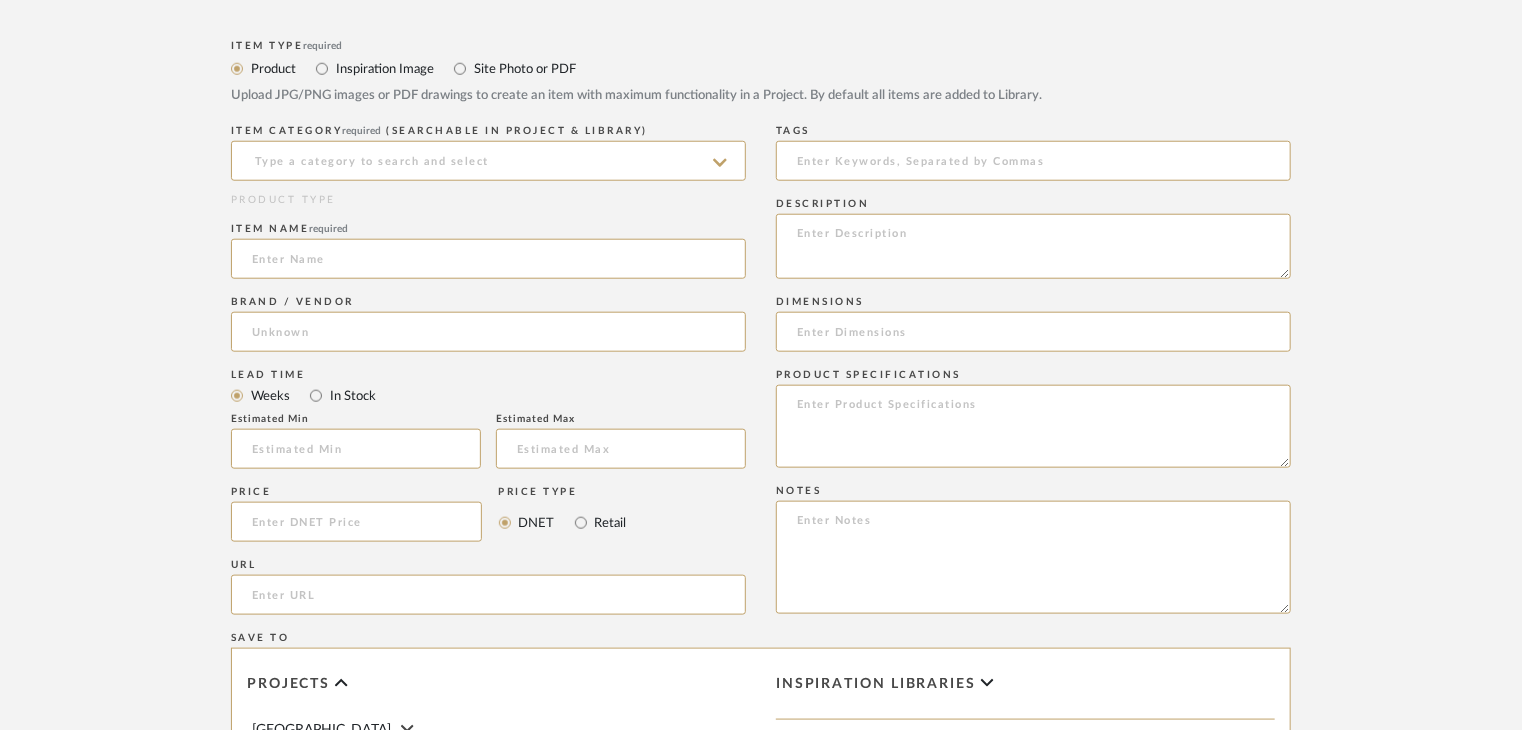 scroll, scrollTop: 900, scrollLeft: 0, axis: vertical 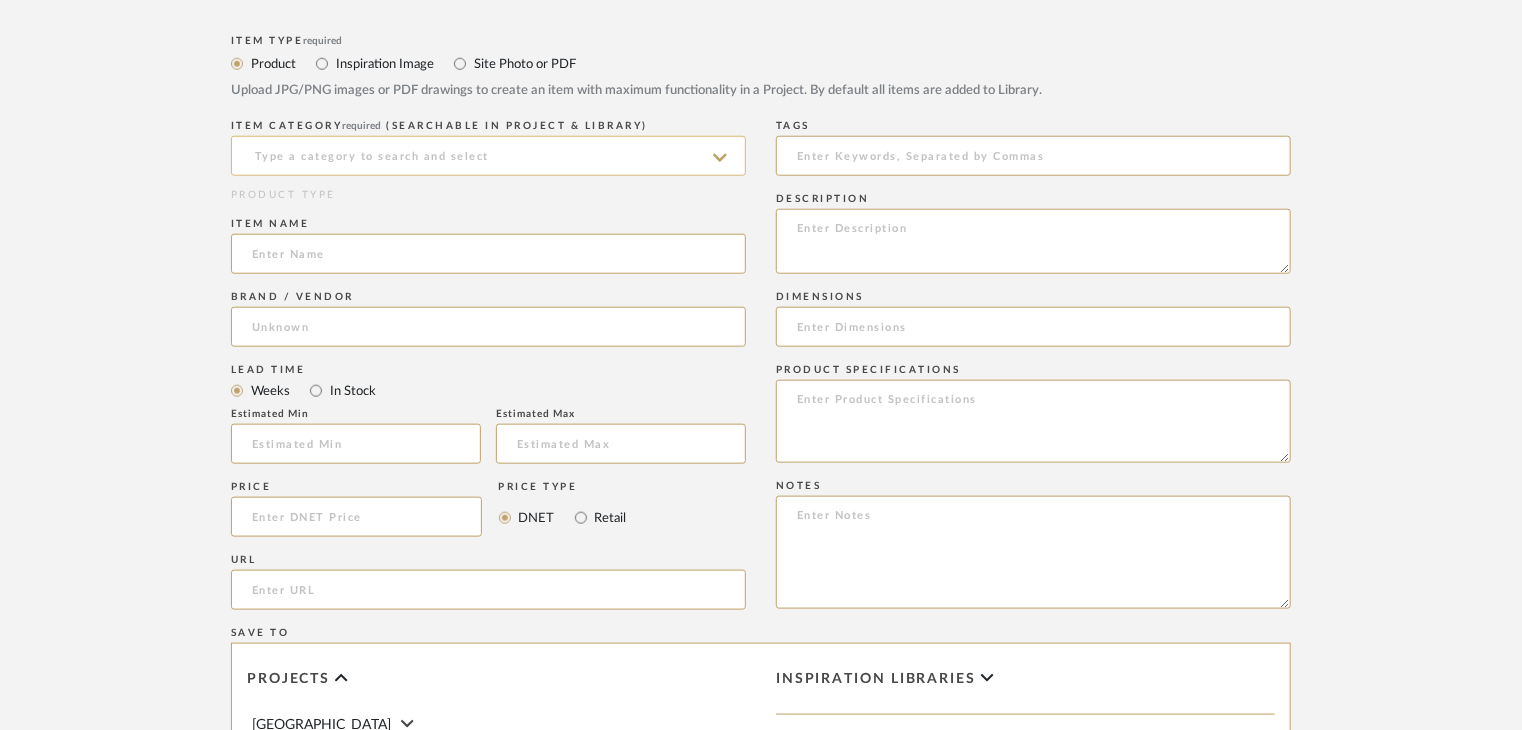 click 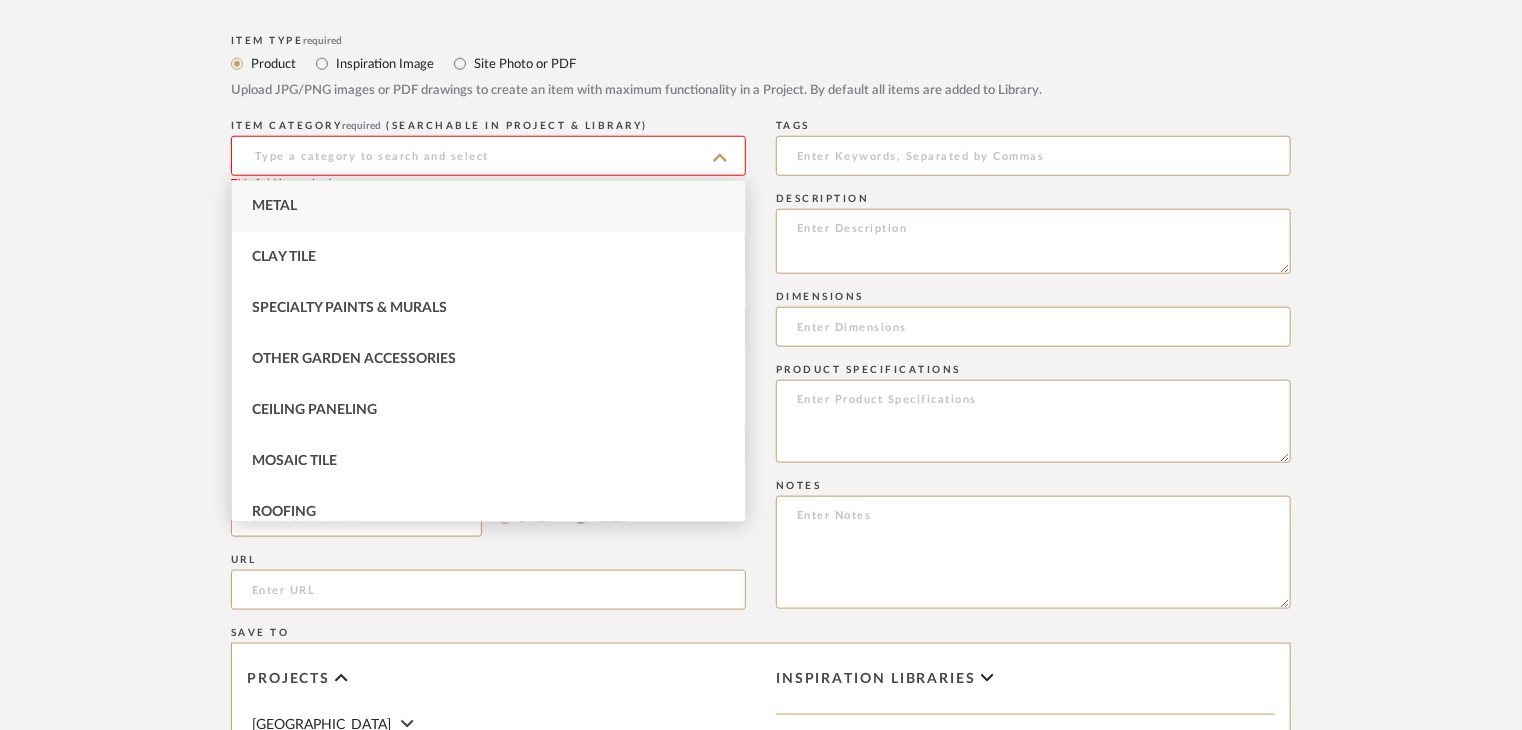 click on "Metal" at bounding box center [488, 206] 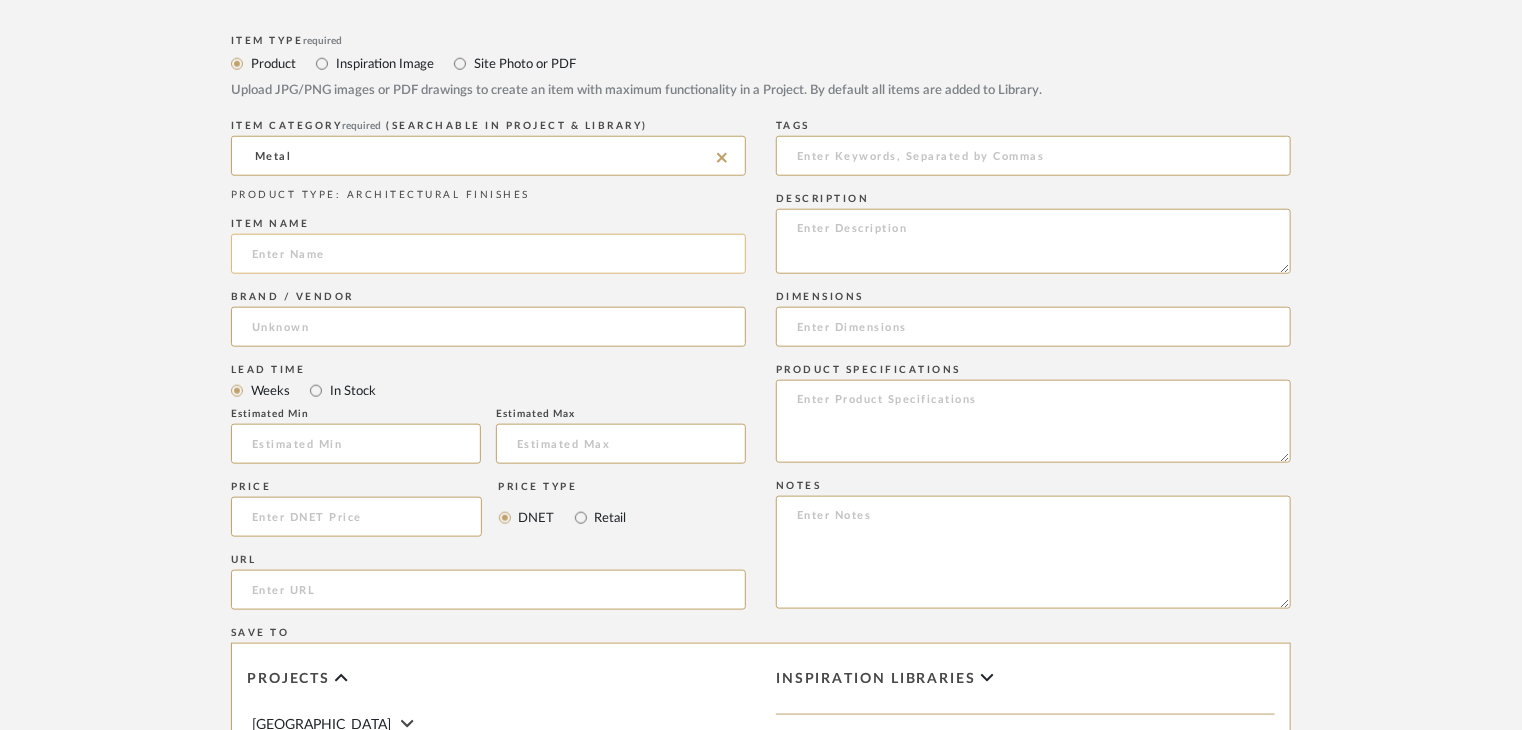 click 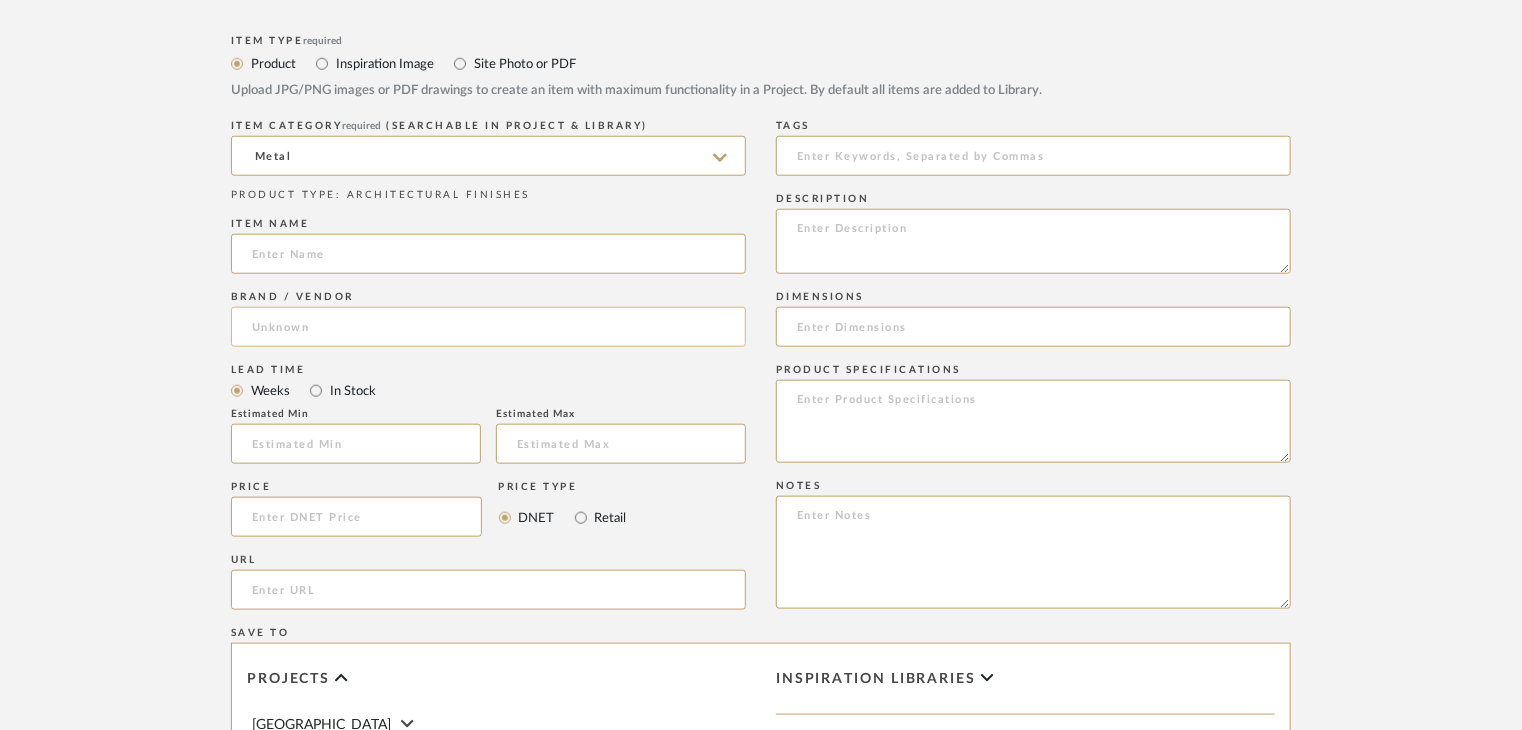 paste on "Copper" 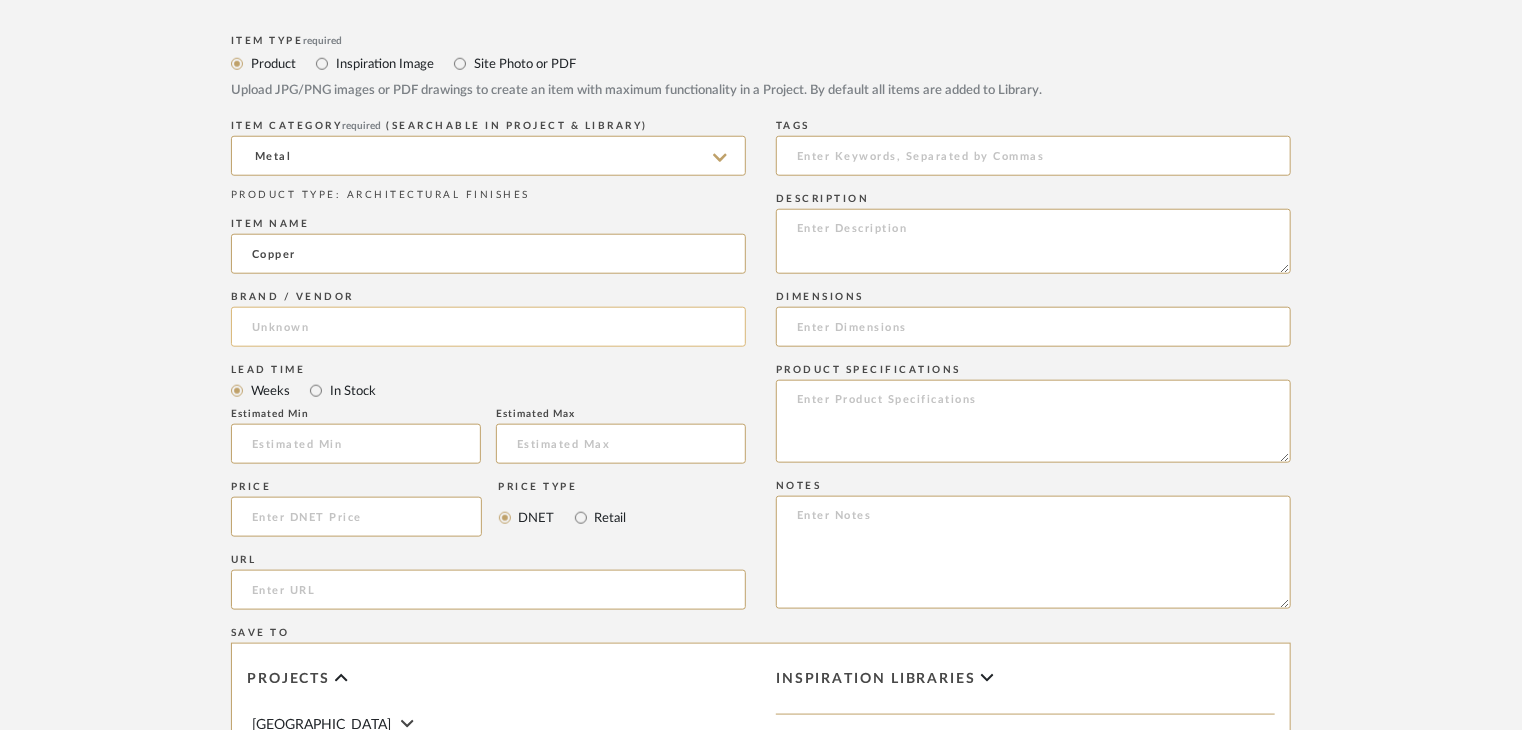 type on "Copper" 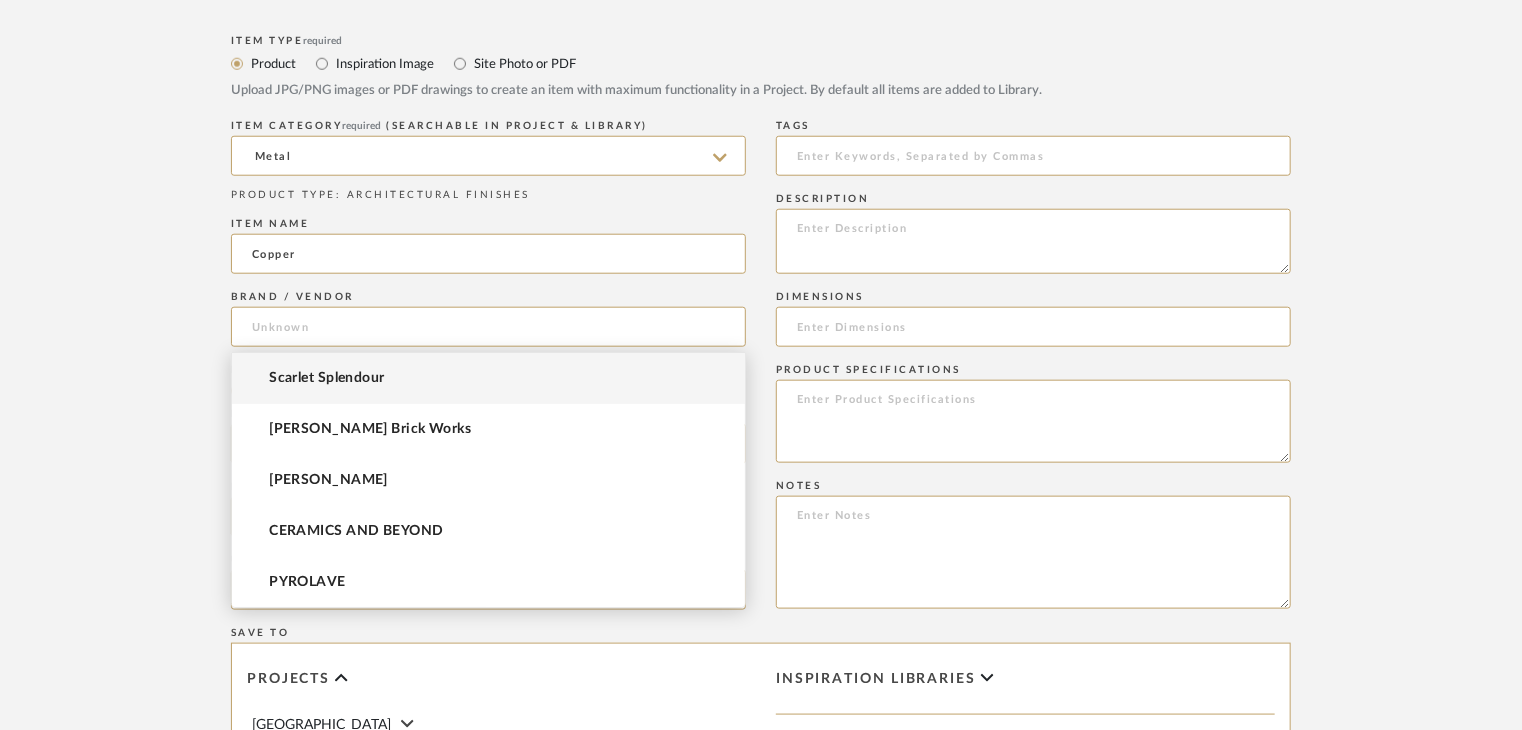 click on "Scarlet Splendour" at bounding box center [488, 378] 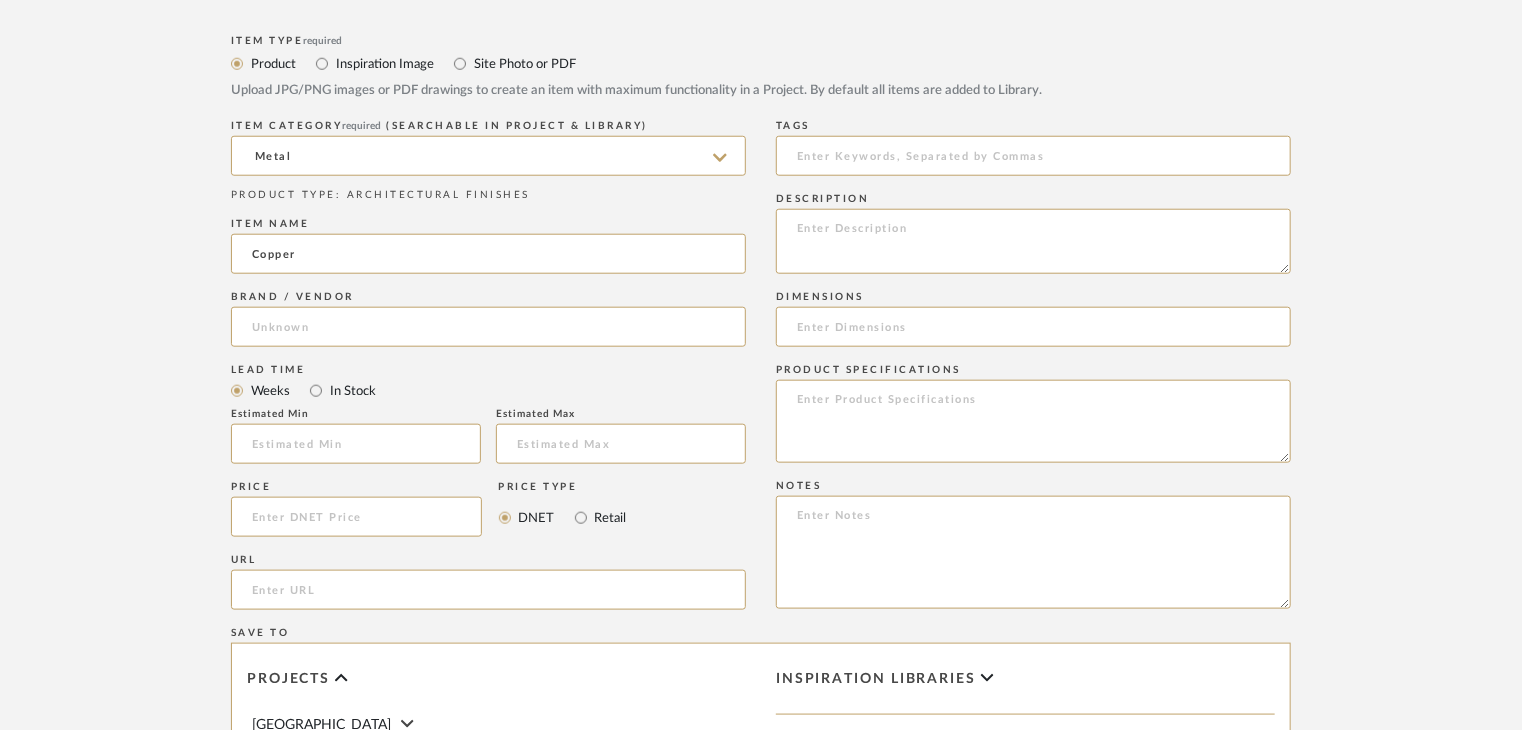 type on "Scarlet Splendour" 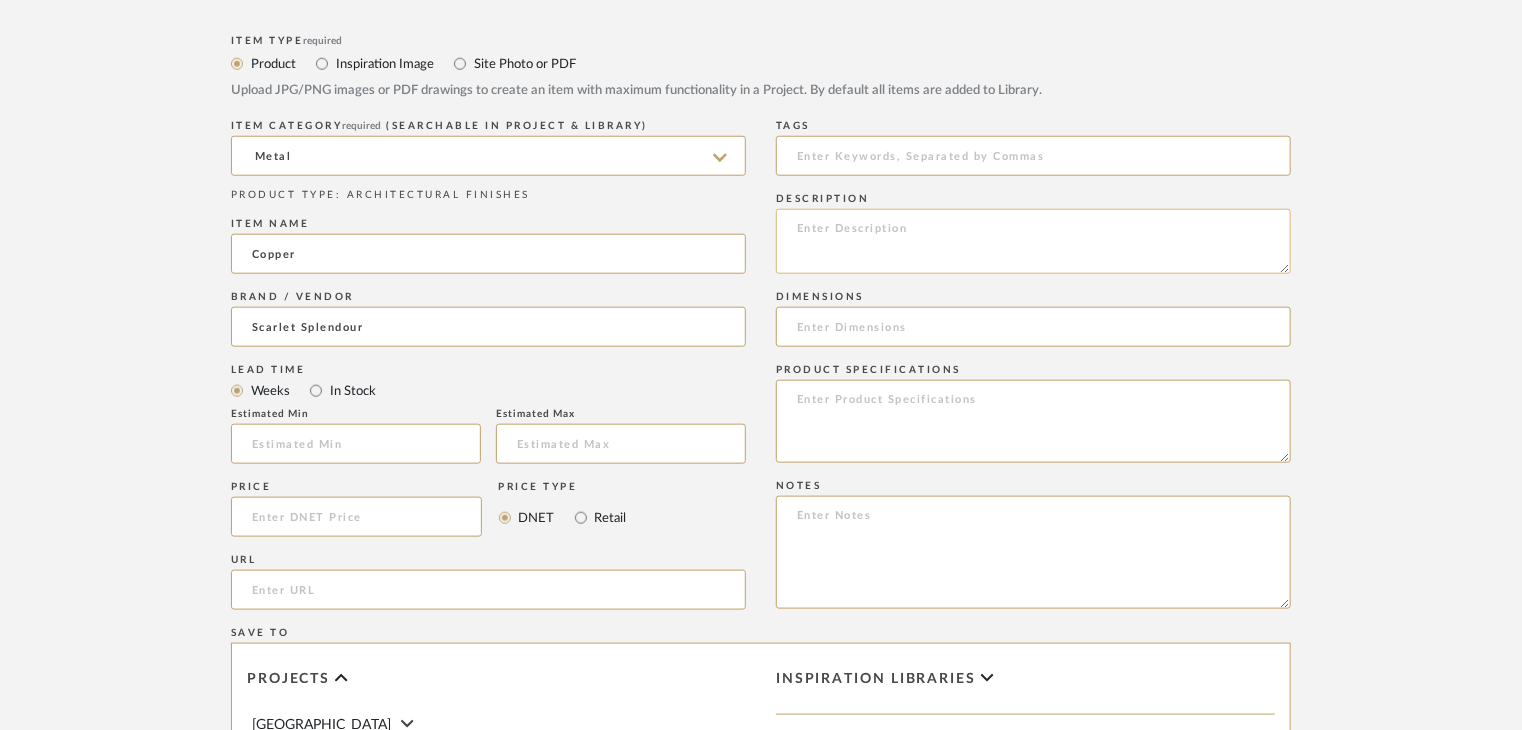 click 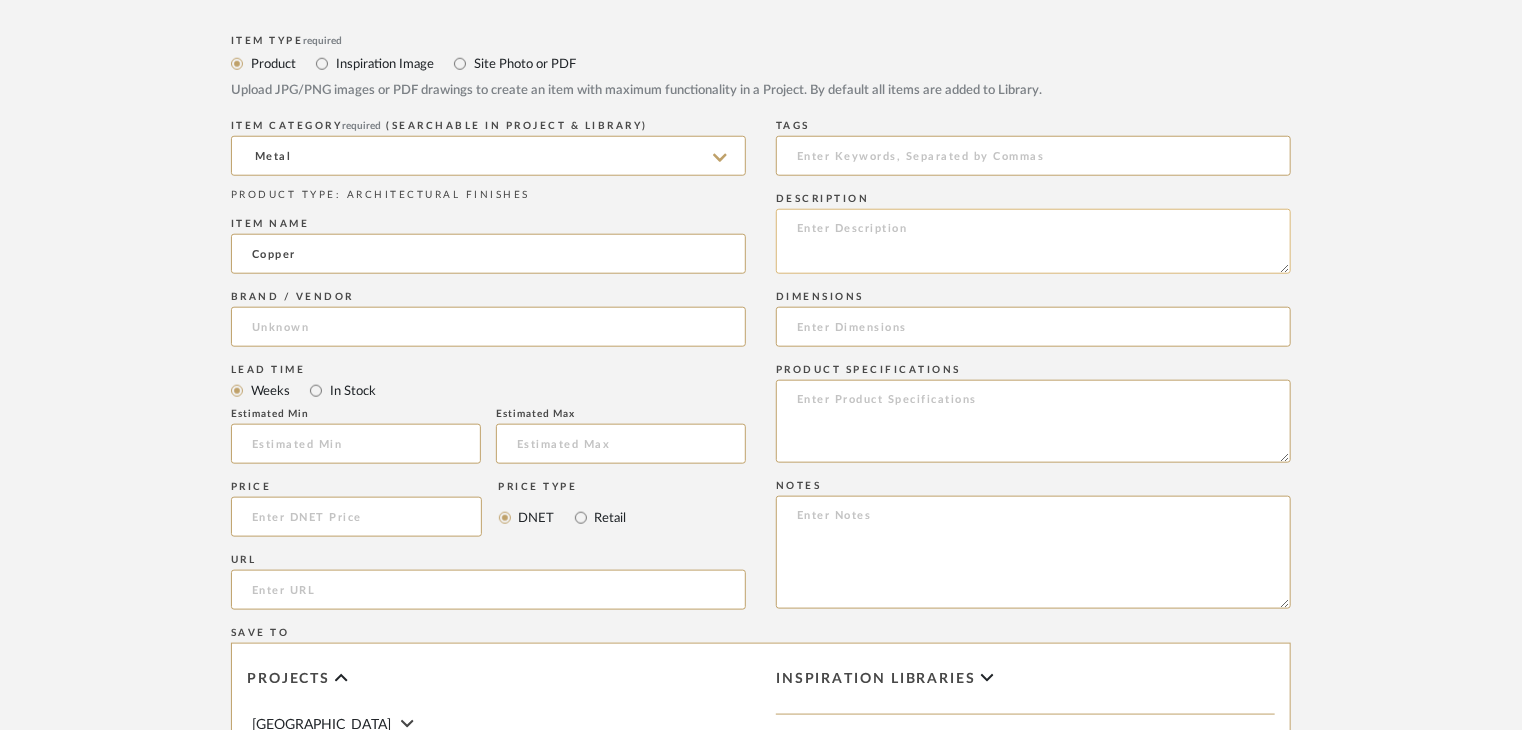 paste on "Type: metal
Dimension(s): (as mentioned)
Material/Finishes: (as mentioned)
Installation requirements, if any: (as applicable)
Price: (as mentioned)
Lead time: (as mentioned)
Sample available: supplier stock
Sample Internal reference number:
as per the internal sample warehouse) Point of
contact:
Contact number:
Email address:
Address:
Additional contact information:" 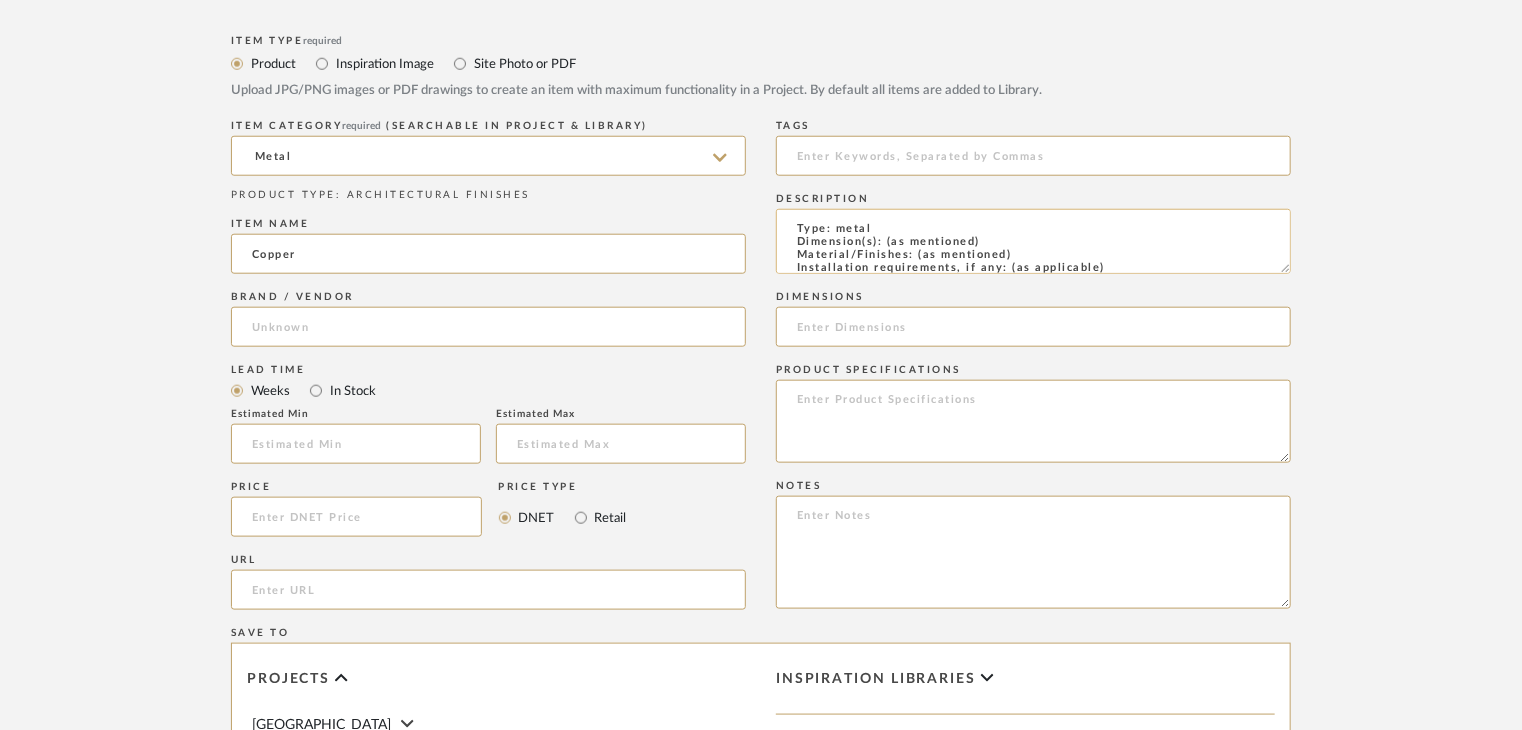 scroll, scrollTop: 137, scrollLeft: 0, axis: vertical 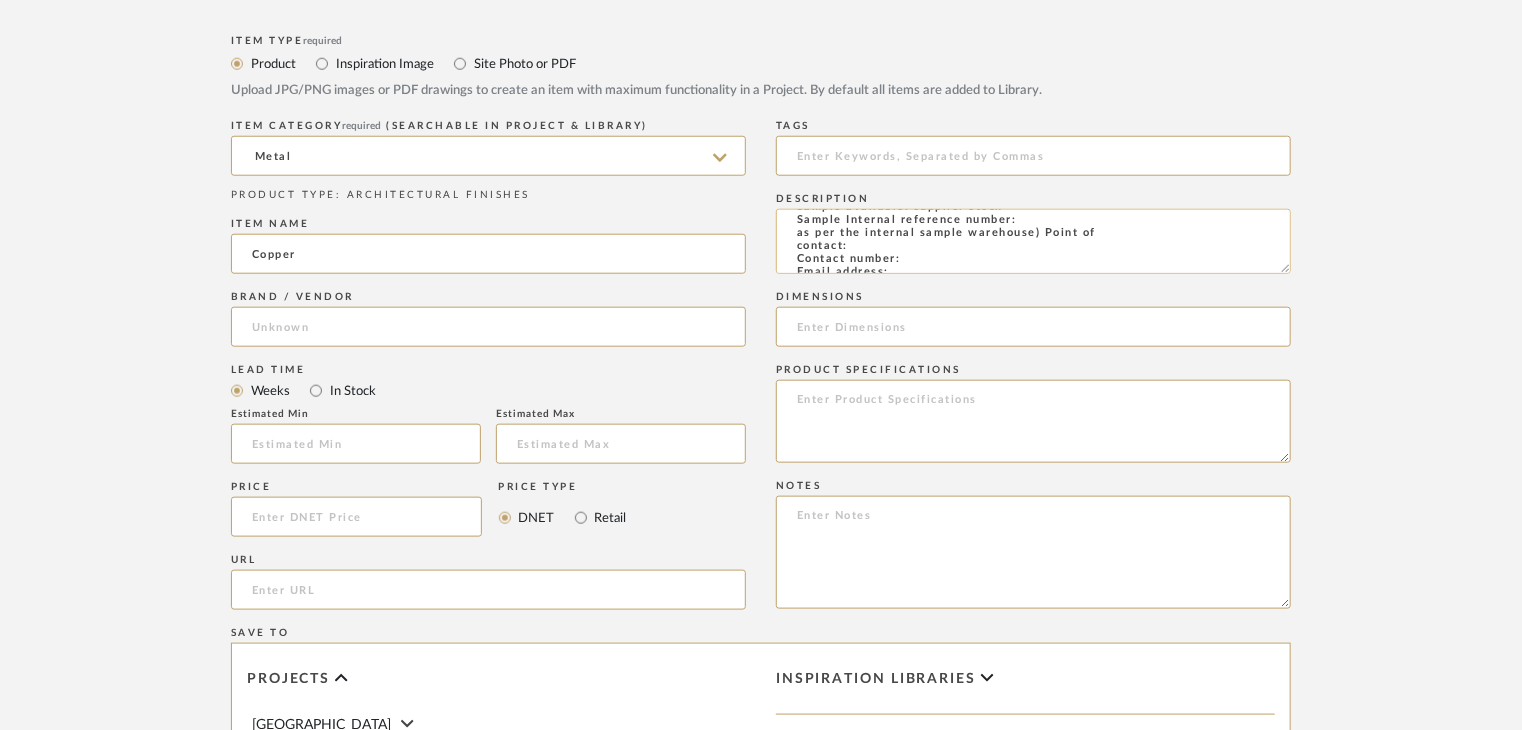 click on "Type: metal
Dimension(s): (as mentioned)
Material/Finishes: (as mentioned)
Installation requirements, if any: (as applicable)
Price: (as mentioned)
Lead time: (as mentioned)
Sample available: supplier stock
Sample Internal reference number:
as per the internal sample warehouse) Point of
contact:
Contact number:
Email address:
Address:
Additional contact information:" 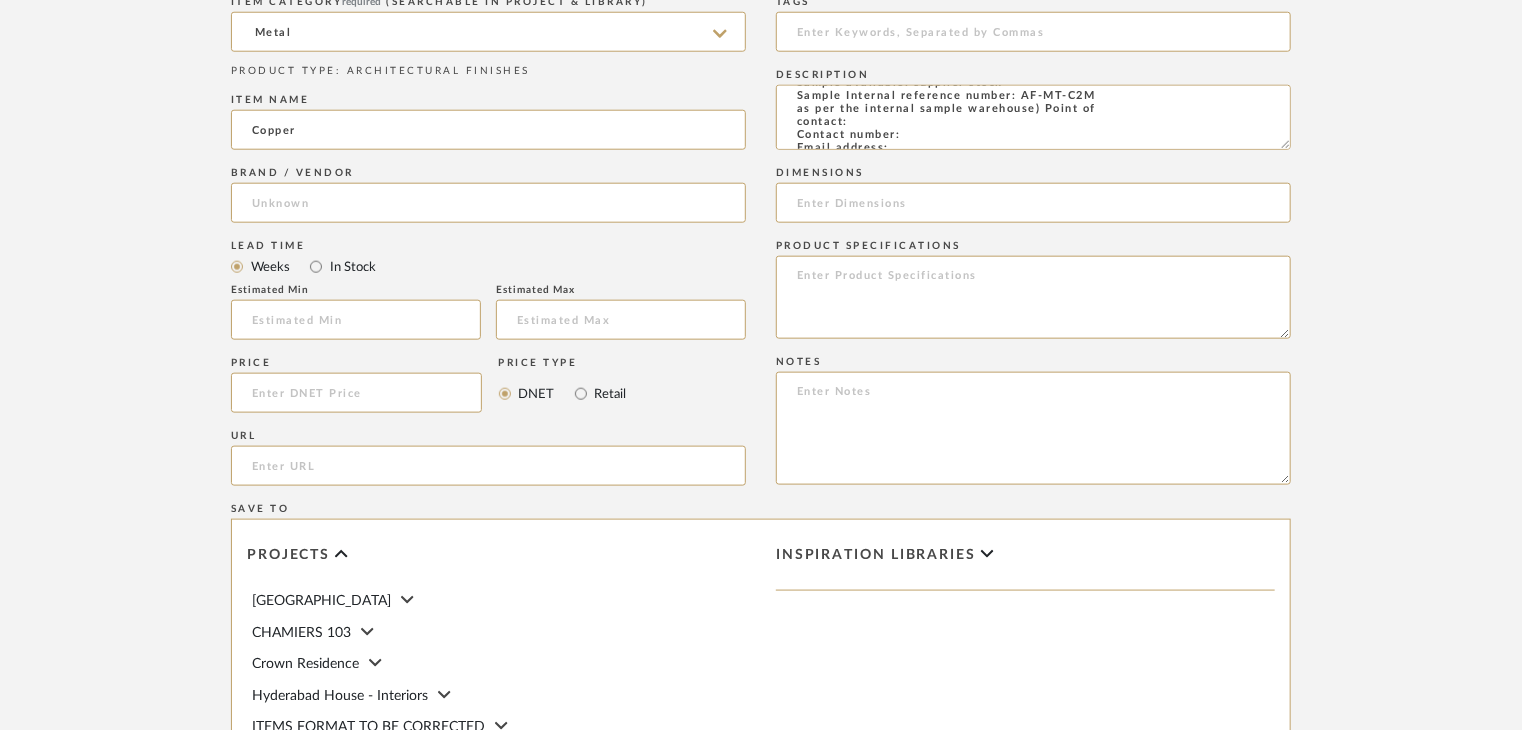 scroll, scrollTop: 1000, scrollLeft: 0, axis: vertical 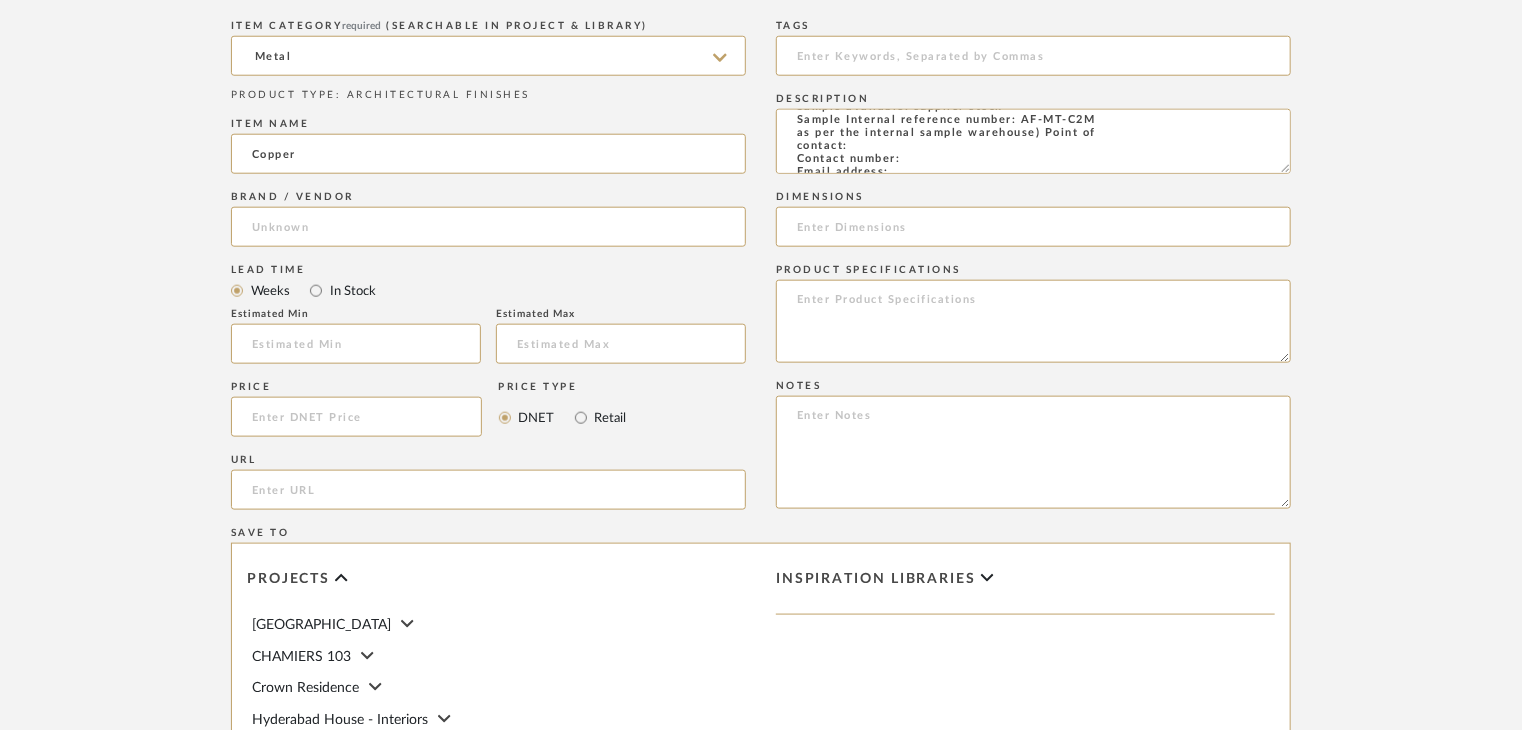 type on "Type: metal
Dimension(s): (as mentioned)
Material/Finishes: (as mentioned)
Installation requirements, if any: (as applicable)
Price: (as mentioned)
Lead time: (as mentioned)
Sample available: supplier stock
Sample Internal reference number: AF-MT-C2M
as per the internal sample warehouse) Point of
contact:
Contact number:
Email address:
Address:
Additional contact information:" 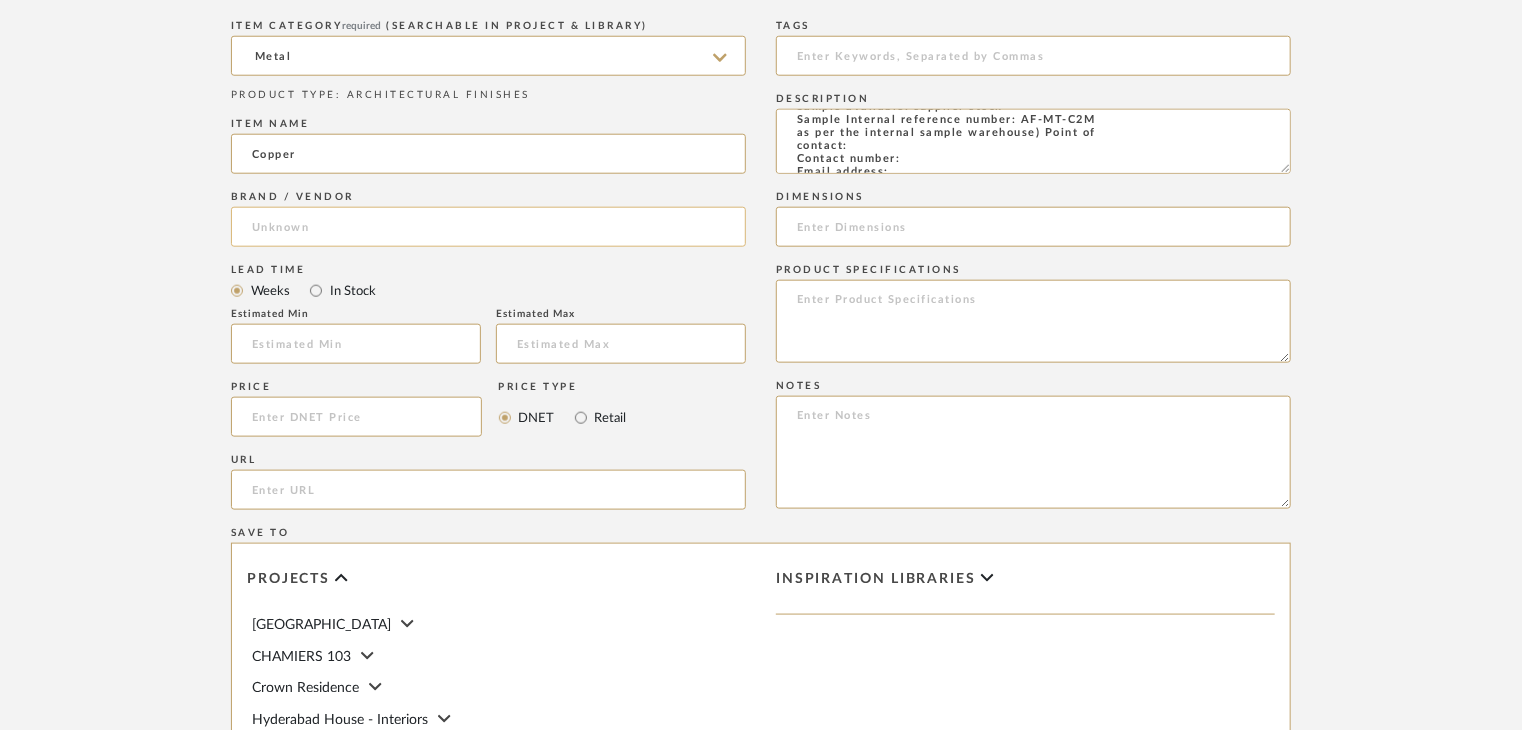 click 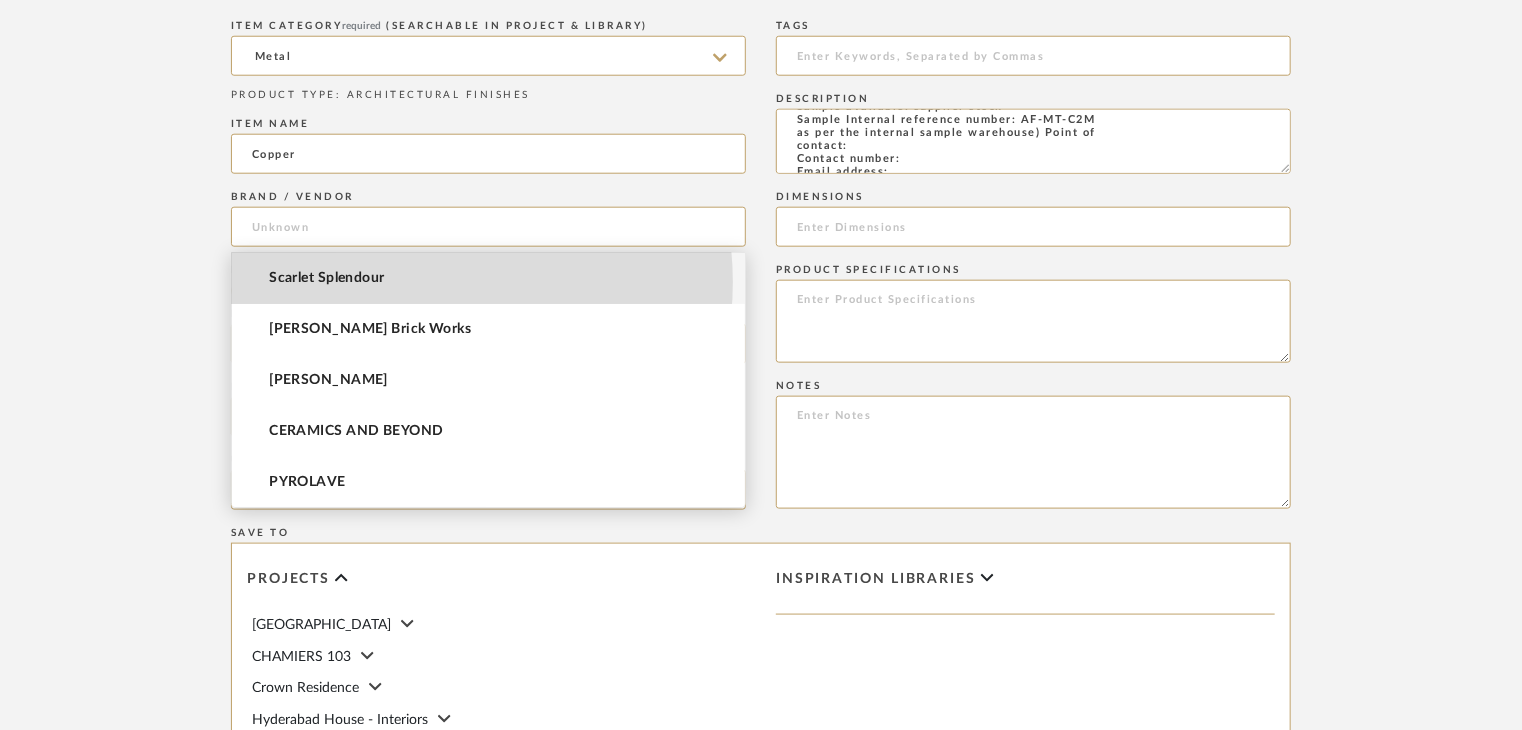 click on "Scarlet Splendour" at bounding box center (488, 278) 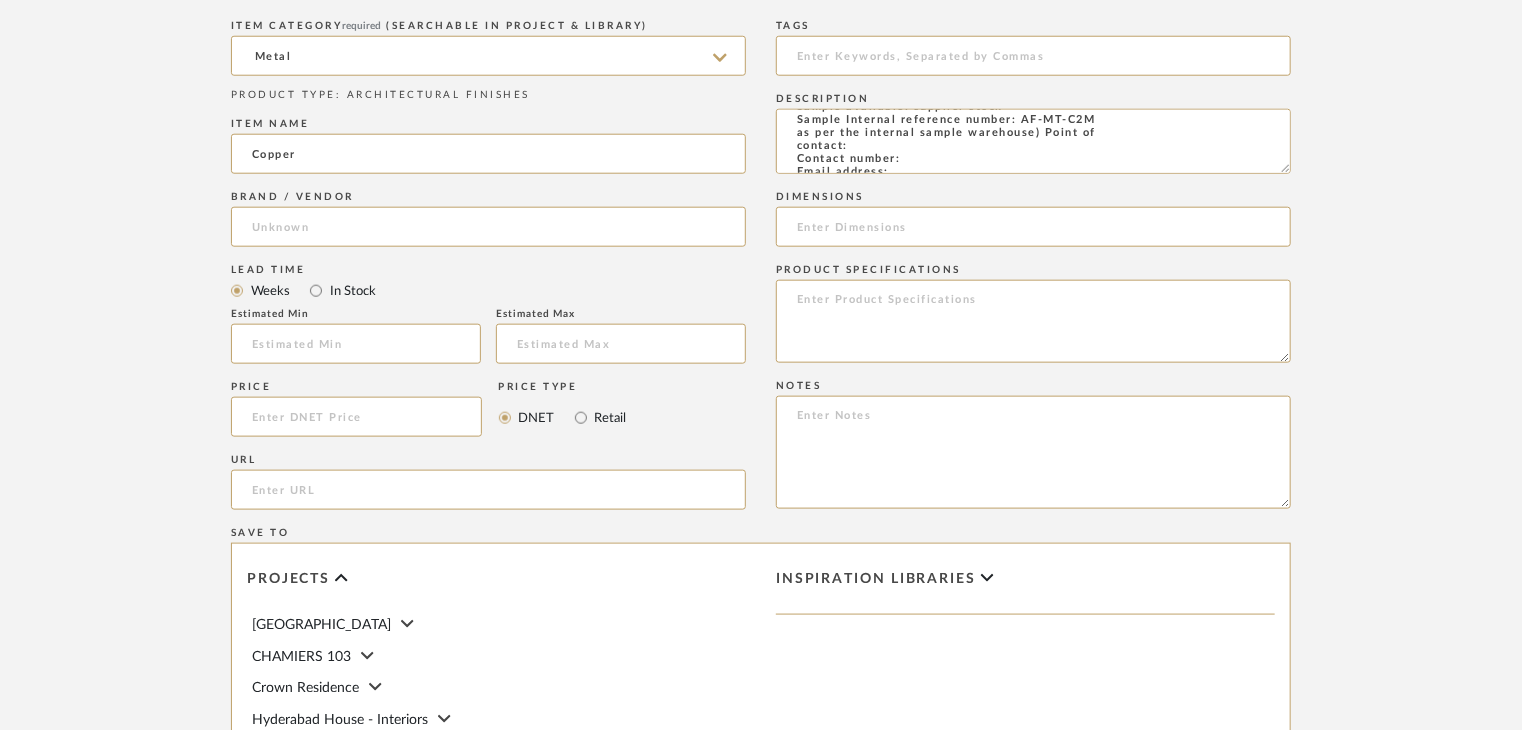 type on "Scarlet Splendour" 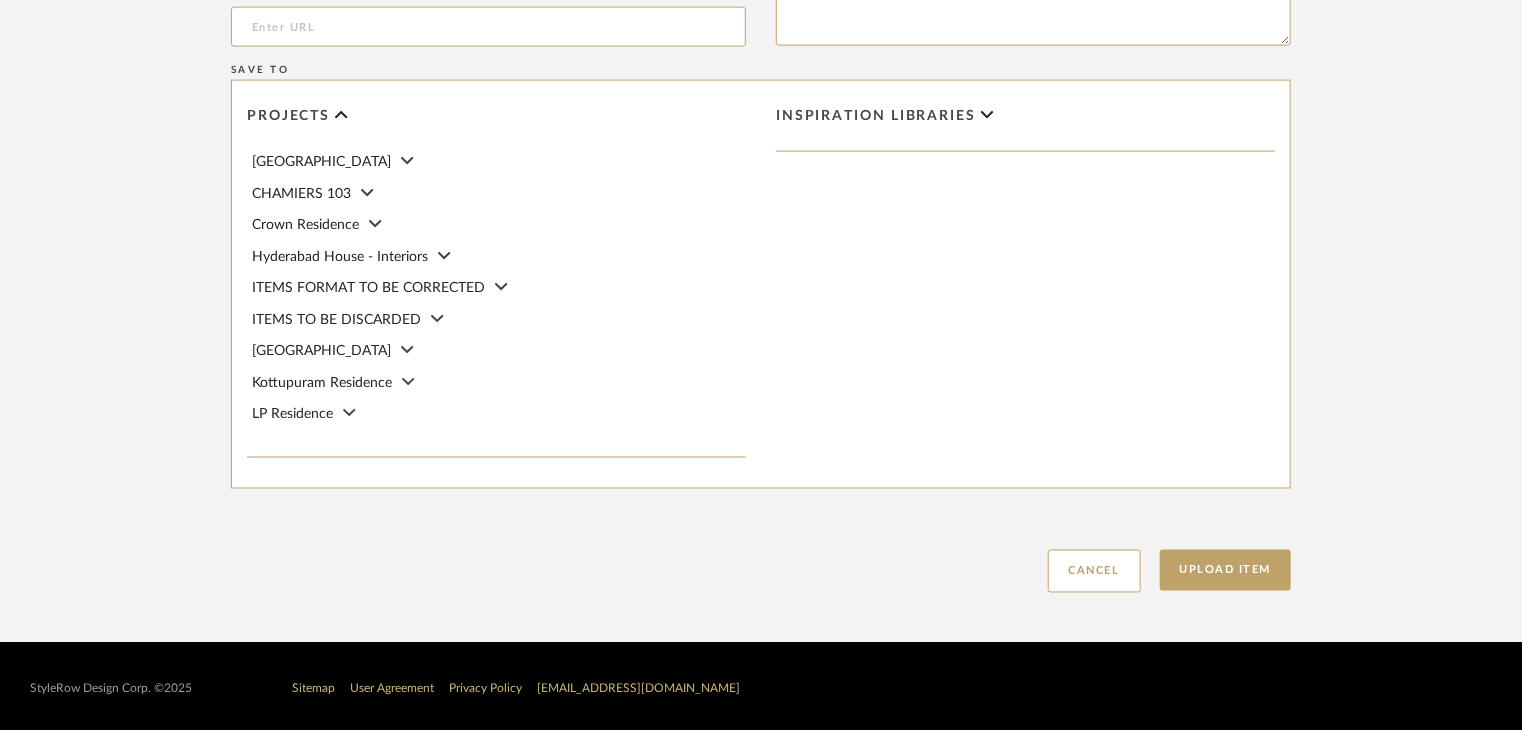 scroll, scrollTop: 1468, scrollLeft: 0, axis: vertical 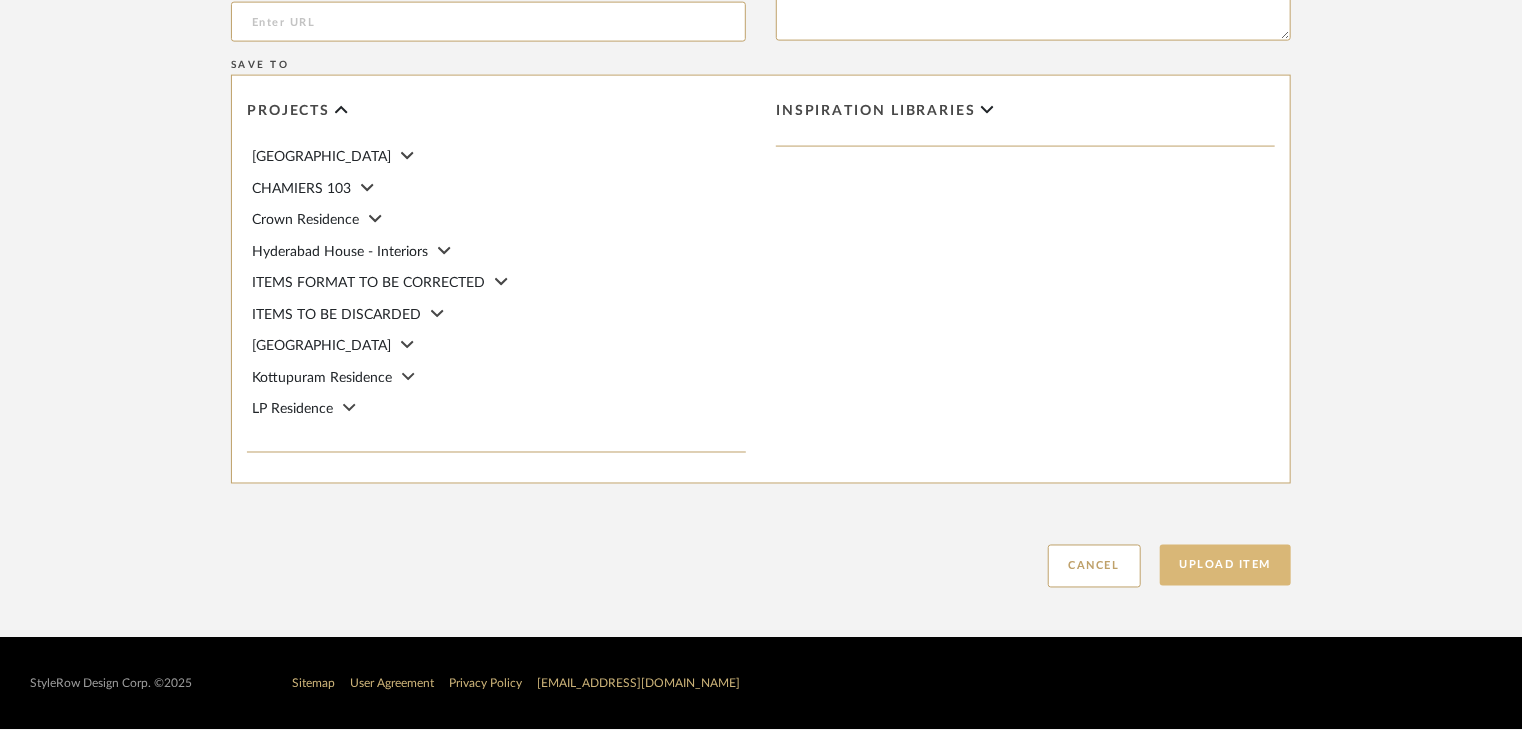 click on "Upload Item" 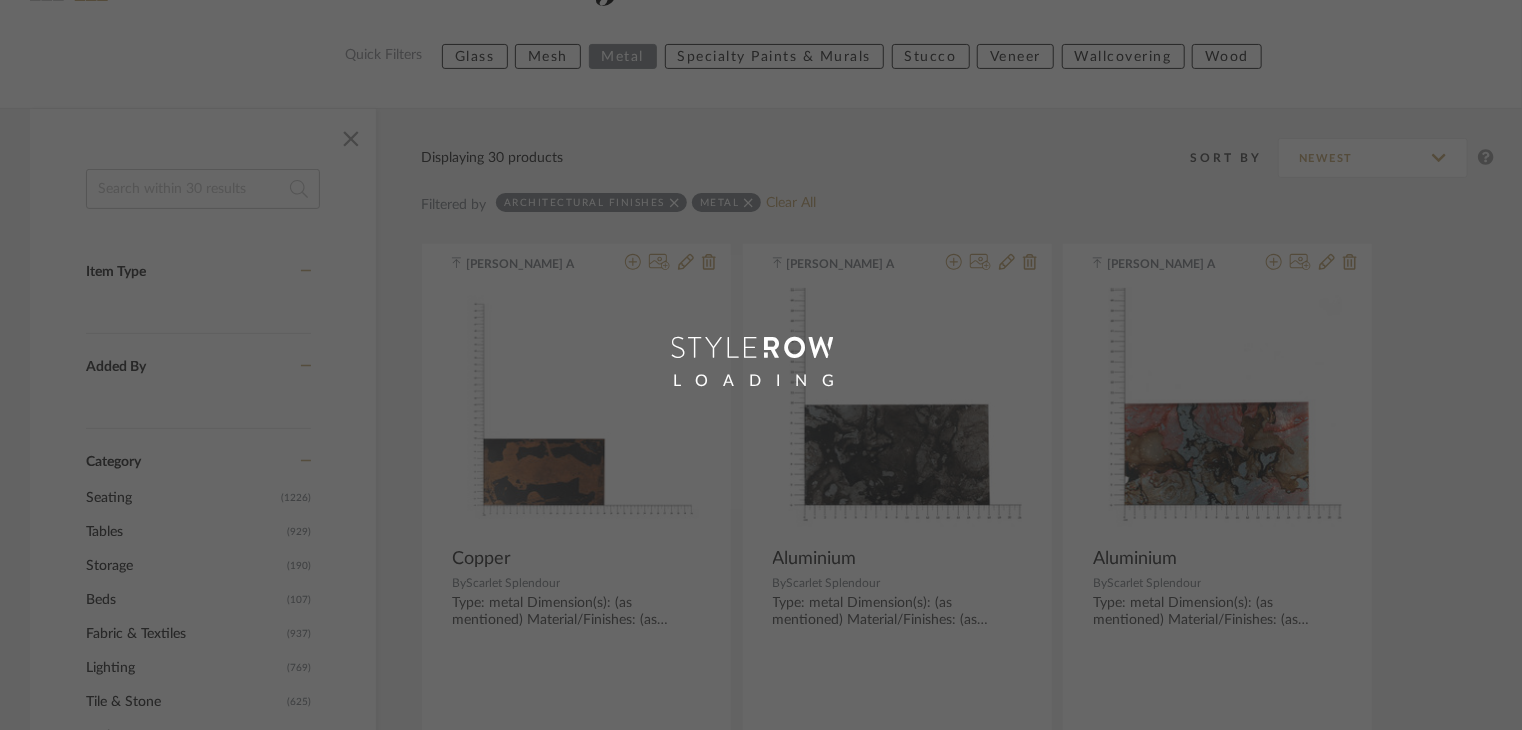 scroll, scrollTop: 0, scrollLeft: 0, axis: both 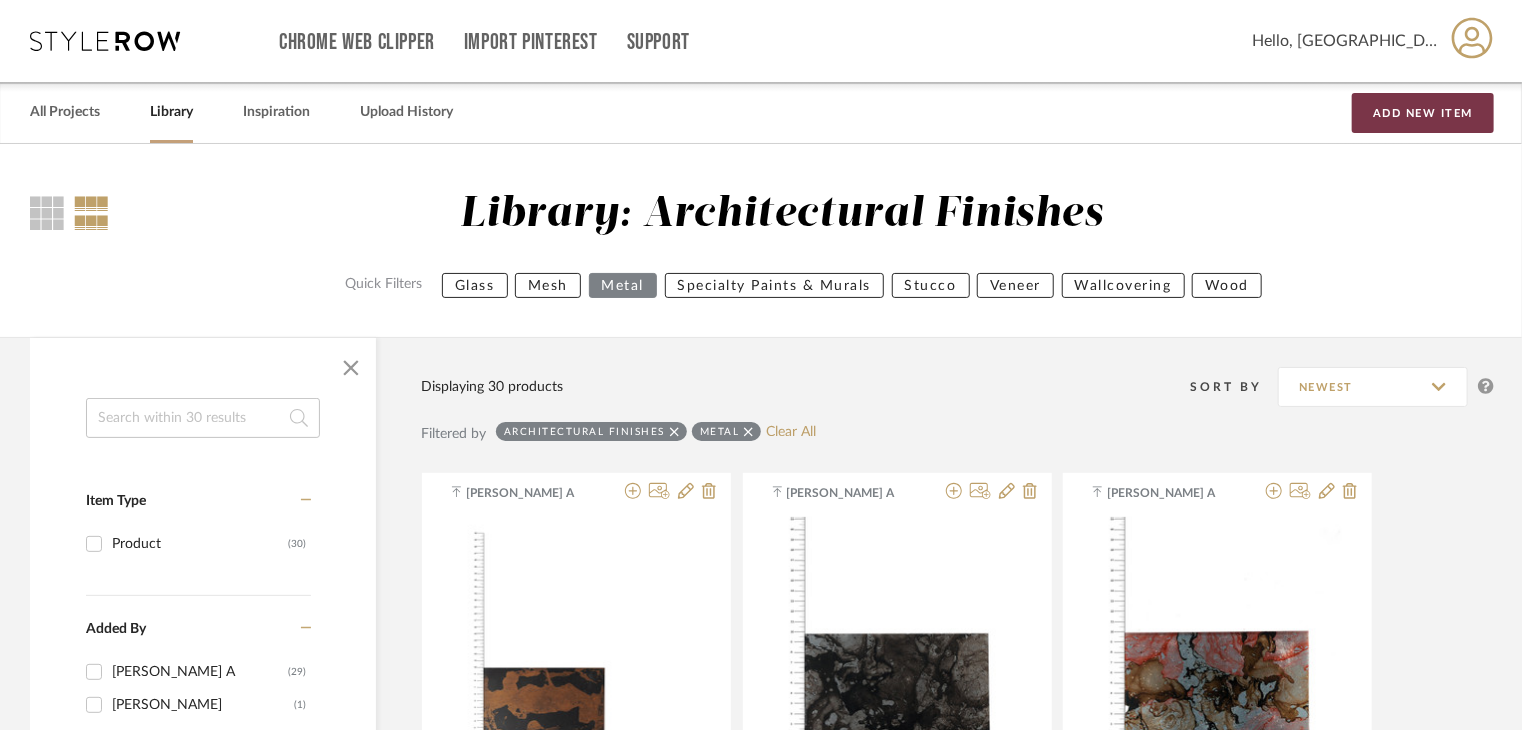 click on "Add New Item" at bounding box center (1423, 113) 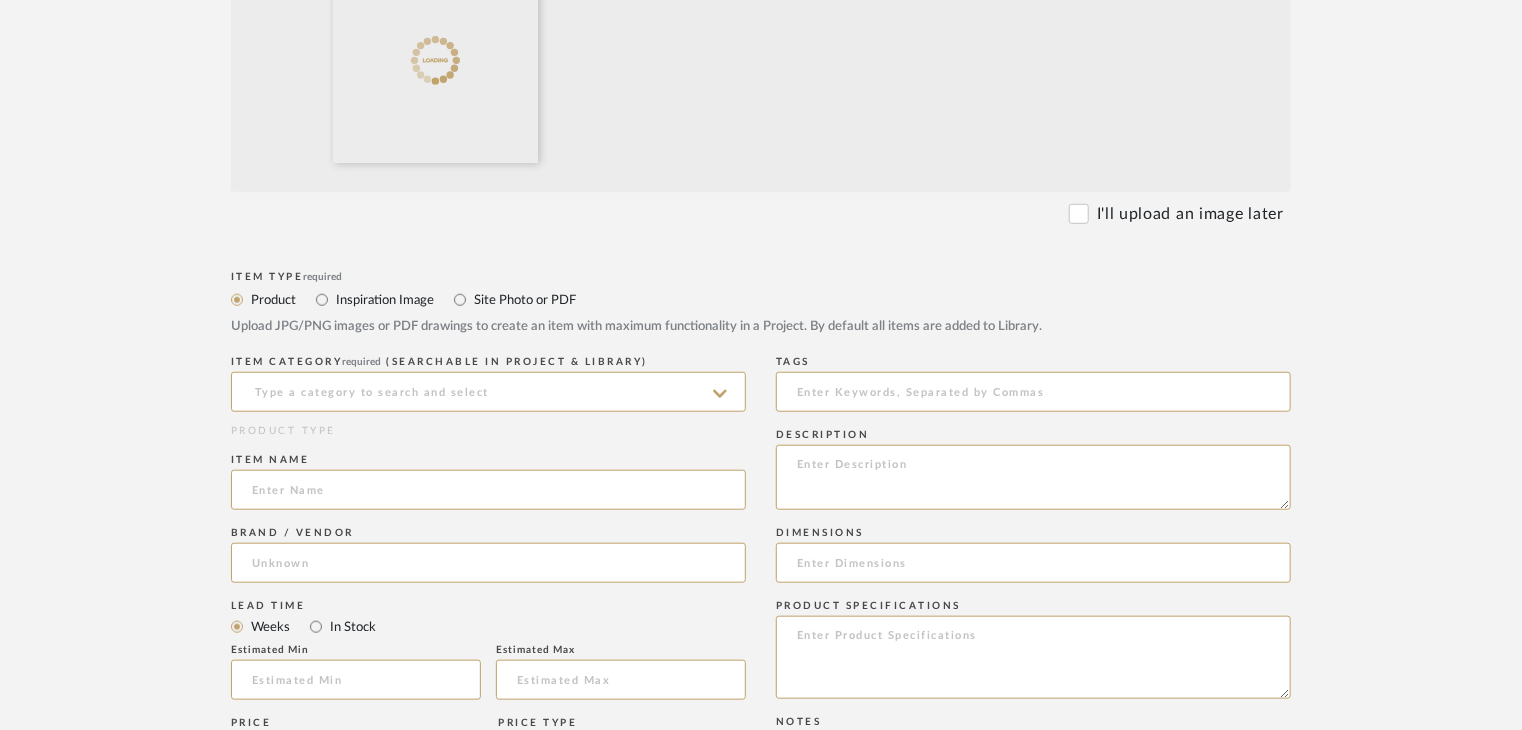 scroll, scrollTop: 700, scrollLeft: 0, axis: vertical 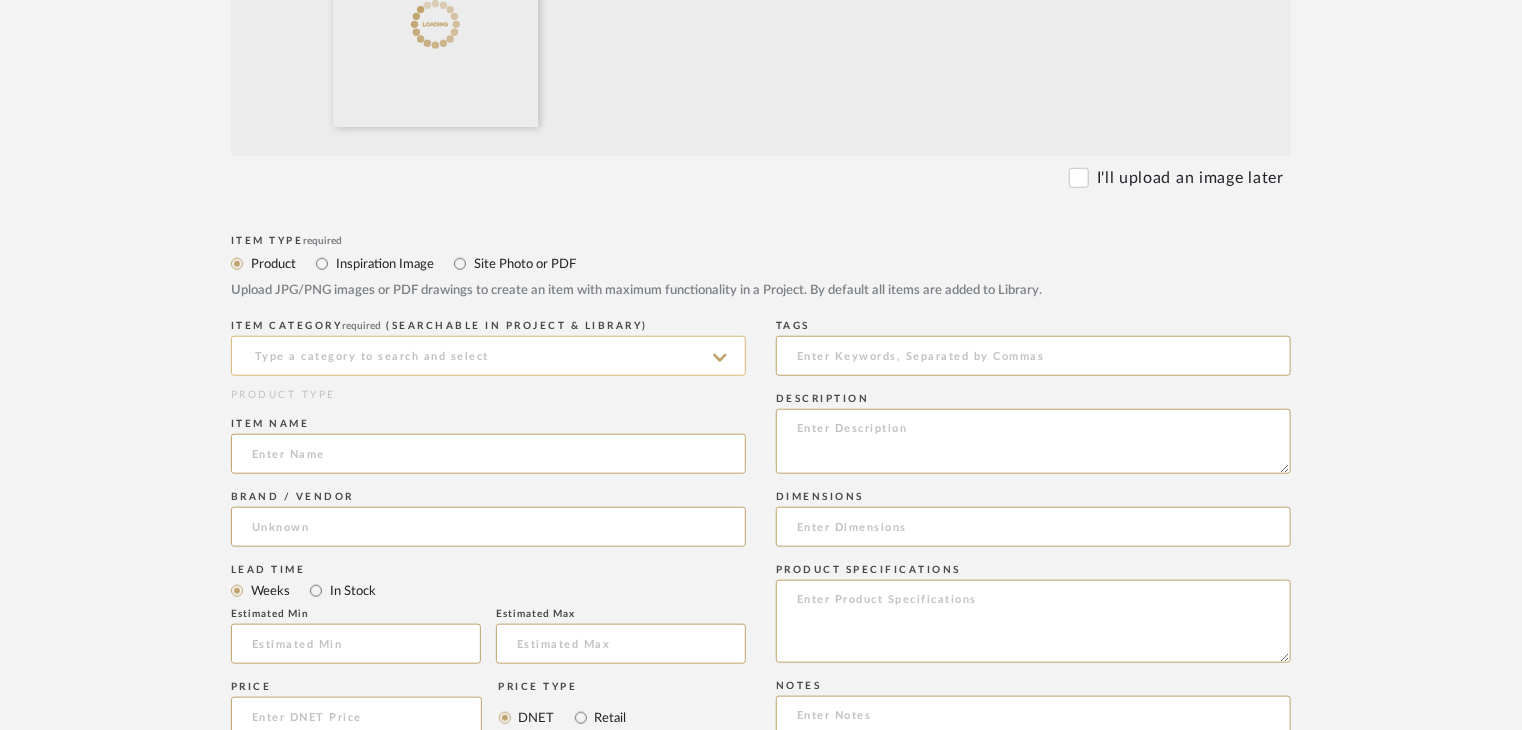 click 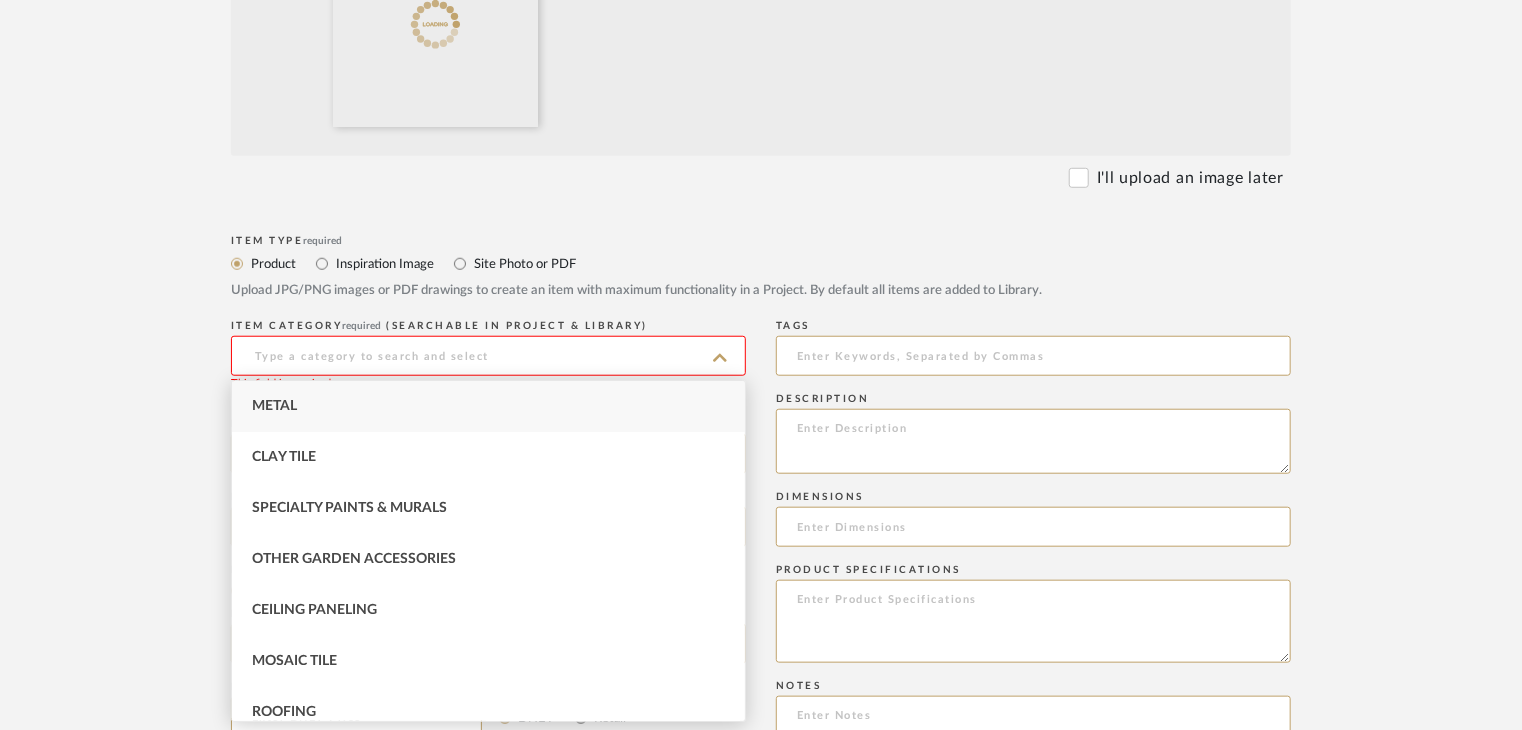 click on "Metal" at bounding box center [488, 406] 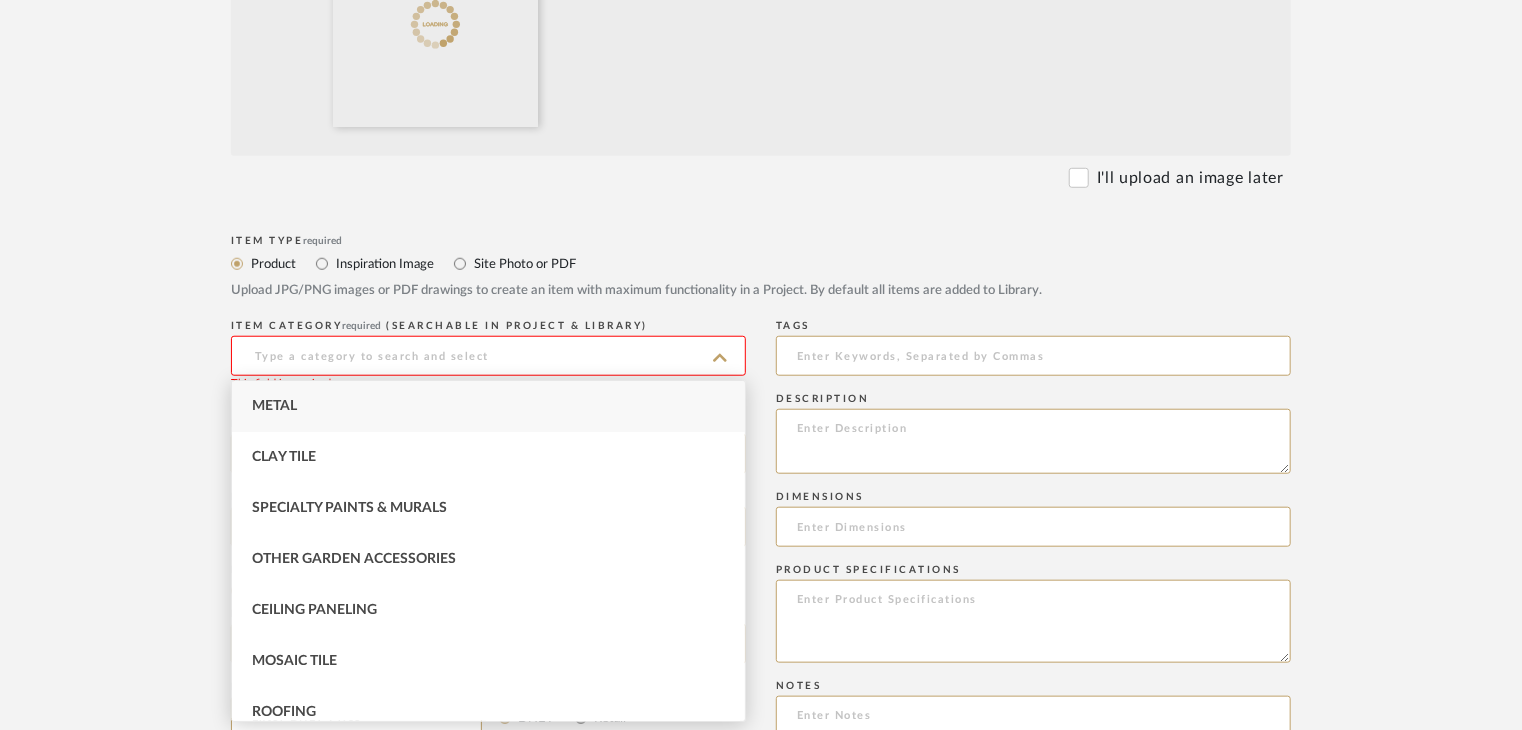 type on "Metal" 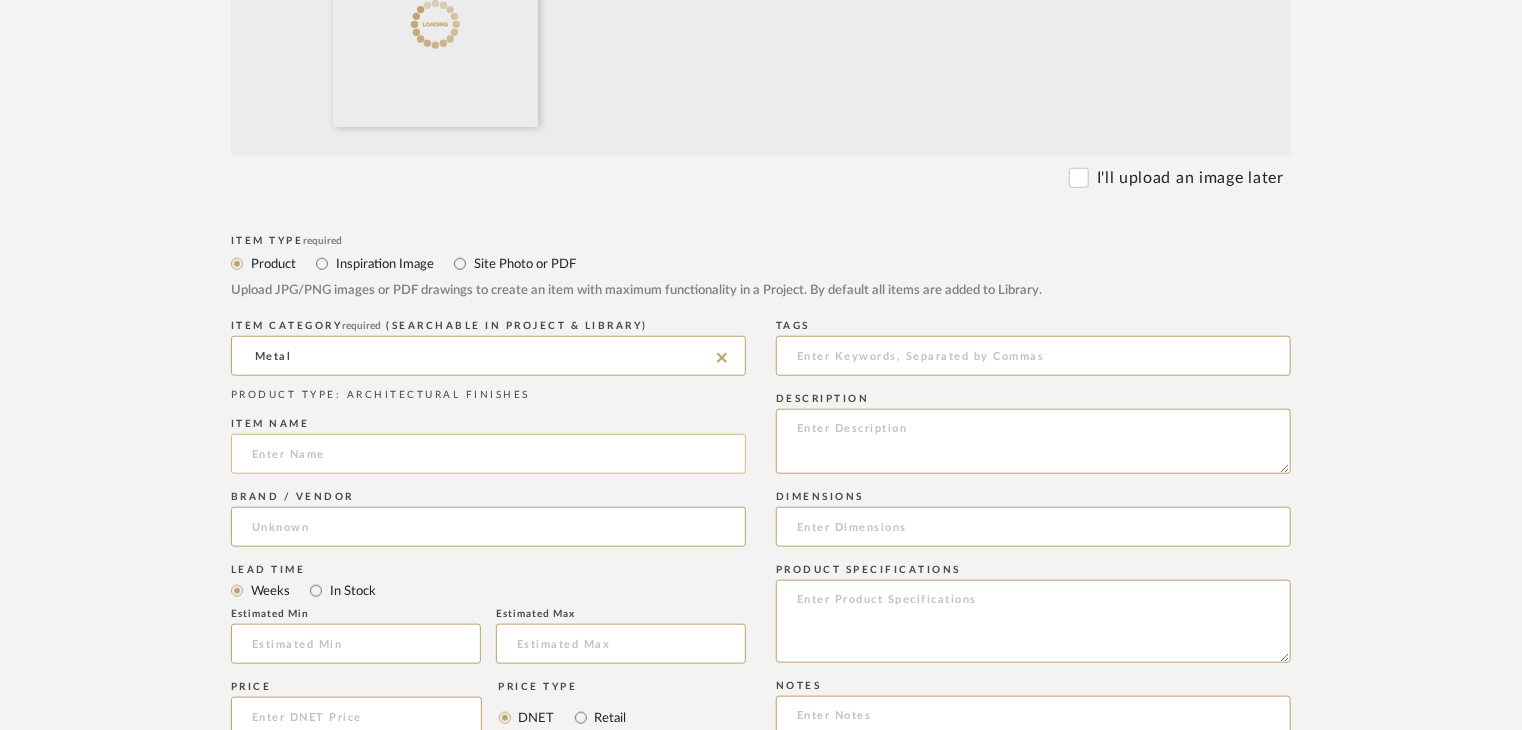 click 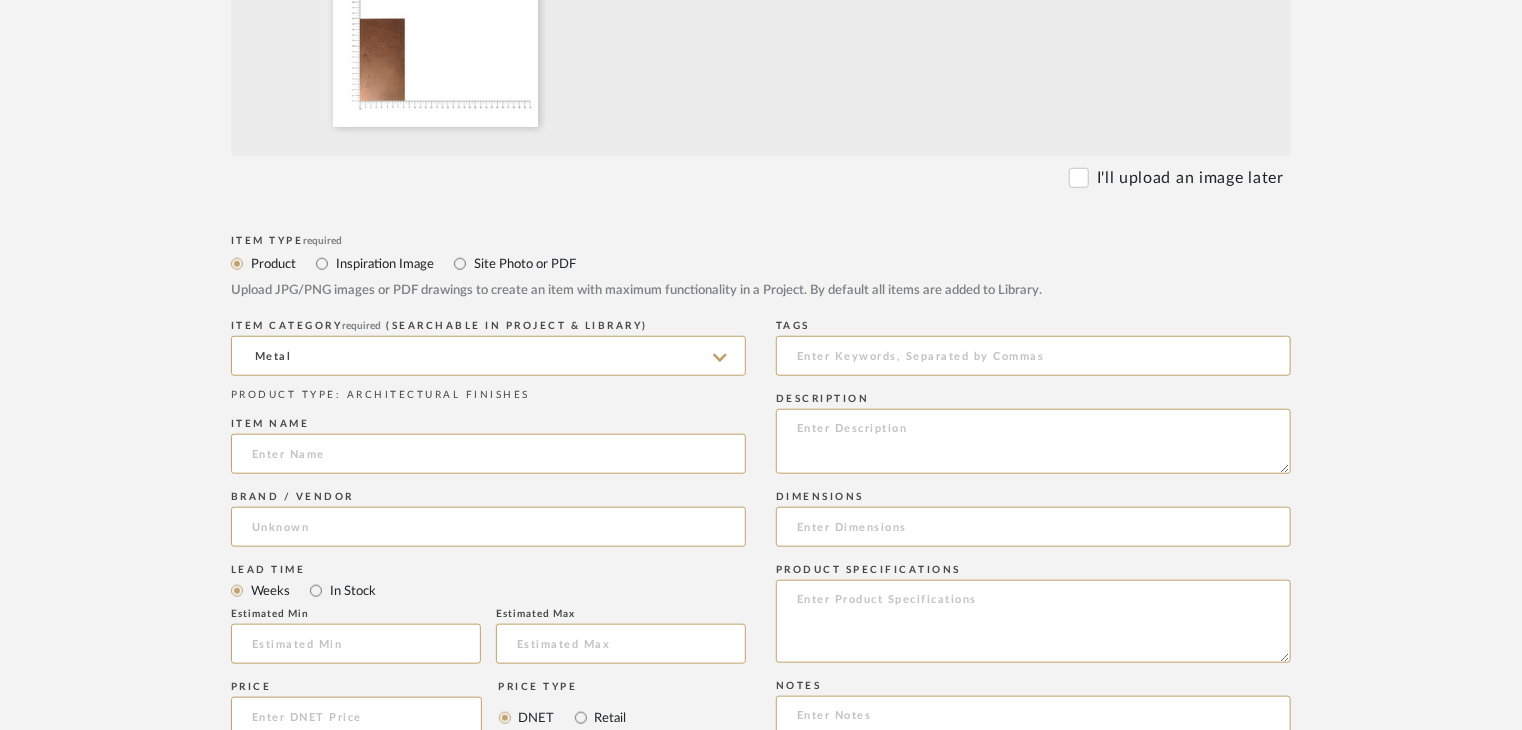 paste on "Copper" 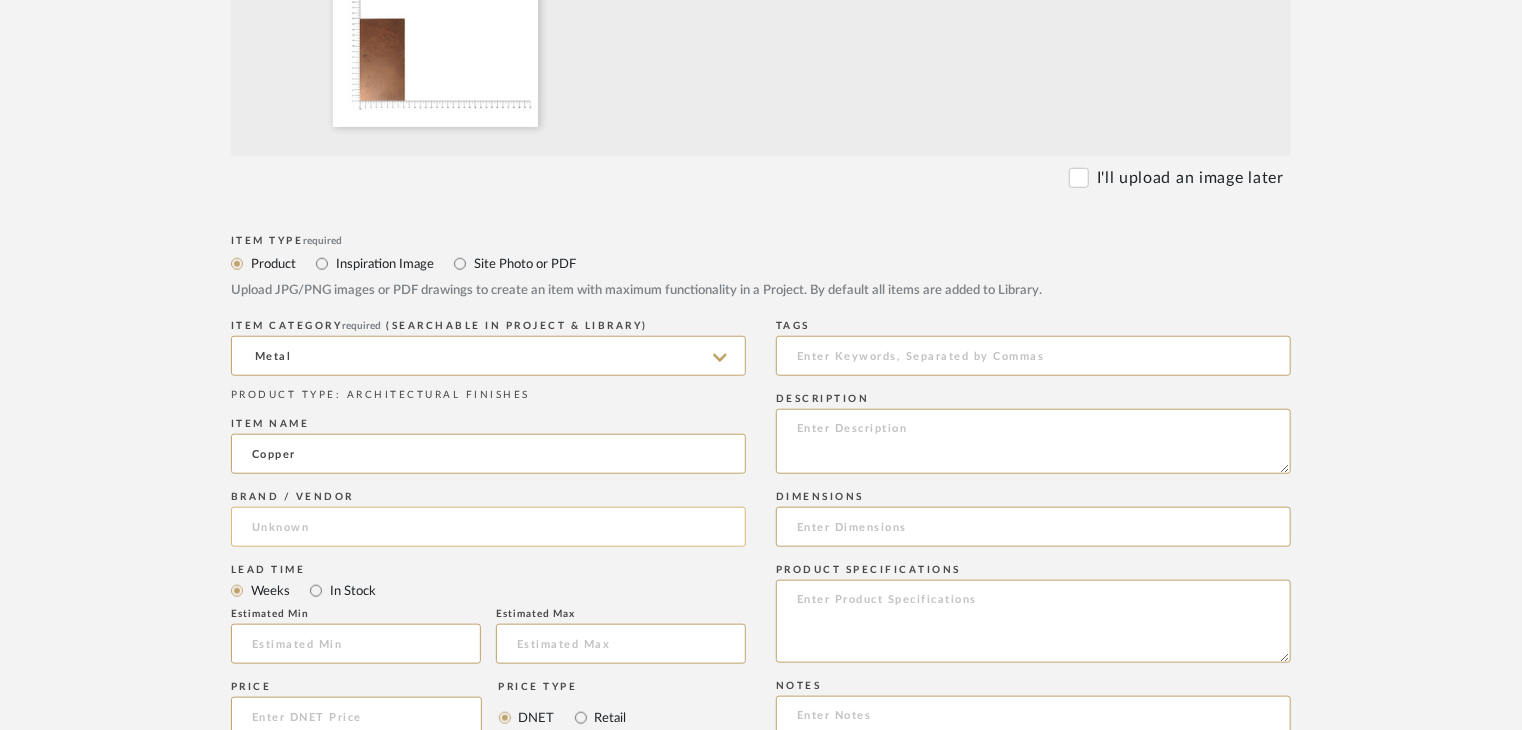 type on "Copper" 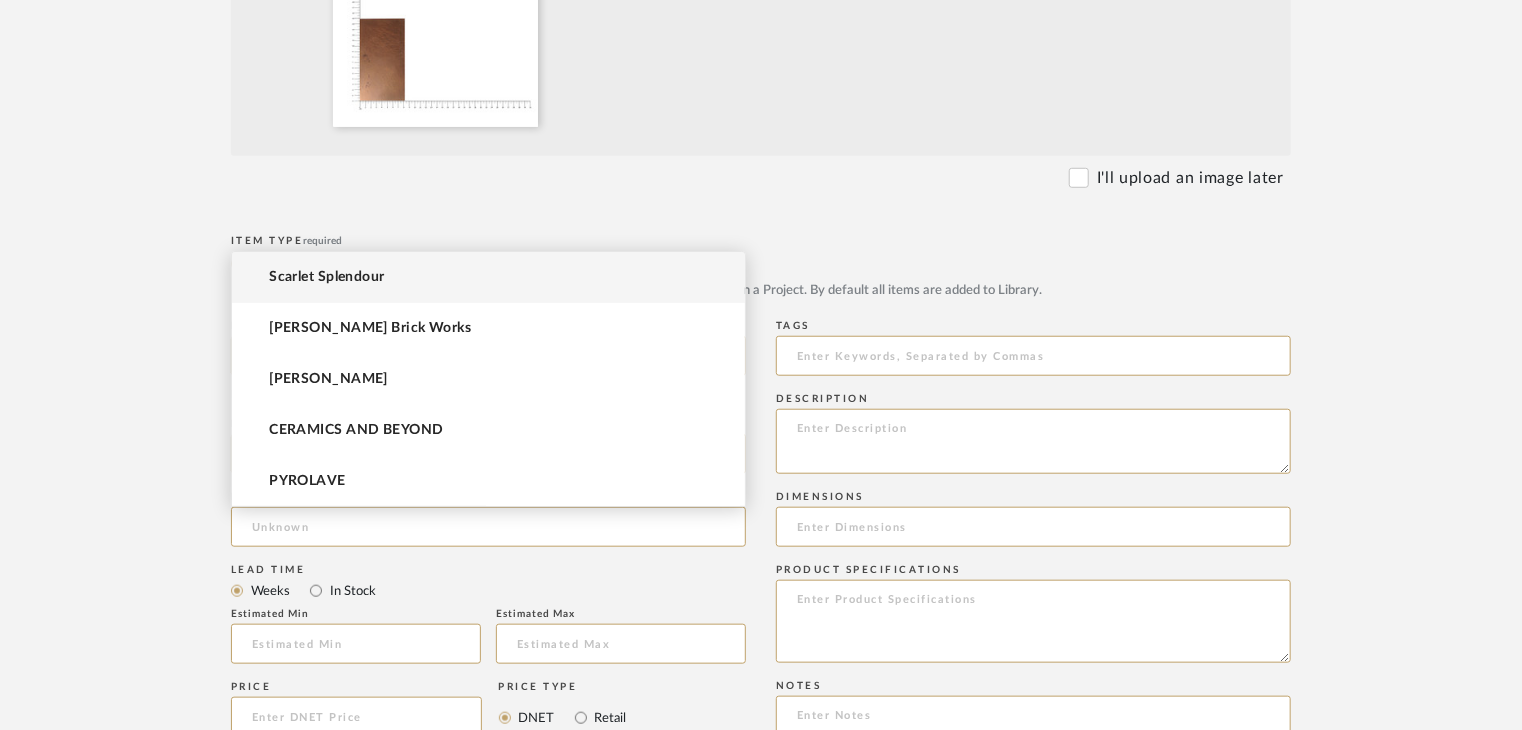 click on "Scarlet Splendour" at bounding box center (488, 277) 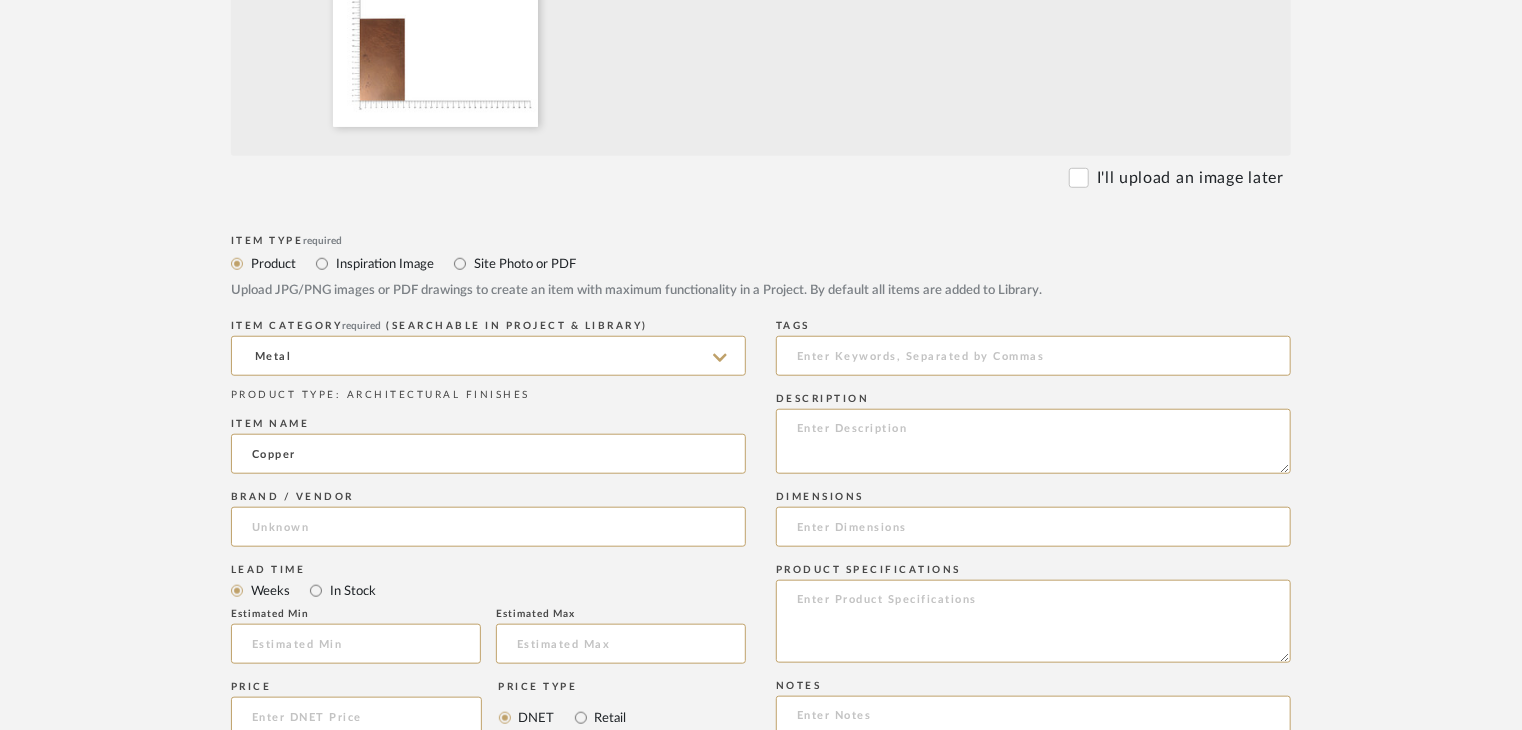 type on "Scarlet Splendour" 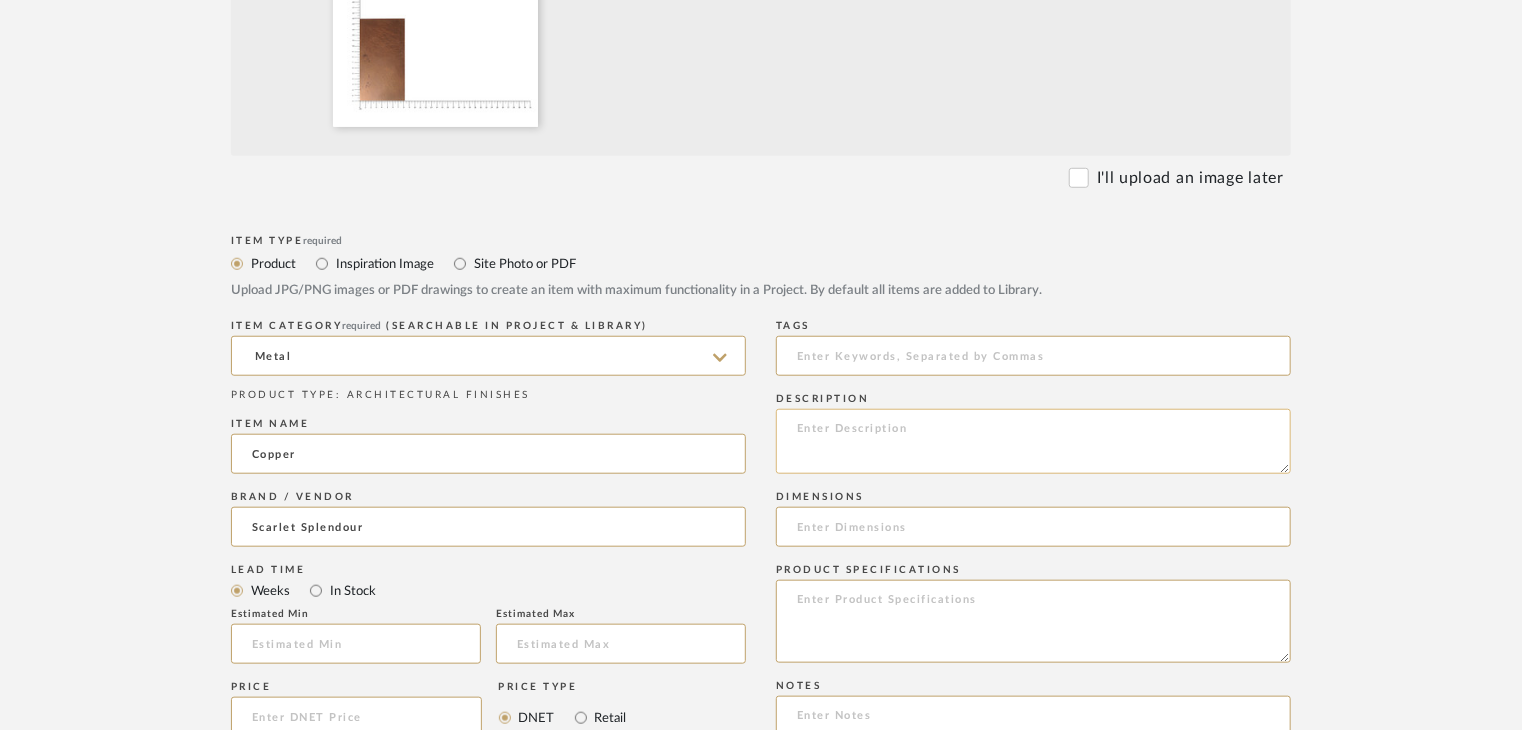 click 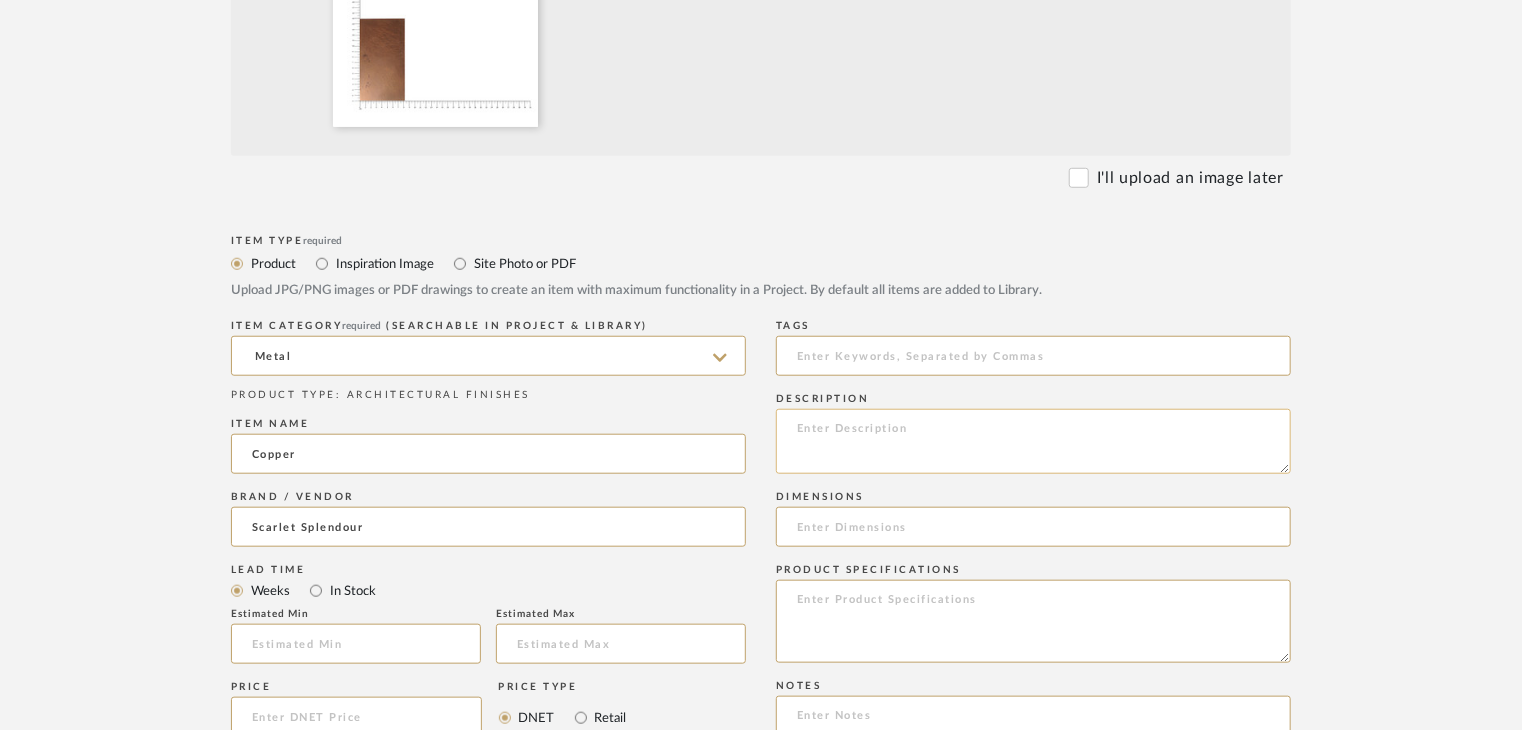 paste on "Type: metal
Dimension(s): (as mentioned)
Material/Finishes: (as mentioned)
Installation requirements, if any: (as applicable)
Price: (as mentioned)
Lead time: (as mentioned)
Sample available: supplier stock
Sample Internal reference number:
as per the internal sample warehouse) Point of
contact:
Contact number:
Email address:
Address:
Additional contact information:" 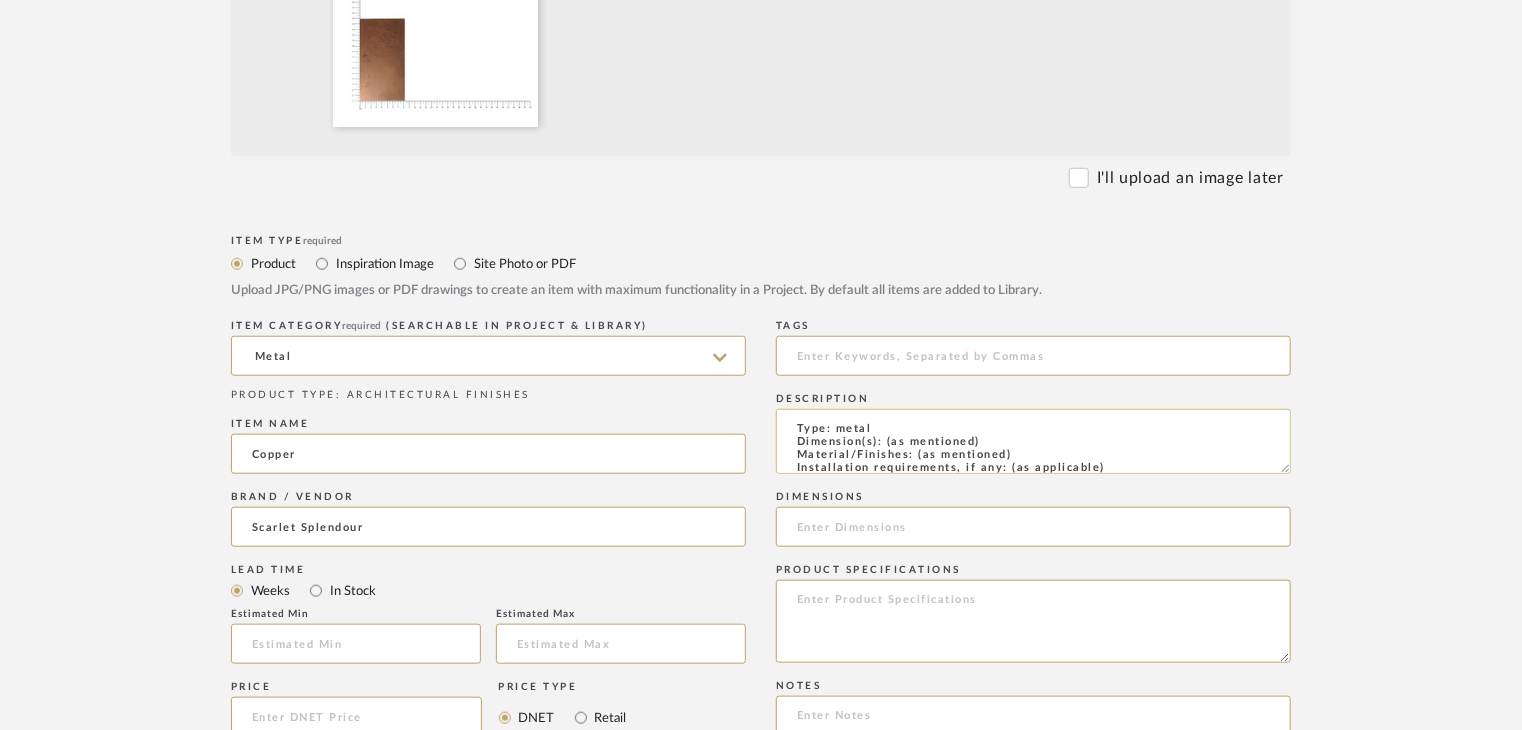 scroll, scrollTop: 137, scrollLeft: 0, axis: vertical 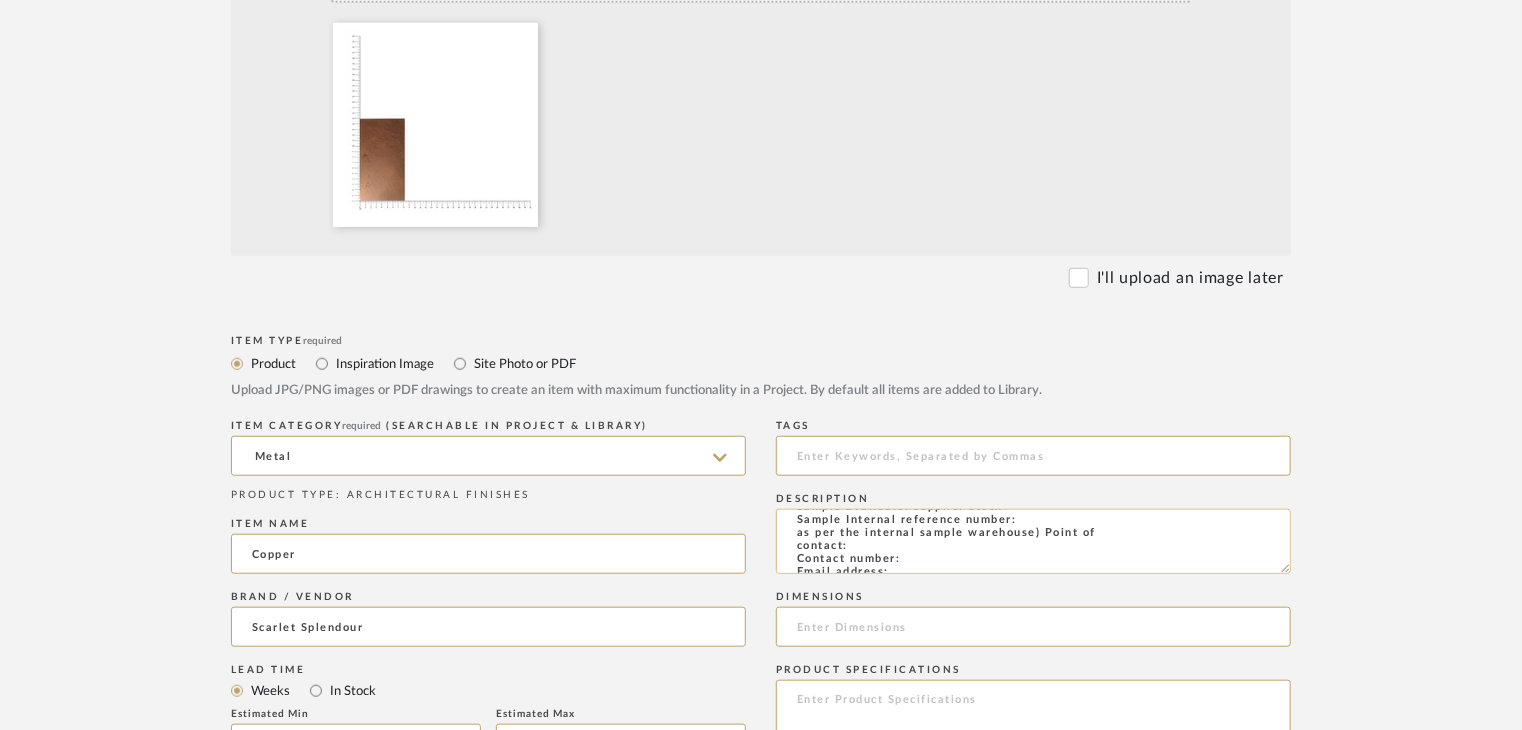 click on "Type: metal
Dimension(s): (as mentioned)
Material/Finishes: (as mentioned)
Installation requirements, if any: (as applicable)
Price: (as mentioned)
Lead time: (as mentioned)
Sample available: supplier stock
Sample Internal reference number:
as per the internal sample warehouse) Point of
contact:
Contact number:
Email address:
Address:
Additional contact information:" 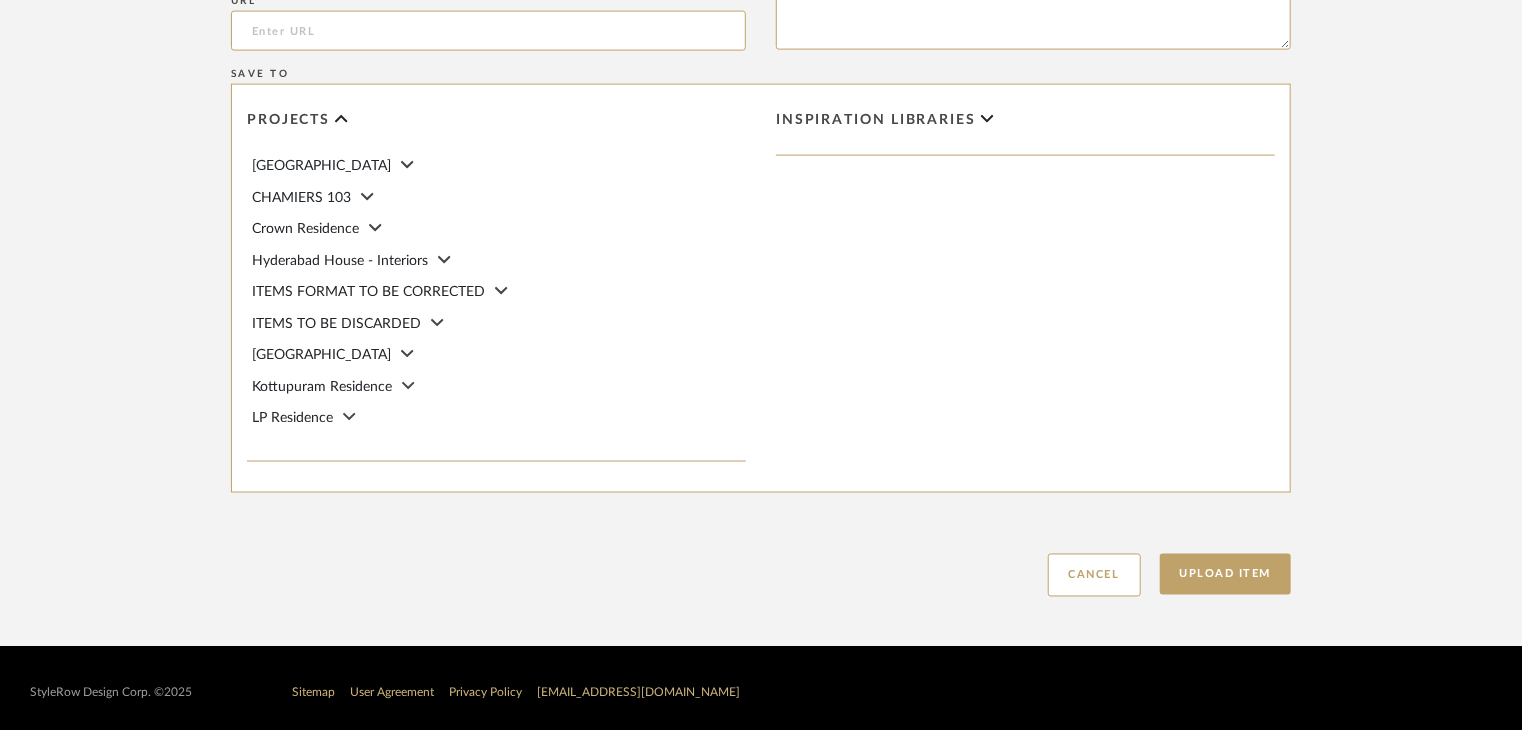 scroll, scrollTop: 1468, scrollLeft: 0, axis: vertical 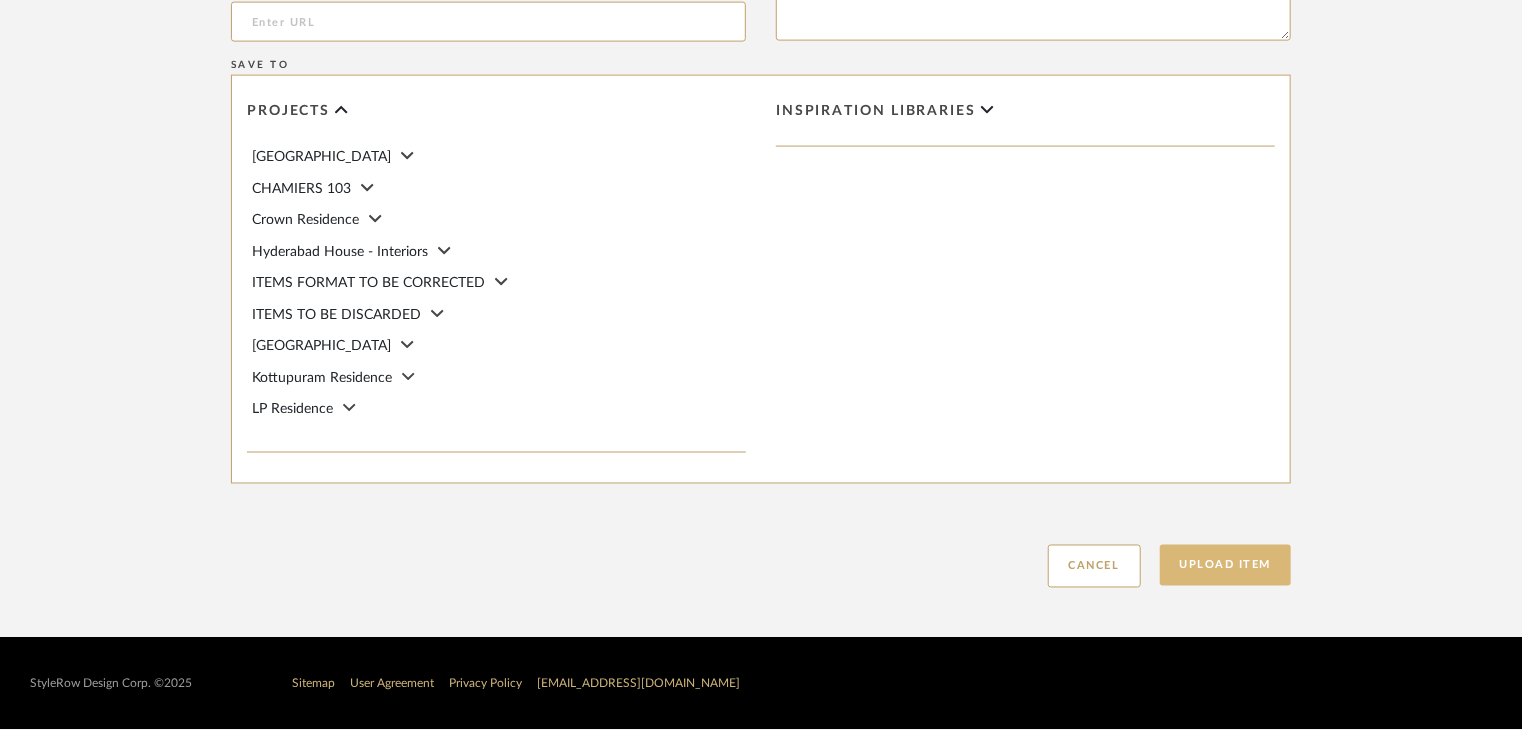 type on "Type: metal
Dimension(s): (as mentioned)
Material/Finishes: (as mentioned)
Installation requirements, if any: (as applicable)
Price: (as mentioned)
Lead time: (as mentioned)
Sample available: supplier stock
Sample Internal reference number: AF-MT-C3M
as per the internal sample warehouse) Point of
contact:
Contact number:
Email address:
Address:
Additional contact information:" 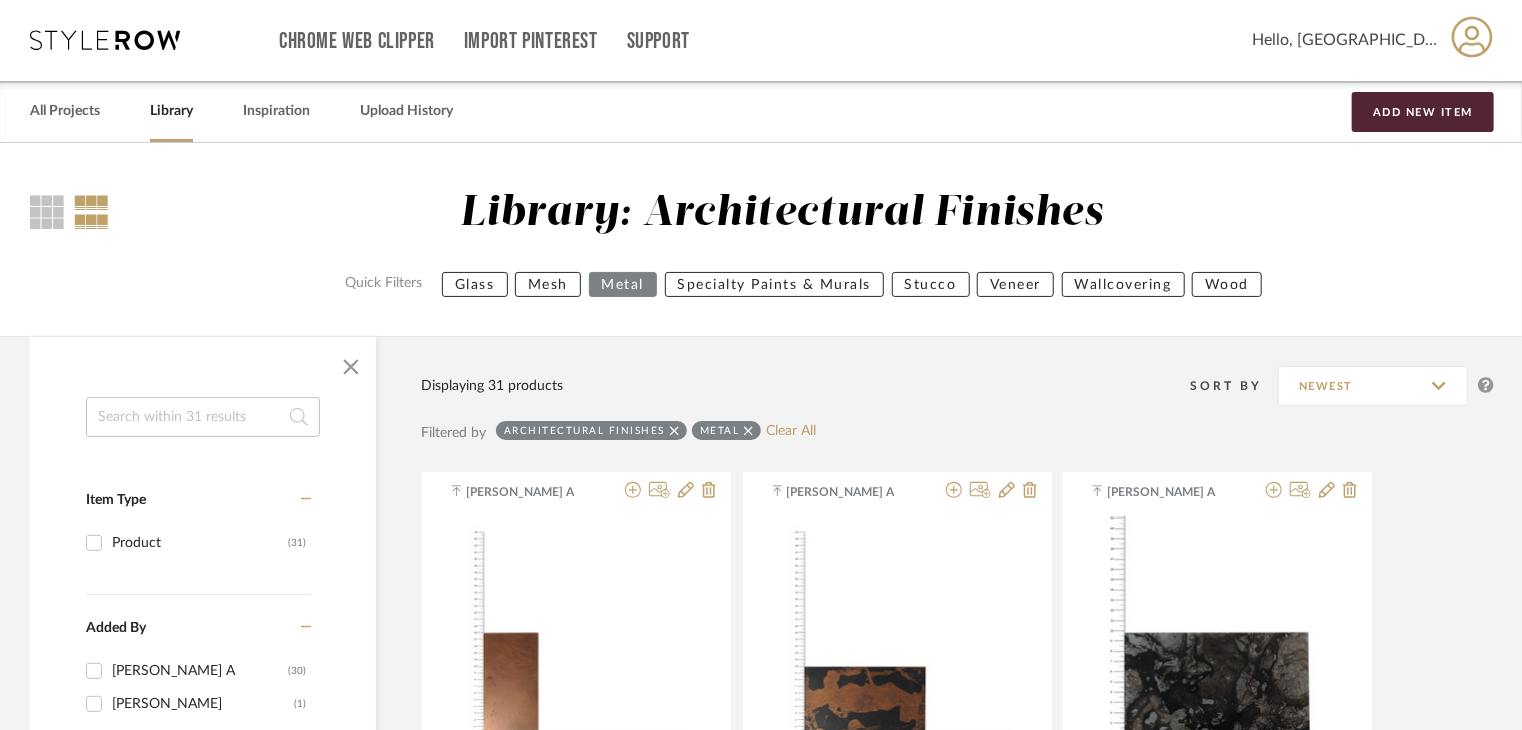 scroll, scrollTop: 0, scrollLeft: 0, axis: both 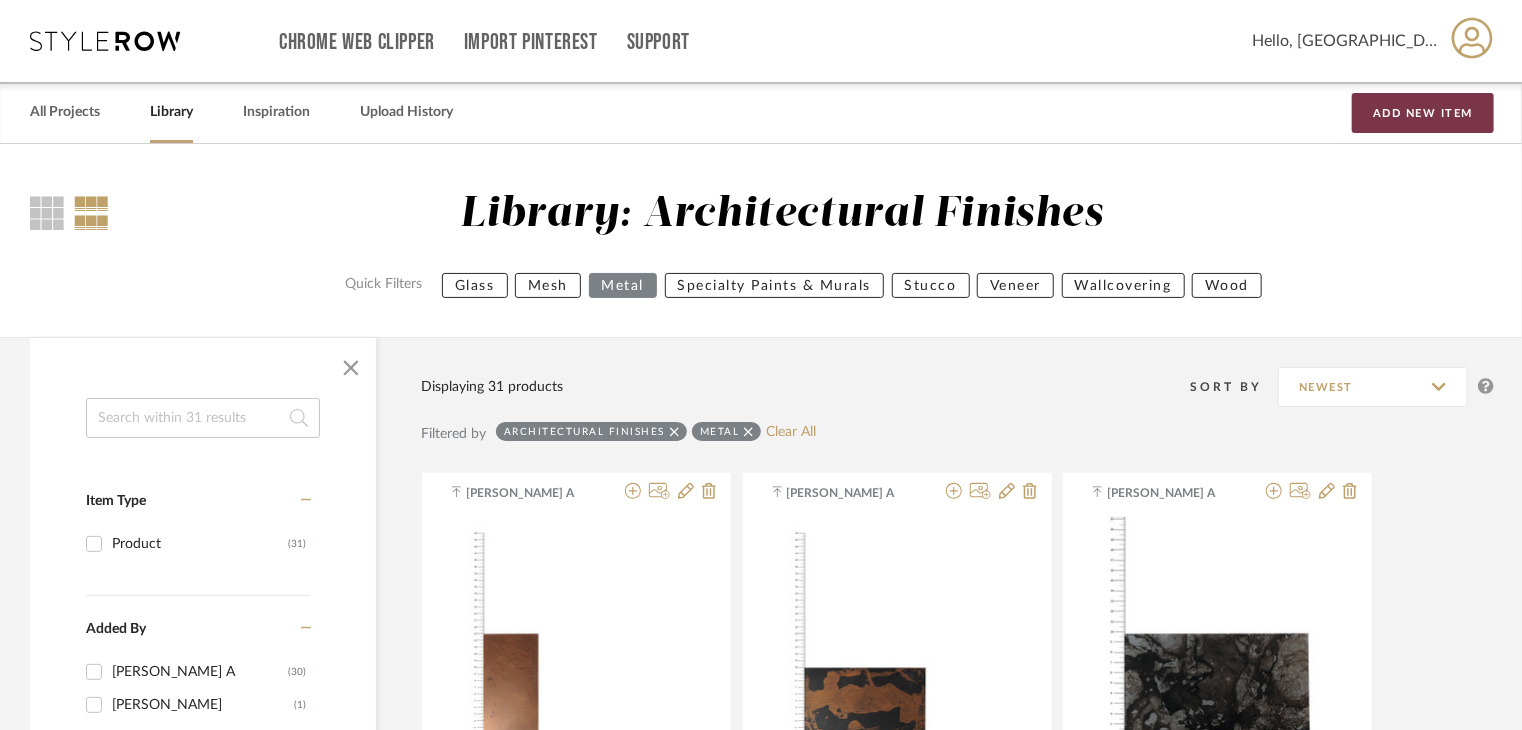 click on "Add New Item" at bounding box center (1423, 113) 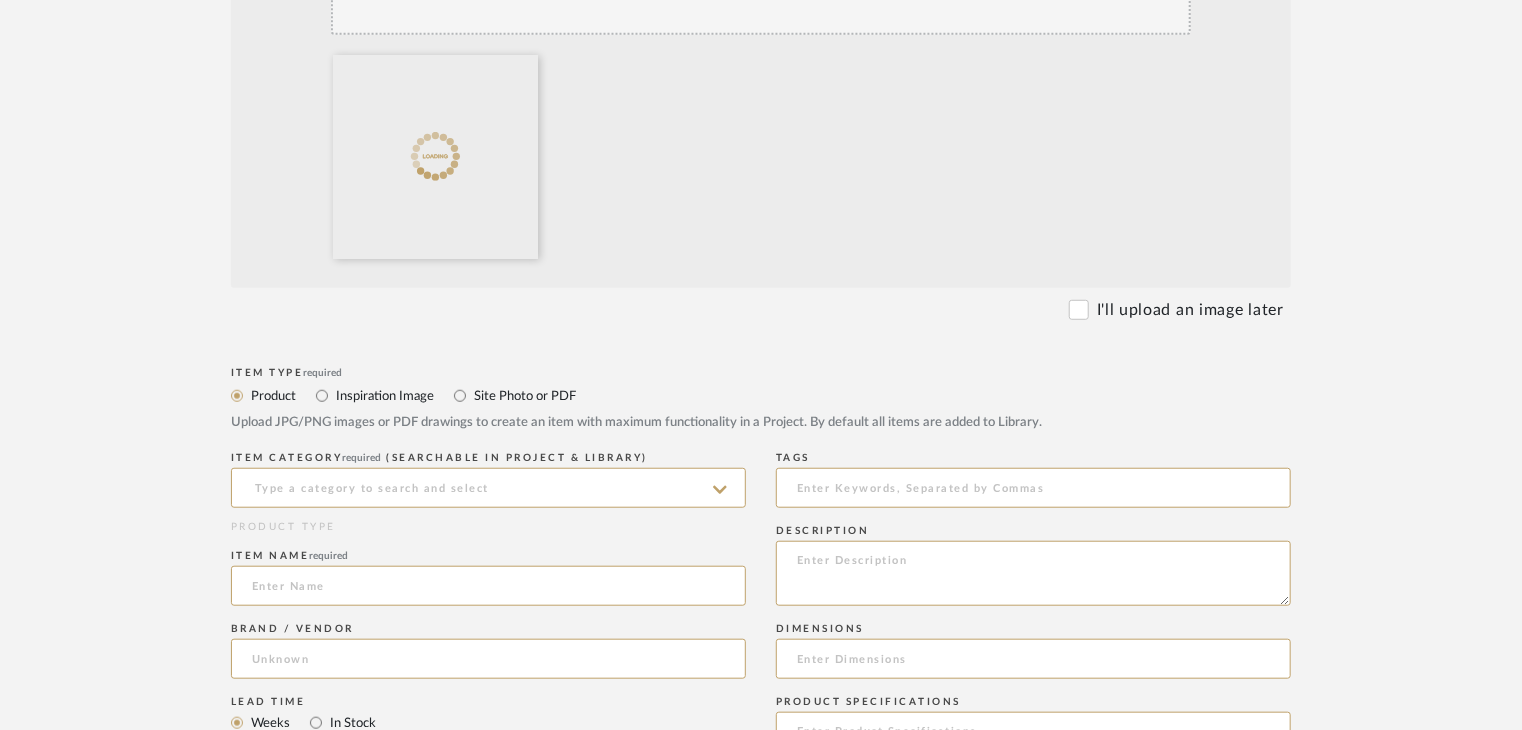 scroll, scrollTop: 700, scrollLeft: 0, axis: vertical 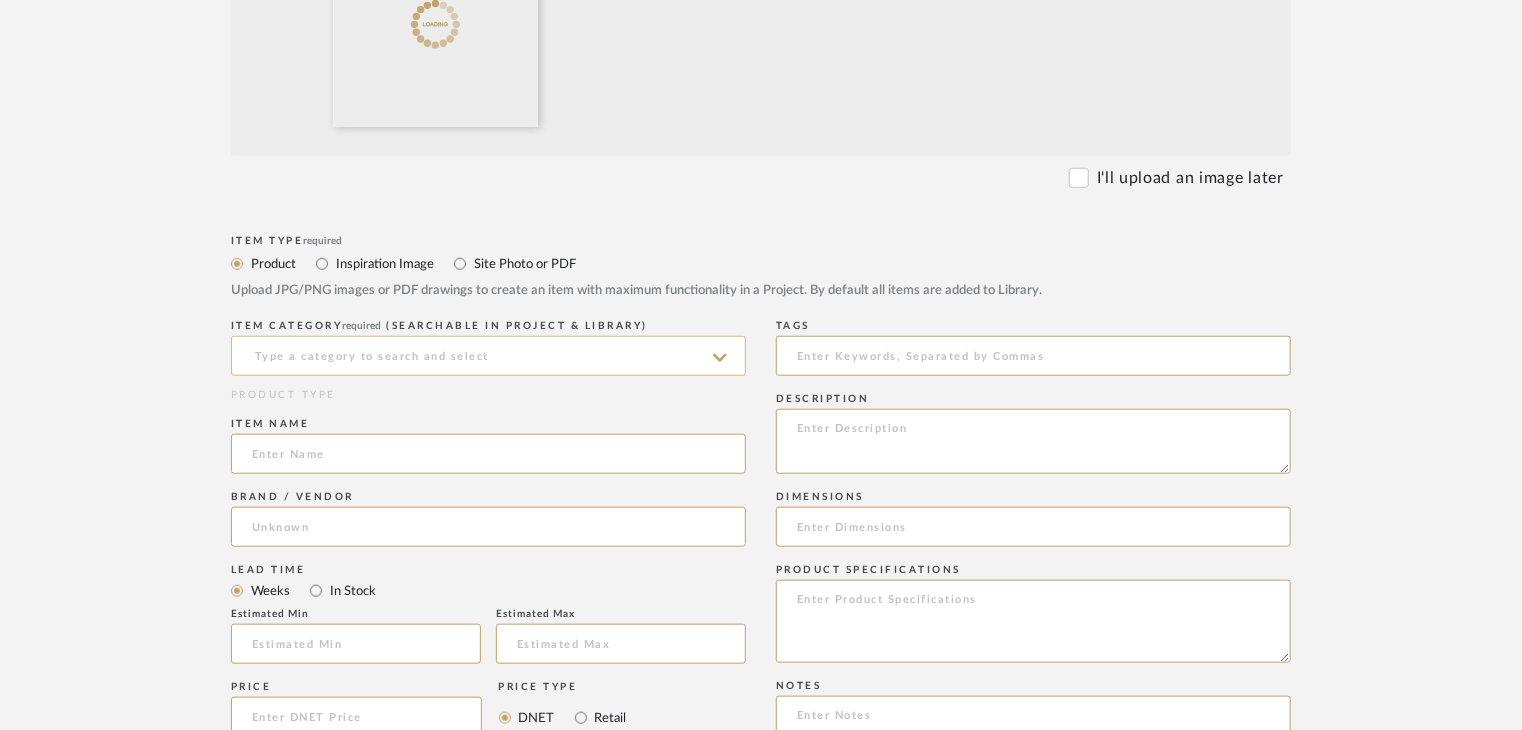 click 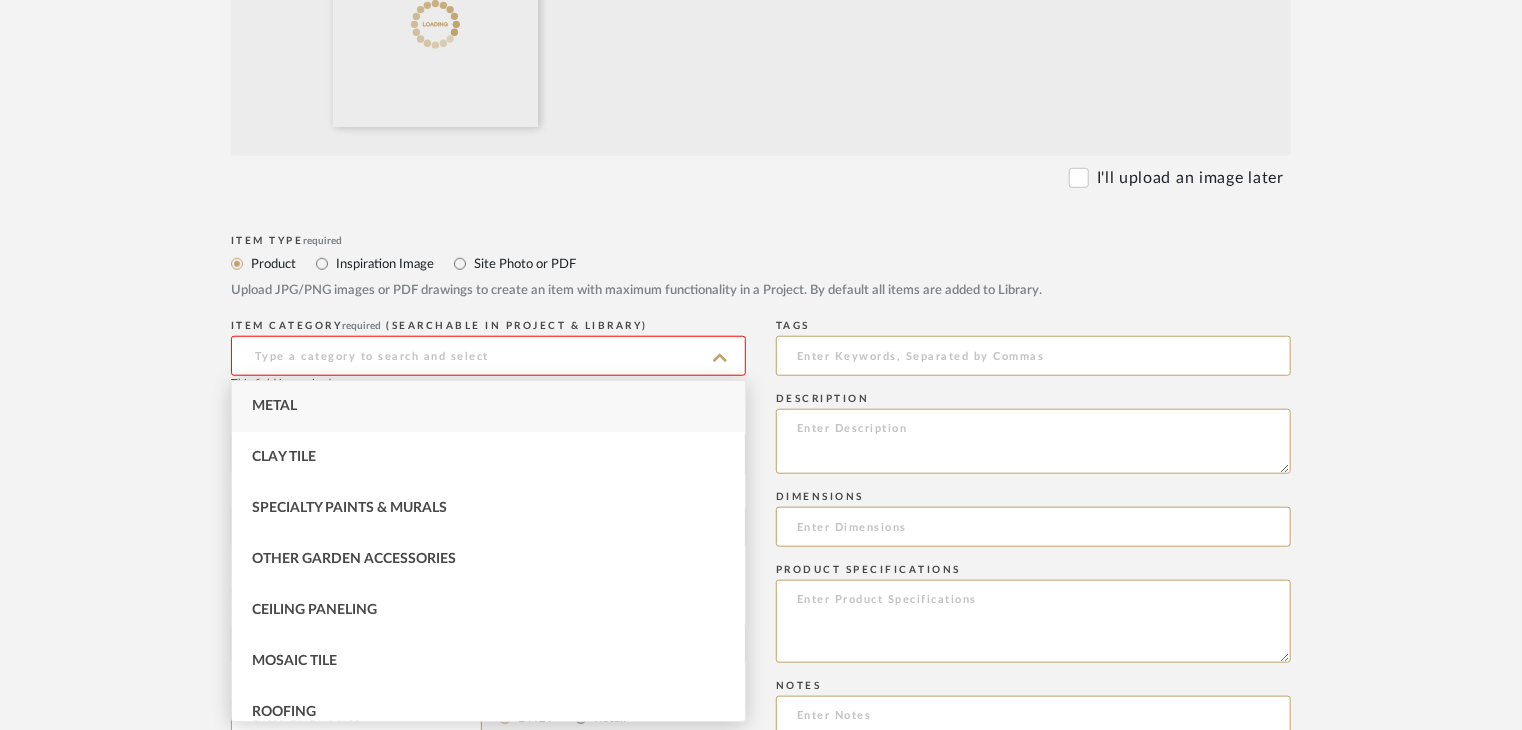 click on "Metal" at bounding box center [488, 406] 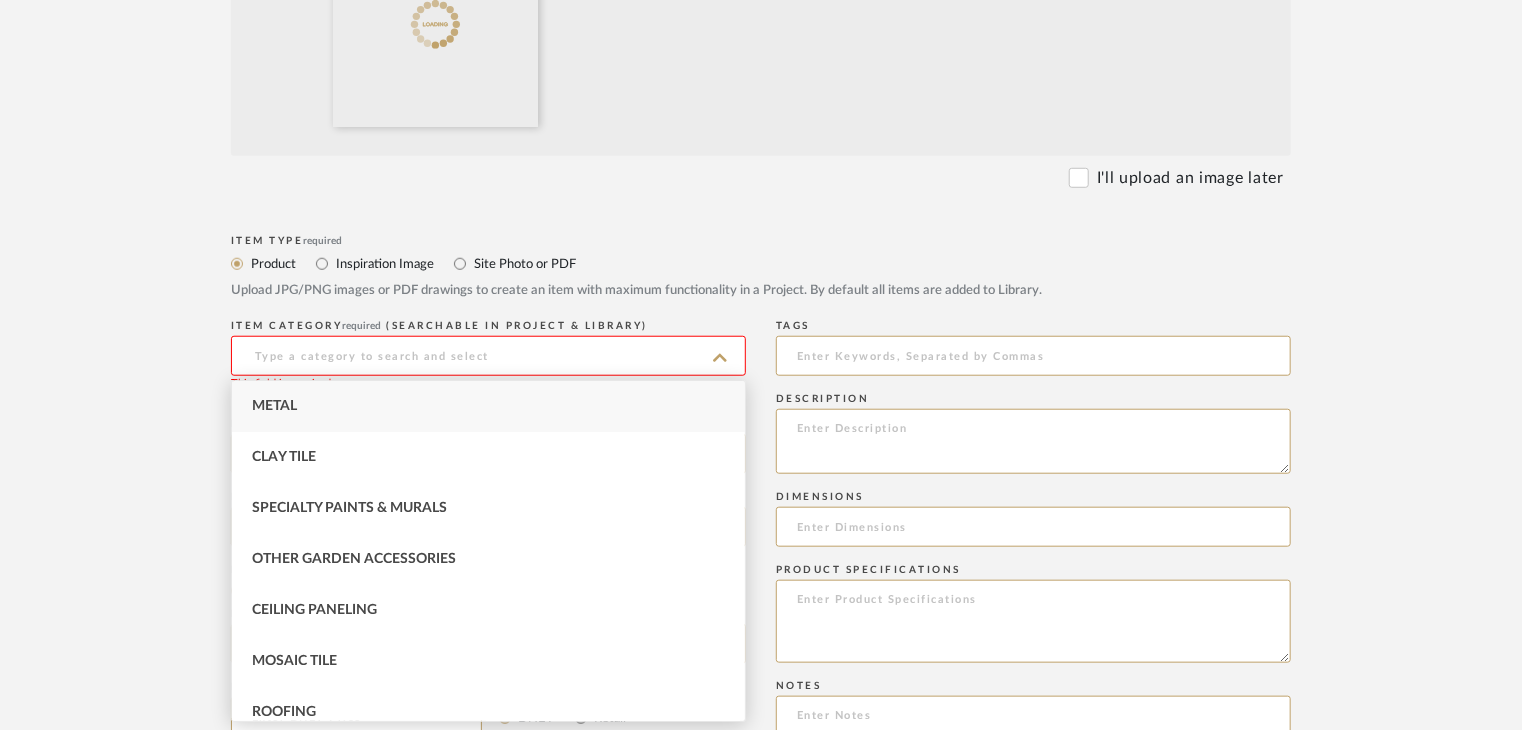 type on "Metal" 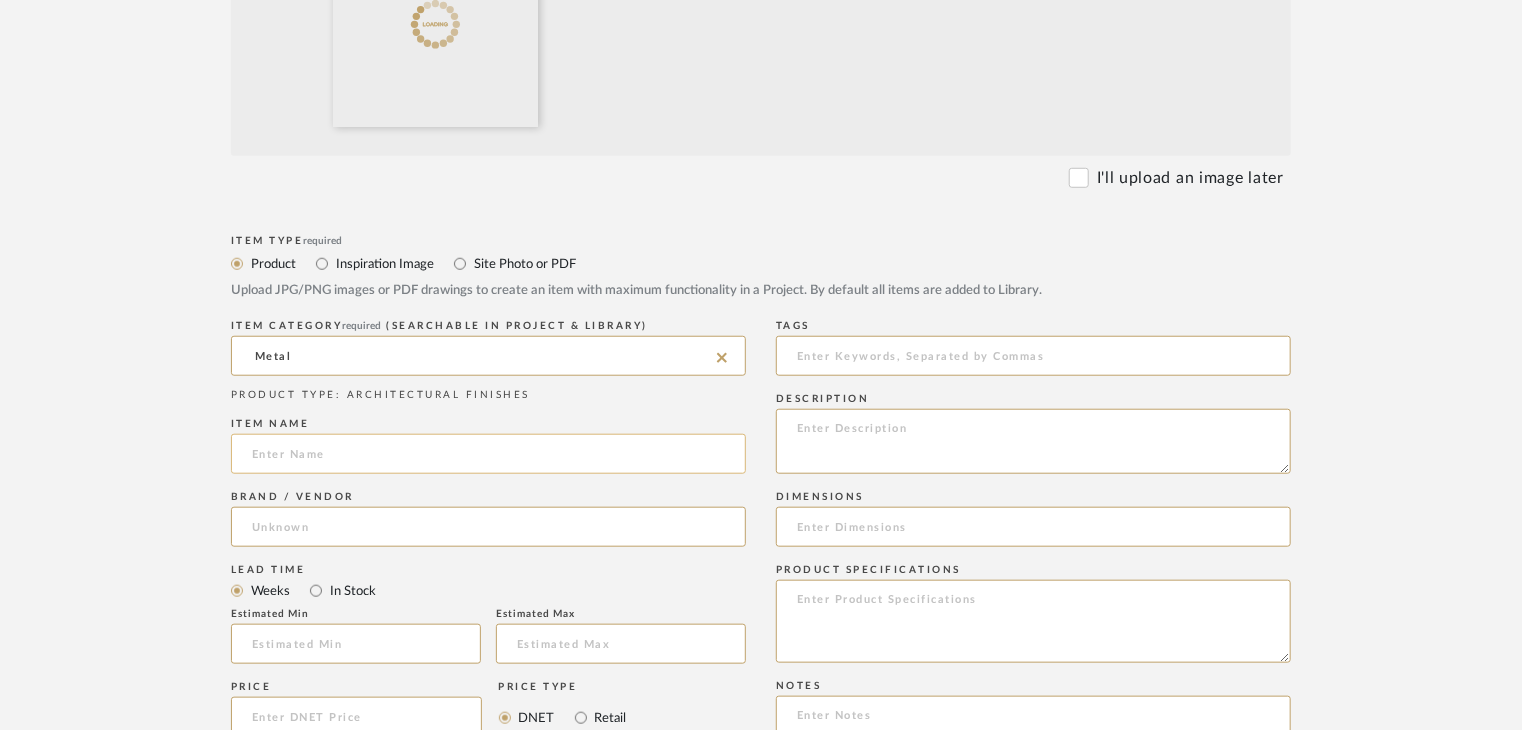 click 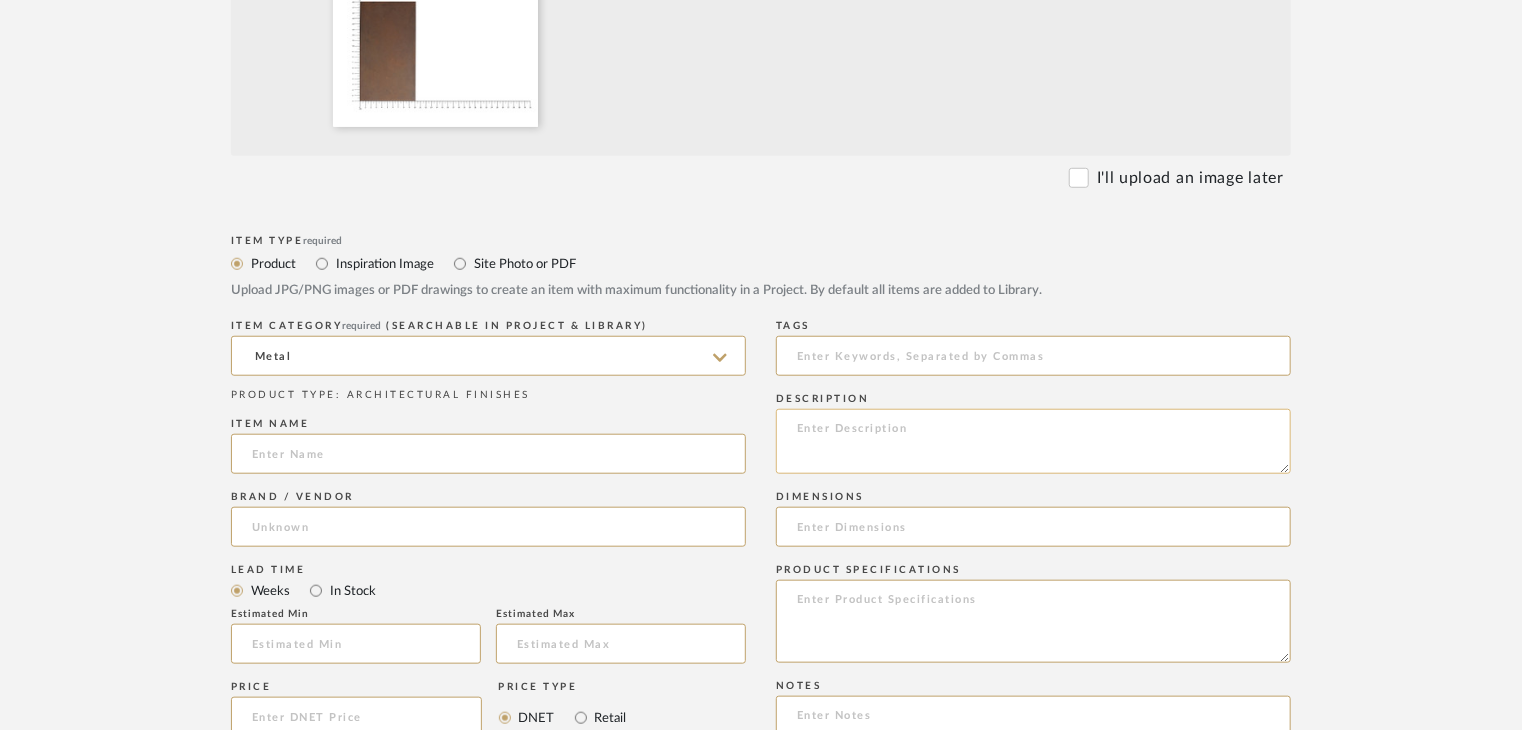 paste on "Copper" 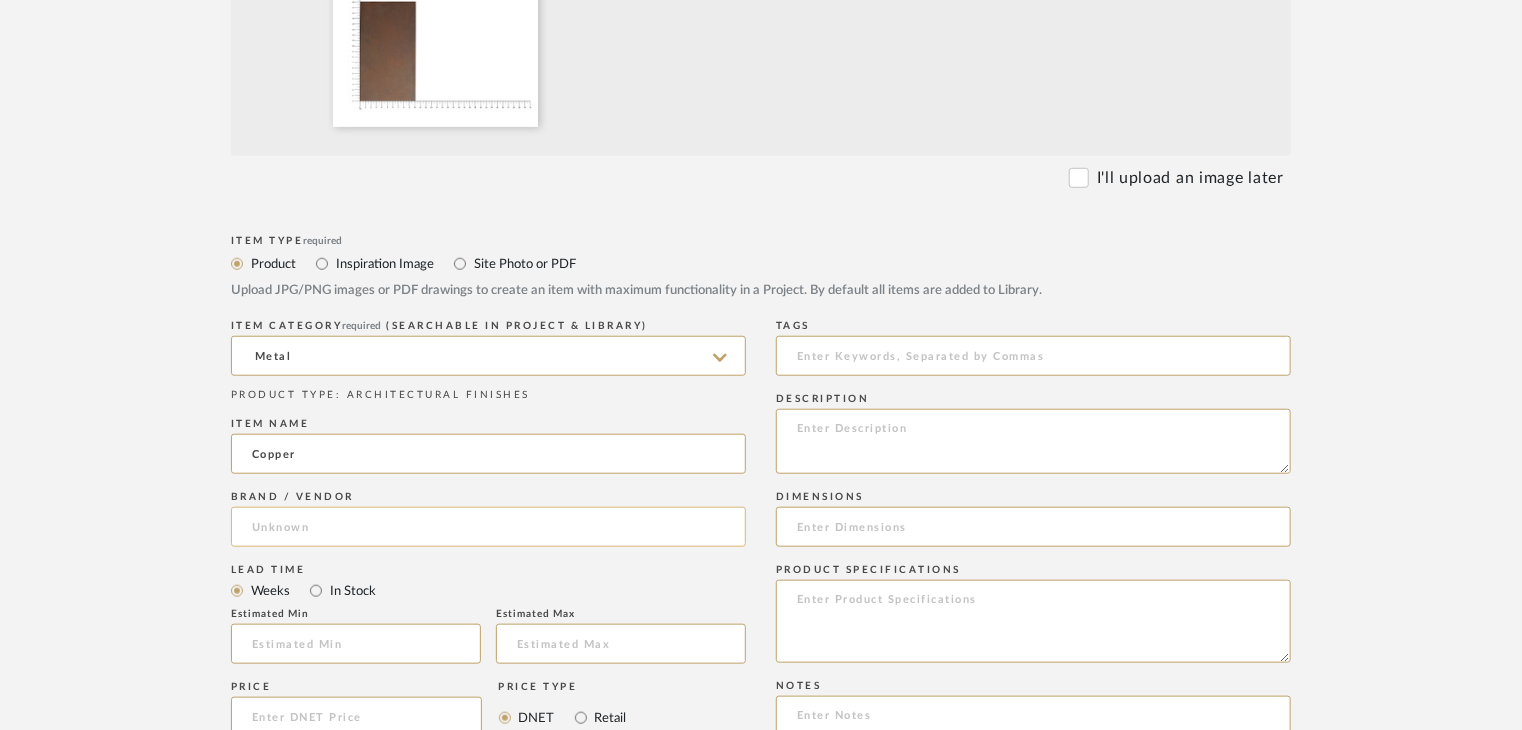 type on "Copper" 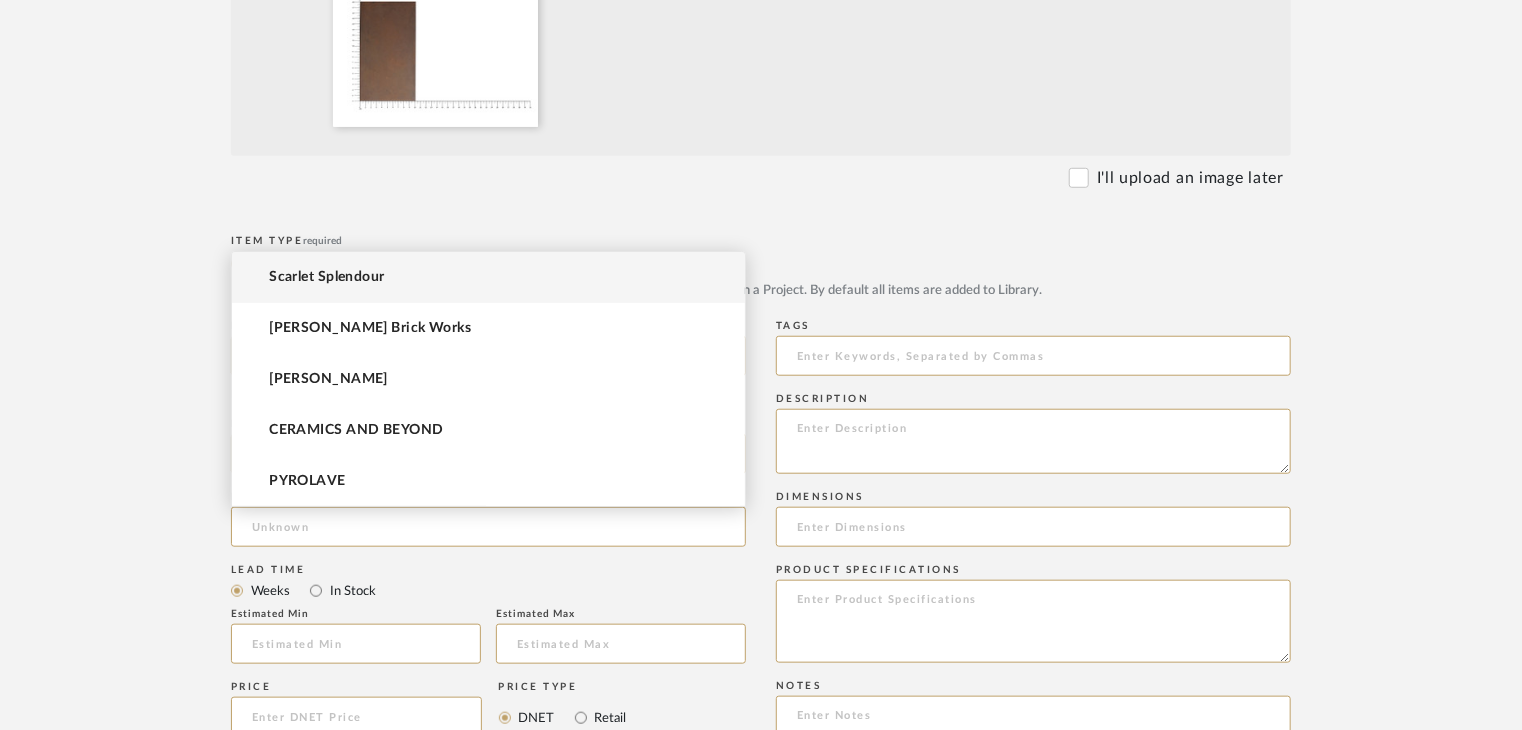 click on "Scarlet Splendour" at bounding box center (488, 277) 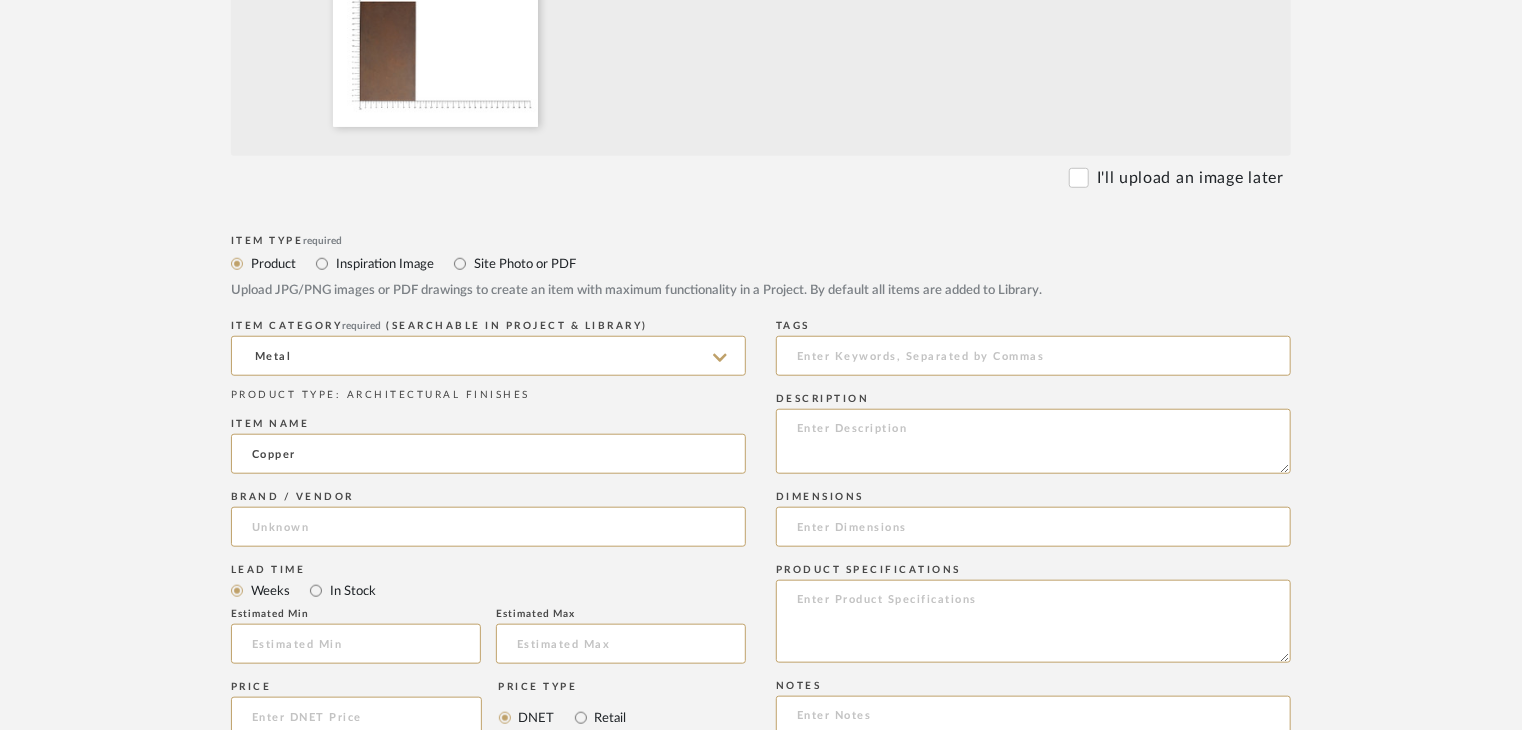 type on "Scarlet Splendour" 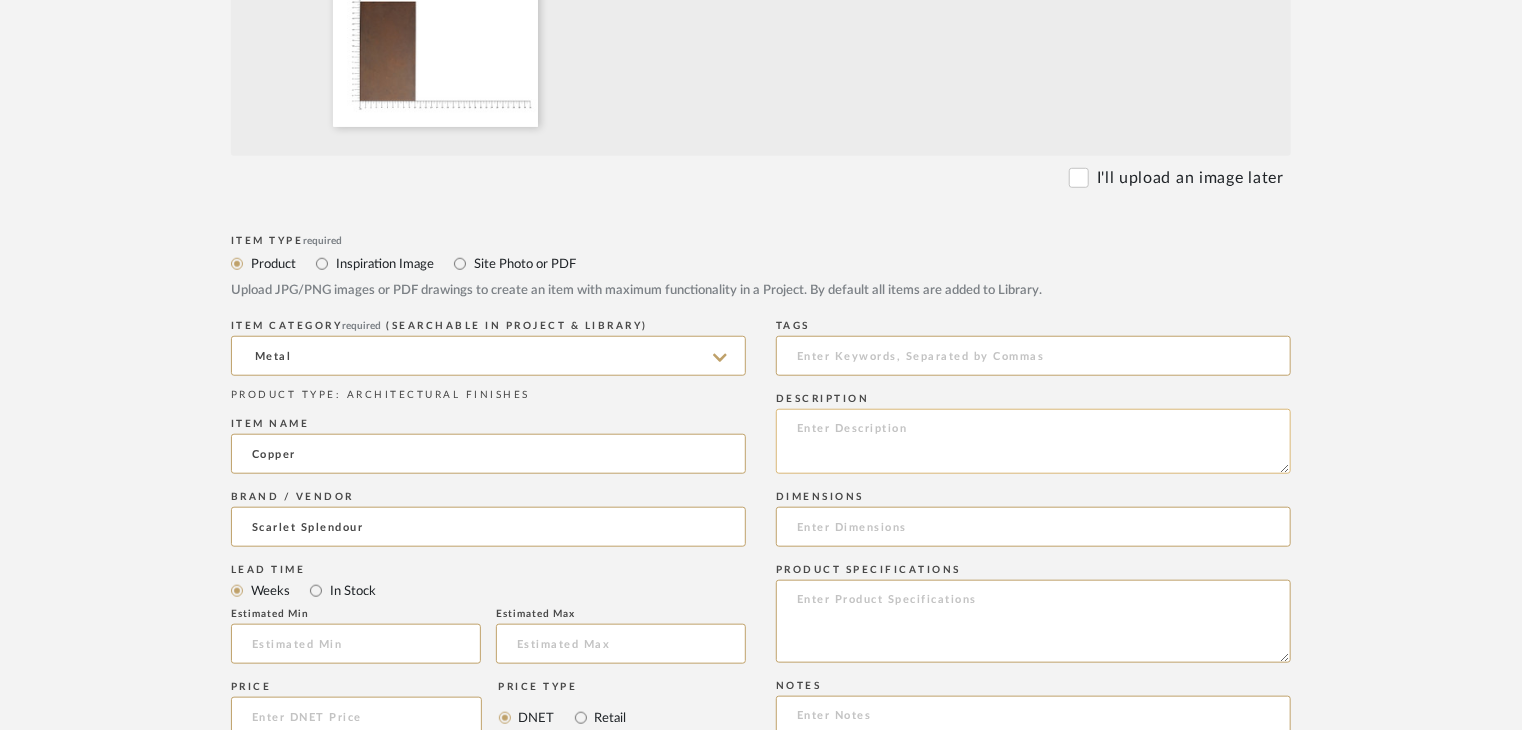 click 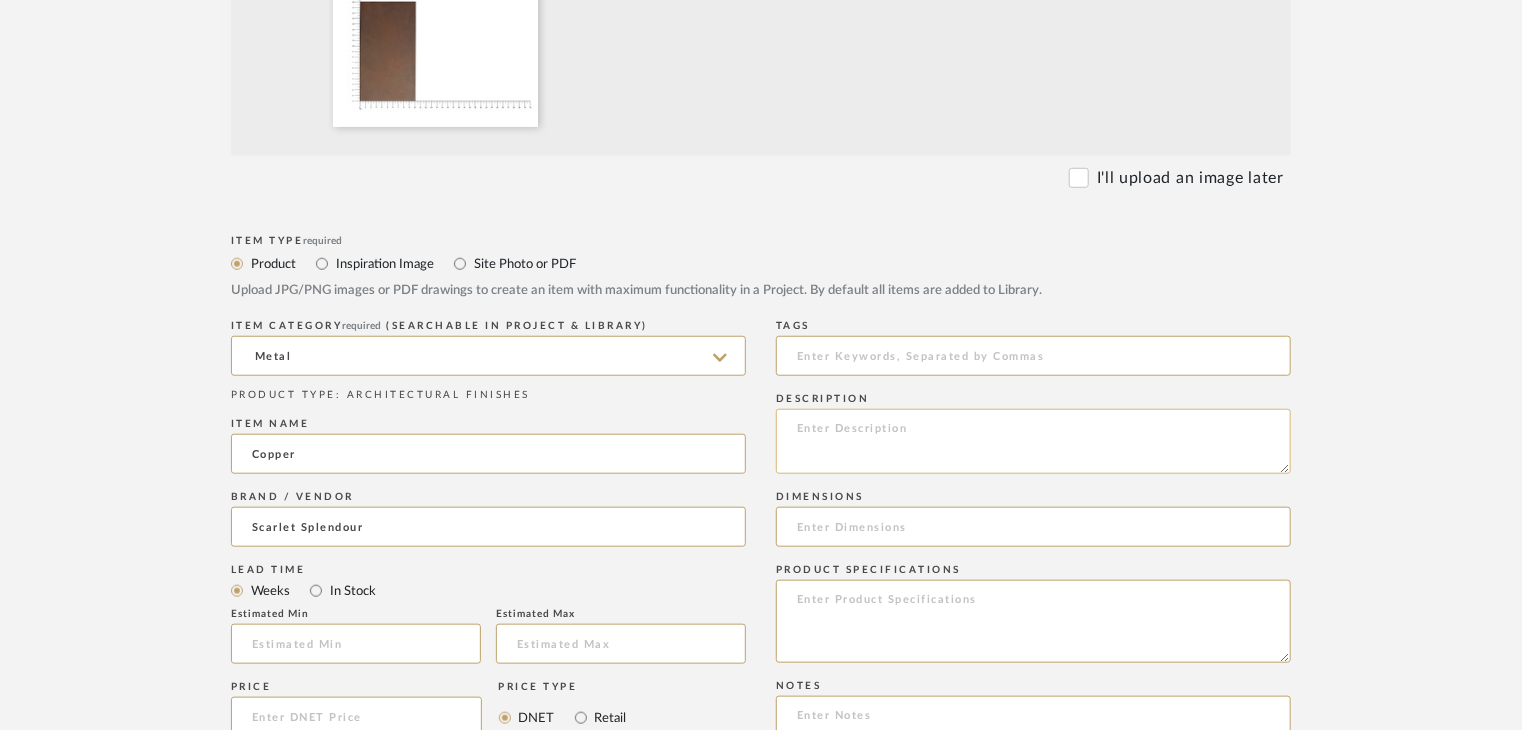 paste on "Type: metal
Dimension(s): (as mentioned)
Material/Finishes: (as mentioned)
Installation requirements, if any: (as applicable)
Price: (as mentioned)
Lead time: (as mentioned)
Sample available: supplier stock
Sample Internal reference number:
as per the internal sample warehouse) Point of
contact:
Contact number:
Email address:
Address:
Additional contact information:" 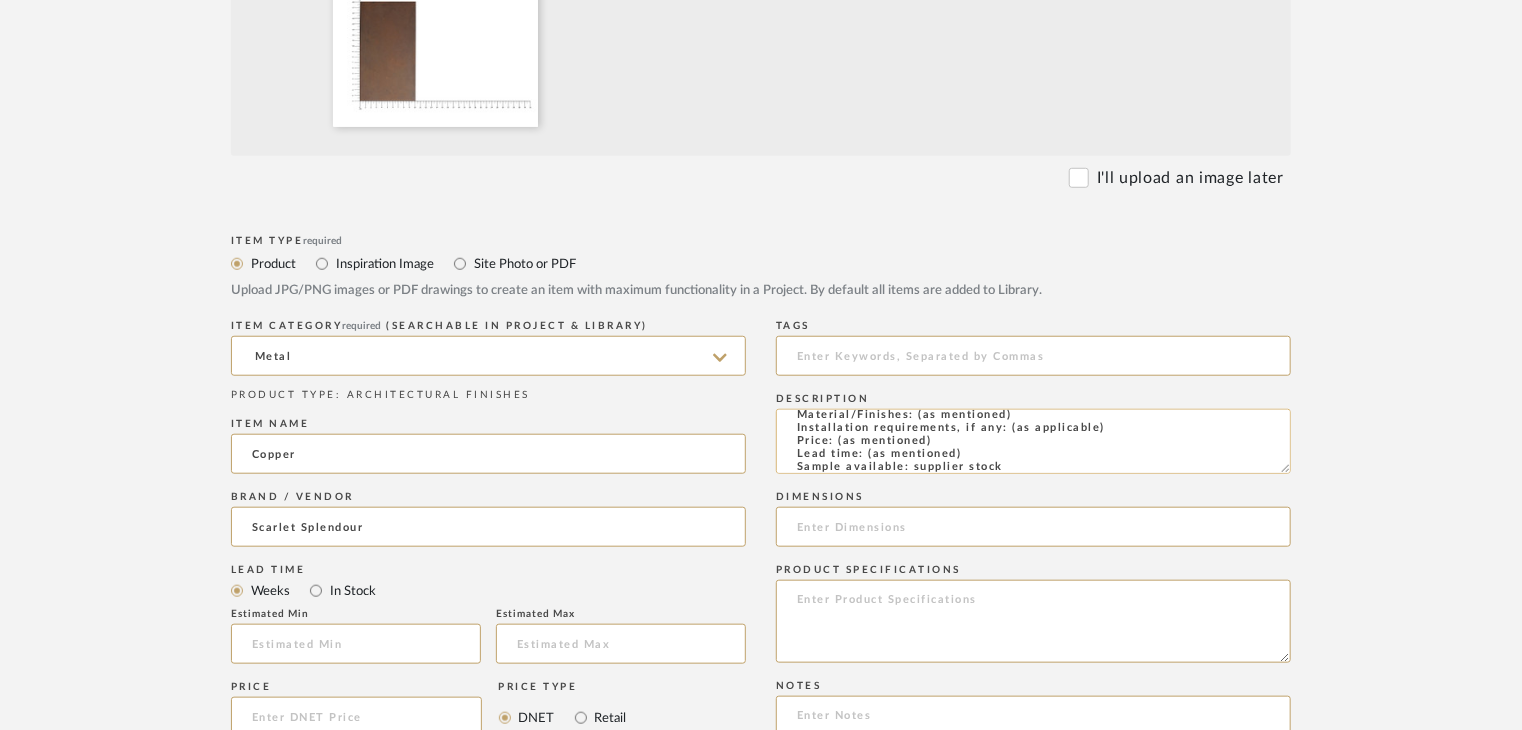 scroll, scrollTop: 37, scrollLeft: 0, axis: vertical 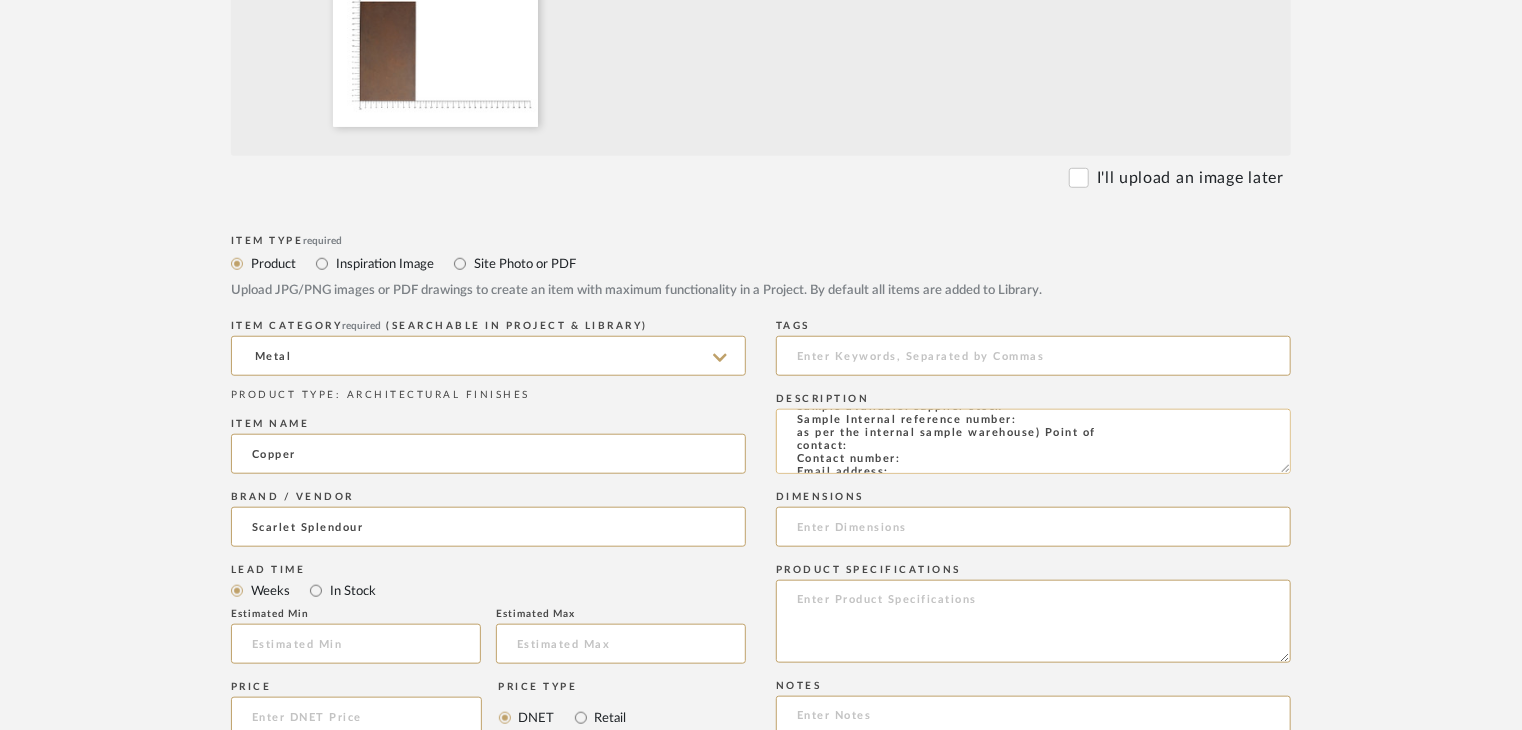 click on "Type: metal
Dimension(s): (as mentioned)
Material/Finishes: (as mentioned)
Installation requirements, if any: (as applicable)
Price: (as mentioned)
Lead time: (as mentioned)
Sample available: supplier stock
Sample Internal reference number:
as per the internal sample warehouse) Point of
contact:
Contact number:
Email address:
Address:
Additional contact information:" 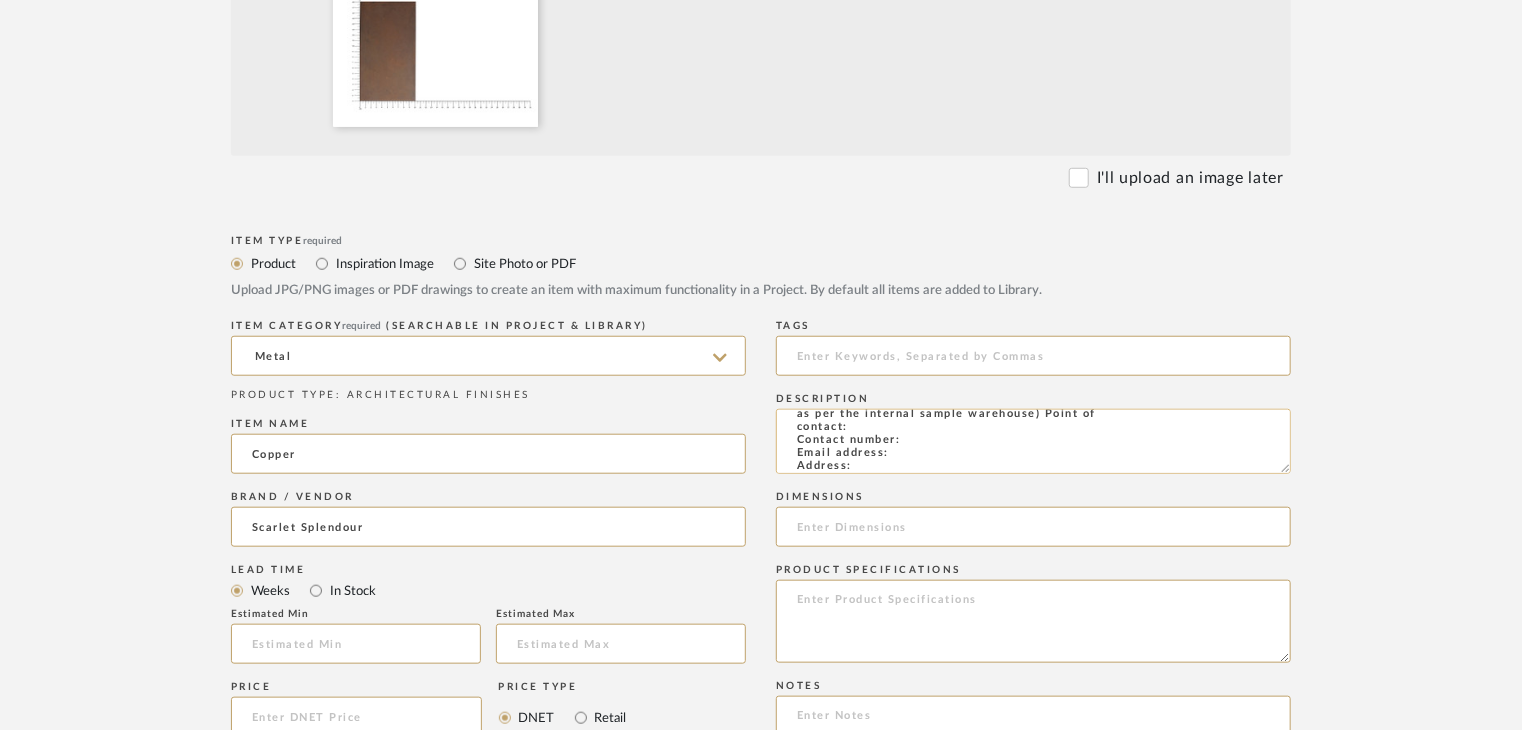 scroll, scrollTop: 144, scrollLeft: 0, axis: vertical 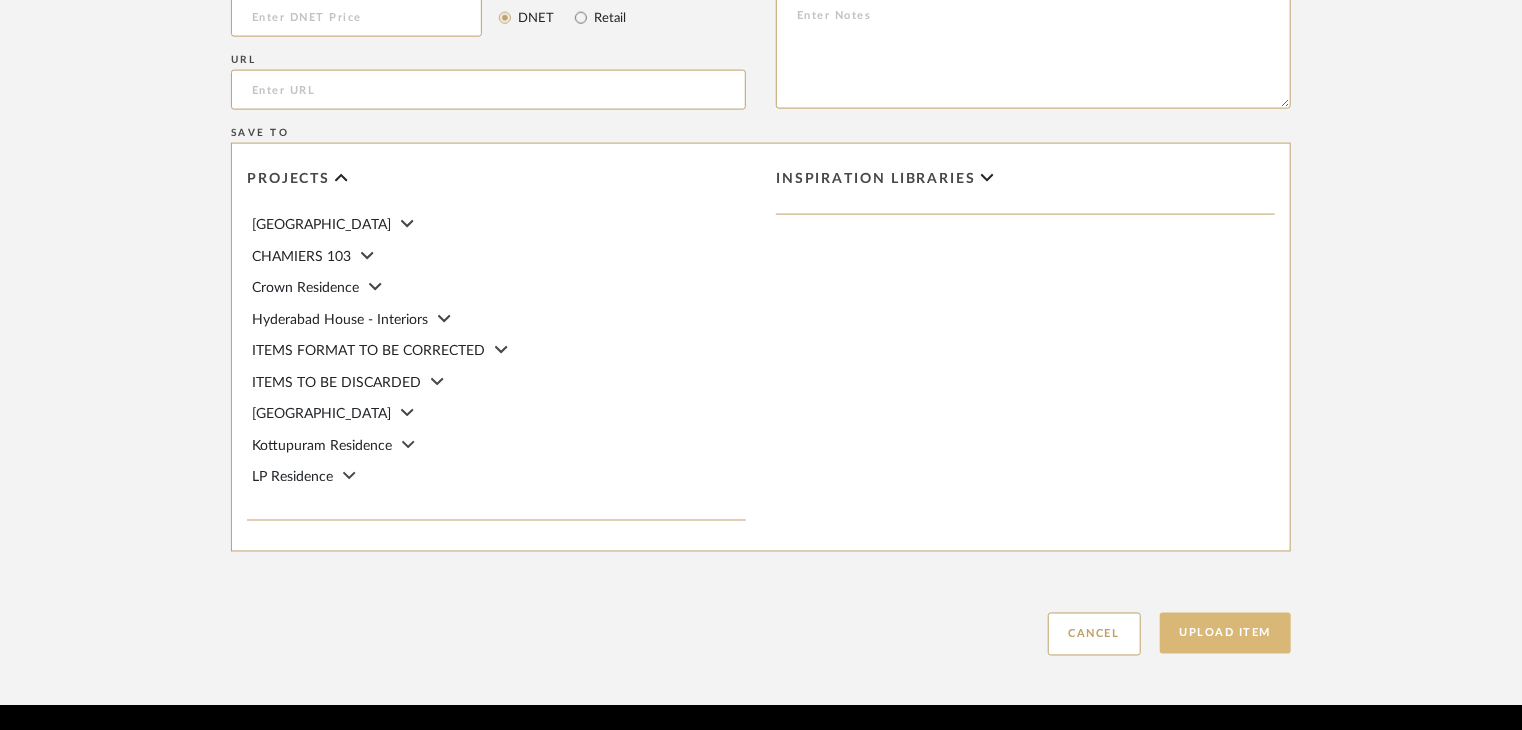 type on "Type: metal
Dimension(s): (as mentioned)
Material/Finishes: (as mentioned)
Installation requirements, if any: (as applicable)
Price: (as mentioned)
Lead time: (as mentioned)
Sample available: supplier stock
Sample Internal reference number: AF-MT-C10M
as per the internal sample warehouse) Point of
contact:
Contact number:
Email address:
Address:
Additional contact information:" 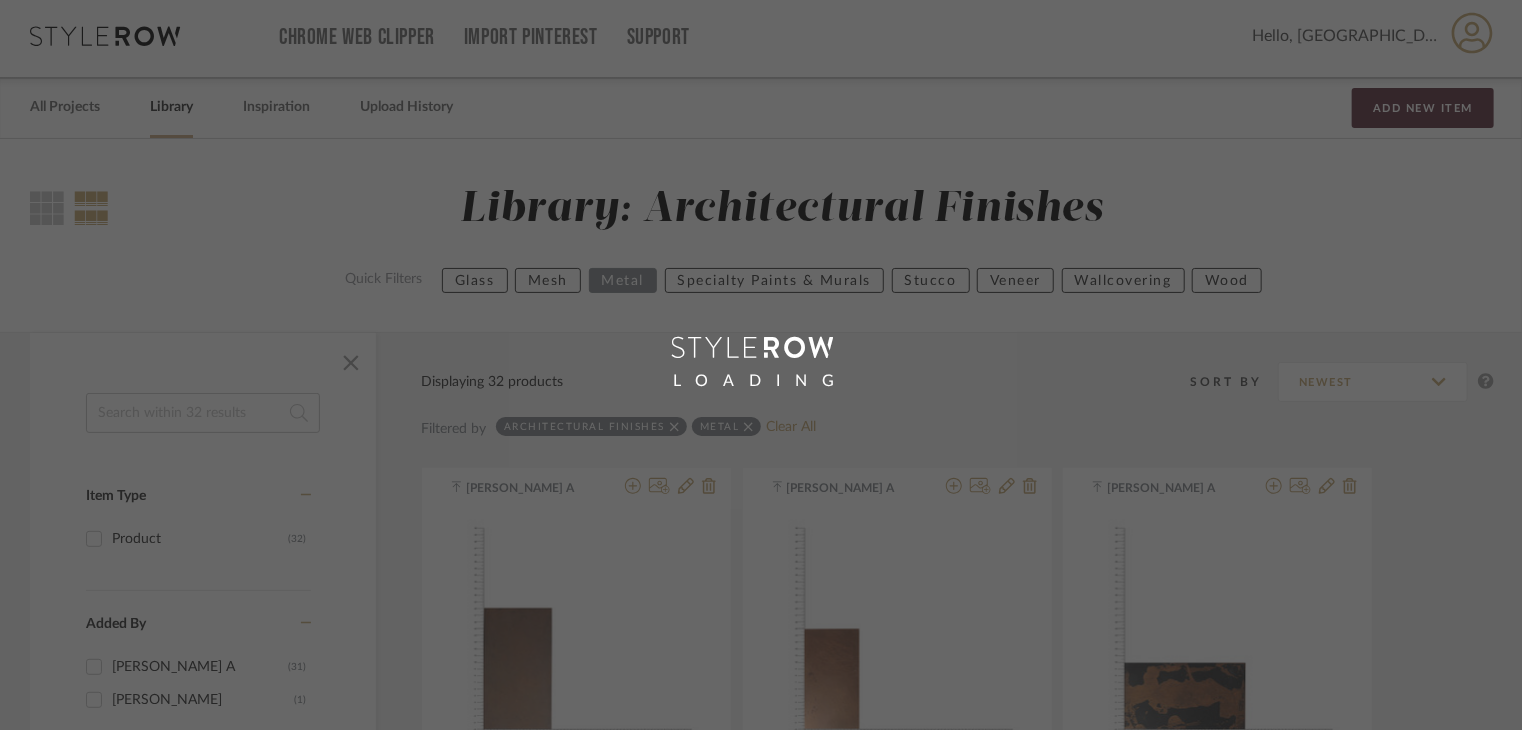 scroll, scrollTop: 0, scrollLeft: 0, axis: both 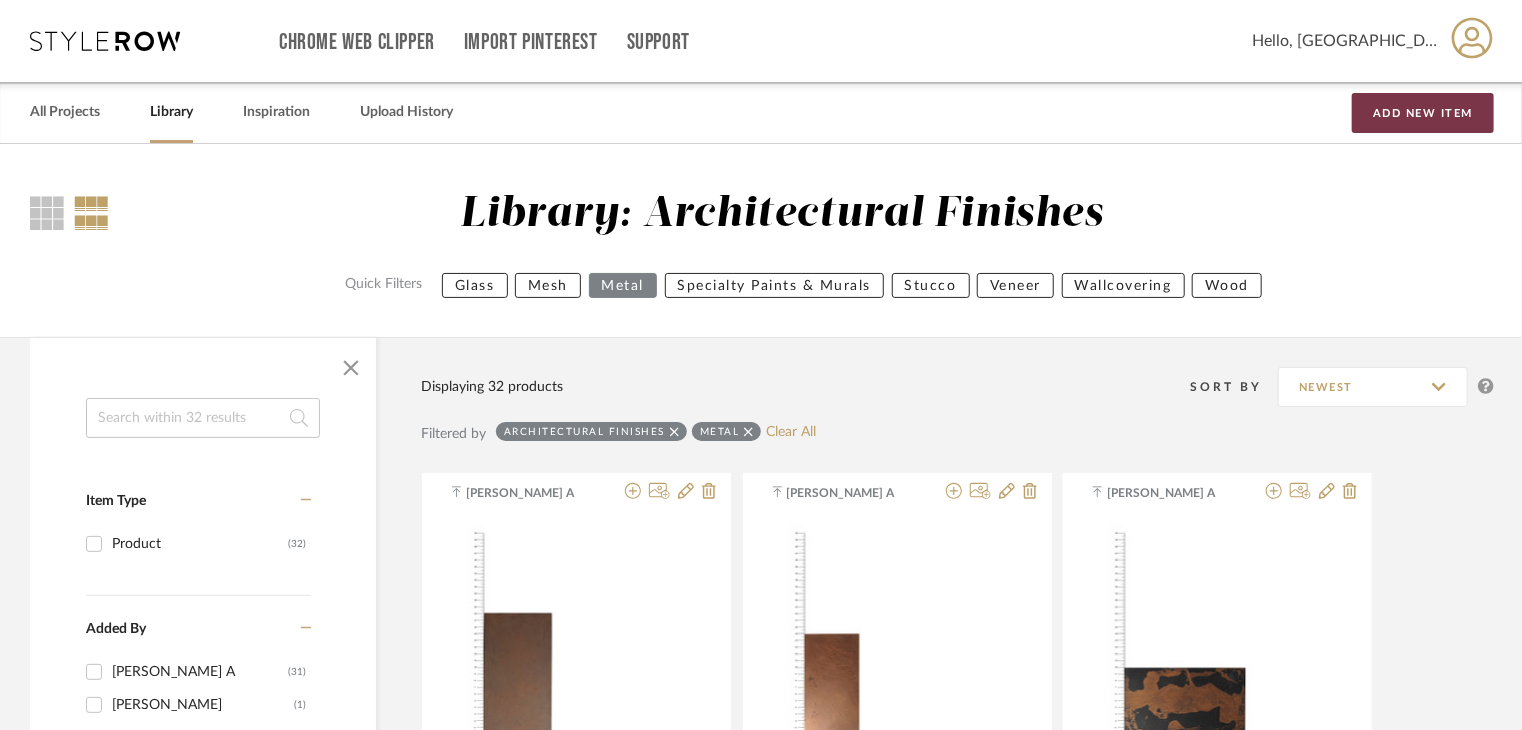 click on "Add New Item" at bounding box center [1423, 113] 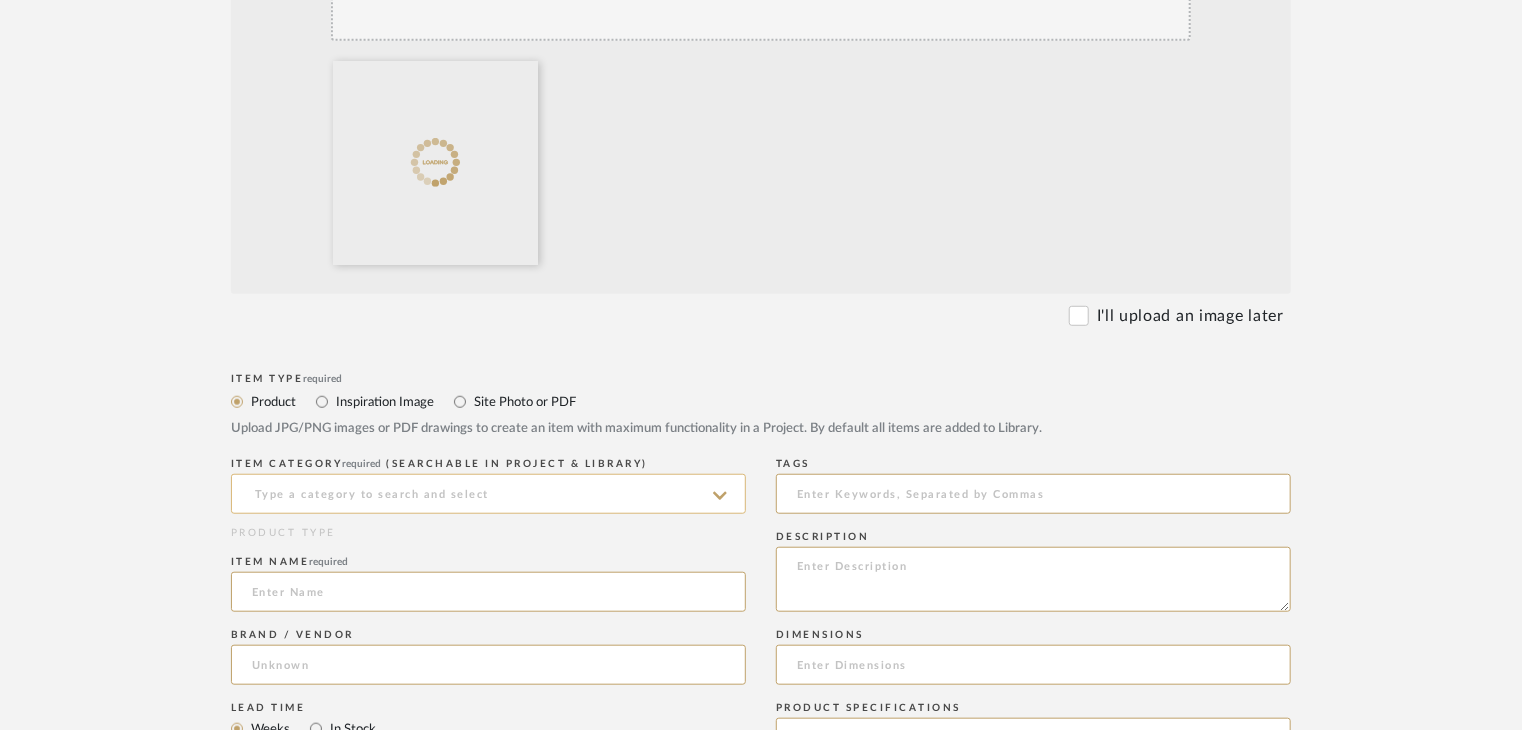 scroll, scrollTop: 600, scrollLeft: 0, axis: vertical 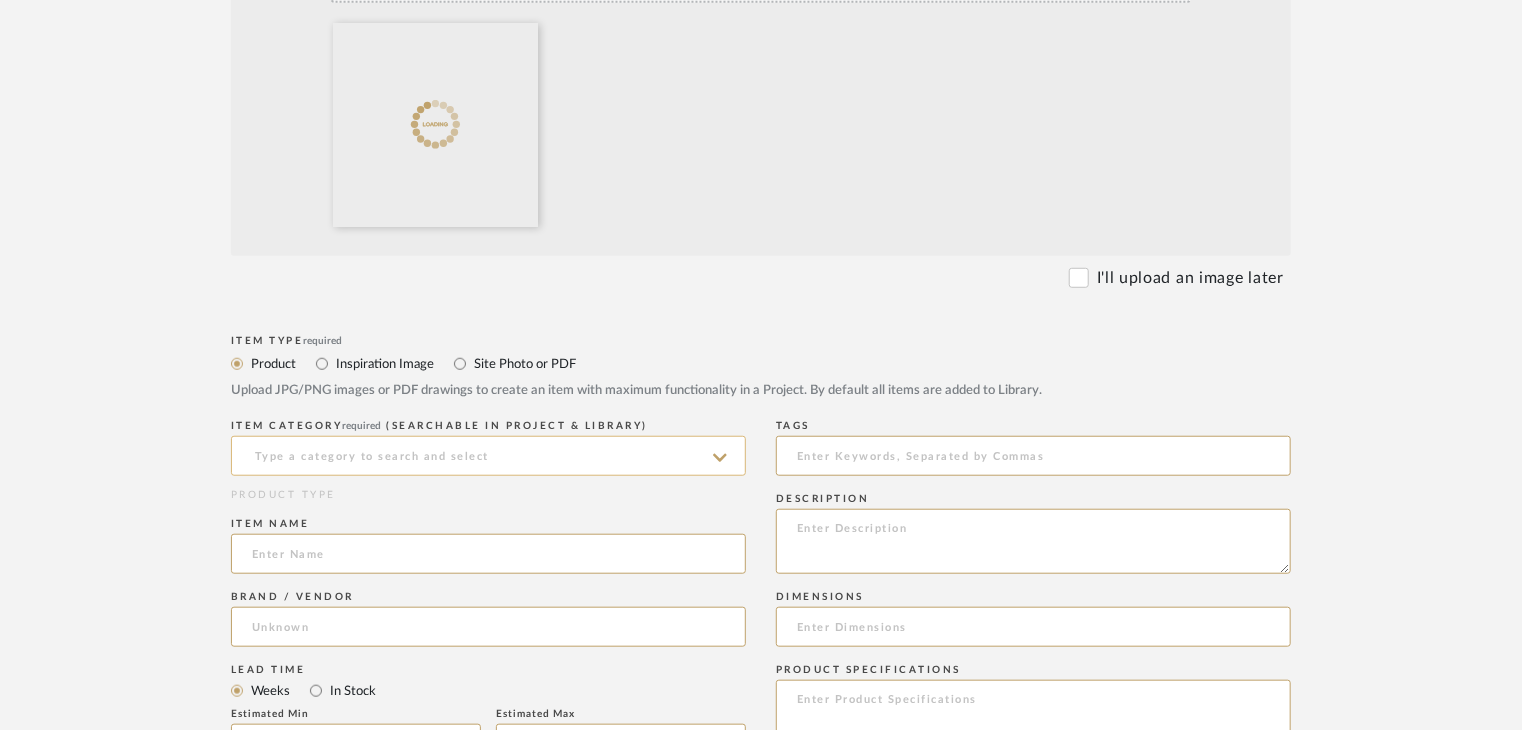 click 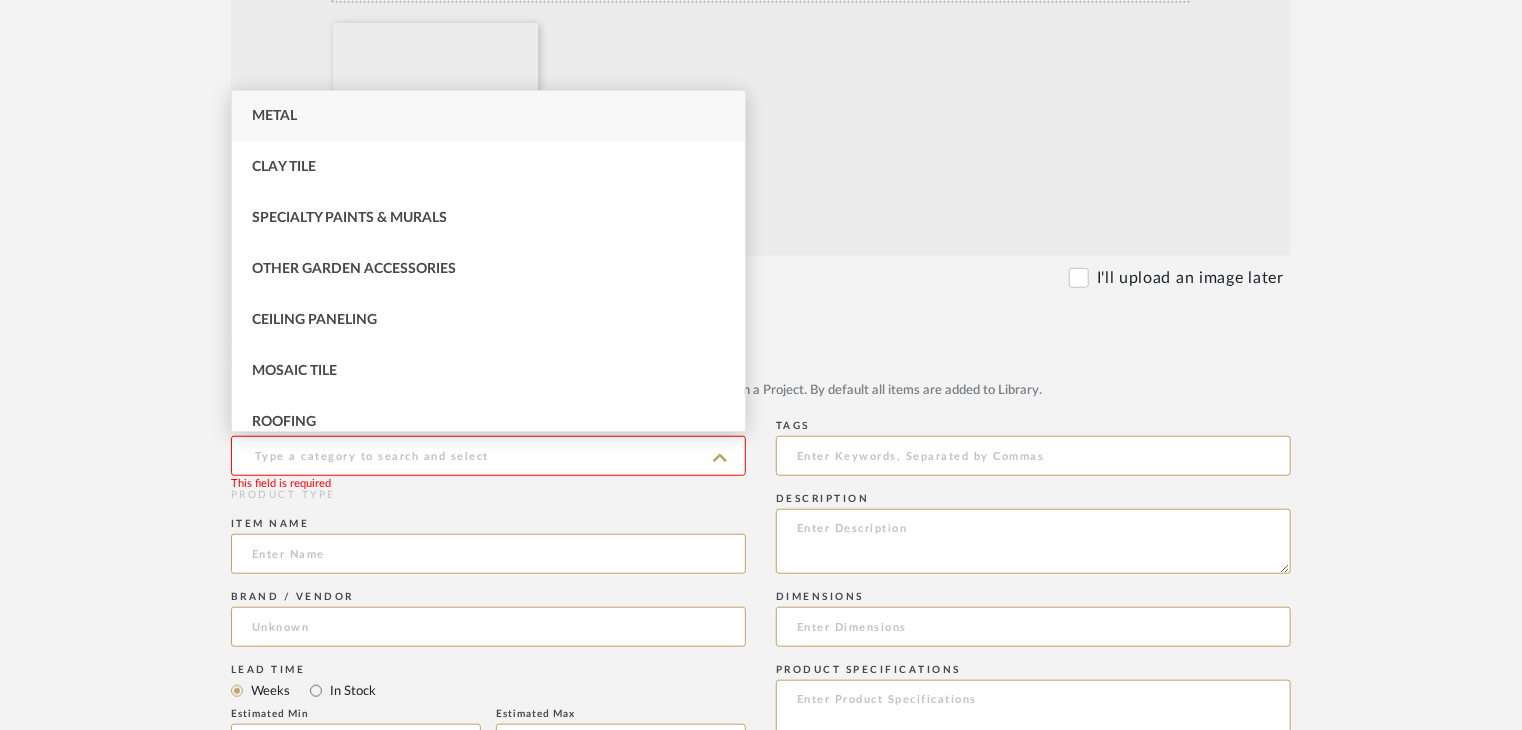 click on "Metal" at bounding box center (488, 116) 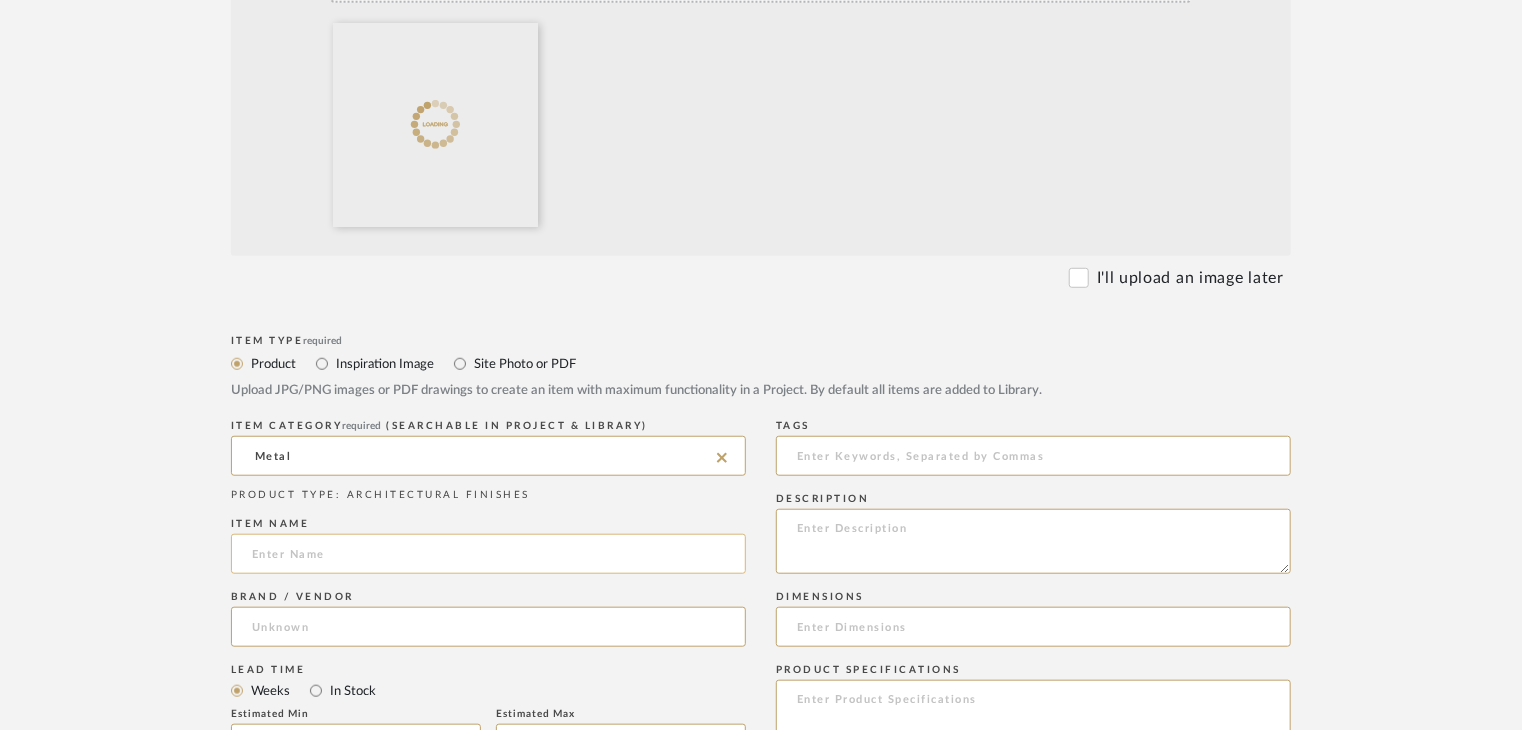 click 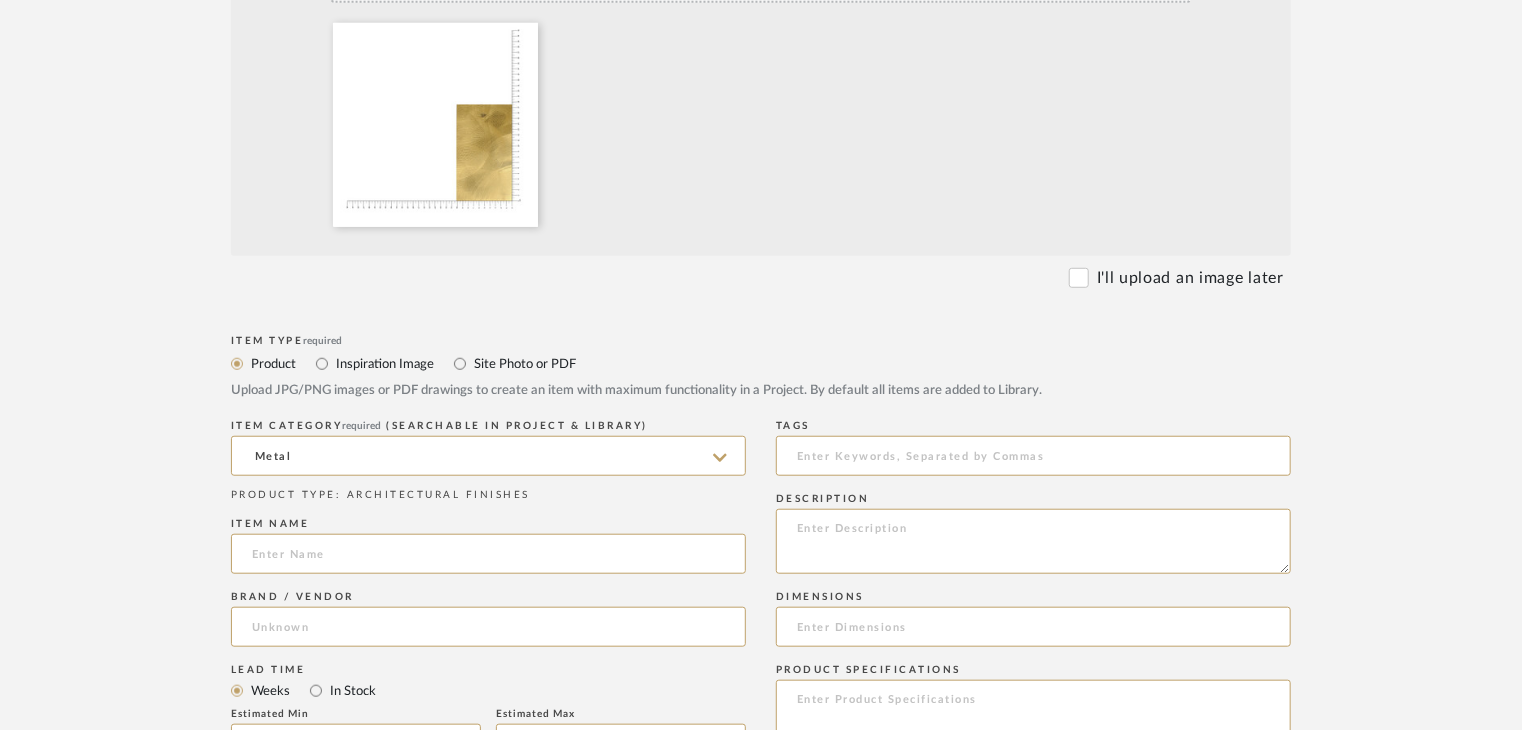 paste on "Brass" 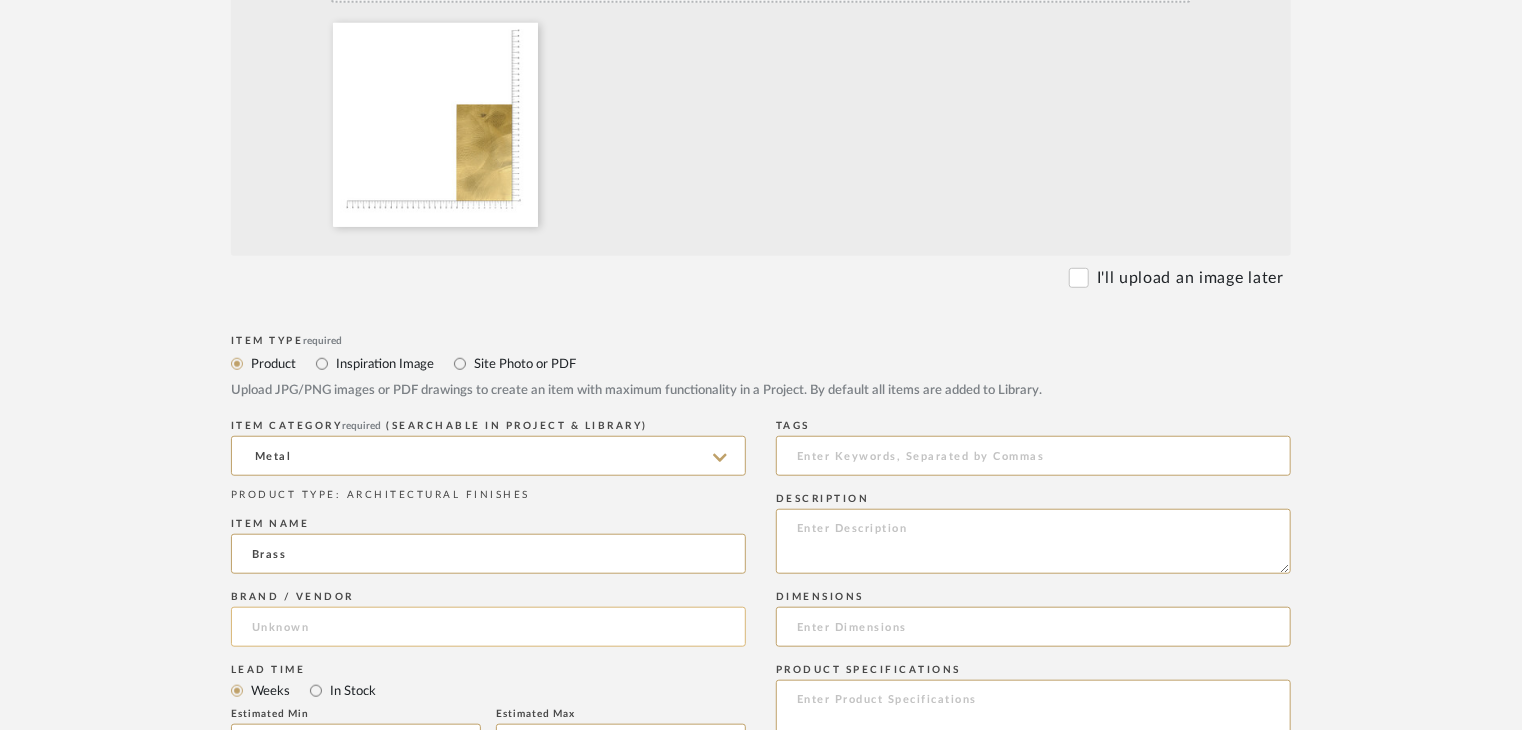 type on "Brass" 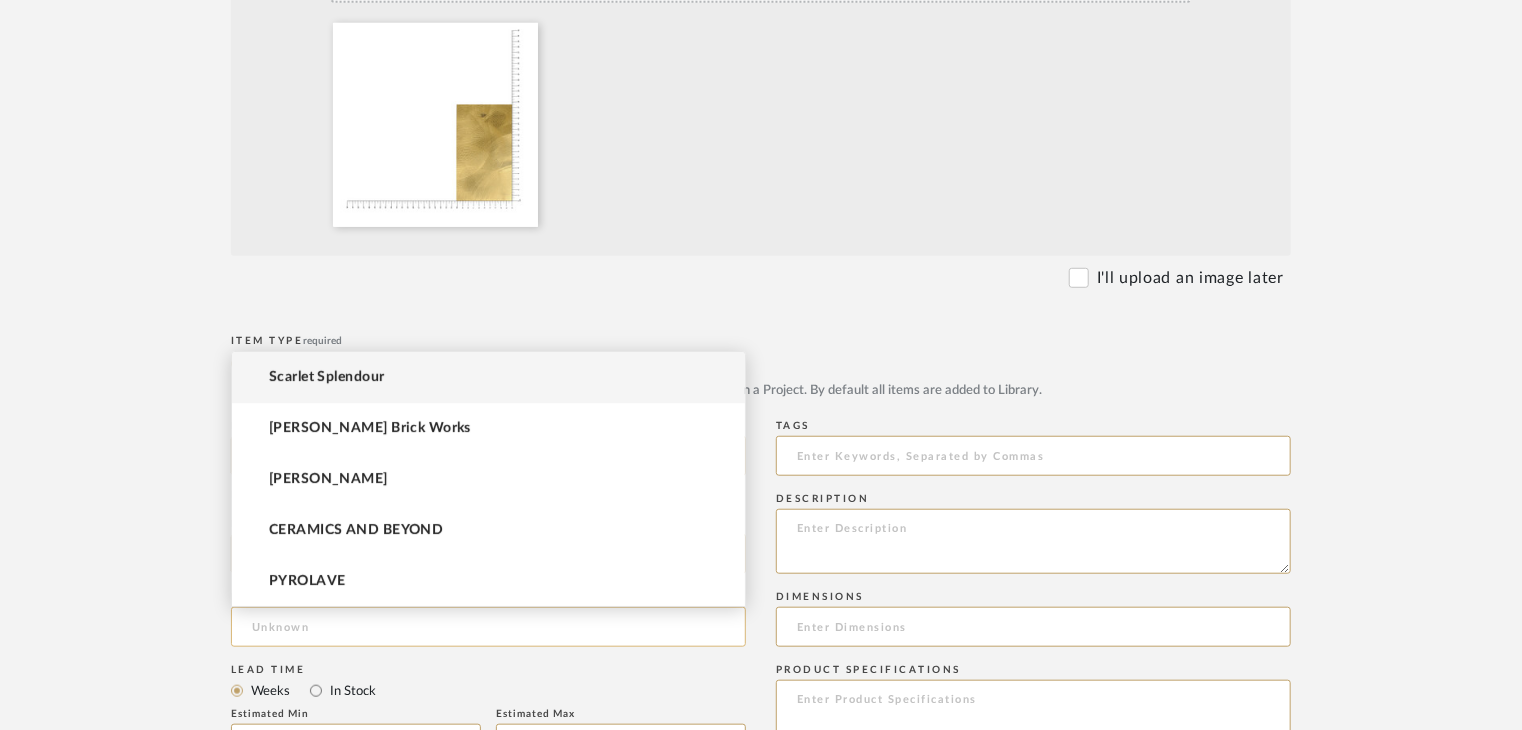 click 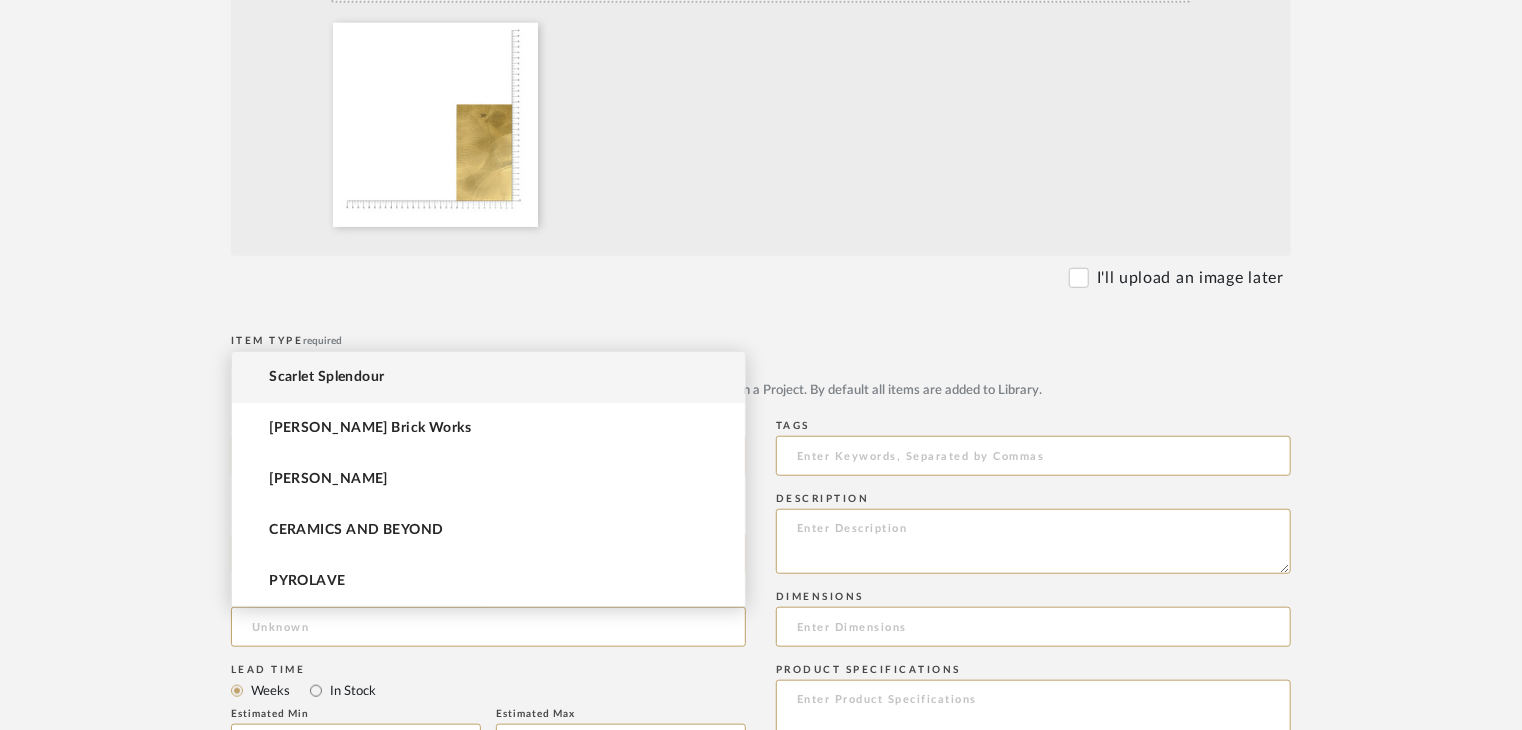 click on "Scarlet Splendour" at bounding box center (488, 377) 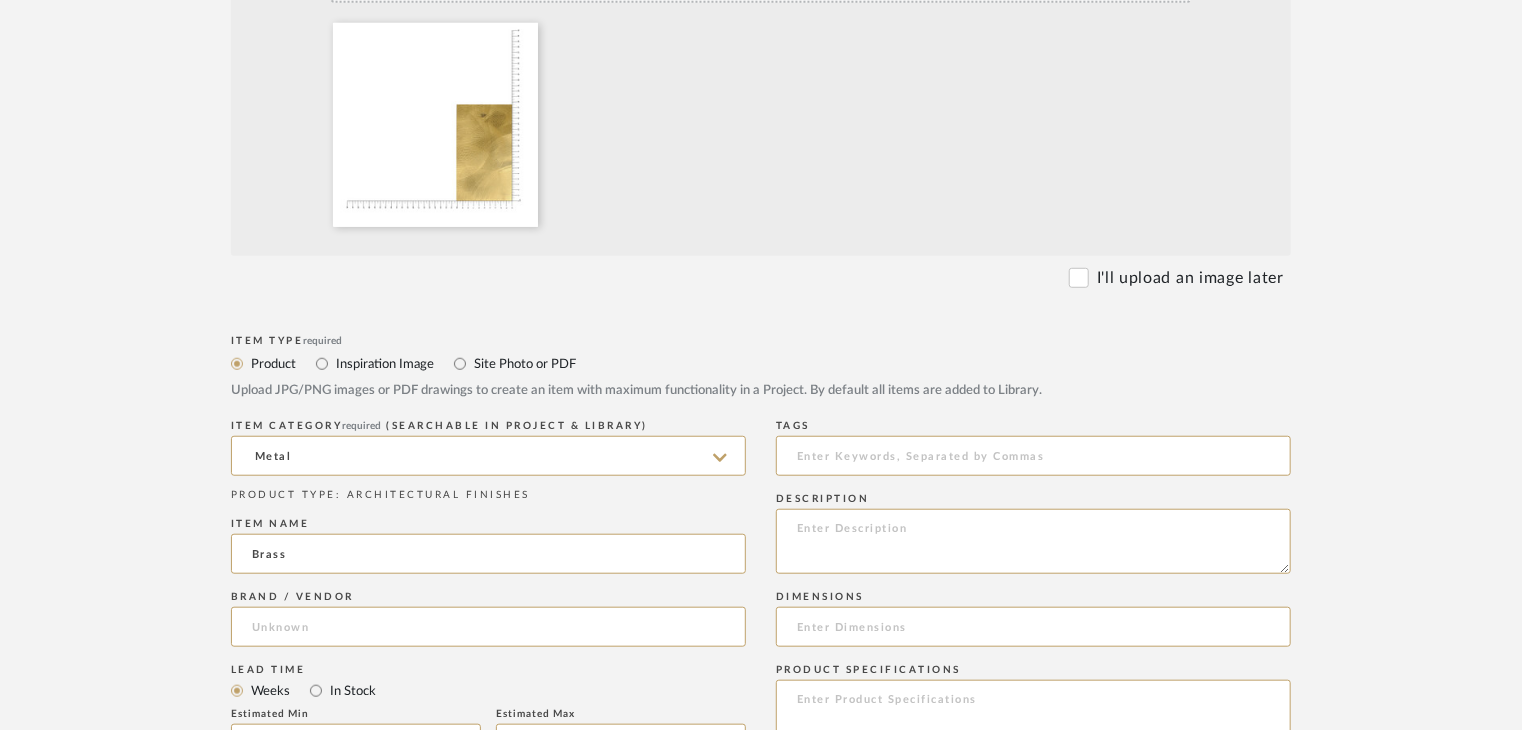 type on "Scarlet Splendour" 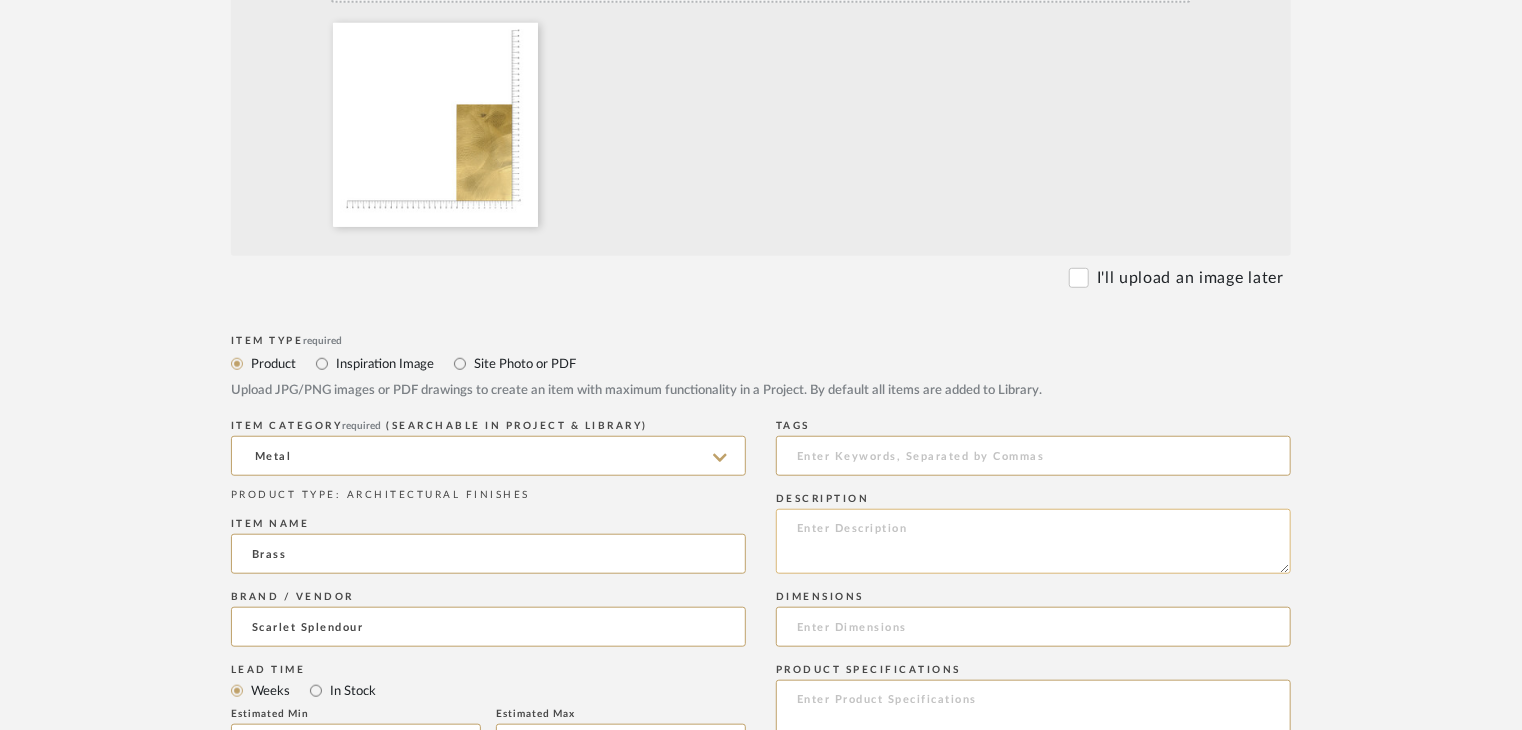 click 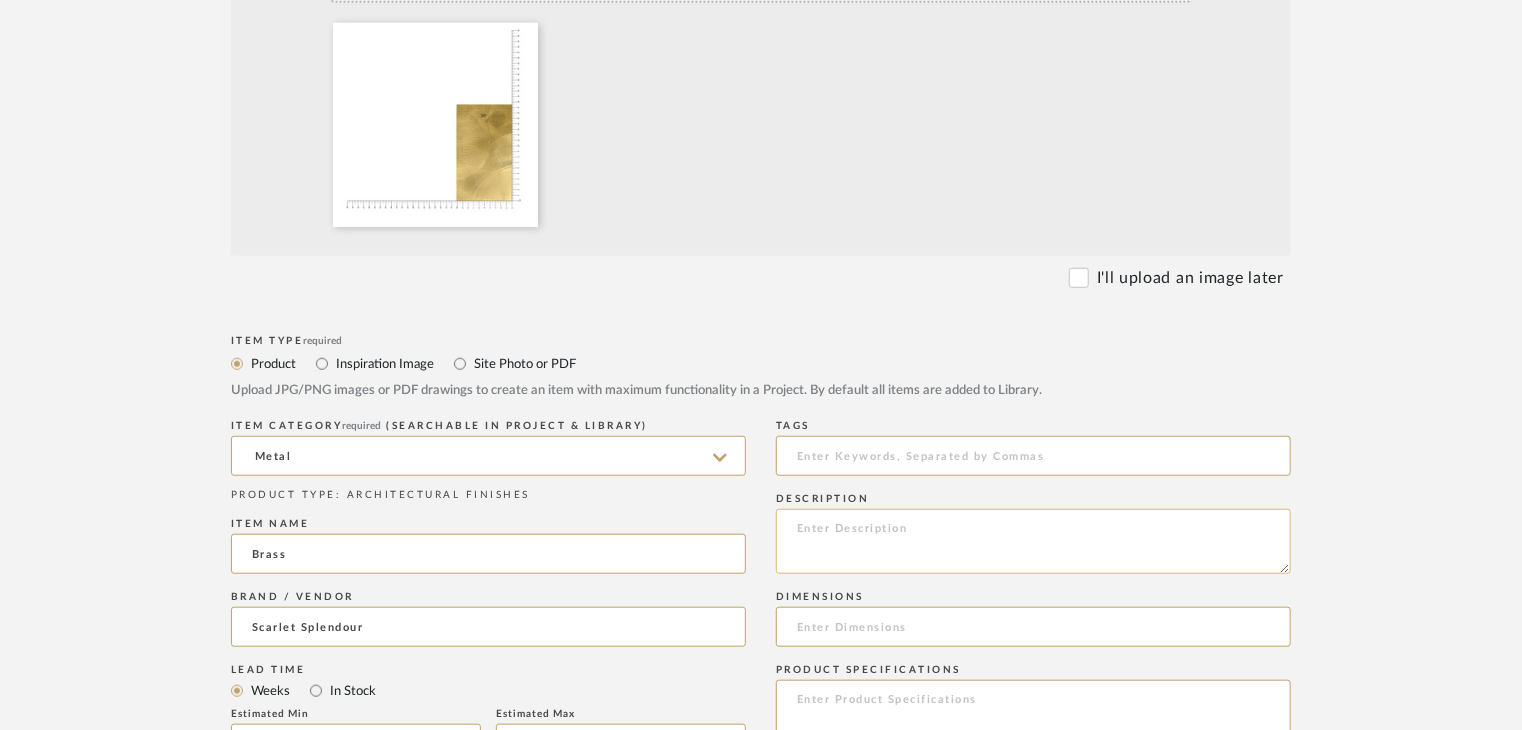 paste on "Type: metal
Dimension(s): (as mentioned)
Material/Finishes: (as mentioned)
Installation requirements, if any: (as applicable)
Price: (as mentioned)
Lead time: (as mentioned)
Sample available: supplier stock
Sample Internal reference number:
as per the internal sample warehouse) Point of
contact:
Contact number:
Email address:
Address:
Additional contact information:" 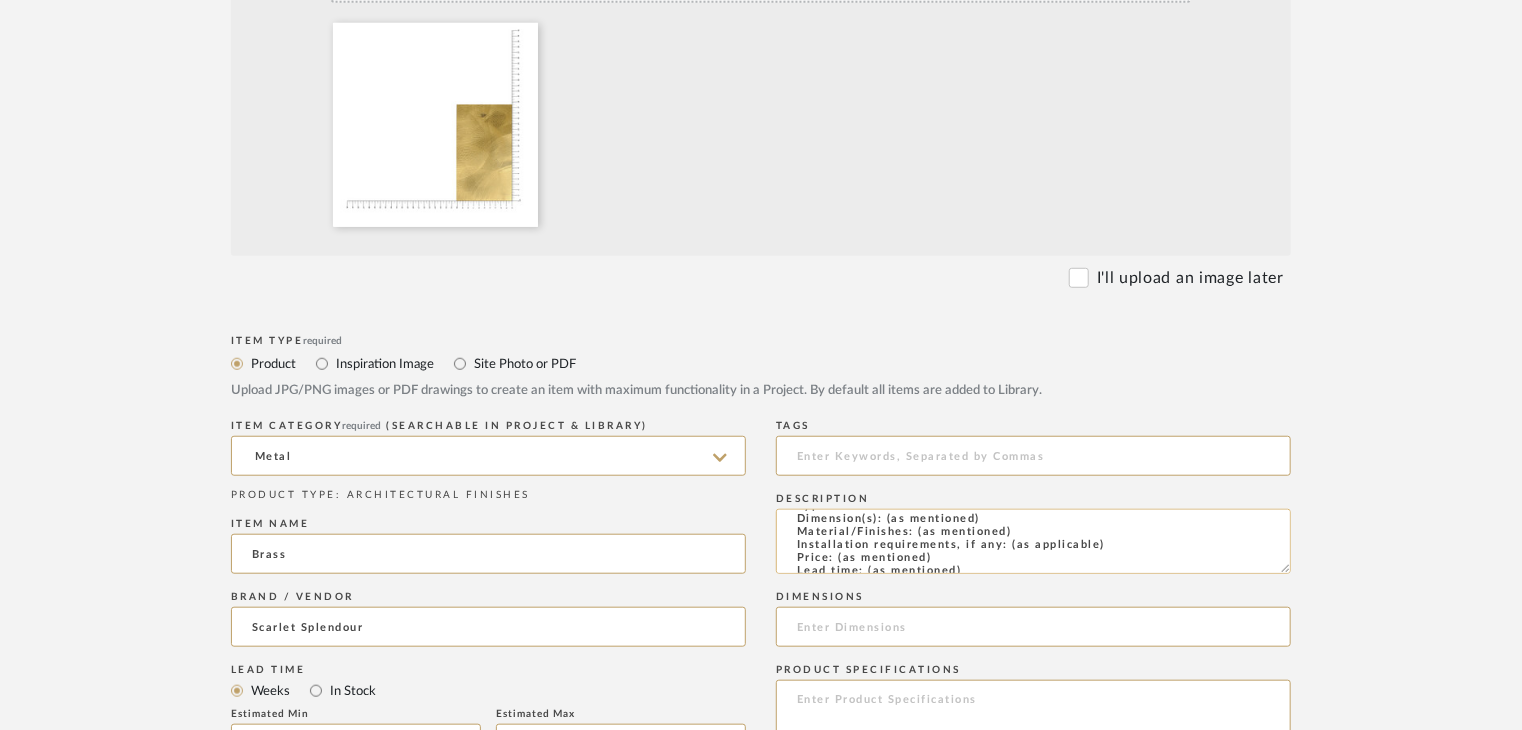 scroll, scrollTop: 0, scrollLeft: 0, axis: both 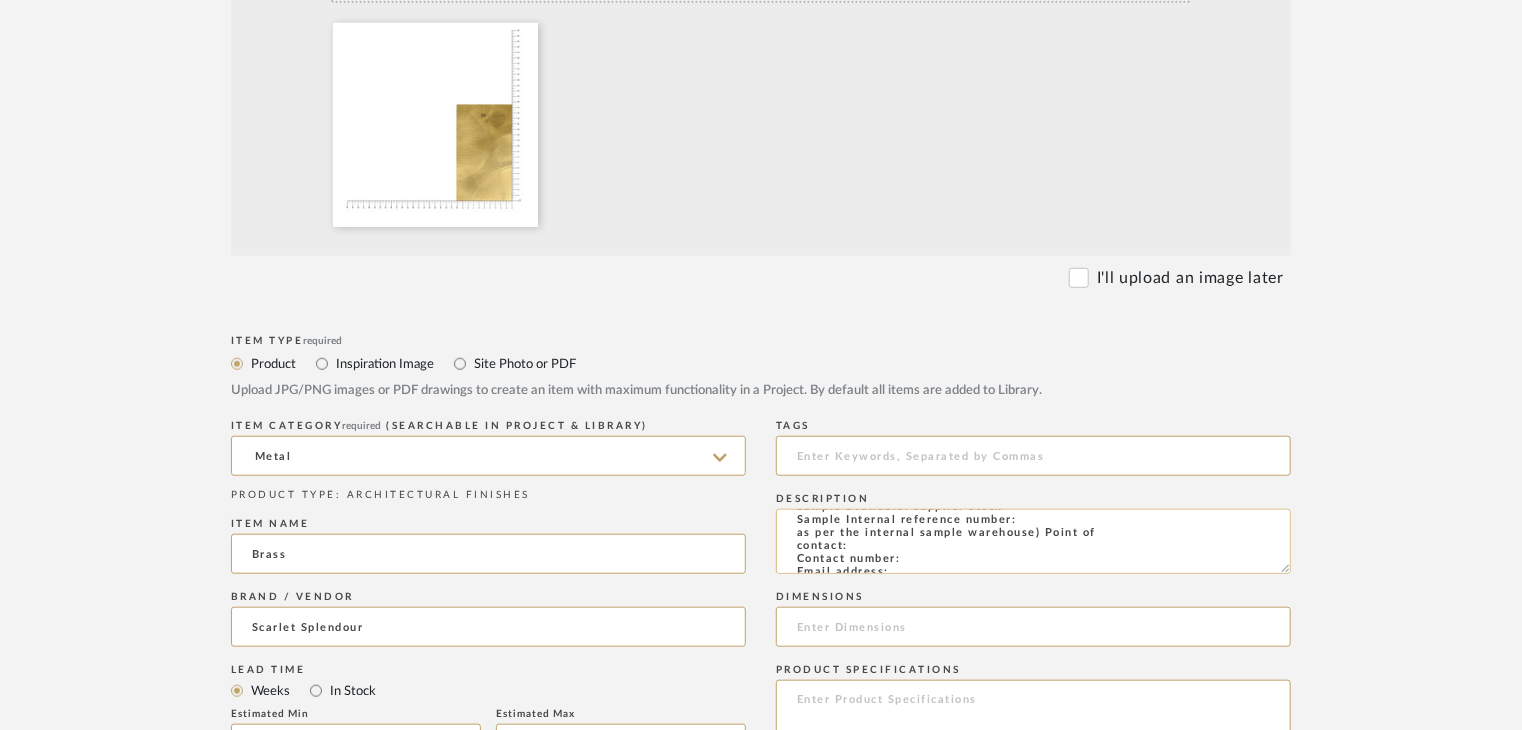 click on "Type: metal
Dimension(s): (as mentioned)
Material/Finishes: (as mentioned)
Installation requirements, if any: (as applicable)
Price: (as mentioned)
Lead time: (as mentioned)
Sample available: supplier stock
Sample Internal reference number:
as per the internal sample warehouse) Point of
contact:
Contact number:
Email address:
Address:
Additional contact information:" 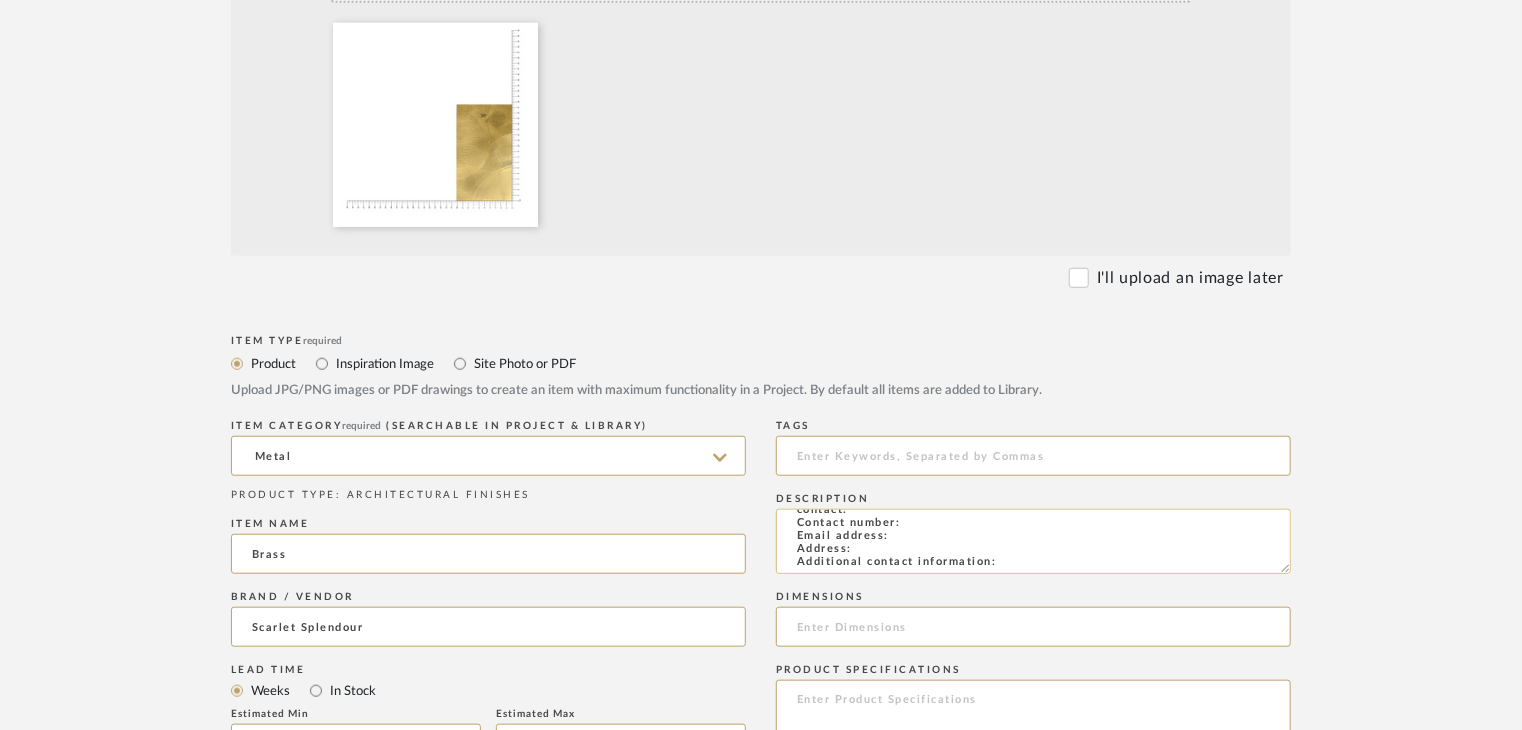 scroll, scrollTop: 144, scrollLeft: 0, axis: vertical 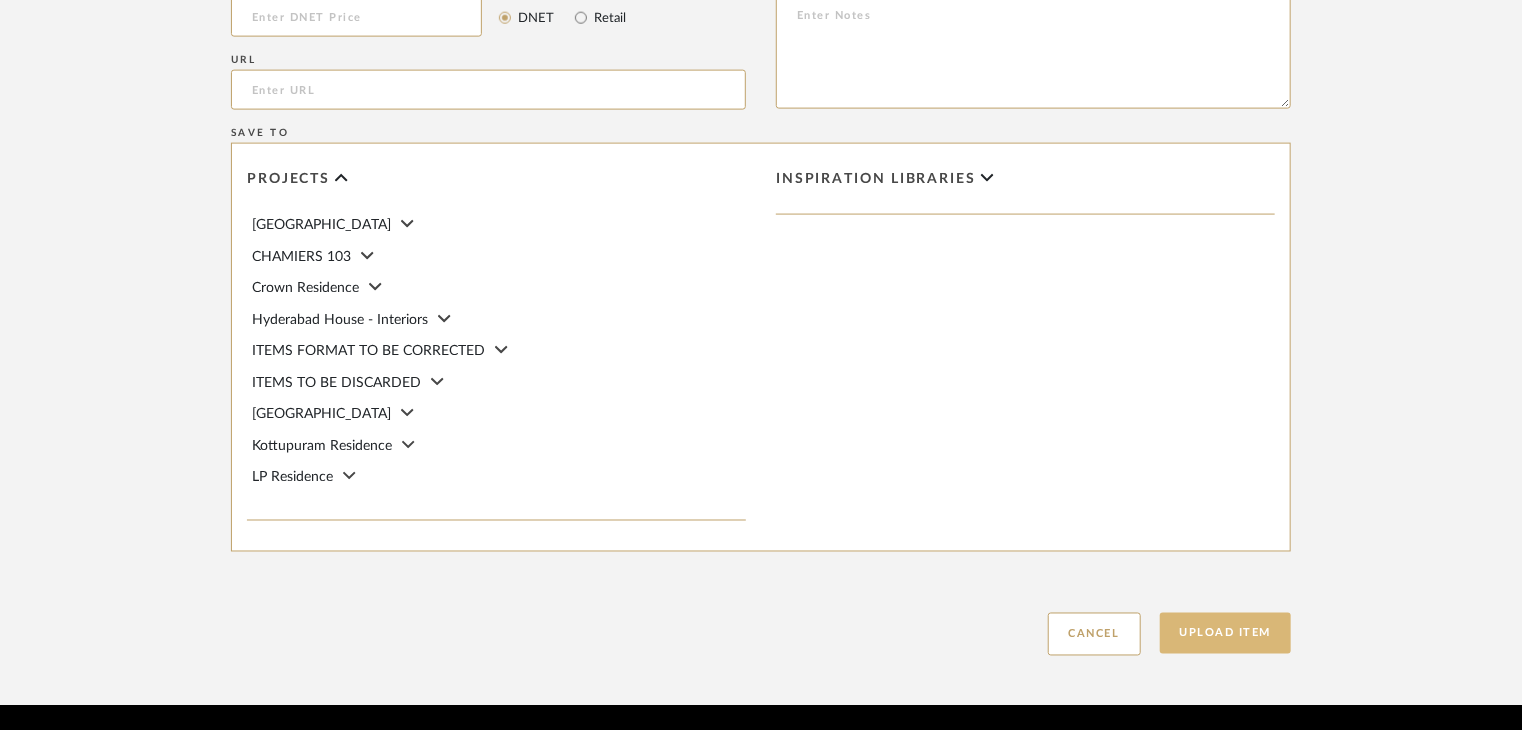 type on "Type: metal
Dimension(s): (as mentioned)
Material/Finishes: (as mentioned)
Installation requirements, if any: (as applicable)
Price: (as mentioned)
Lead time: (as mentioned)
Sample available: supplier stock
Sample Internal reference number: AF-MT-B3M
as per the internal sample warehouse) Point of
contact:
Contact number:
Email address:
Address:
Additional contact information:" 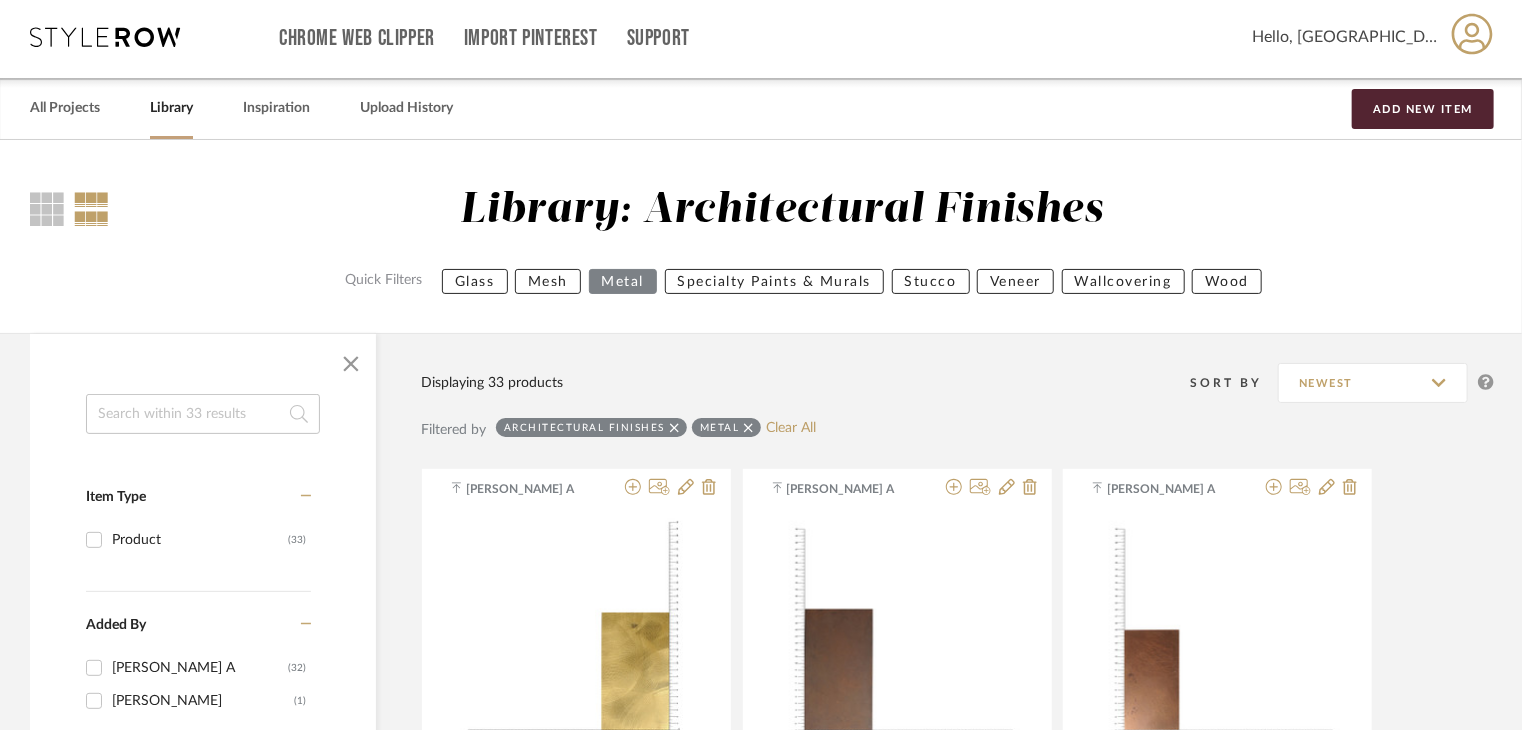 scroll, scrollTop: 0, scrollLeft: 0, axis: both 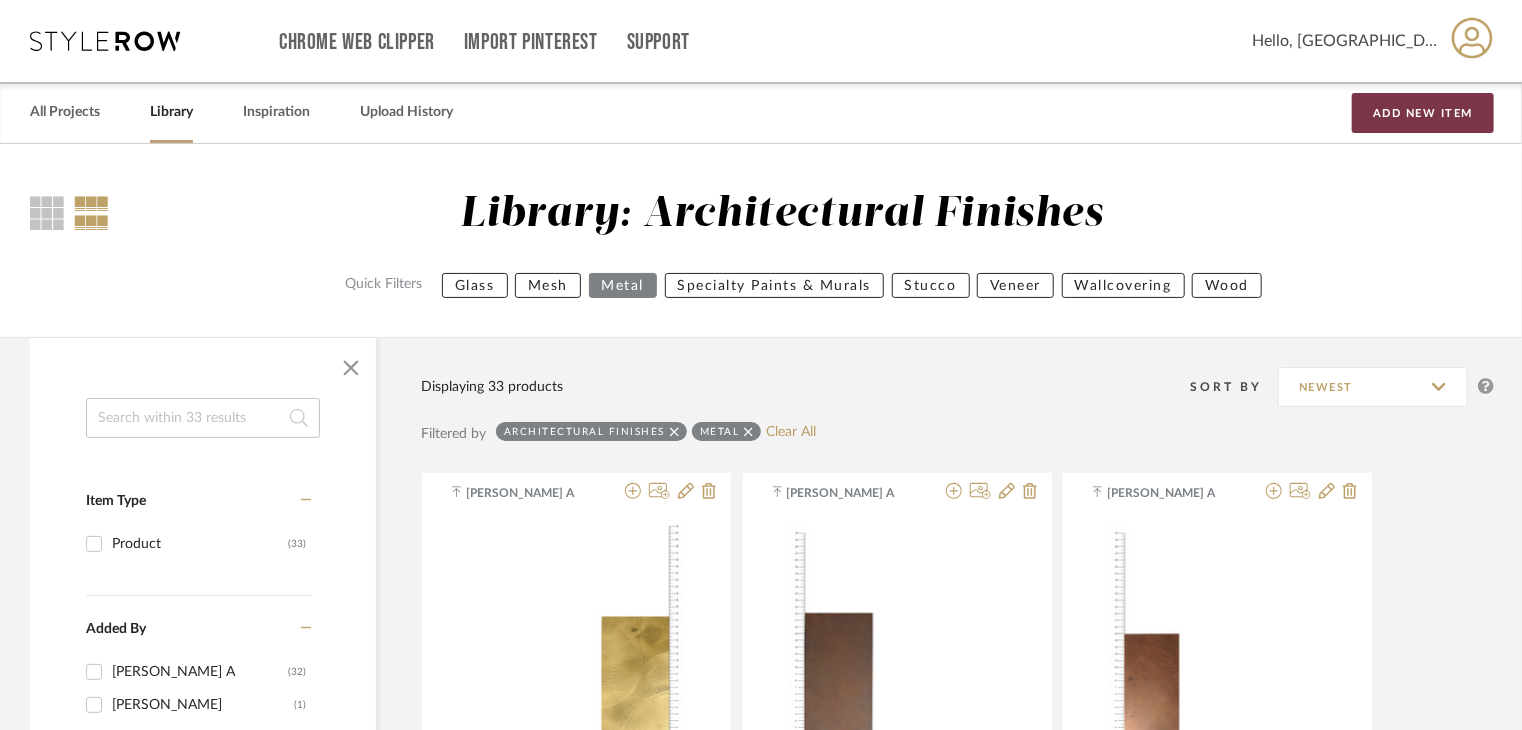 click on "Add New Item" at bounding box center [1423, 113] 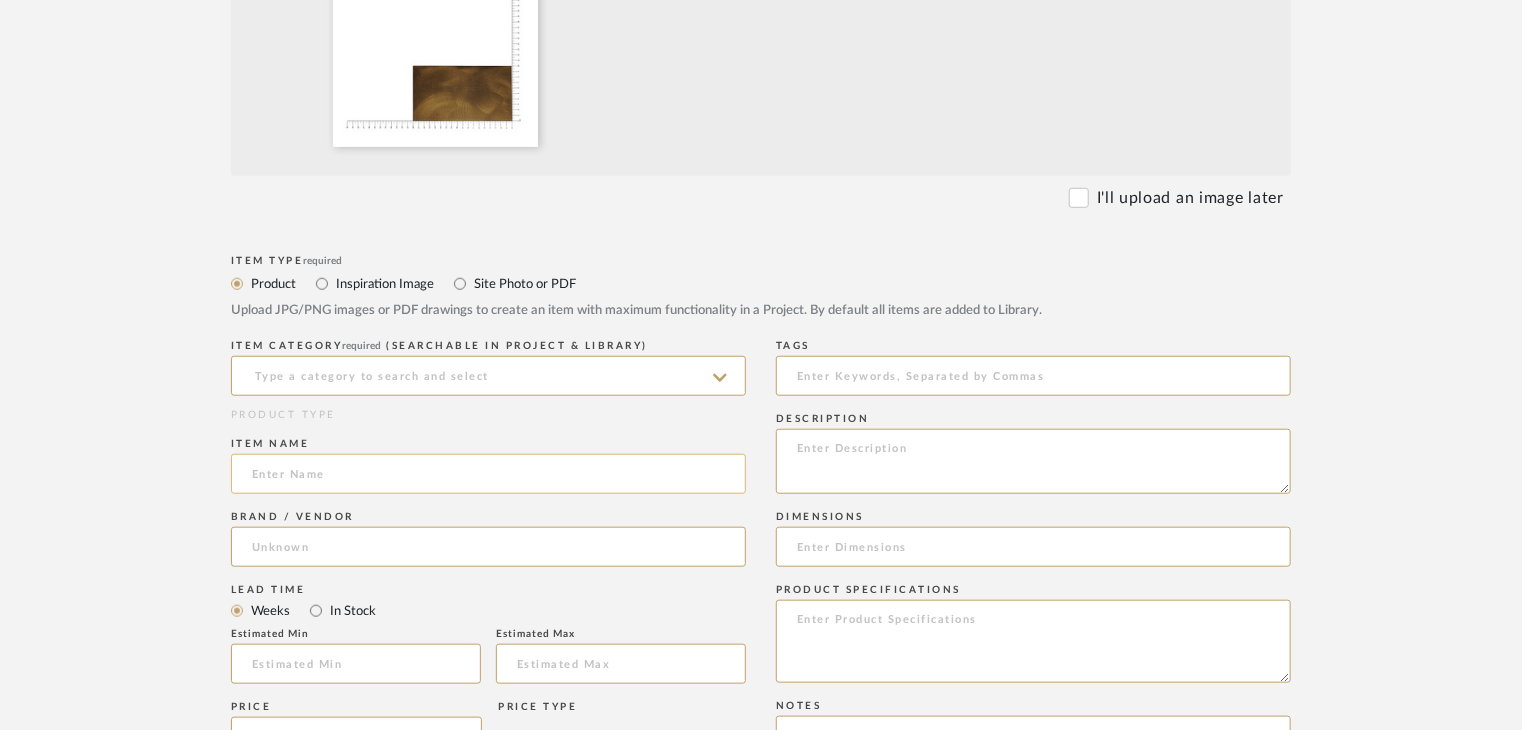 scroll, scrollTop: 700, scrollLeft: 0, axis: vertical 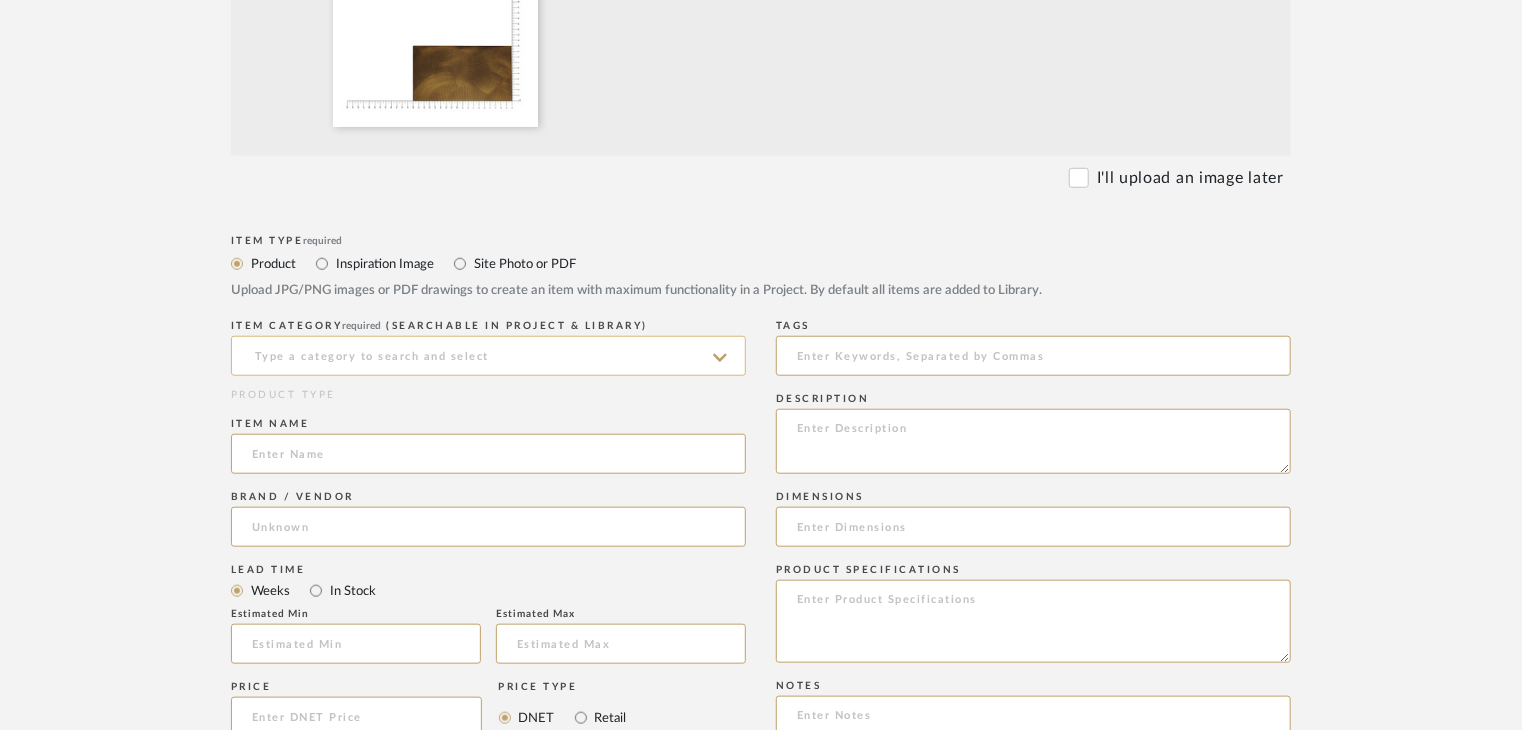 click 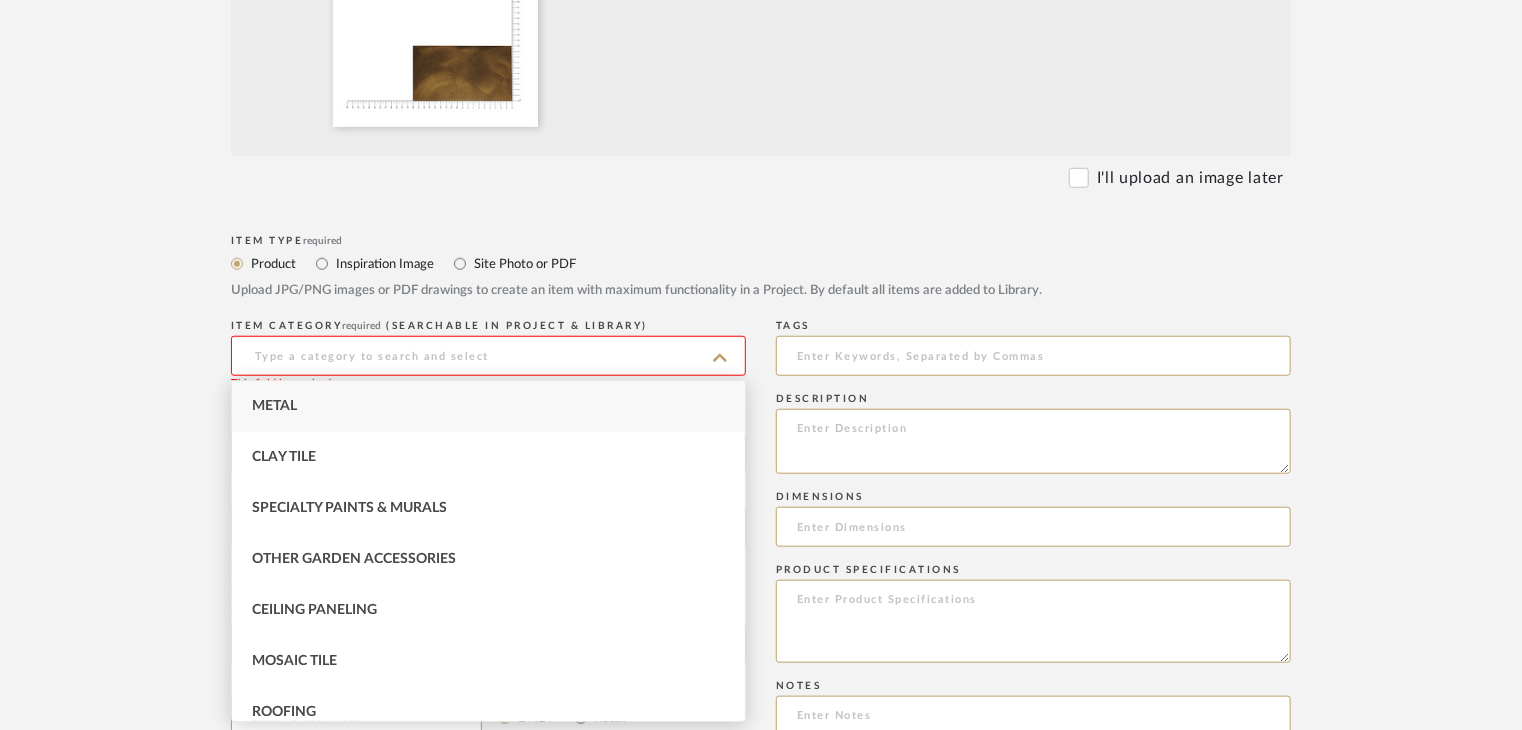 drag, startPoint x: 386, startPoint y: 395, endPoint x: 398, endPoint y: 419, distance: 26.832815 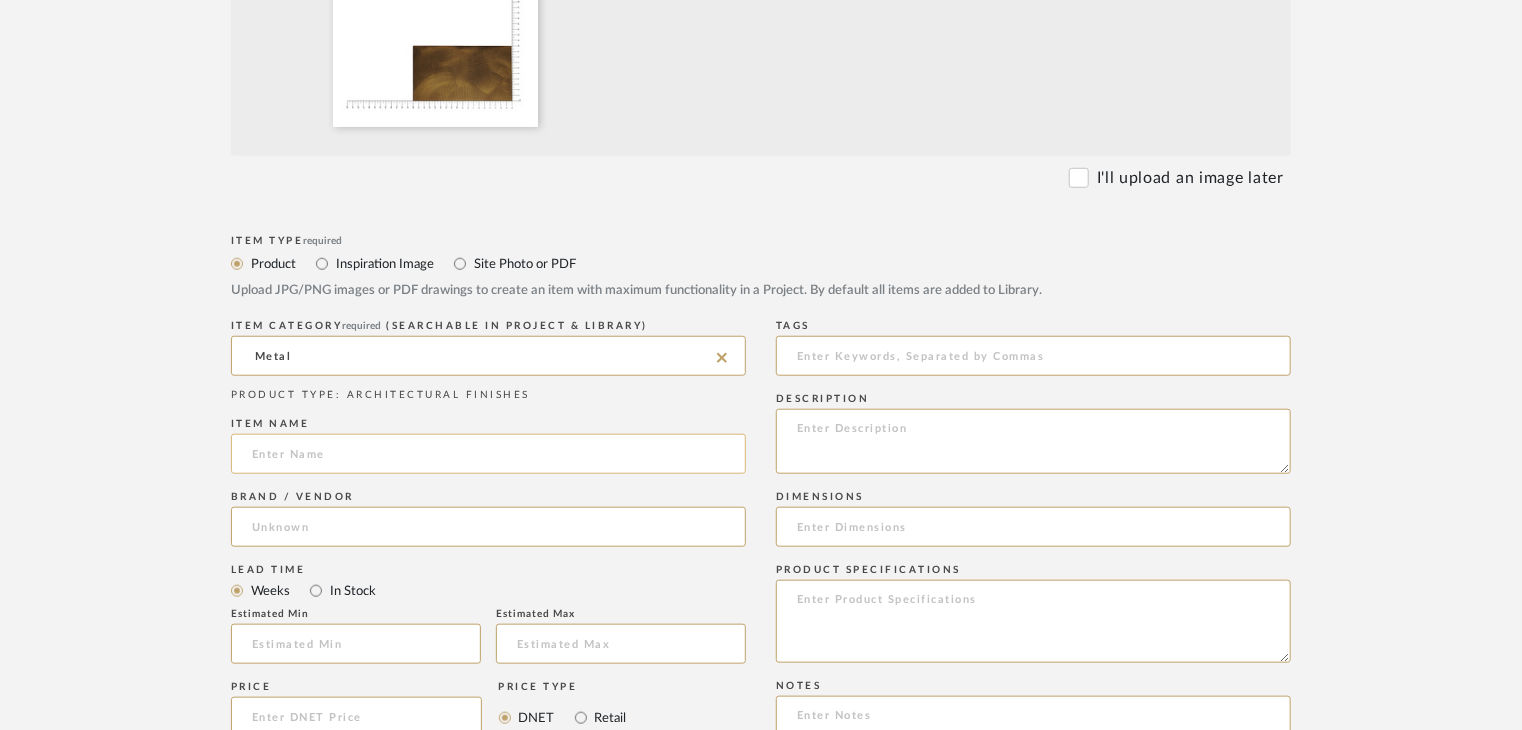 click 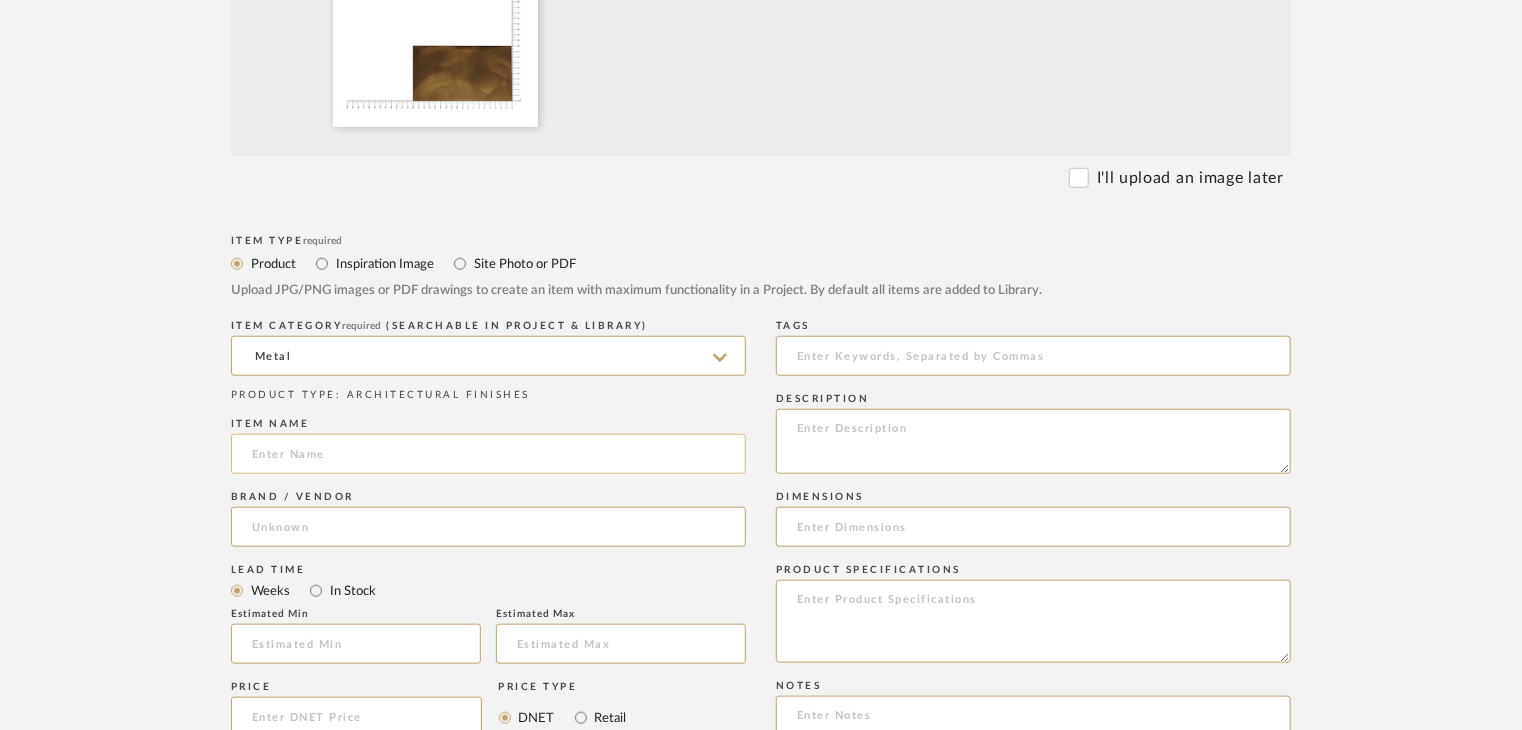 paste on "Brass" 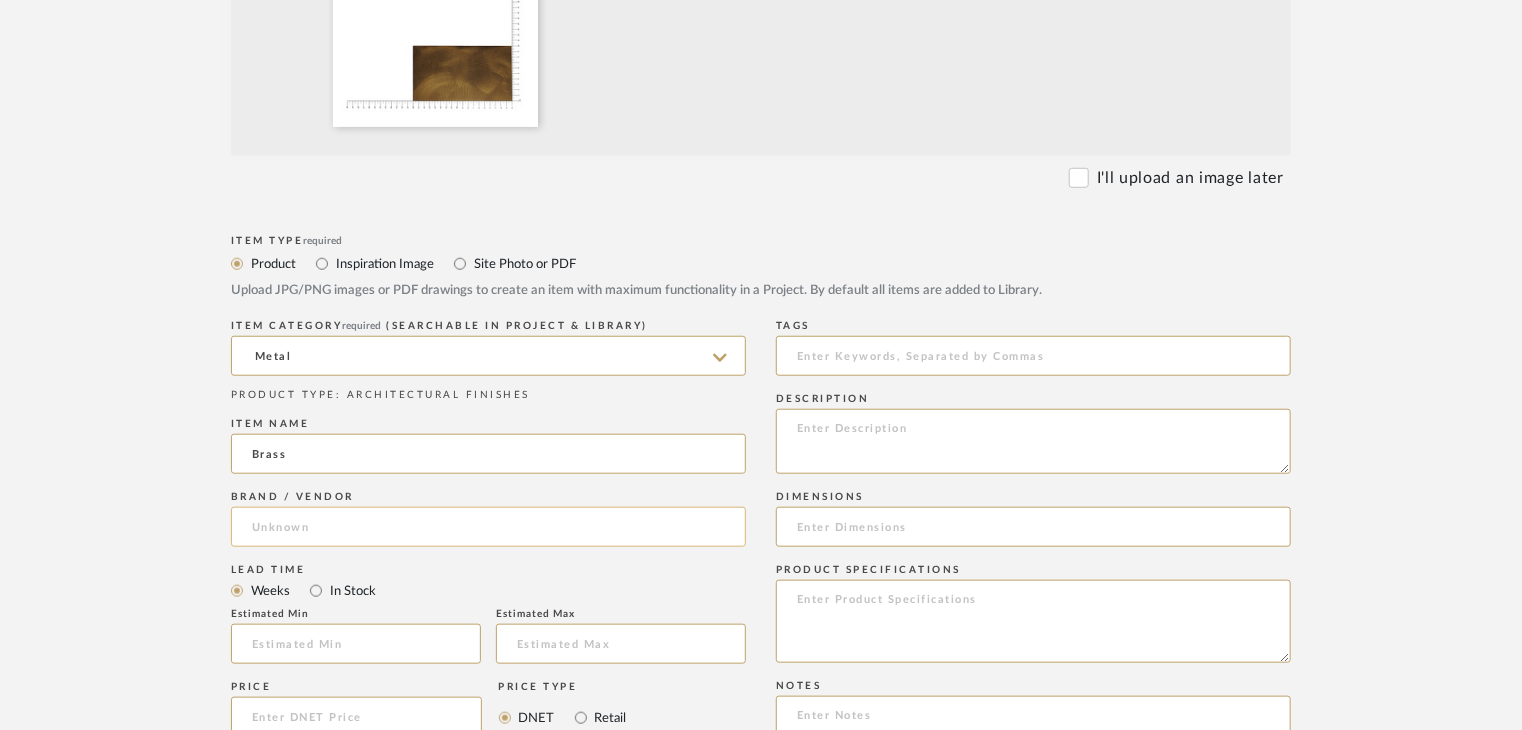 type on "Brass" 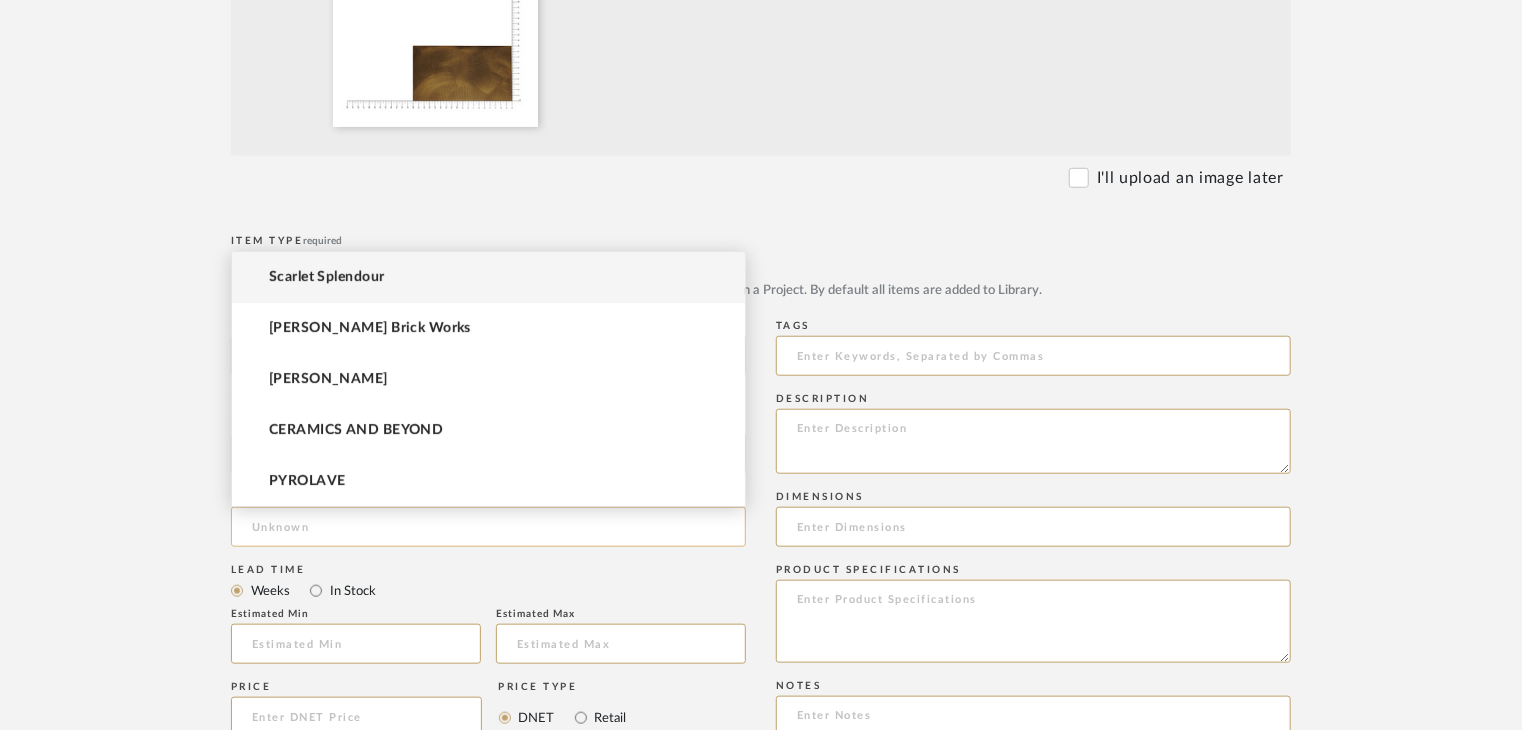 click 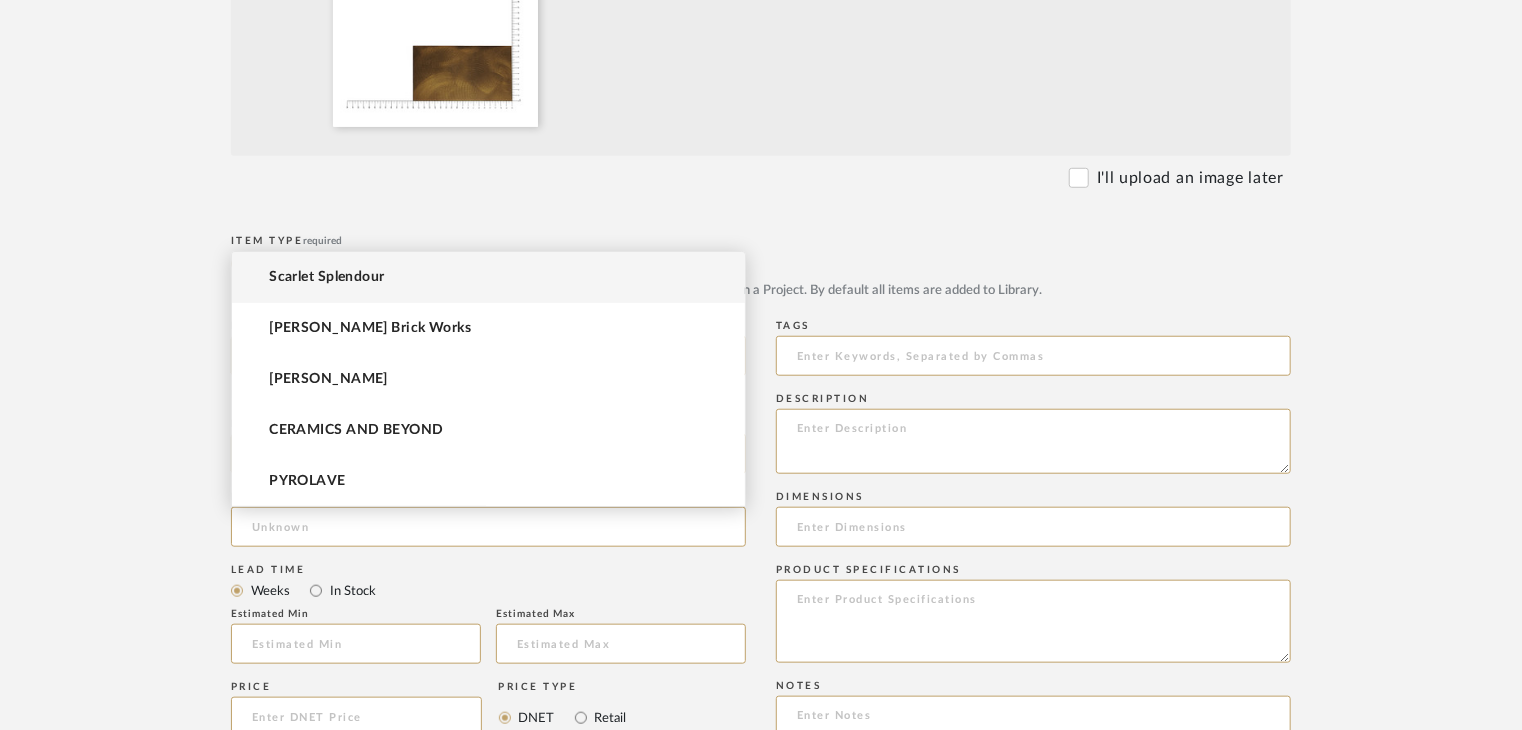 click on "Scarlet Splendour" at bounding box center (488, 277) 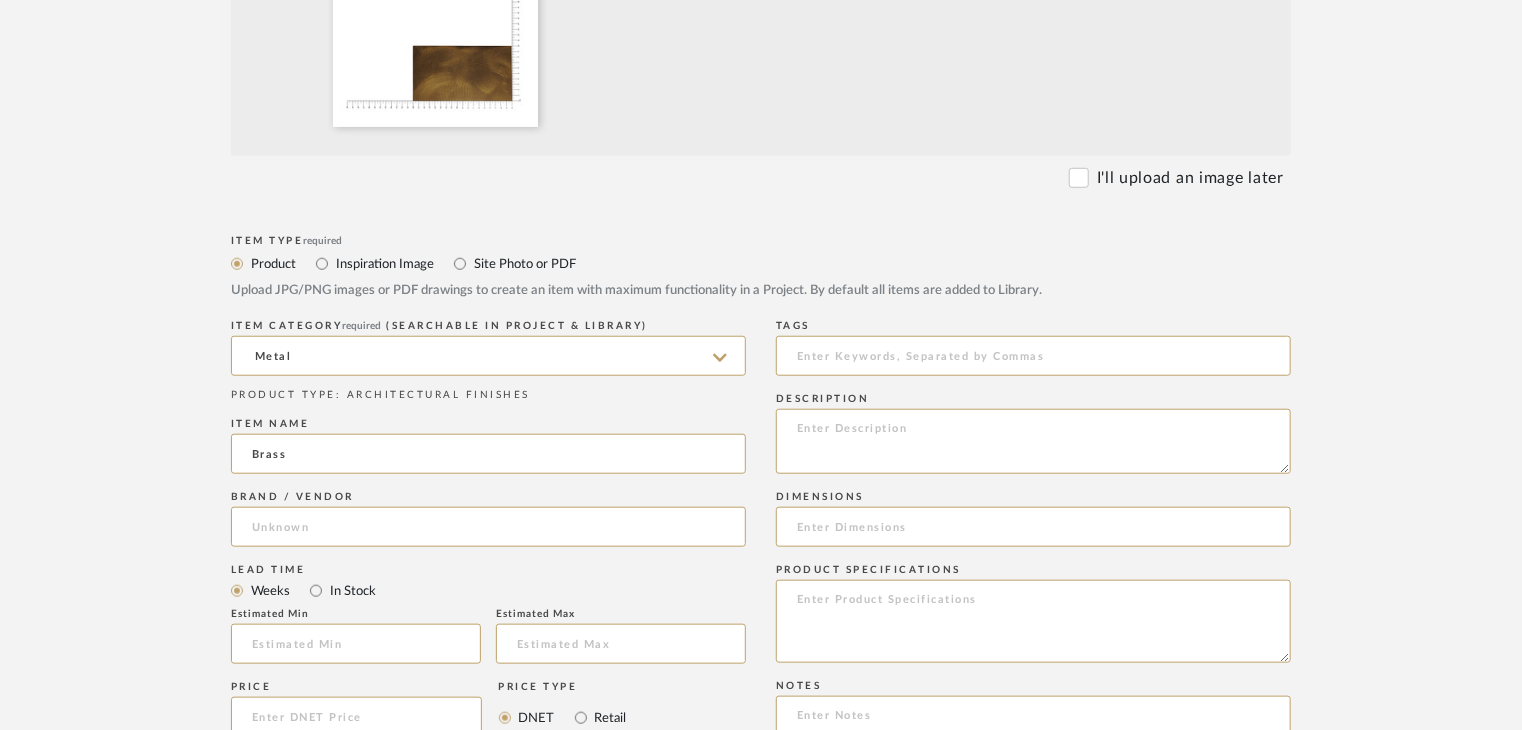 type on "Scarlet Splendour" 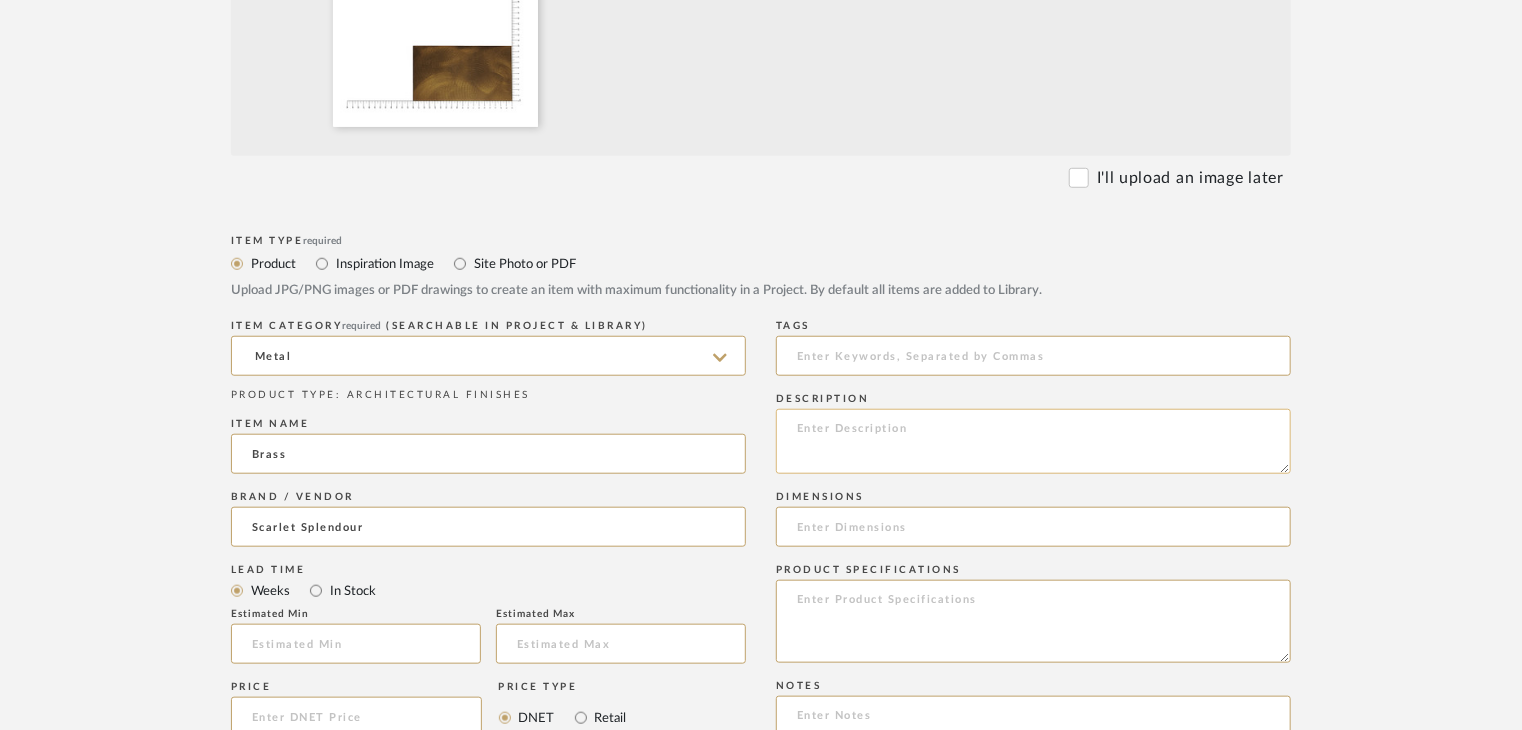 click 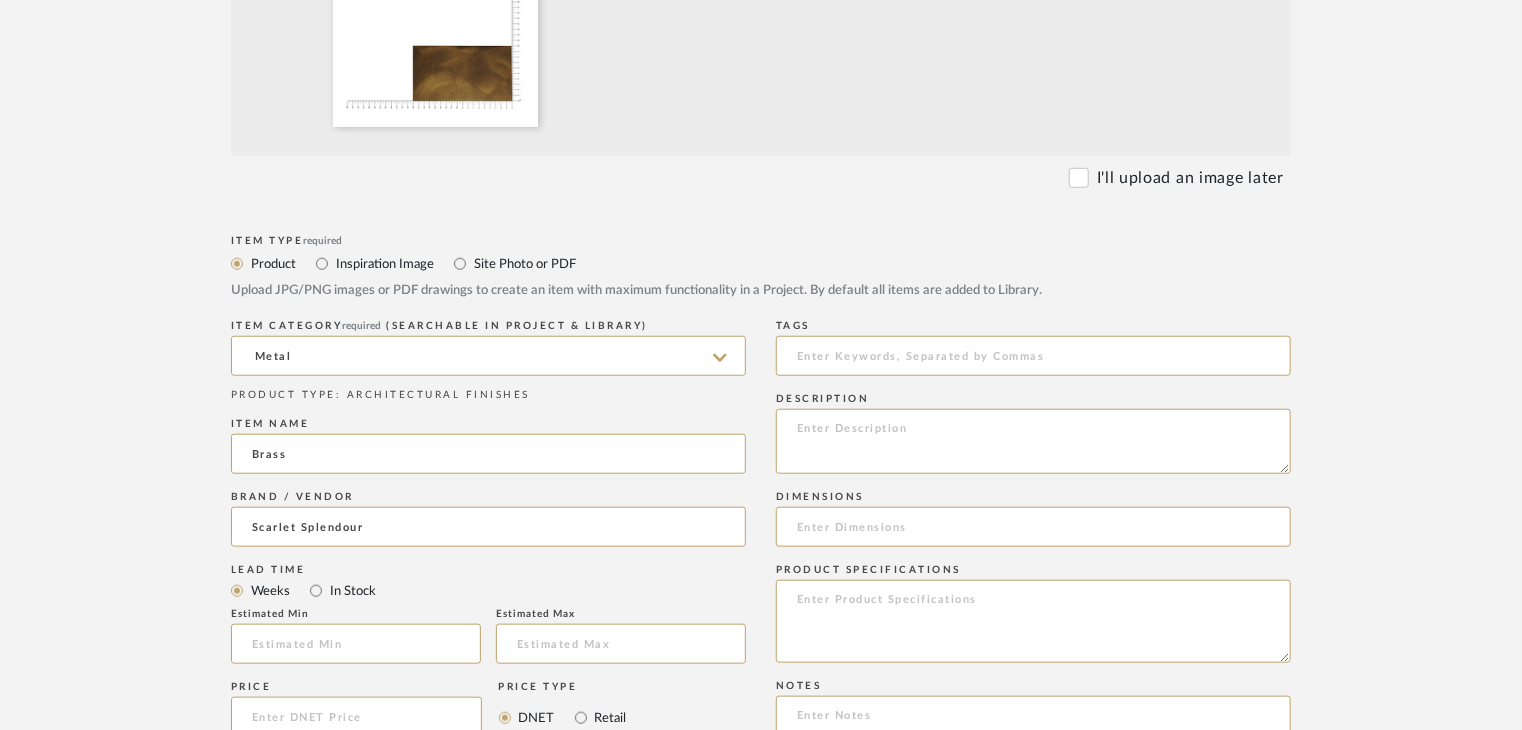 paste on "Type: metal
Dimension(s): (as mentioned)
Material/Finishes: (as mentioned)
Installation requirements, if any: (as applicable)
Price: (as mentioned)
Lead time: (as mentioned)
Sample available: supplier stock
Sample Internal reference number:
as per the internal sample warehouse) Point of
contact:
Contact number:
Email address:
Address:
Additional contact information:" 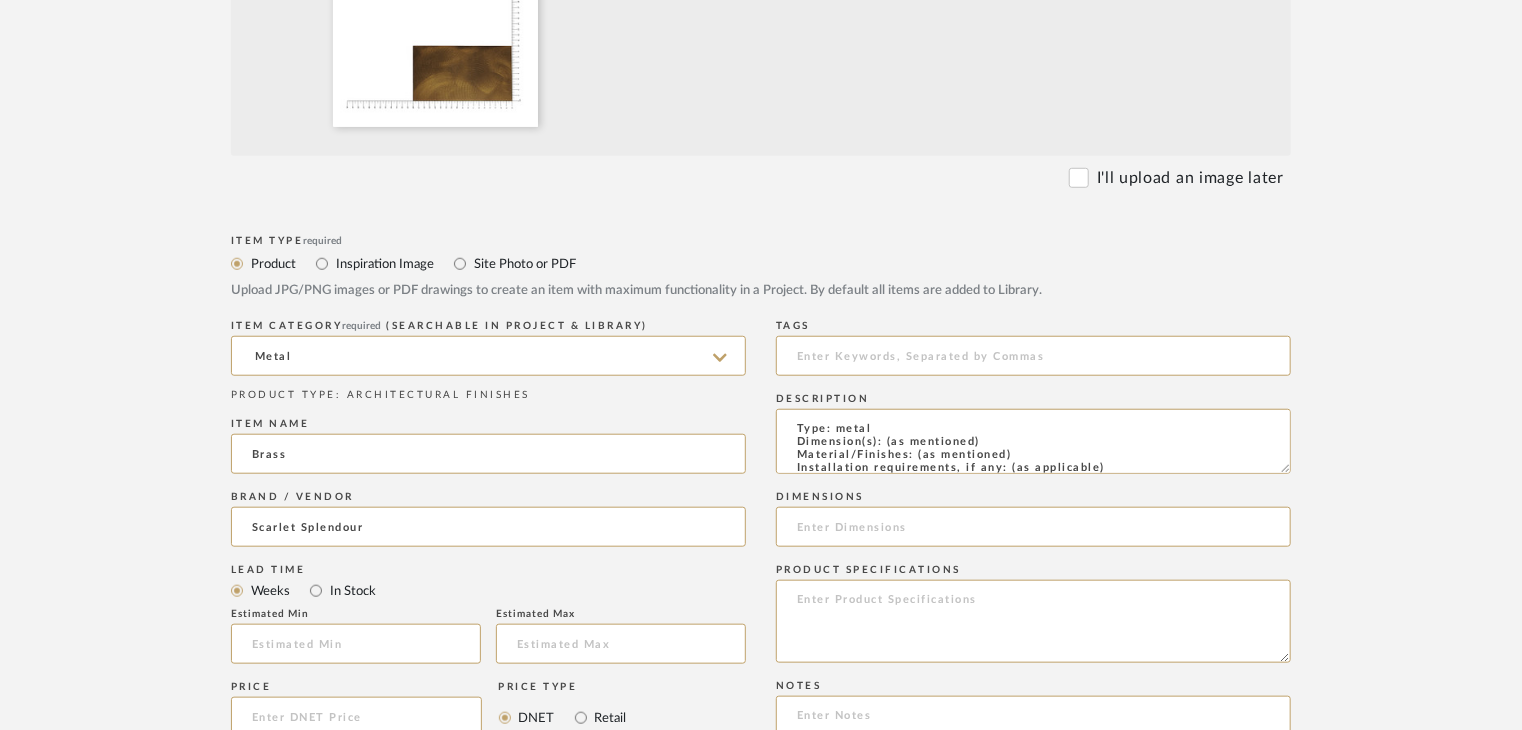 scroll, scrollTop: 137, scrollLeft: 0, axis: vertical 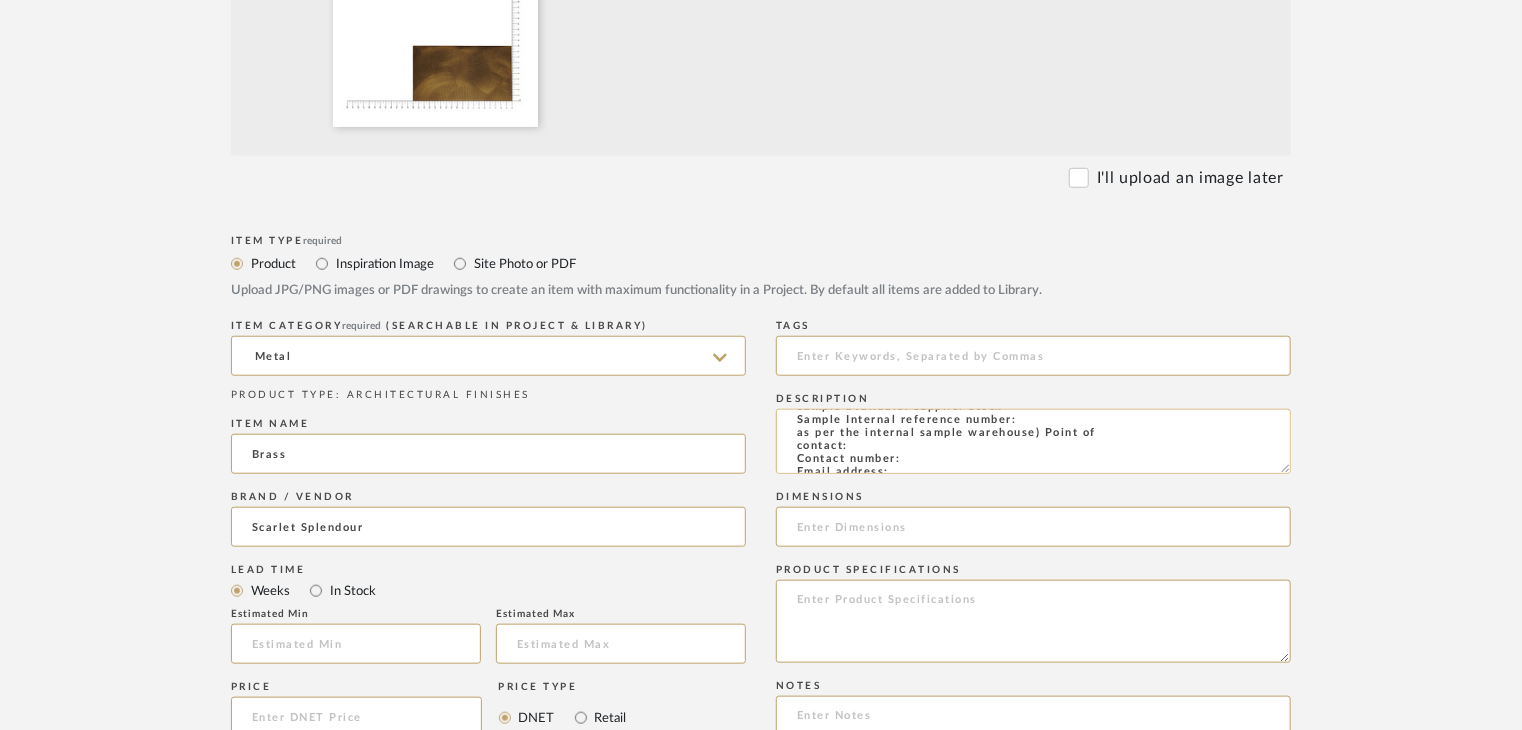 click on "Type: metal
Dimension(s): (as mentioned)
Material/Finishes: (as mentioned)
Installation requirements, if any: (as applicable)
Price: (as mentioned)
Lead time: (as mentioned)
Sample available: supplier stock
Sample Internal reference number:
as per the internal sample warehouse) Point of
contact:
Contact number:
Email address:
Address:
Additional contact information:" 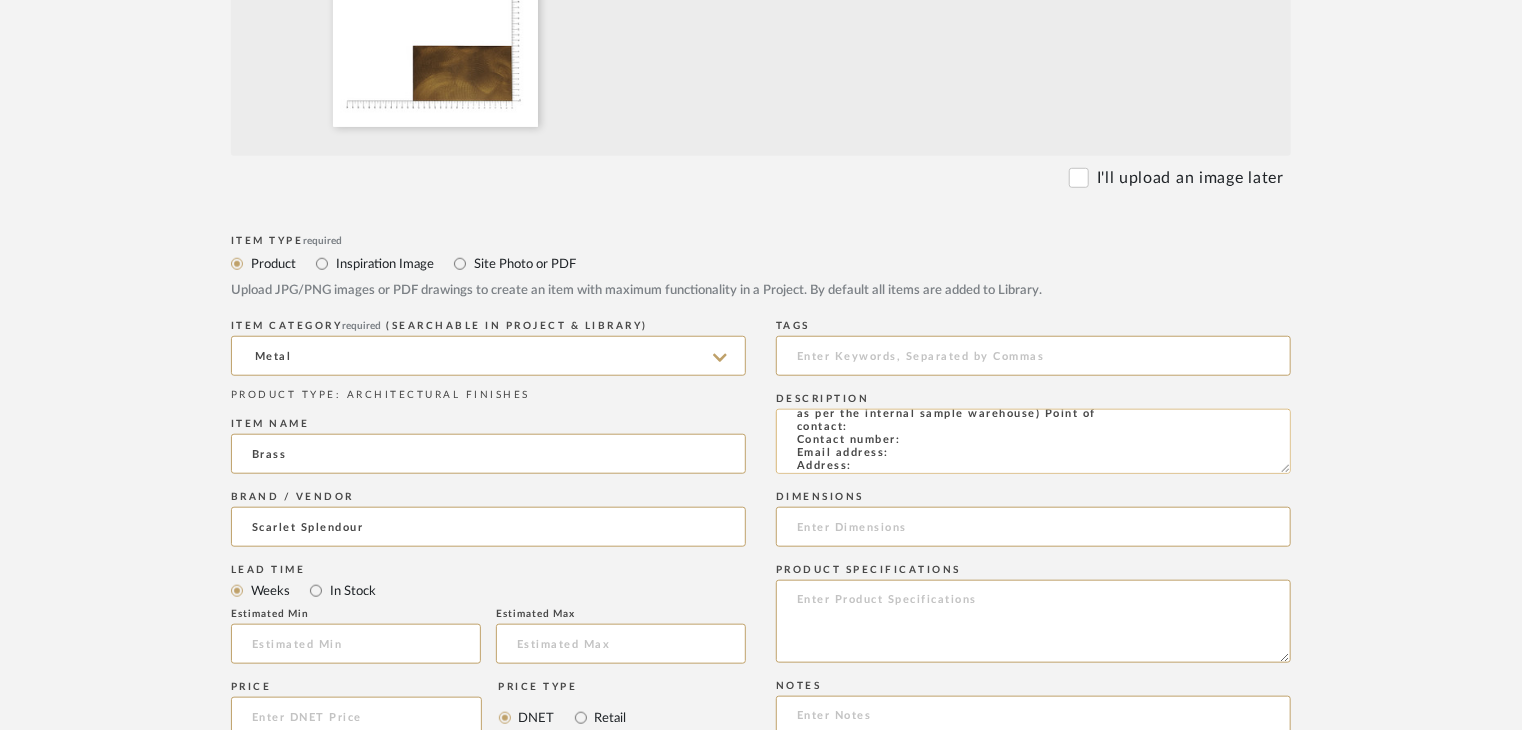 scroll, scrollTop: 144, scrollLeft: 0, axis: vertical 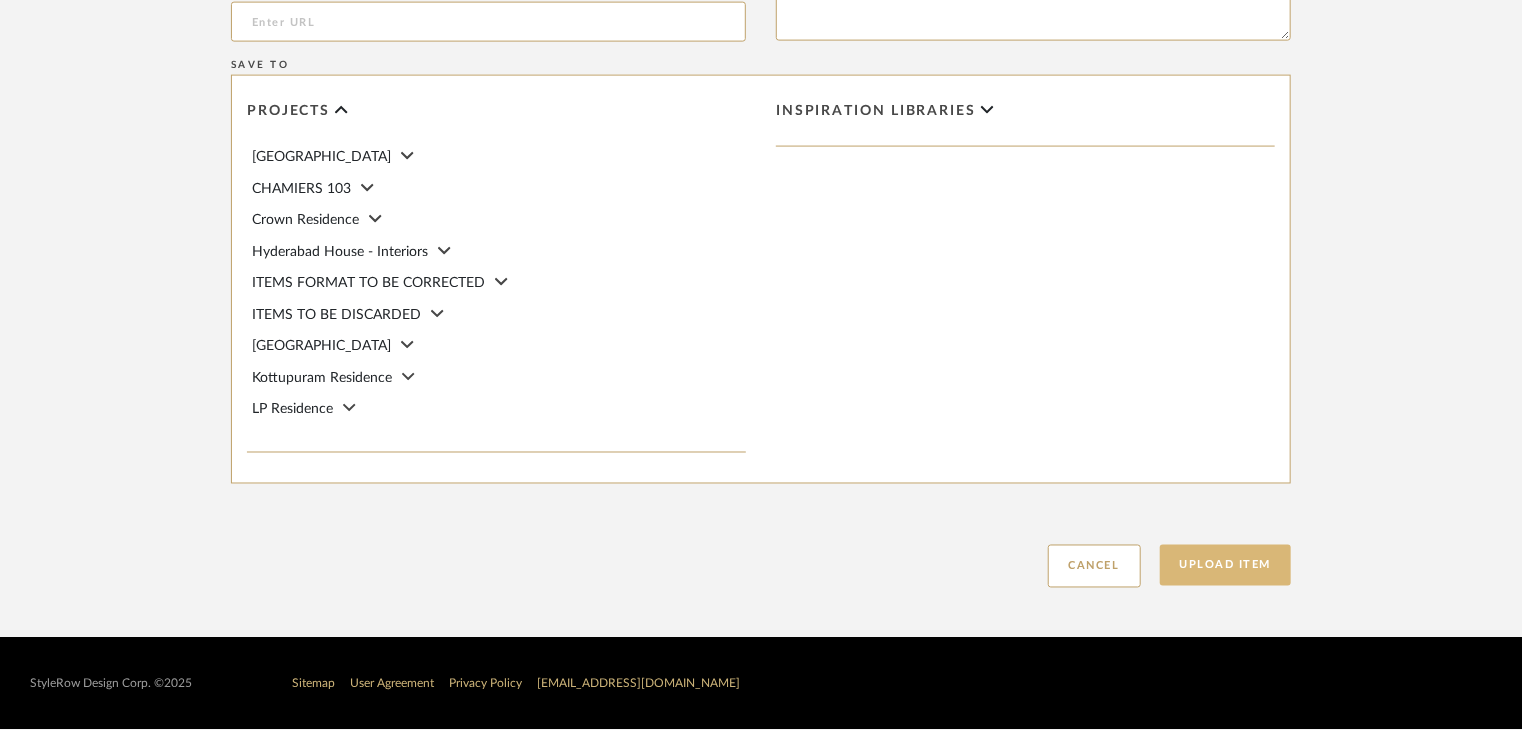type on "Type: metal
Dimension(s): (as mentioned)
Material/Finishes: (as mentioned)
Installation requirements, if any: (as applicable)
Price: (as mentioned)
Lead time: (as mentioned)
Sample available: supplier stock
Sample Internal reference number: AF-MT-B5M
as per the internal sample warehouse) Point of
contact:
Contact number:
Email address:
Address:
Additional contact information:" 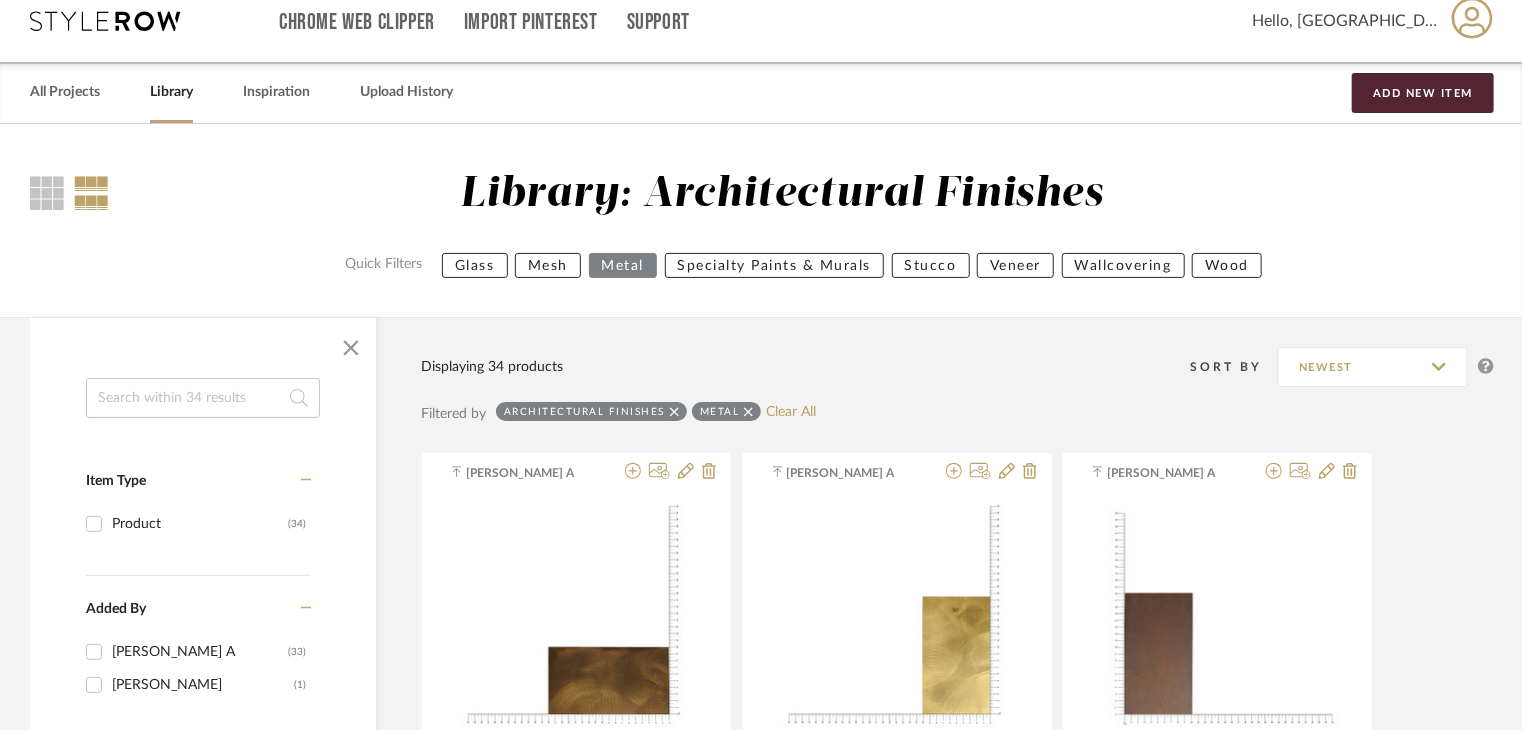 scroll, scrollTop: 0, scrollLeft: 0, axis: both 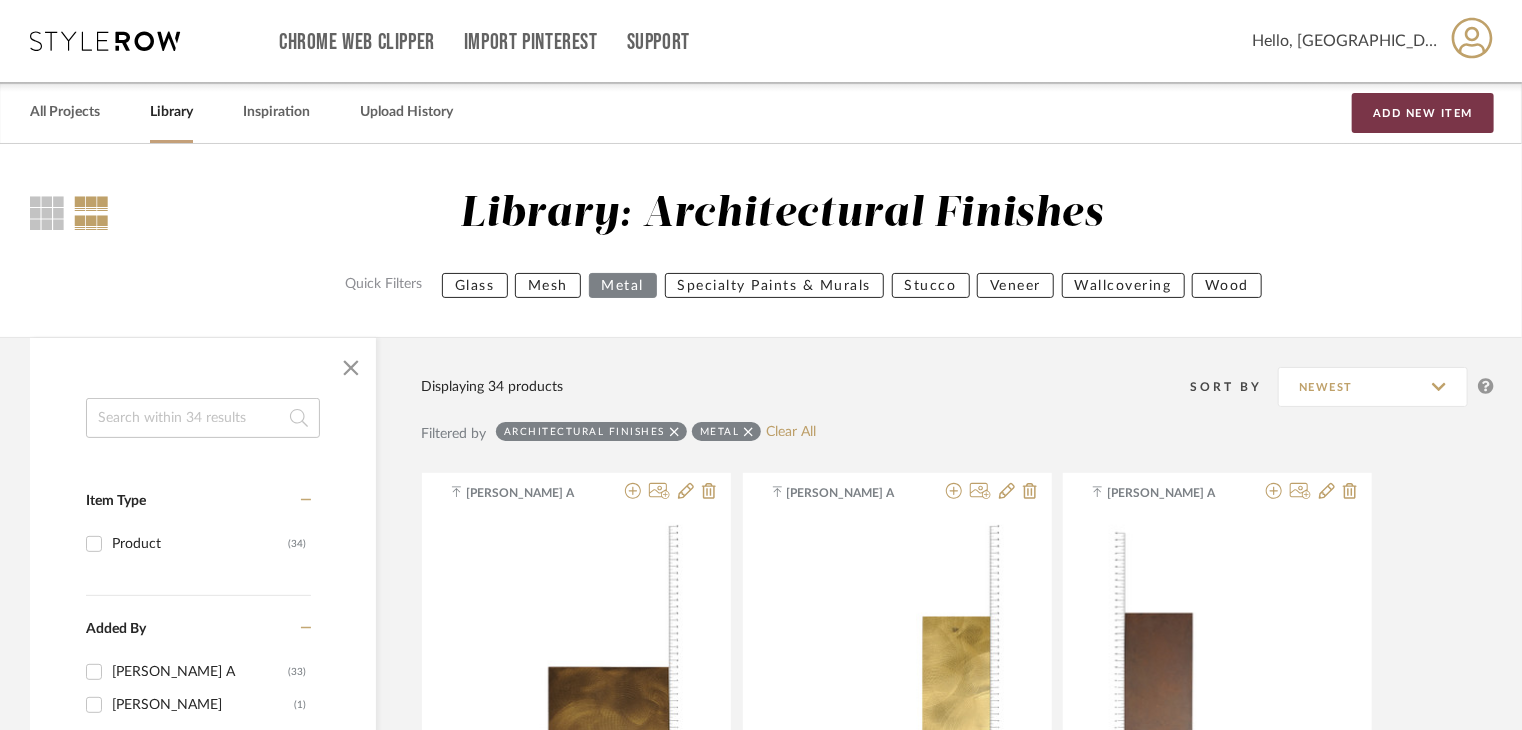 click on "Add New Item" at bounding box center [1423, 113] 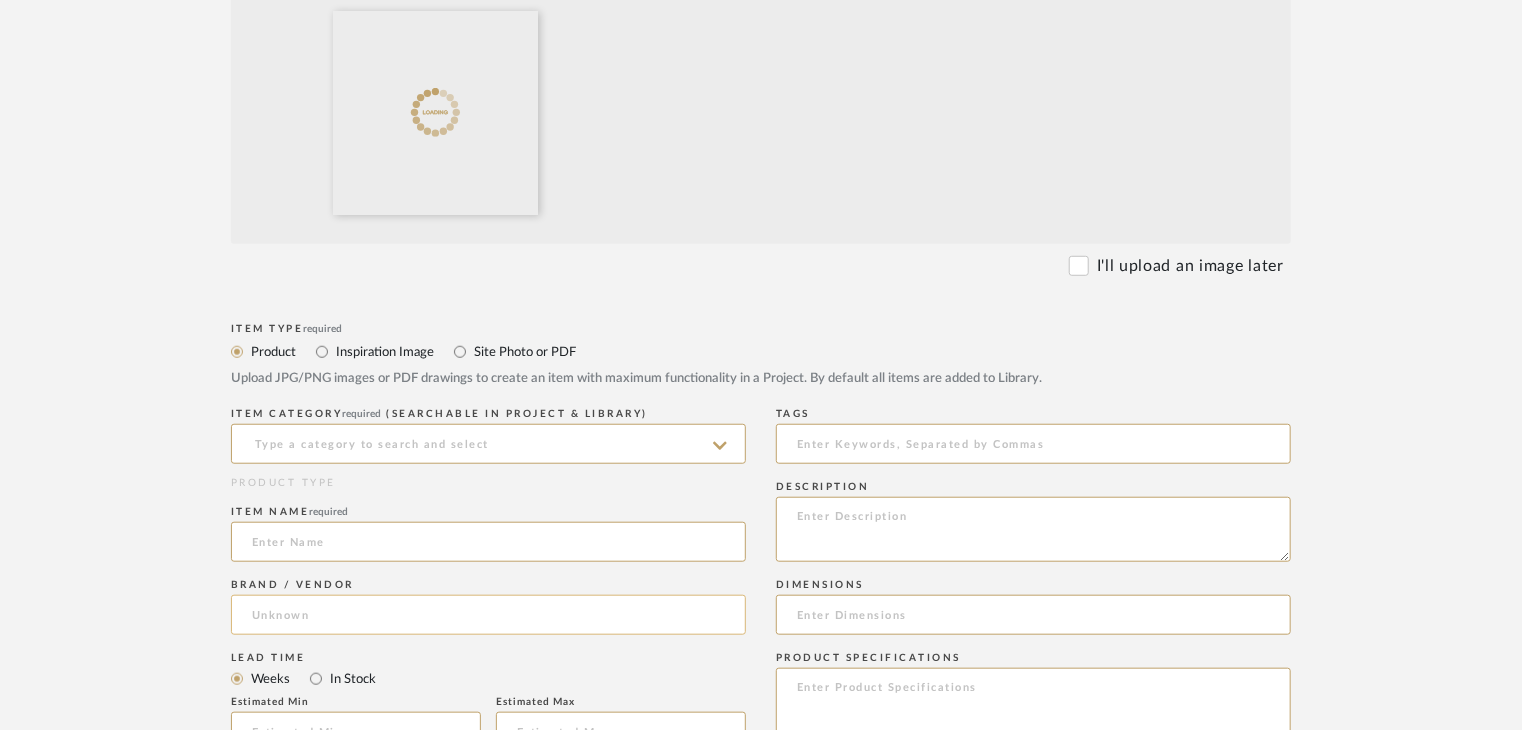scroll, scrollTop: 800, scrollLeft: 0, axis: vertical 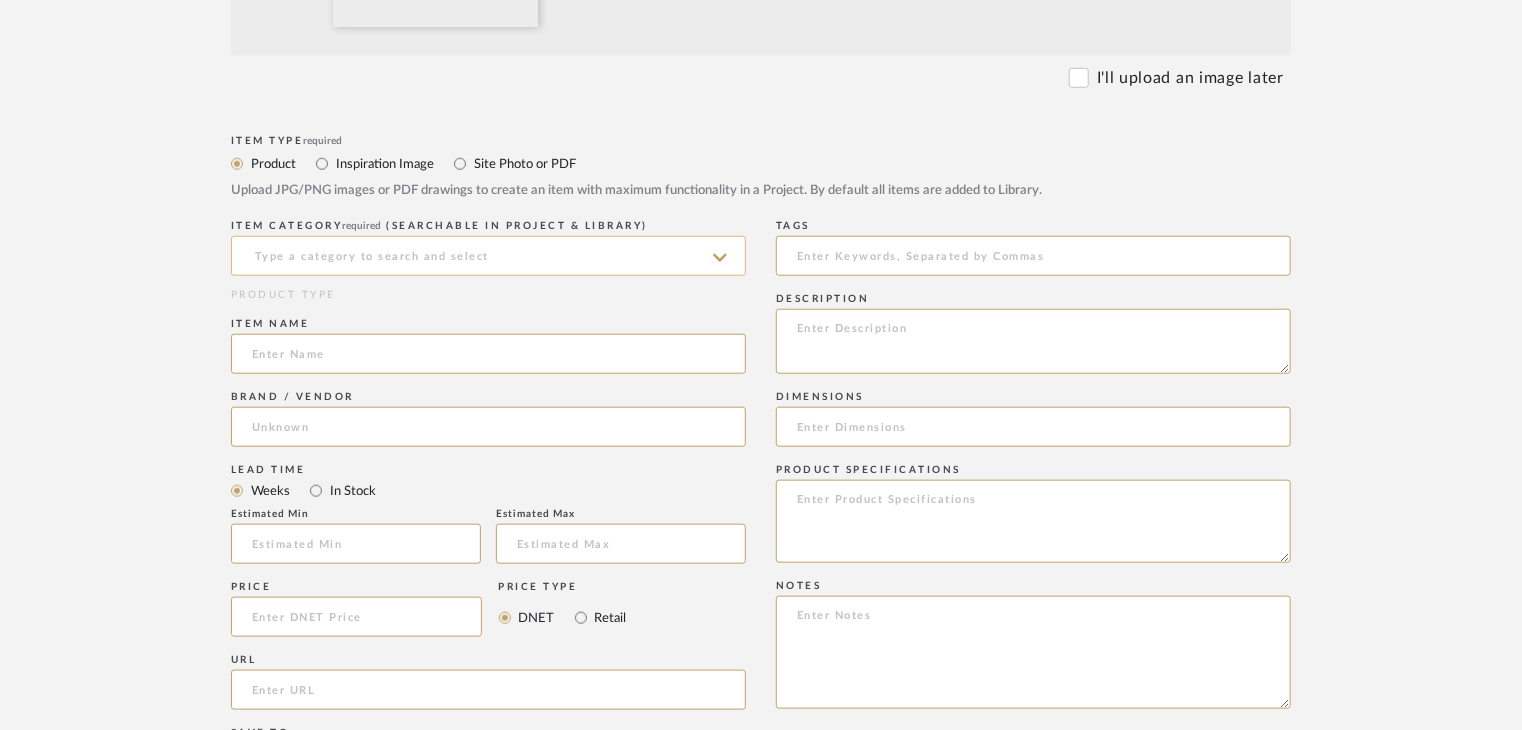 click 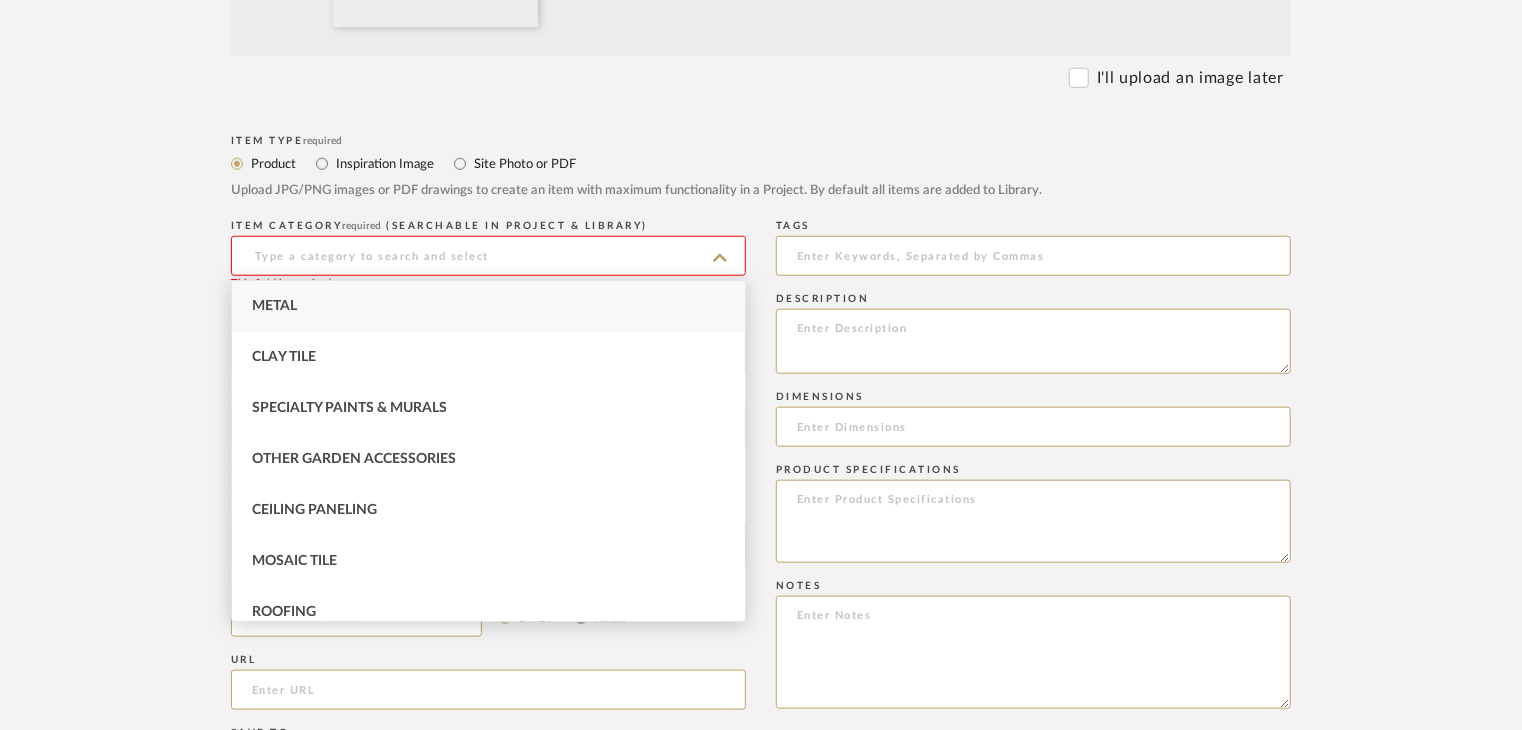 drag, startPoint x: 416, startPoint y: 293, endPoint x: 416, endPoint y: 310, distance: 17 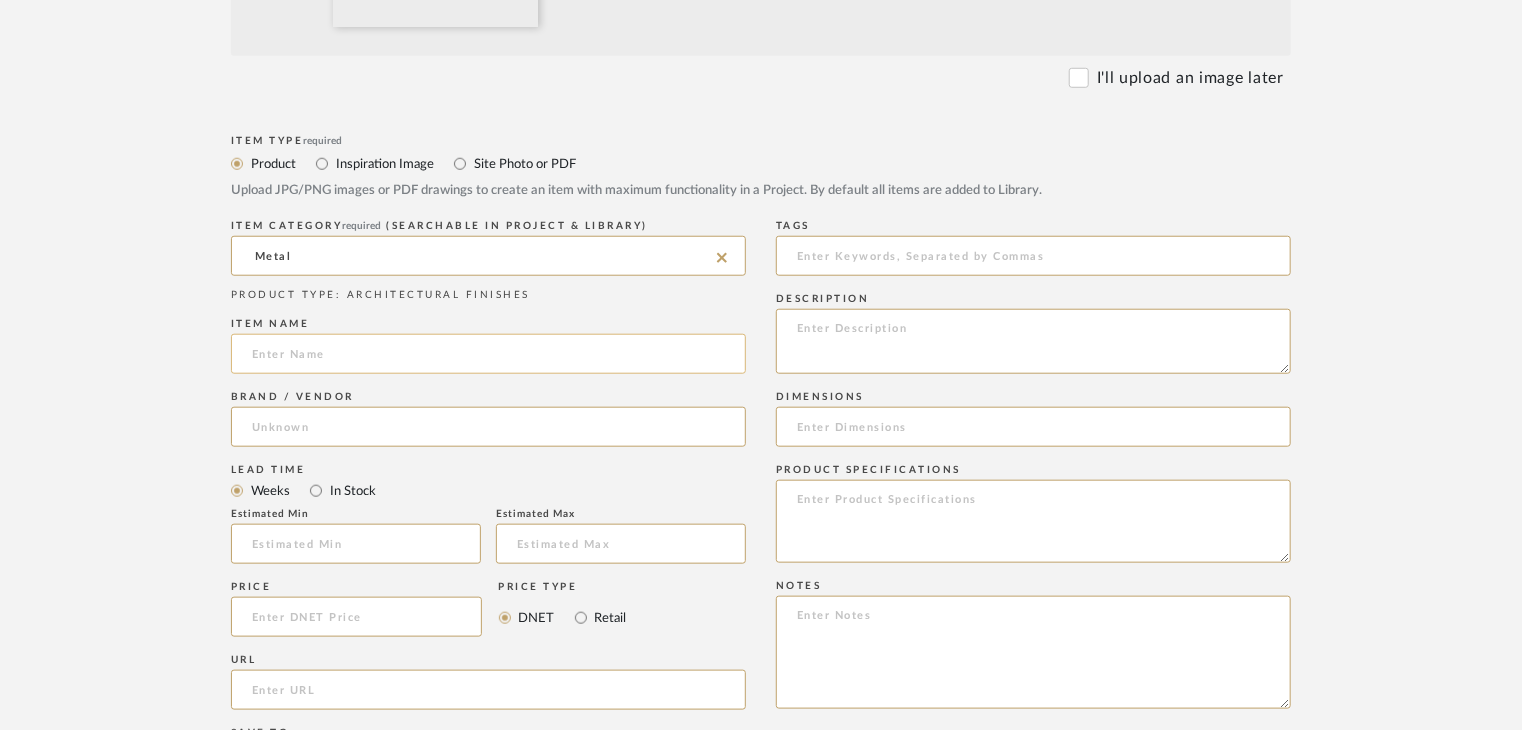 click 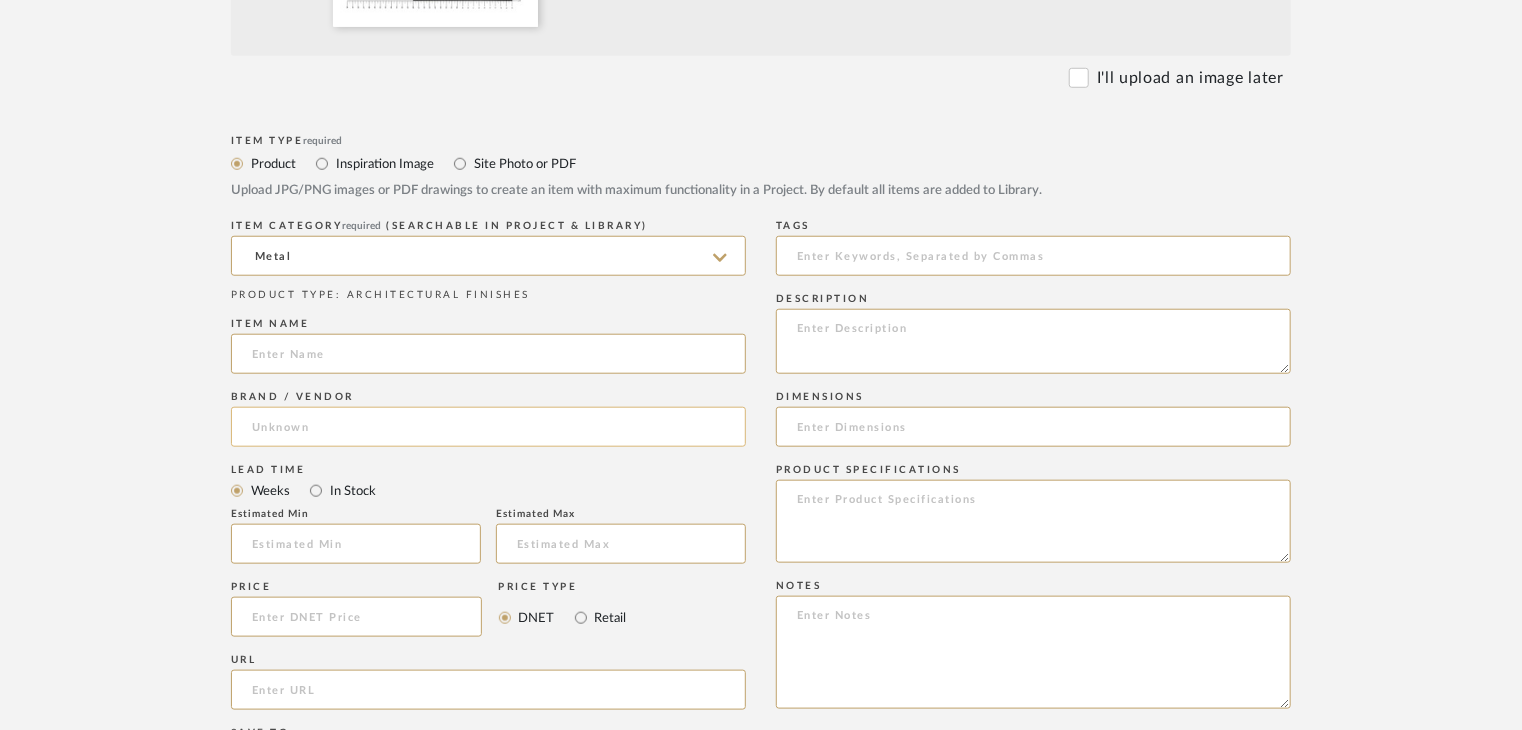 paste on "Brass" 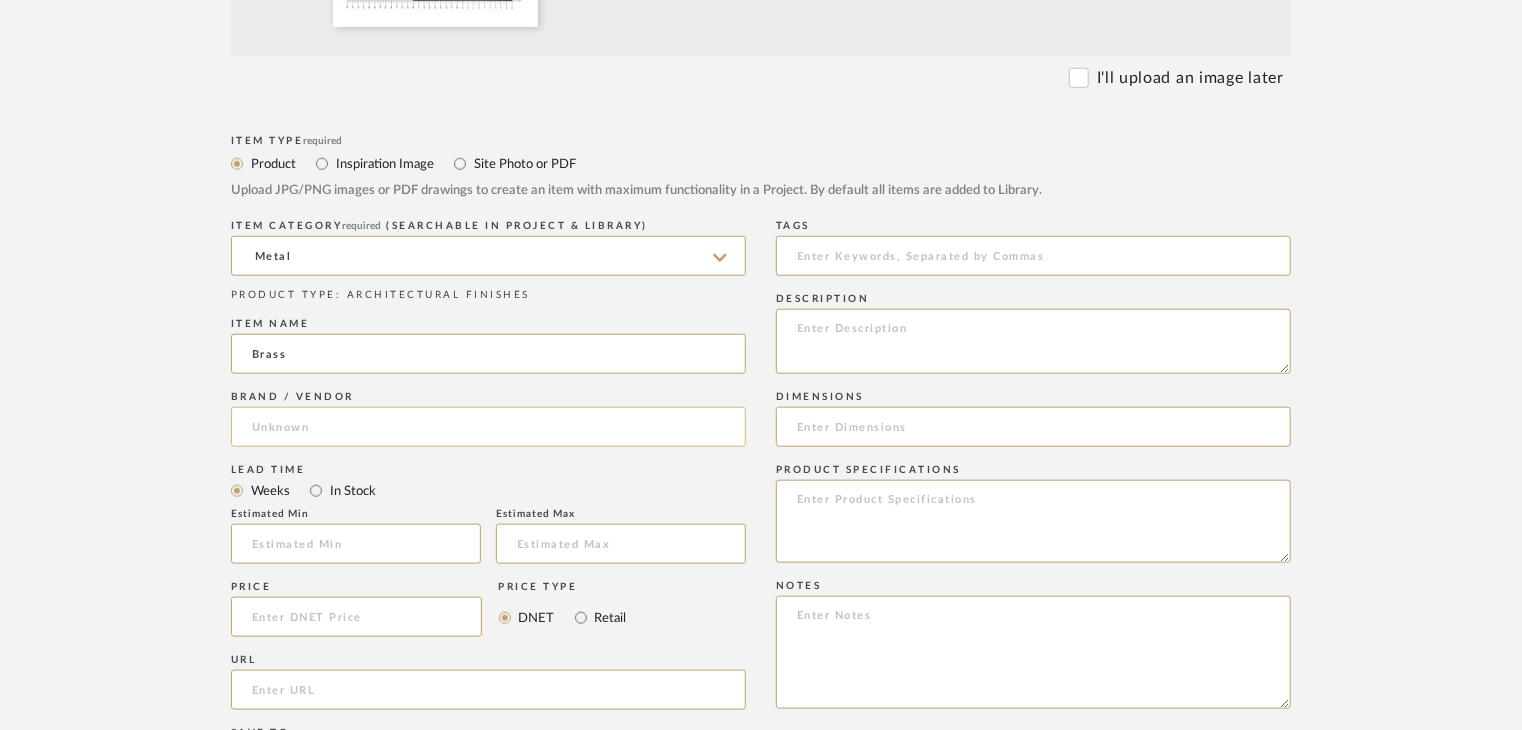 type on "Brass" 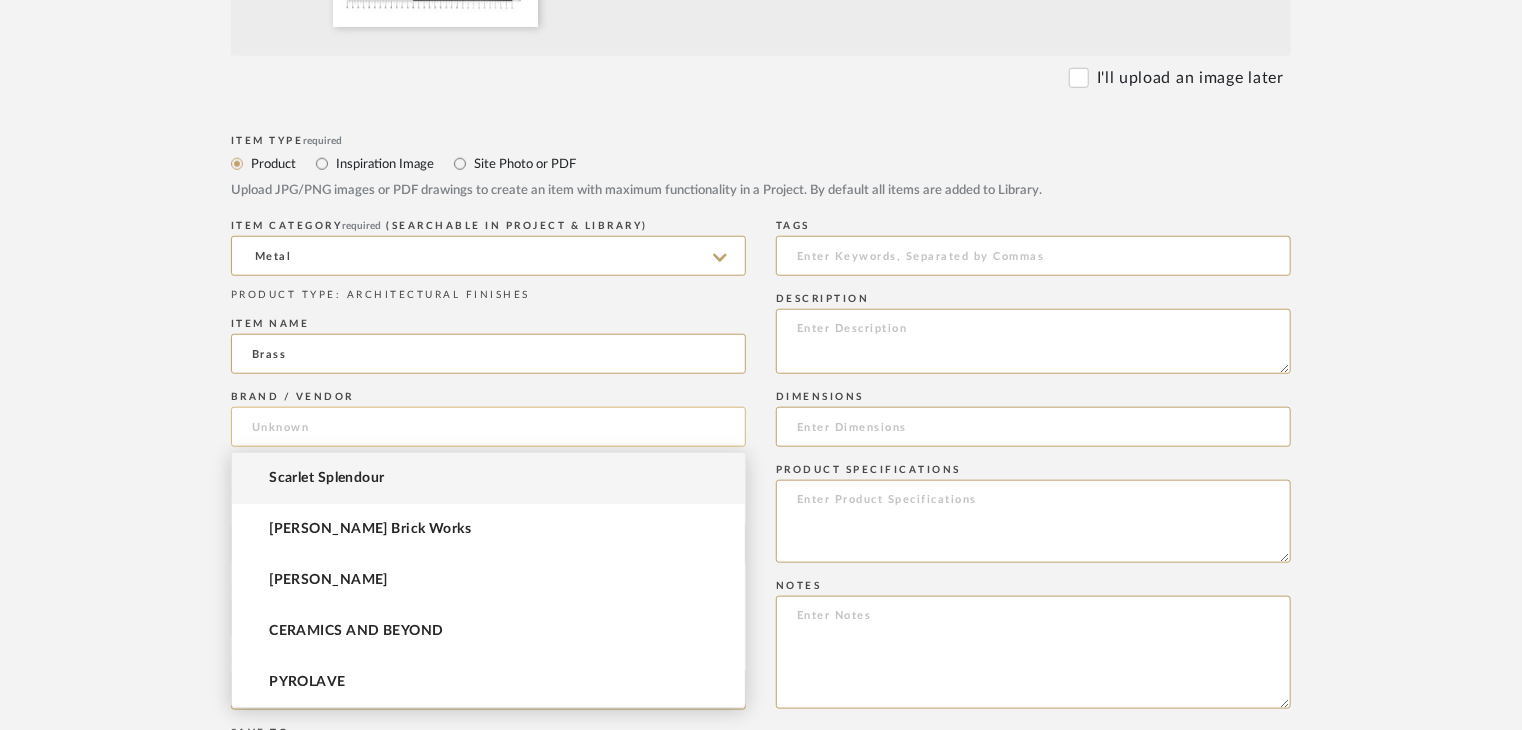 click 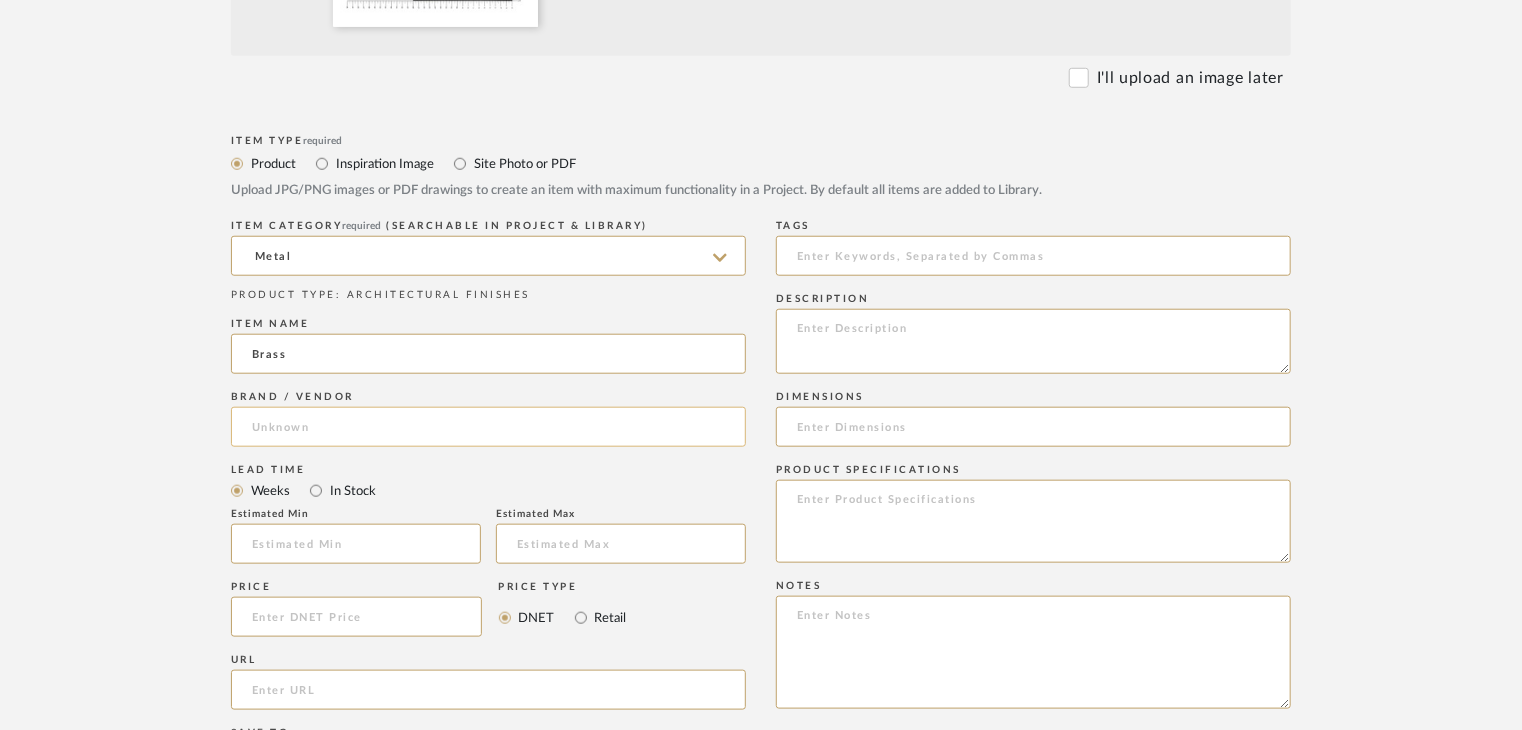 click 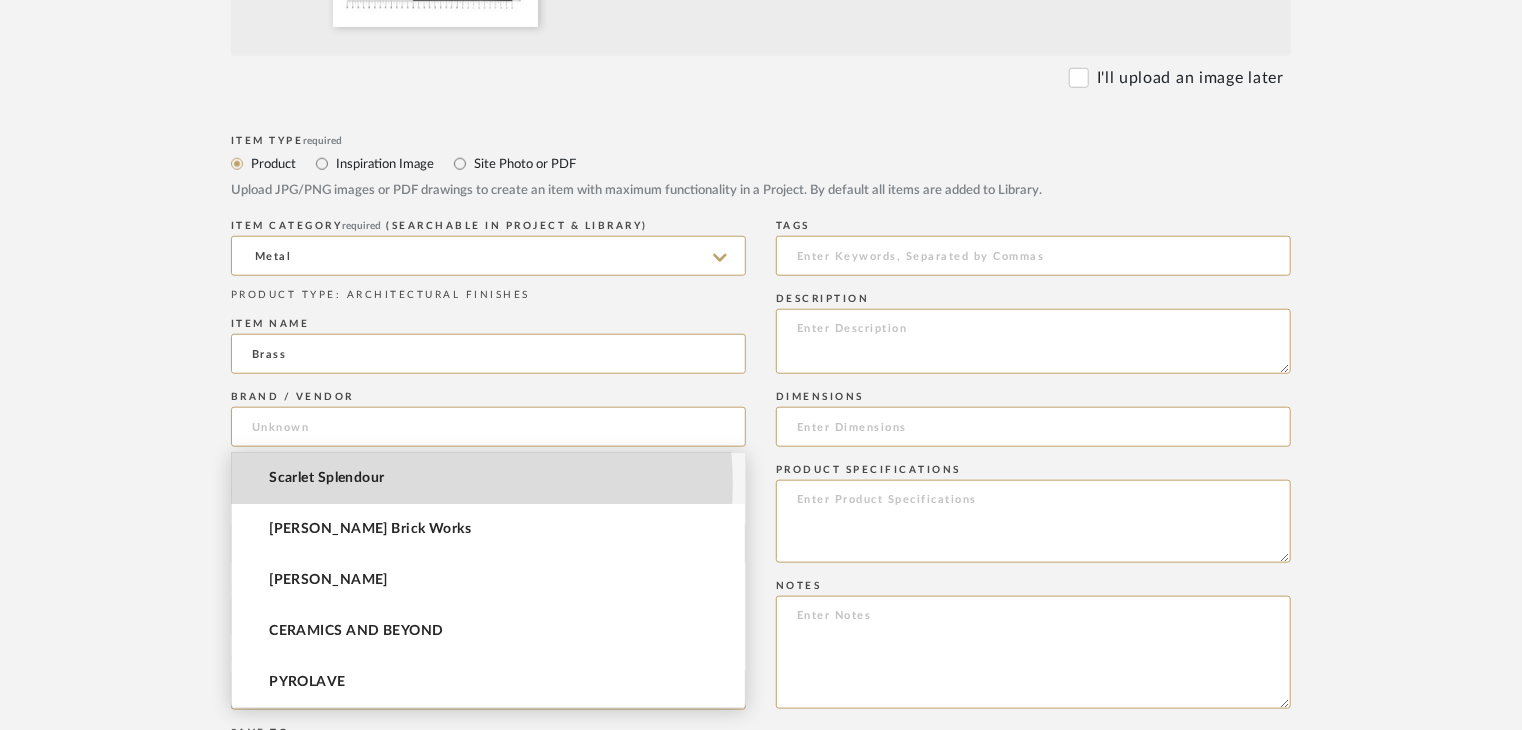 click on "Scarlet Splendour" at bounding box center (488, 478) 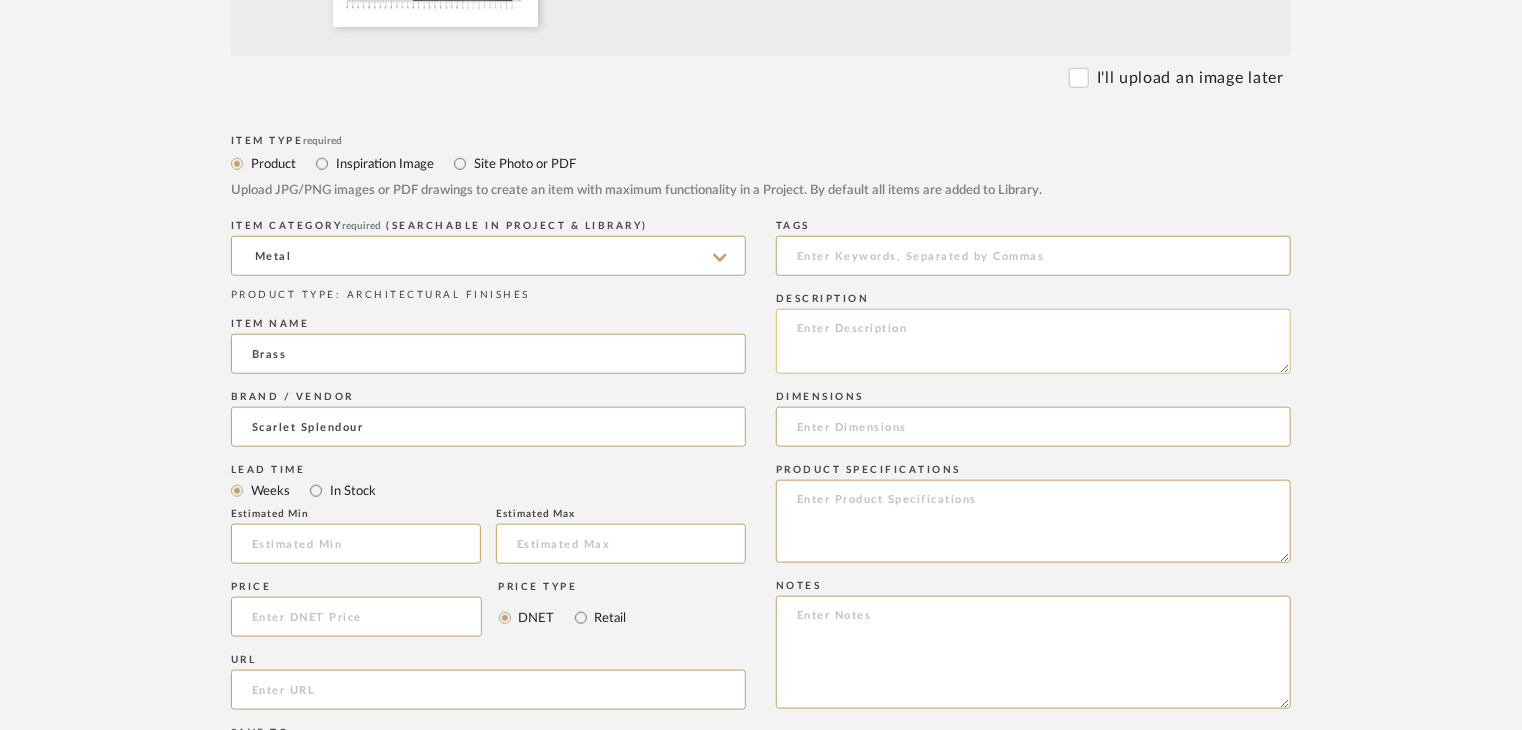 click 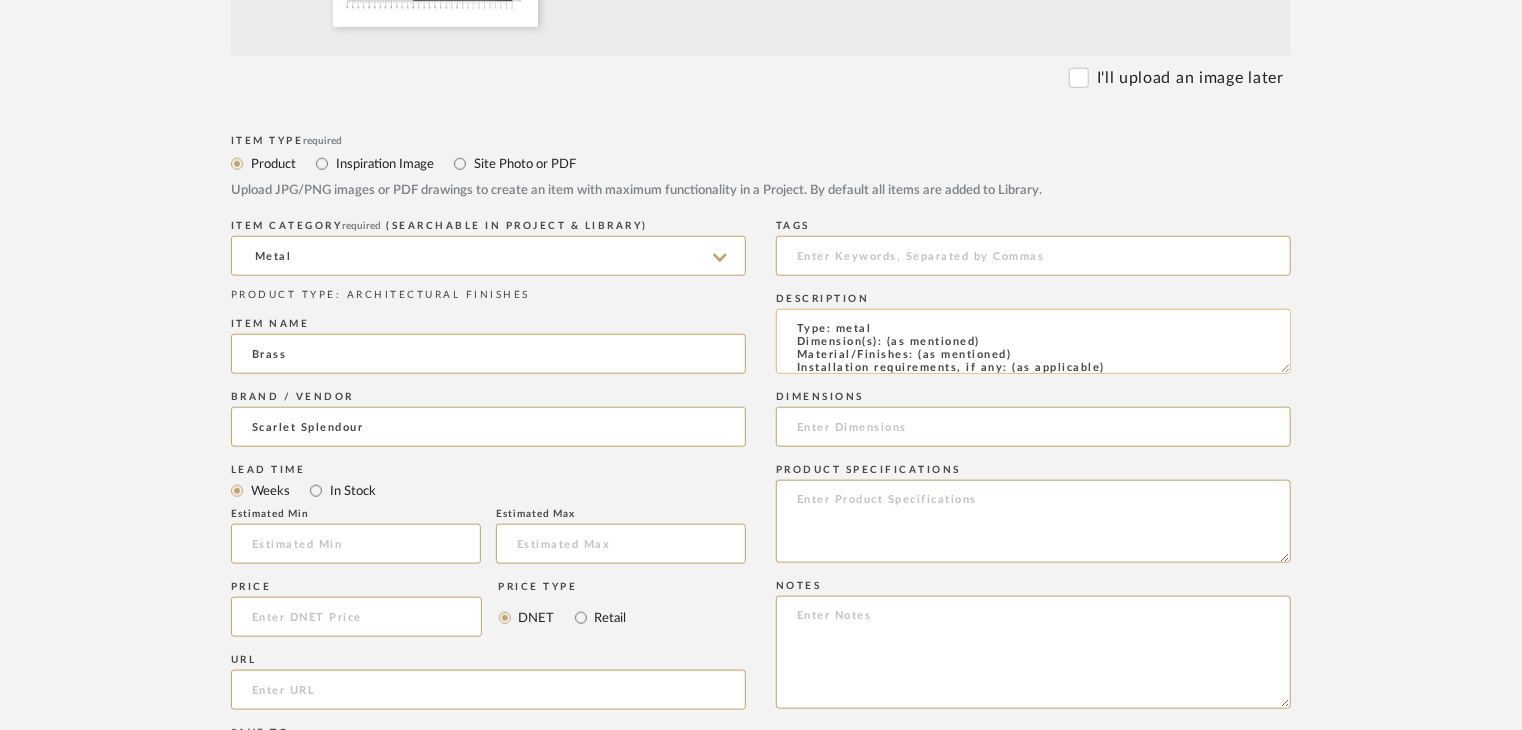 scroll, scrollTop: 137, scrollLeft: 0, axis: vertical 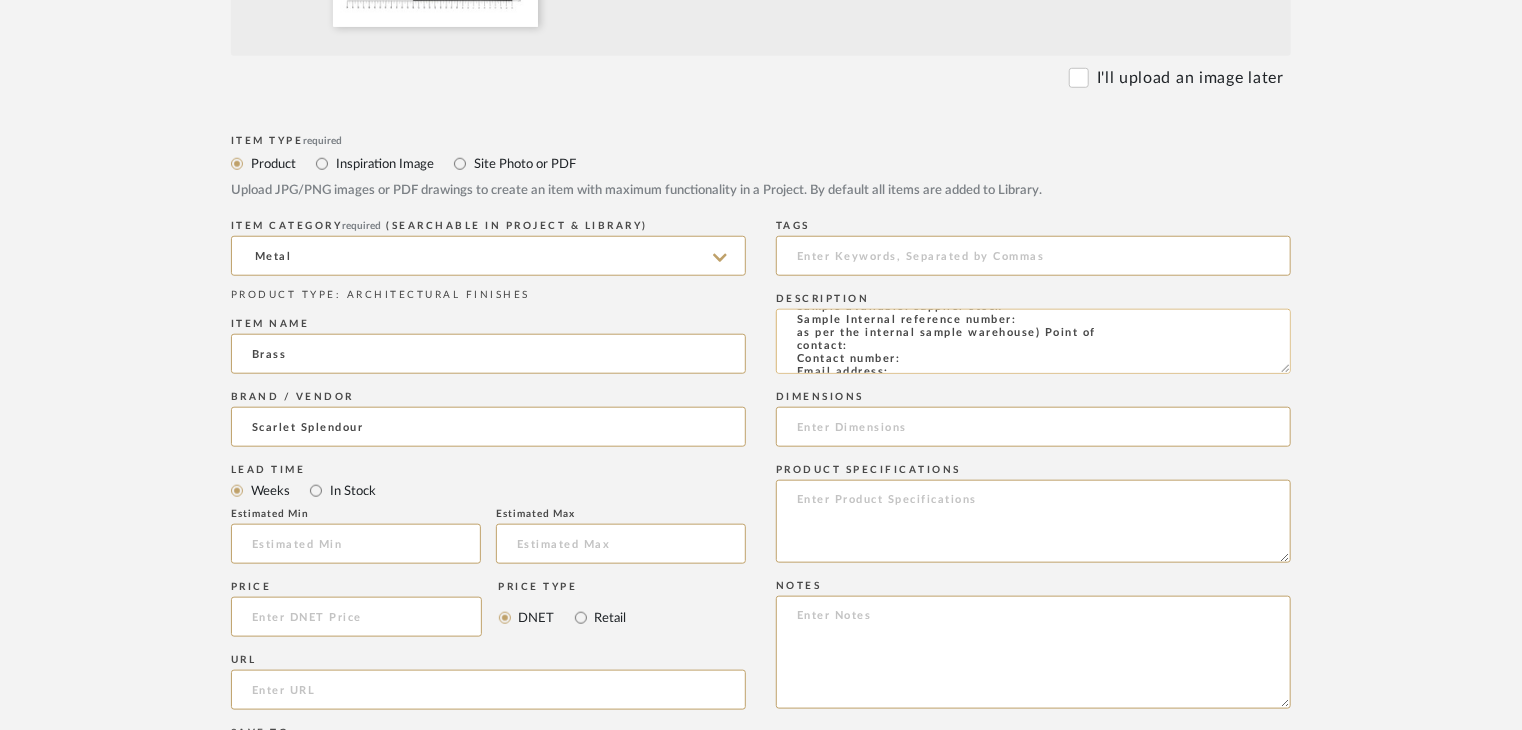 click on "Type: metal
Dimension(s): (as mentioned)
Material/Finishes: (as mentioned)
Installation requirements, if any: (as applicable)
Price: (as mentioned)
Lead time: (as mentioned)
Sample available: supplier stock
Sample Internal reference number:
as per the internal sample warehouse) Point of
contact:
Contact number:
Email address:
Address:
Additional contact information:" 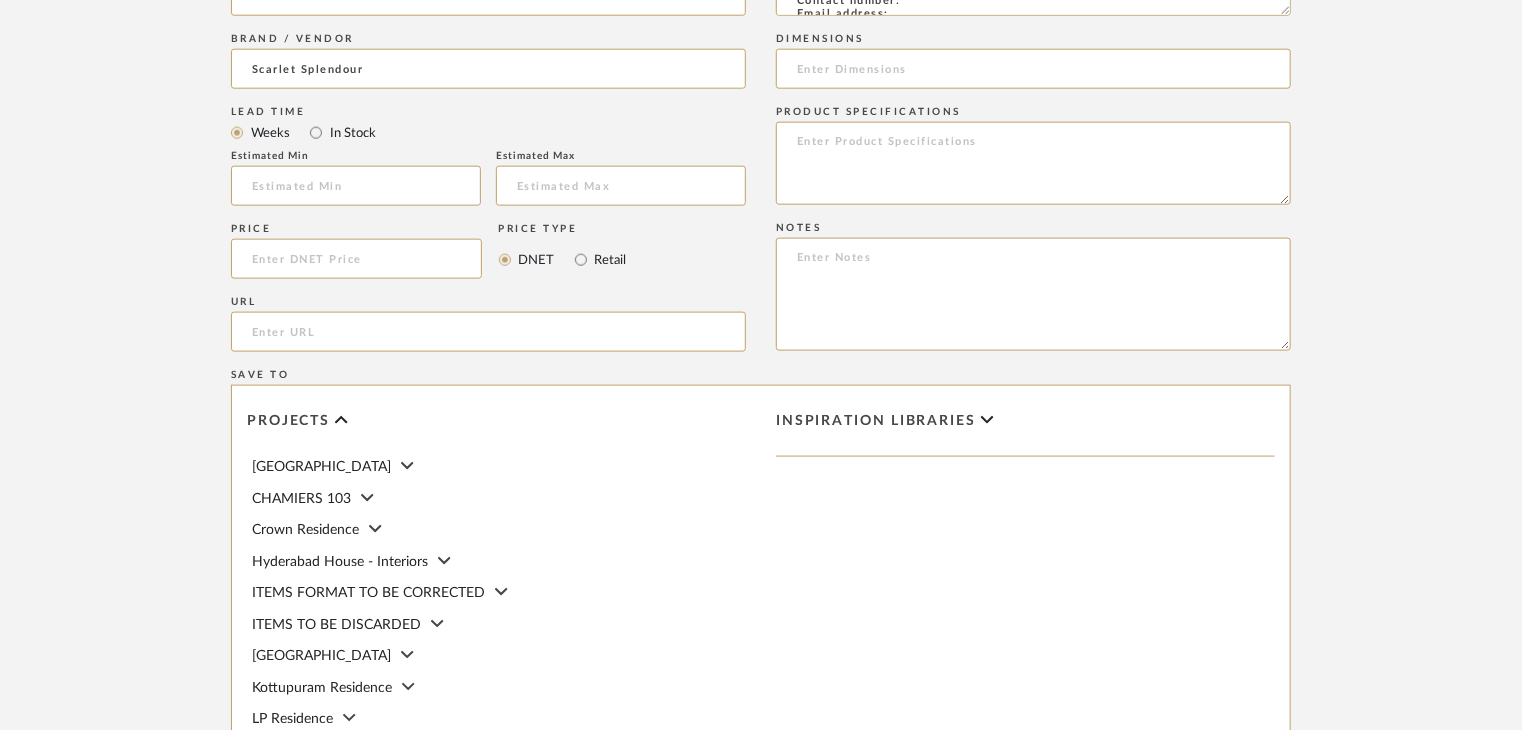 scroll, scrollTop: 1468, scrollLeft: 0, axis: vertical 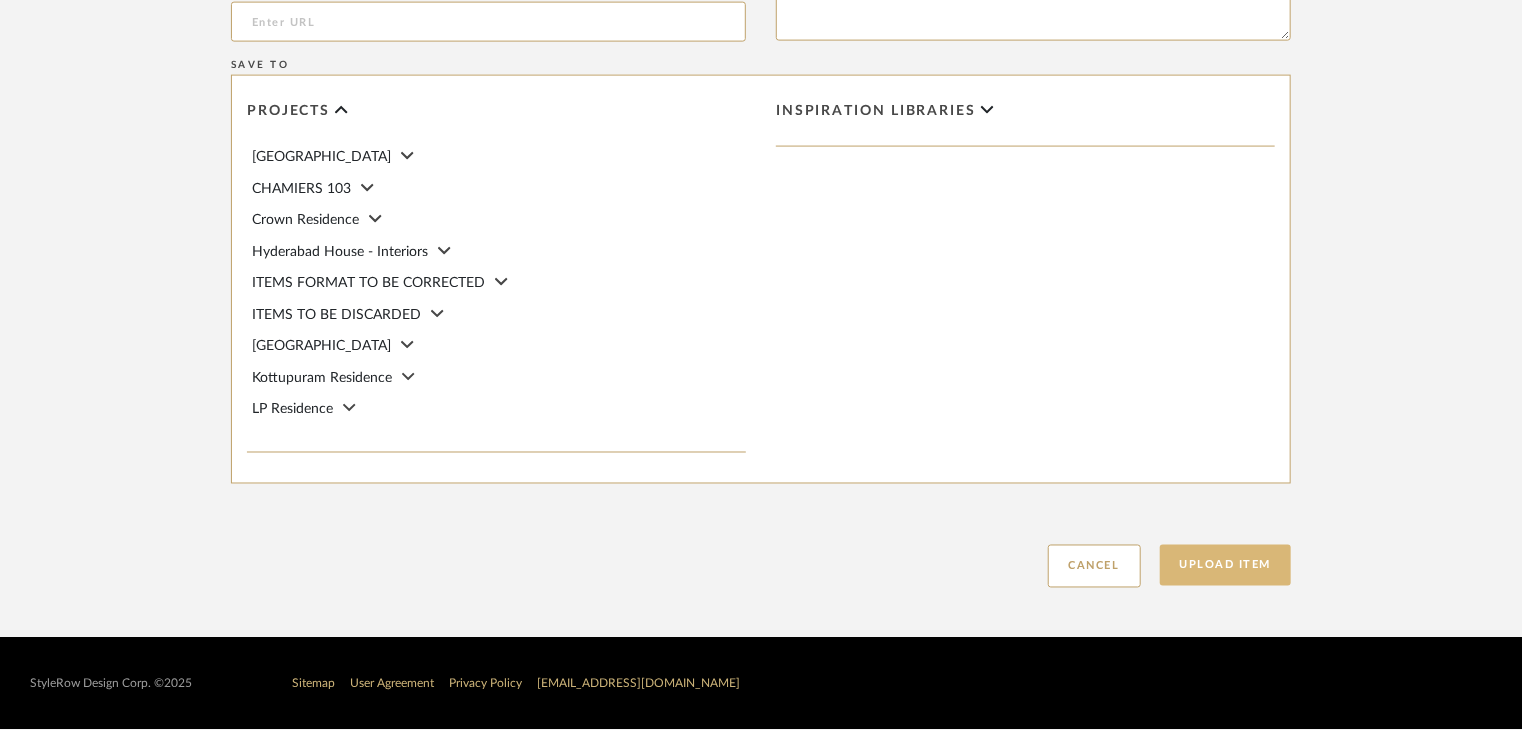 type on "Type: metal
Dimension(s): (as mentioned)
Material/Finishes: (as mentioned)
Installation requirements, if any: (as applicable)
Price: (as mentioned)
Lead time: (as mentioned)
Sample available: supplier stock
Sample Internal reference number: AF-MT-B23M
as per the internal sample warehouse) Point of
contact:
Contact number:
Email address:
Address:
Additional contact information:" 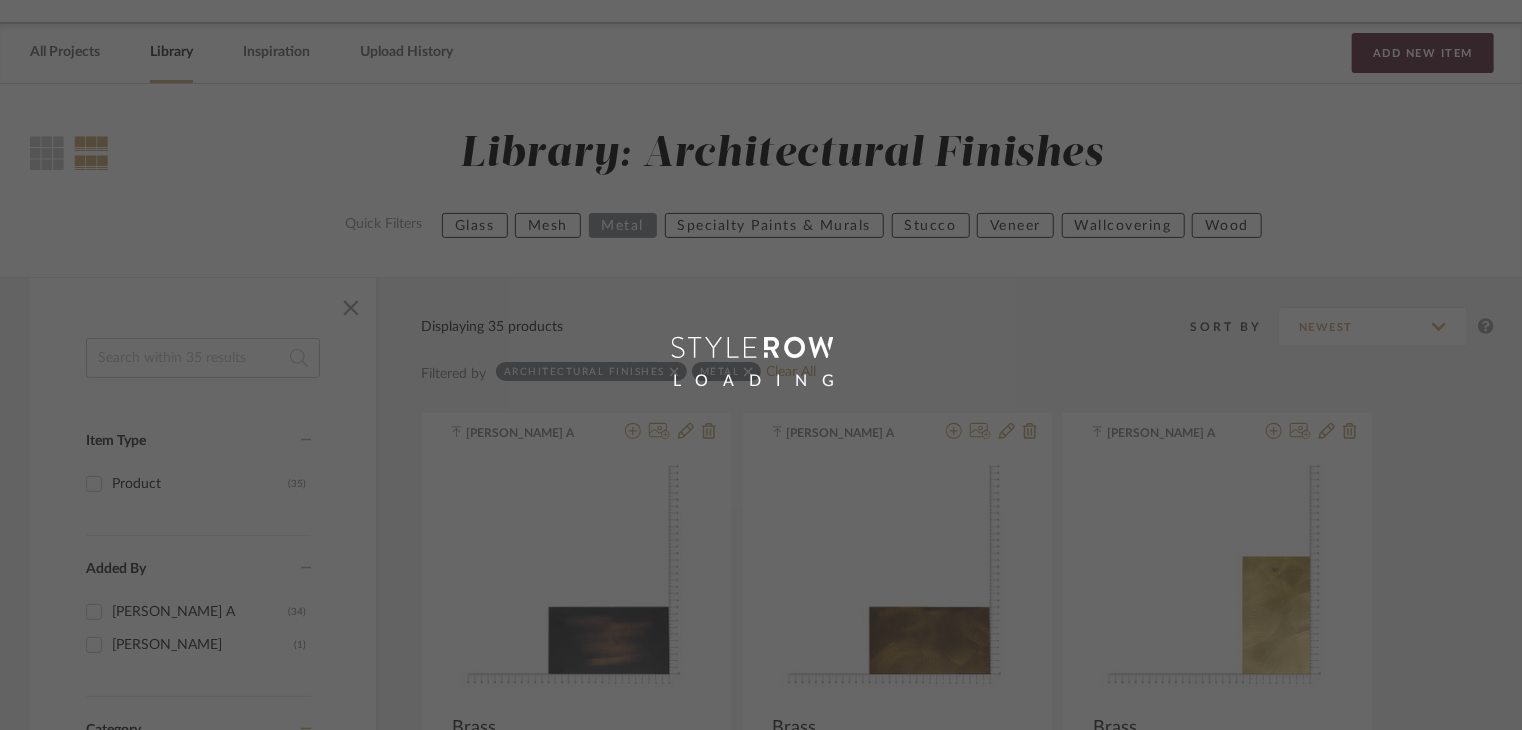 scroll, scrollTop: 0, scrollLeft: 0, axis: both 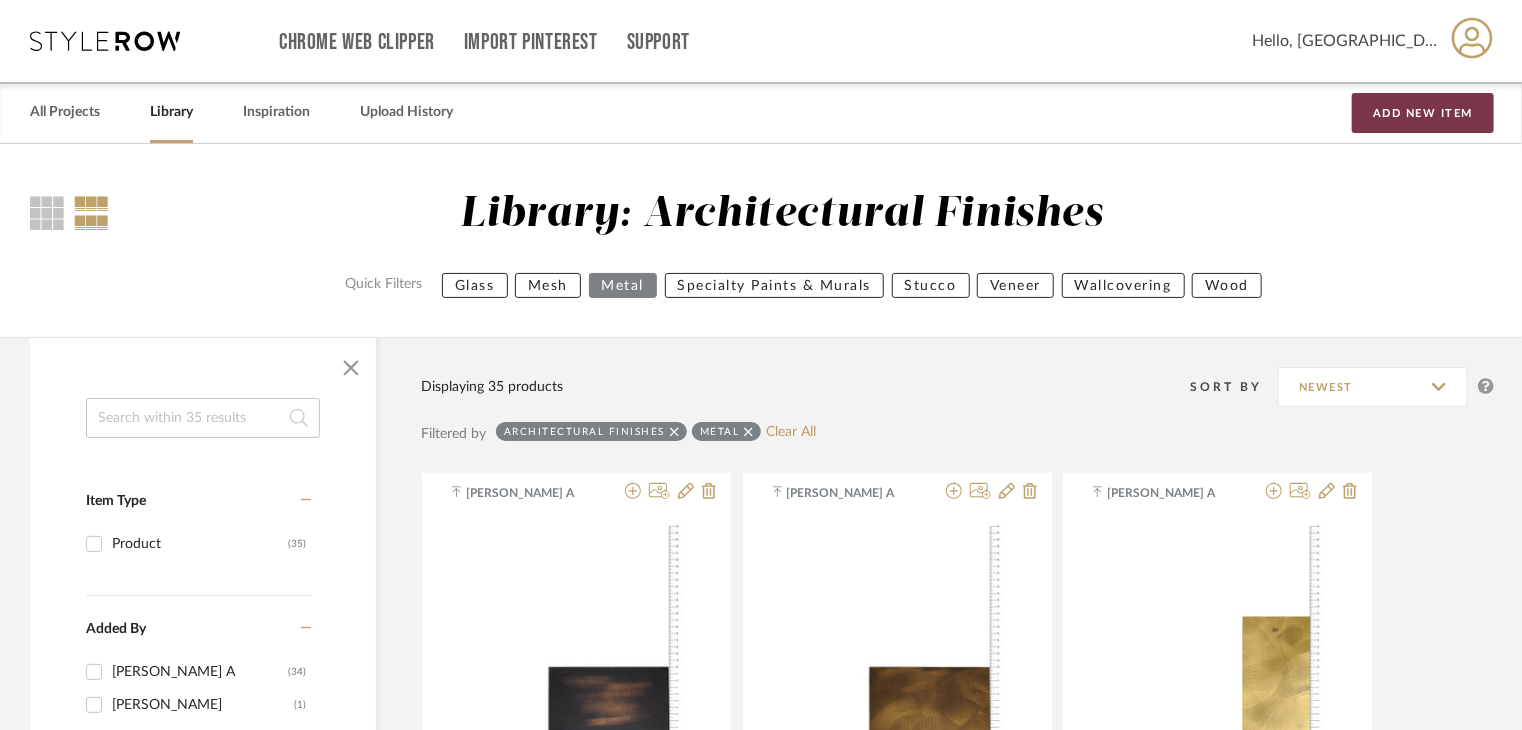 click on "Add New Item" at bounding box center (1423, 113) 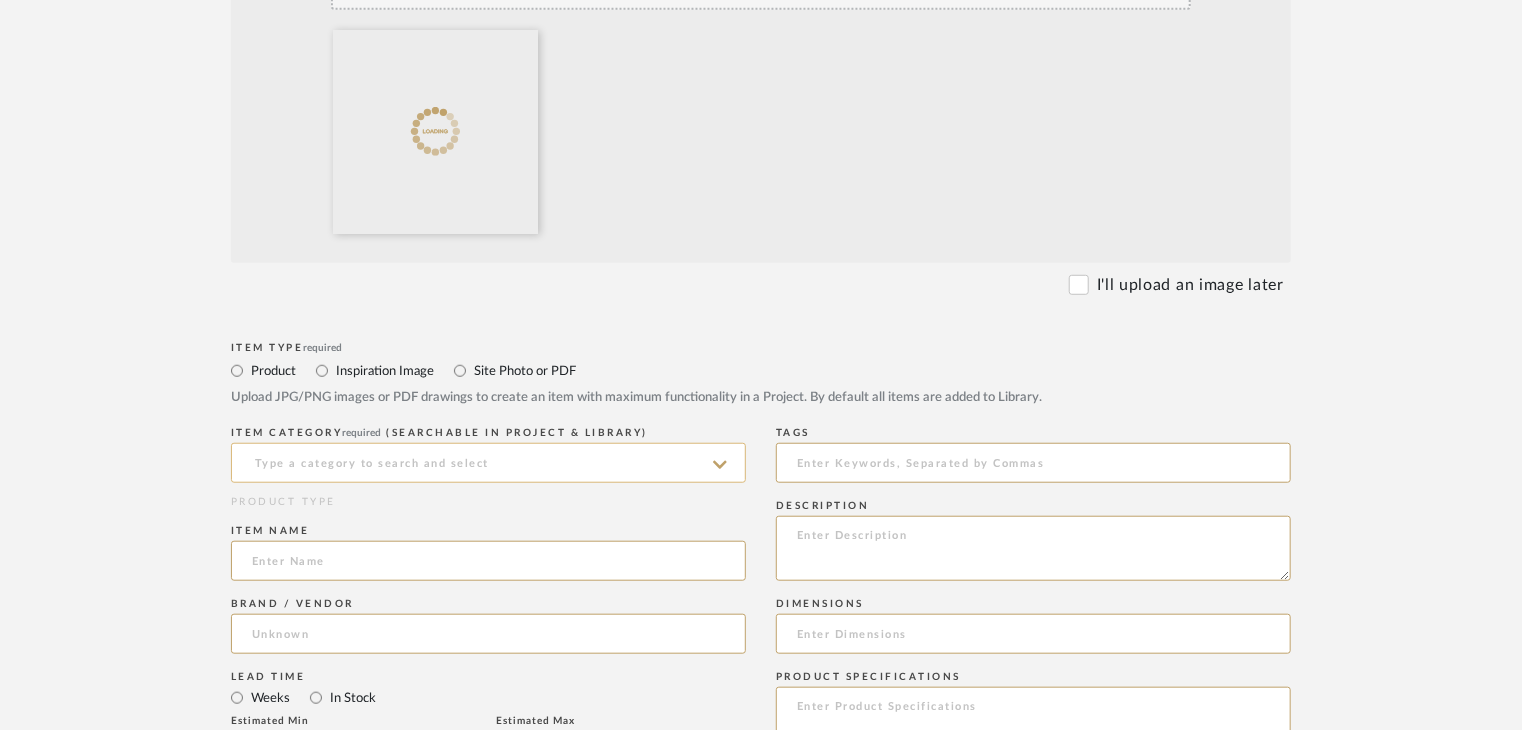 scroll, scrollTop: 600, scrollLeft: 0, axis: vertical 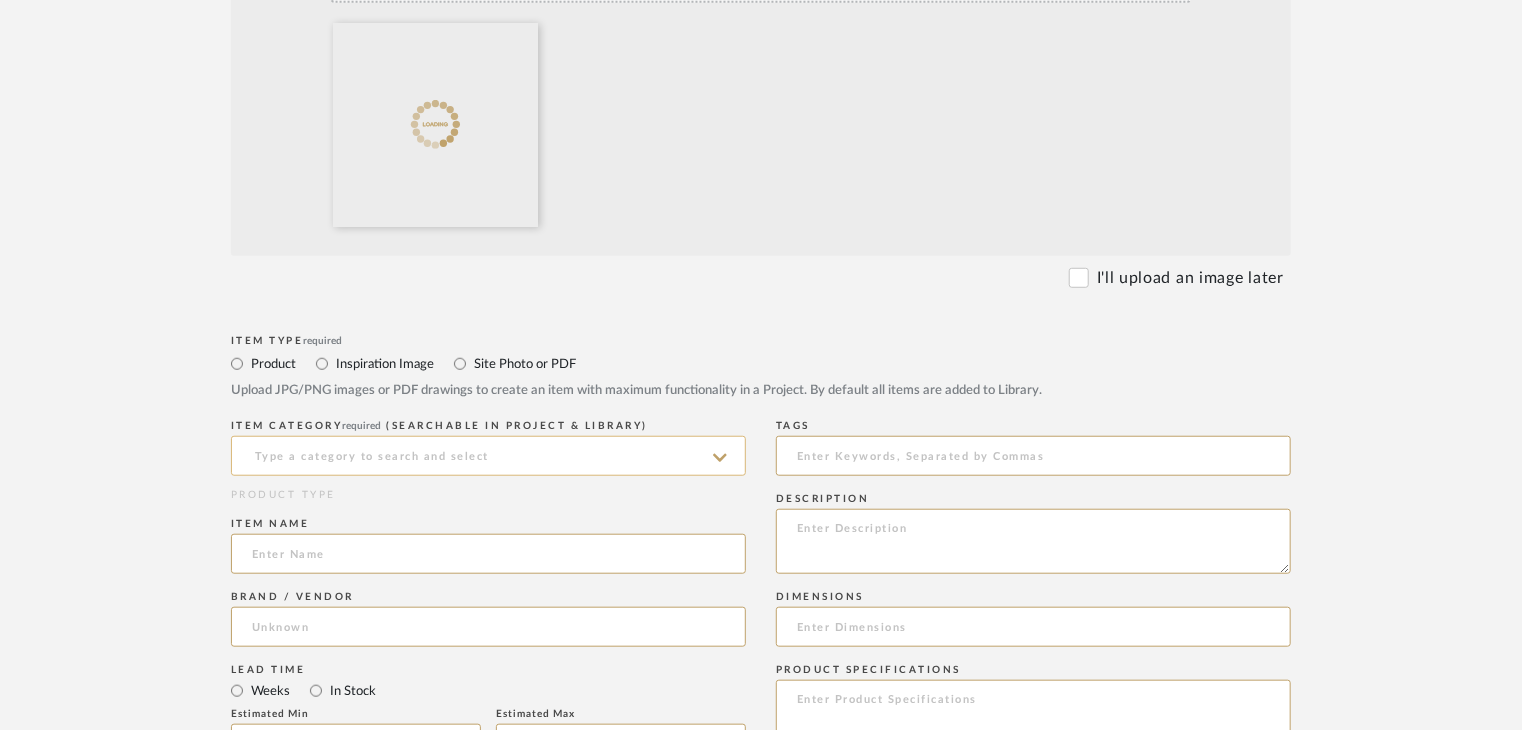 click 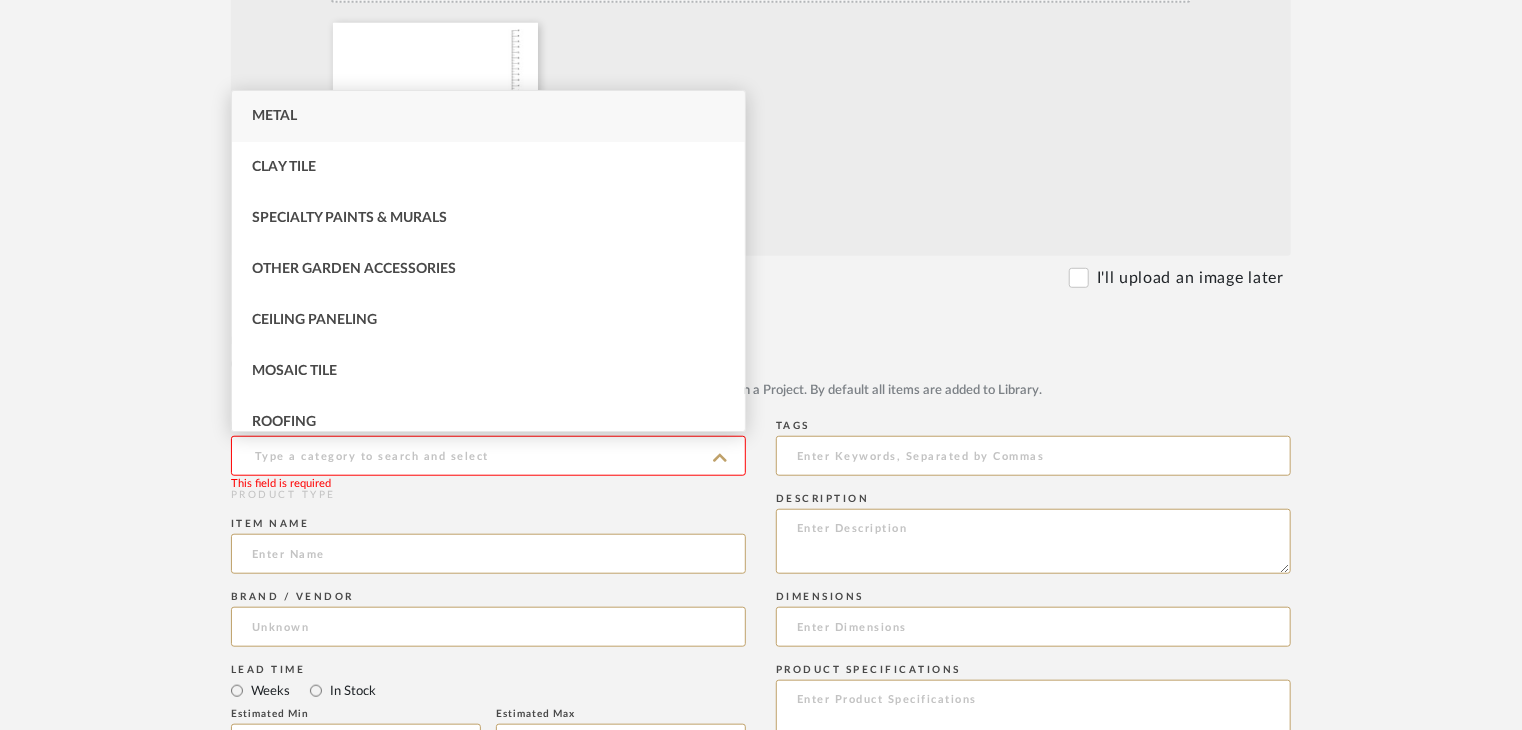 click on "Metal" at bounding box center [488, 116] 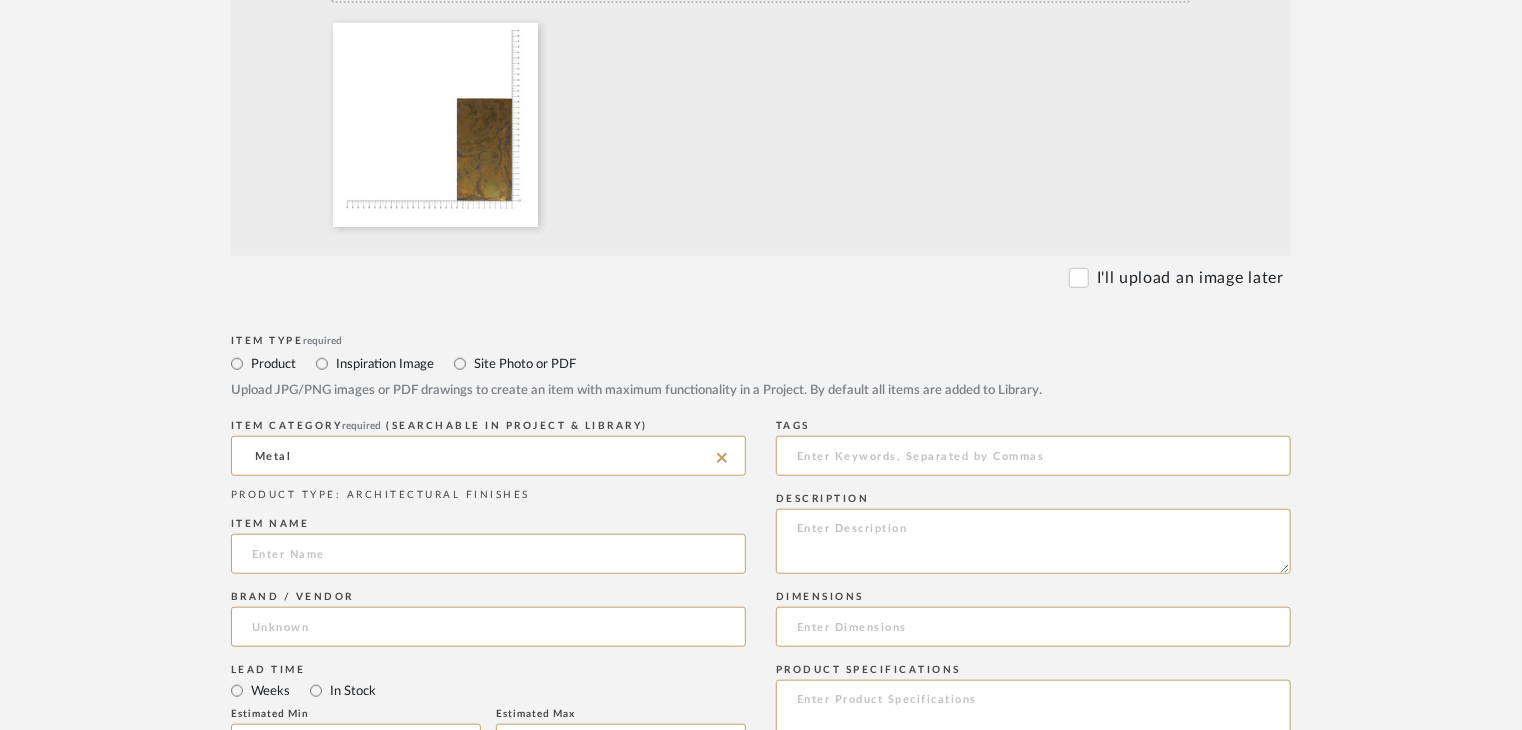 click on "Item name" 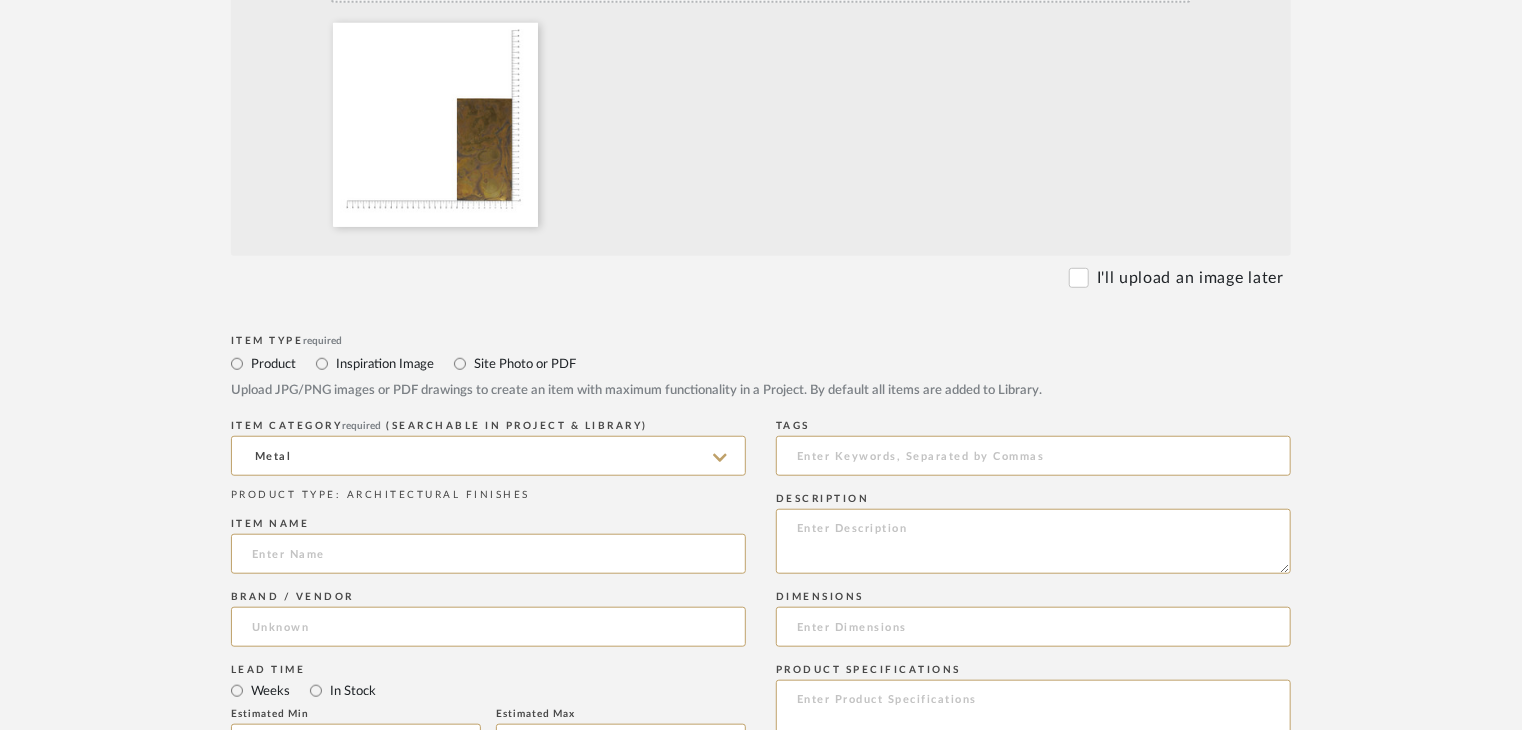 paste on "Brass" 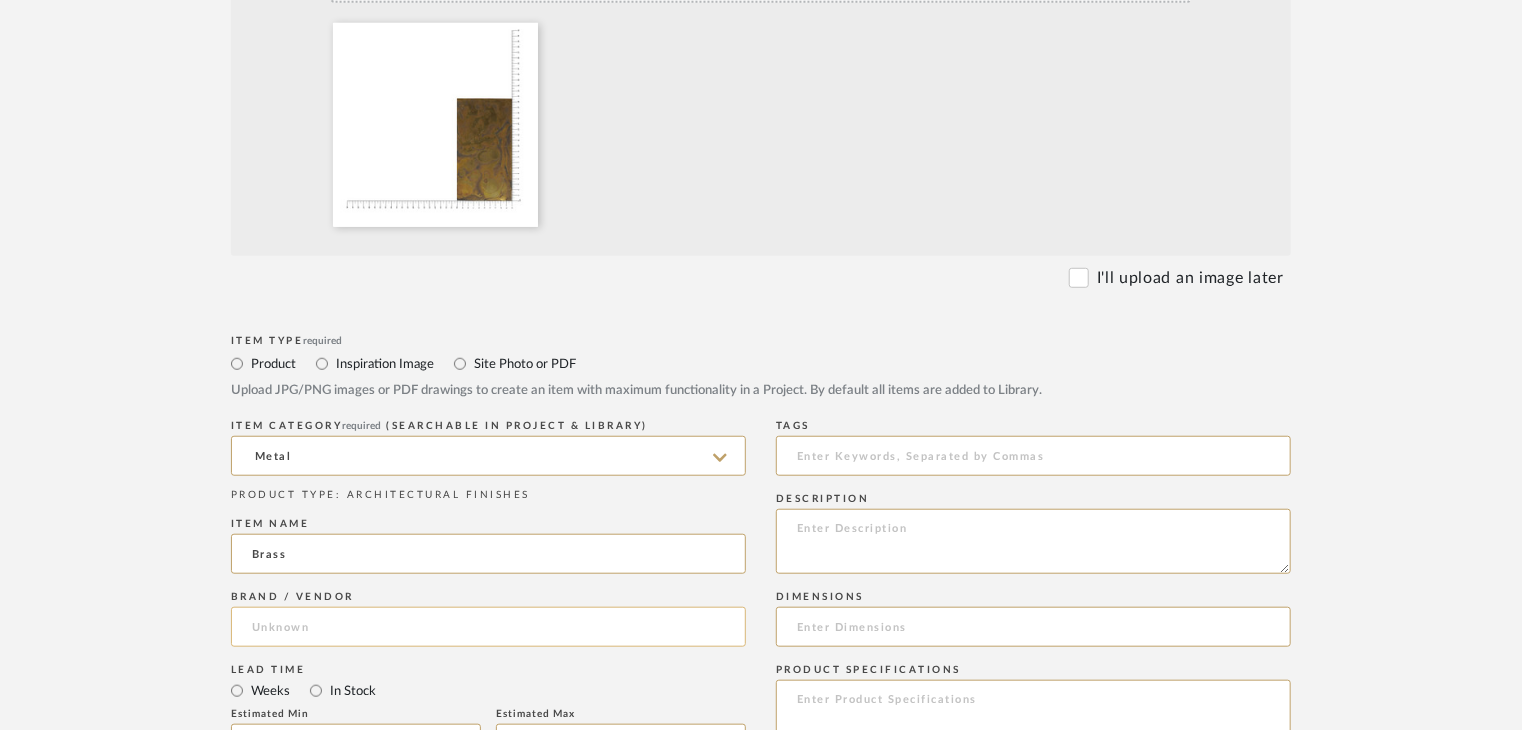 type on "Brass" 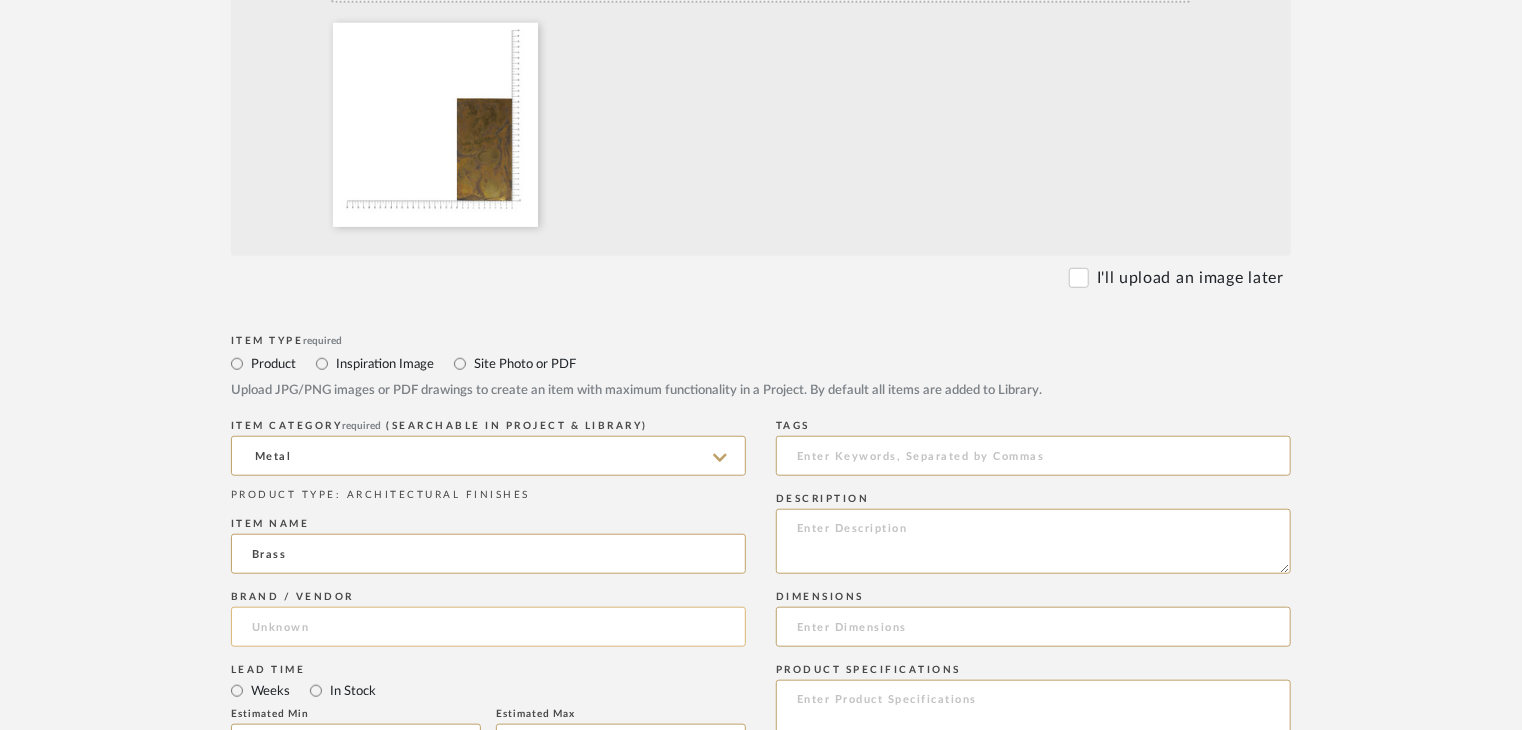 click 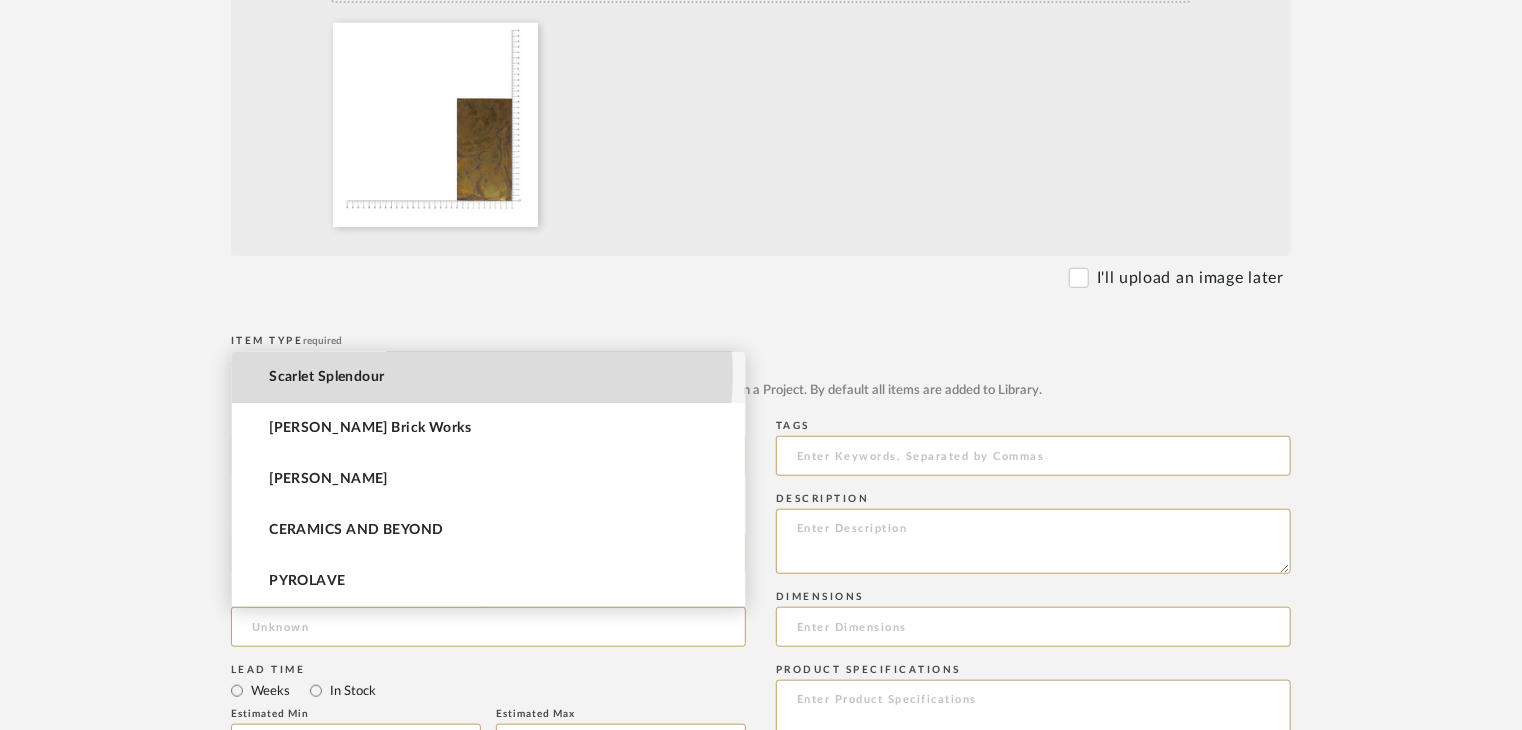 click on "Scarlet Splendour" at bounding box center (488, 377) 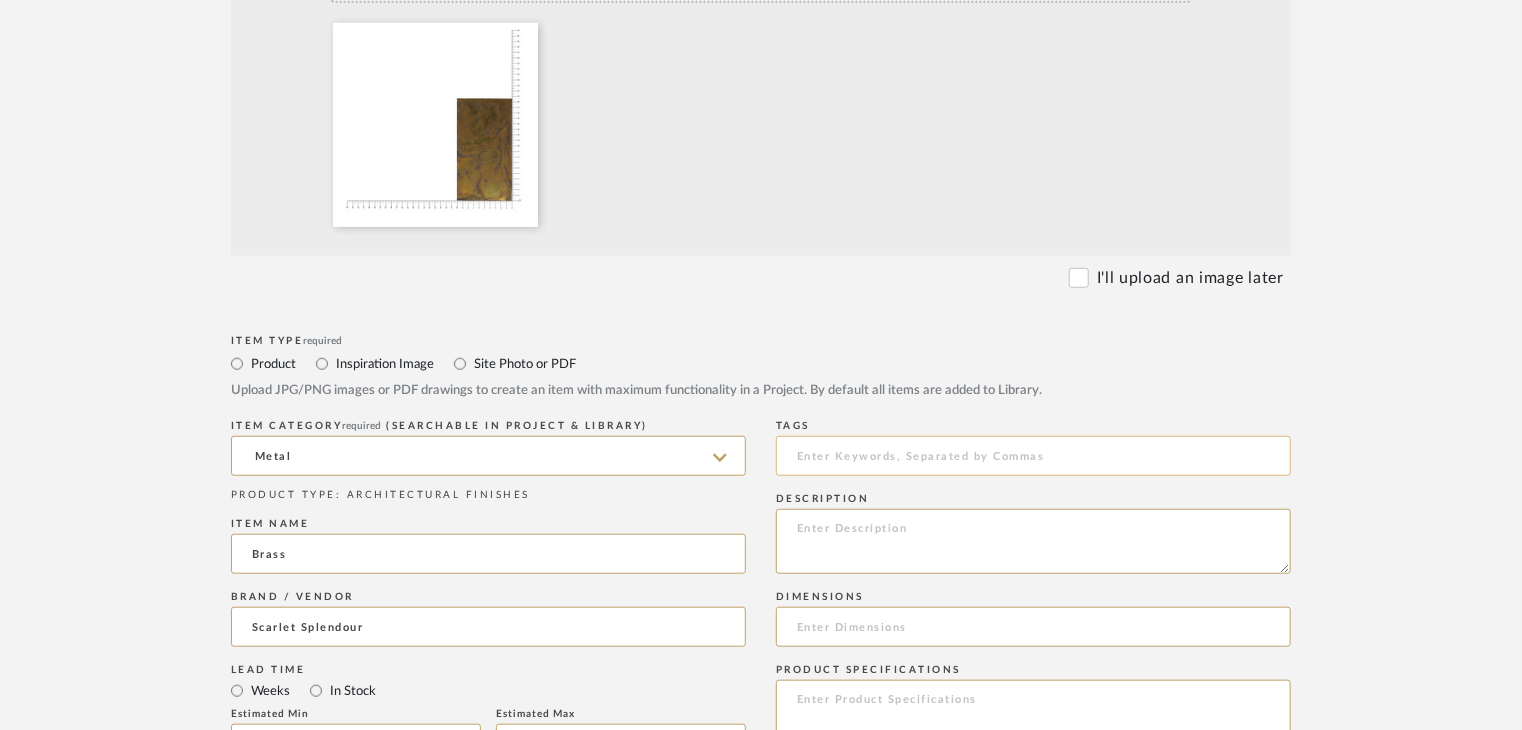 click 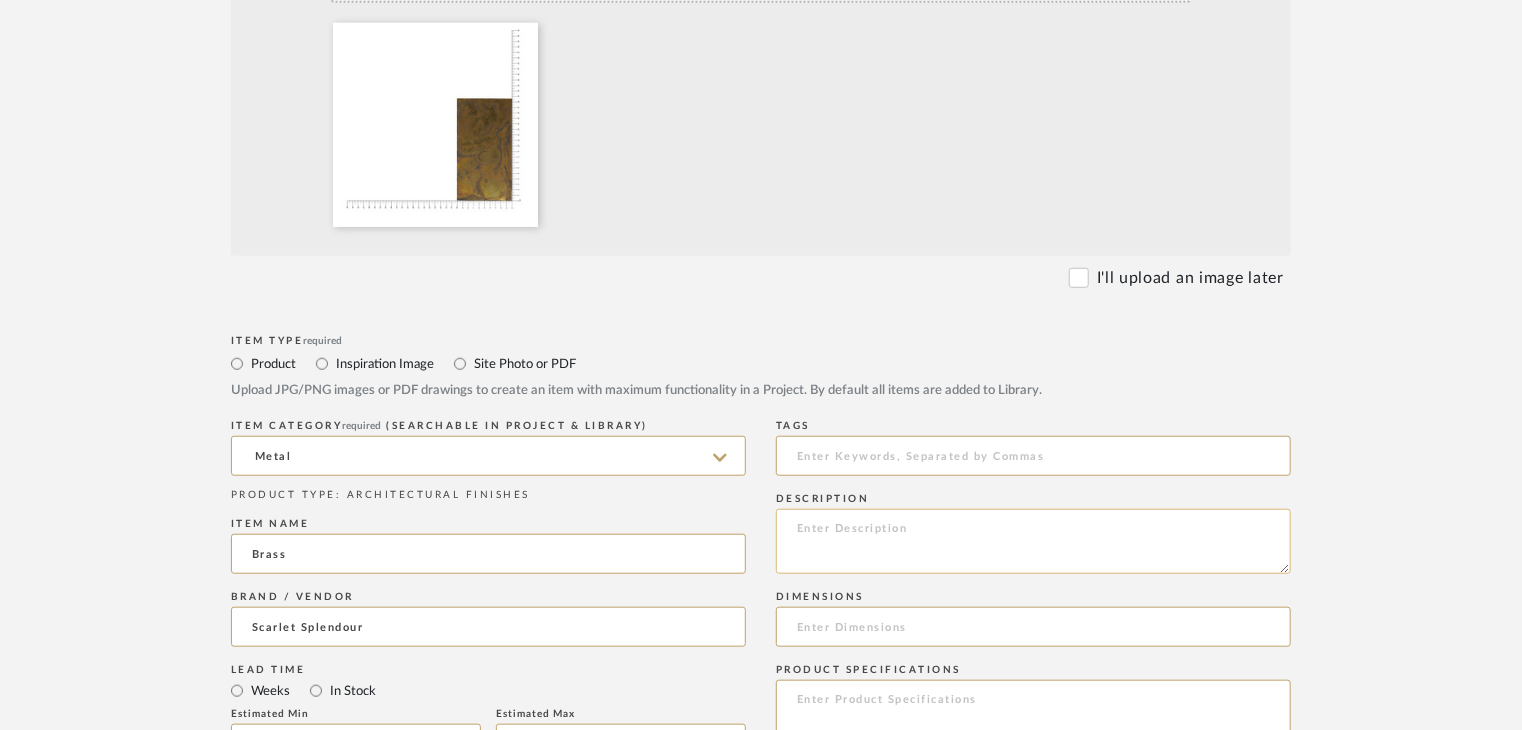 click 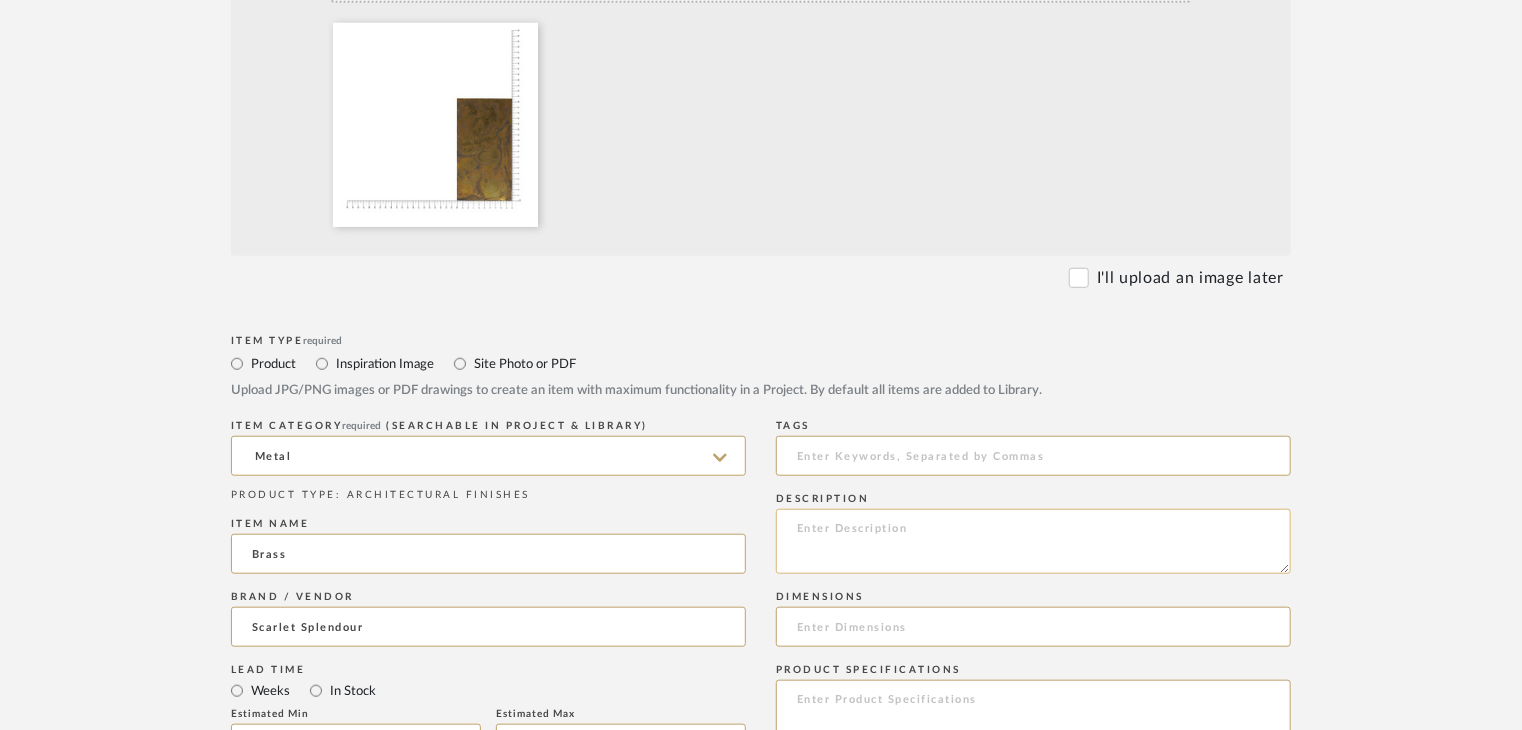 paste on "Type: metal
Dimension(s): (as mentioned)
Material/Finishes: (as mentioned)
Installation requirements, if any: (as applicable)
Price: (as mentioned)
Lead time: (as mentioned)
Sample available: supplier stock
Sample Internal reference number:
as per the internal sample warehouse) Point of
contact:
Contact number:
Email address:
Address:
Additional contact information:" 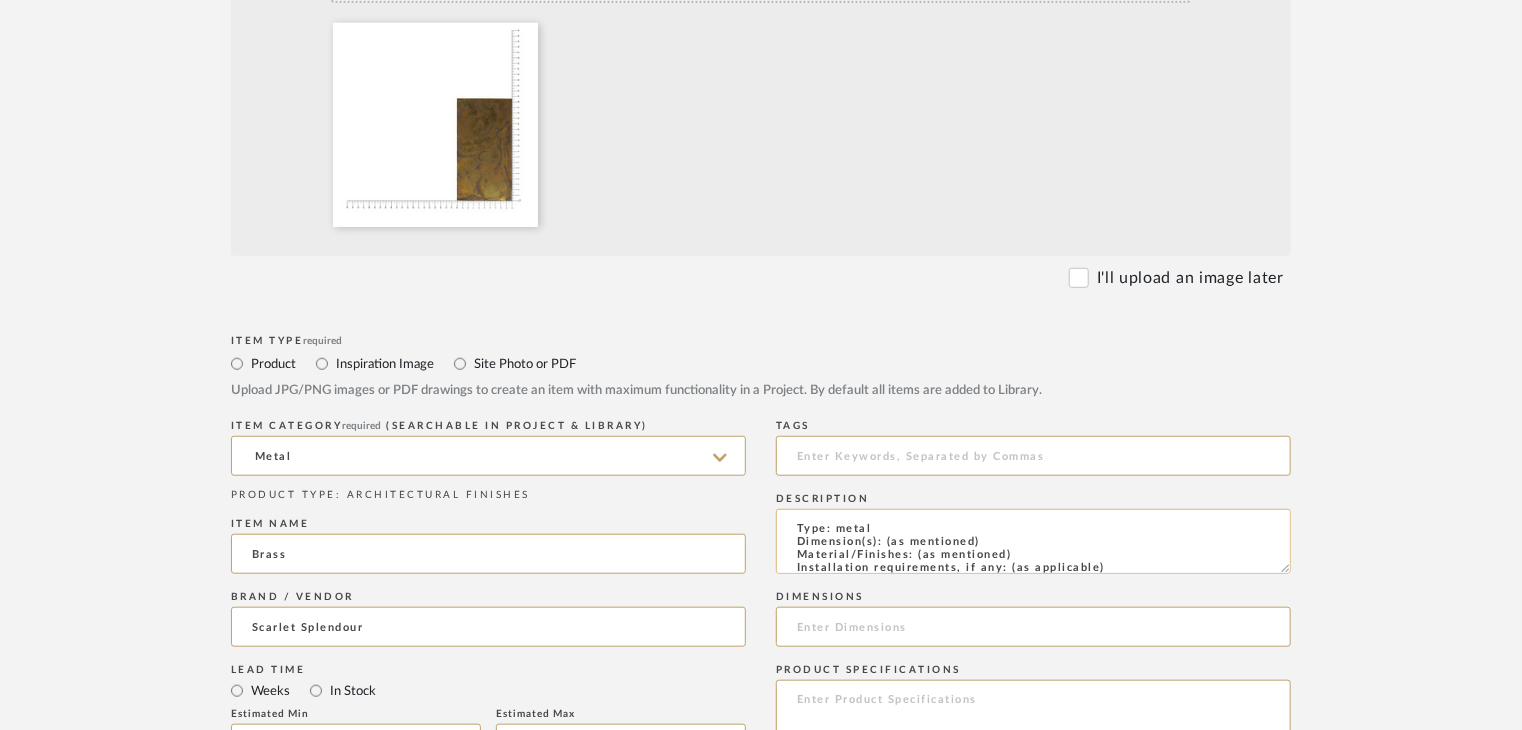 scroll, scrollTop: 137, scrollLeft: 0, axis: vertical 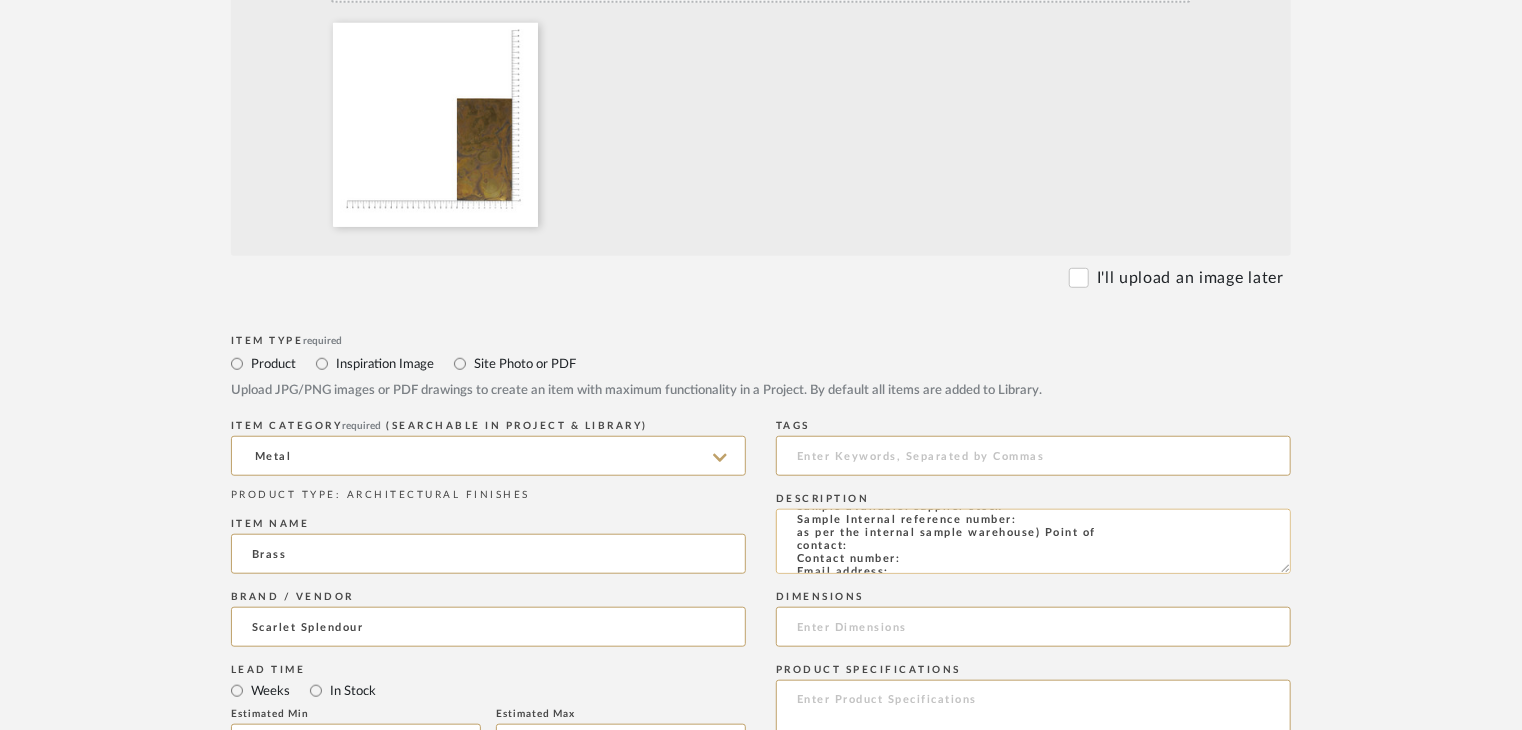 click on "Type: metal
Dimension(s): (as mentioned)
Material/Finishes: (as mentioned)
Installation requirements, if any: (as applicable)
Price: (as mentioned)
Lead time: (as mentioned)
Sample available: supplier stock
Sample Internal reference number:
as per the internal sample warehouse) Point of
contact:
Contact number:
Email address:
Address:
Additional contact information:" 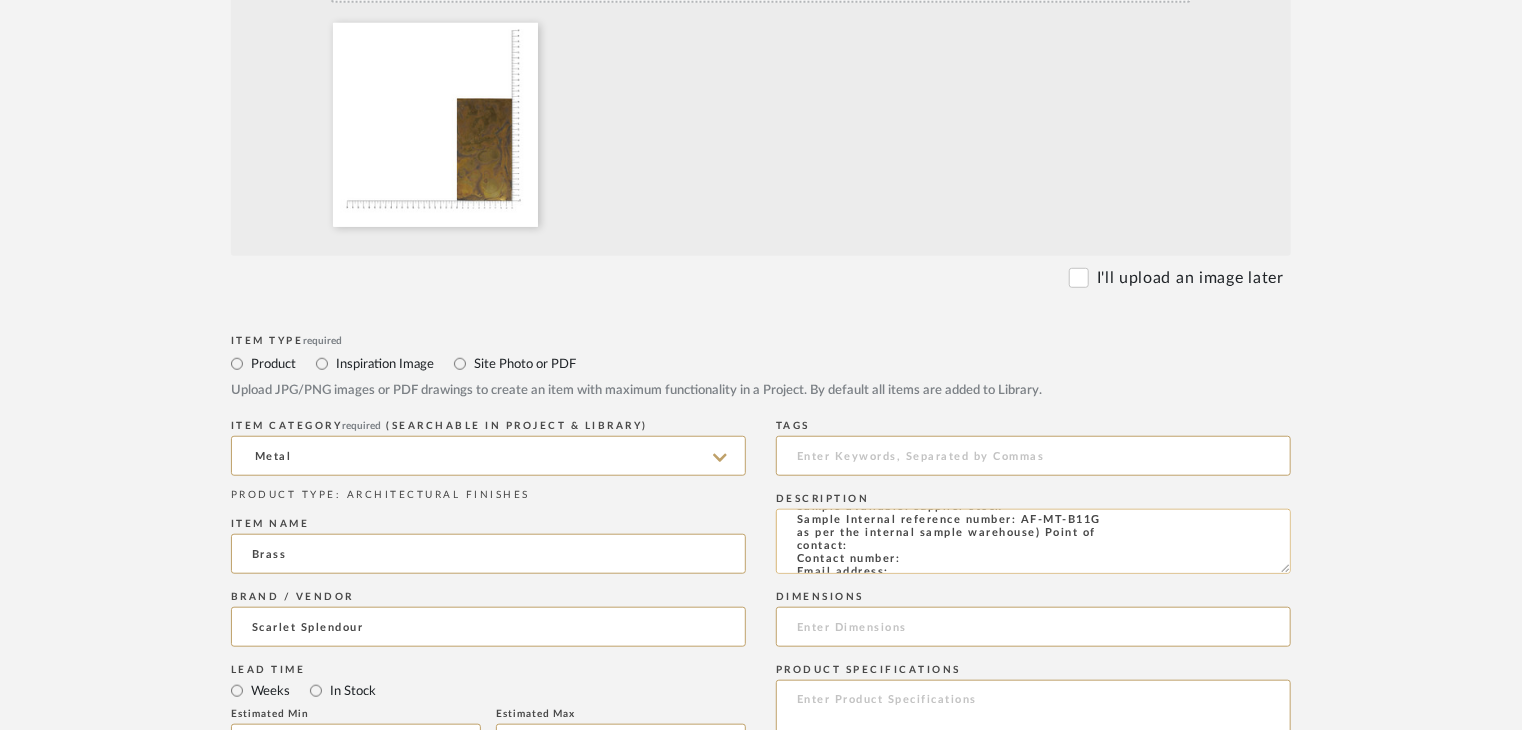 type on "Type: metal
Dimension(s): (as mentioned)
Material/Finishes: (as mentioned)
Installation requirements, if any: (as applicable)
Price: (as mentioned)
Lead time: (as mentioned)
Sample available: supplier stock
Sample Internal reference number: AF-MT-B11G
as per the internal sample warehouse) Point of
contact:
Contact number:
Email address:
Address:
Additional contact information:" 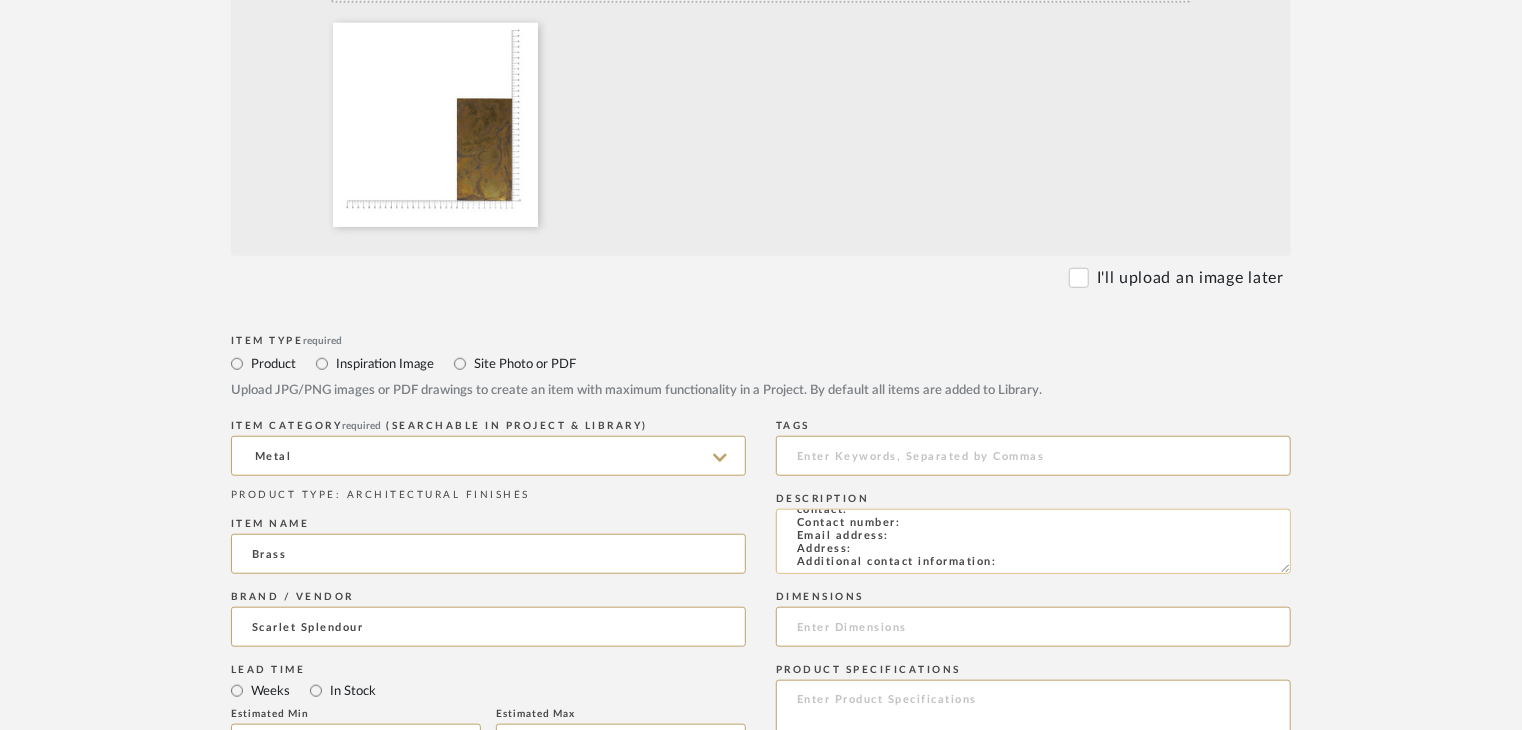 scroll, scrollTop: 144, scrollLeft: 0, axis: vertical 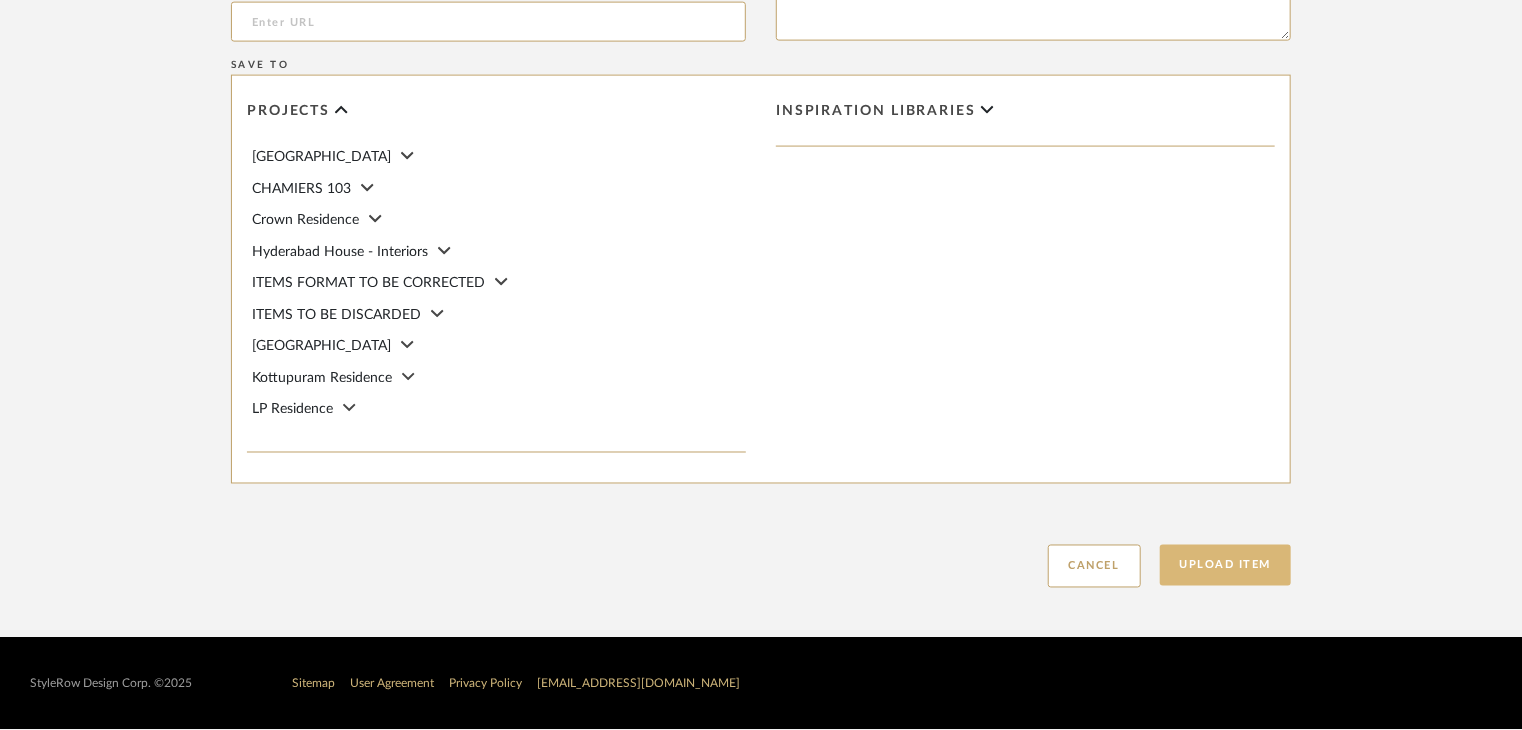 click on "Upload Item" 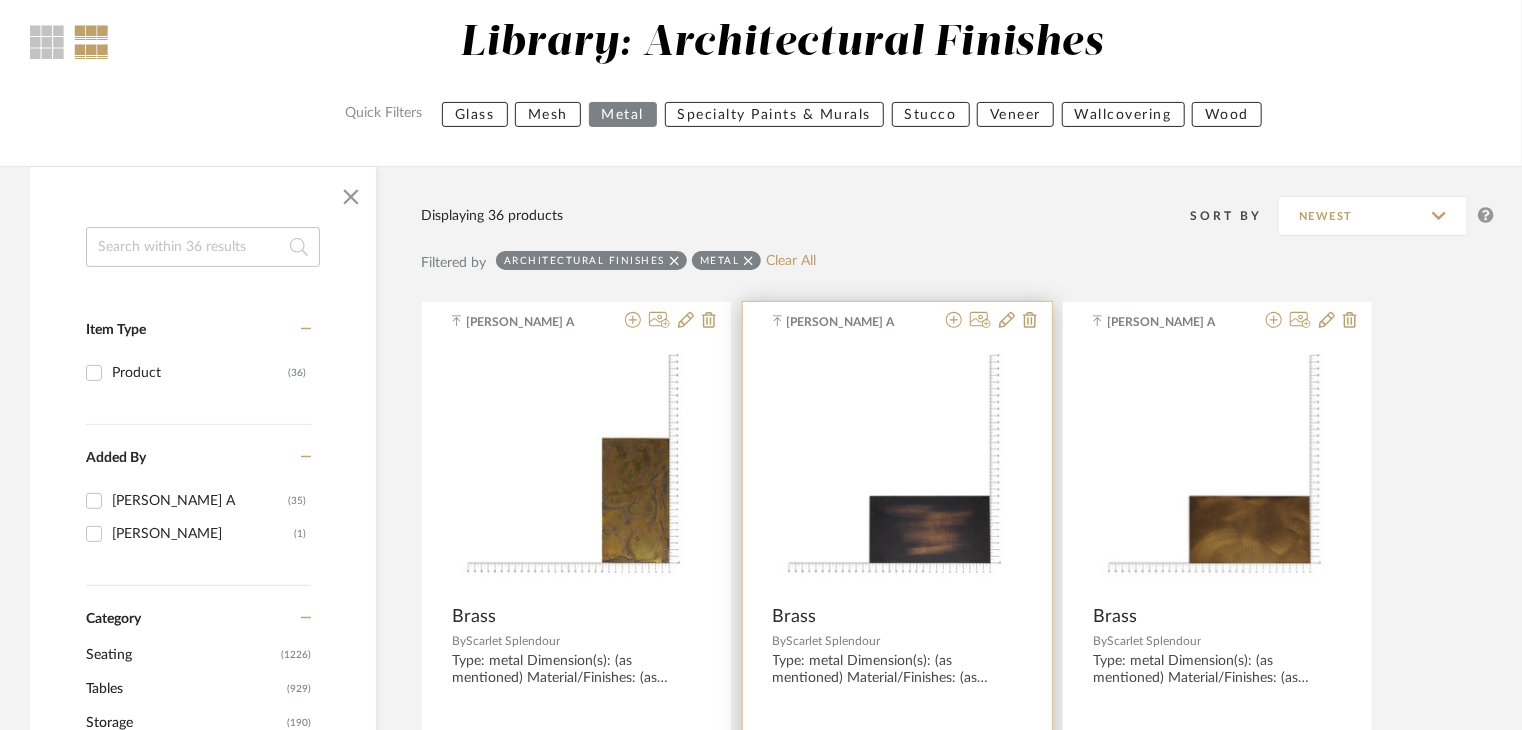 scroll, scrollTop: 200, scrollLeft: 0, axis: vertical 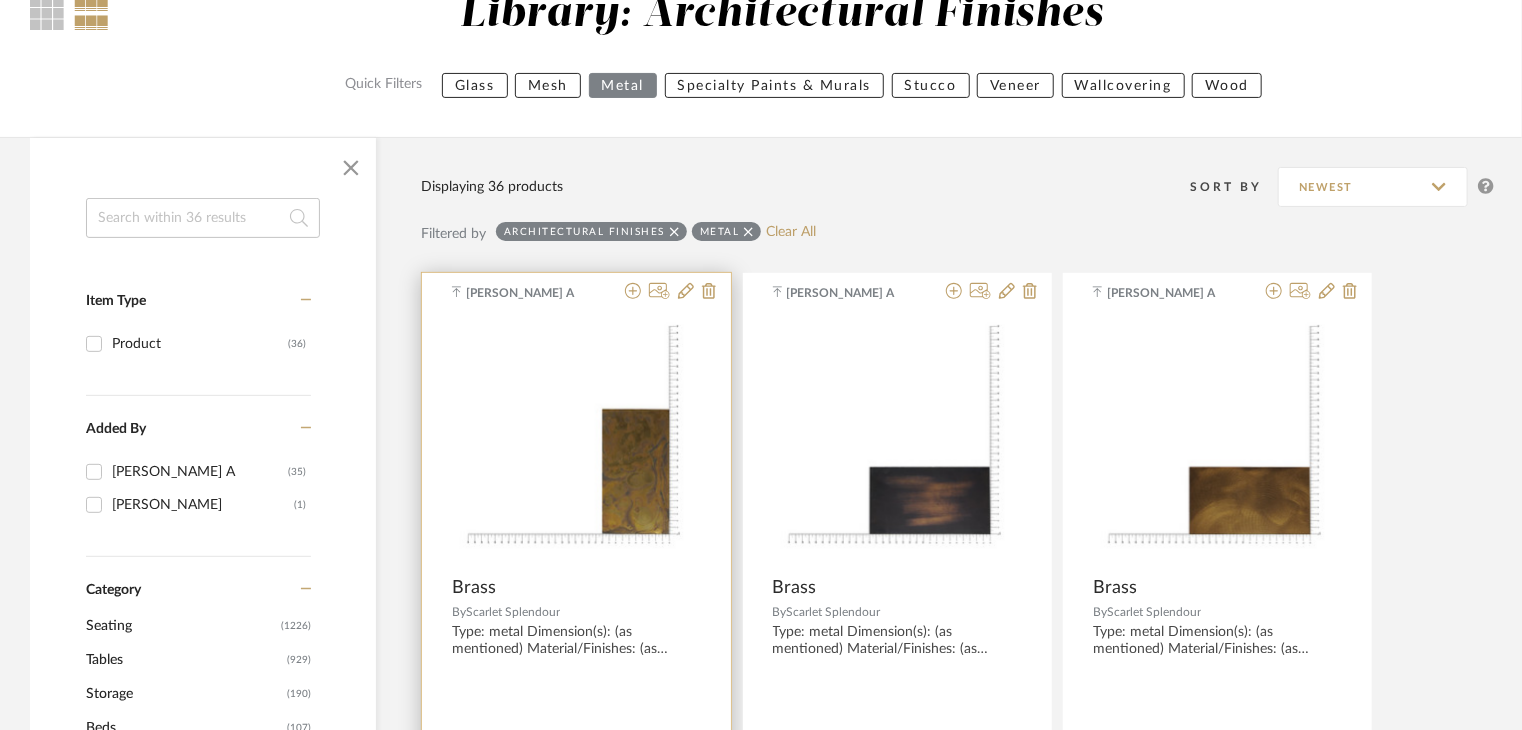 click at bounding box center (576, 441) 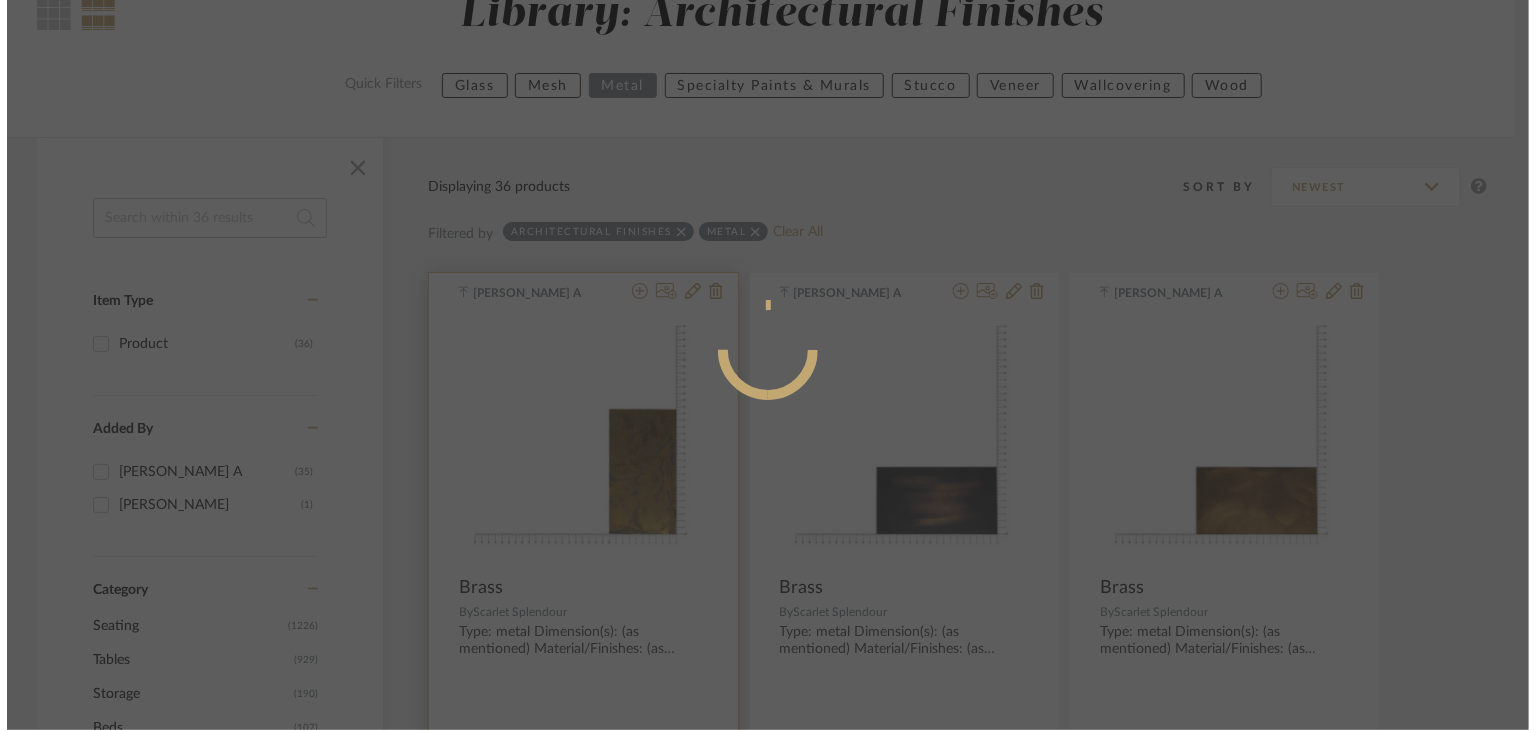 scroll, scrollTop: 0, scrollLeft: 0, axis: both 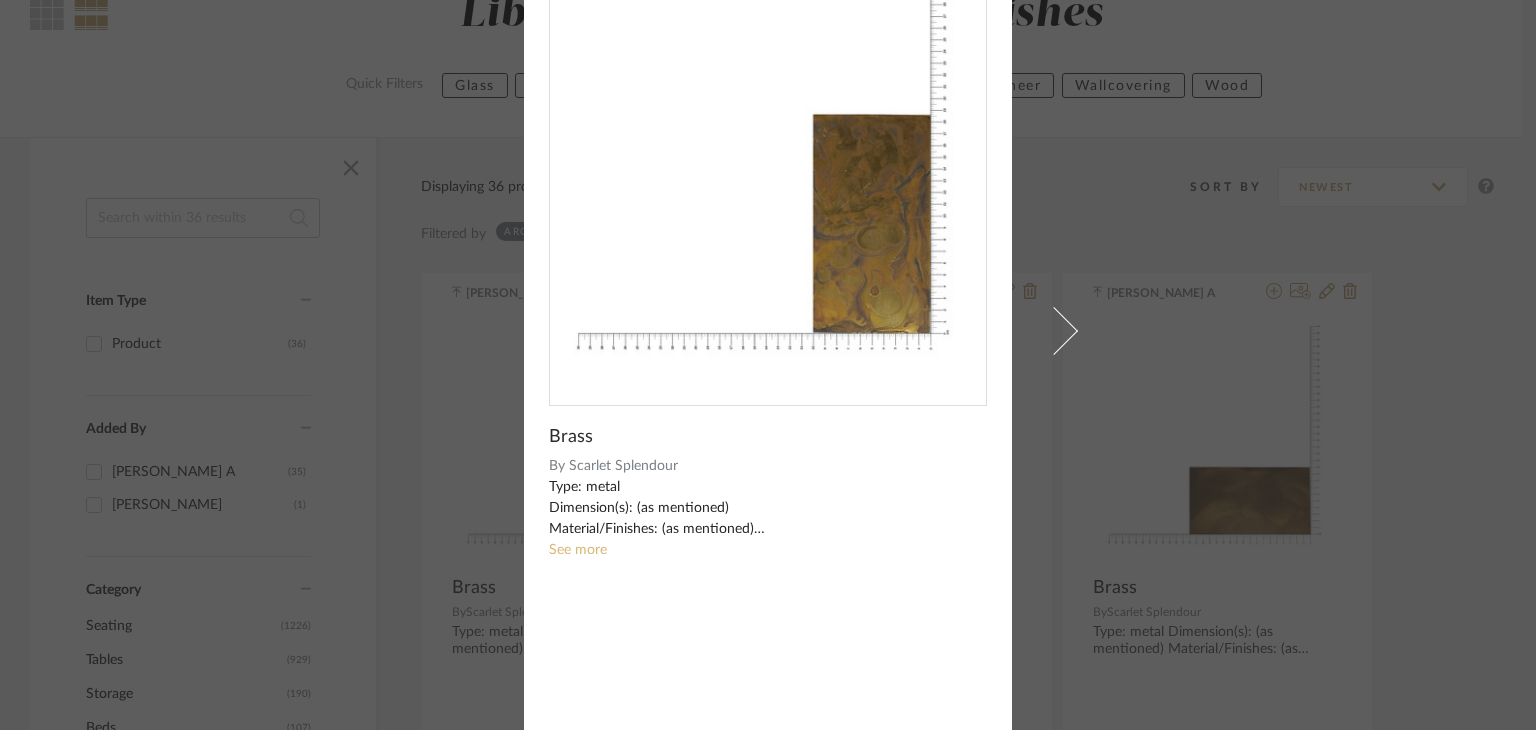 click on "See more" at bounding box center [578, 550] 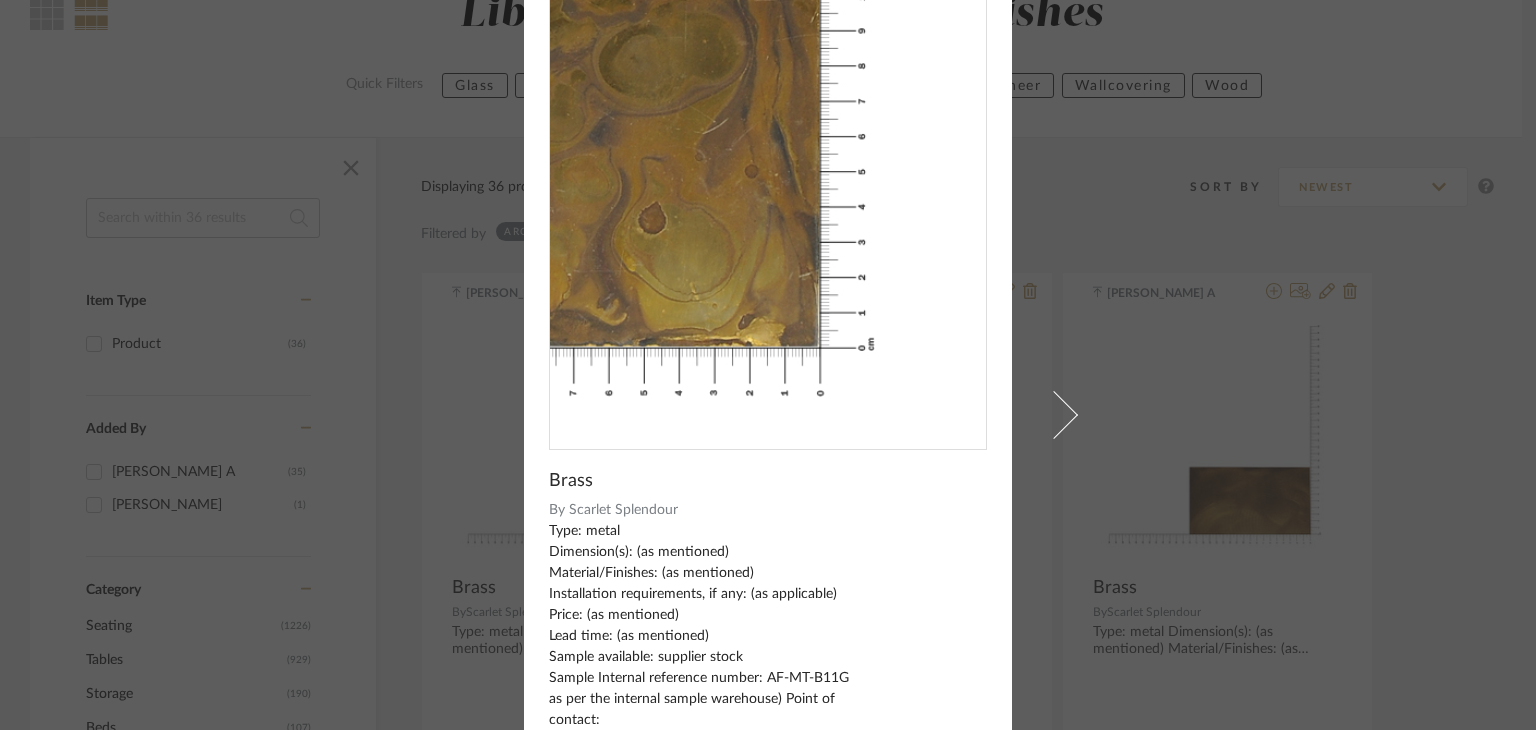scroll, scrollTop: 0, scrollLeft: 0, axis: both 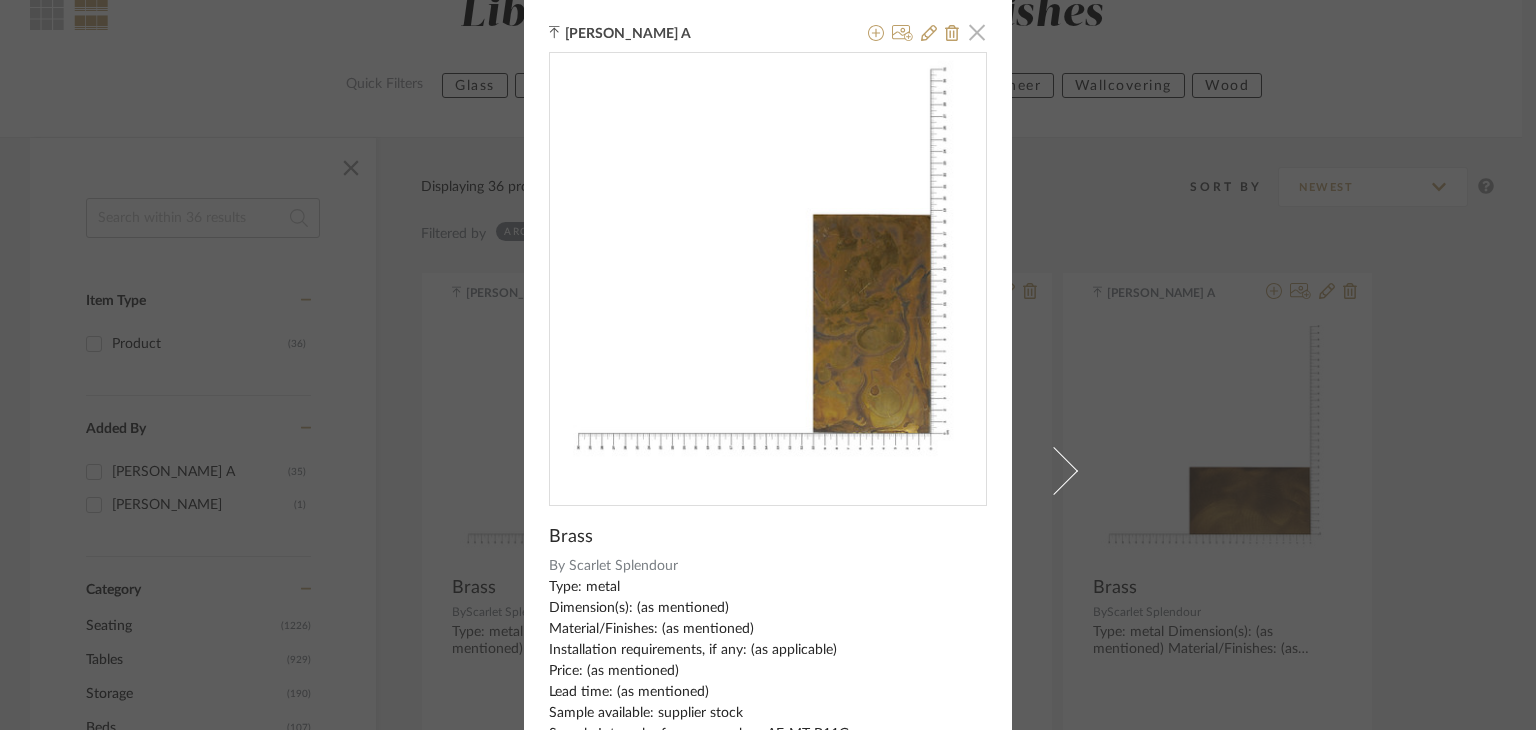 click 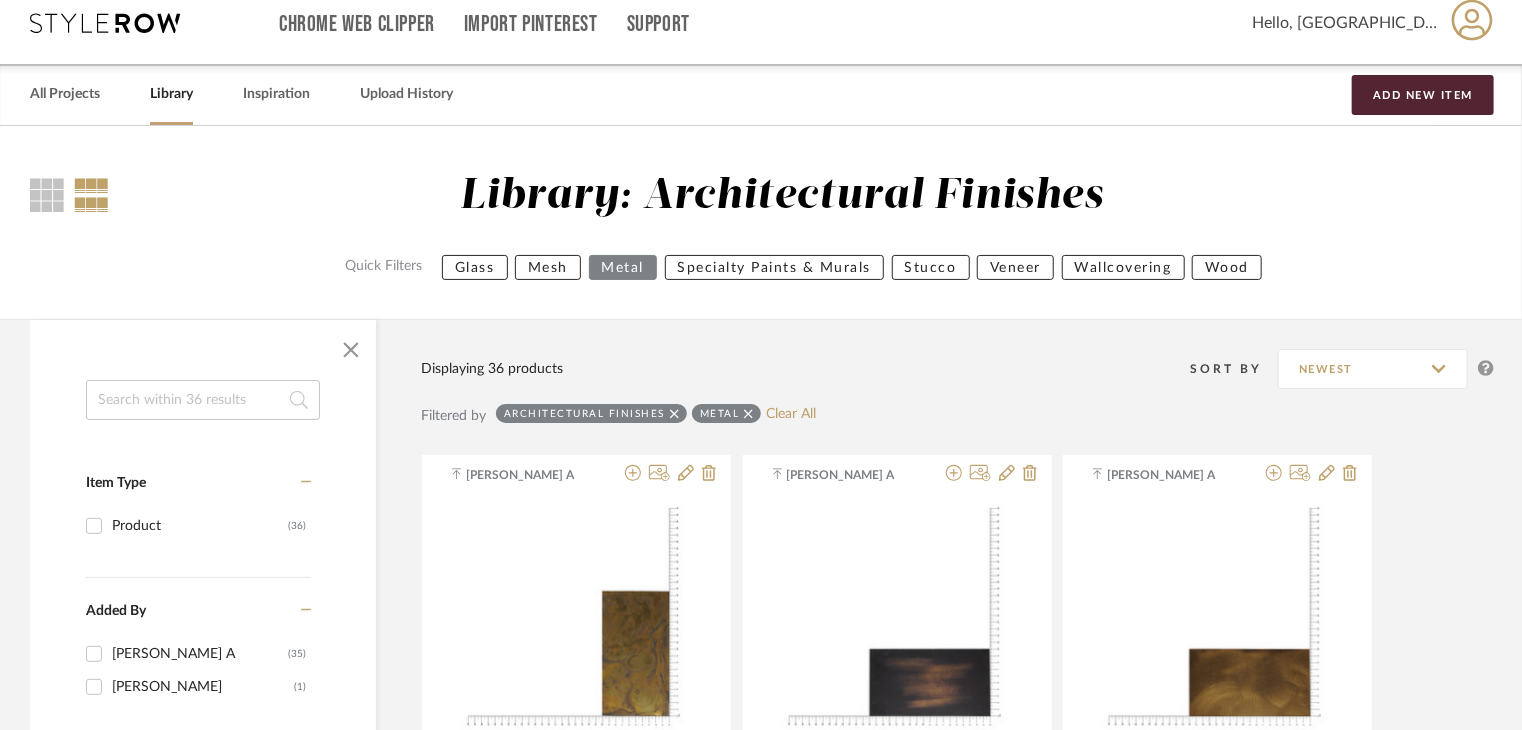 scroll, scrollTop: 0, scrollLeft: 0, axis: both 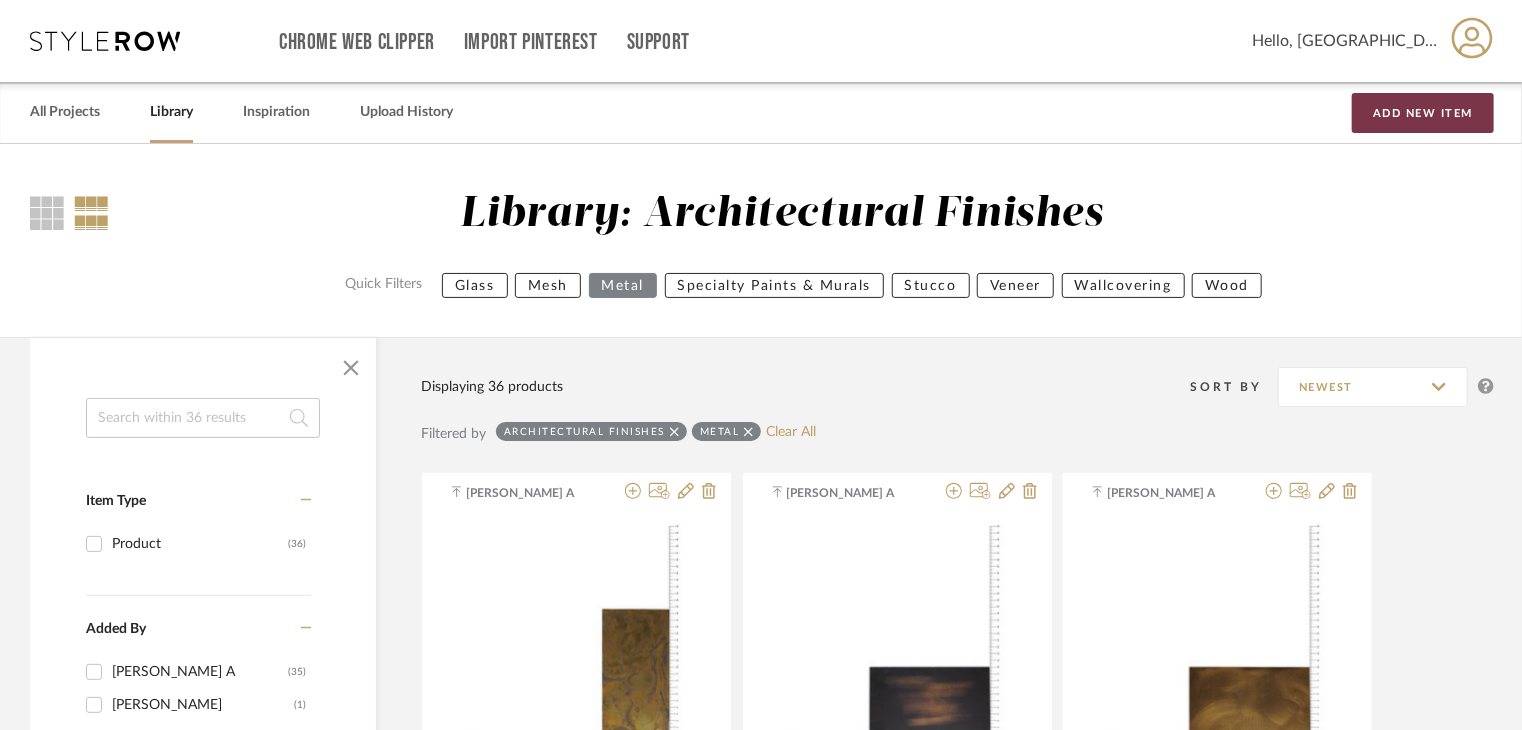 click on "Add New Item" at bounding box center (1423, 113) 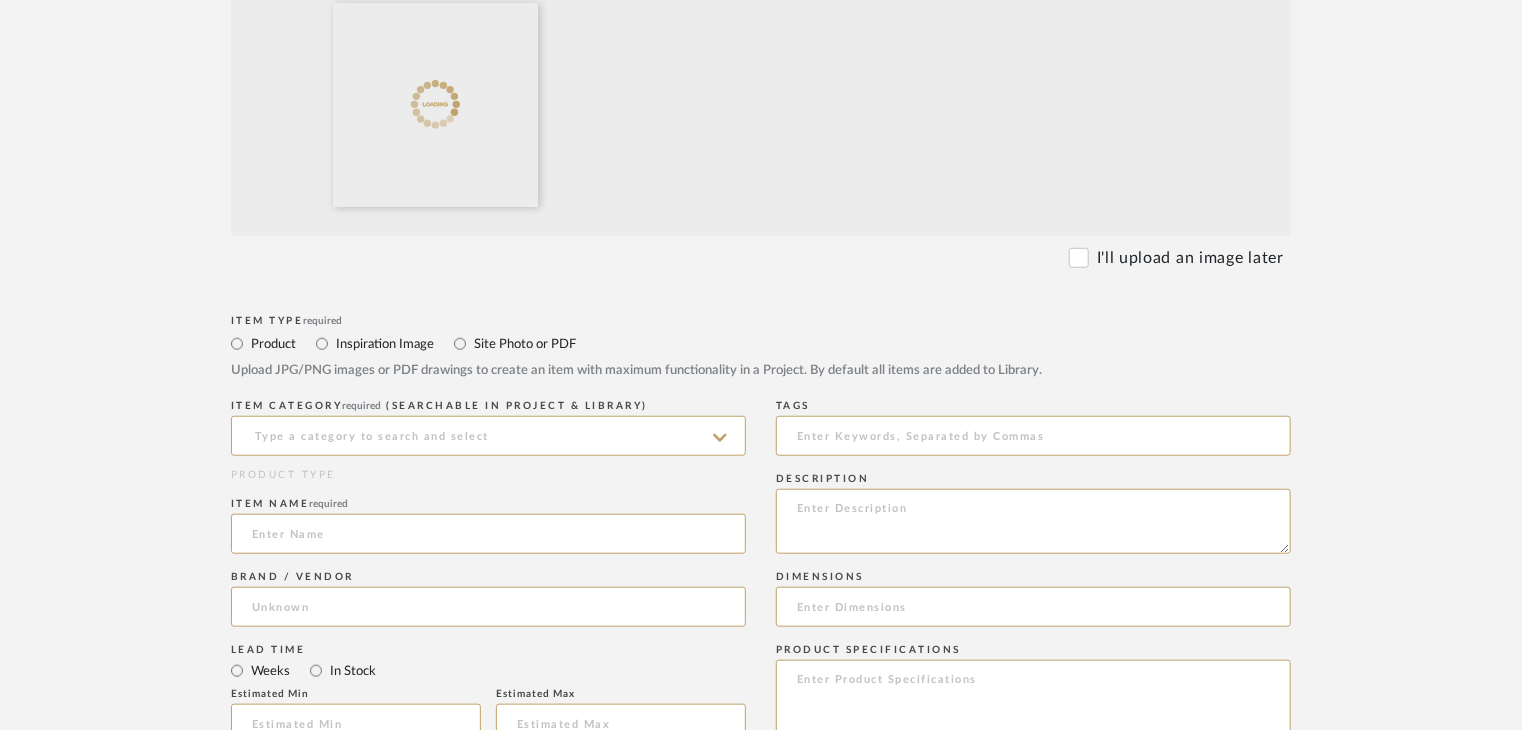 scroll, scrollTop: 800, scrollLeft: 0, axis: vertical 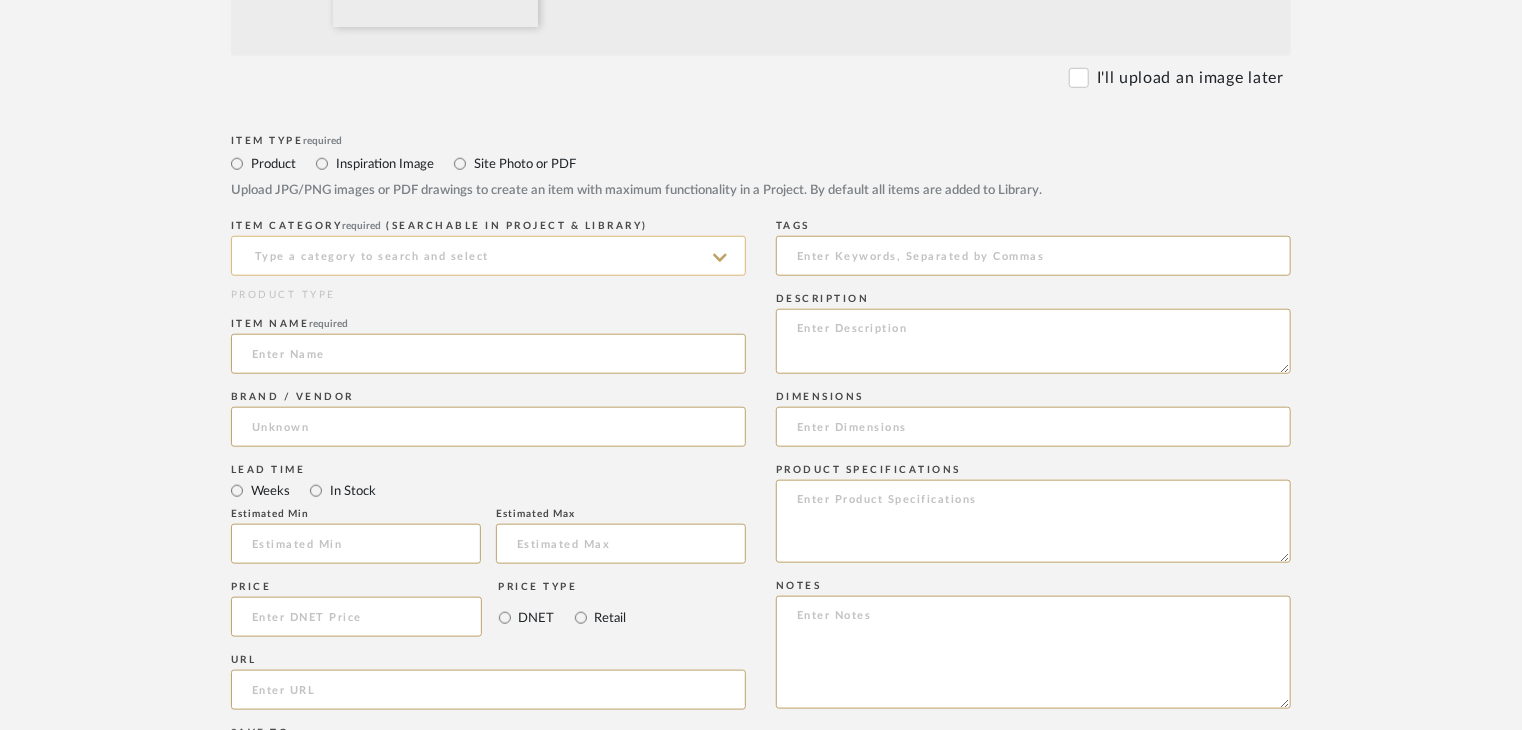 click 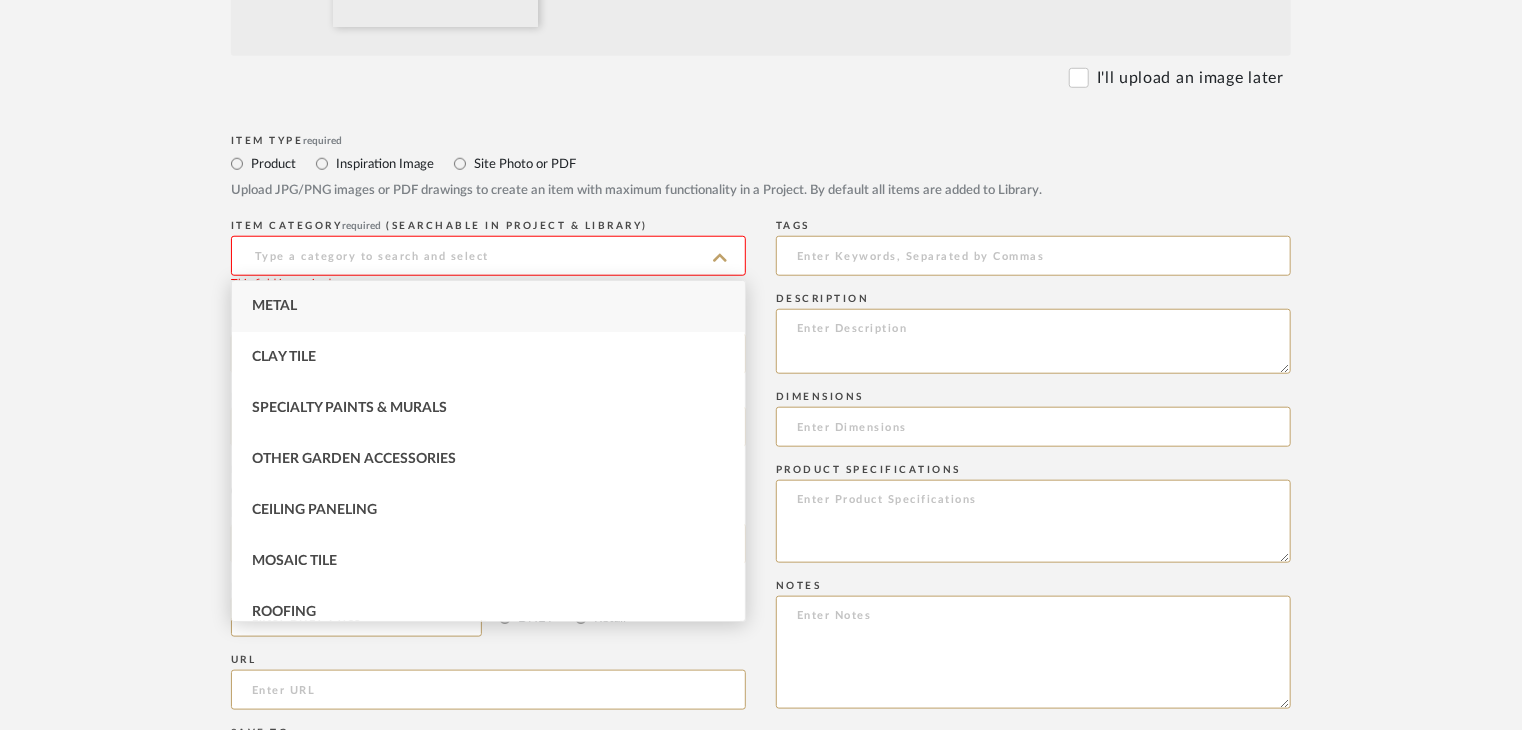 click on "Metal" at bounding box center (488, 306) 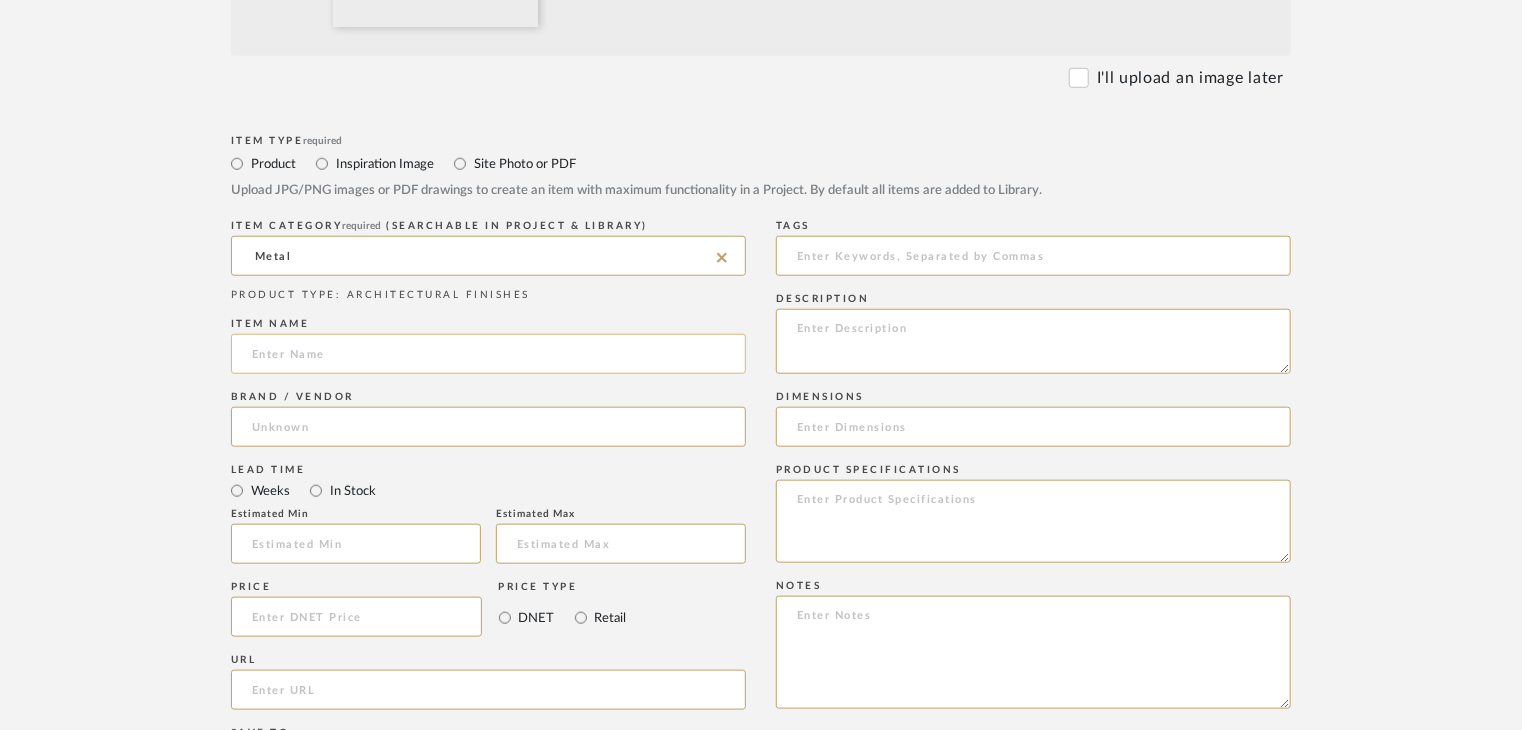 click 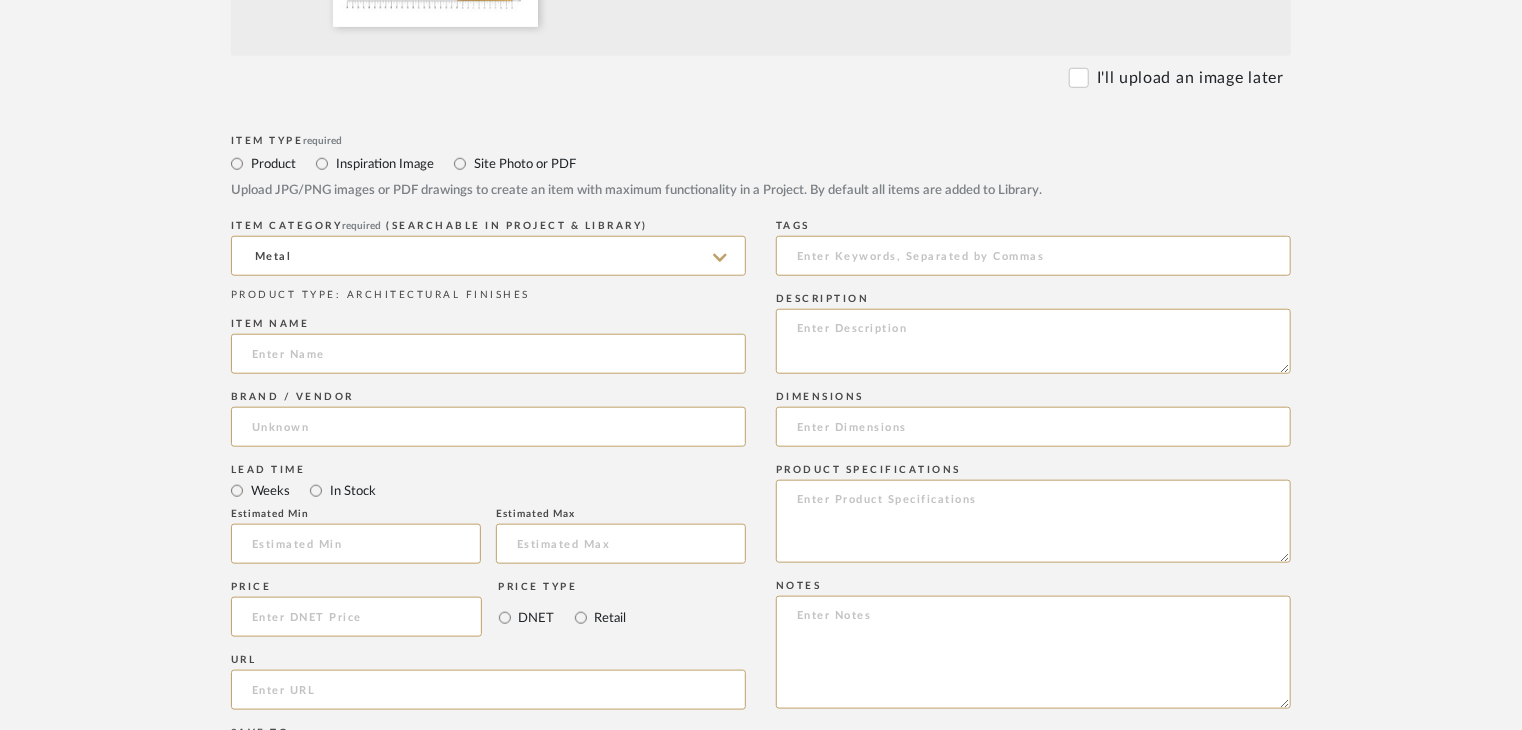 paste on "Brass" 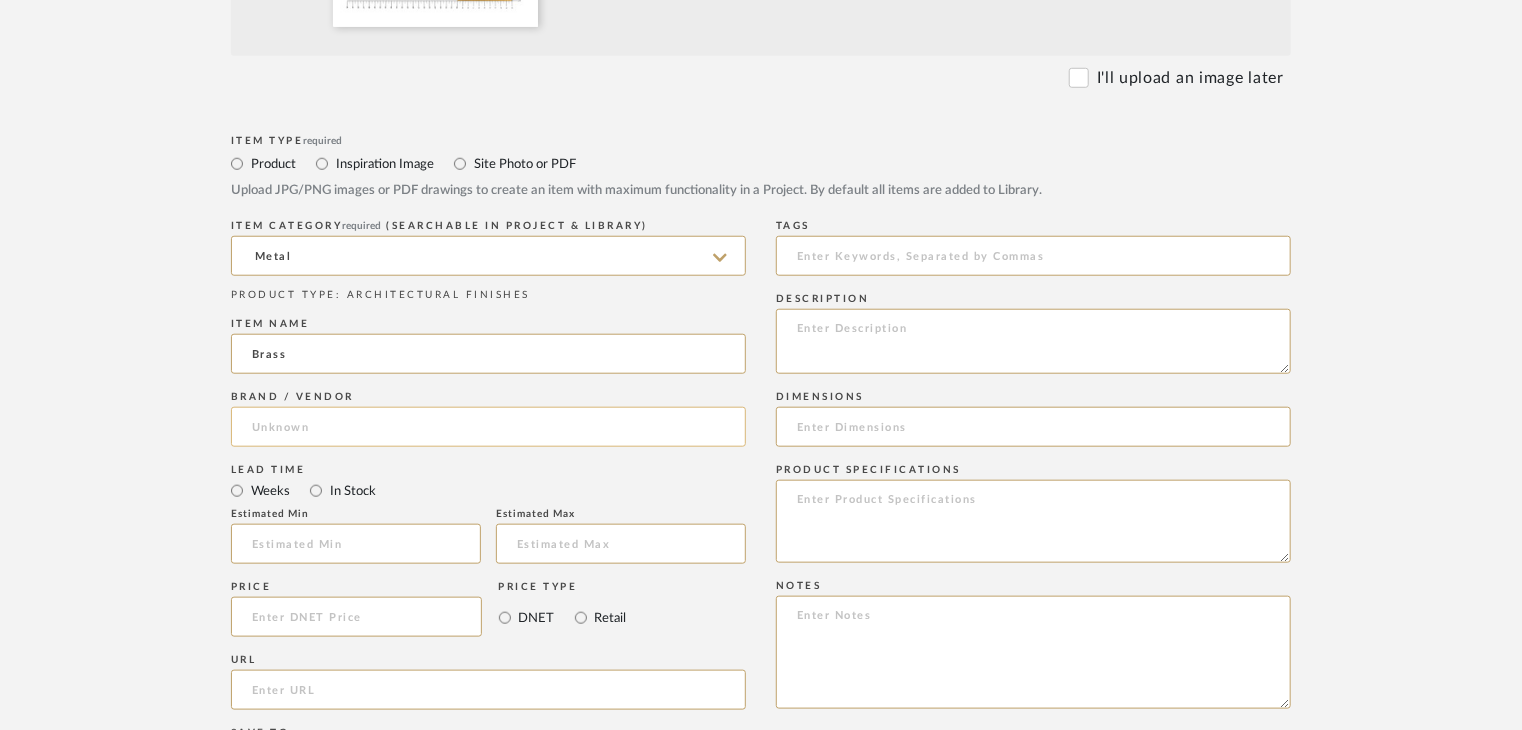 type on "Brass" 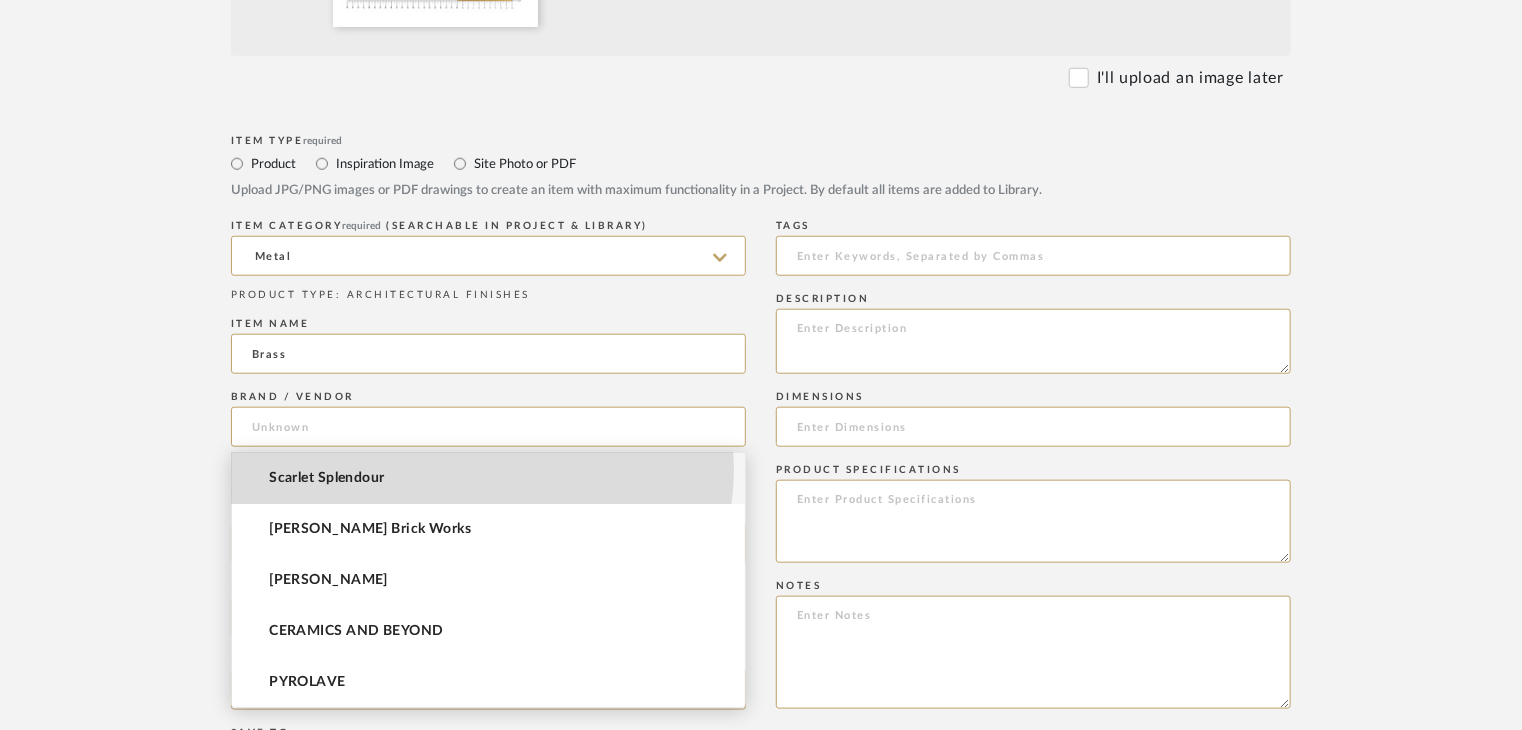 click on "Scarlet Splendour" at bounding box center (488, 478) 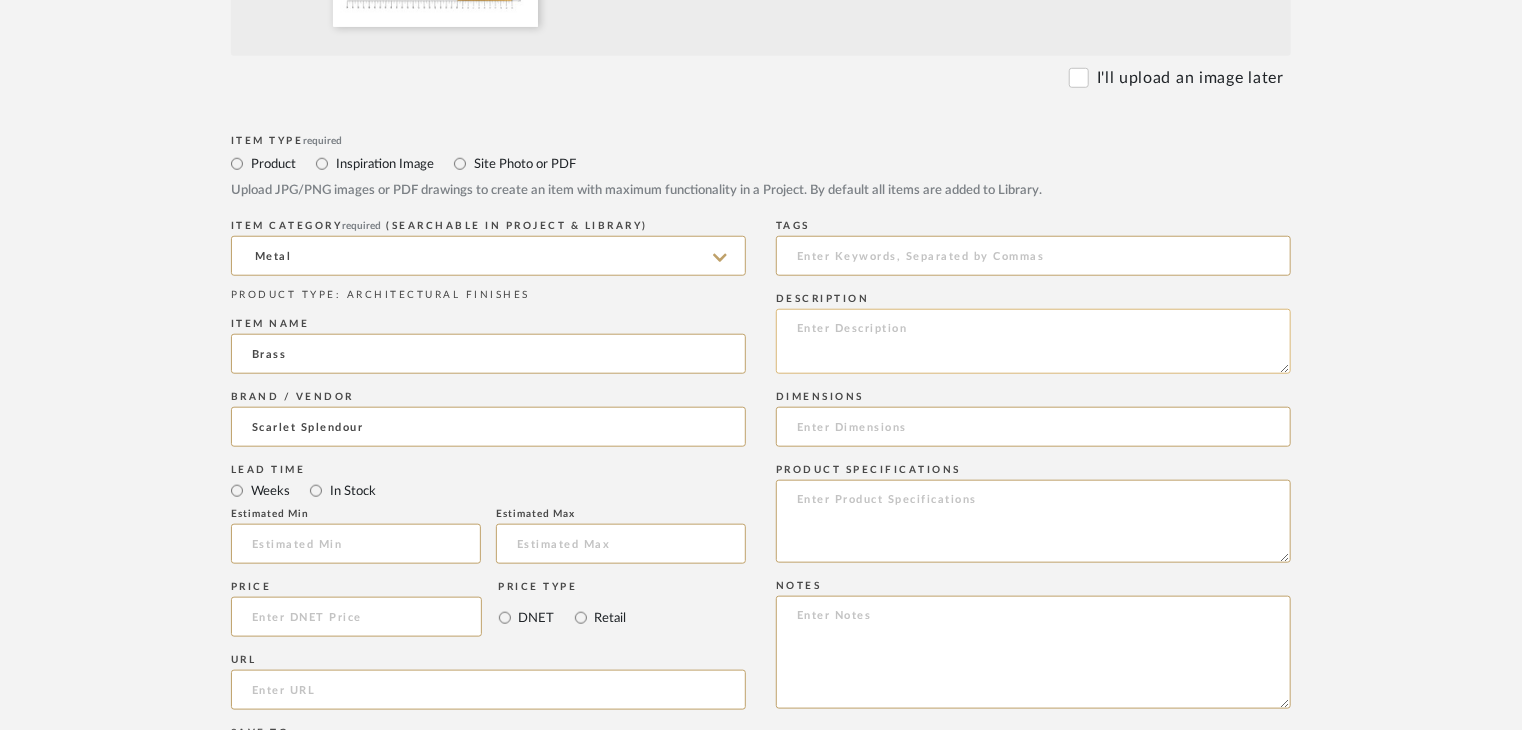 click 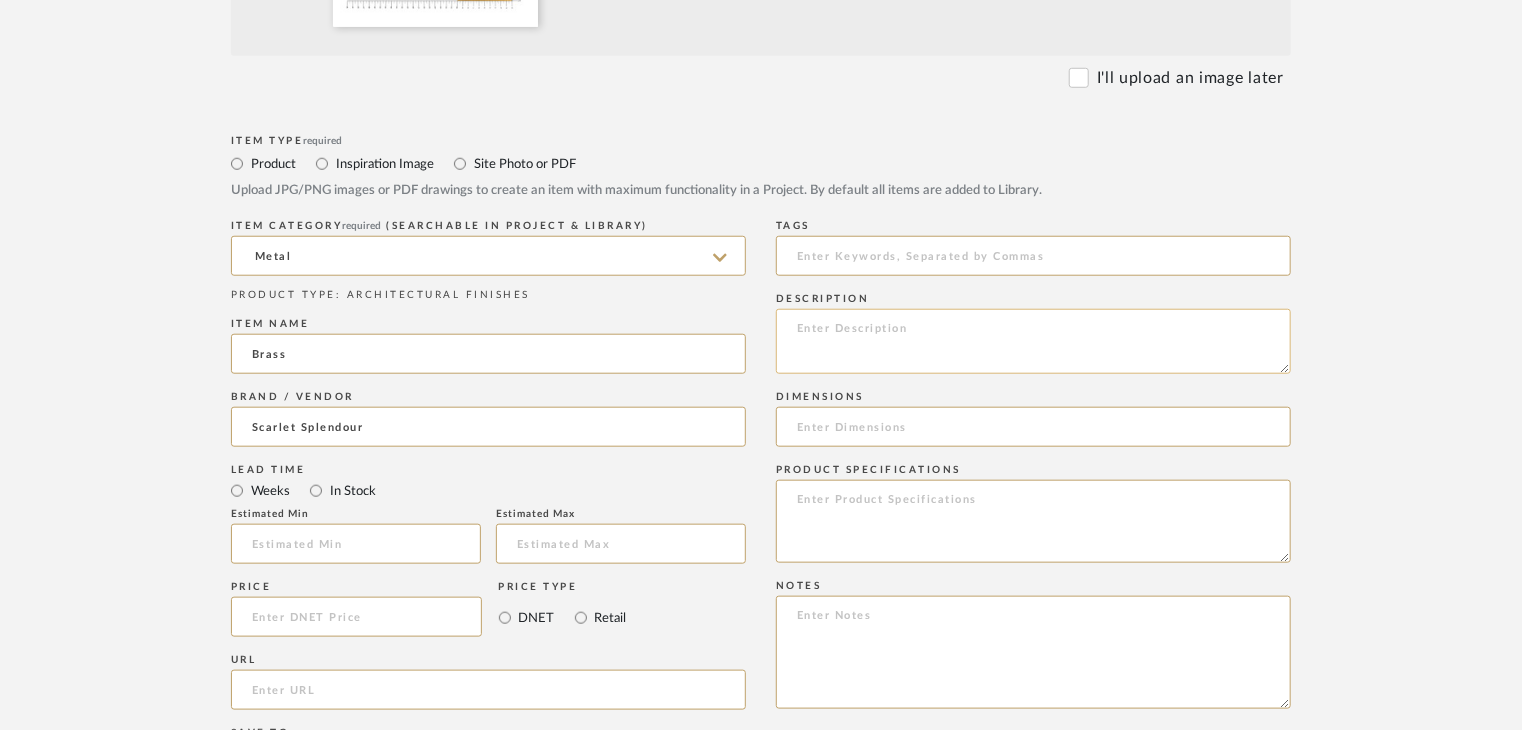 paste on "Type: metal
Dimension(s): (as mentioned)
Material/Finishes: (as mentioned)
Installation requirements, if any: (as applicable)
Price: (as mentioned)
Lead time: (as mentioned)
Sample available: supplier stock
Sample Internal reference number:
as per the internal sample warehouse) Point of
contact:
Contact number:
Email address:
Address:
Additional contact information:" 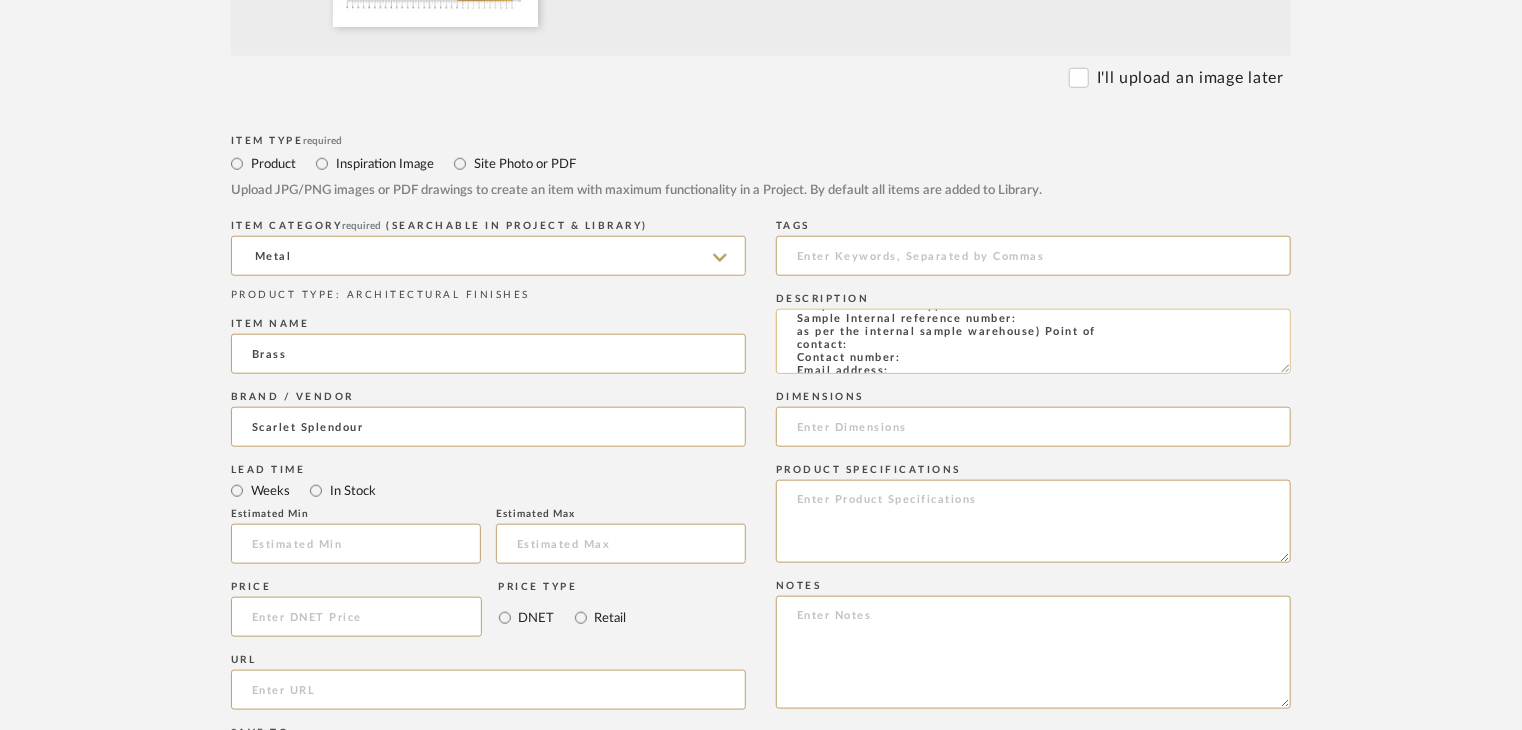 scroll, scrollTop: 0, scrollLeft: 0, axis: both 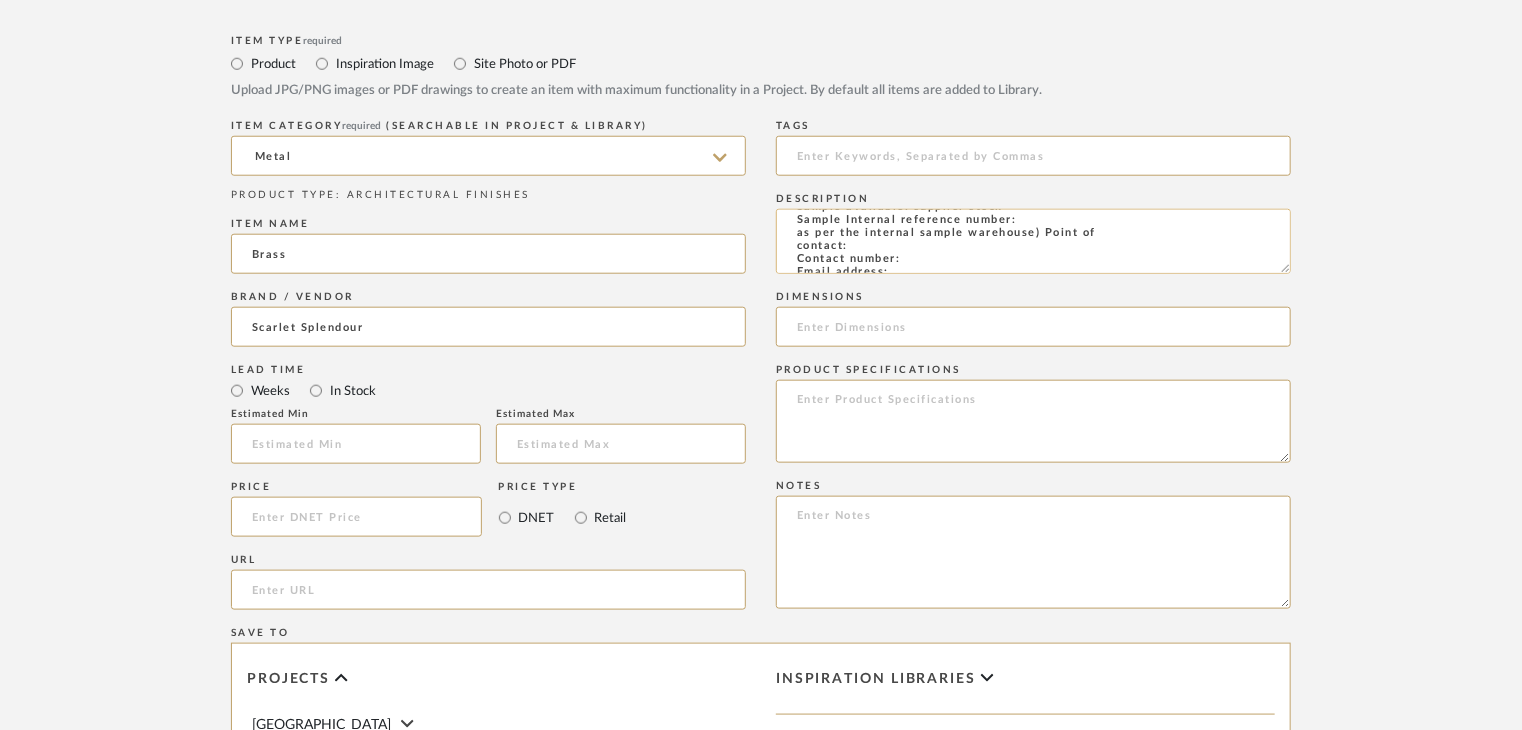 click on "Type: metal
Dimension(s): (as mentioned)
Material/Finishes: (as mentioned)
Installation requirements, if any: (as applicable)
Price: (as mentioned)
Lead time: (as mentioned)
Sample available: supplier stock
Sample Internal reference number:
as per the internal sample warehouse) Point of
contact:
Contact number:
Email address:
Address:
Additional contact information:" 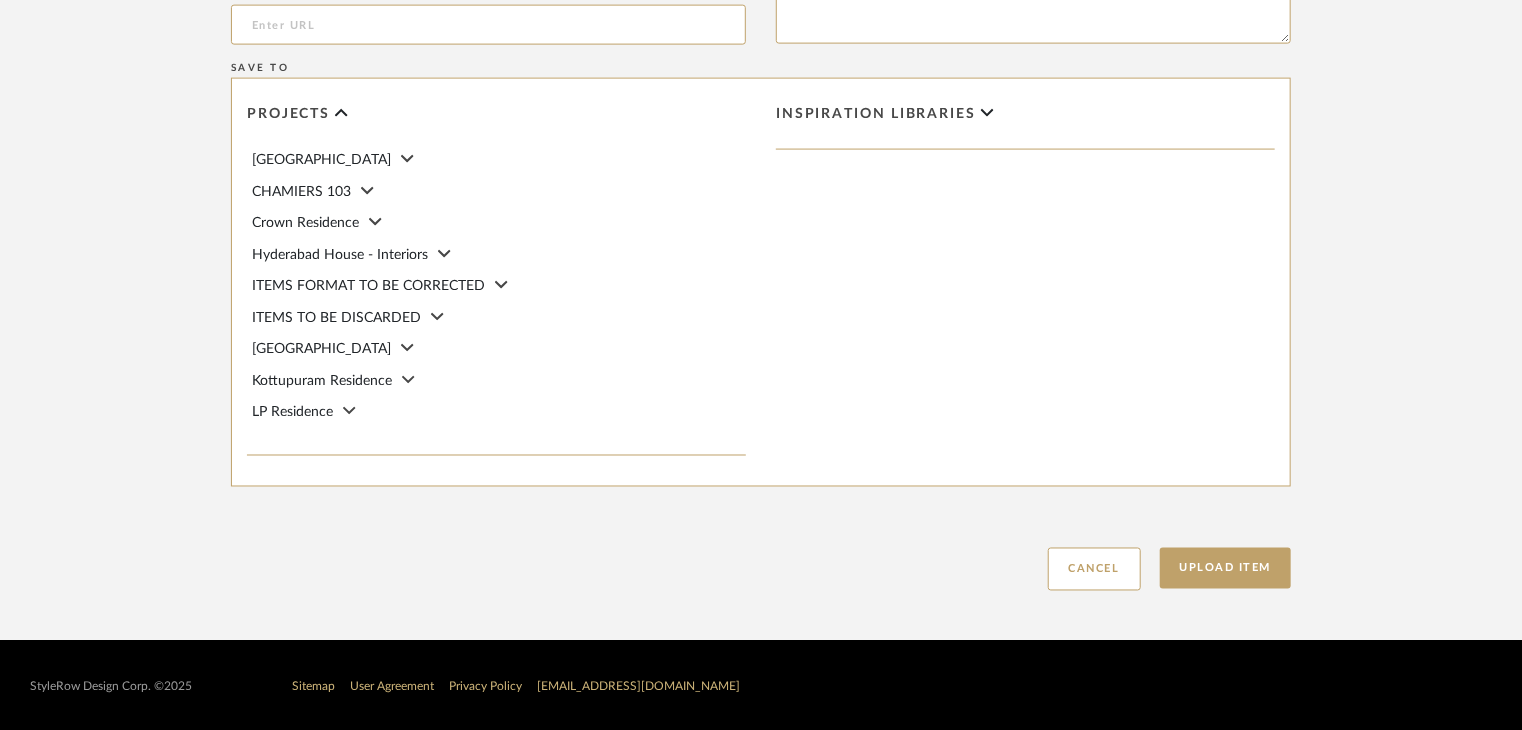 scroll, scrollTop: 1468, scrollLeft: 0, axis: vertical 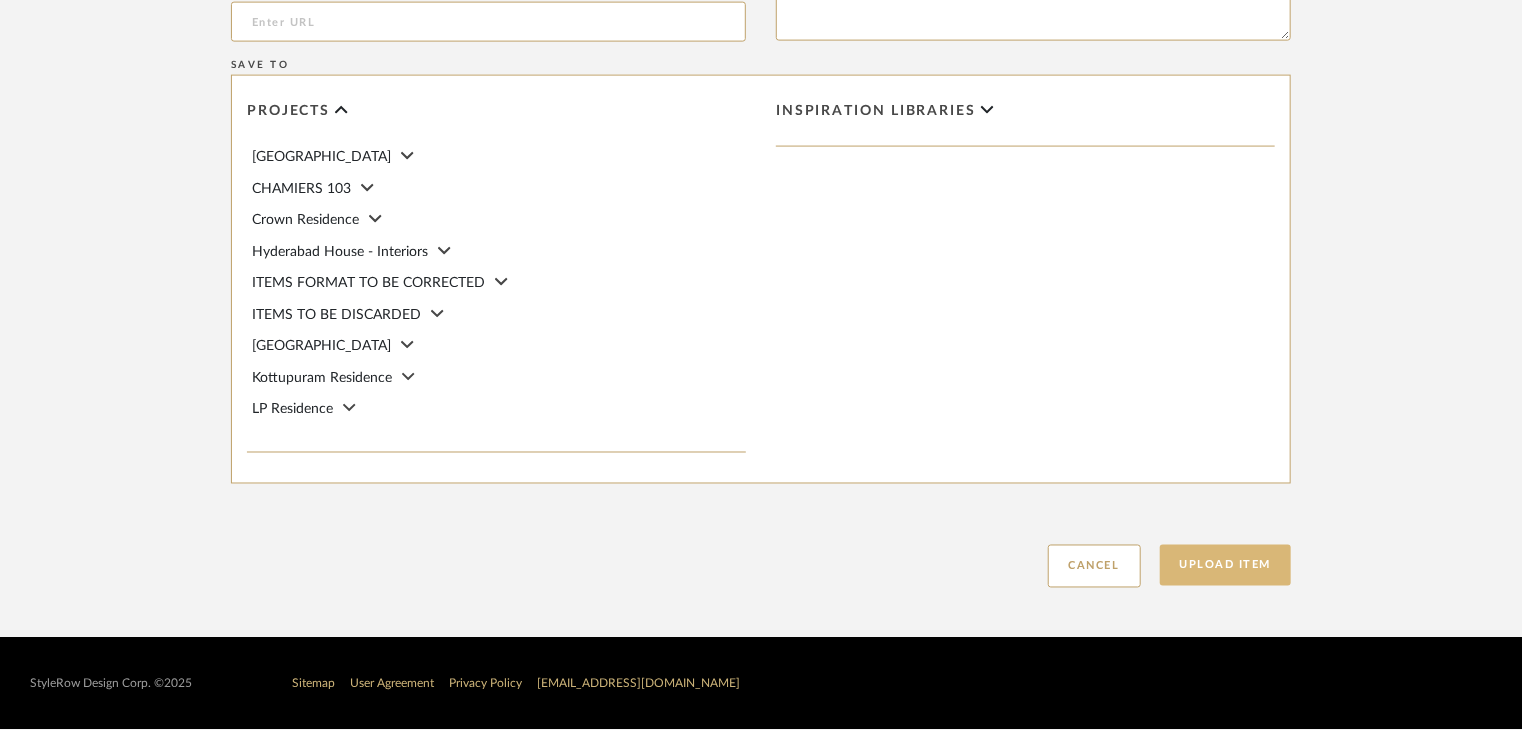type on "Type: metal
Dimension(s): (as mentioned)
Material/Finishes: (as mentioned)
Installation requirements, if any: (as applicable)
Price: (as mentioned)
Lead time: (as mentioned)
Sample available: supplier stock
Sample Internal reference number: AF-MT-B7M
as per the internal sample warehouse) Point of
contact:
Contact number:
Email address:
Address:
Additional contact information:" 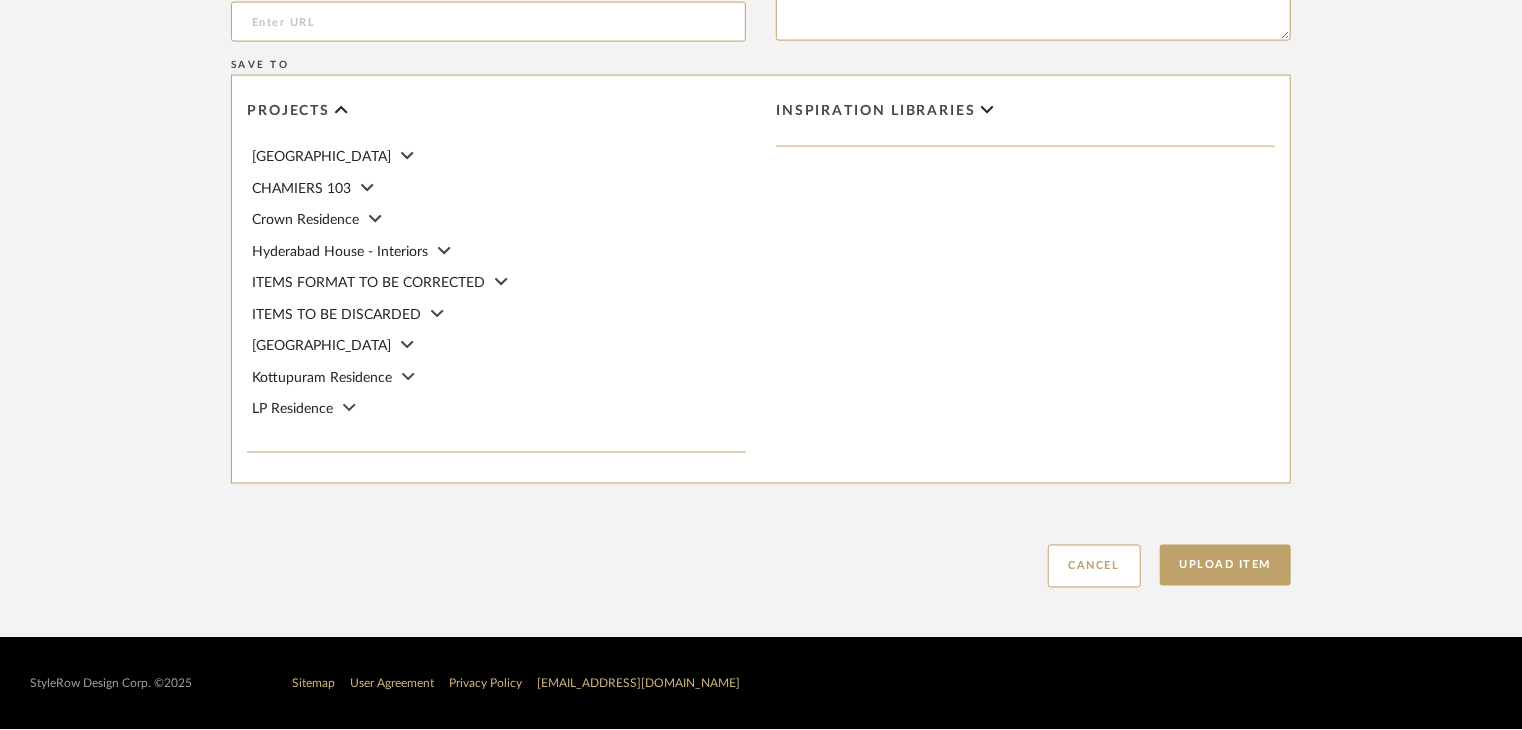 drag, startPoint x: 1206, startPoint y: 561, endPoint x: 1199, endPoint y: 541, distance: 21.189621 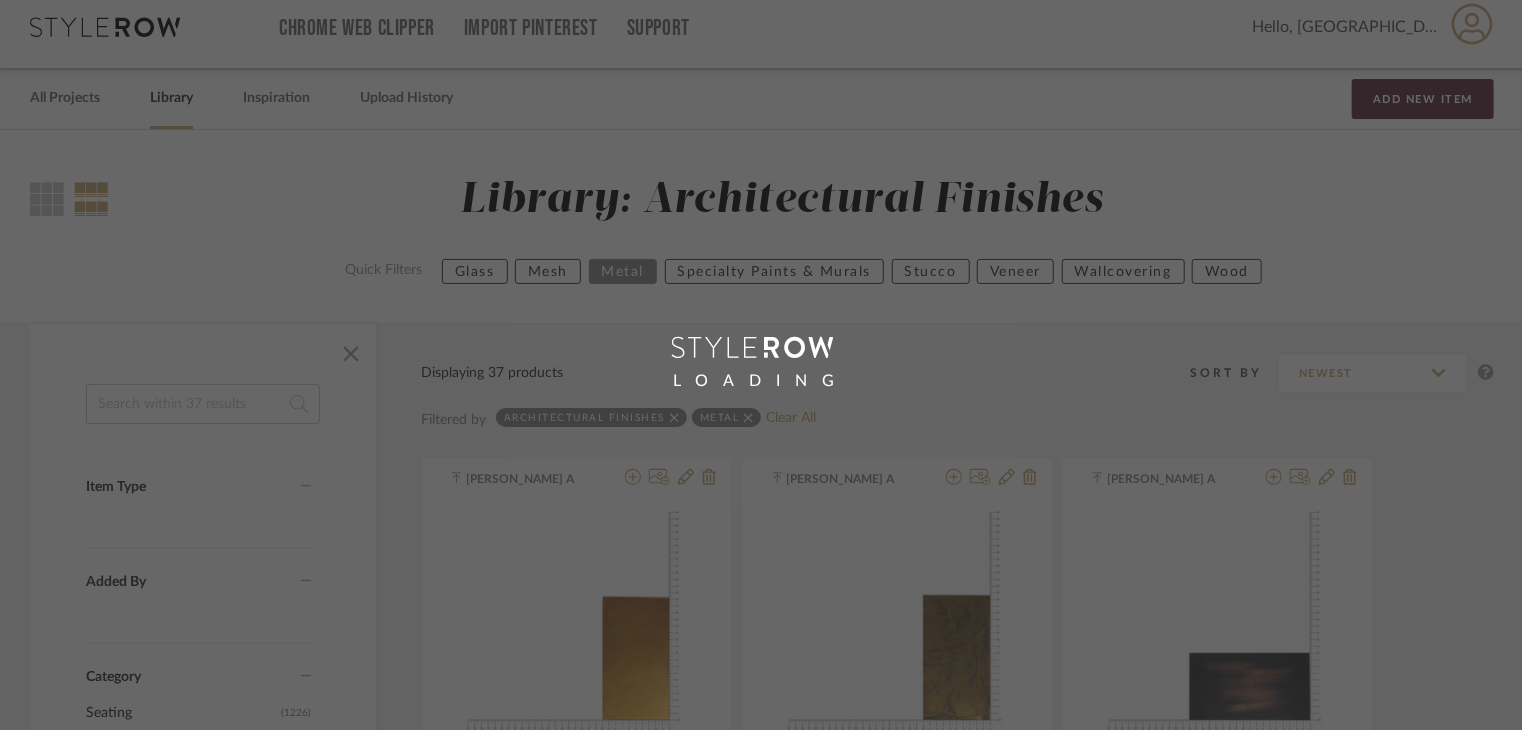 scroll, scrollTop: 0, scrollLeft: 0, axis: both 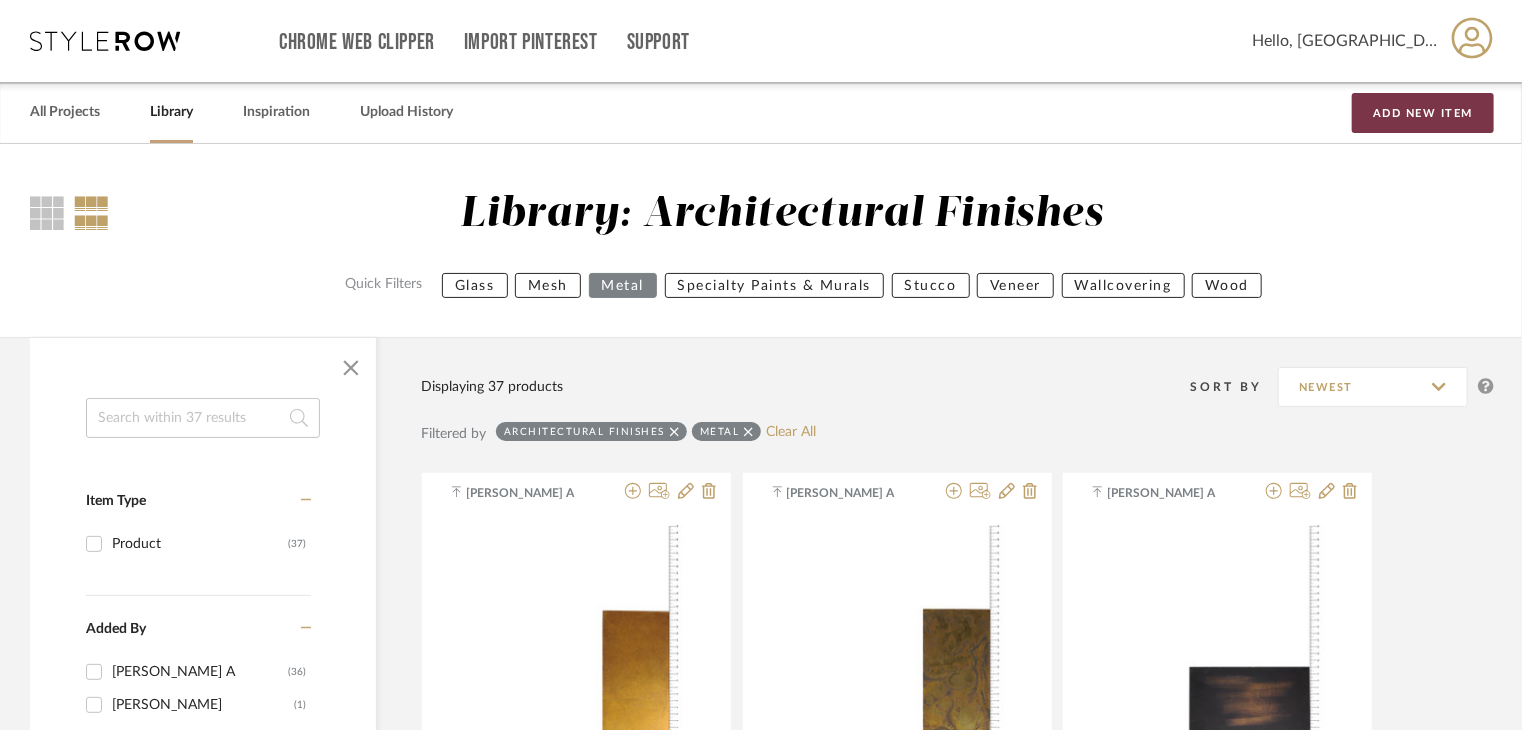 drag, startPoint x: 1396, startPoint y: 119, endPoint x: 1360, endPoint y: 120, distance: 36.013885 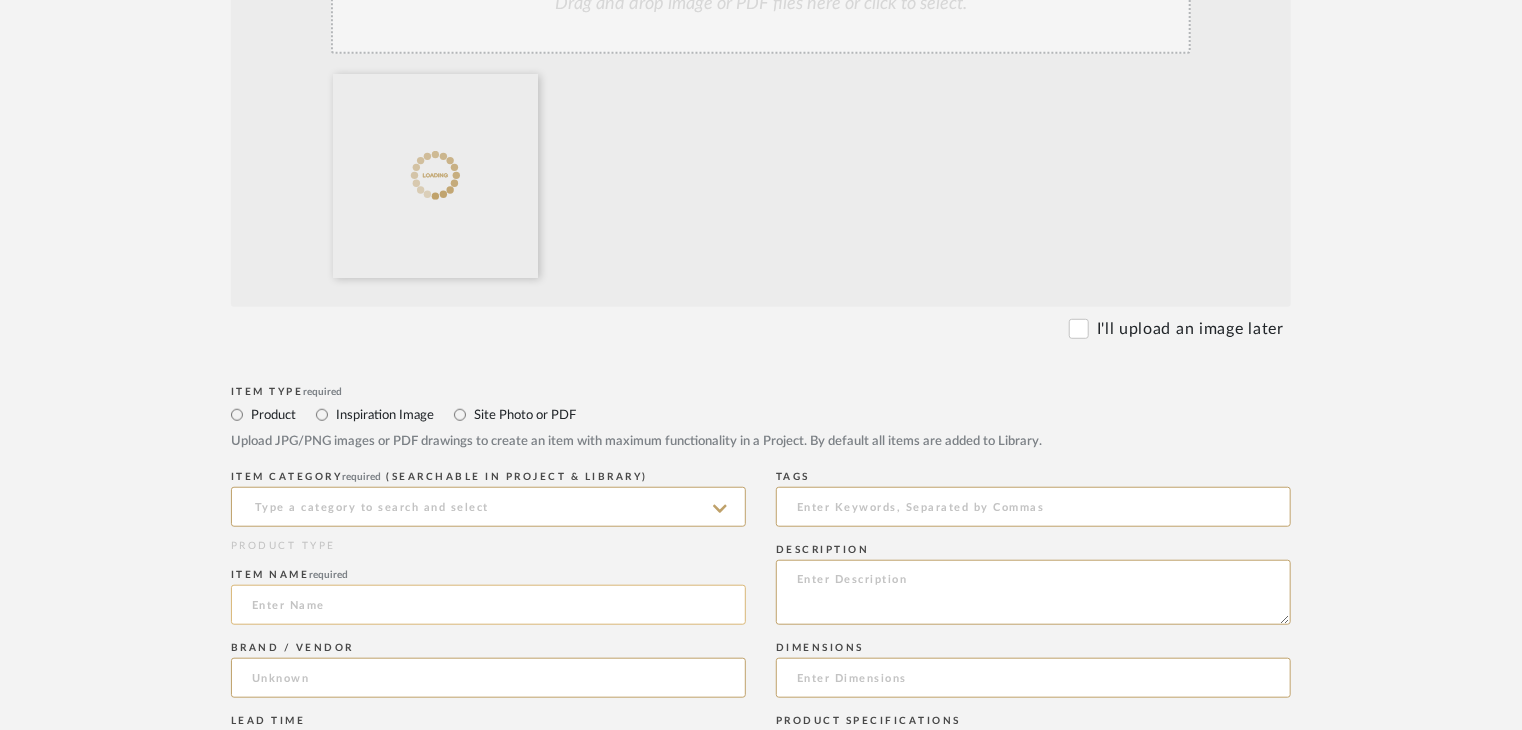 scroll, scrollTop: 700, scrollLeft: 0, axis: vertical 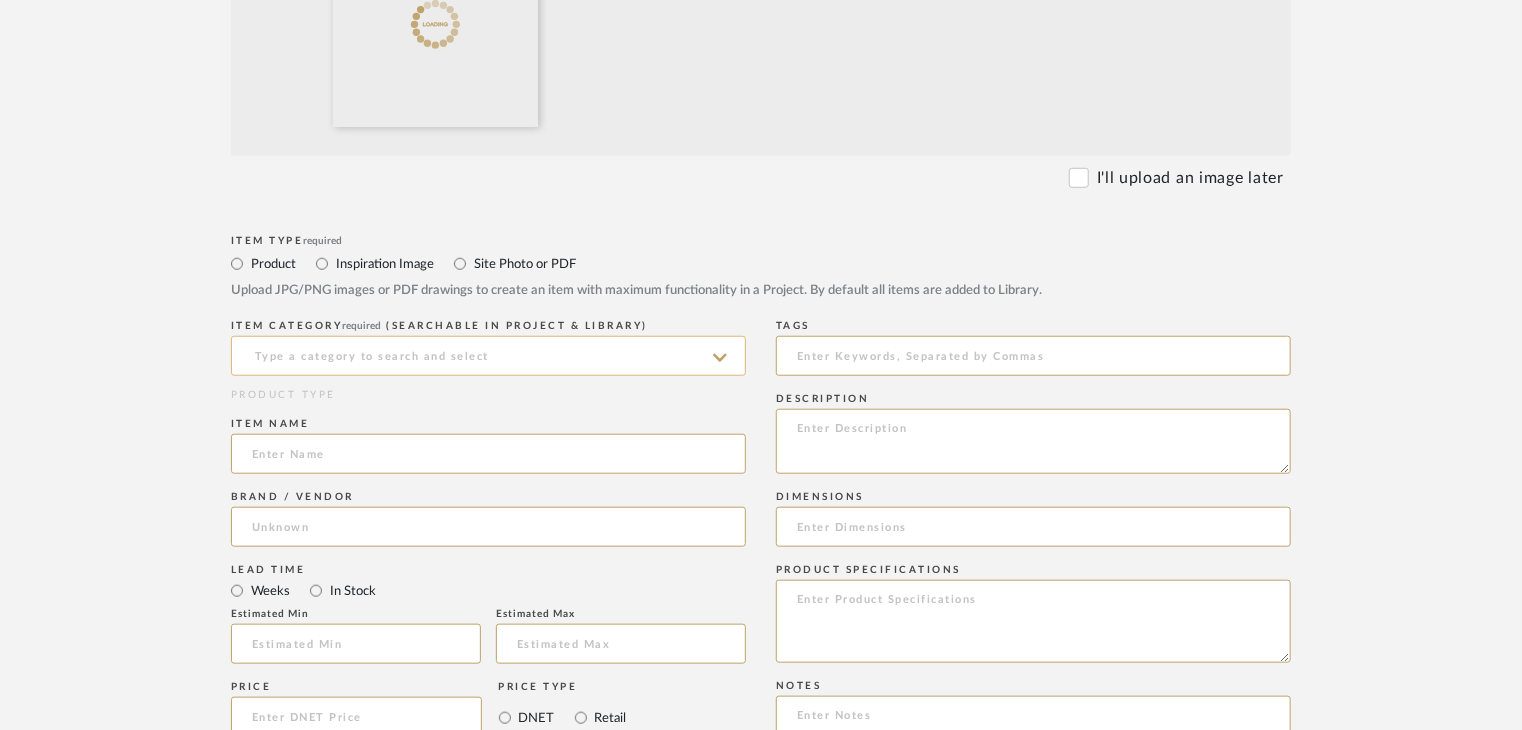 click 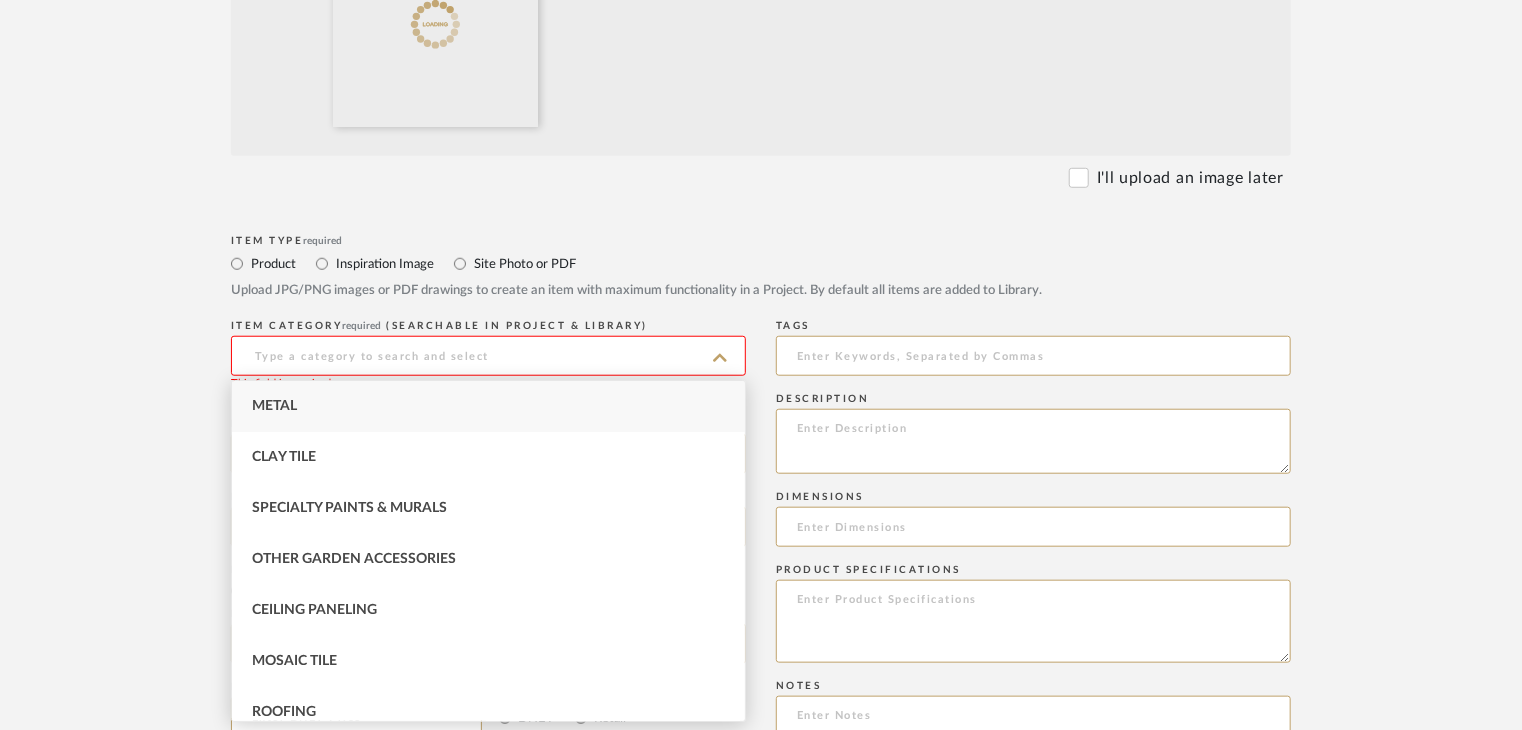 click on "Metal" at bounding box center [488, 406] 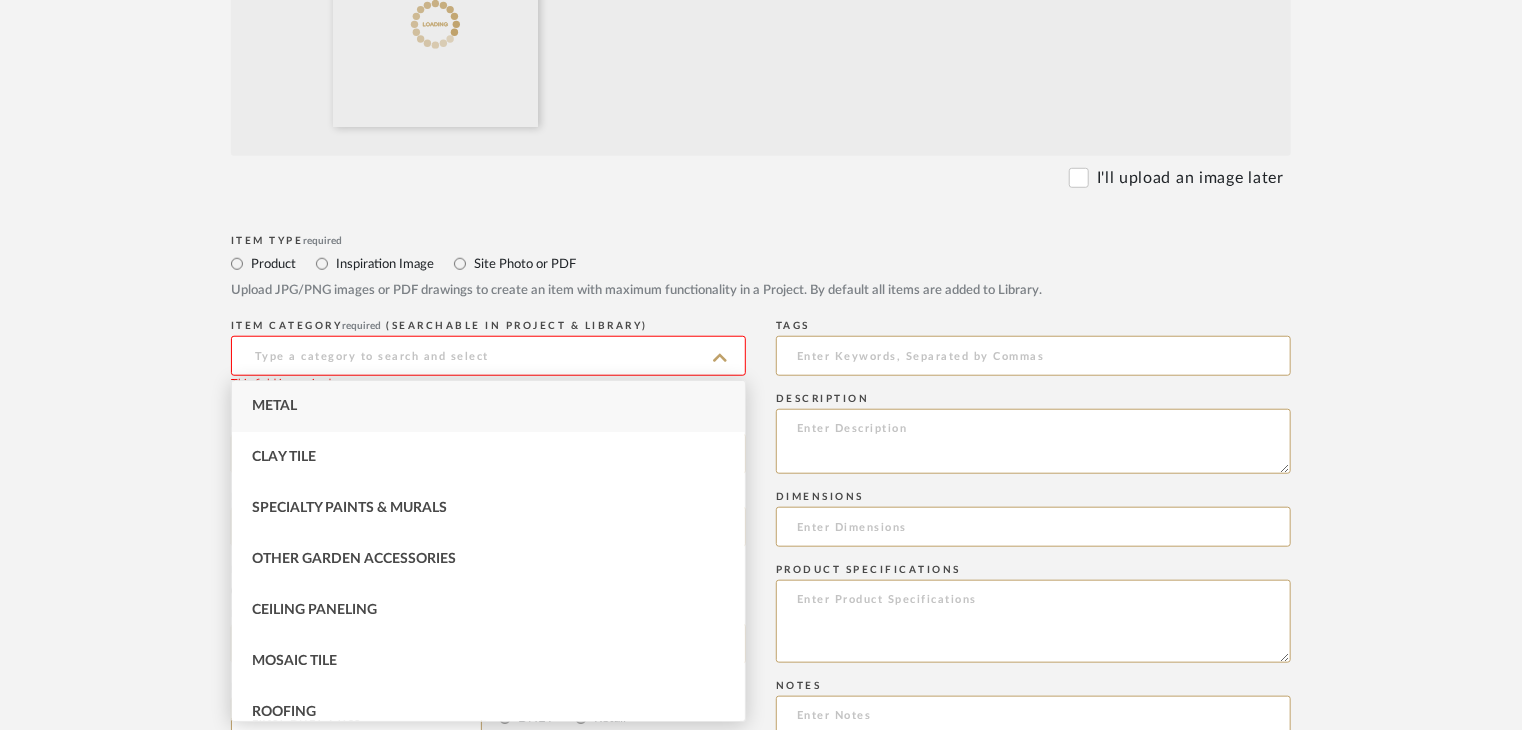 type on "Metal" 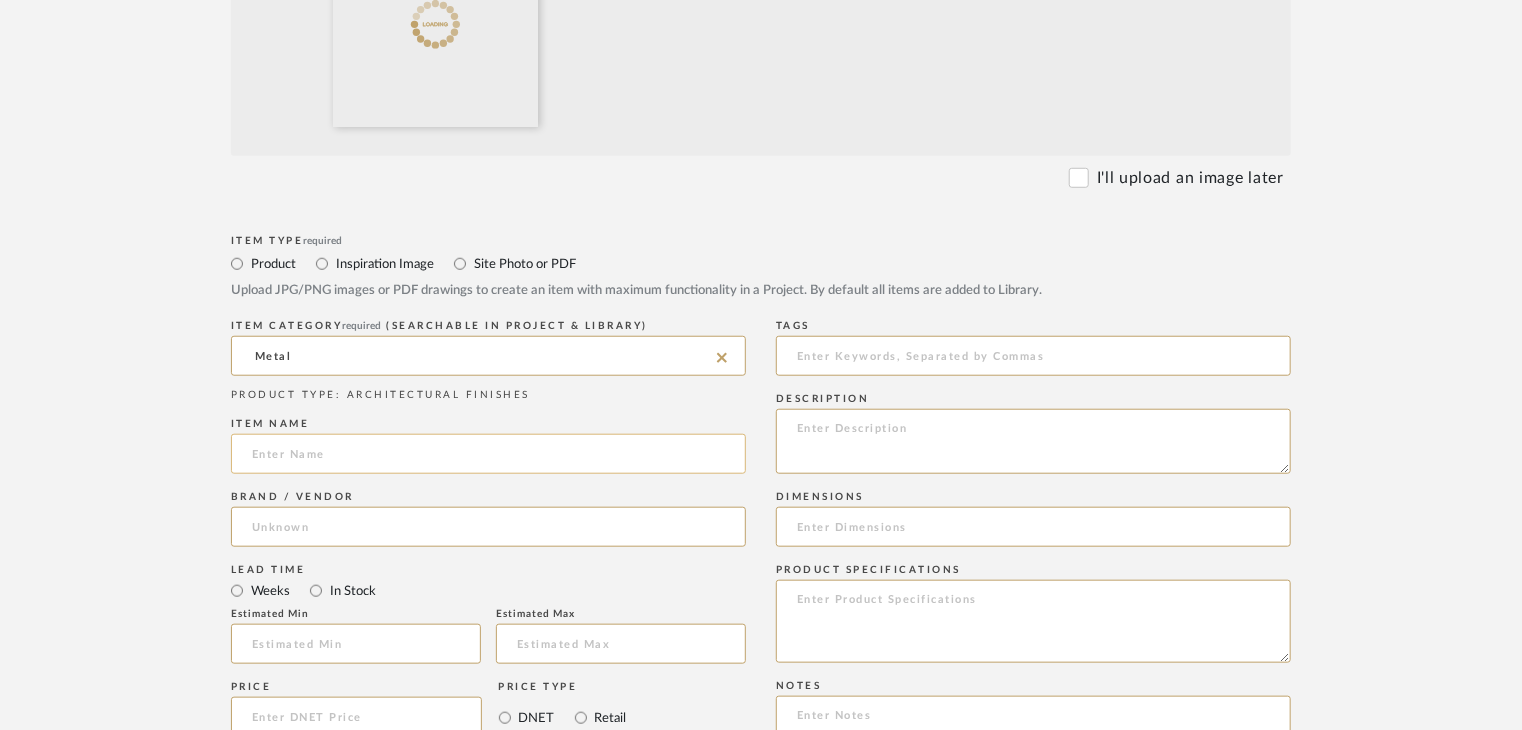 click 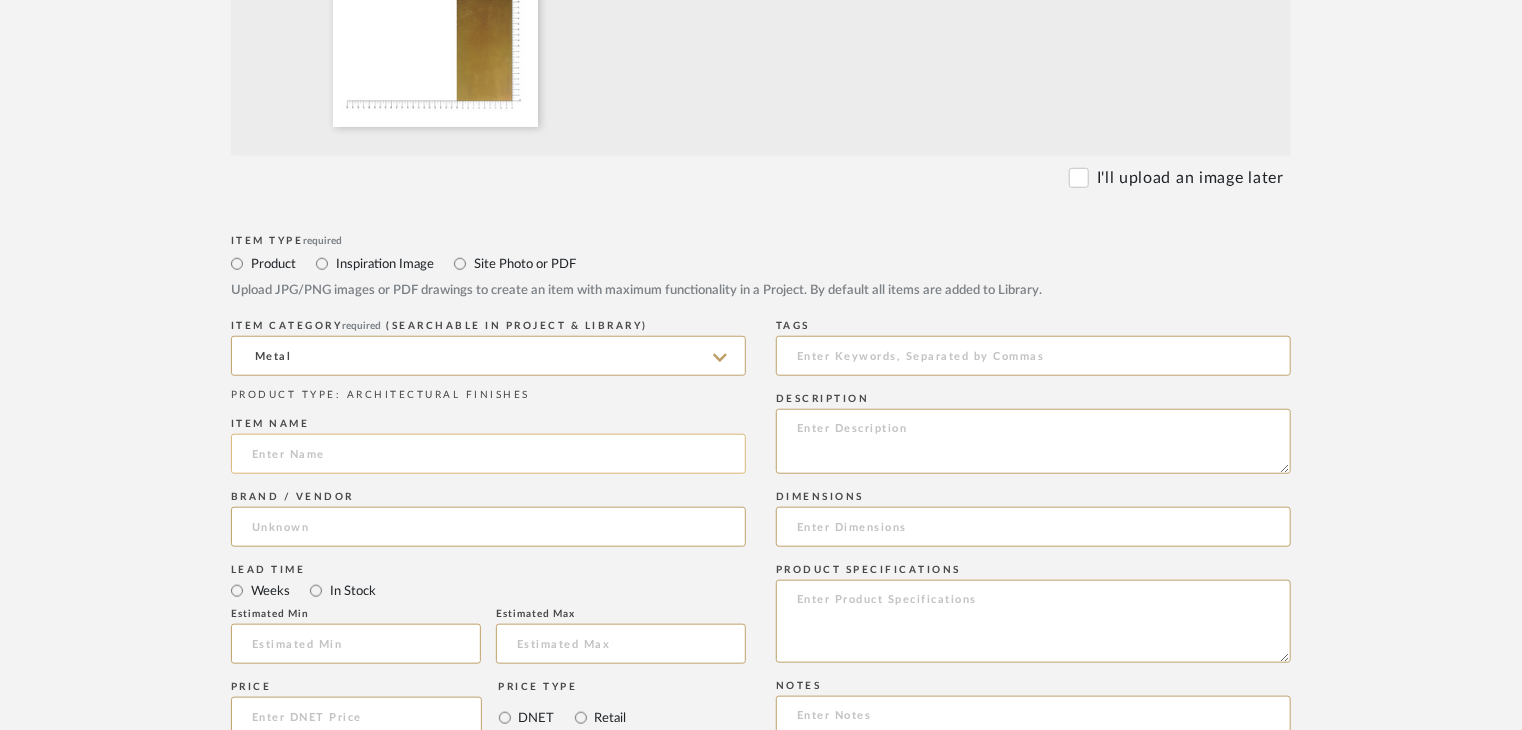 paste on "Brass" 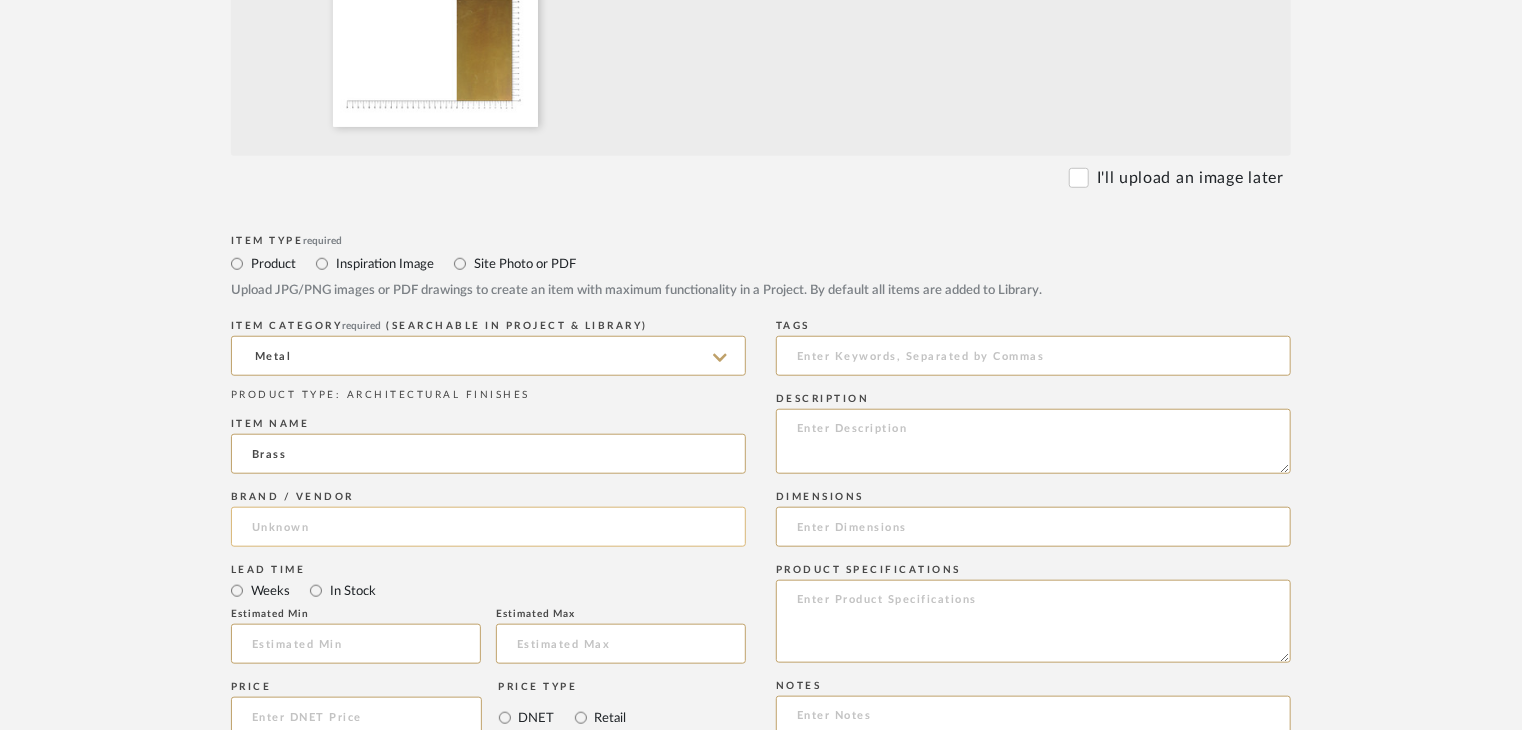 type on "Brass" 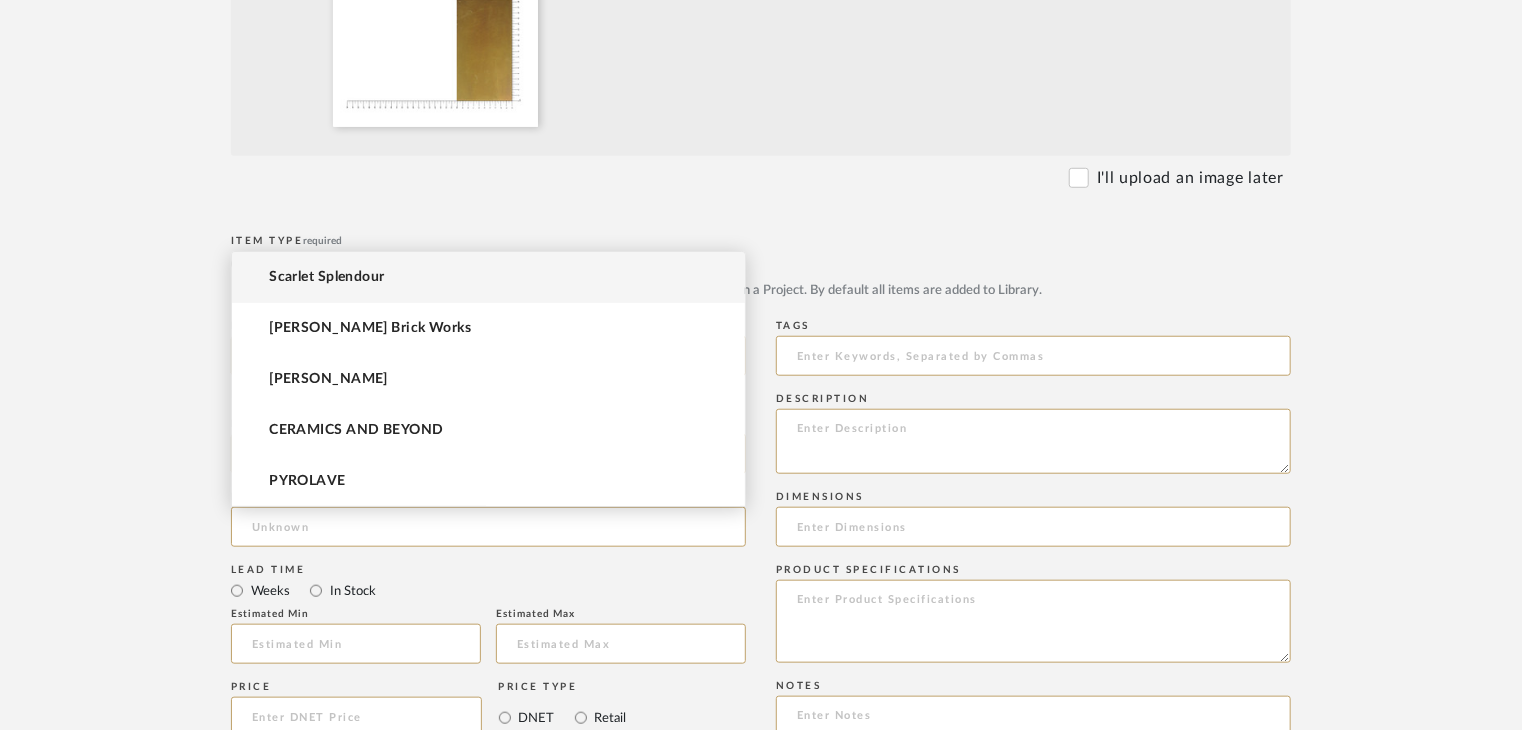 click on "Scarlet Splendour" at bounding box center (488, 277) 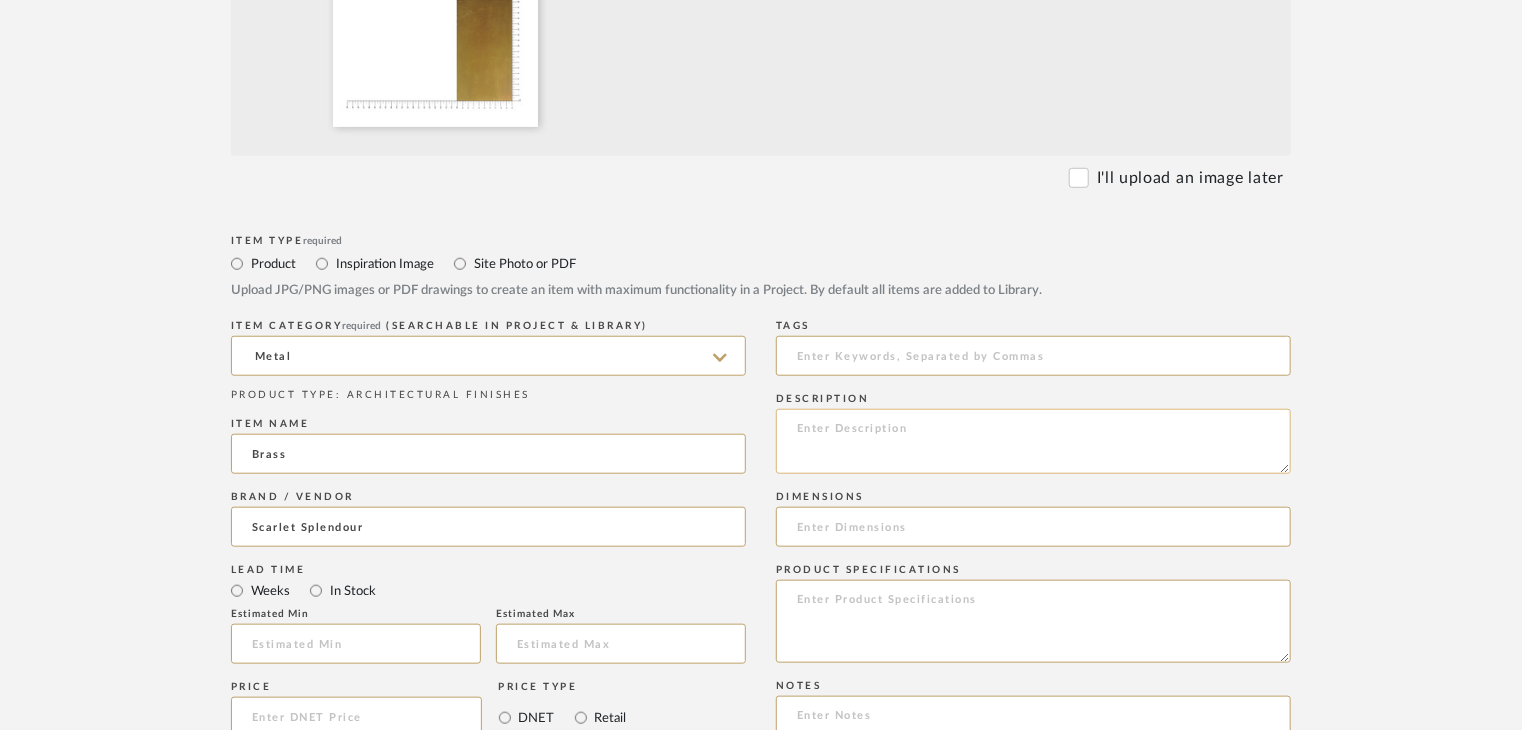 click 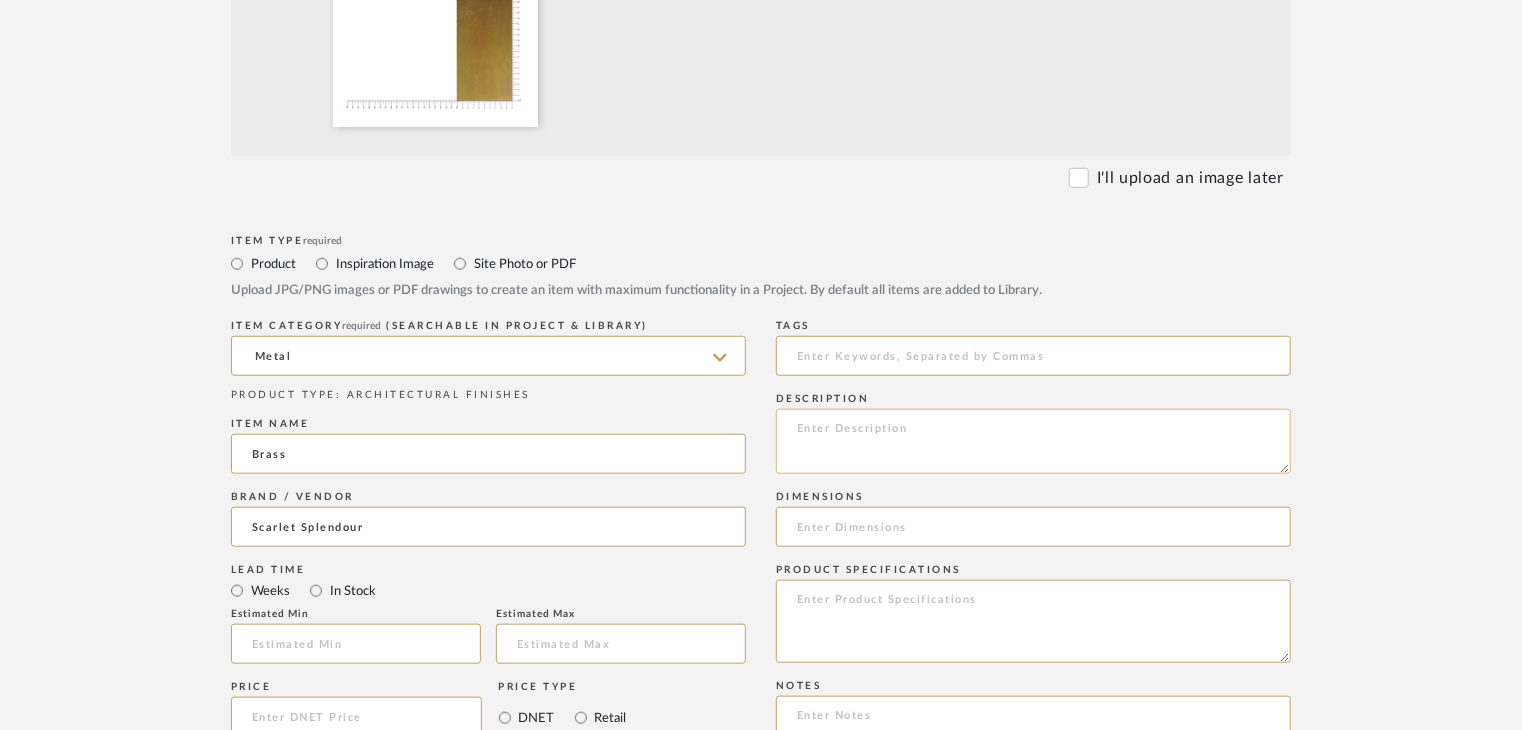 paste on "Type: metal
Dimension(s): (as mentioned)
Material/Finishes: (as mentioned)
Installation requirements, if any: (as applicable)
Price: (as mentioned)
Lead time: (as mentioned)
Sample available: supplier stock
Sample Internal reference number:
as per the internal sample warehouse) Point of
contact:
Contact number:
Email address:
Address:
Additional contact information:" 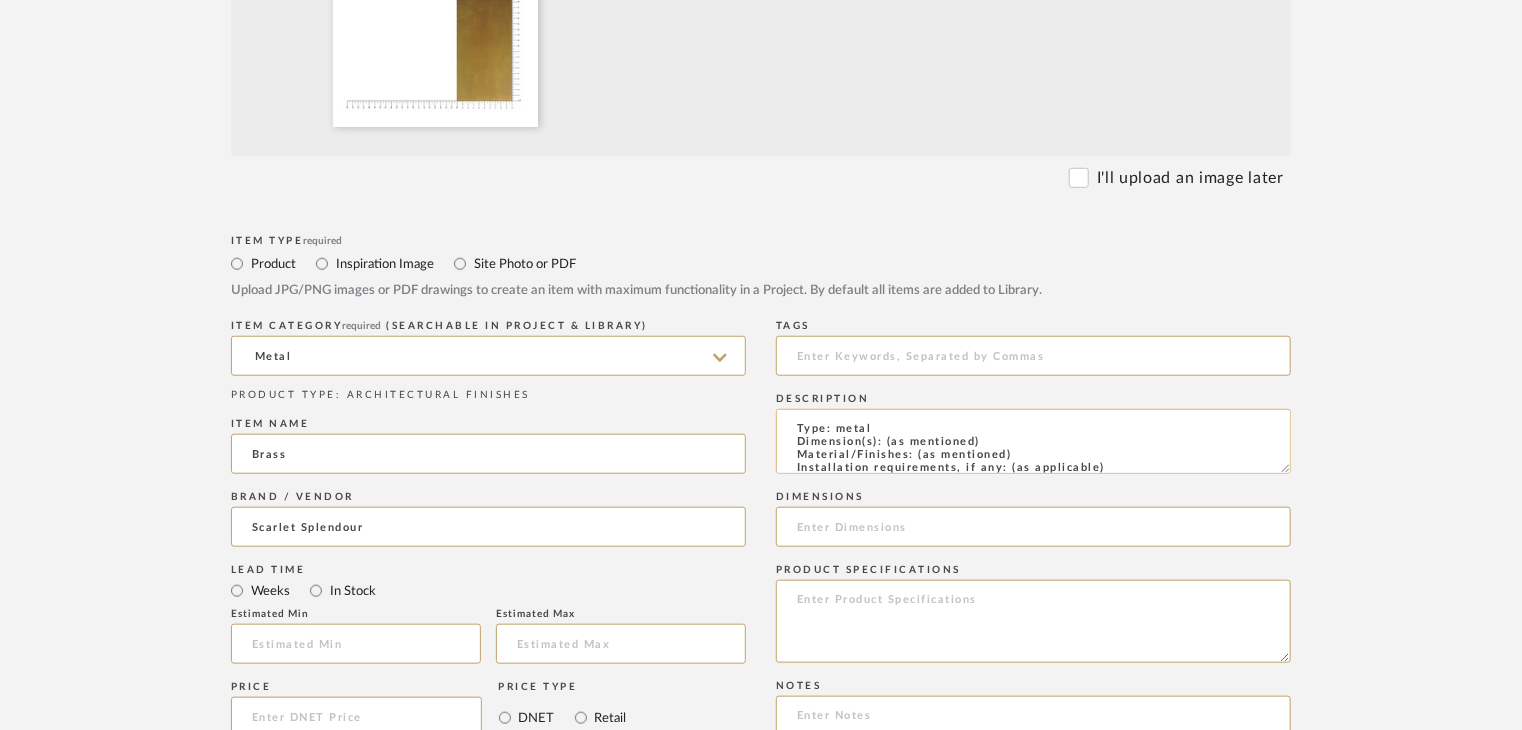 scroll, scrollTop: 137, scrollLeft: 0, axis: vertical 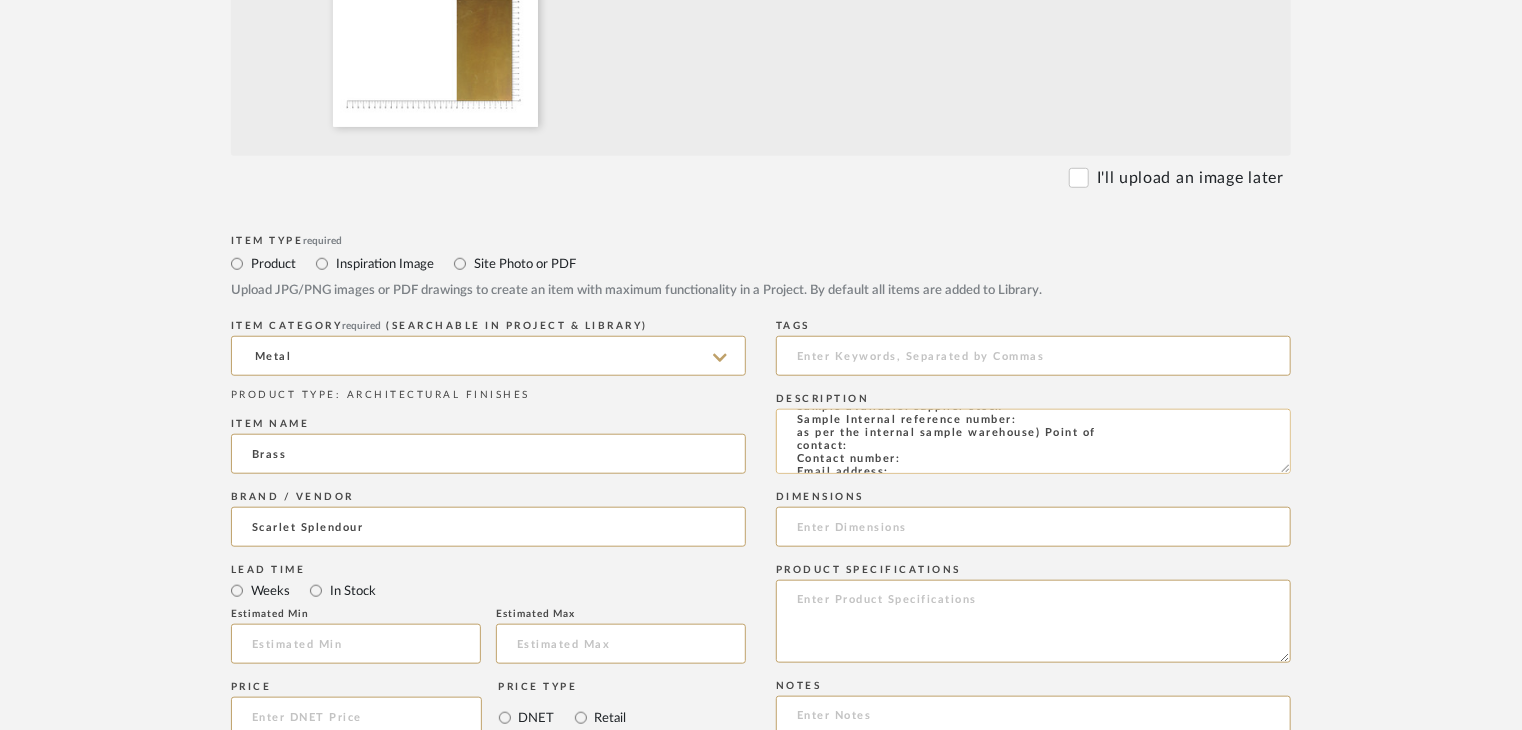 click on "Type: metal
Dimension(s): (as mentioned)
Material/Finishes: (as mentioned)
Installation requirements, if any: (as applicable)
Price: (as mentioned)
Lead time: (as mentioned)
Sample available: supplier stock
Sample Internal reference number:
as per the internal sample warehouse) Point of
contact:
Contact number:
Email address:
Address:
Additional contact information:" 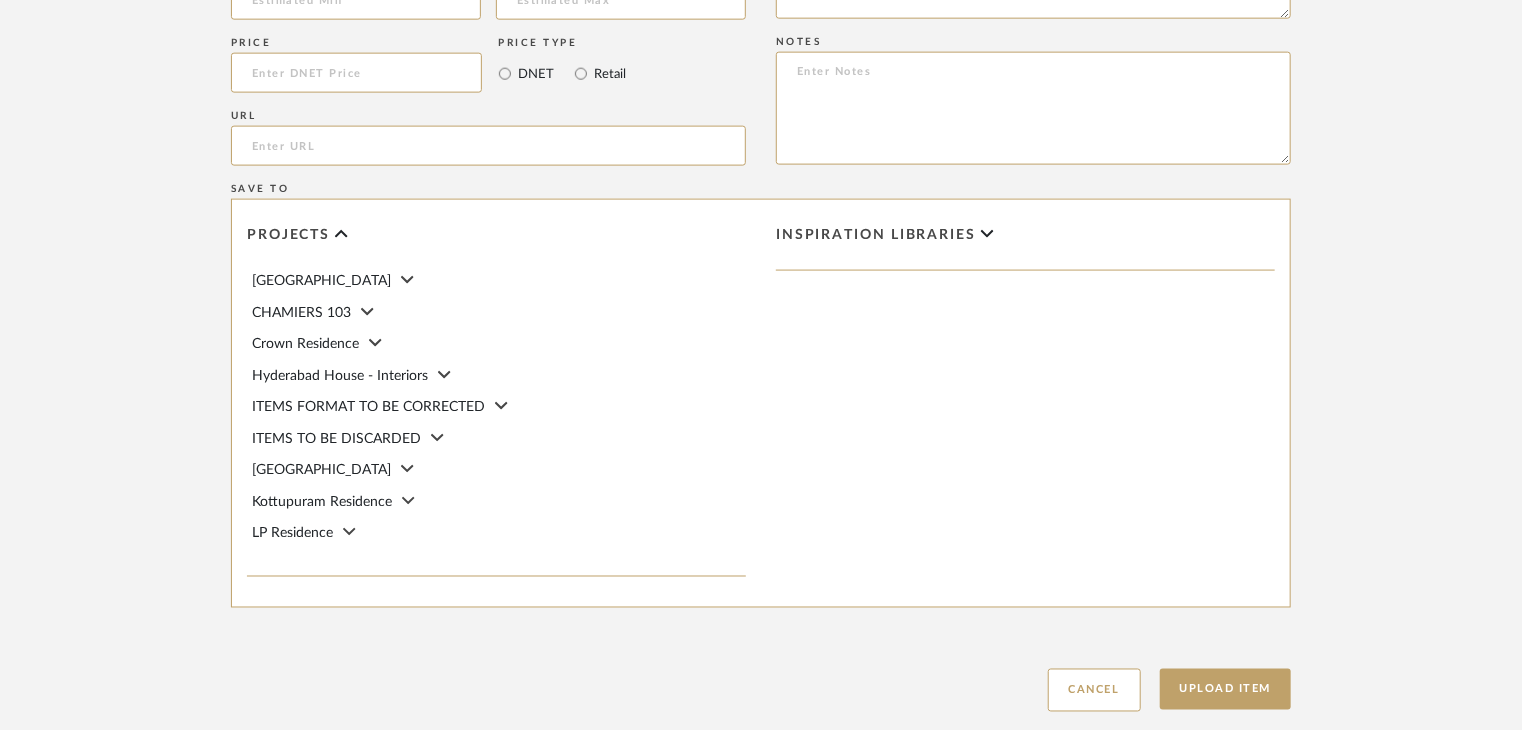 scroll, scrollTop: 1468, scrollLeft: 0, axis: vertical 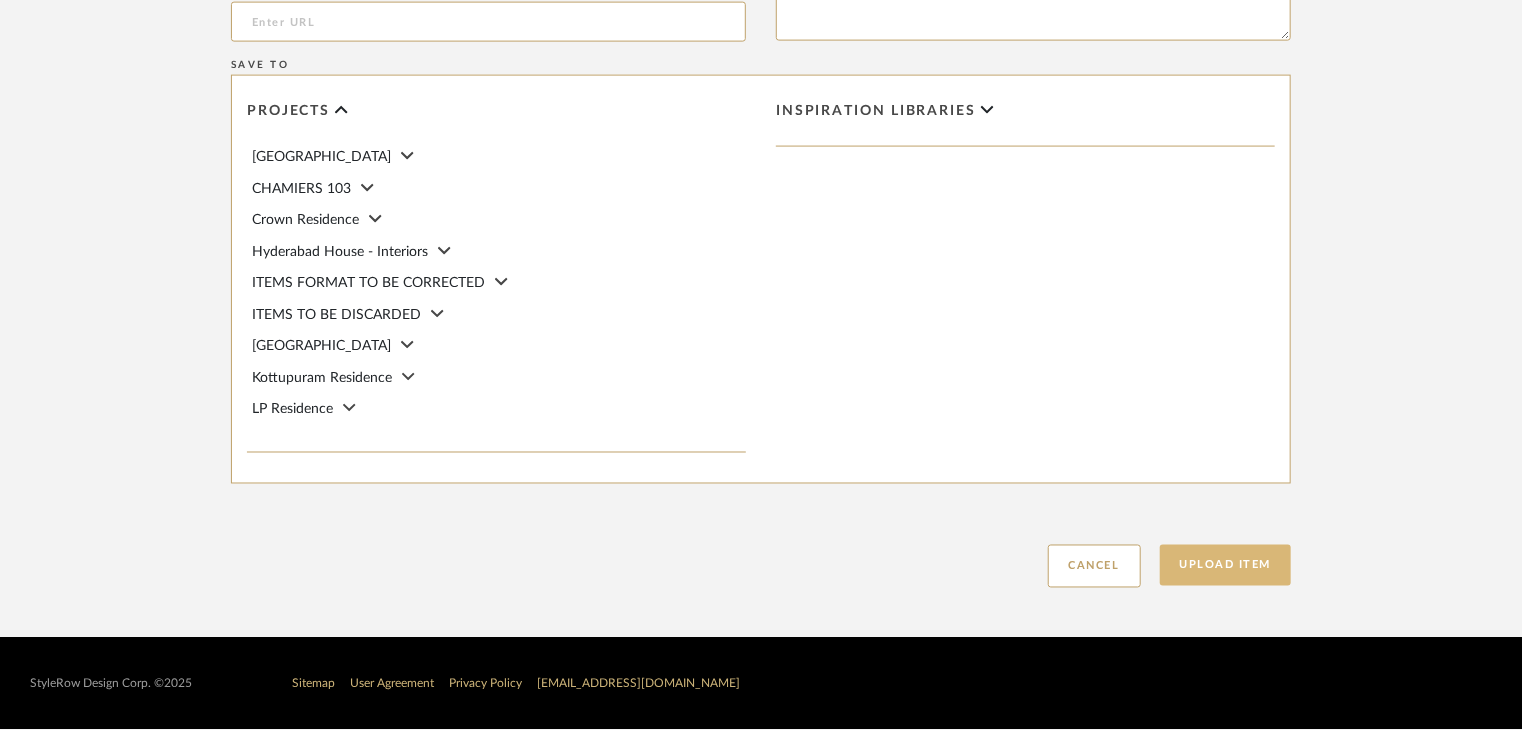 type on "Type: metal
Dimension(s): (as mentioned)
Material/Finishes: (as mentioned)
Installation requirements, if any: (as applicable)
Price: (as mentioned)
Lead time: (as mentioned)
Sample available: supplier stock
Sample Internal reference number: AF-MT-B8M
as per the internal sample warehouse) Point of
contact:
Contact number:
Email address:
Address:
Additional contact information:" 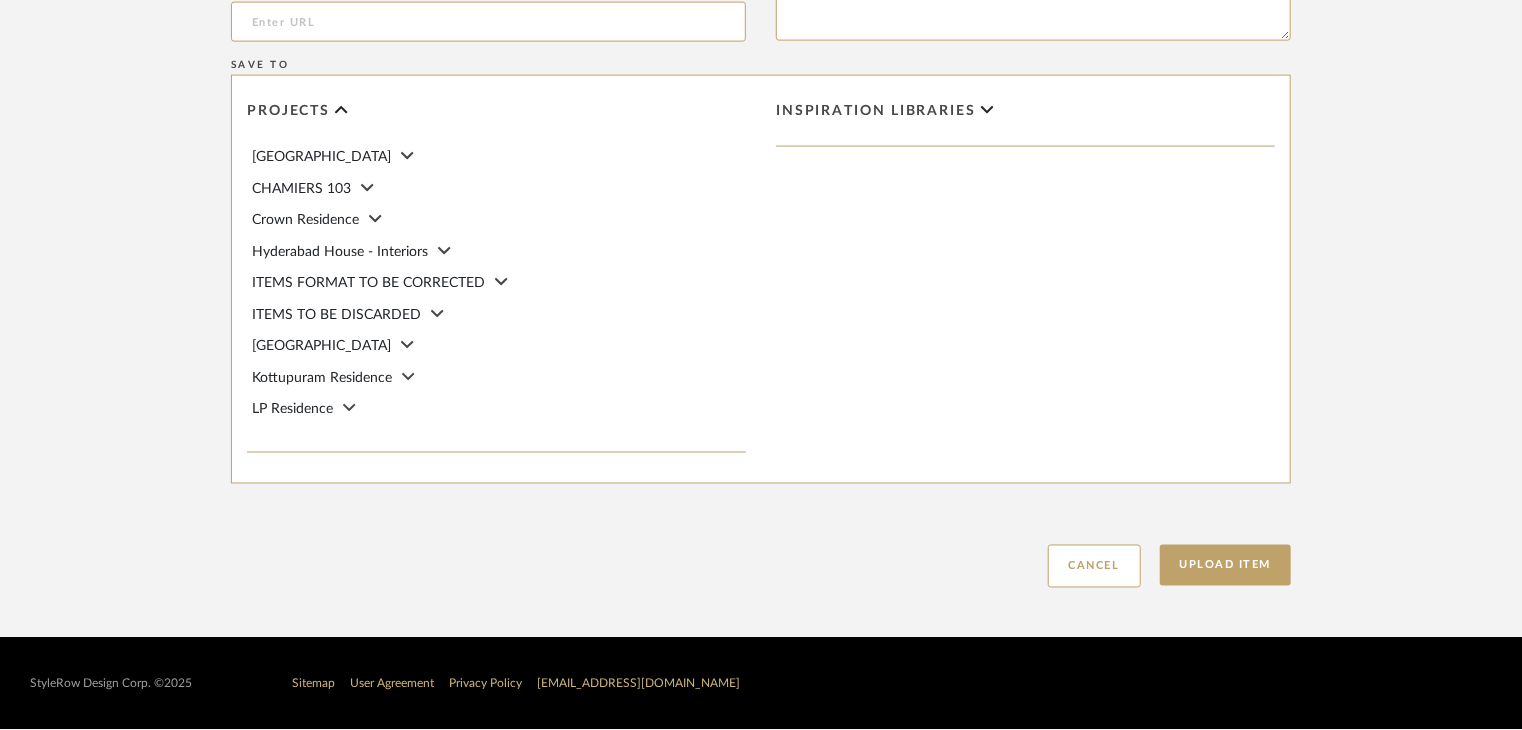 drag, startPoint x: 1196, startPoint y: 563, endPoint x: 1190, endPoint y: 531, distance: 32.55764 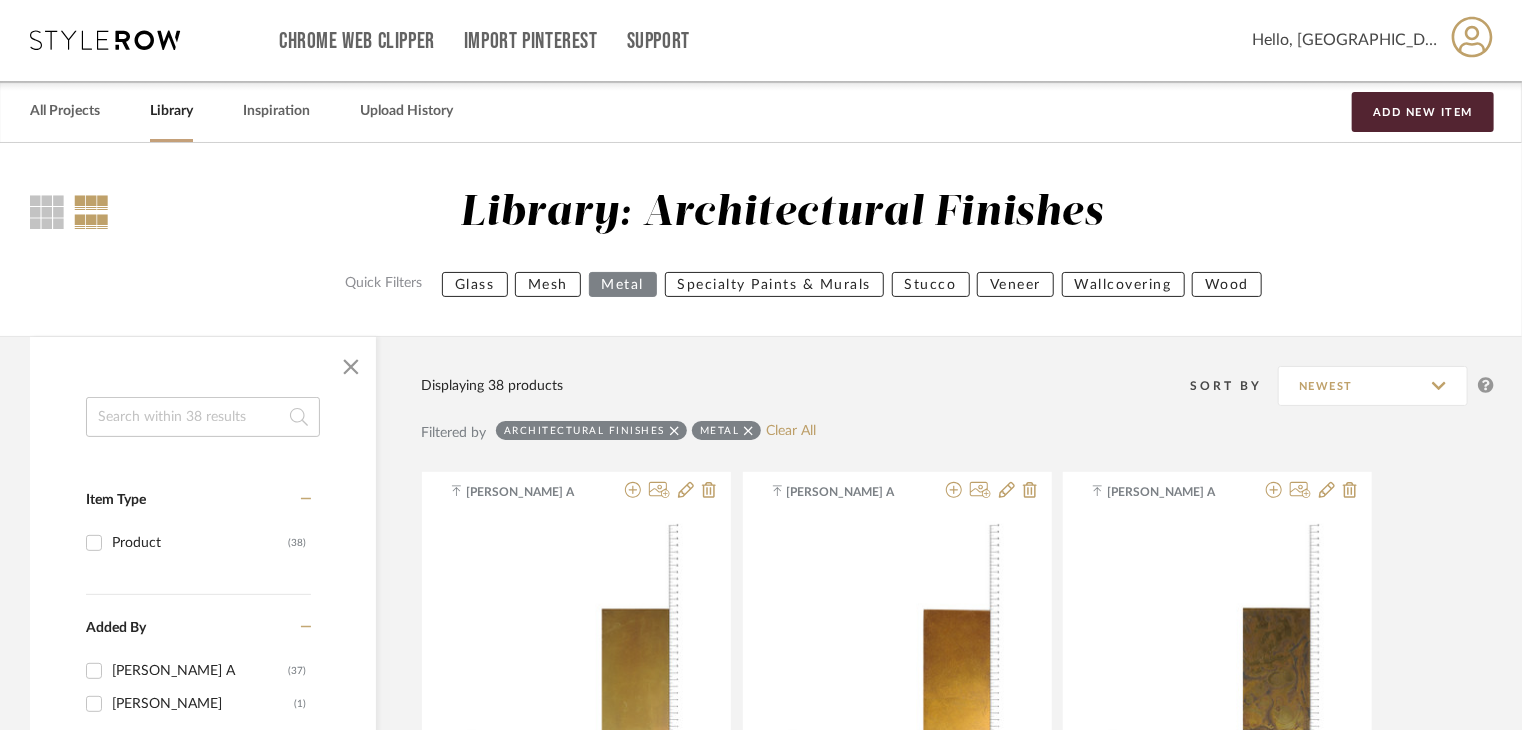 scroll, scrollTop: 0, scrollLeft: 0, axis: both 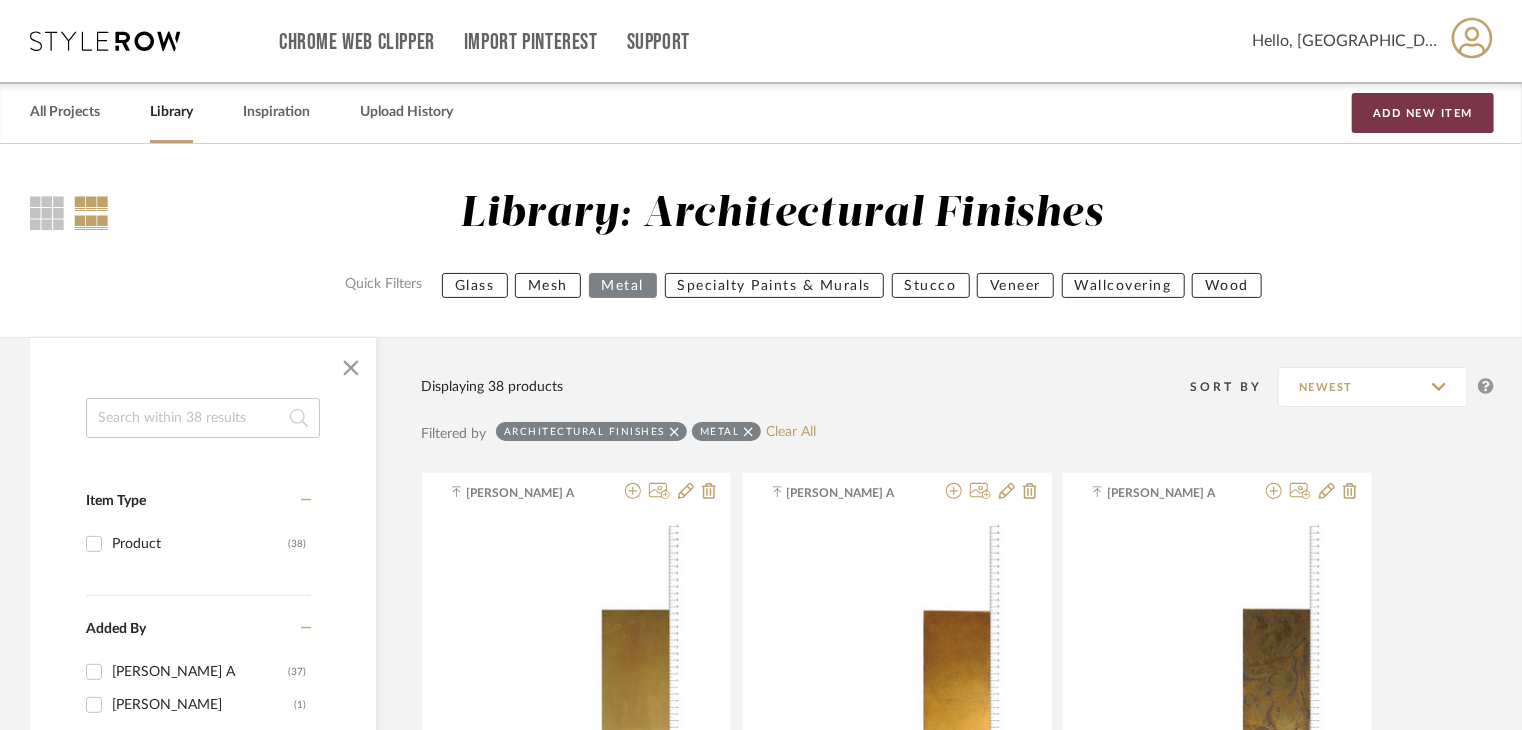 drag, startPoint x: 1430, startPoint y: 117, endPoint x: 1305, endPoint y: 128, distance: 125.48307 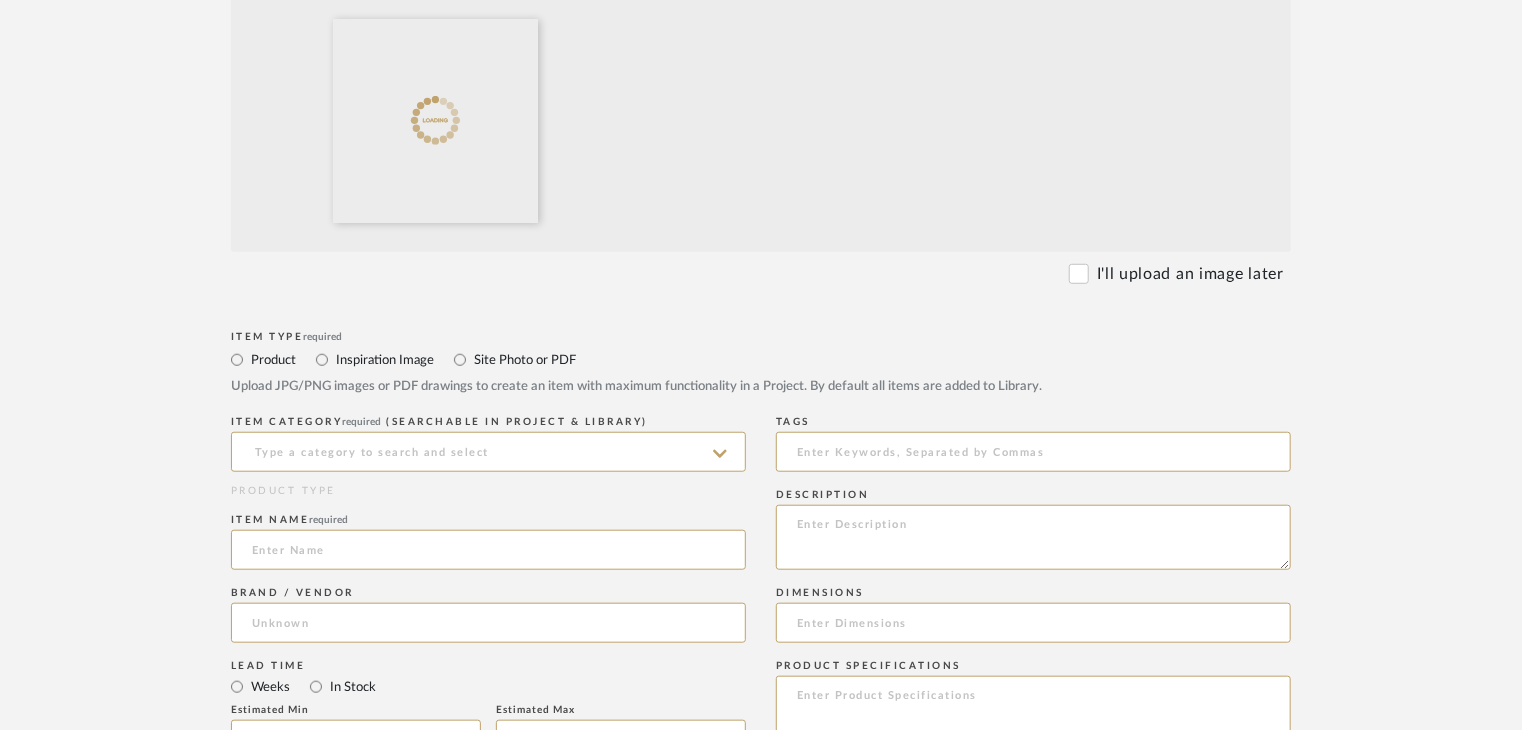 scroll, scrollTop: 800, scrollLeft: 0, axis: vertical 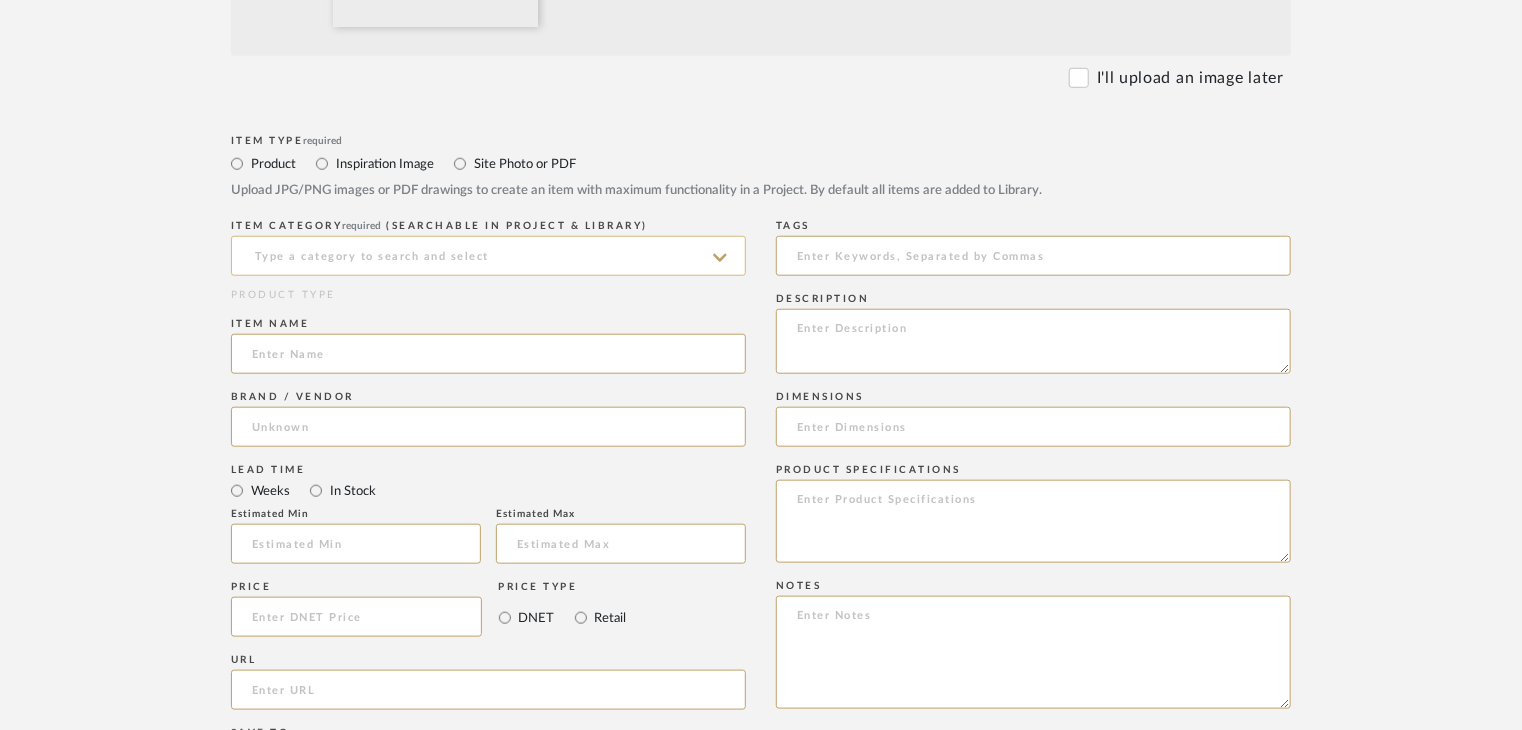 click 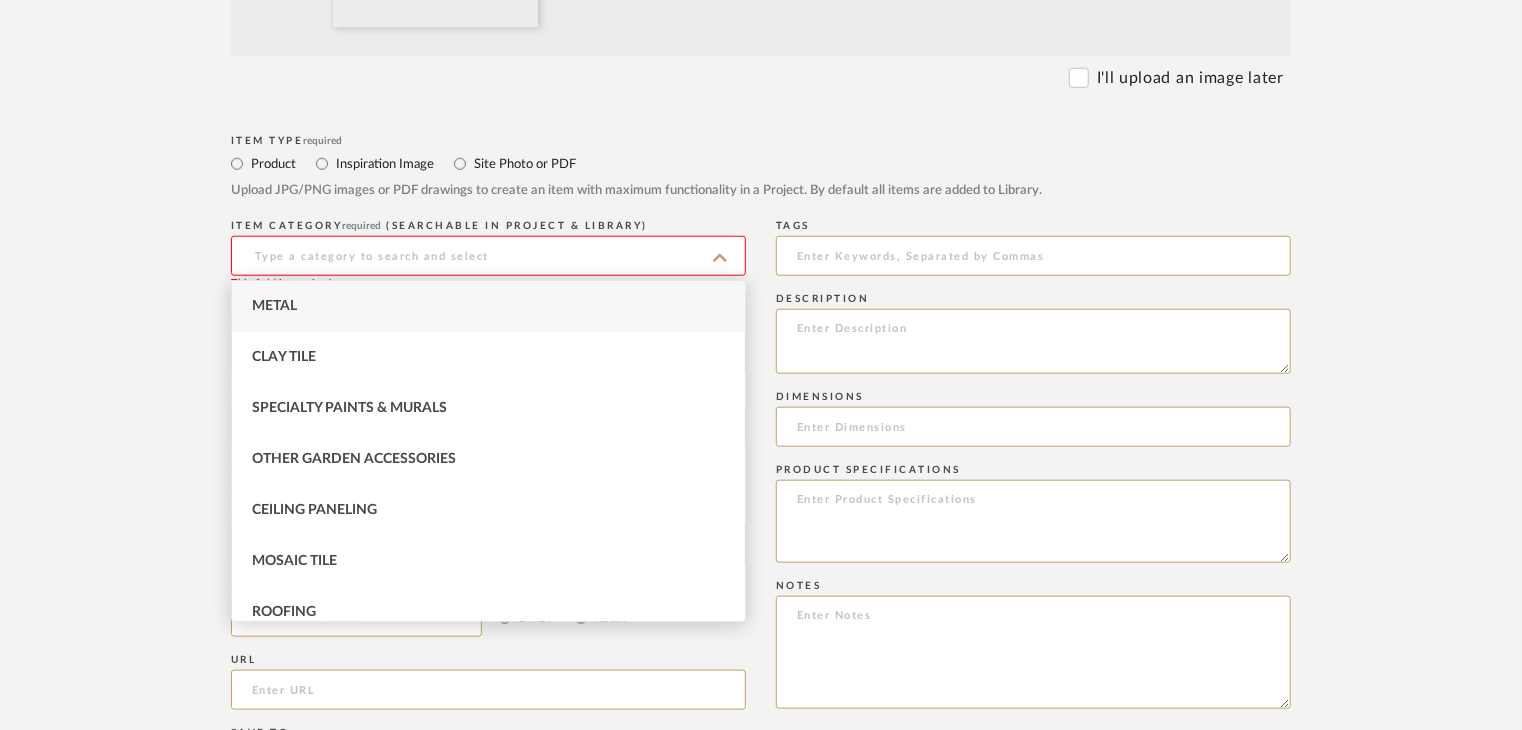 click on "Metal" at bounding box center [488, 306] 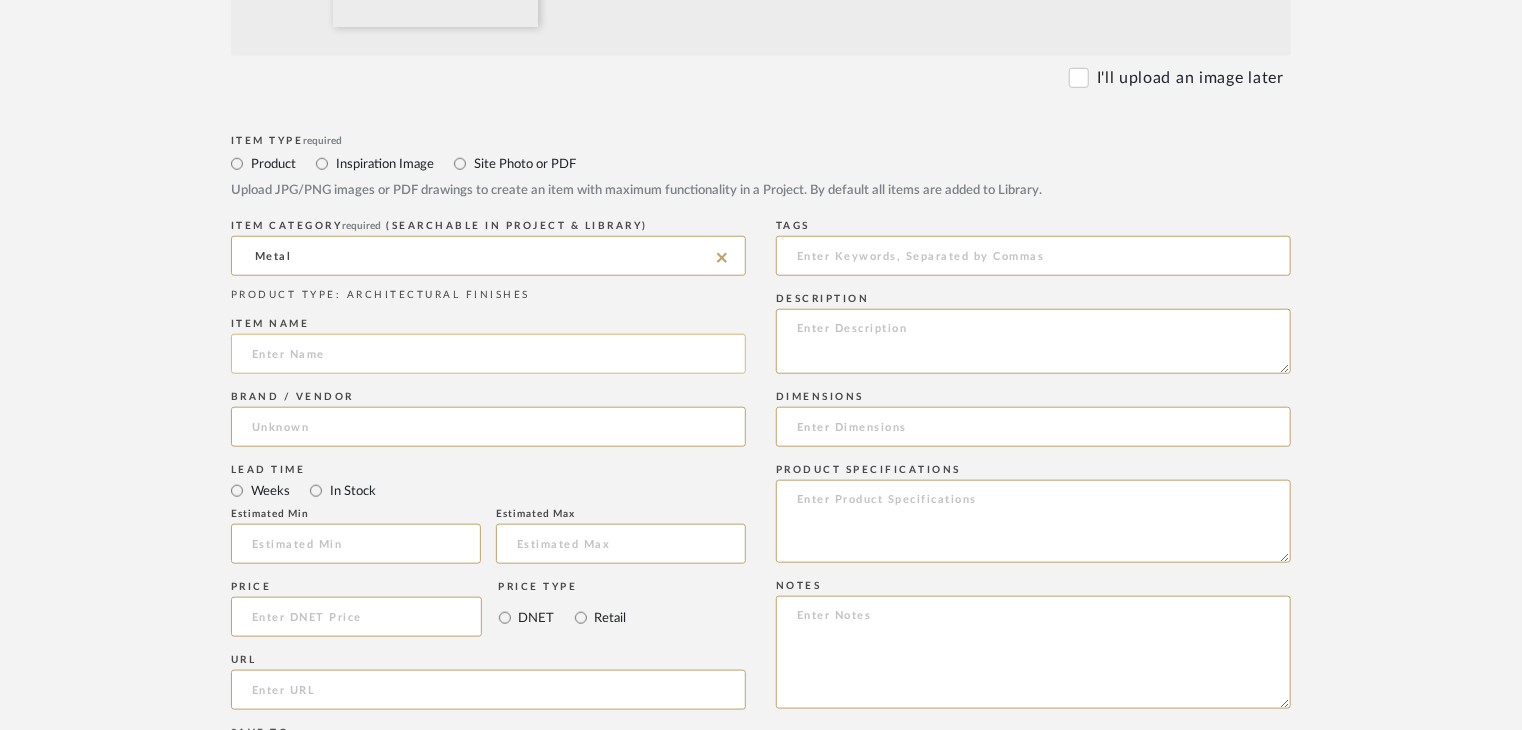 click 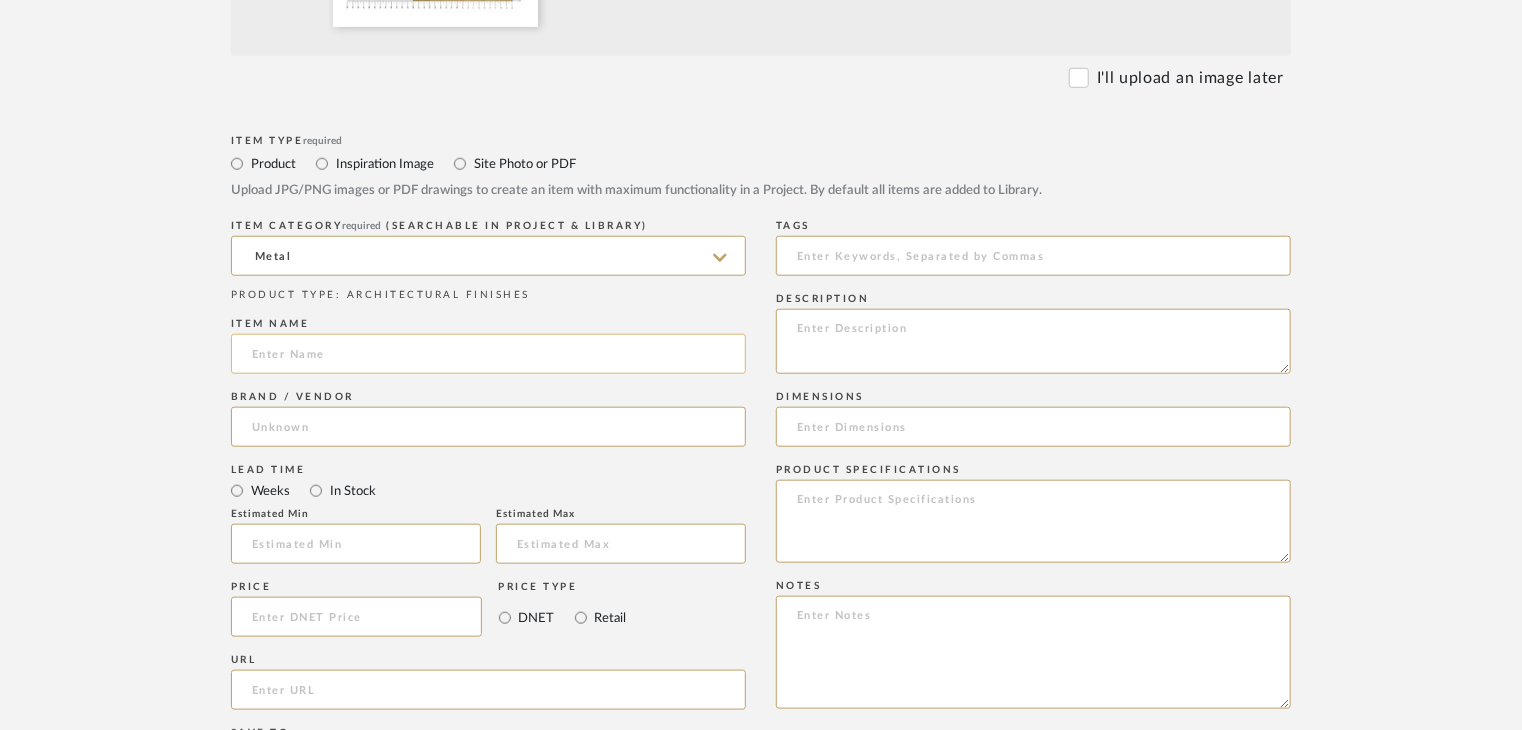 paste on "Brass" 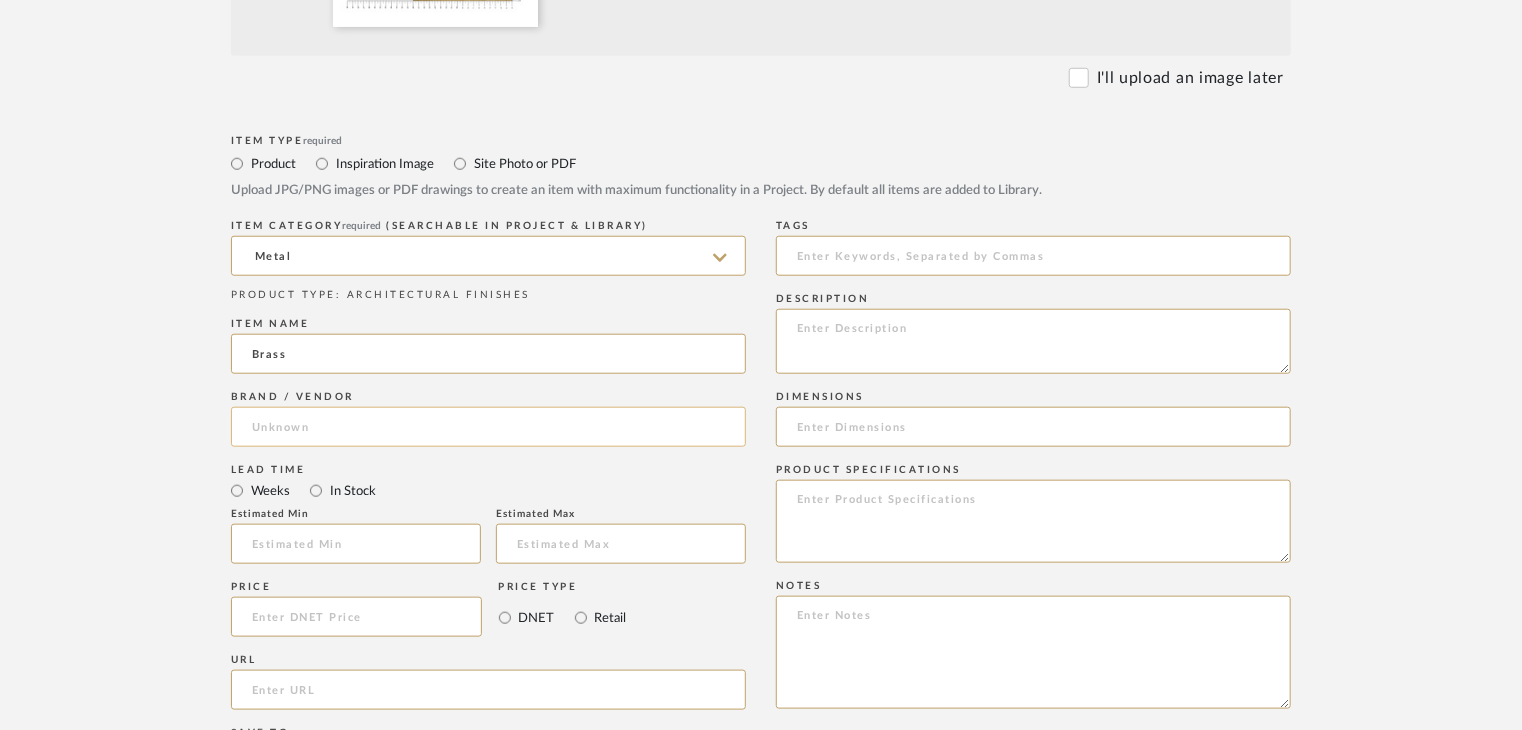 type on "Brass" 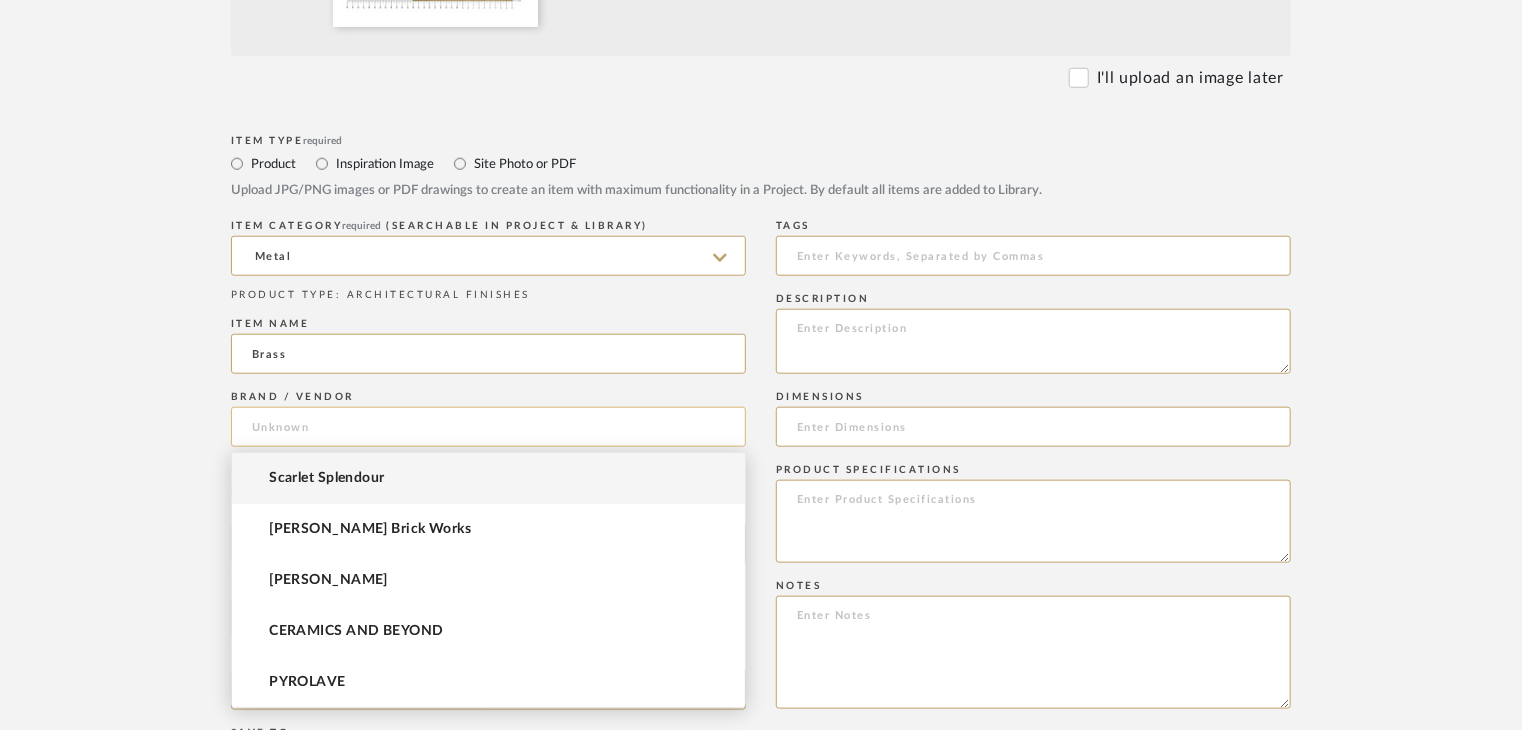 click 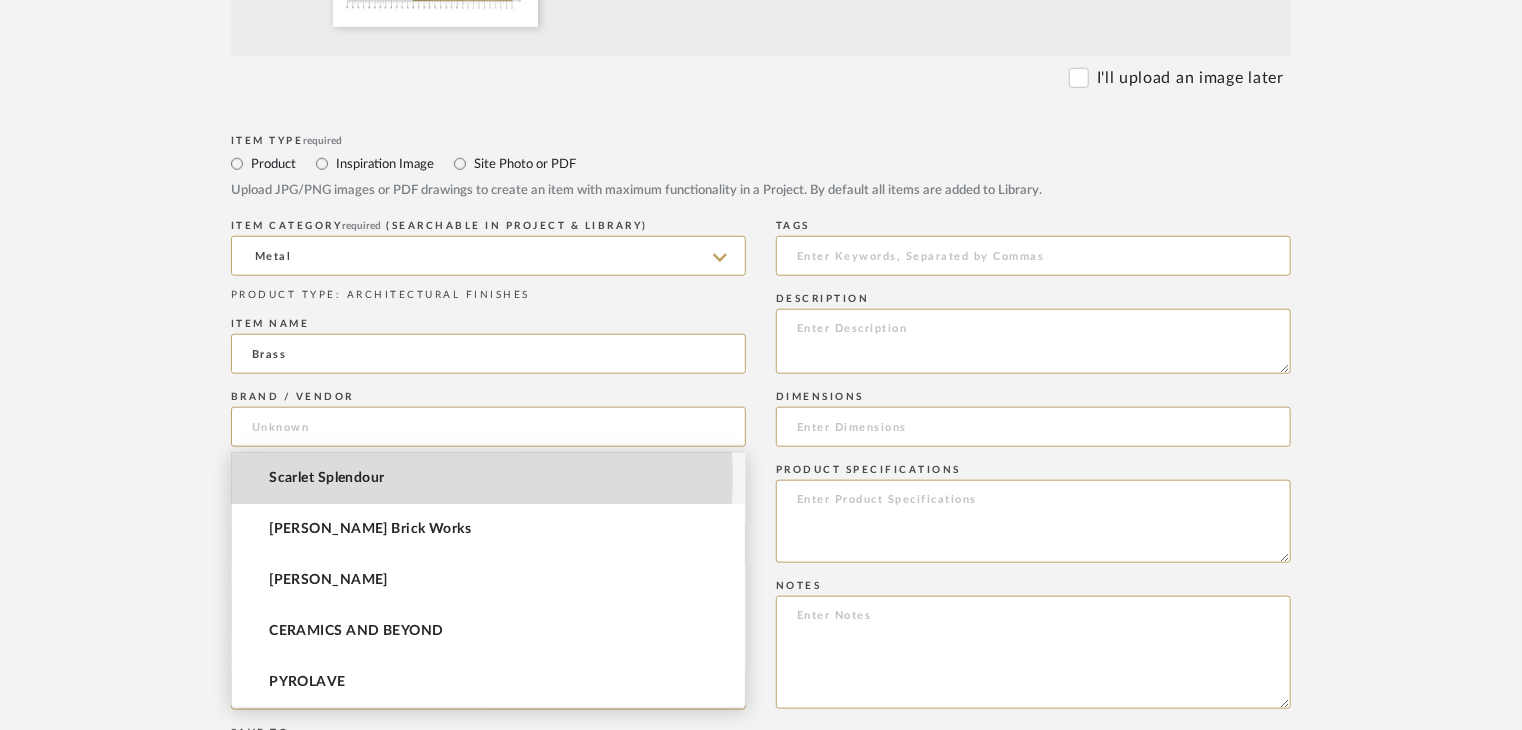 click on "Scarlet Splendour" at bounding box center [326, 478] 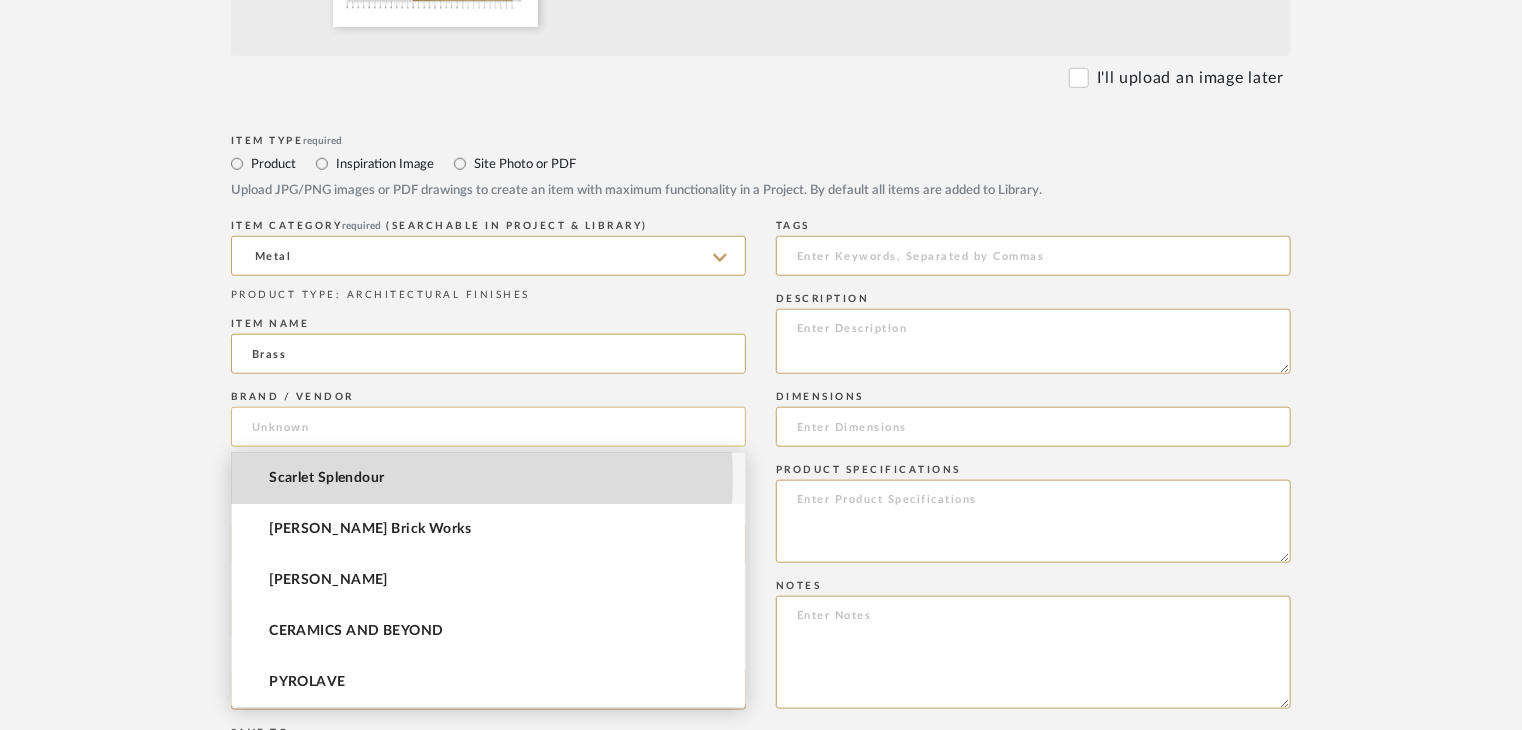 type on "Scarlet Splendour" 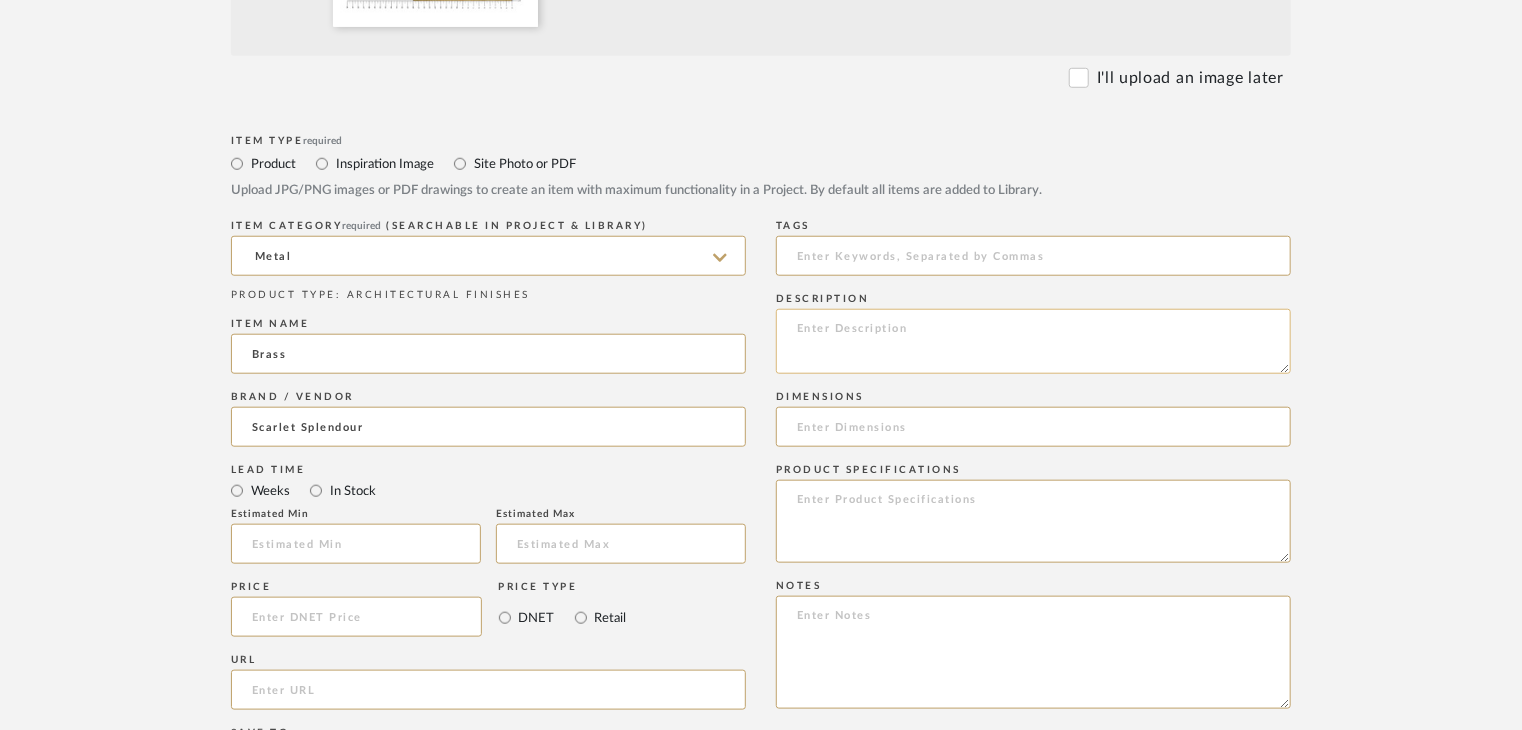 click 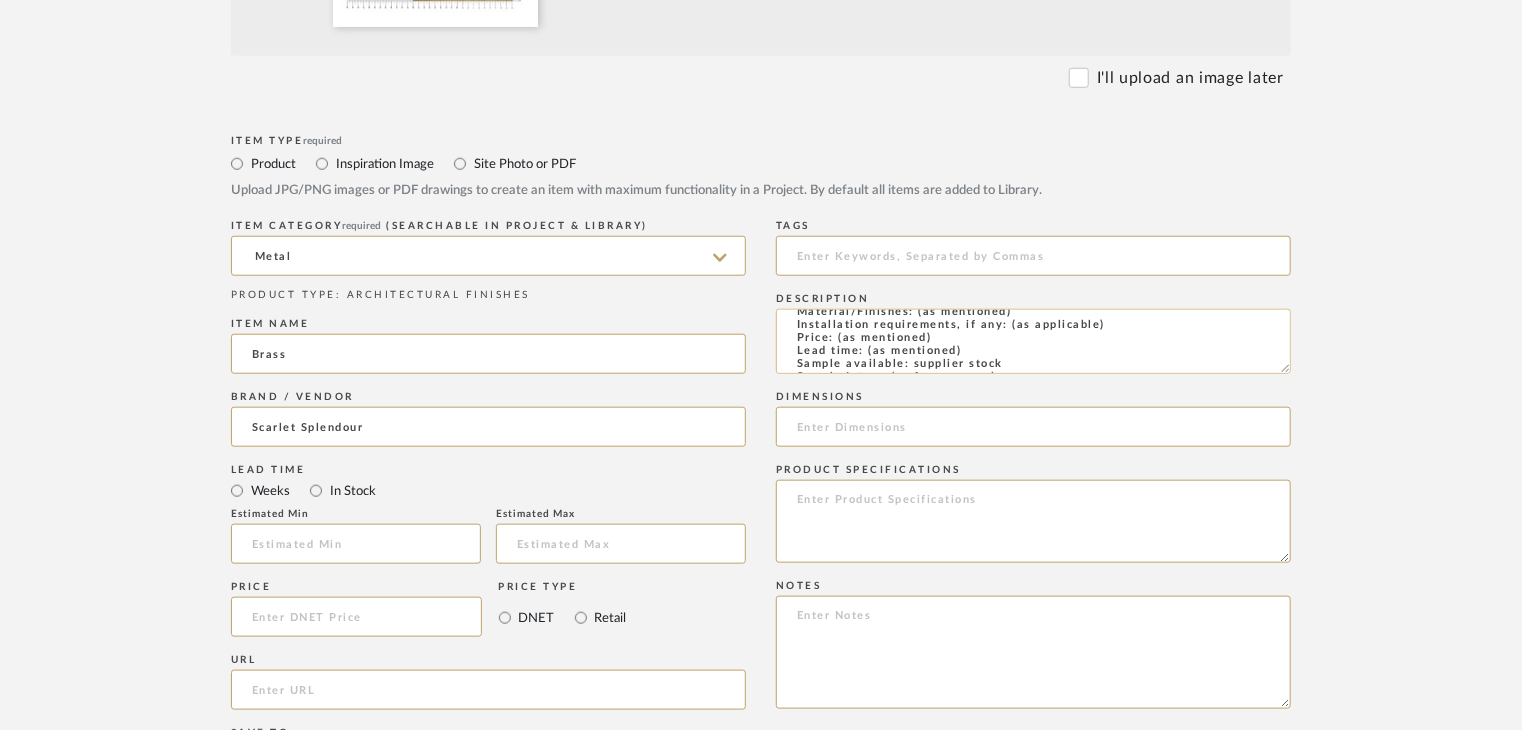 scroll, scrollTop: 100, scrollLeft: 0, axis: vertical 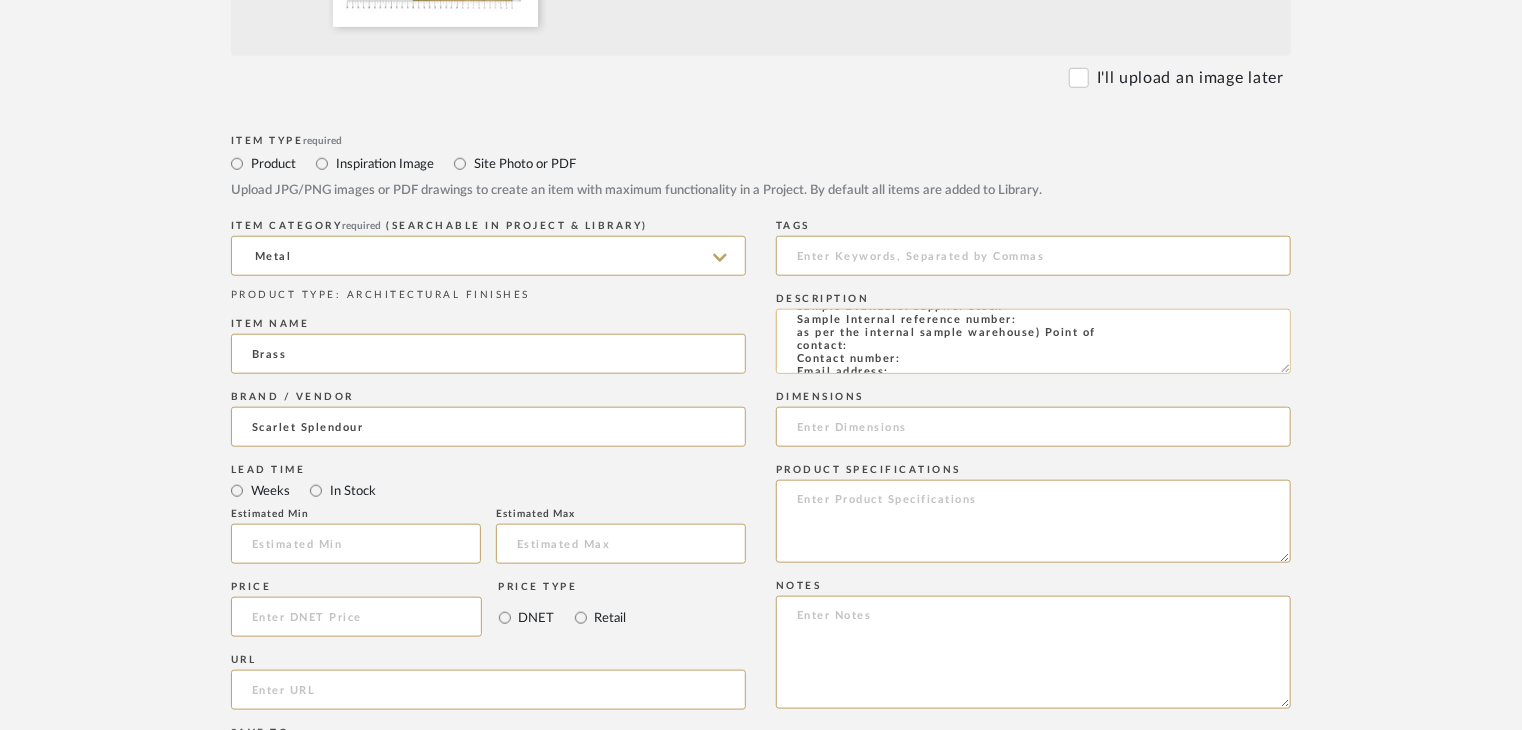 click on "Type: metal
Dimension(s): (as mentioned)
Material/Finishes: (as mentioned)
Installation requirements, if any: (as applicable)
Price: (as mentioned)
Lead time: (as mentioned)
Sample available: supplier stock
Sample Internal reference number:
as per the internal sample warehouse) Point of
contact:
Contact number:
Email address:
Address:
Additional contact information:" 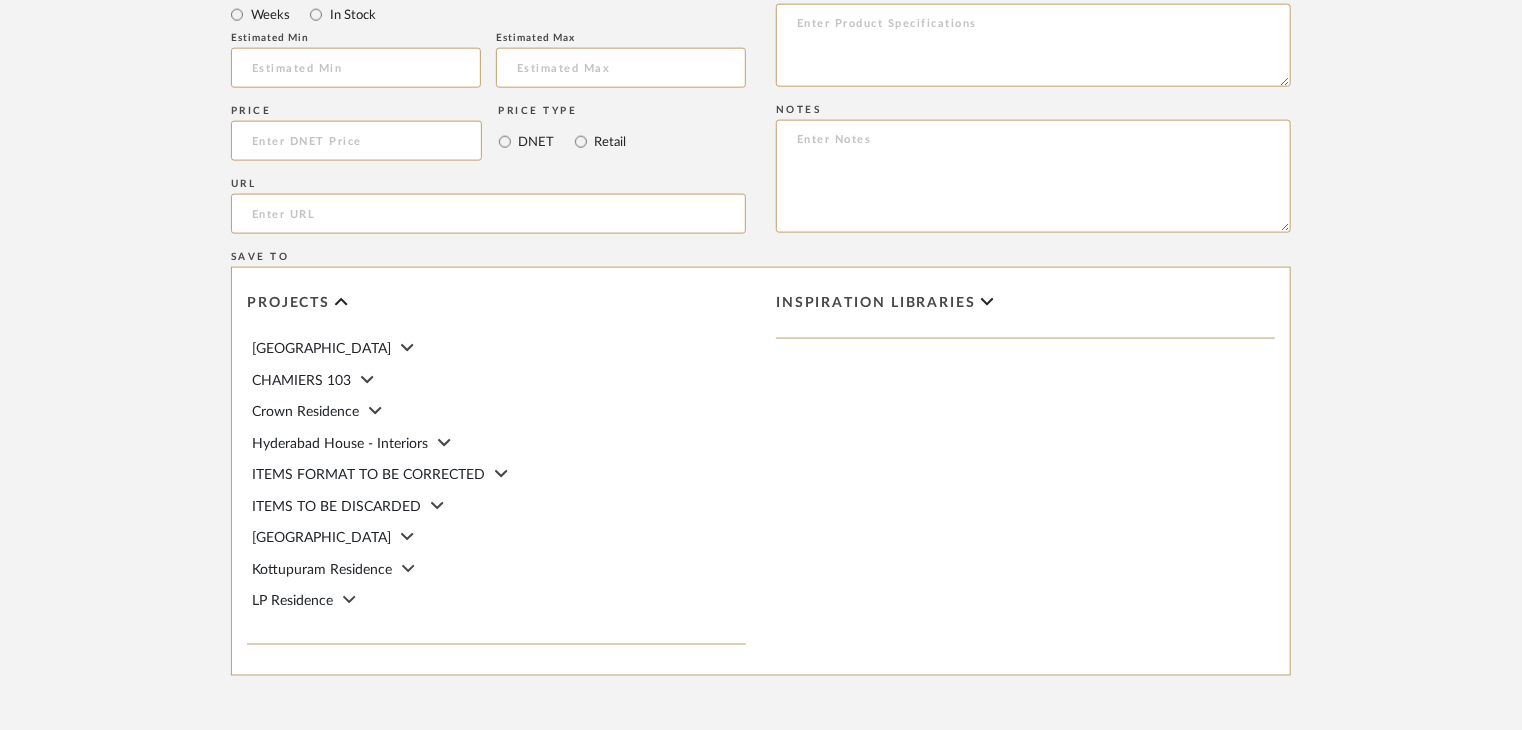 scroll, scrollTop: 1468, scrollLeft: 0, axis: vertical 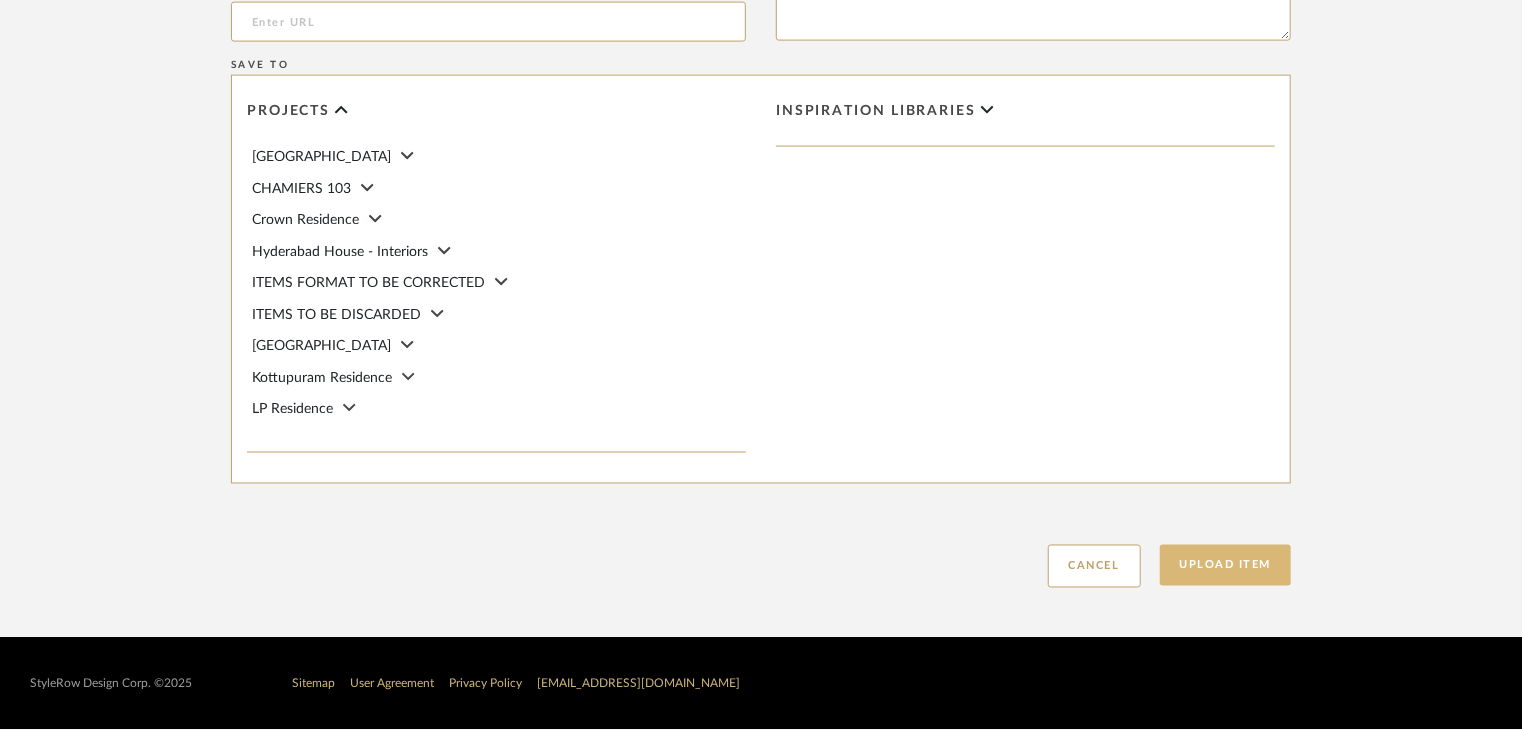 type on "Type: metal
Dimension(s): (as mentioned)
Material/Finishes: (as mentioned)
Installation requirements, if any: (as applicable)
Price: (as mentioned)
Lead time: (as mentioned)
Sample available: supplier stock
Sample Internal reference number: AF-MT-B9M
as per the internal sample warehouse) Point of
contact:
Contact number:
Email address:
Address:
Additional contact information:" 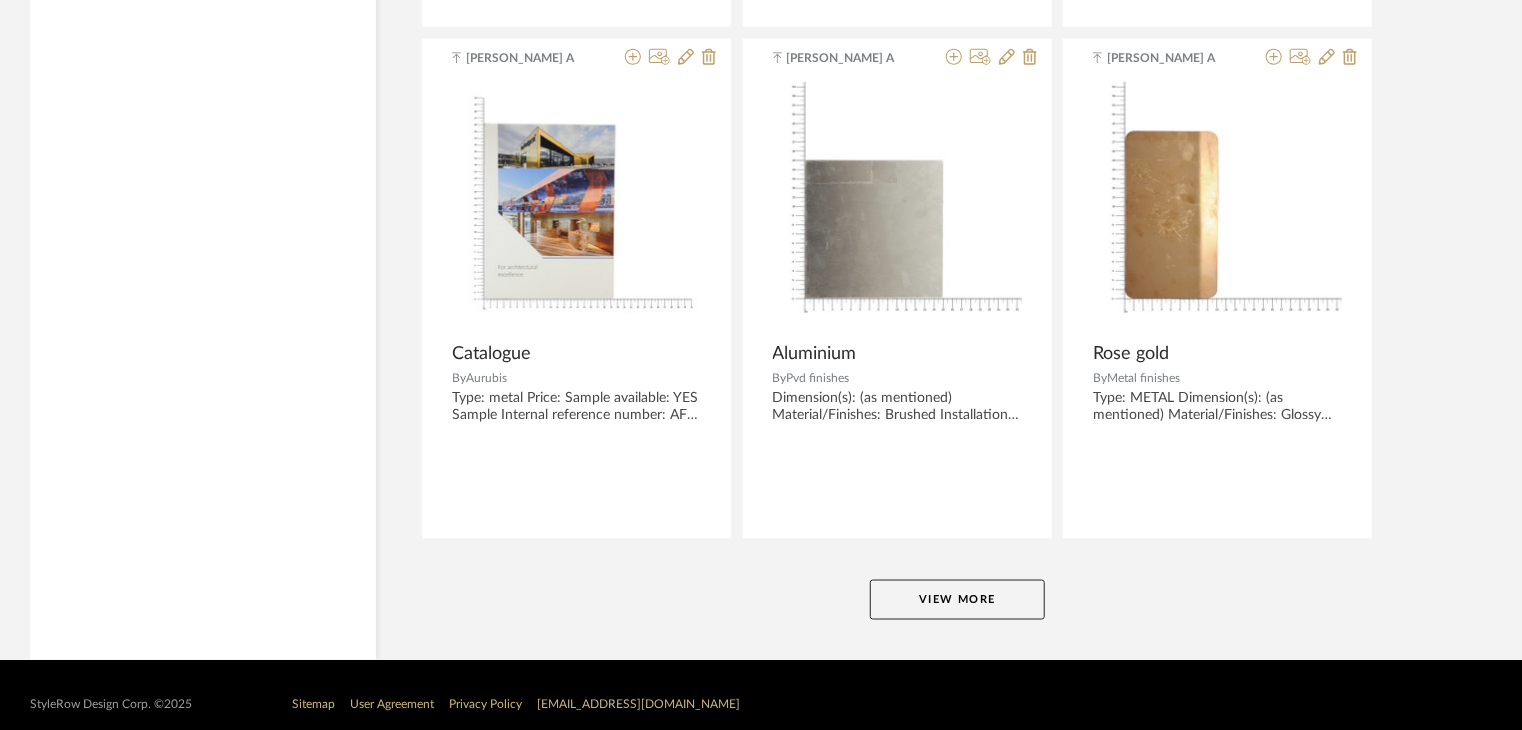 scroll, scrollTop: 5054, scrollLeft: 0, axis: vertical 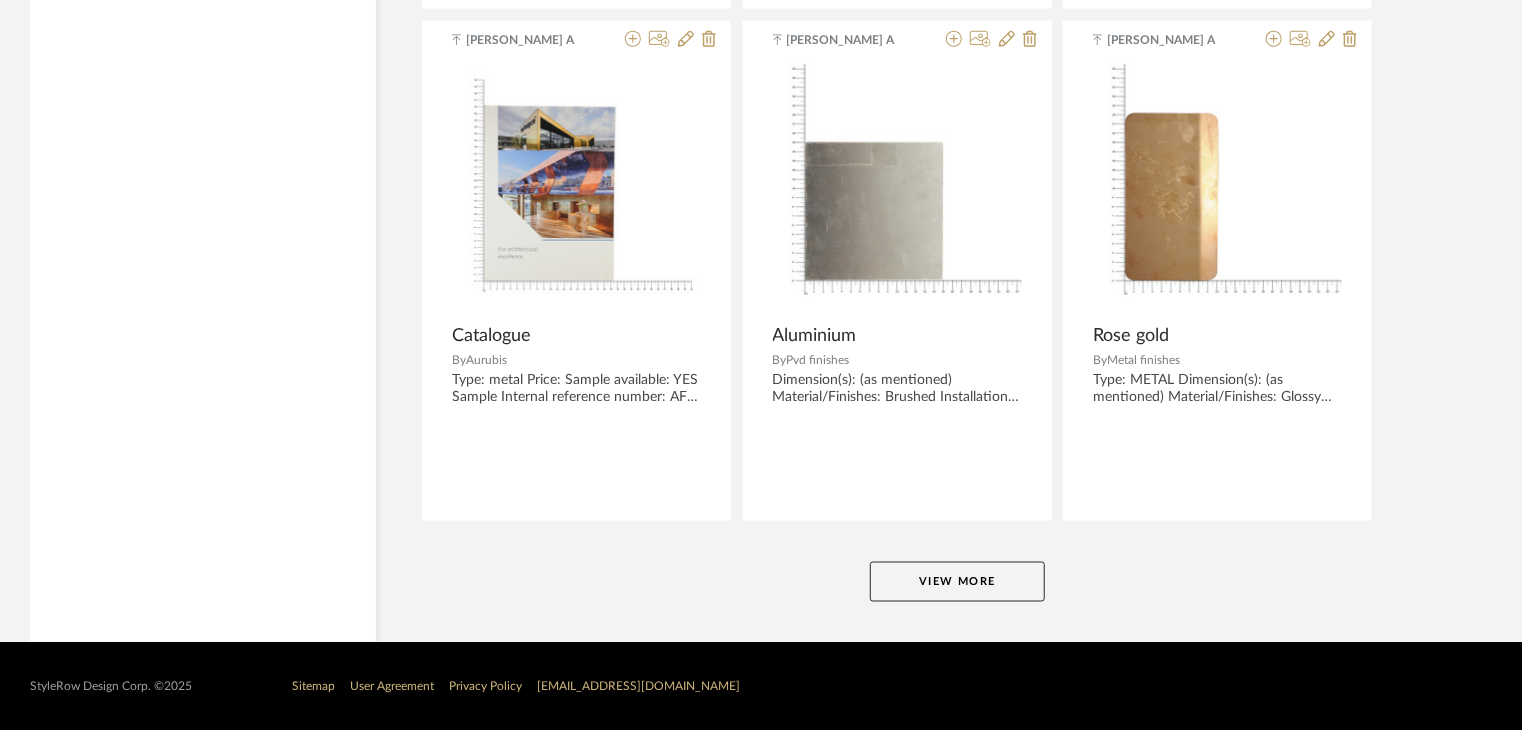 click on "View More" 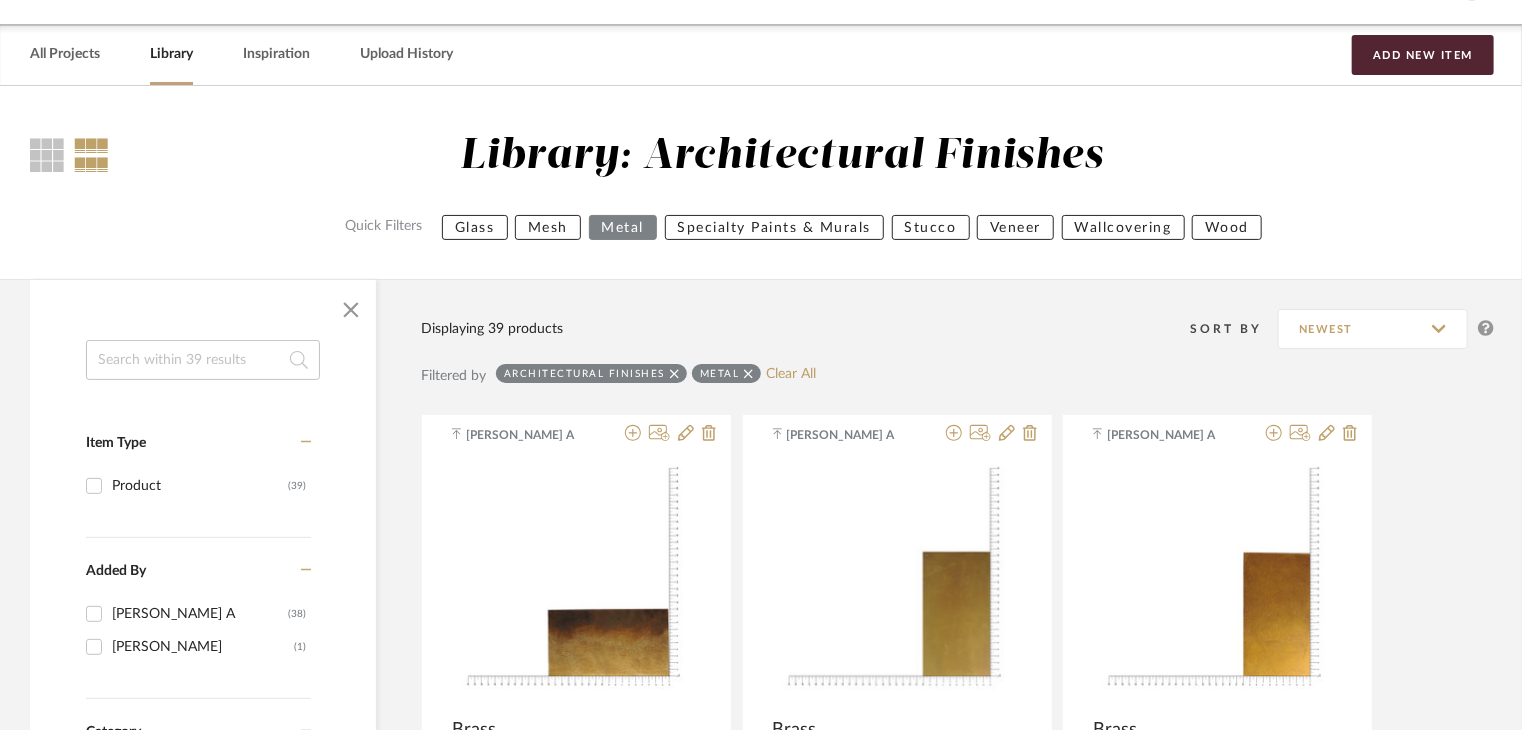 scroll, scrollTop: 0, scrollLeft: 0, axis: both 